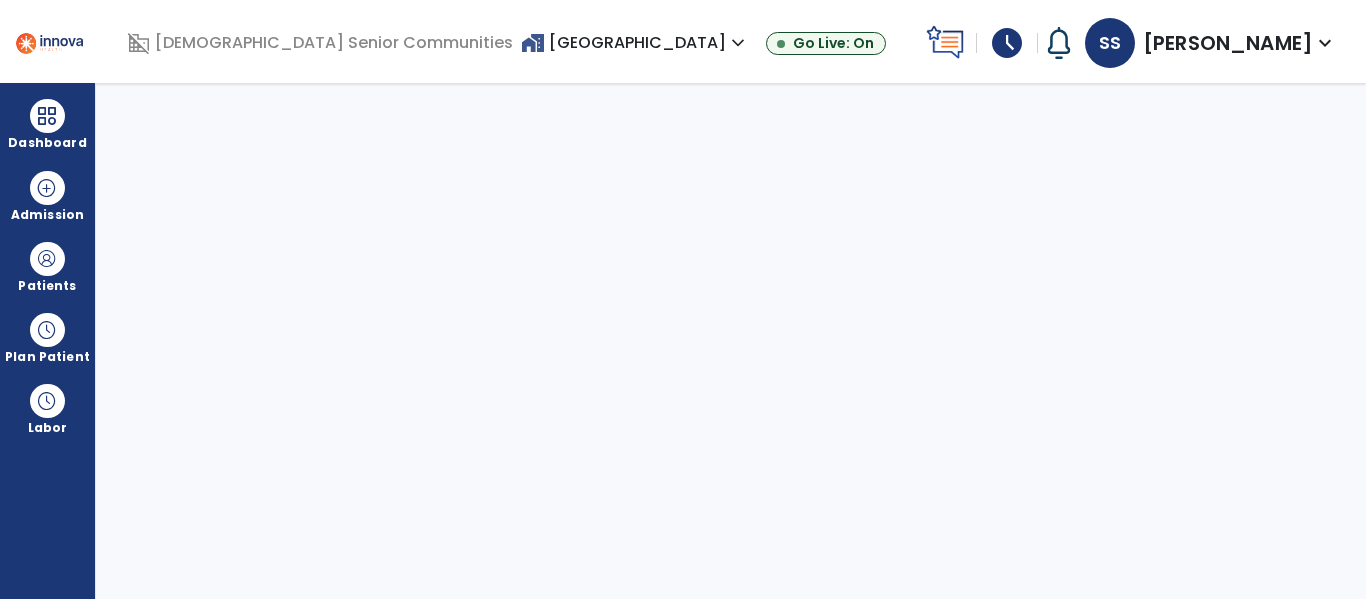 select on "****" 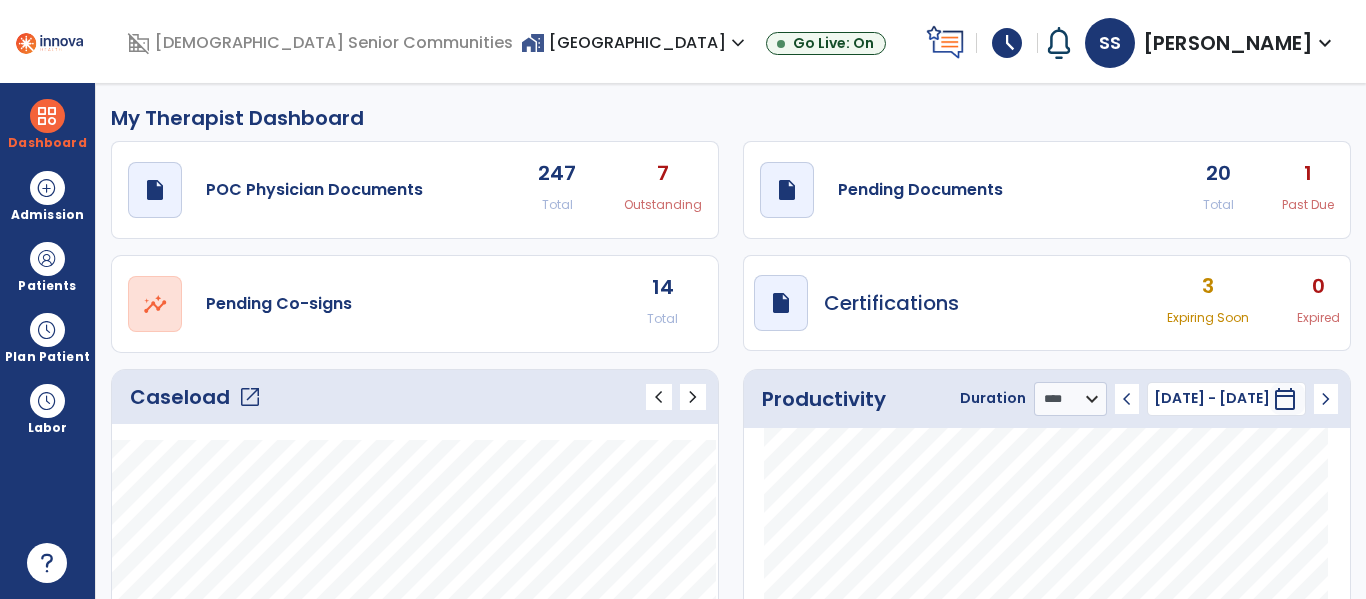 scroll, scrollTop: 0, scrollLeft: 0, axis: both 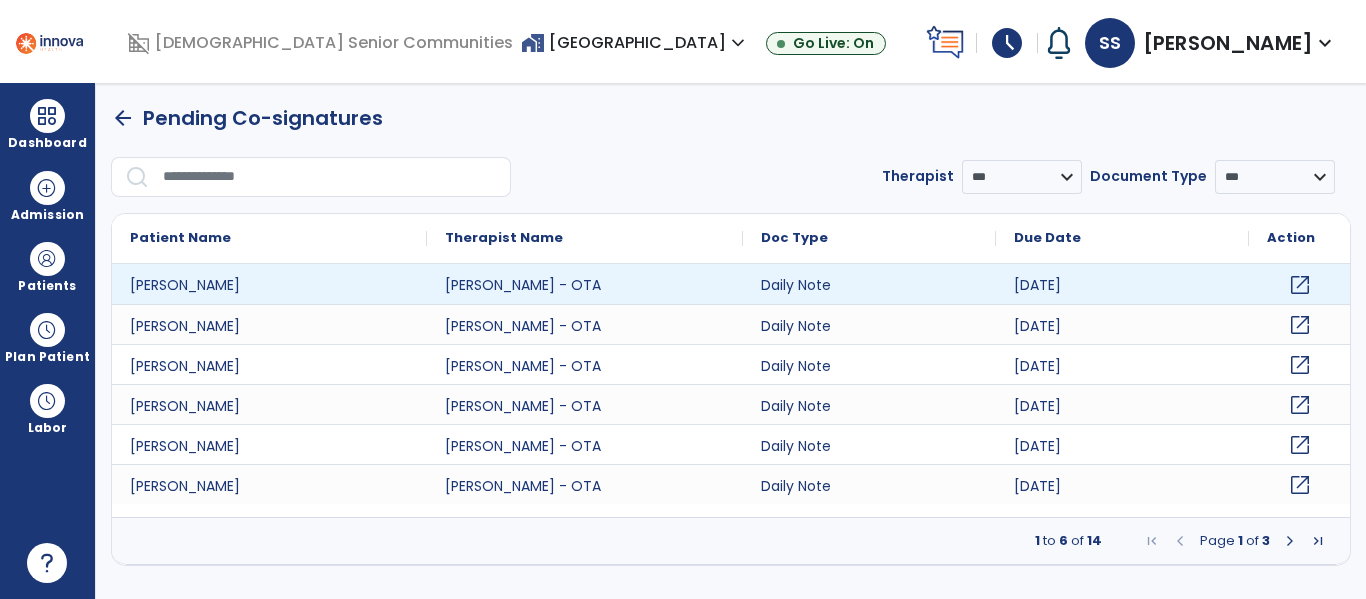 click on "open_in_new" 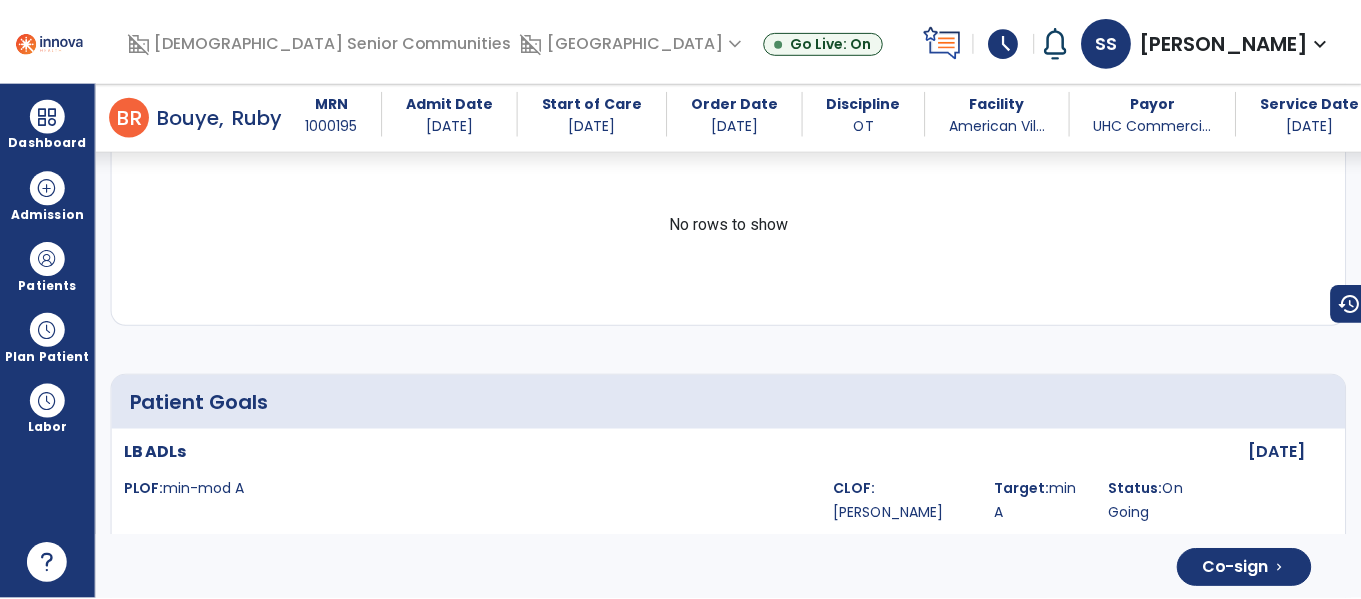 scroll, scrollTop: 3454, scrollLeft: 0, axis: vertical 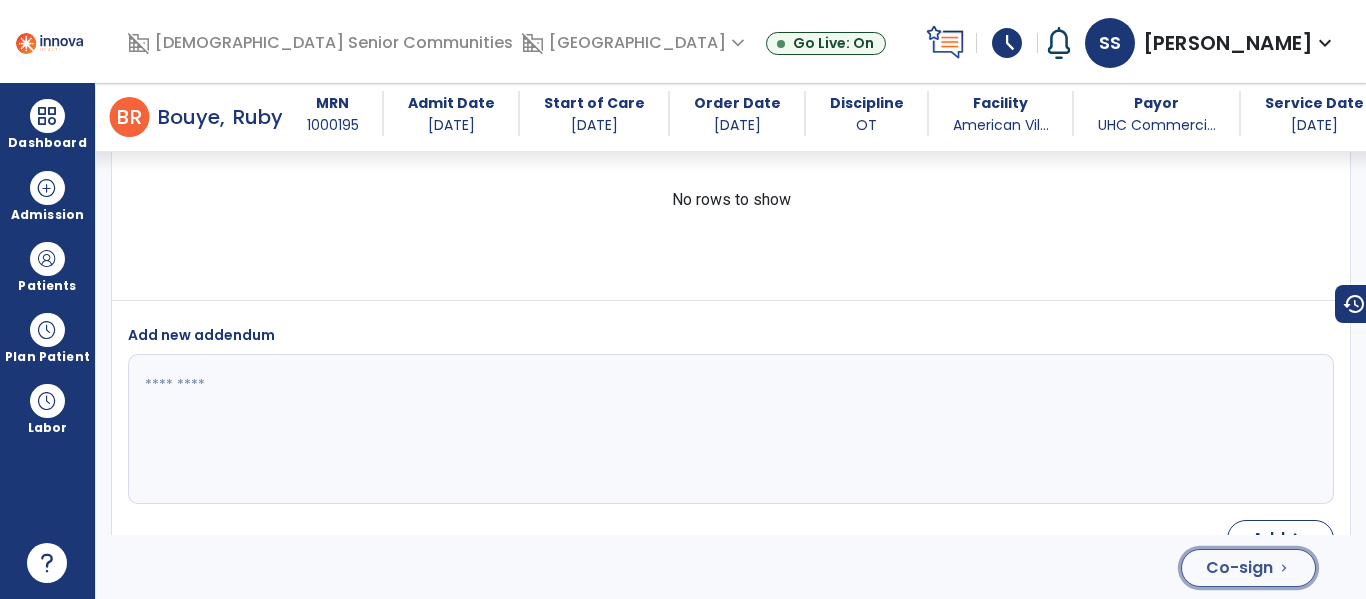 click on "Co-sign" 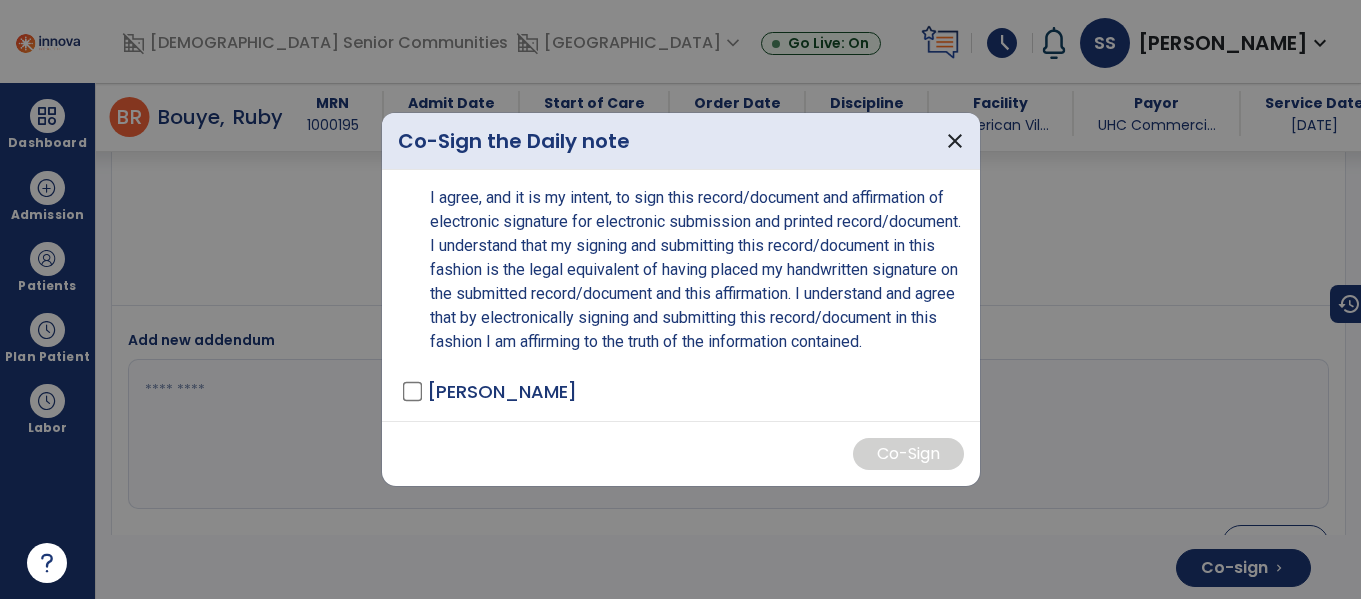 click on "[PERSON_NAME]" at bounding box center [502, 391] 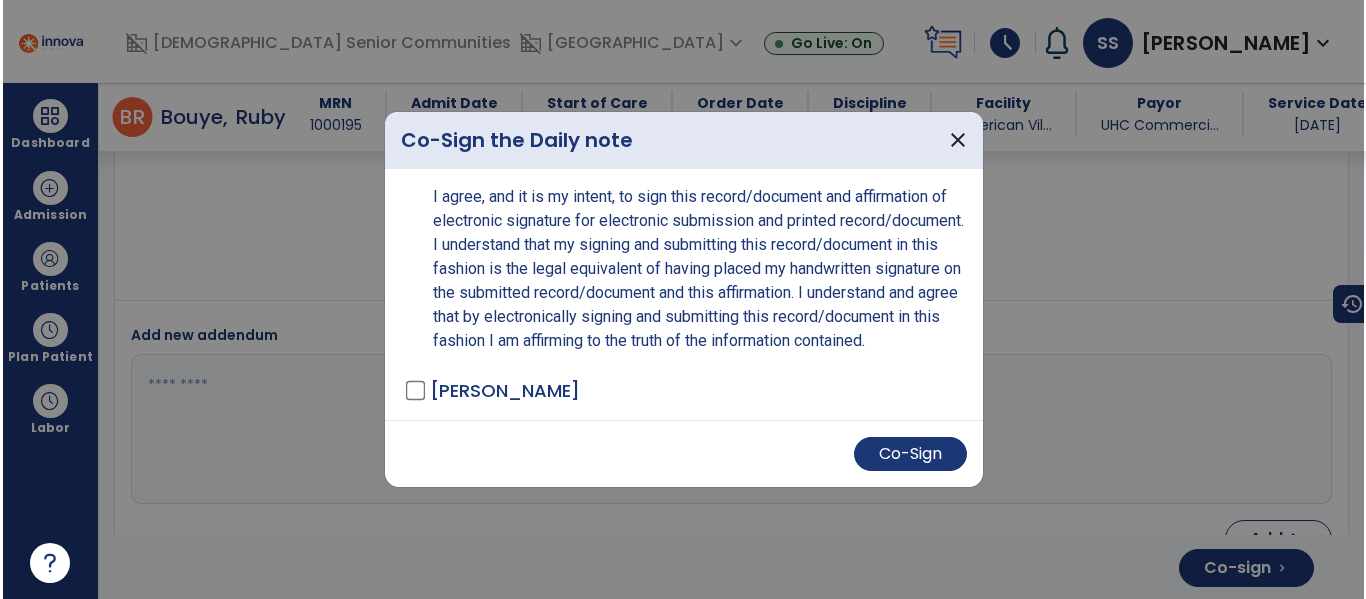 scroll, scrollTop: 3454, scrollLeft: 0, axis: vertical 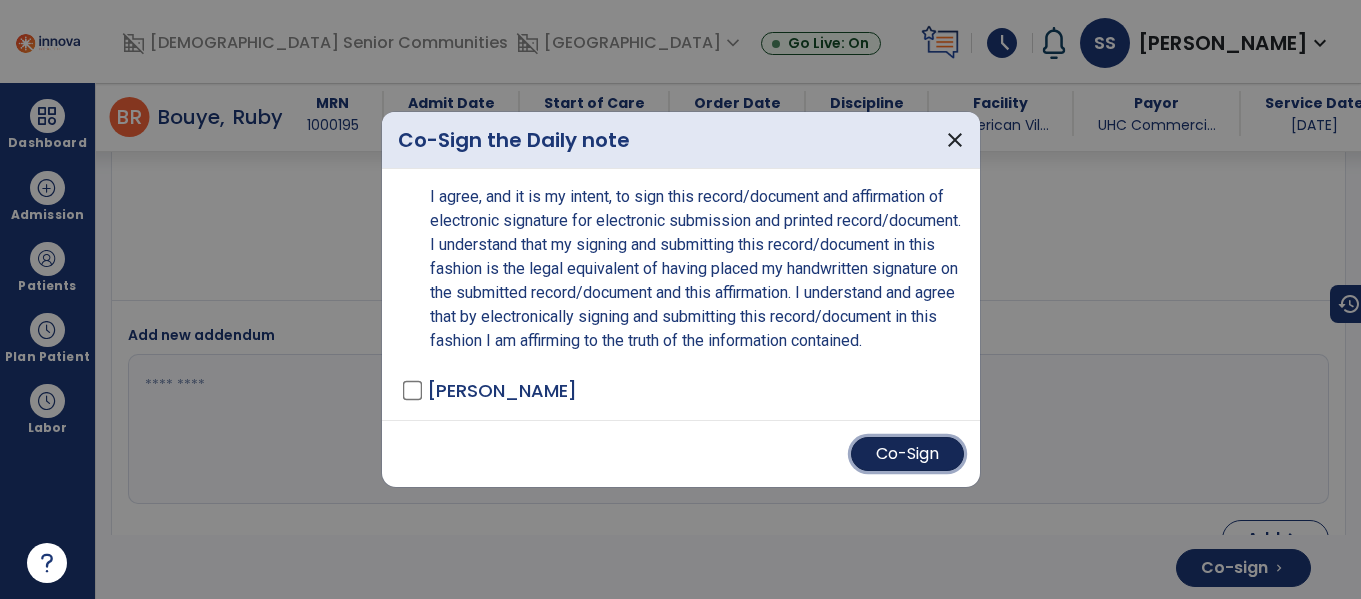 click on "Co-Sign" at bounding box center (907, 454) 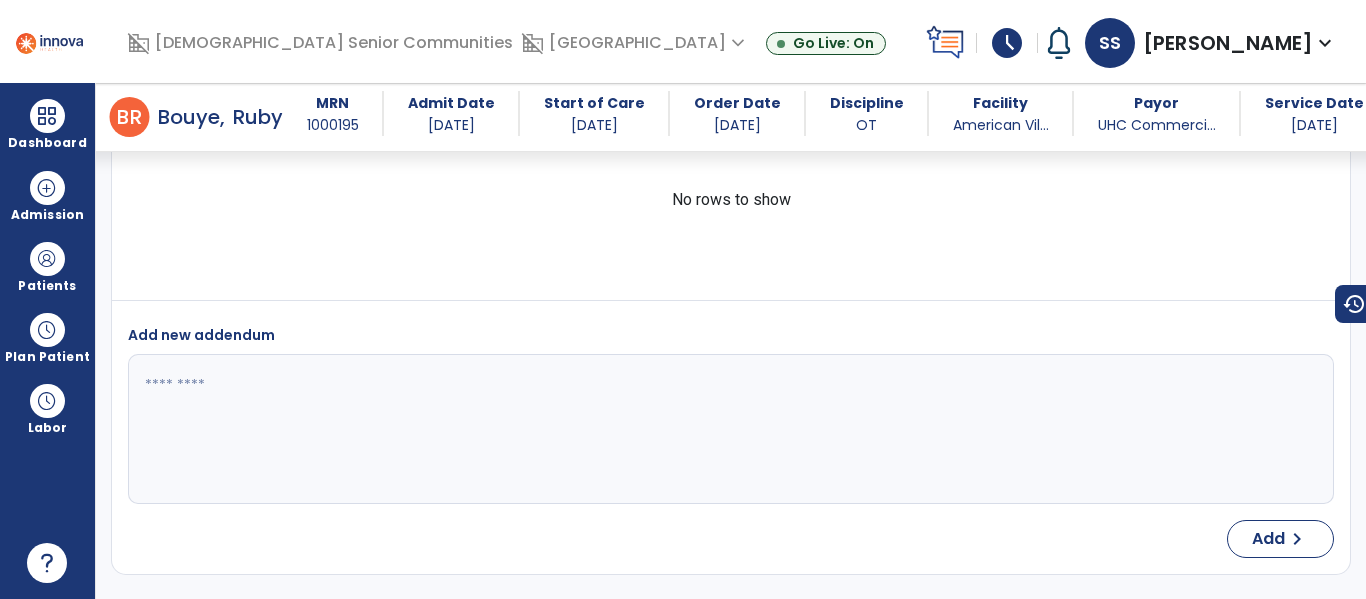 scroll, scrollTop: 0, scrollLeft: 0, axis: both 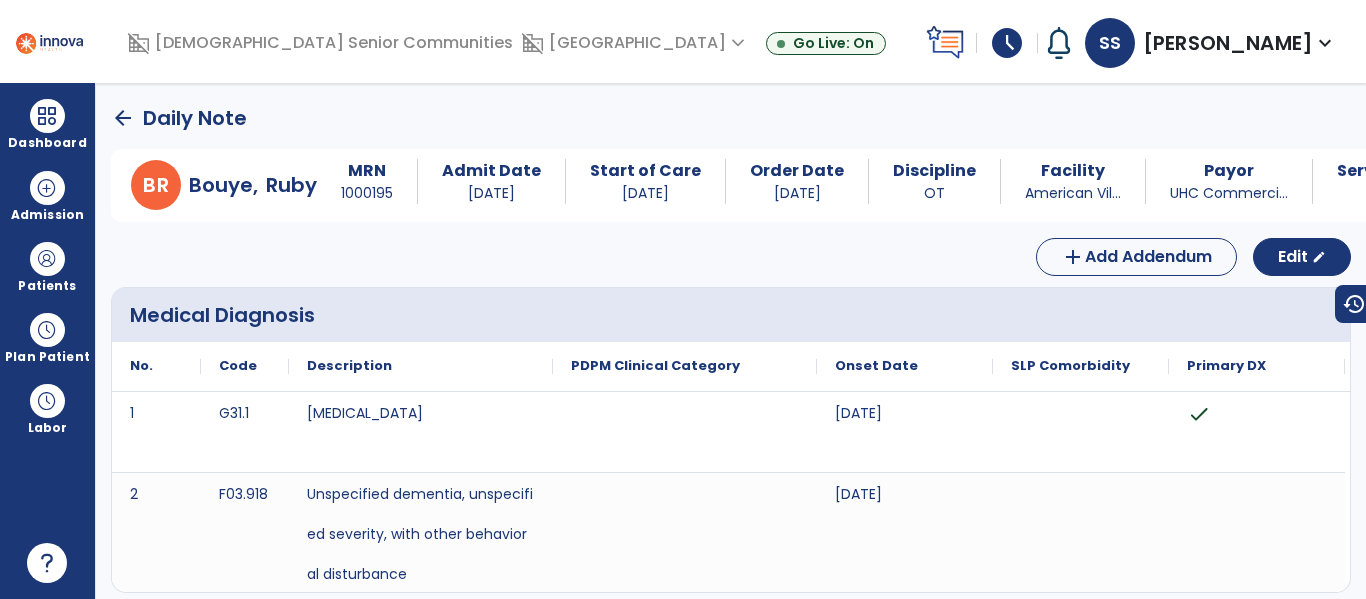 click on "arrow_back" 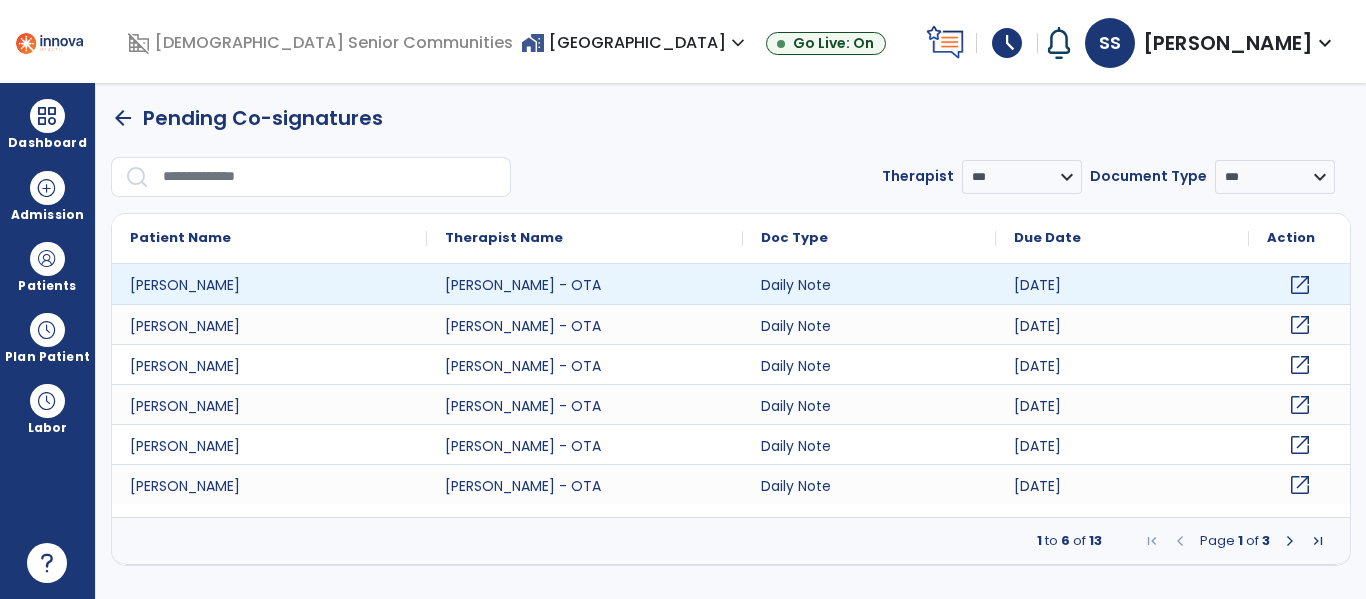 click on "open_in_new" 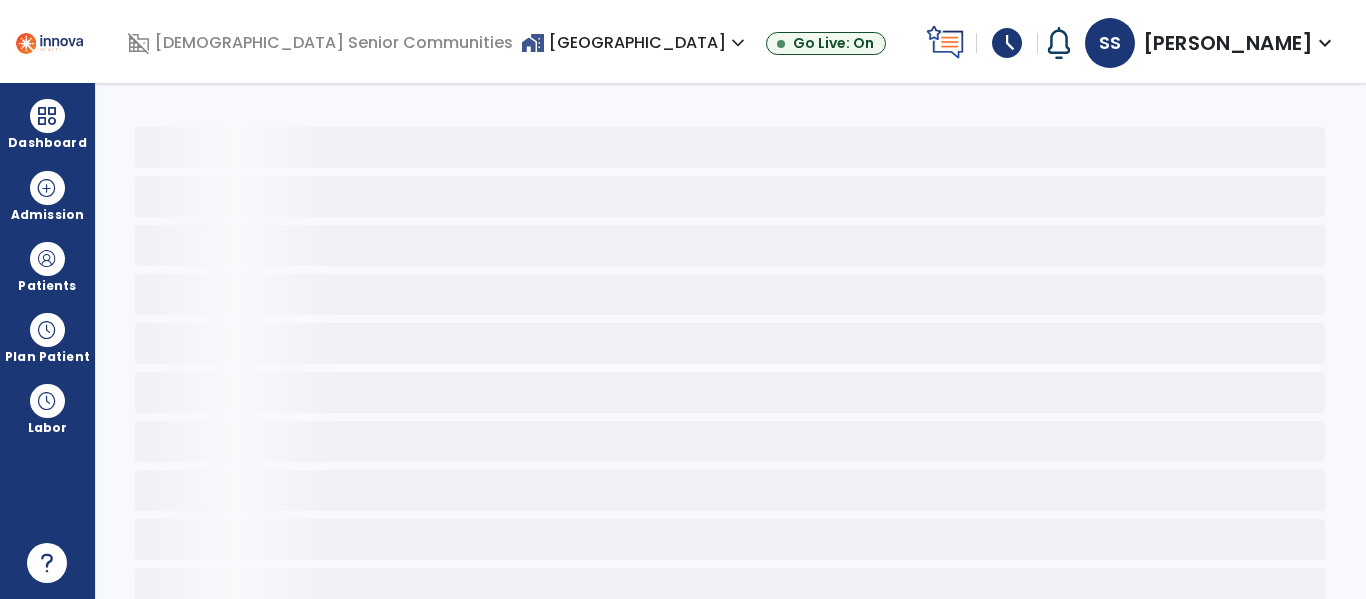 scroll, scrollTop: 114, scrollLeft: 0, axis: vertical 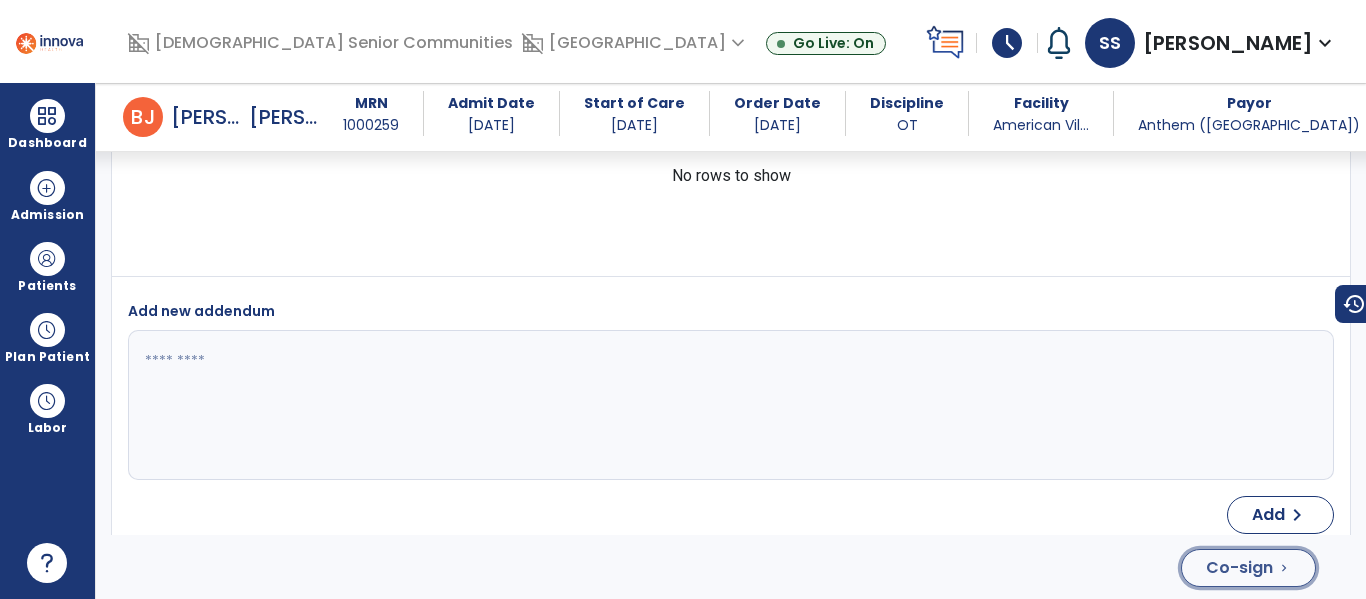 click on "Co-sign" 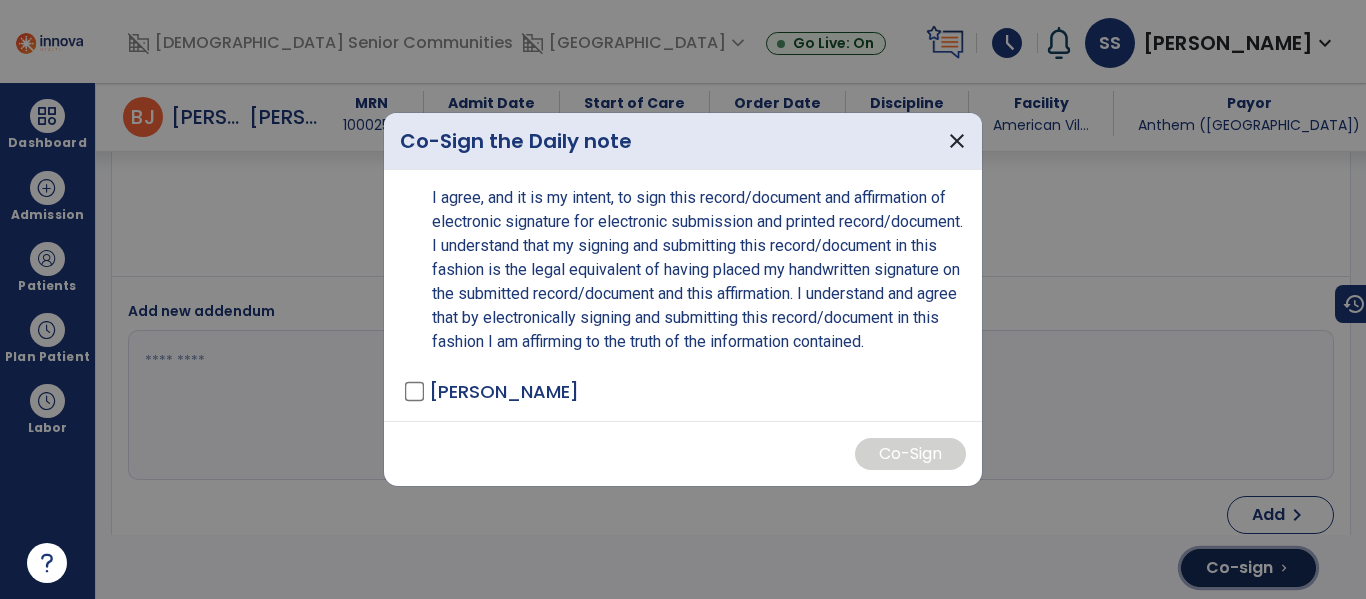 scroll, scrollTop: 4199, scrollLeft: 0, axis: vertical 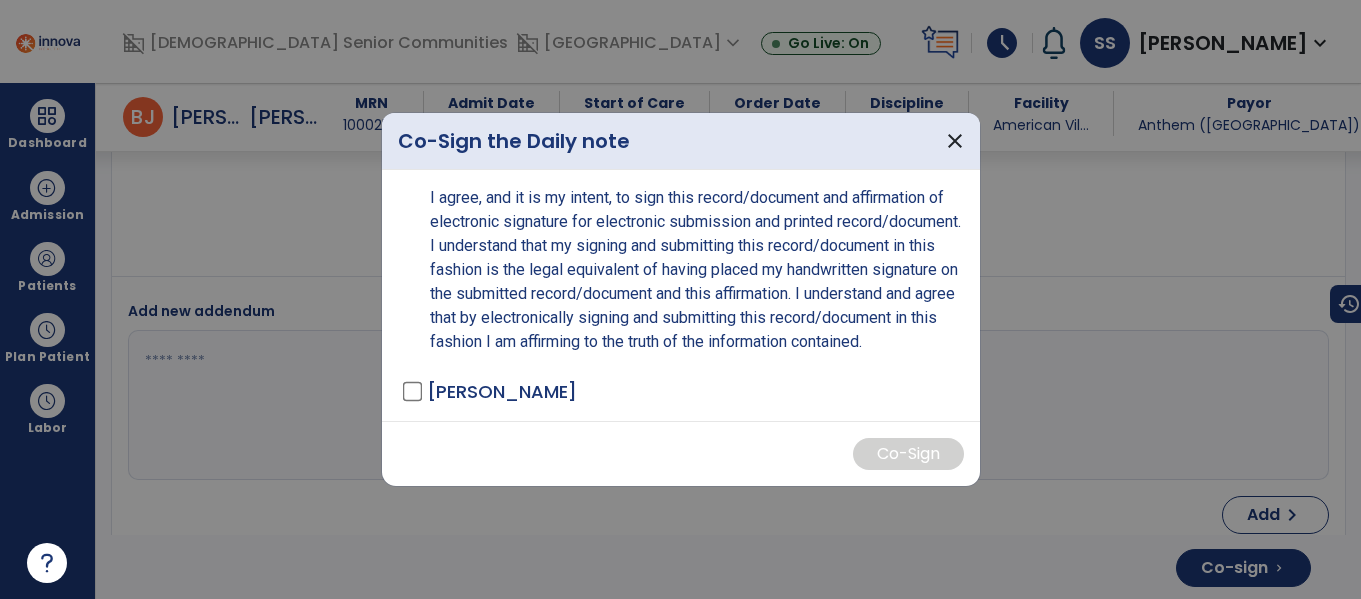 click on "[PERSON_NAME]" at bounding box center [502, 391] 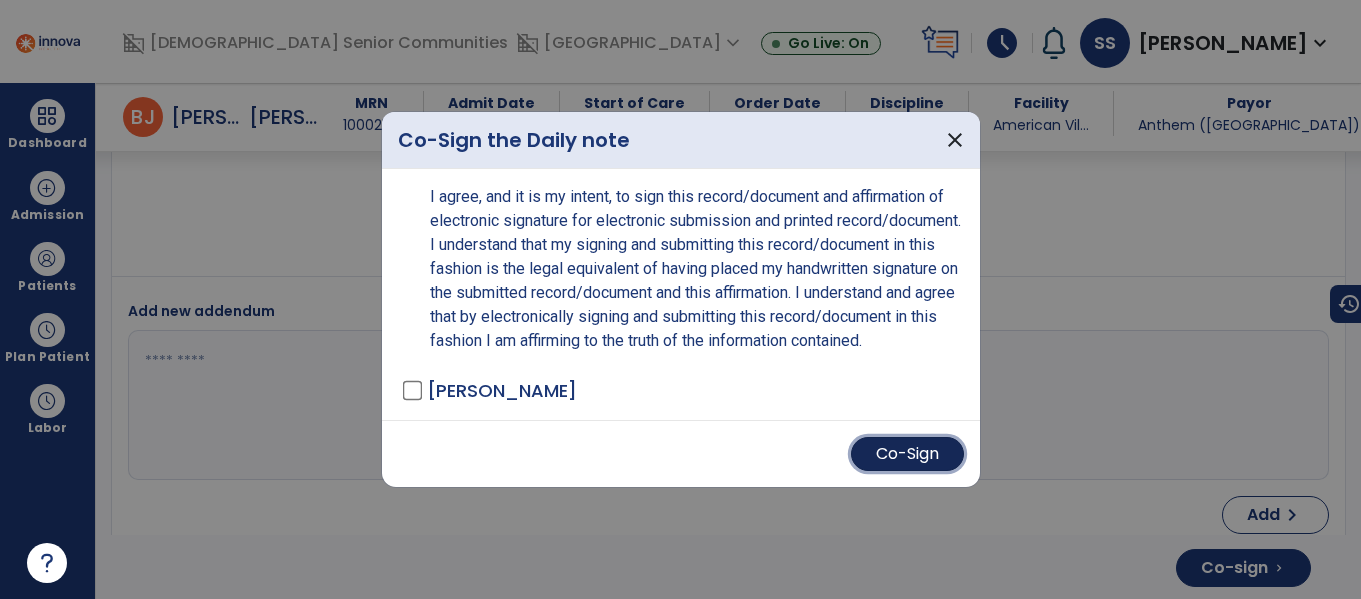 click on "Co-Sign" at bounding box center [907, 454] 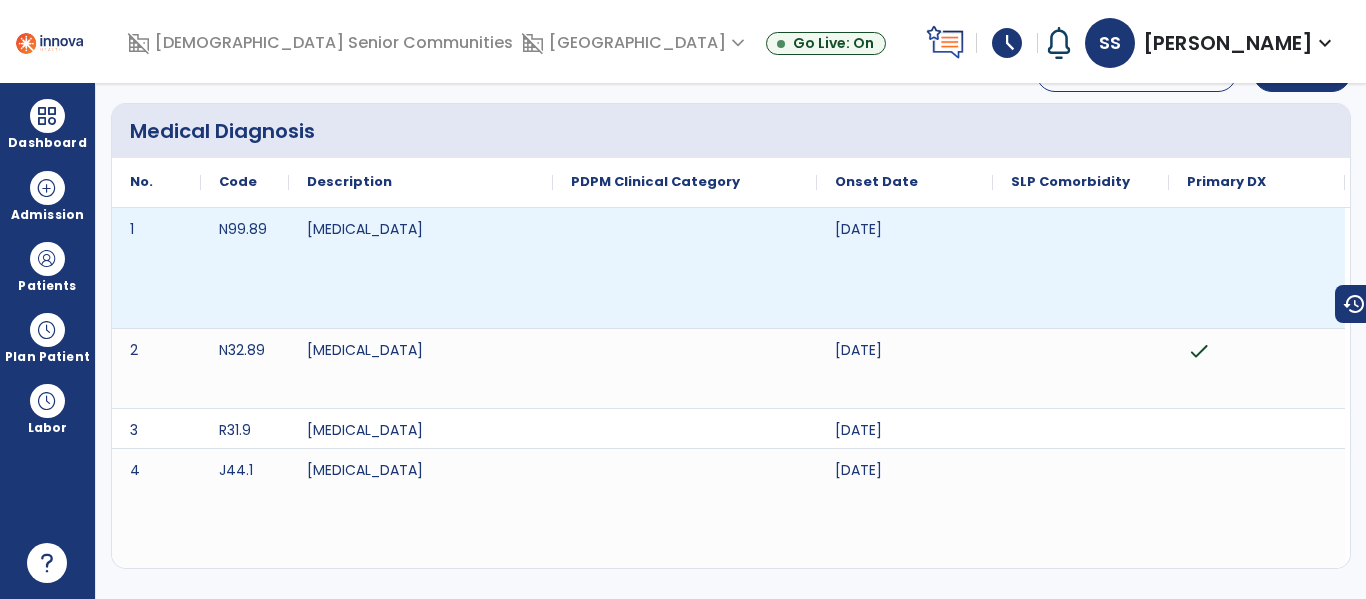 scroll, scrollTop: 0, scrollLeft: 0, axis: both 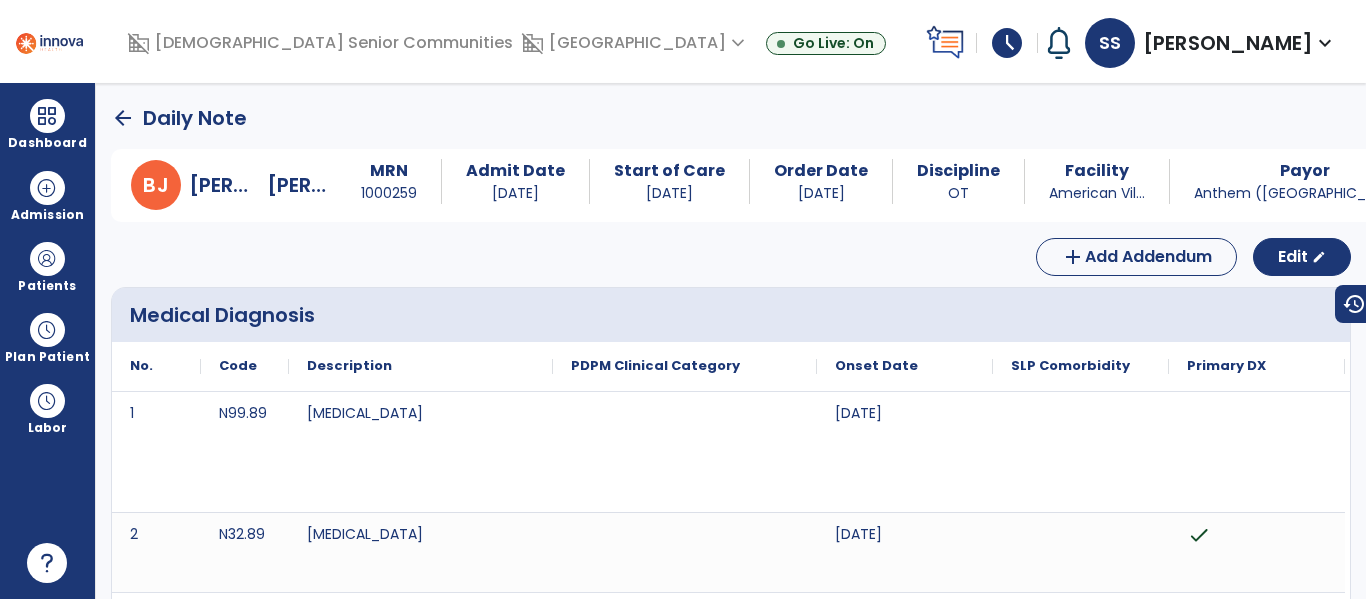 click on "arrow_back" 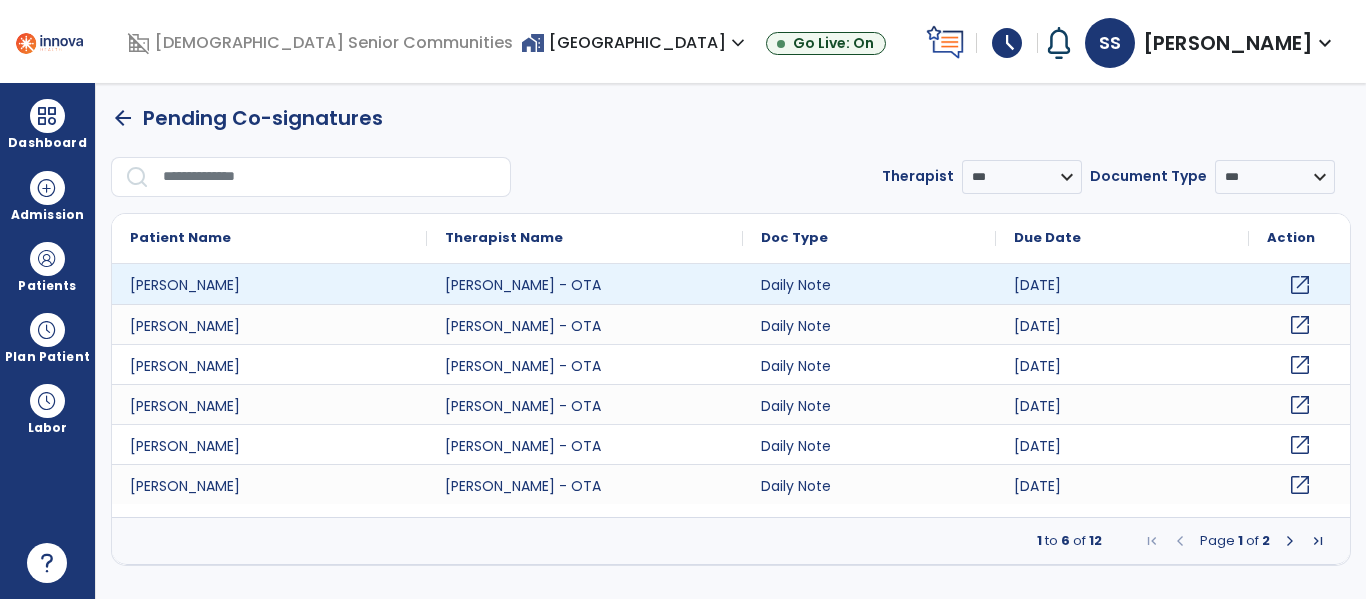 click on "open_in_new" 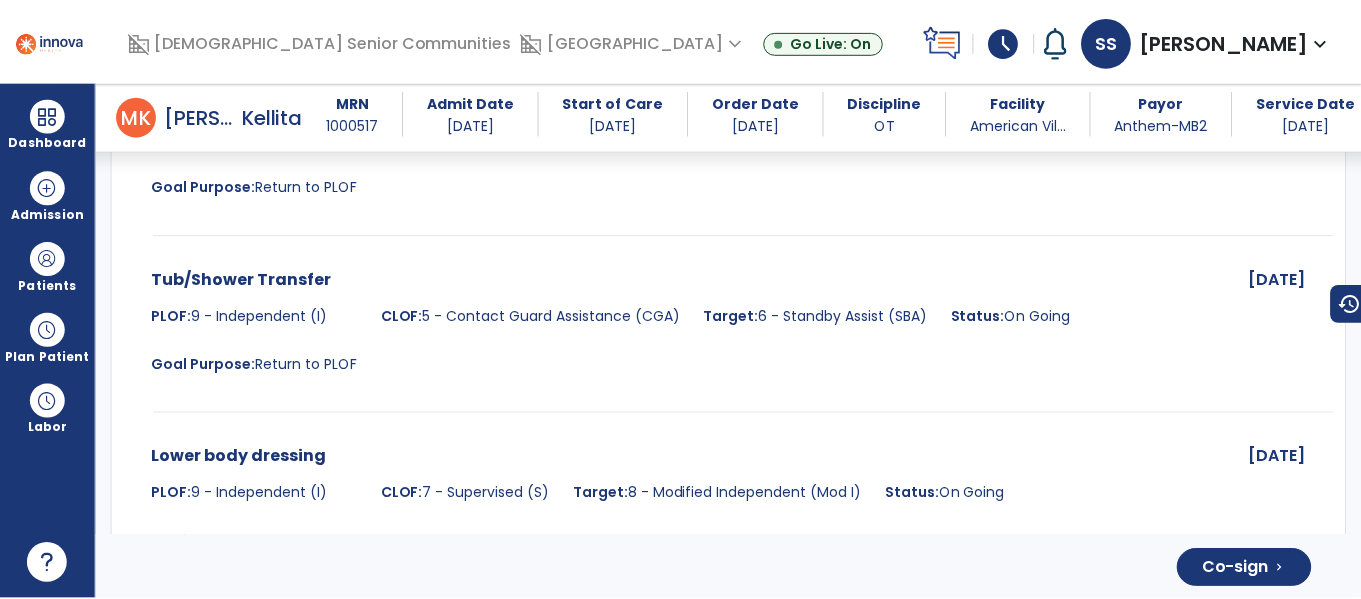 scroll, scrollTop: 4158, scrollLeft: 0, axis: vertical 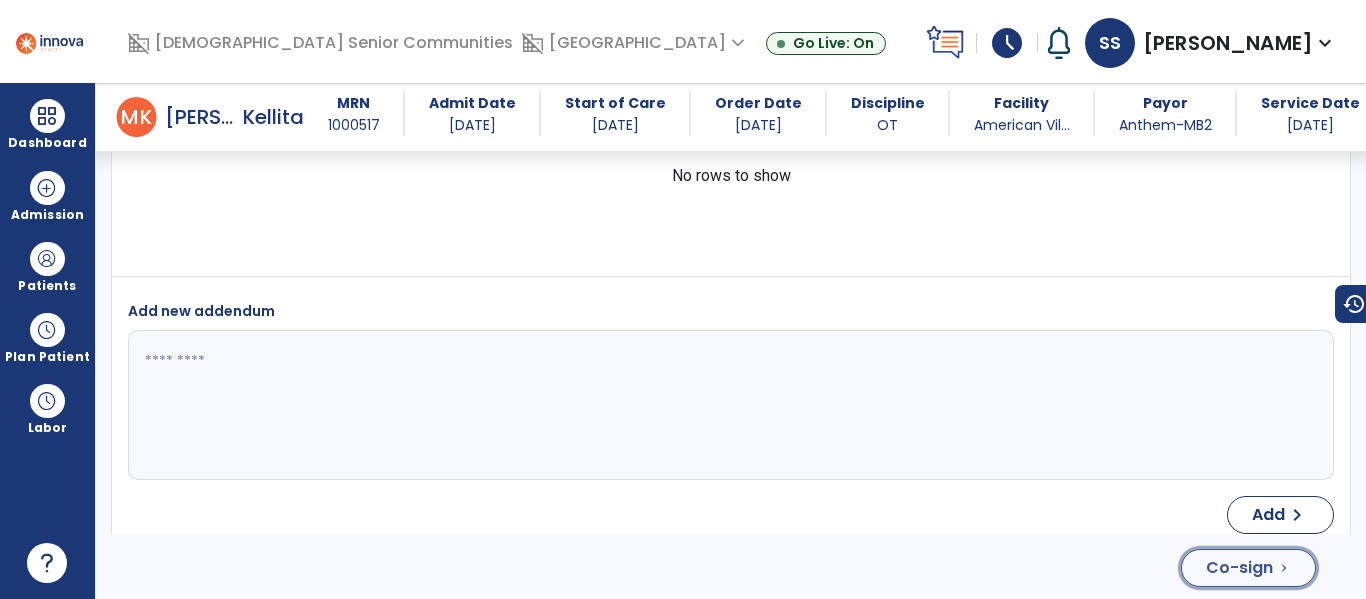 click on "Co-sign" 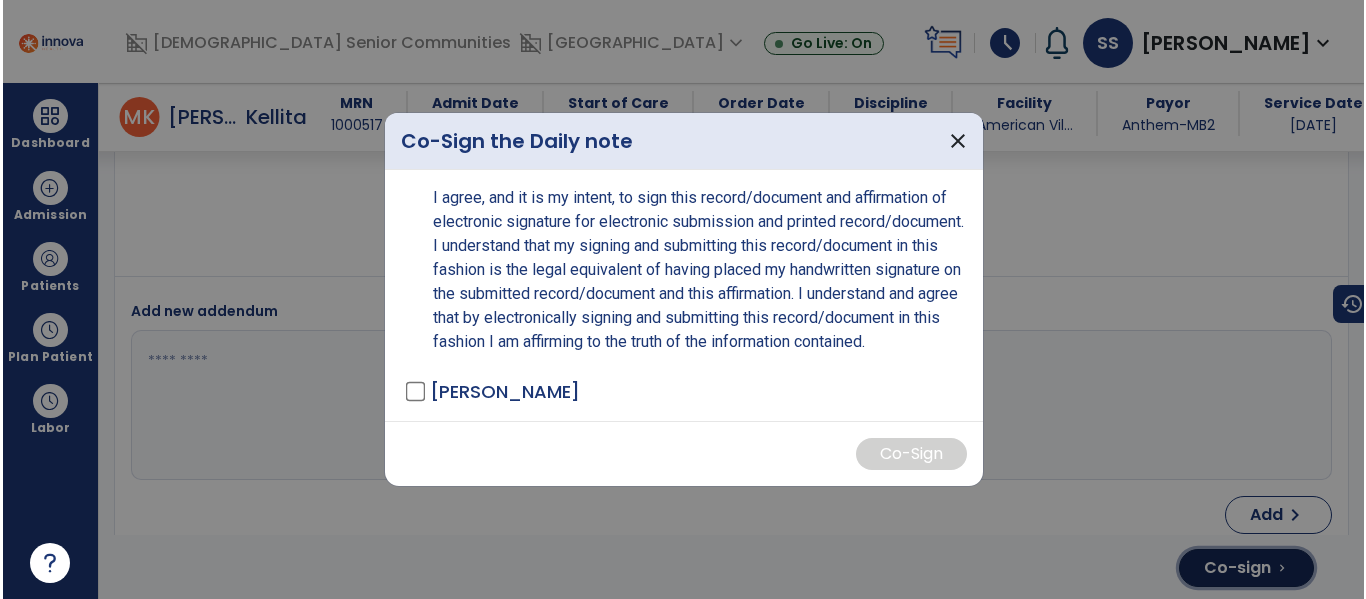 scroll, scrollTop: 4158, scrollLeft: 0, axis: vertical 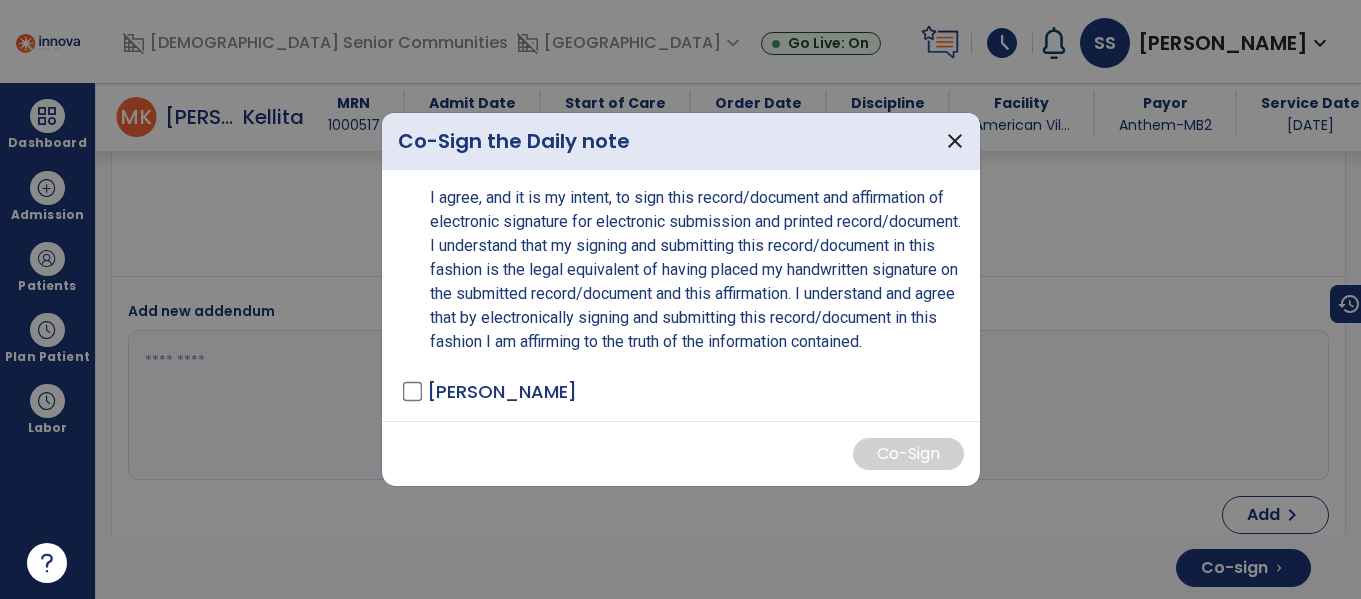 click on "[PERSON_NAME]" at bounding box center (502, 391) 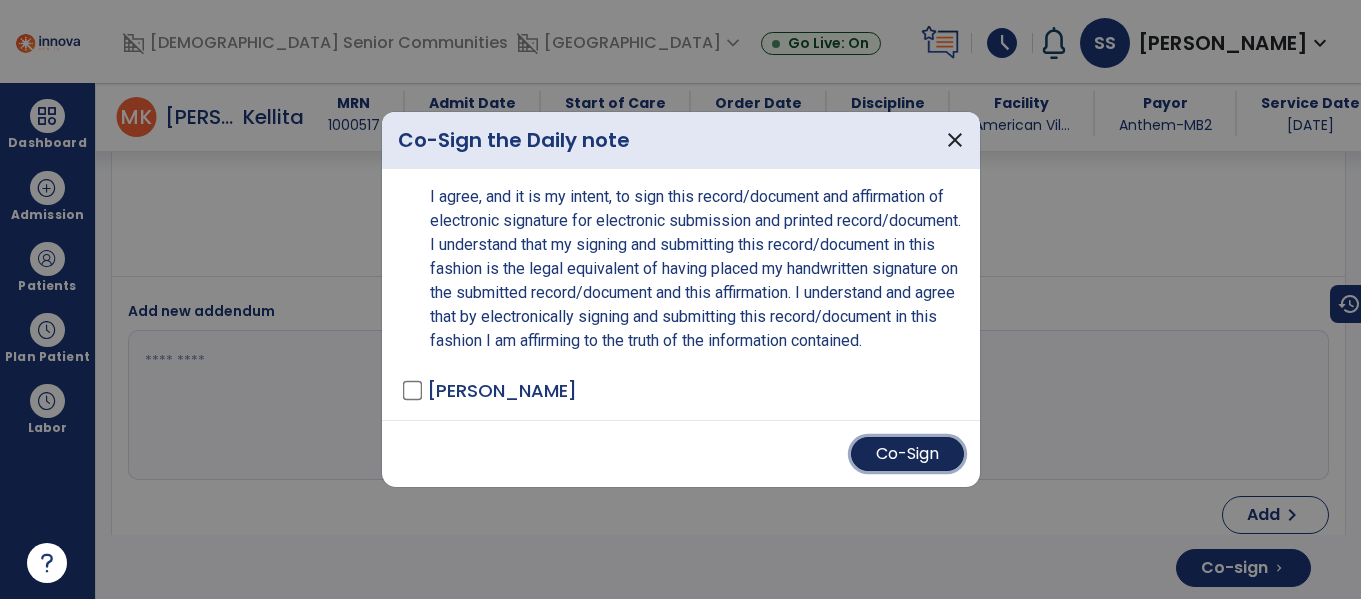 click on "Co-Sign" at bounding box center (907, 454) 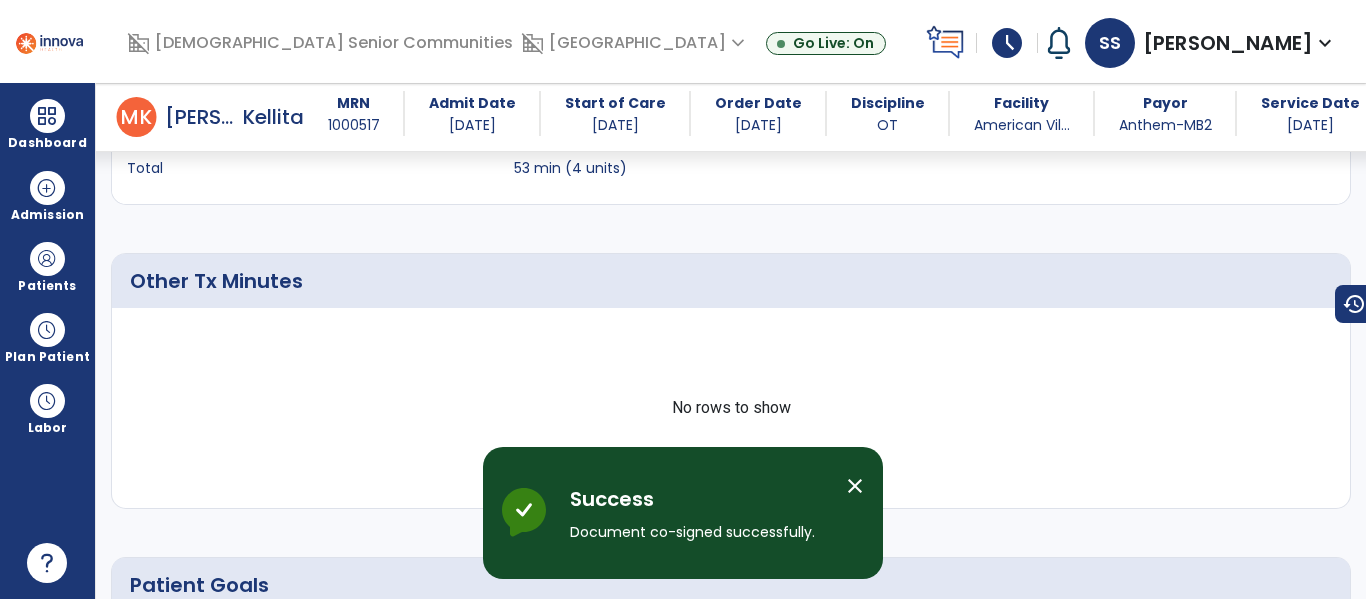scroll, scrollTop: 0, scrollLeft: 0, axis: both 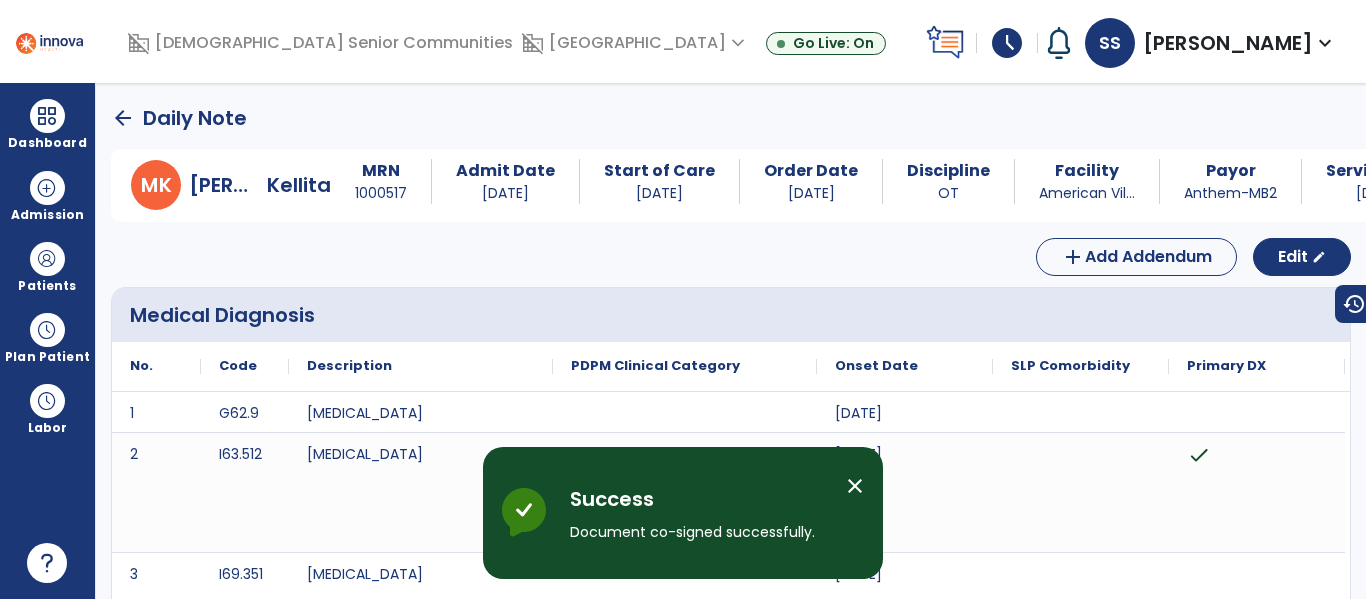 click on "arrow_back" 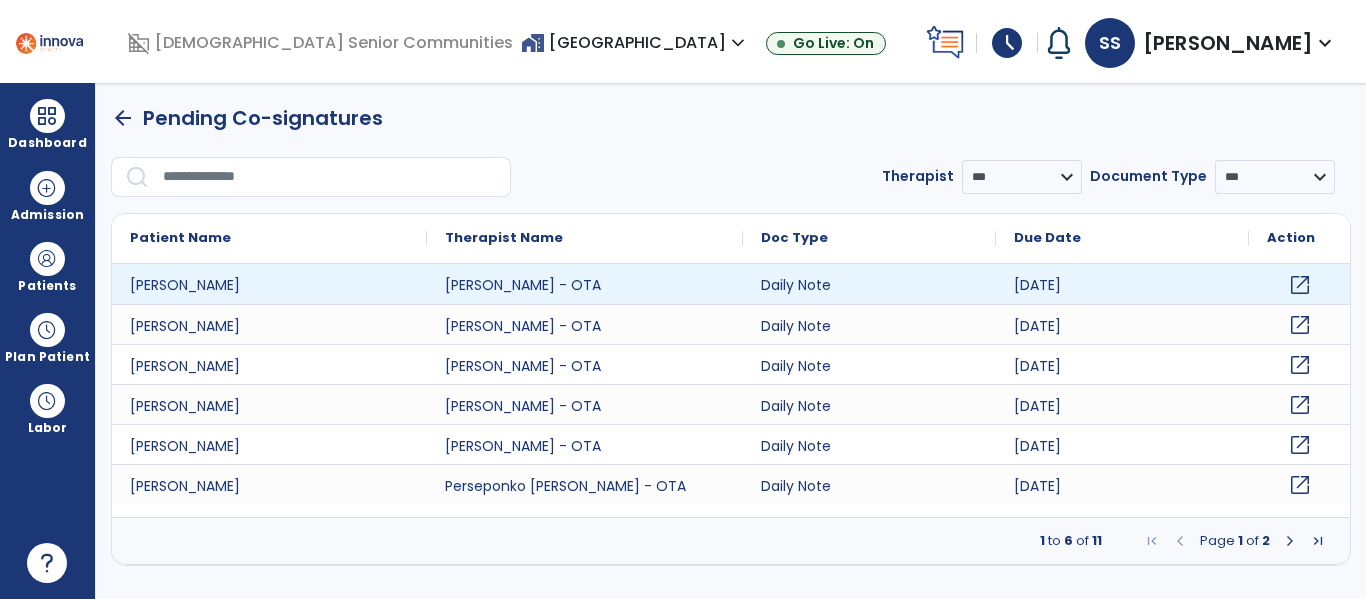 click on "open_in_new" 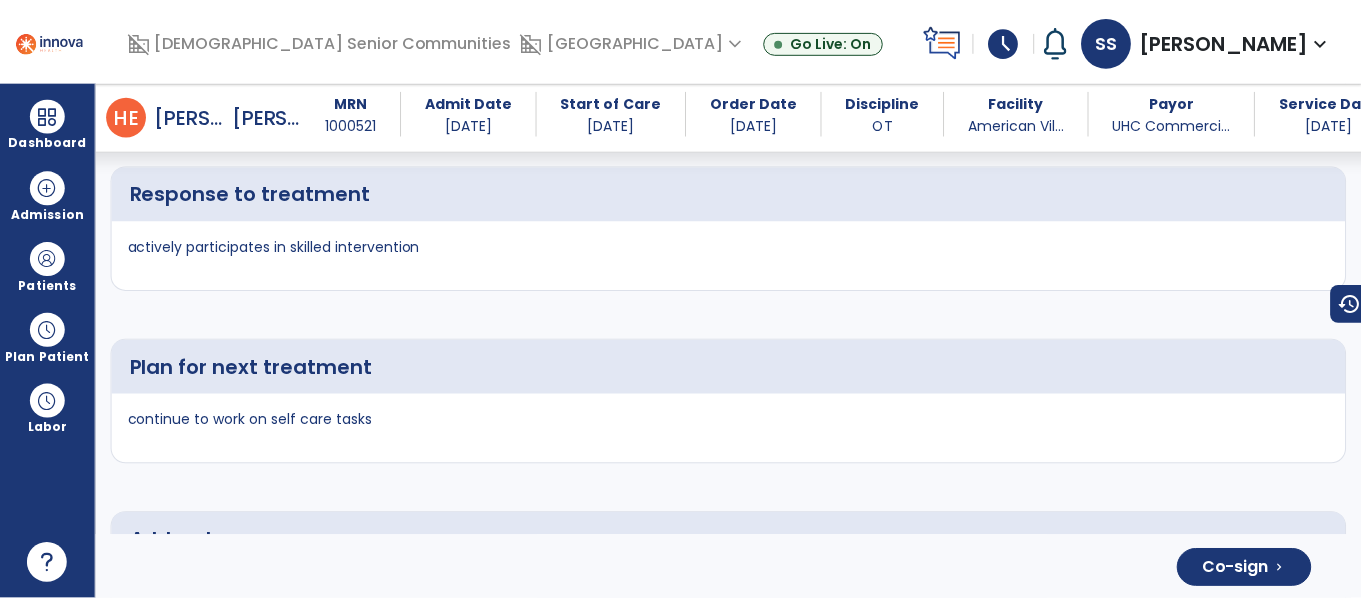 scroll, scrollTop: 3203, scrollLeft: 0, axis: vertical 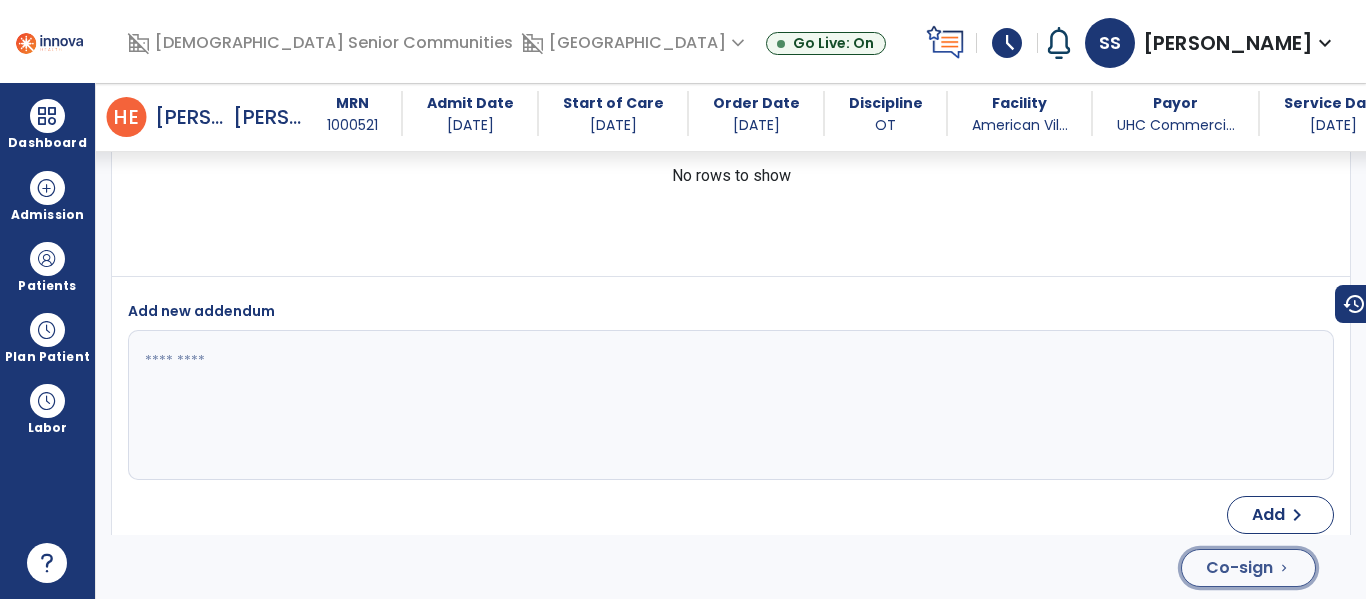 click on "Co-sign" 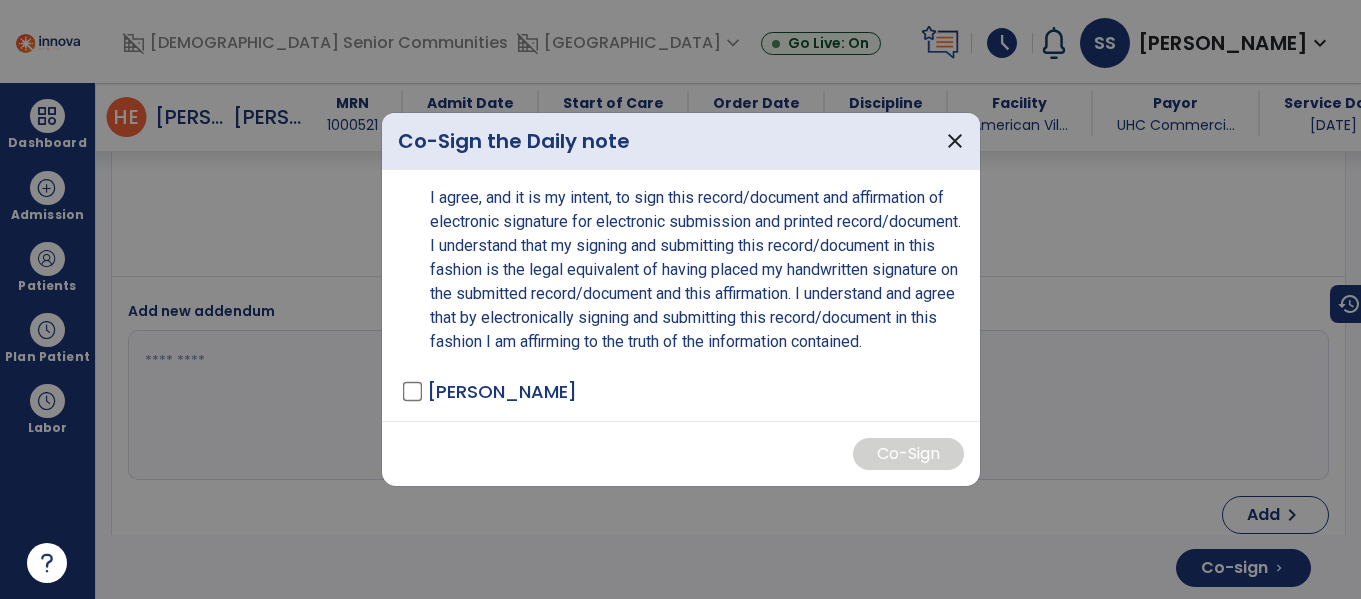 click on "[PERSON_NAME]" at bounding box center [502, 391] 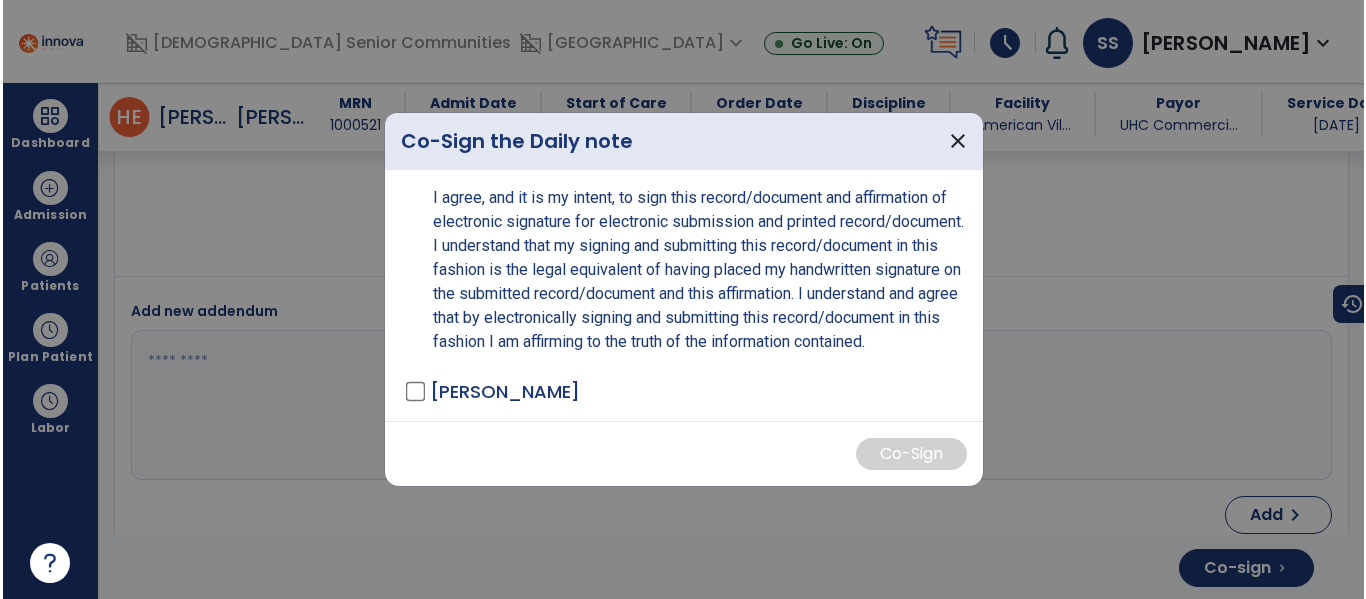 scroll, scrollTop: 3251, scrollLeft: 0, axis: vertical 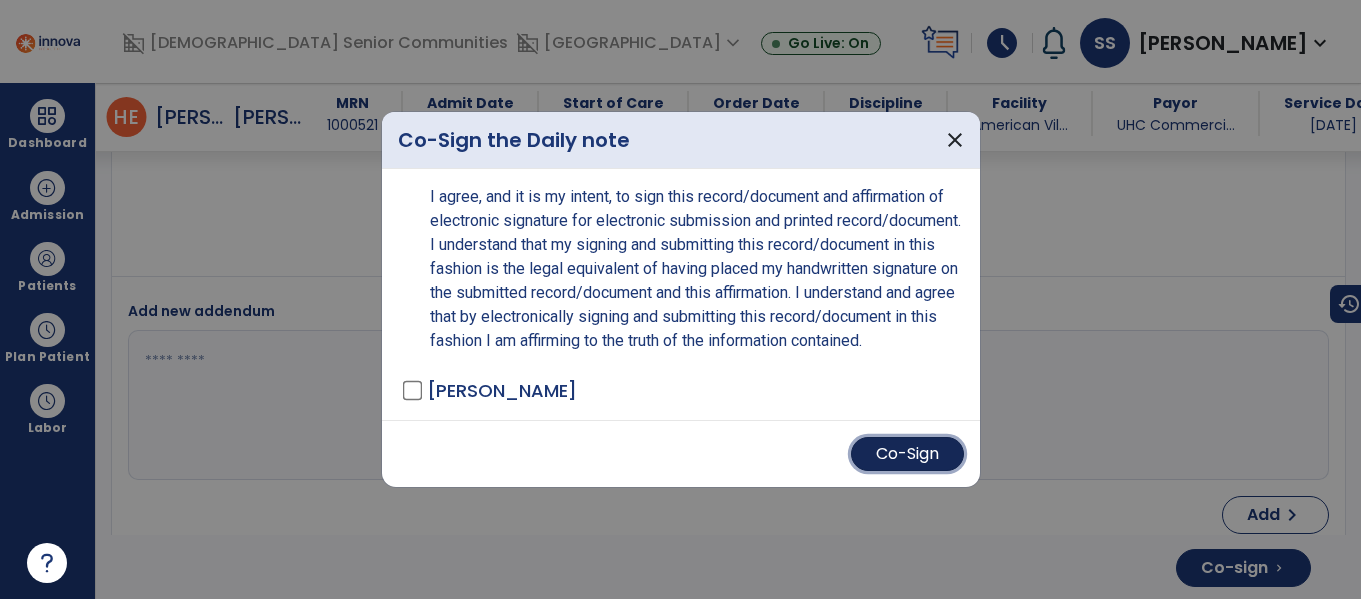 click on "Co-Sign" at bounding box center (907, 454) 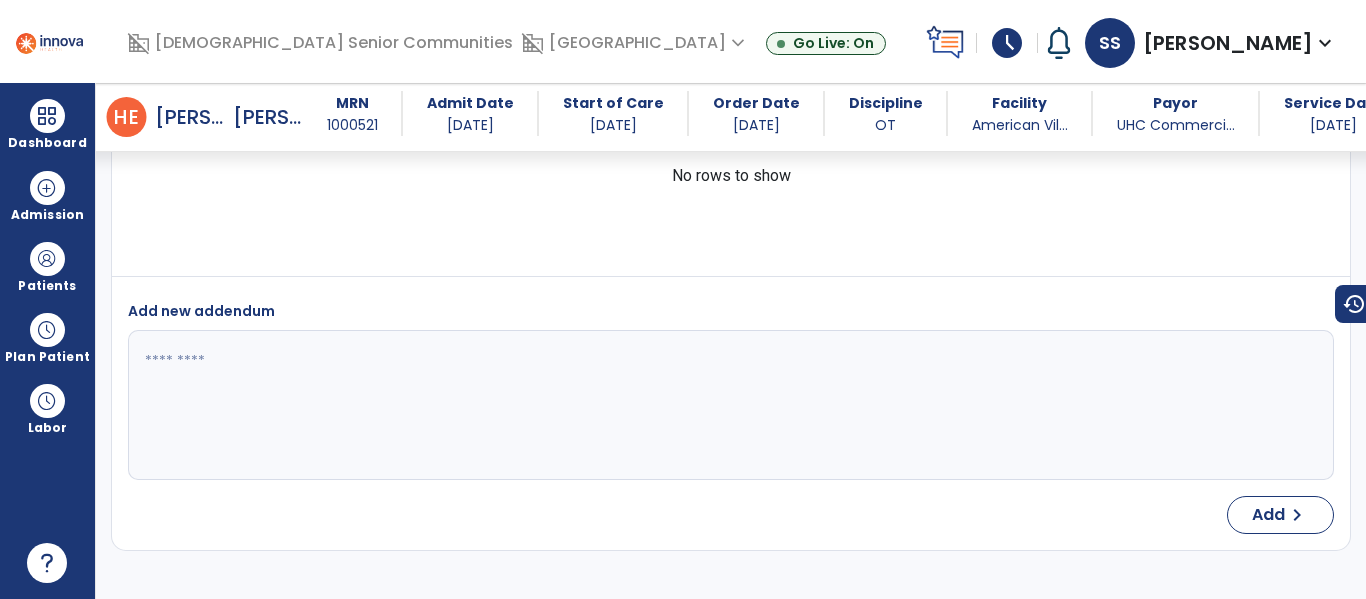 scroll, scrollTop: 0, scrollLeft: 0, axis: both 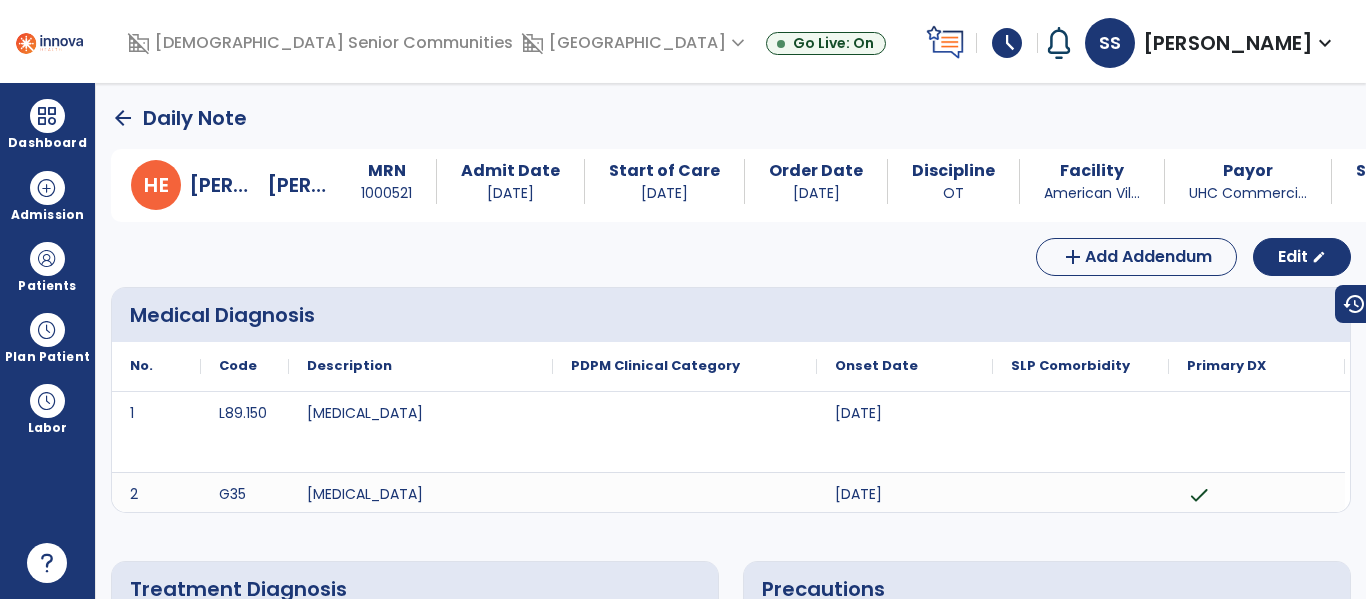 click on "arrow_back" 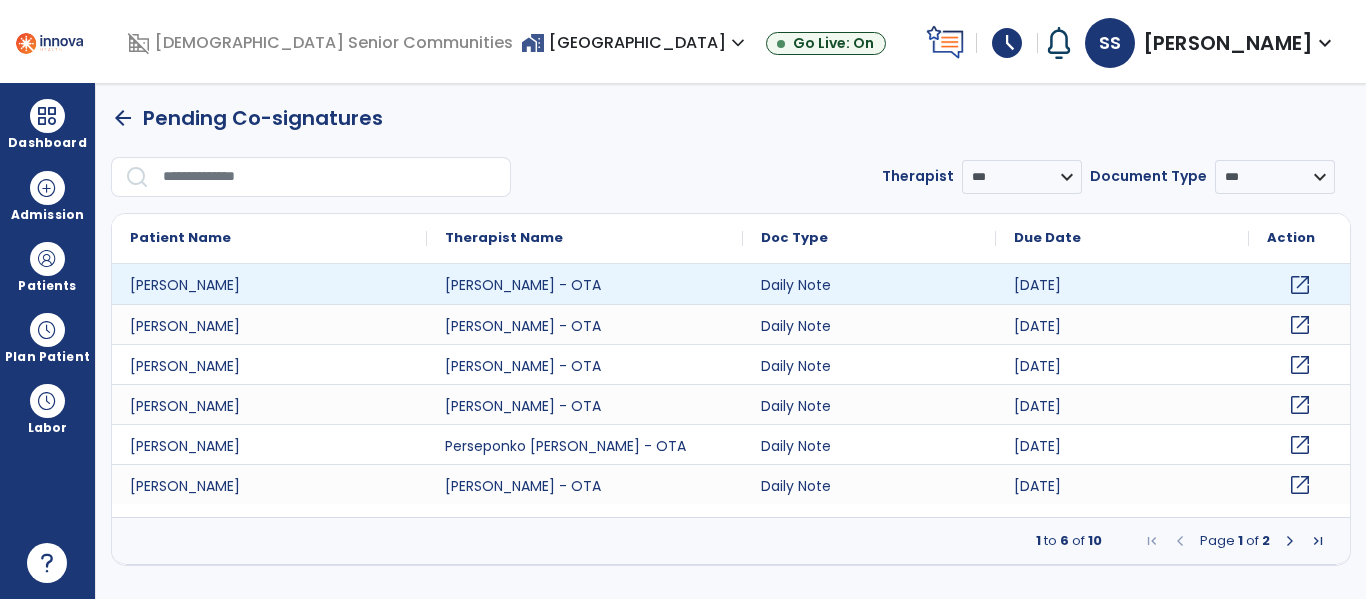 click on "open_in_new" 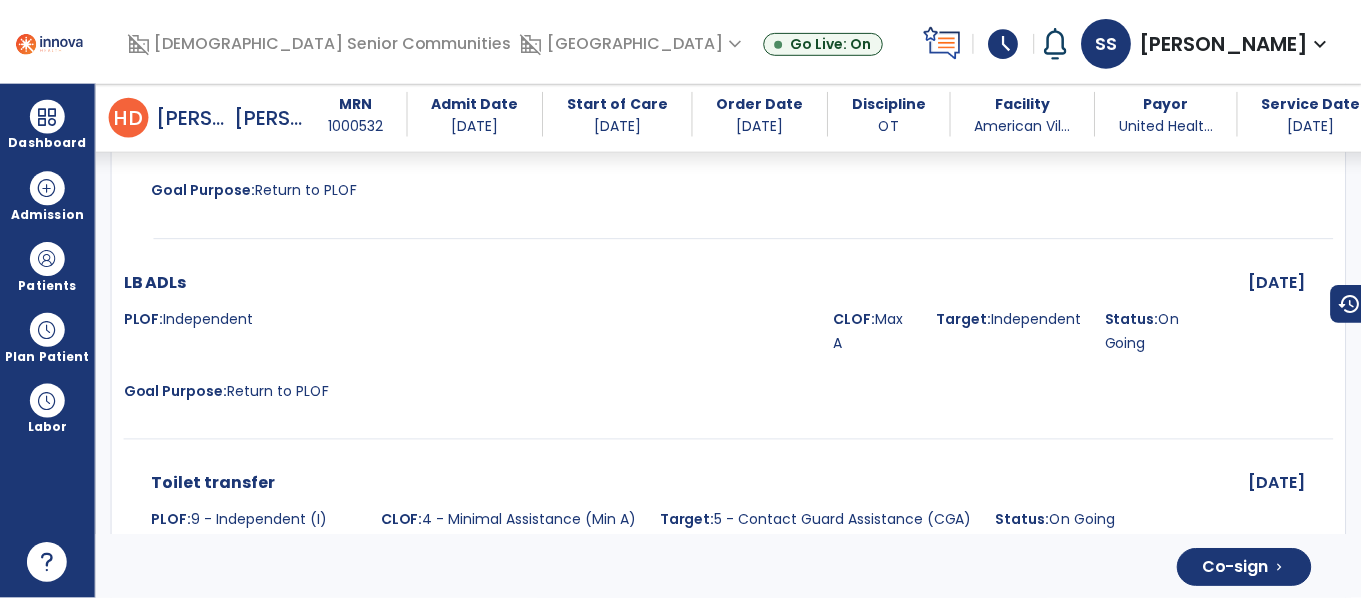 scroll, scrollTop: 4037, scrollLeft: 0, axis: vertical 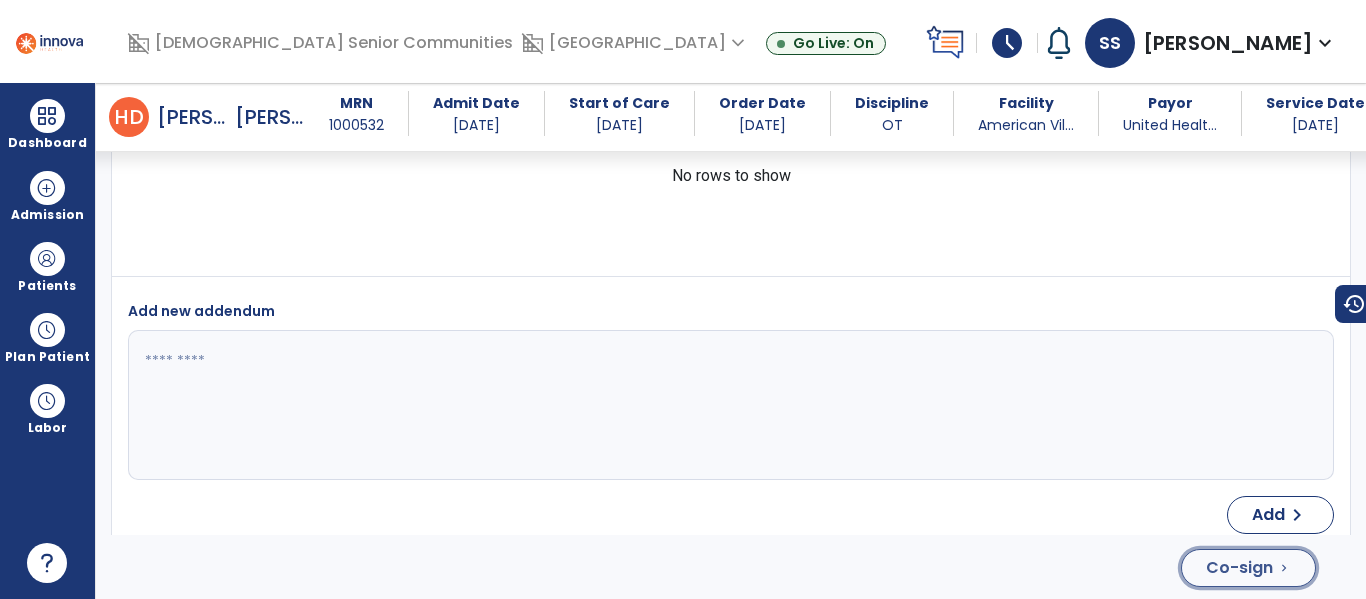 click on "Co-sign" 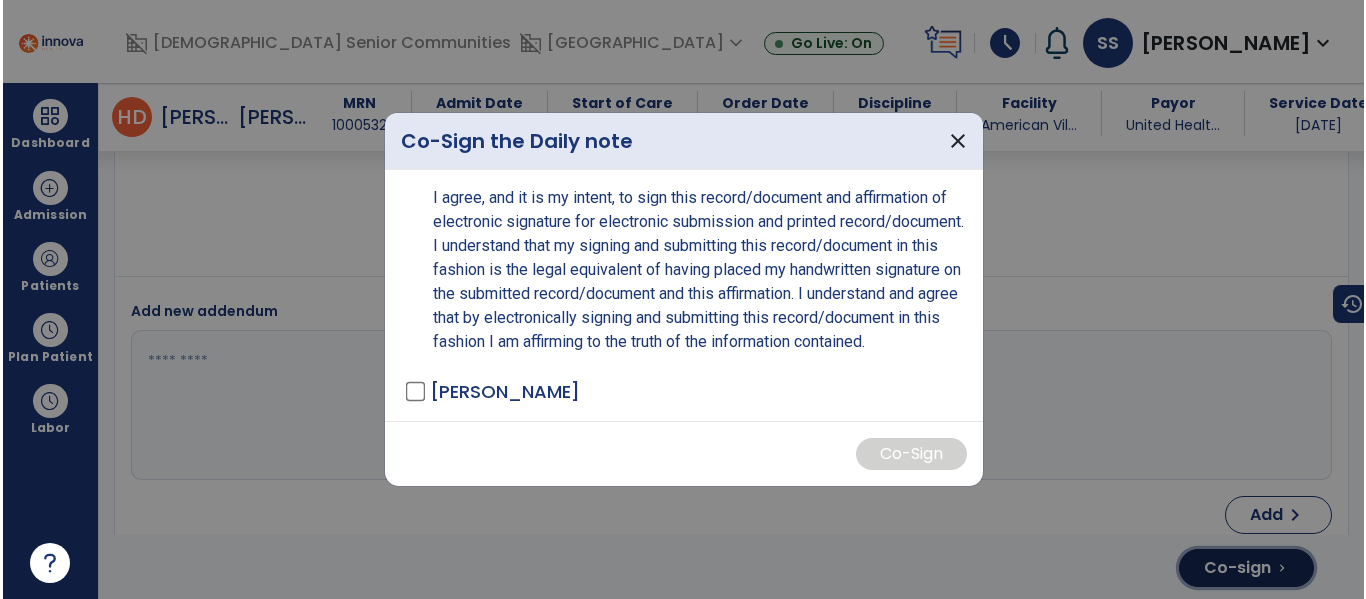 scroll, scrollTop: 4037, scrollLeft: 0, axis: vertical 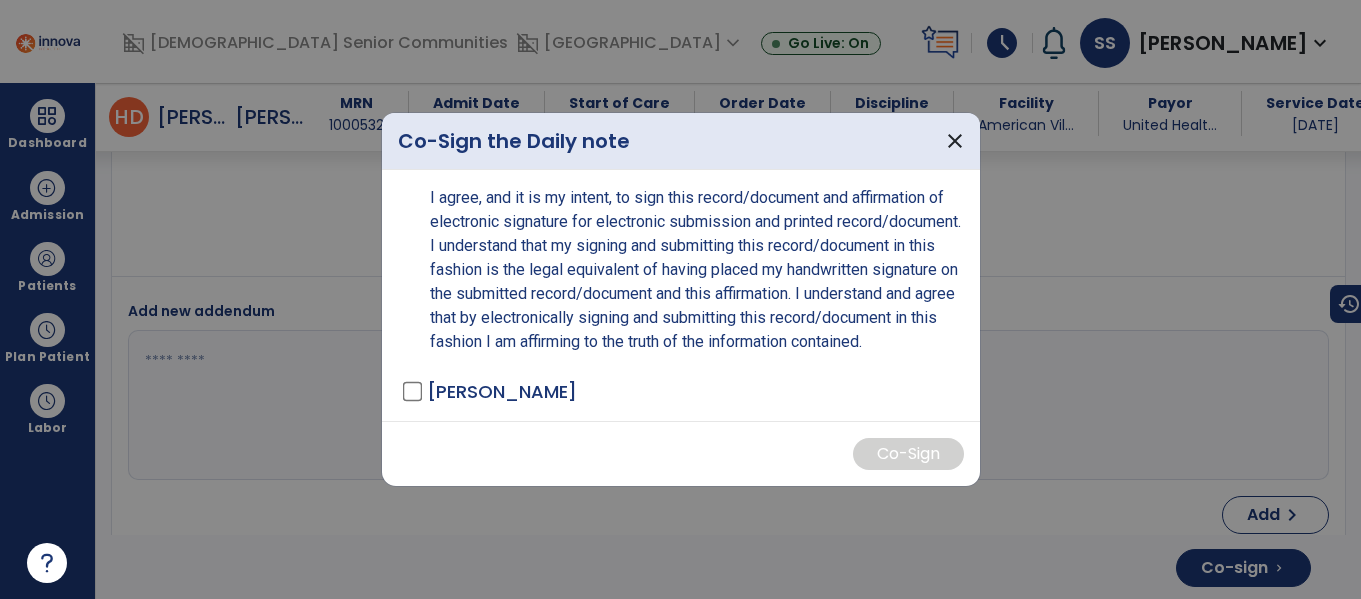 click on "[PERSON_NAME]" at bounding box center (502, 391) 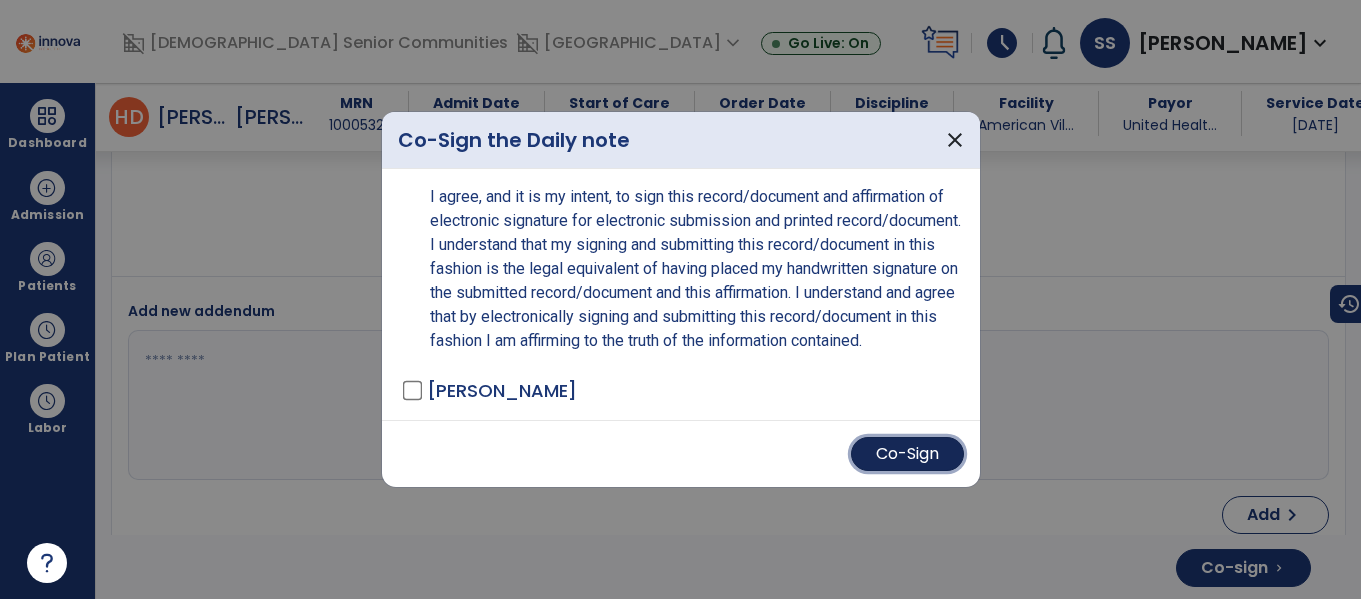 click on "Co-Sign" at bounding box center [907, 454] 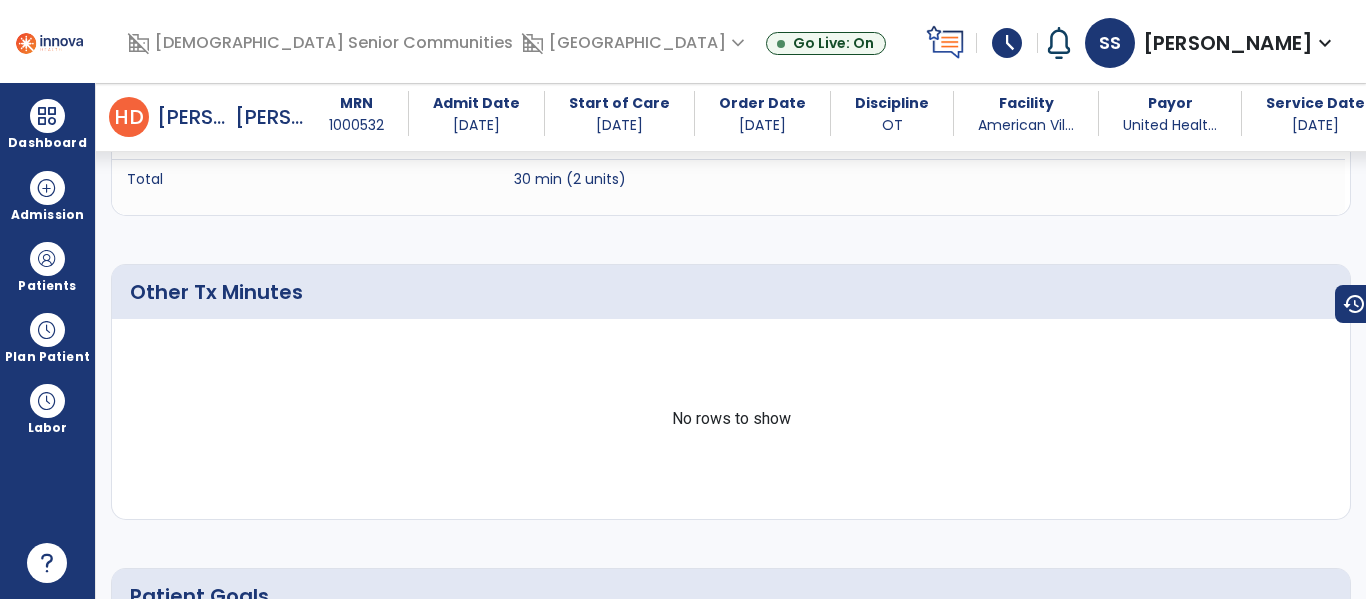 scroll, scrollTop: 0, scrollLeft: 0, axis: both 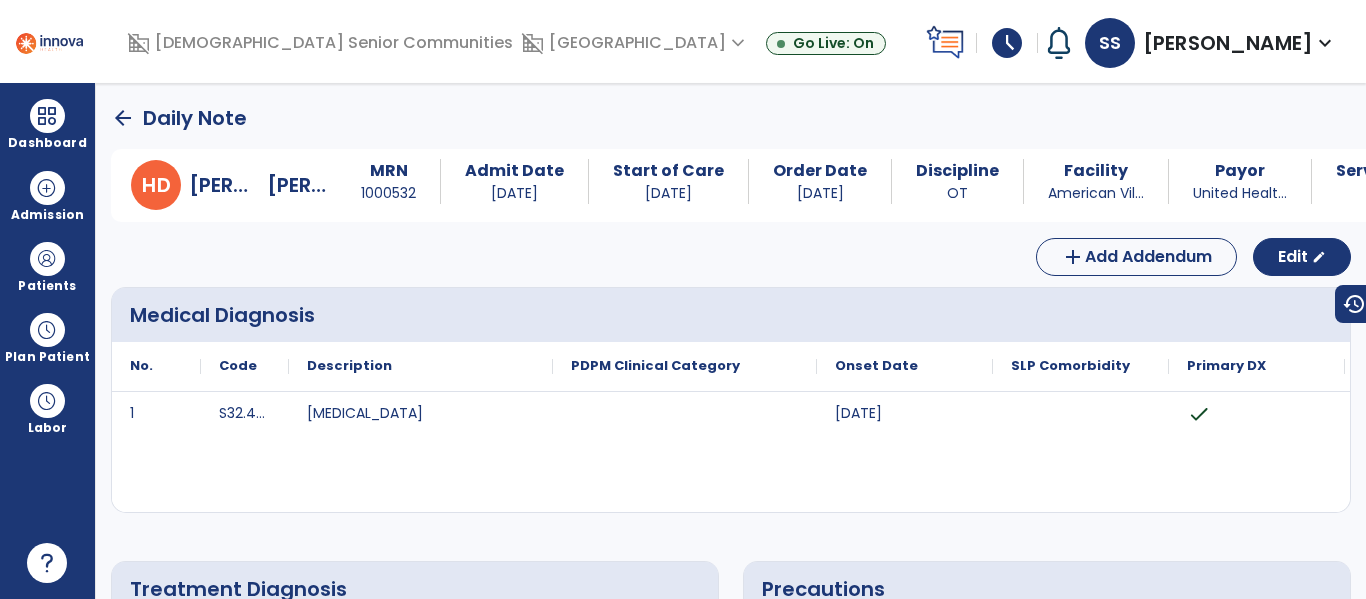 click on "arrow_back" 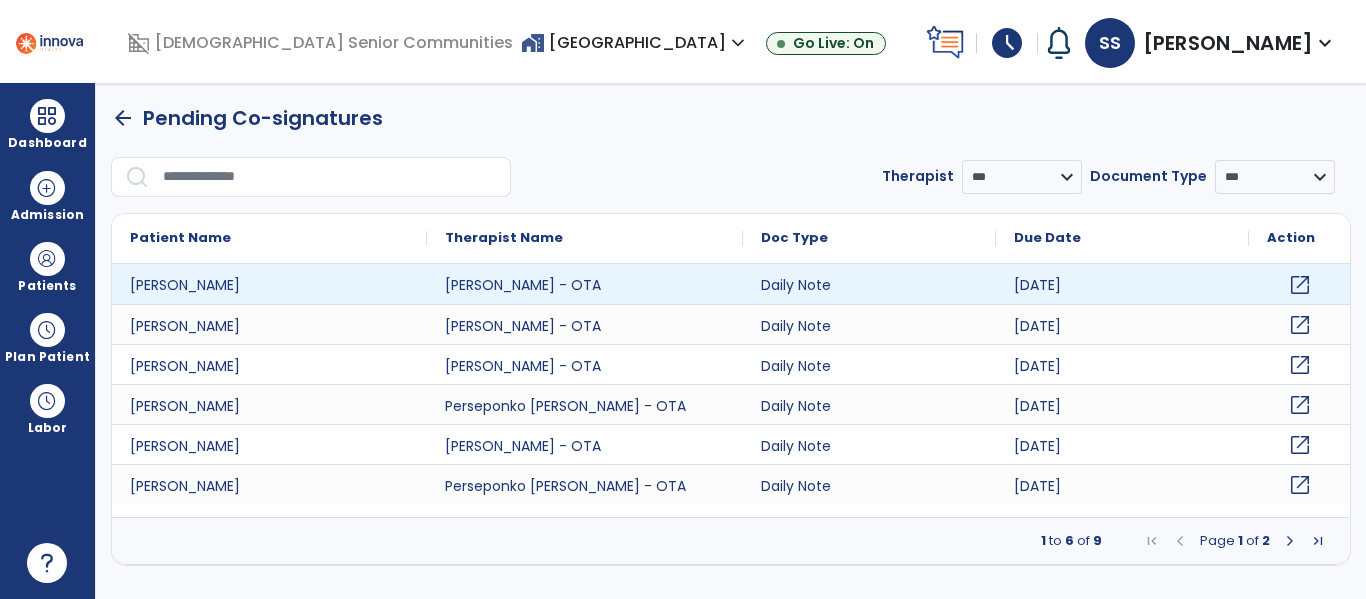 click on "open_in_new" 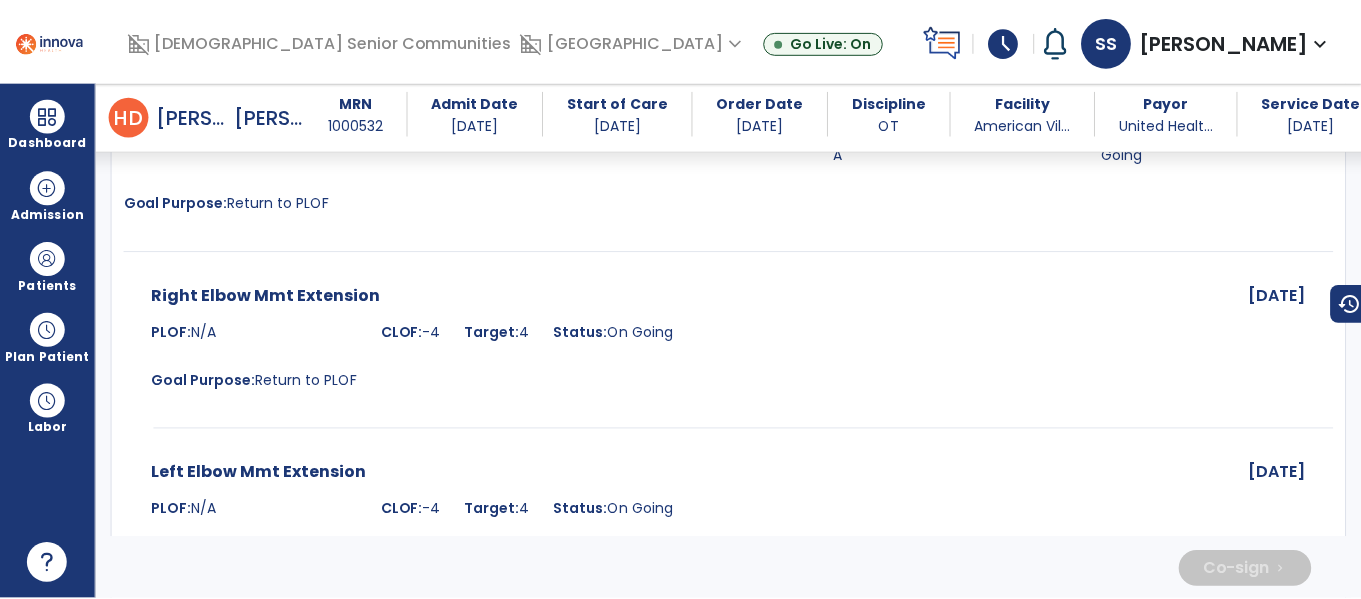 scroll, scrollTop: 4136, scrollLeft: 0, axis: vertical 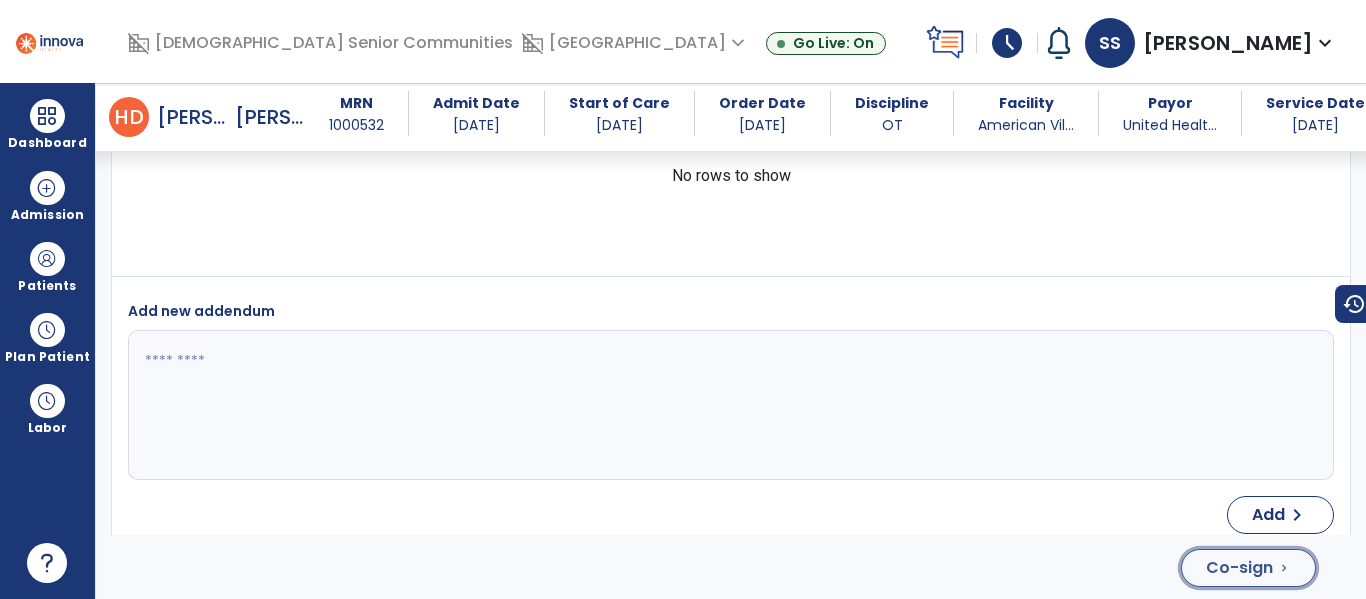click on "Co-sign  chevron_right" 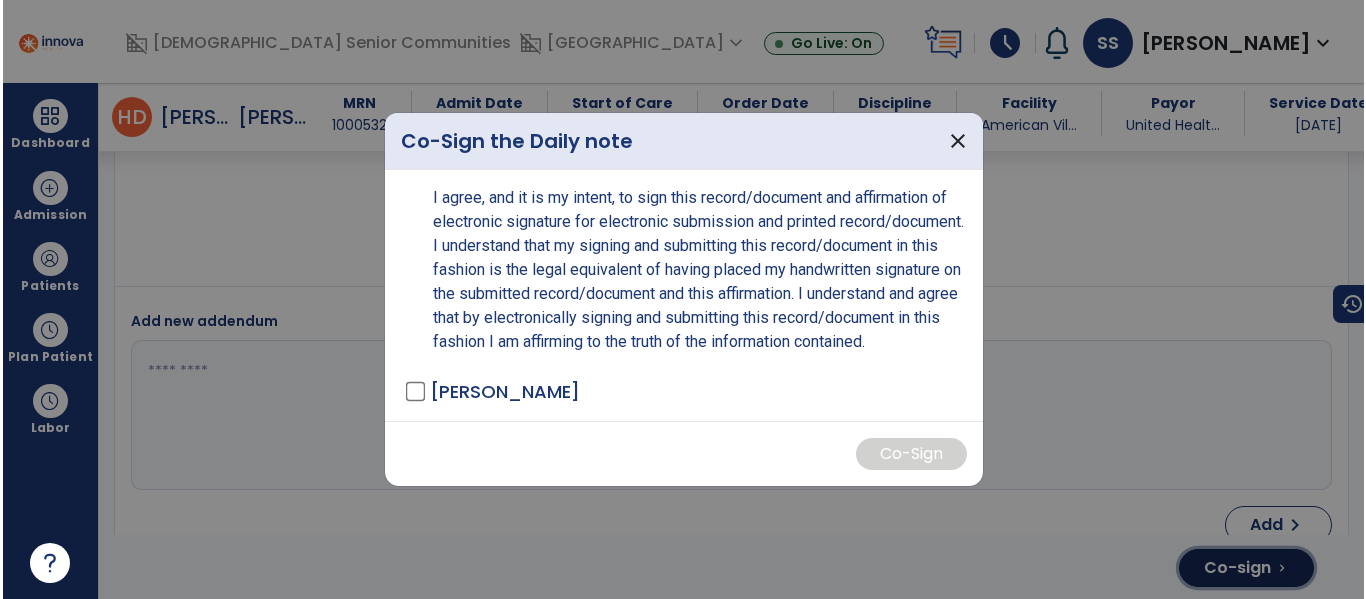 scroll, scrollTop: 4136, scrollLeft: 0, axis: vertical 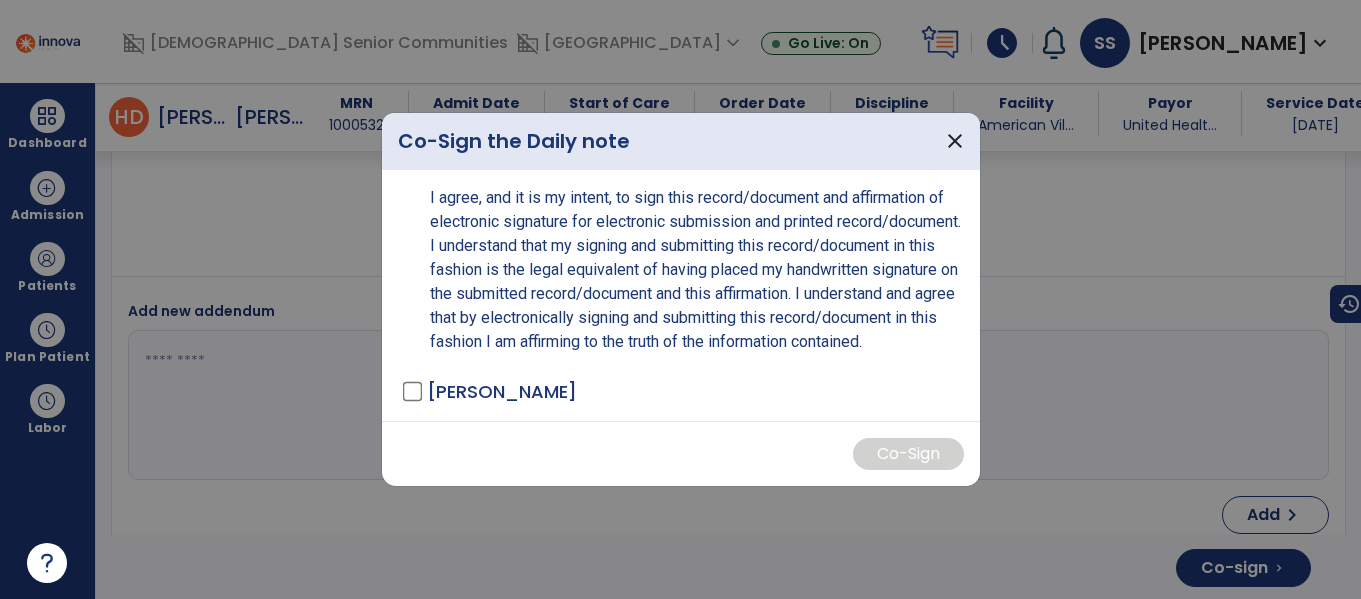 click on "[PERSON_NAME]" at bounding box center (502, 391) 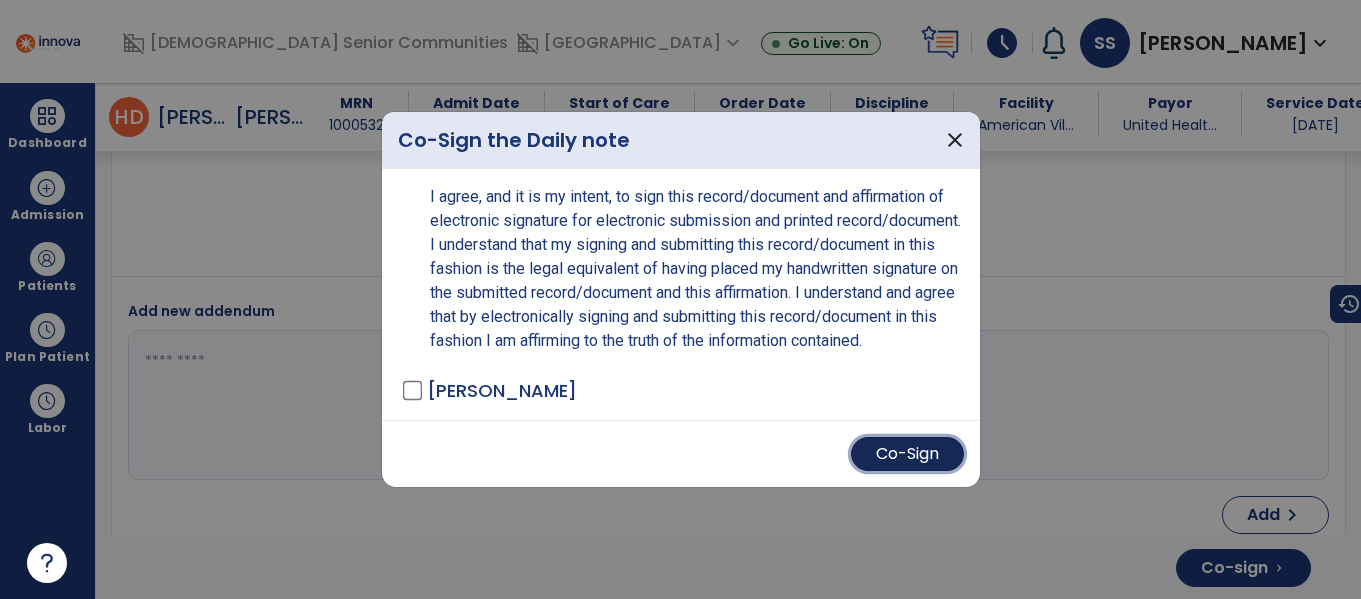 click on "Co-Sign" at bounding box center [907, 454] 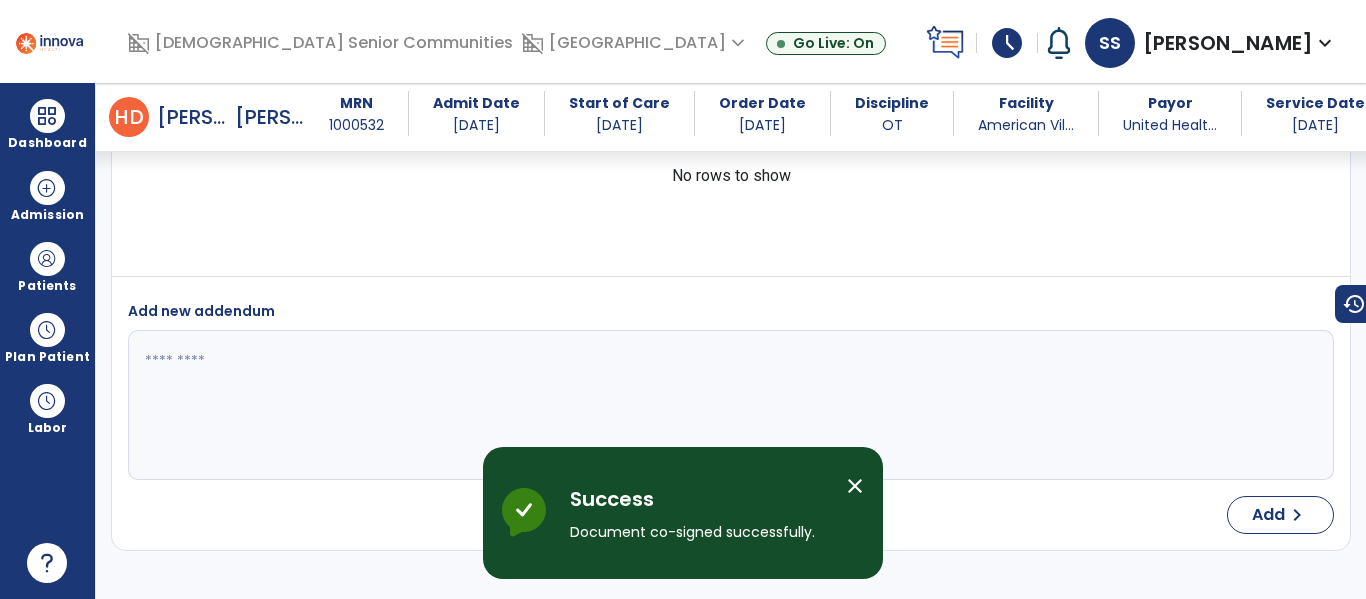scroll, scrollTop: 0, scrollLeft: 0, axis: both 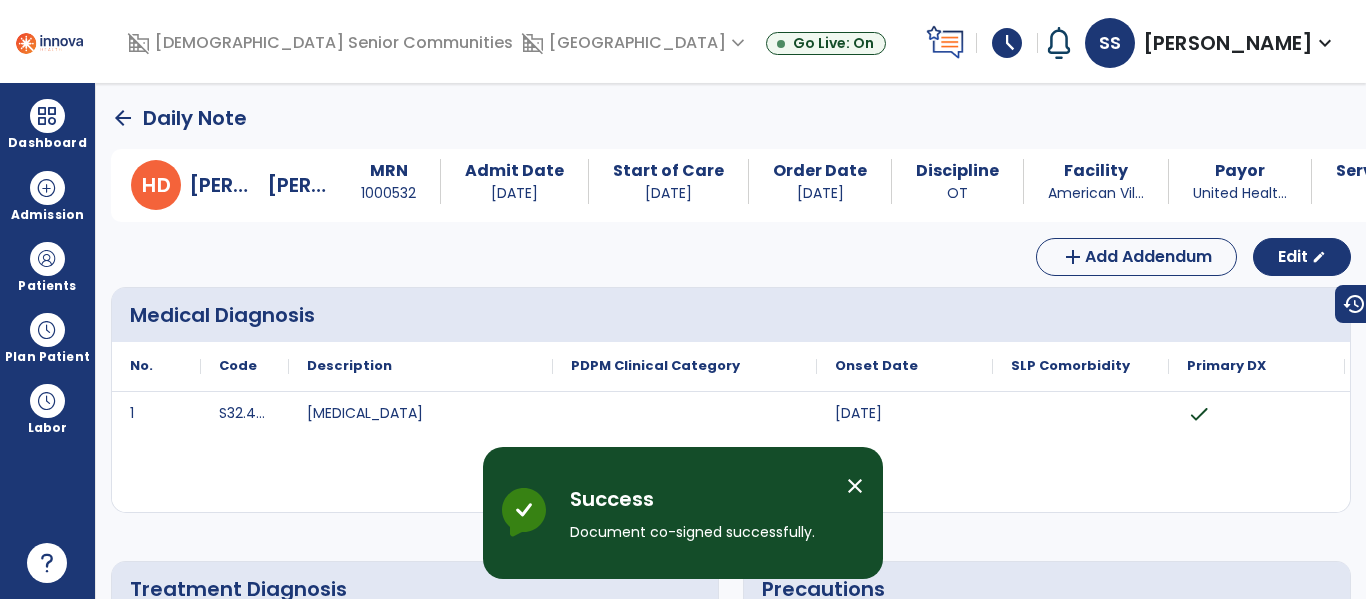 click on "arrow_back" 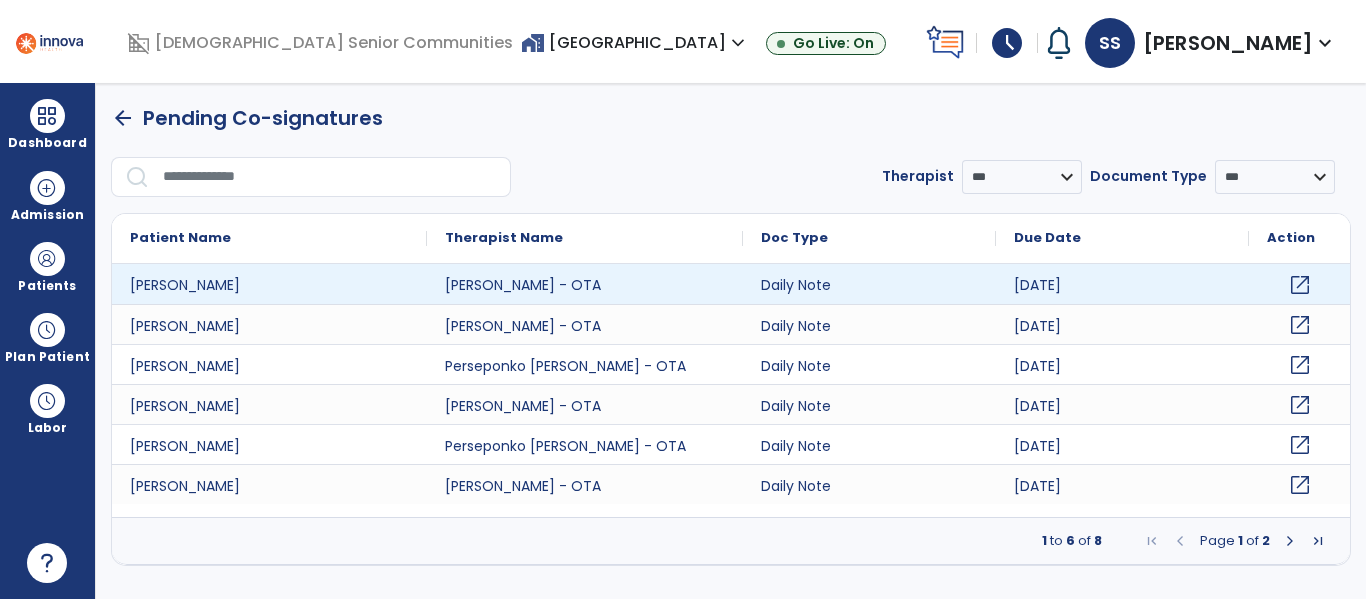 click on "open_in_new" 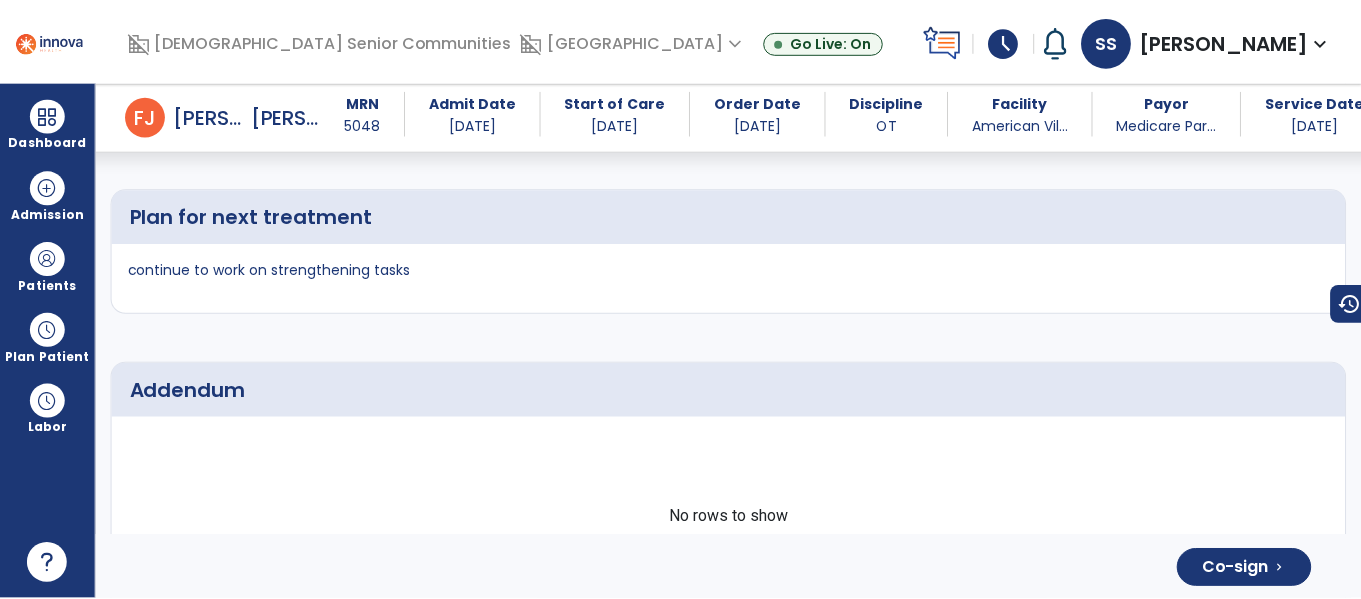 scroll, scrollTop: 4044, scrollLeft: 0, axis: vertical 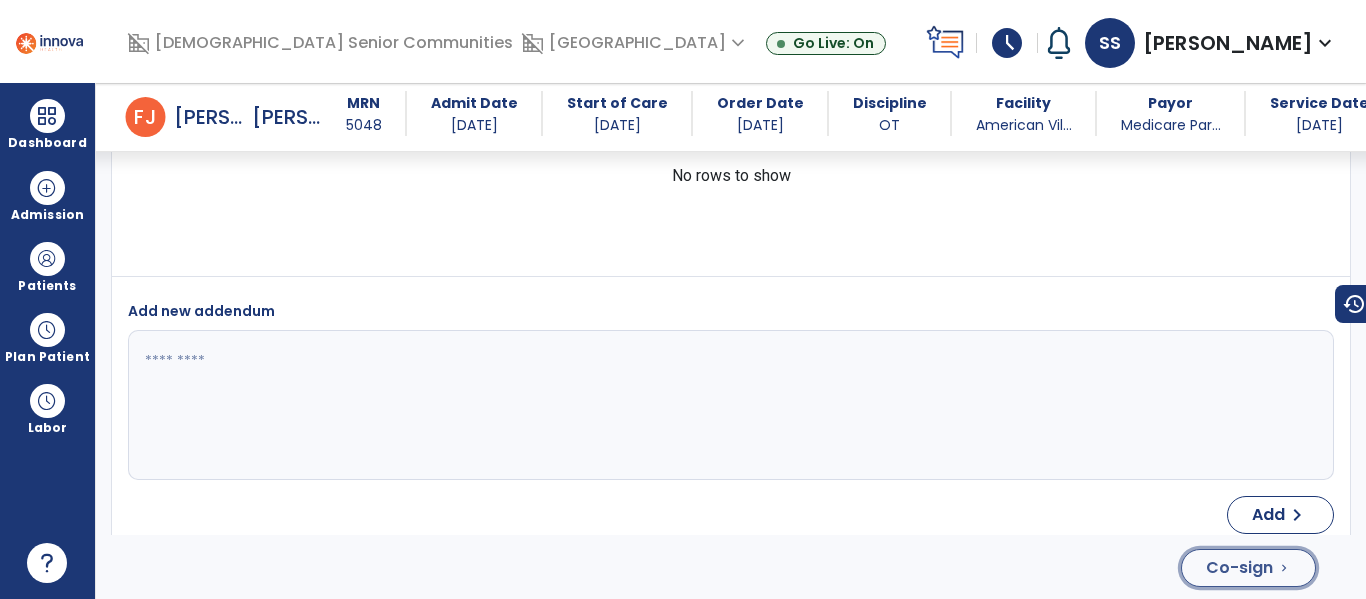 click on "Co-sign" 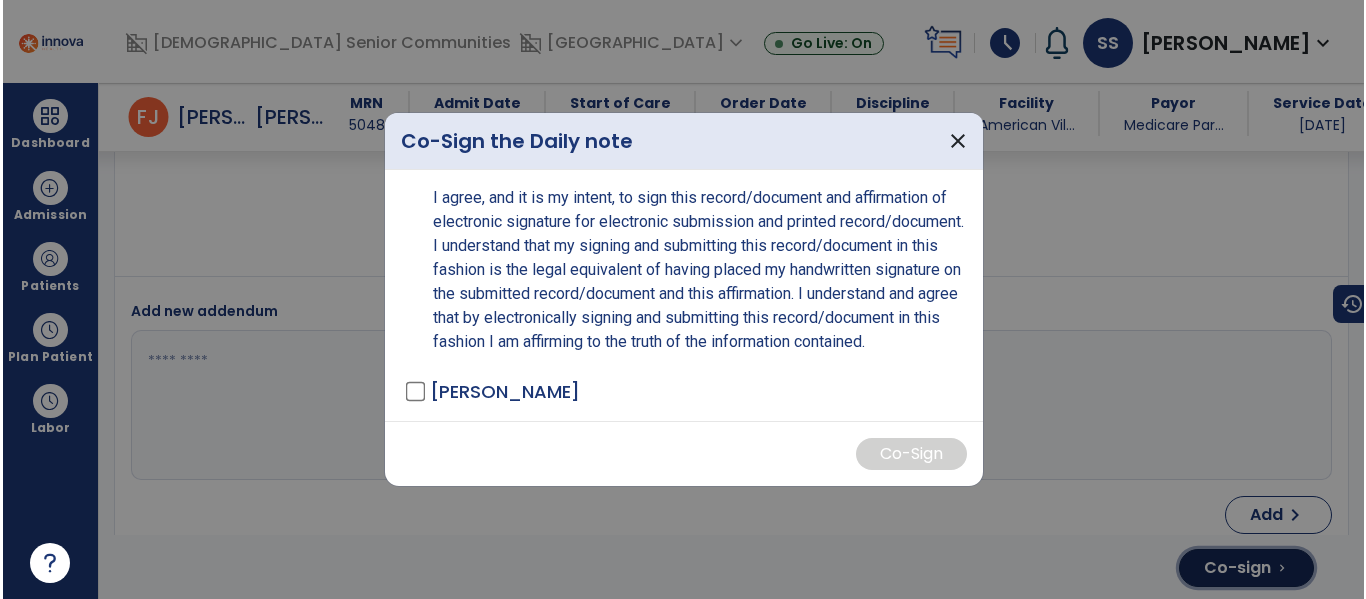 scroll, scrollTop: 4044, scrollLeft: 0, axis: vertical 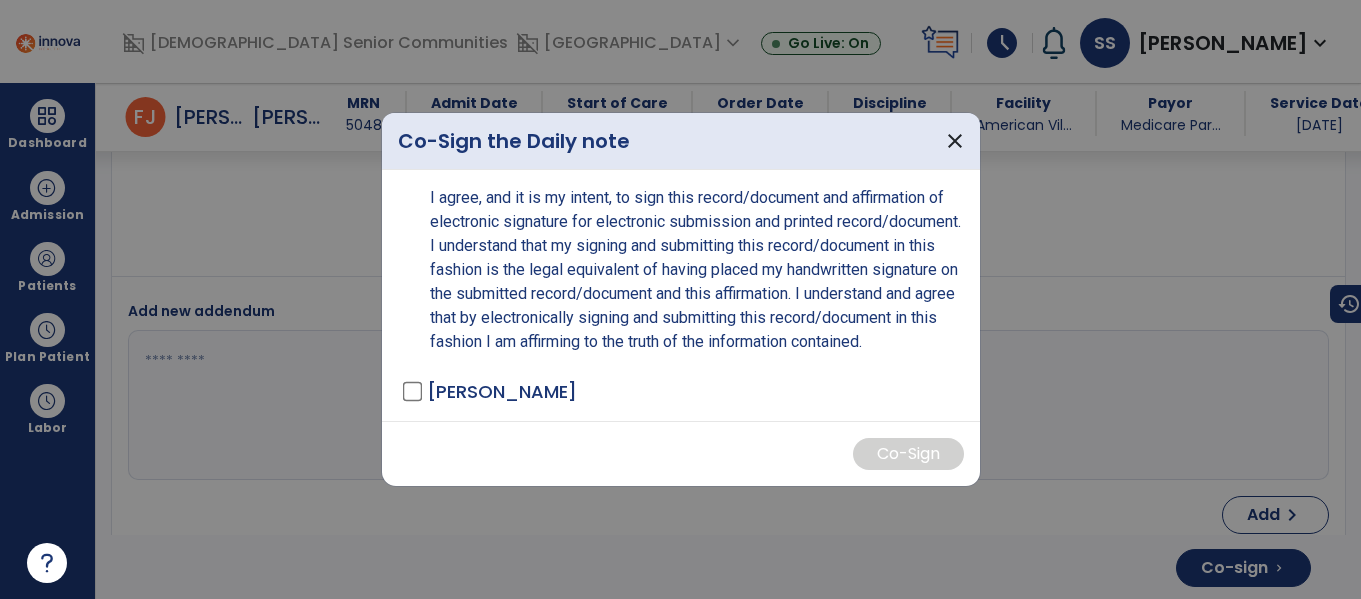 click on "[PERSON_NAME]" at bounding box center [502, 391] 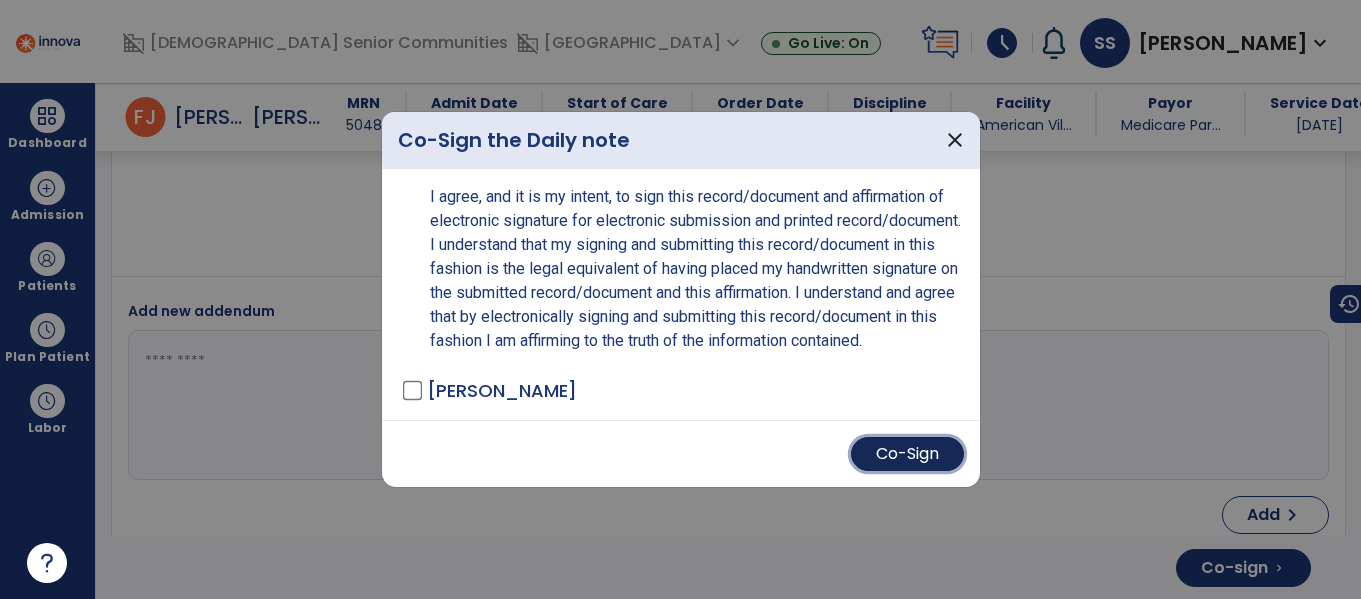 click on "Co-Sign" at bounding box center [907, 454] 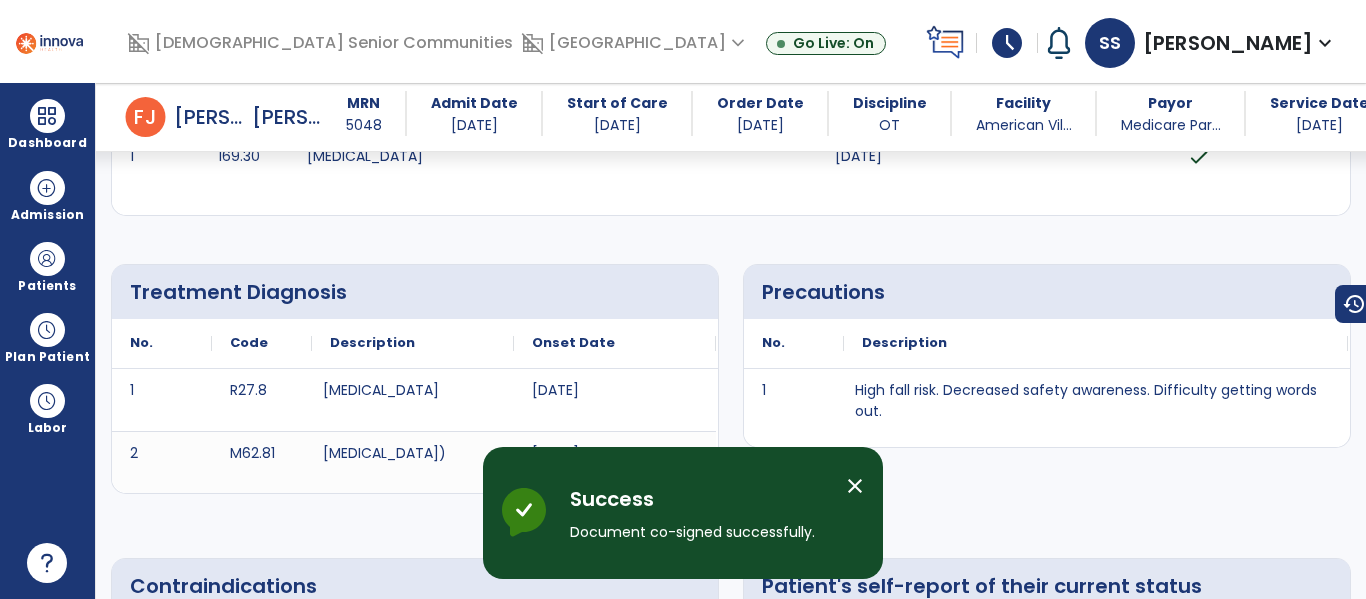 scroll, scrollTop: 0, scrollLeft: 0, axis: both 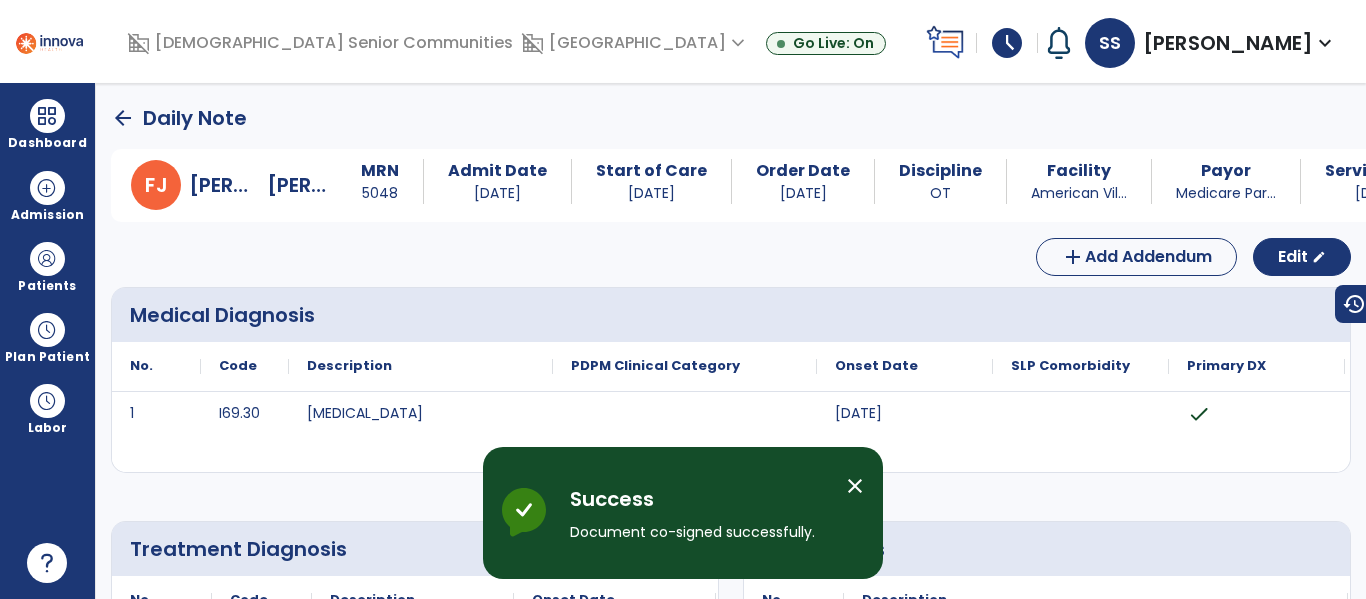 click on "arrow_back" 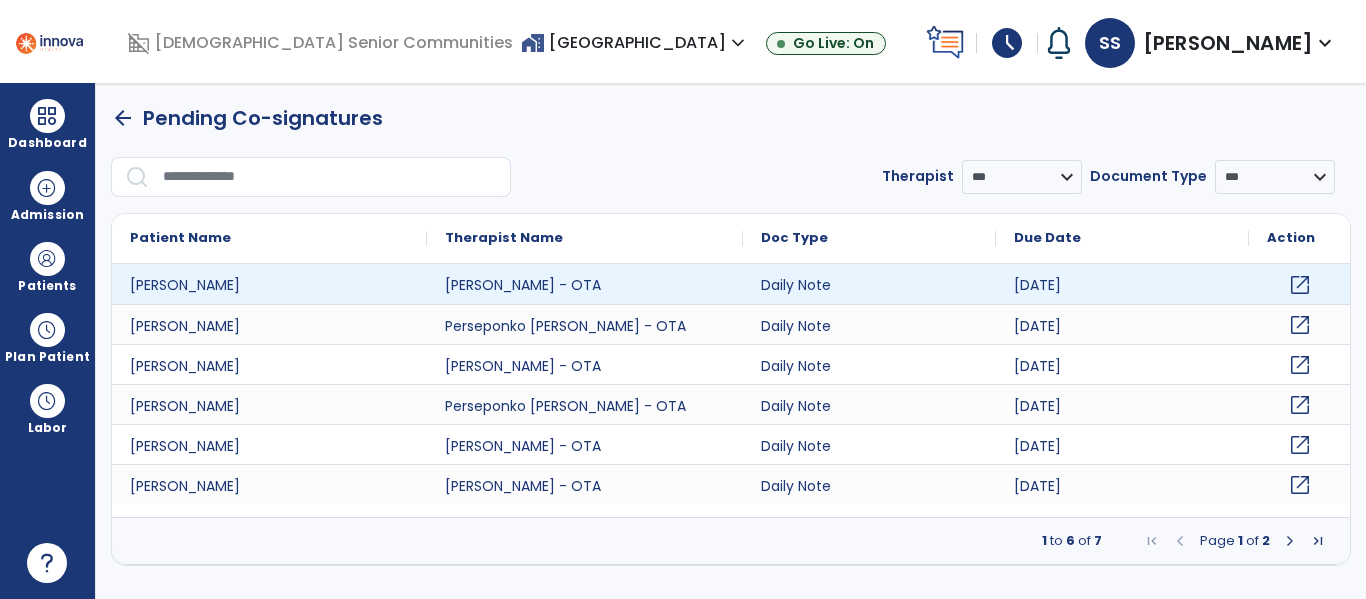 click on "open_in_new" 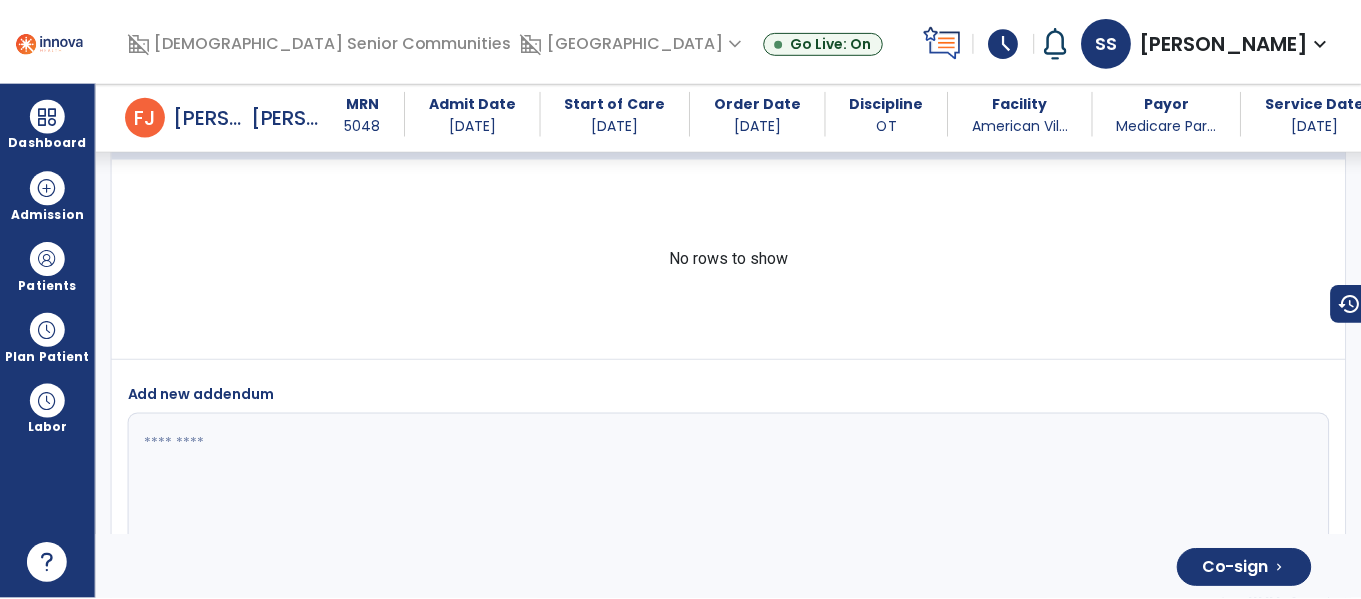 scroll, scrollTop: 3981, scrollLeft: 0, axis: vertical 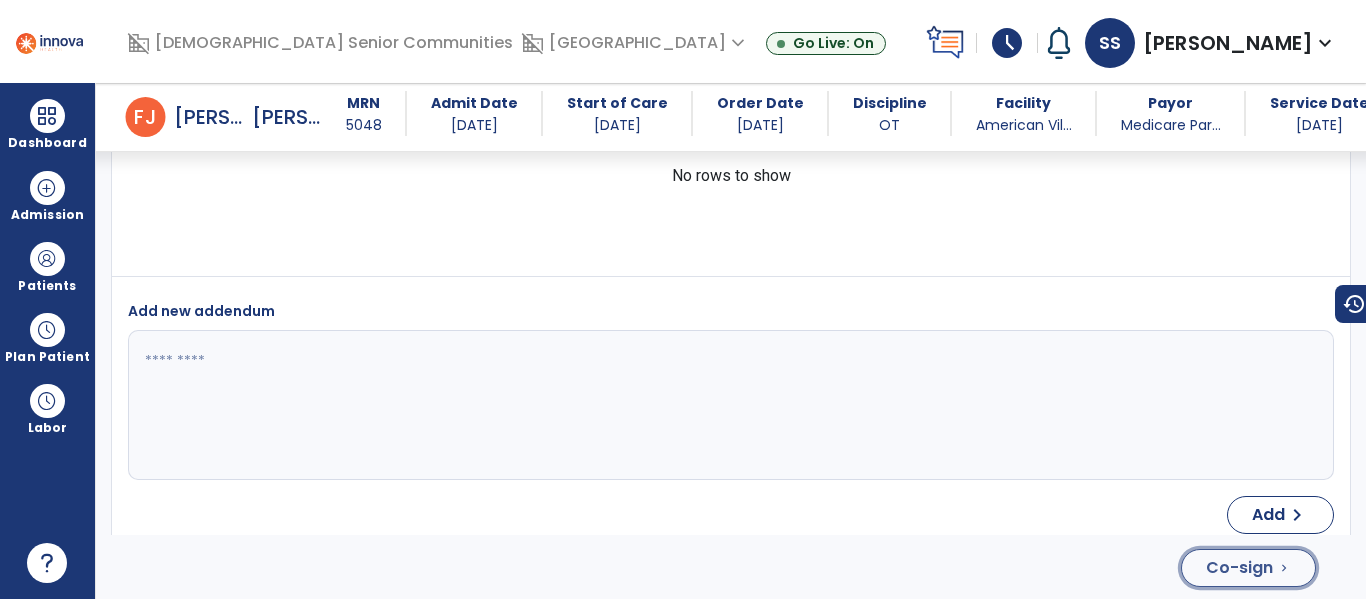 click on "Co-sign  chevron_right" 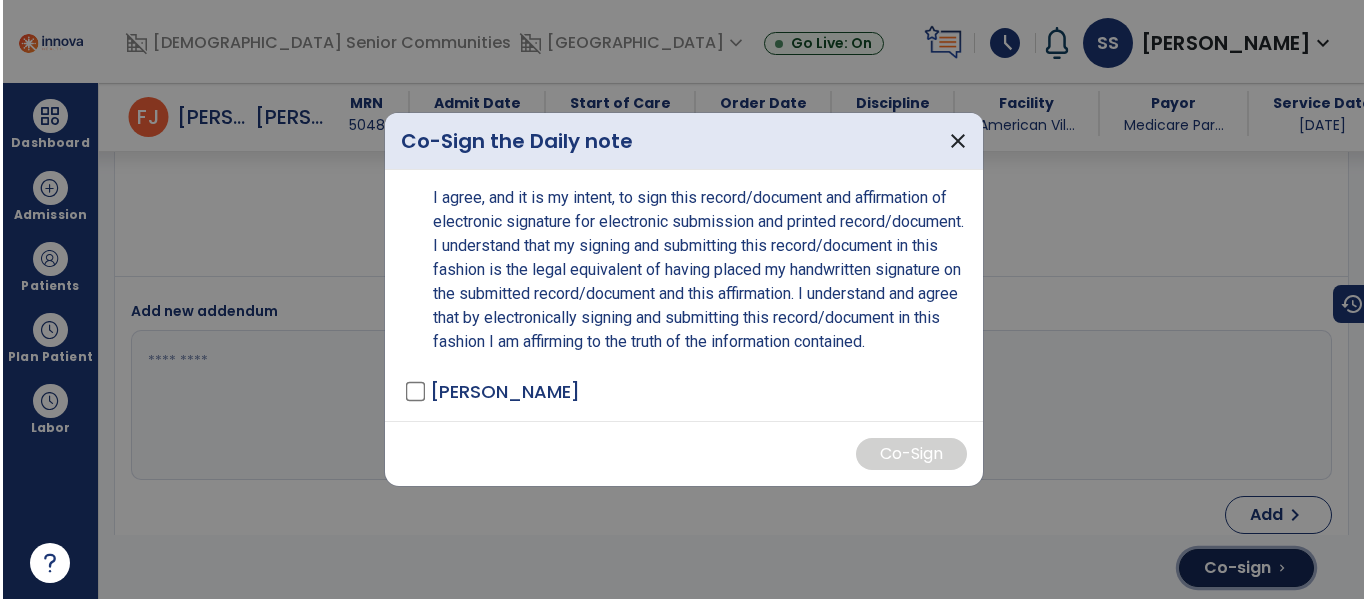 scroll, scrollTop: 3981, scrollLeft: 0, axis: vertical 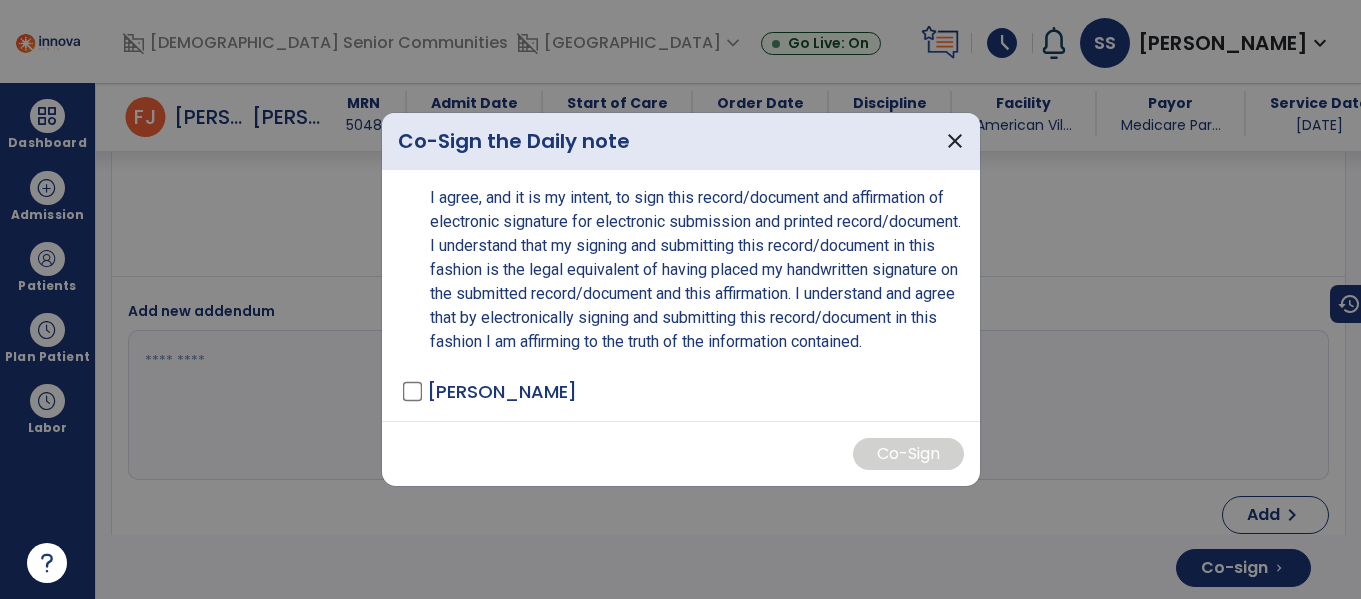 click on "[PERSON_NAME]" at bounding box center (502, 391) 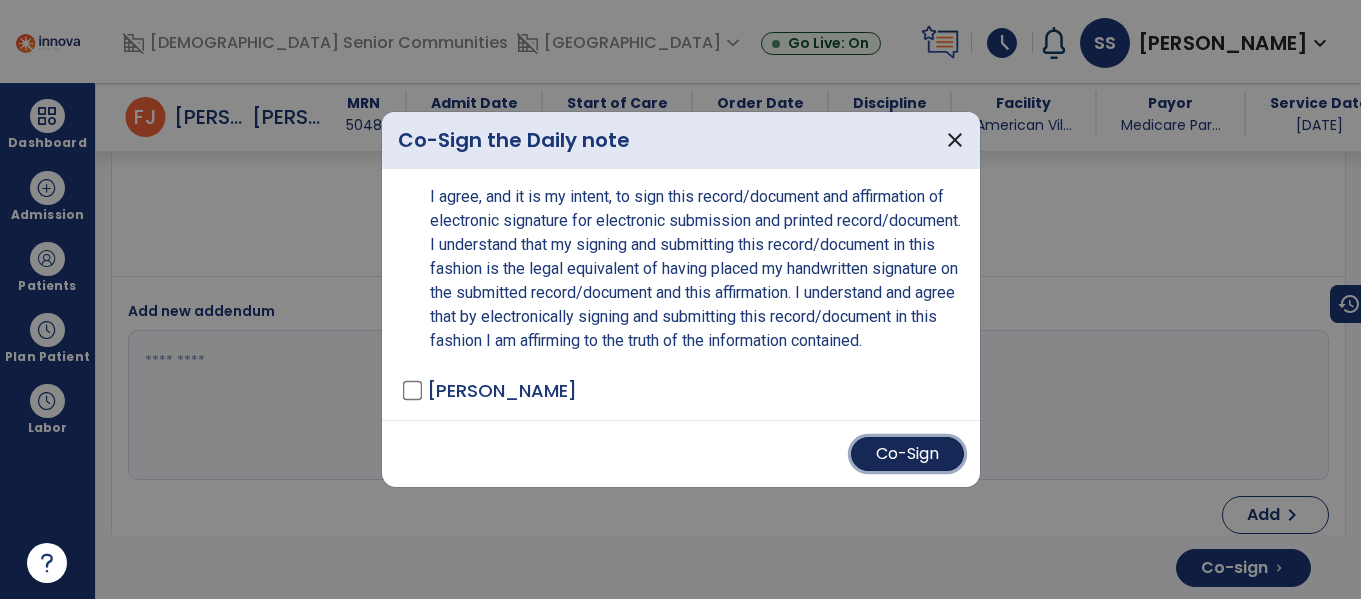 click on "Co-Sign" at bounding box center [907, 454] 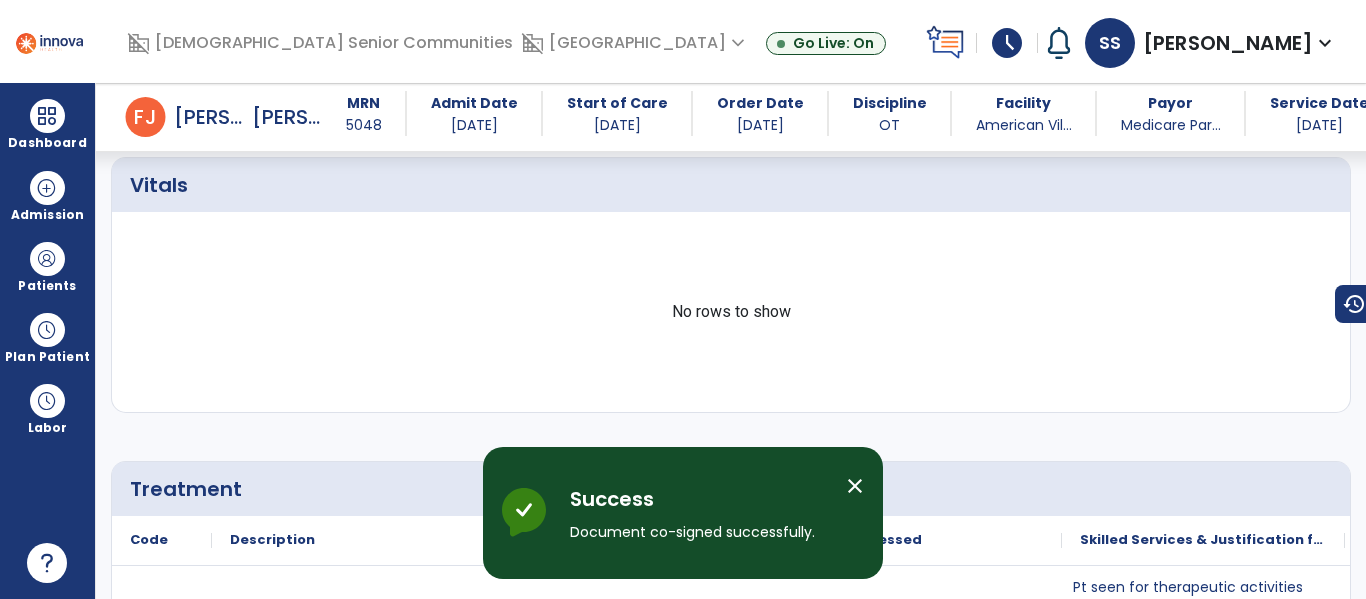scroll, scrollTop: 0, scrollLeft: 0, axis: both 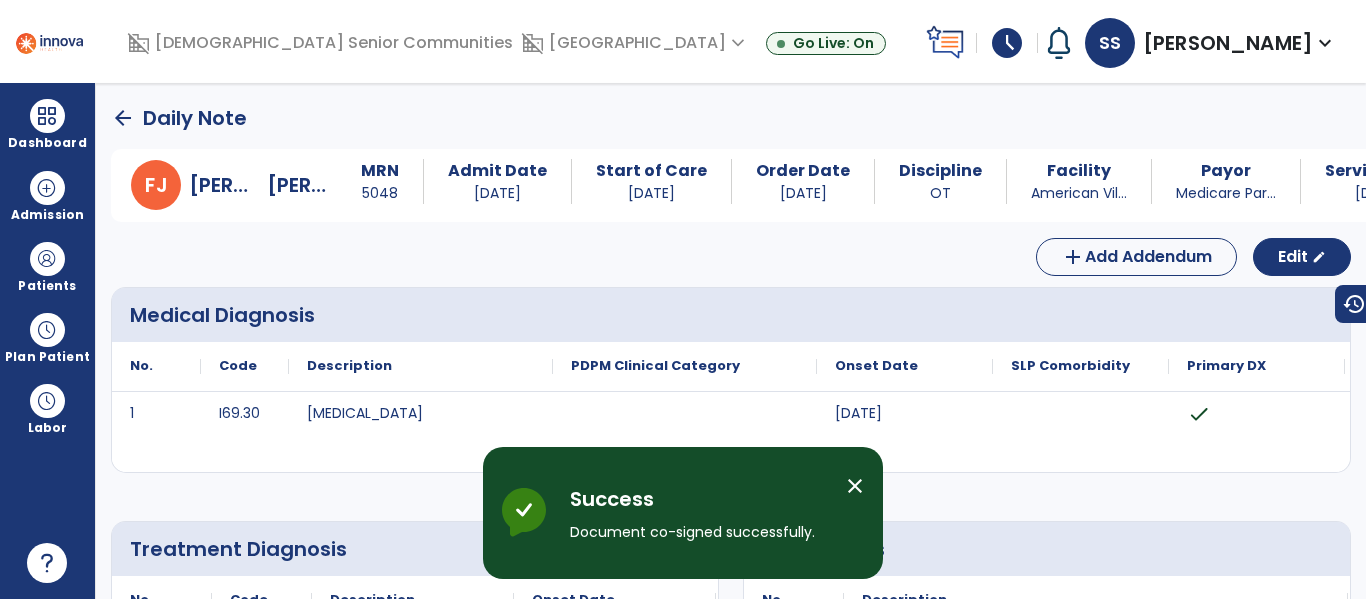 click on "arrow_back   Daily Note   F  J  Flewelling,   John  MRN 5048 Admit Date 06/27/2025 Start of Care 06/30/2025 Order Date 06/30/2025 Discipline OT Facility American Vil... Payor Medicare Par... Service Date 07/08/2025  add  Add Addendum Edit  edit  Medical Diagnosis
No.
Code
1 check" at bounding box center [731, 341] 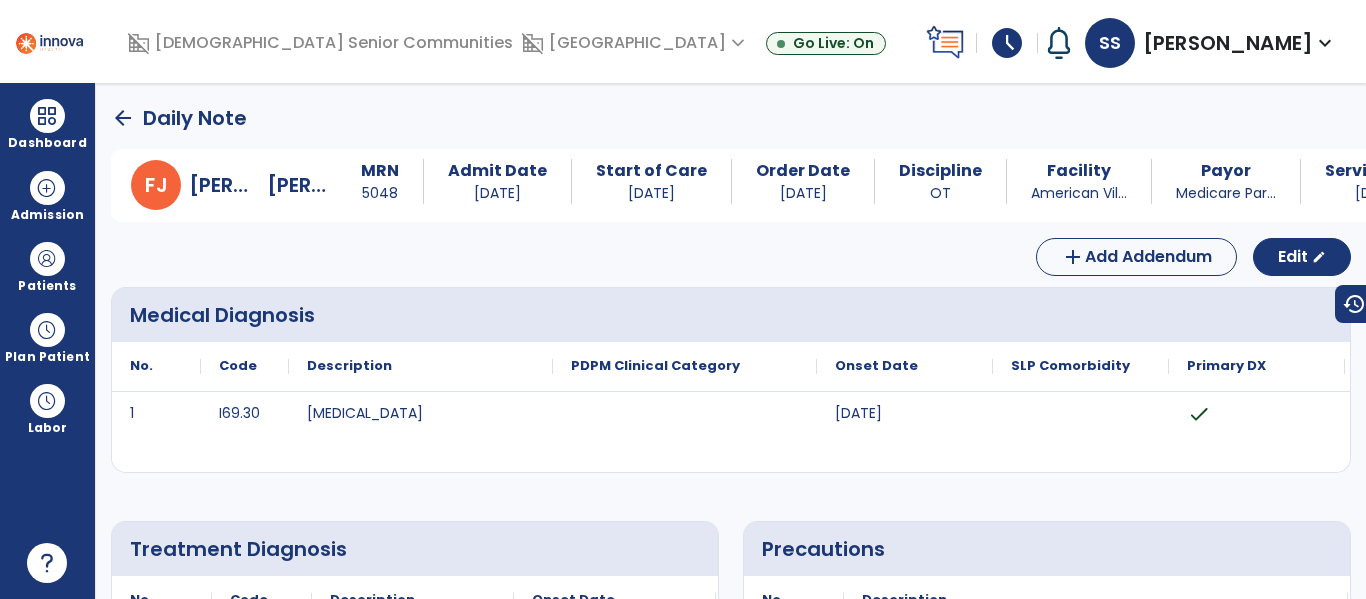 click on "arrow_back" 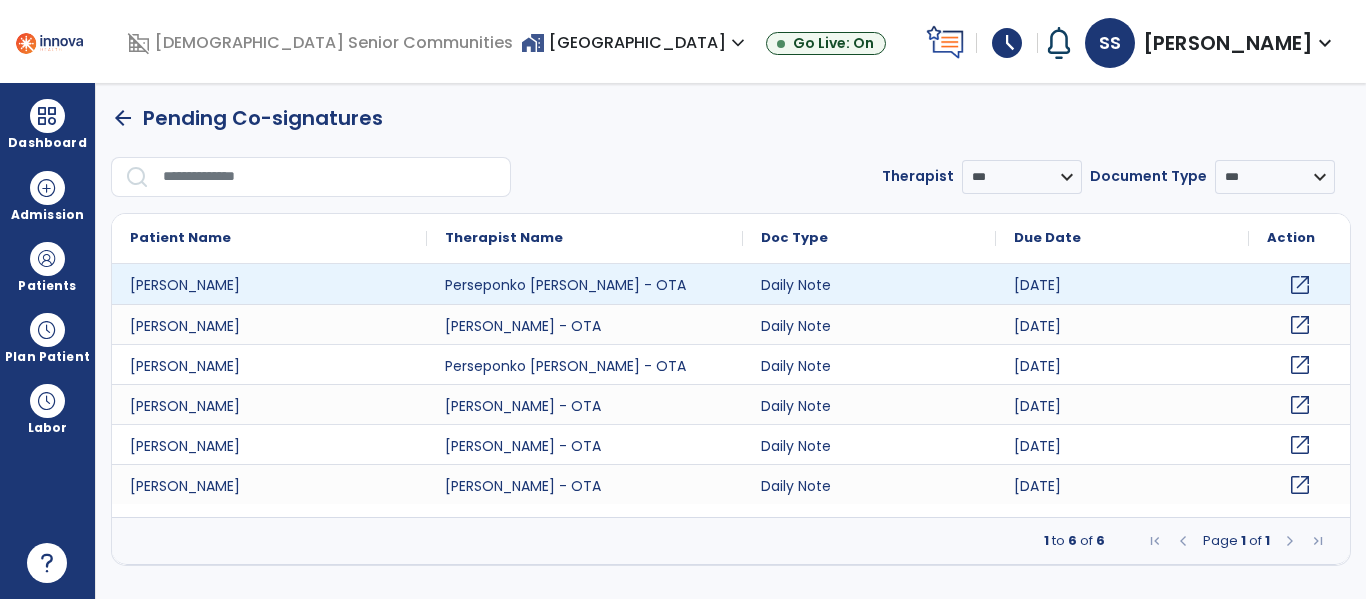 click on "open_in_new" 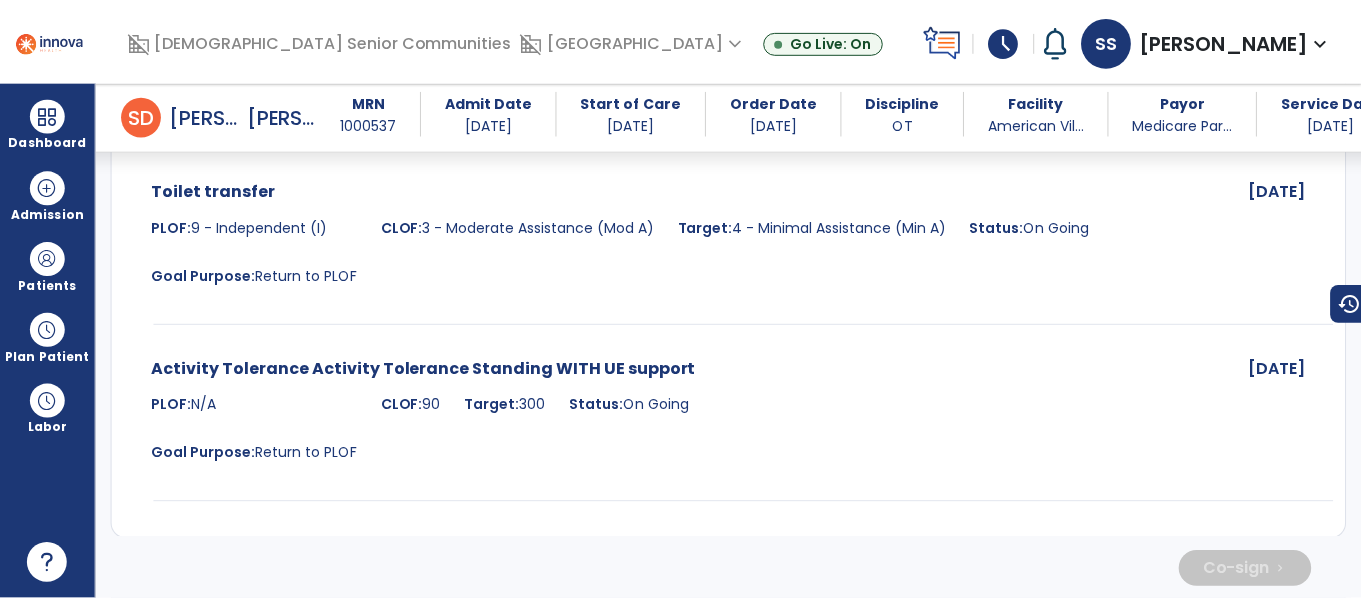 scroll, scrollTop: 4039, scrollLeft: 0, axis: vertical 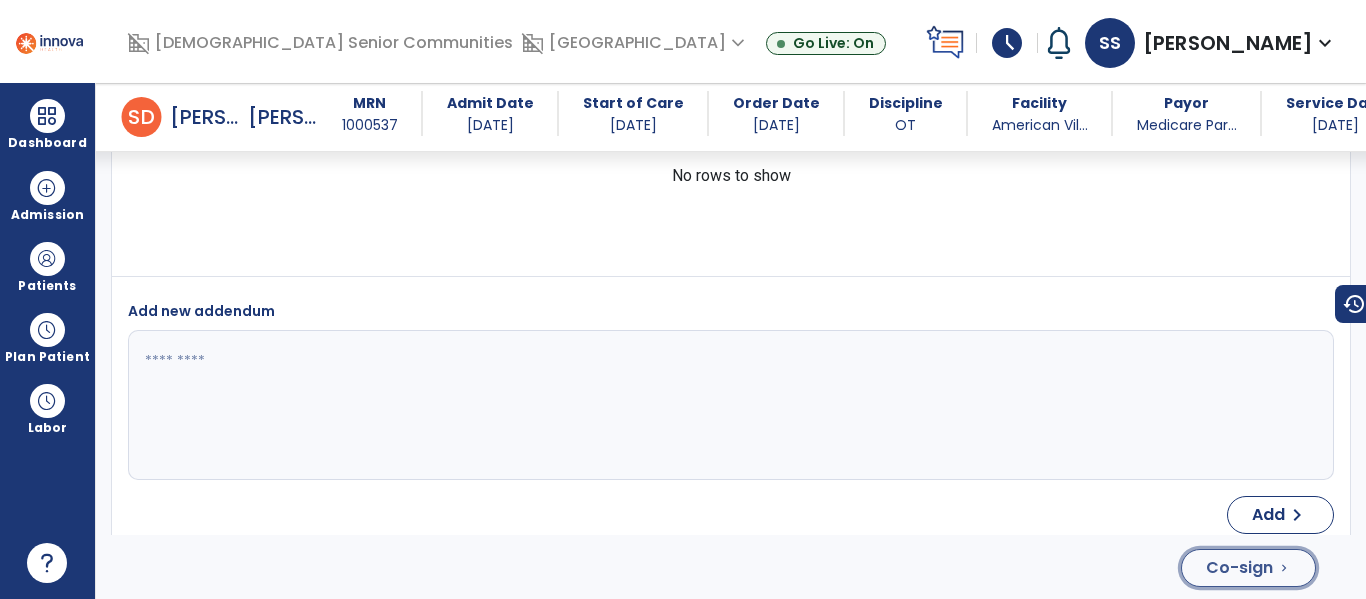 click on "Co-sign" 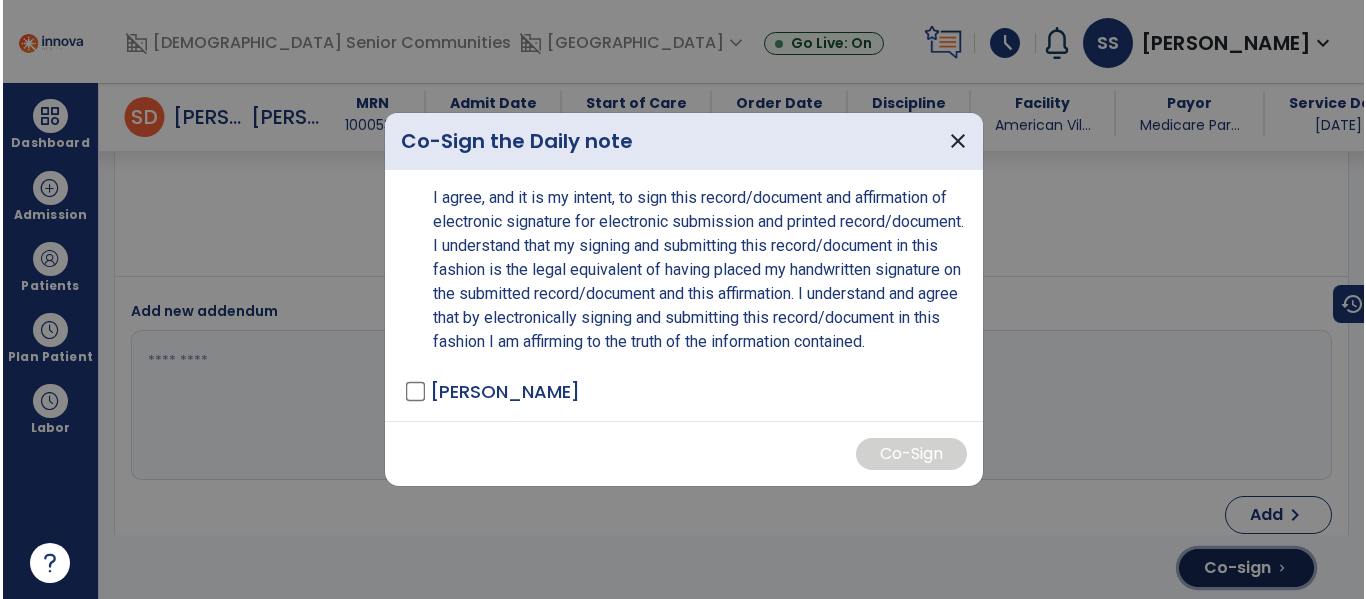 scroll, scrollTop: 4039, scrollLeft: 0, axis: vertical 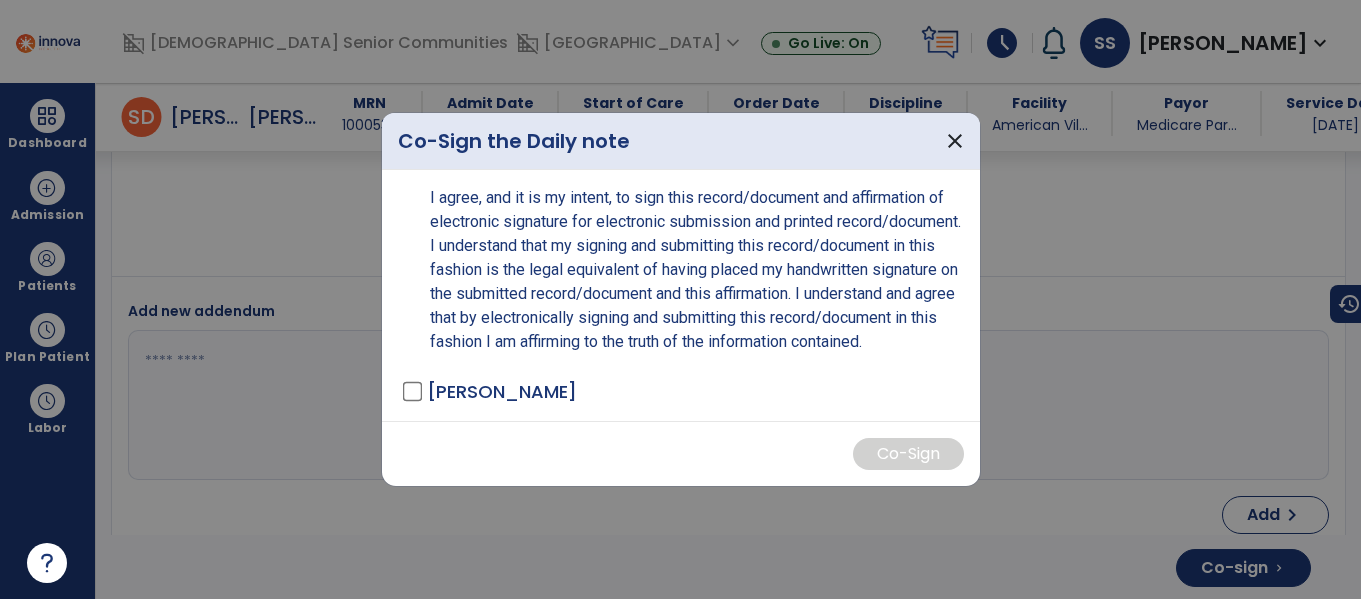 click on "[PERSON_NAME]" at bounding box center [502, 391] 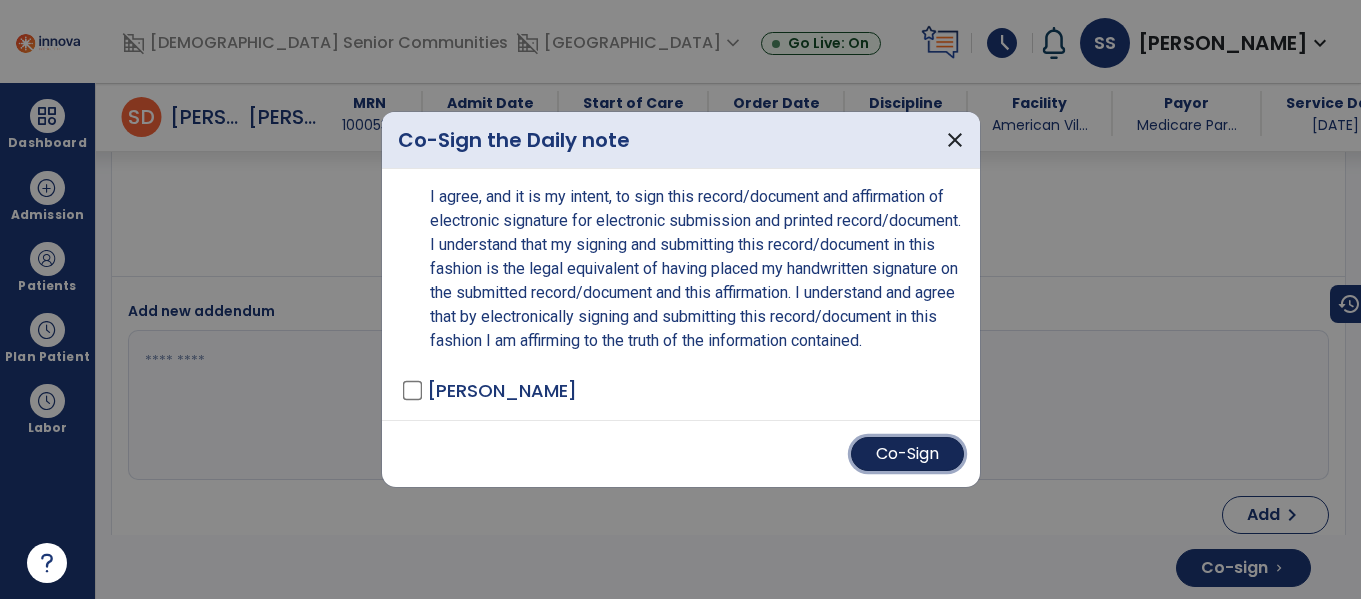 click on "Co-Sign" at bounding box center [907, 454] 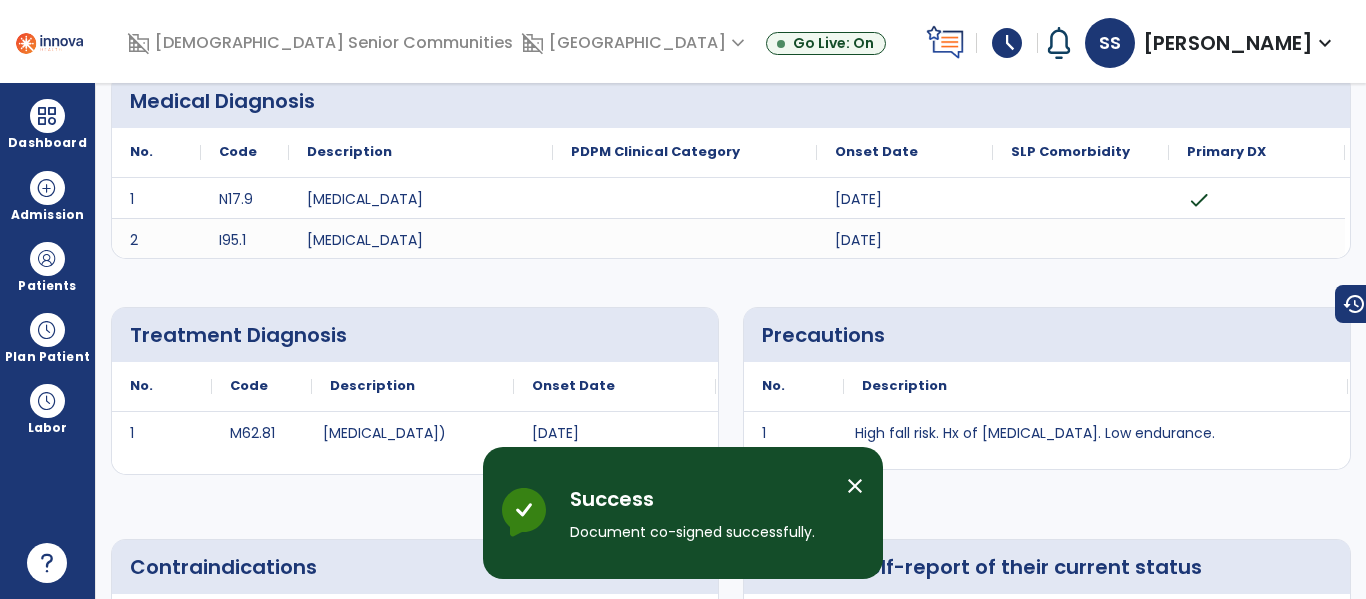 scroll, scrollTop: 0, scrollLeft: 0, axis: both 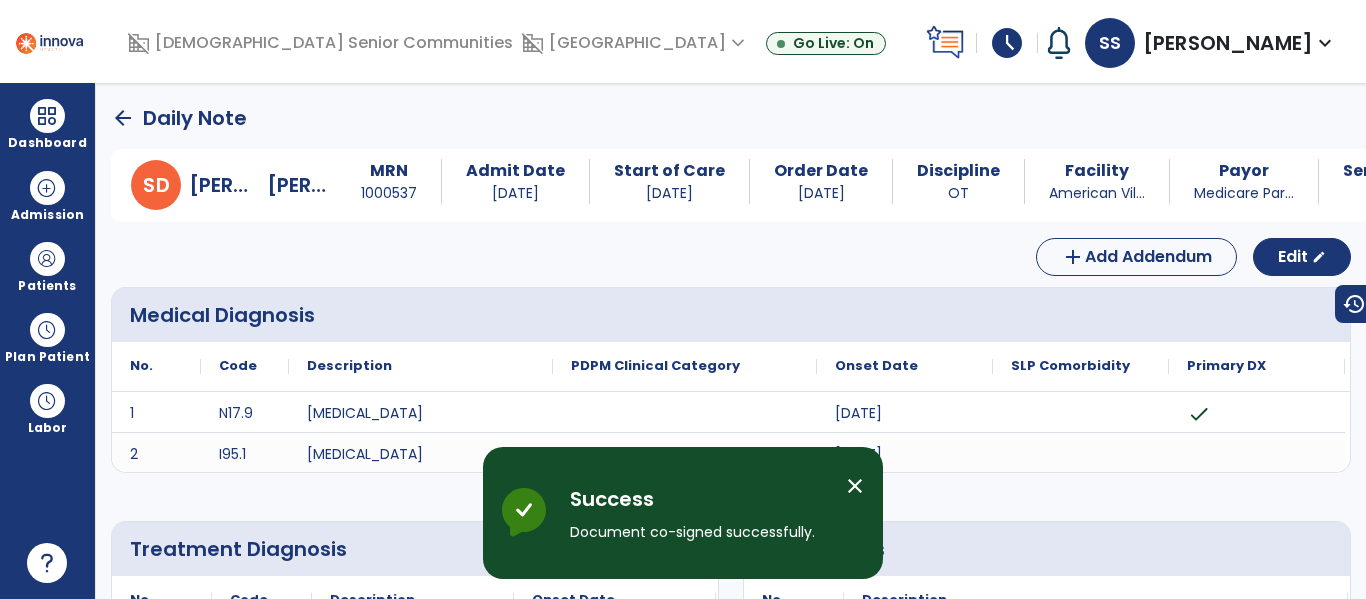 click on "arrow_back" 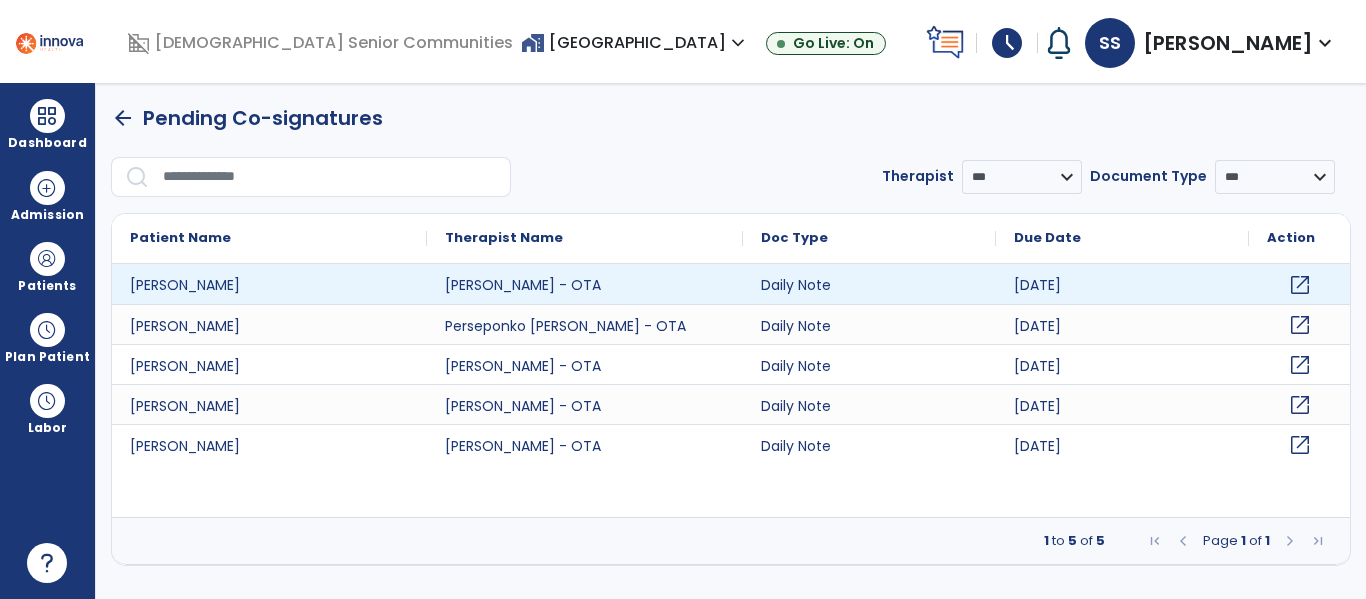 click on "open_in_new" 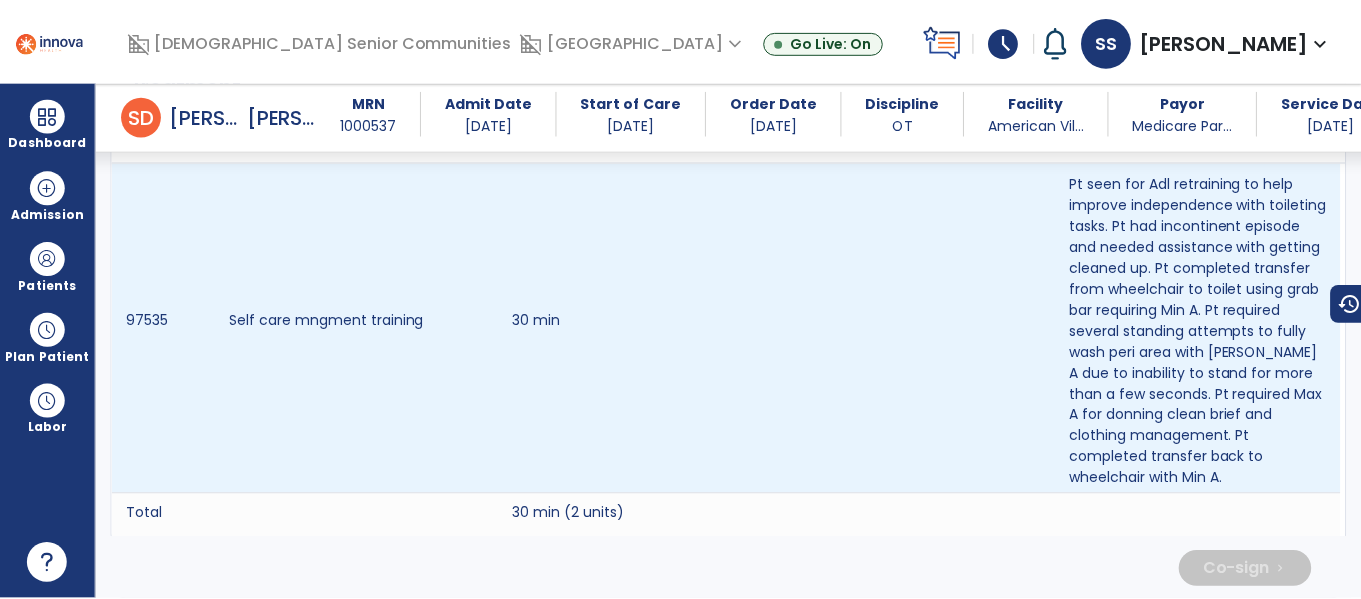 scroll, scrollTop: 4018, scrollLeft: 0, axis: vertical 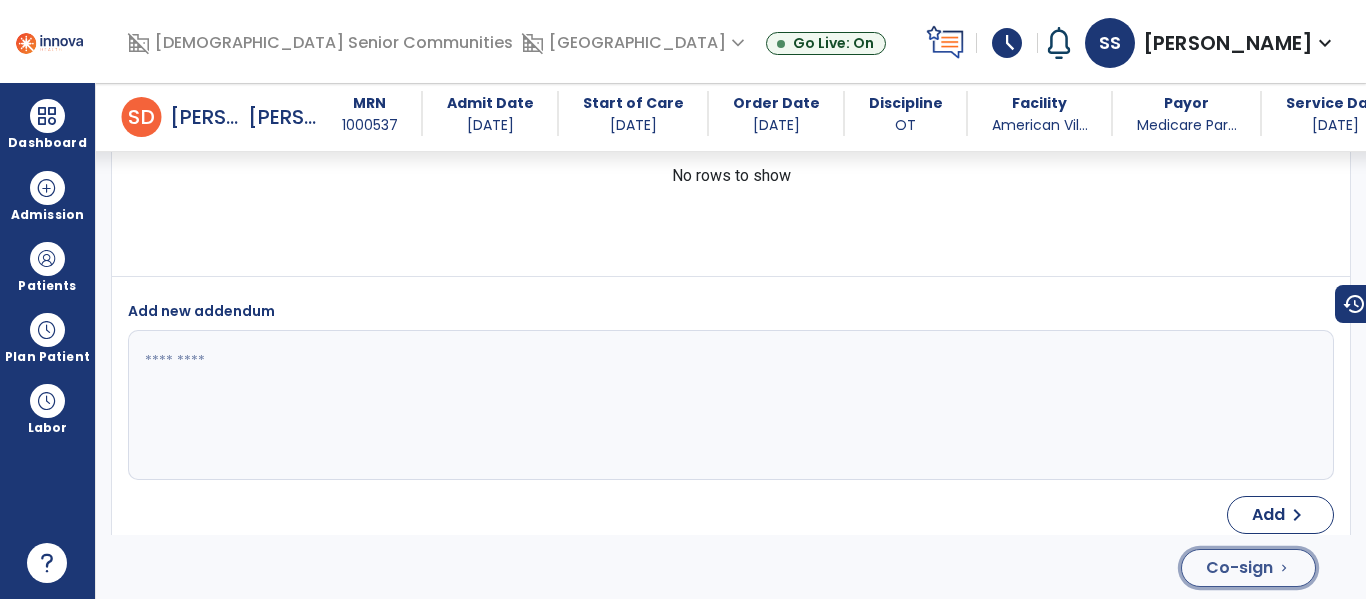 click on "Co-sign  chevron_right" 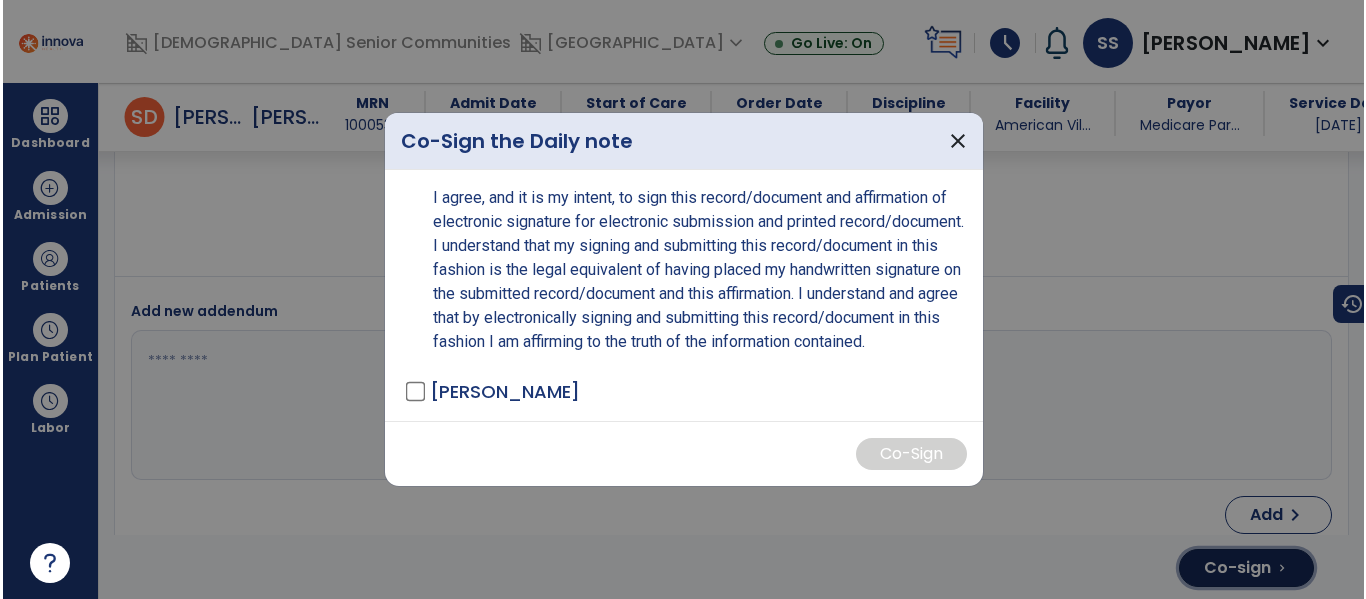 scroll, scrollTop: 4018, scrollLeft: 0, axis: vertical 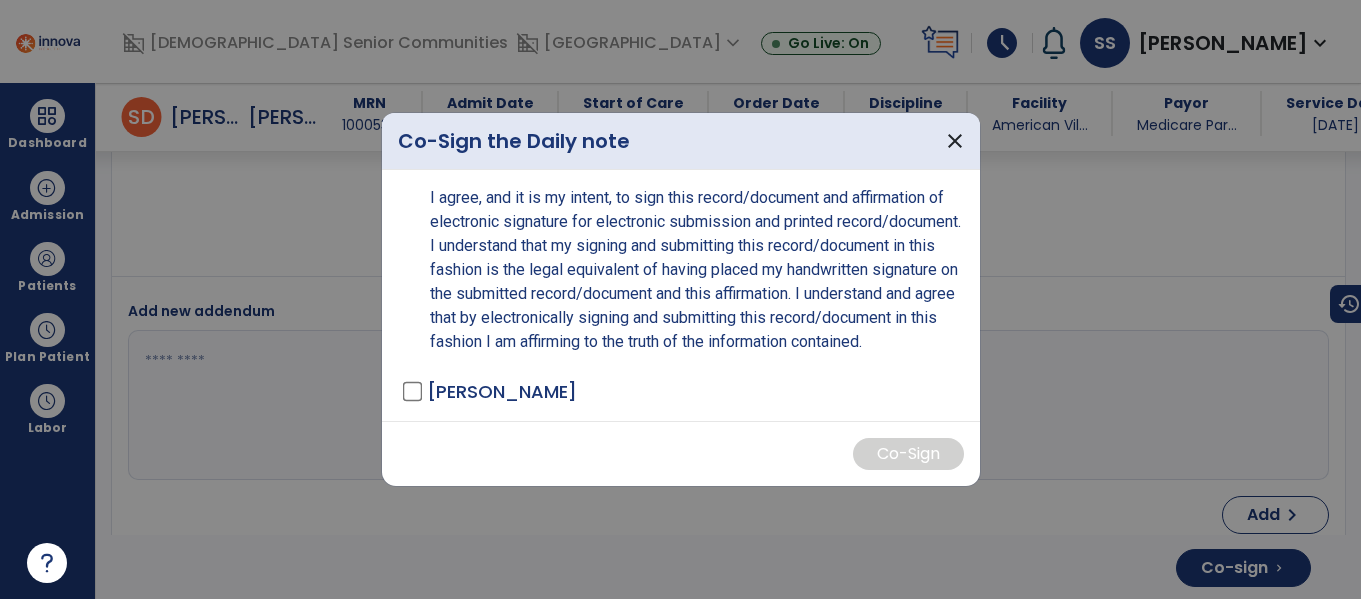 click on "[PERSON_NAME]" at bounding box center (502, 391) 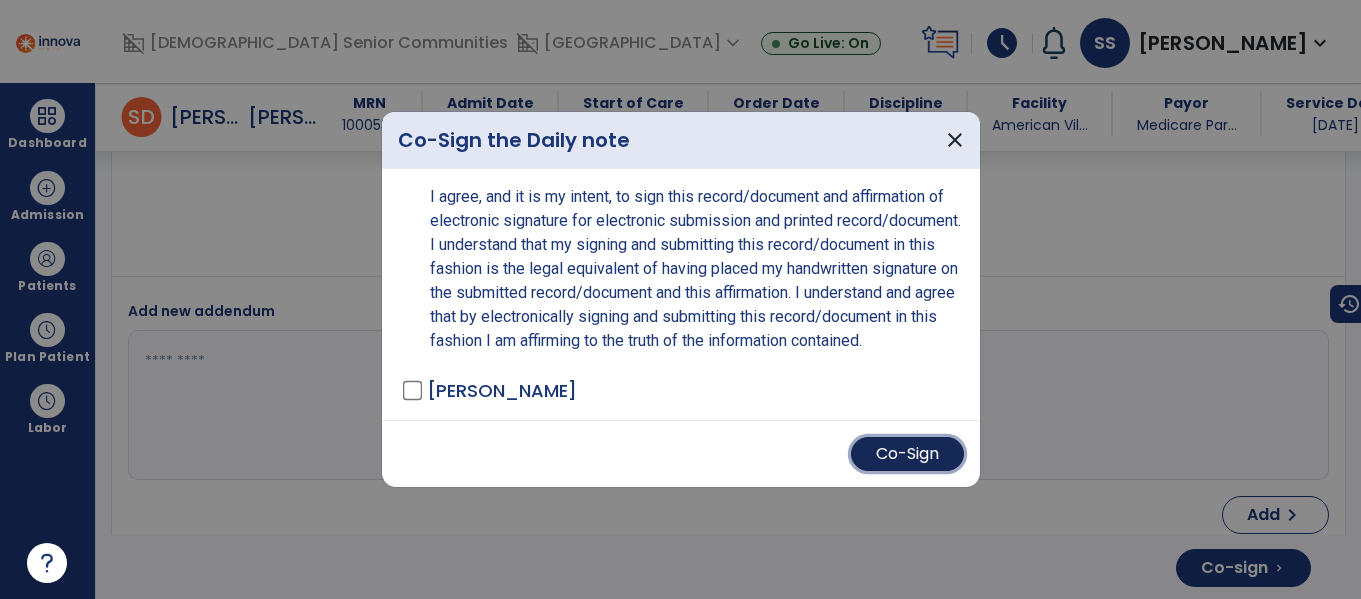 click on "Co-Sign" at bounding box center (907, 454) 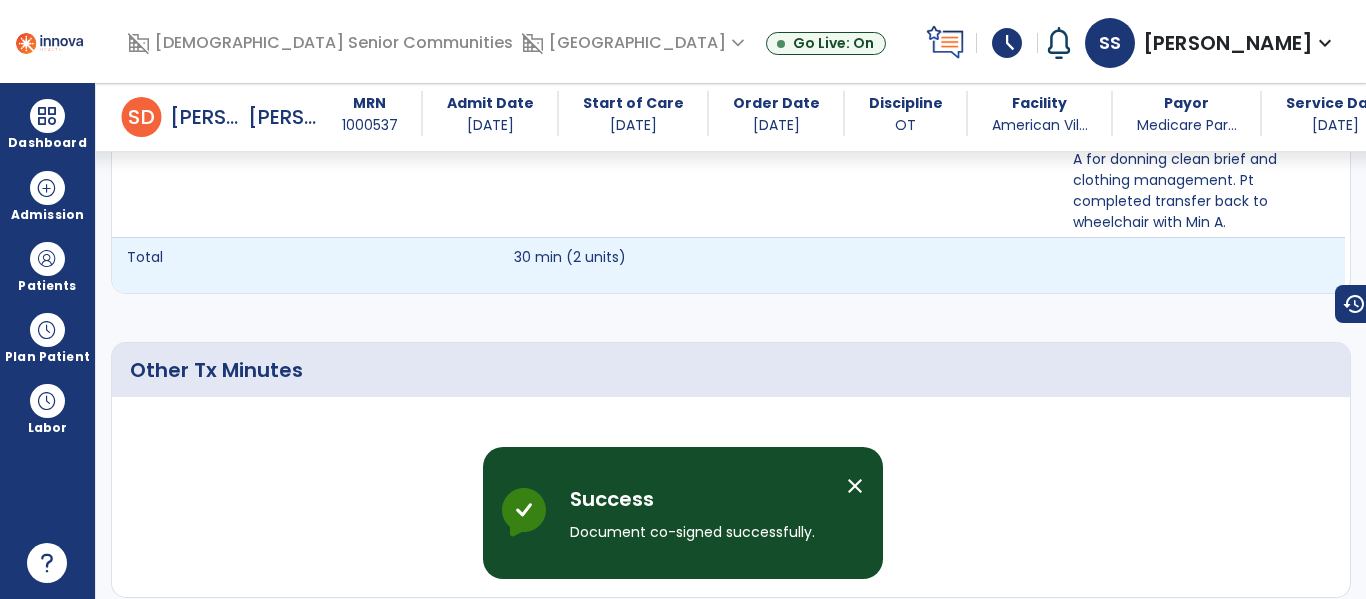 scroll, scrollTop: 0, scrollLeft: 0, axis: both 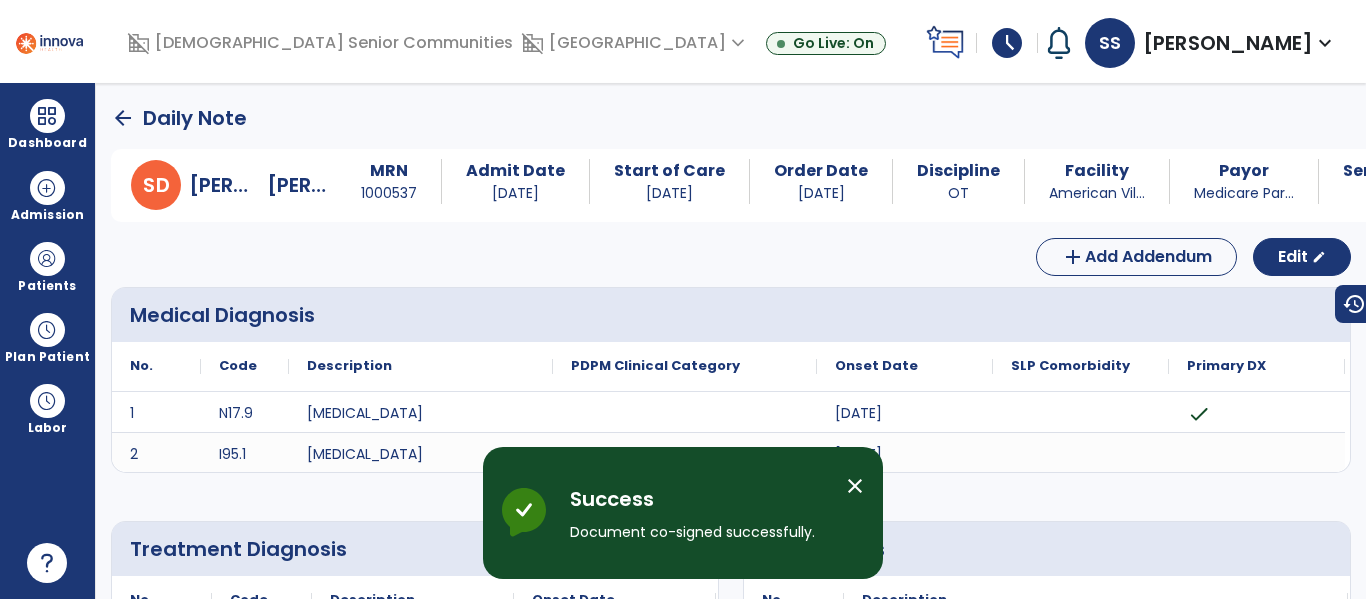 click on "arrow_back" 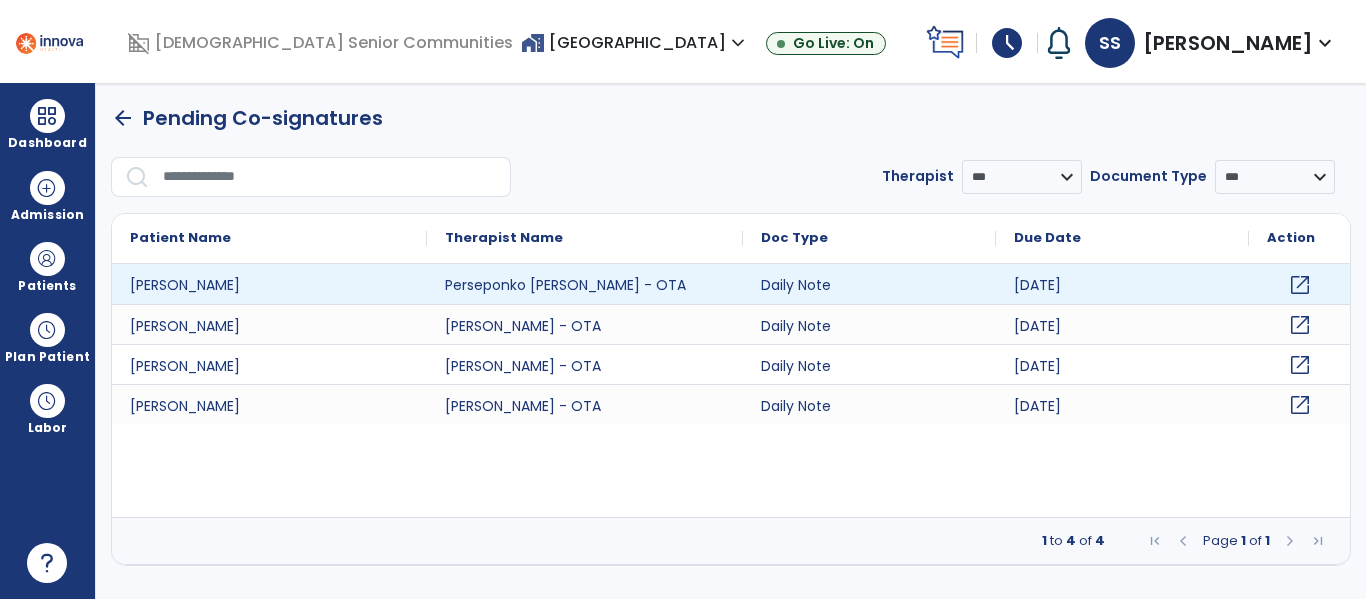 click on "open_in_new" 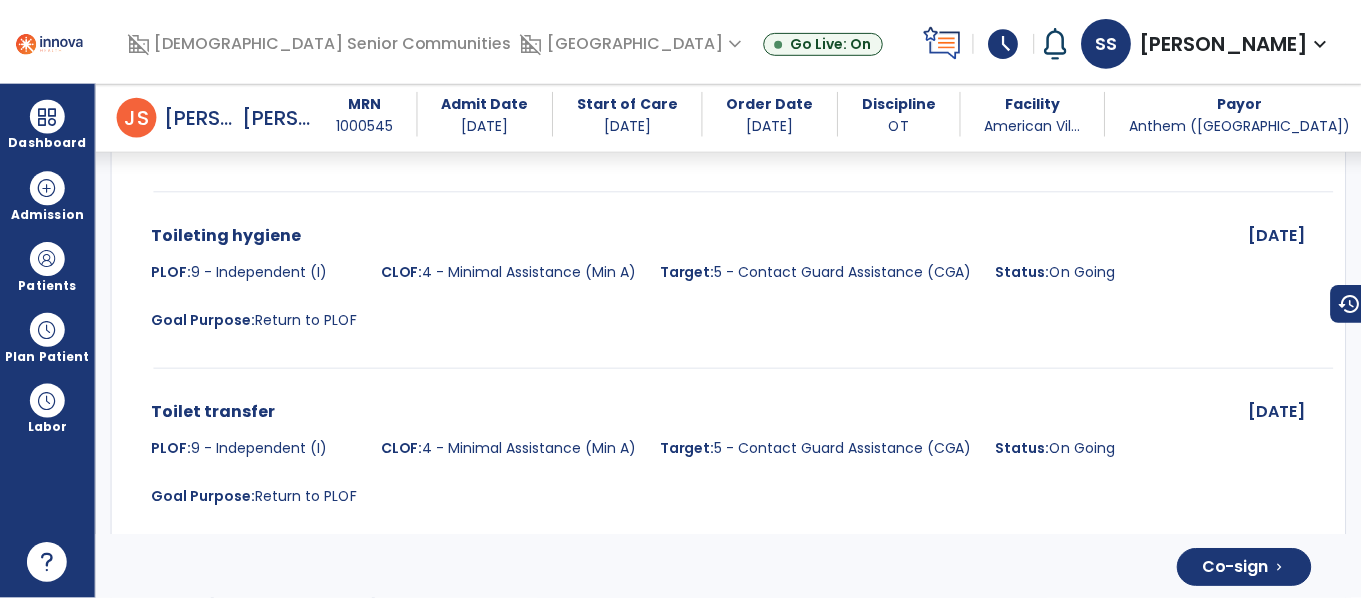 scroll, scrollTop: 4321, scrollLeft: 0, axis: vertical 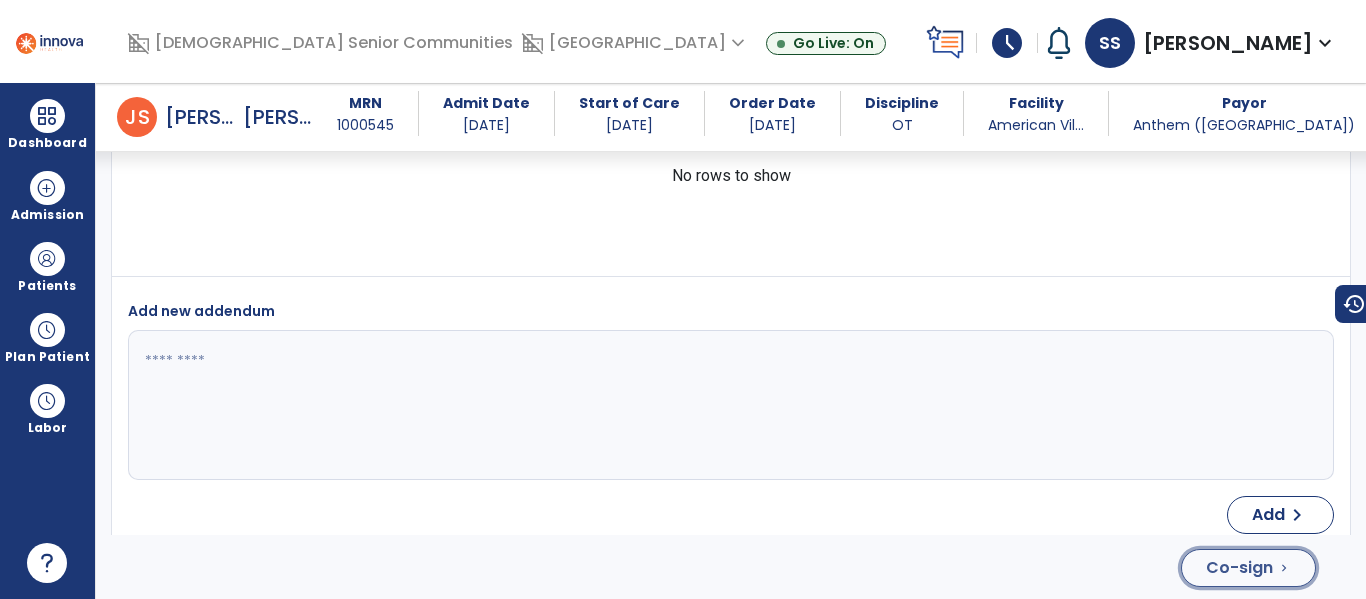 click on "Co-sign  chevron_right" 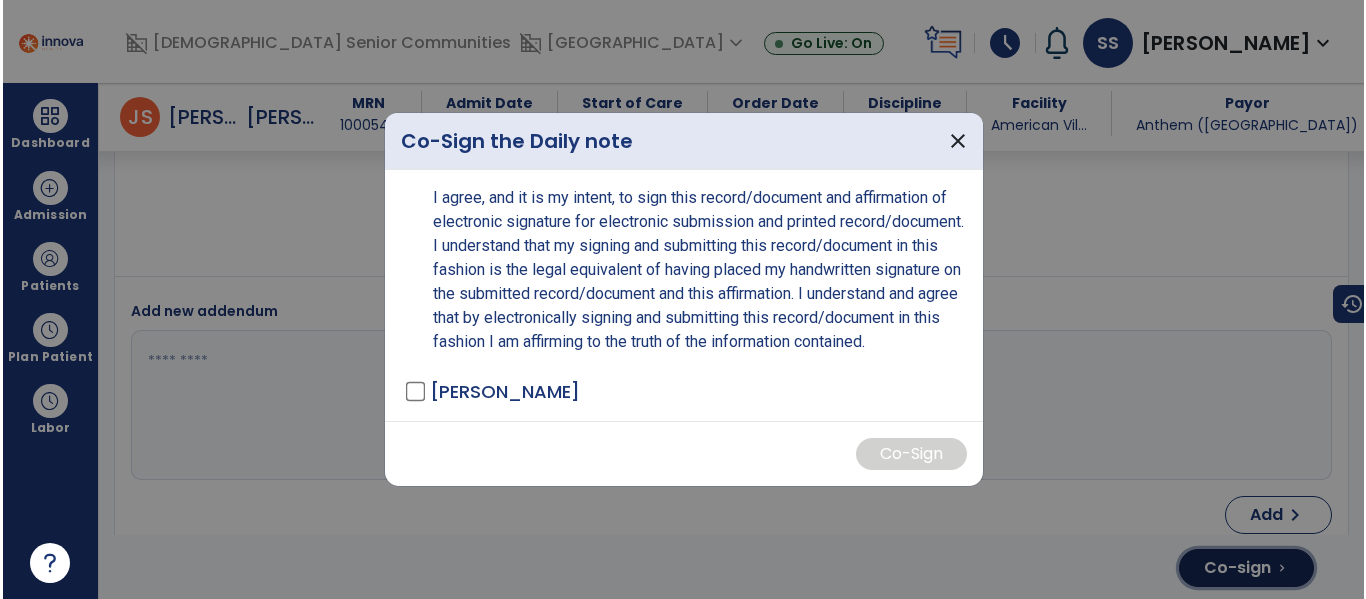 scroll, scrollTop: 4342, scrollLeft: 0, axis: vertical 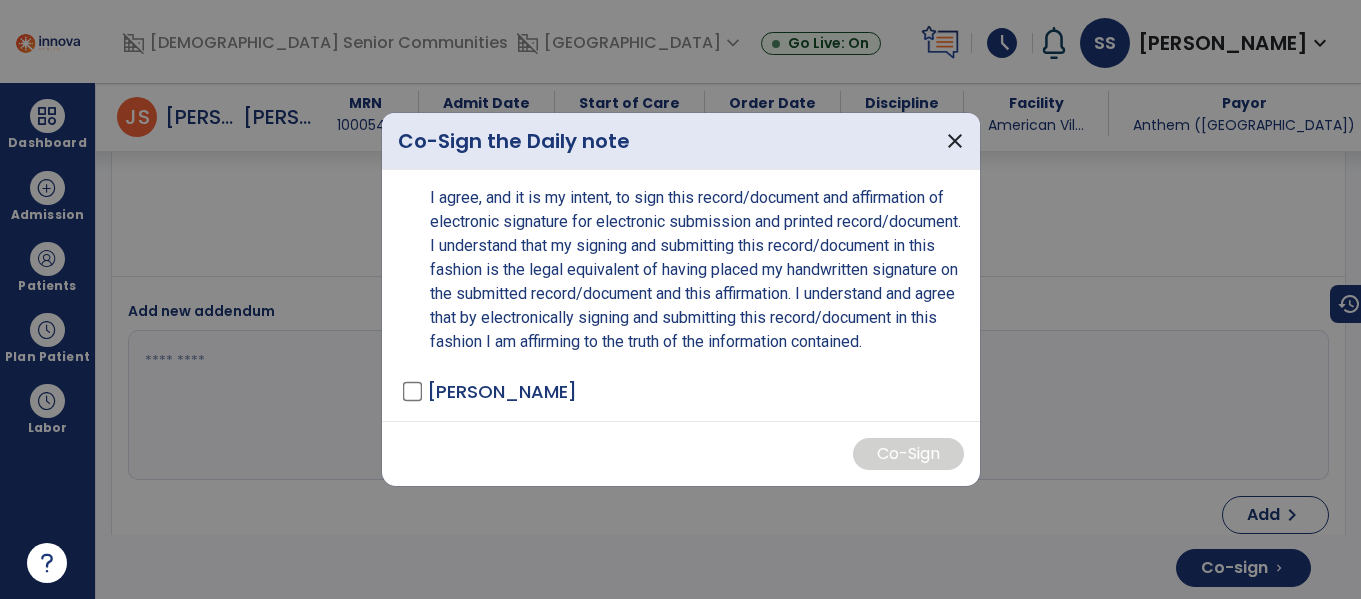 click on "[PERSON_NAME]" at bounding box center (502, 391) 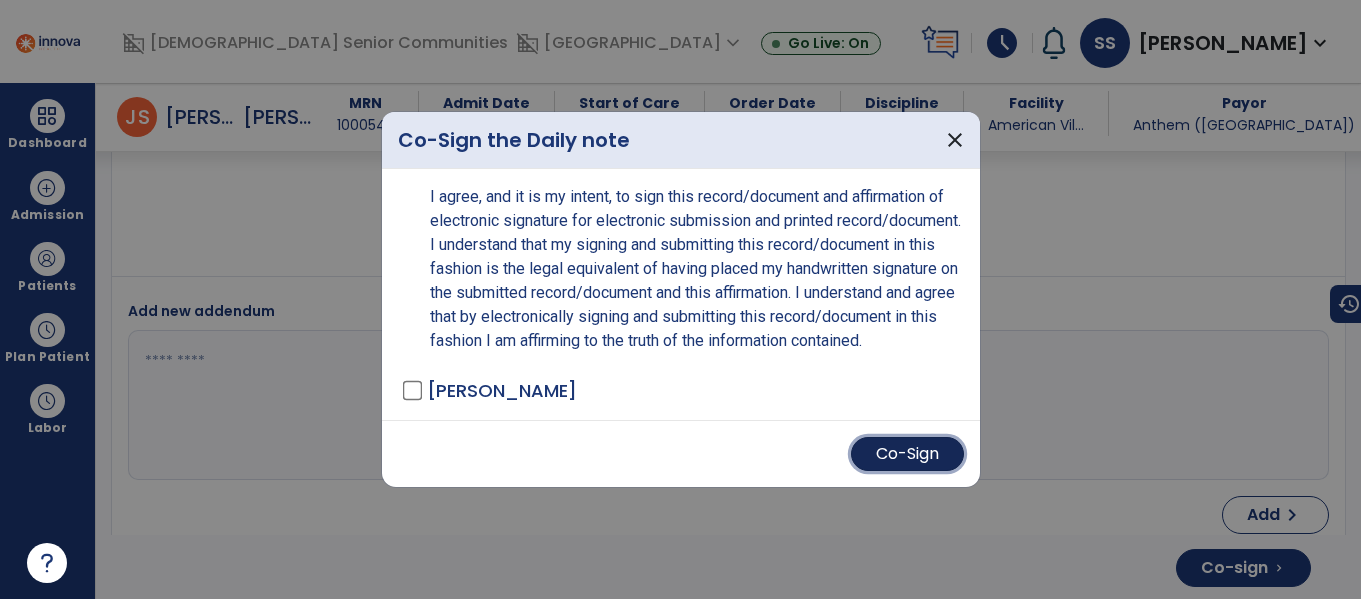 click on "Co-Sign" at bounding box center [907, 454] 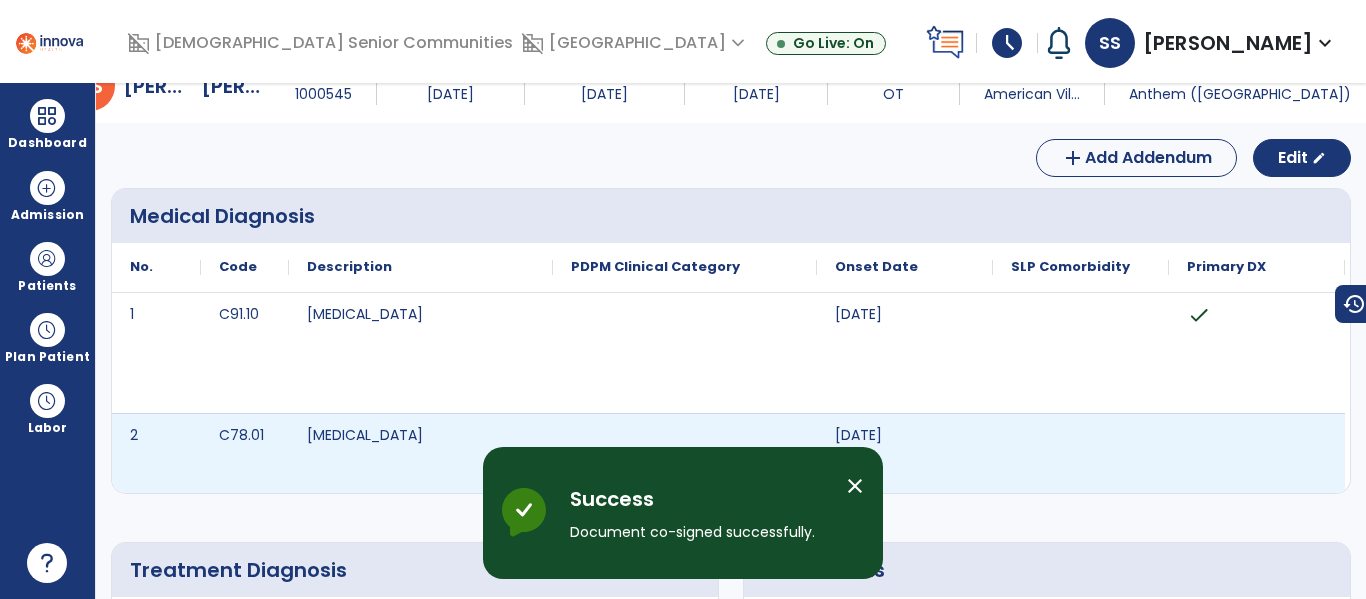 scroll, scrollTop: 0, scrollLeft: 0, axis: both 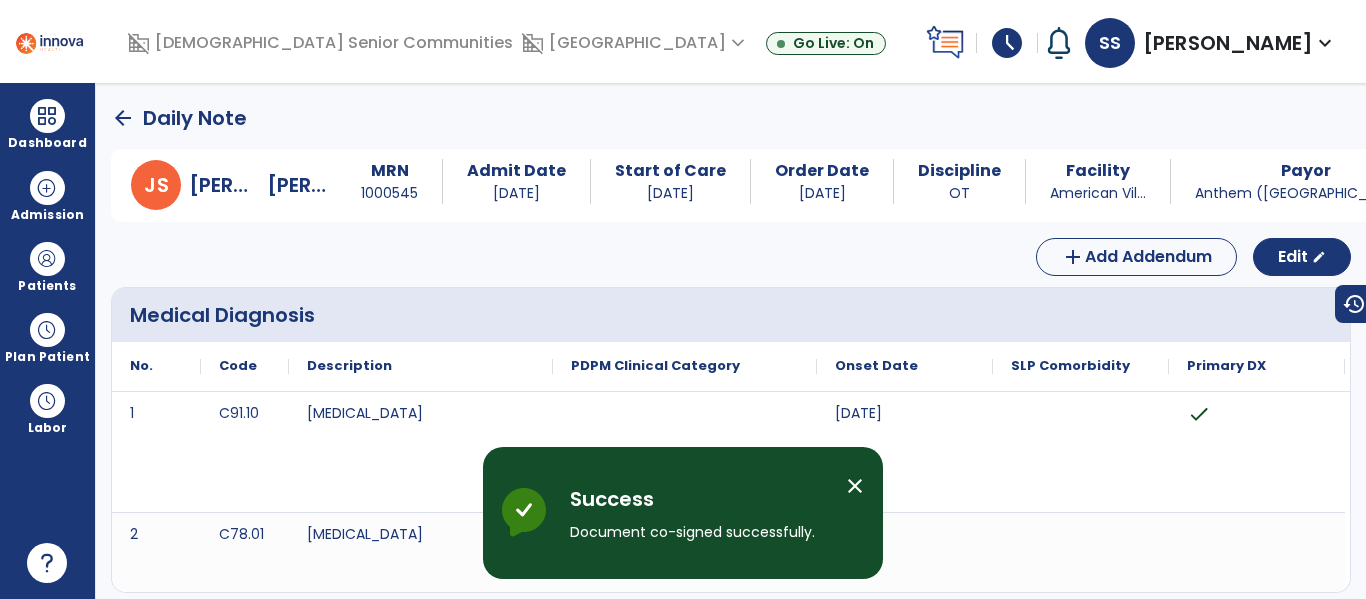 click on "arrow_back" 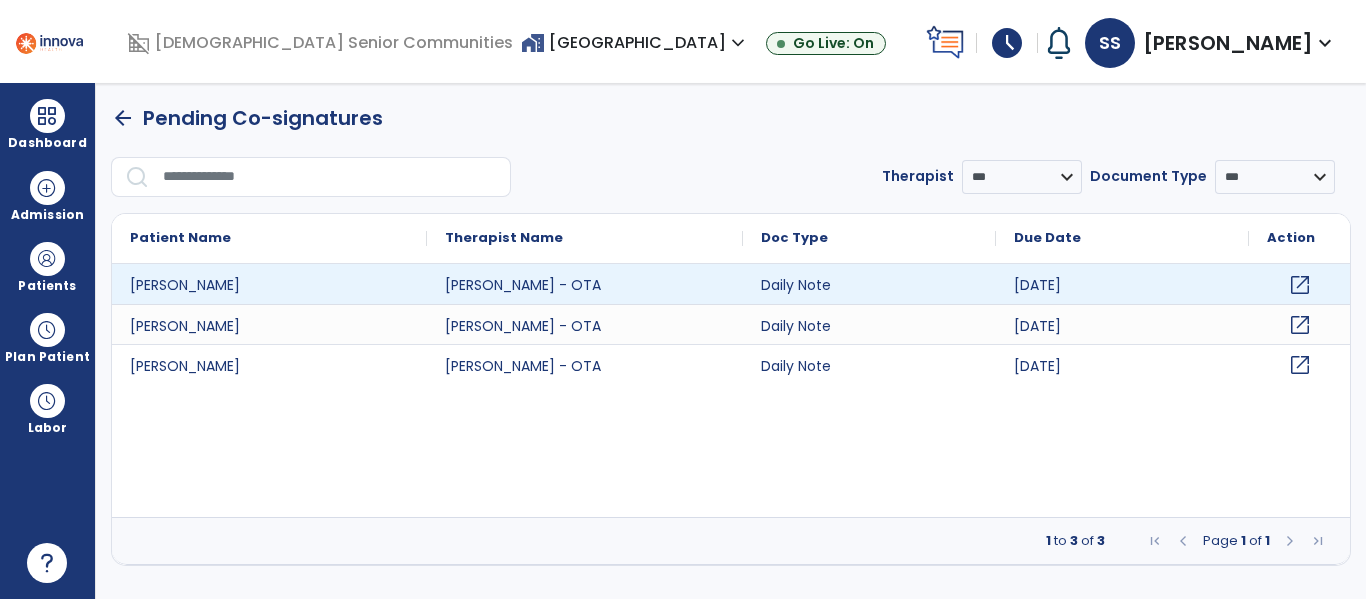 click on "open_in_new" 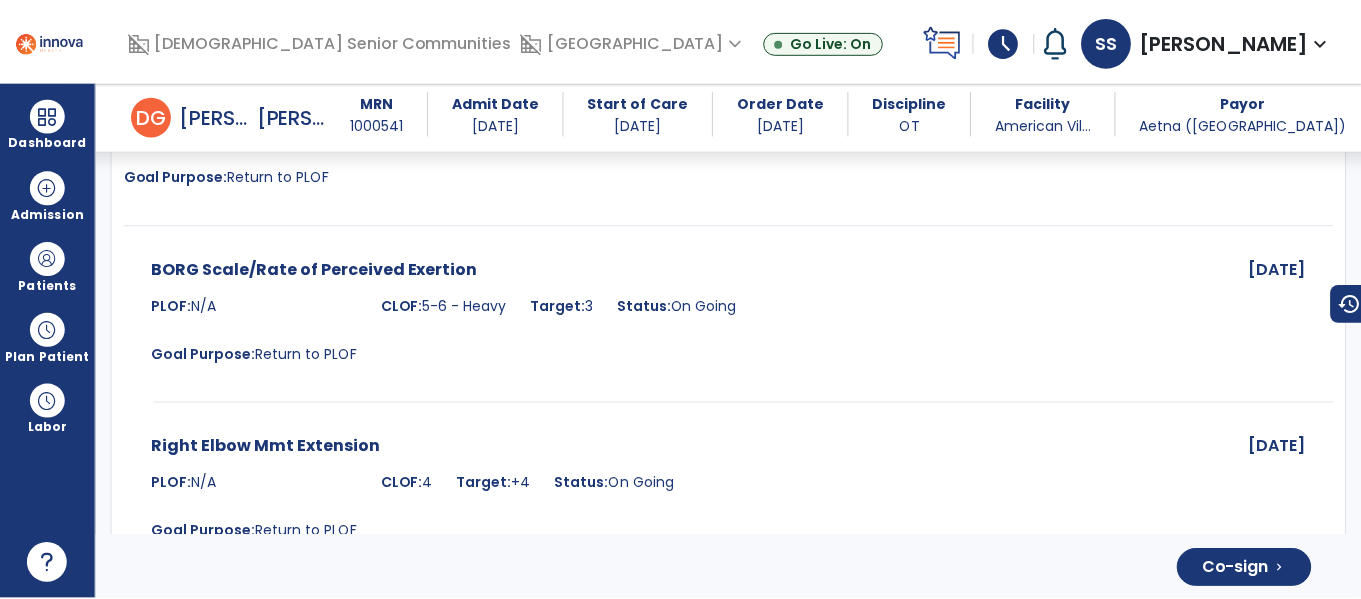 scroll, scrollTop: 4157, scrollLeft: 0, axis: vertical 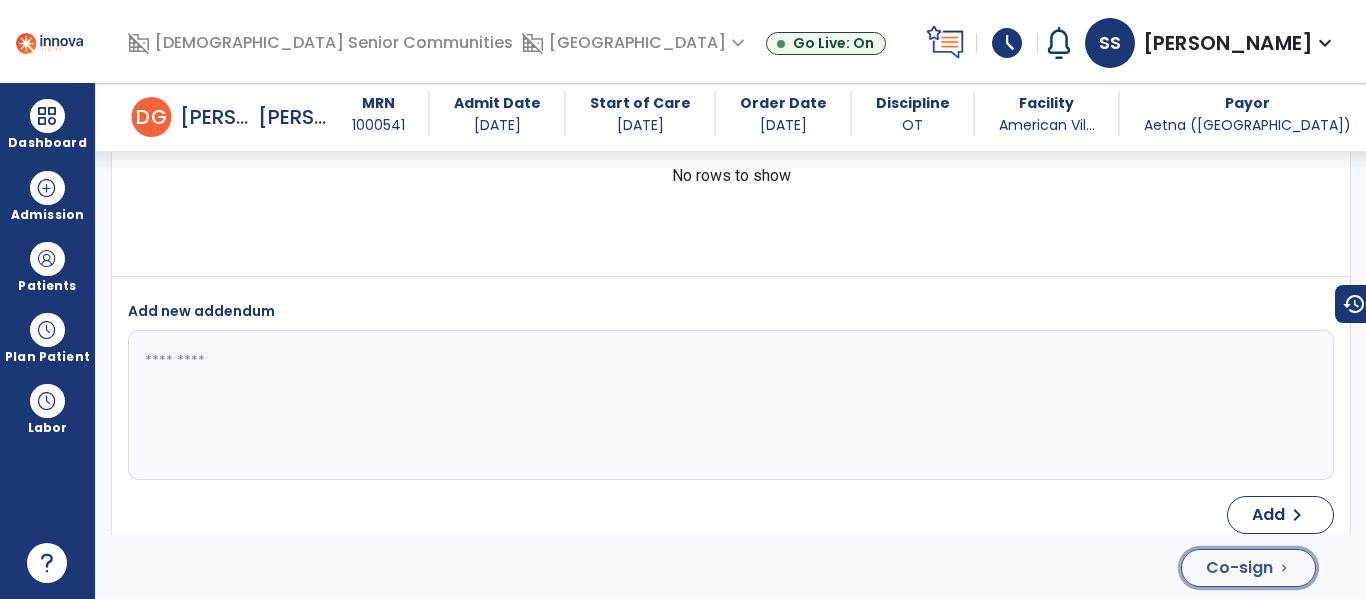 click on "Co-sign" 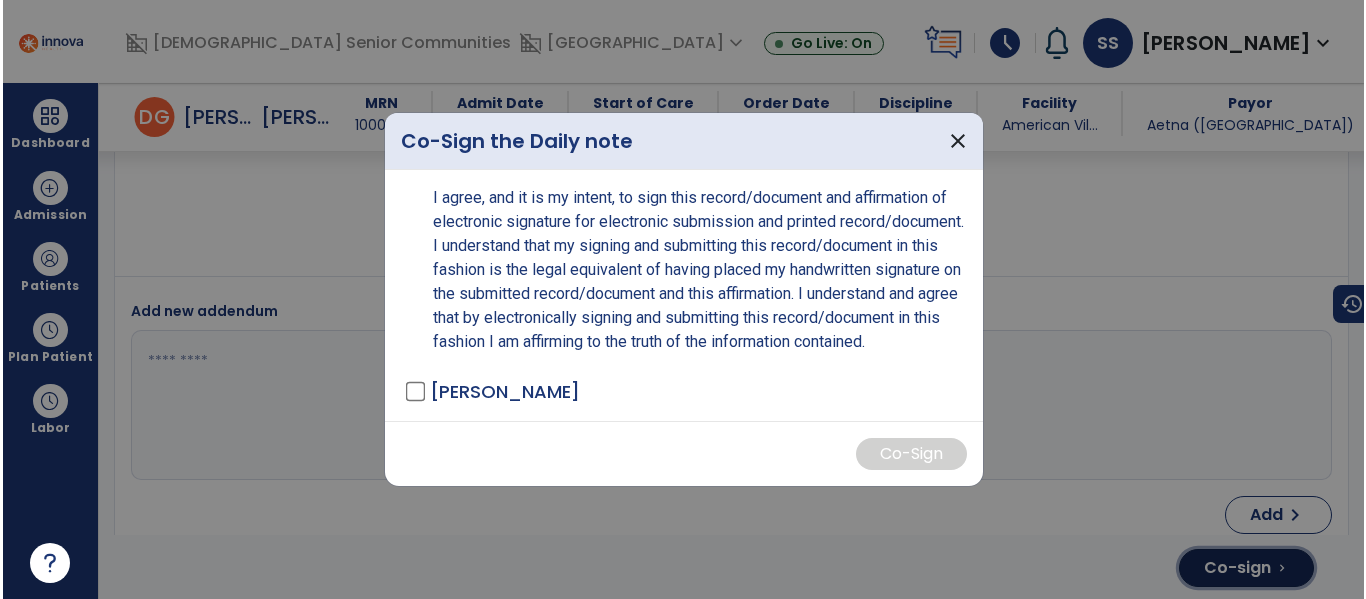 scroll, scrollTop: 4157, scrollLeft: 0, axis: vertical 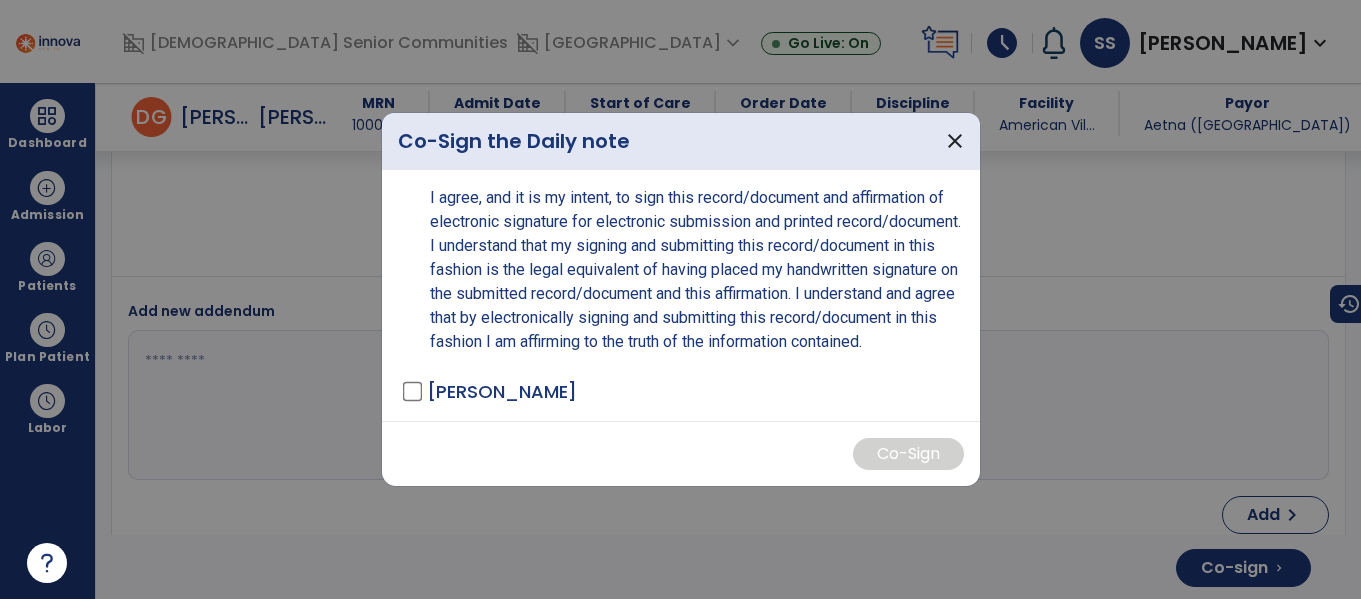 click on "[PERSON_NAME]" at bounding box center (502, 391) 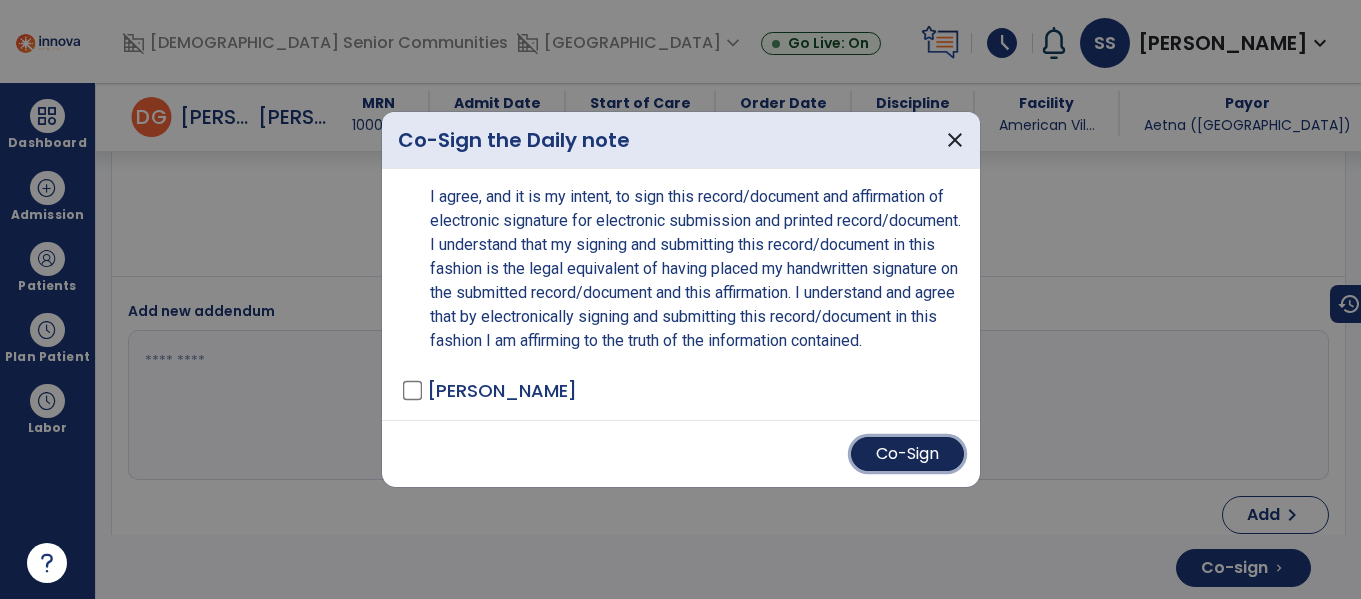 click on "Co-Sign" at bounding box center [907, 454] 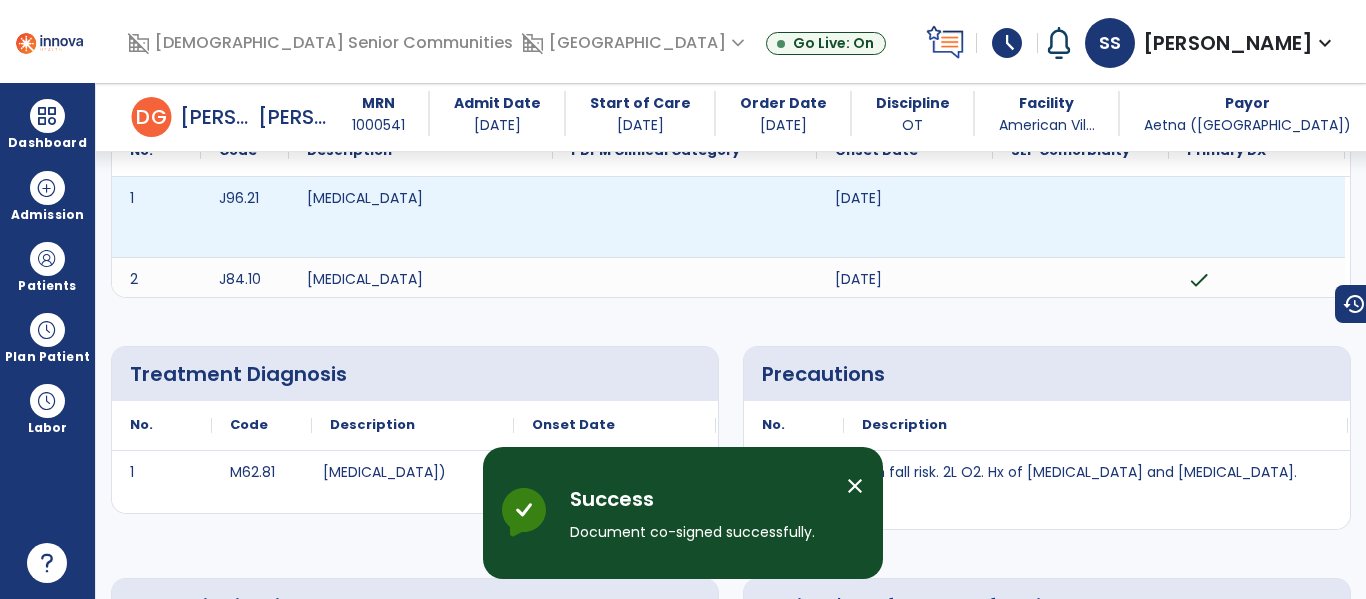 scroll, scrollTop: 0, scrollLeft: 0, axis: both 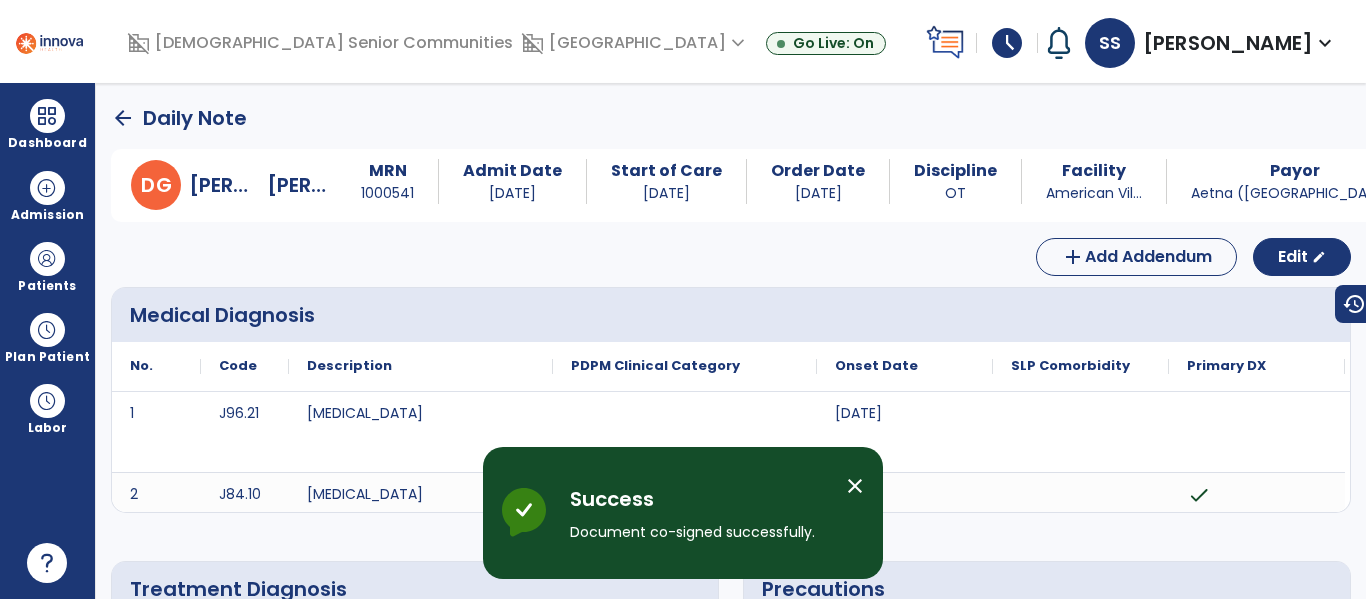 click on "arrow_back" 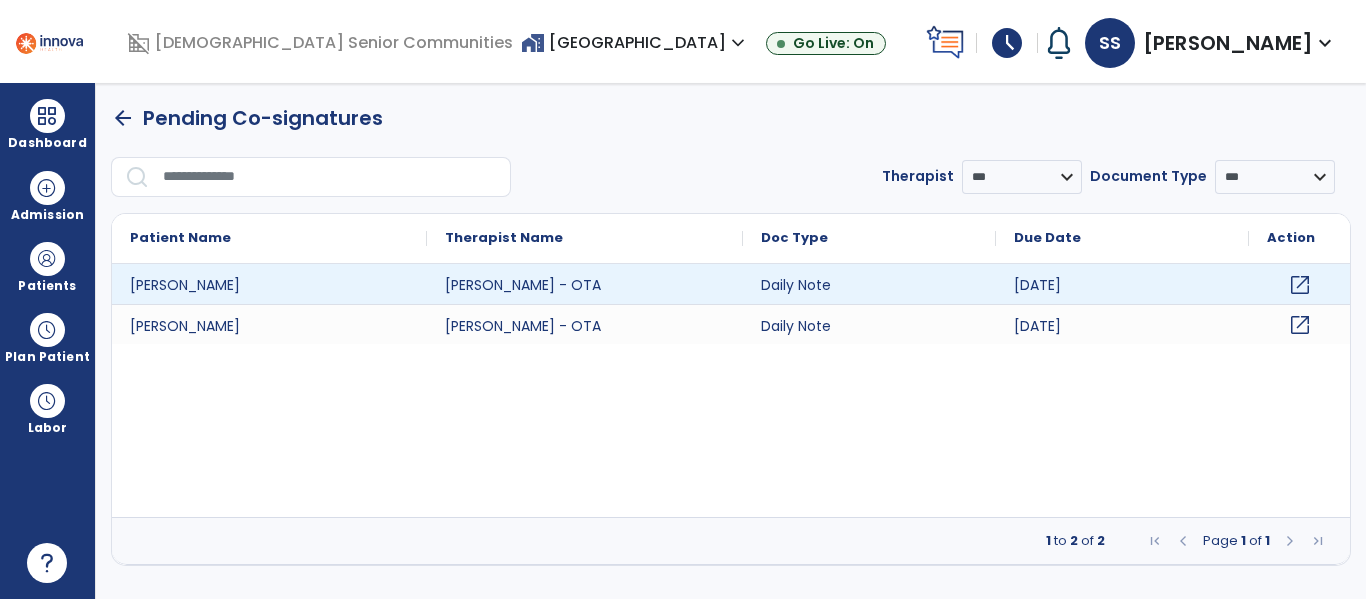 click on "open_in_new" 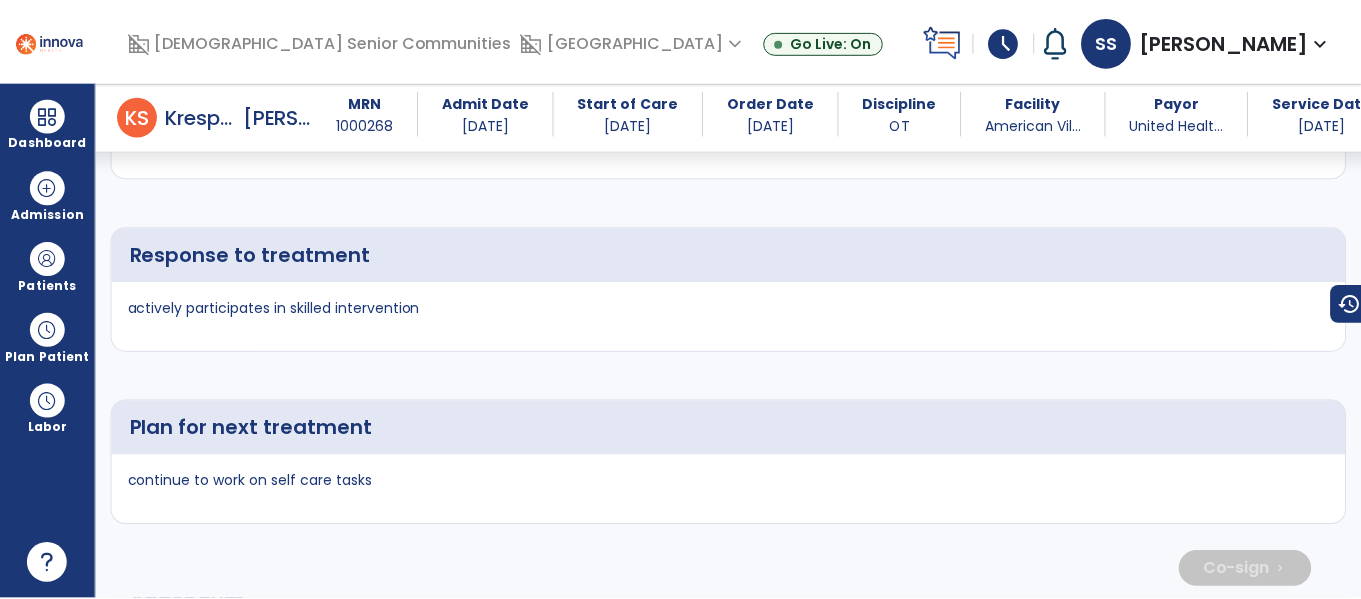 scroll, scrollTop: 4036, scrollLeft: 0, axis: vertical 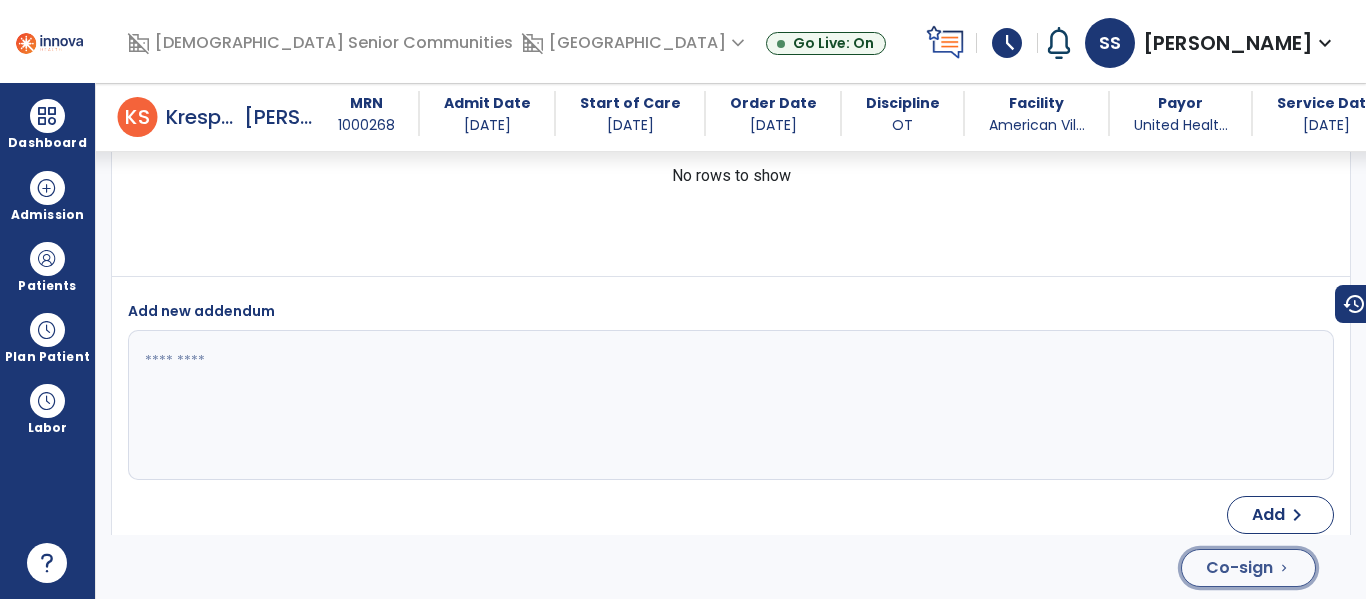 click on "Co-sign" 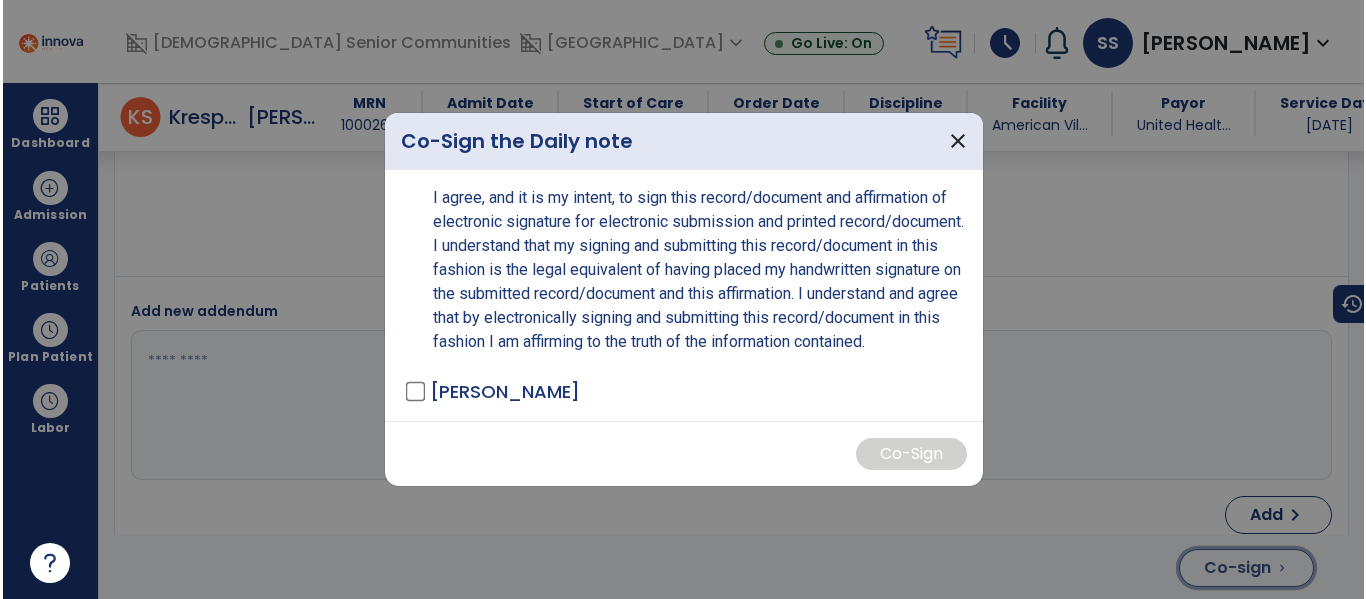 scroll, scrollTop: 4036, scrollLeft: 0, axis: vertical 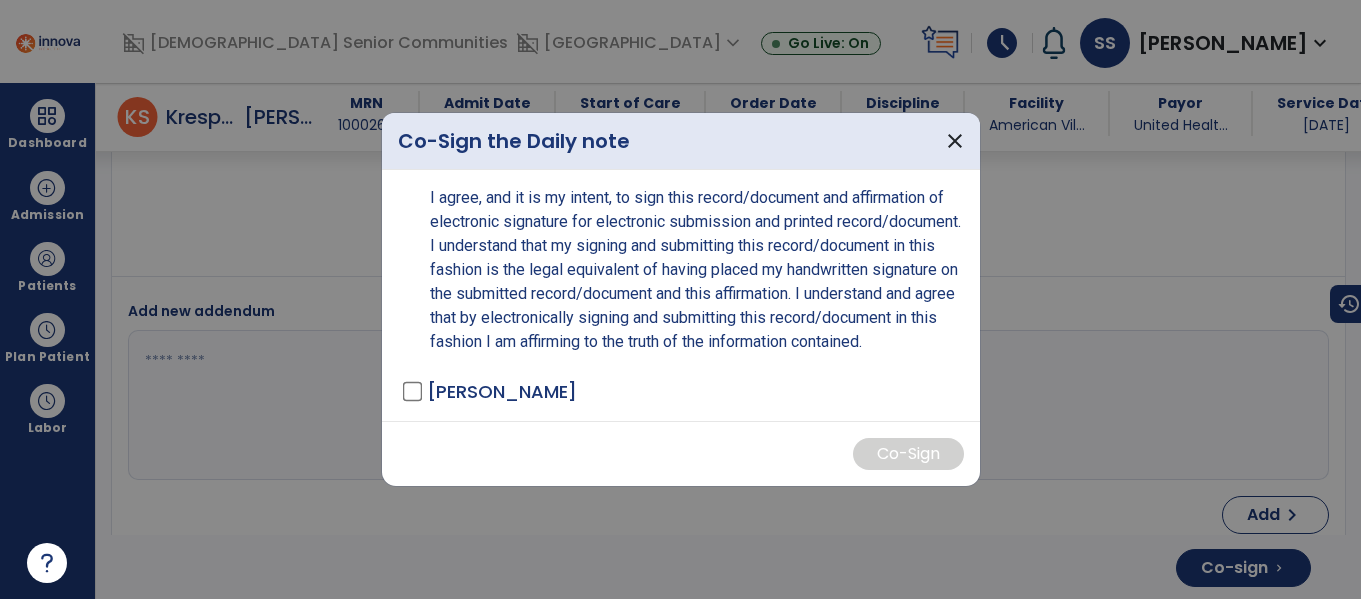click on "[PERSON_NAME]" at bounding box center [502, 391] 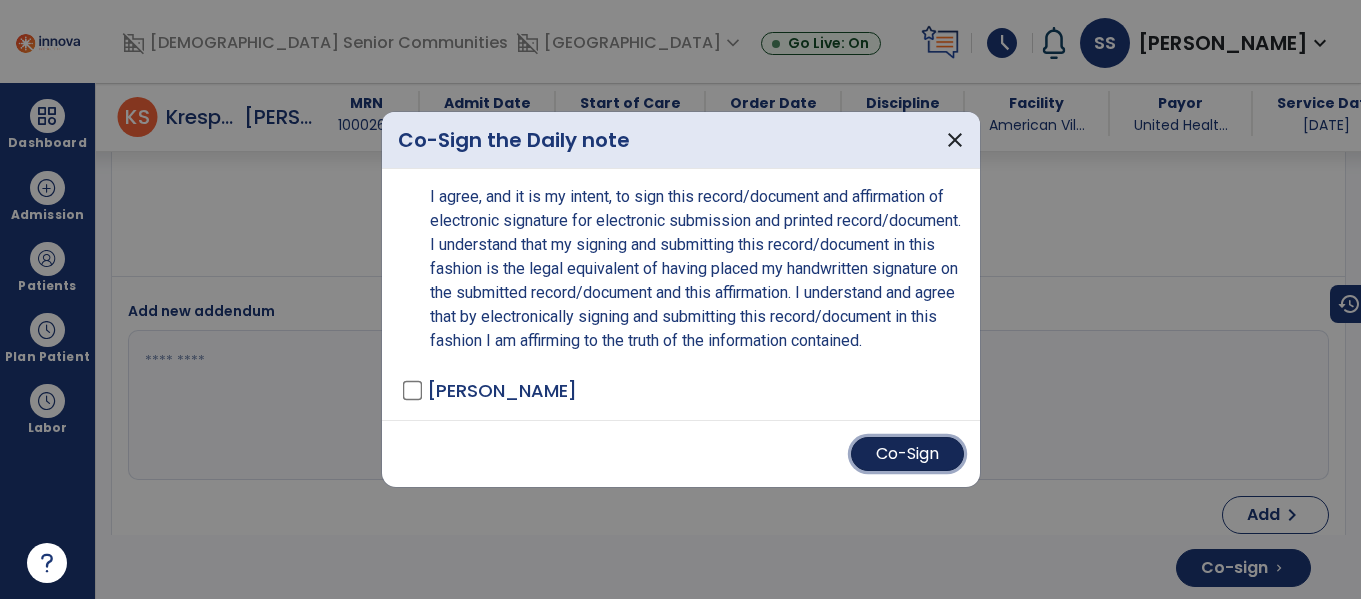 click on "Co-Sign" at bounding box center (907, 454) 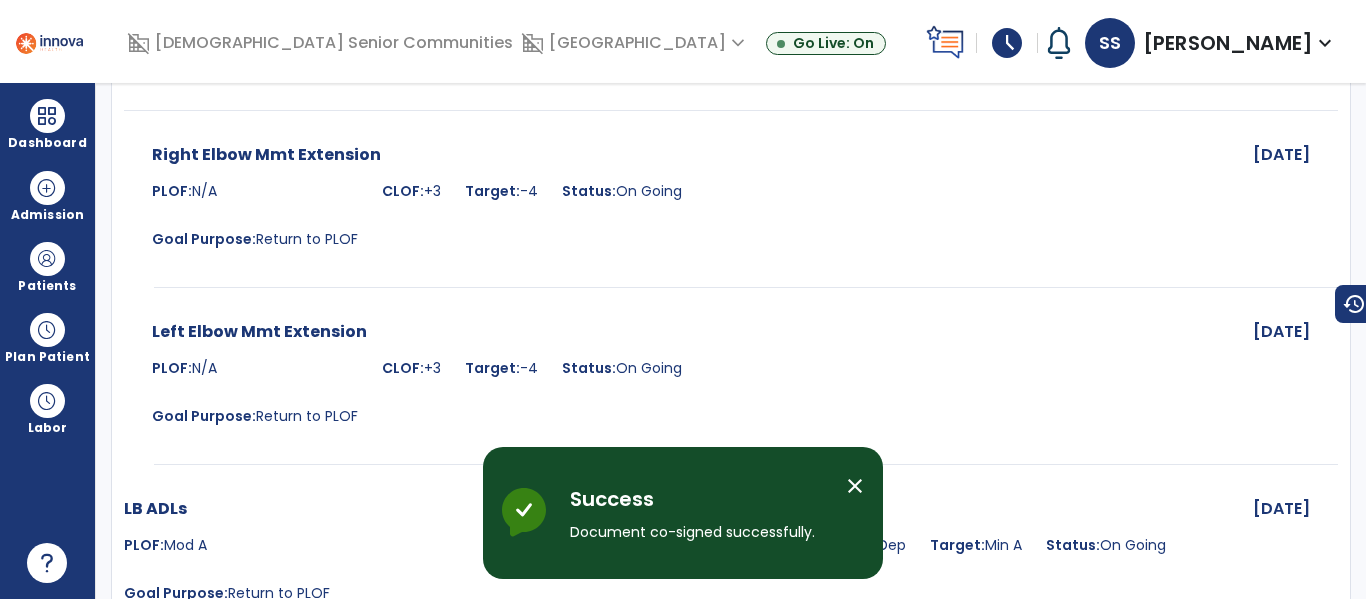 scroll, scrollTop: 0, scrollLeft: 0, axis: both 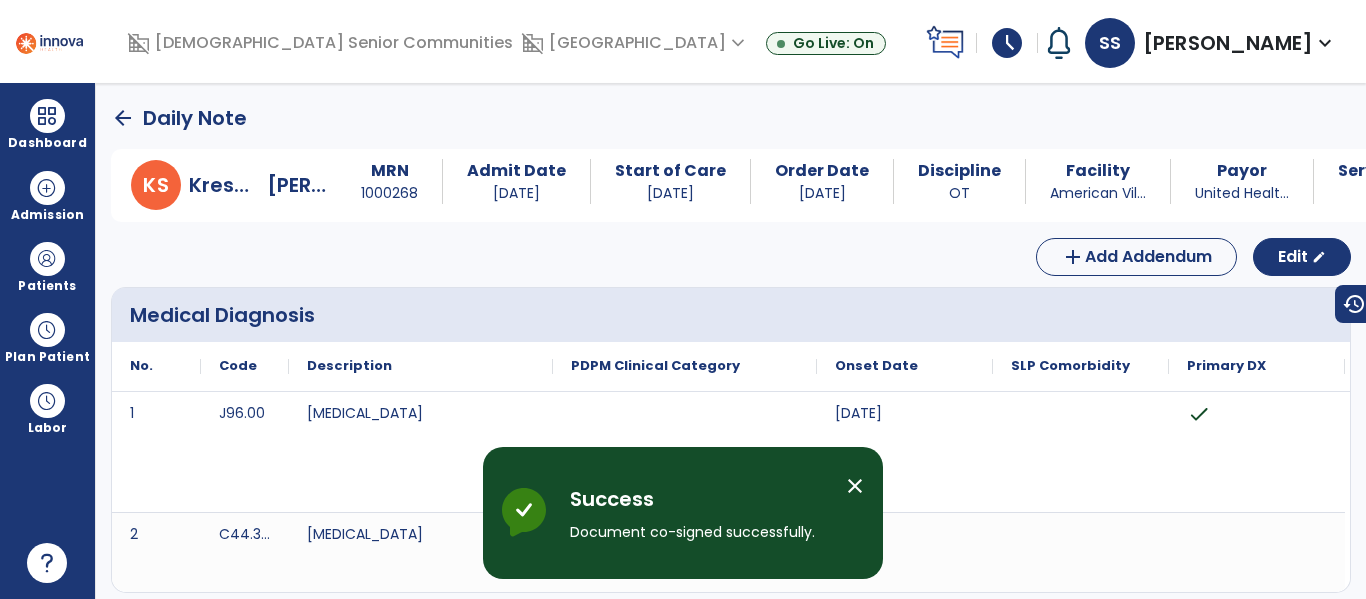 click on "arrow_back" 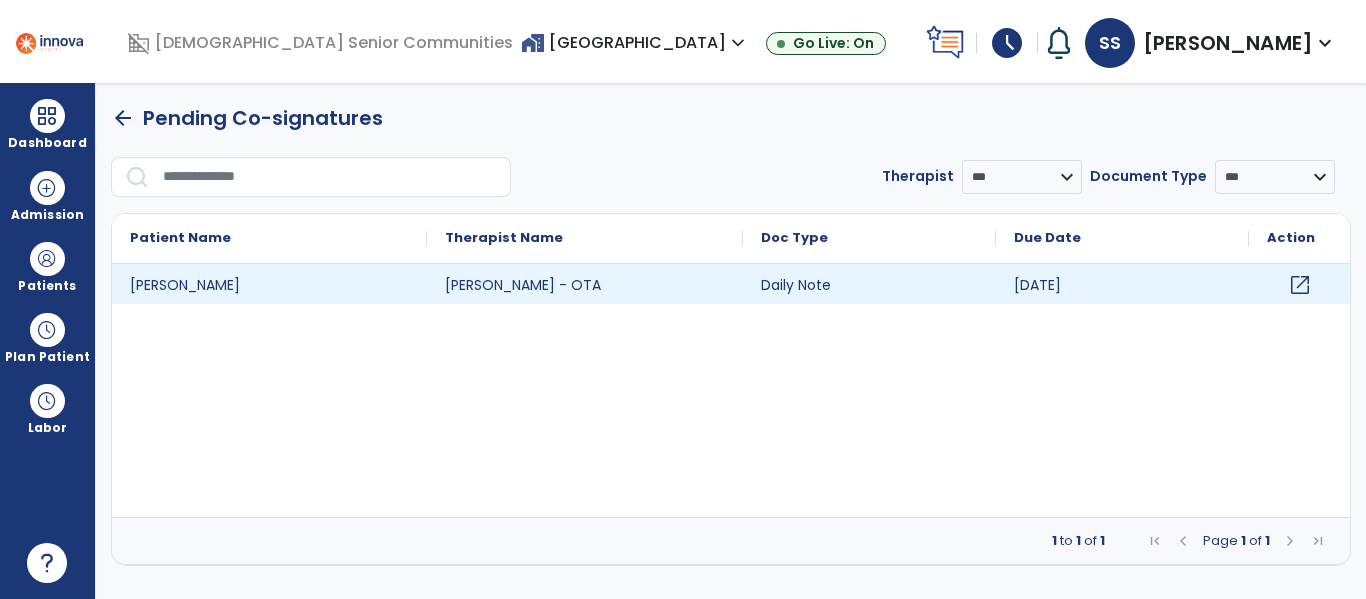 click on "open_in_new" 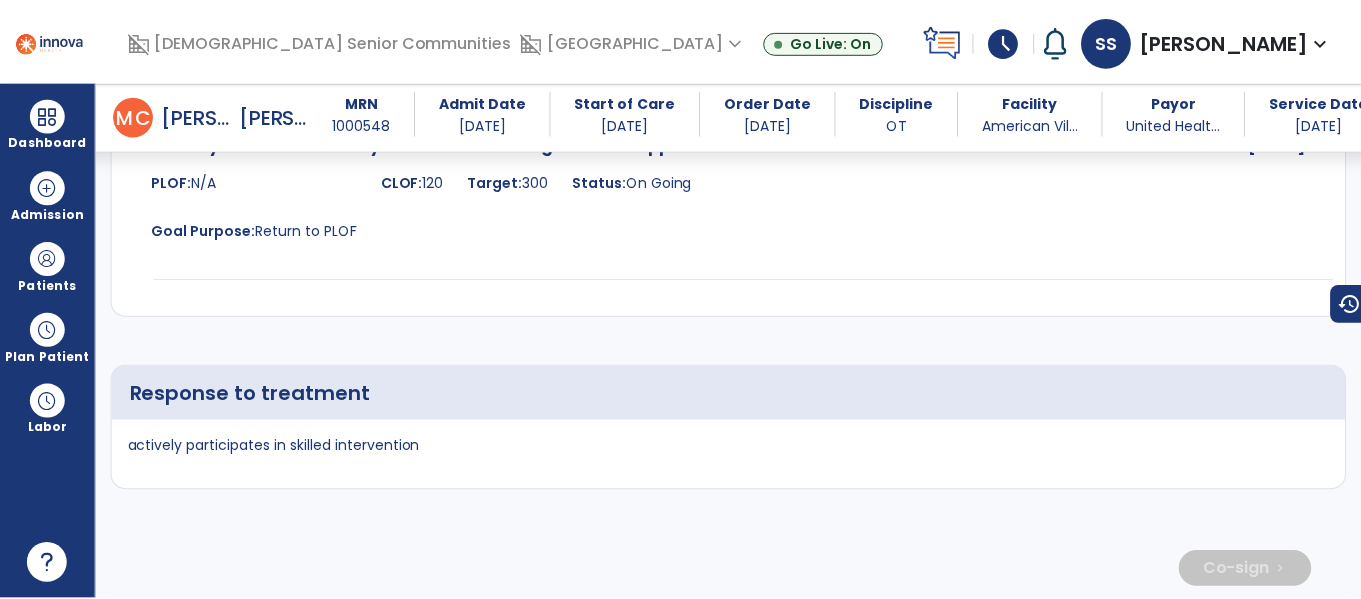 scroll, scrollTop: 4362, scrollLeft: 0, axis: vertical 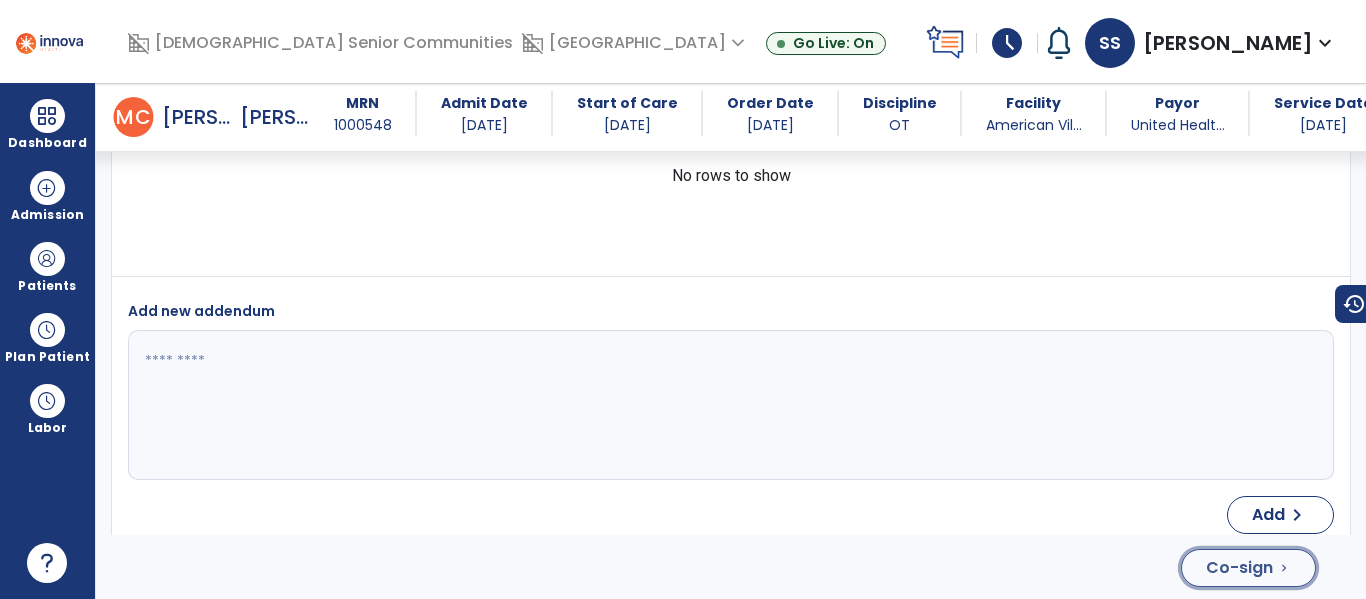 click on "Co-sign" 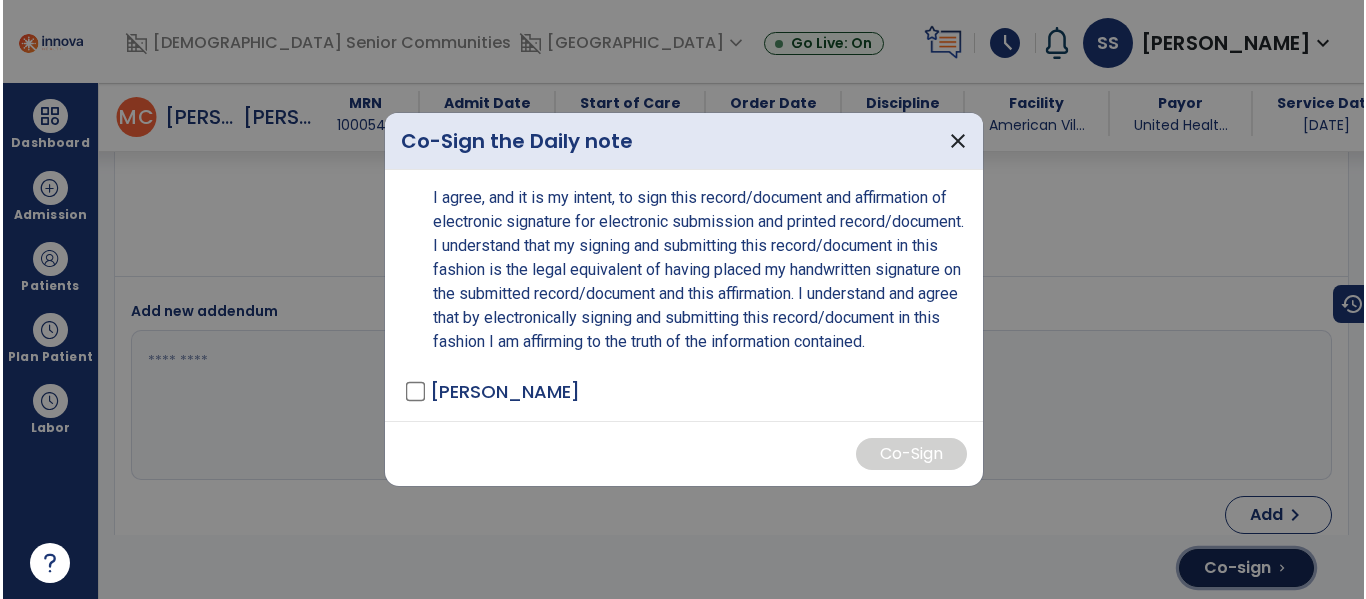scroll, scrollTop: 4362, scrollLeft: 0, axis: vertical 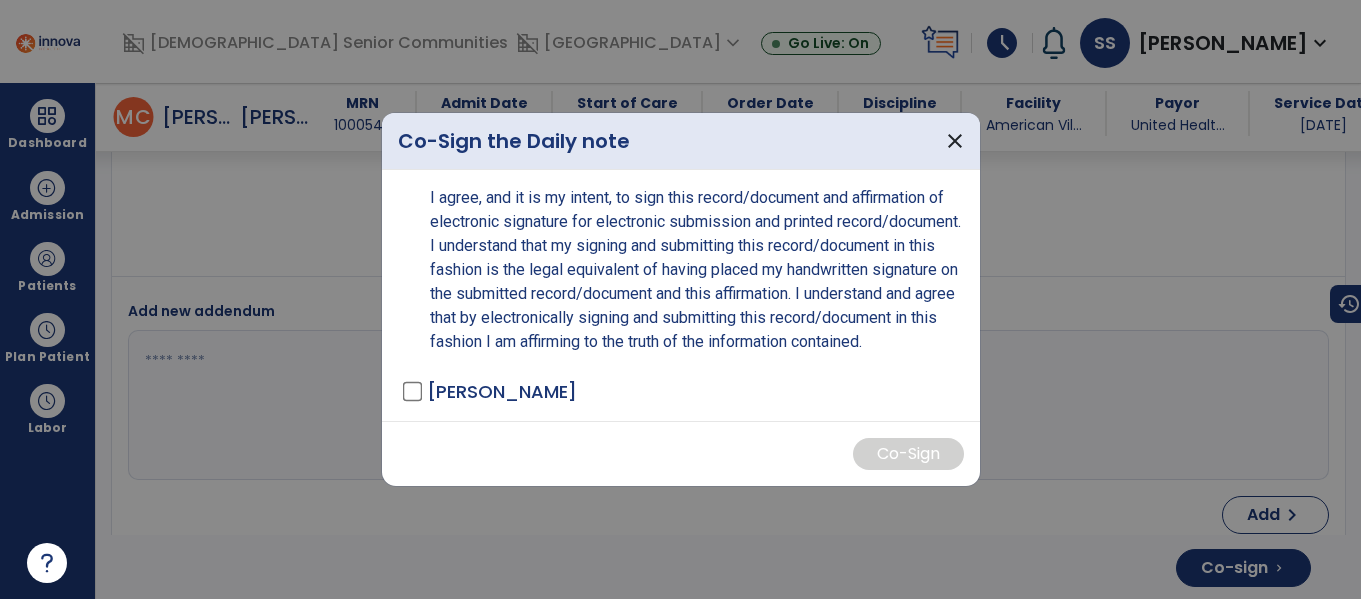 click on "[PERSON_NAME]" at bounding box center (502, 391) 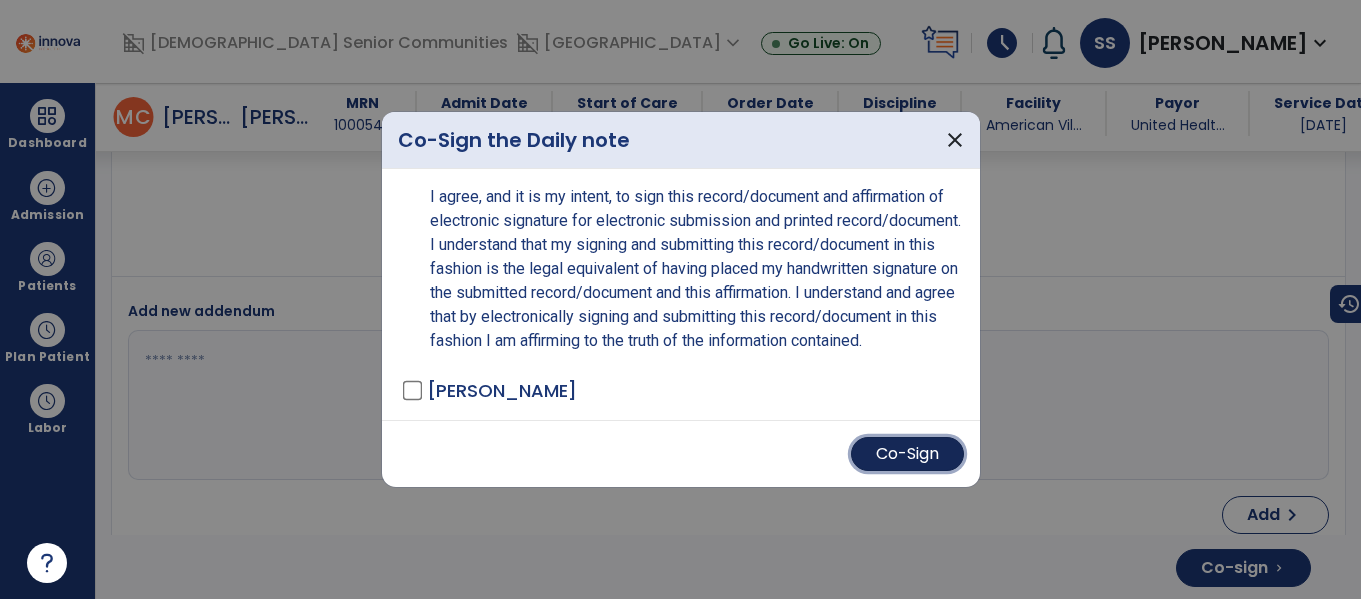 click on "Co-Sign" at bounding box center [907, 454] 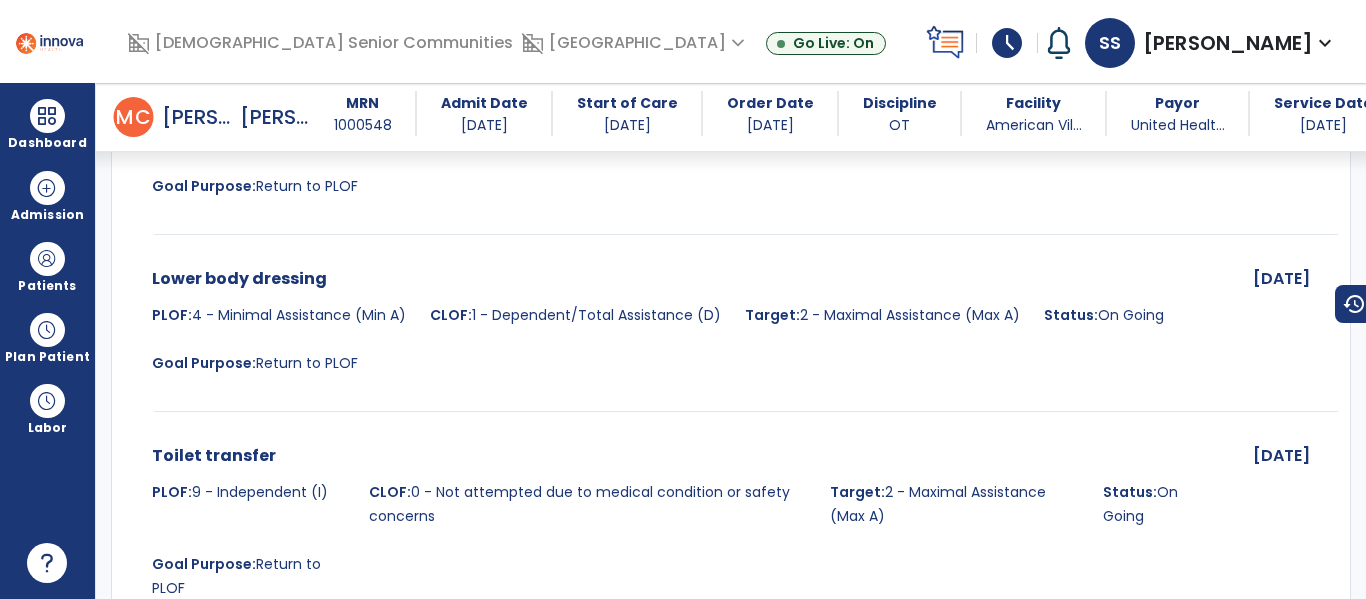 scroll, scrollTop: 0, scrollLeft: 0, axis: both 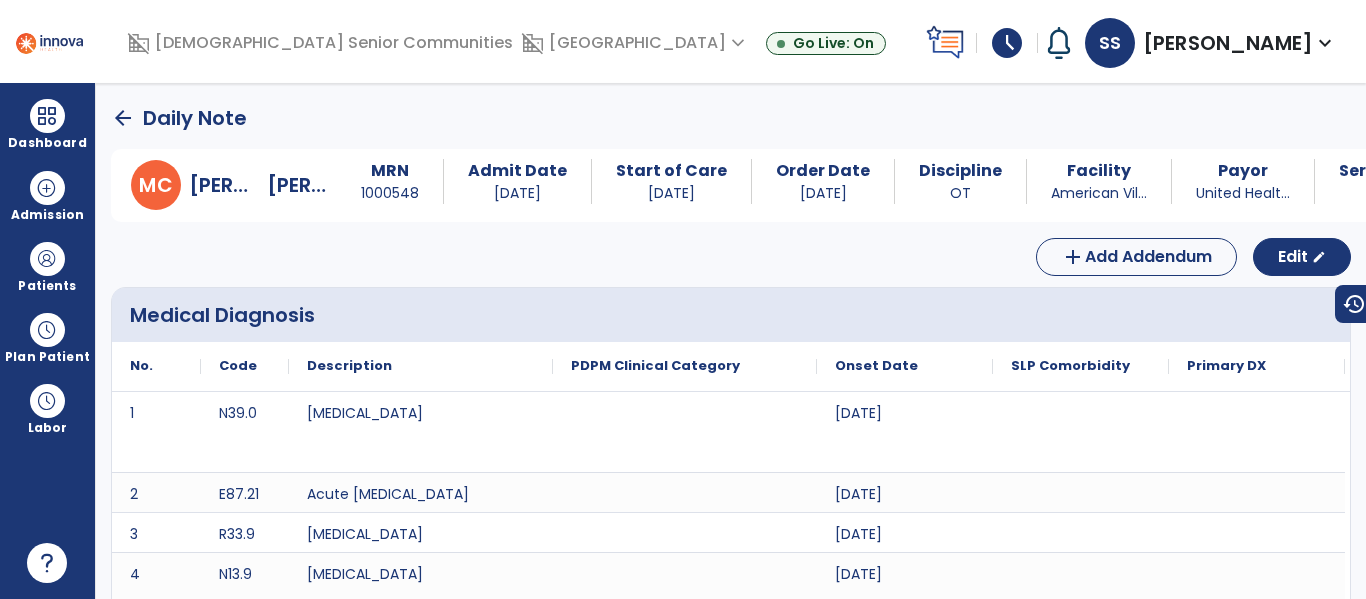 click on "arrow_back" 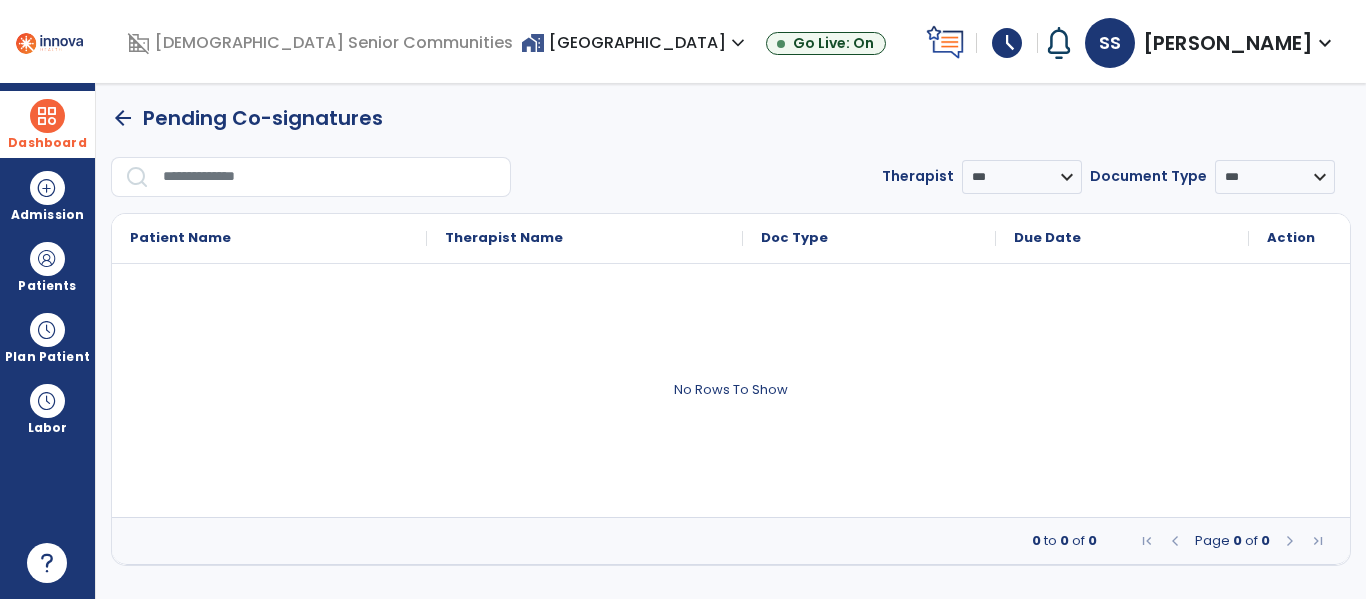 click at bounding box center (47, 116) 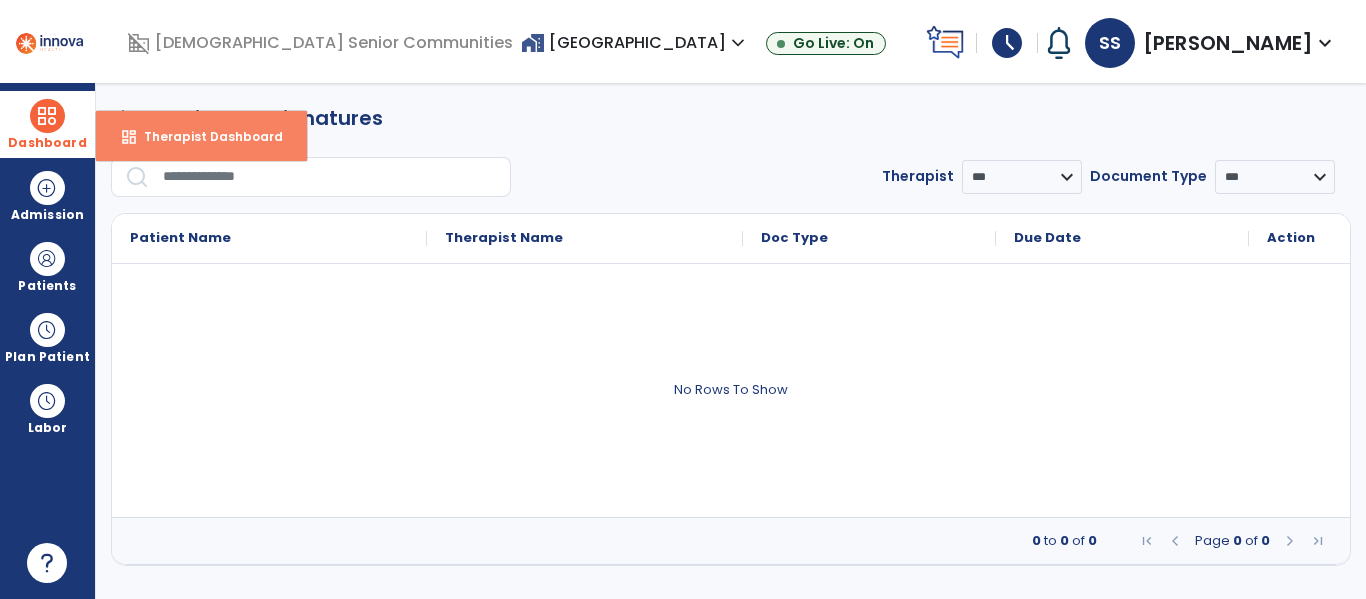 click on "dashboard  Therapist Dashboard" at bounding box center (201, 136) 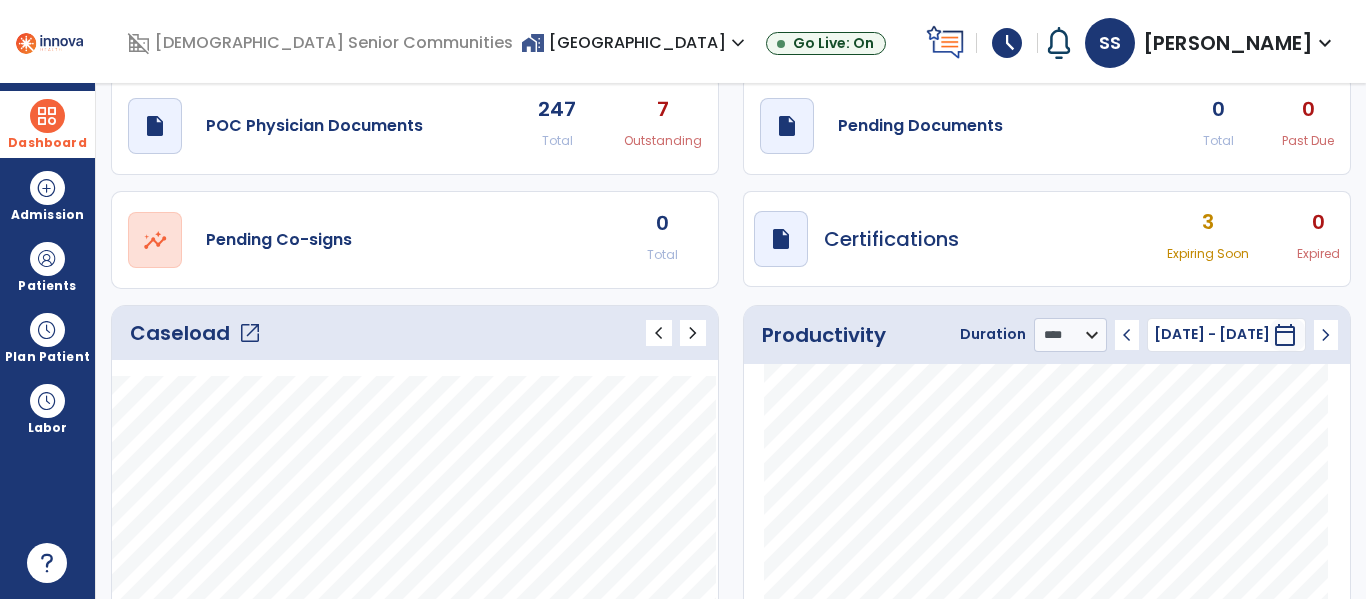 scroll, scrollTop: 43, scrollLeft: 0, axis: vertical 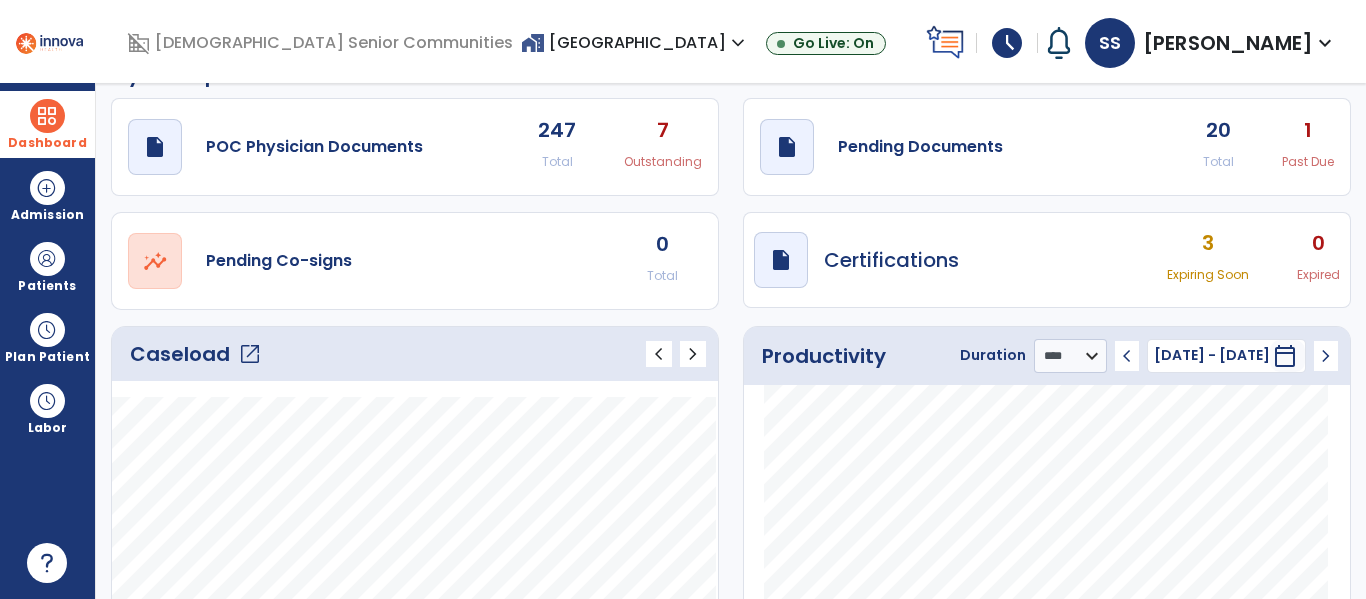 click on "Past Due" 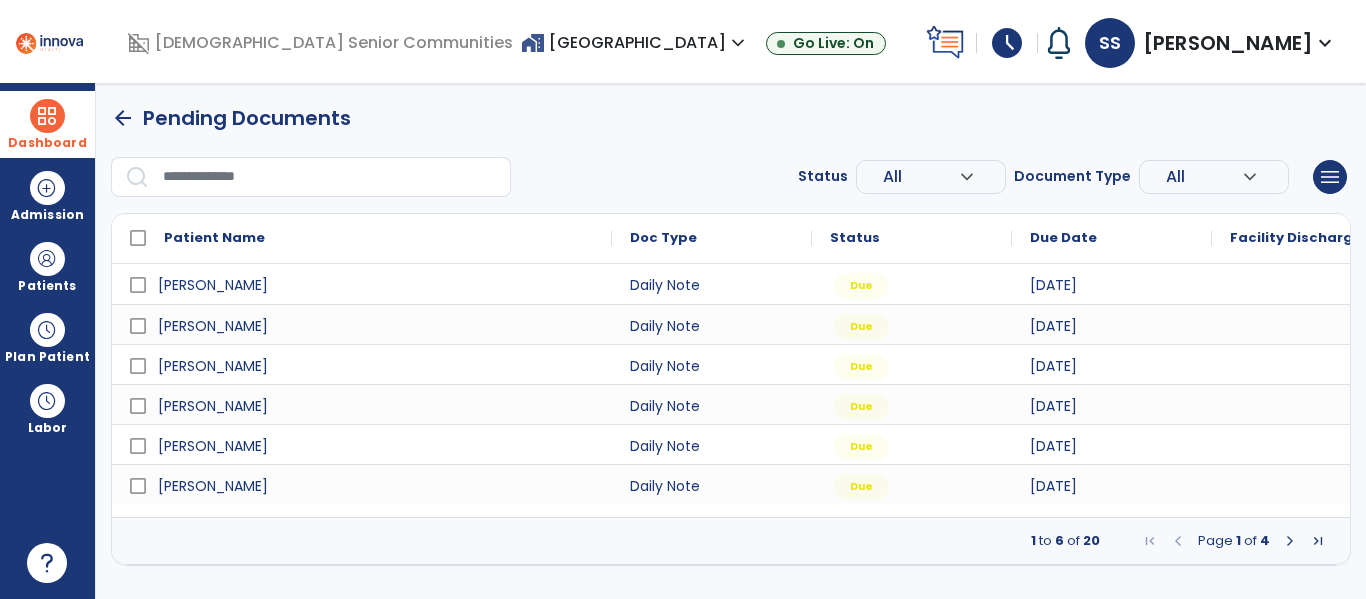 scroll, scrollTop: 0, scrollLeft: 0, axis: both 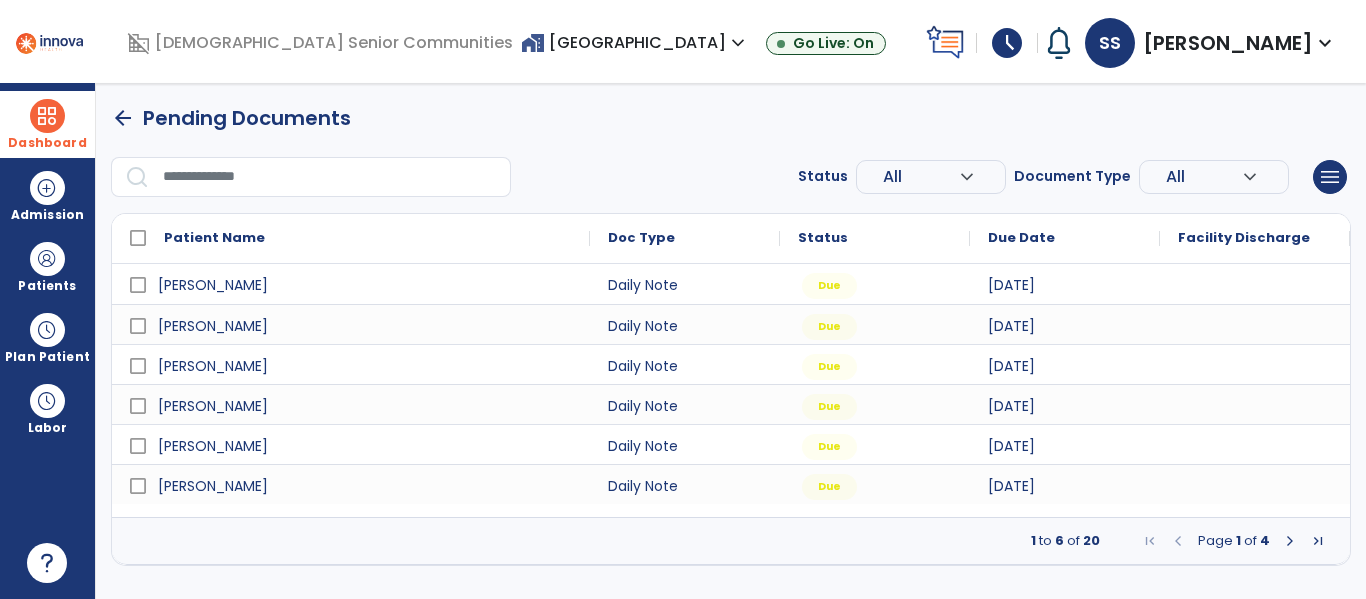 click at bounding box center [1290, 541] 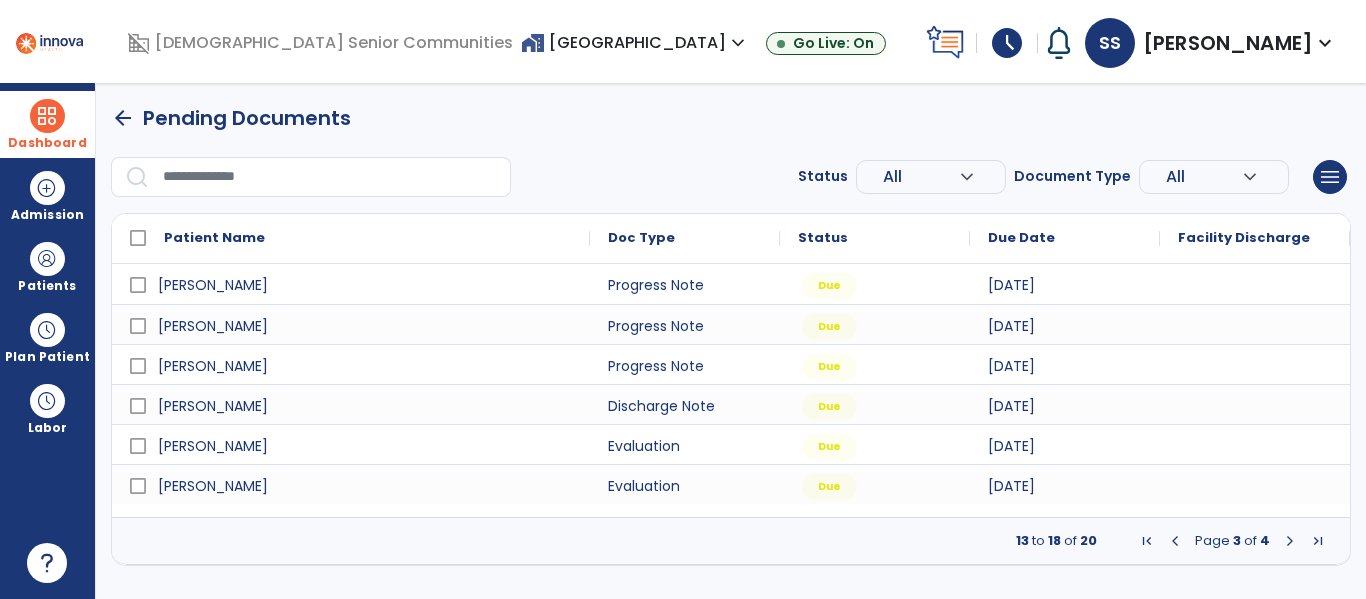 click at bounding box center [1290, 541] 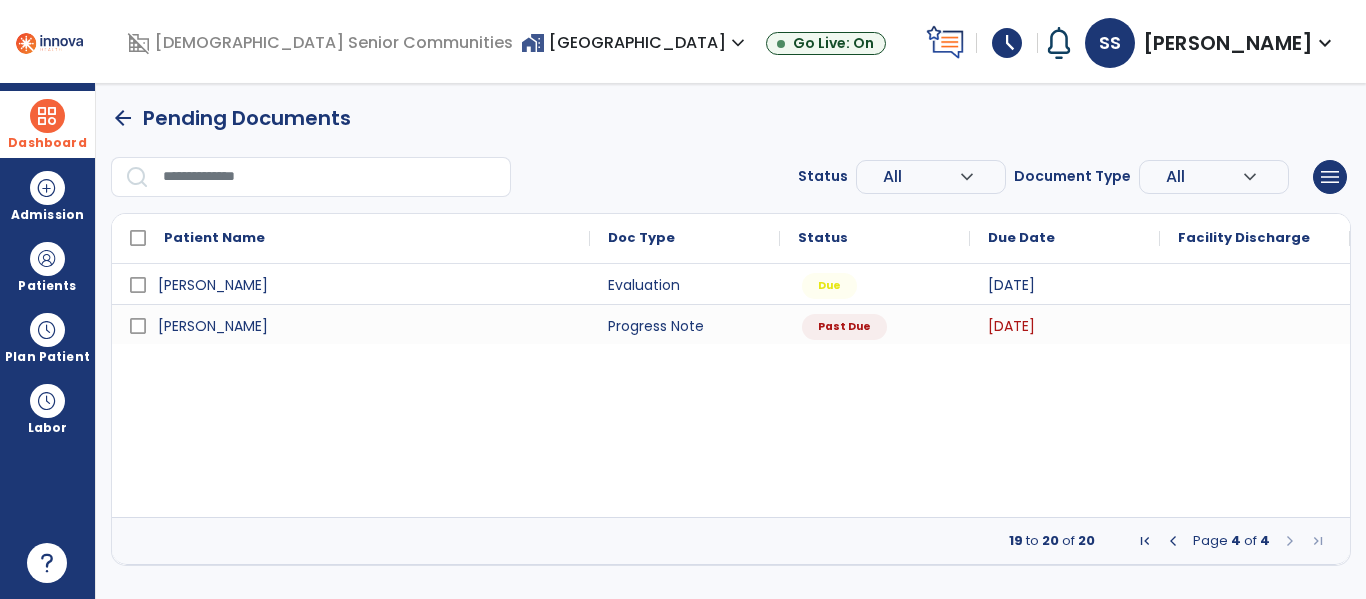 click on "Dashboard" at bounding box center [47, 124] 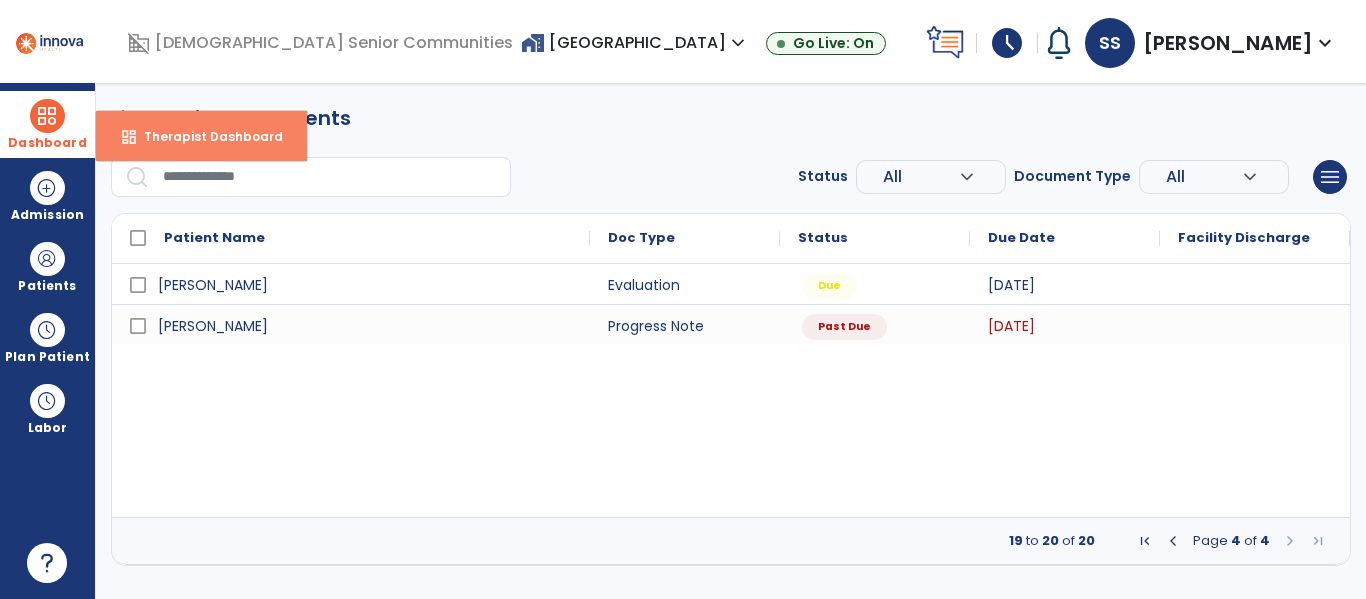 click on "dashboard  Therapist Dashboard" at bounding box center (201, 136) 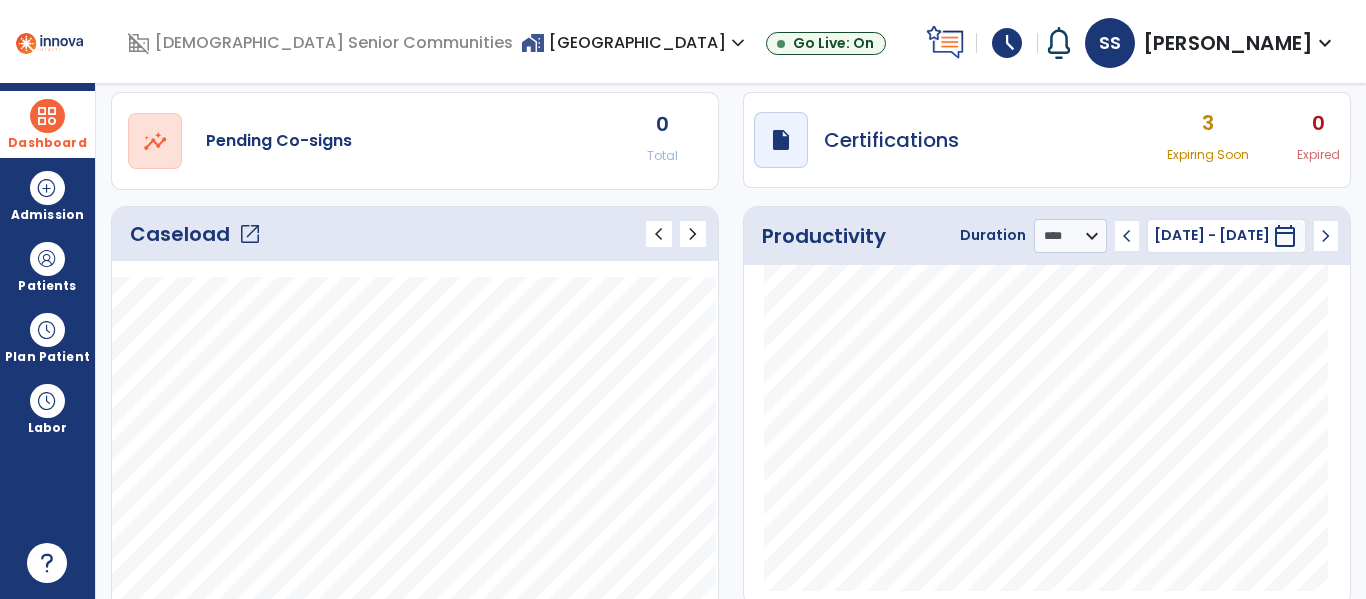 scroll, scrollTop: 0, scrollLeft: 0, axis: both 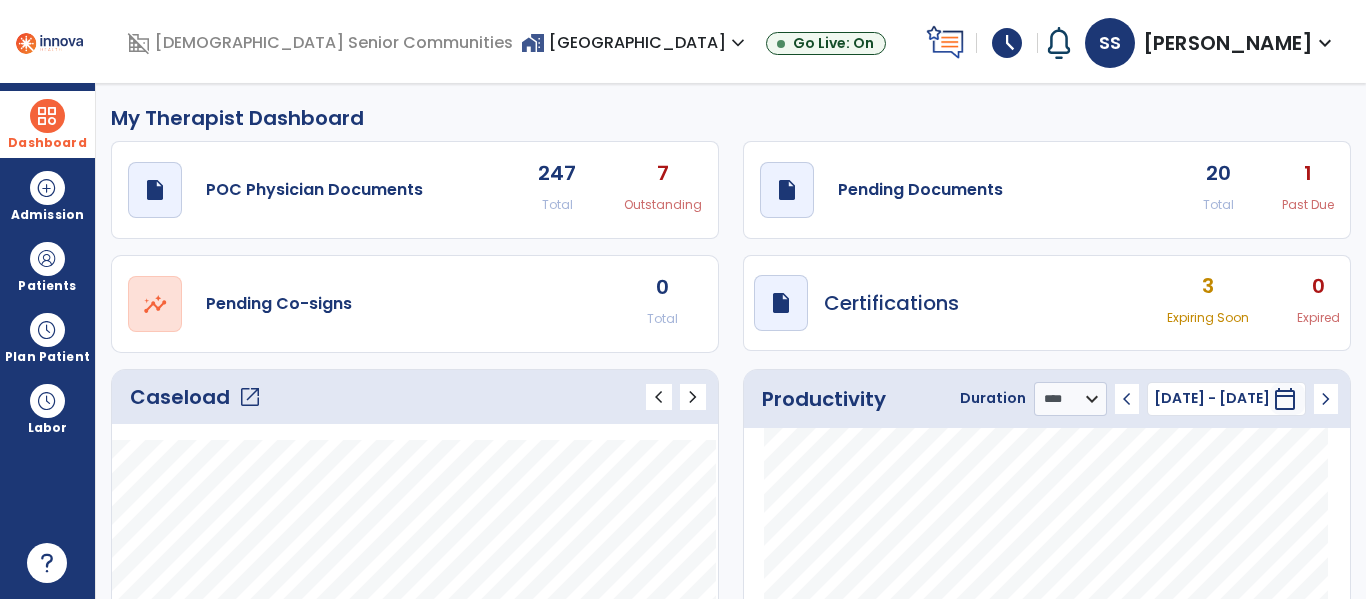 click on "open_in_new" 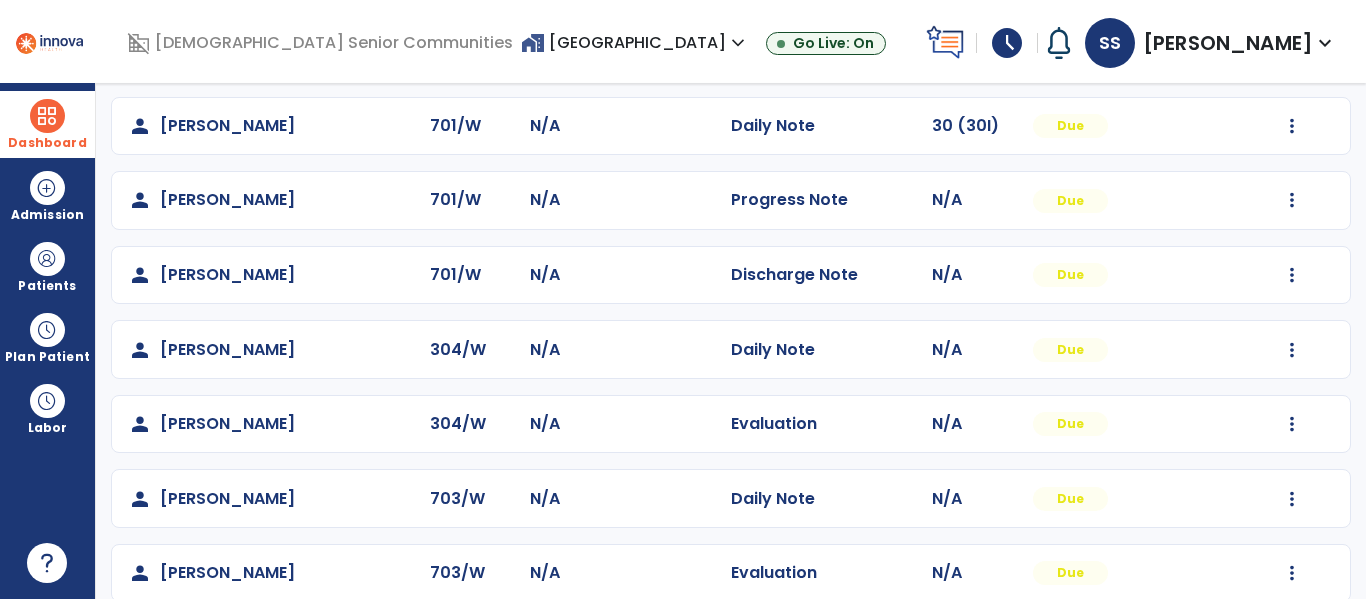 scroll, scrollTop: 1306, scrollLeft: 0, axis: vertical 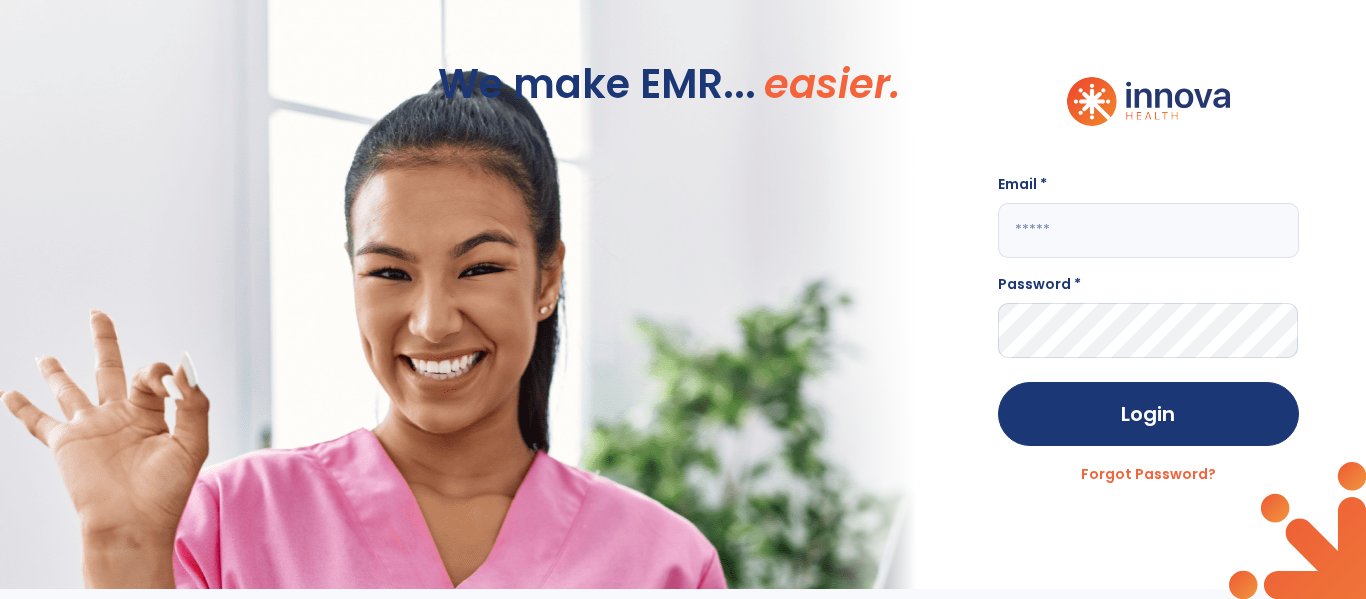 click 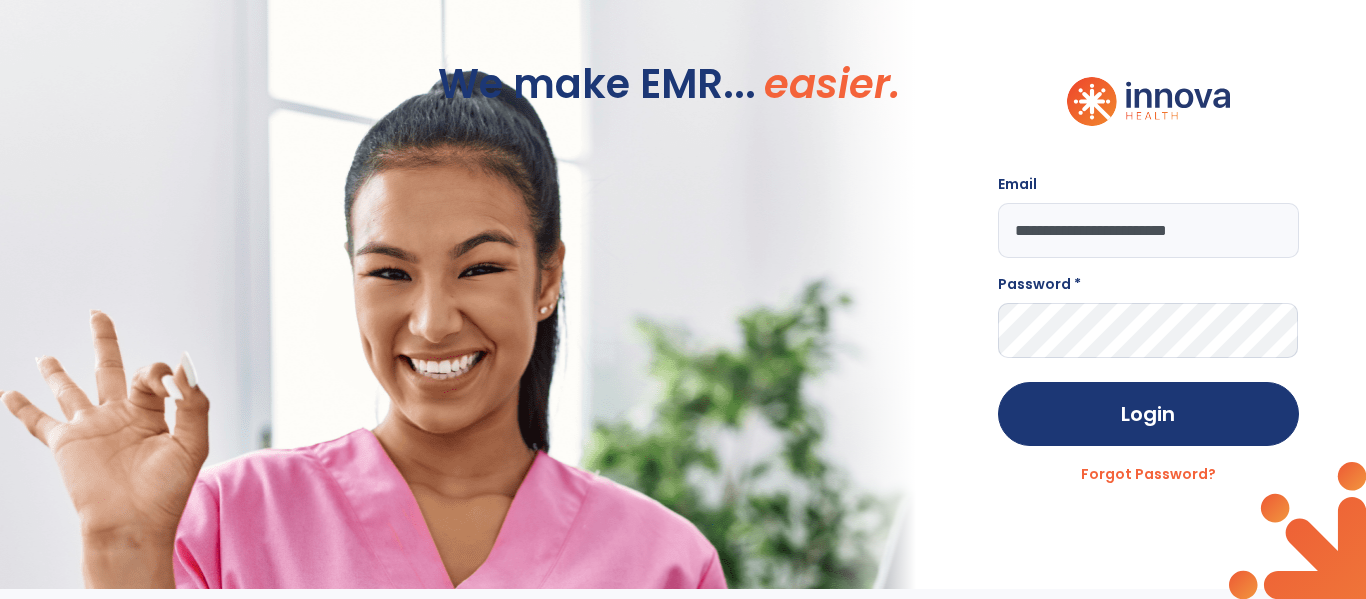 type on "**********" 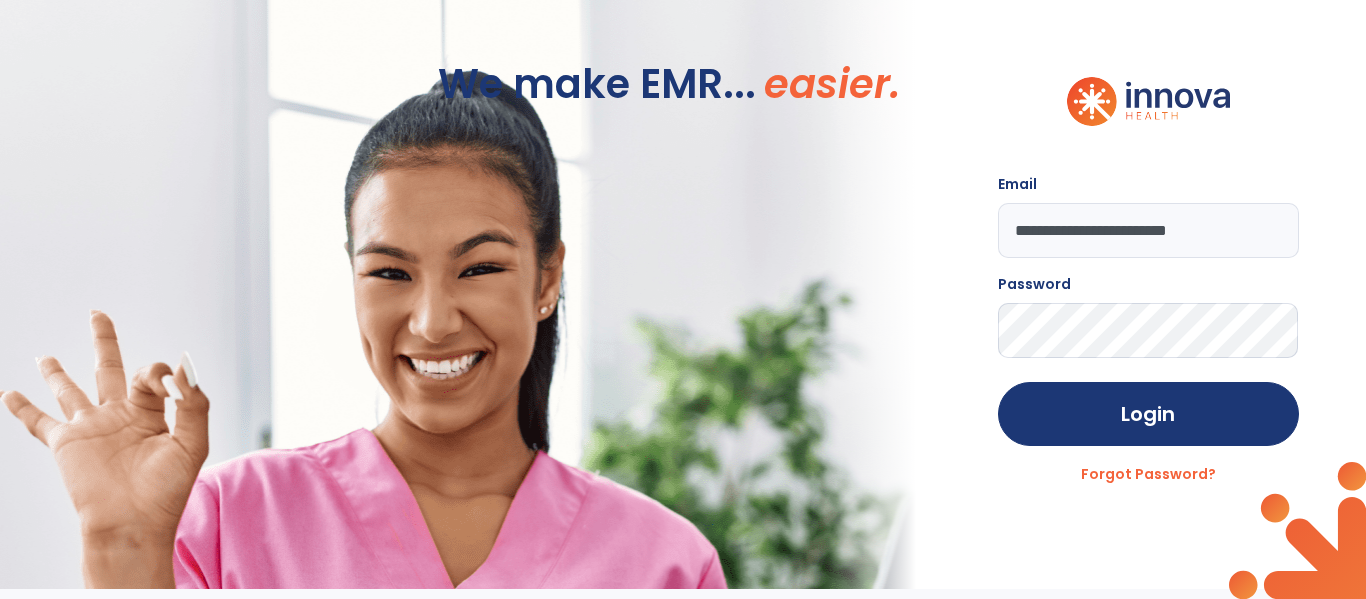 click on "Login" 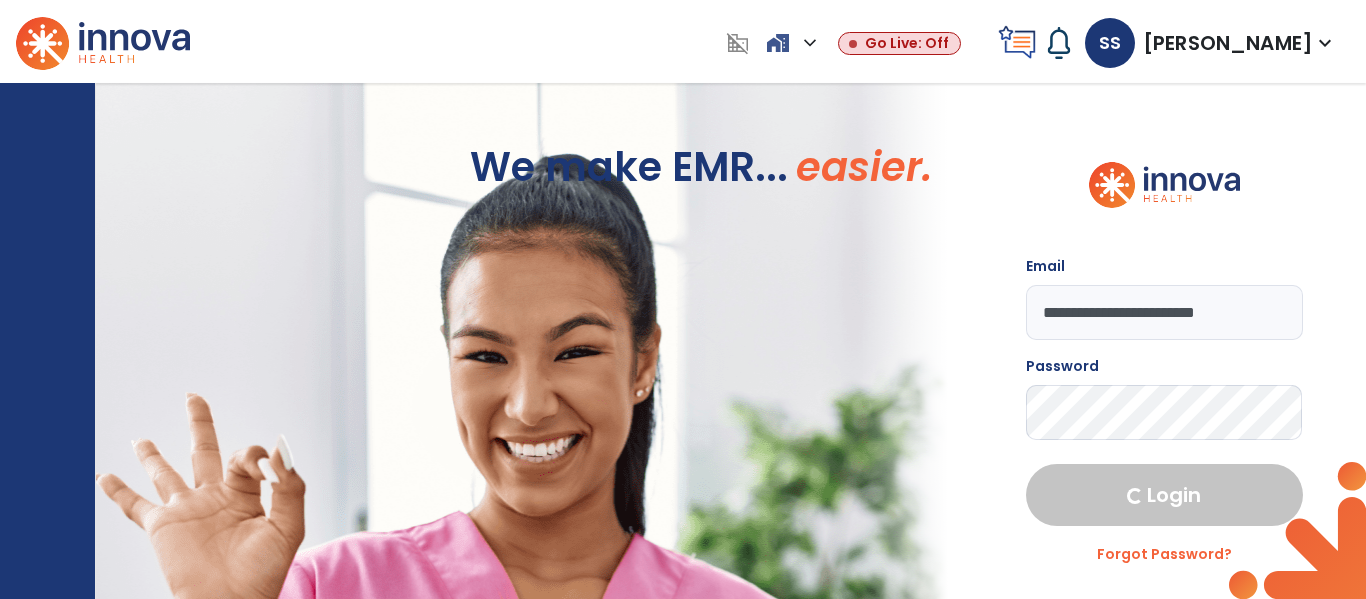select on "****" 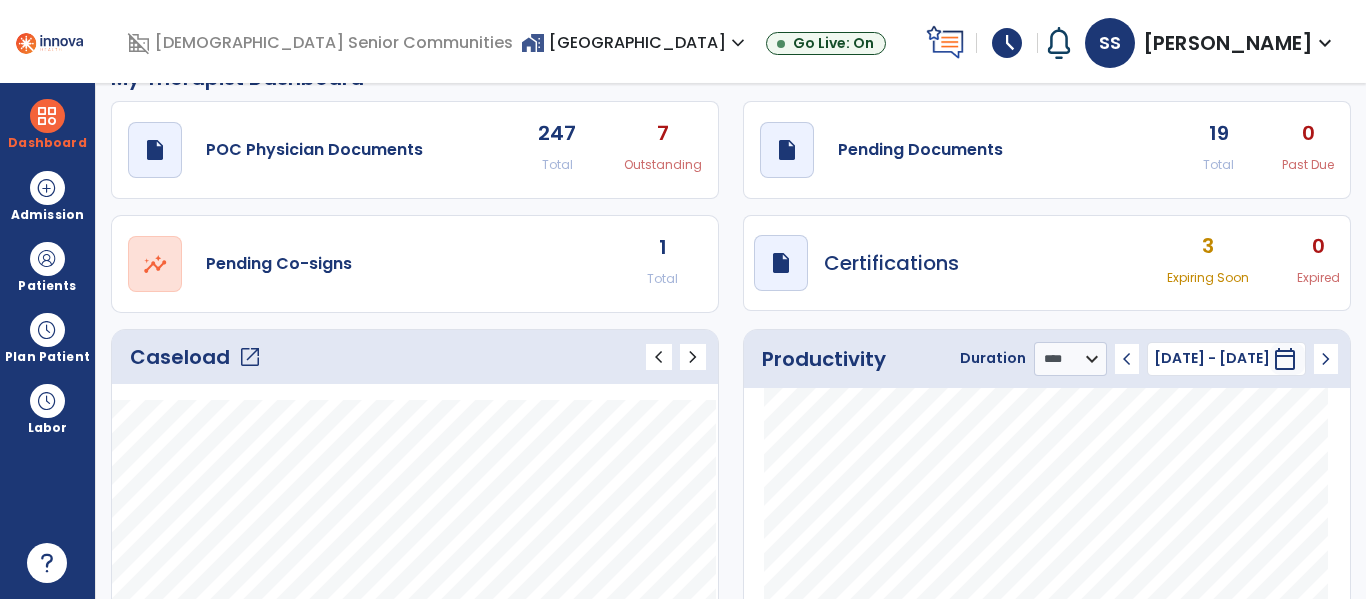 scroll, scrollTop: 22, scrollLeft: 0, axis: vertical 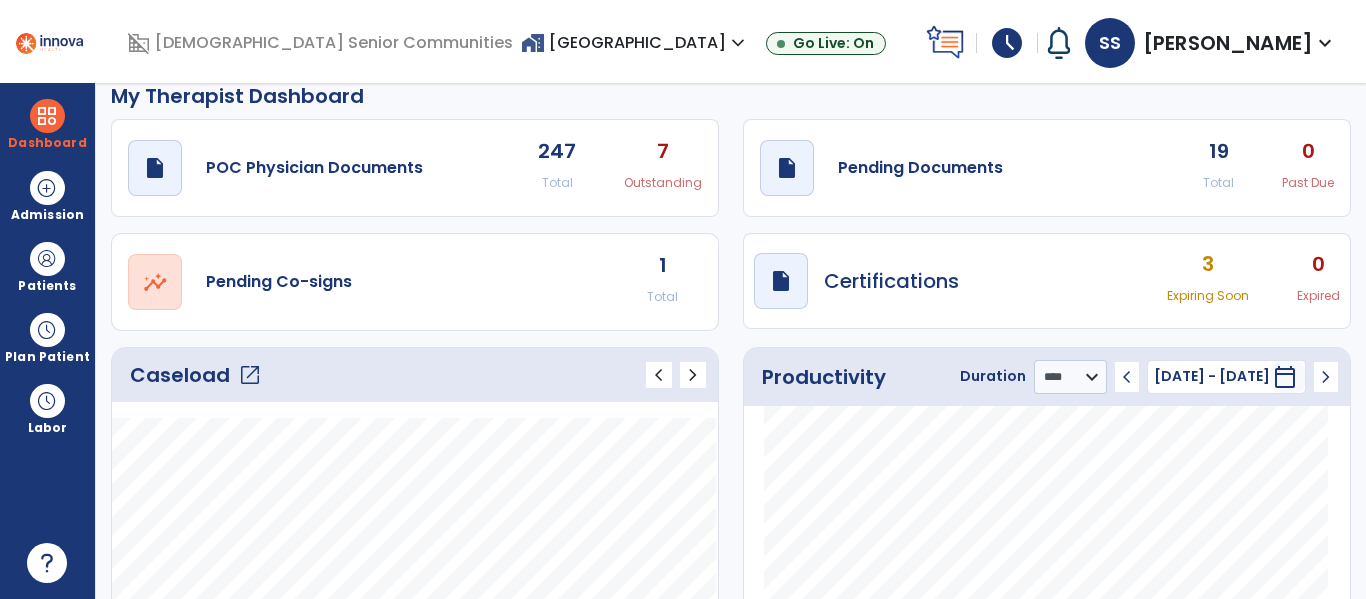 click on "open_in_new" 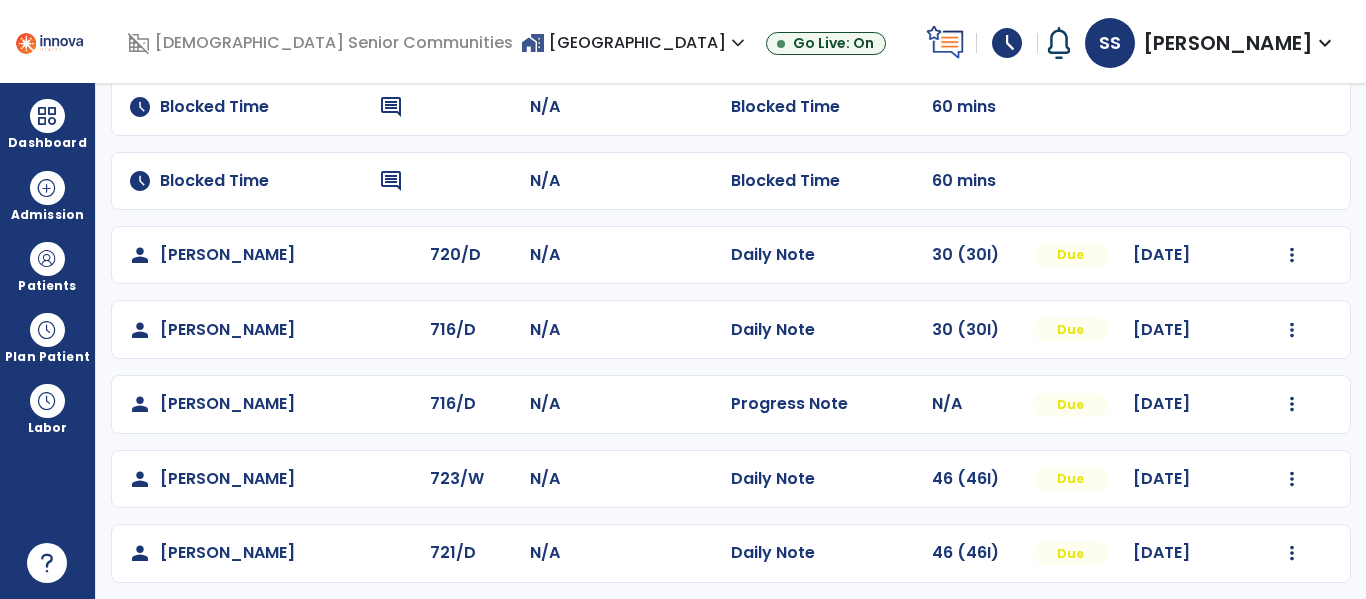 scroll, scrollTop: 406, scrollLeft: 0, axis: vertical 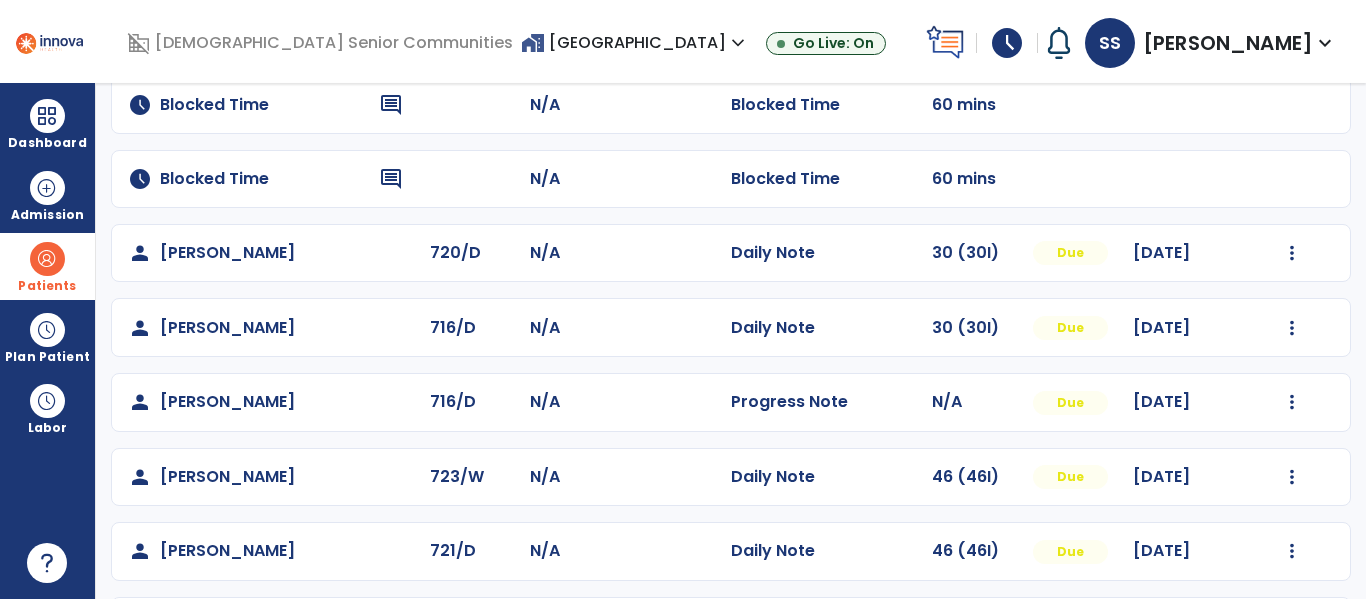 click at bounding box center [47, 259] 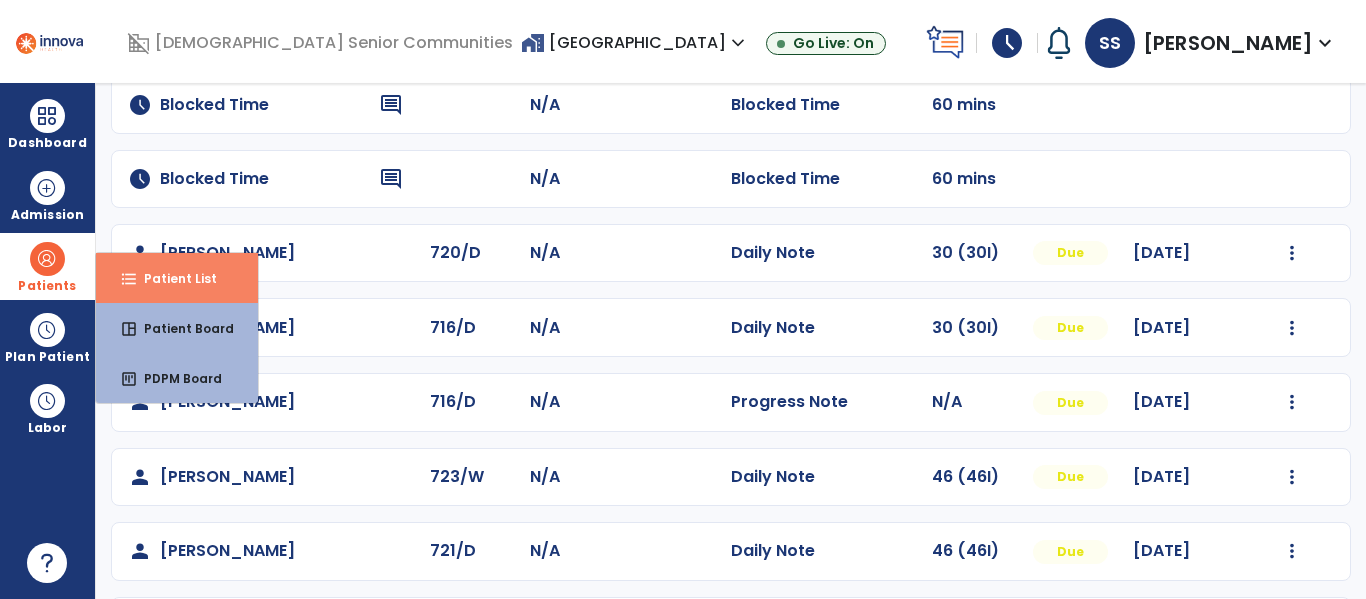 click on "Patient List" at bounding box center [172, 278] 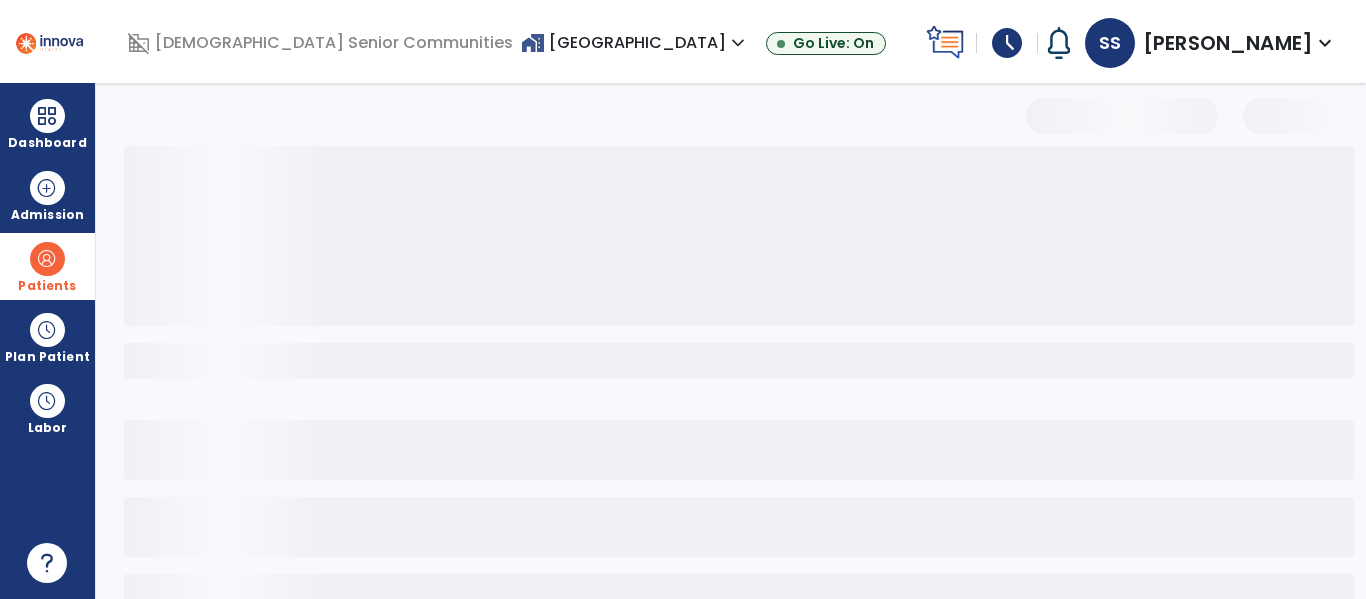 scroll, scrollTop: 144, scrollLeft: 0, axis: vertical 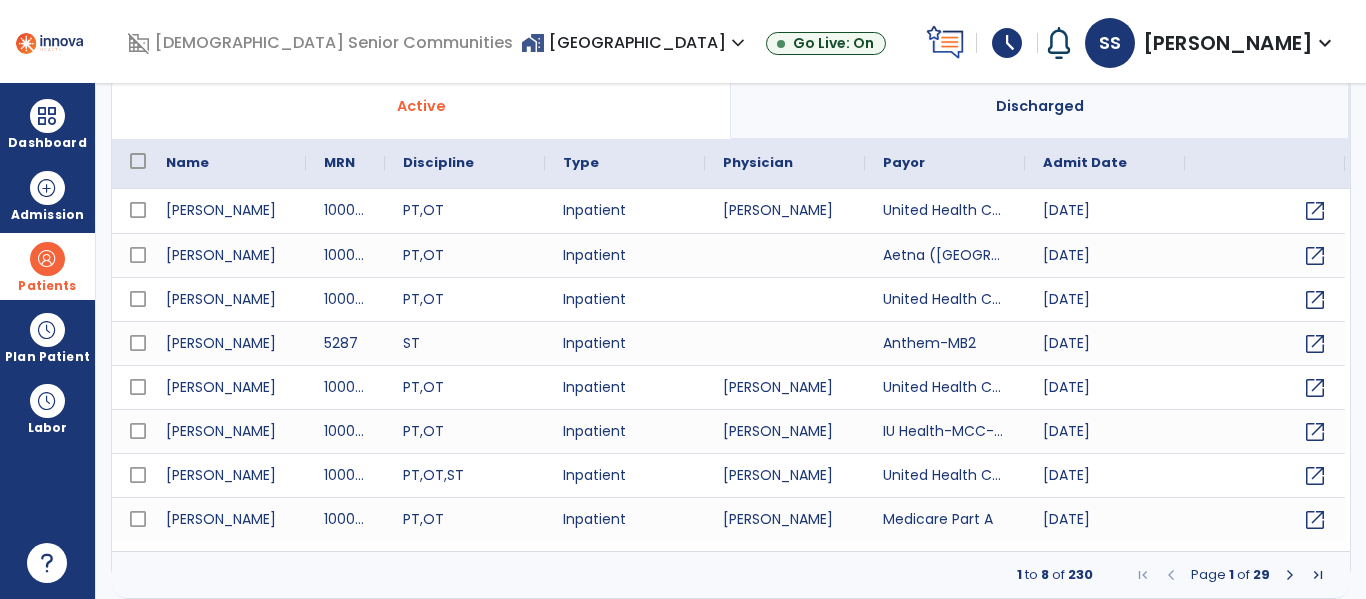 select on "***" 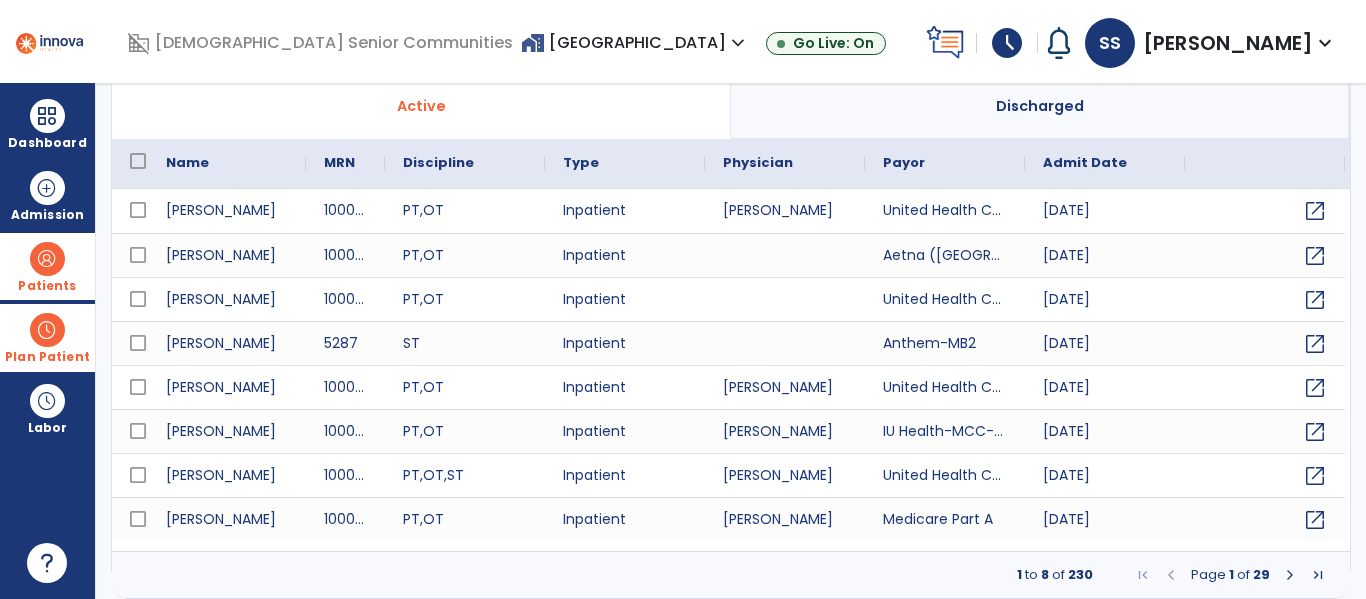 click at bounding box center (47, 330) 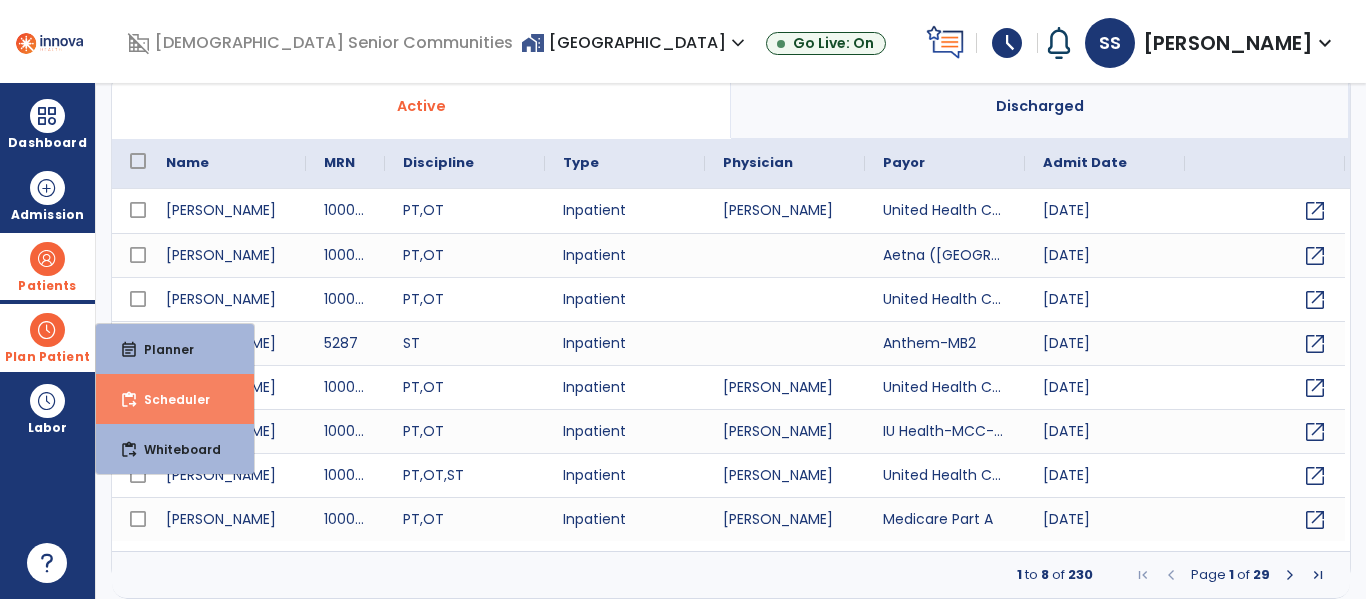 click on "Scheduler" at bounding box center (169, 399) 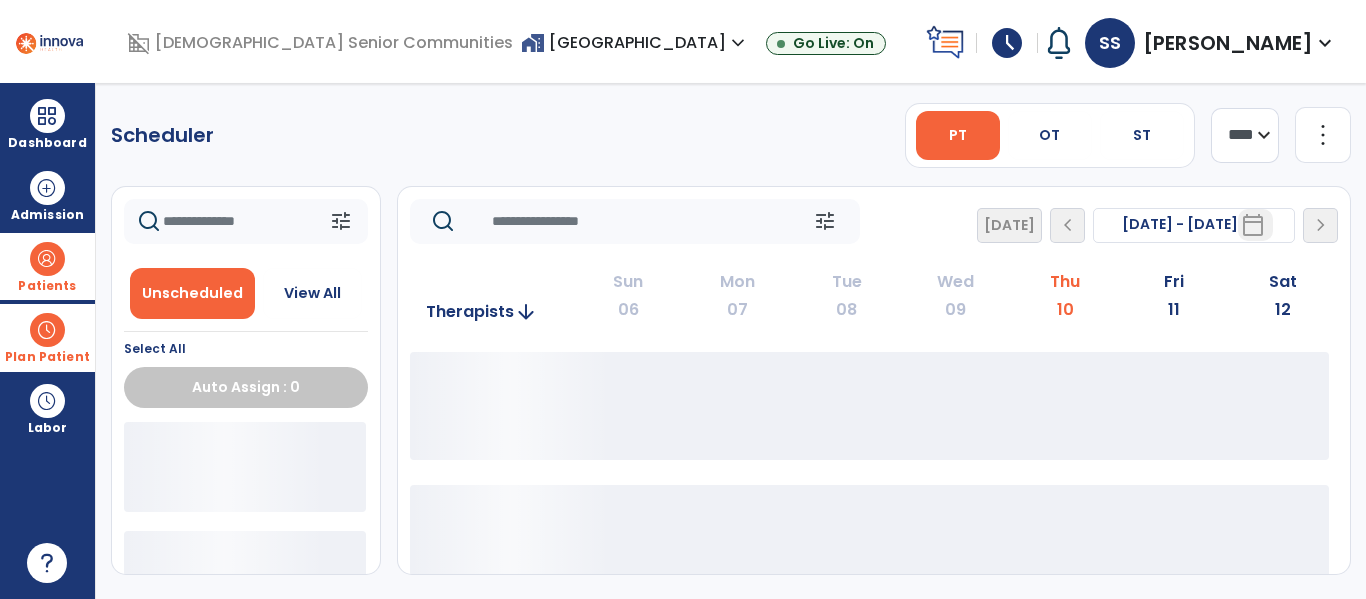 scroll, scrollTop: 0, scrollLeft: 0, axis: both 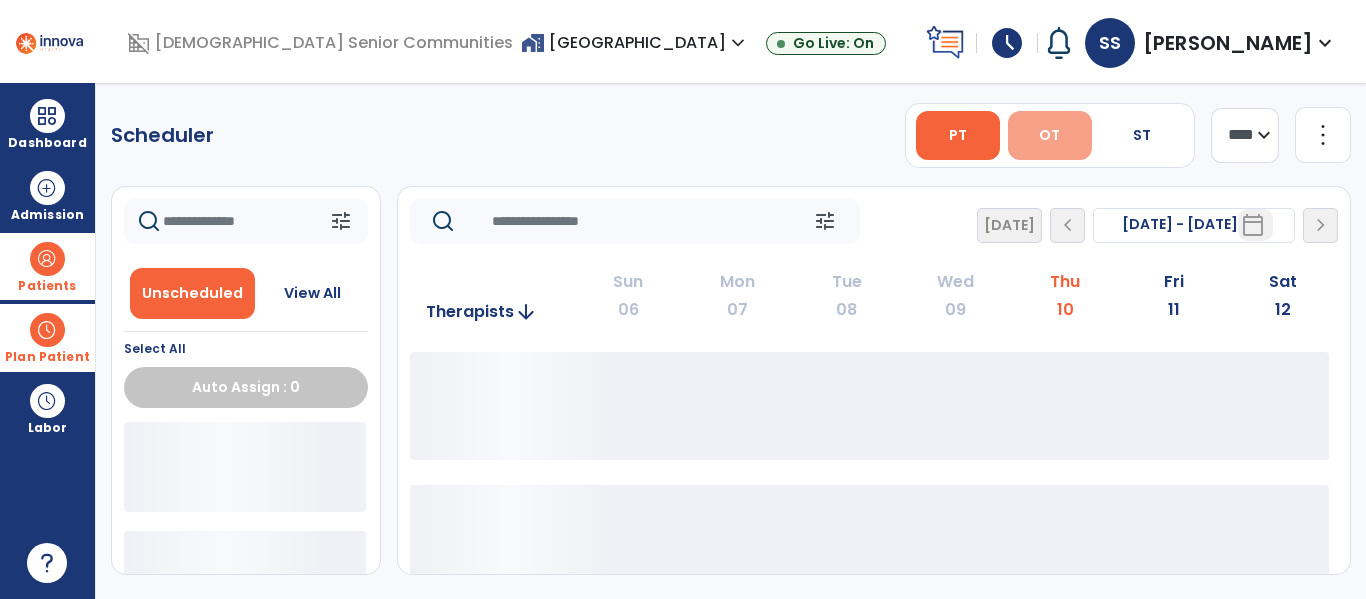 click on "OT" at bounding box center (1049, 135) 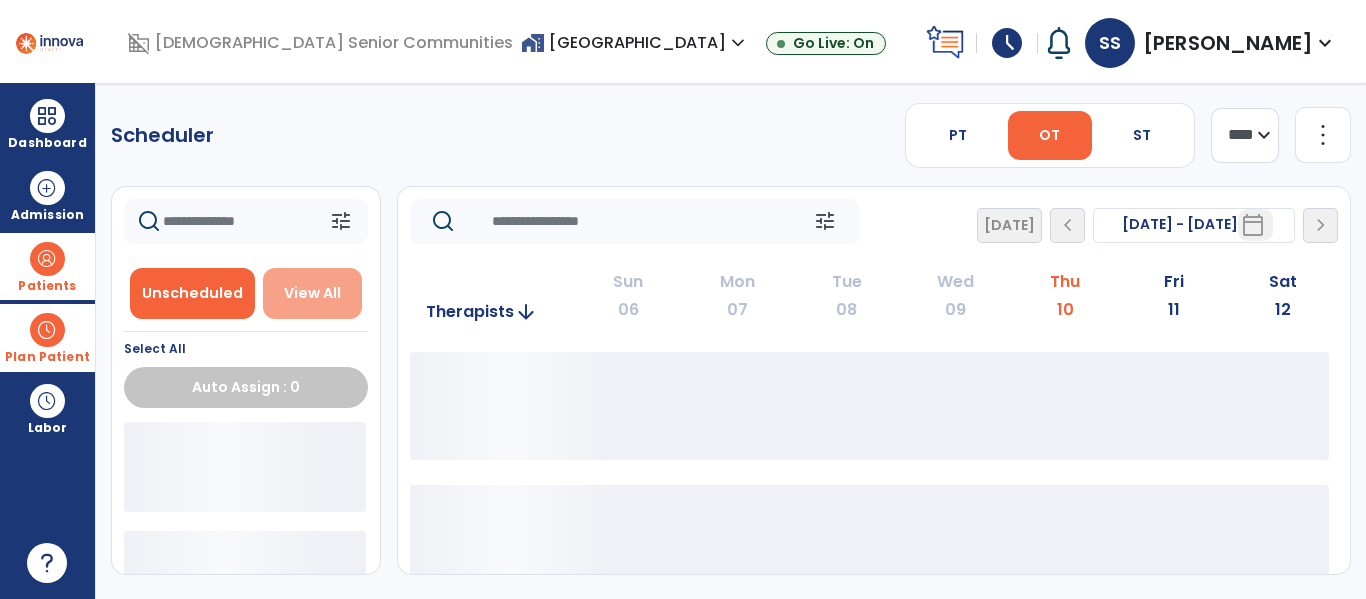 click on "View All" at bounding box center [313, 293] 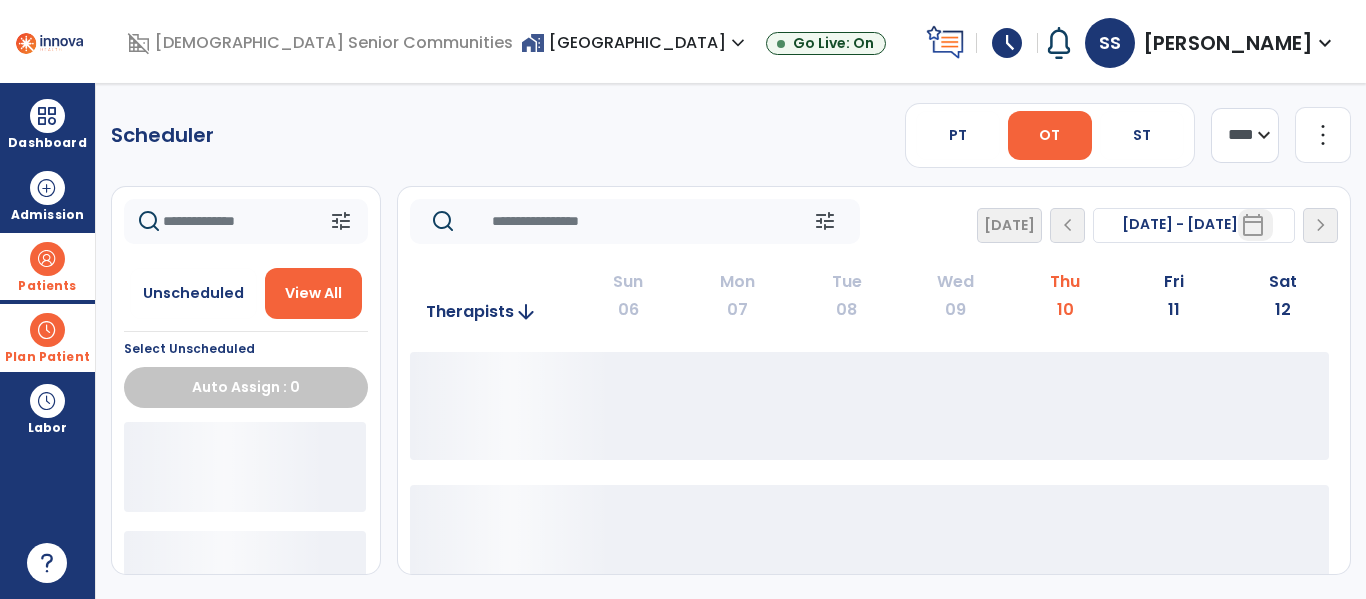 click 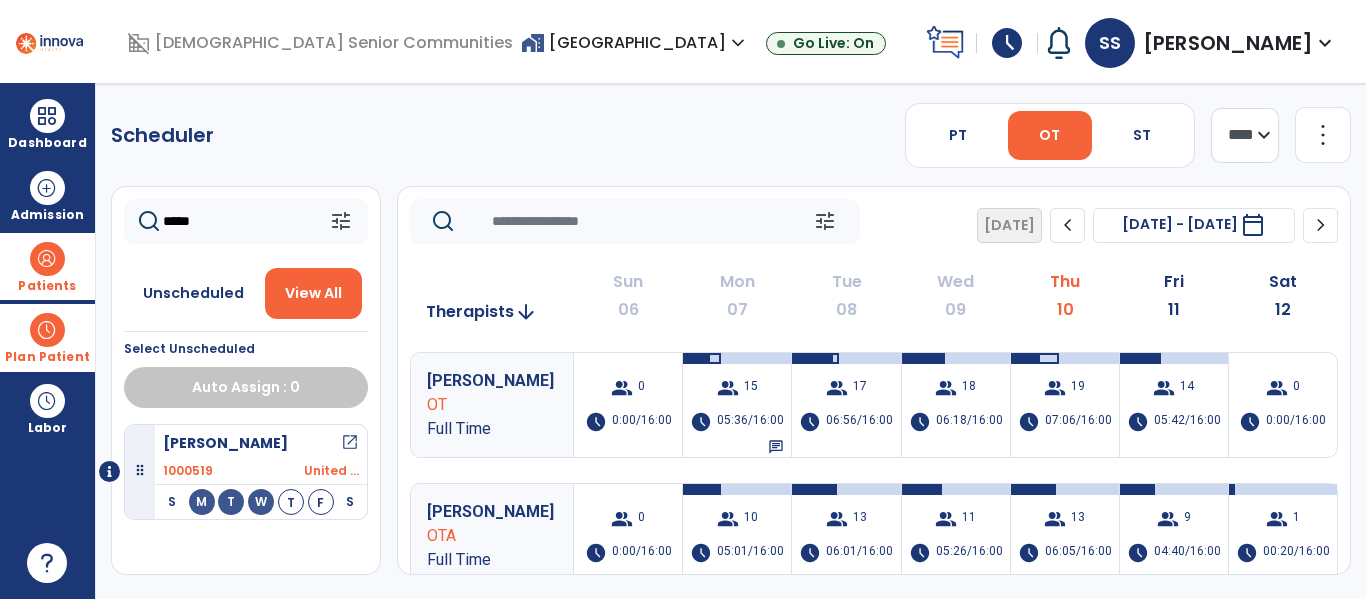 type on "*****" 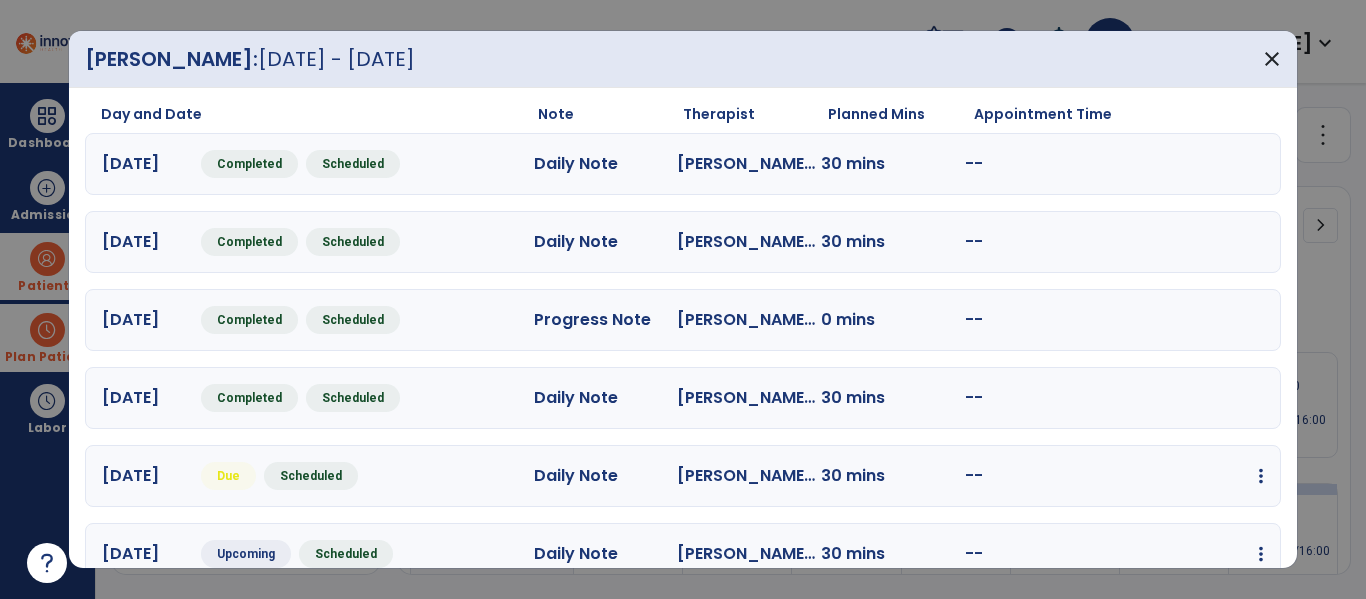 scroll, scrollTop: 33, scrollLeft: 0, axis: vertical 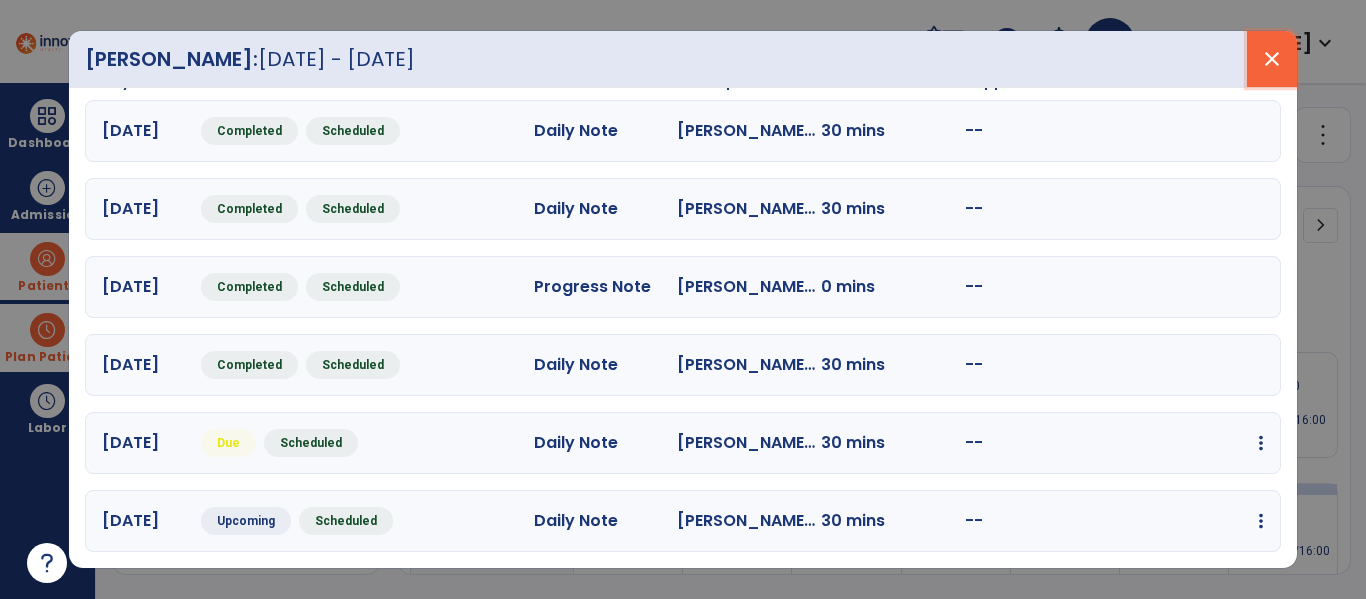 click on "close" at bounding box center [1272, 59] 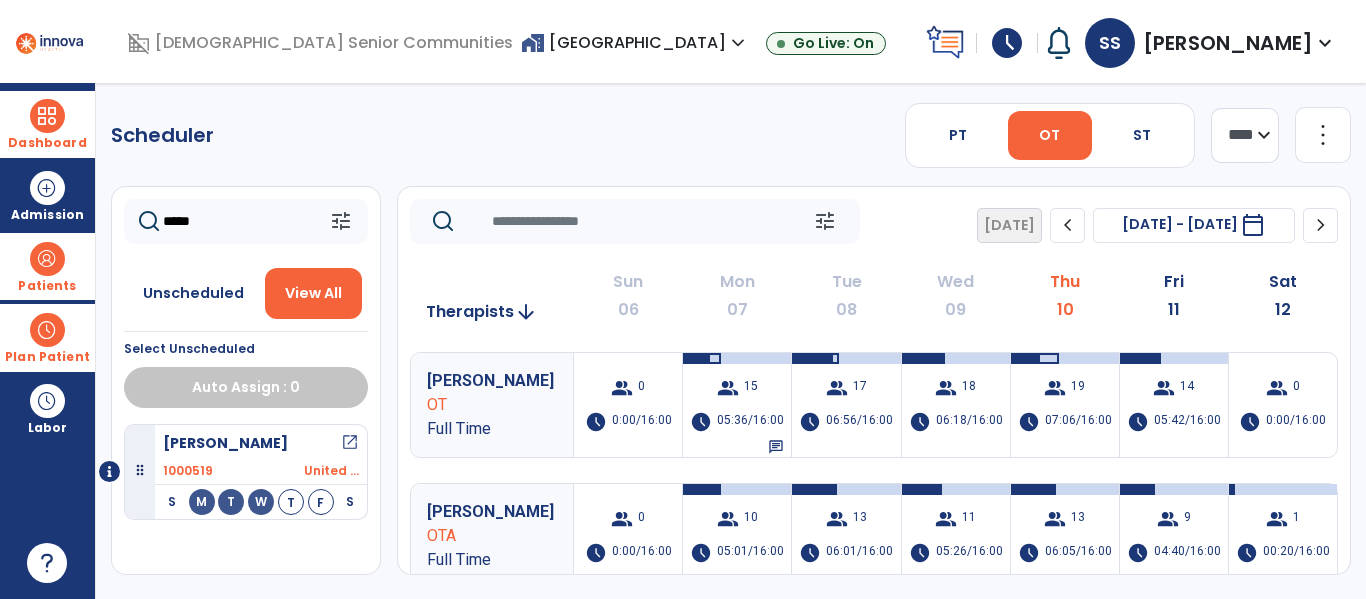 click on "Dashboard" at bounding box center [47, 124] 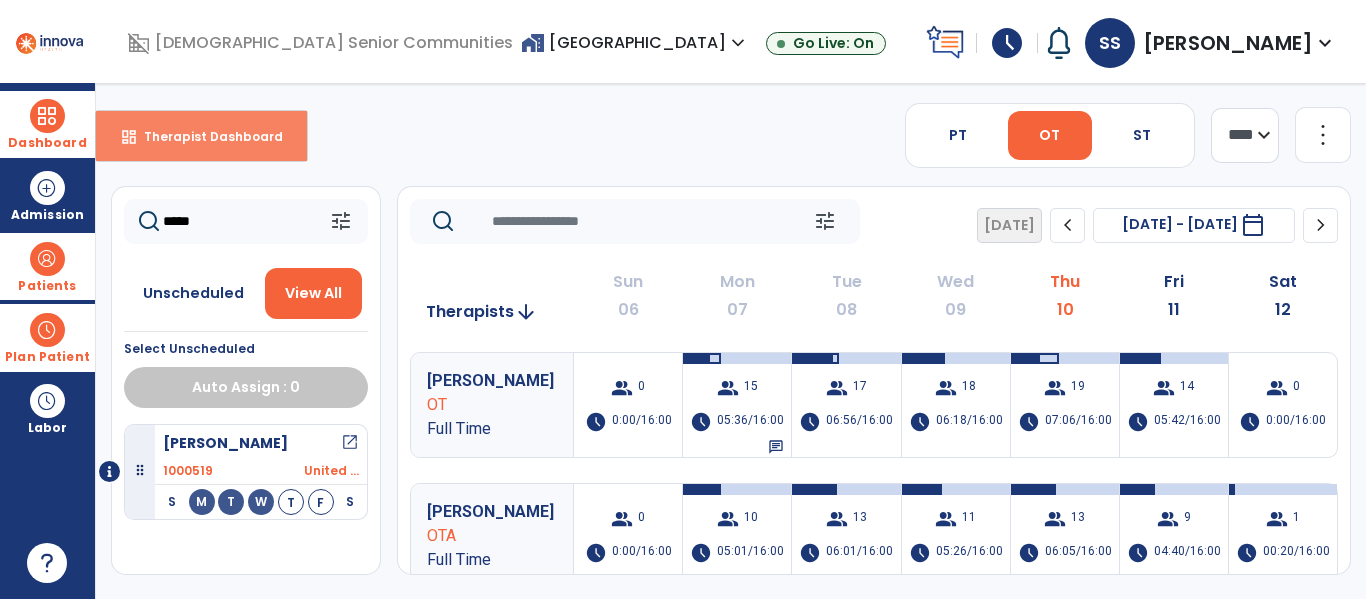 click on "Therapist Dashboard" at bounding box center [205, 136] 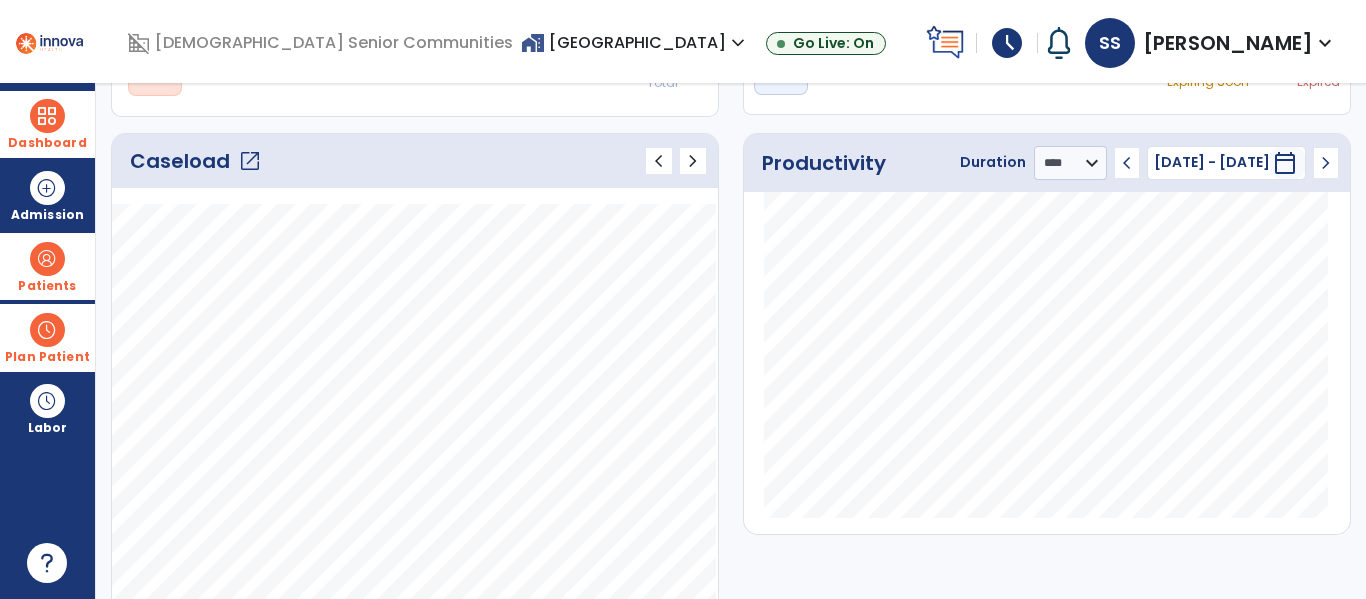 scroll, scrollTop: 218, scrollLeft: 0, axis: vertical 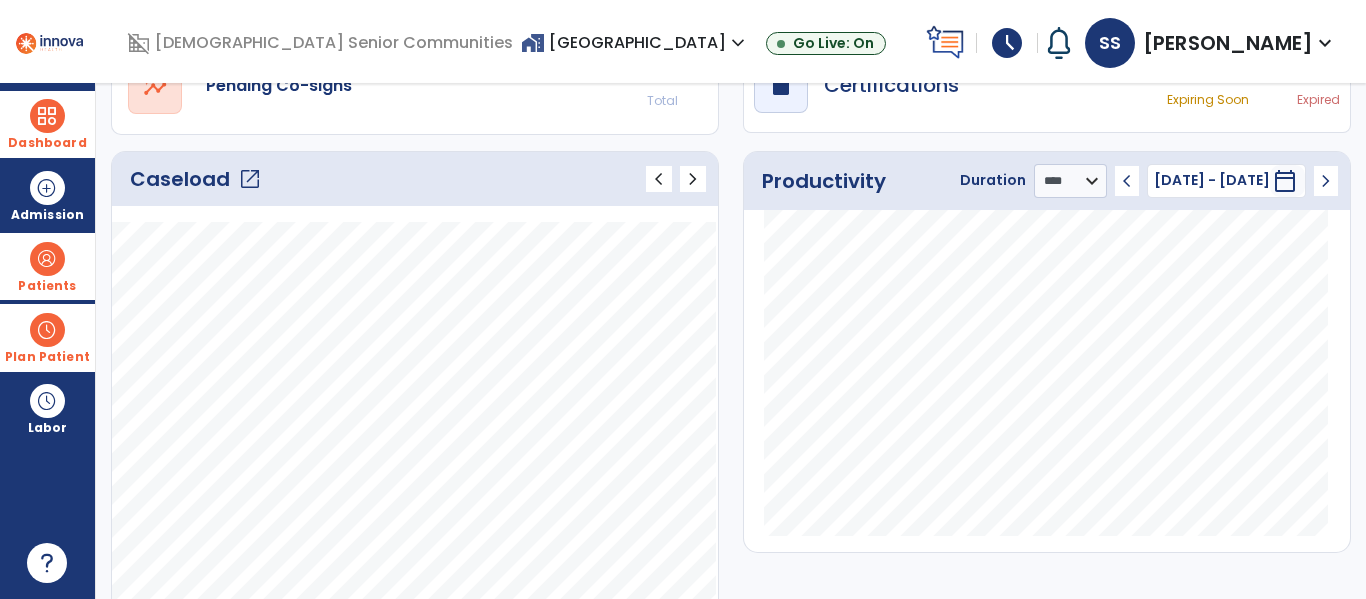 click on "open_in_new" 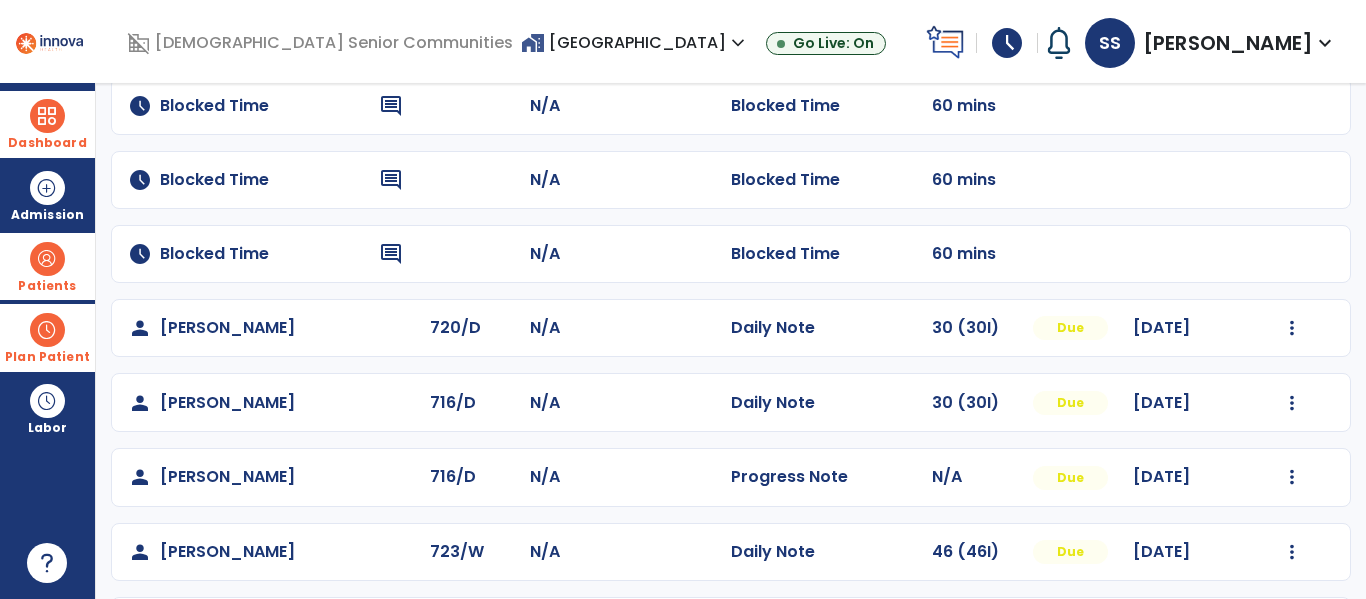 scroll, scrollTop: 0, scrollLeft: 0, axis: both 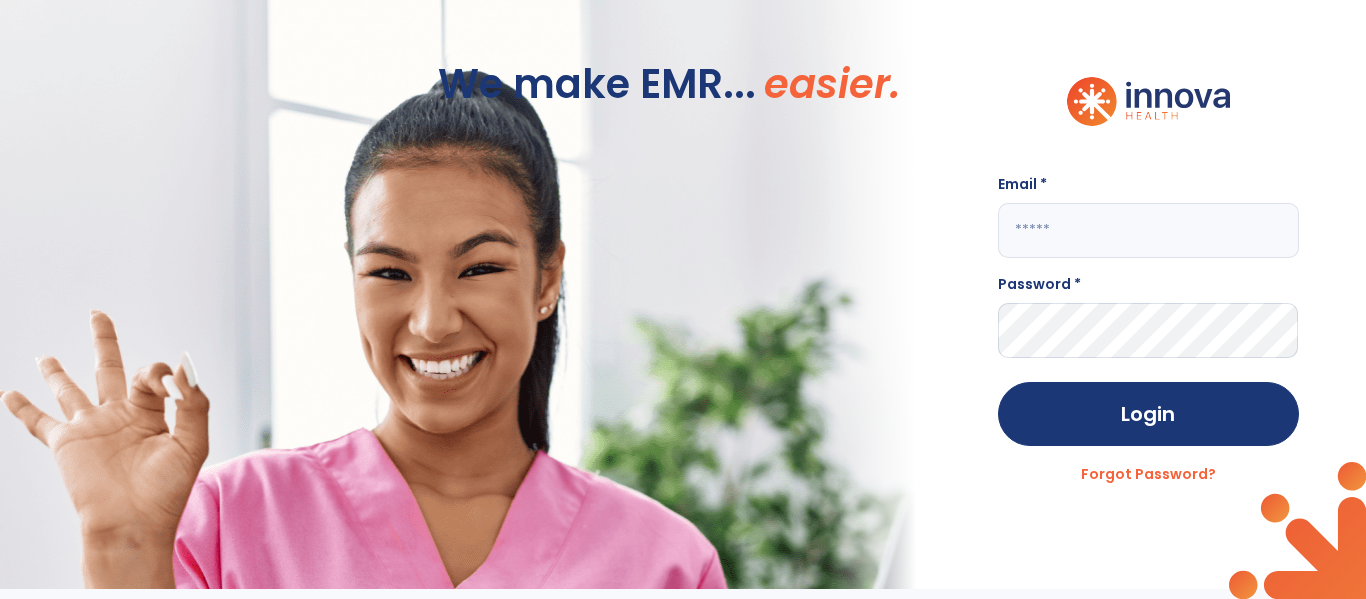 click 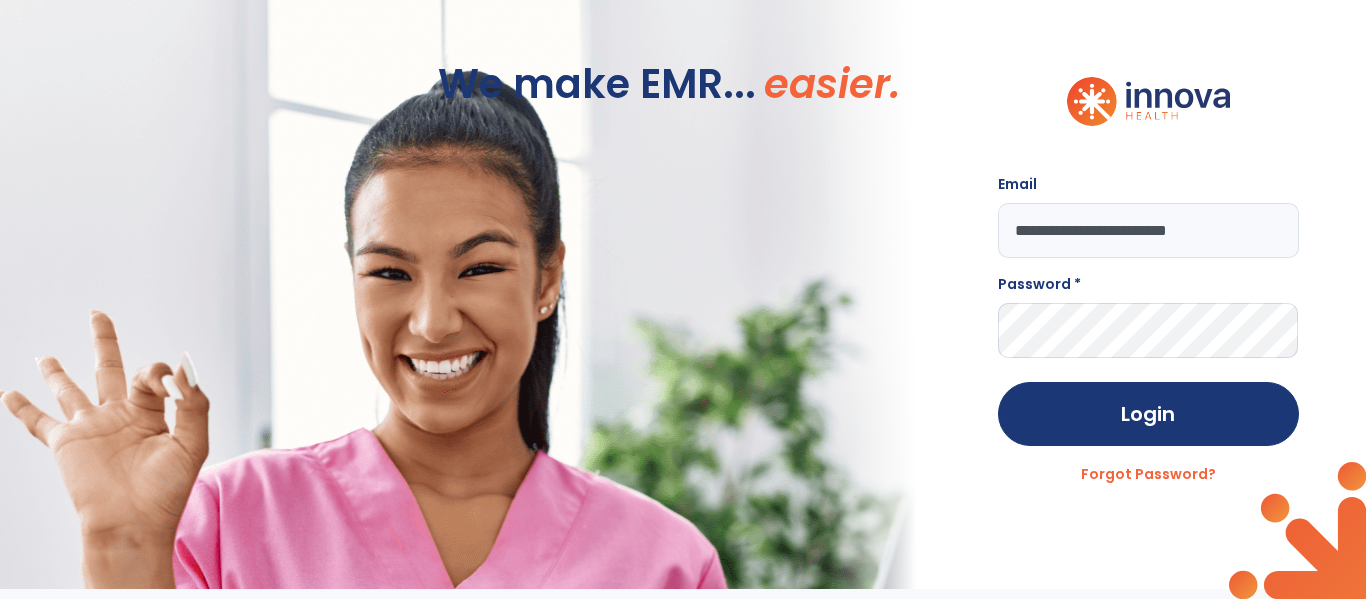 type on "**********" 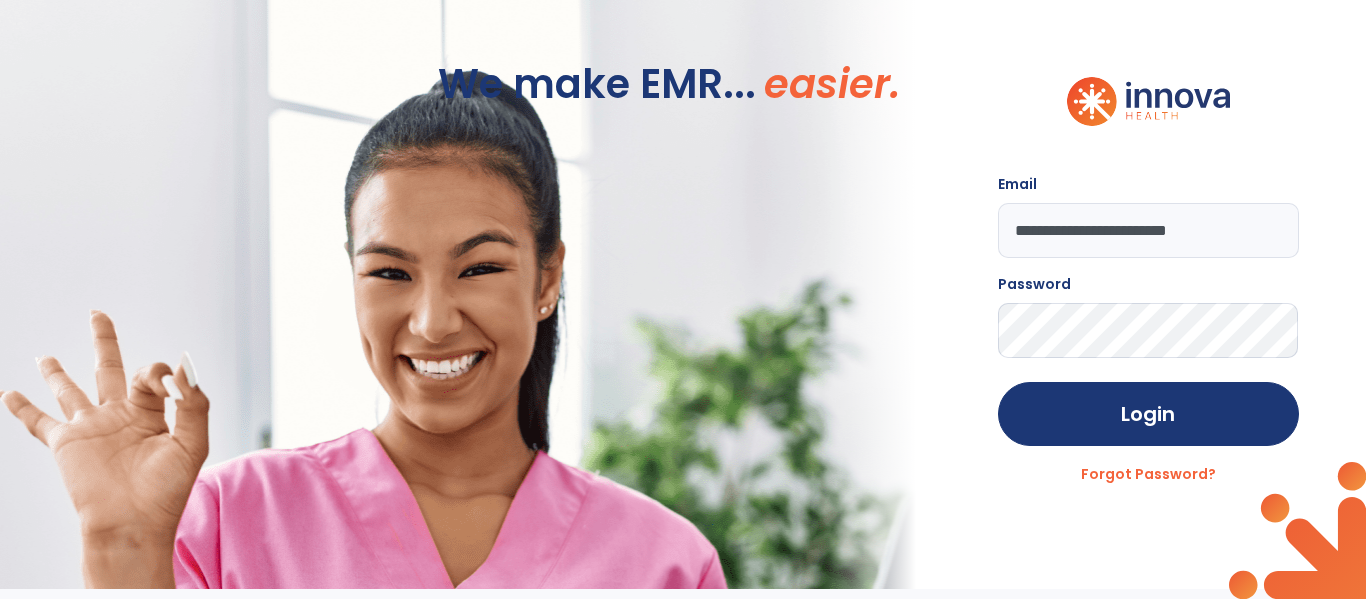 click on "Login" 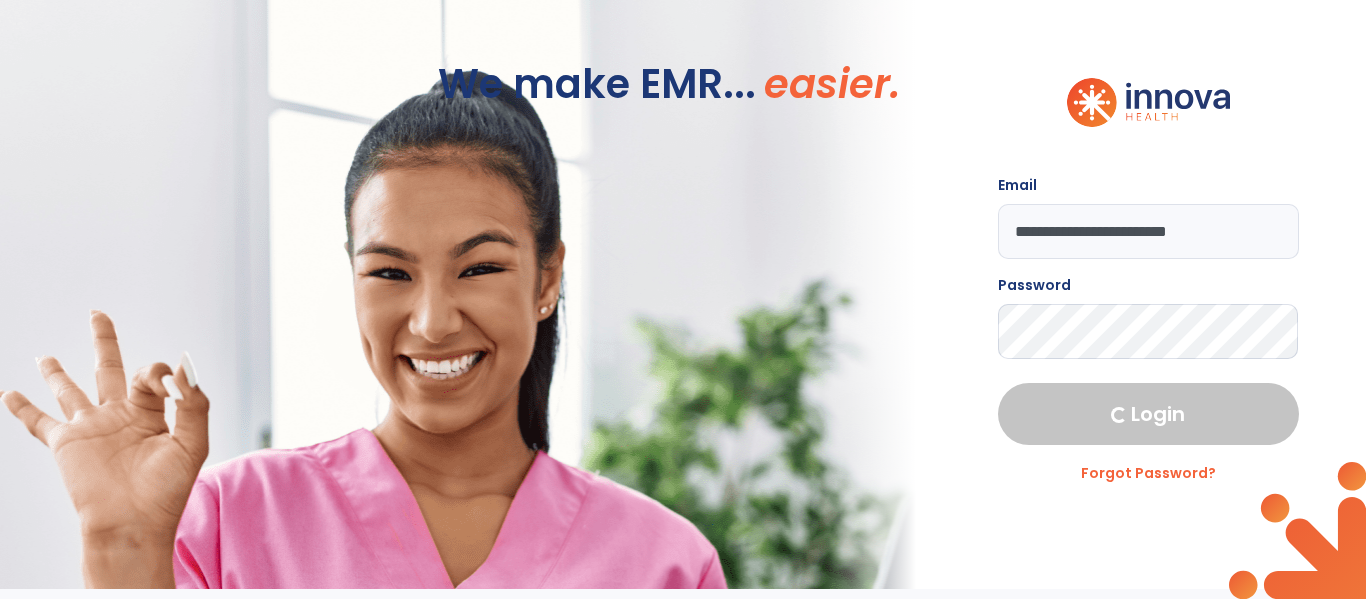 select on "****" 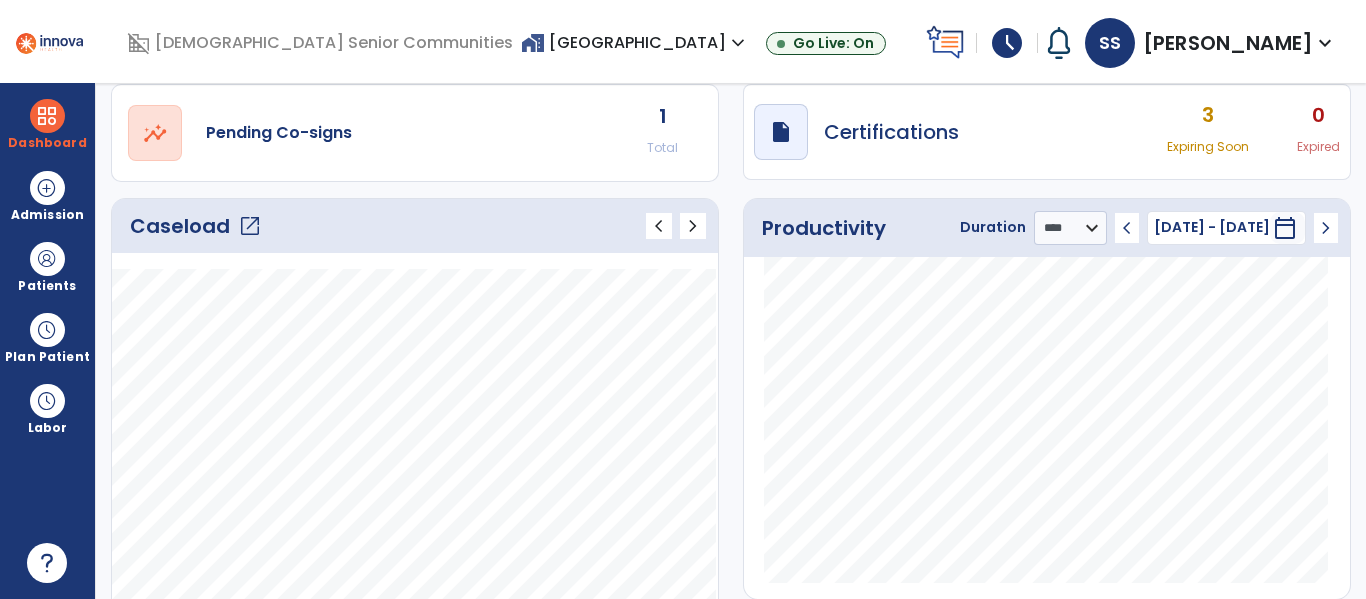 scroll, scrollTop: 178, scrollLeft: 0, axis: vertical 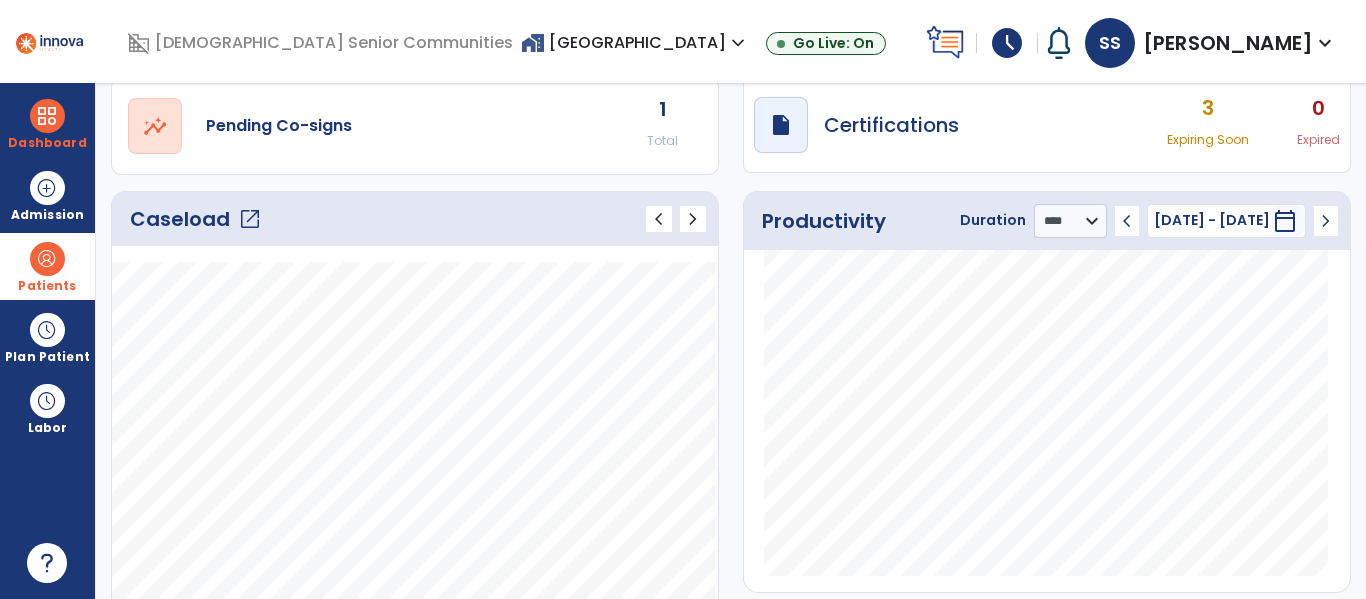click on "Patients" at bounding box center [47, 266] 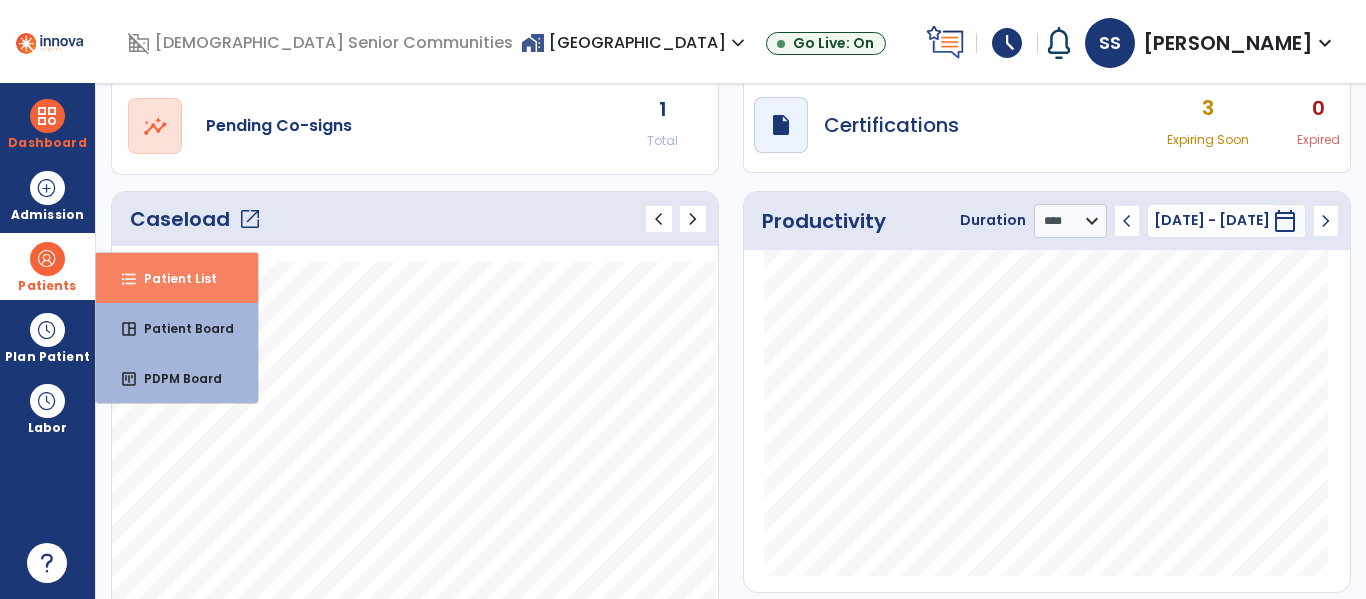 click on "format_list_bulleted  Patient List" at bounding box center [177, 278] 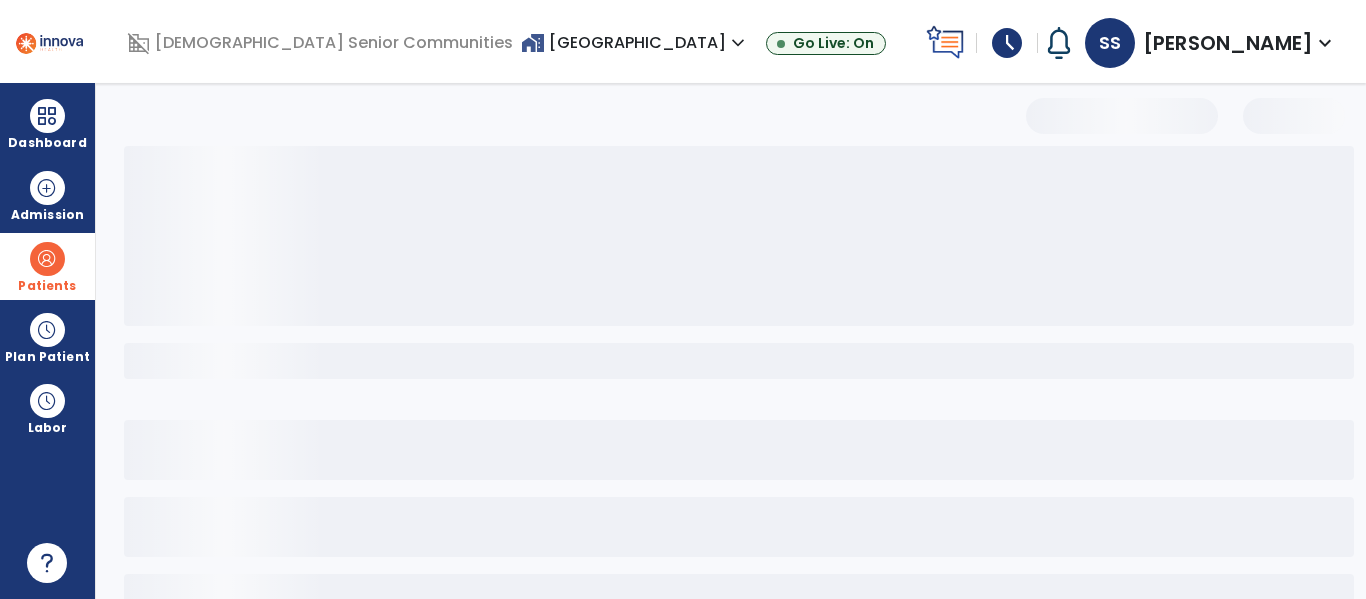 scroll, scrollTop: 144, scrollLeft: 0, axis: vertical 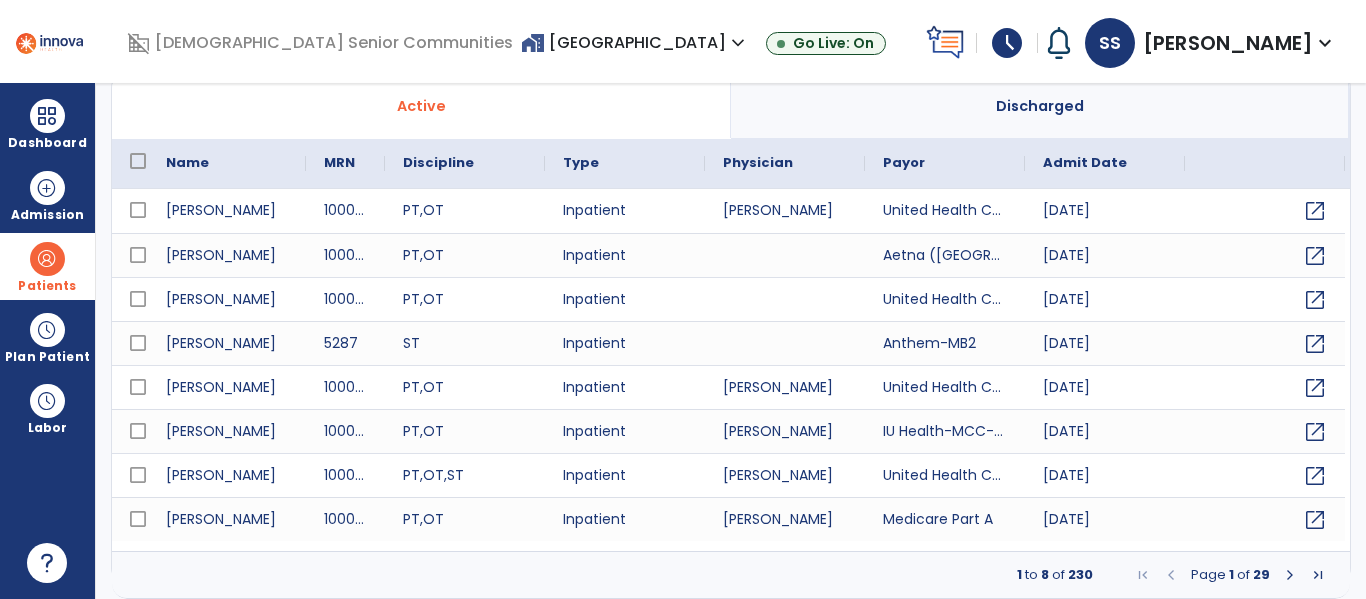 click on "Name" at bounding box center (227, 163) 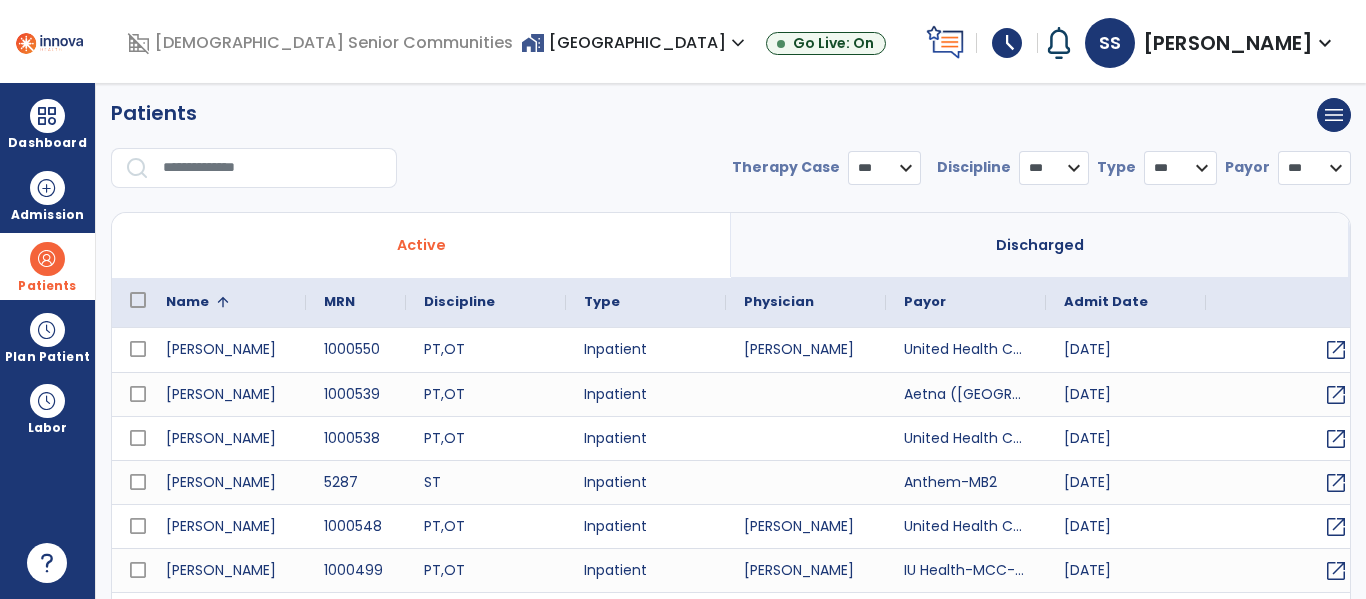 scroll, scrollTop: 0, scrollLeft: 0, axis: both 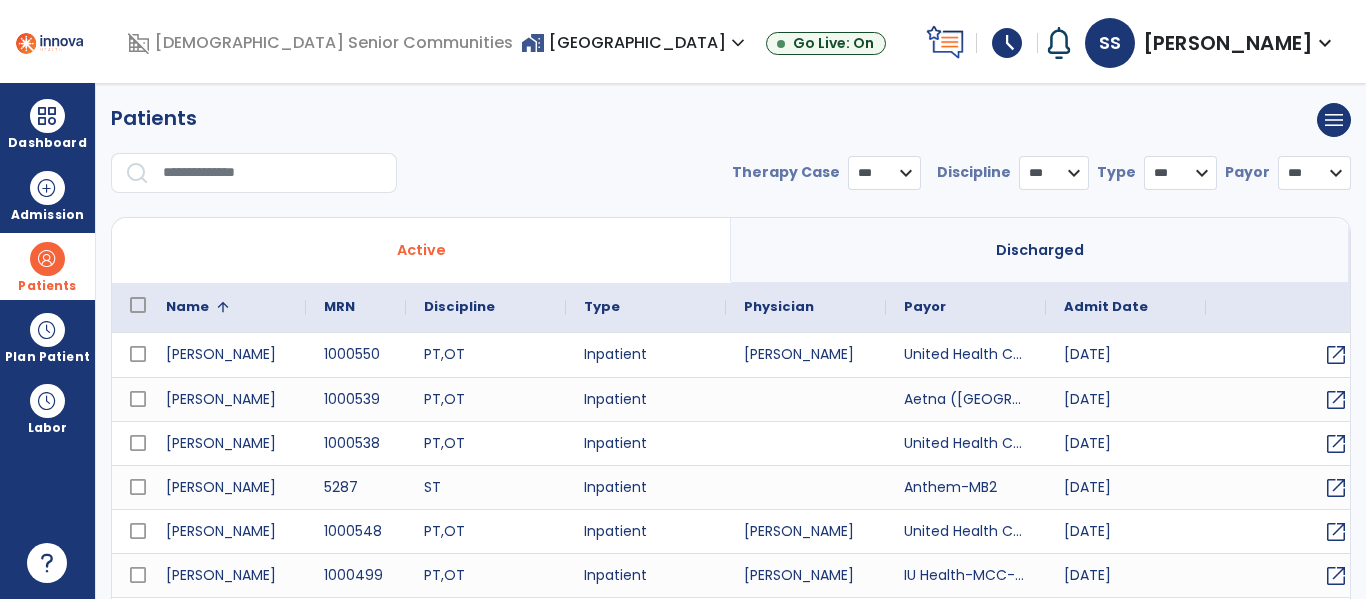 select on "***" 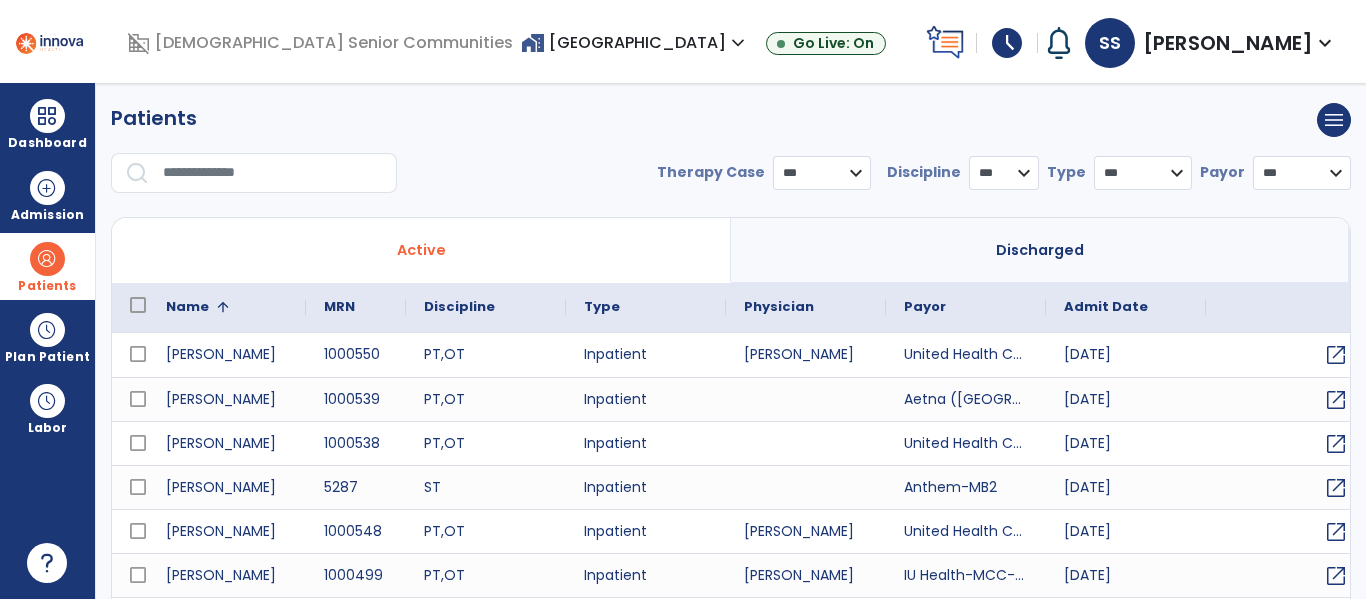 click at bounding box center (273, 173) 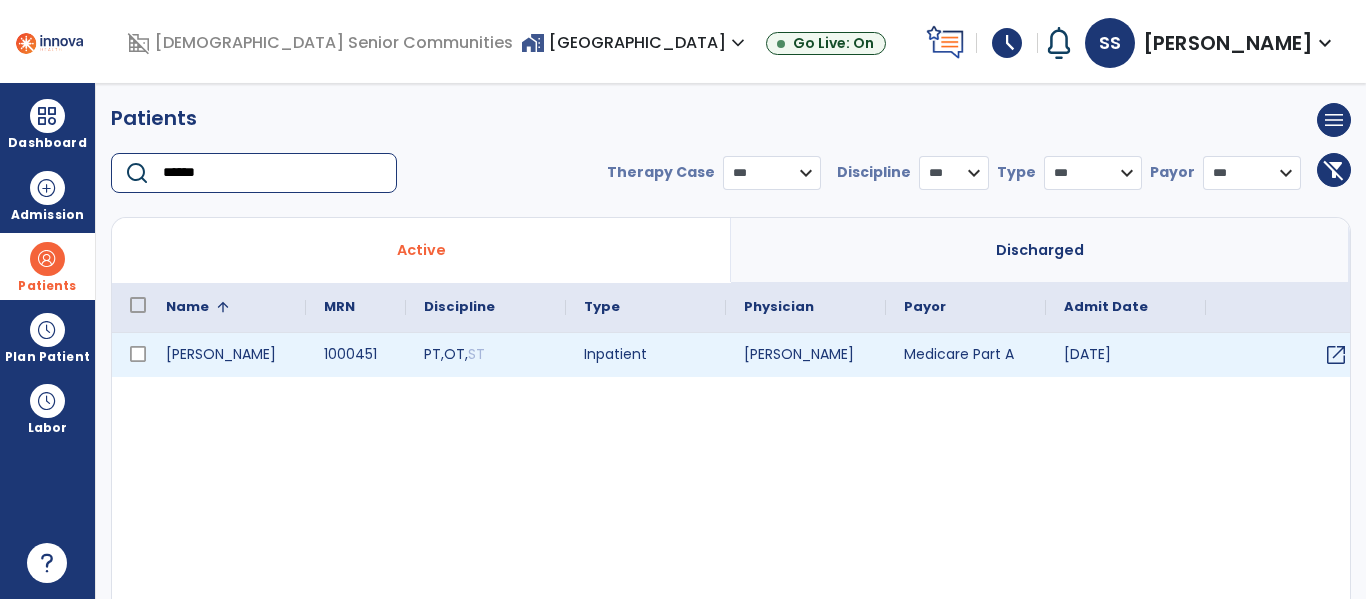 type on "******" 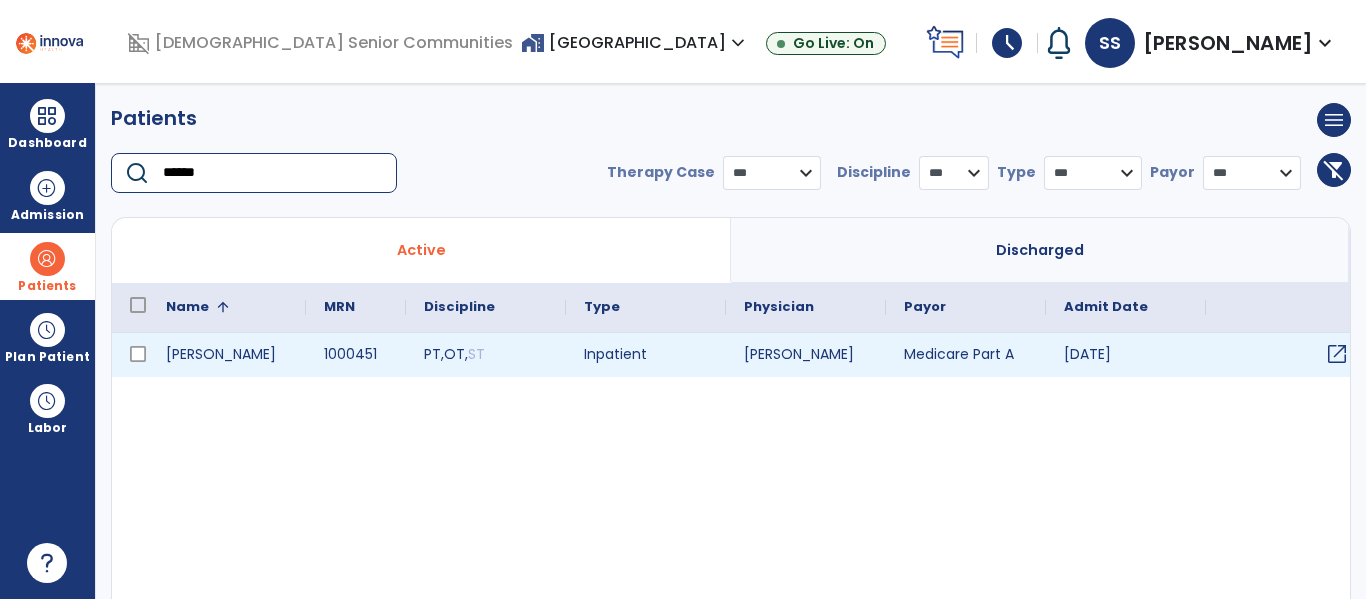 click on "open_in_new" at bounding box center (1337, 354) 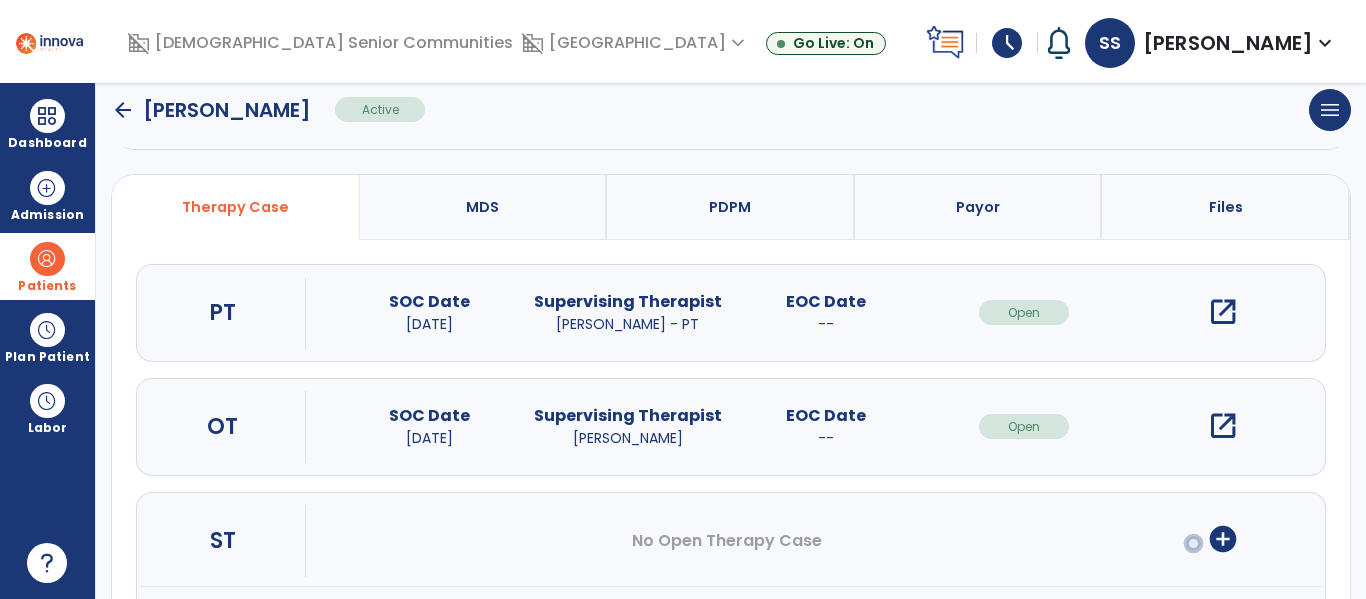 scroll, scrollTop: 184, scrollLeft: 0, axis: vertical 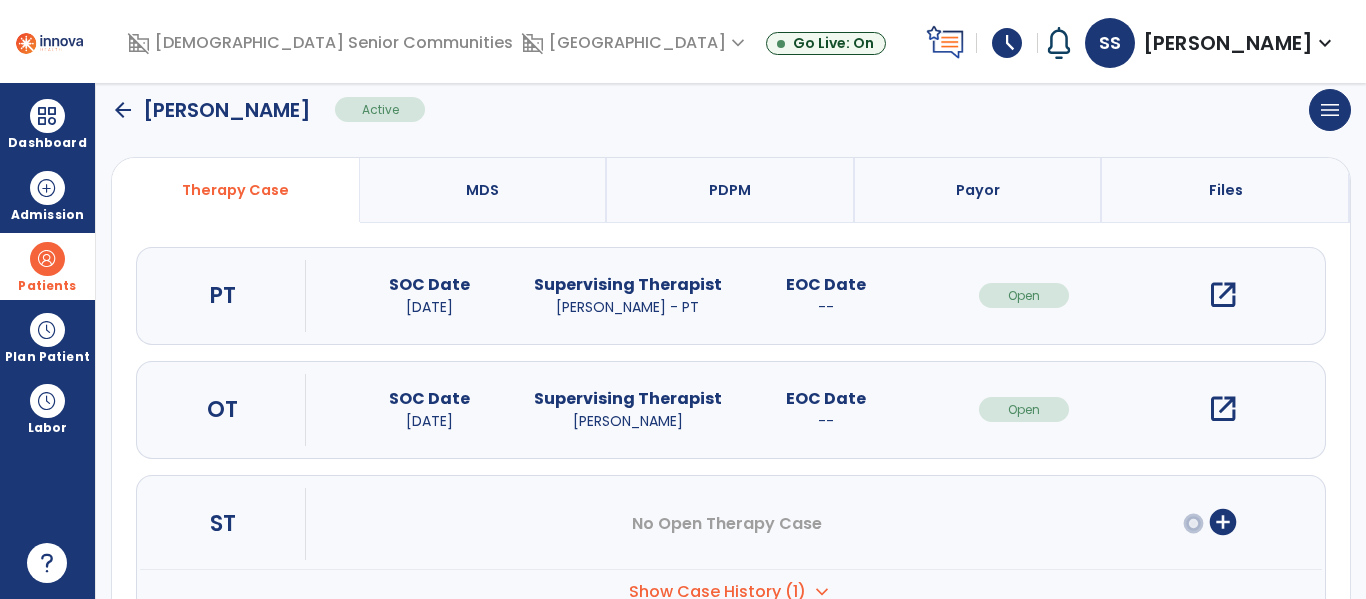 click on "open_in_new" at bounding box center (1223, 409) 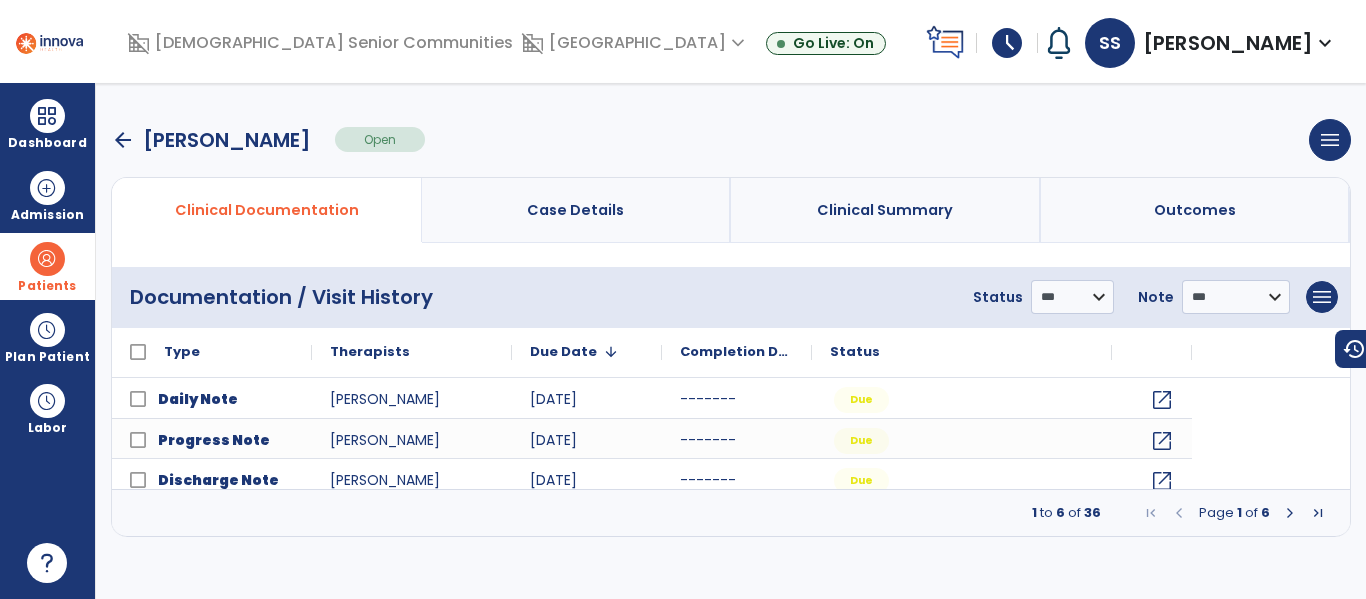 scroll, scrollTop: 0, scrollLeft: 0, axis: both 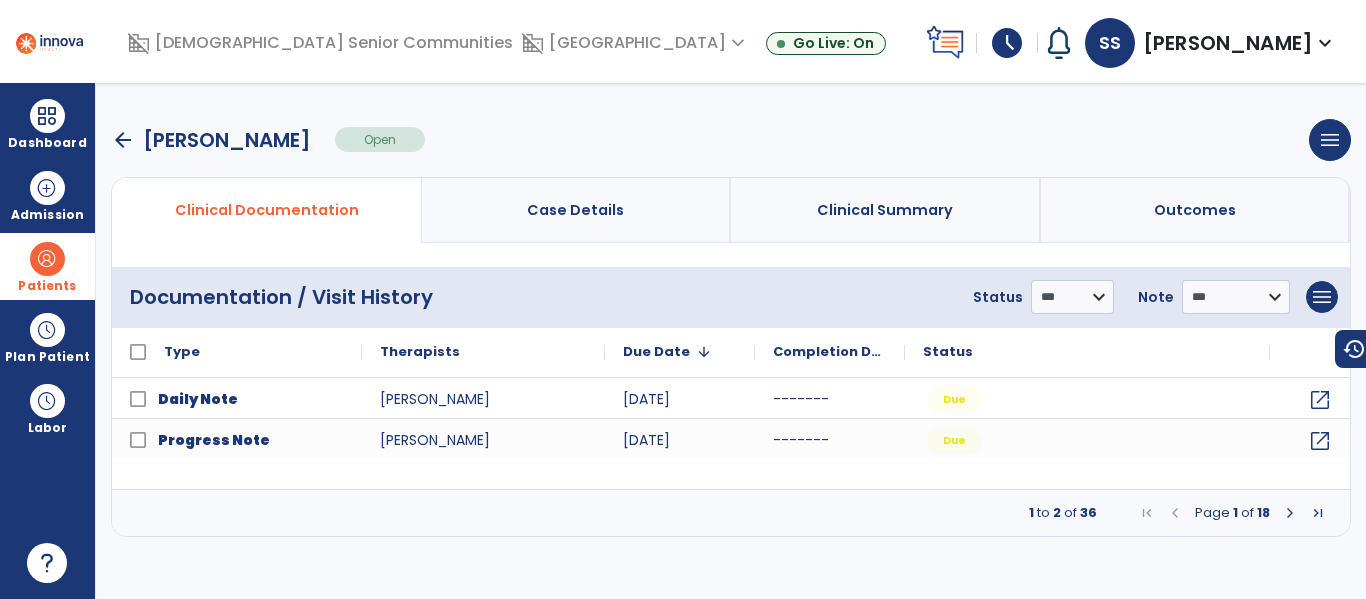 click at bounding box center [1290, 513] 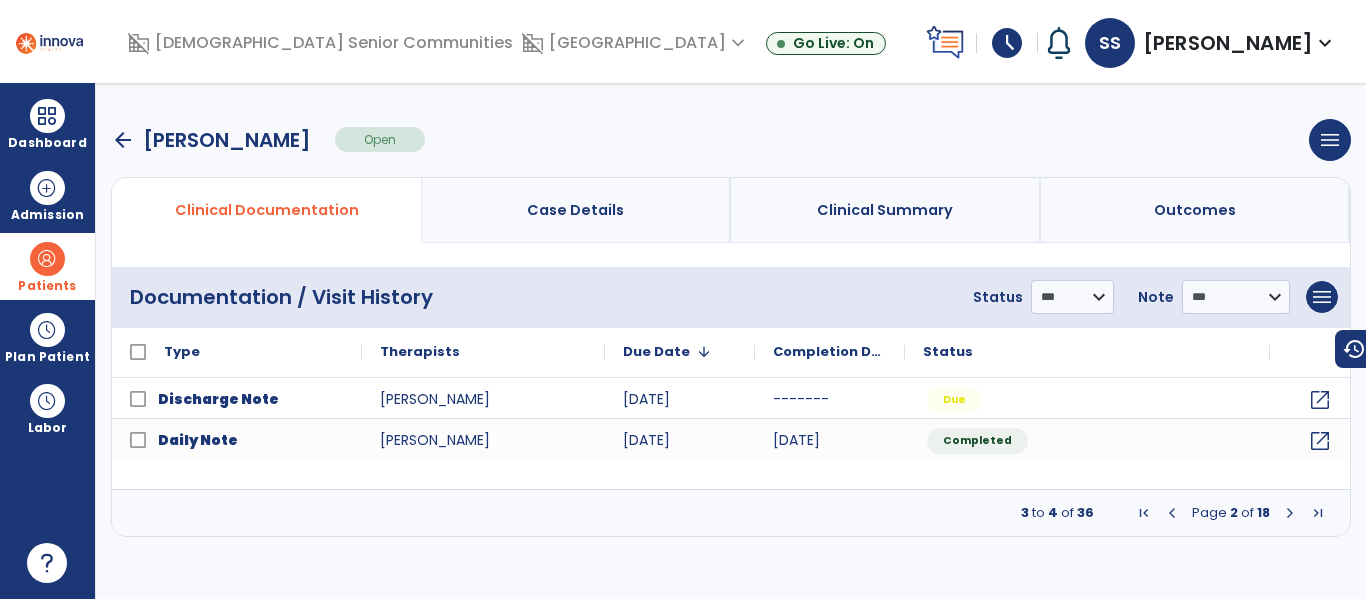 click at bounding box center [1290, 513] 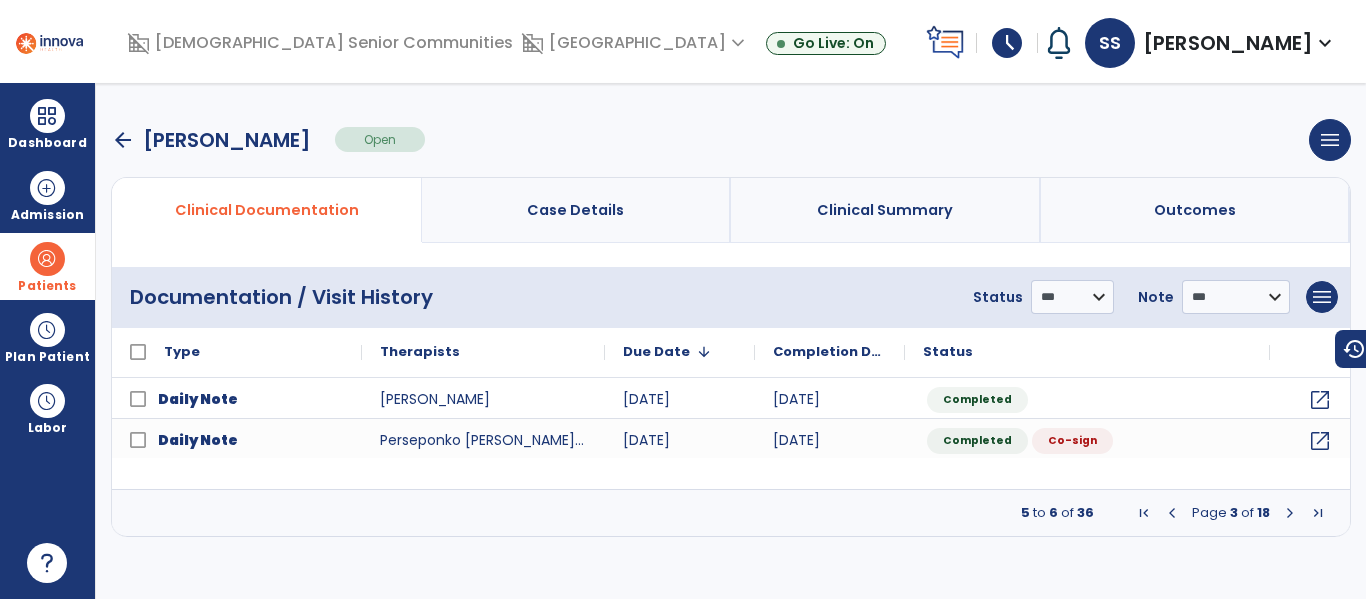click at bounding box center [1290, 513] 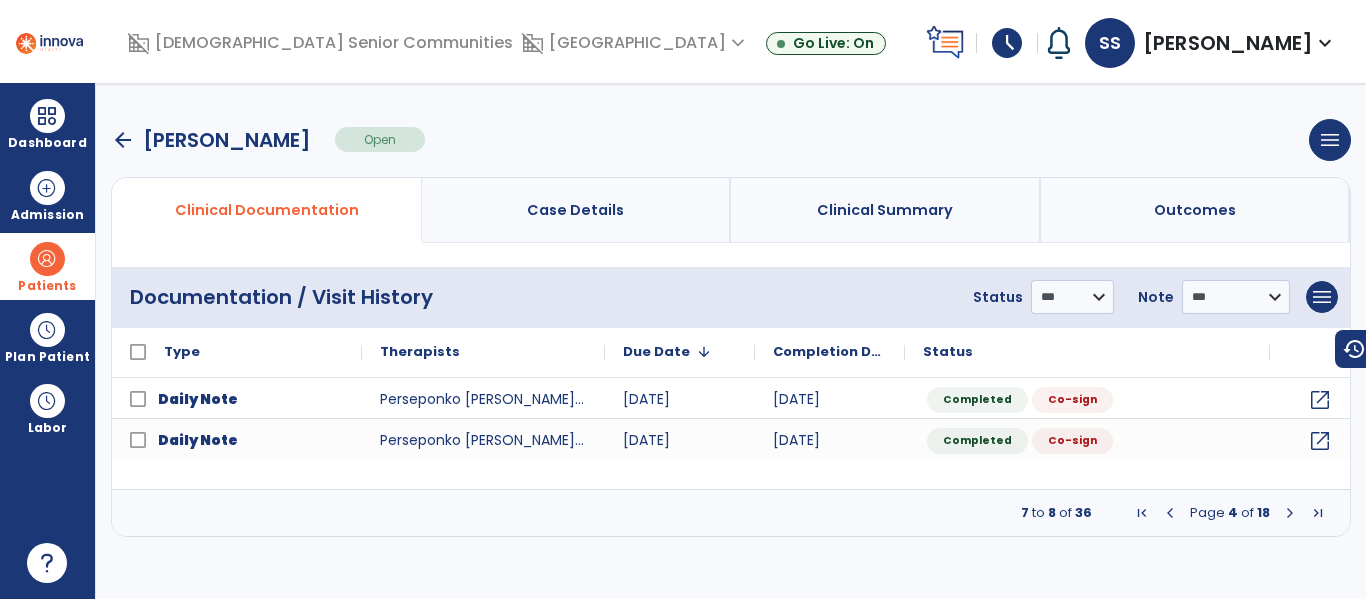 click at bounding box center (1290, 513) 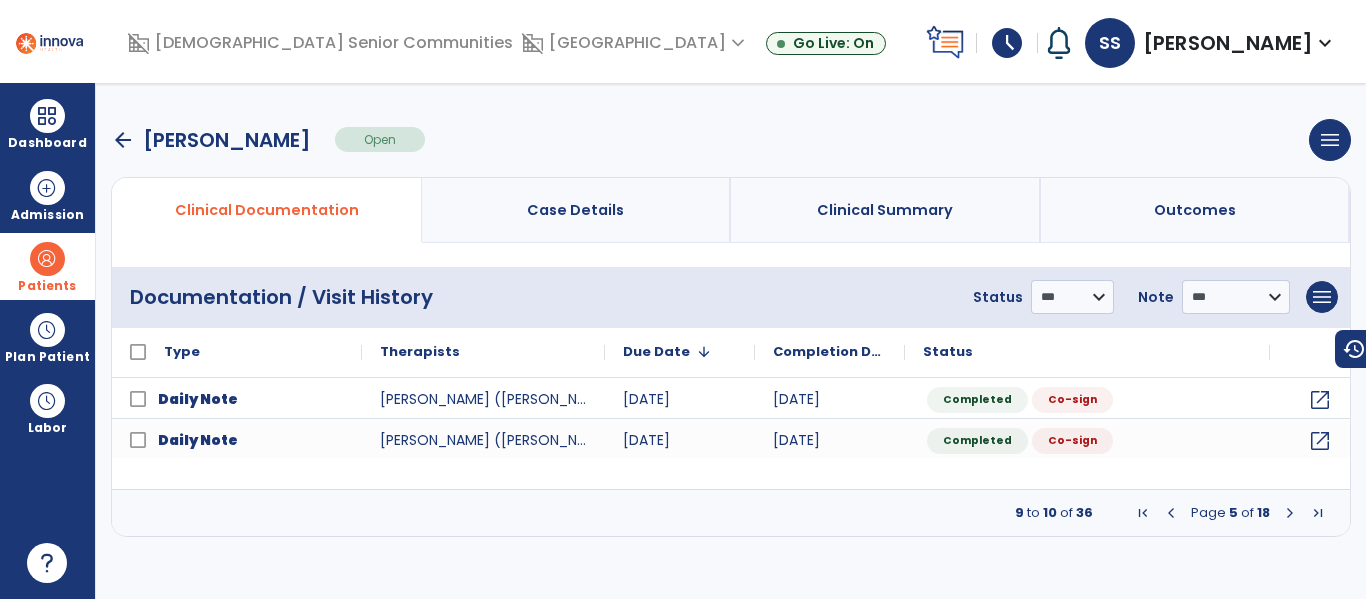 click at bounding box center [1290, 513] 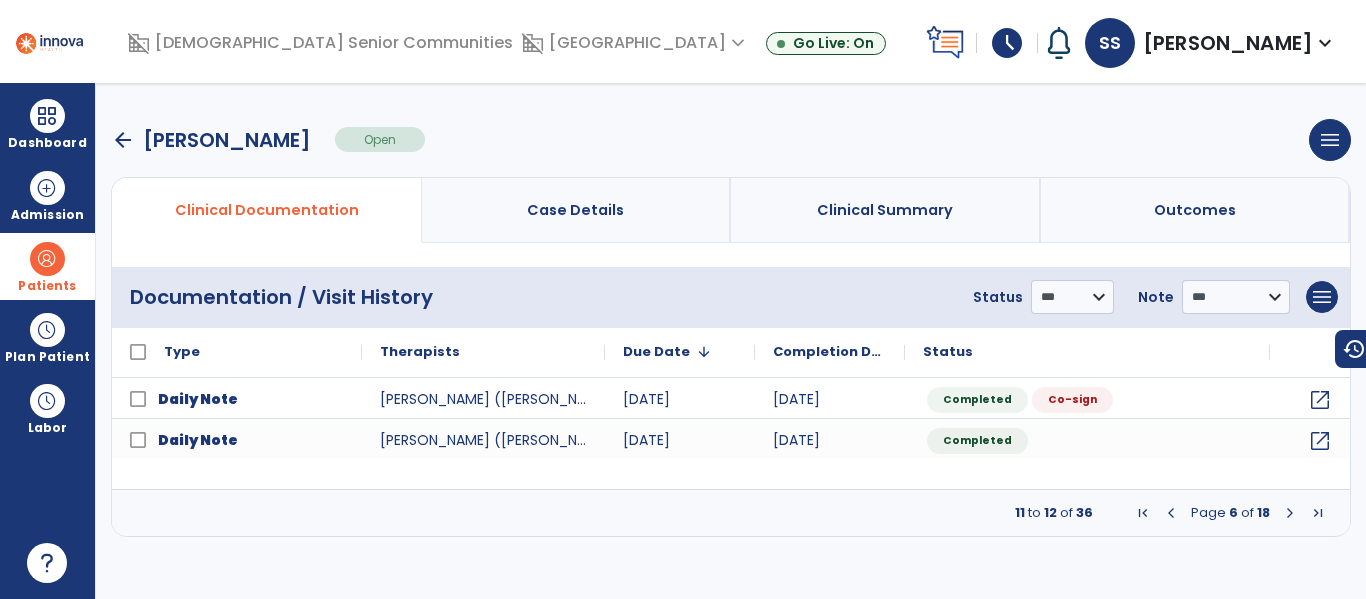 click at bounding box center (1290, 513) 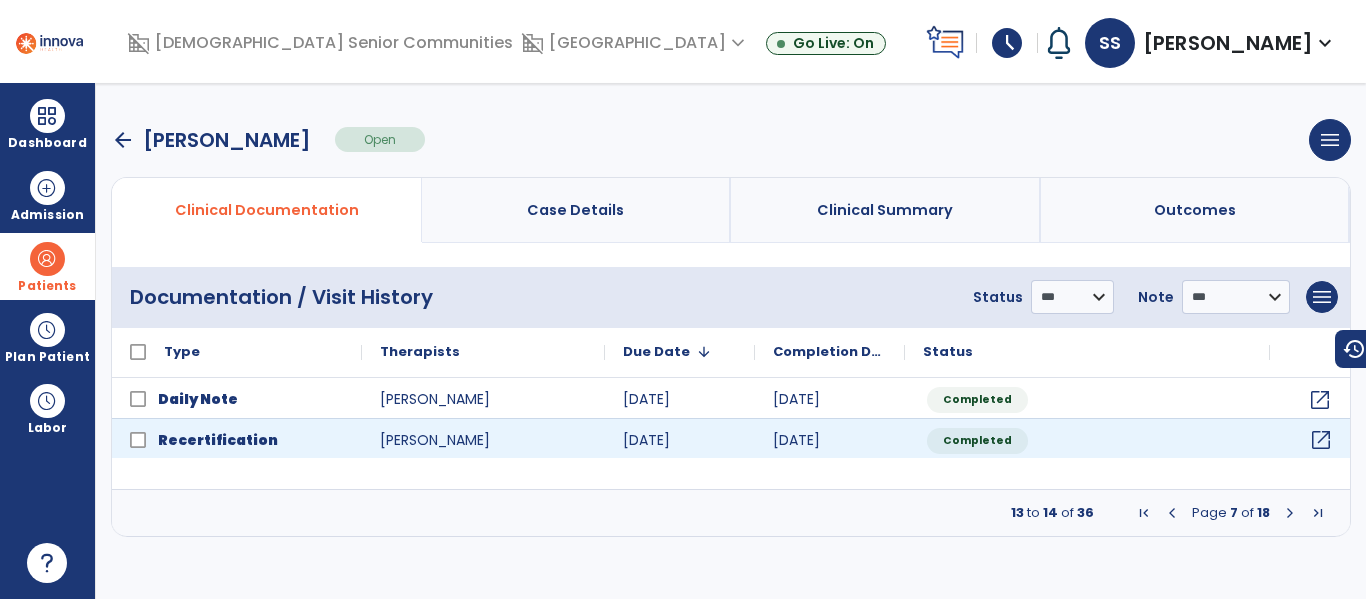 click on "open_in_new" 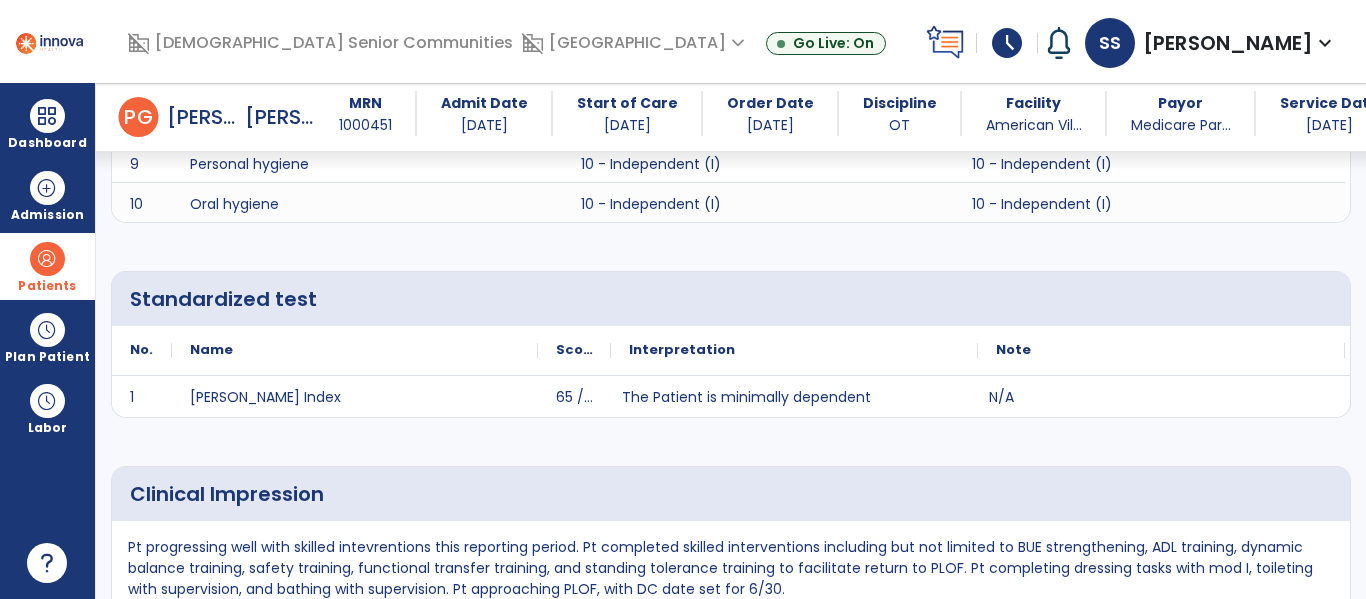 scroll, scrollTop: 0, scrollLeft: 0, axis: both 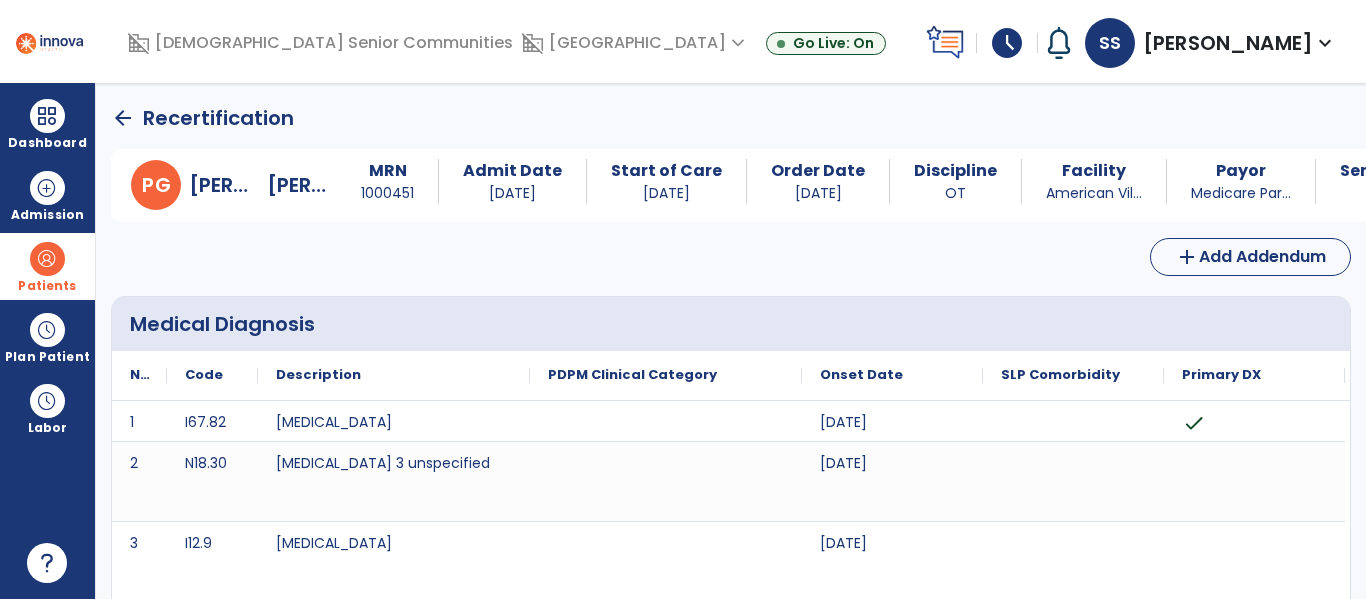 click on "arrow_back" 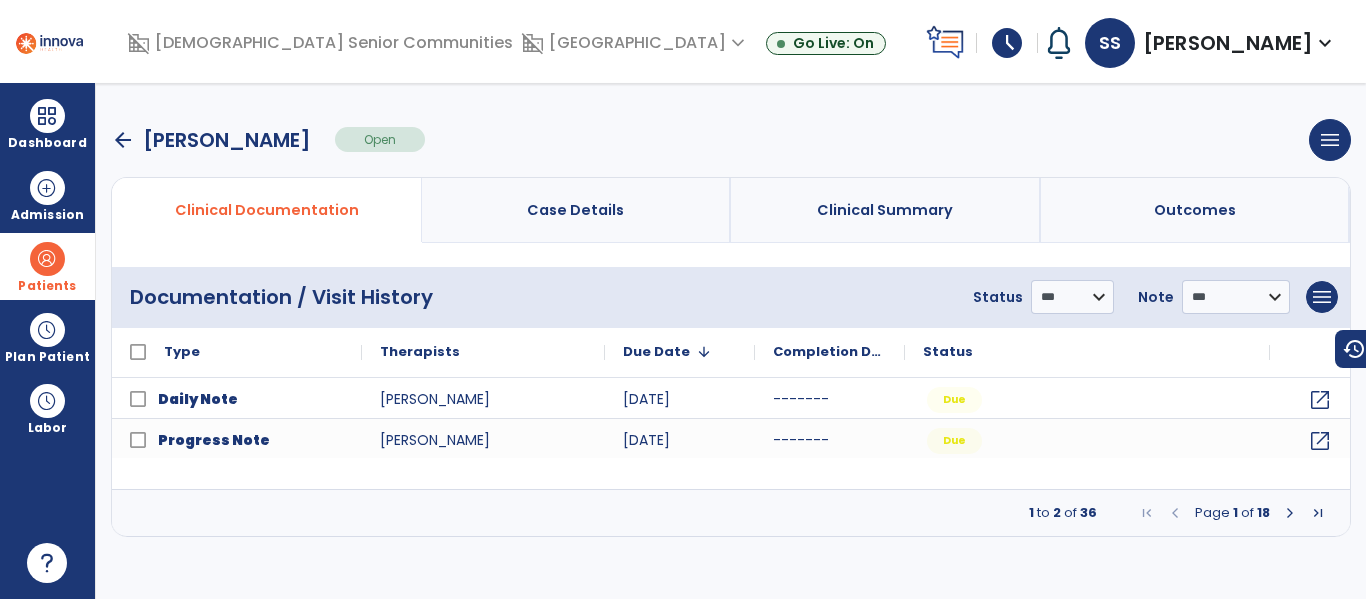 click at bounding box center [1290, 513] 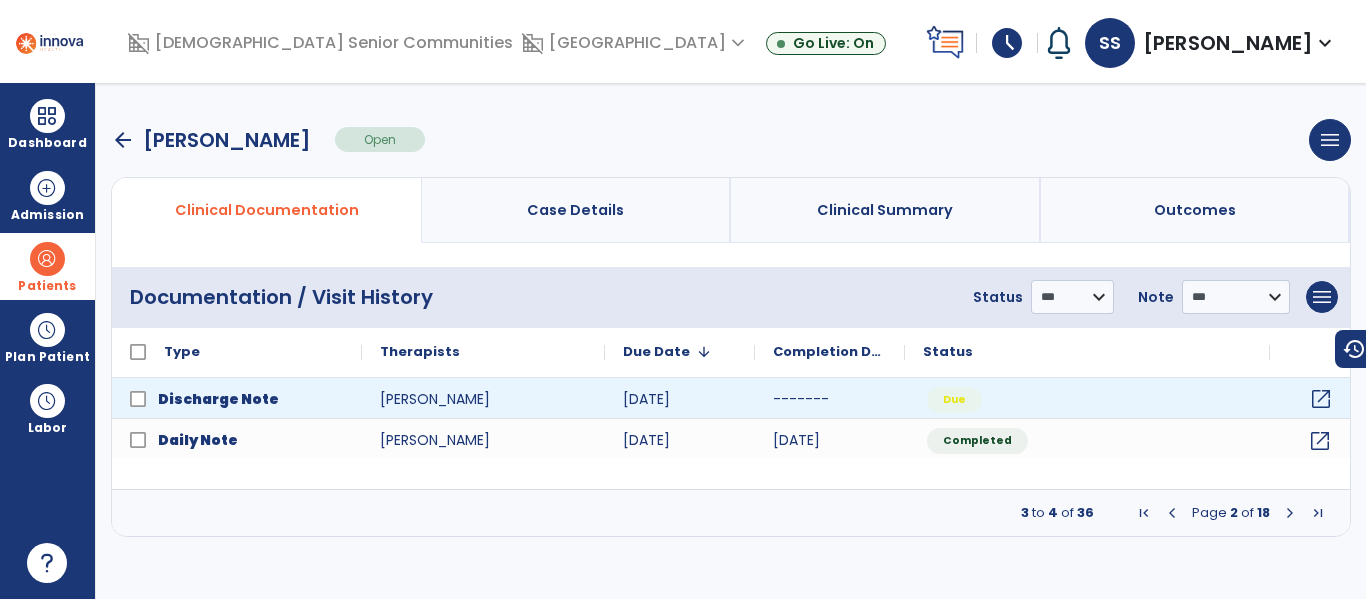 click on "open_in_new" 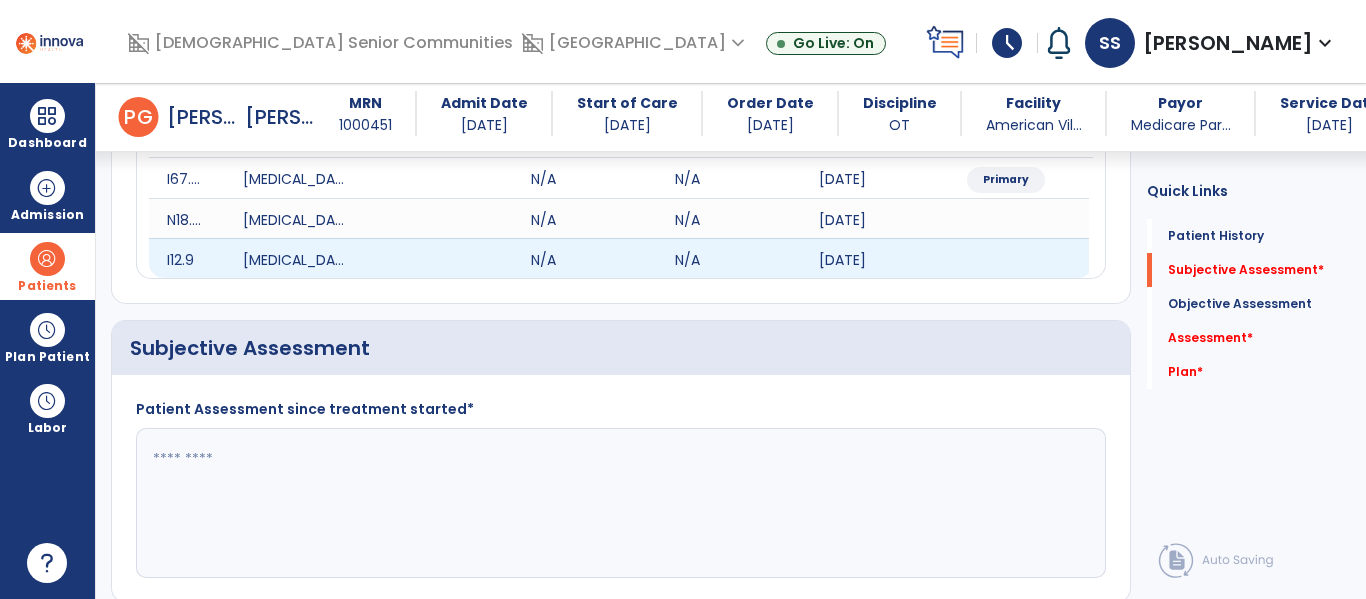 scroll, scrollTop: 333, scrollLeft: 0, axis: vertical 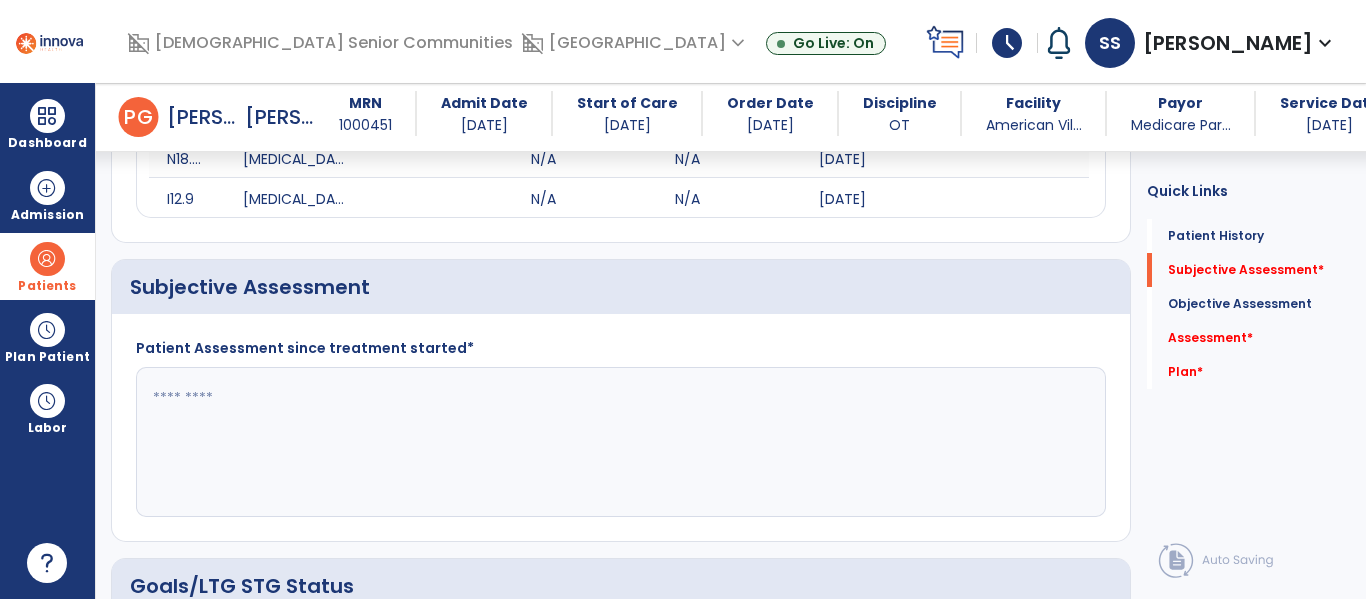 click 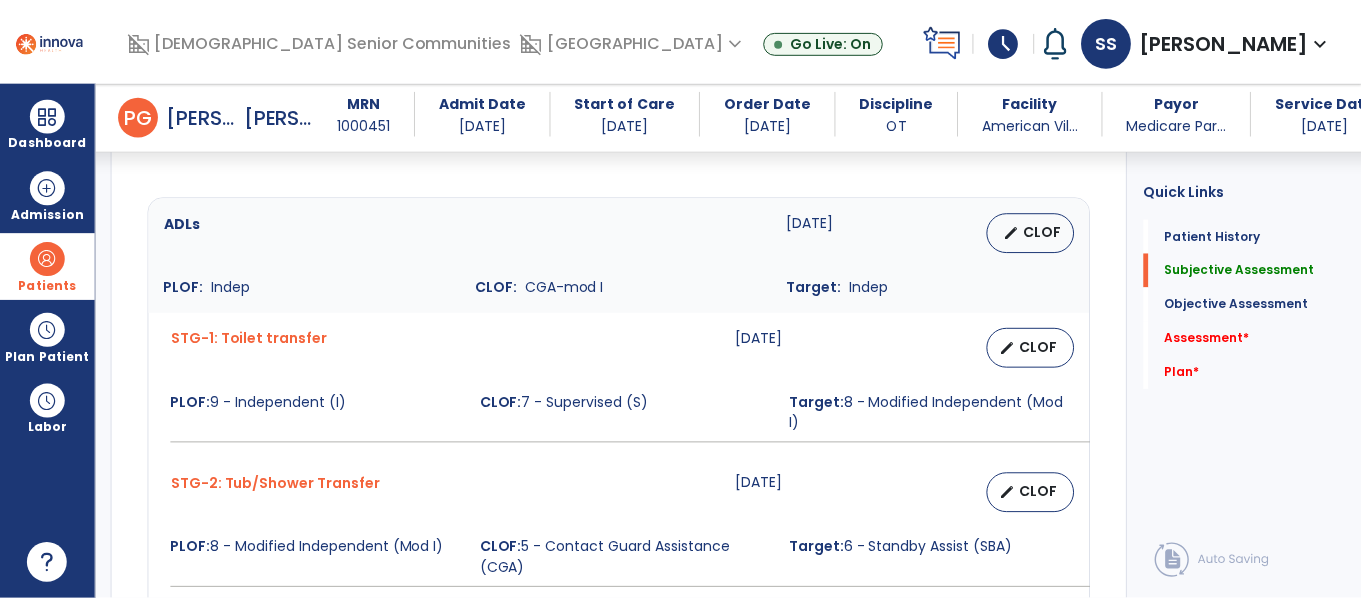 scroll, scrollTop: 818, scrollLeft: 0, axis: vertical 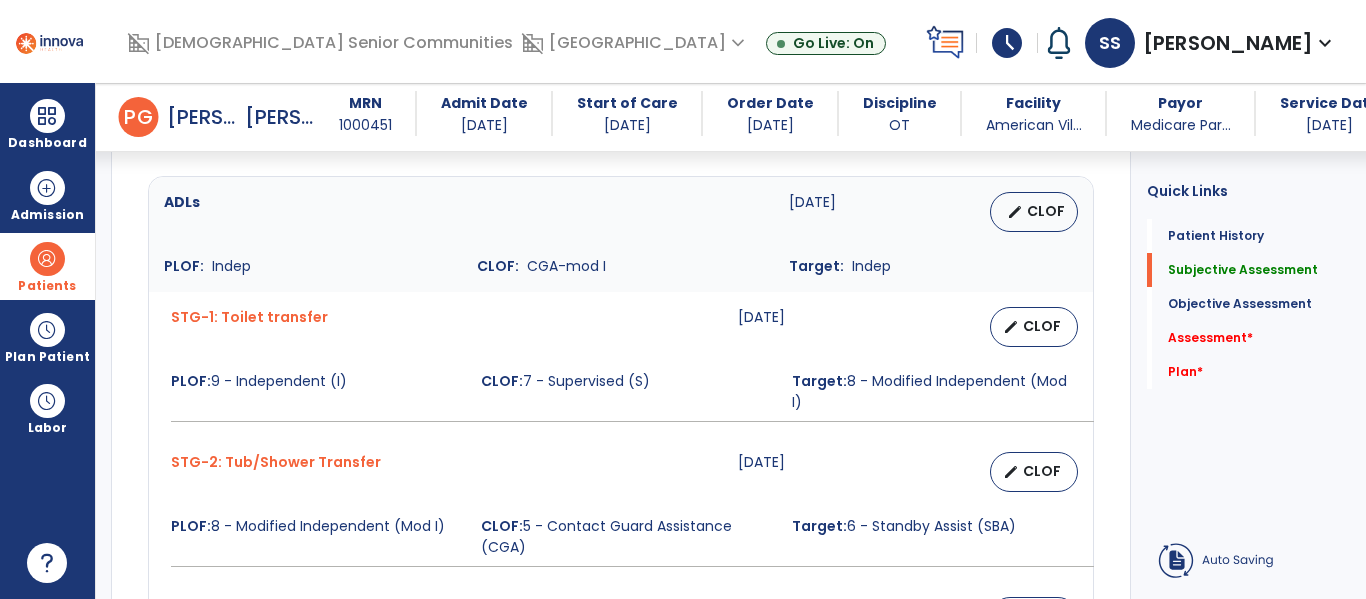 type on "**********" 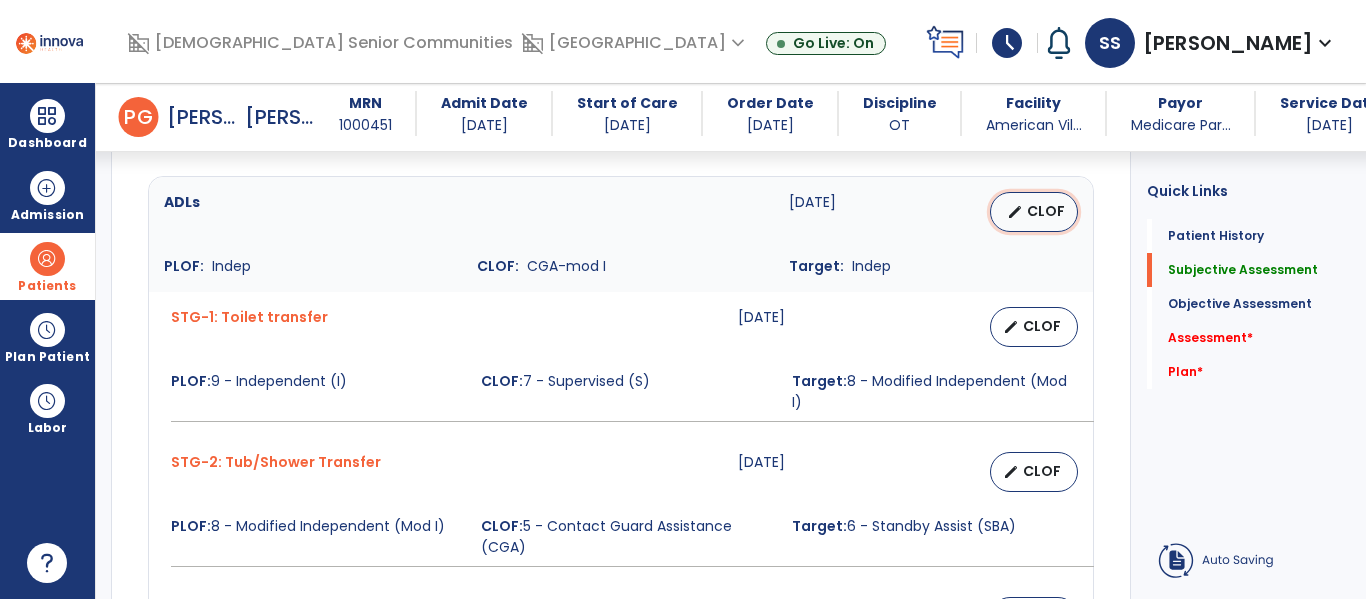 click on "edit   CLOF" at bounding box center (1034, 212) 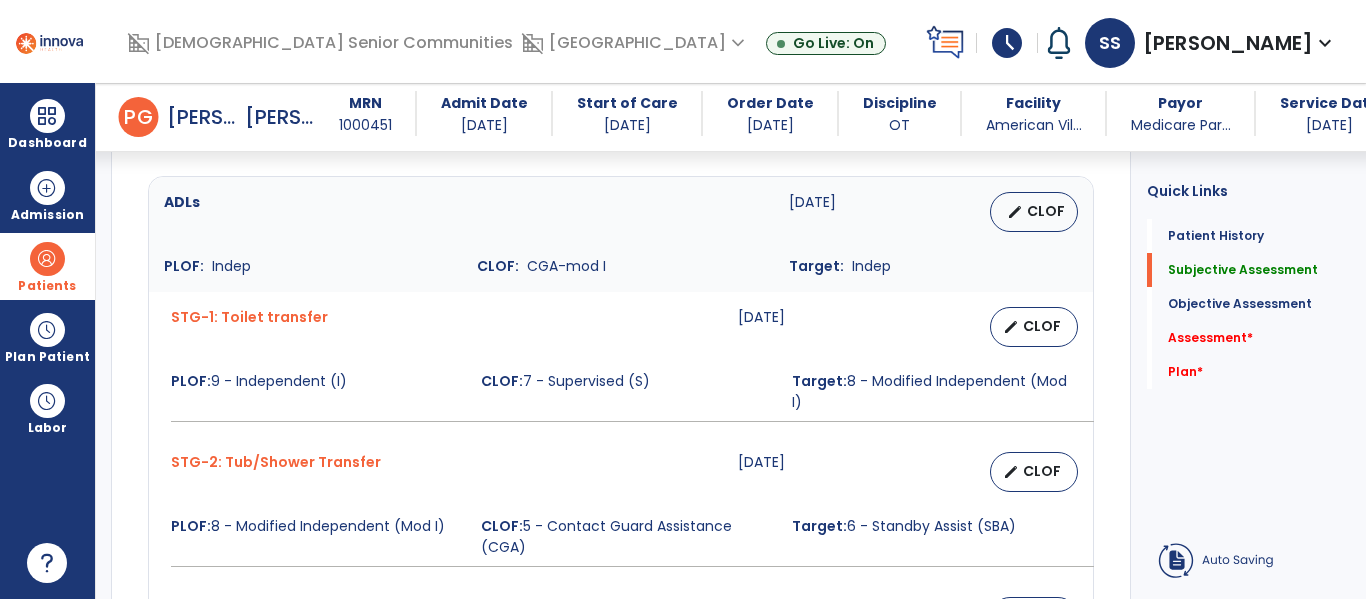 select on "********" 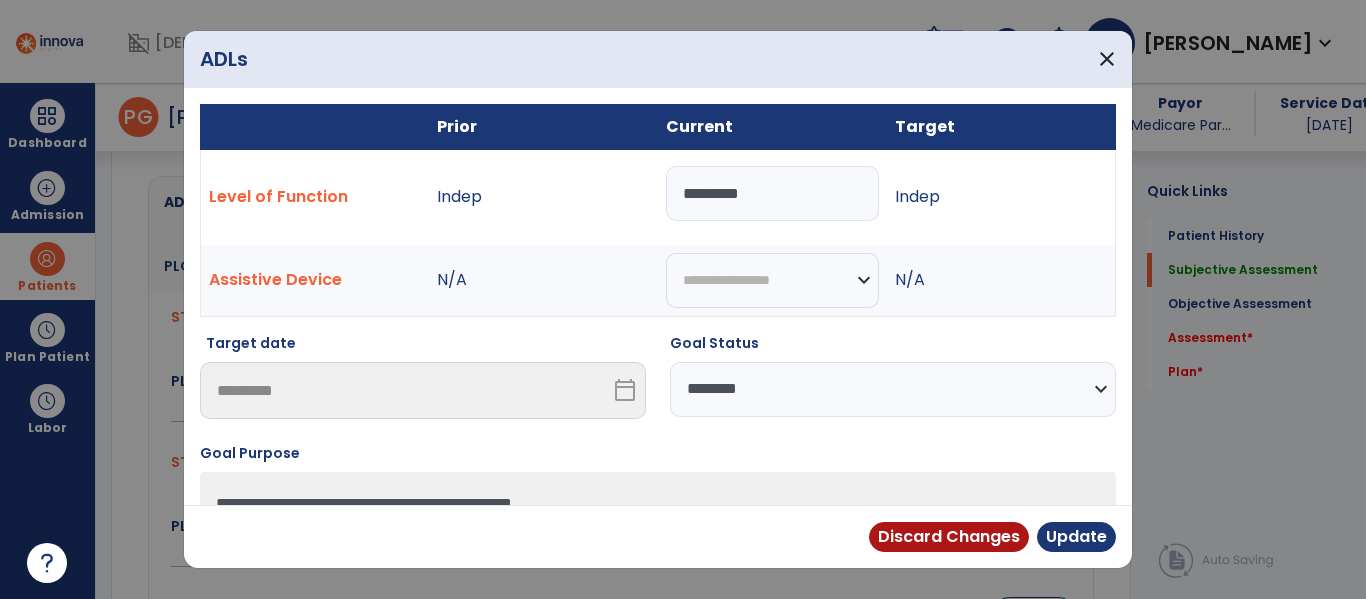 click on "*********" at bounding box center (772, 193) 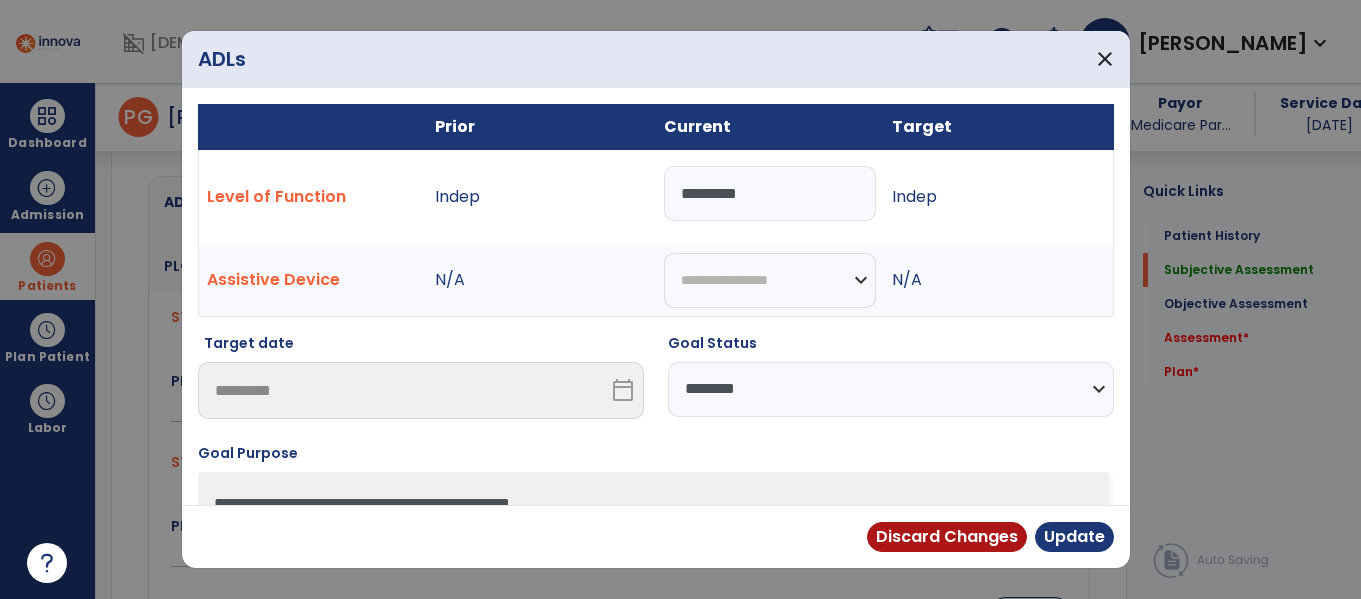 click on "*********" at bounding box center [770, 193] 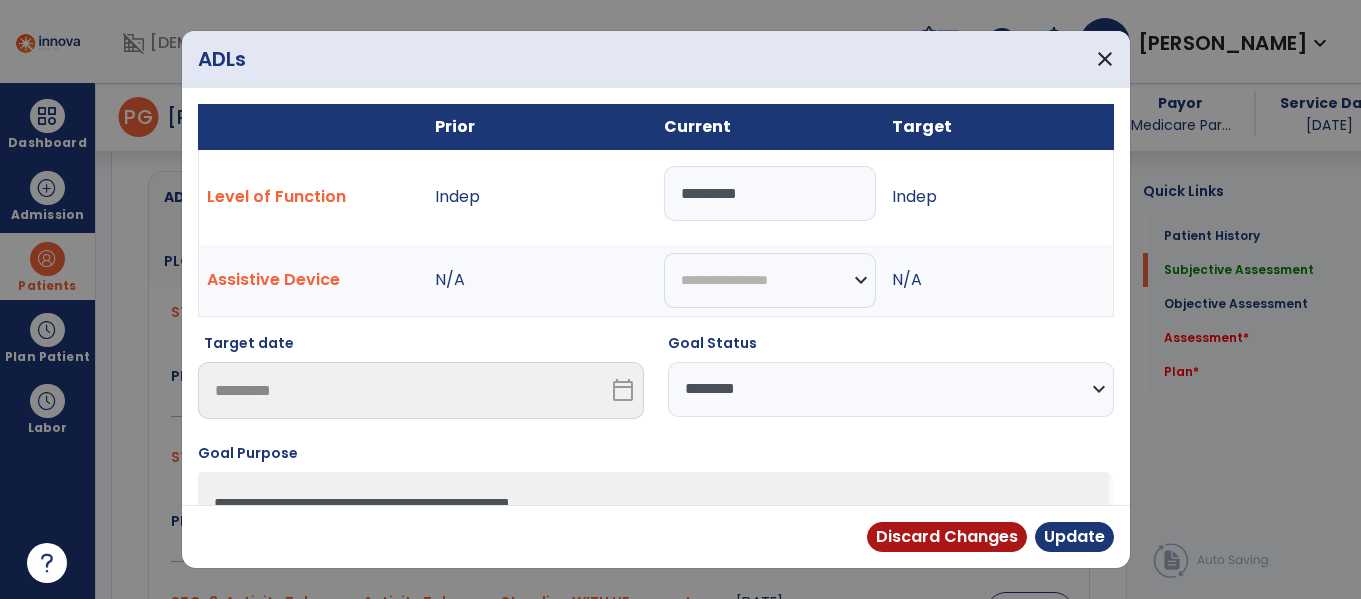 scroll, scrollTop: 818, scrollLeft: 0, axis: vertical 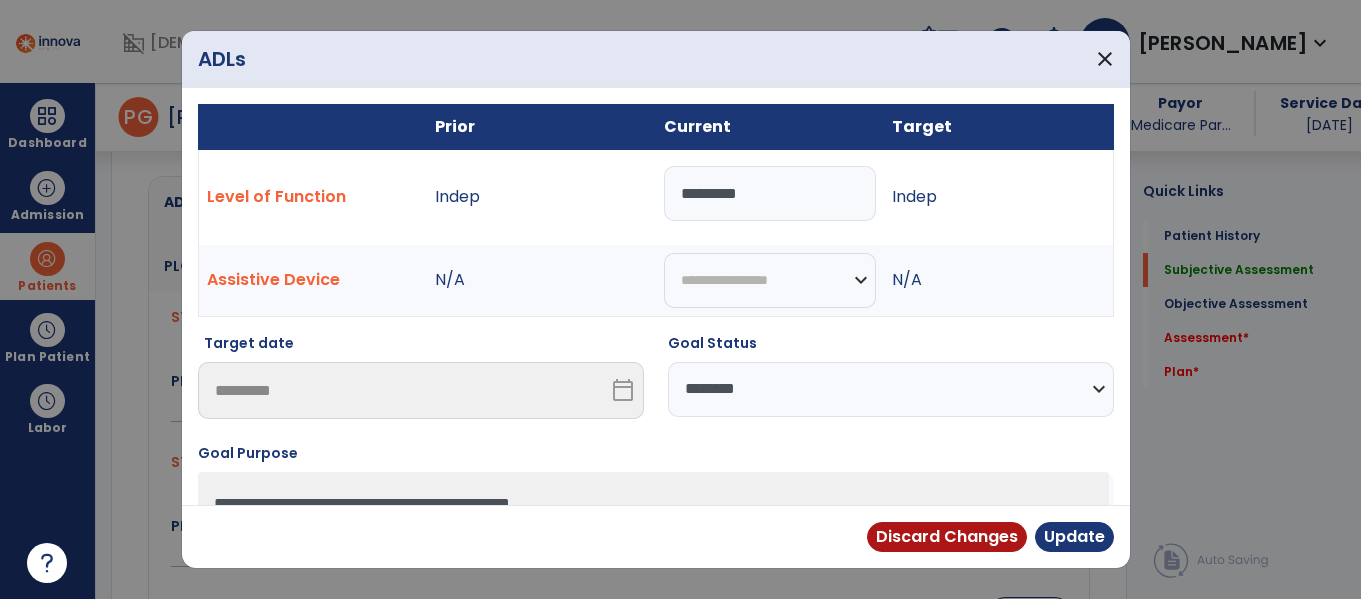 click on "*********" at bounding box center [770, 193] 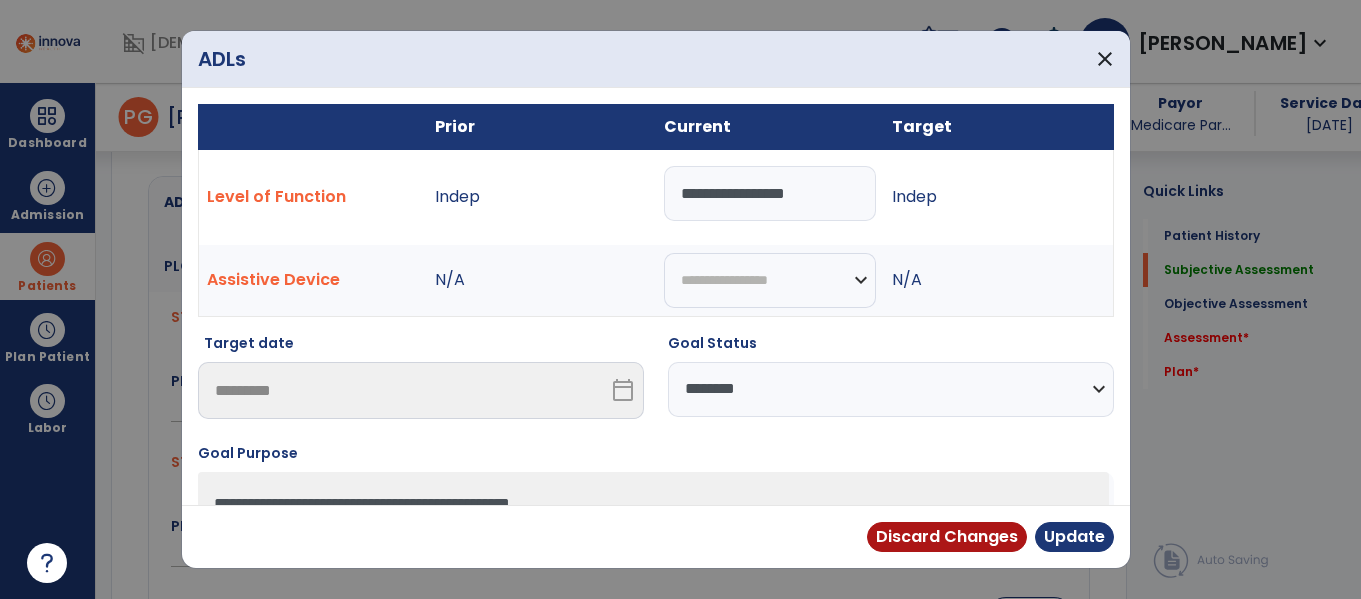 type on "**********" 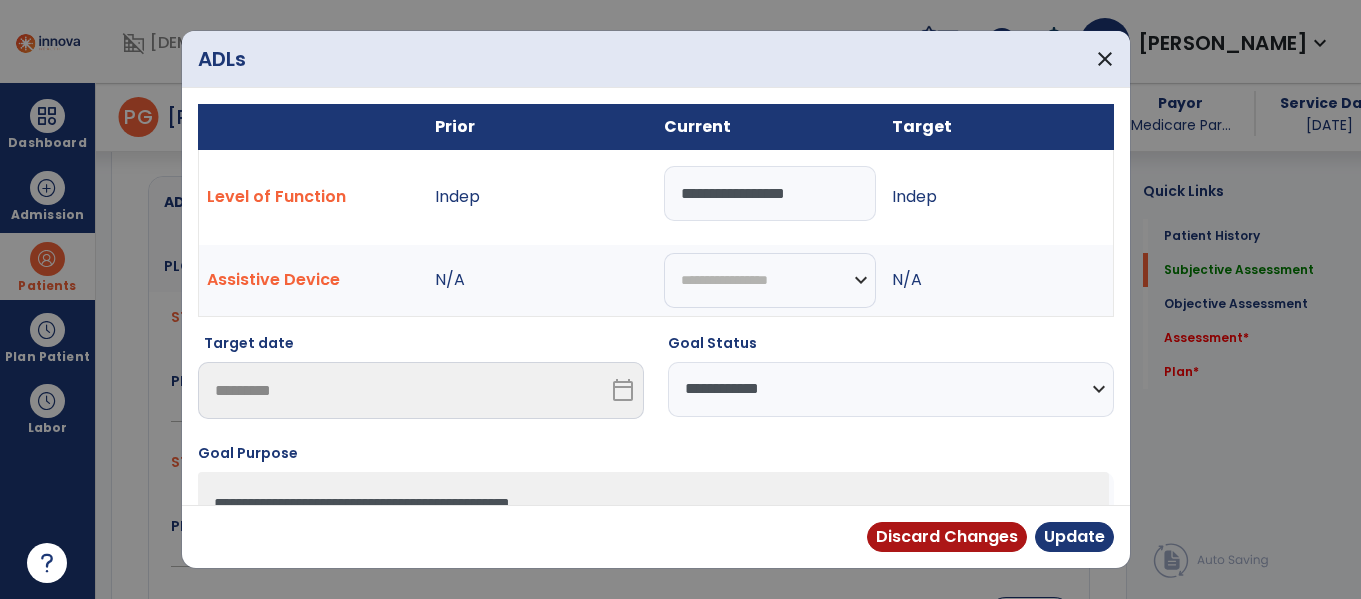 click on "**********" at bounding box center [891, 389] 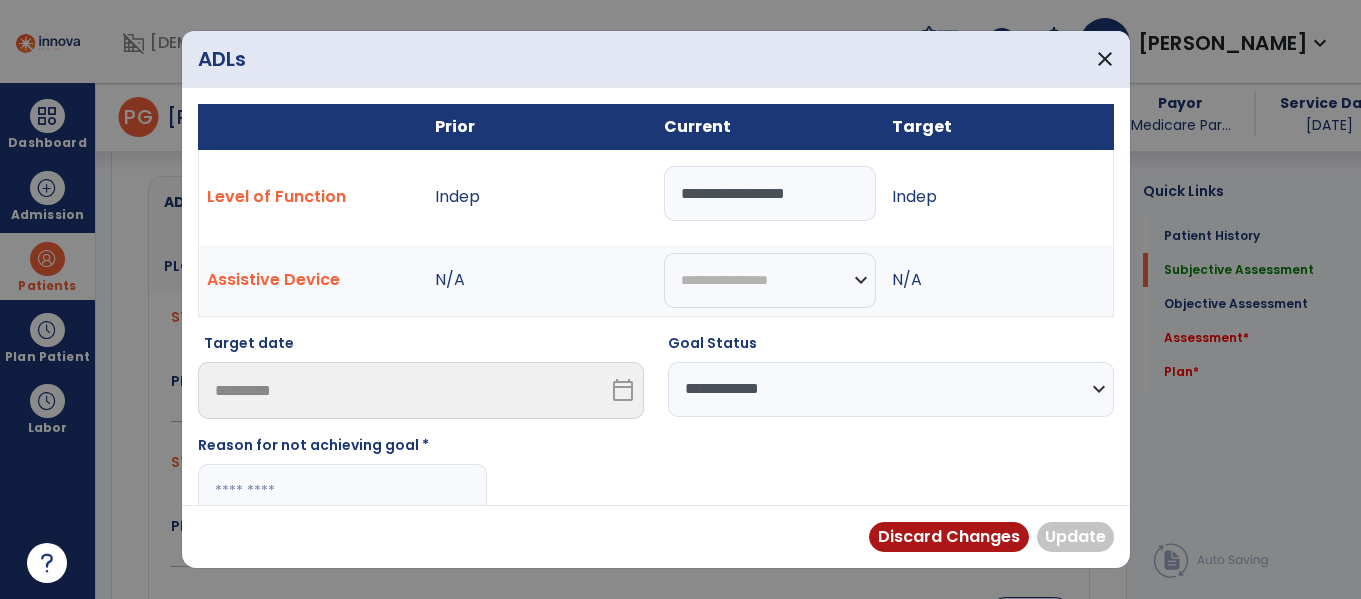 click at bounding box center [342, 491] 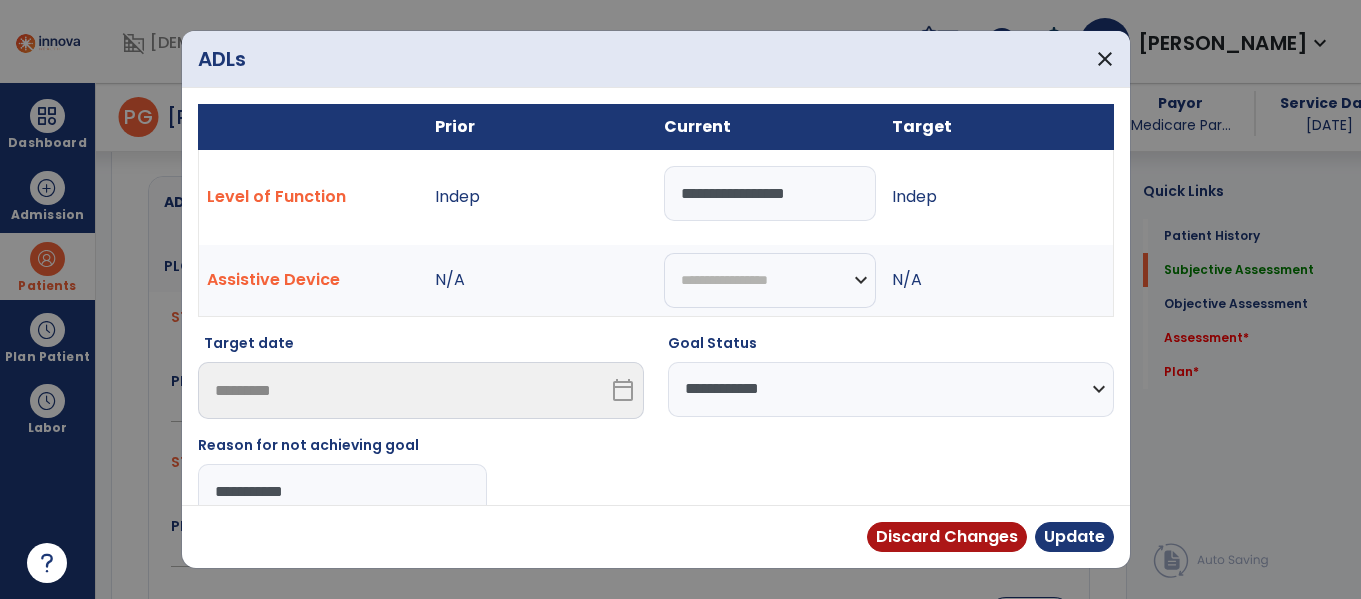 type on "**********" 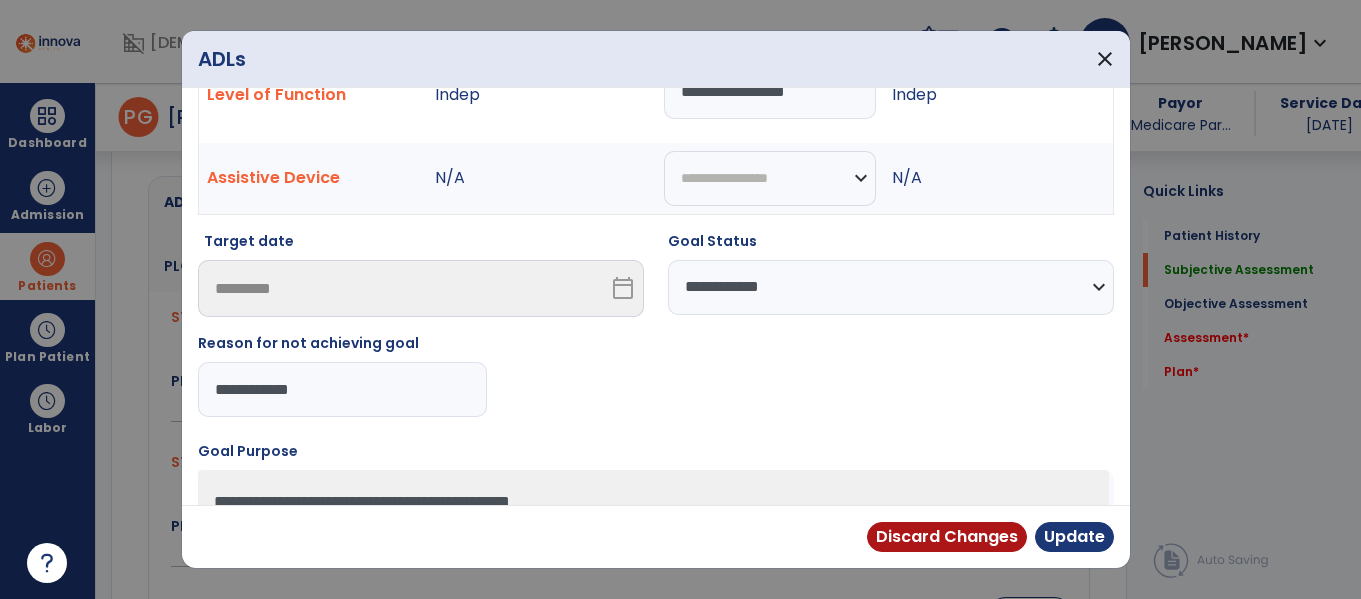 scroll, scrollTop: 120, scrollLeft: 0, axis: vertical 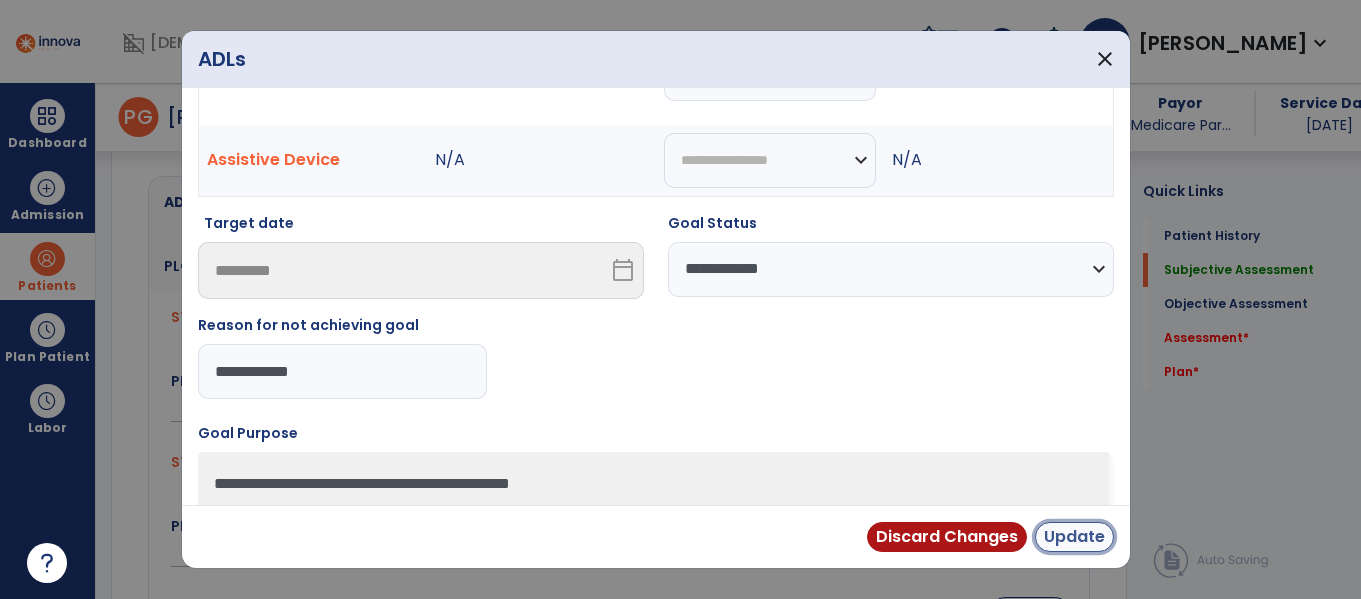 click on "Update" at bounding box center (1074, 537) 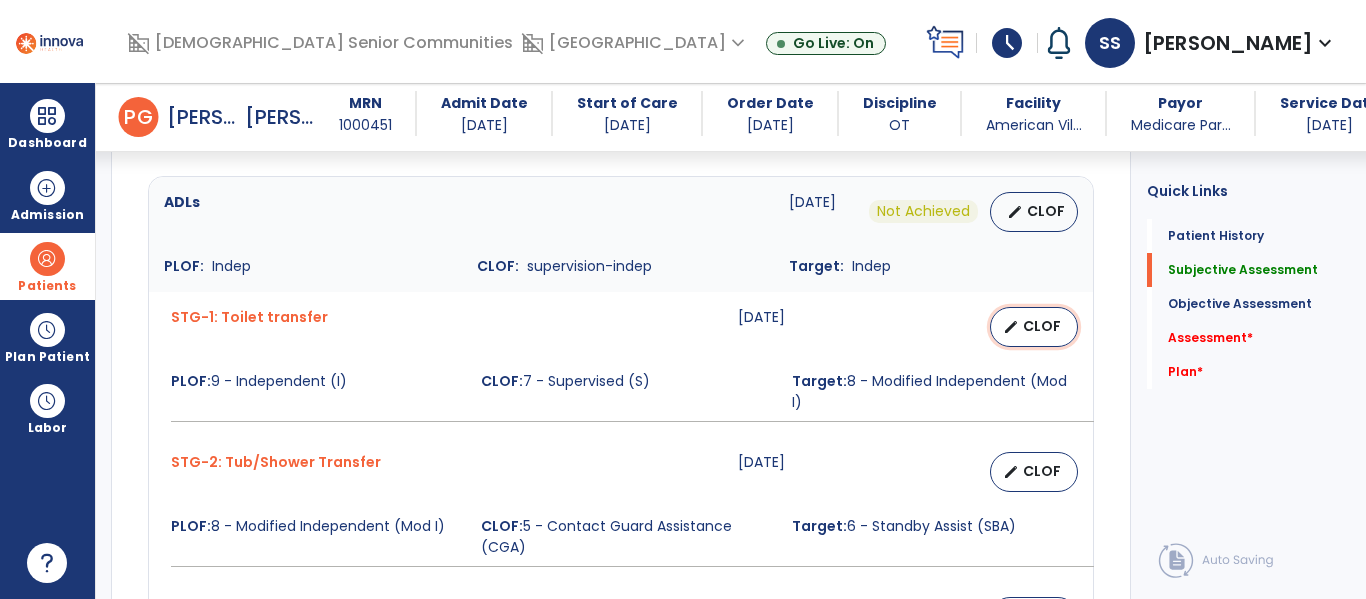 click on "edit" at bounding box center [1011, 327] 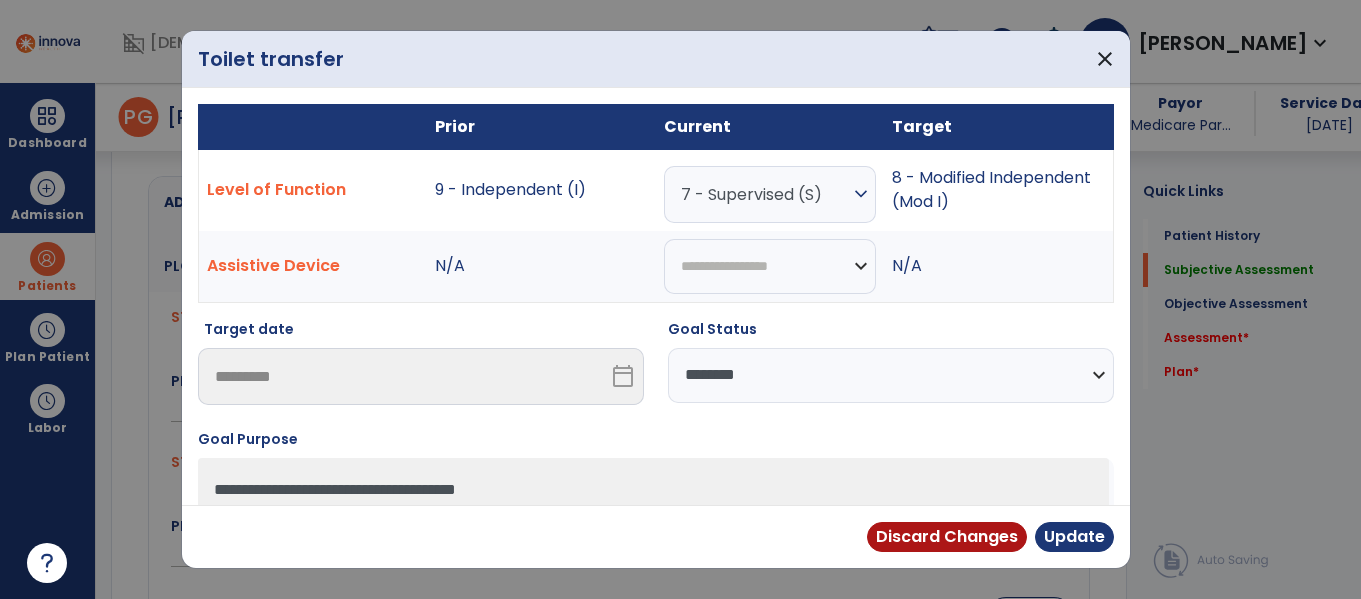 scroll, scrollTop: 818, scrollLeft: 0, axis: vertical 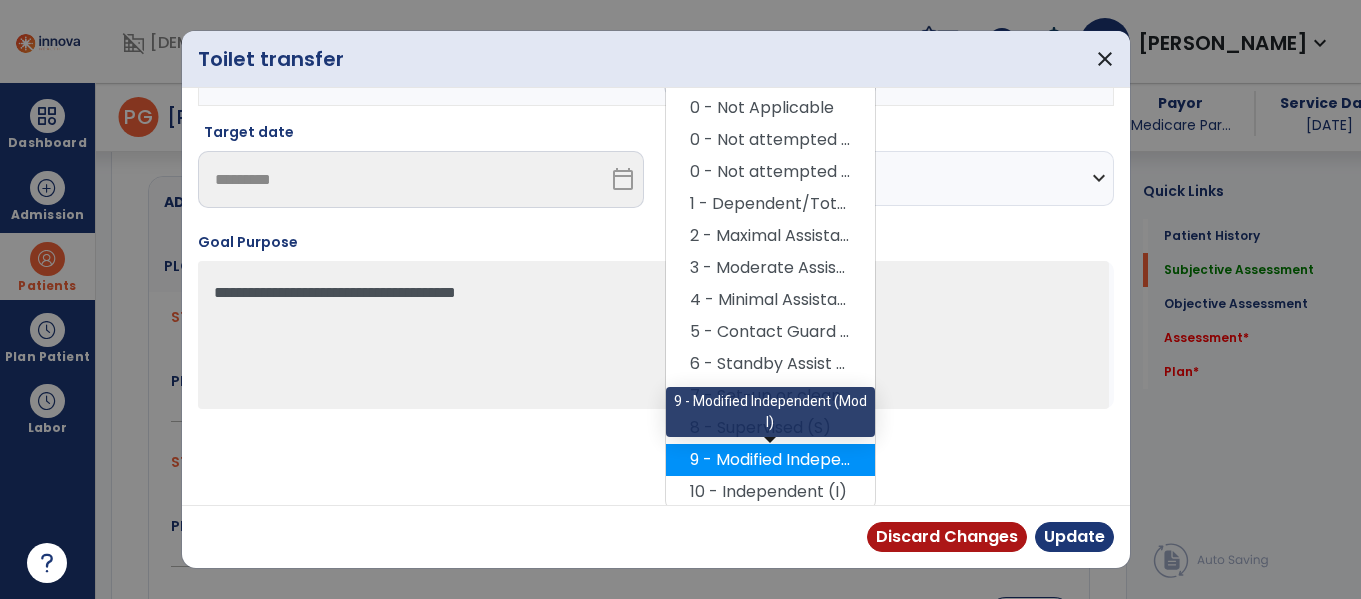 click on "9 - Modified Independent (Mod I)" at bounding box center (770, 460) 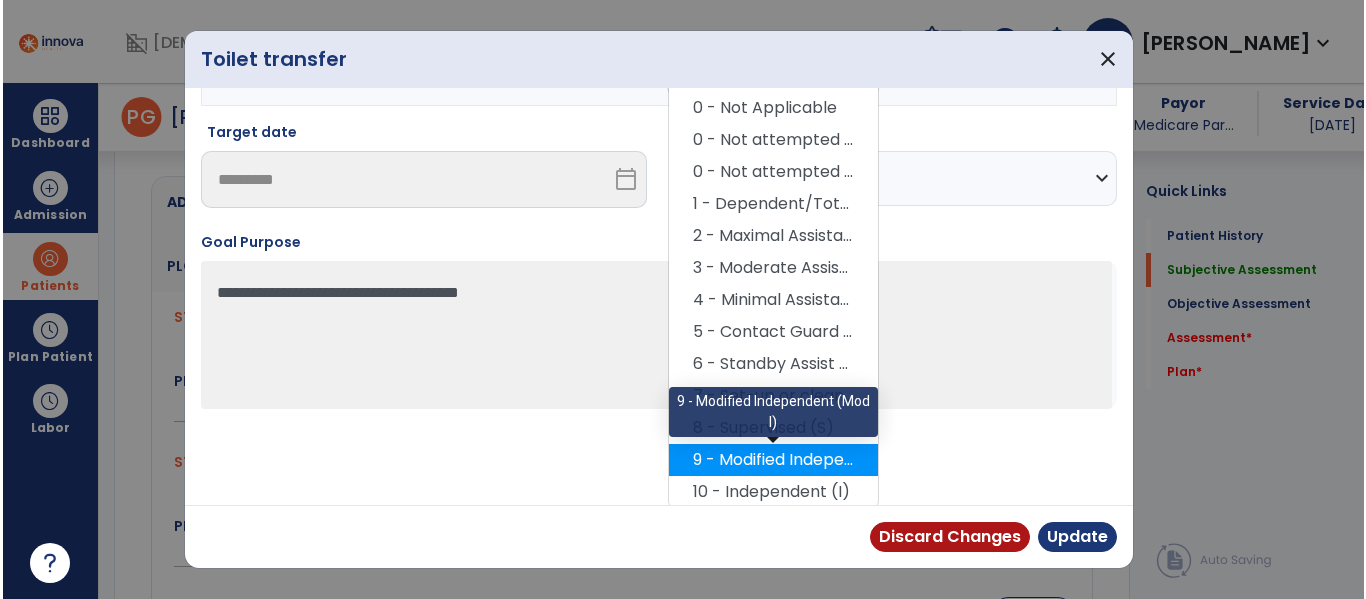 scroll, scrollTop: 117, scrollLeft: 0, axis: vertical 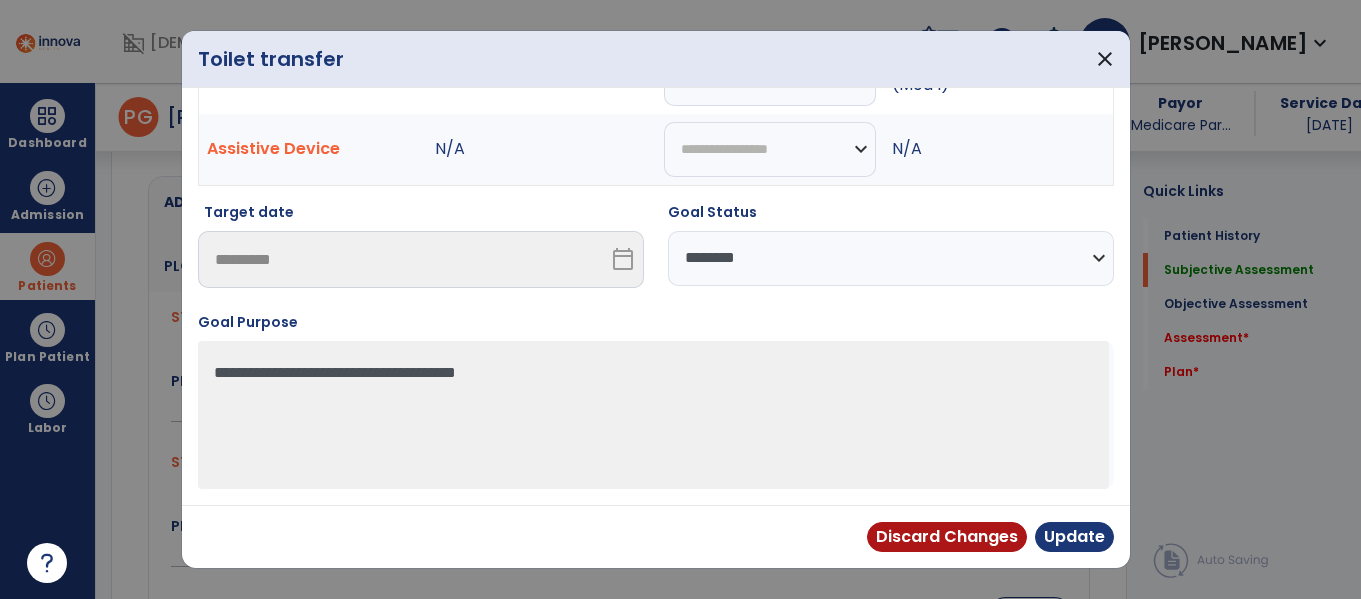 click on "**********" at bounding box center [891, 258] 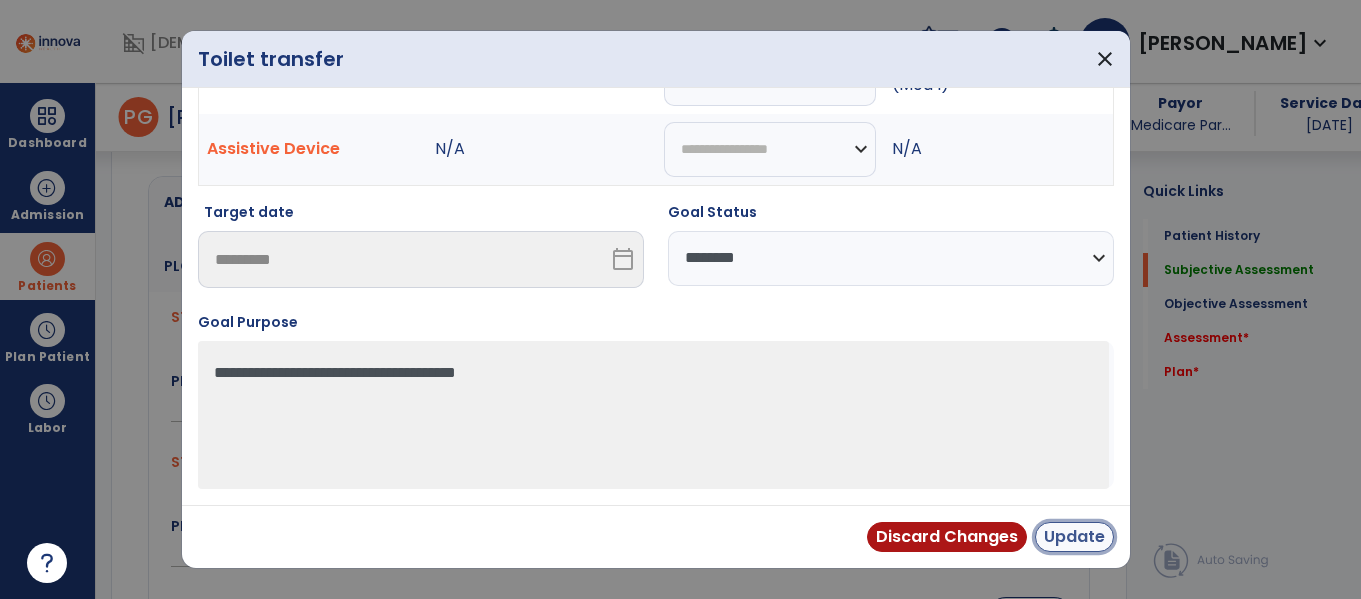 click on "Update" at bounding box center (1074, 537) 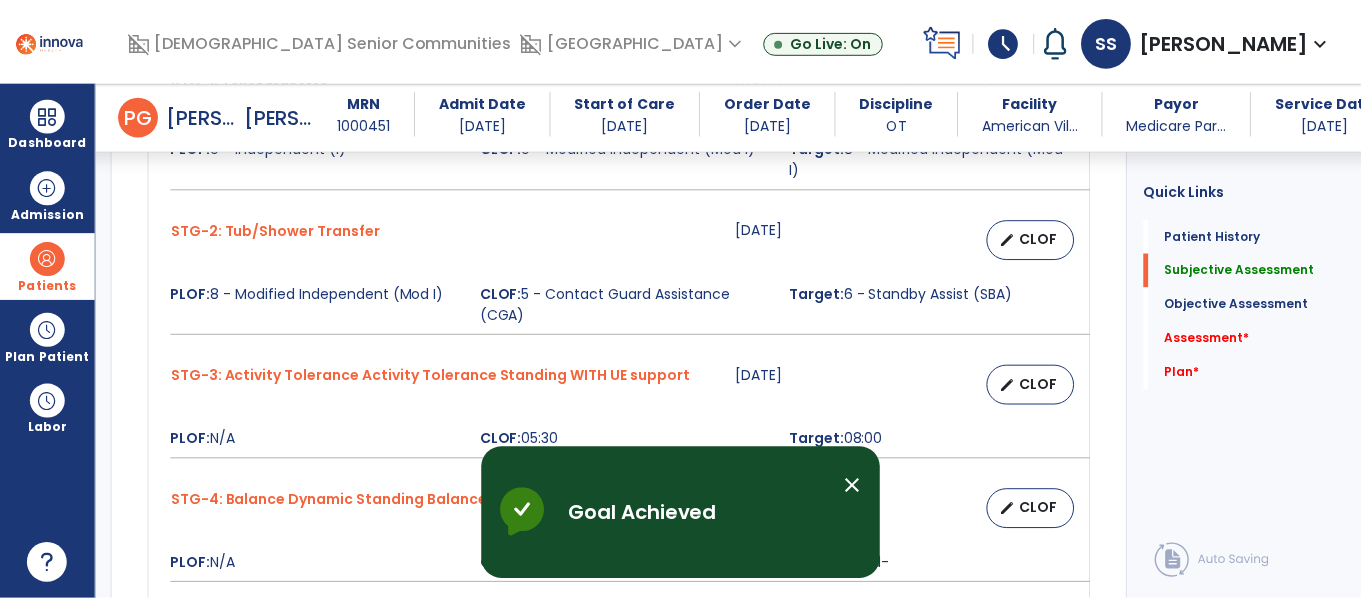 scroll, scrollTop: 1047, scrollLeft: 0, axis: vertical 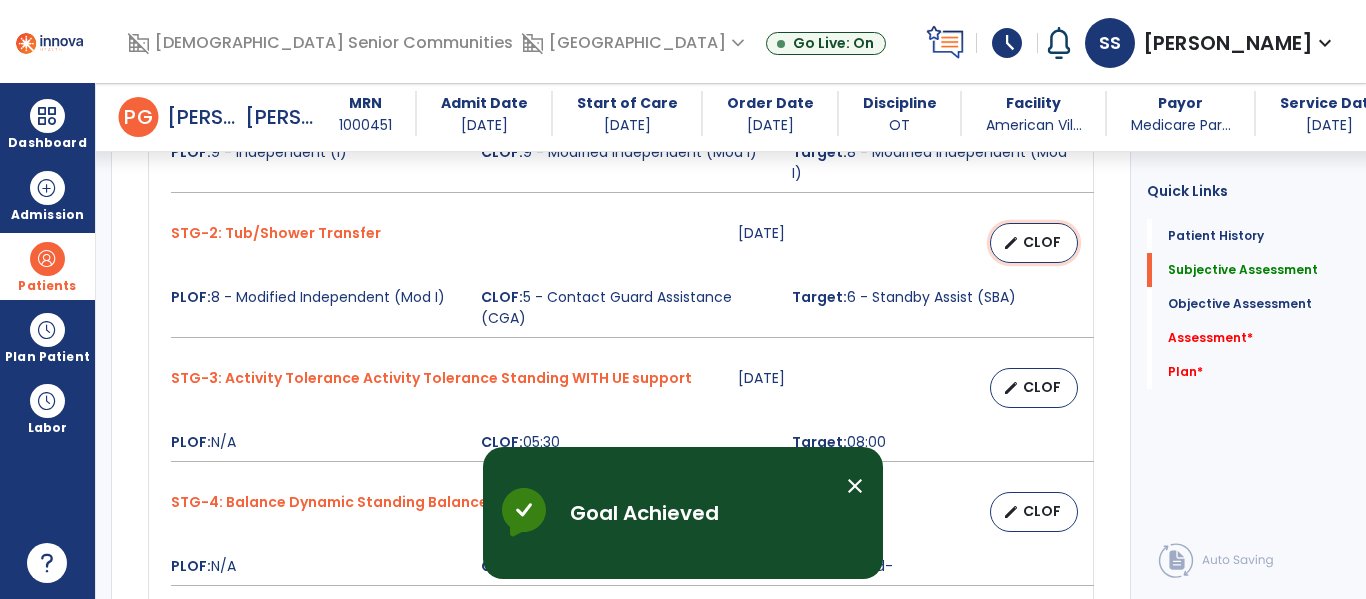 click on "edit" at bounding box center [1011, 243] 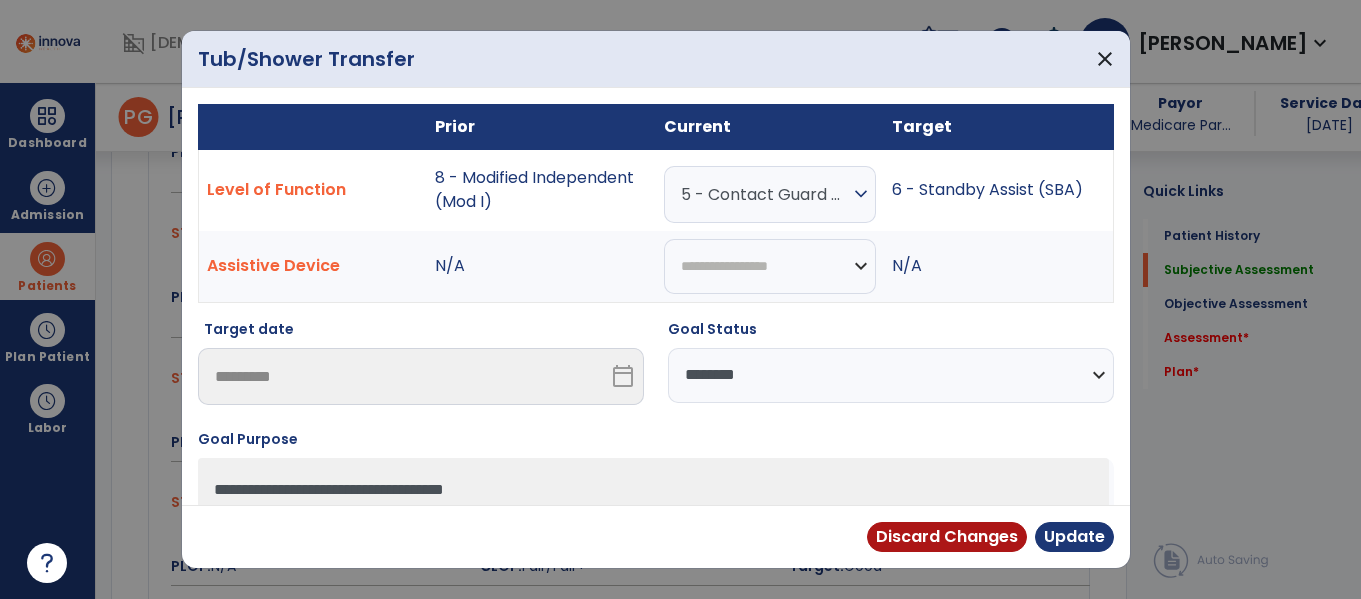 scroll, scrollTop: 1047, scrollLeft: 0, axis: vertical 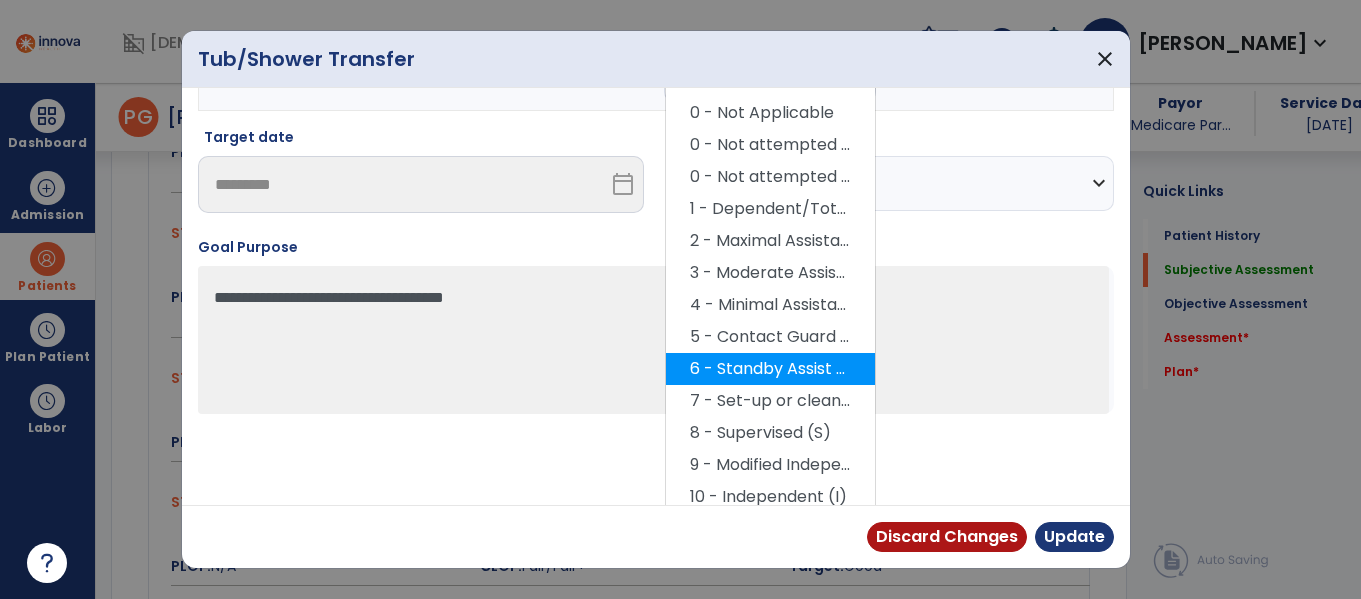 click on "6 - Standby Assist (SBA)" at bounding box center (770, 369) 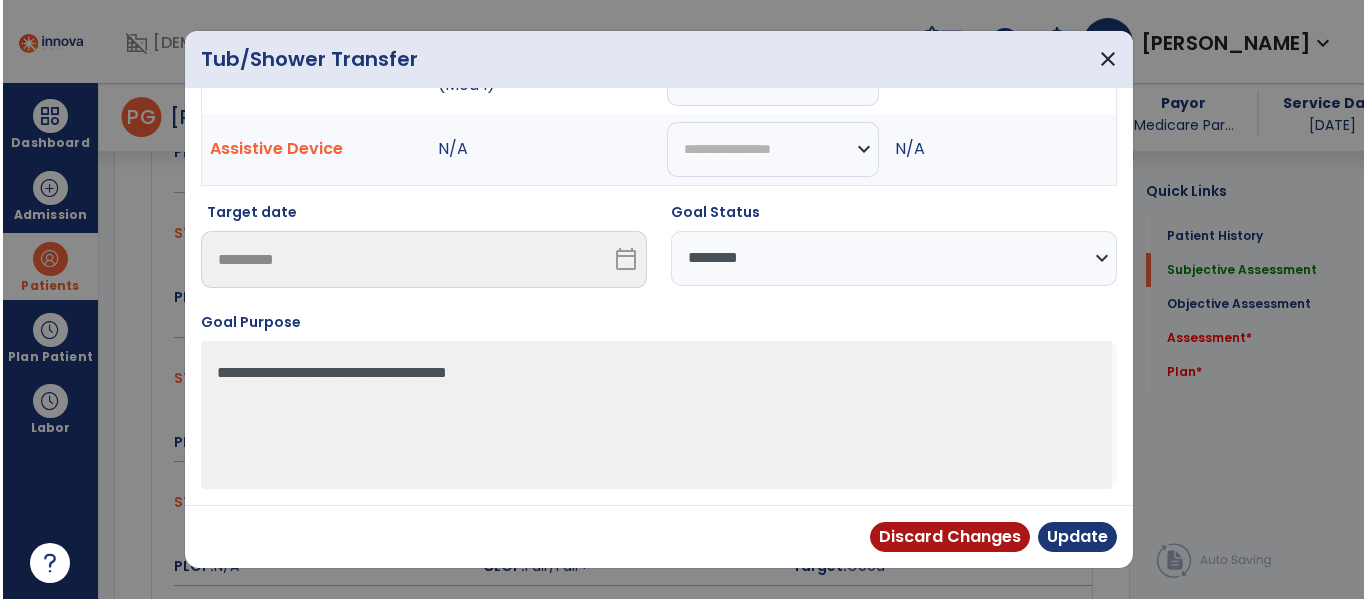 scroll, scrollTop: 117, scrollLeft: 0, axis: vertical 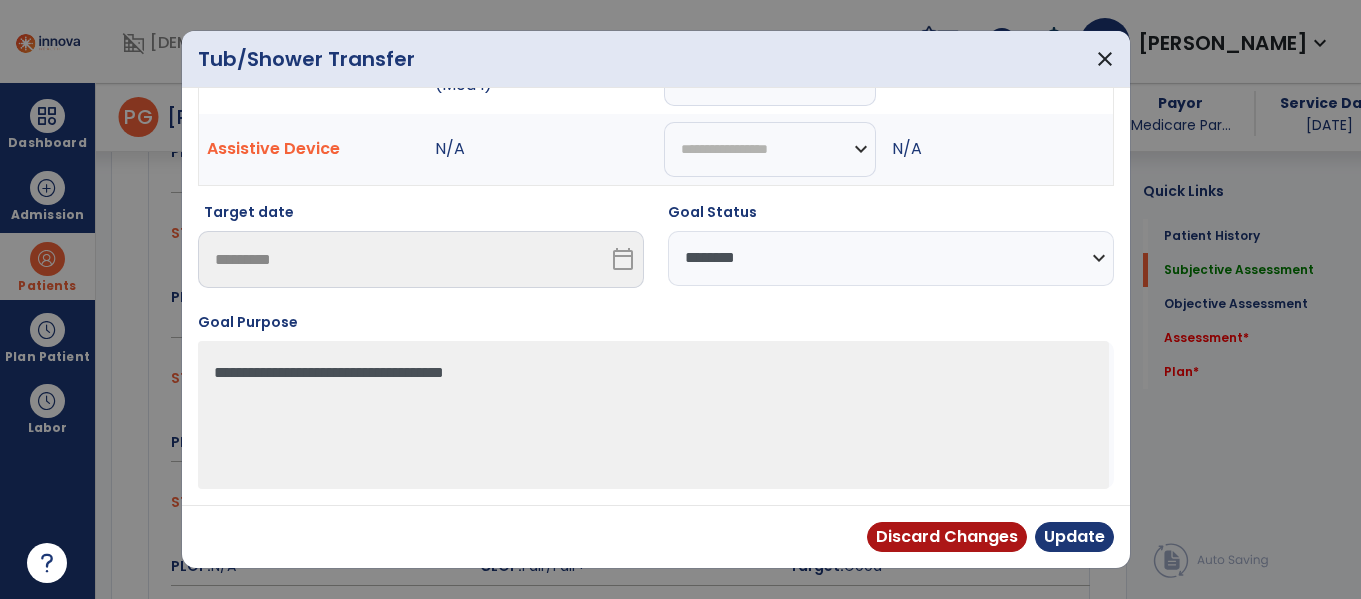 click on "**********" at bounding box center (891, 258) 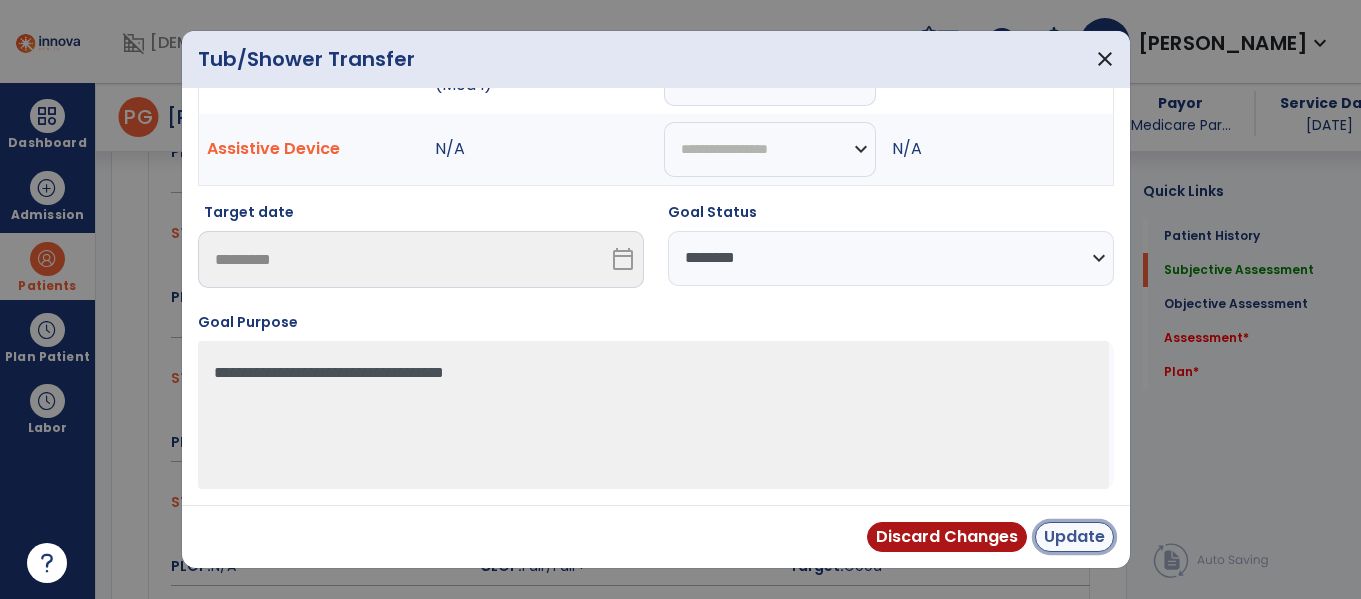 click on "Update" at bounding box center [1074, 537] 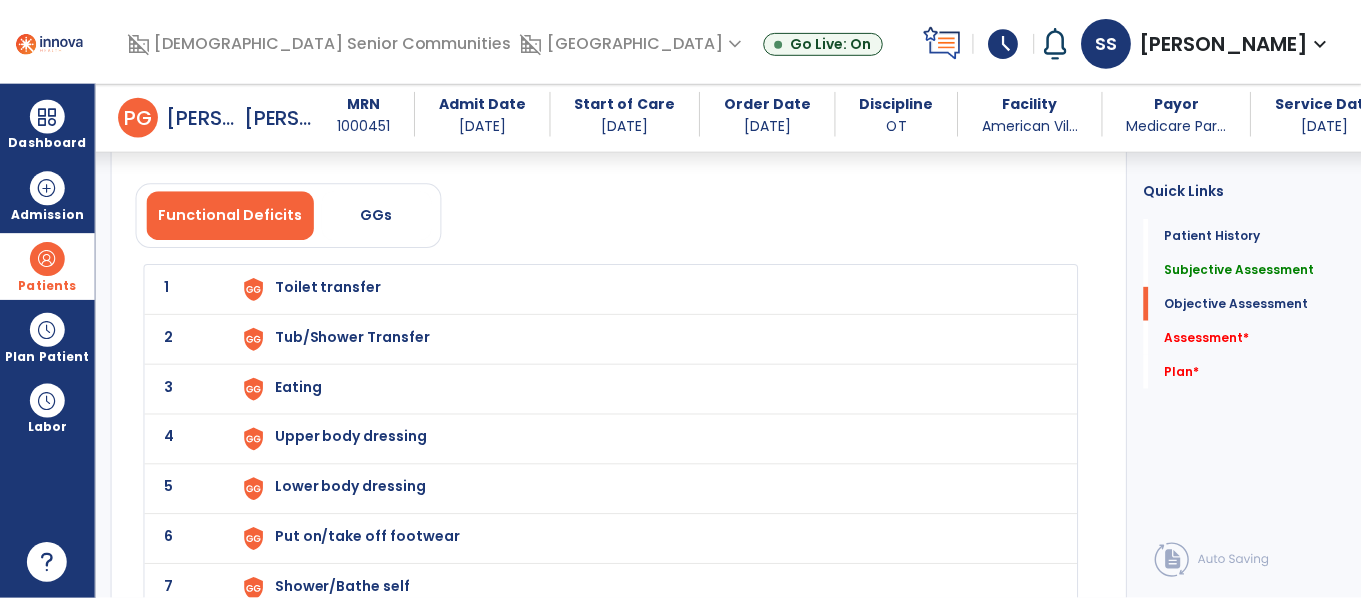 scroll, scrollTop: 1757, scrollLeft: 0, axis: vertical 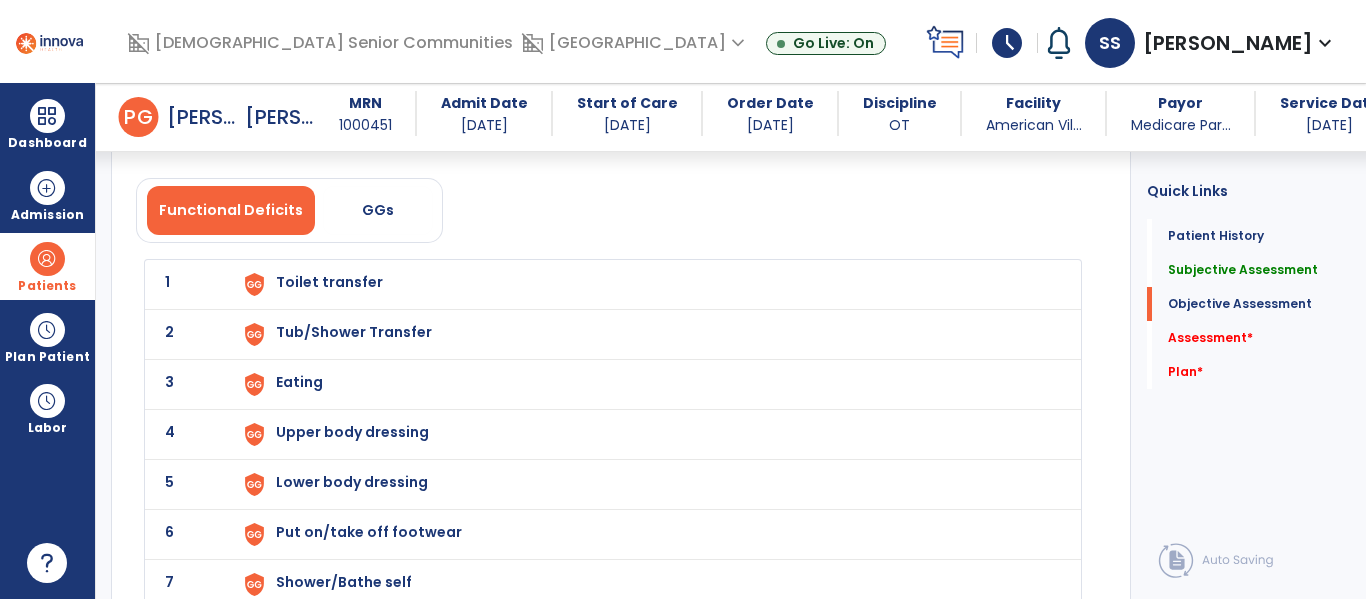 click on "Toilet transfer" at bounding box center (646, 284) 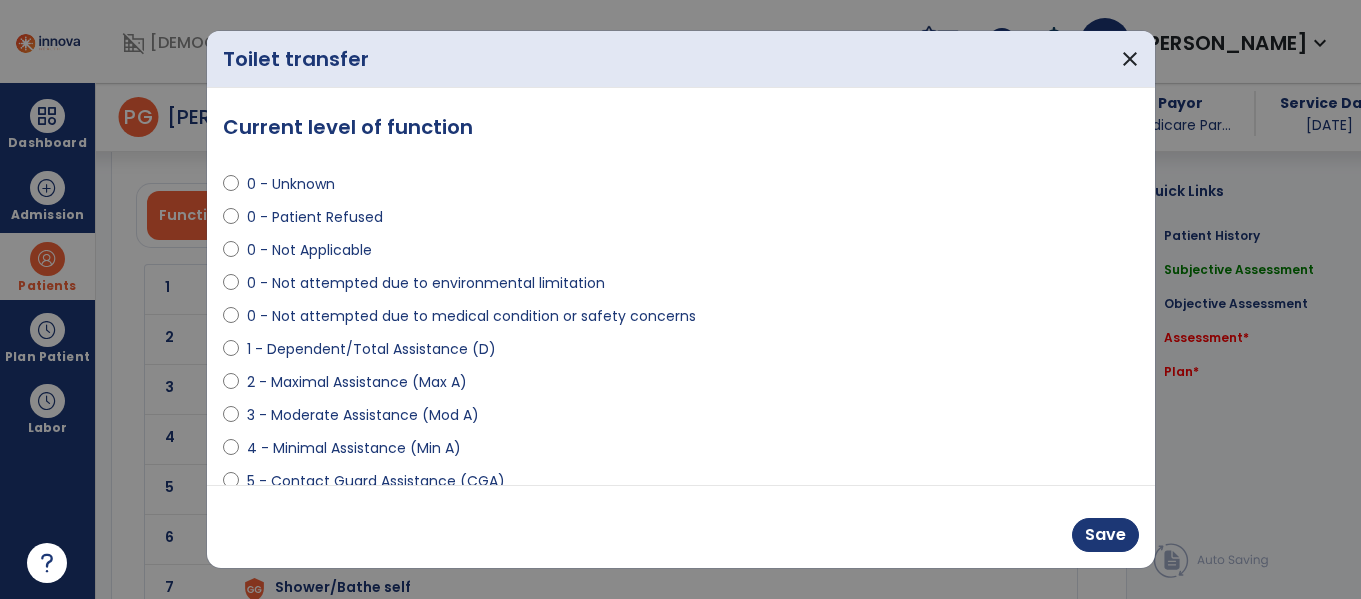 scroll, scrollTop: 1757, scrollLeft: 0, axis: vertical 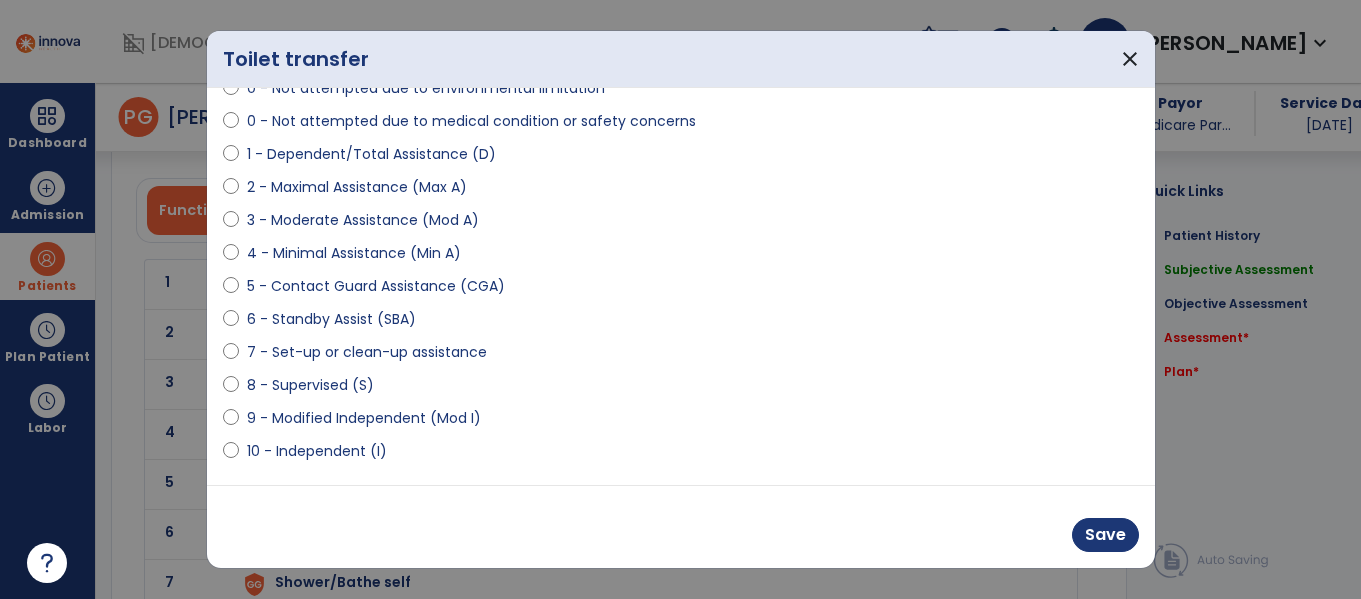 click on "9 - Modified Independent (Mod I)" at bounding box center (364, 418) 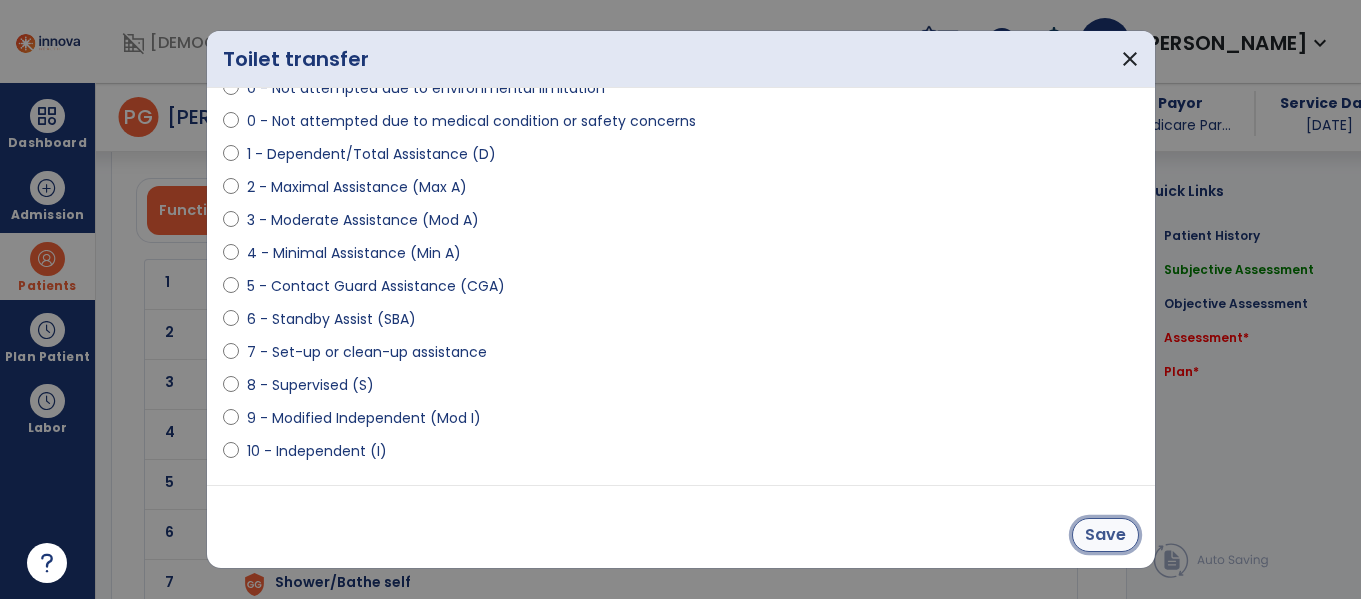 click on "Save" at bounding box center [1105, 535] 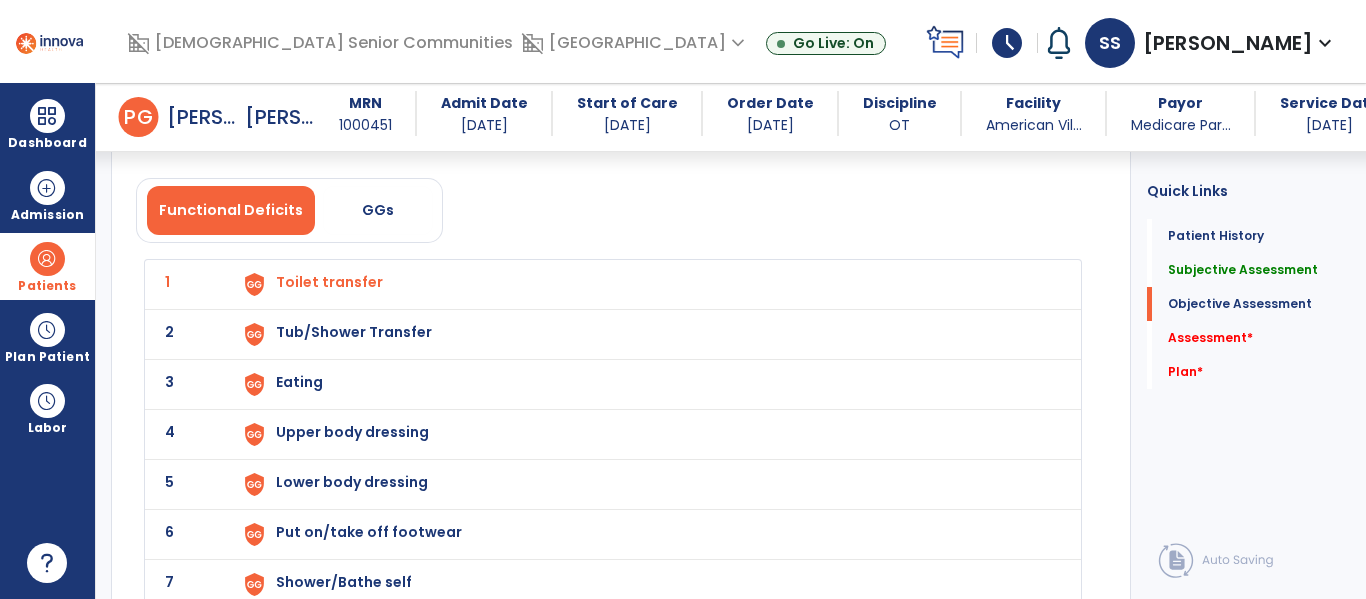 click on "Tub/Shower Transfer" at bounding box center [329, 282] 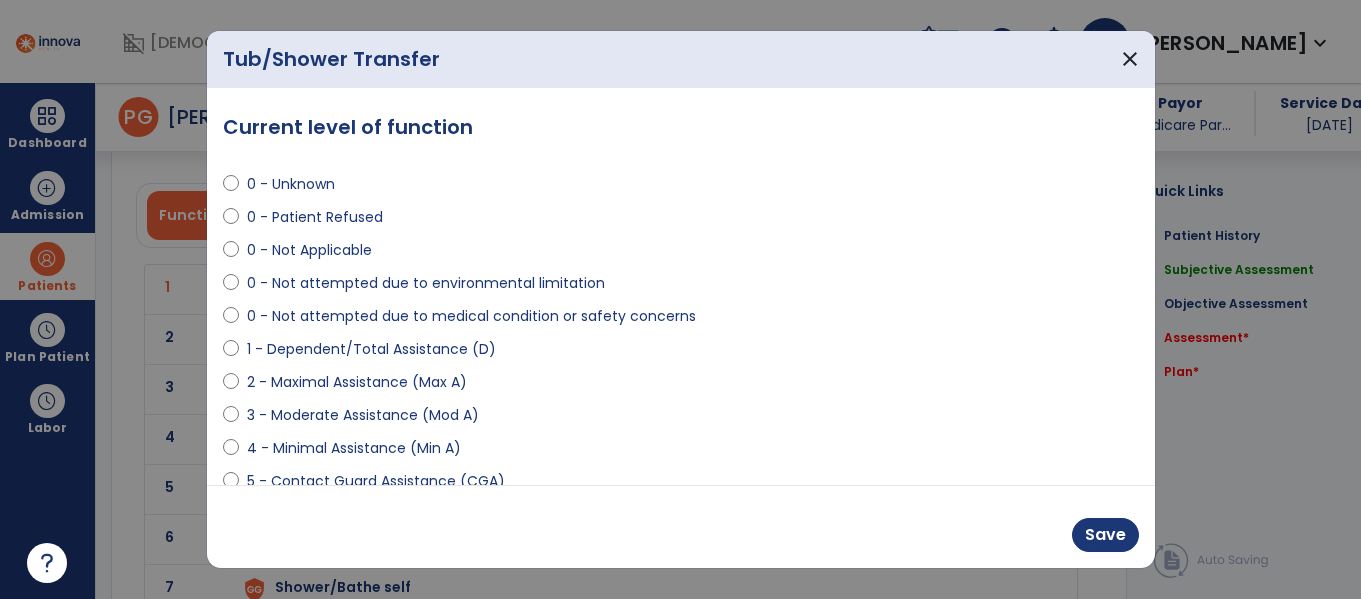 scroll, scrollTop: 1757, scrollLeft: 0, axis: vertical 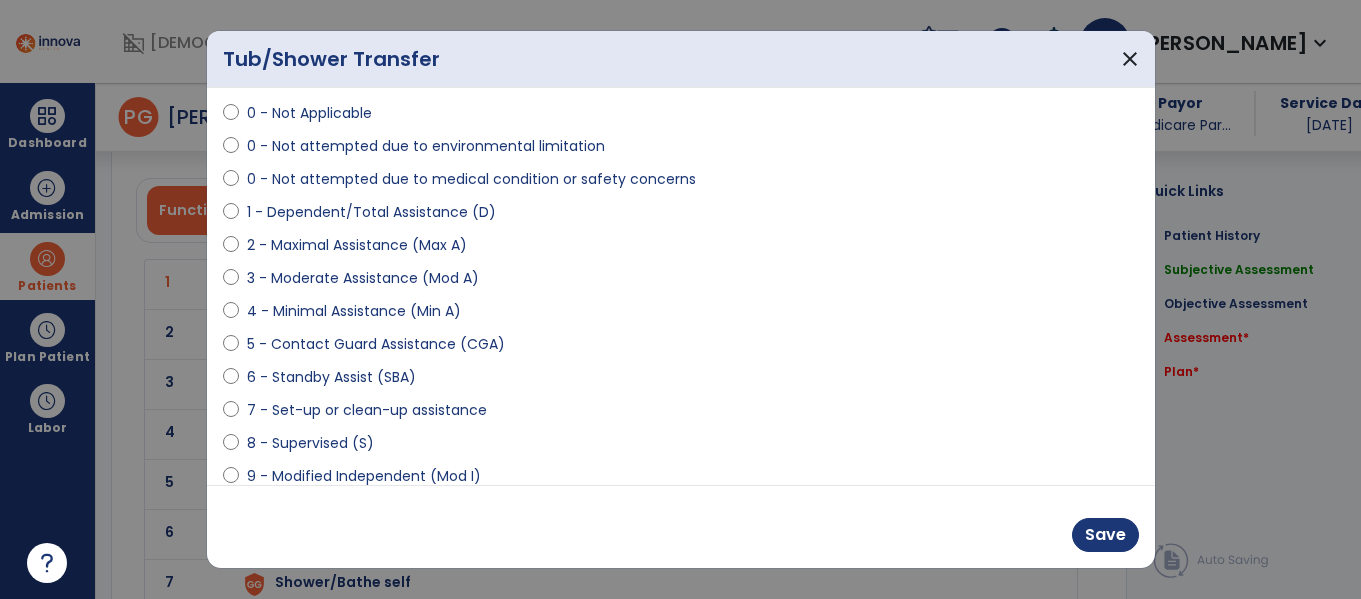 click on "6 - Standby Assist (SBA)" at bounding box center [331, 377] 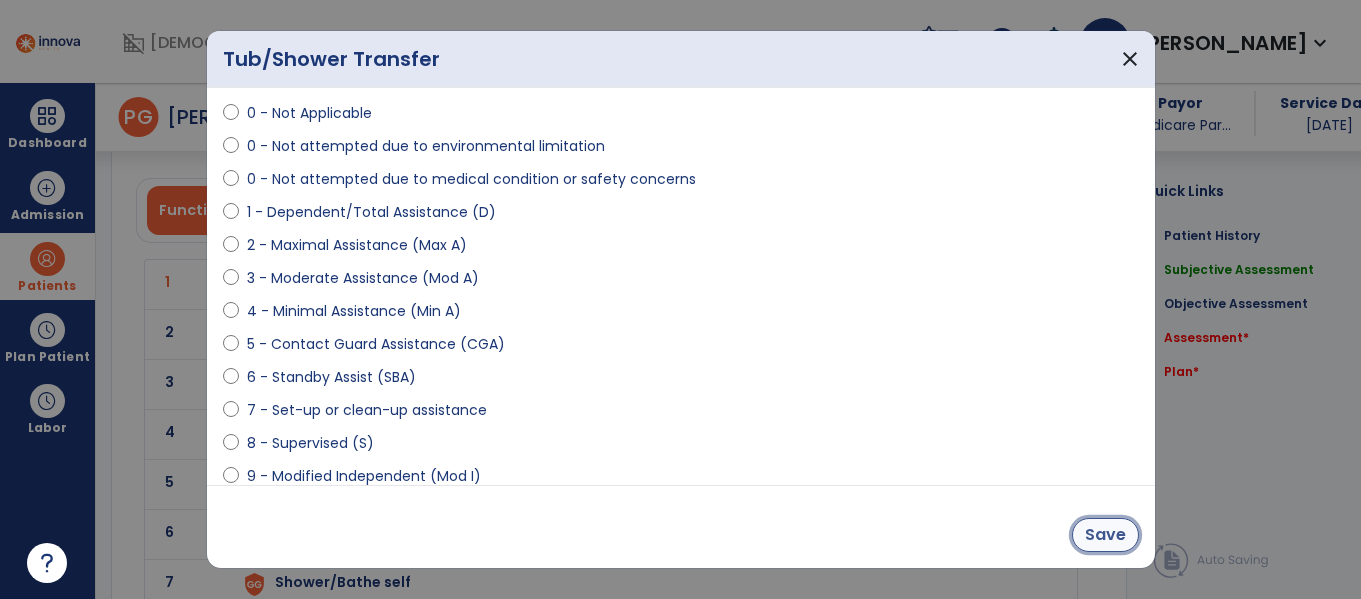 click on "Save" at bounding box center (1105, 535) 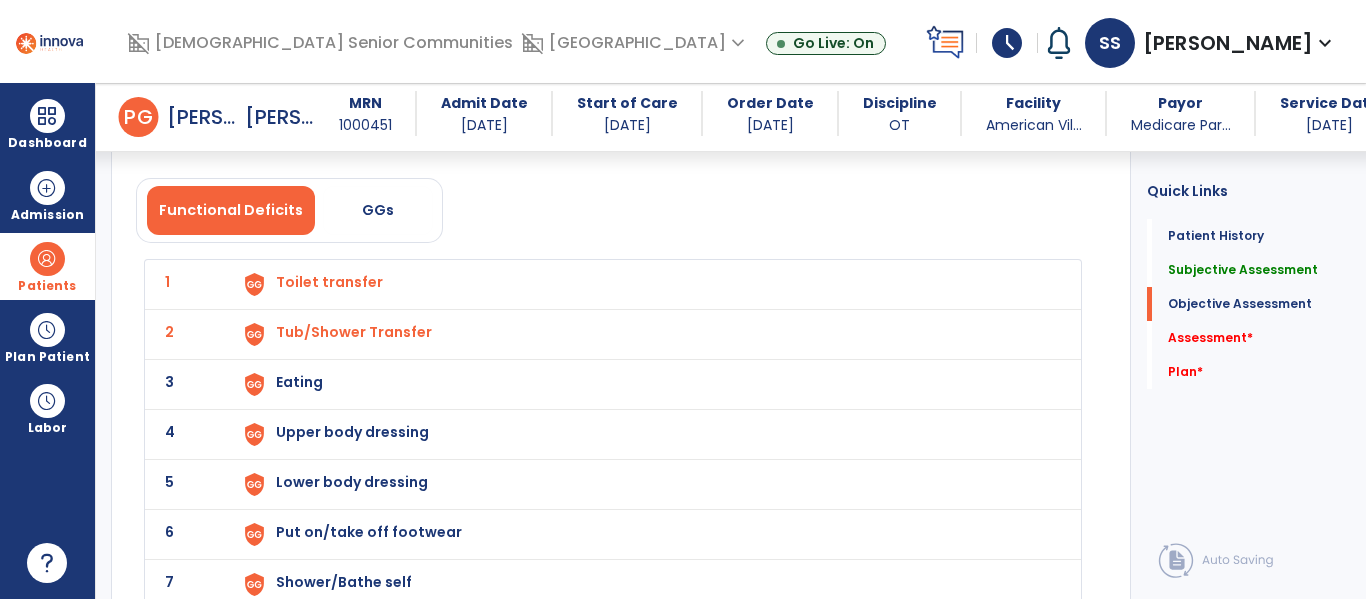 click on "Eating" at bounding box center [646, 284] 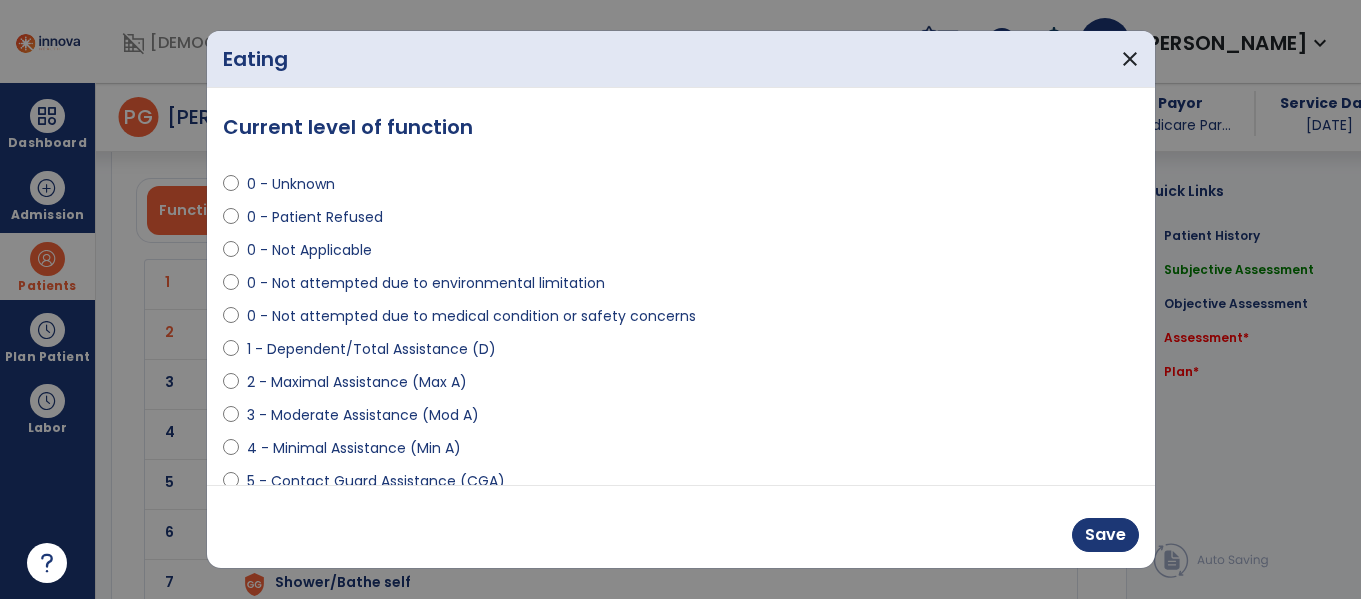 scroll, scrollTop: 1757, scrollLeft: 0, axis: vertical 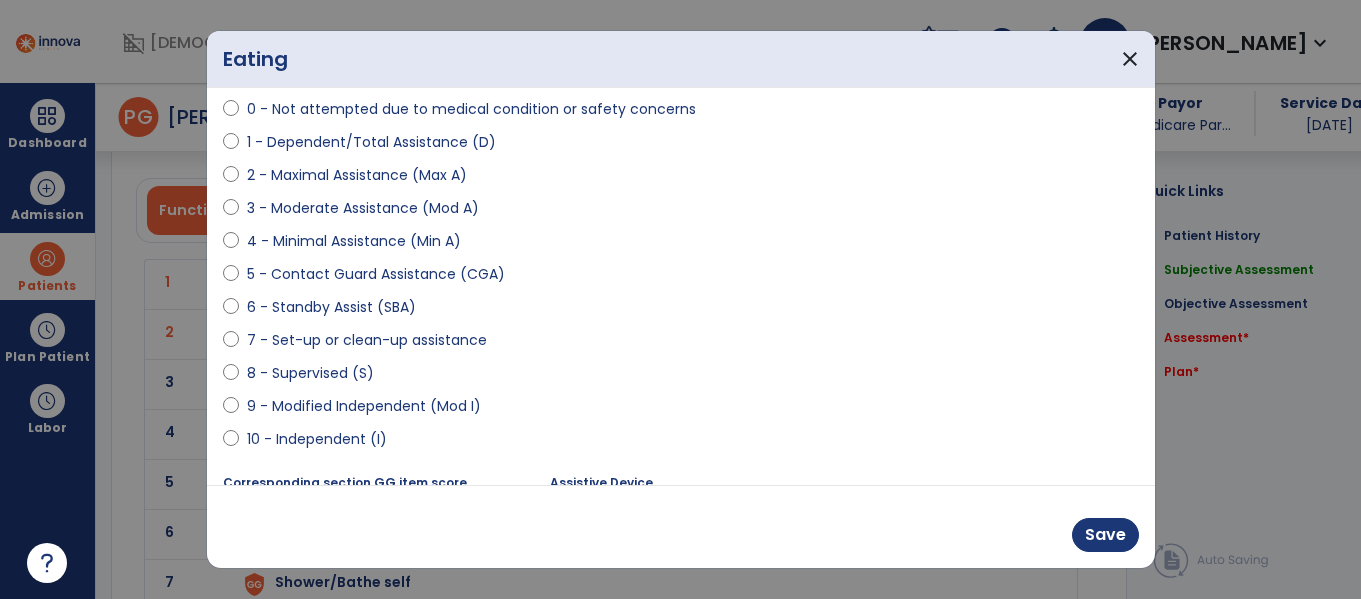 click on "10 - Independent (I)" at bounding box center [317, 439] 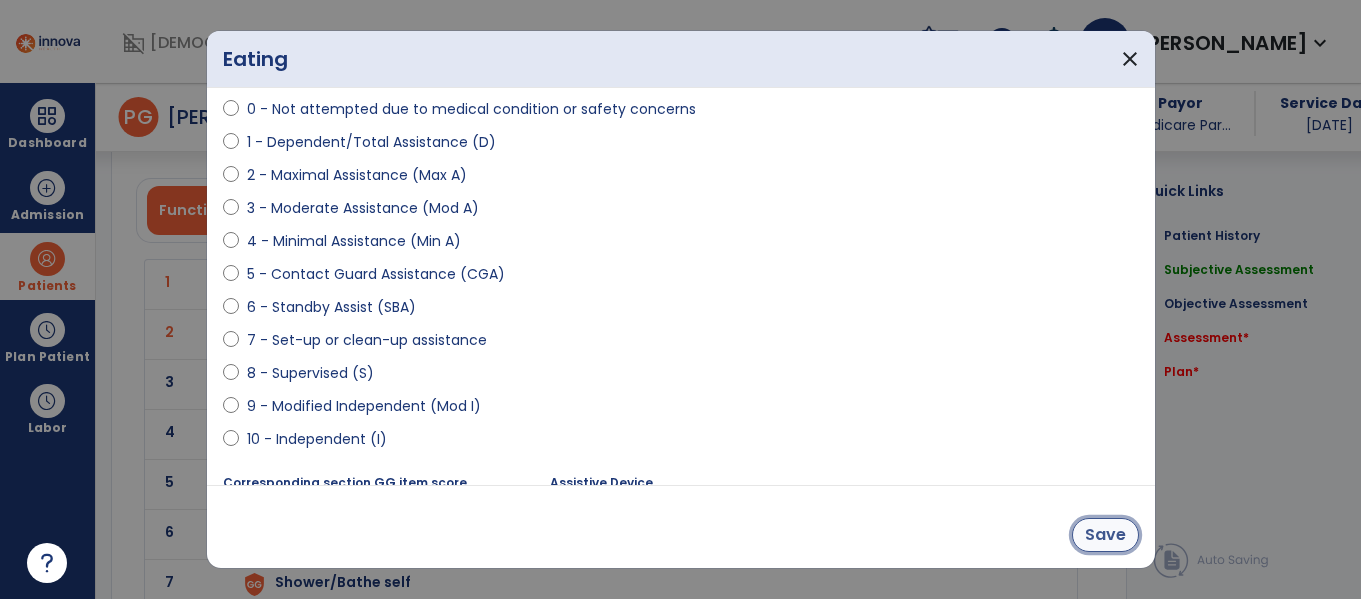 click on "Save" at bounding box center [1105, 535] 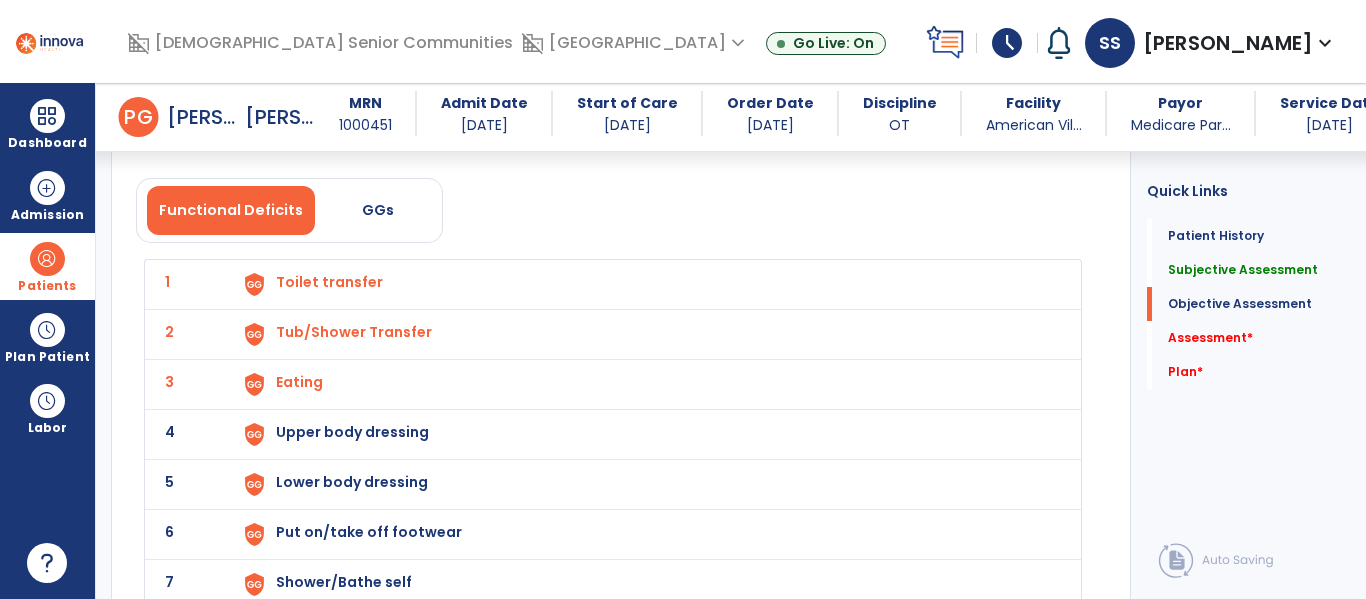 click on "Upper body dressing" at bounding box center (329, 282) 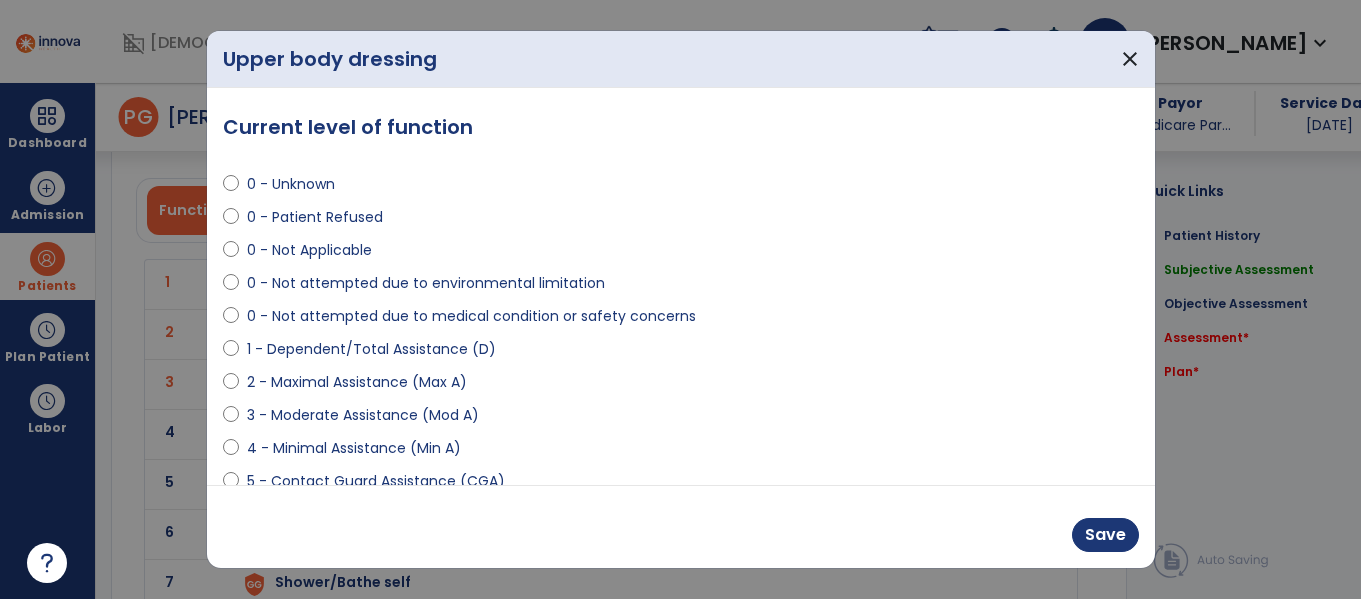 scroll, scrollTop: 1757, scrollLeft: 0, axis: vertical 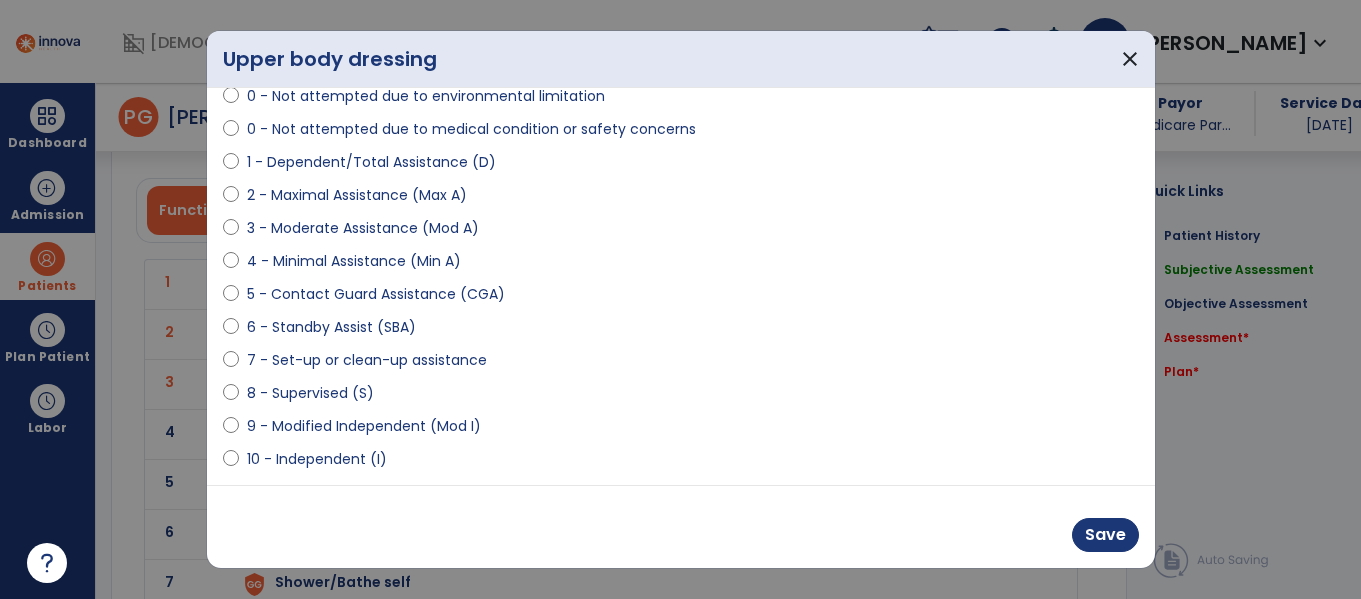 click on "10 - Independent (I)" at bounding box center (317, 459) 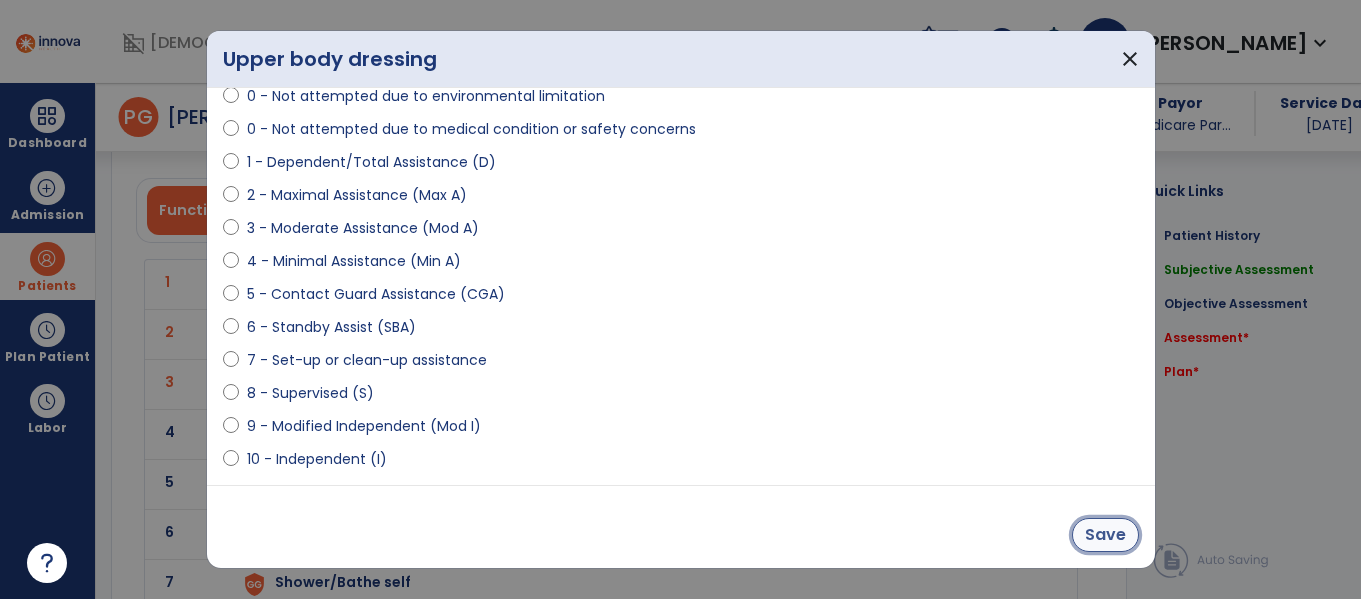 click on "Save" at bounding box center [1105, 535] 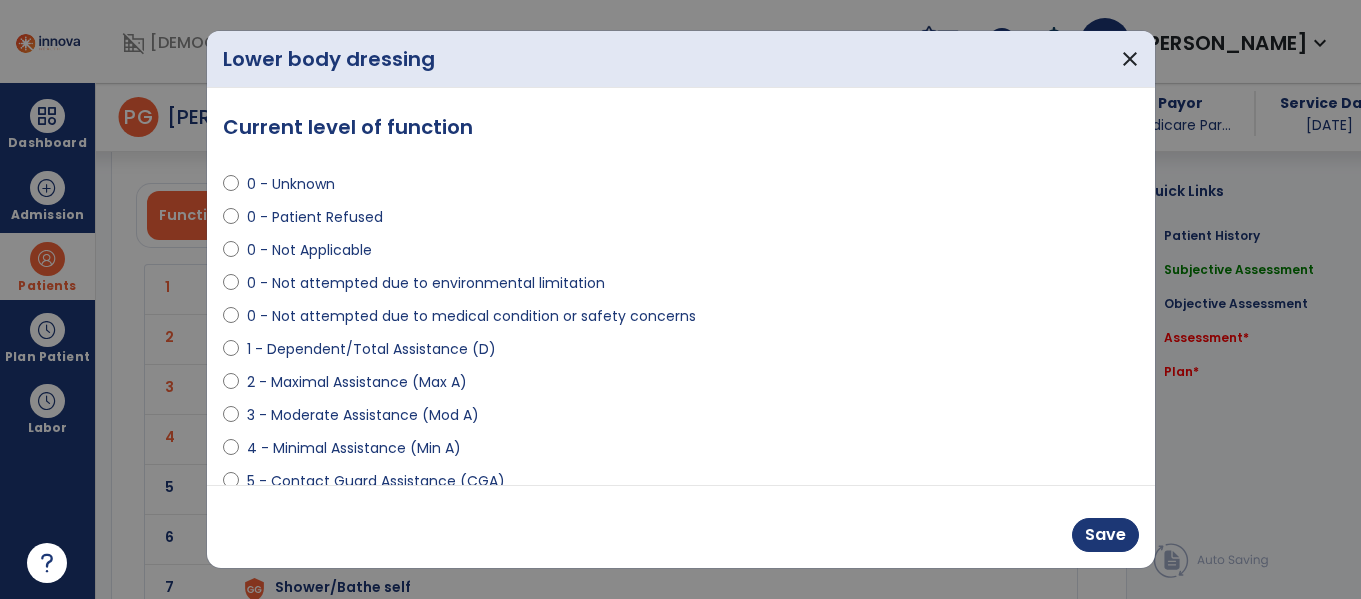 scroll, scrollTop: 1757, scrollLeft: 0, axis: vertical 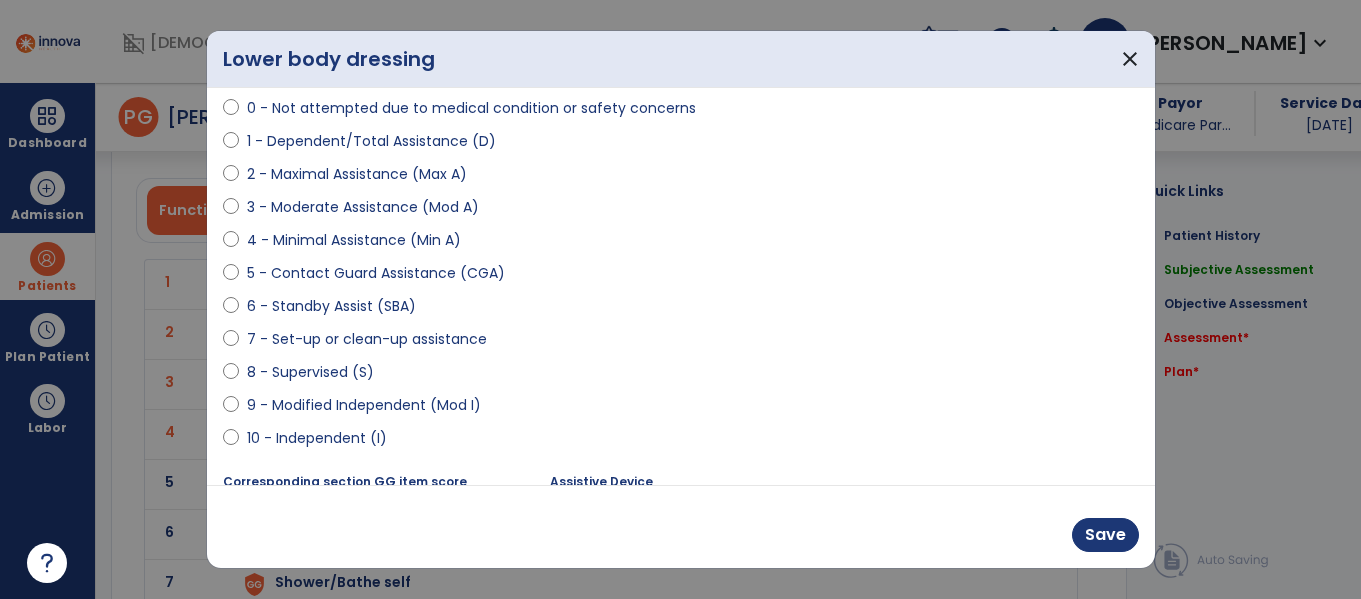 click on "10 - Independent (I)" at bounding box center (317, 438) 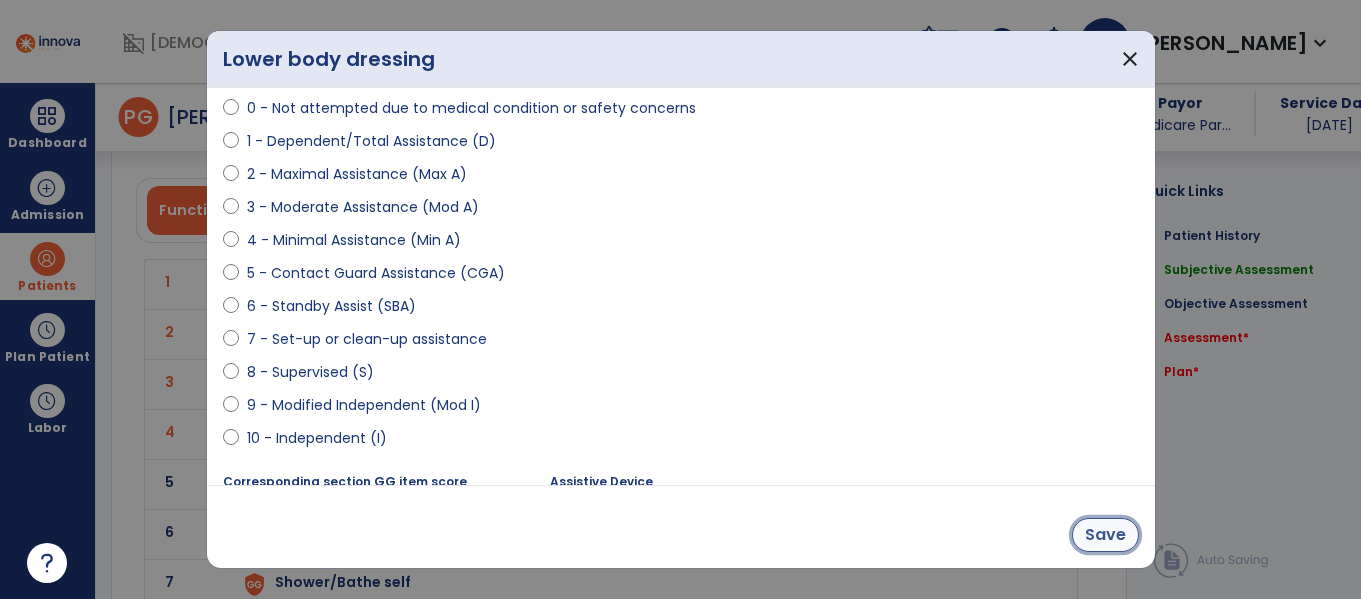 click on "Save" at bounding box center (1105, 535) 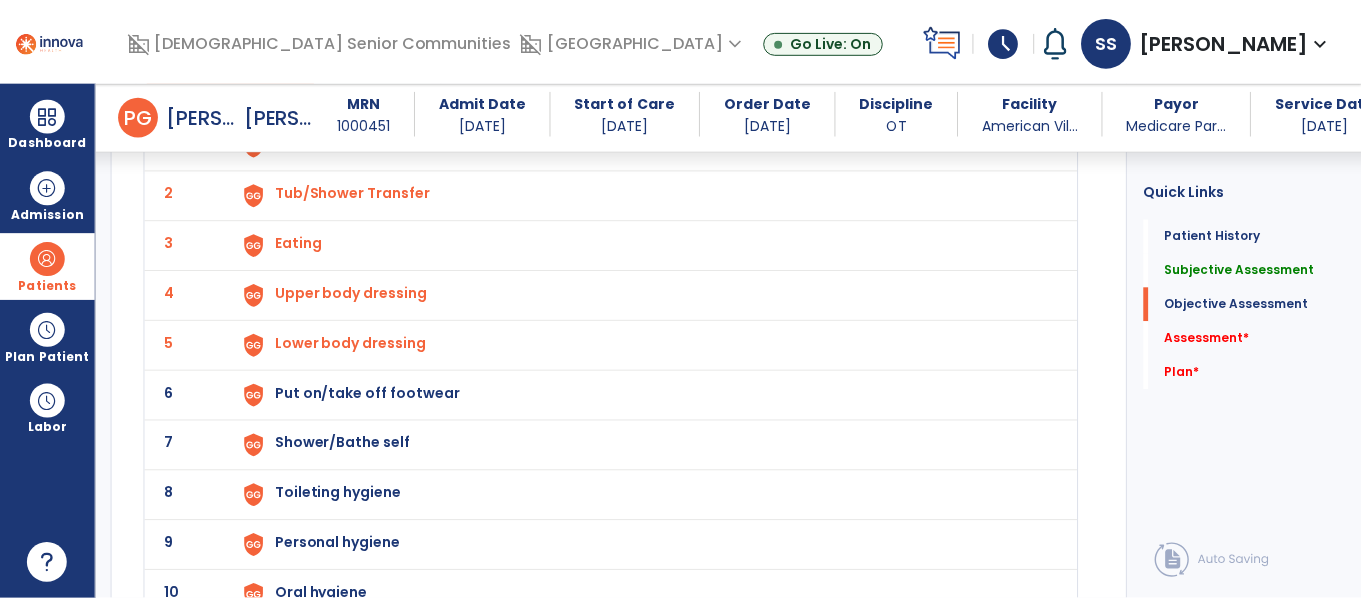 scroll, scrollTop: 1898, scrollLeft: 0, axis: vertical 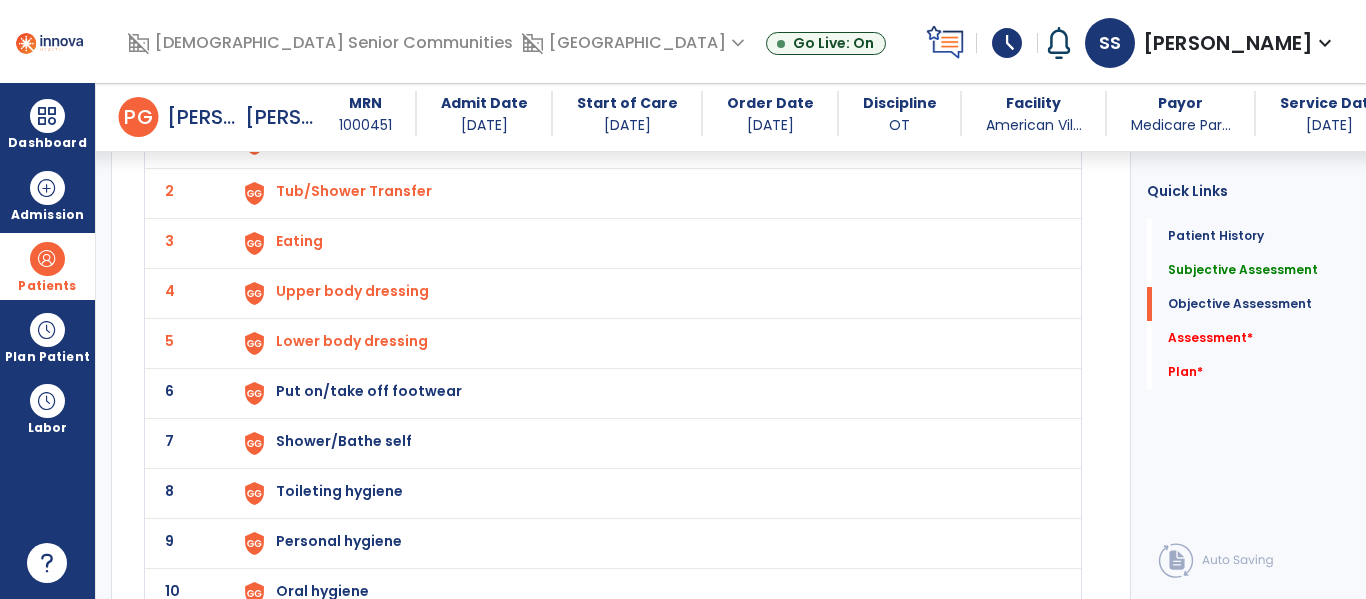 click on "Put on/take off footwear" at bounding box center [329, 141] 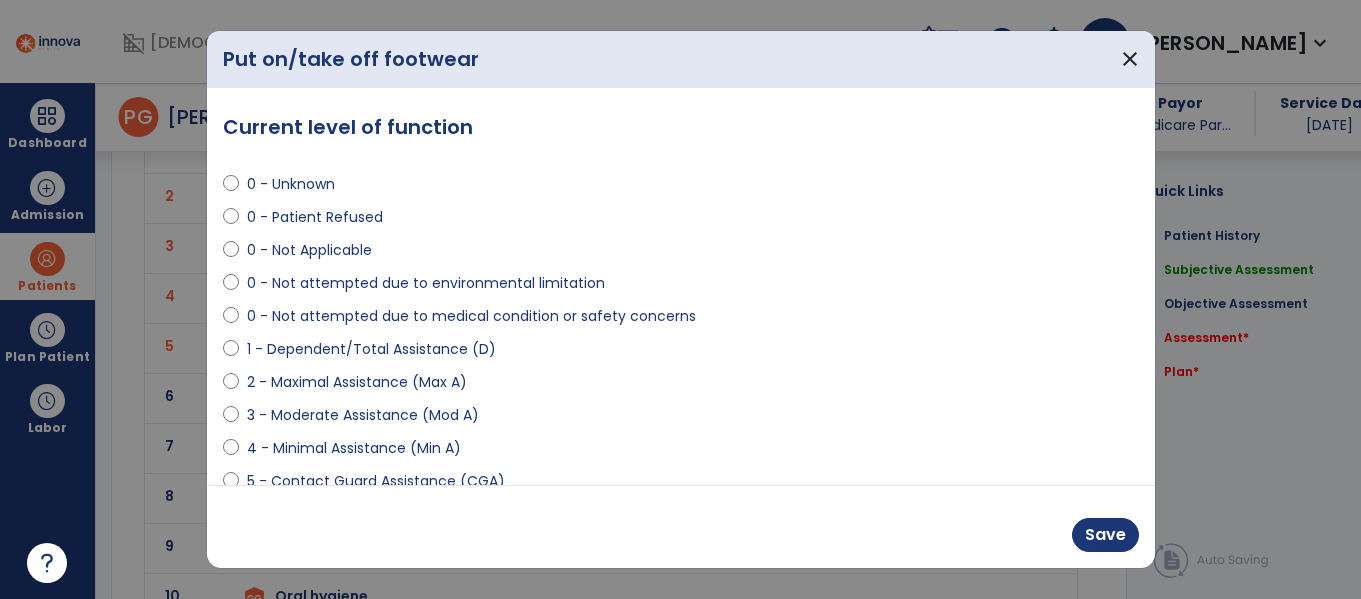 scroll, scrollTop: 1898, scrollLeft: 0, axis: vertical 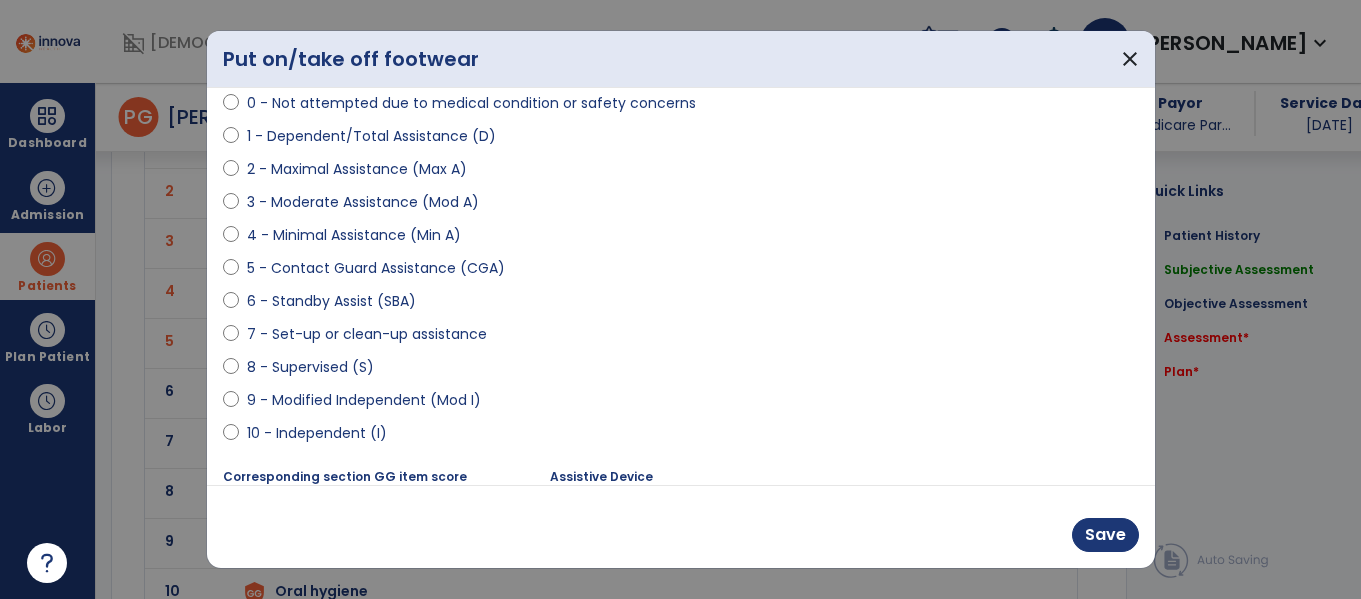 click on "10 - Independent (I)" at bounding box center [317, 433] 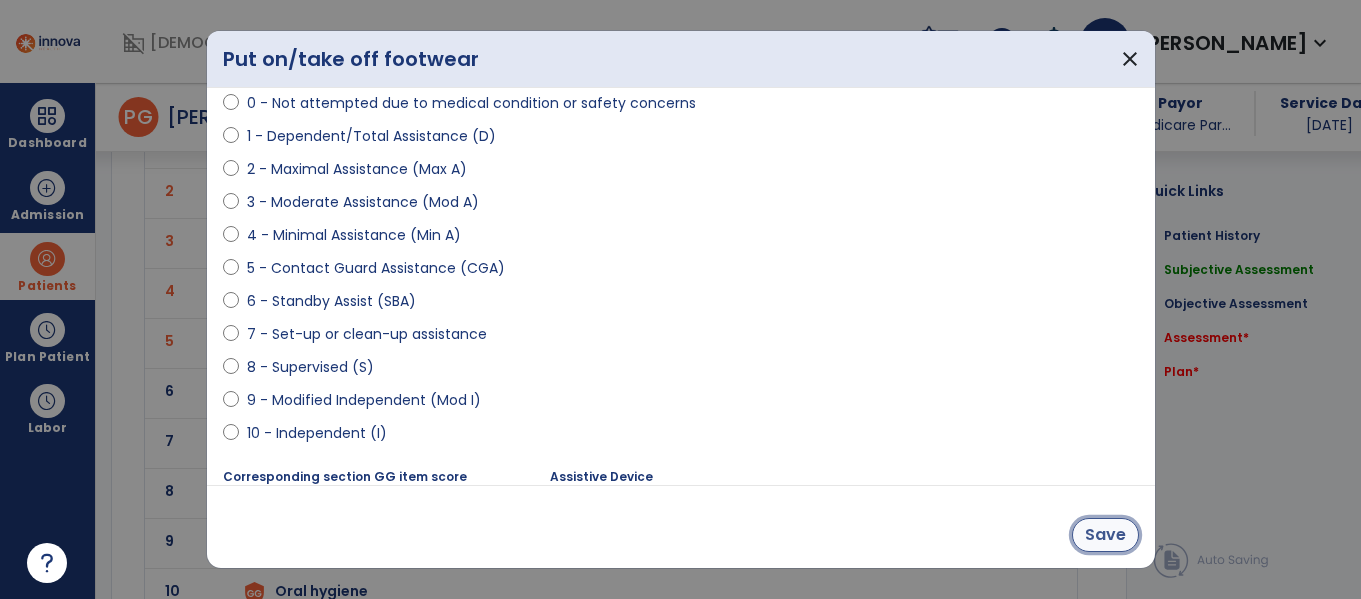 click on "Save" at bounding box center [1105, 535] 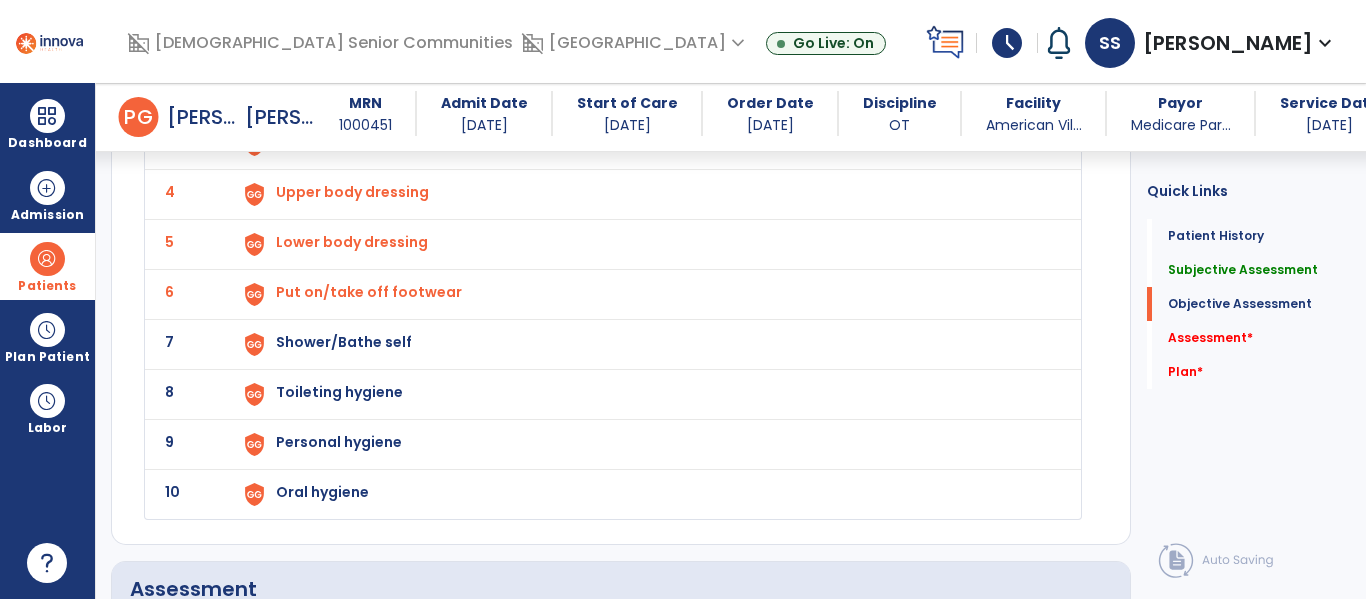 click on "Shower/Bathe self" at bounding box center [329, 42] 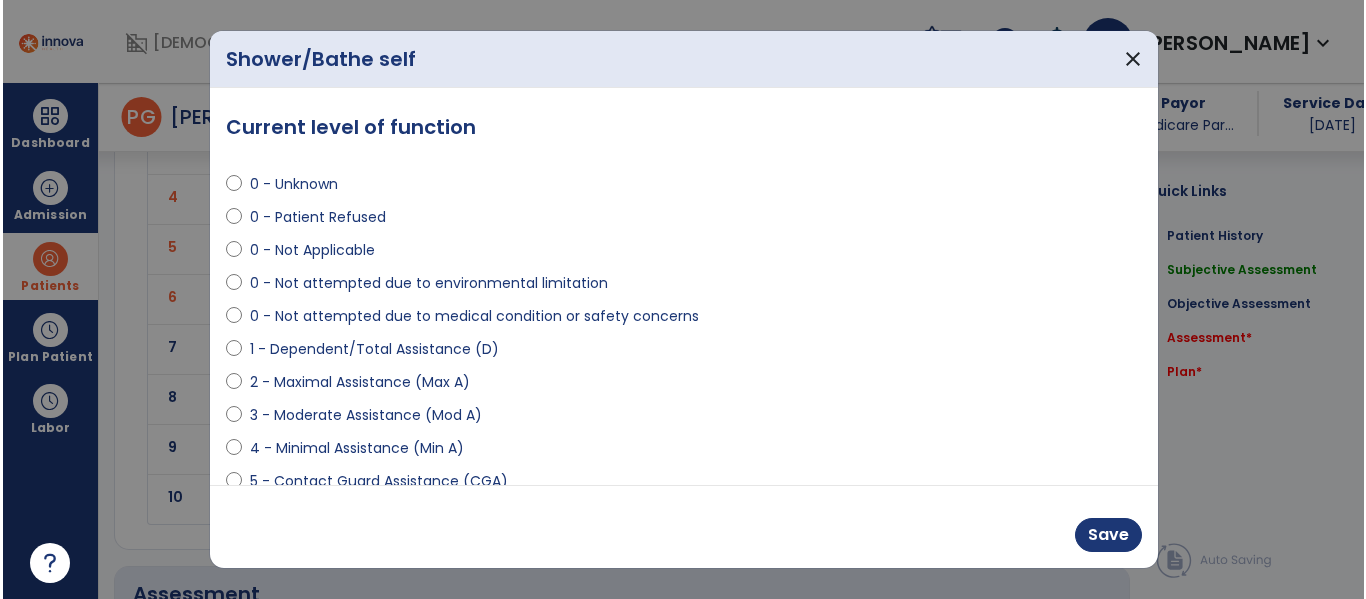 scroll, scrollTop: 1997, scrollLeft: 0, axis: vertical 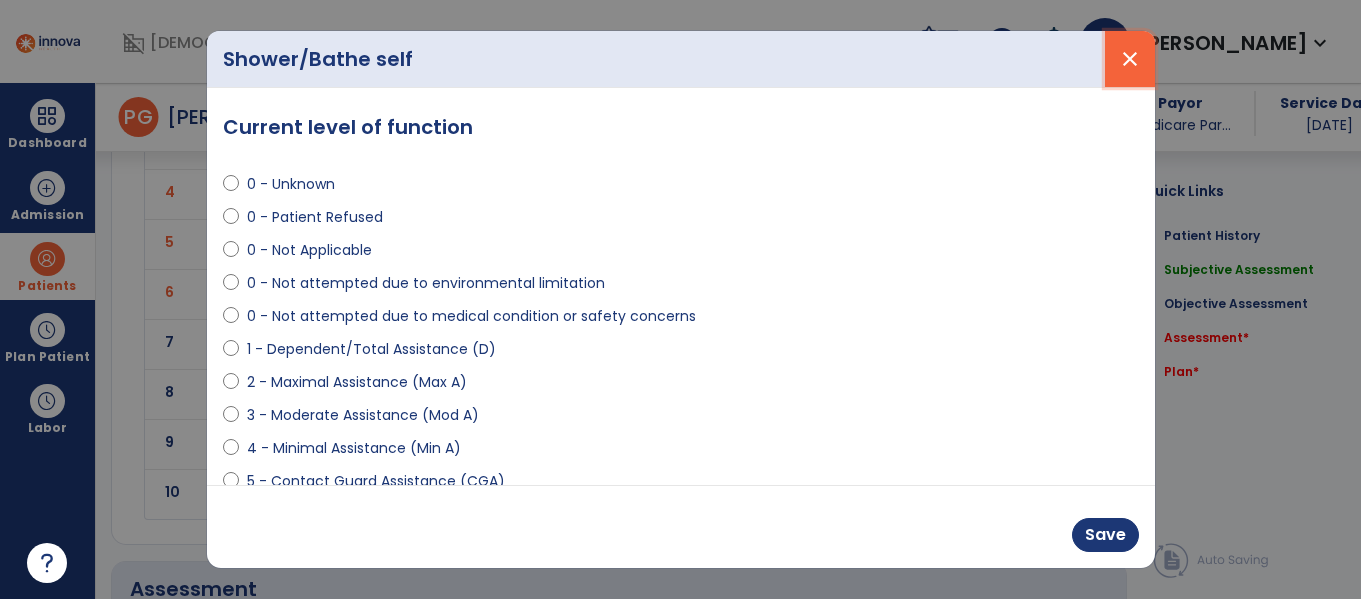 click on "close" at bounding box center [1130, 59] 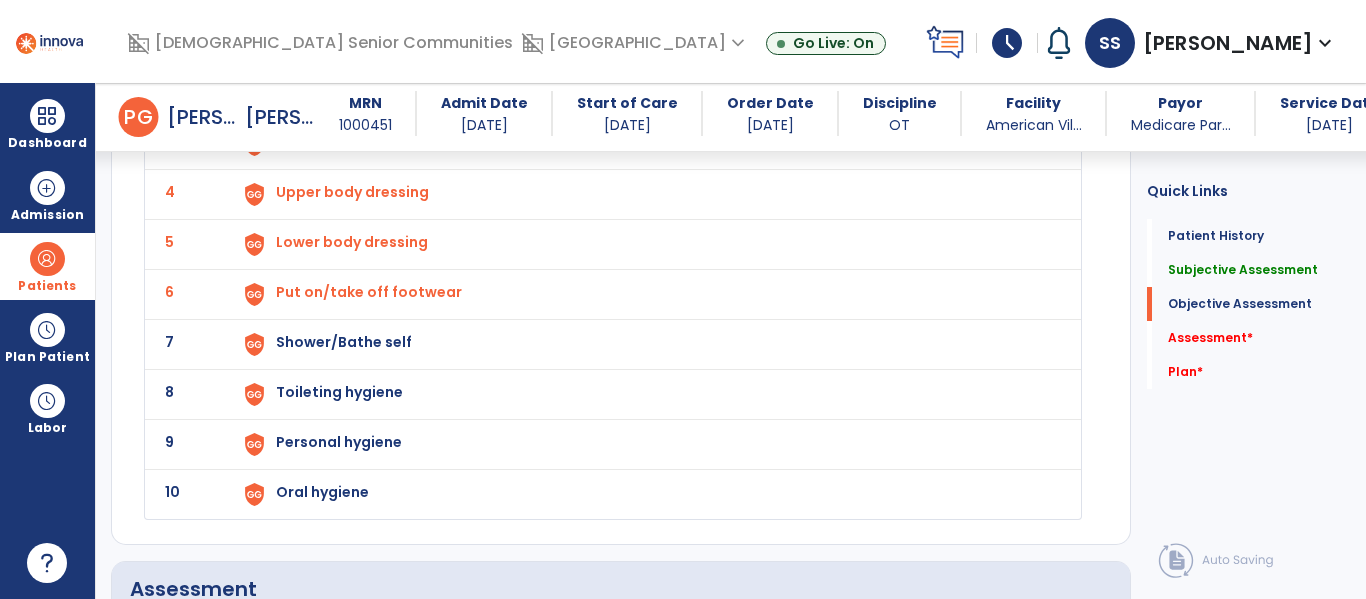 click at bounding box center [47, 259] 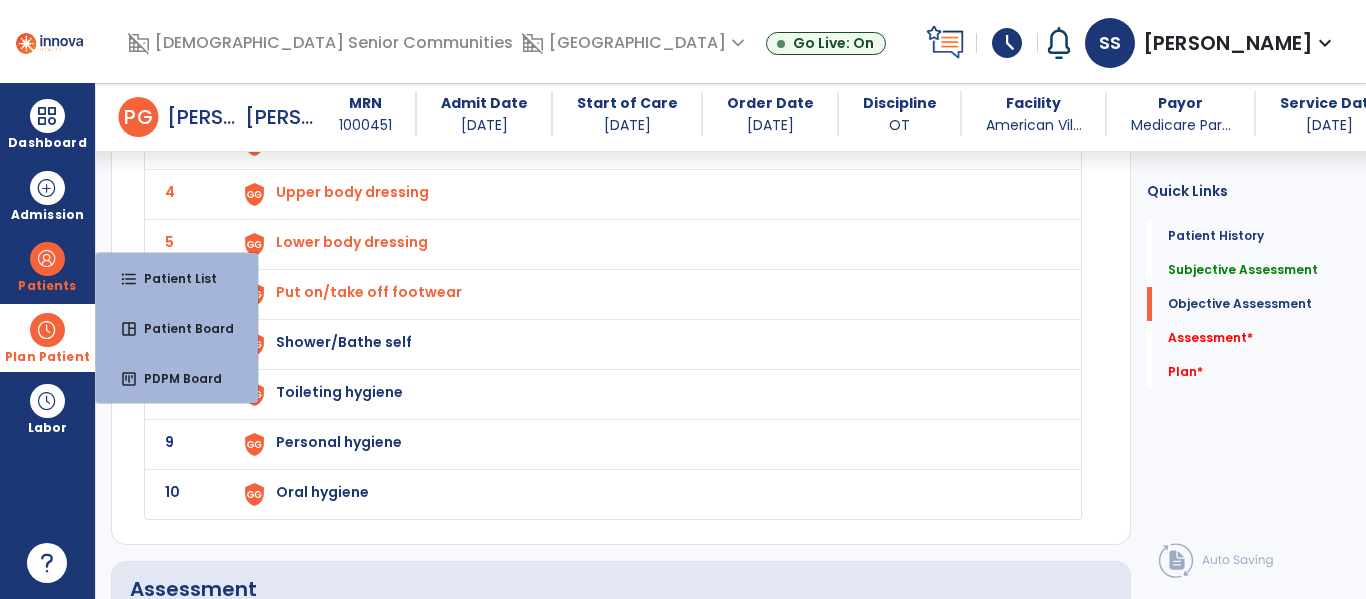 click on "Plan Patient" at bounding box center [47, 266] 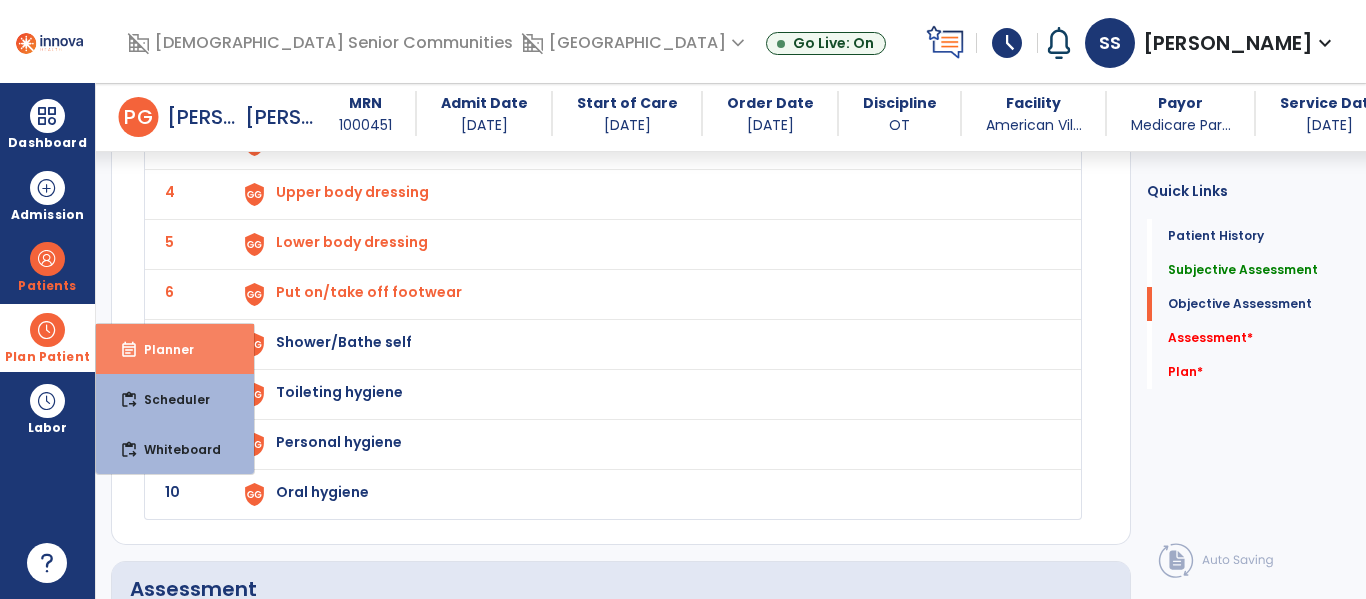 click on "Planner" at bounding box center [161, 349] 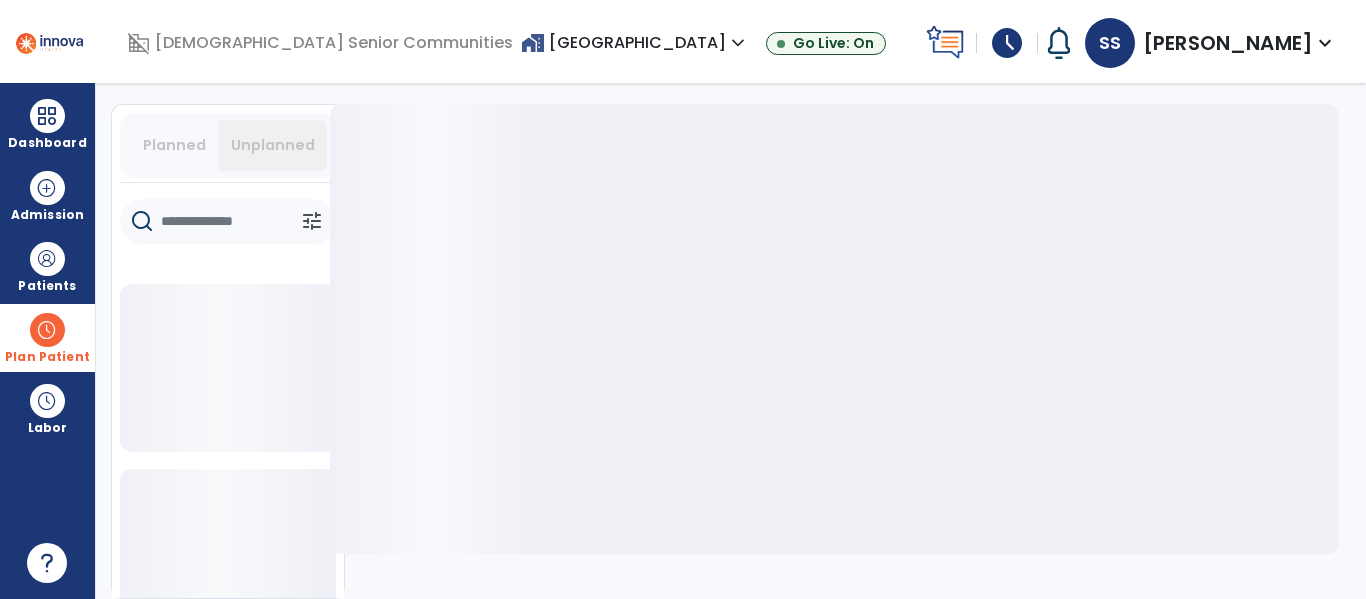 scroll, scrollTop: 53, scrollLeft: 0, axis: vertical 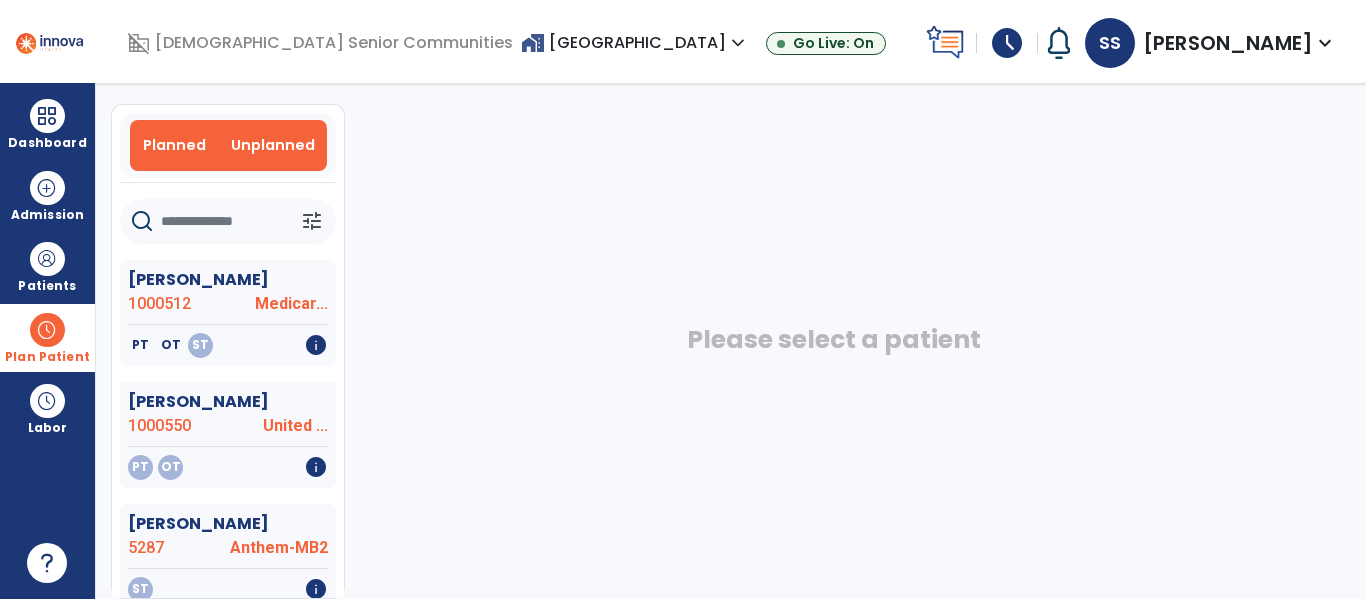 click on "Planned" at bounding box center (174, 145) 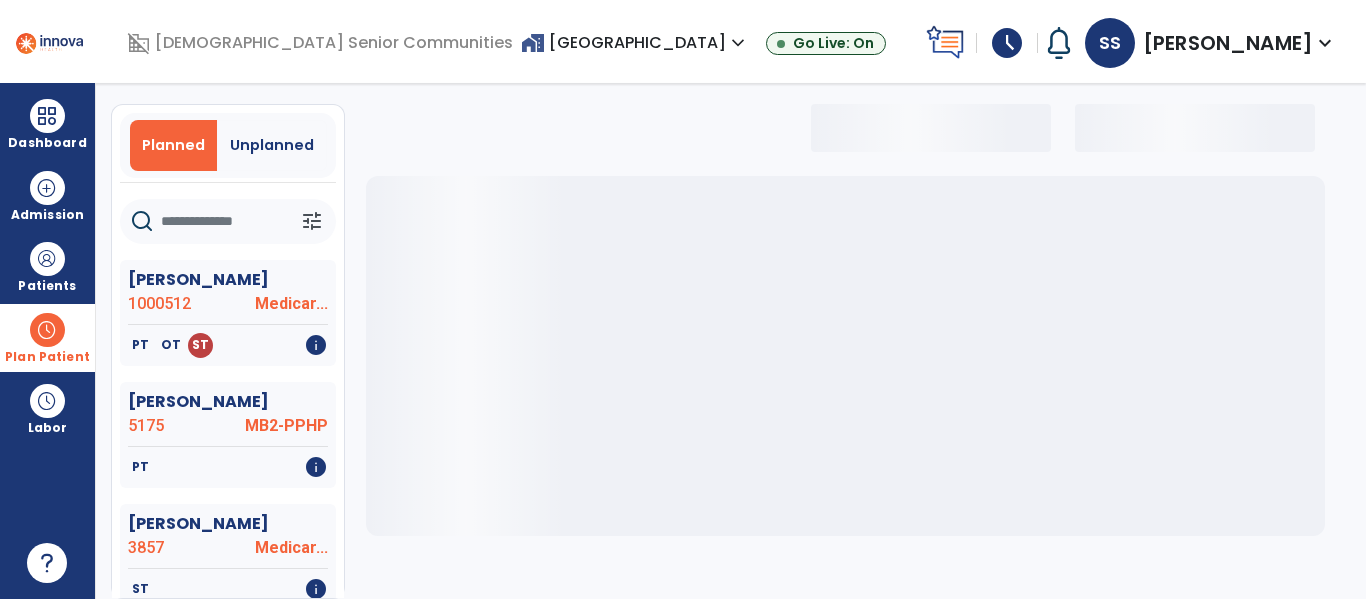 click 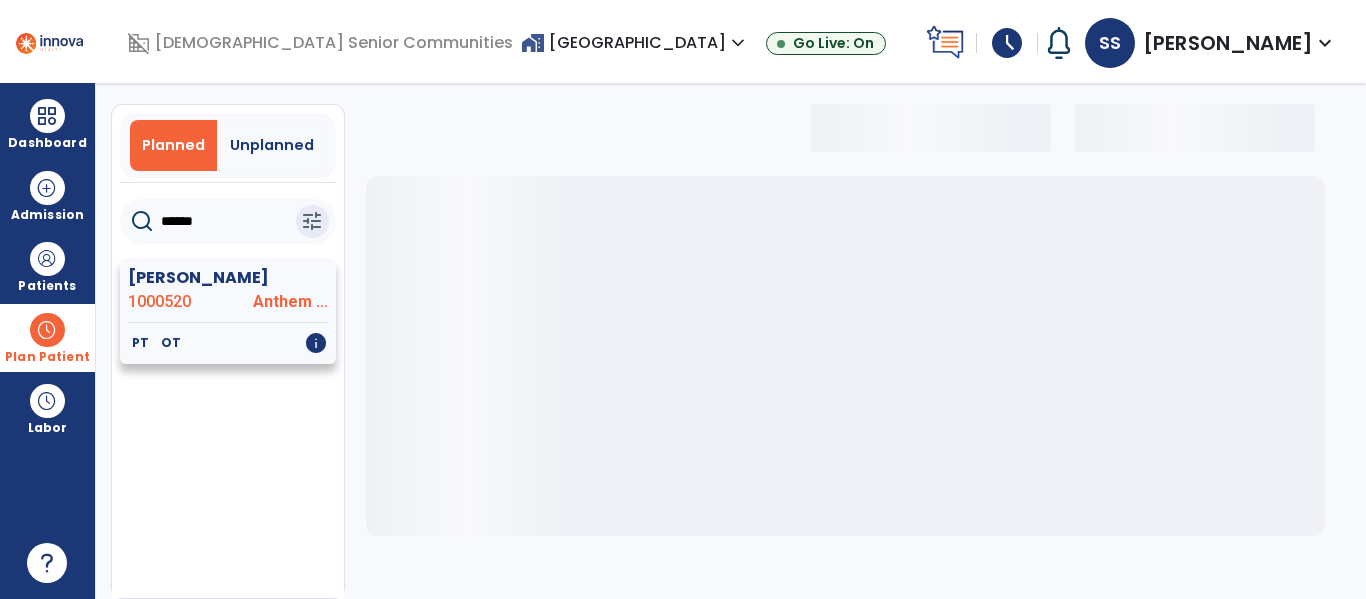 click on "[PERSON_NAME]" 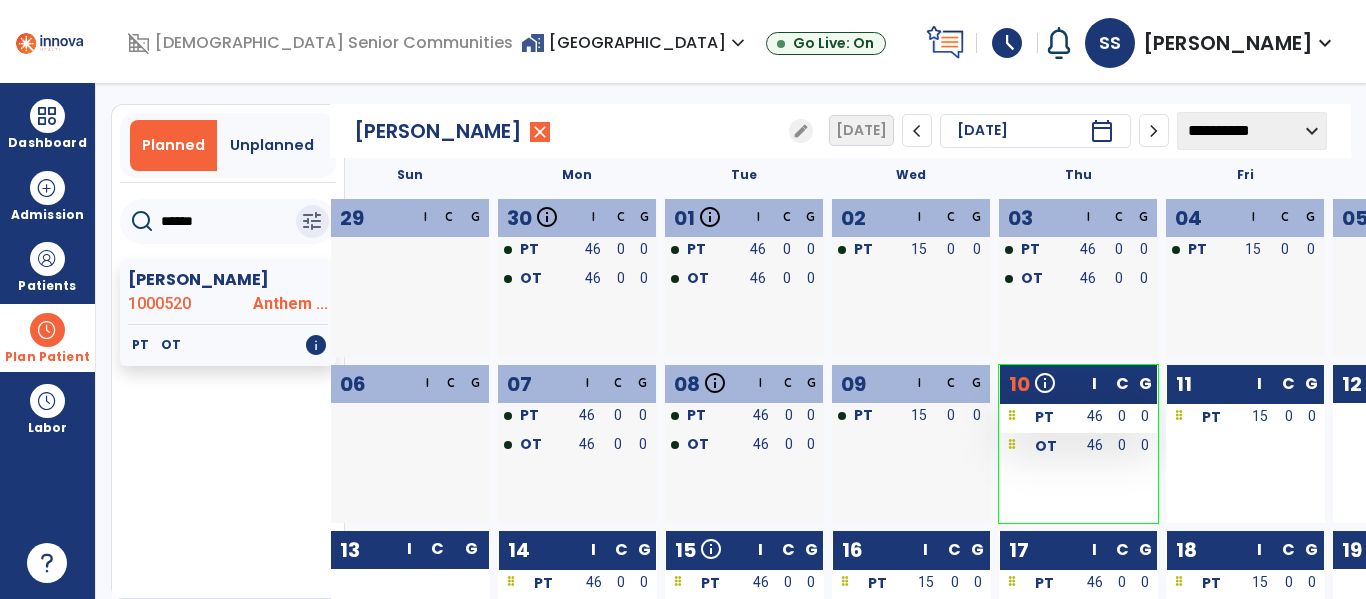 click on "46" at bounding box center (1094, 416) 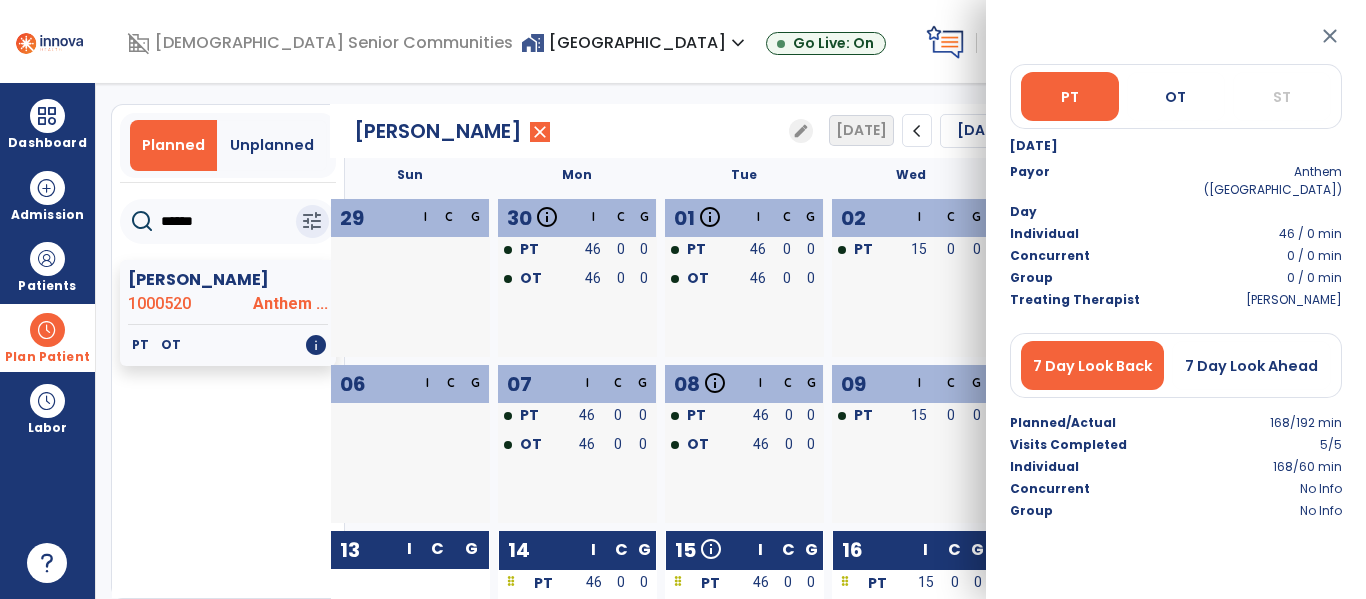 click on "close" at bounding box center [1330, 36] 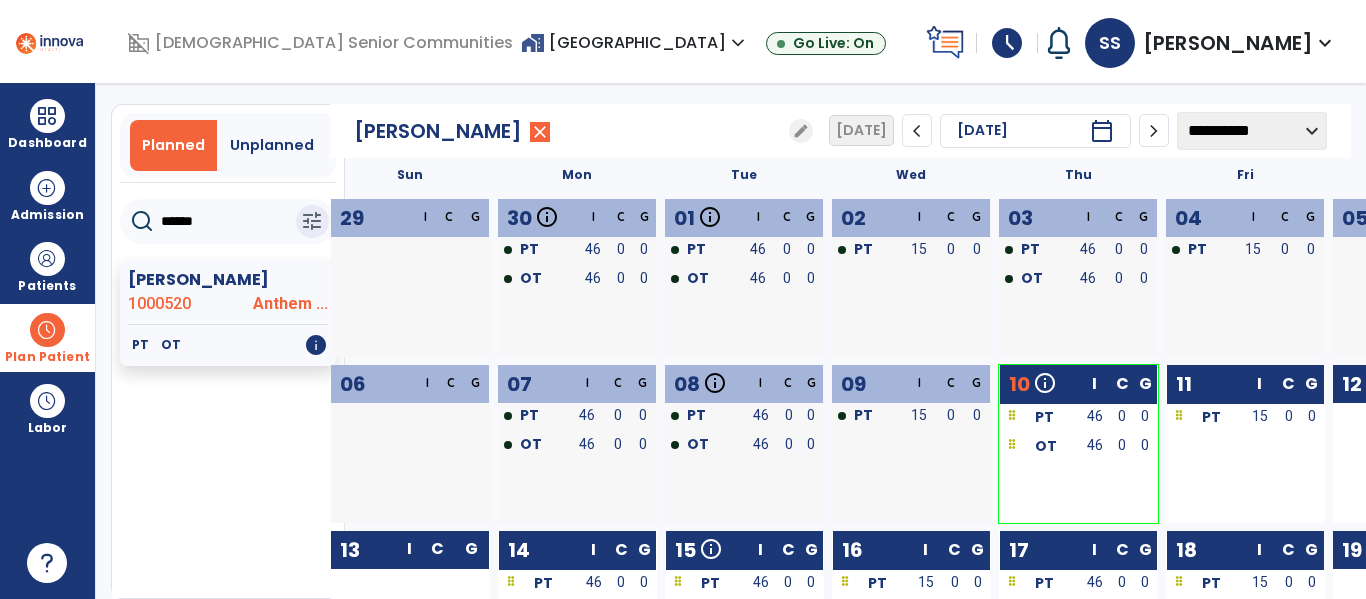 click on "******" 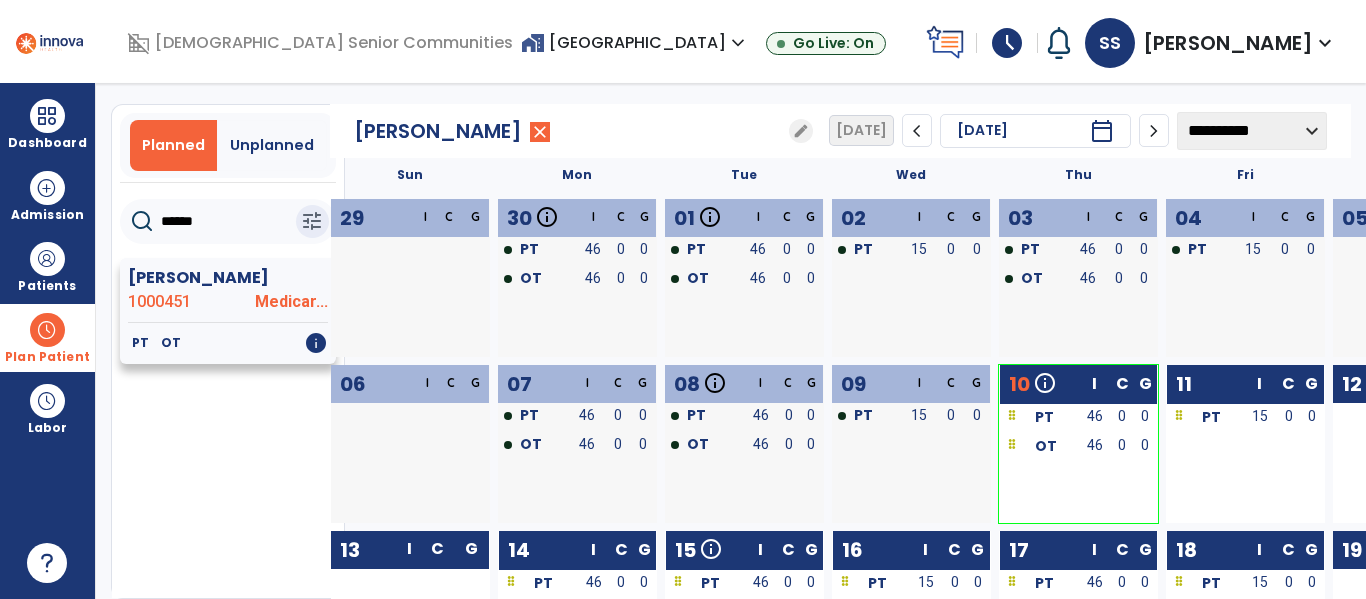type on "******" 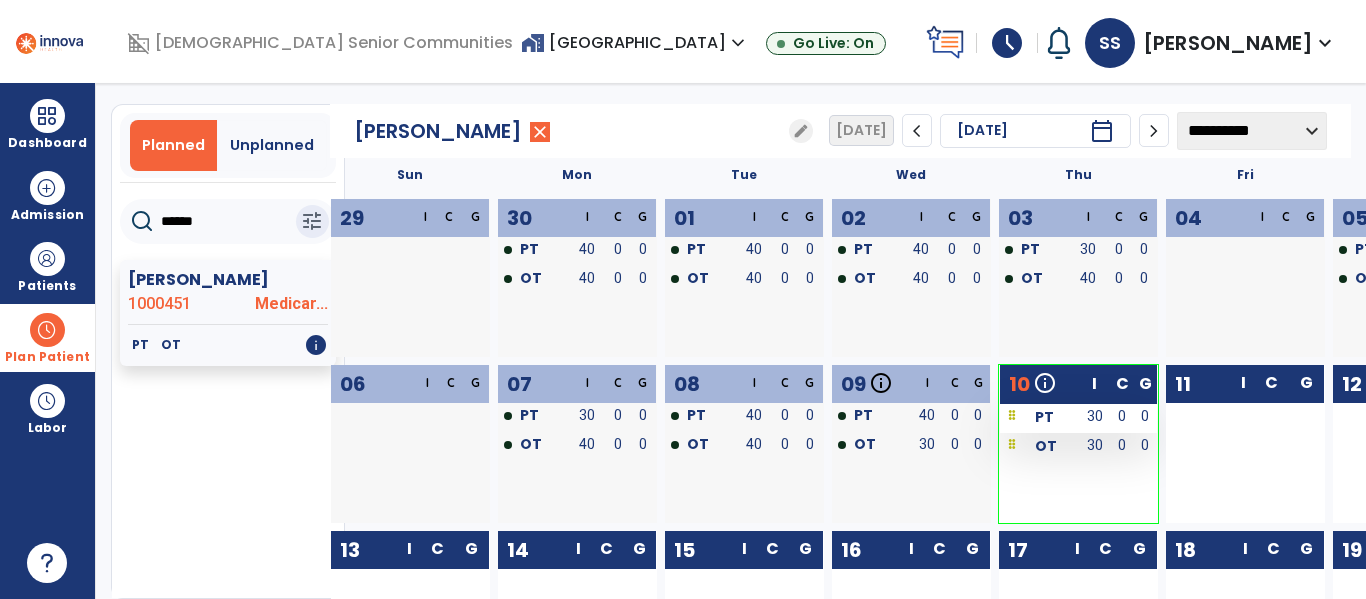 click on "PT" at bounding box center [1039, 416] 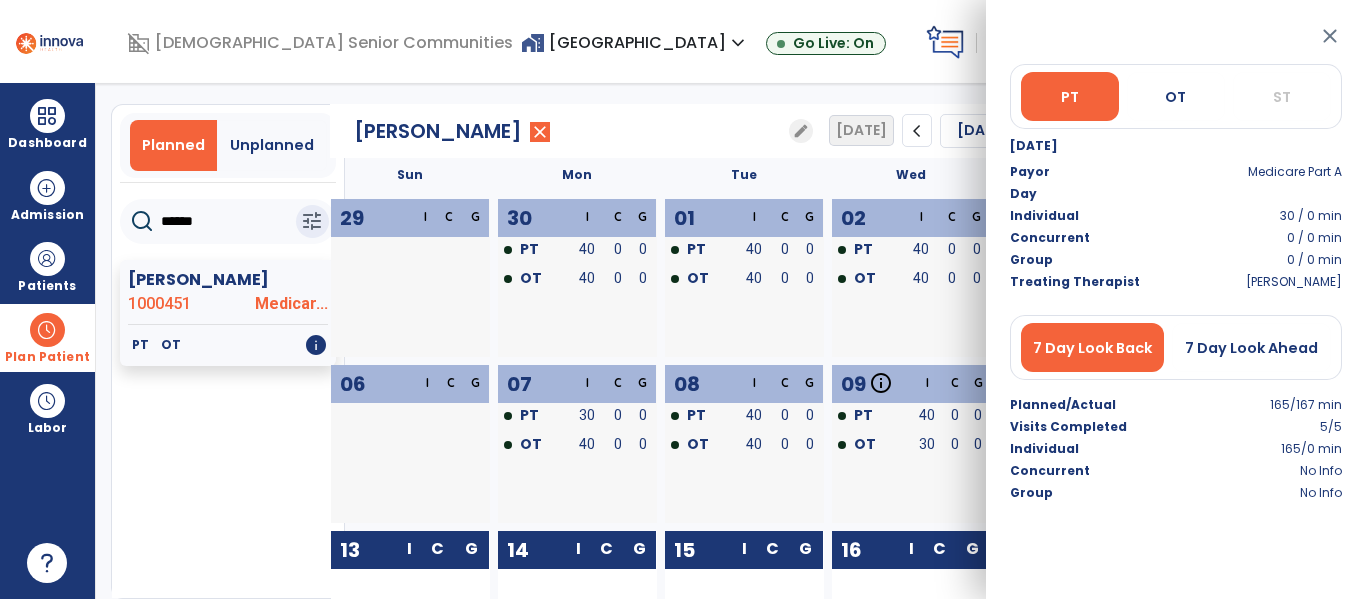 click on "PT   OT   ST" at bounding box center [1176, 76] 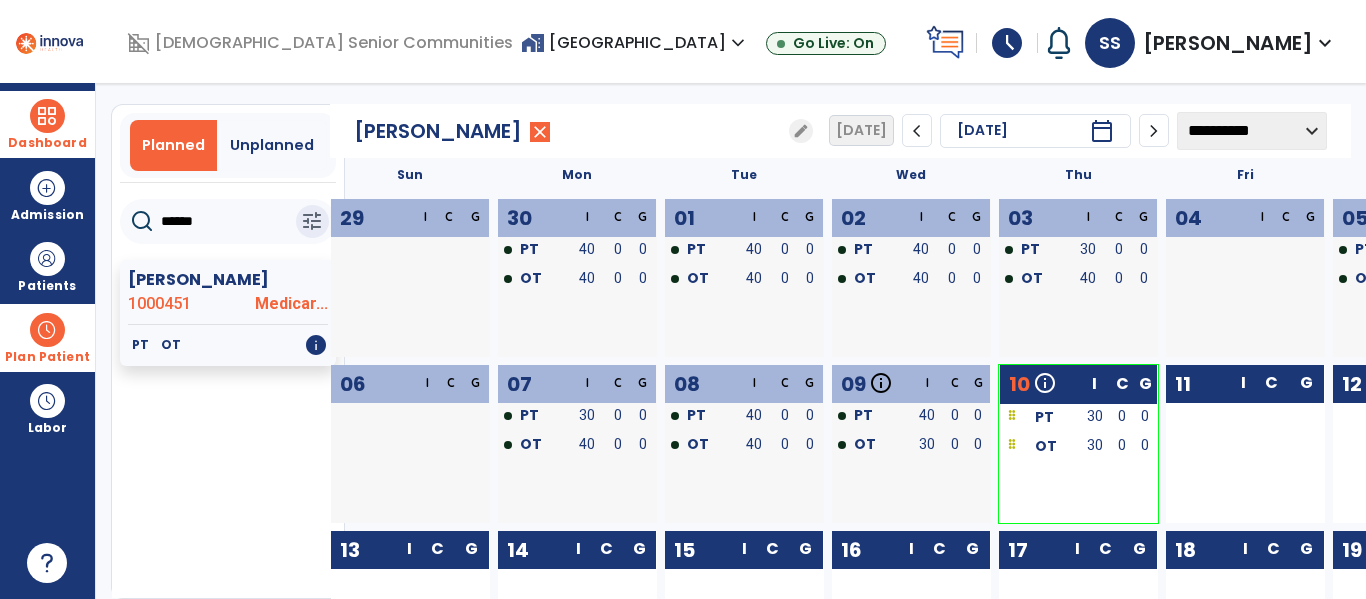 click on "Dashboard" at bounding box center [47, 124] 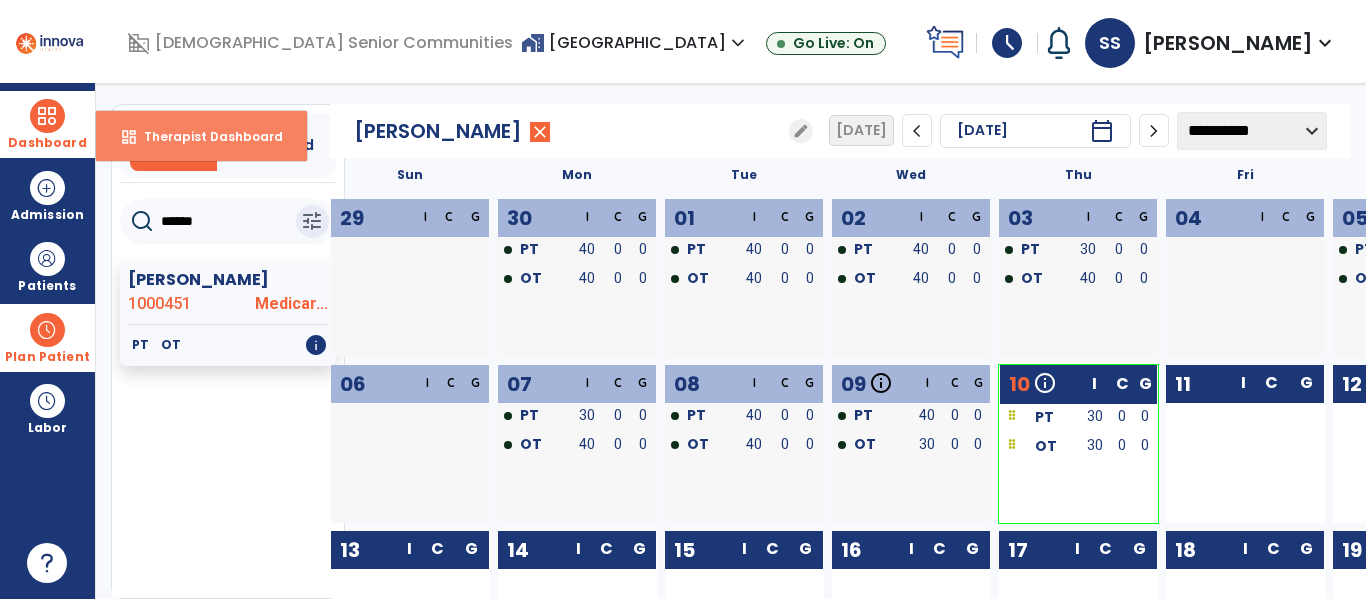 click on "Therapist Dashboard" at bounding box center [205, 136] 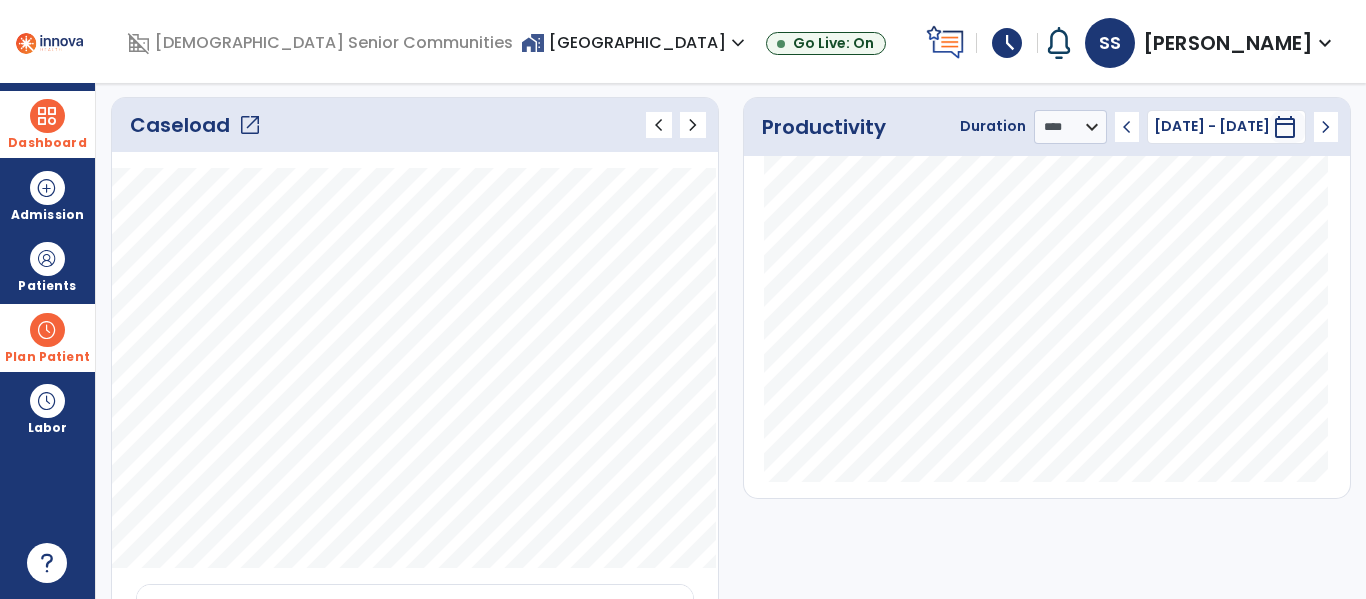 scroll, scrollTop: 284, scrollLeft: 0, axis: vertical 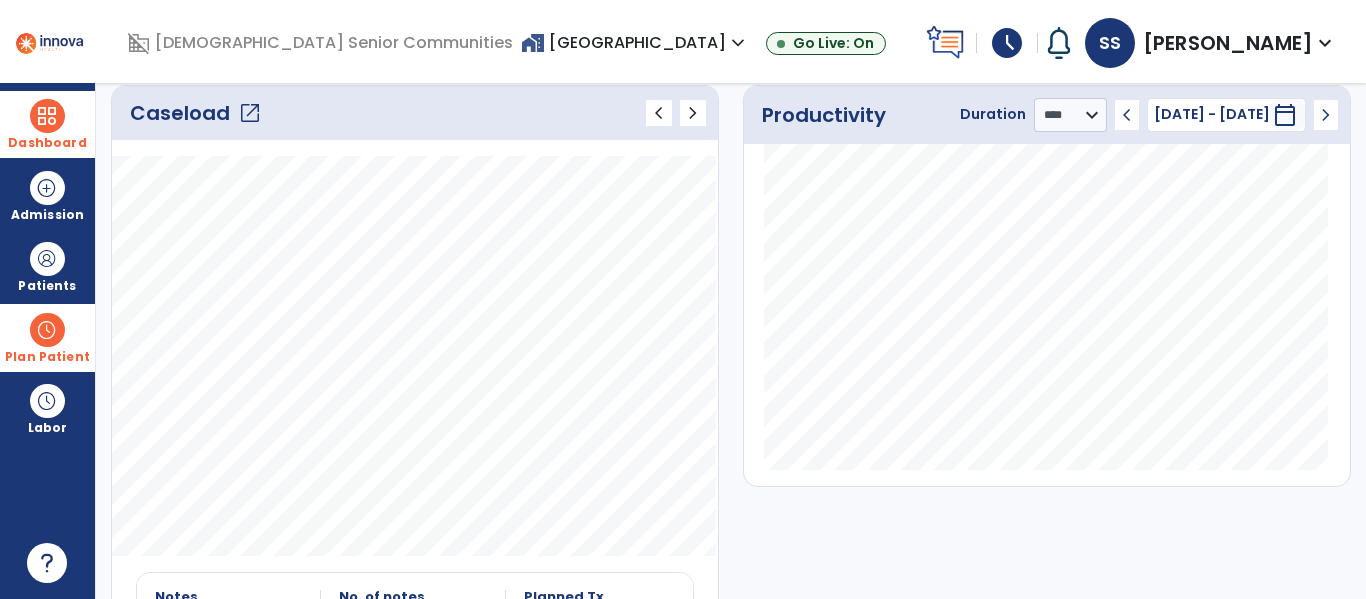 click on "open_in_new" 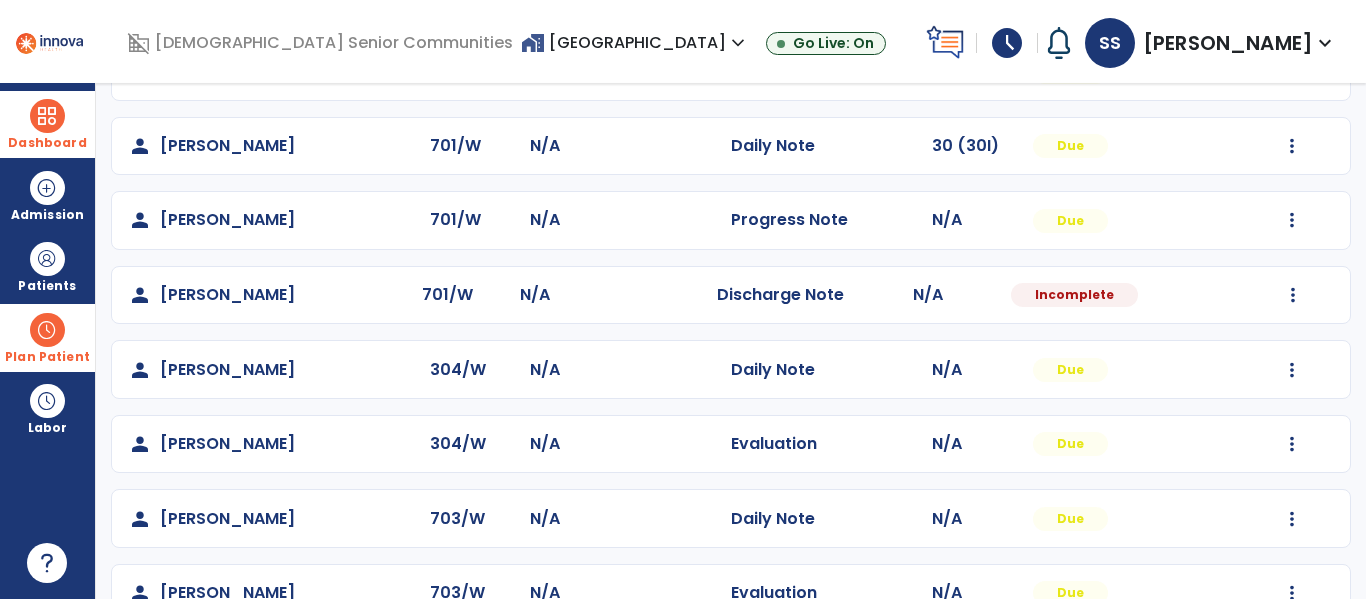 scroll, scrollTop: 1306, scrollLeft: 0, axis: vertical 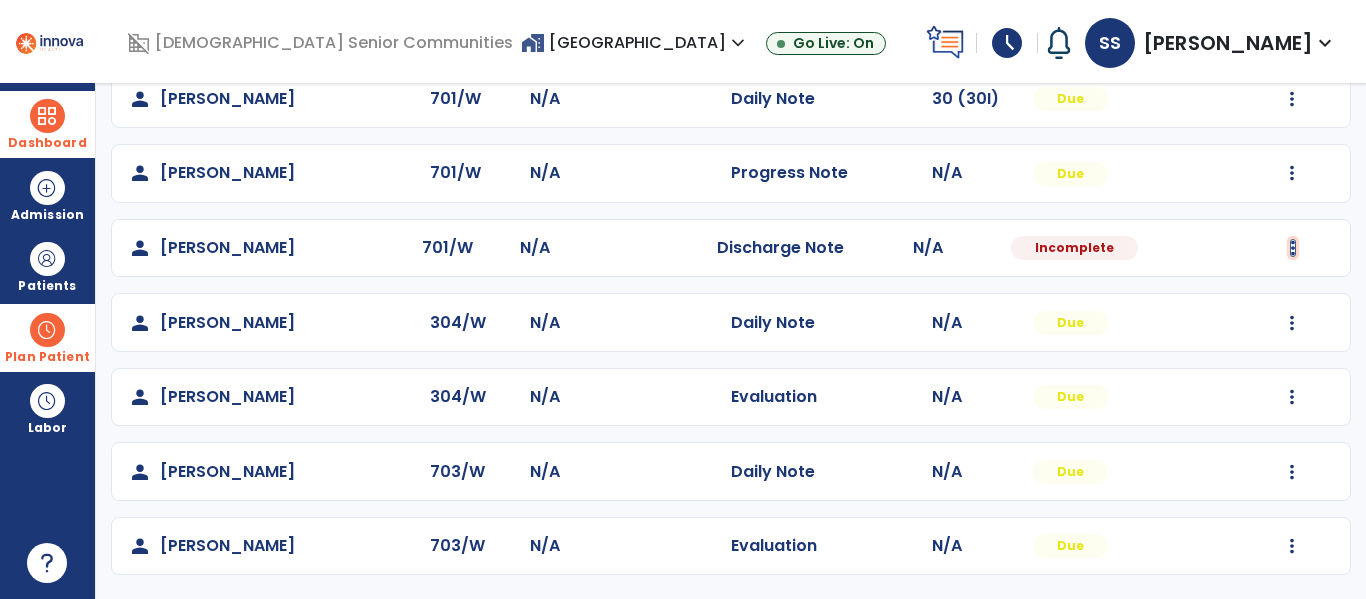 click at bounding box center (1292, -1018) 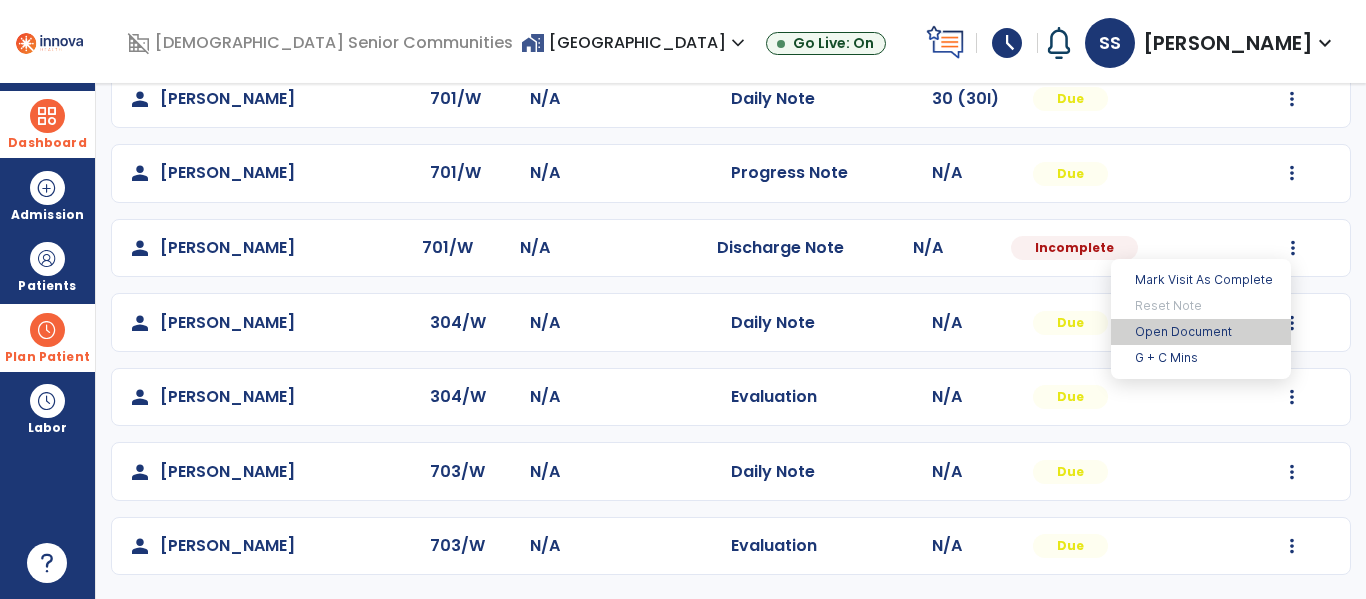 click on "Open Document" at bounding box center [1201, 332] 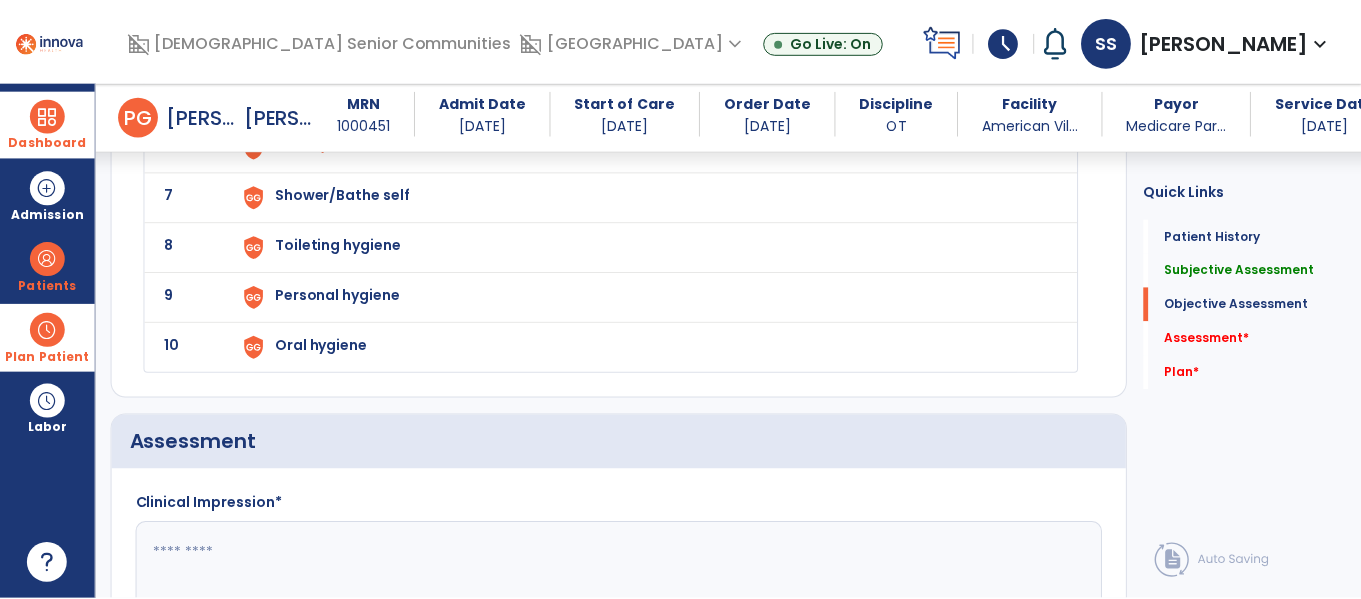 scroll, scrollTop: 2071, scrollLeft: 0, axis: vertical 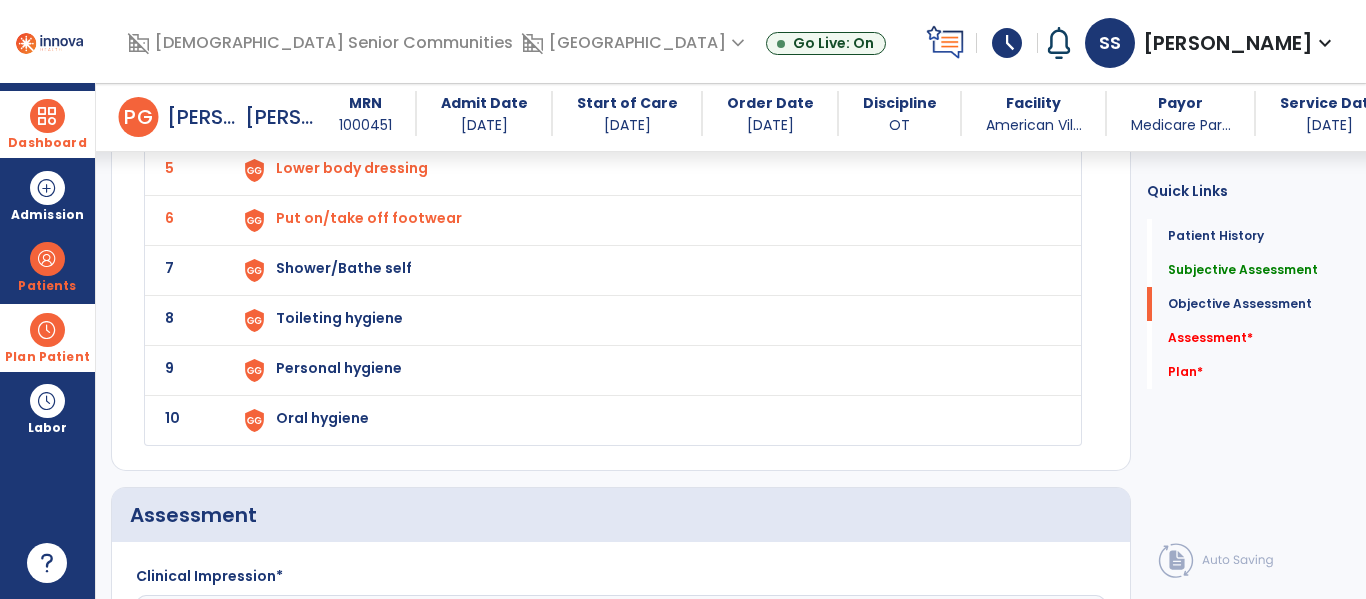 click on "Shower/Bathe self" at bounding box center (329, -32) 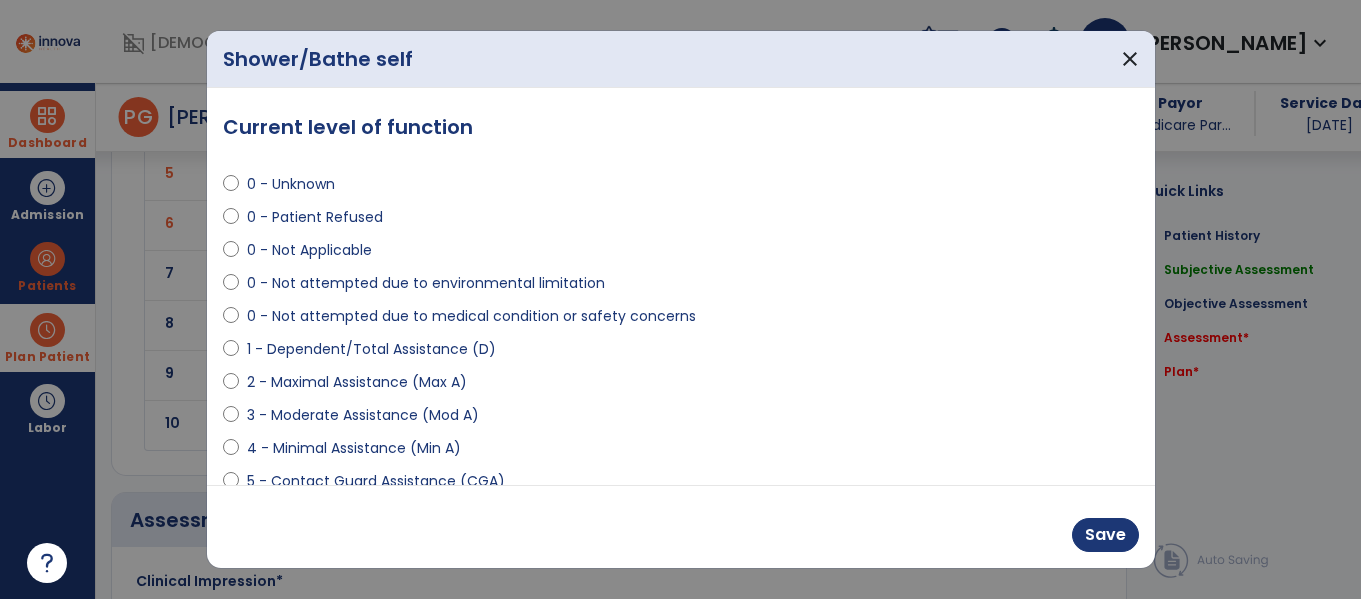 scroll, scrollTop: 2071, scrollLeft: 0, axis: vertical 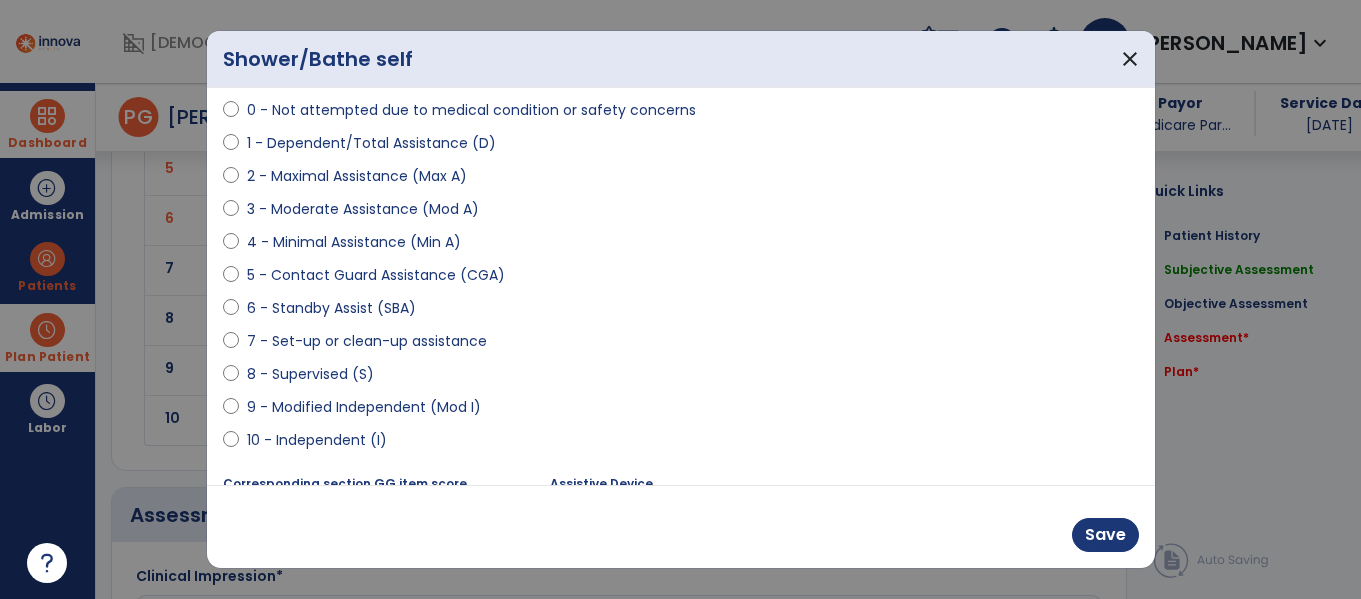 click on "7 - Set-up or clean-up assistance" at bounding box center [367, 341] 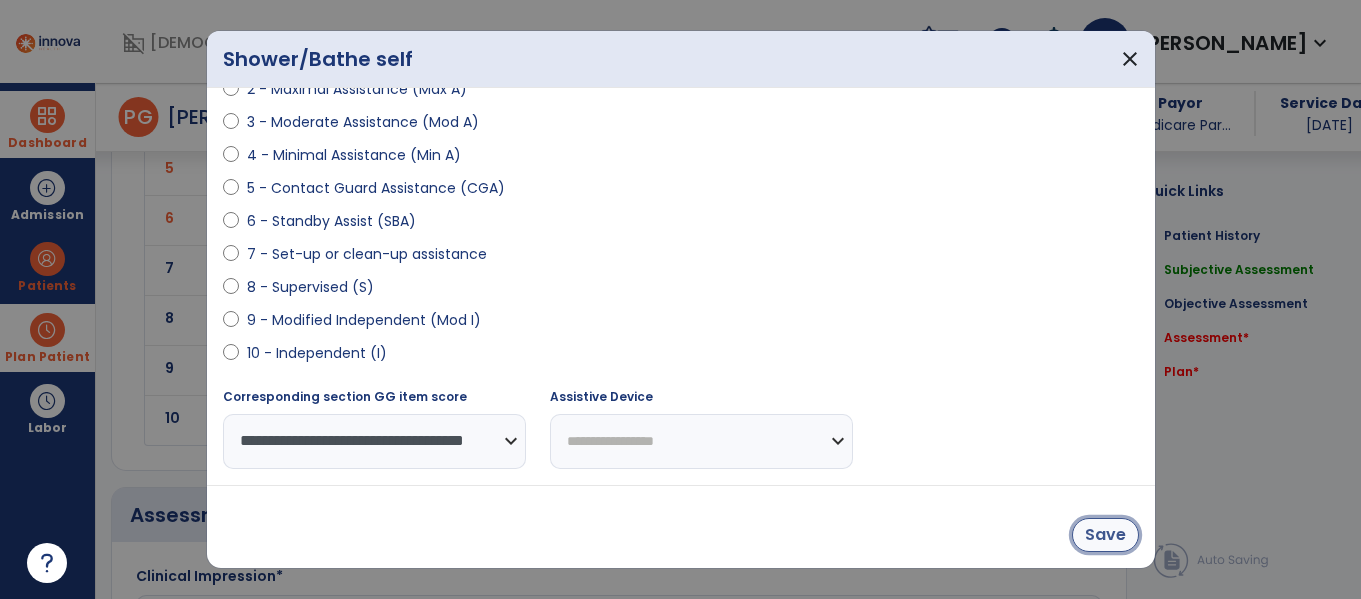 click on "Save" at bounding box center [1105, 535] 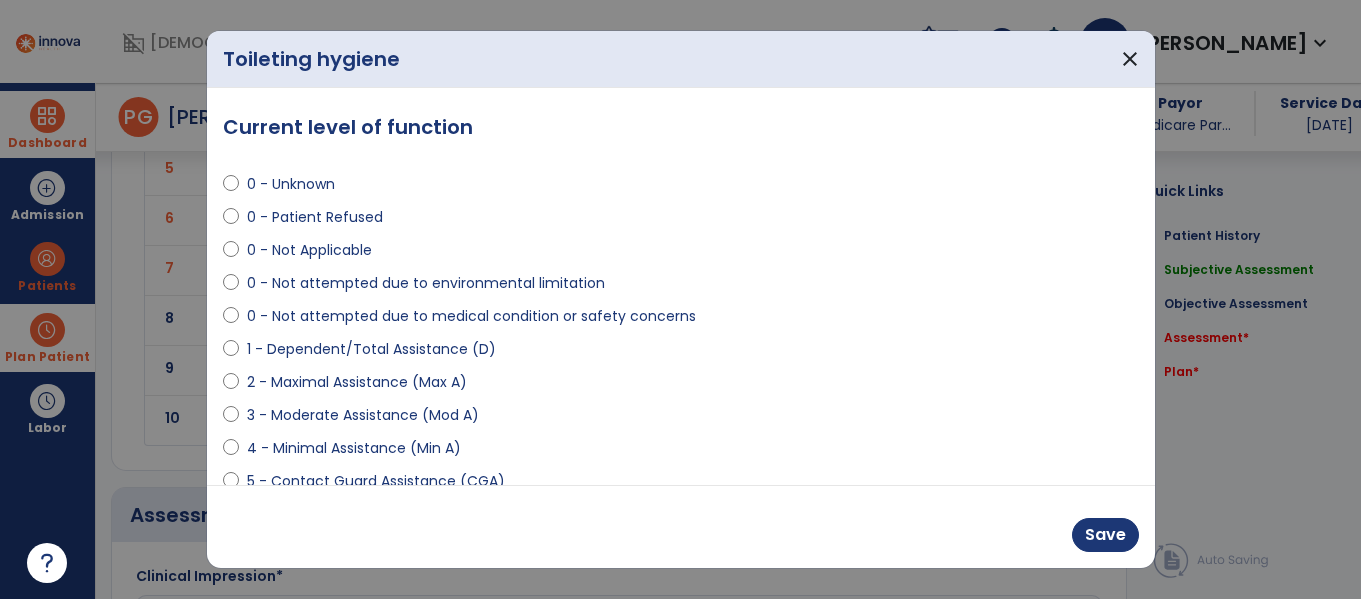 scroll, scrollTop: 2071, scrollLeft: 0, axis: vertical 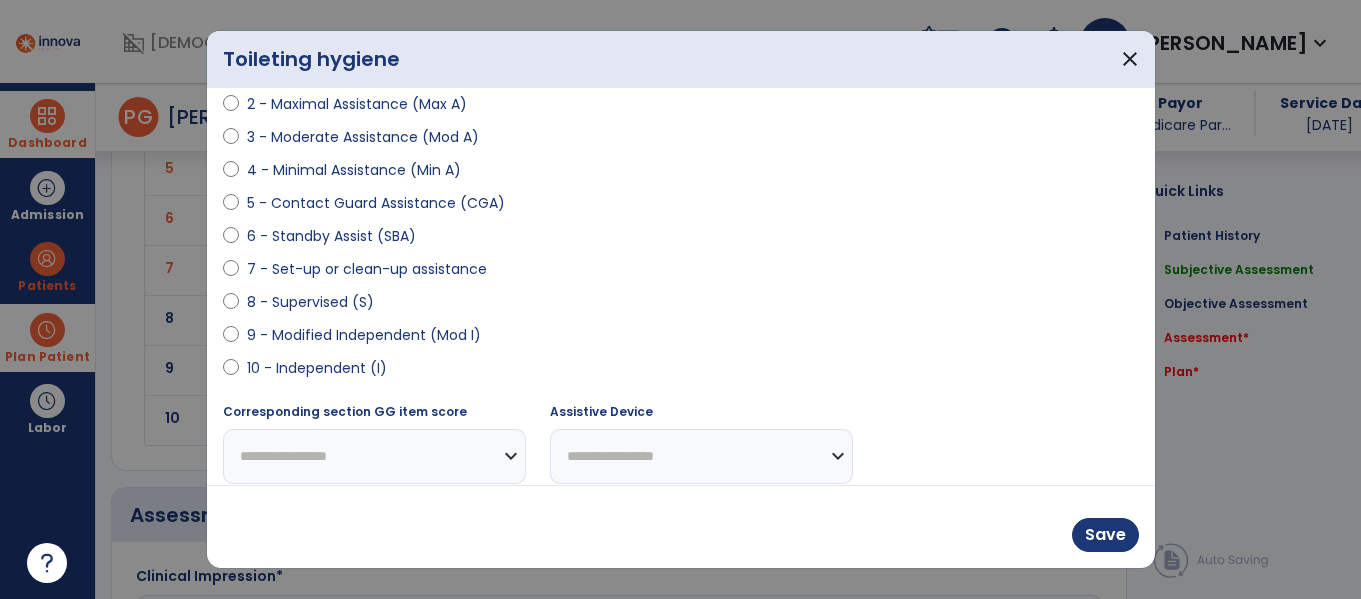 click on "9 - Modified Independent (Mod I)" at bounding box center [364, 335] 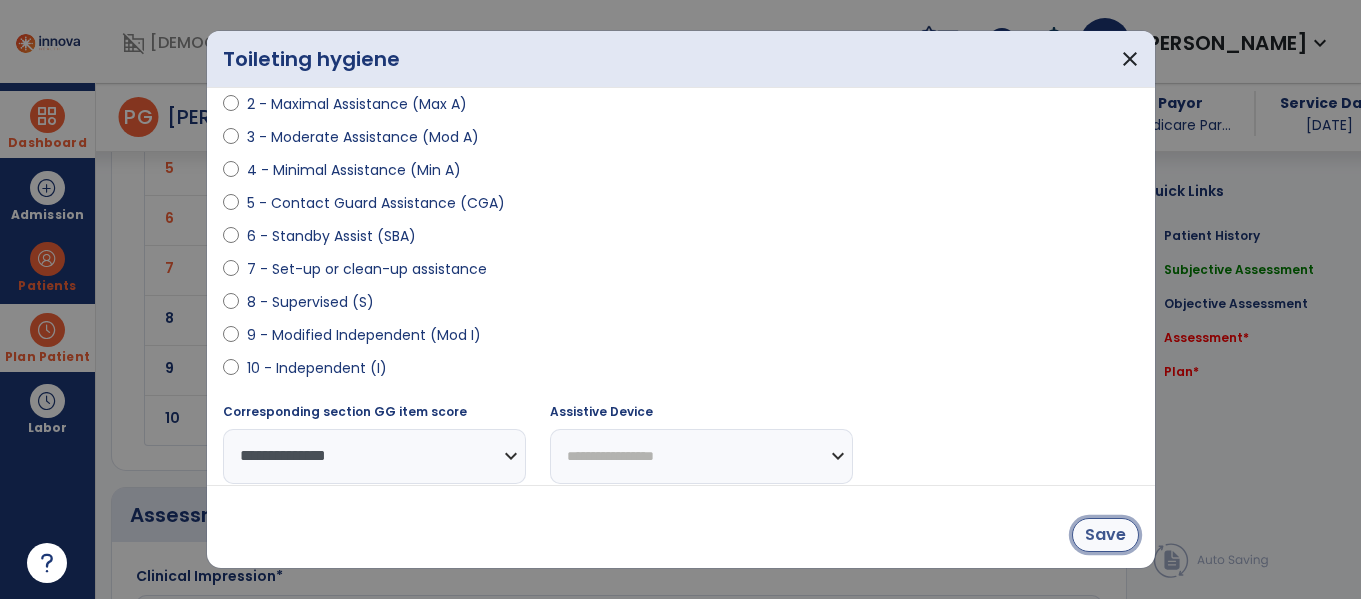 click on "Save" at bounding box center (1105, 535) 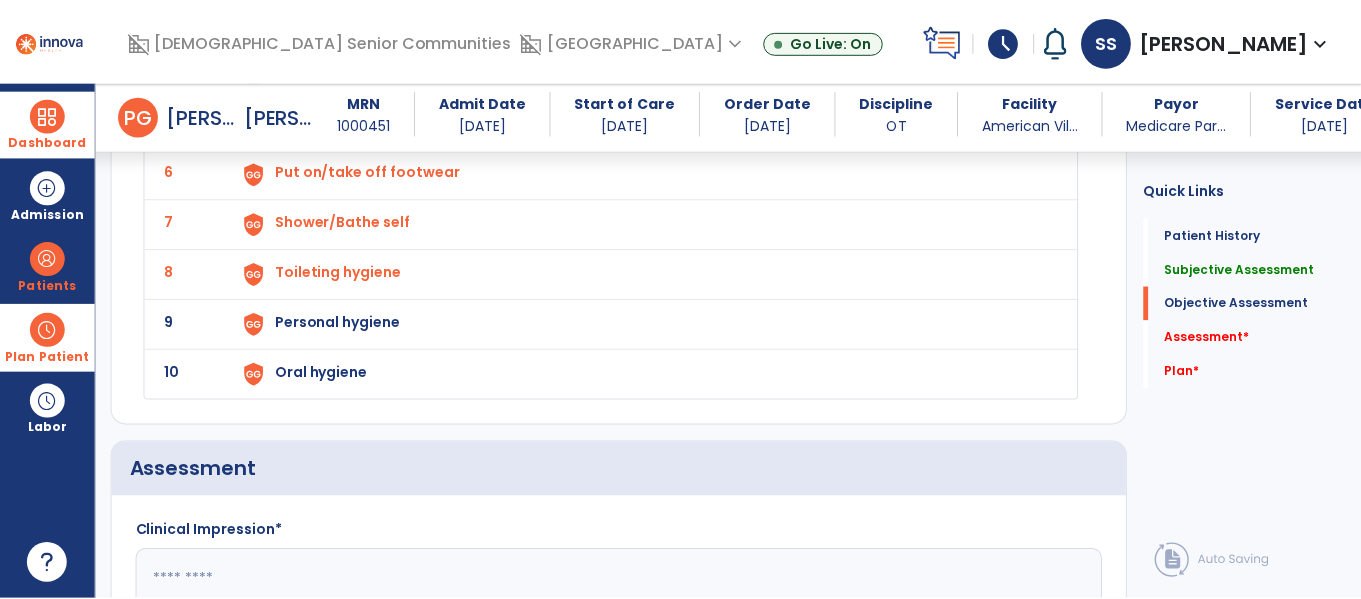scroll, scrollTop: 2128, scrollLeft: 0, axis: vertical 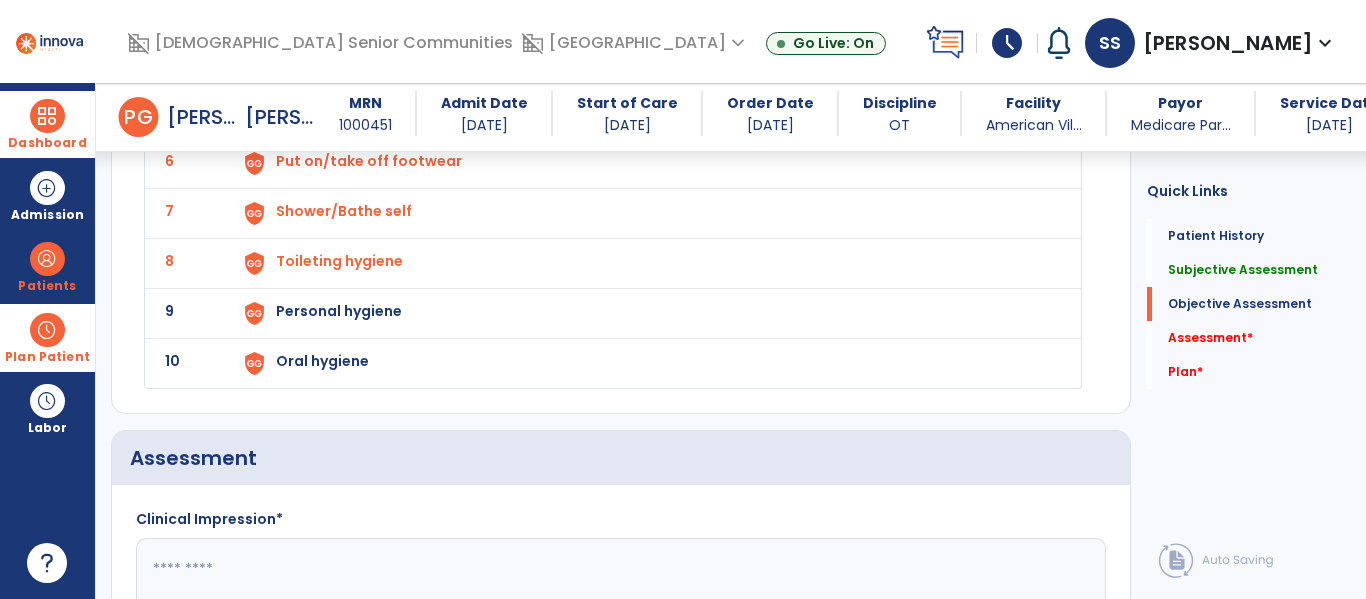 click on "9 Personal hygiene" 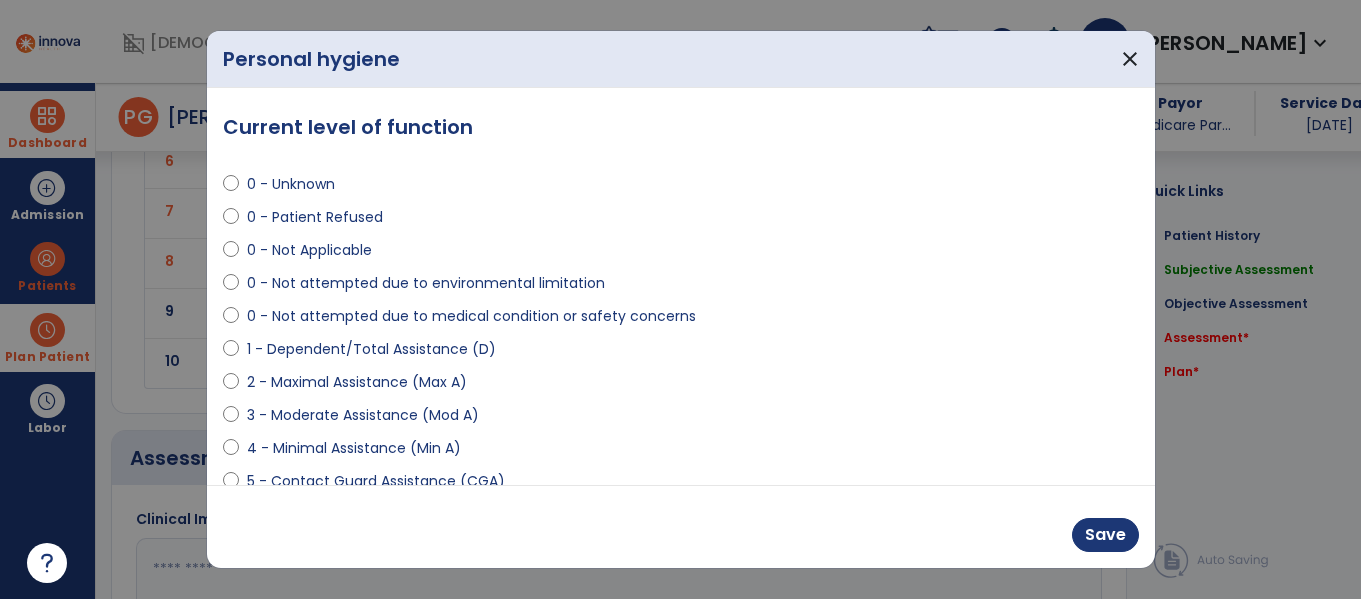 scroll, scrollTop: 2128, scrollLeft: 0, axis: vertical 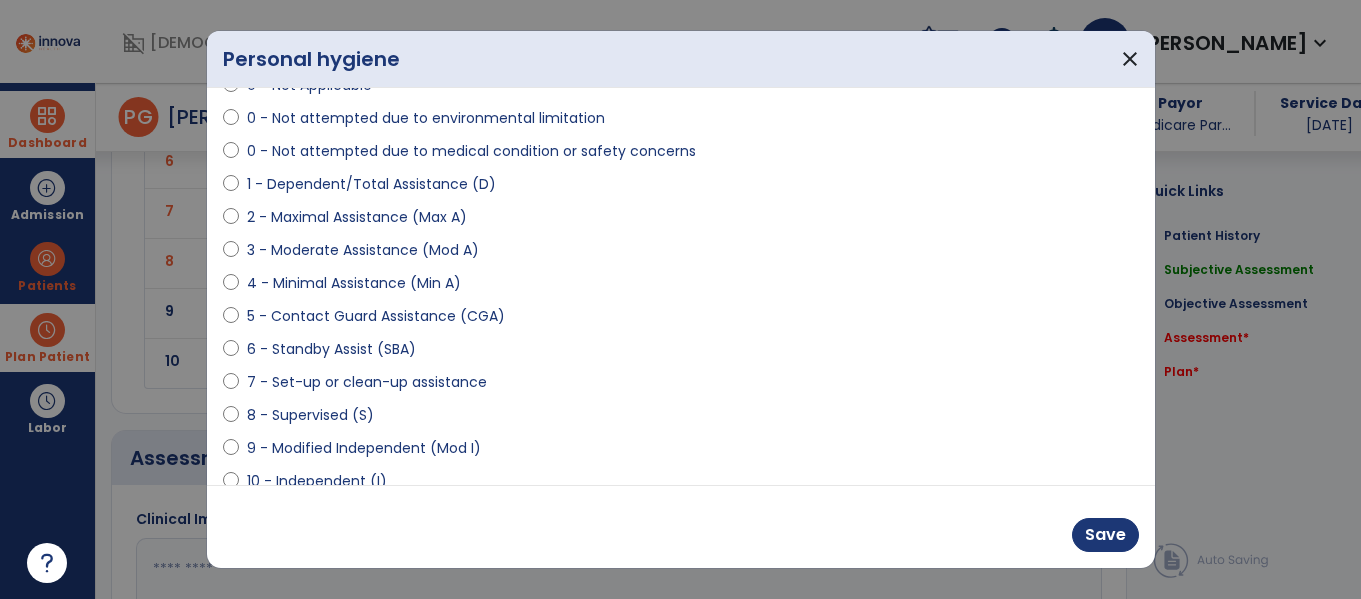 click on "10 - Independent (I)" at bounding box center (317, 481) 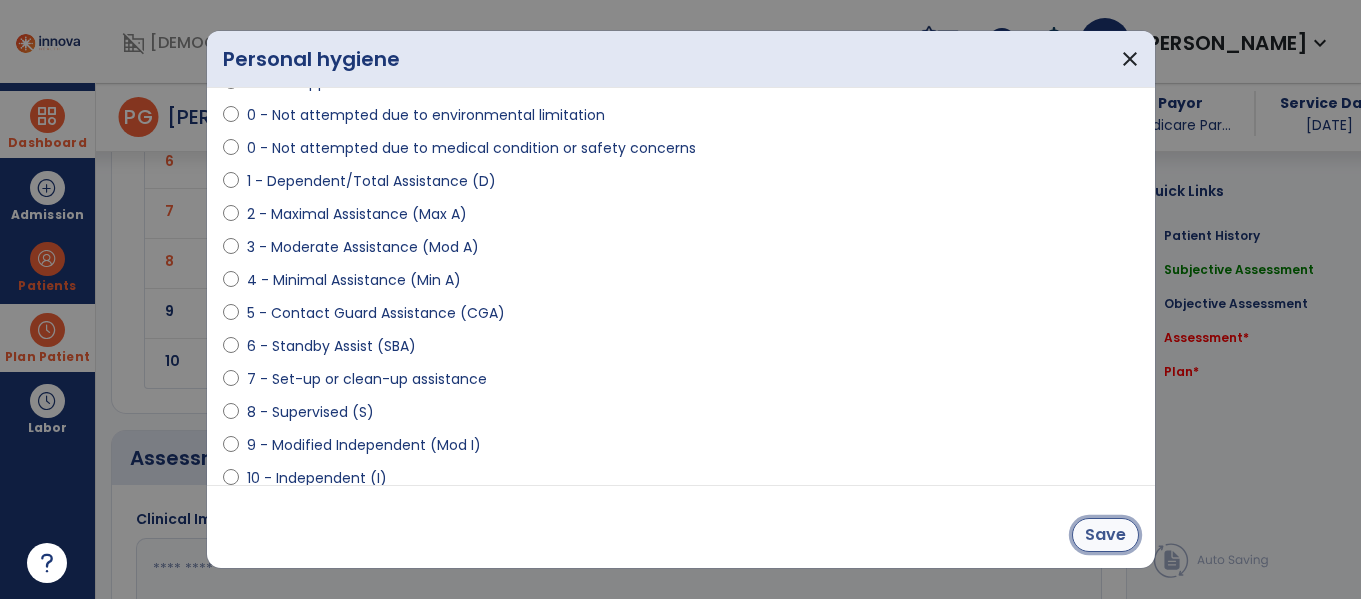click on "Save" at bounding box center [1105, 535] 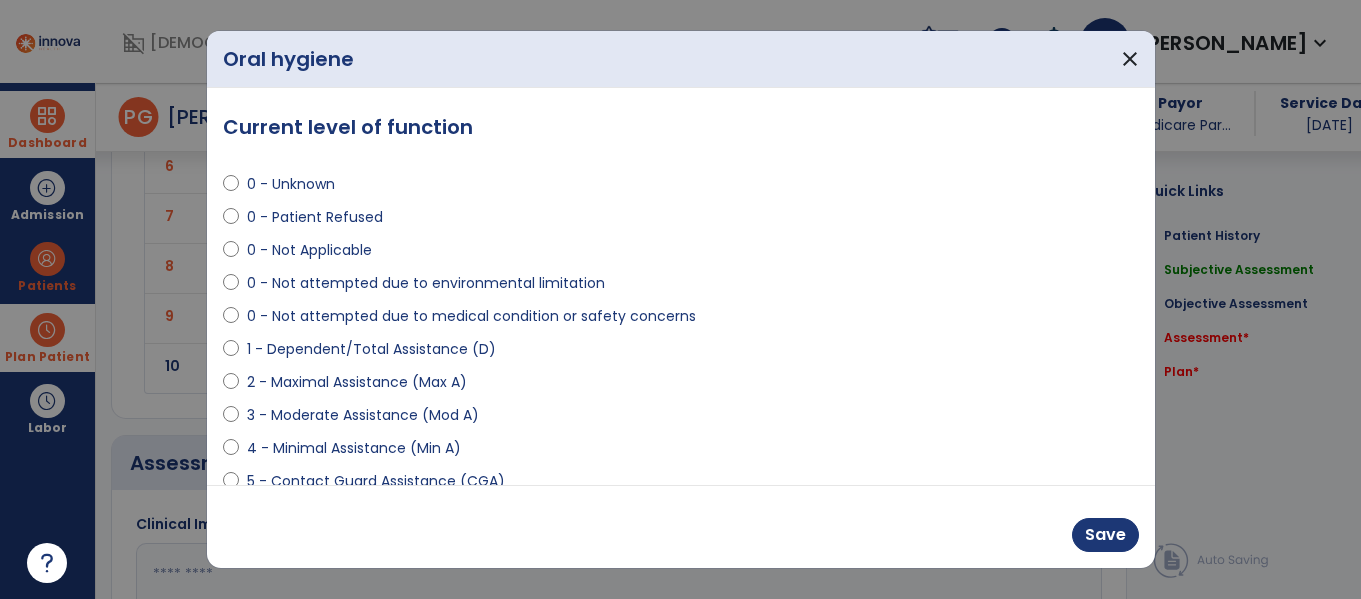 scroll, scrollTop: 2128, scrollLeft: 0, axis: vertical 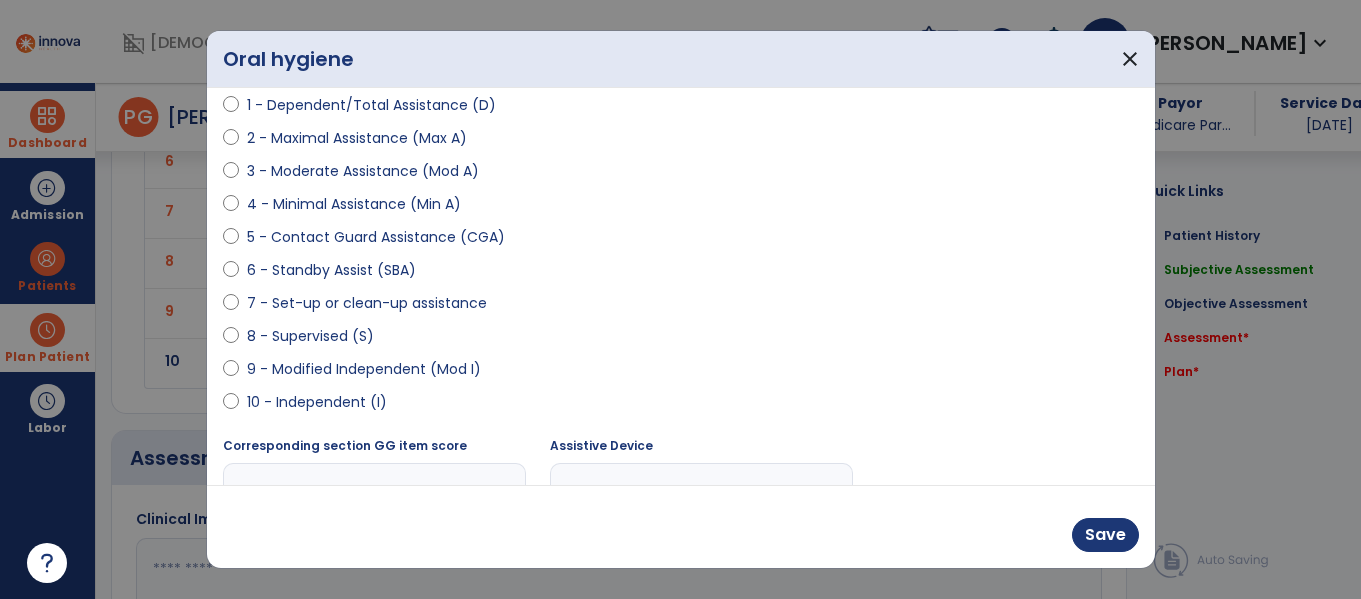 click on "10 - Independent (I)" at bounding box center (317, 402) 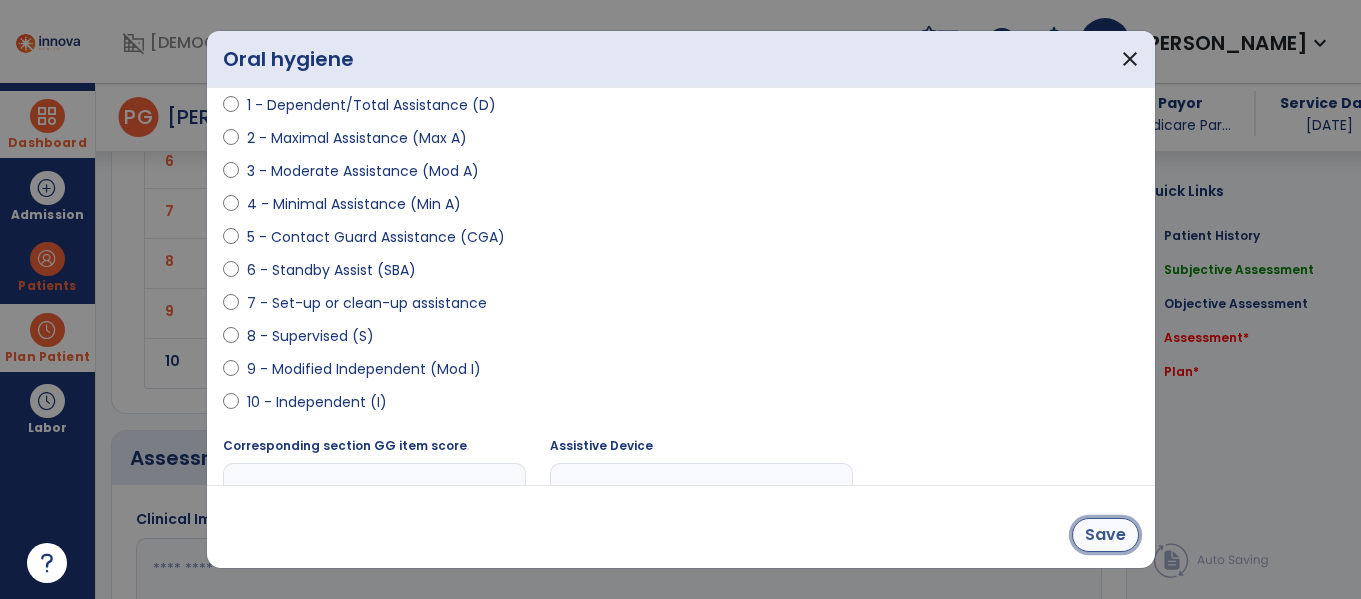 click on "Save" at bounding box center [1105, 535] 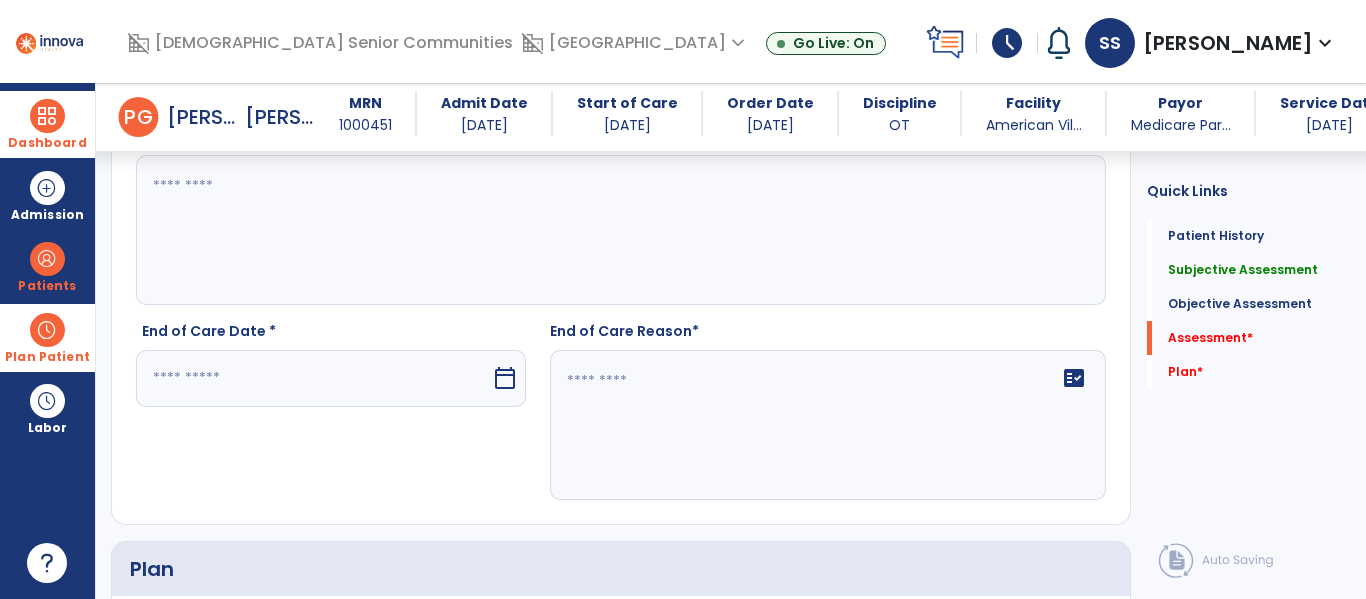 scroll, scrollTop: 2514, scrollLeft: 0, axis: vertical 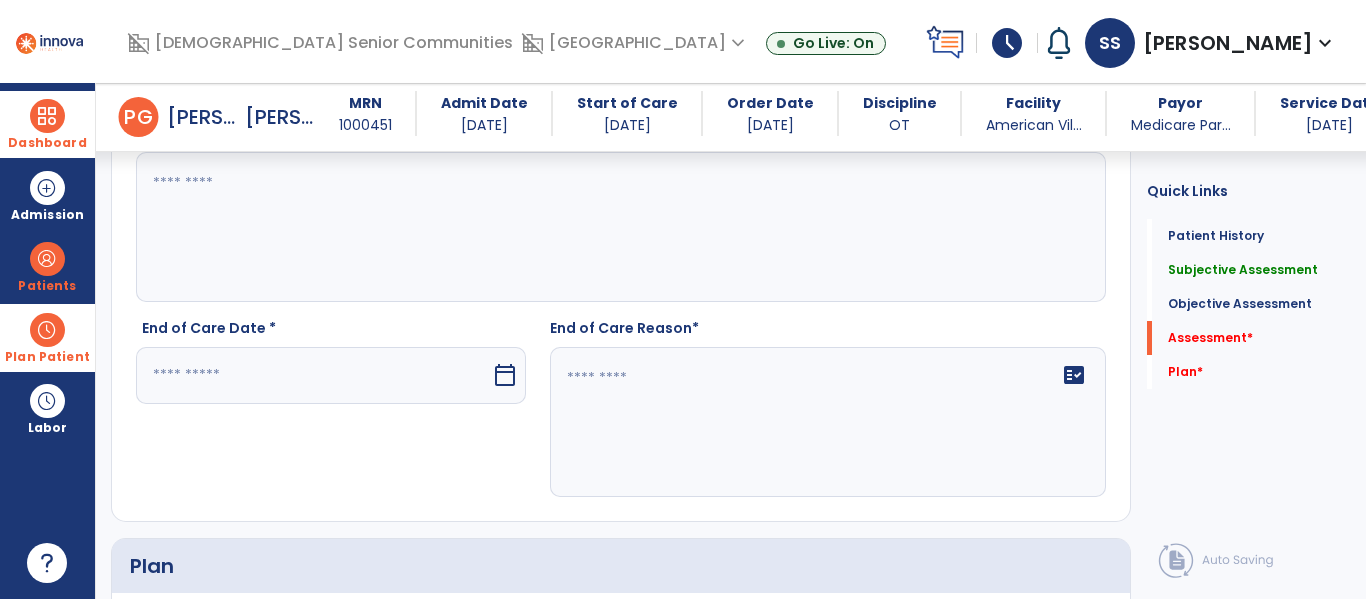 click at bounding box center (313, 375) 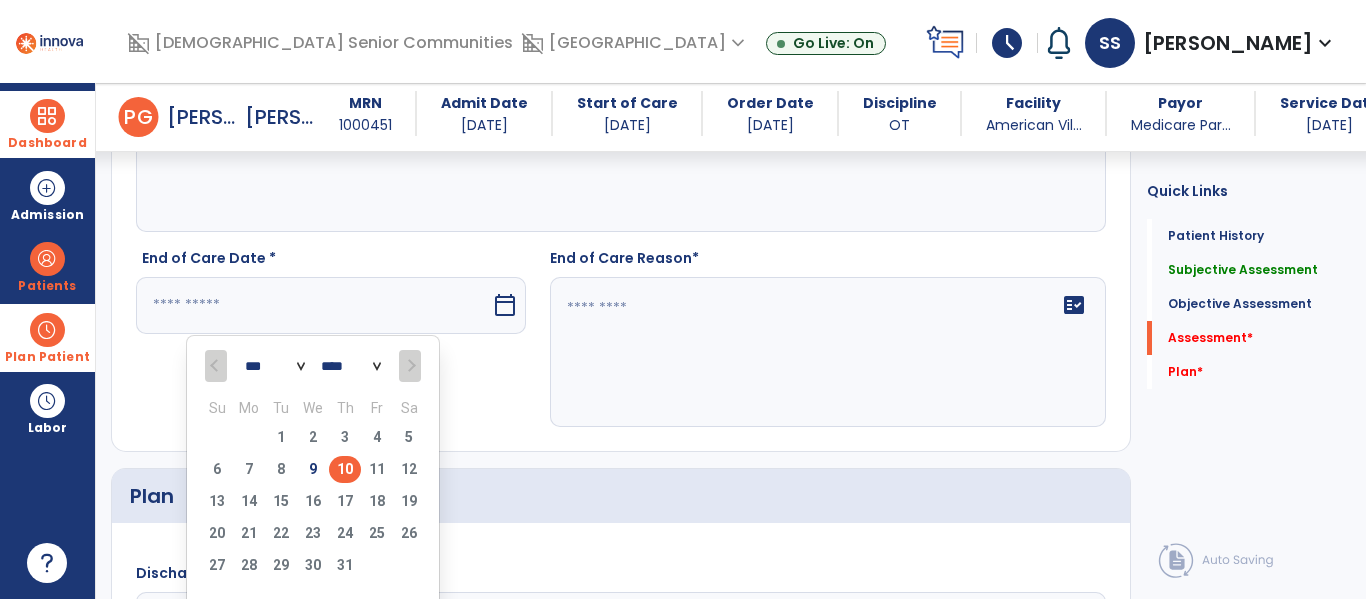 scroll, scrollTop: 2583, scrollLeft: 0, axis: vertical 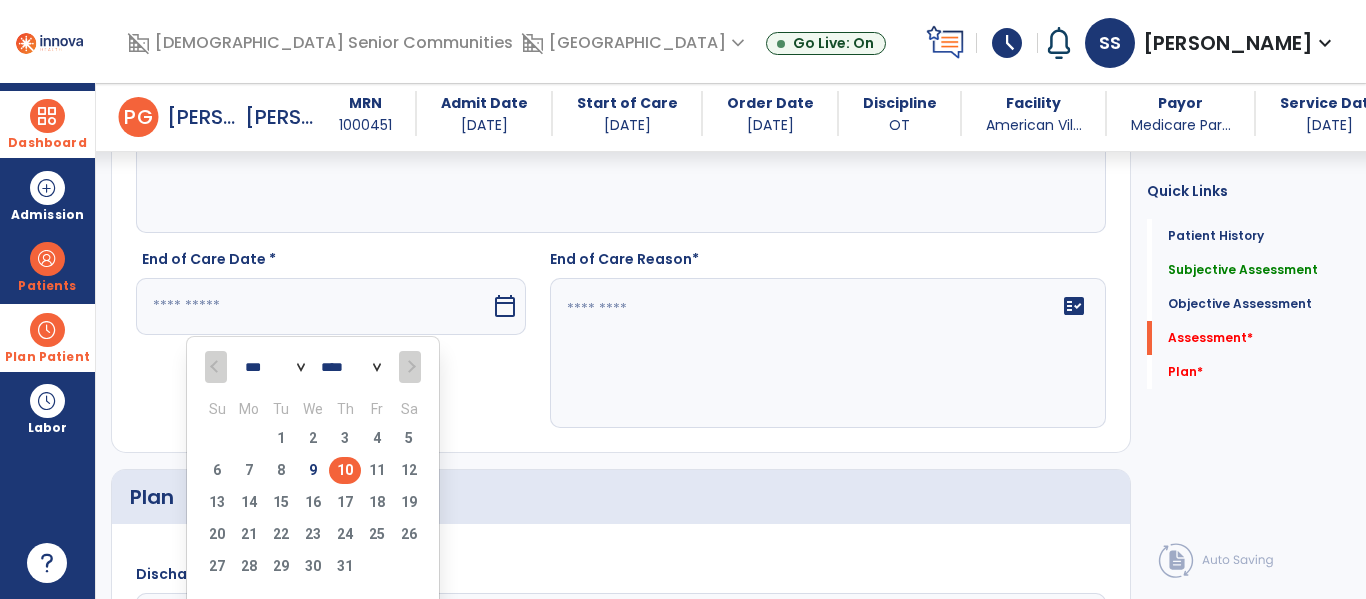 click on "10" at bounding box center (345, 470) 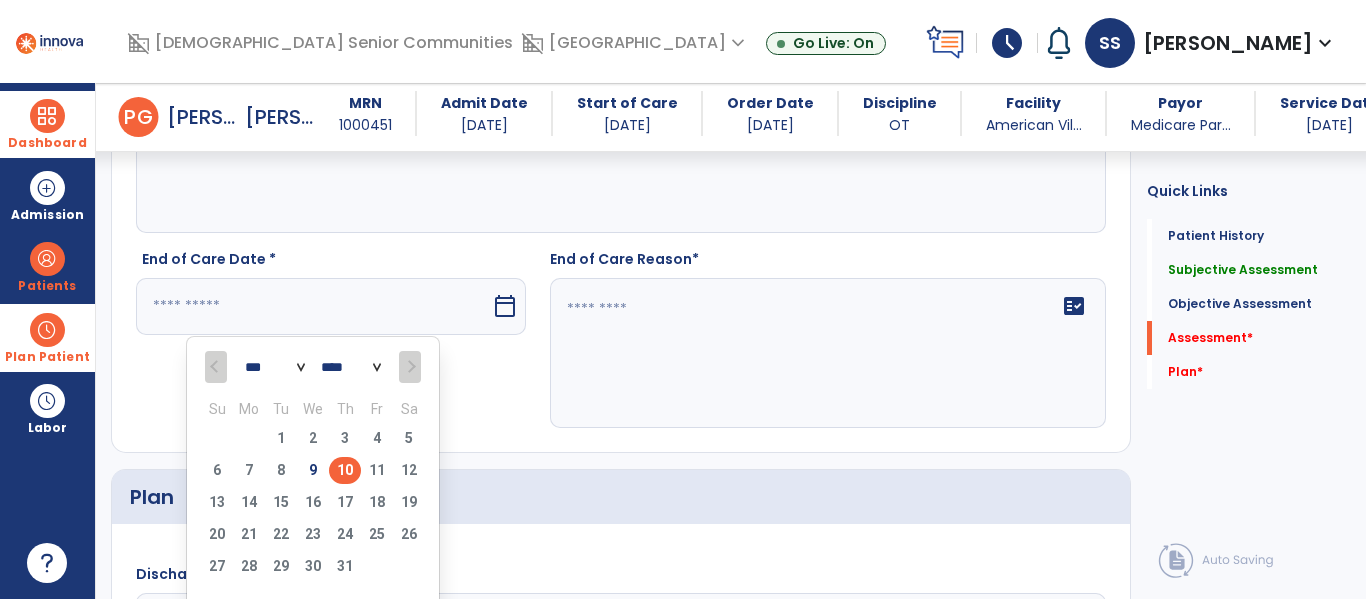 type on "*********" 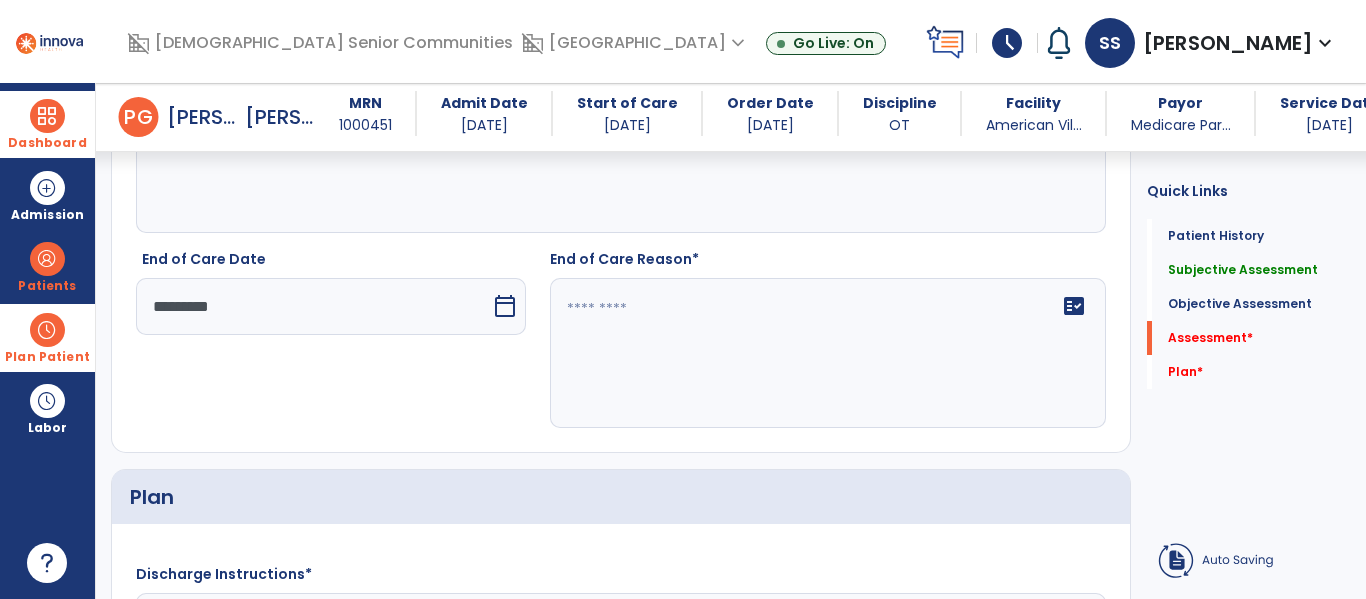 click on "fact_check" 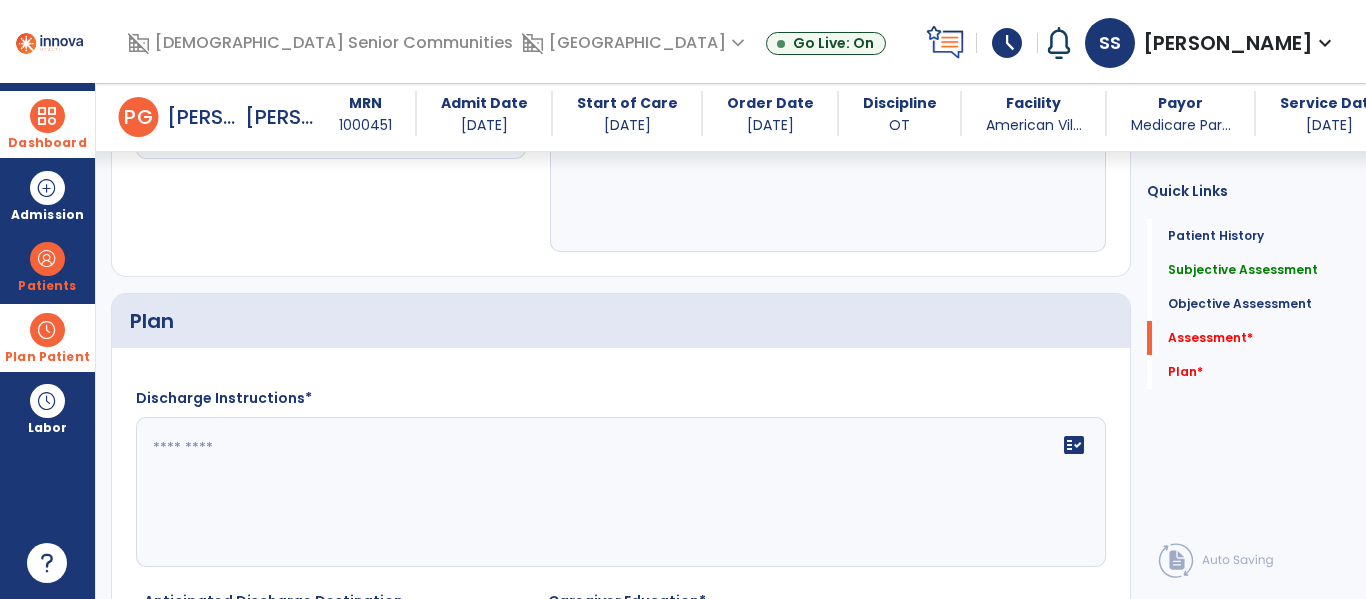 scroll, scrollTop: 2760, scrollLeft: 0, axis: vertical 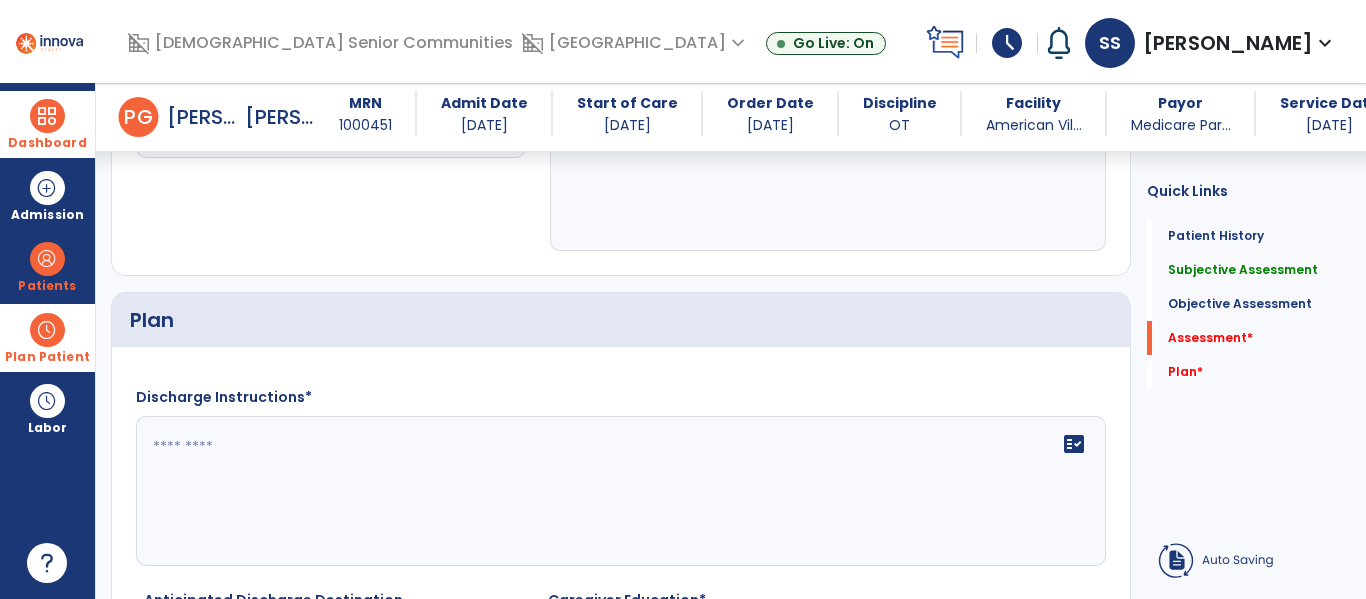type on "**********" 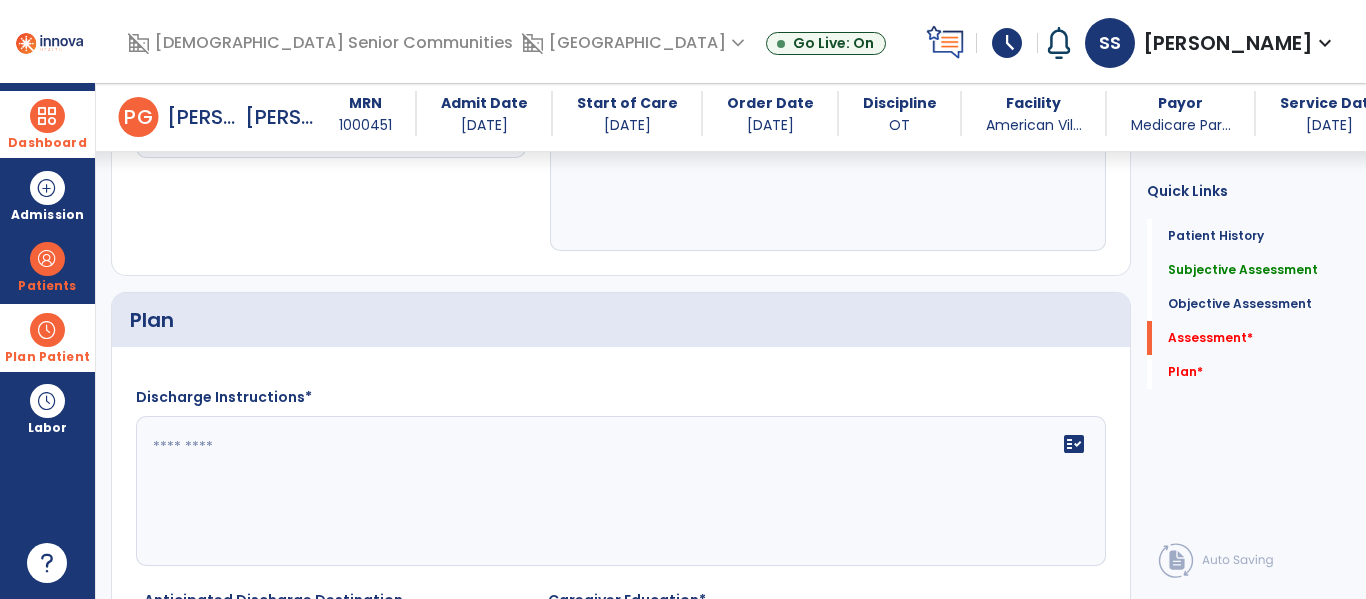 click on "fact_check" 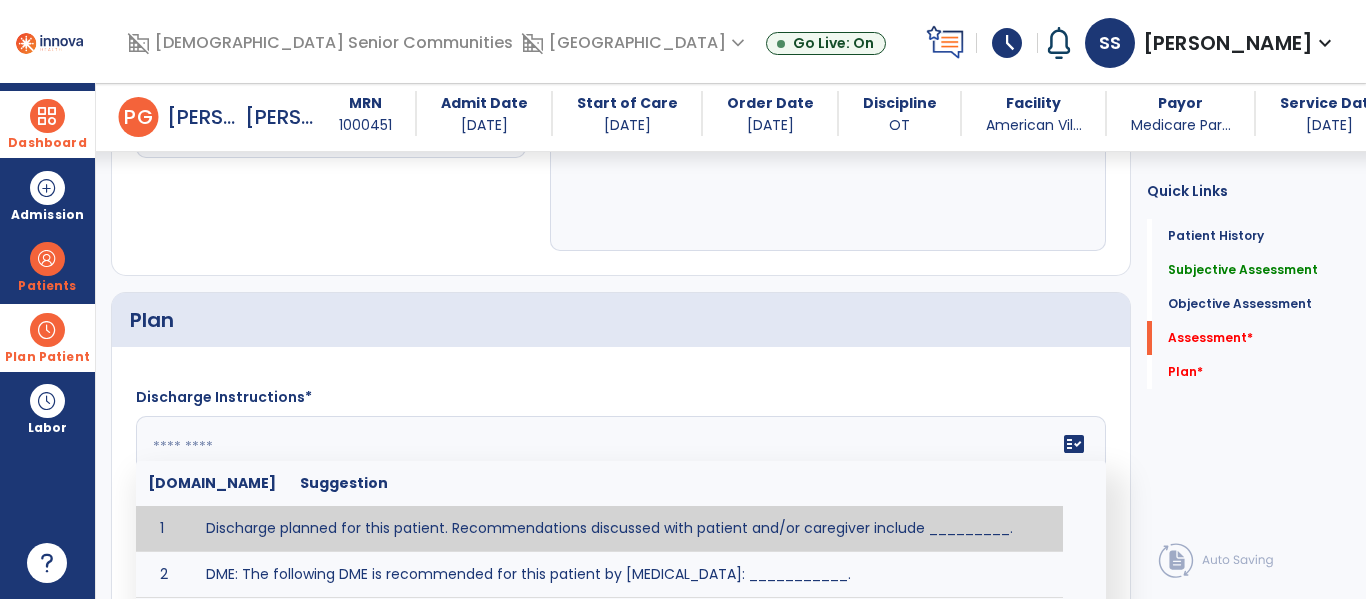 paste on "**********" 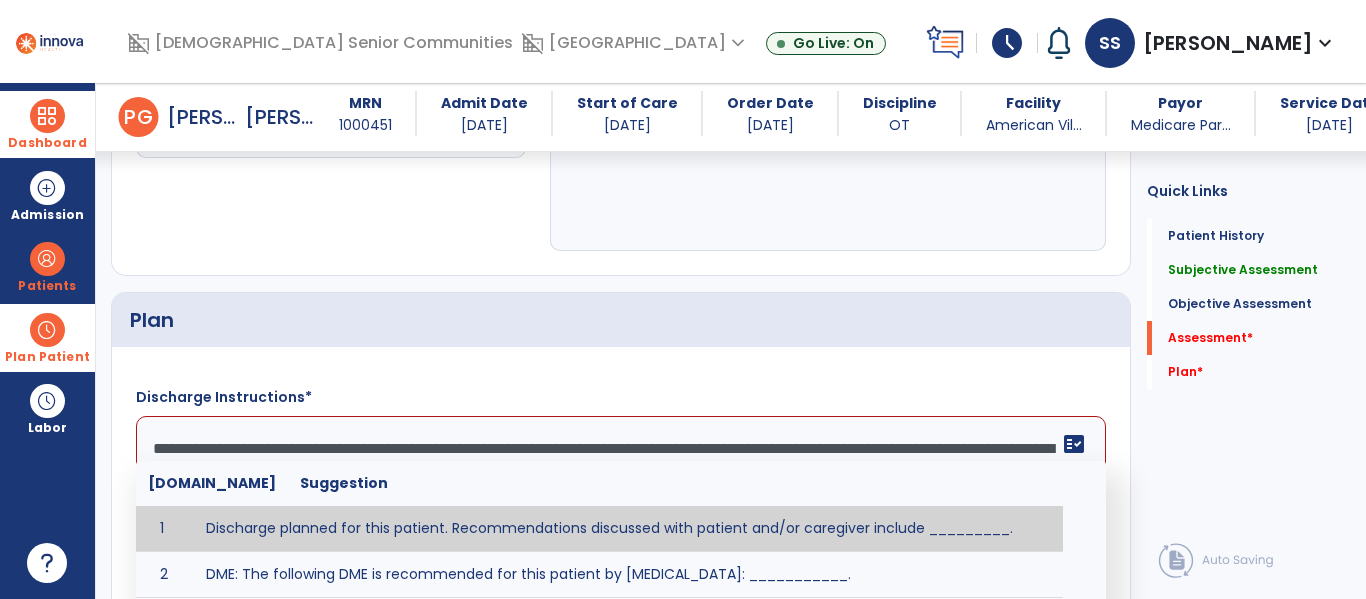 scroll, scrollTop: 15, scrollLeft: 0, axis: vertical 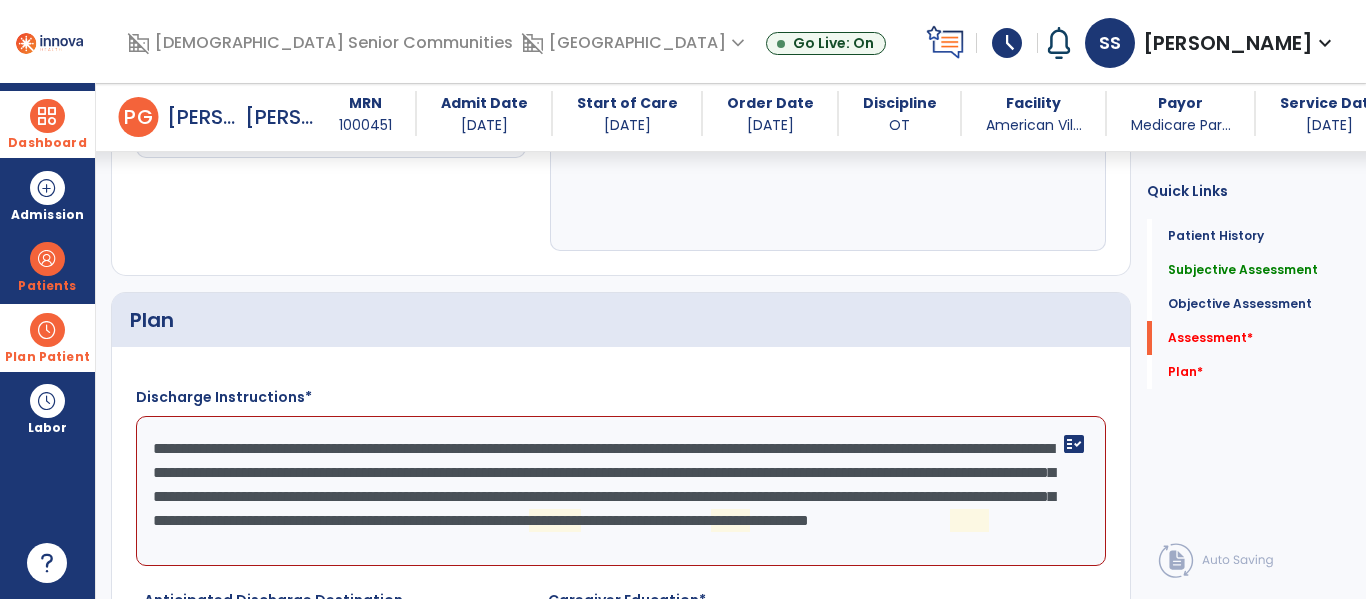 click on "**********" 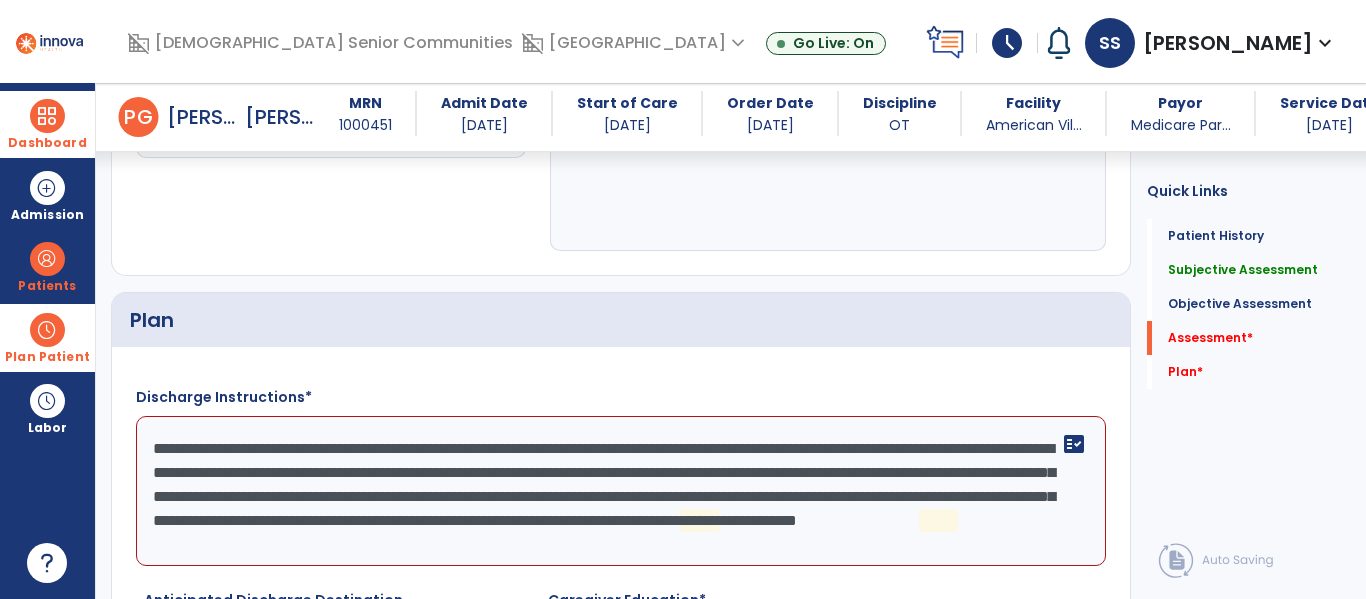 scroll, scrollTop: 0, scrollLeft: 0, axis: both 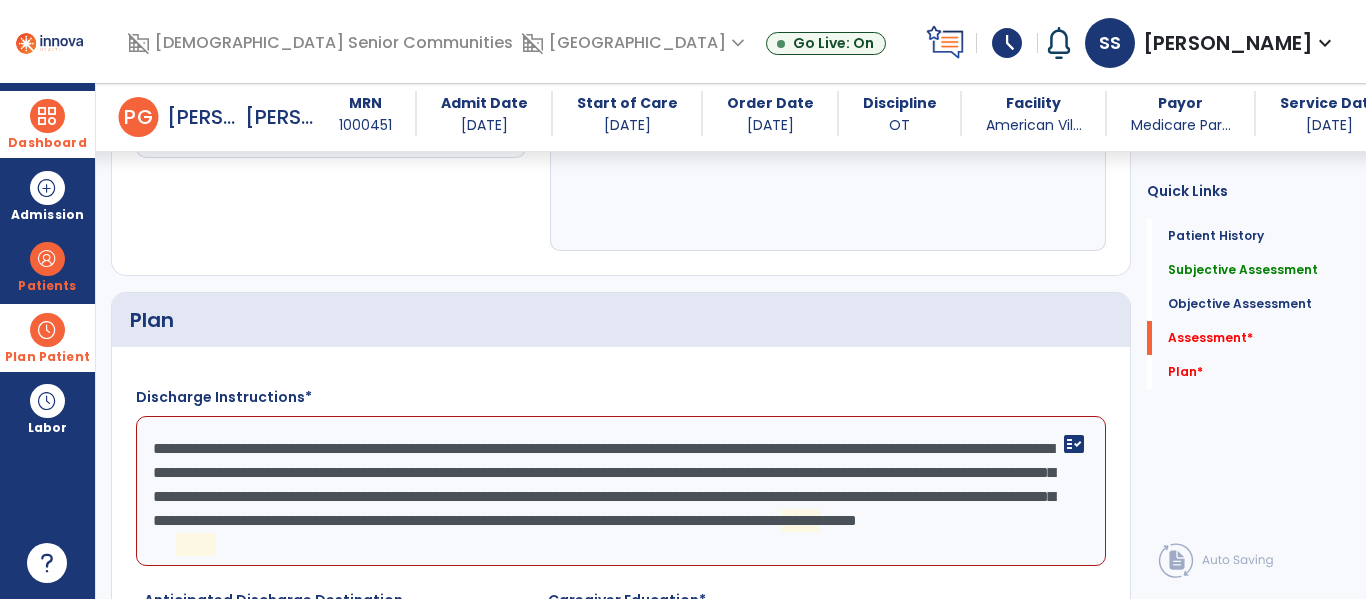 click on "**********" 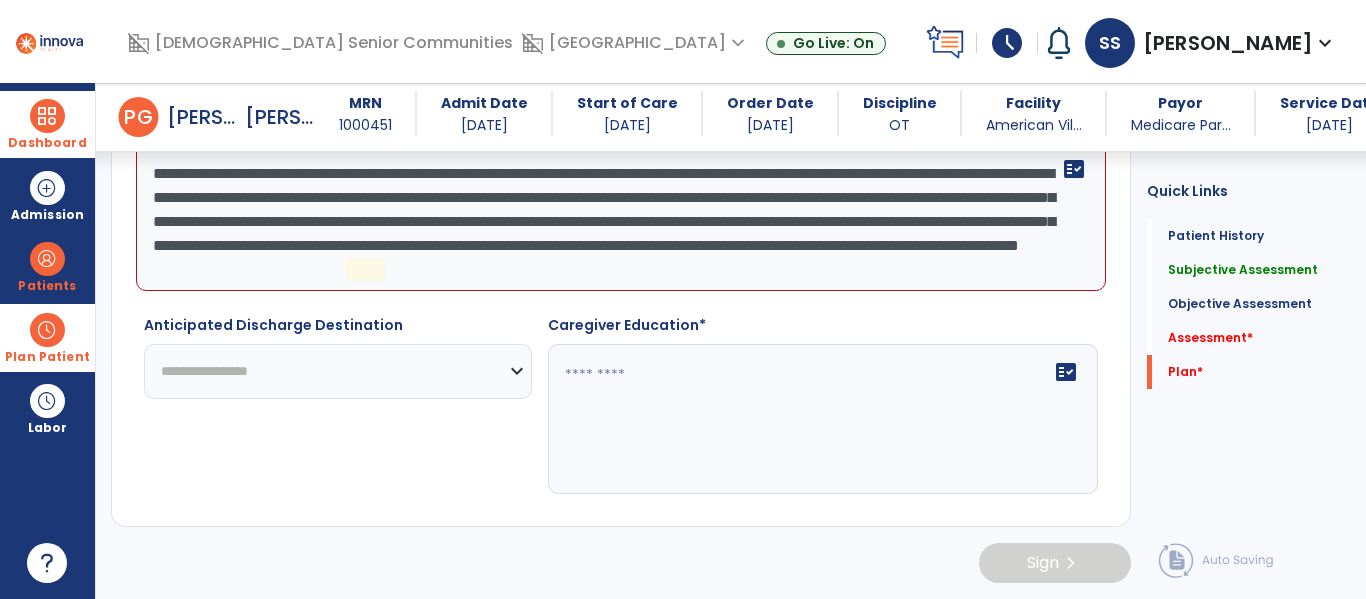 scroll, scrollTop: 3034, scrollLeft: 0, axis: vertical 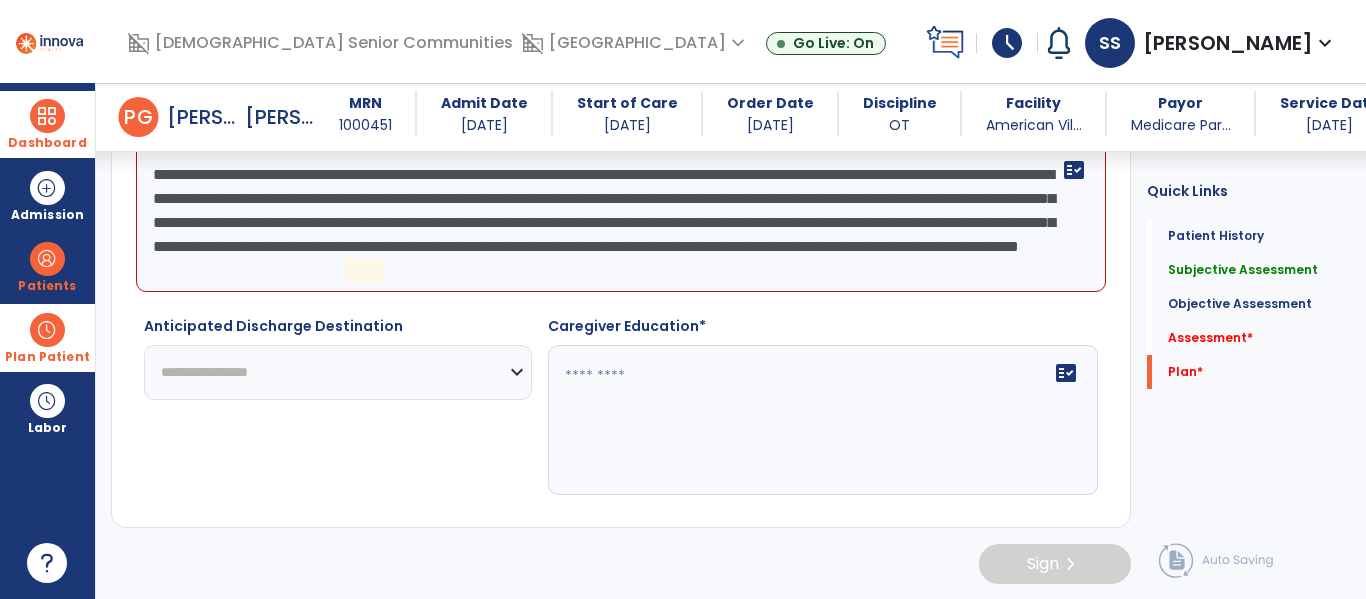 click on "**********" 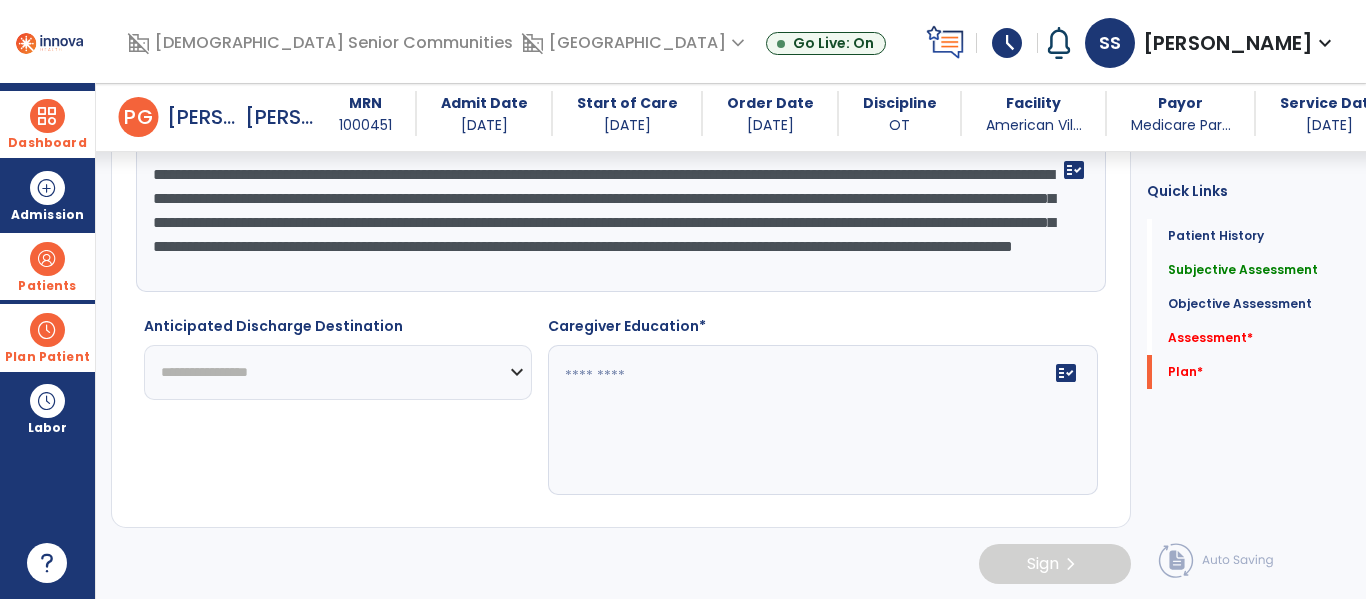 type on "**********" 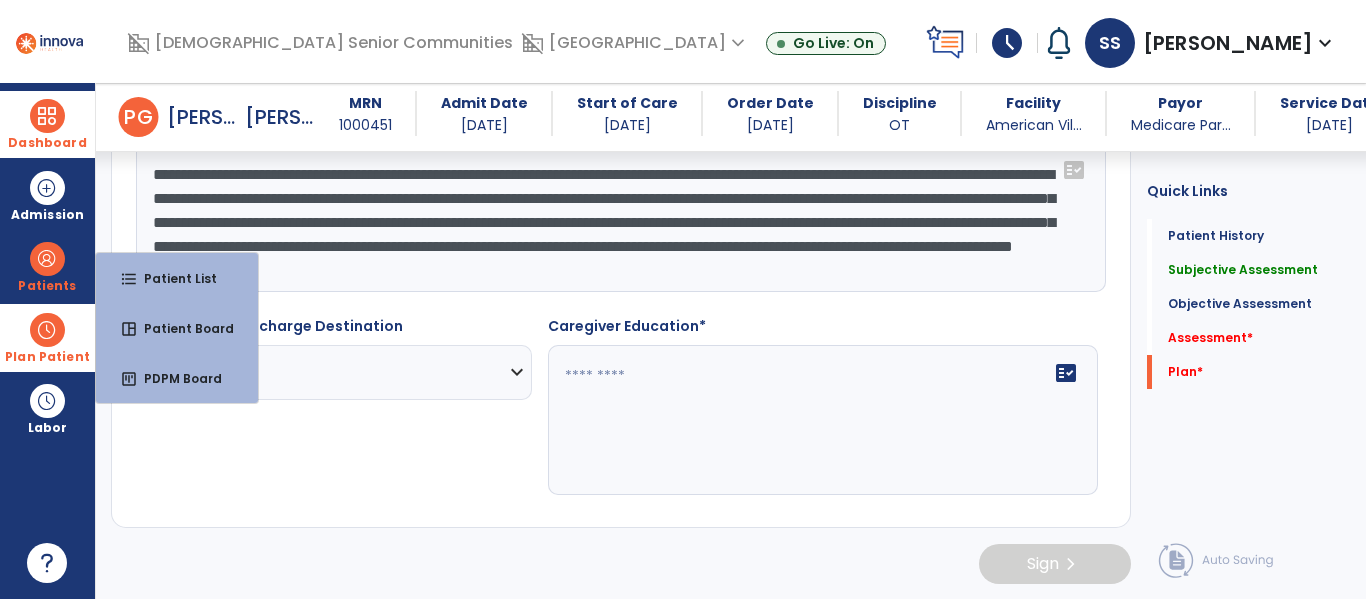 click on "**********" 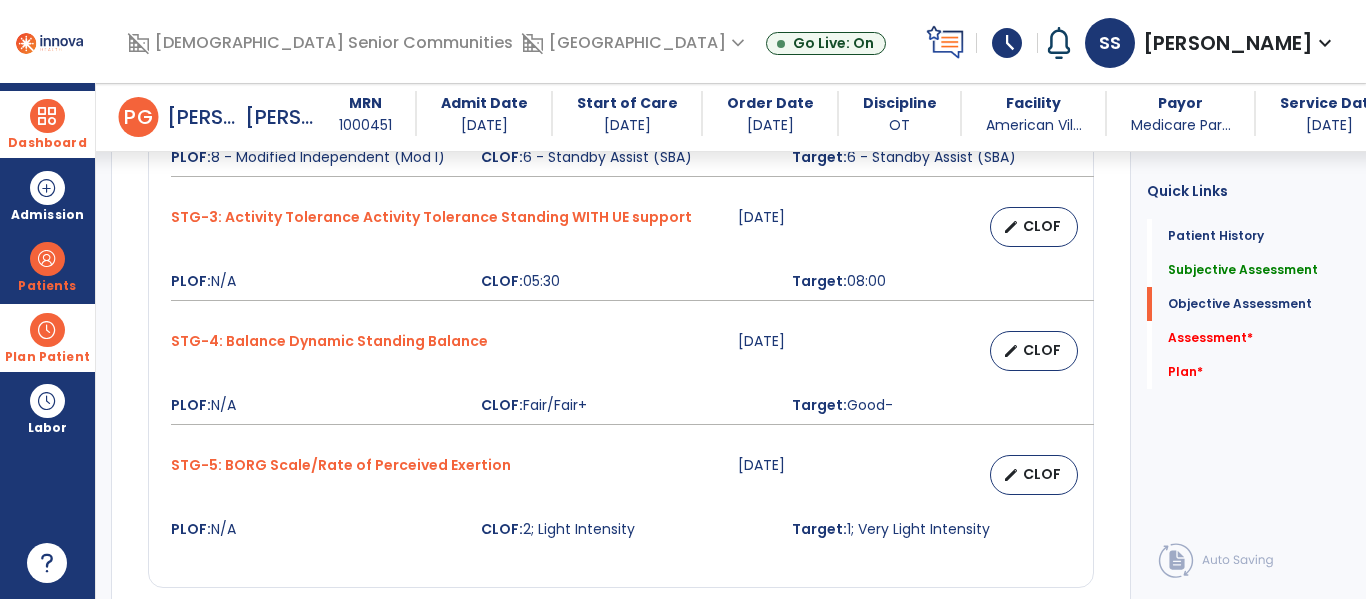 scroll, scrollTop: 1186, scrollLeft: 0, axis: vertical 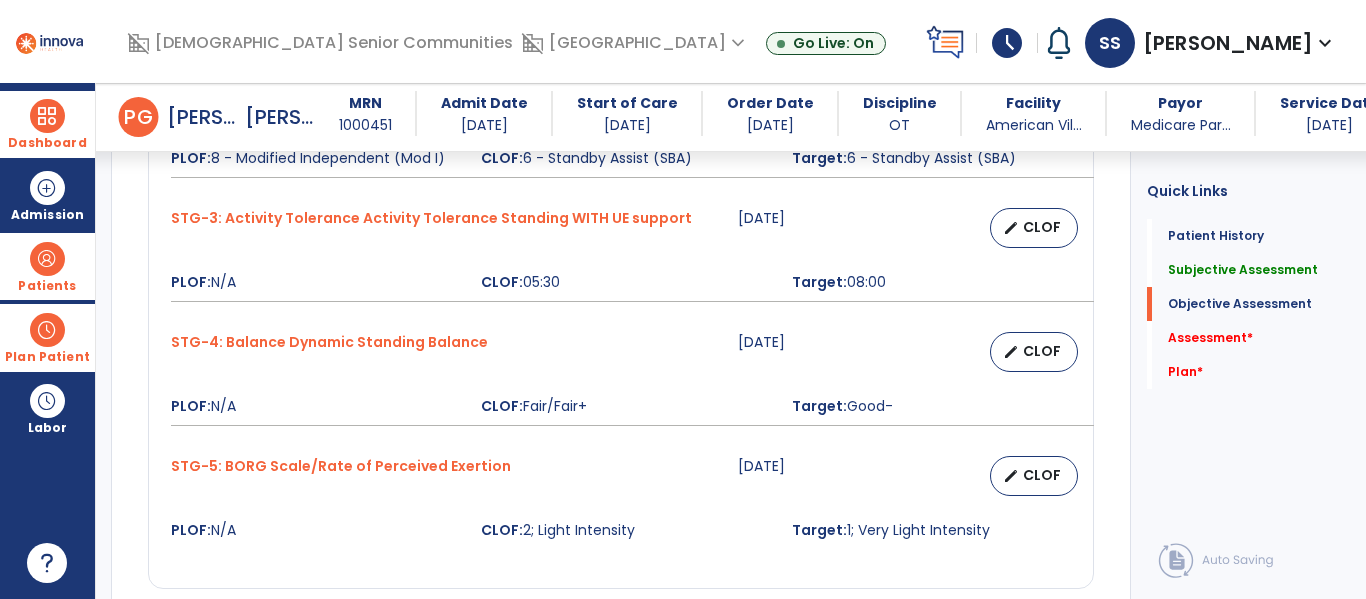 click on "Patients" at bounding box center [47, 286] 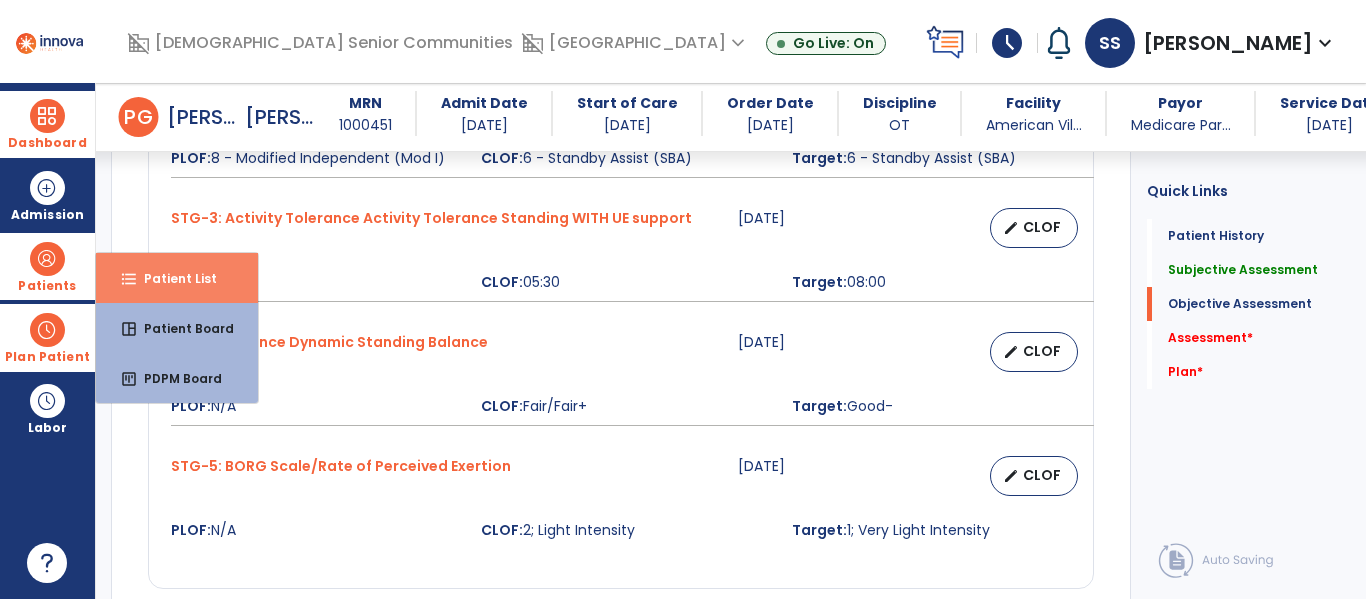click on "Patient List" at bounding box center (172, 278) 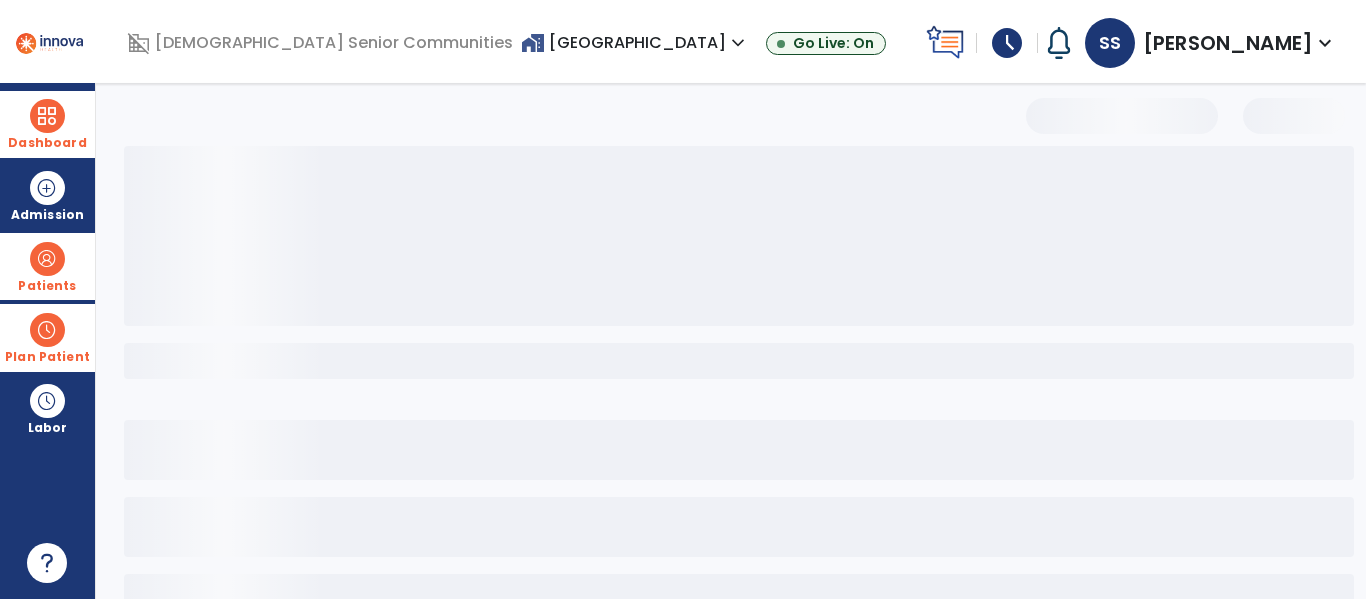 scroll, scrollTop: 144, scrollLeft: 0, axis: vertical 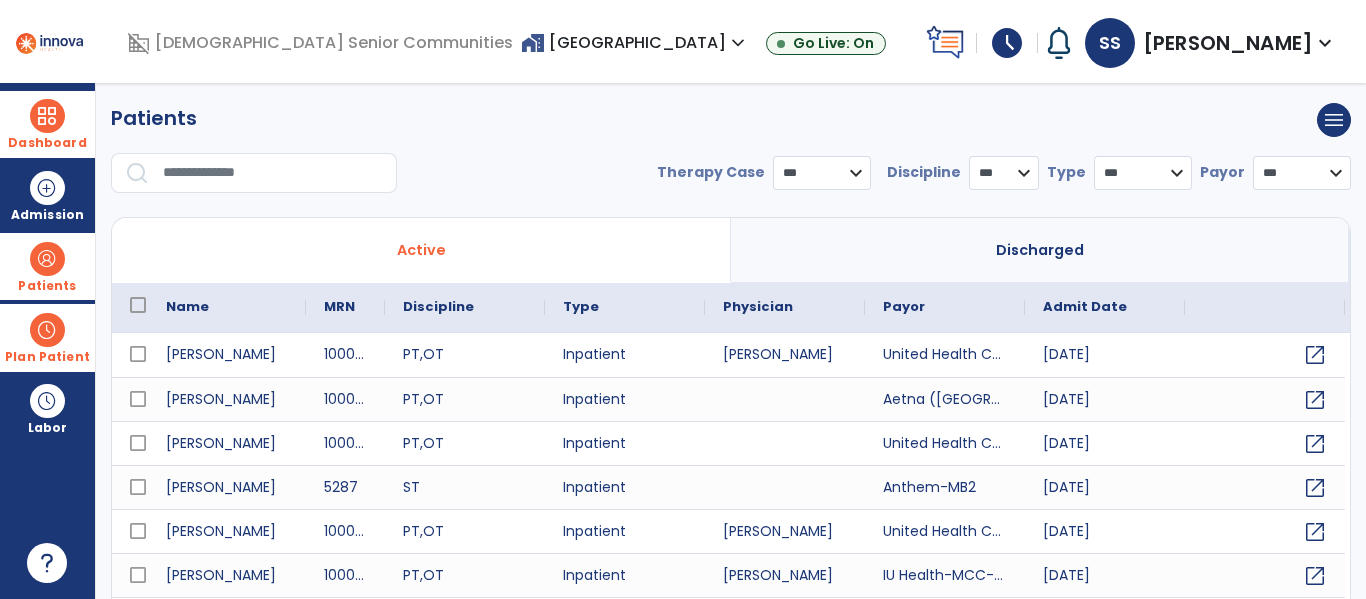 click at bounding box center (273, 173) 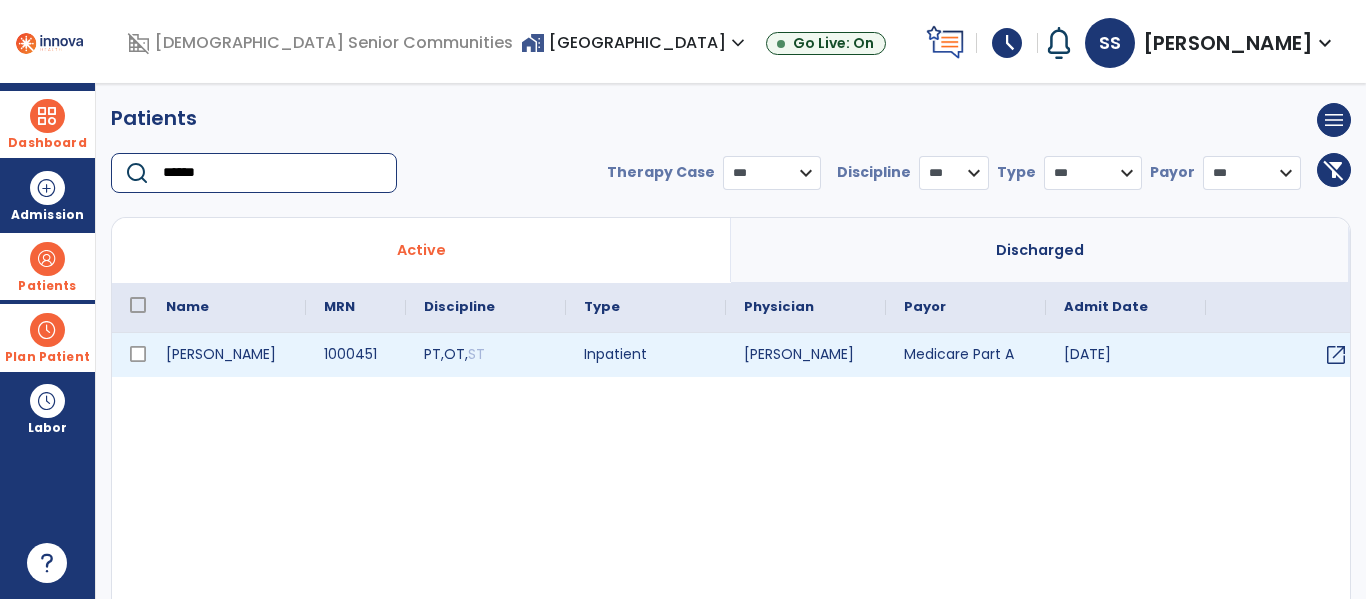 type on "******" 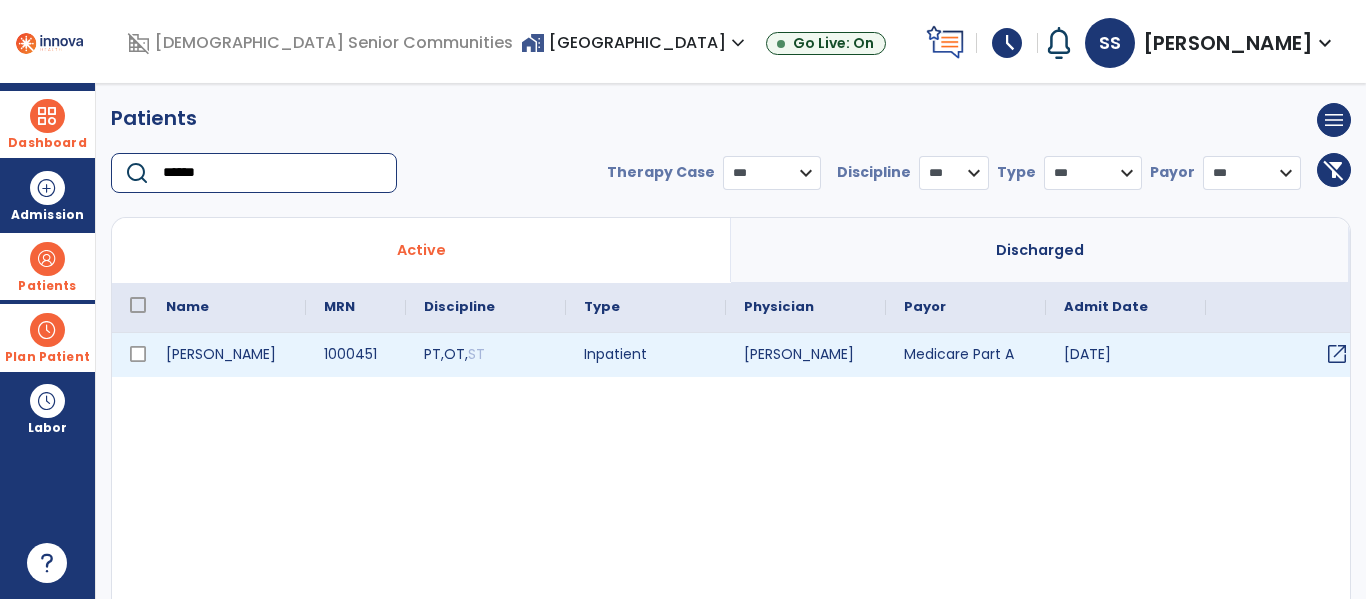 click on "open_in_new" at bounding box center (1337, 354) 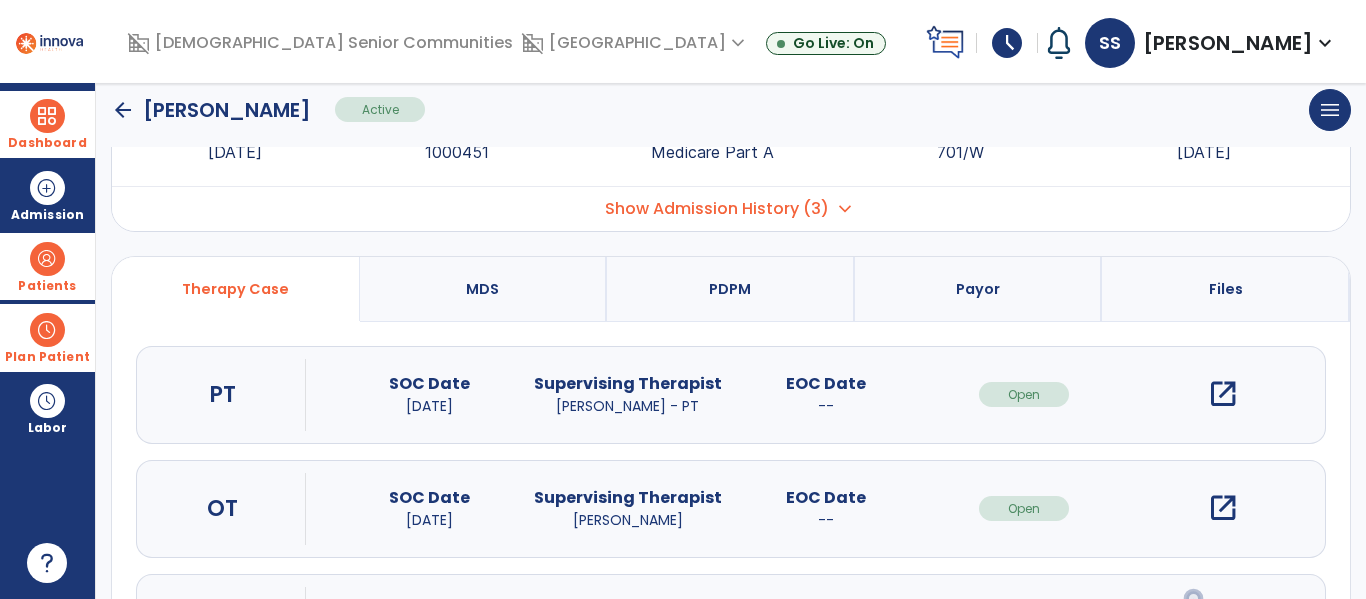 scroll, scrollTop: 111, scrollLeft: 0, axis: vertical 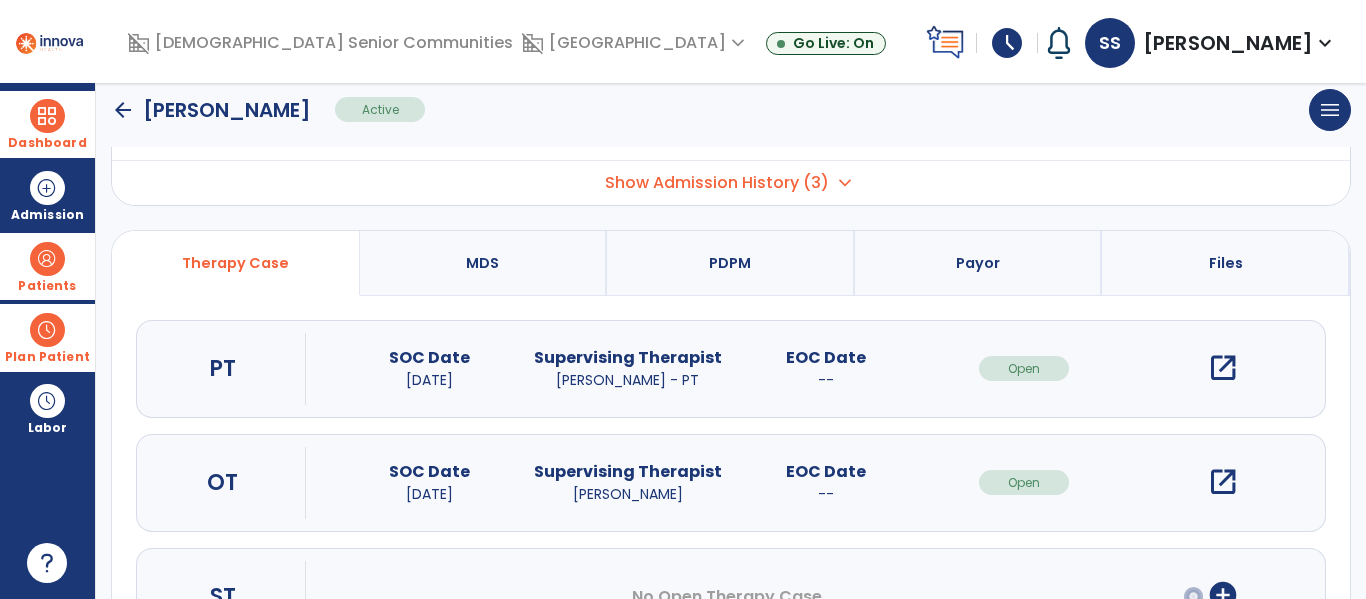 click on "open_in_new" at bounding box center (1223, 482) 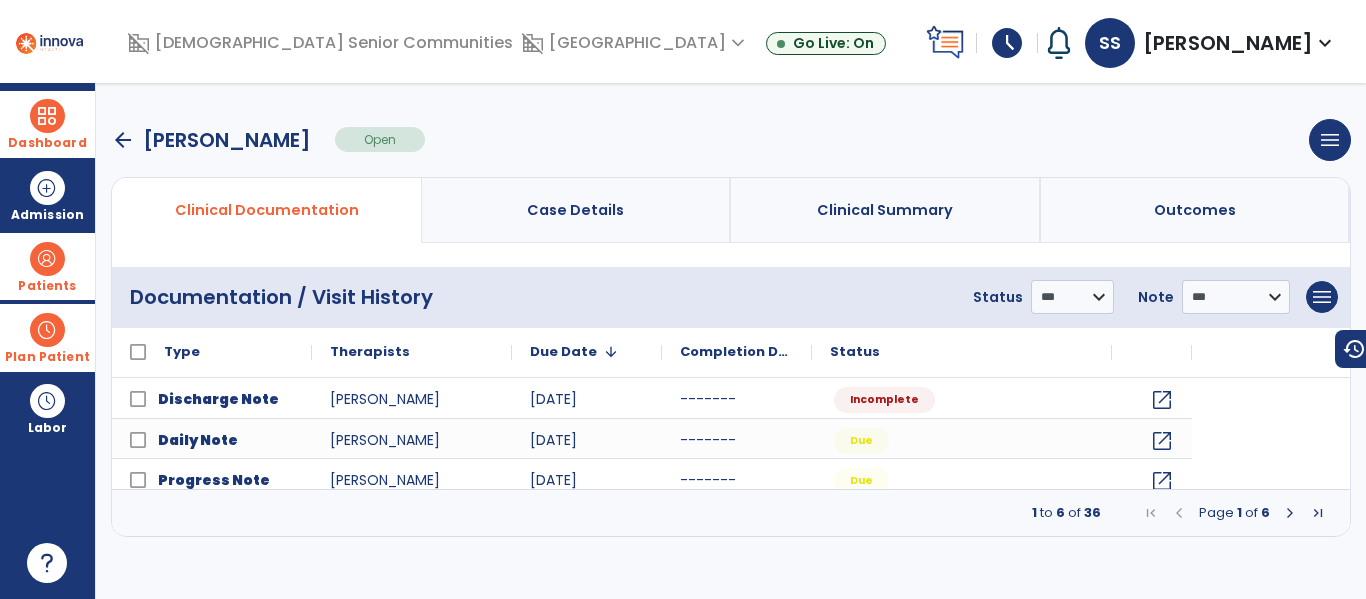 scroll, scrollTop: 0, scrollLeft: 0, axis: both 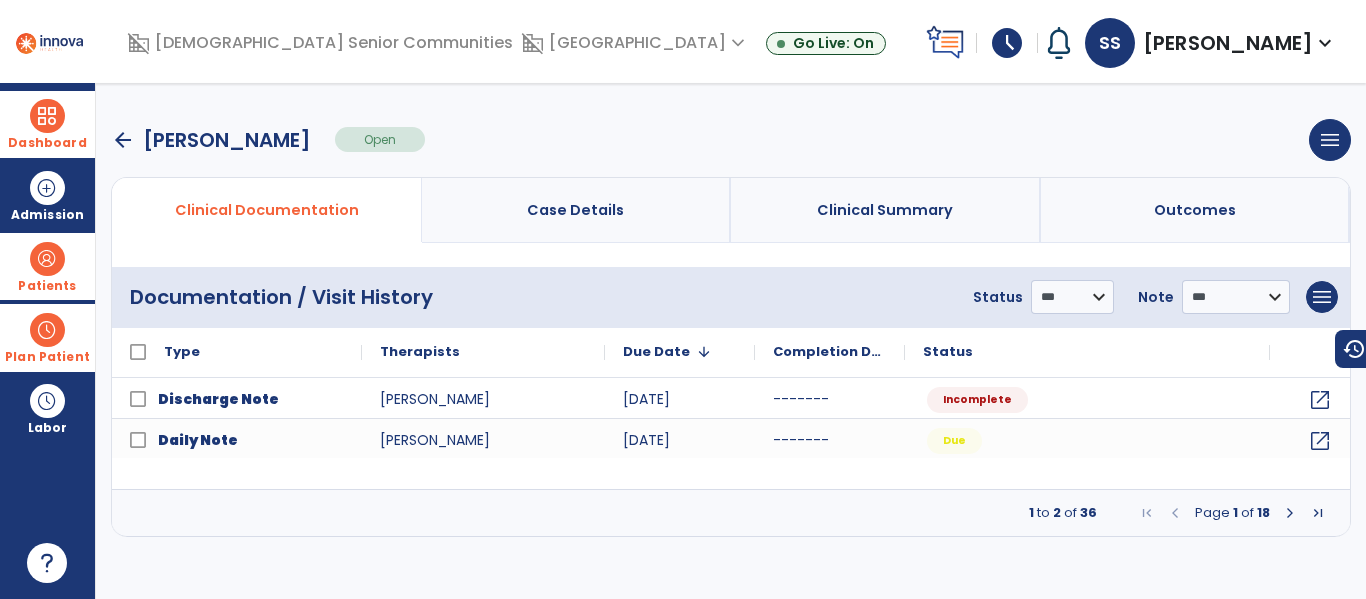 click at bounding box center [1290, 513] 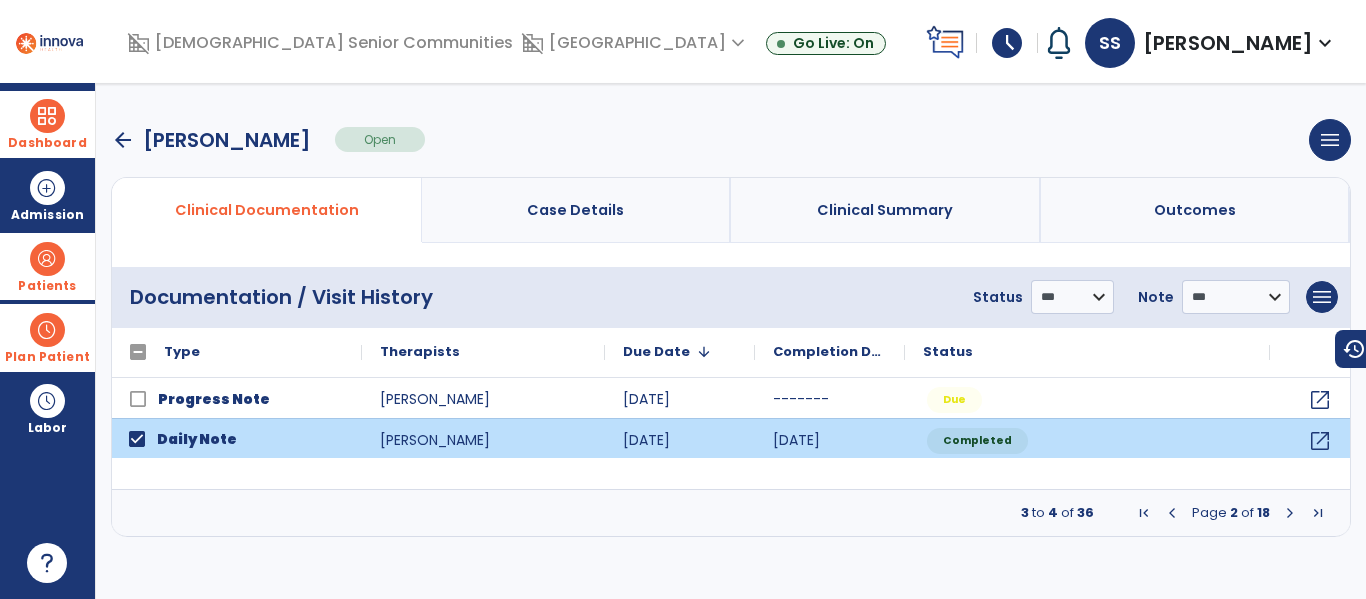 click at bounding box center (1290, 513) 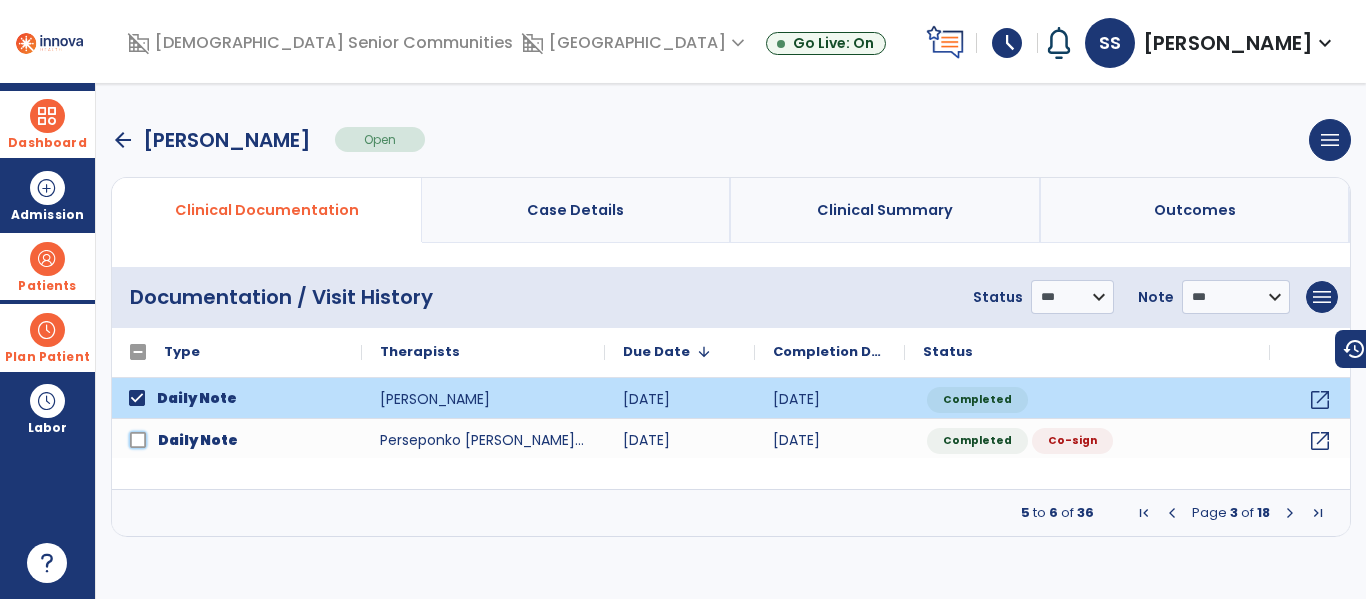 click 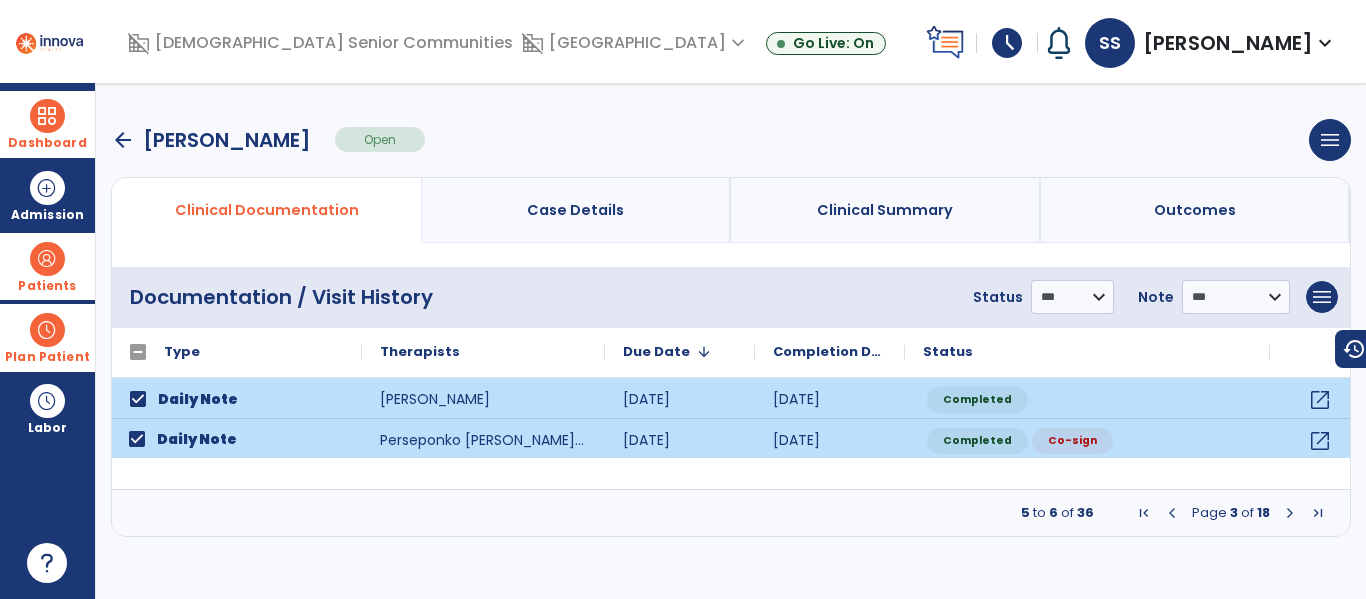 click at bounding box center [1290, 513] 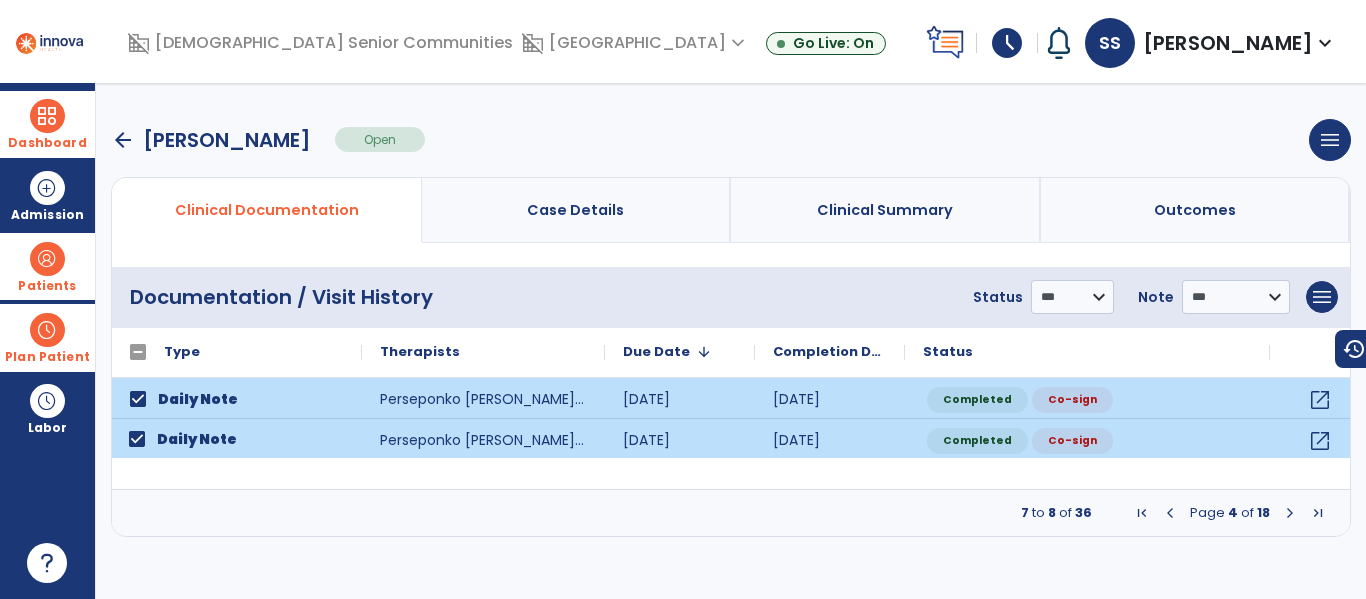 click at bounding box center [1290, 513] 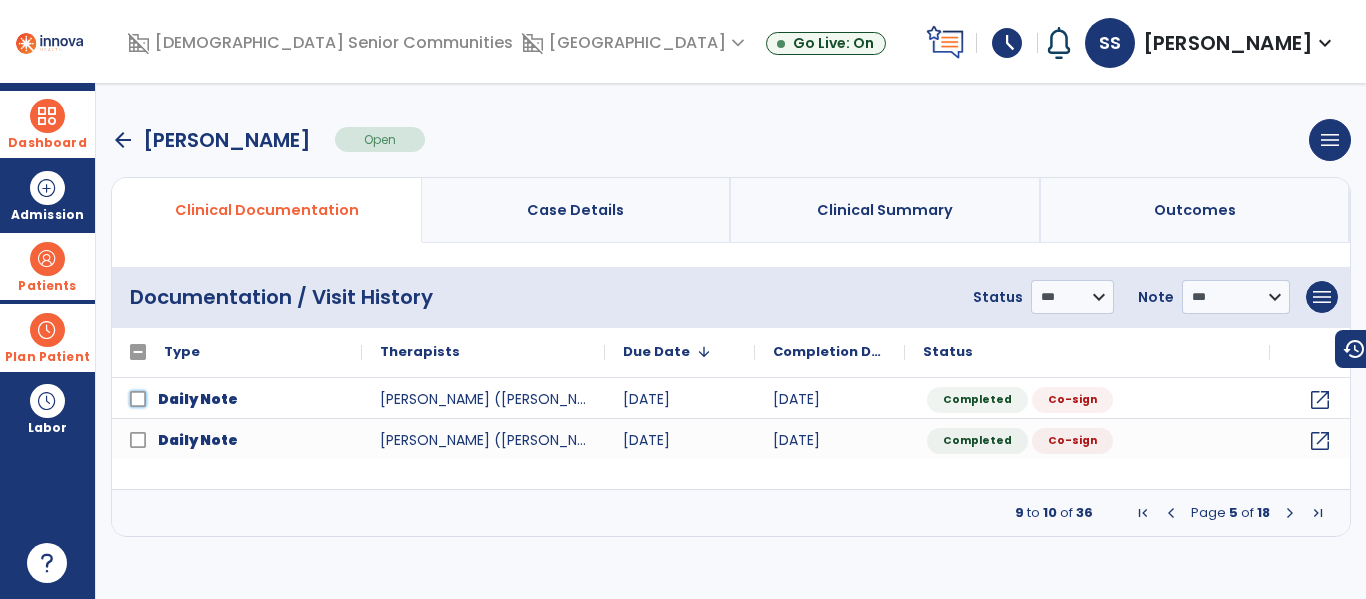 click 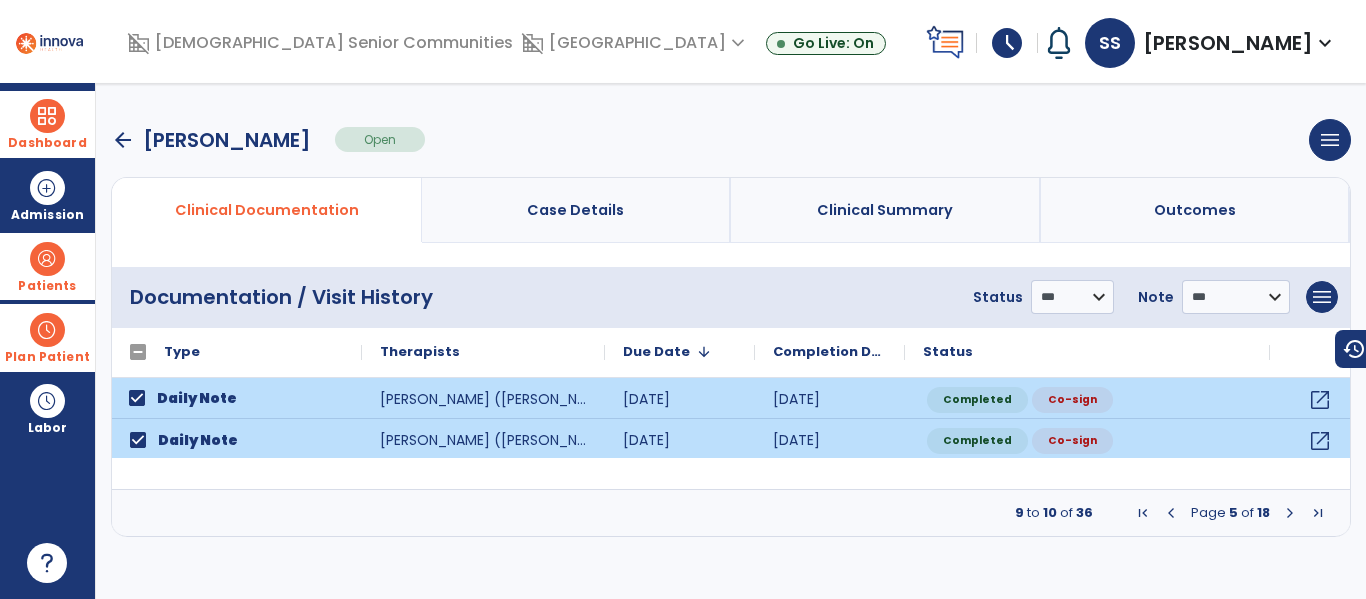 click at bounding box center (1290, 513) 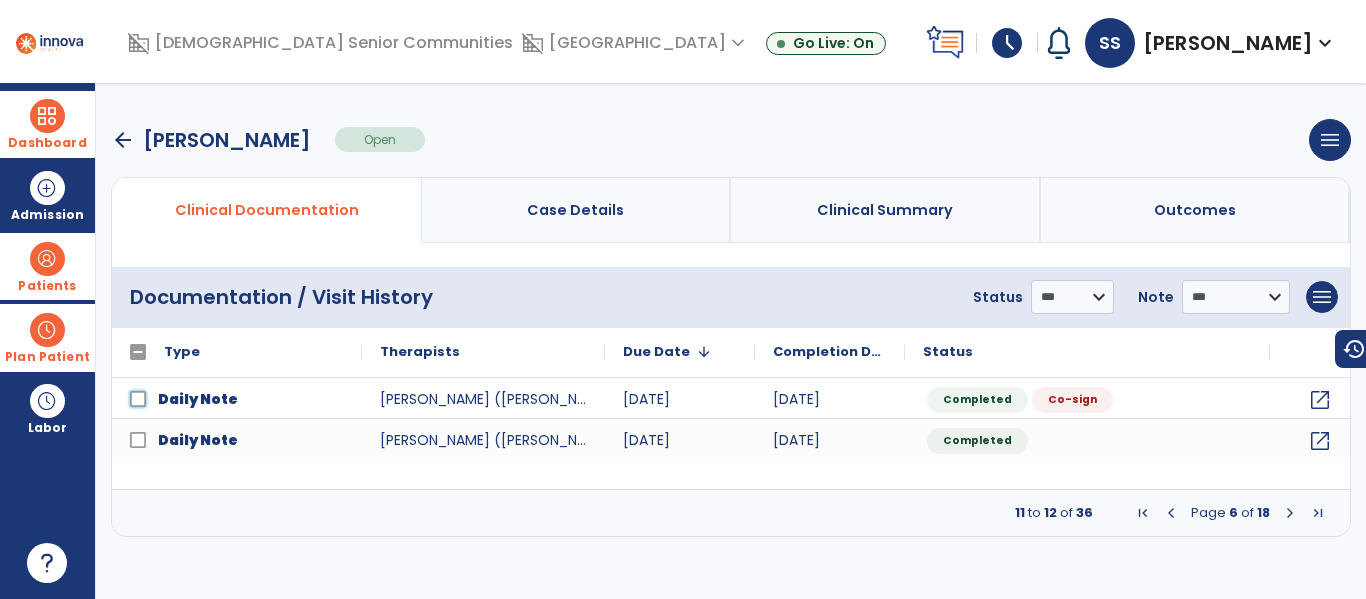 click on "Daily Note" 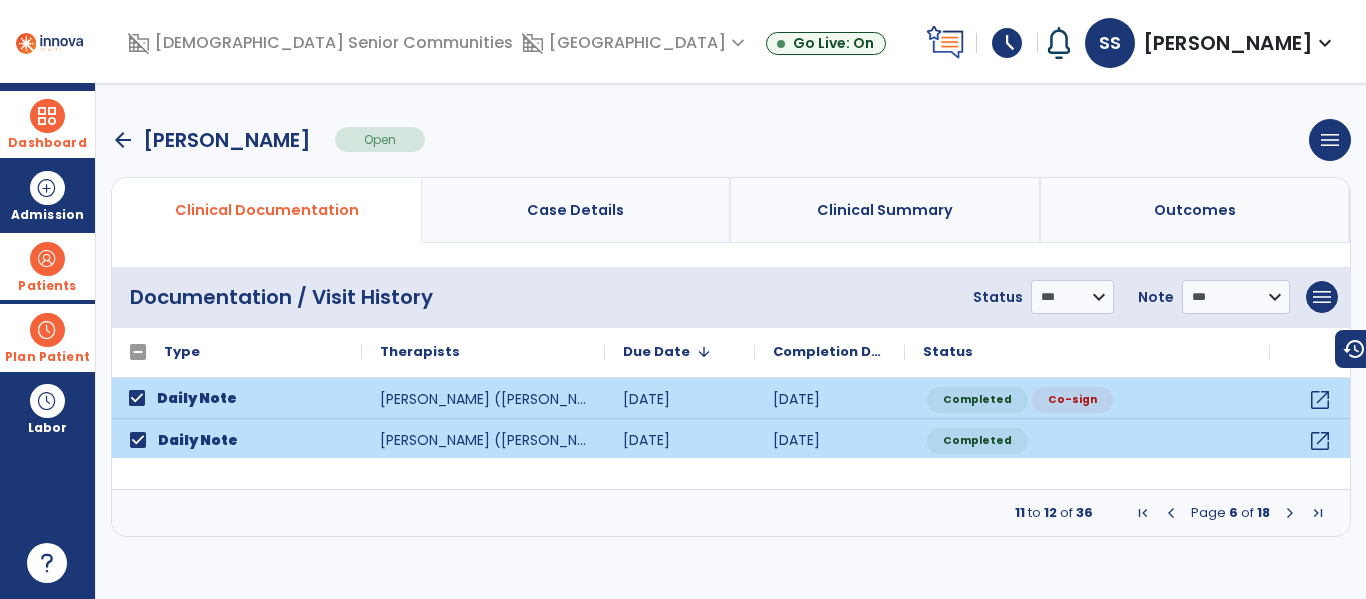 click at bounding box center [1290, 513] 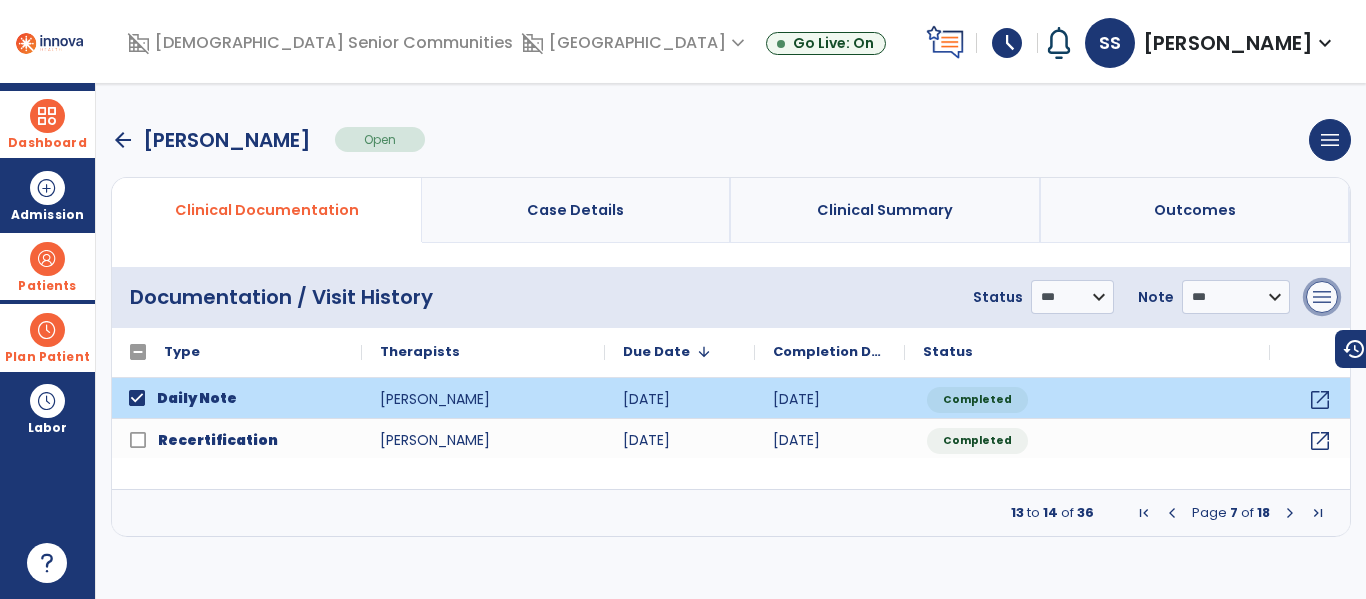 click on "menu" at bounding box center (1322, 297) 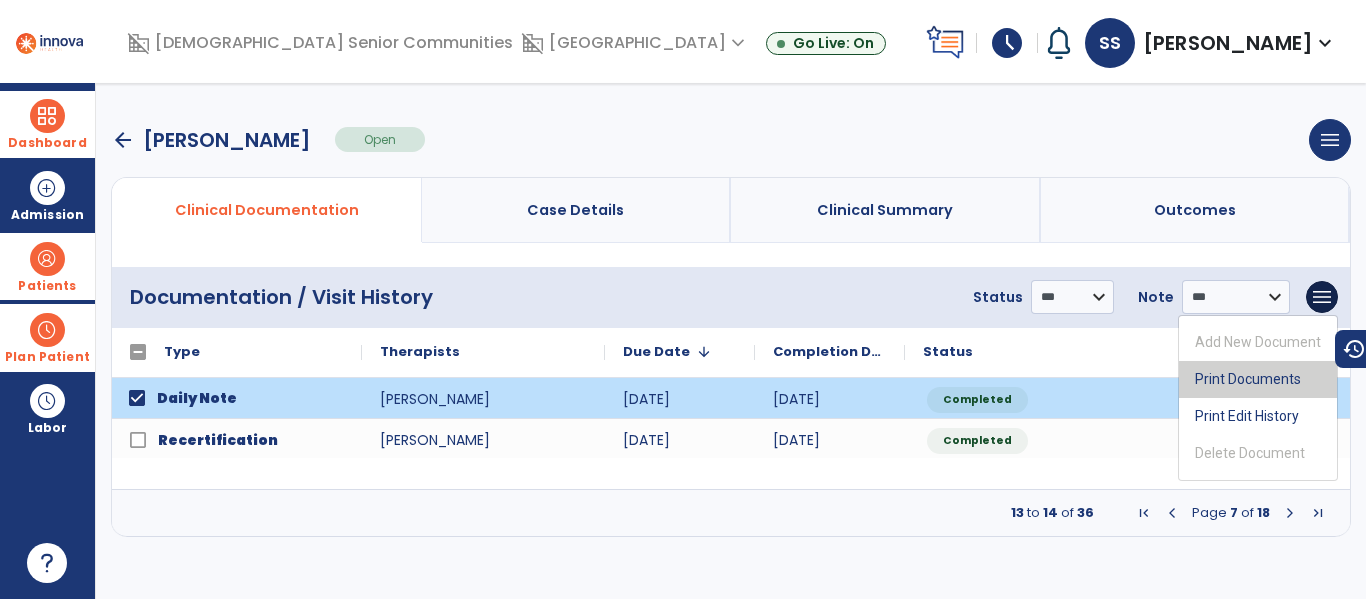 click on "Print Documents" at bounding box center (1258, 379) 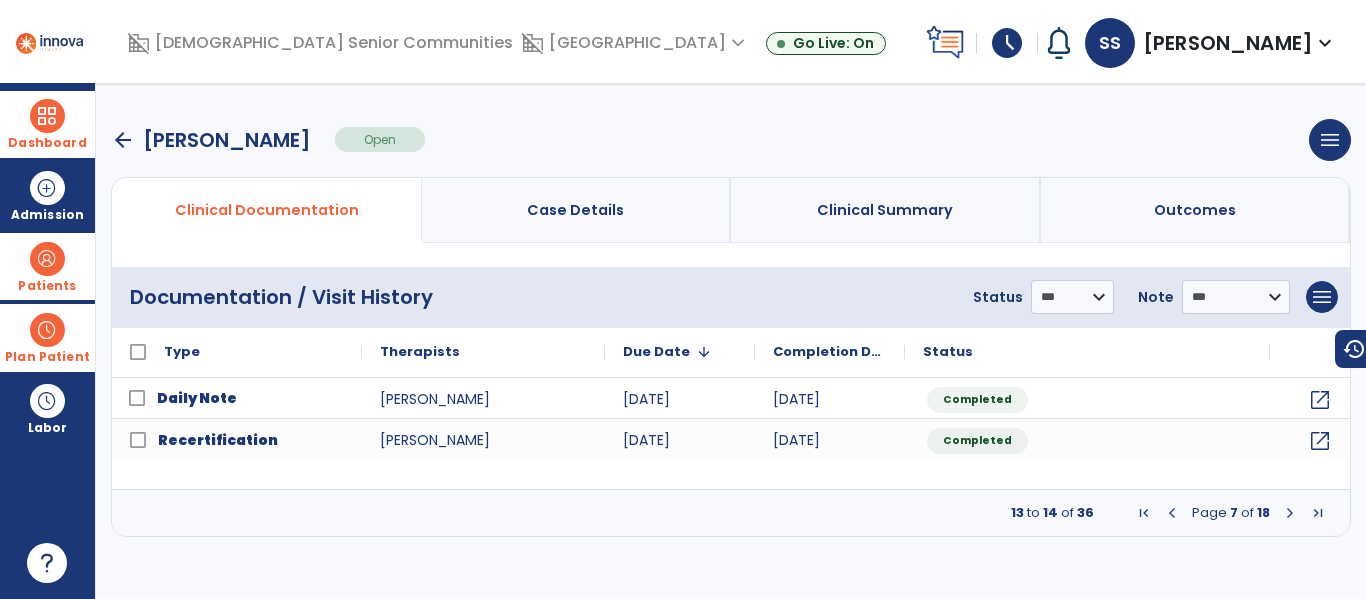 click at bounding box center (1144, 513) 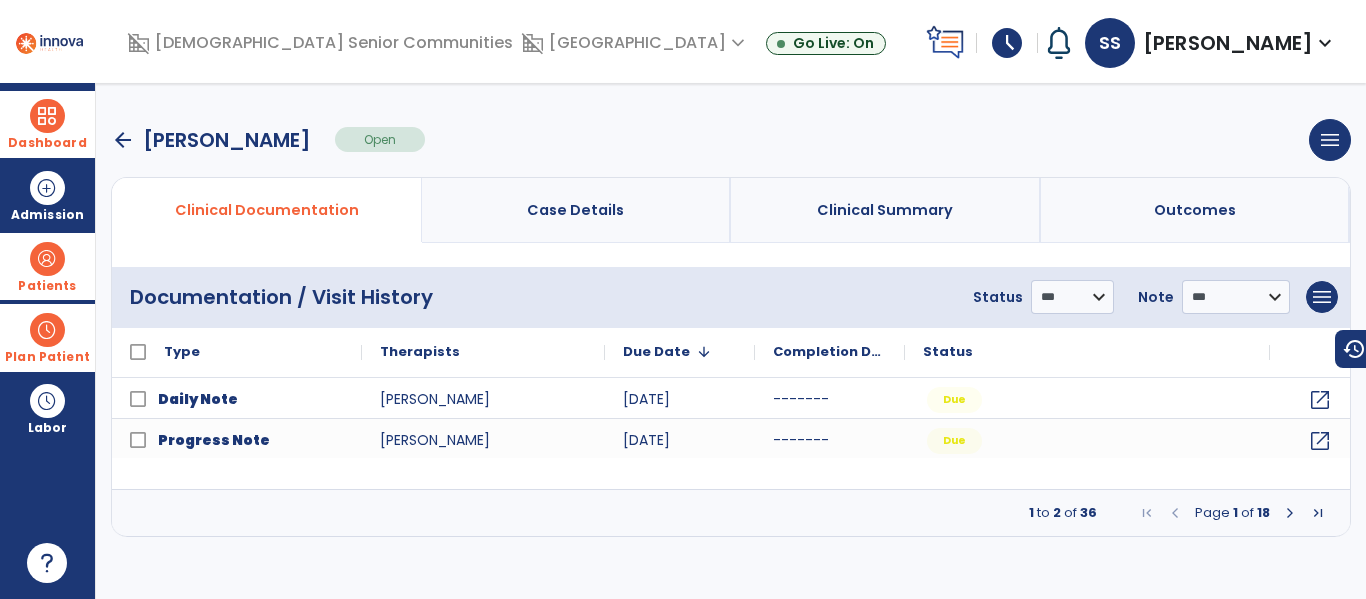 click at bounding box center (1290, 513) 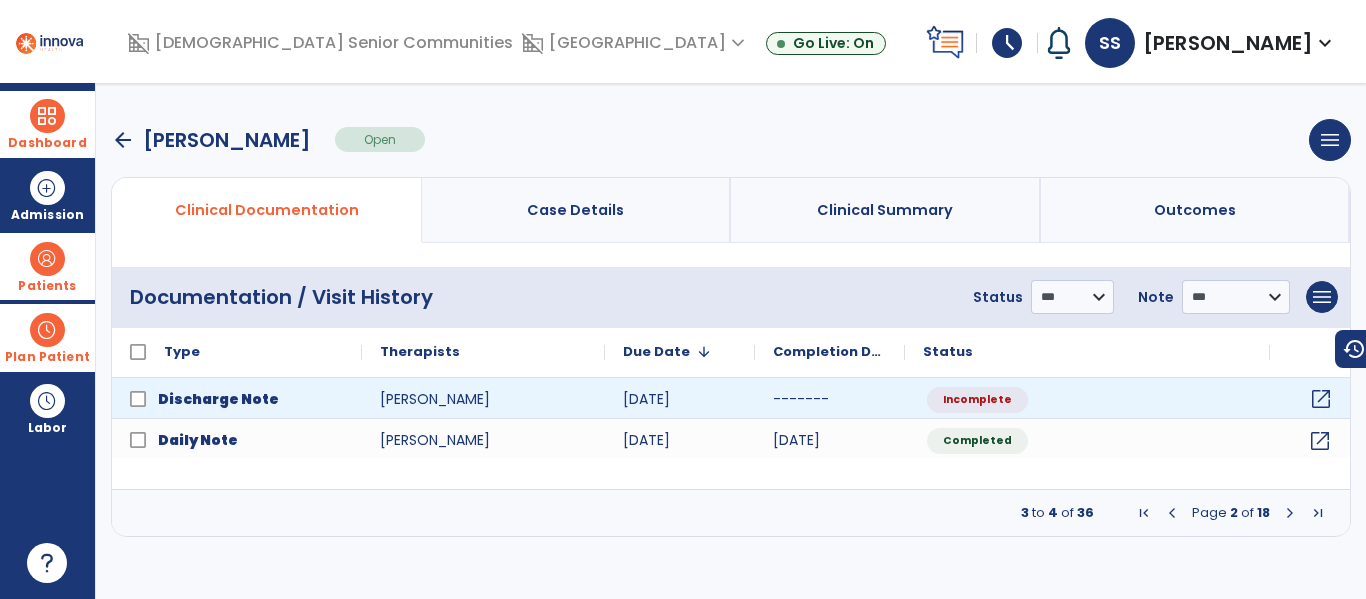 click on "open_in_new" 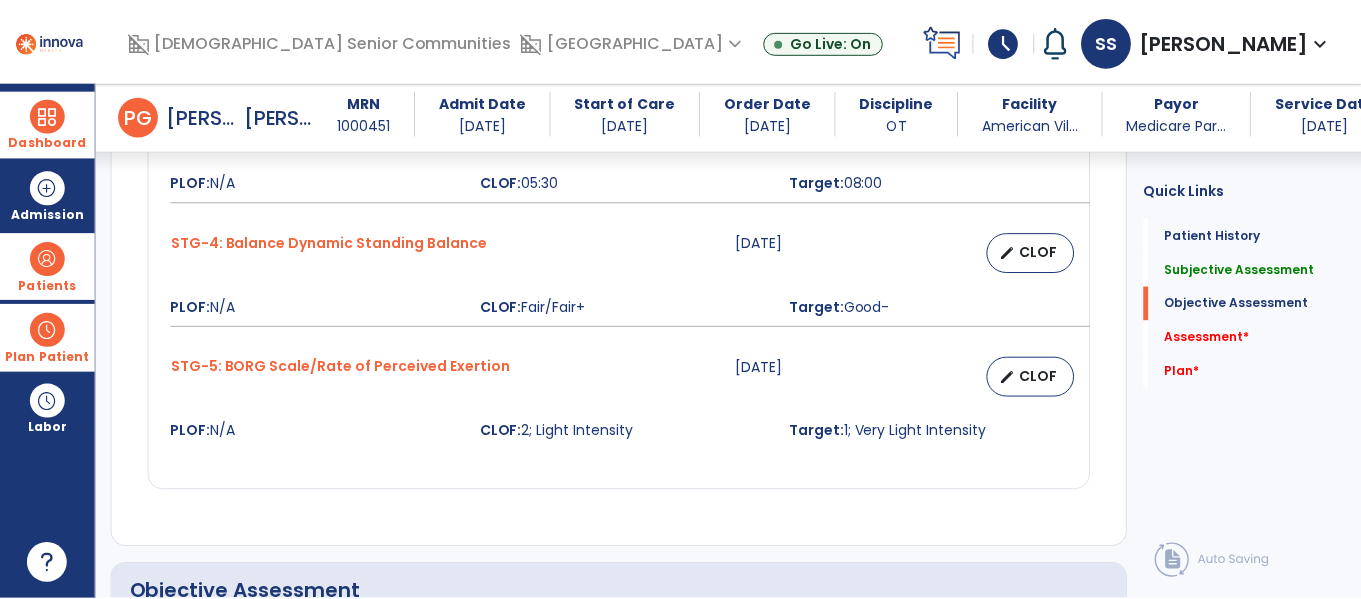 scroll, scrollTop: 1256, scrollLeft: 0, axis: vertical 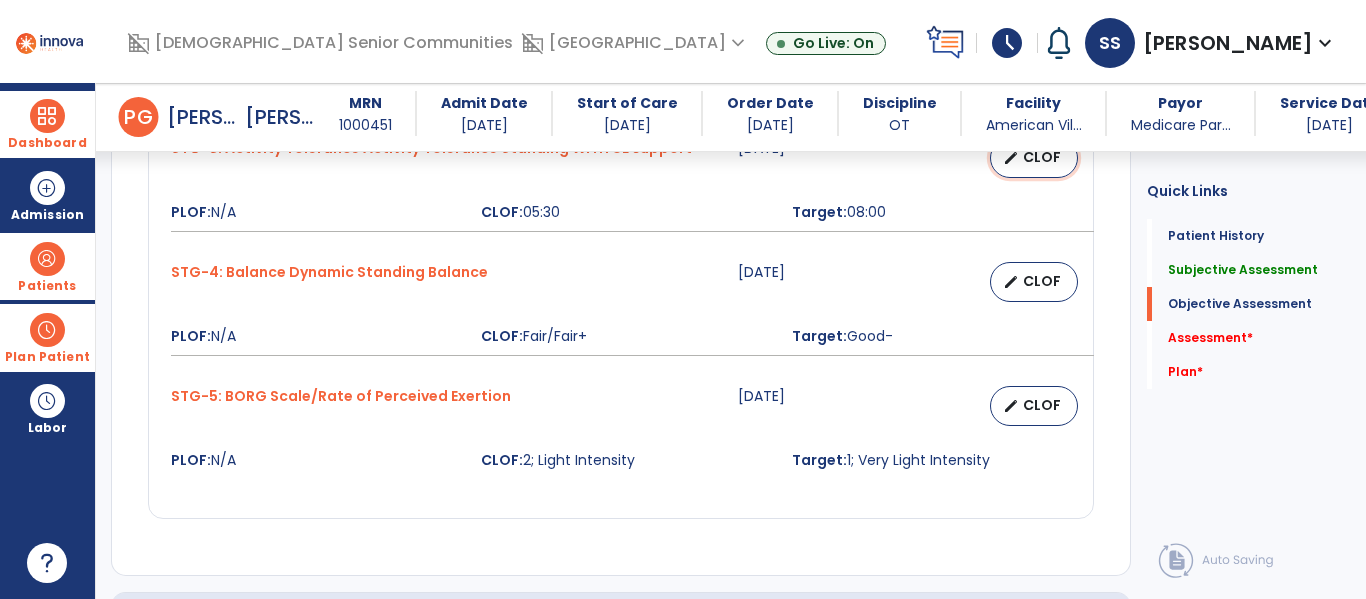 click on "CLOF" at bounding box center [1042, 157] 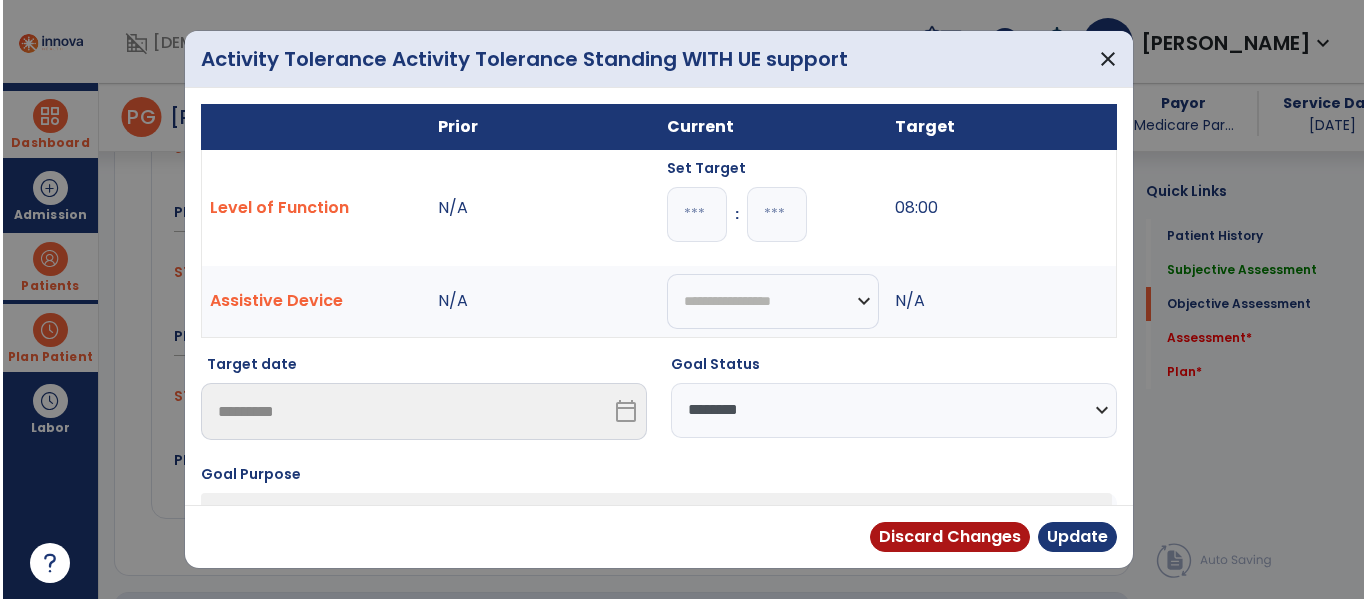 scroll, scrollTop: 1256, scrollLeft: 0, axis: vertical 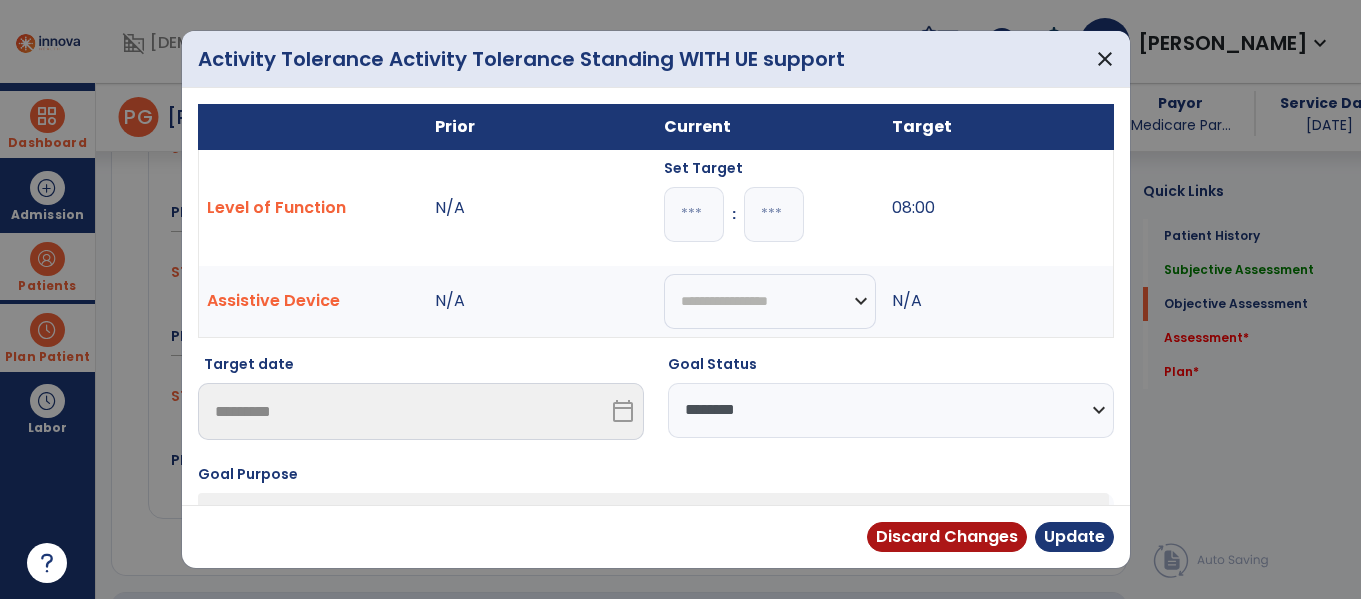 click on "*" at bounding box center (694, 214) 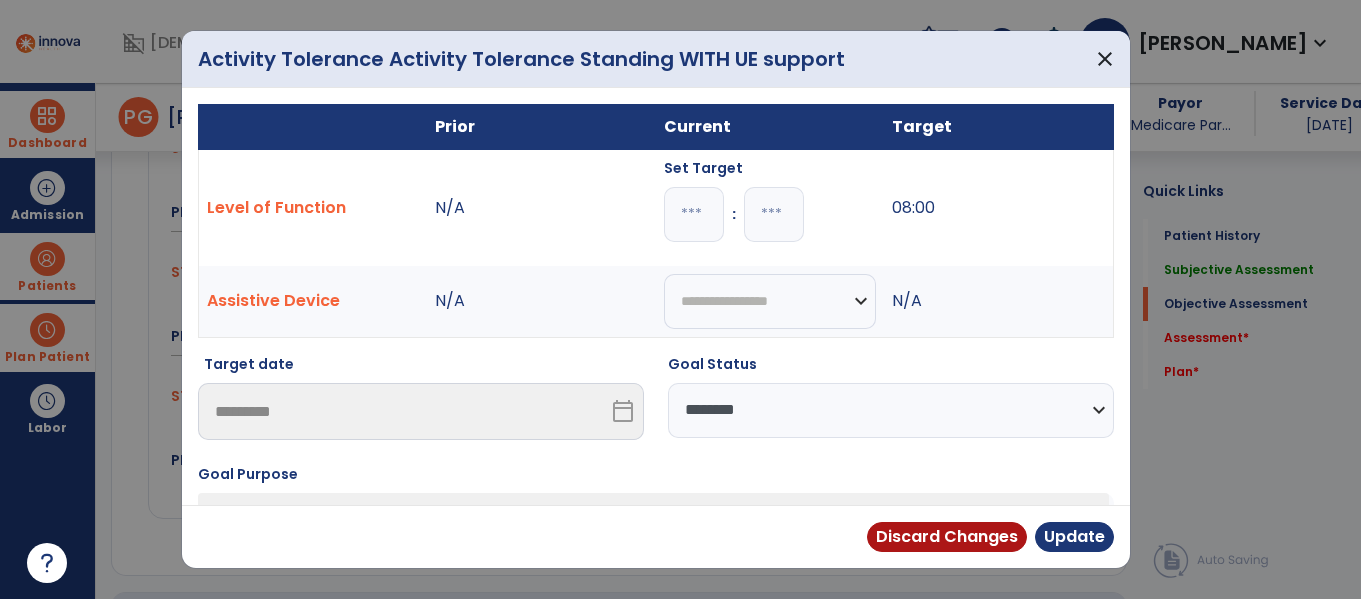 select on "********" 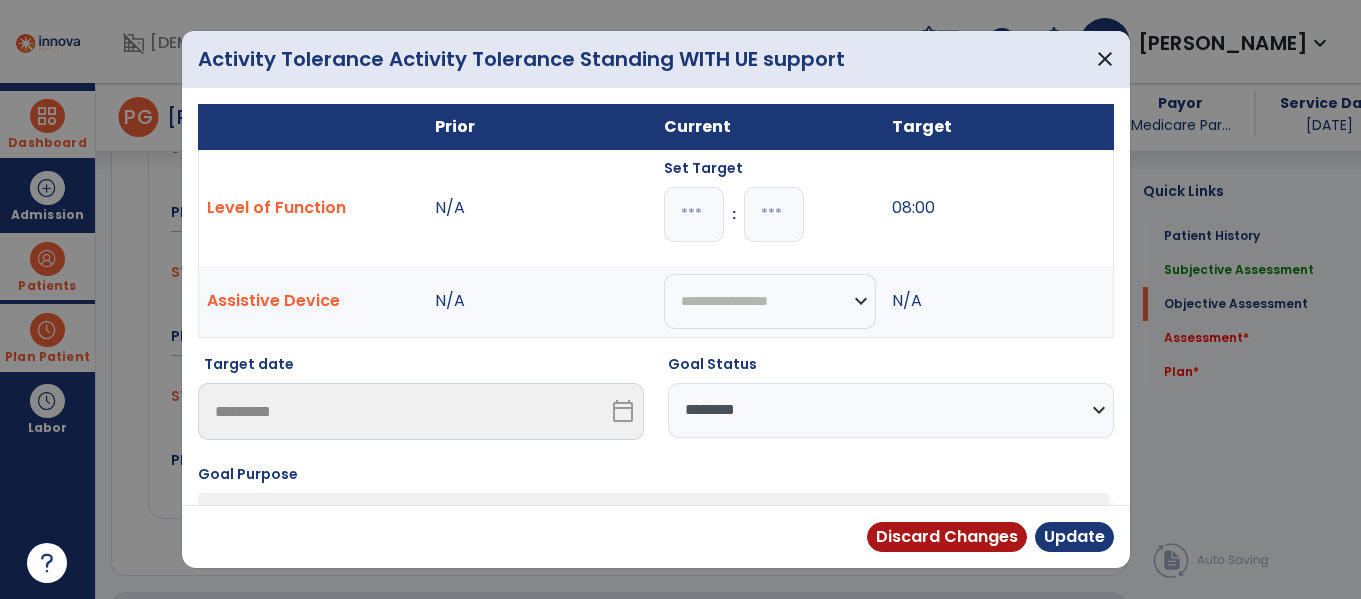 click on "**********" at bounding box center (891, 410) 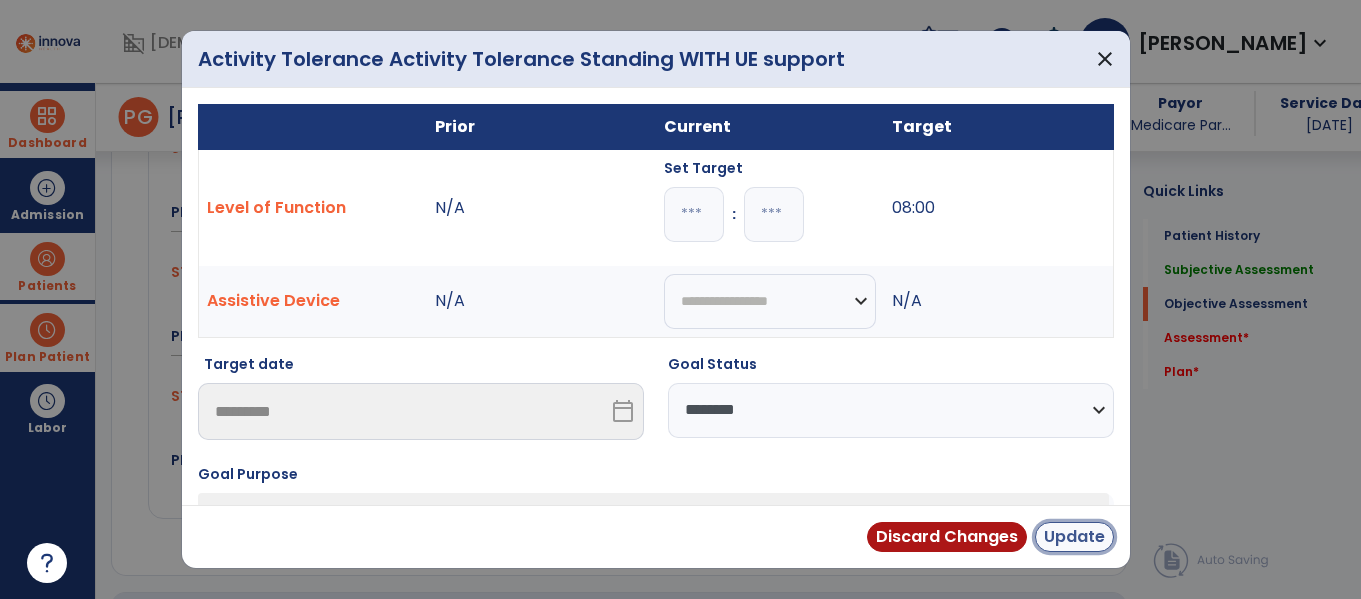 click on "Update" at bounding box center (1074, 537) 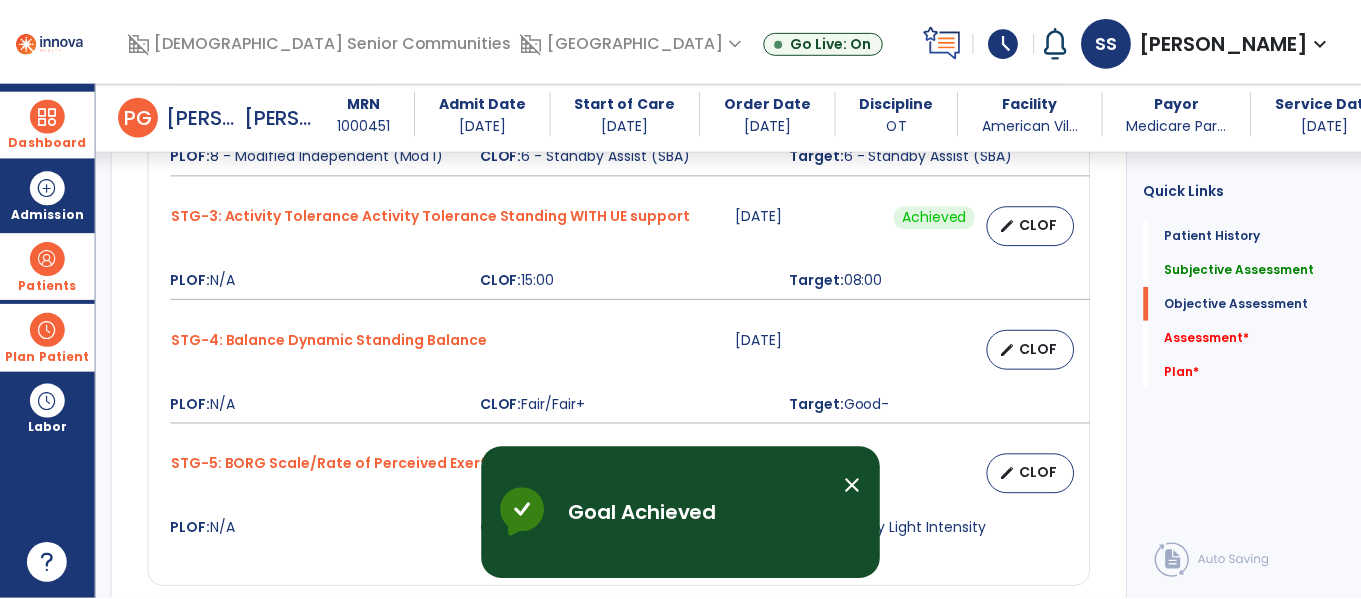 scroll, scrollTop: 1190, scrollLeft: 0, axis: vertical 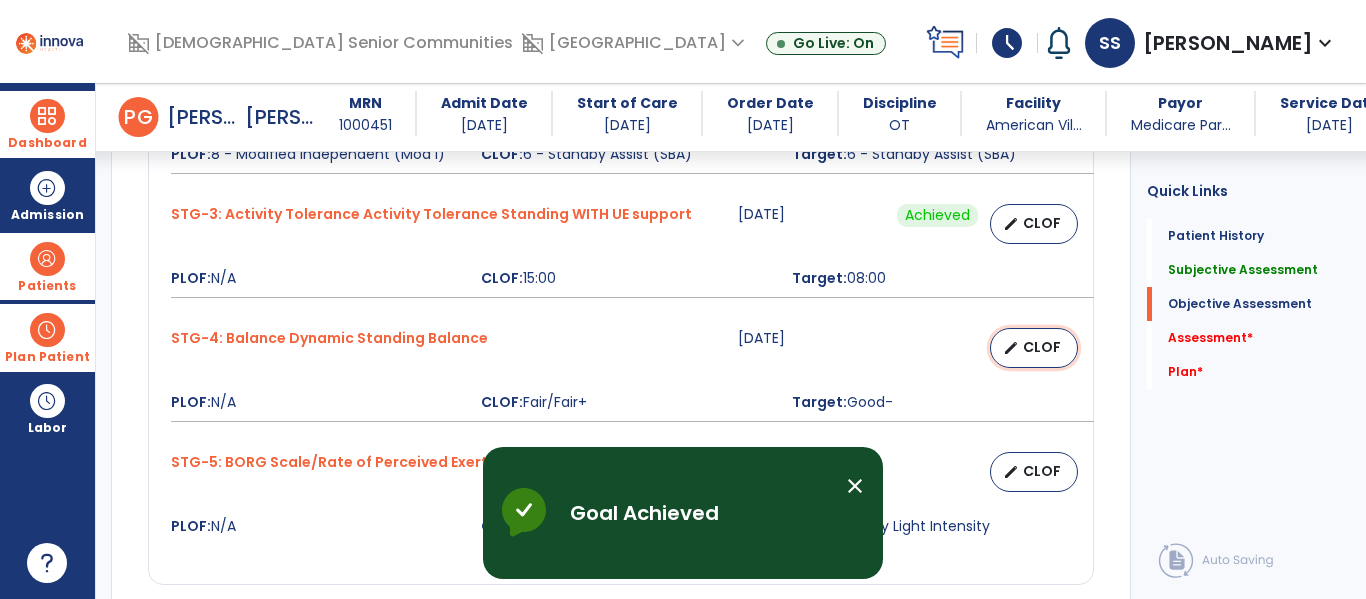 click on "CLOF" at bounding box center [1042, 347] 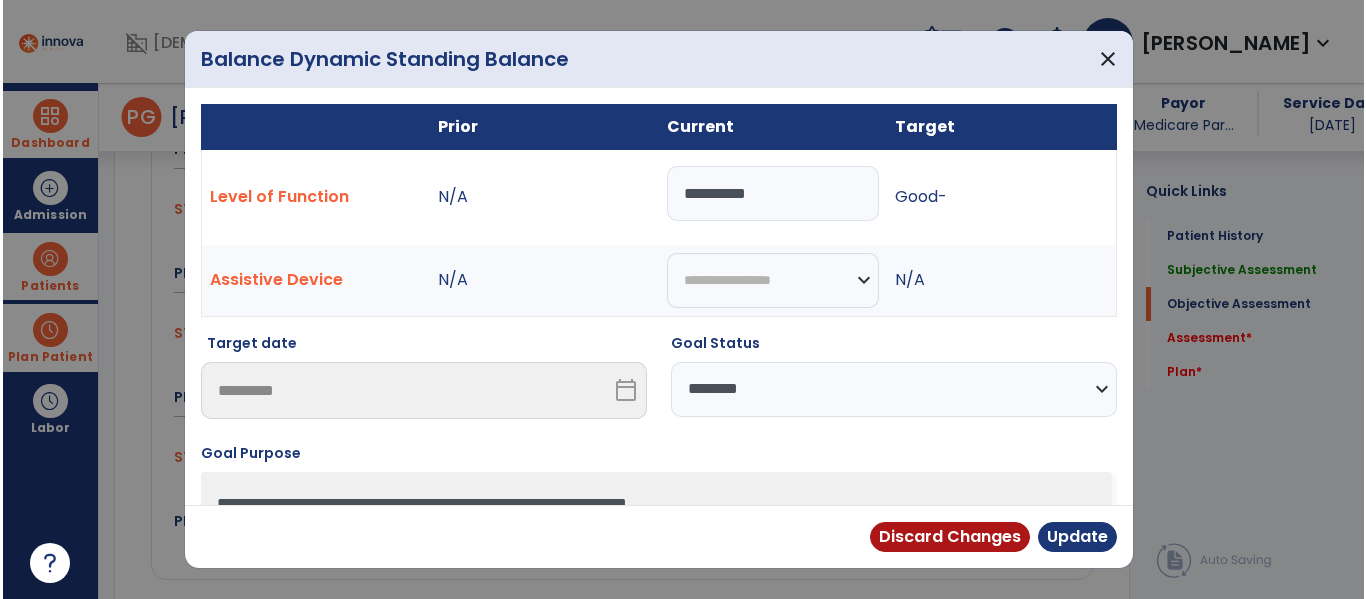 scroll, scrollTop: 1190, scrollLeft: 0, axis: vertical 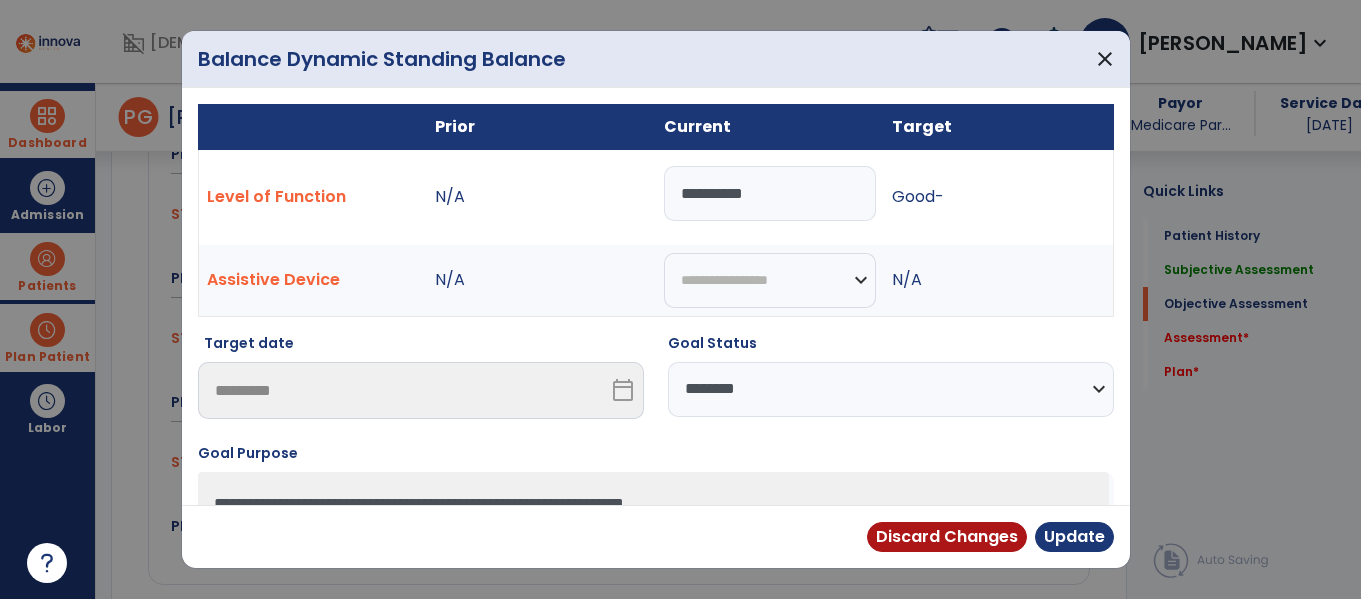 click on "**********" at bounding box center [770, 193] 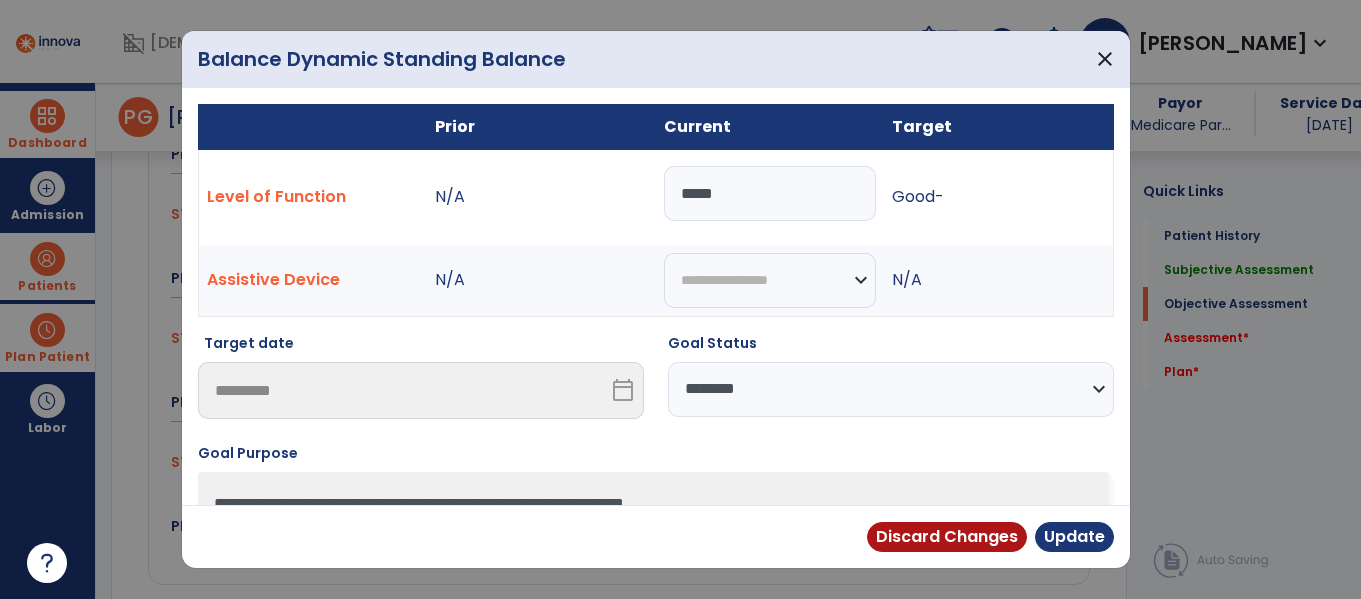 type on "*****" 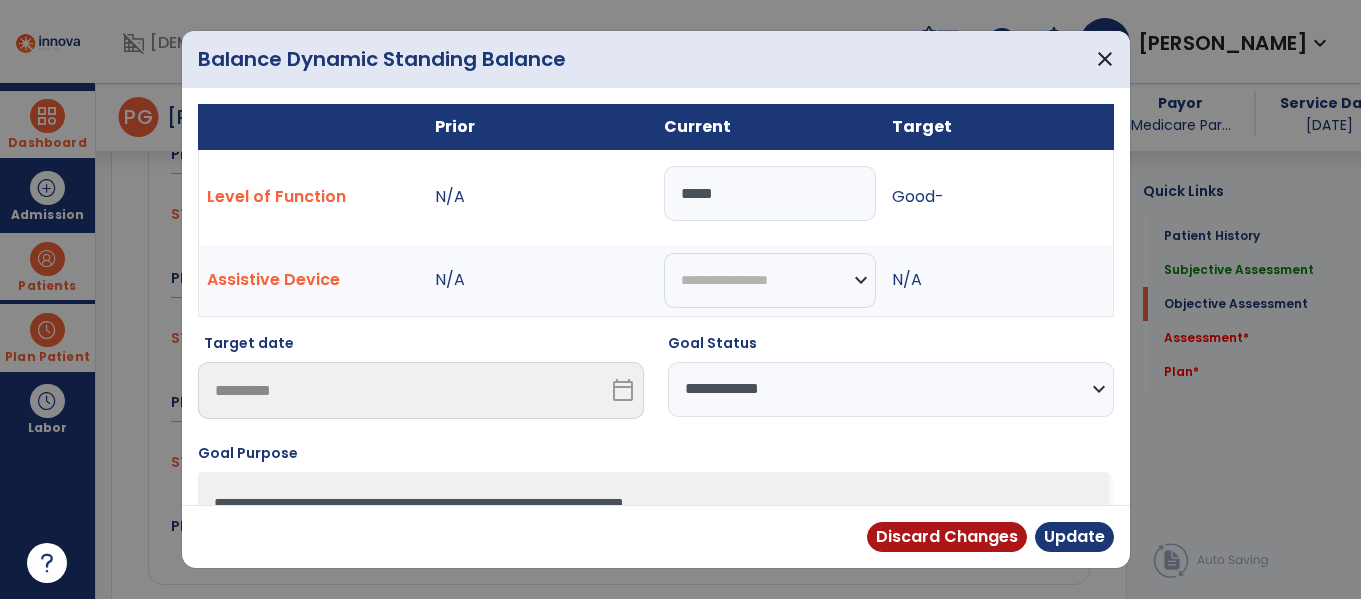 click on "**********" at bounding box center (891, 389) 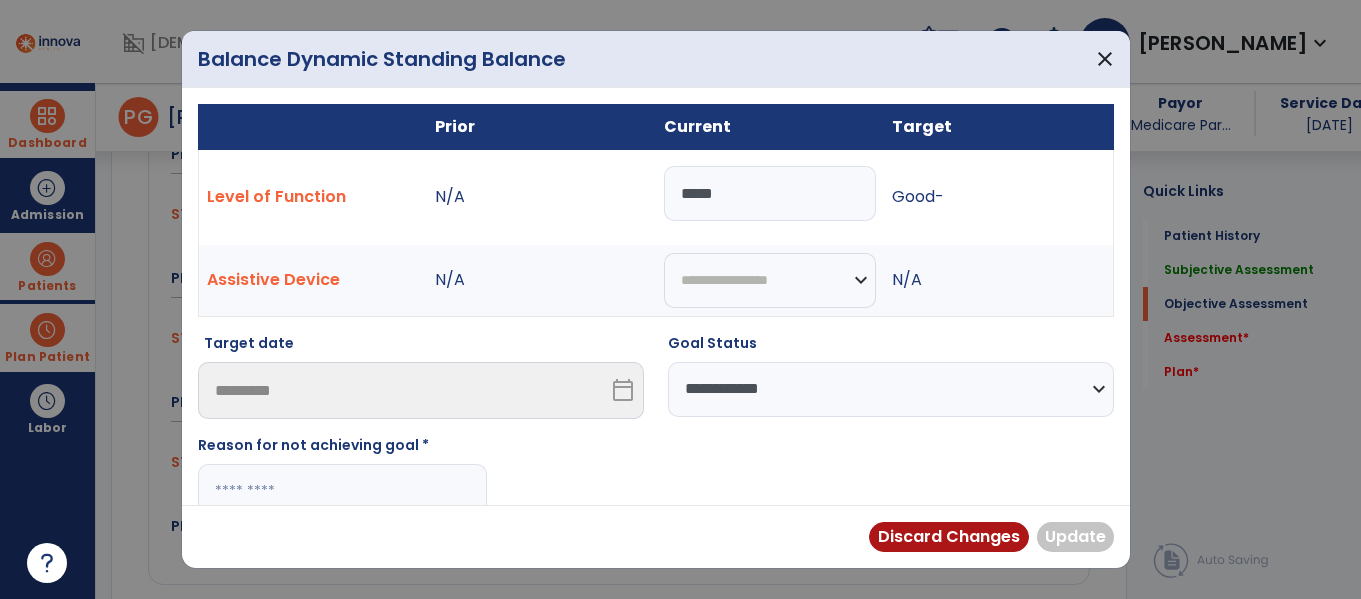 click on "**********" at bounding box center (891, 389) 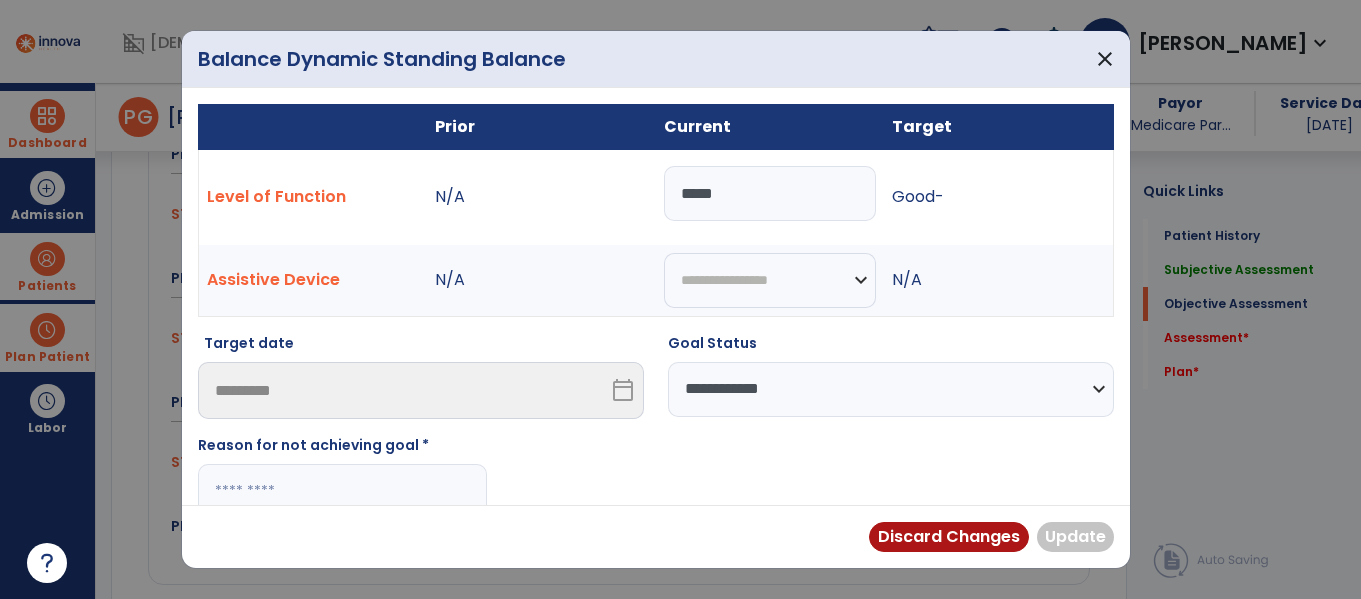 select on "********" 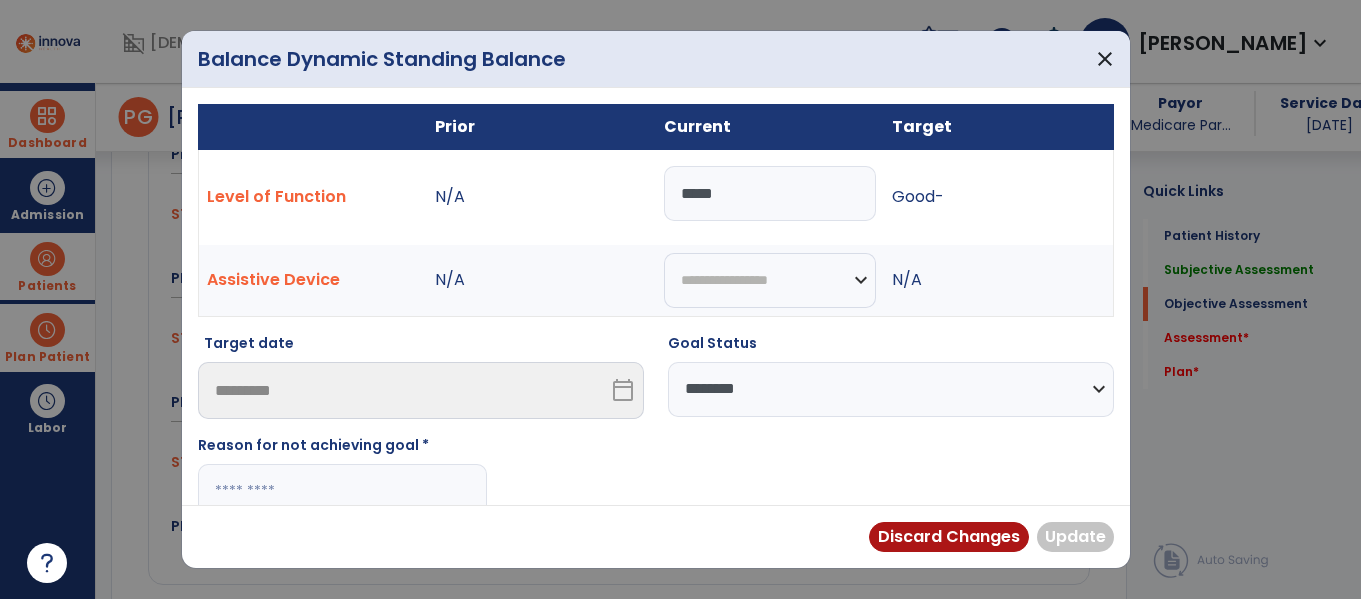 click on "**********" at bounding box center (891, 389) 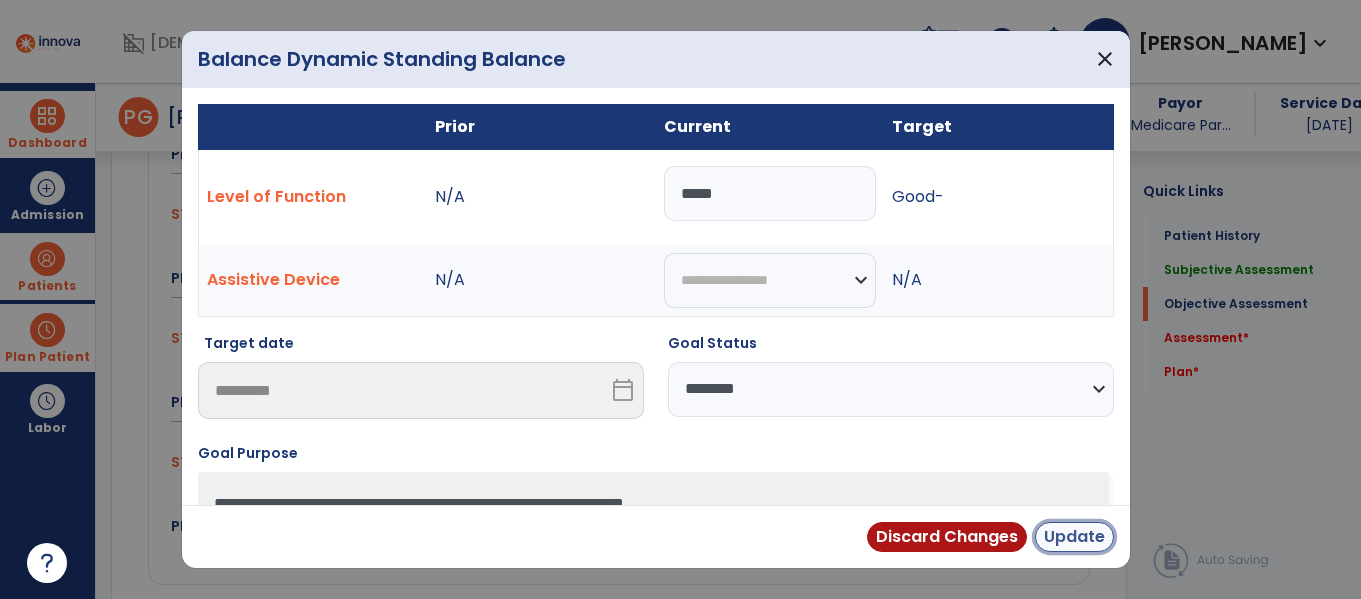 click on "Update" at bounding box center (1074, 537) 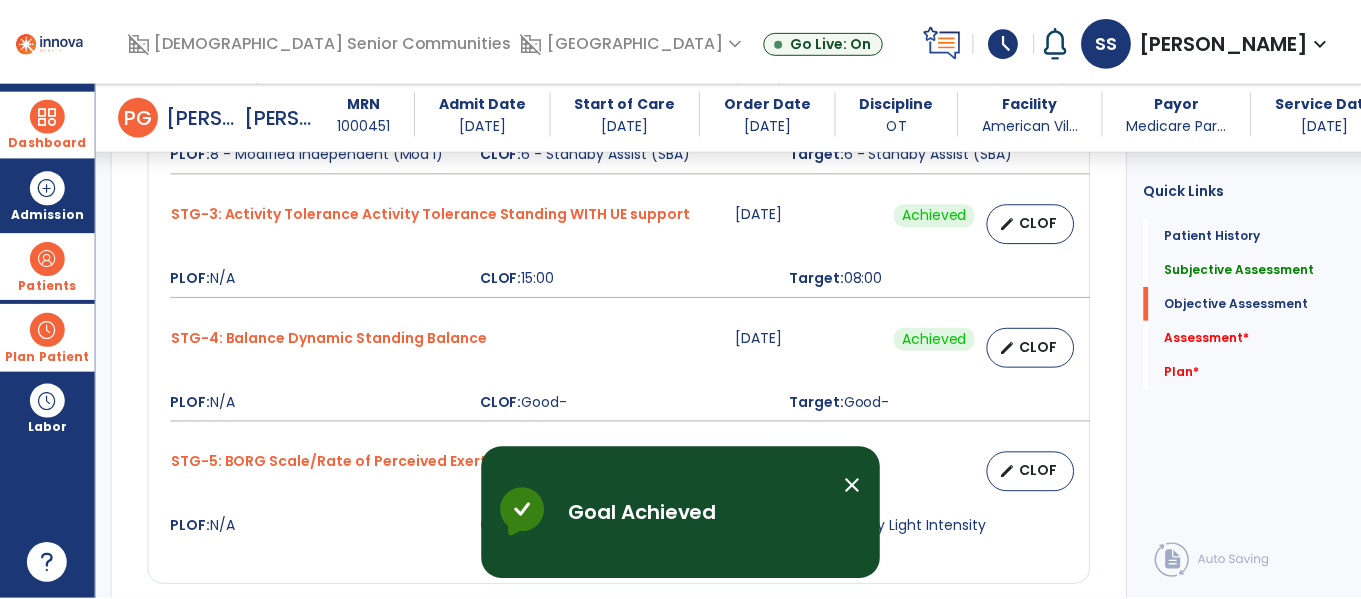 scroll, scrollTop: 1429, scrollLeft: 0, axis: vertical 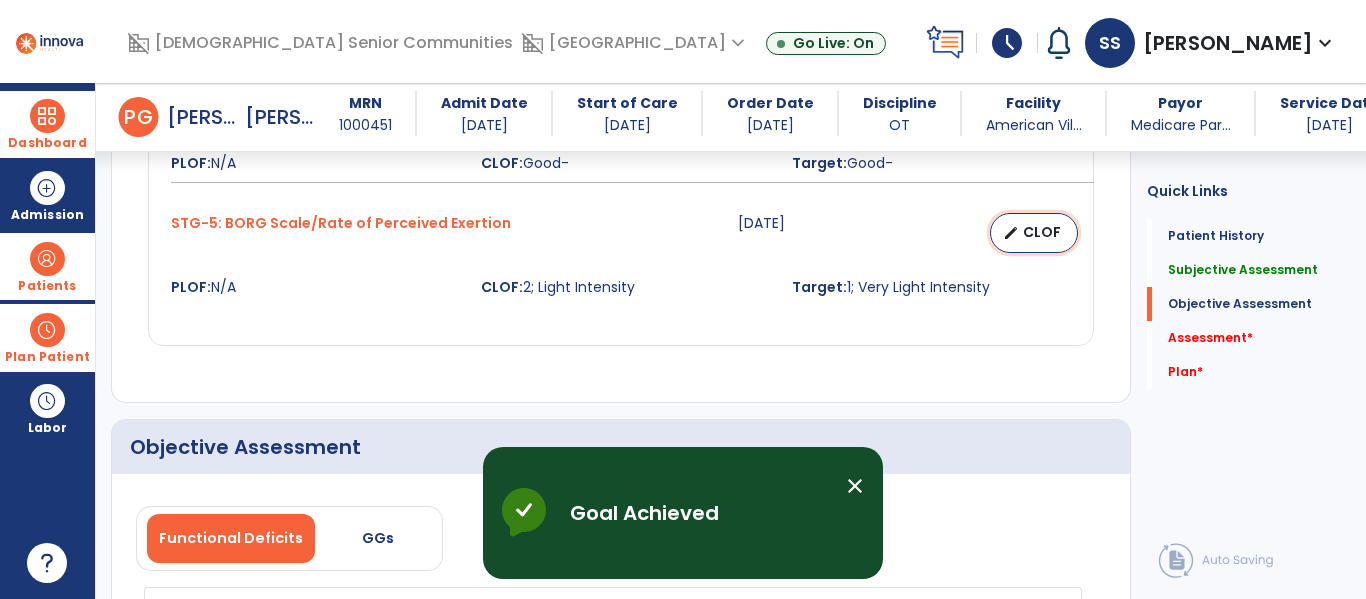 click on "CLOF" at bounding box center [1042, 232] 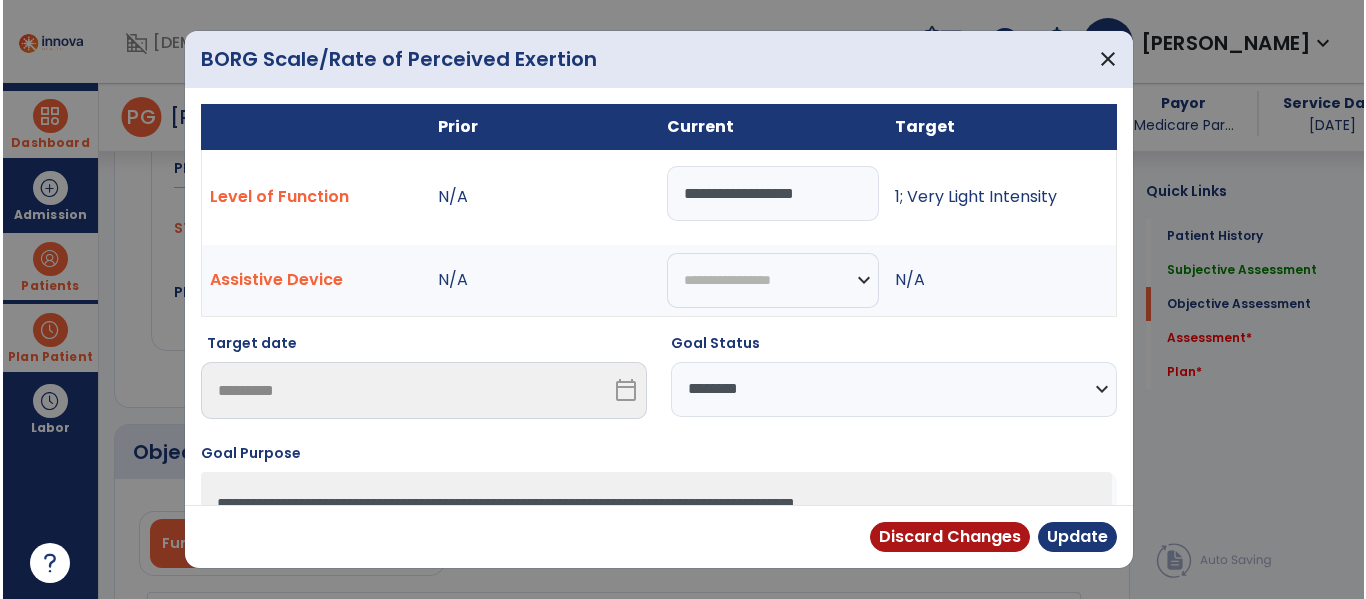 scroll, scrollTop: 1429, scrollLeft: 0, axis: vertical 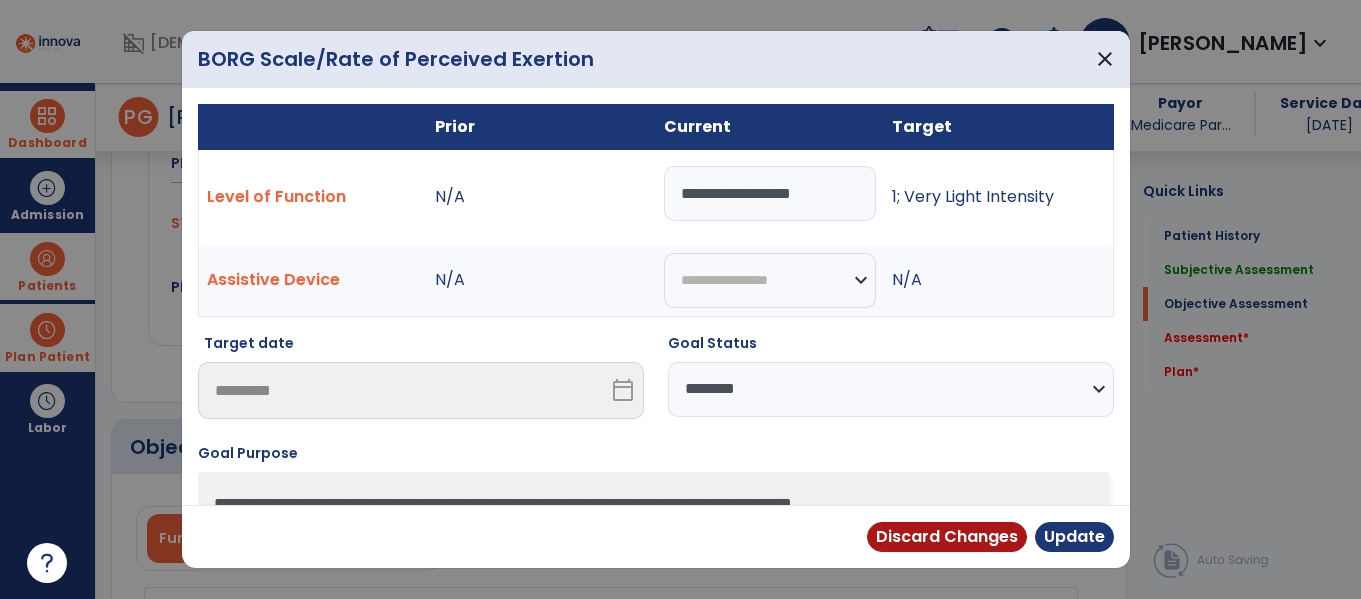click on "**********" at bounding box center [770, 193] 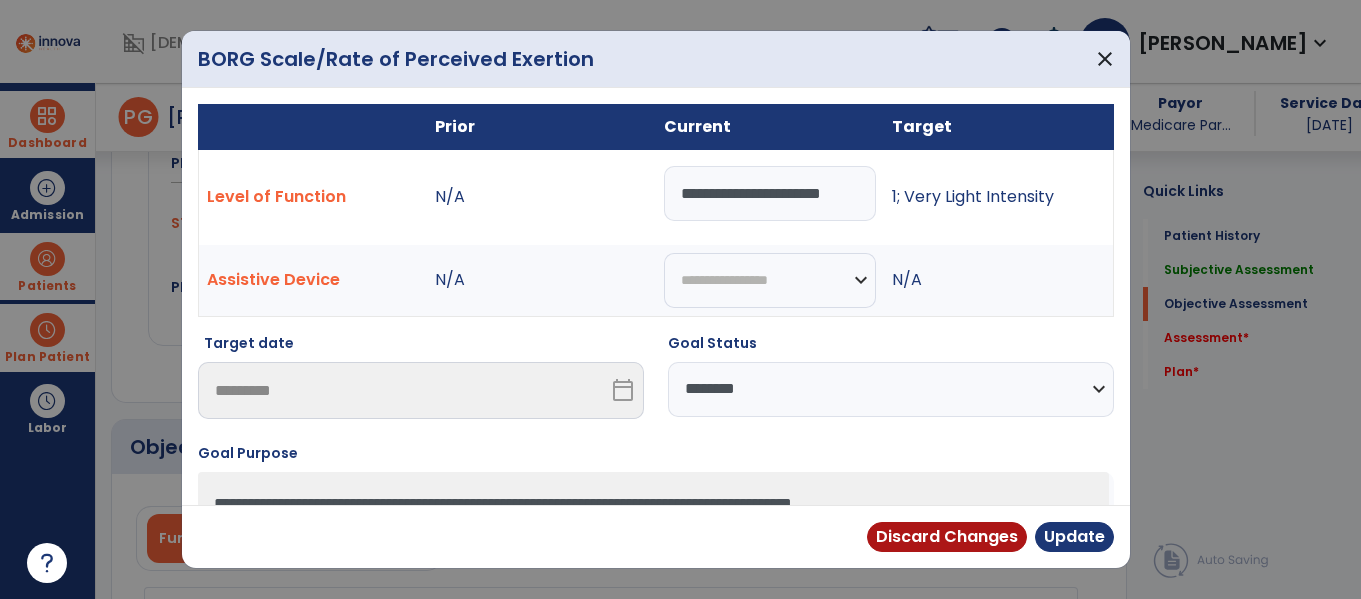 click on "**********" at bounding box center [770, 193] 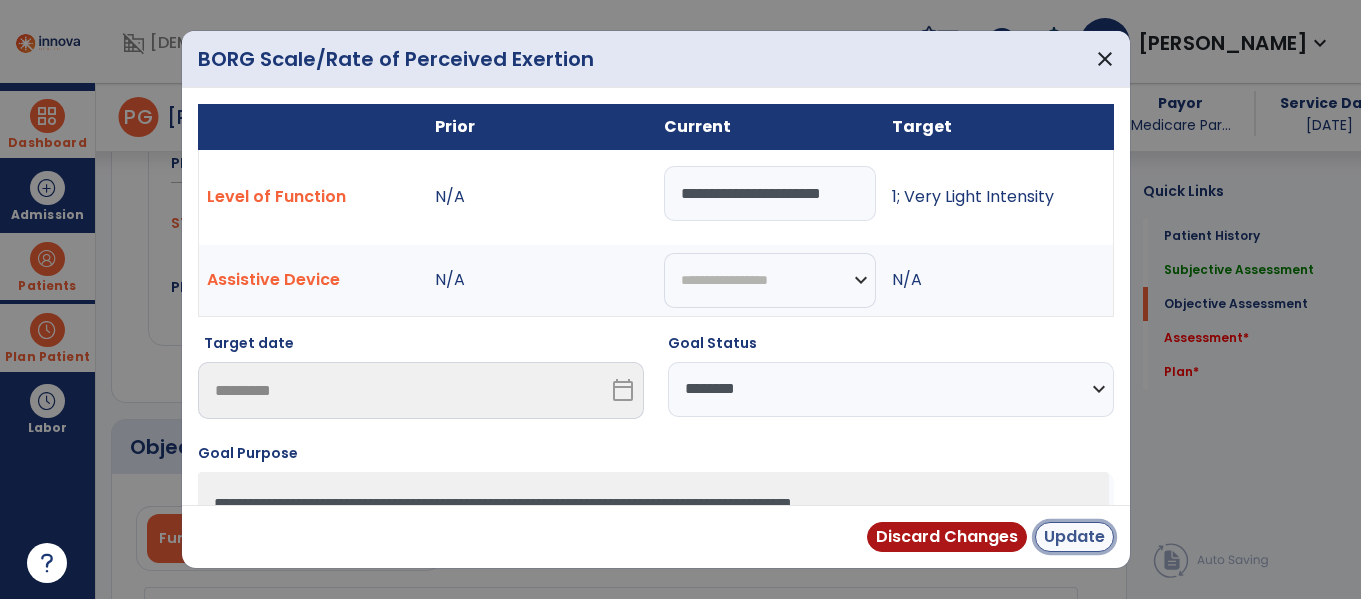 click on "Update" at bounding box center (1074, 537) 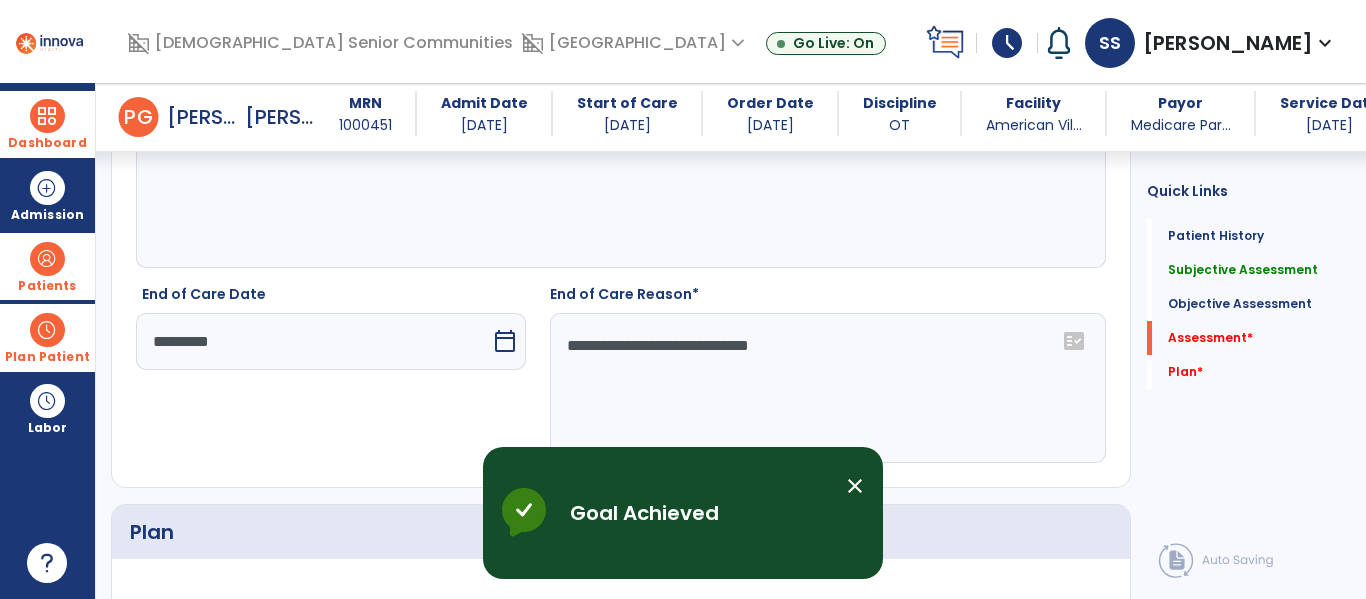 scroll, scrollTop: 2433, scrollLeft: 0, axis: vertical 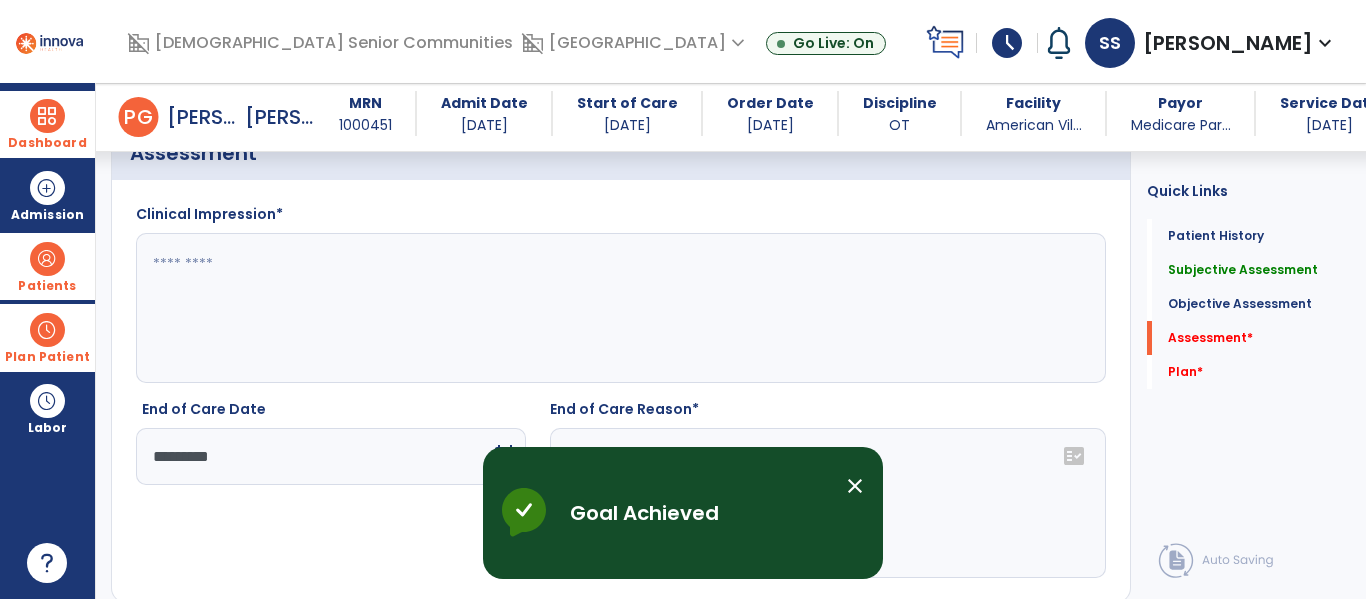 click 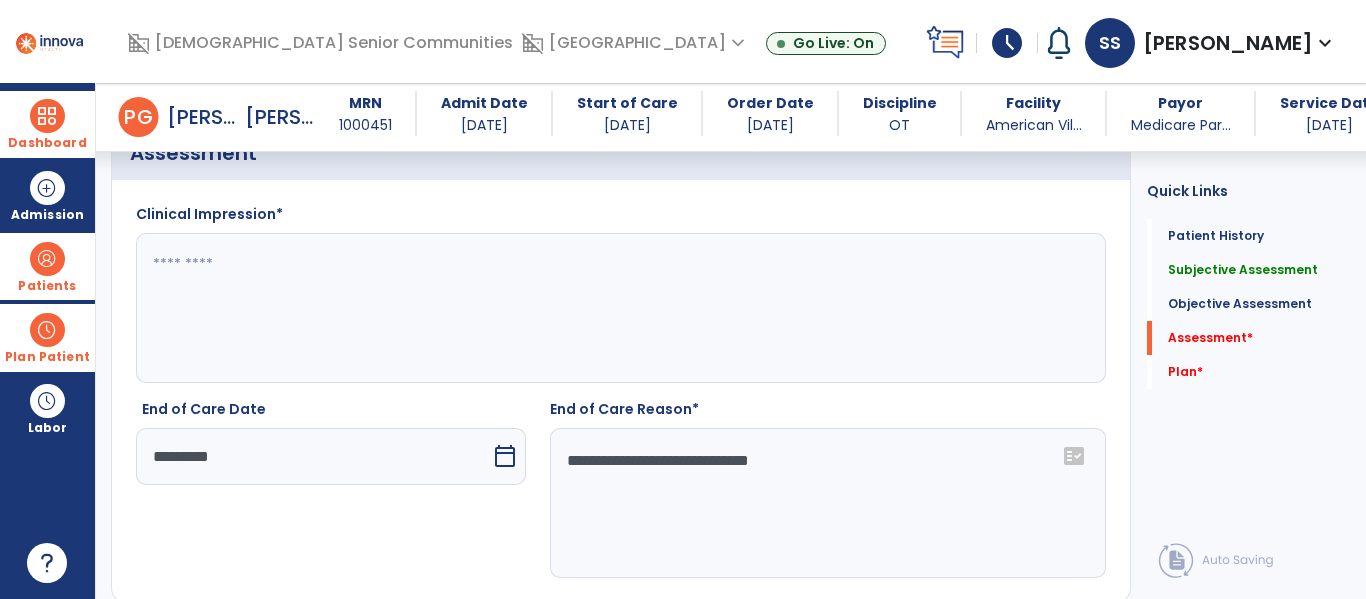 paste on "**********" 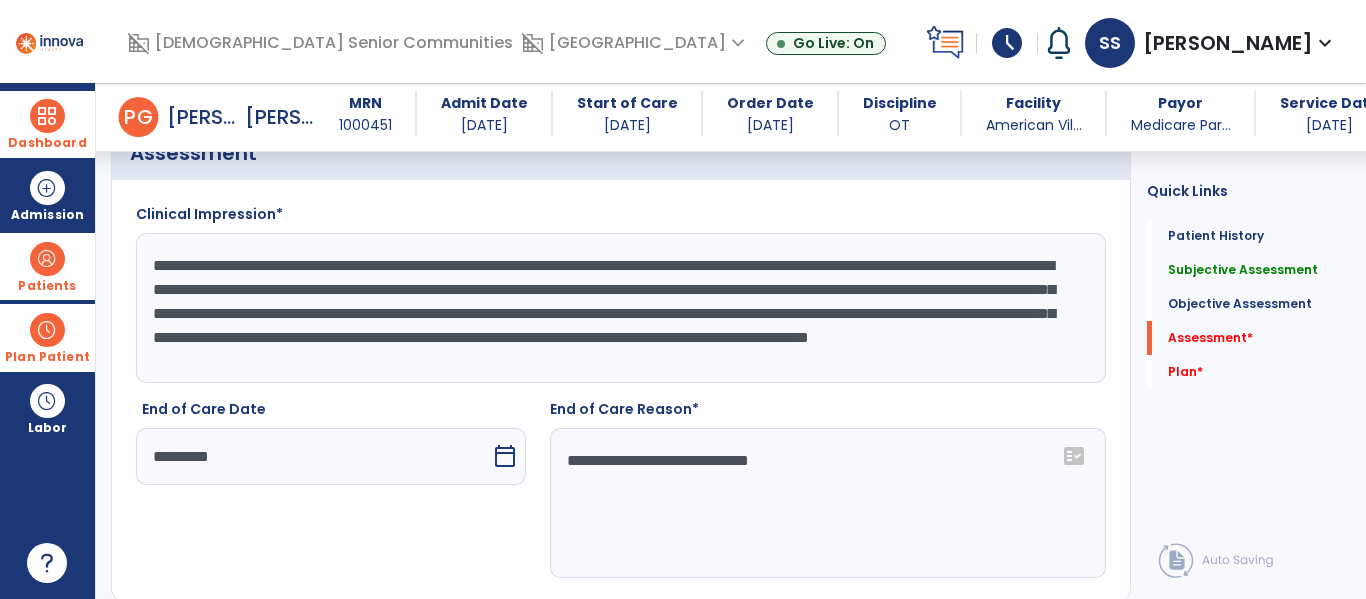 scroll, scrollTop: 15, scrollLeft: 0, axis: vertical 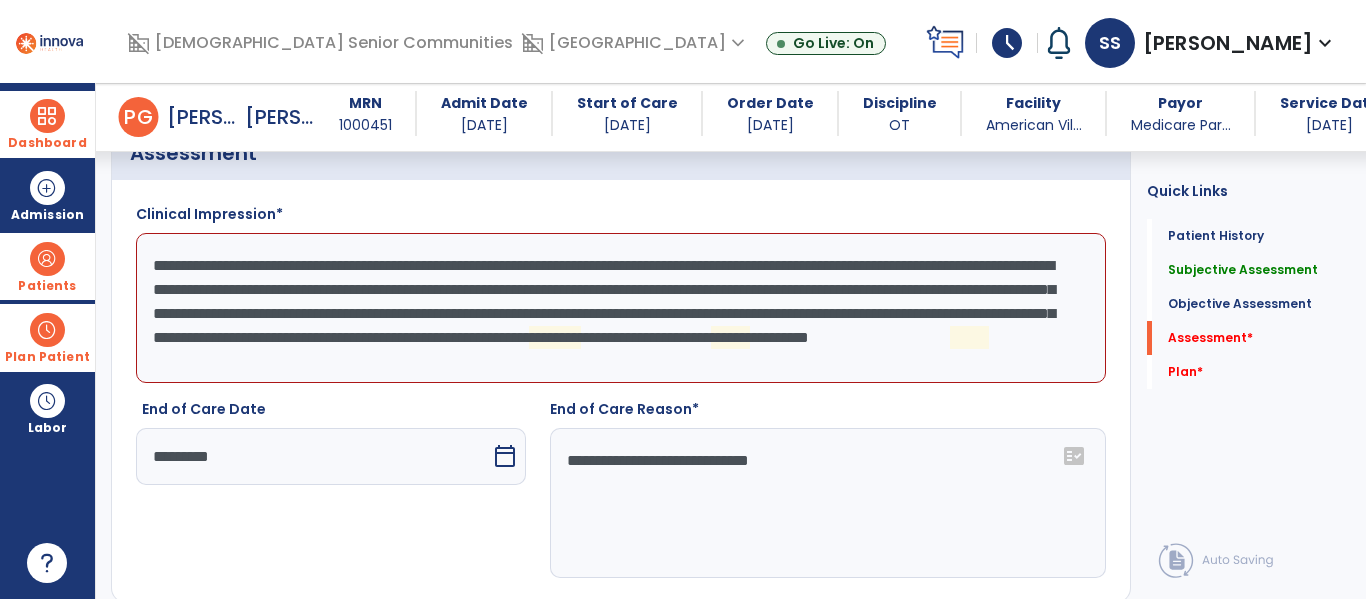click on "**********" 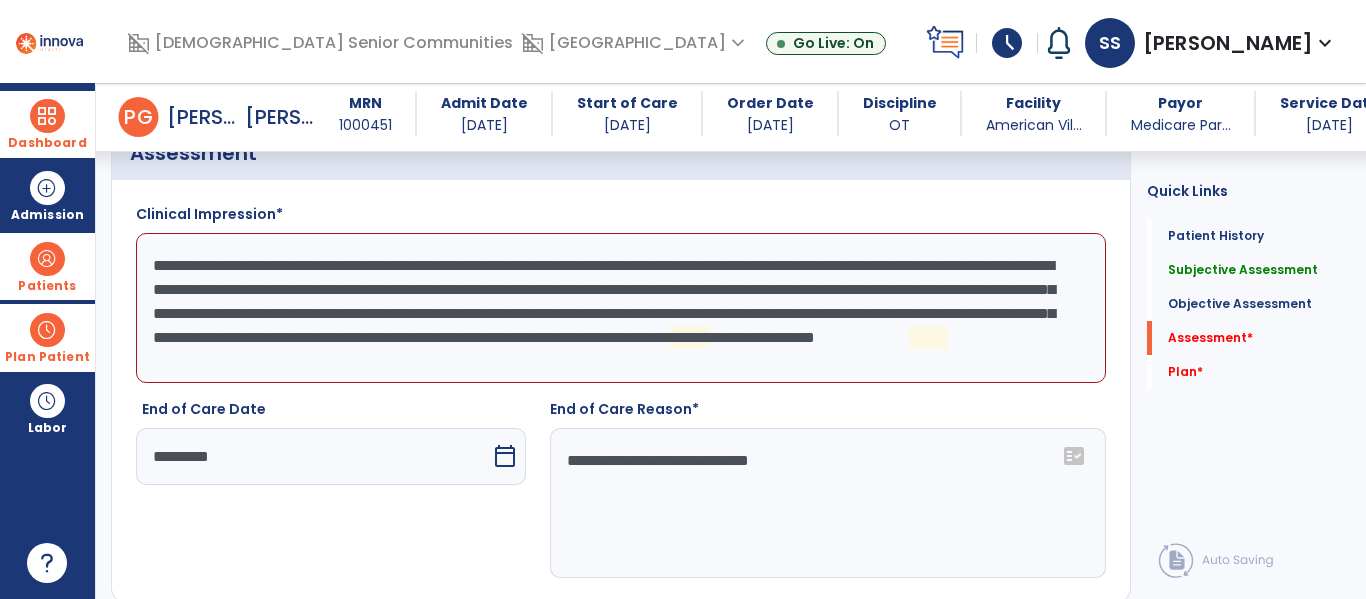 scroll, scrollTop: 0, scrollLeft: 0, axis: both 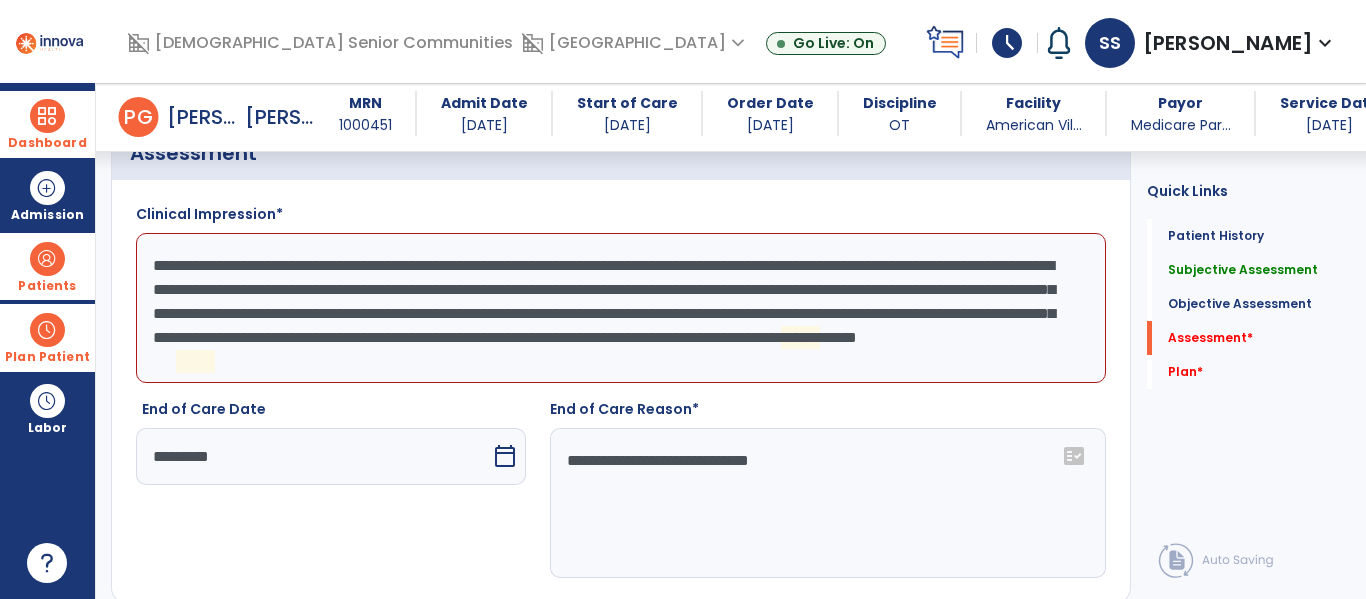 click on "**********" 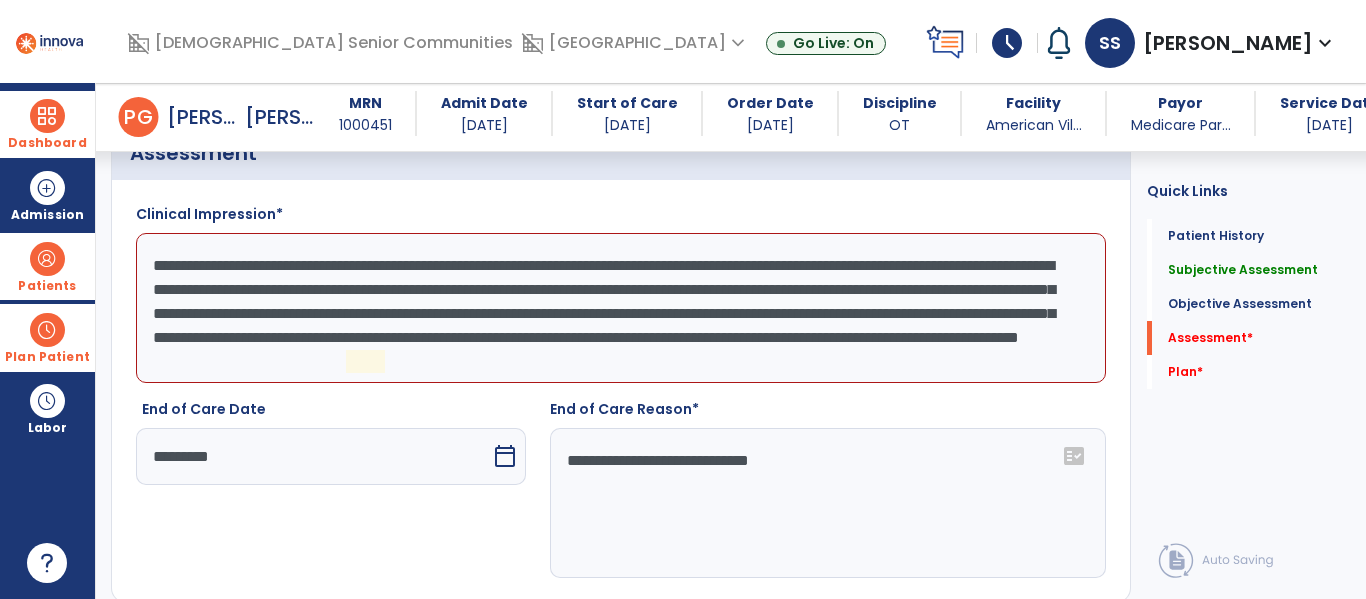click on "**********" 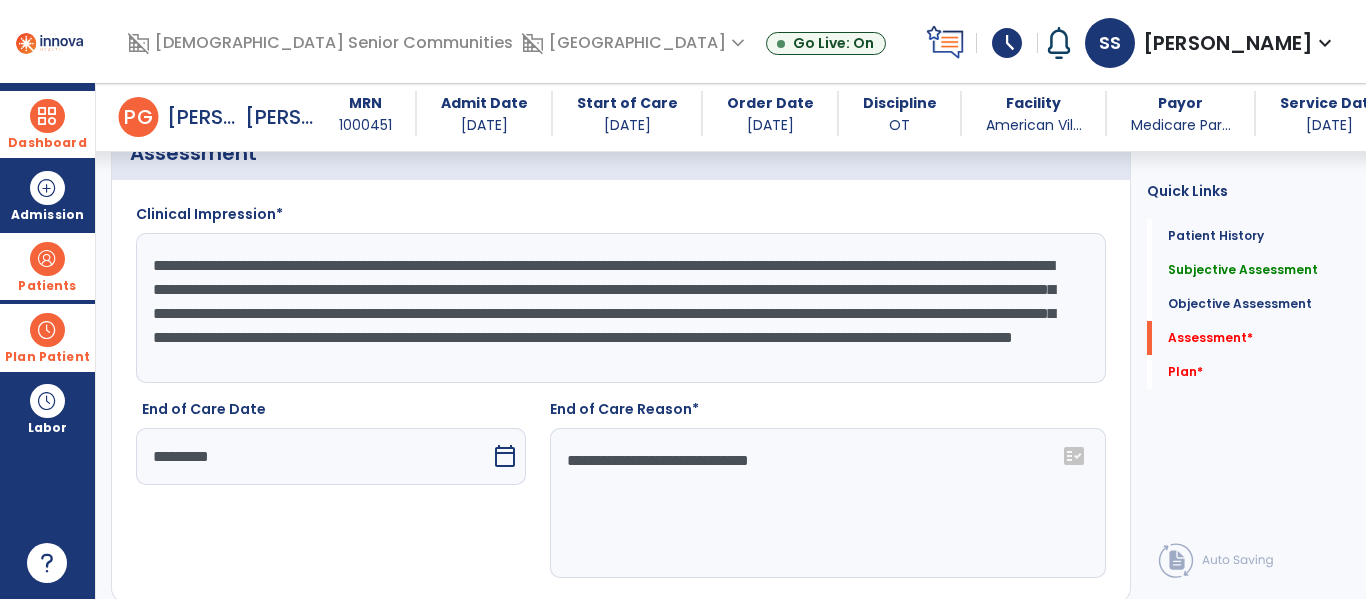 scroll, scrollTop: 24, scrollLeft: 0, axis: vertical 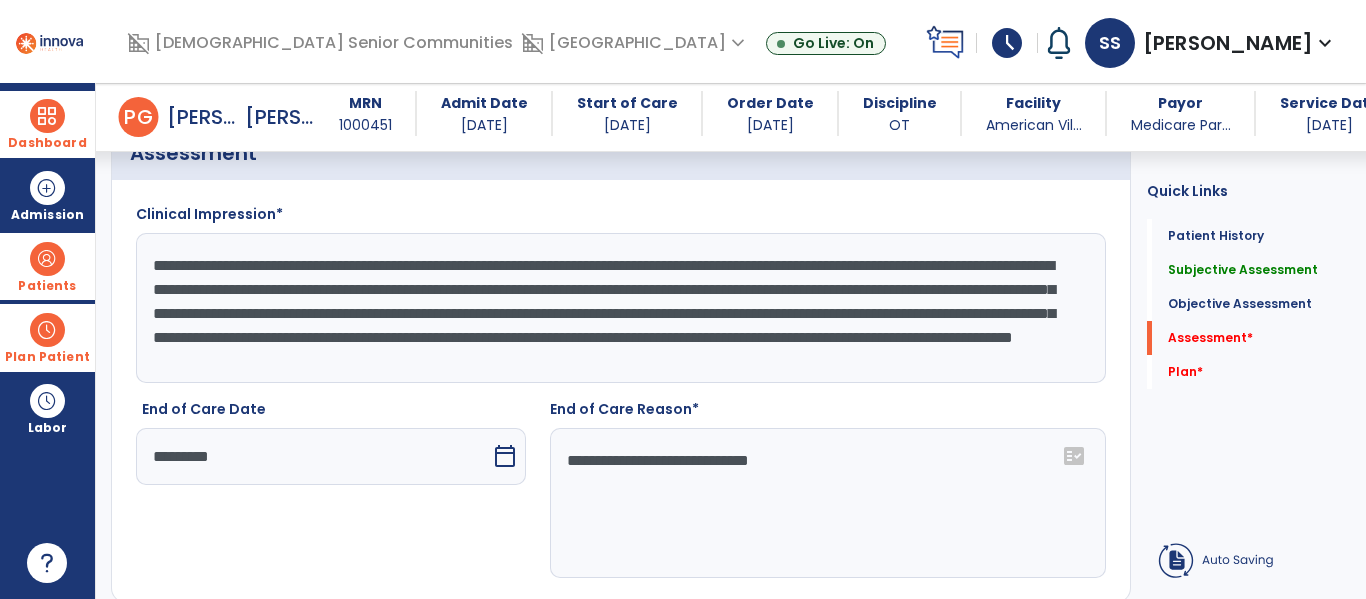 click on "**********" 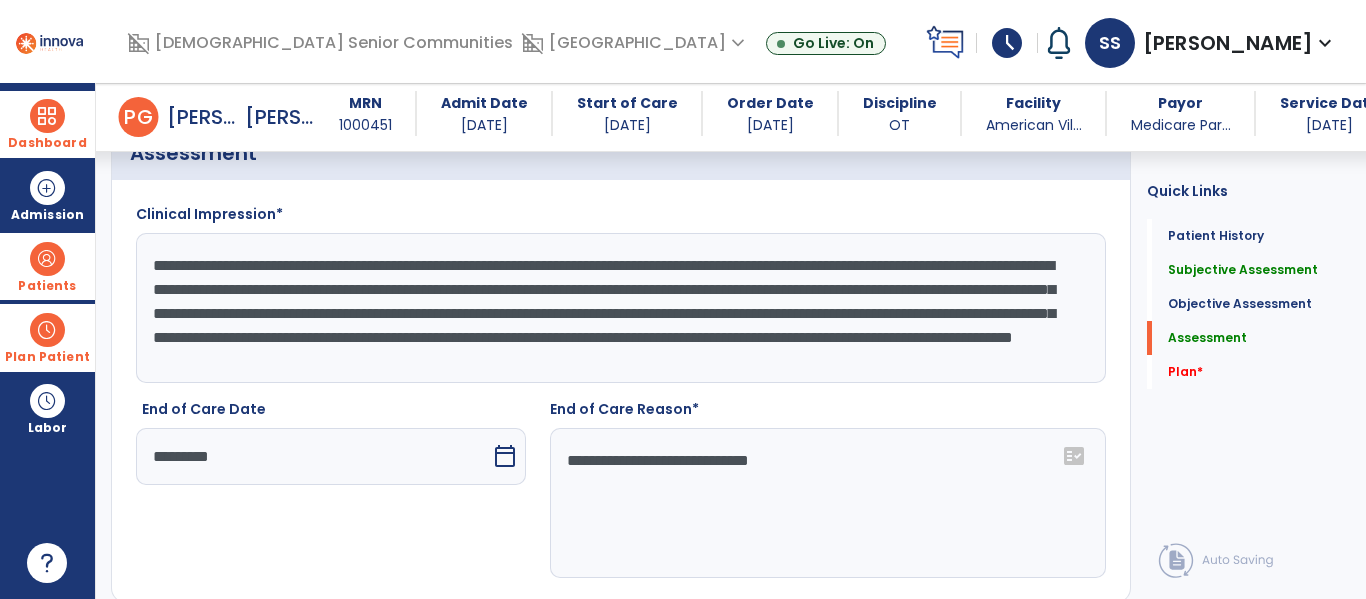 scroll, scrollTop: 0, scrollLeft: 0, axis: both 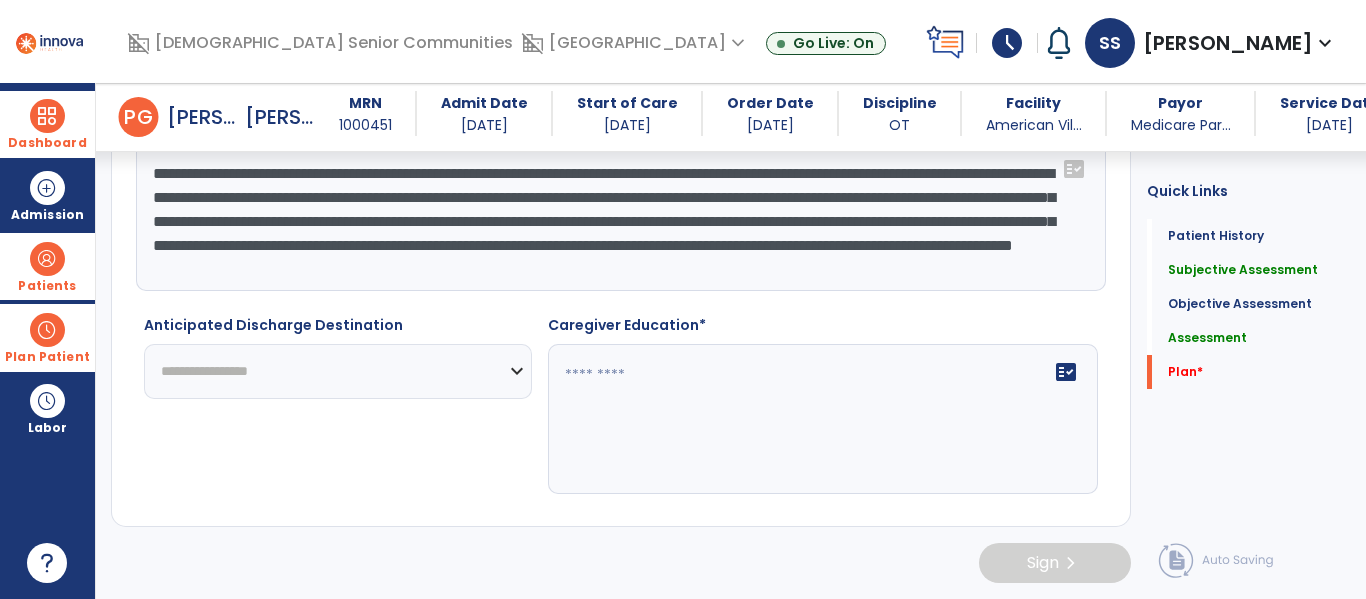 type on "**********" 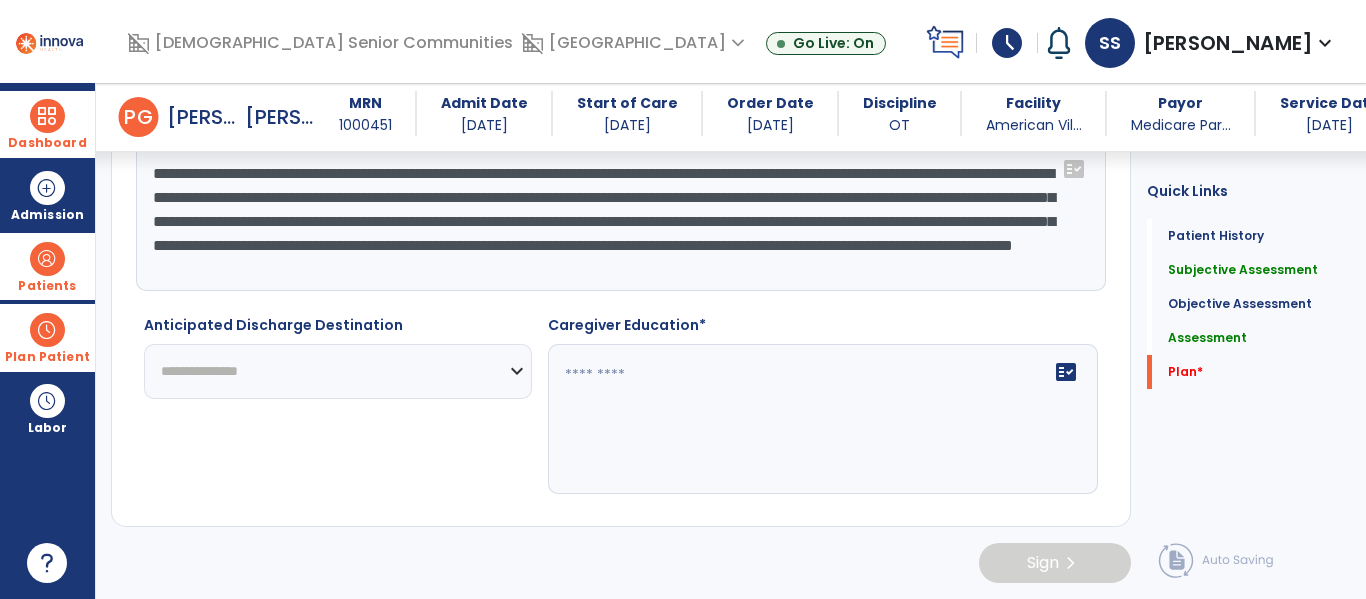 click on "**********" 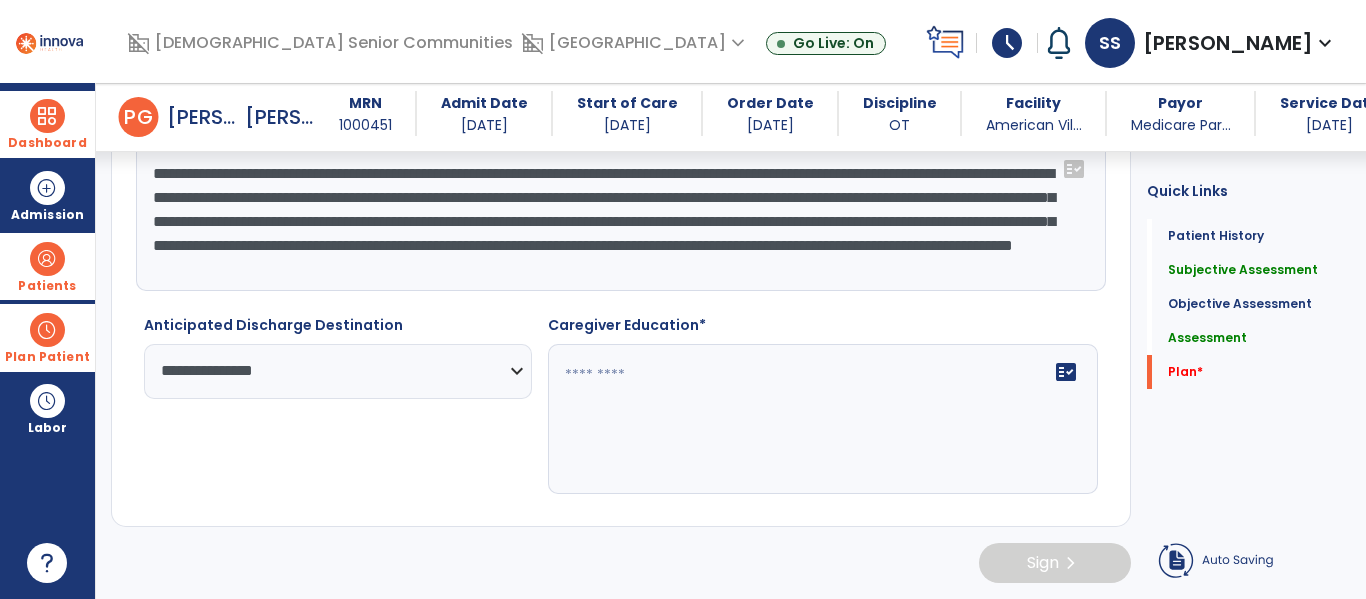 click on "**********" 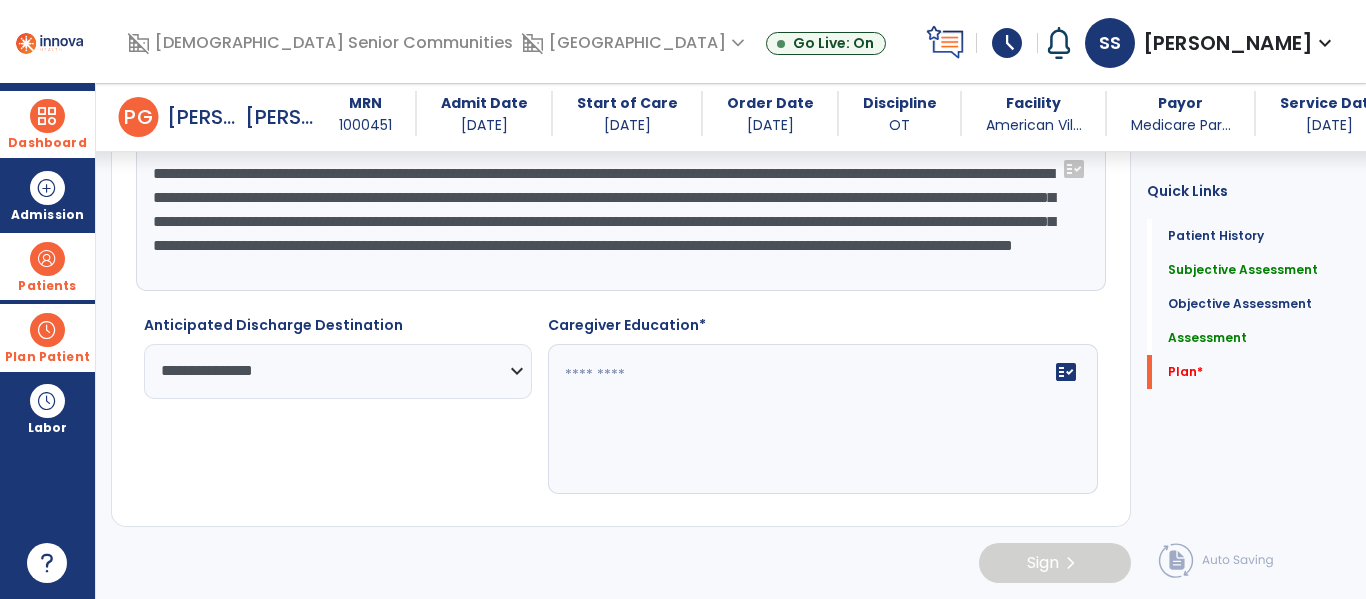 click on "**********" 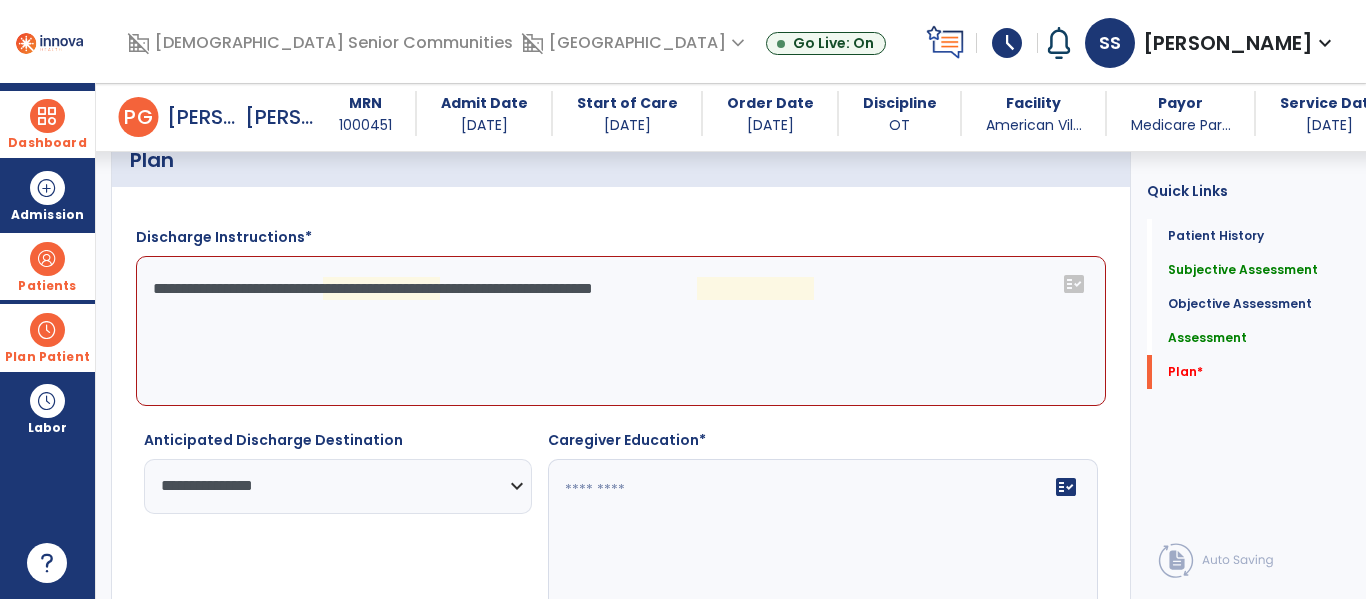 click on "**********" 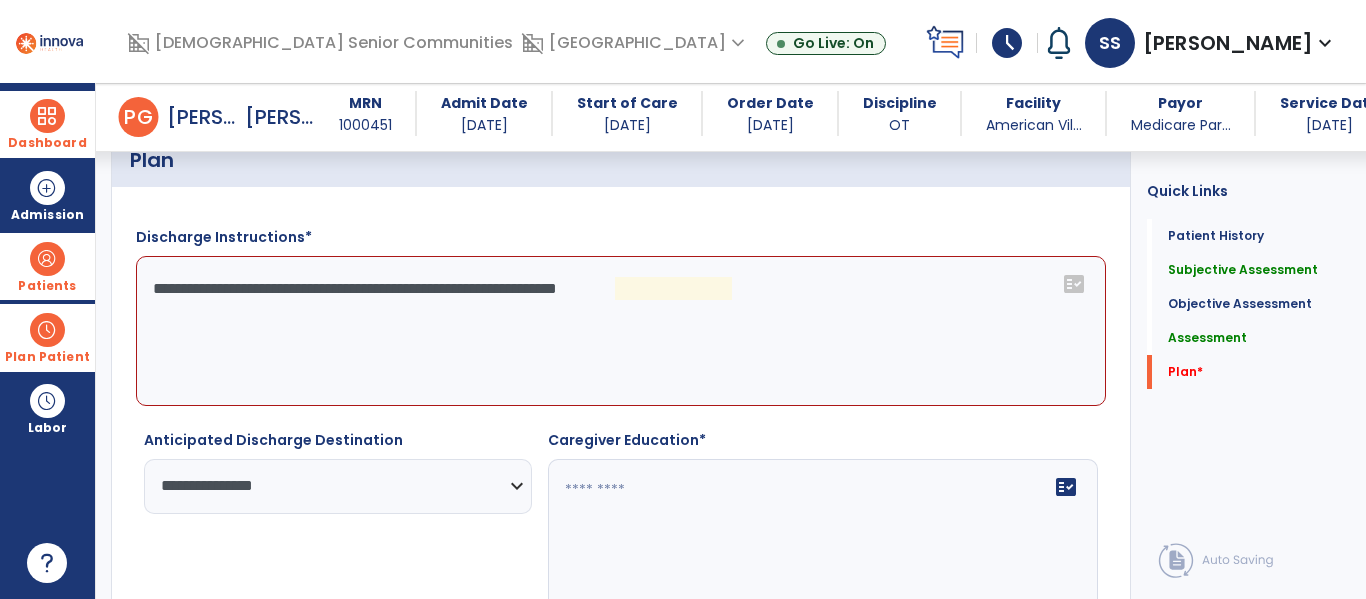 click on "**********" 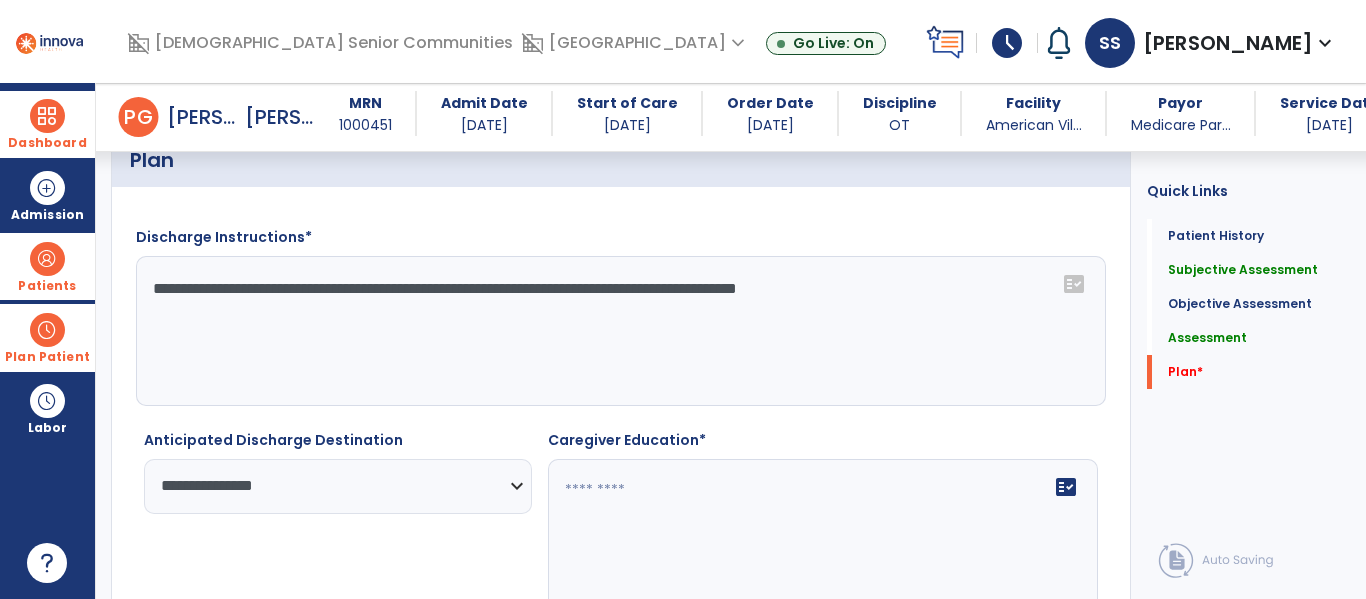 scroll, scrollTop: 3035, scrollLeft: 0, axis: vertical 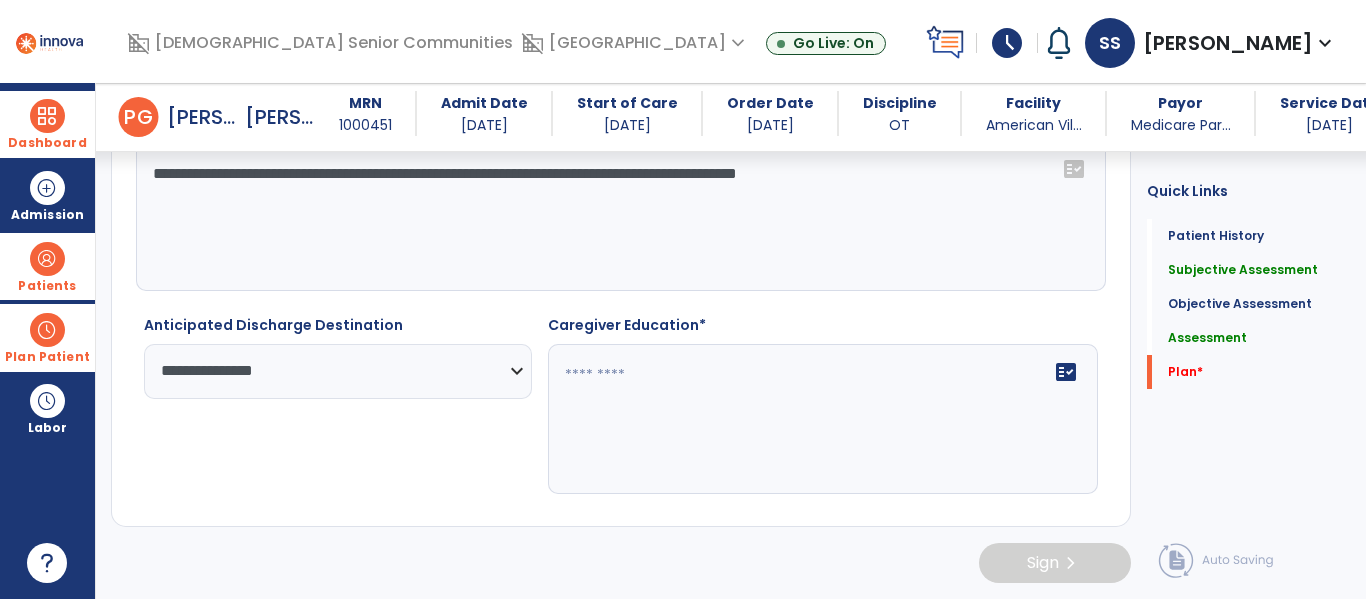 type on "**********" 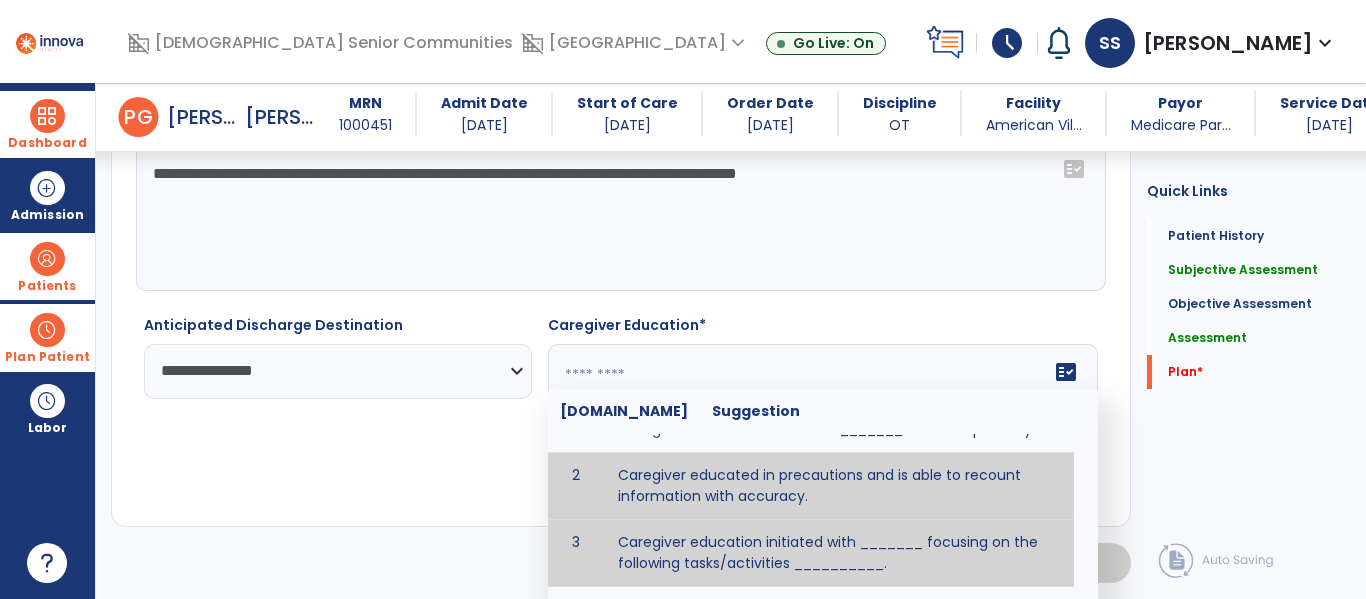 scroll, scrollTop: 21, scrollLeft: 0, axis: vertical 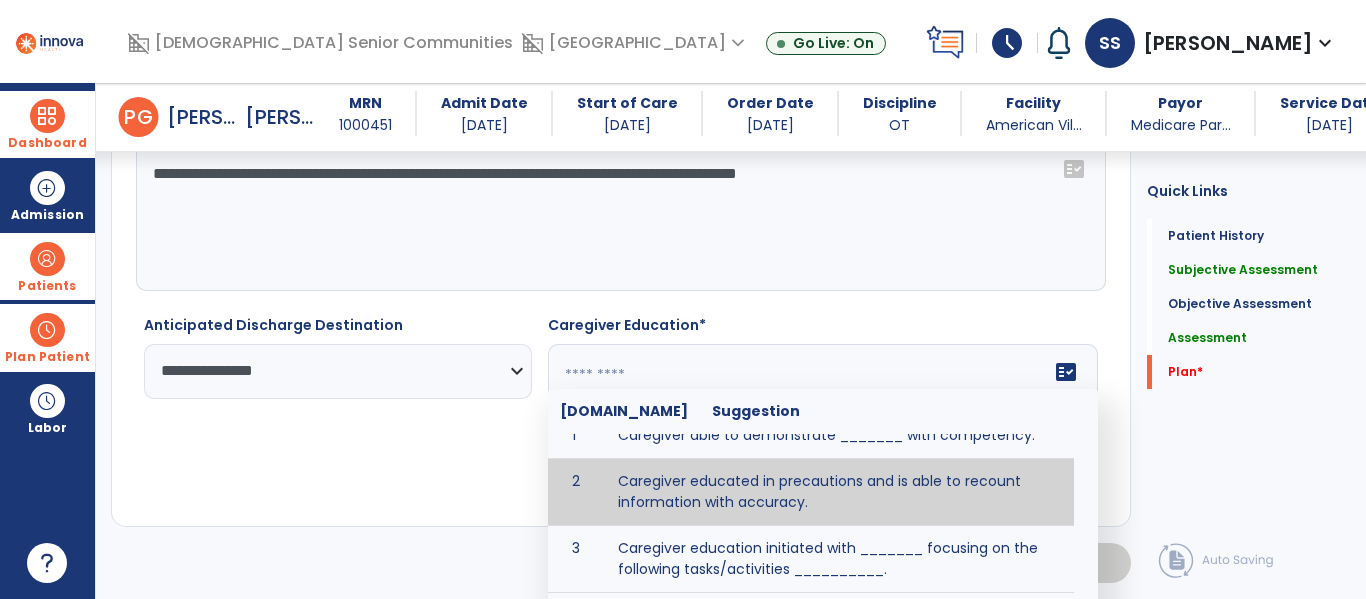 type on "**********" 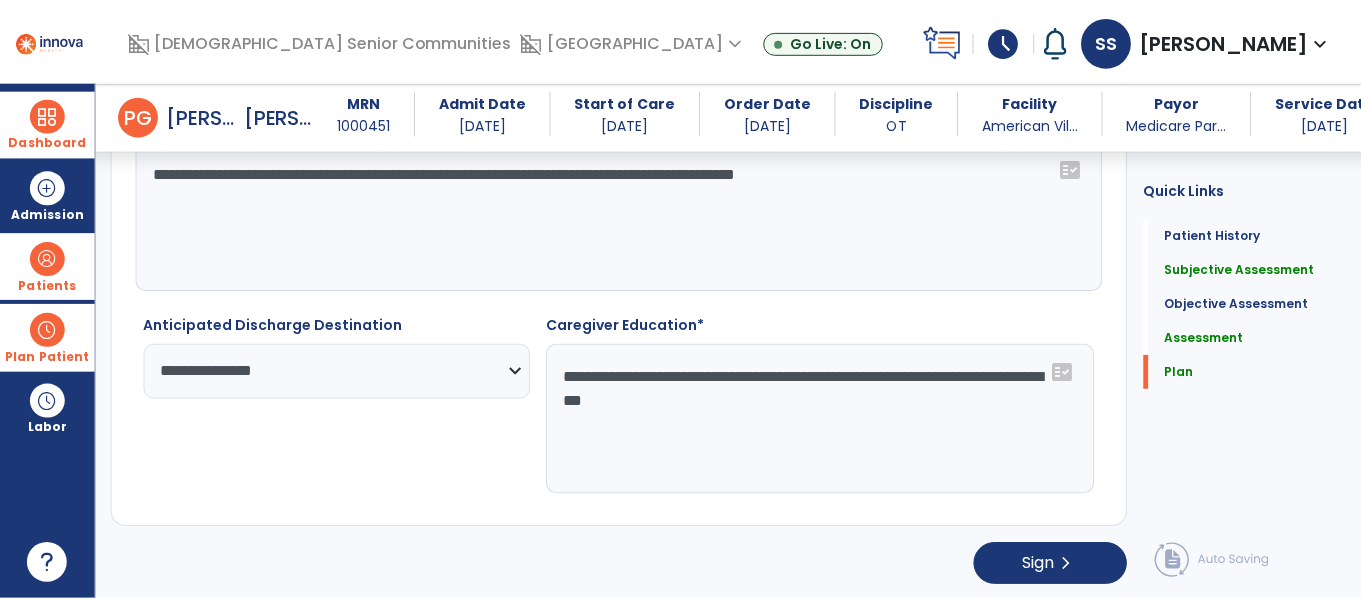 scroll, scrollTop: 3037, scrollLeft: 0, axis: vertical 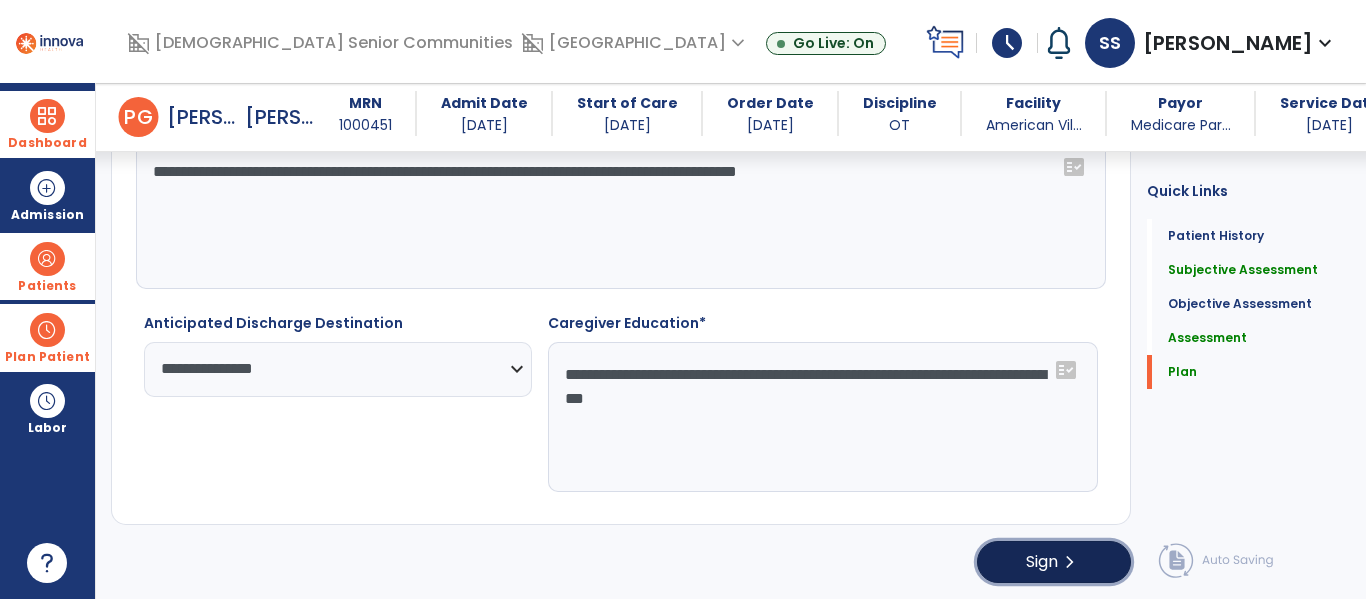 click on "Sign  chevron_right" 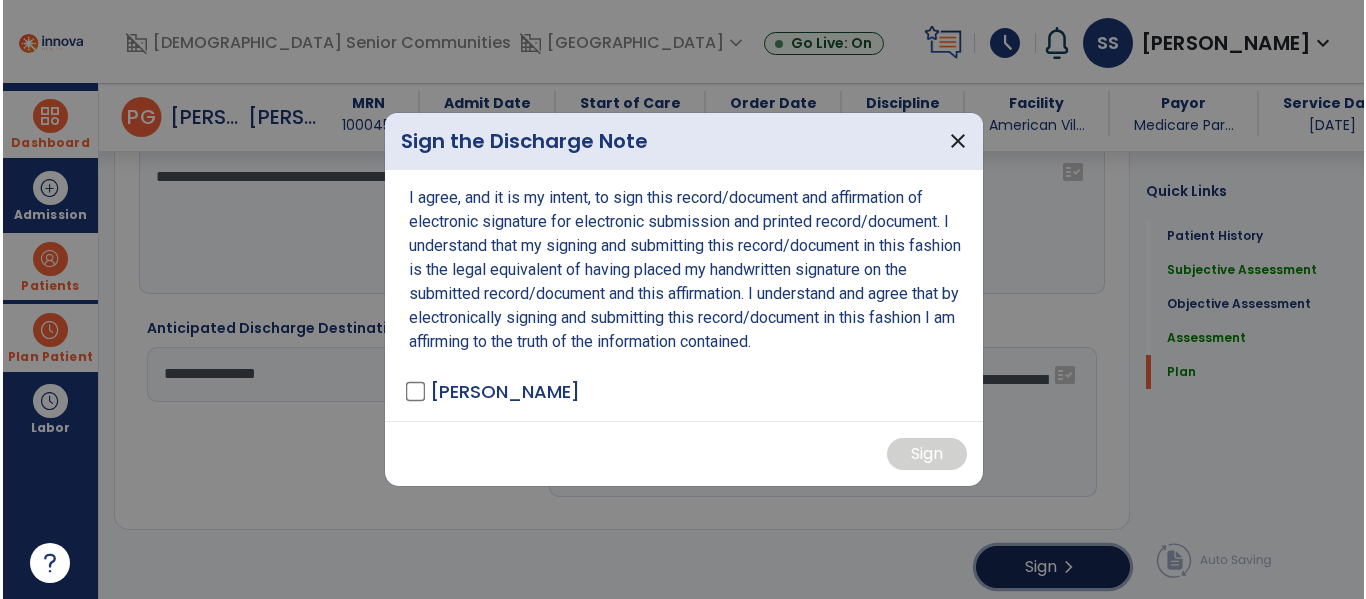 scroll, scrollTop: 3037, scrollLeft: 0, axis: vertical 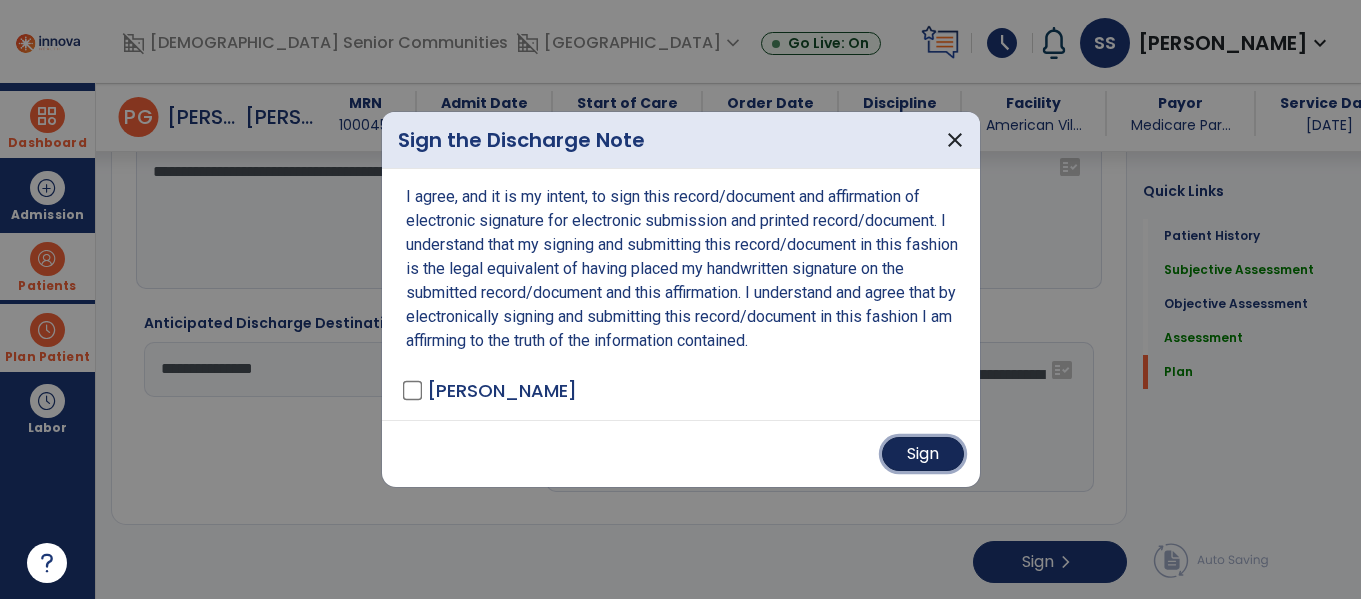 click on "Sign" at bounding box center (923, 454) 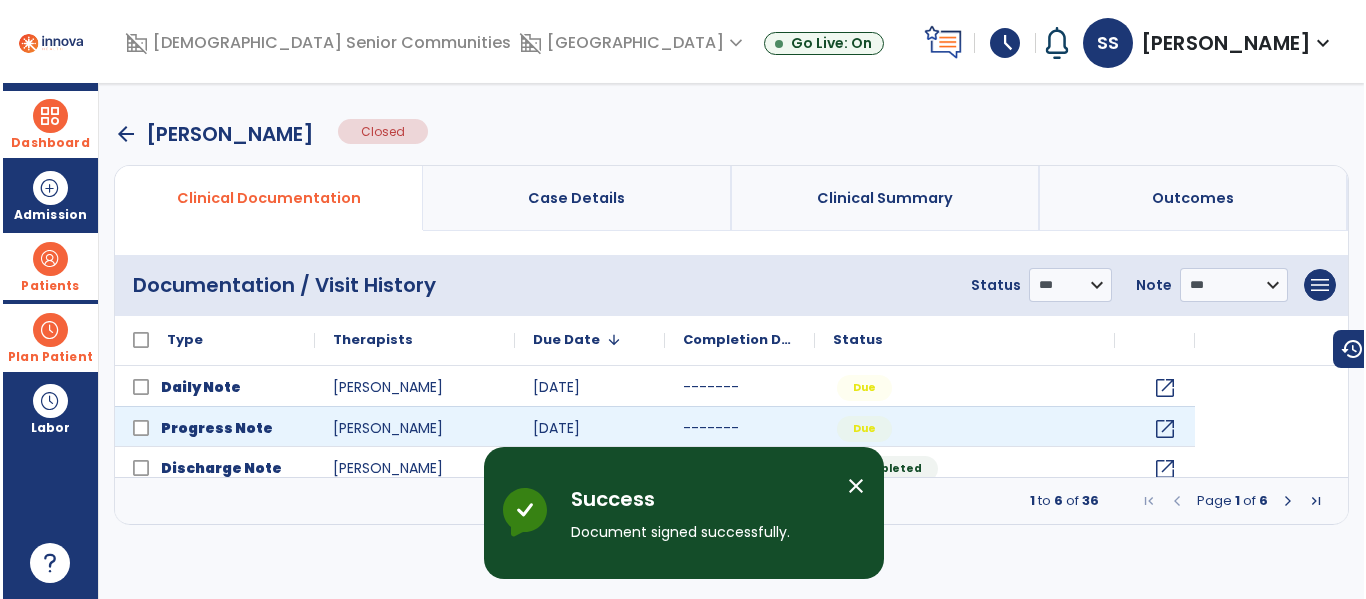 scroll, scrollTop: 0, scrollLeft: 0, axis: both 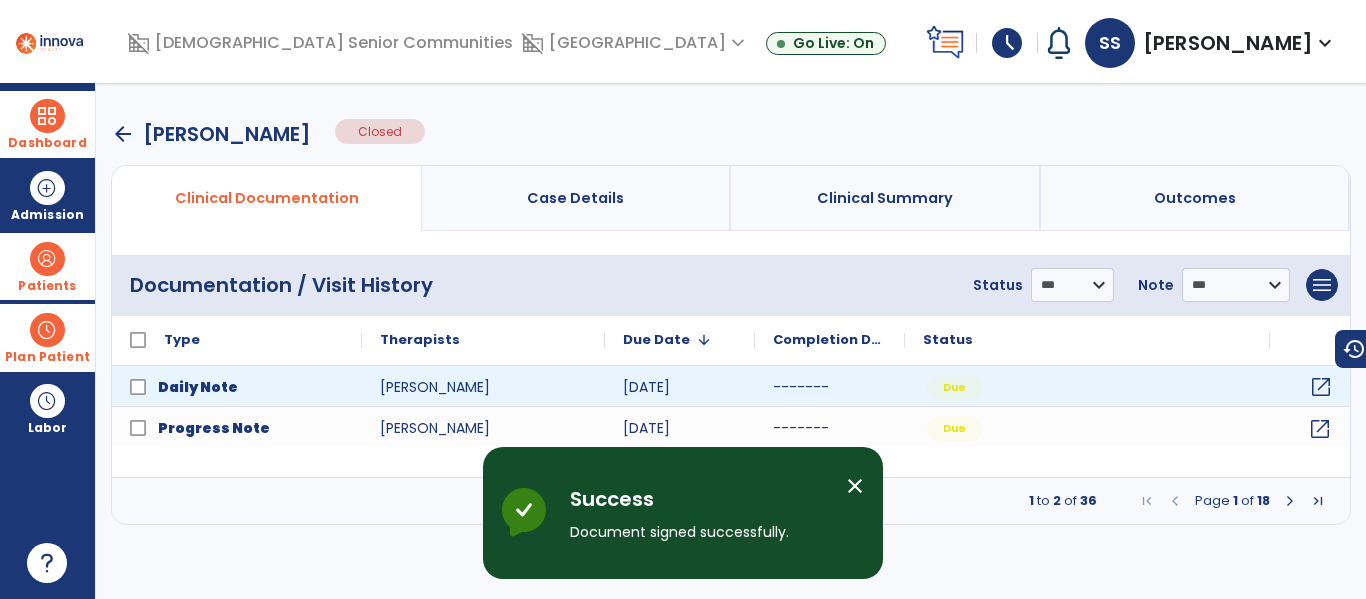 click on "open_in_new" 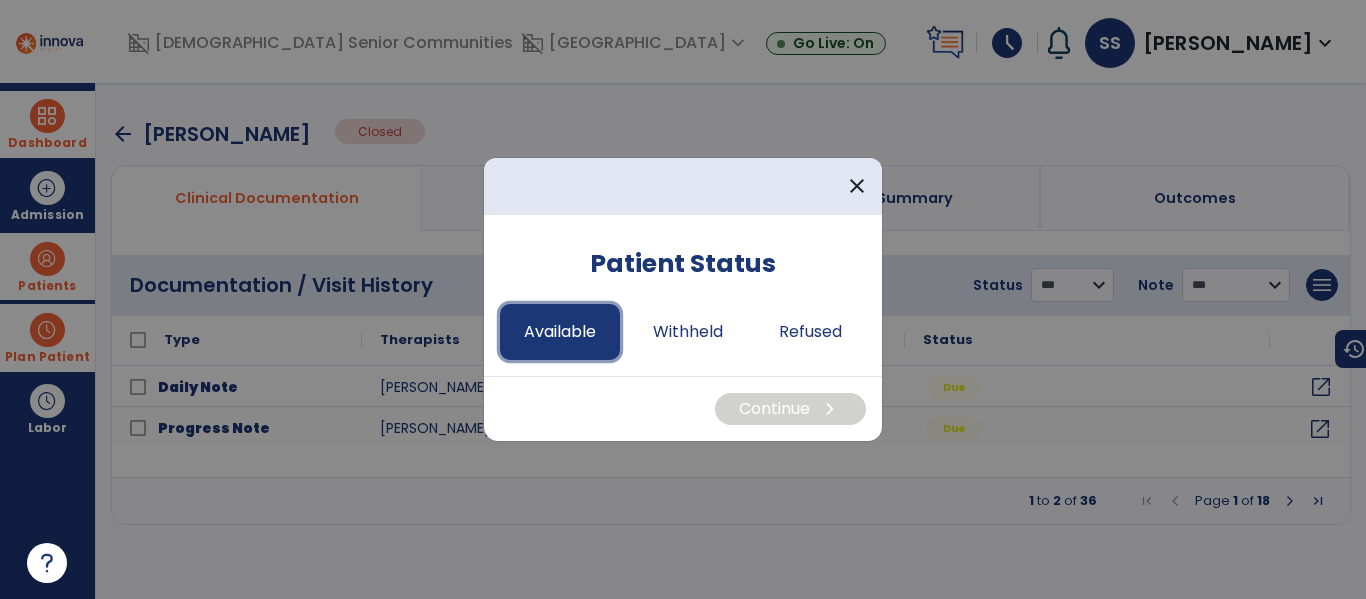 click on "Available" at bounding box center (560, 332) 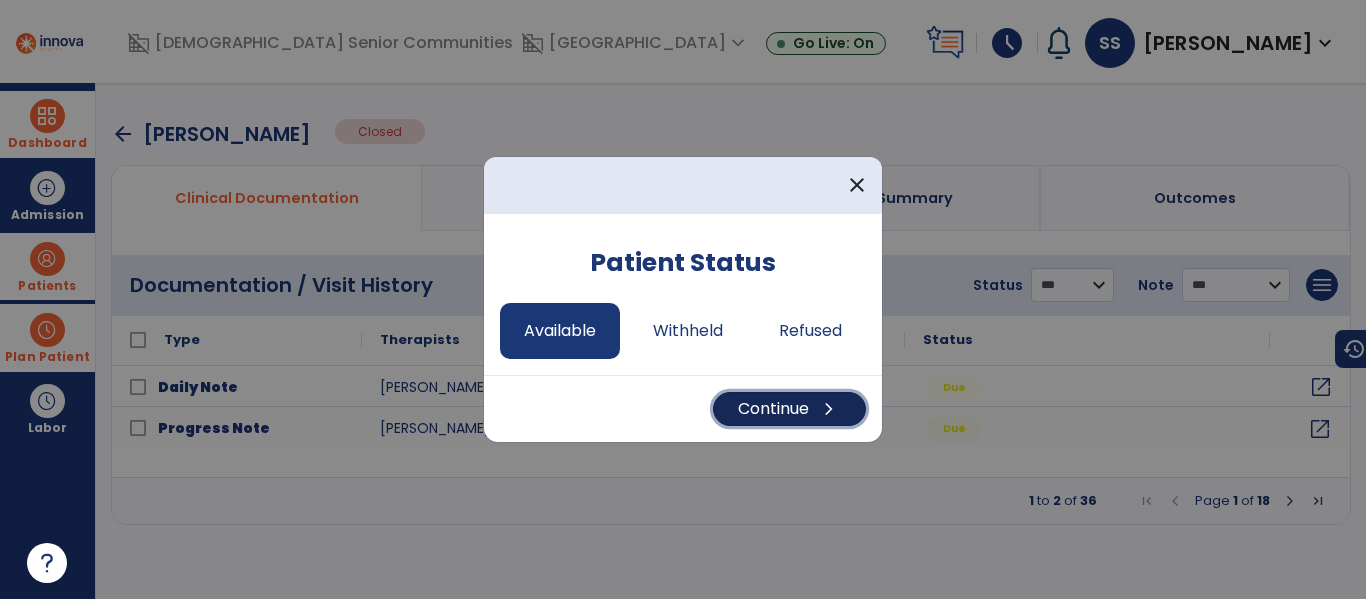 click on "Continue   chevron_right" at bounding box center [789, 409] 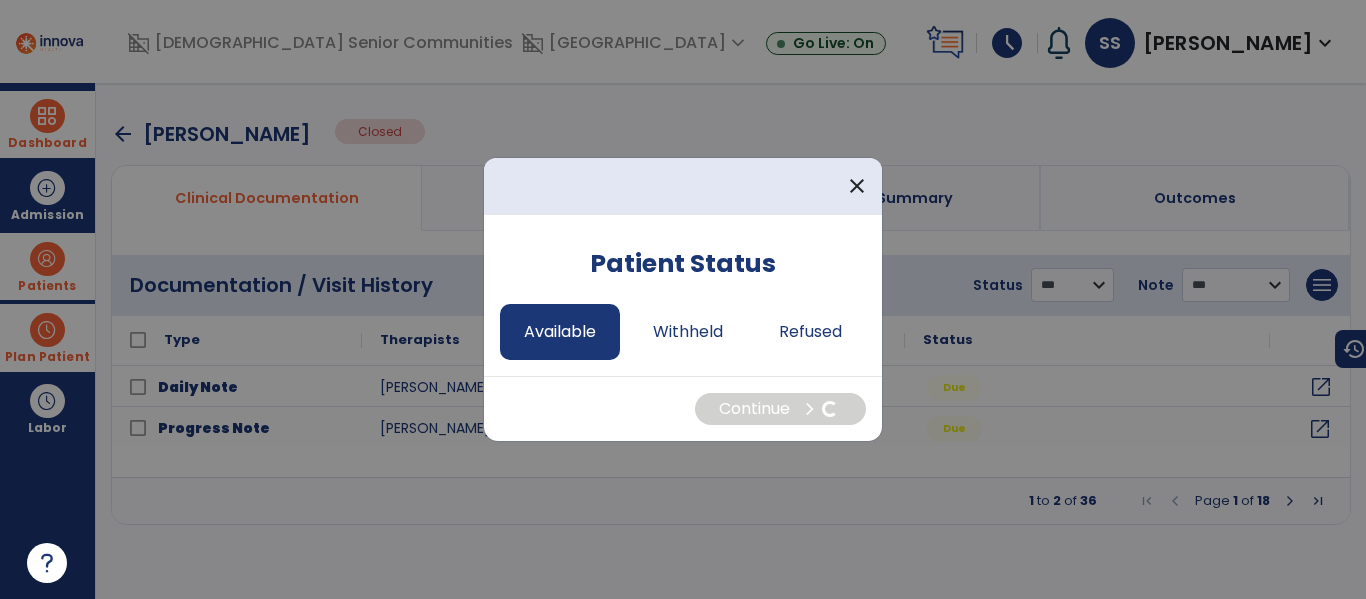 select on "*" 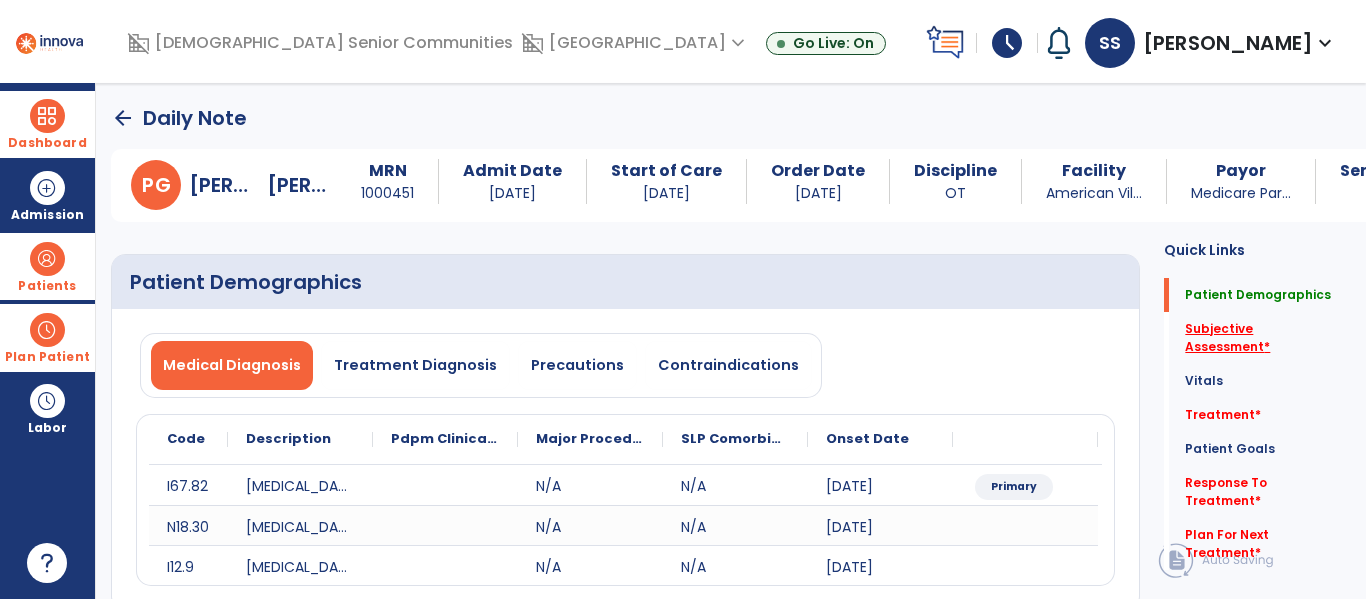click on "Subjective Assessment   *" 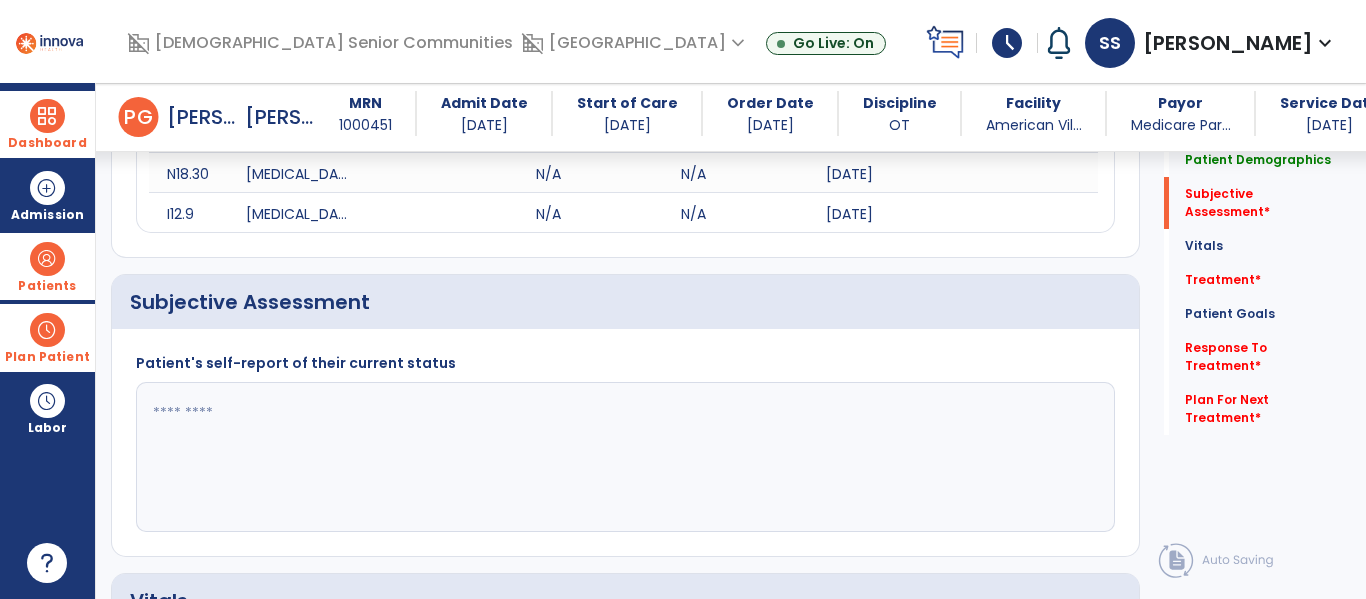 scroll, scrollTop: 427, scrollLeft: 0, axis: vertical 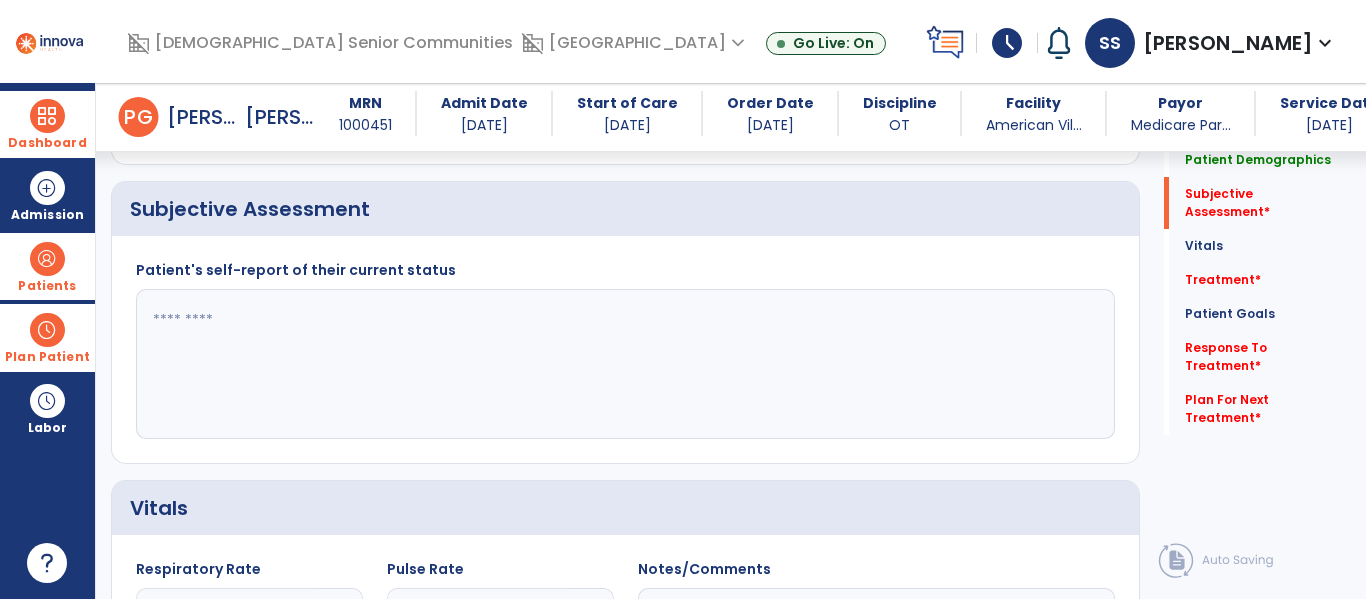 click 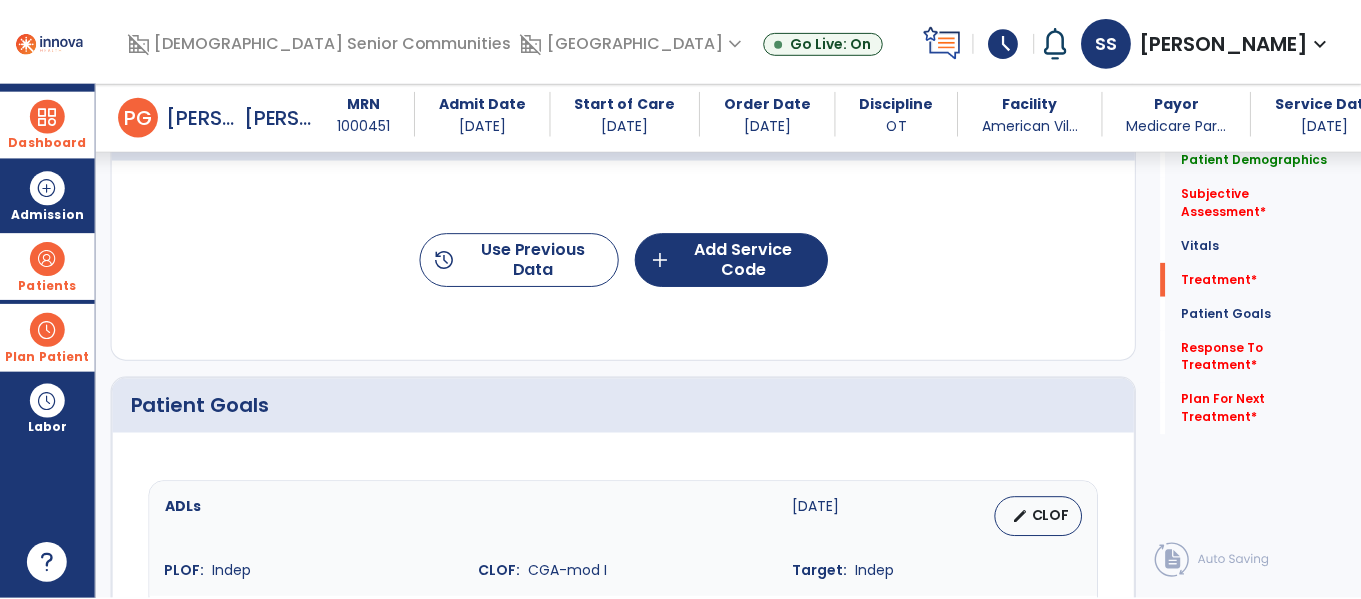 scroll, scrollTop: 1236, scrollLeft: 0, axis: vertical 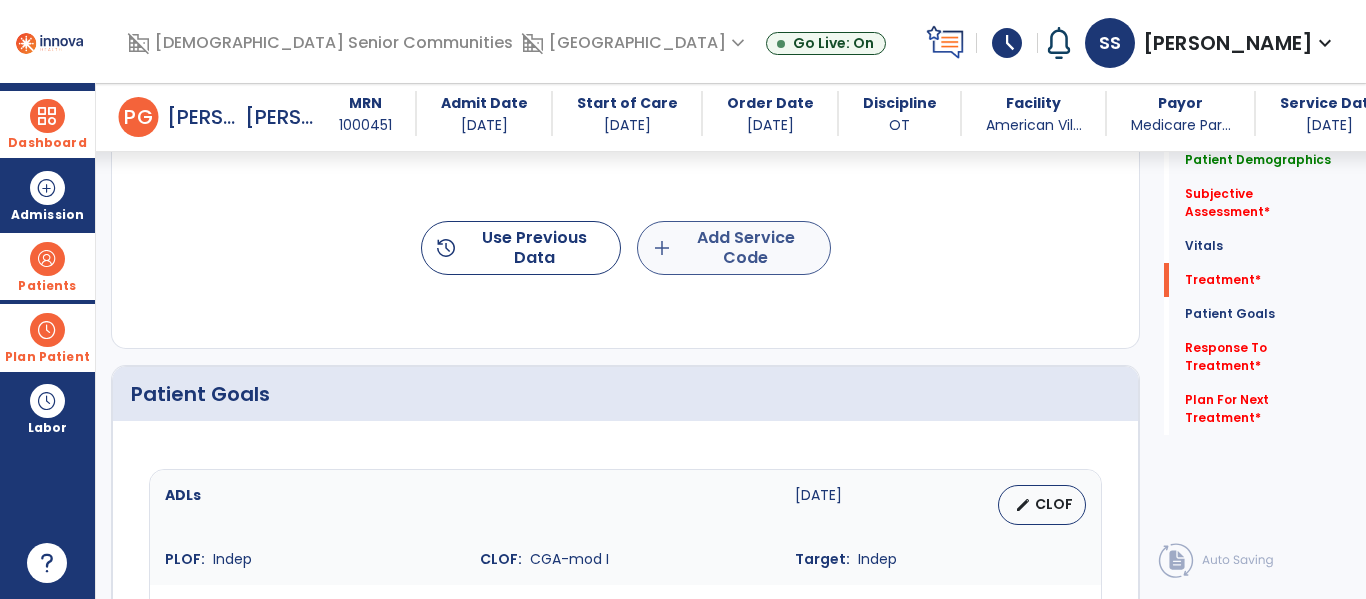 type on "**********" 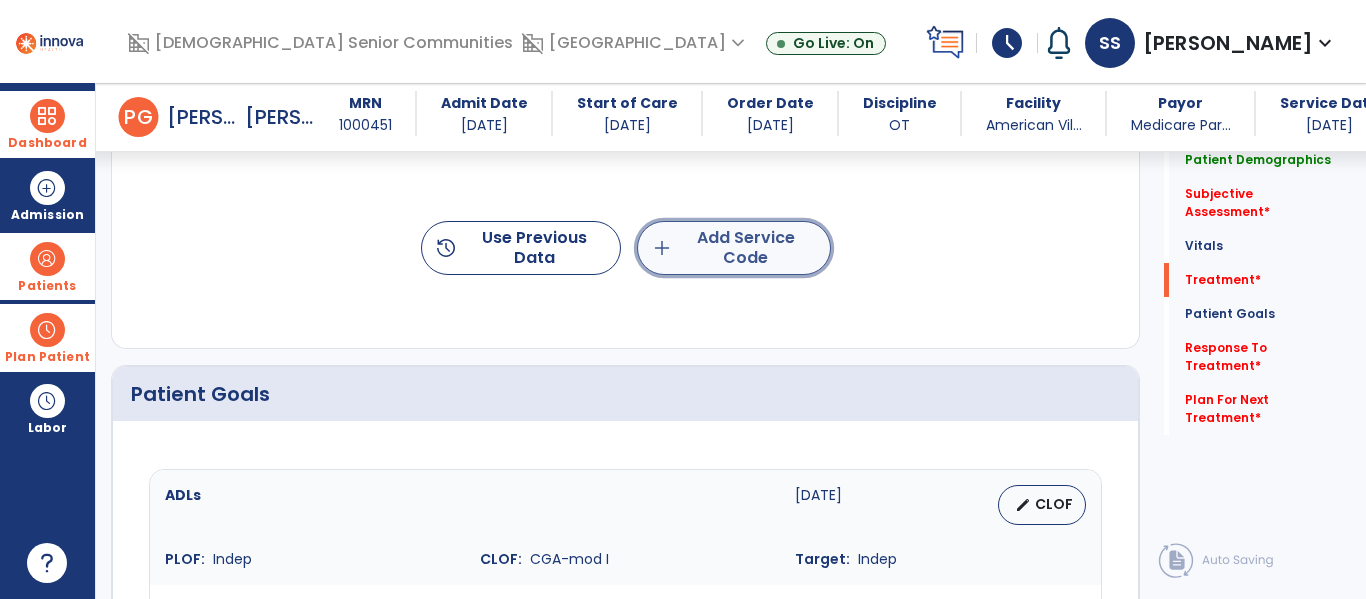 click on "add  Add Service Code" 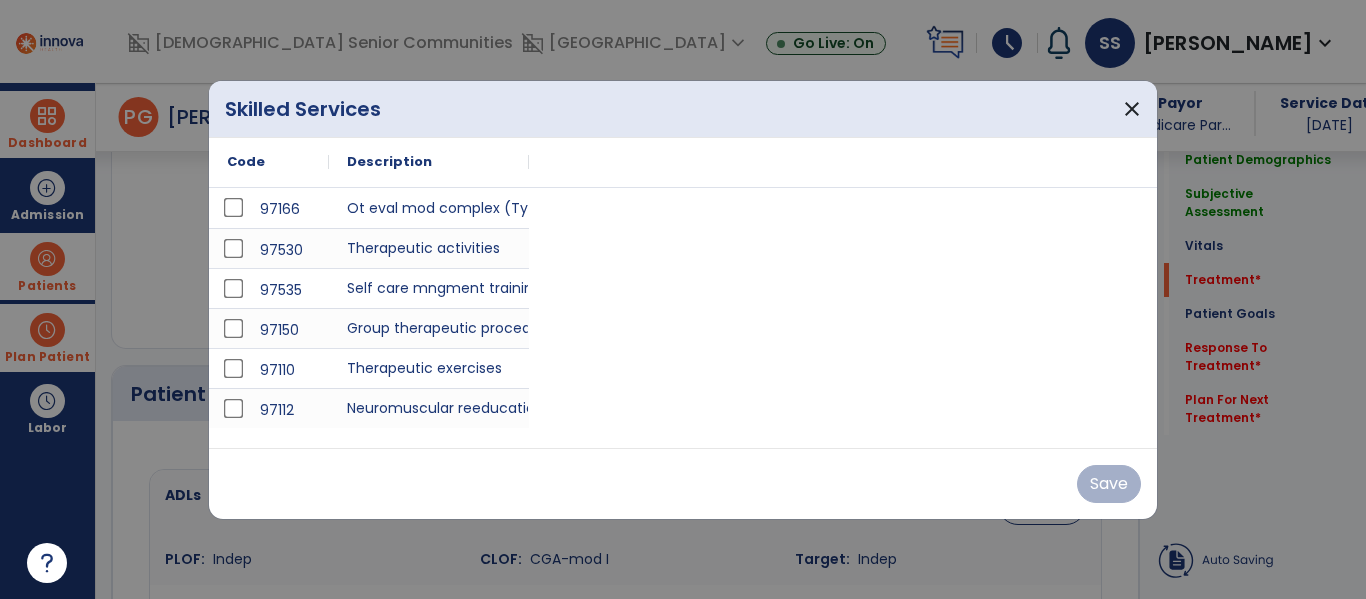 click on "97166 Ot eval mod complex (Typical Face-to-Face Time 45 min)   97530 Therapeutic activities   97535 Self care mngment training   97150 Group therapeutic procedures   97110 Therapeutic exercises   97112 Neuromuscular reeducation" at bounding box center (683, 308) 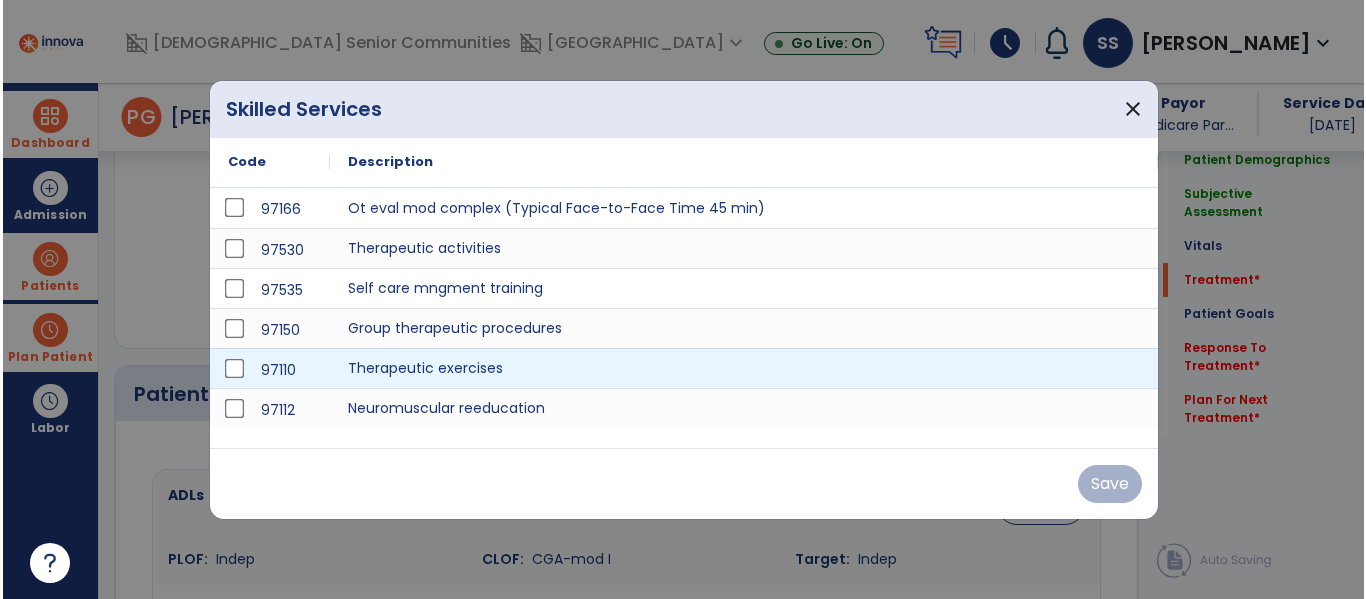 scroll, scrollTop: 1236, scrollLeft: 0, axis: vertical 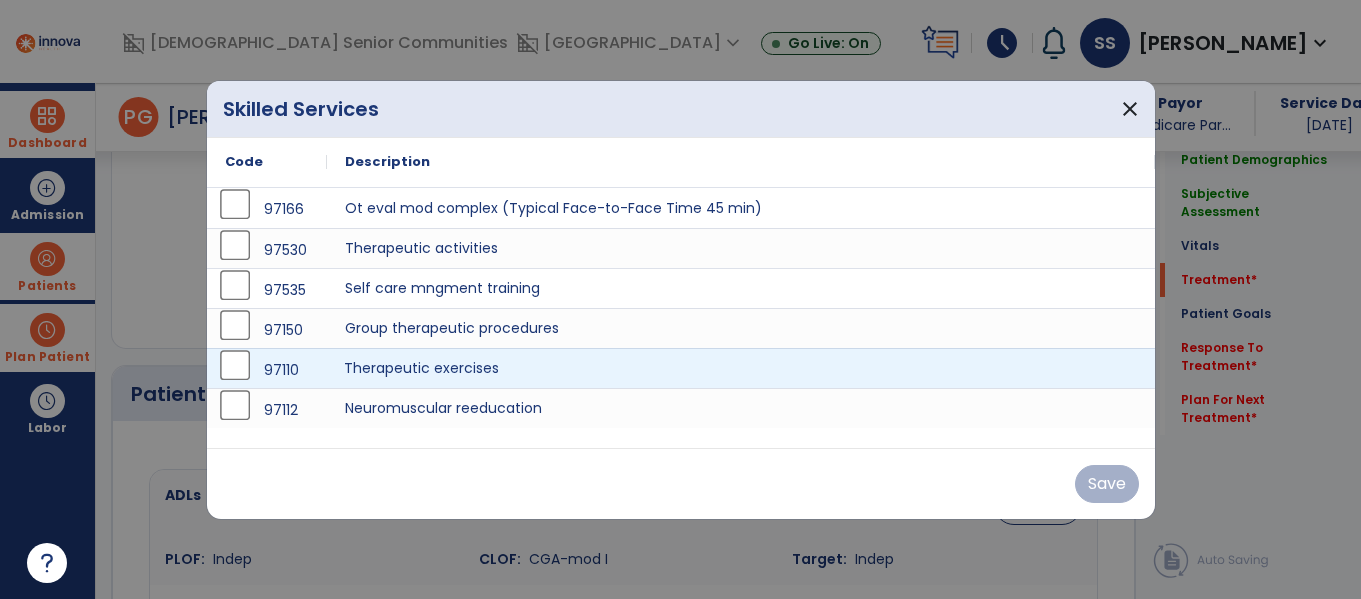 click on "Therapeutic exercises" at bounding box center [741, 368] 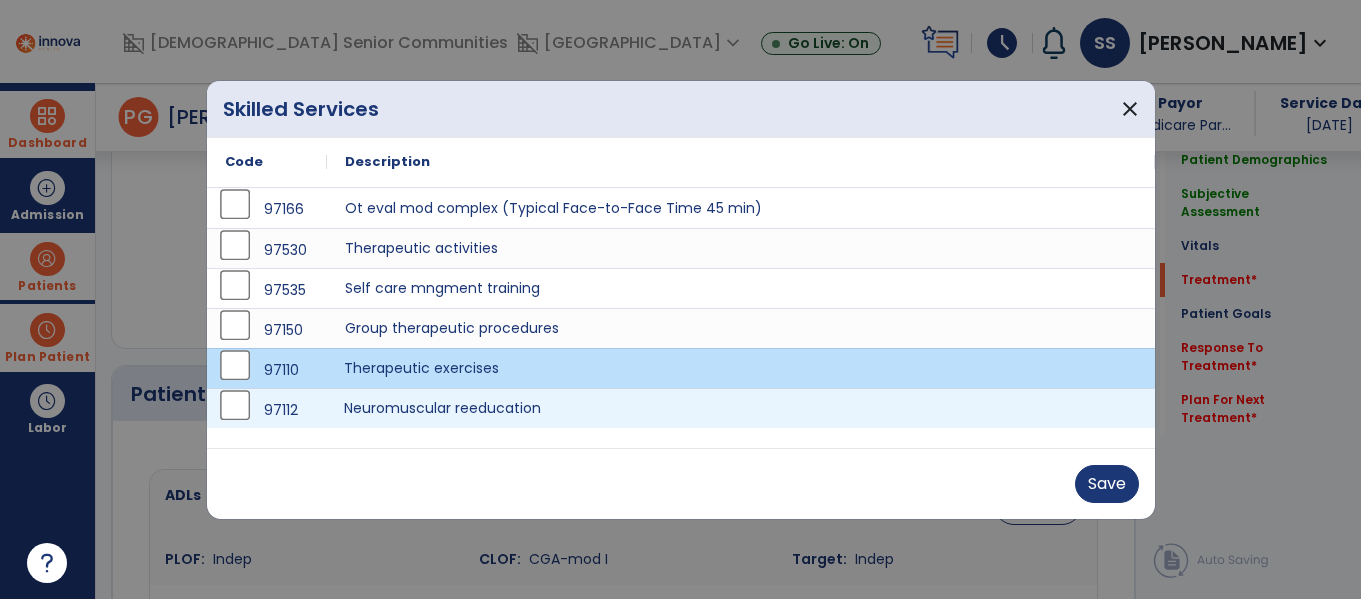click on "Neuromuscular reeducation" at bounding box center [741, 408] 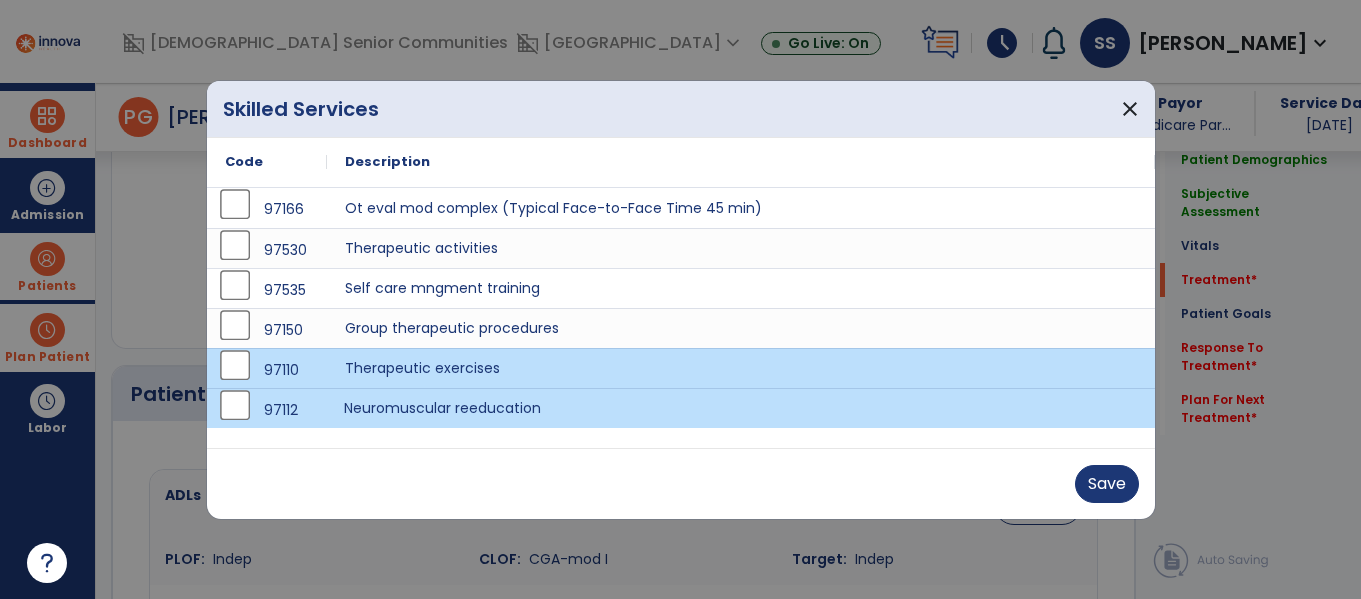 click on "Neuromuscular reeducation" at bounding box center (741, 408) 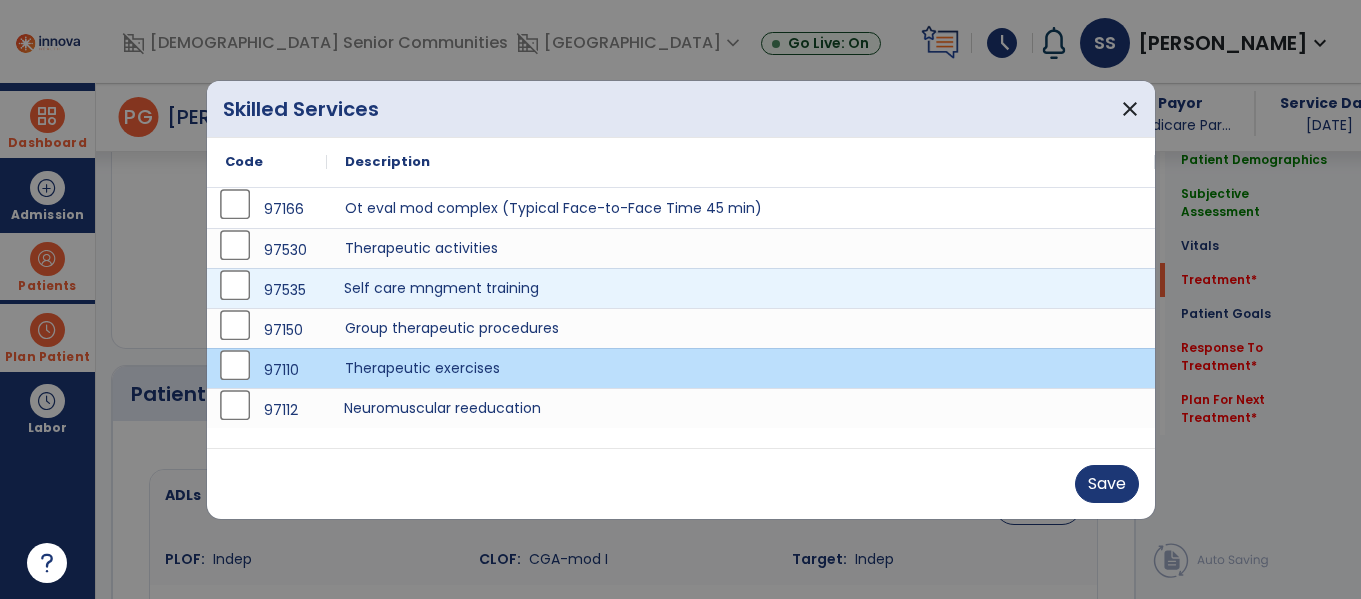 click on "Self care mngment training" at bounding box center (741, 288) 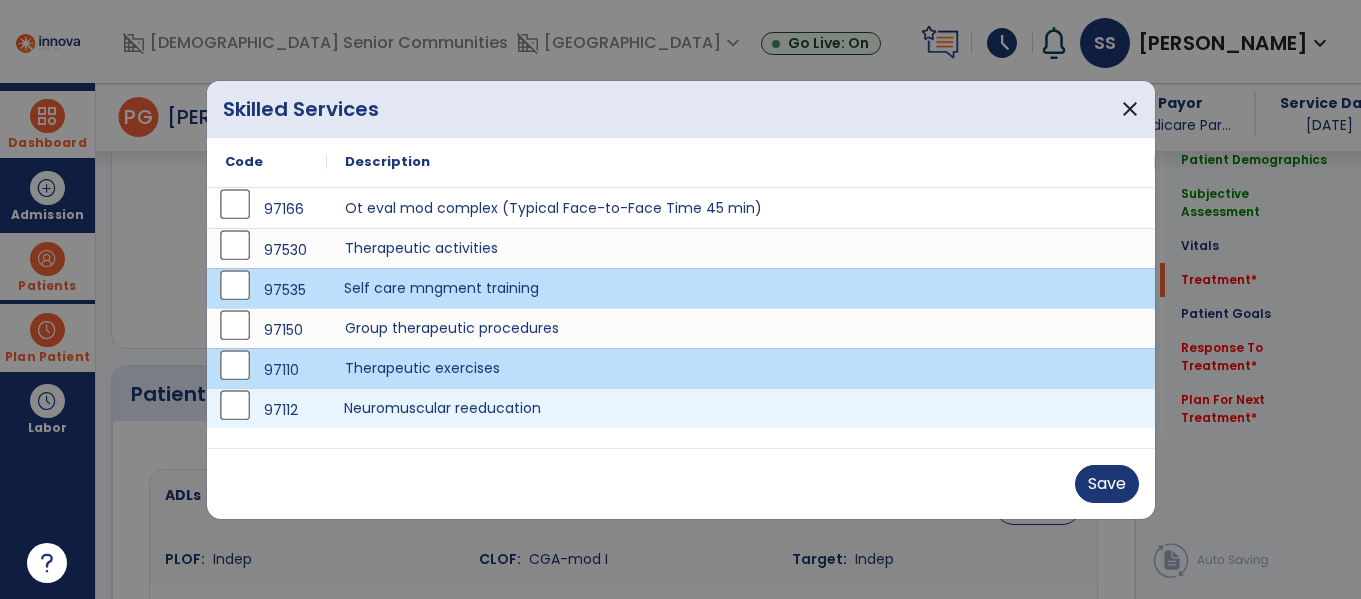 click on "Neuromuscular reeducation" at bounding box center (741, 408) 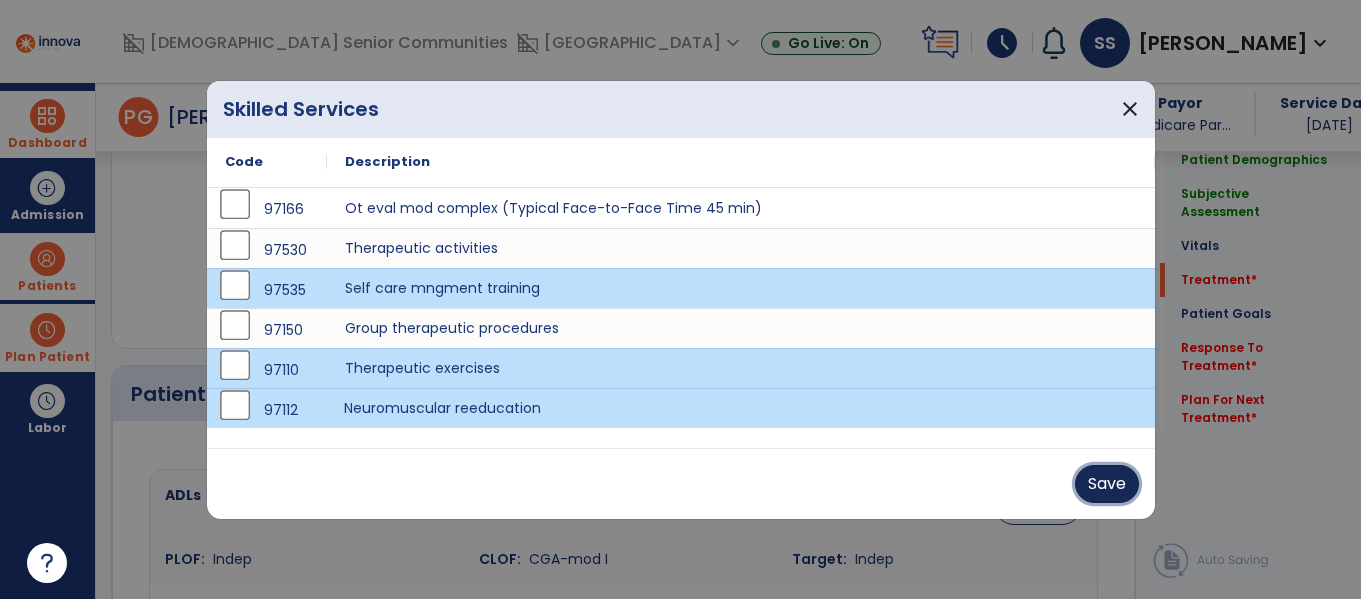 click on "Save" at bounding box center [1107, 484] 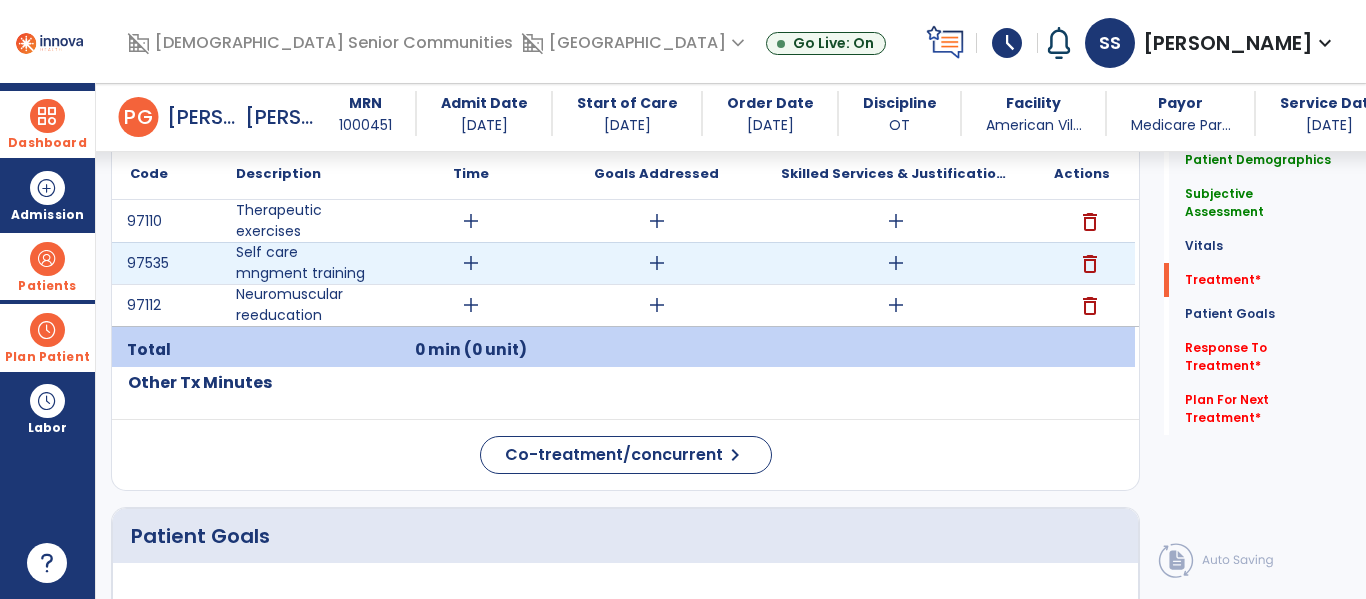 click on "add" at bounding box center [471, 263] 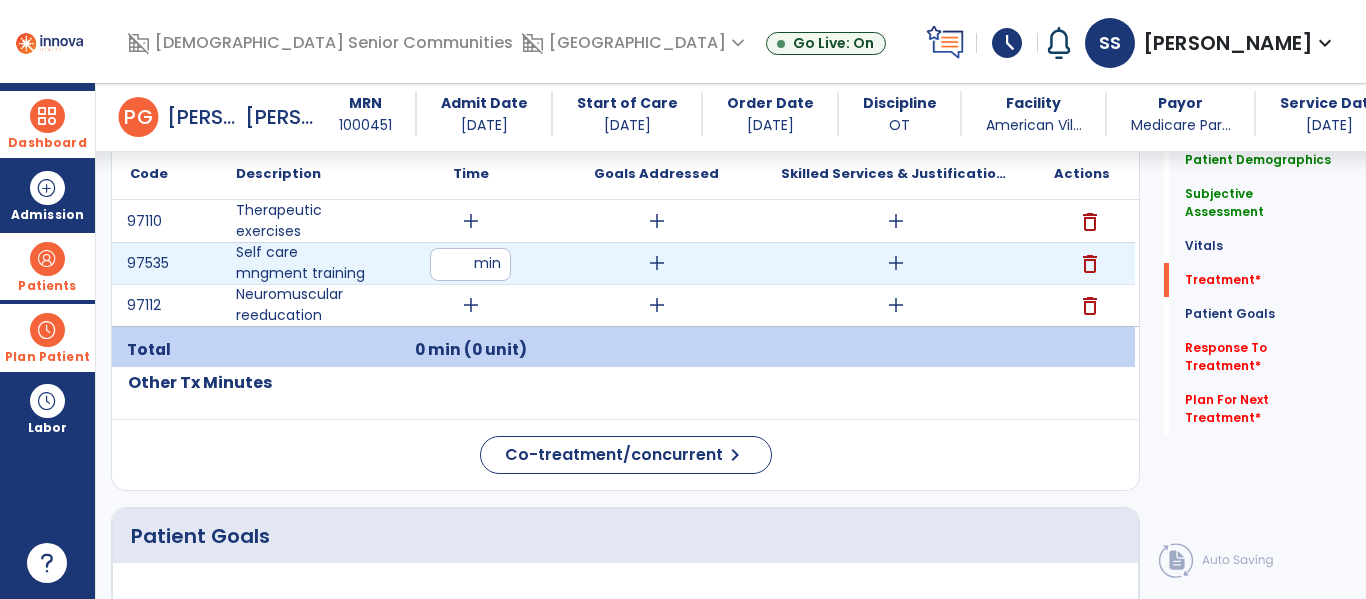 type on "*" 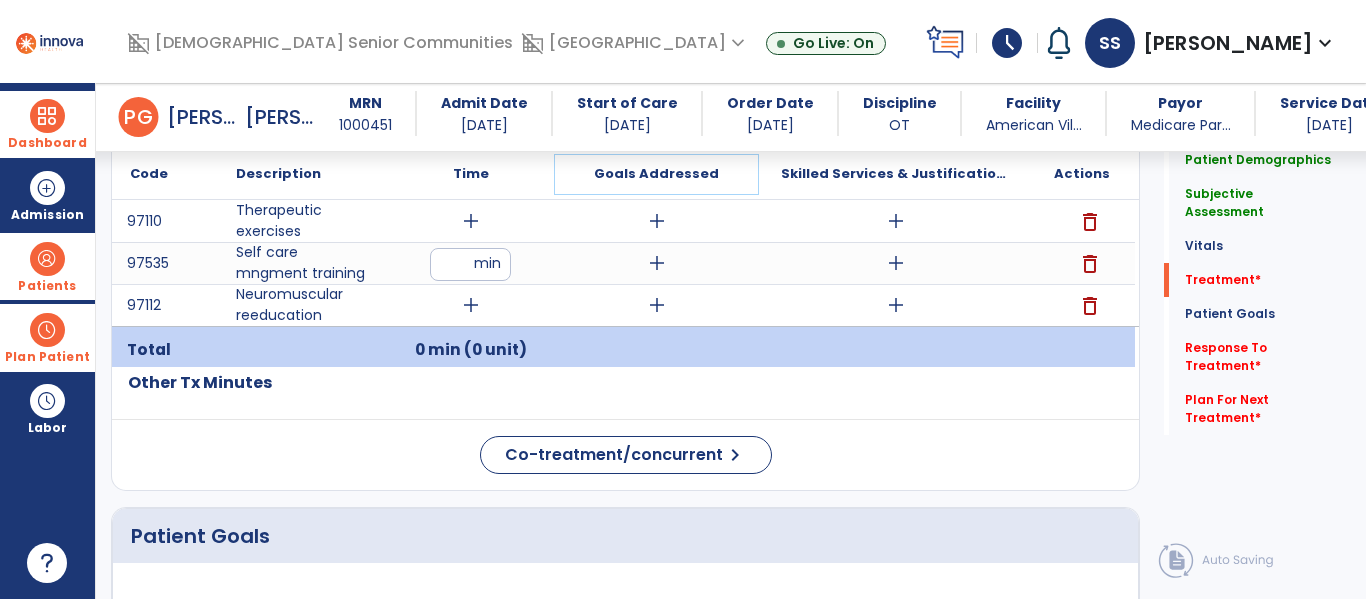 click on "Goals Addressed" at bounding box center [656, 174] 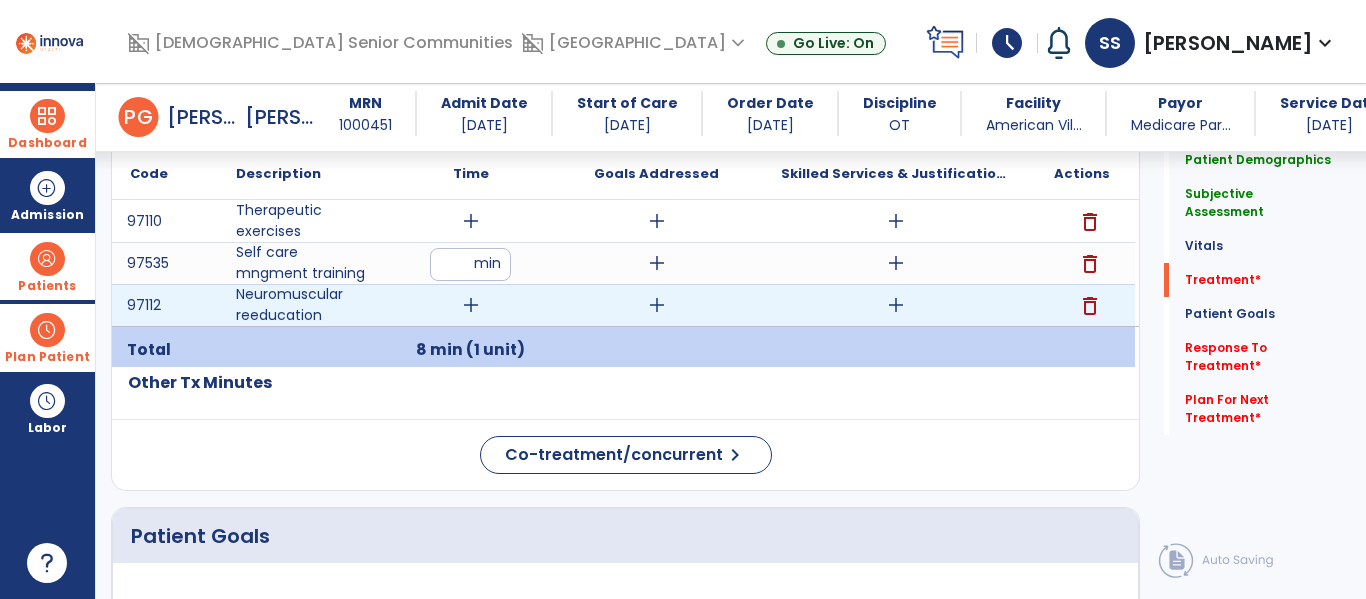 click on "add" at bounding box center (471, 305) 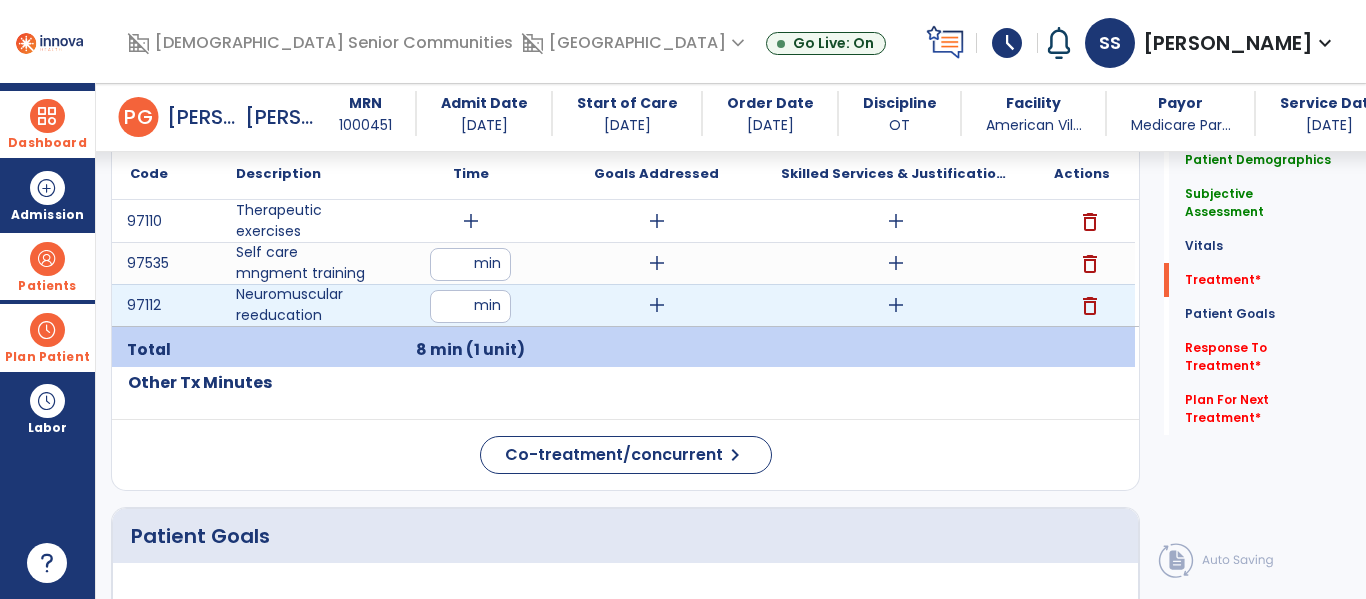 type on "*" 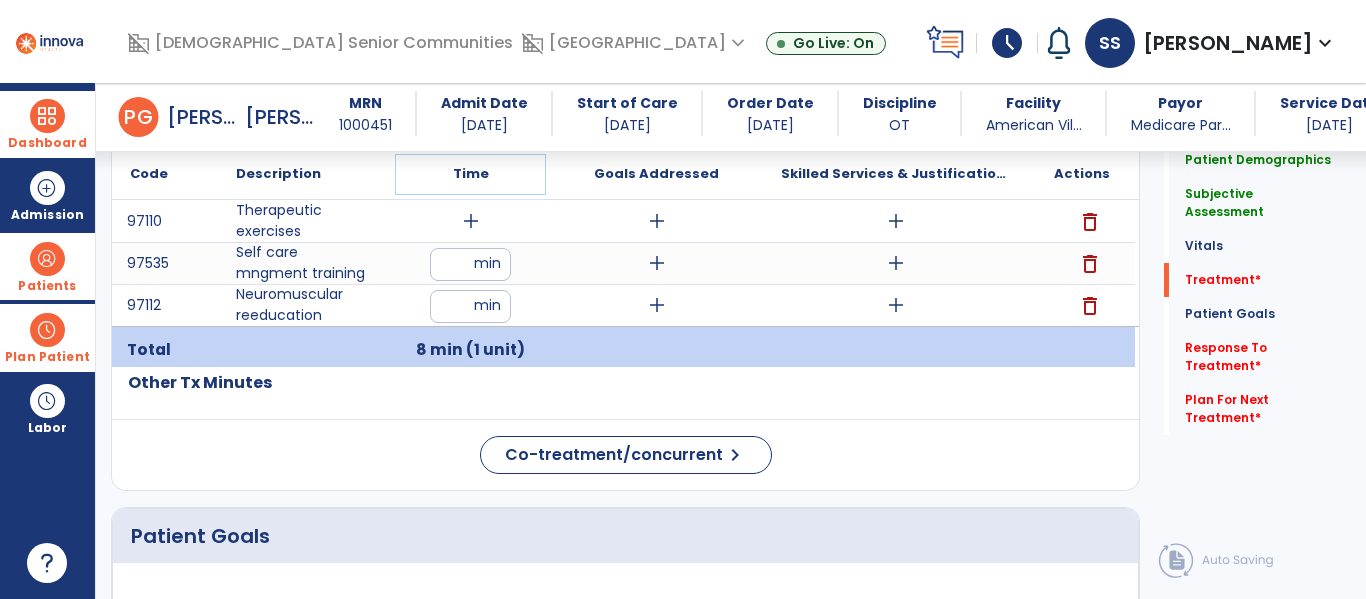 click on "Time" at bounding box center (470, 174) 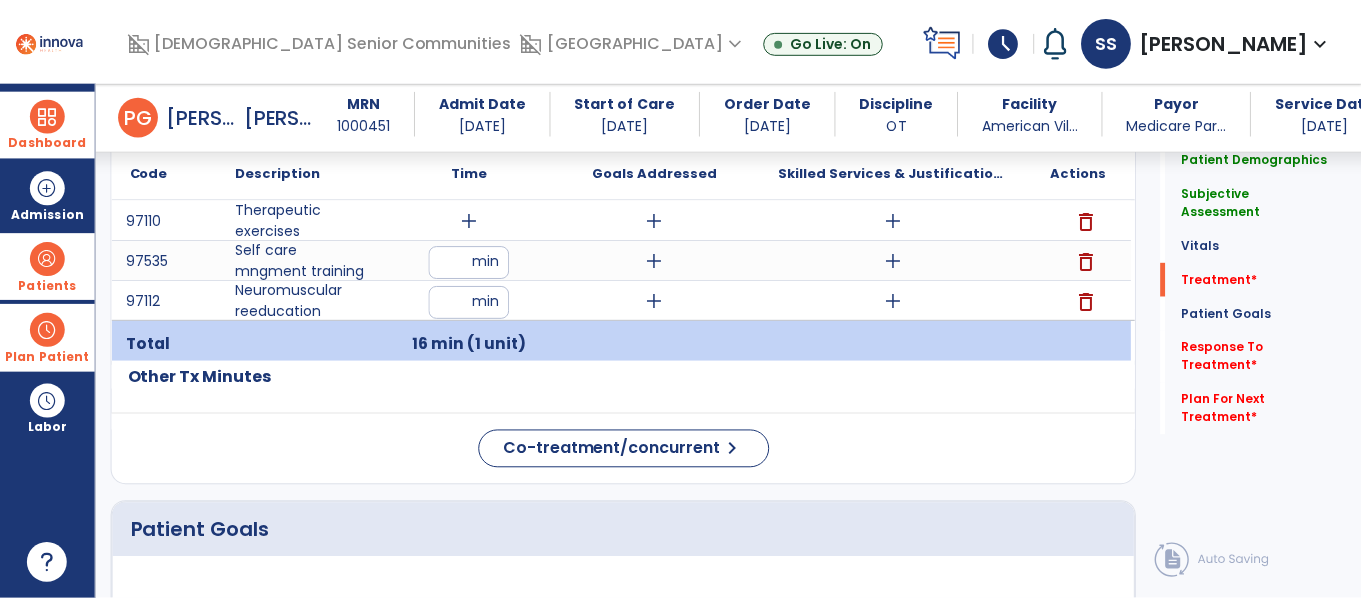 scroll, scrollTop: 1207, scrollLeft: 0, axis: vertical 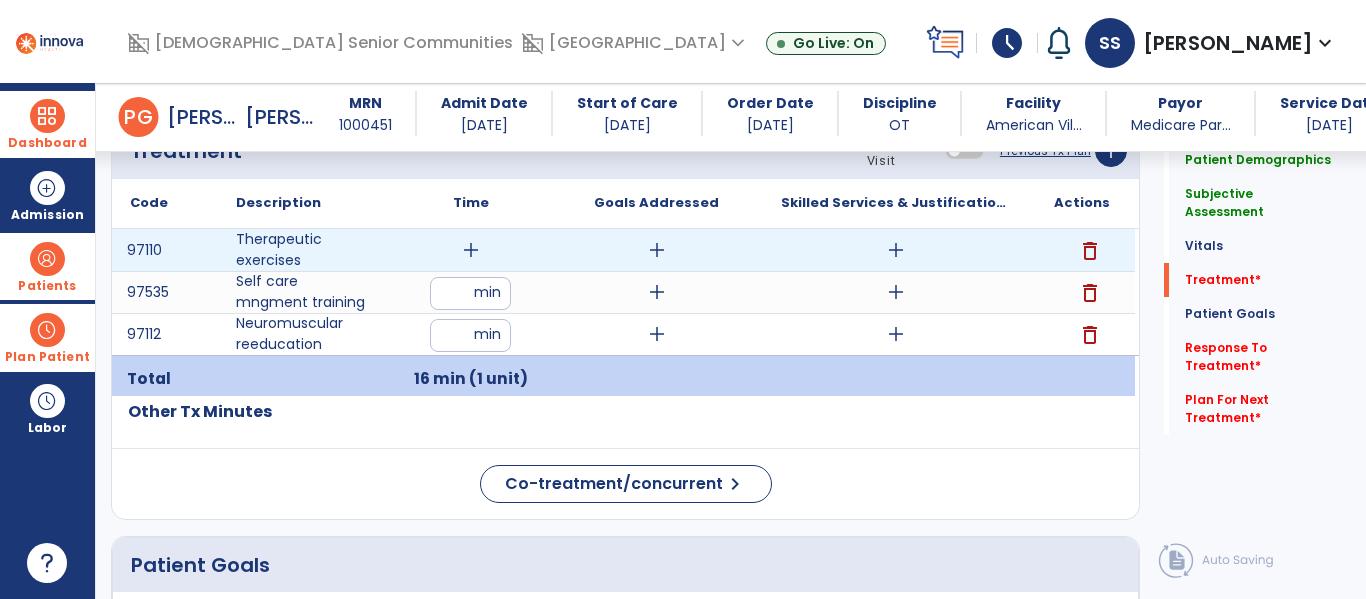 click on "add" at bounding box center [471, 250] 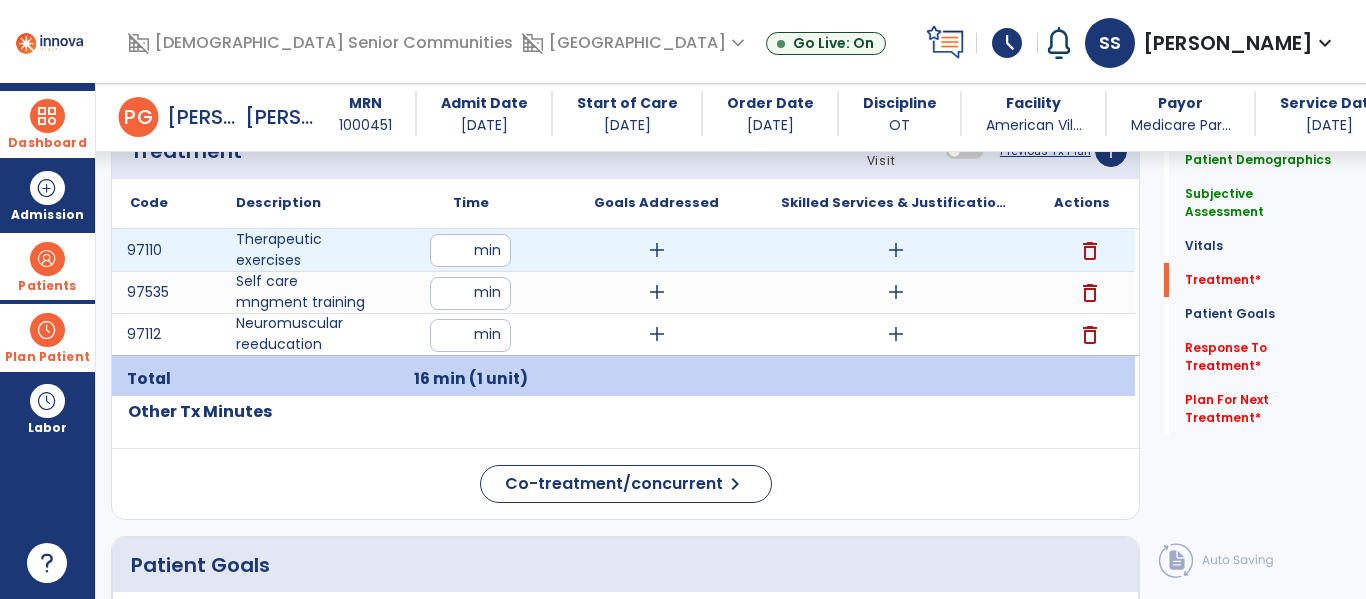 type on "**" 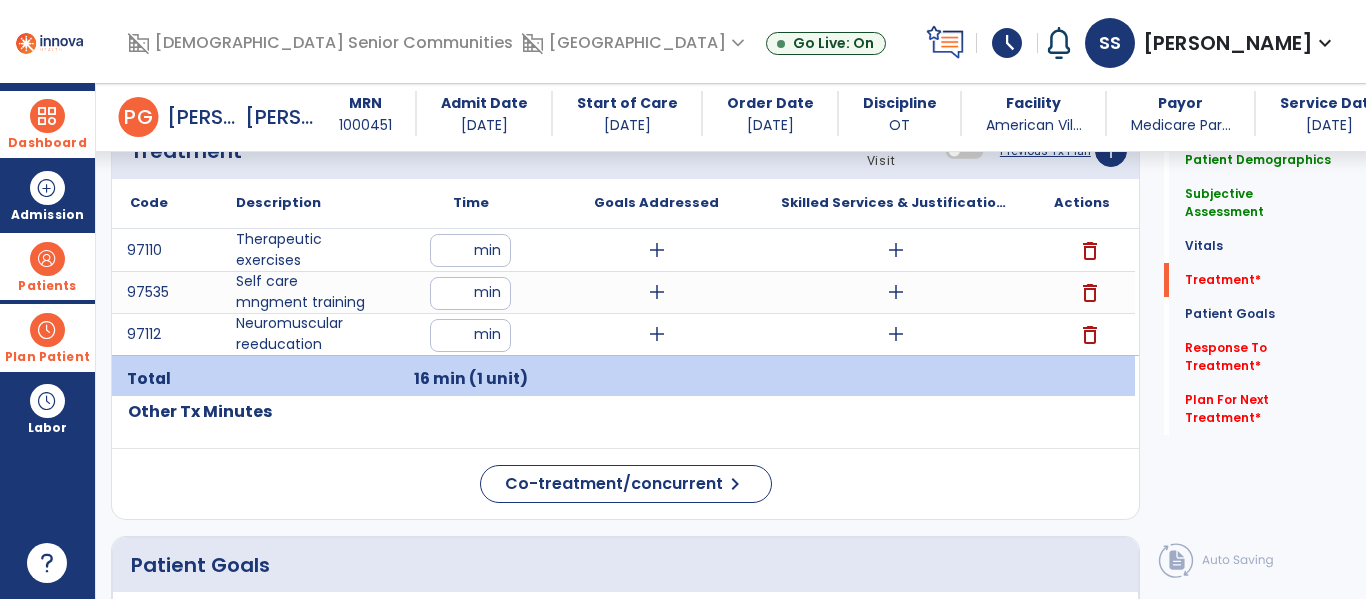 click on "Treatment Telehealth Visit  Previous Tx Plan   add" 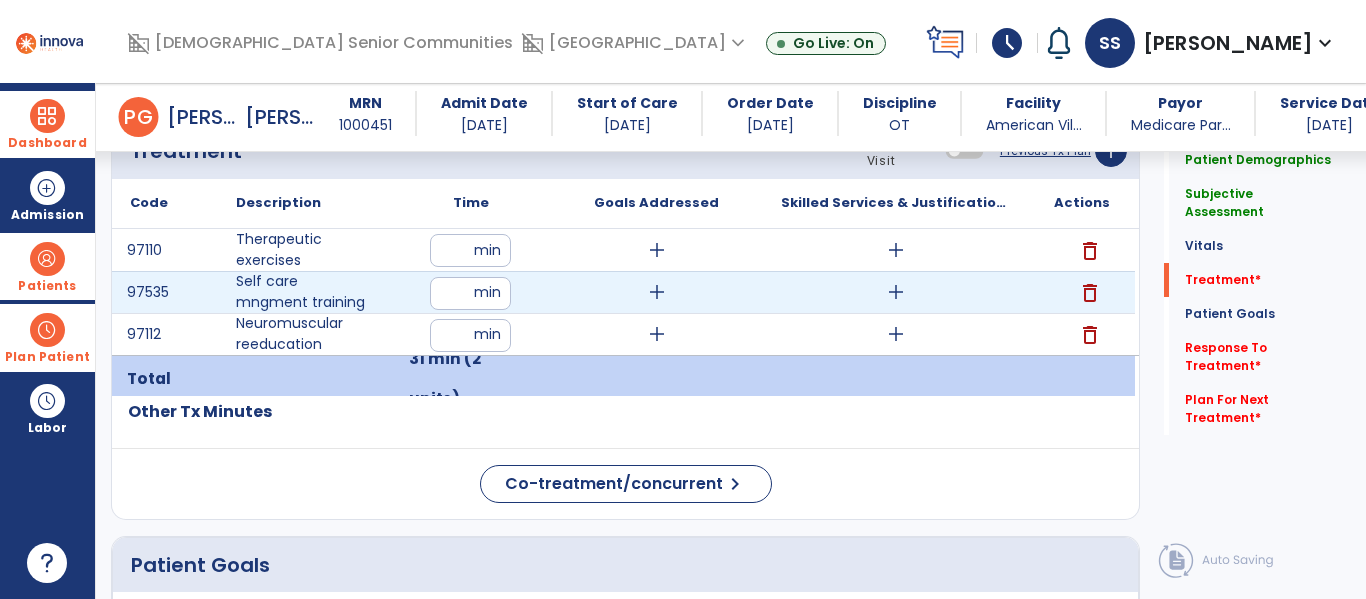 click on "add" at bounding box center [896, 292] 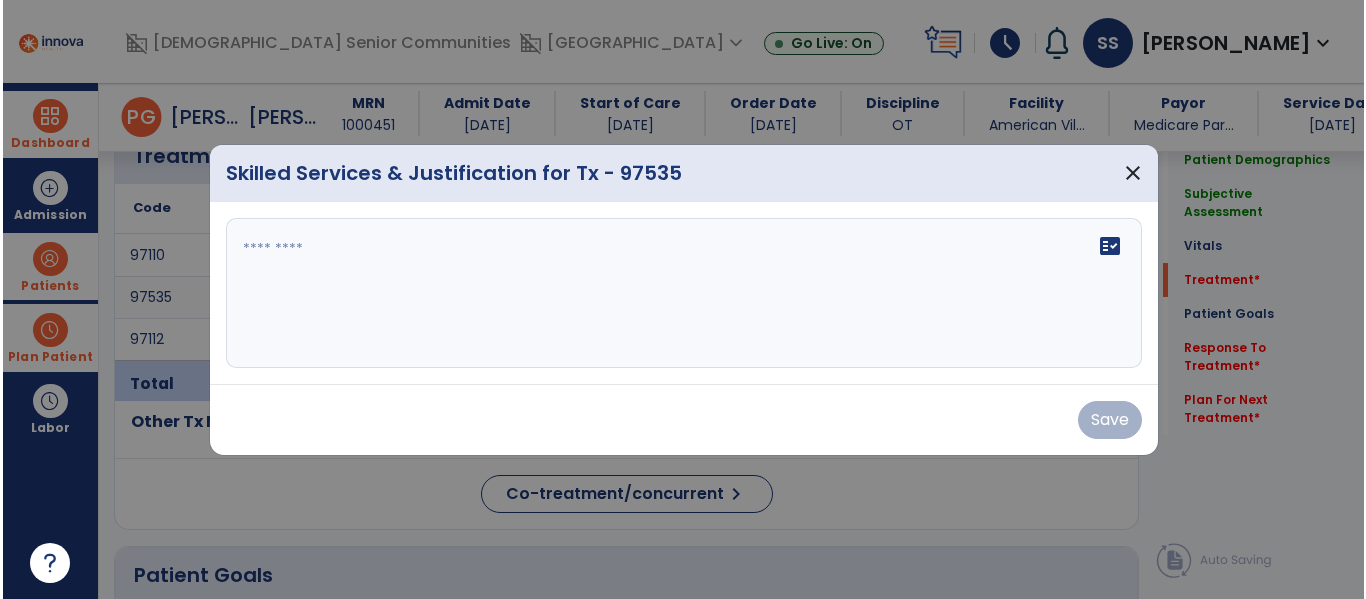 scroll, scrollTop: 1207, scrollLeft: 0, axis: vertical 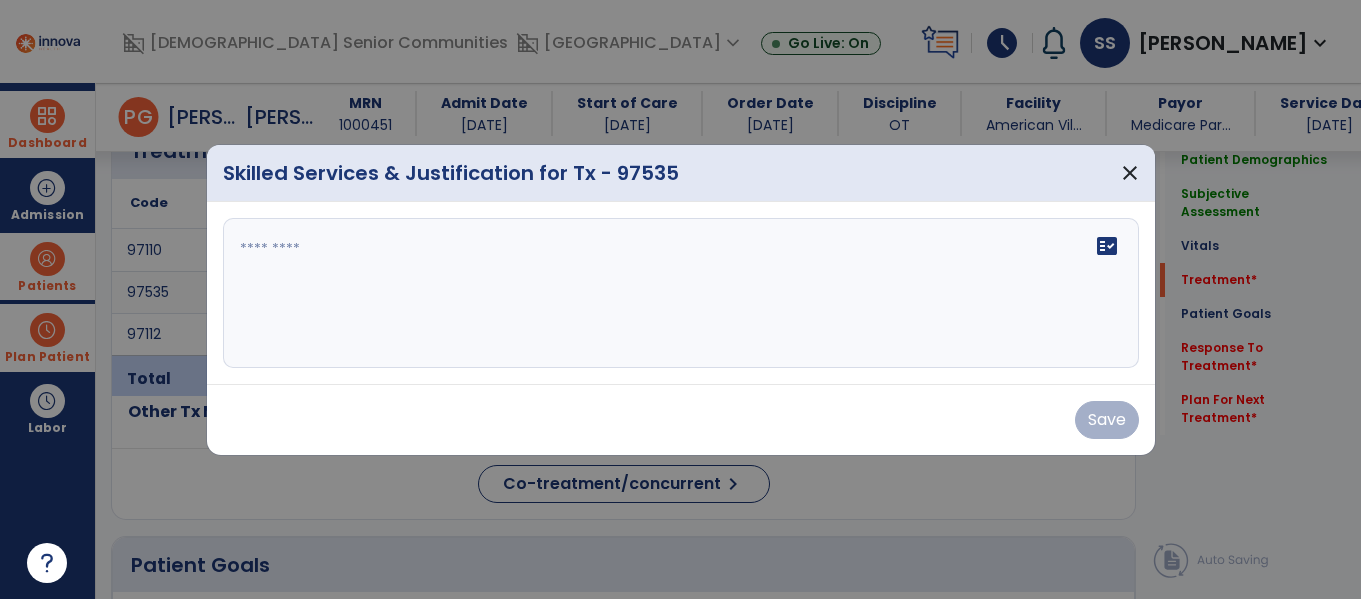 click on "fact_check" at bounding box center (681, 293) 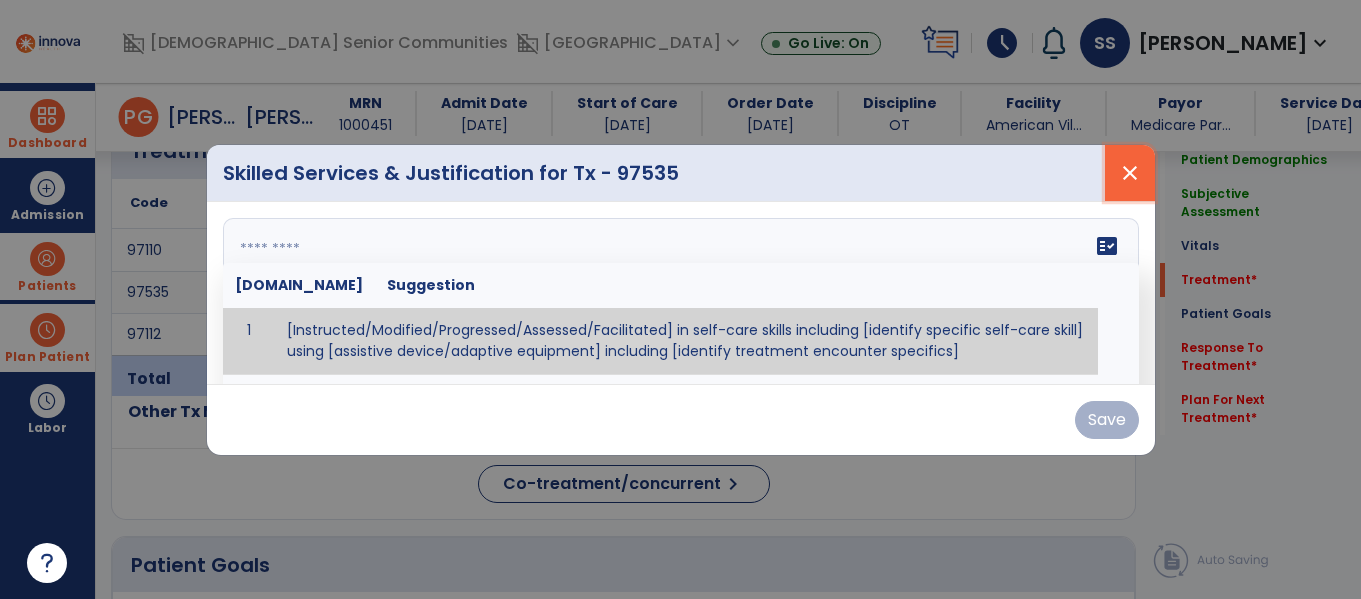 click on "close" at bounding box center [1130, 173] 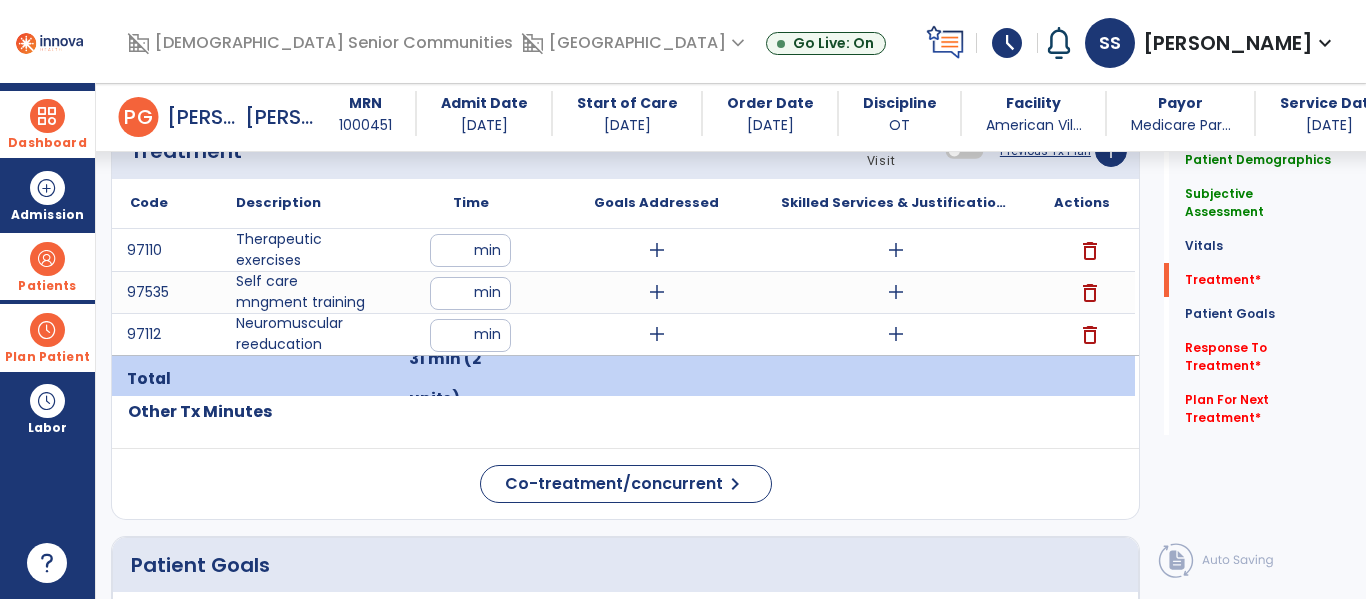 click at bounding box center (47, 116) 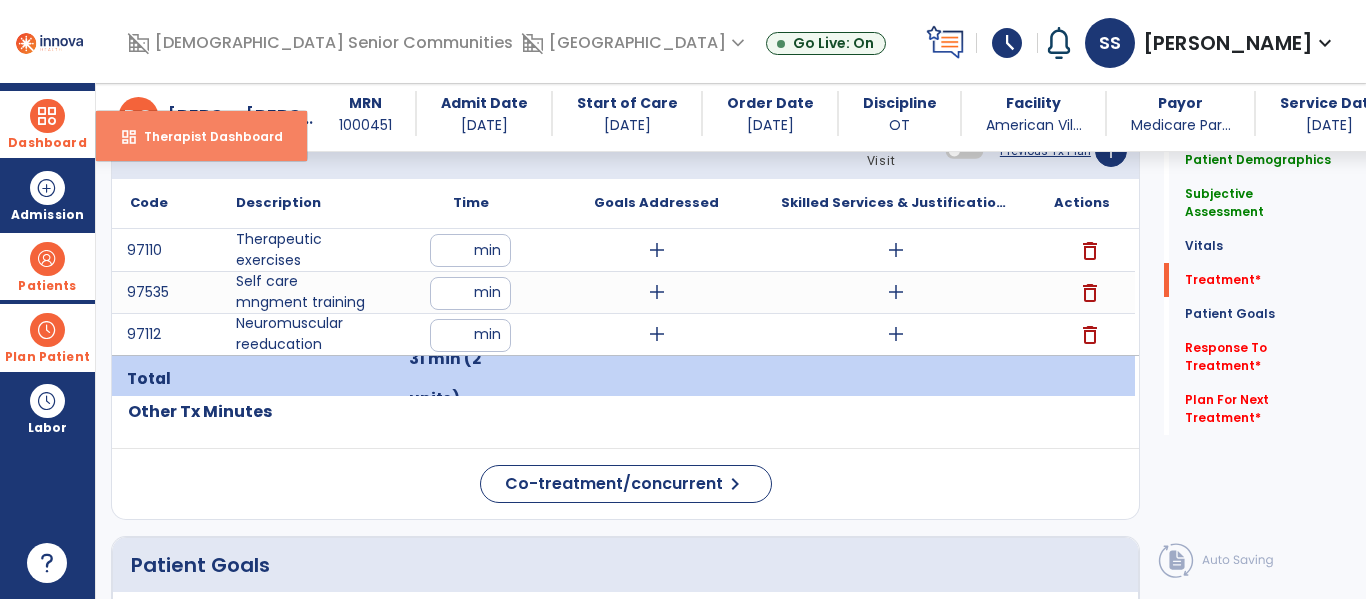 click on "Therapist Dashboard" at bounding box center (205, 136) 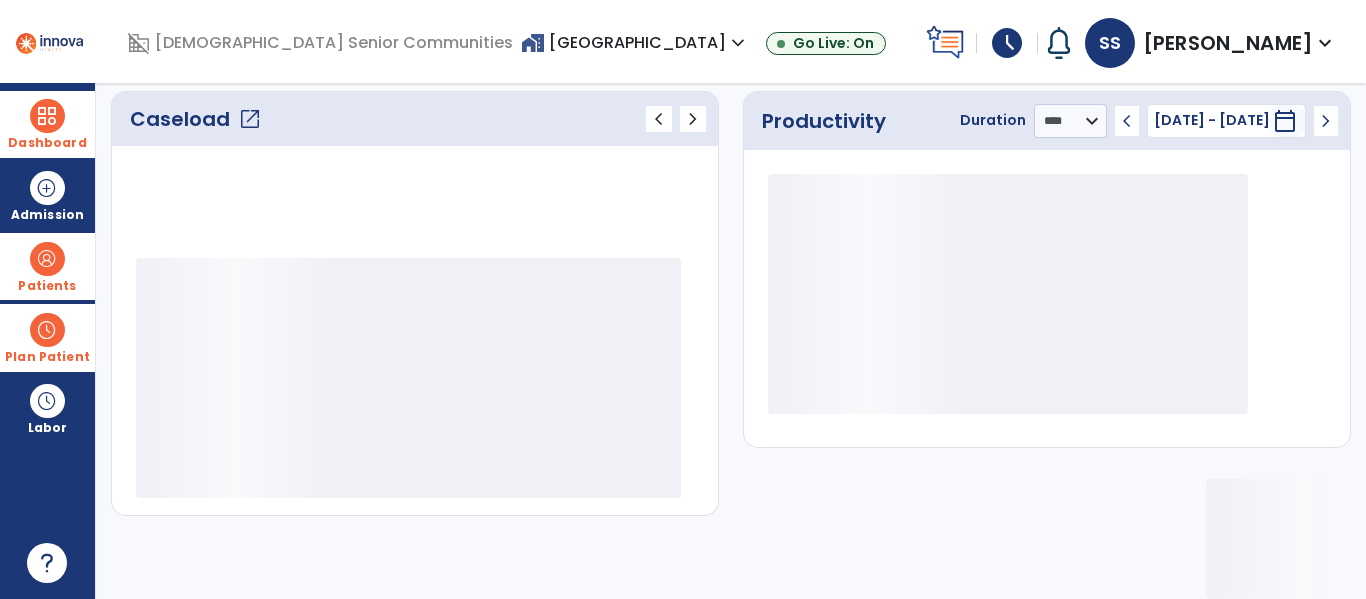 scroll, scrollTop: 278, scrollLeft: 0, axis: vertical 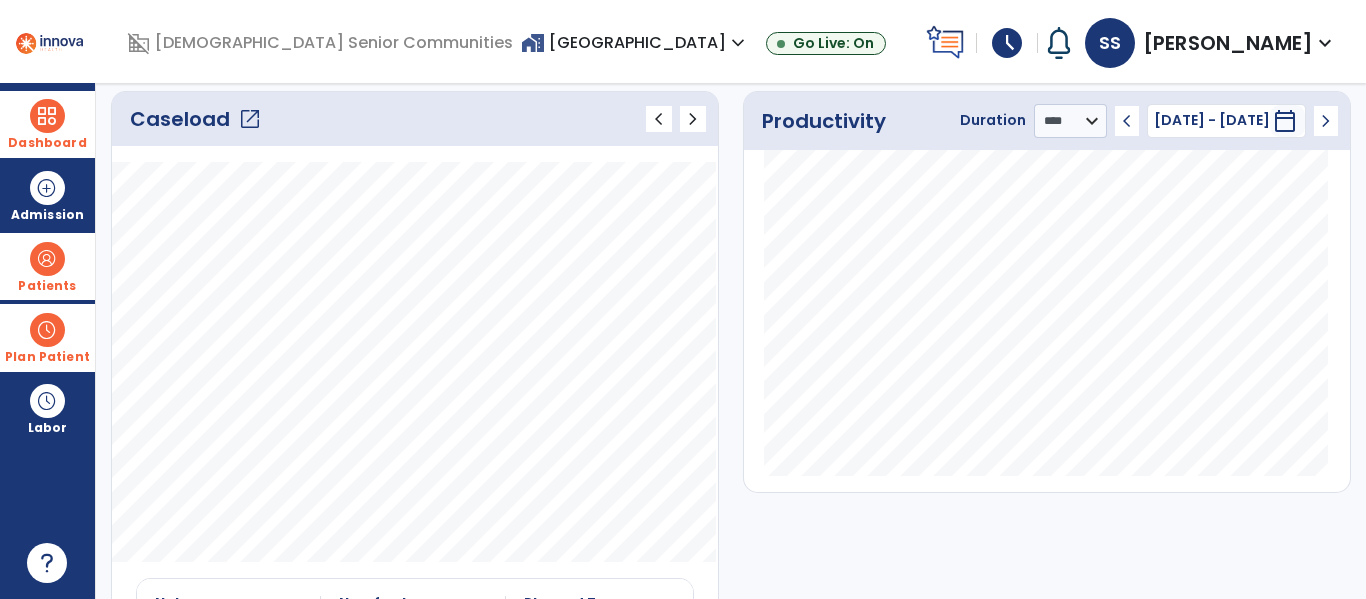 click on "open_in_new" 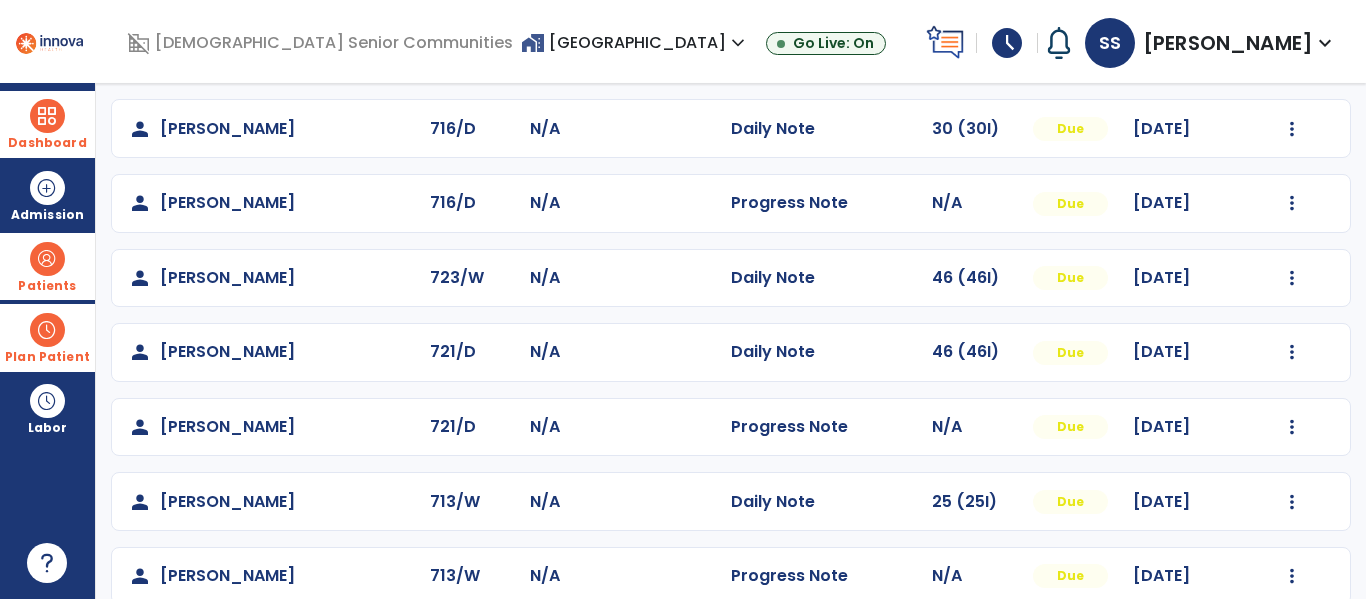 scroll, scrollTop: 610, scrollLeft: 0, axis: vertical 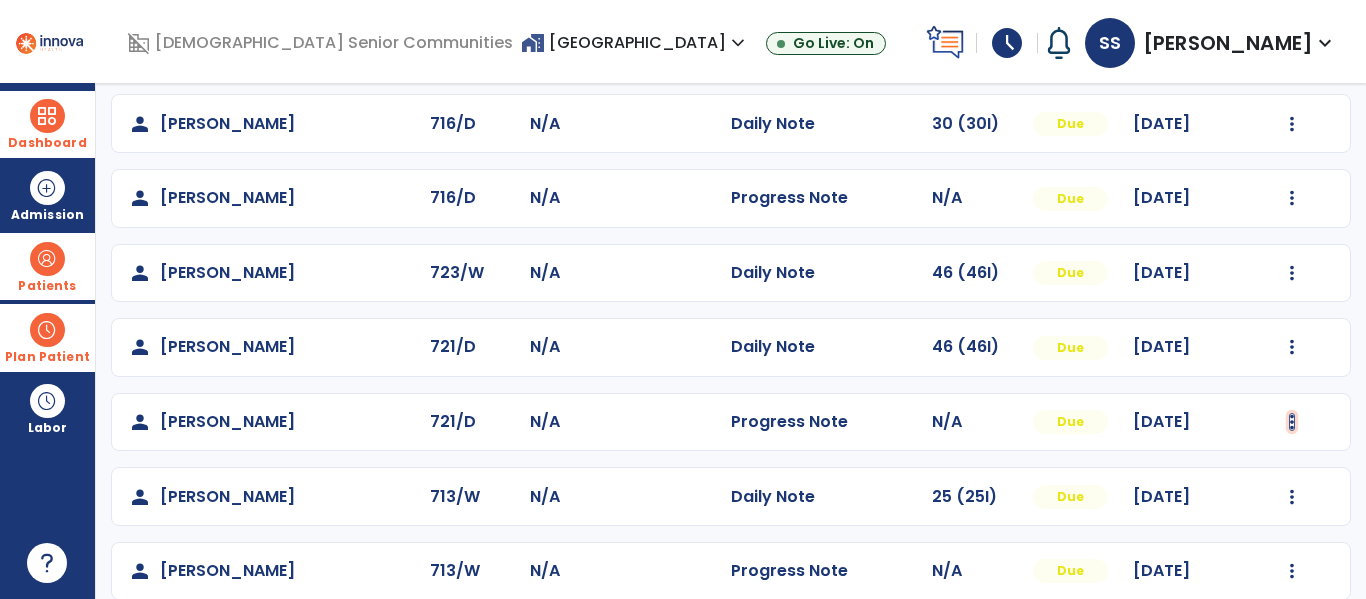 click at bounding box center [1292, -322] 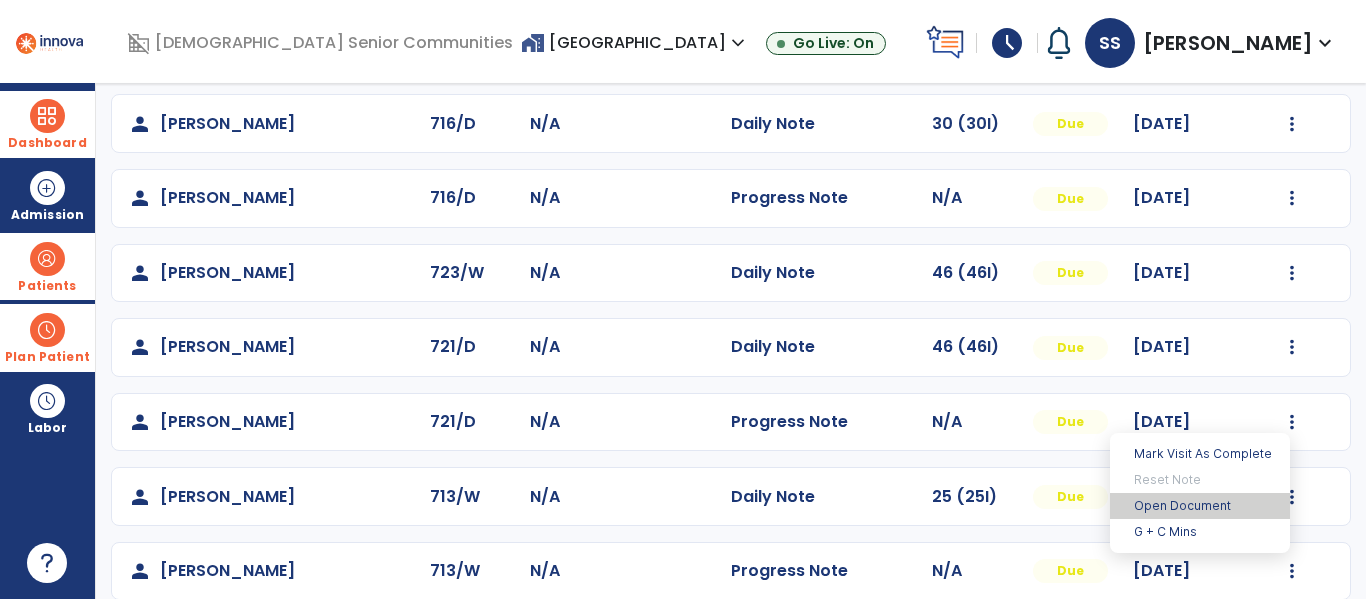 click on "Open Document" at bounding box center (1200, 506) 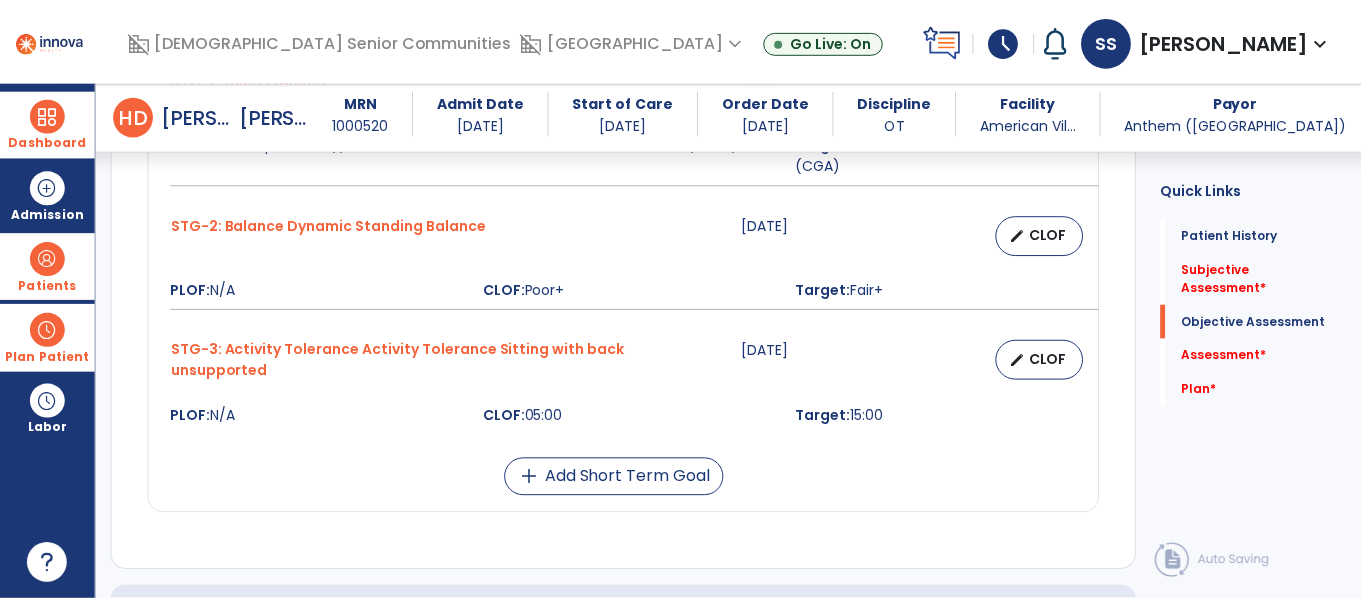 scroll, scrollTop: 1509, scrollLeft: 0, axis: vertical 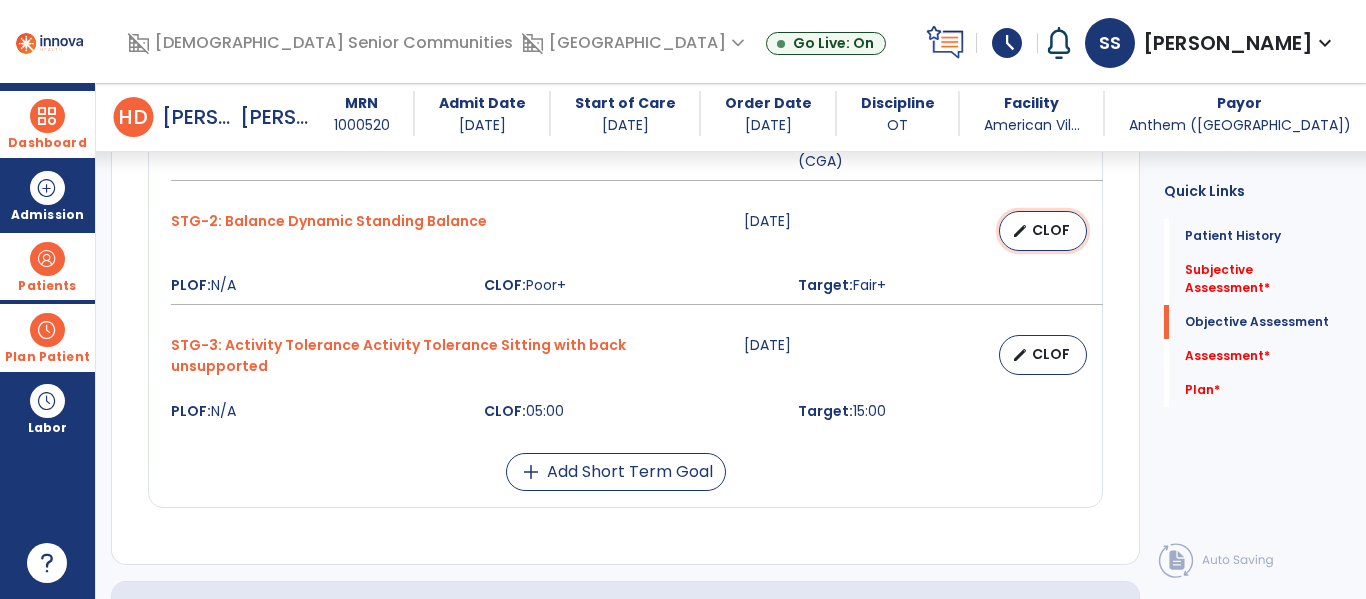 click on "CLOF" at bounding box center (1051, 230) 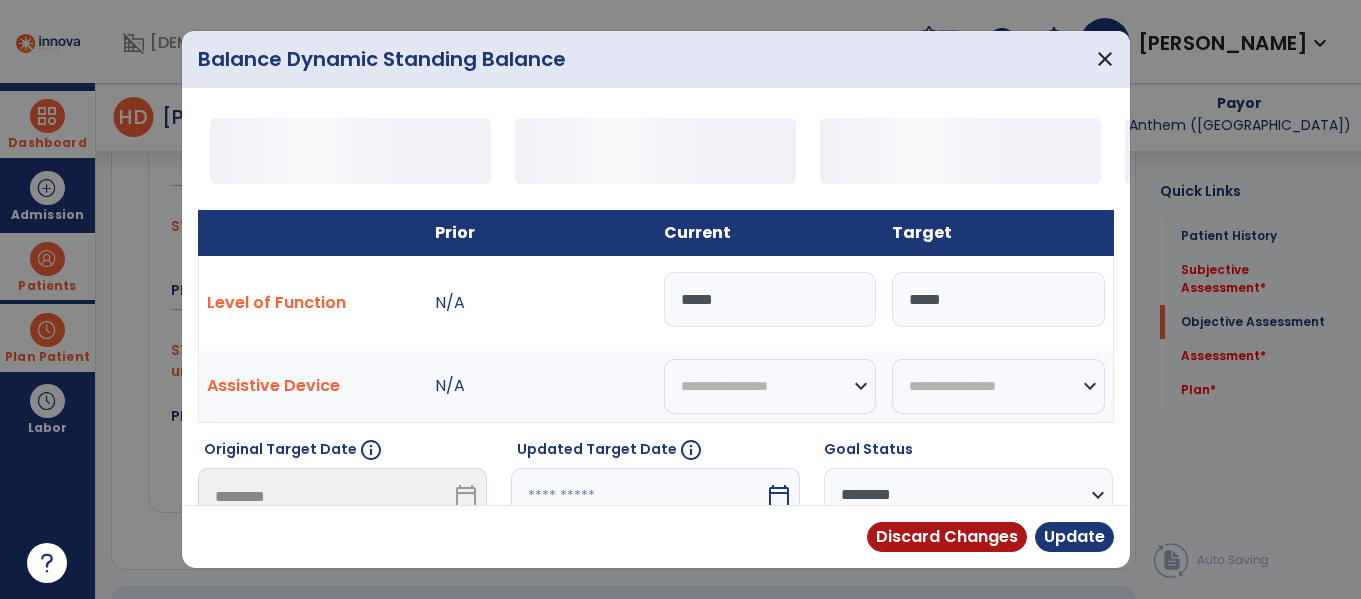 scroll, scrollTop: 1509, scrollLeft: 0, axis: vertical 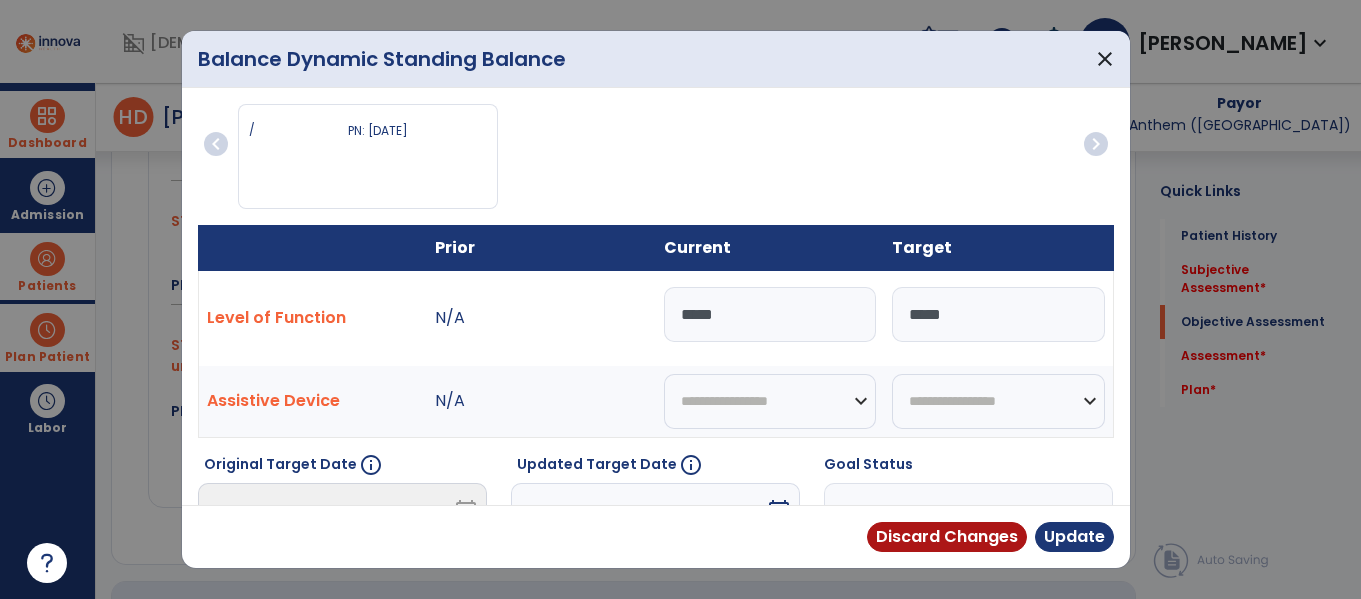 click on "*****" at bounding box center (770, 314) 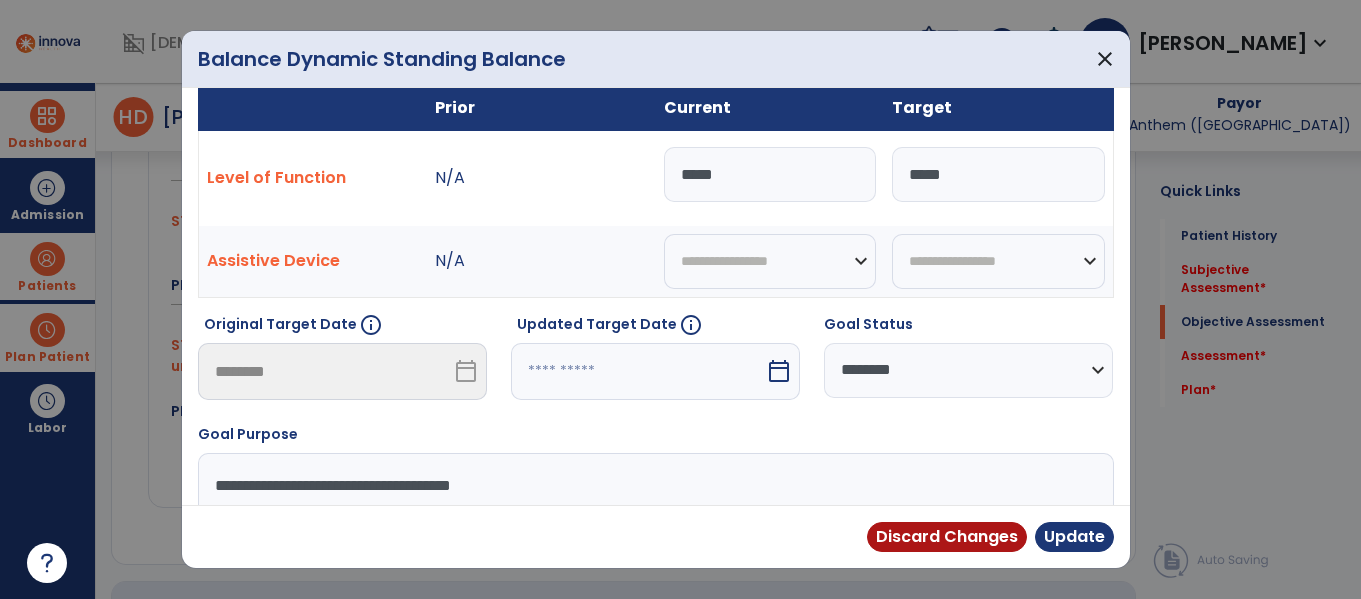 type on "*****" 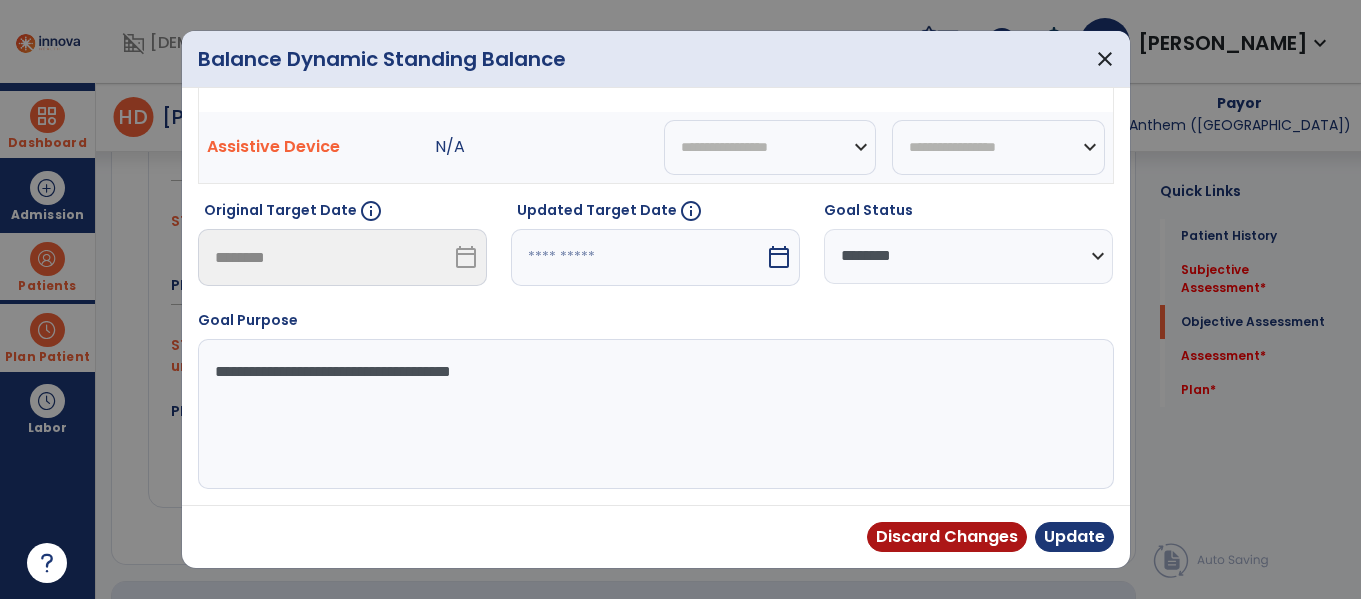 select on "*" 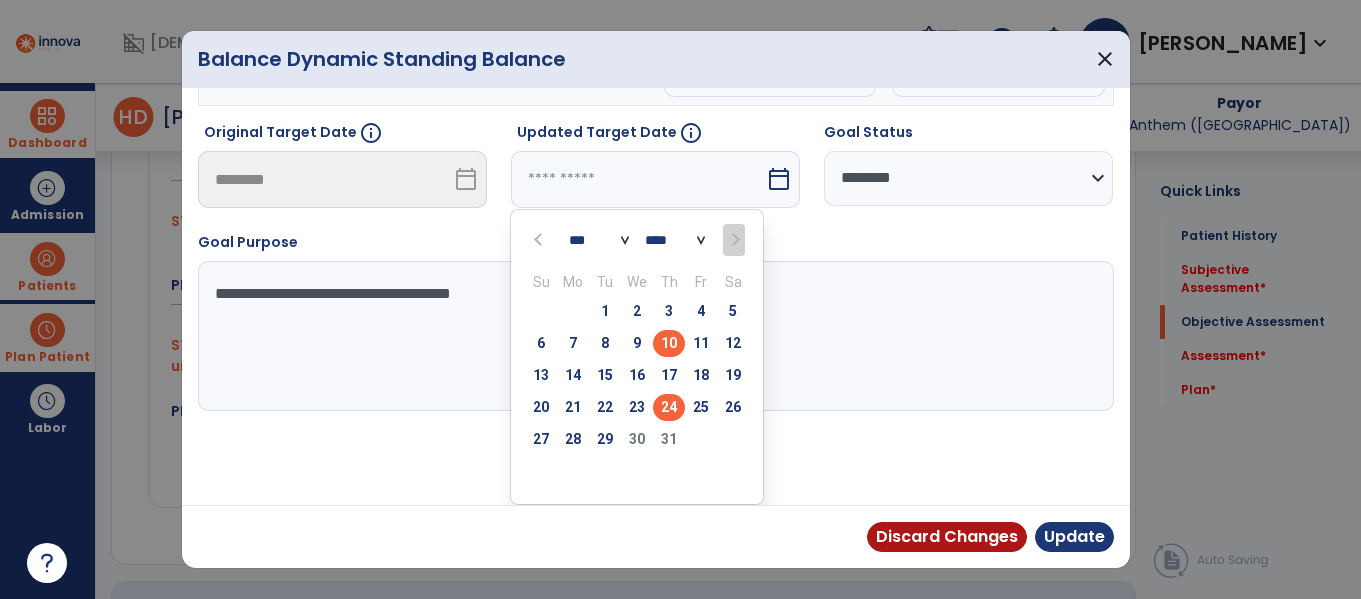click on "24" at bounding box center [669, 407] 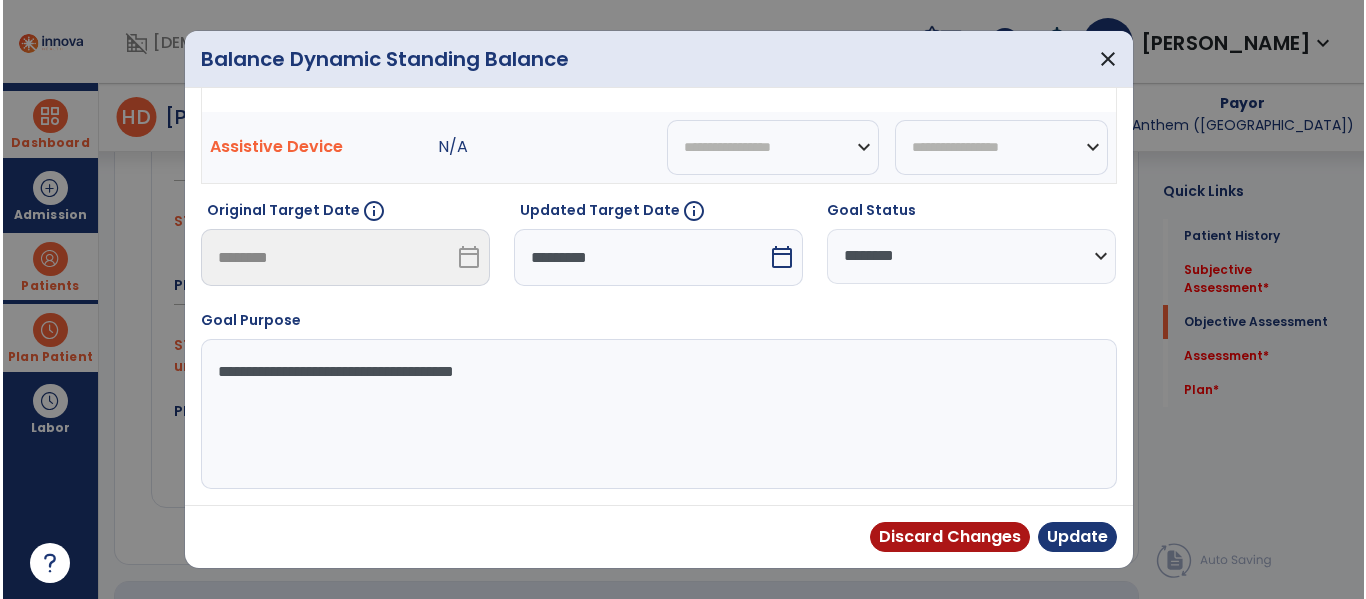 scroll, scrollTop: 254, scrollLeft: 0, axis: vertical 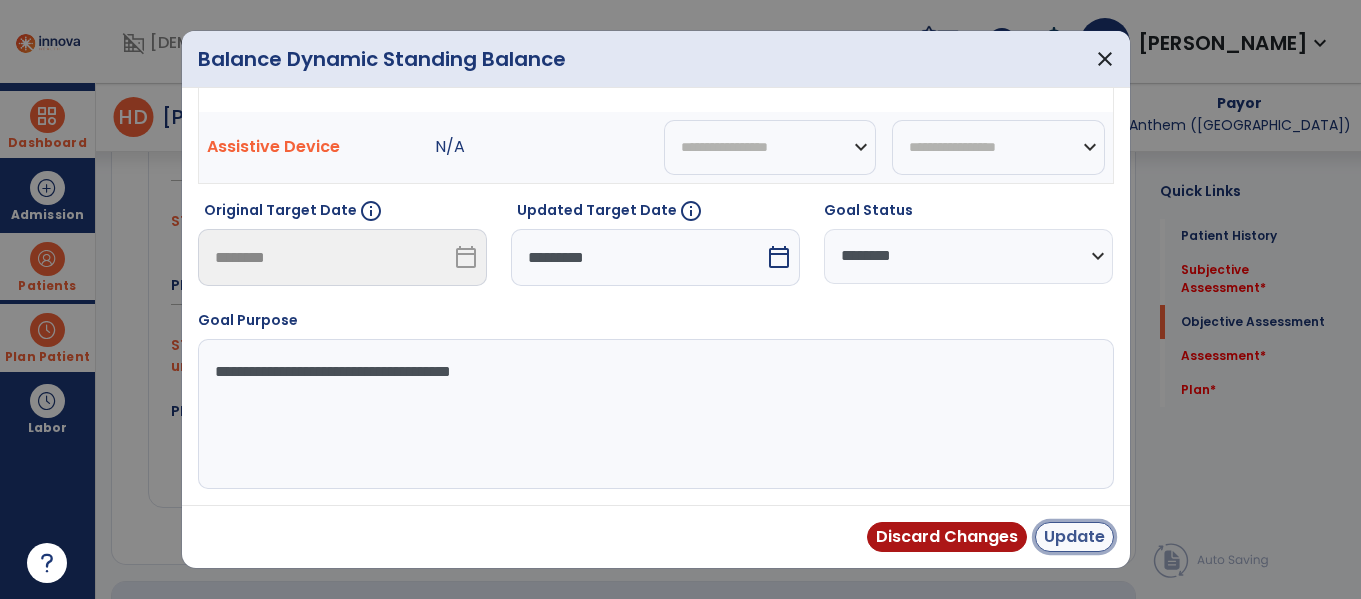 click on "Update" at bounding box center [1074, 537] 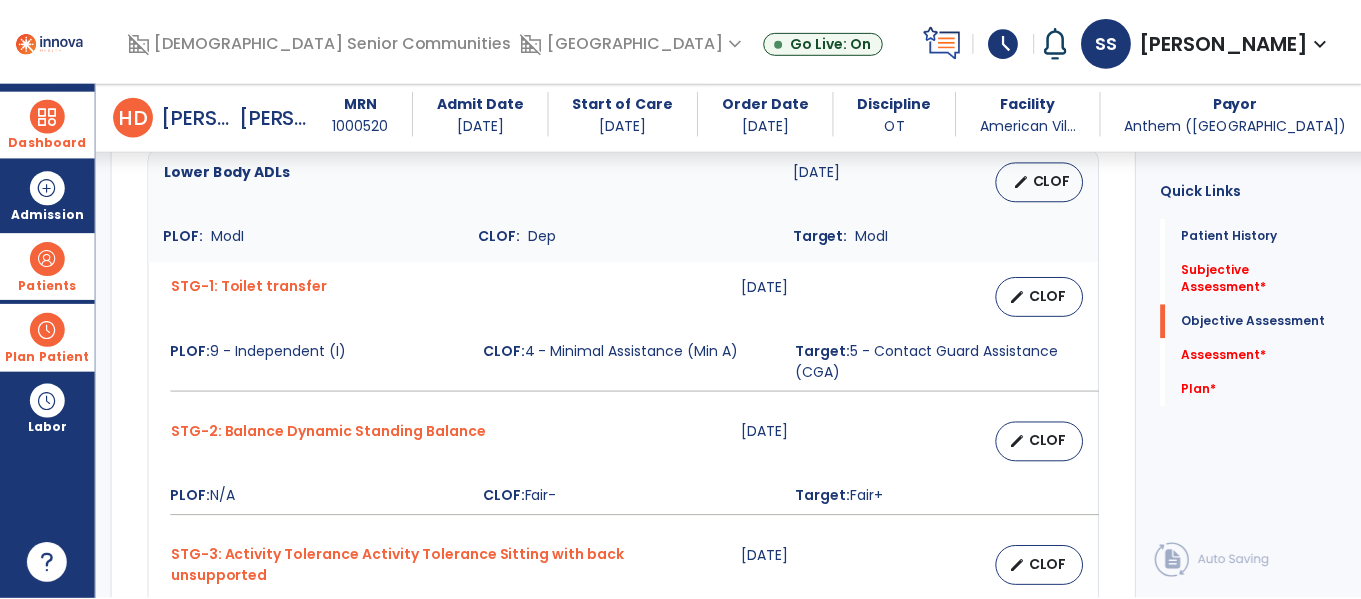 scroll, scrollTop: 1292, scrollLeft: 0, axis: vertical 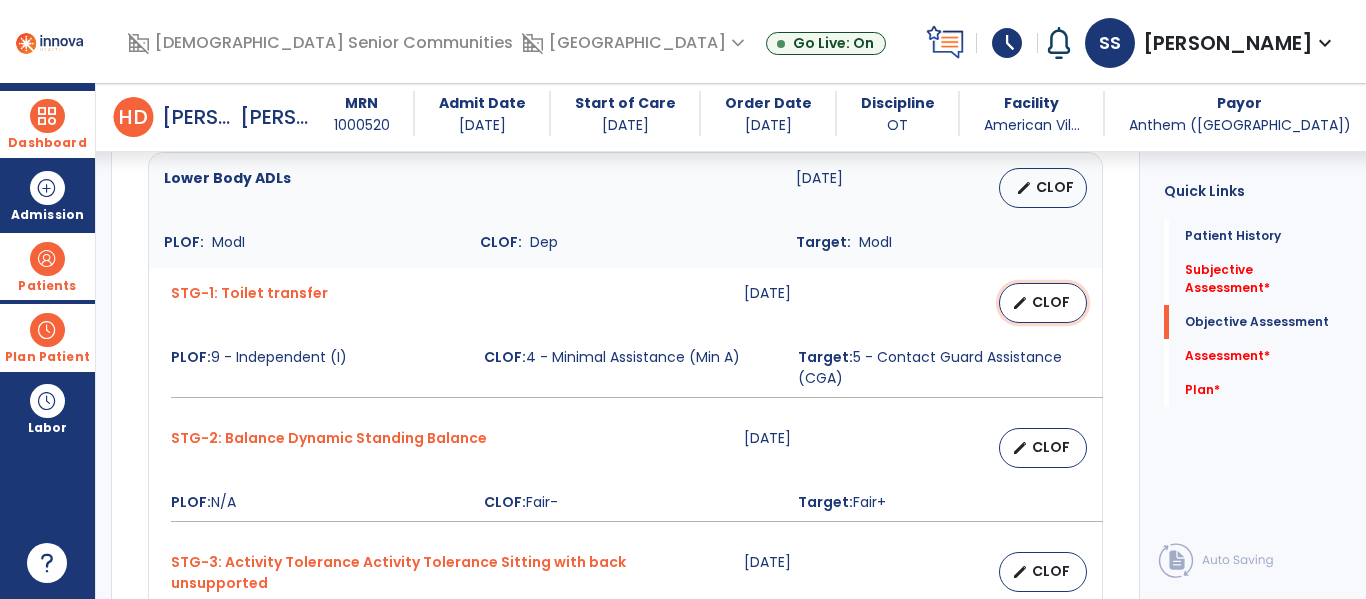 click on "edit" at bounding box center [1020, 303] 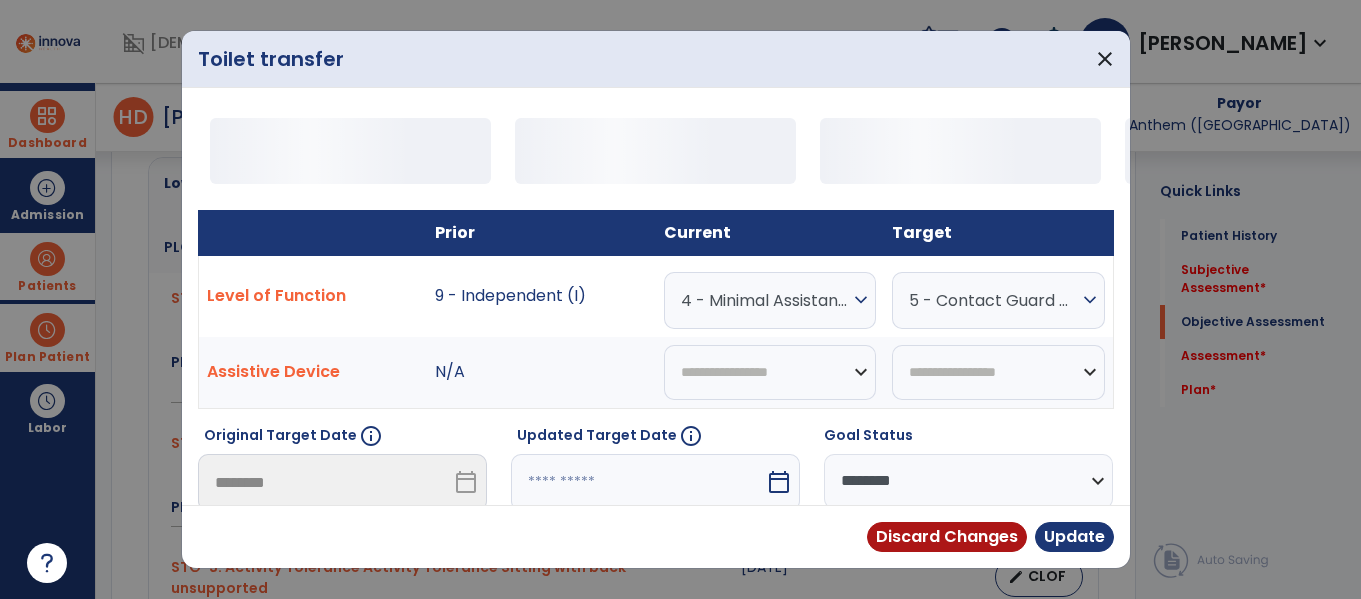 scroll, scrollTop: 1292, scrollLeft: 0, axis: vertical 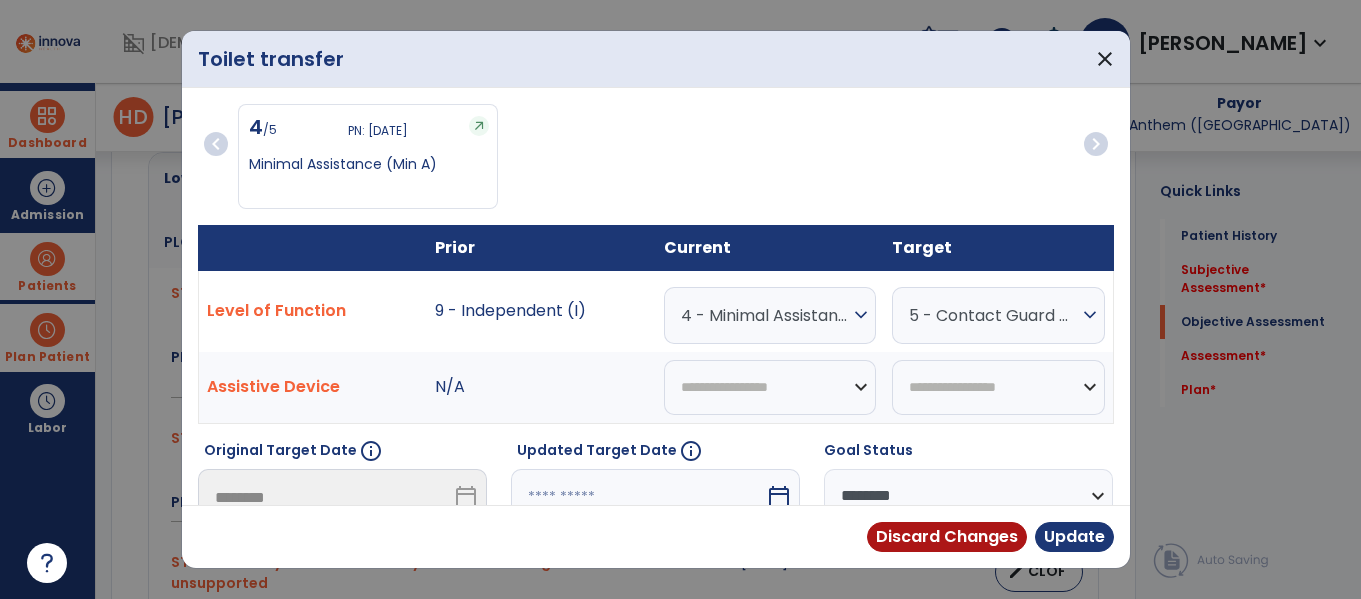 click on "4 - Minimal Assistance (Min A)" at bounding box center [765, 315] 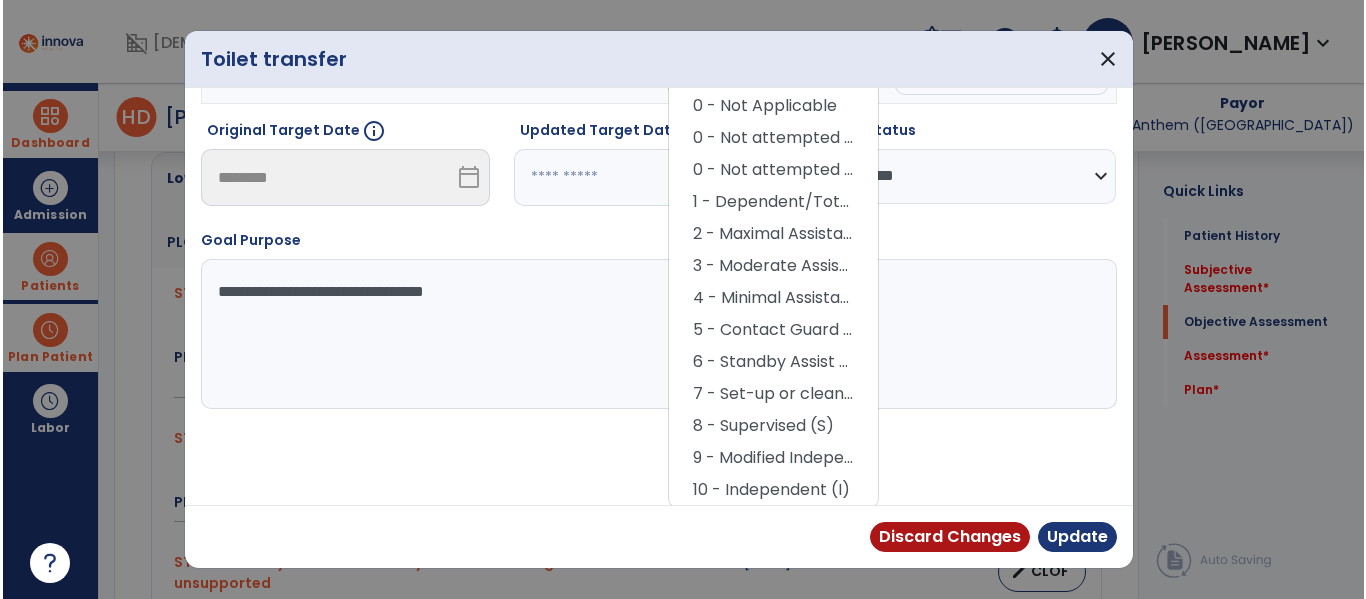 scroll, scrollTop: 322, scrollLeft: 0, axis: vertical 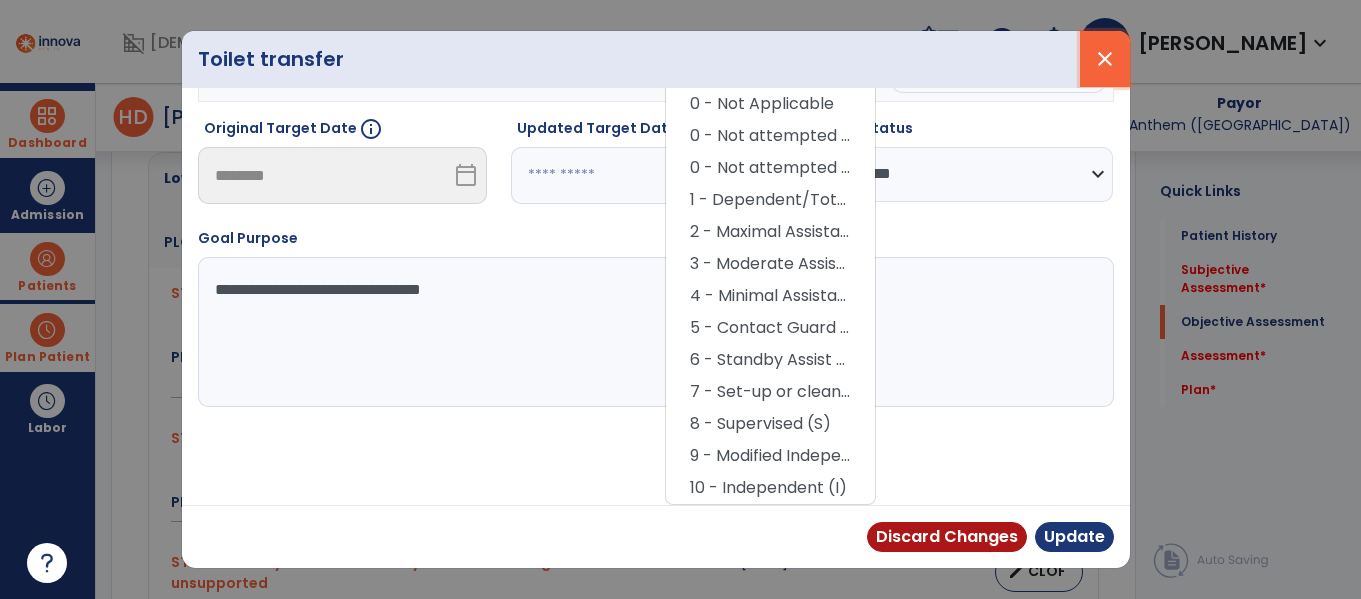 click on "close" at bounding box center (1105, 59) 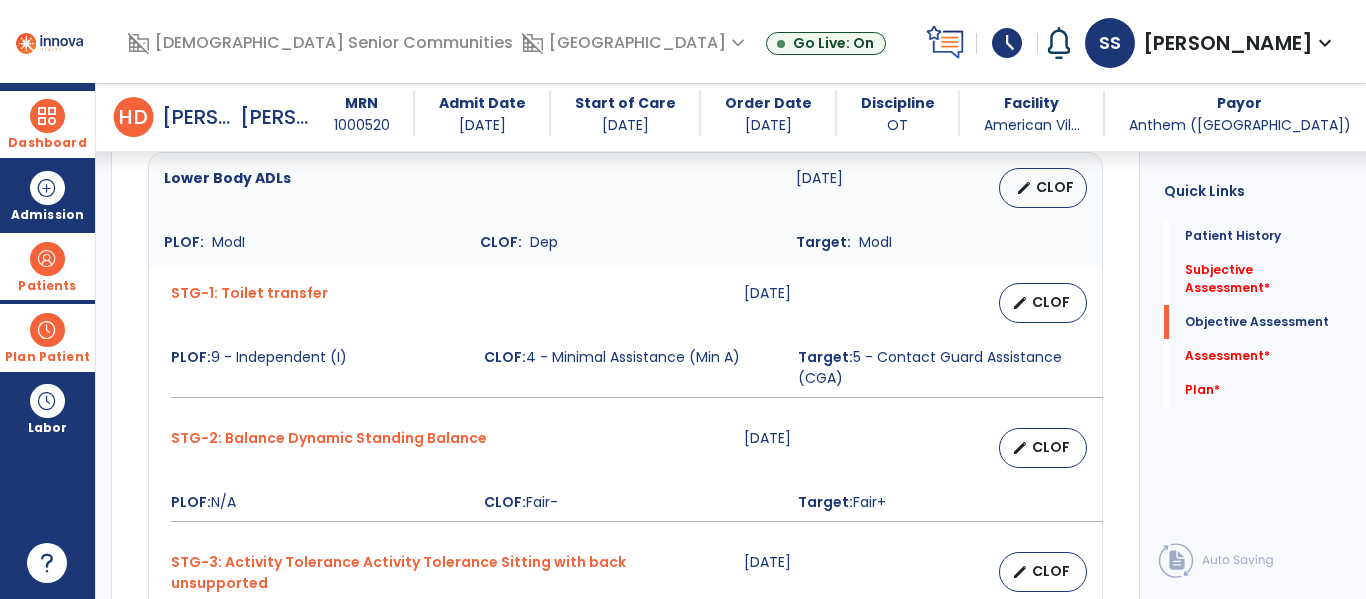 click on "Patients" at bounding box center [47, 266] 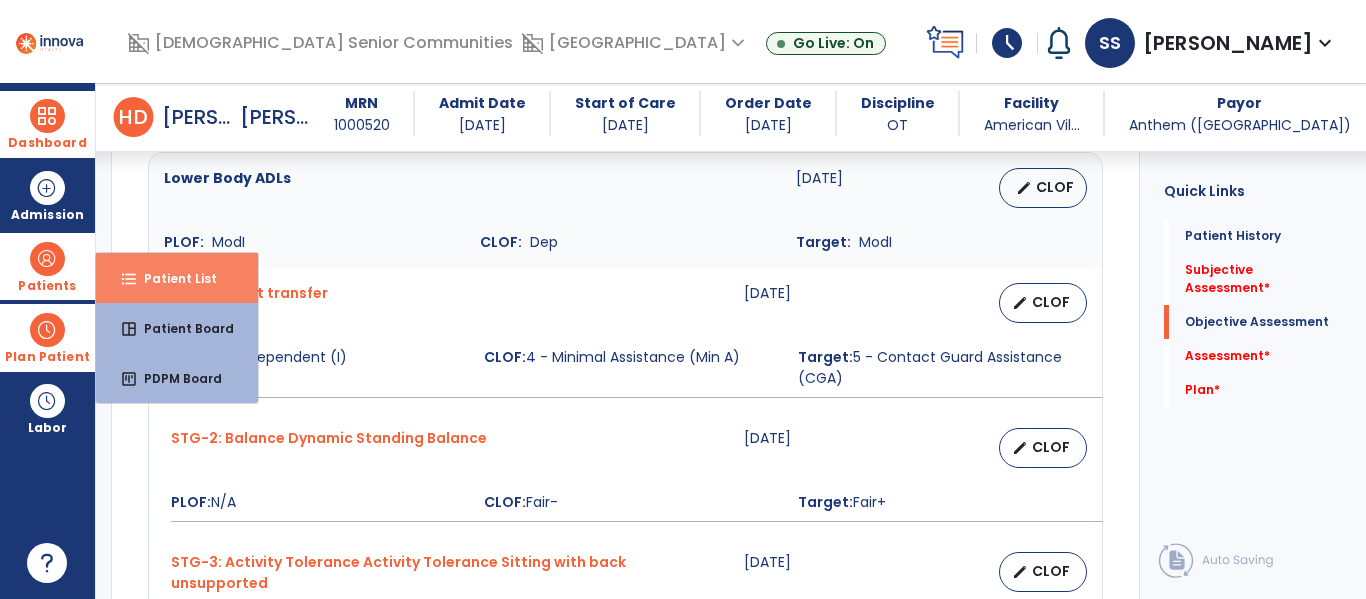 click on "format_list_bulleted  Patient List" at bounding box center [177, 278] 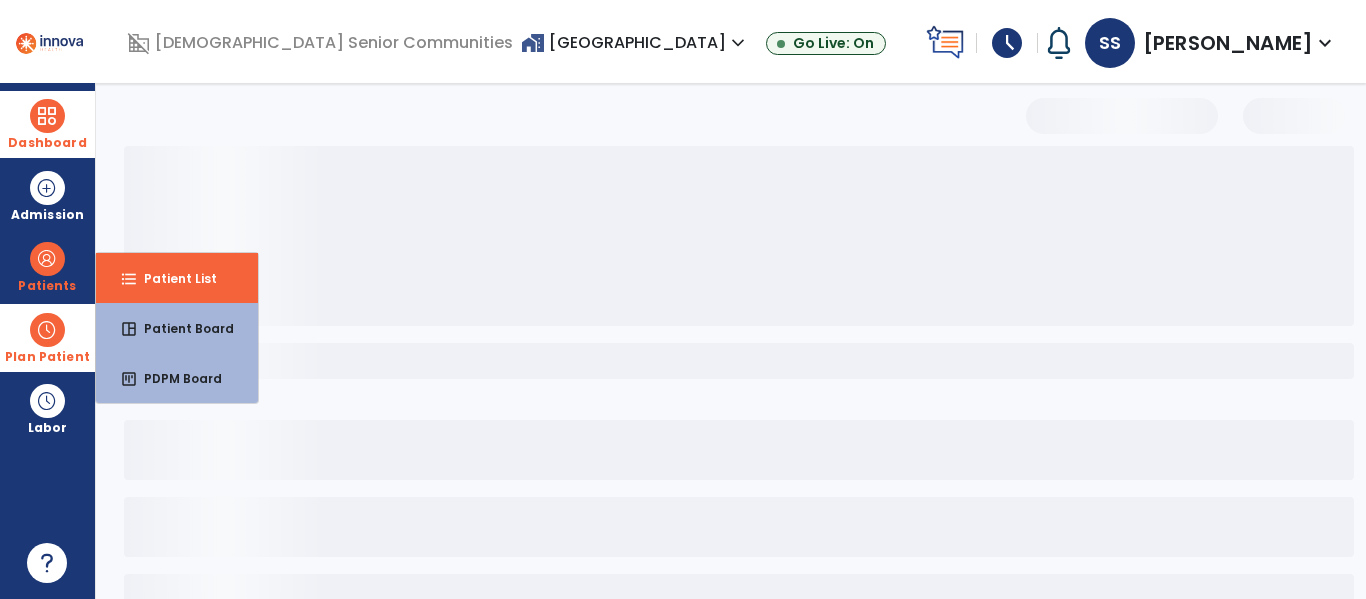 scroll, scrollTop: 144, scrollLeft: 0, axis: vertical 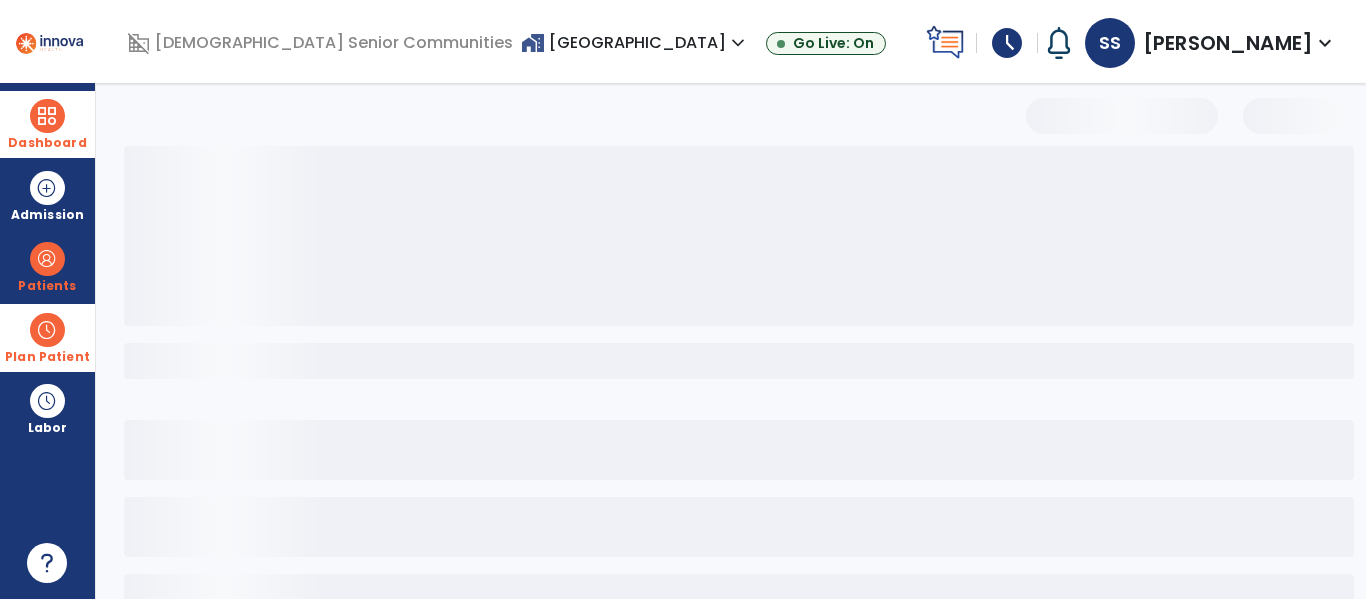 select on "***" 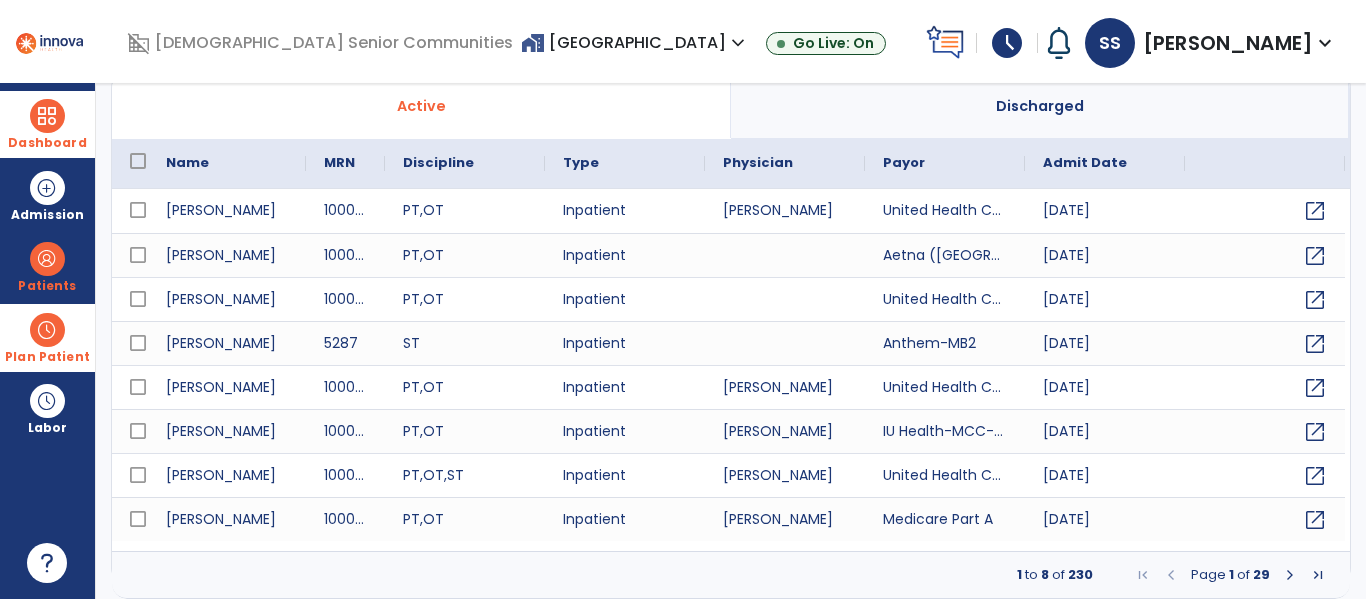 scroll, scrollTop: 0, scrollLeft: 0, axis: both 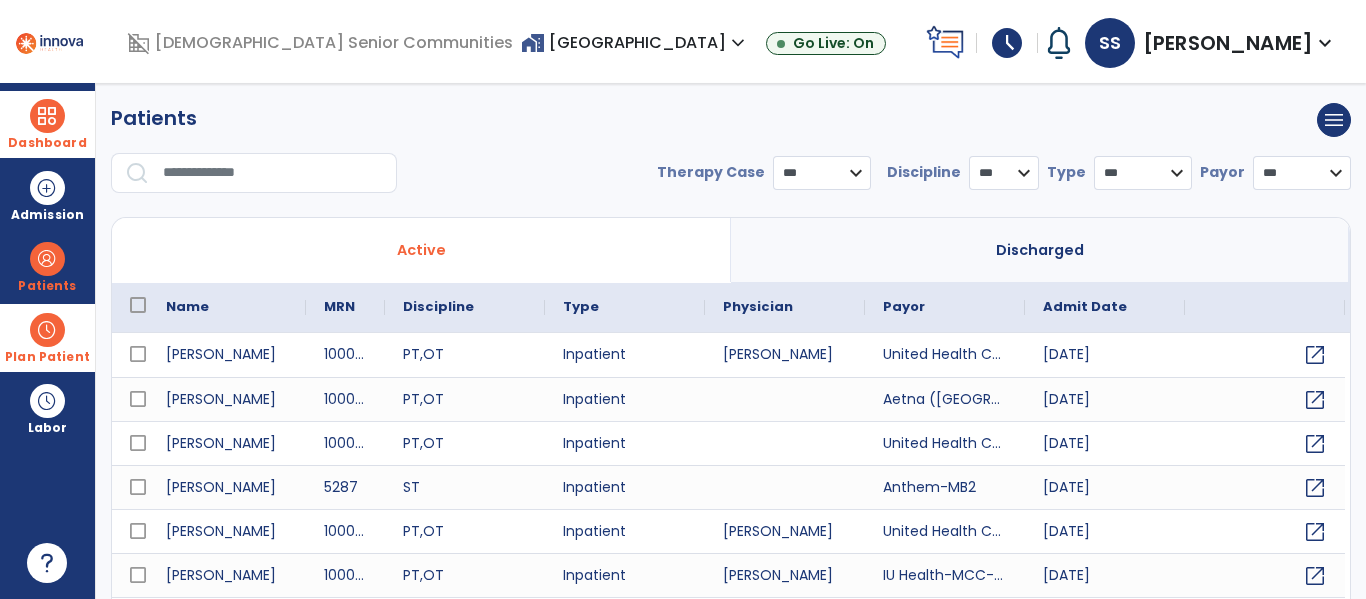 click at bounding box center (273, 173) 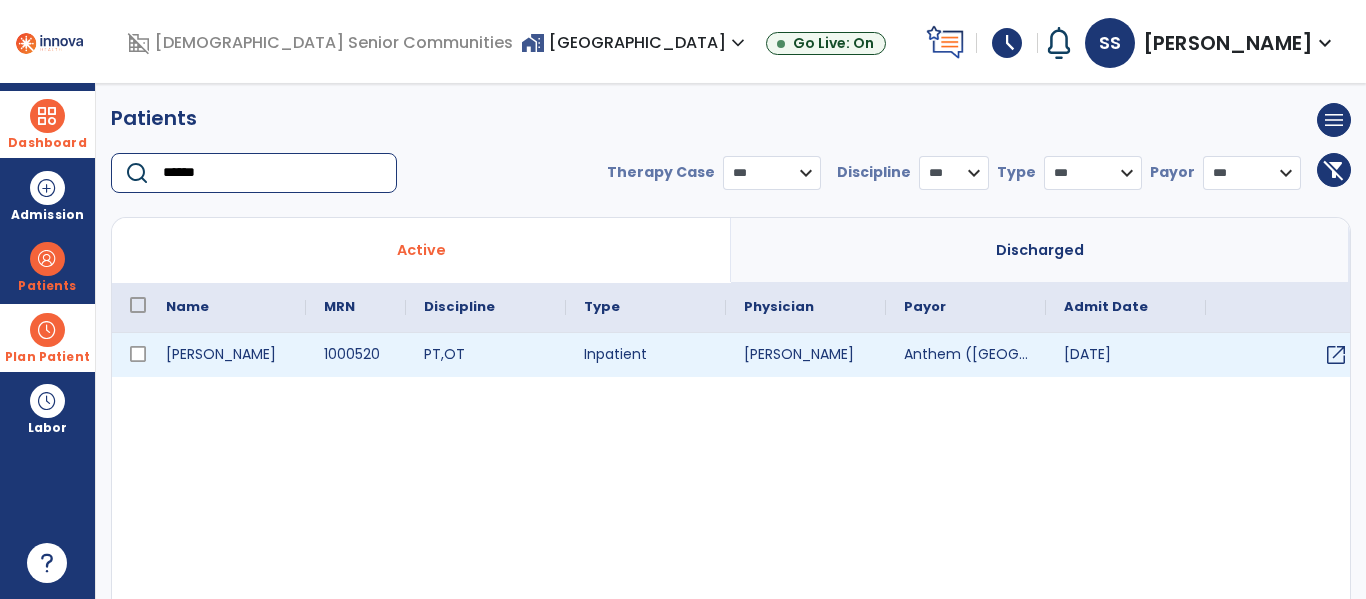 type on "******" 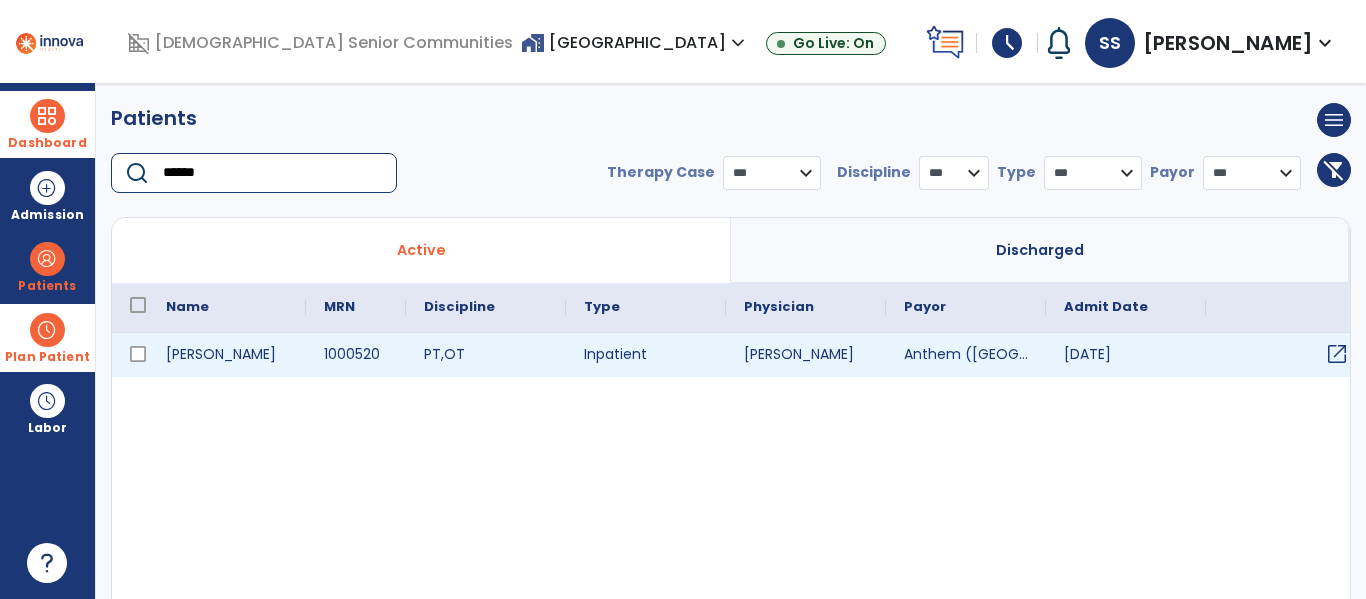 click on "open_in_new" at bounding box center [1337, 354] 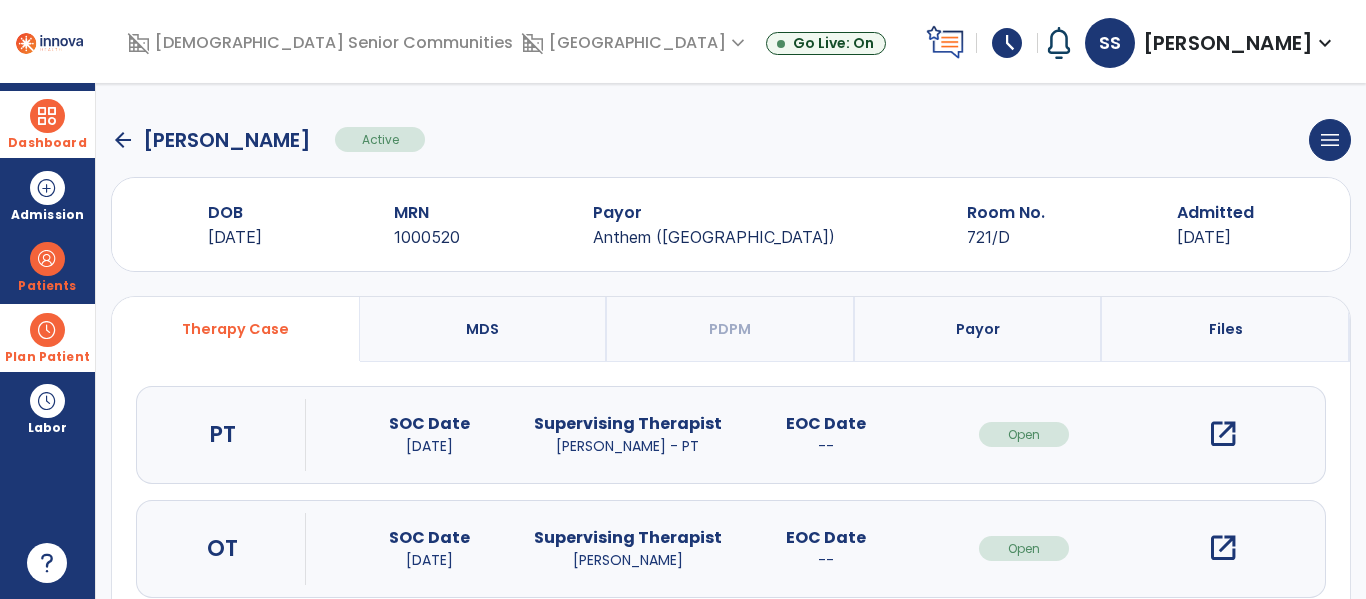 click on "Files" at bounding box center (1226, 329) 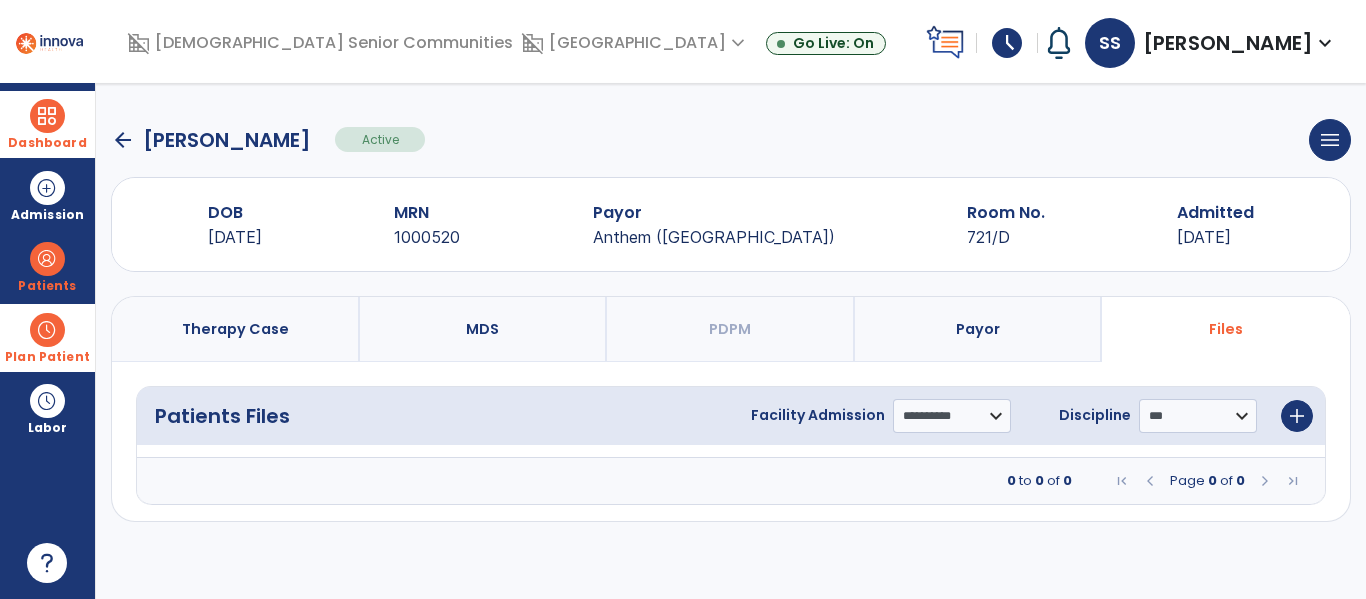 click on "Therapy Case" at bounding box center (236, 329) 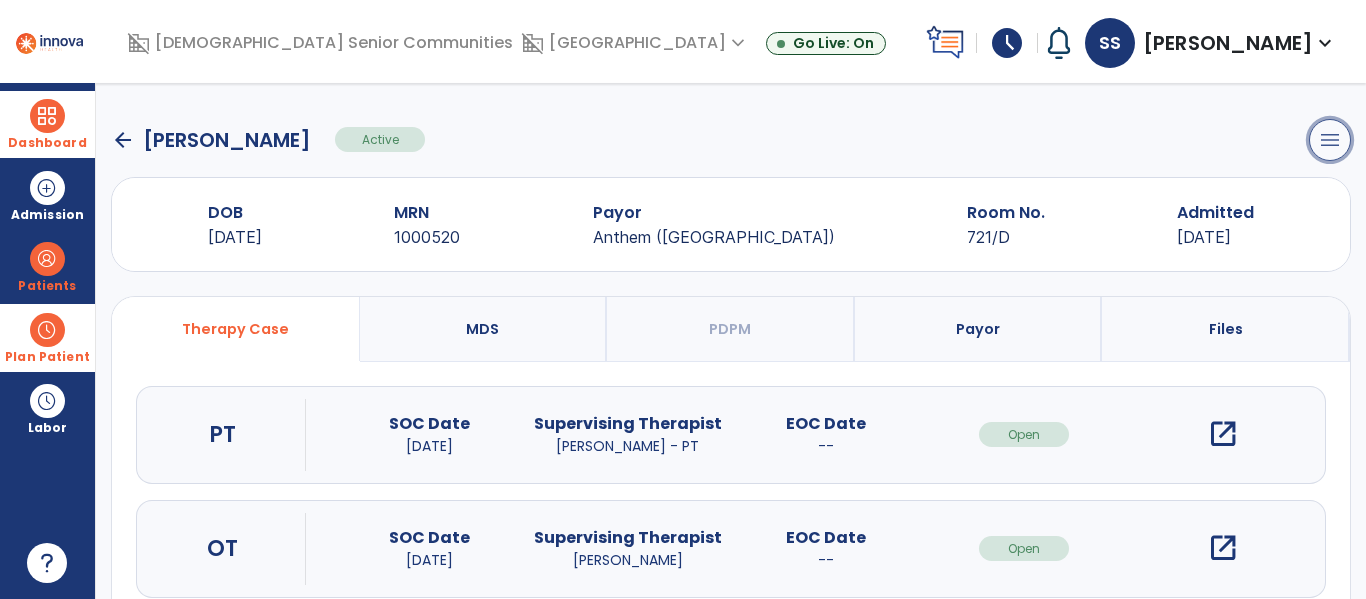 click on "menu" at bounding box center [1330, 140] 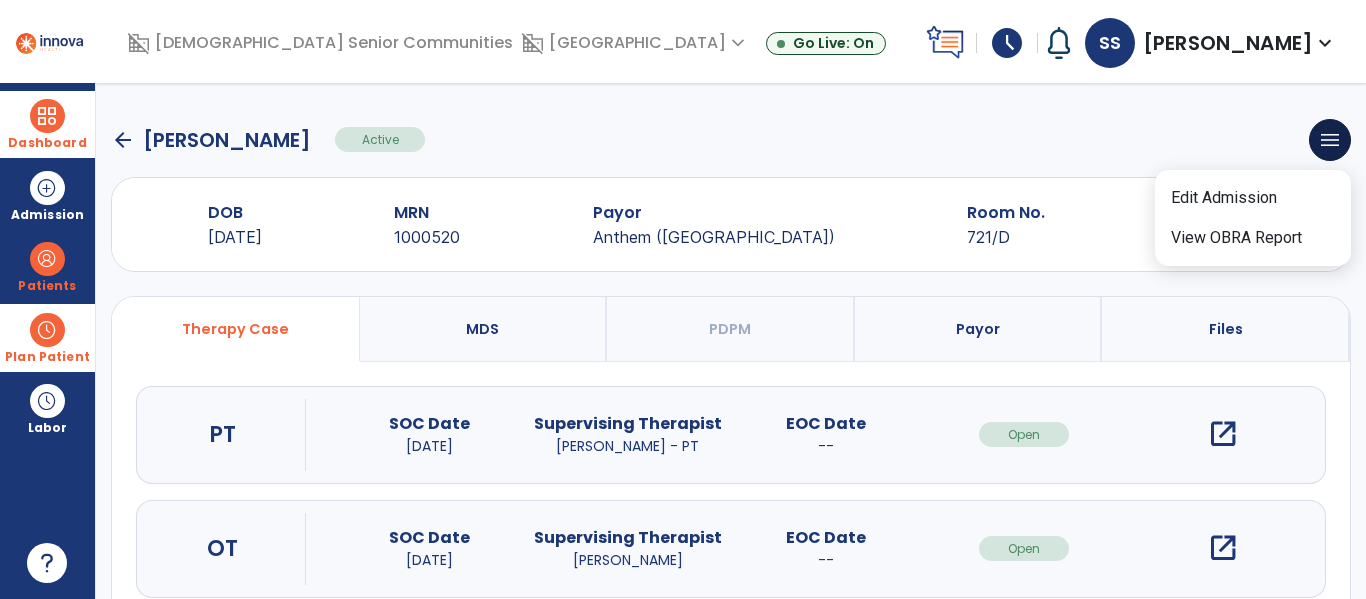 click on "arrow_back   Hodges, Donald  Active  menu   Edit Admission   View OBRA Report" 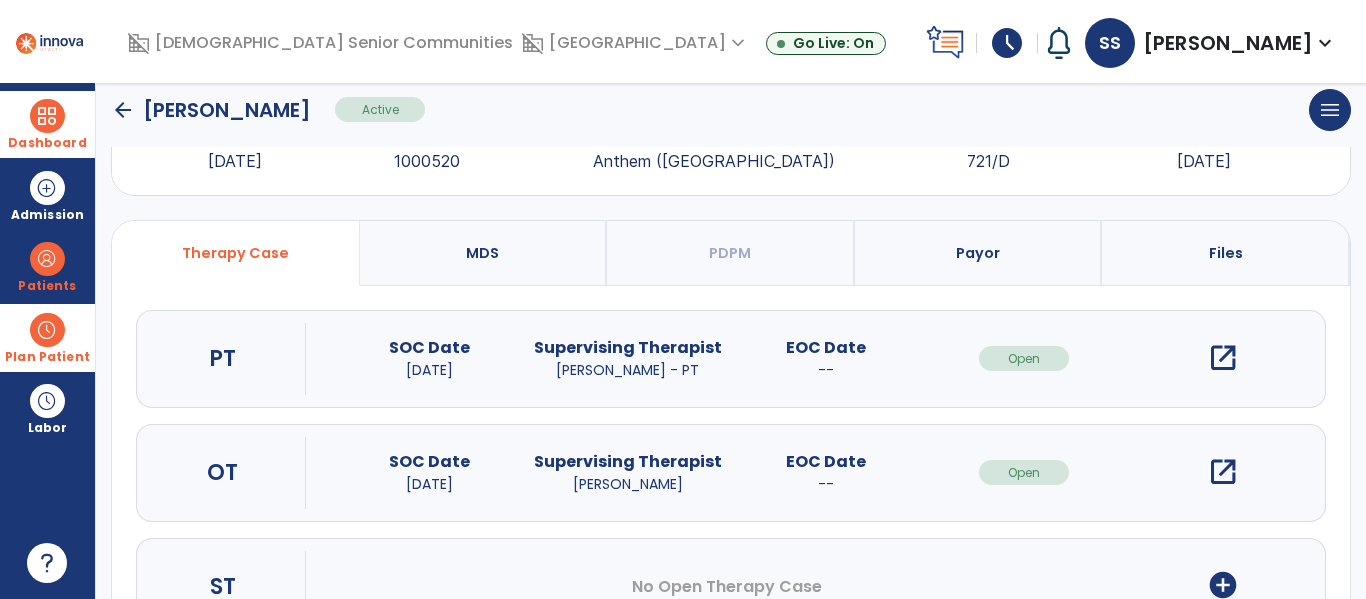 scroll, scrollTop: 0, scrollLeft: 0, axis: both 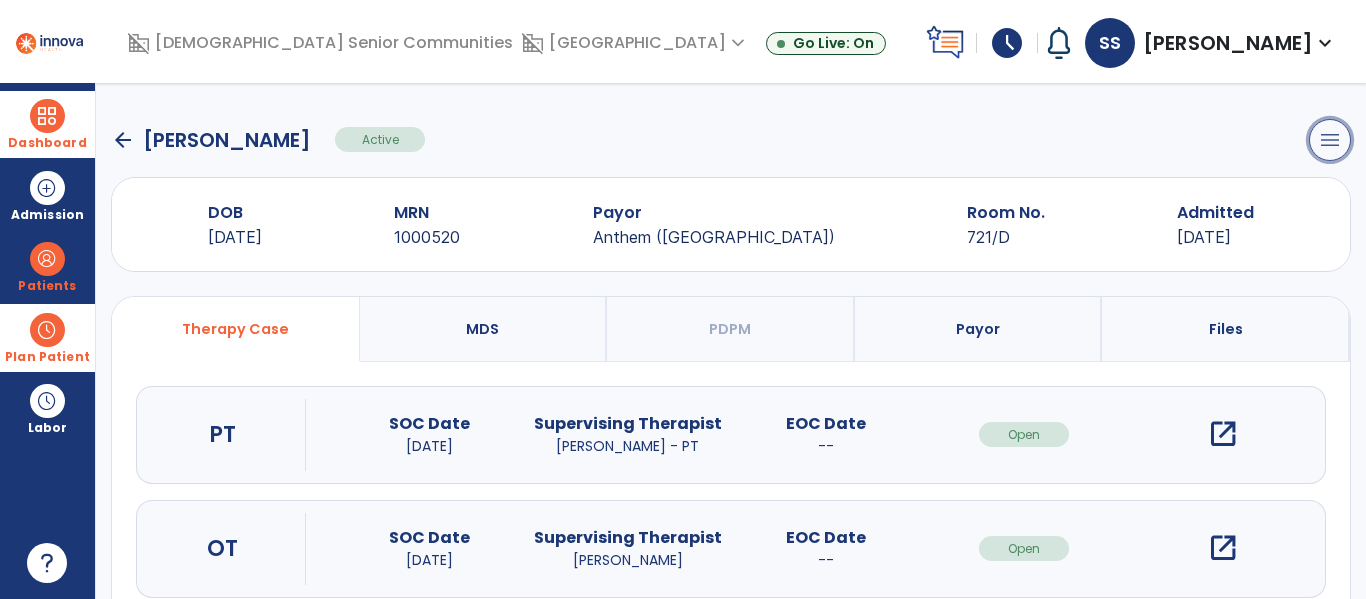 click on "menu" at bounding box center (1330, 140) 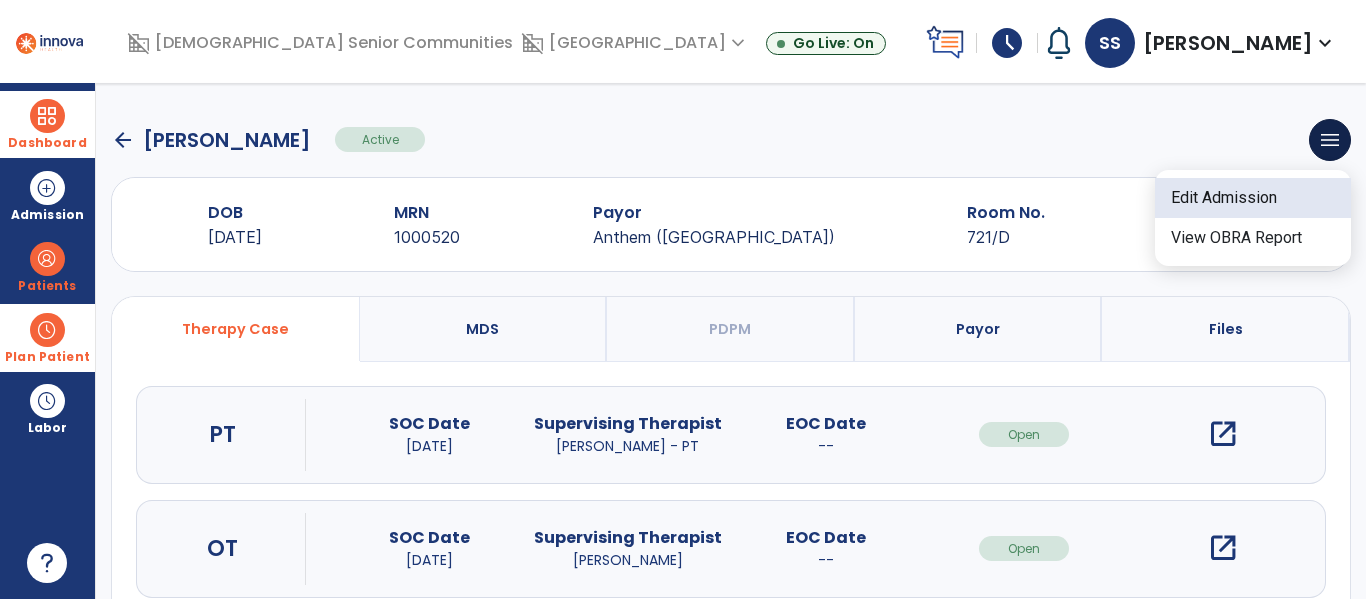 click on "Edit Admission" 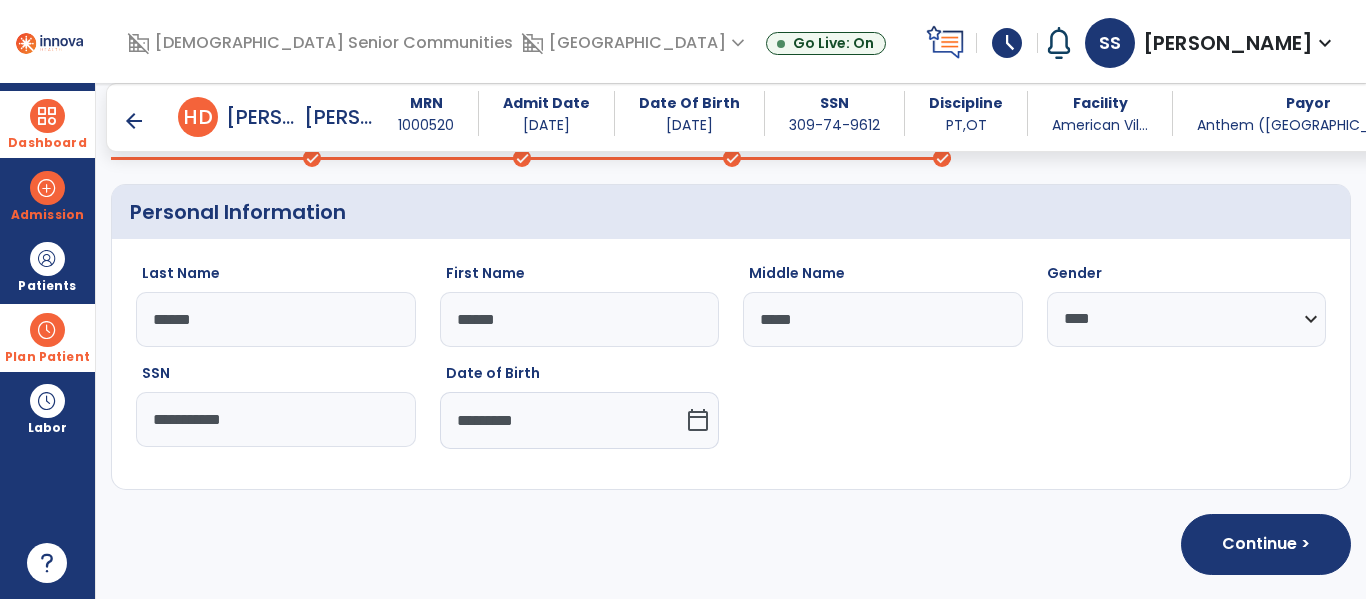 scroll, scrollTop: 0, scrollLeft: 0, axis: both 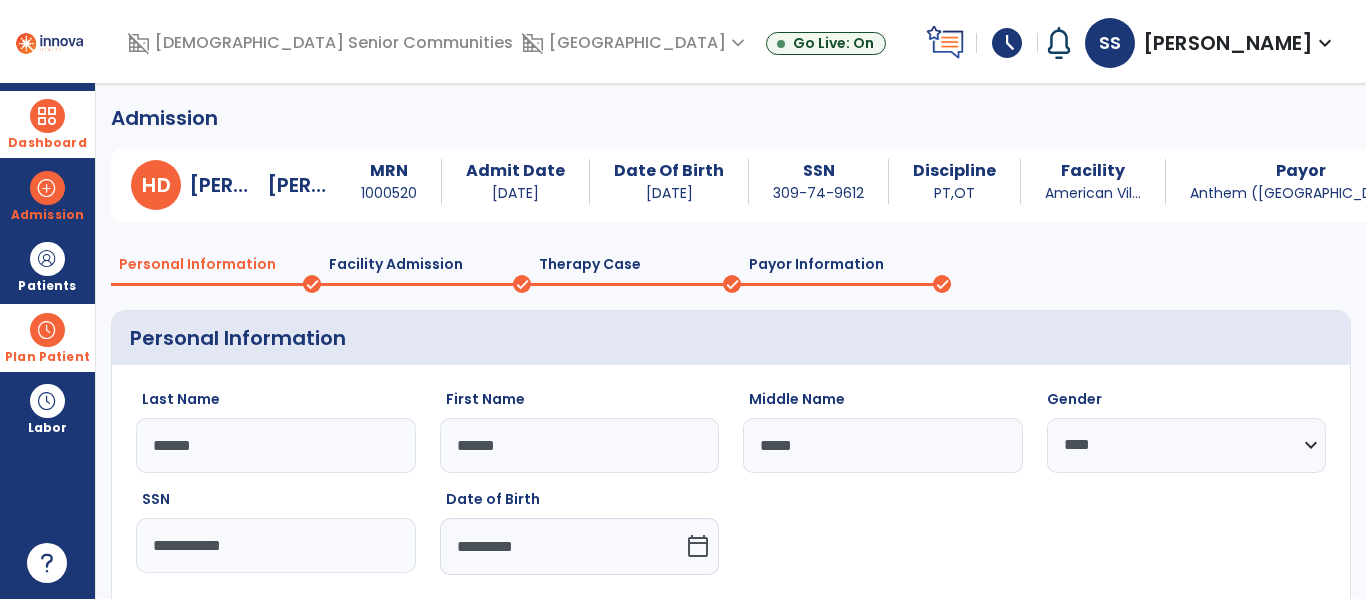 click on "**********" 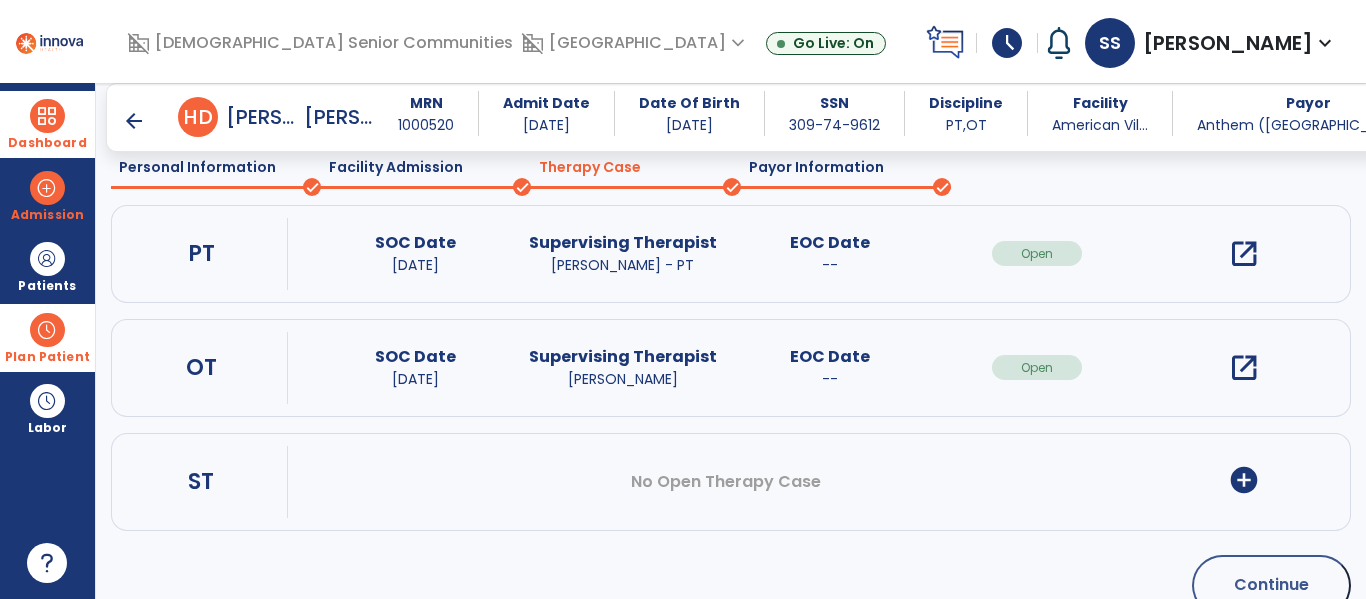 scroll, scrollTop: 84, scrollLeft: 0, axis: vertical 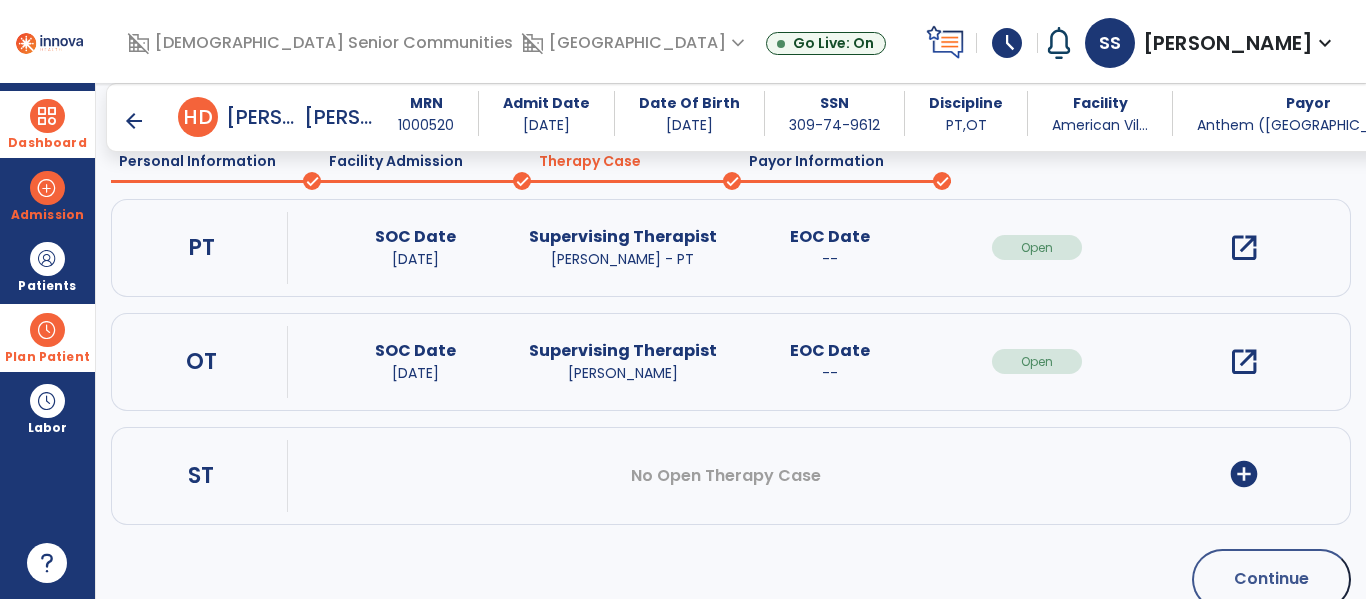 click on "open_in_new" at bounding box center (1244, 362) 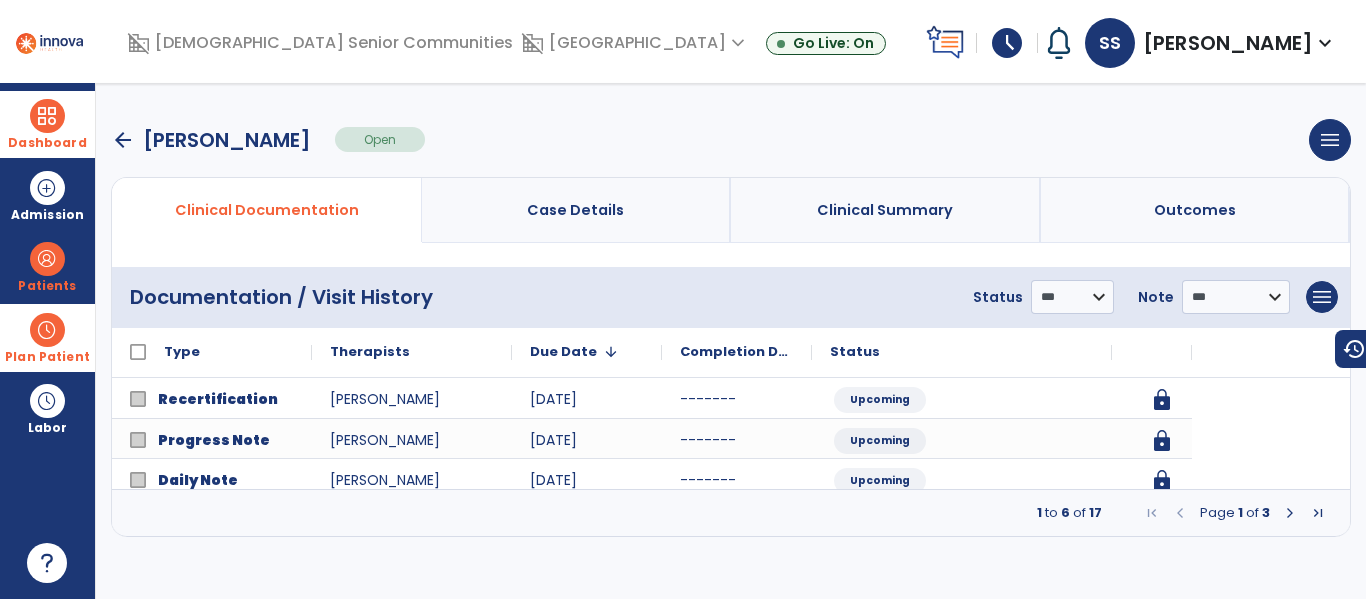 scroll, scrollTop: 0, scrollLeft: 0, axis: both 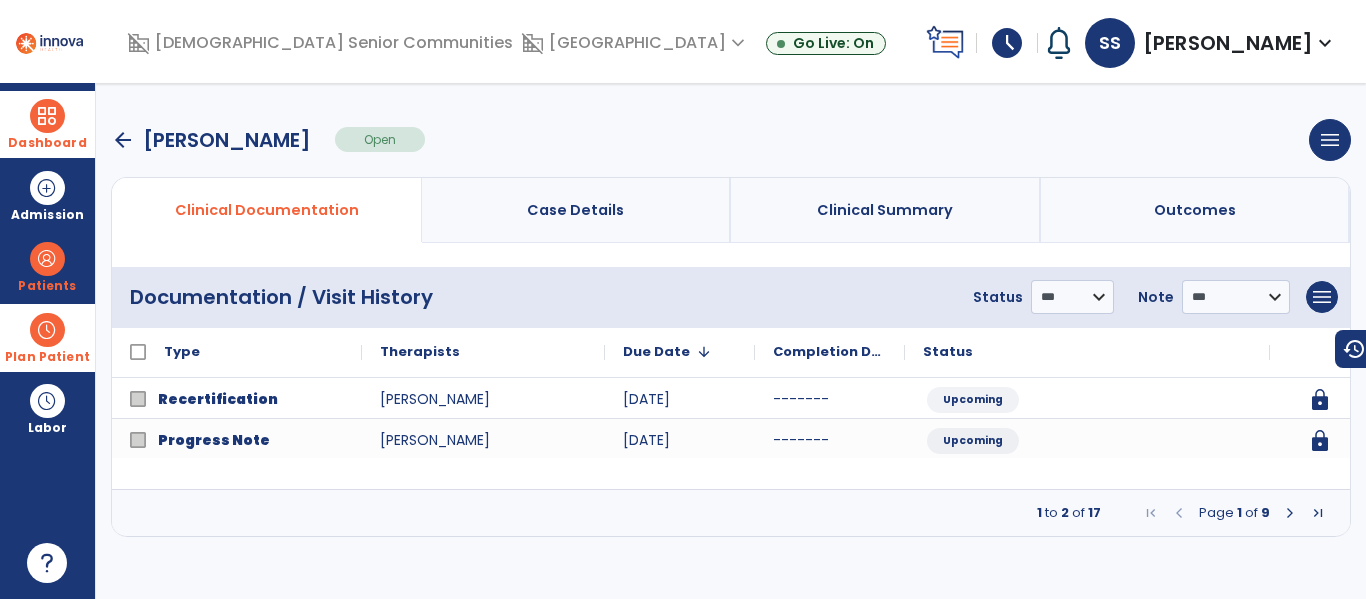 click on "Case Details" at bounding box center [577, 210] 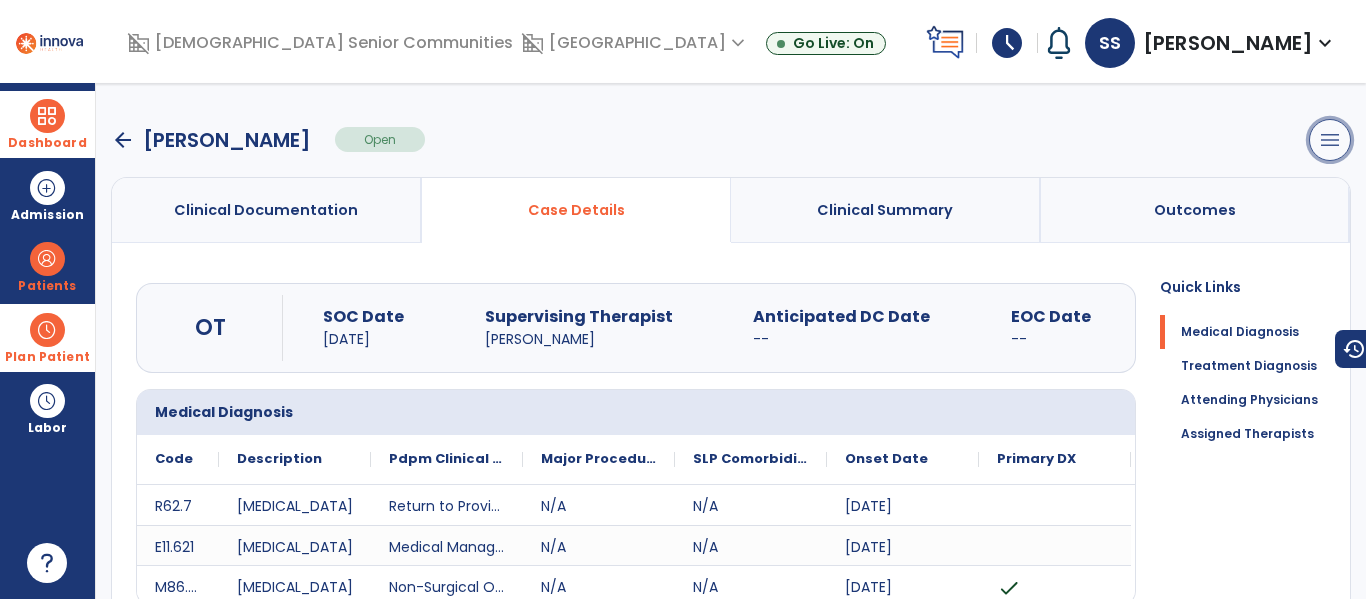click on "menu" at bounding box center (1330, 140) 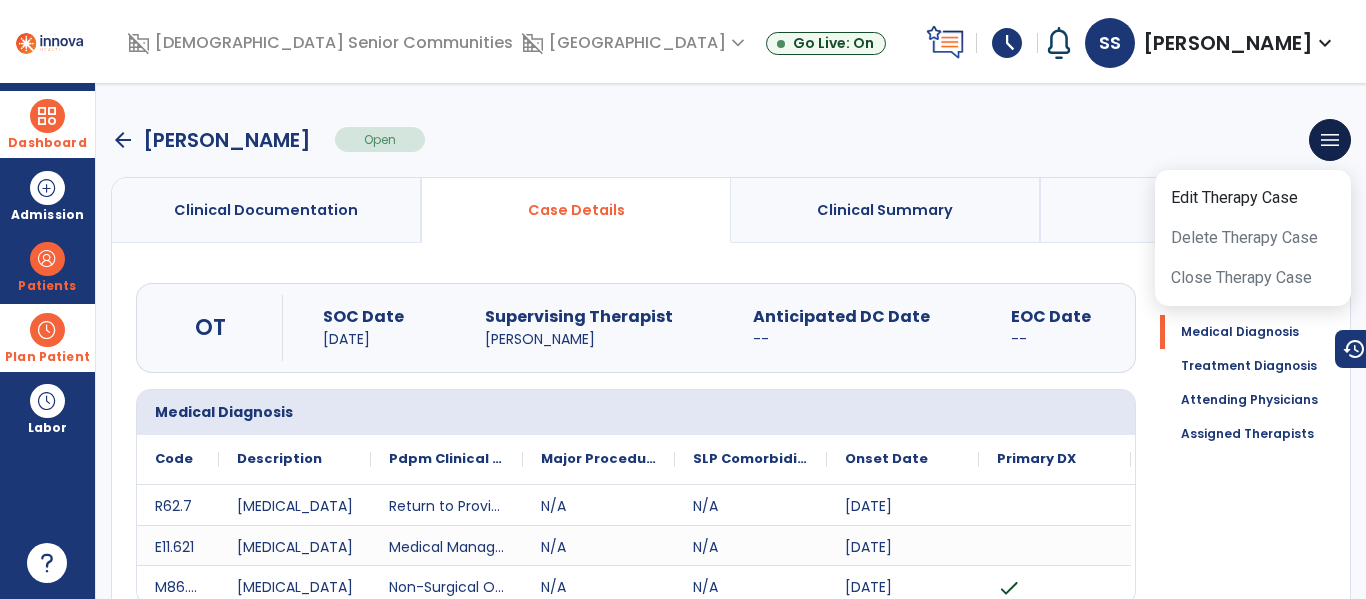 click on "arrow_back" at bounding box center (123, 140) 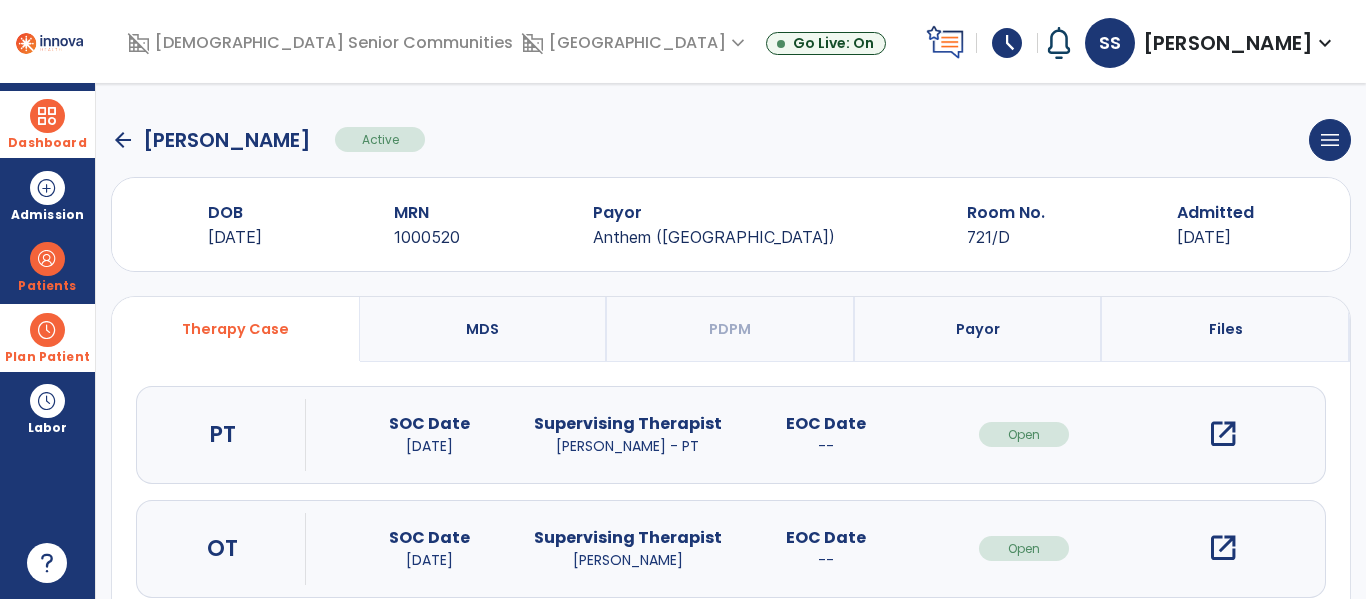 click on "arrow_back" 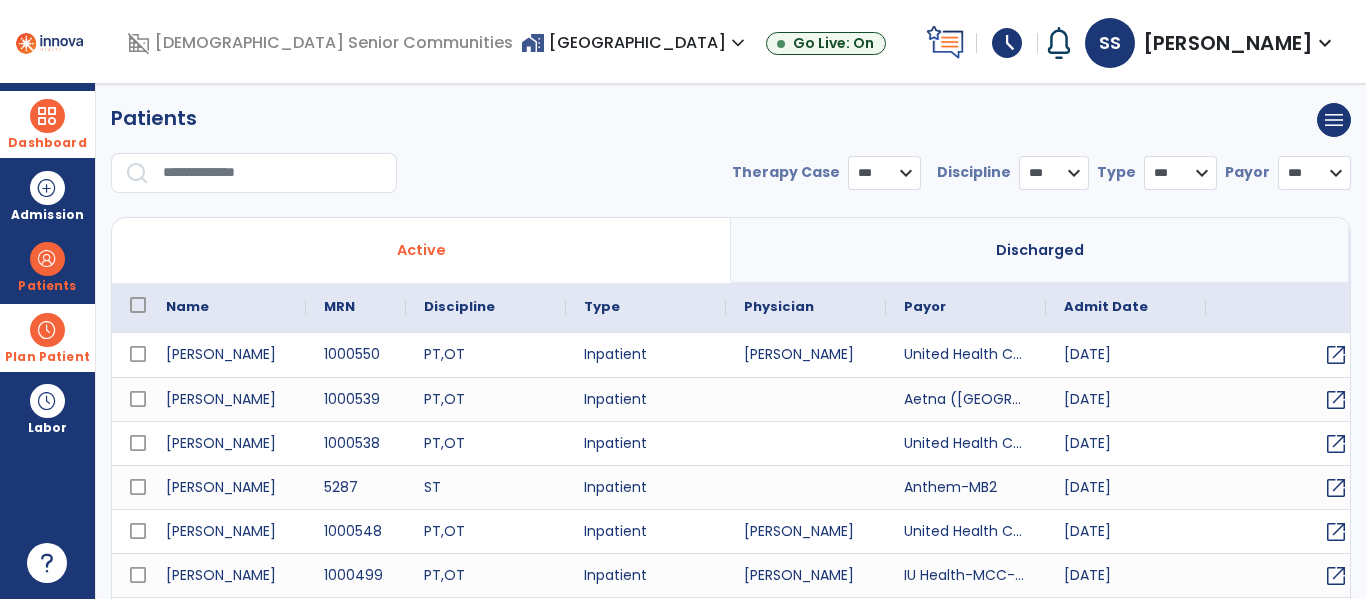 select on "***" 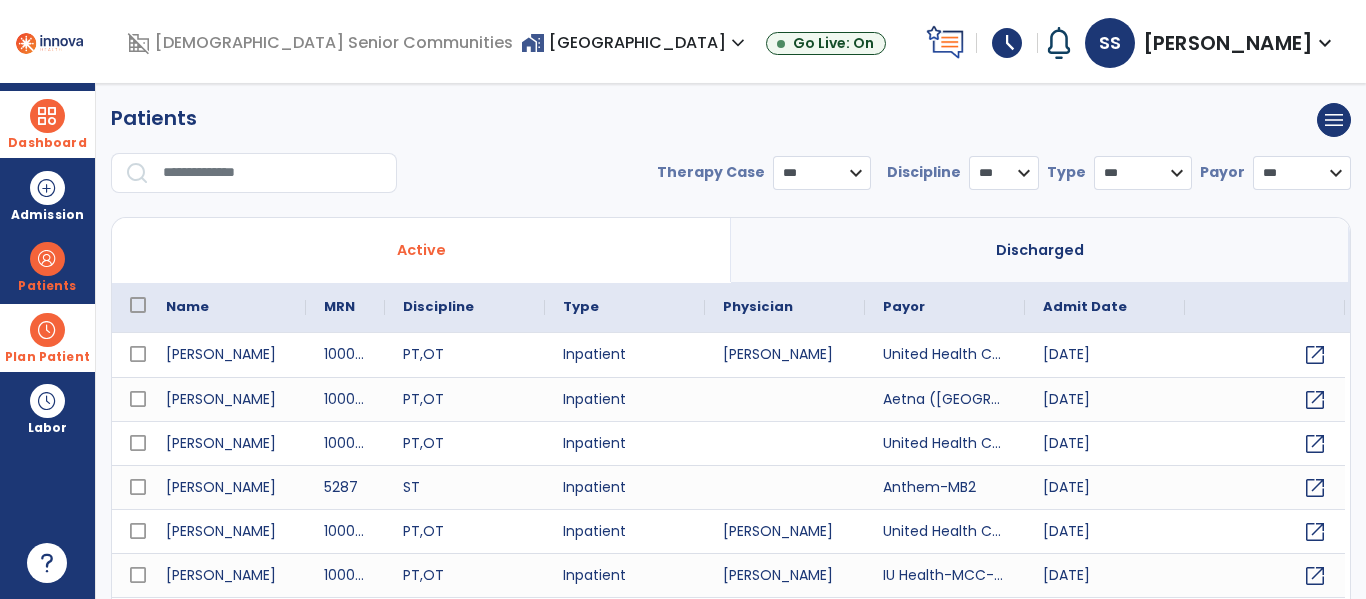 click at bounding box center [273, 173] 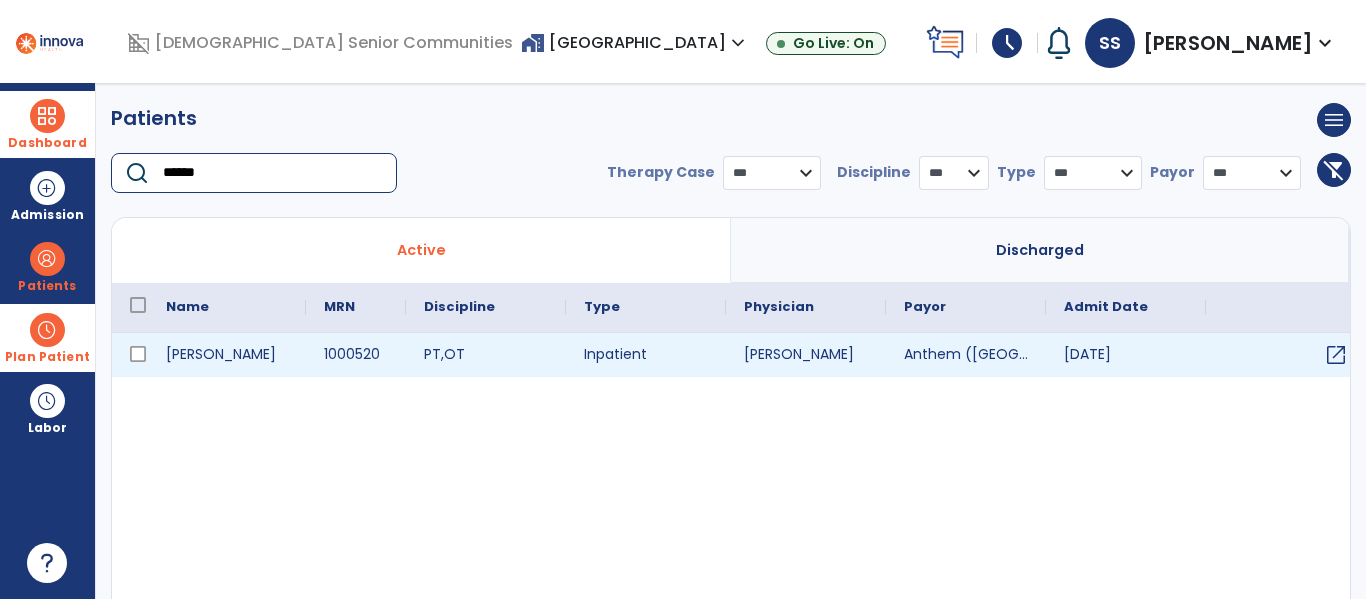 type on "******" 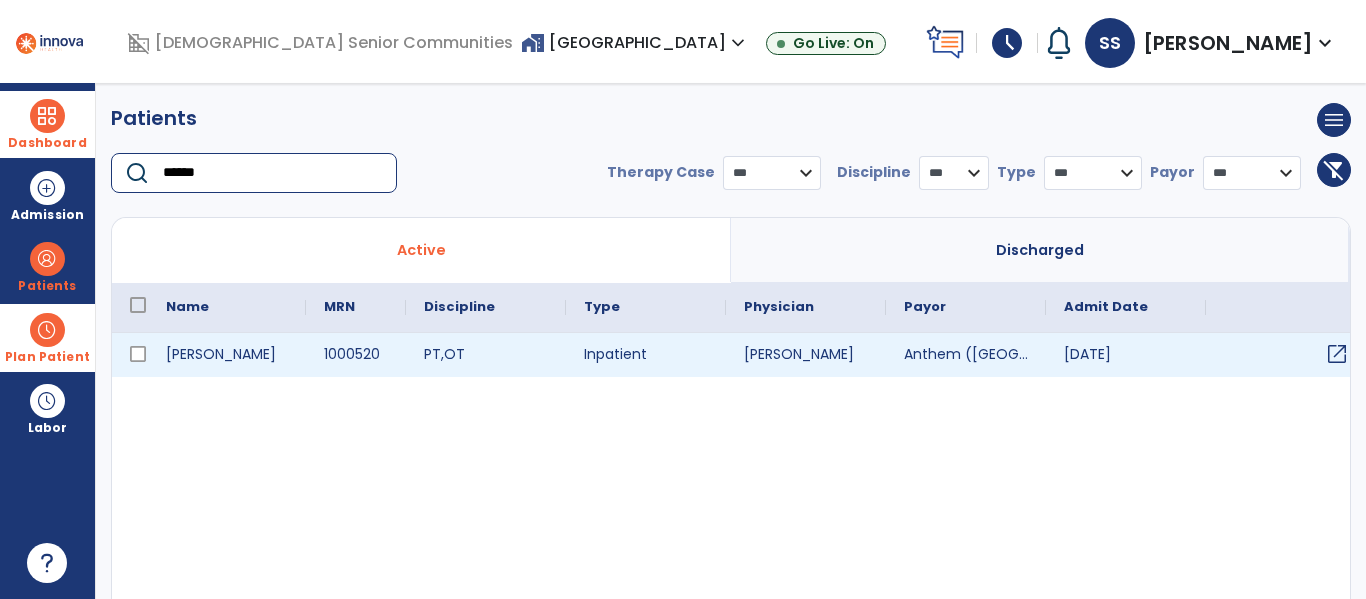 click on "open_in_new" at bounding box center [1337, 354] 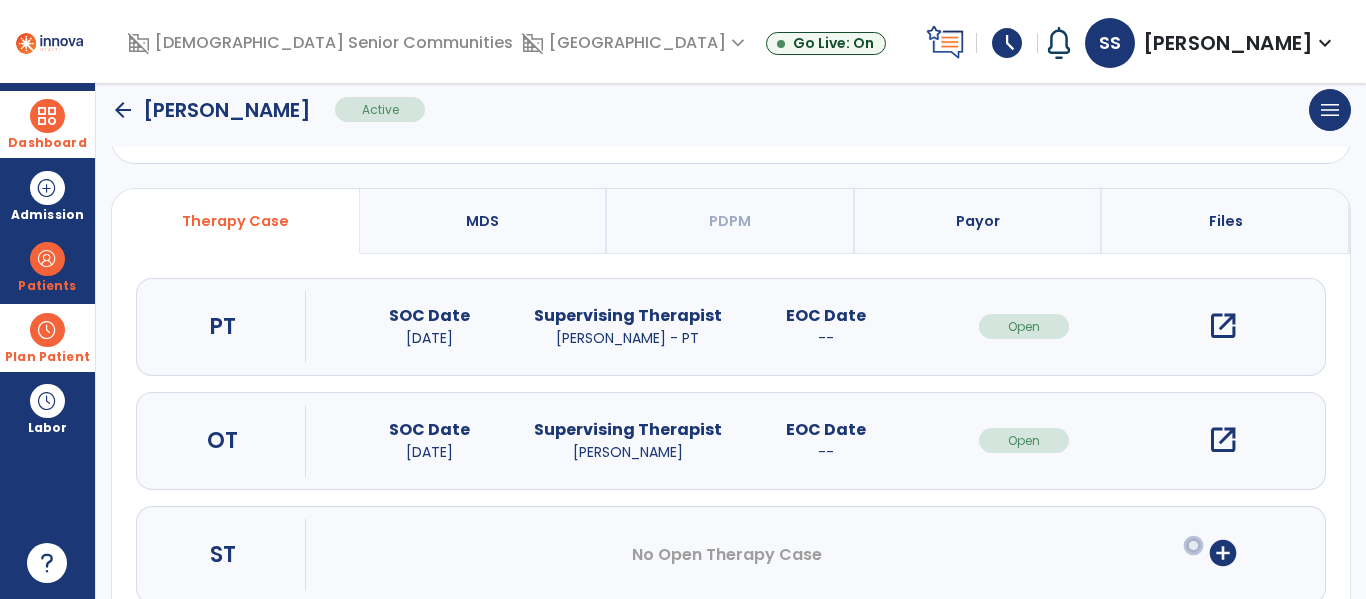 scroll, scrollTop: 122, scrollLeft: 0, axis: vertical 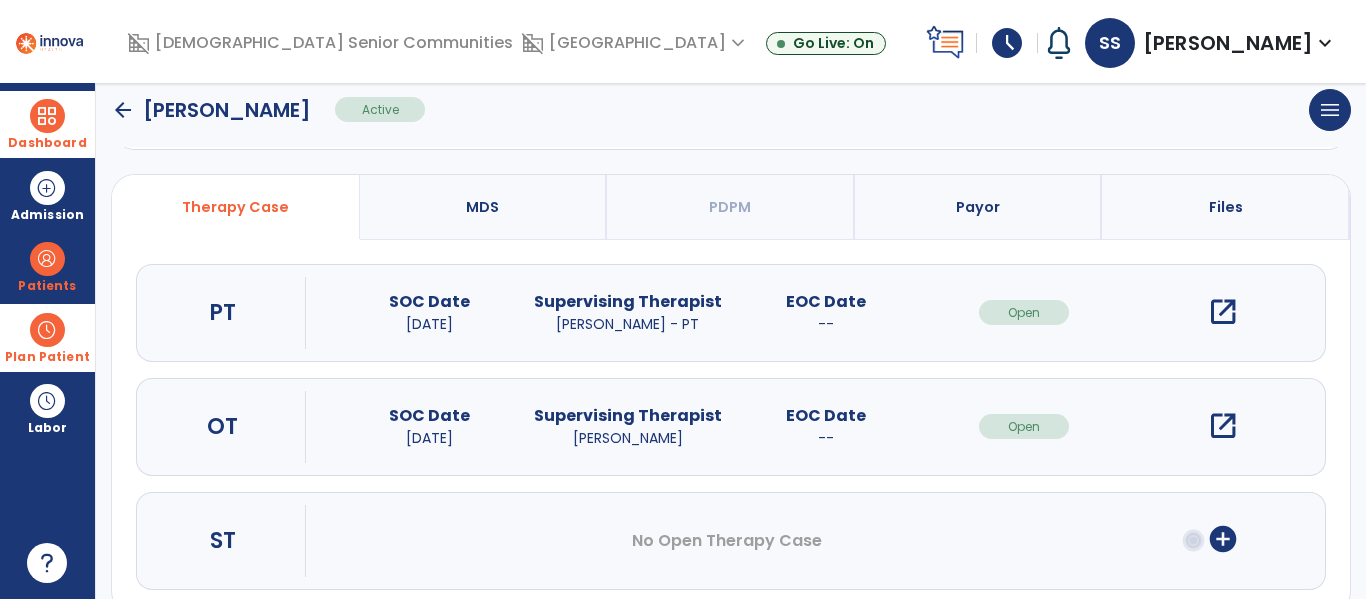 click on "open_in_new" at bounding box center (1223, 426) 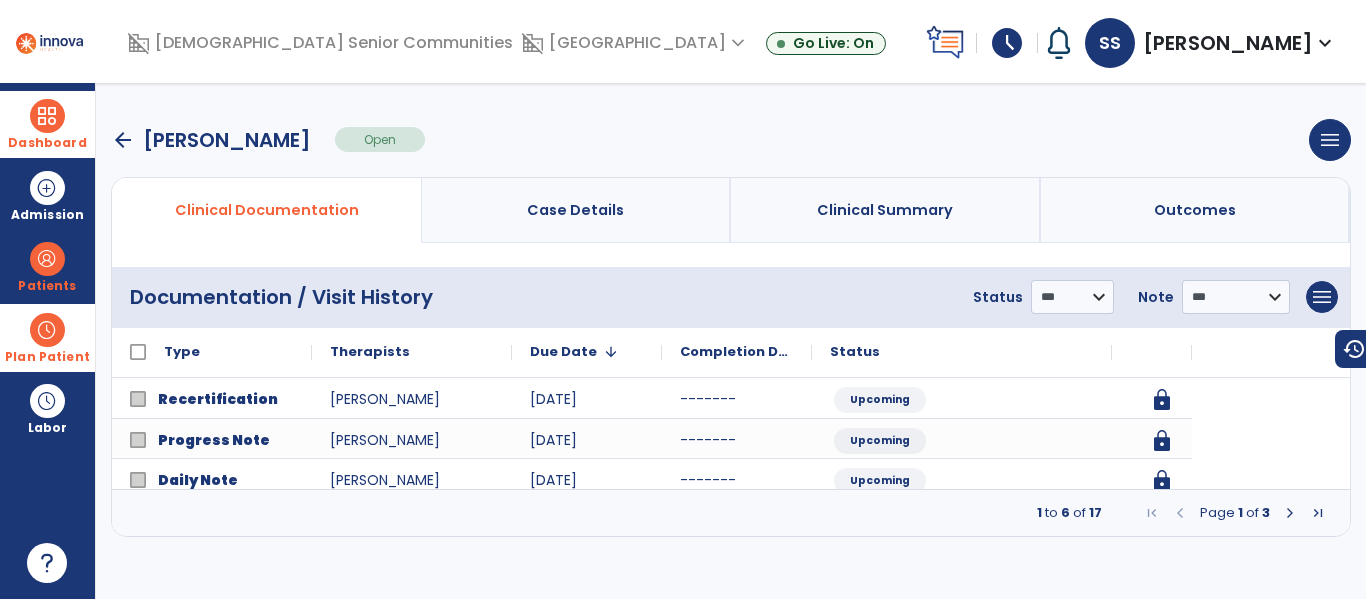 scroll, scrollTop: 0, scrollLeft: 0, axis: both 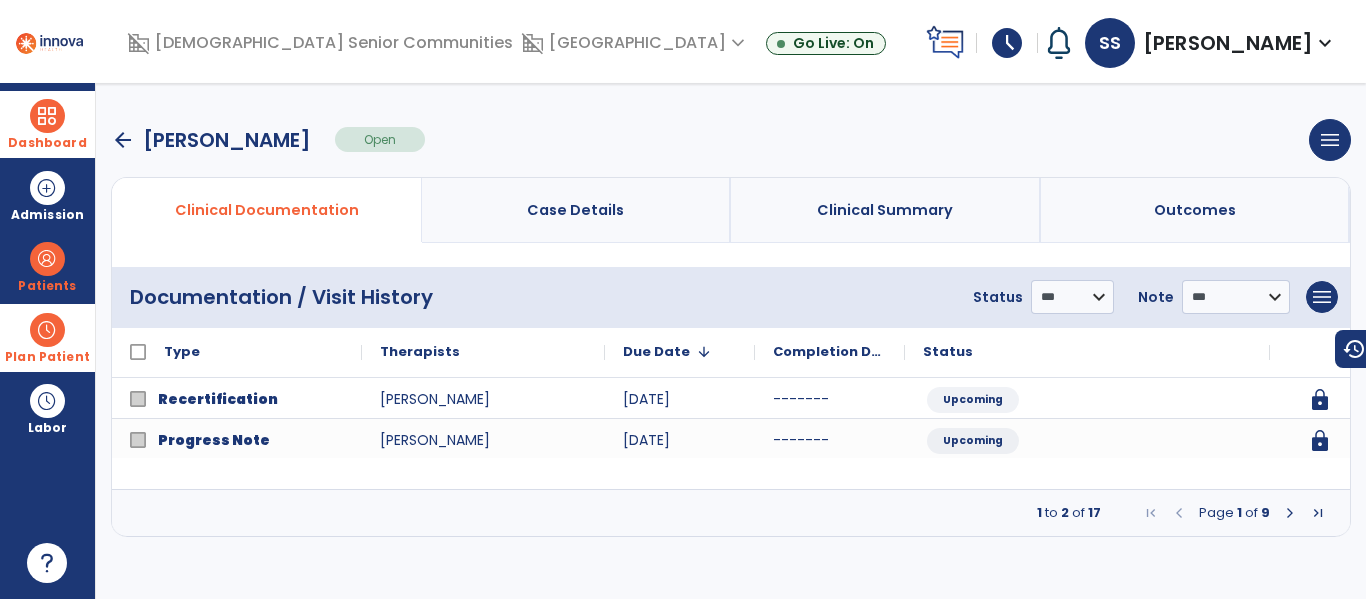click on "Case Details" at bounding box center [575, 210] 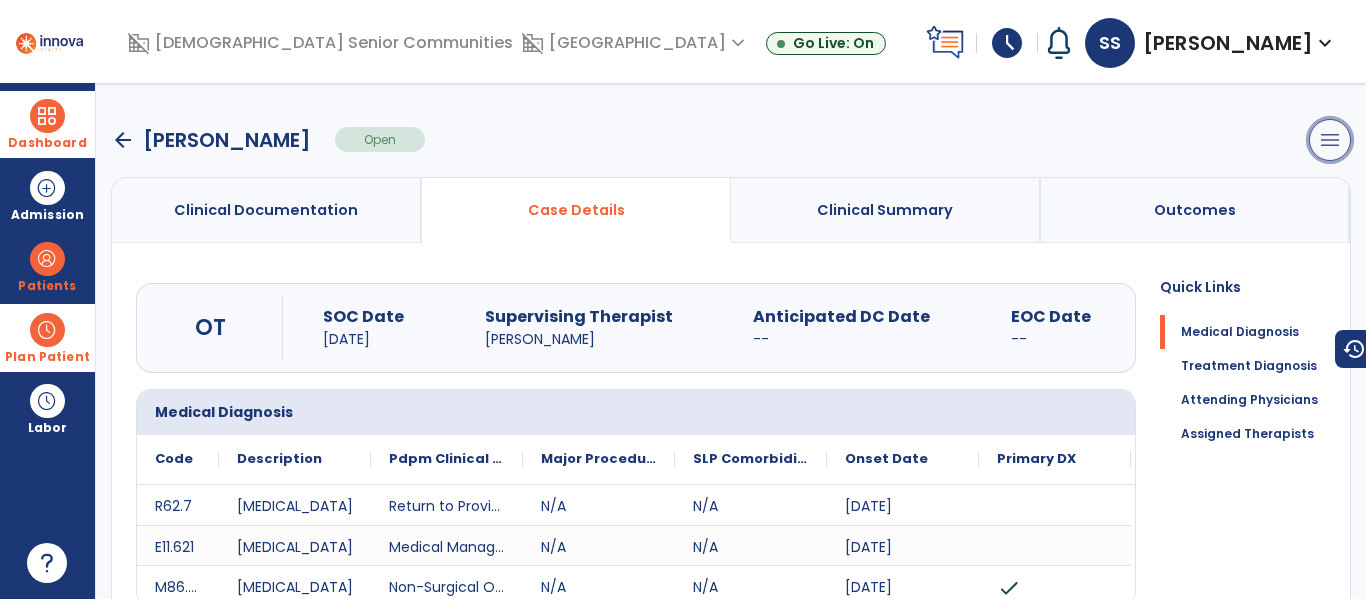 click on "menu" at bounding box center (1330, 140) 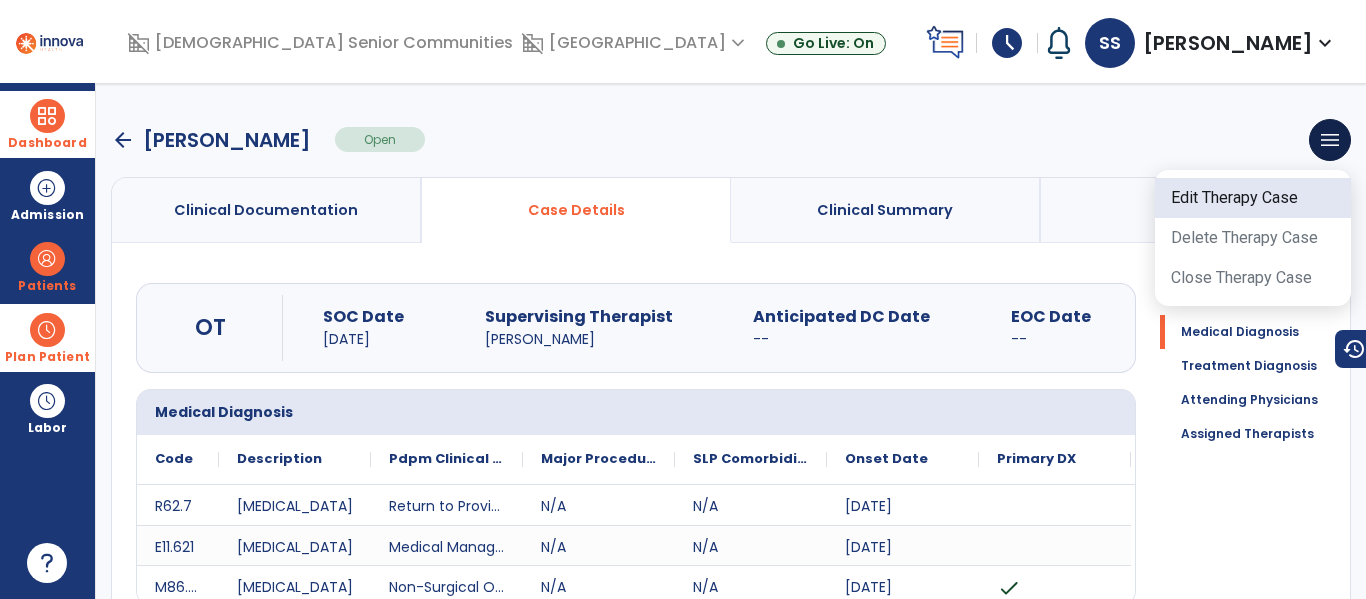 click on "Edit Therapy Case" at bounding box center [1253, 198] 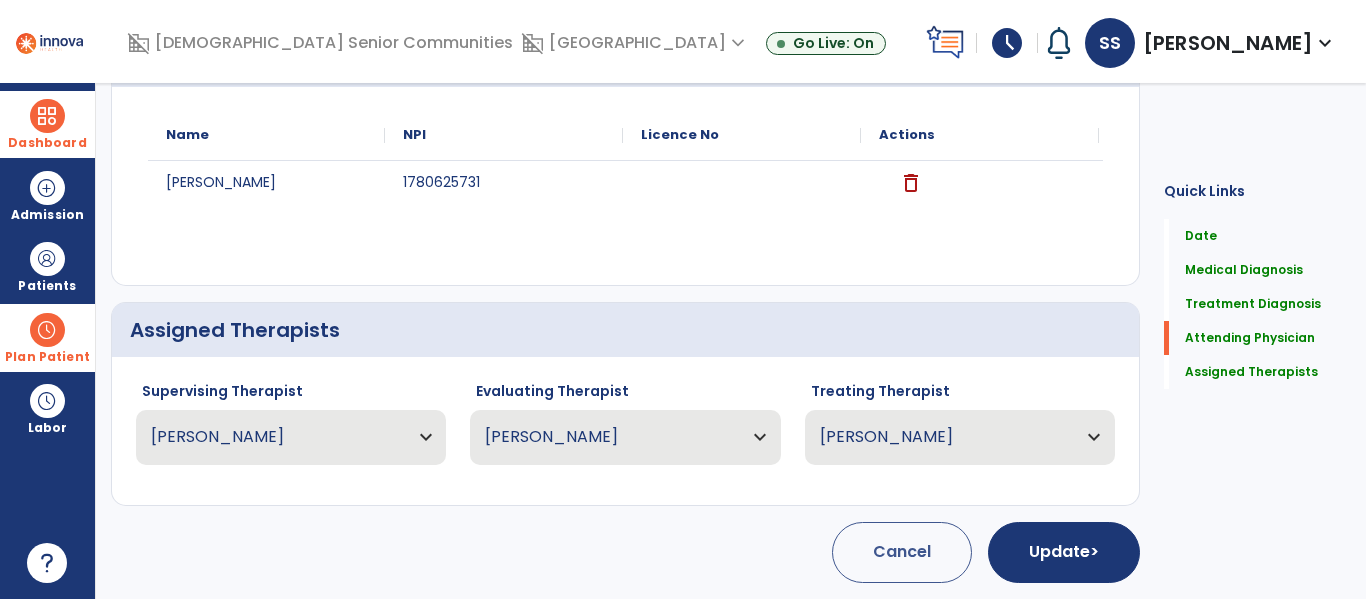scroll, scrollTop: 0, scrollLeft: 0, axis: both 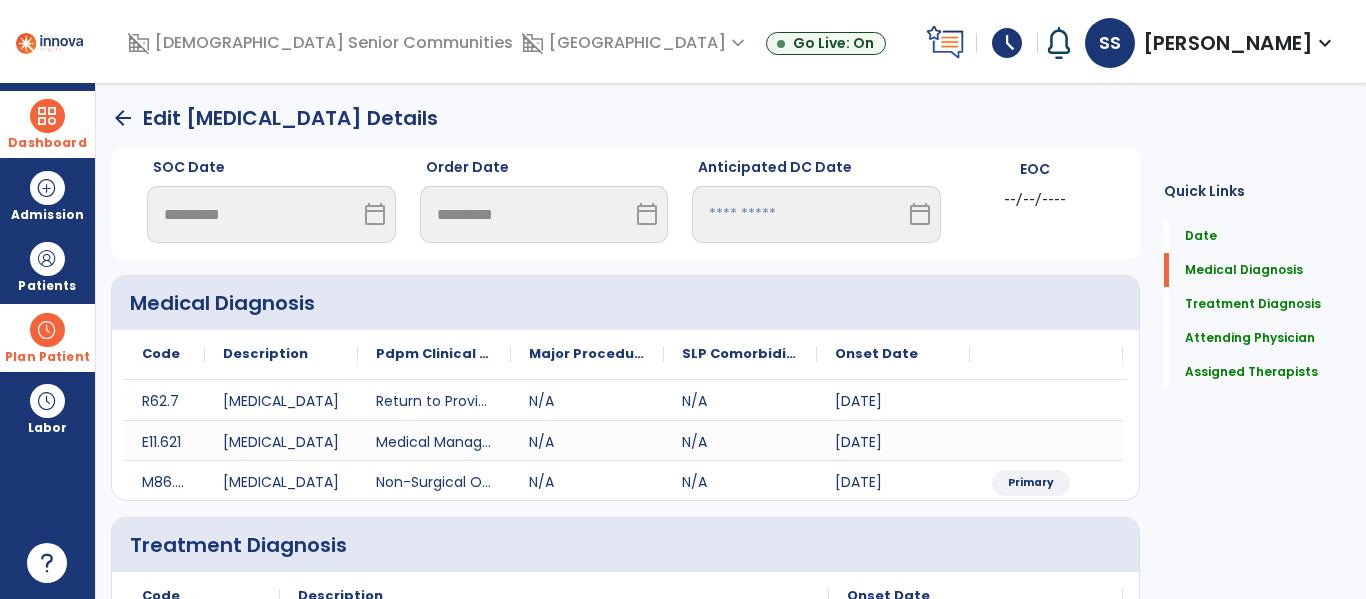 click on "arrow_back" 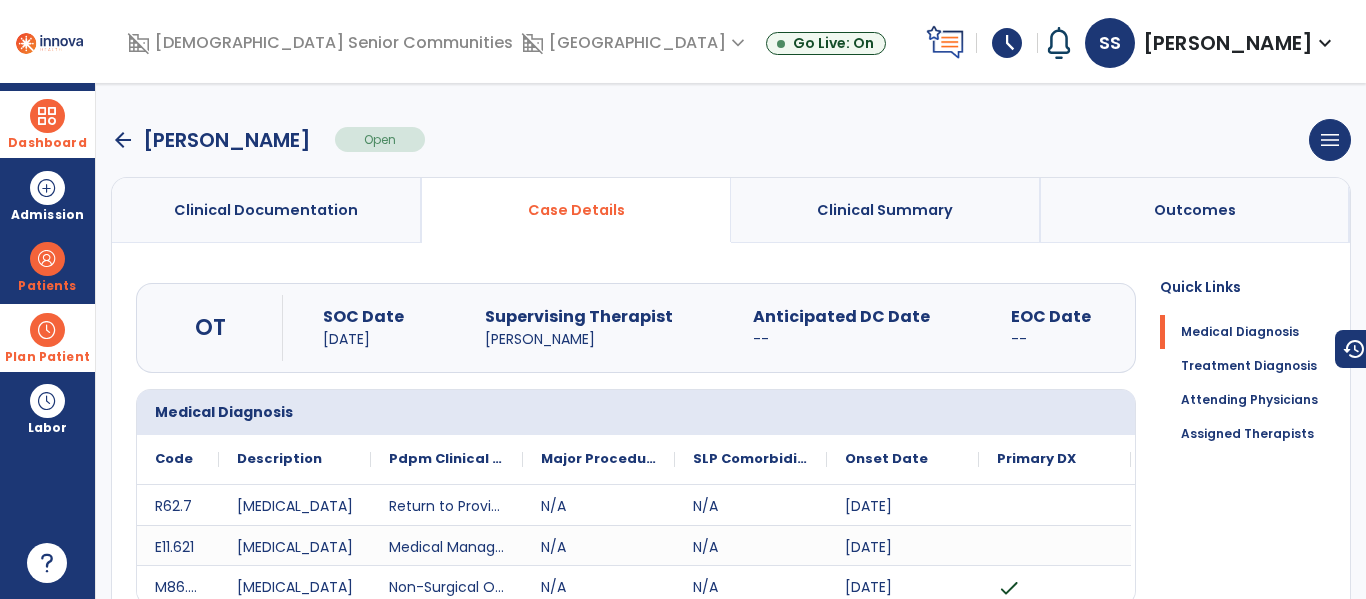 click on "arrow_back" at bounding box center [123, 140] 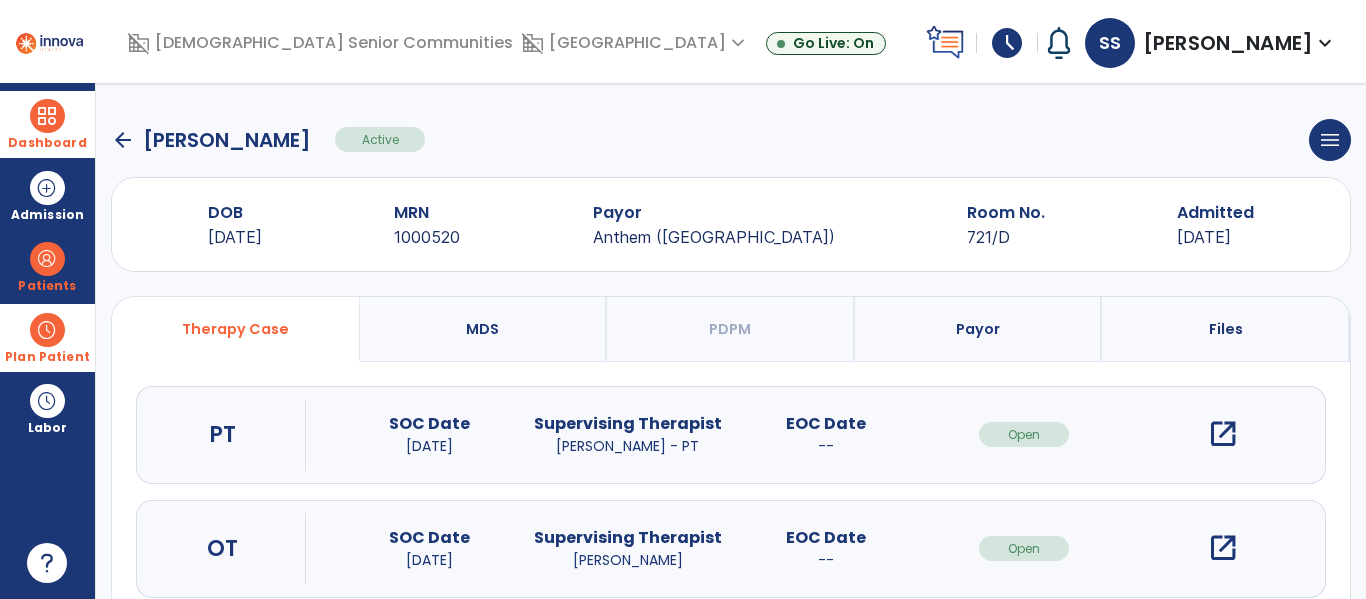 click on "arrow_back" 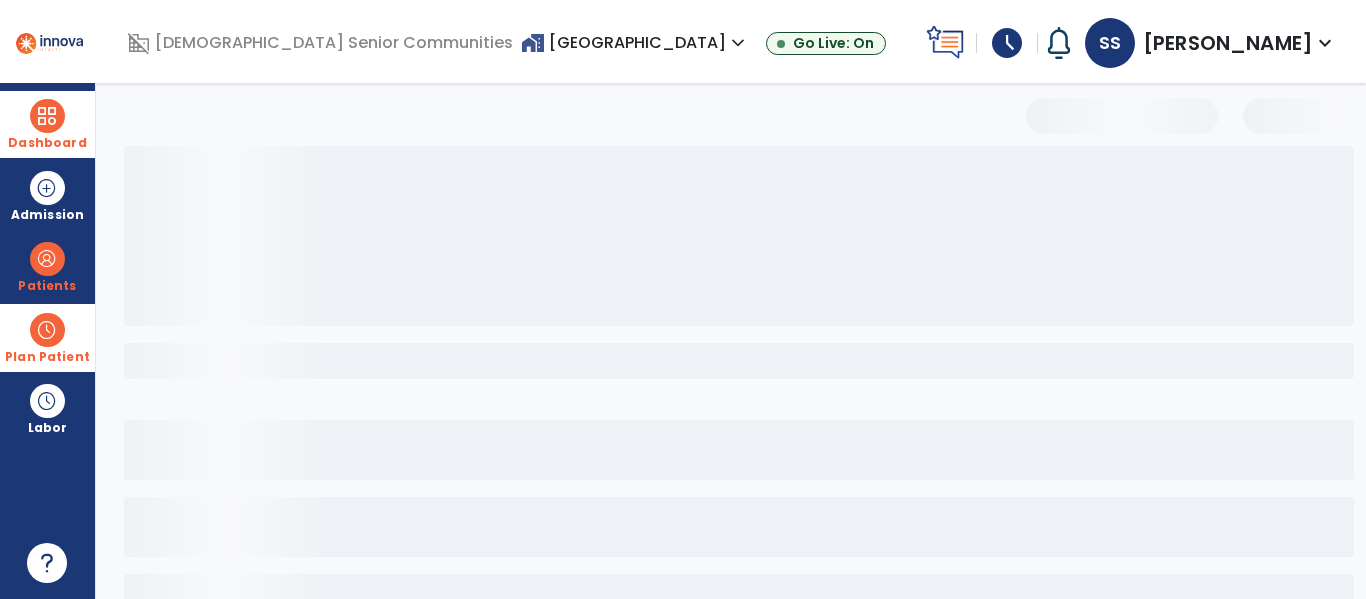 select on "***" 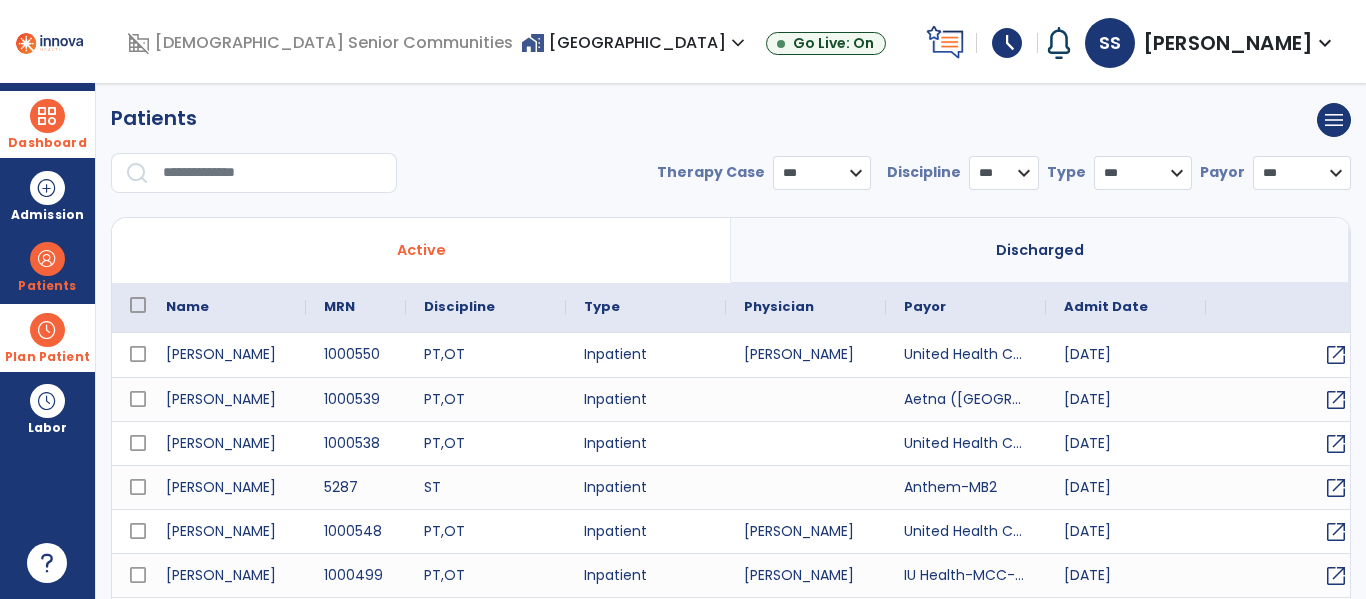 click at bounding box center (273, 173) 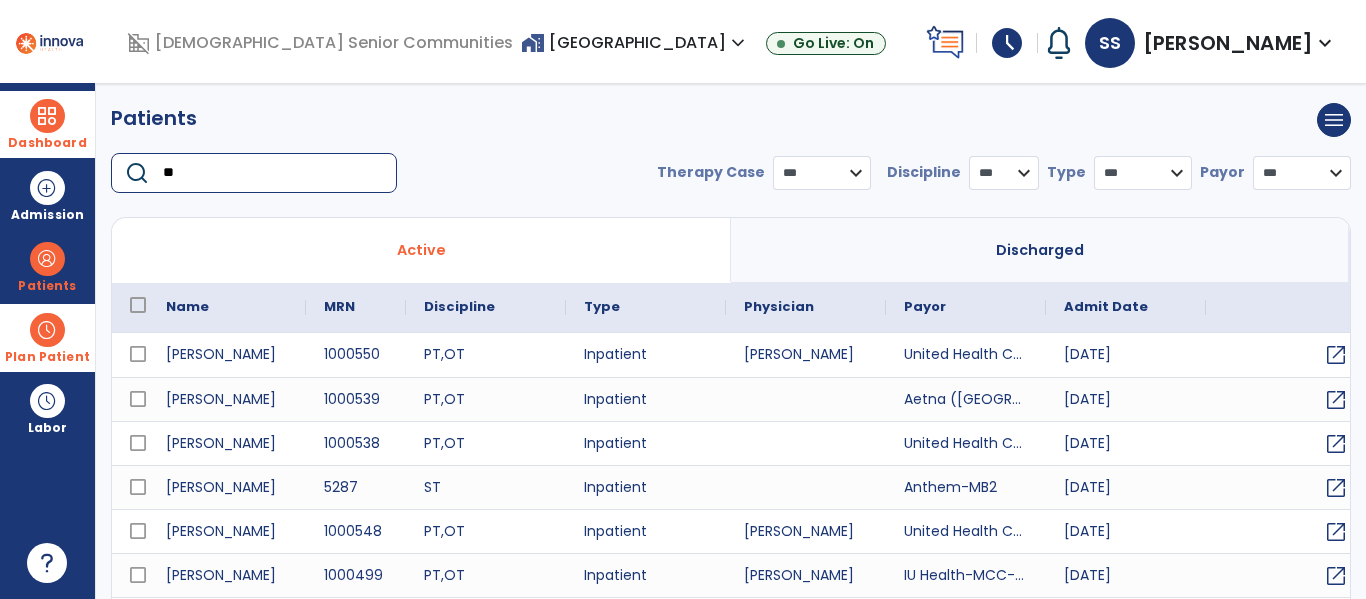 type on "*" 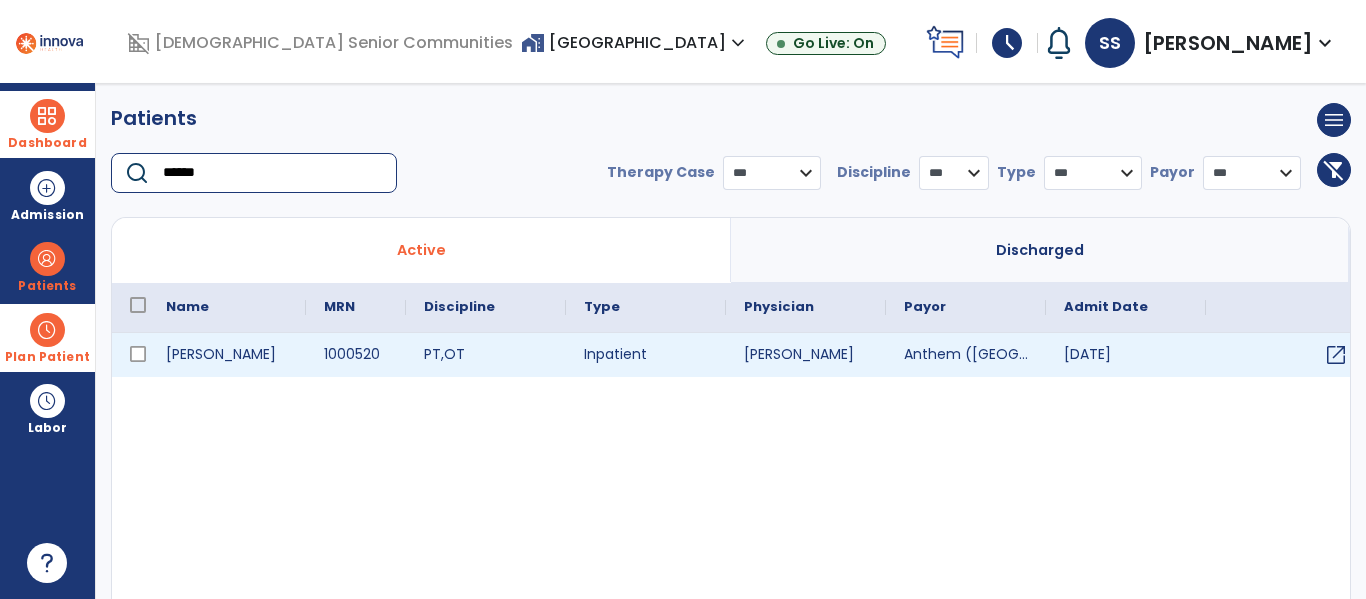 type on "******" 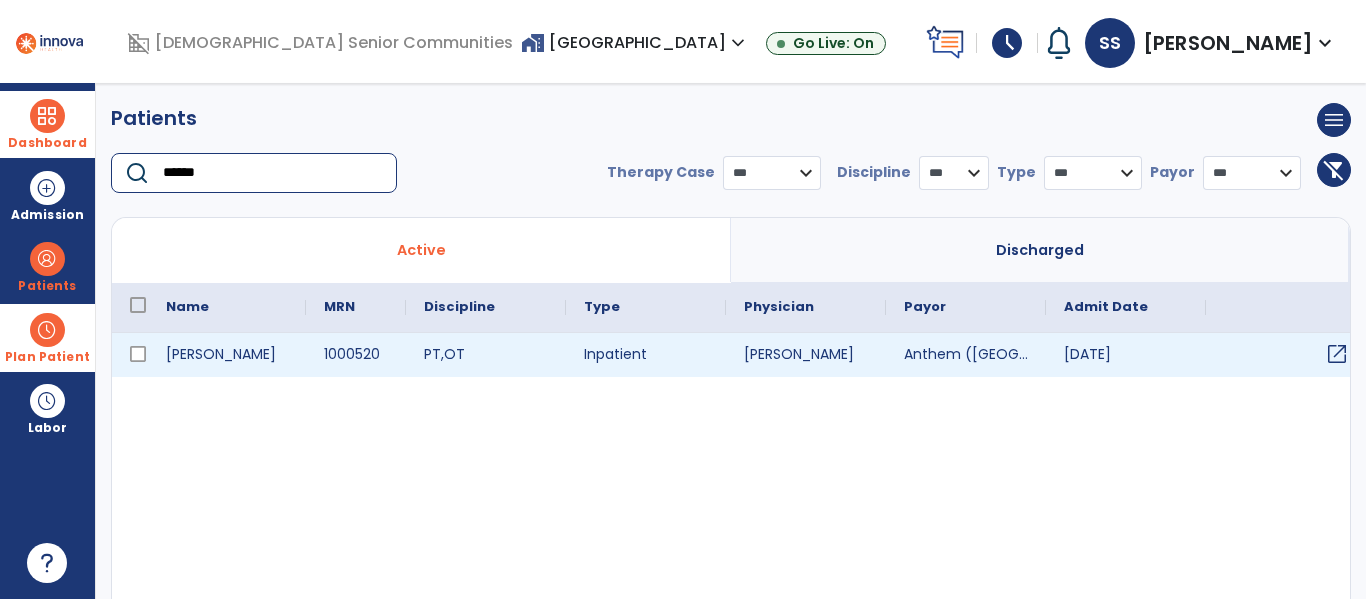 click on "open_in_new" at bounding box center [1337, 354] 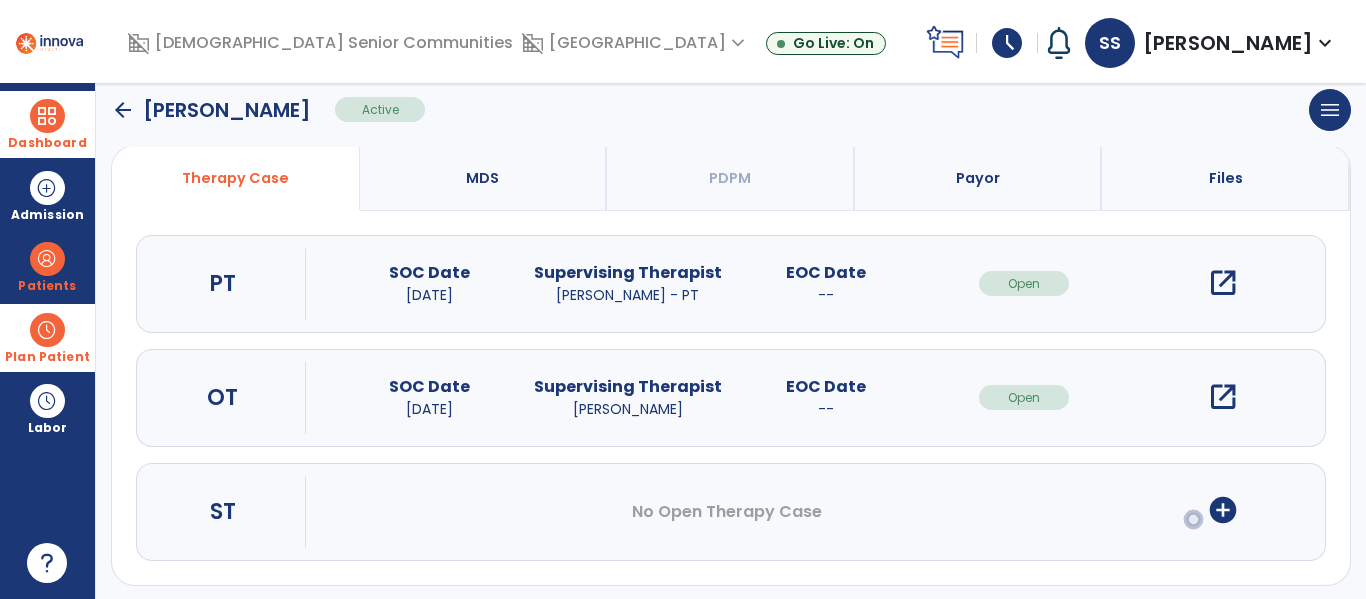 scroll, scrollTop: 162, scrollLeft: 0, axis: vertical 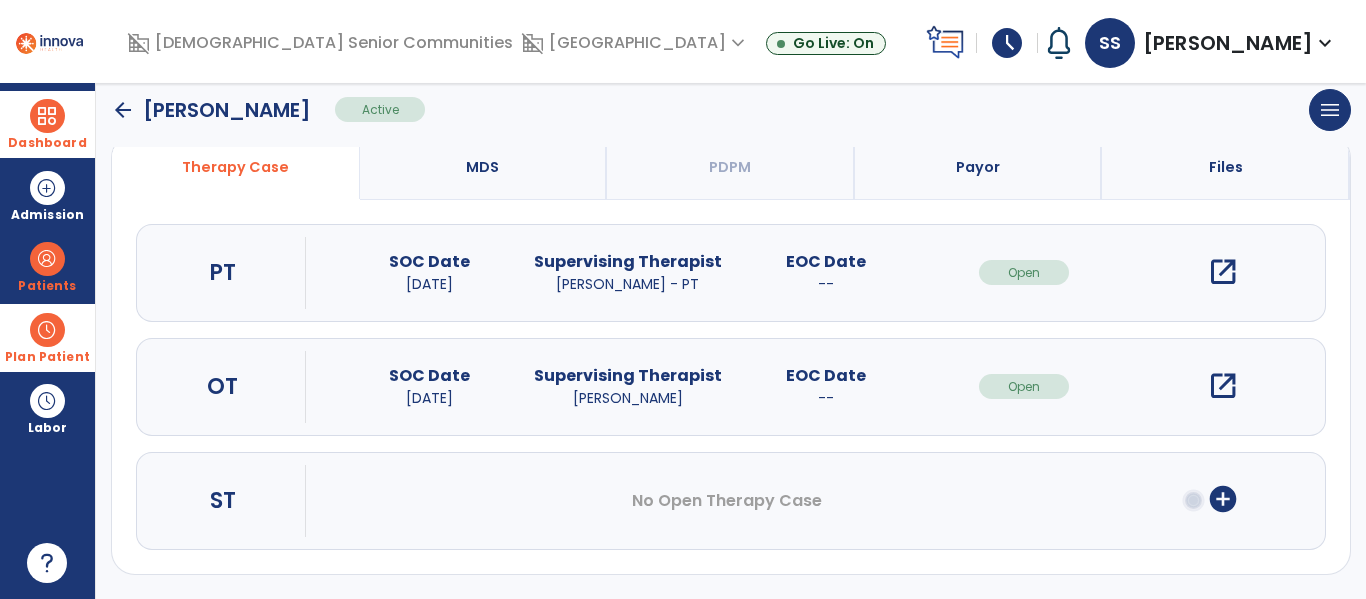 click on "open_in_new" at bounding box center [1223, 386] 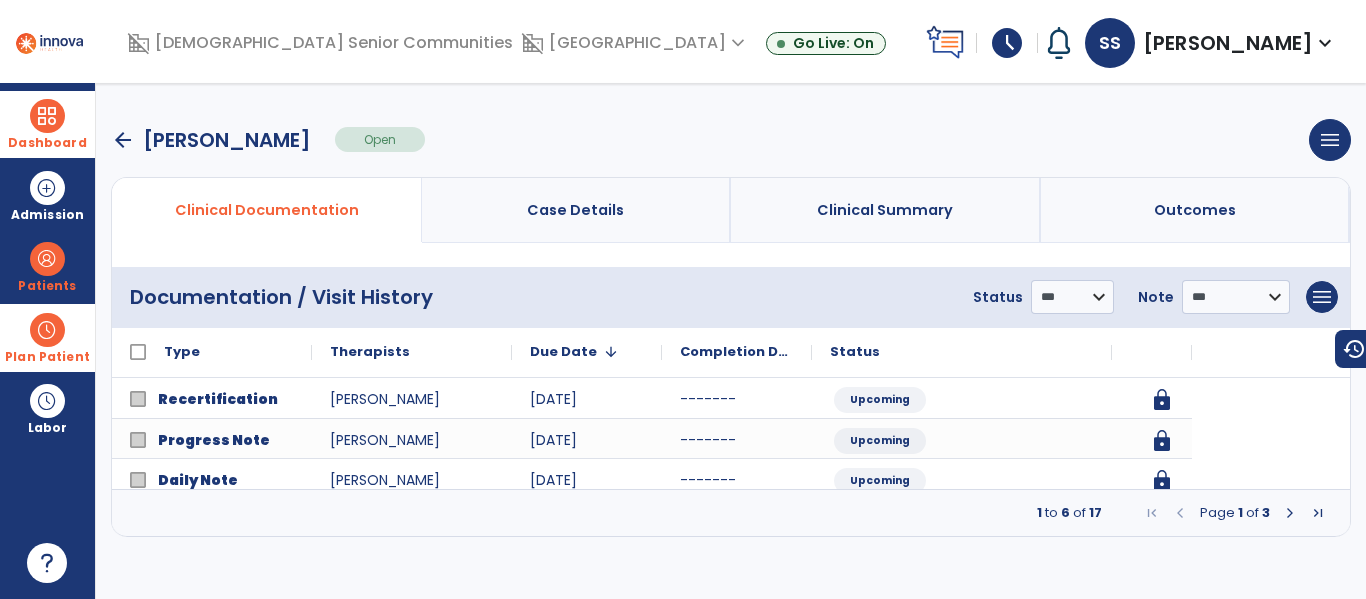 scroll, scrollTop: 0, scrollLeft: 0, axis: both 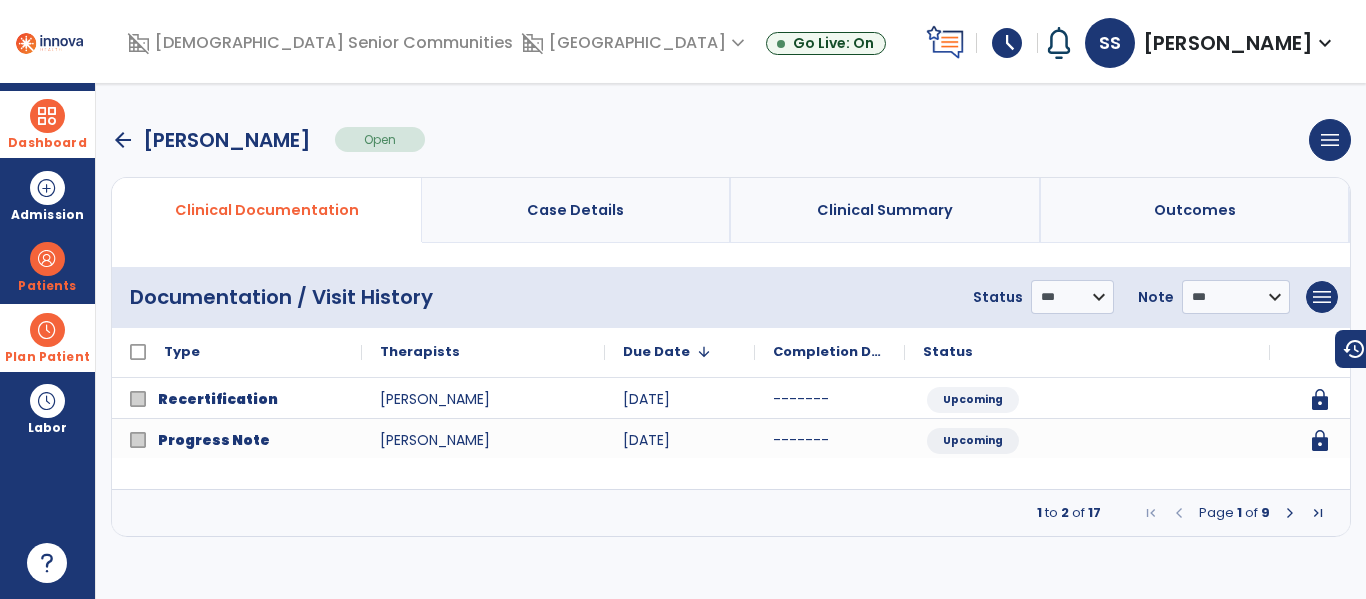 click at bounding box center [1290, 513] 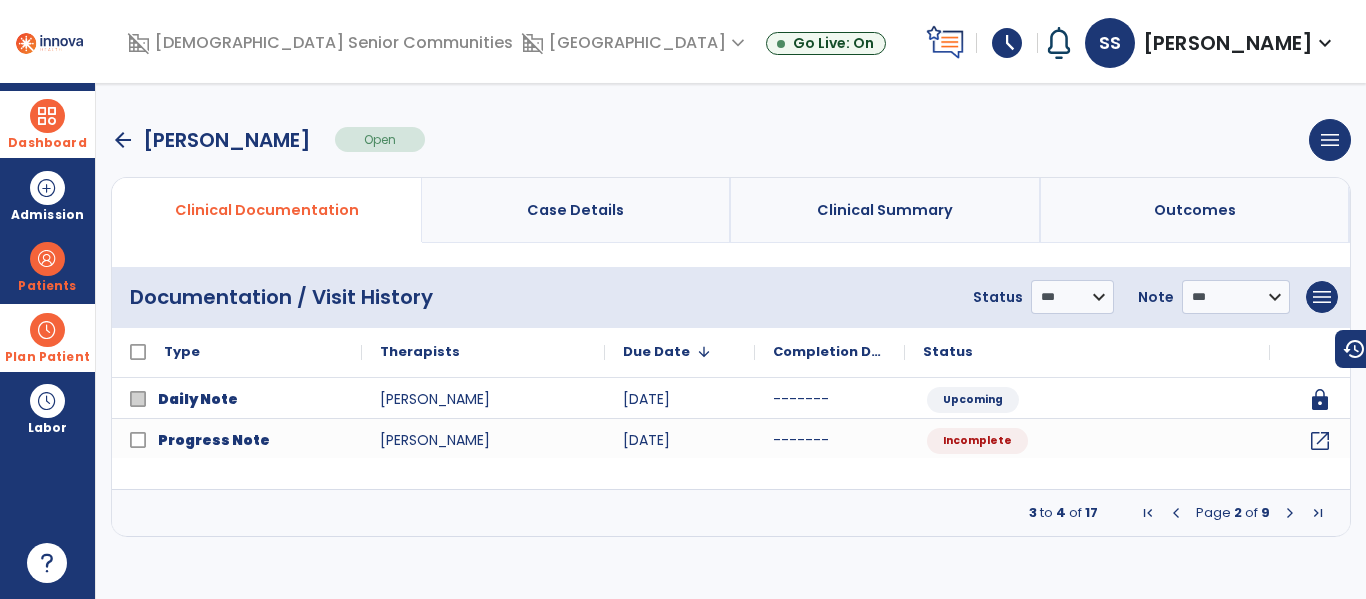 click at bounding box center [1290, 513] 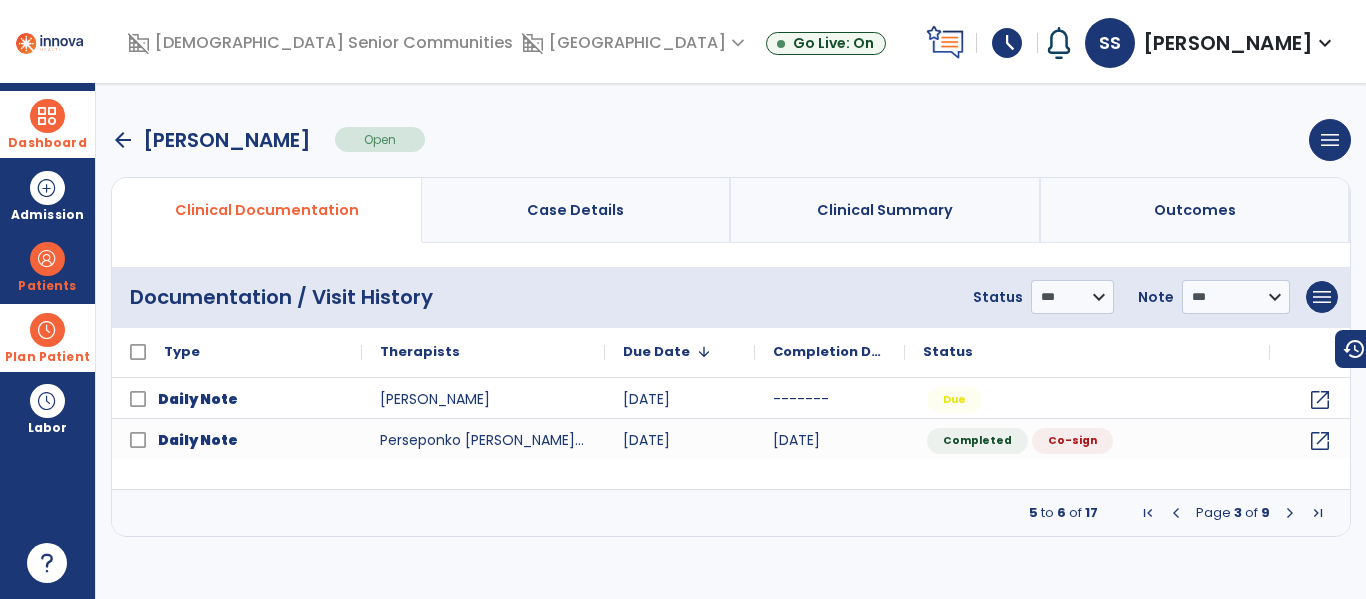 click at bounding box center (1176, 513) 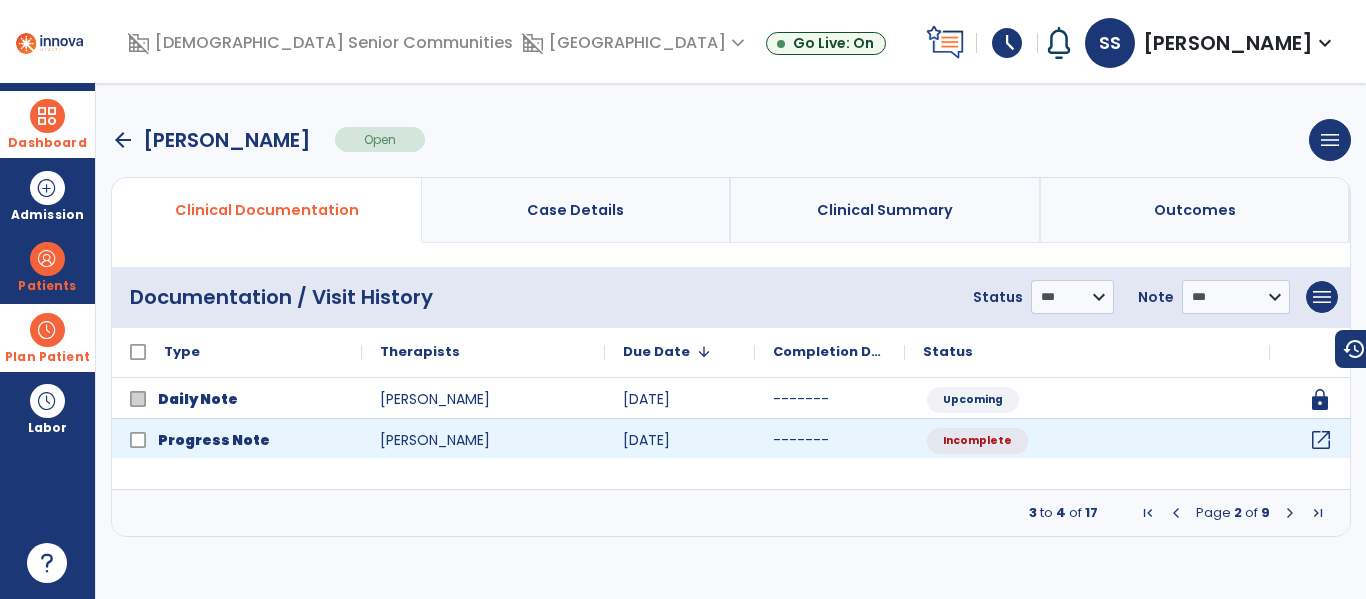 click on "open_in_new" 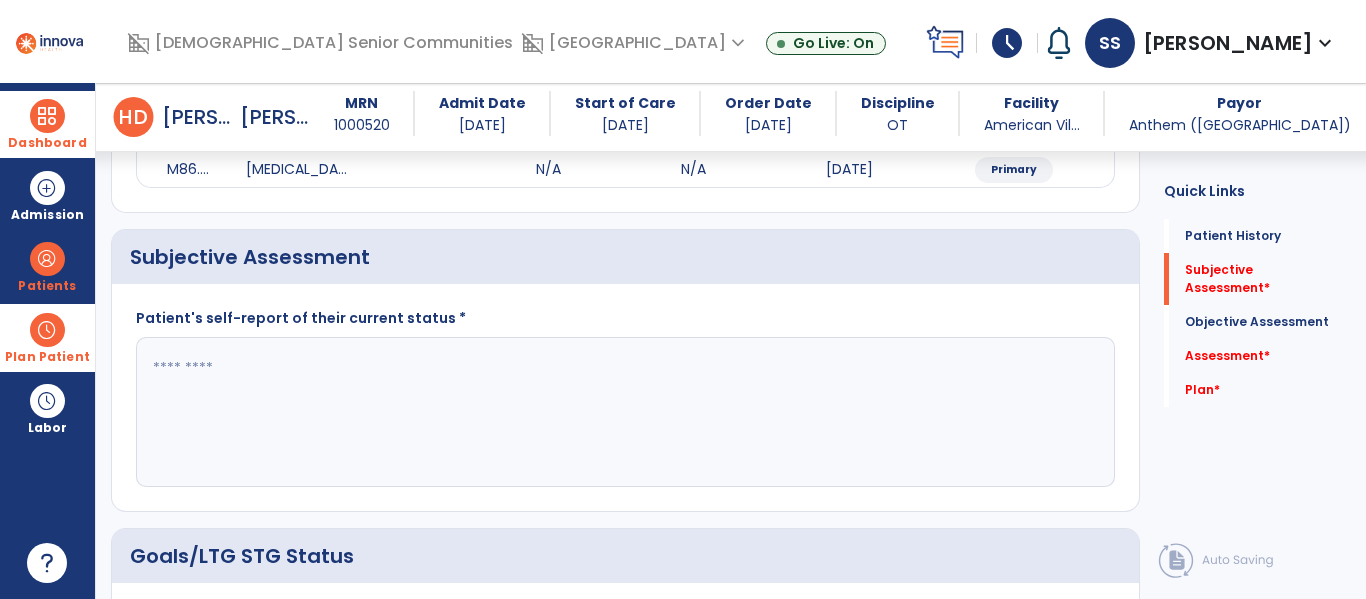 scroll, scrollTop: 410, scrollLeft: 0, axis: vertical 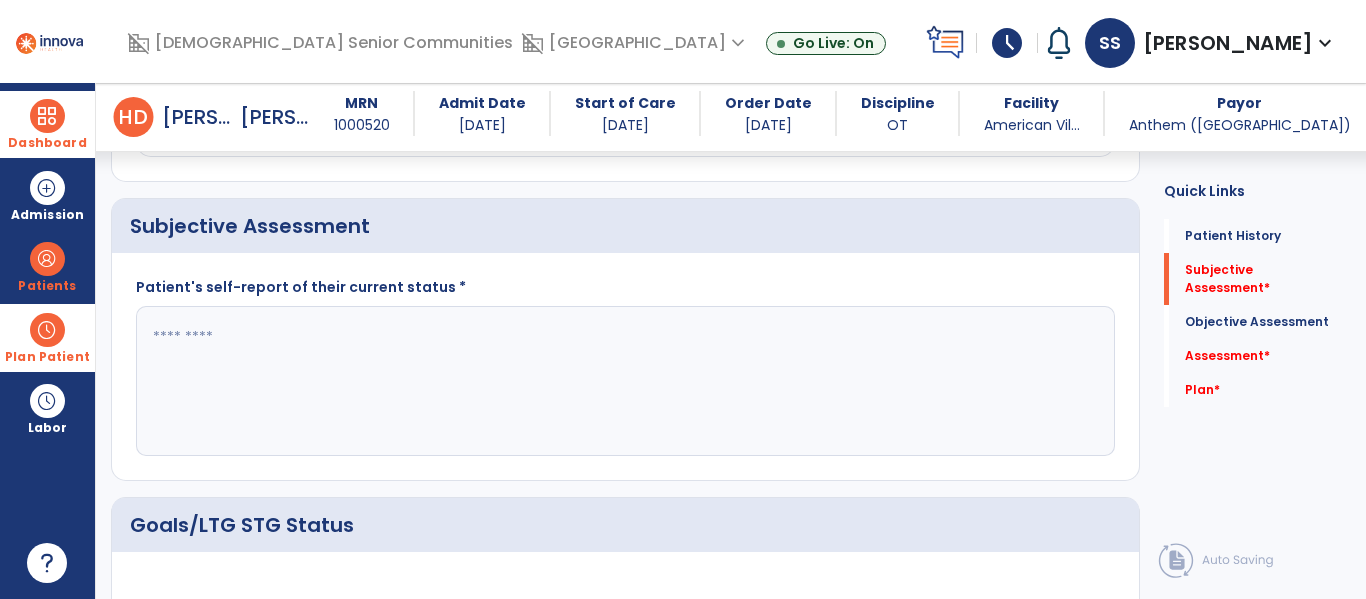 click 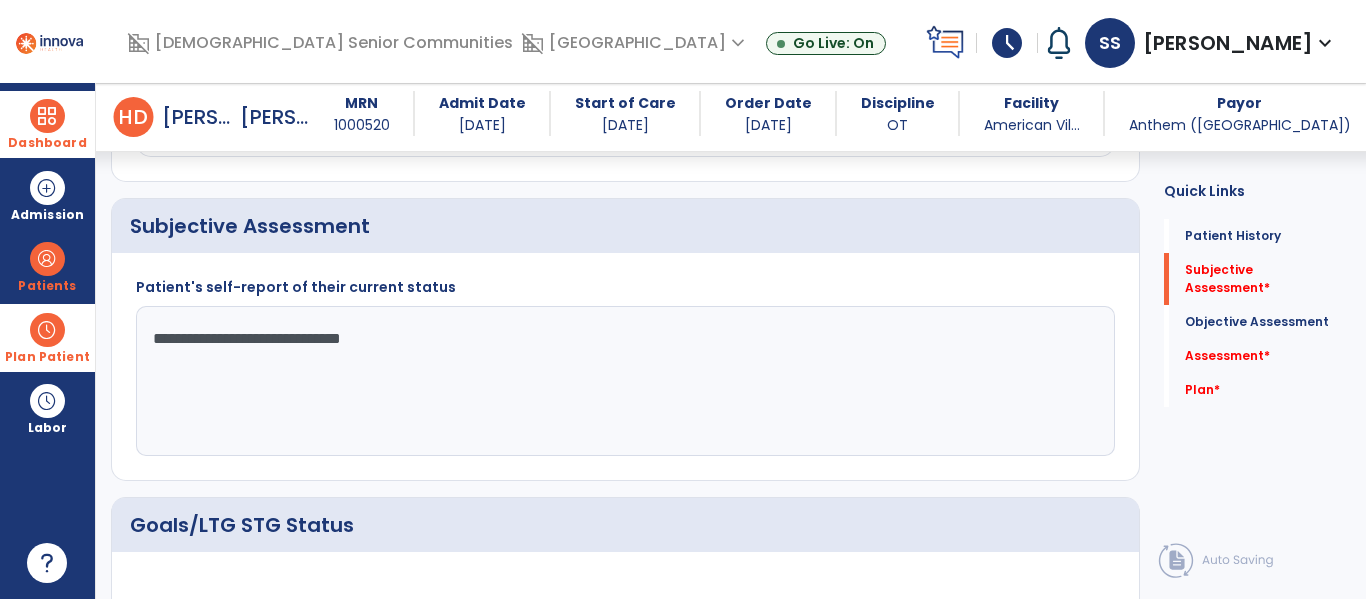 type on "**********" 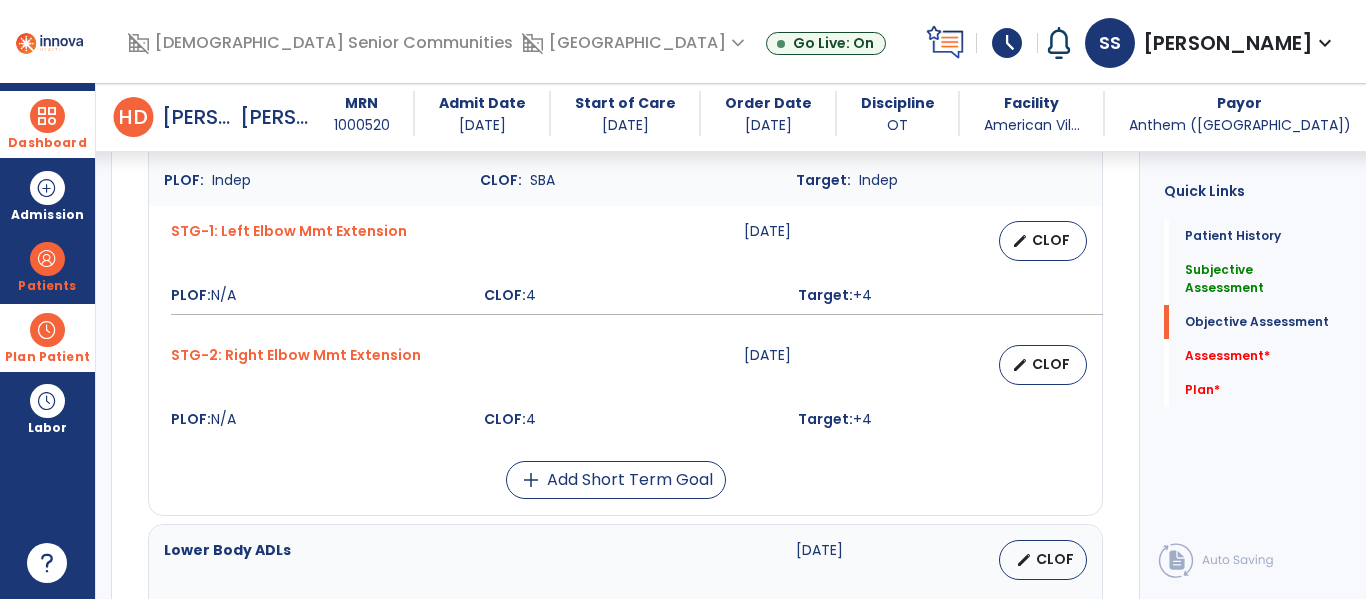 scroll, scrollTop: 0, scrollLeft: 0, axis: both 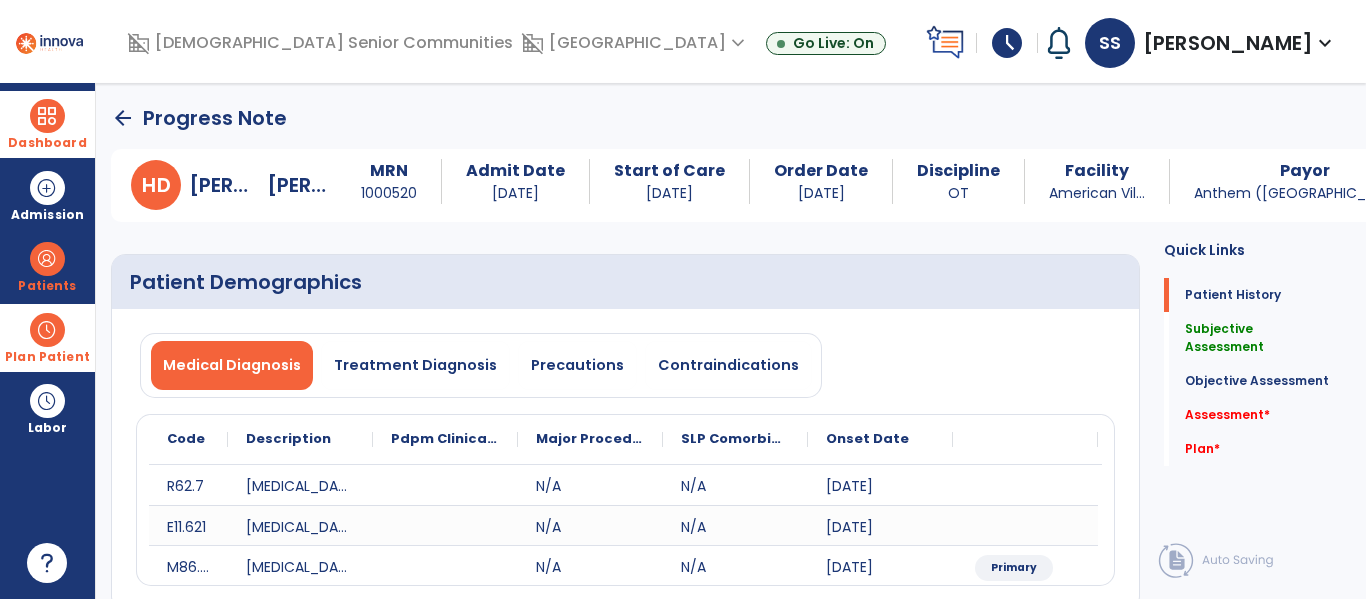 click on "arrow_back" 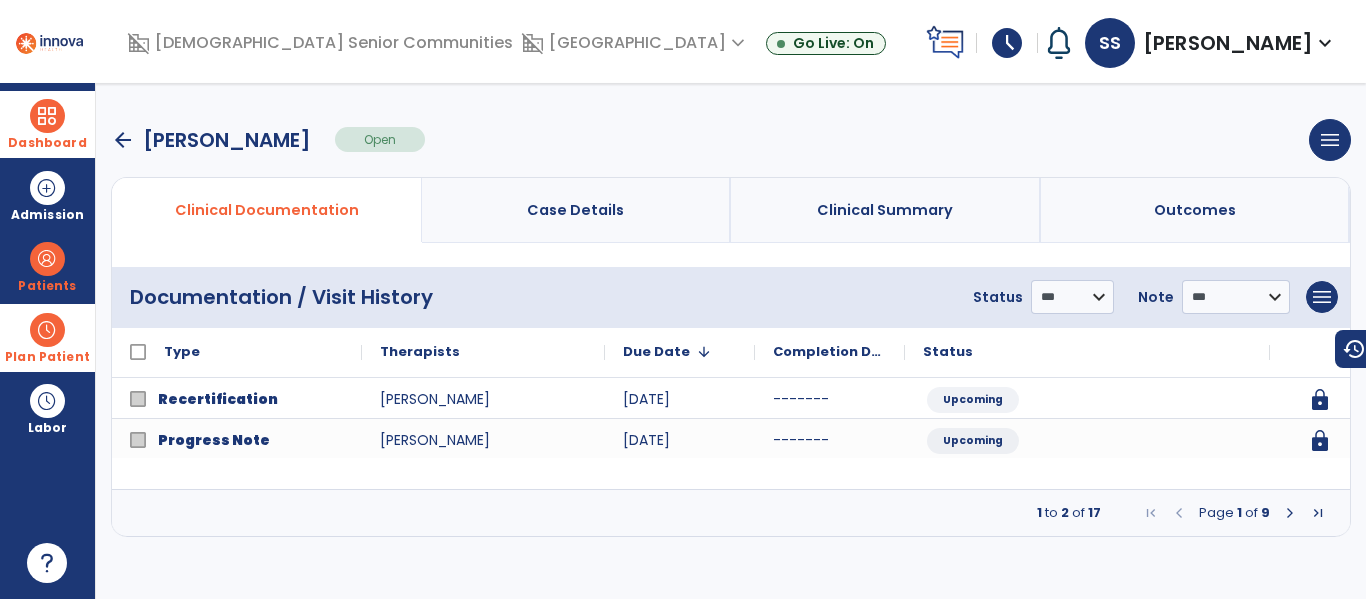 click at bounding box center [1290, 513] 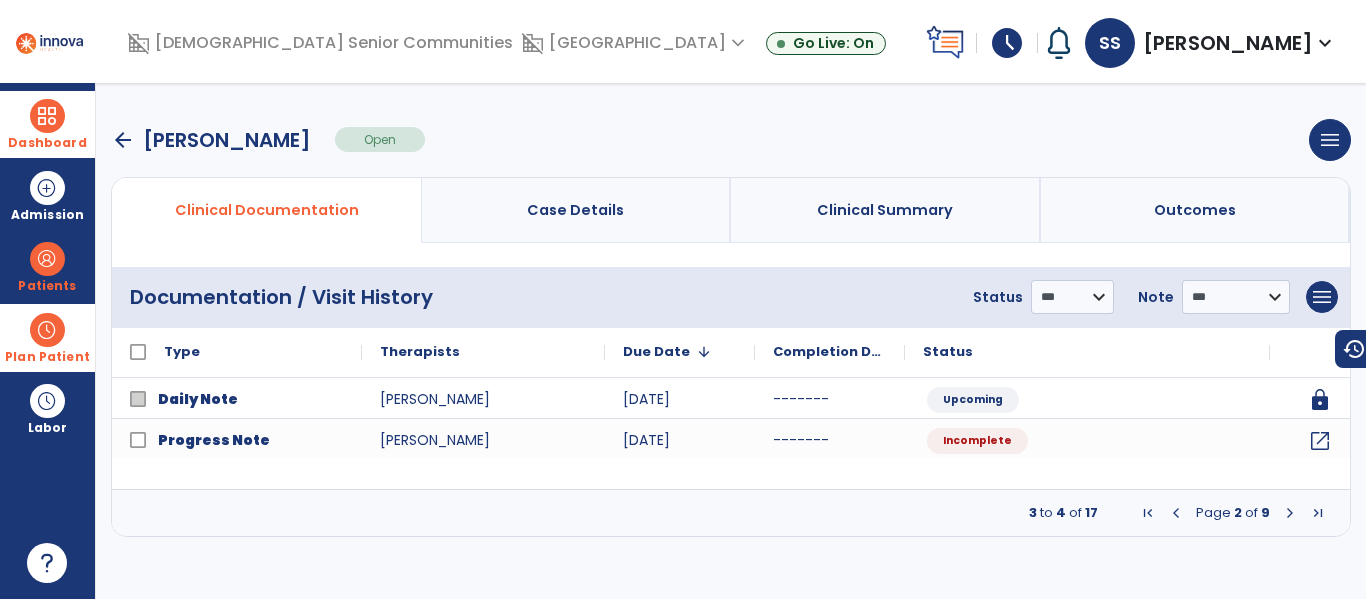 click at bounding box center [1290, 513] 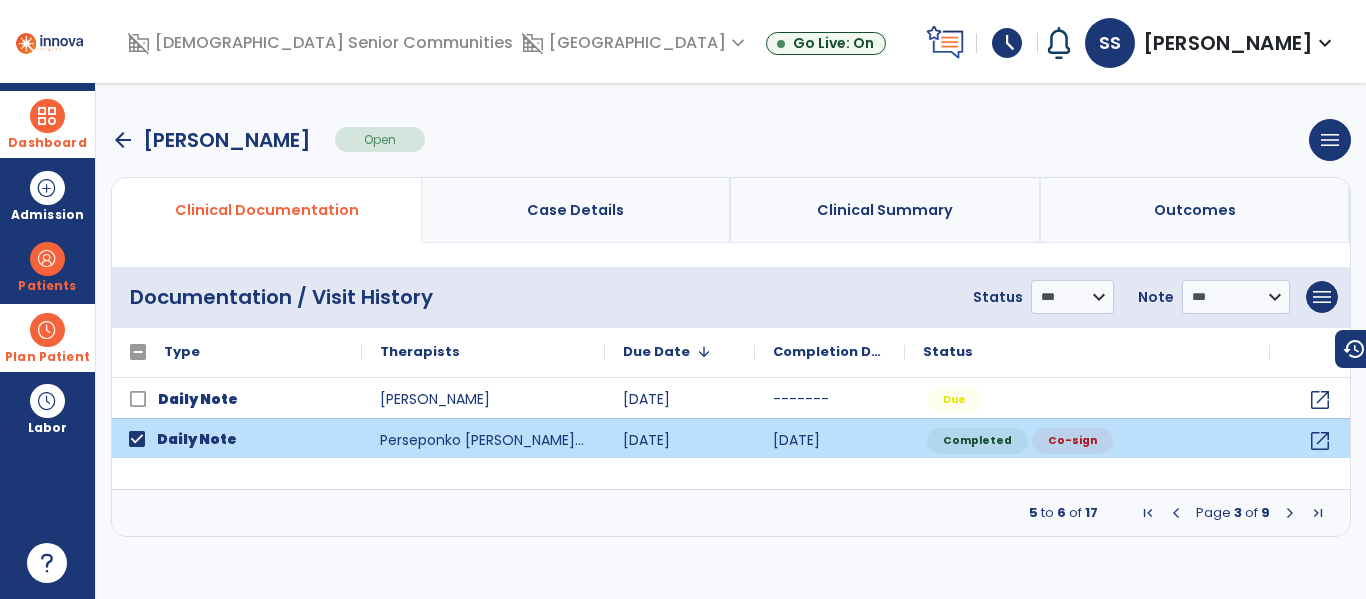 click at bounding box center [1290, 513] 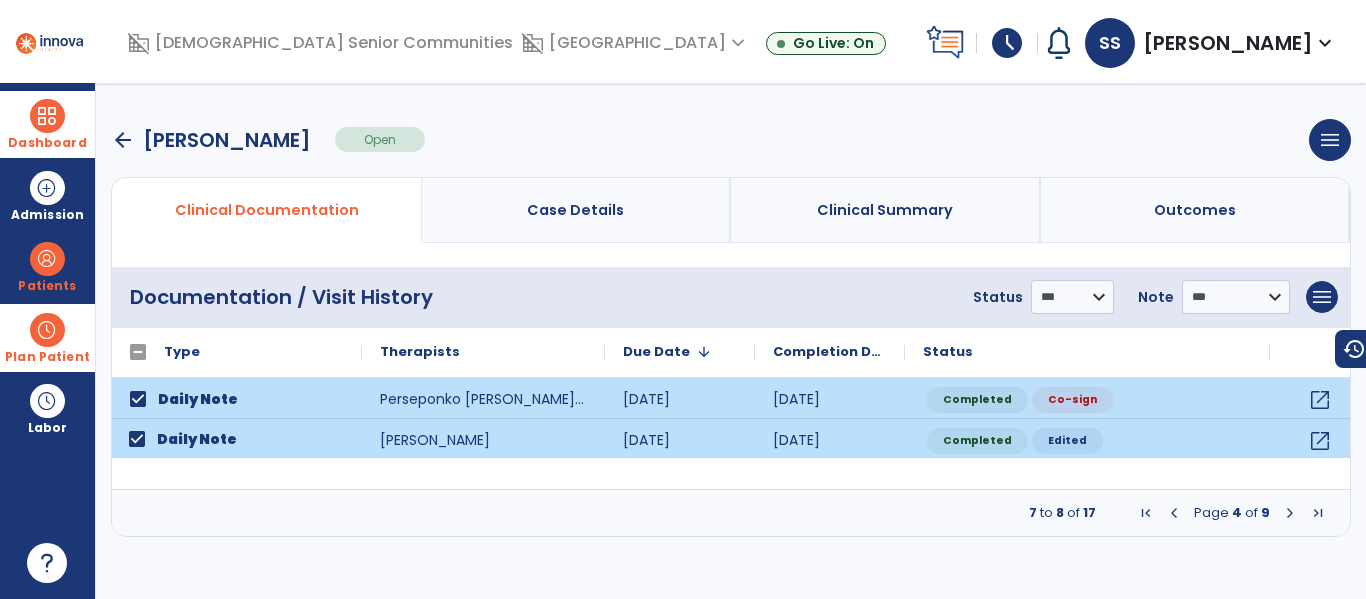 click at bounding box center [1290, 513] 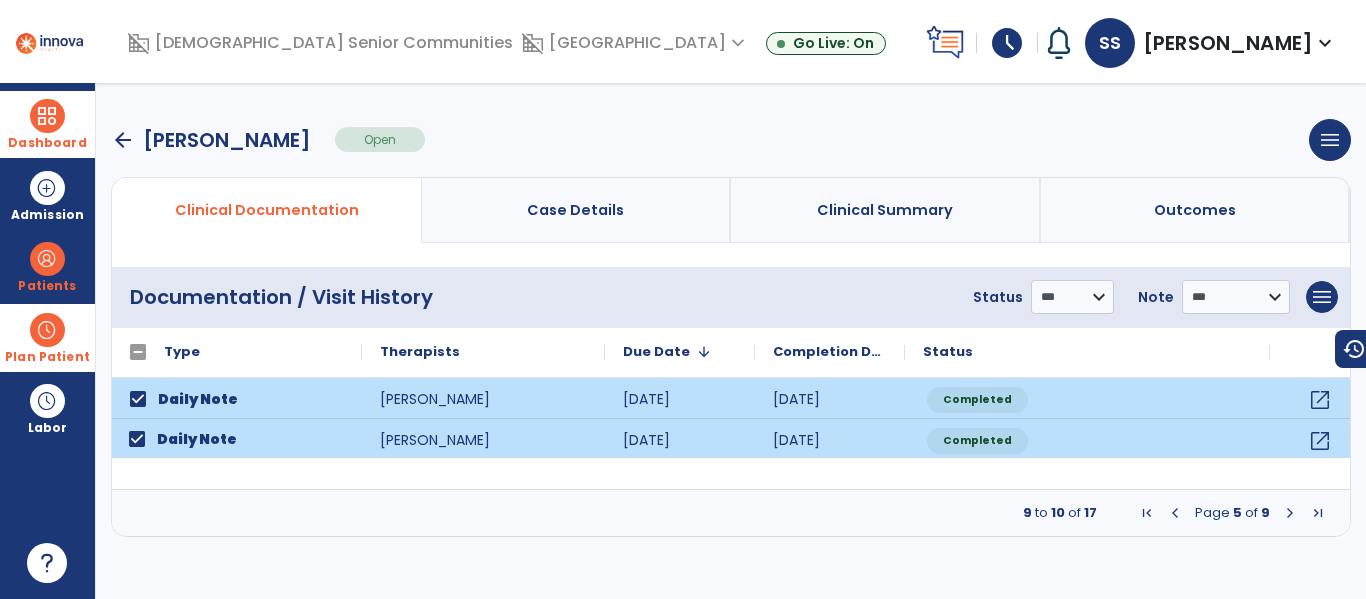 click at bounding box center (1290, 513) 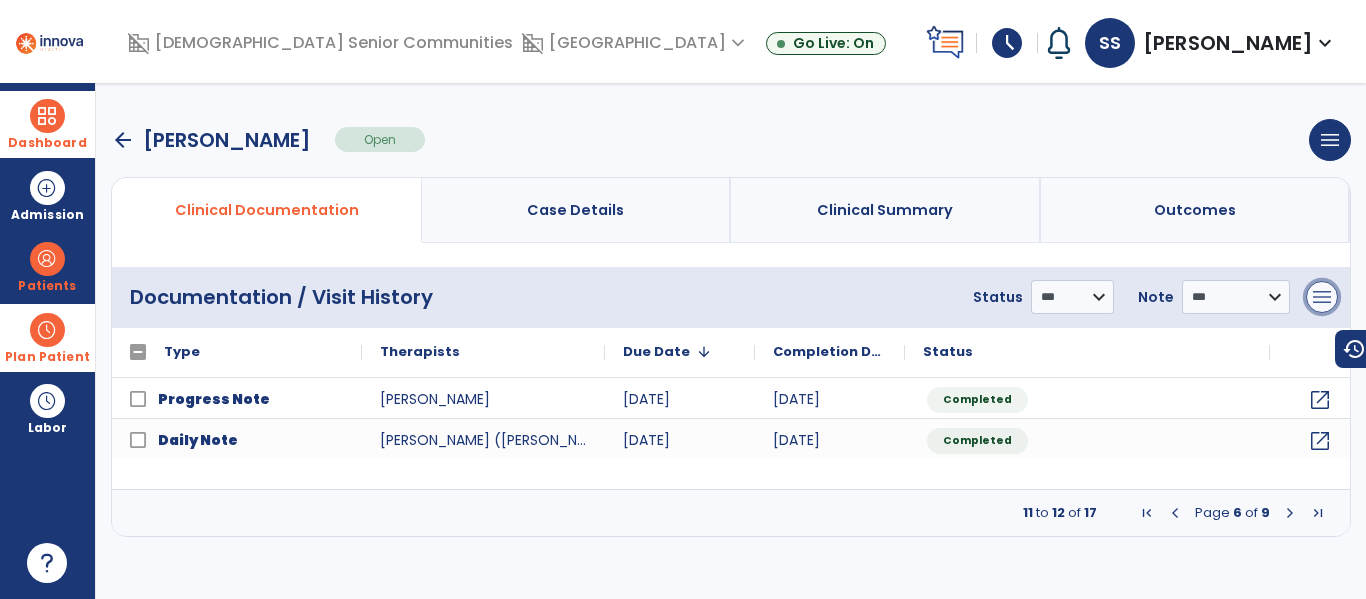 click on "menu" at bounding box center (1322, 297) 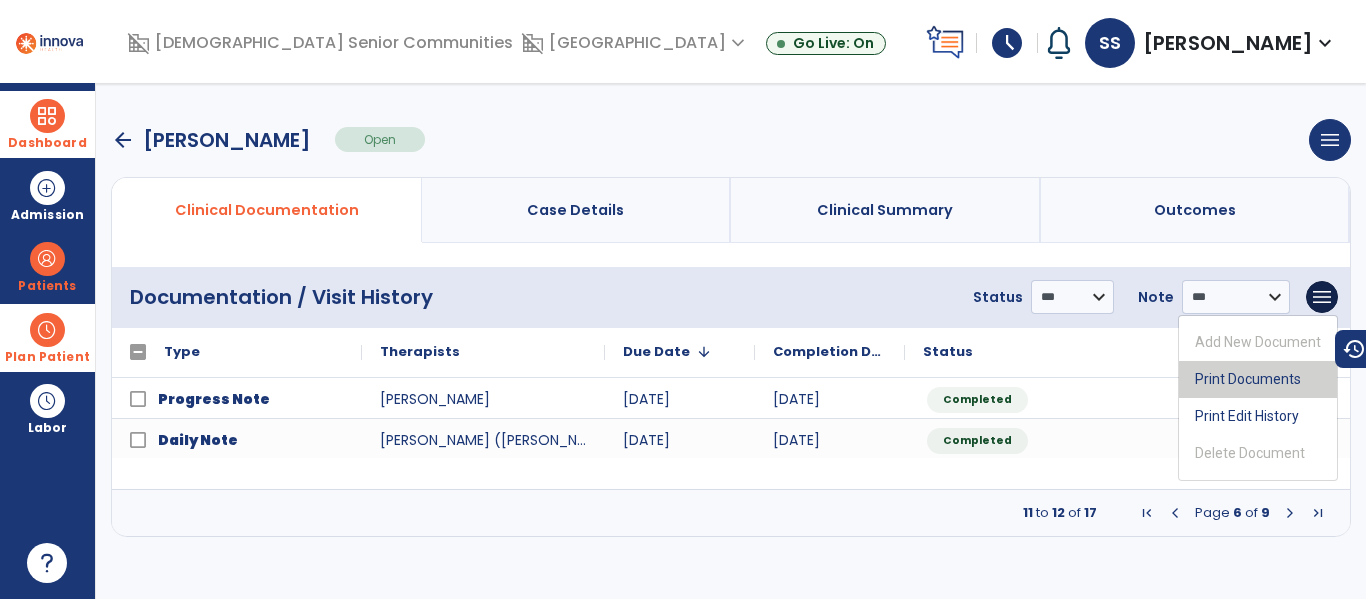 click on "Print Documents" at bounding box center [1258, 379] 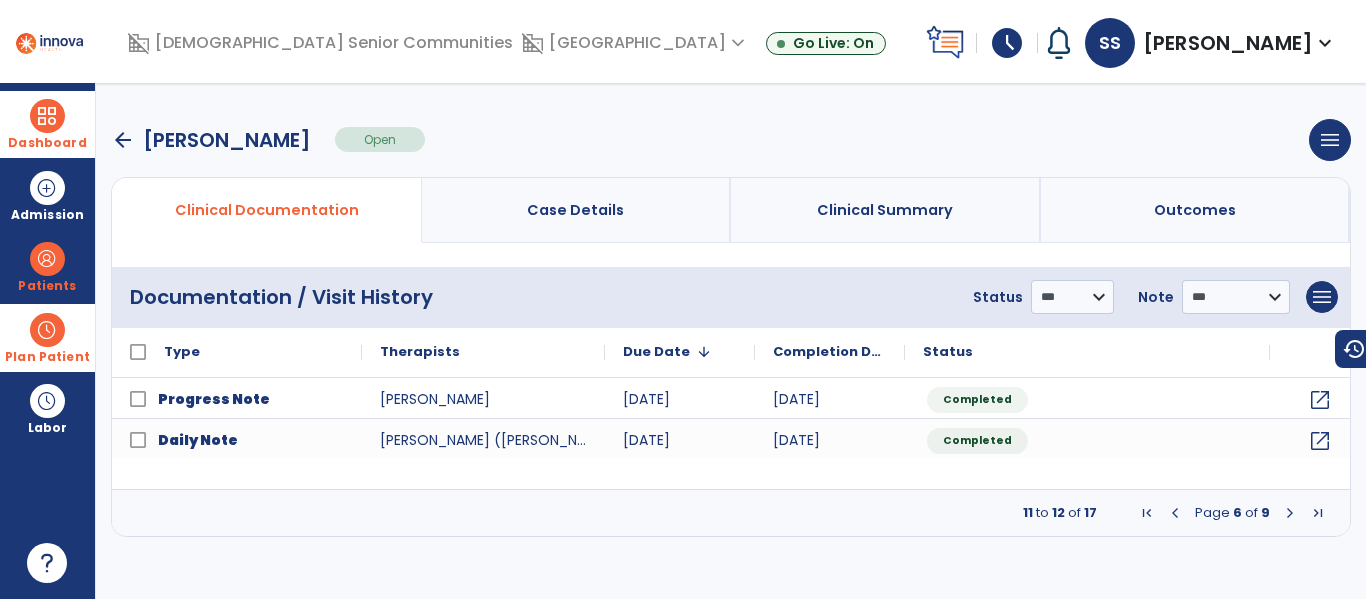 click at bounding box center (1147, 513) 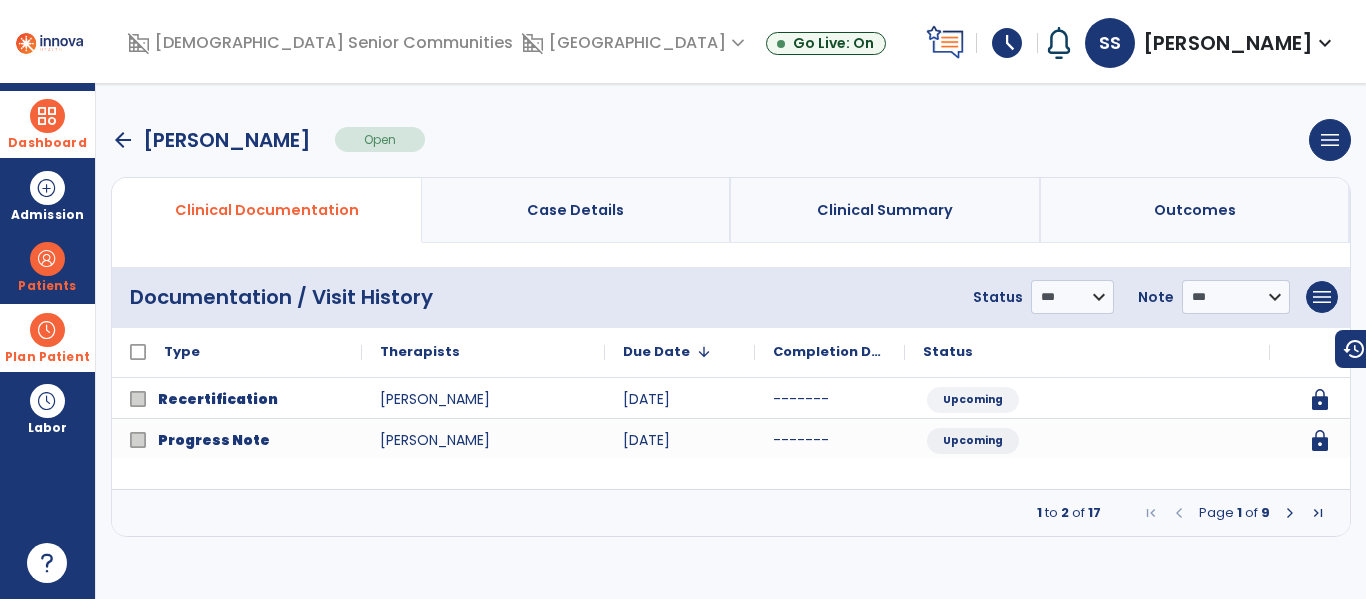 click at bounding box center [1290, 513] 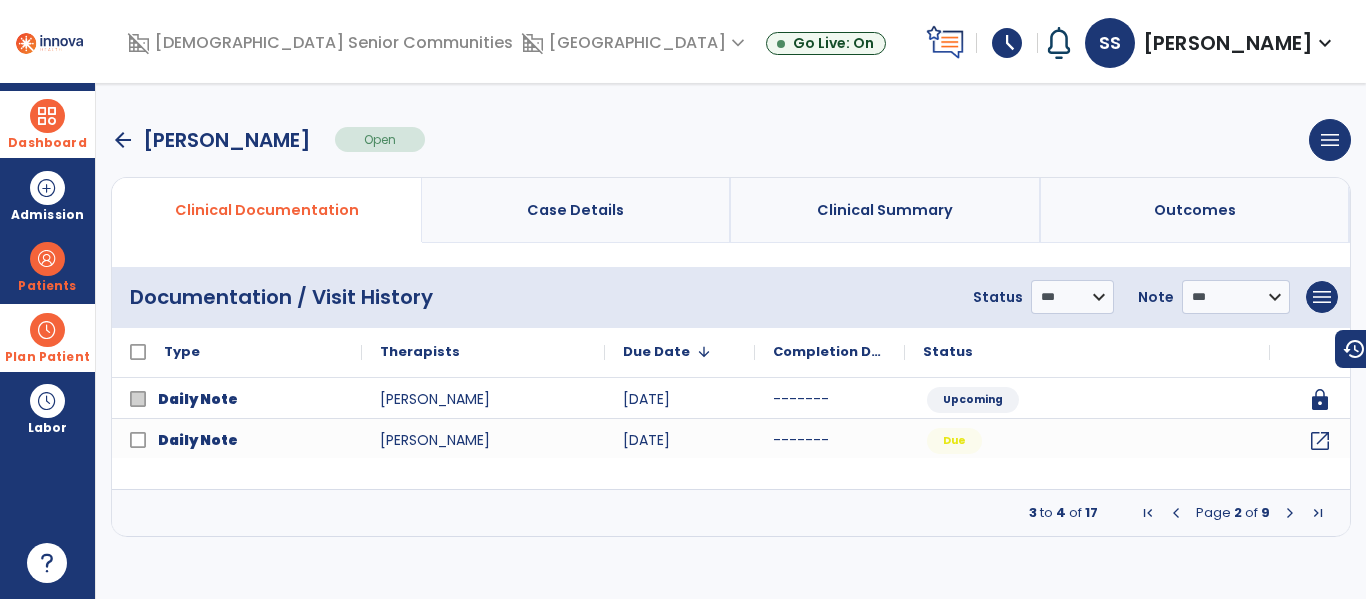 click at bounding box center [1290, 513] 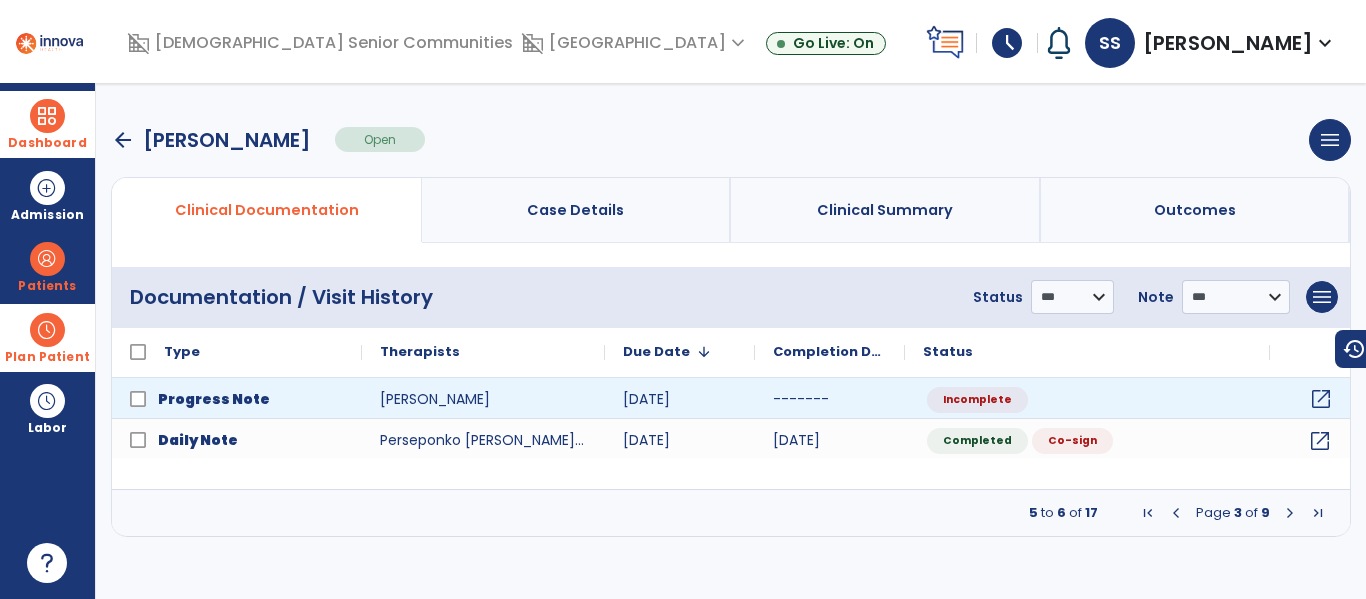 click on "open_in_new" 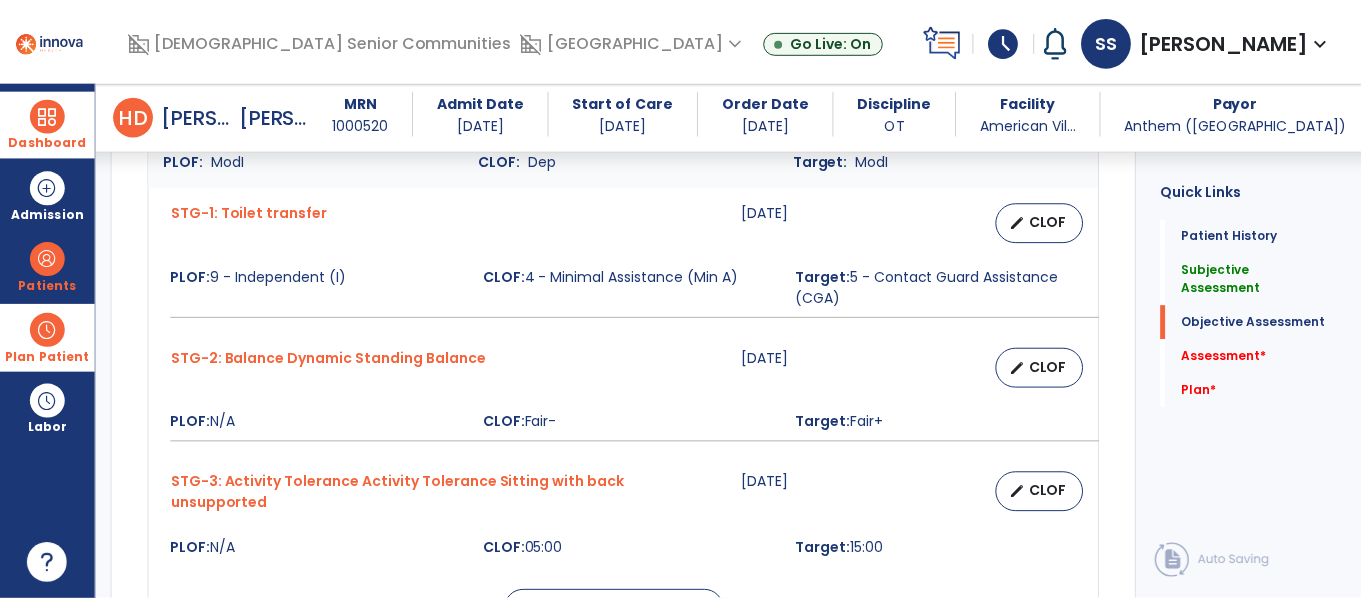 scroll, scrollTop: 1367, scrollLeft: 0, axis: vertical 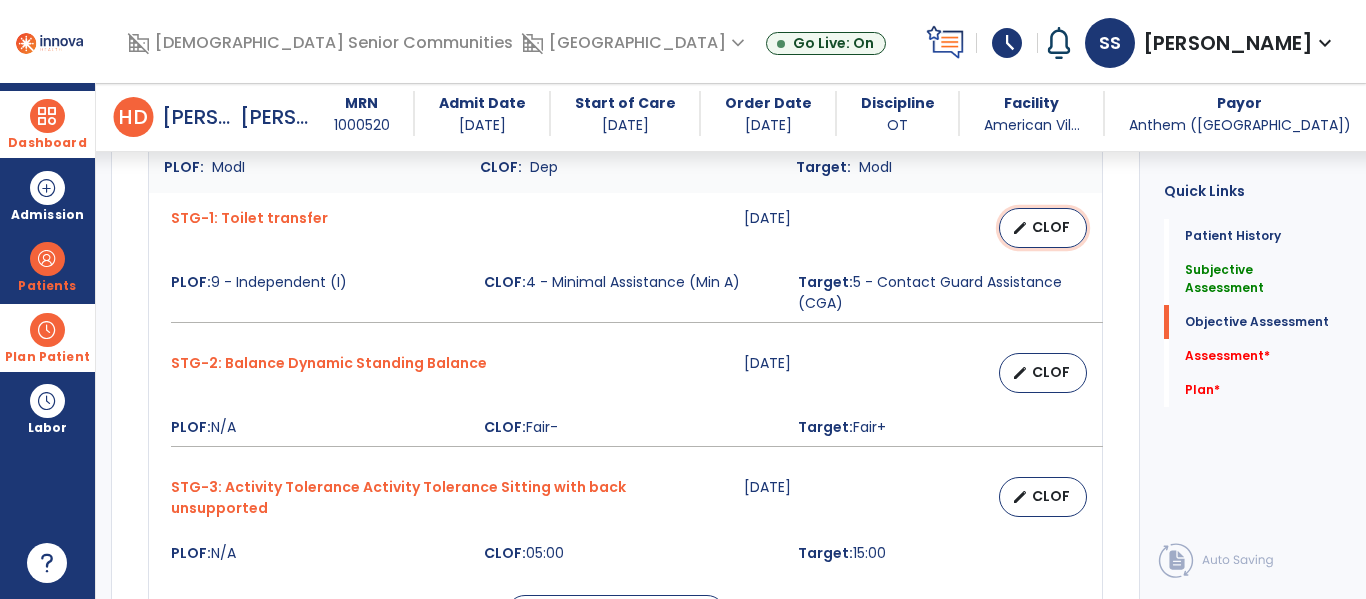 click on "edit   CLOF" at bounding box center (1043, 228) 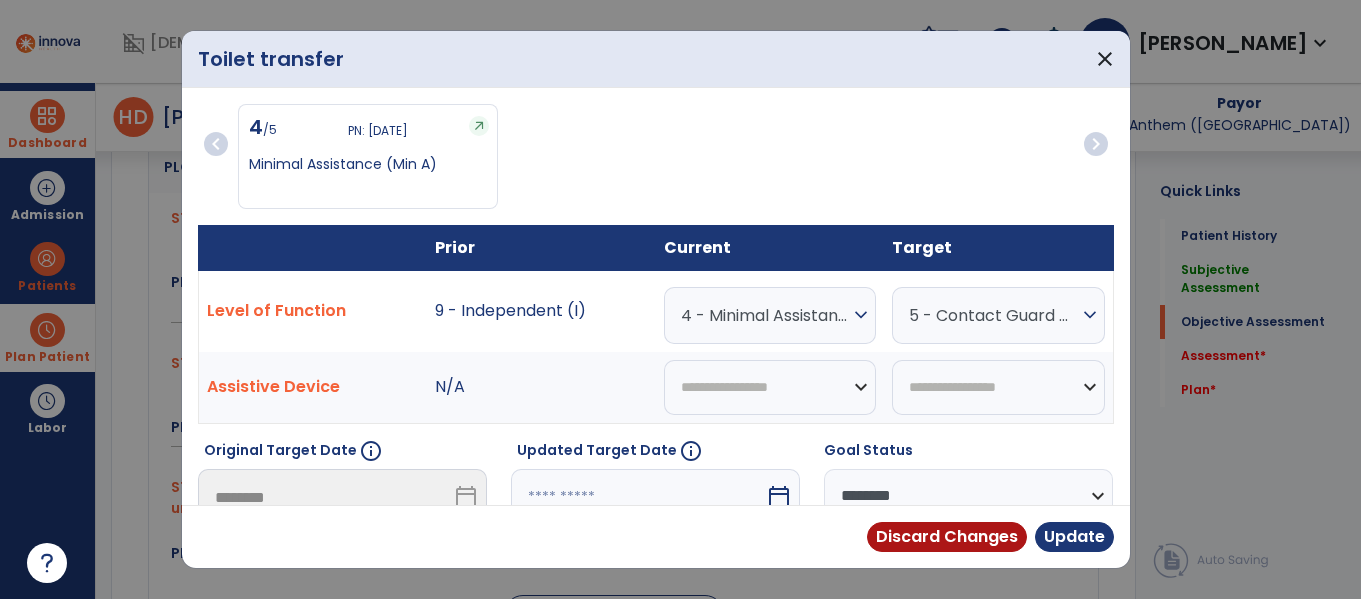 scroll, scrollTop: 1367, scrollLeft: 0, axis: vertical 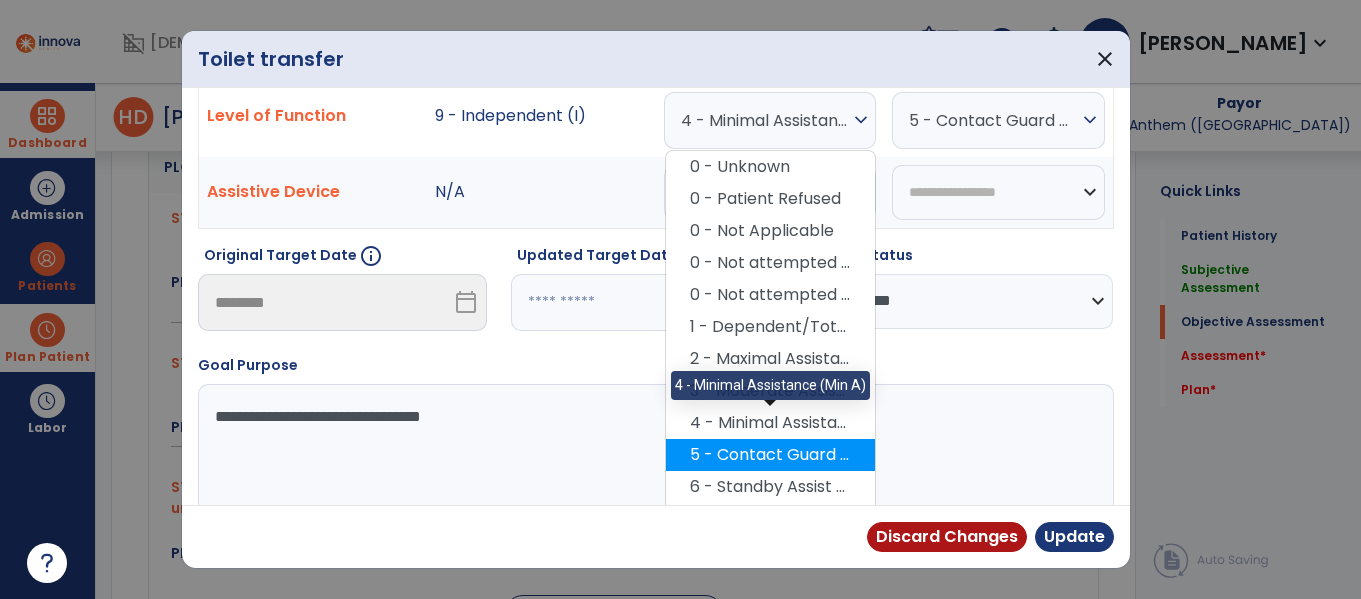 click on "5 - Contact Guard Assistance (CGA)" at bounding box center (770, 455) 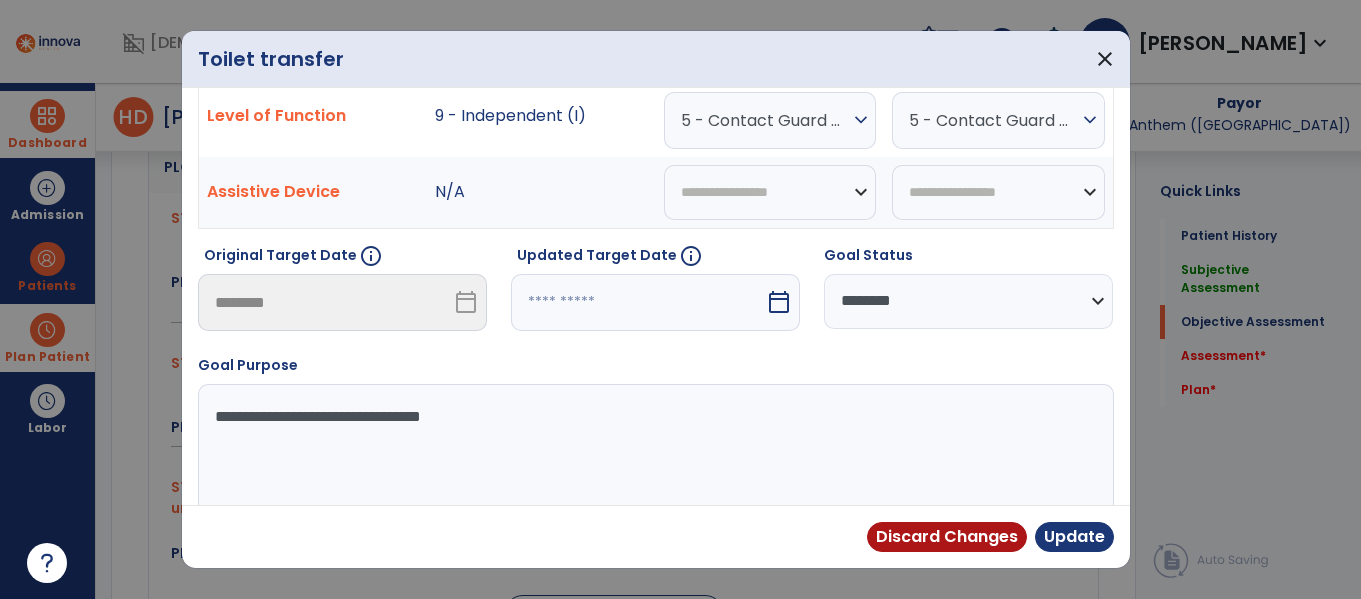 click on "5 - Contact Guard Assistance (CGA)" at bounding box center (993, 120) 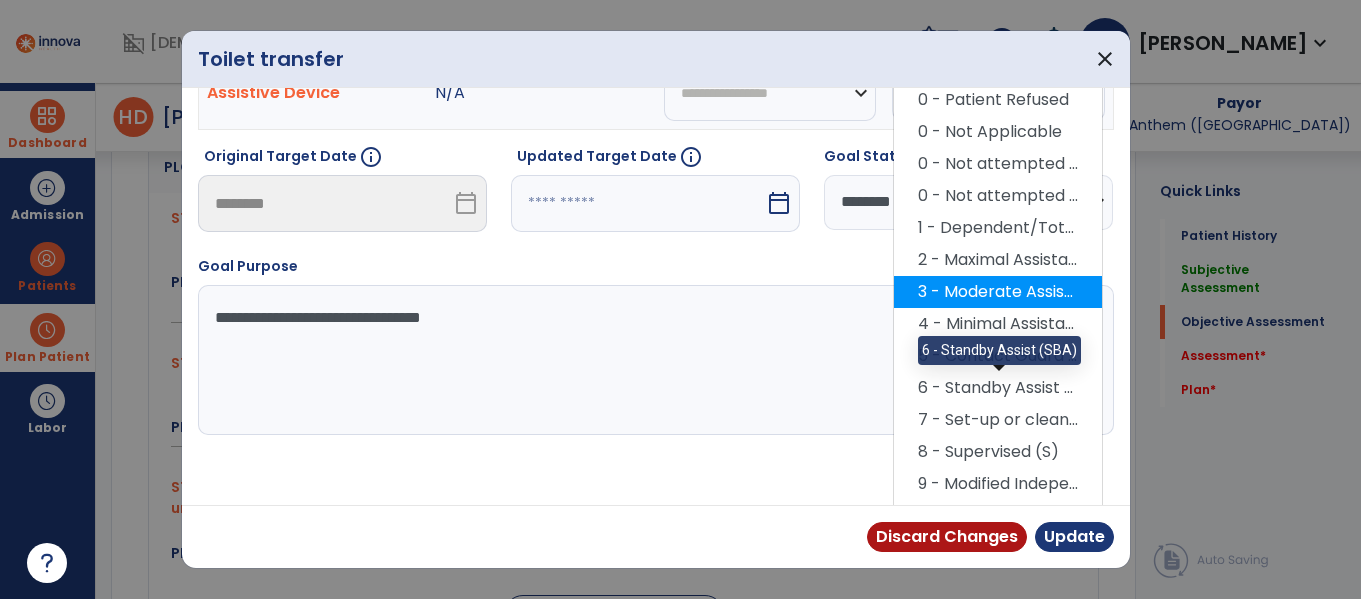 click on "6 - Standby Assist (SBA)" at bounding box center [998, 388] 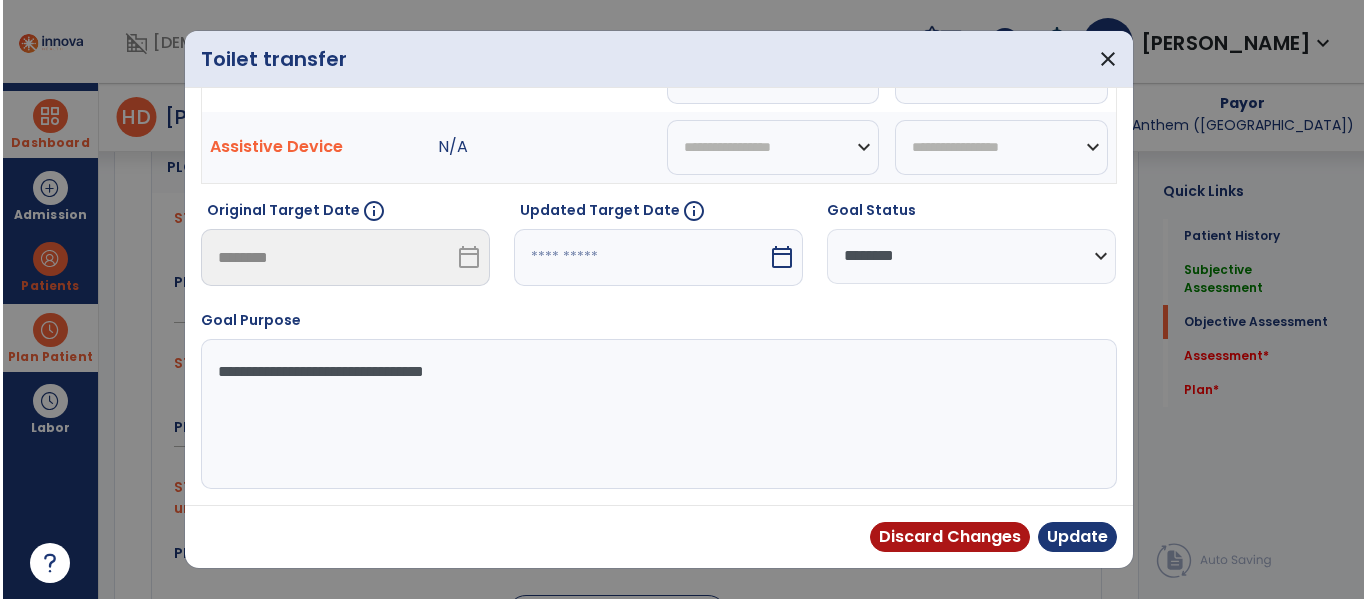 scroll, scrollTop: 240, scrollLeft: 0, axis: vertical 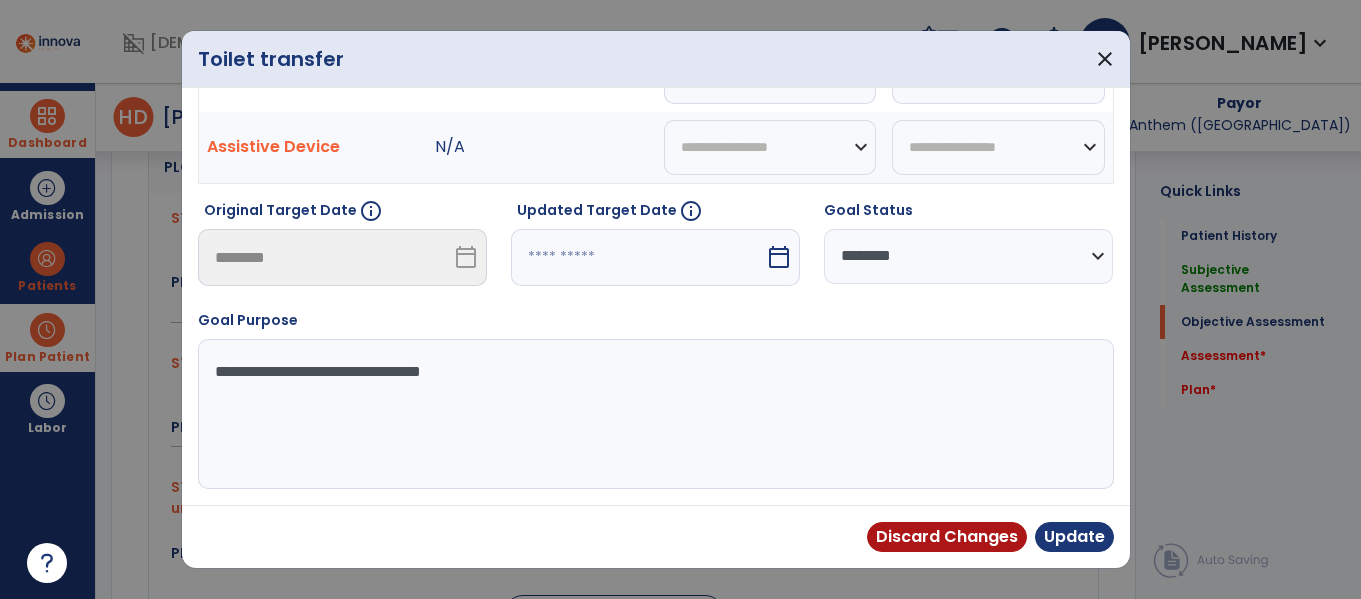 click at bounding box center [638, 257] 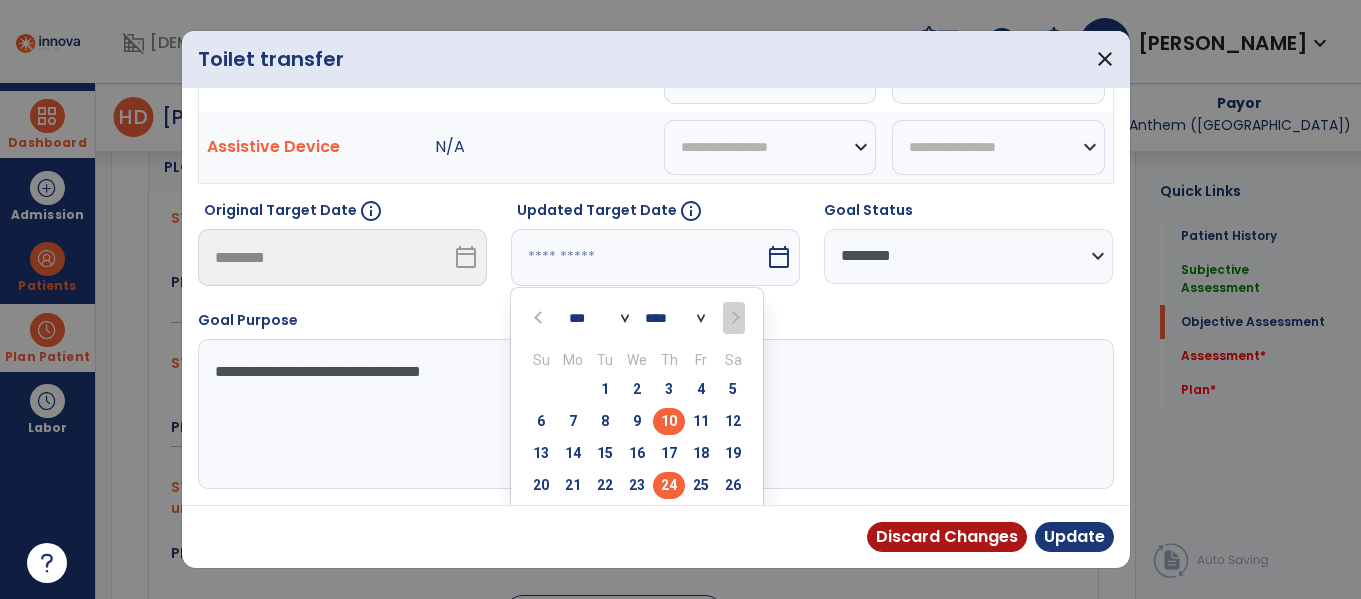 click on "24" at bounding box center [669, 485] 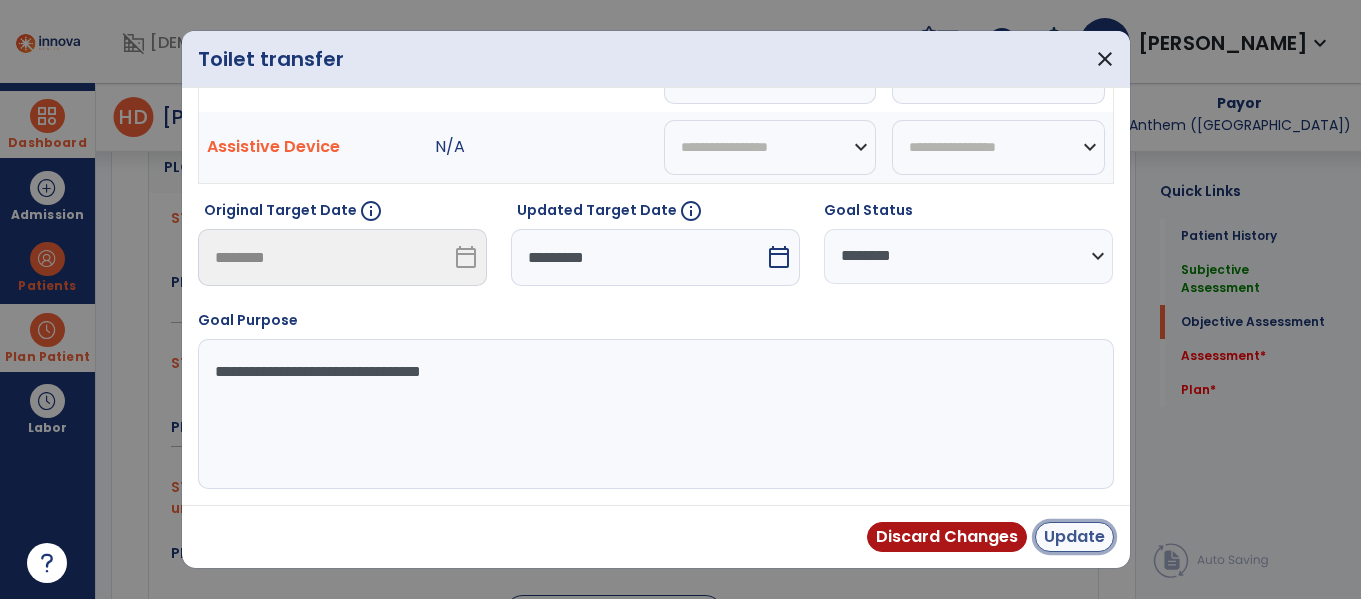 click on "Update" at bounding box center [1074, 537] 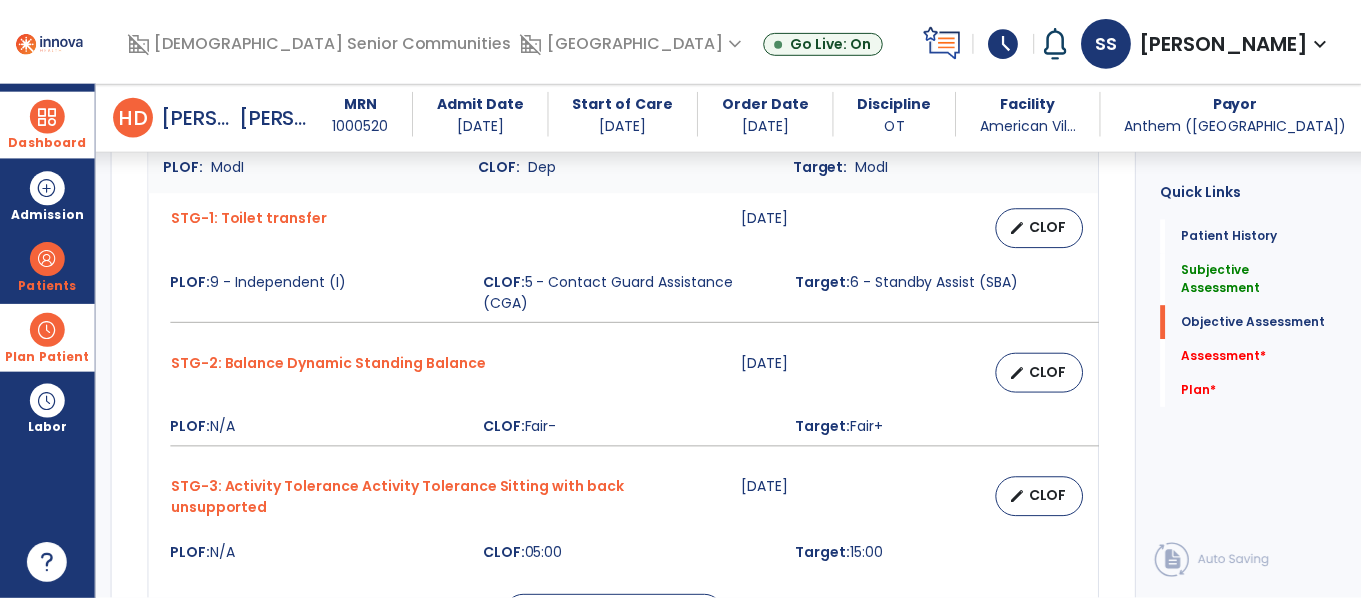 scroll, scrollTop: 1472, scrollLeft: 0, axis: vertical 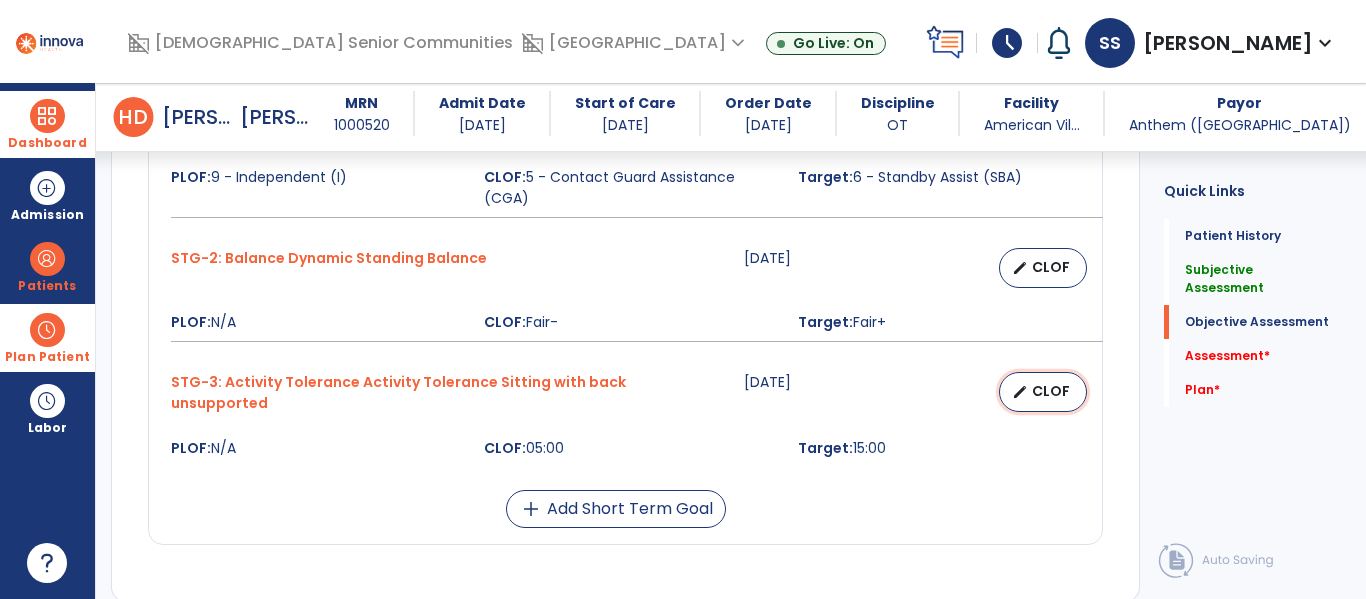 click on "CLOF" at bounding box center [1051, 391] 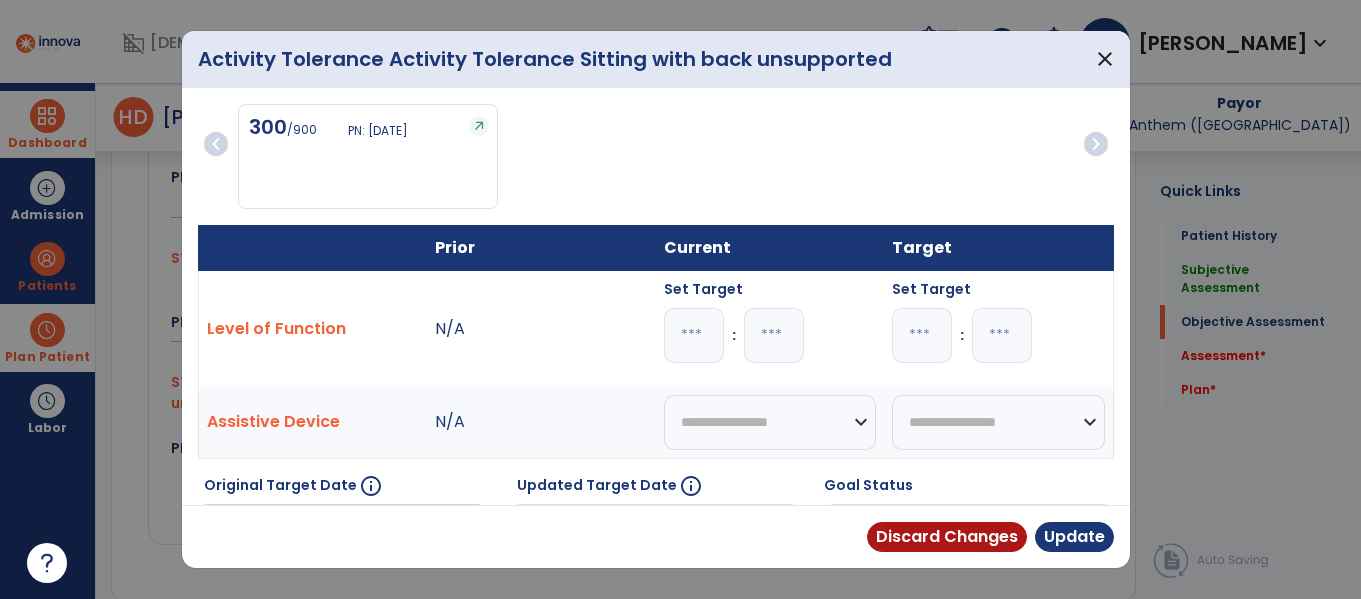 scroll, scrollTop: 1472, scrollLeft: 0, axis: vertical 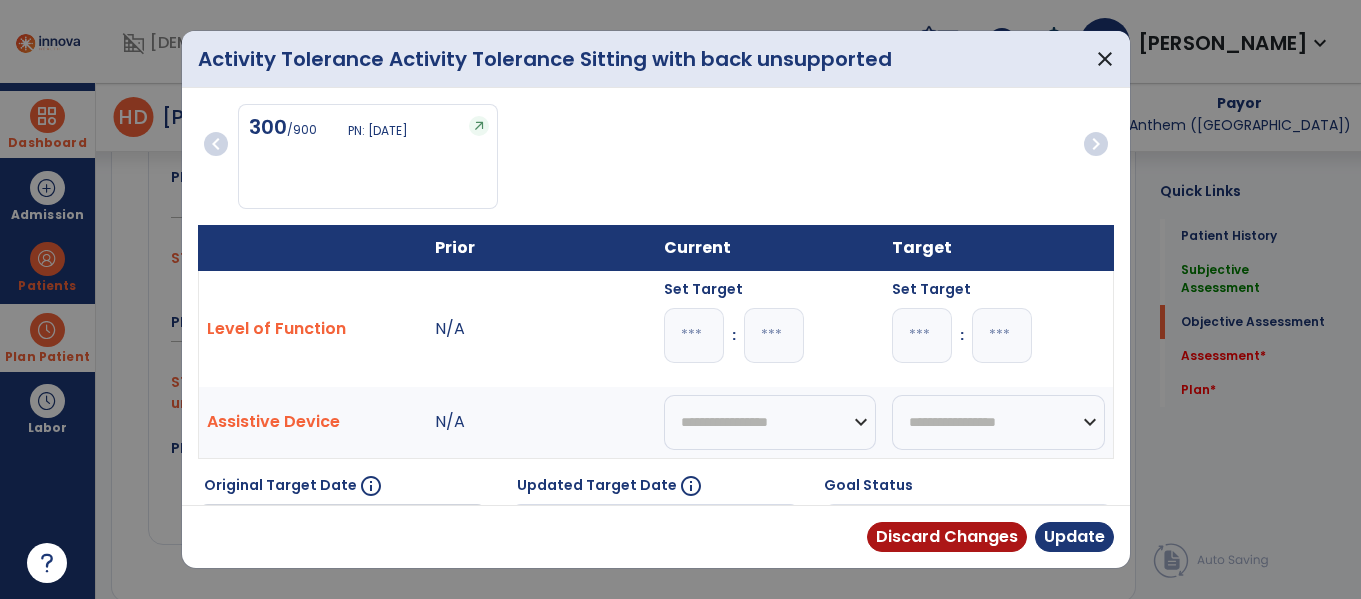 click on "**" at bounding box center [922, 335] 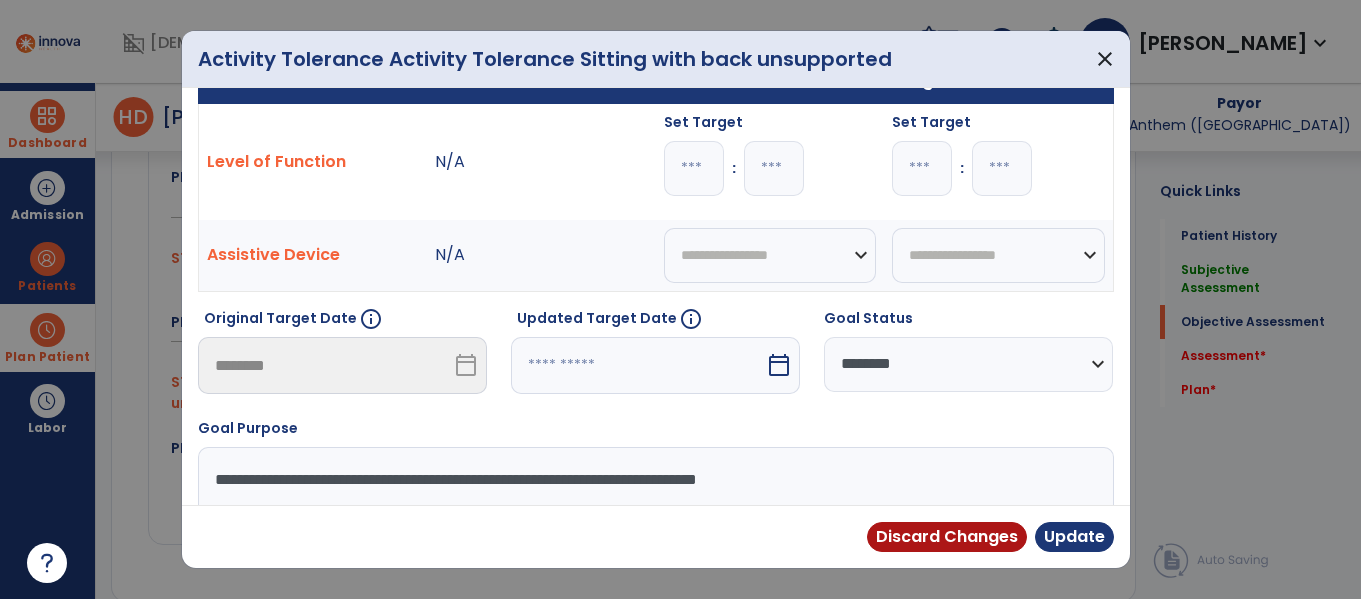 type on "**" 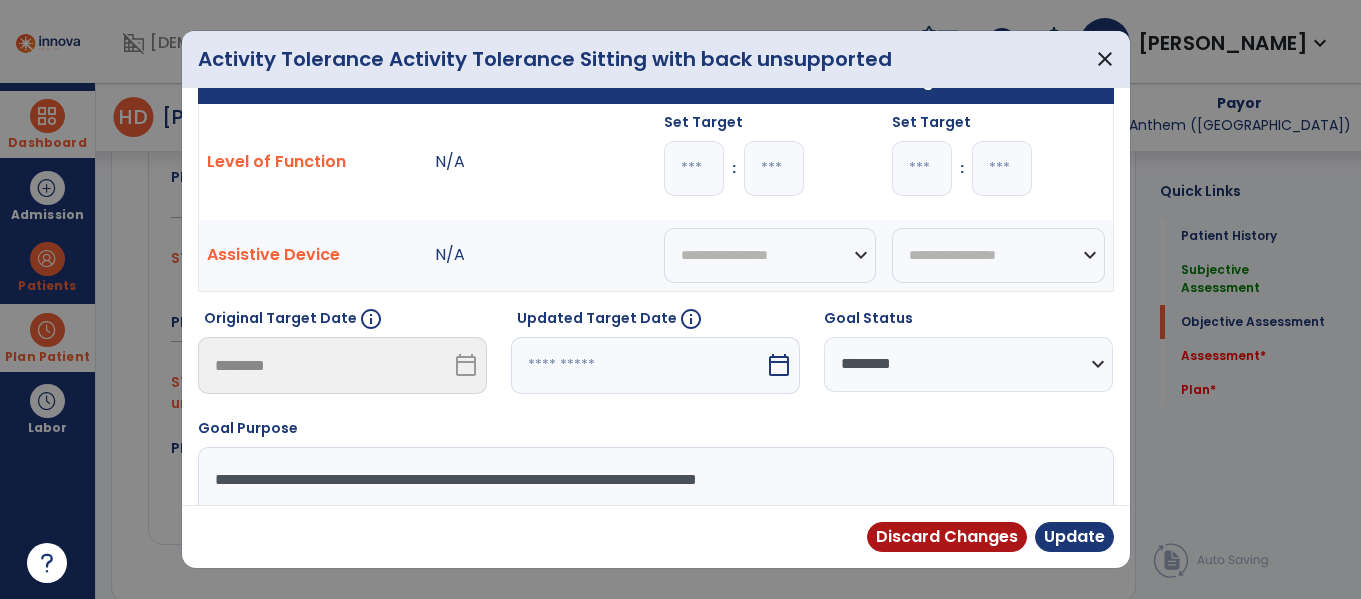 select on "*" 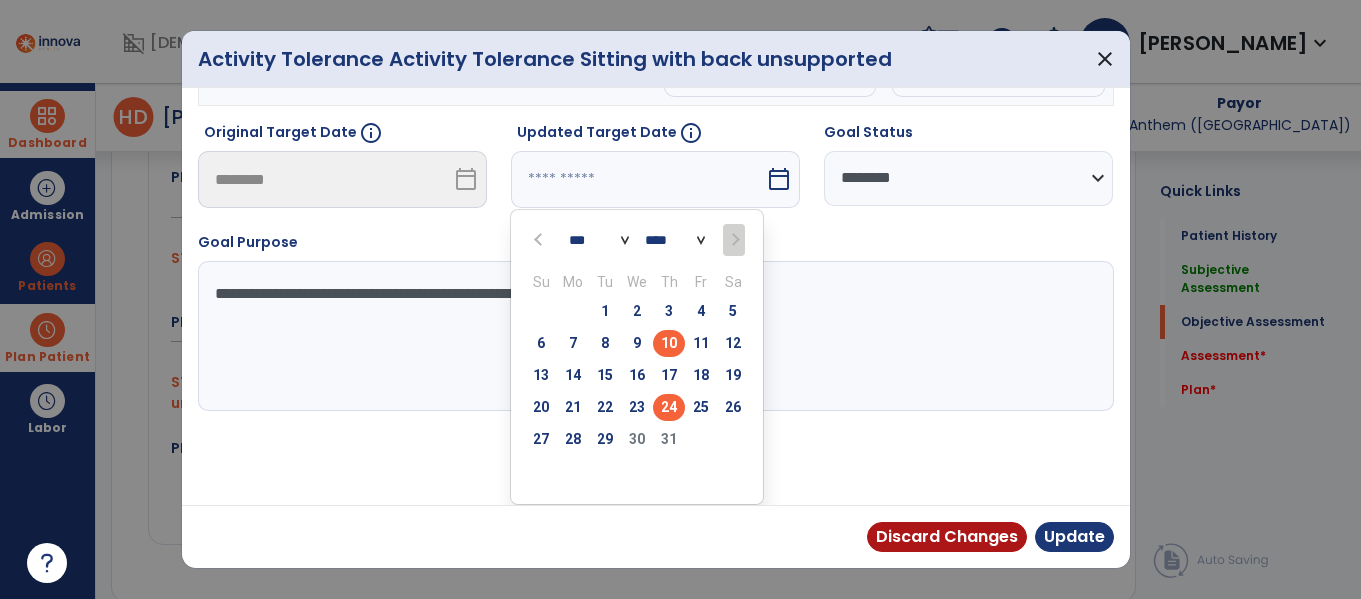 click on "24" at bounding box center [669, 407] 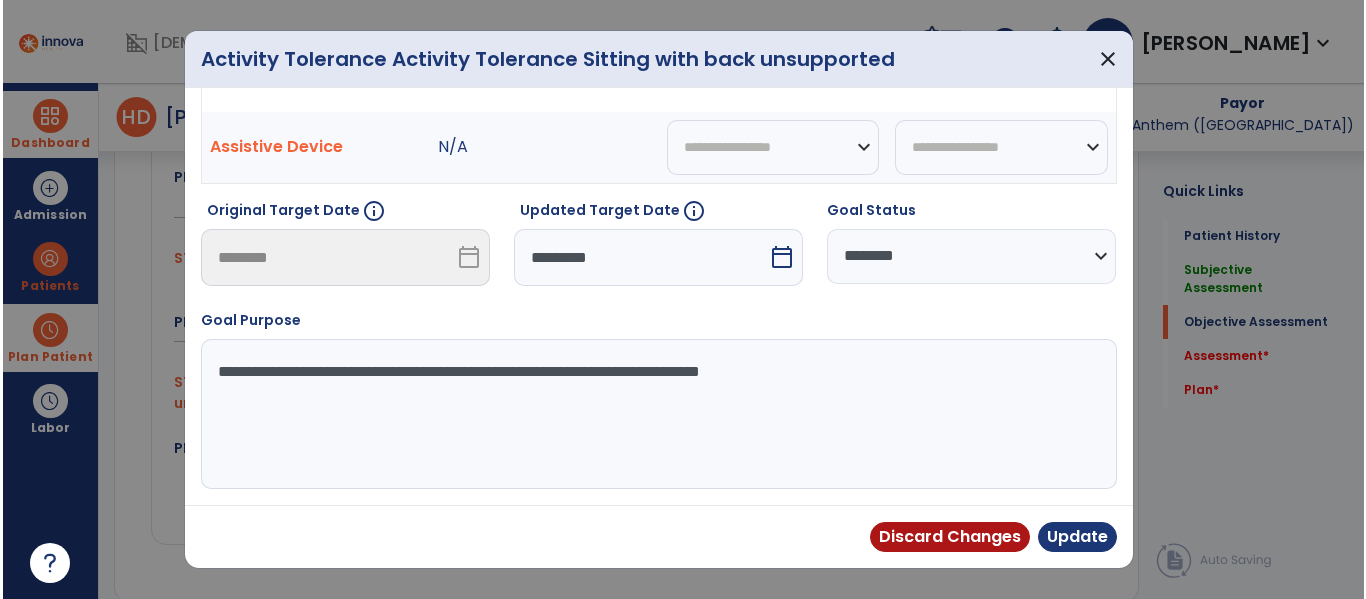 scroll, scrollTop: 275, scrollLeft: 0, axis: vertical 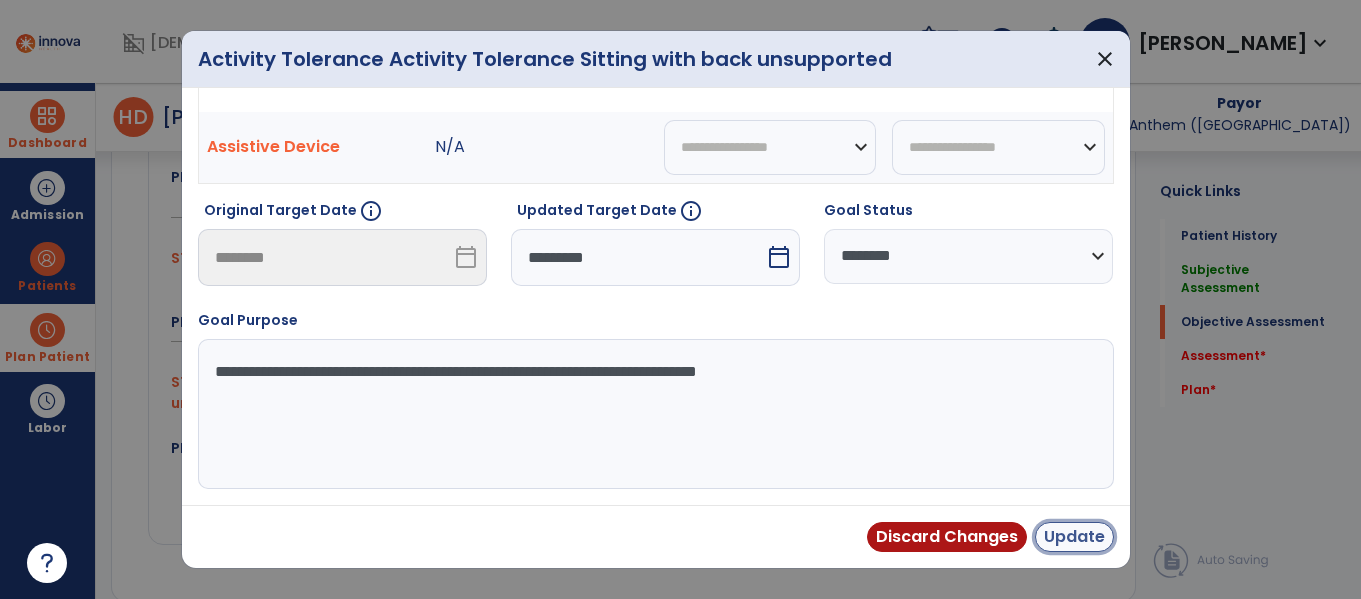 click on "Update" at bounding box center [1074, 537] 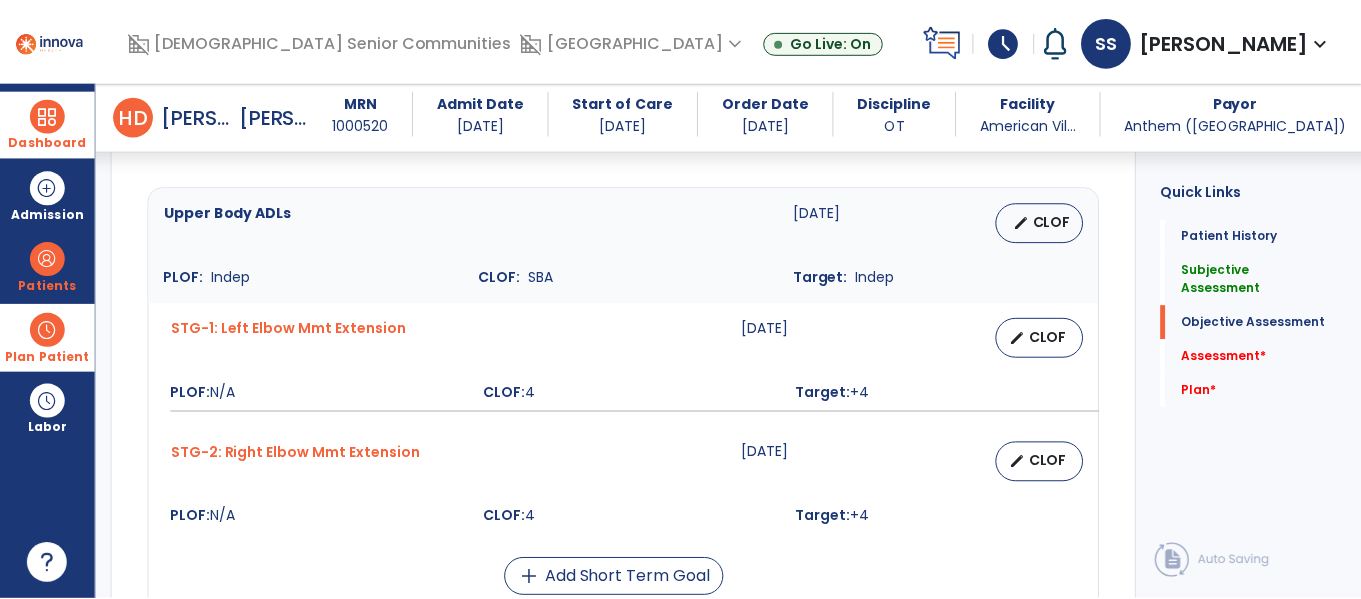 scroll, scrollTop: 817, scrollLeft: 0, axis: vertical 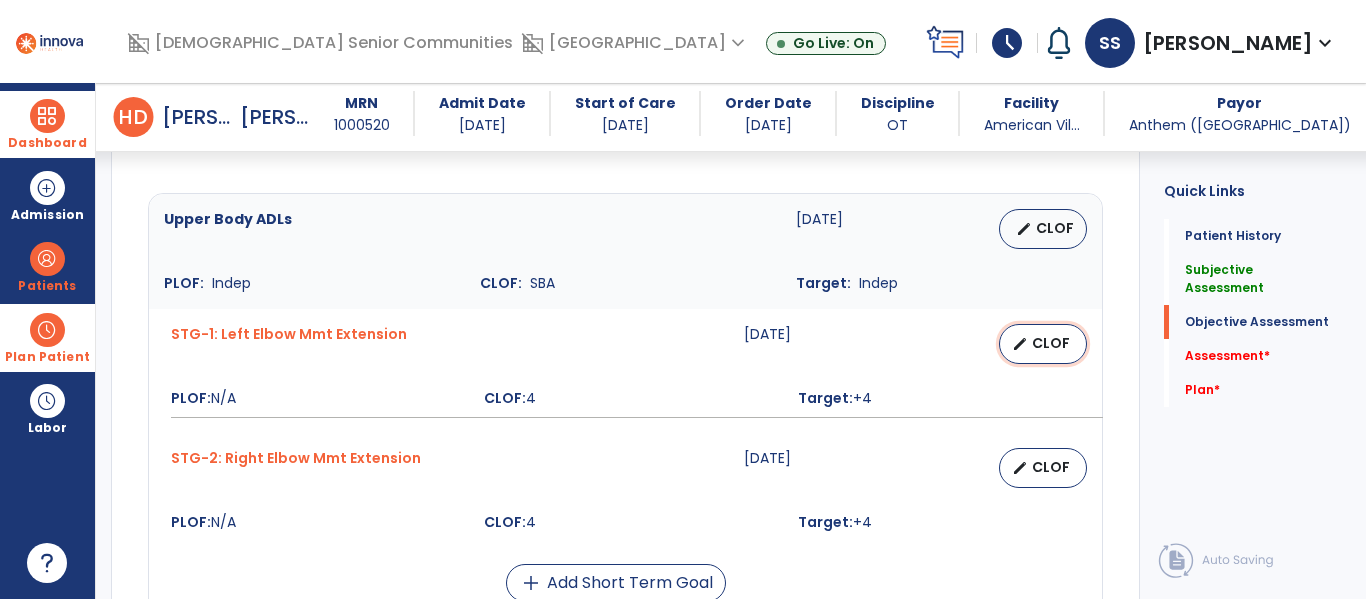 click on "CLOF" at bounding box center [1051, 343] 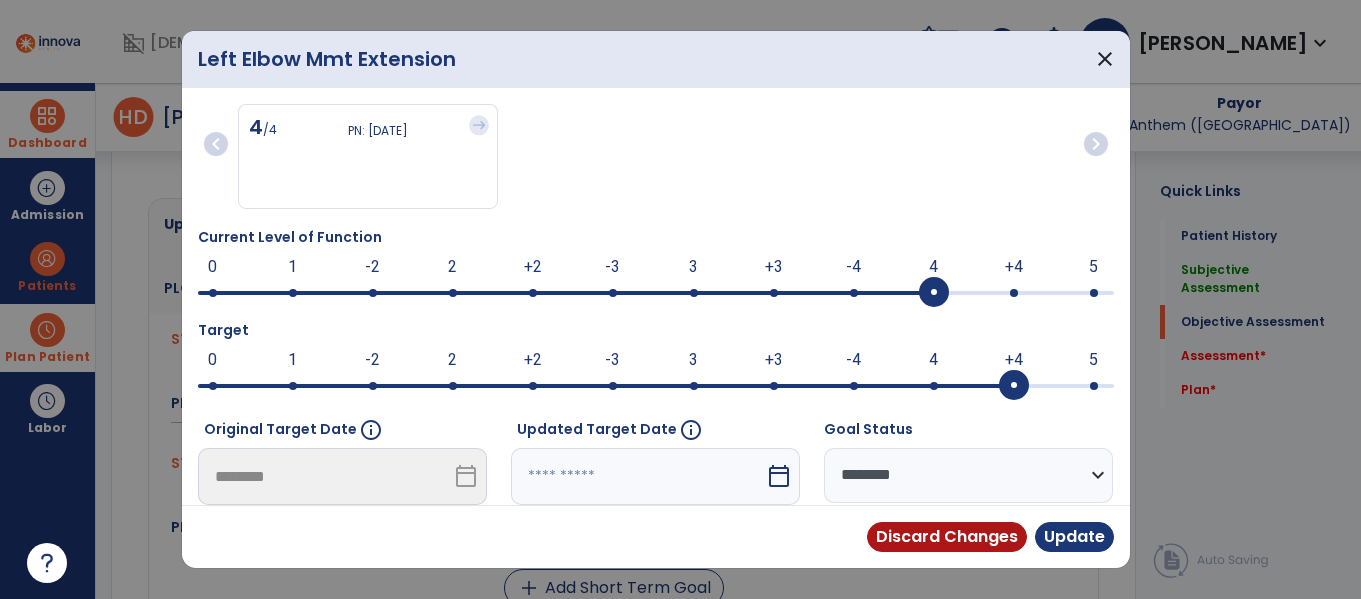 scroll, scrollTop: 817, scrollLeft: 0, axis: vertical 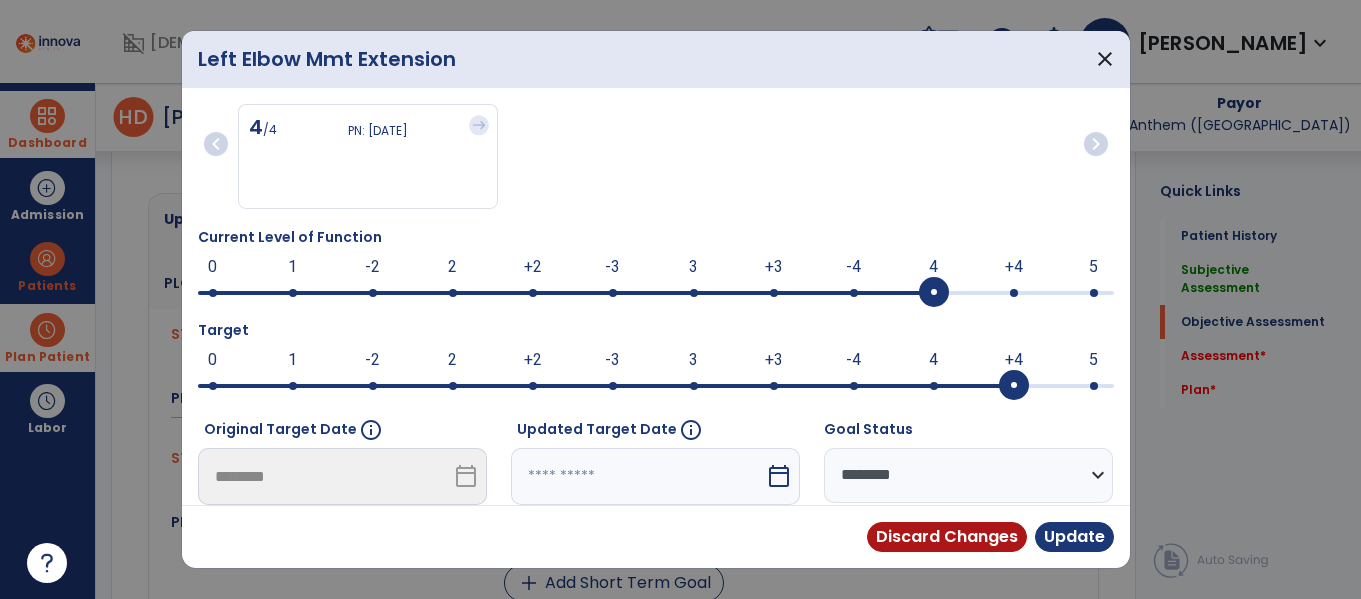 click at bounding box center (656, 291) 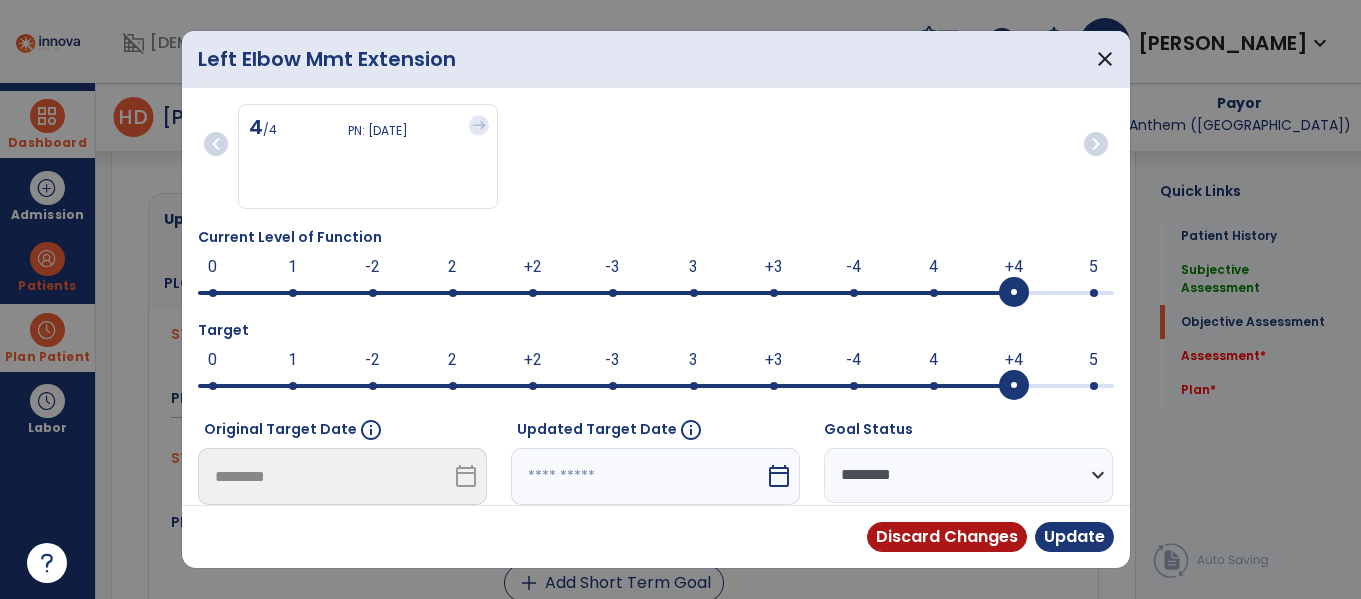 click at bounding box center [656, 384] 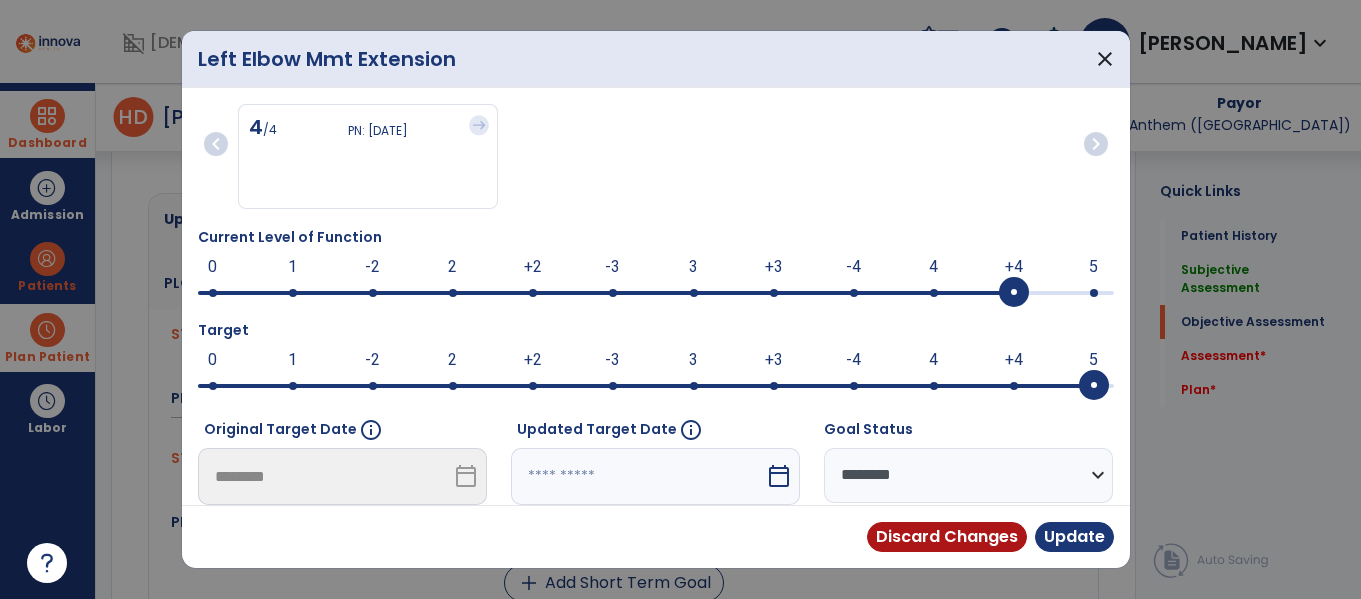 click at bounding box center [638, 476] 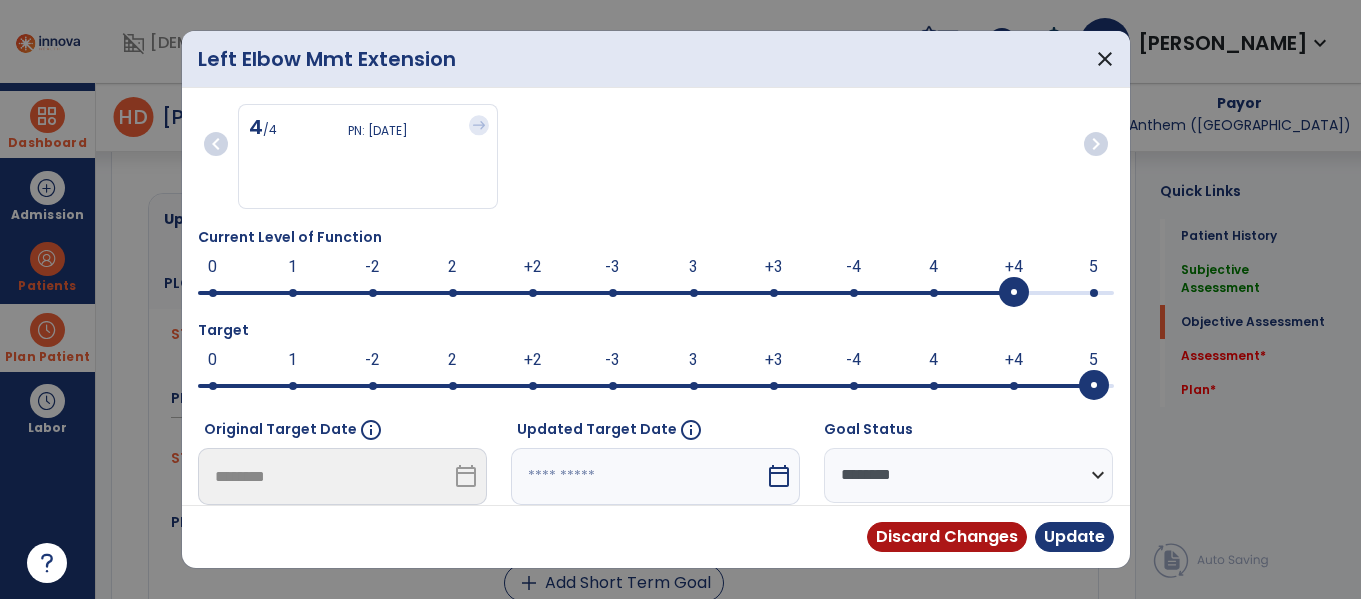select on "*" 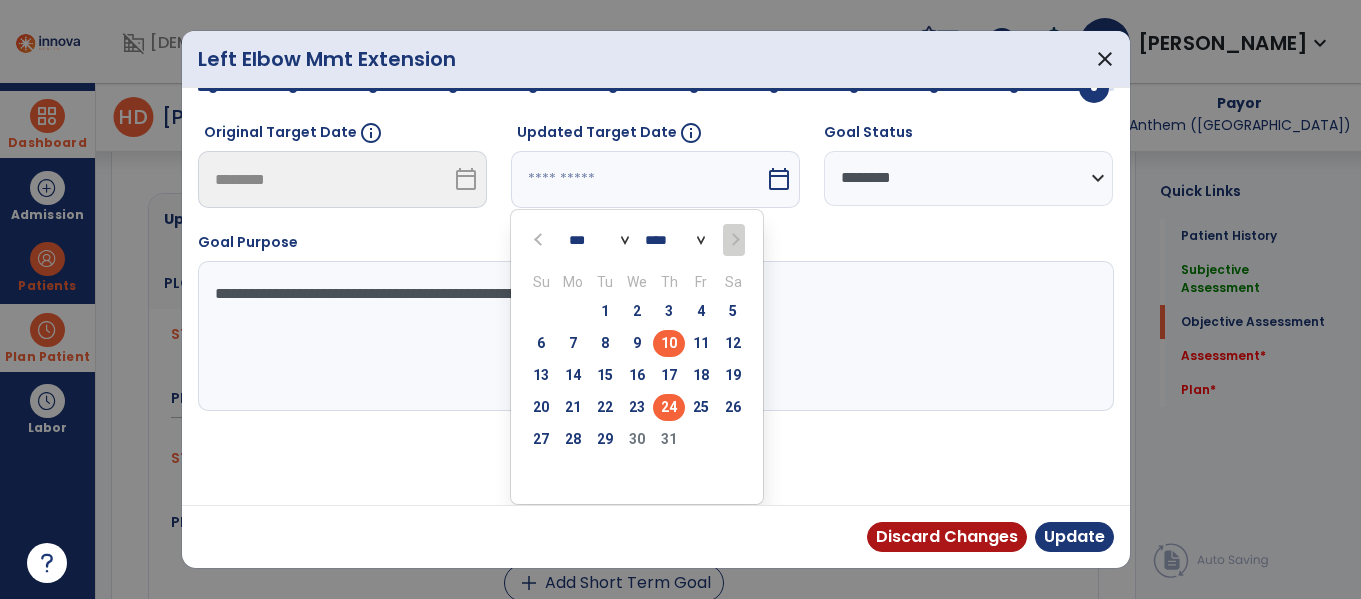 click on "24" at bounding box center [669, 407] 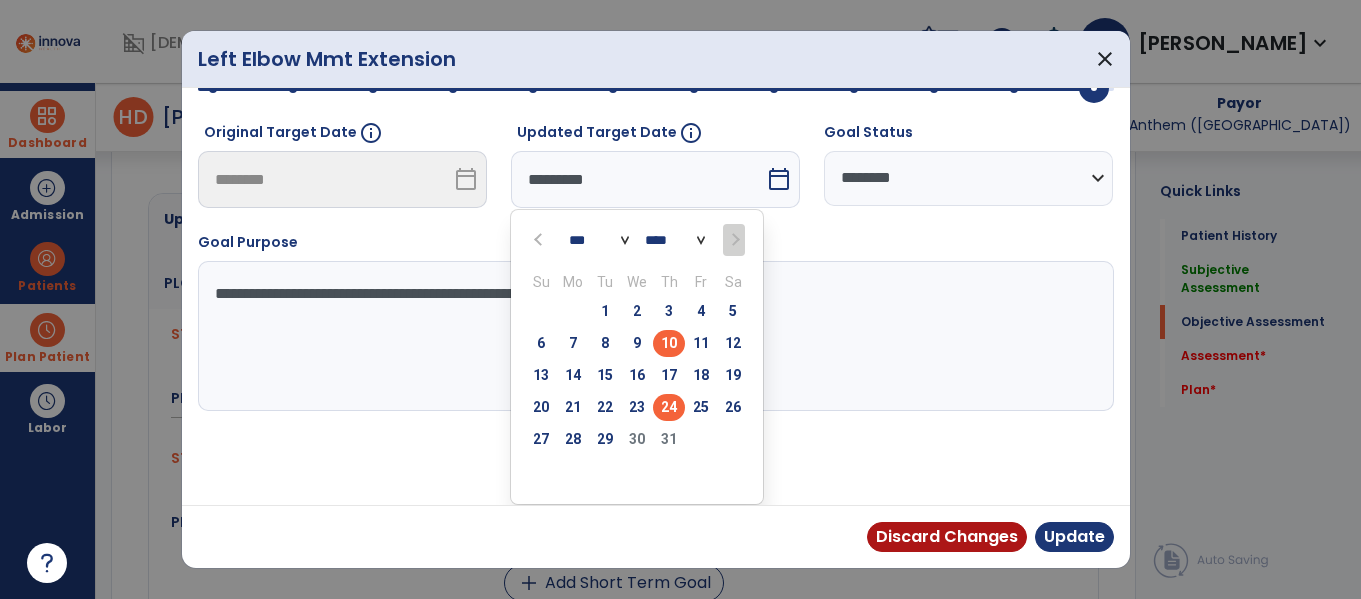 scroll, scrollTop: 219, scrollLeft: 0, axis: vertical 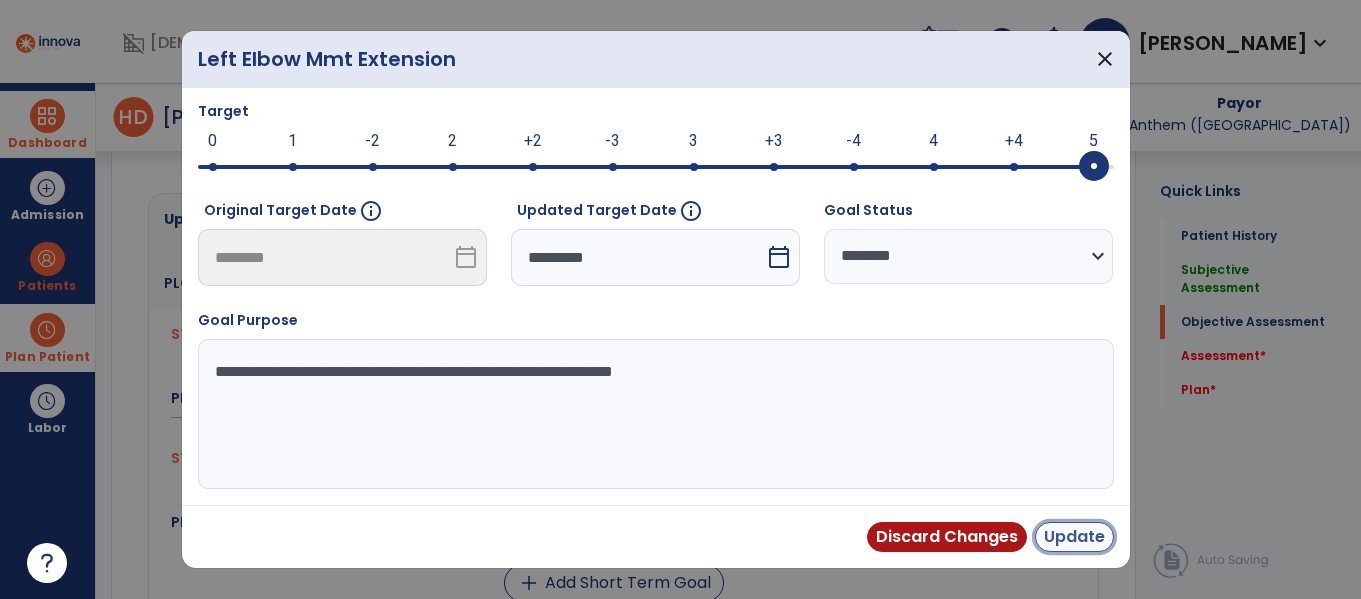 click on "Update" at bounding box center (1074, 537) 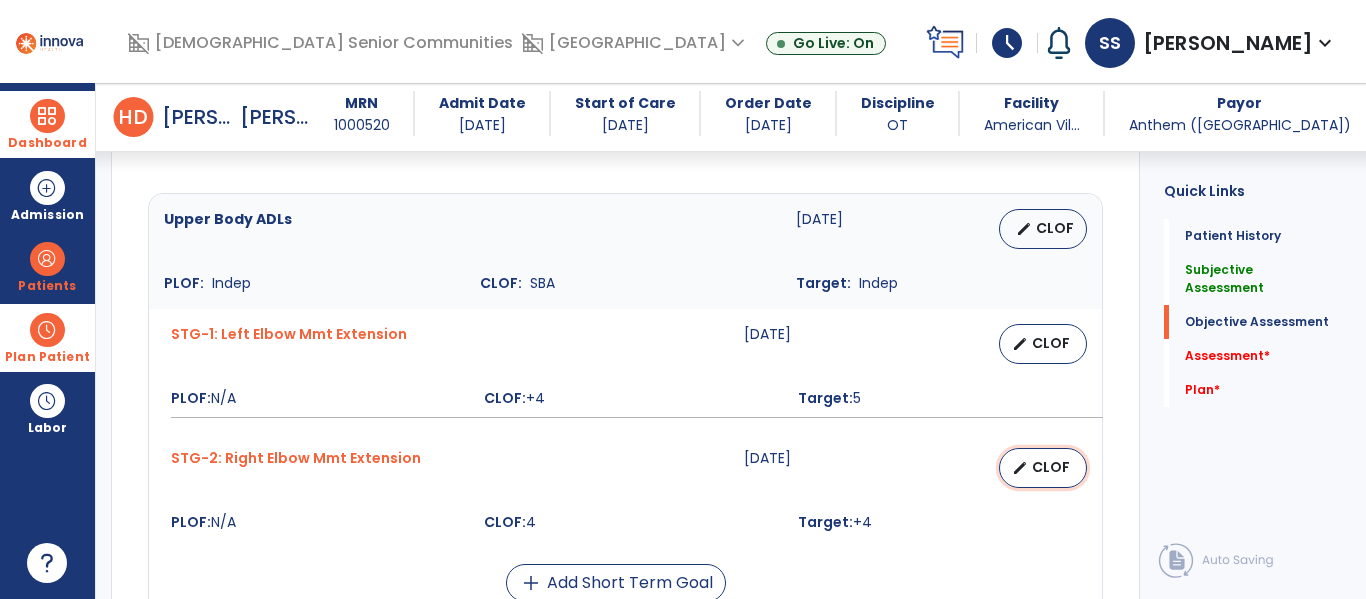 click on "CLOF" at bounding box center (1051, 467) 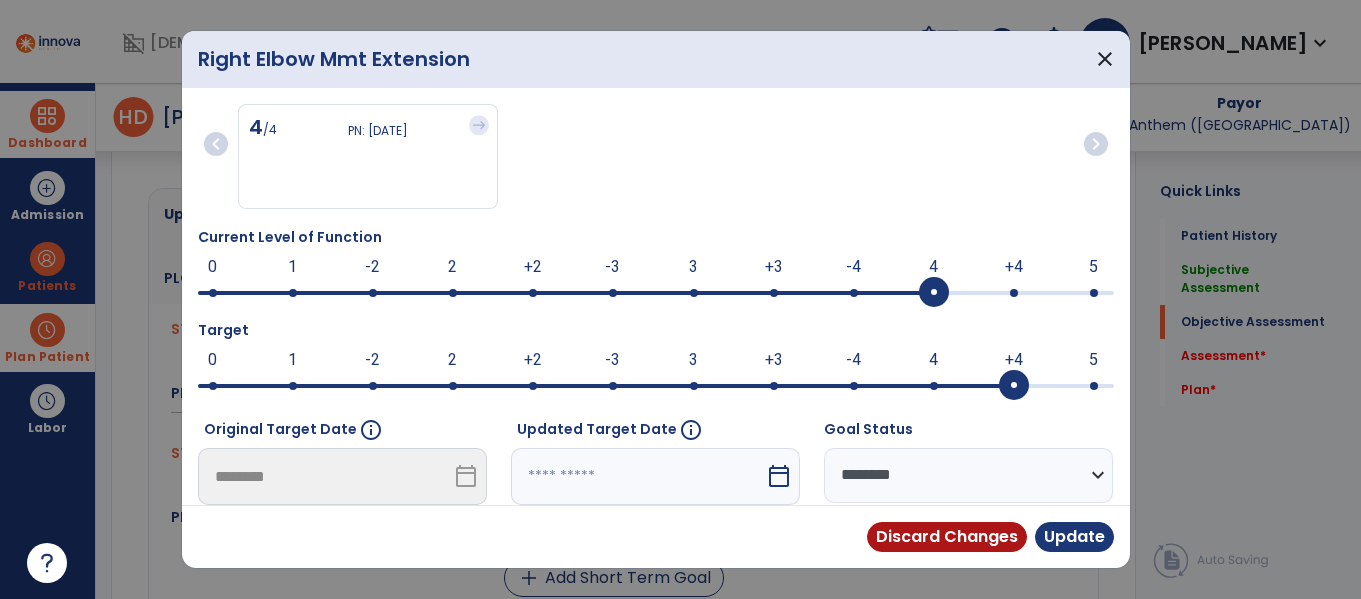 scroll, scrollTop: 817, scrollLeft: 0, axis: vertical 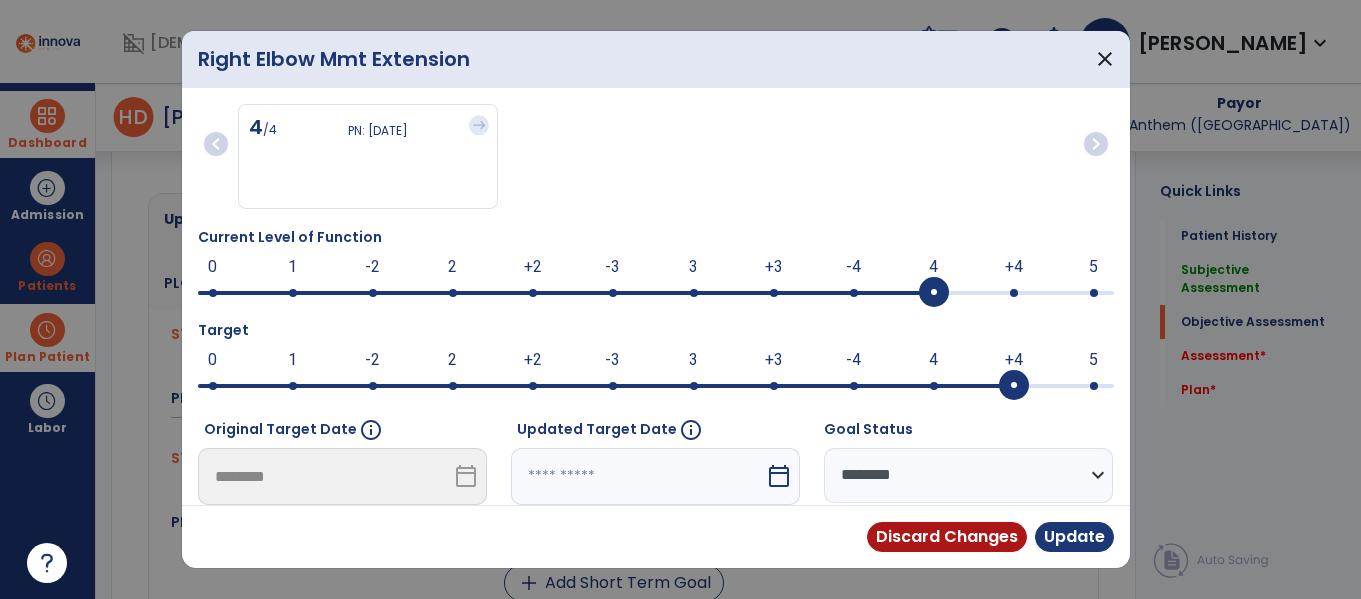 click on "+4" at bounding box center [1014, 267] 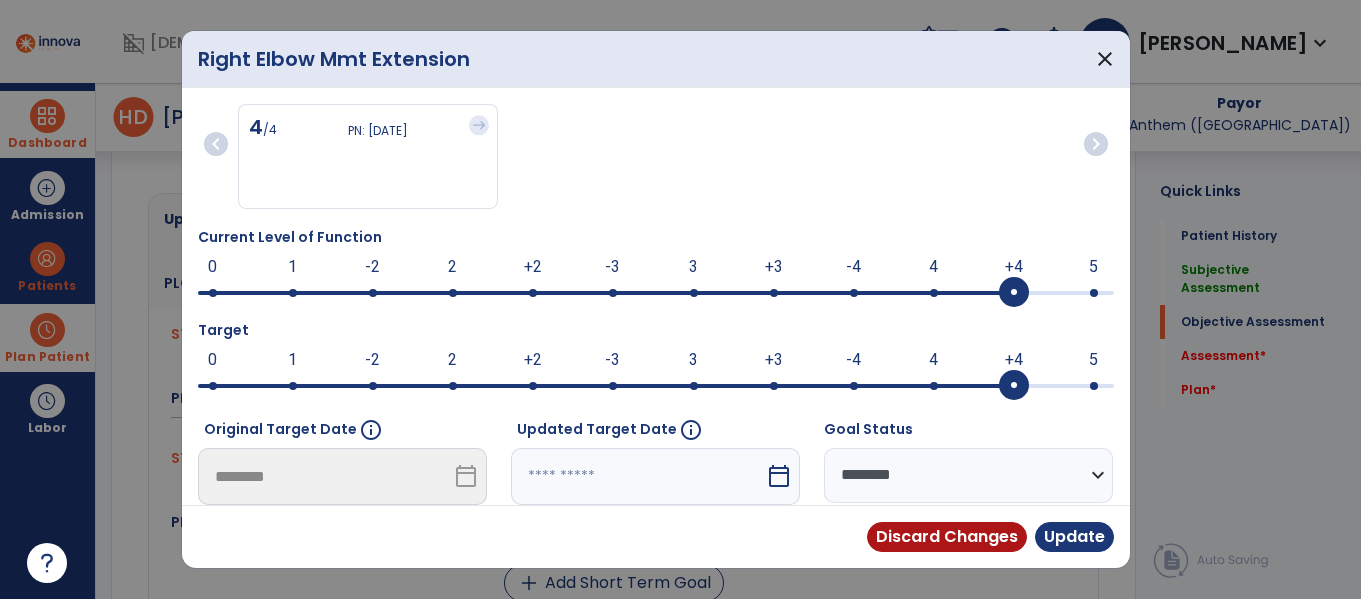 click at bounding box center [1094, 386] 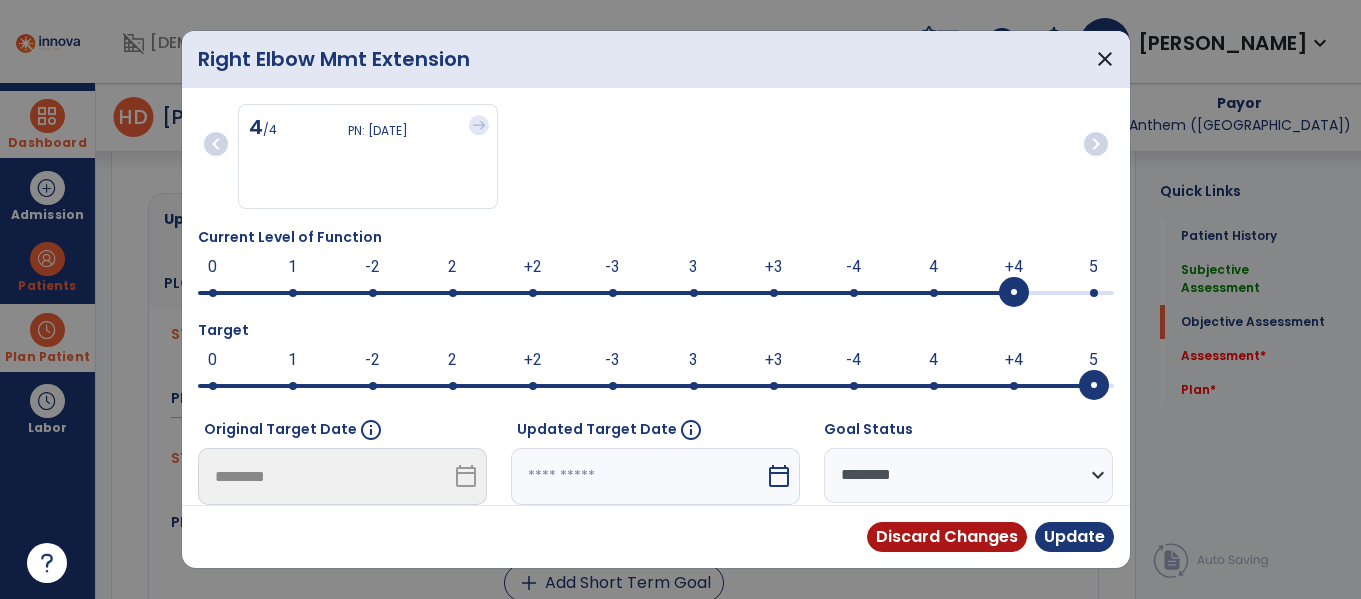 click at bounding box center [638, 476] 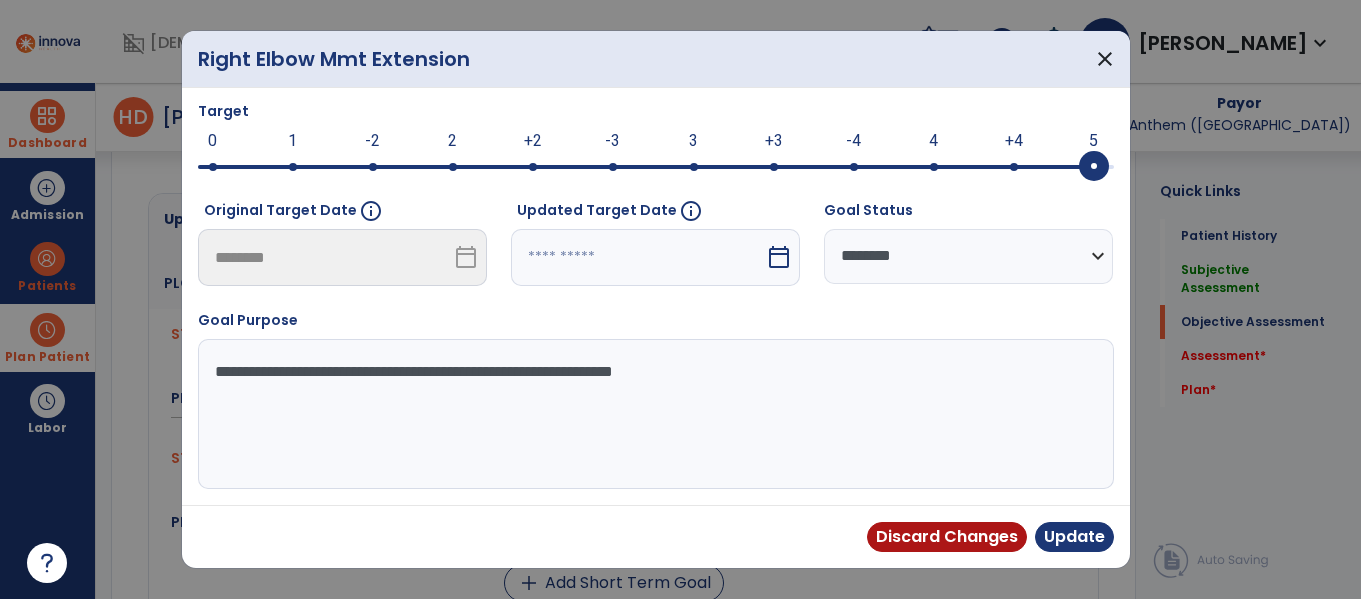 select on "*" 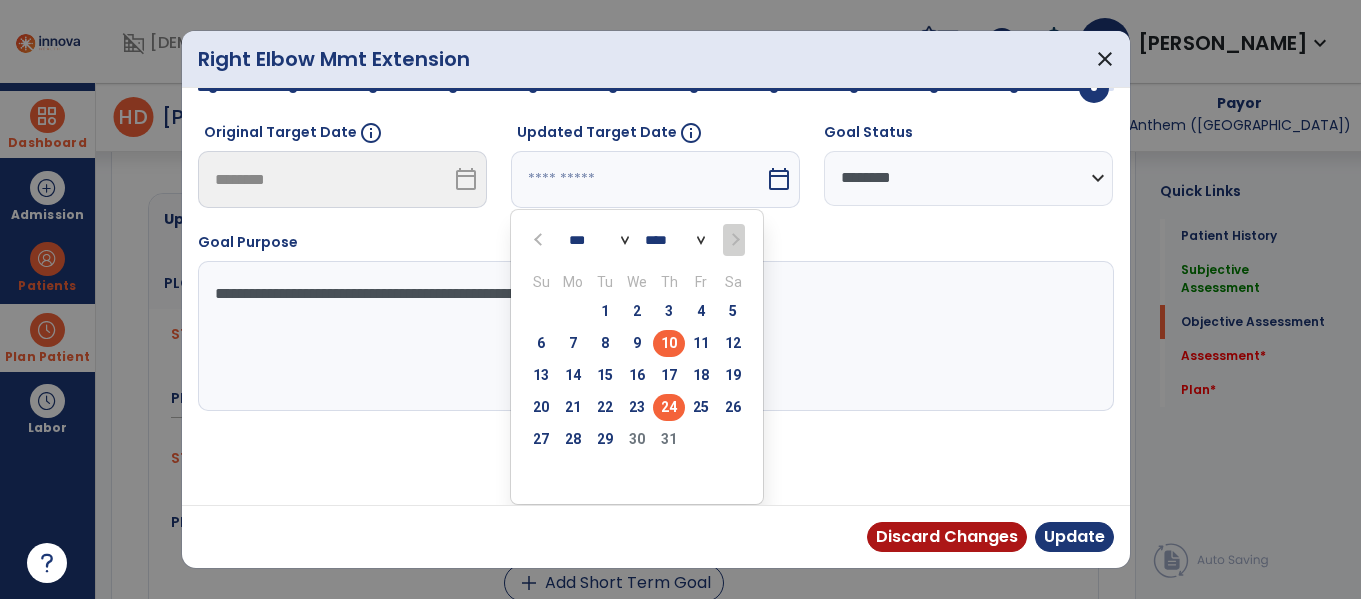 click on "24" at bounding box center (669, 407) 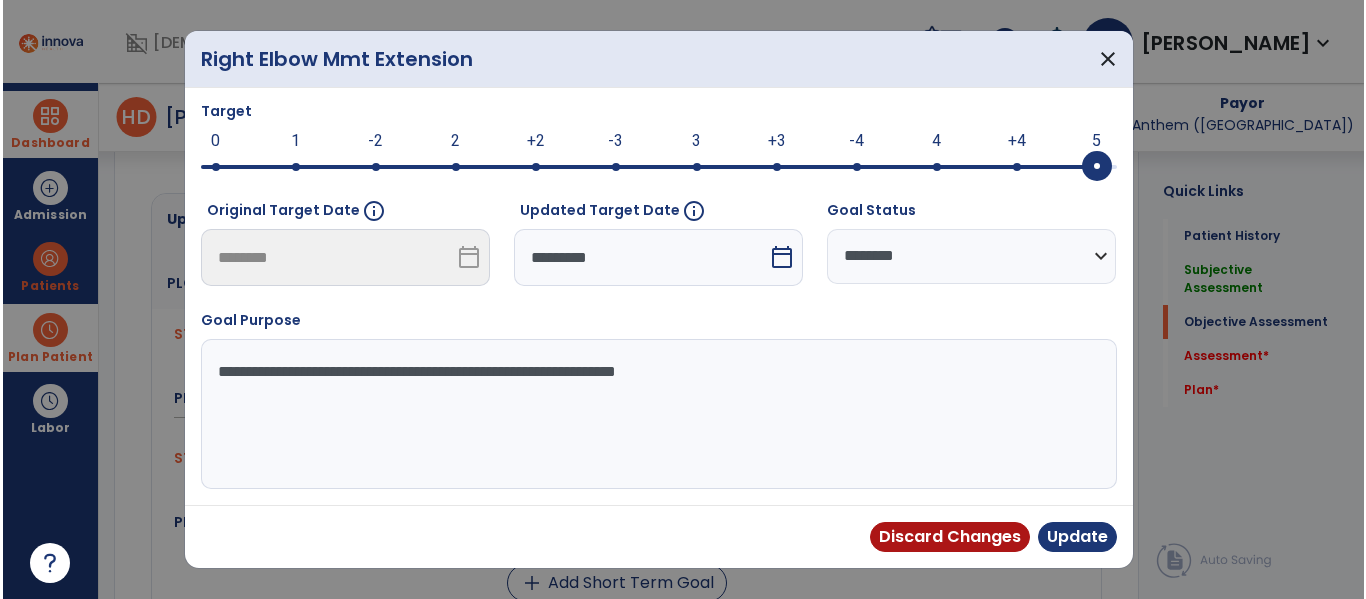 scroll, scrollTop: 219, scrollLeft: 0, axis: vertical 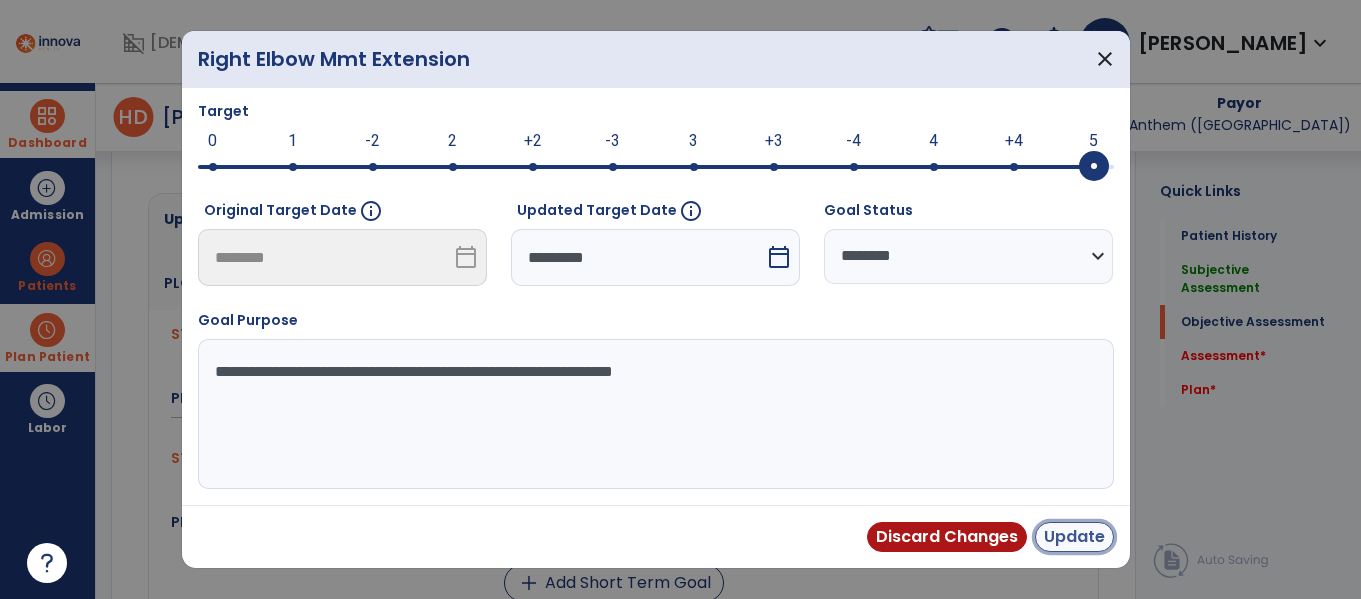 click on "Update" at bounding box center [1074, 537] 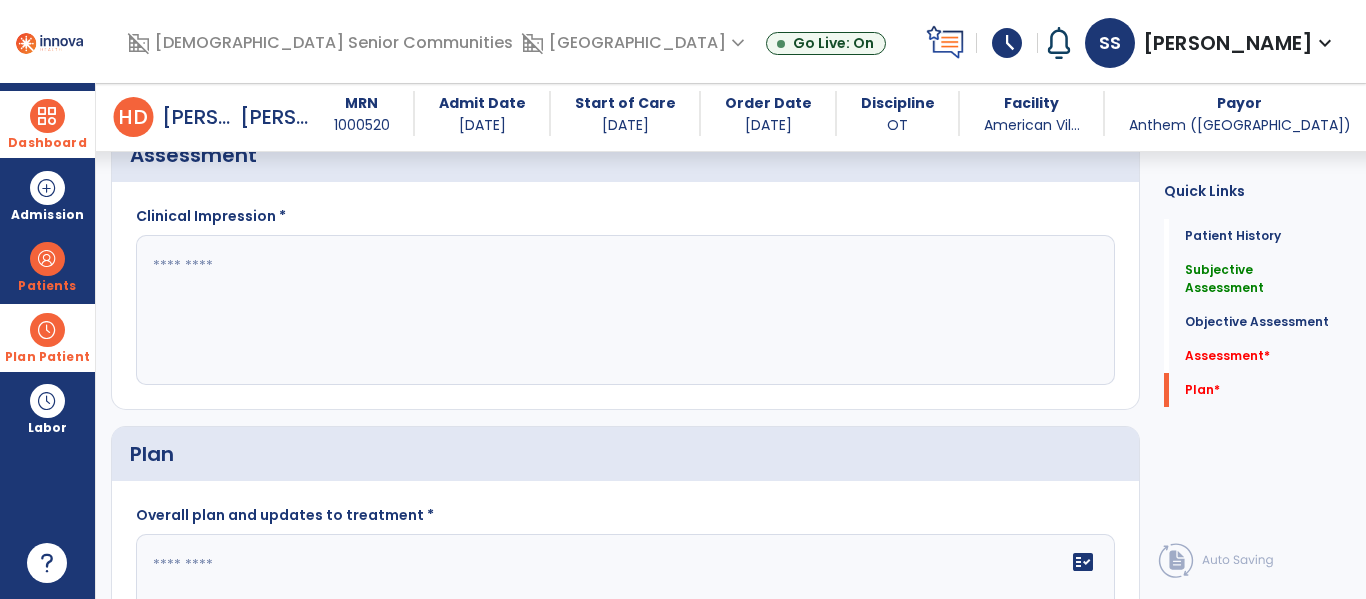 scroll, scrollTop: 2143, scrollLeft: 0, axis: vertical 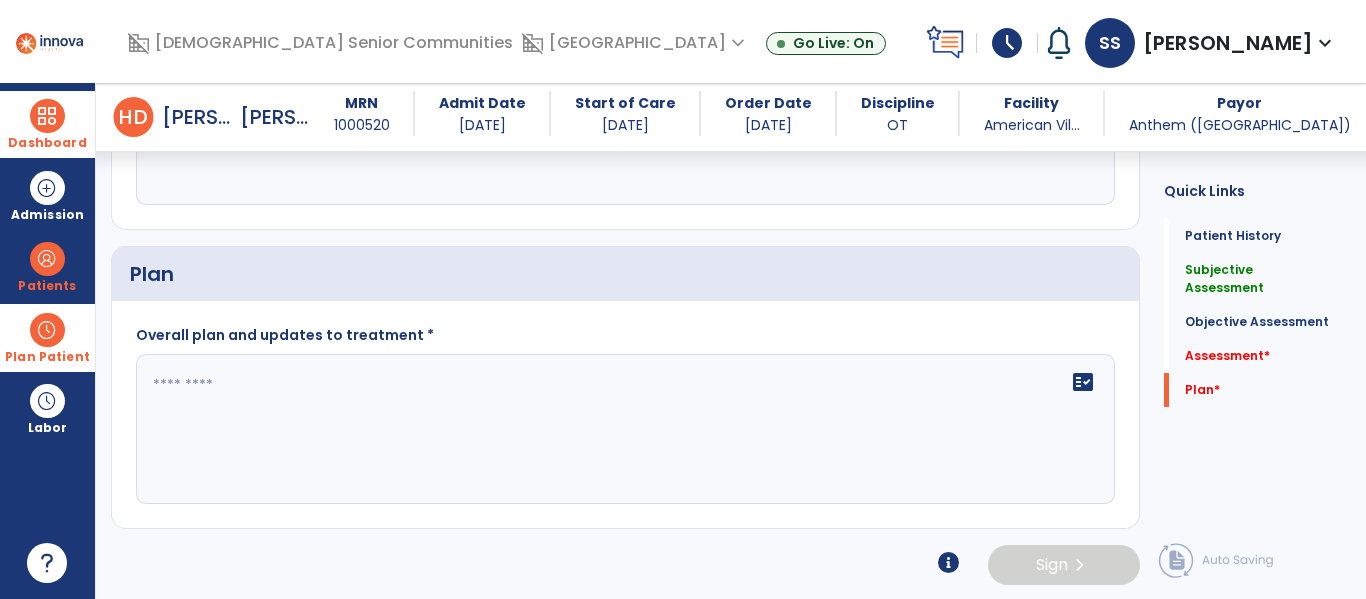 click 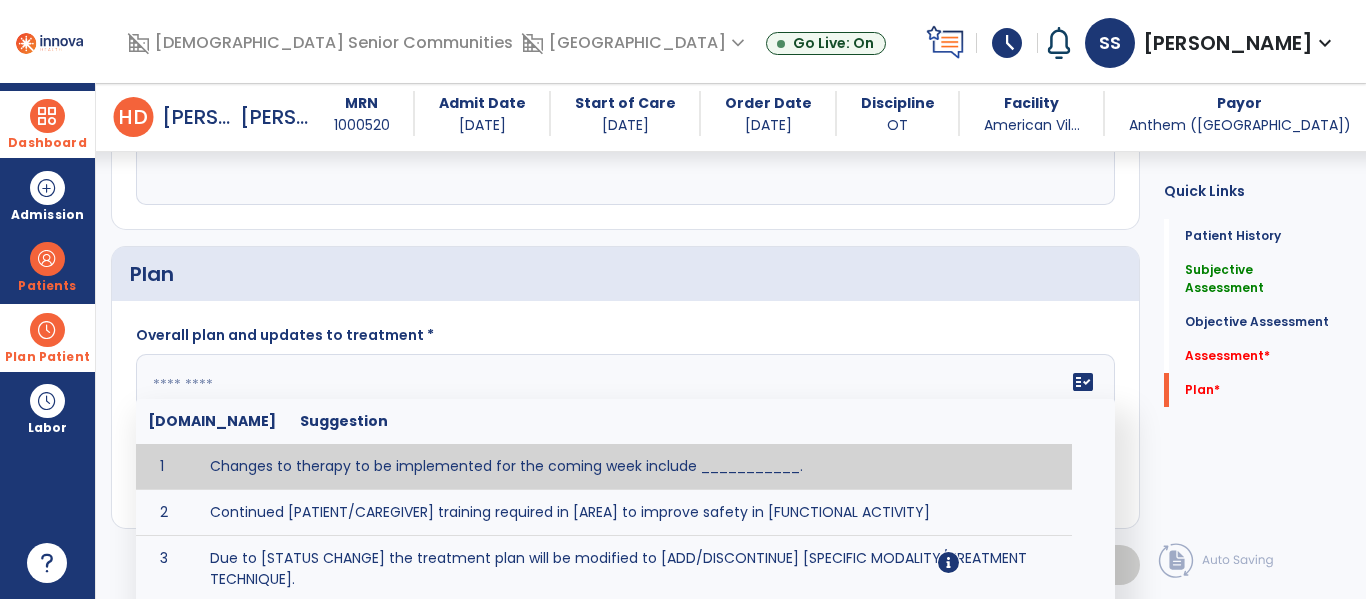 paste on "**********" 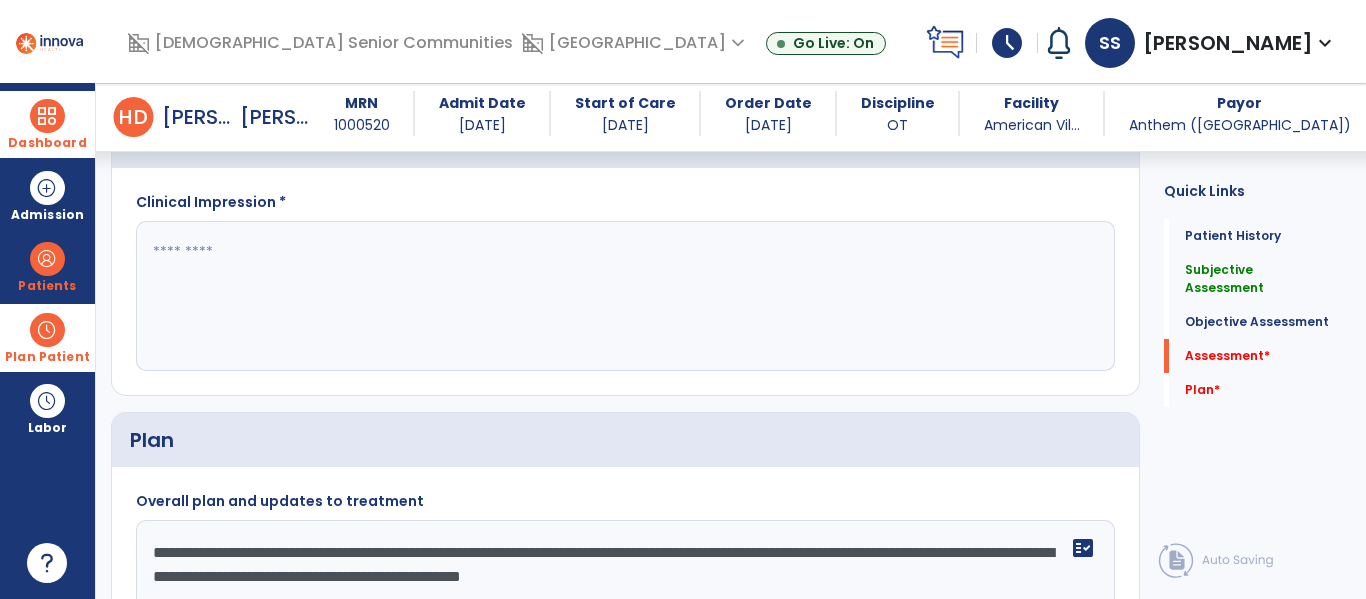 scroll, scrollTop: 1875, scrollLeft: 0, axis: vertical 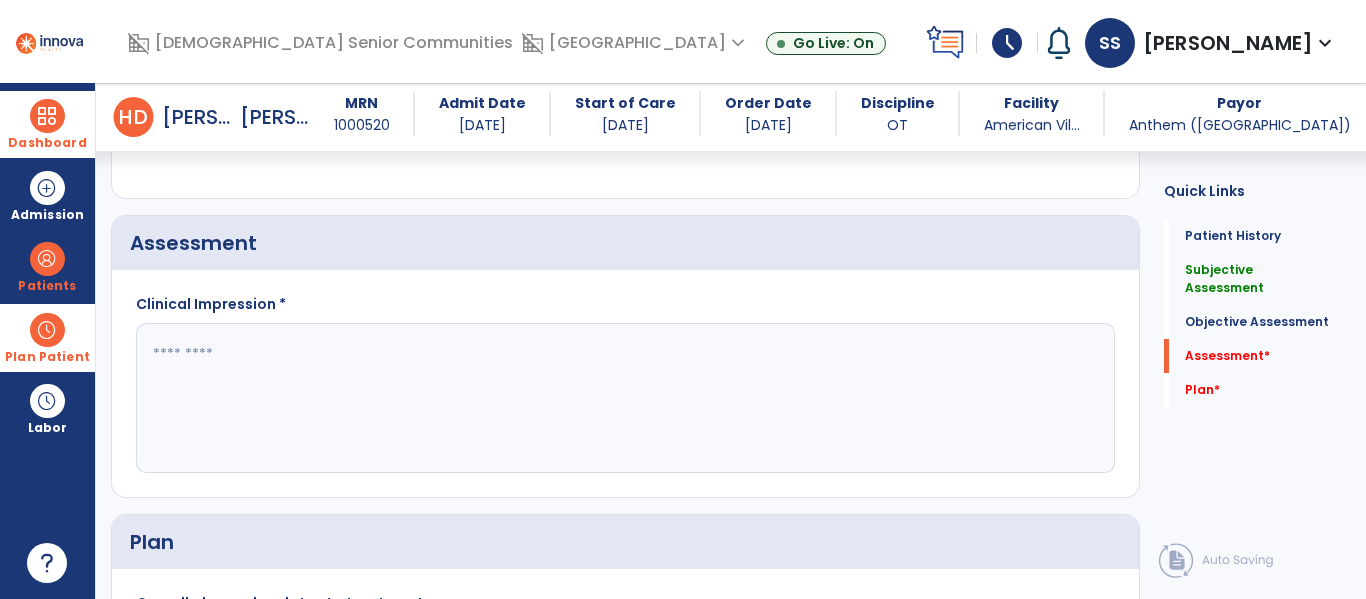 type on "**********" 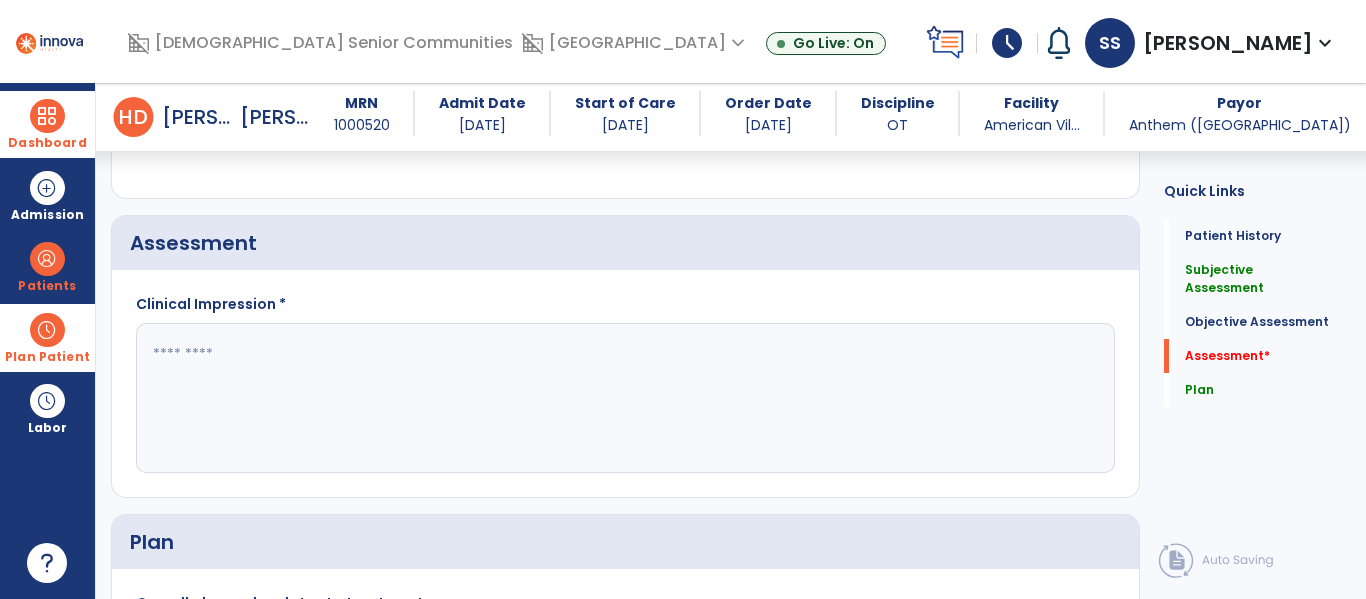 click 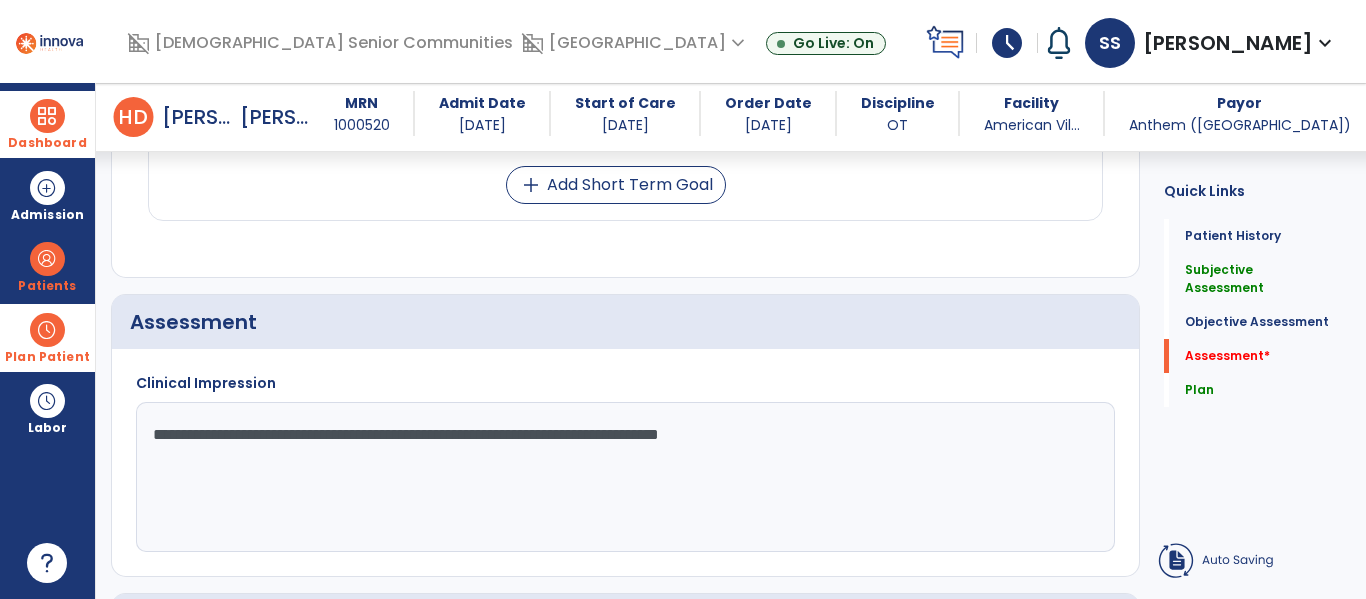 scroll, scrollTop: 1828, scrollLeft: 0, axis: vertical 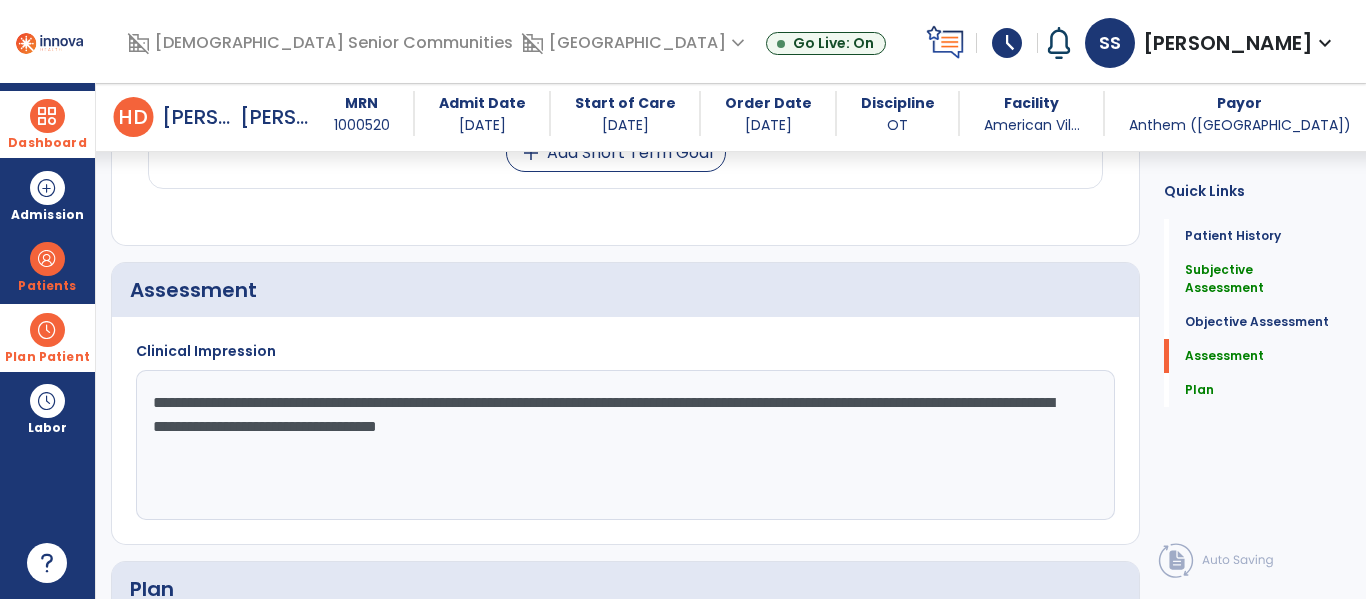 click on "**********" 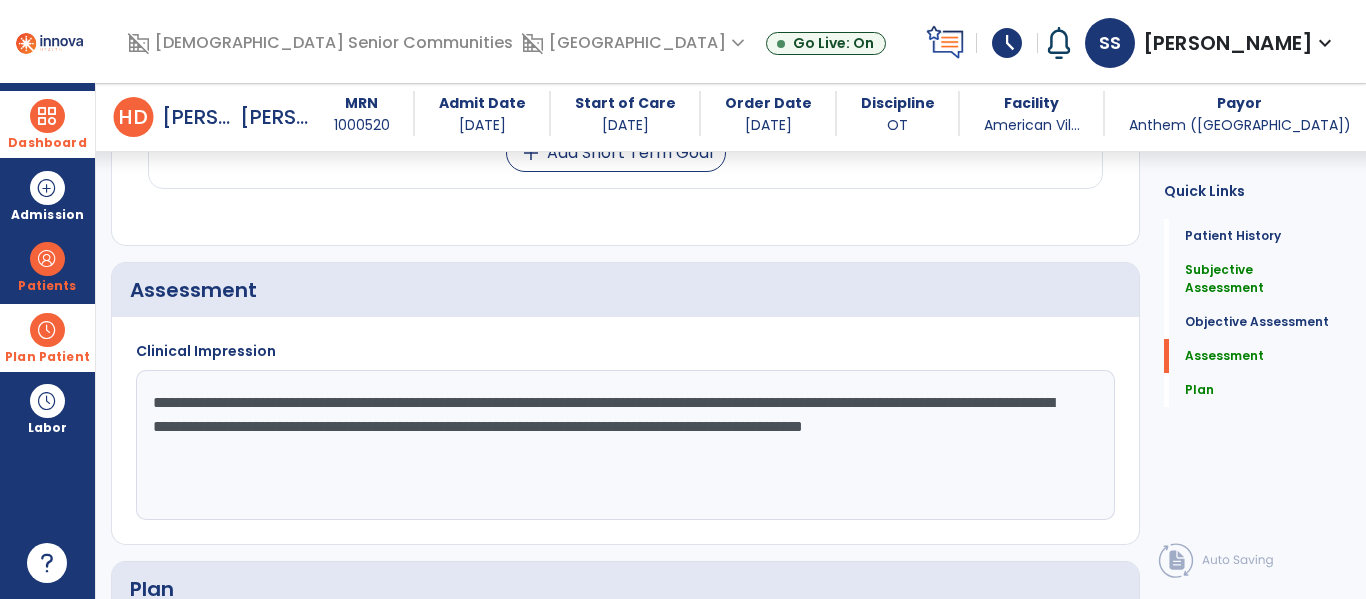 paste on "**********" 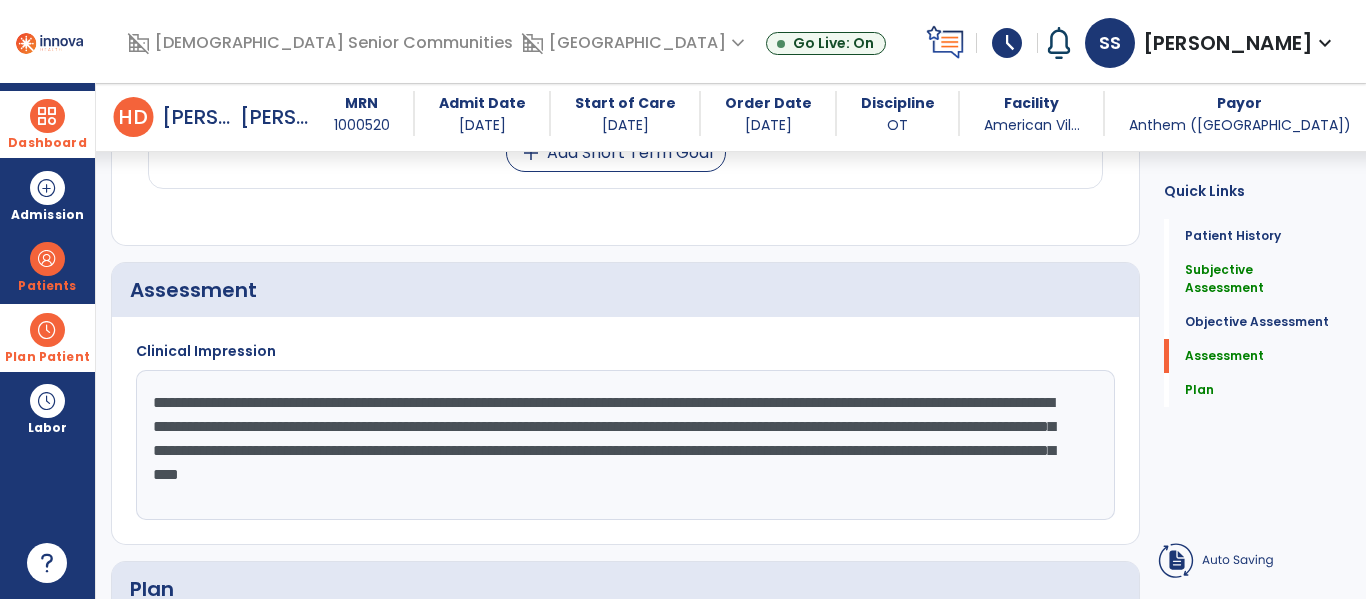click on "**********" 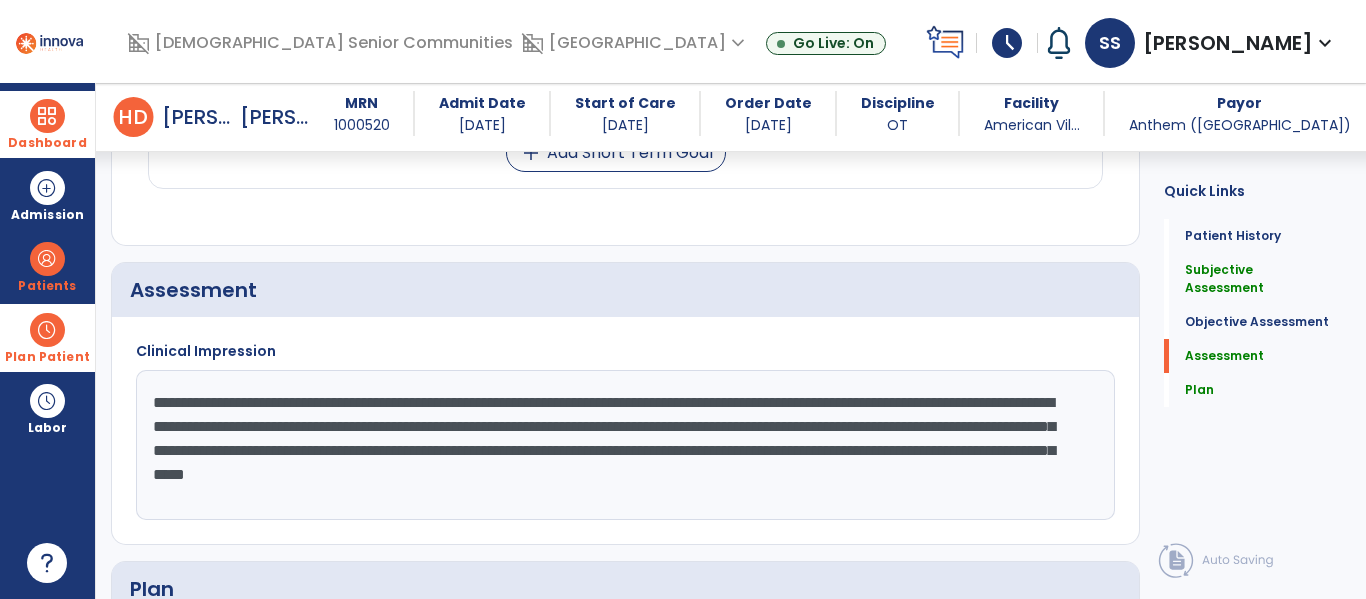click on "**********" 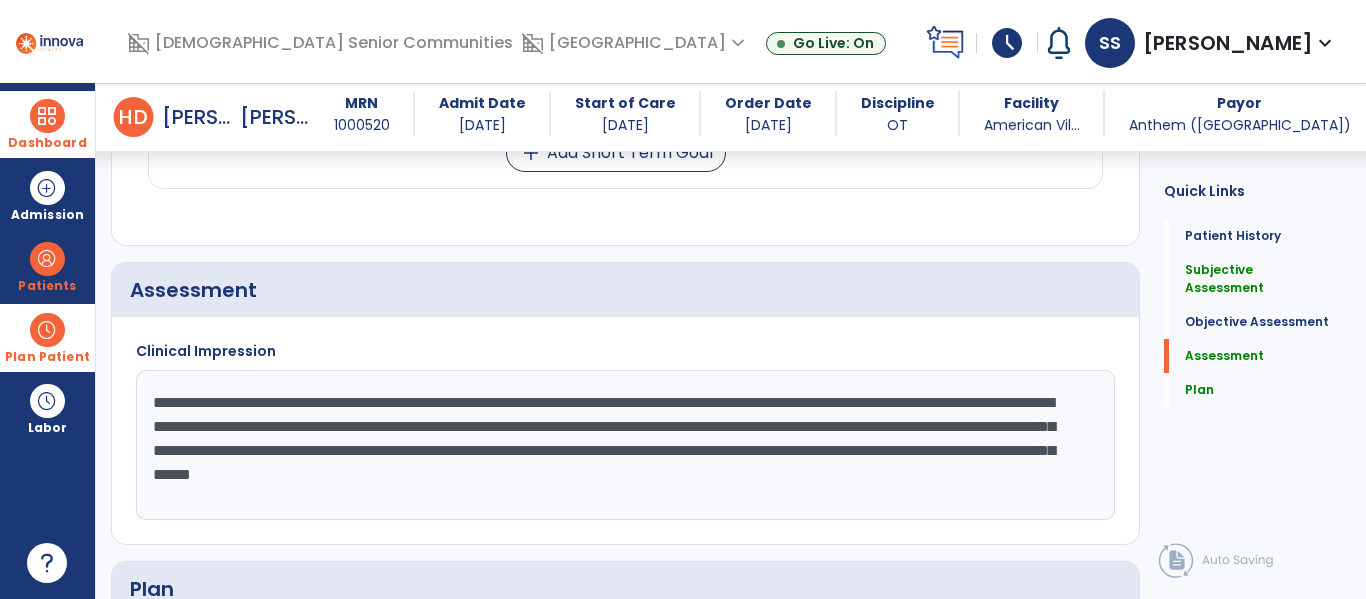 click on "**********" 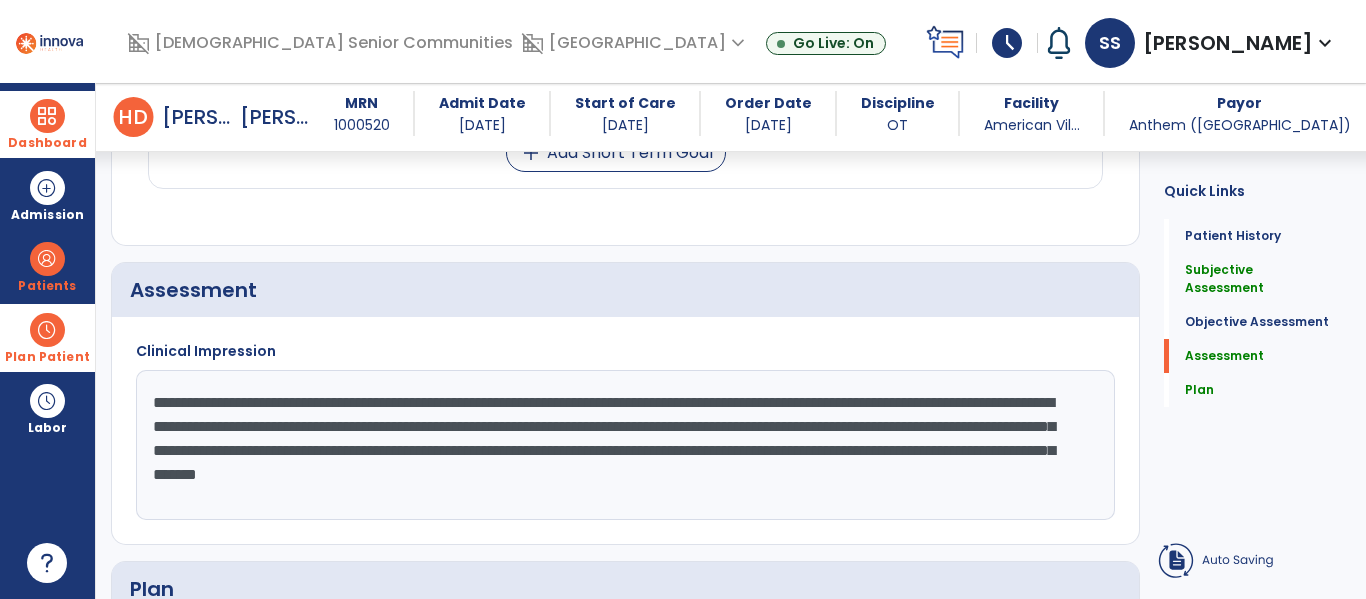 click on "**********" 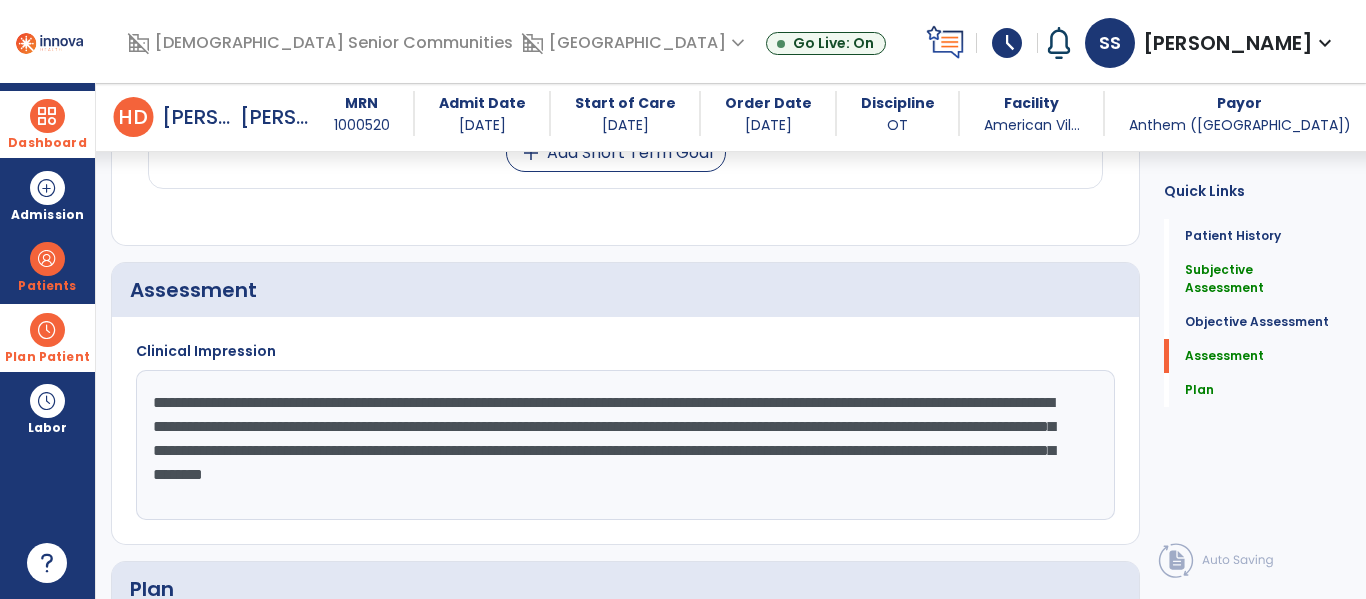 click on "**********" 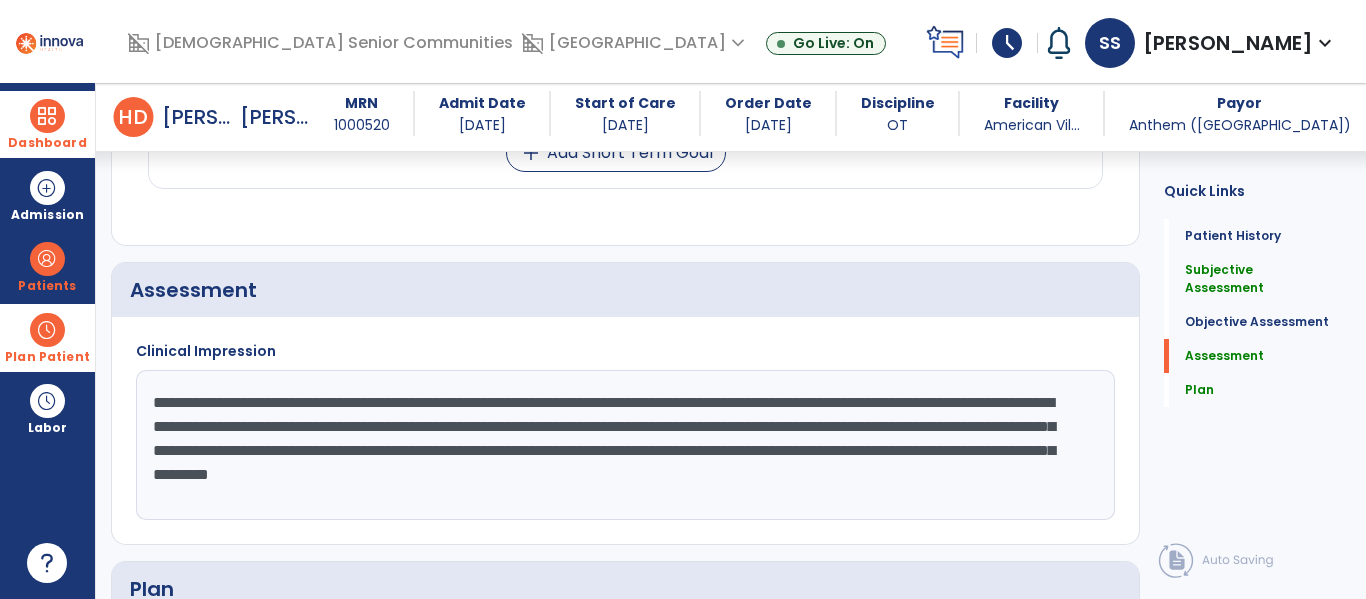 click on "**********" 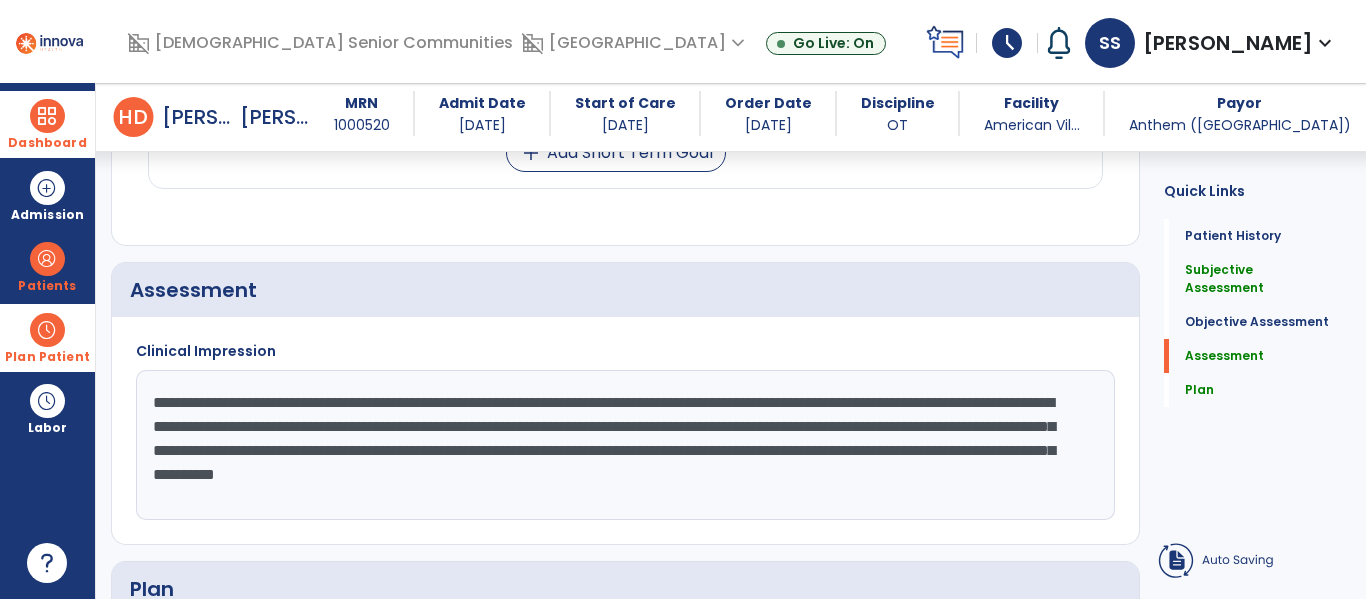 click on "**********" 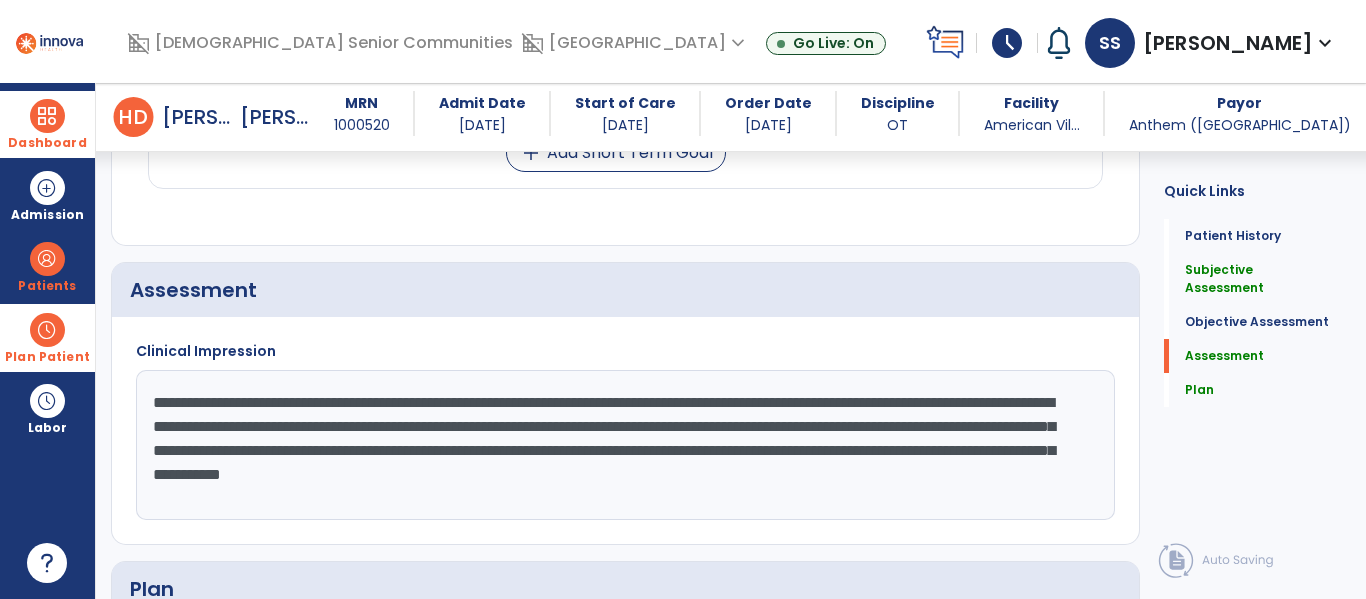 click on "**********" 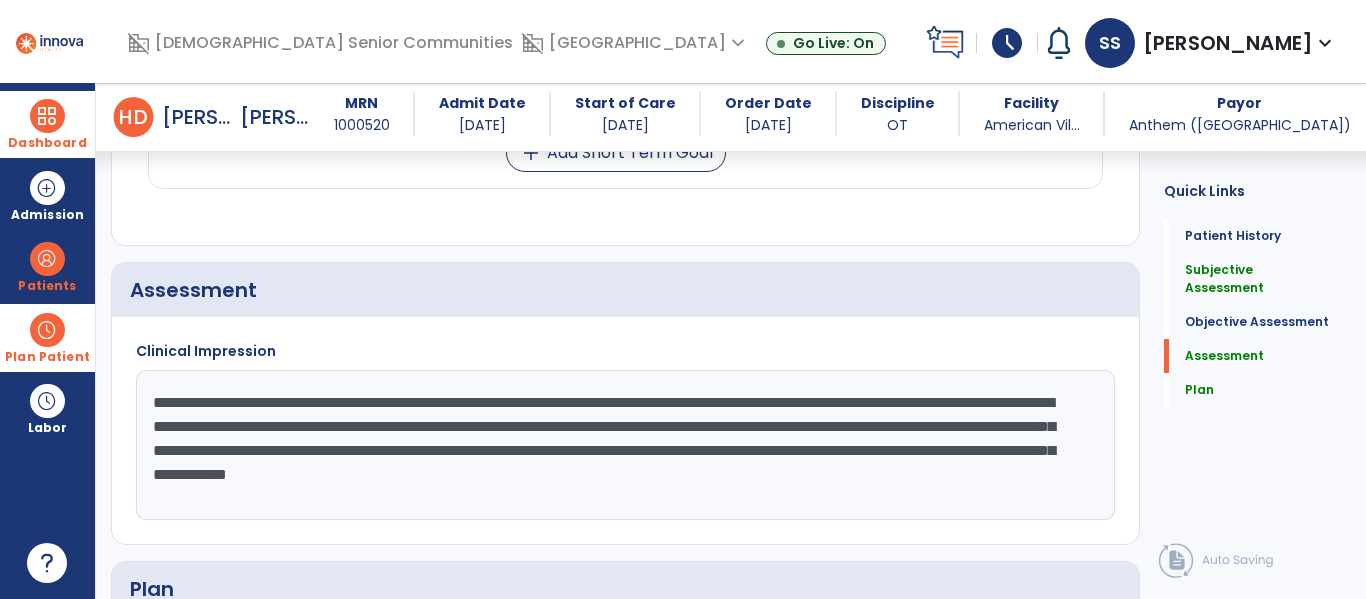 click on "**********" 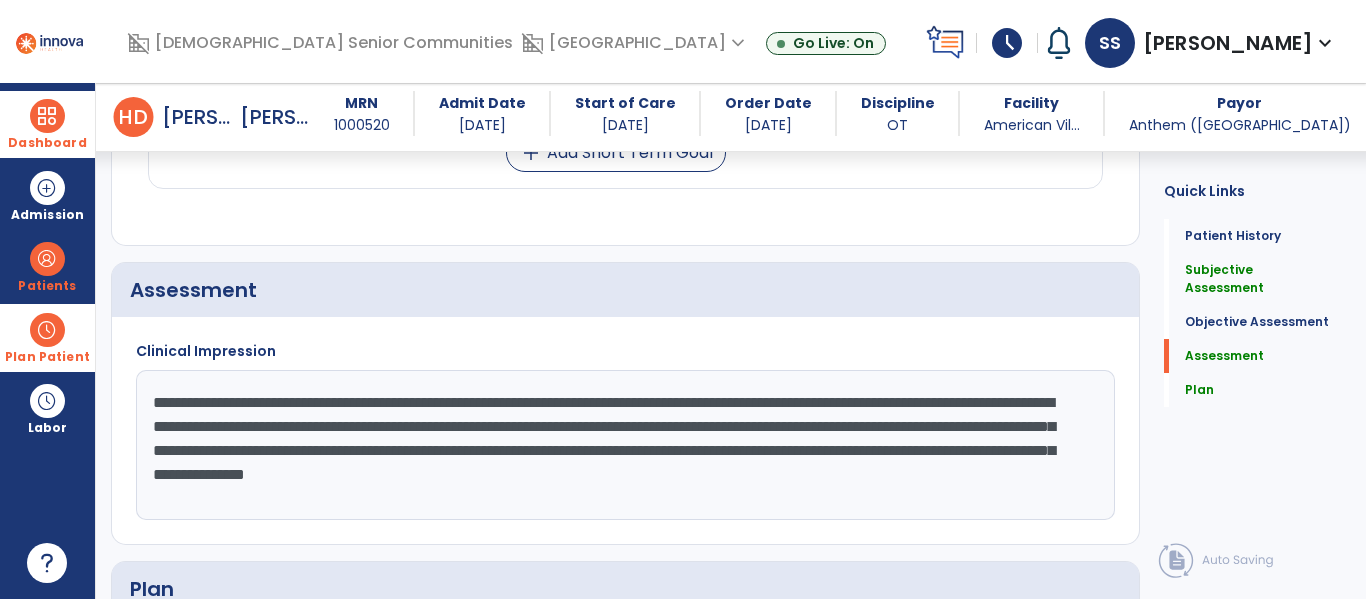click on "**********" 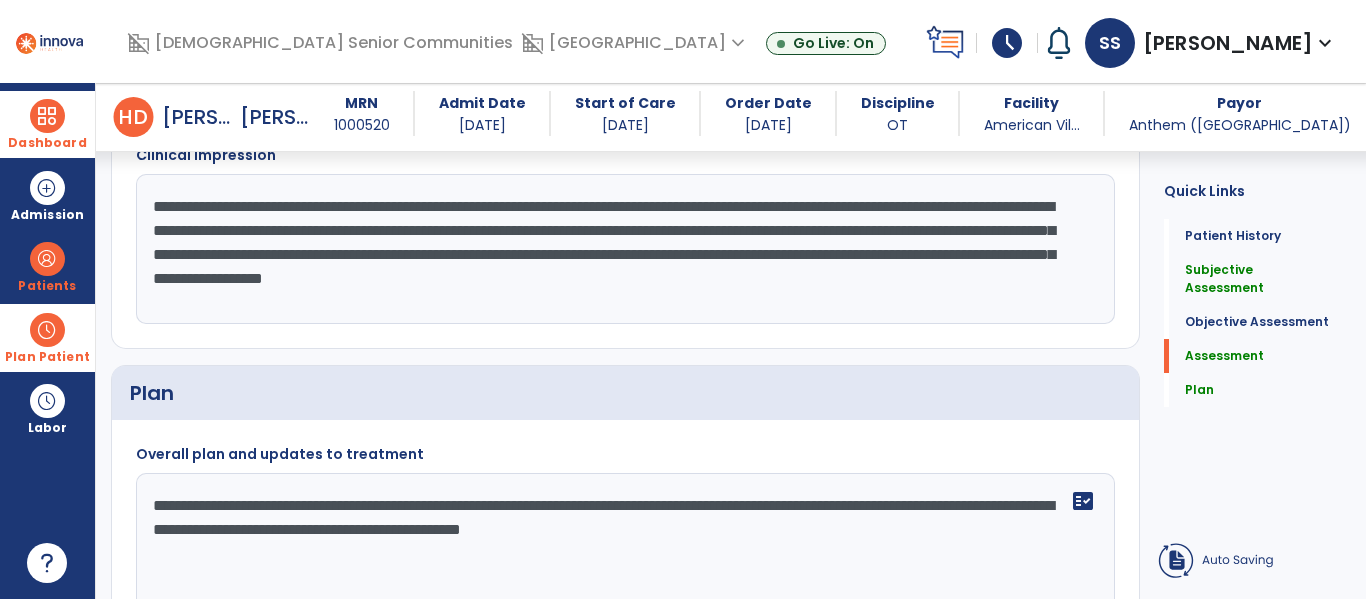 scroll, scrollTop: 2011, scrollLeft: 0, axis: vertical 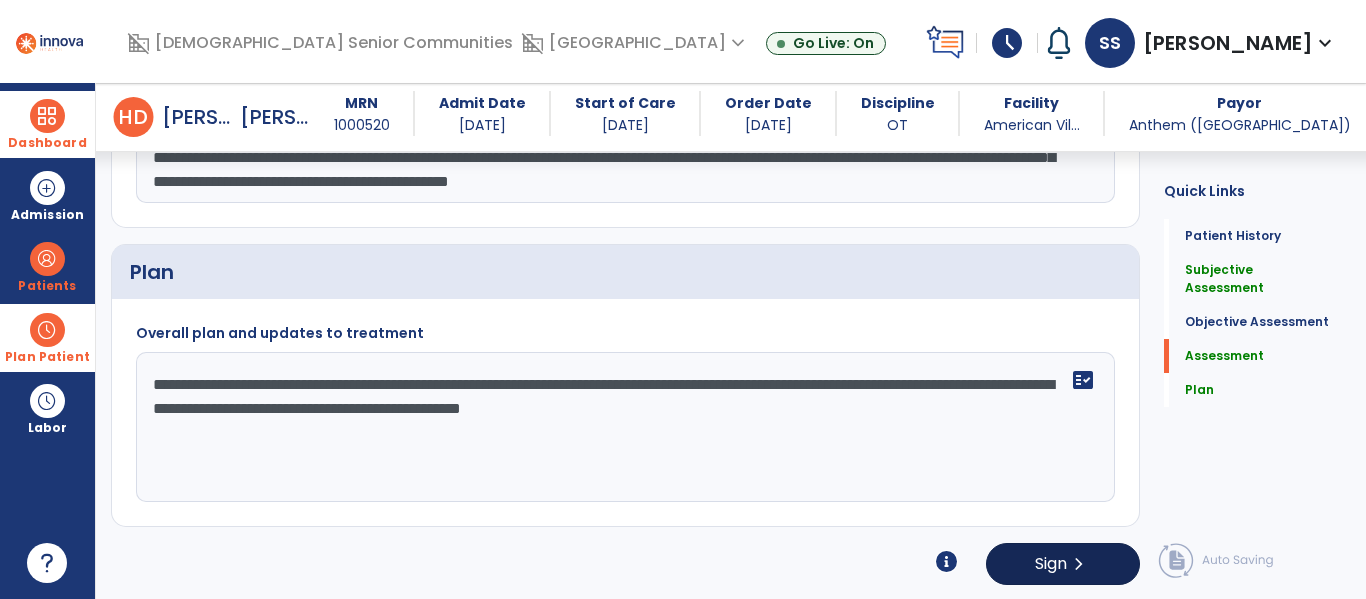 type on "**********" 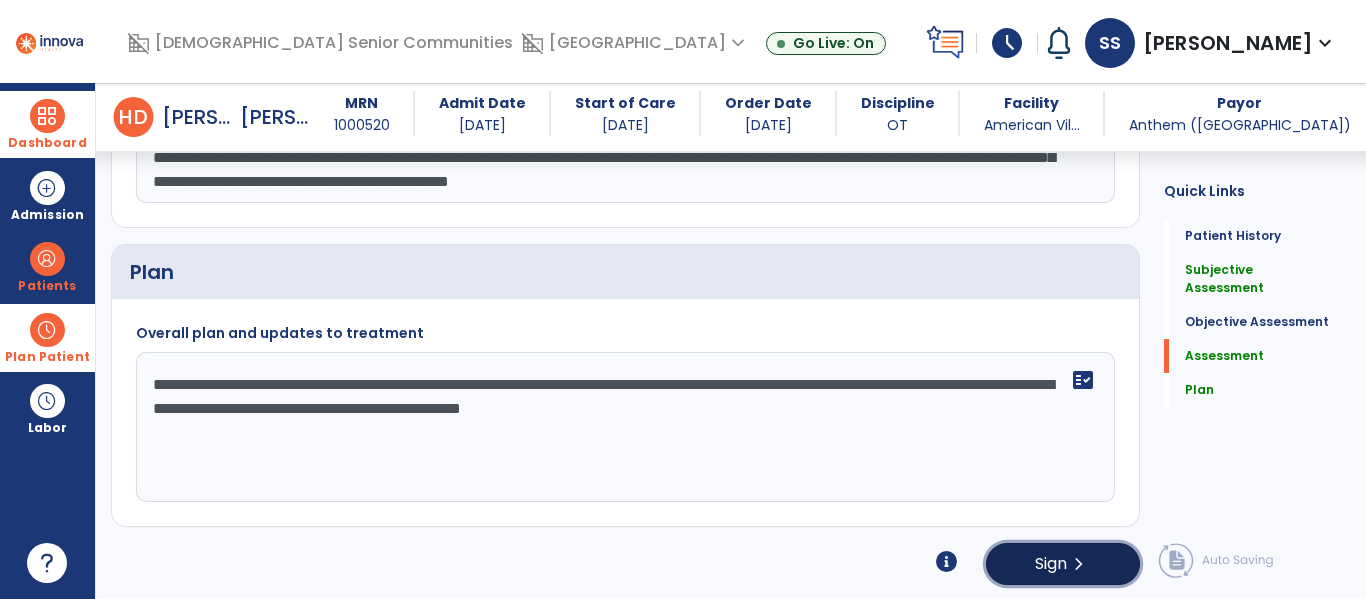 click on "Sign  chevron_right" 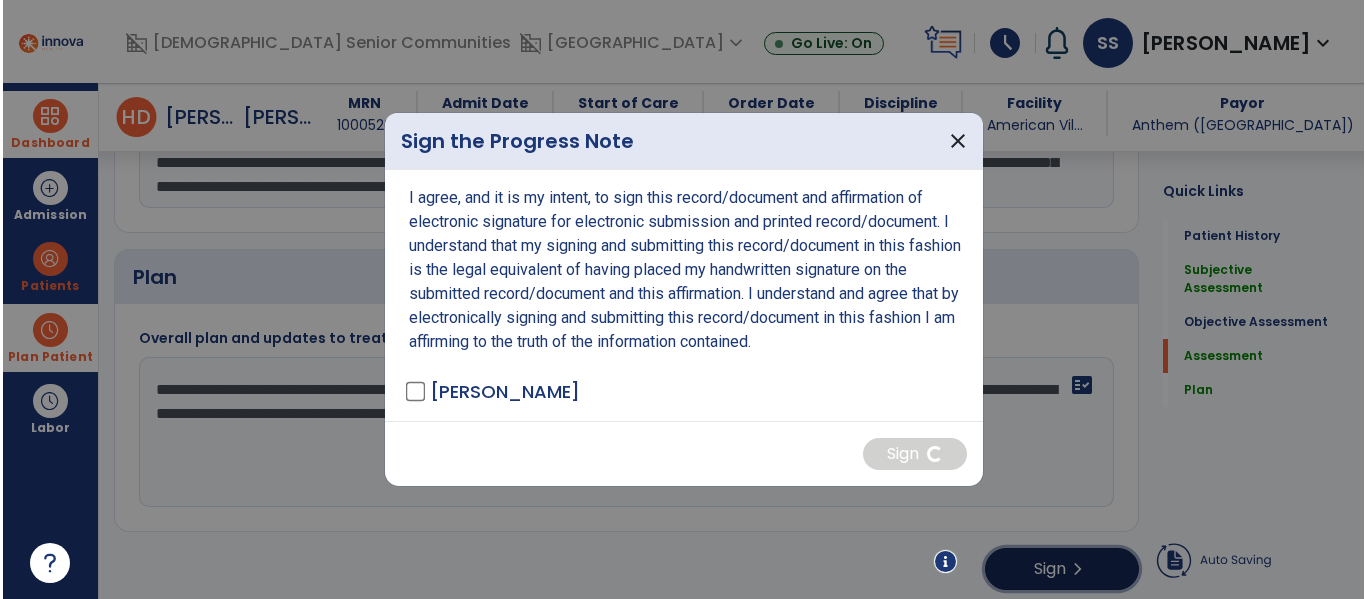 scroll, scrollTop: 2145, scrollLeft: 0, axis: vertical 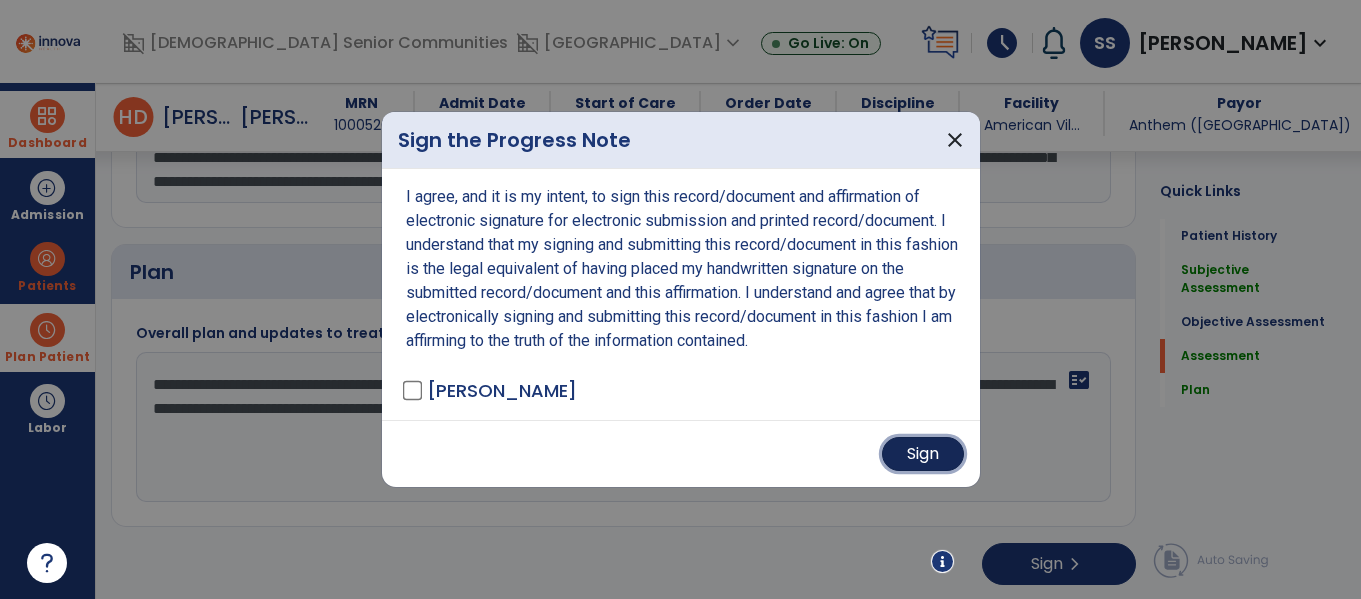 click on "Sign" at bounding box center [923, 454] 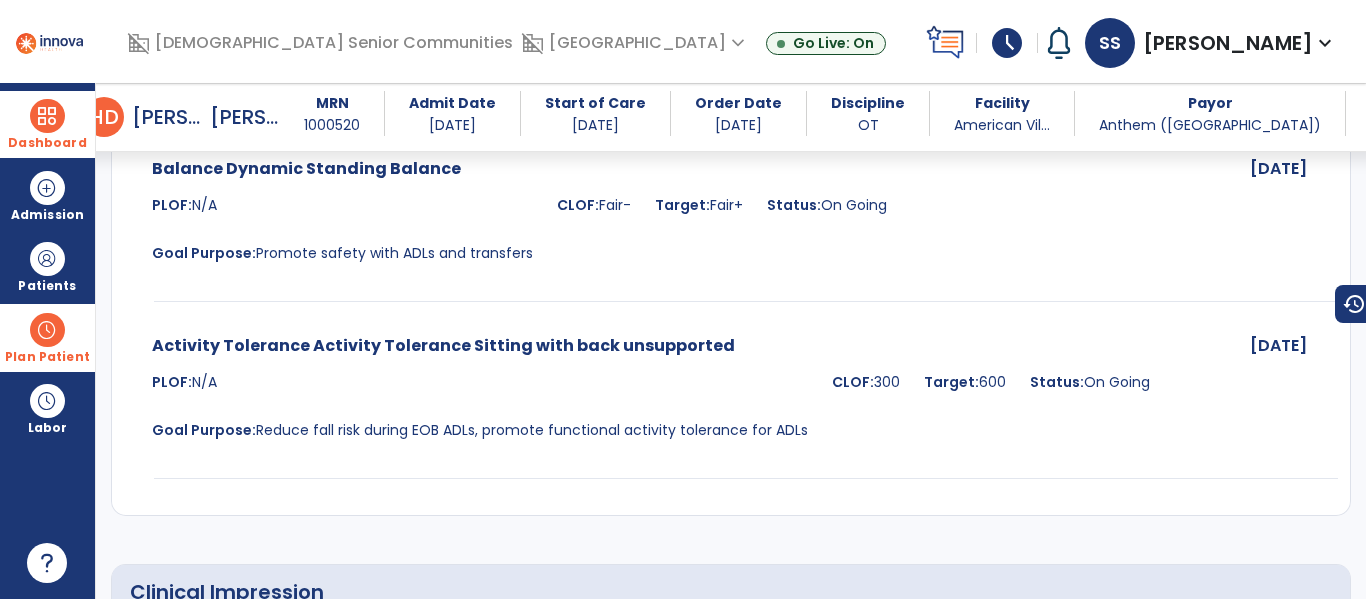 scroll, scrollTop: 0, scrollLeft: 0, axis: both 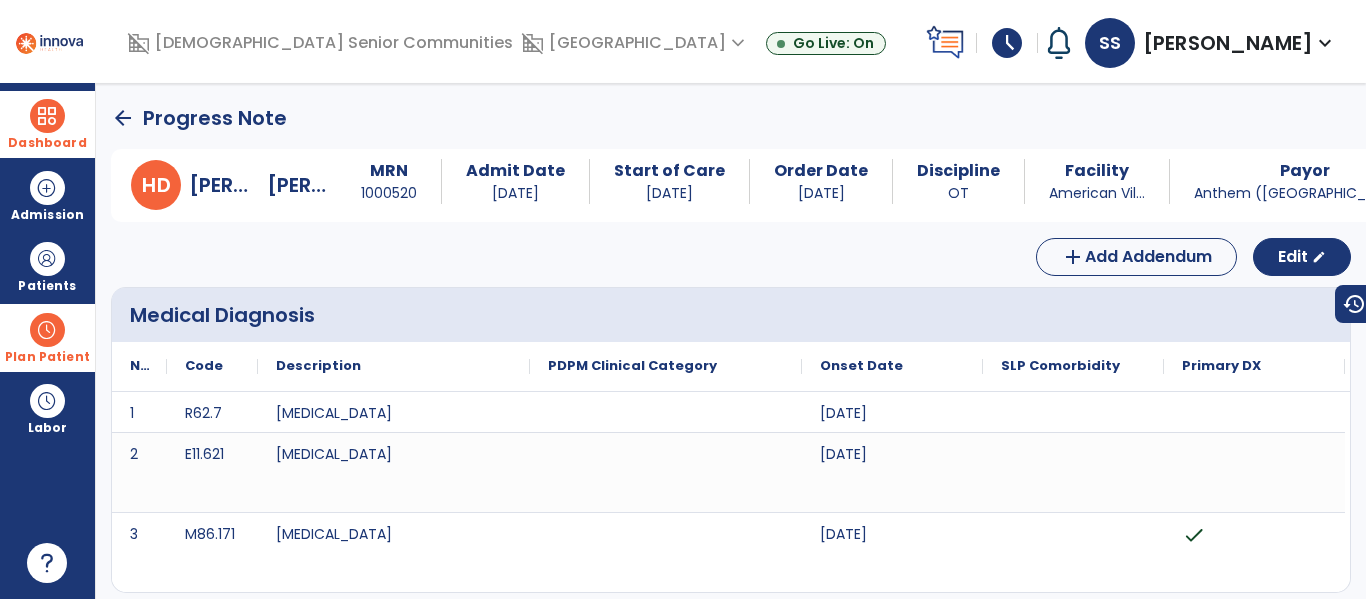 click on "arrow_back" 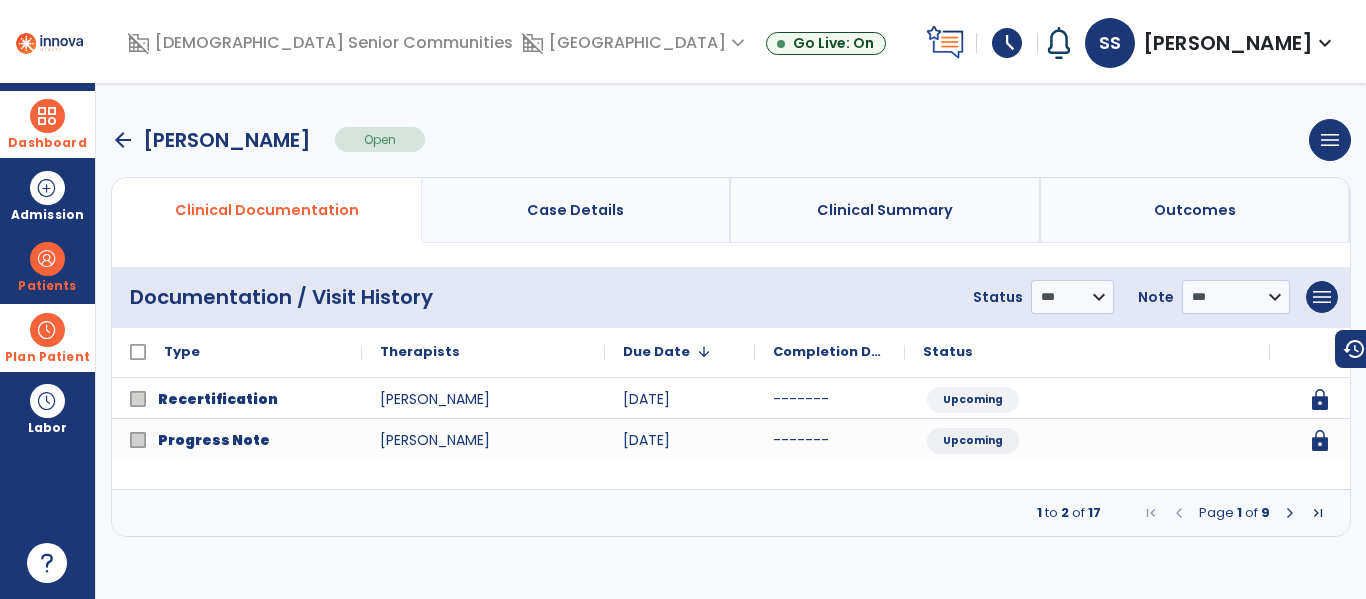 click on "Dashboard  dashboard  Therapist Dashboard" at bounding box center [47, 124] 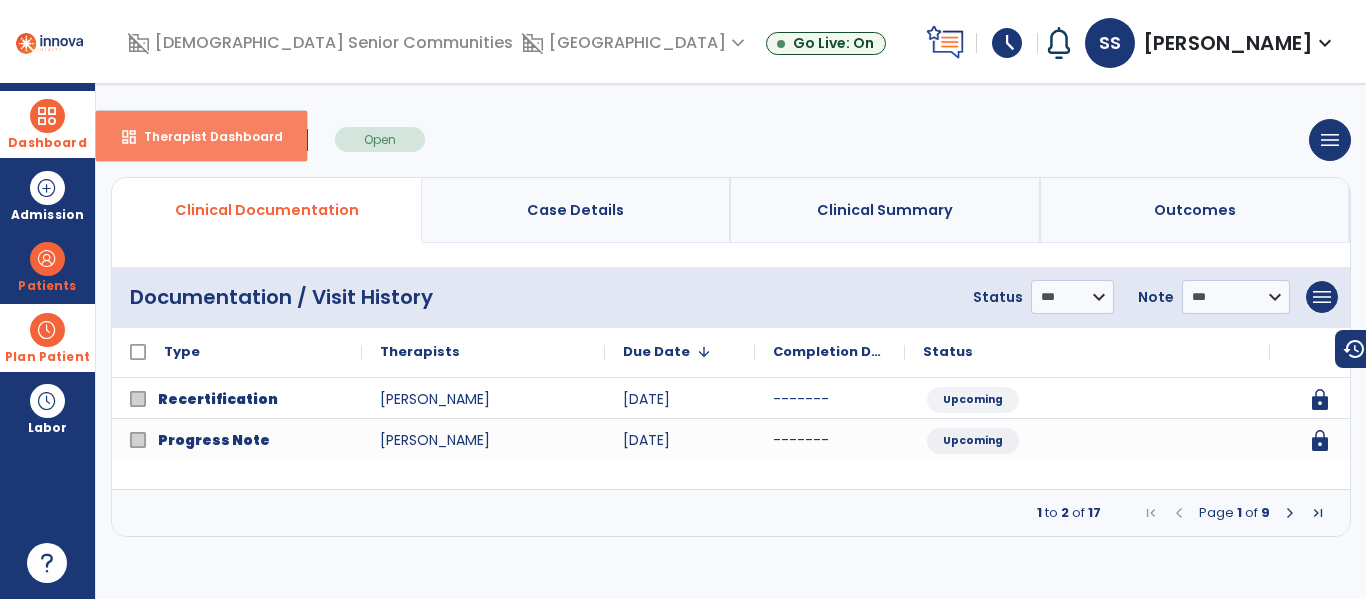 click on "dashboard" at bounding box center (129, 137) 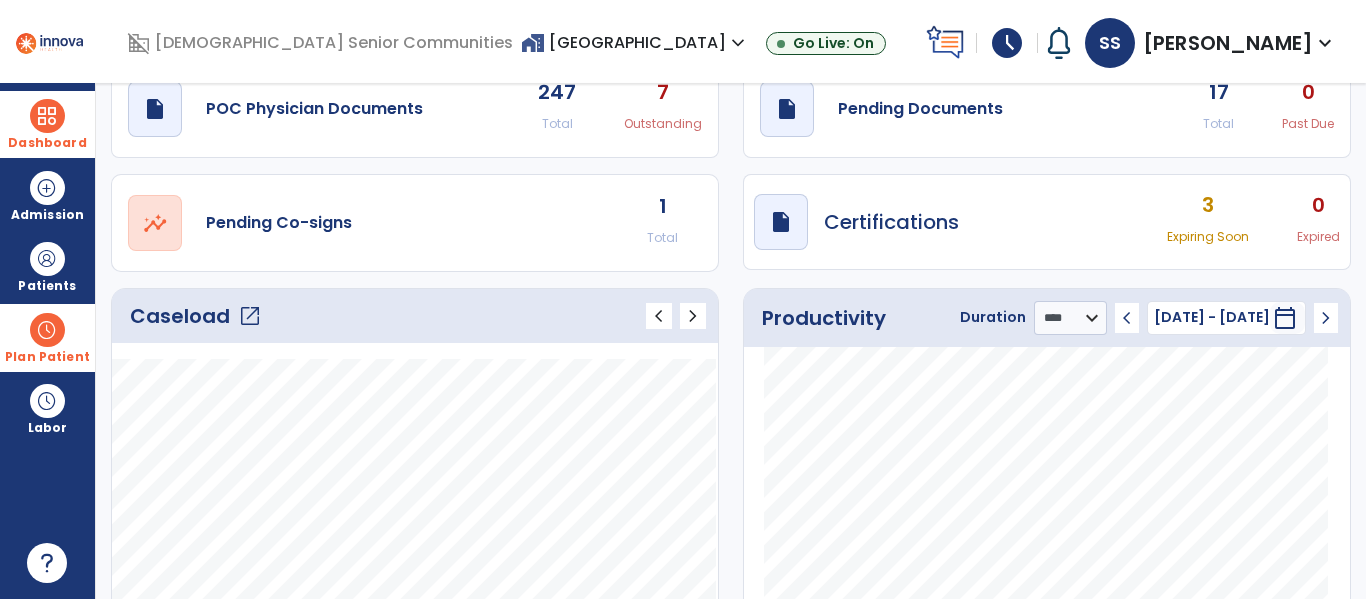 click on "open_in_new" 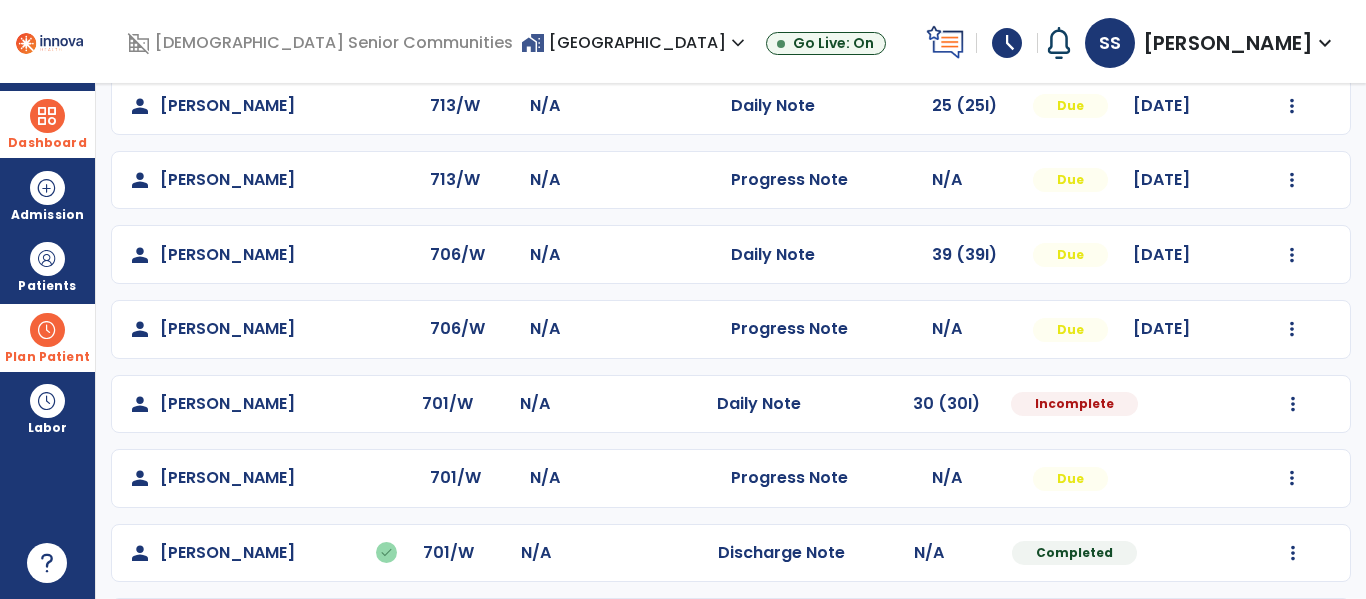 scroll, scrollTop: 997, scrollLeft: 0, axis: vertical 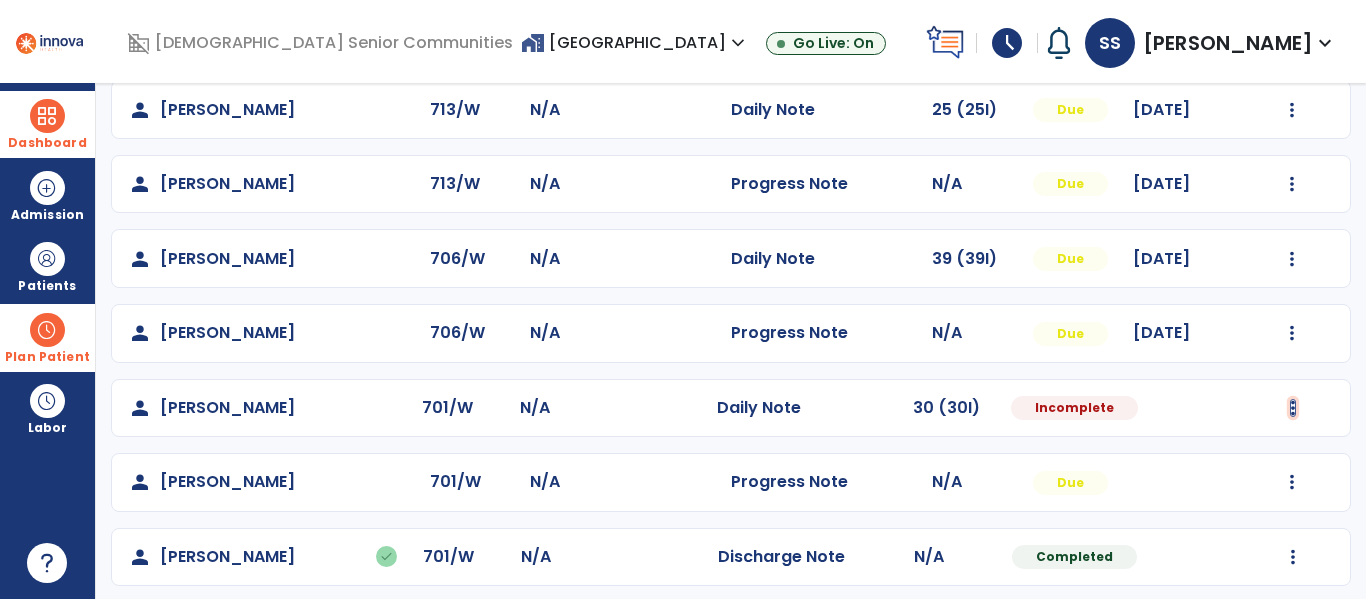 click at bounding box center [1292, -709] 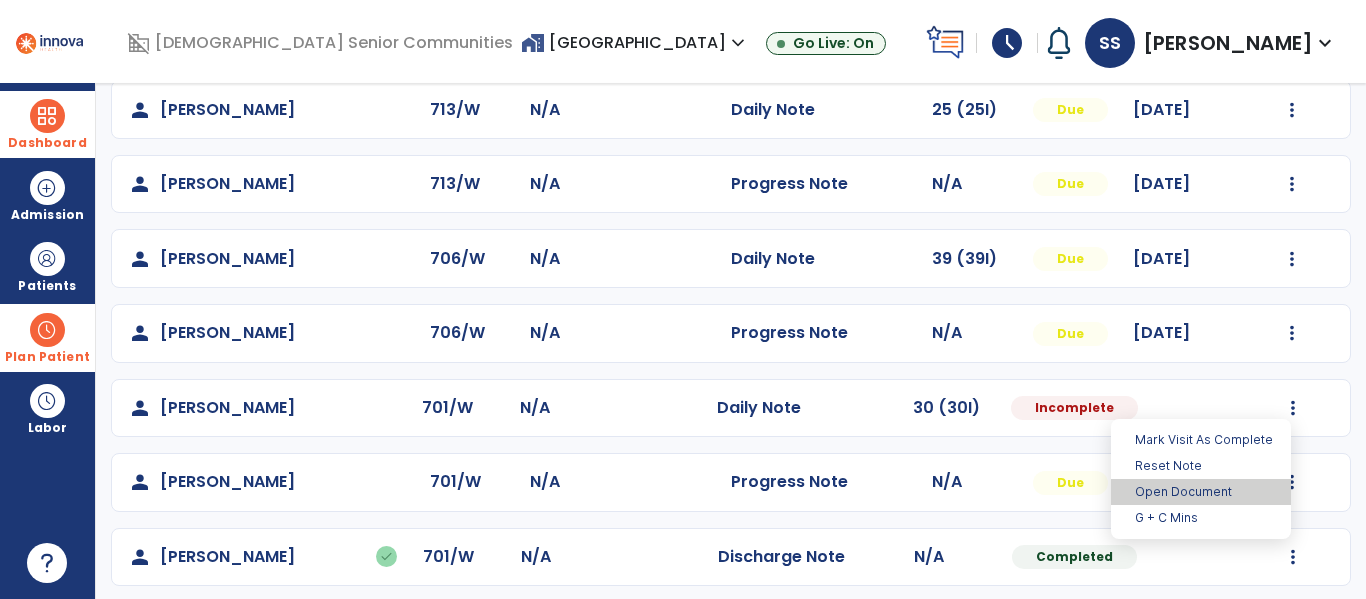 click on "Open Document" at bounding box center (1201, 492) 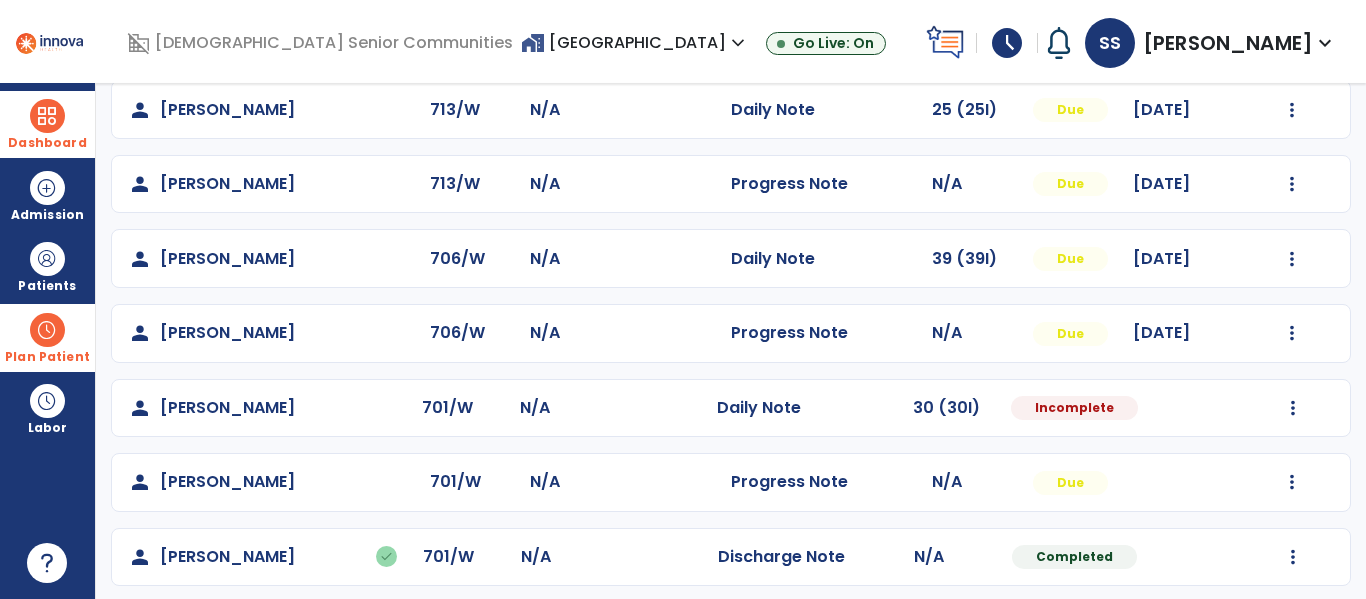 select on "*" 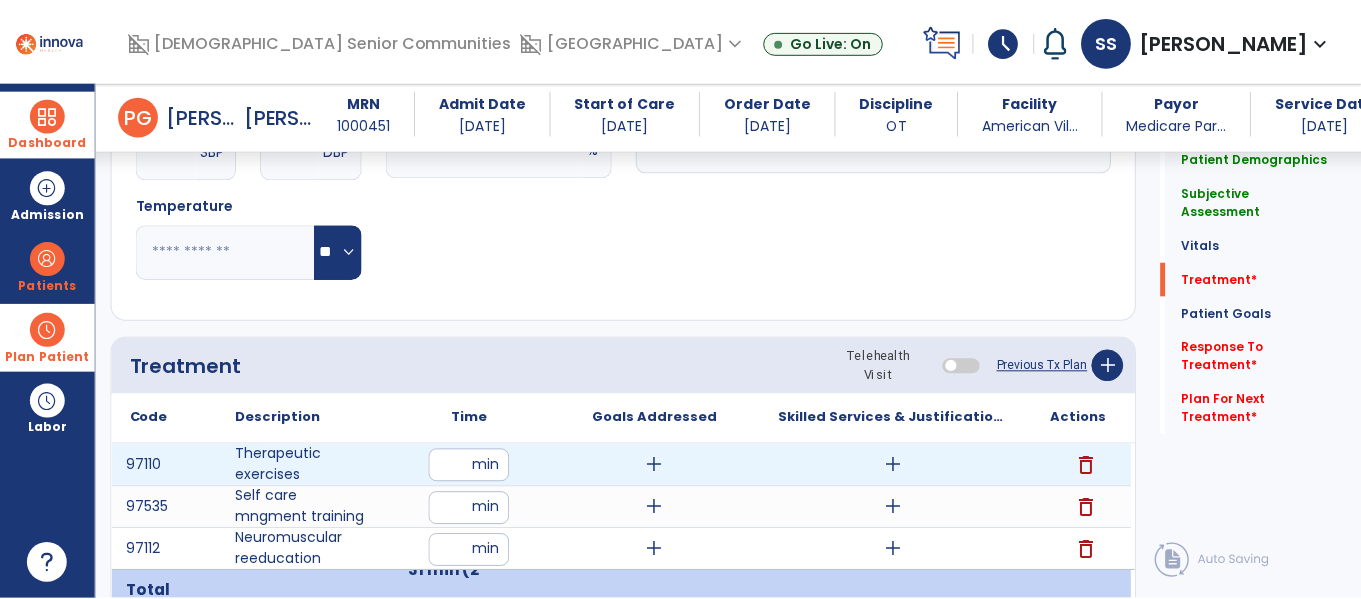 scroll, scrollTop: 1179, scrollLeft: 0, axis: vertical 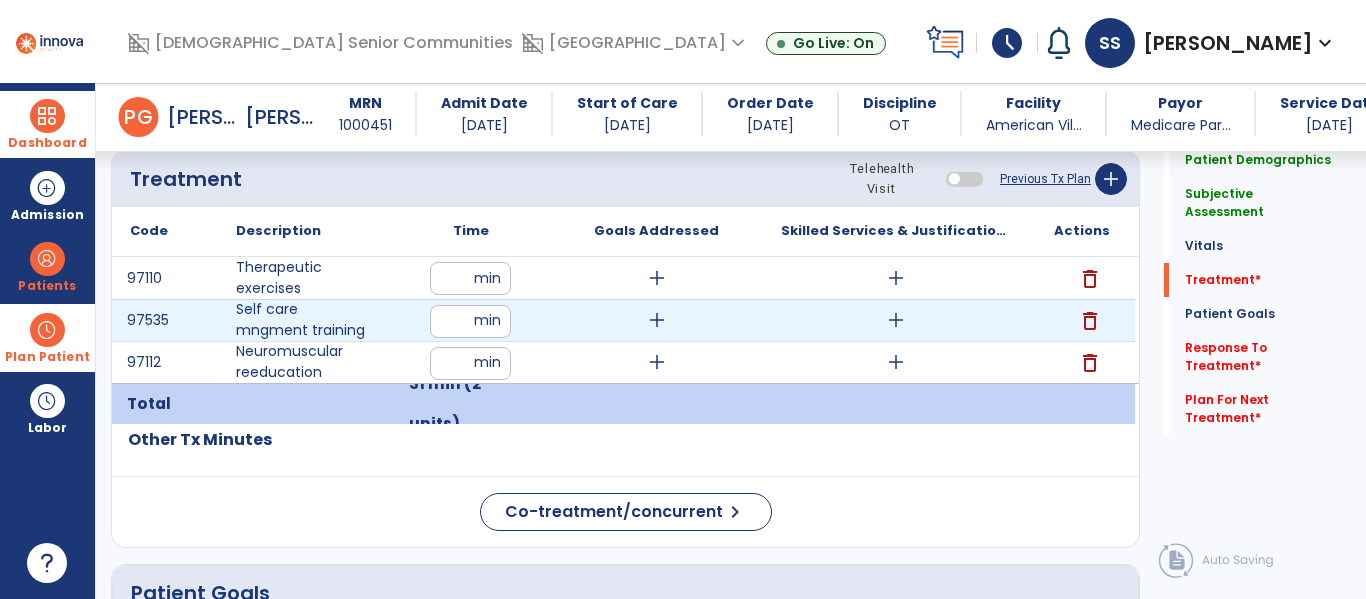 click on "add" at bounding box center [896, 320] 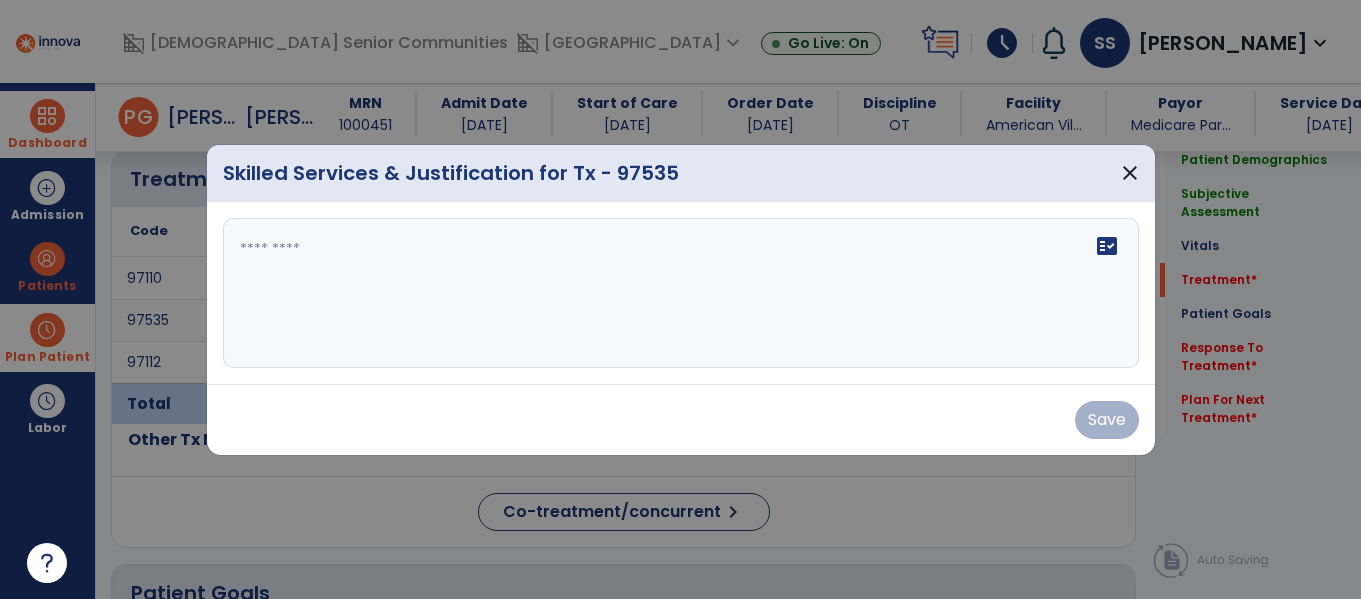 scroll, scrollTop: 1179, scrollLeft: 0, axis: vertical 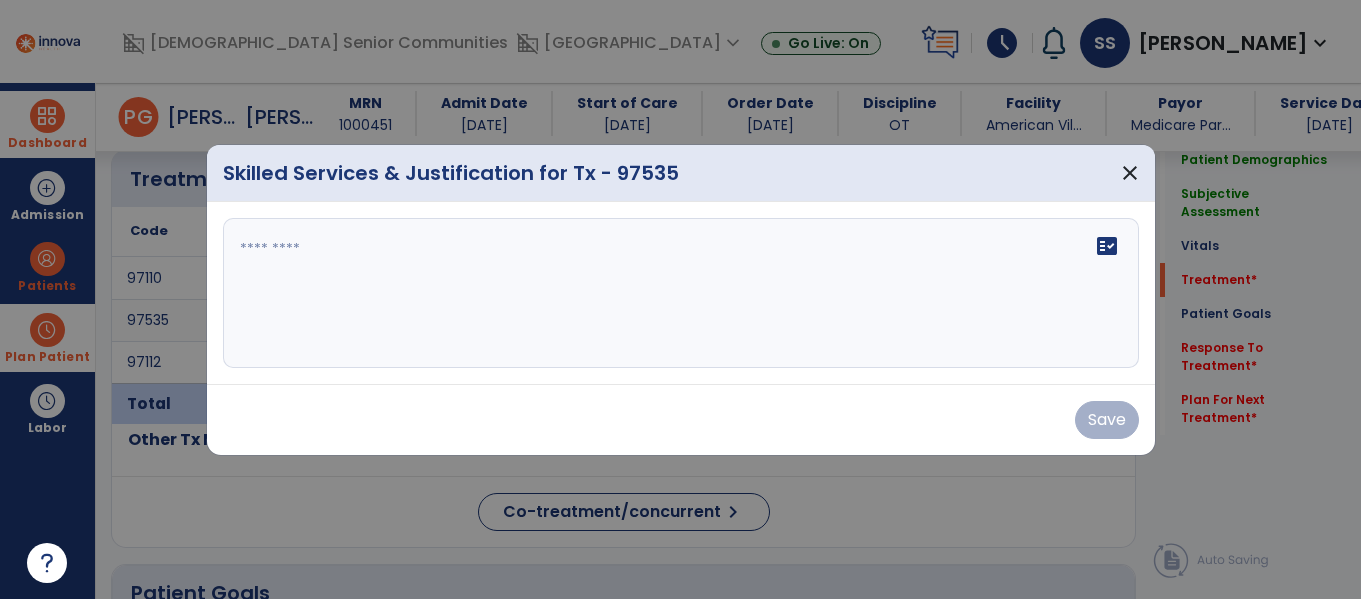 click on "fact_check" at bounding box center [681, 293] 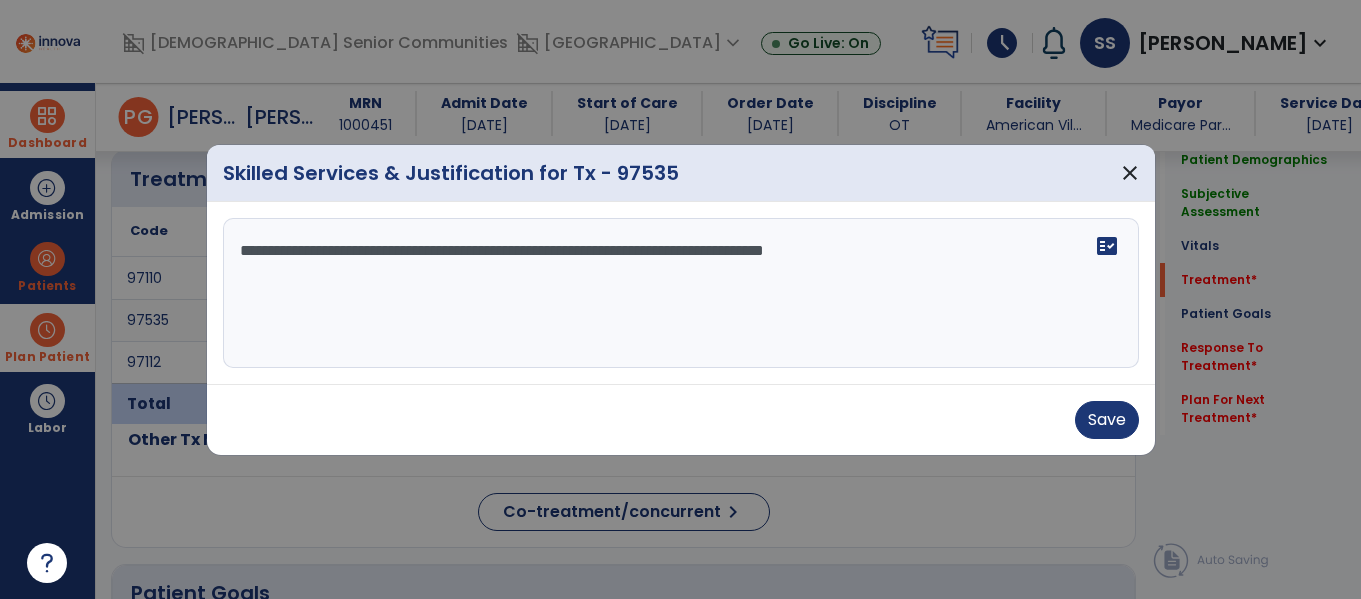 type on "**********" 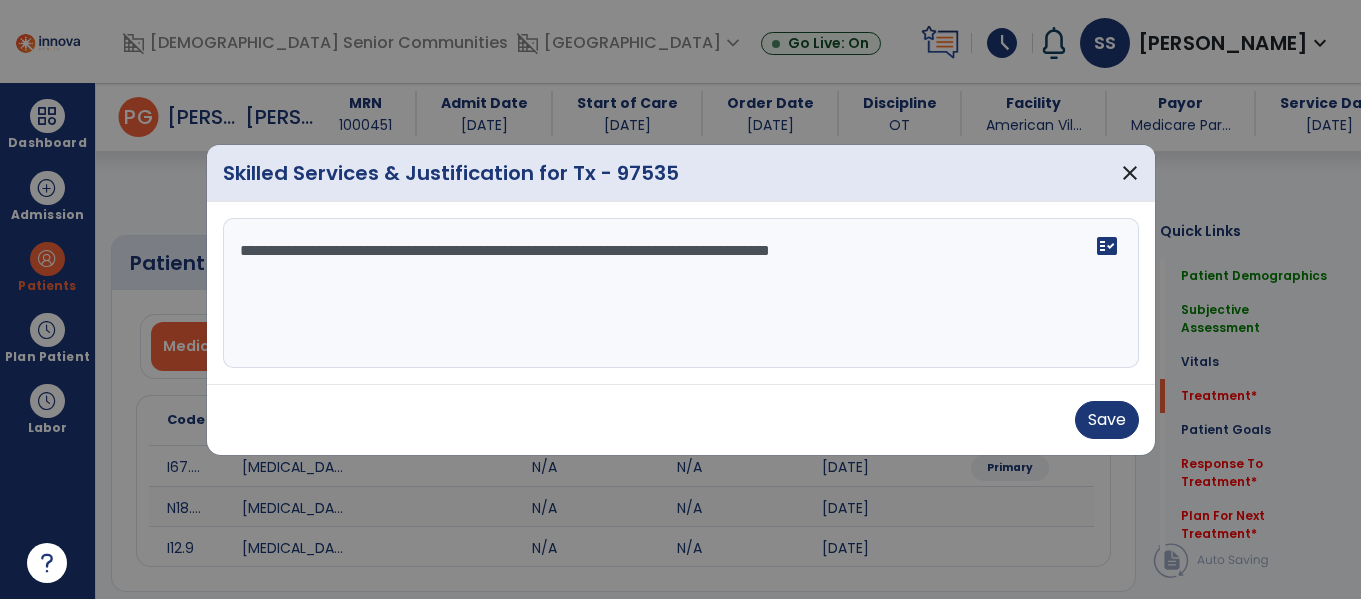 select on "*" 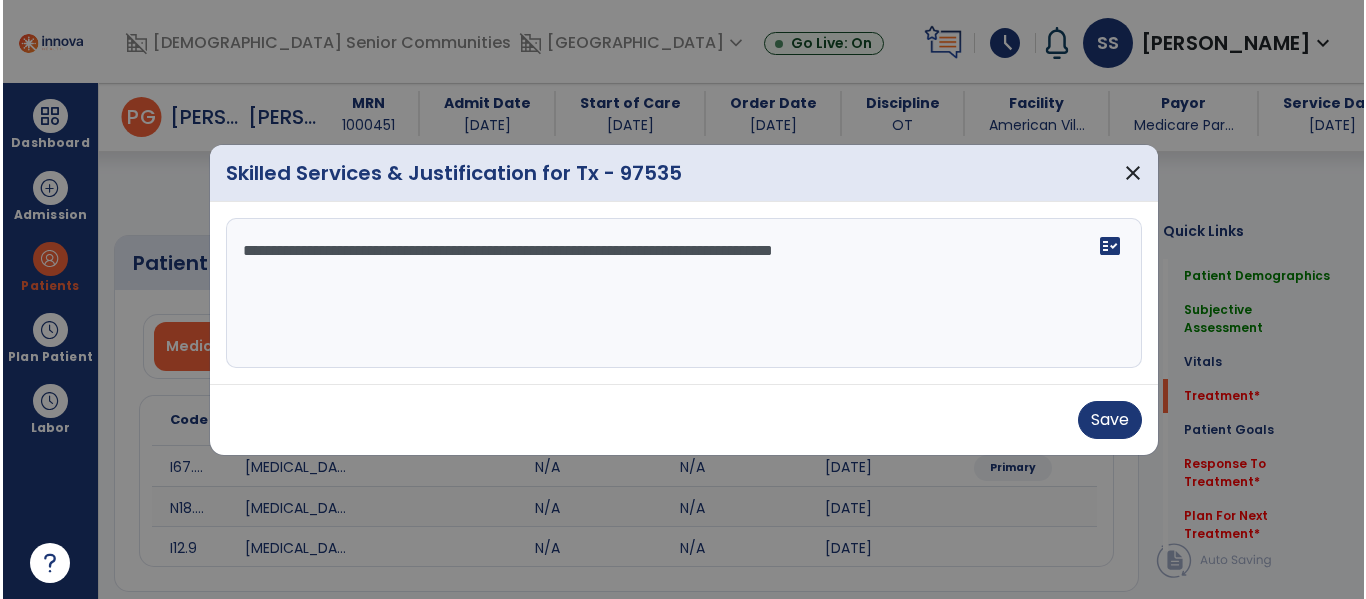 scroll, scrollTop: 1179, scrollLeft: 0, axis: vertical 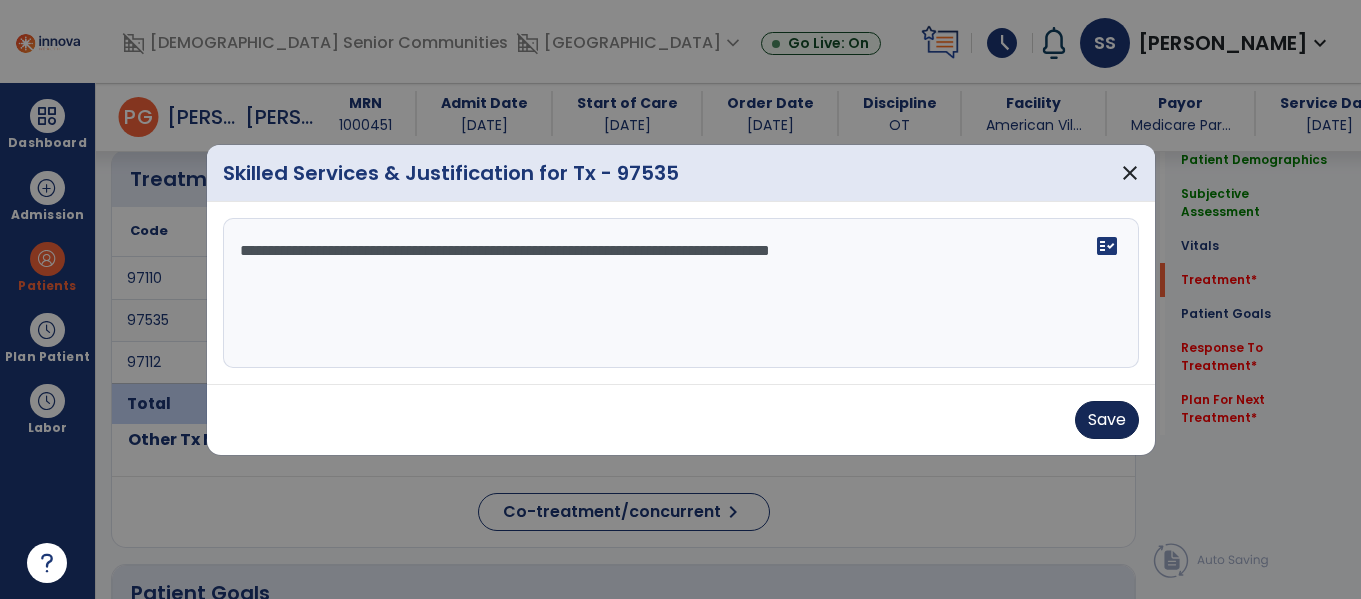 type on "**********" 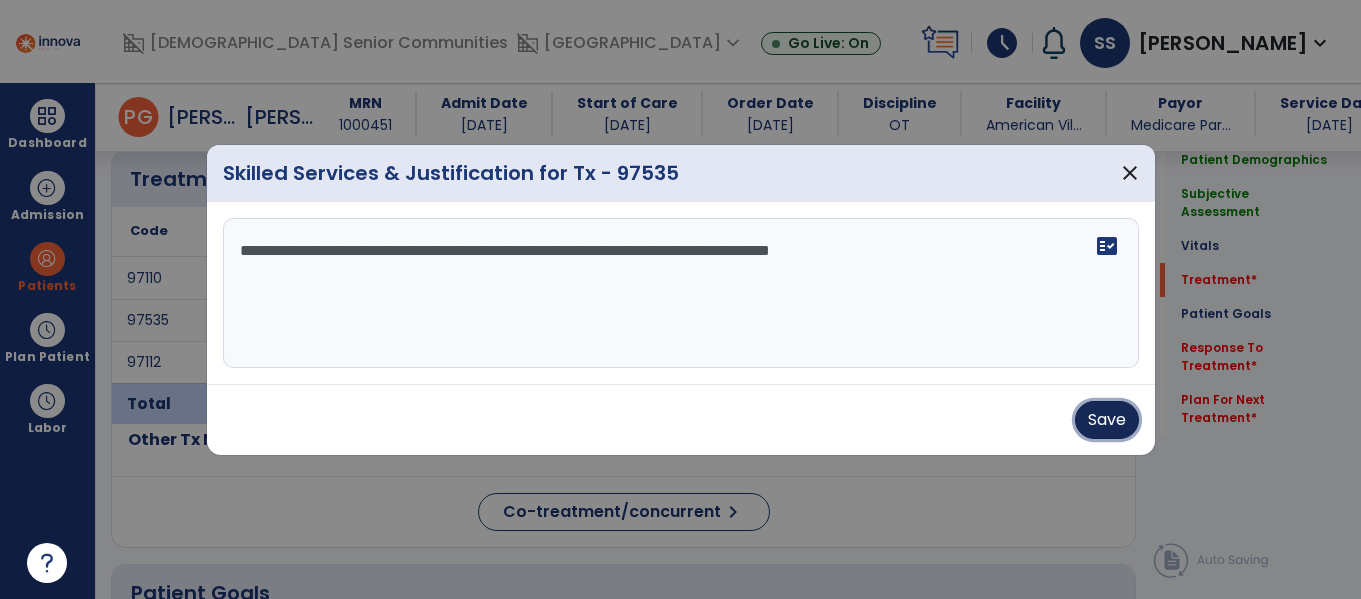 click on "Save" at bounding box center (1107, 420) 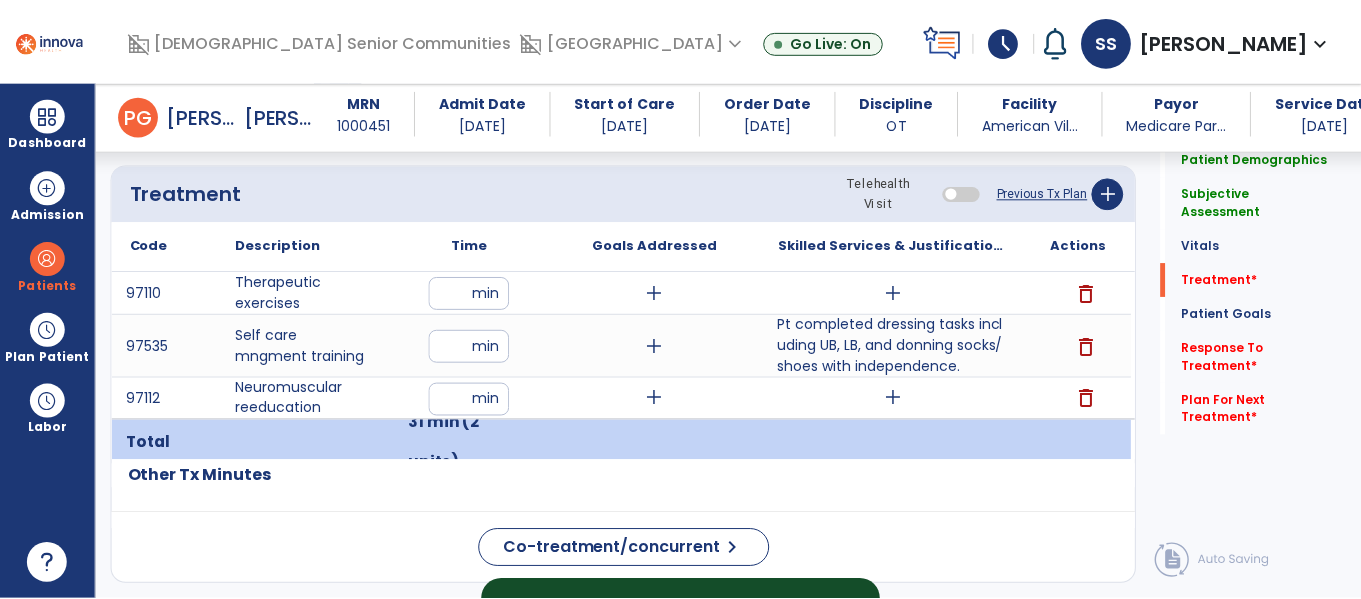 scroll, scrollTop: 1169, scrollLeft: 0, axis: vertical 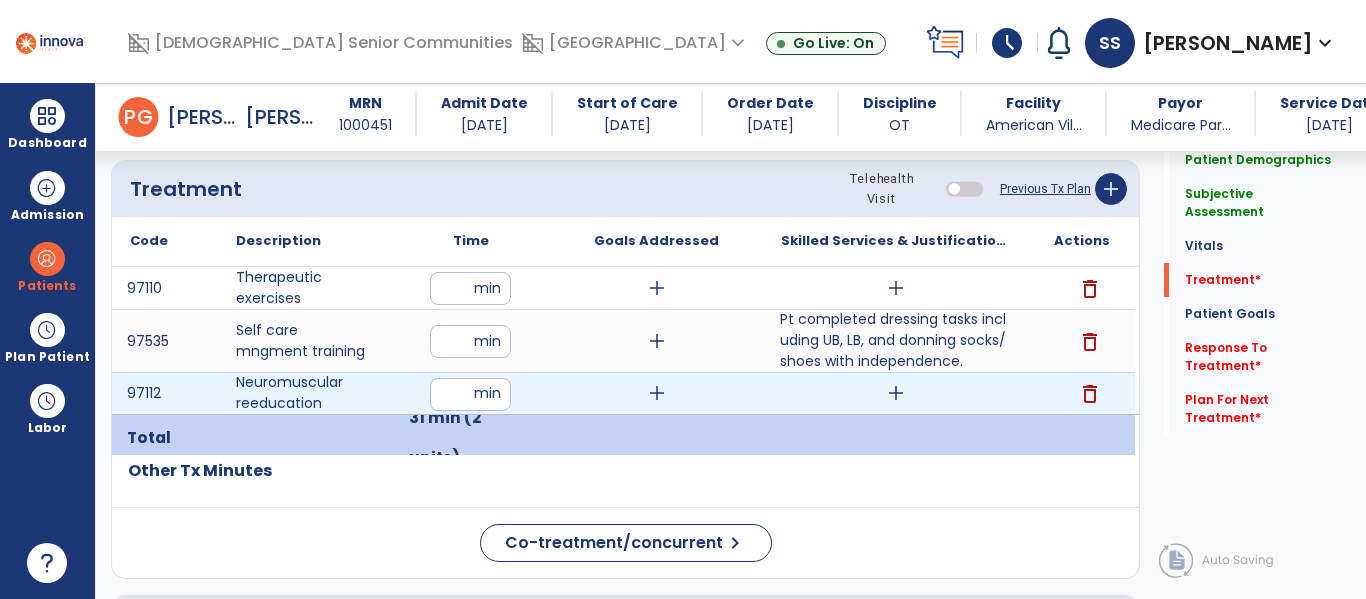 click on "add" at bounding box center (896, 393) 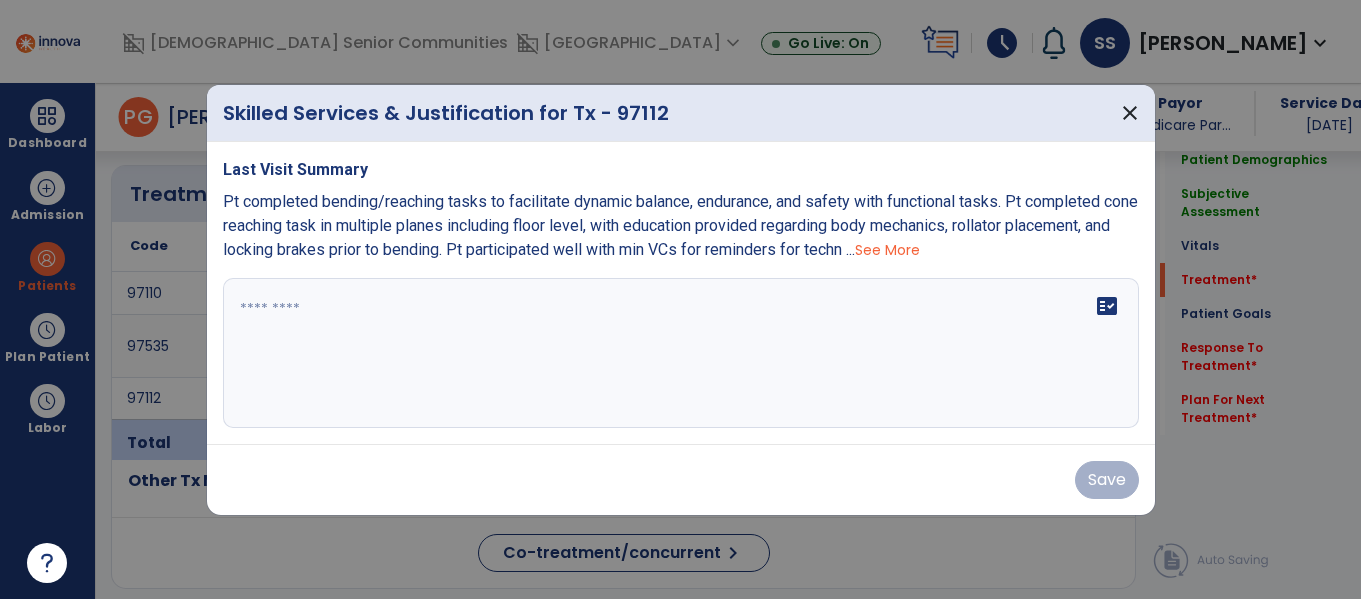 scroll, scrollTop: 1169, scrollLeft: 0, axis: vertical 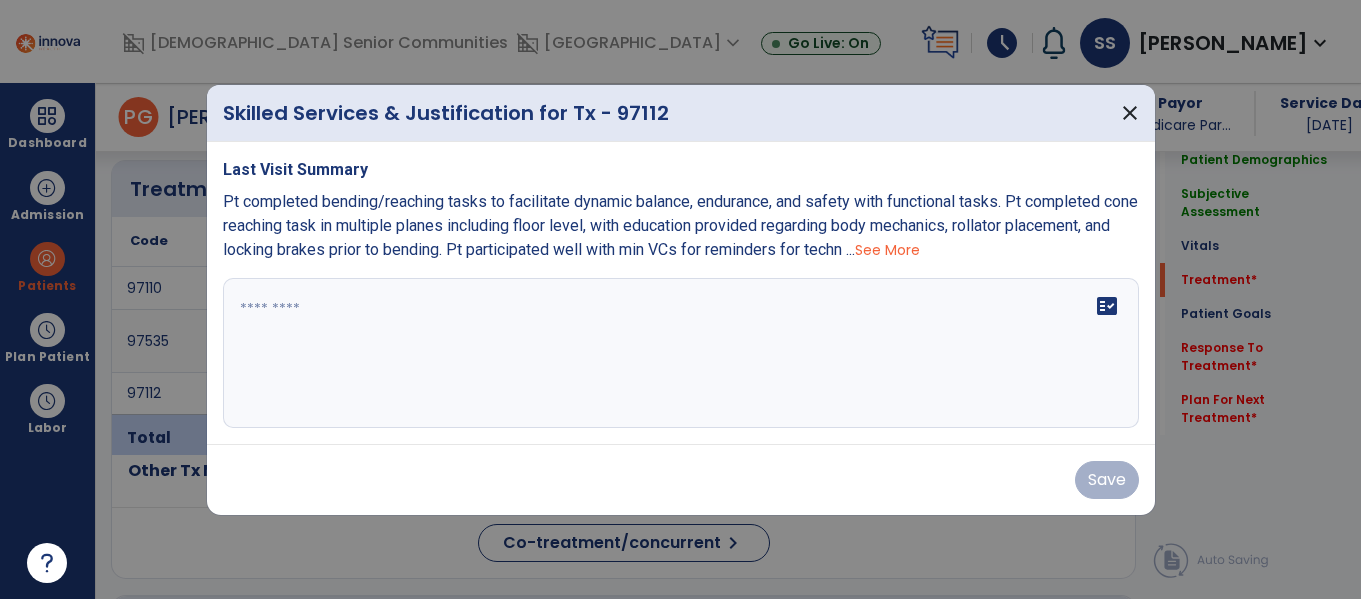 click on "See More" at bounding box center (887, 250) 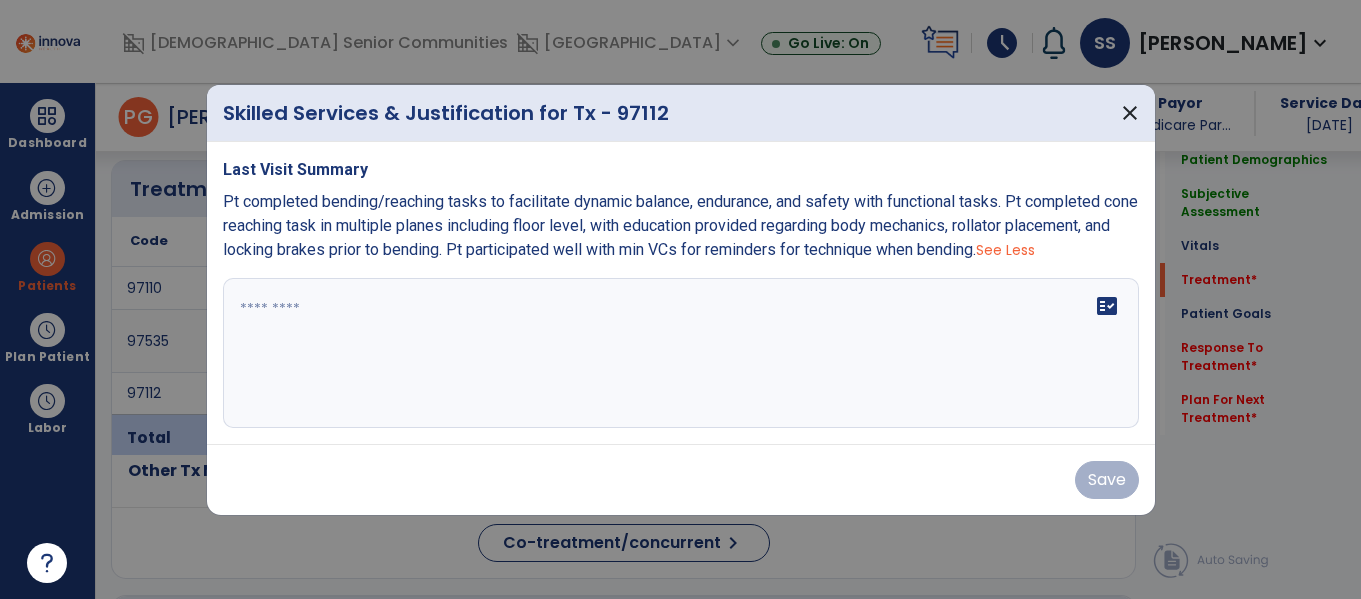 click at bounding box center [681, 353] 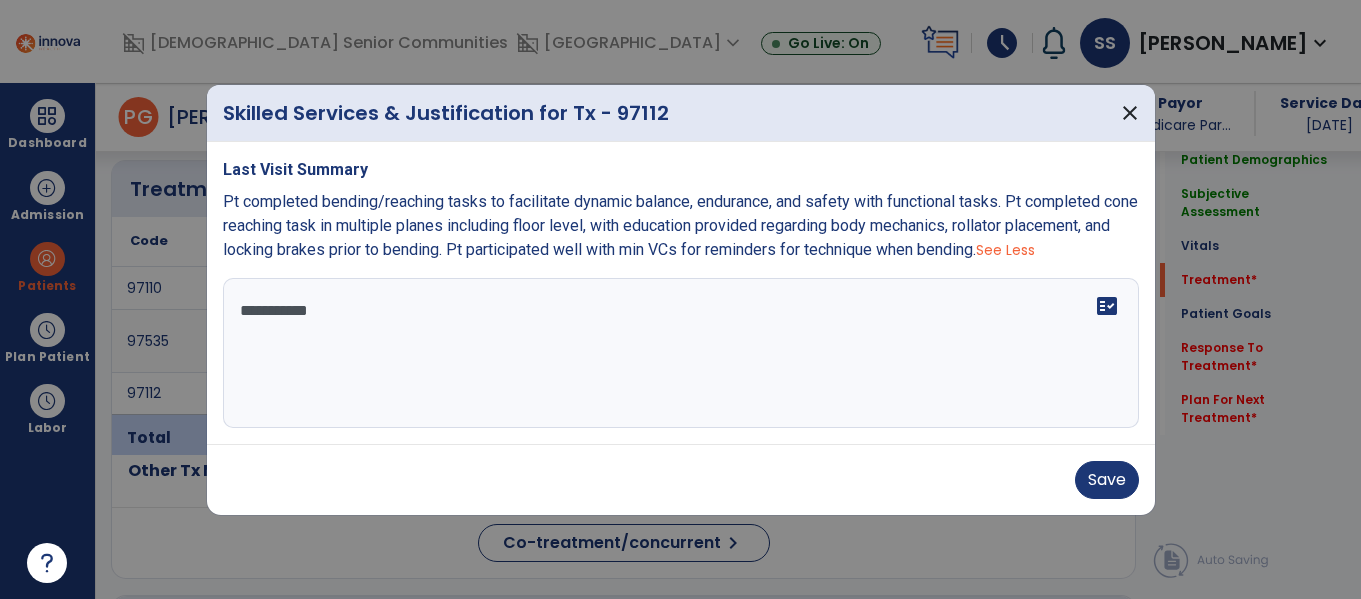 type on "**********" 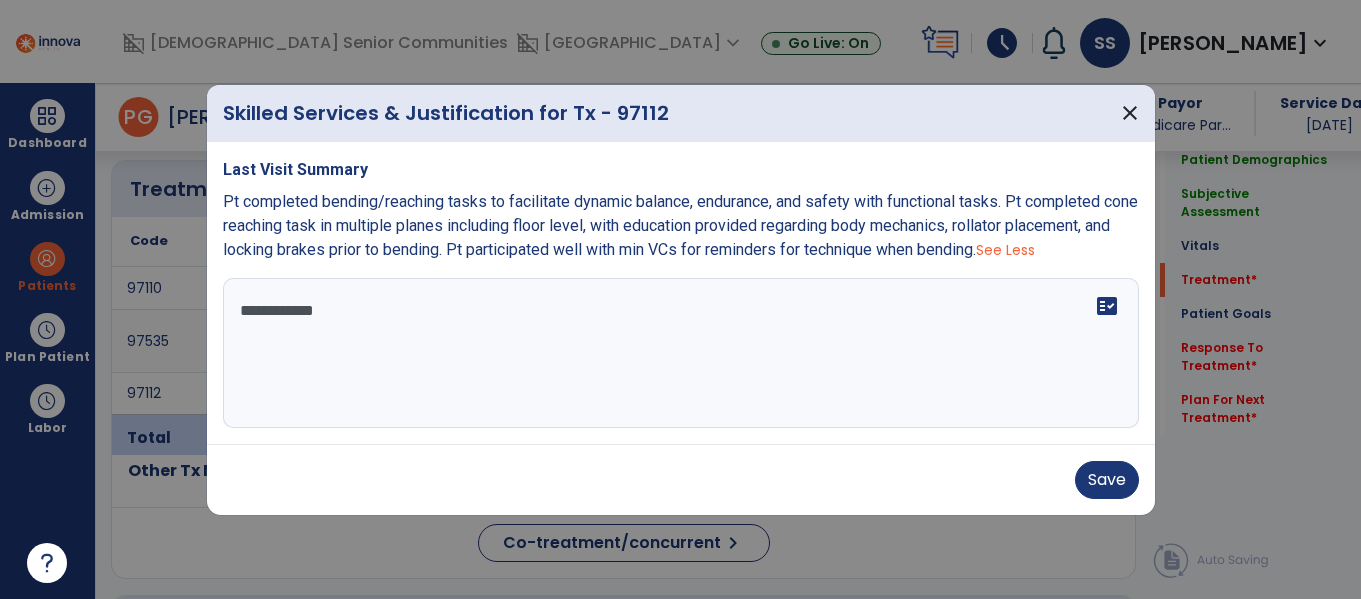 click on "**********" at bounding box center [681, 353] 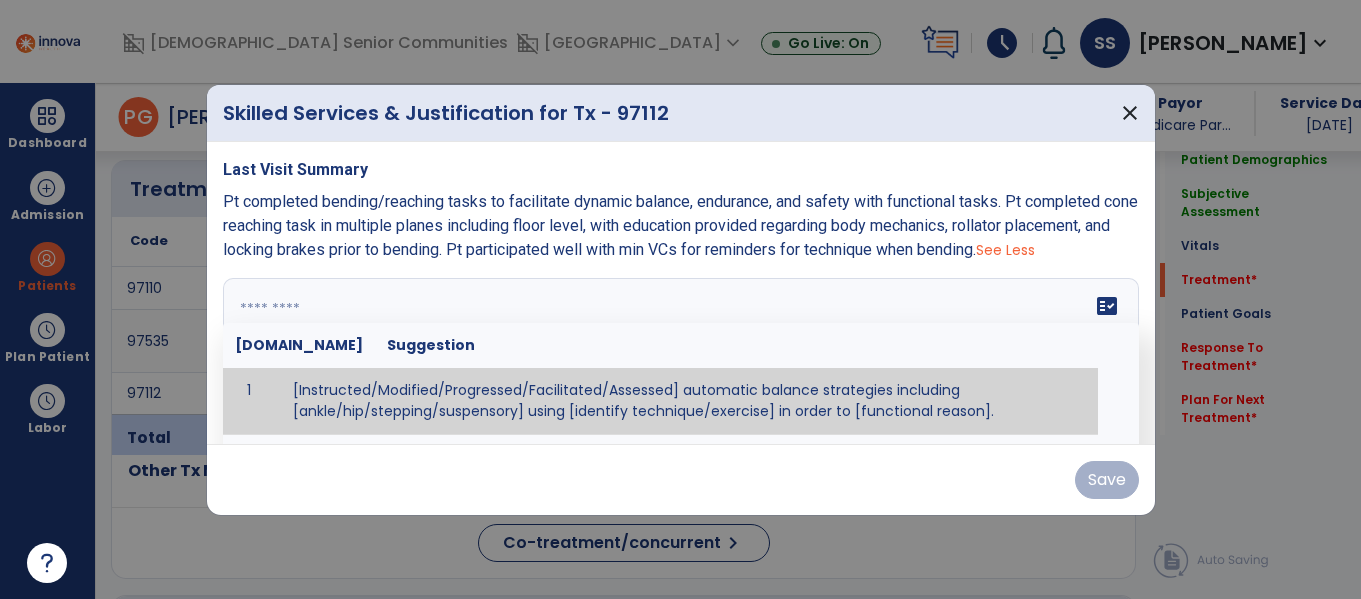 click on "Pt completed bending/reaching tasks to facilitate dynamic balance, endurance, and safety with functional tasks. Pt completed cone reaching task in multiple planes including floor level, with education provided regarding body mechanics, rollator placement, and locking brakes prior to bending. Pt participated well with min VCs for reminders for technique when bending.  See Less" at bounding box center [681, 226] 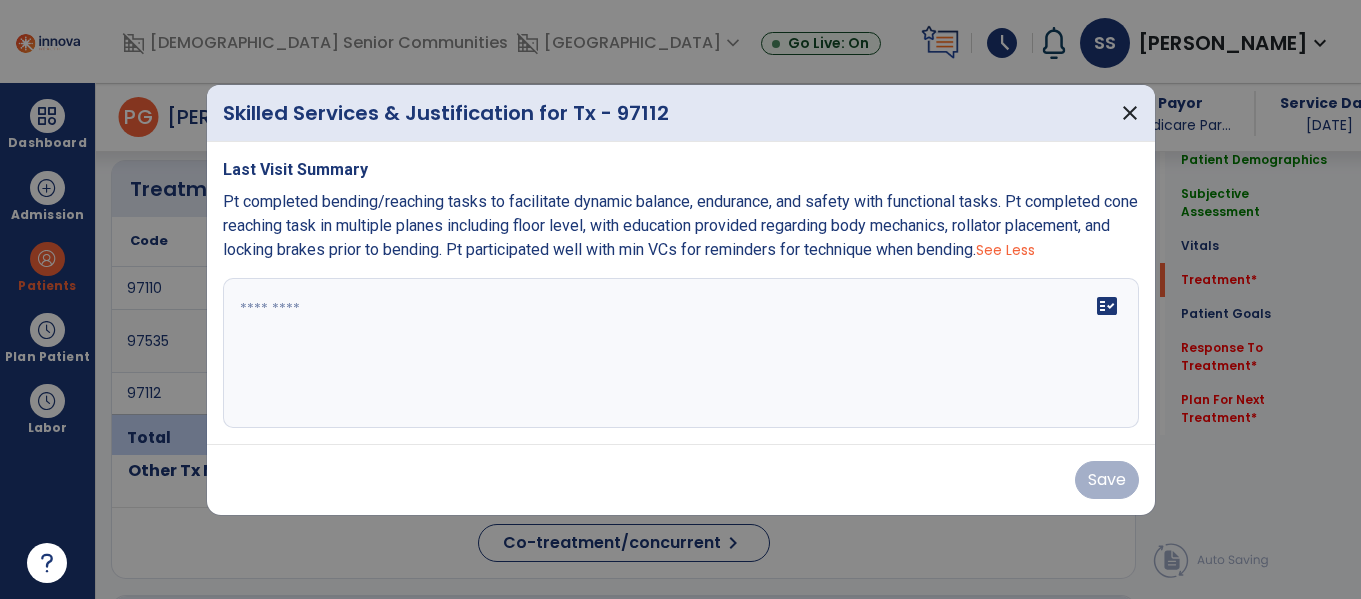 drag, startPoint x: 329, startPoint y: 223, endPoint x: 444, endPoint y: 240, distance: 116.24973 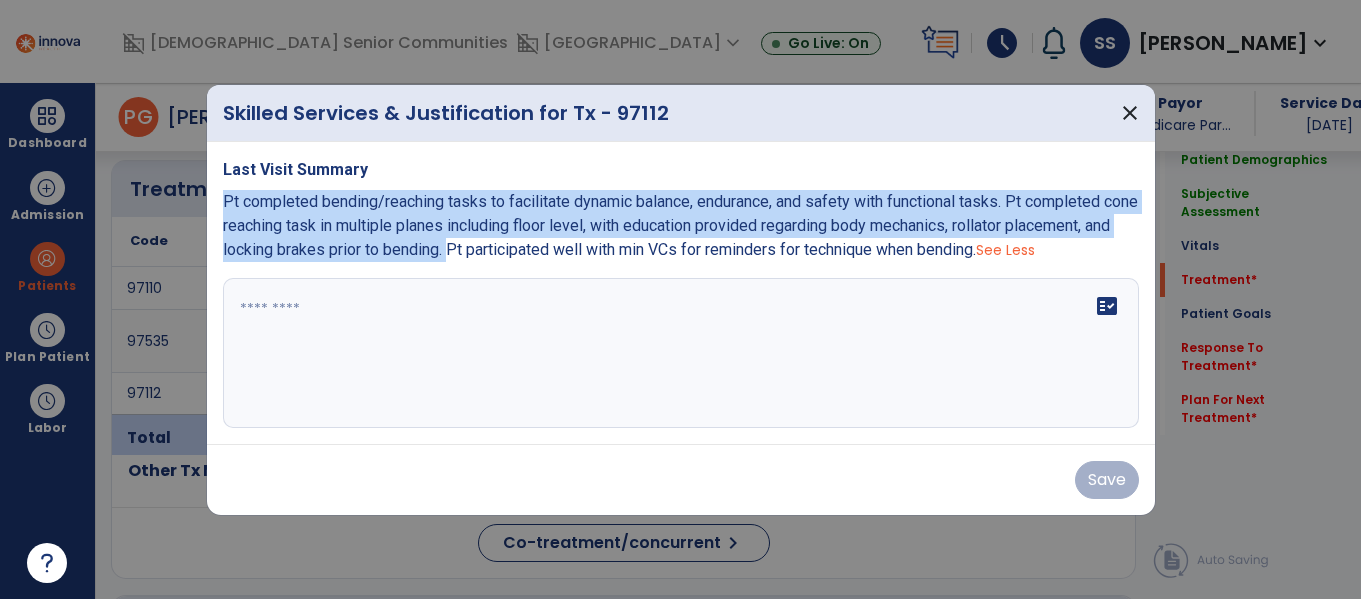 drag, startPoint x: 478, startPoint y: 254, endPoint x: 216, endPoint y: 199, distance: 267.71066 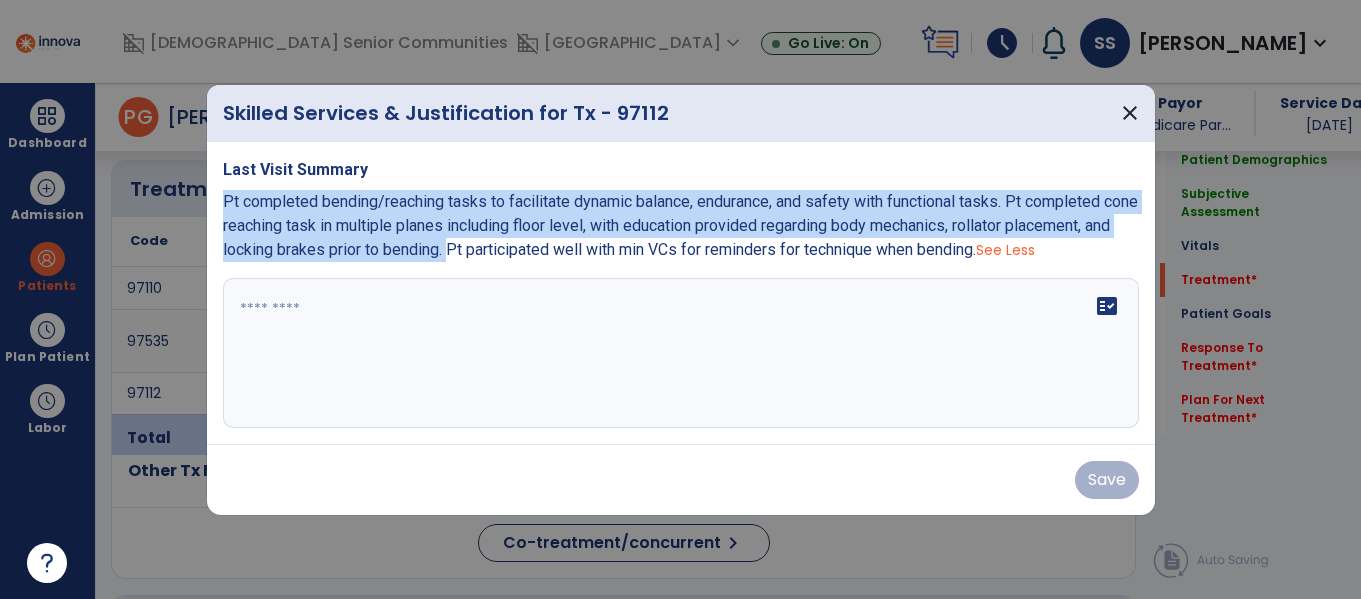 click on "Last Visit Summary Pt completed bending/reaching tasks to facilitate dynamic balance, endurance, and safety with functional tasks. Pt completed cone reaching task in multiple planes including floor level, with education provided regarding body mechanics, rollator placement, and locking brakes prior to bending. Pt participated well with min VCs for reminders for technique when bending.  See Less   fact_check" at bounding box center (681, 293) 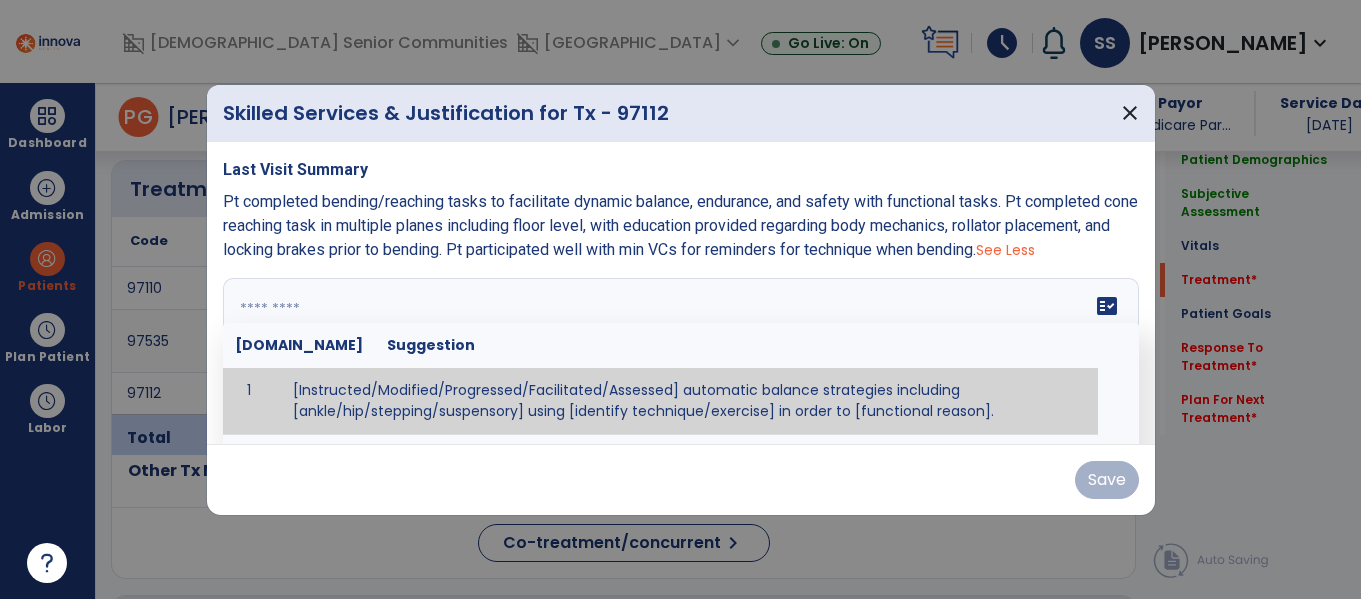 paste on "**********" 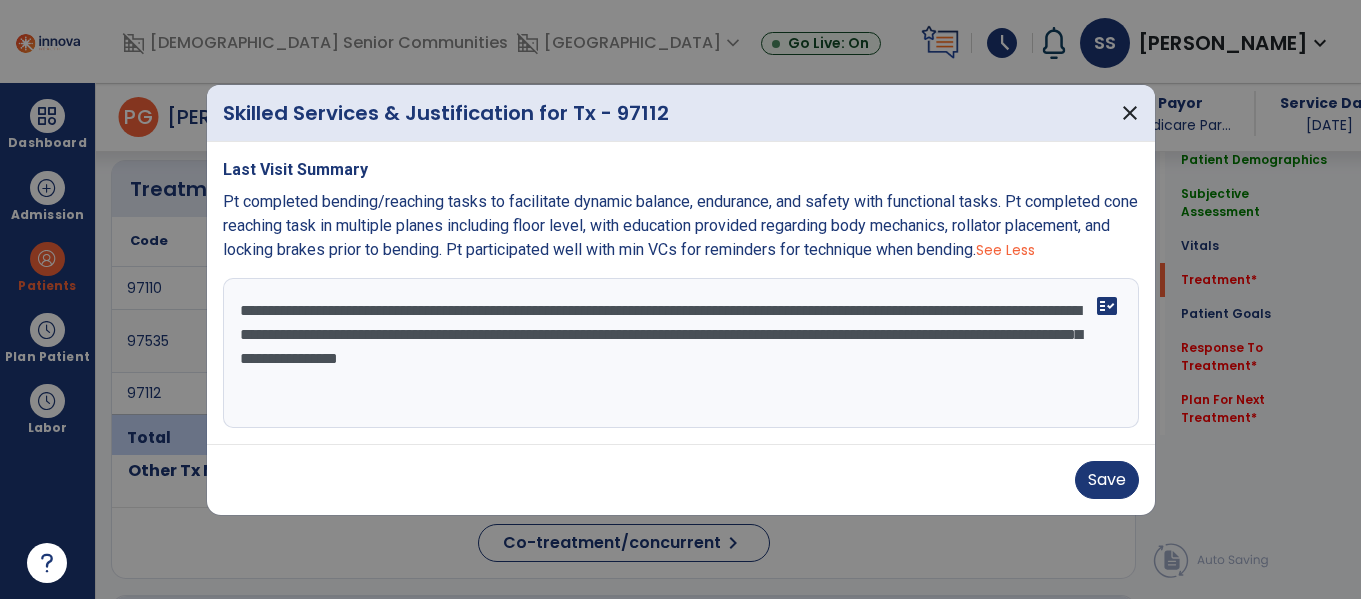 drag, startPoint x: 955, startPoint y: 337, endPoint x: 982, endPoint y: 368, distance: 41.109608 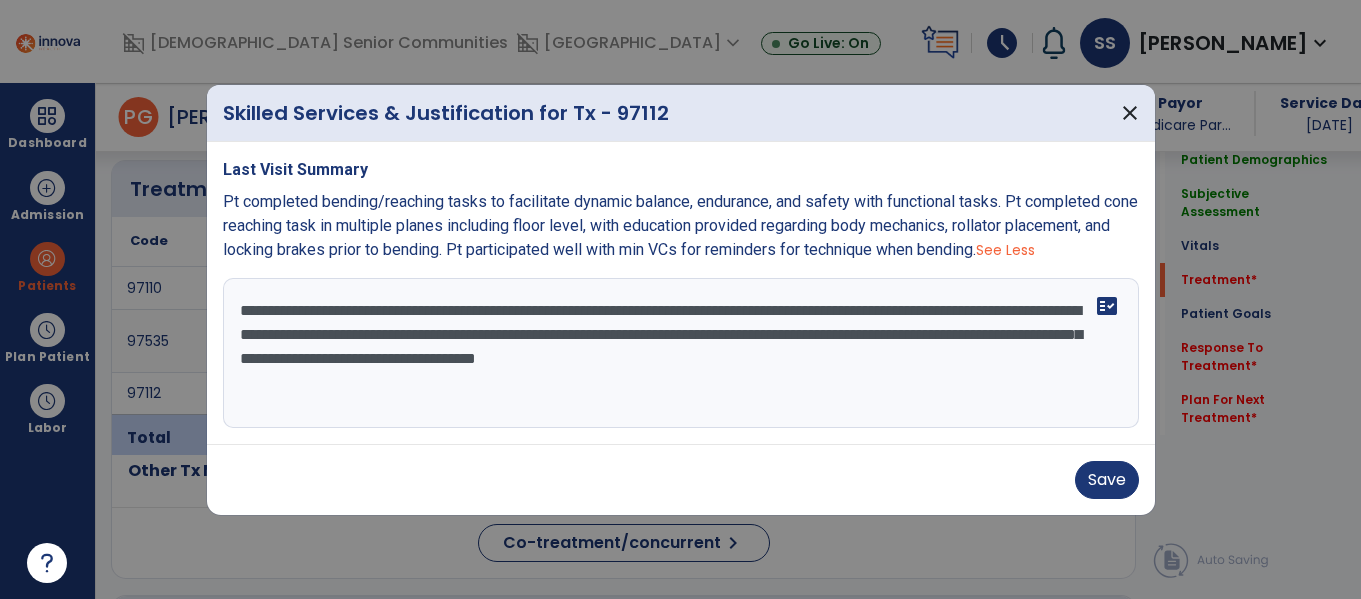 click on "**********" at bounding box center [681, 353] 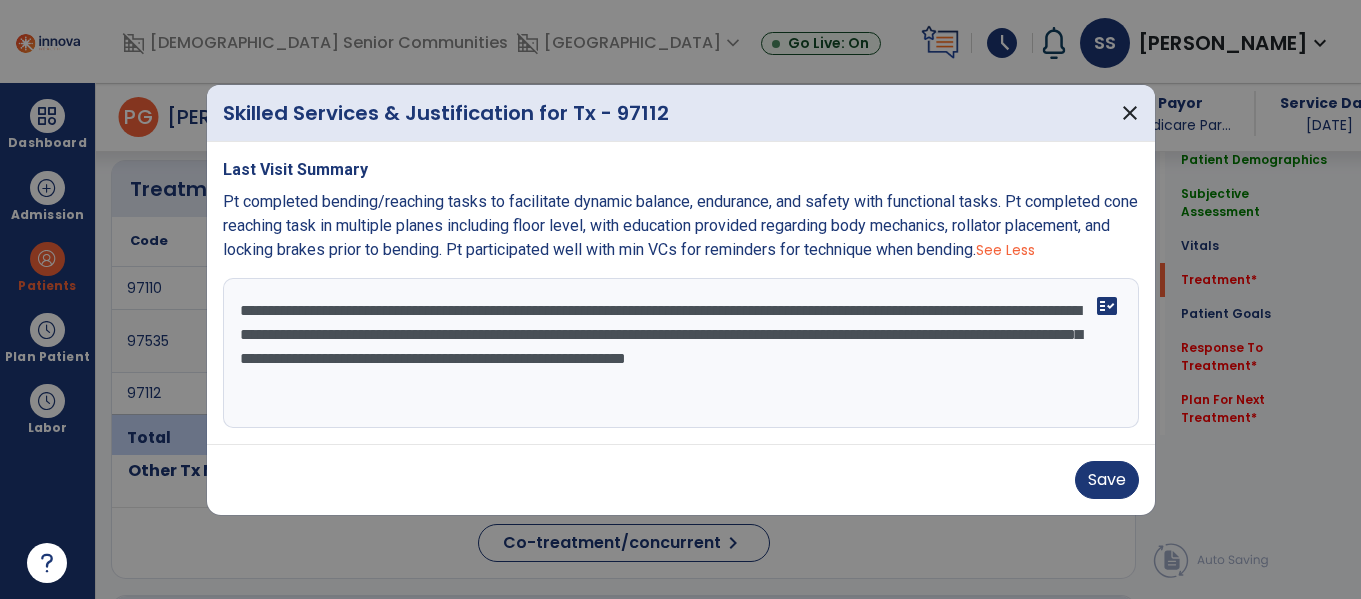 click on "**********" at bounding box center [681, 353] 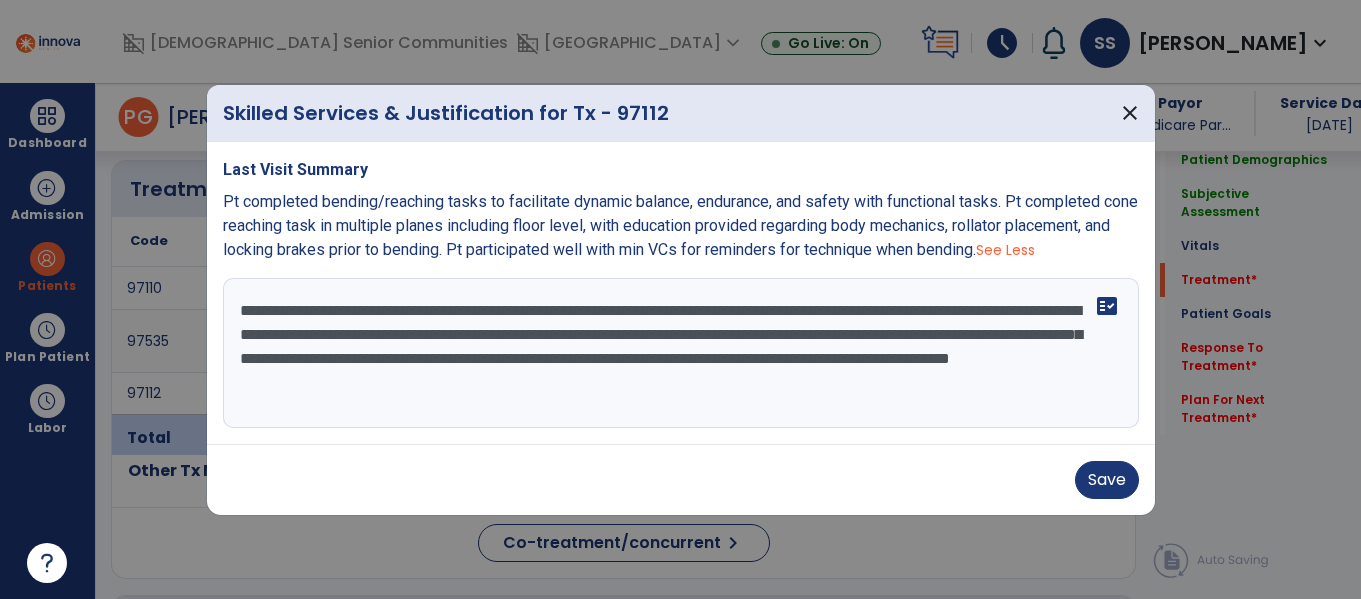 type on "**********" 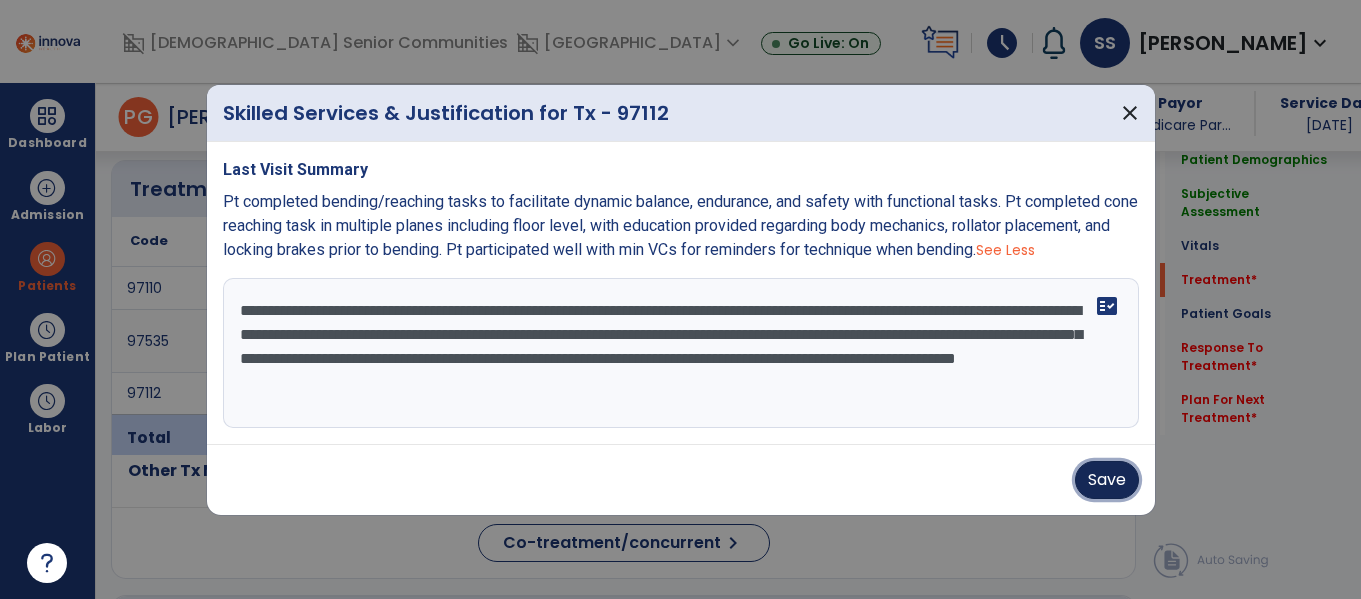 click on "Save" at bounding box center [1107, 480] 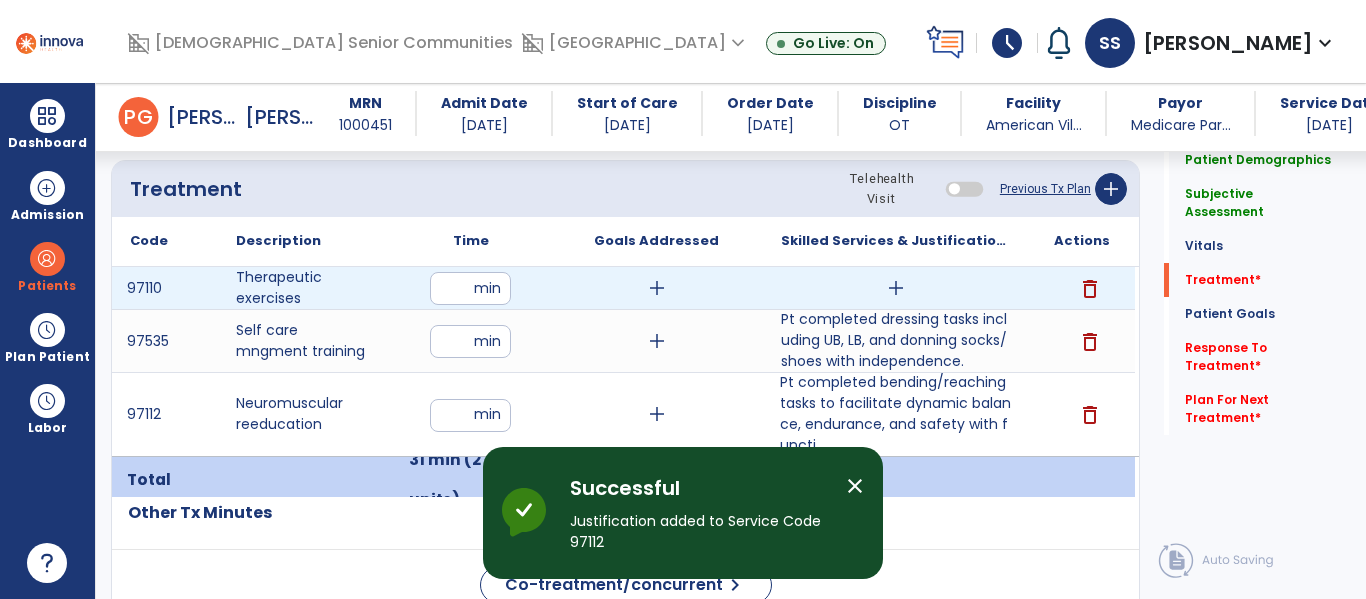 click on "add" at bounding box center [896, 288] 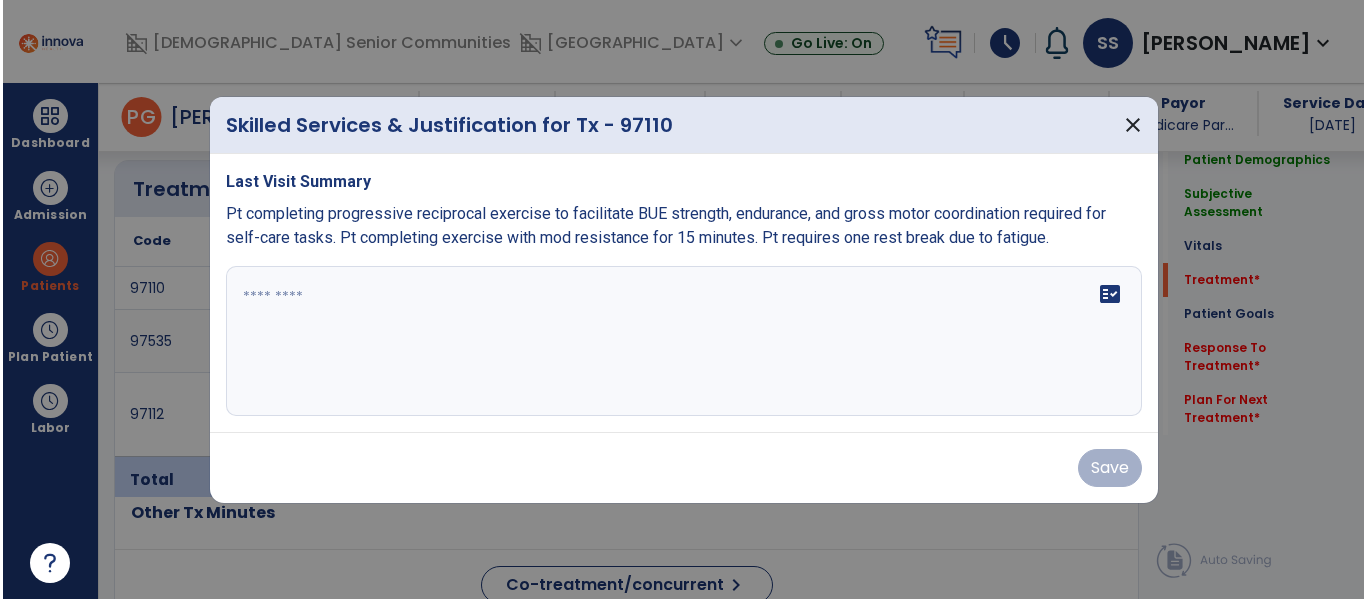 scroll, scrollTop: 1169, scrollLeft: 0, axis: vertical 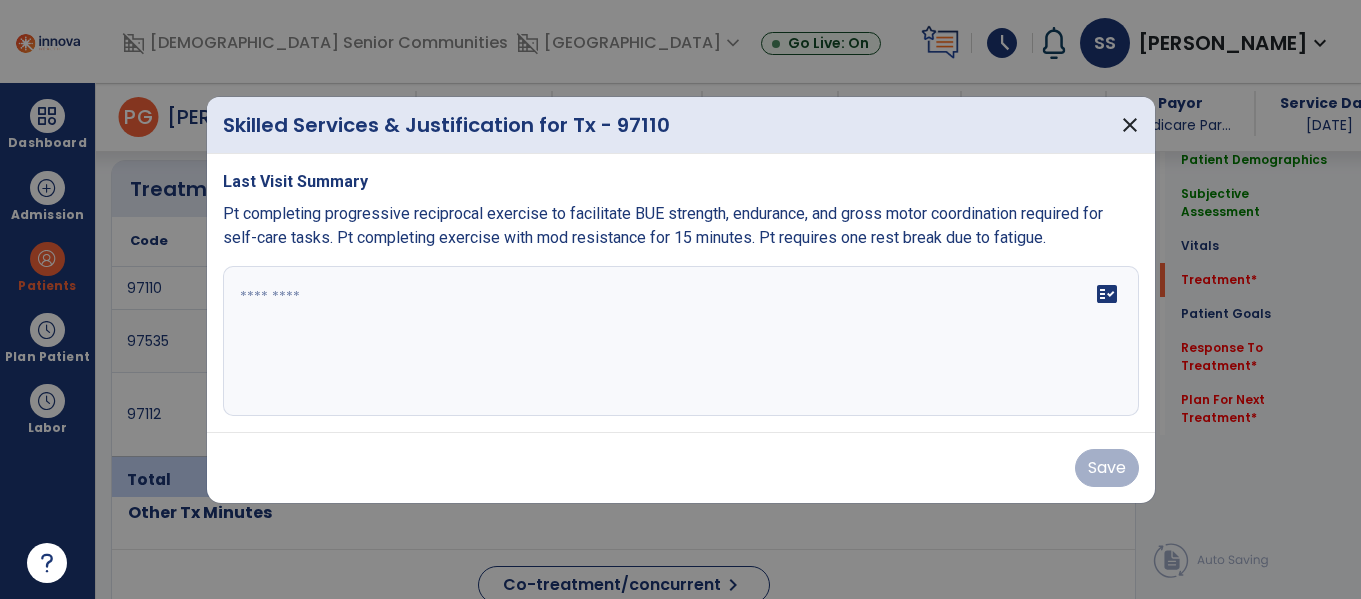 click at bounding box center [681, 341] 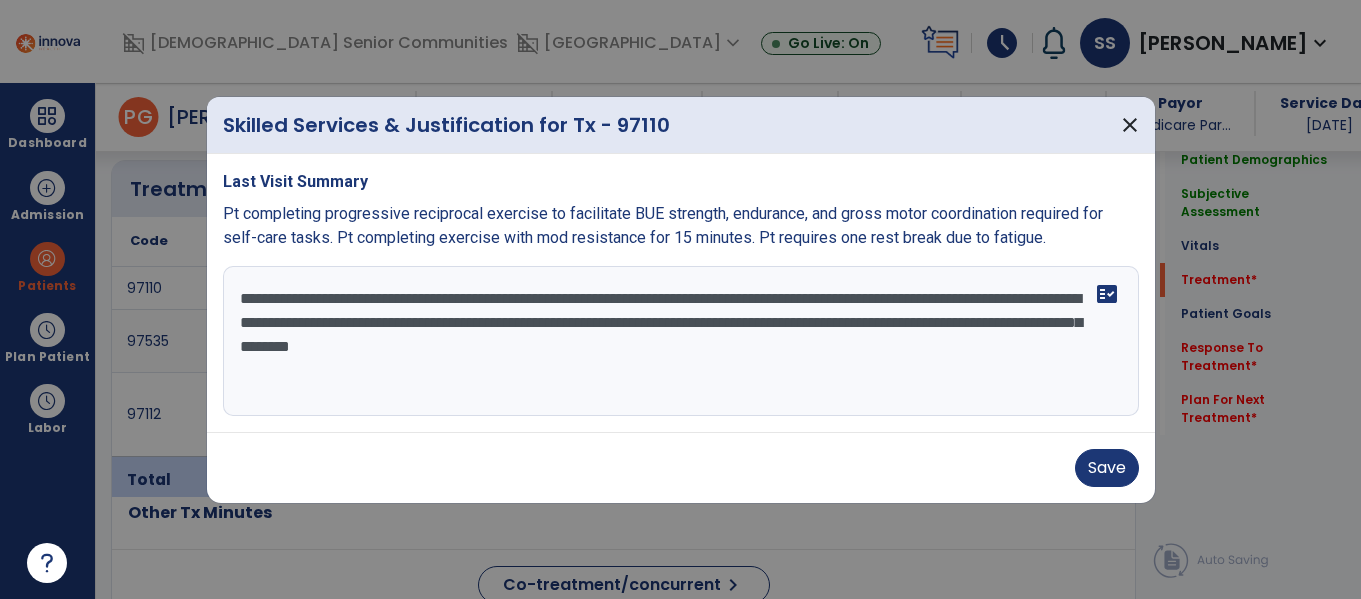 click on "**********" at bounding box center [681, 341] 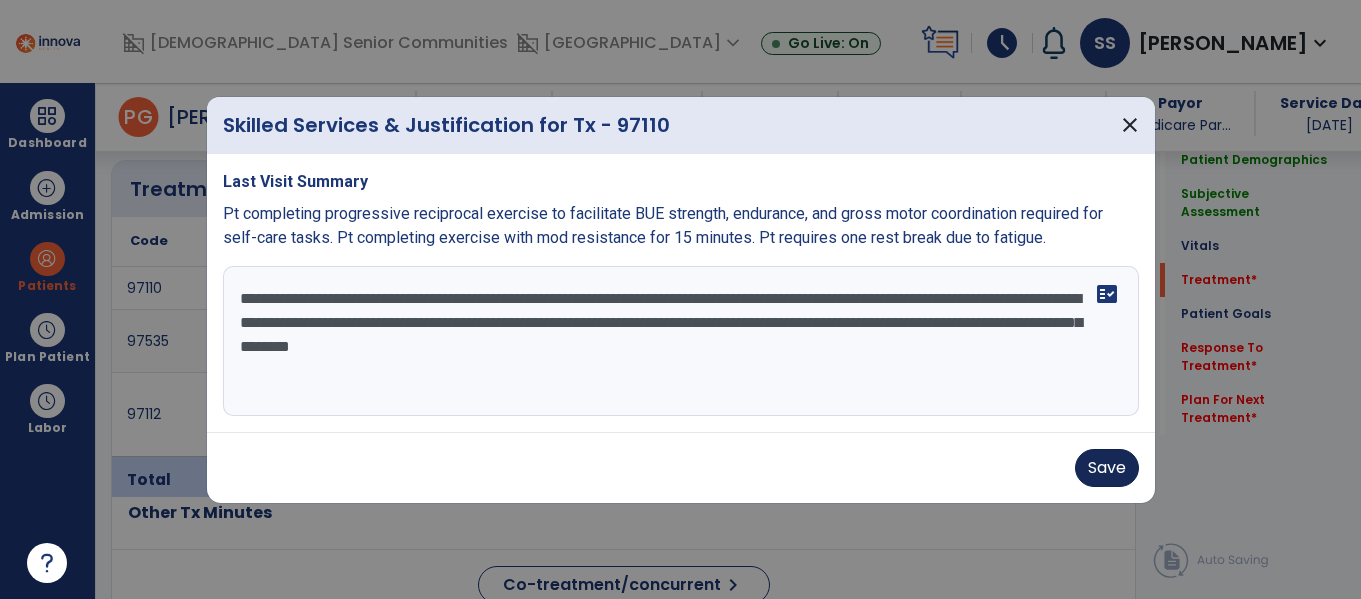 type on "**********" 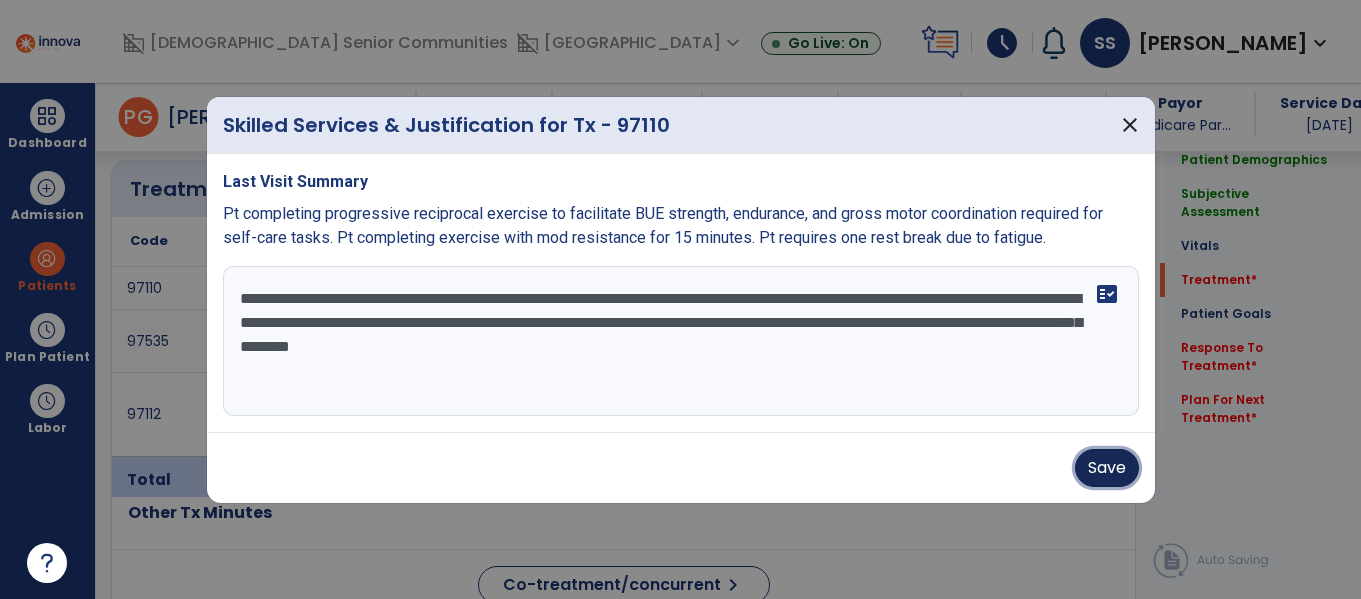 click on "Save" at bounding box center (1107, 468) 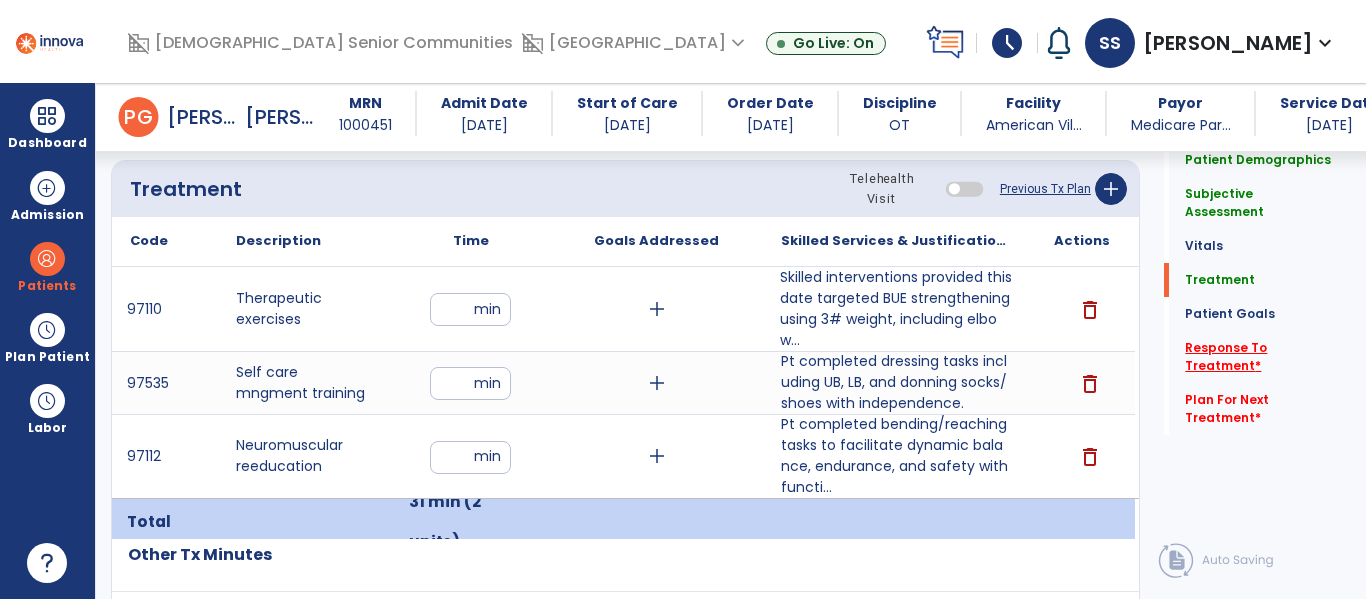 click on "Response To Treatment   *" 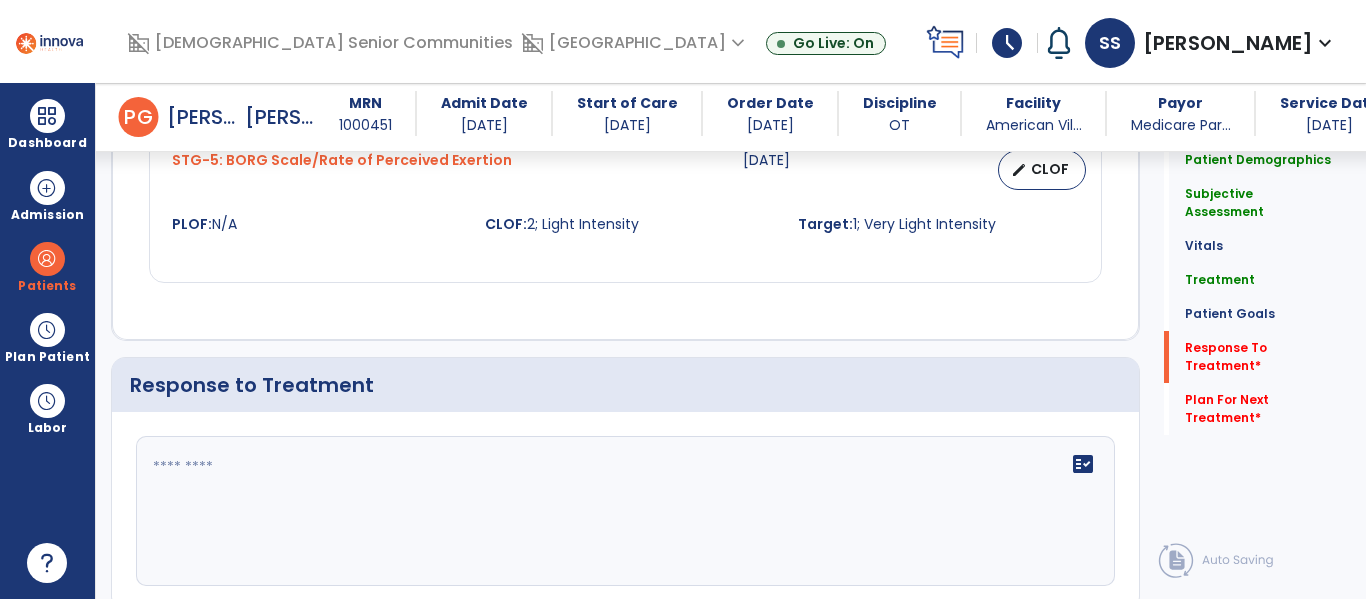 scroll, scrollTop: 2593, scrollLeft: 0, axis: vertical 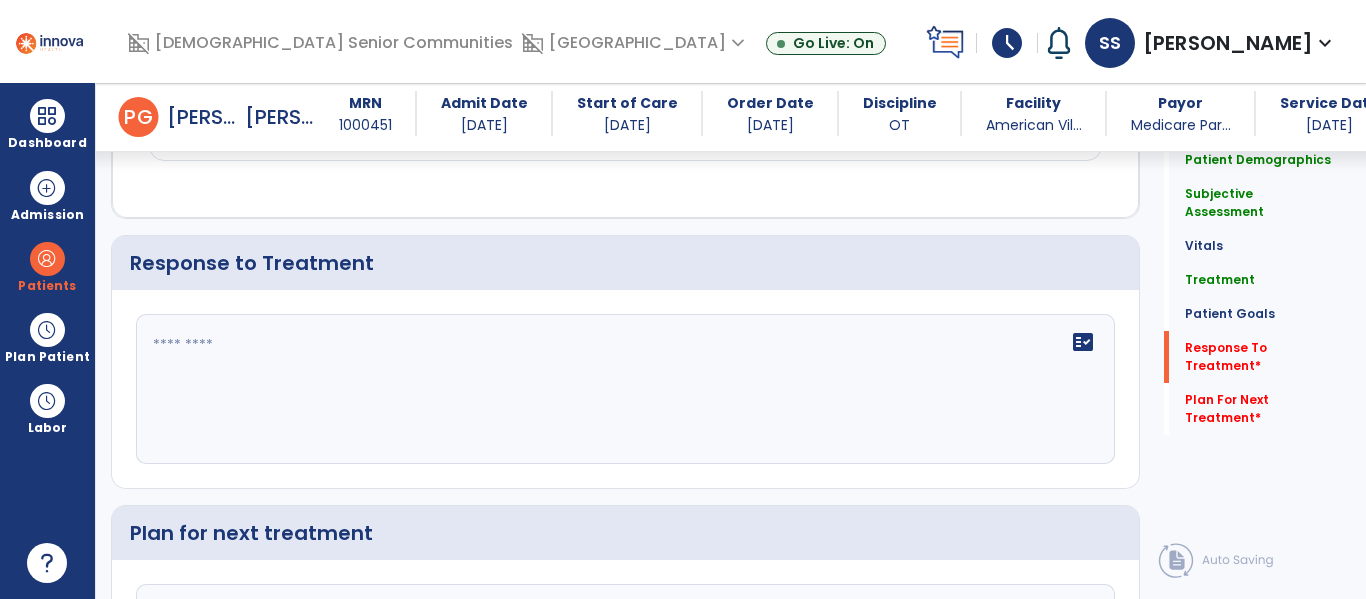click on "fact_check" 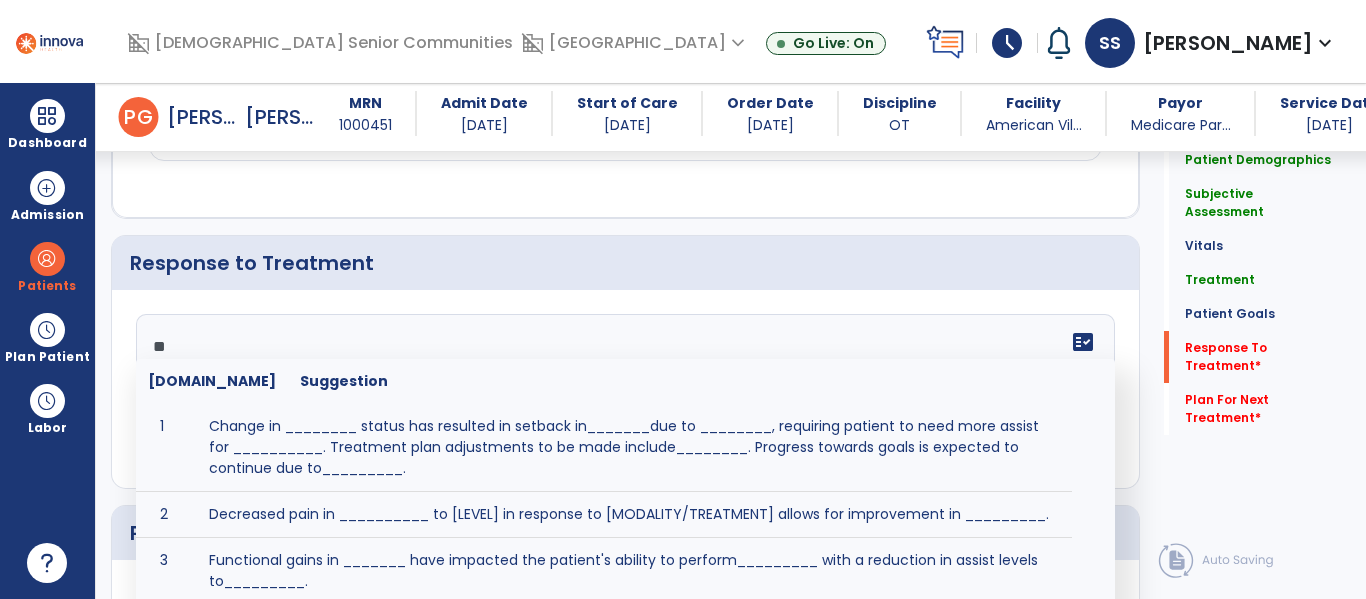 type on "*" 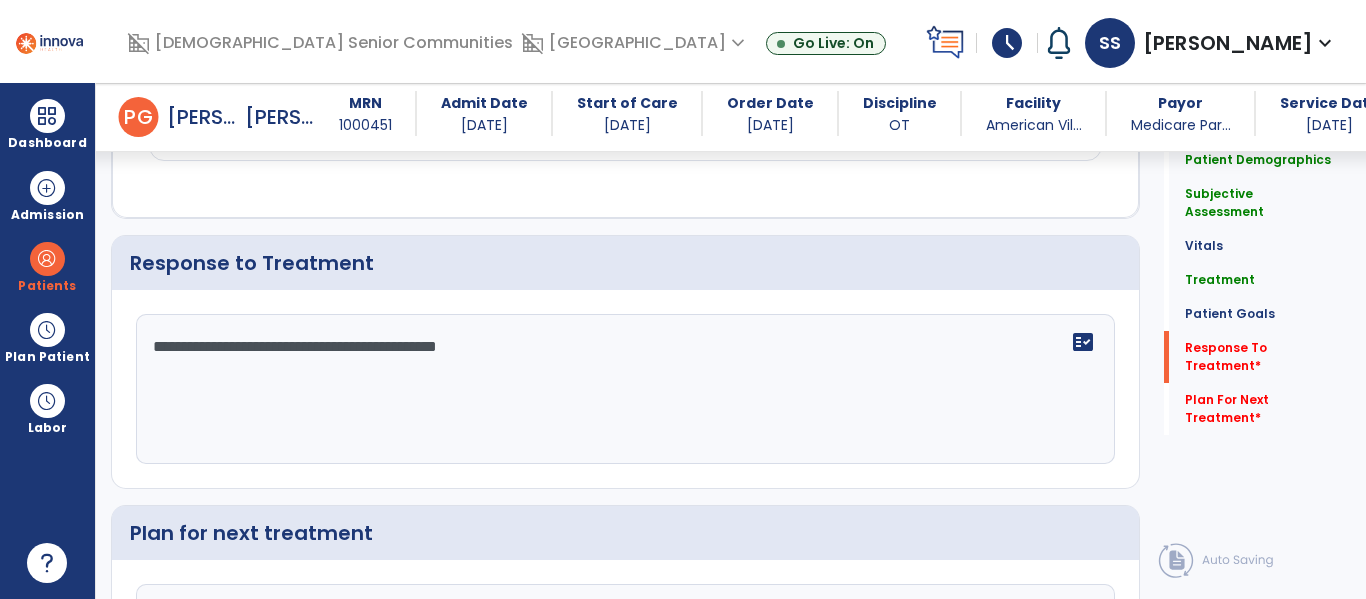 scroll, scrollTop: 2798, scrollLeft: 0, axis: vertical 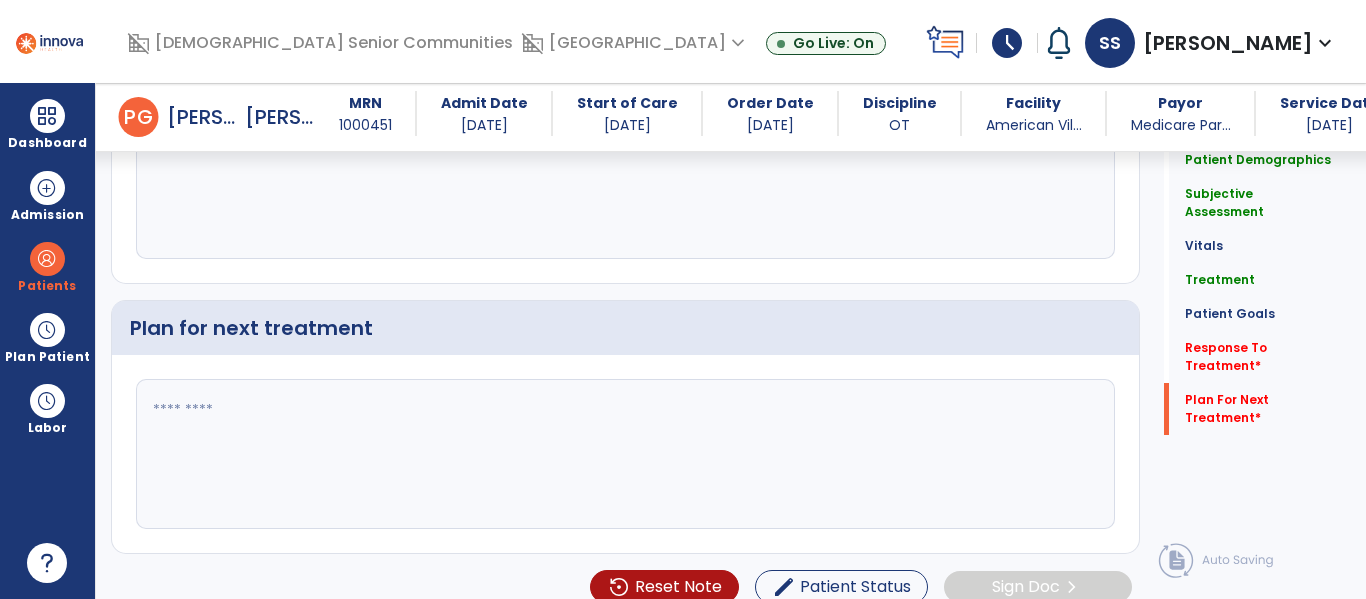 type on "**********" 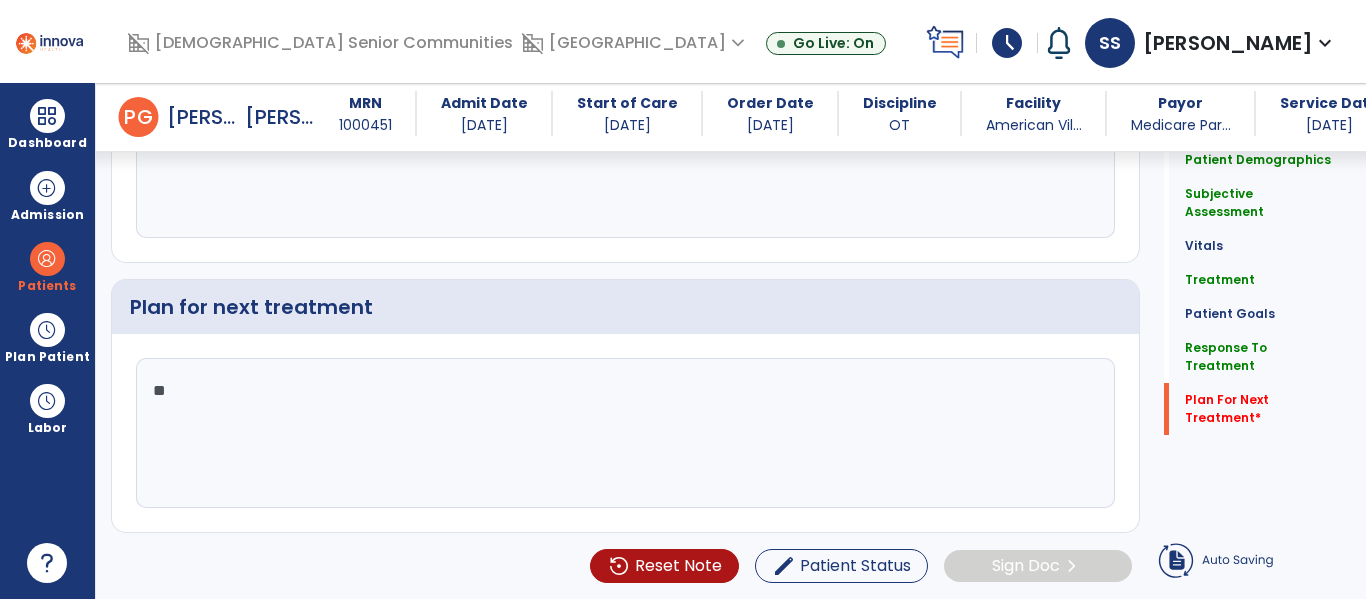 type on "*" 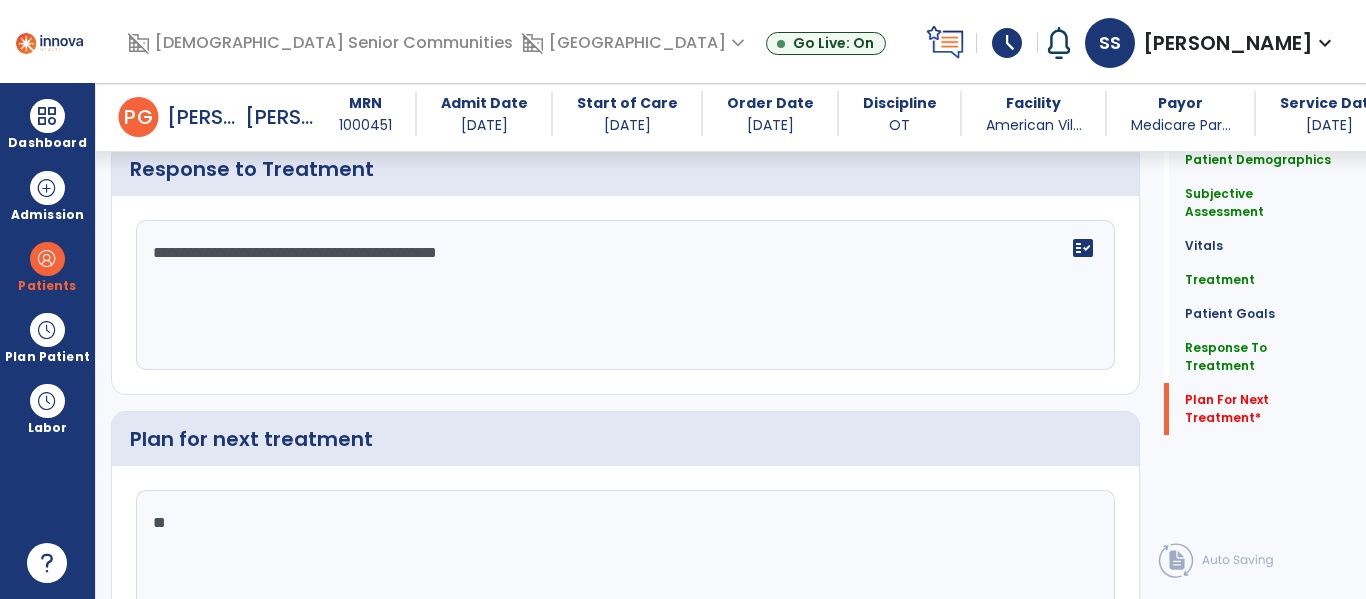 scroll, scrollTop: 2798, scrollLeft: 0, axis: vertical 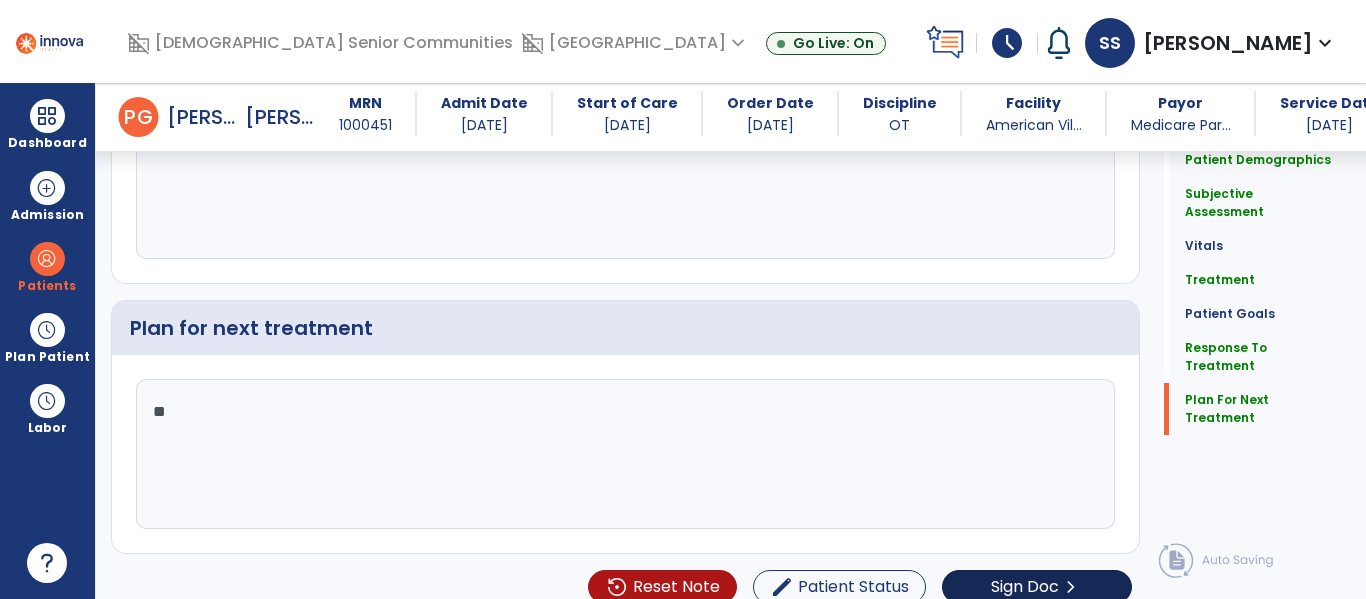 type on "**" 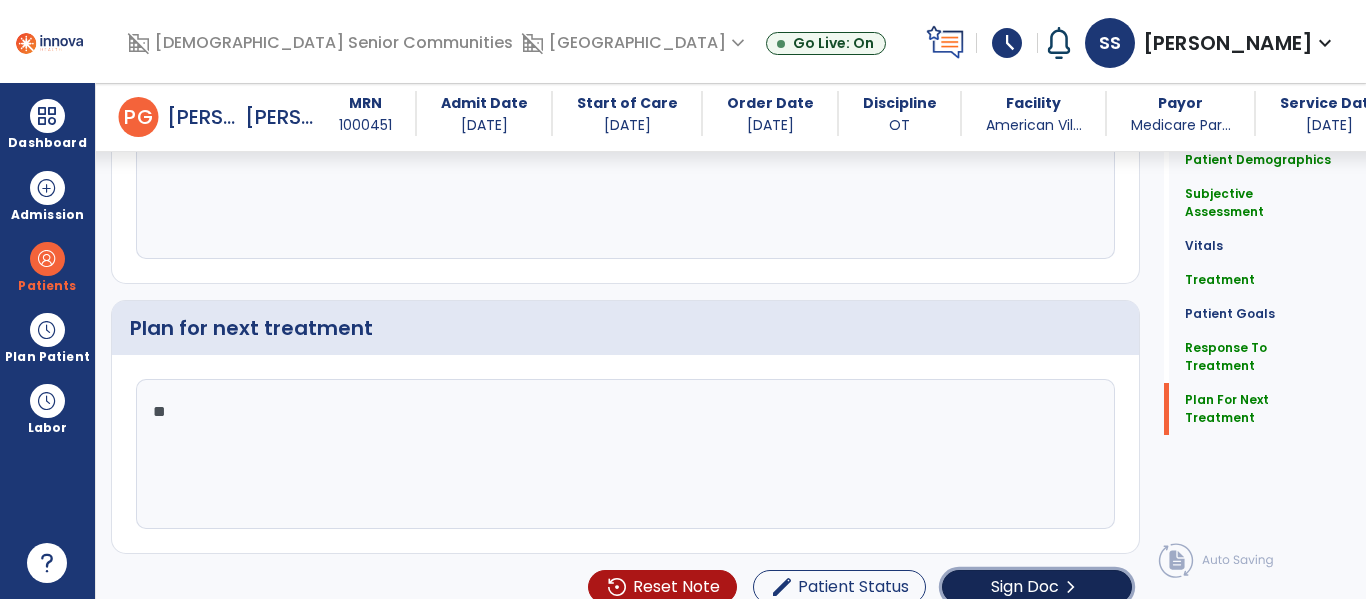 click on "Sign Doc" 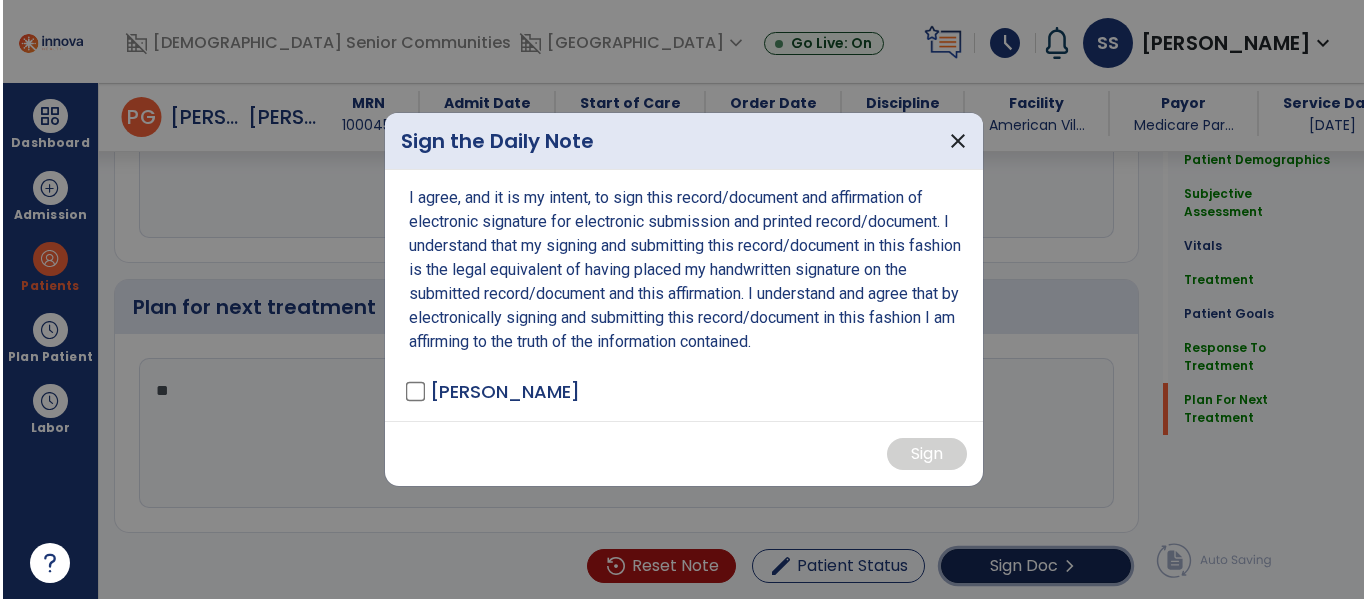 scroll, scrollTop: 2819, scrollLeft: 0, axis: vertical 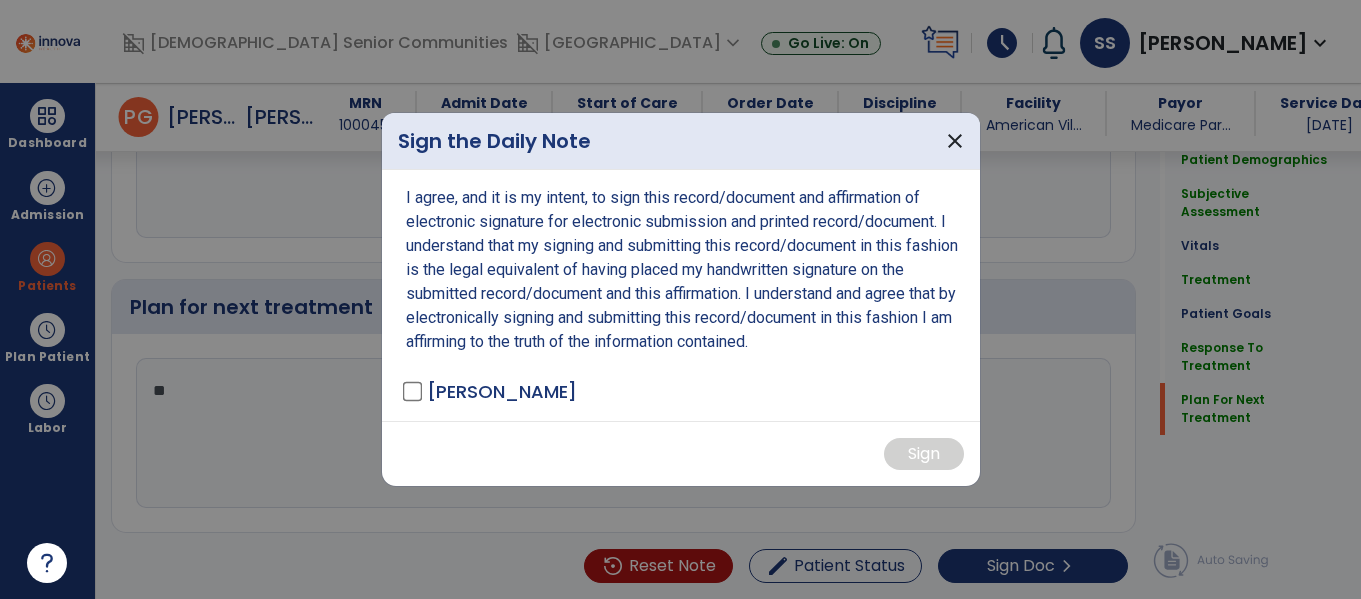 click on "[PERSON_NAME]" at bounding box center [502, 391] 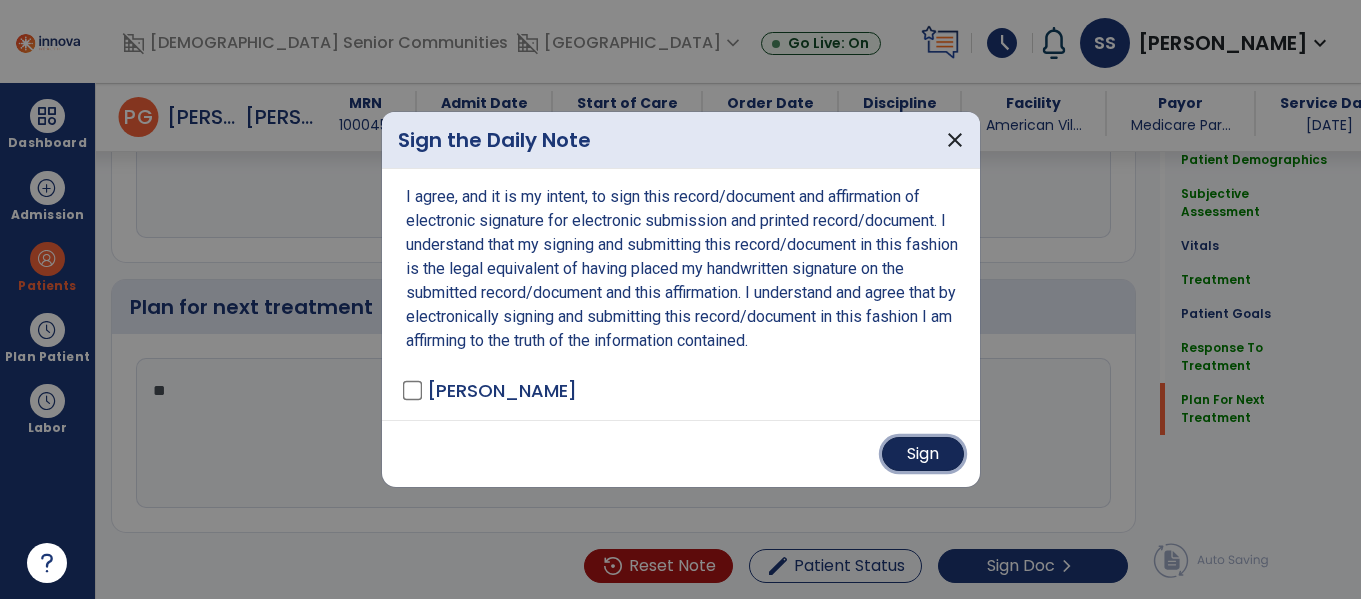 click on "Sign" at bounding box center (923, 454) 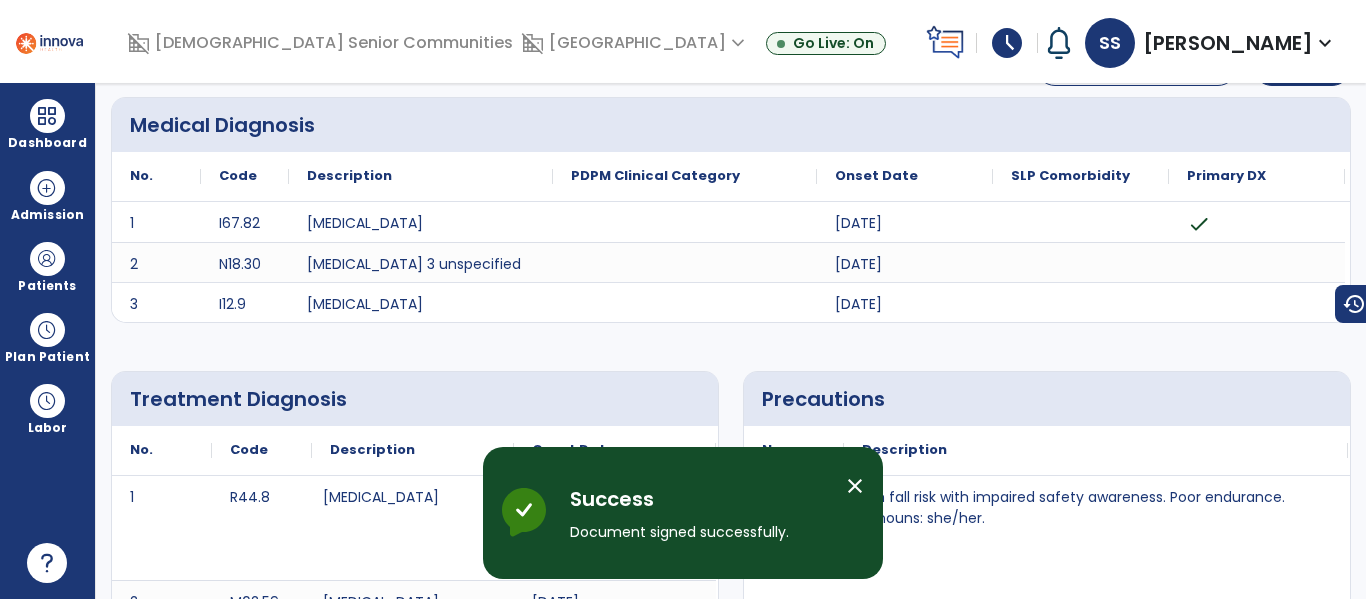 scroll, scrollTop: 0, scrollLeft: 0, axis: both 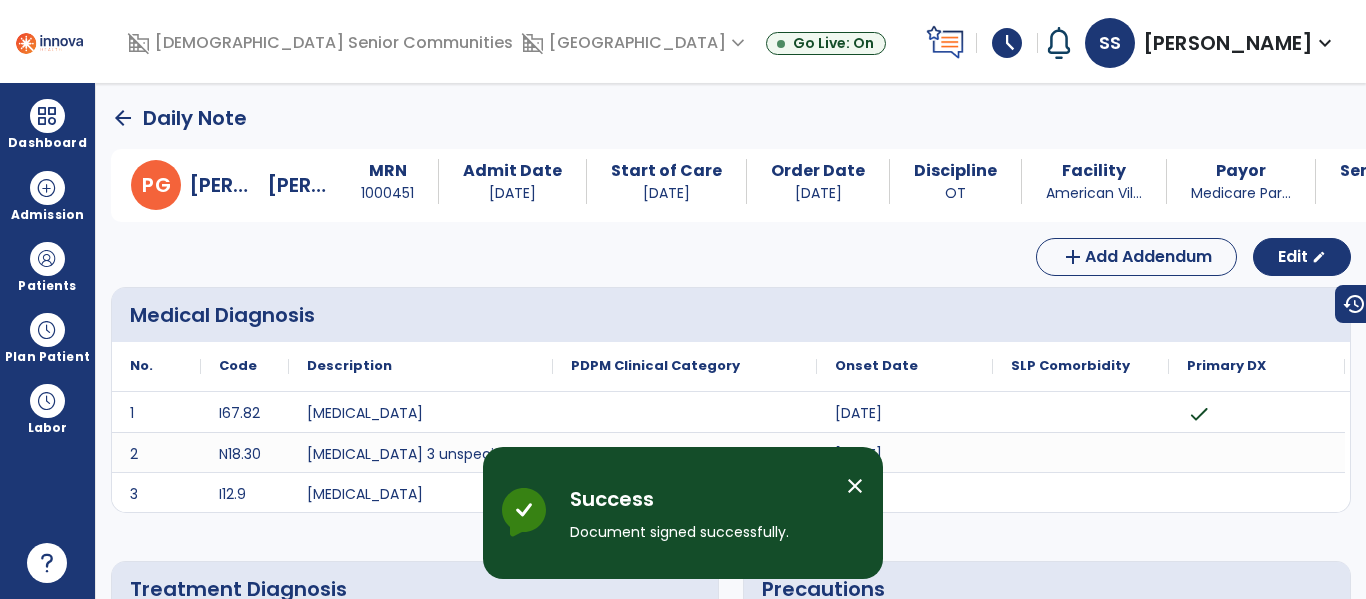 click on "arrow_back" 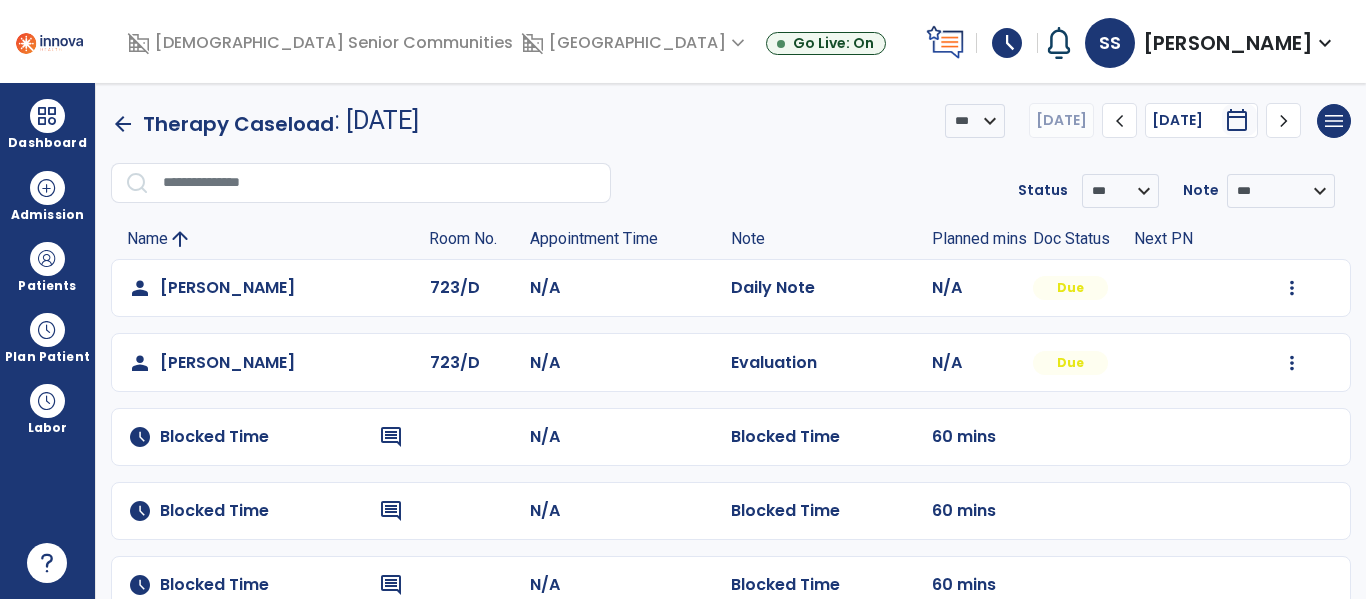 scroll, scrollTop: 1306, scrollLeft: 0, axis: vertical 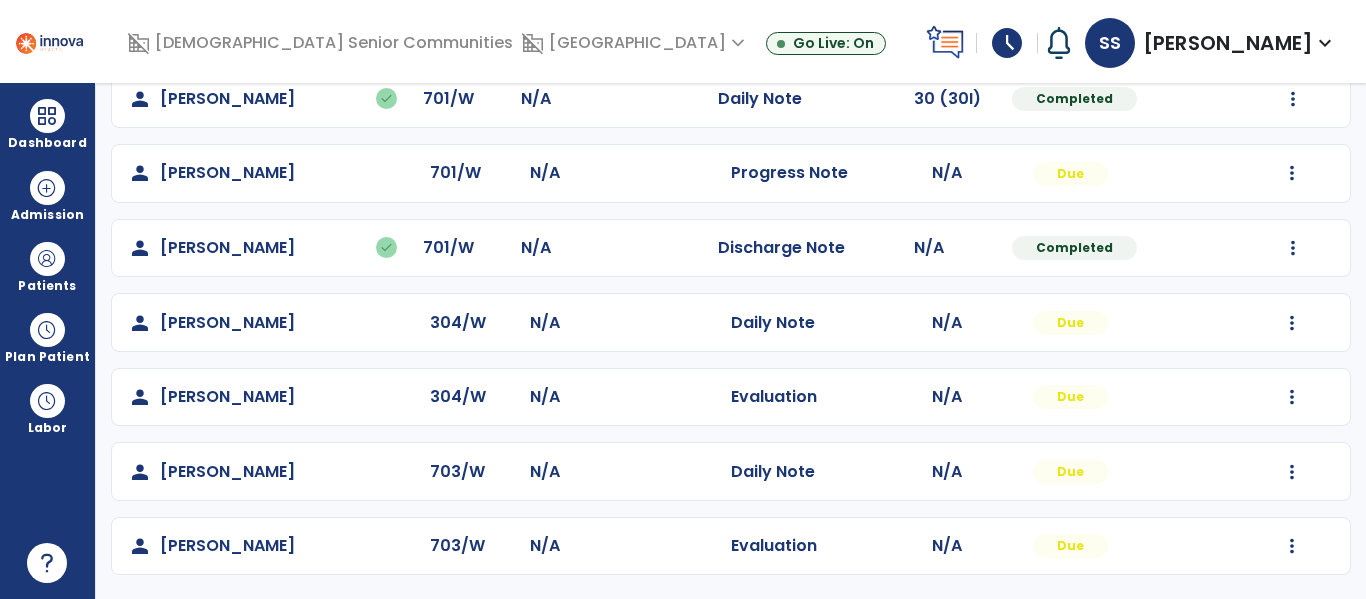 click on "Mark Visit As Complete   Reset Note   Open Document   G + C Mins" 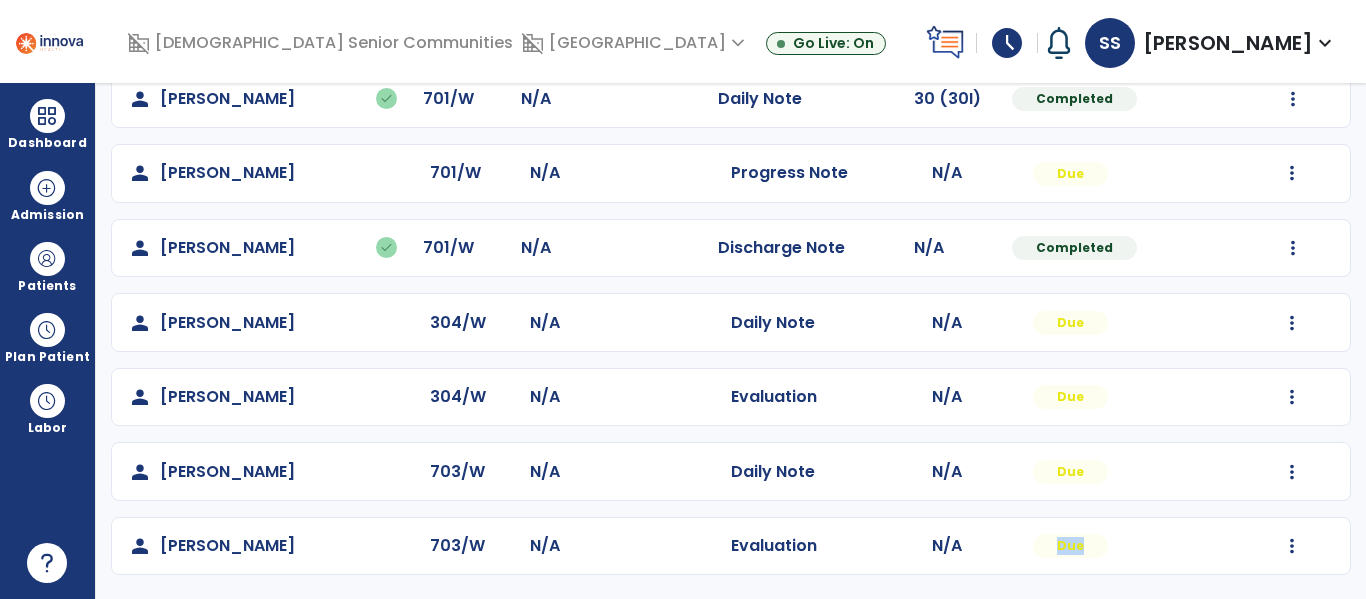 click on "Mark Visit As Complete   Reset Note   Open Document   G + C Mins" 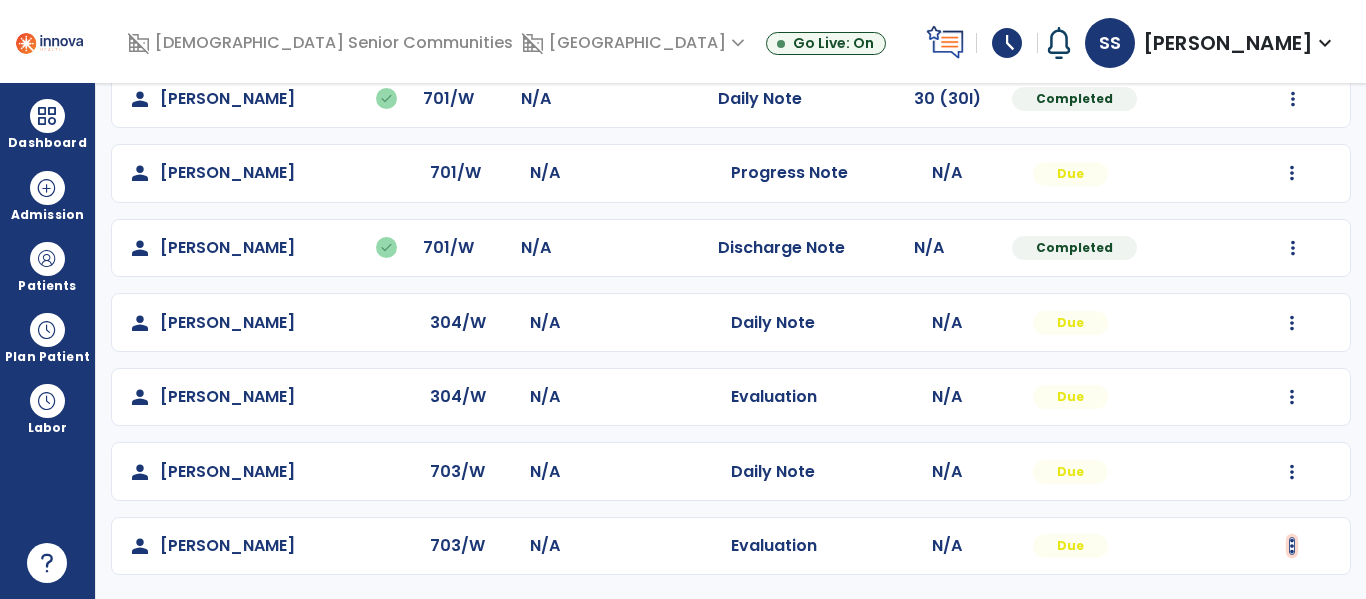 click at bounding box center (1292, -1018) 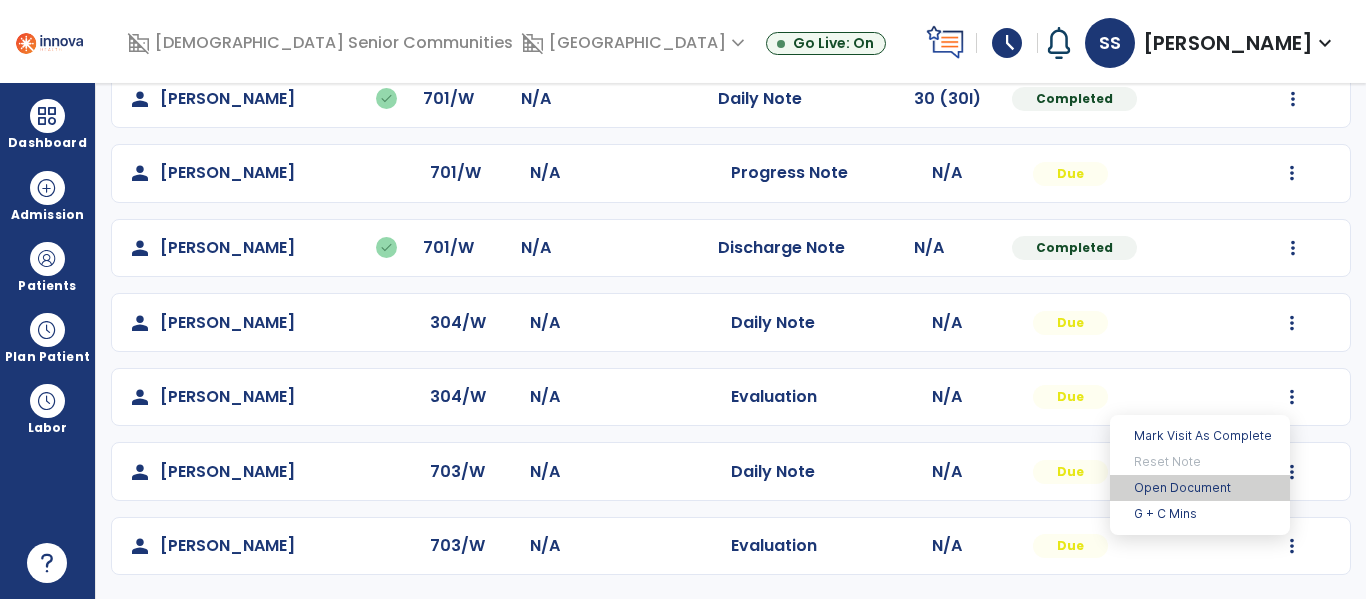 click on "Open Document" at bounding box center (1200, 488) 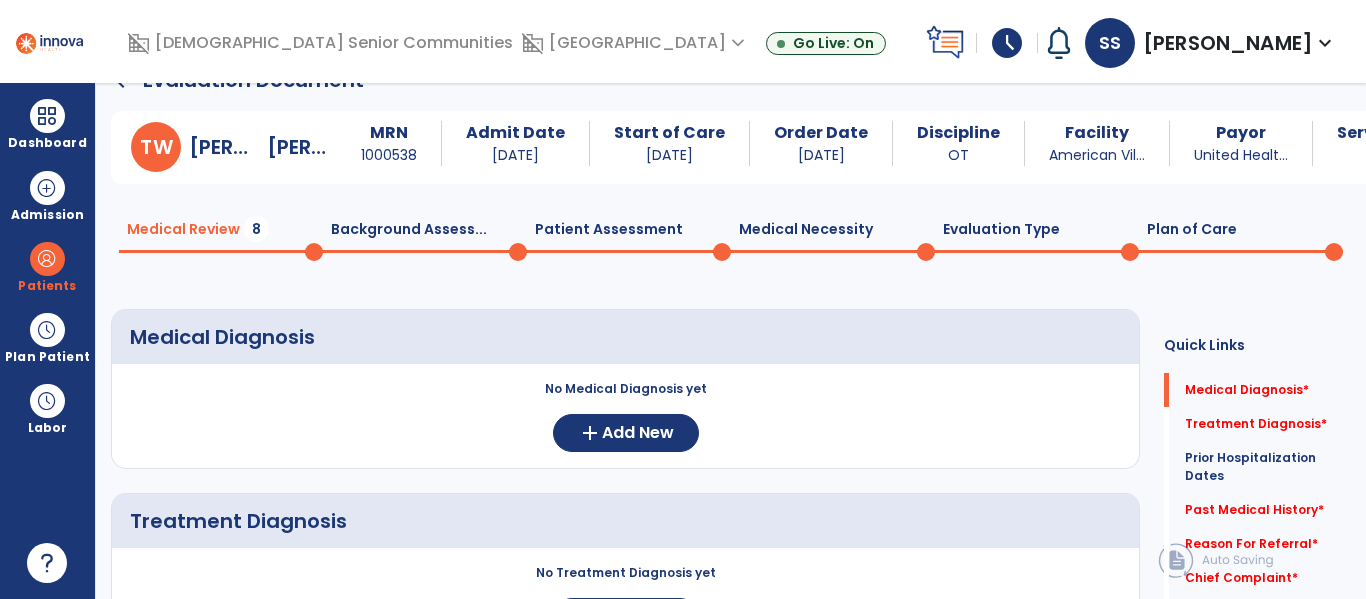 scroll, scrollTop: 43, scrollLeft: 0, axis: vertical 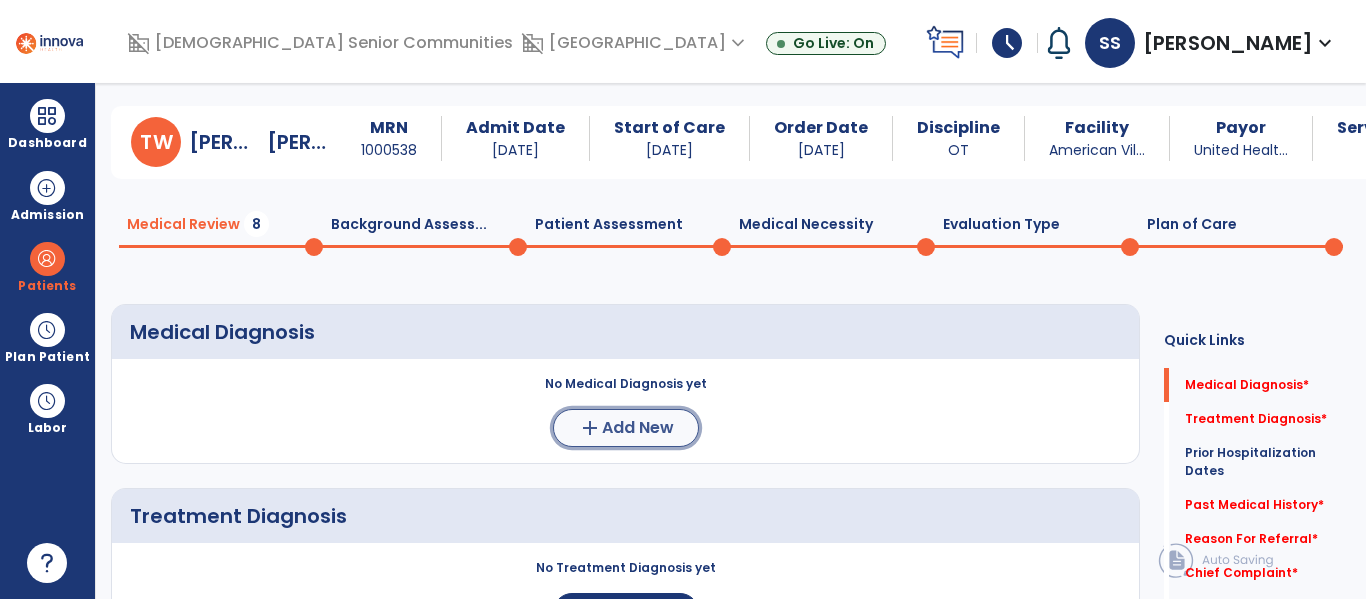 click on "Add New" 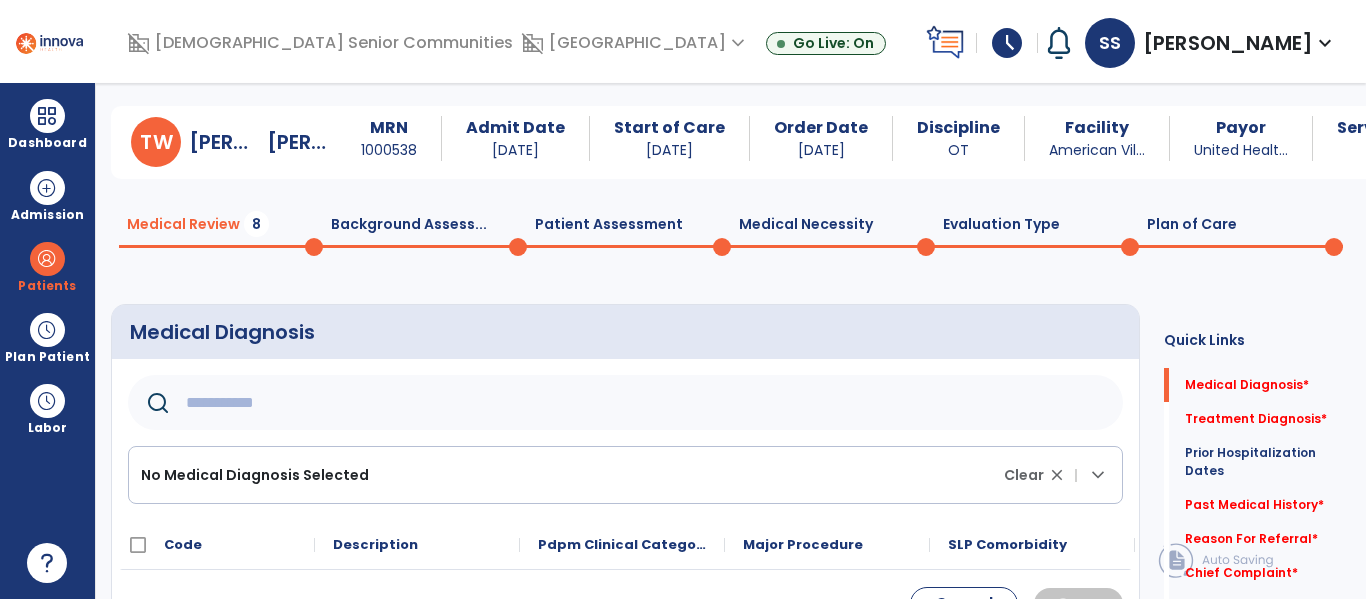 click 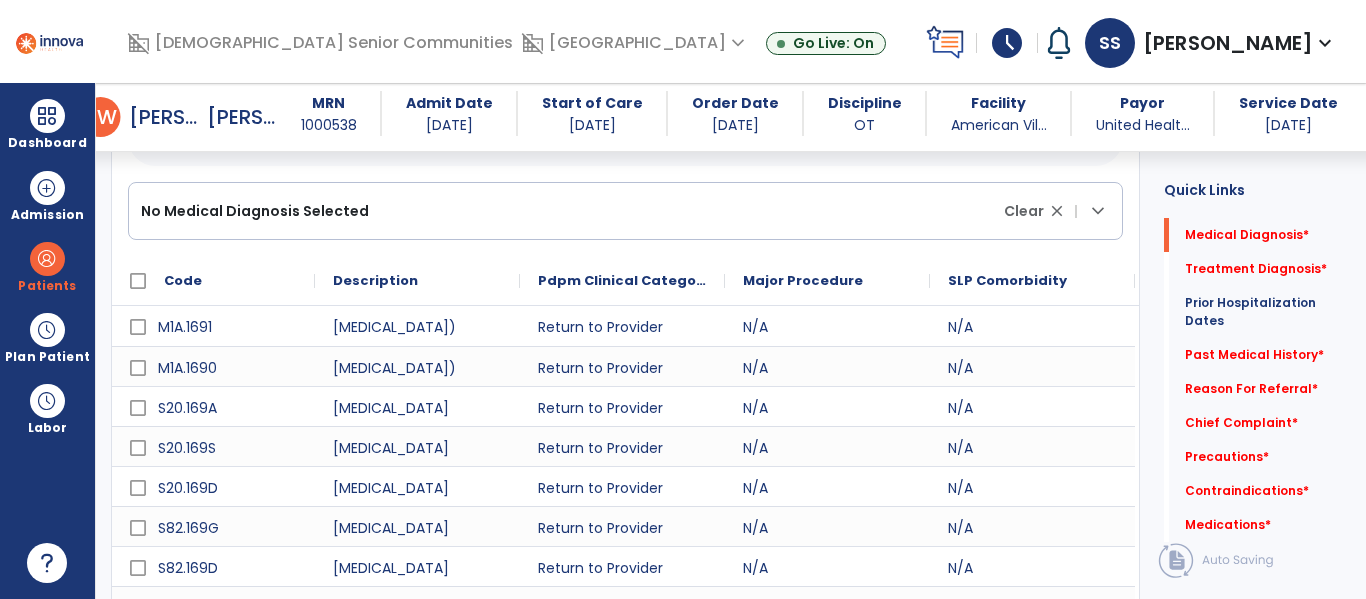 scroll, scrollTop: 197, scrollLeft: 0, axis: vertical 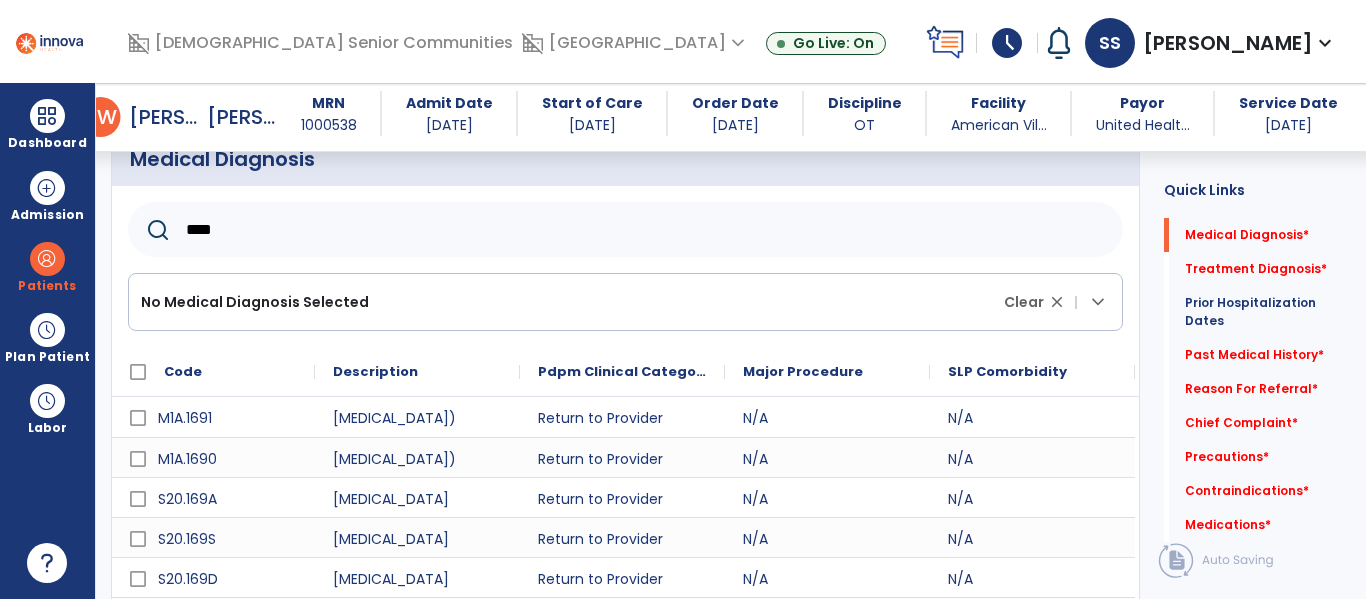 click on "****" 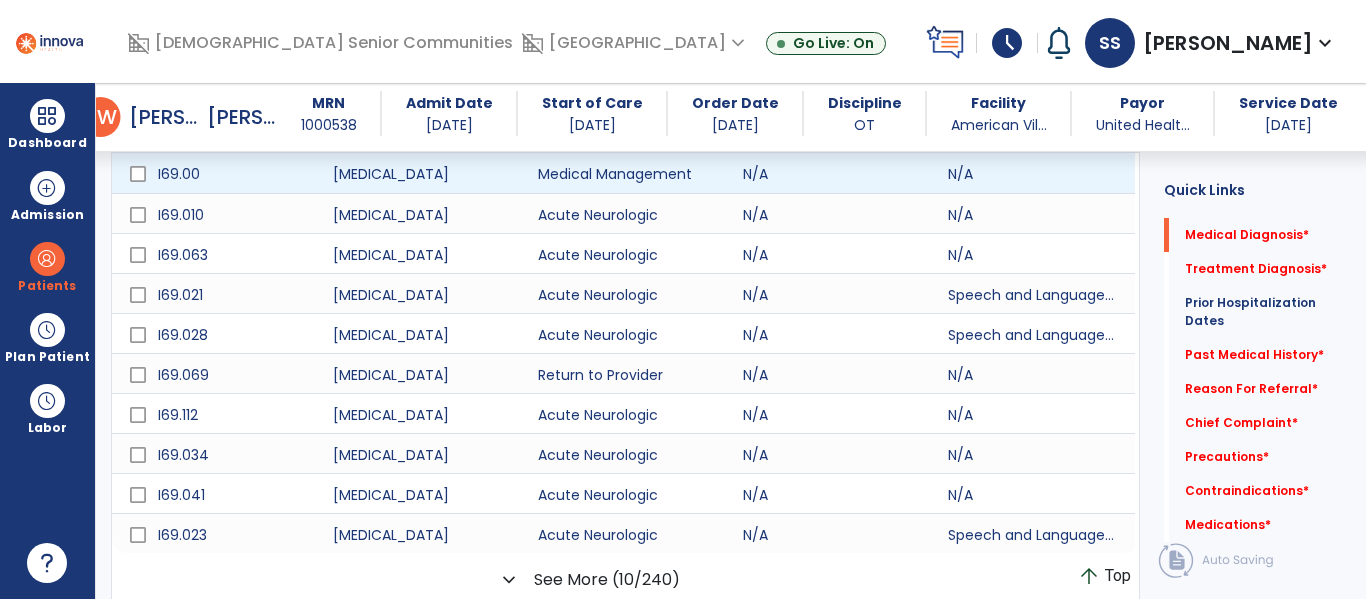 scroll, scrollTop: 200, scrollLeft: 0, axis: vertical 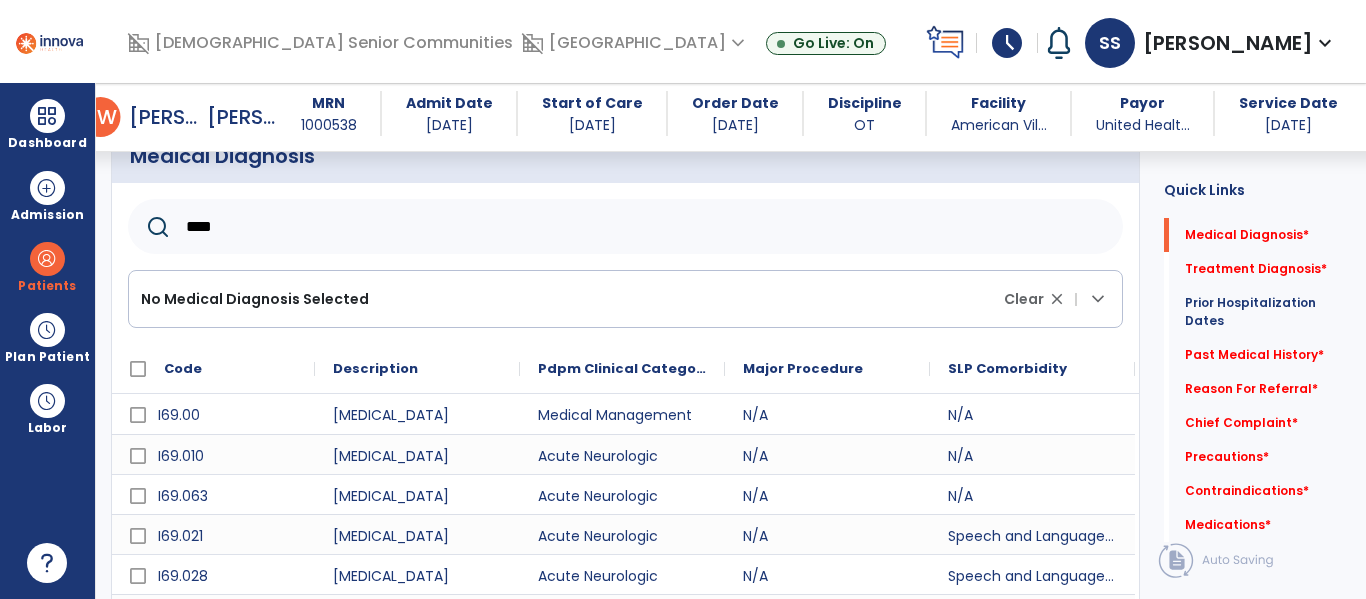 click on "****" 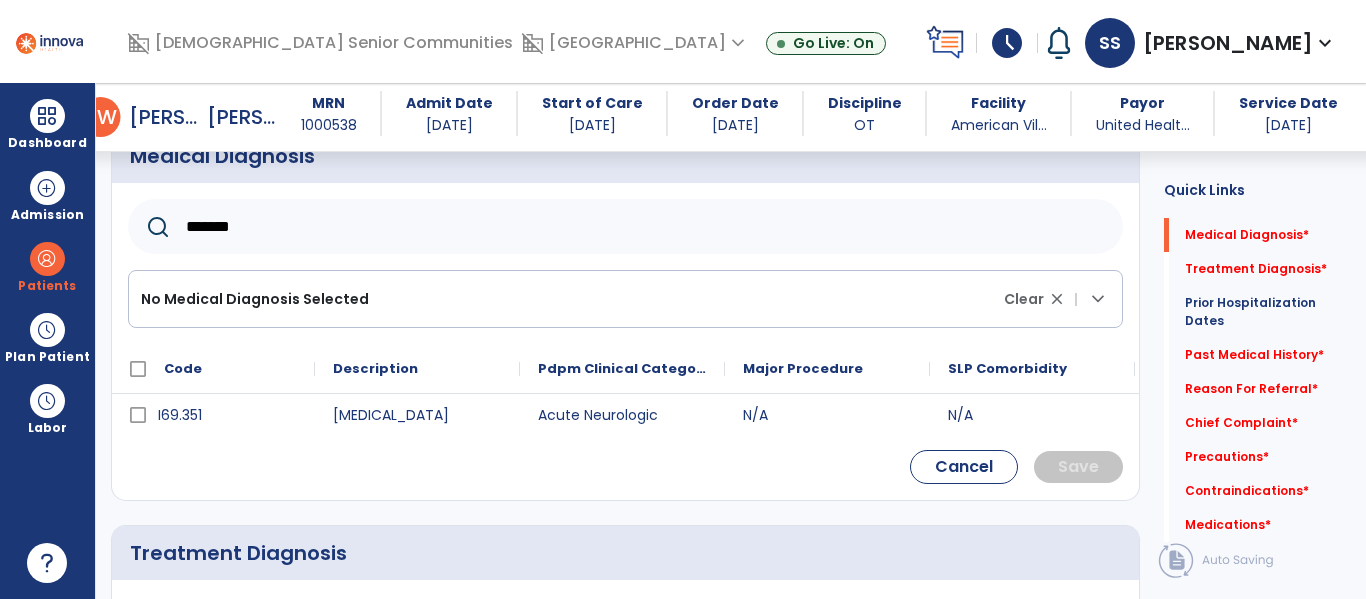 scroll, scrollTop: 240, scrollLeft: 0, axis: vertical 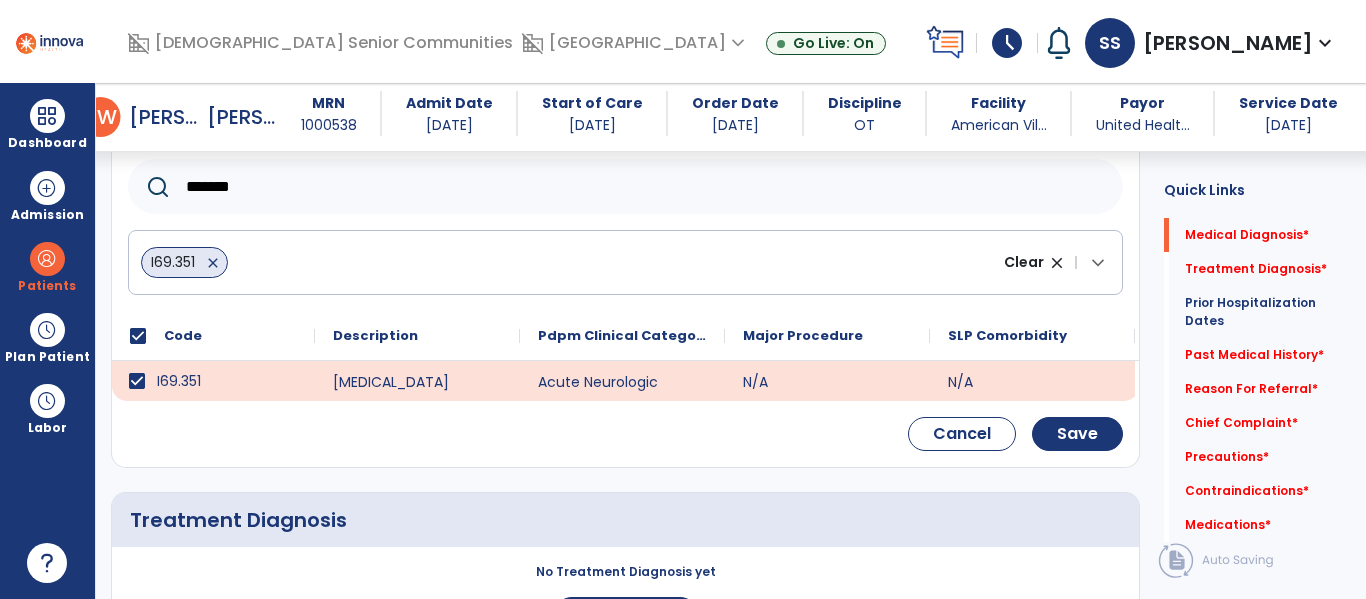 click on "*******" 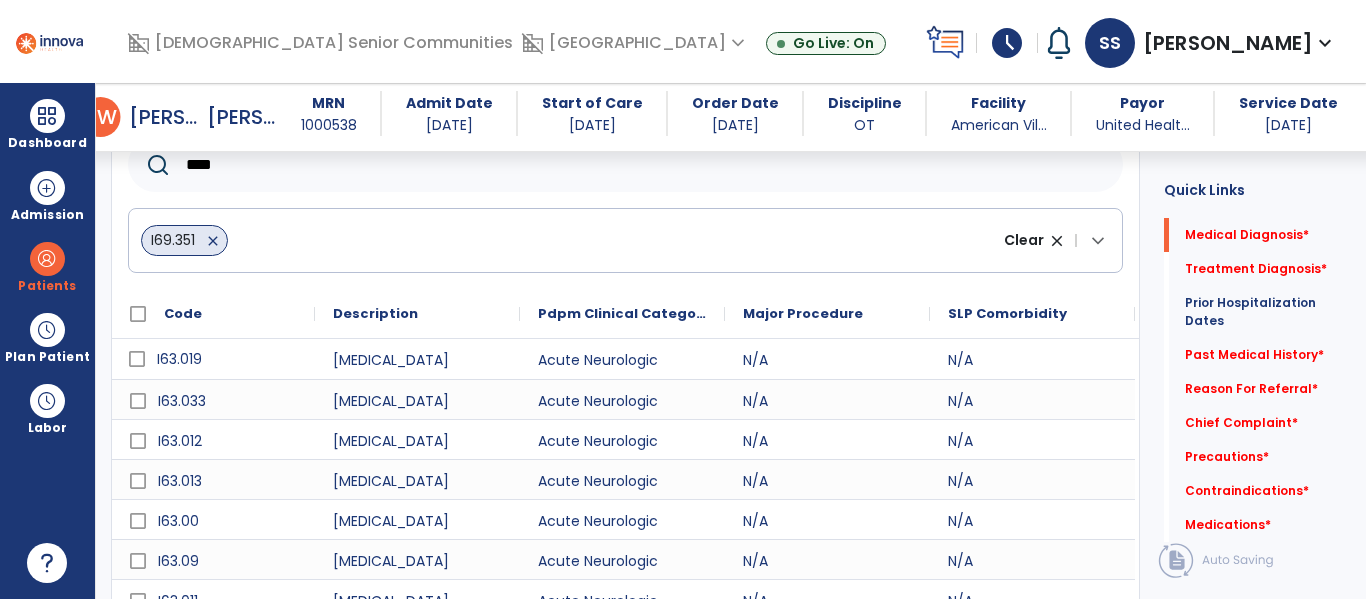 scroll, scrollTop: 258, scrollLeft: 0, axis: vertical 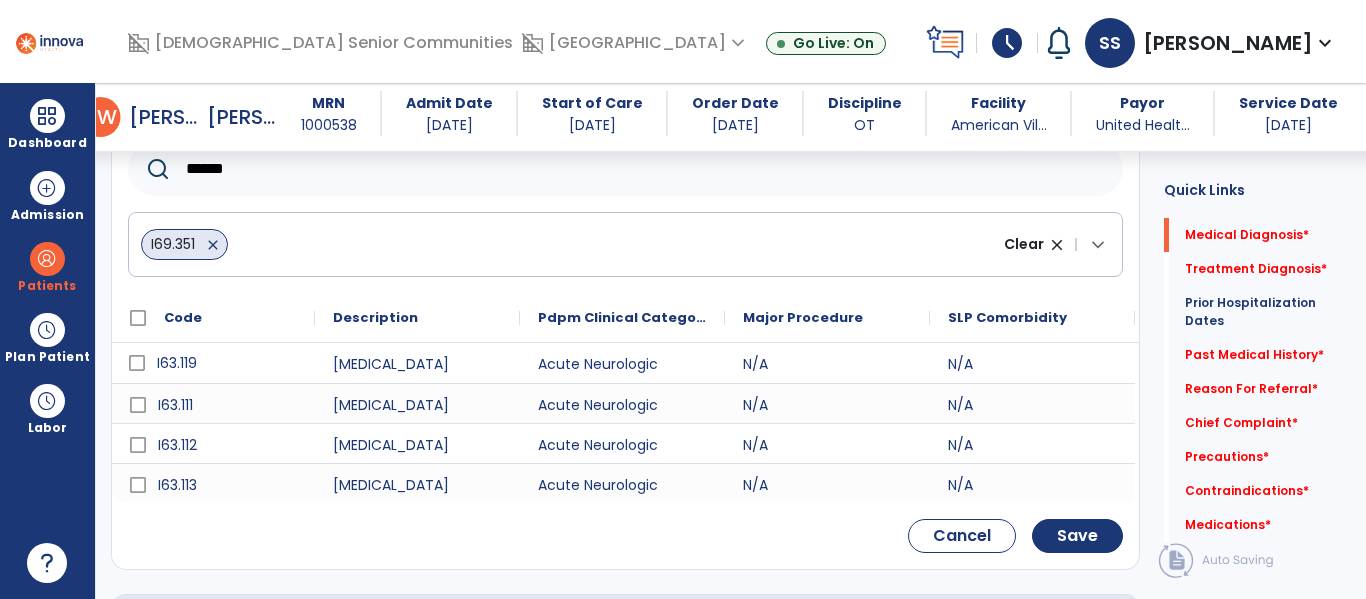 click on "******" 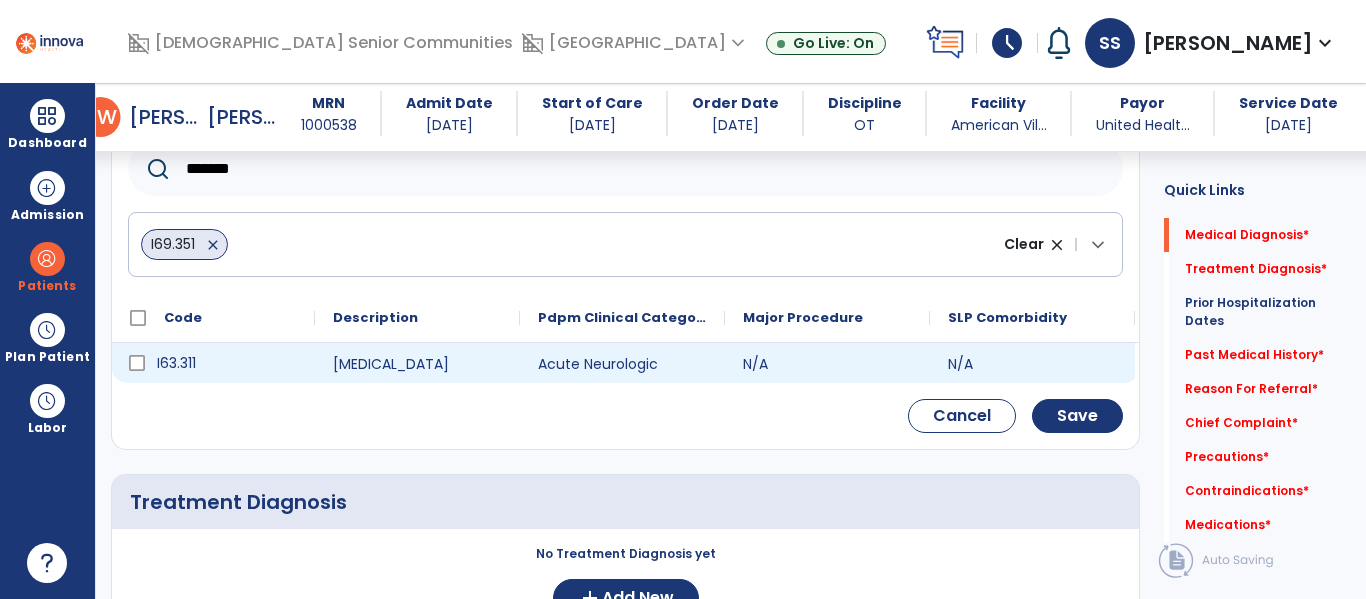 type on "*******" 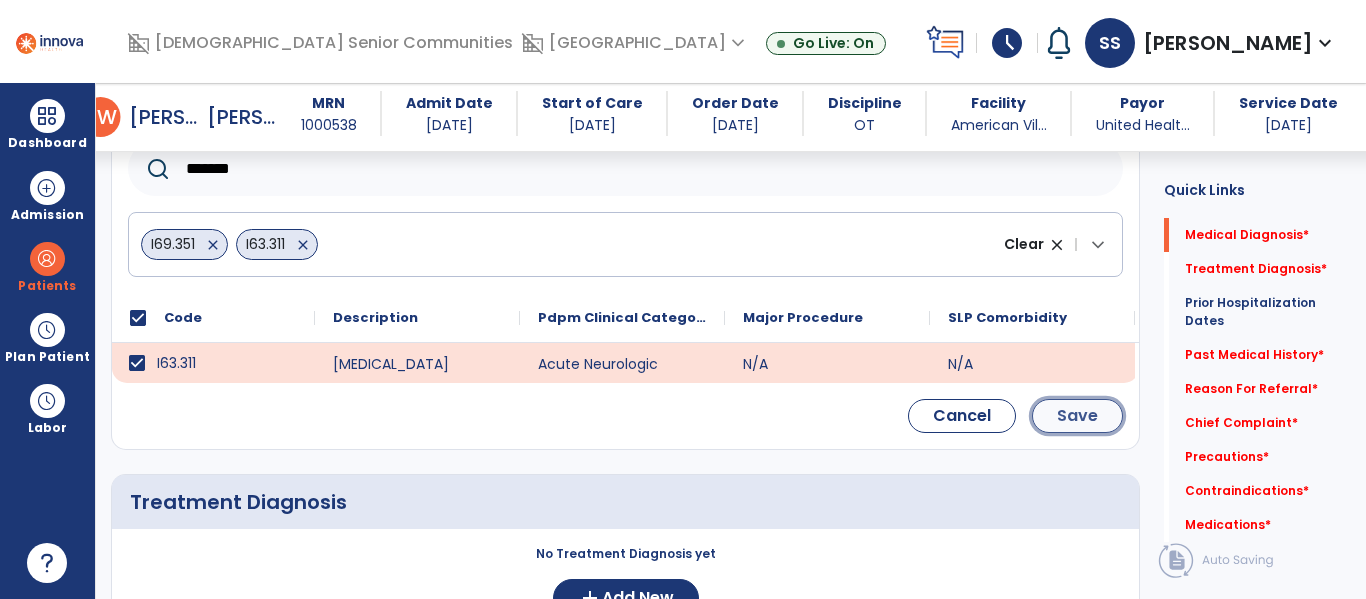 click on "Save" 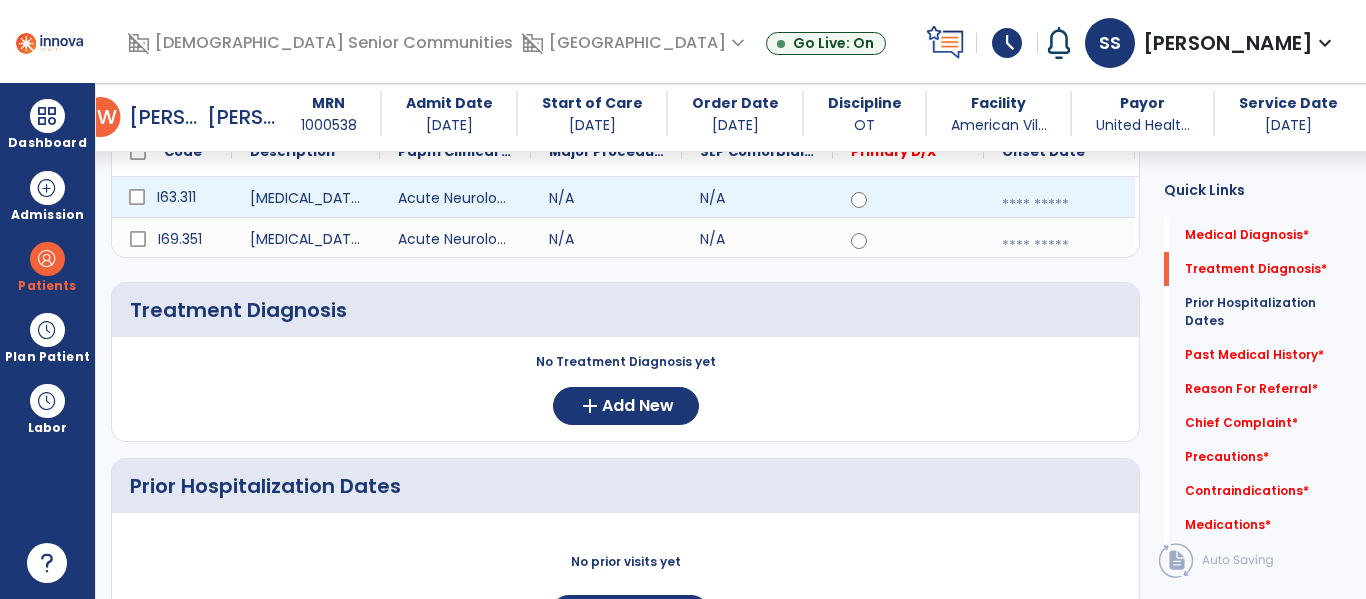 scroll, scrollTop: 165, scrollLeft: 0, axis: vertical 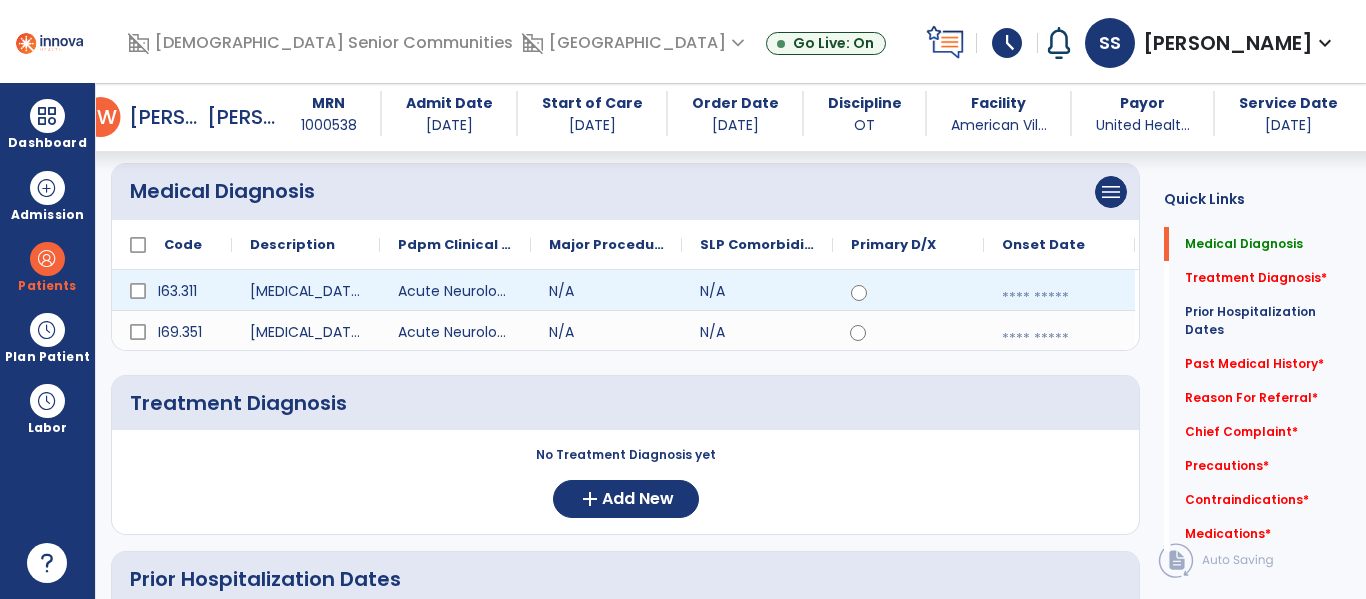 click at bounding box center (1059, 298) 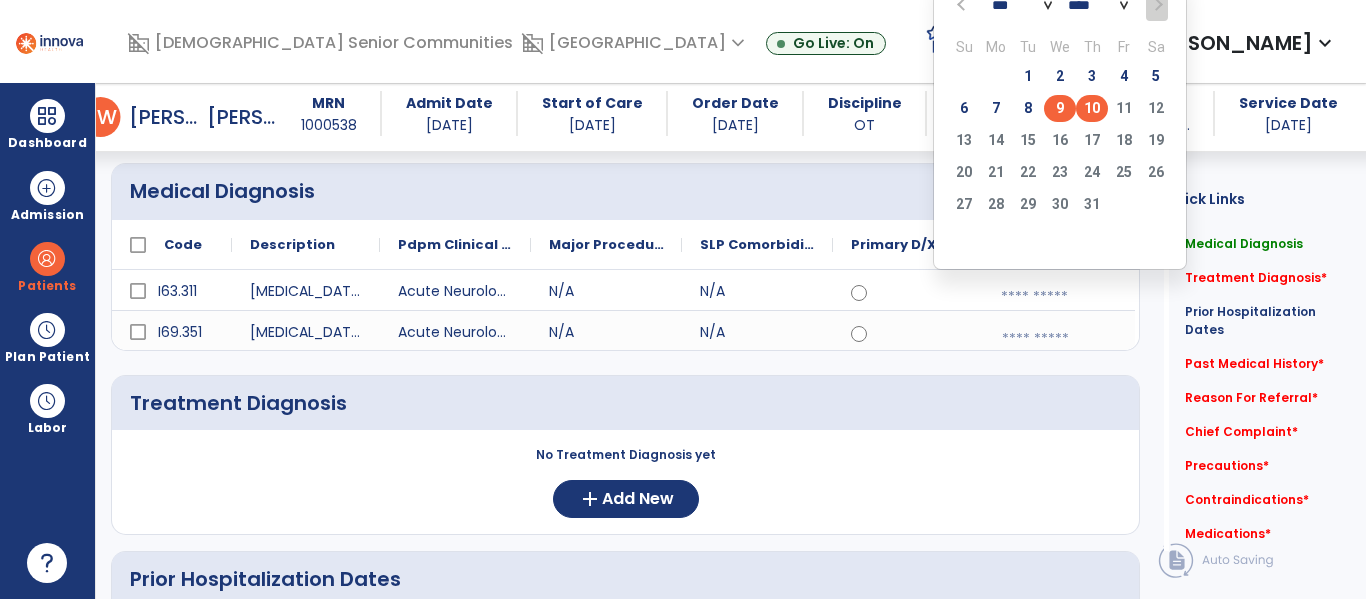 click on "9" 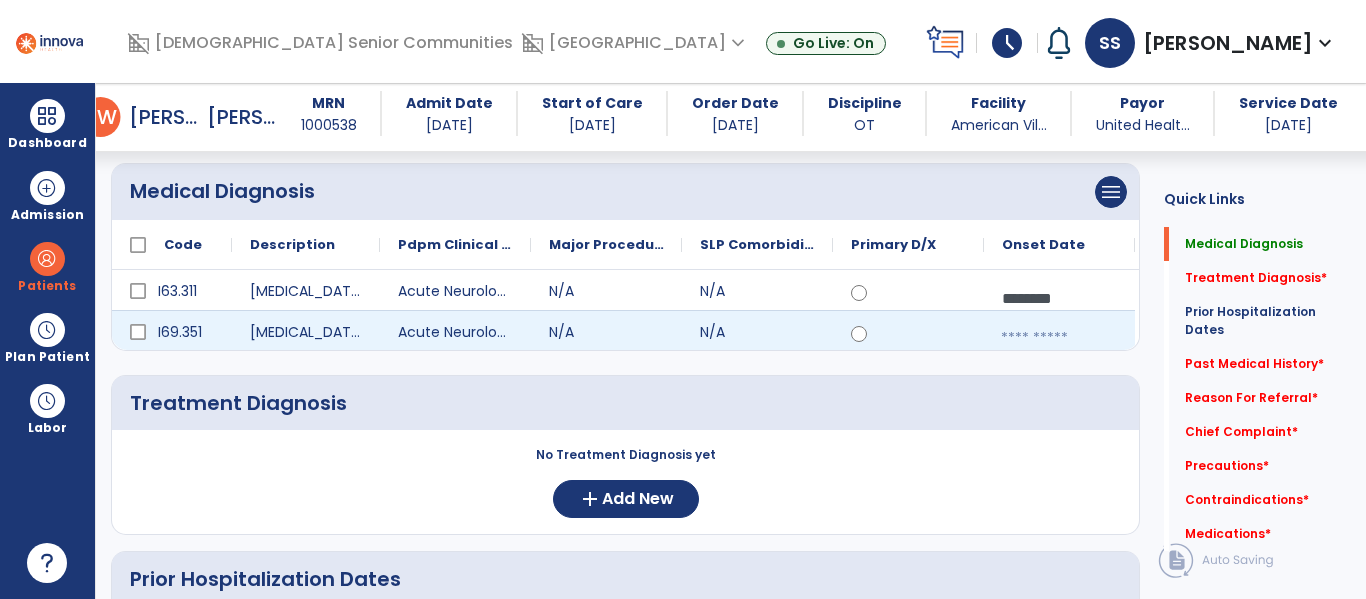 click at bounding box center (1059, 338) 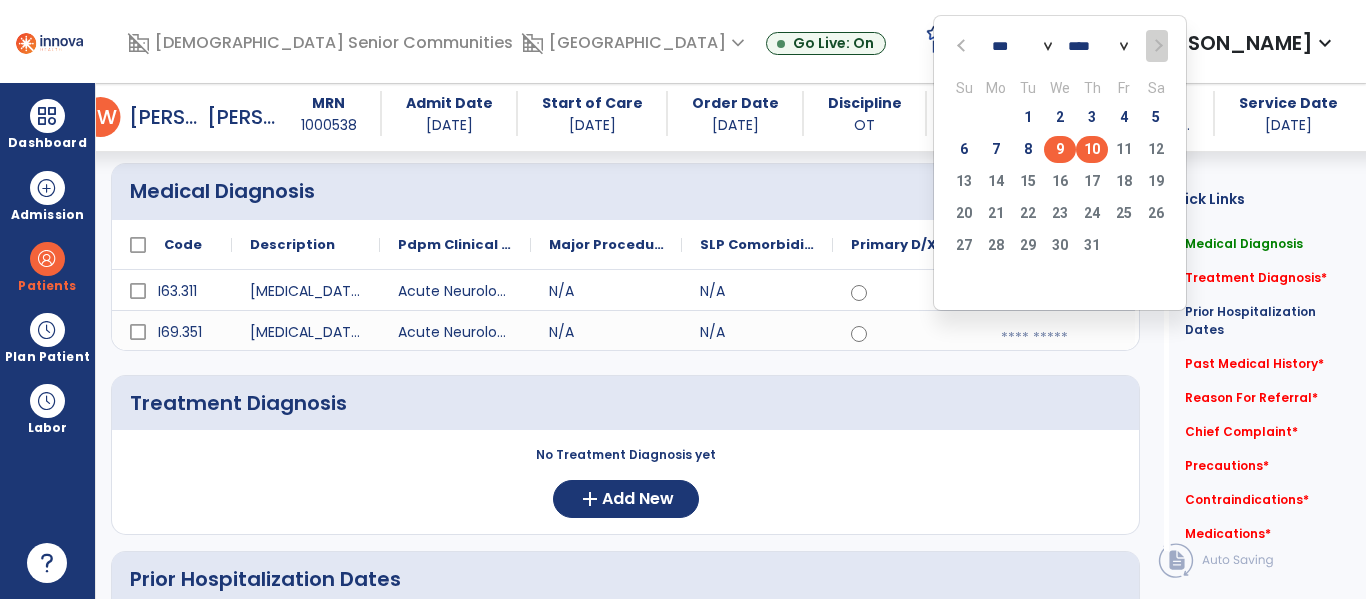 click on "9" 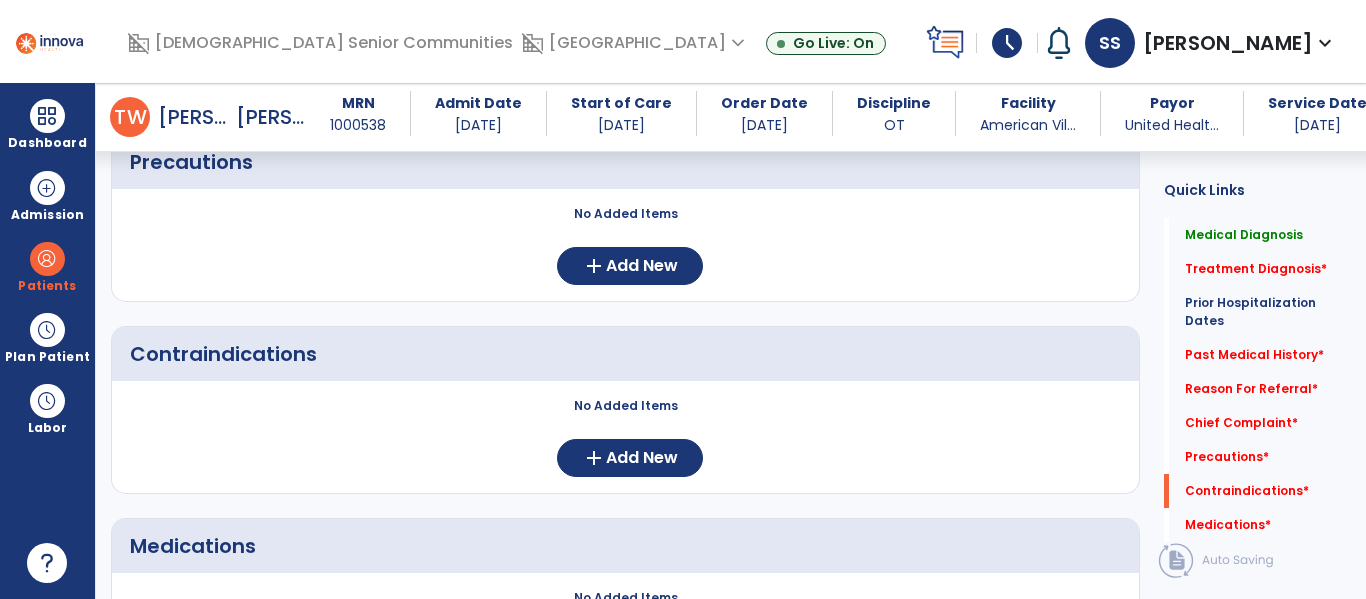 scroll, scrollTop: 1564, scrollLeft: 0, axis: vertical 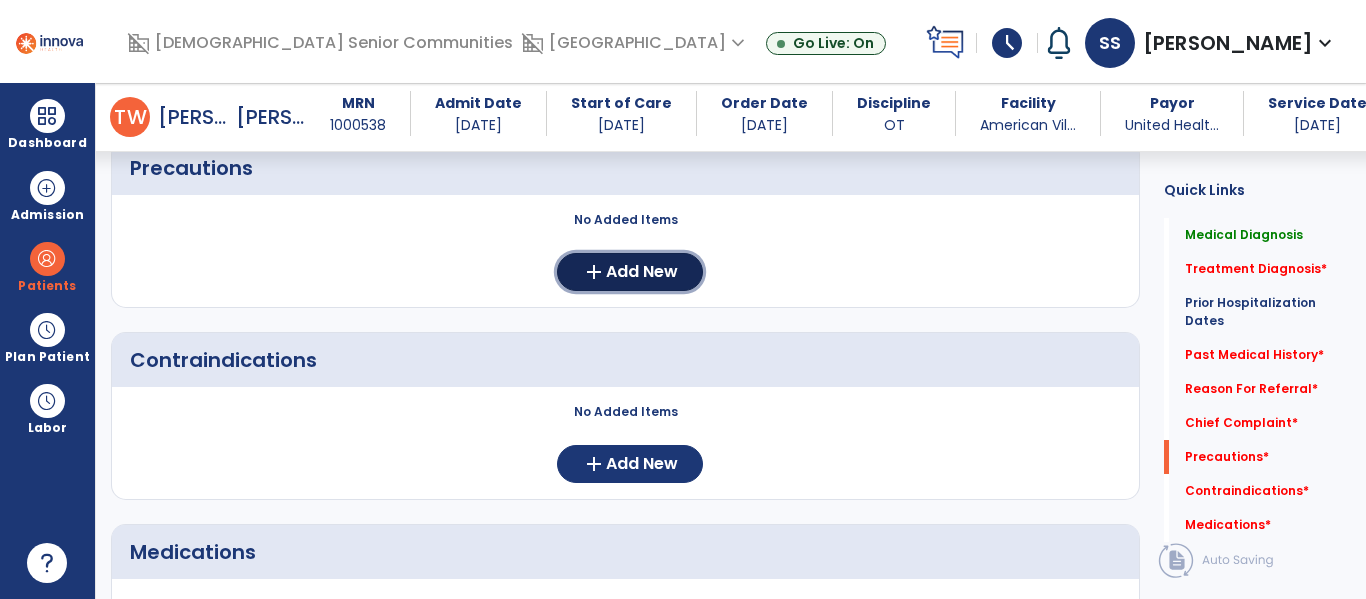 click on "add  Add New" 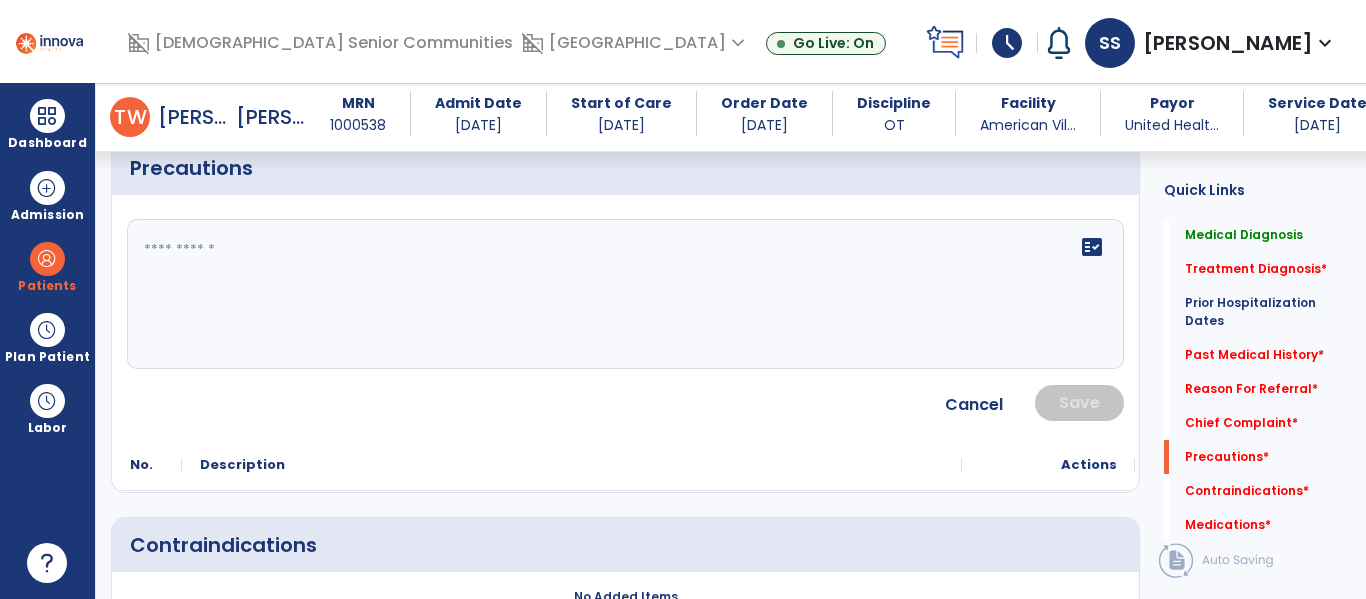 click on "fact_check" 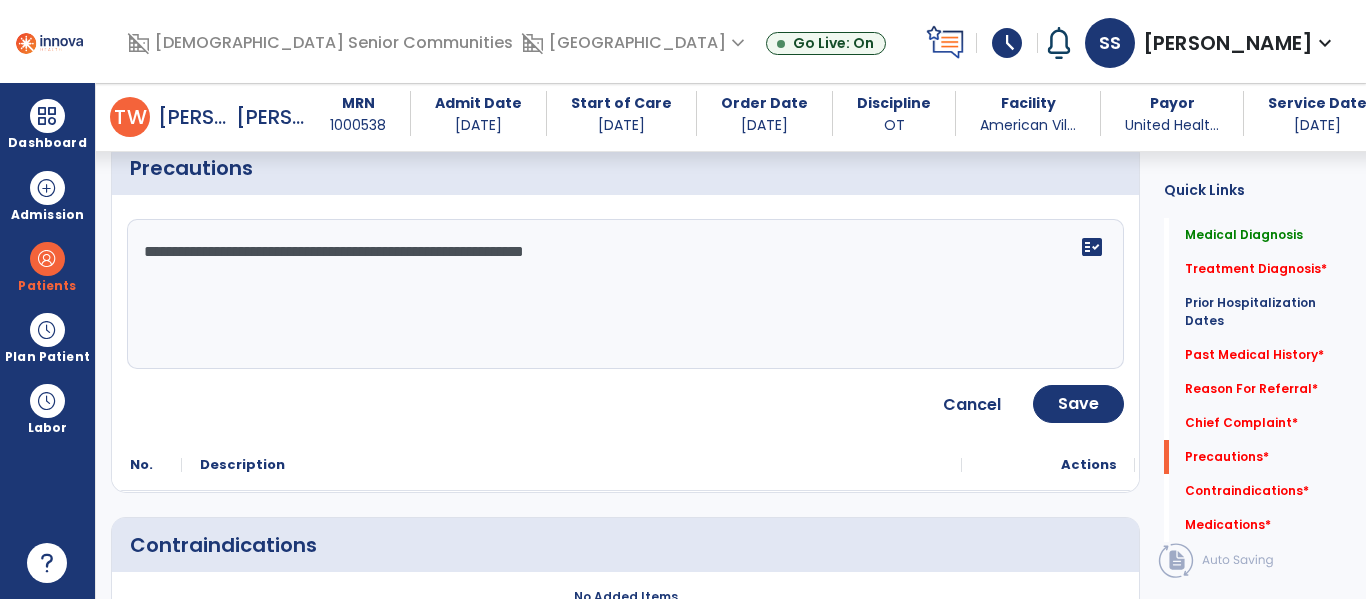 click on "**********" 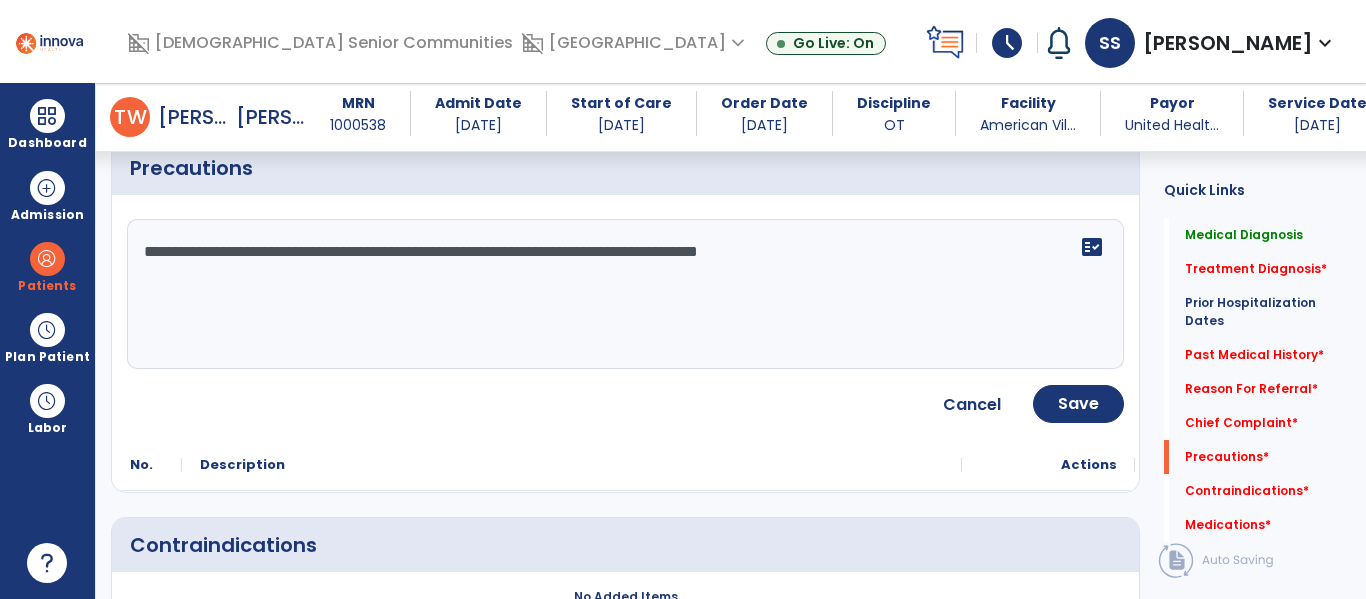 type on "**********" 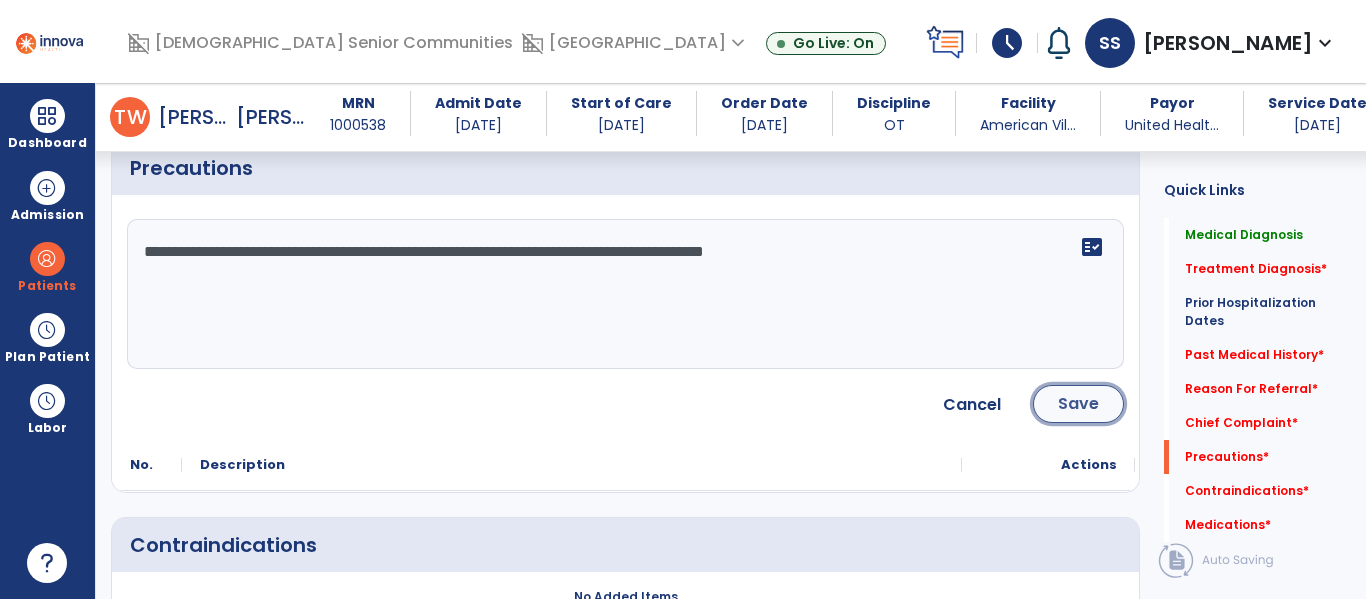 click on "Save" 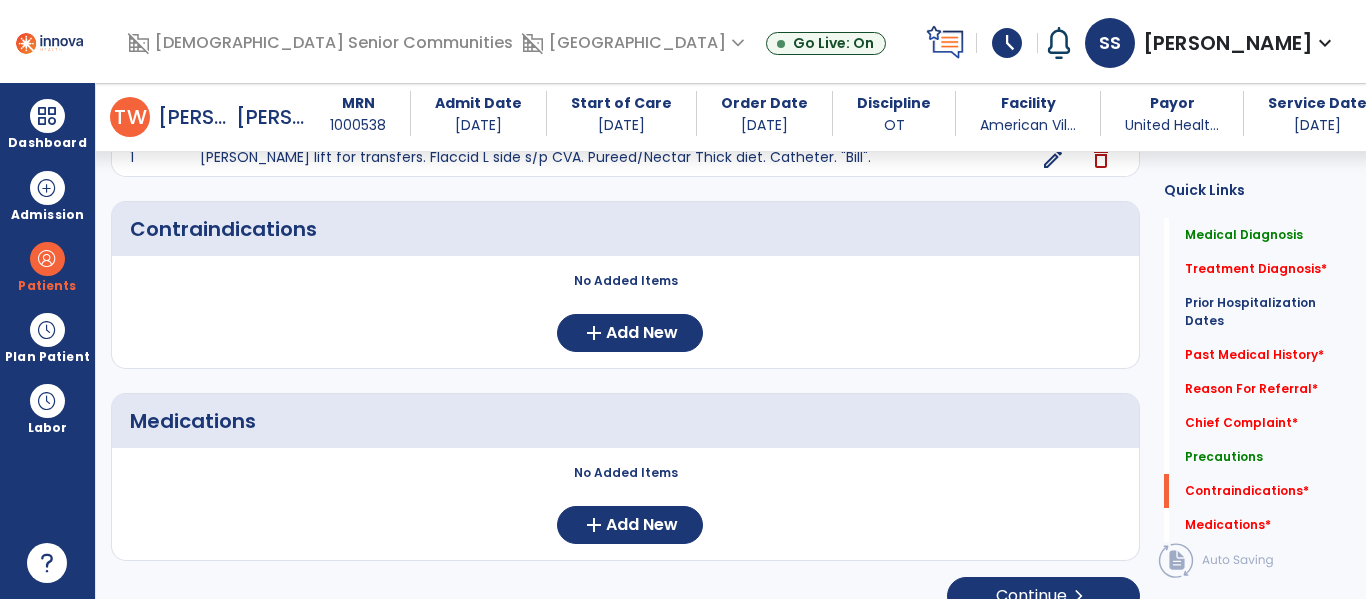 scroll, scrollTop: 1693, scrollLeft: 0, axis: vertical 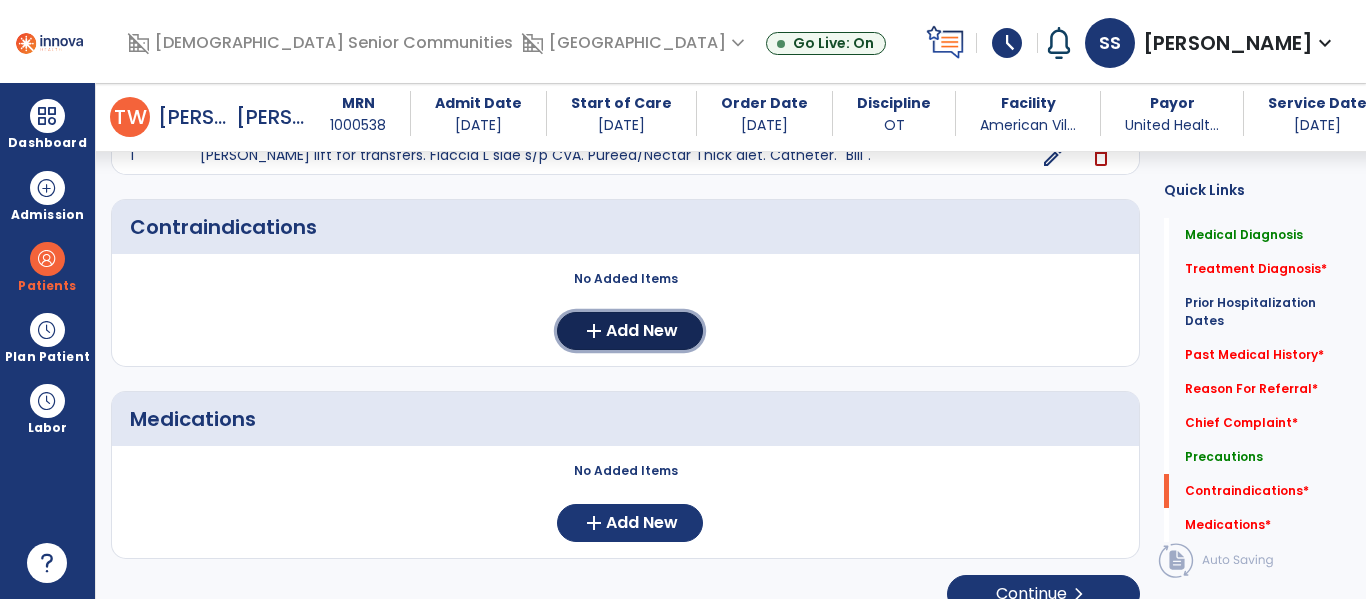 click on "Add New" 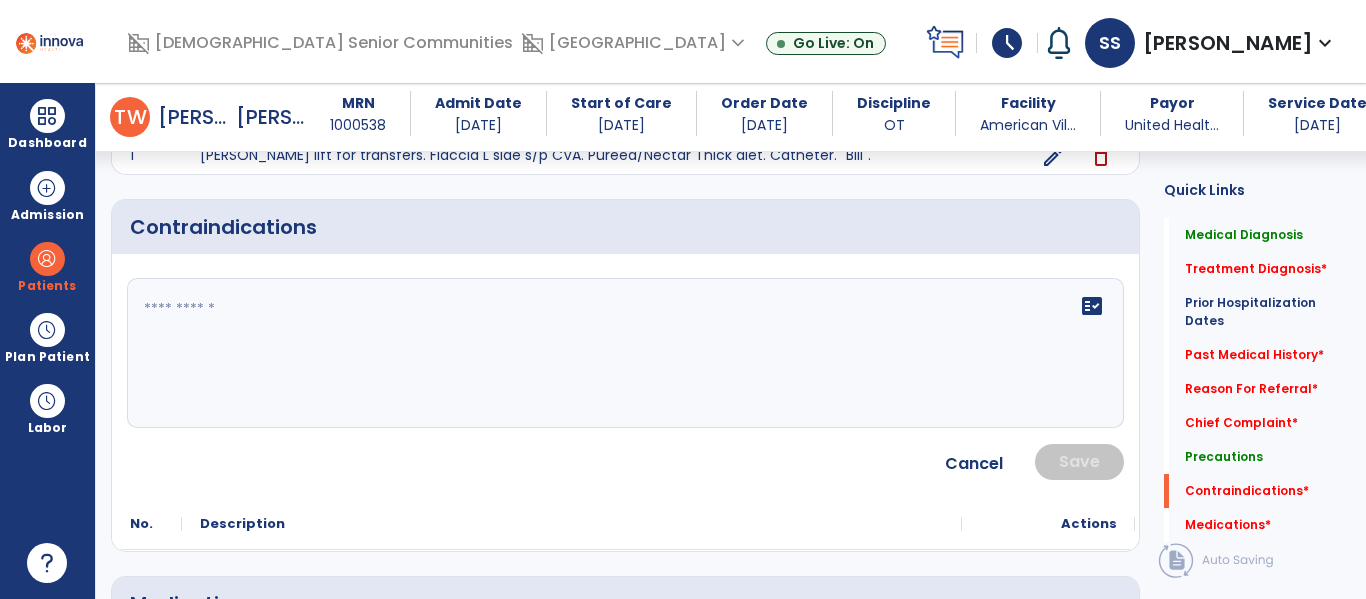 click on "fact_check" 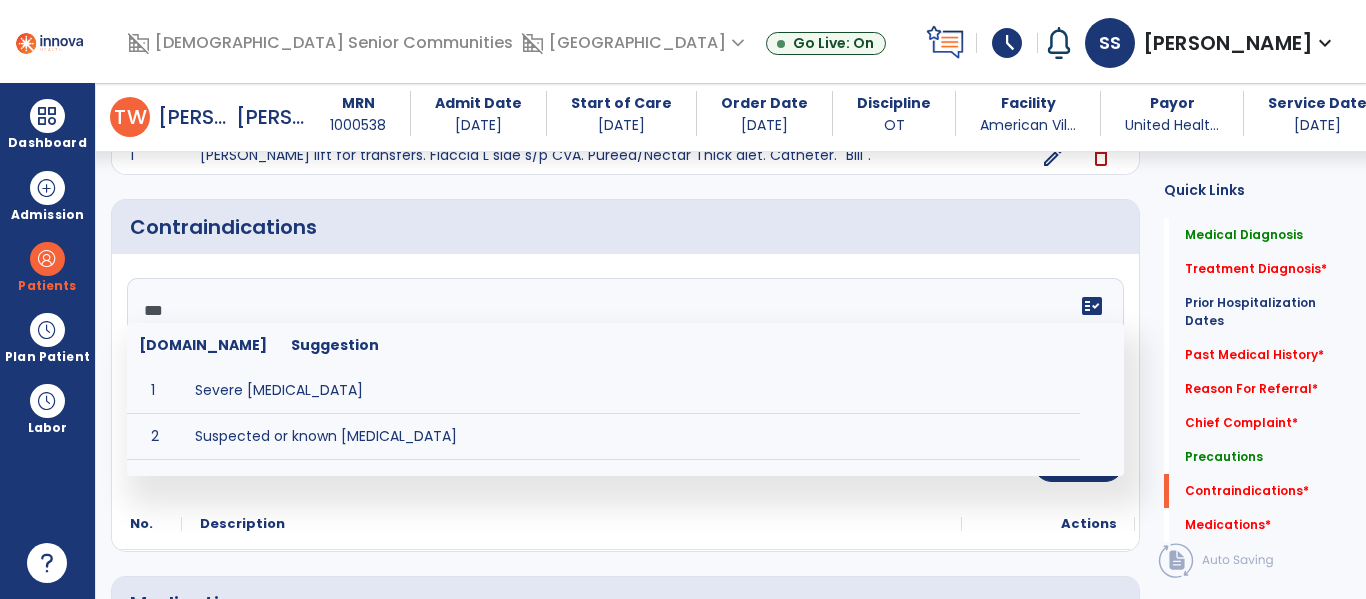 type on "****" 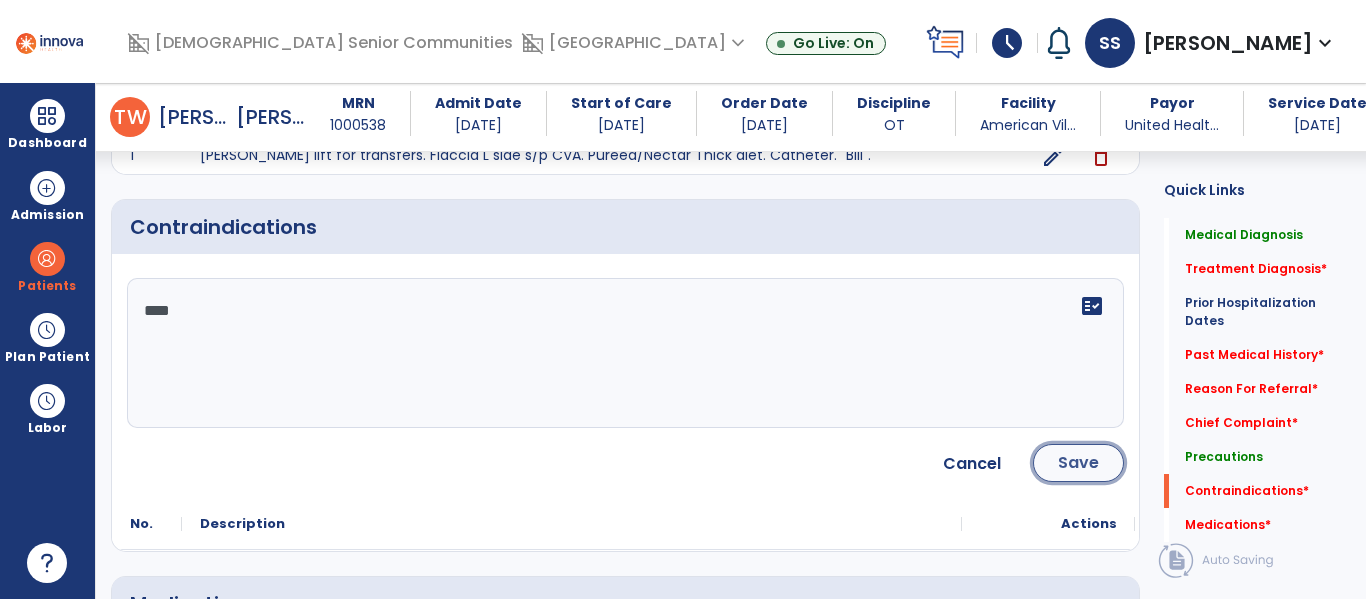 click on "Save" 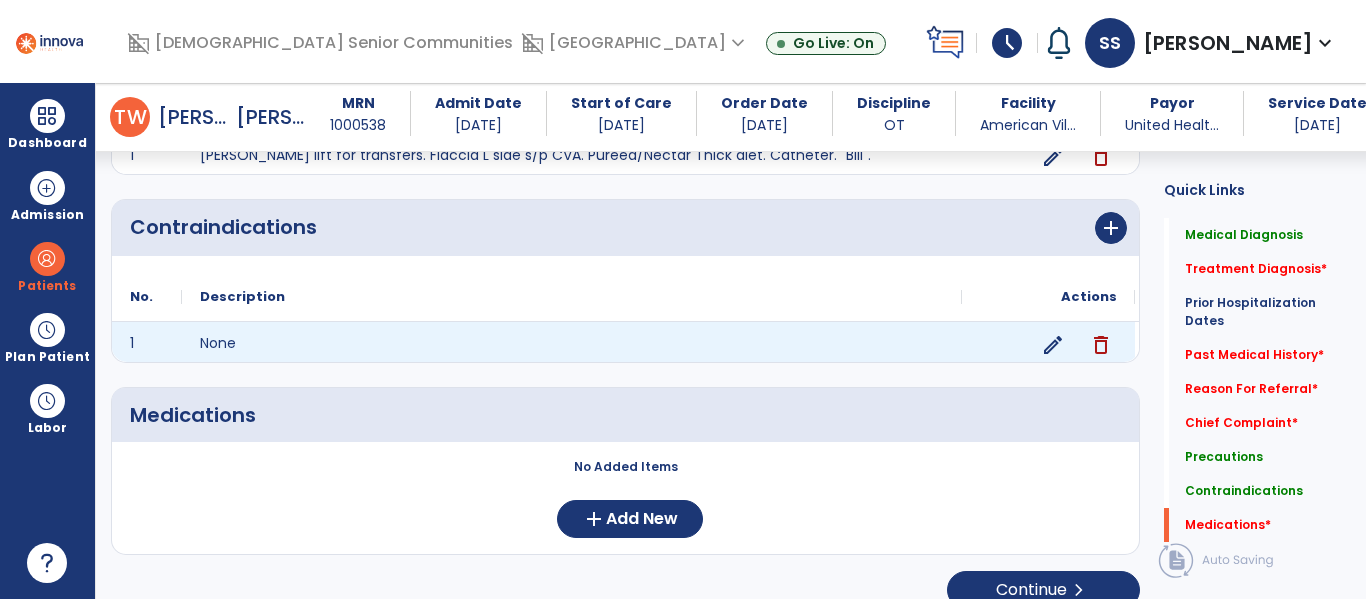 scroll, scrollTop: 1719, scrollLeft: 0, axis: vertical 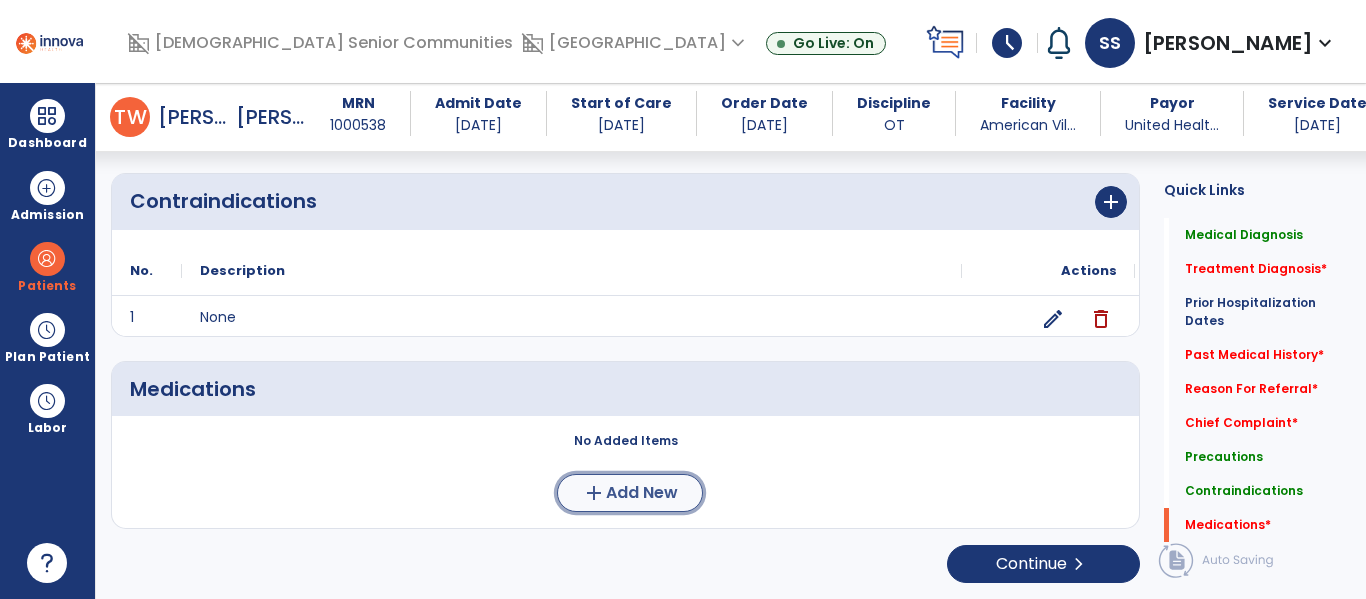 click on "Add New" 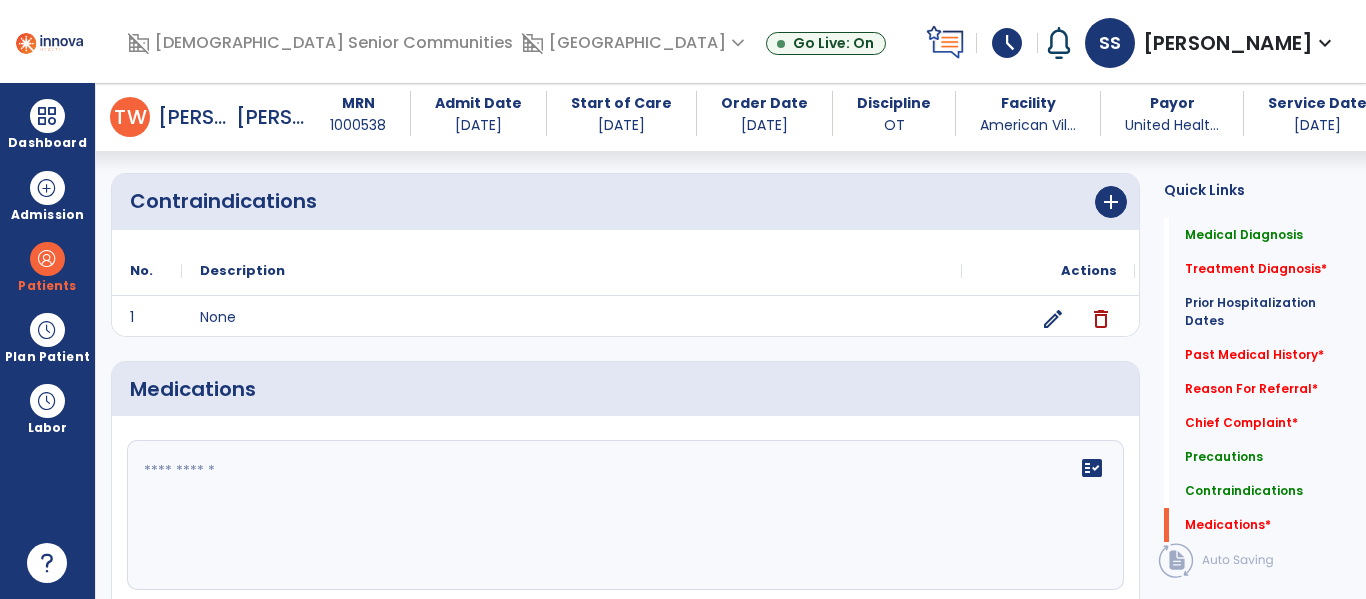 click on "fact_check" 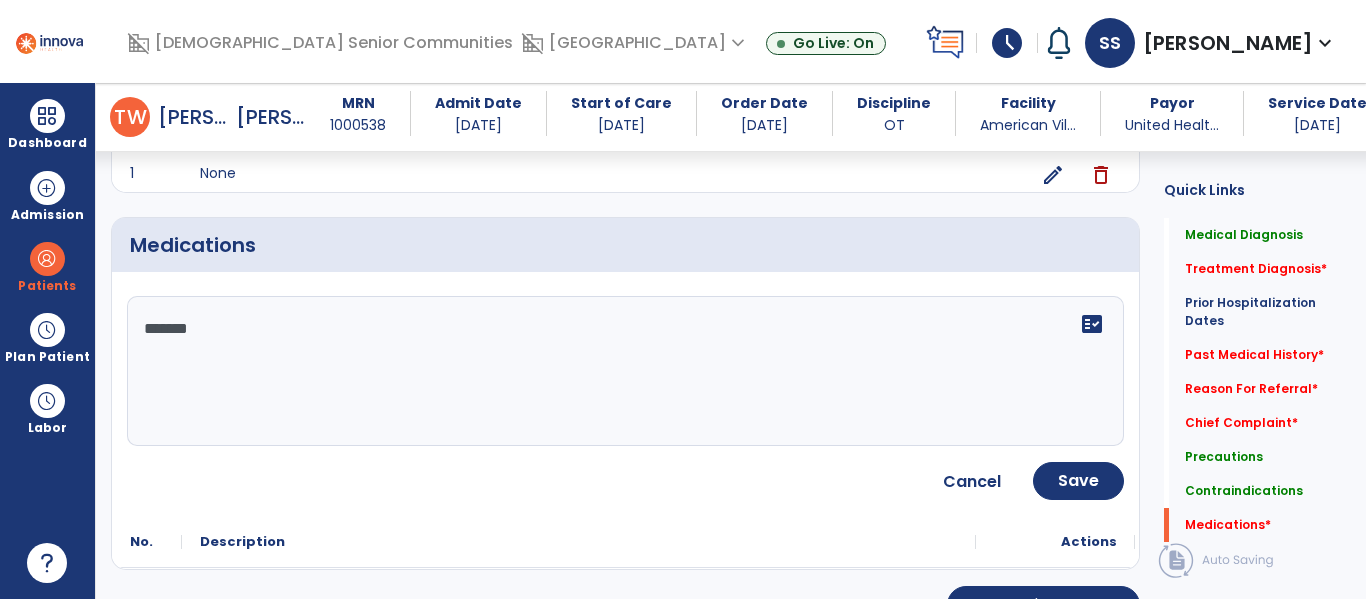 scroll, scrollTop: 1904, scrollLeft: 0, axis: vertical 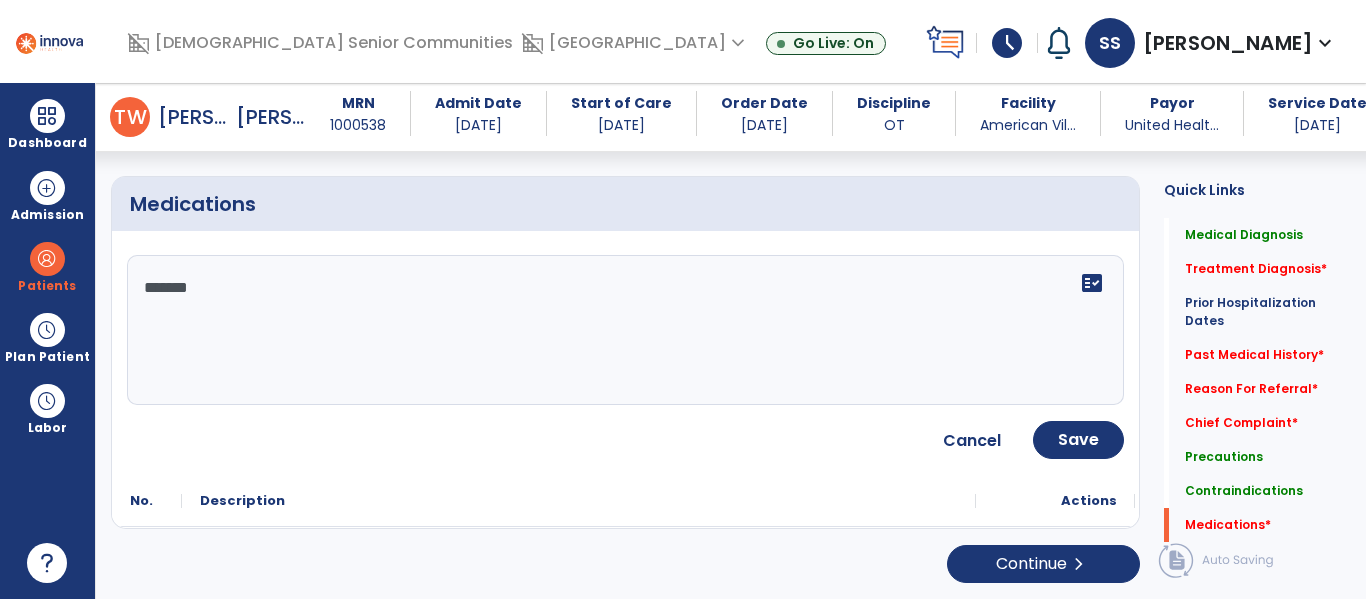 type on "*******" 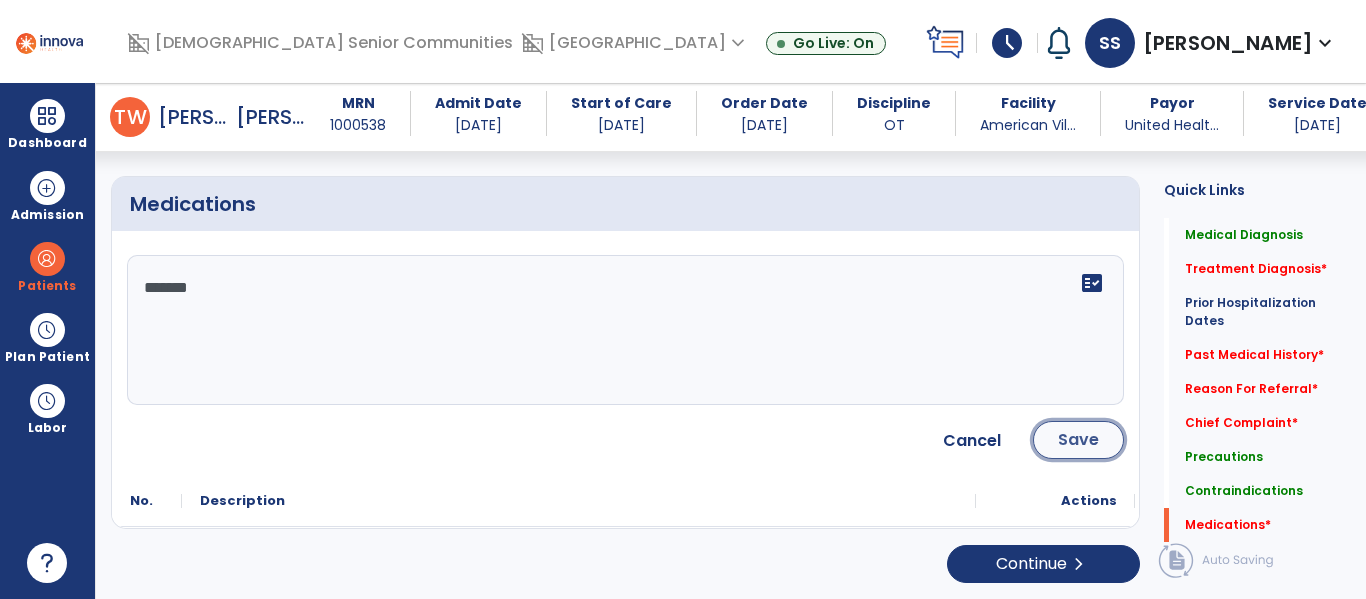 click on "Save" 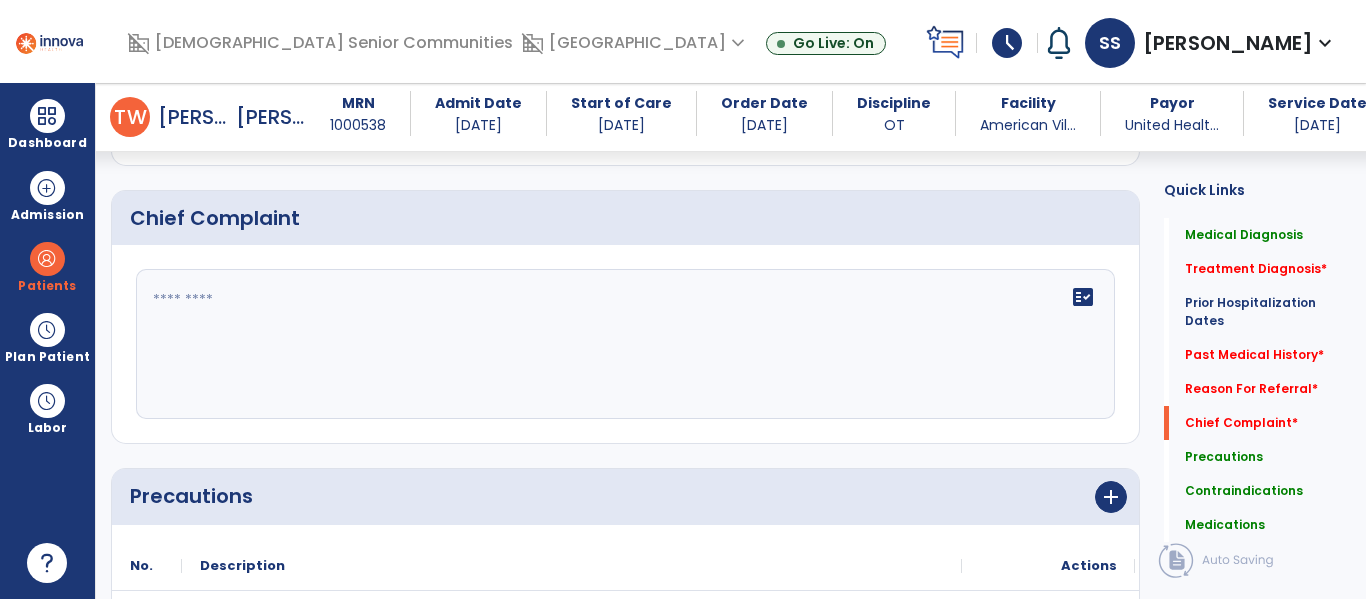 scroll, scrollTop: 1232, scrollLeft: 0, axis: vertical 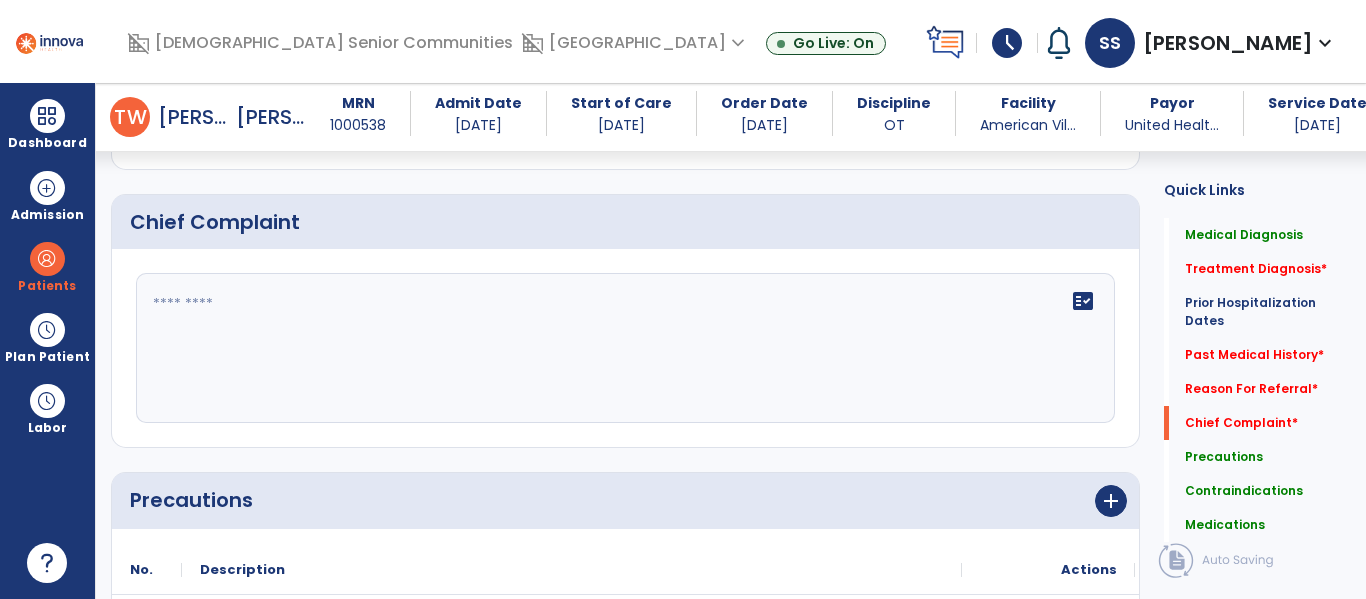 click 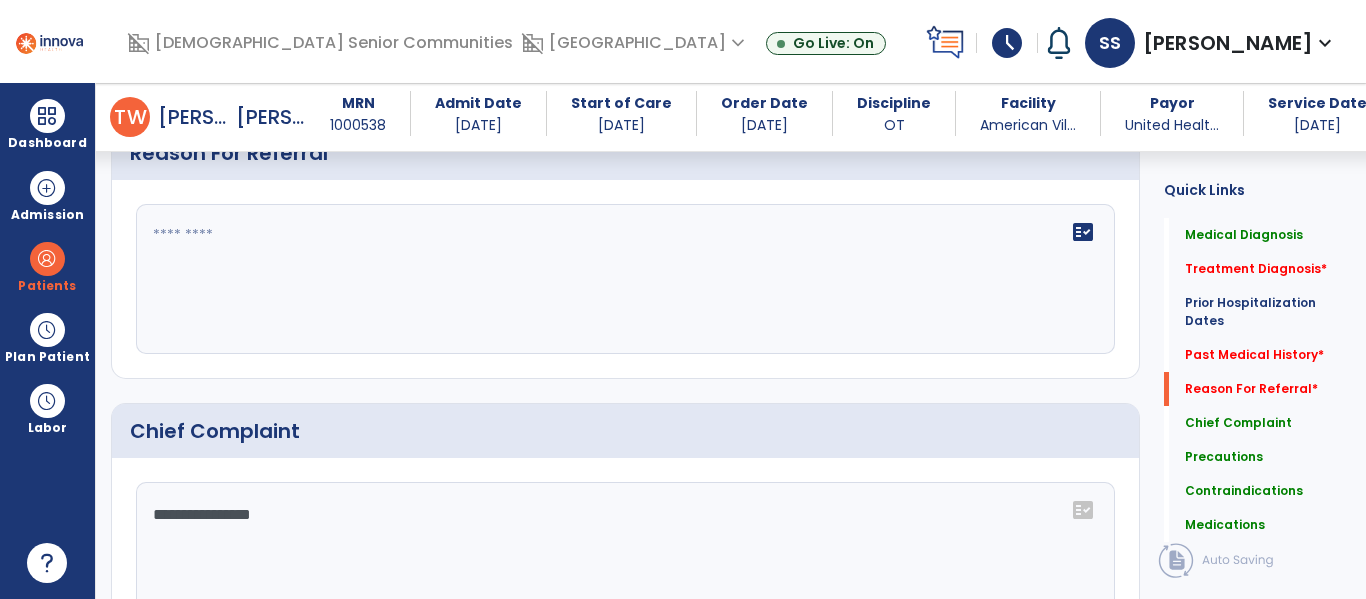 scroll, scrollTop: 996, scrollLeft: 0, axis: vertical 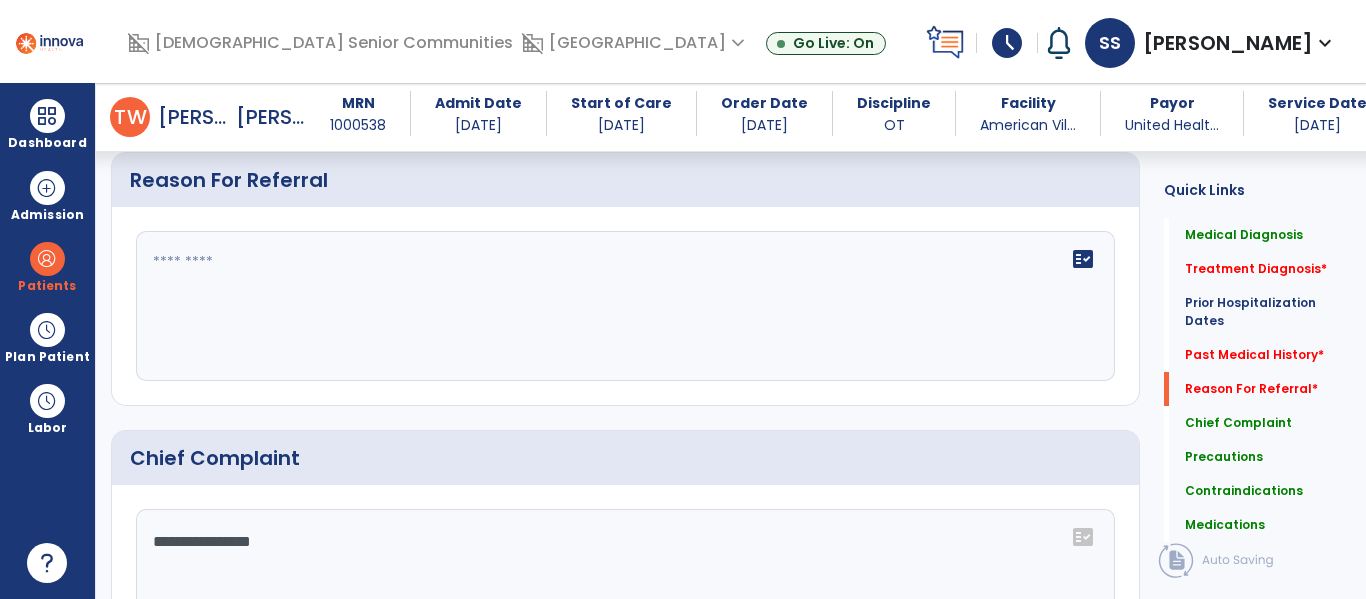 type on "**********" 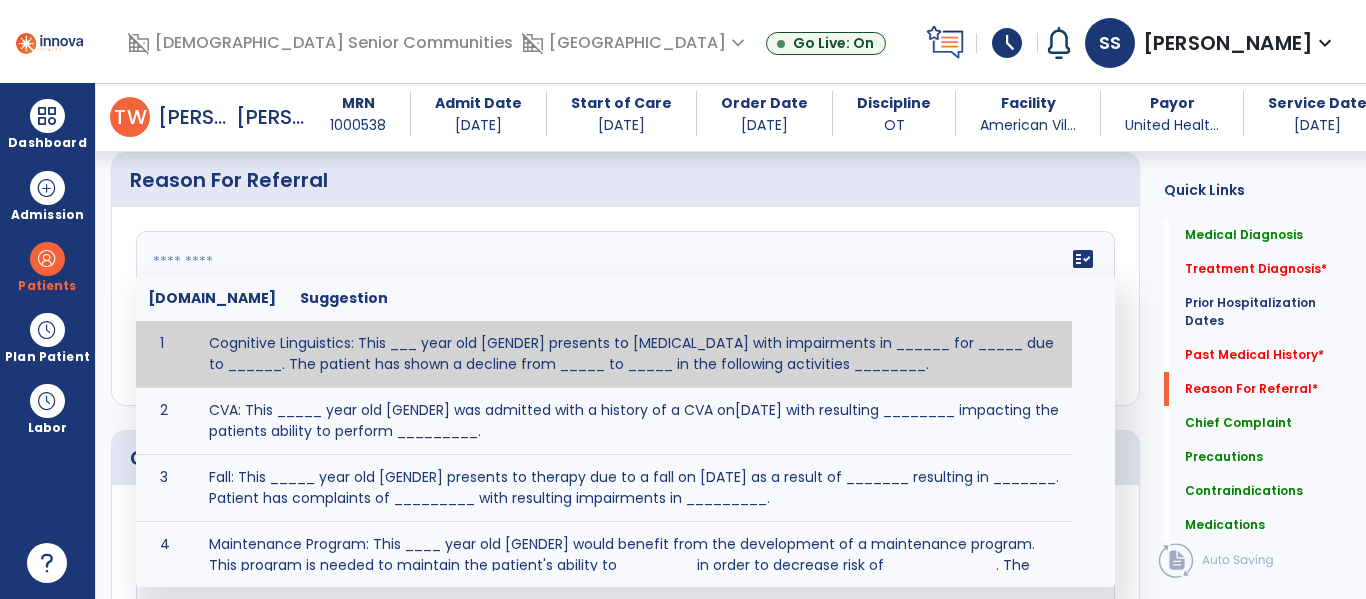 click on "arrow_back      T  W  Tolbert,   William  MRN 1000538 Admit Date 07/09/2025 Start of Care 07/10/2025 Order Date 07/10/2025 Discipline OT Facility American Vil... Payor United Healt... Service Date 07/10/2025" at bounding box center [746, 117] 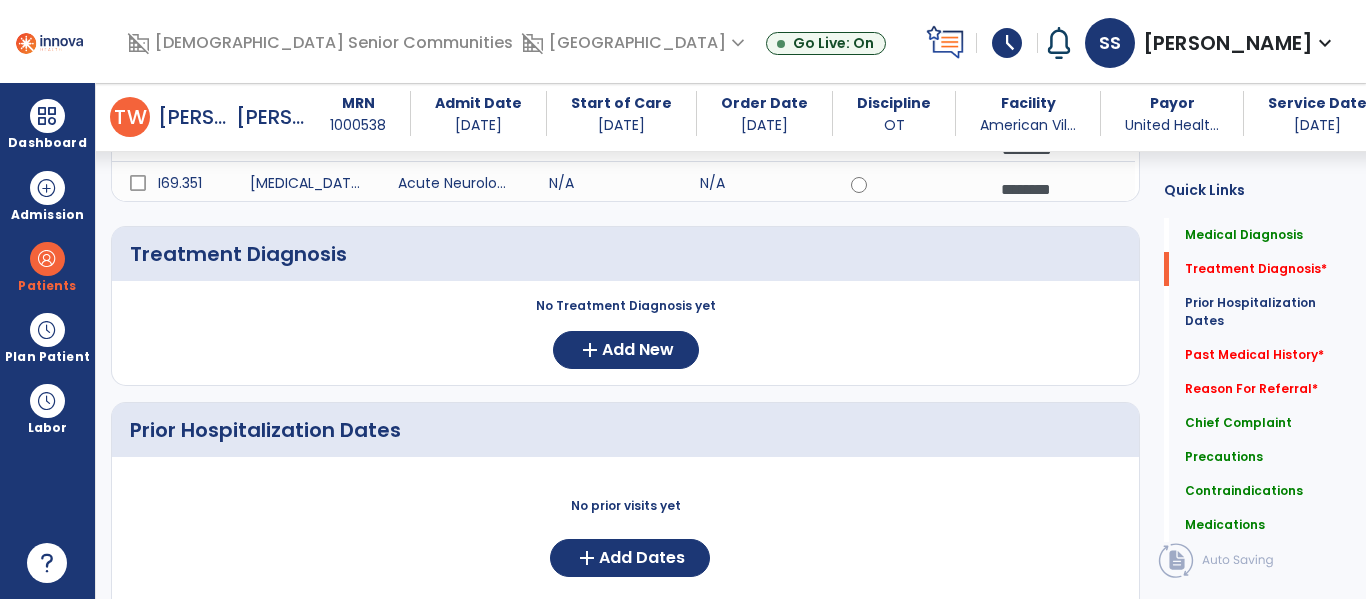 scroll, scrollTop: 323, scrollLeft: 0, axis: vertical 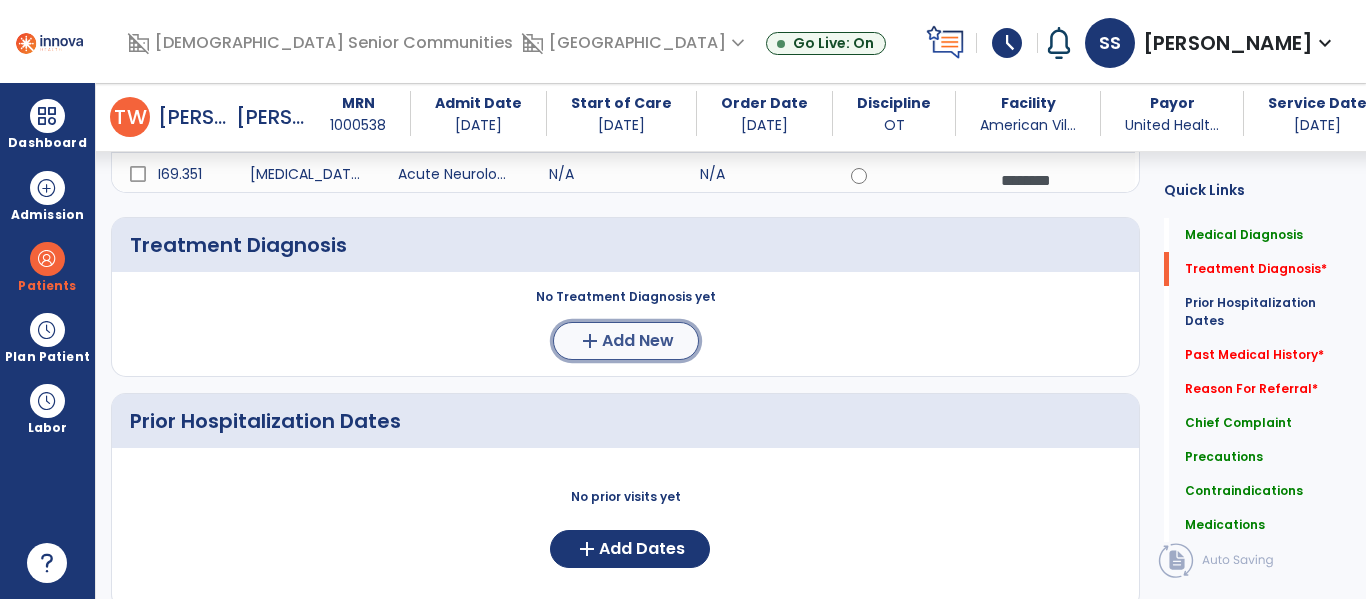 click on "Add New" 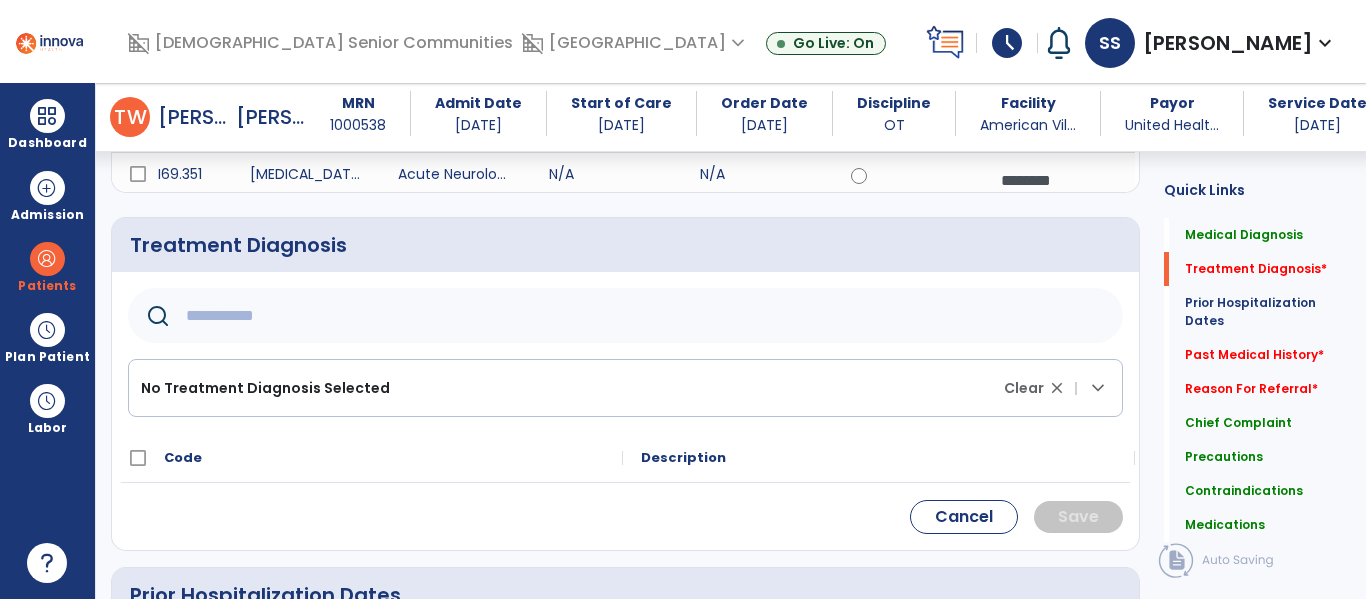 click 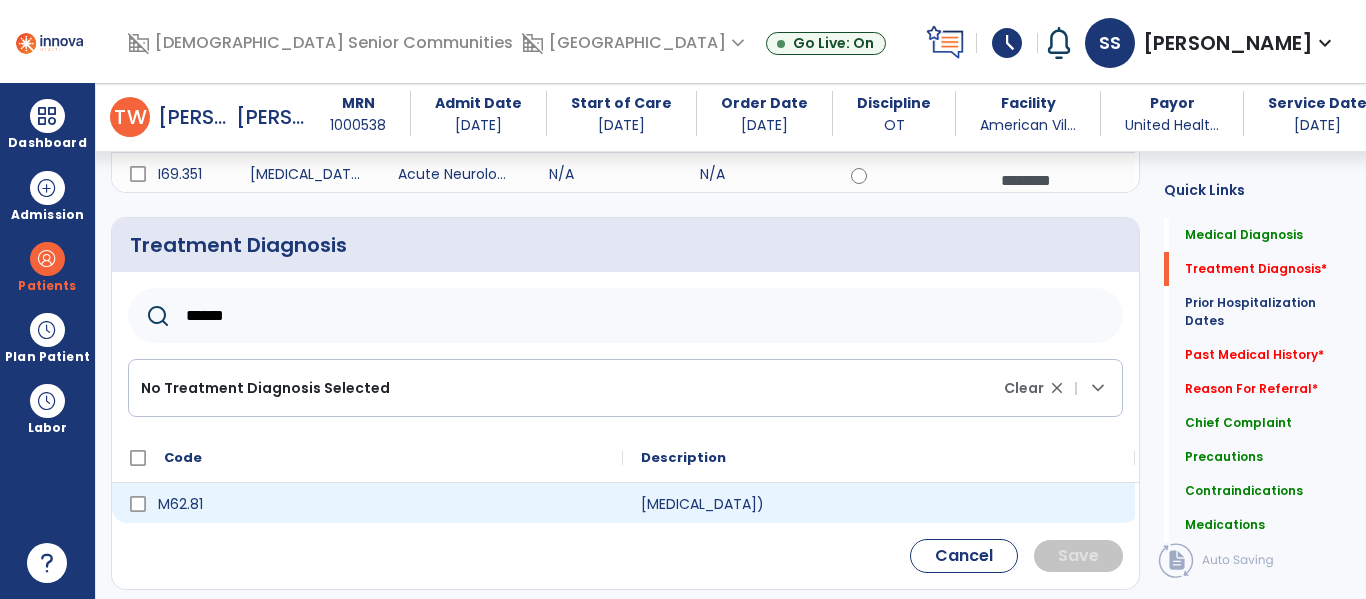 type on "******" 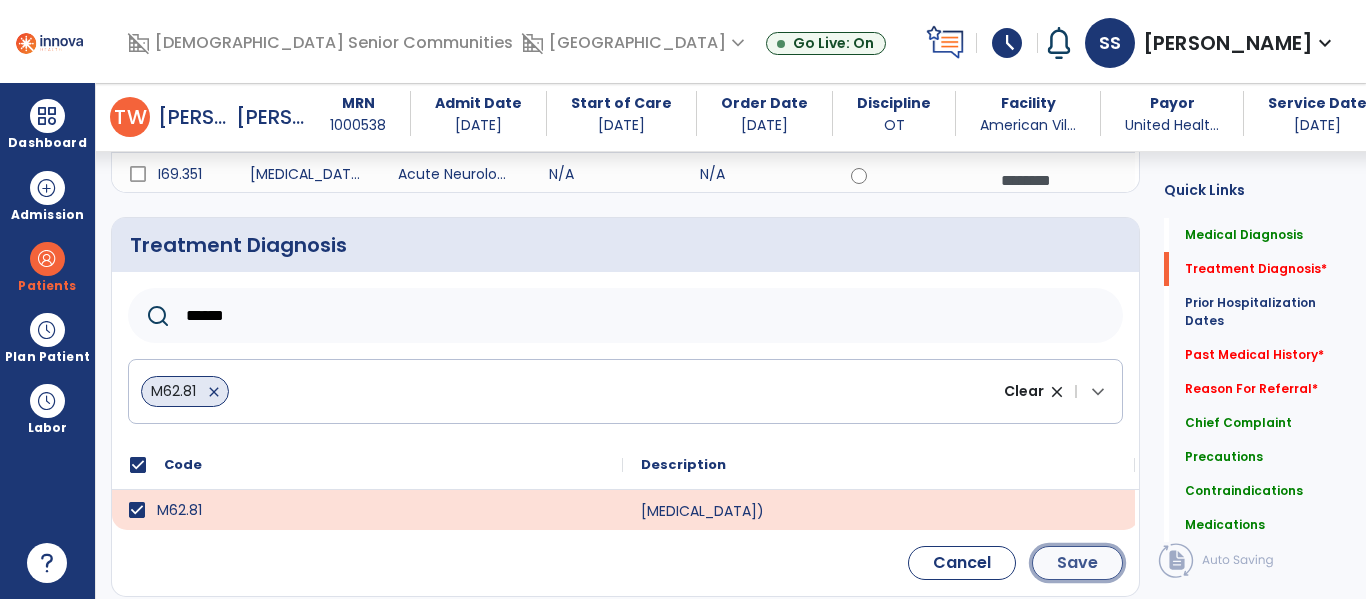 click on "Save" 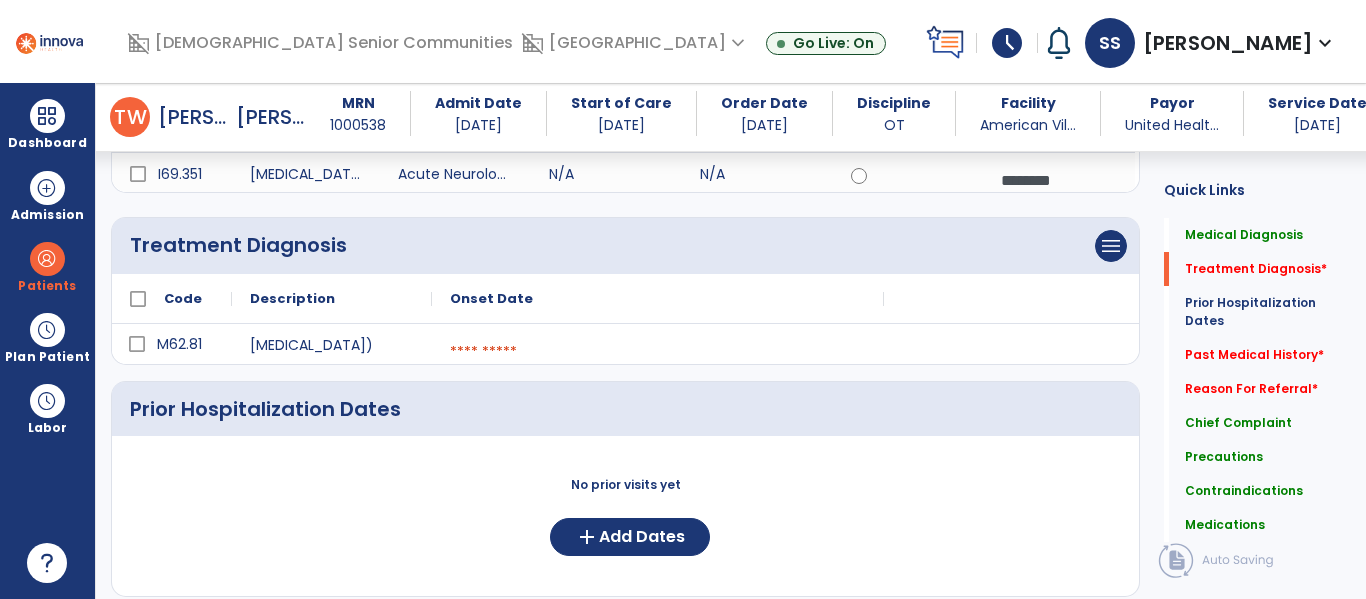click at bounding box center [658, 352] 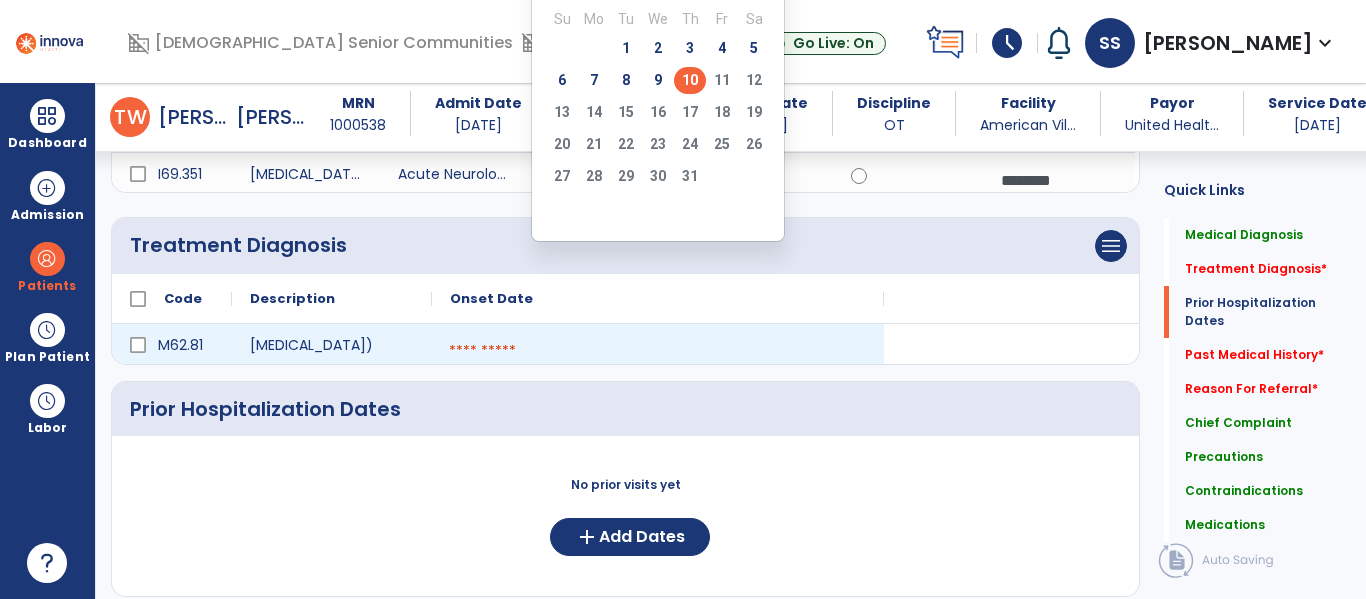 scroll, scrollTop: 405, scrollLeft: 0, axis: vertical 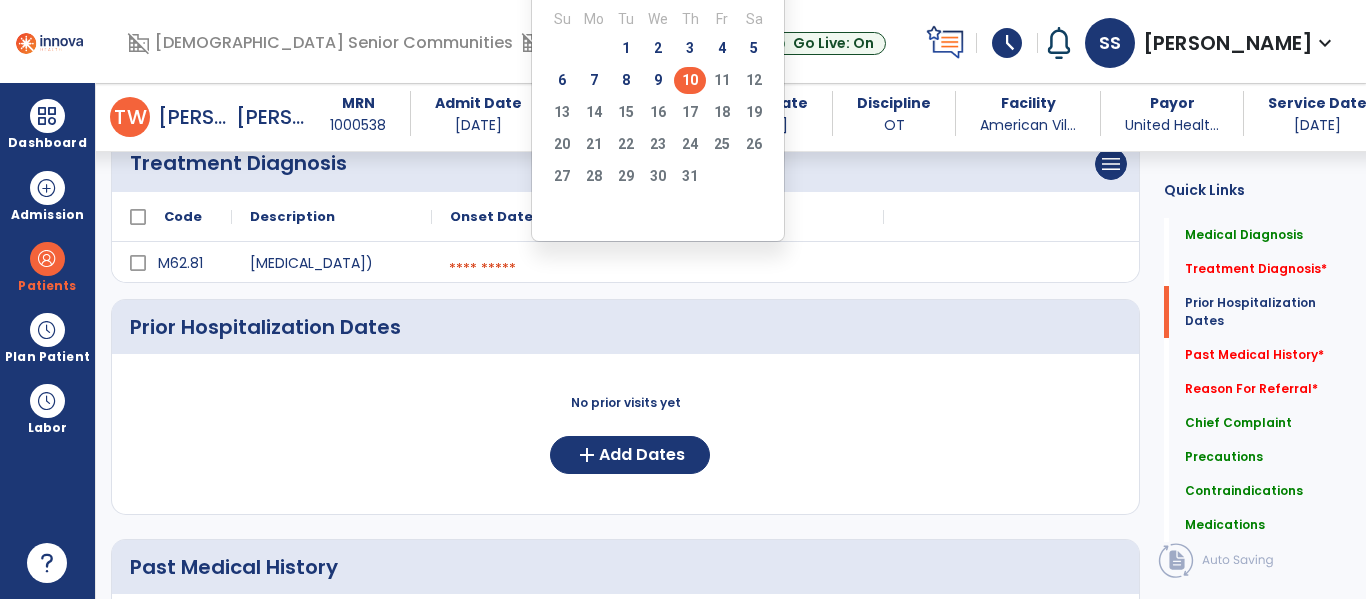click on "10" 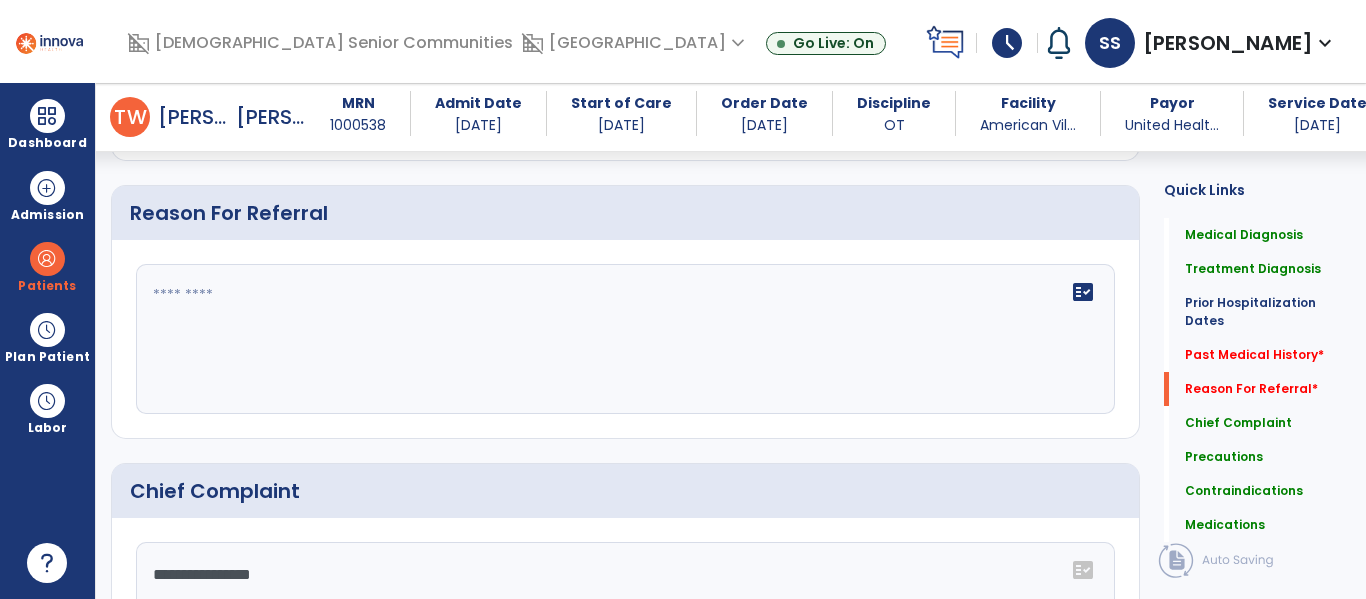 scroll, scrollTop: 958, scrollLeft: 0, axis: vertical 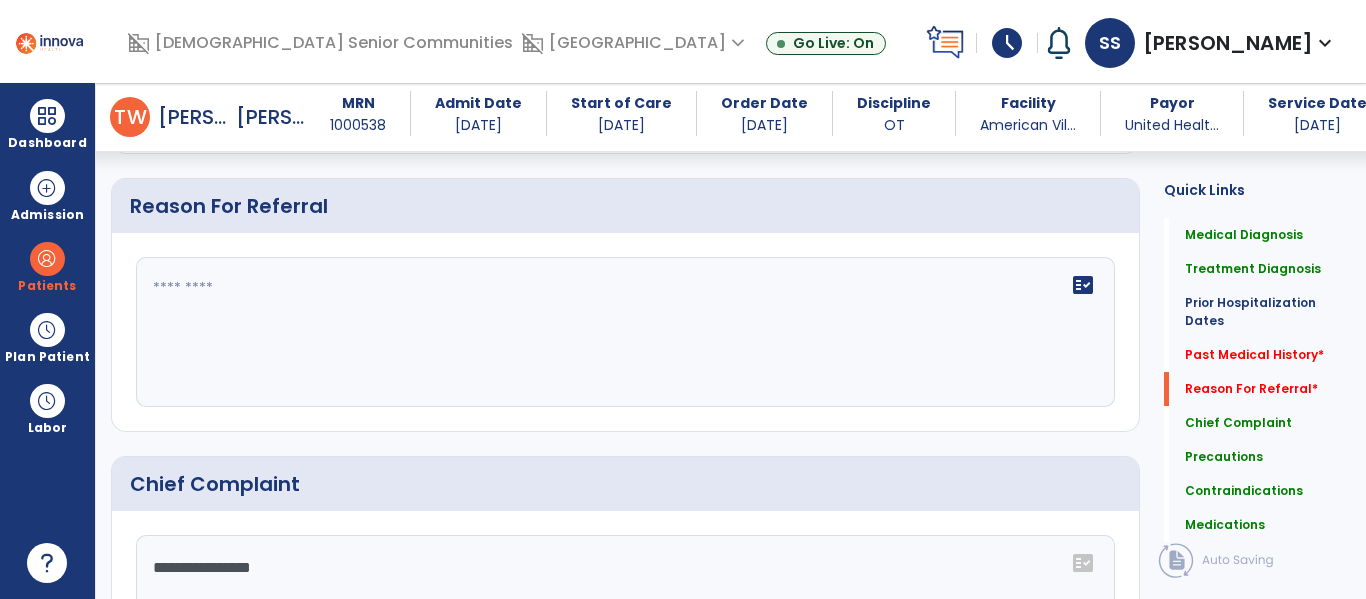 click on "fact_check" 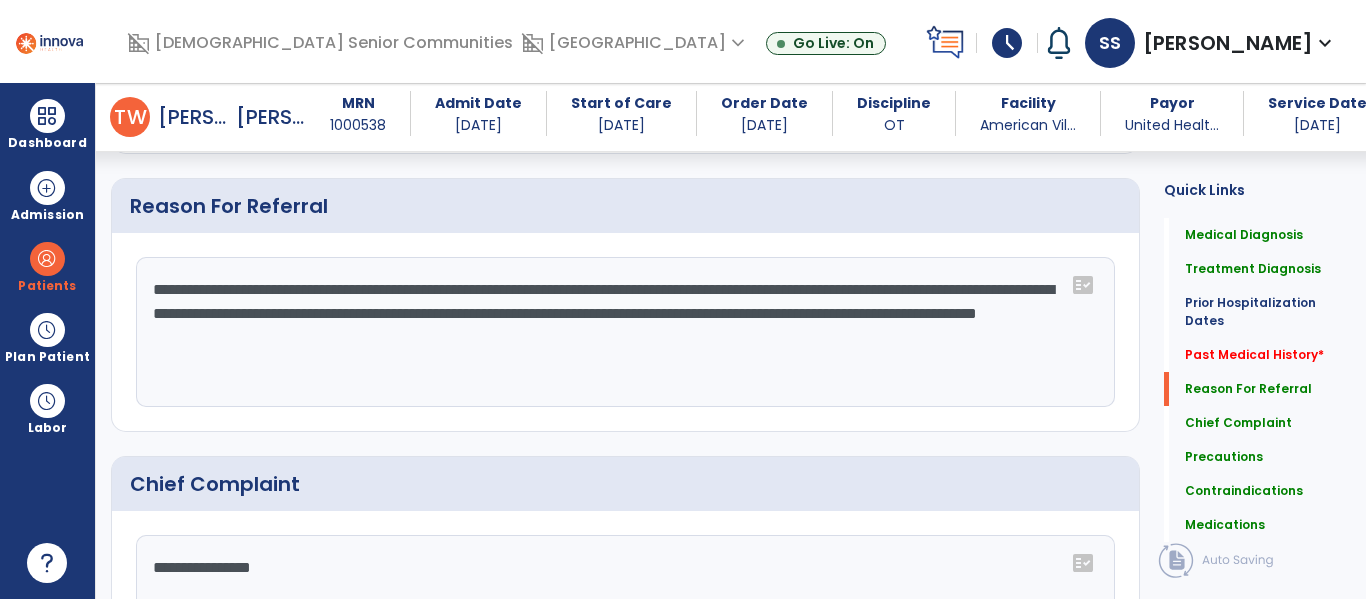 click on "**********" 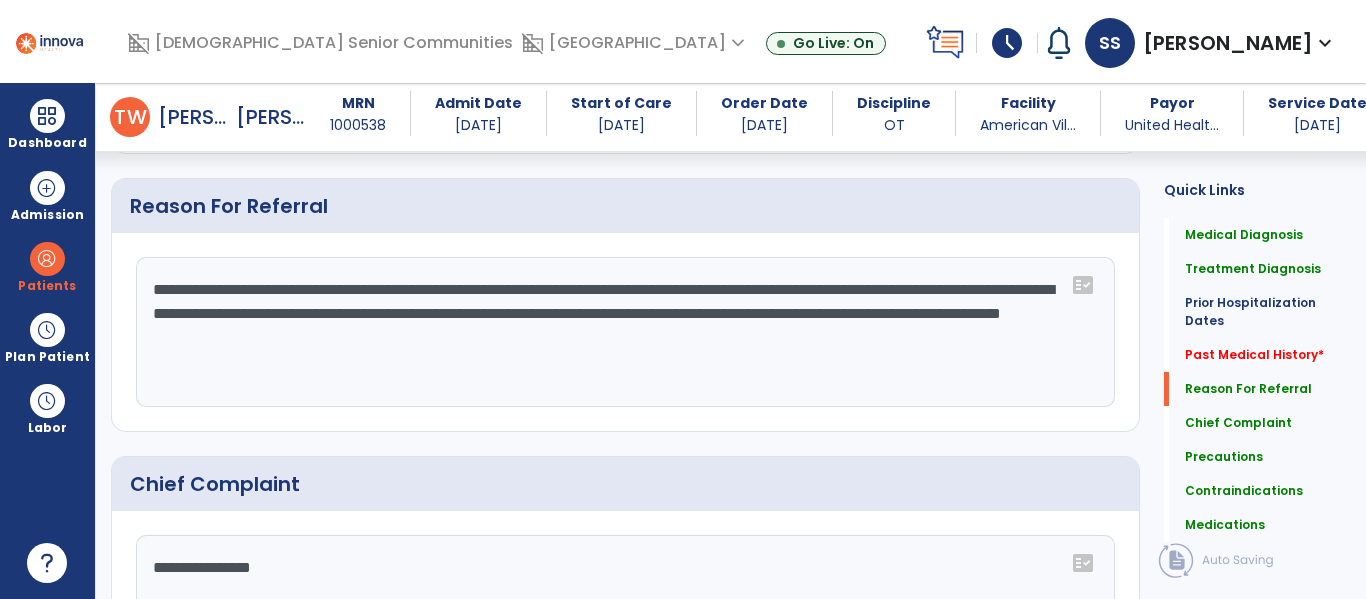 click on "**********" 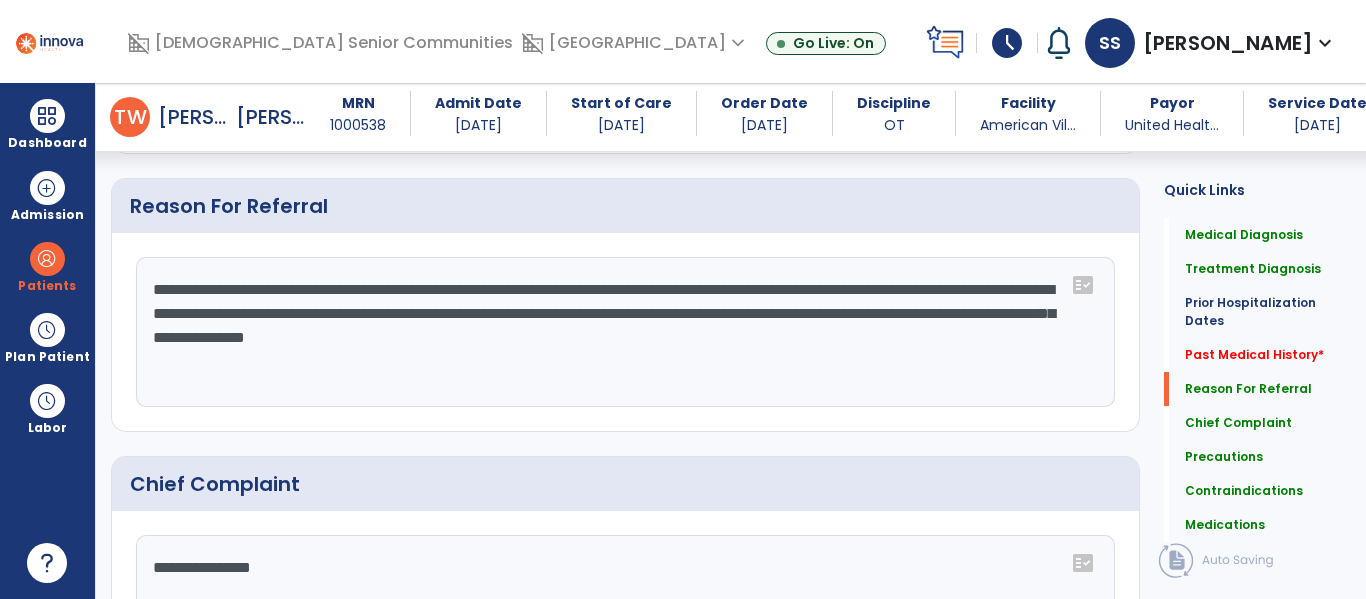 click on "**********" 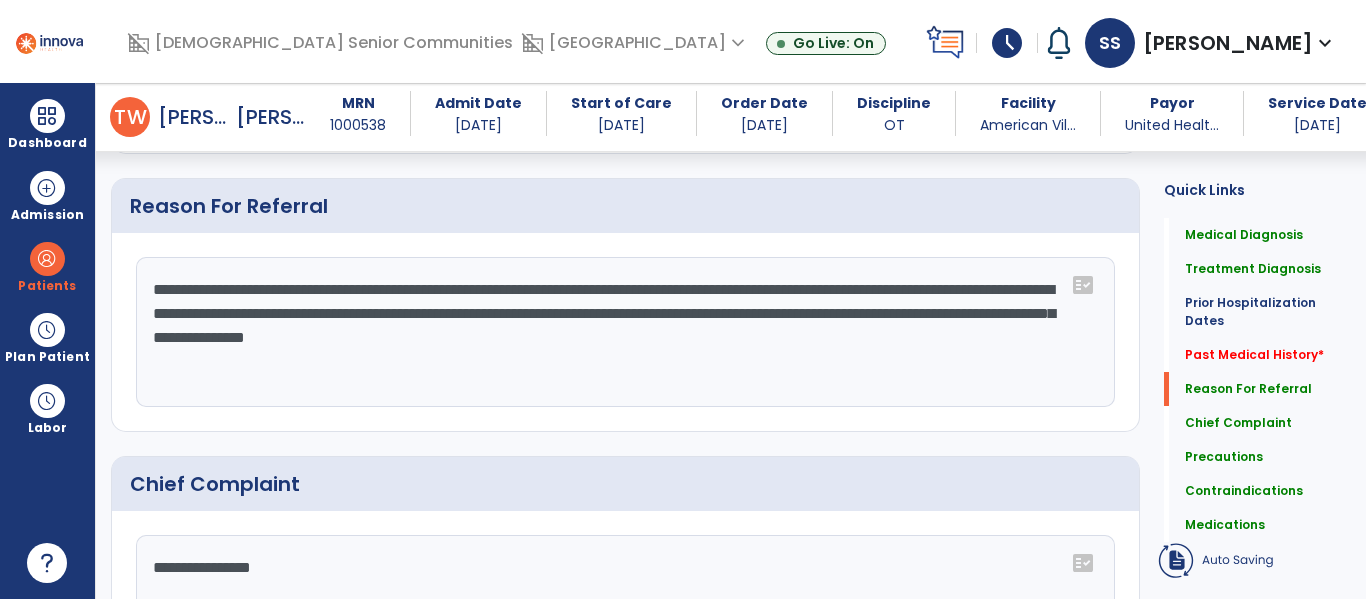 click on "**********" 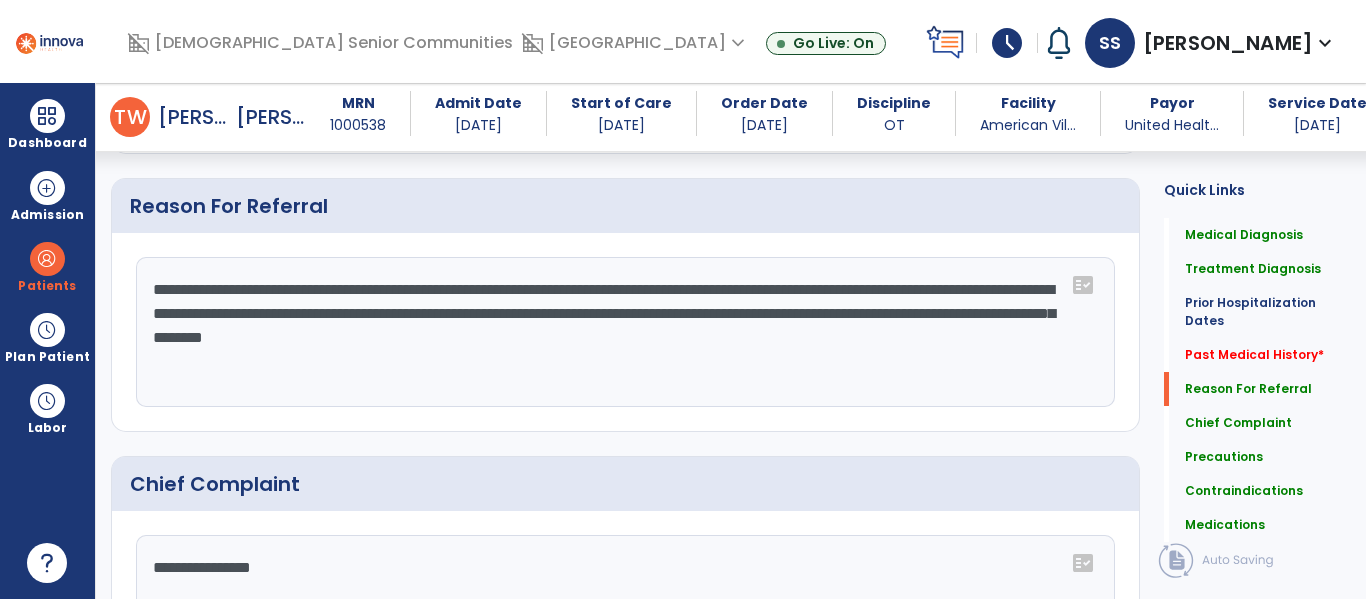 click on "**********" 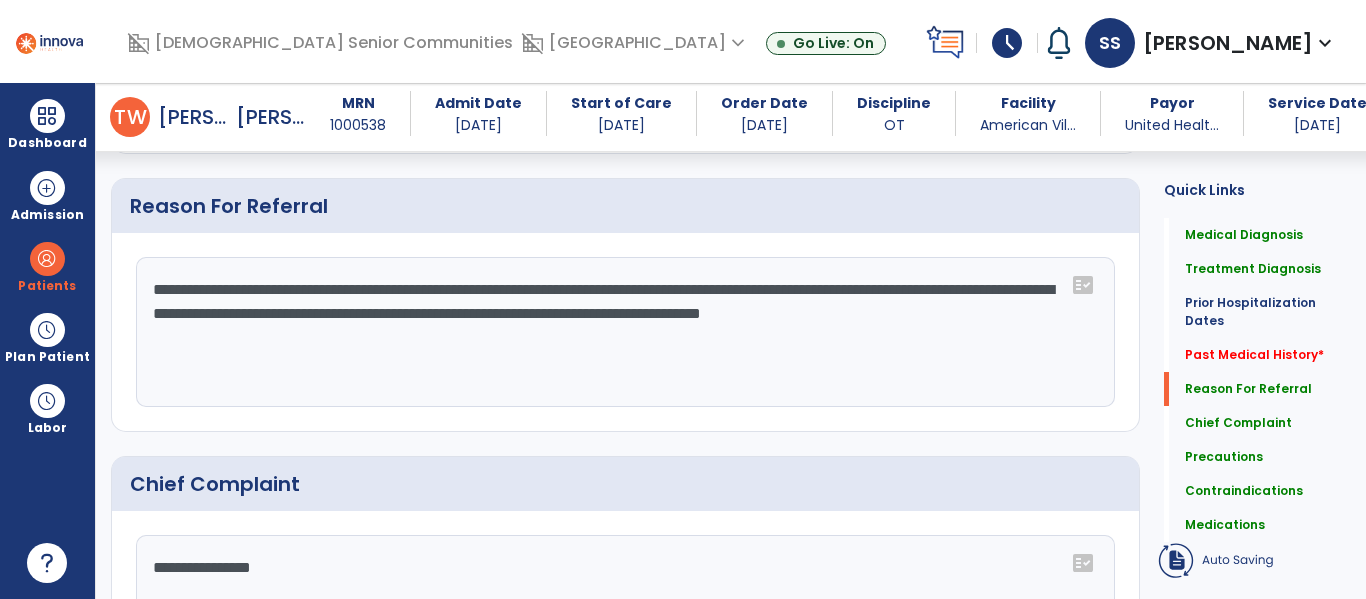 click on "**********" 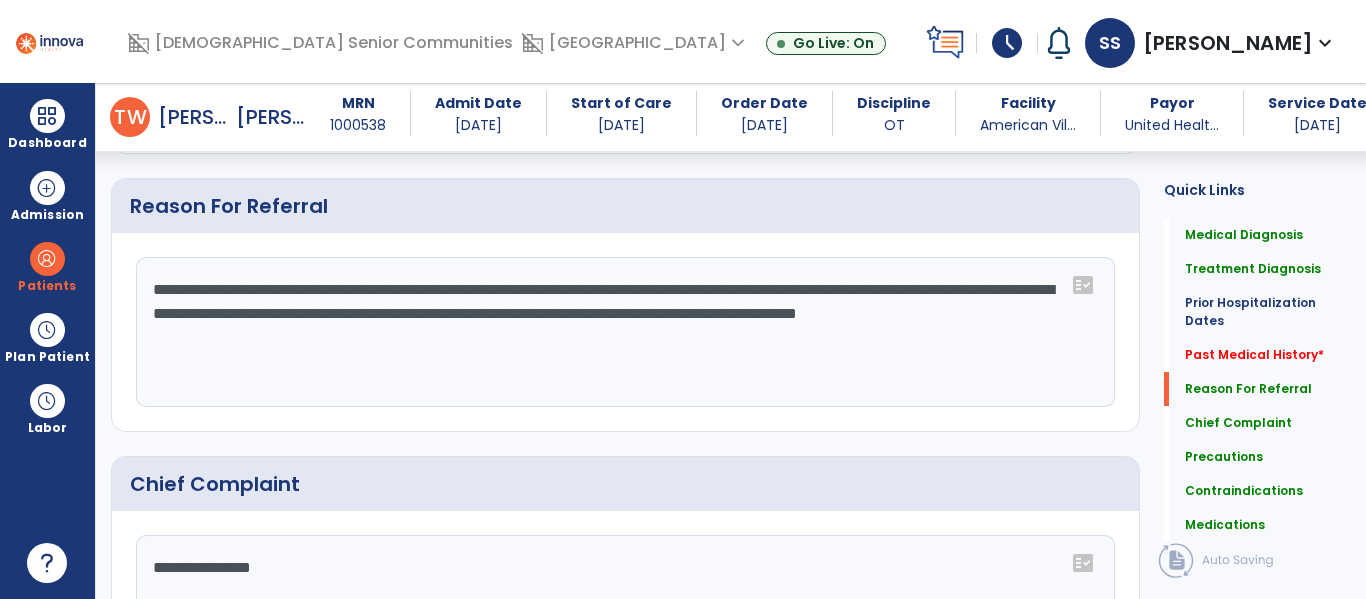 click on "**********" 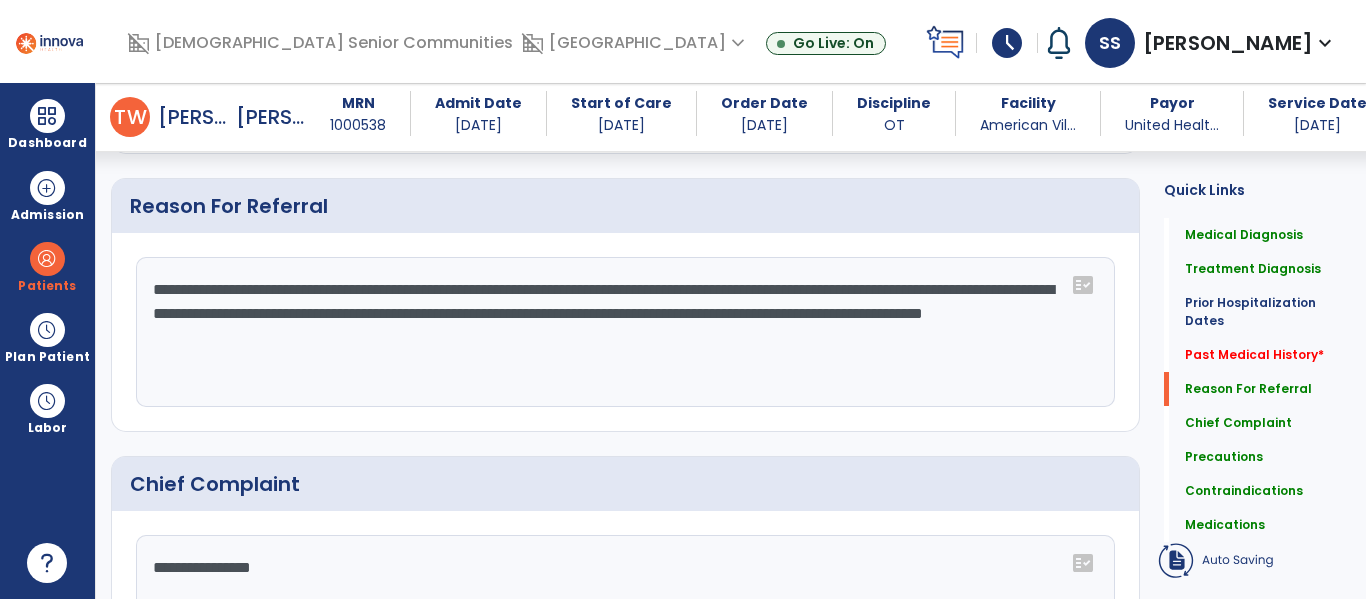 click on "**********" 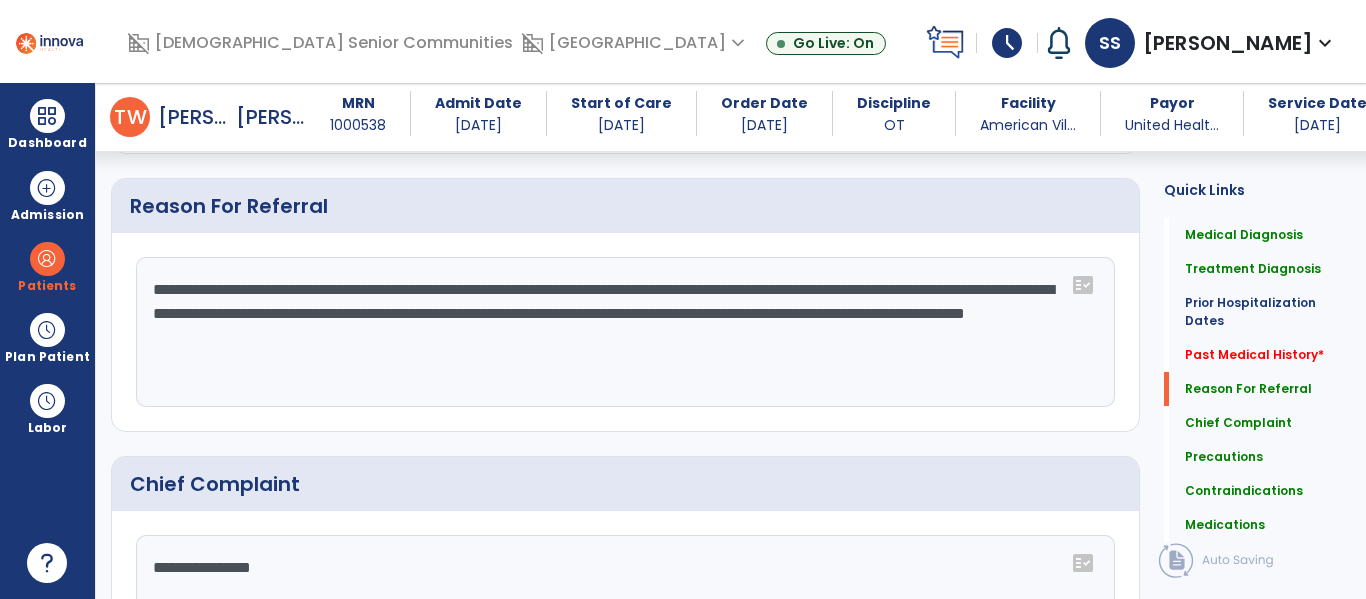 click on "**********" 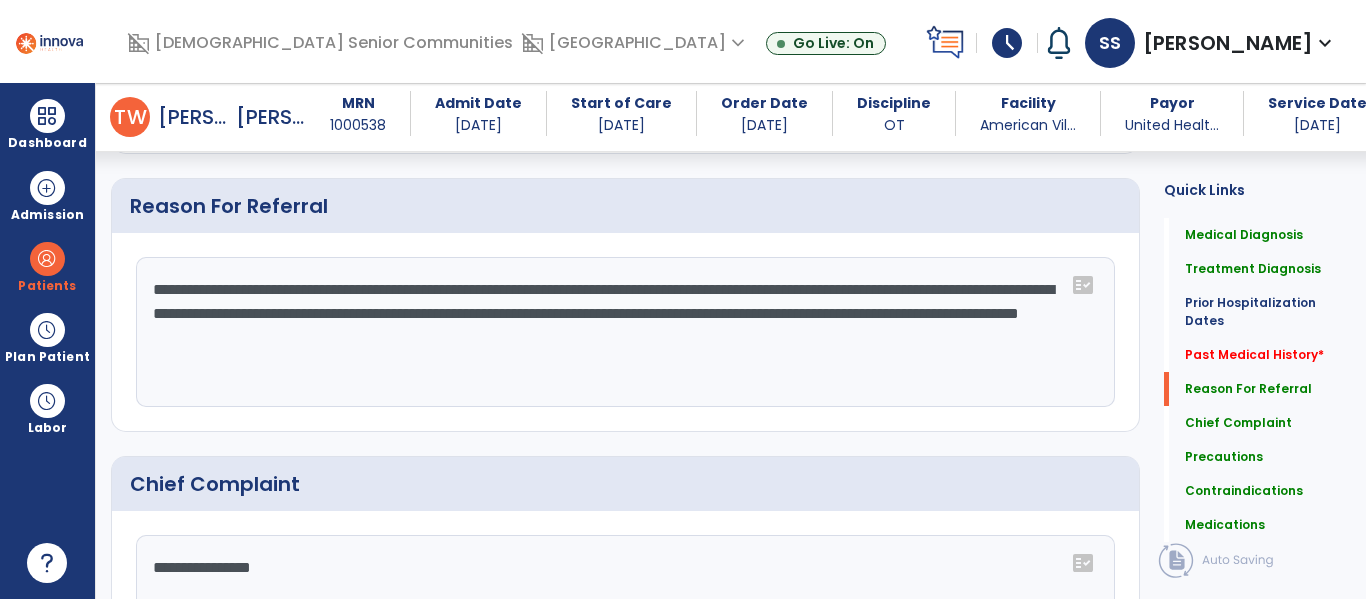 click on "**********" 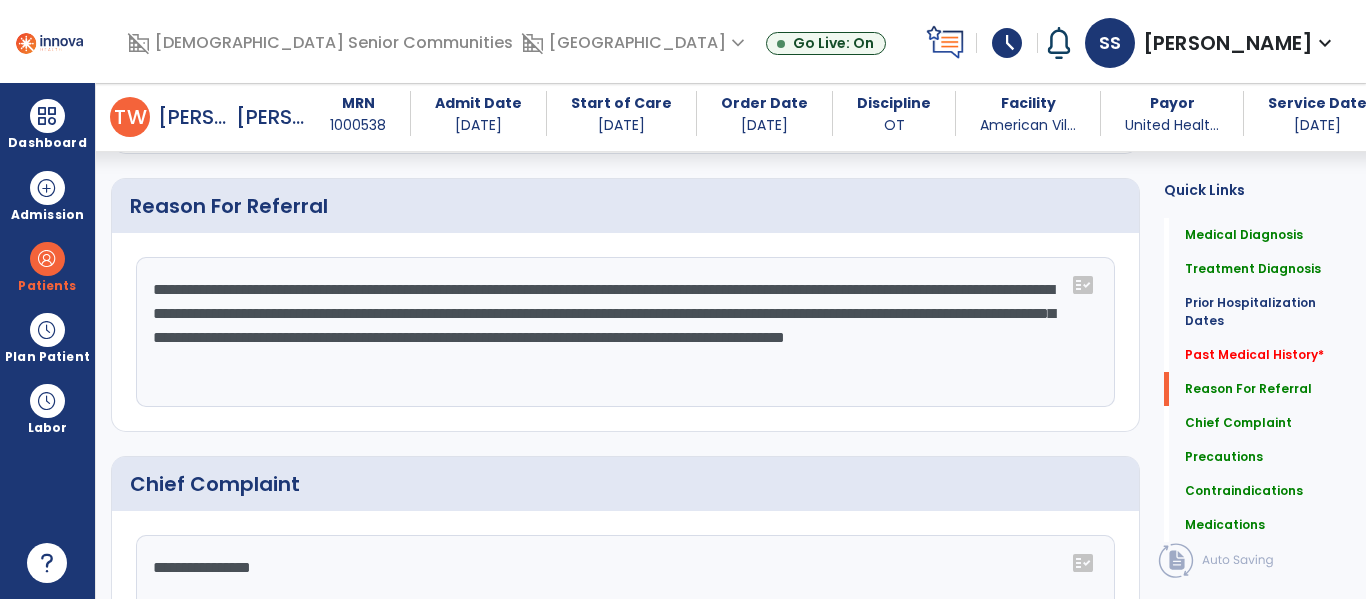 type on "**********" 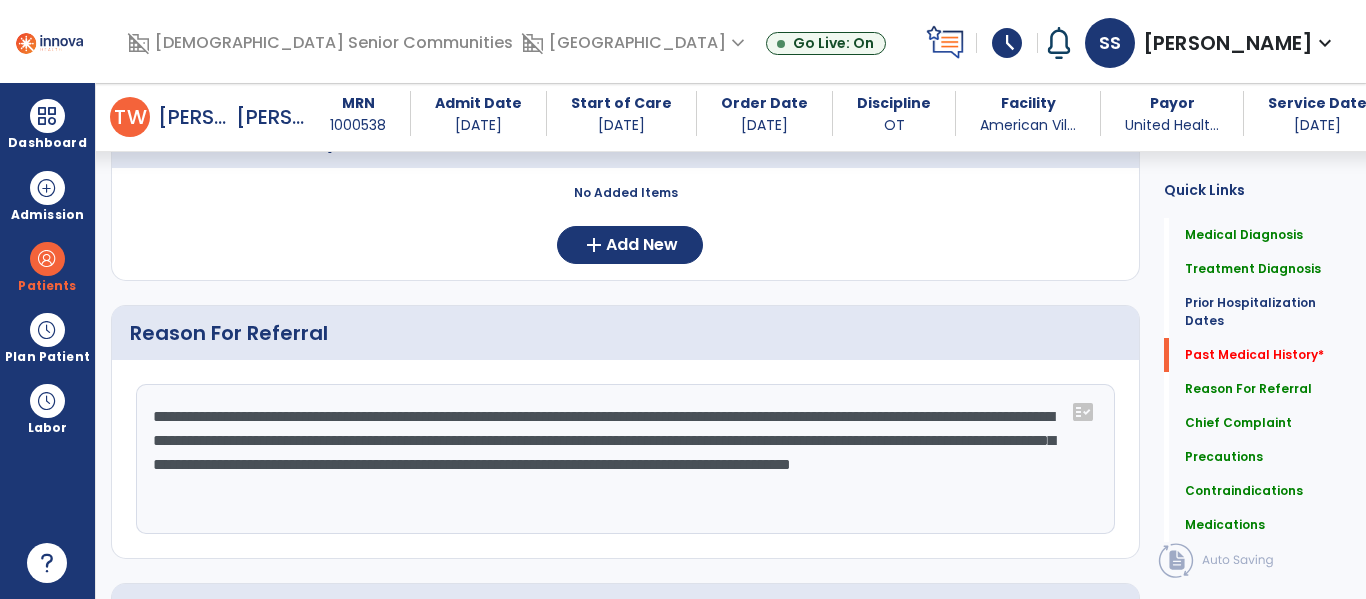 scroll, scrollTop: 0, scrollLeft: 0, axis: both 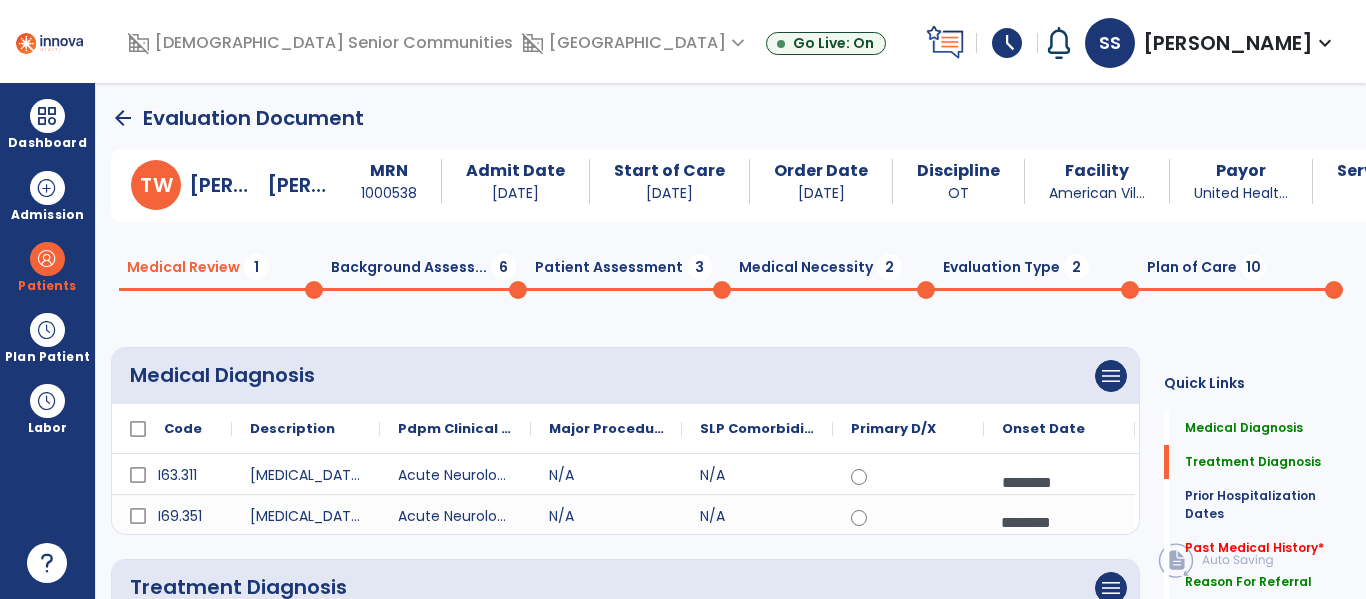 click on "Medical Necessity  2" 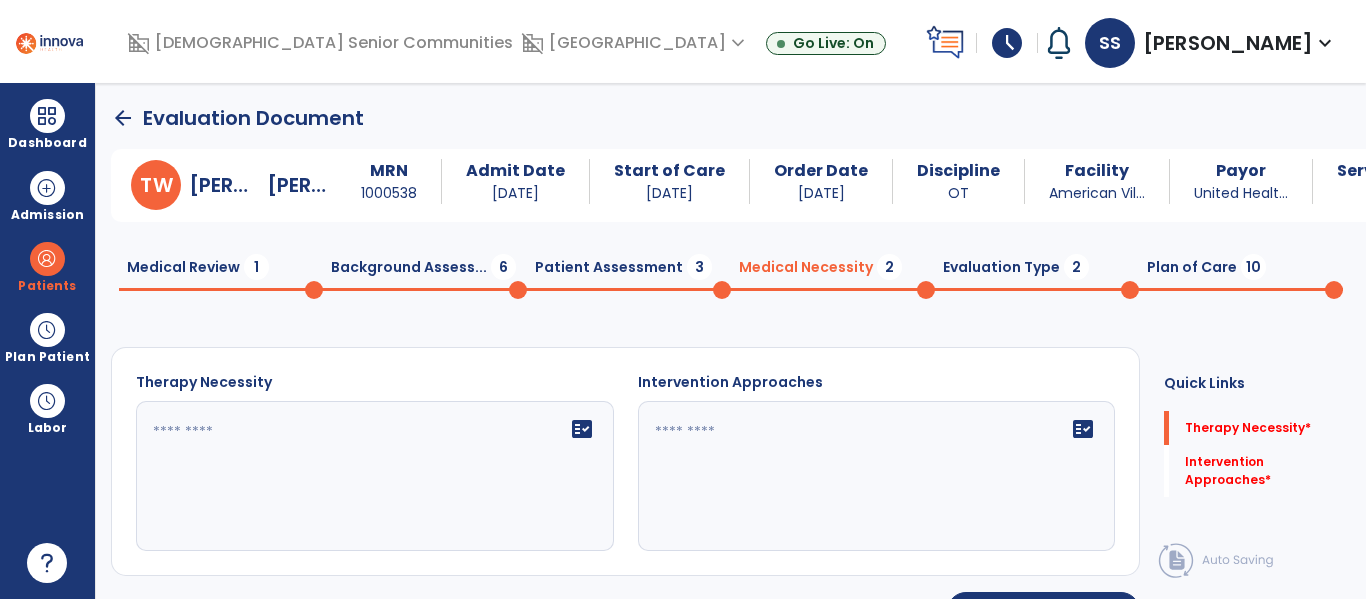 click 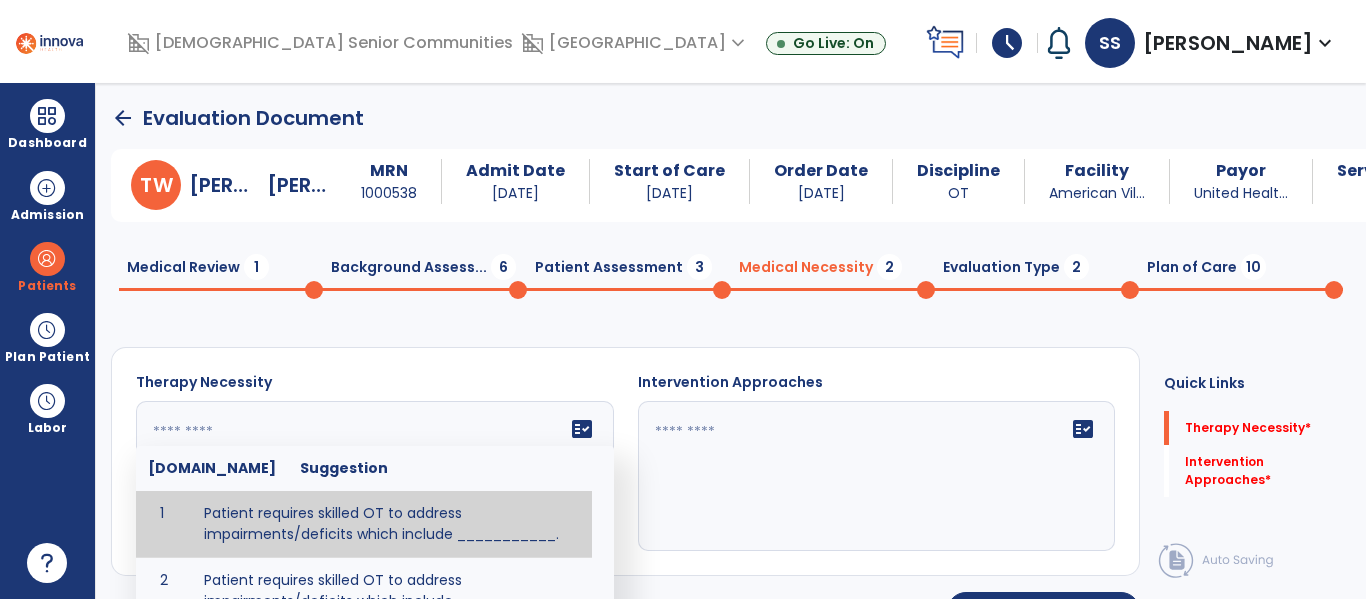 paste on "**********" 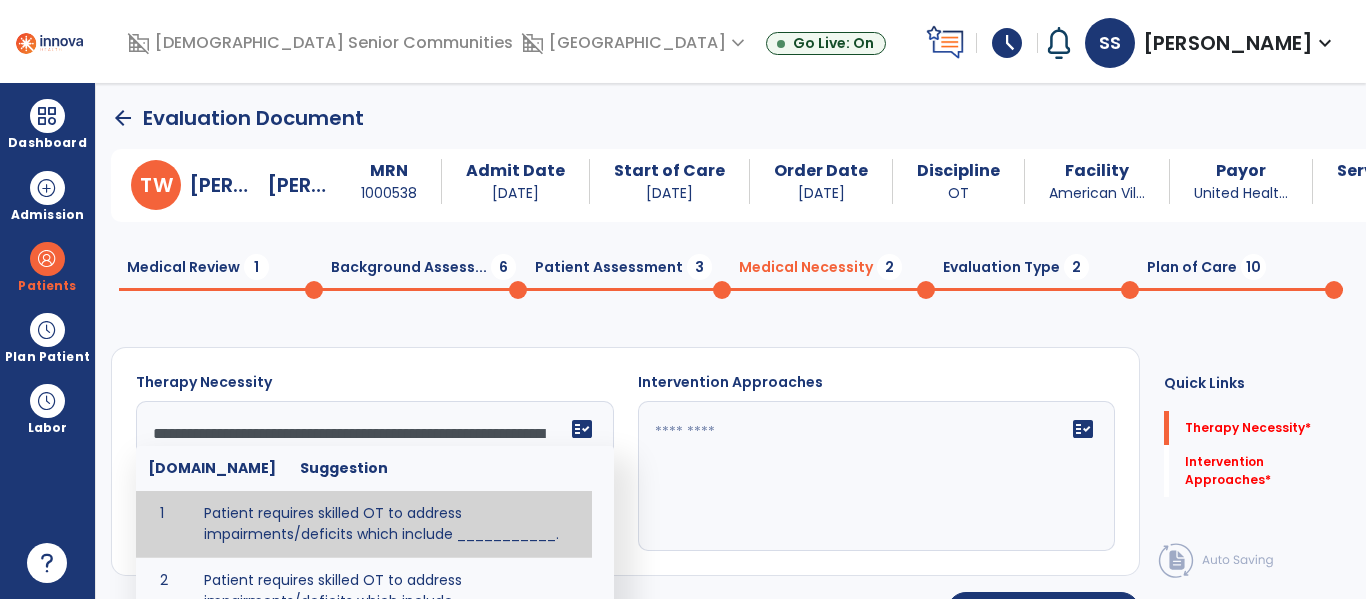 scroll, scrollTop: 16, scrollLeft: 0, axis: vertical 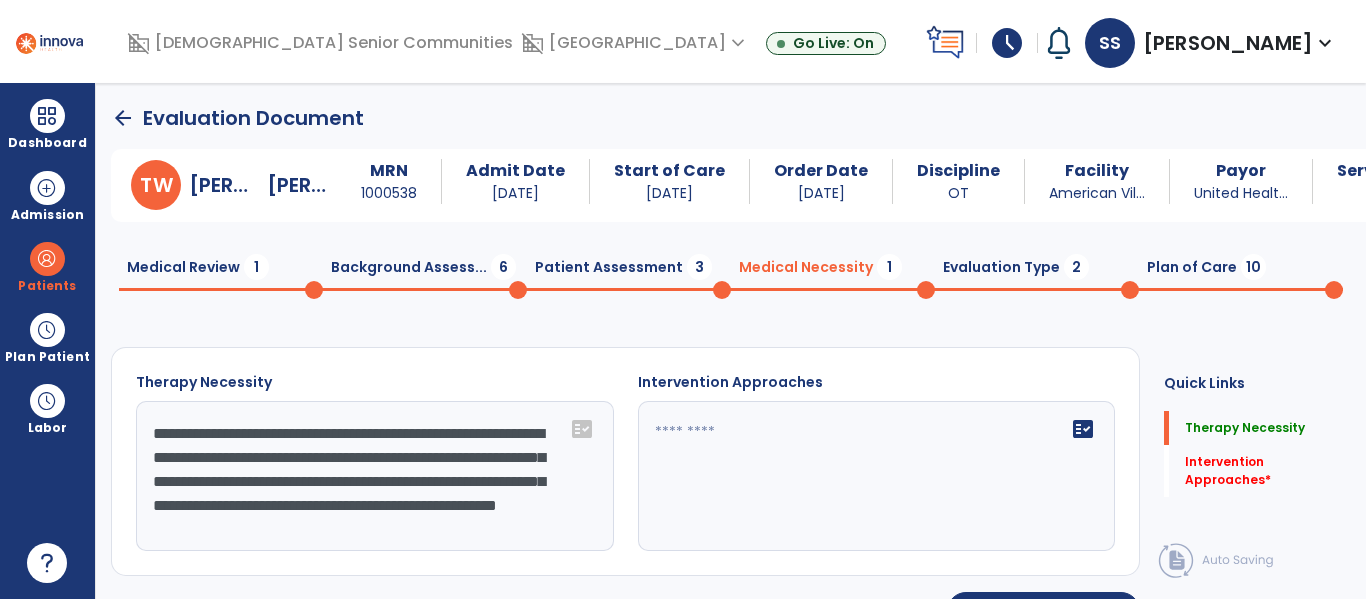 type on "**********" 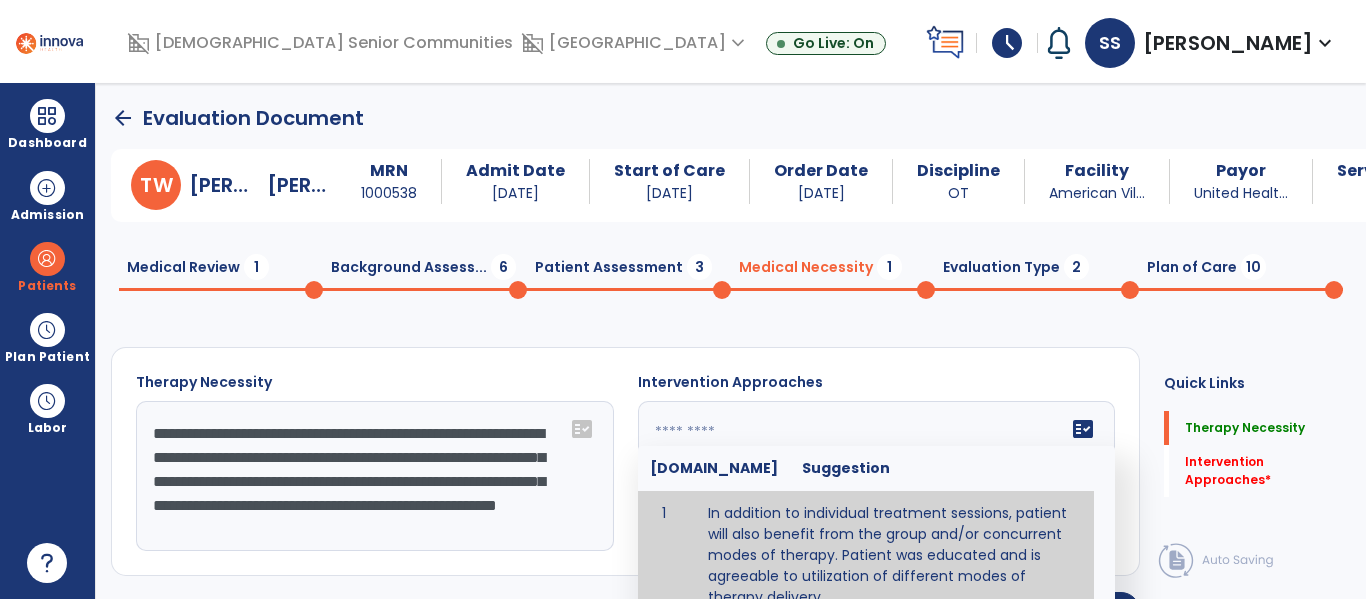 scroll, scrollTop: 22, scrollLeft: 0, axis: vertical 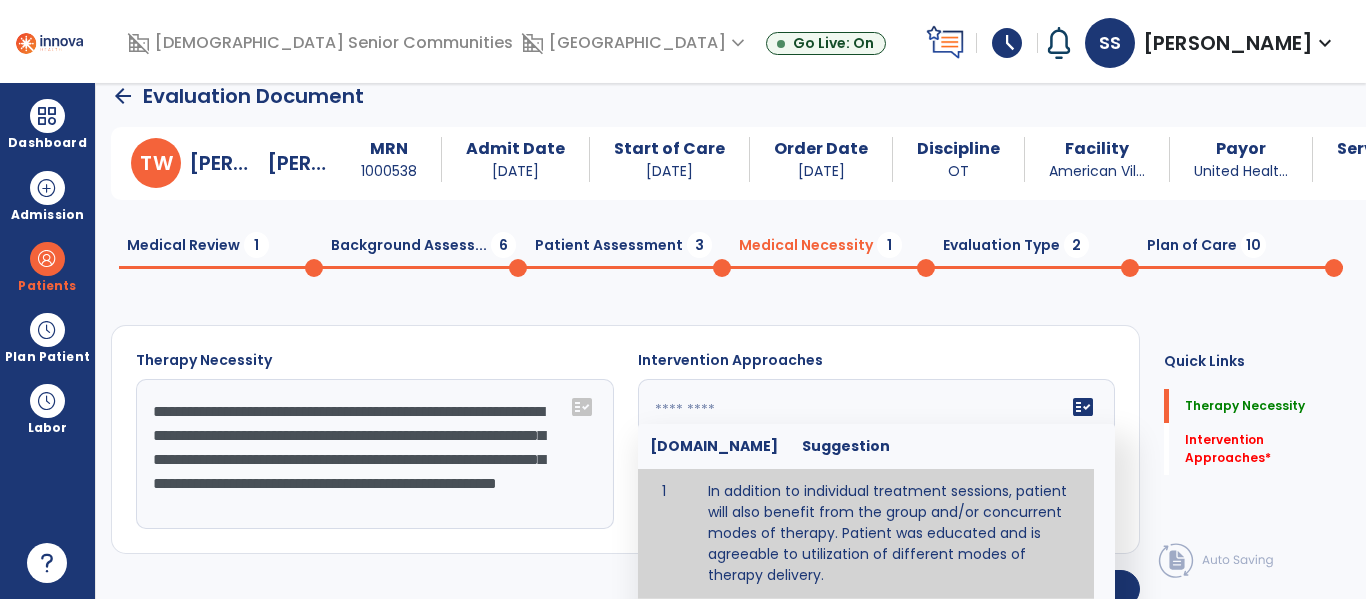paste on "**********" 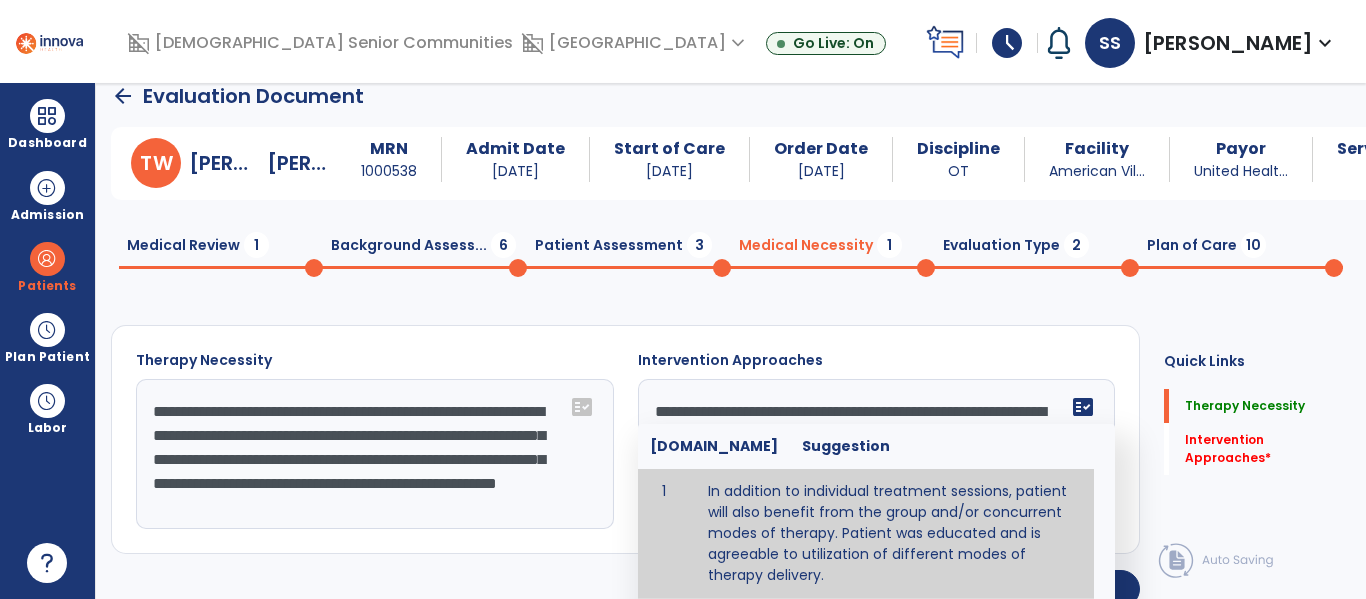 scroll, scrollTop: 16, scrollLeft: 0, axis: vertical 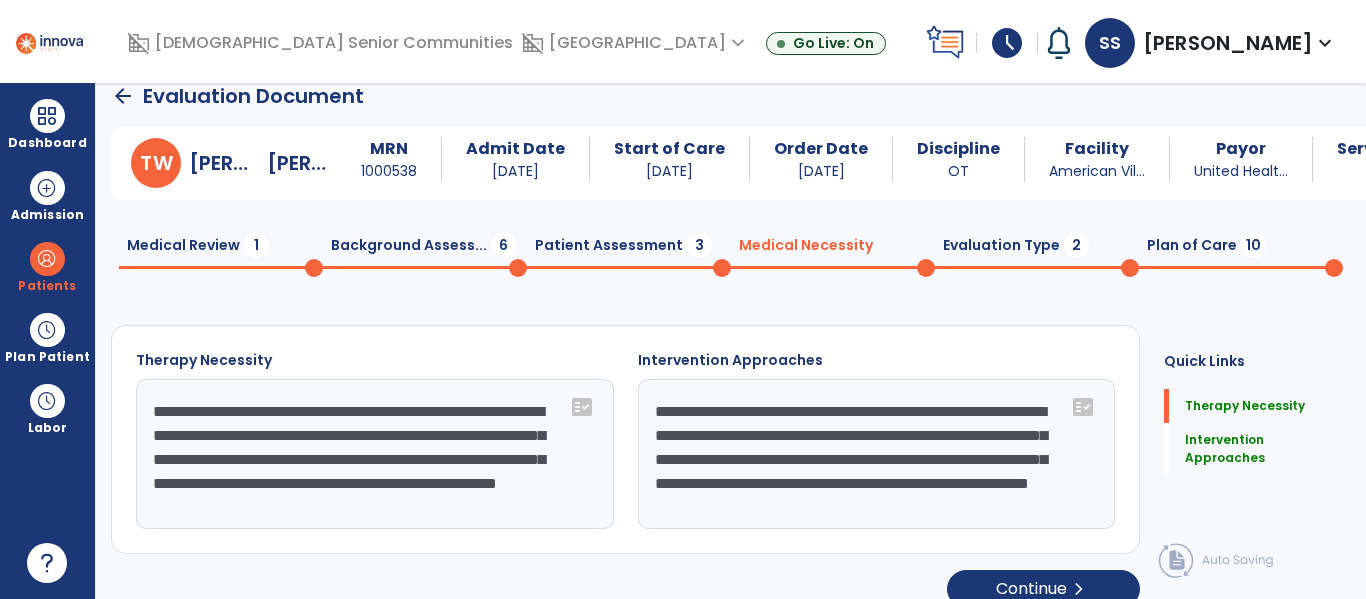 click on "**********" 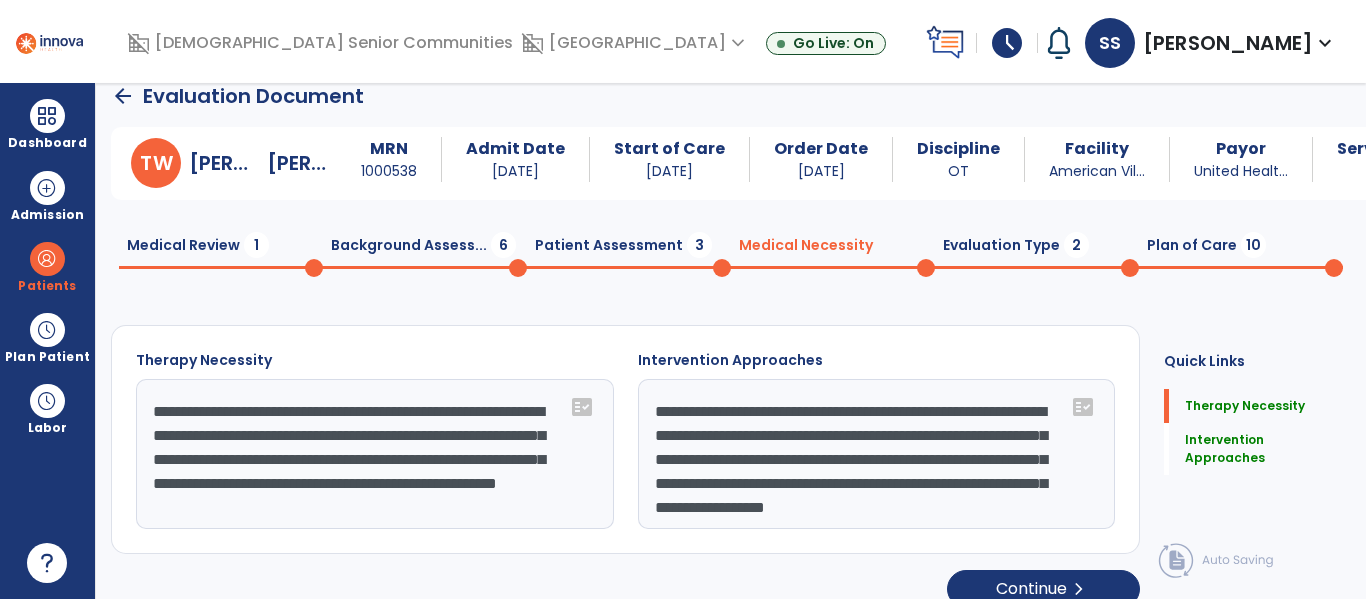 type on "**********" 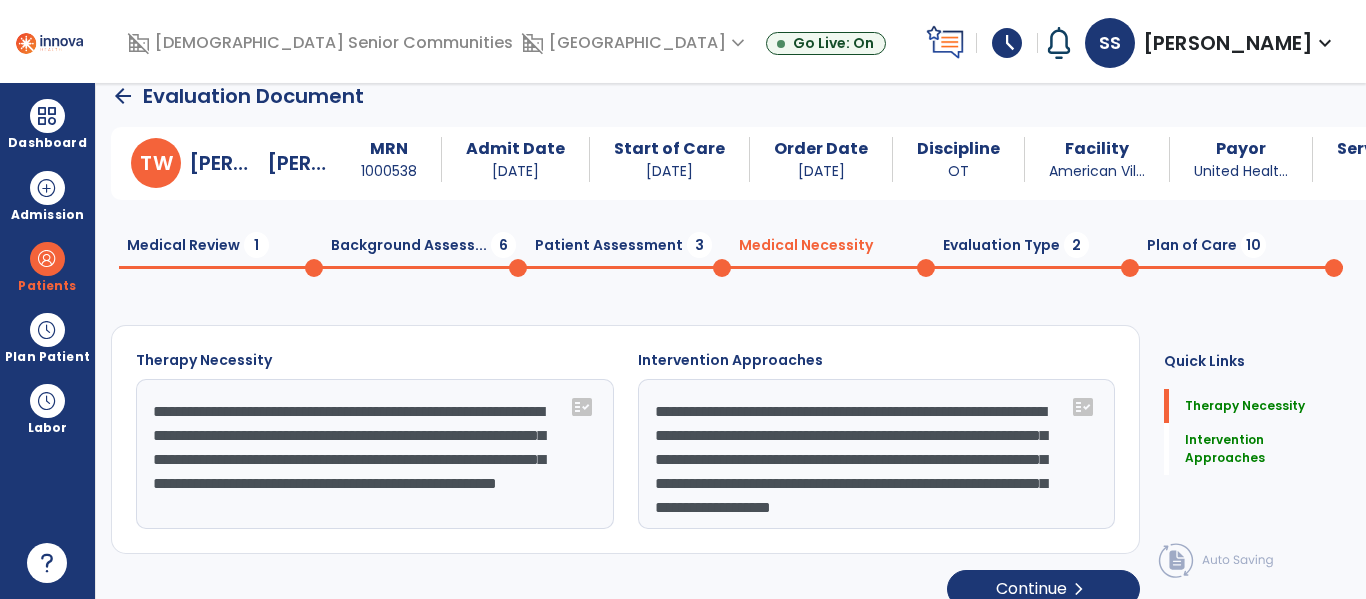 scroll, scrollTop: 48, scrollLeft: 0, axis: vertical 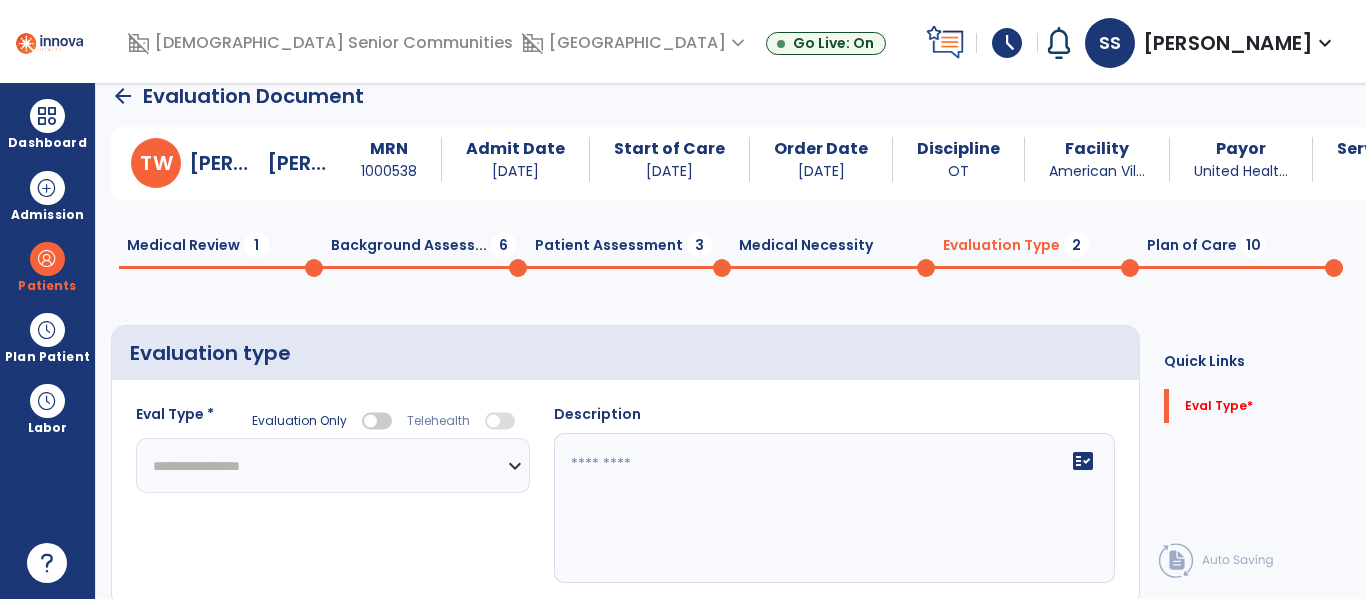 click on "fact_check" 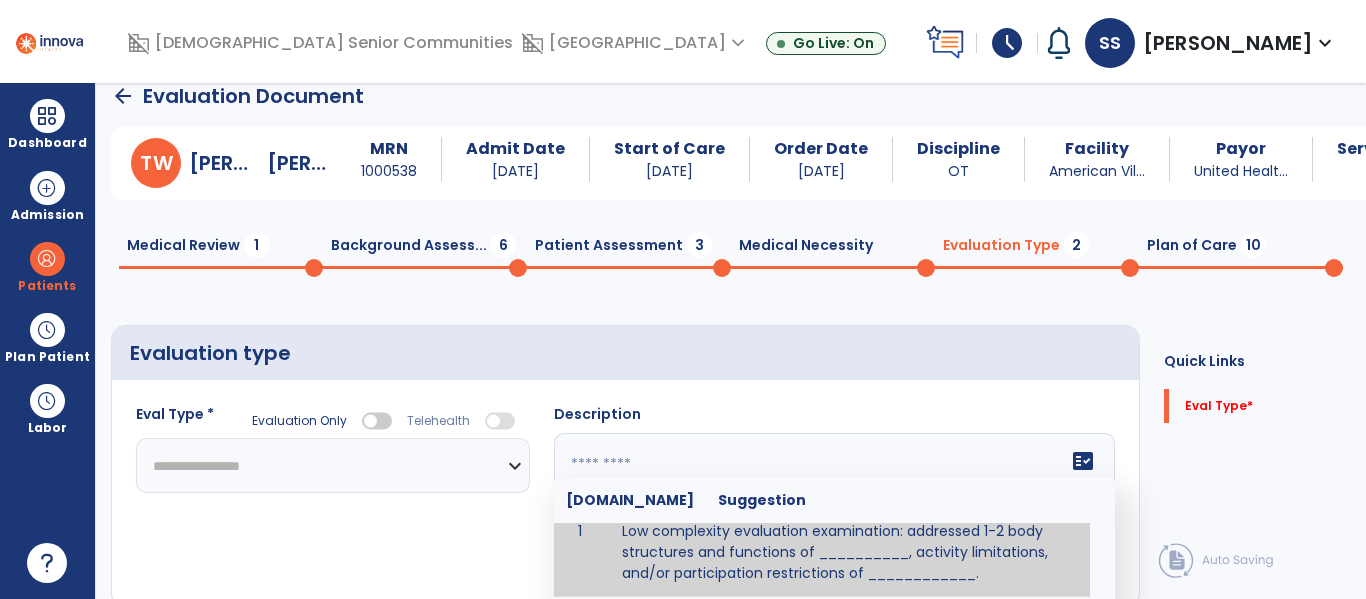 scroll, scrollTop: 13, scrollLeft: 0, axis: vertical 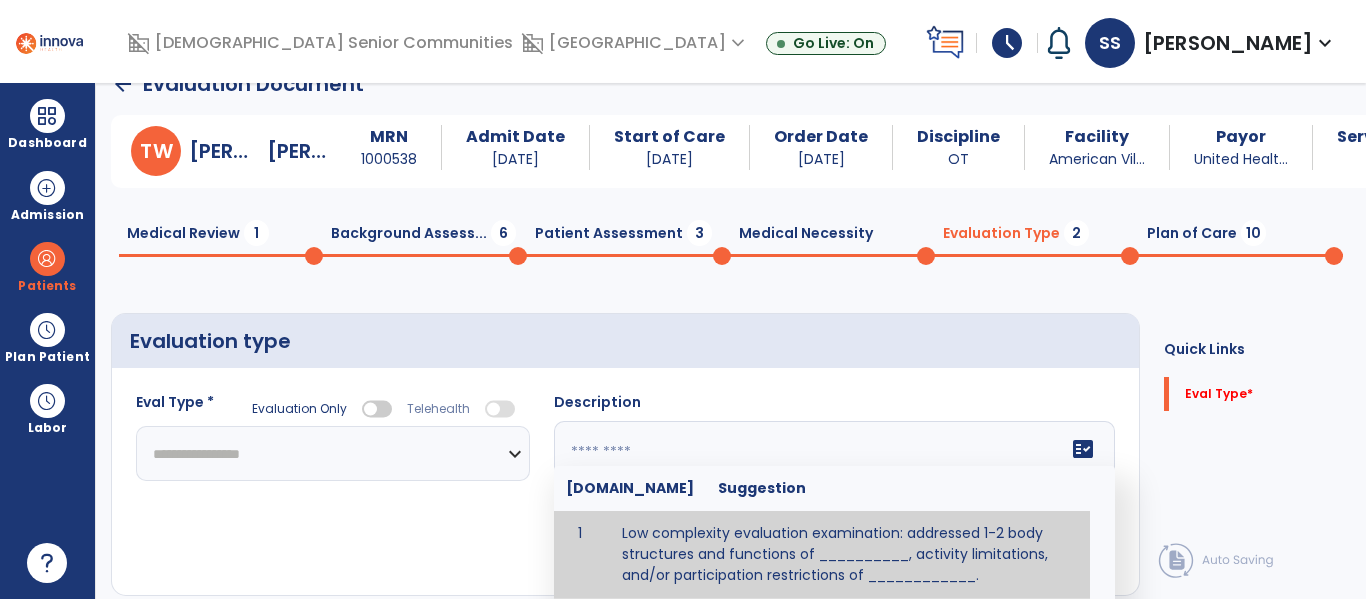 click on "Evaluation type" 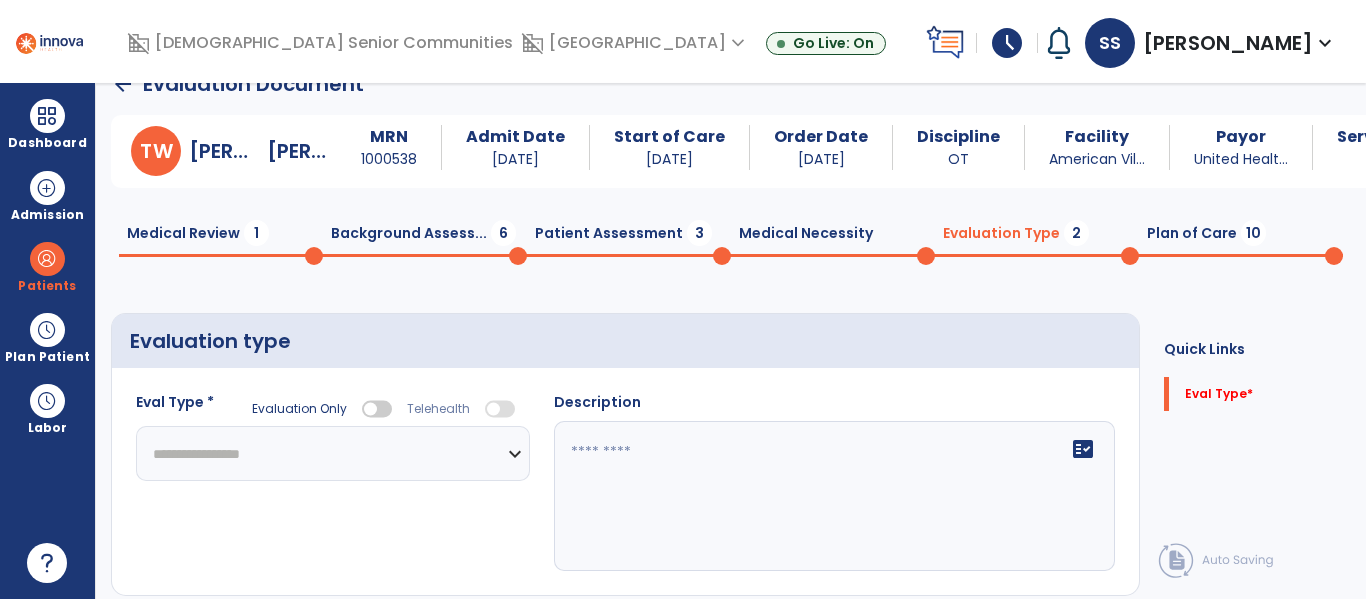 click on "fact_check" 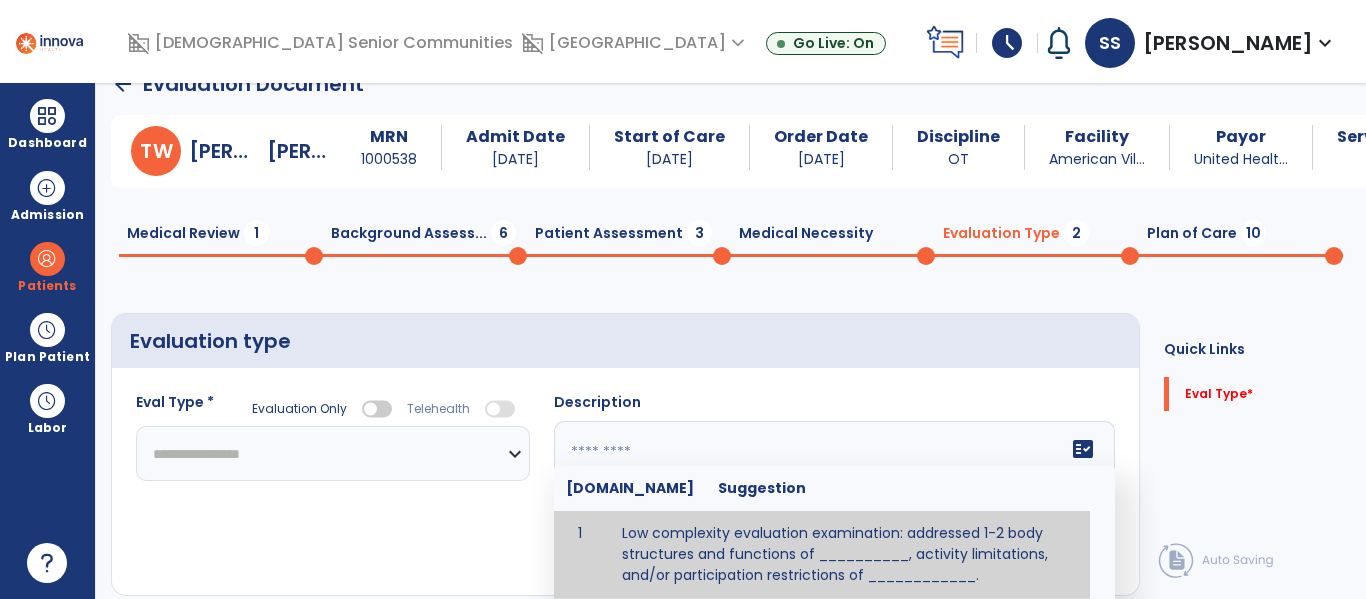 paste on "**********" 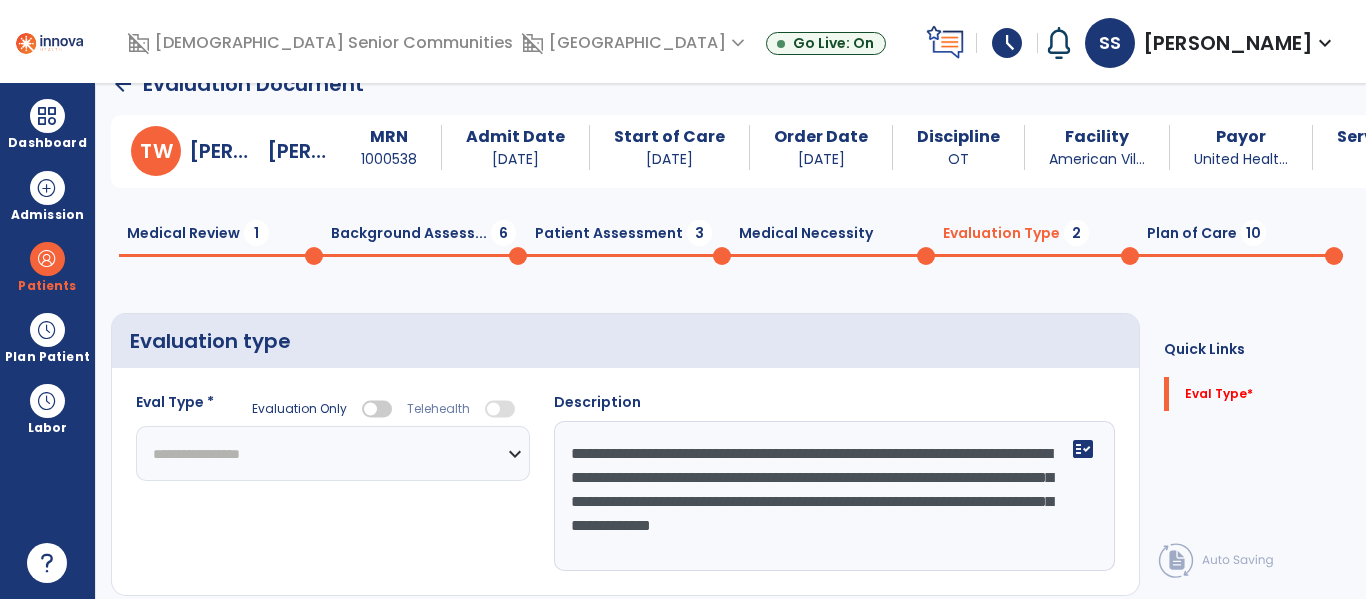 type on "**********" 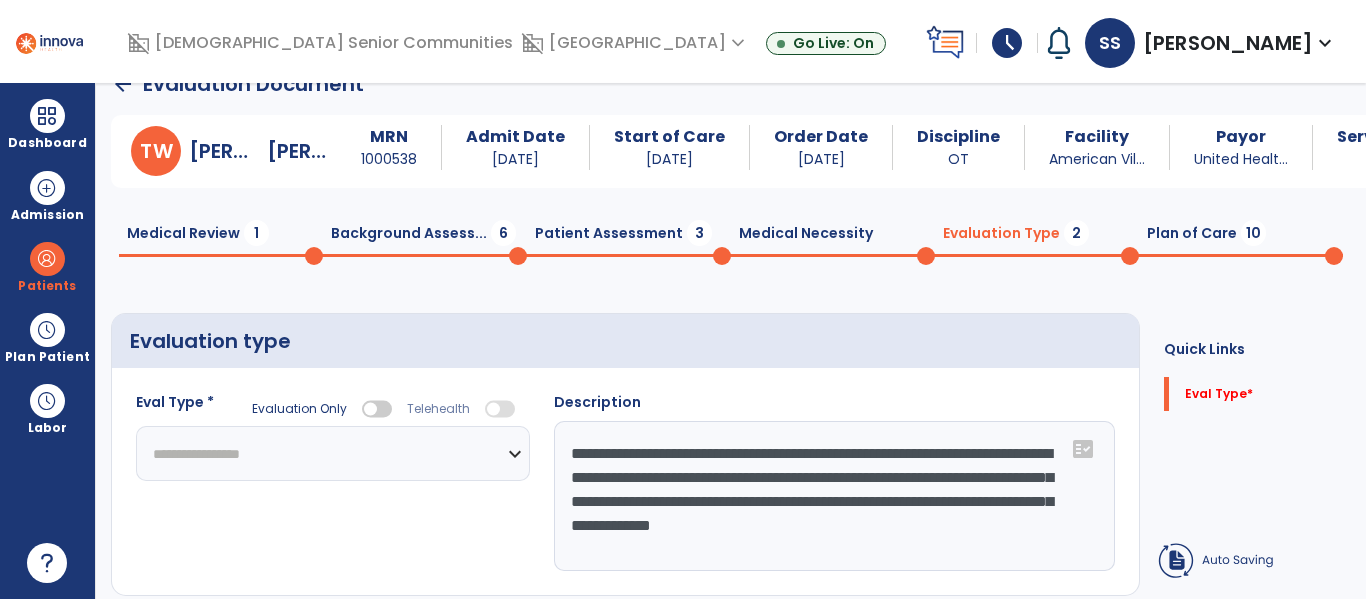 select on "**********" 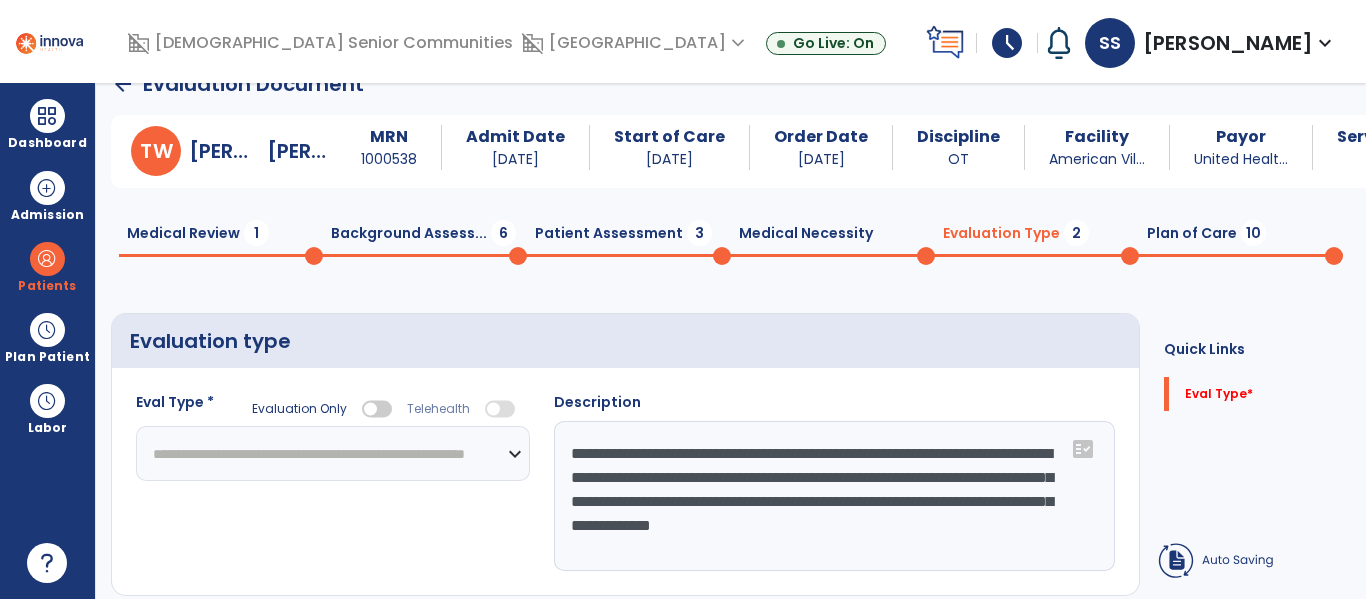 click on "**********" 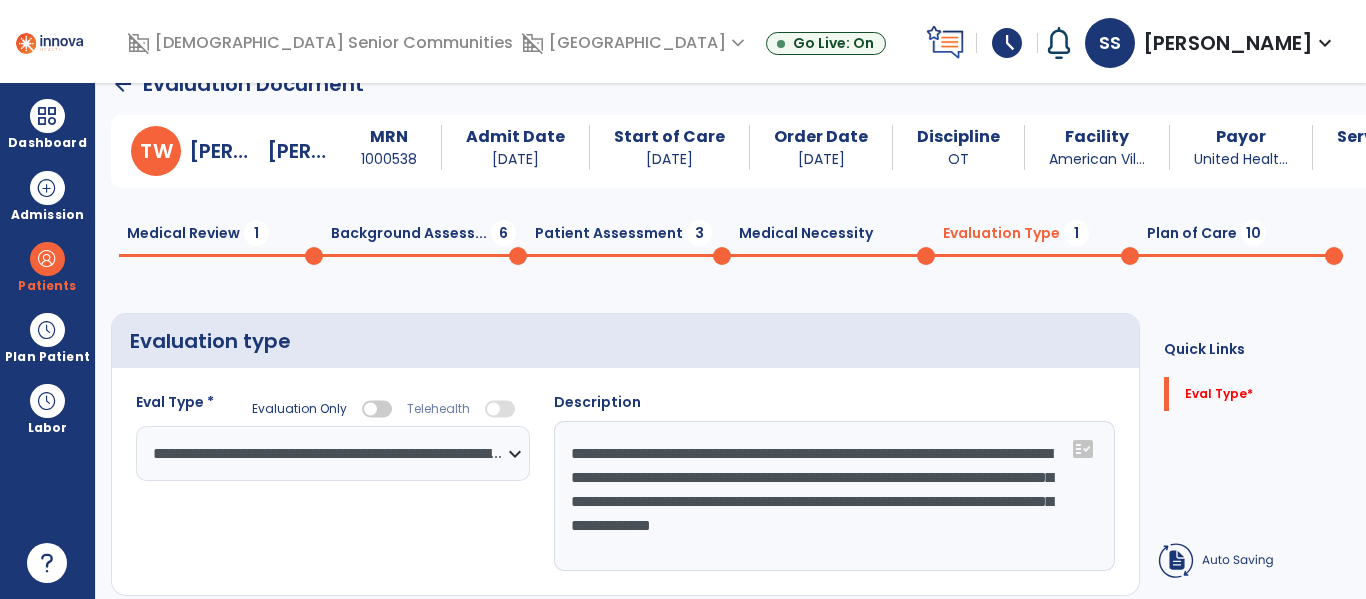 click on "**********" 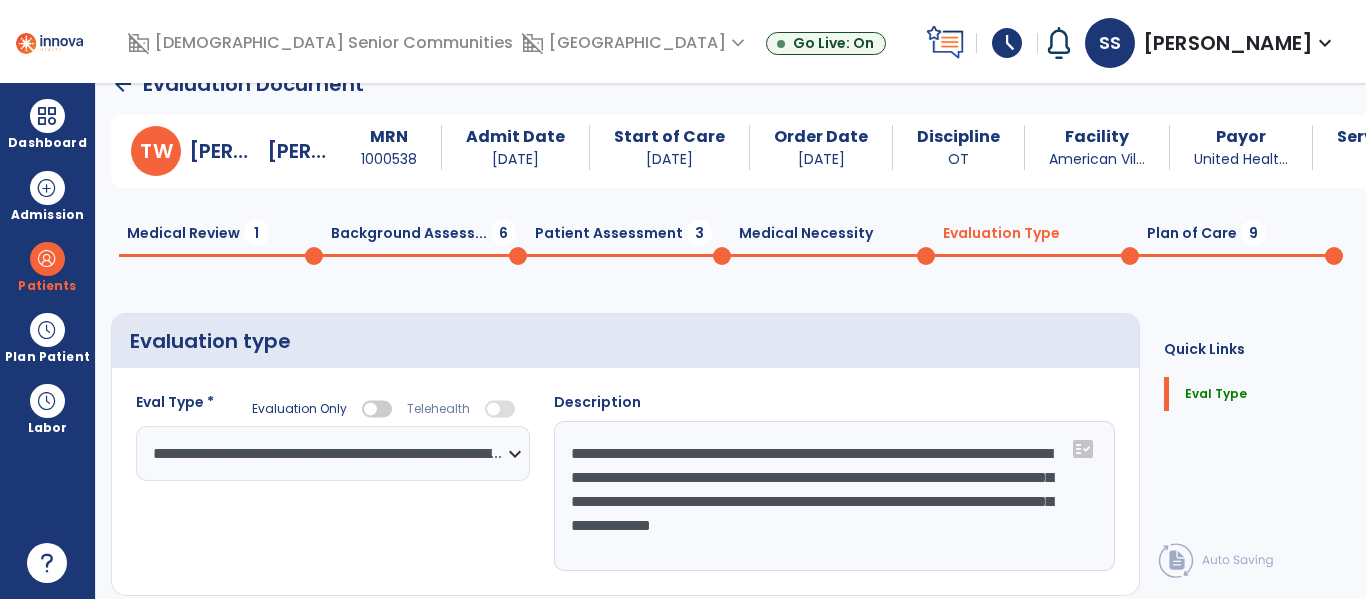 click on "Plan of Care  9" 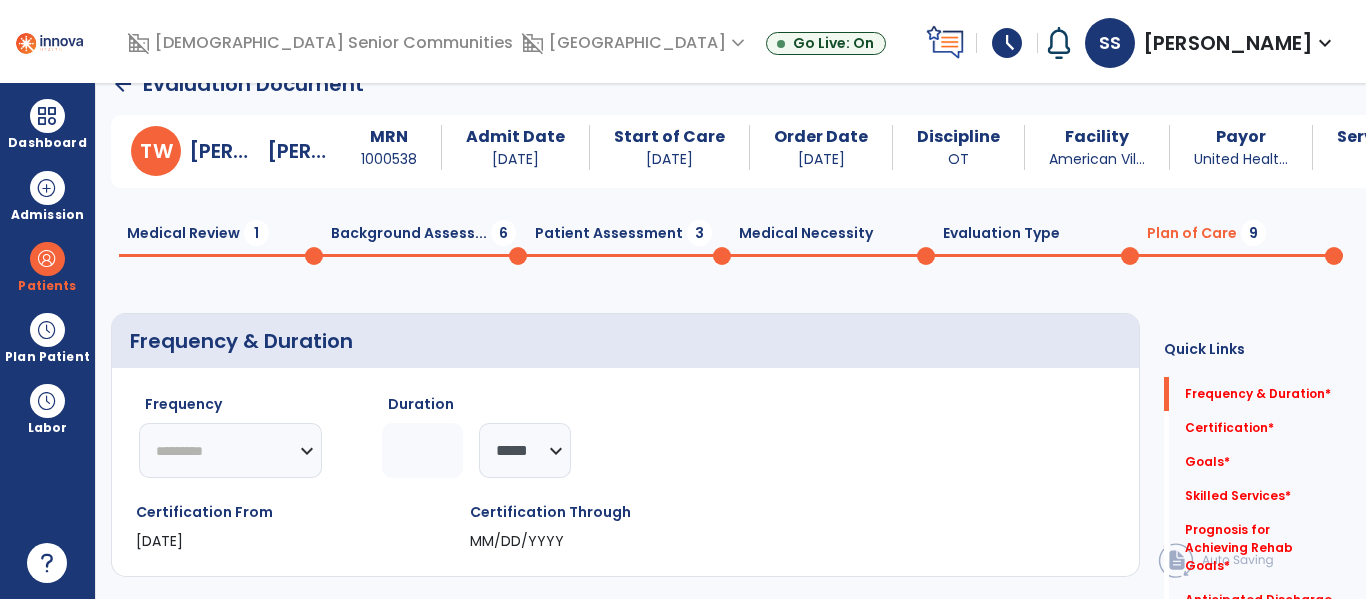 click on "********* ** ** ** ** ** ** **" 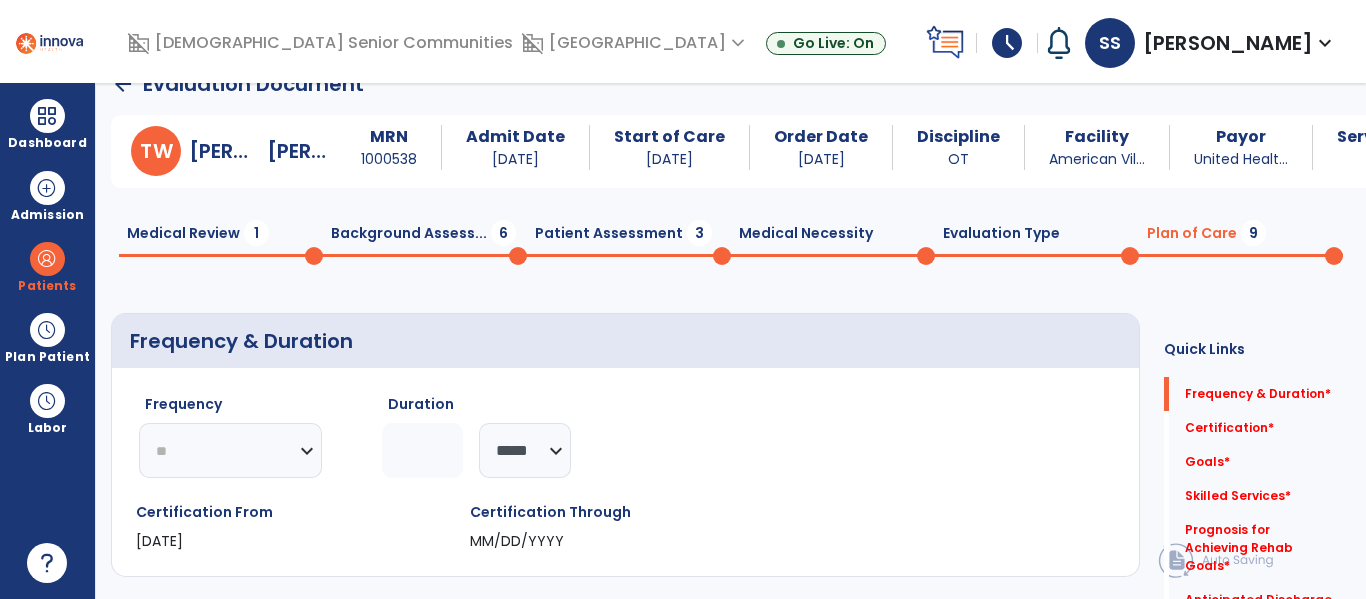 click on "********* ** ** ** ** ** ** **" 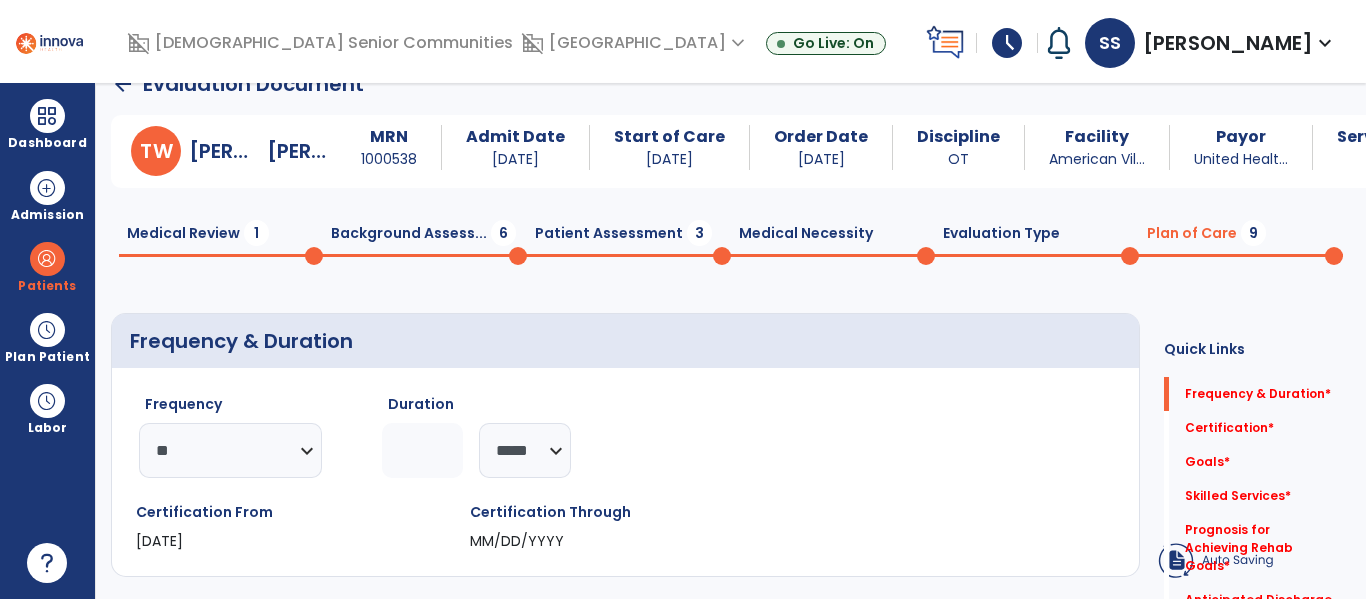 click 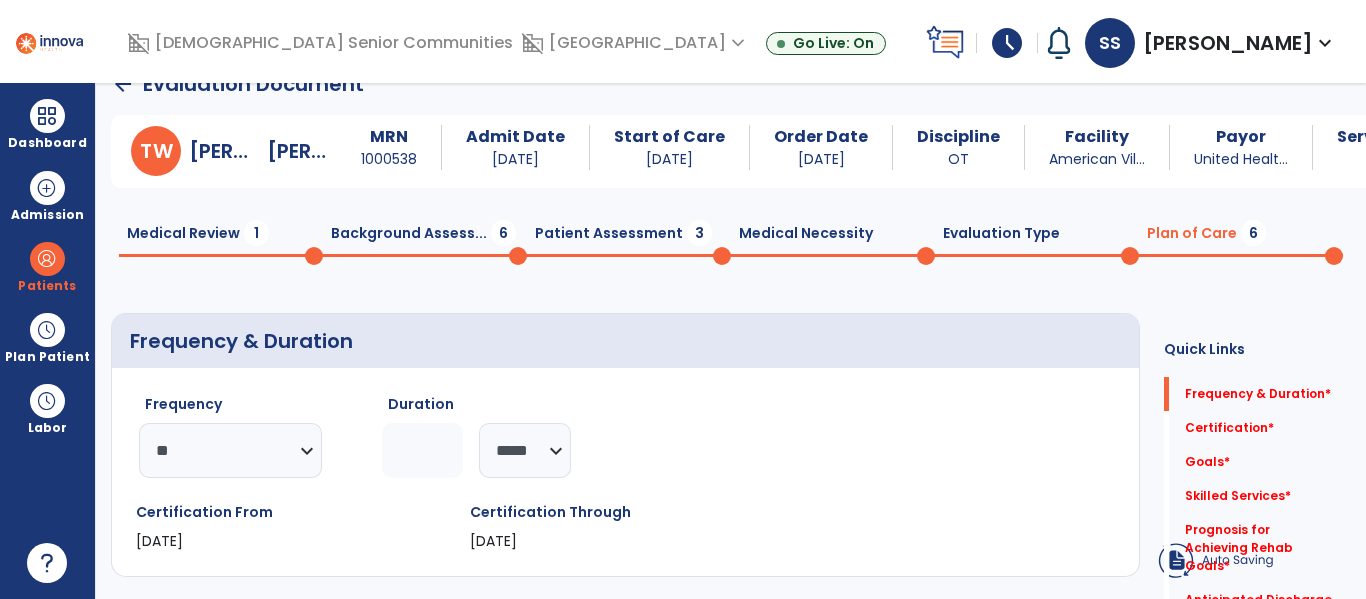 type on "*" 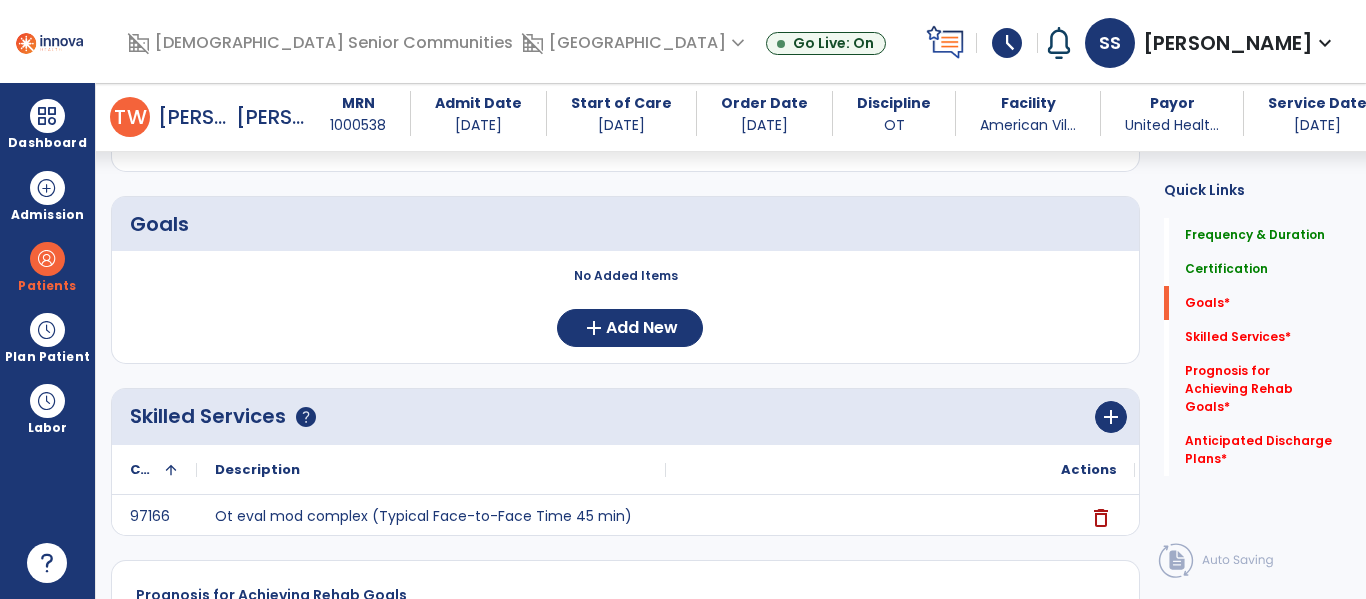 scroll, scrollTop: 658, scrollLeft: 0, axis: vertical 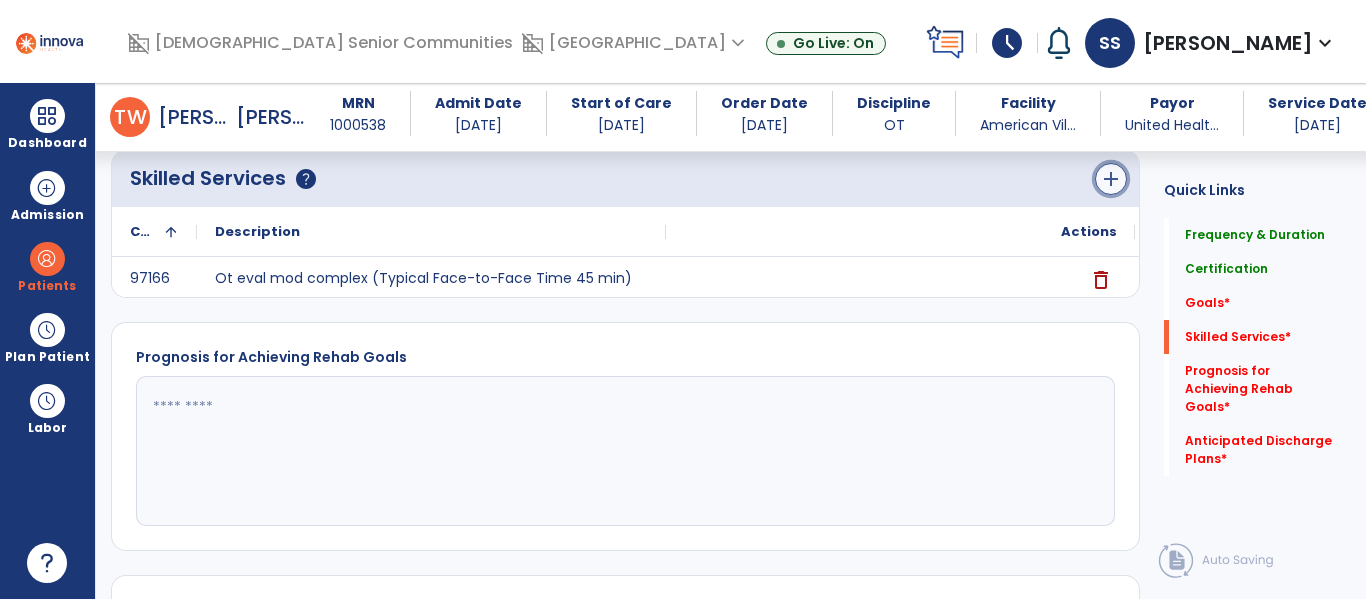 click on "add" 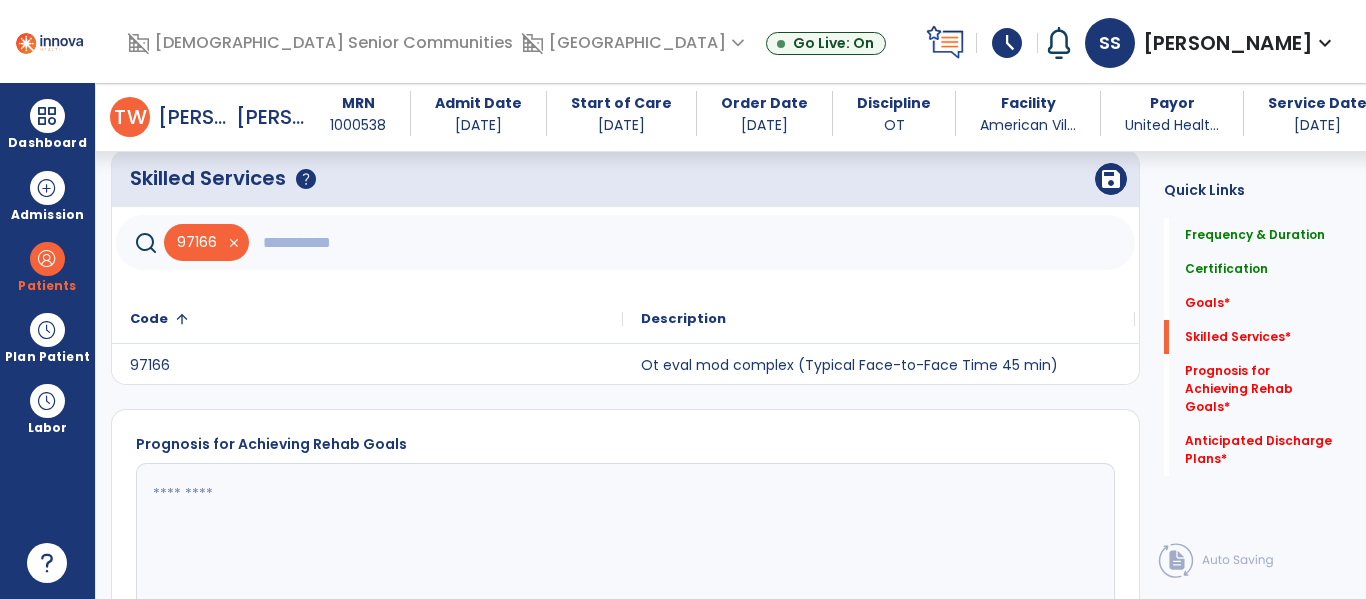 click 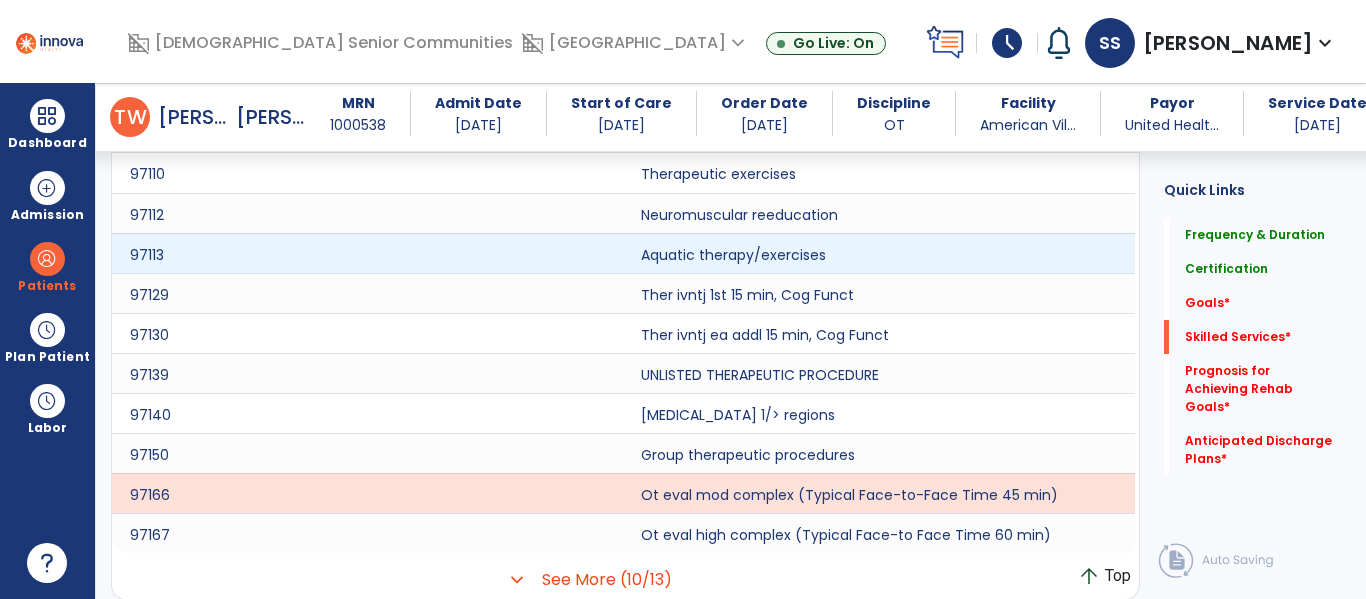 scroll, scrollTop: 756, scrollLeft: 0, axis: vertical 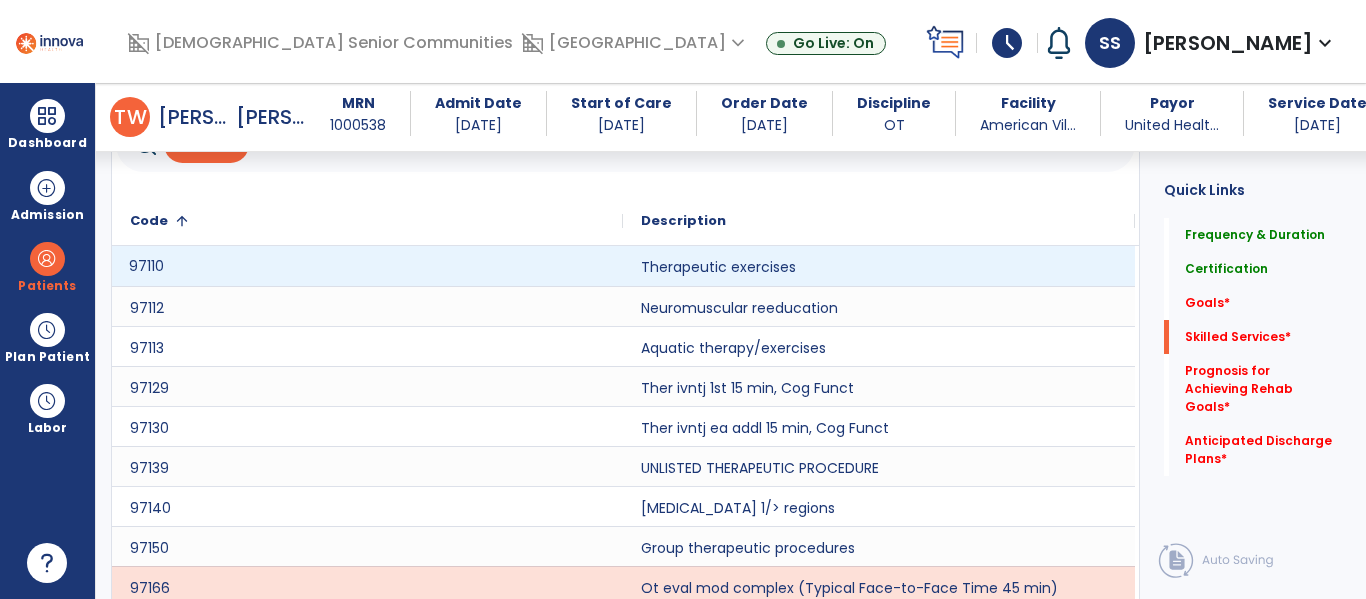 click on "97110" 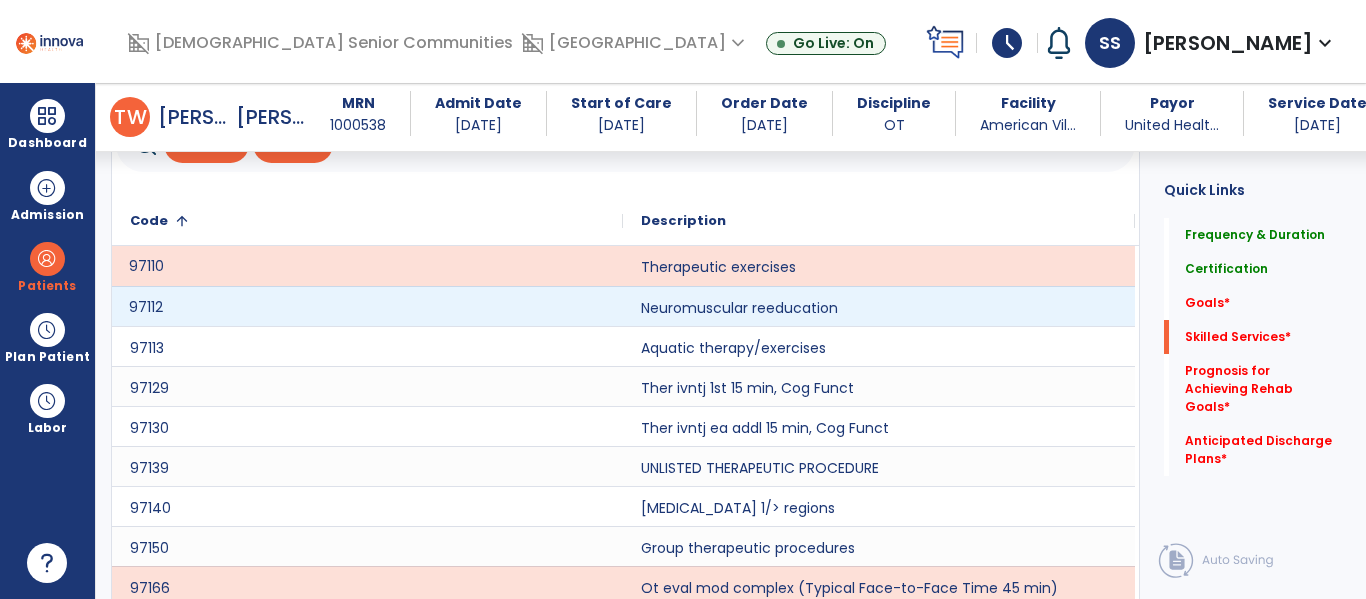 click on "97112" 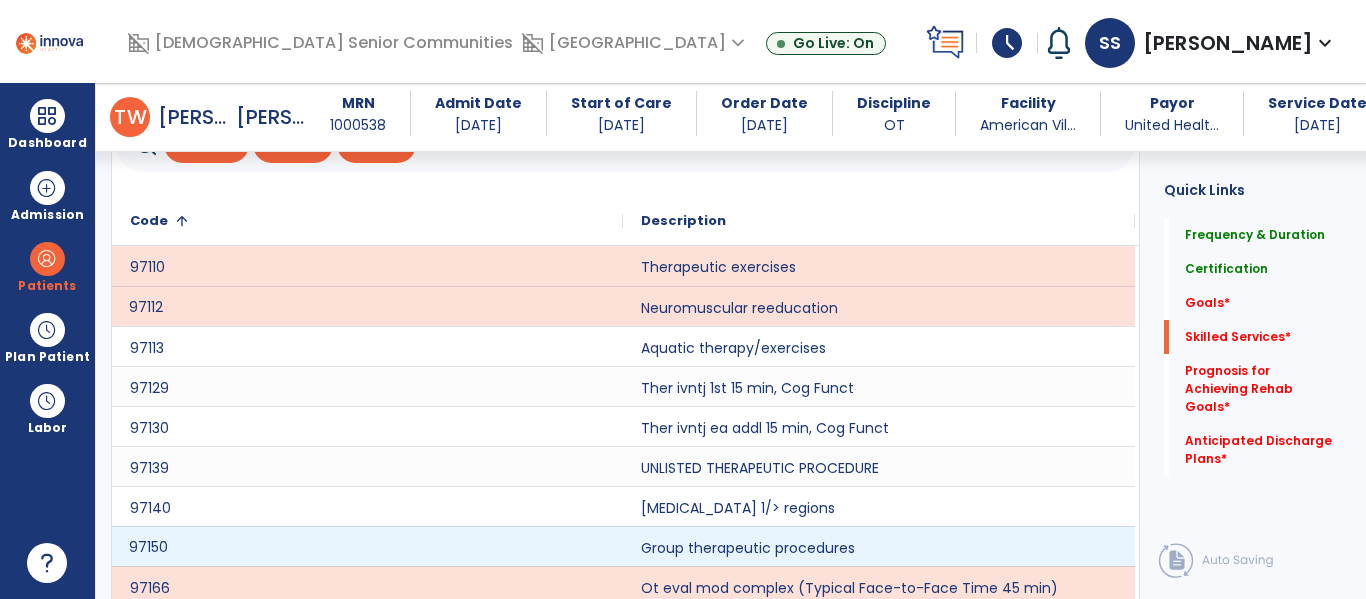 click on "97150" 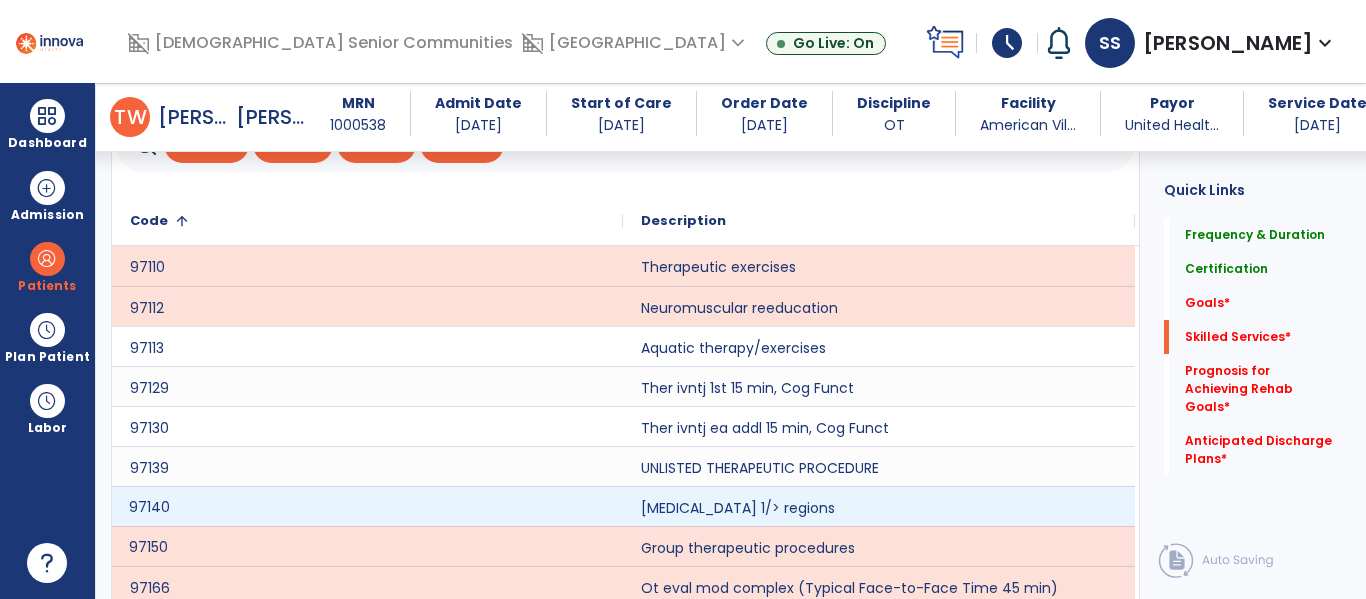 click on "97140" 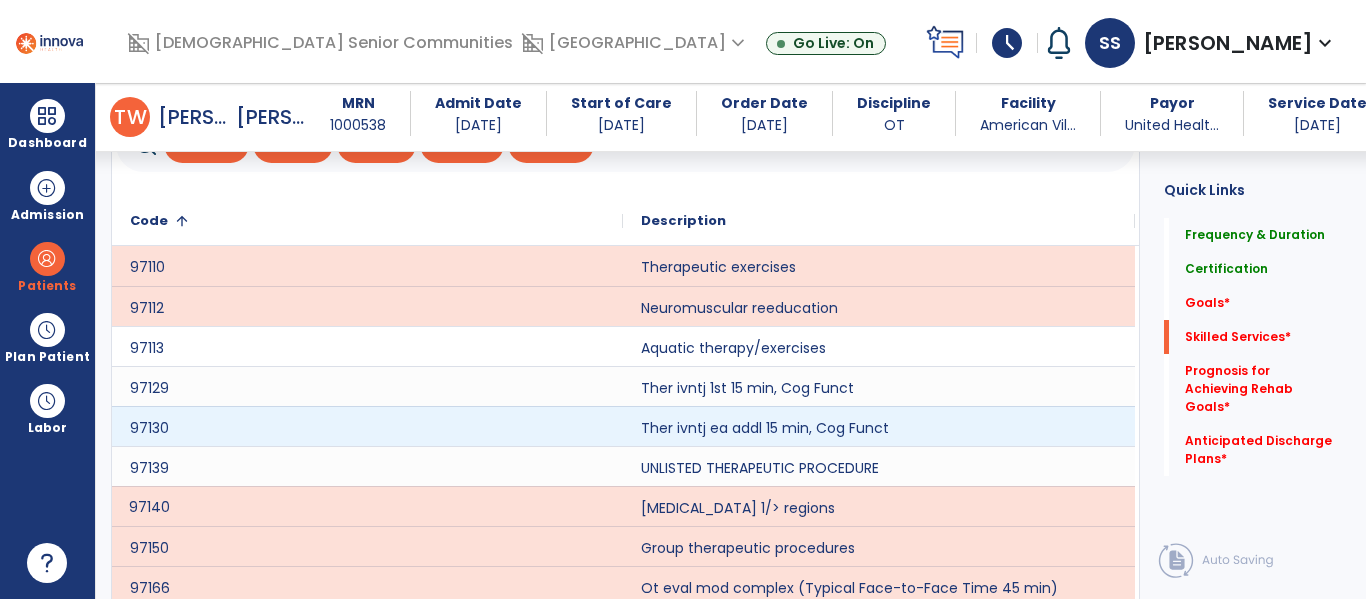 scroll, scrollTop: 691, scrollLeft: 0, axis: vertical 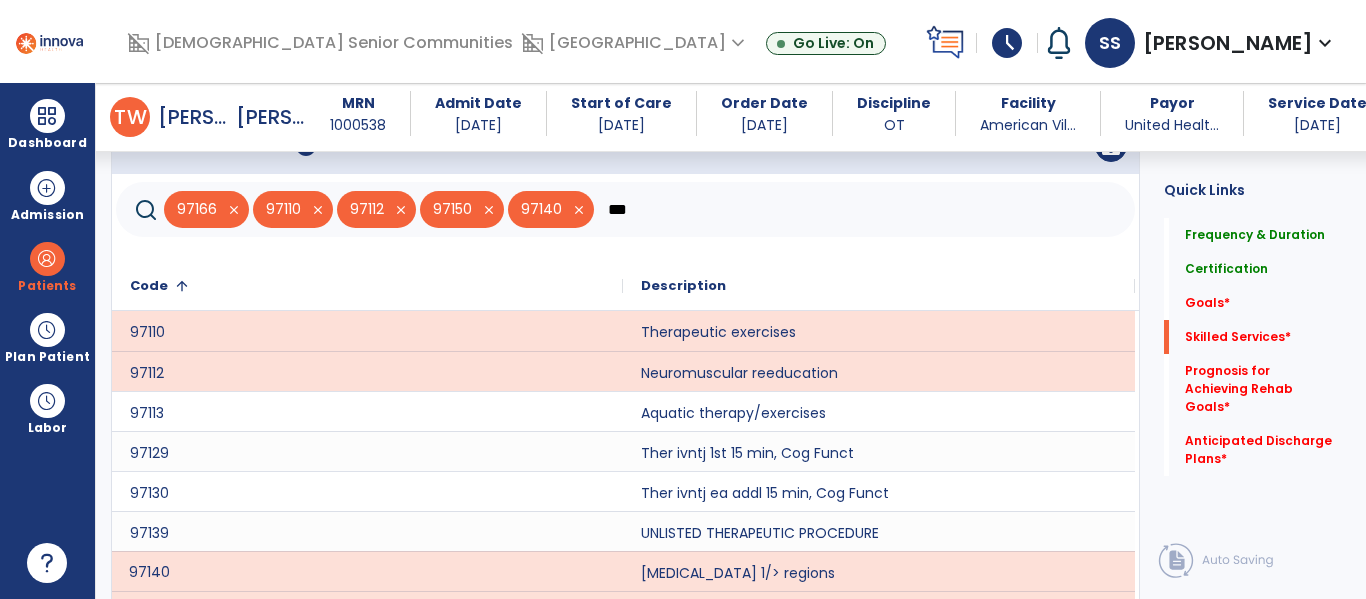 click on "***" 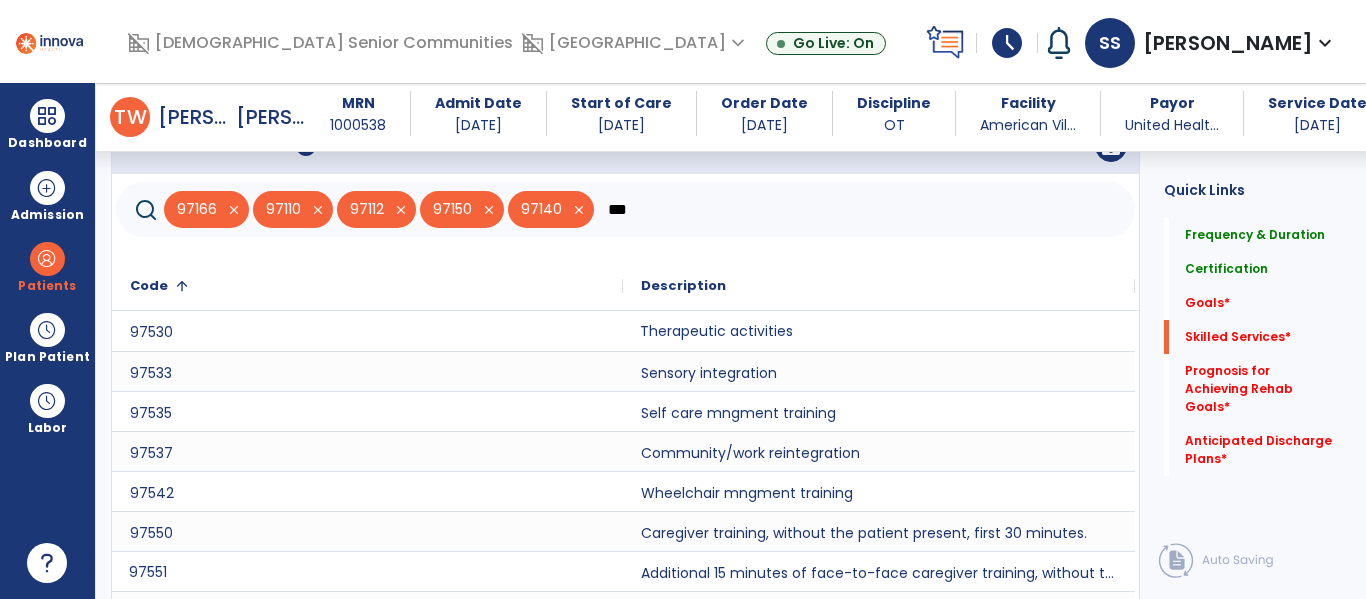 click on "Therapeutic activities" 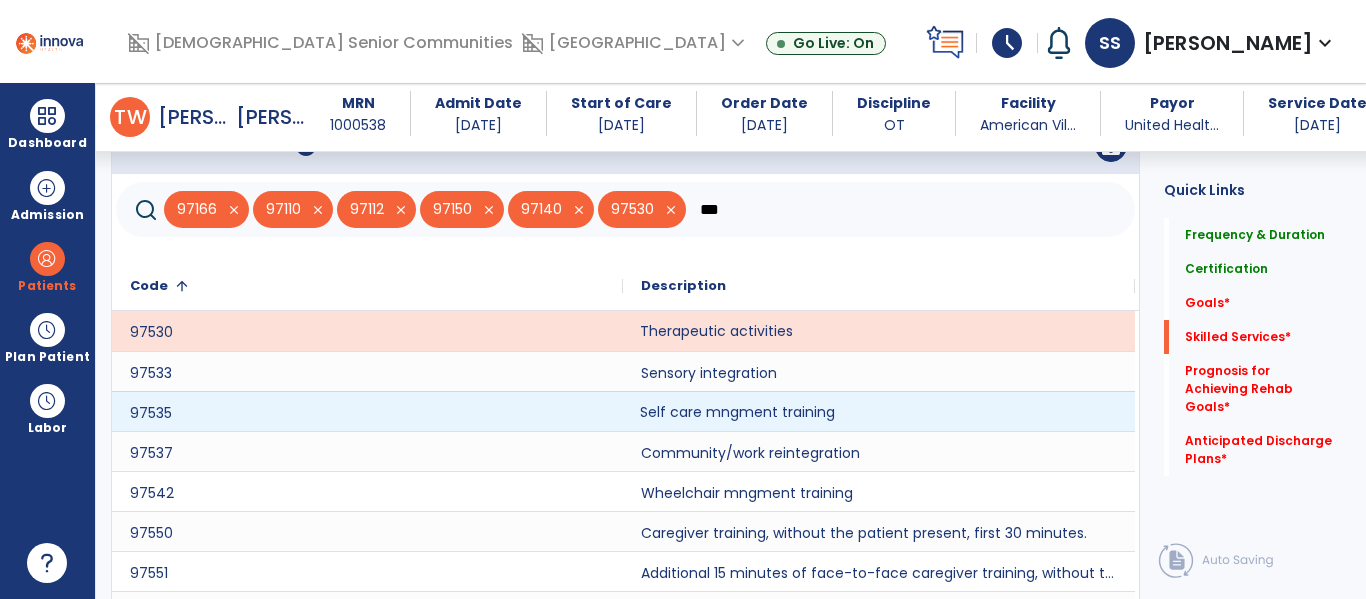 click on "Self care mngment training" 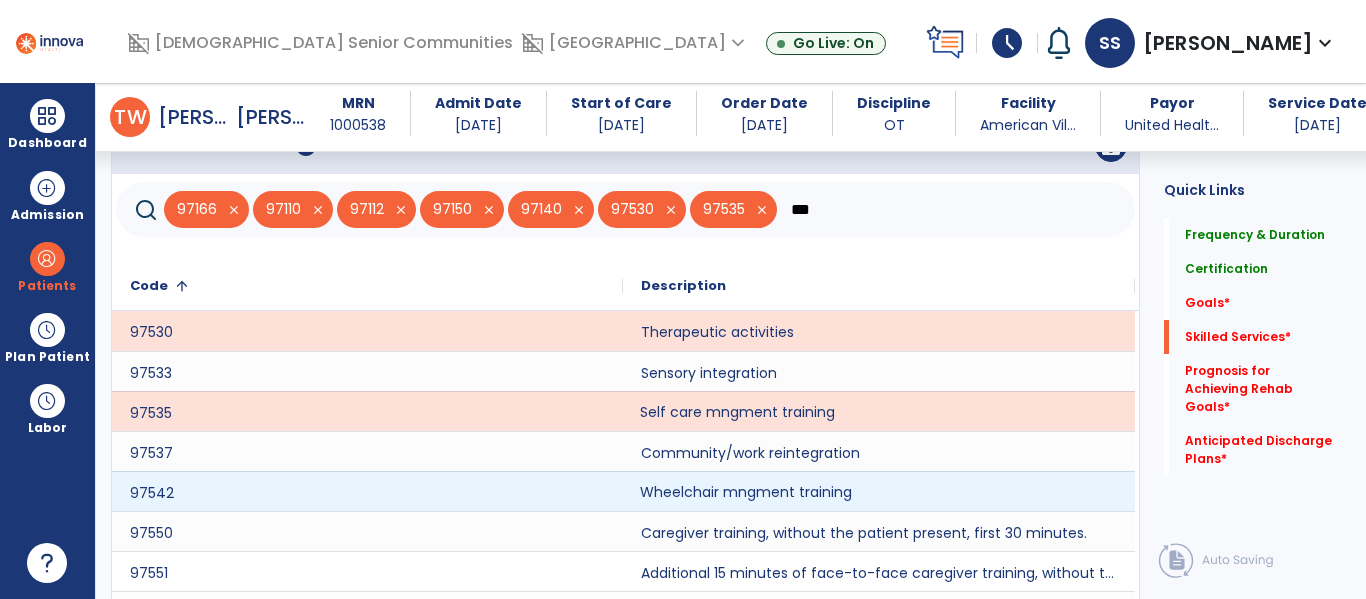 click on "Wheelchair mngment training" 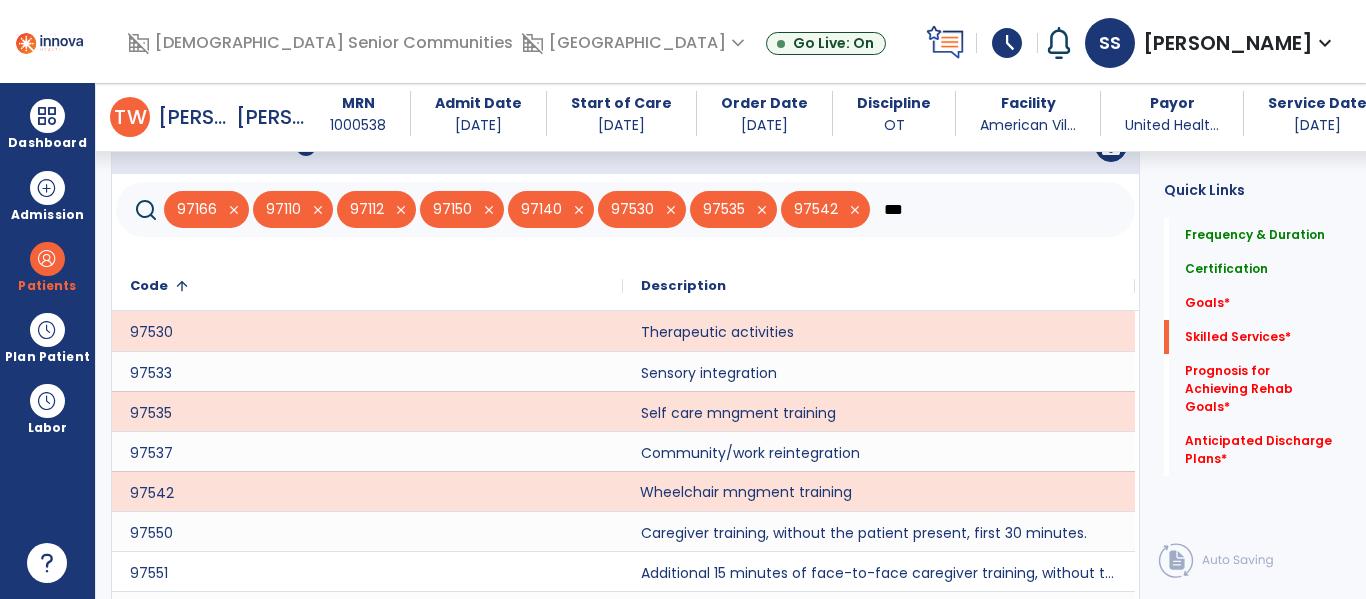 click on "***" 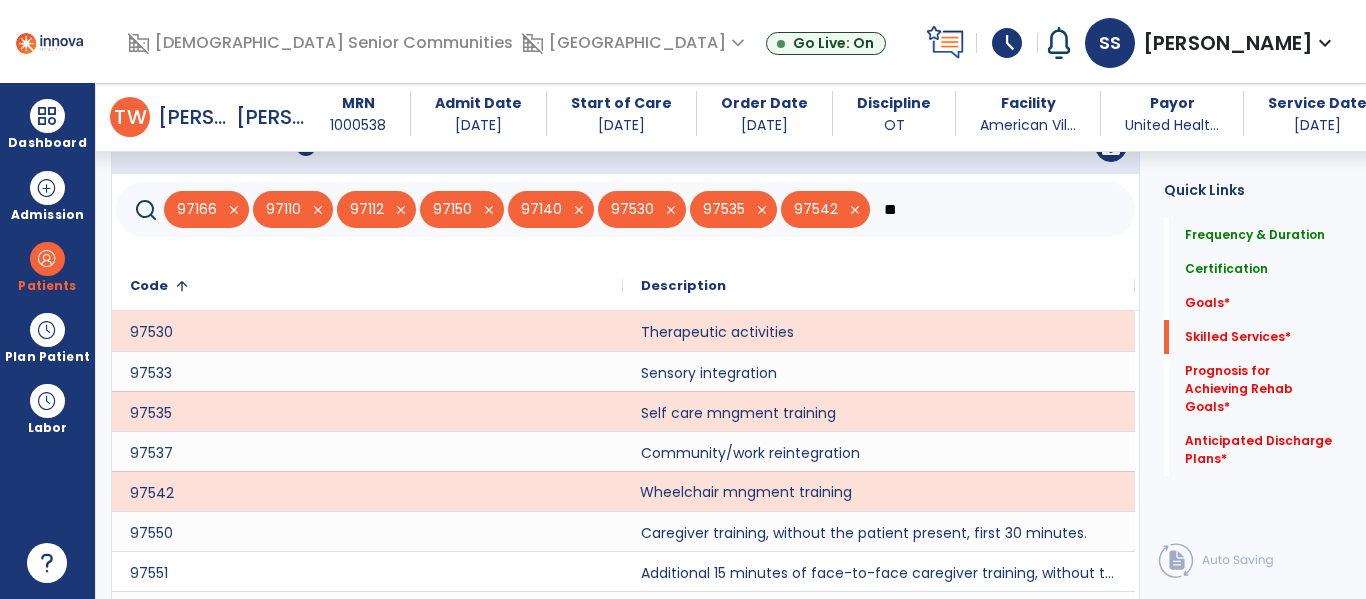 type on "*" 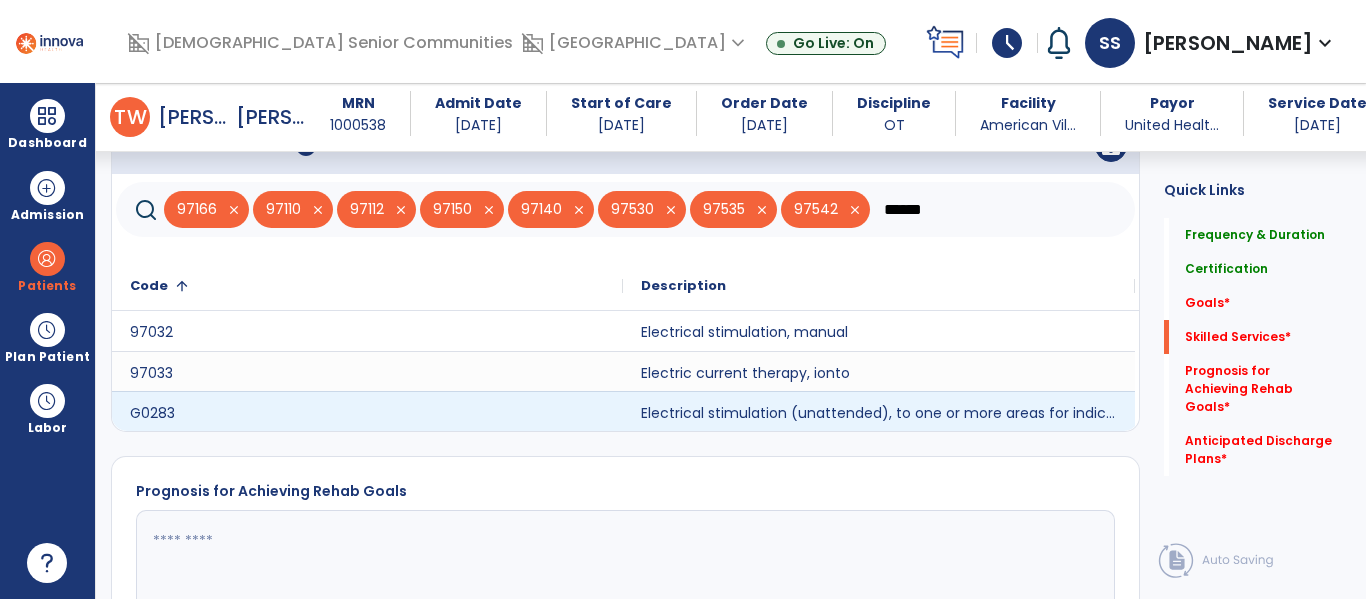 type on "******" 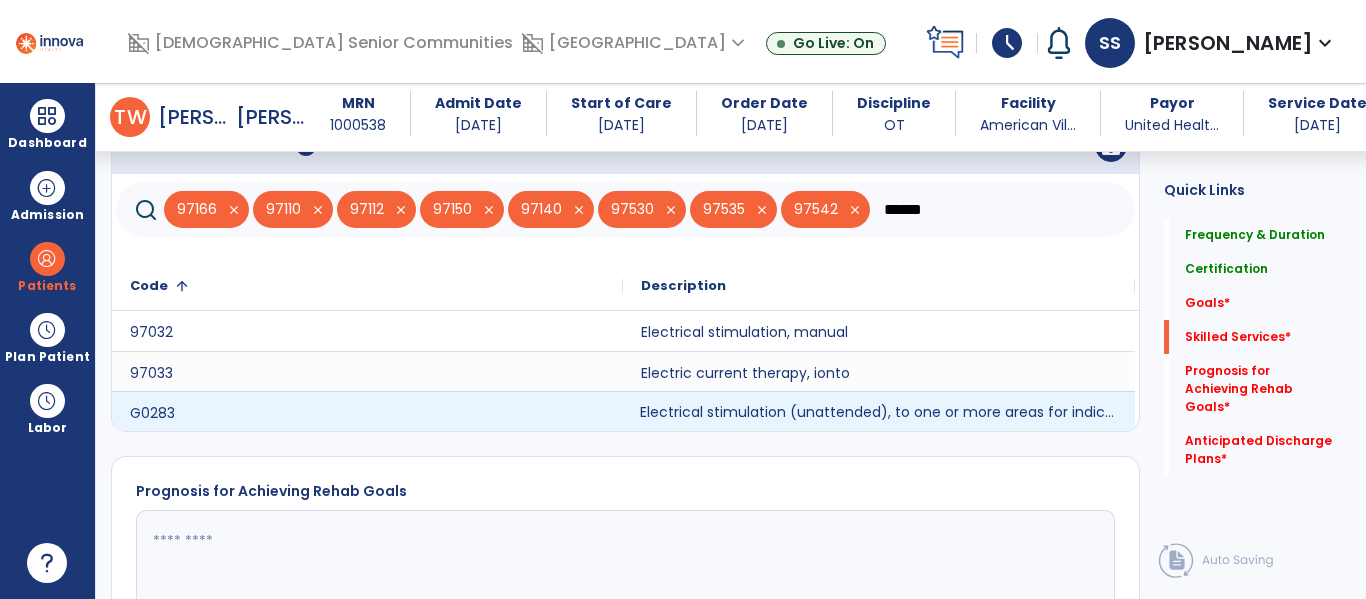 click on "Electrical stimulation (unattended), to one or more areas for indication(s) other than wound care" 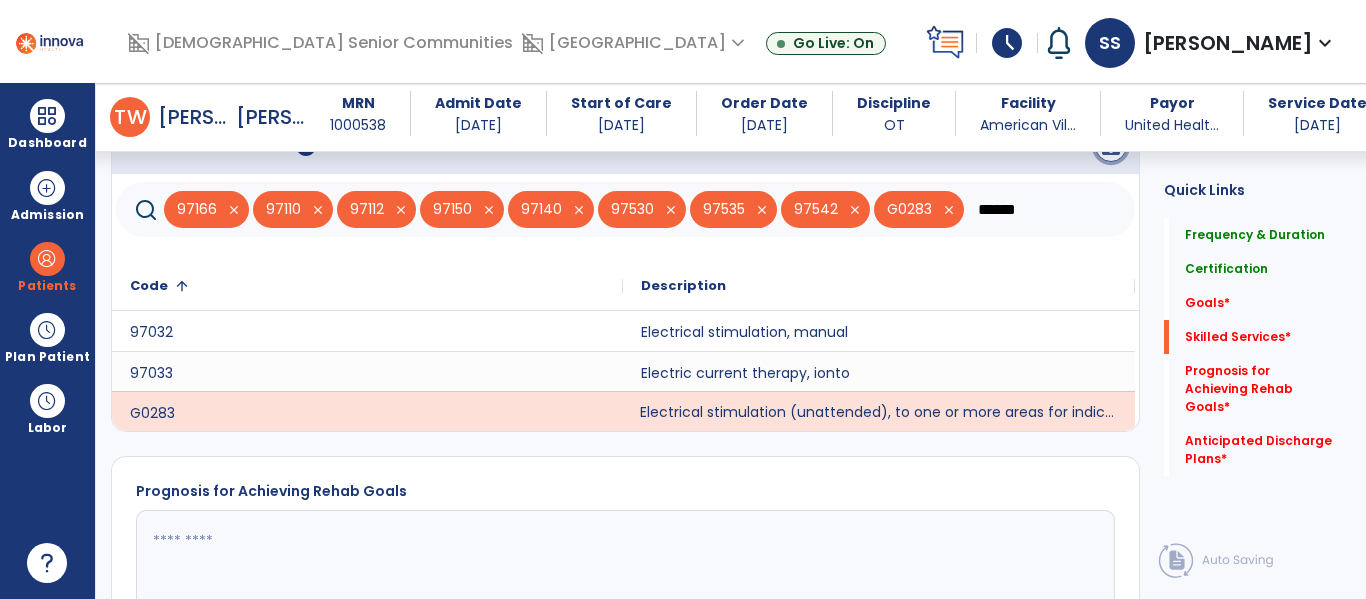 click on "save" 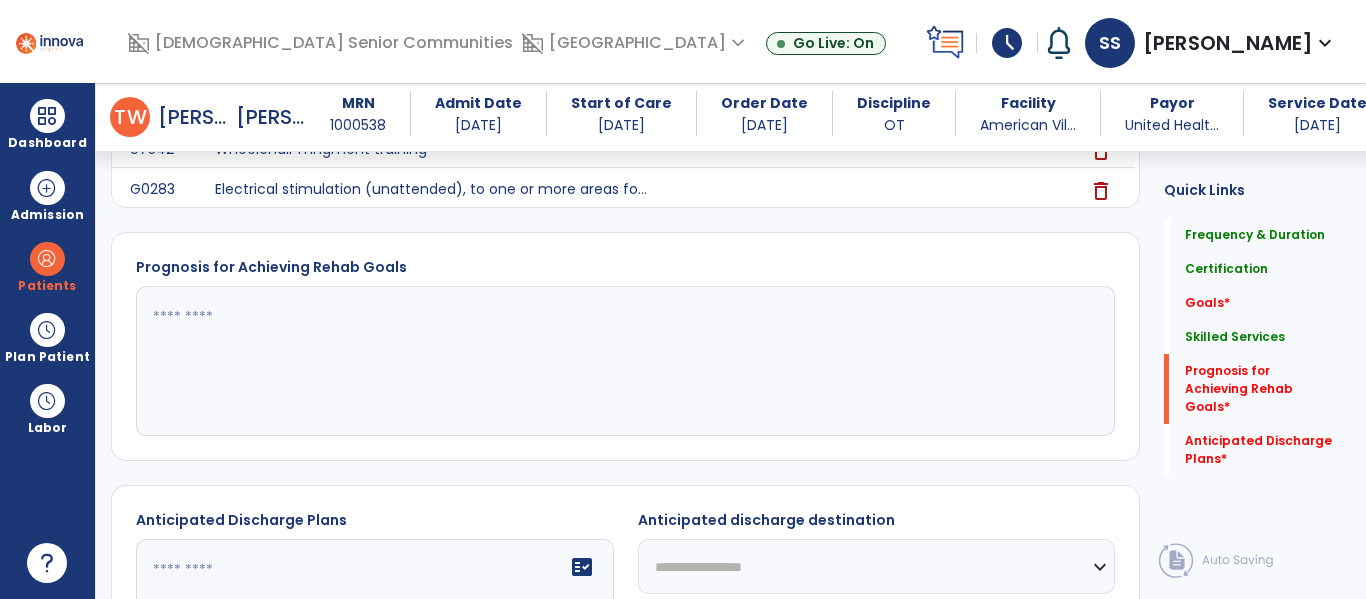 scroll, scrollTop: 1081, scrollLeft: 0, axis: vertical 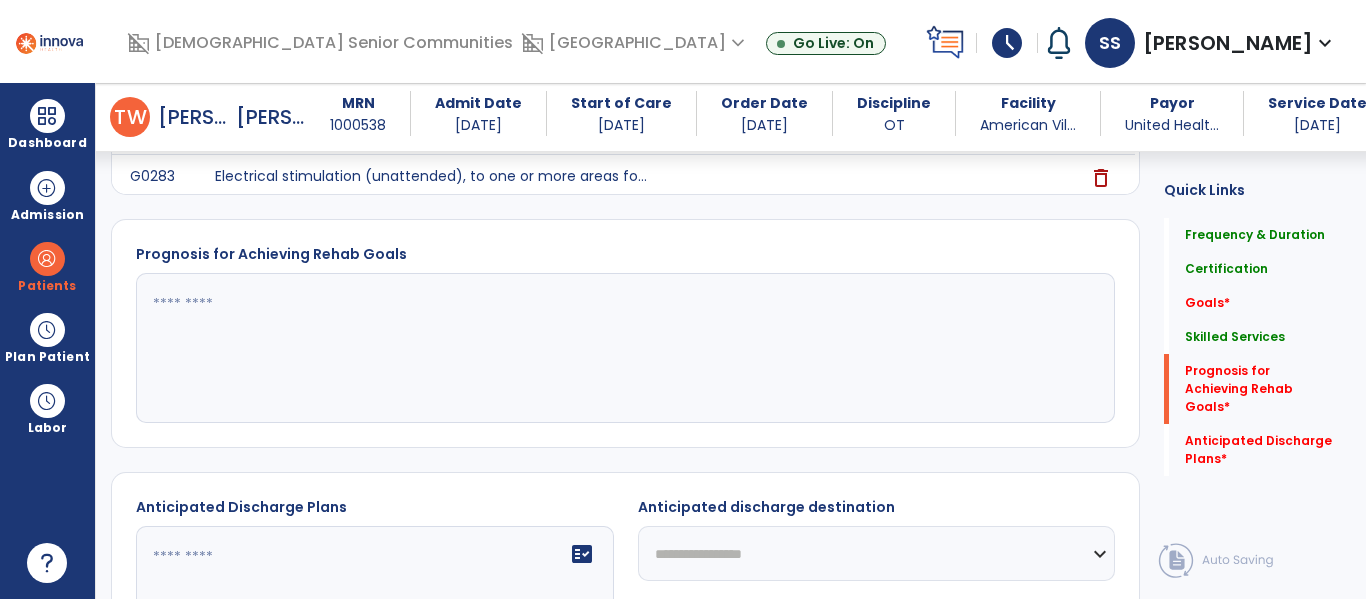 click 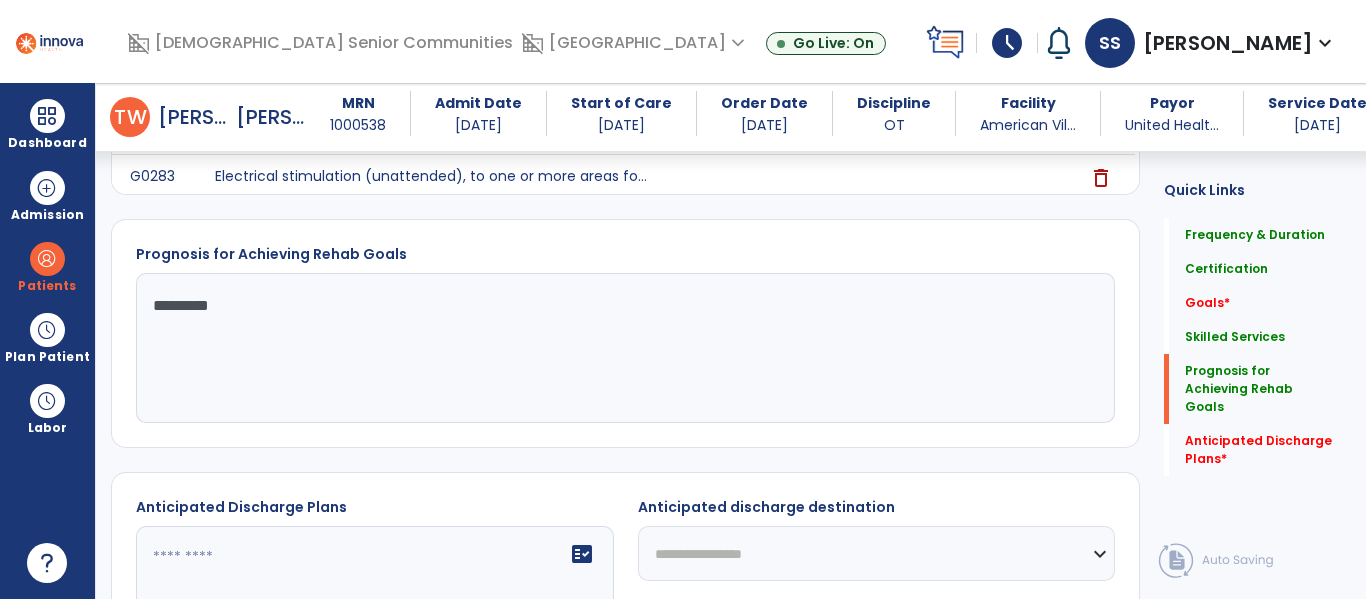 scroll, scrollTop: 1279, scrollLeft: 0, axis: vertical 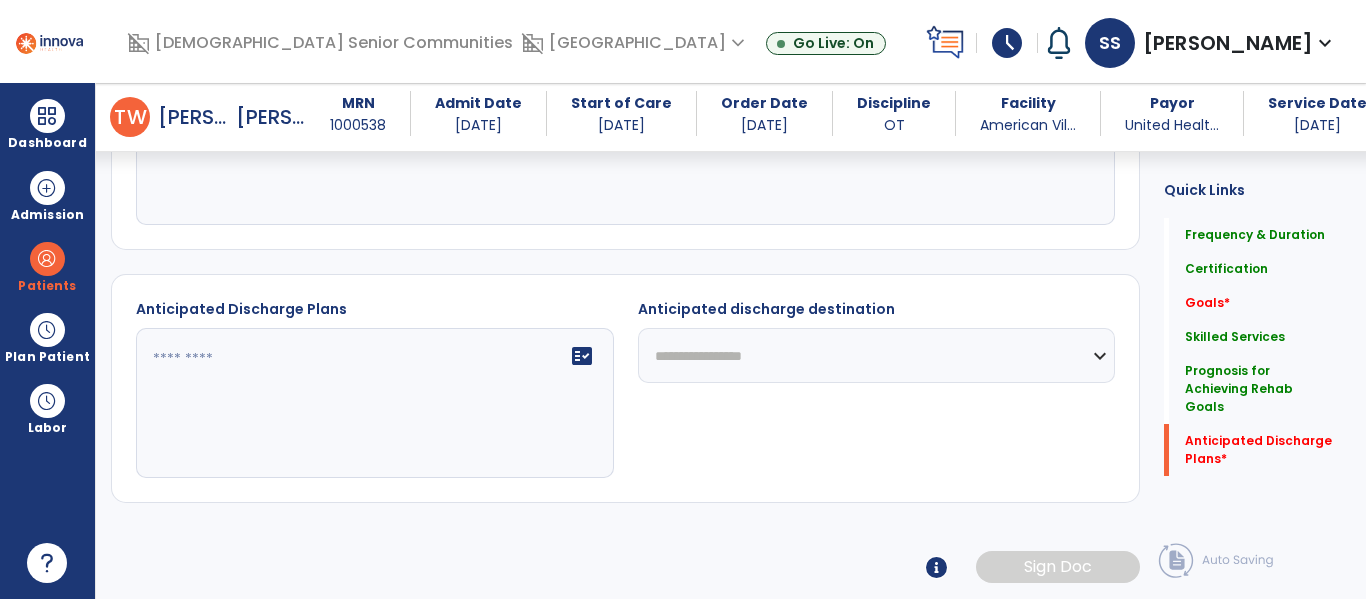 type on "*********" 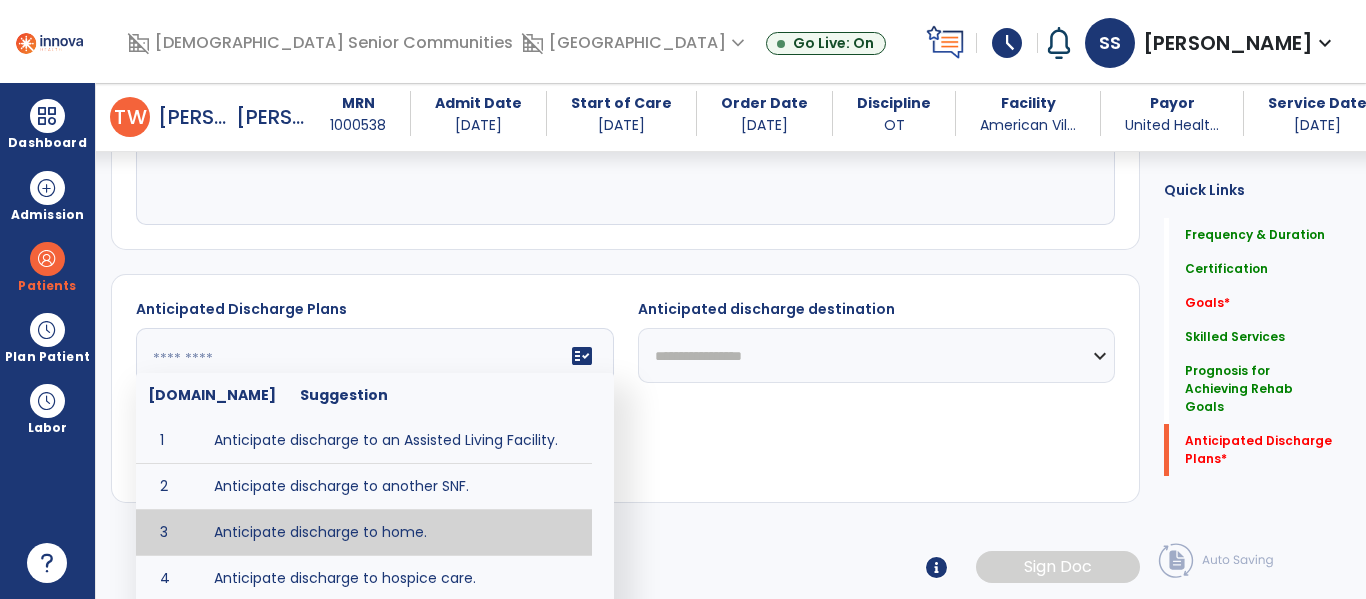 type on "**********" 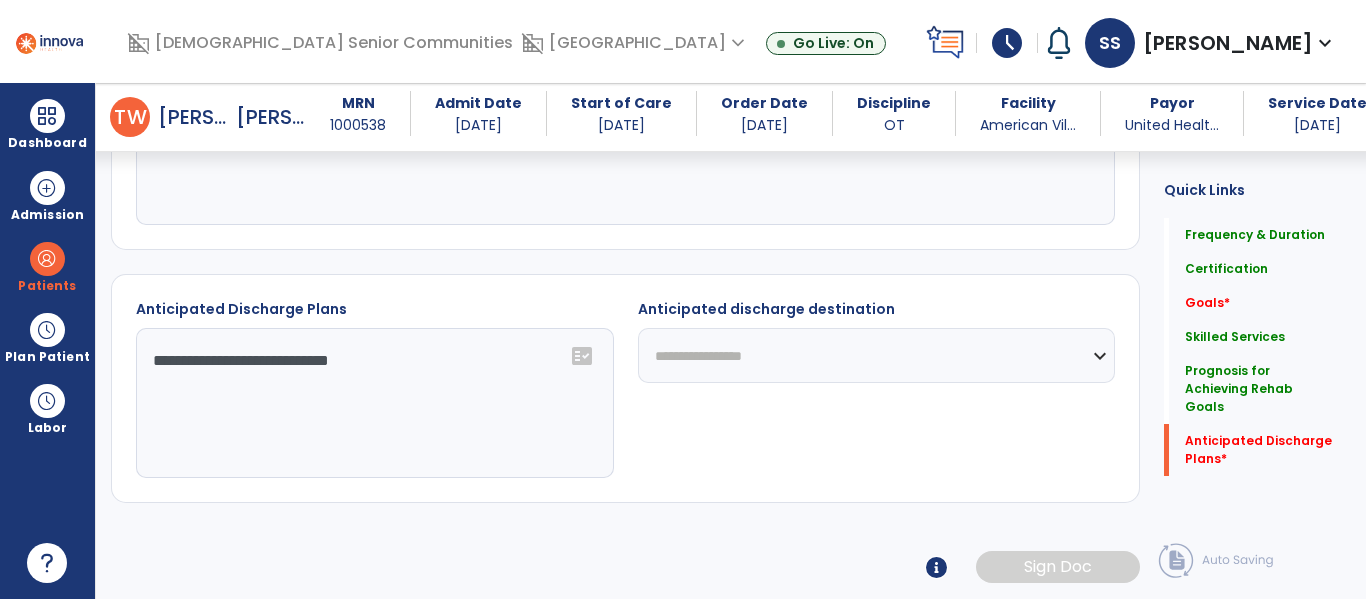 click on "**********" 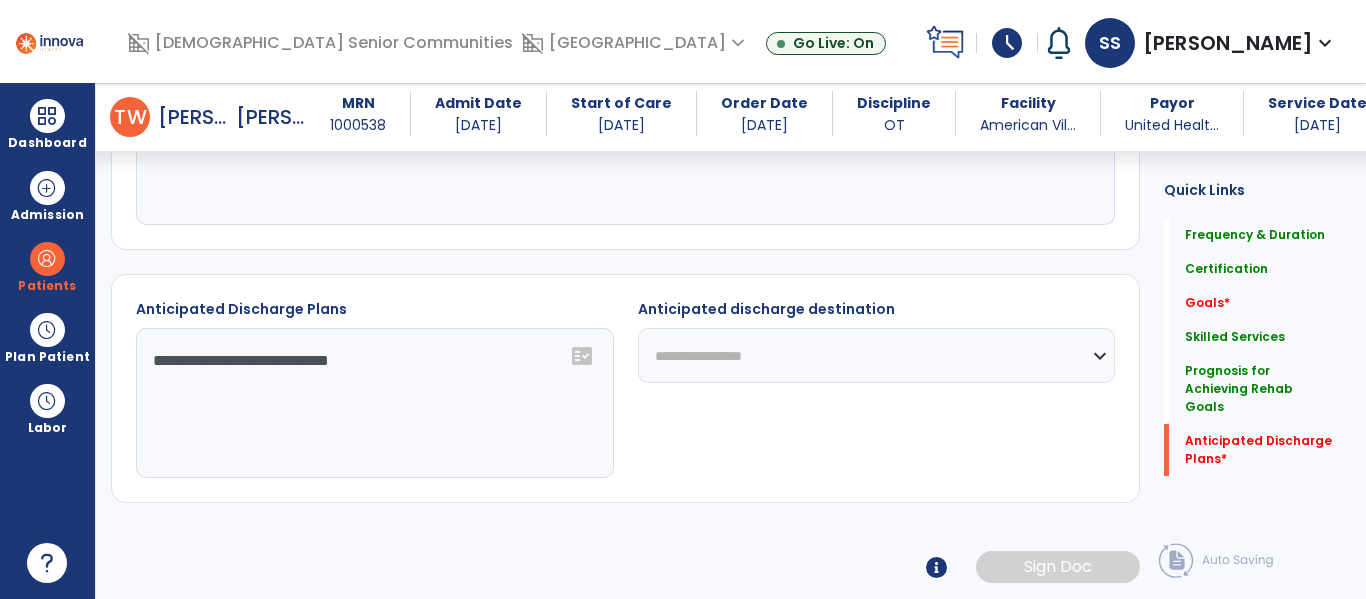 select on "**********" 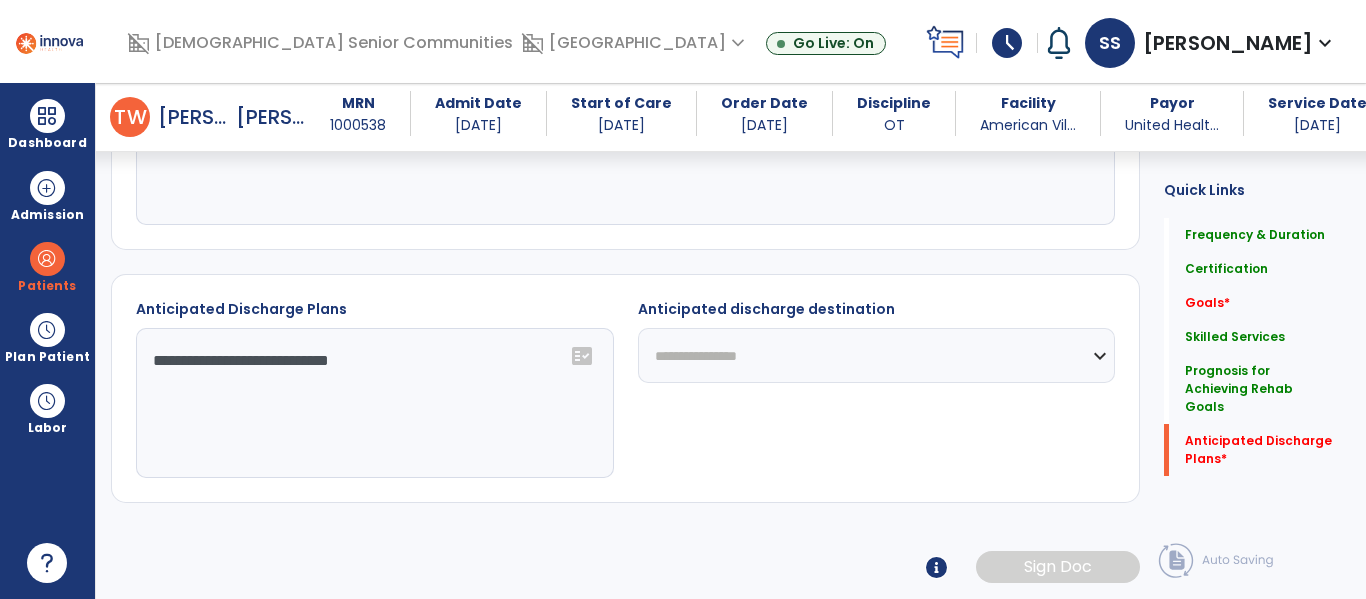 click on "**********" 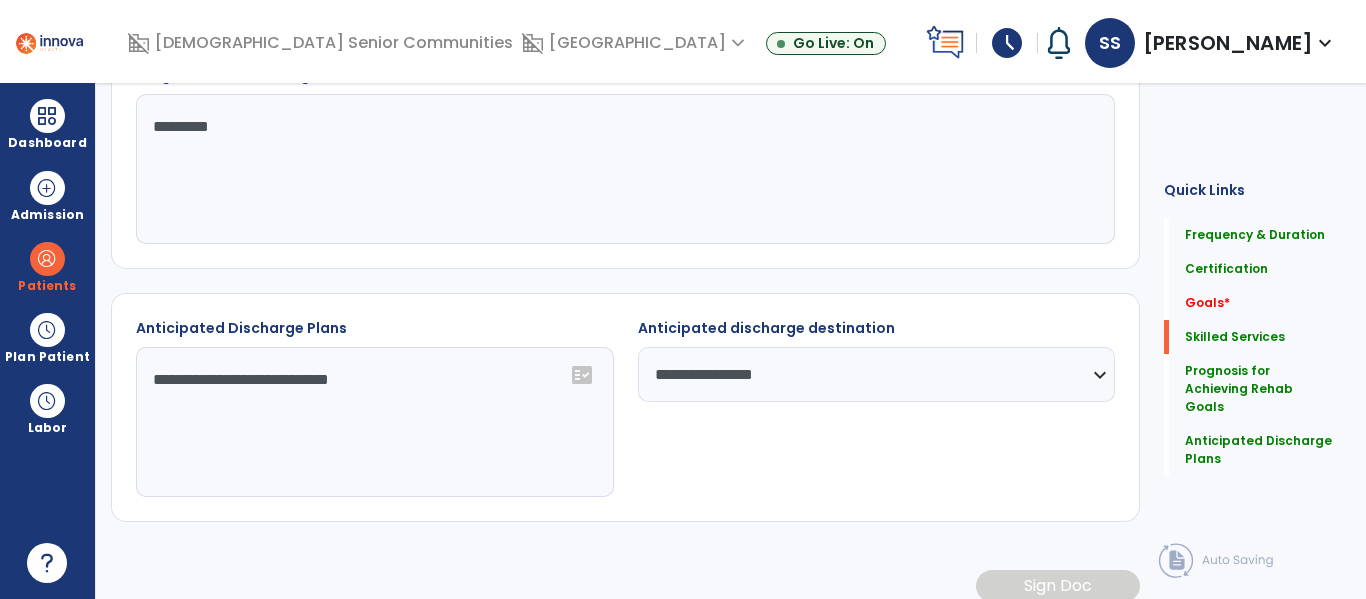 scroll, scrollTop: 0, scrollLeft: 0, axis: both 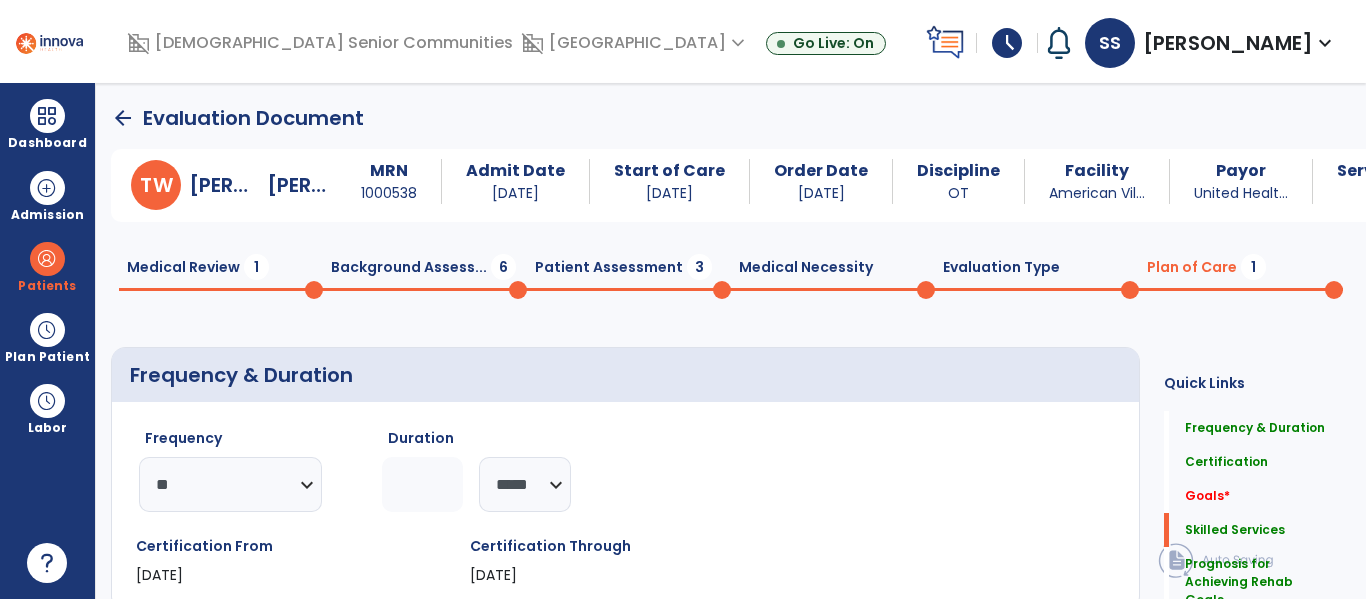click on "arrow_back" 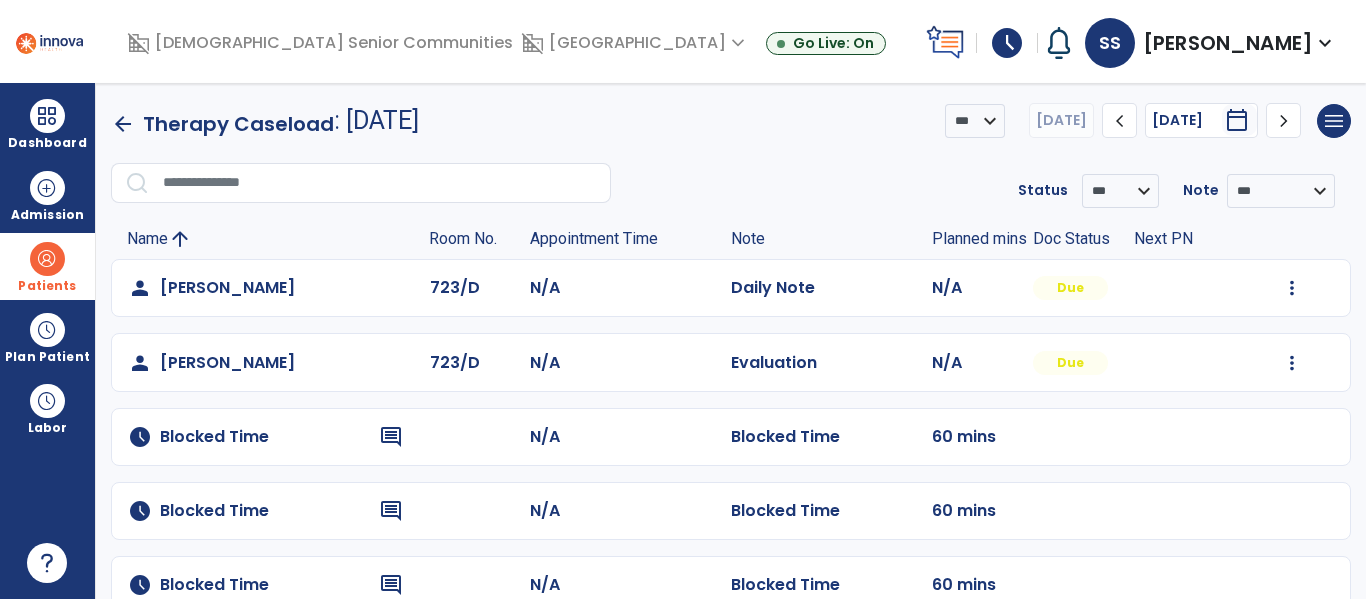 click on "Patients" at bounding box center [47, 286] 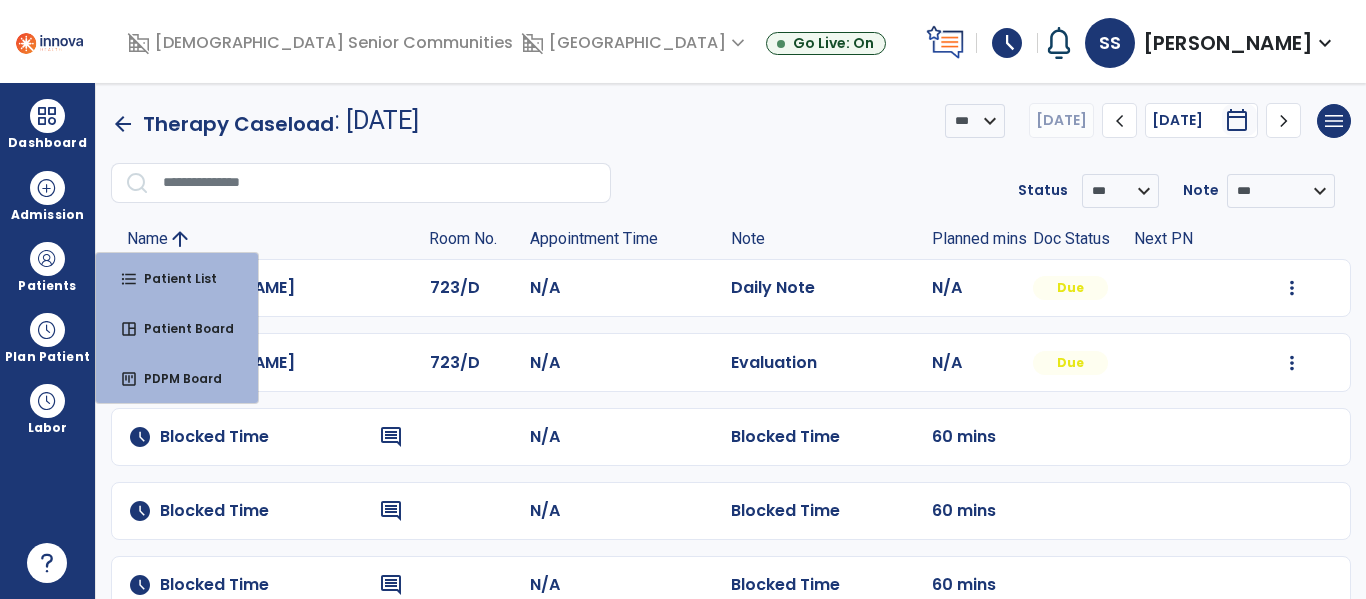 click on "Name arrow_upward" 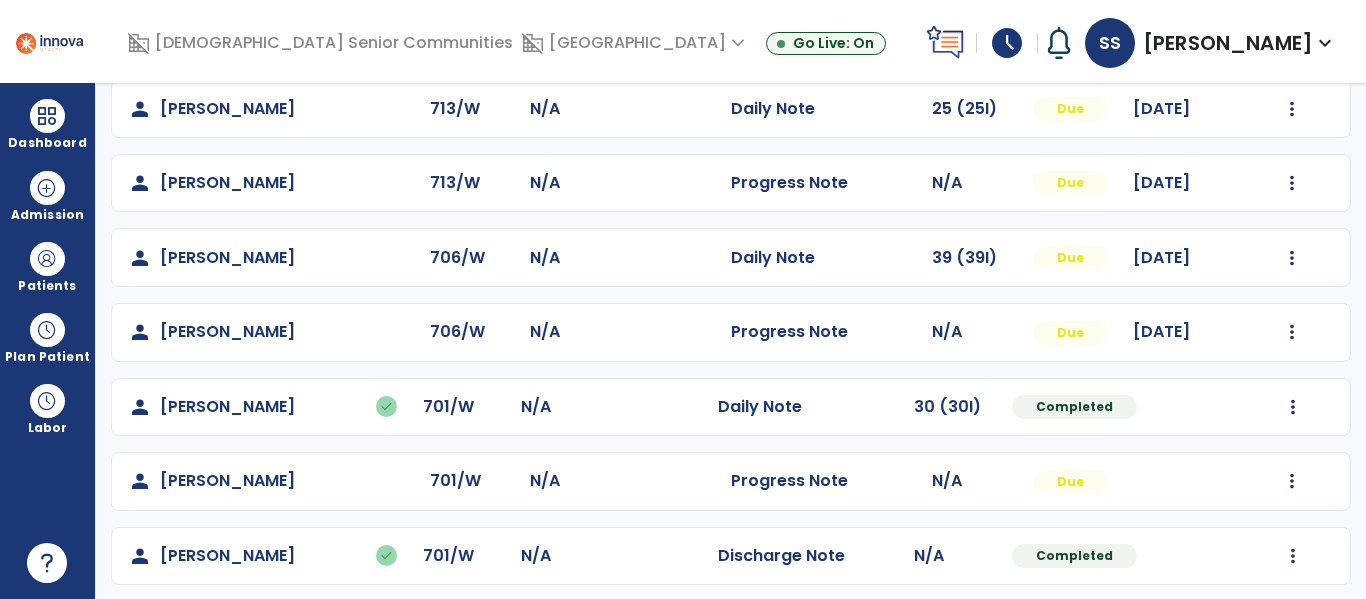 scroll, scrollTop: 1000, scrollLeft: 0, axis: vertical 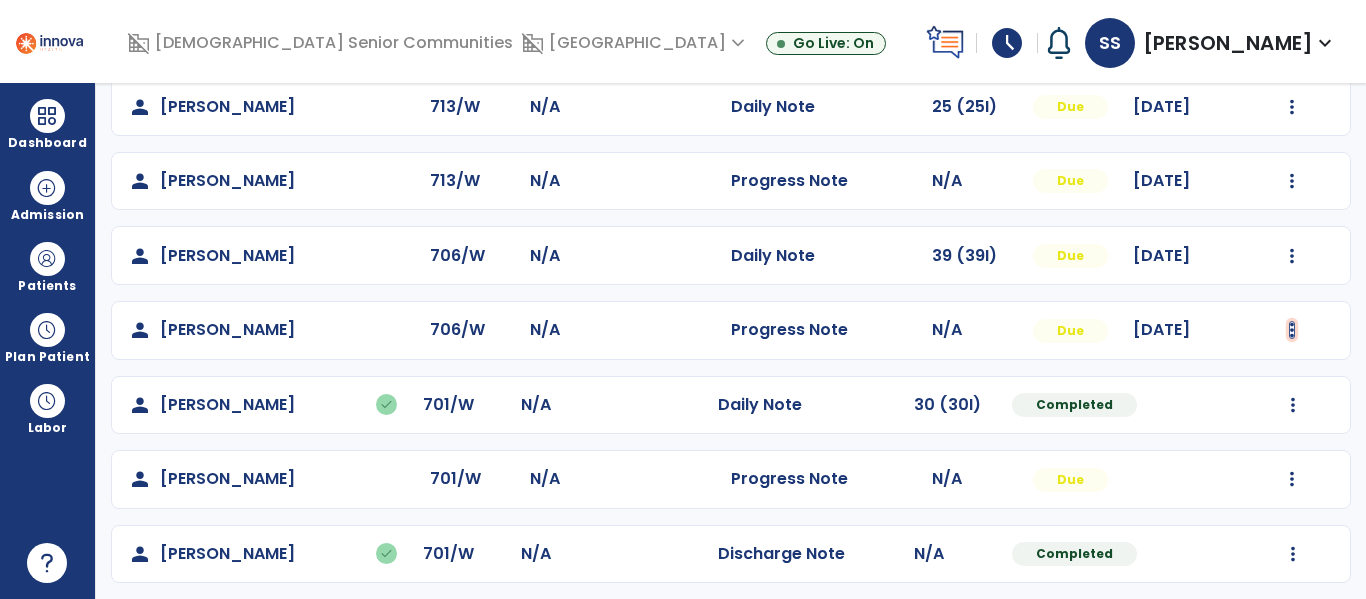 click at bounding box center (1292, -712) 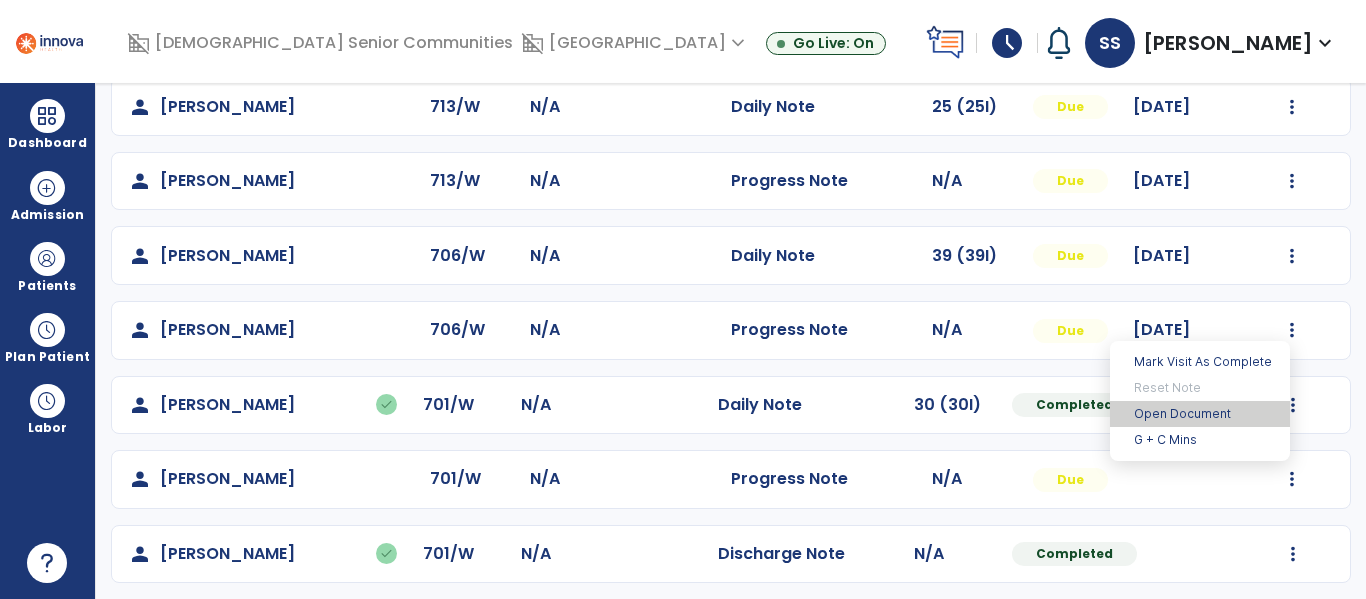 click on "Open Document" at bounding box center [1200, 414] 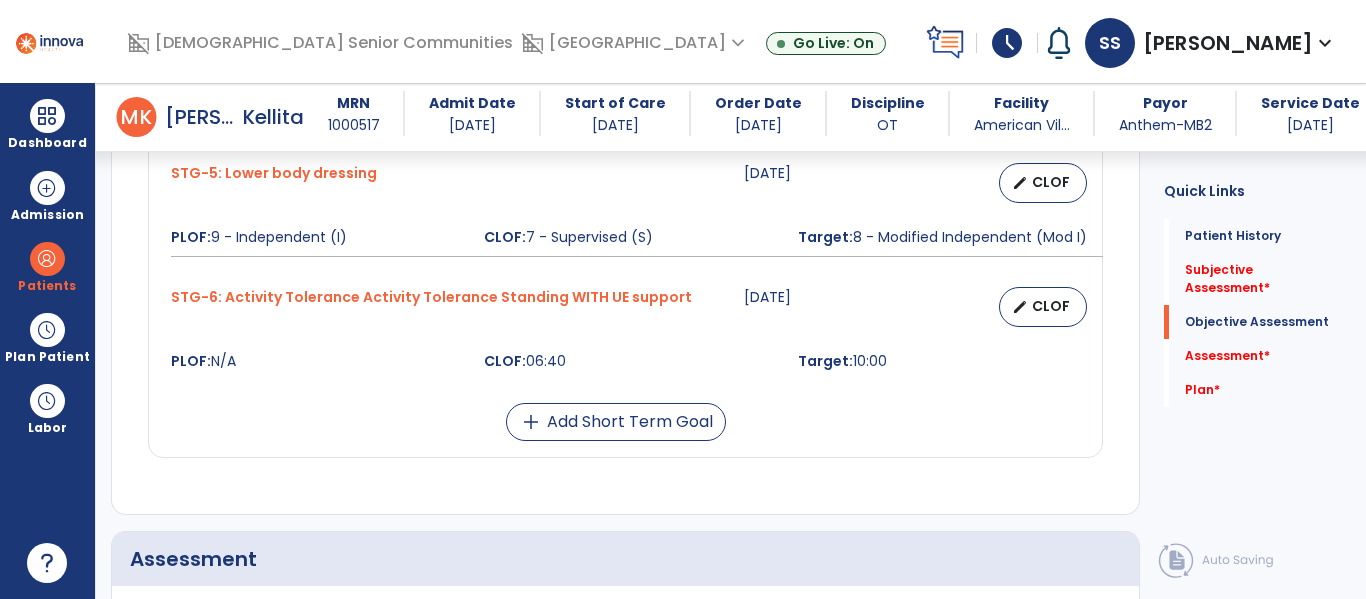 scroll, scrollTop: 1511, scrollLeft: 0, axis: vertical 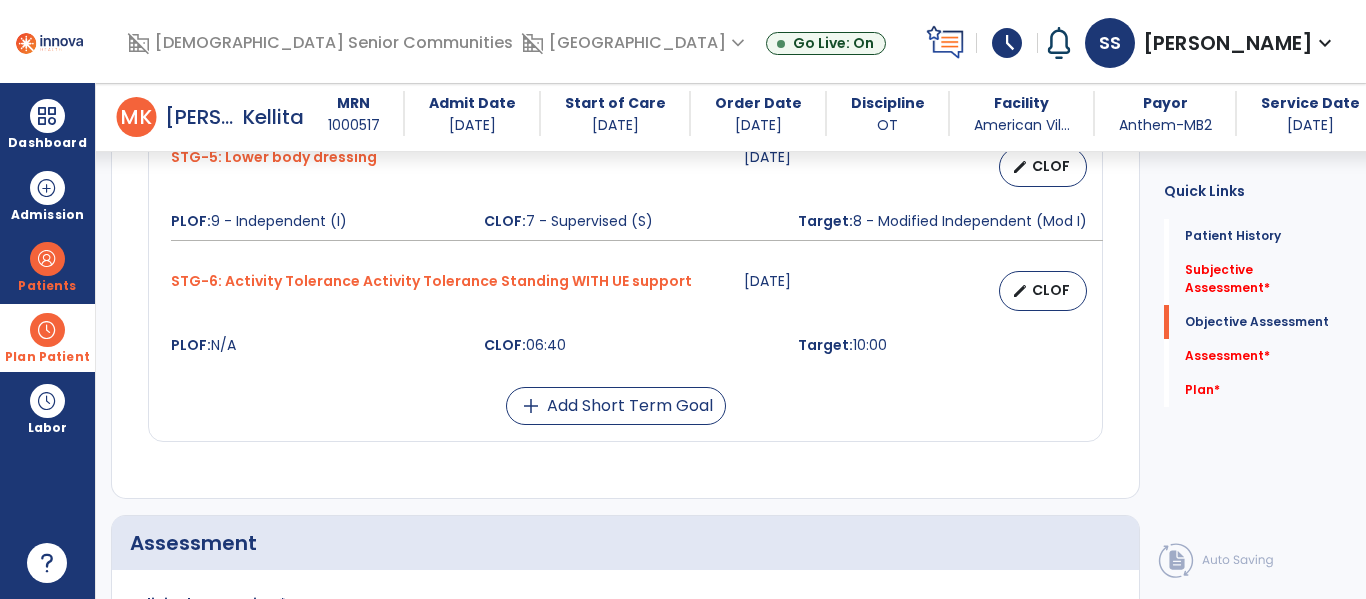 click on "Plan Patient" at bounding box center (47, 286) 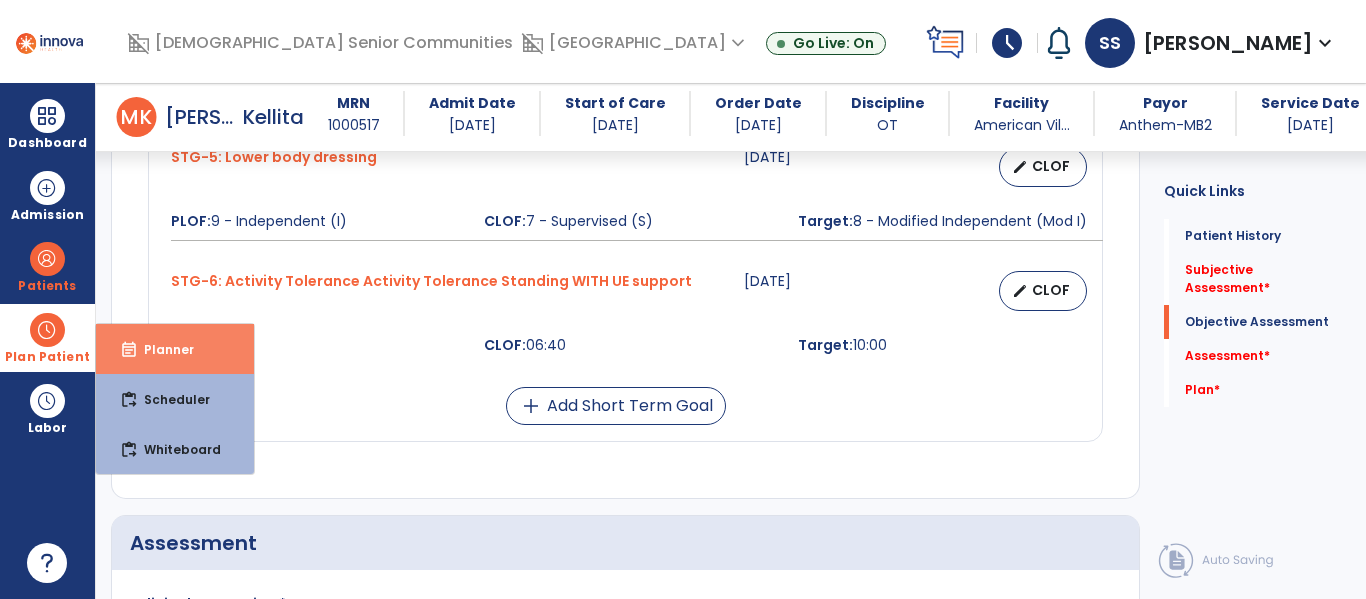 click on "event_note  Planner" at bounding box center [175, 349] 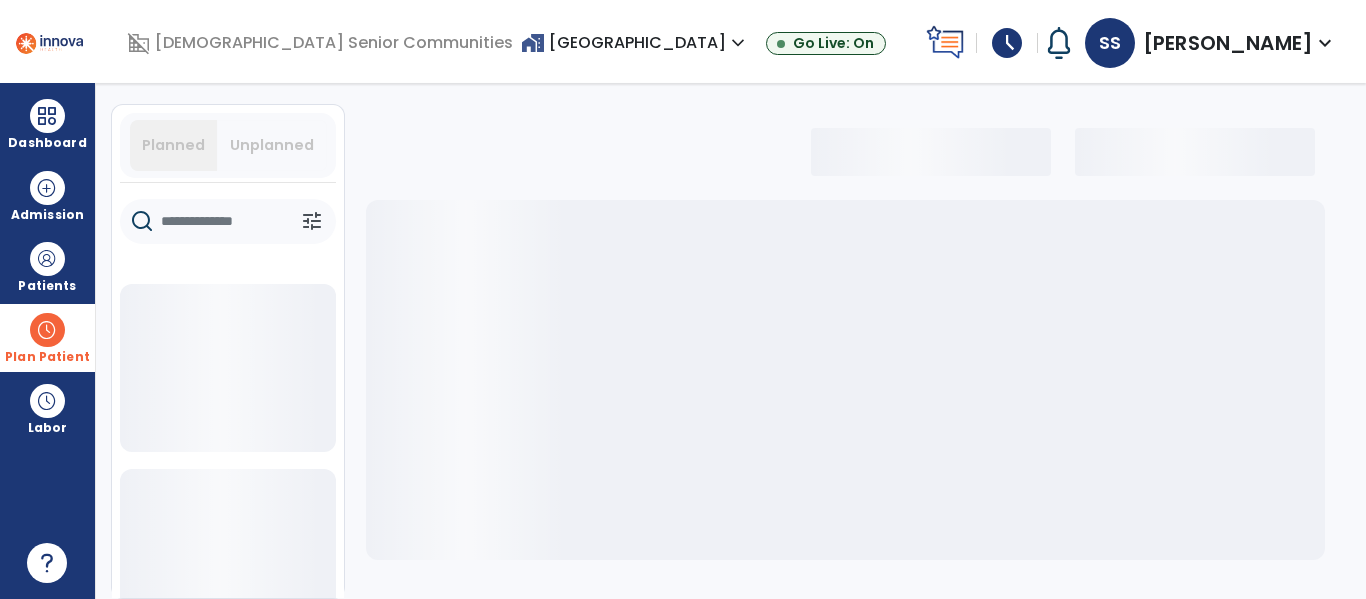 scroll, scrollTop: 53, scrollLeft: 0, axis: vertical 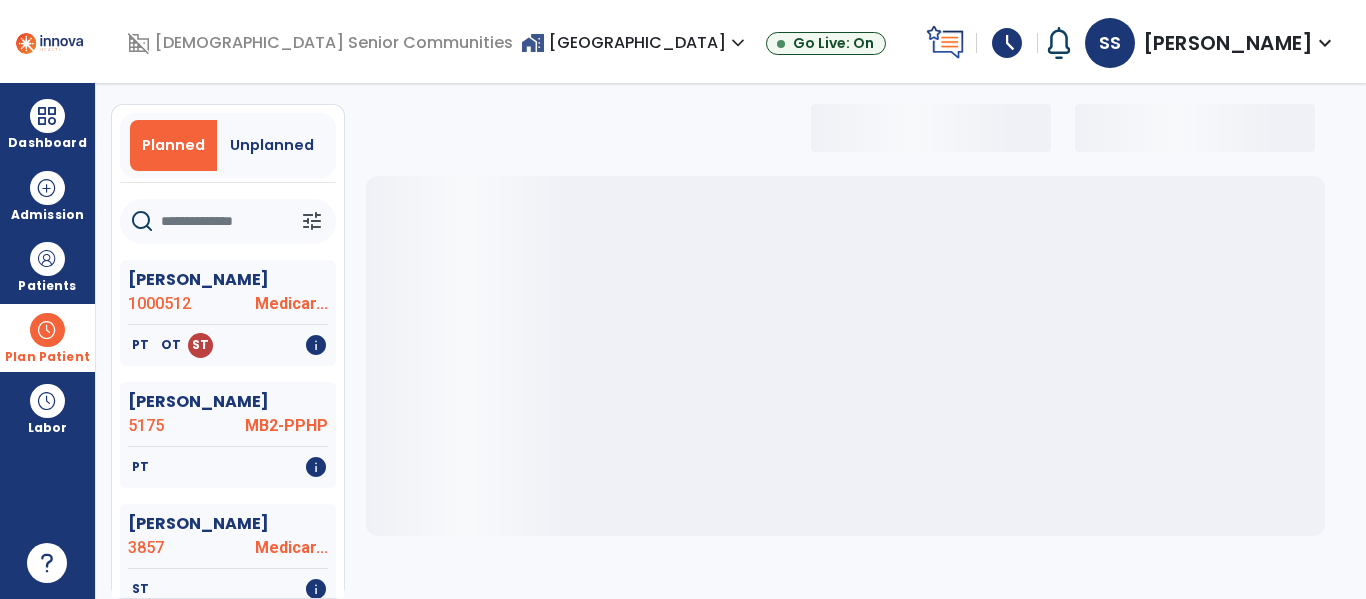 click 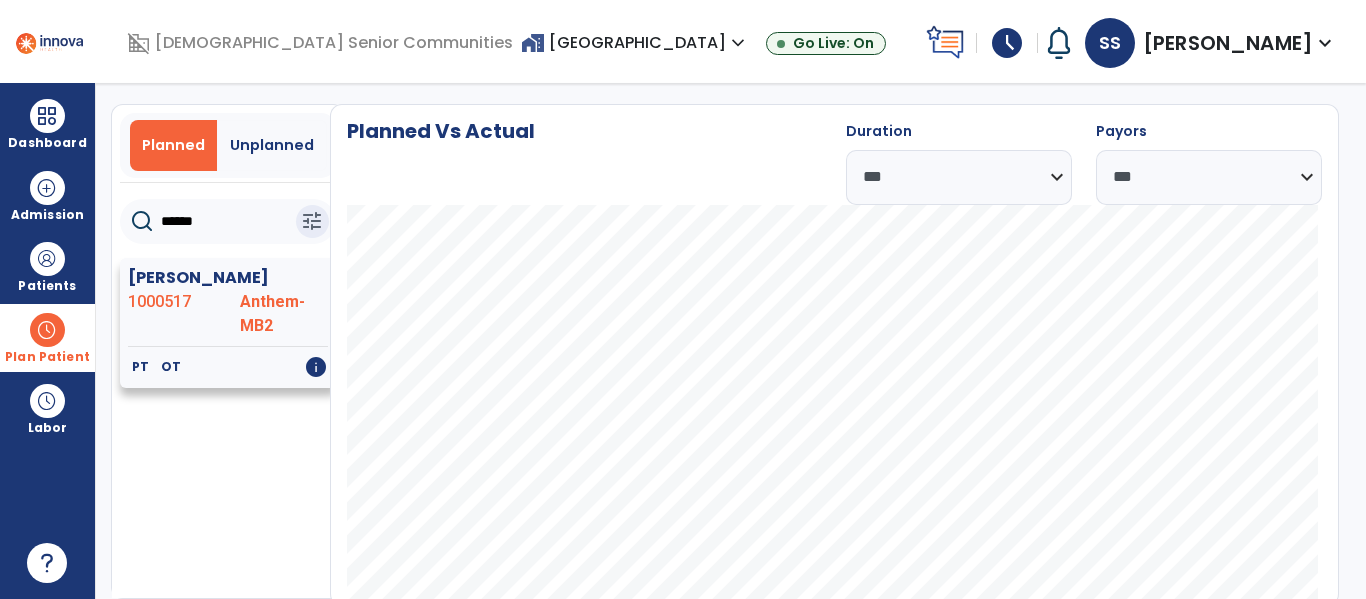 type on "******" 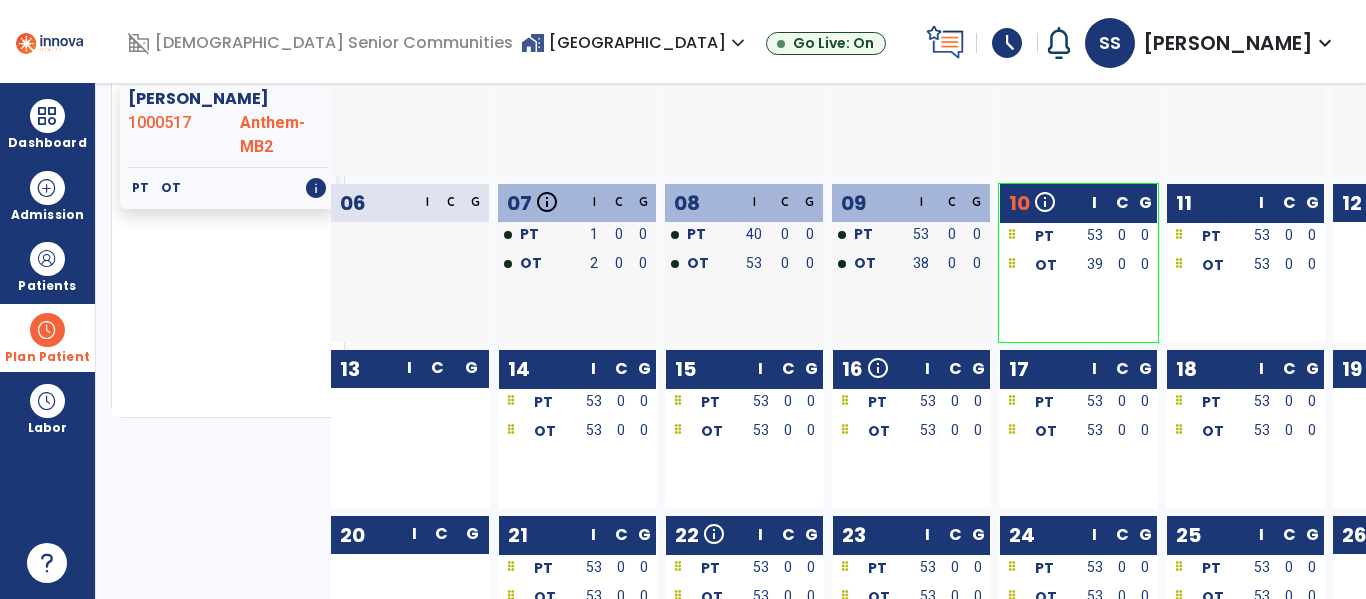 scroll, scrollTop: 238, scrollLeft: 0, axis: vertical 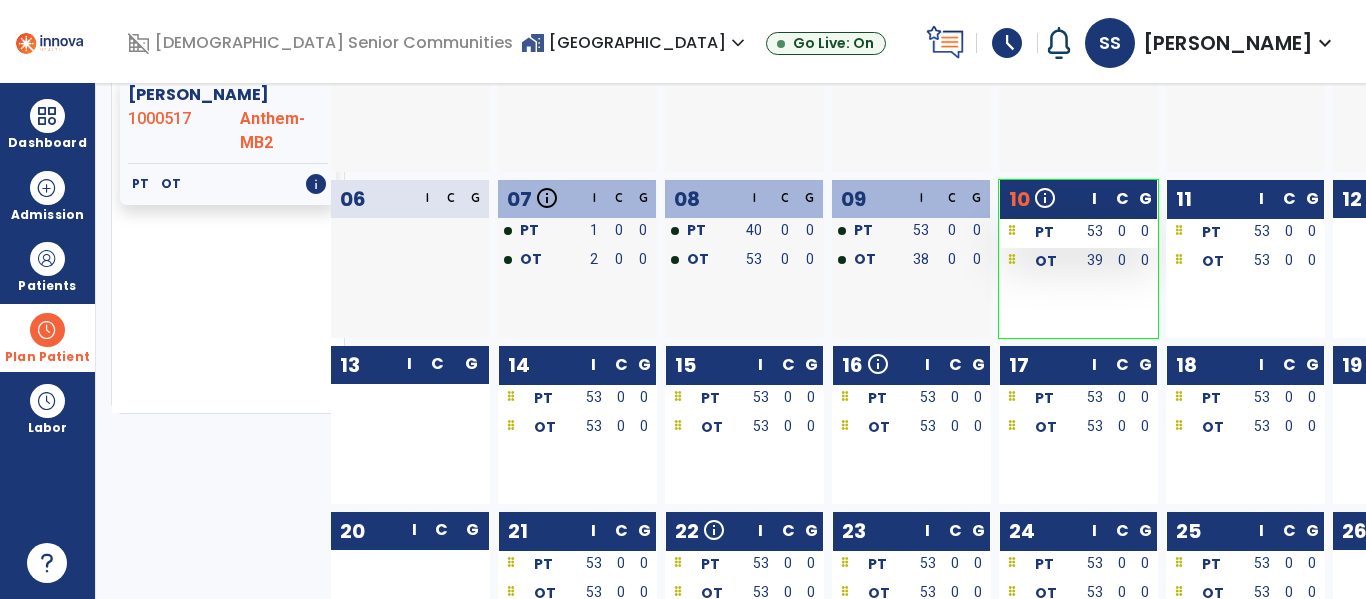click on "PT" at bounding box center [1044, 232] 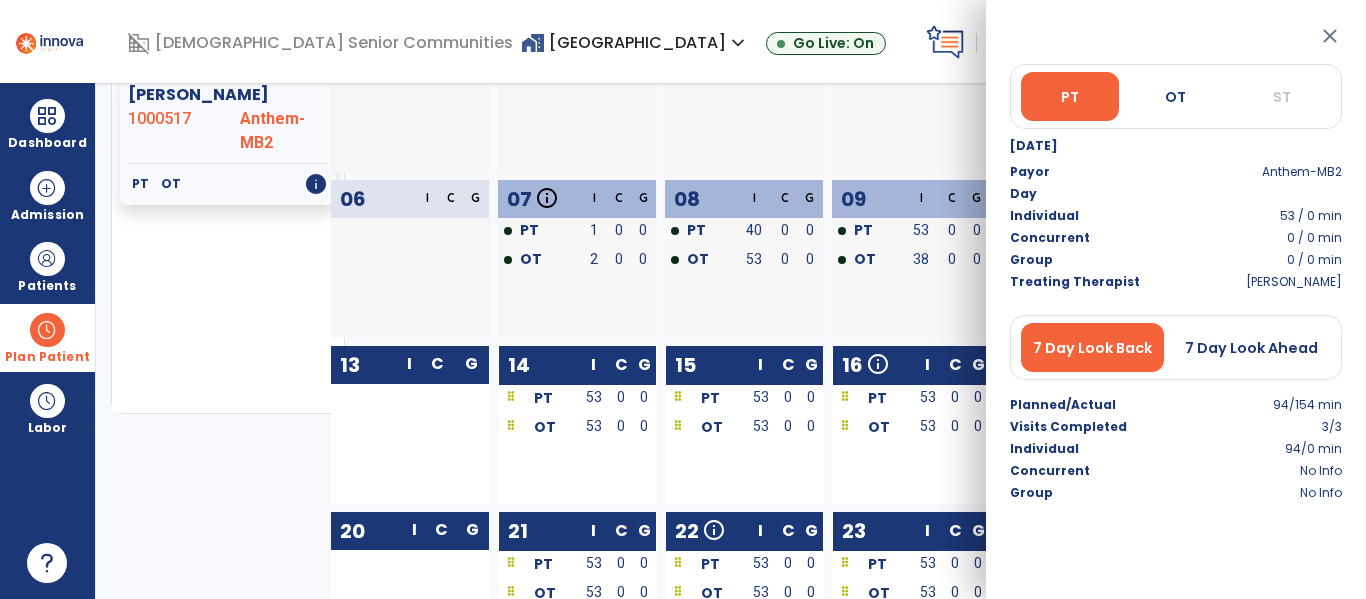 click on "close" at bounding box center [1330, 36] 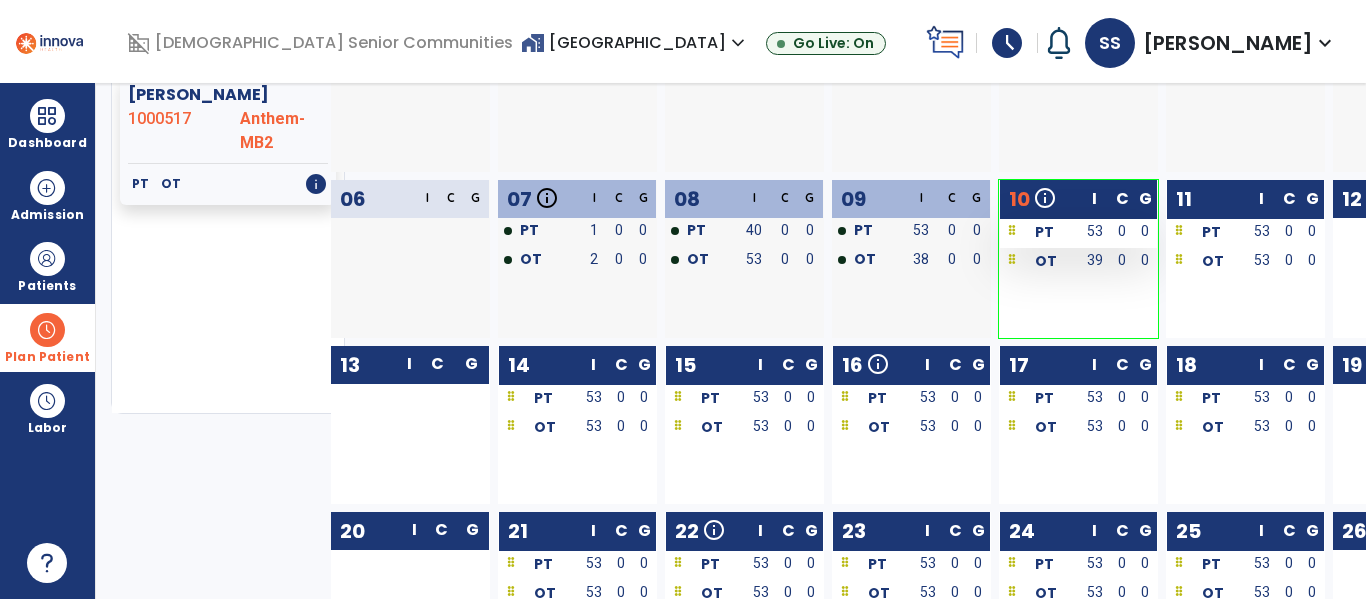 click on "53" at bounding box center [1094, 233] 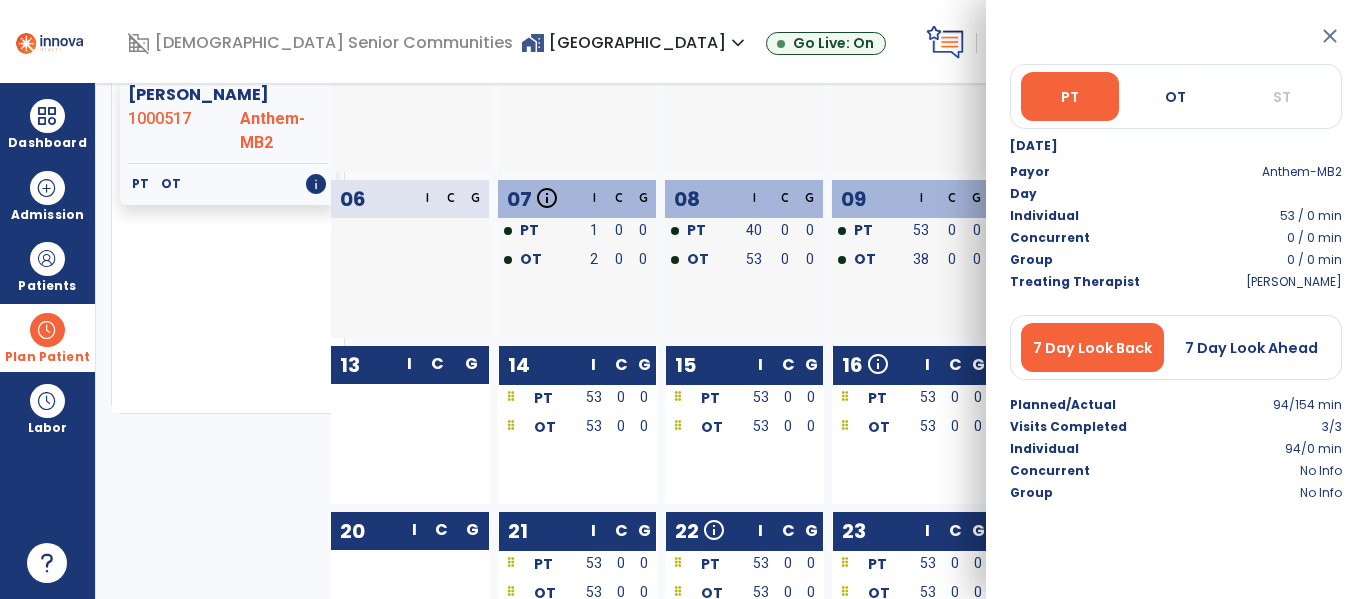 click on "close" at bounding box center (1330, 36) 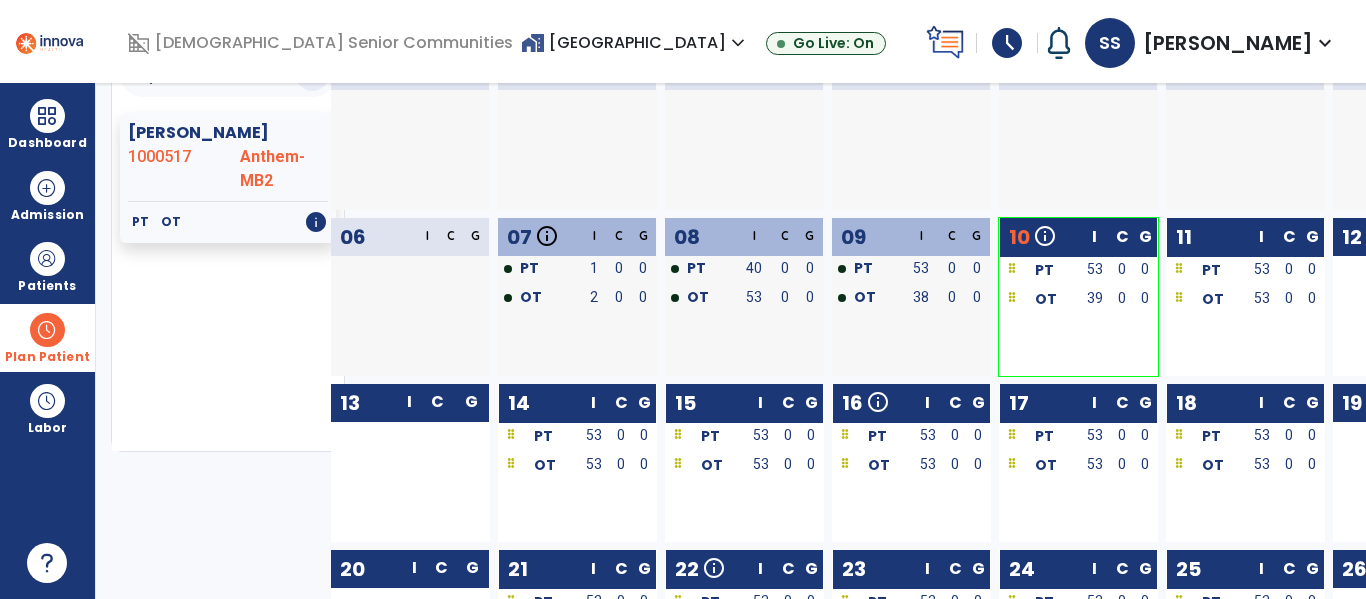 scroll, scrollTop: 0, scrollLeft: 0, axis: both 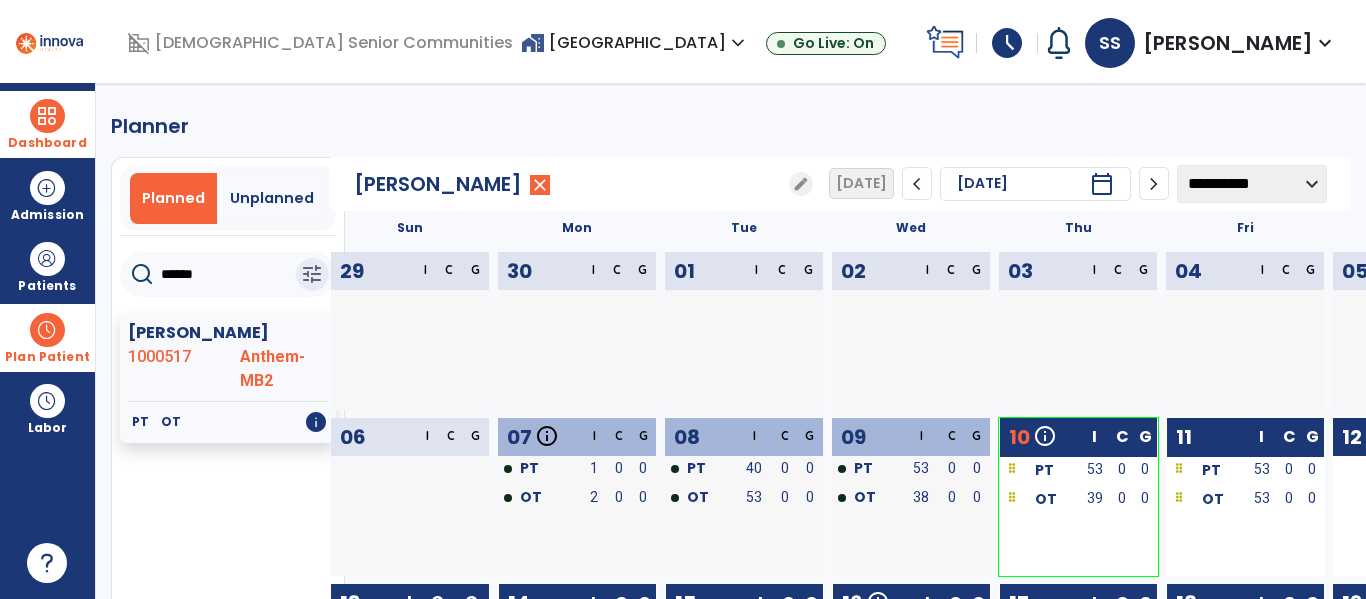 click on "Dashboard" at bounding box center [47, 143] 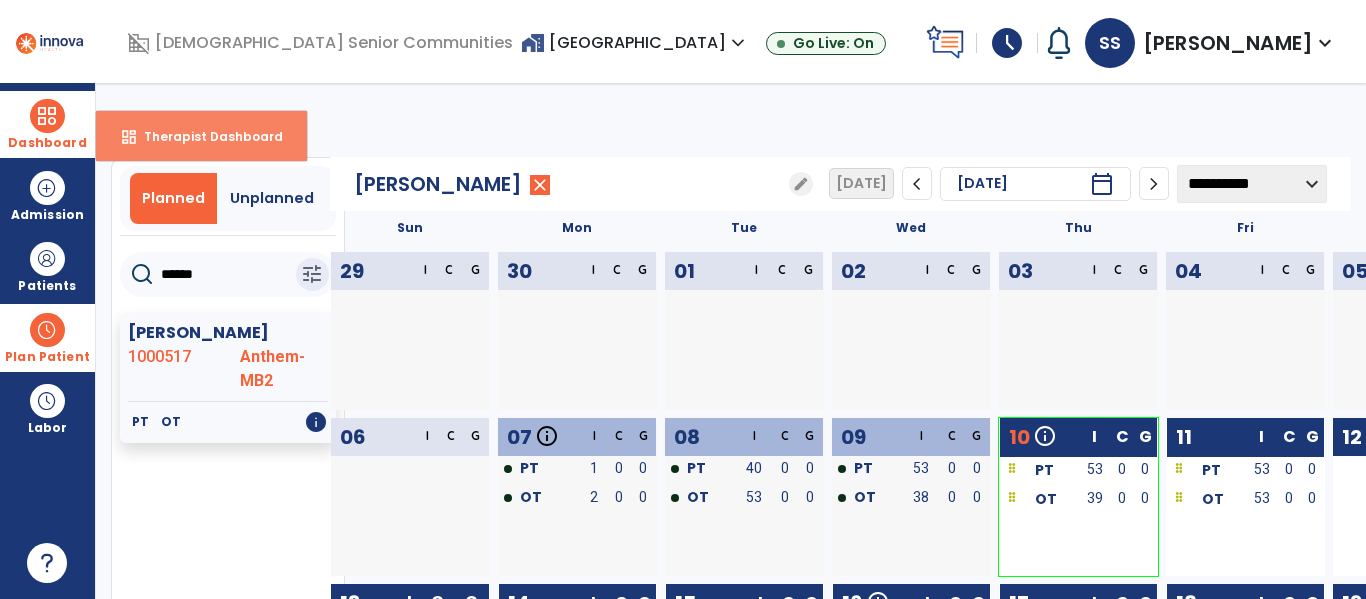 click on "dashboard" at bounding box center (129, 137) 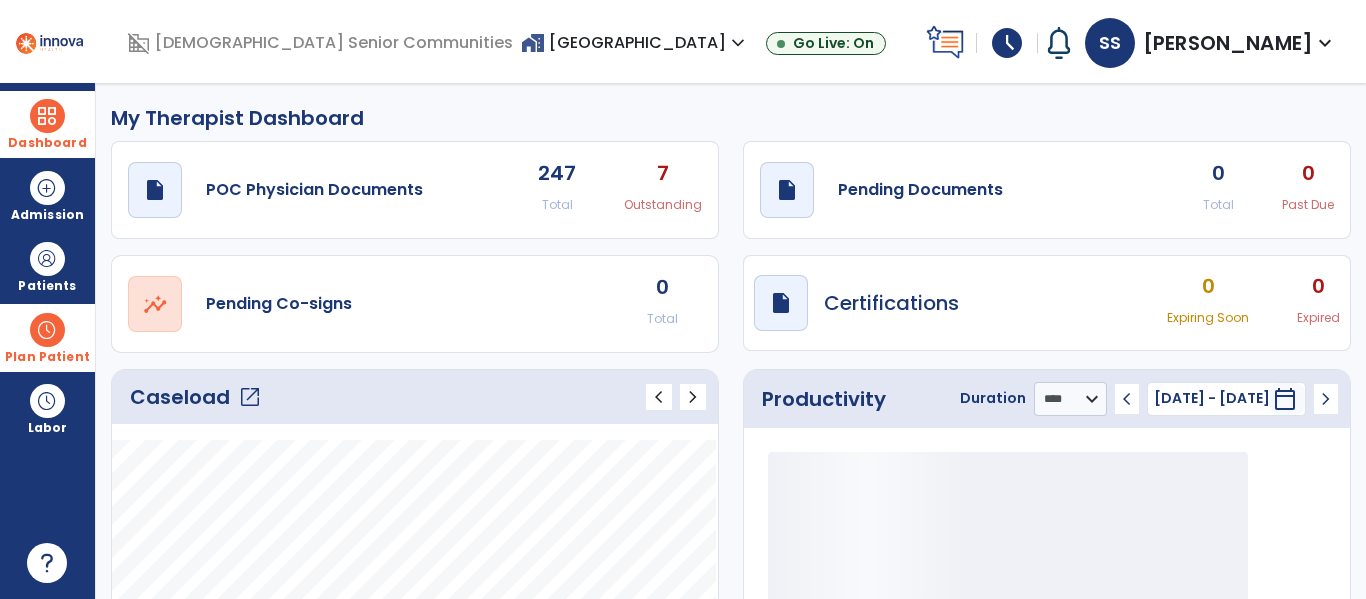 click on "open_in_new" 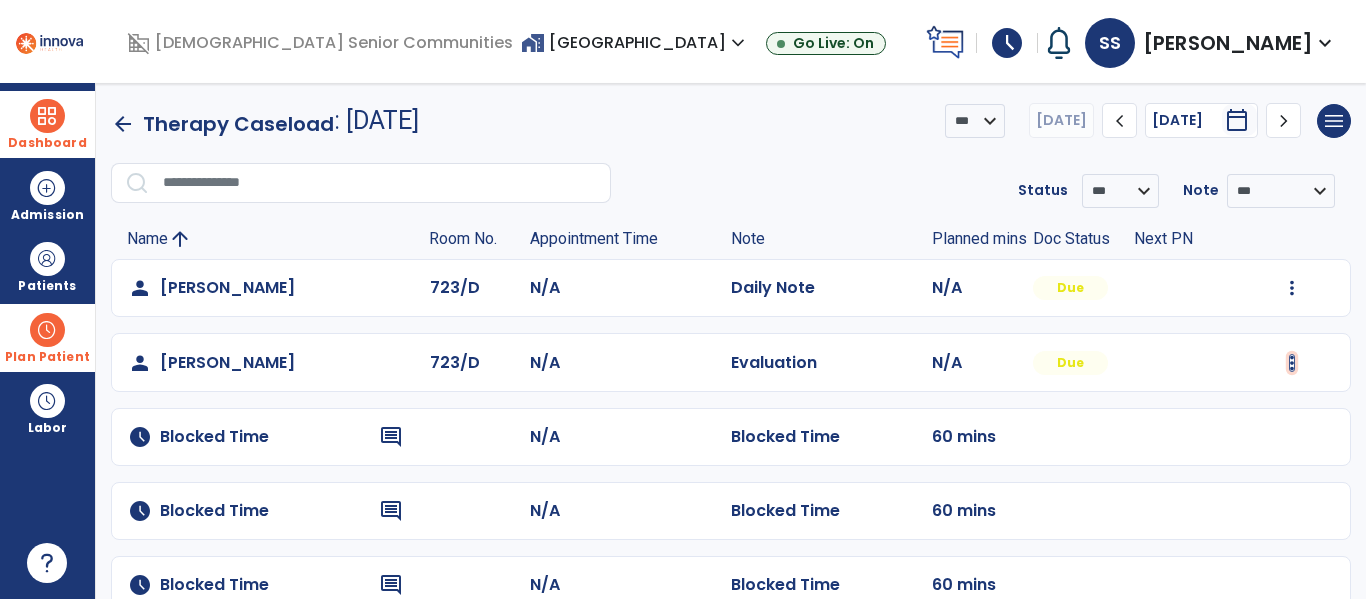 click at bounding box center [1292, 288] 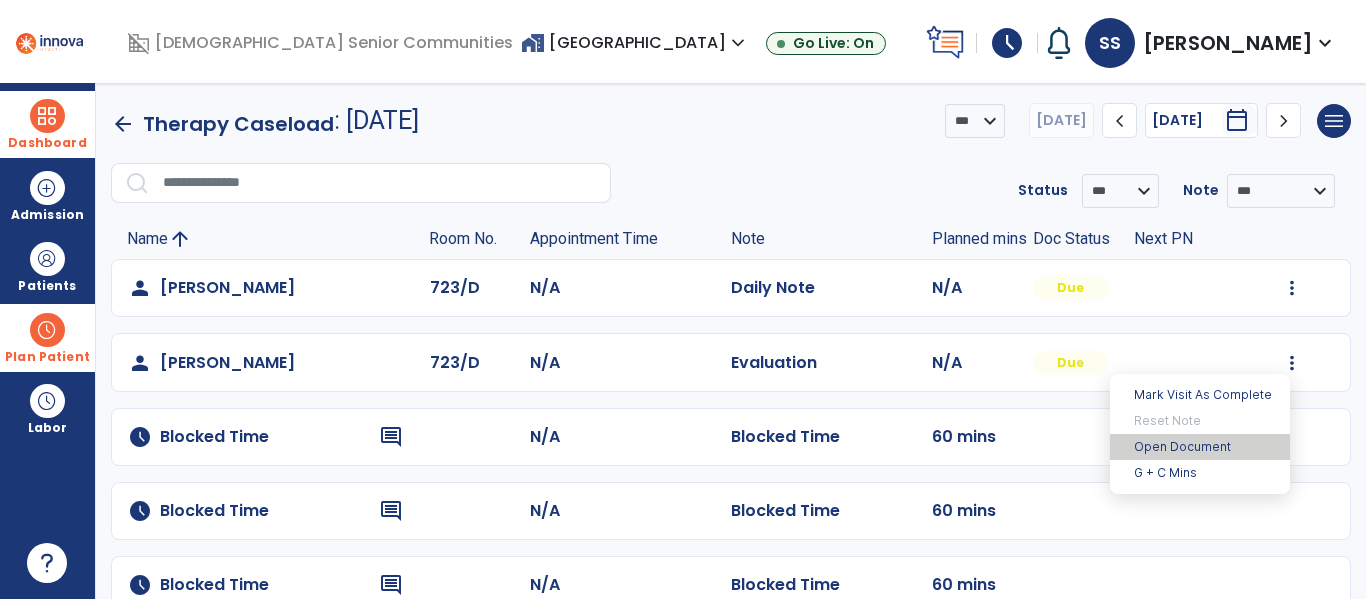 click on "Open Document" at bounding box center [1200, 447] 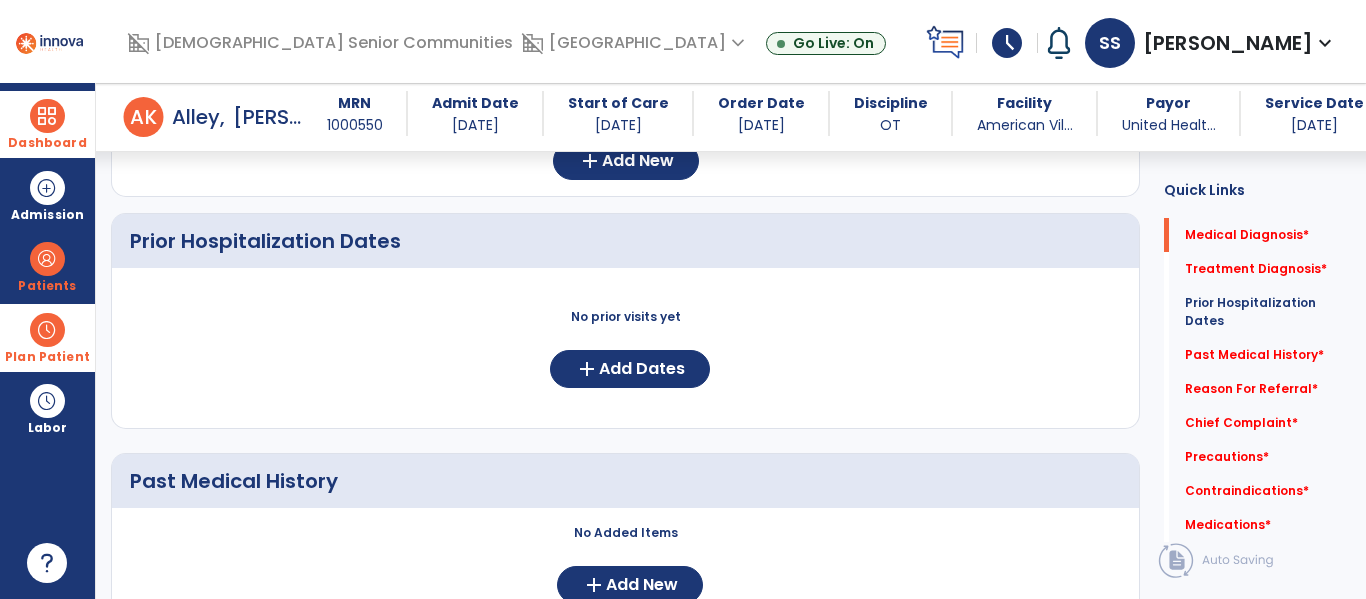 scroll, scrollTop: 0, scrollLeft: 0, axis: both 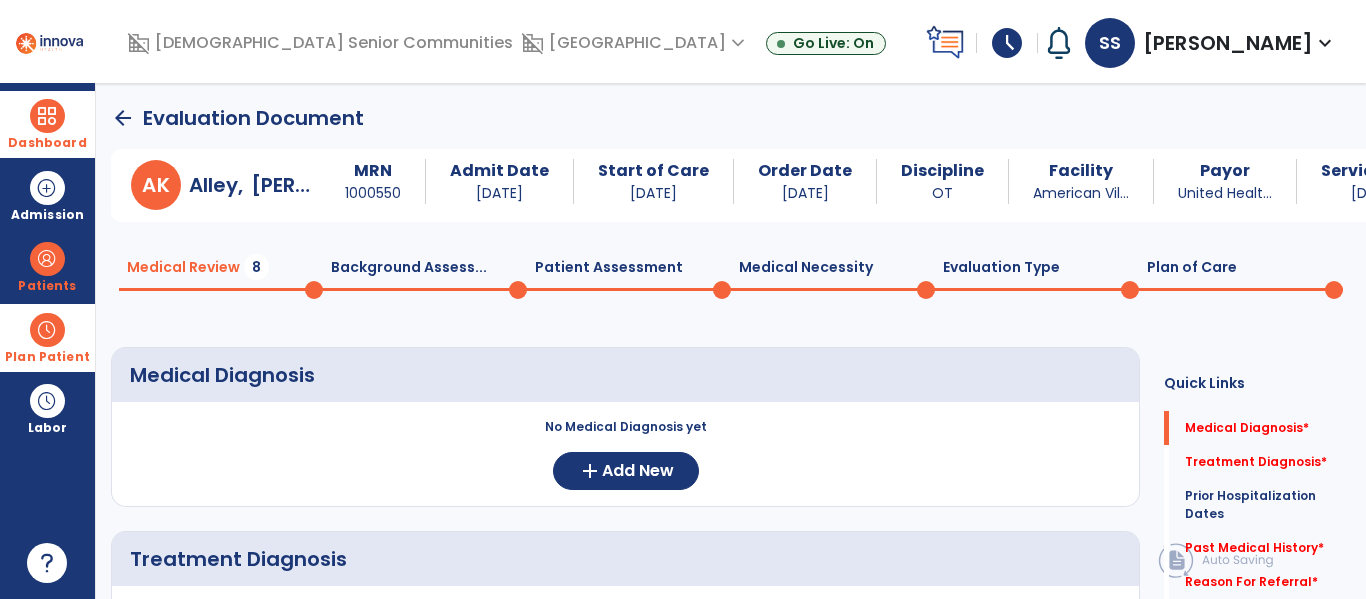 click on "Background Assess...  0" 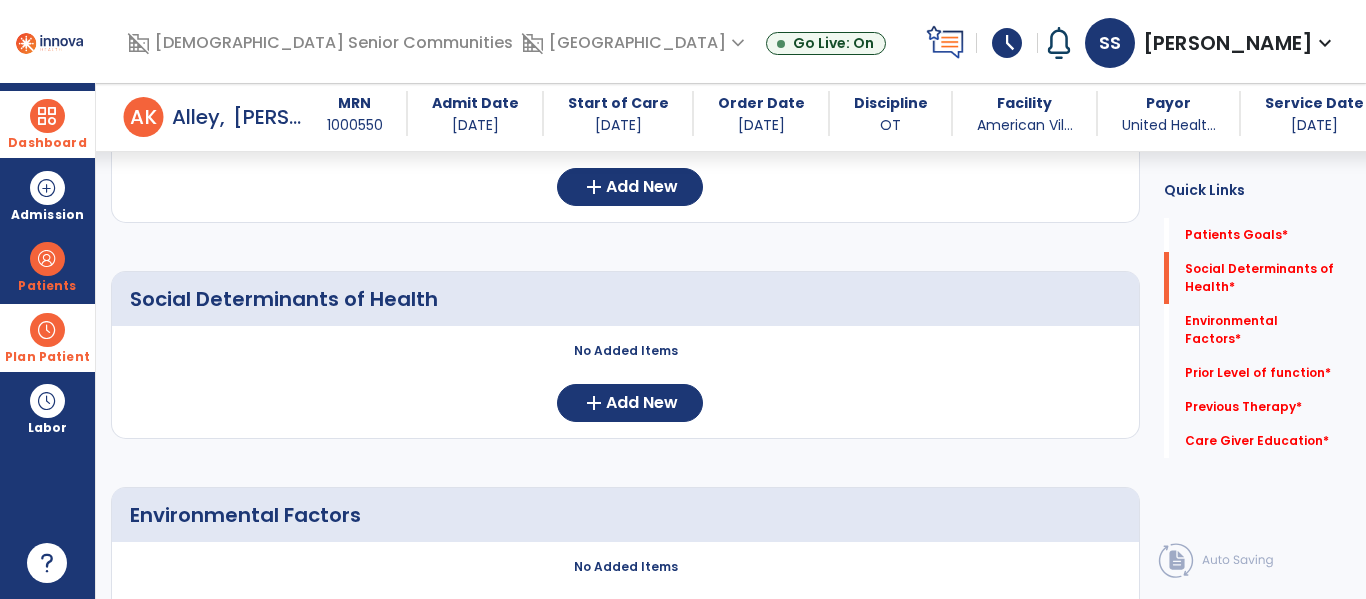 scroll, scrollTop: 292, scrollLeft: 0, axis: vertical 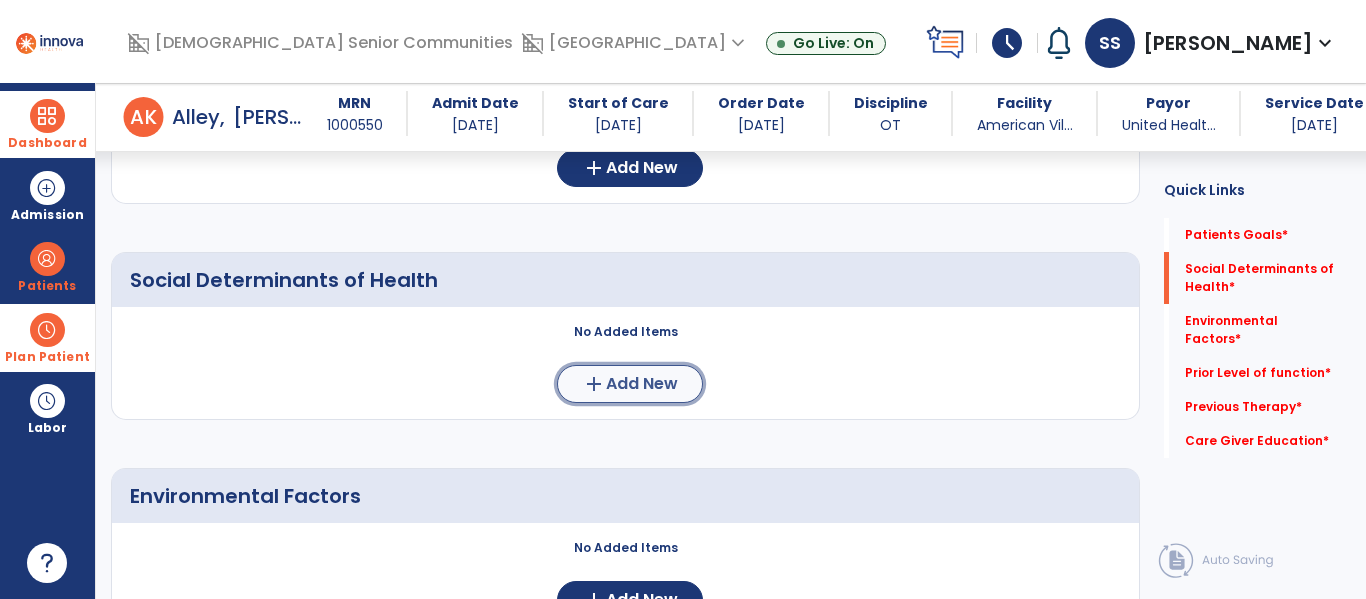 click on "add" 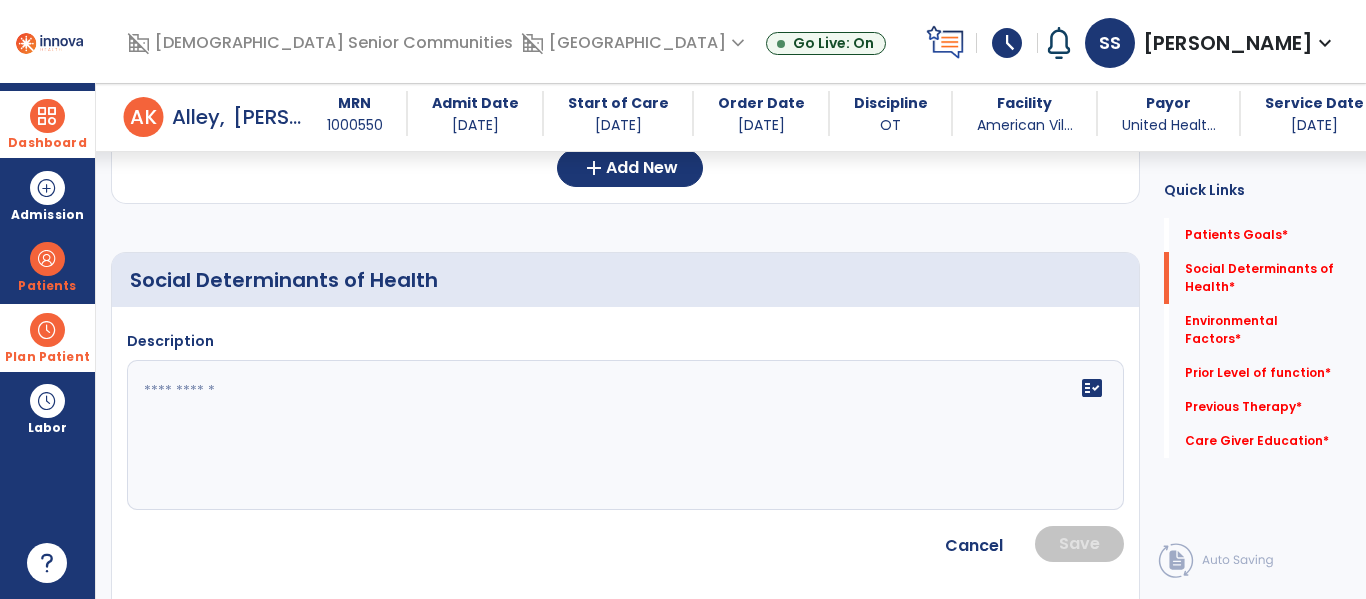 click 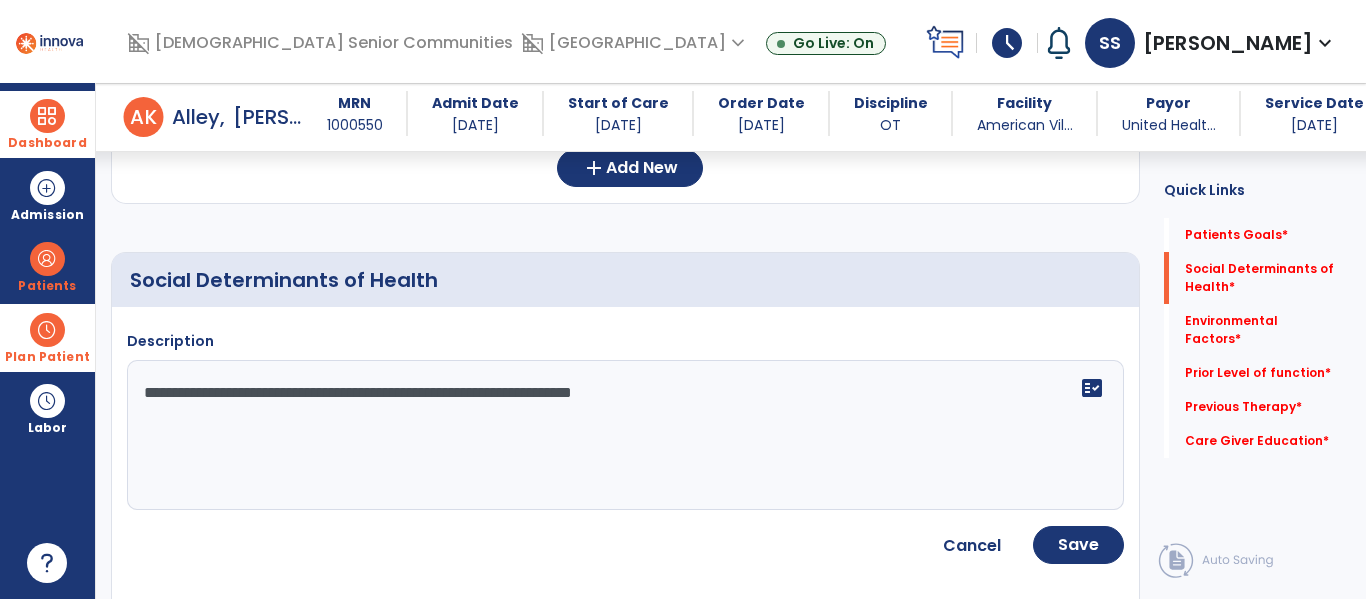 click on "**********" 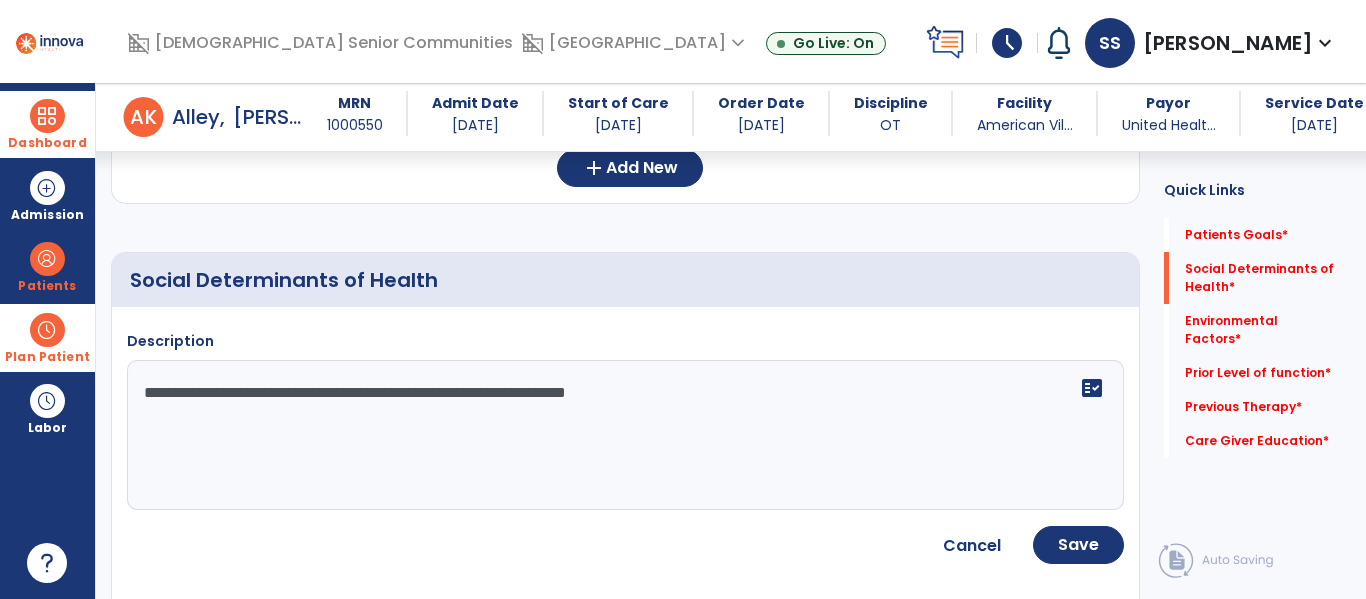 click on "**********" 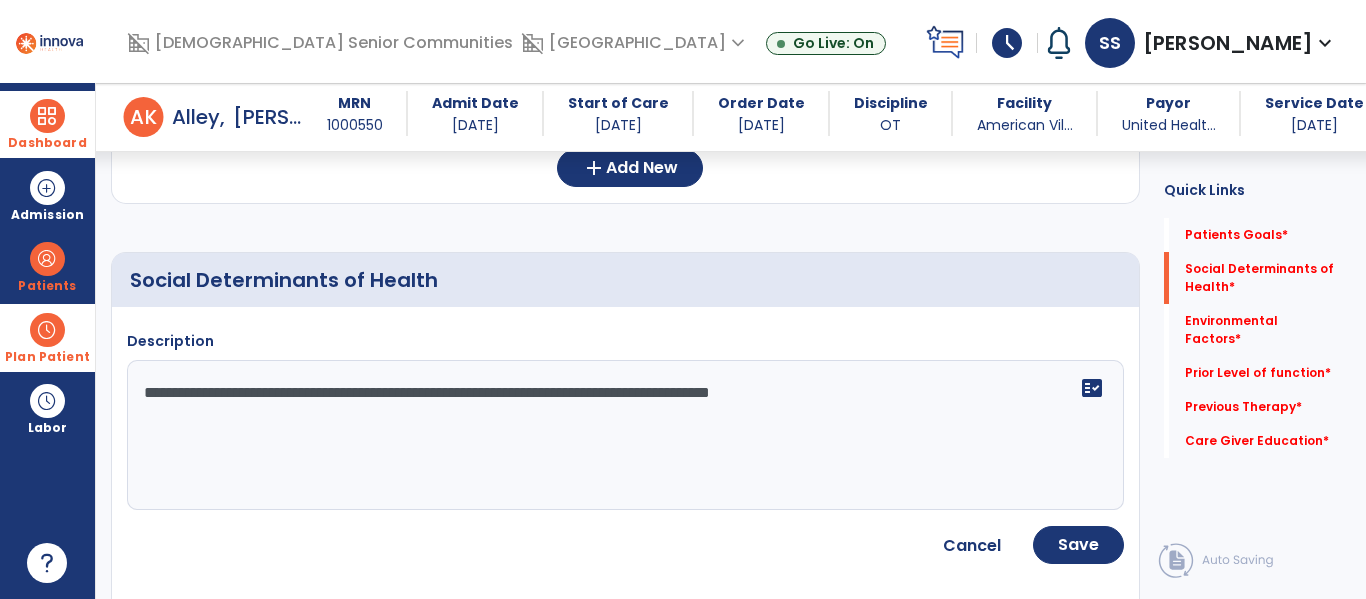 type on "**********" 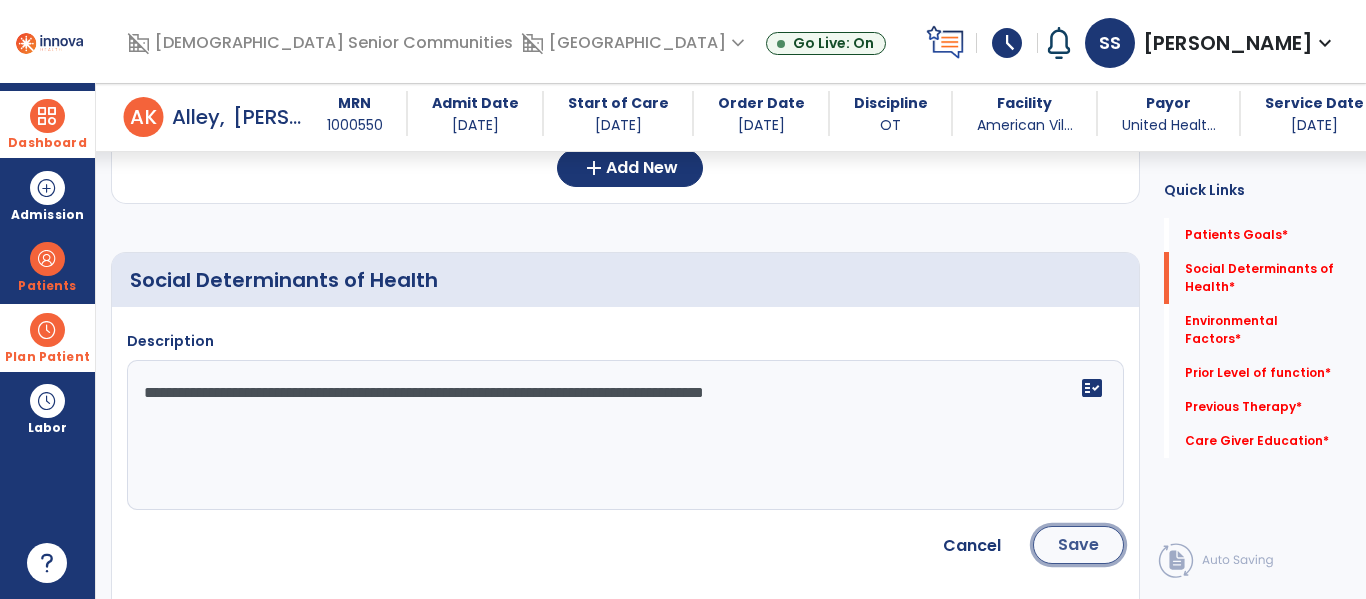 click on "Save" 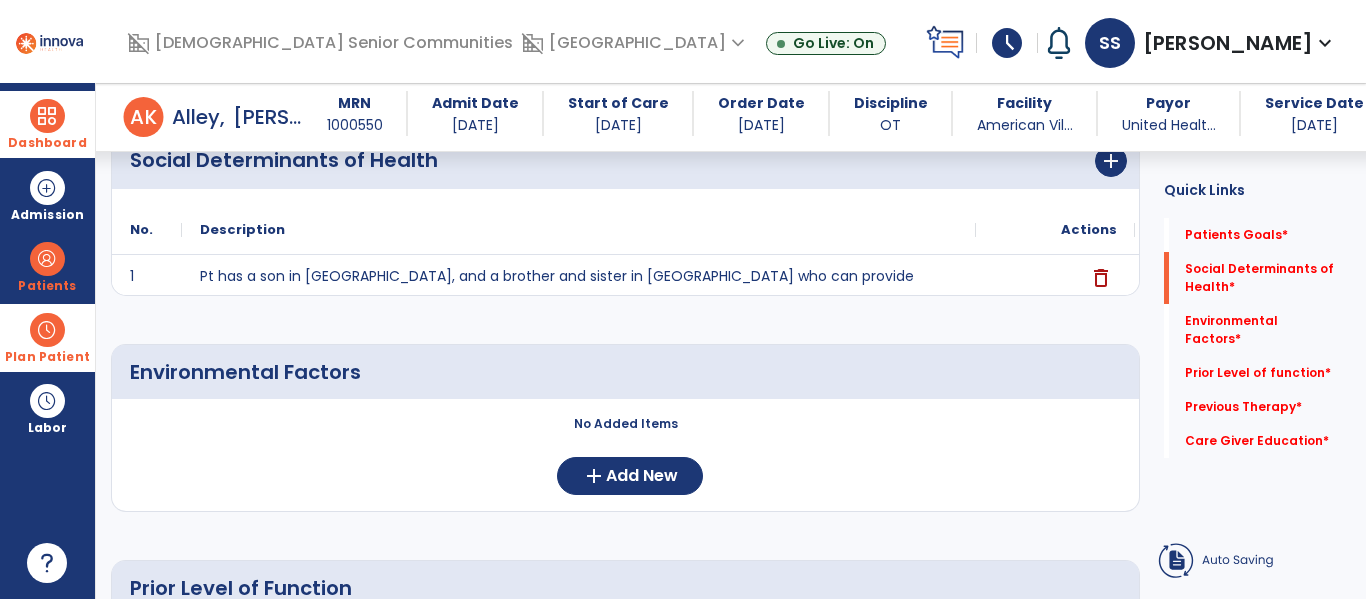 scroll, scrollTop: 488, scrollLeft: 0, axis: vertical 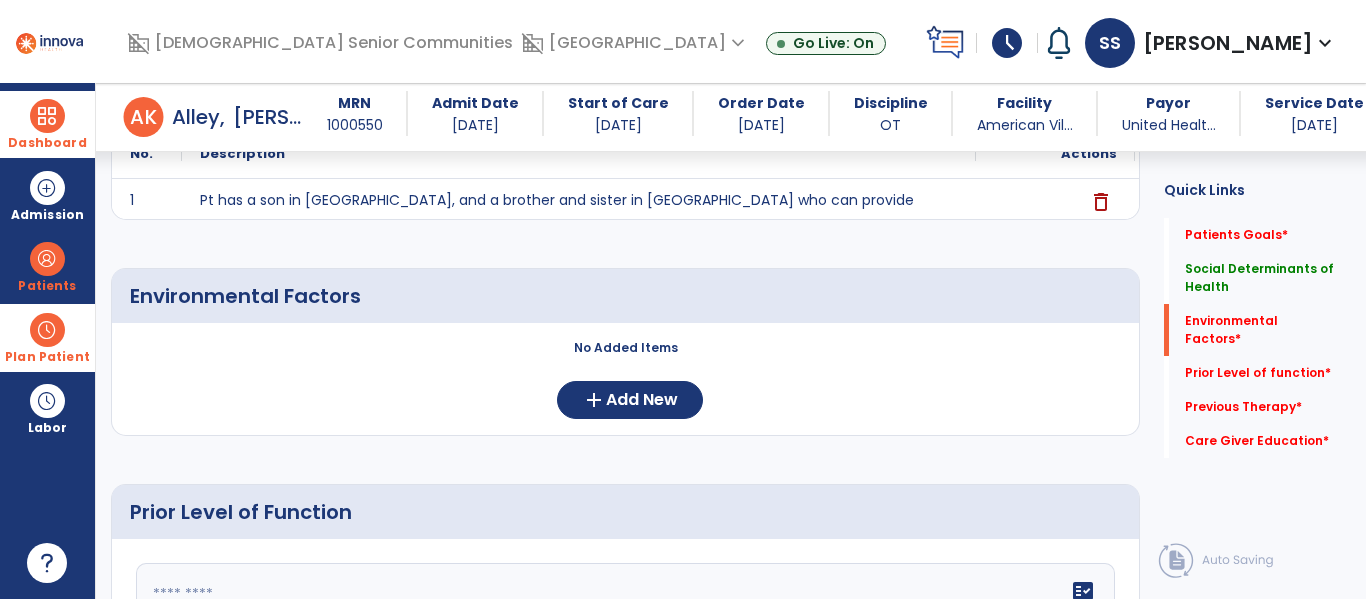 click on "No Added Items  add  Add New" 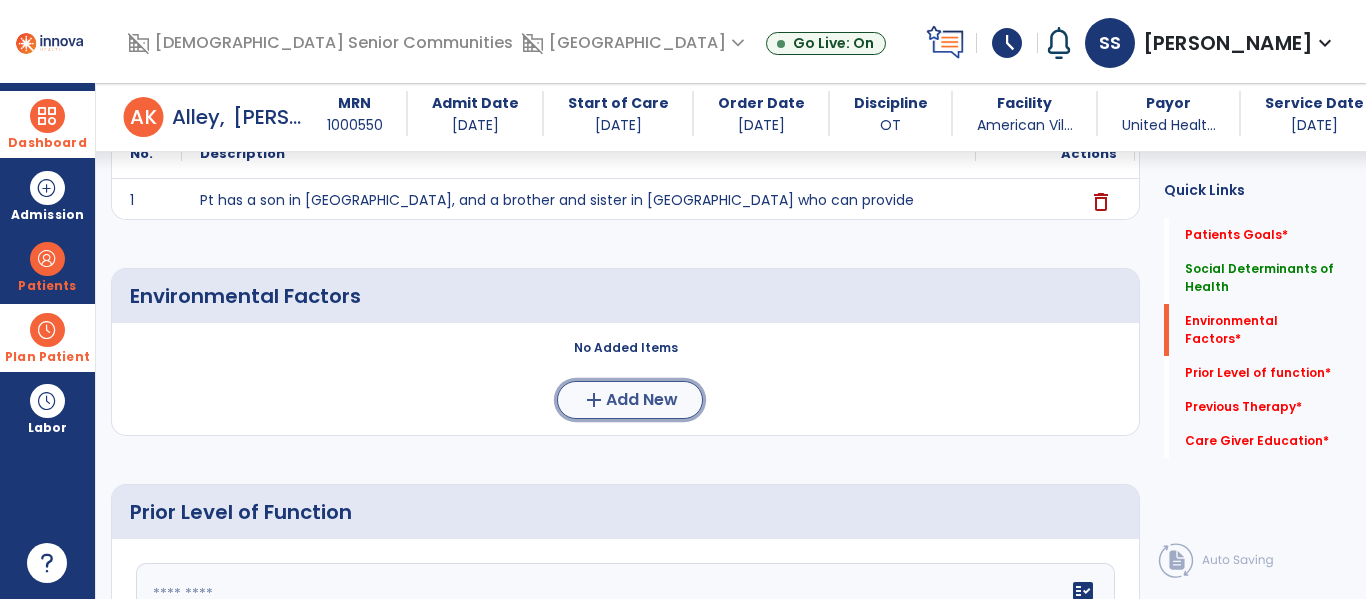 click on "Add New" 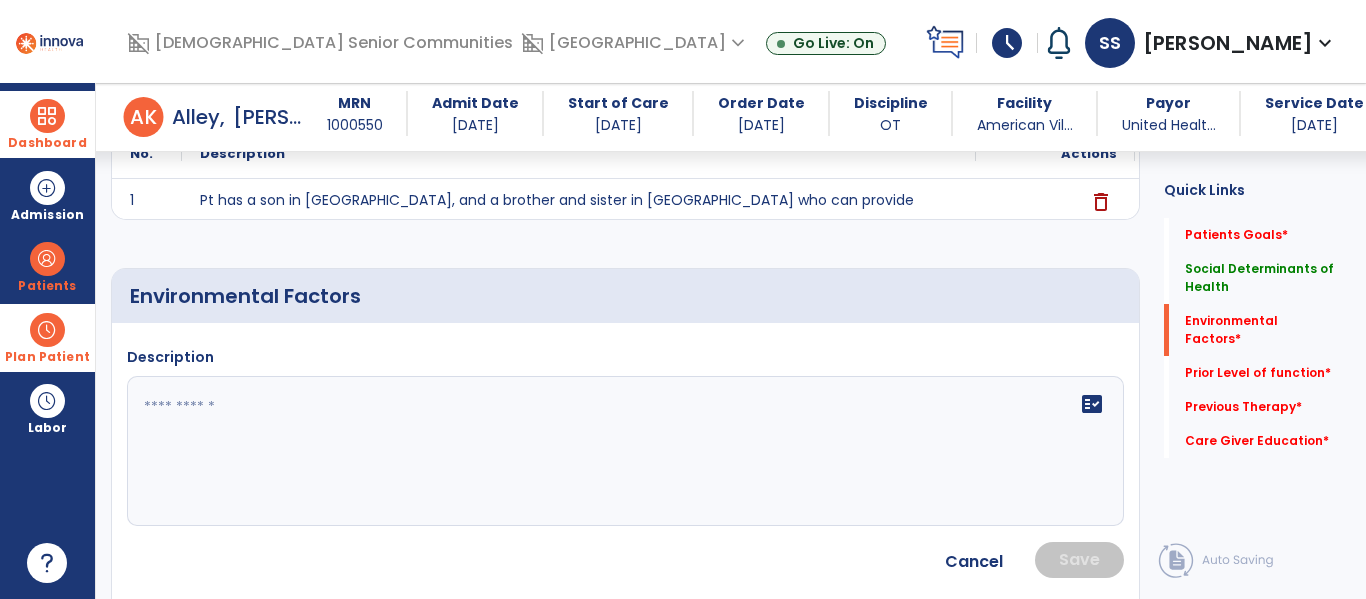 click 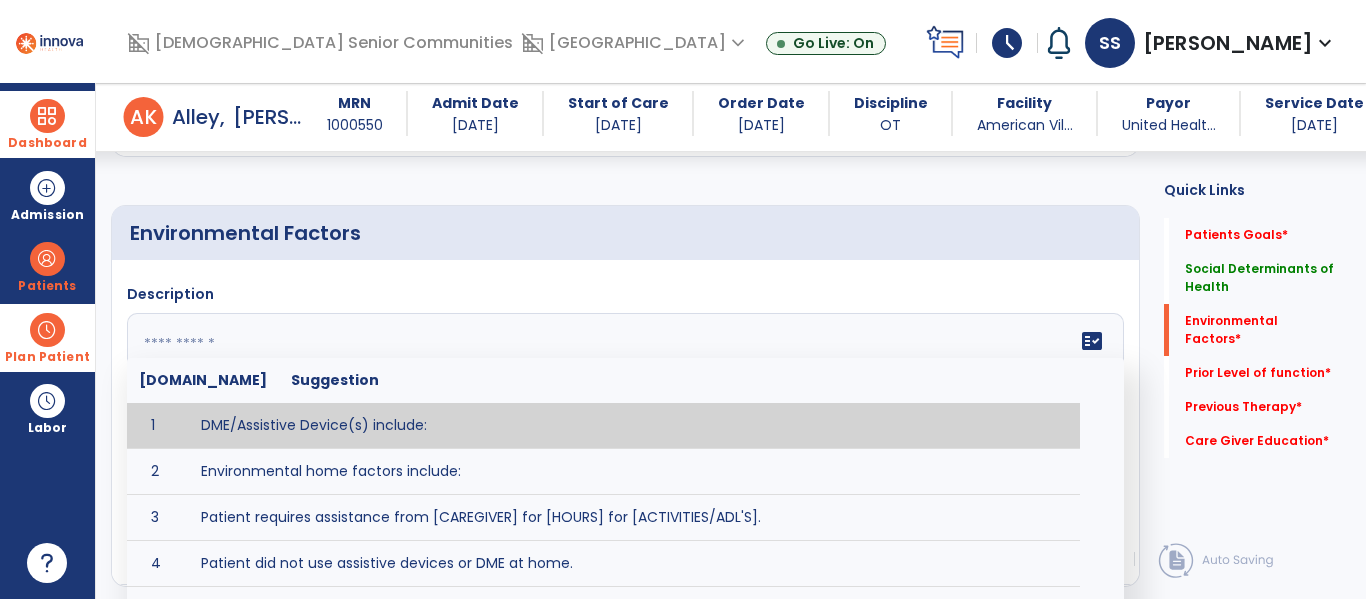 scroll, scrollTop: 552, scrollLeft: 0, axis: vertical 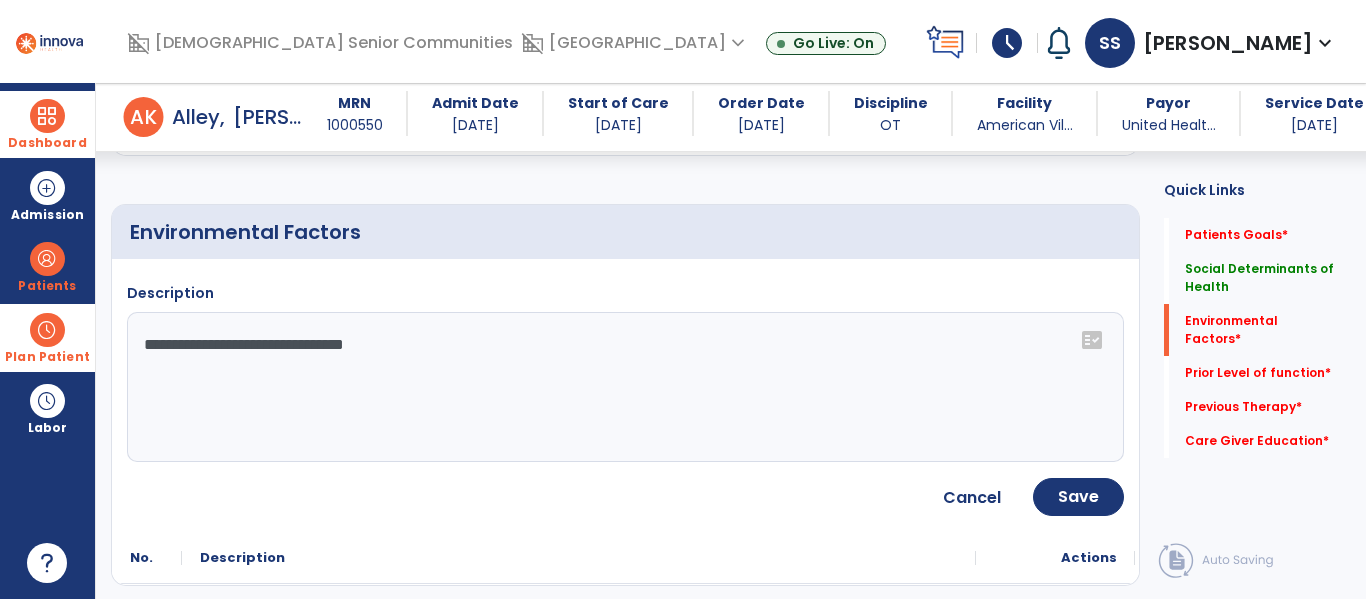 click on "**********" 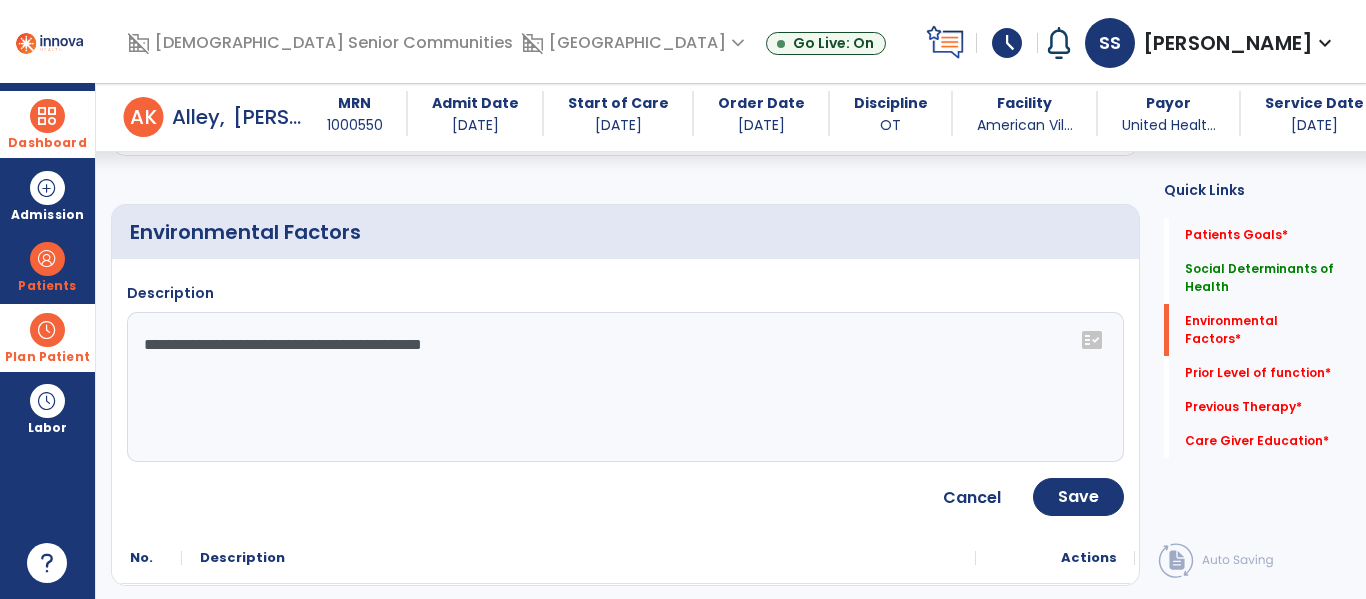 type on "**********" 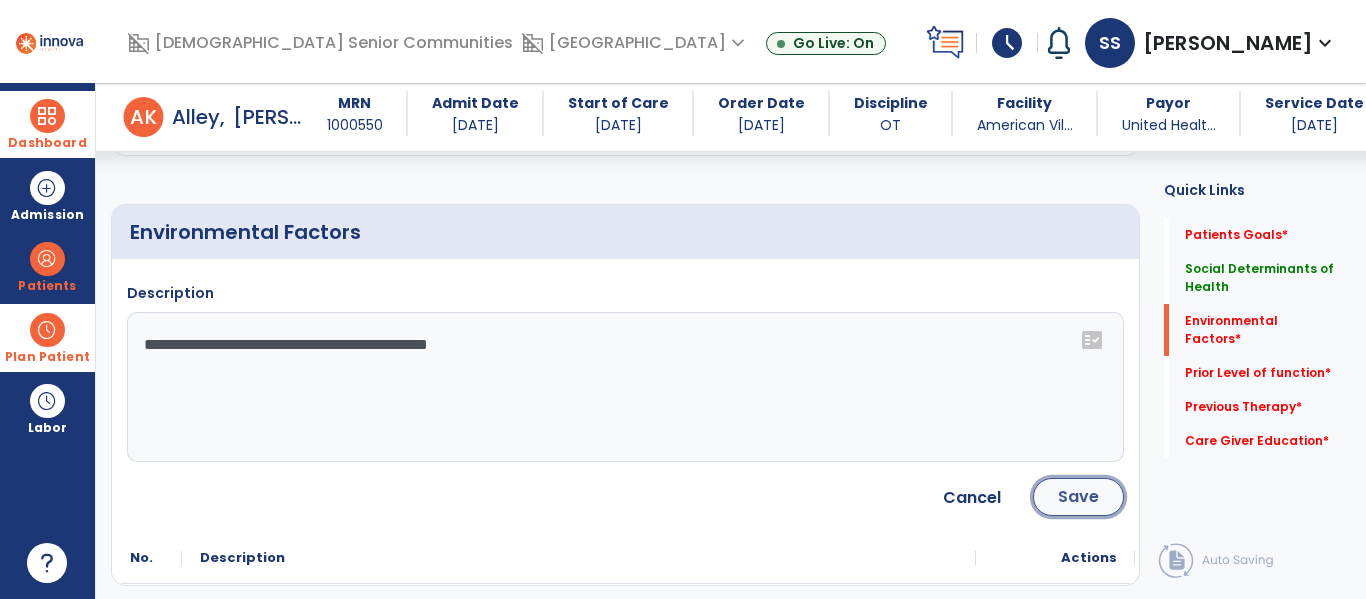 click on "Save" 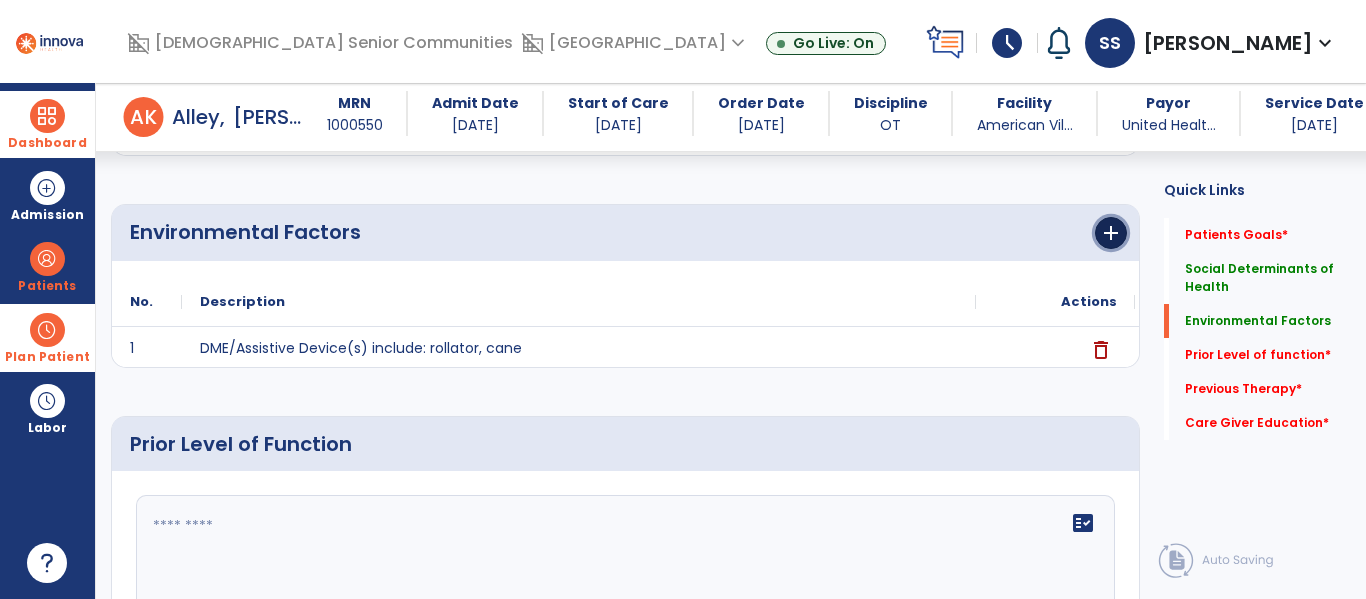 click on "add" 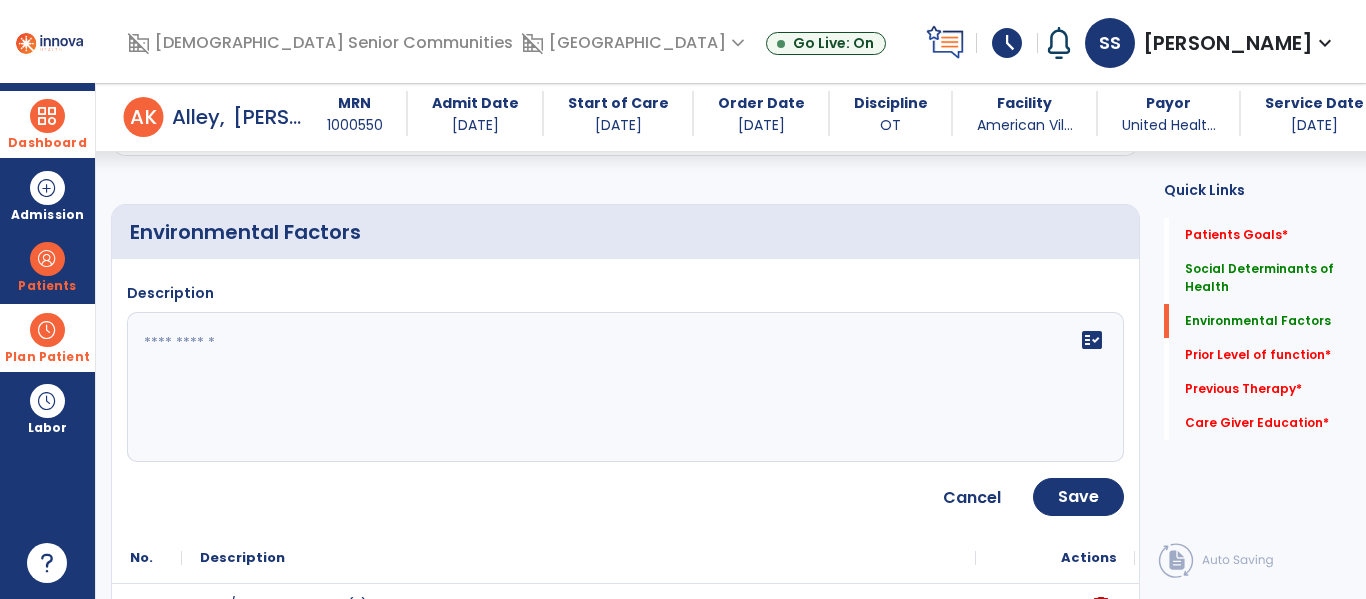 click 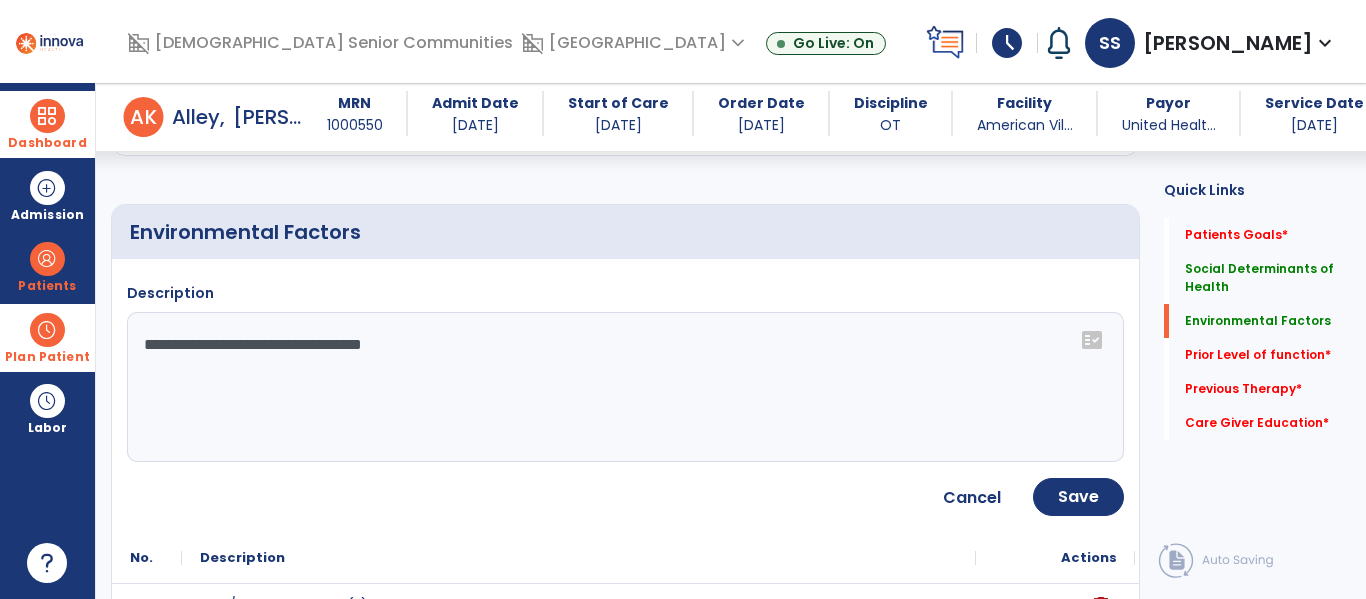 click on "**********" 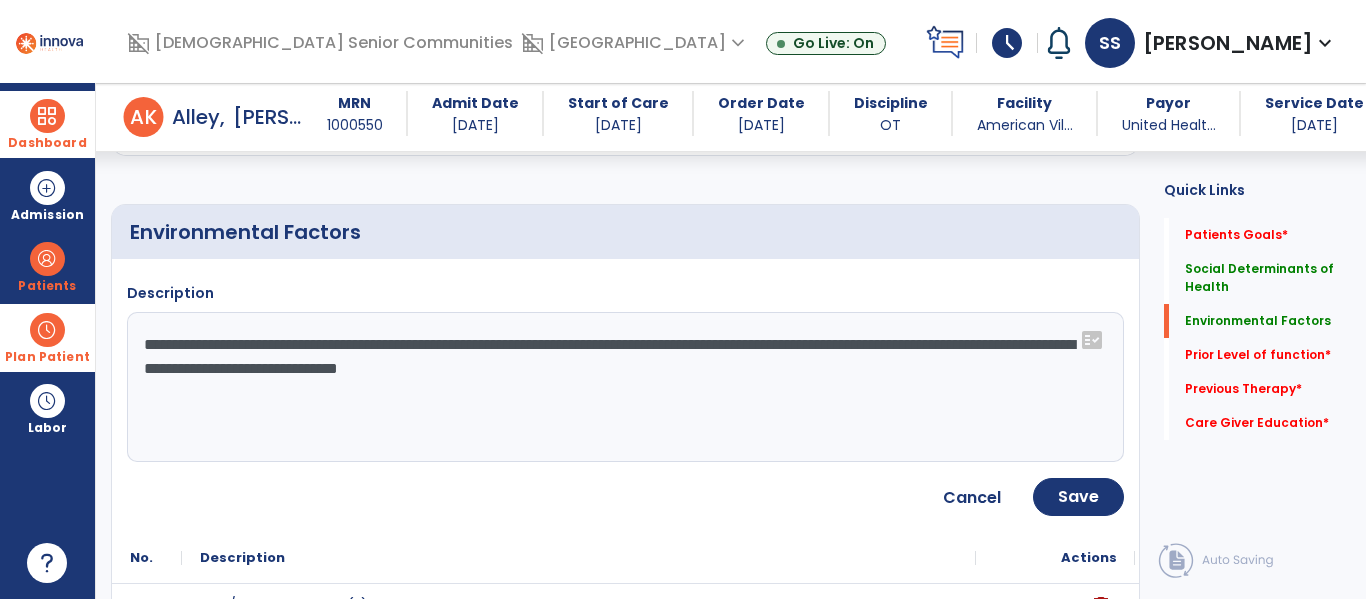 click on "**********" 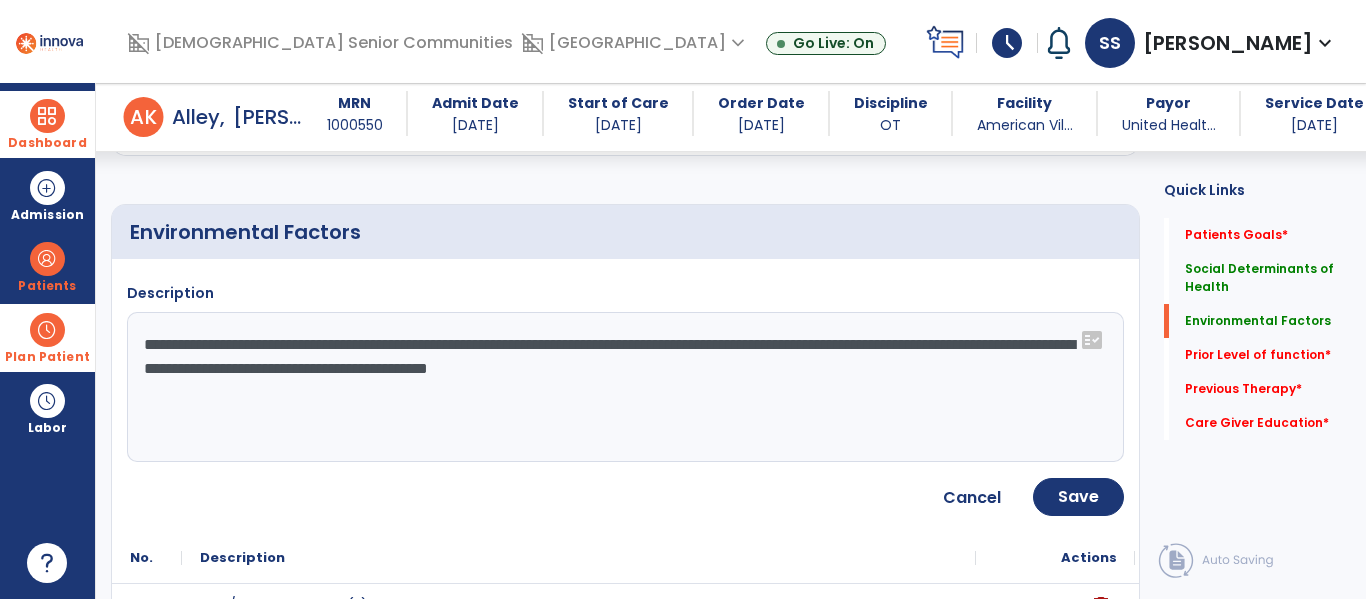 click on "**********" 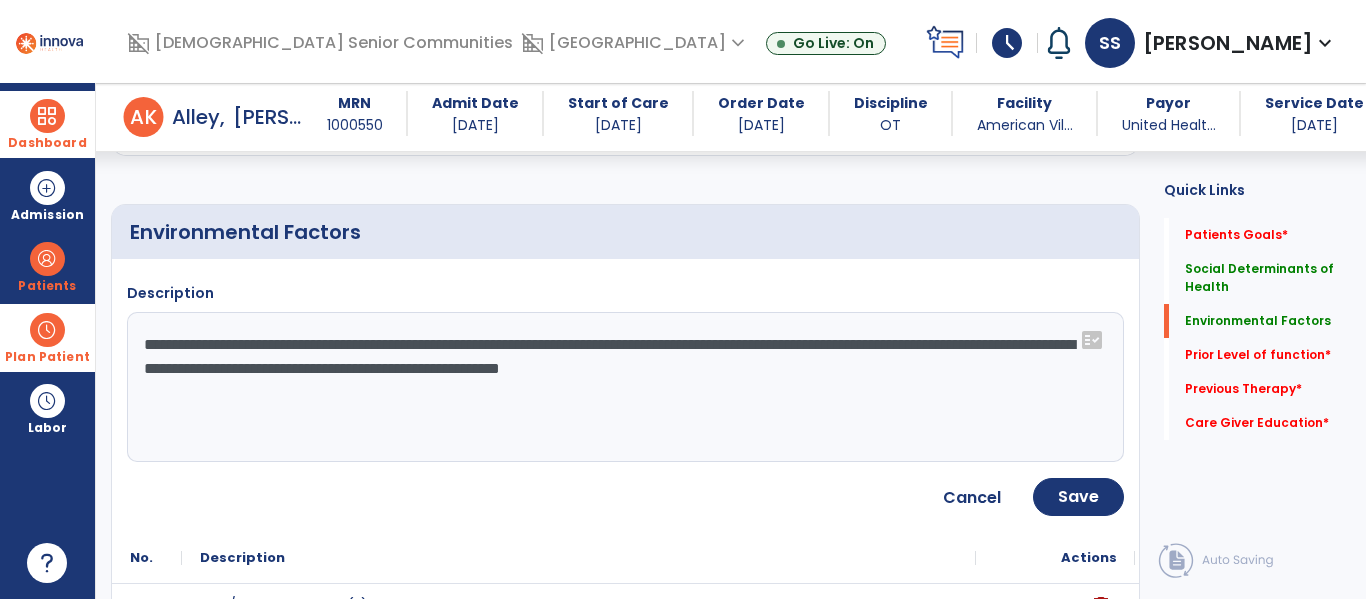 type on "**********" 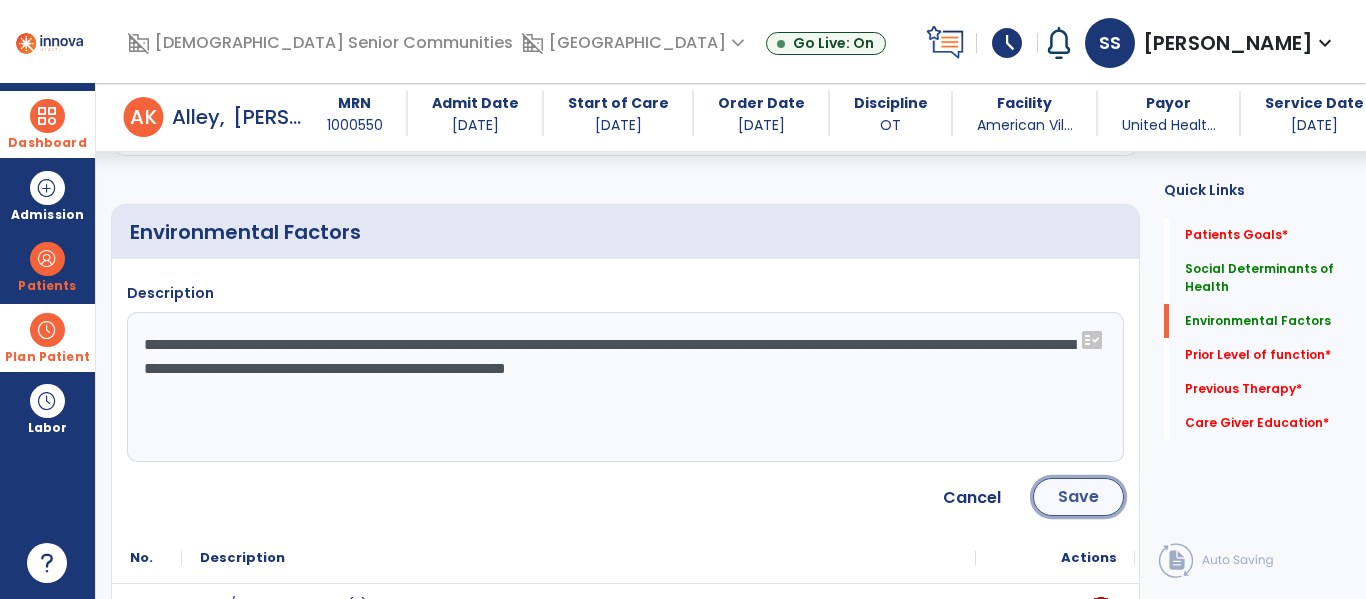 click on "Save" 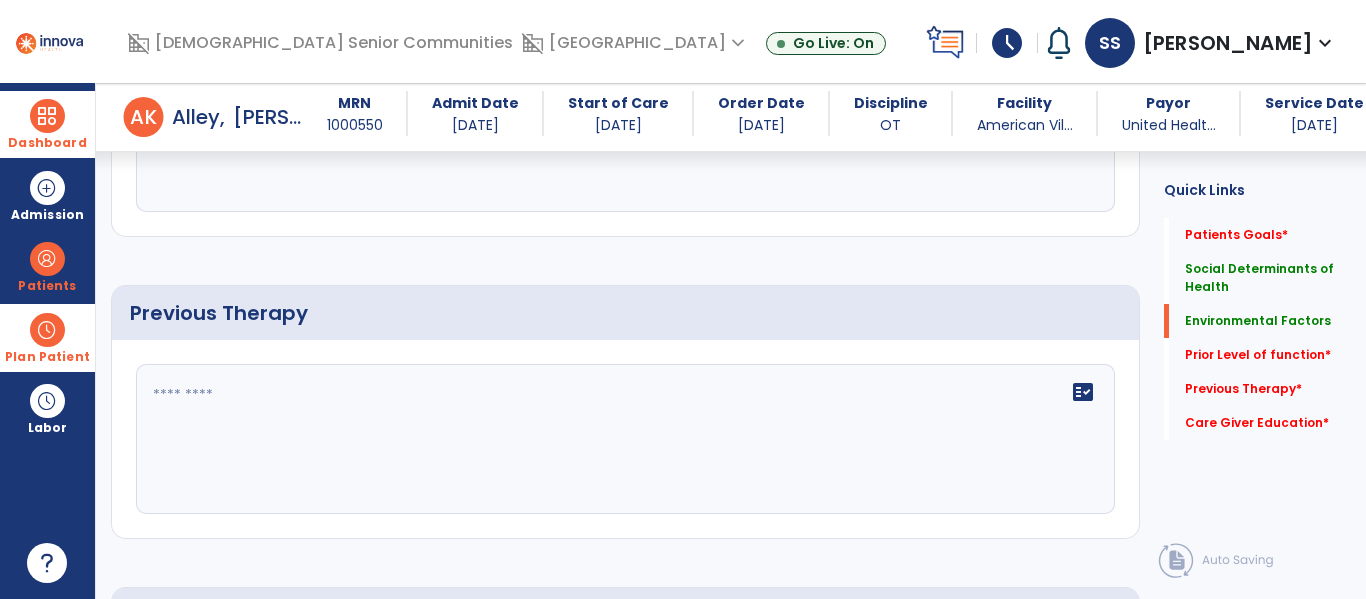 scroll, scrollTop: 1052, scrollLeft: 0, axis: vertical 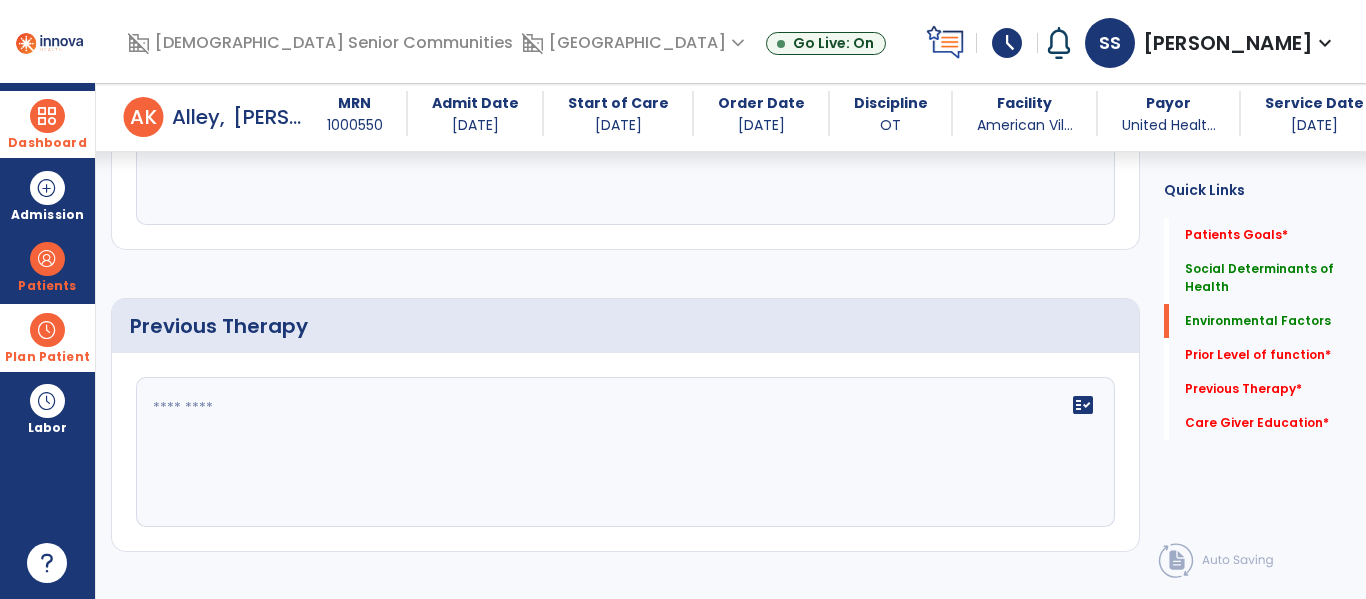 click 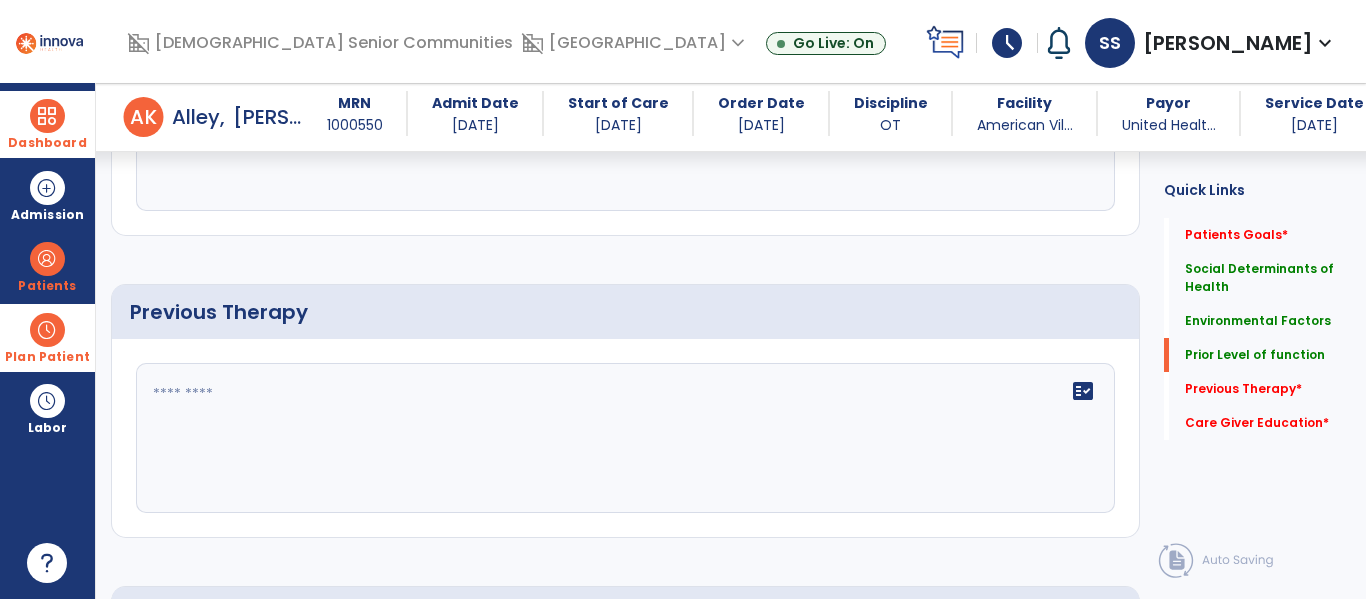 scroll, scrollTop: 1067, scrollLeft: 0, axis: vertical 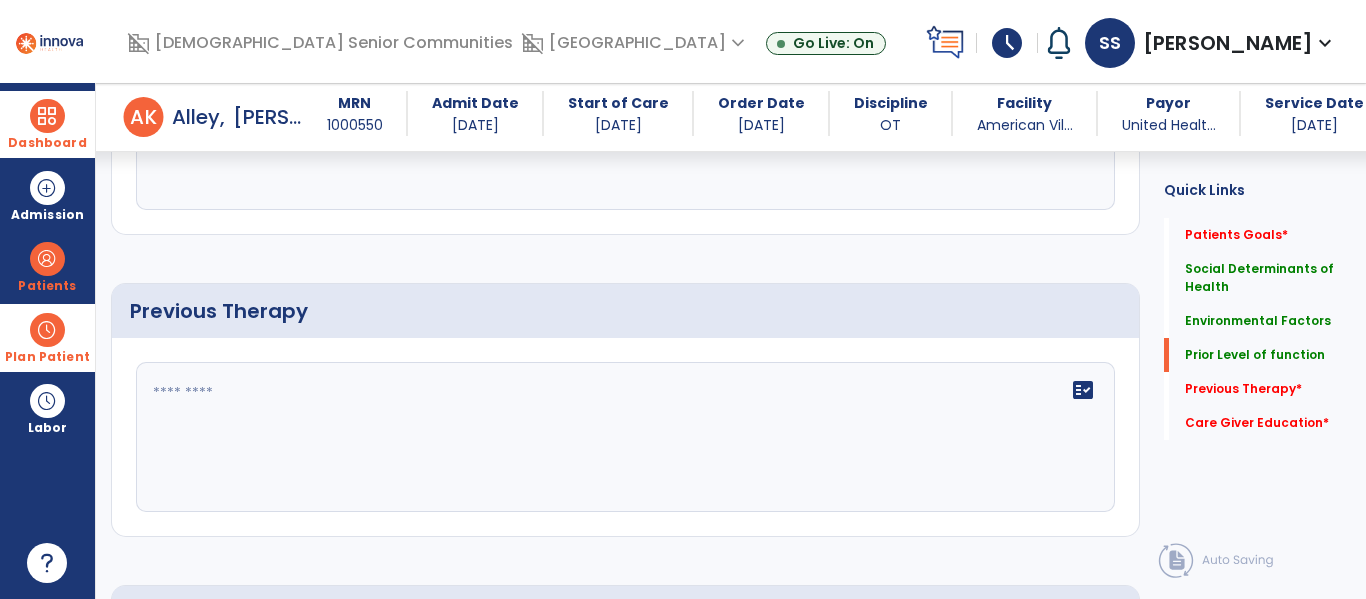 type on "**********" 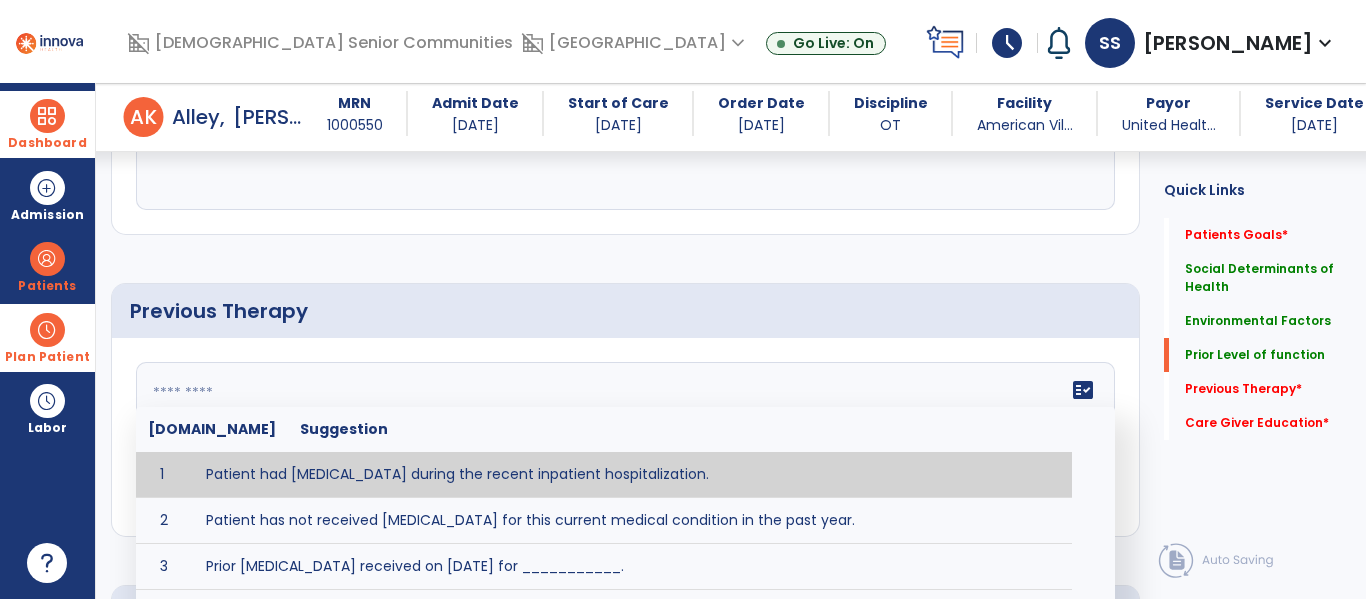 type on "**********" 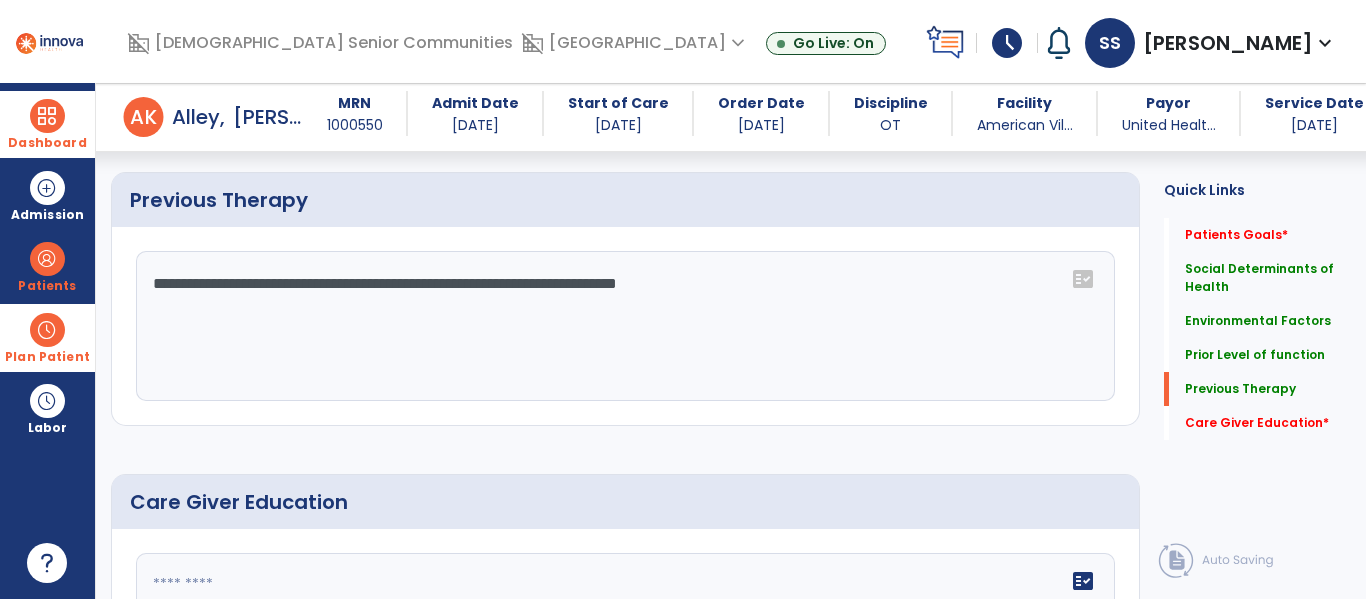scroll, scrollTop: 1377, scrollLeft: 0, axis: vertical 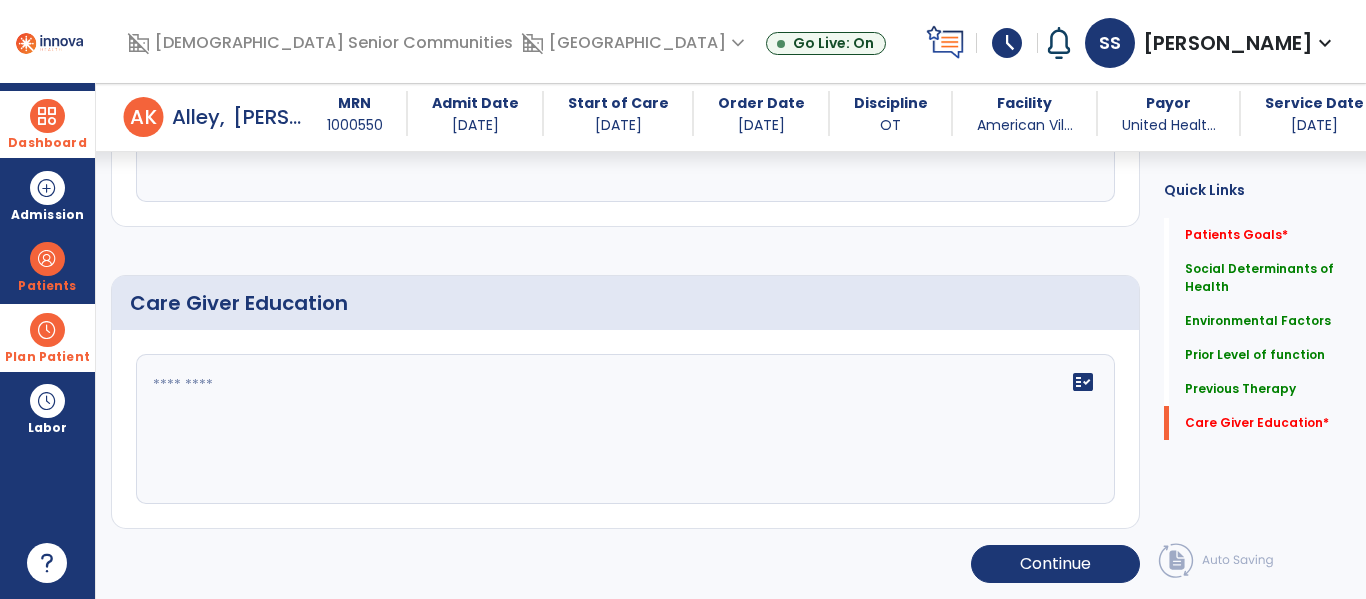 click 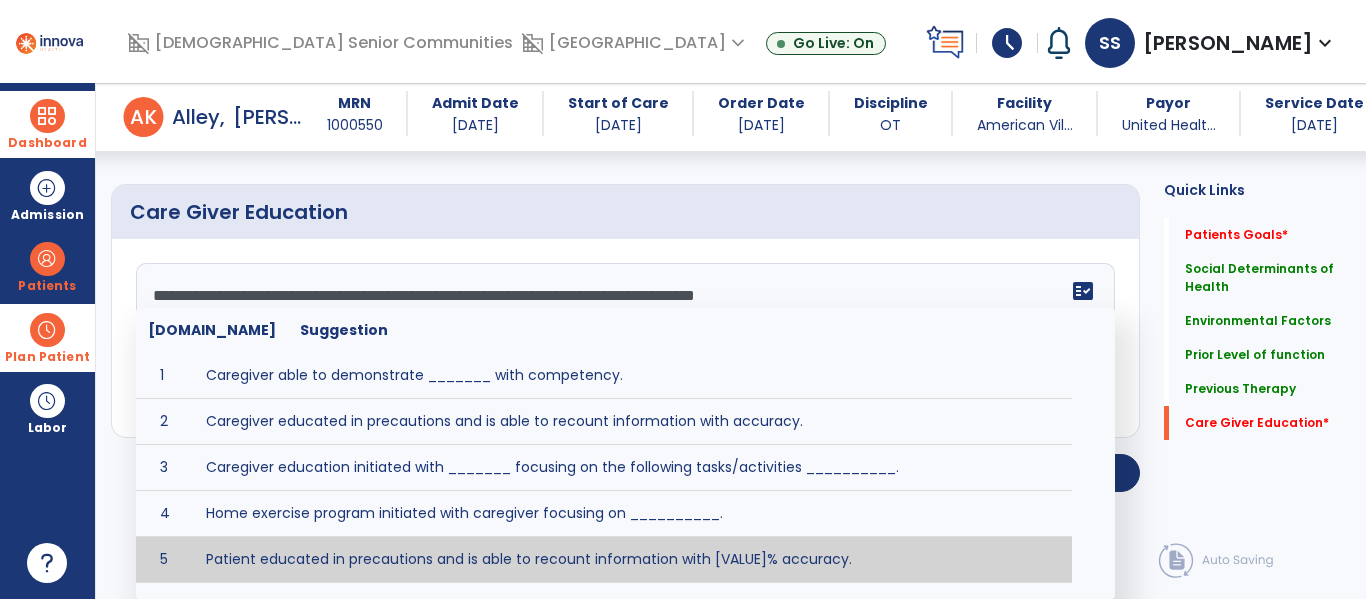 scroll, scrollTop: 1378, scrollLeft: 0, axis: vertical 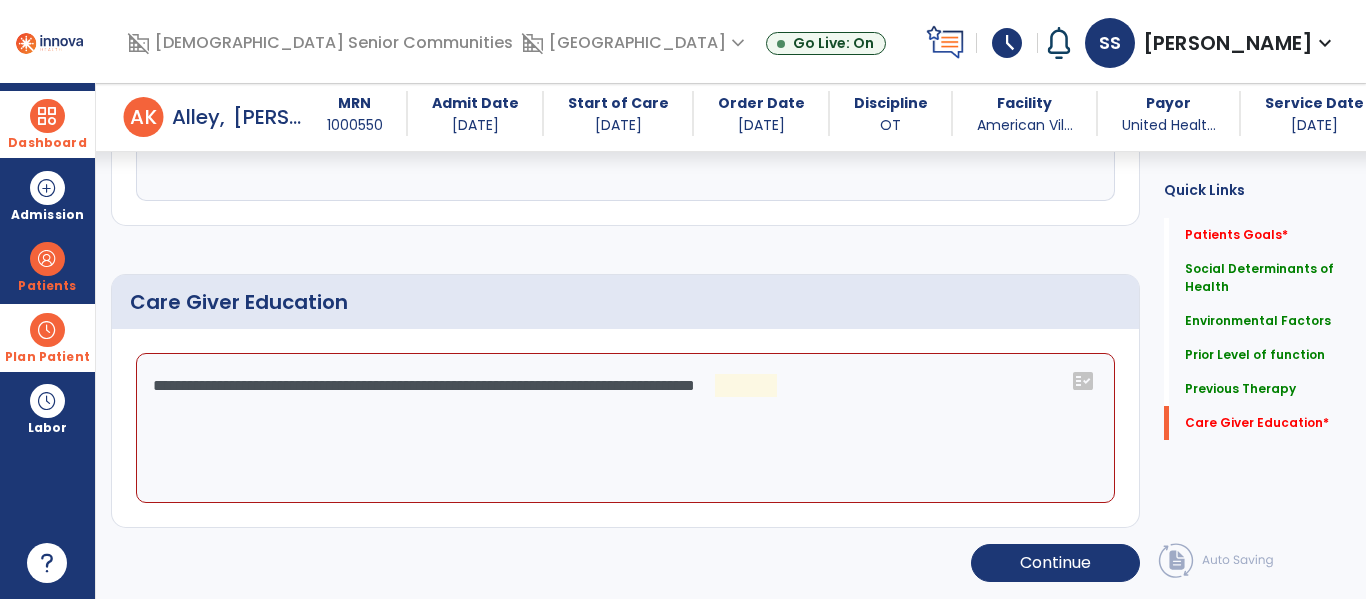 click on "**********" 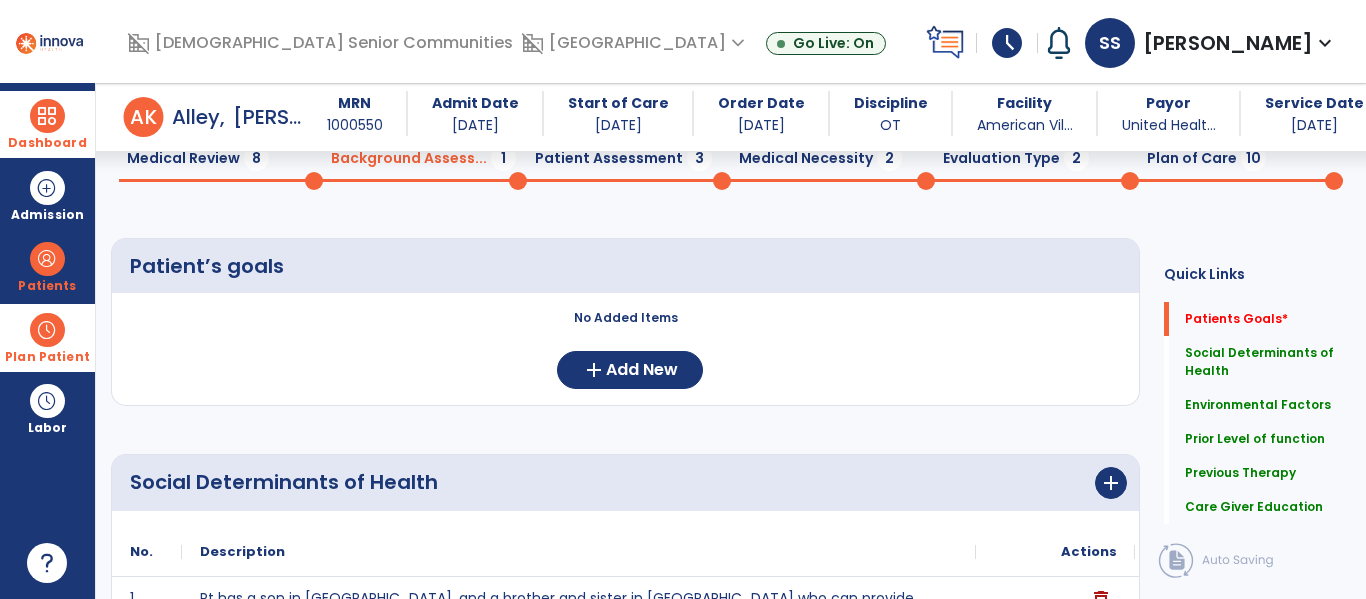 scroll, scrollTop: 0, scrollLeft: 0, axis: both 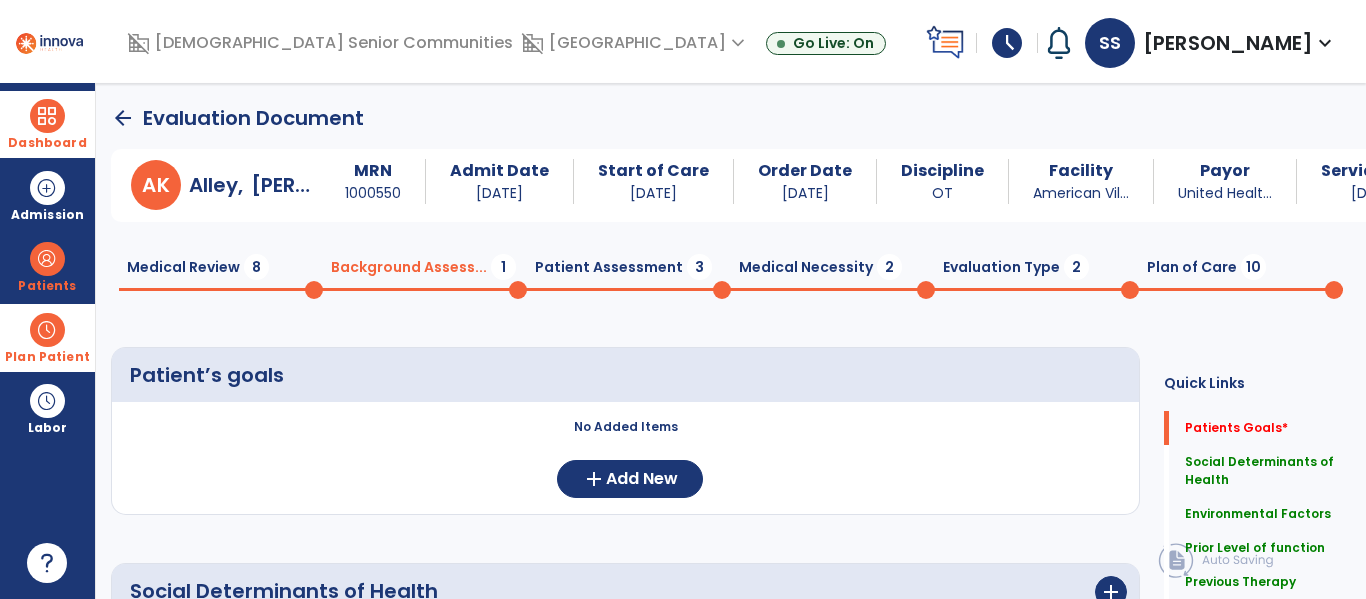 type on "**********" 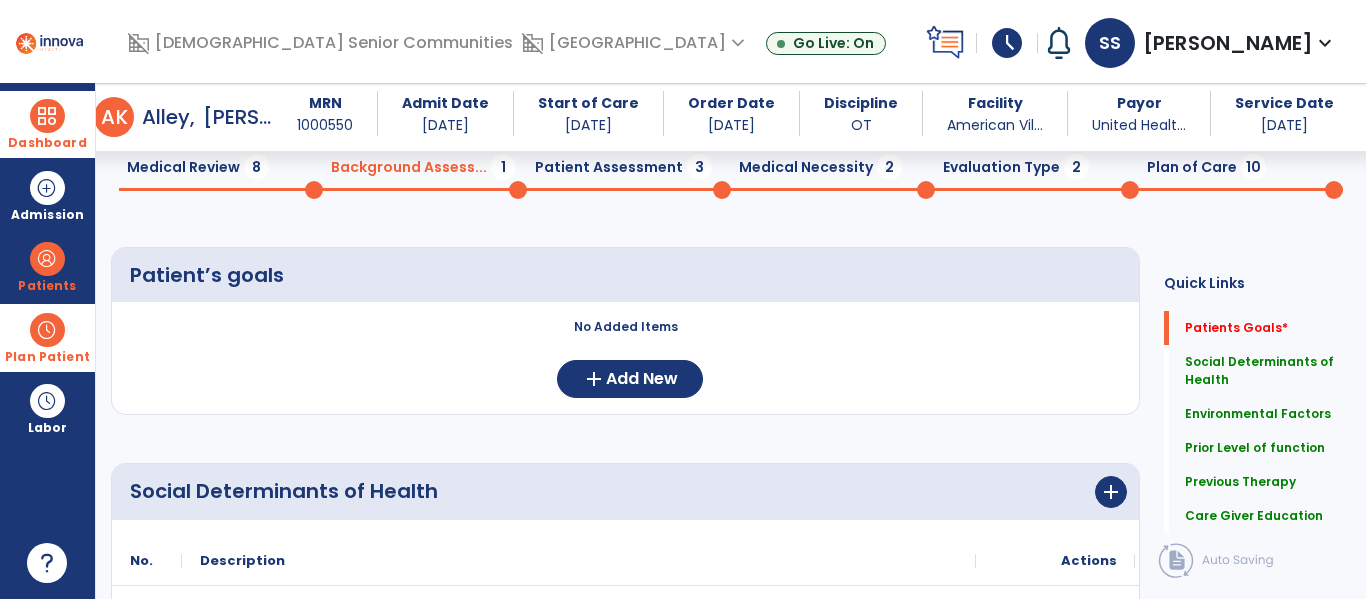 scroll, scrollTop: 90, scrollLeft: 0, axis: vertical 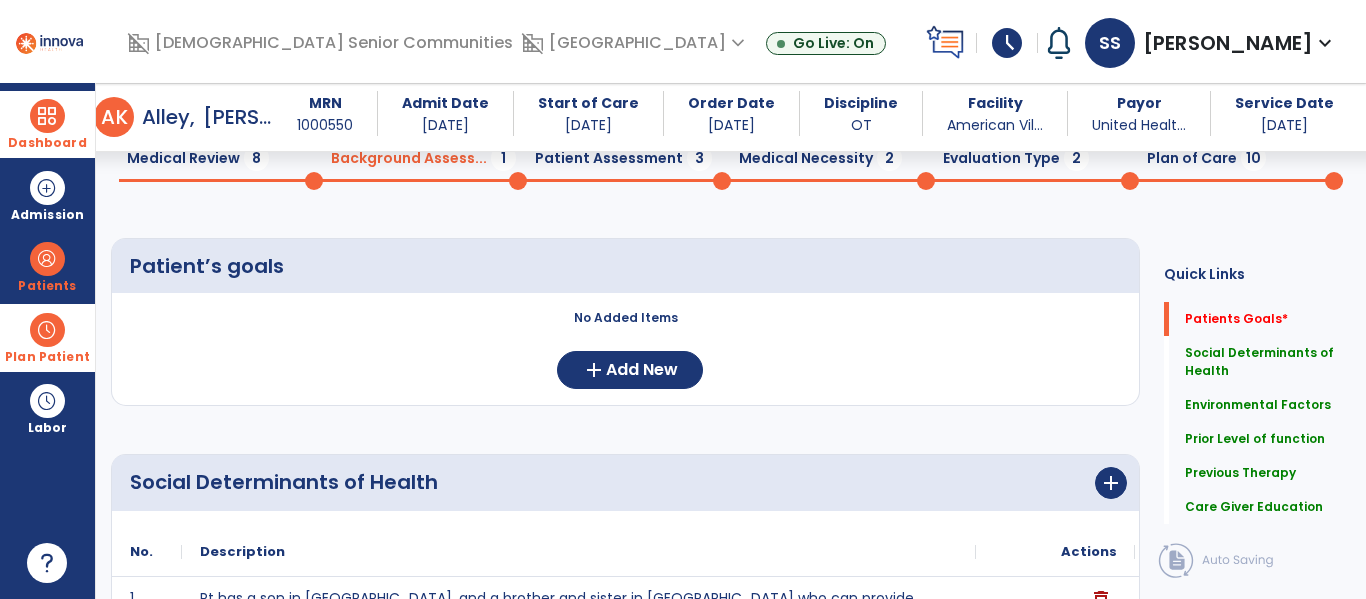 click on "Patient Assessment  3" 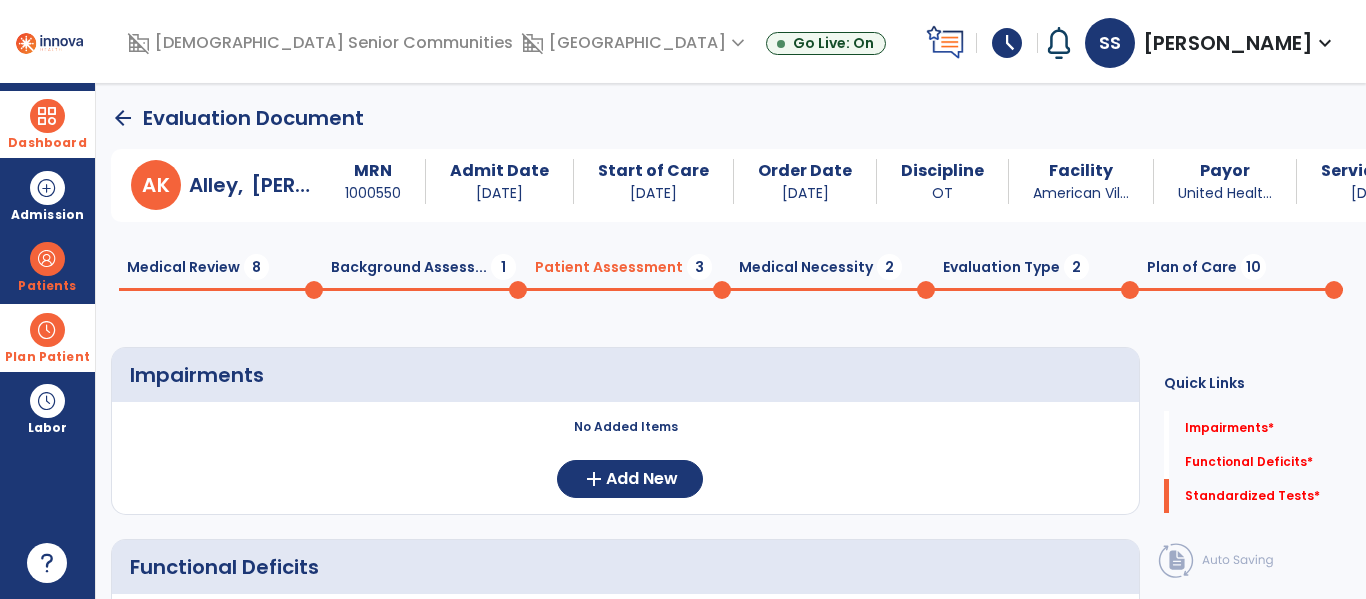 scroll, scrollTop: 30, scrollLeft: 0, axis: vertical 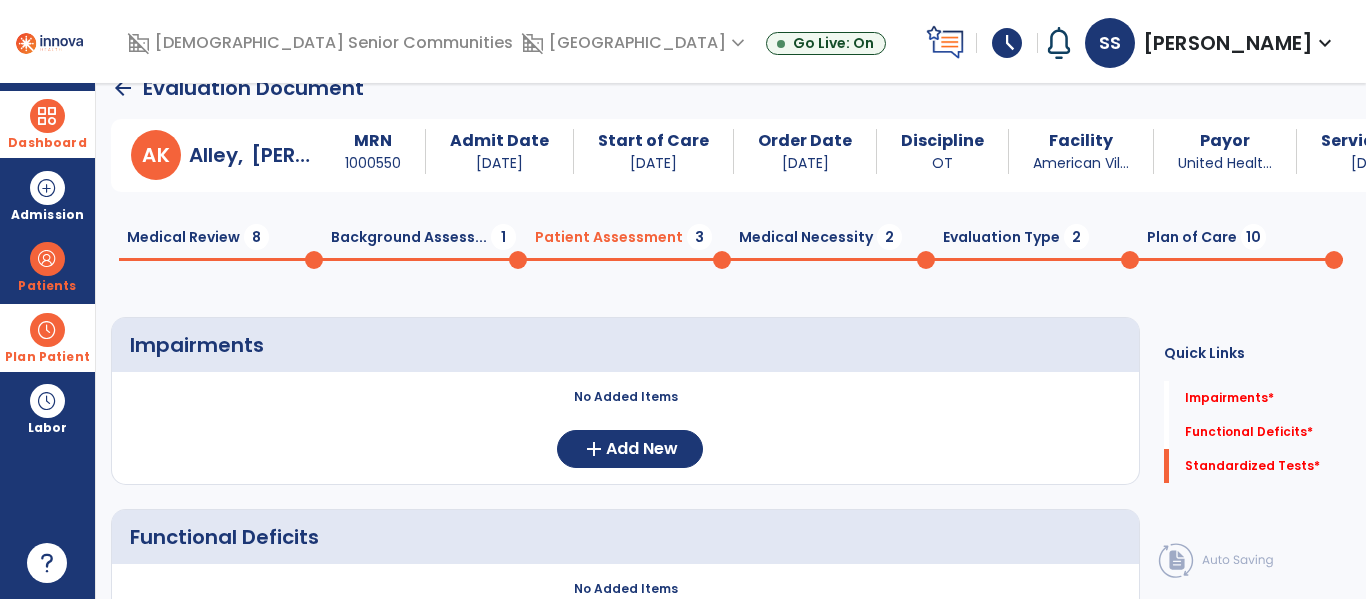 click 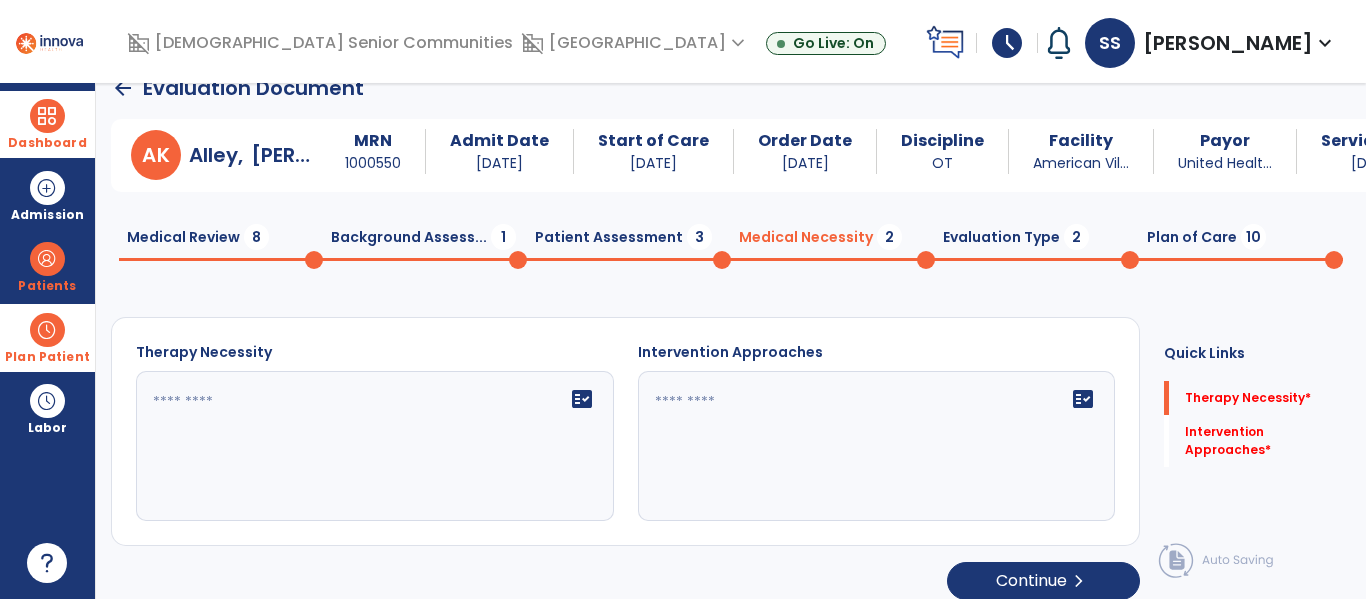 click on "Evaluation Type  2" 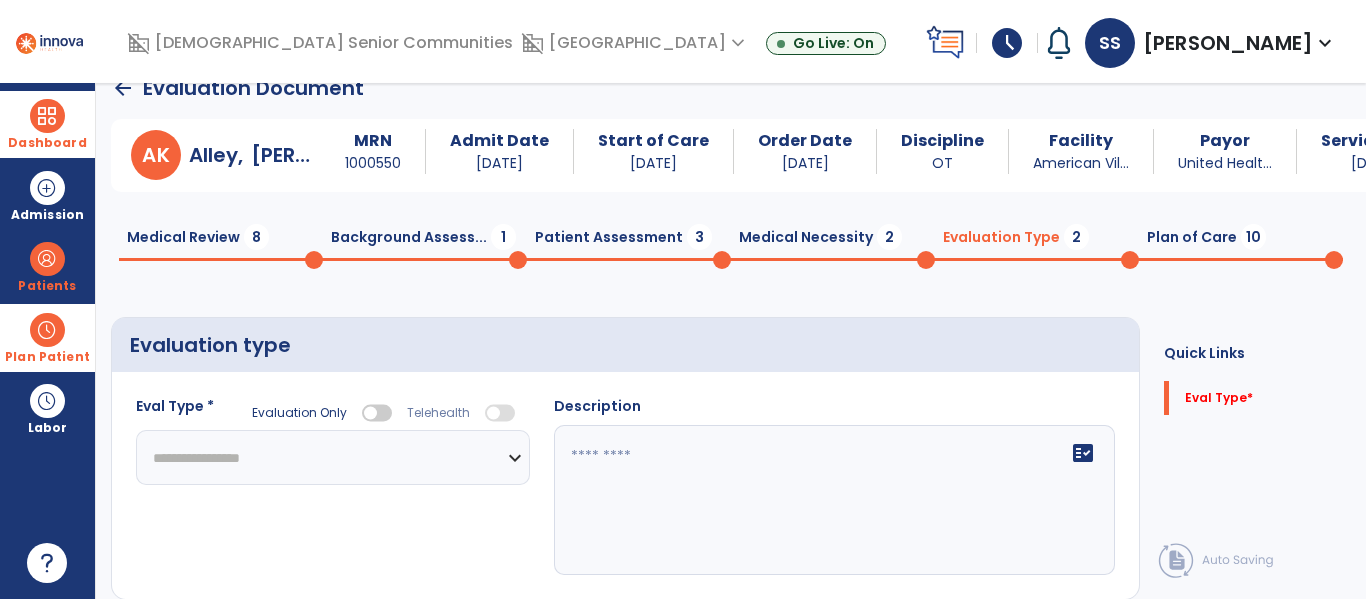 click 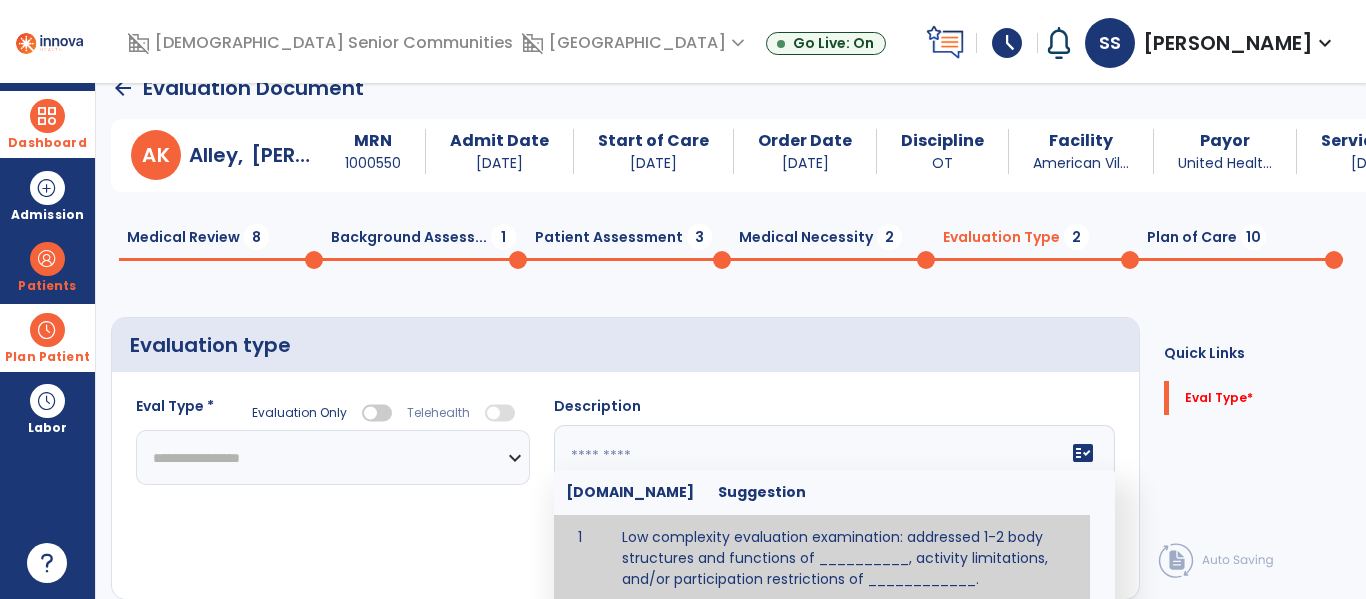 scroll, scrollTop: 34, scrollLeft: 0, axis: vertical 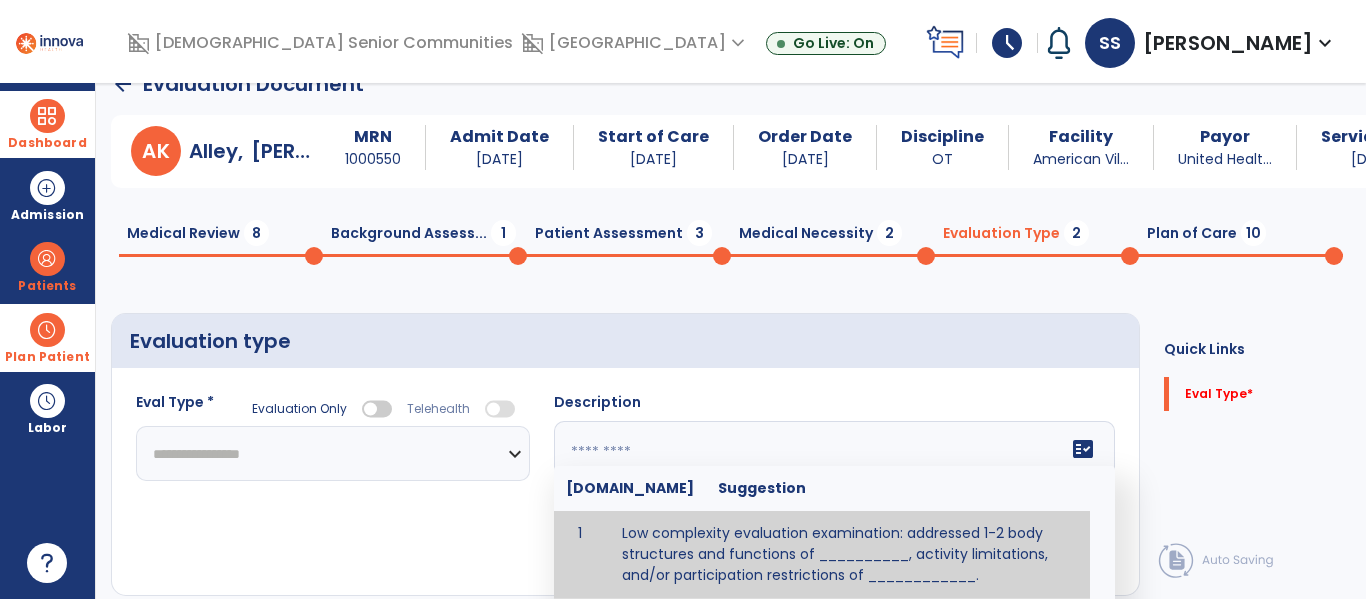 paste on "**********" 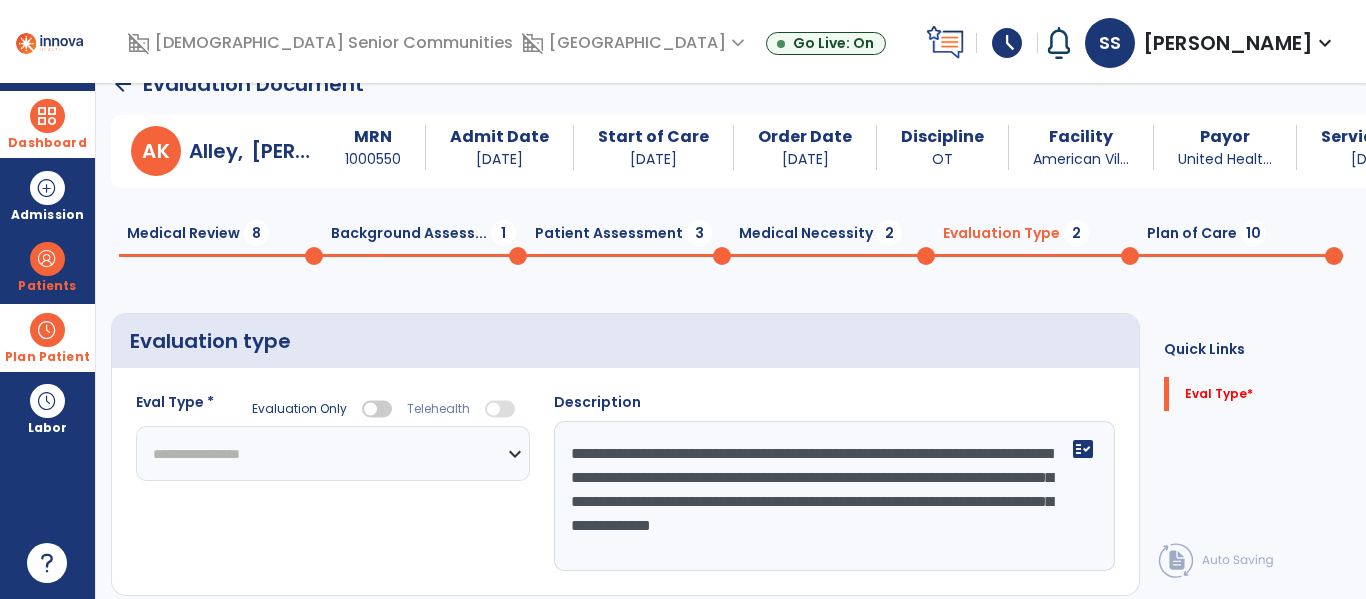 type on "**********" 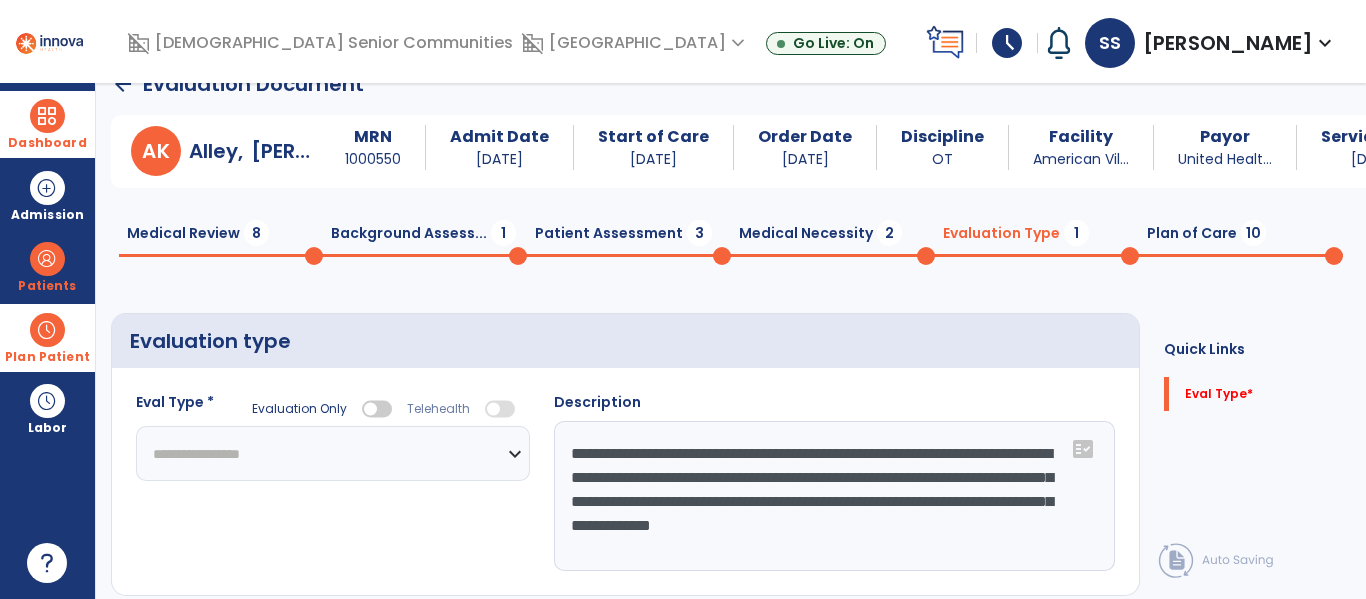 select on "**********" 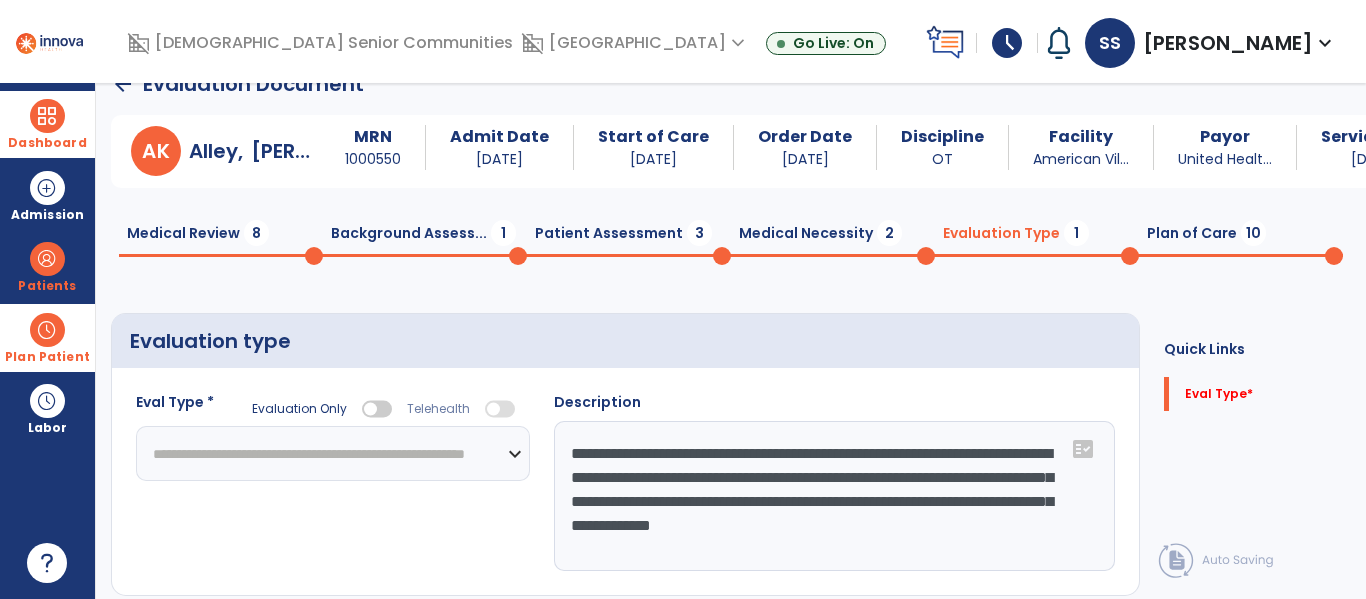 click on "**********" 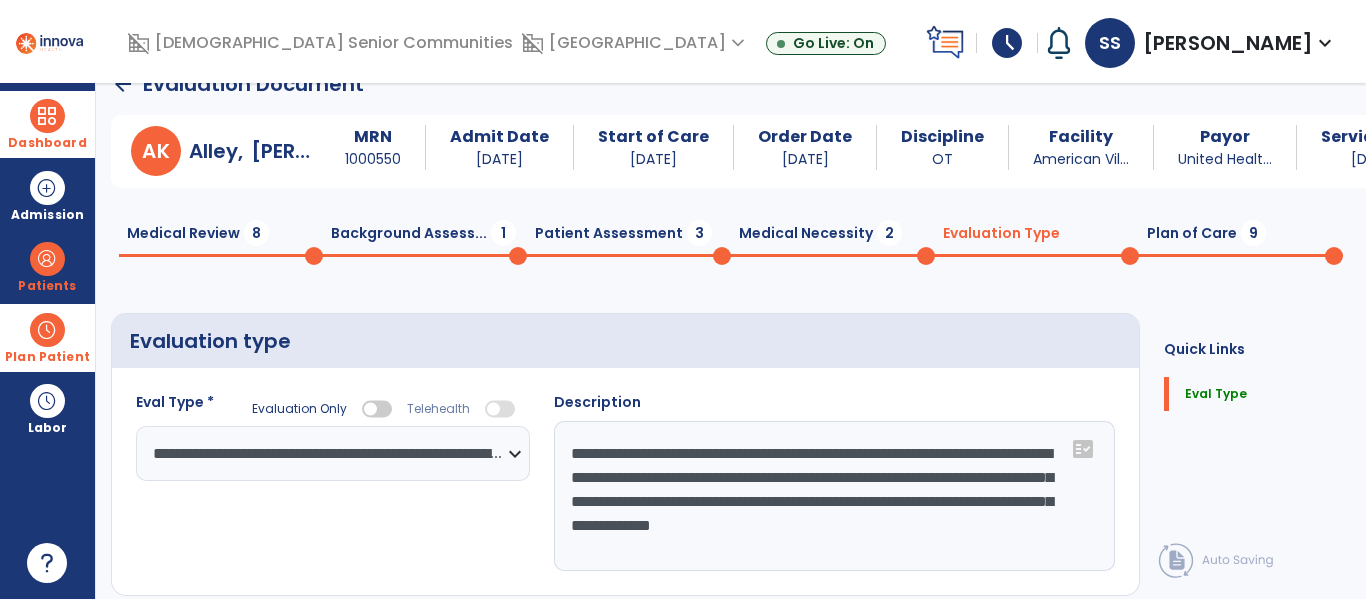 click on "Medical Necessity  2" 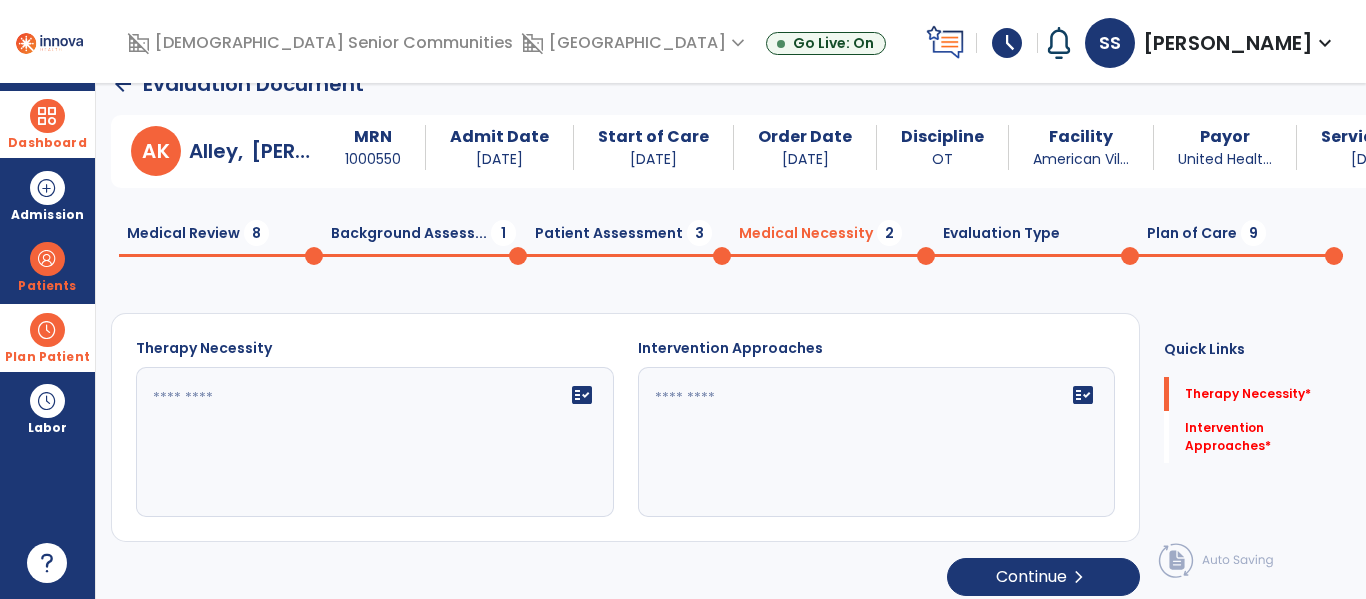 click on "fact_check" 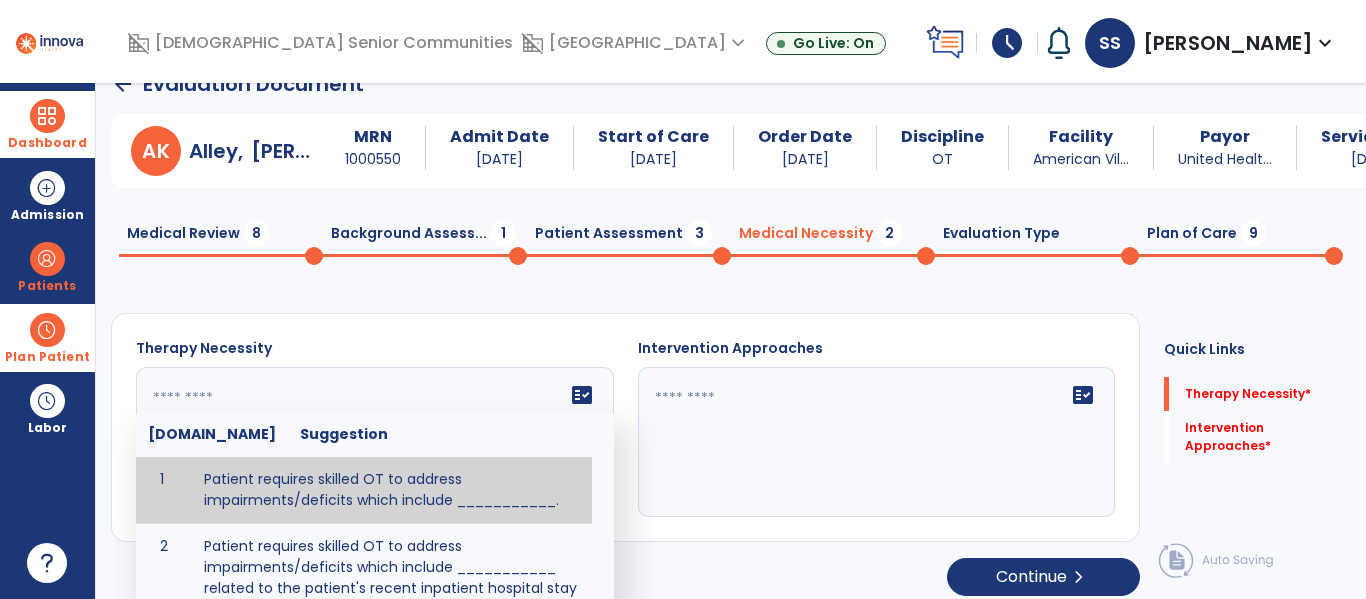 paste on "**********" 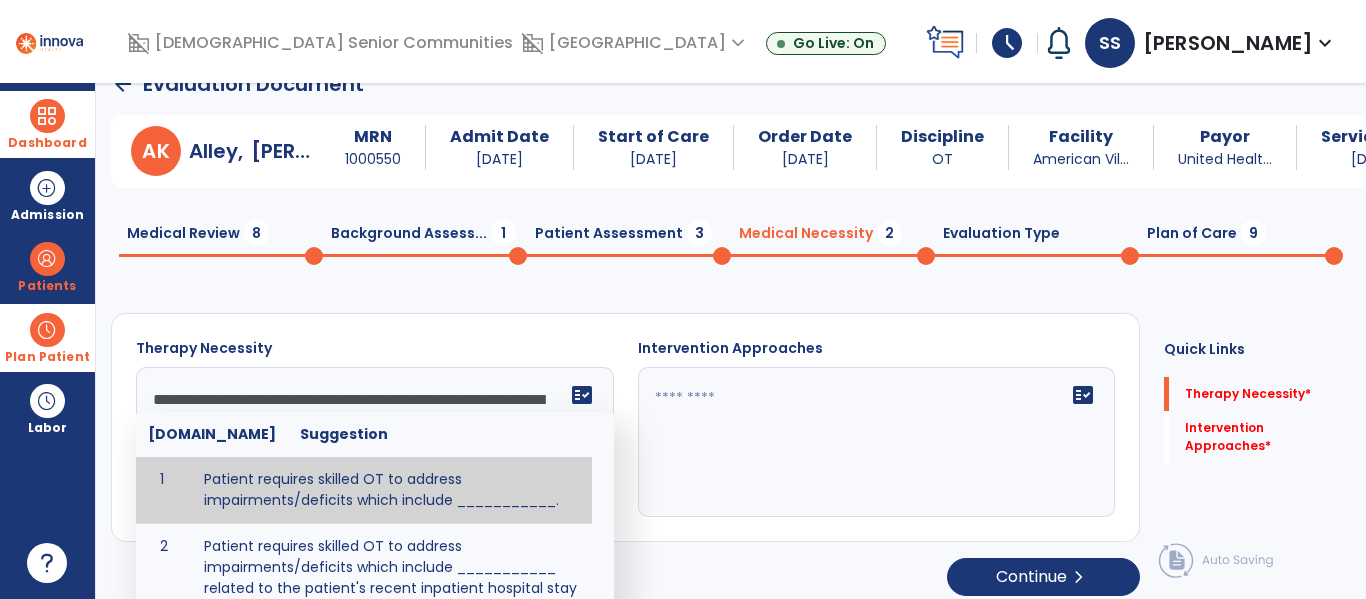 scroll, scrollTop: 16, scrollLeft: 0, axis: vertical 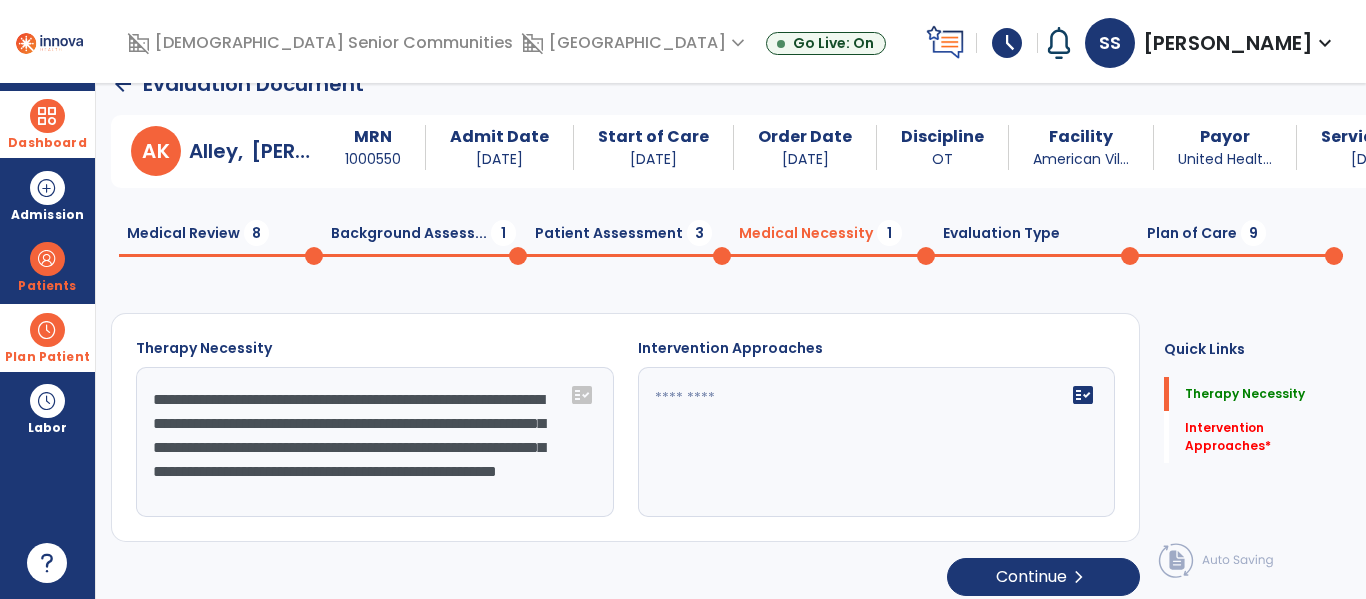 type on "**********" 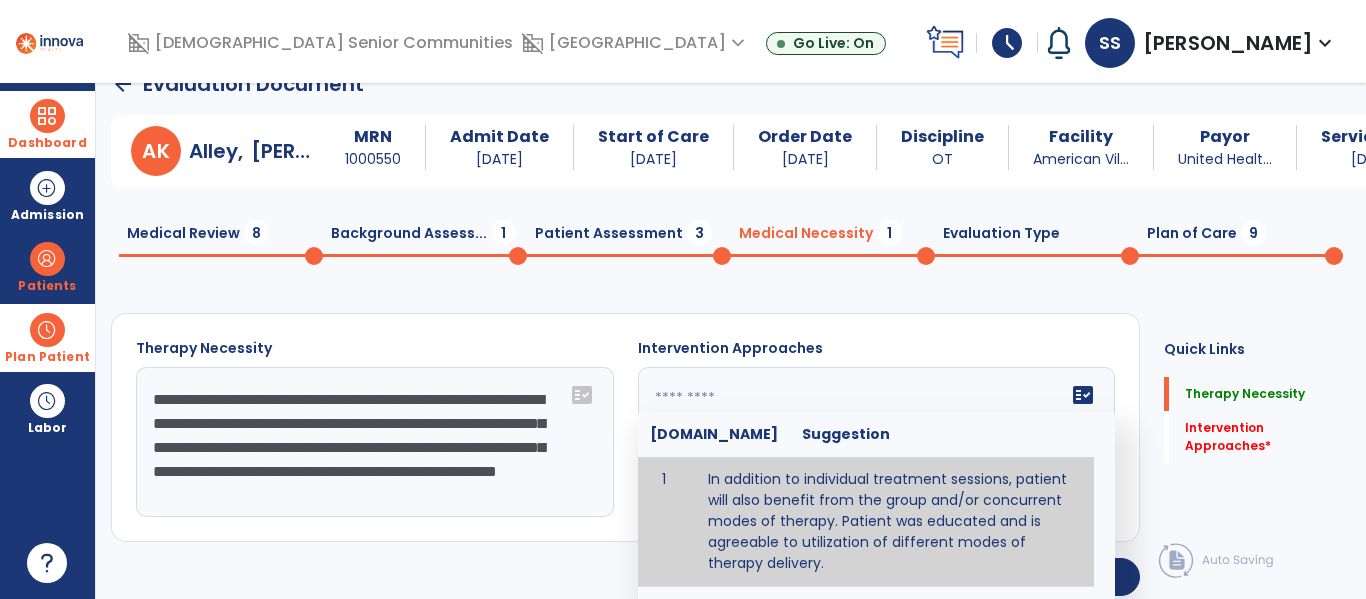 paste on "**********" 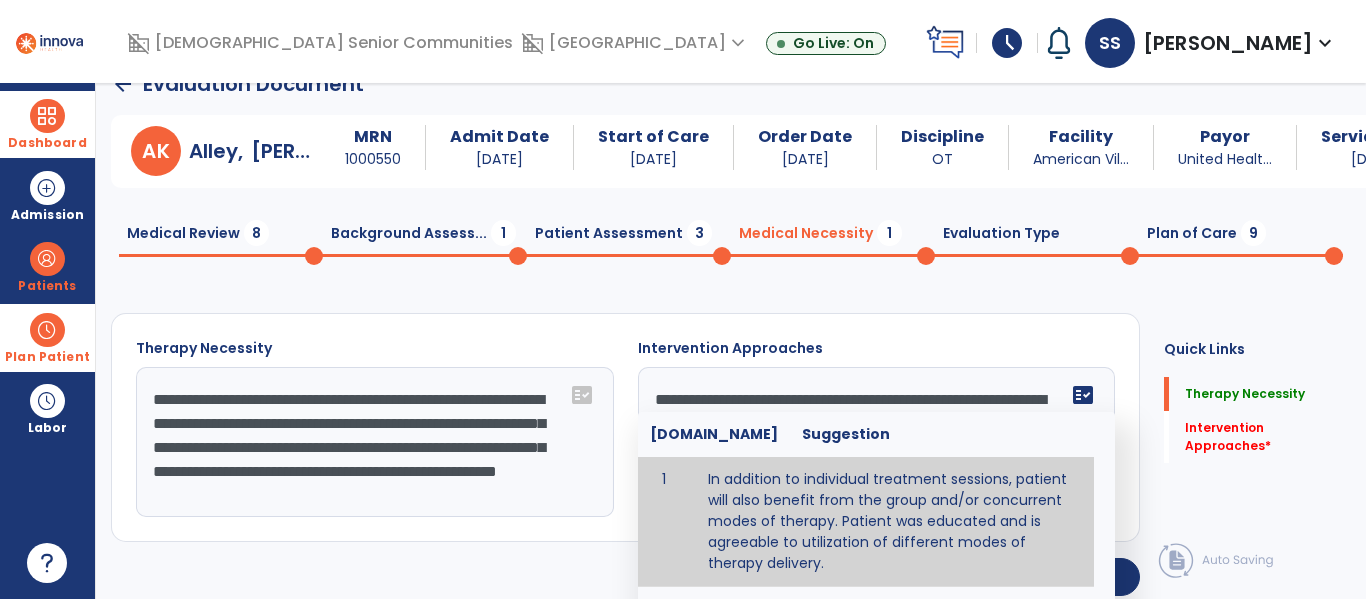 scroll, scrollTop: 16, scrollLeft: 0, axis: vertical 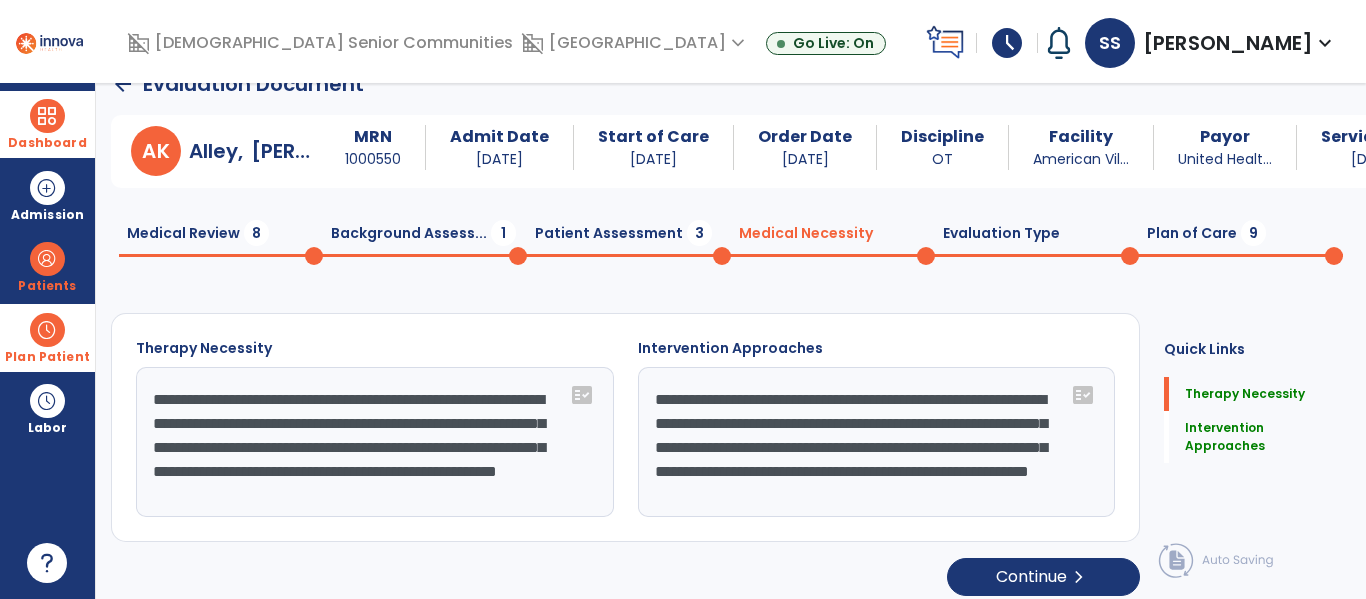drag, startPoint x: 959, startPoint y: 480, endPoint x: 696, endPoint y: 480, distance: 263 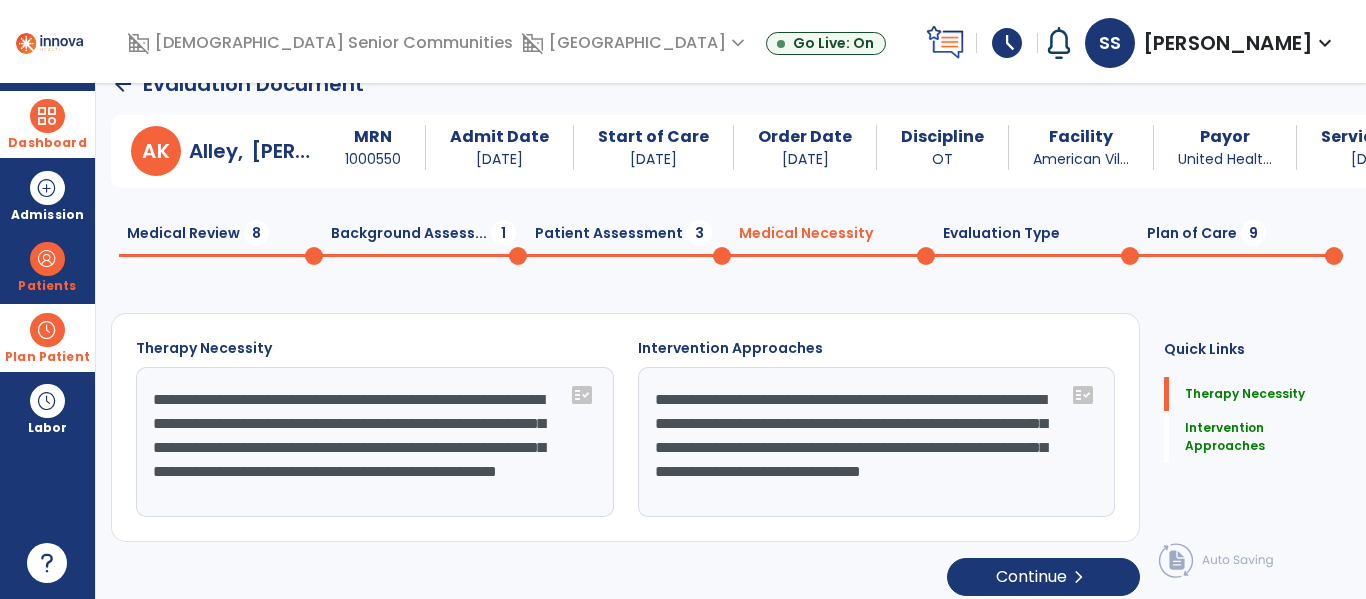 scroll, scrollTop: 0, scrollLeft: 0, axis: both 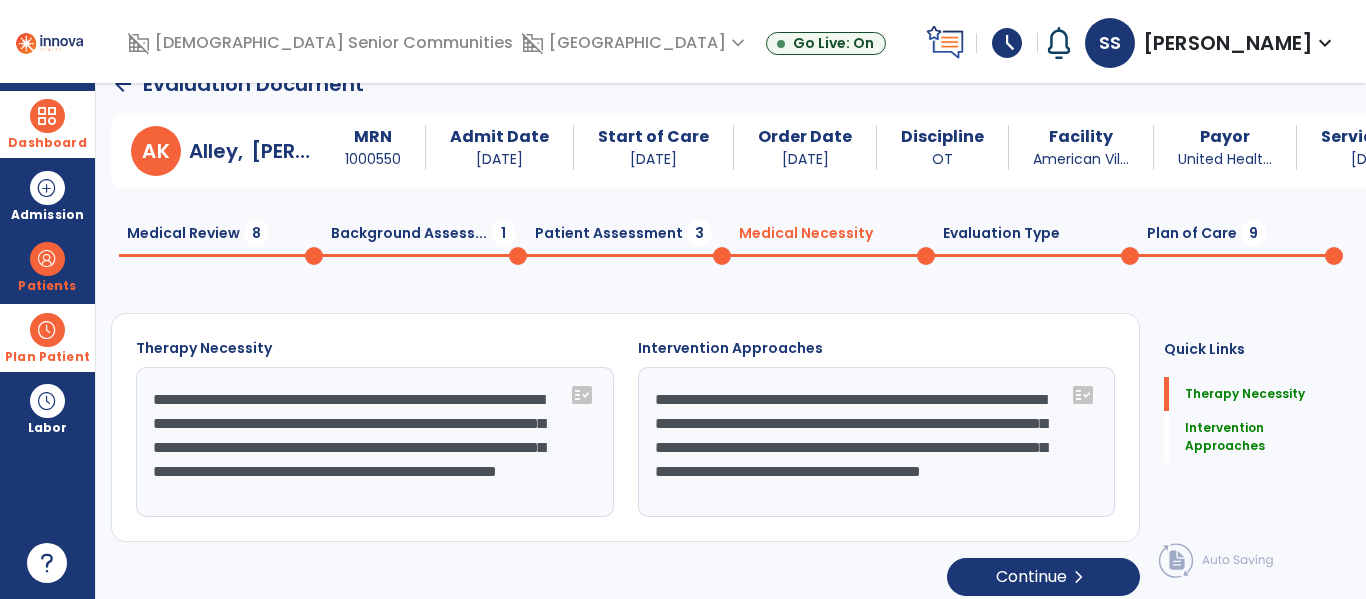 type on "**********" 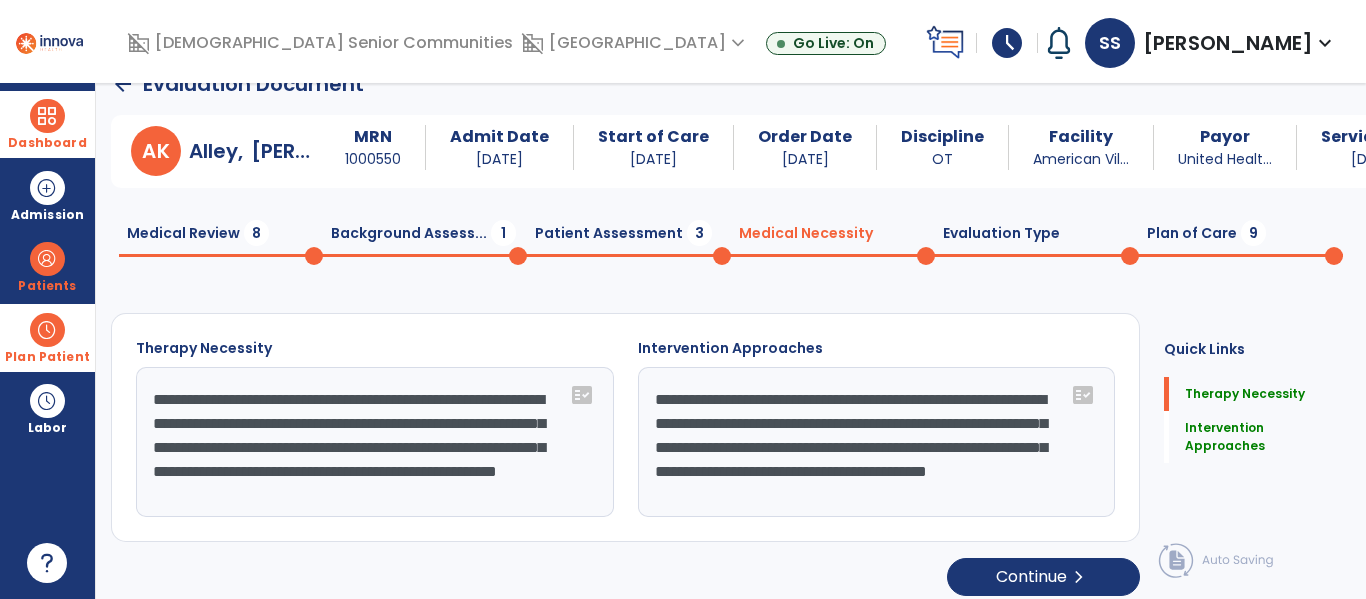 click on "Medical Review  8" 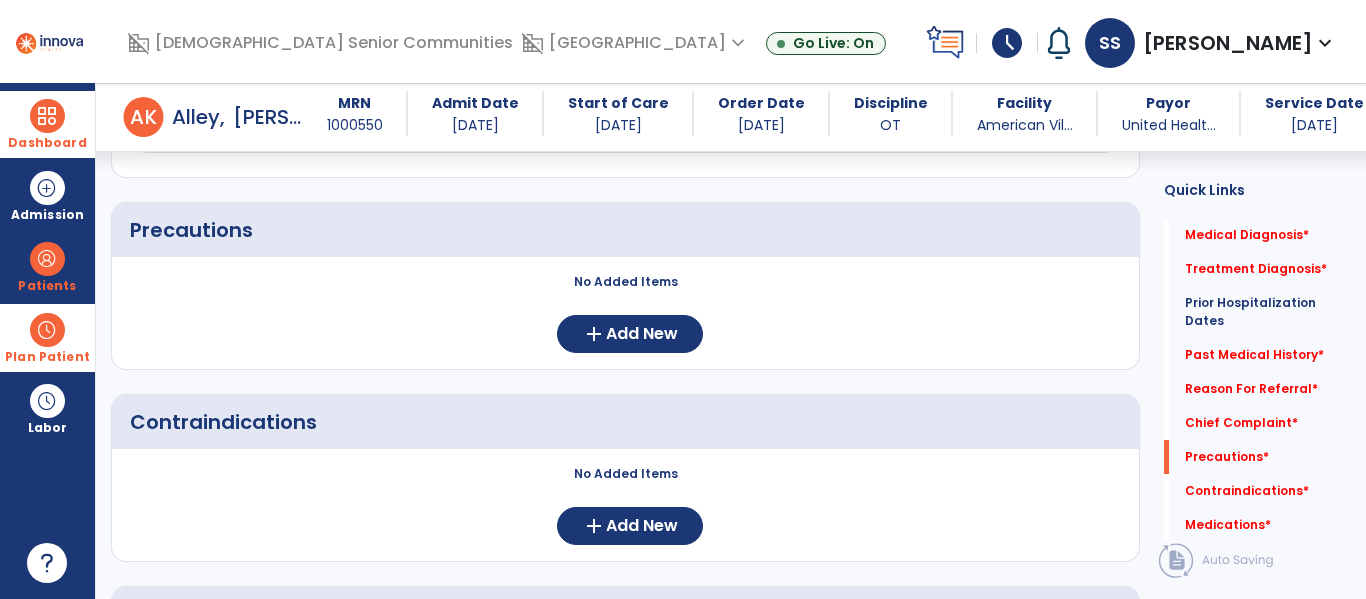 scroll, scrollTop: 1498, scrollLeft: 0, axis: vertical 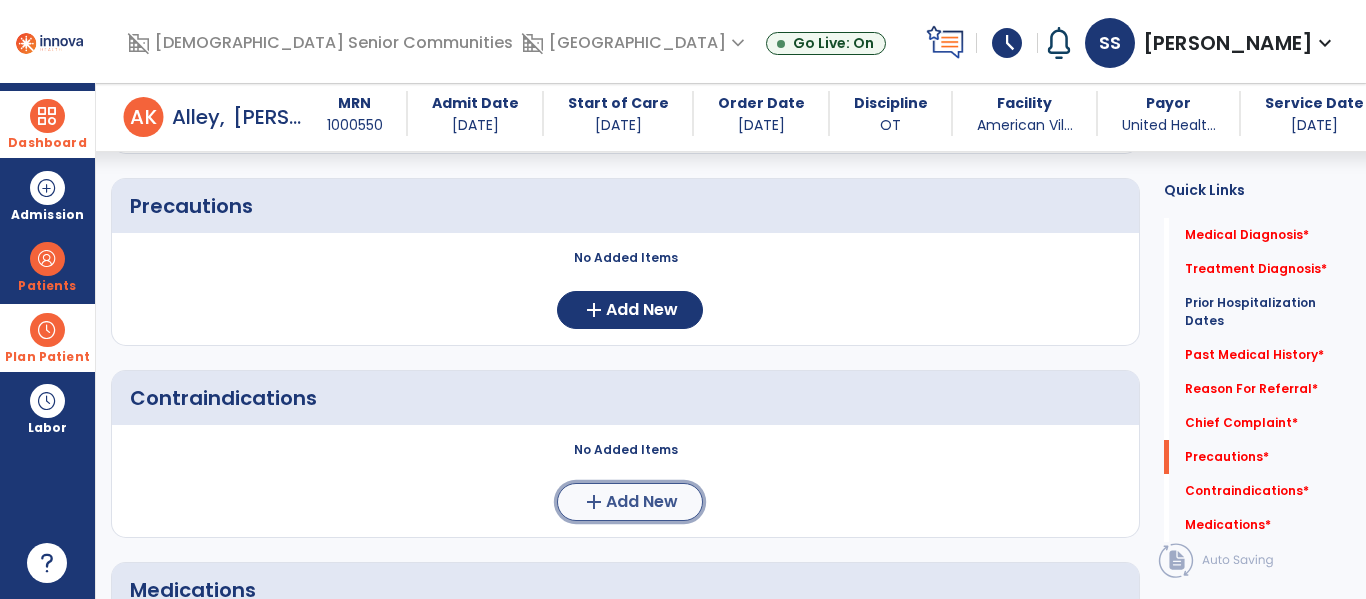 click on "Add New" 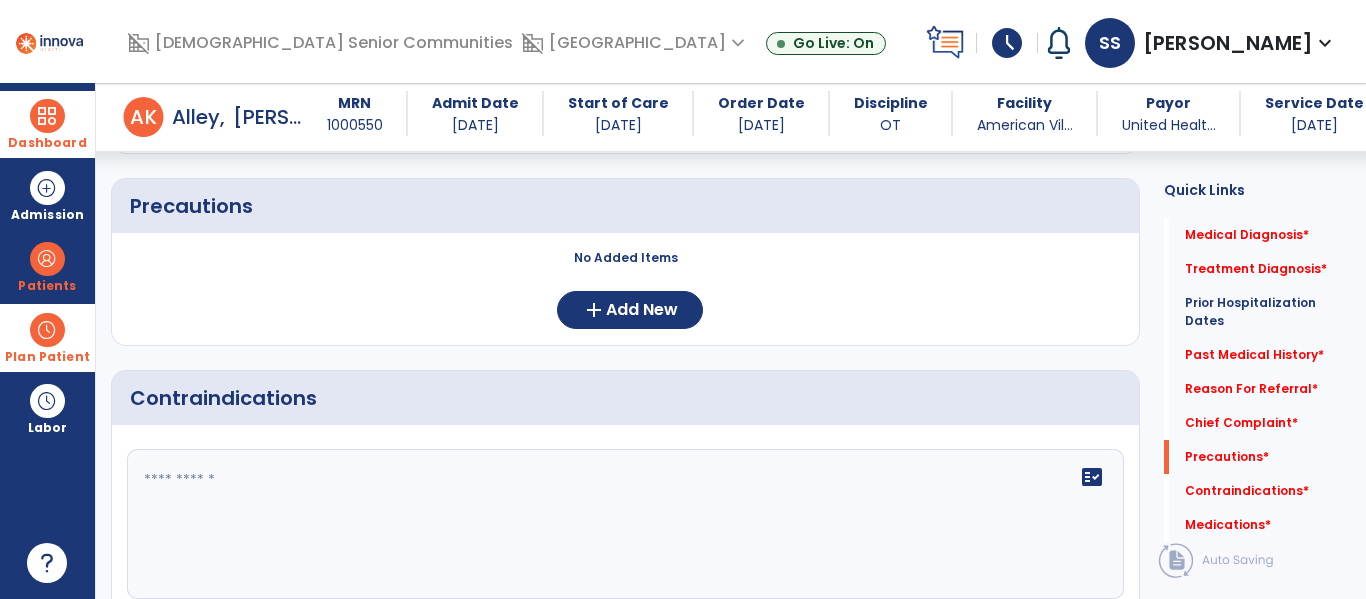 click on "fact_check" 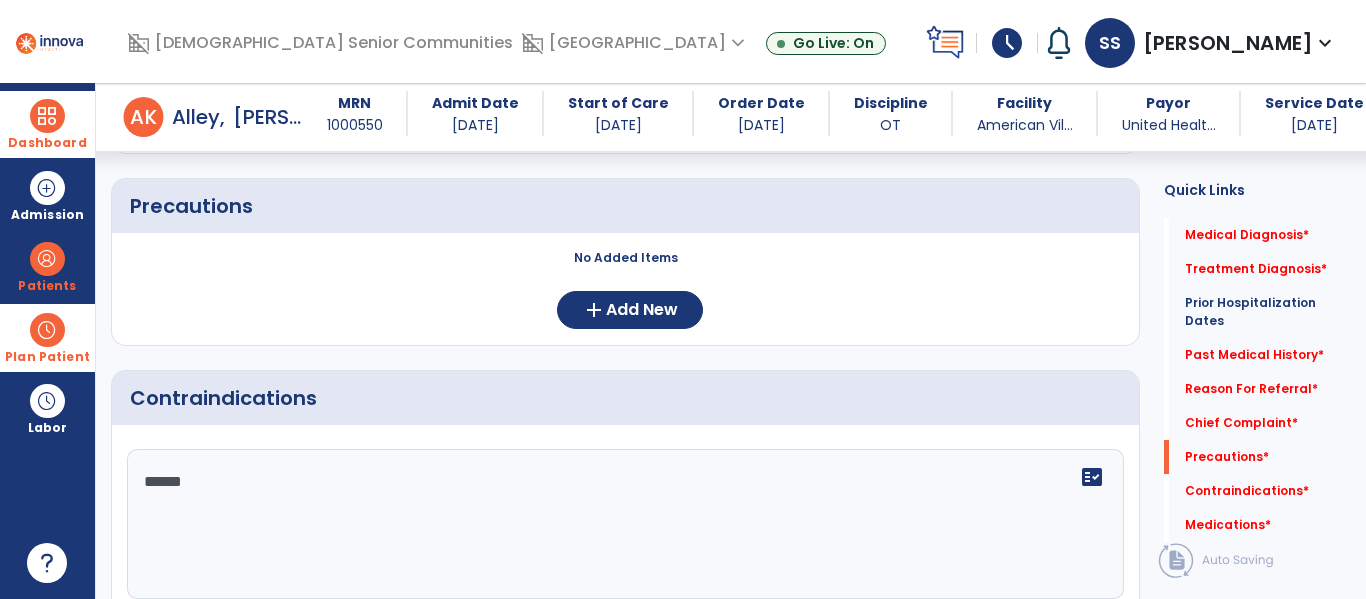 type on "*******" 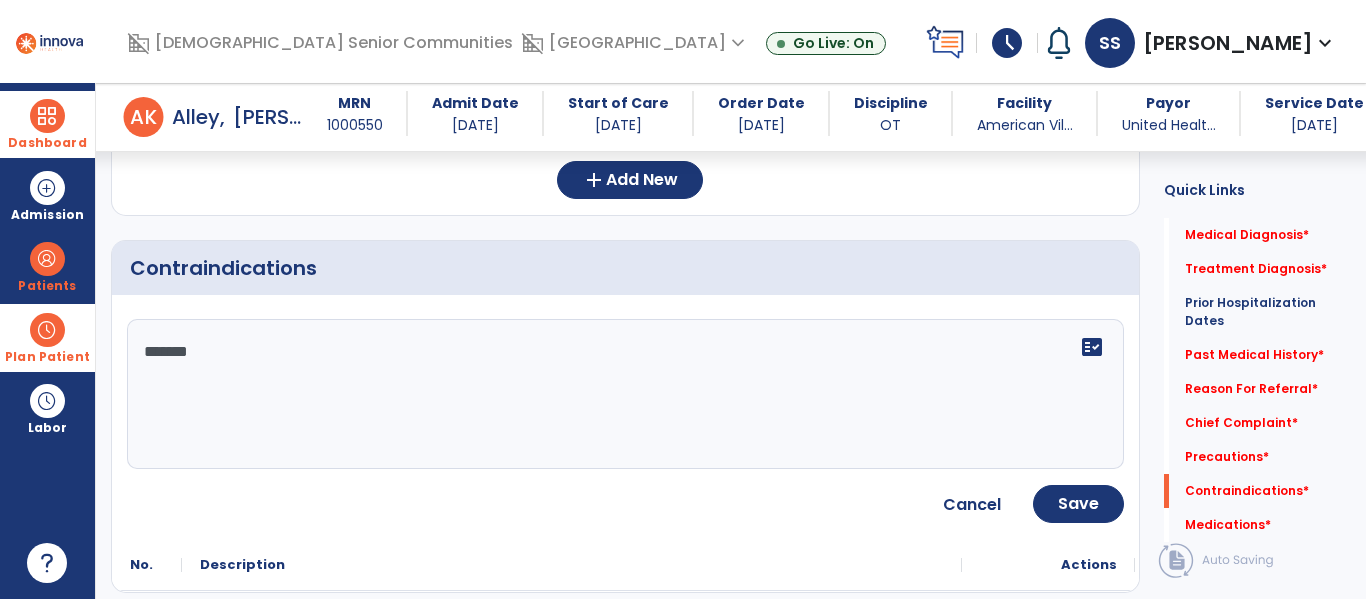 scroll, scrollTop: 1630, scrollLeft: 0, axis: vertical 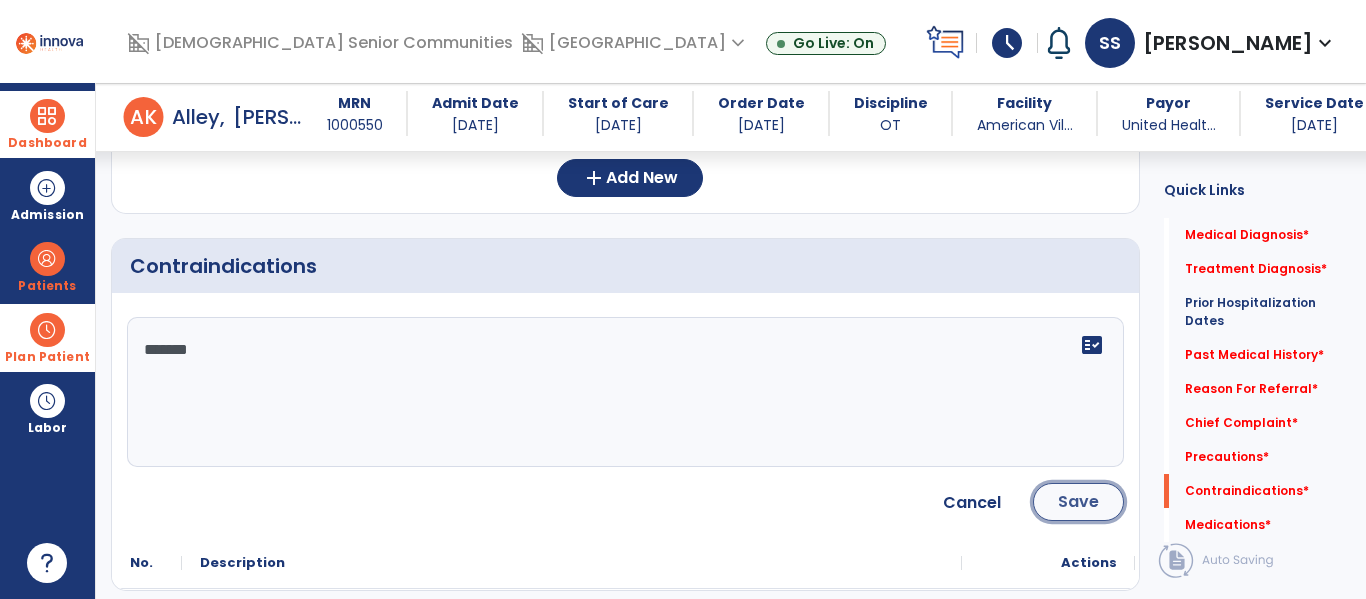 click on "Save" 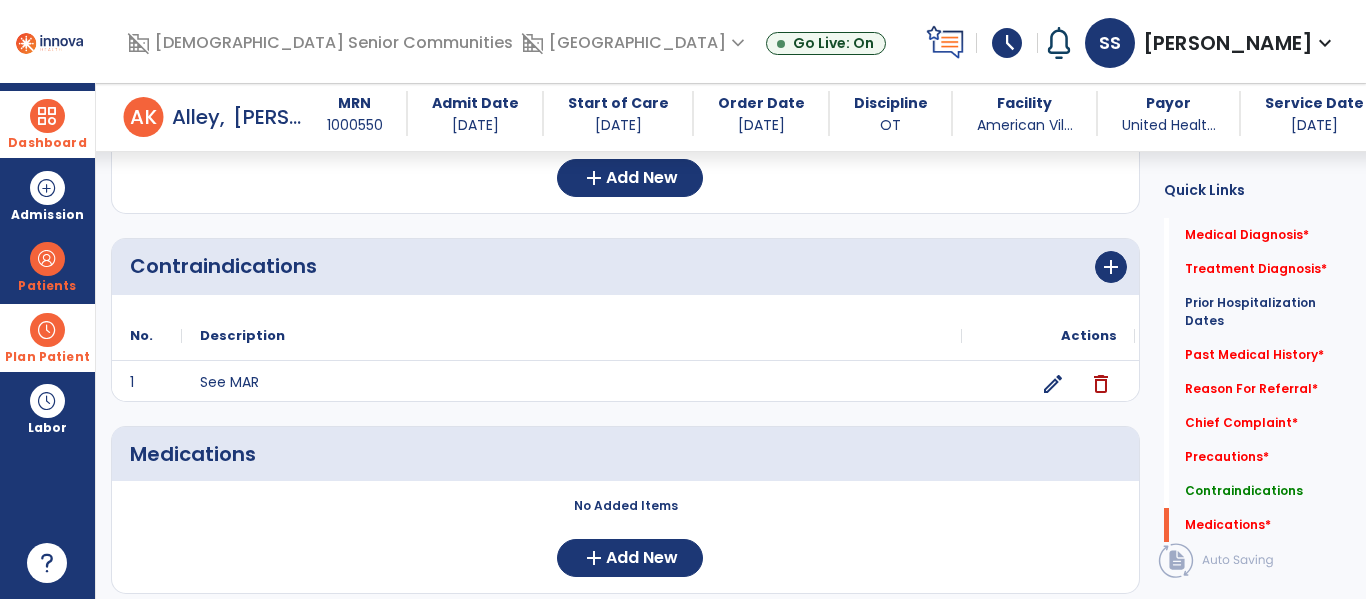 scroll, scrollTop: 1695, scrollLeft: 0, axis: vertical 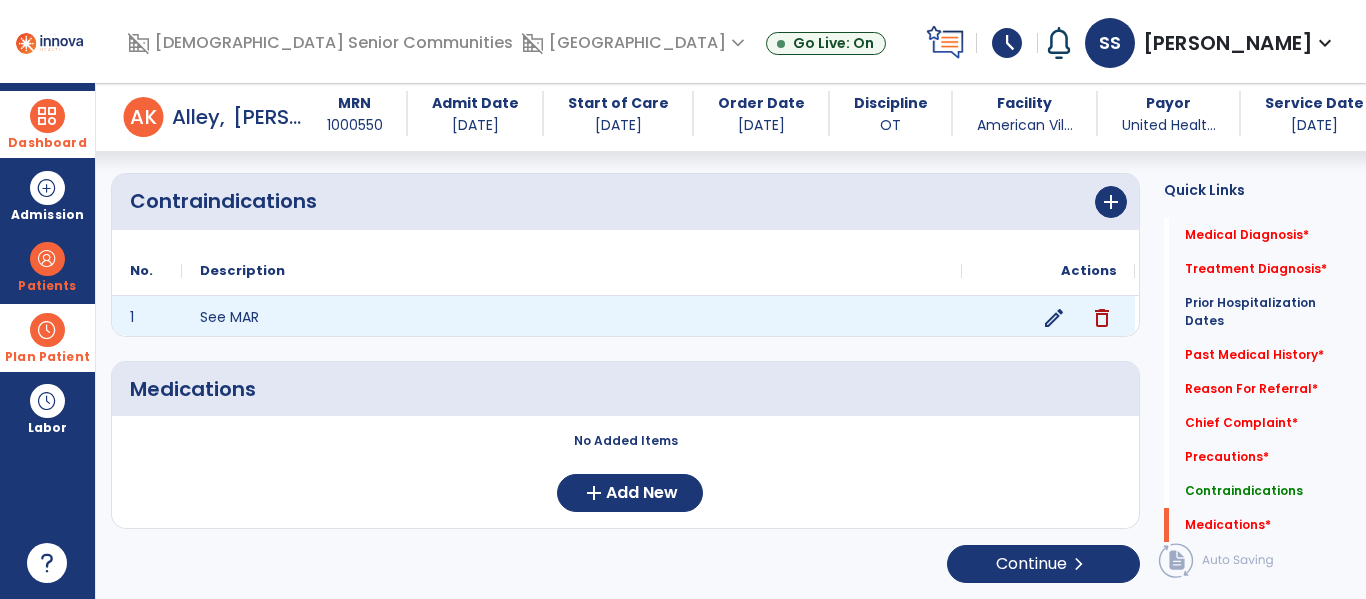 click on "delete" 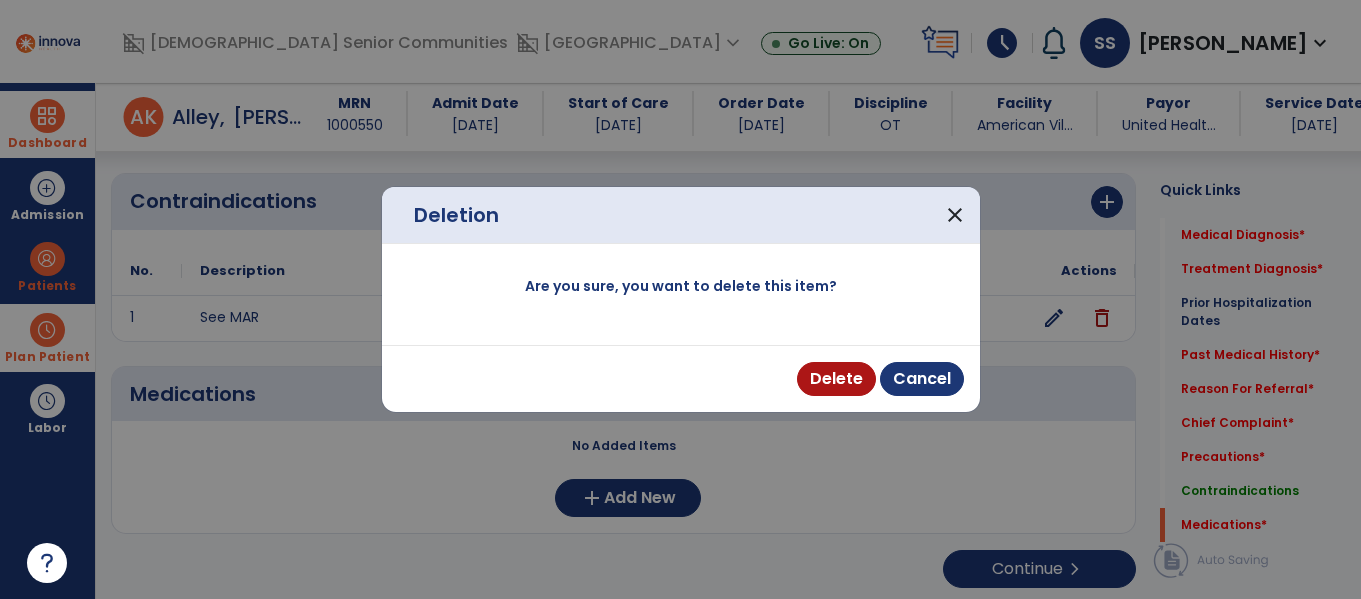 click at bounding box center (680, 299) 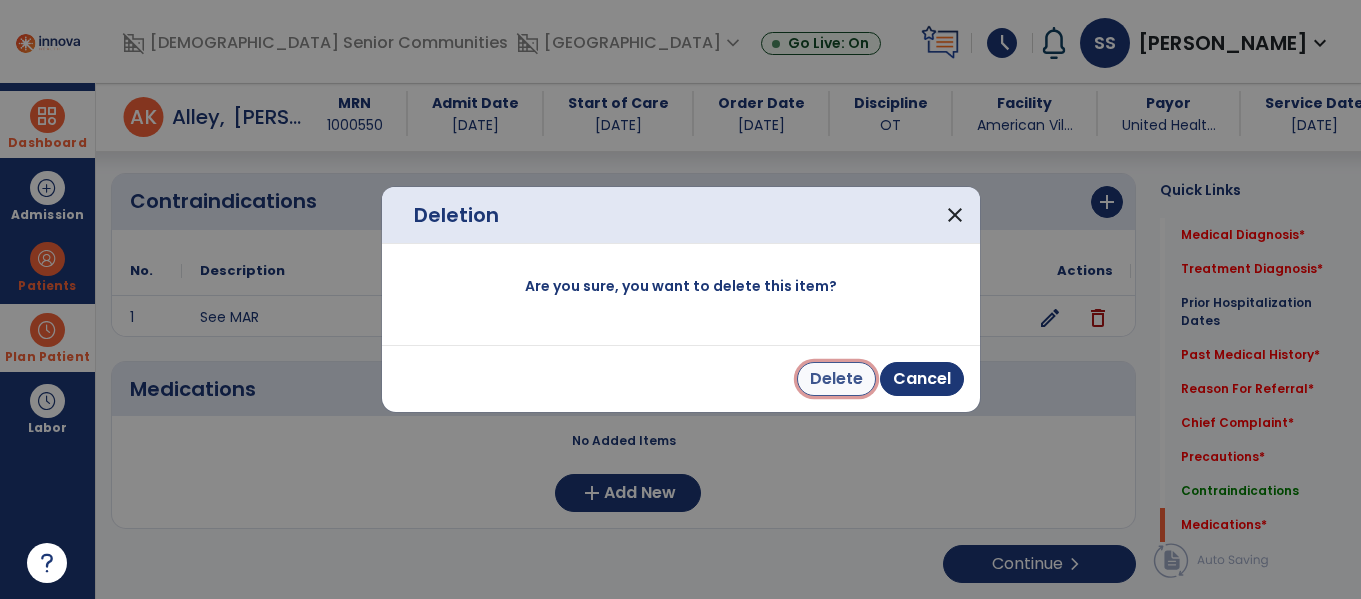click on "Delete" at bounding box center (836, 379) 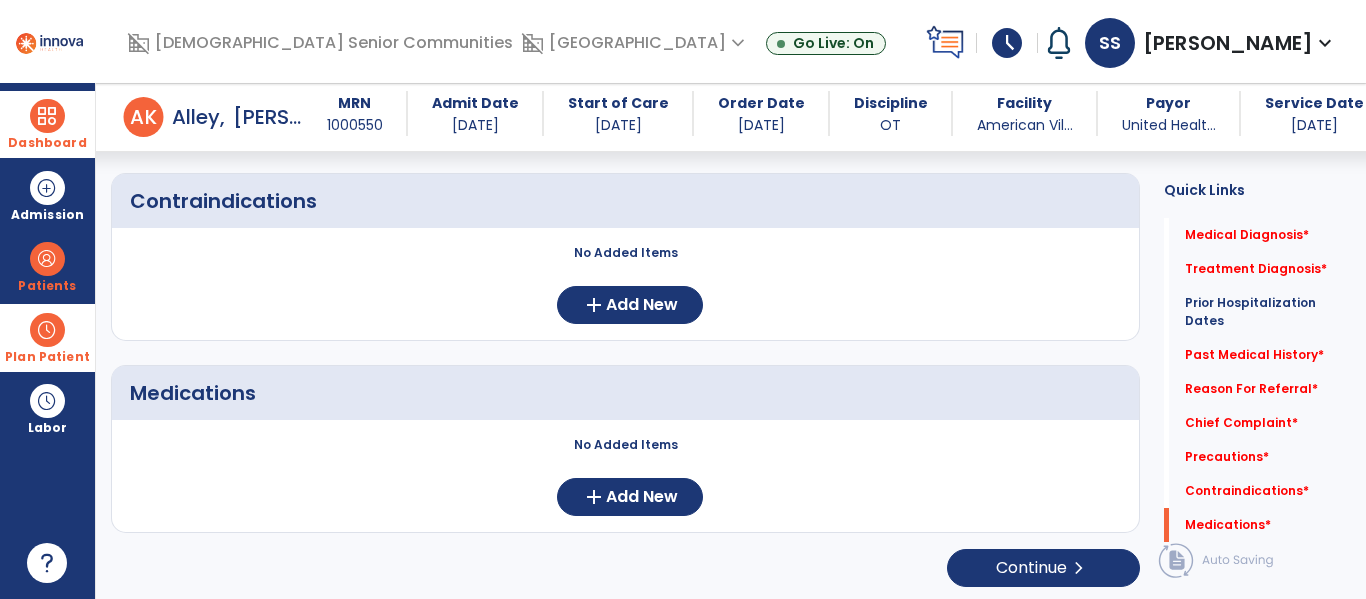 click on "No Added Items  add  Add New" 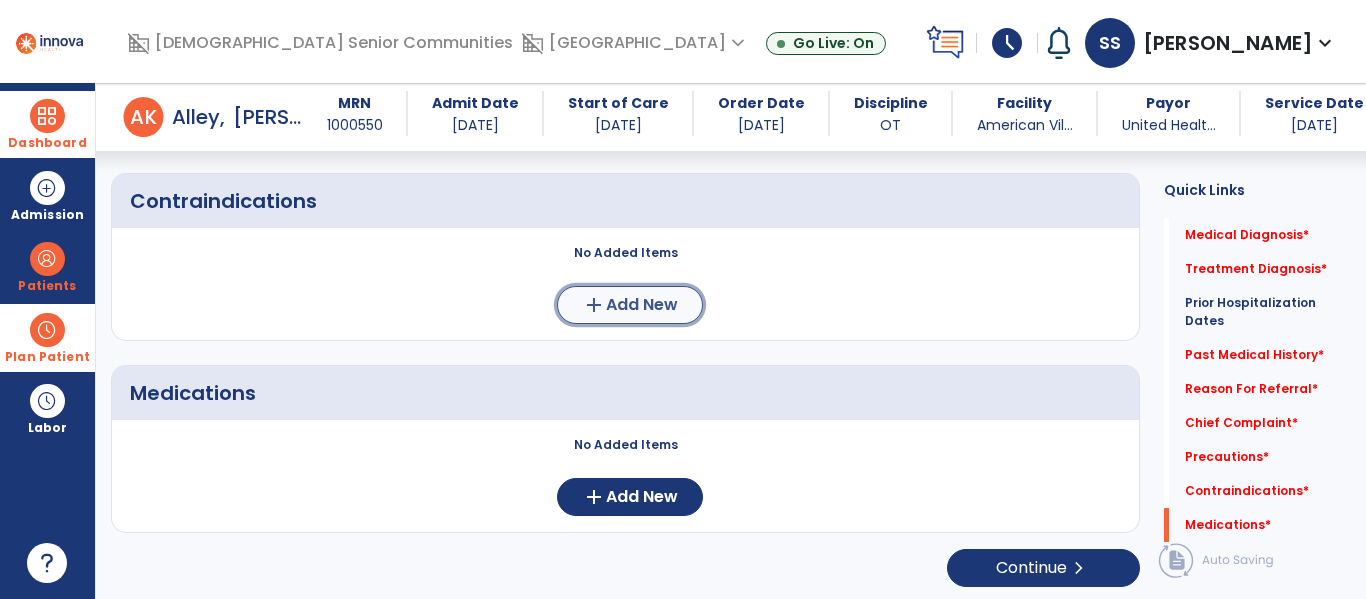 click on "add" 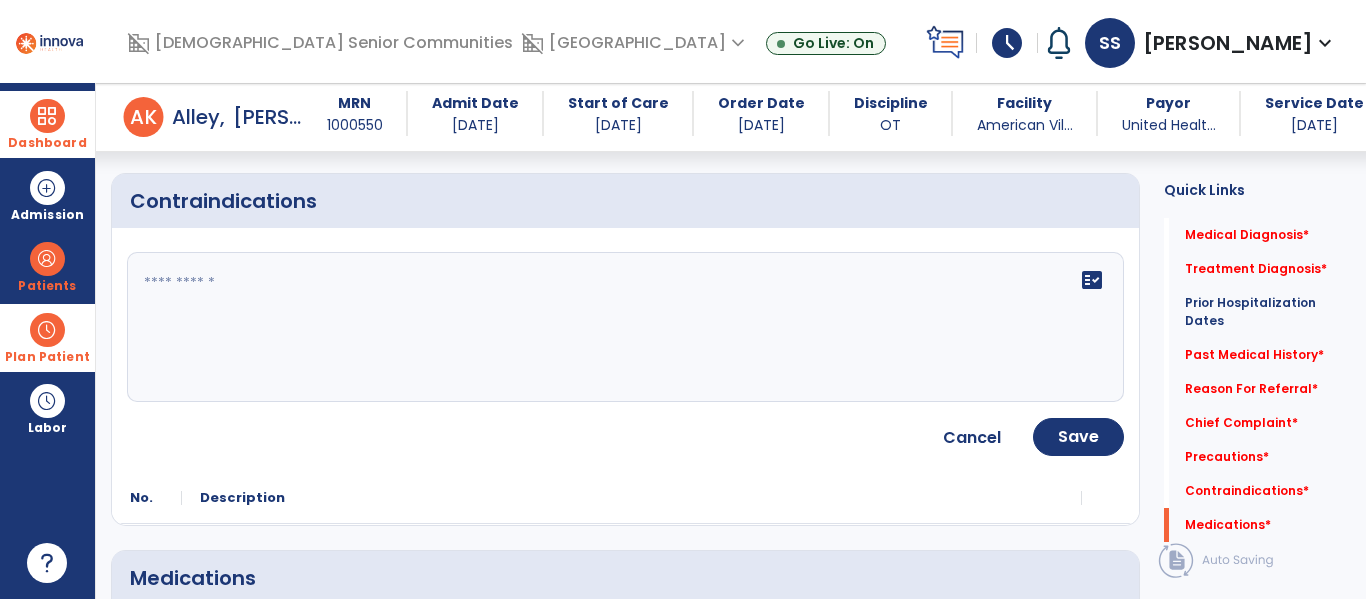click on "fact_check" 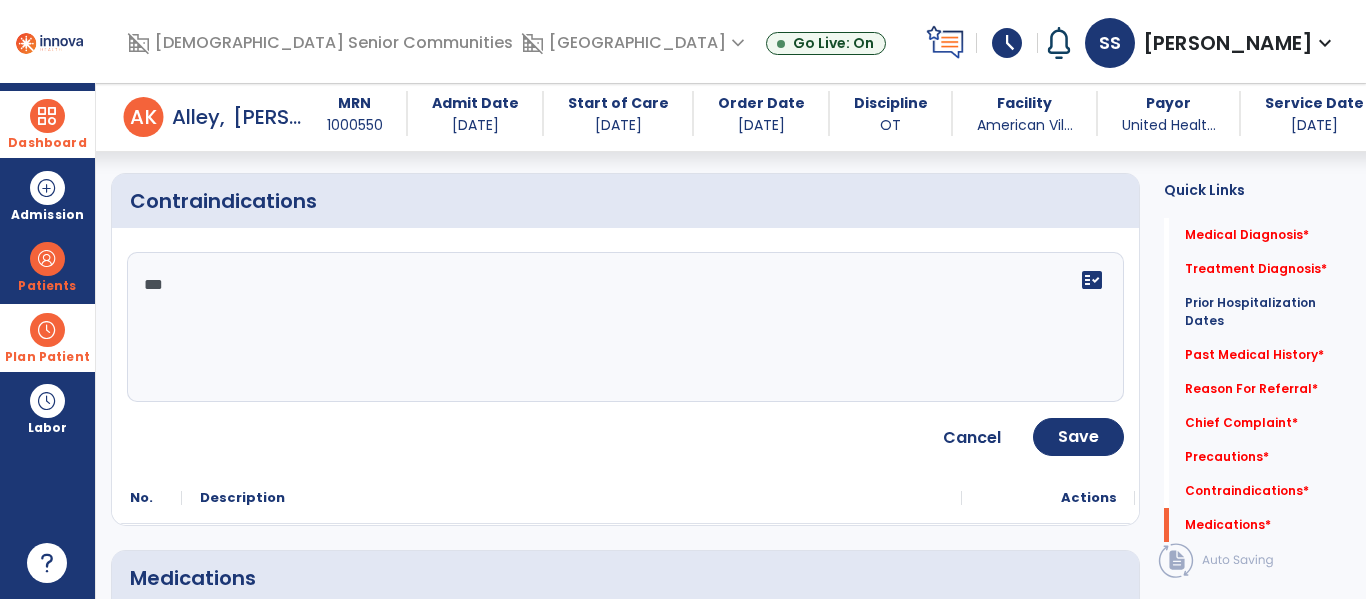 type on "****" 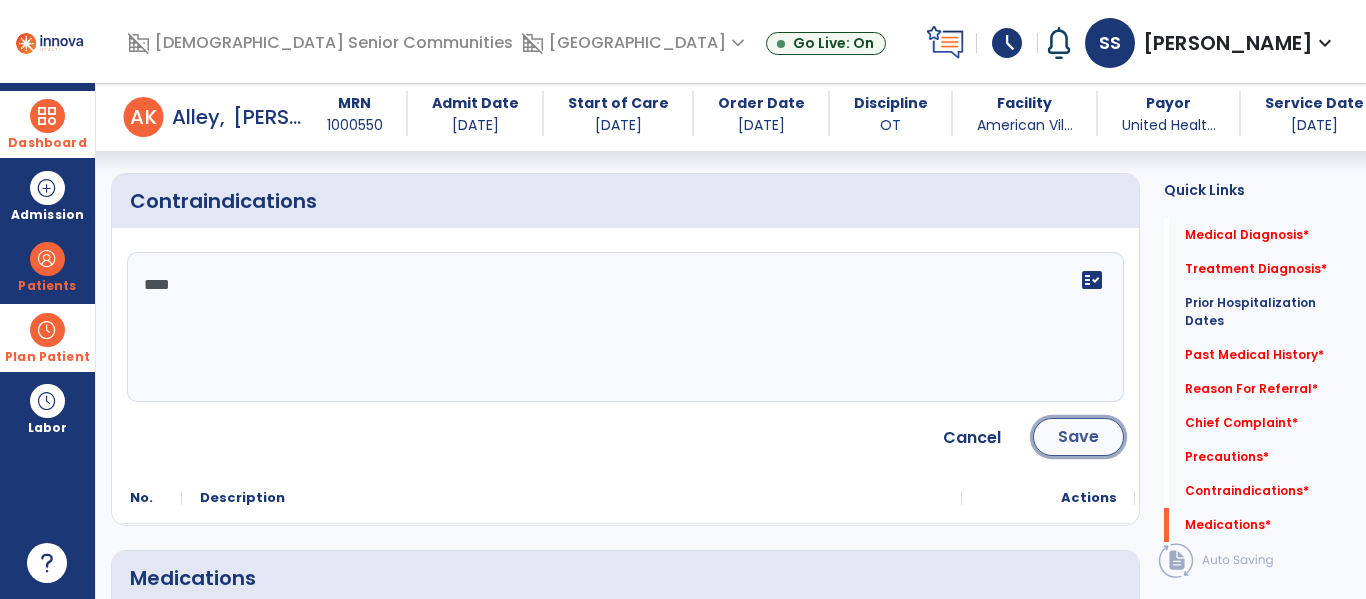 click on "Save" 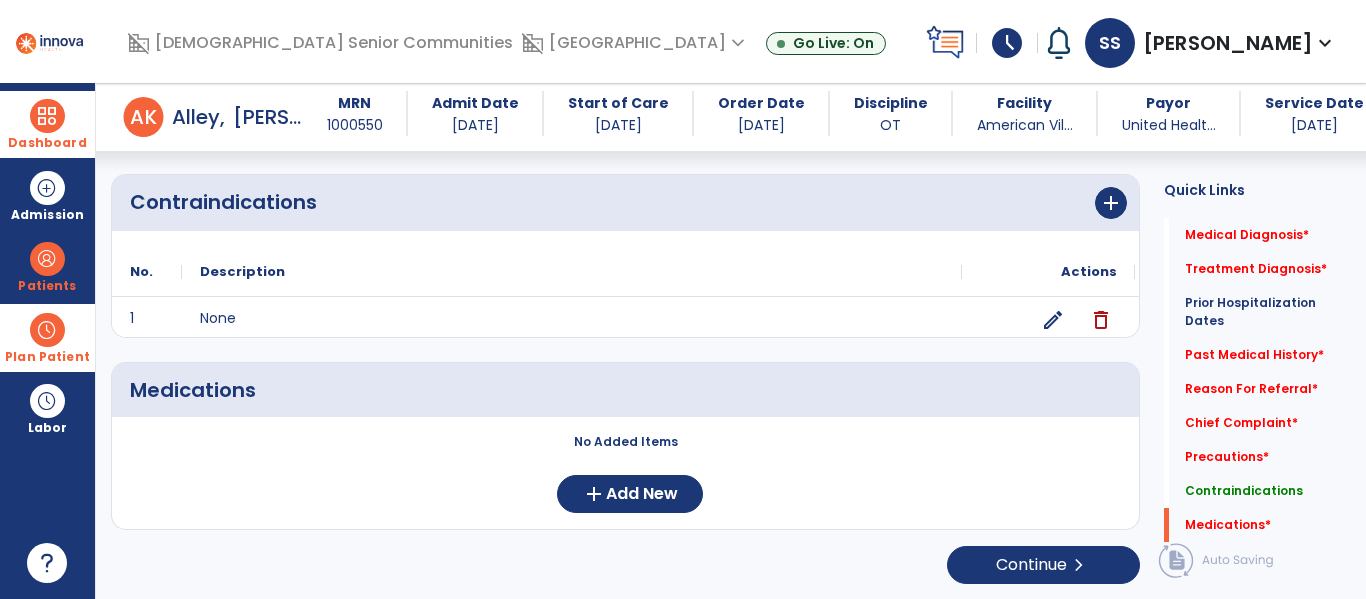scroll, scrollTop: 1695, scrollLeft: 0, axis: vertical 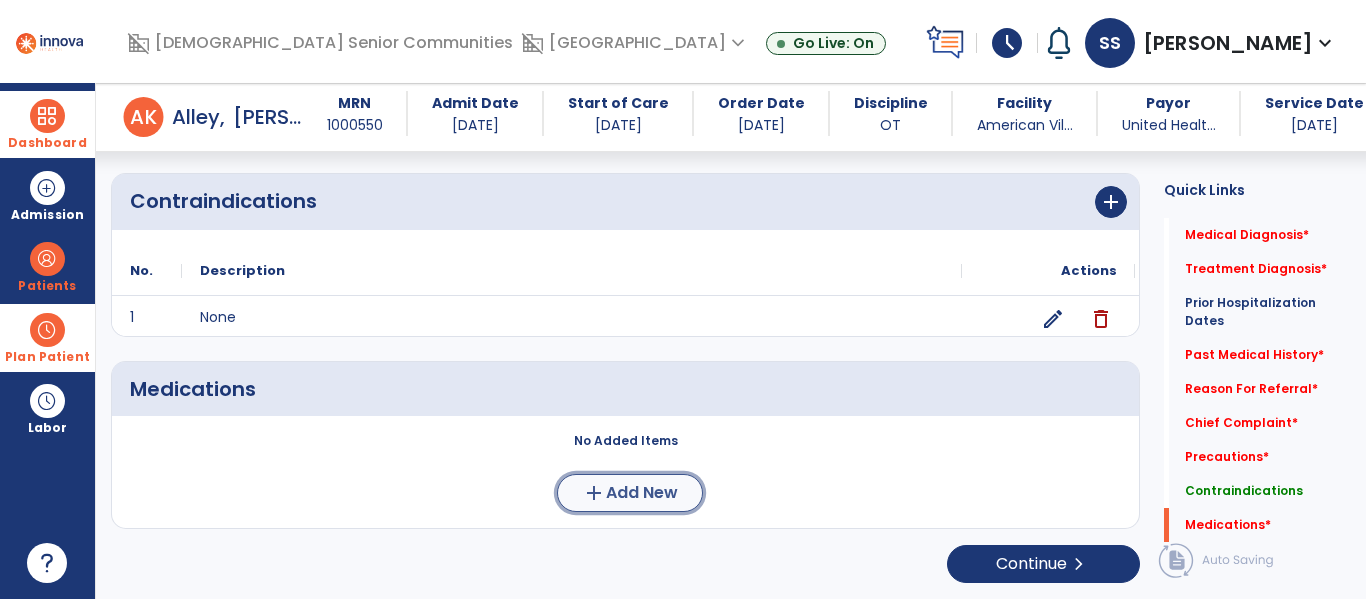click on "add" 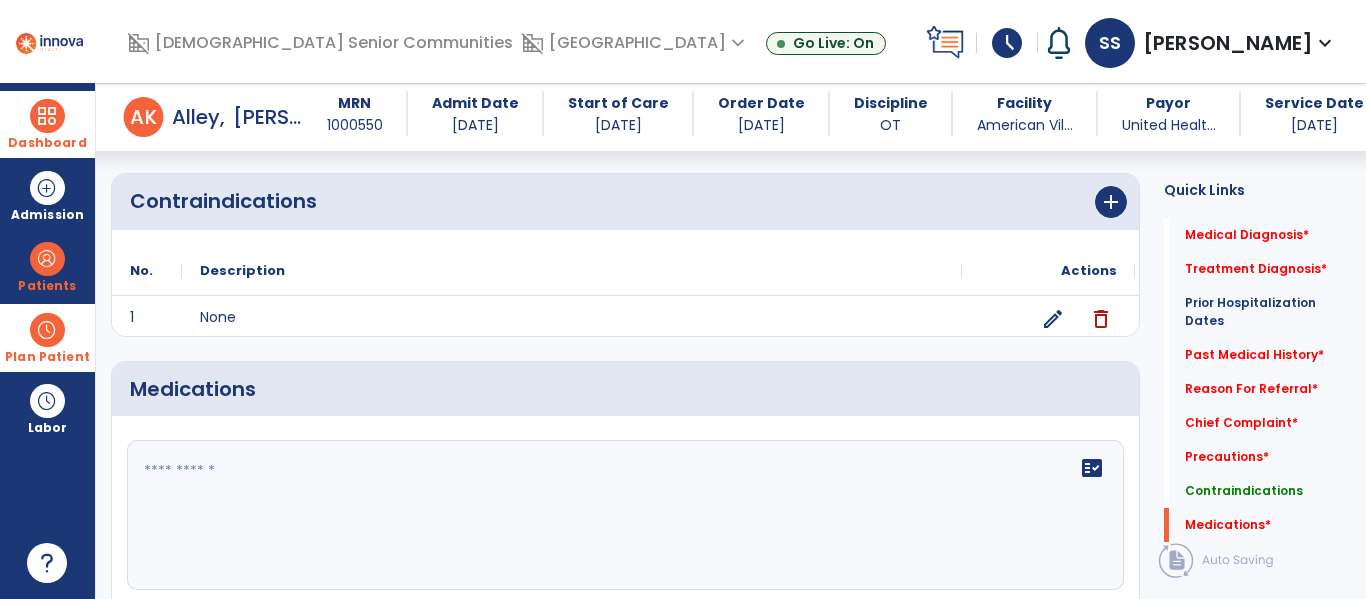 click 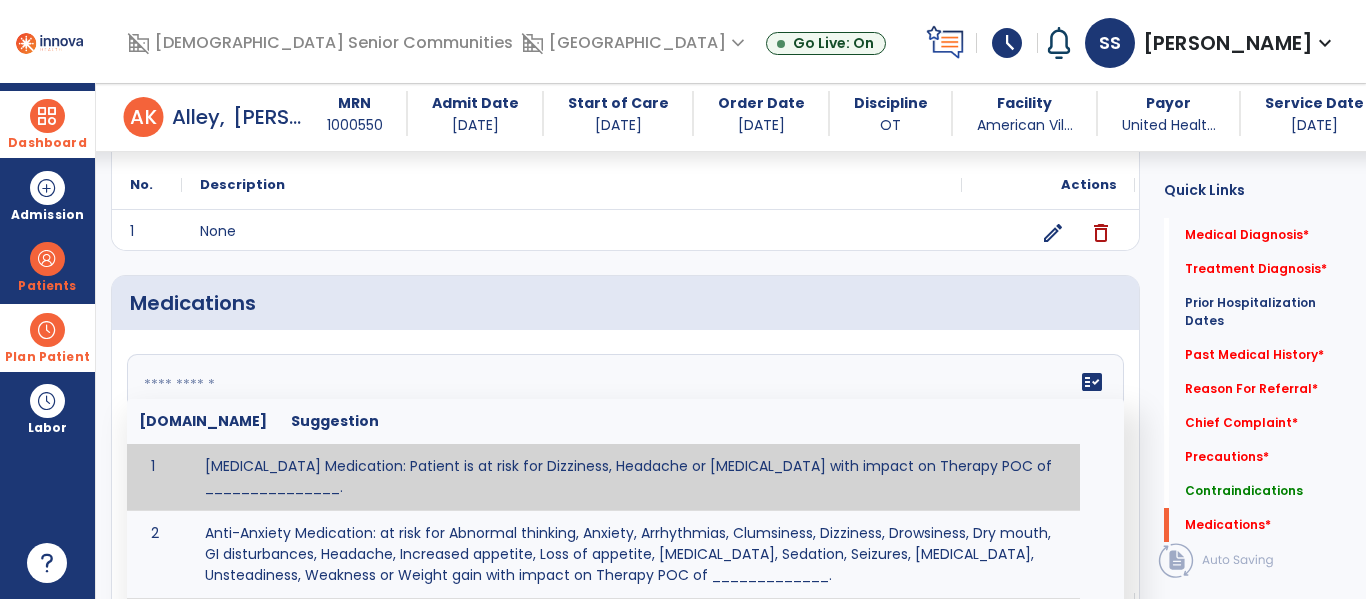 scroll, scrollTop: 1802, scrollLeft: 0, axis: vertical 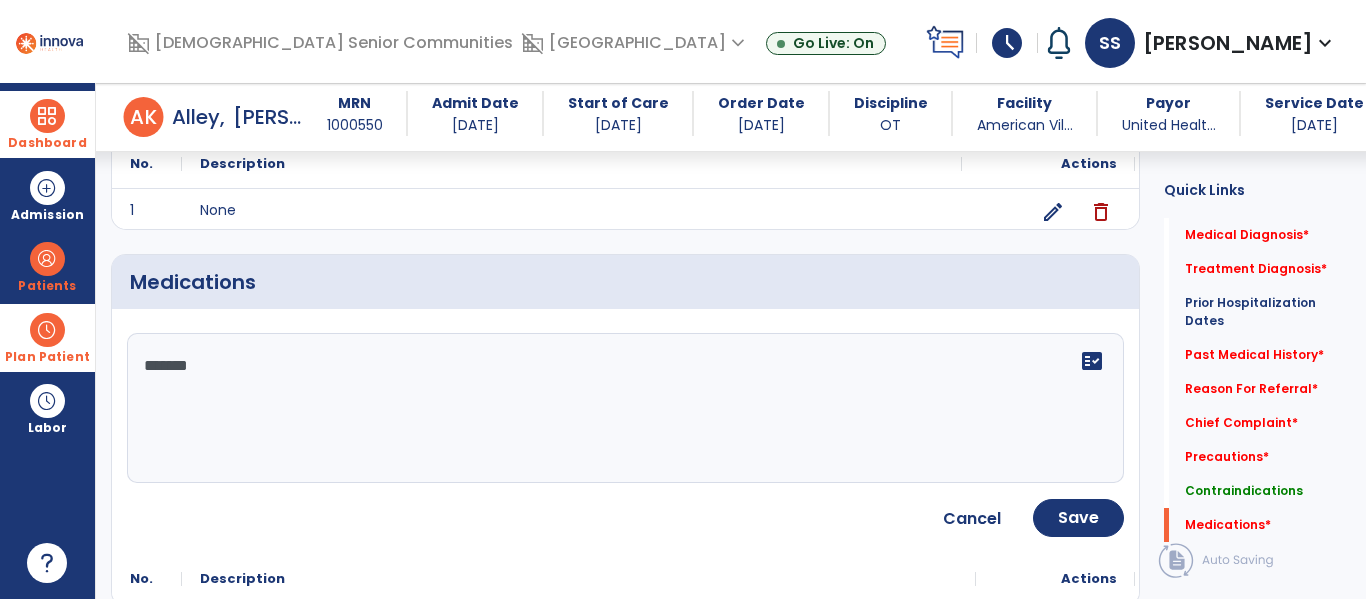 type on "********" 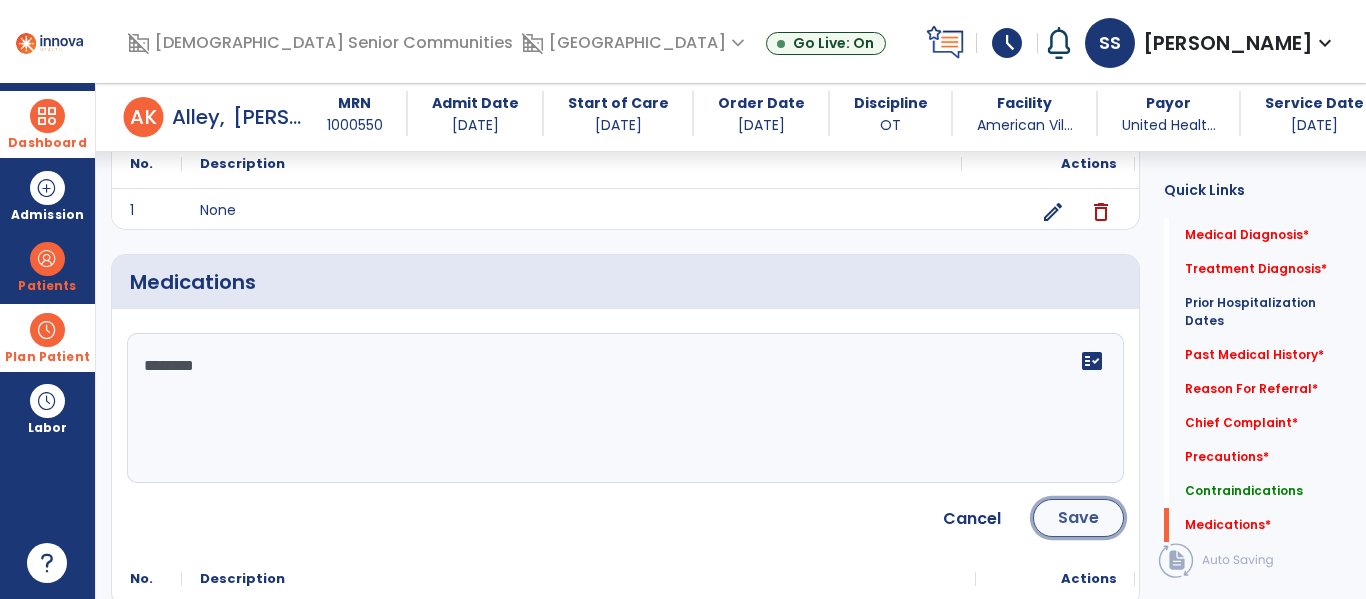 click on "Save" 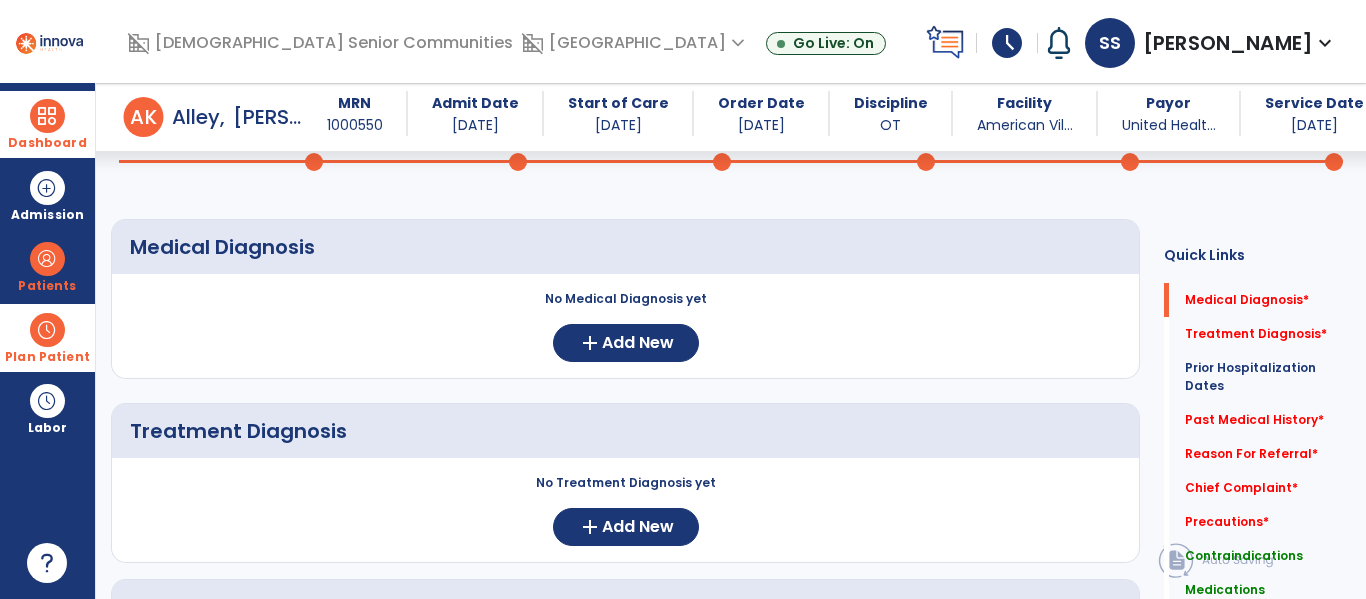 scroll, scrollTop: 115, scrollLeft: 0, axis: vertical 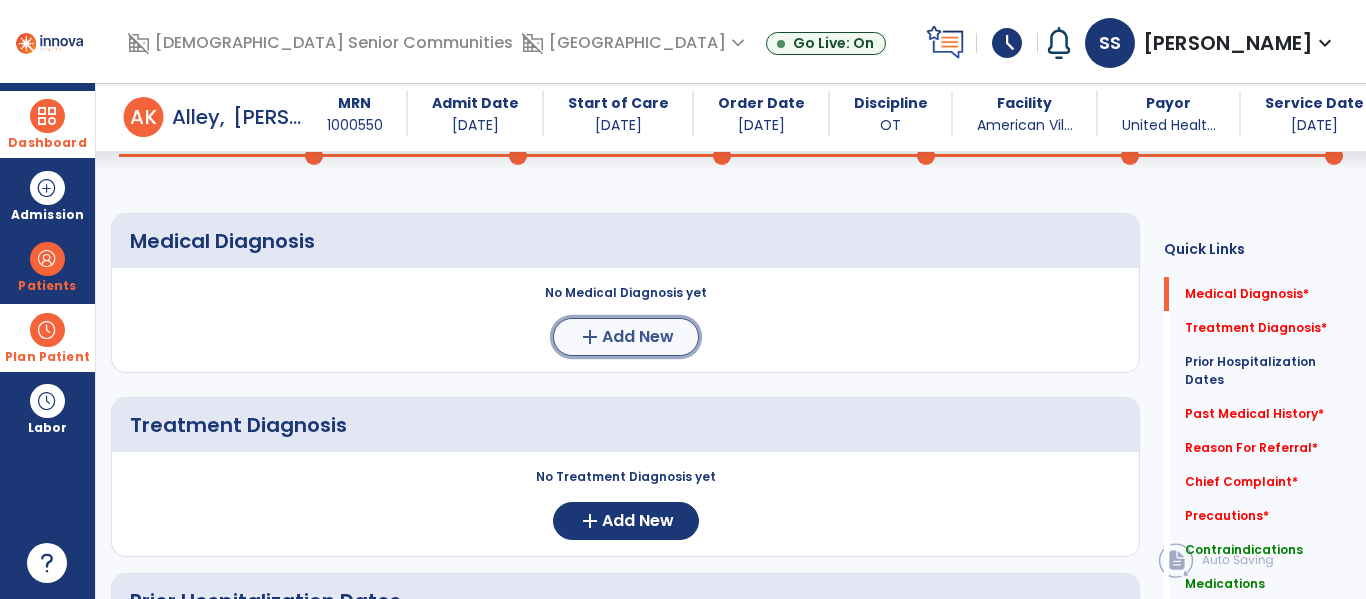 click on "add  Add New" 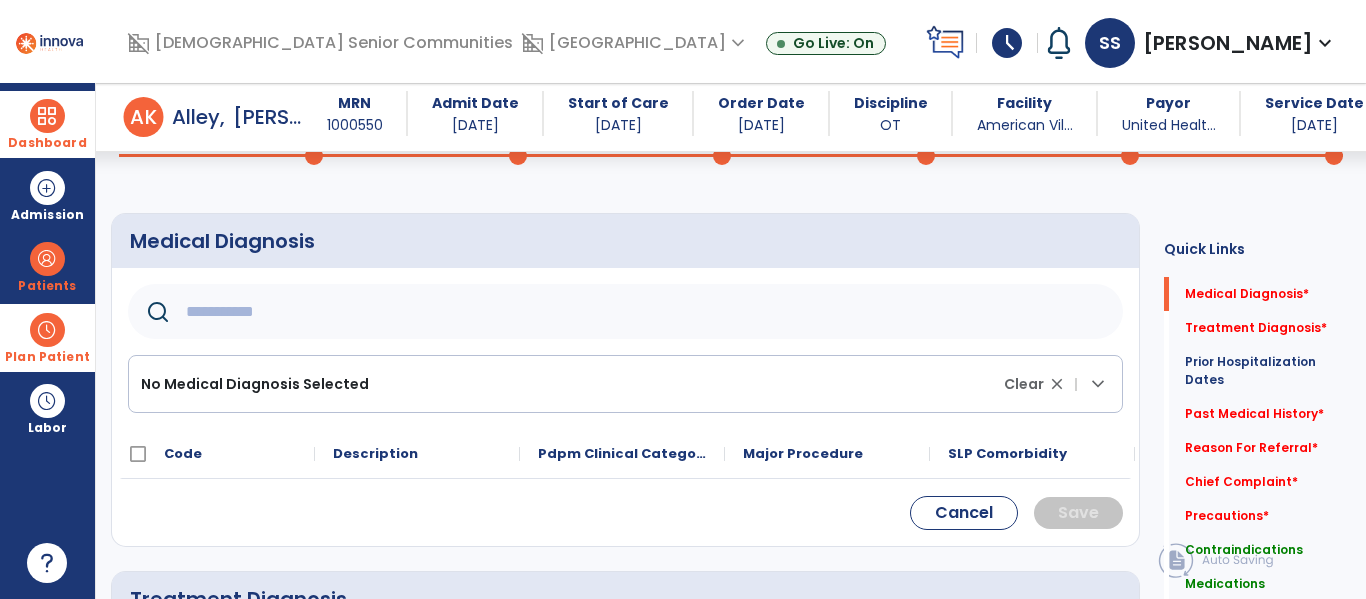 click on "Medical Diagnosis" 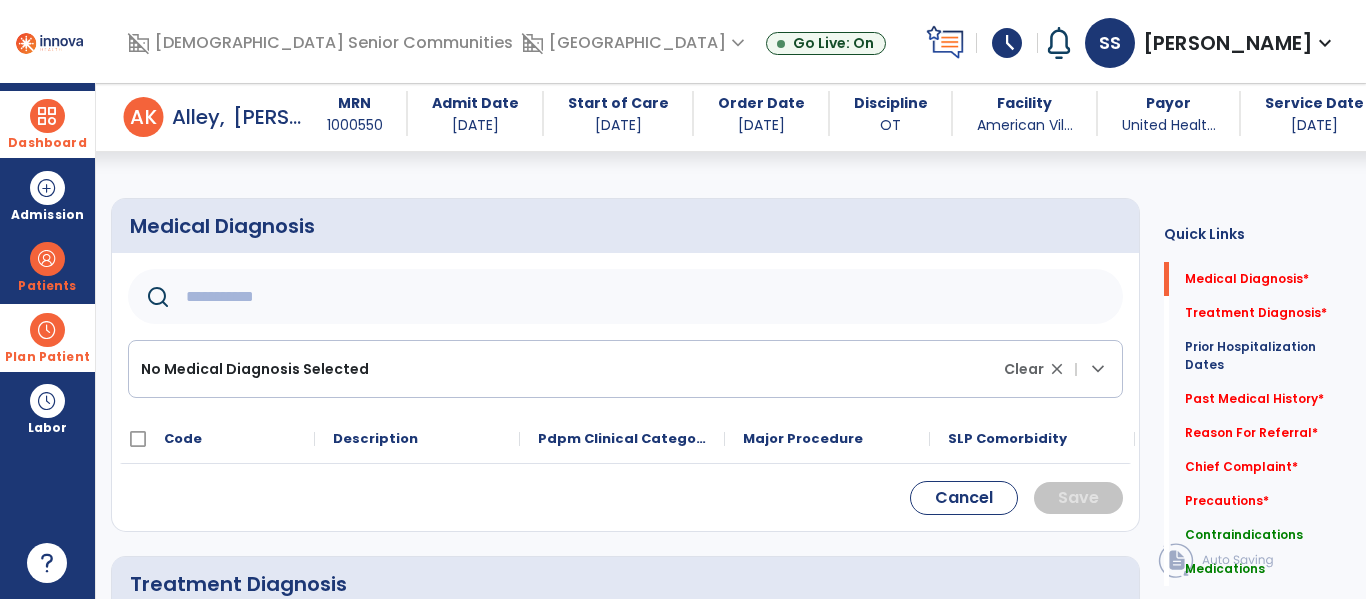 scroll, scrollTop: 132, scrollLeft: 0, axis: vertical 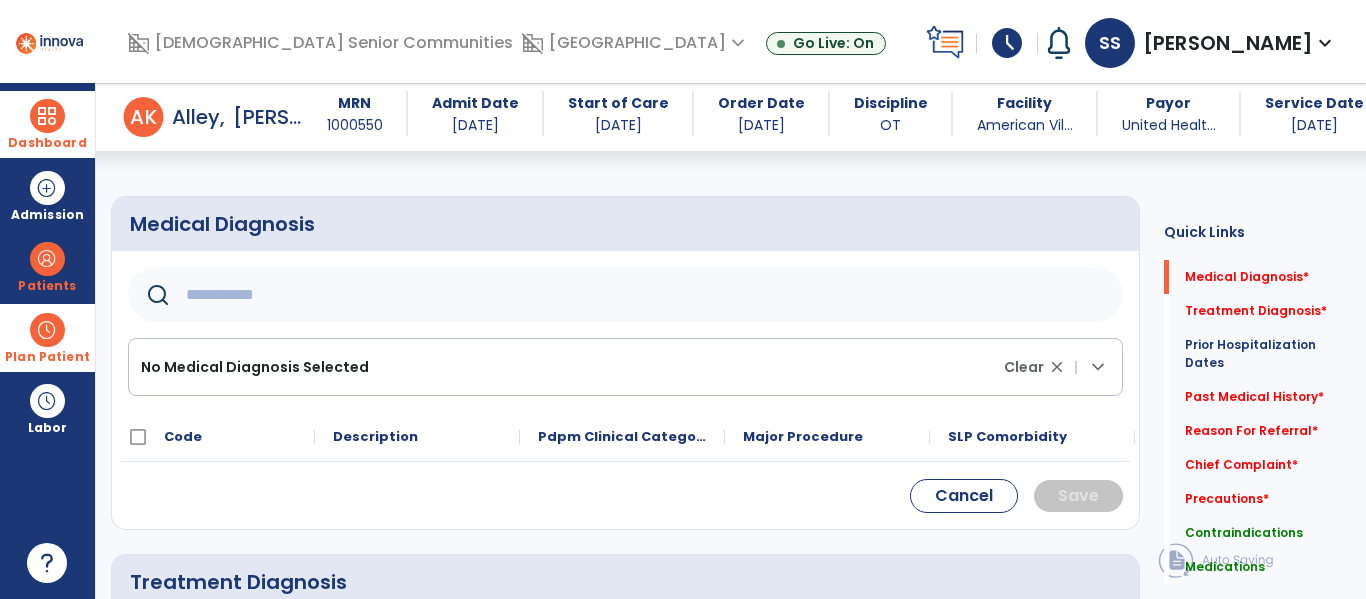 click 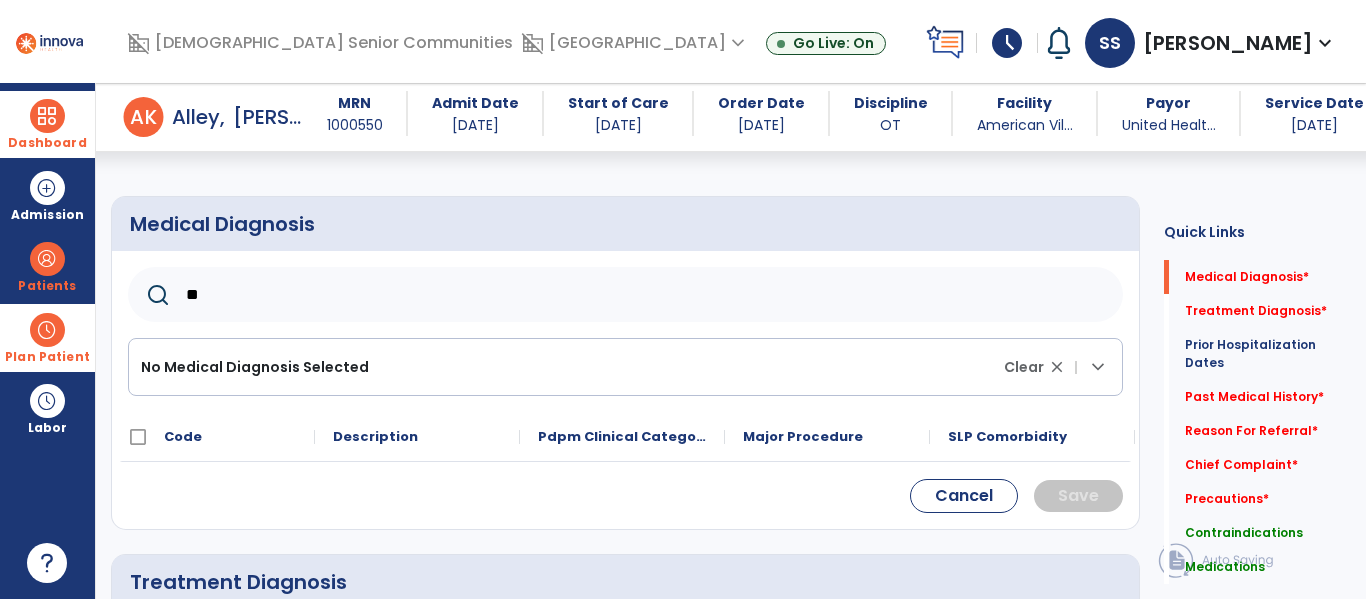type on "*" 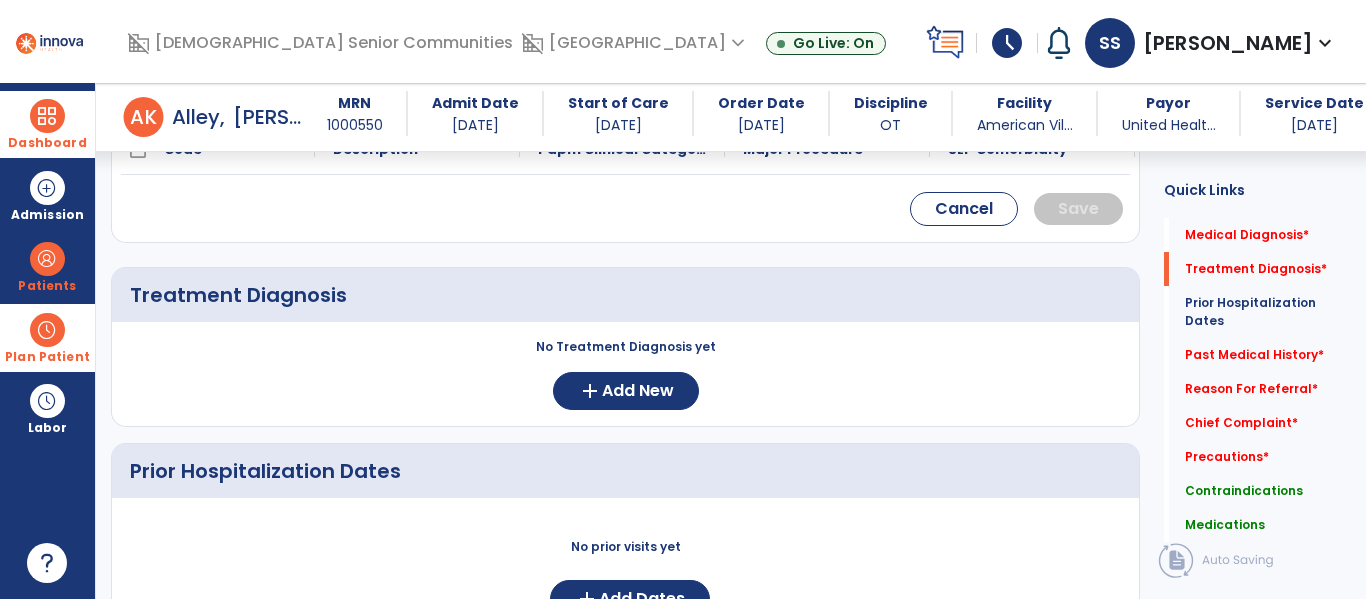 scroll, scrollTop: 804, scrollLeft: 0, axis: vertical 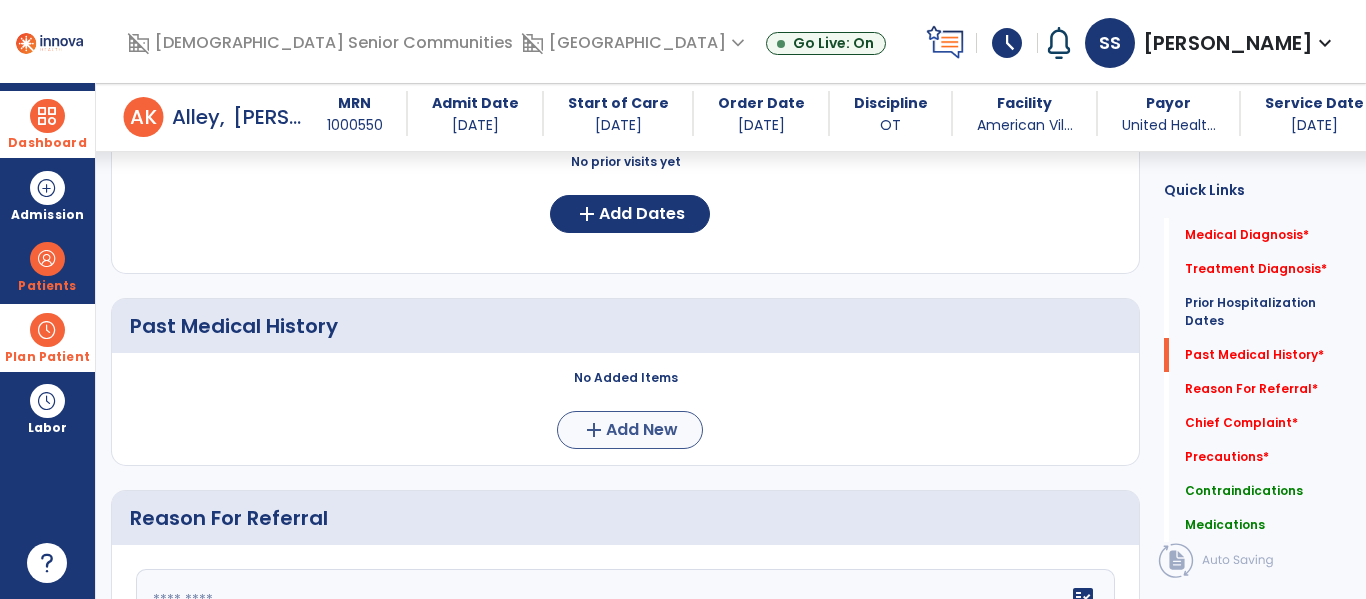 type on "***" 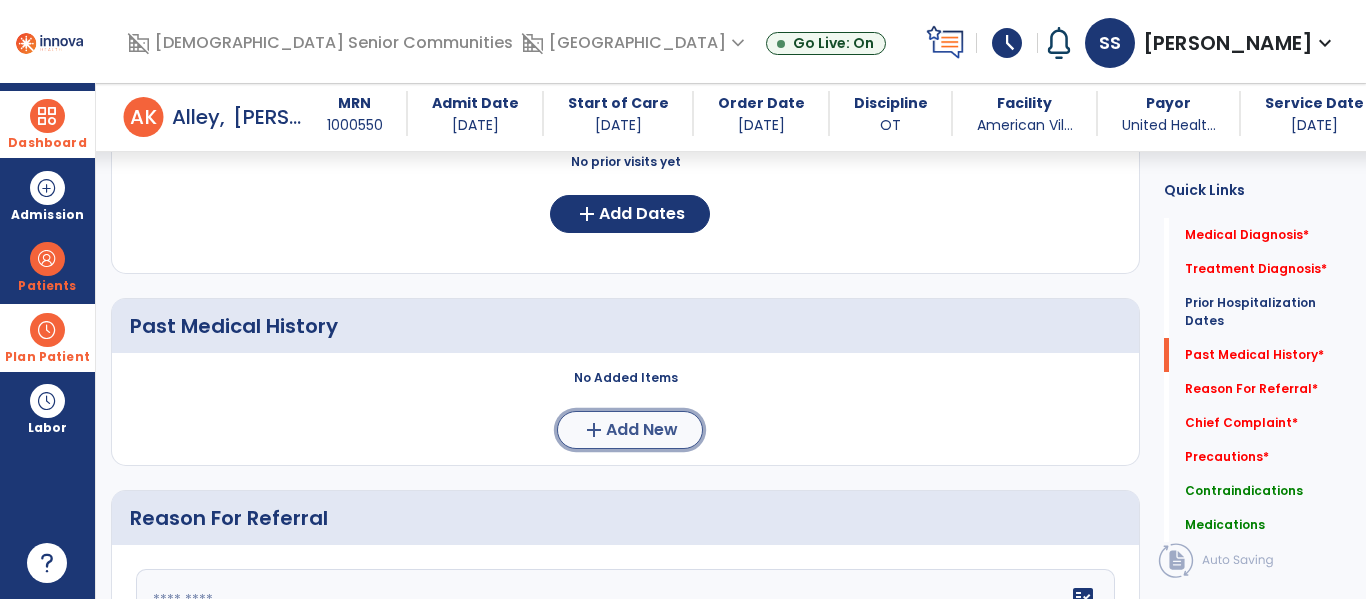 click on "add  Add New" 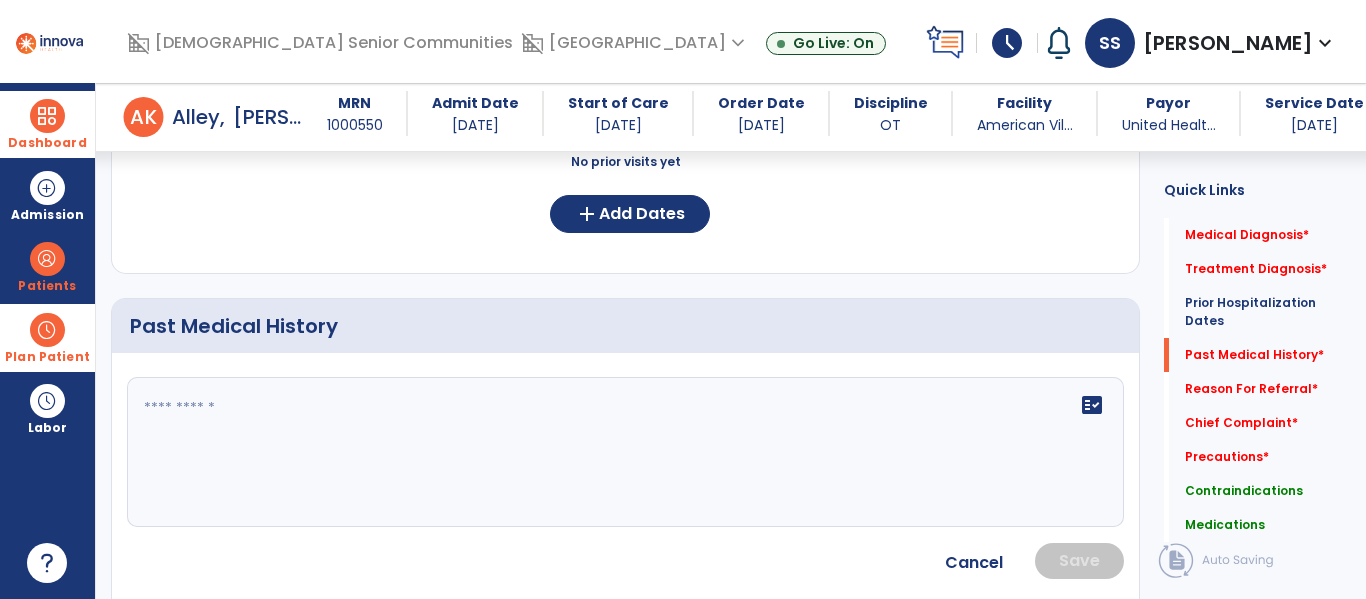 click on "fact_check" 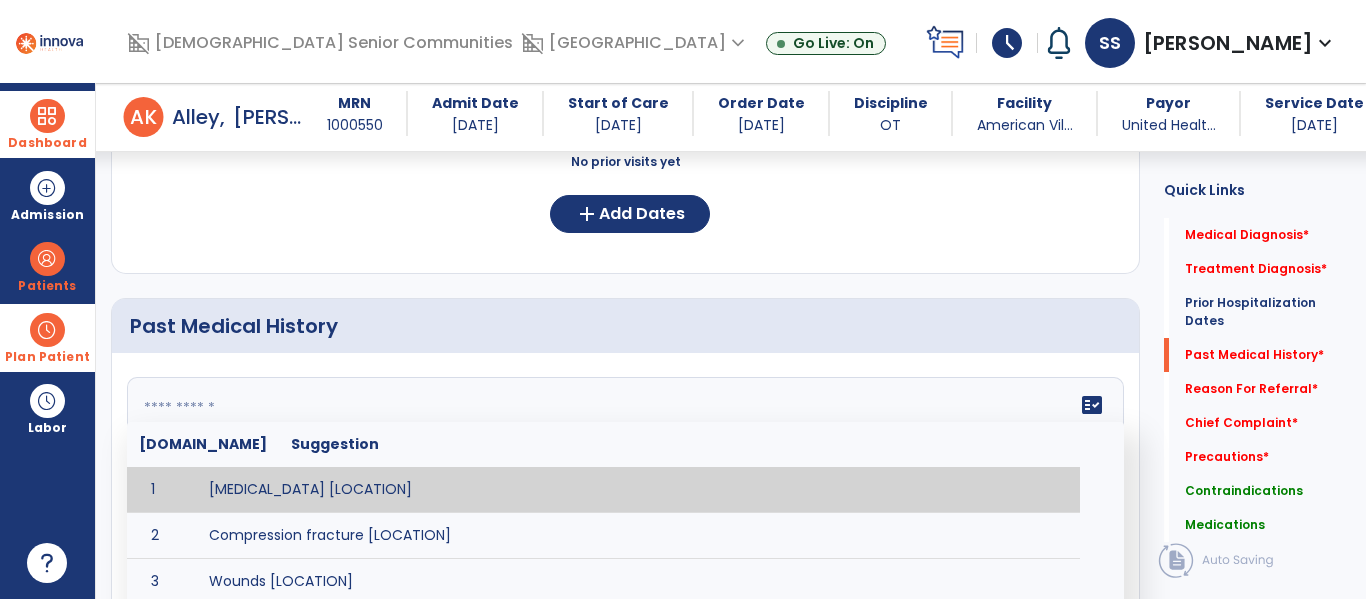 type on "*" 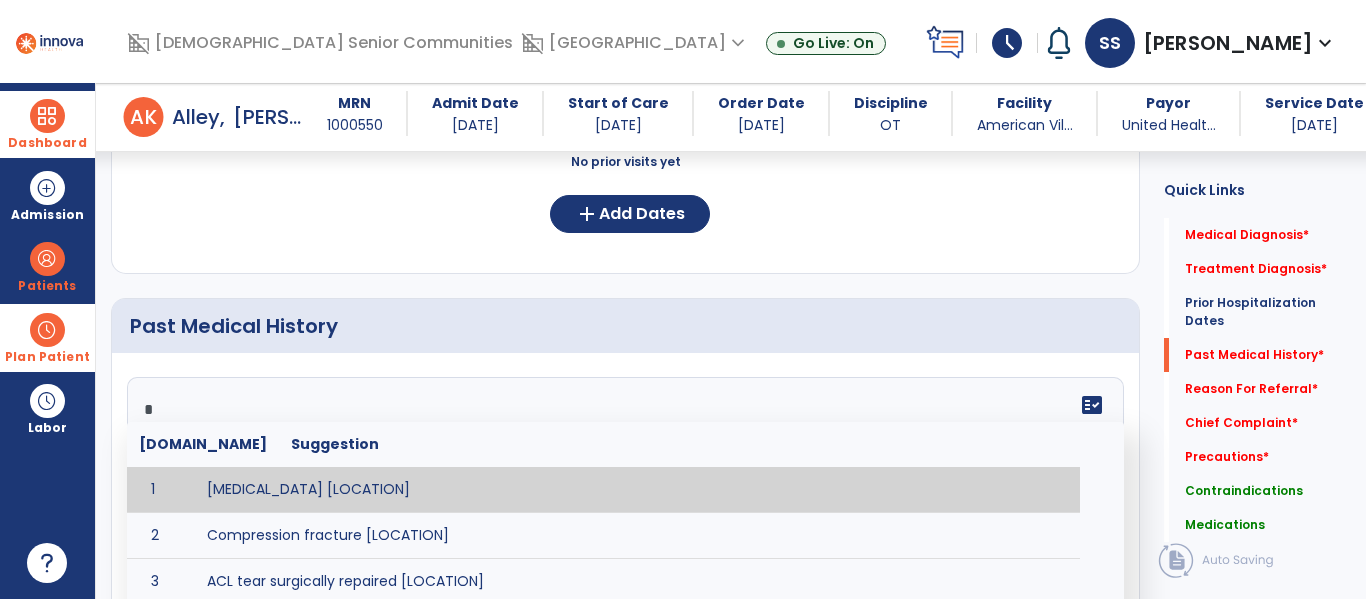 type 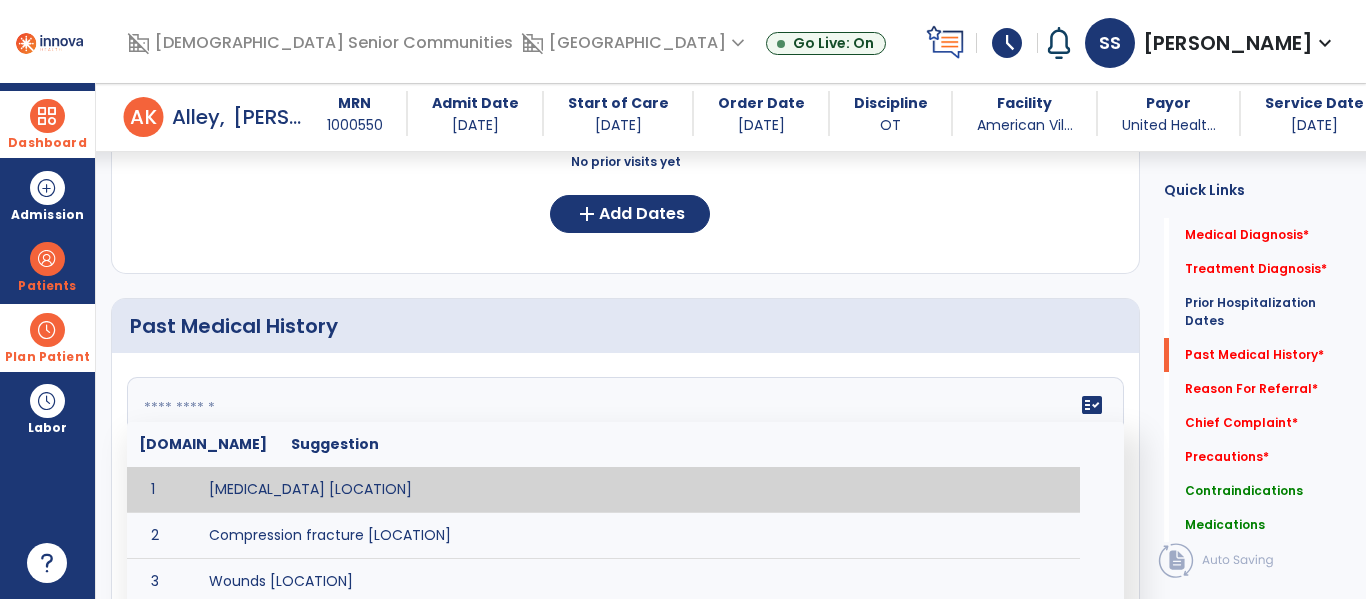 click 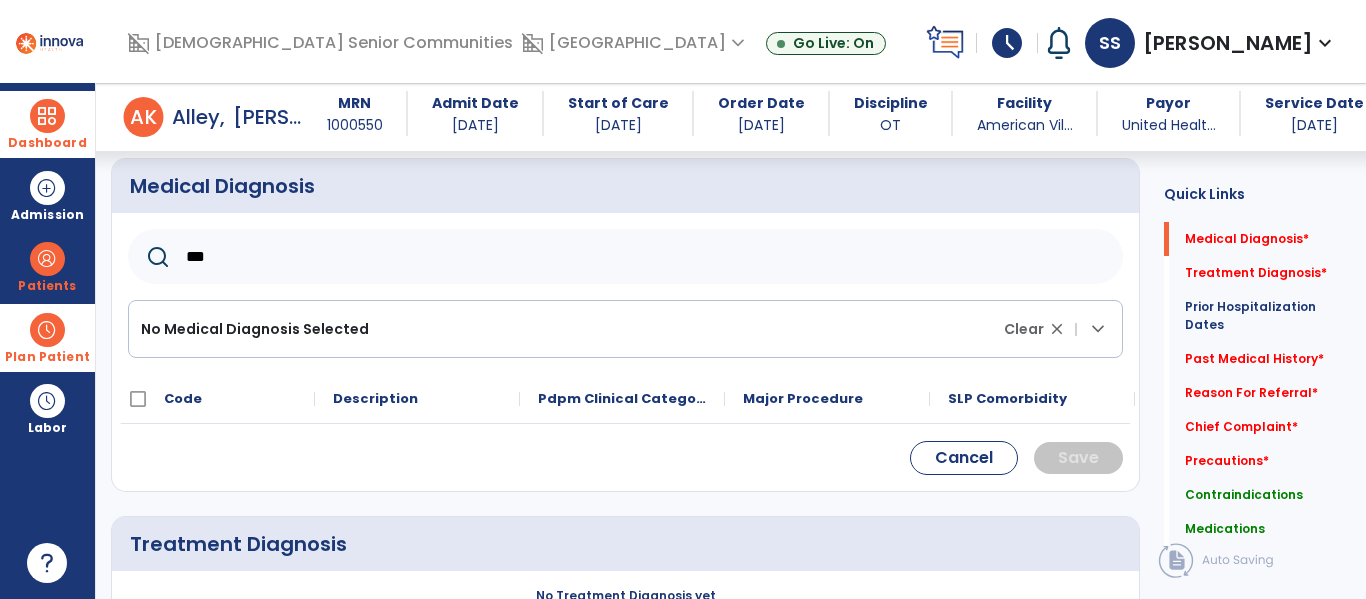 scroll, scrollTop: 161, scrollLeft: 0, axis: vertical 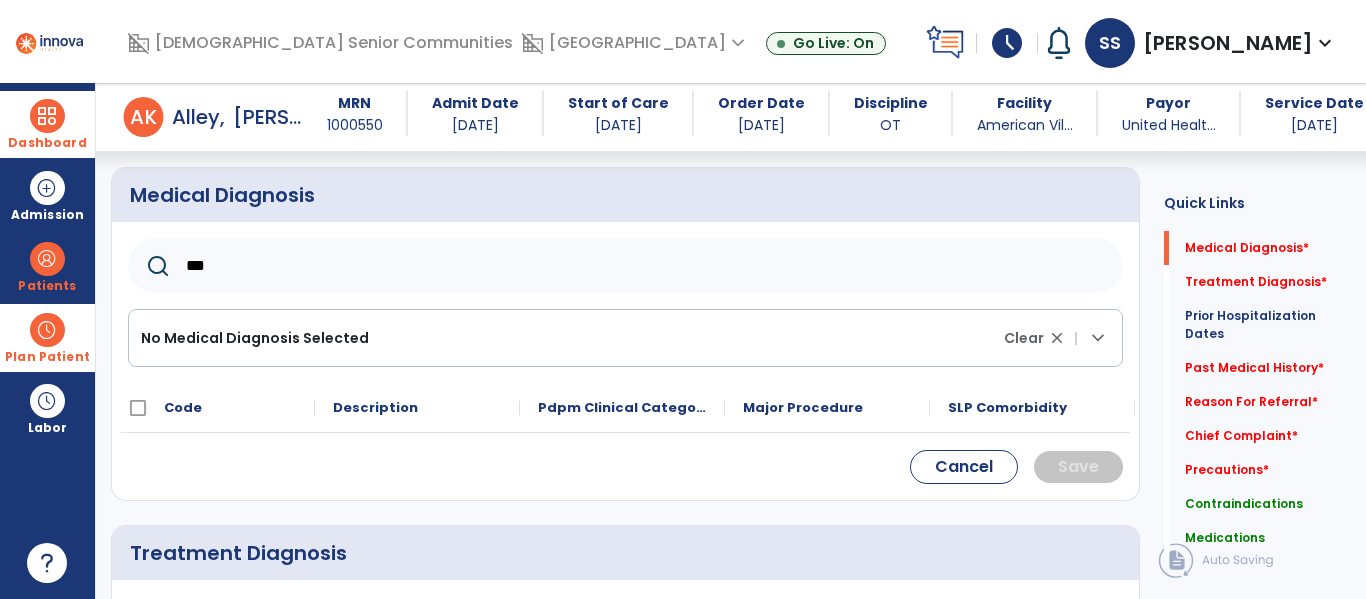 click on "***" 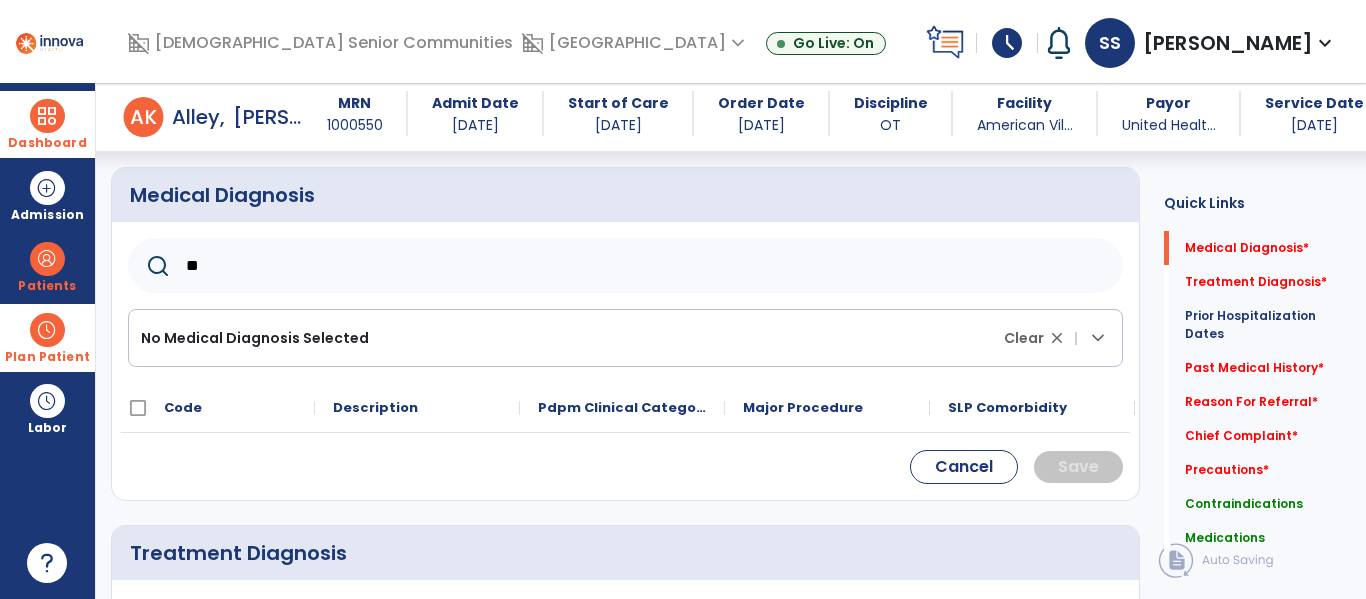type on "*" 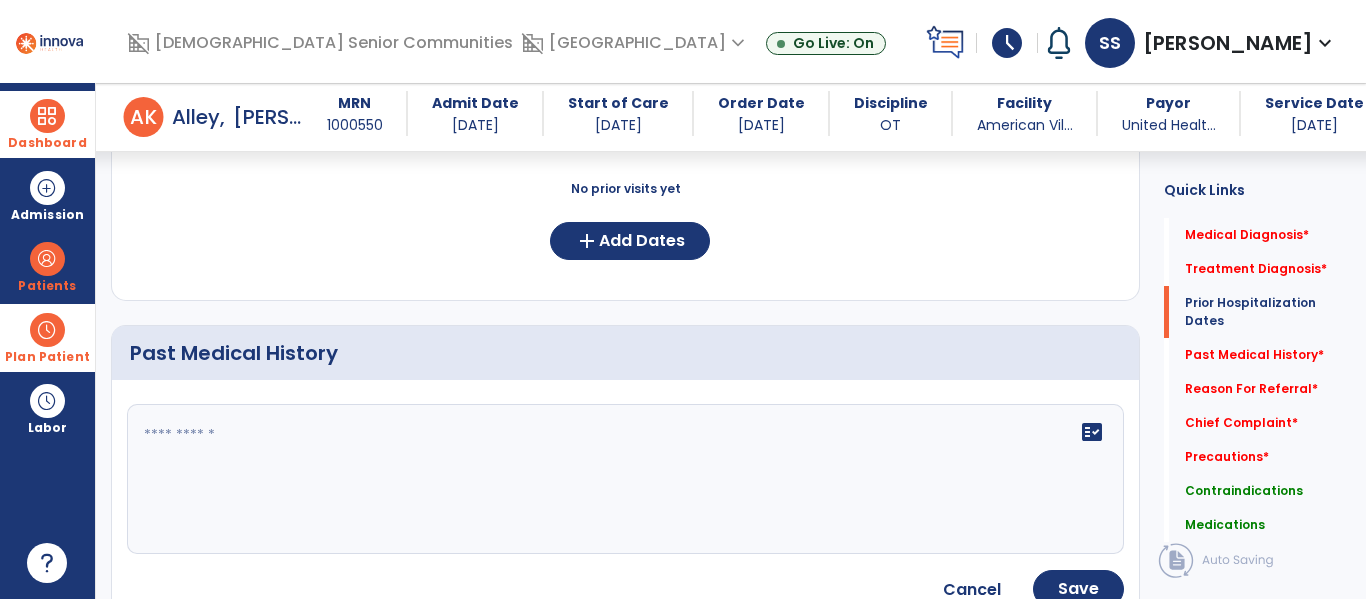scroll, scrollTop: 779, scrollLeft: 0, axis: vertical 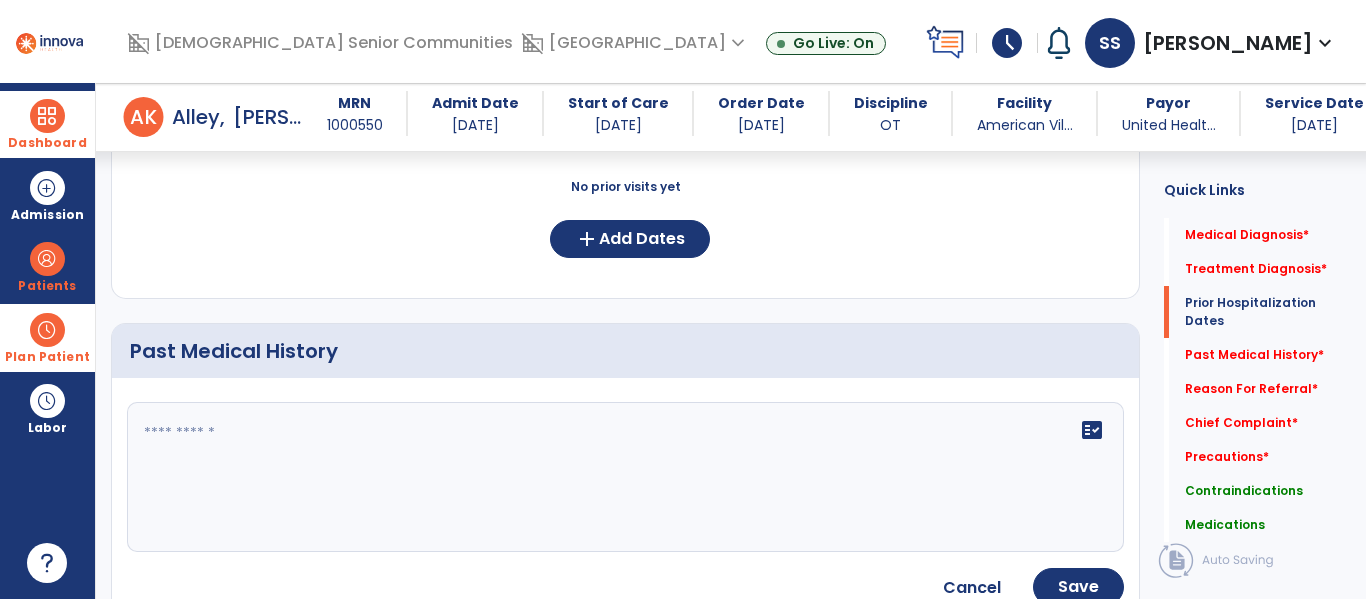 type 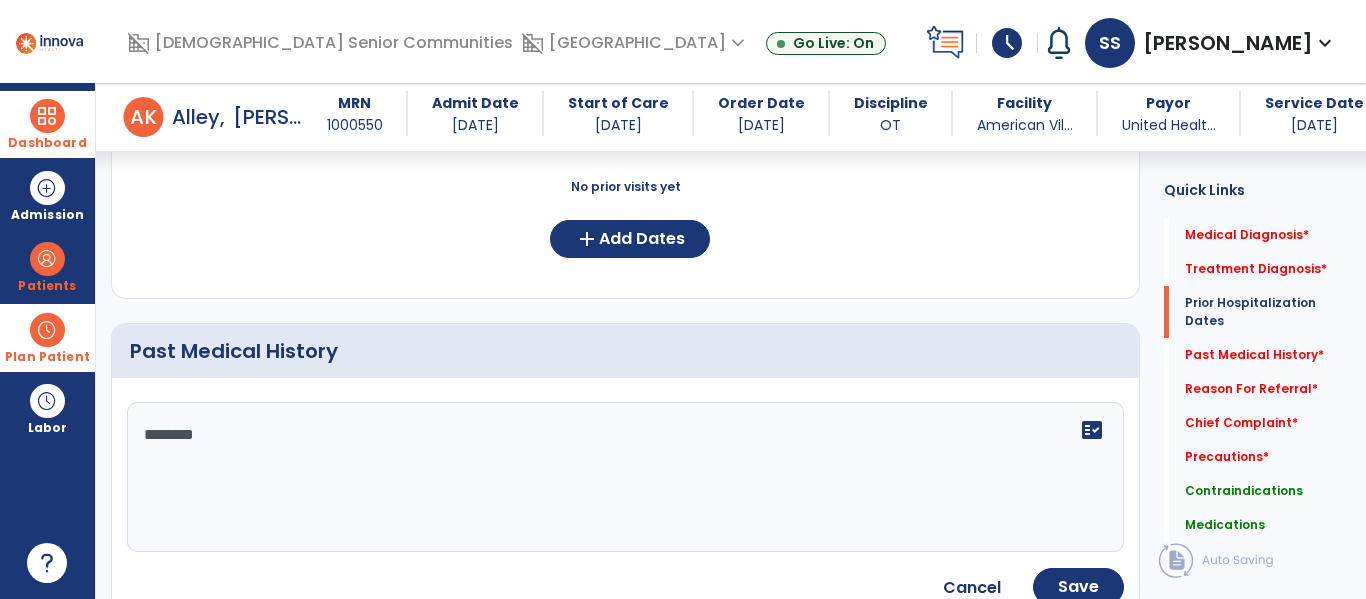 type on "*********" 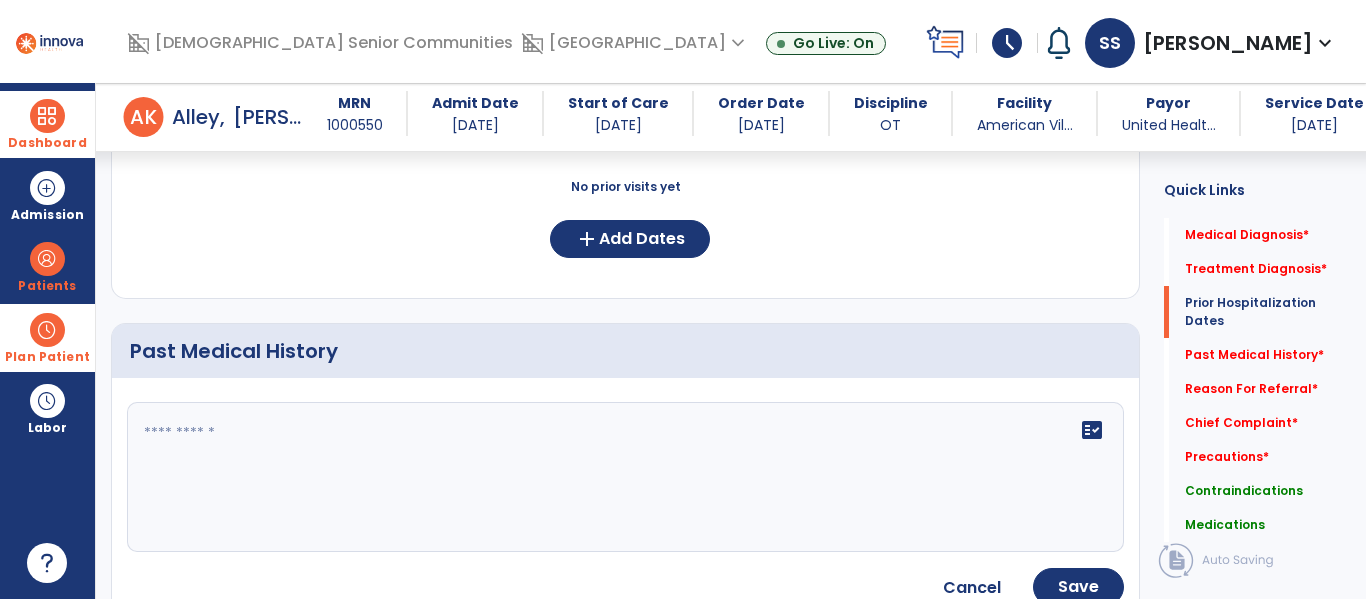 type on "*********" 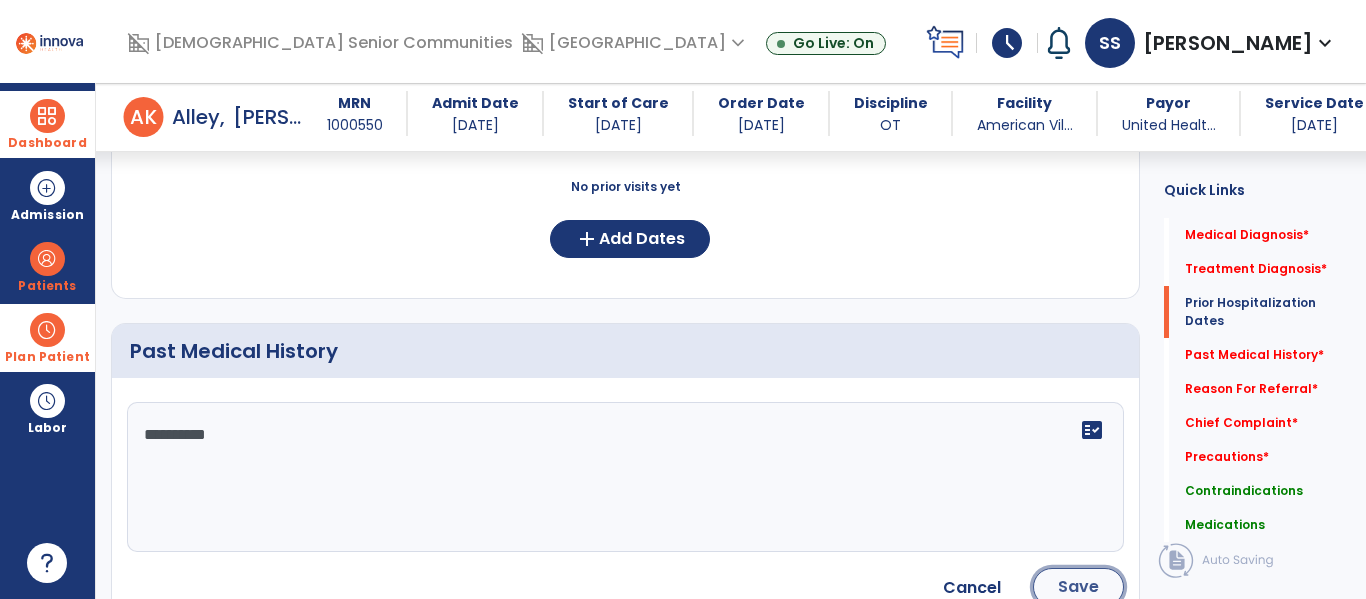 click on "Save" 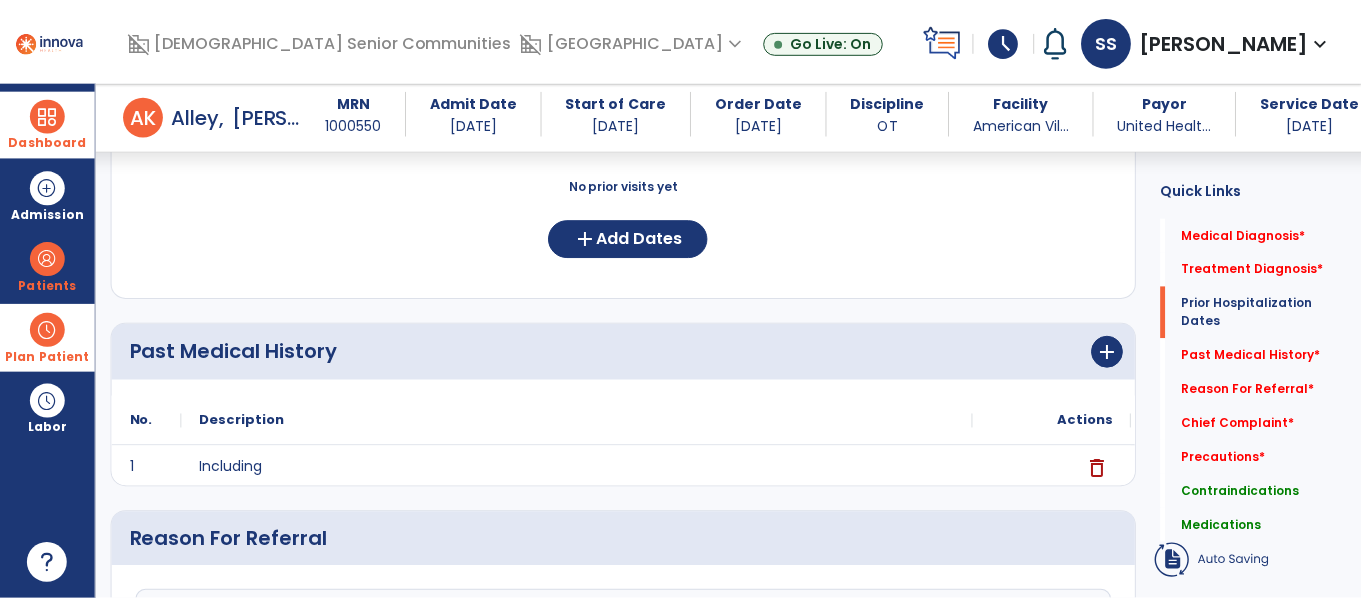 scroll, scrollTop: 791, scrollLeft: 0, axis: vertical 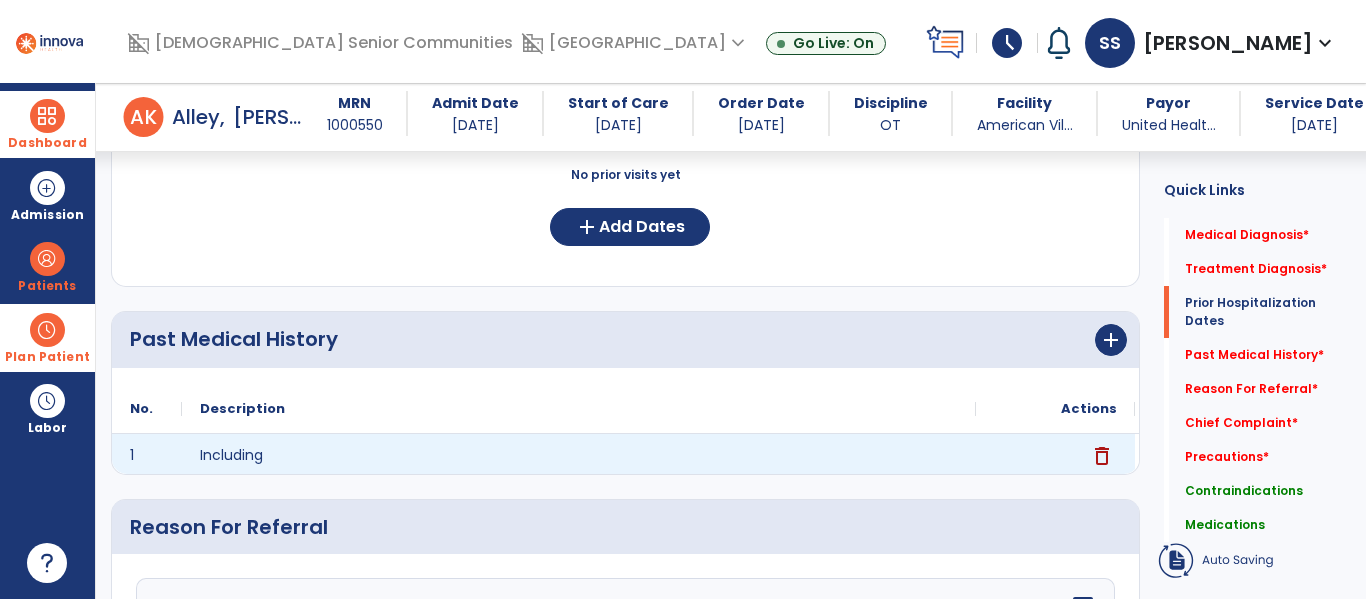 click on "delete" 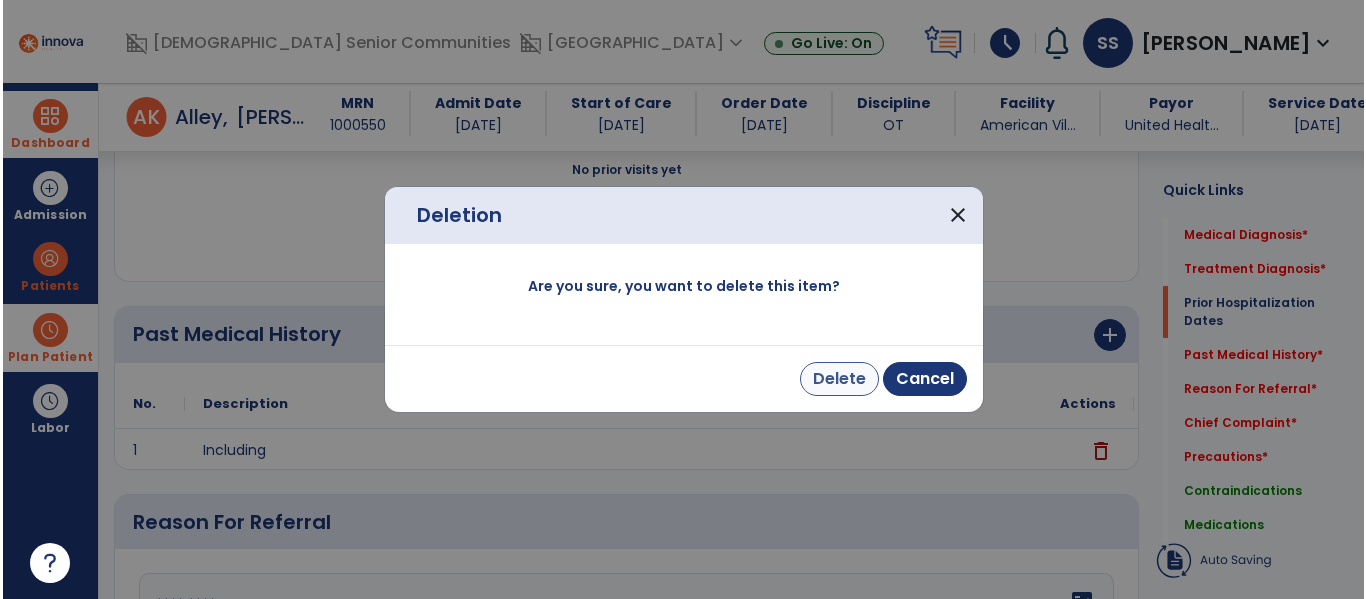 scroll, scrollTop: 791, scrollLeft: 0, axis: vertical 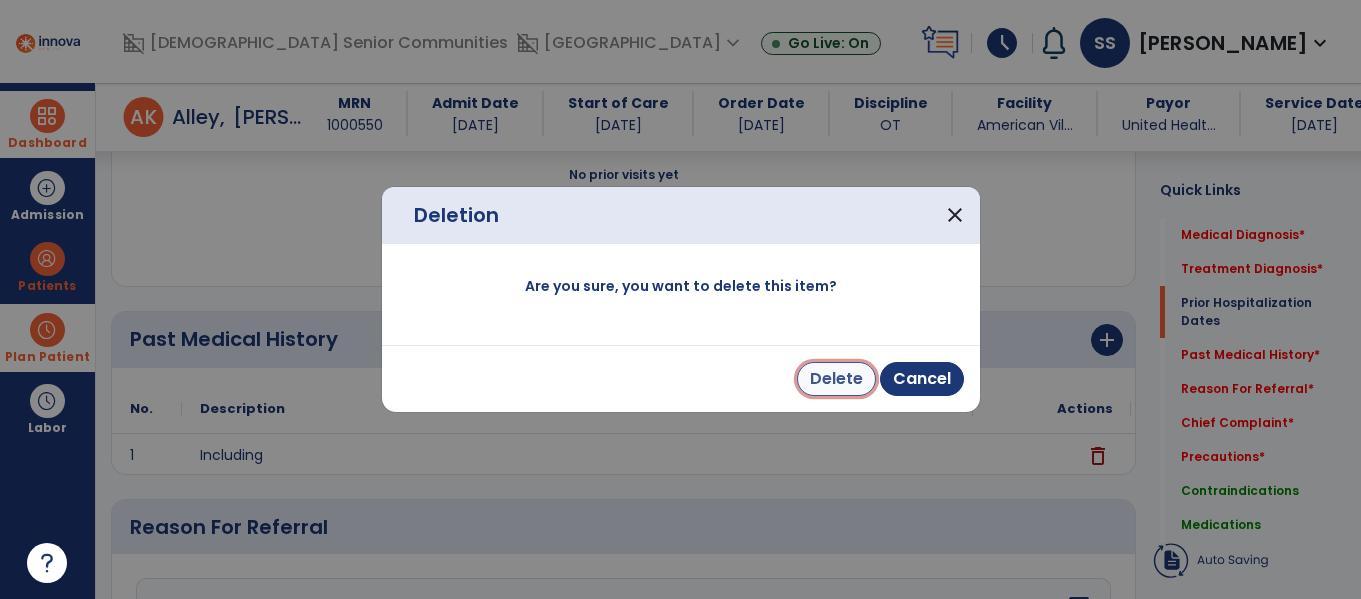 click on "Delete" at bounding box center (836, 379) 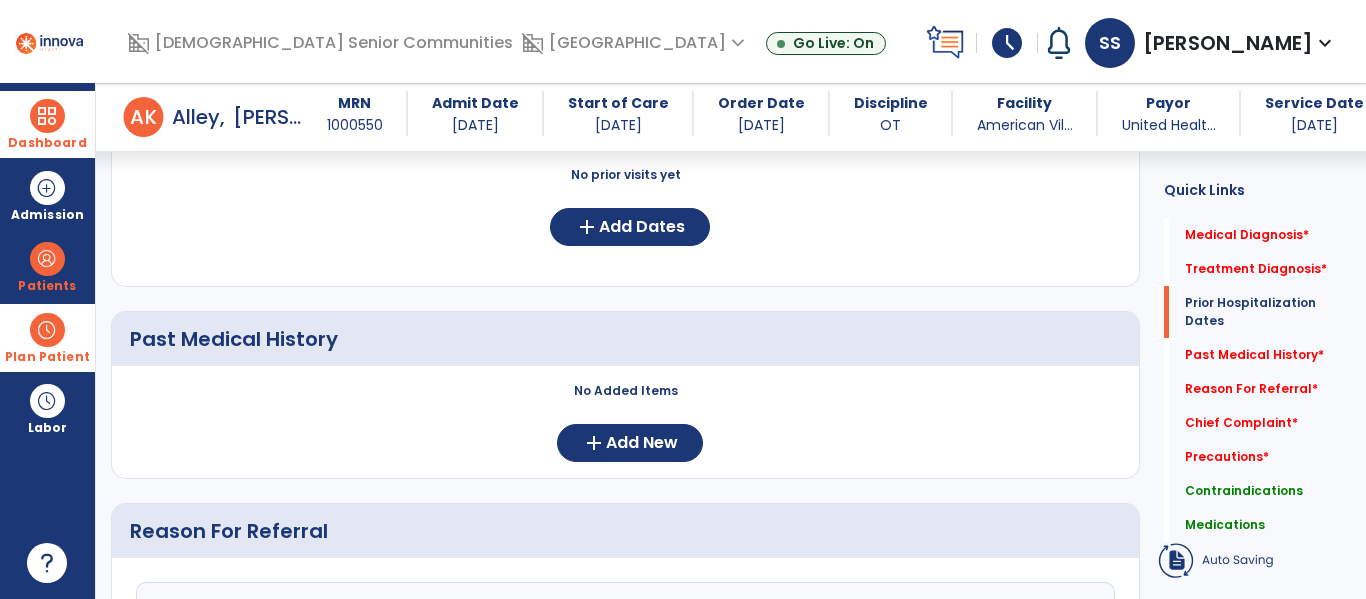 scroll, scrollTop: 0, scrollLeft: 0, axis: both 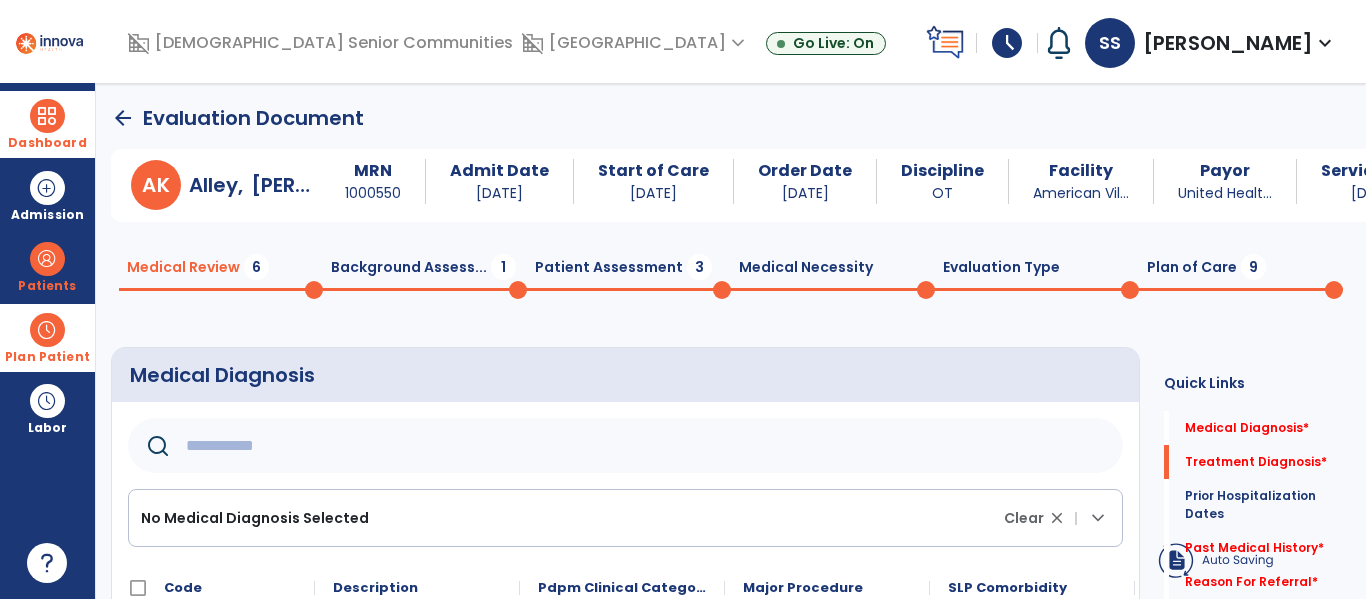 click on "arrow_back" 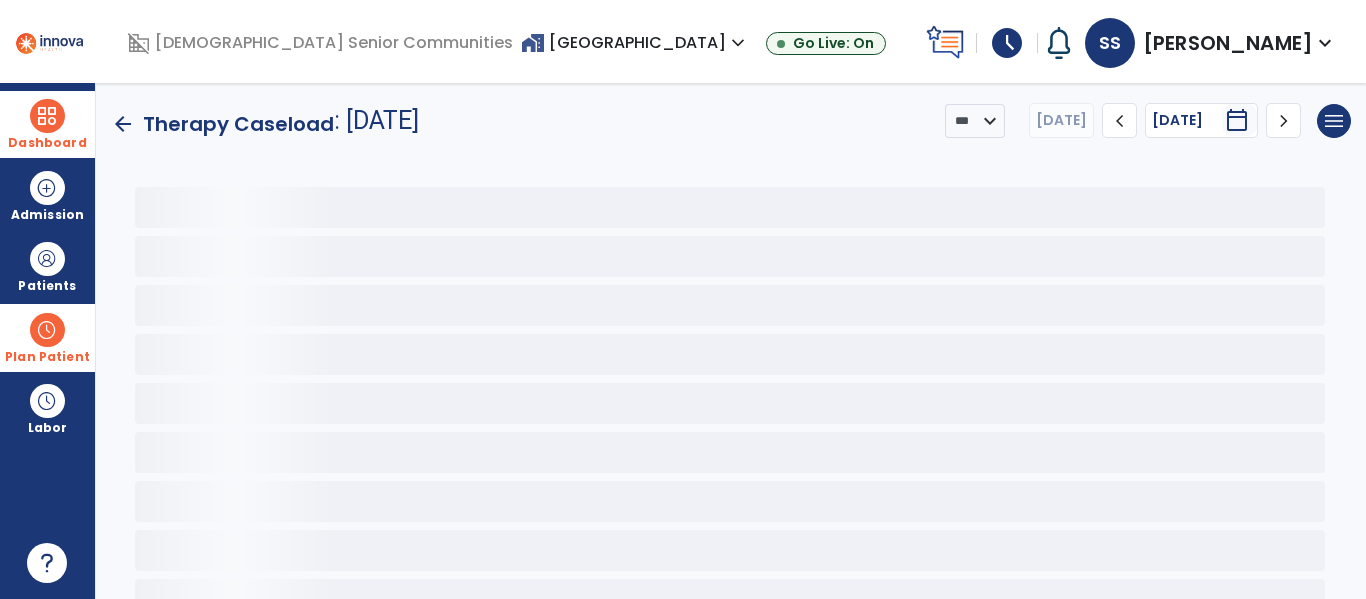 click 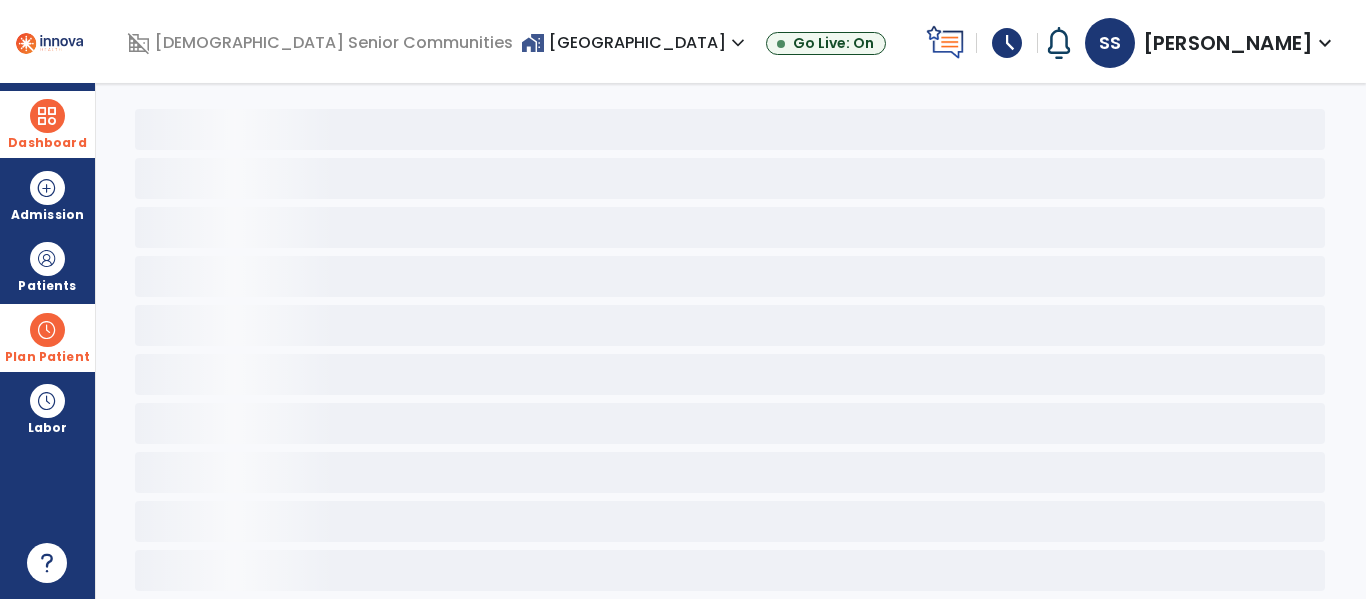 scroll, scrollTop: 0, scrollLeft: 0, axis: both 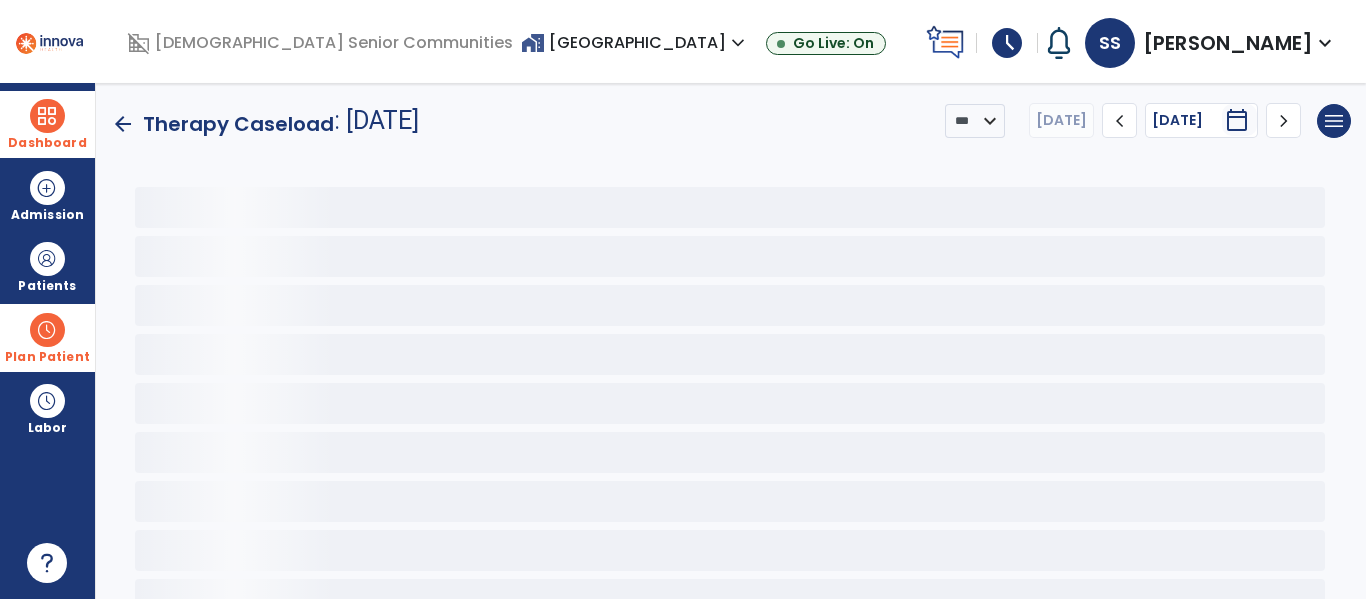 click on "arrow_back" 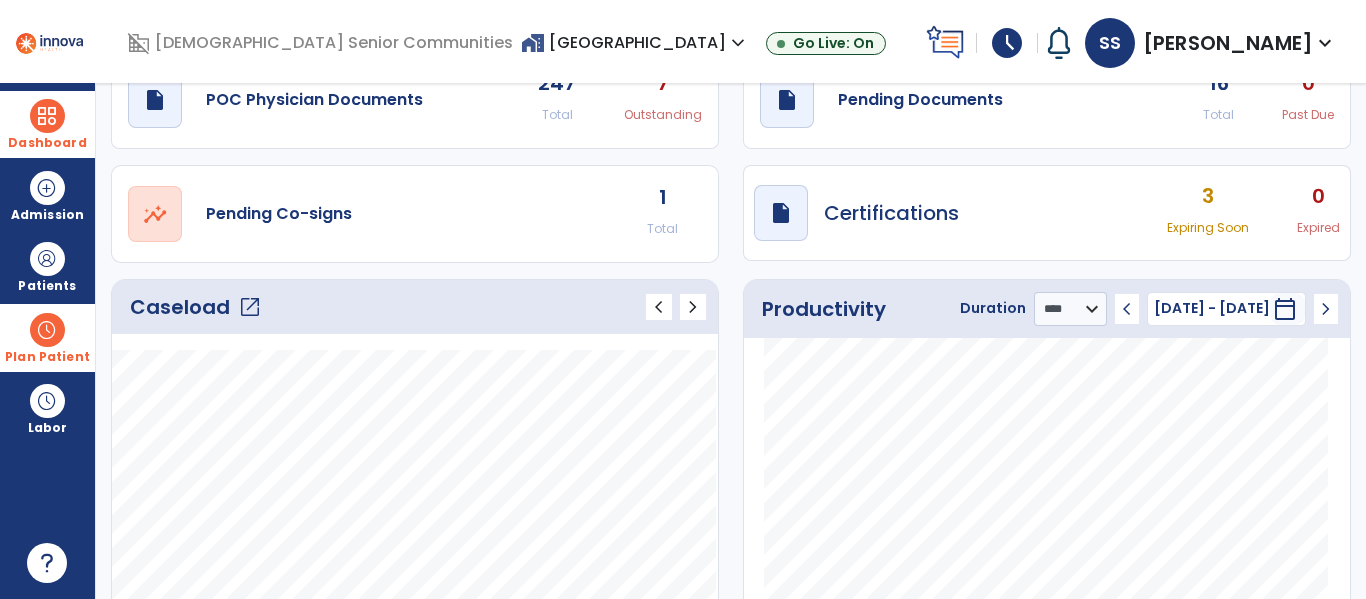 scroll, scrollTop: 0, scrollLeft: 0, axis: both 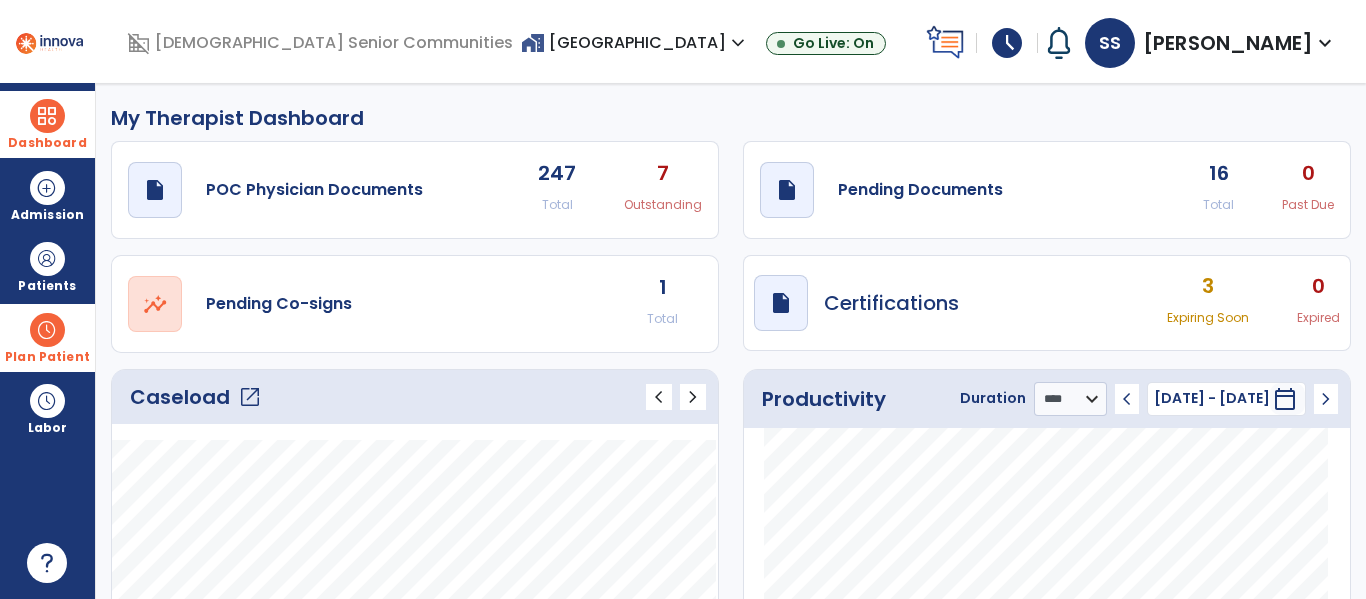 click on "1 Total" 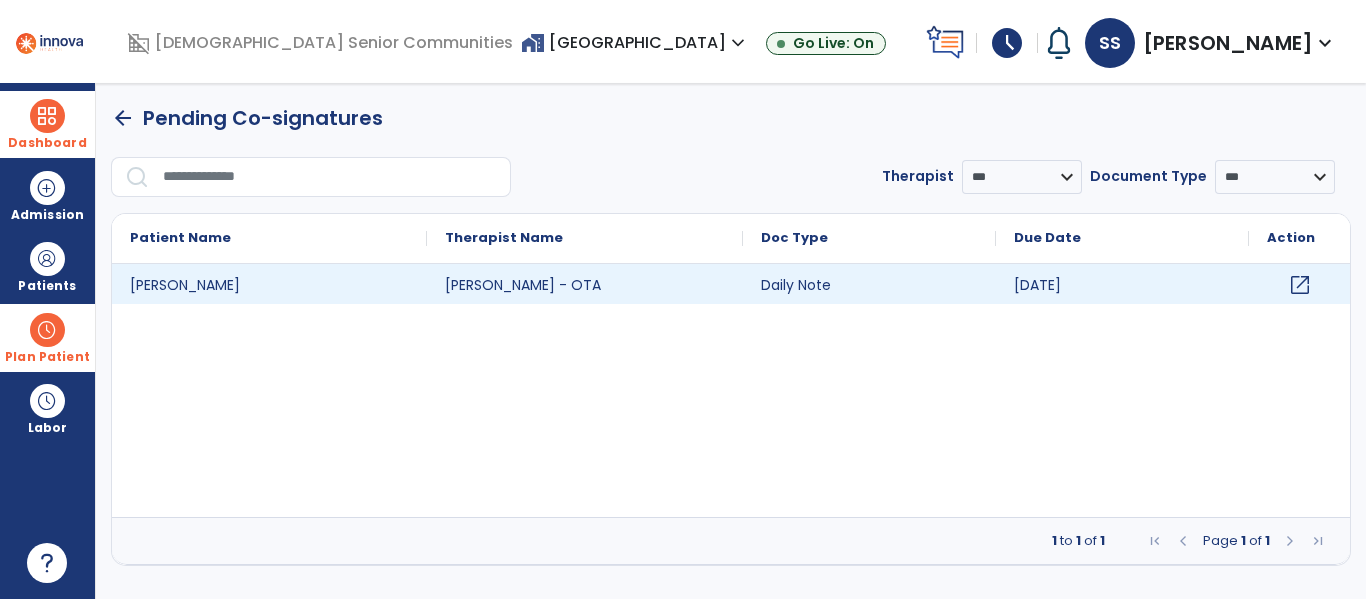 click on "open_in_new" 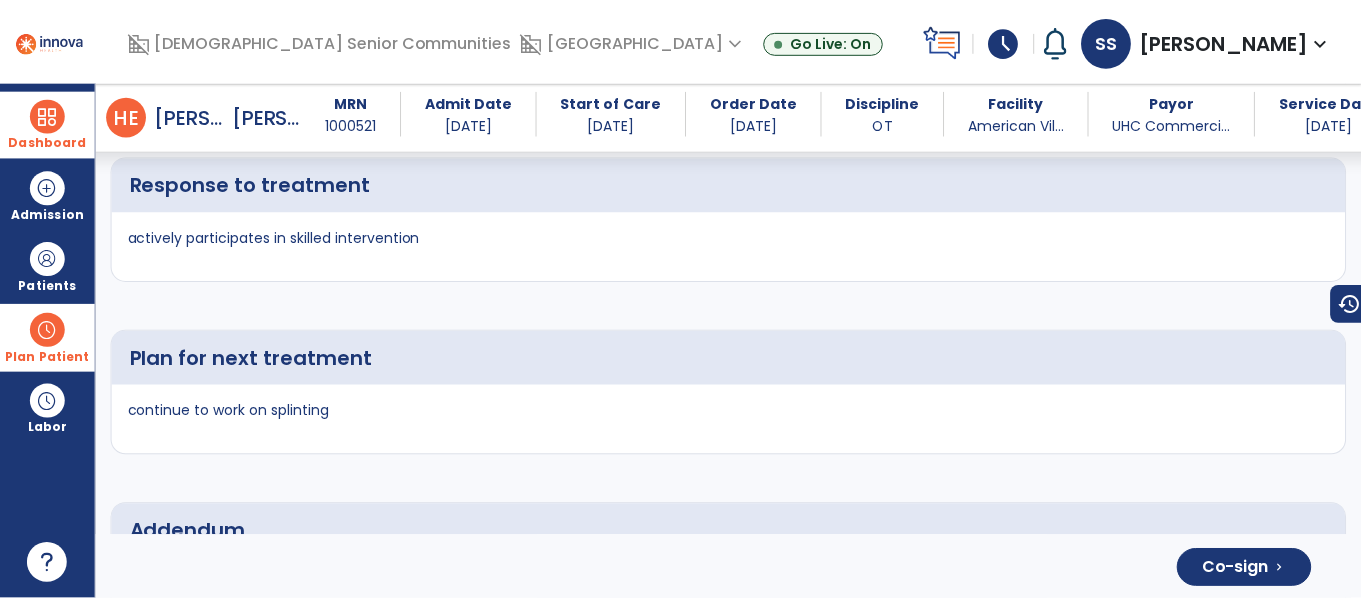 scroll, scrollTop: 3245, scrollLeft: 0, axis: vertical 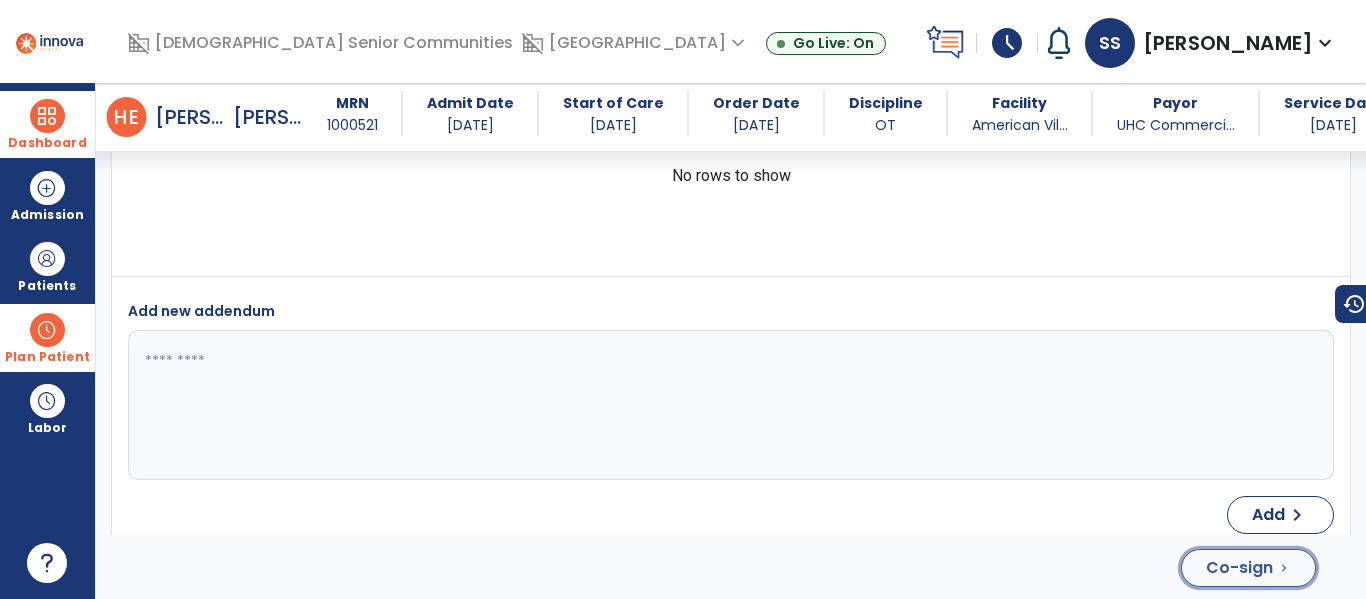 click on "Co-sign" 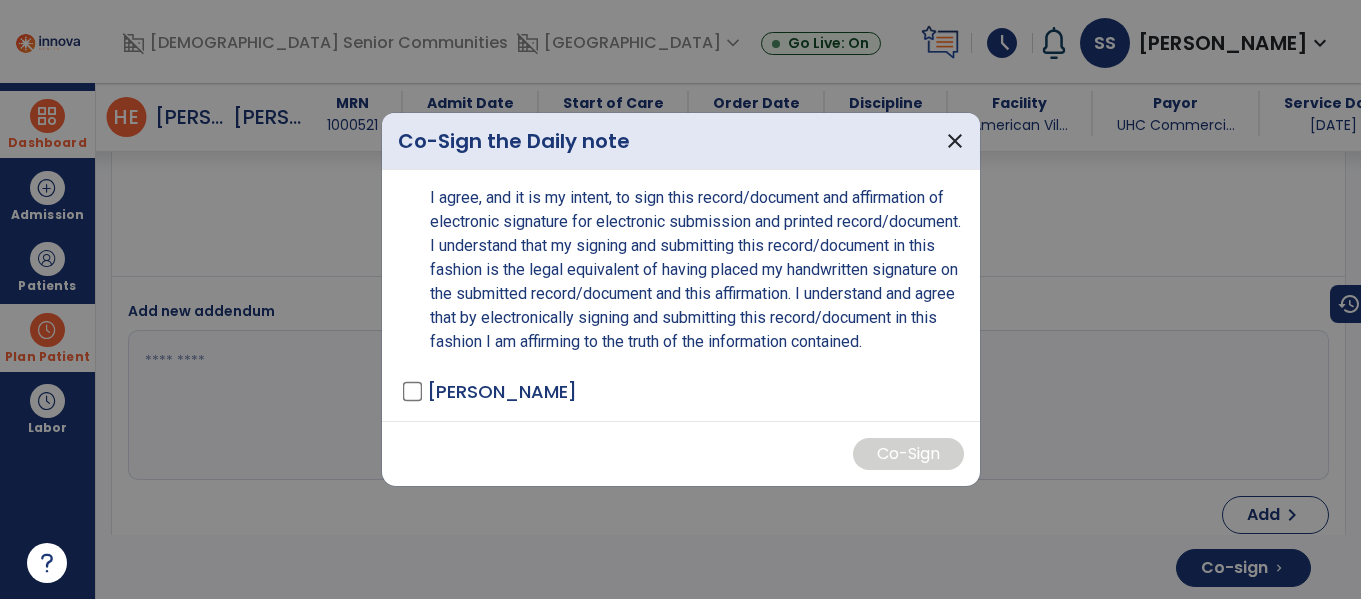 click on "[PERSON_NAME]" at bounding box center [502, 391] 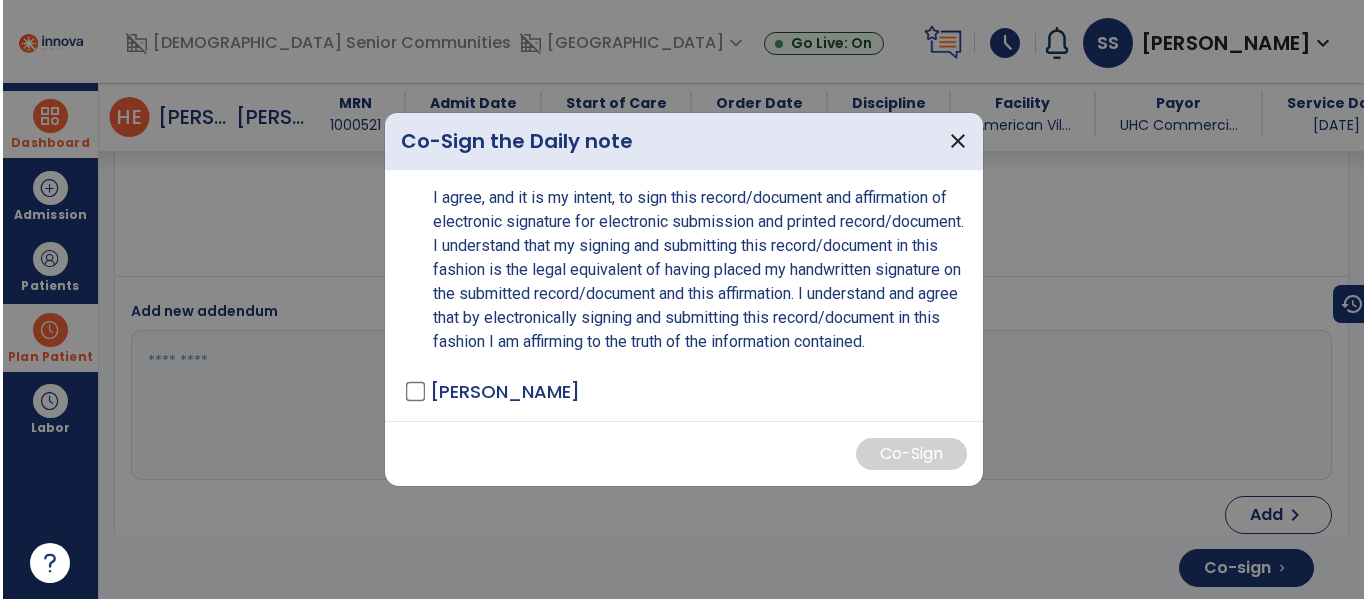 scroll, scrollTop: 3293, scrollLeft: 0, axis: vertical 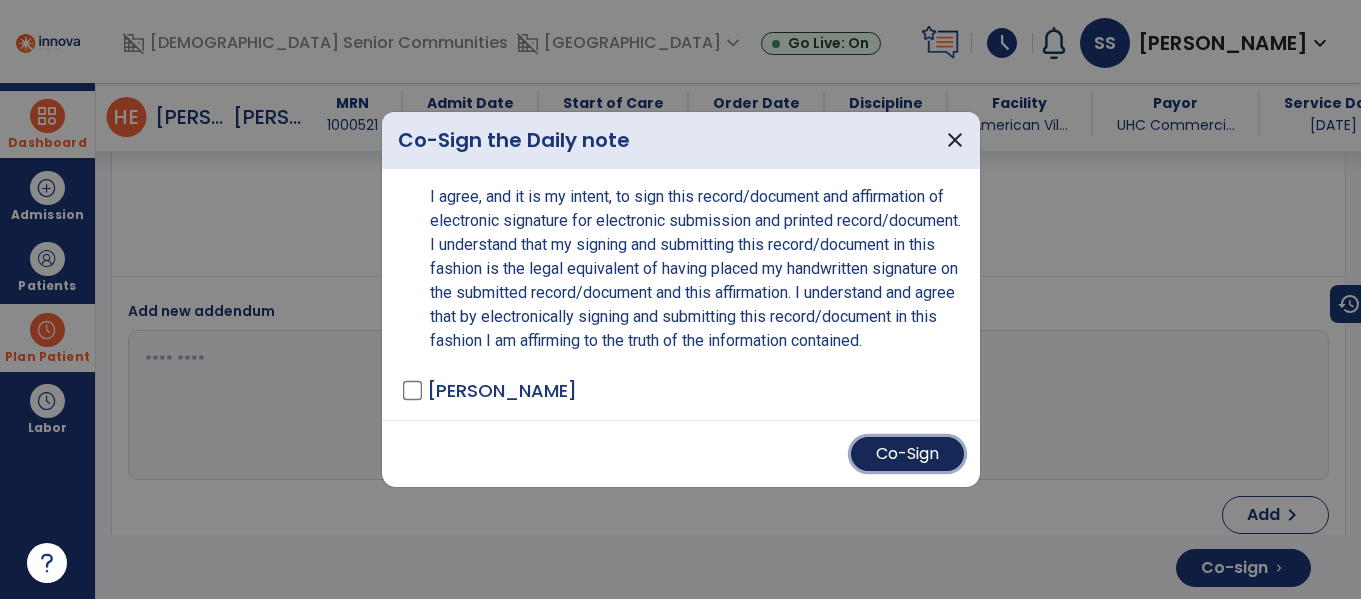 click on "Co-Sign" at bounding box center (907, 454) 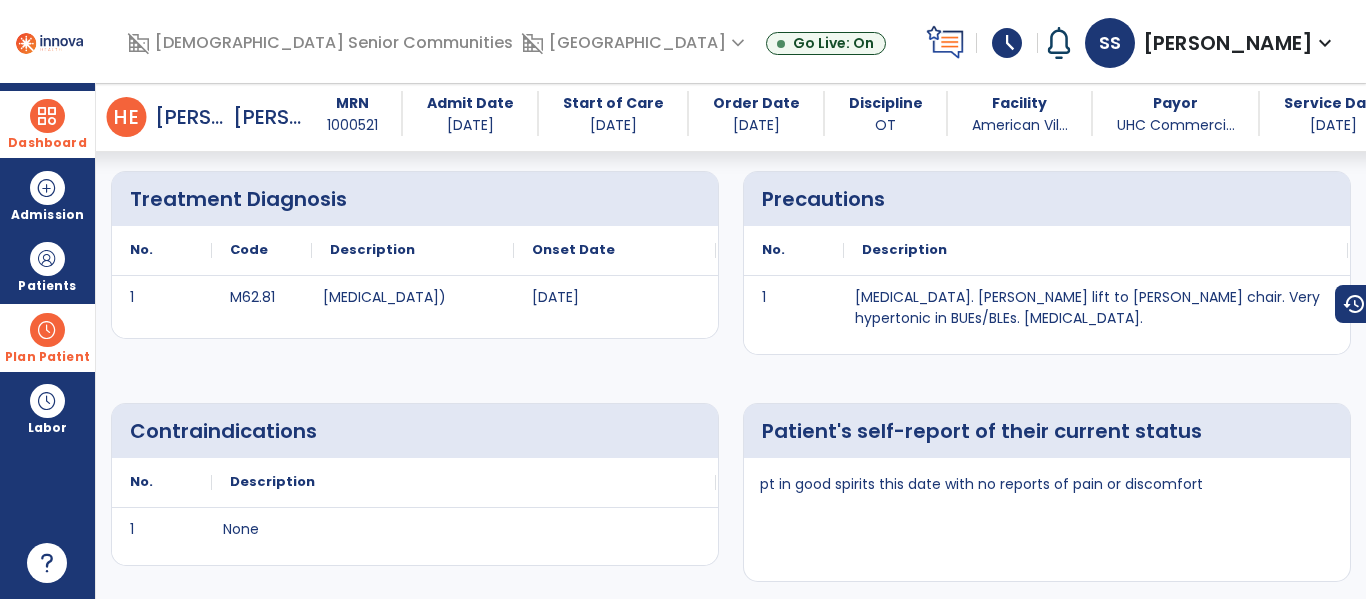 scroll, scrollTop: 0, scrollLeft: 0, axis: both 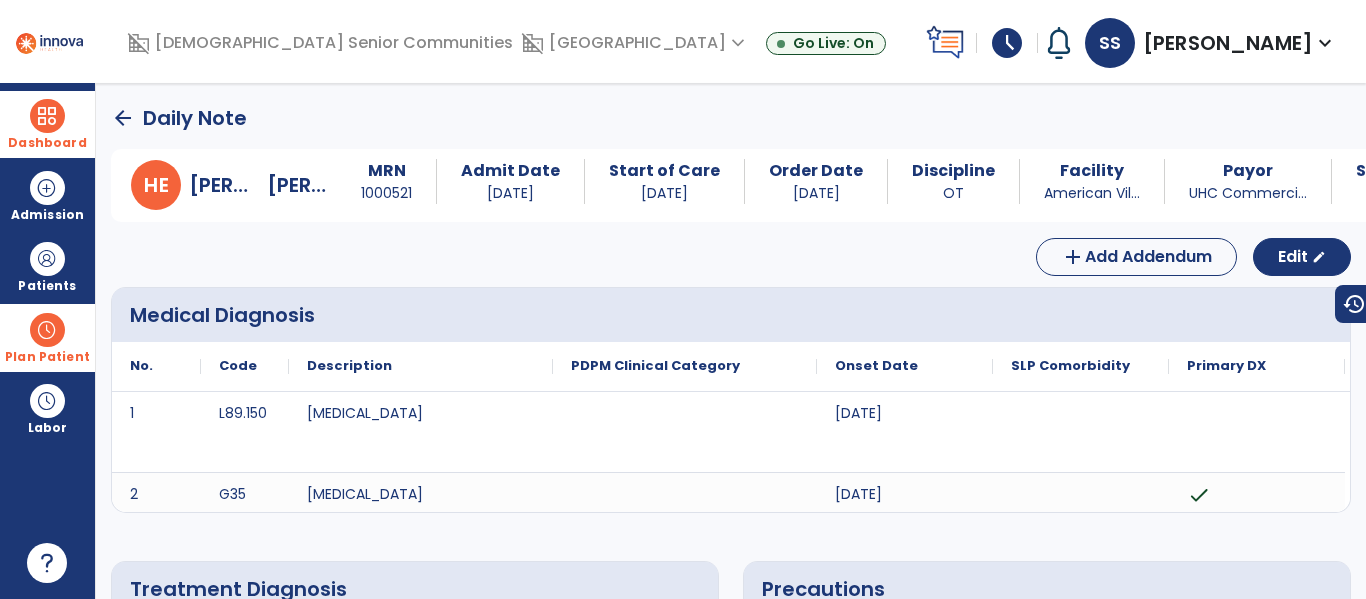click on "arrow_back" 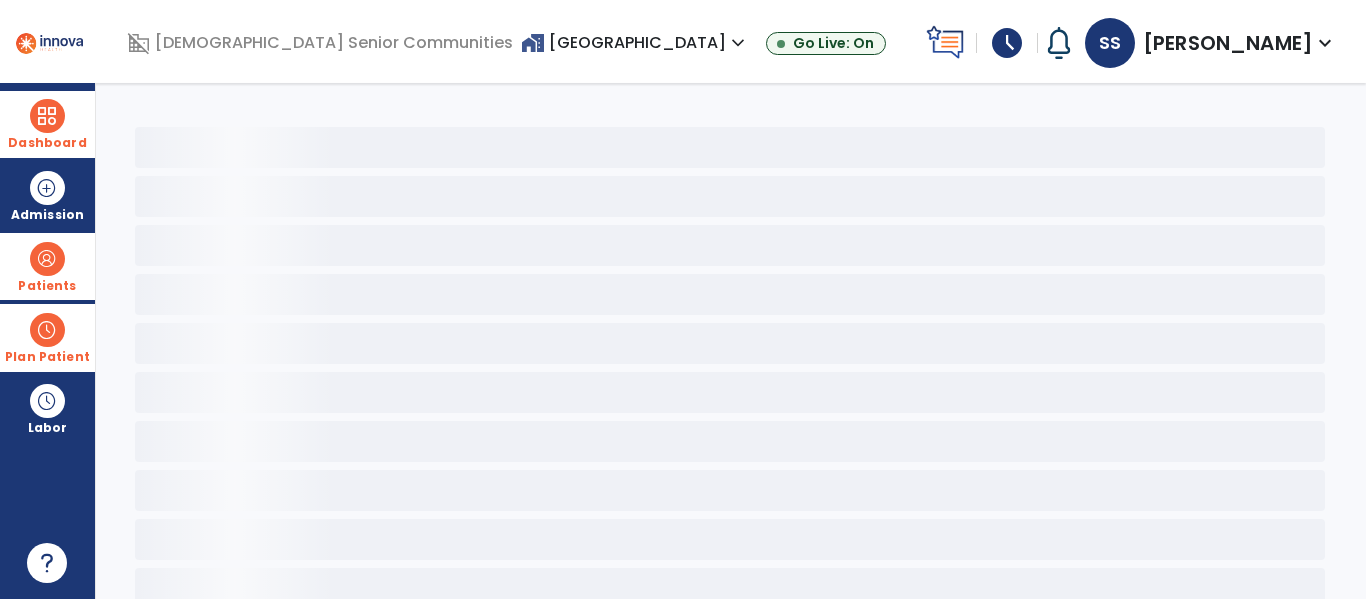 click at bounding box center (47, 259) 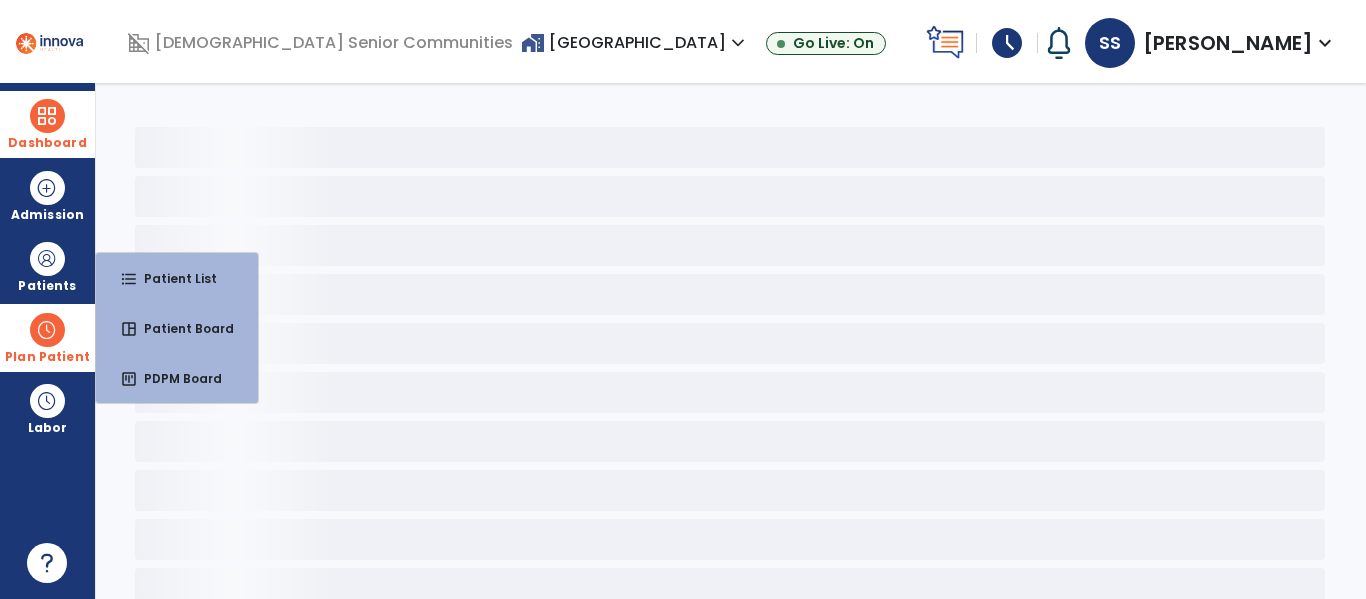 click on "Dashboard" at bounding box center (47, 124) 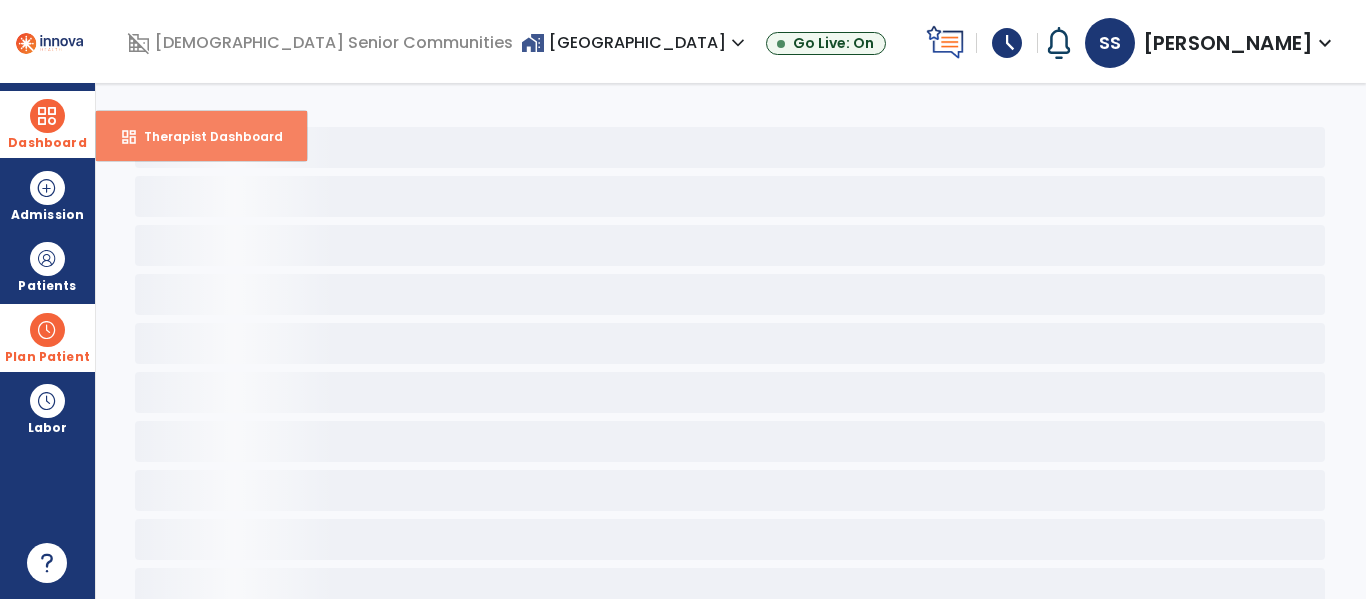 click on "Therapist Dashboard" at bounding box center [205, 136] 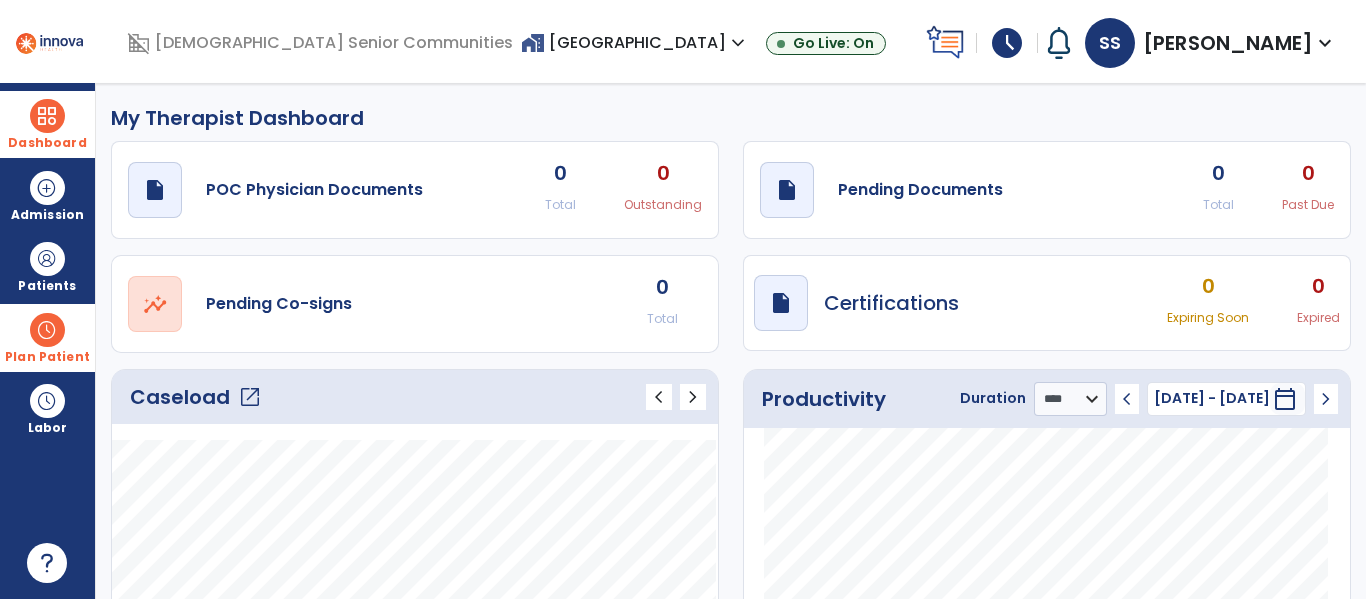 click on "open_in_new" 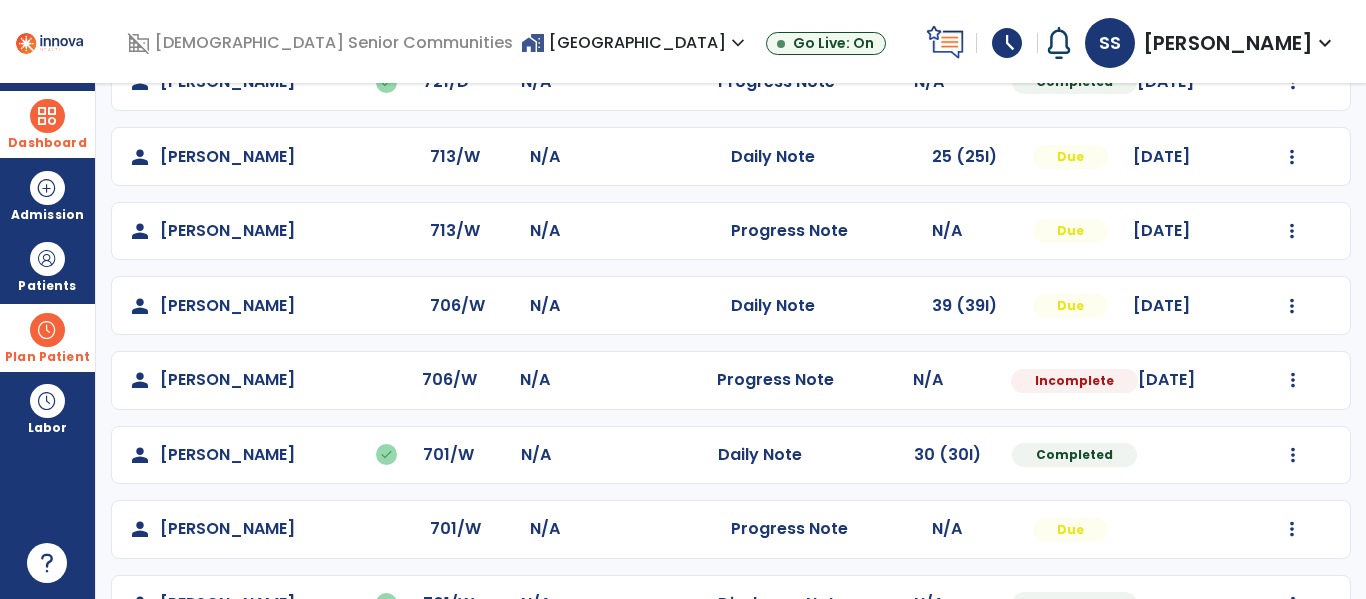 scroll, scrollTop: 947, scrollLeft: 0, axis: vertical 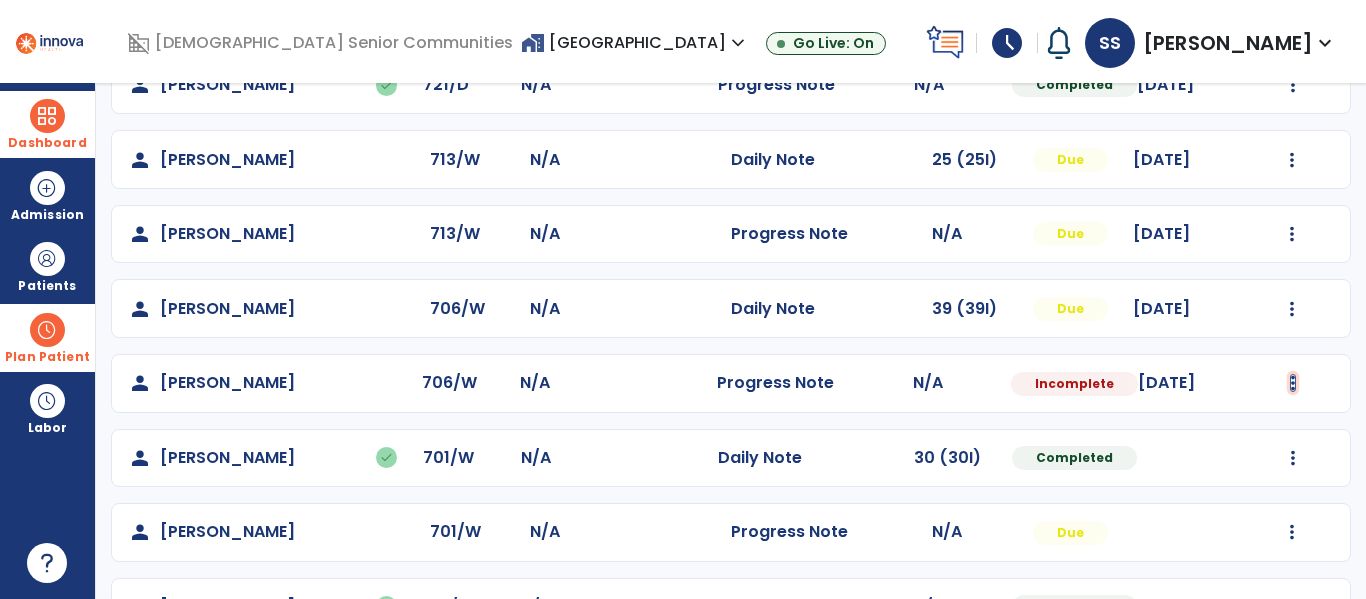 click at bounding box center [1292, -659] 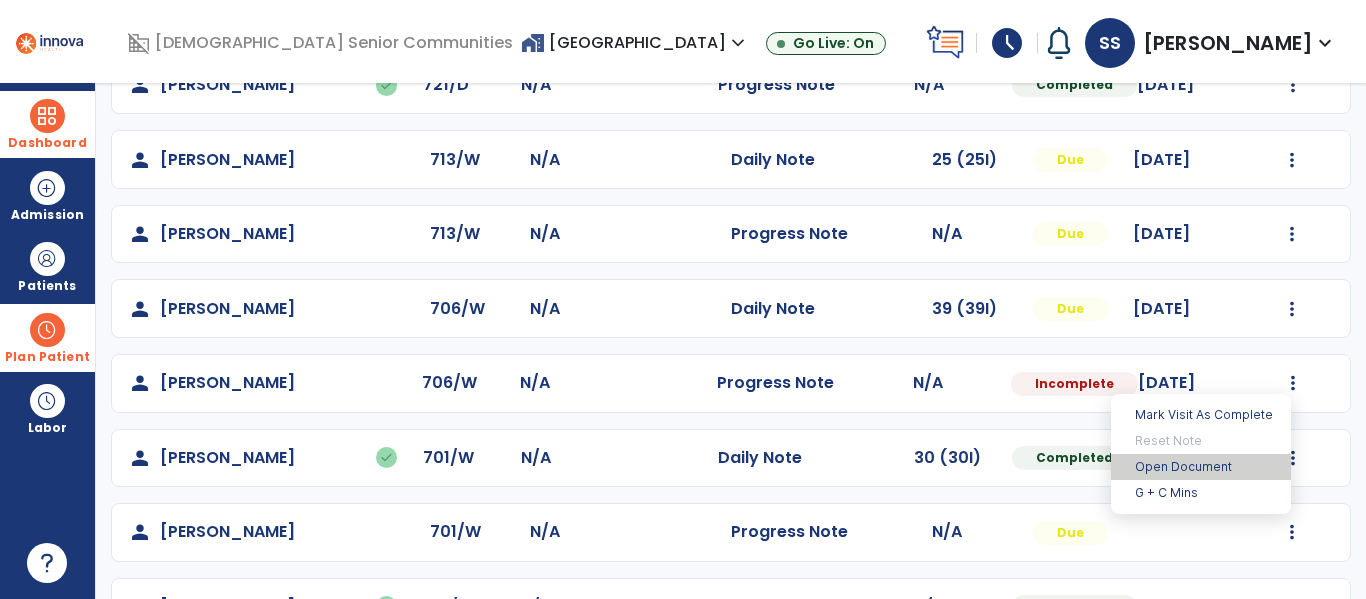 click on "Open Document" at bounding box center [1201, 467] 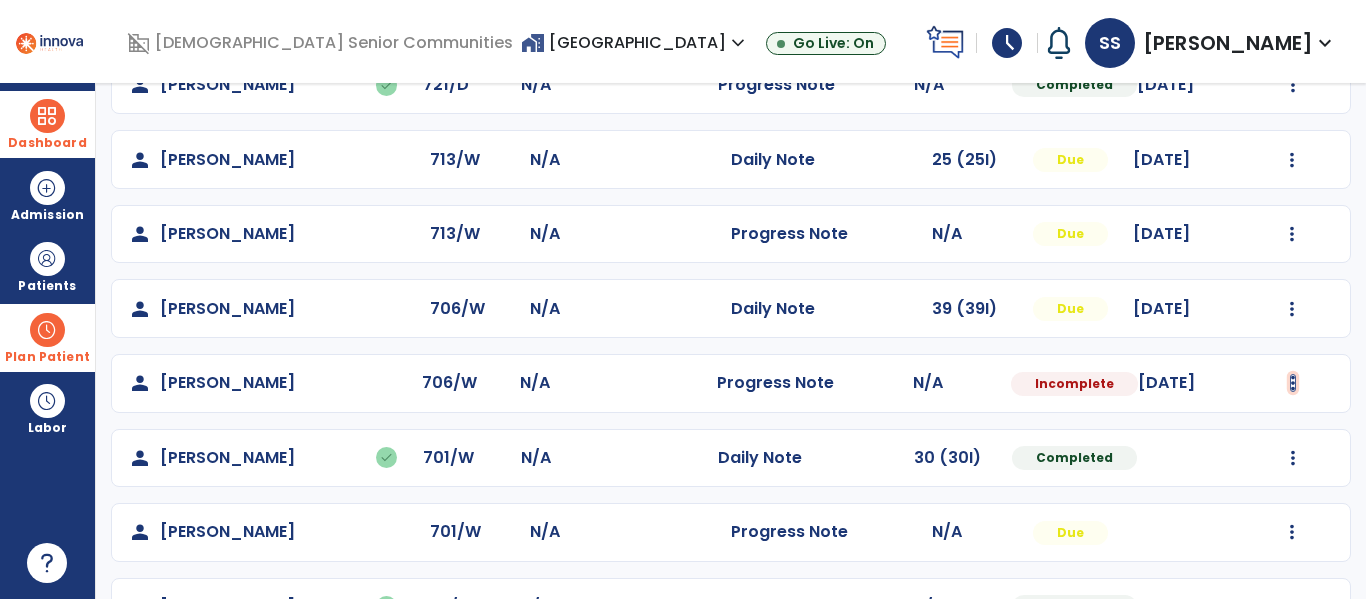 click at bounding box center [1292, -659] 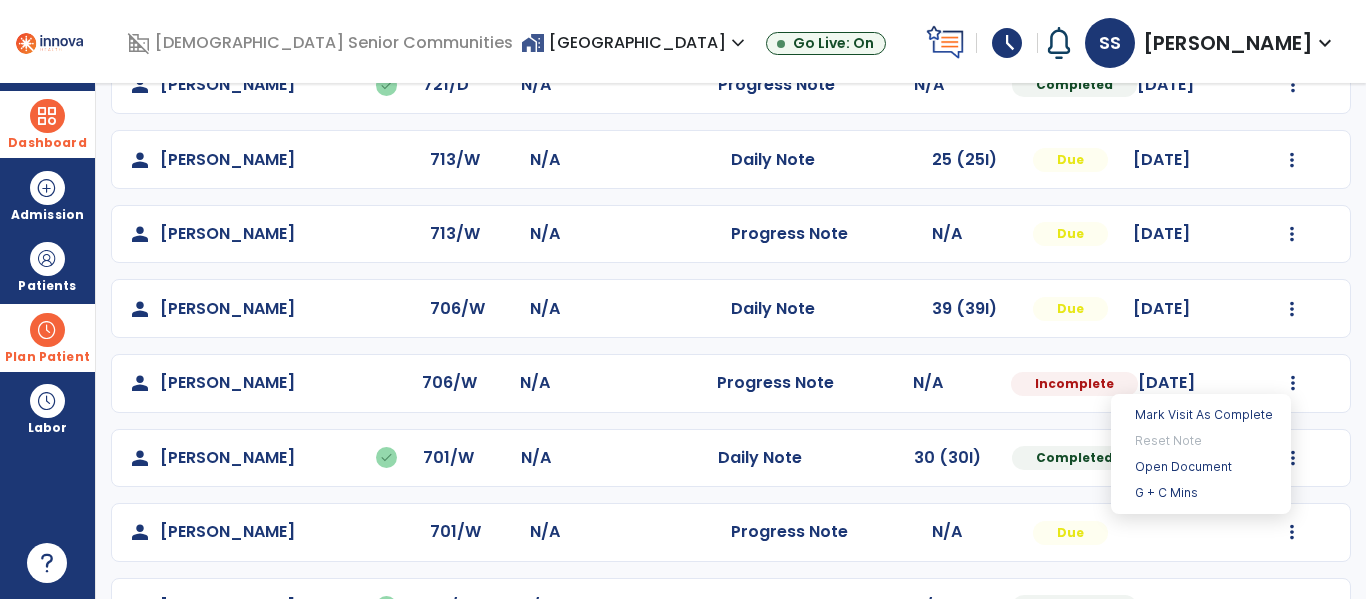 click on "**********" at bounding box center [731, 341] 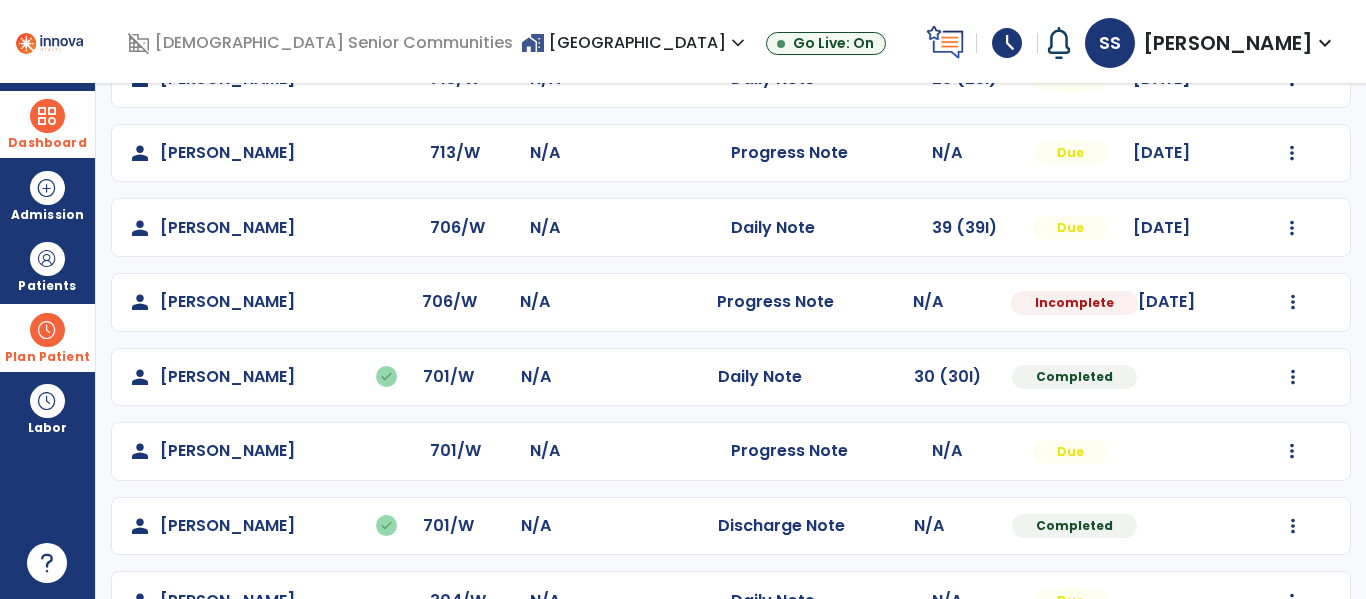 scroll, scrollTop: 979, scrollLeft: 0, axis: vertical 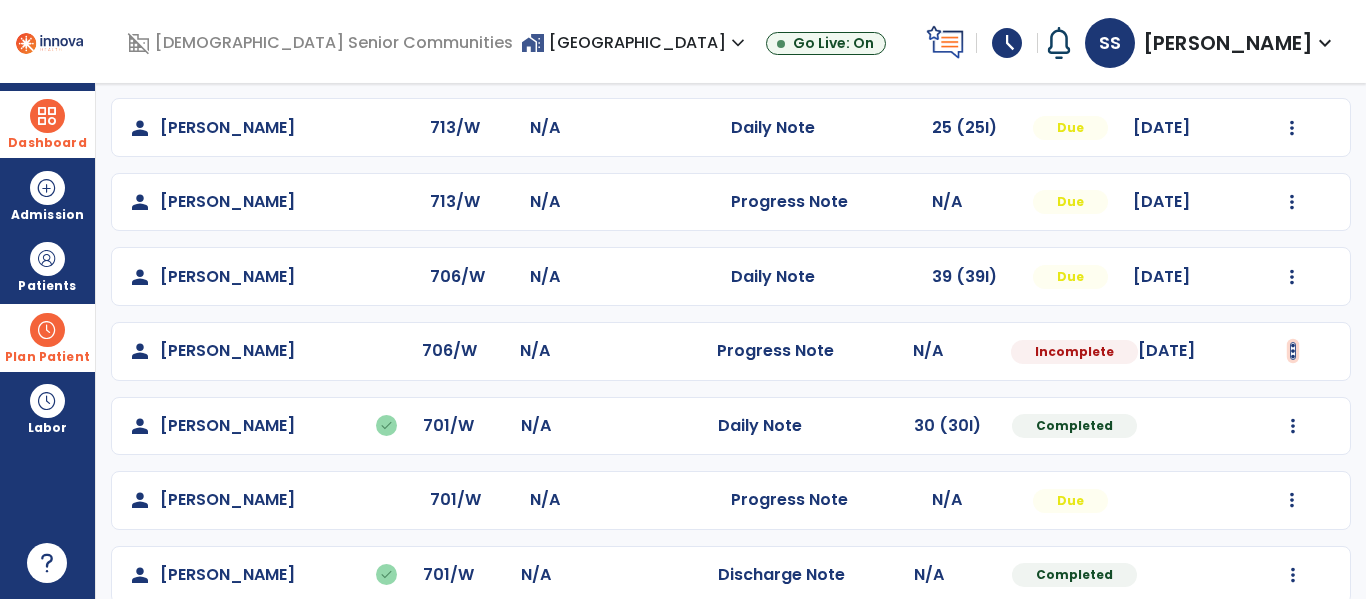 click at bounding box center (1292, -691) 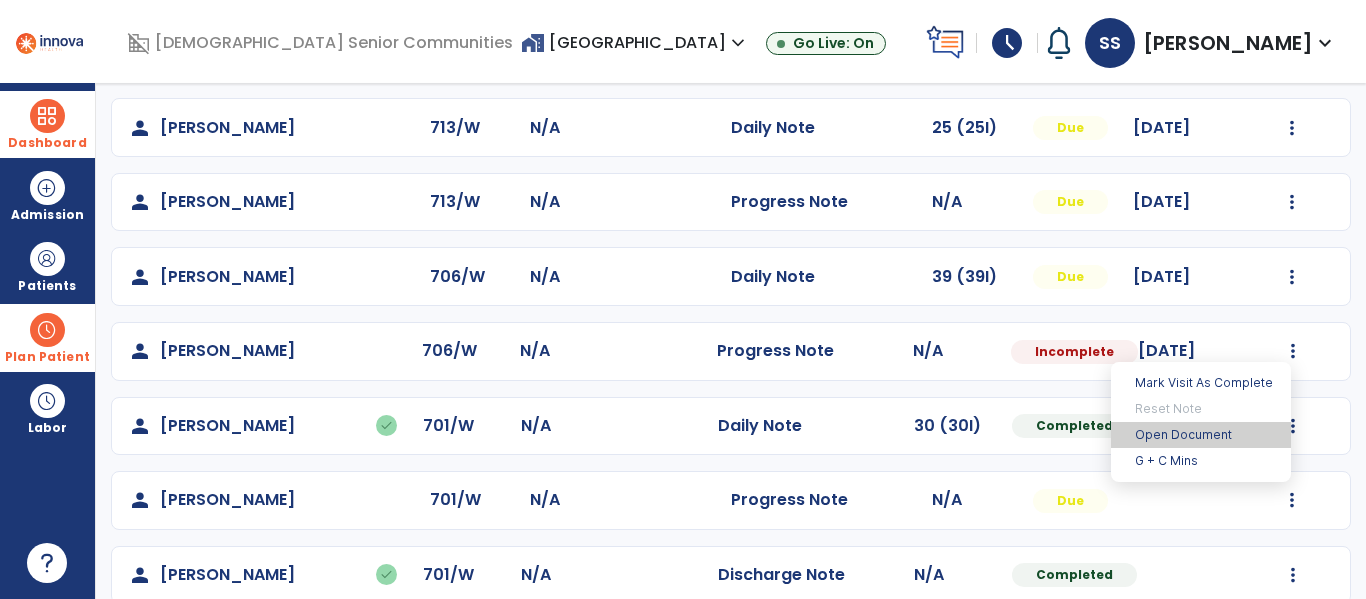 click on "Open Document" at bounding box center (1201, 435) 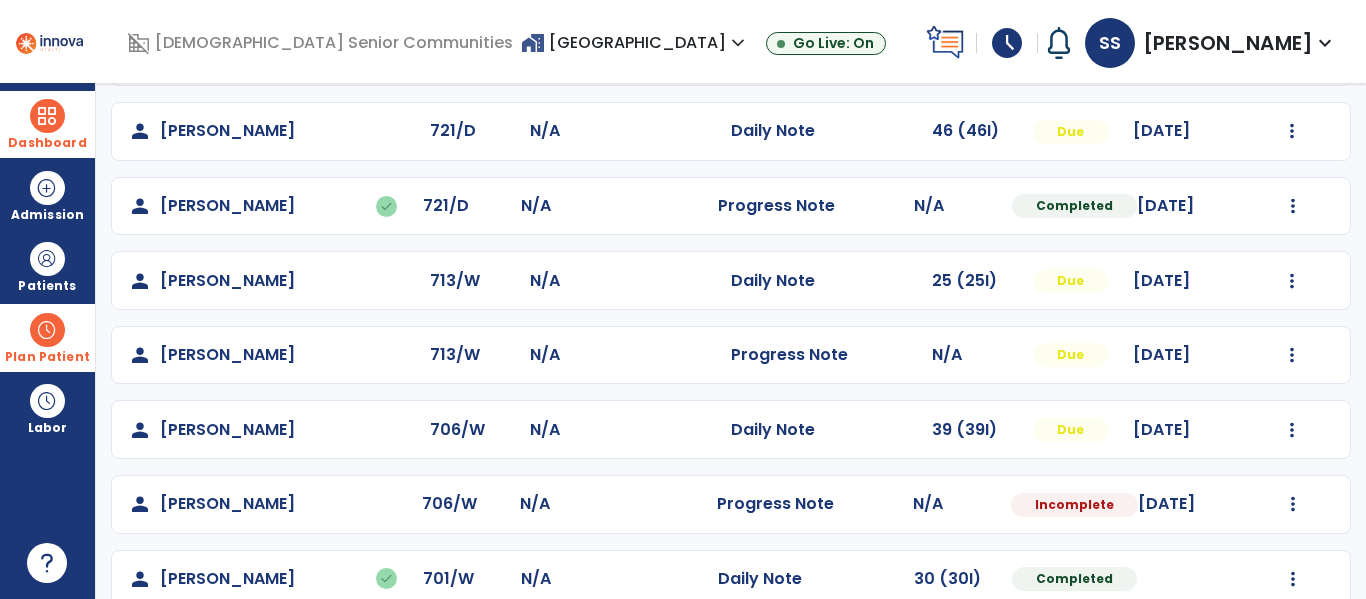 scroll, scrollTop: 824, scrollLeft: 0, axis: vertical 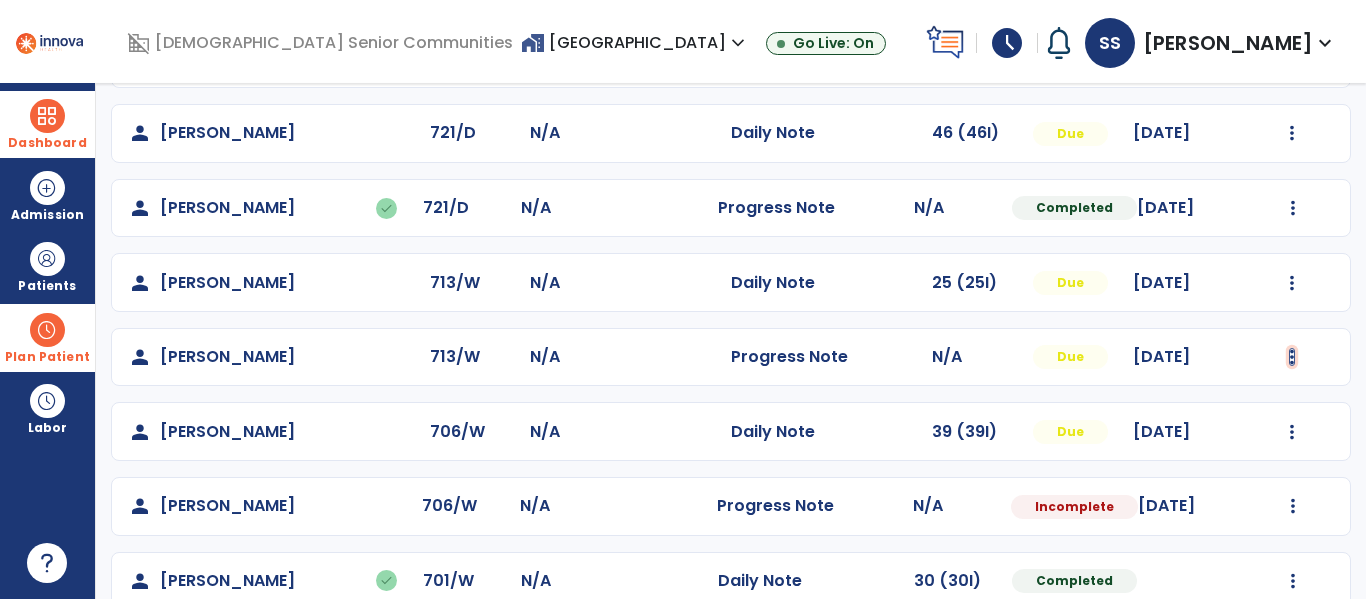 click at bounding box center [1292, -536] 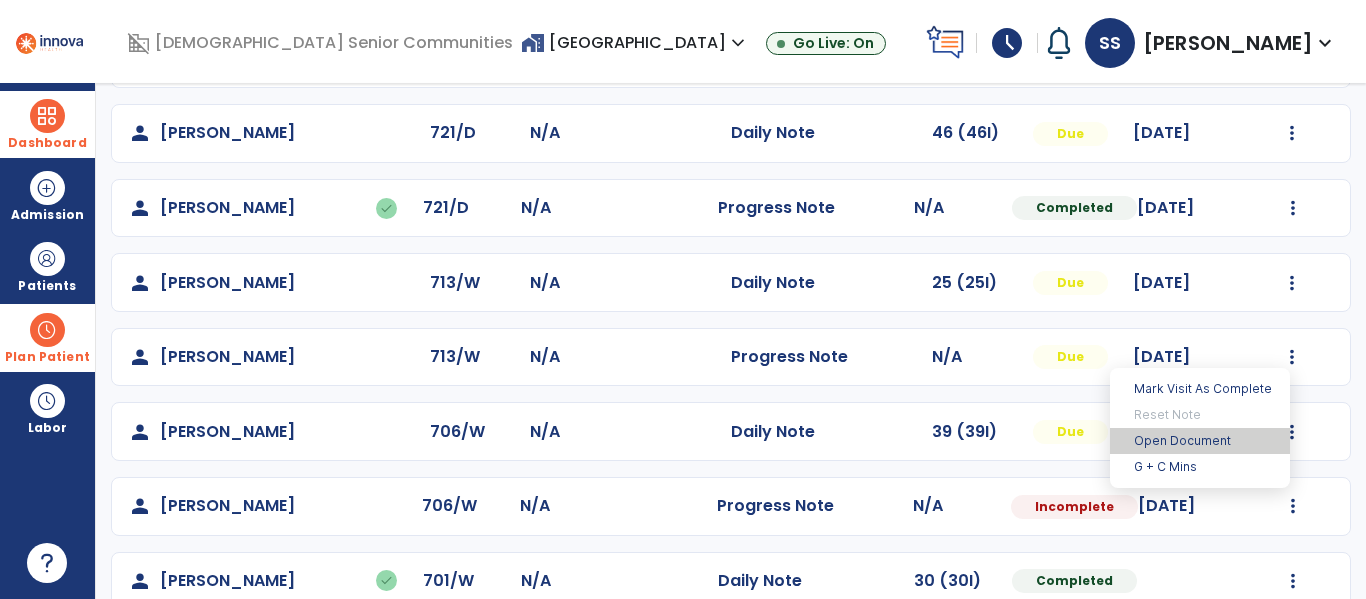 click on "Open Document" at bounding box center (1200, 441) 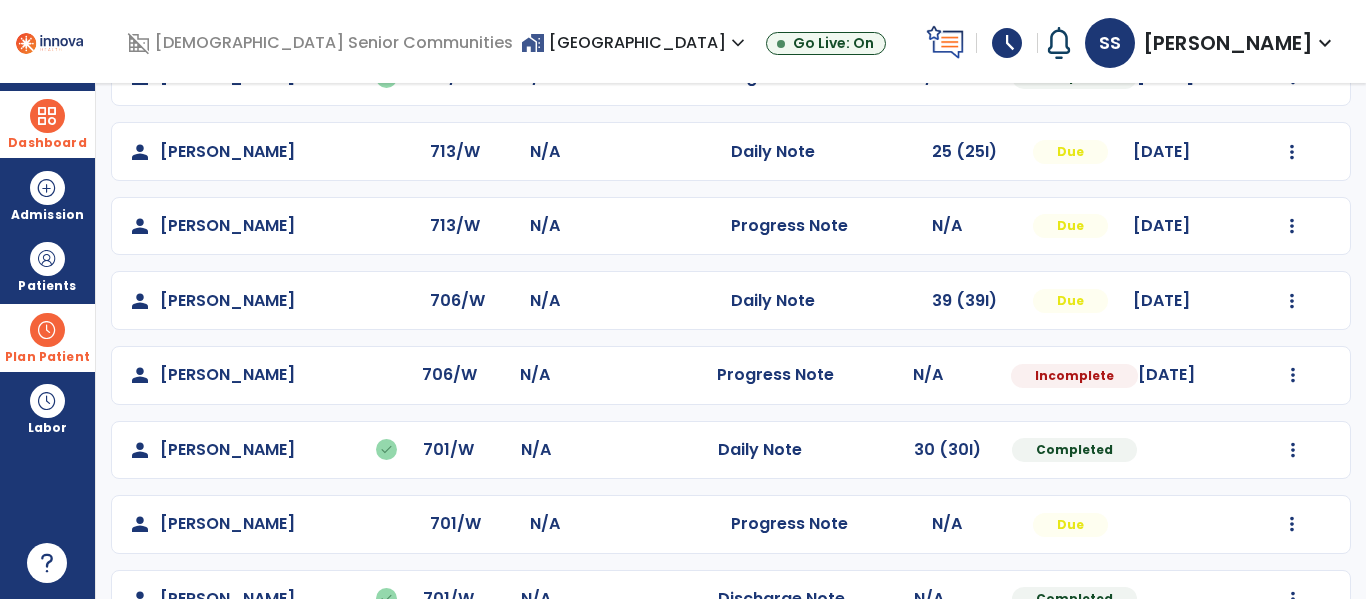 scroll, scrollTop: 976, scrollLeft: 0, axis: vertical 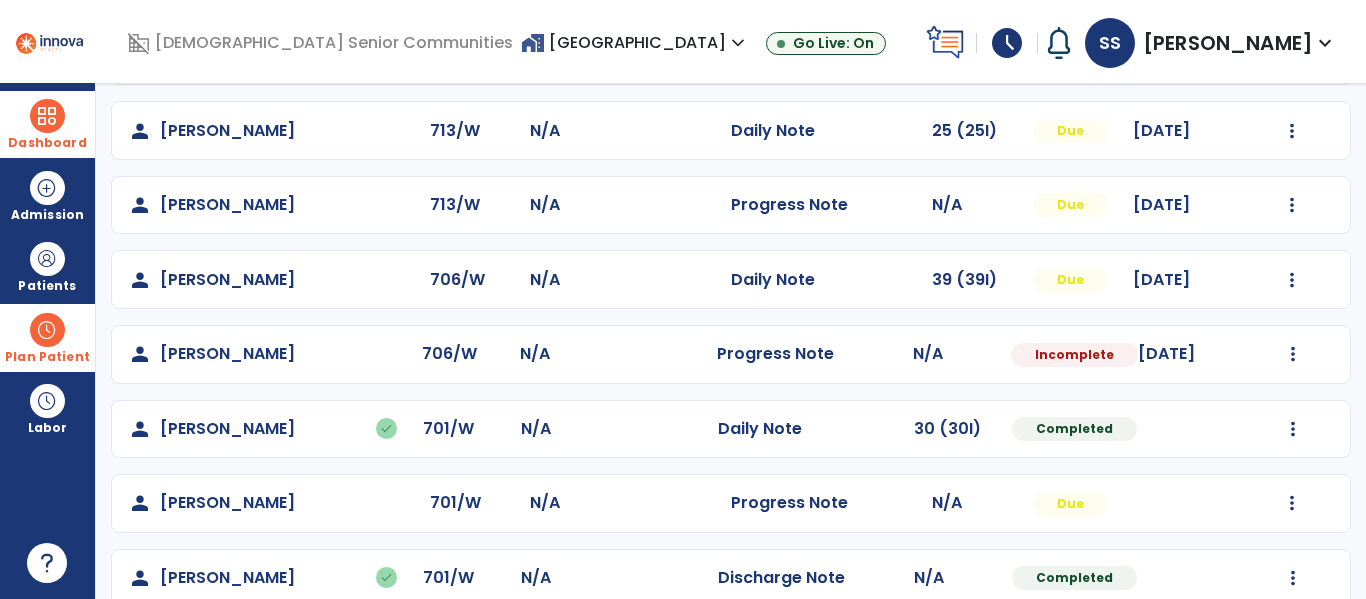 click on "Completed" 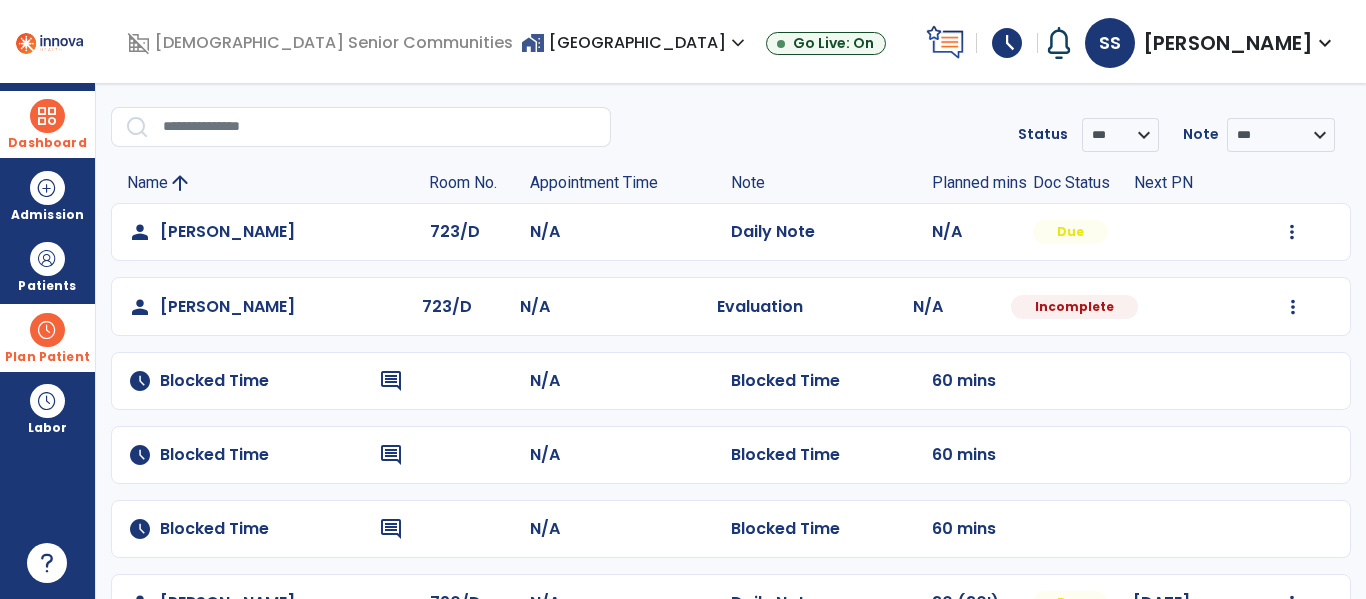 scroll, scrollTop: 57, scrollLeft: 0, axis: vertical 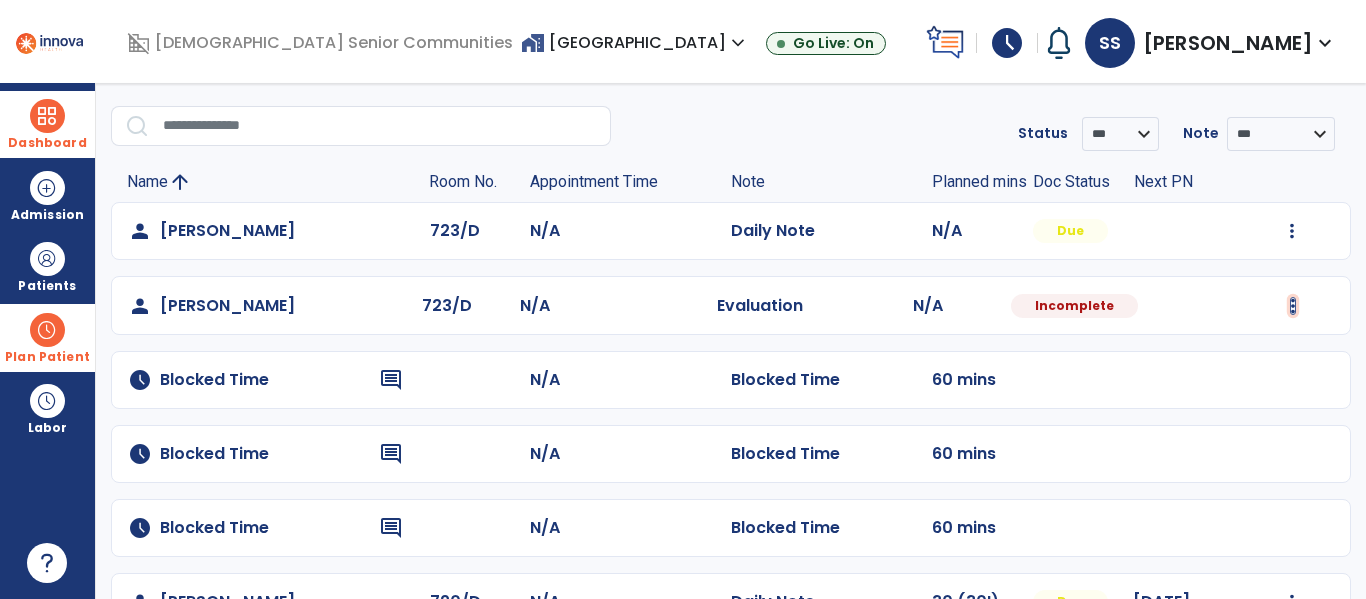 click at bounding box center (1292, 231) 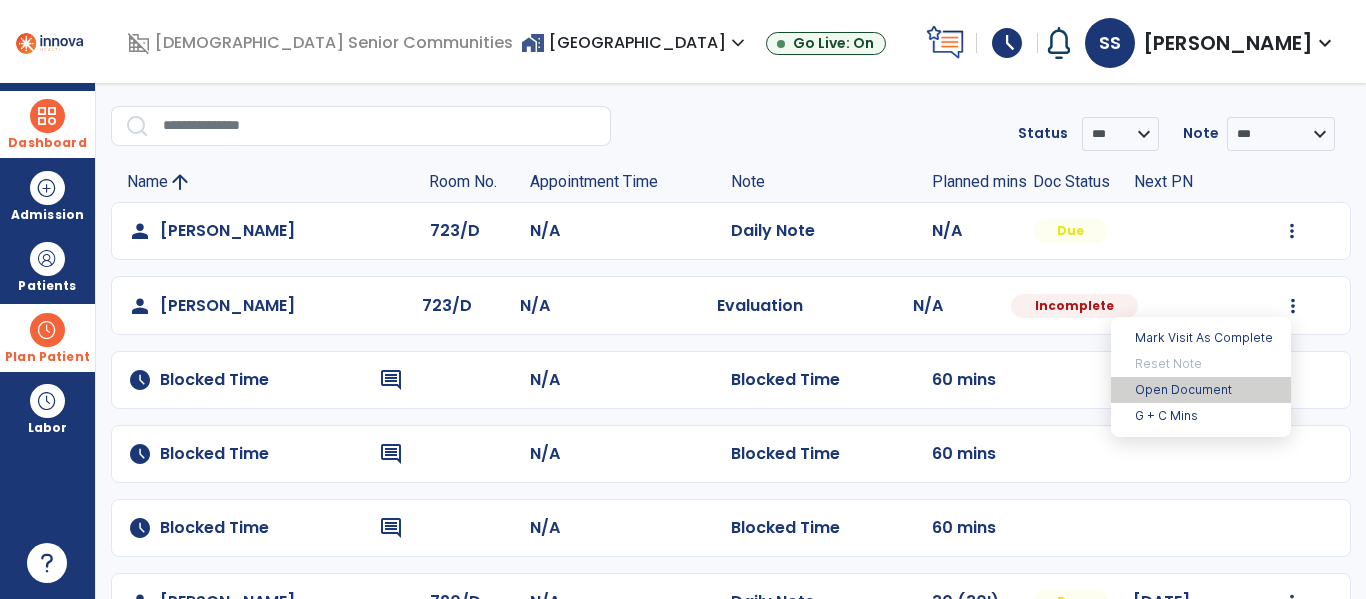 click on "Open Document" at bounding box center [1201, 390] 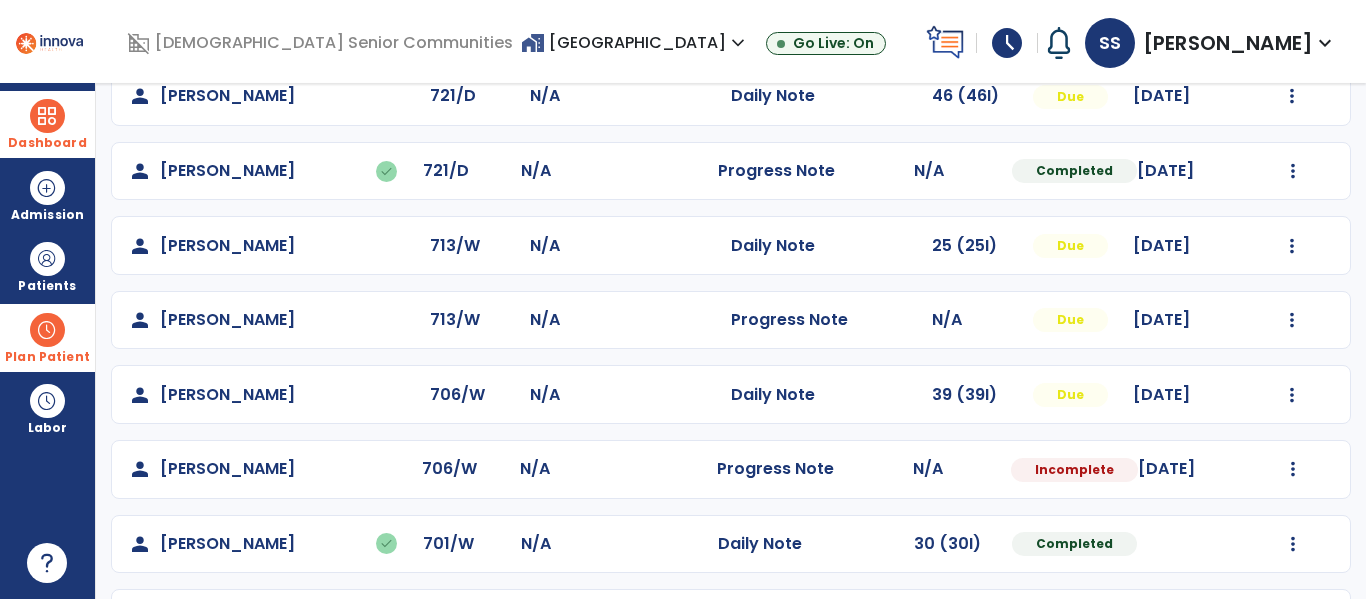scroll, scrollTop: 887, scrollLeft: 0, axis: vertical 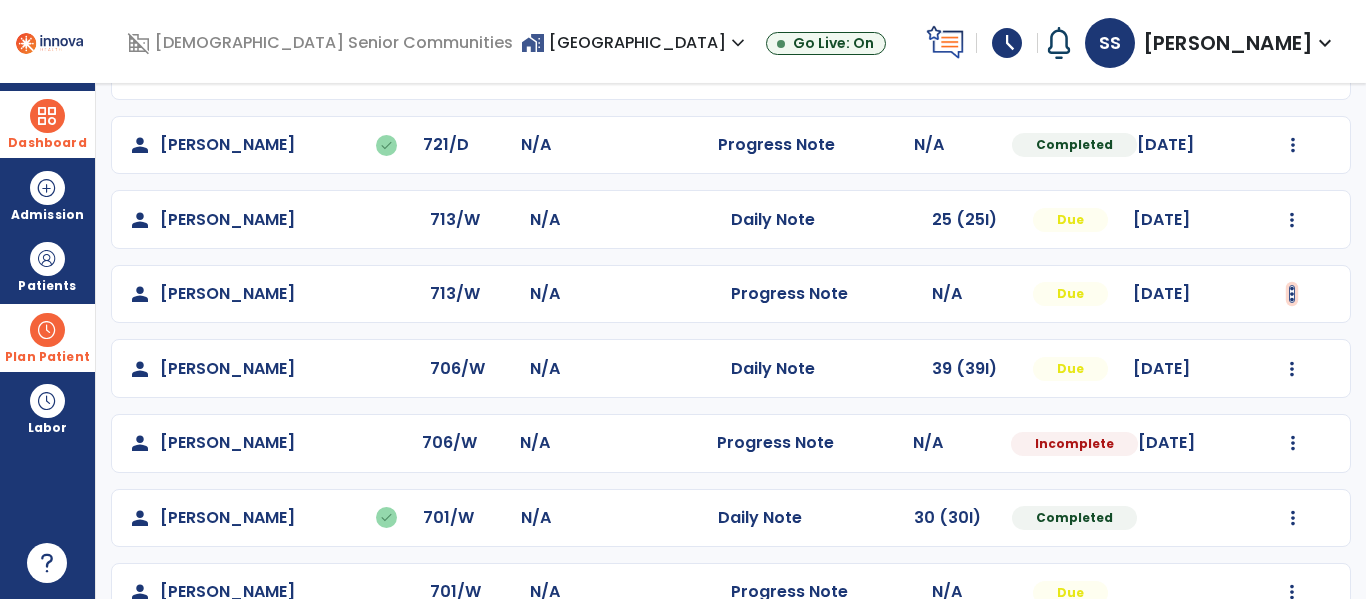 click at bounding box center [1292, -599] 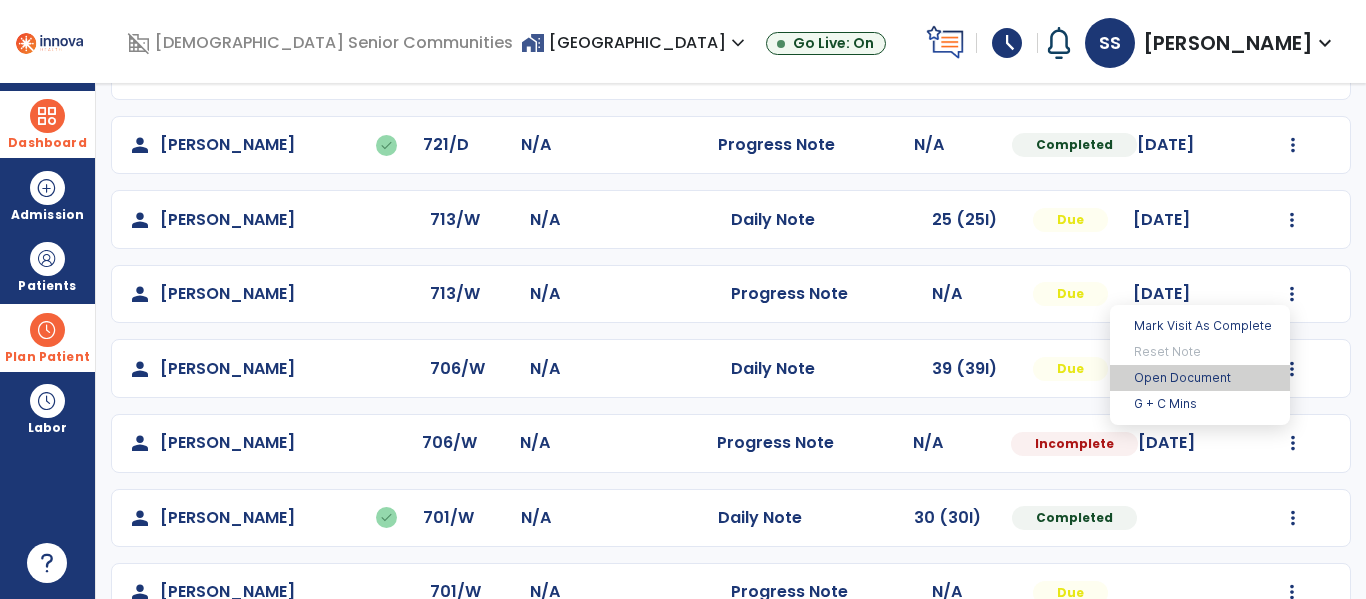 click on "Open Document" at bounding box center [1200, 378] 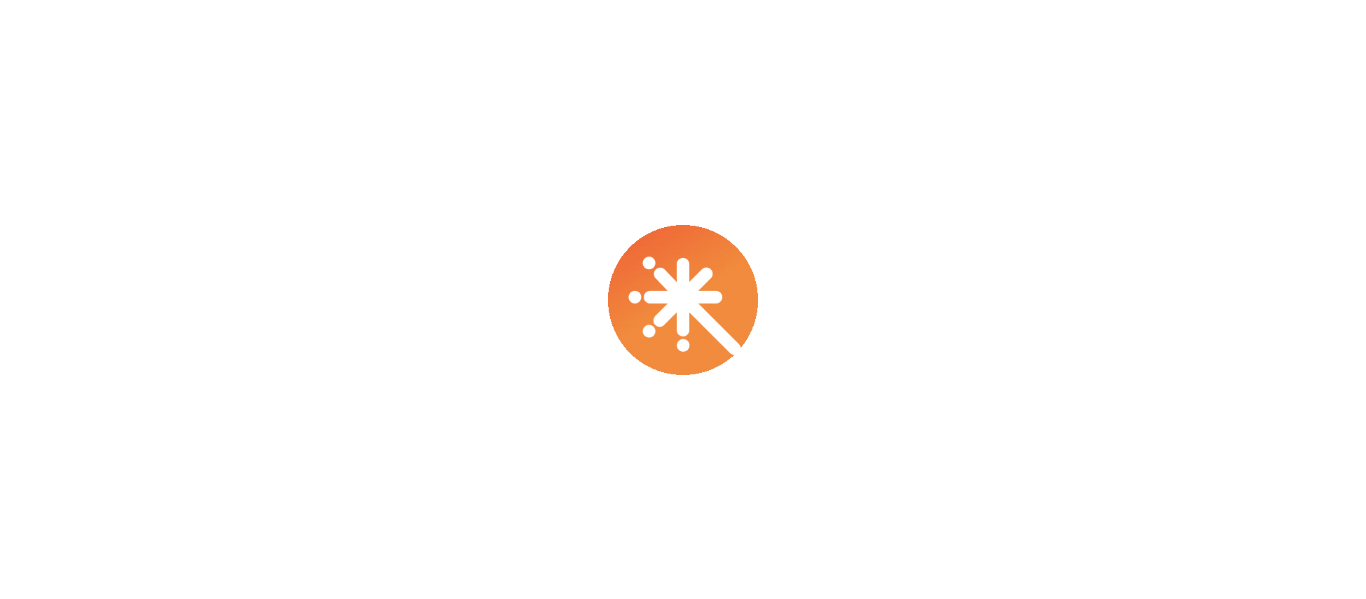 scroll, scrollTop: 0, scrollLeft: 0, axis: both 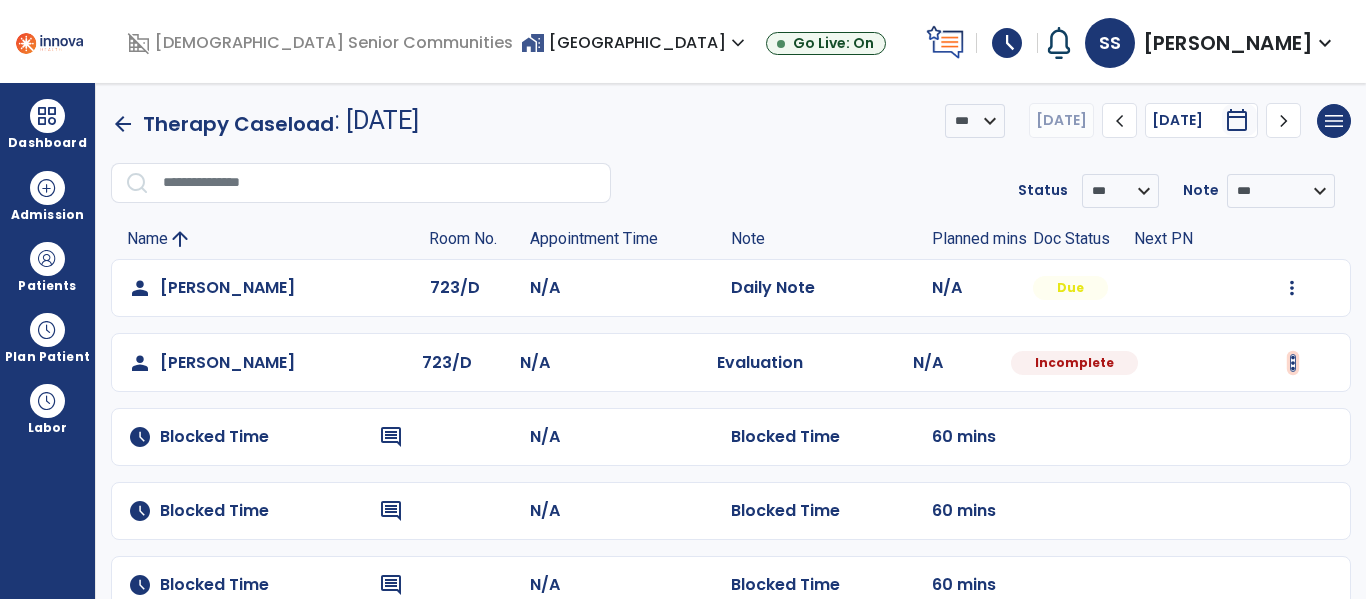 click at bounding box center [1292, 288] 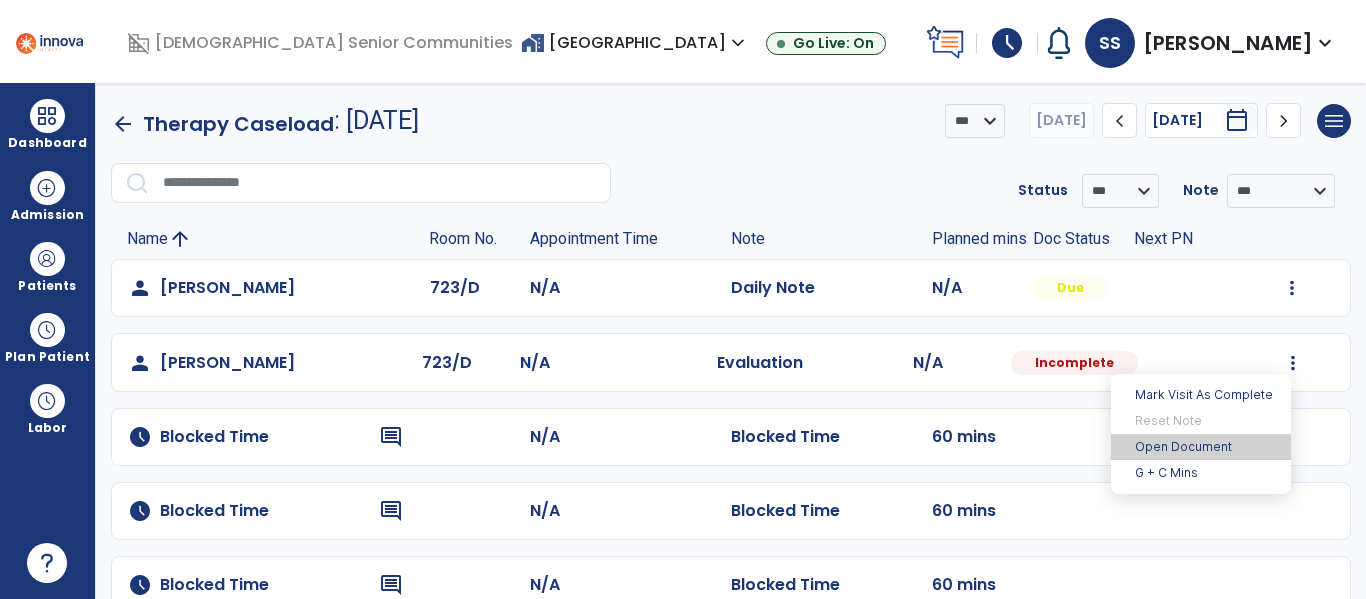 click on "Open Document" at bounding box center (1201, 447) 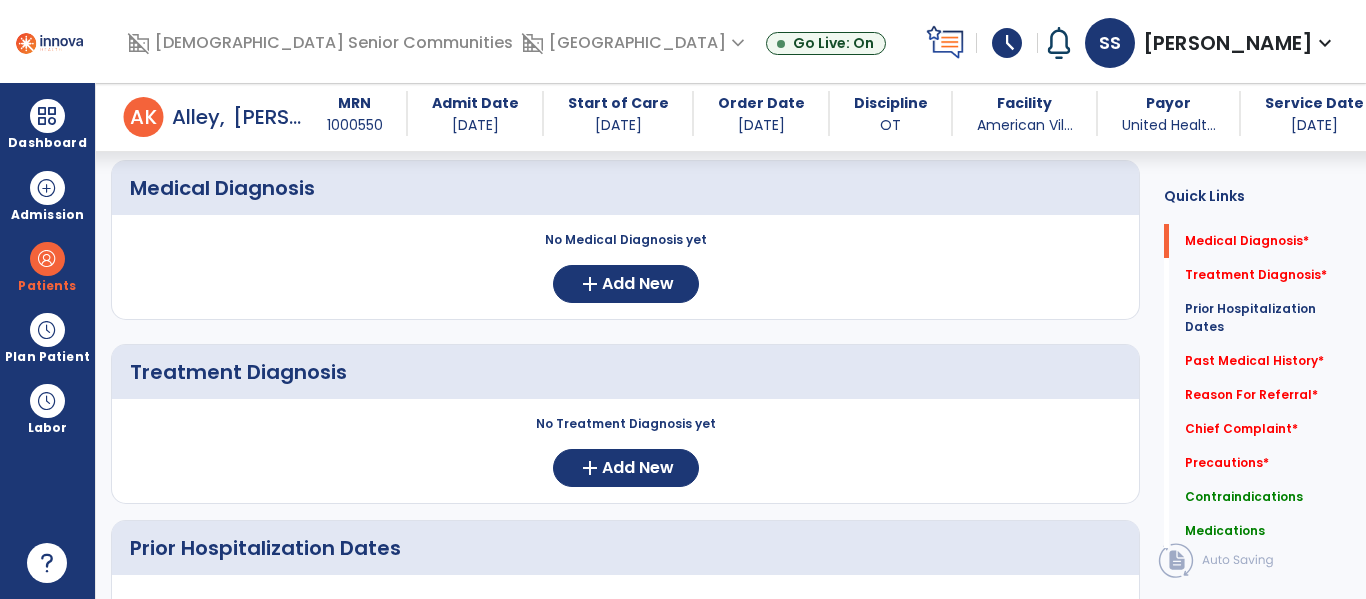 scroll, scrollTop: 257, scrollLeft: 0, axis: vertical 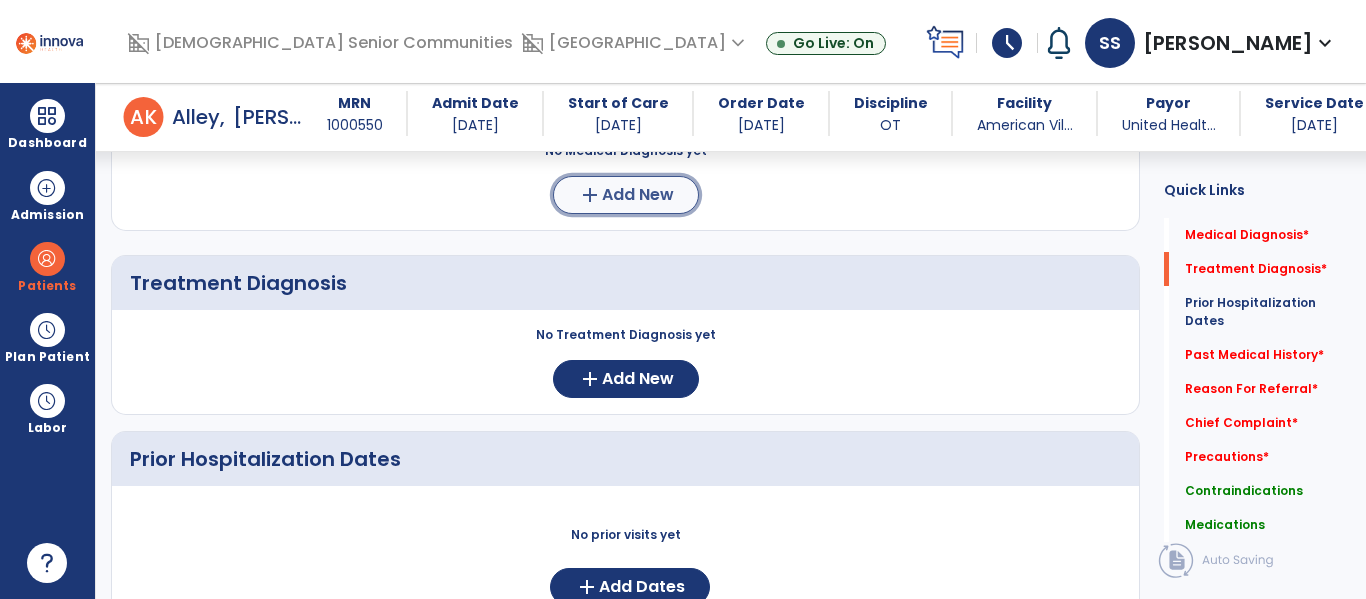 click on "add  Add New" 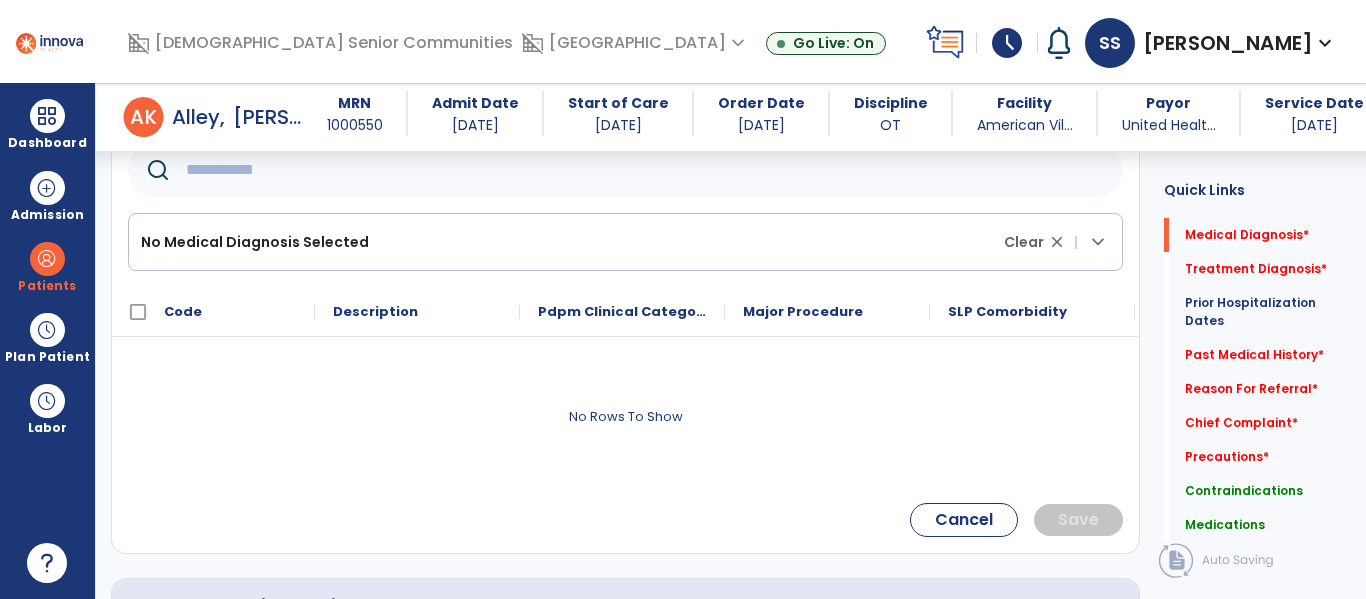 click 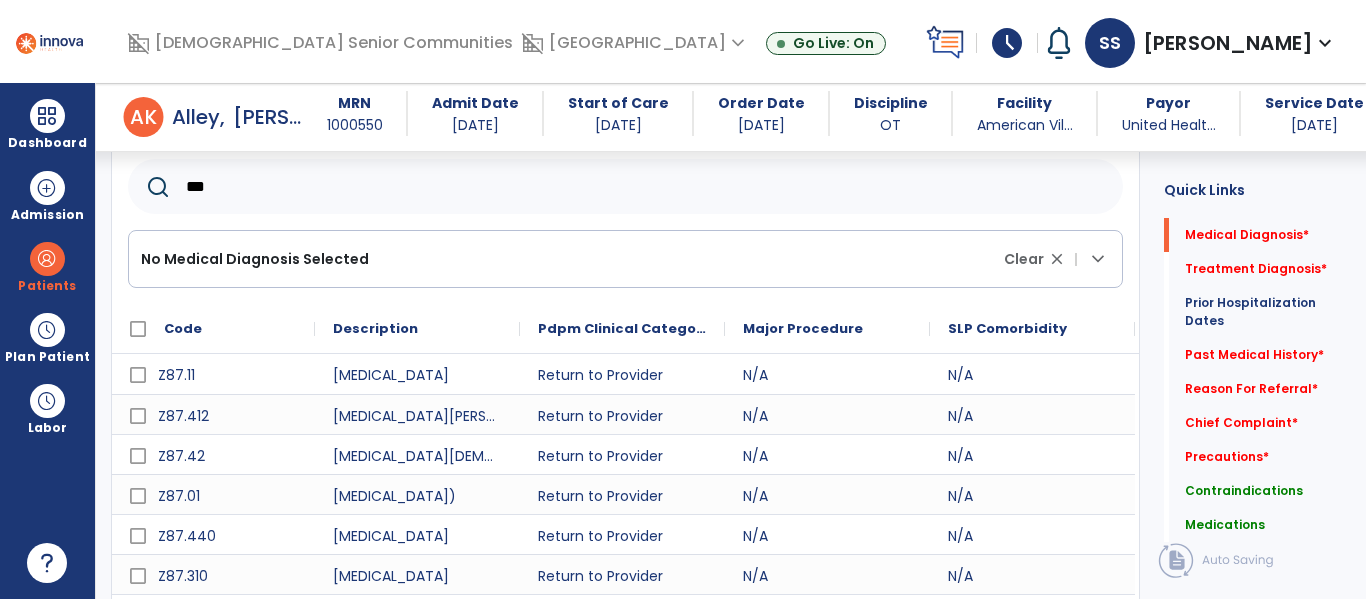 scroll, scrollTop: 236, scrollLeft: 0, axis: vertical 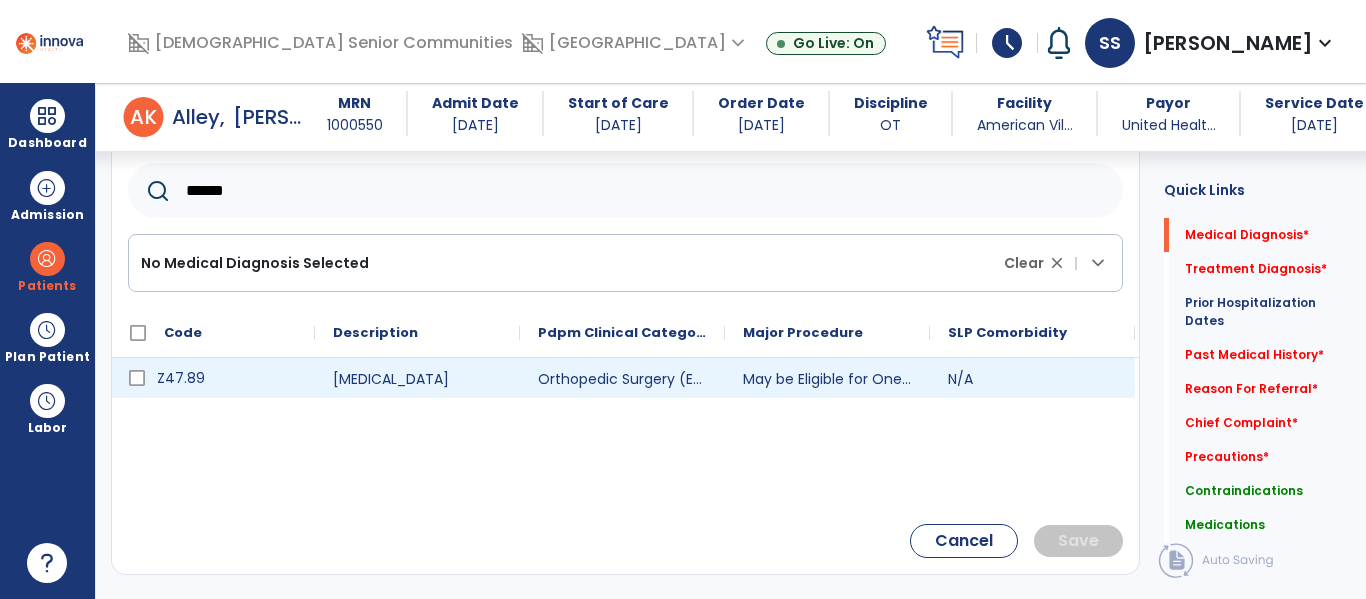 click 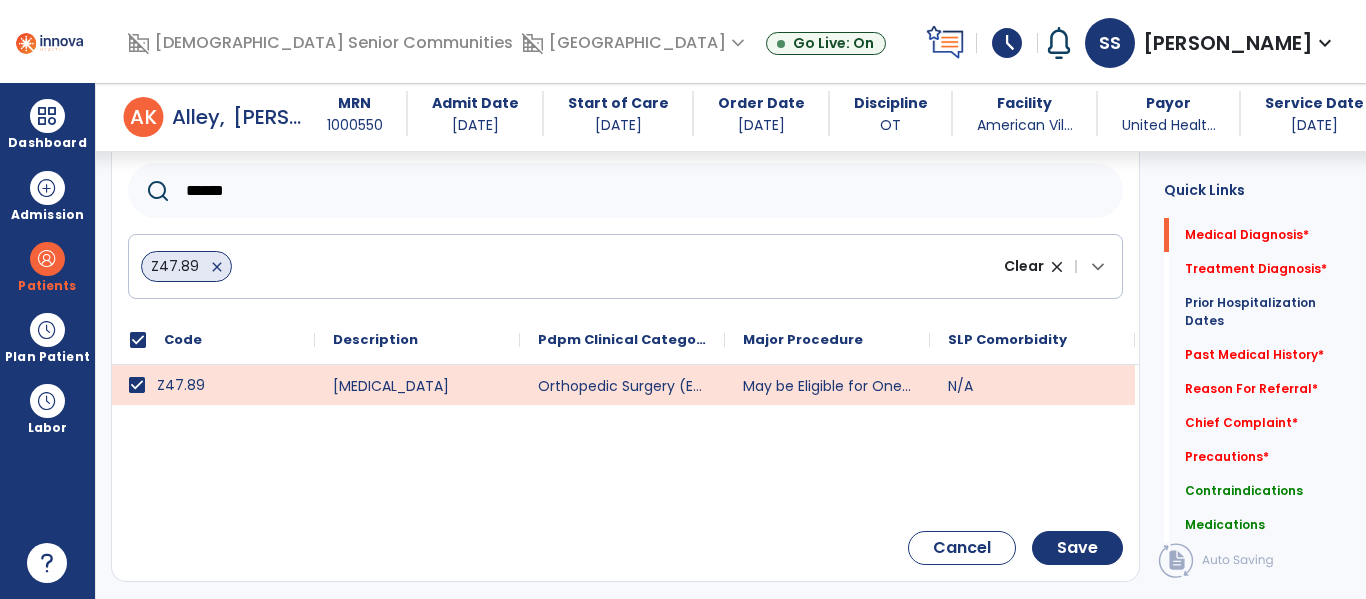 click on "******" 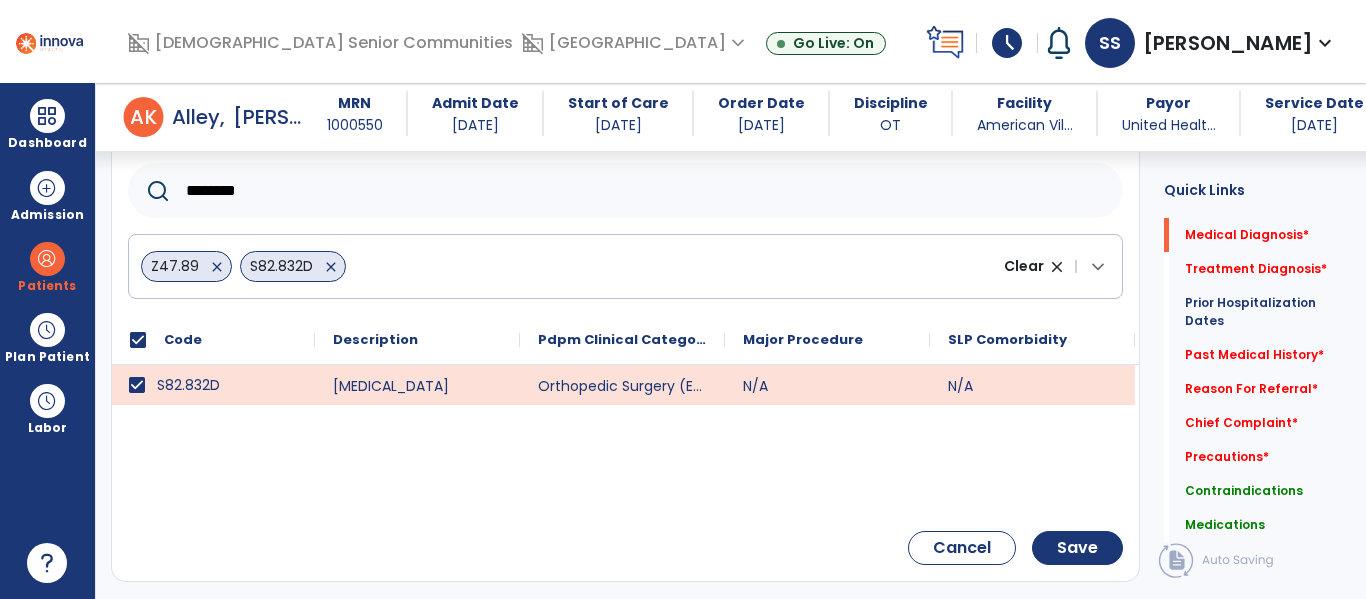 click on "********" 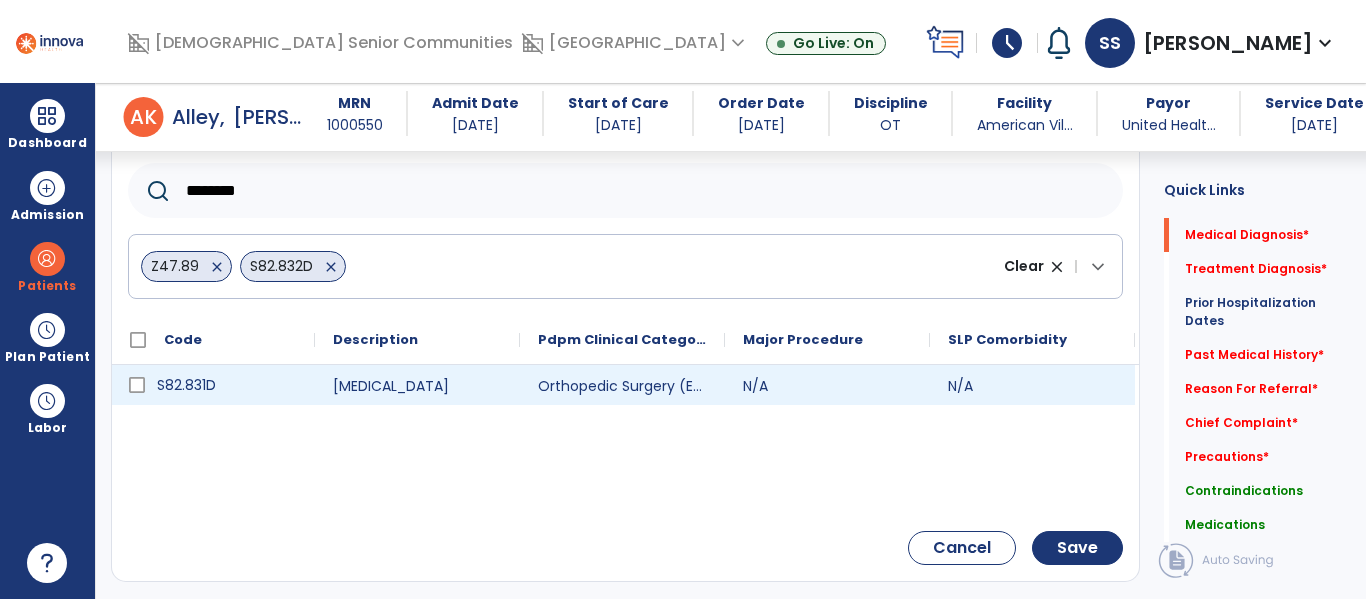 type on "********" 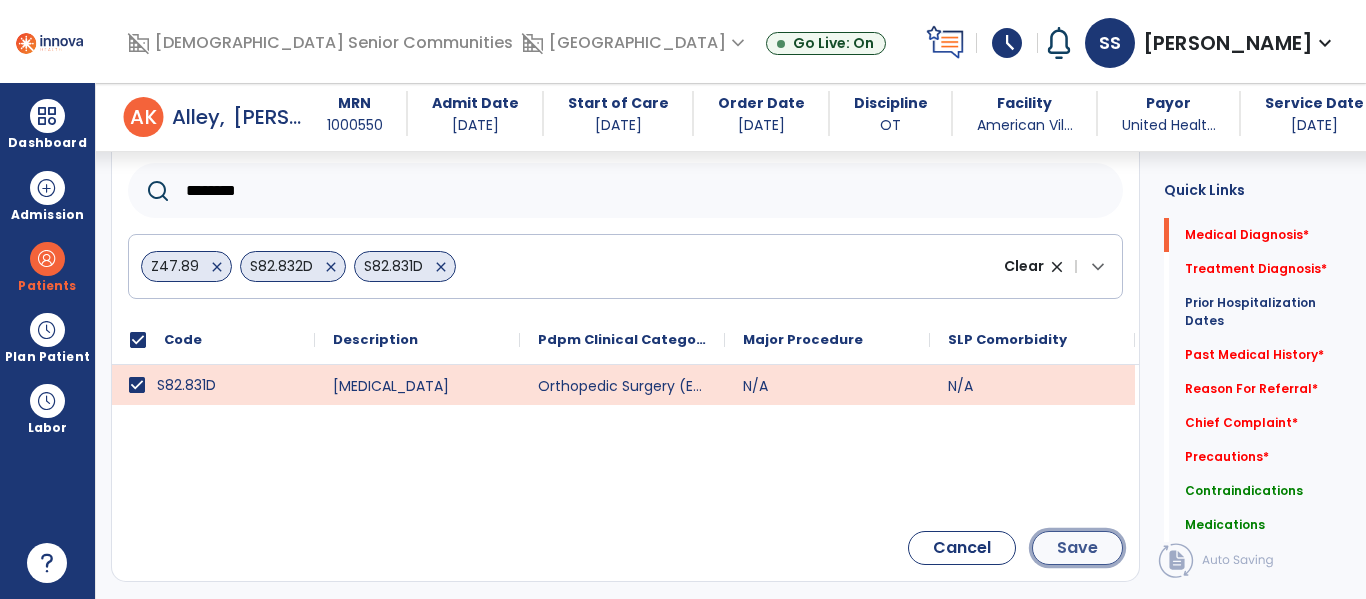 click on "Save" 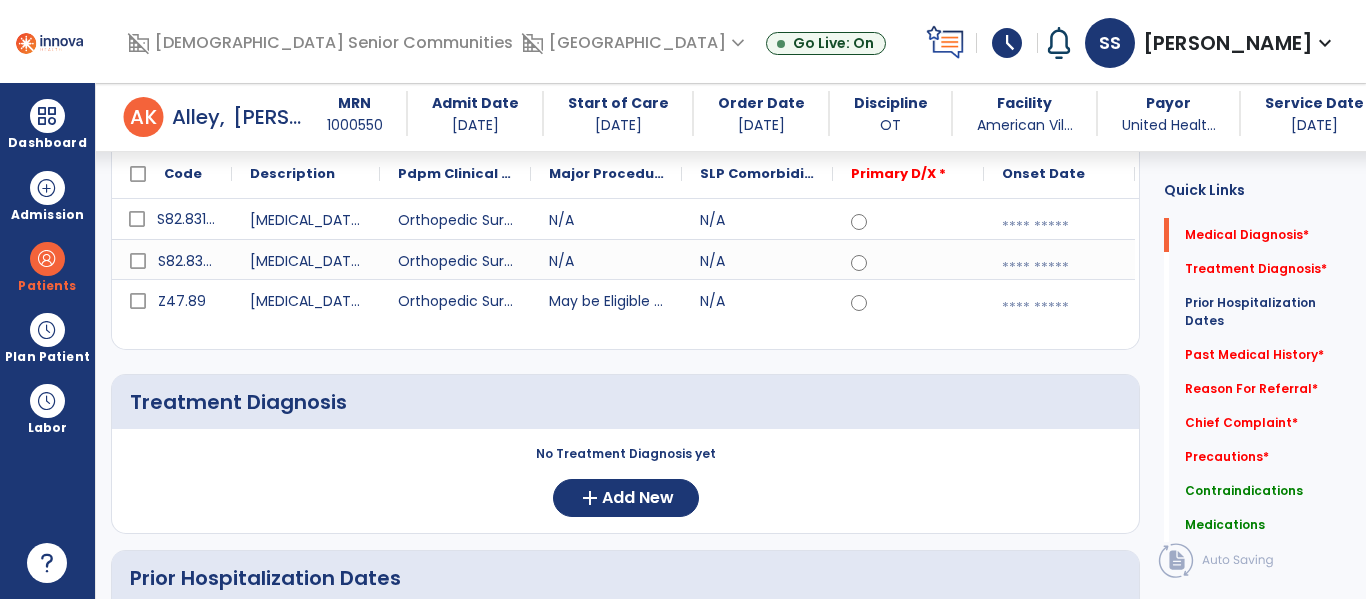 scroll, scrollTop: 154, scrollLeft: 0, axis: vertical 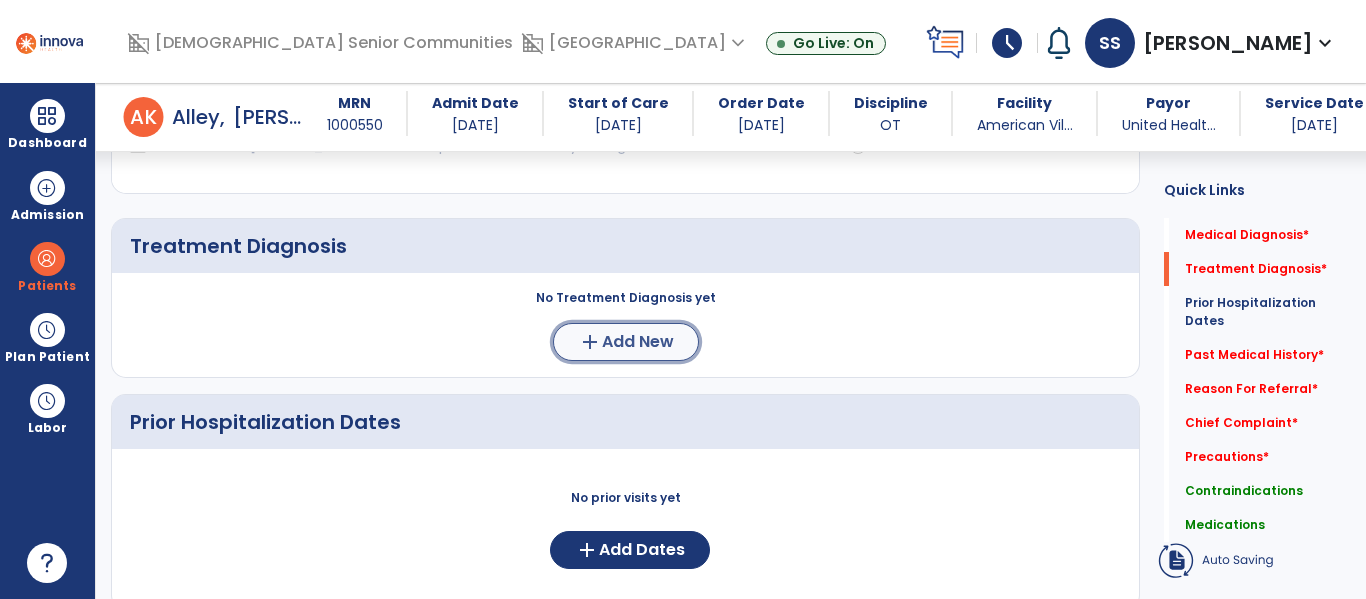 click on "Add New" 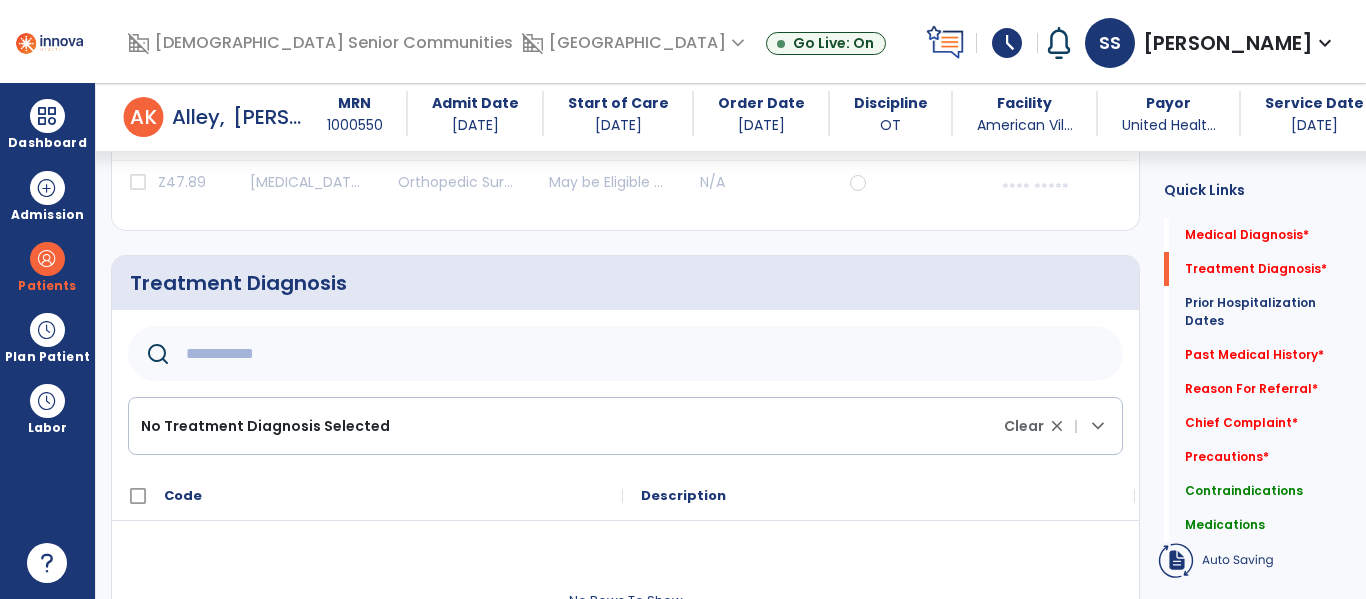 scroll, scrollTop: 367, scrollLeft: 0, axis: vertical 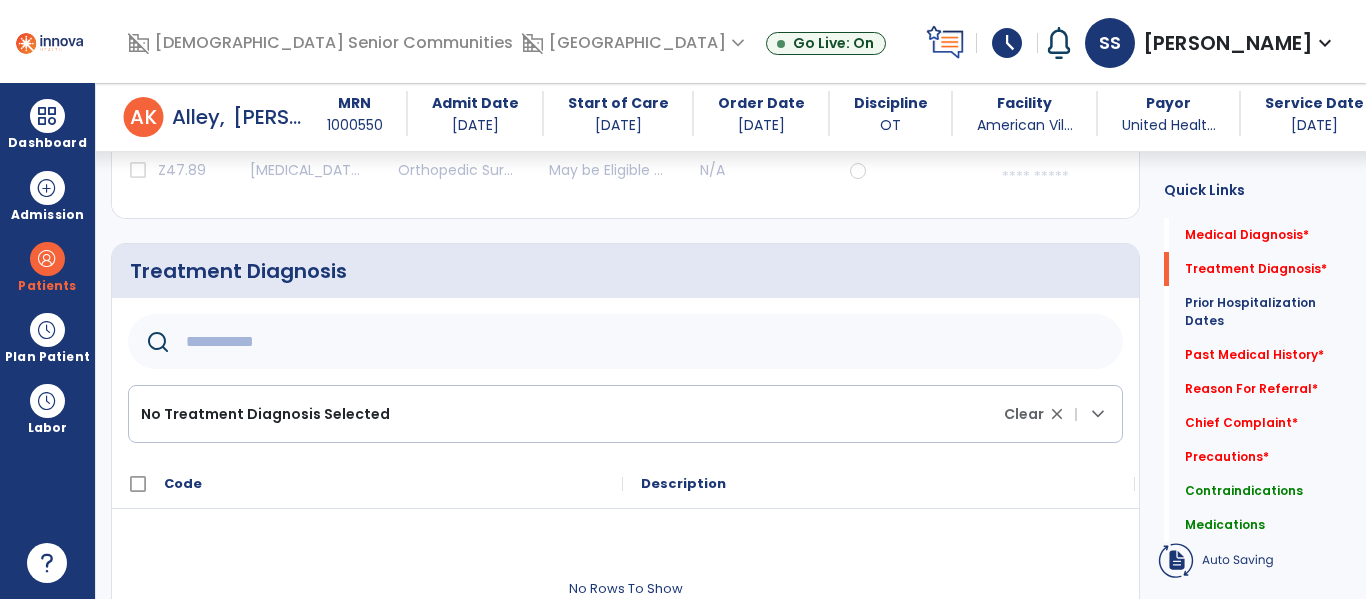 click 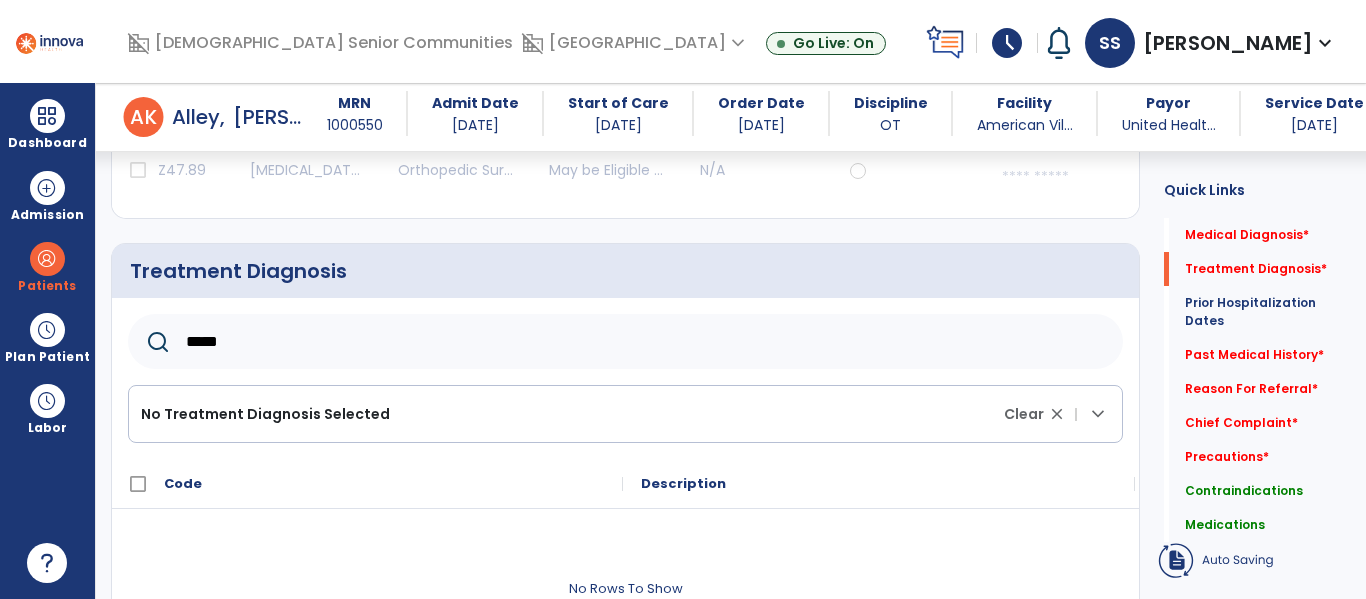 type on "******" 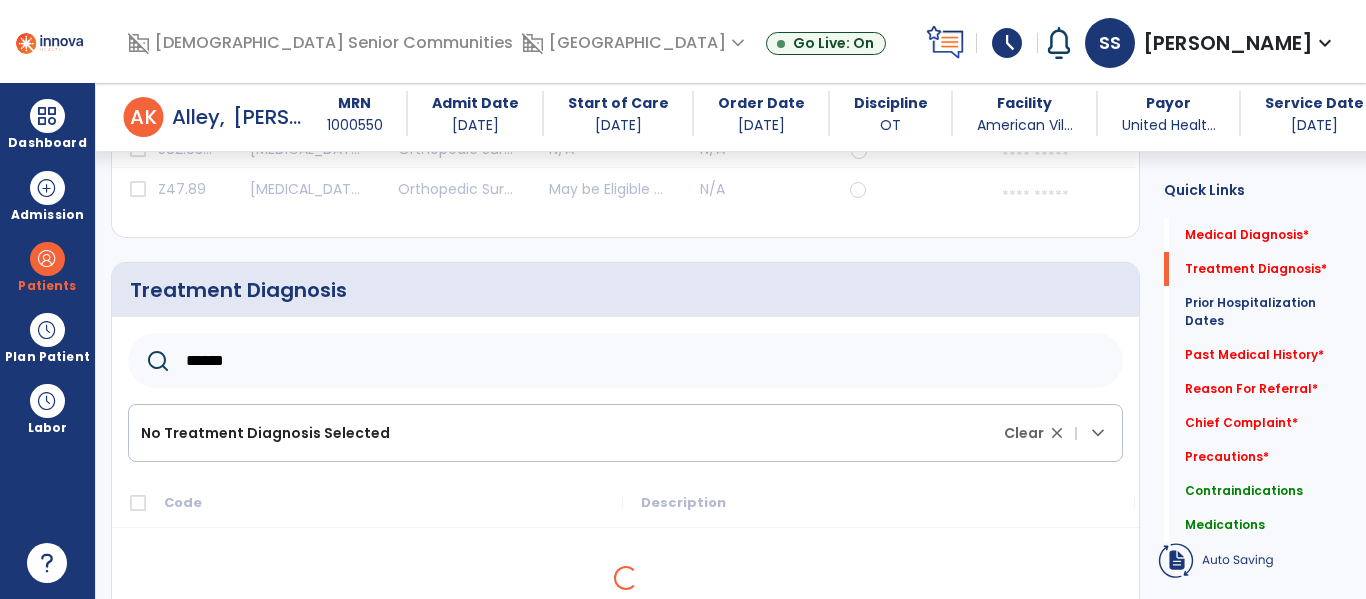 scroll, scrollTop: 0, scrollLeft: 0, axis: both 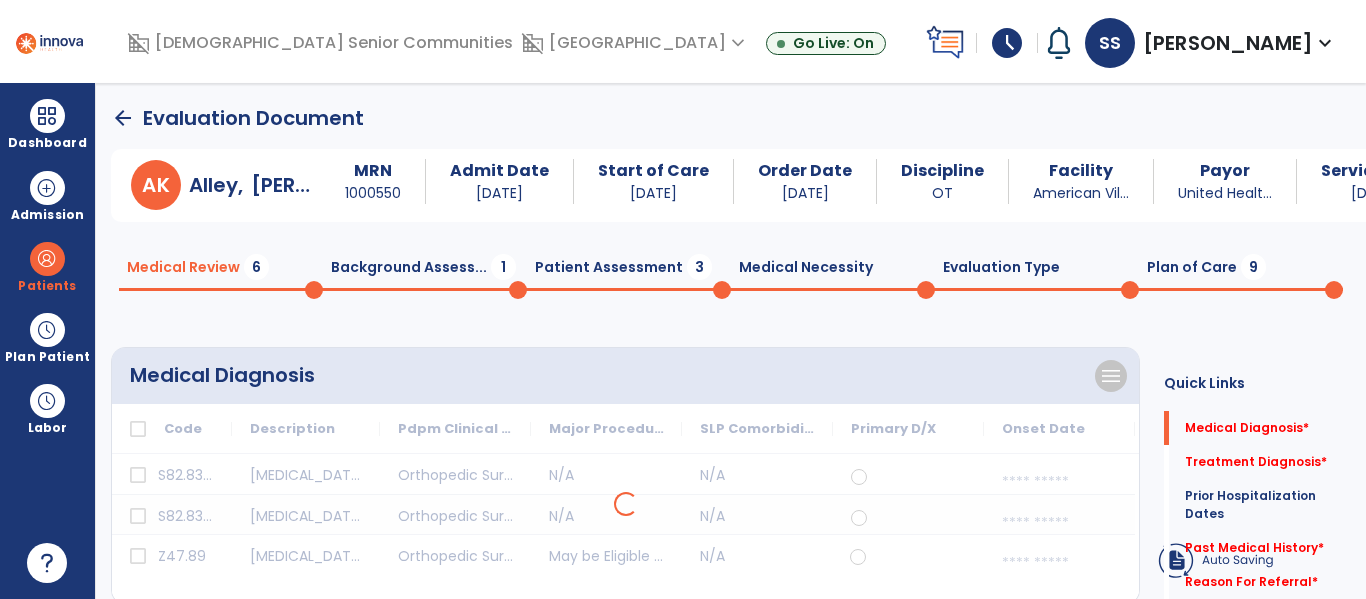 click on "Background Assess...  1" 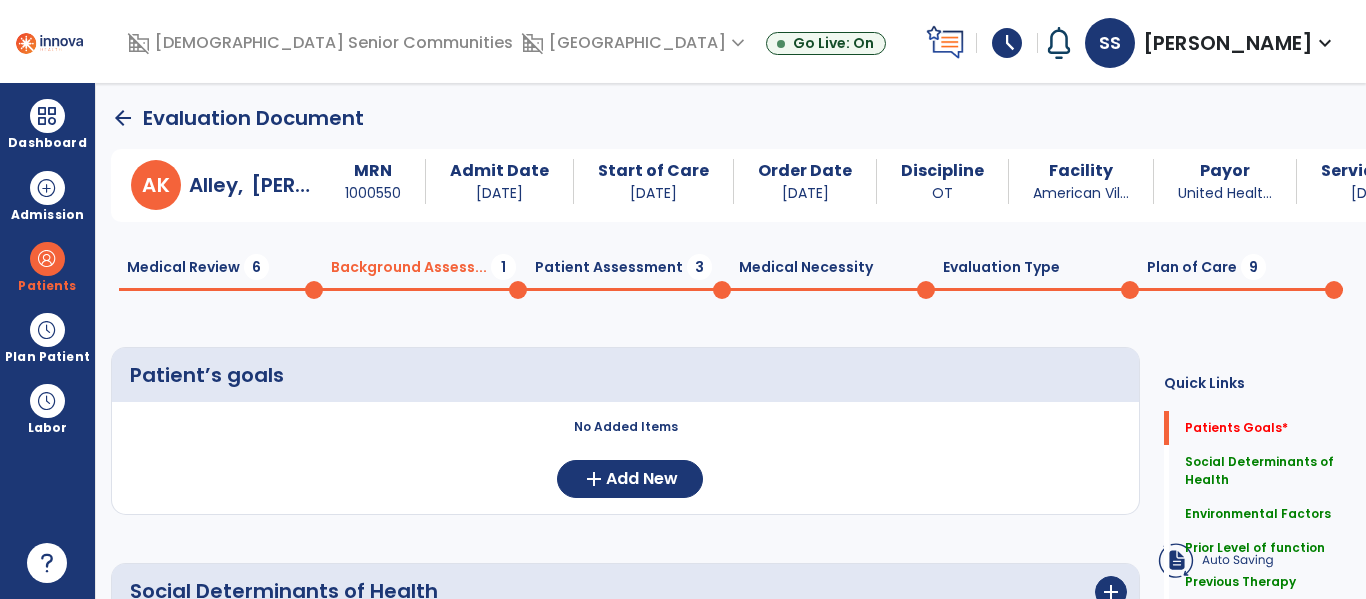 click on "Medical Review  6" 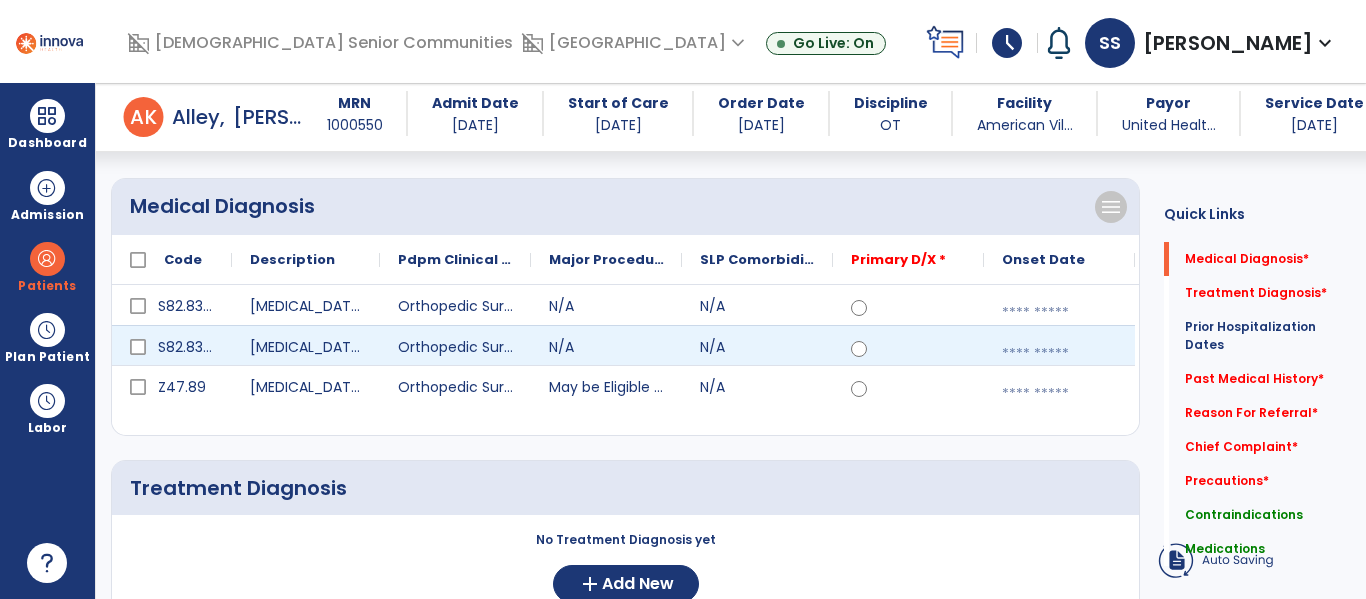 scroll, scrollTop: 155, scrollLeft: 0, axis: vertical 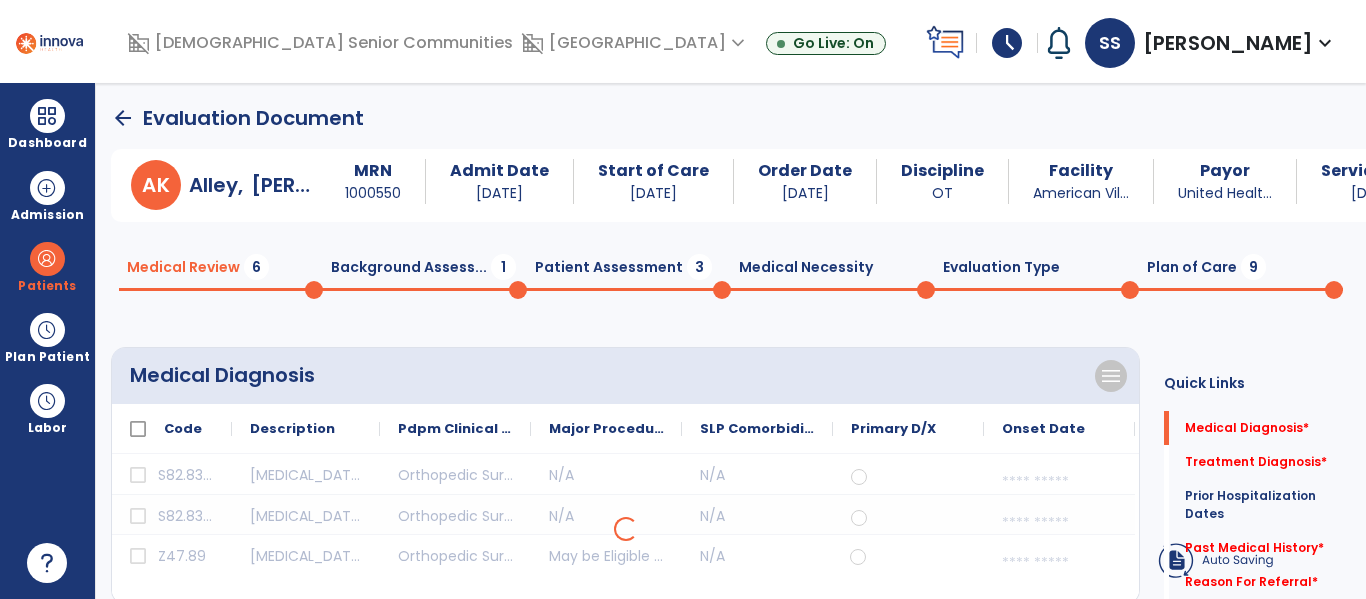 click on "Background Assess...  1" 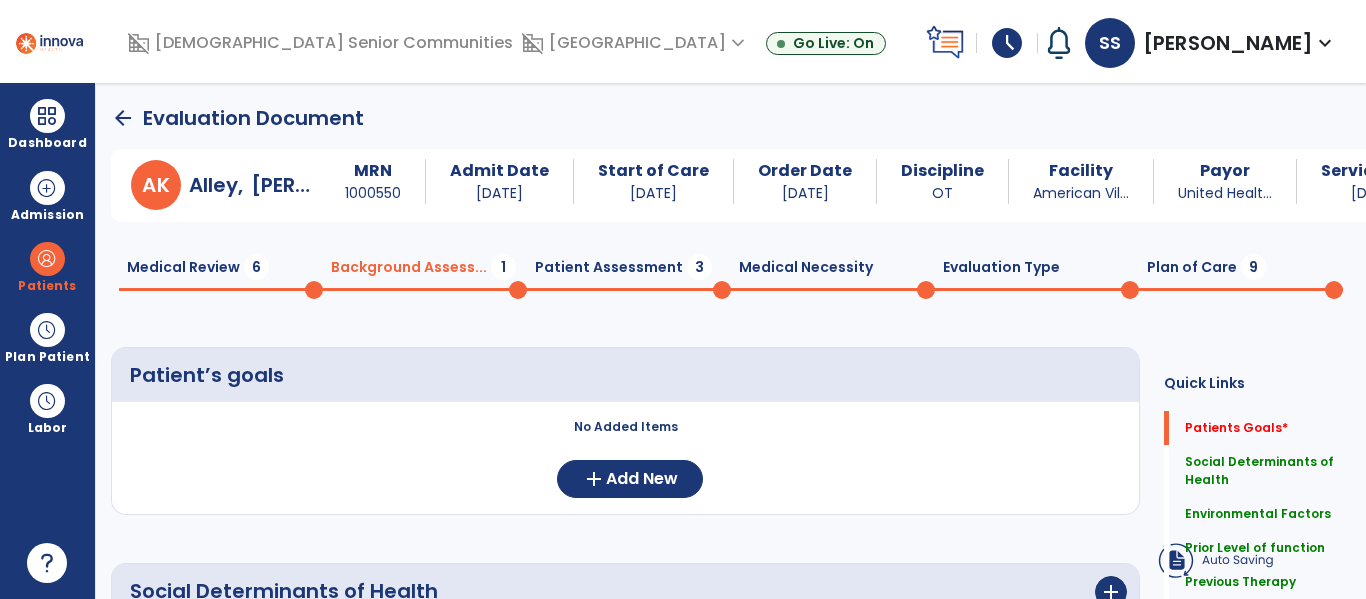 click on "Medical Review  6" 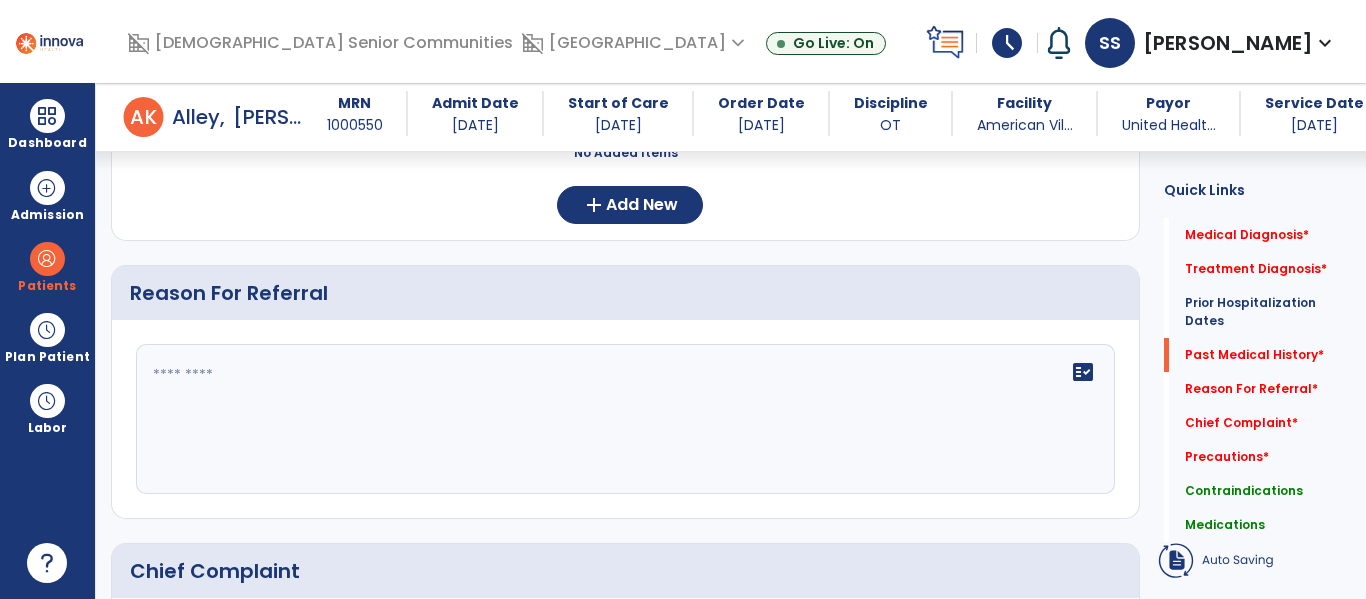 scroll, scrollTop: 955, scrollLeft: 0, axis: vertical 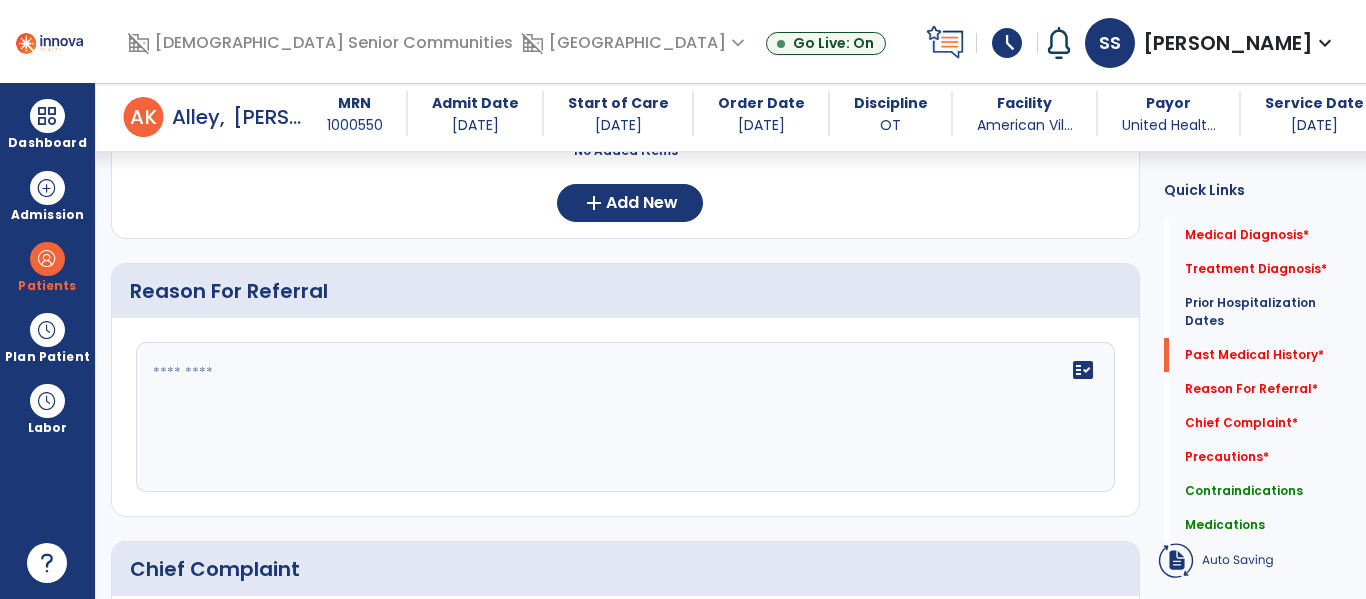 click 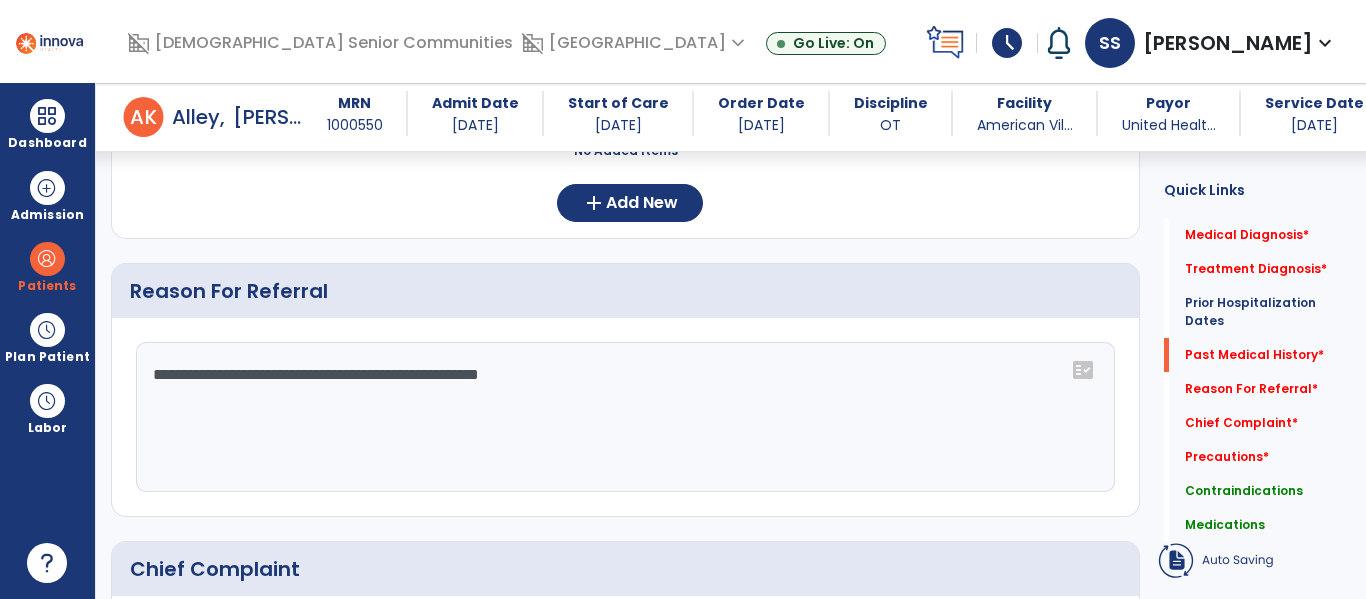 type on "**********" 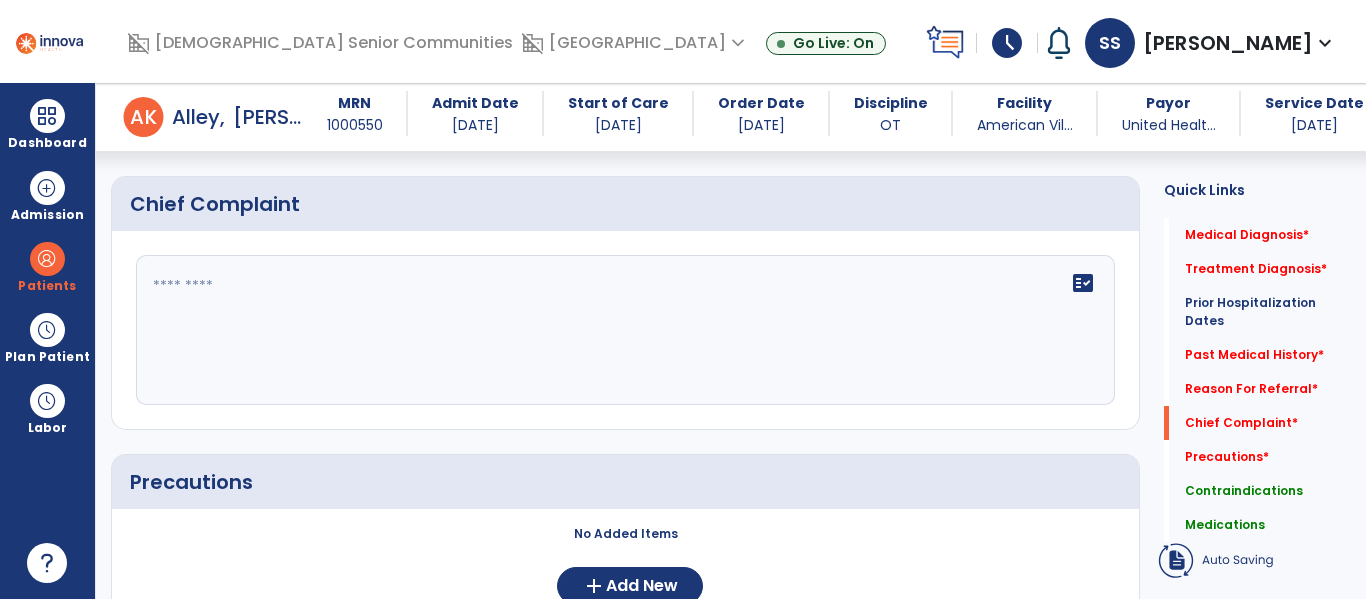 scroll, scrollTop: 1323, scrollLeft: 0, axis: vertical 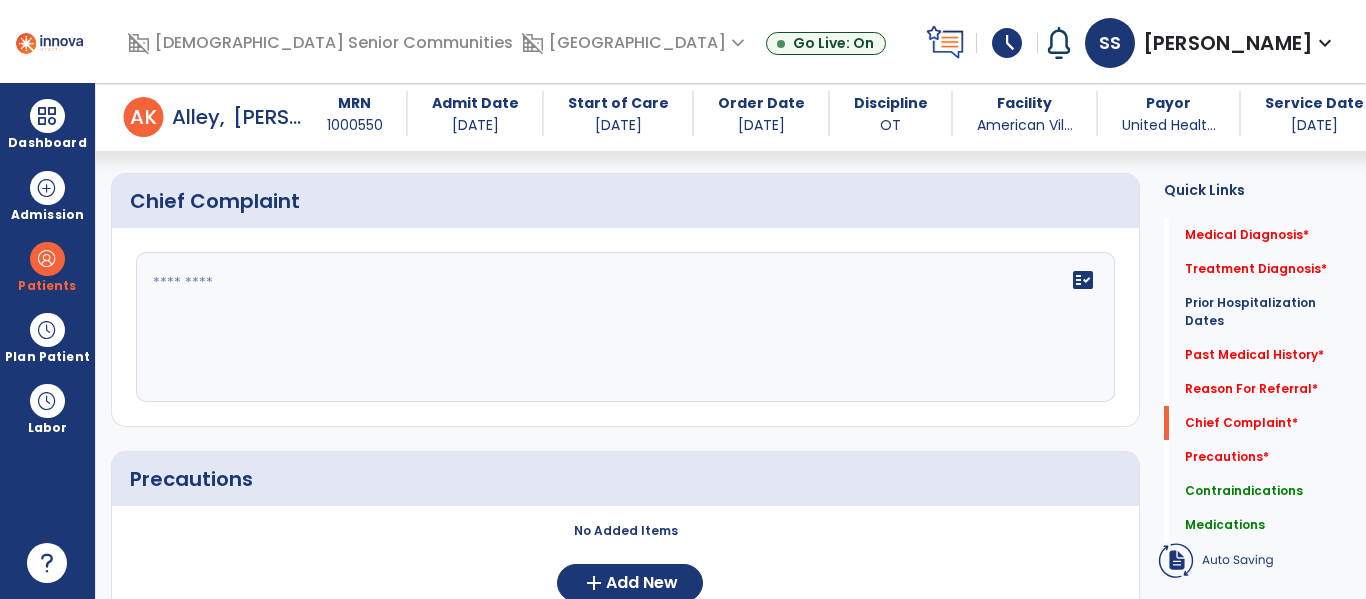 click 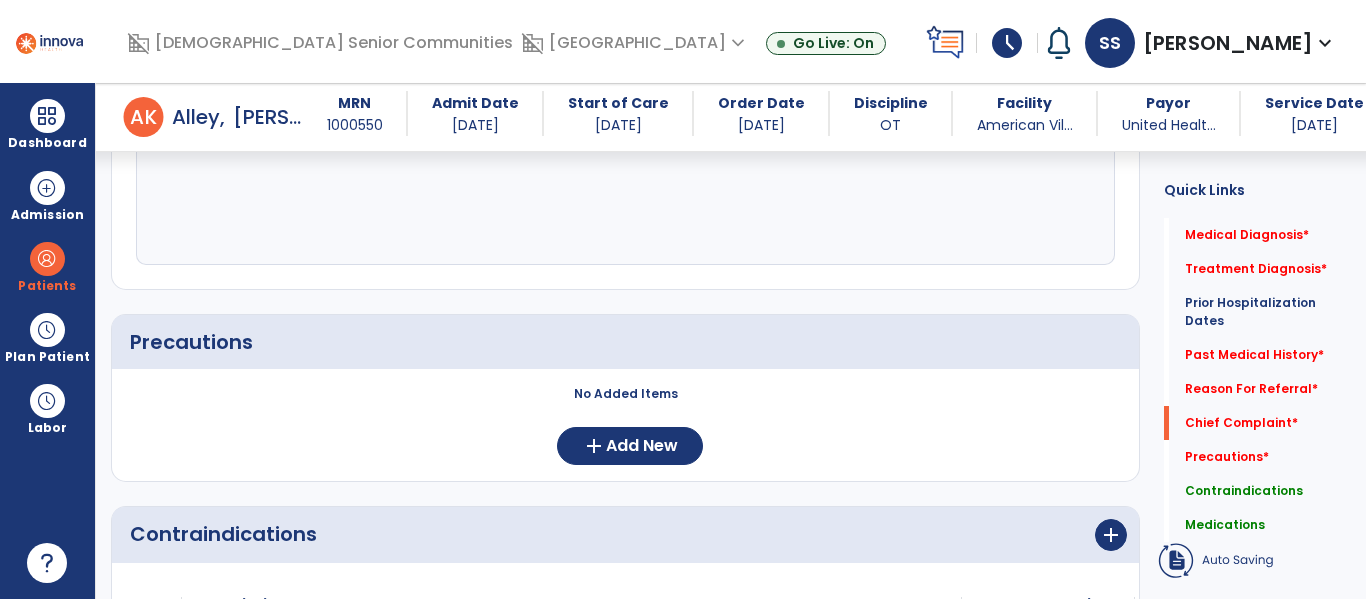 scroll, scrollTop: 1461, scrollLeft: 0, axis: vertical 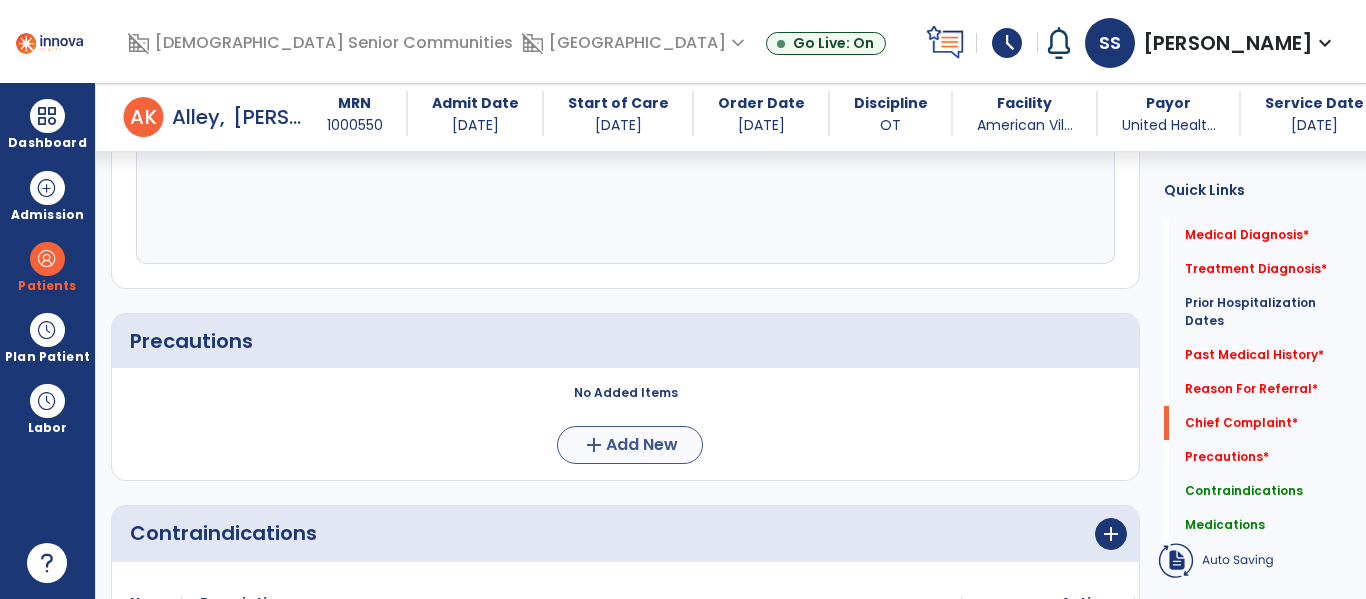 type on "**********" 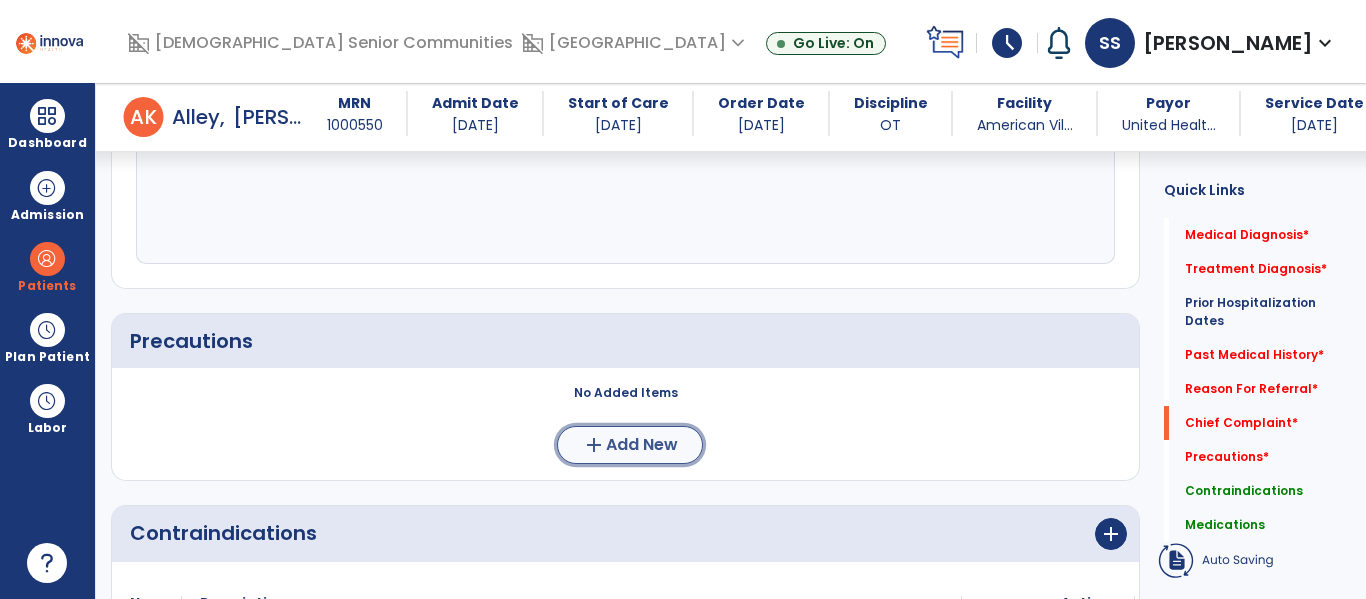 click on "Add New" 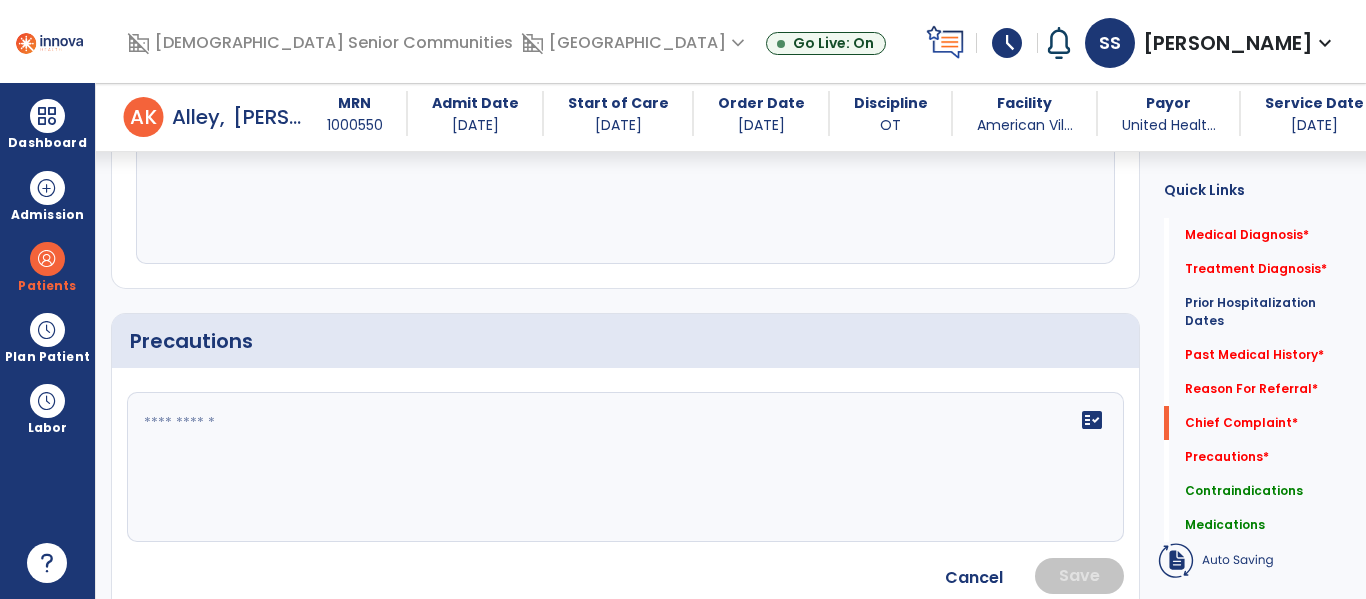 click on "fact_check" 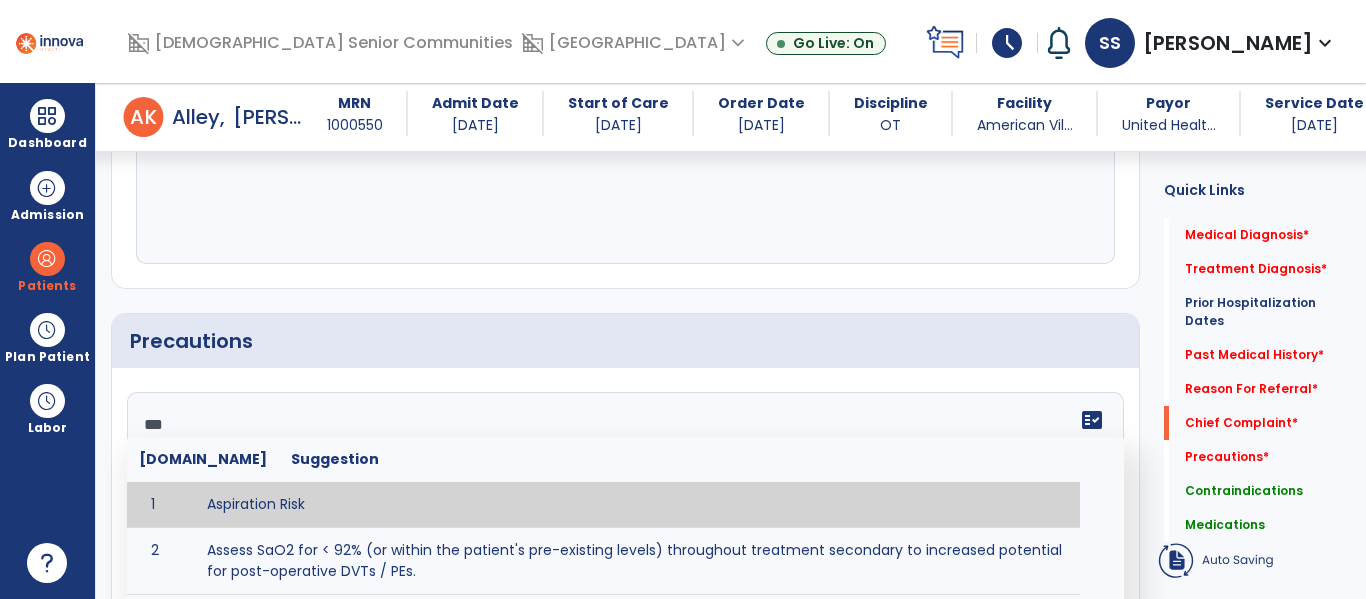 type on "****" 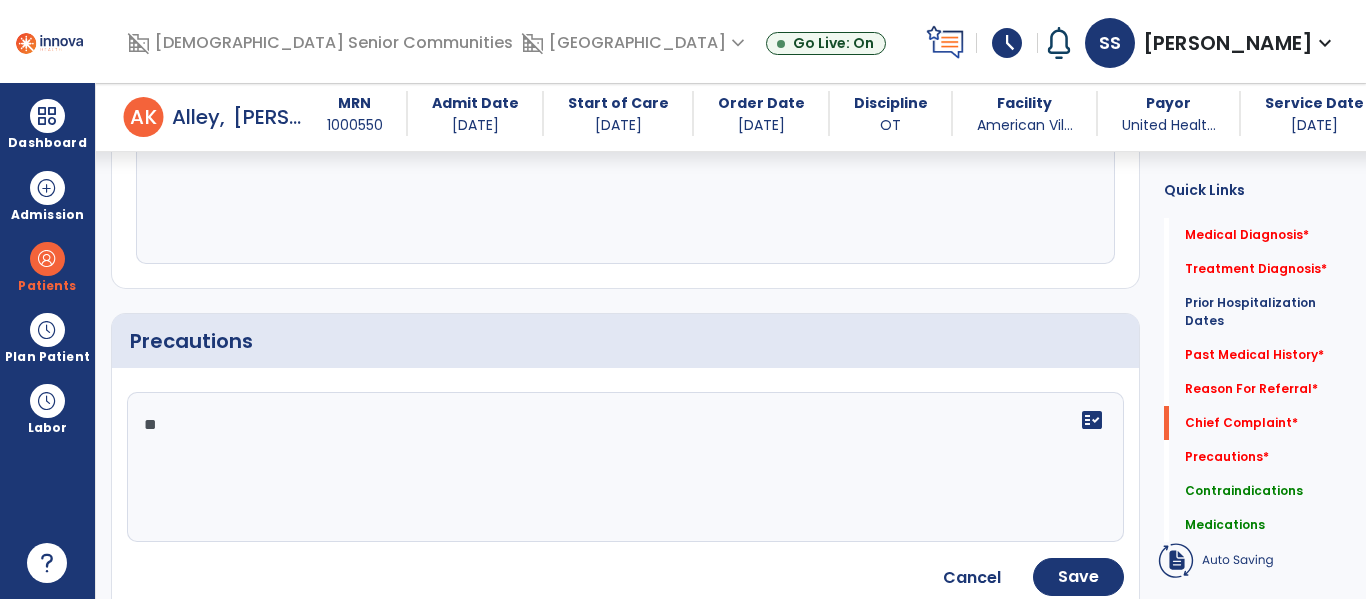 type on "*" 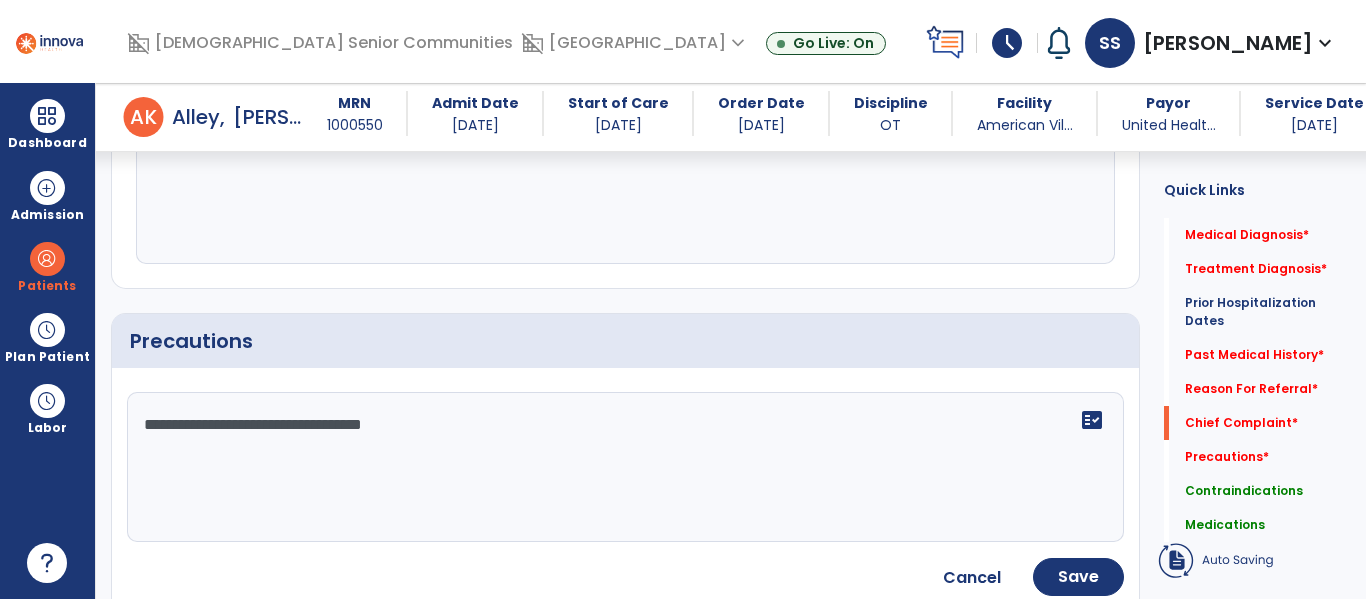 type on "**********" 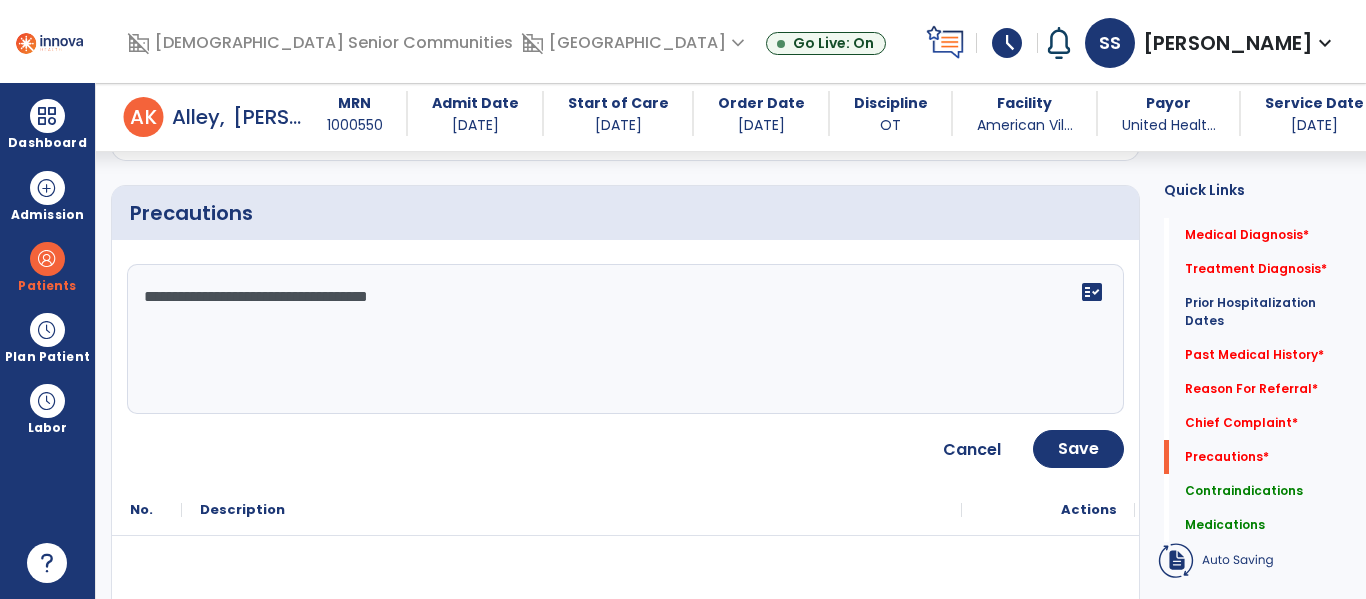 scroll, scrollTop: 1623, scrollLeft: 0, axis: vertical 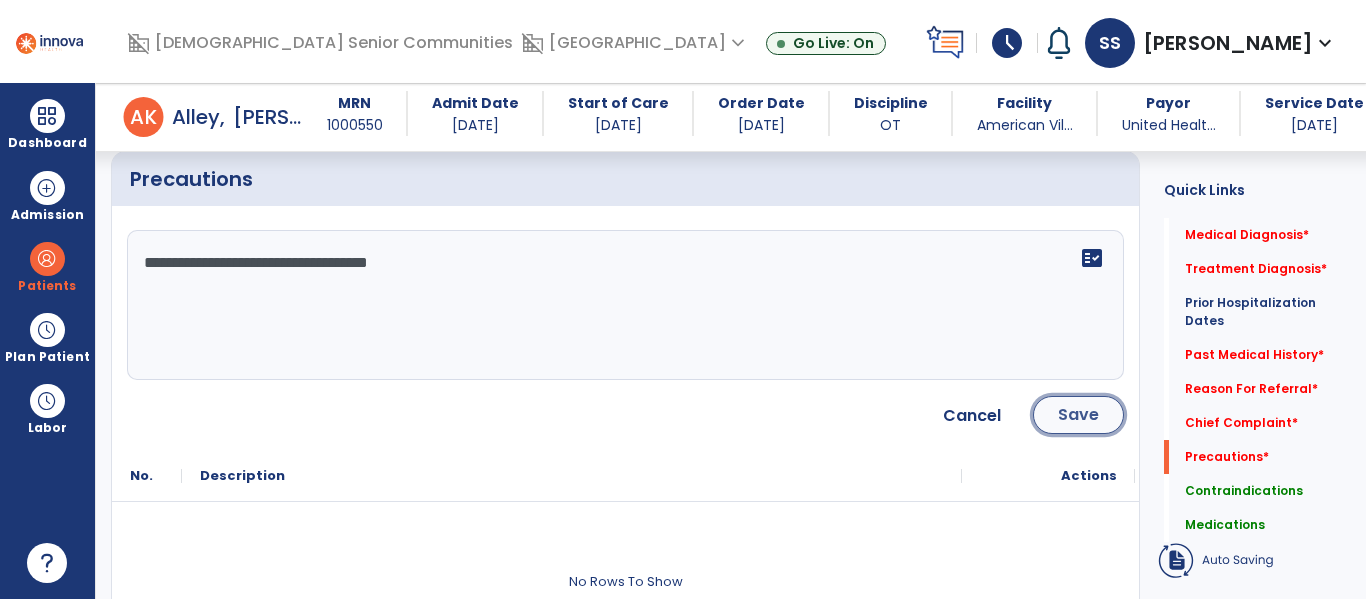 click on "Save" 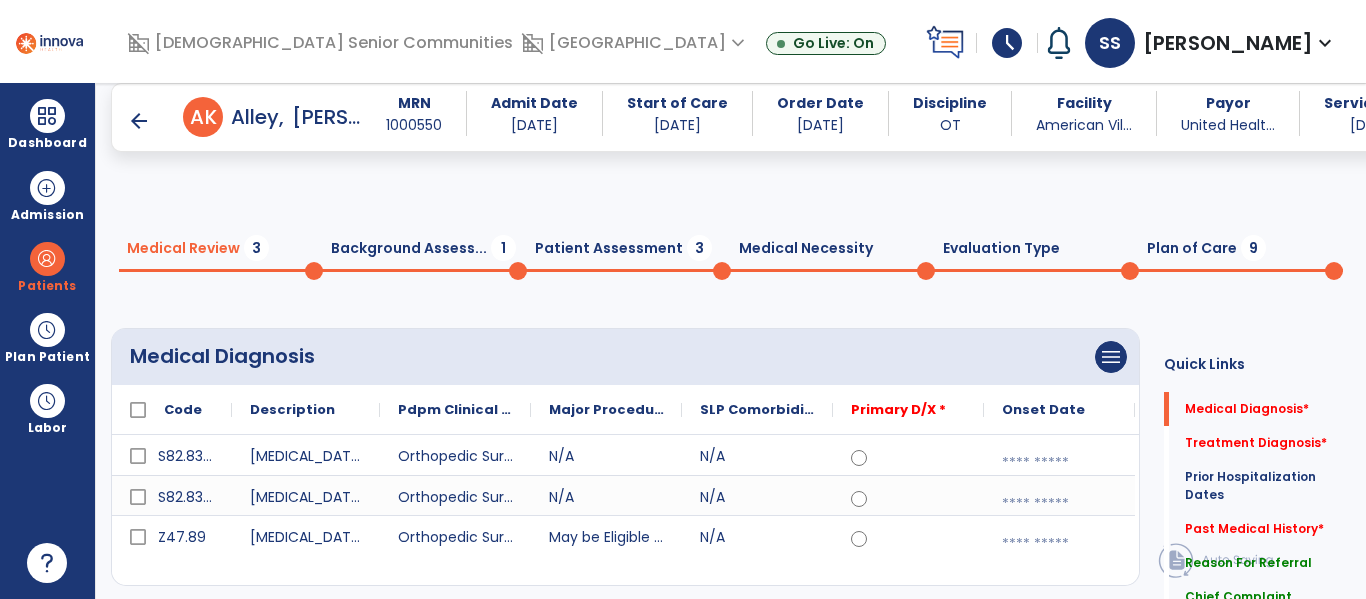 scroll, scrollTop: 197, scrollLeft: 0, axis: vertical 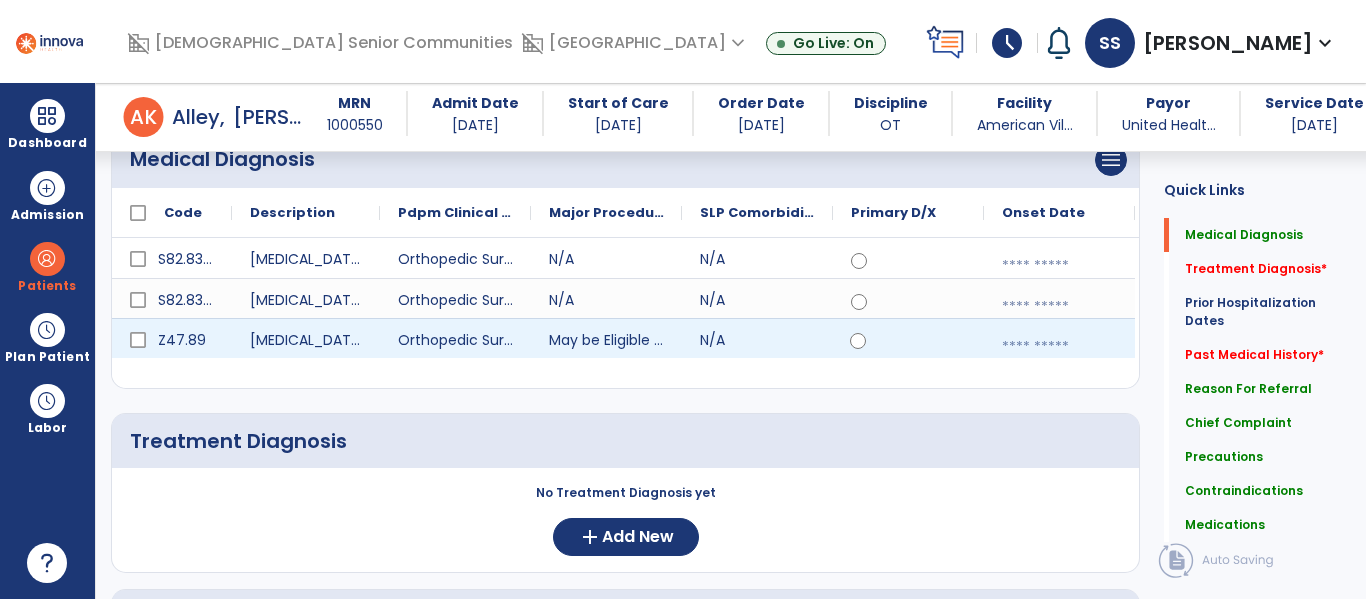 click at bounding box center (1059, 347) 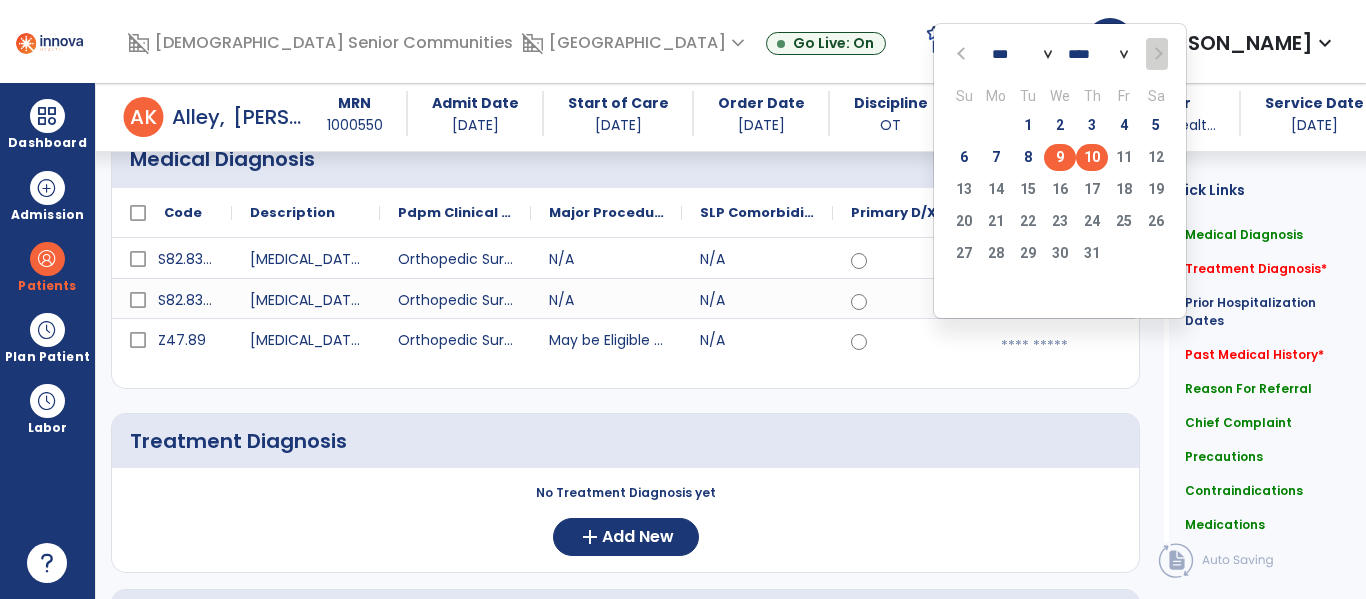 click on "9" 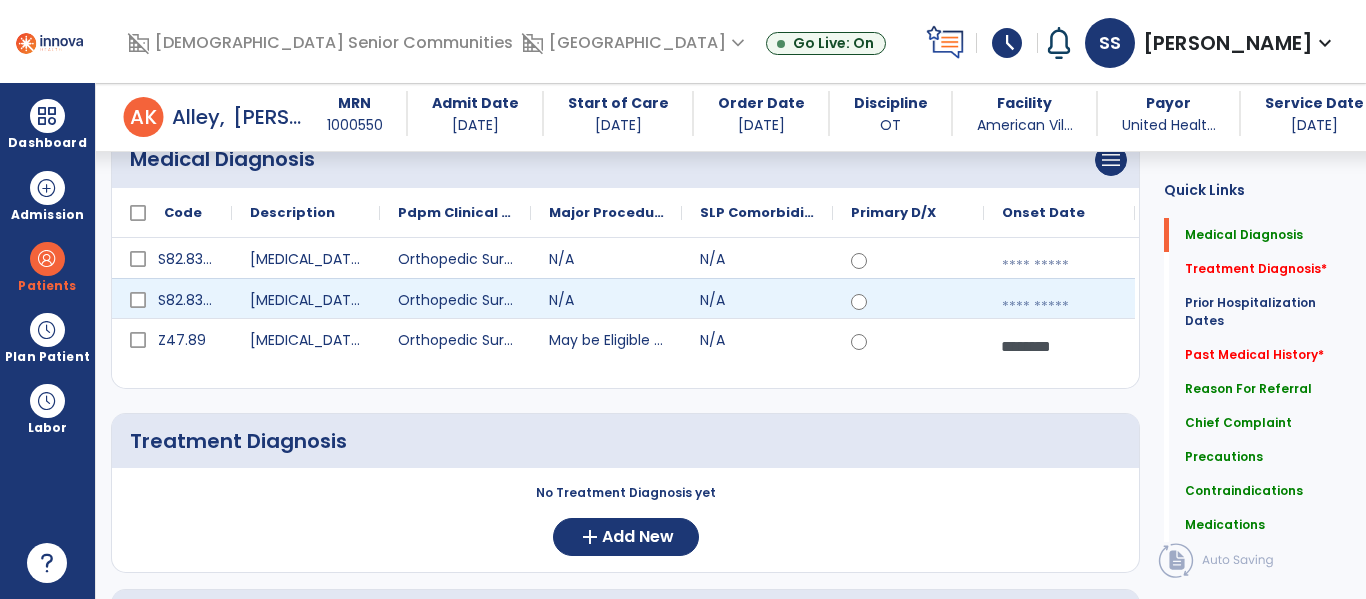 click at bounding box center [1059, 307] 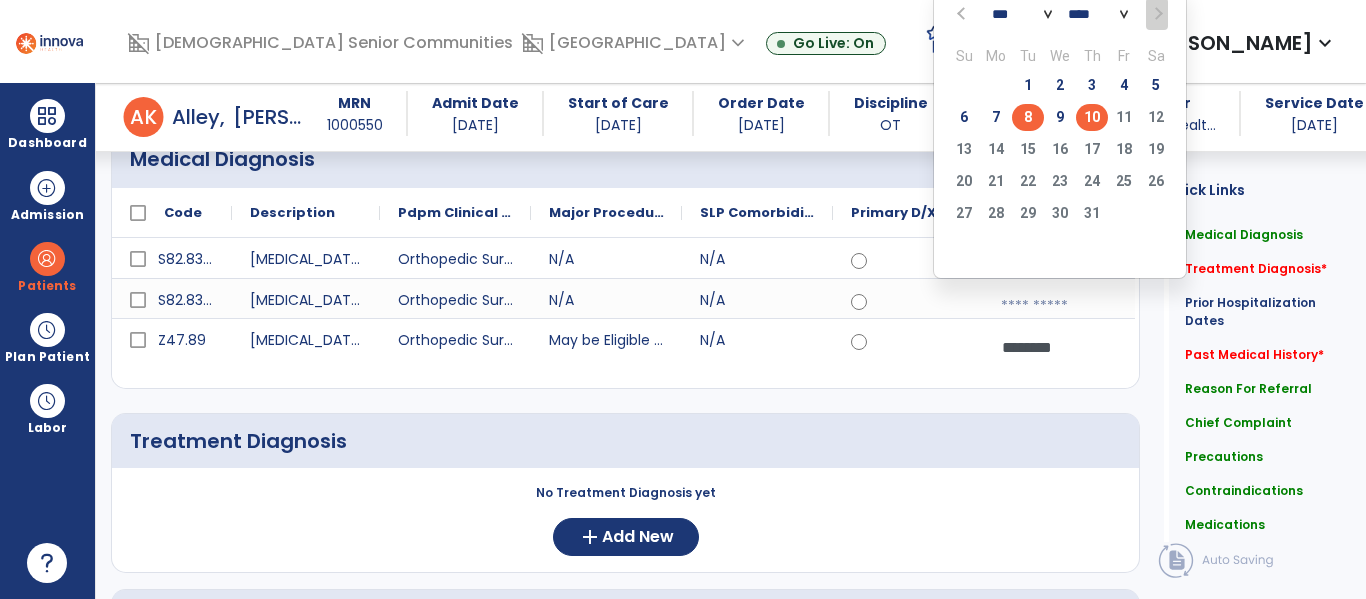 click on "8" 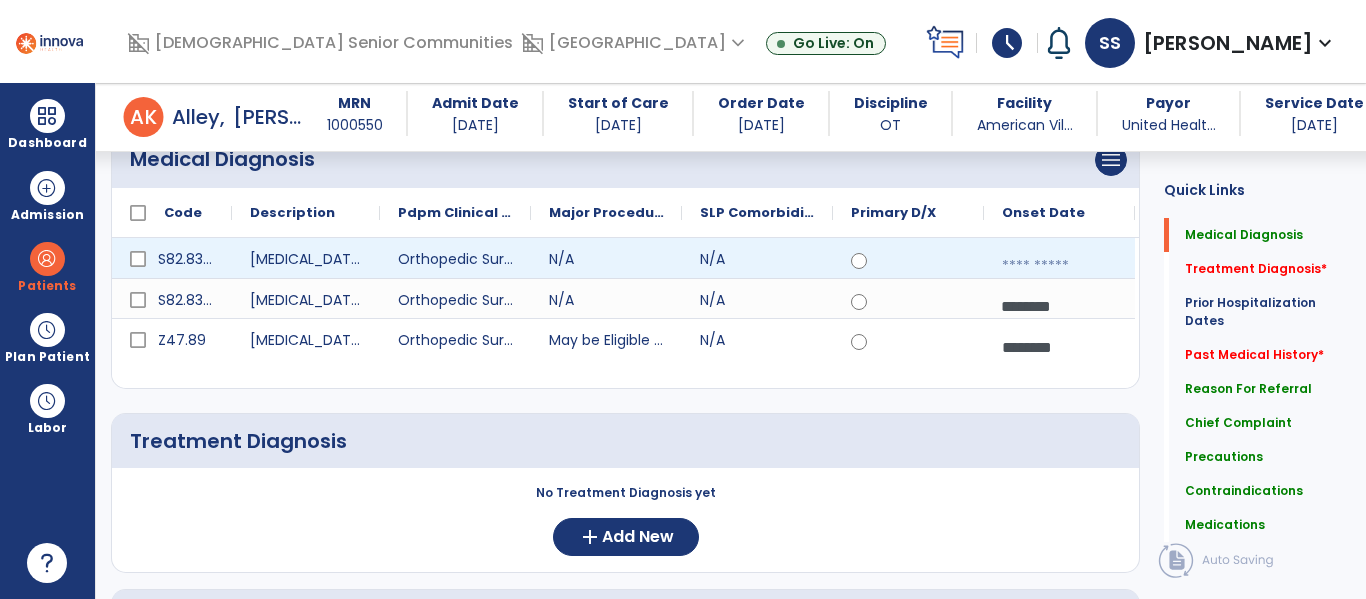 click at bounding box center (1059, 266) 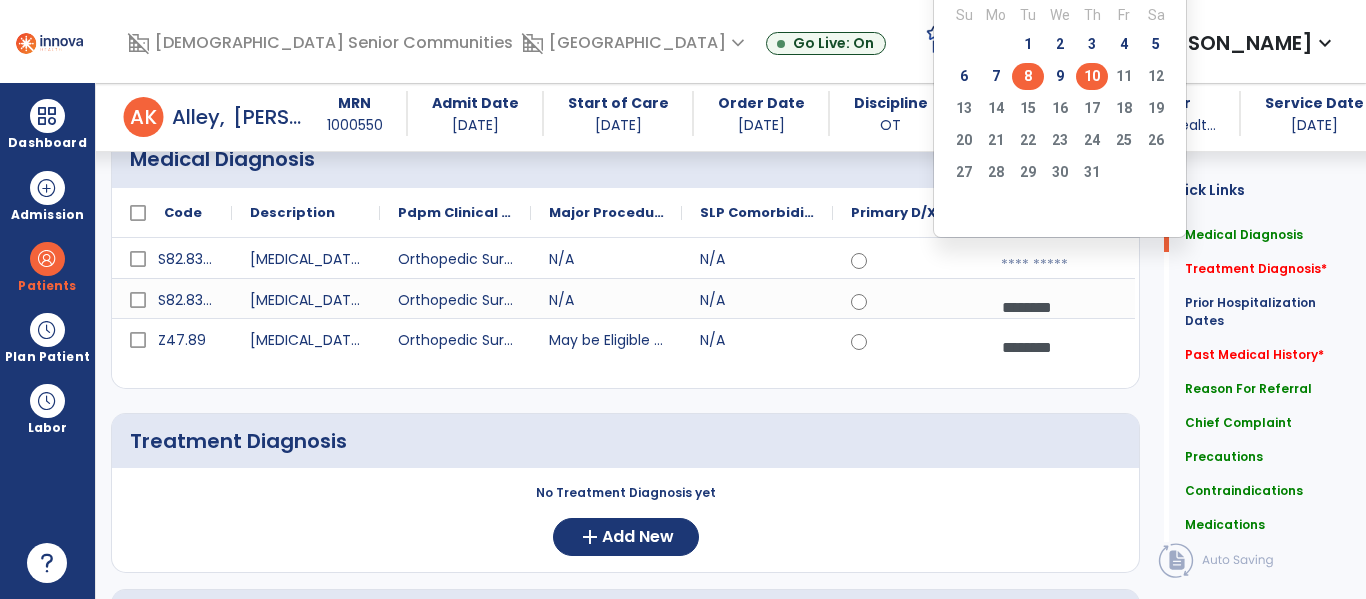 click on "8" 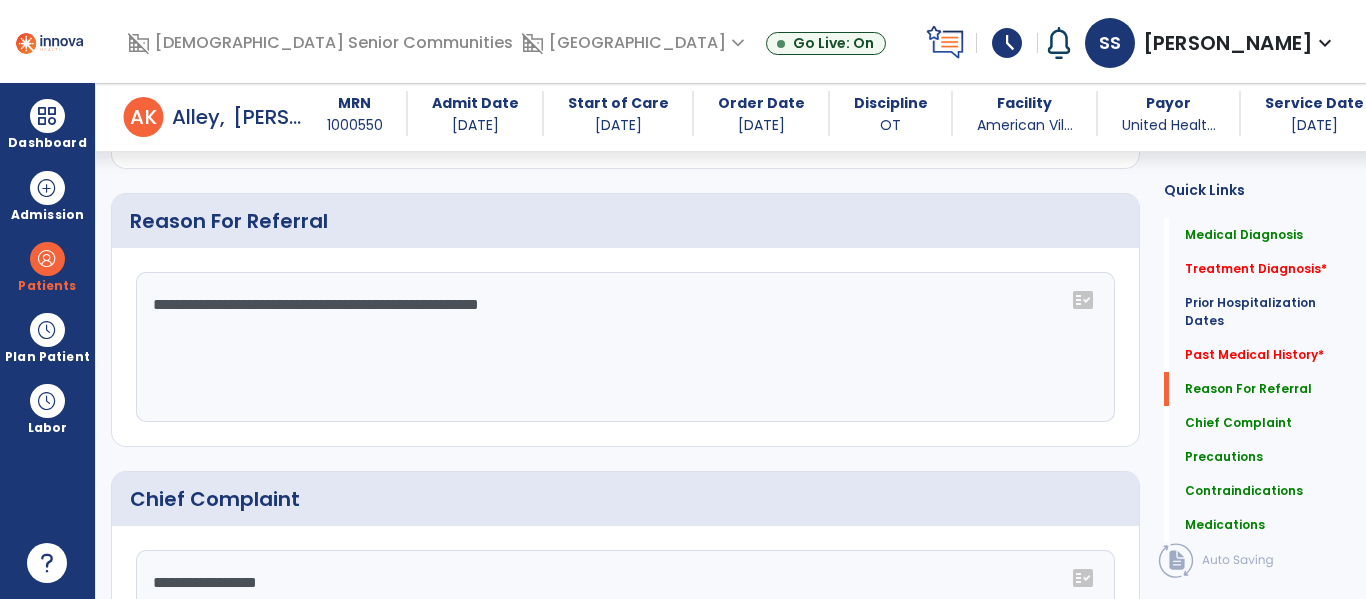 scroll, scrollTop: 767, scrollLeft: 0, axis: vertical 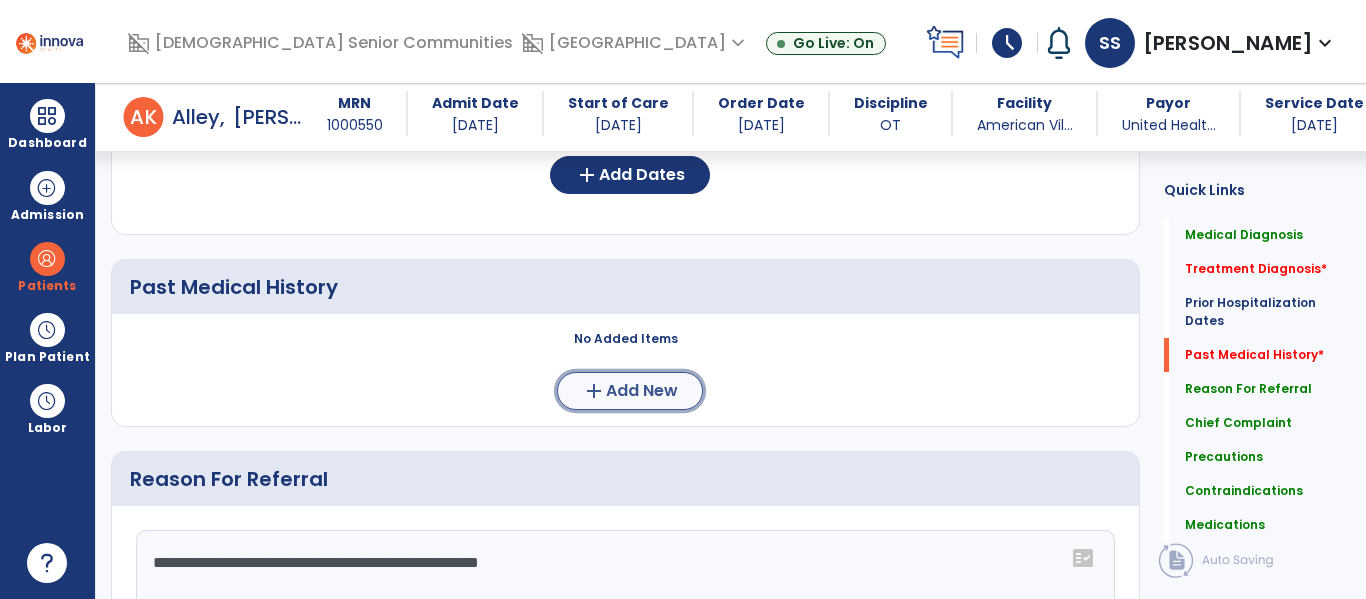 click on "Add New" 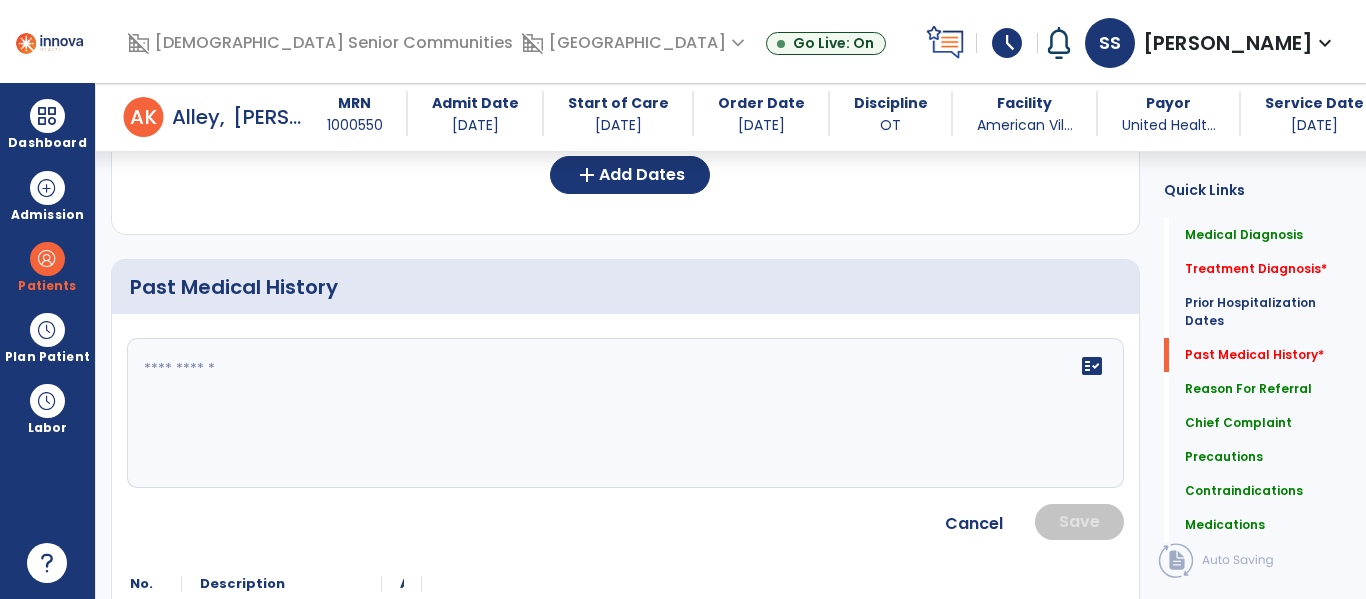 click on "fact_check" 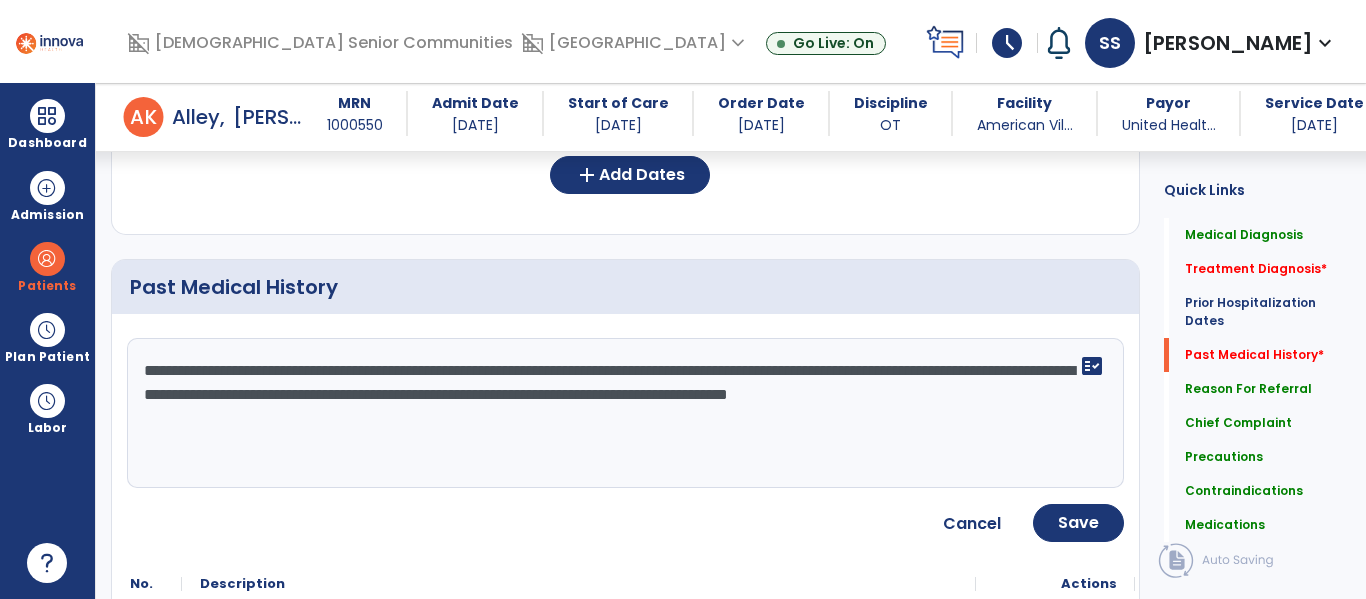 type on "**********" 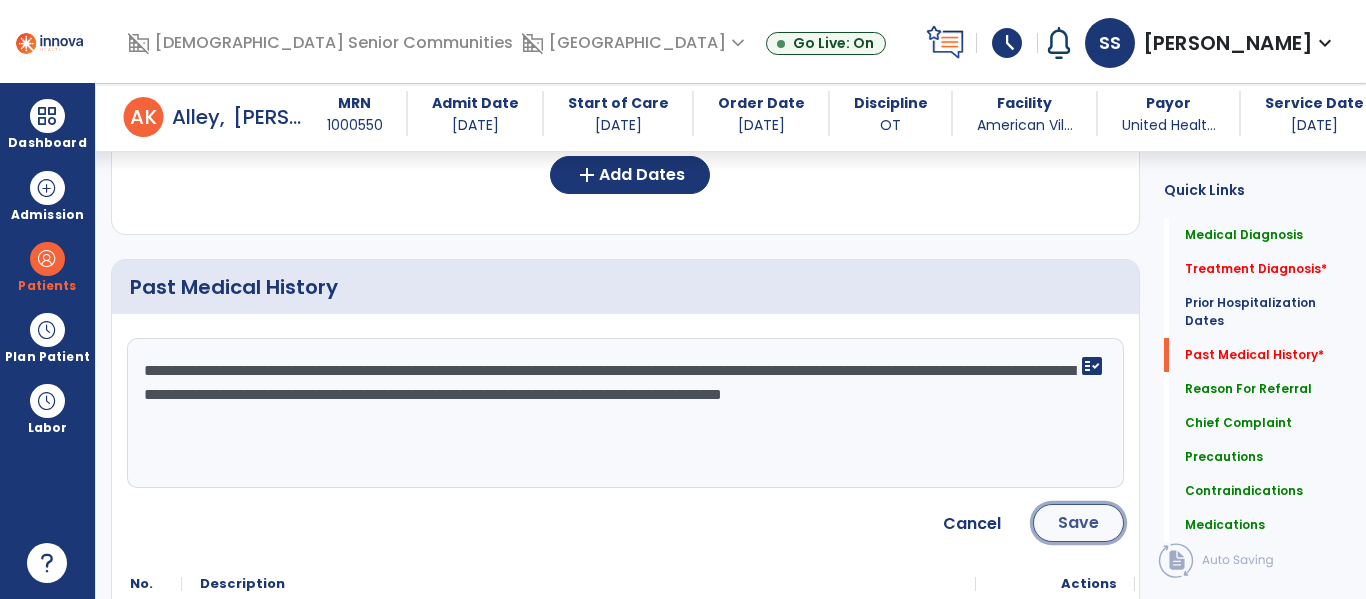 click on "Save" 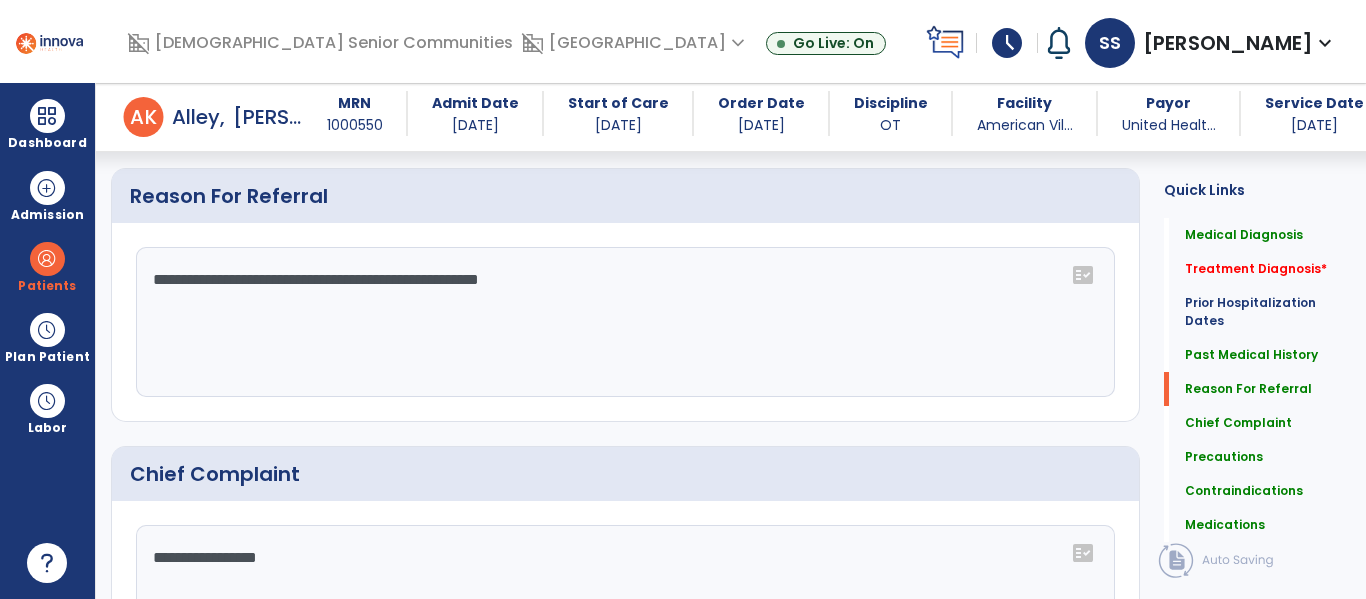 scroll, scrollTop: 1157, scrollLeft: 0, axis: vertical 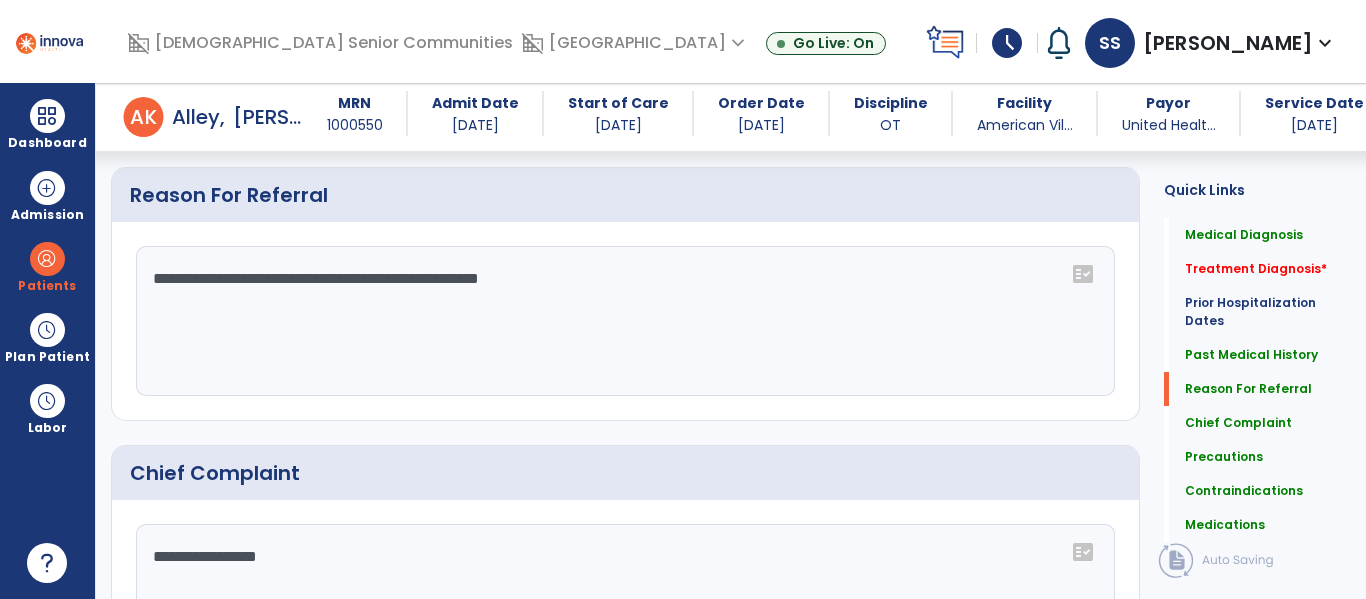 click on "**********" 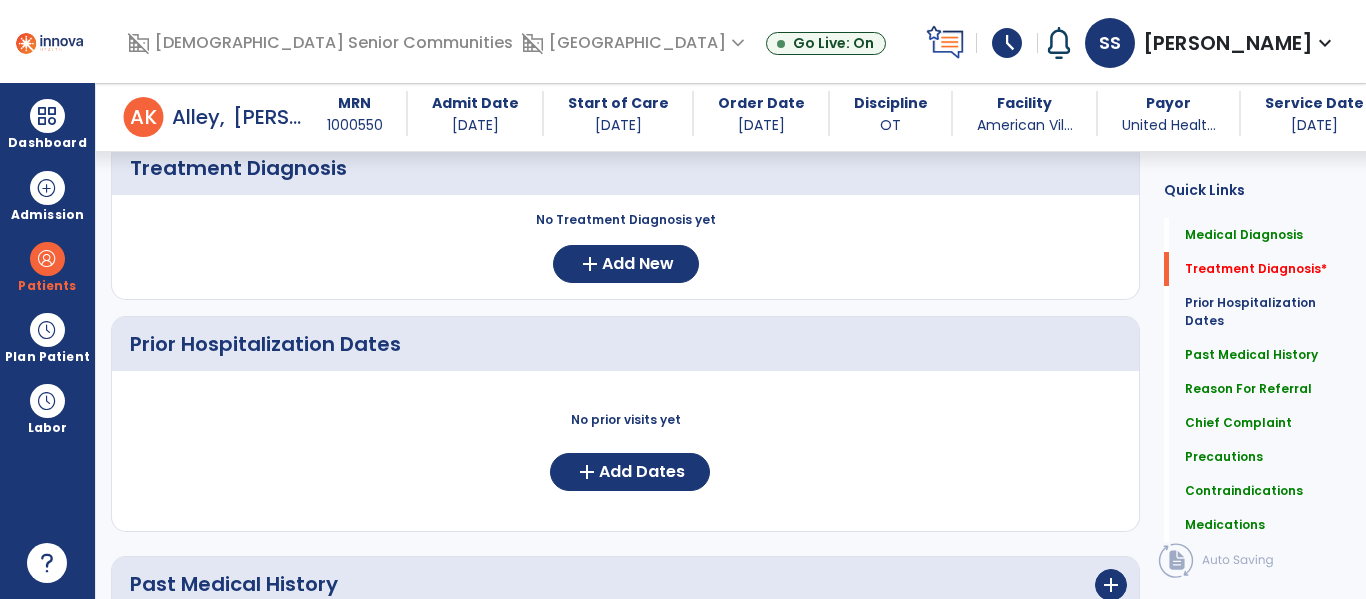 scroll, scrollTop: 362, scrollLeft: 0, axis: vertical 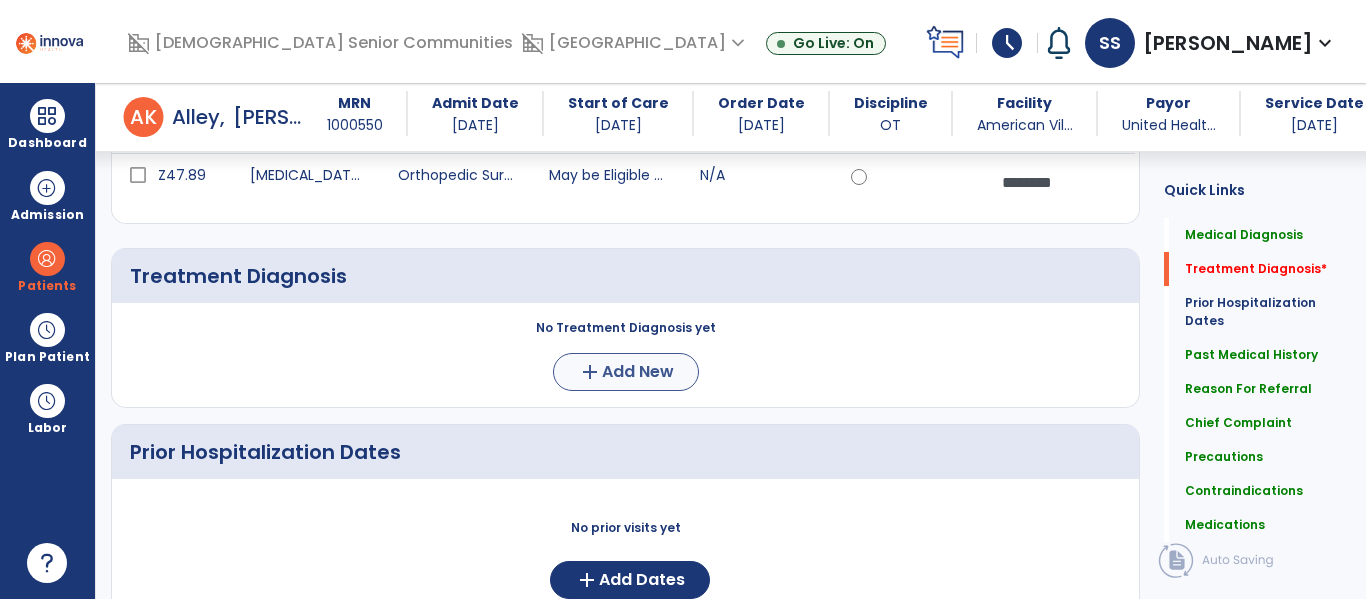 type on "**********" 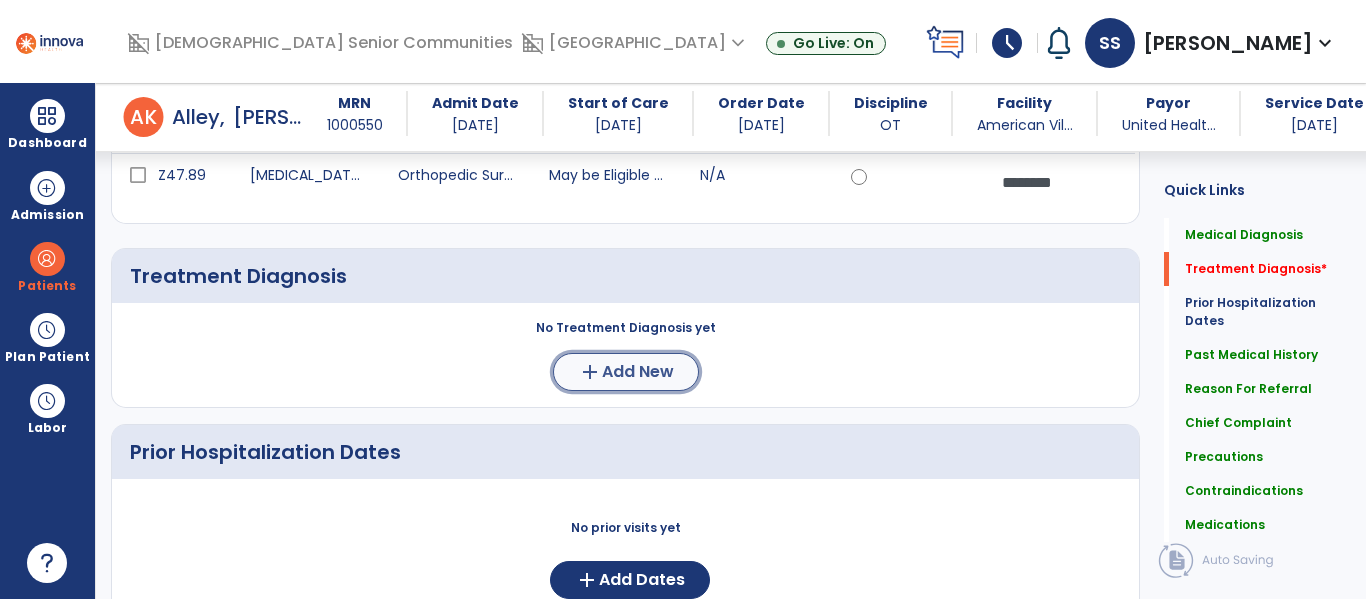 click on "Add New" 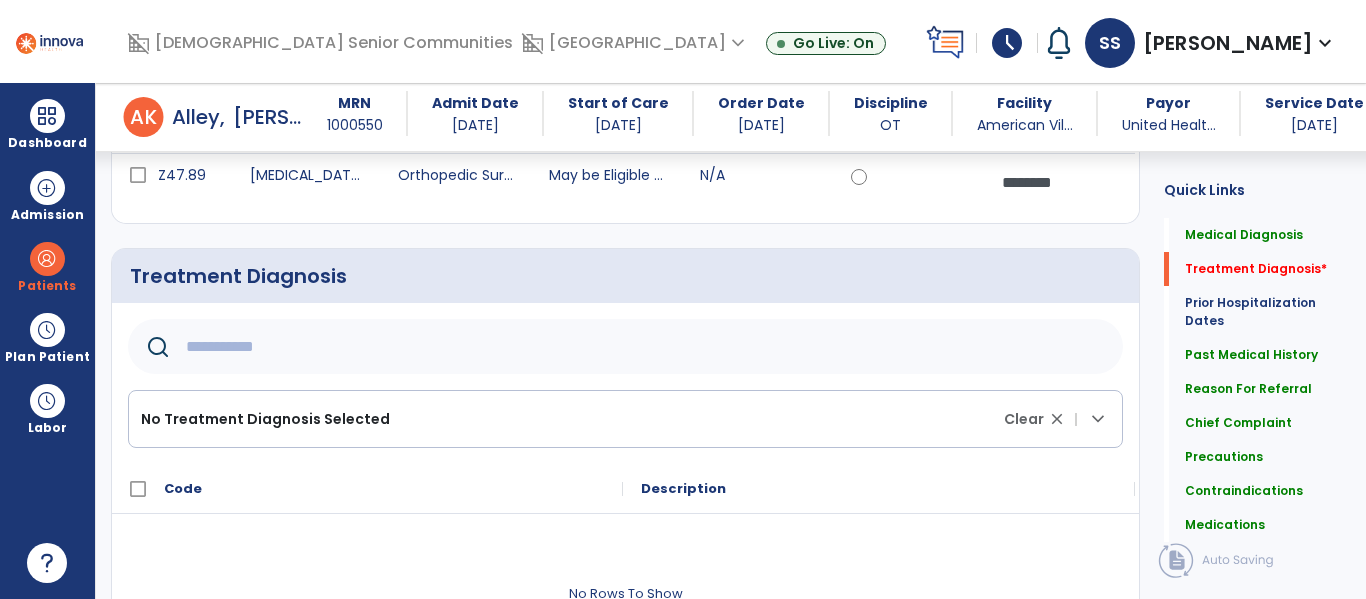 click 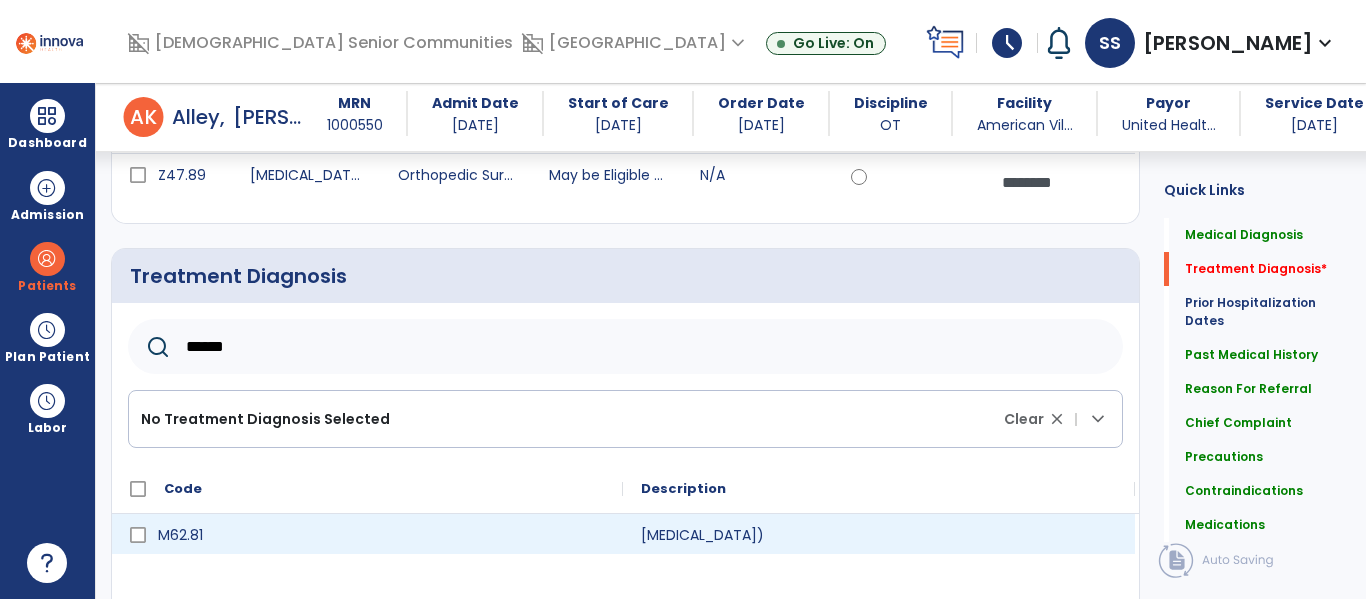 type on "******" 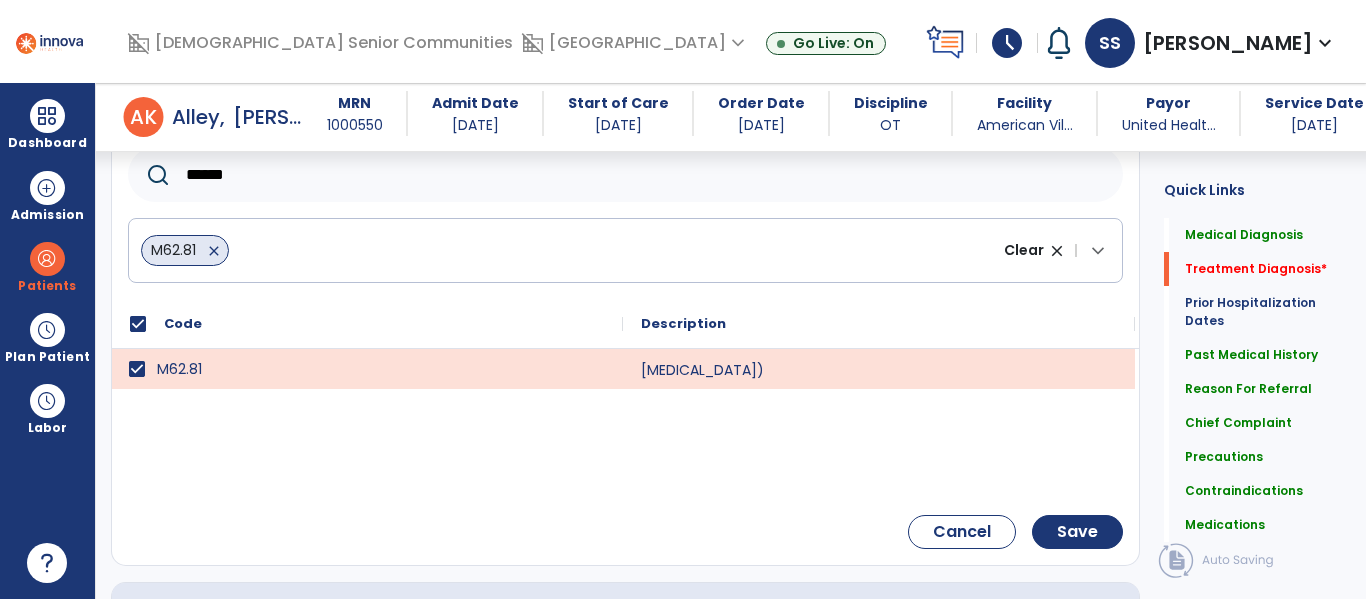 scroll, scrollTop: 537, scrollLeft: 0, axis: vertical 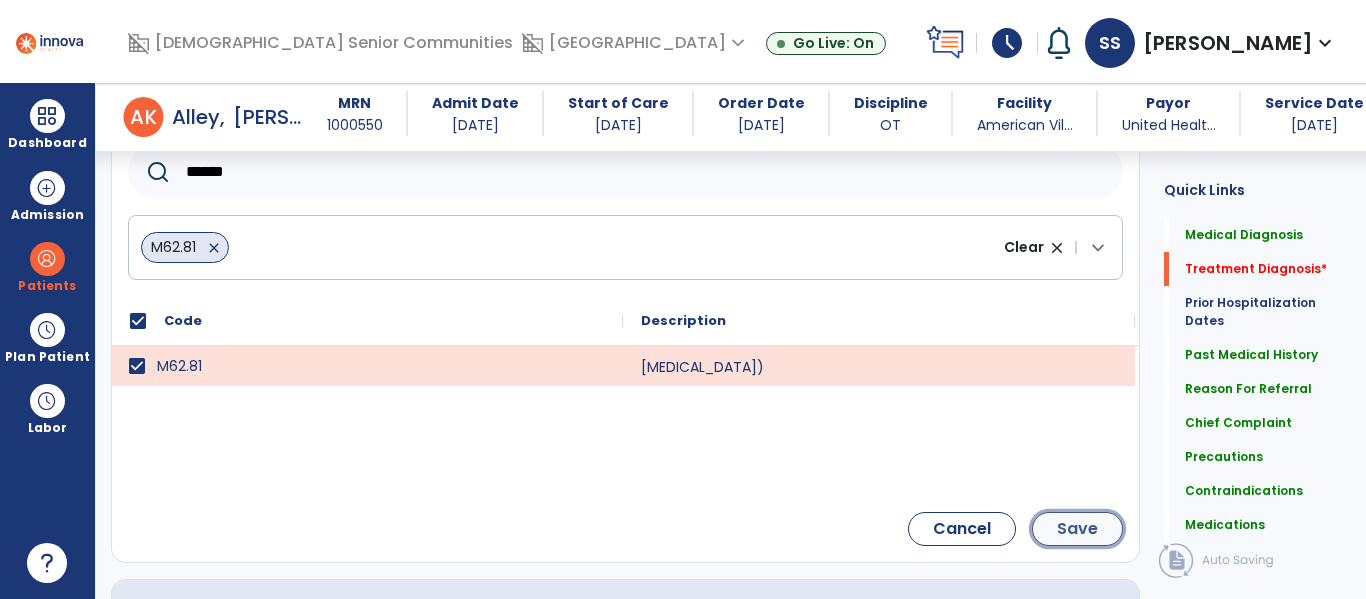 click on "Save" 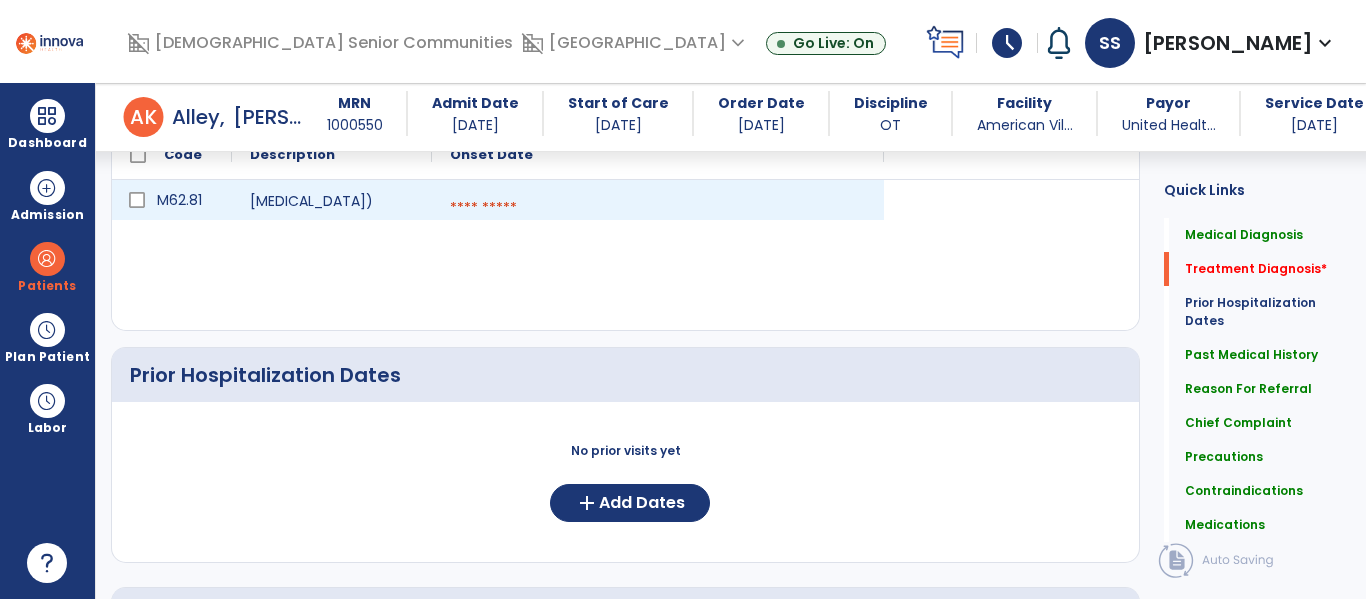 click at bounding box center (658, 208) 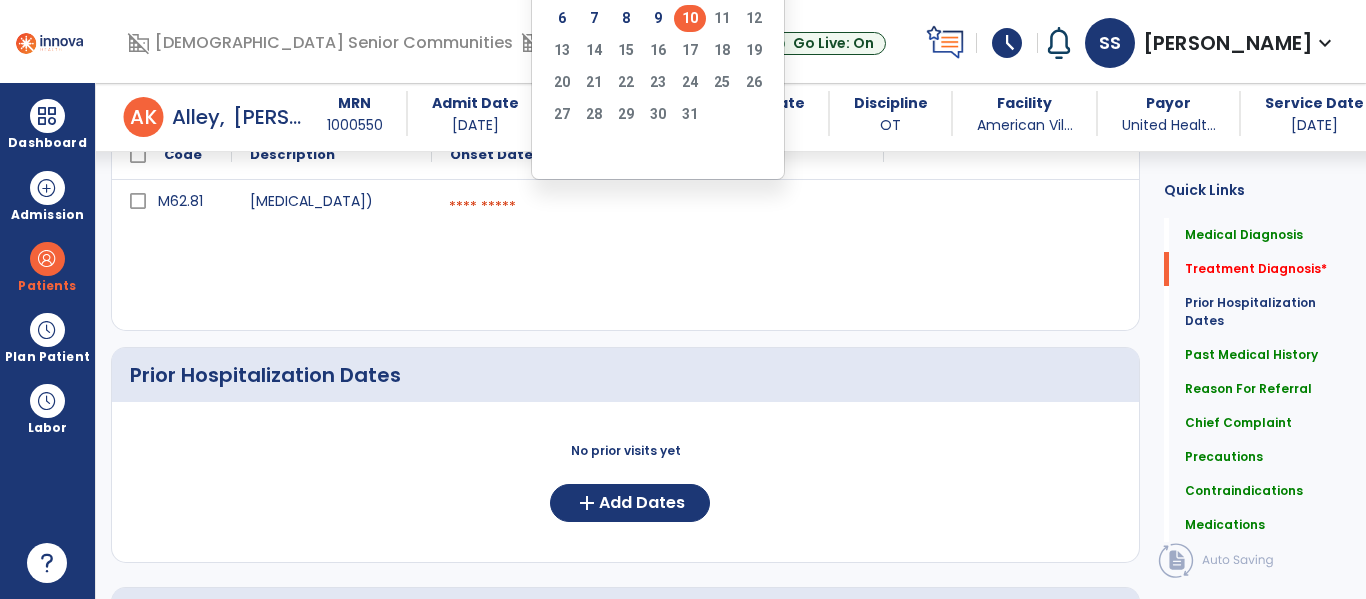 click on "10" 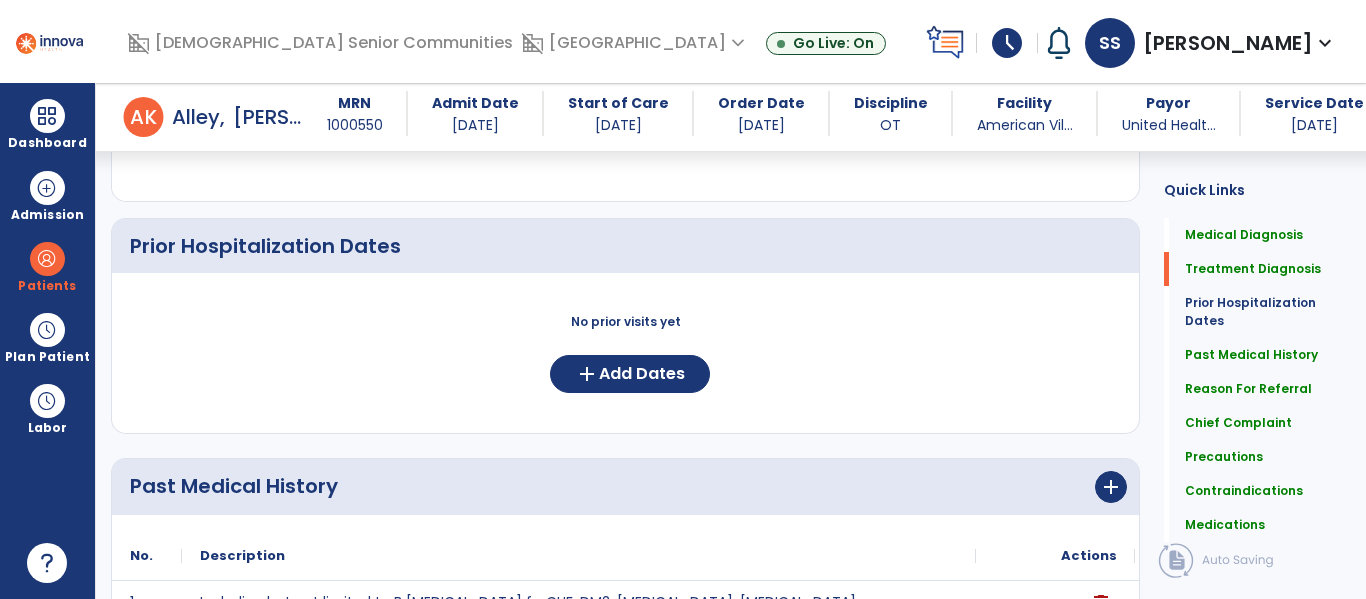 scroll, scrollTop: 0, scrollLeft: 0, axis: both 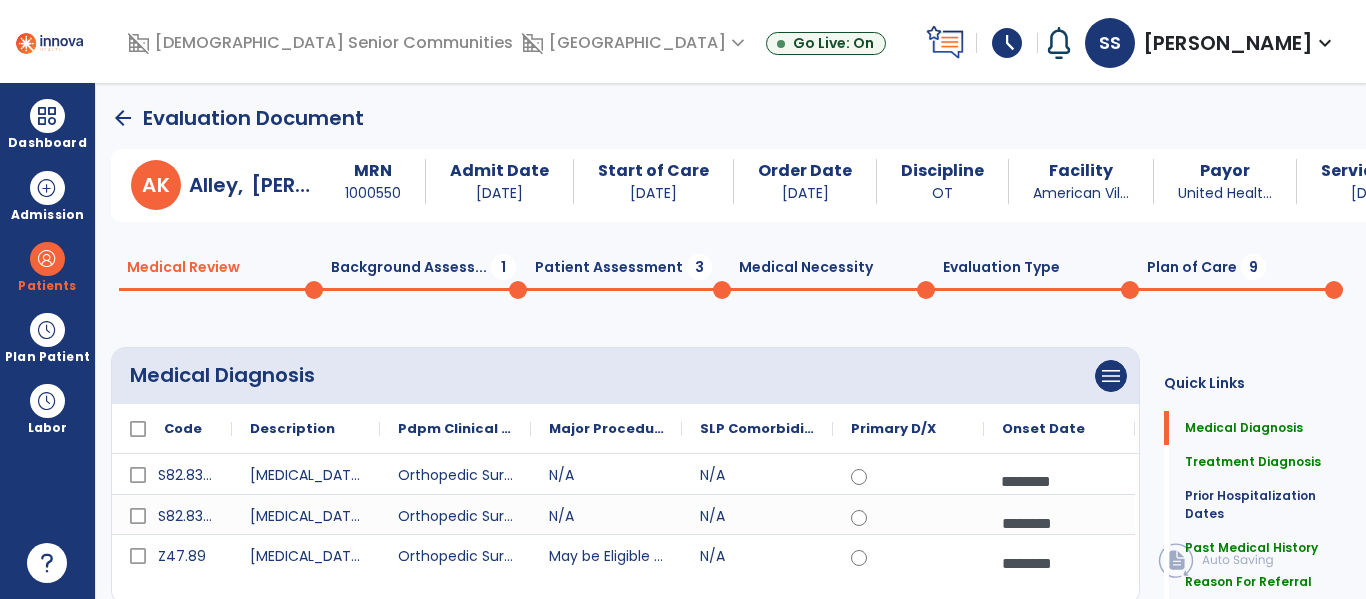 click on "Background Assess...  1" 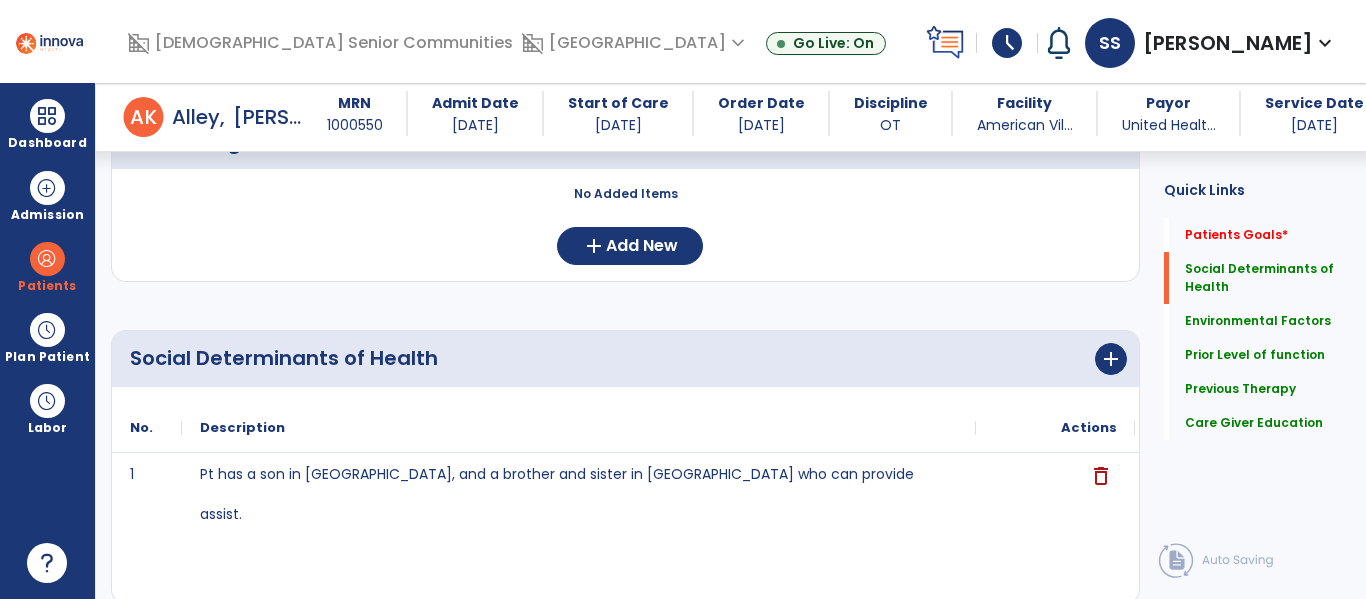 scroll, scrollTop: 213, scrollLeft: 0, axis: vertical 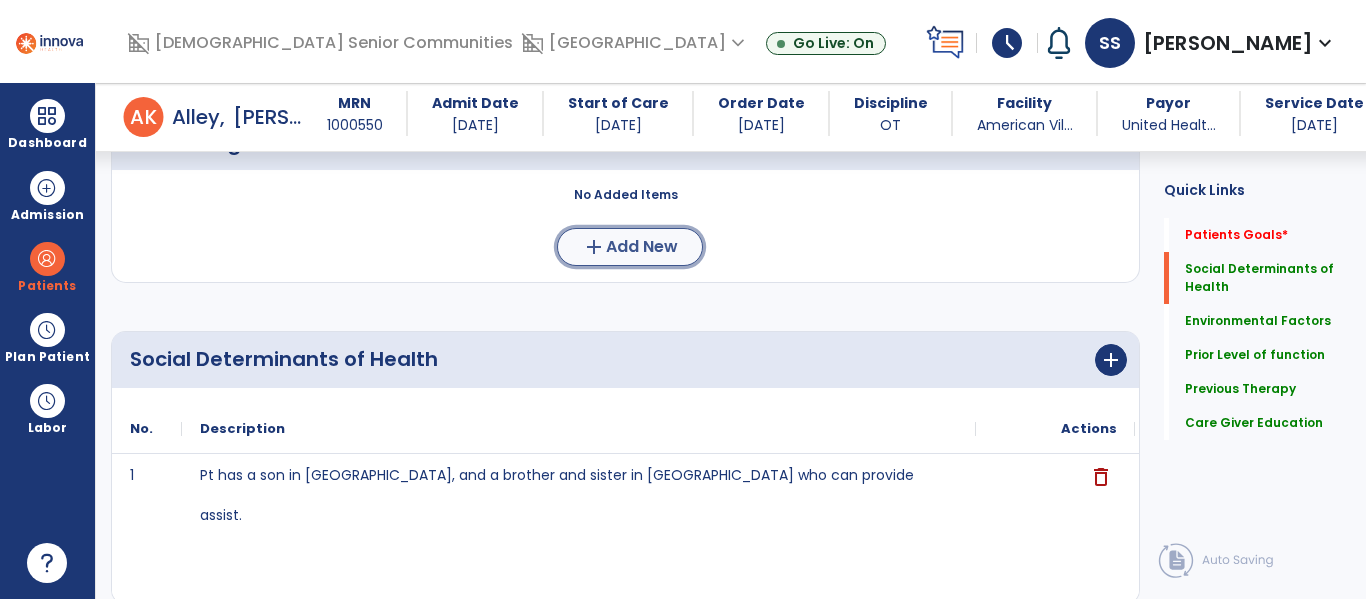 click on "add  Add New" 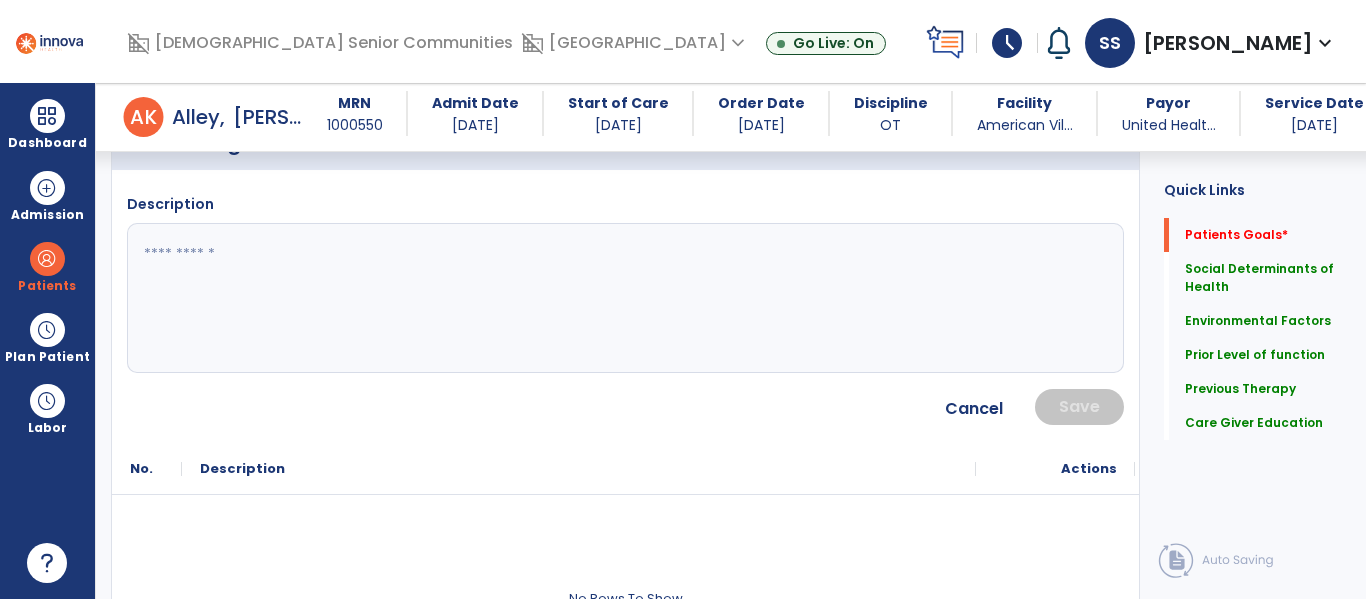 click 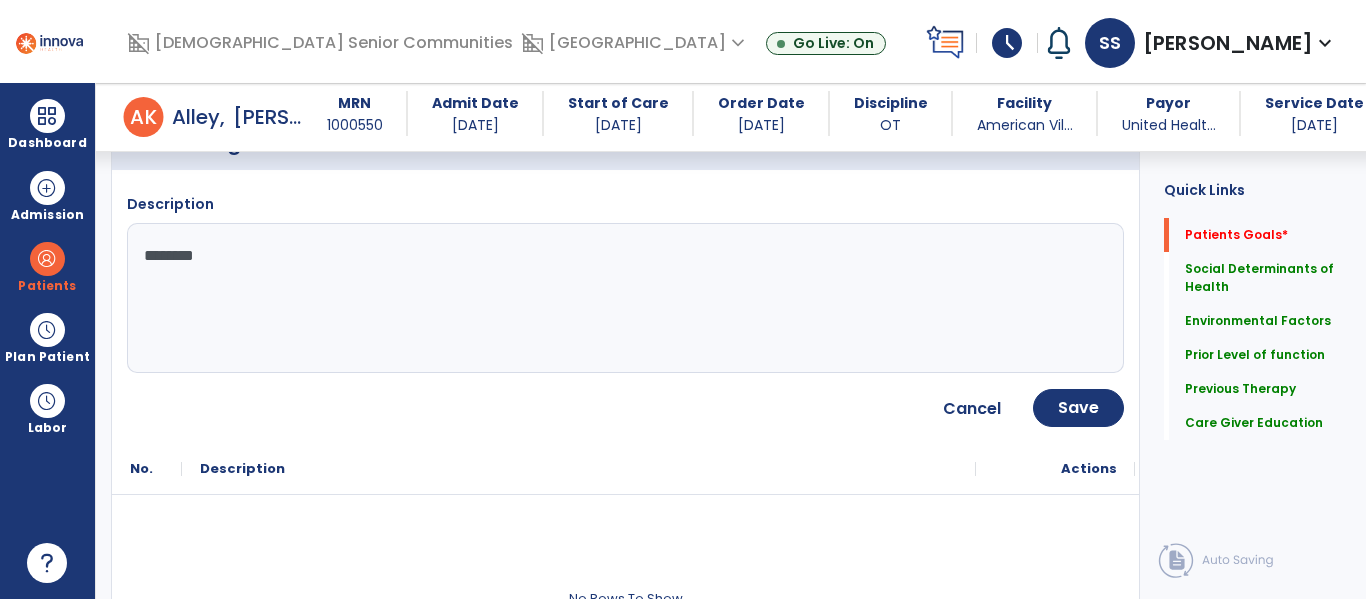 type on "*********" 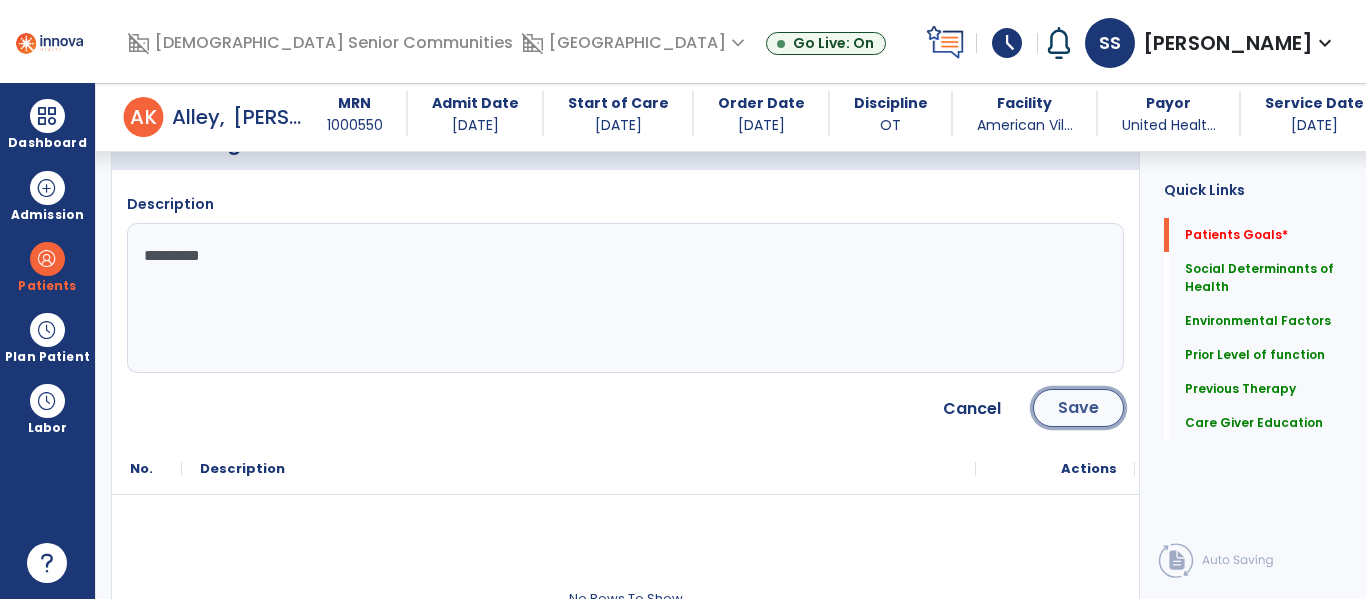 click on "Save" 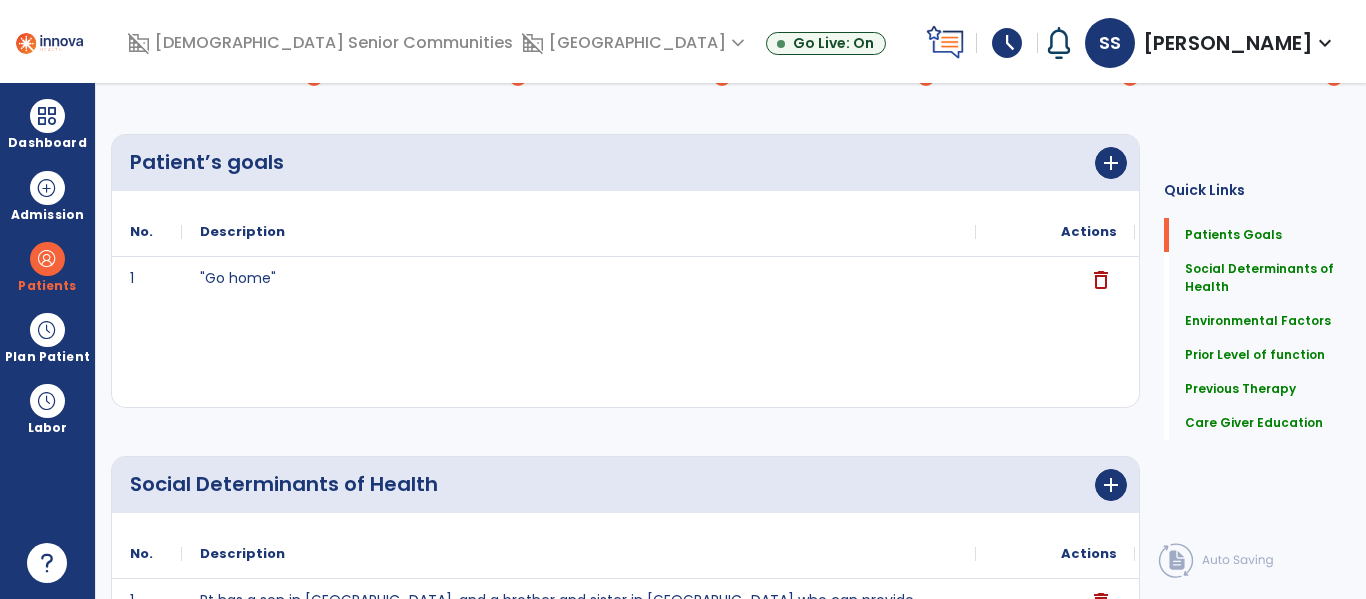 scroll, scrollTop: 0, scrollLeft: 0, axis: both 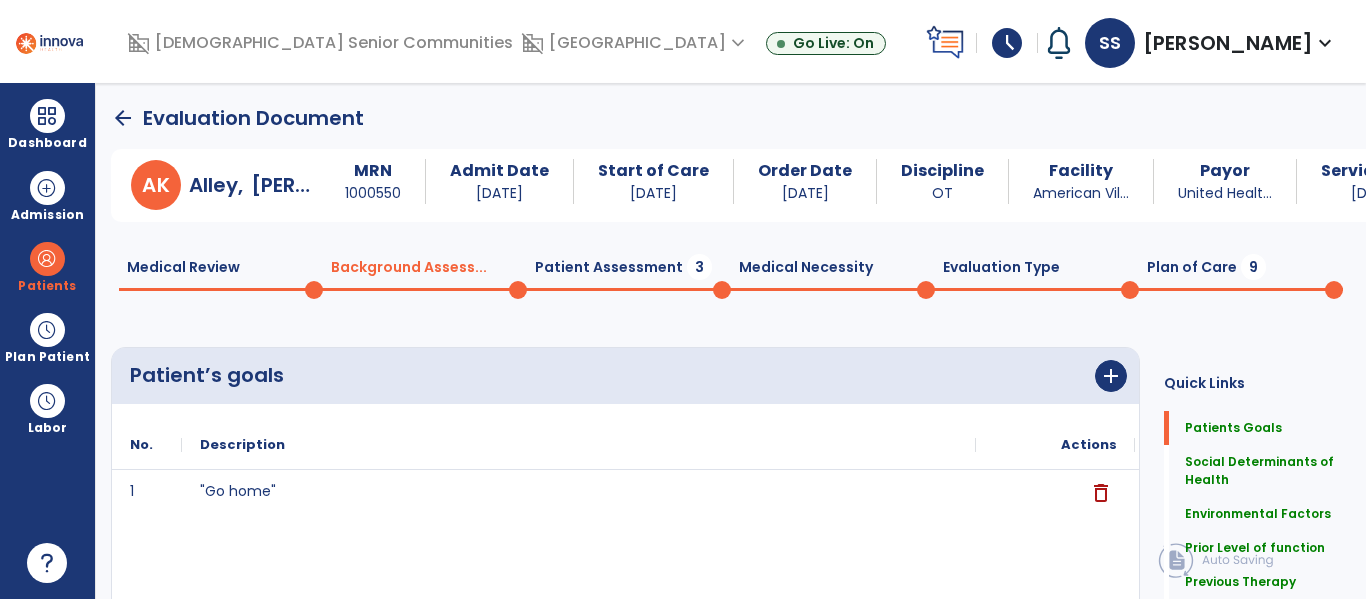 click on "Patient Assessment  3" 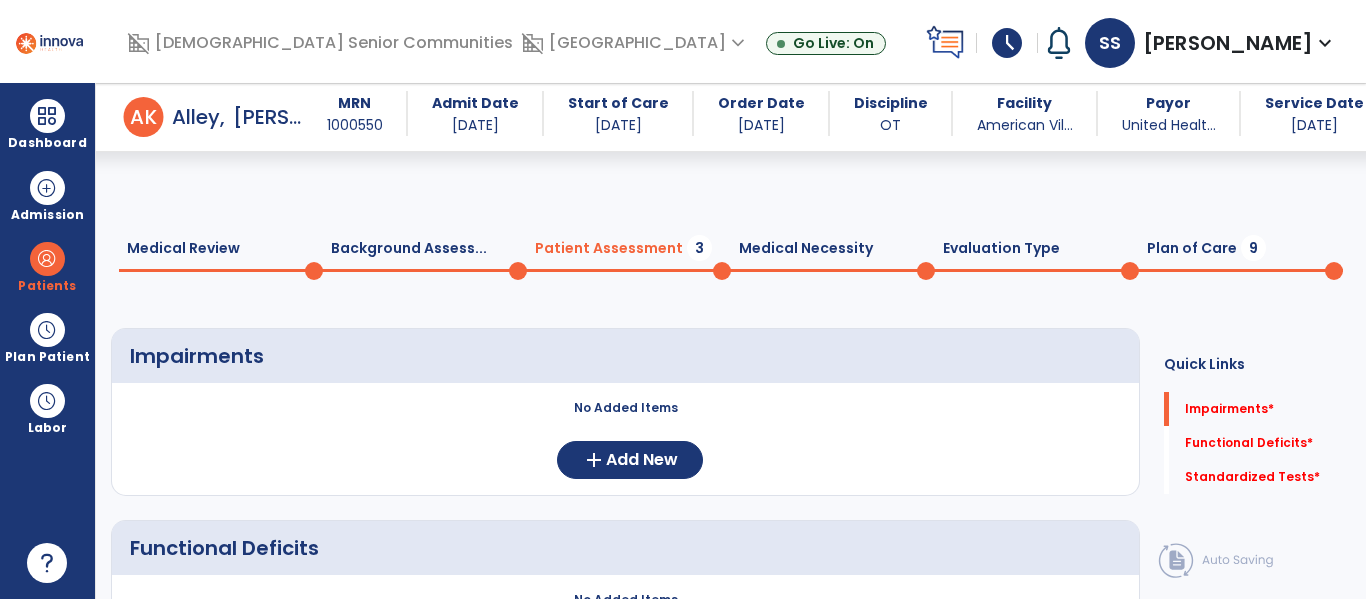 scroll, scrollTop: 351, scrollLeft: 0, axis: vertical 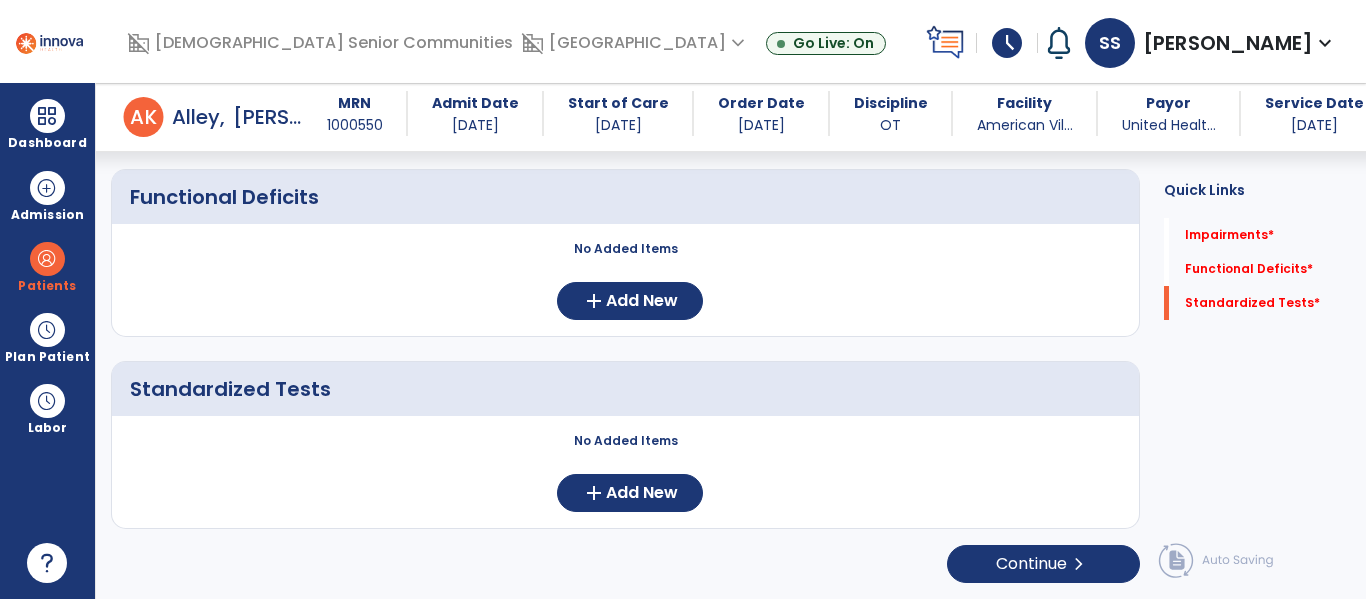 click on "No Added Items  add  Add New" 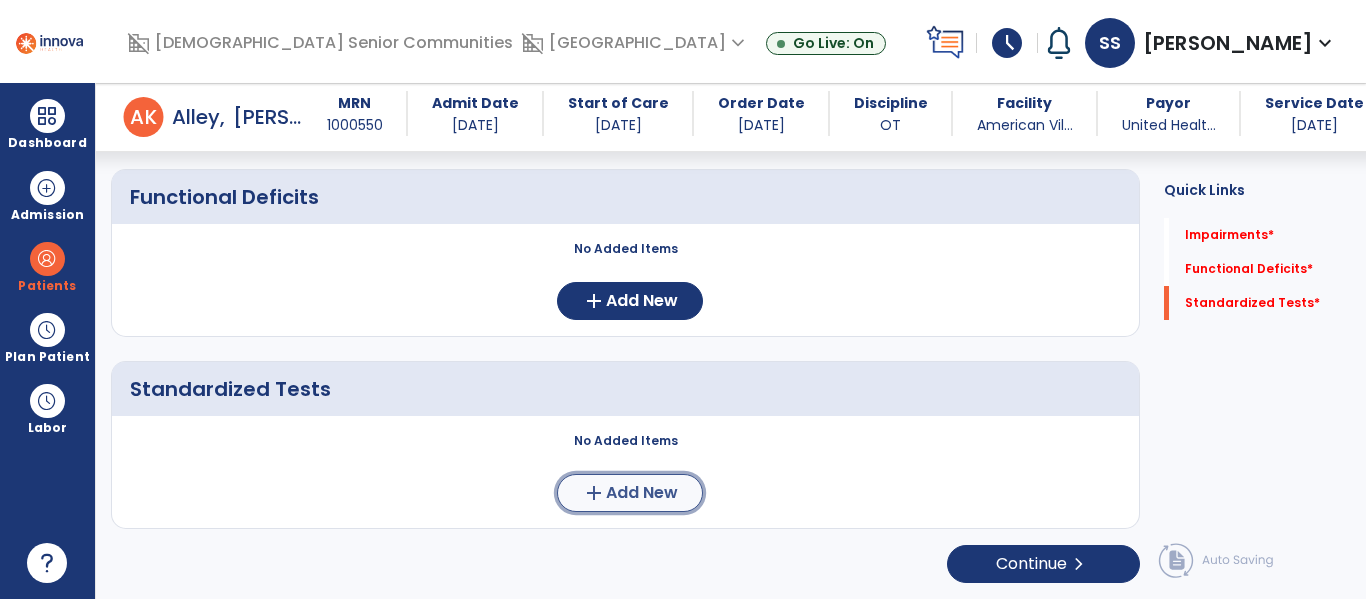 click on "Add New" 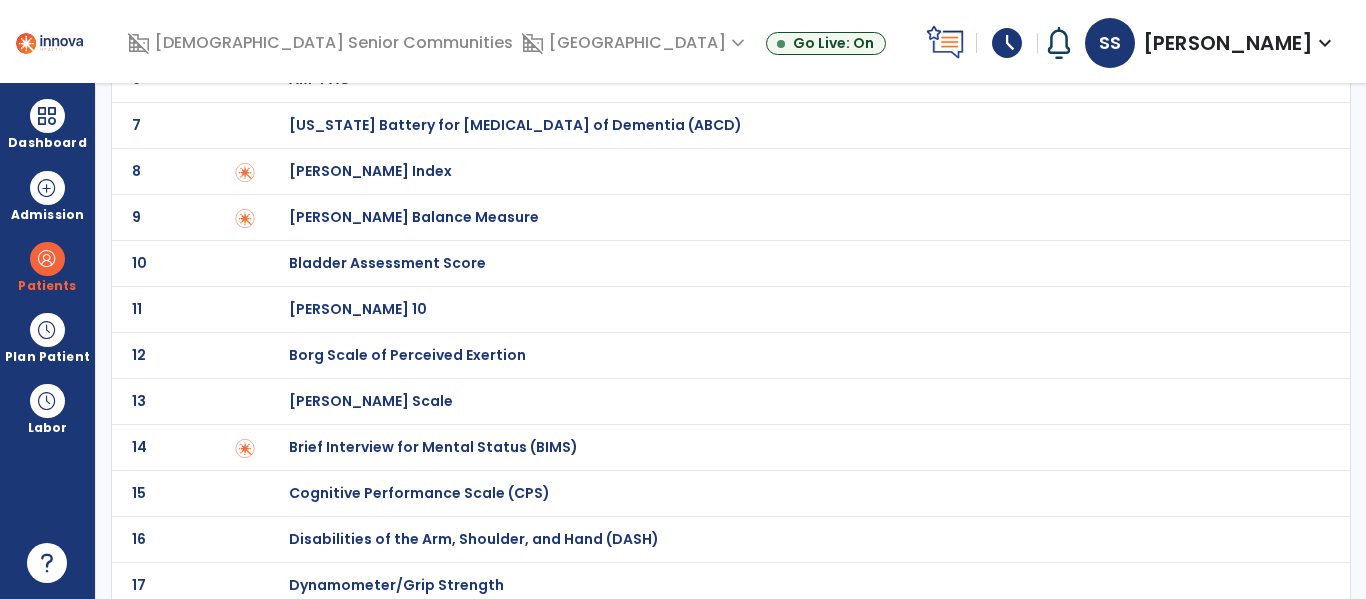 scroll, scrollTop: 0, scrollLeft: 0, axis: both 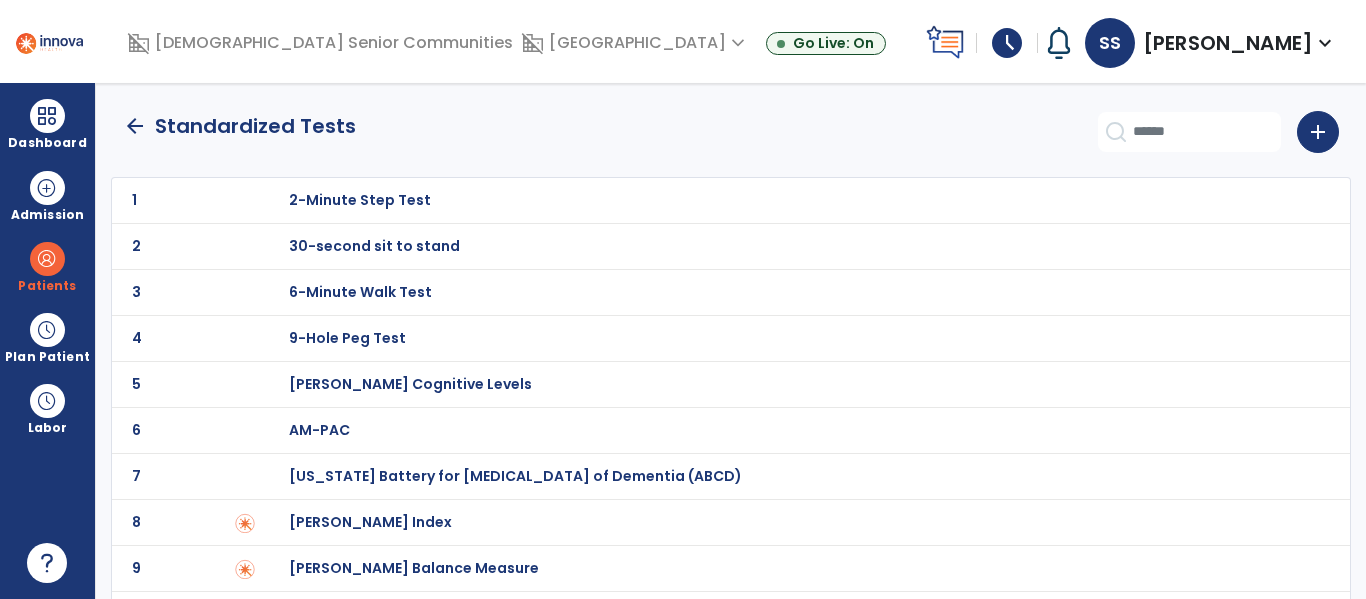 click on "[PERSON_NAME] Index" at bounding box center (789, 200) 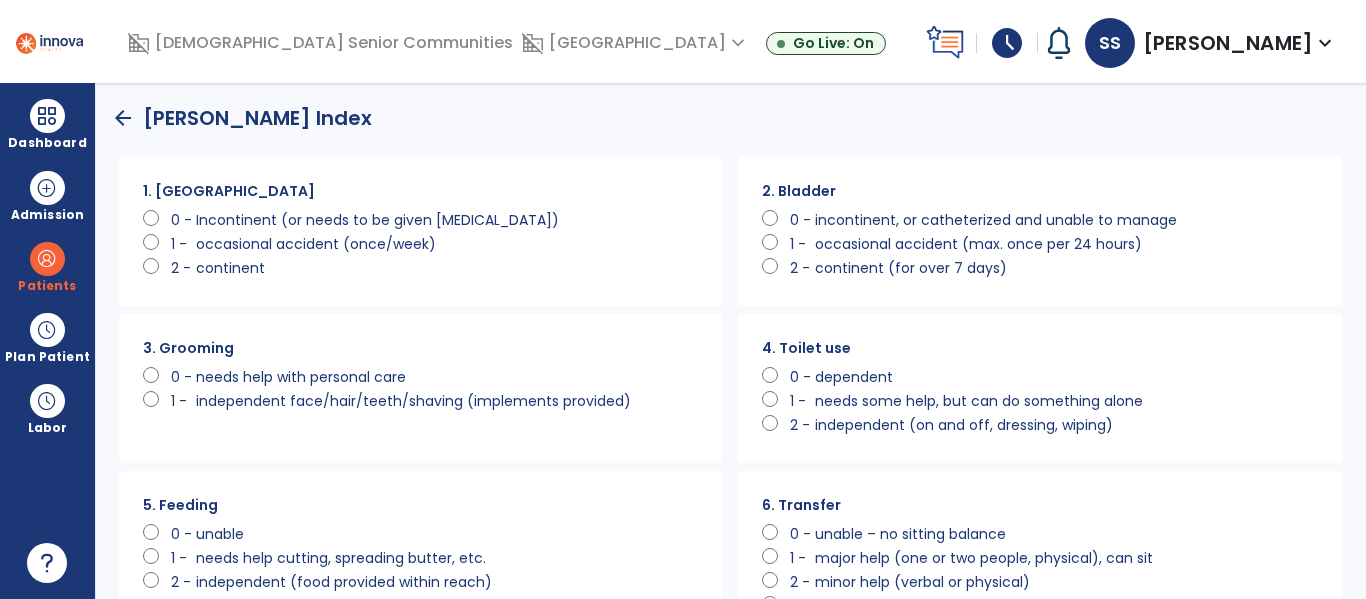 scroll, scrollTop: 0, scrollLeft: 0, axis: both 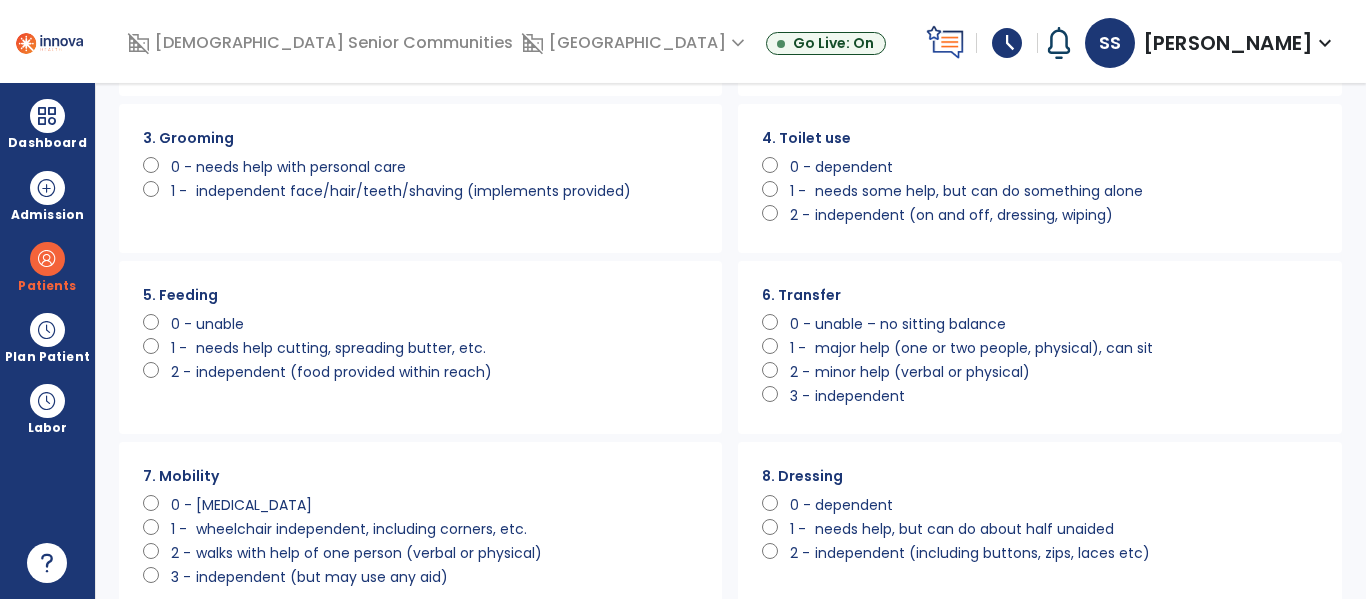 click on "minor help (verbal or physical)" 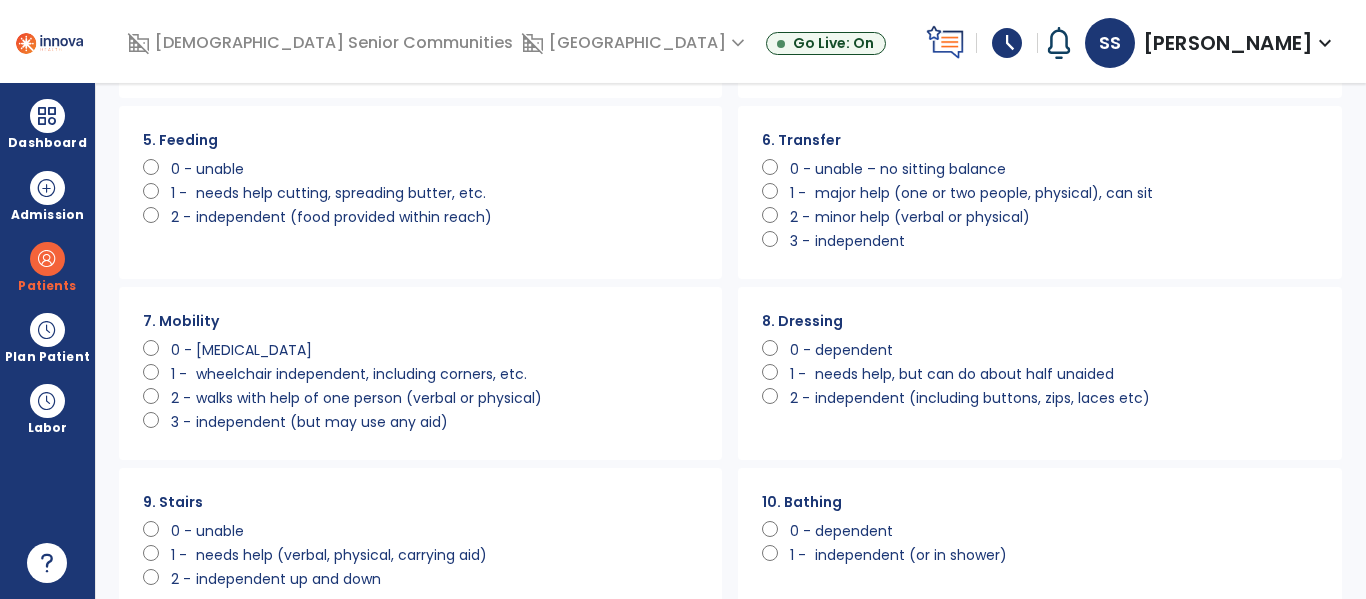 scroll, scrollTop: 366, scrollLeft: 0, axis: vertical 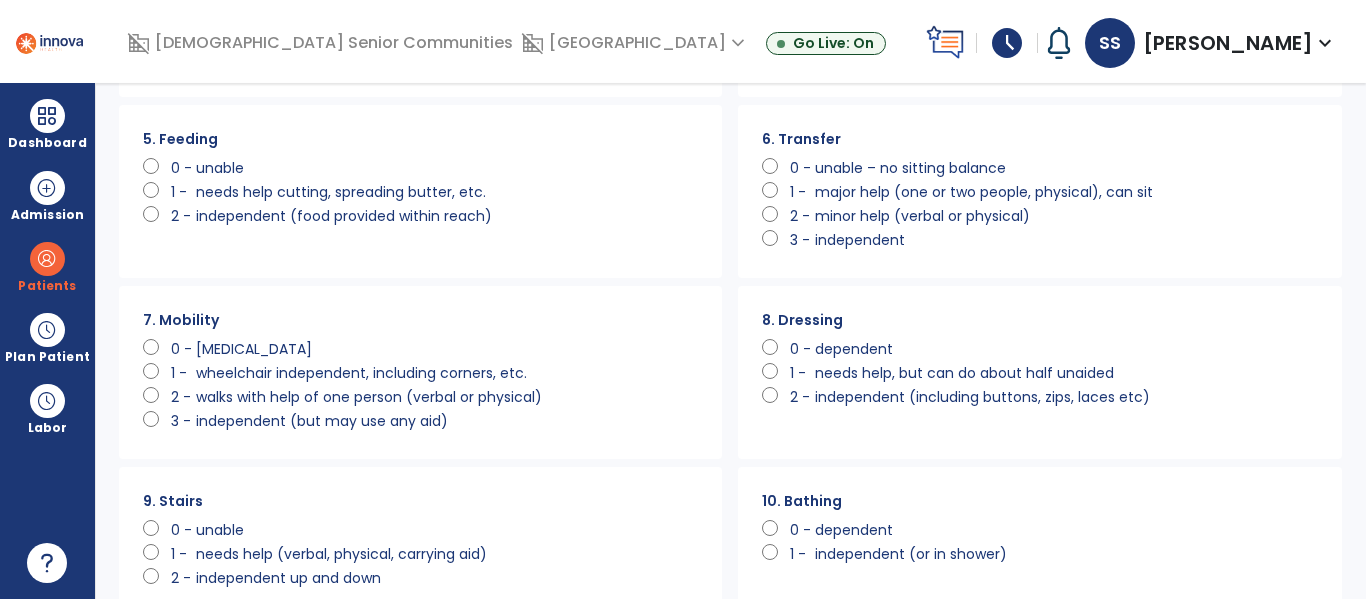 click on "needs help, but can do about half unaided" 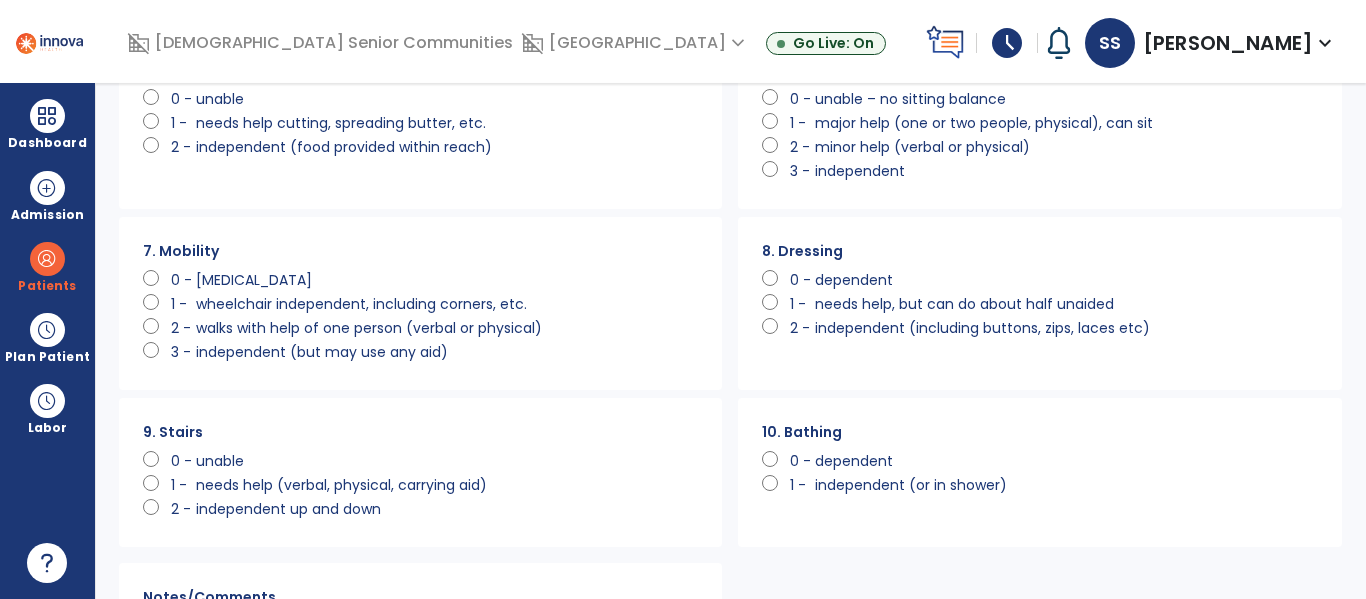 scroll, scrollTop: 487, scrollLeft: 0, axis: vertical 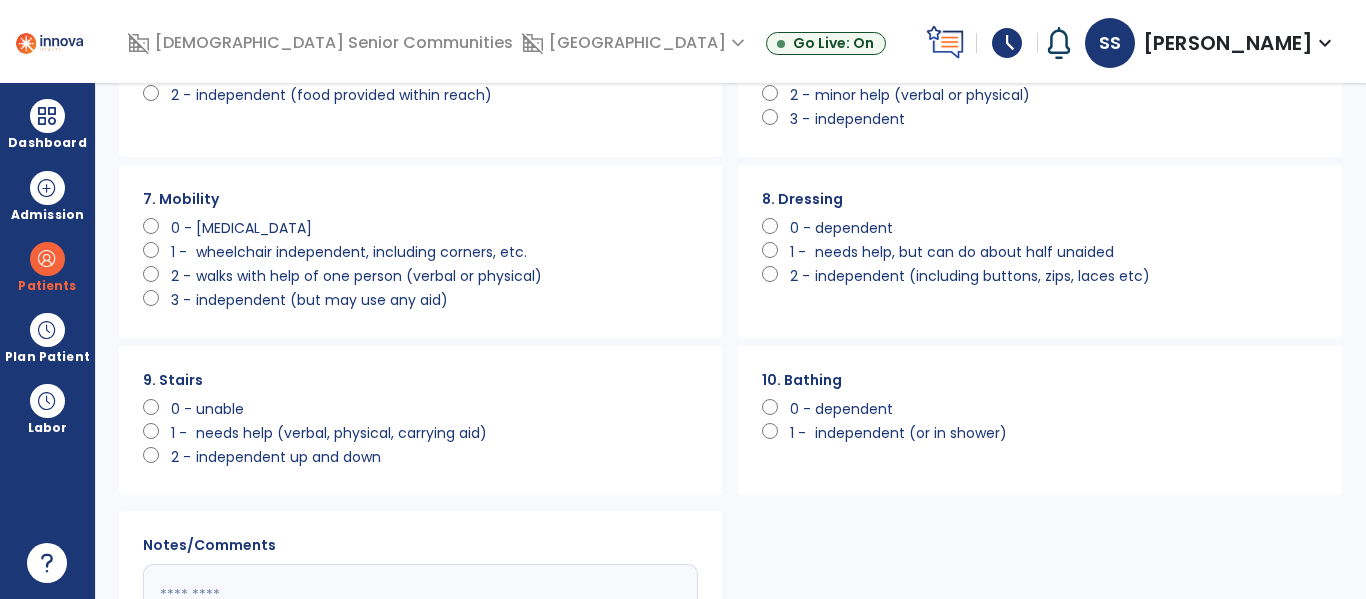 click on "independent (or in shower)" 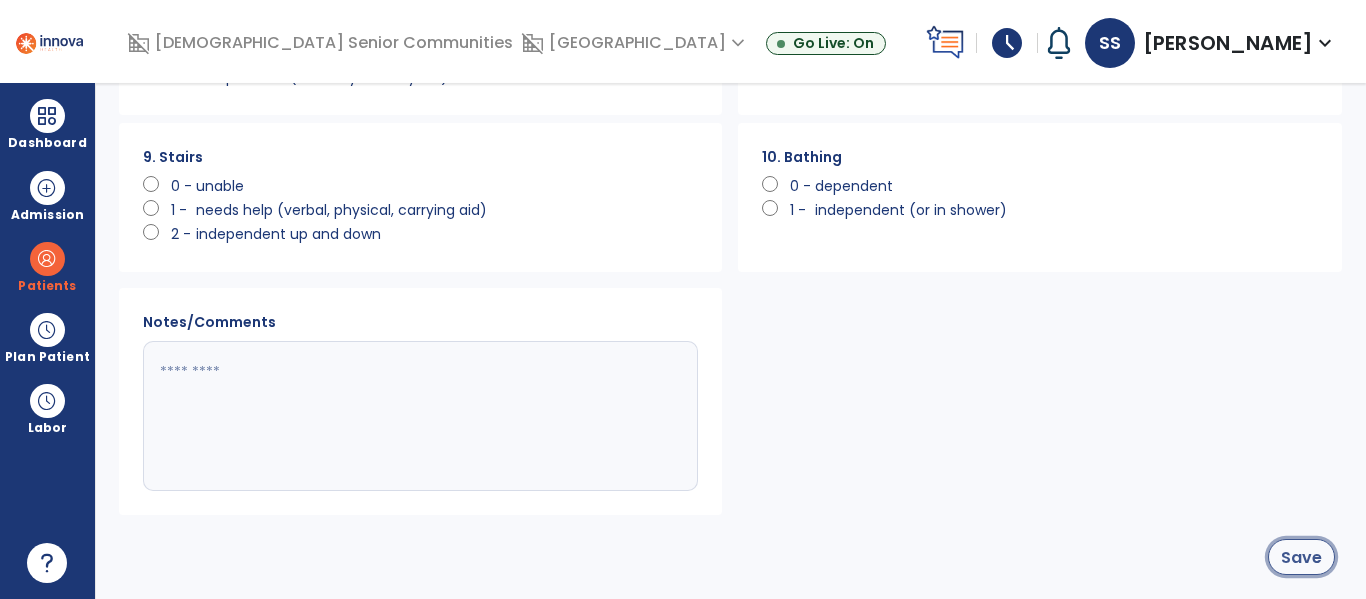 click on "Save" 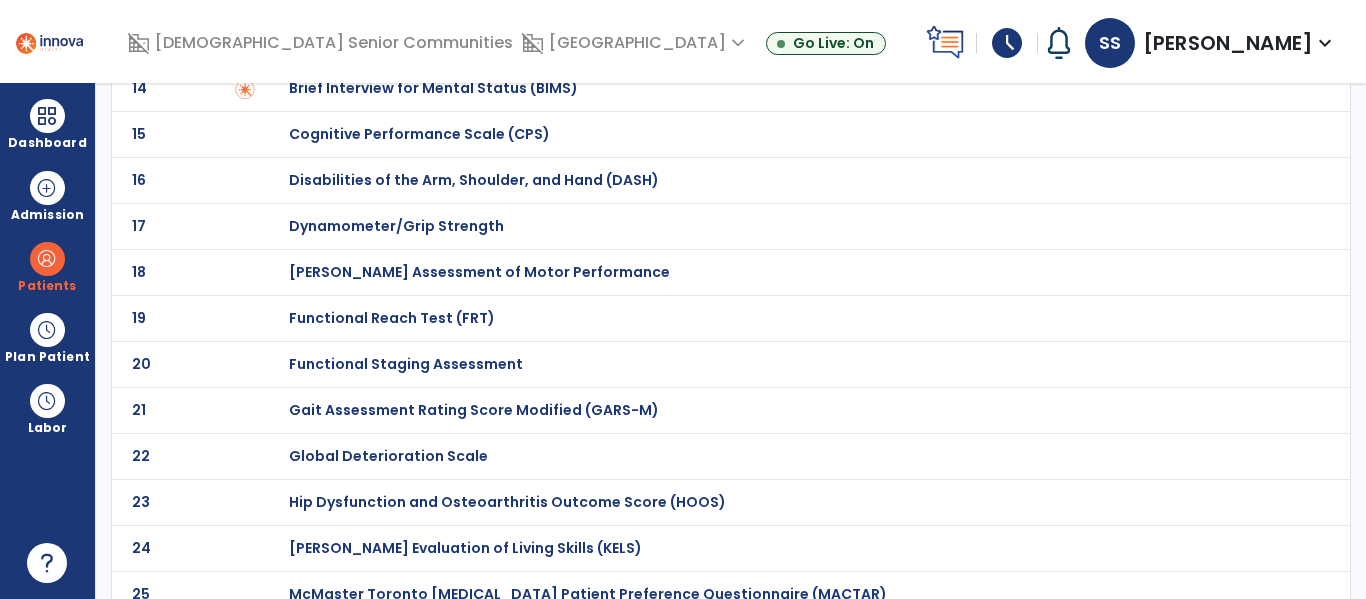 scroll, scrollTop: 1742, scrollLeft: 0, axis: vertical 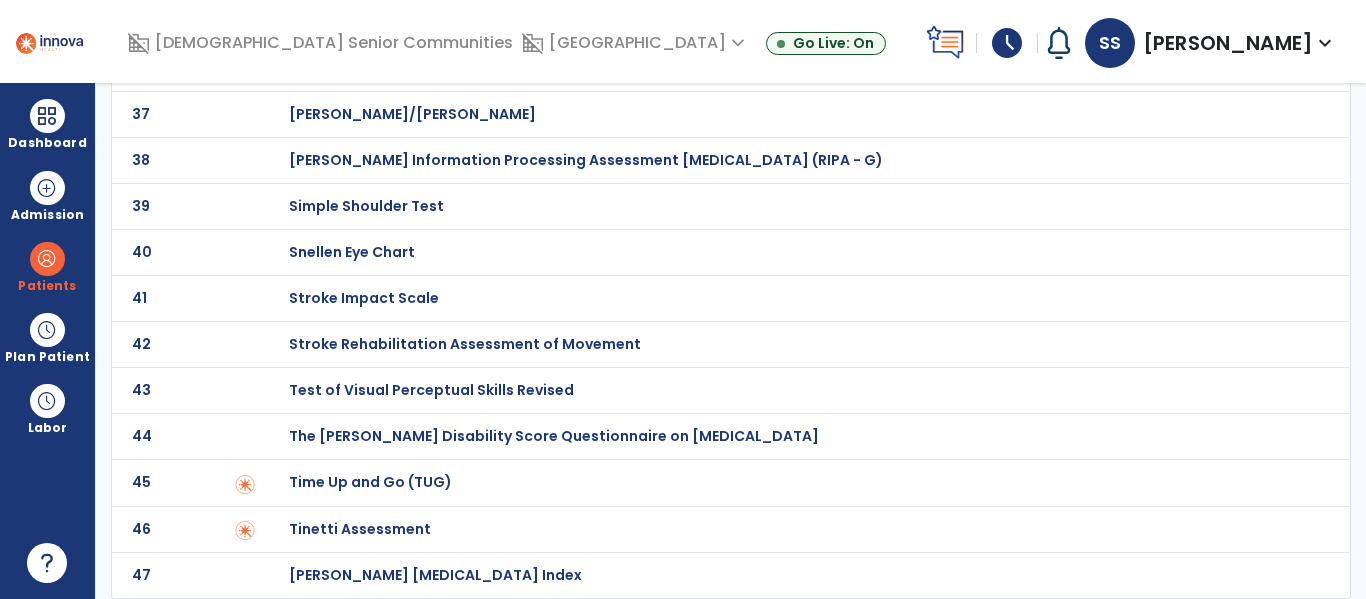 click on "47 [PERSON_NAME] [MEDICAL_DATA] Index" 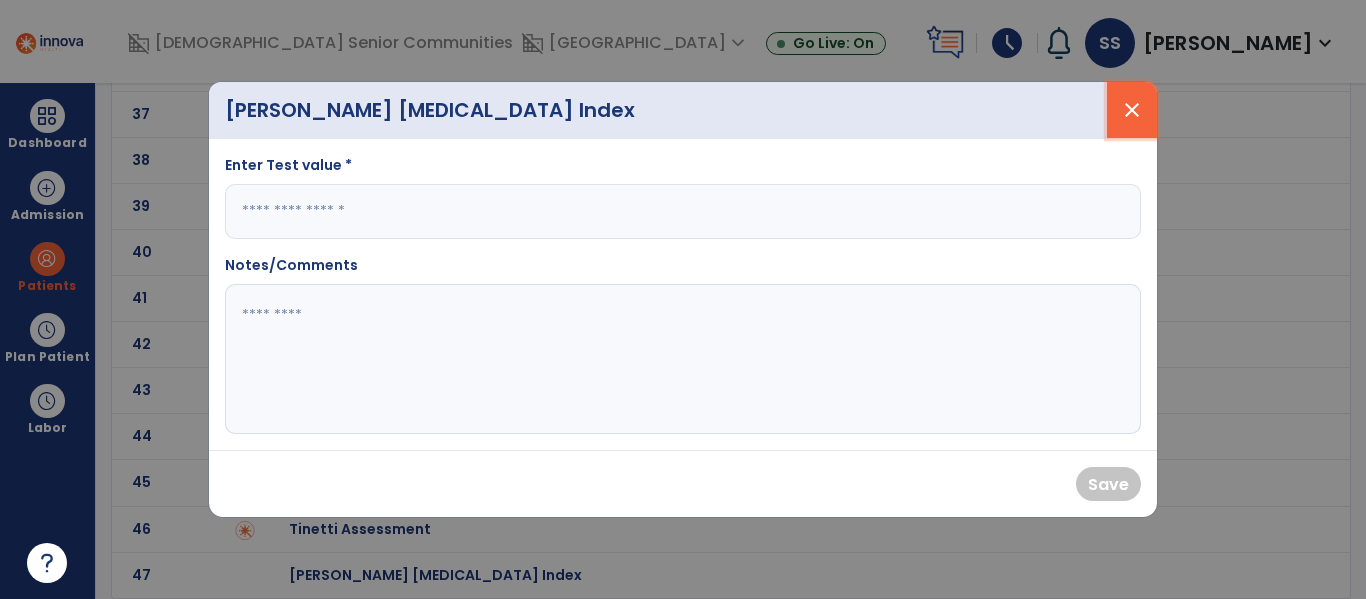 click on "close" at bounding box center (1132, 110) 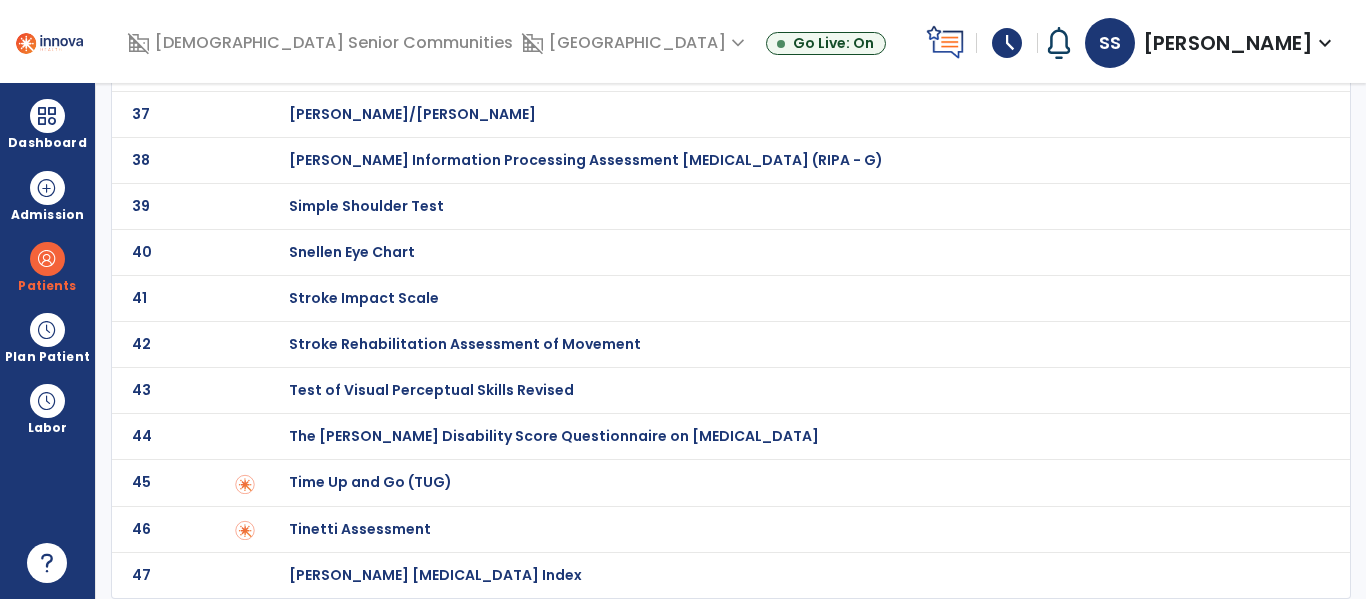 scroll, scrollTop: 0, scrollLeft: 0, axis: both 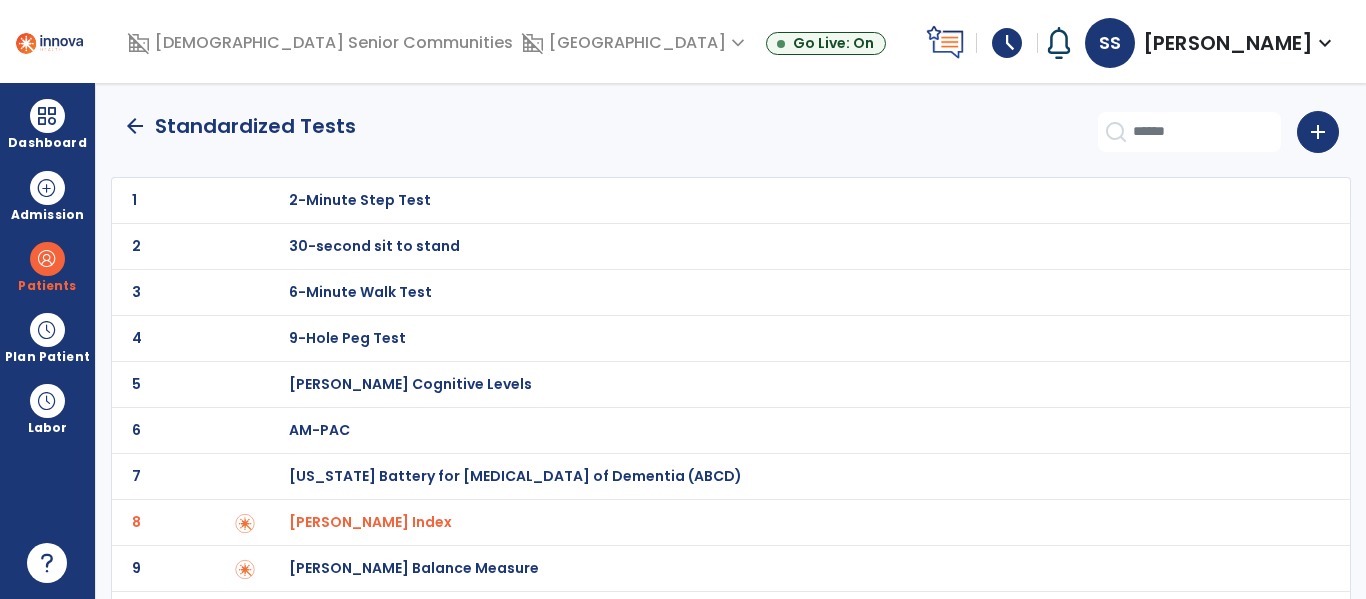 click on "arrow_back" 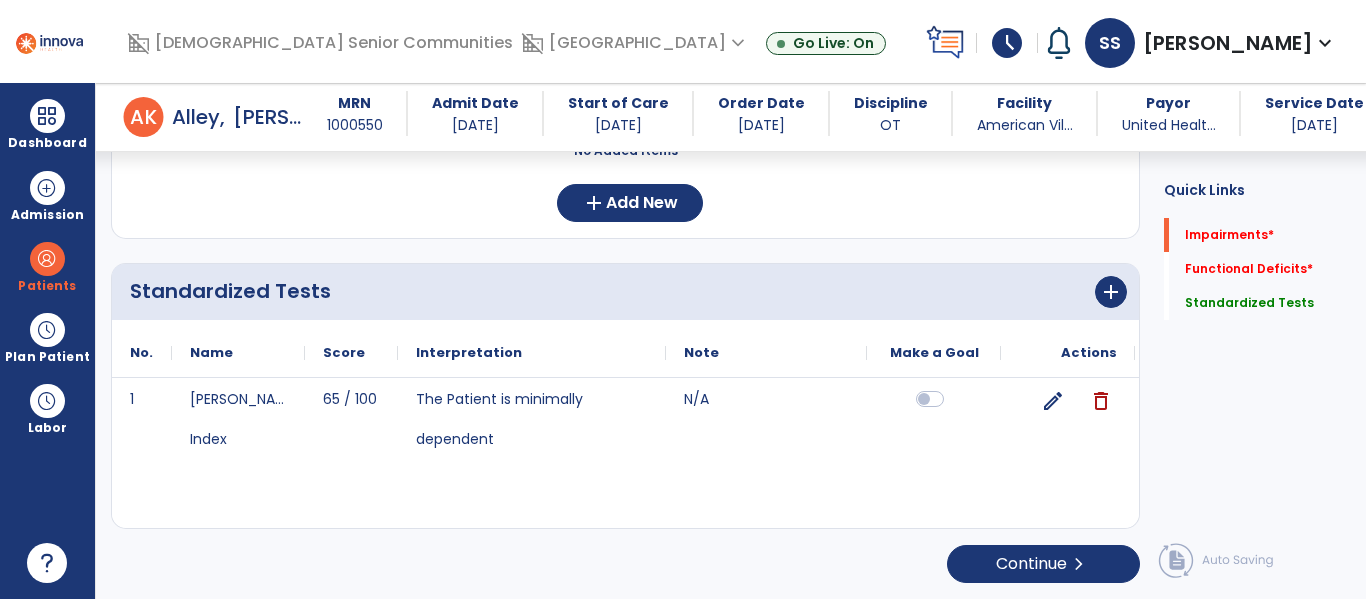 scroll, scrollTop: 0, scrollLeft: 0, axis: both 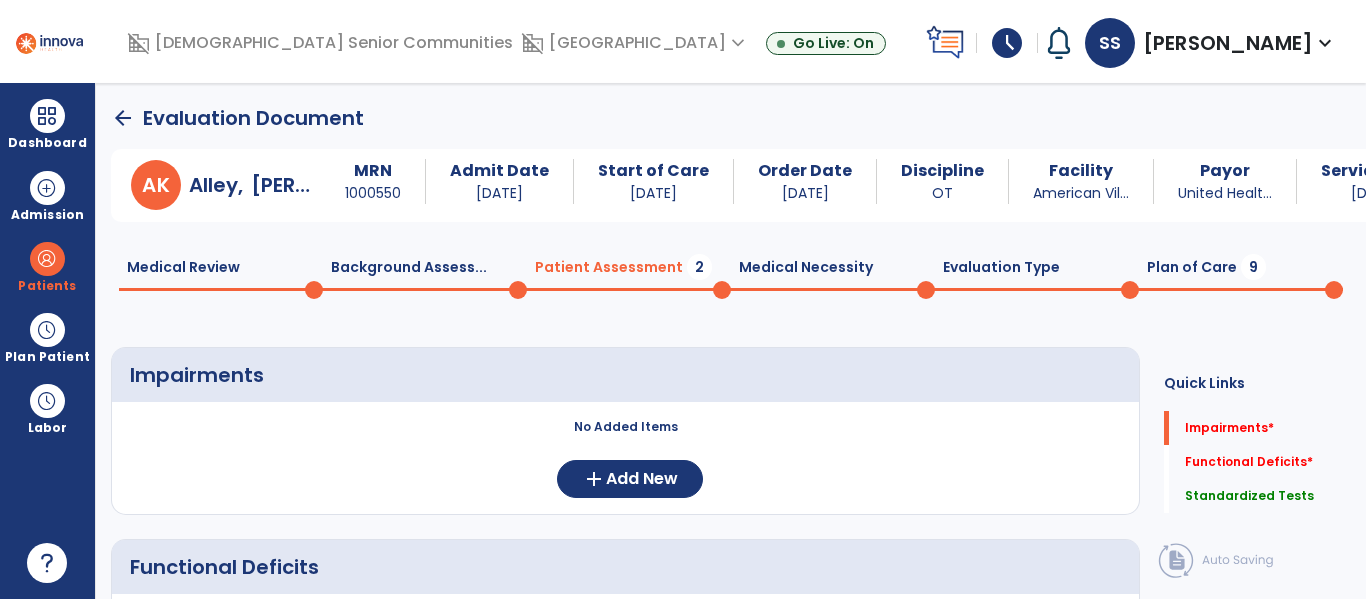 click on "Plan of Care  9" 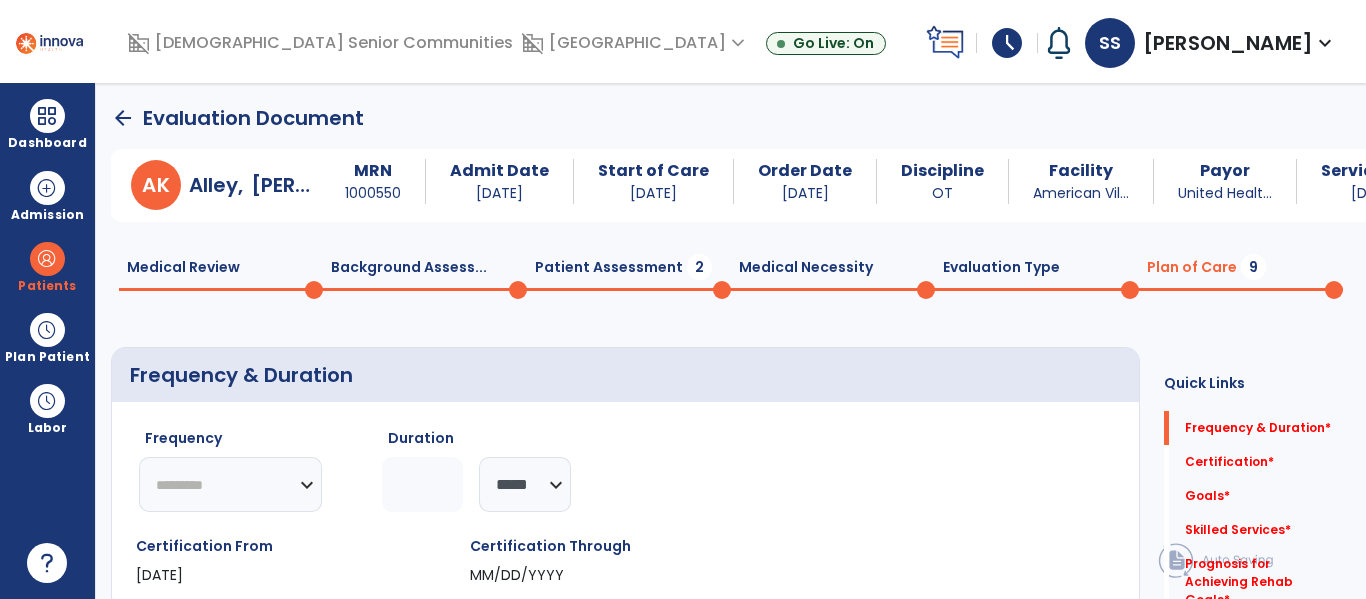 click on "Frequency  ********* ** ** ** ** ** ** **" 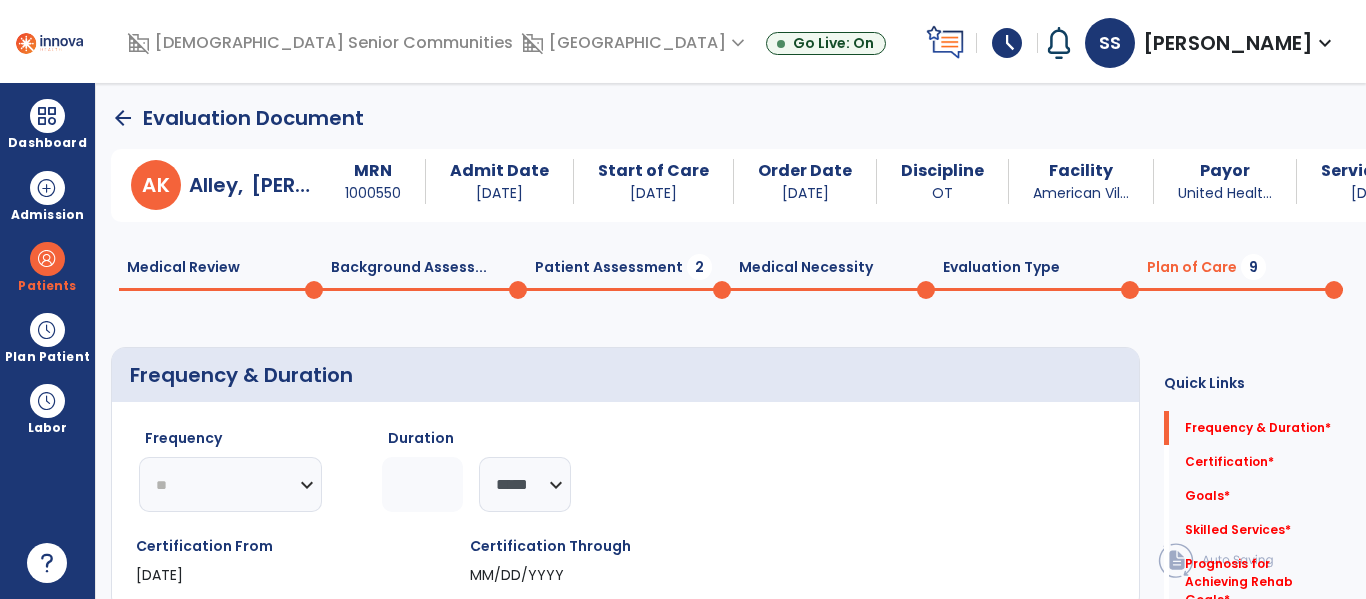 click on "********* ** ** ** ** ** ** **" 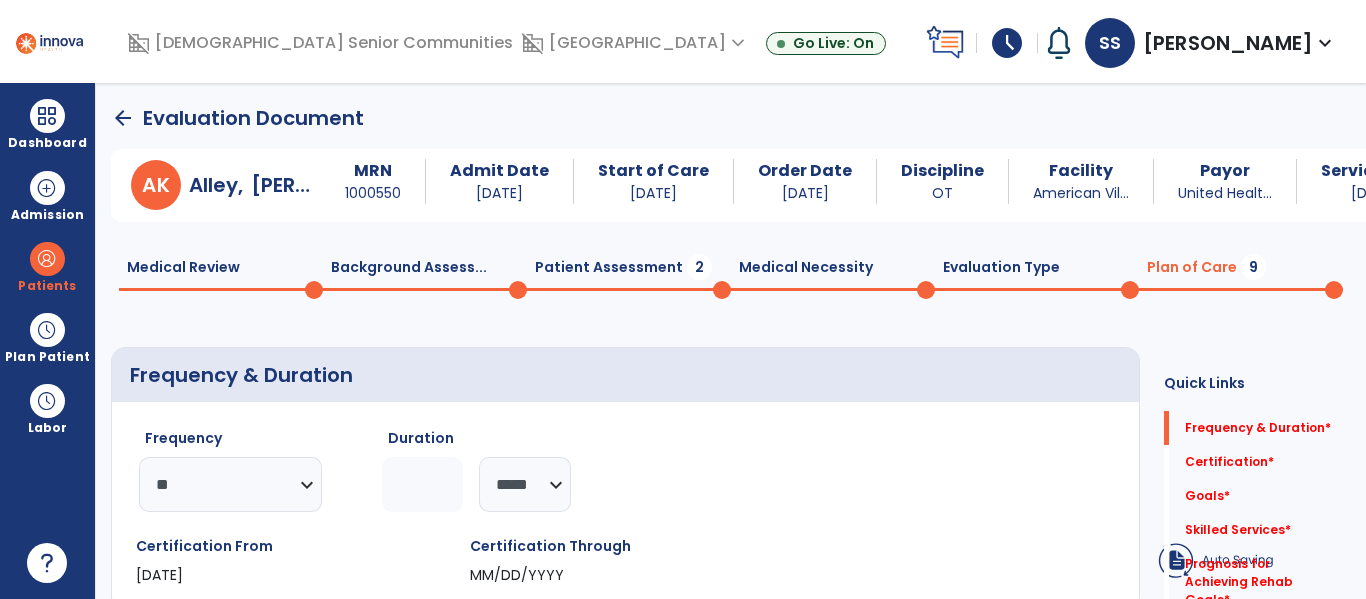 click 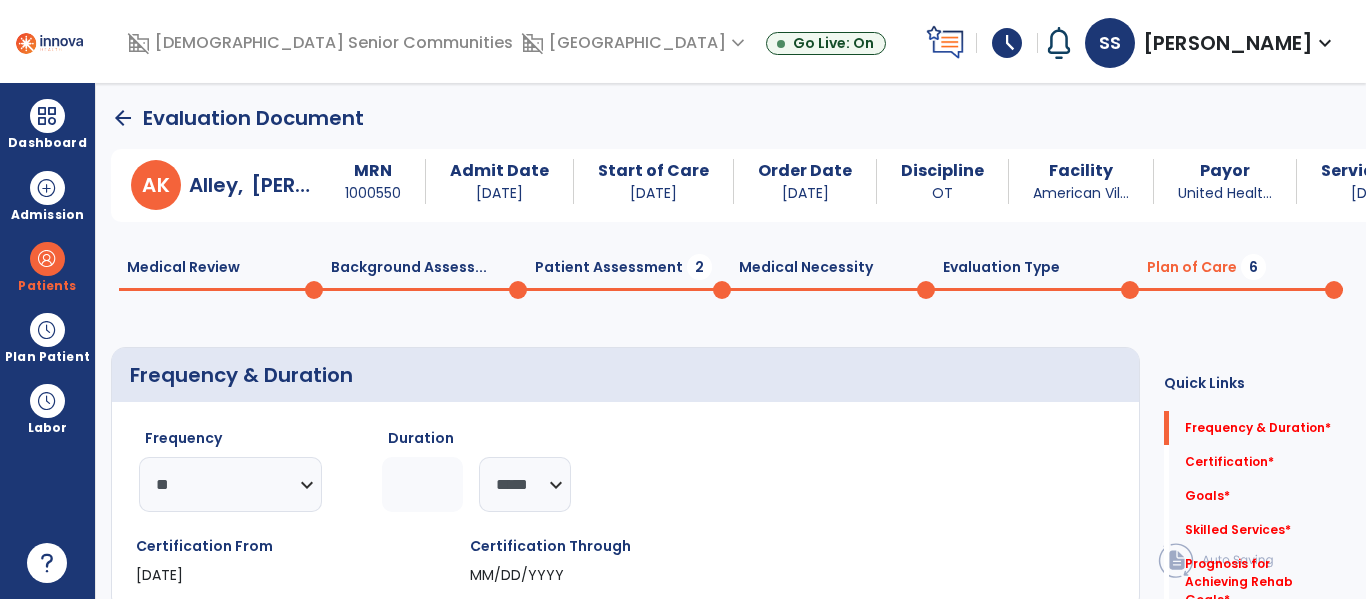 type on "*" 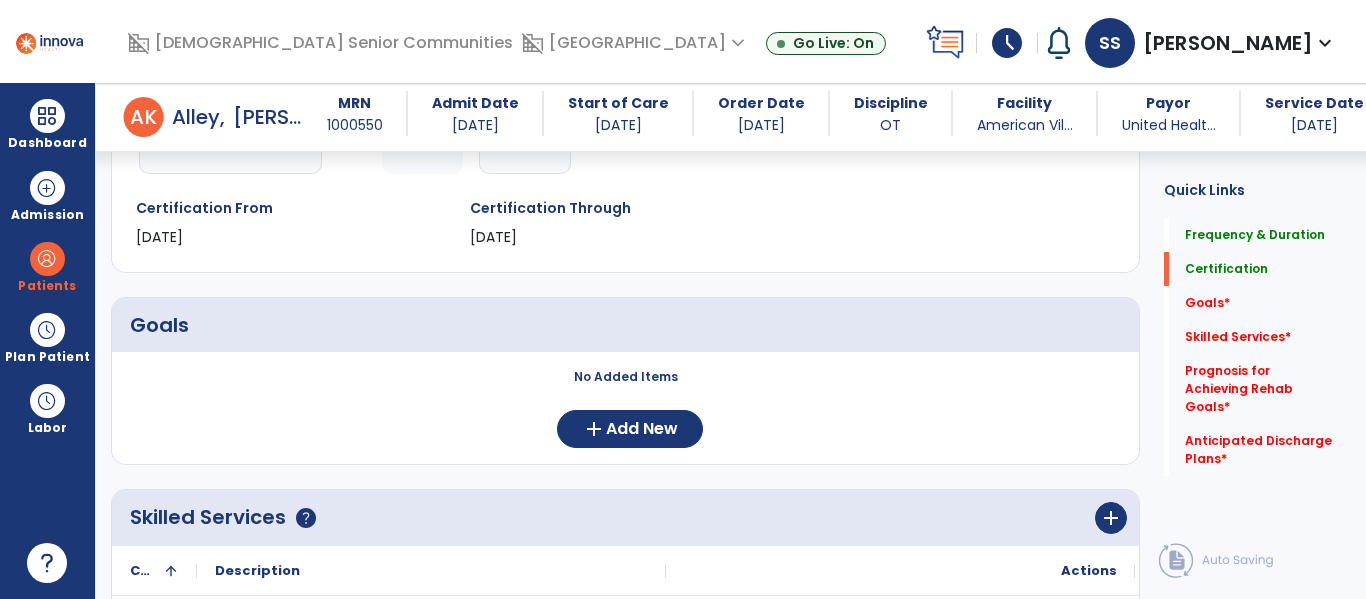 scroll, scrollTop: 249, scrollLeft: 0, axis: vertical 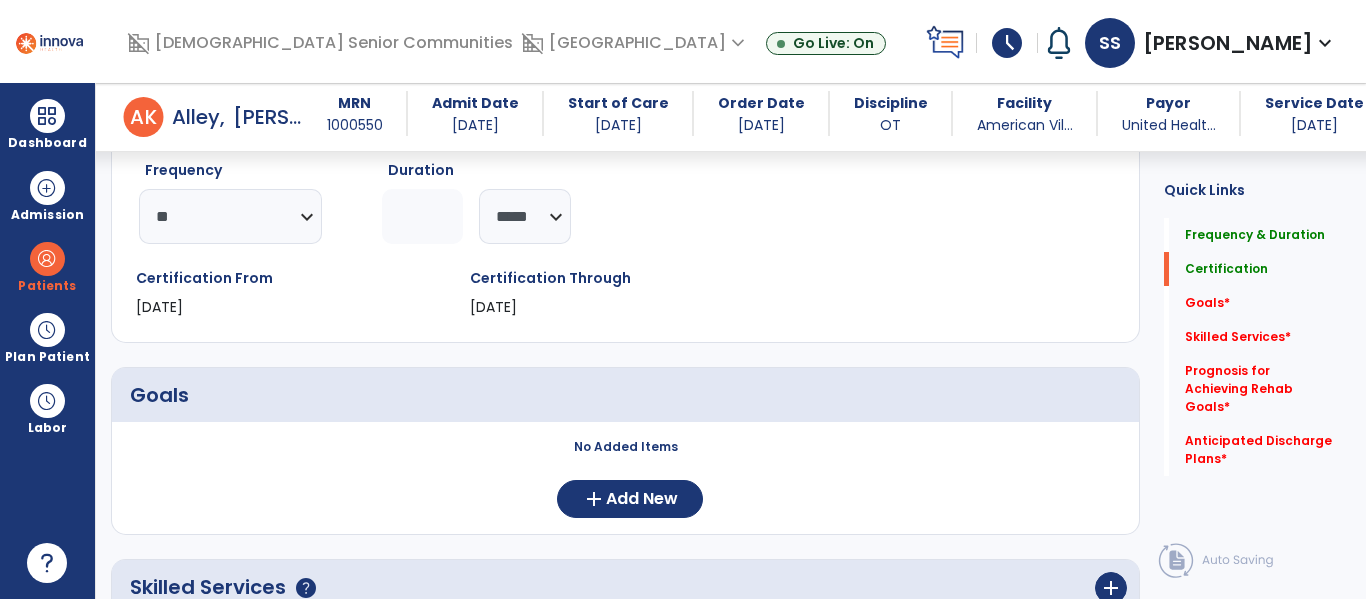 click on "*" 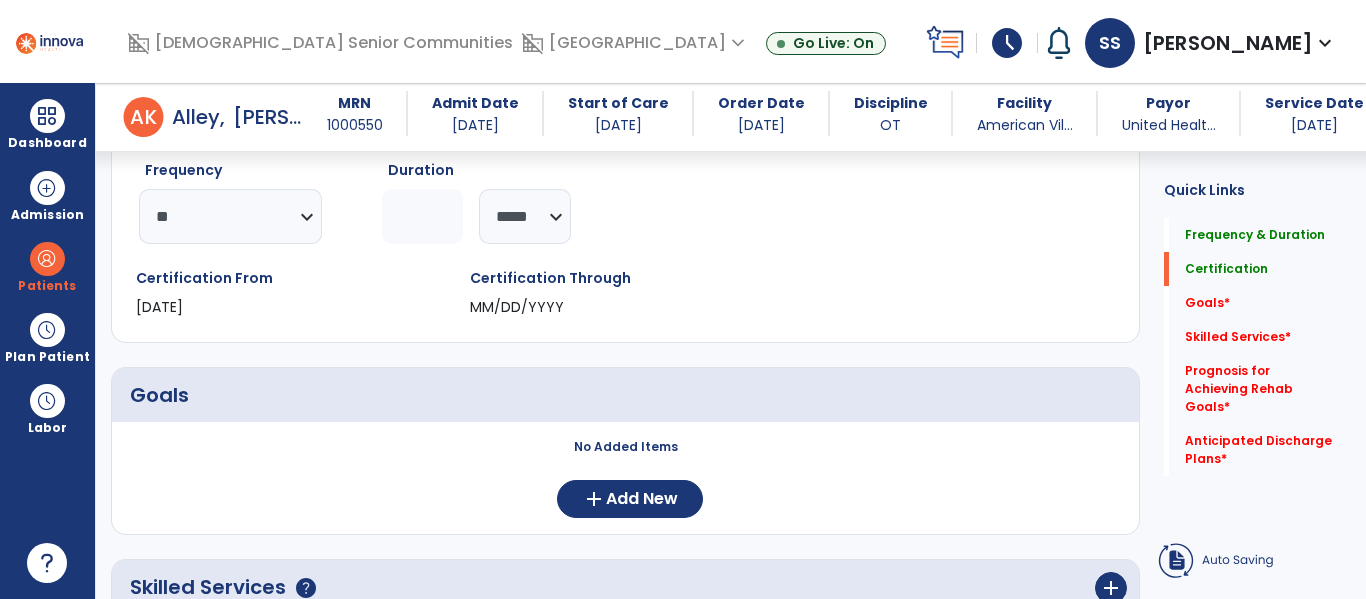 type on "*" 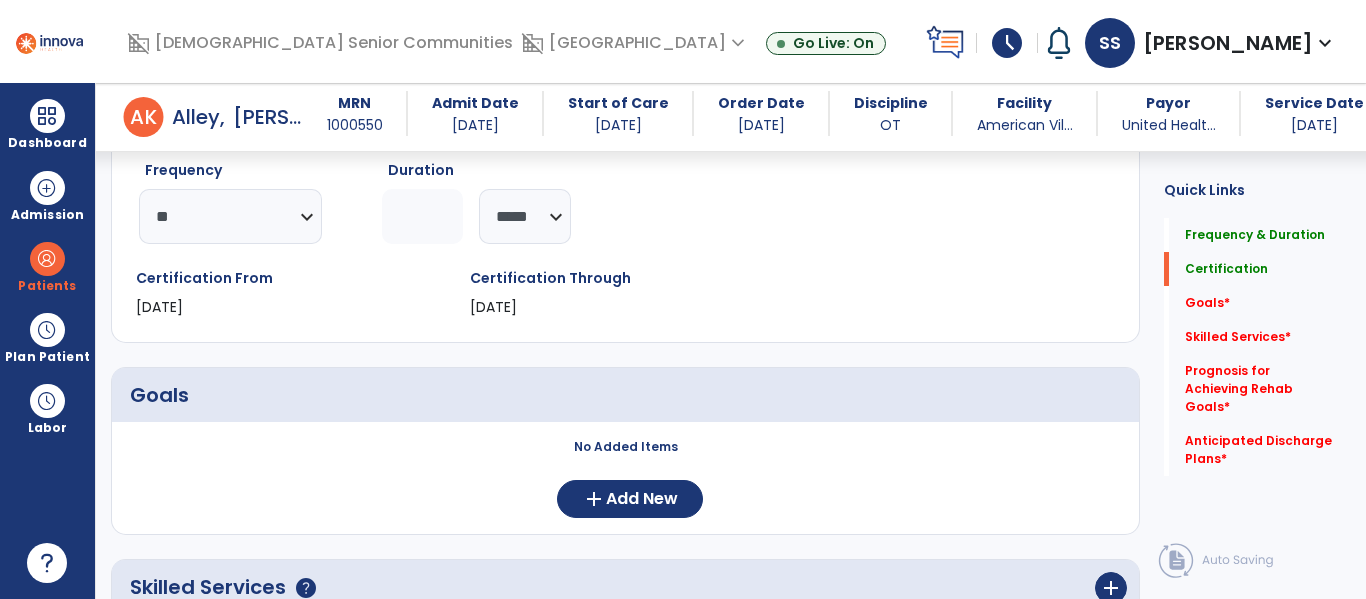 type on "*" 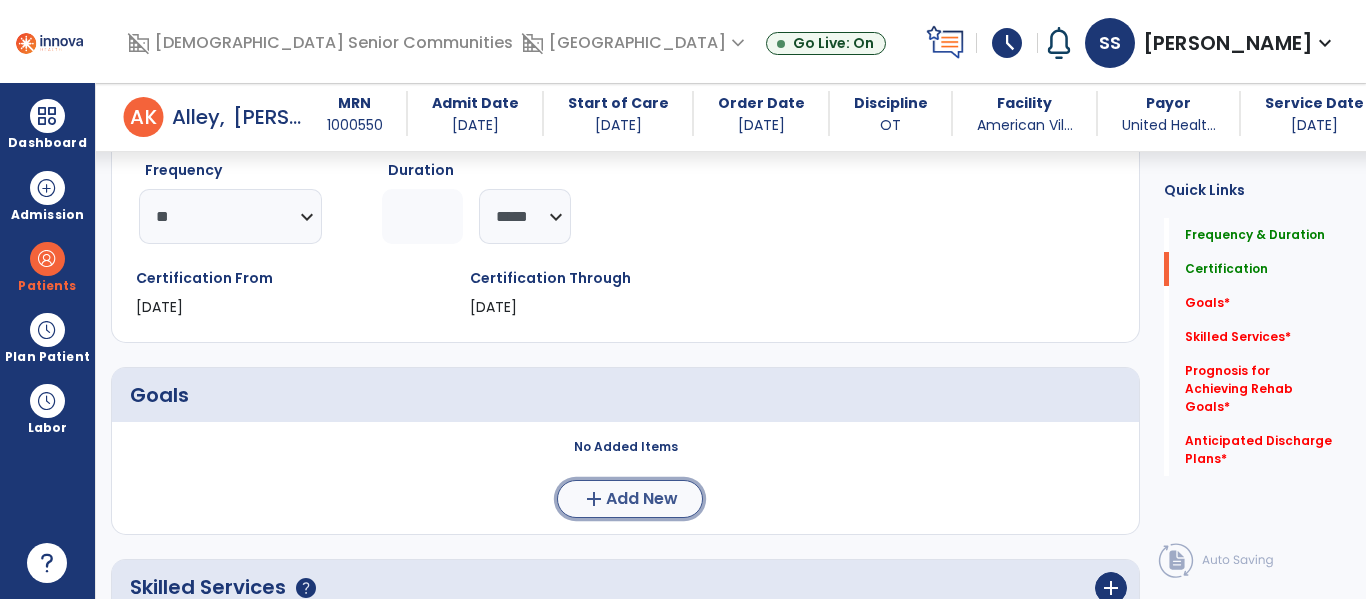 click on "add  Add New" at bounding box center [630, 499] 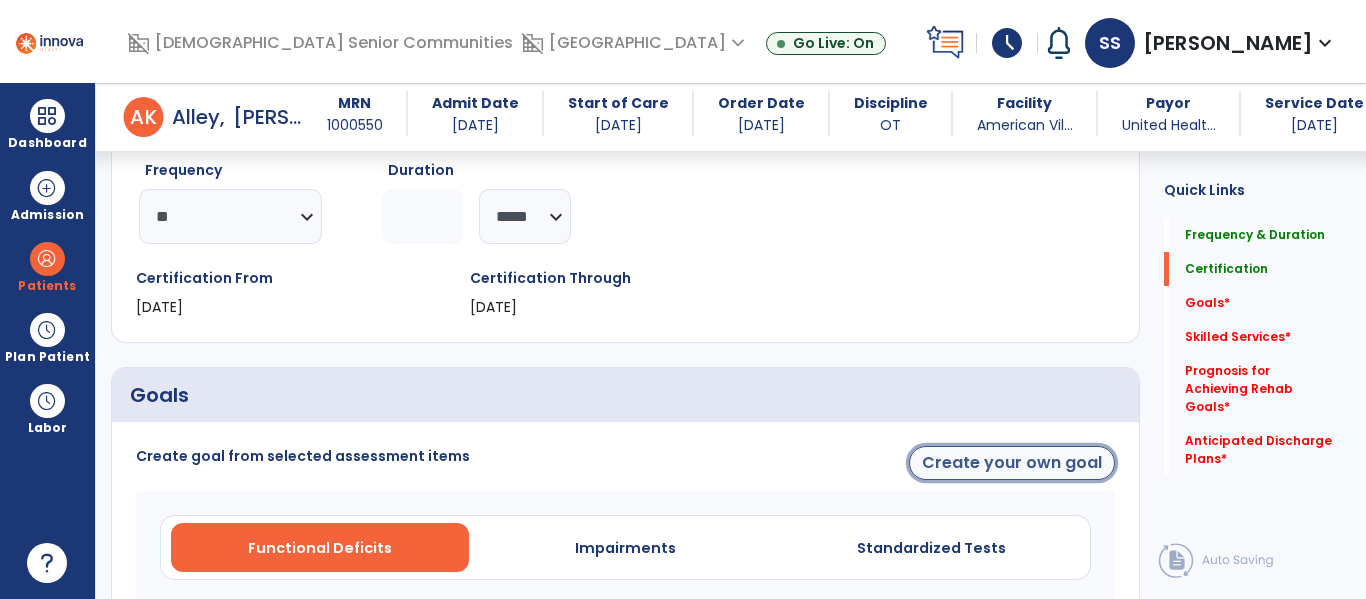 click on "Create your own goal" at bounding box center (1012, 463) 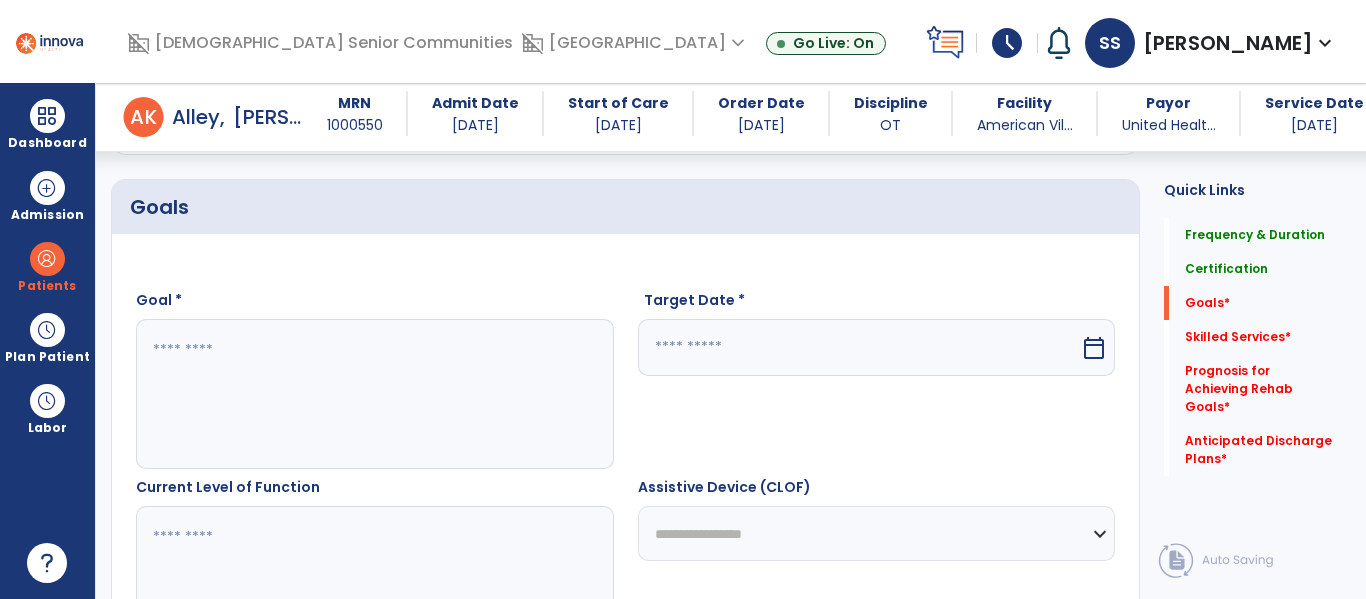 scroll, scrollTop: 447, scrollLeft: 0, axis: vertical 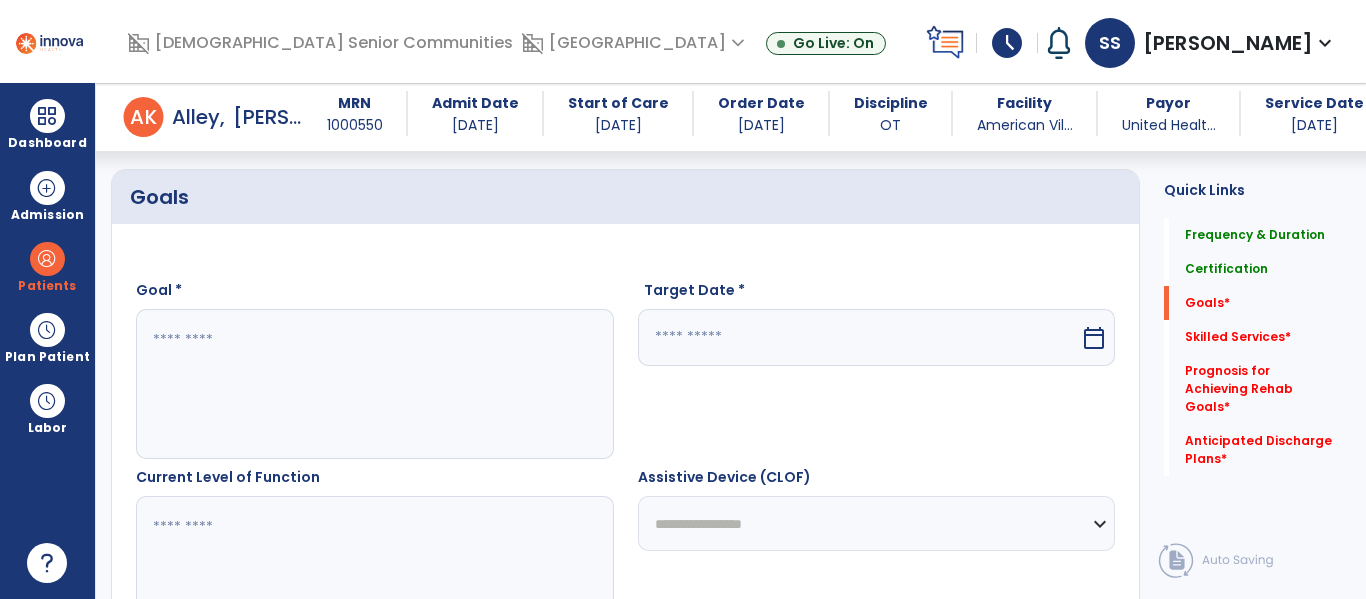 click at bounding box center [374, 384] 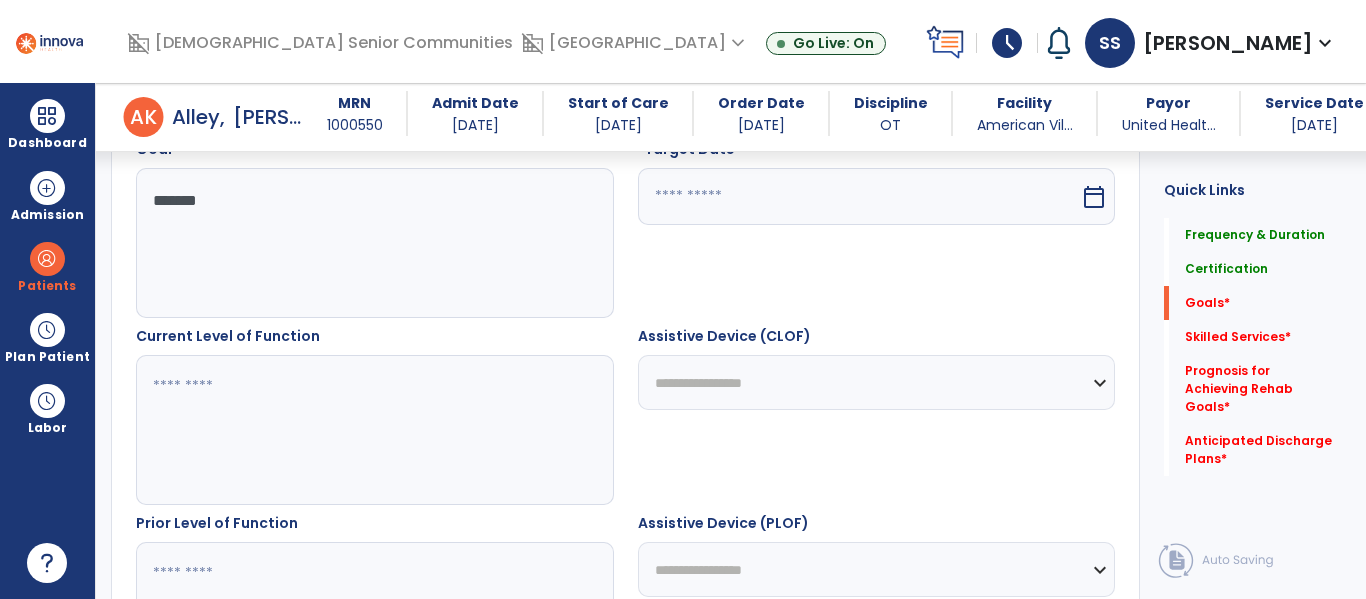 scroll, scrollTop: 597, scrollLeft: 0, axis: vertical 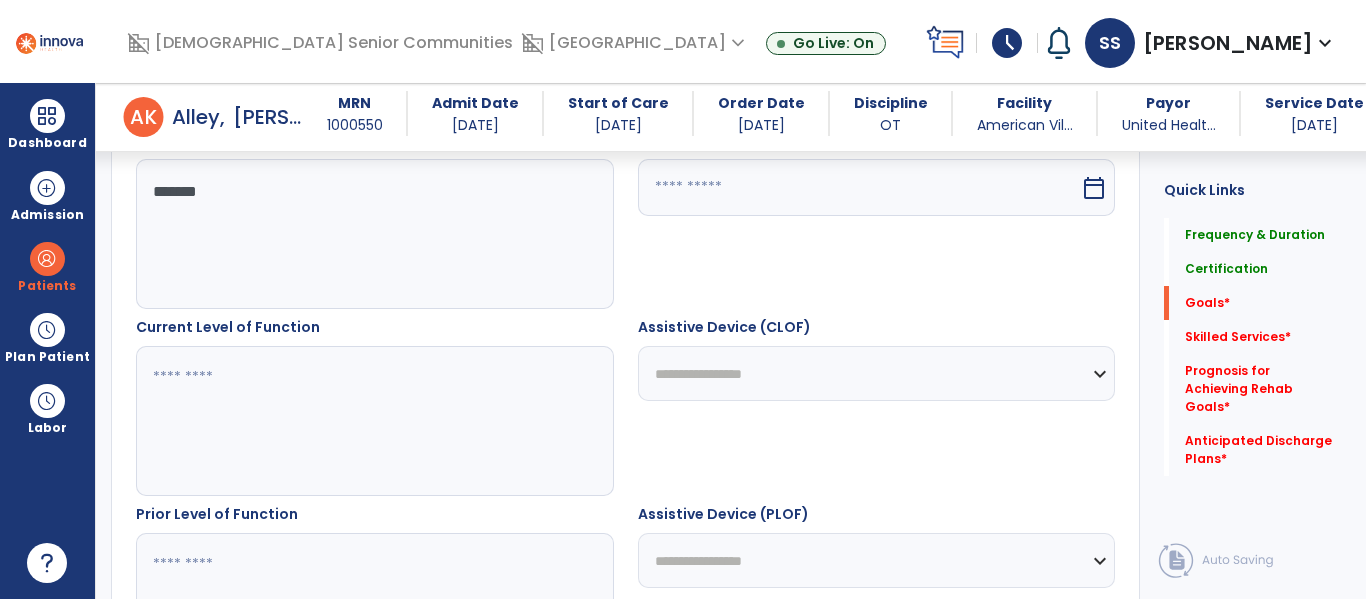 type on "*******" 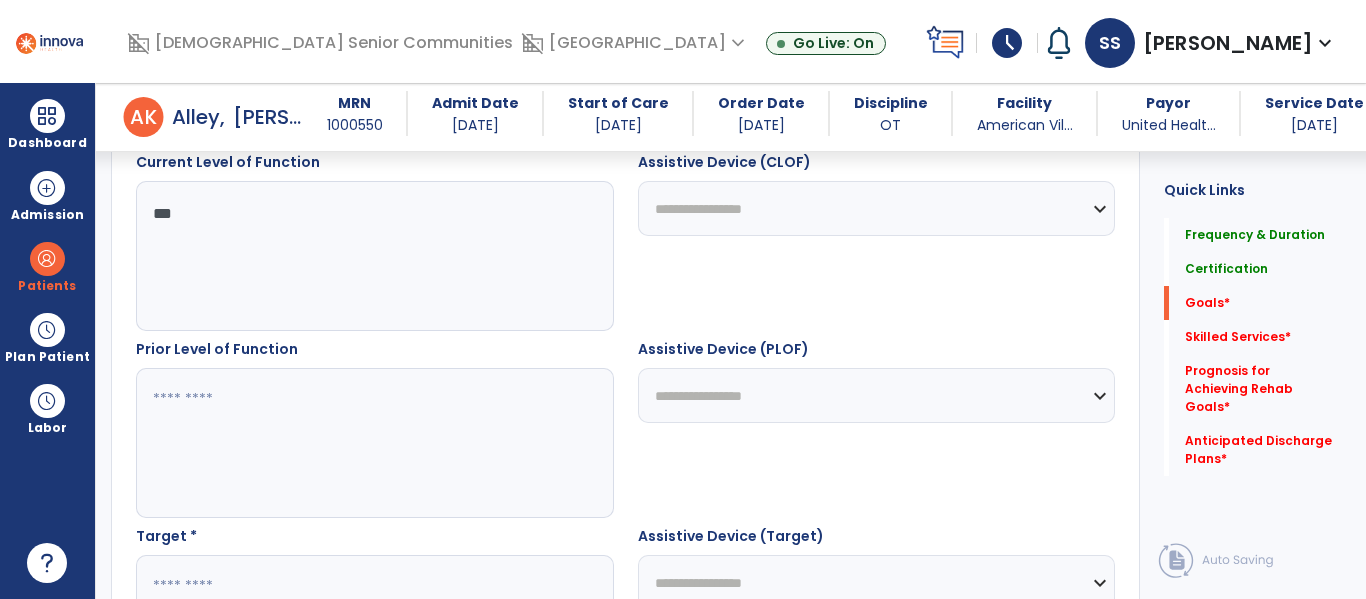 scroll, scrollTop: 782, scrollLeft: 0, axis: vertical 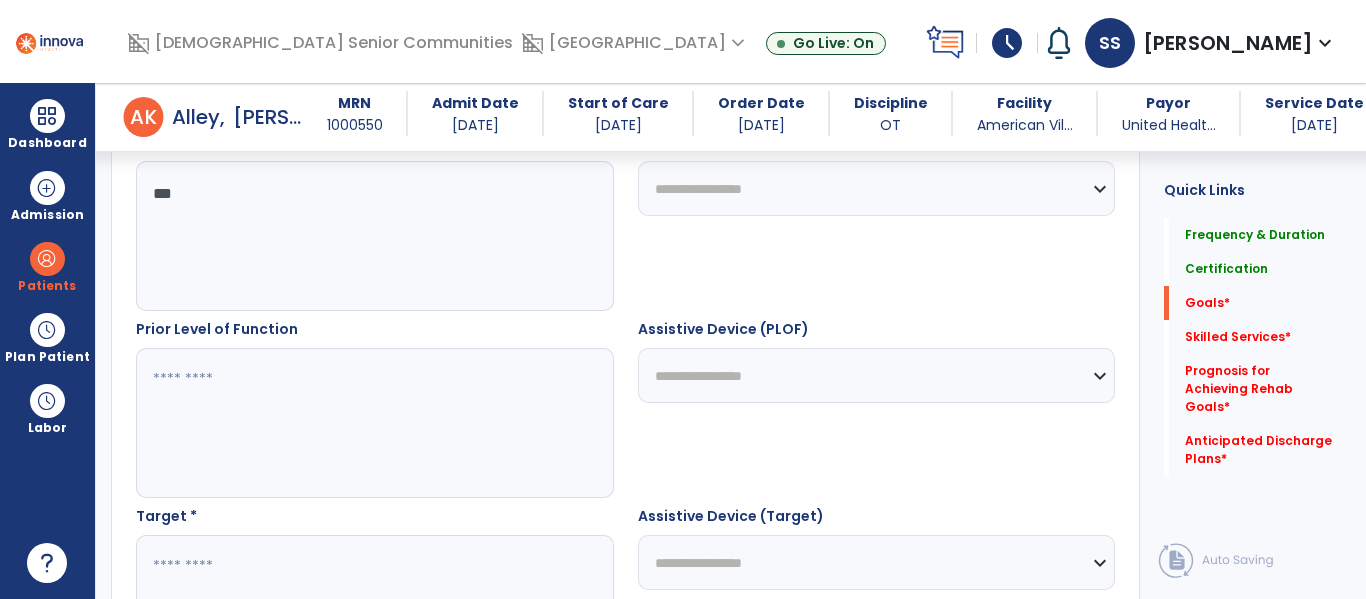 type on "***" 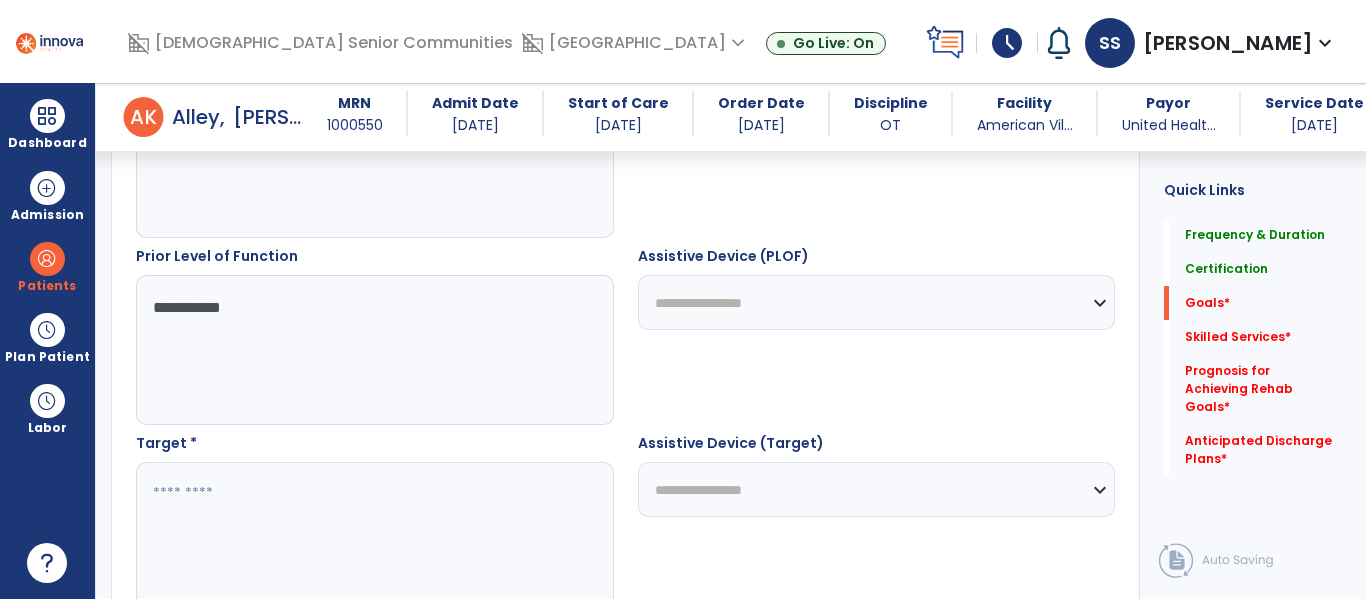 scroll, scrollTop: 857, scrollLeft: 0, axis: vertical 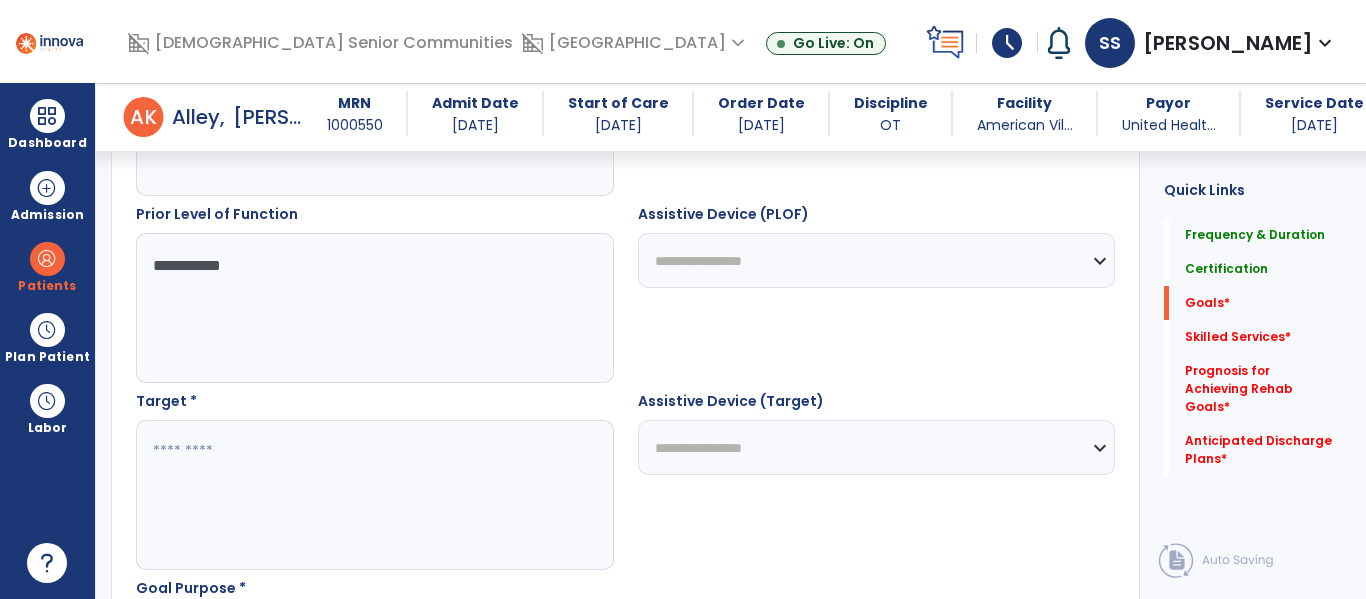 type on "**********" 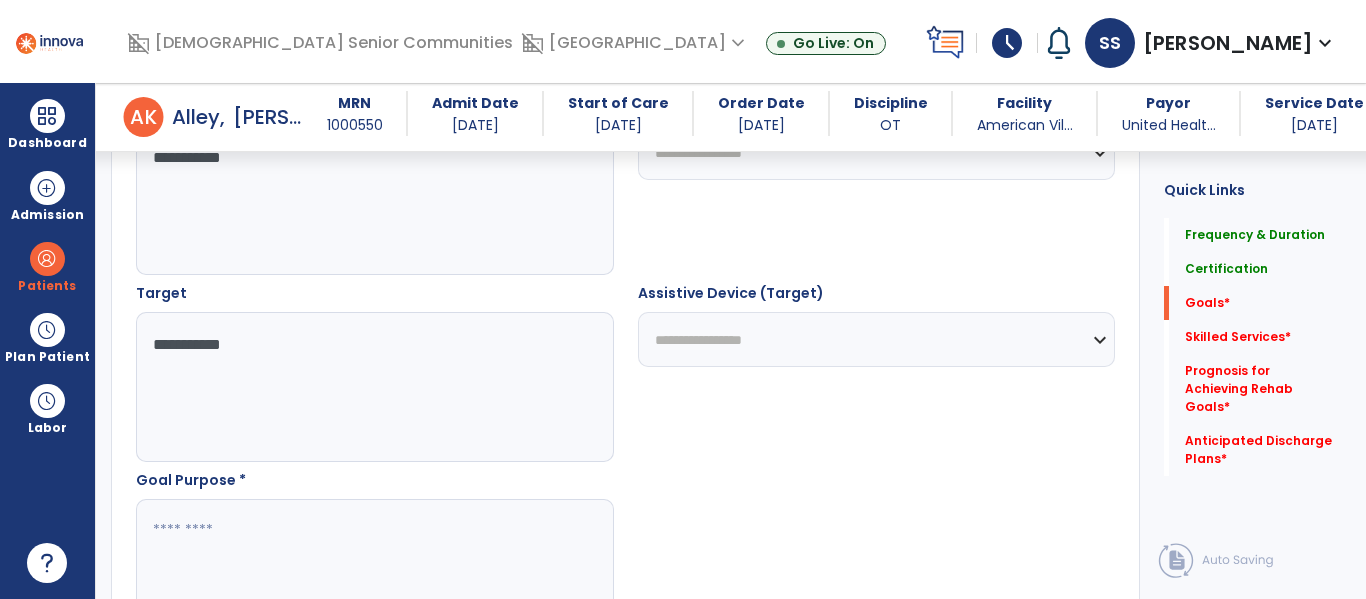 type on "**********" 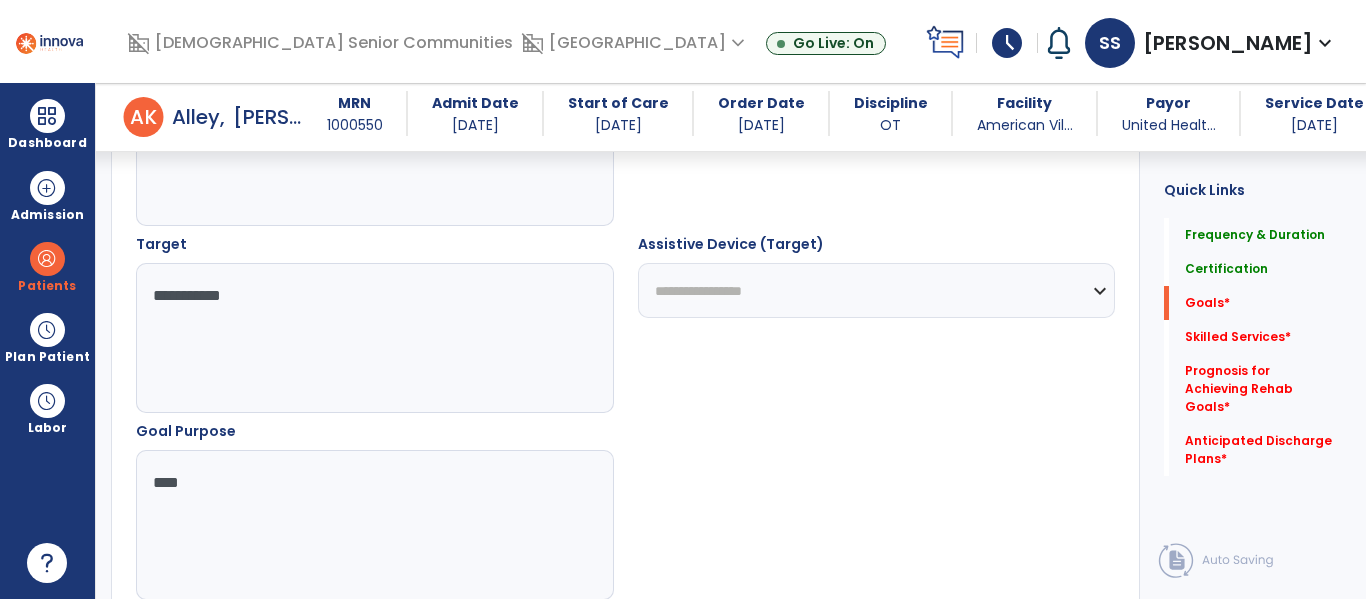 type on "*****" 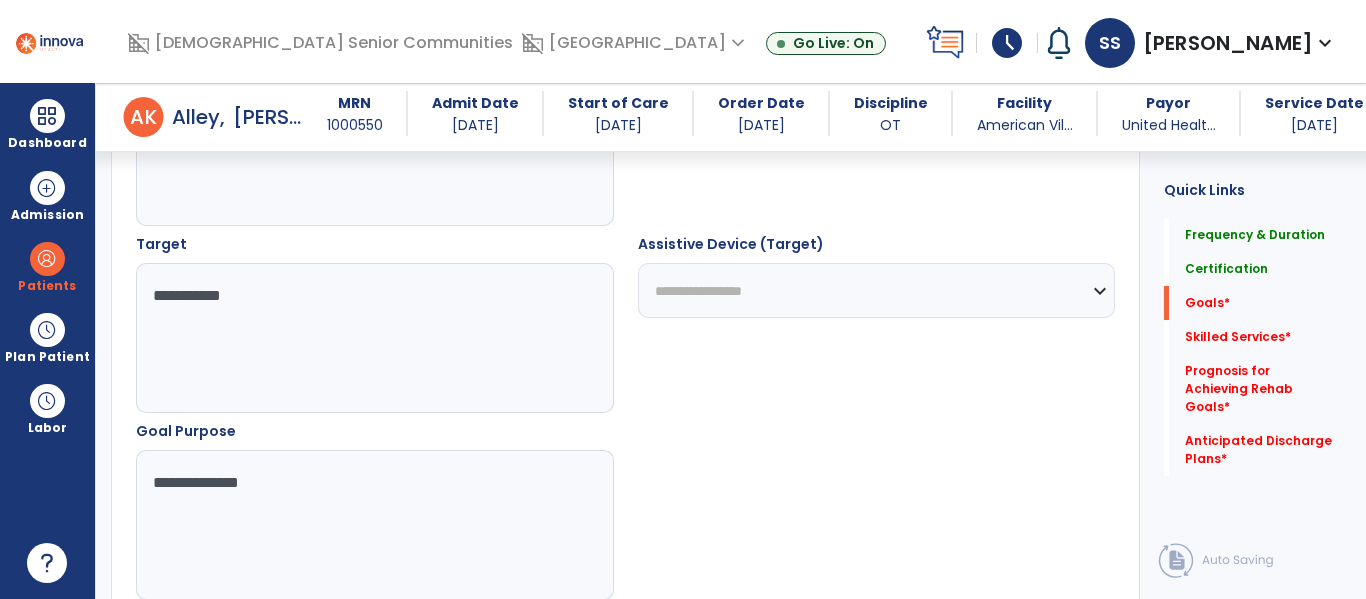 click on "**********" at bounding box center (374, 525) 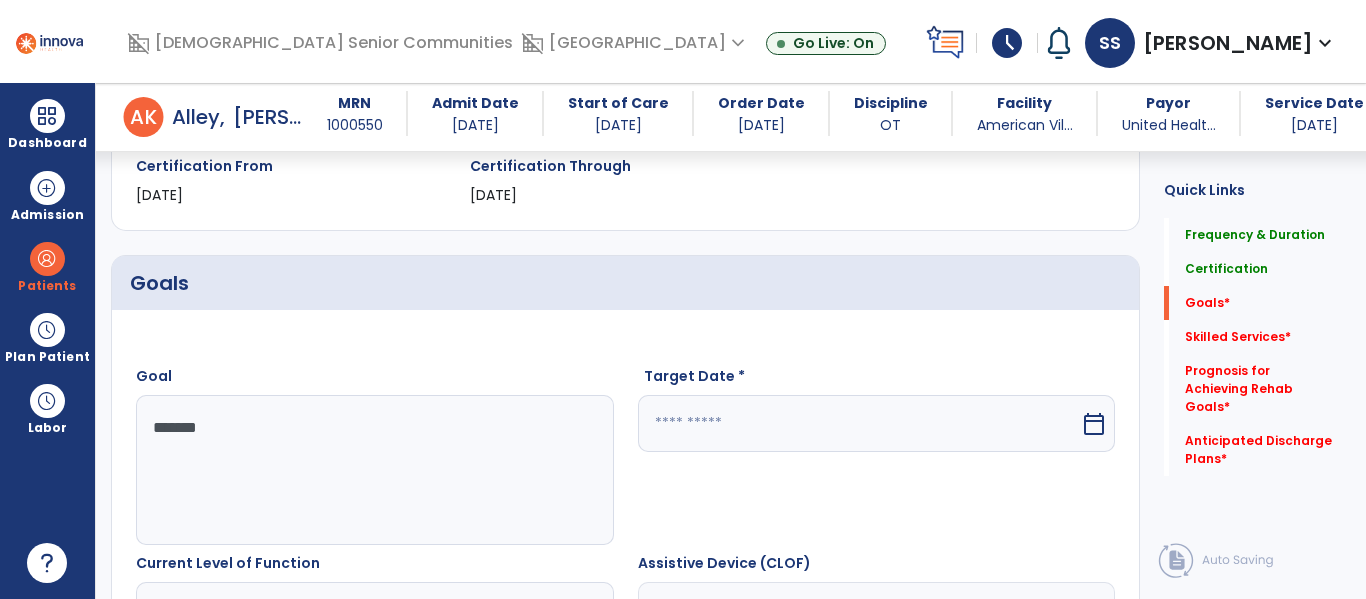 scroll, scrollTop: 352, scrollLeft: 0, axis: vertical 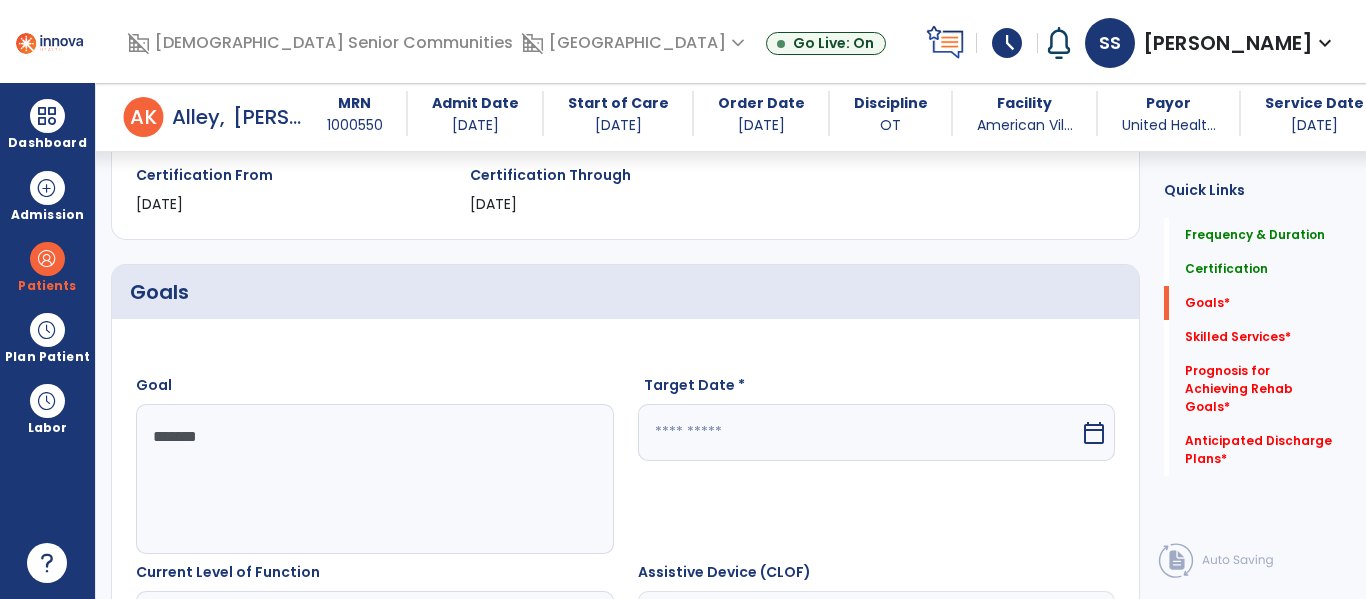 type on "**********" 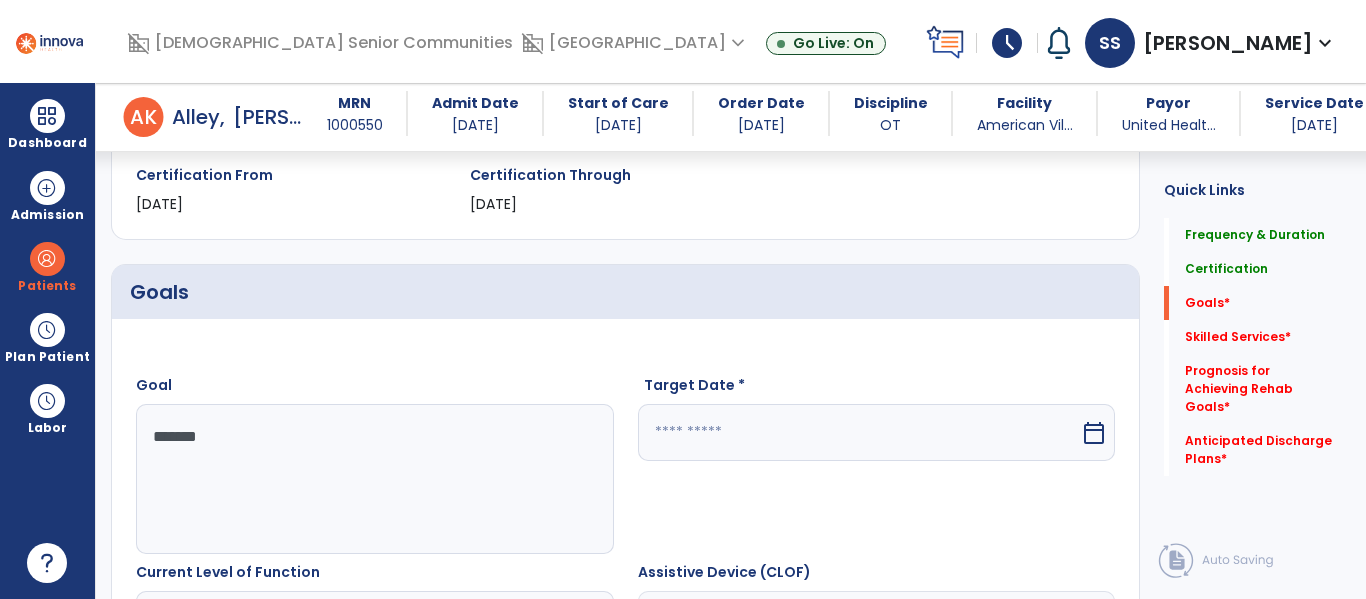 click at bounding box center [859, 432] 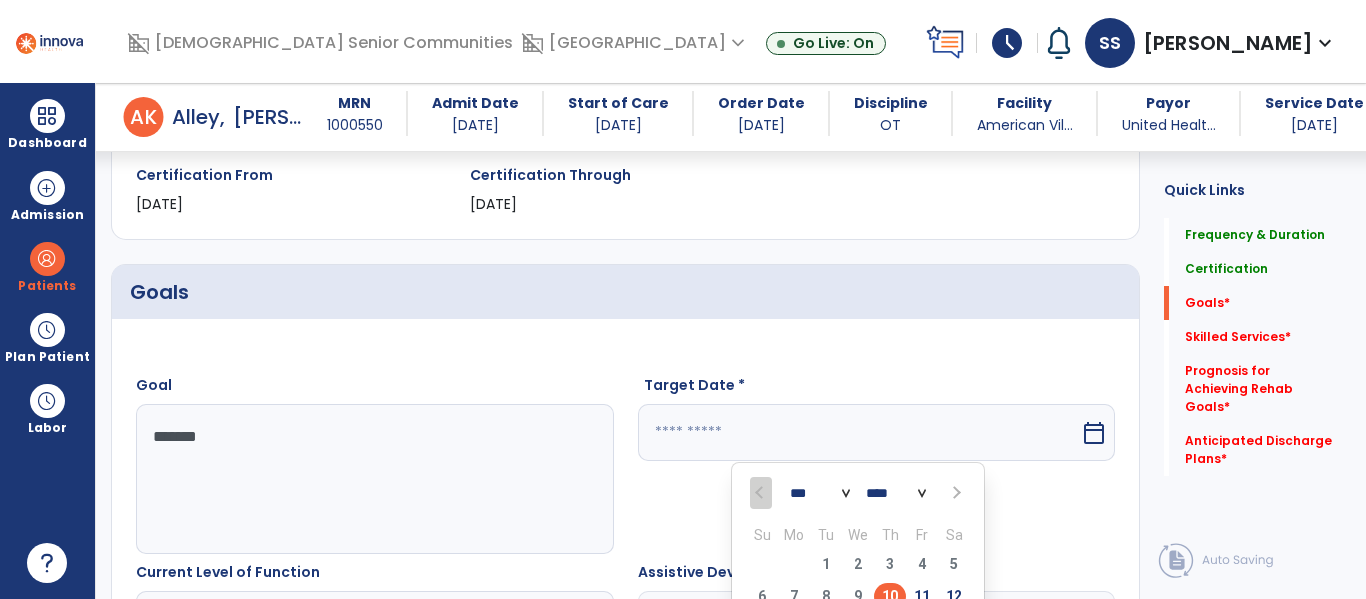 scroll, scrollTop: 368, scrollLeft: 0, axis: vertical 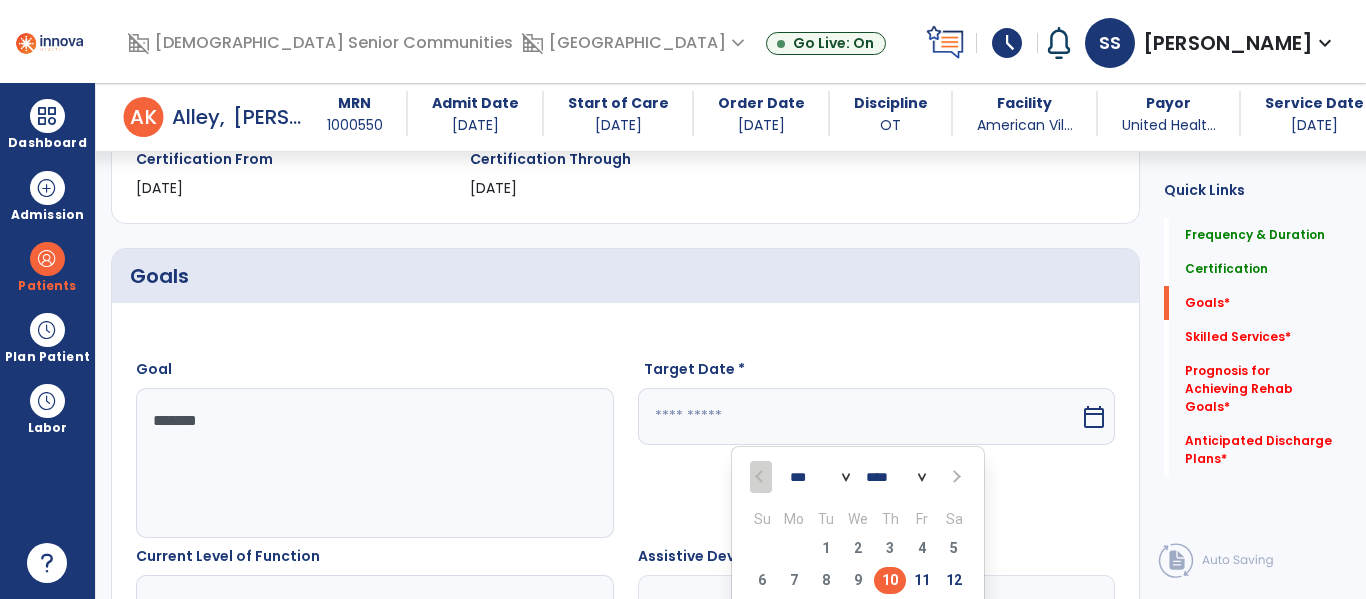 click at bounding box center (955, 477) 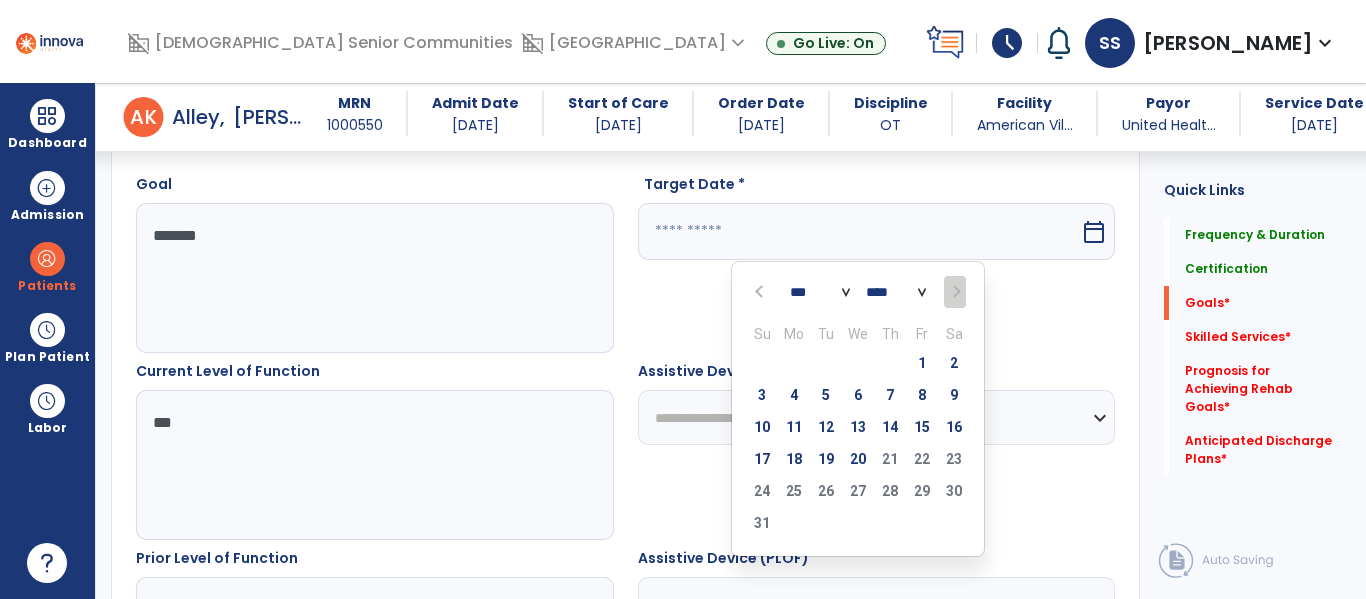 scroll, scrollTop: 556, scrollLeft: 0, axis: vertical 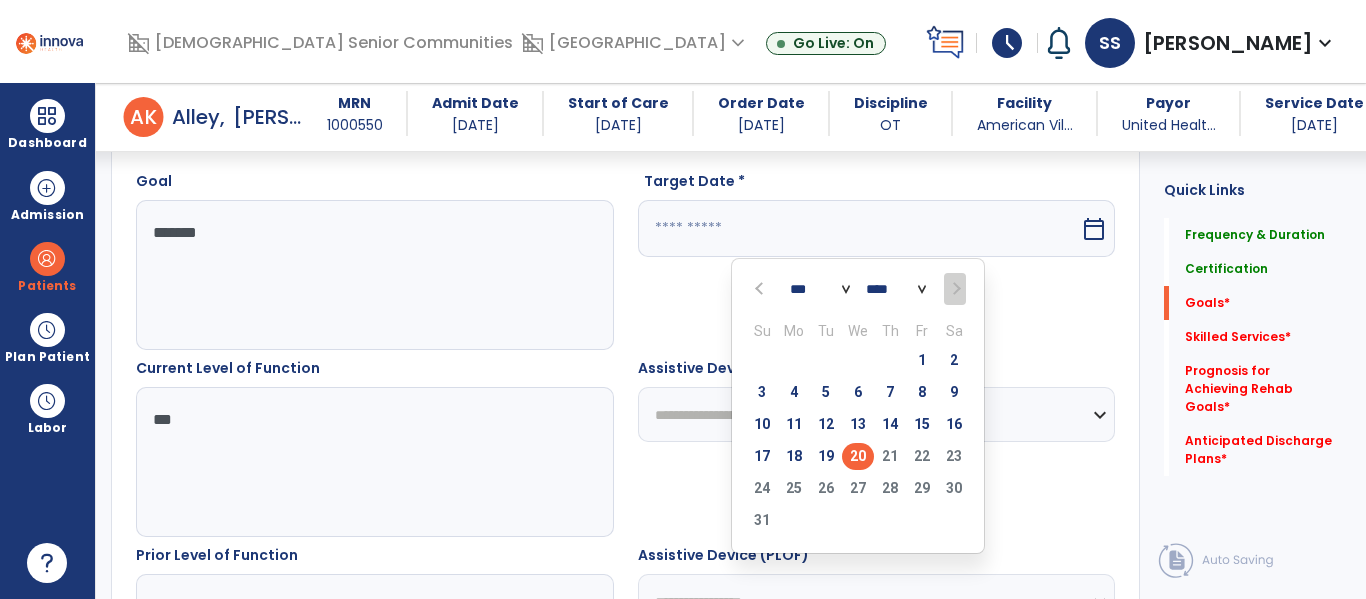 click on "20" at bounding box center [858, 456] 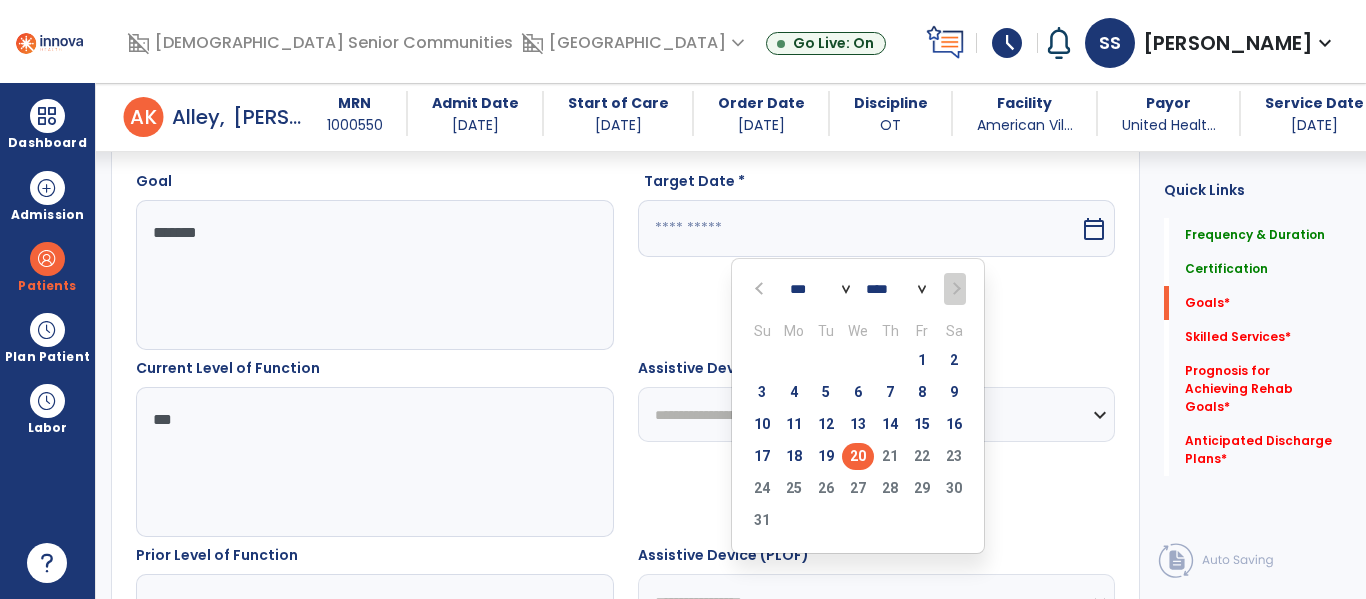 type on "*********" 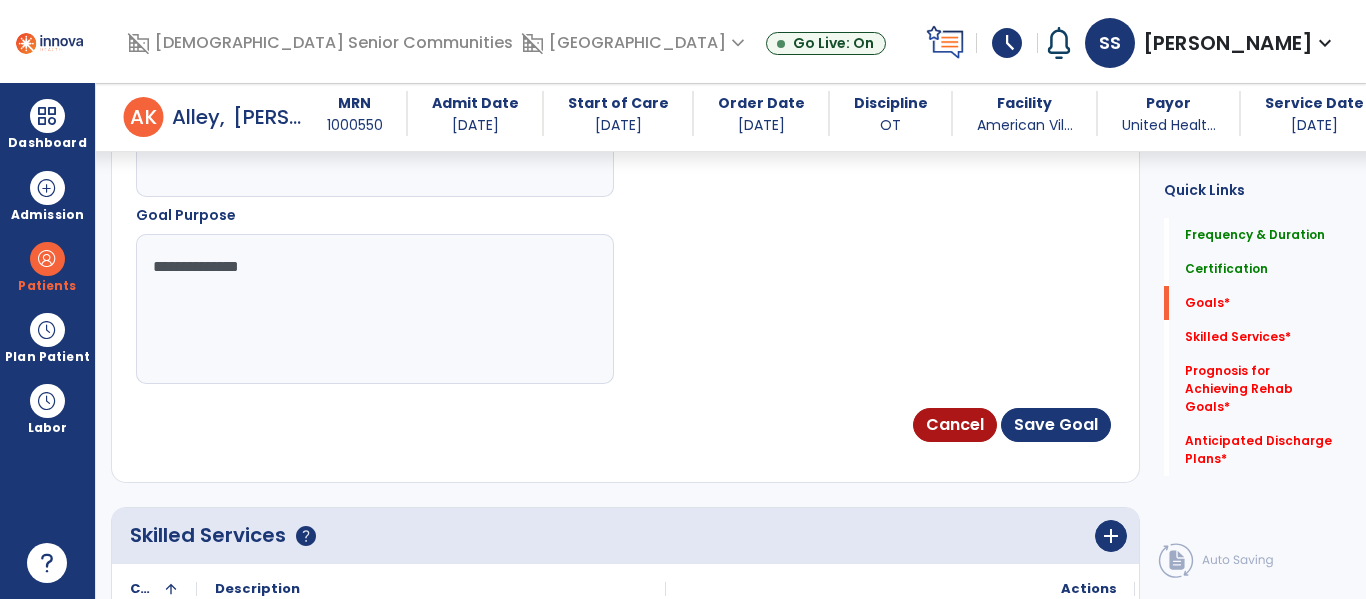 scroll, scrollTop: 1293, scrollLeft: 0, axis: vertical 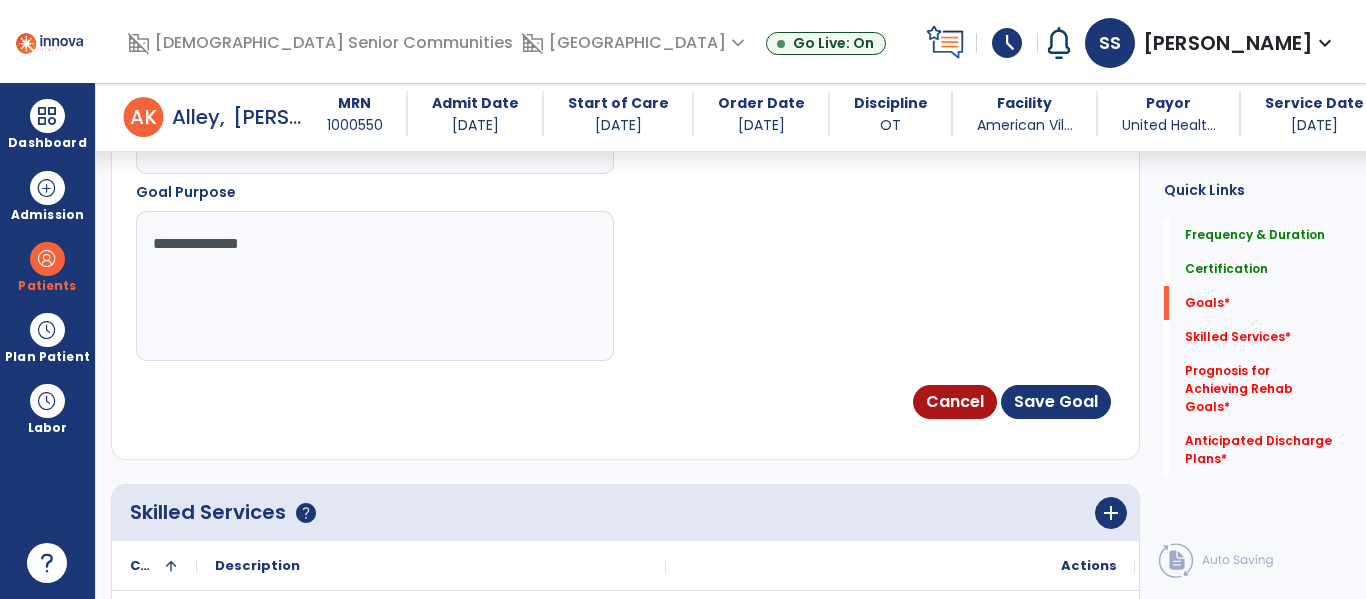 click on "Cancel   Save Goal" at bounding box center [625, 402] 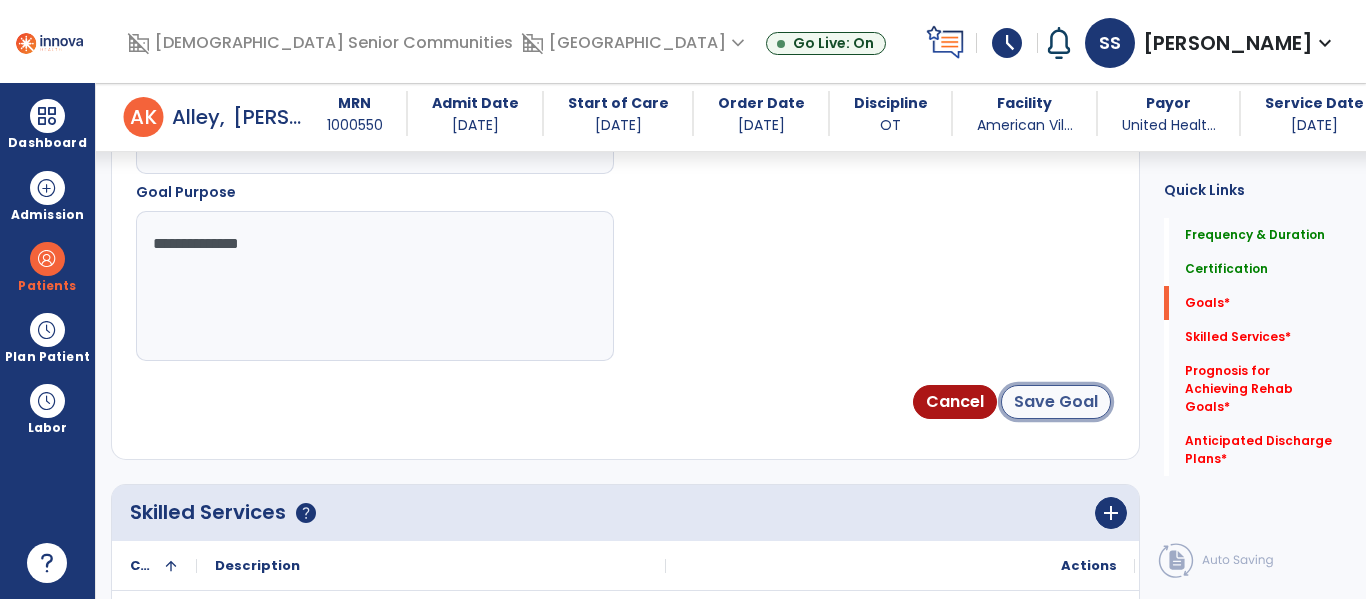 click on "Save Goal" at bounding box center (1056, 402) 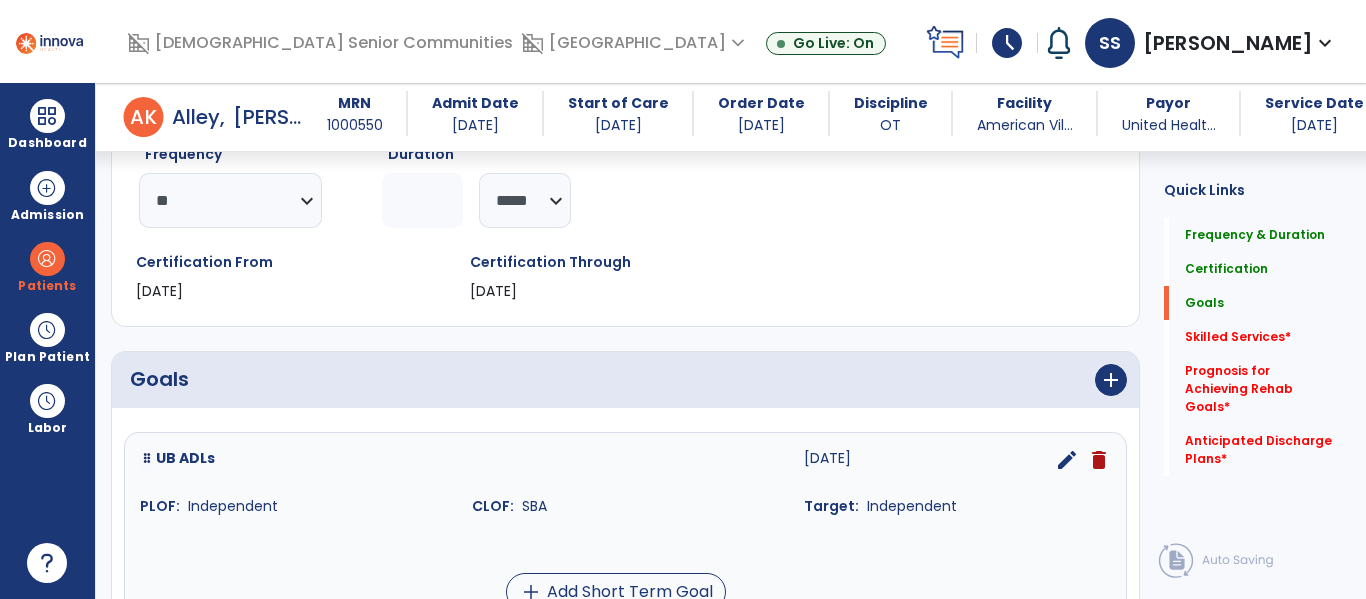 scroll, scrollTop: 0, scrollLeft: 0, axis: both 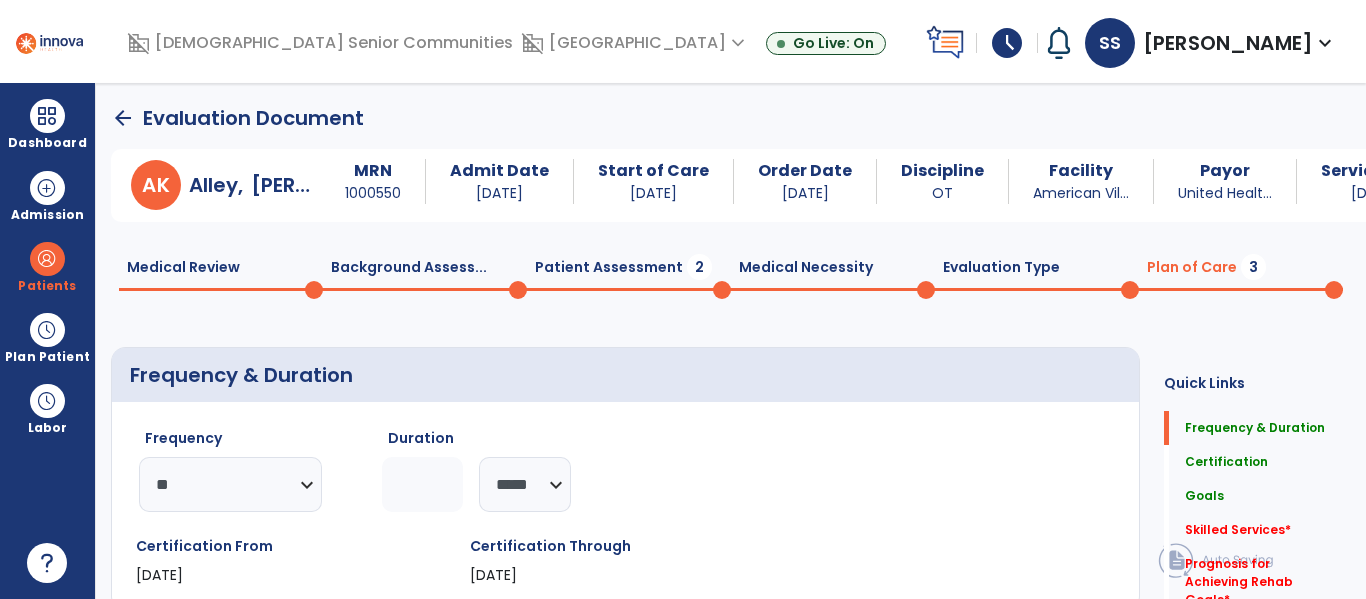 click on "Patient Assessment  2" 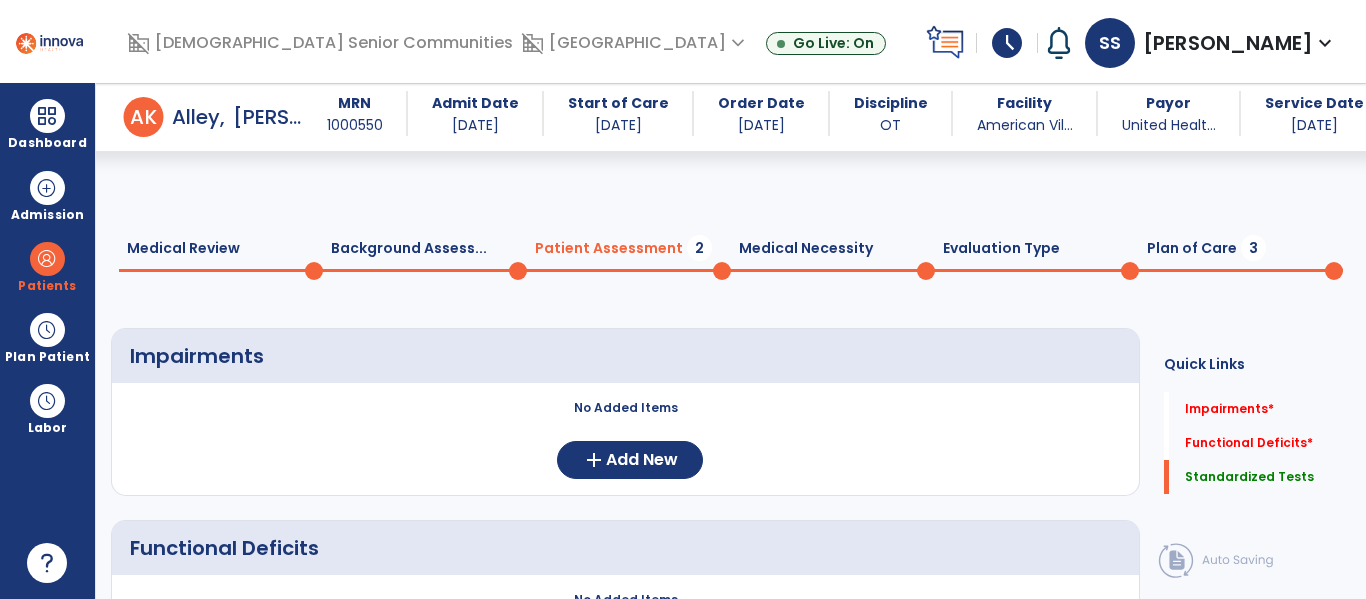 scroll, scrollTop: 326, scrollLeft: 0, axis: vertical 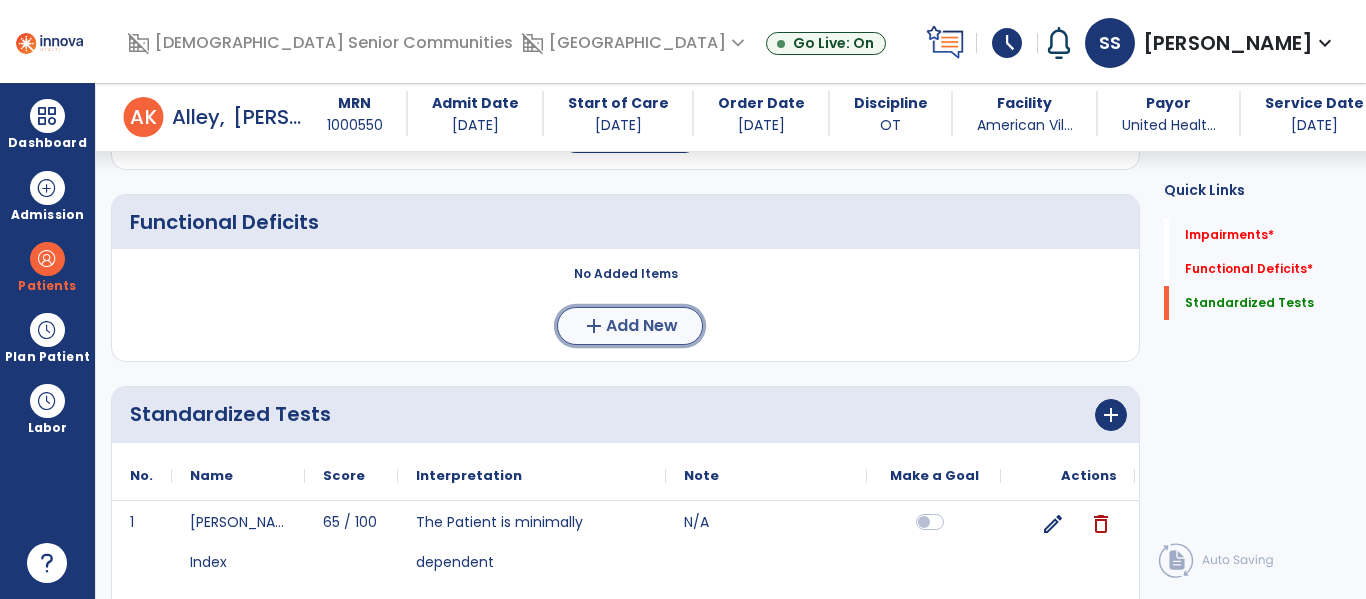 click on "add  Add New" 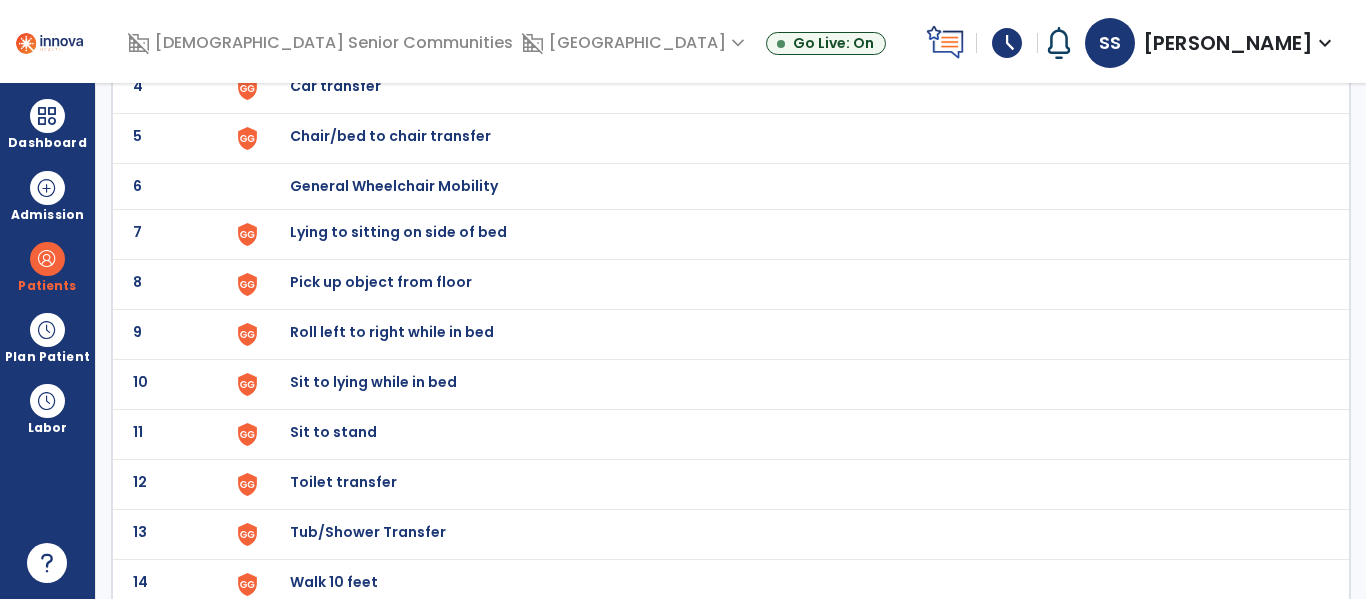 scroll, scrollTop: 0, scrollLeft: 0, axis: both 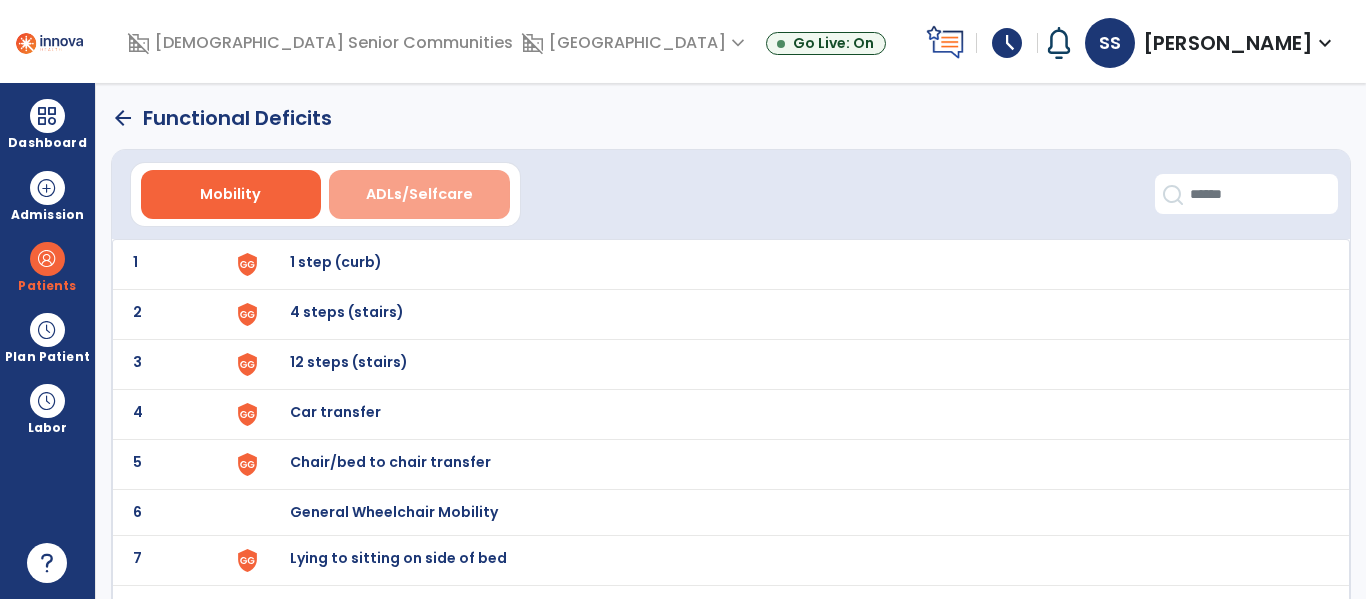 click on "ADLs/Selfcare" at bounding box center (419, 194) 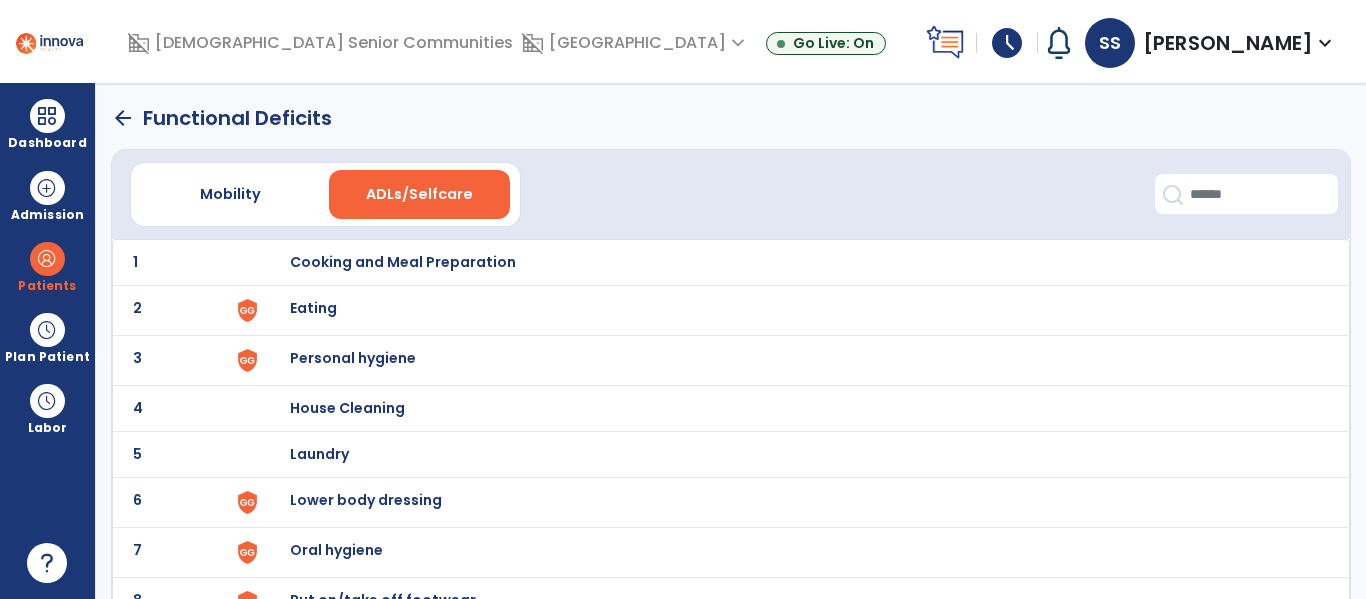 click on "Eating" at bounding box center (403, 262) 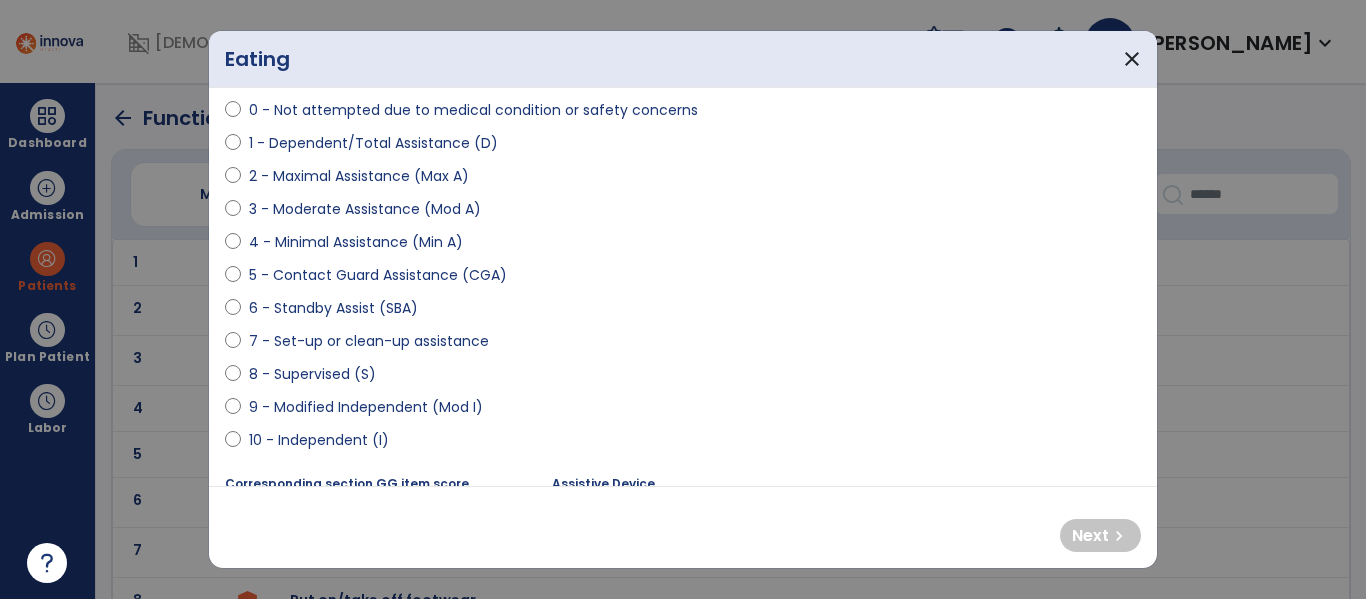 scroll, scrollTop: 206, scrollLeft: 0, axis: vertical 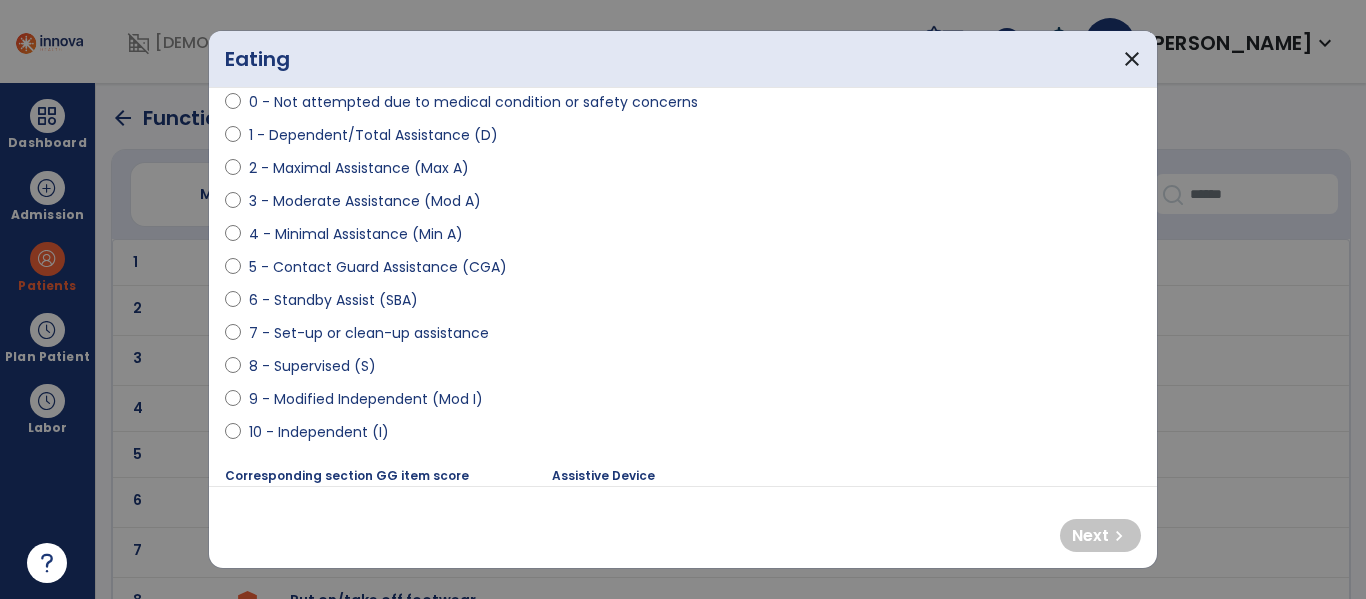 click on "10 - Independent (I)" at bounding box center [319, 432] 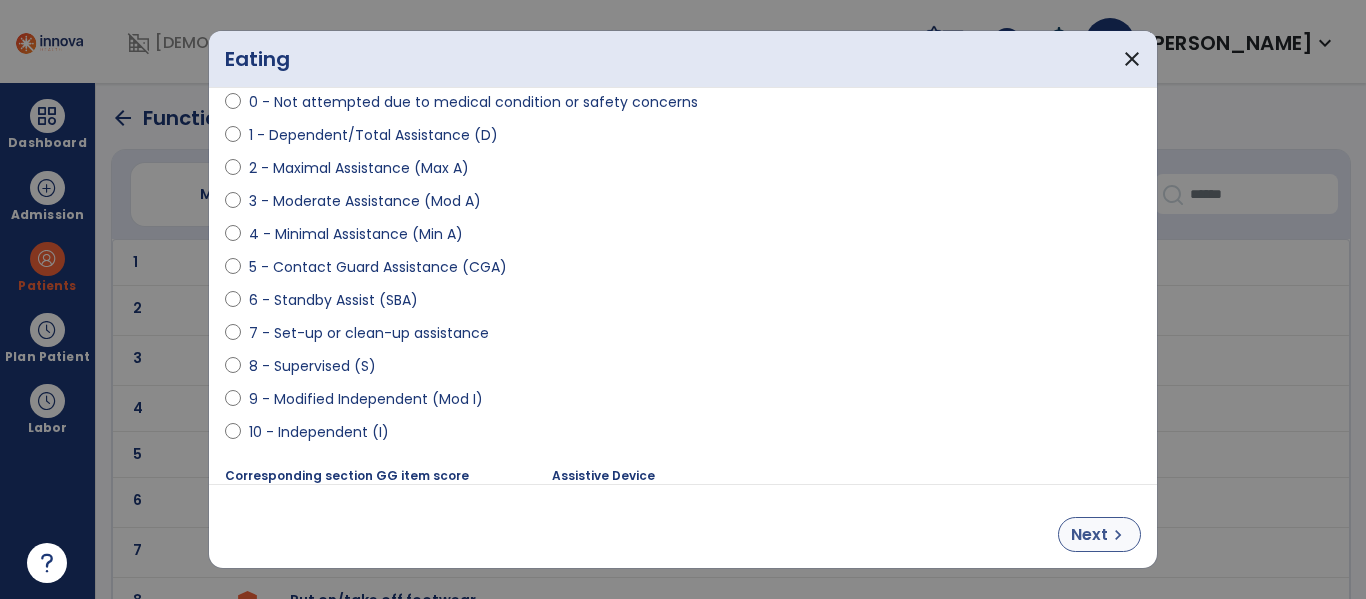 click on "chevron_right" at bounding box center [1118, 535] 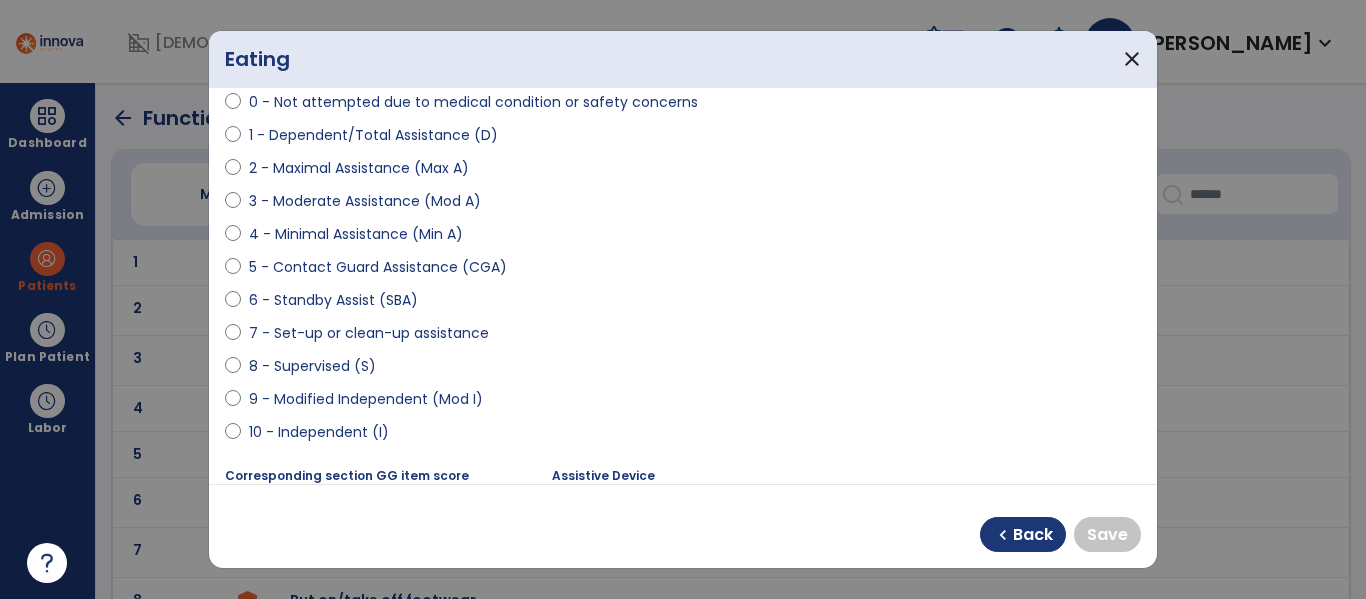 click on "**********" at bounding box center (683, 286) 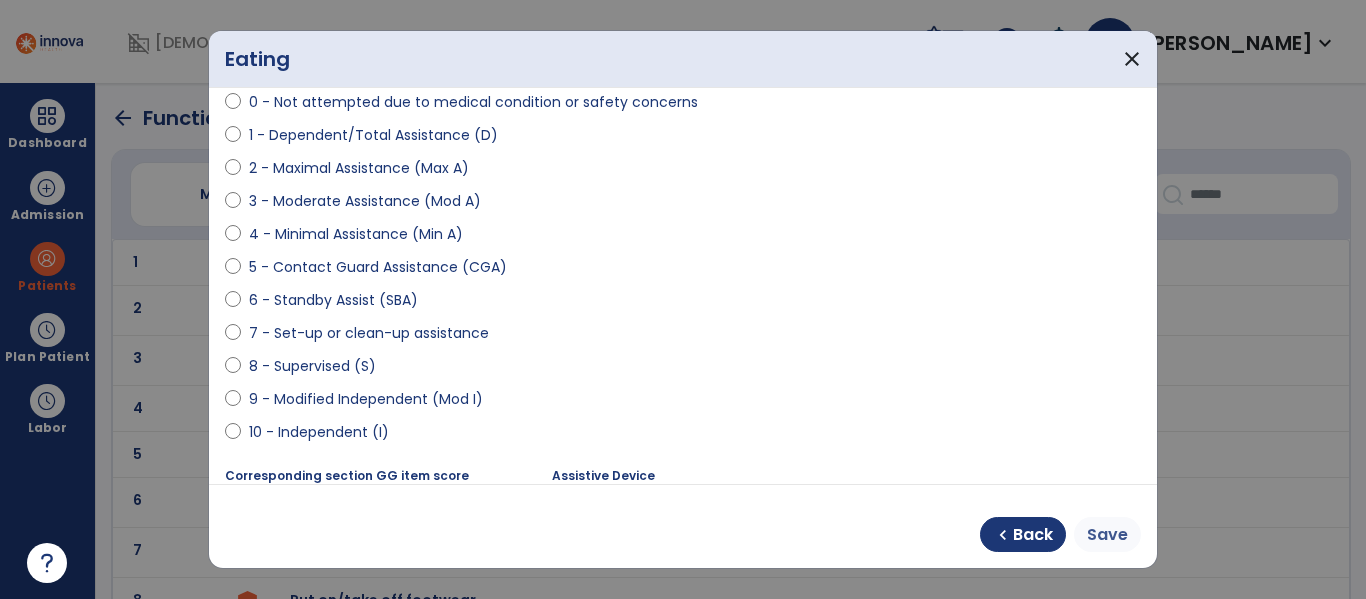 click on "Save" at bounding box center [1107, 535] 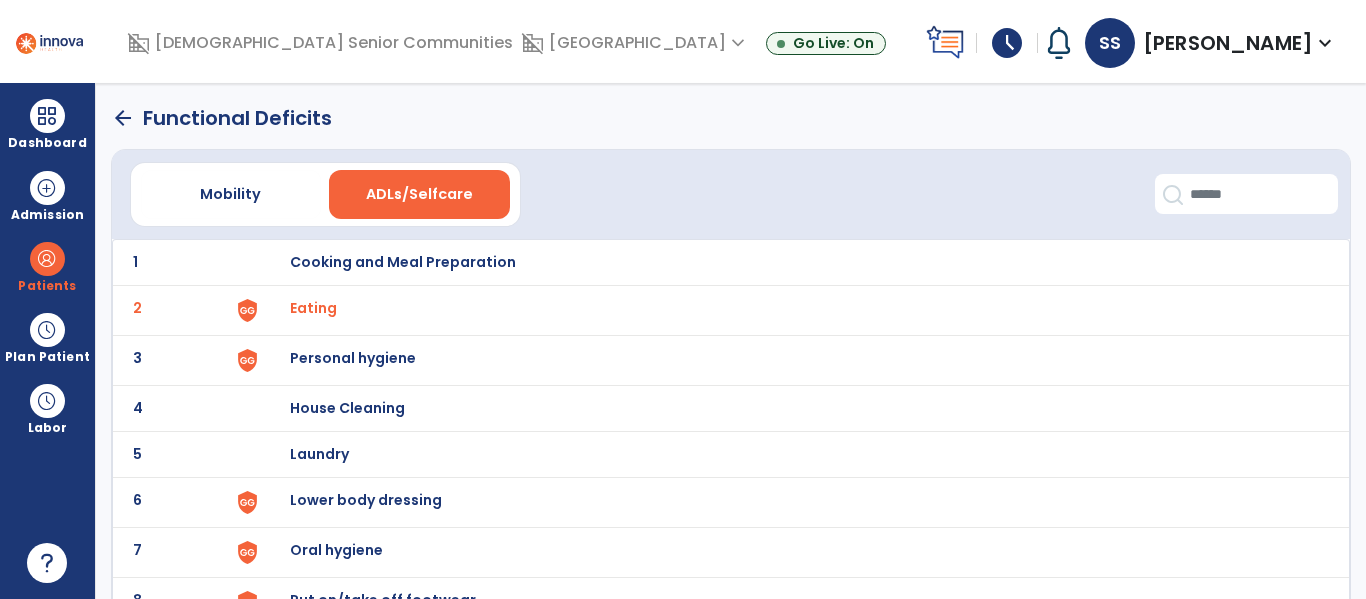click on "3 Personal hygiene" 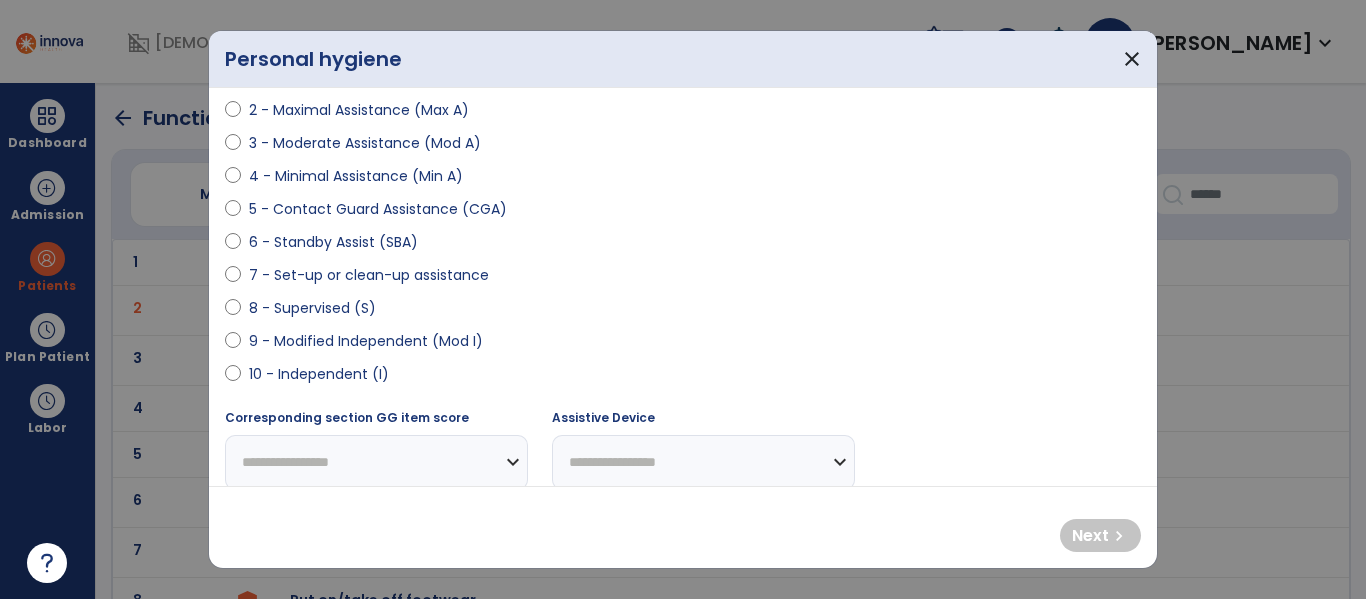 scroll, scrollTop: 273, scrollLeft: 0, axis: vertical 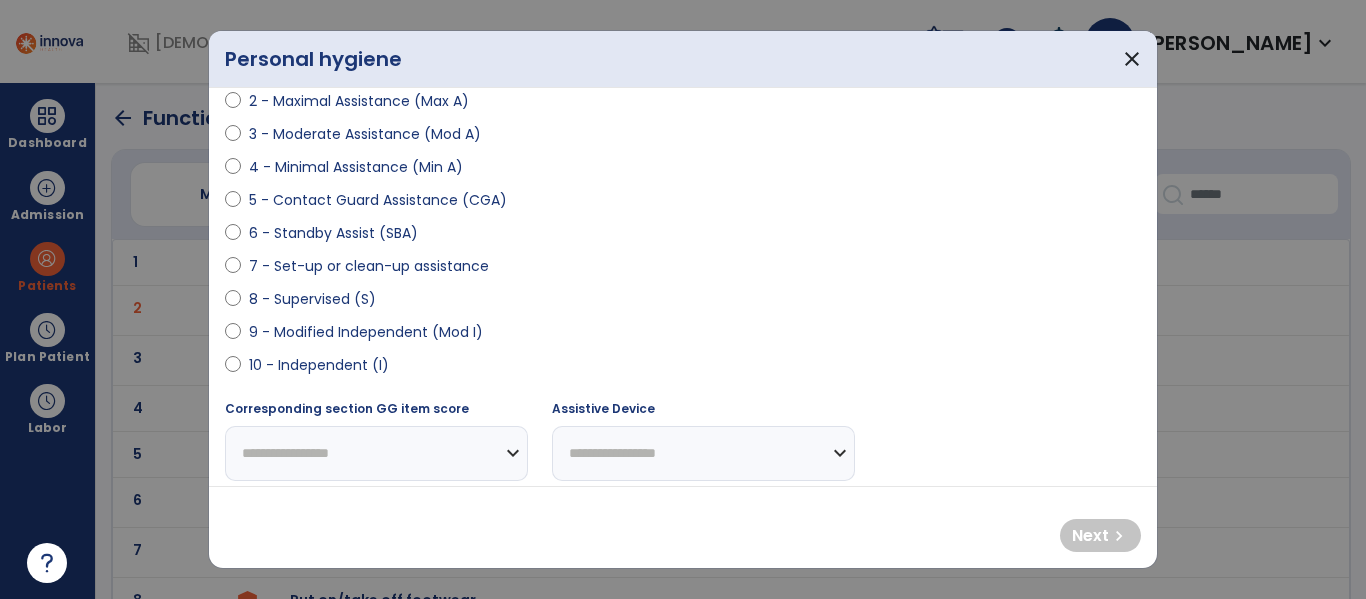click on "10 - Independent (I)" at bounding box center [319, 365] 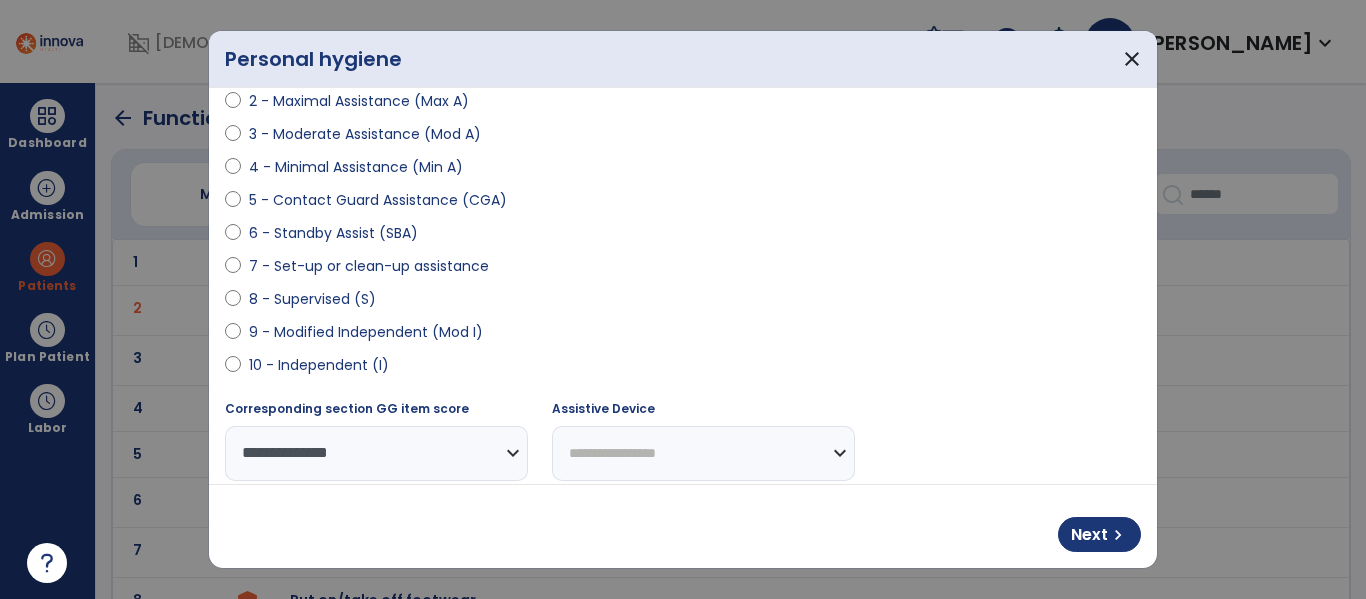 select on "**********" 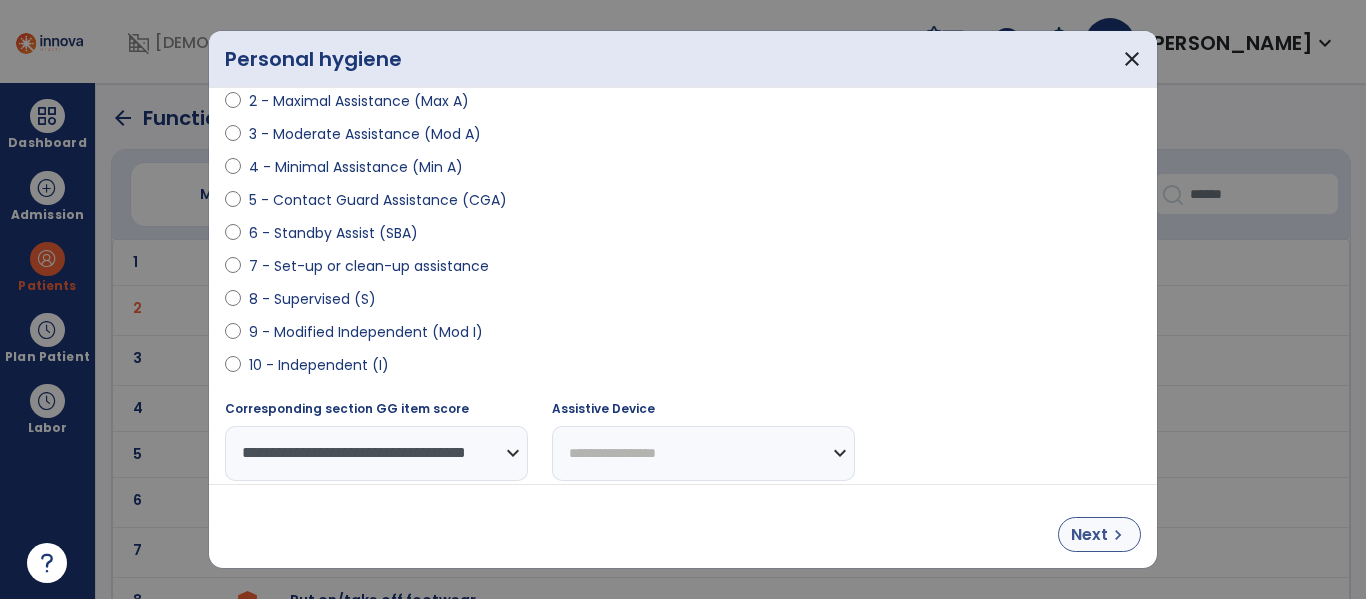 click on "Next" at bounding box center (1089, 535) 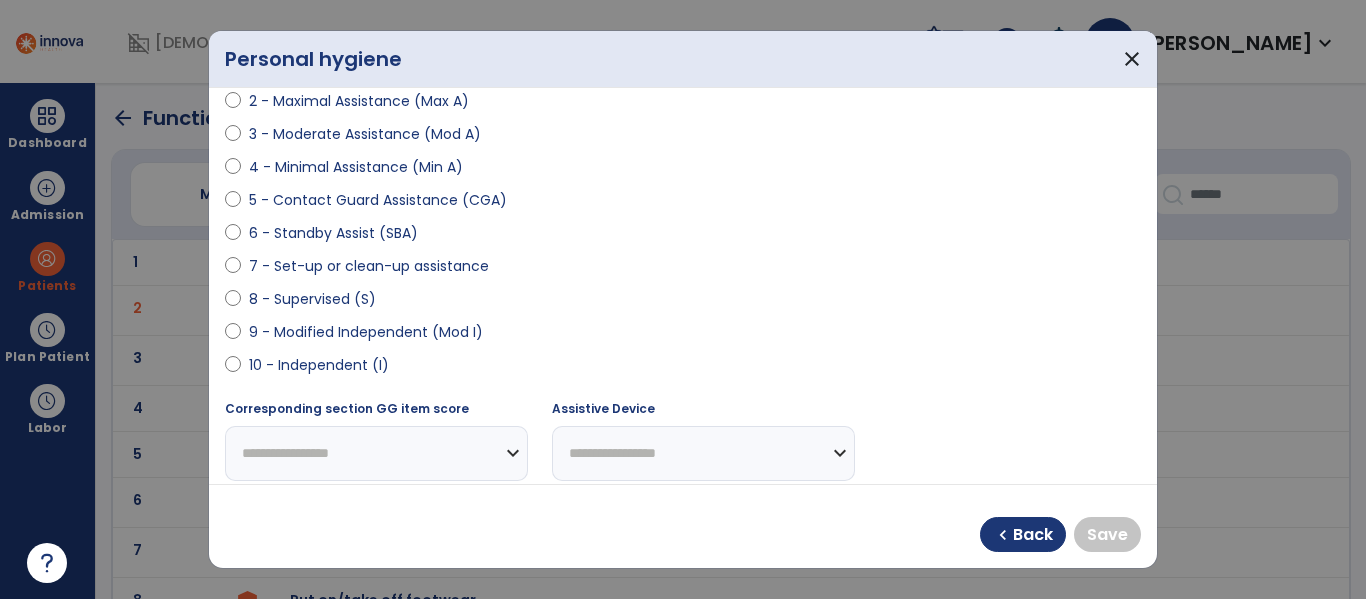 click on "**********" at bounding box center (683, 286) 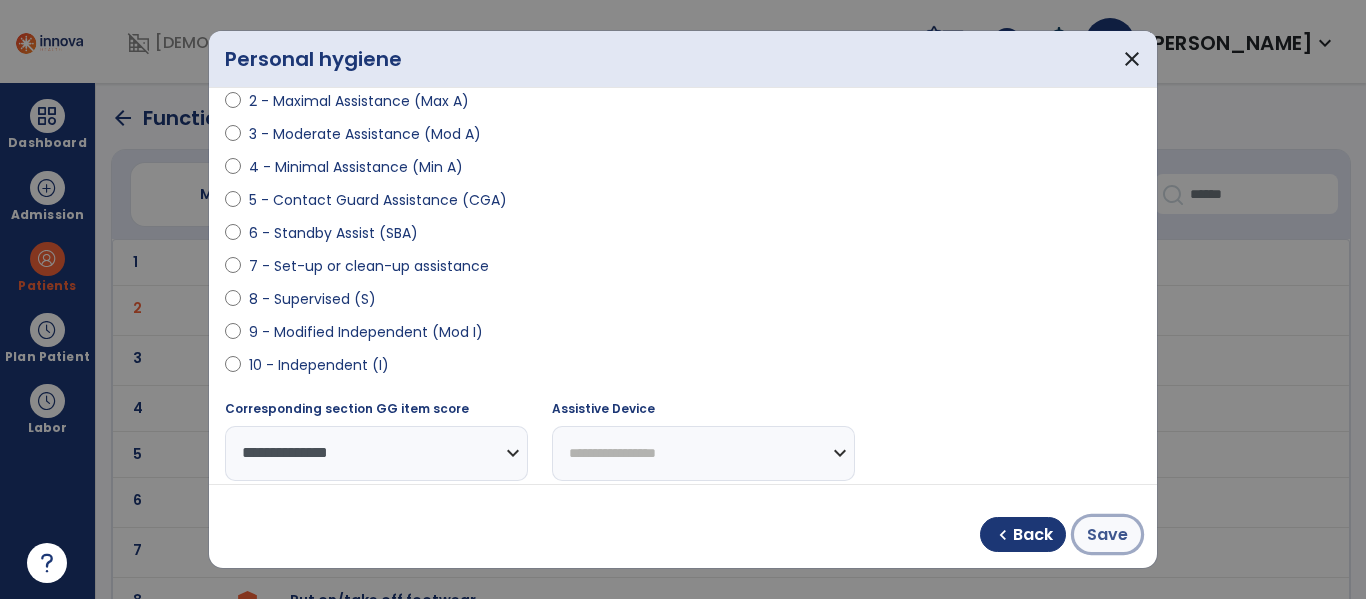 click on "Save" at bounding box center [1107, 535] 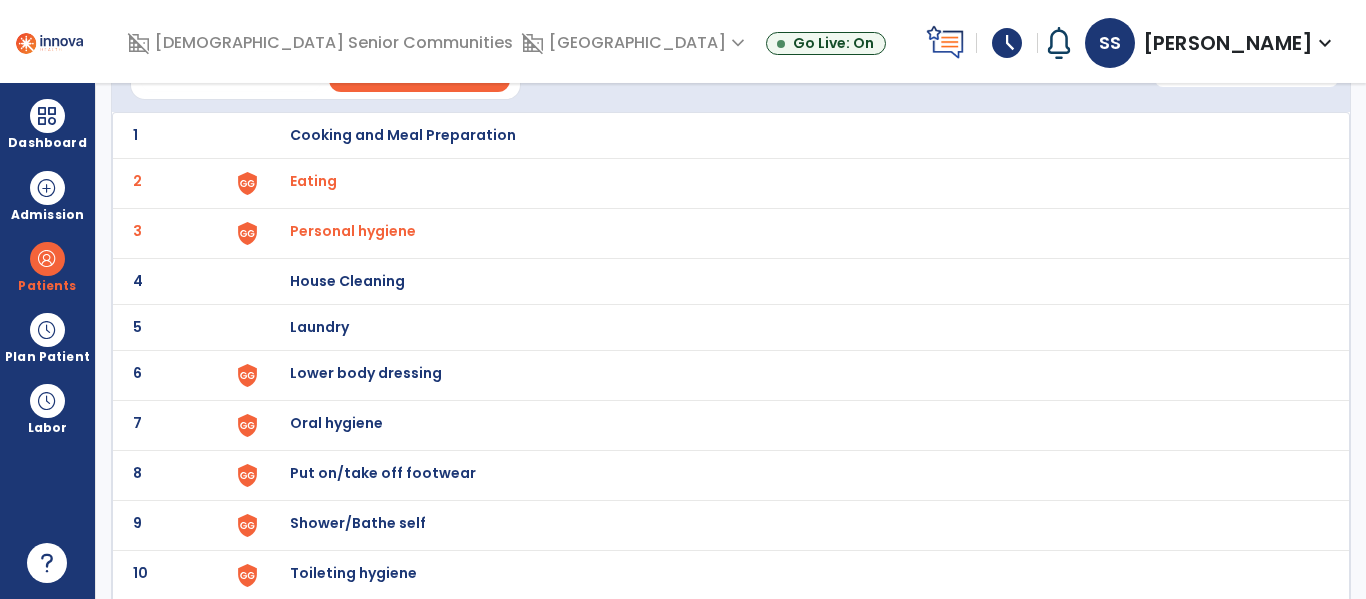 scroll, scrollTop: 133, scrollLeft: 0, axis: vertical 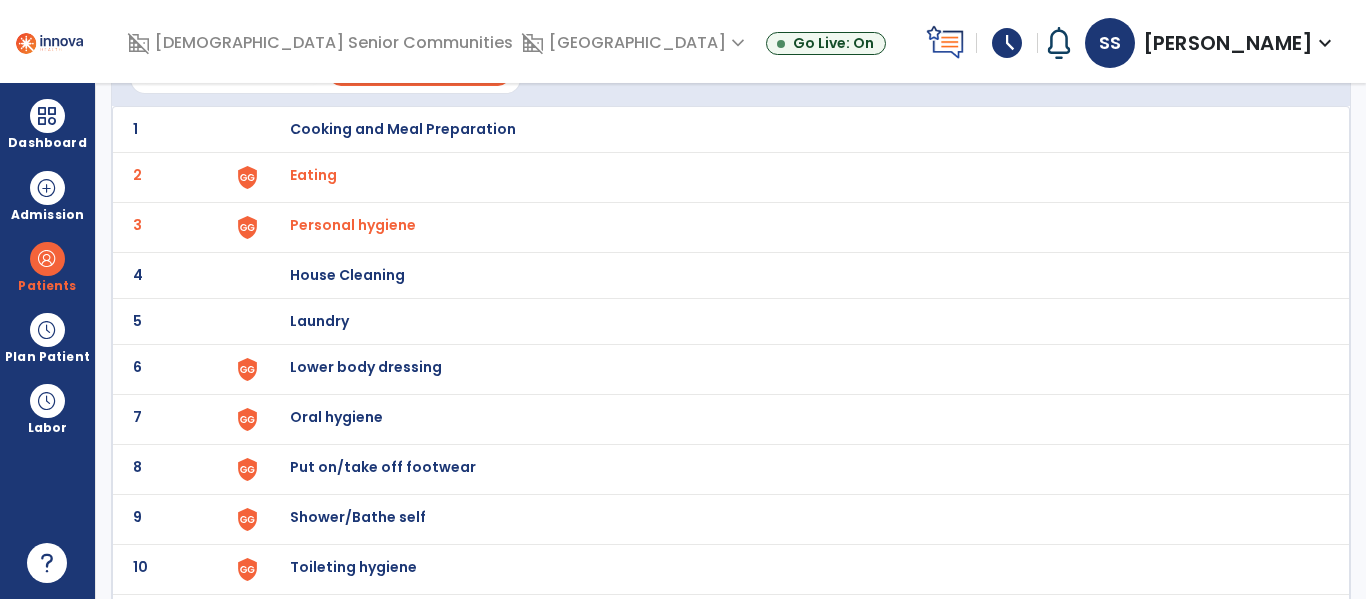 click on "Oral hygiene" at bounding box center (403, 129) 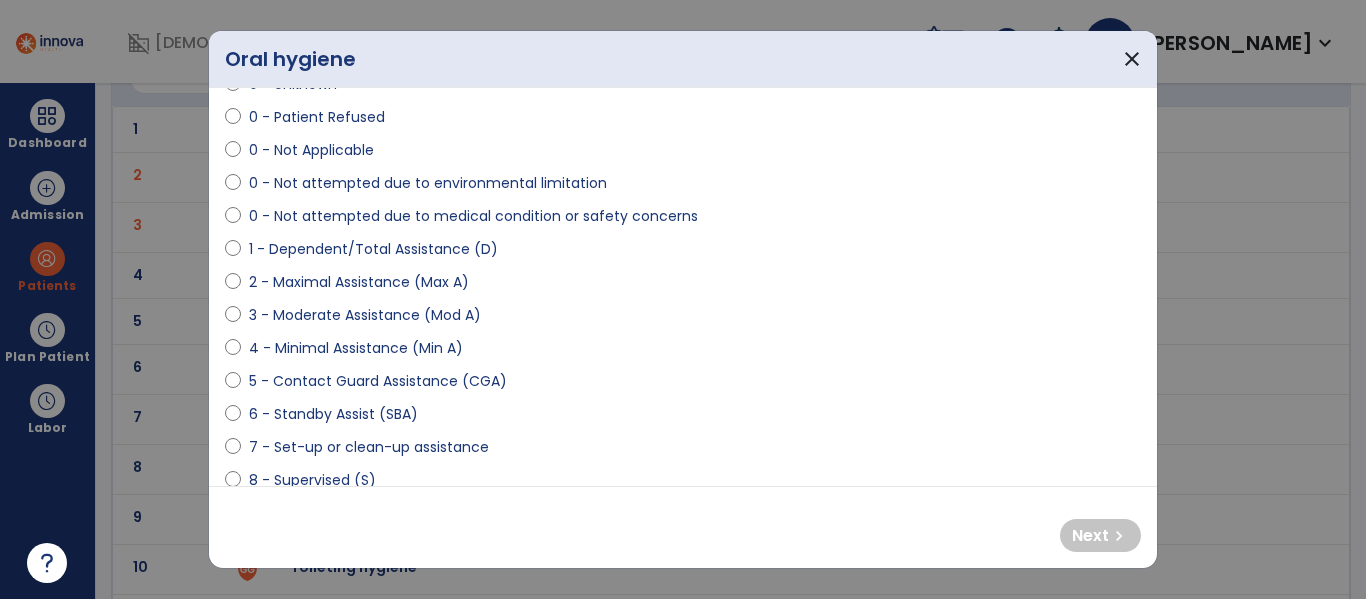 scroll, scrollTop: 101, scrollLeft: 0, axis: vertical 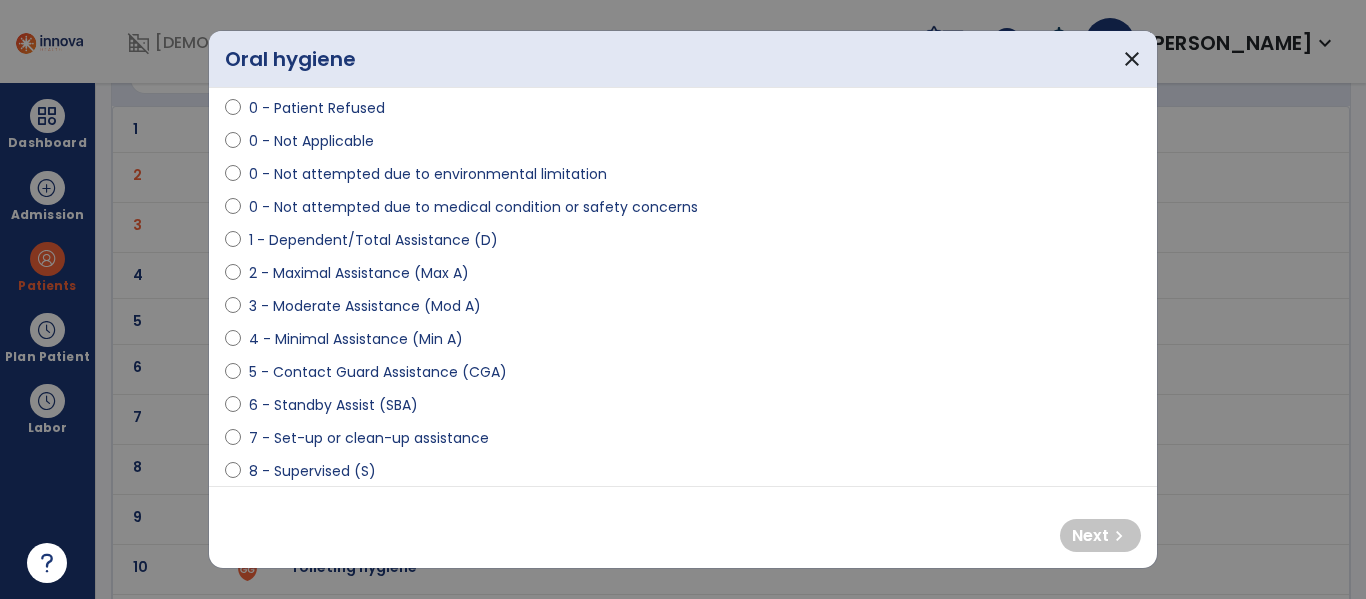 select on "**********" 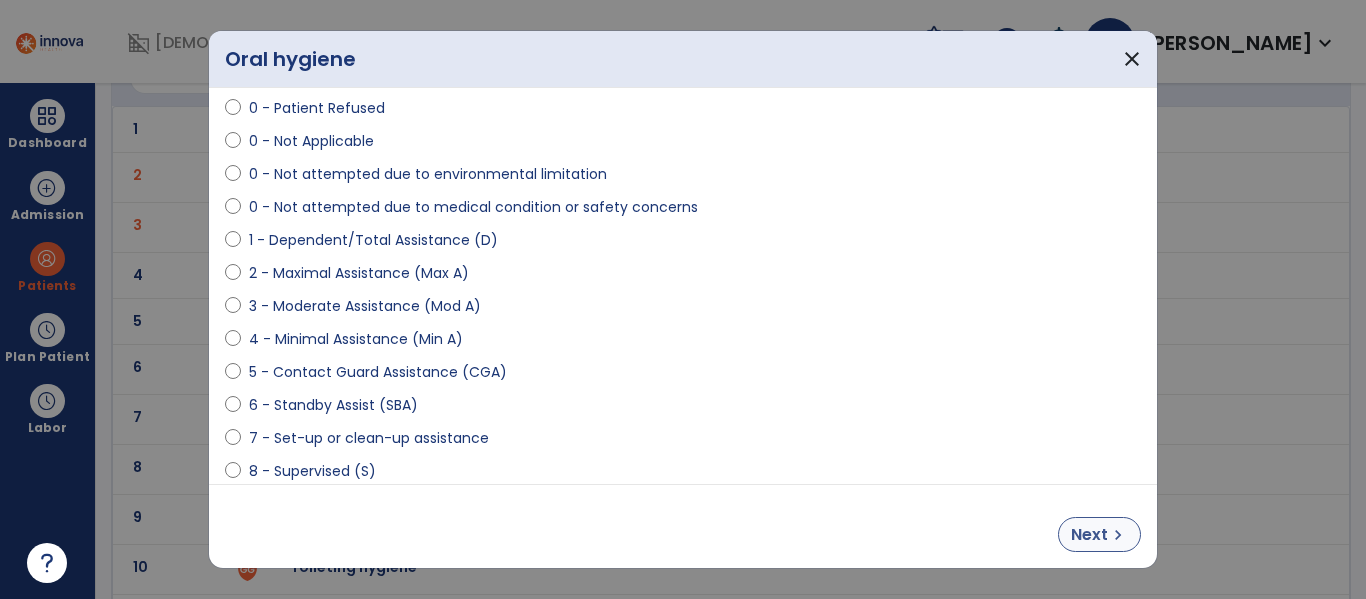click on "Next" at bounding box center (1089, 535) 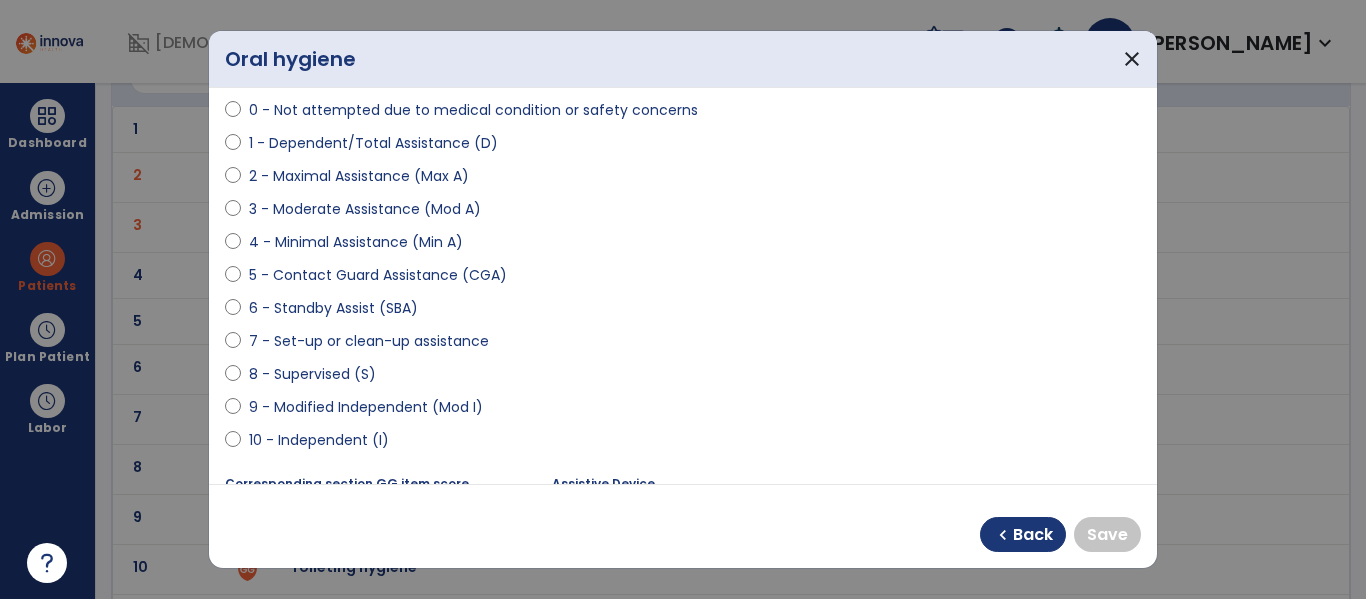 scroll, scrollTop: 237, scrollLeft: 0, axis: vertical 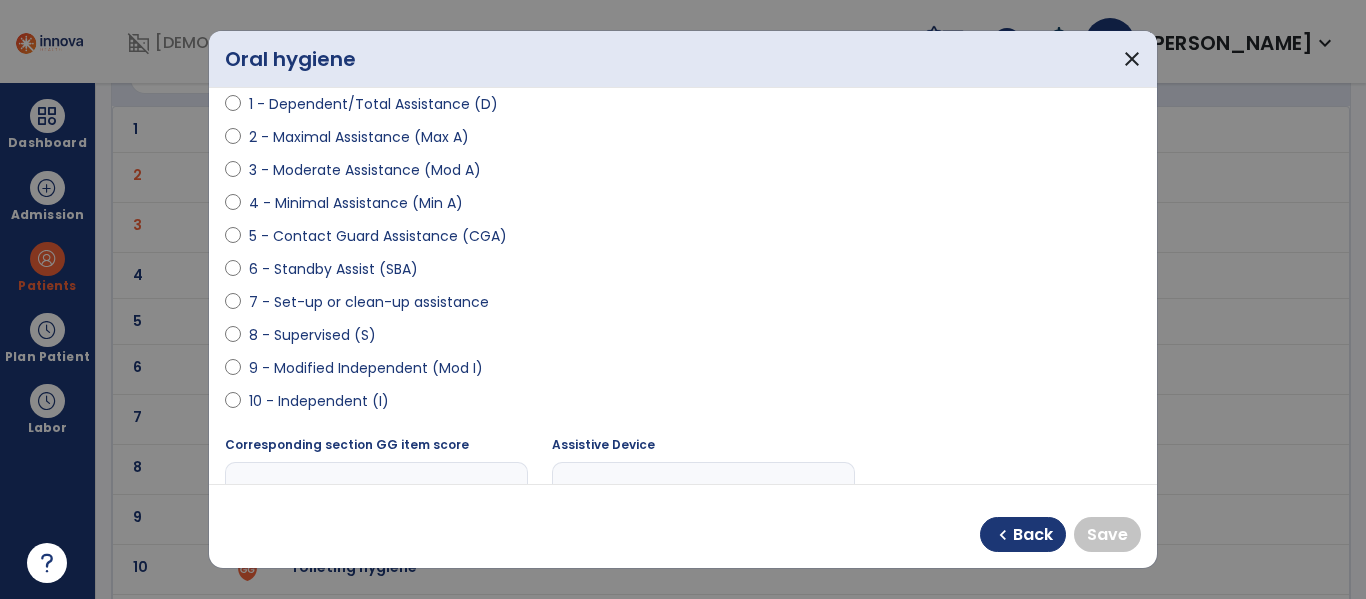 select on "**********" 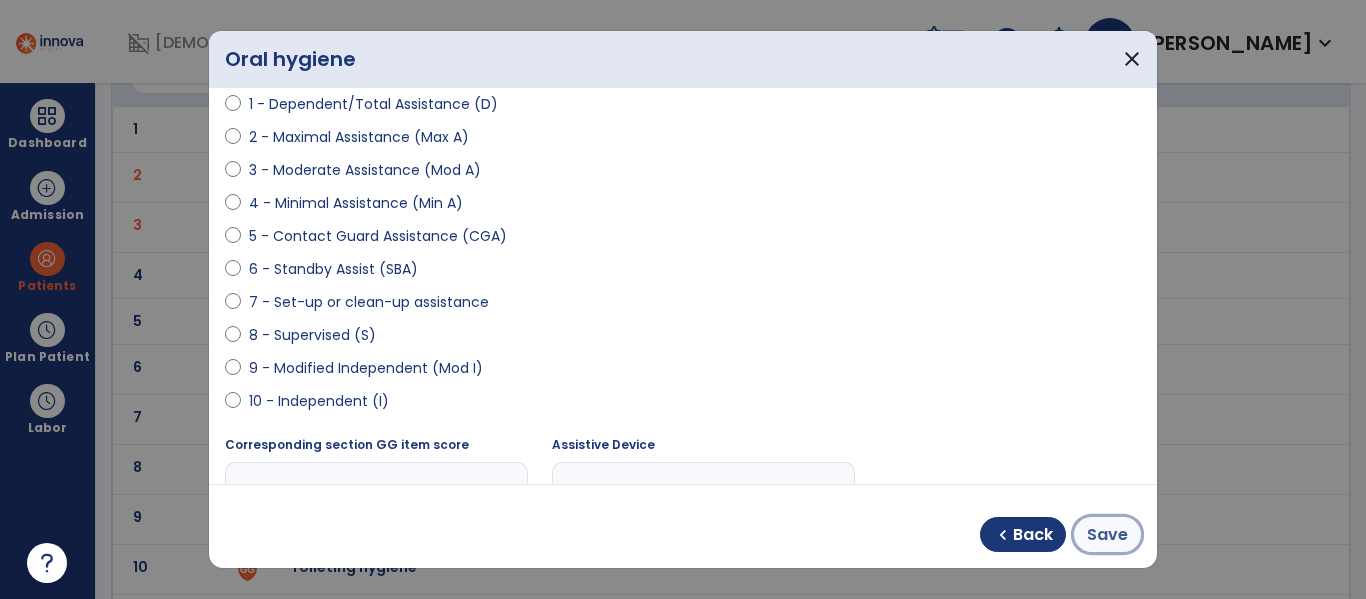 click on "Save" at bounding box center (1107, 535) 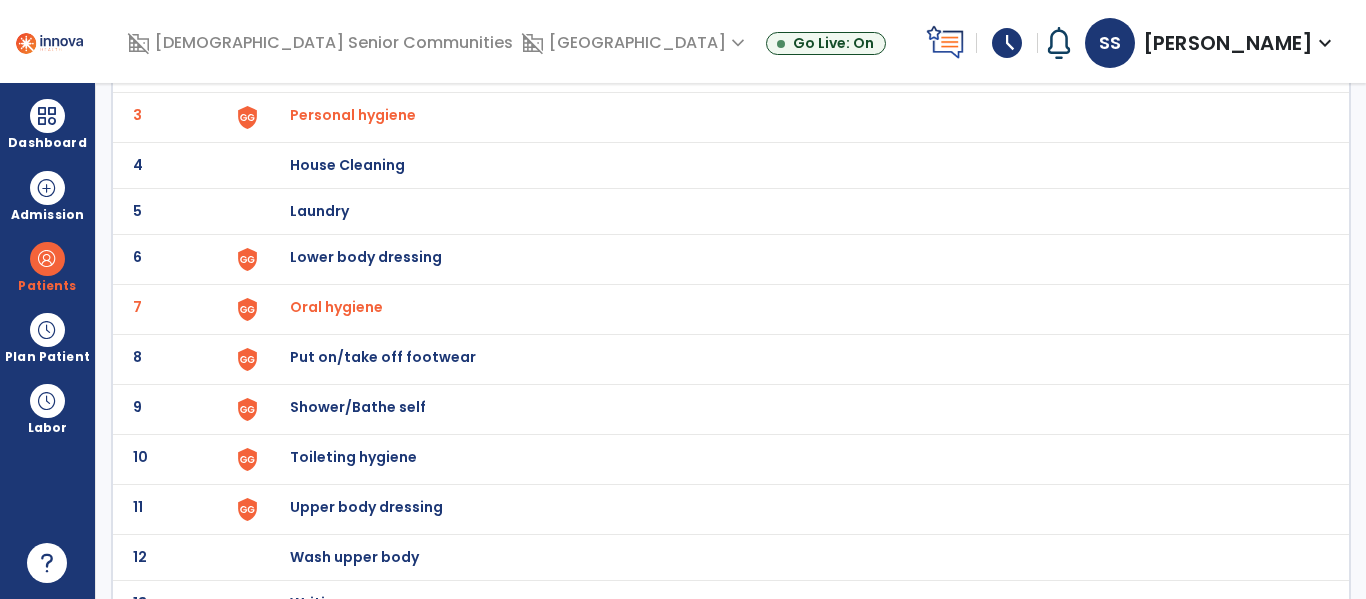 scroll, scrollTop: 246, scrollLeft: 0, axis: vertical 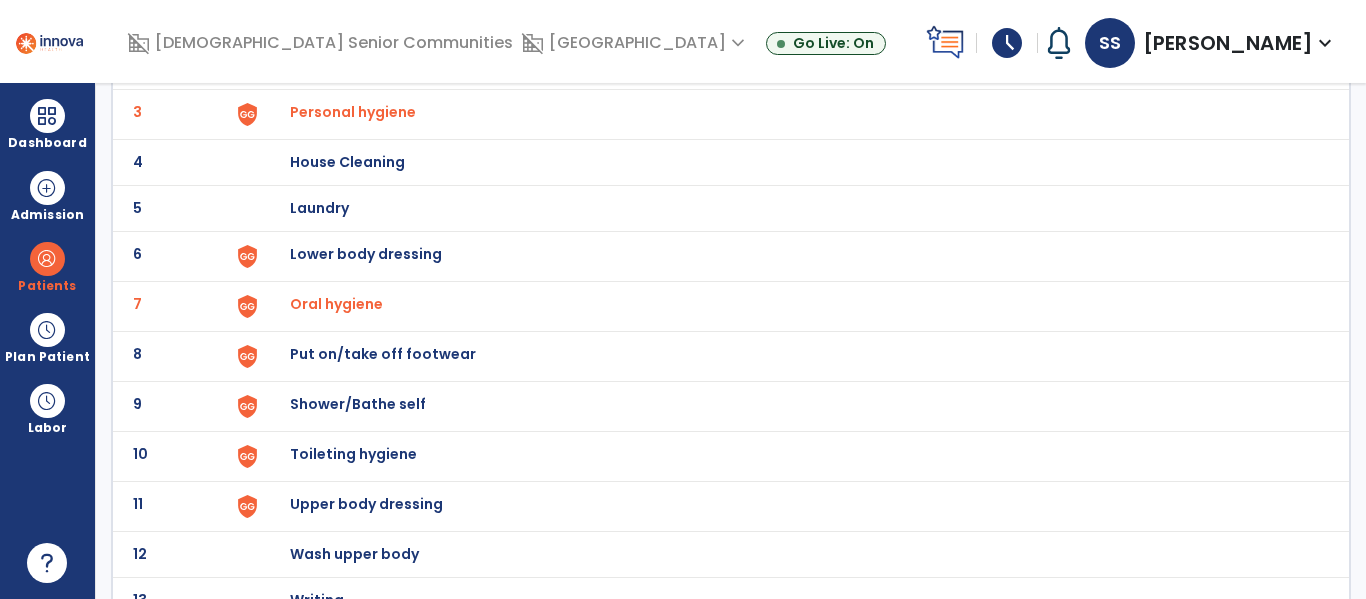 click on "Upper body dressing" at bounding box center (789, 16) 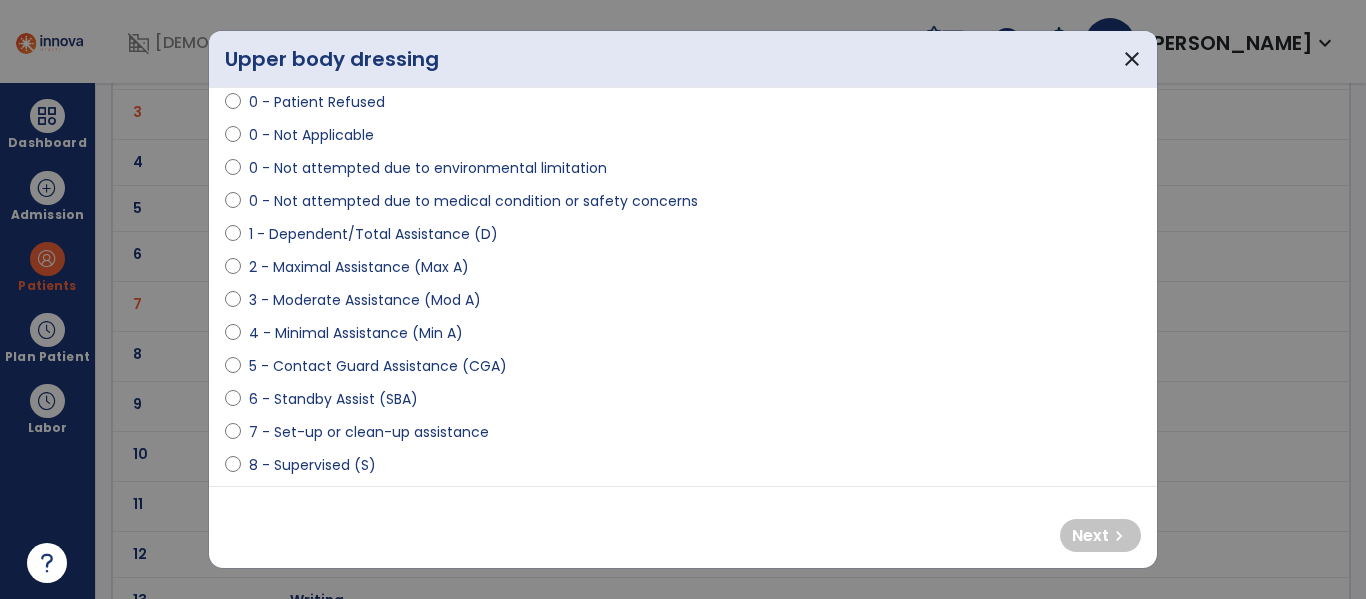 scroll, scrollTop: 111, scrollLeft: 0, axis: vertical 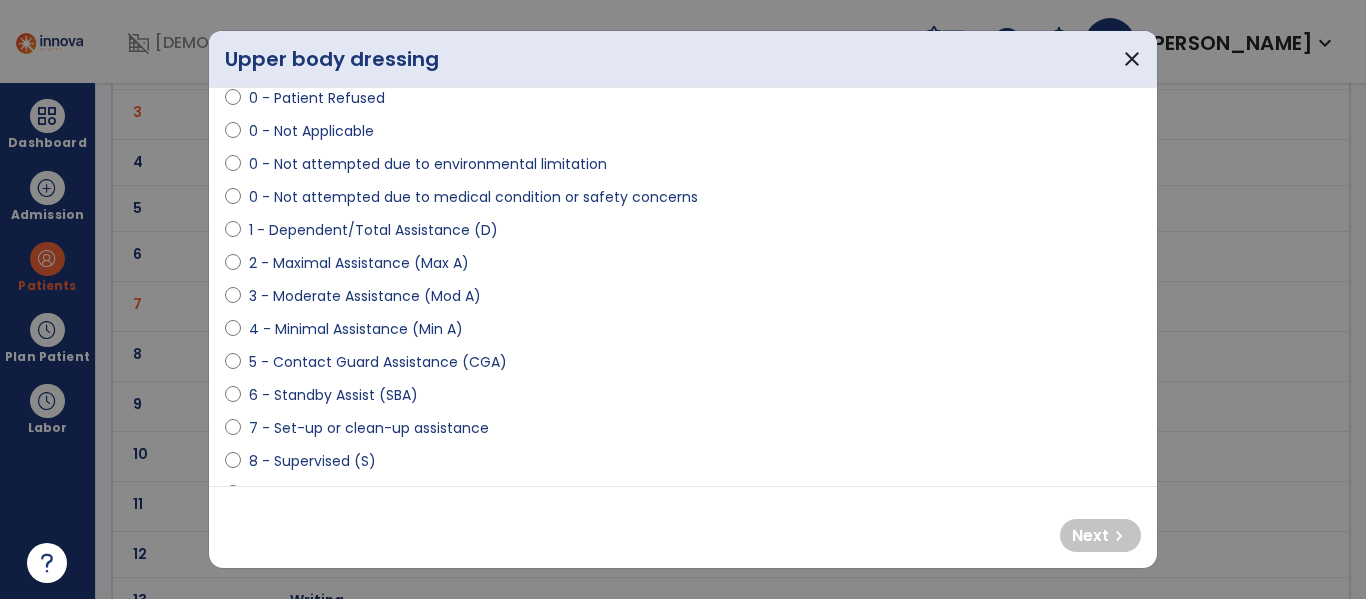 select on "**********" 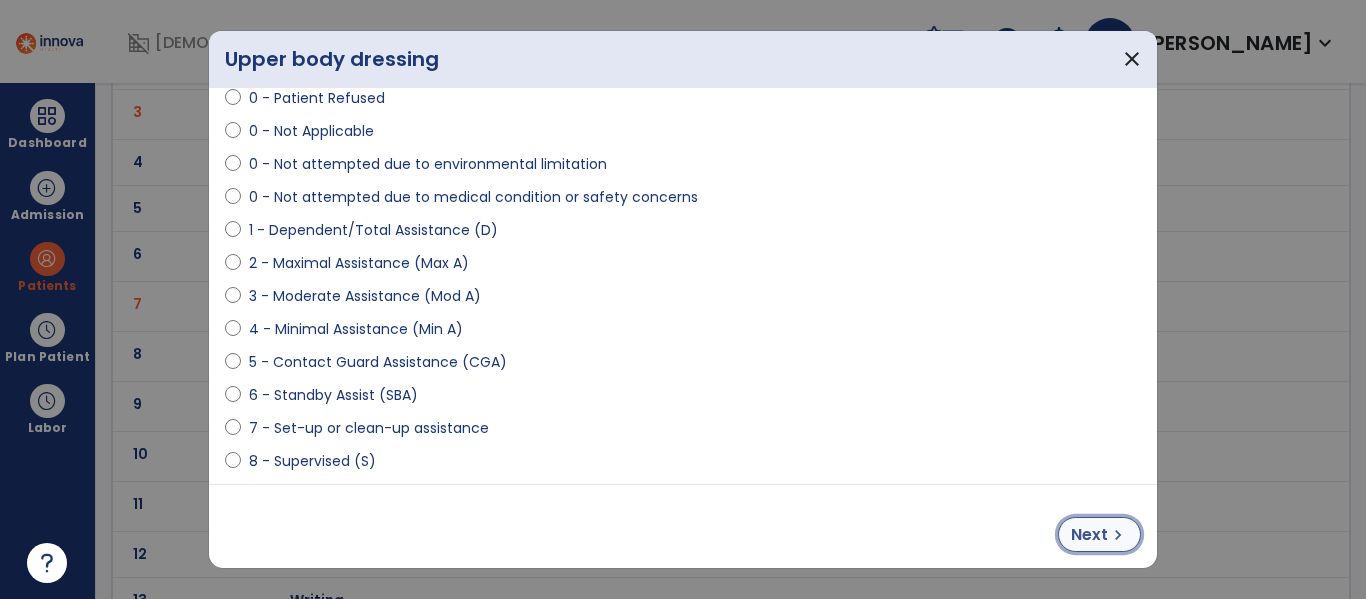 click on "chevron_right" at bounding box center [1118, 535] 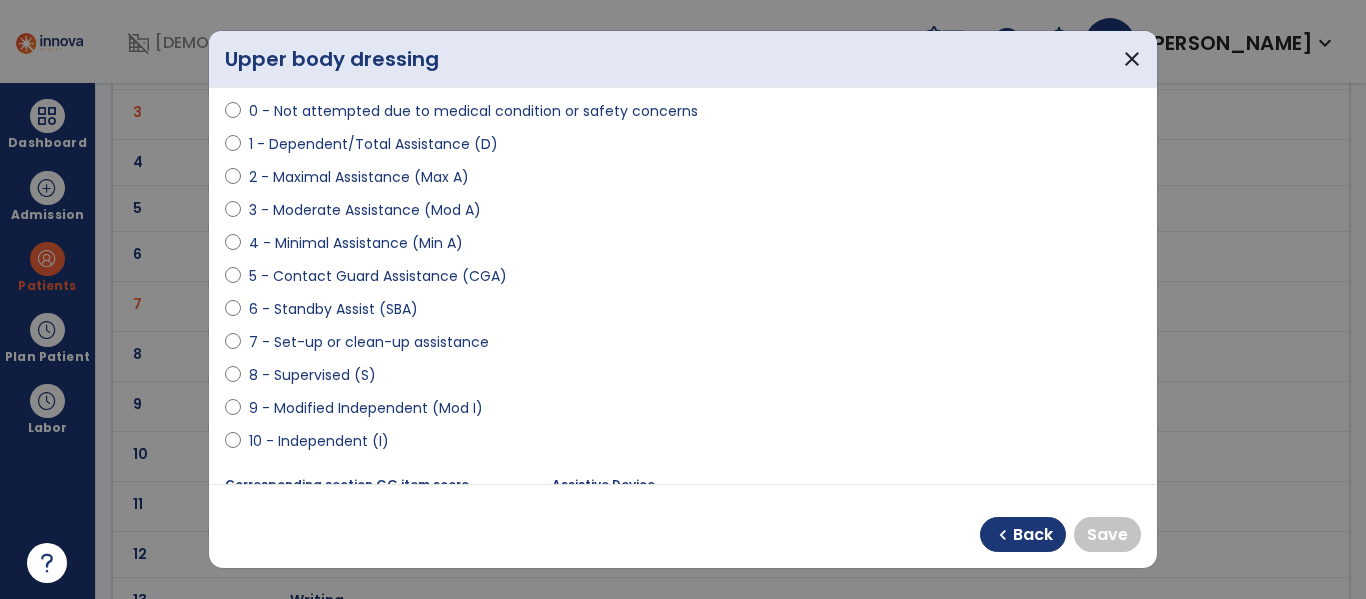 scroll, scrollTop: 204, scrollLeft: 0, axis: vertical 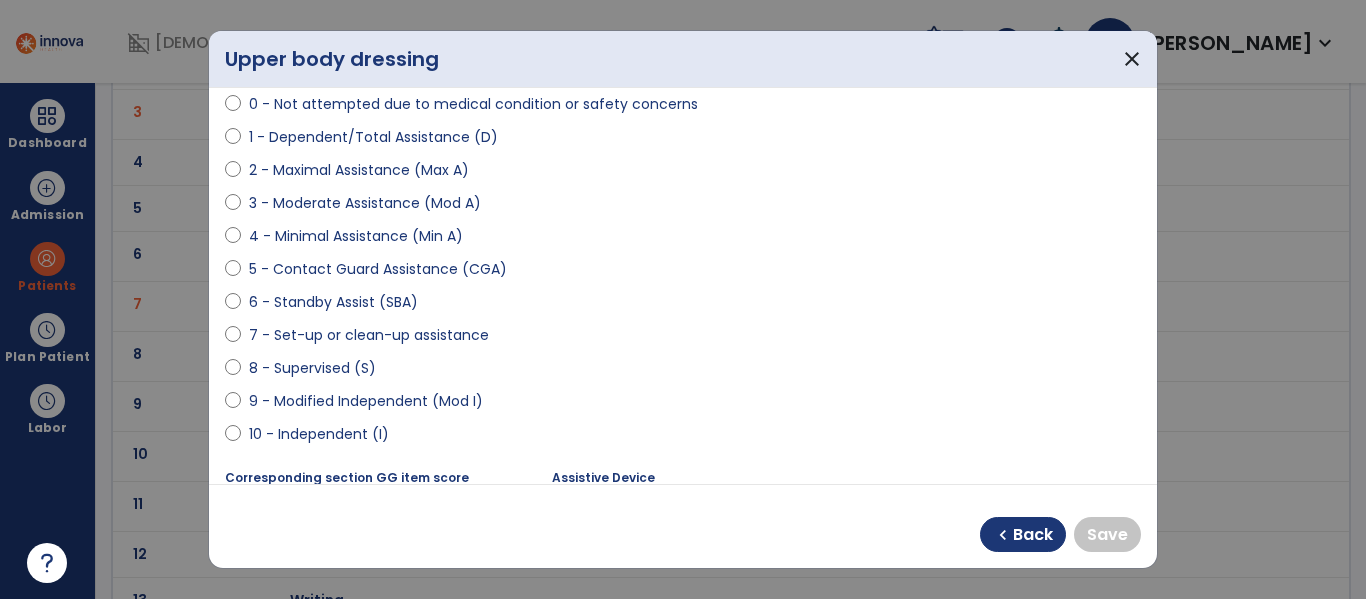 select on "**********" 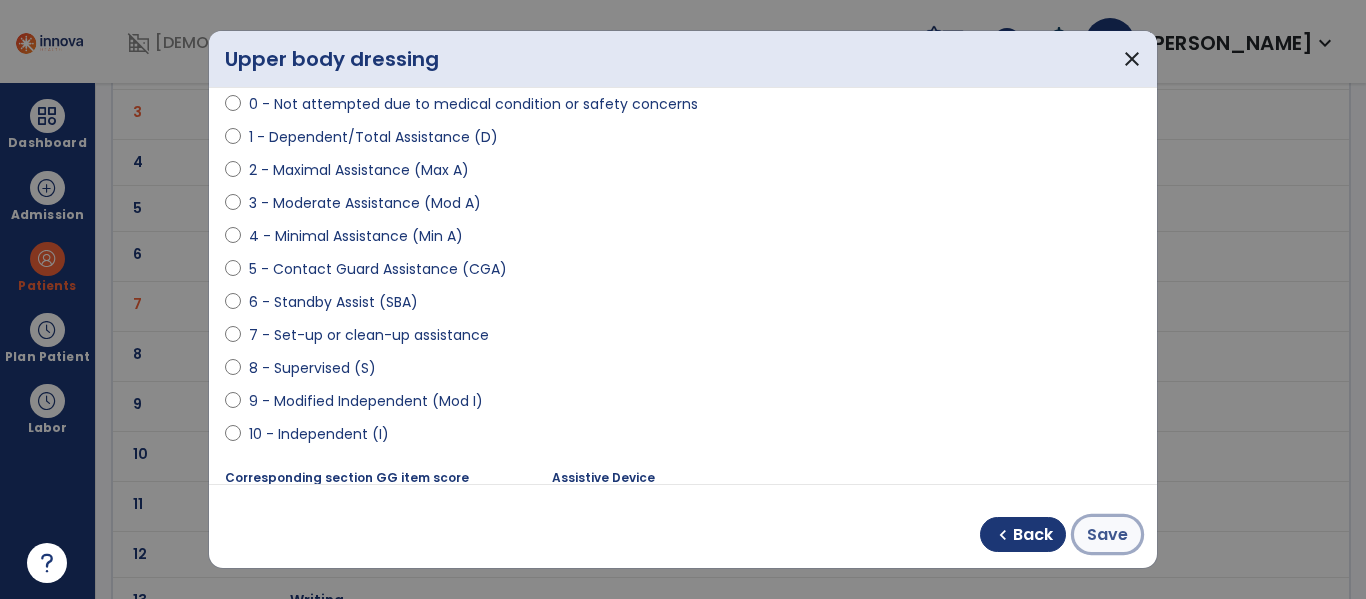 click on "Save" at bounding box center (1107, 535) 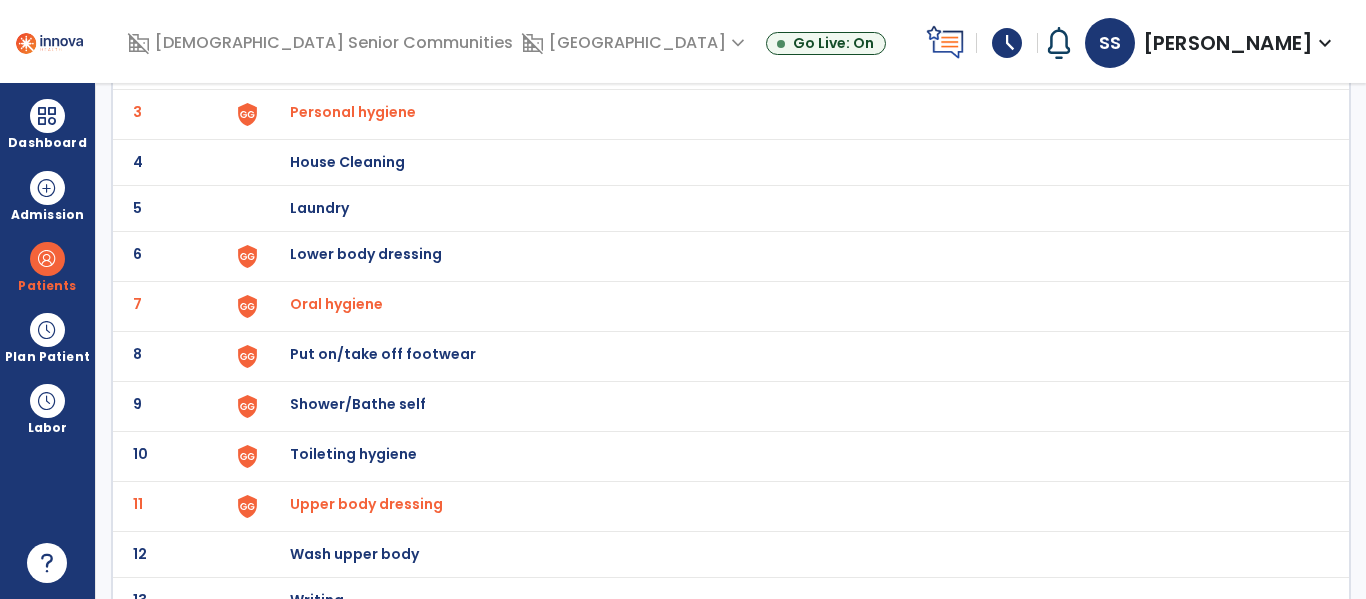 click on "6 Lower body dressing" 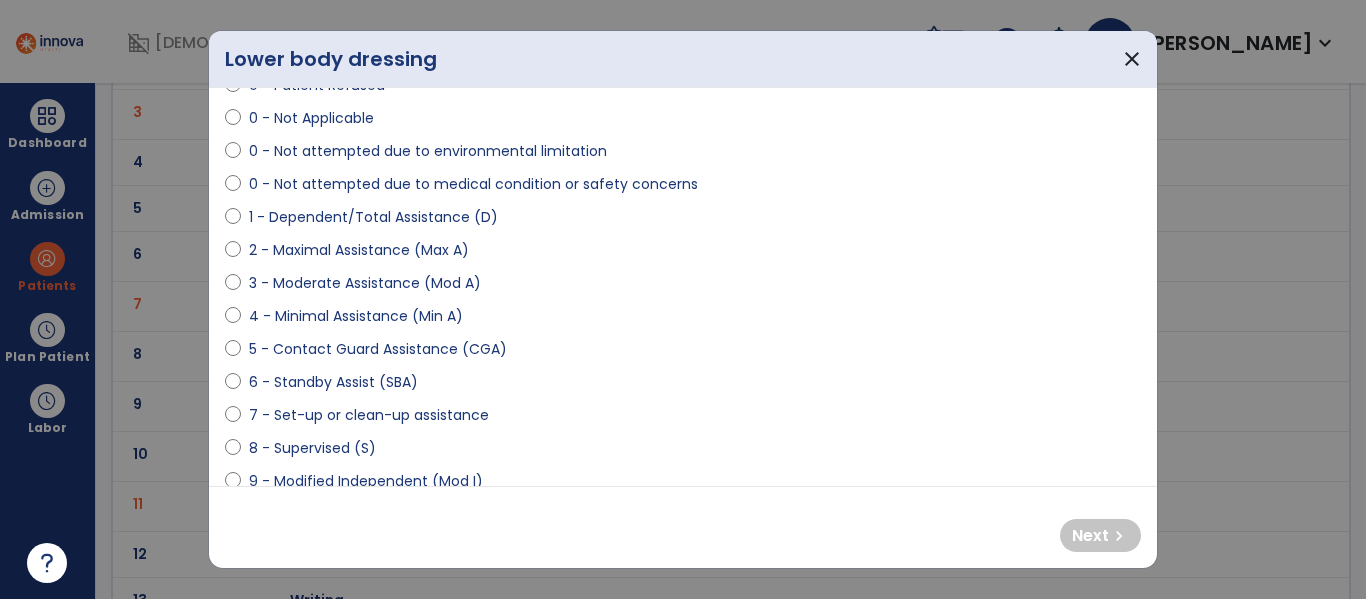 scroll, scrollTop: 119, scrollLeft: 0, axis: vertical 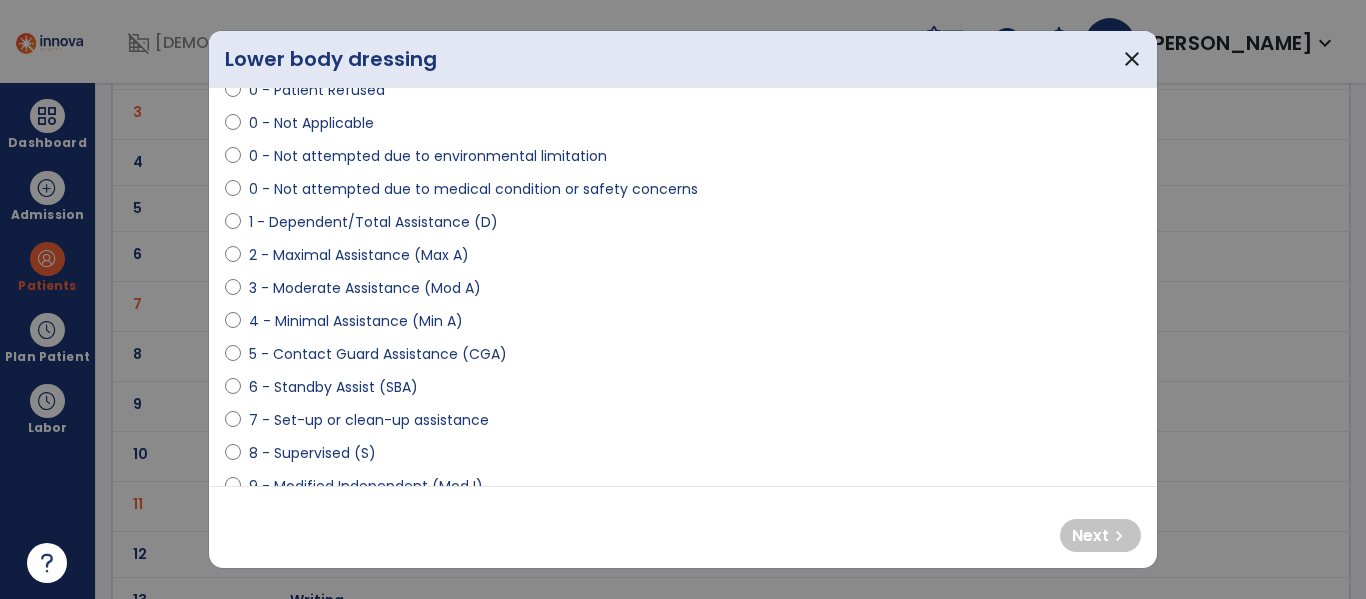 select on "**********" 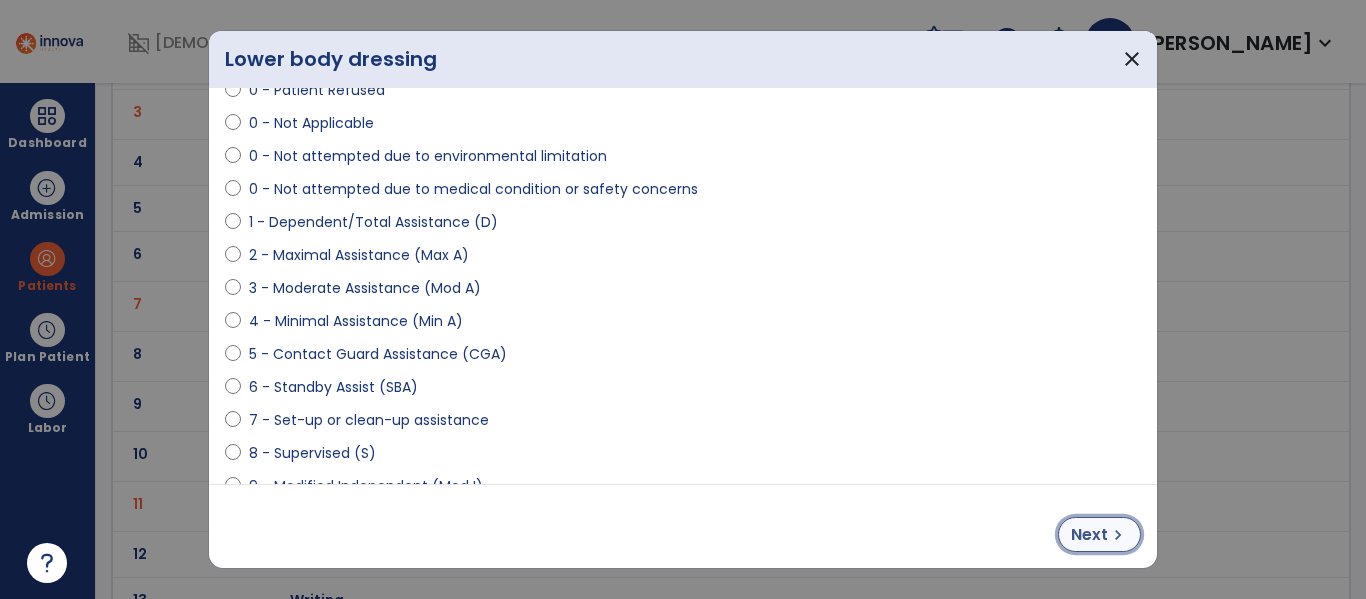 click on "chevron_right" at bounding box center [1118, 535] 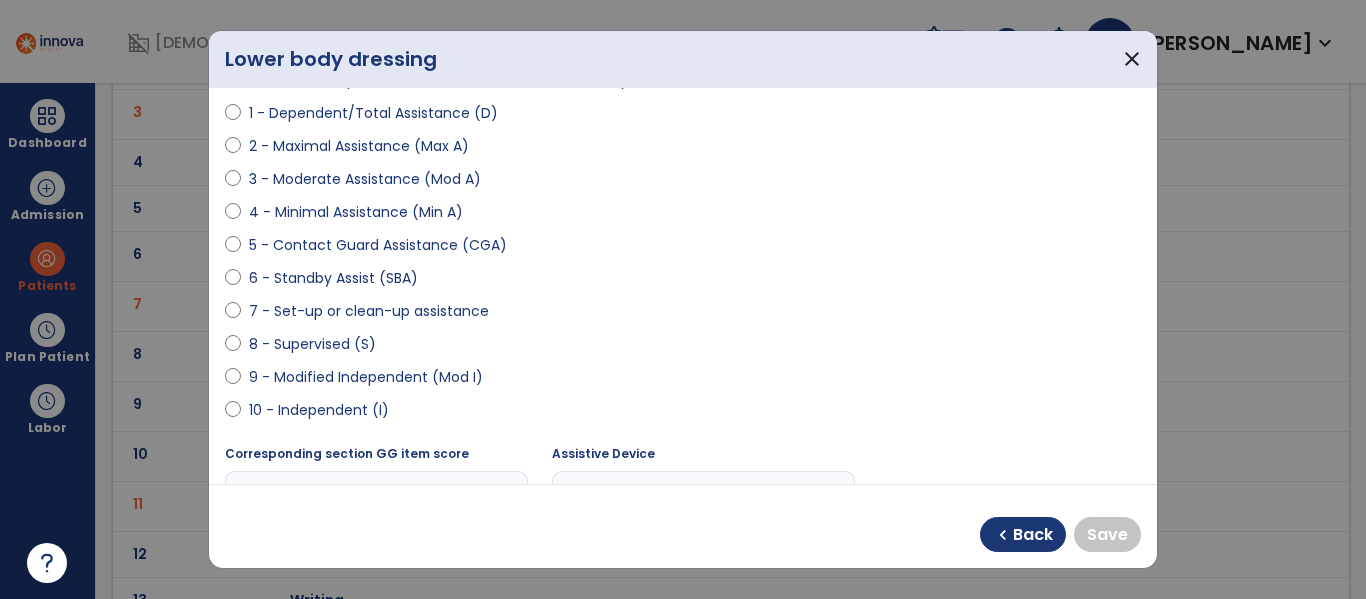 scroll, scrollTop: 233, scrollLeft: 0, axis: vertical 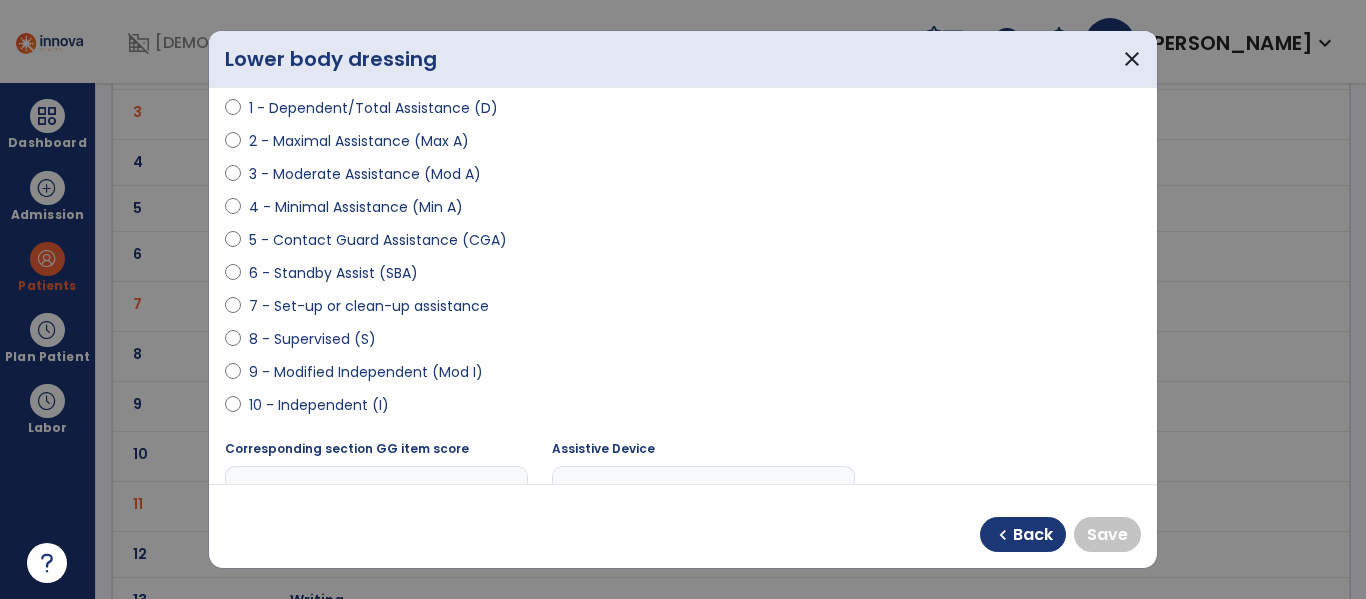 select on "**********" 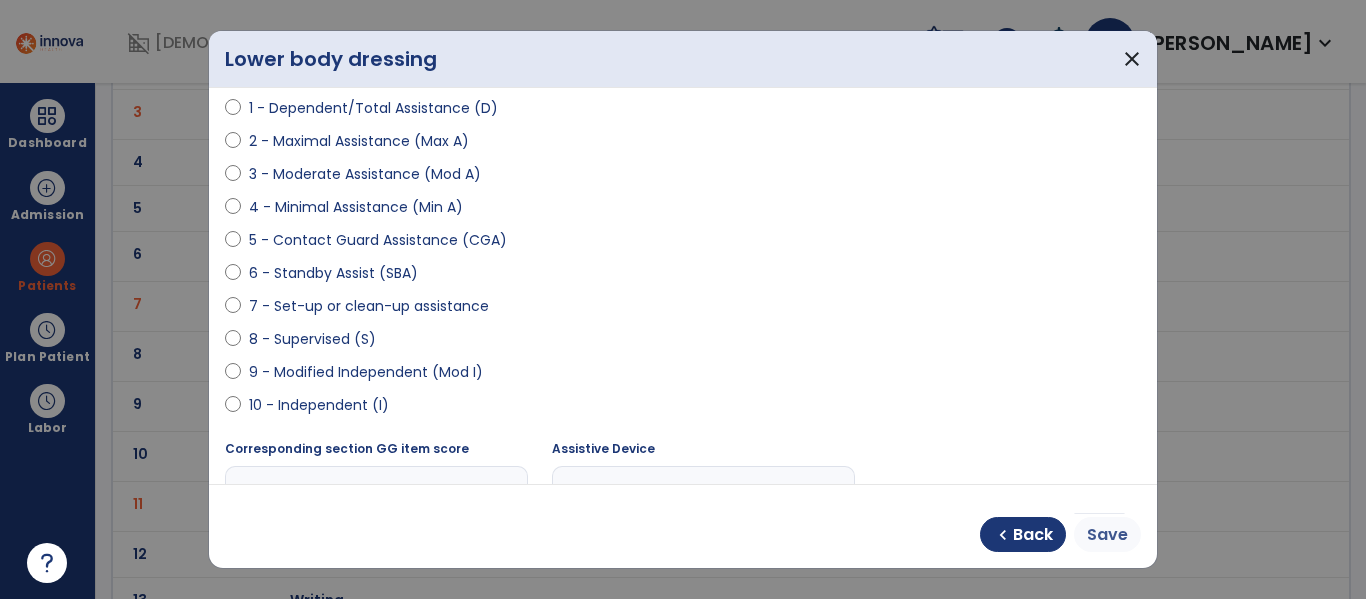 click on "Save" at bounding box center [1107, 535] 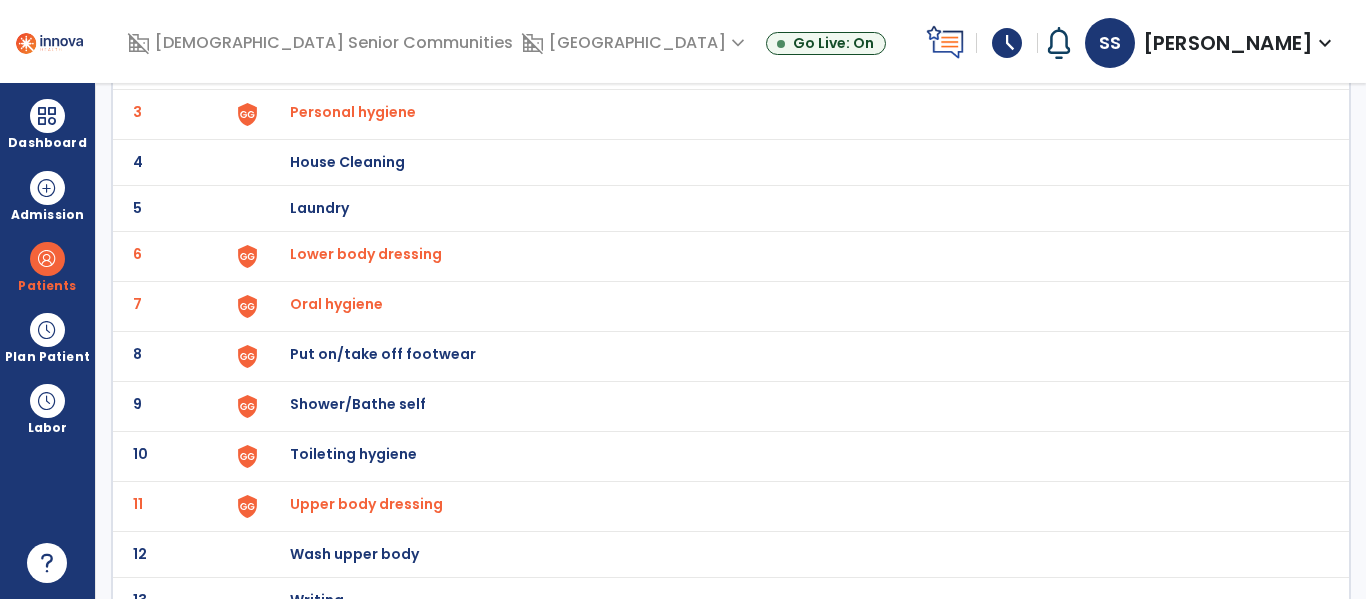 click on "Put on/take off footwear" at bounding box center (403, 16) 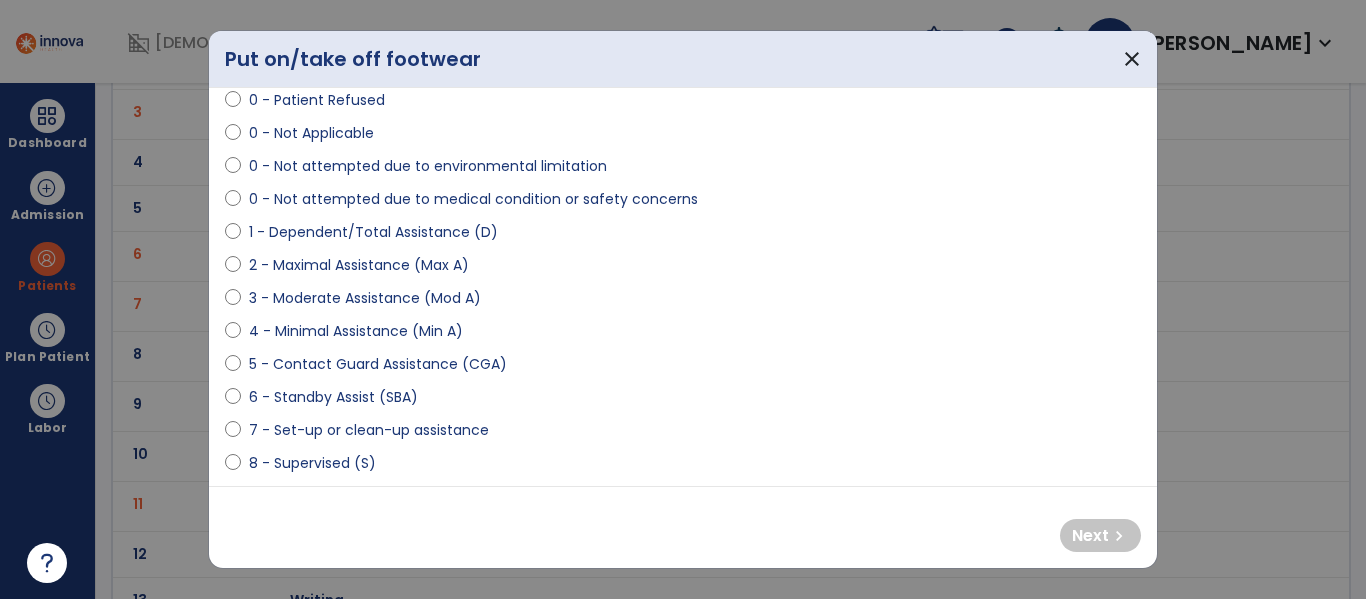 scroll, scrollTop: 136, scrollLeft: 0, axis: vertical 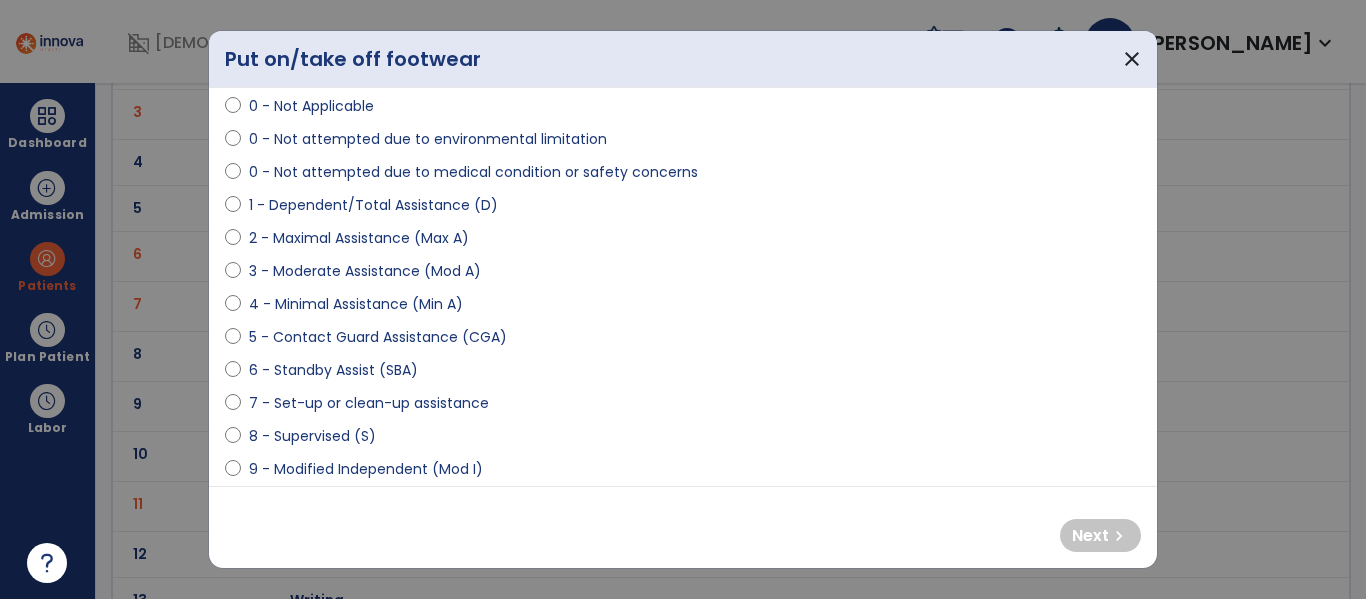 select on "**********" 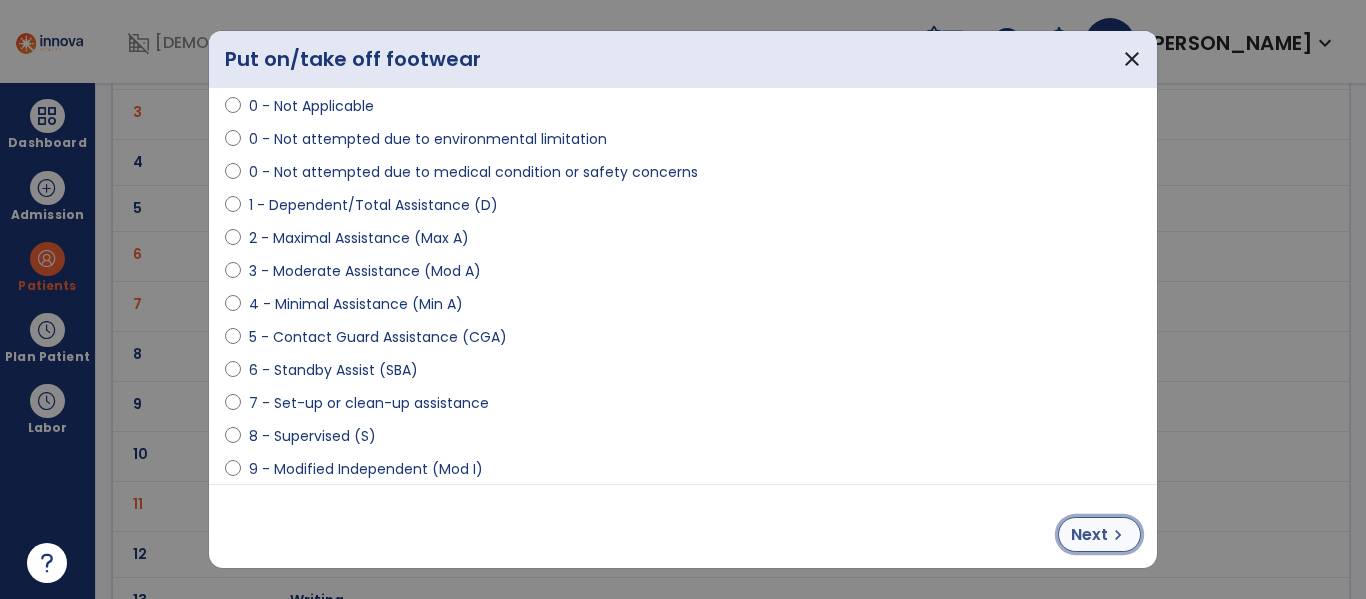 click on "chevron_right" at bounding box center (1118, 535) 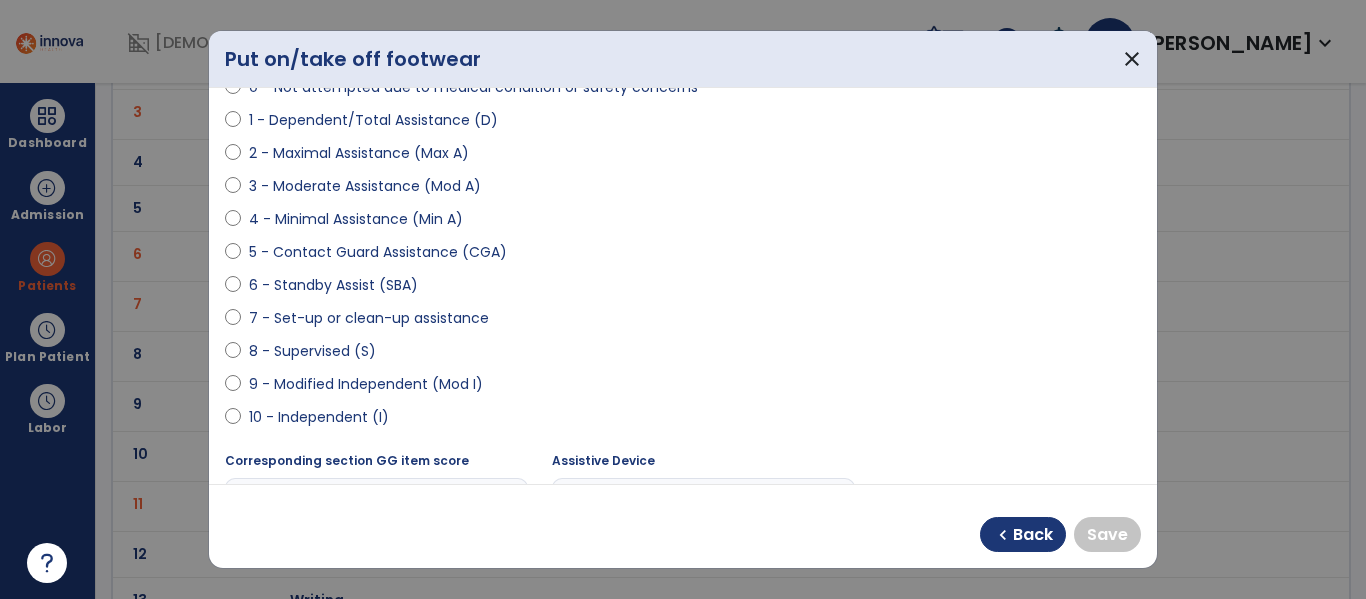 scroll, scrollTop: 225, scrollLeft: 0, axis: vertical 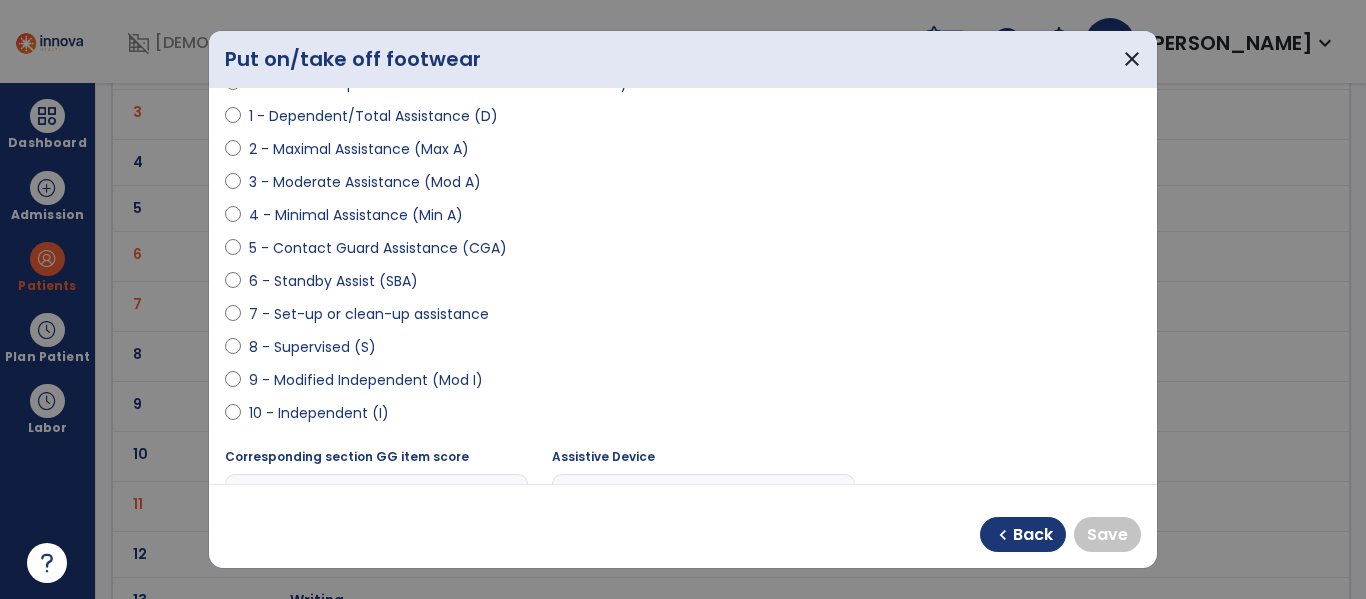 select on "**********" 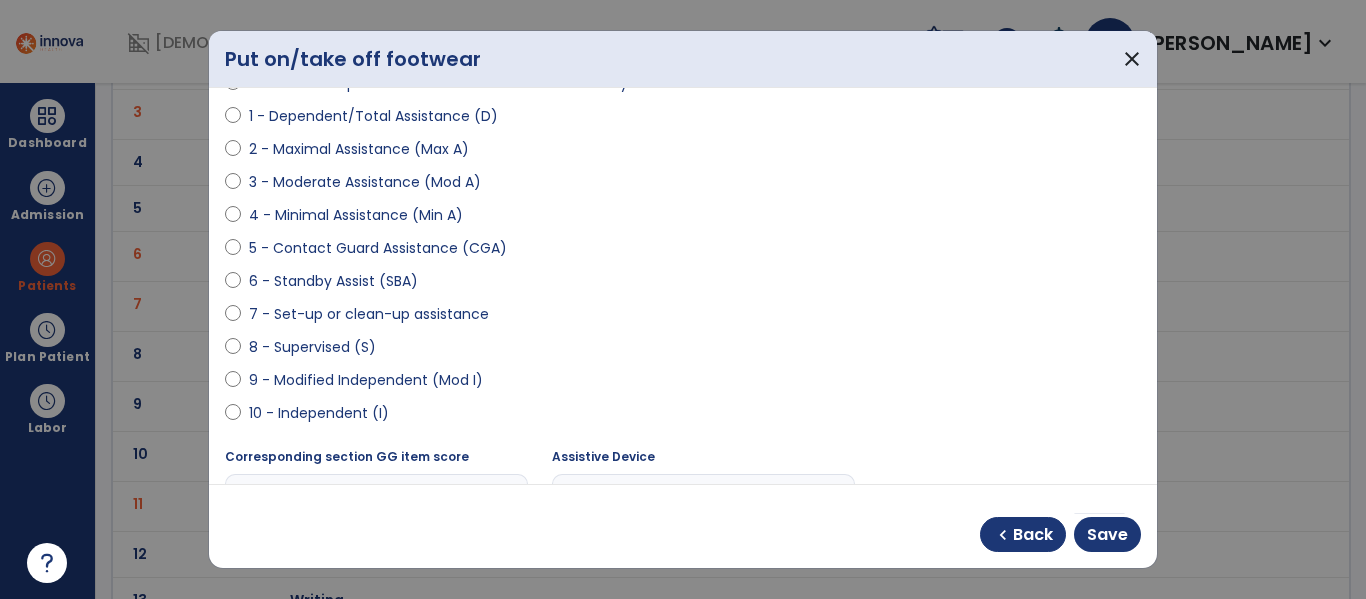 click on "chevron_left  Back Save" at bounding box center [683, 526] 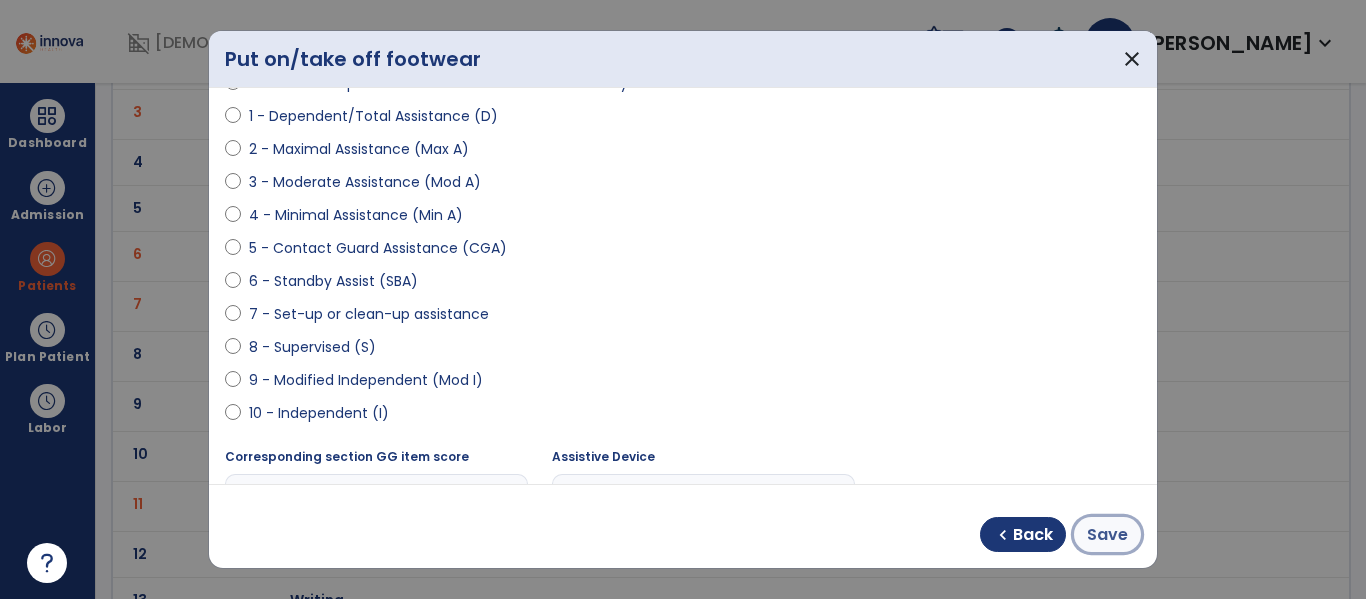 click on "Save" at bounding box center [1107, 535] 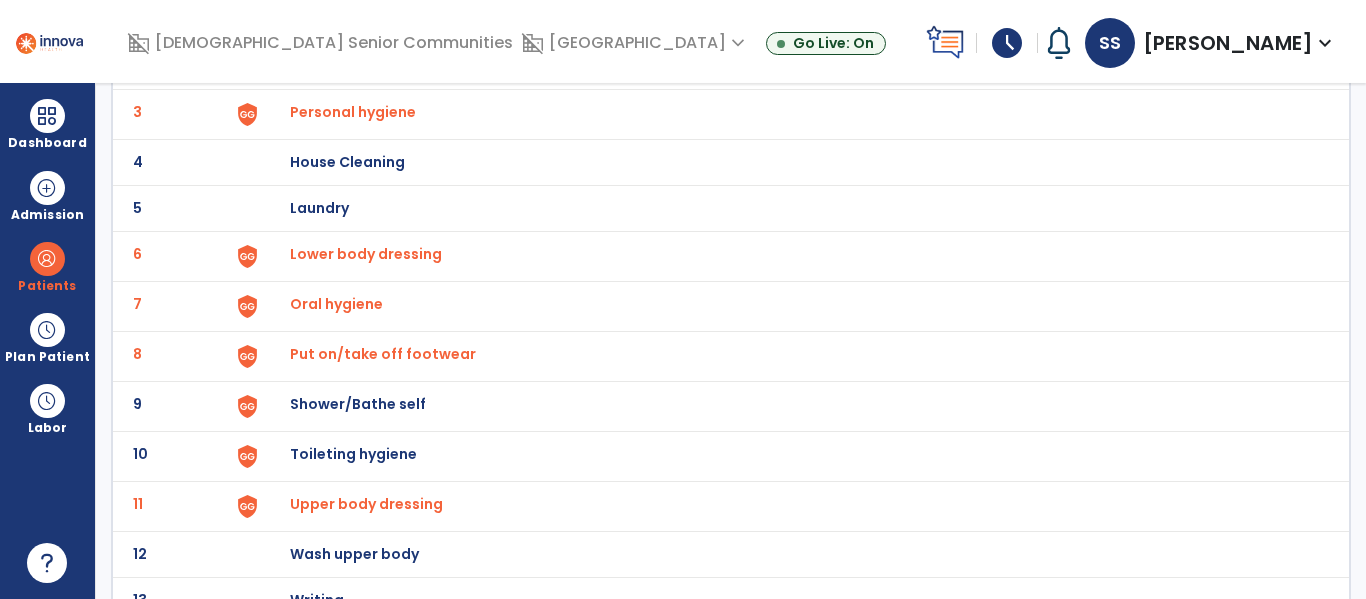 click on "Shower/Bathe self" at bounding box center [403, 16] 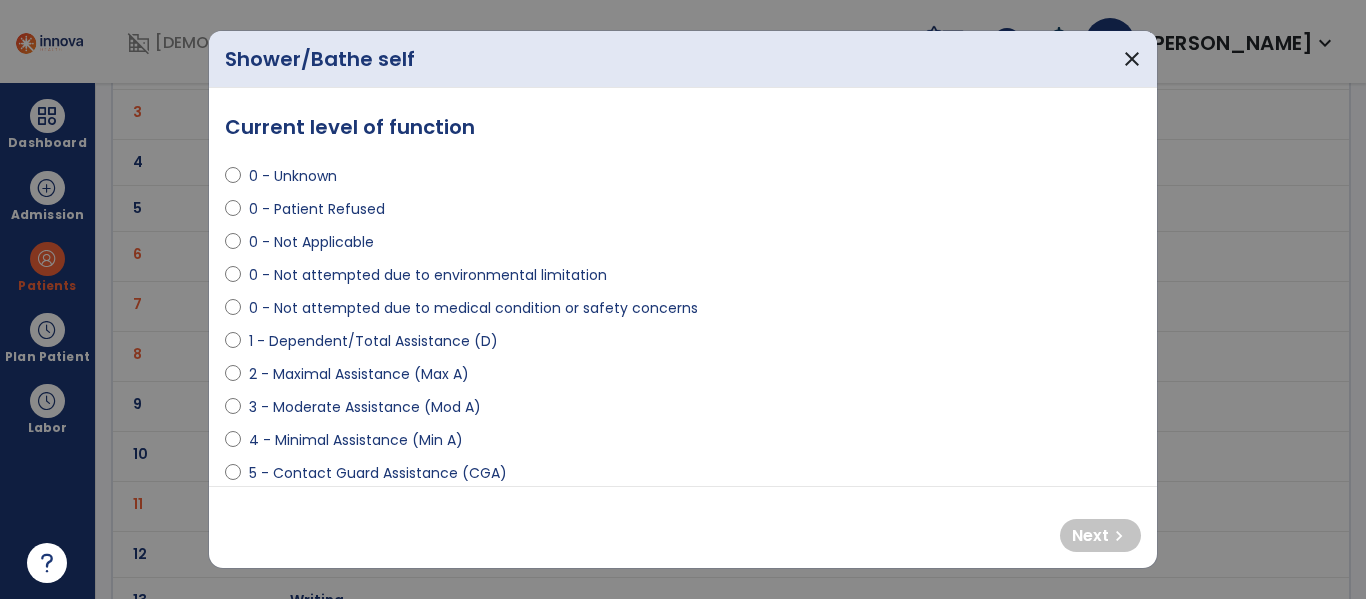select on "**********" 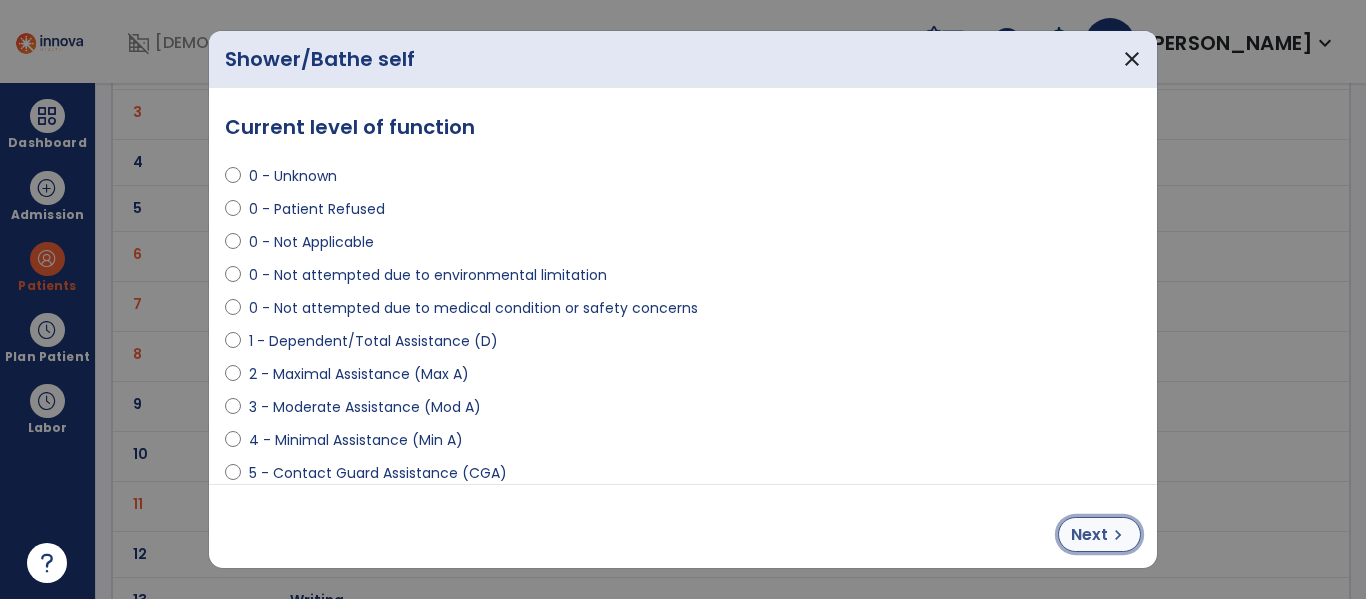 click on "chevron_right" at bounding box center (1118, 535) 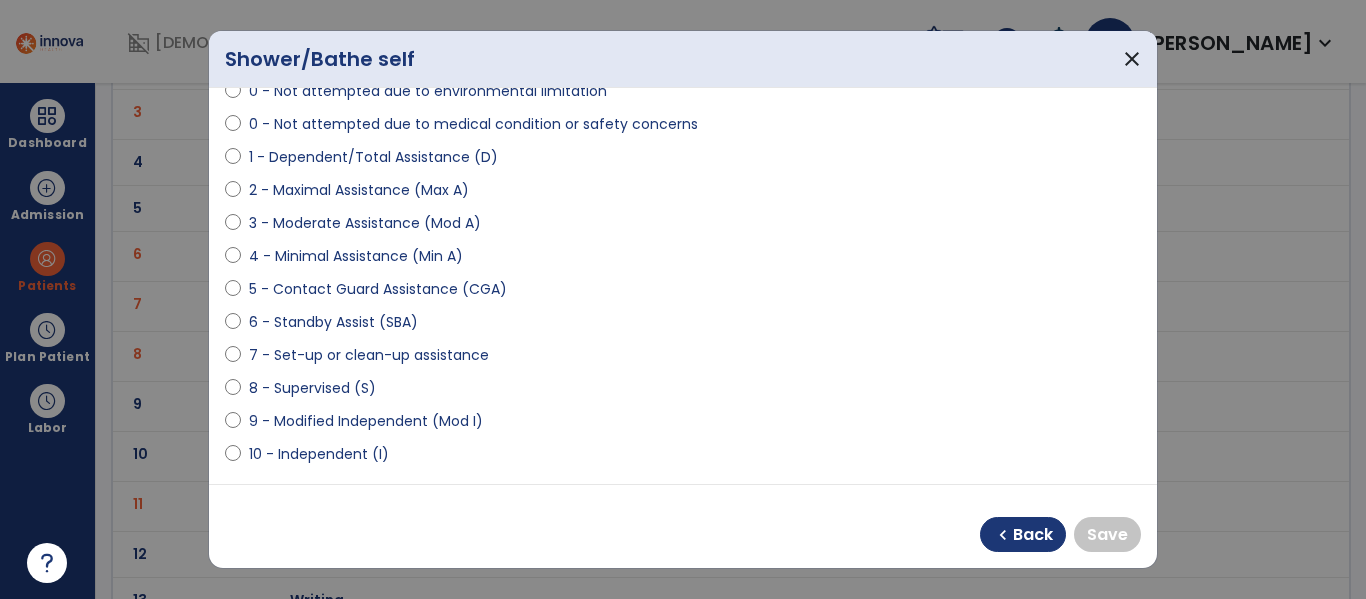 scroll, scrollTop: 186, scrollLeft: 0, axis: vertical 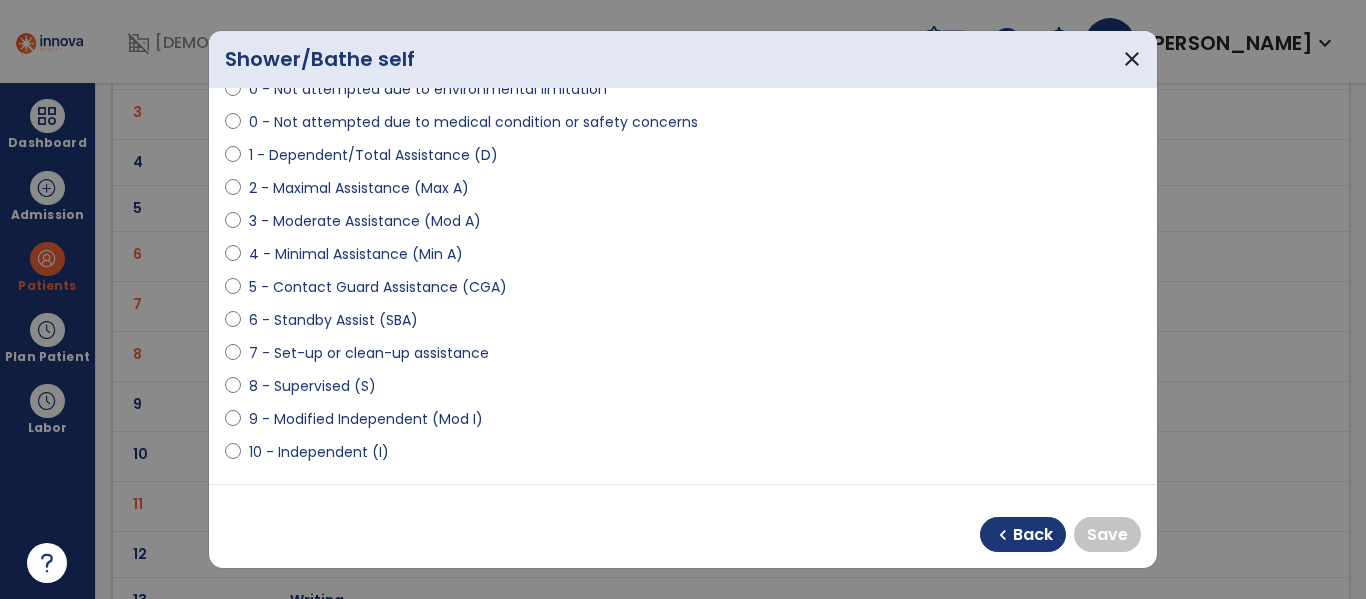 click on "10 - Independent (I)" at bounding box center (319, 452) 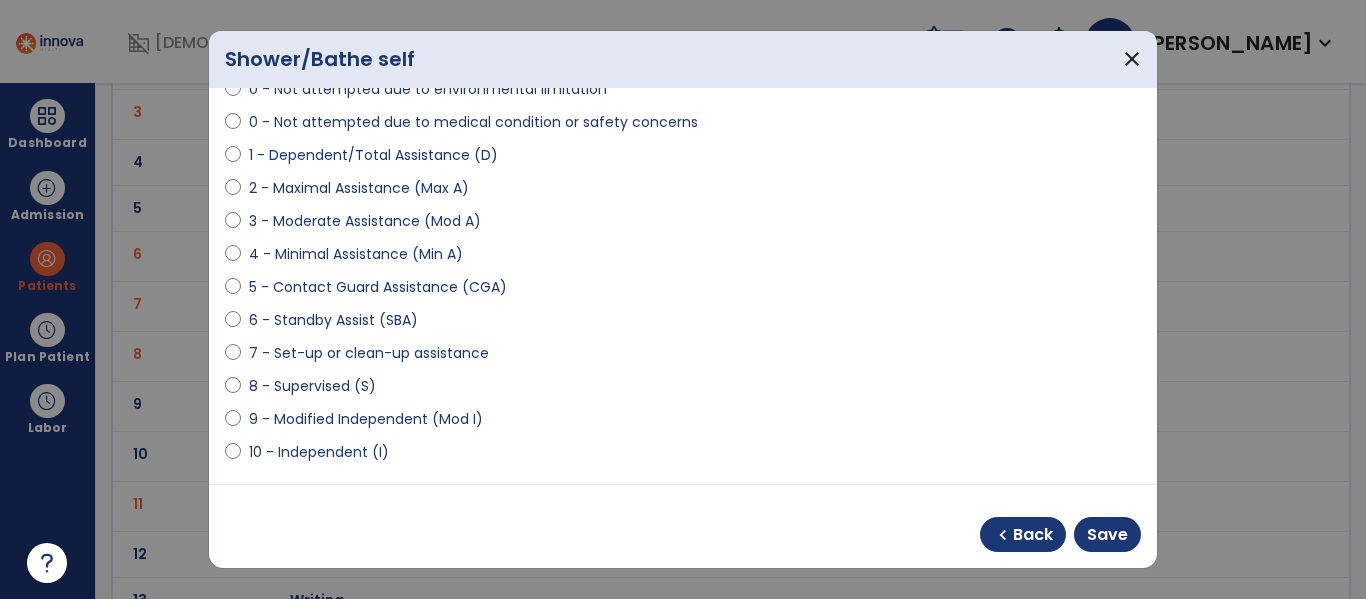 click on "chevron_left  Back Save" at bounding box center (683, 526) 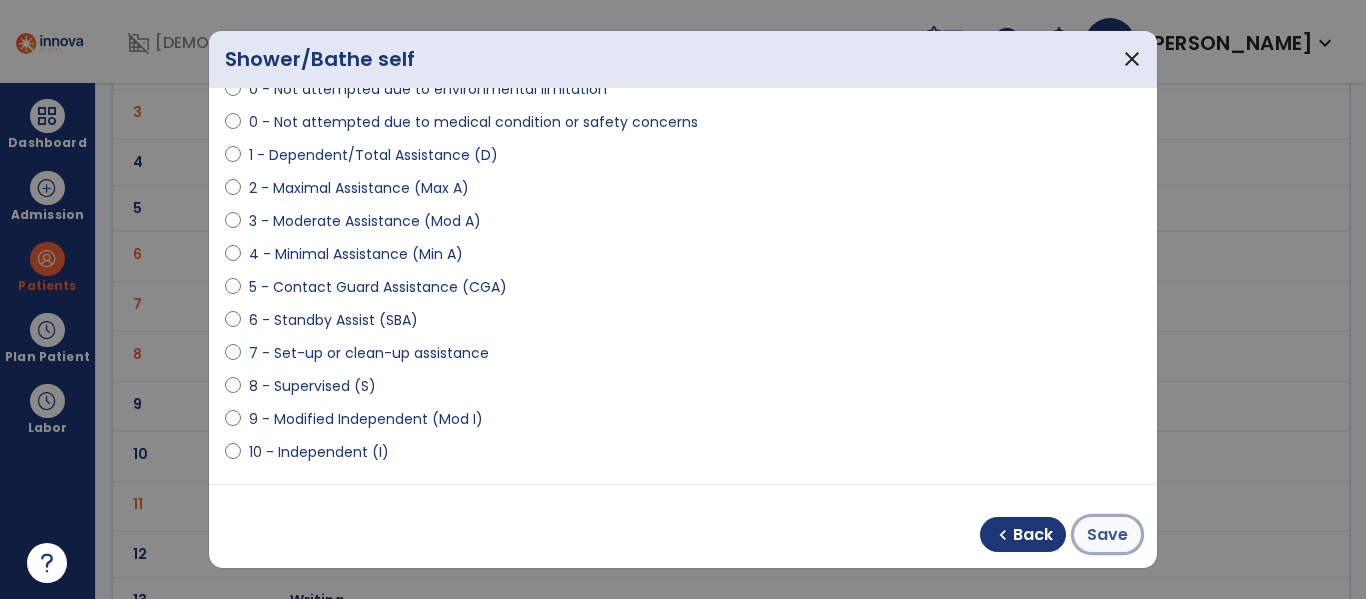click on "Save" at bounding box center (1107, 535) 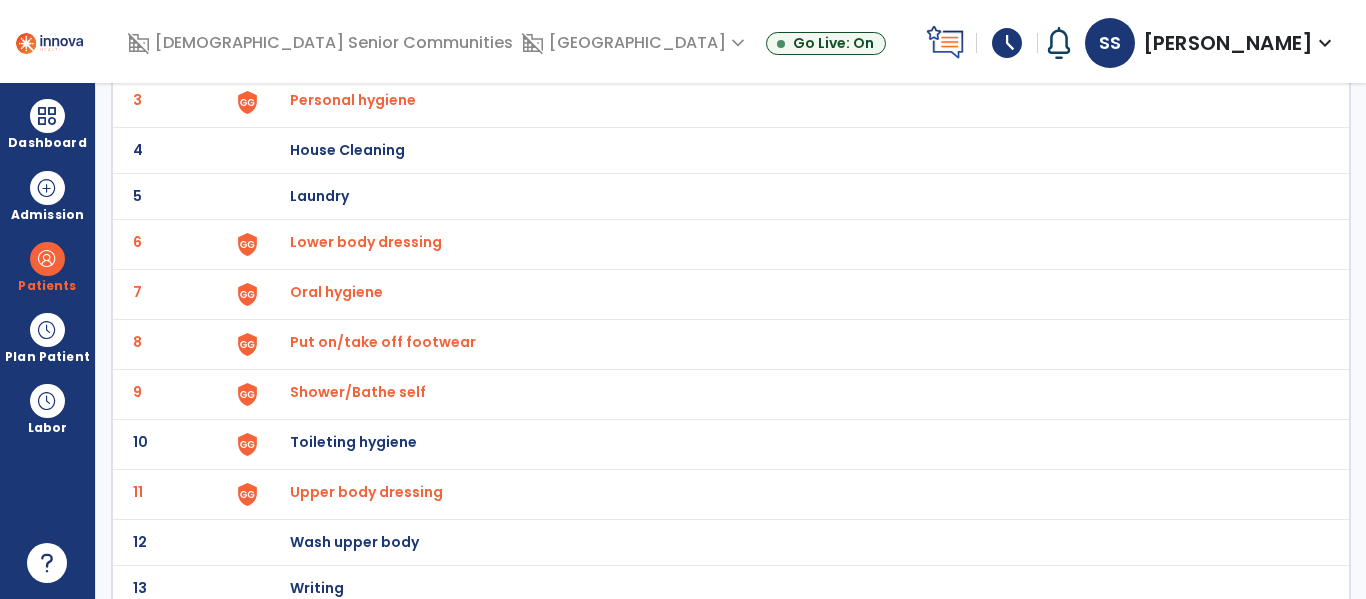 scroll, scrollTop: 262, scrollLeft: 0, axis: vertical 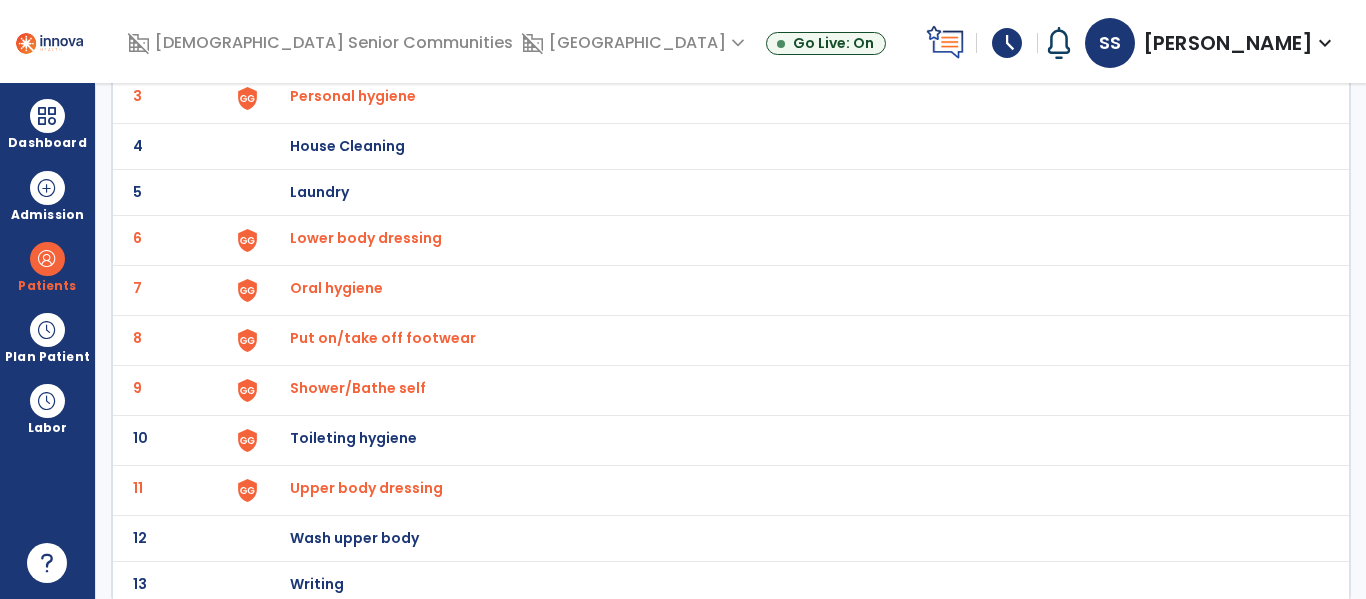 click on "Toileting hygiene" at bounding box center [403, 0] 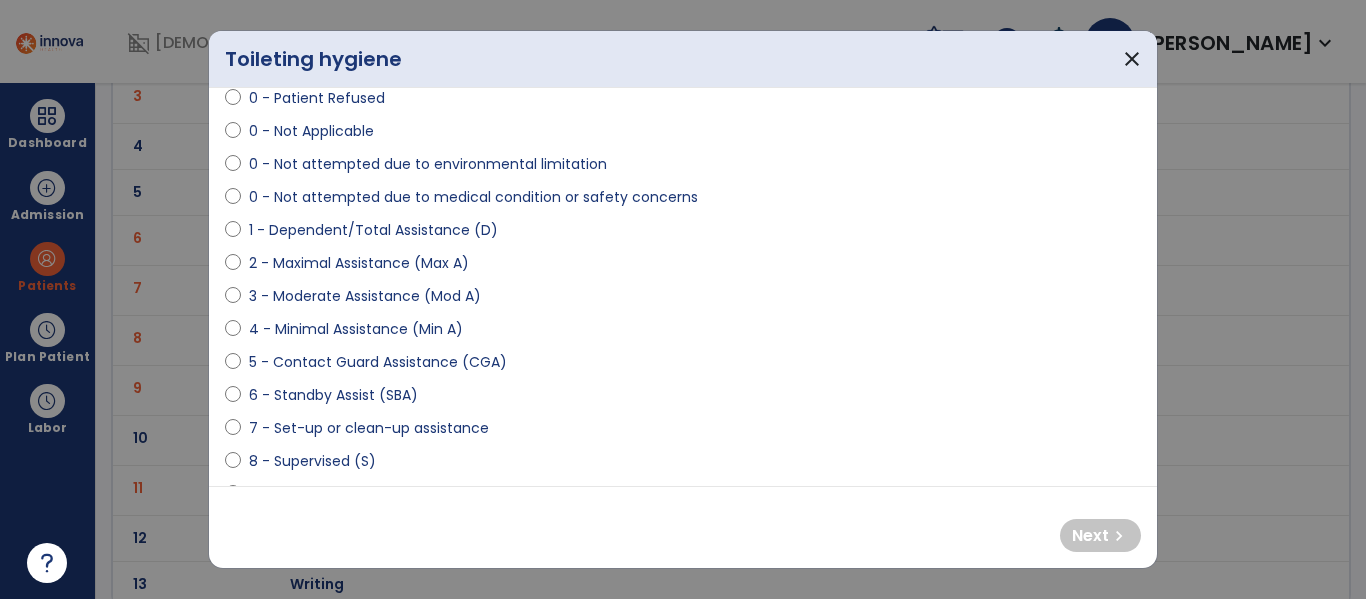 scroll, scrollTop: 119, scrollLeft: 0, axis: vertical 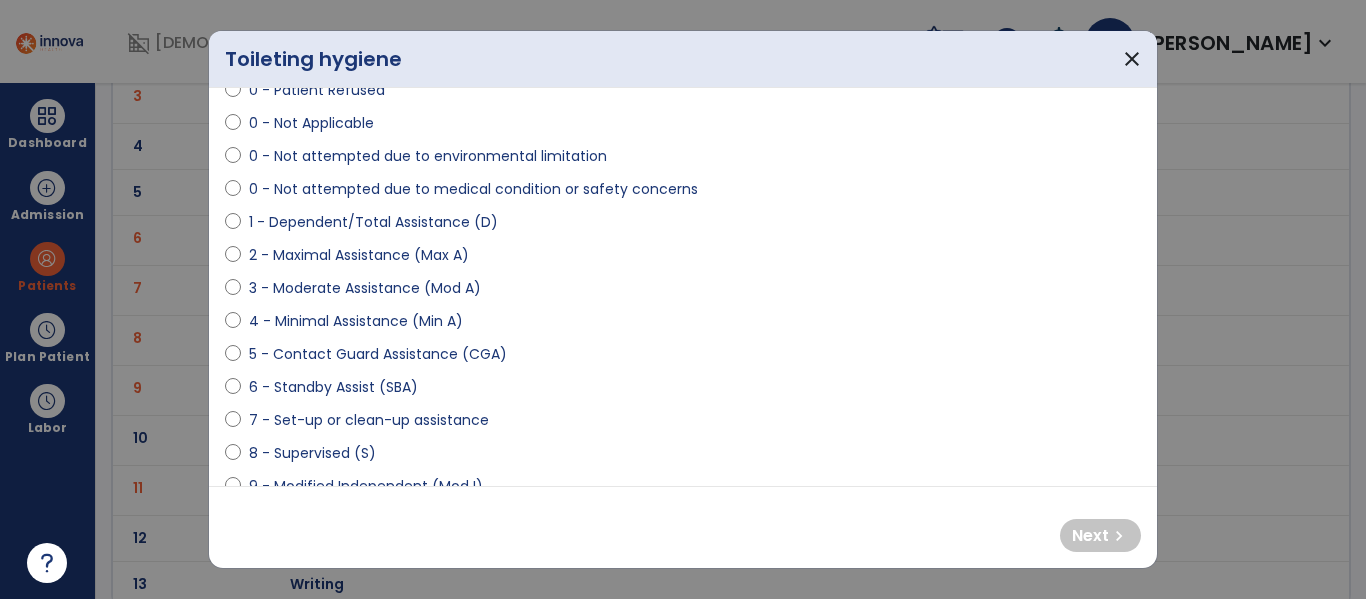 select on "**********" 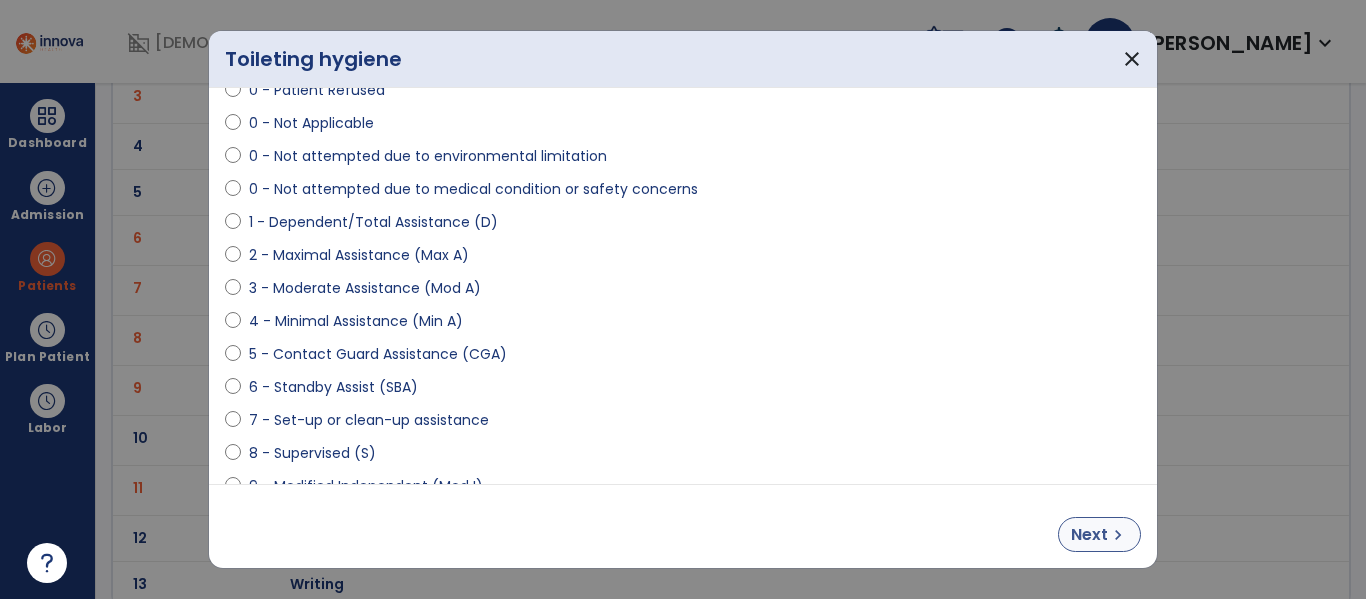 click on "chevron_right" at bounding box center (1118, 535) 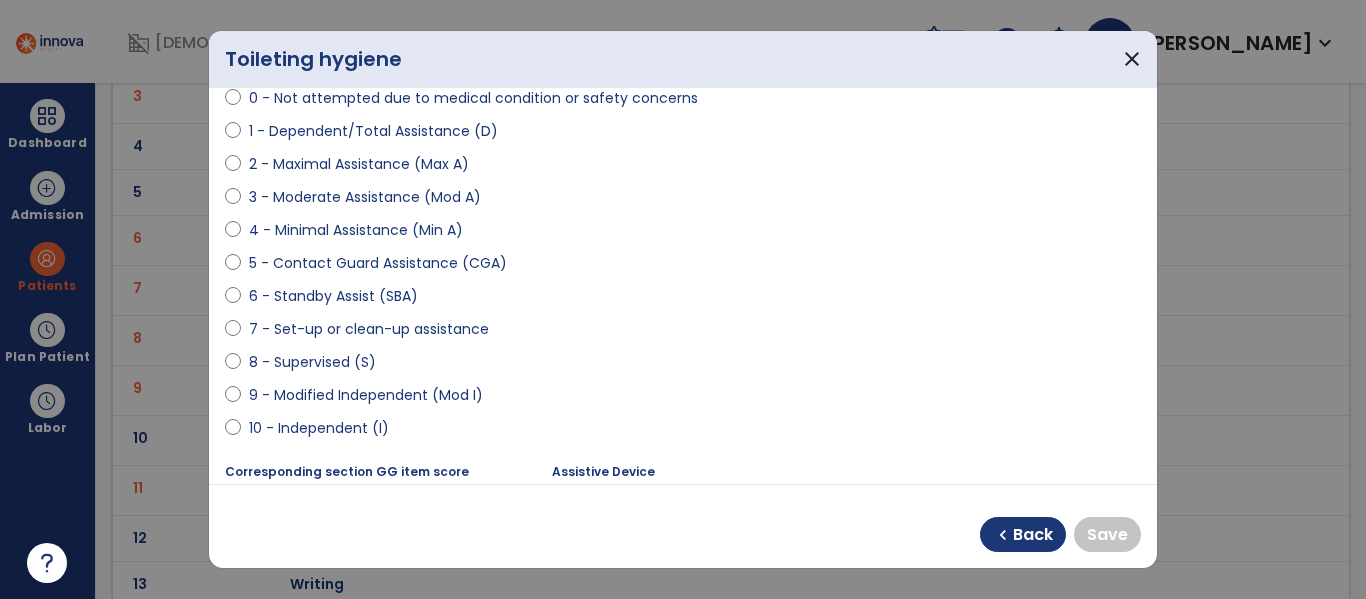 scroll, scrollTop: 216, scrollLeft: 0, axis: vertical 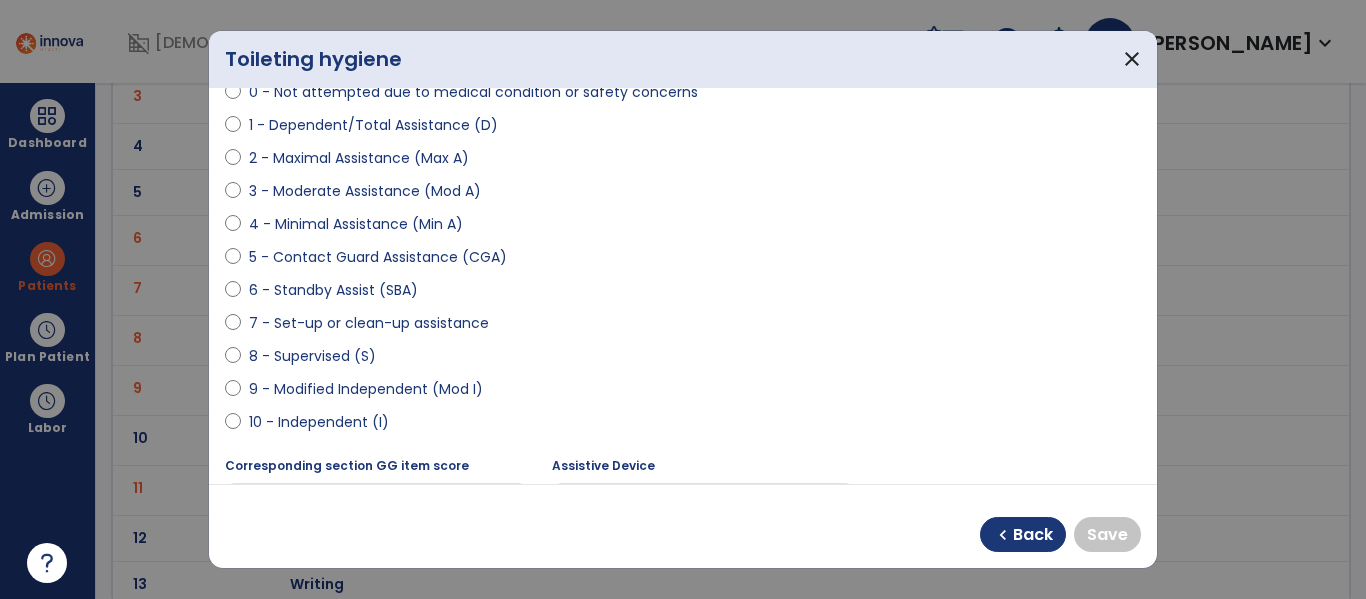 click on "10 - Independent (I)" at bounding box center [319, 422] 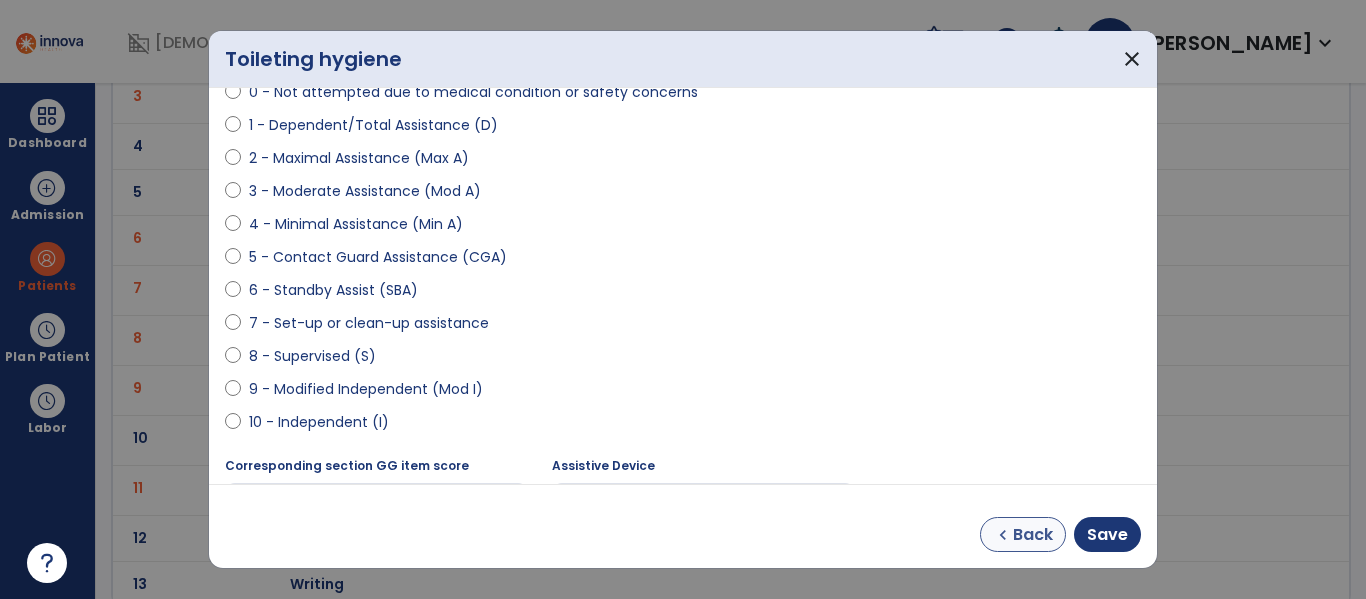 click on "Back" at bounding box center [1033, 535] 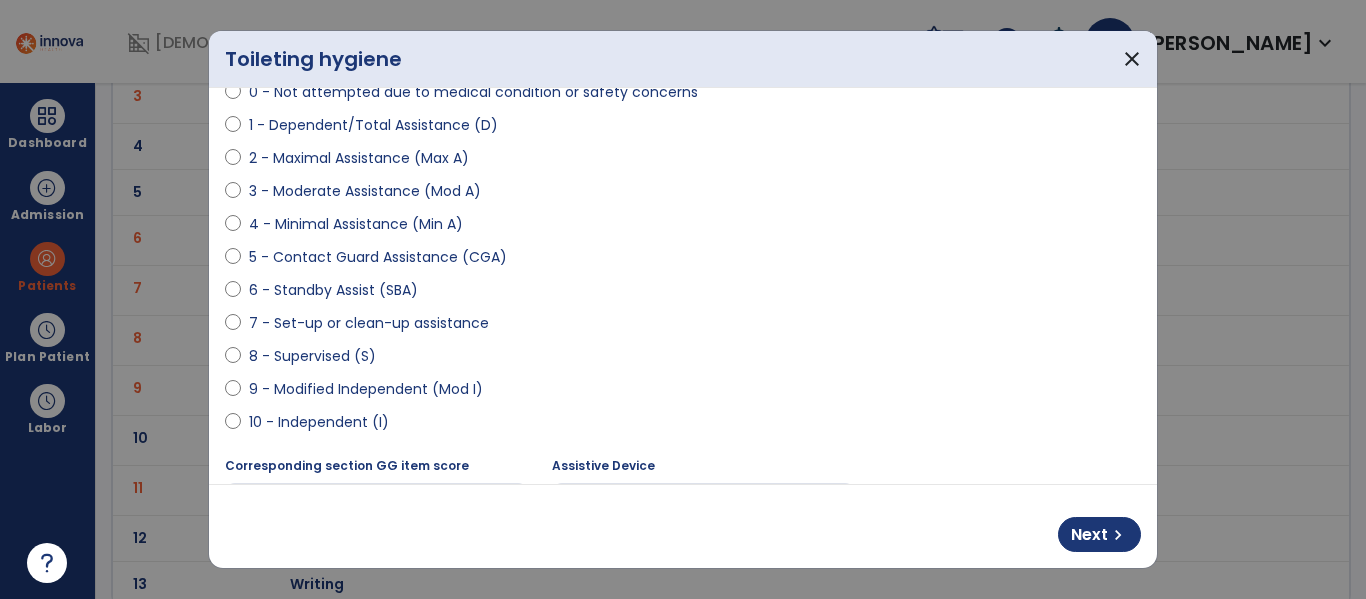 select on "**********" 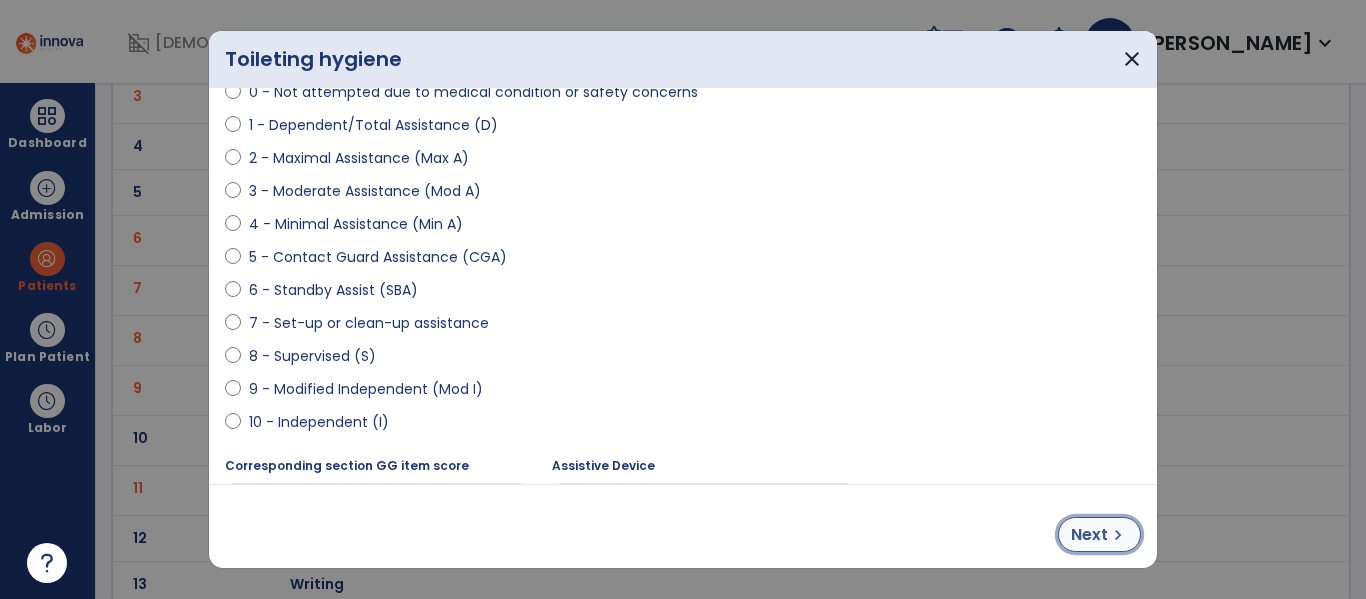 click on "chevron_right" at bounding box center (1118, 535) 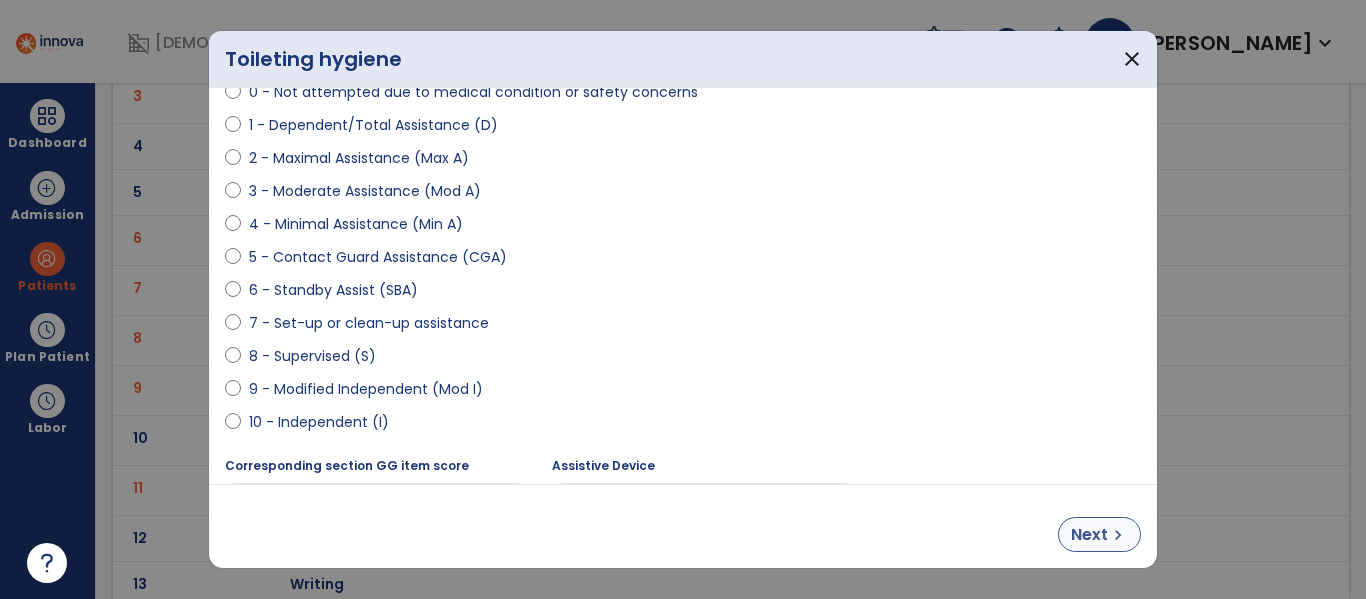 select on "**********" 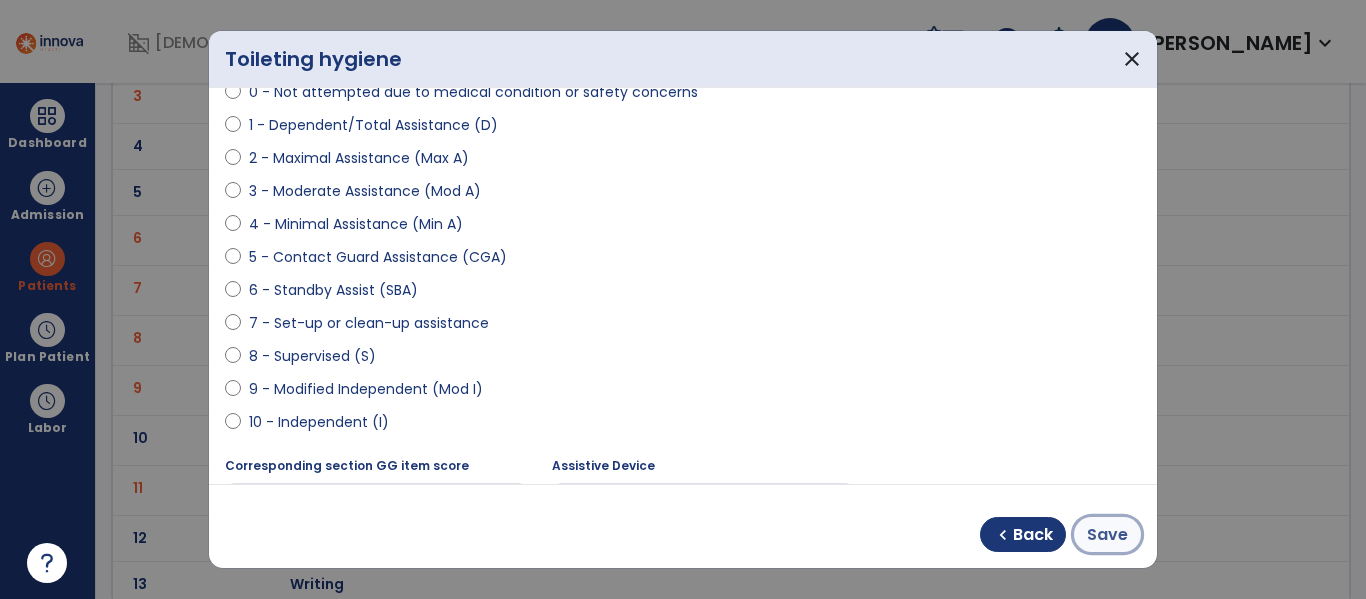 click on "Save" at bounding box center [1107, 535] 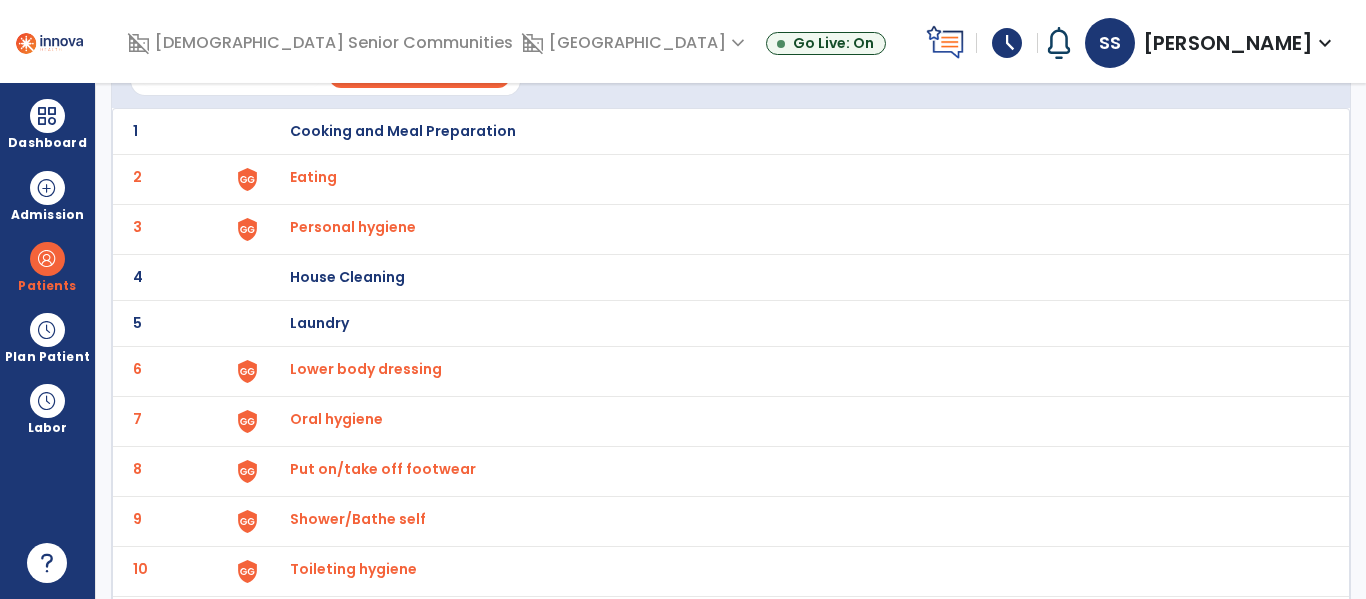 scroll, scrollTop: 0, scrollLeft: 0, axis: both 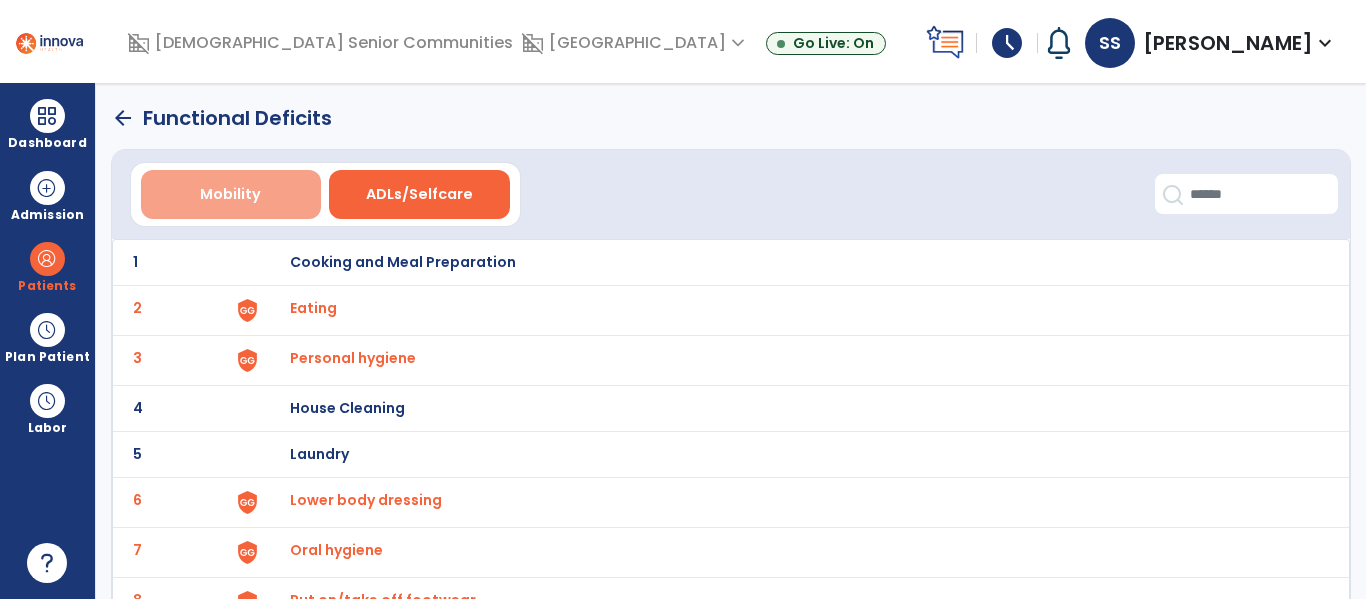 click on "Mobility" at bounding box center [231, 194] 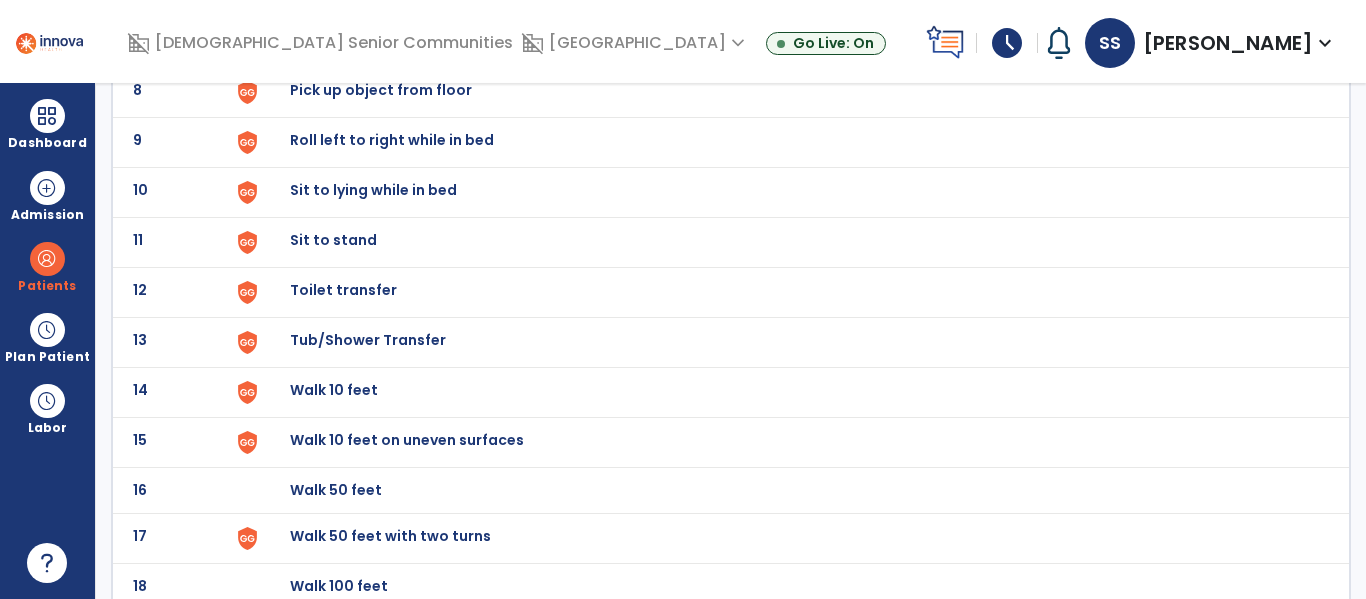scroll, scrollTop: 521, scrollLeft: 0, axis: vertical 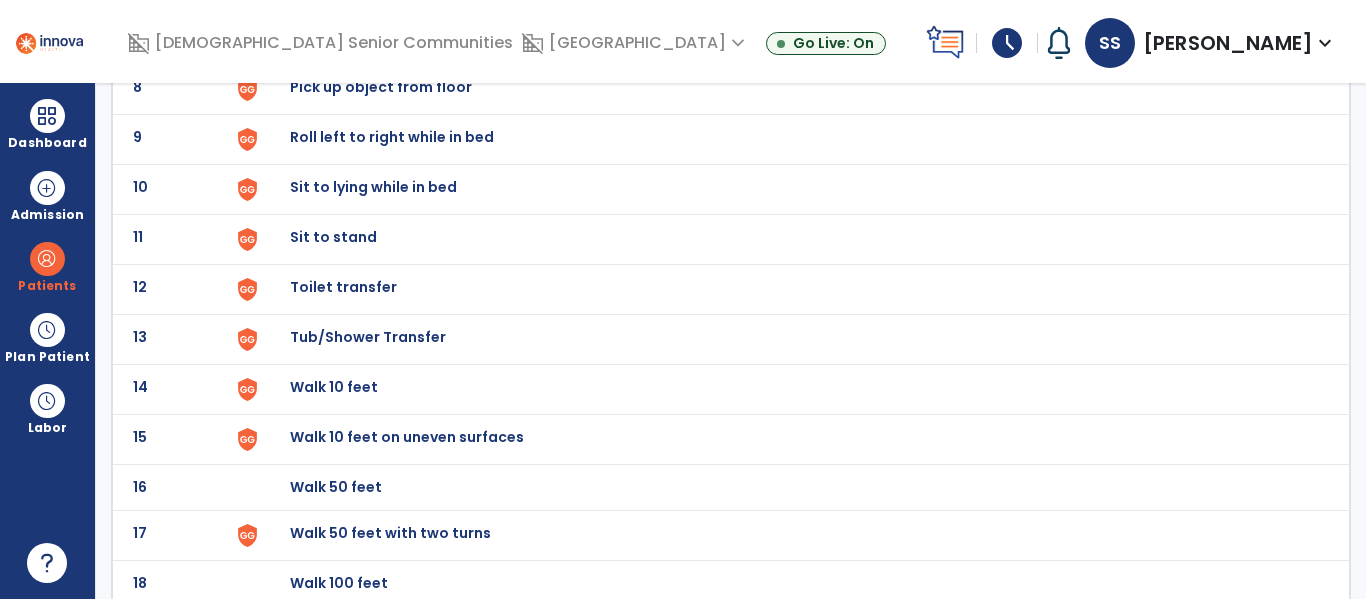 click on "Toilet transfer" at bounding box center (336, -259) 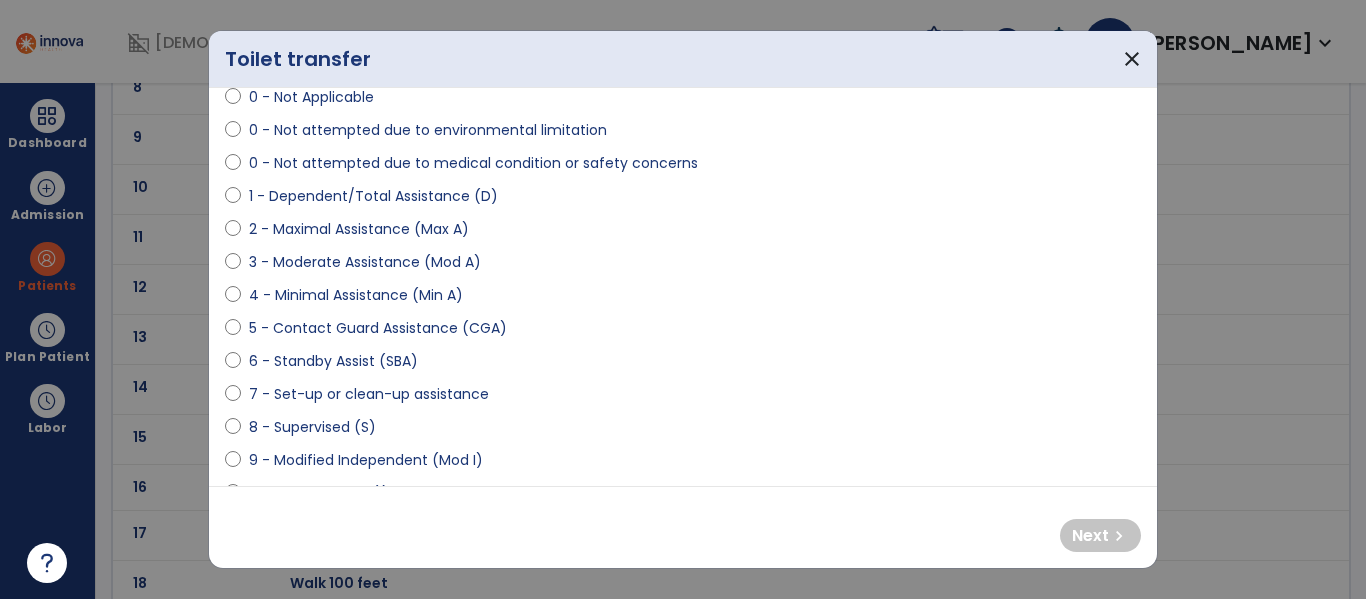 scroll, scrollTop: 144, scrollLeft: 0, axis: vertical 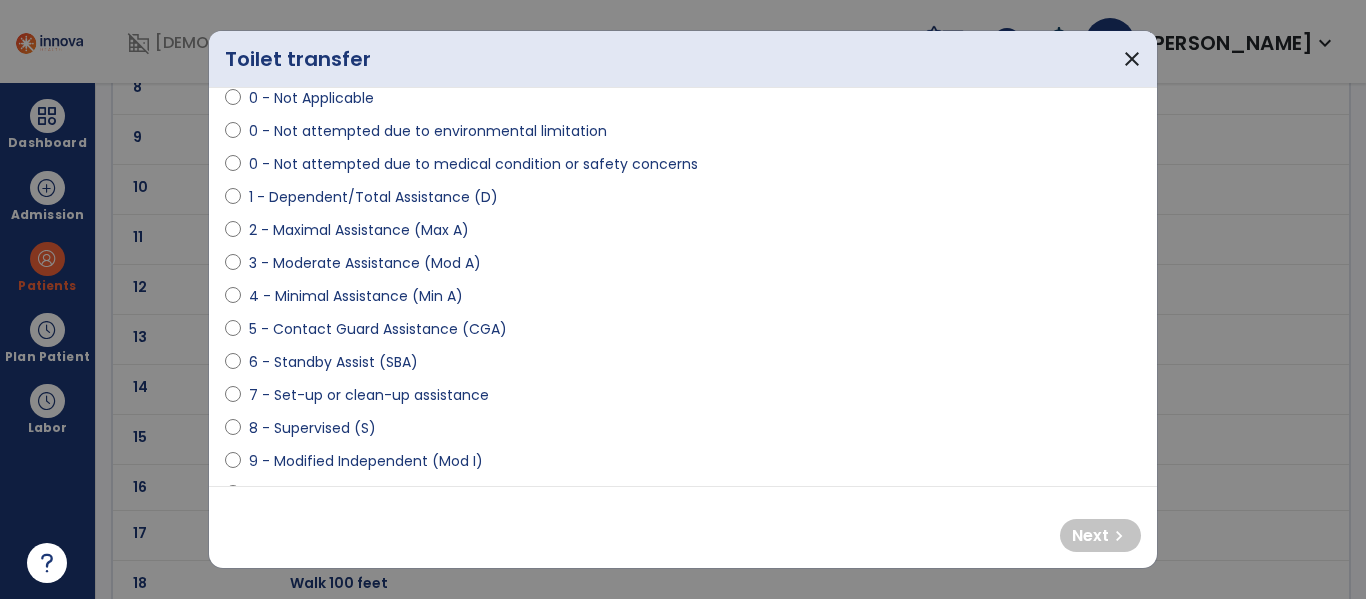 select on "**********" 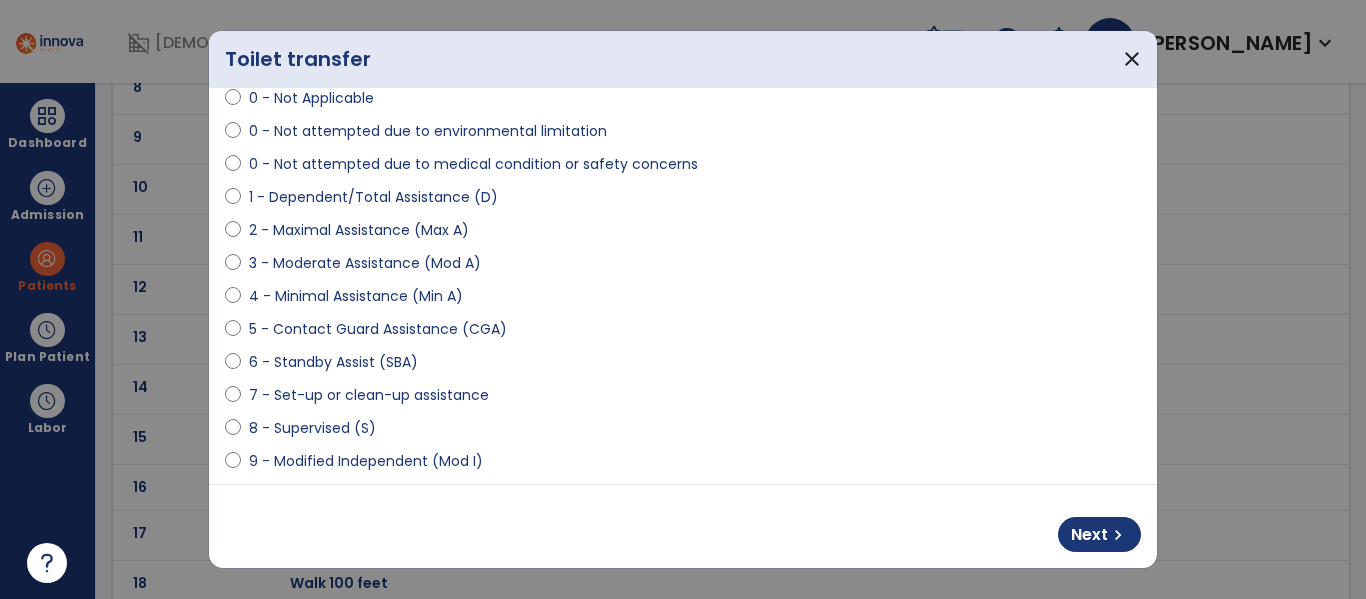 click on "Next  chevron_right" at bounding box center [683, 526] 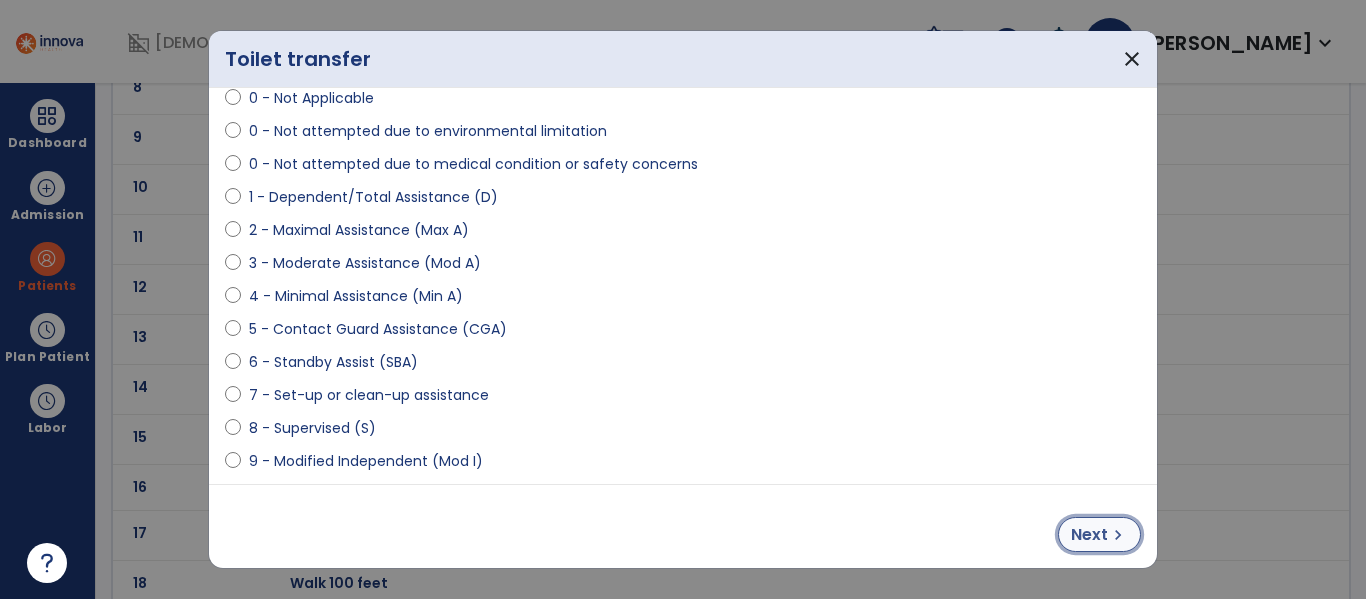 click on "chevron_right" at bounding box center [1118, 535] 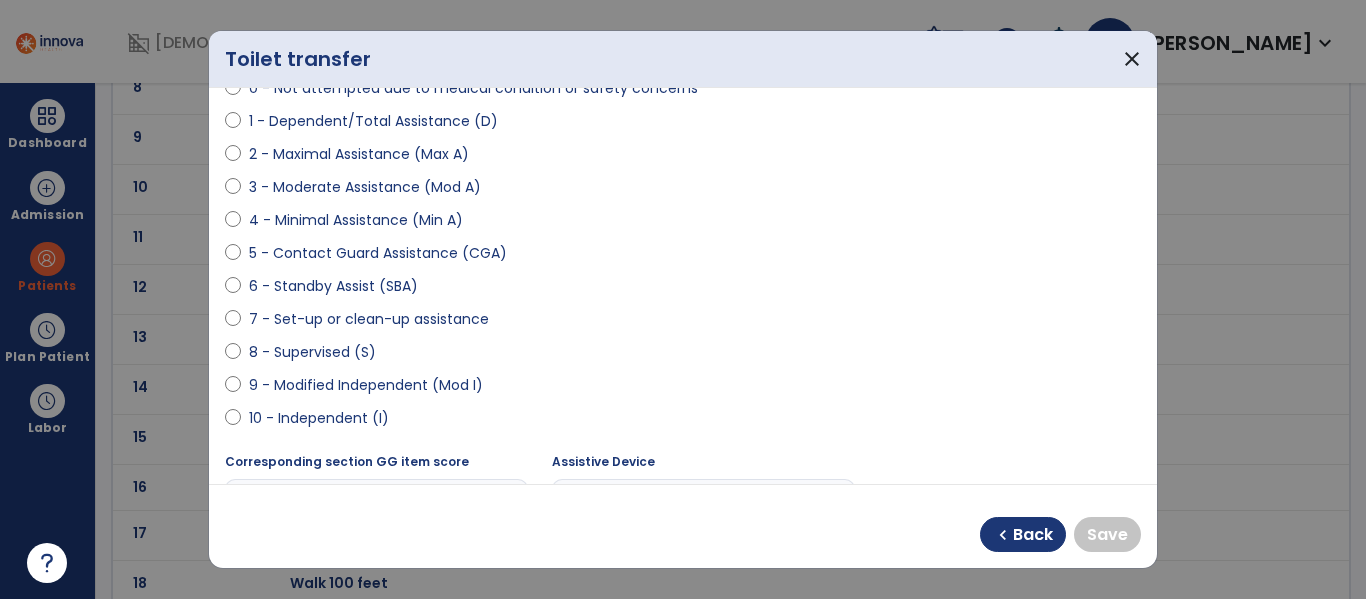 scroll, scrollTop: 257, scrollLeft: 0, axis: vertical 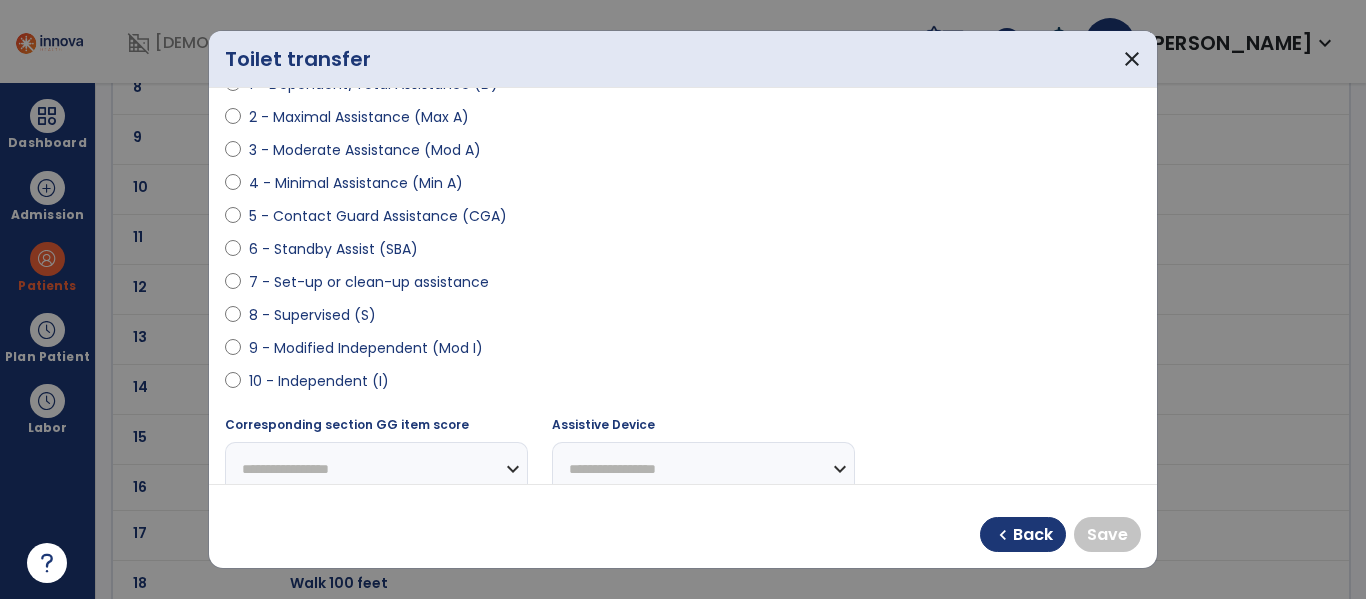 select on "**********" 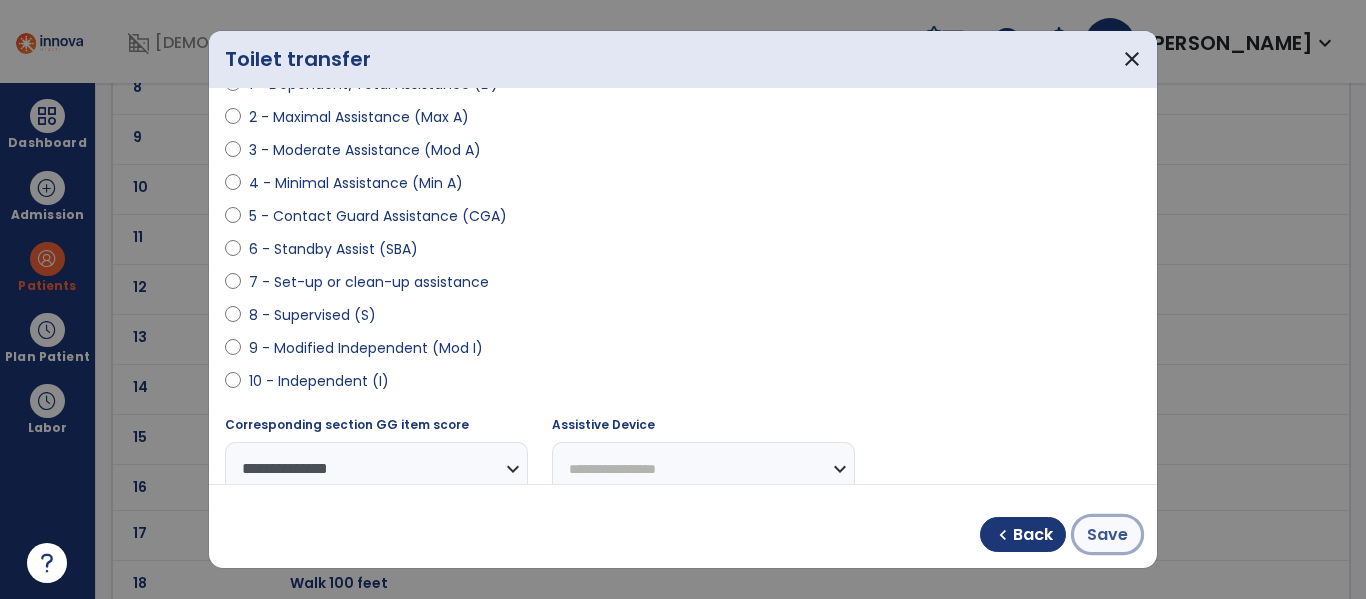 click on "Save" at bounding box center (1107, 534) 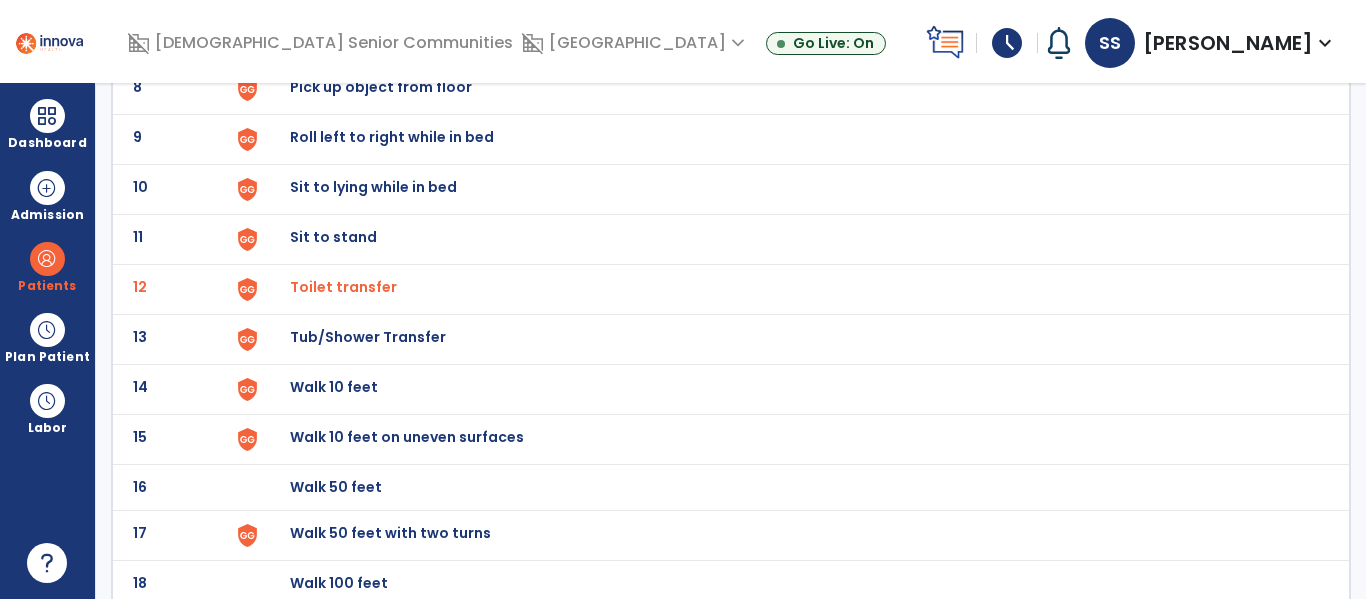 click on "Tub/Shower Transfer" at bounding box center [336, -259] 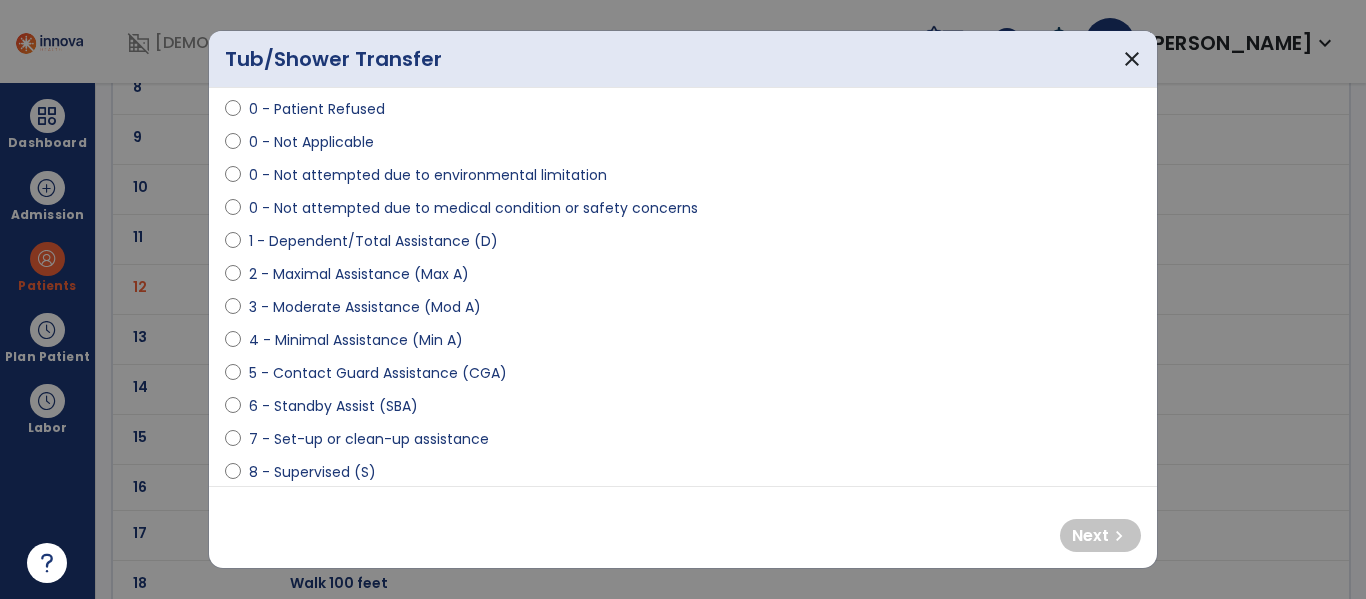 scroll, scrollTop: 102, scrollLeft: 0, axis: vertical 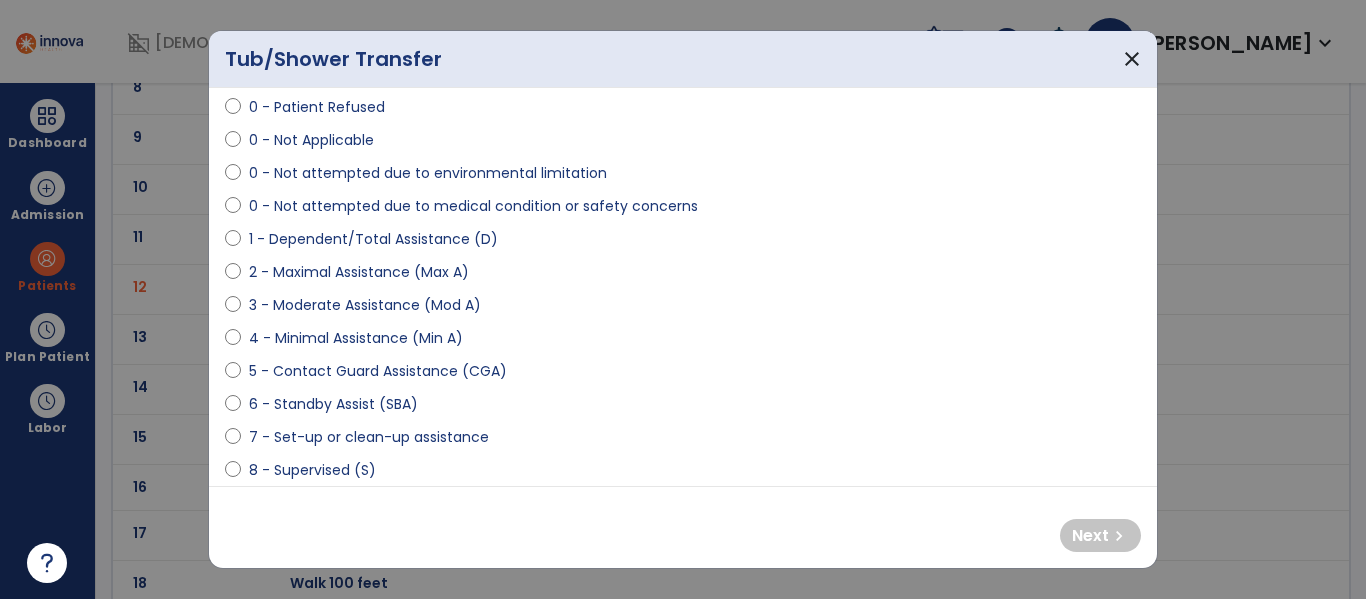 select on "**********" 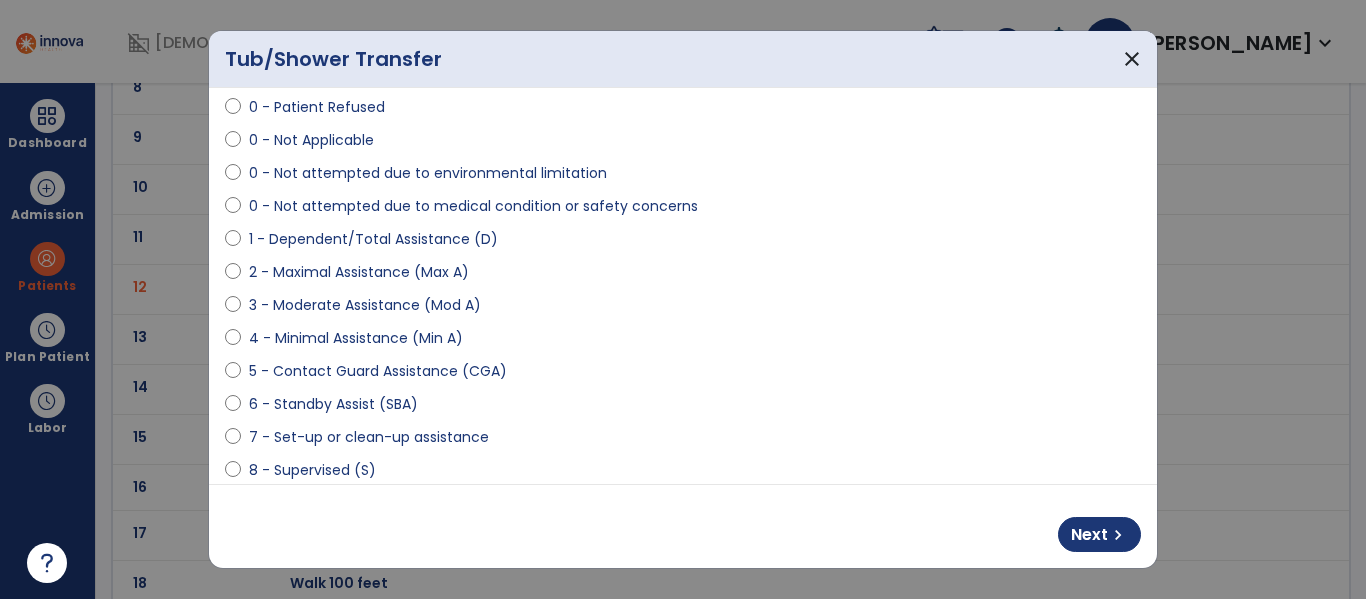 click on "Next  chevron_right" at bounding box center [683, 526] 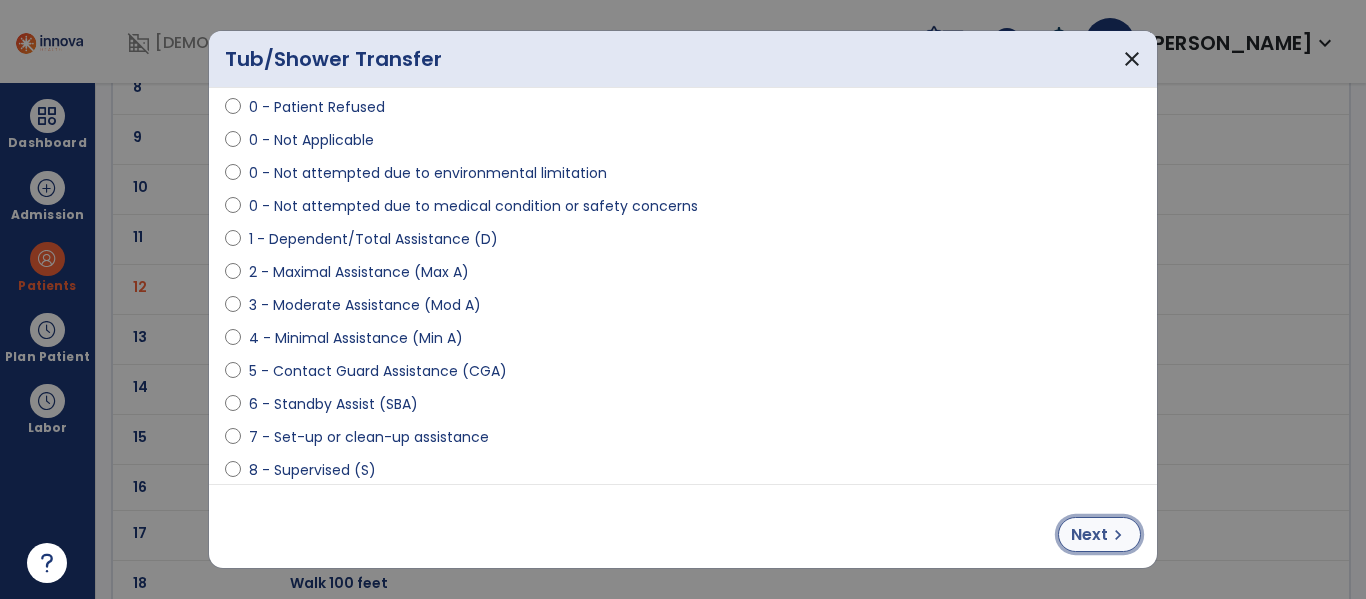 click on "chevron_right" at bounding box center (1118, 535) 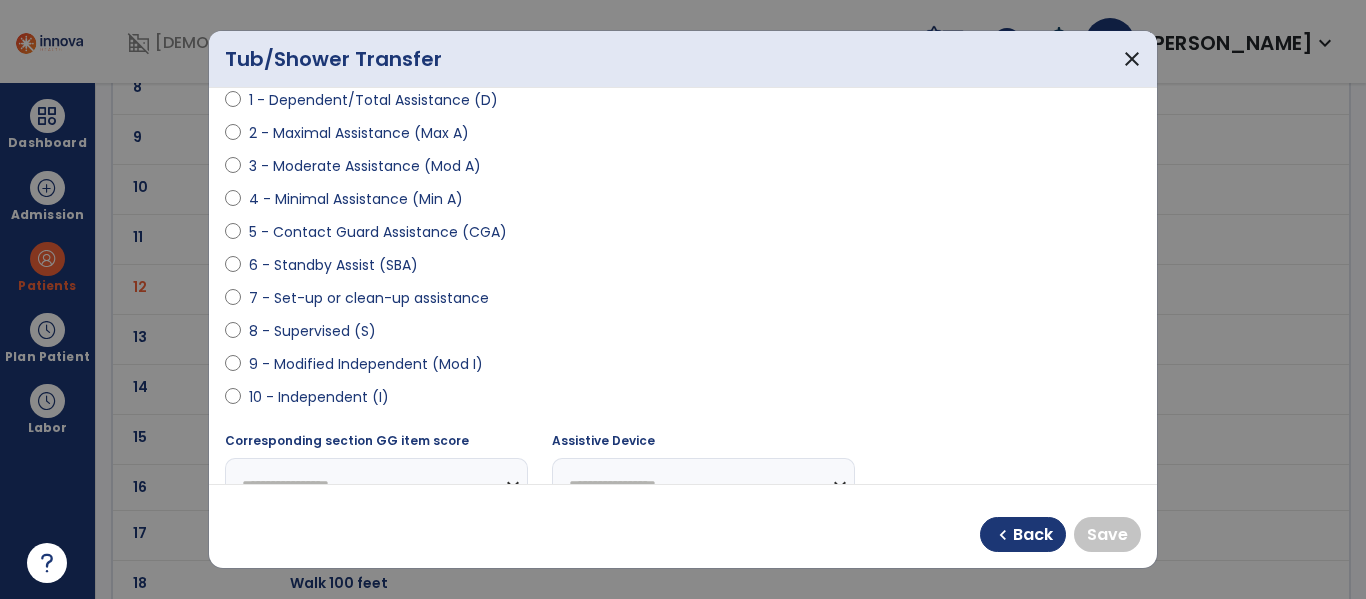 scroll, scrollTop: 247, scrollLeft: 0, axis: vertical 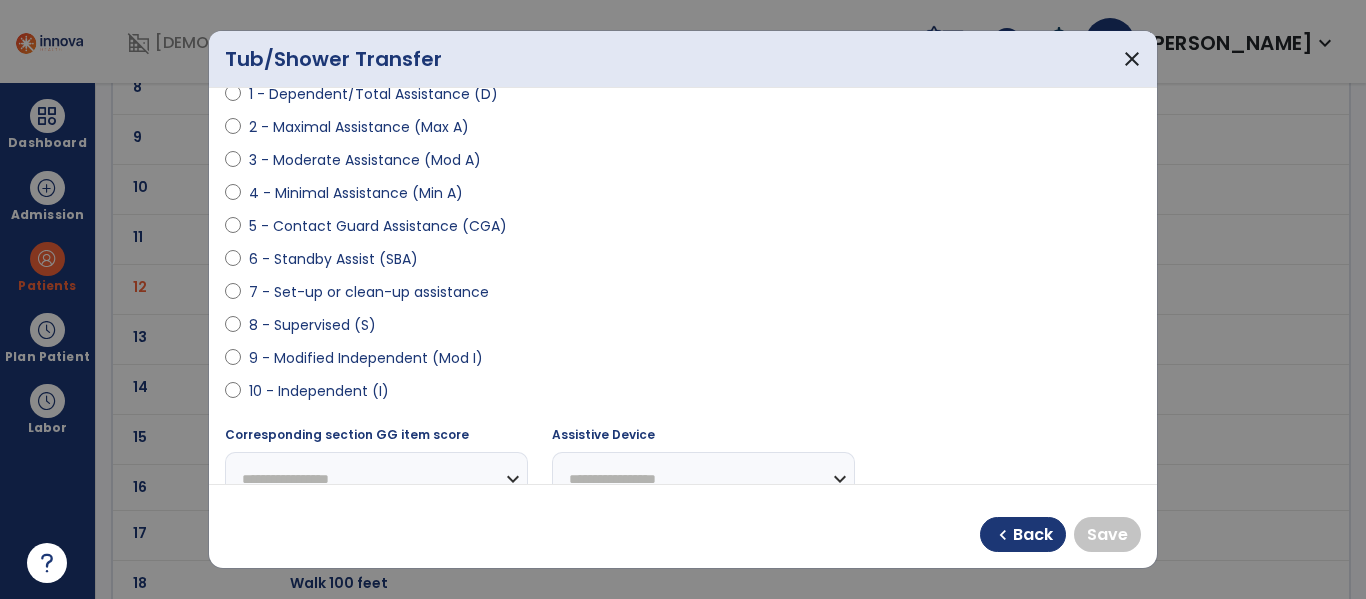 select on "**********" 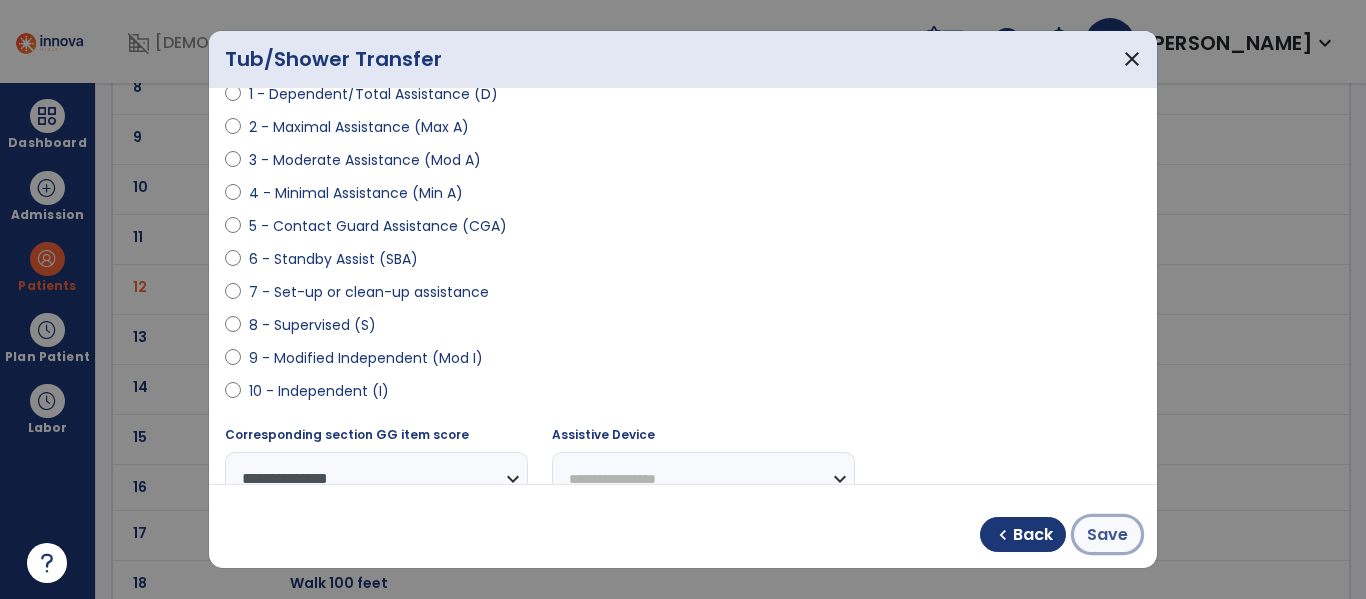 click on "Save" at bounding box center (1107, 535) 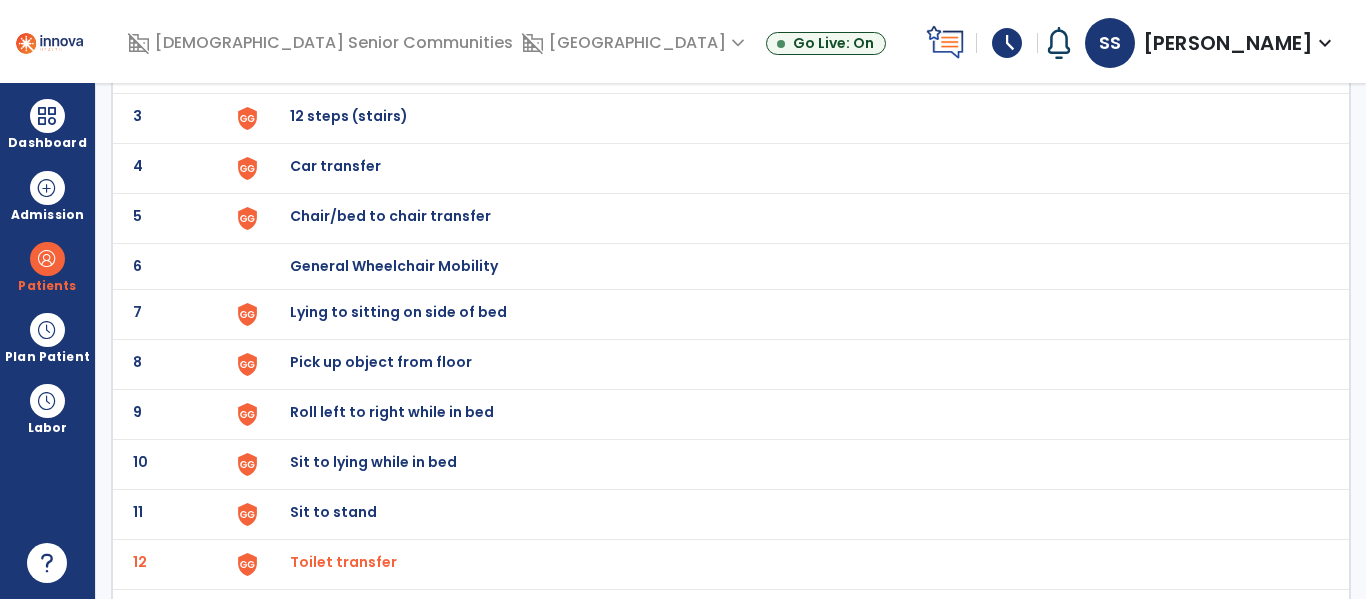 scroll, scrollTop: 0, scrollLeft: 0, axis: both 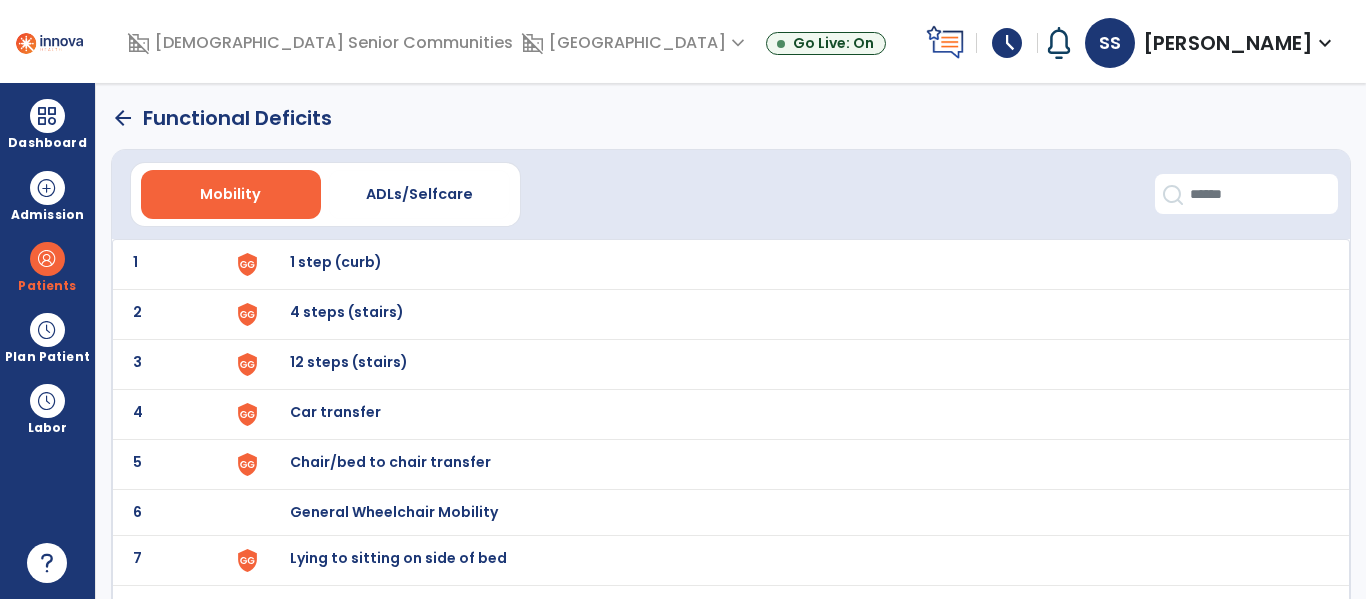 click on "arrow_back" 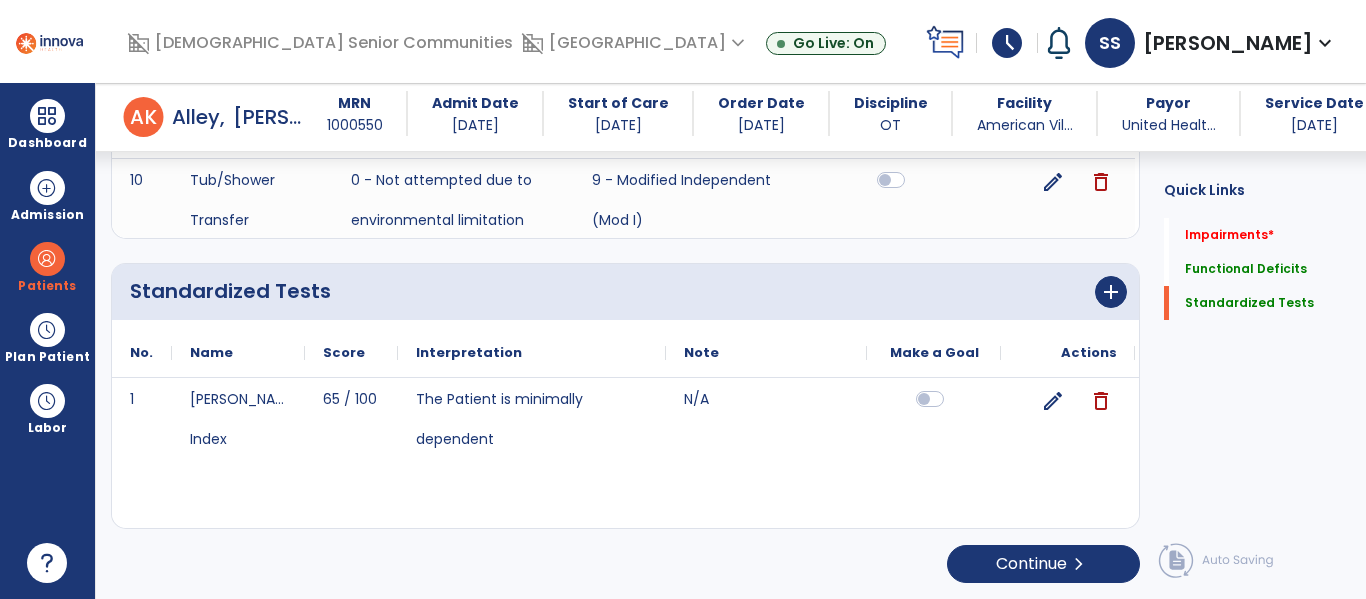 scroll, scrollTop: 0, scrollLeft: 0, axis: both 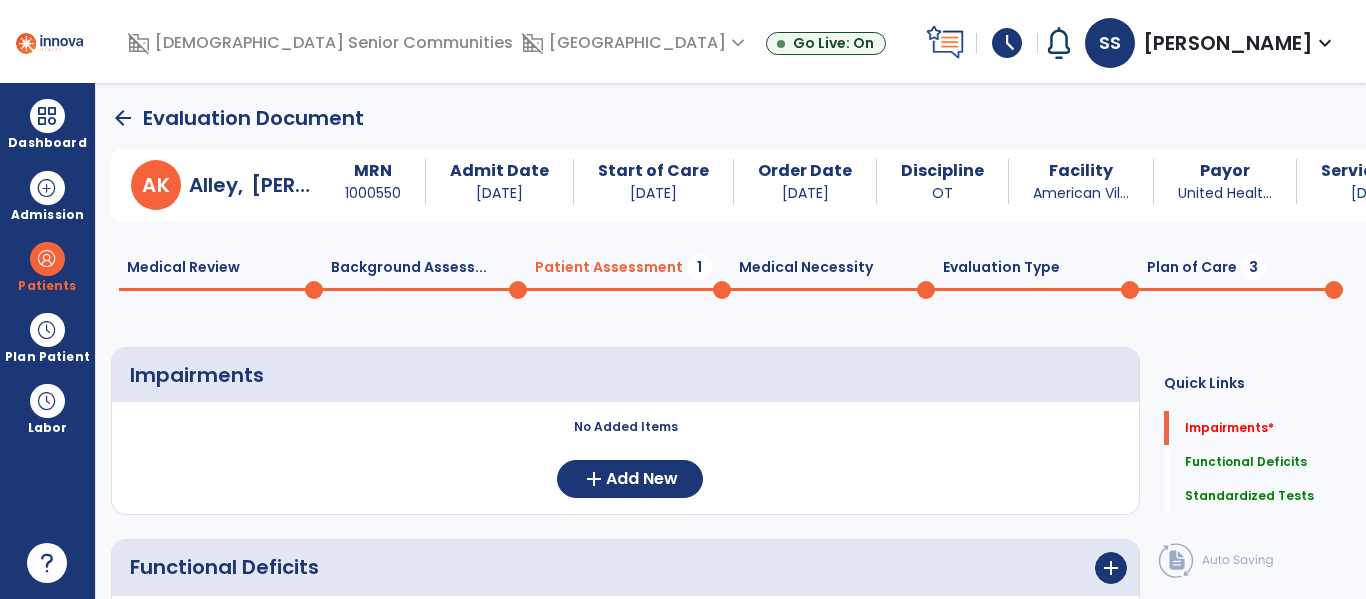 click on "arrow_back" 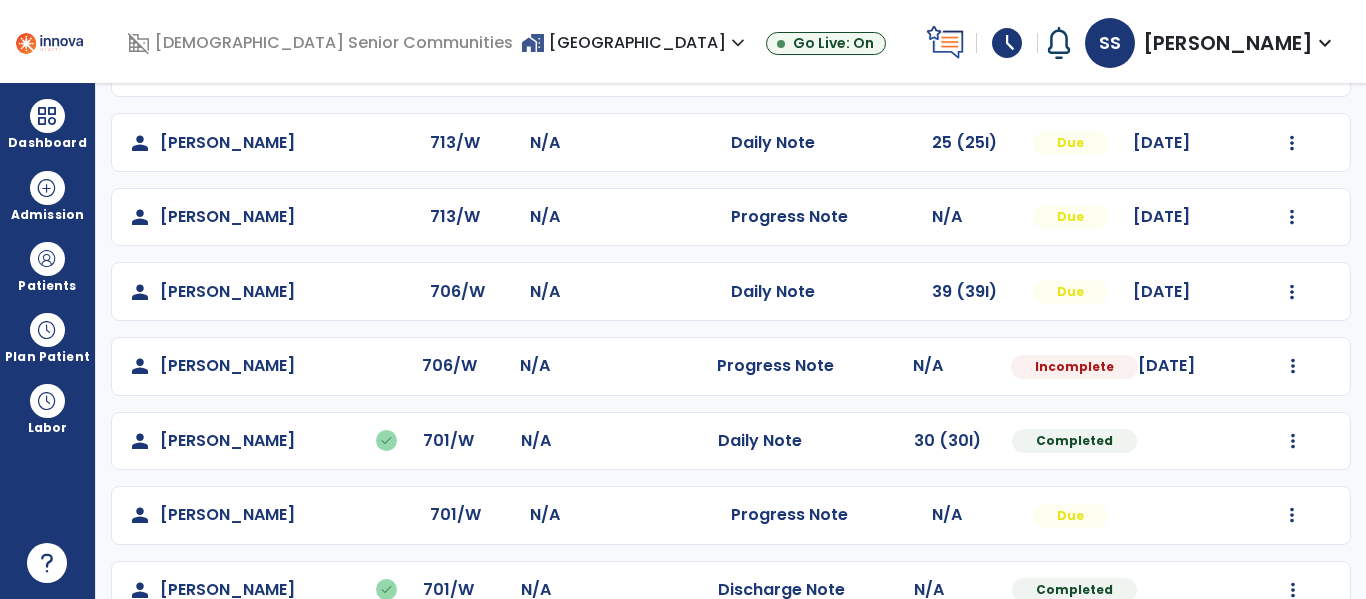 scroll, scrollTop: 955, scrollLeft: 0, axis: vertical 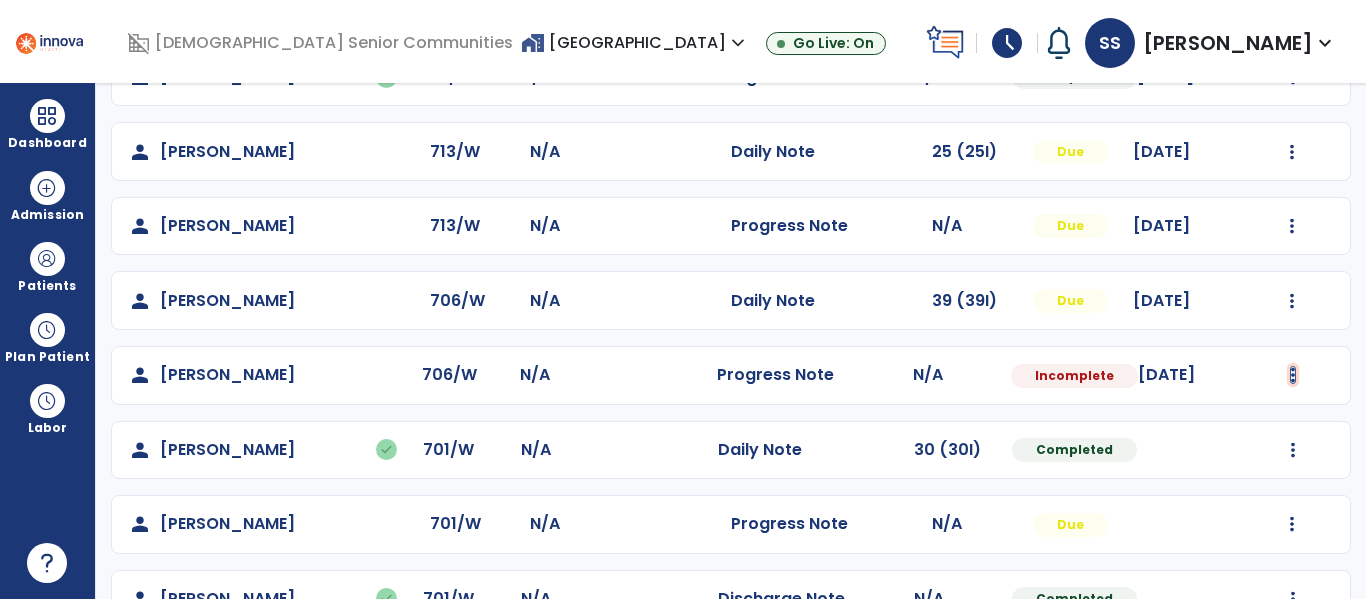 click at bounding box center [1292, -667] 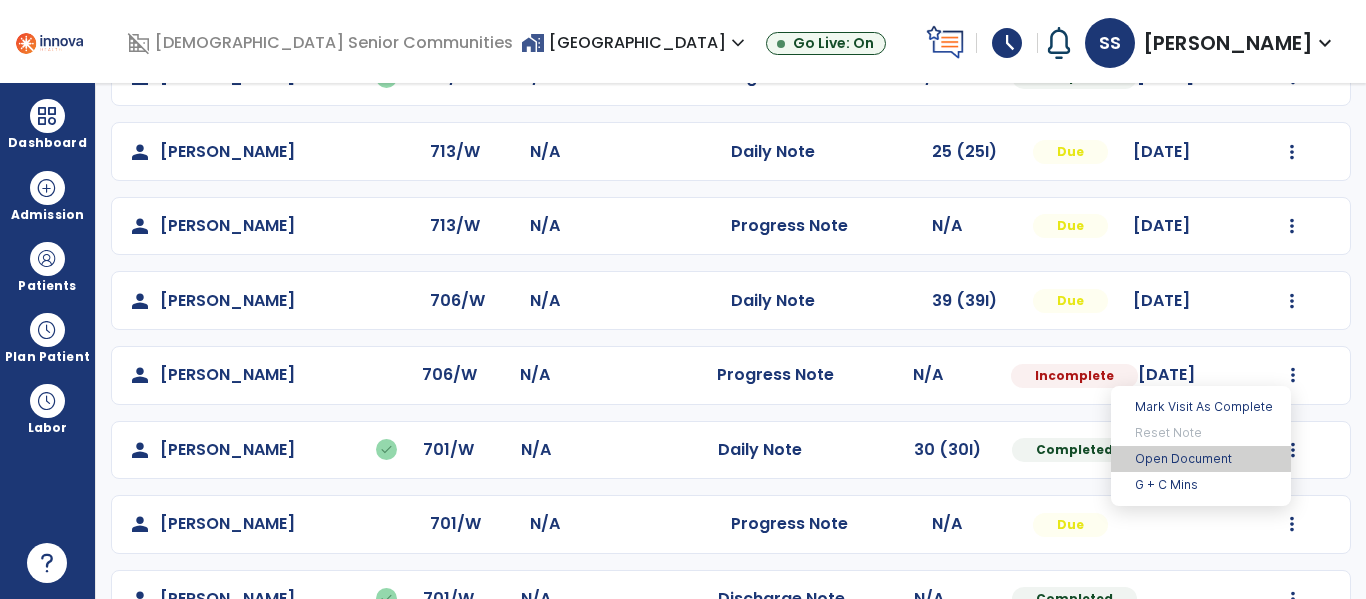 click on "Open Document" at bounding box center [1201, 459] 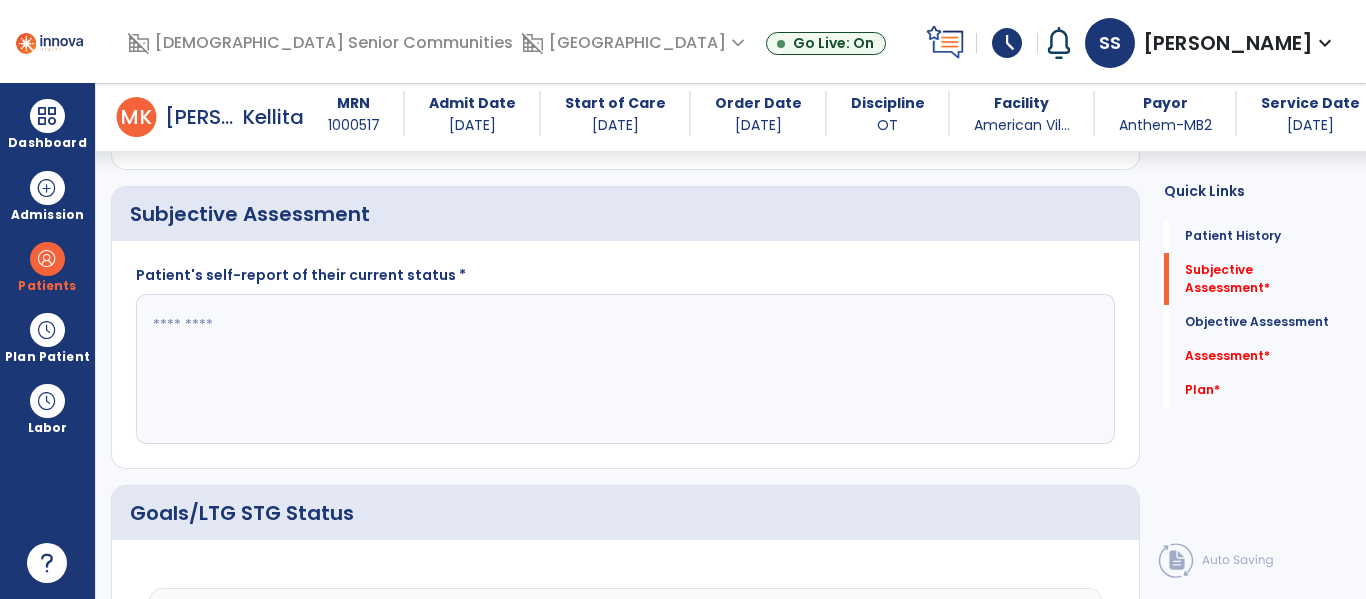 scroll, scrollTop: 470, scrollLeft: 0, axis: vertical 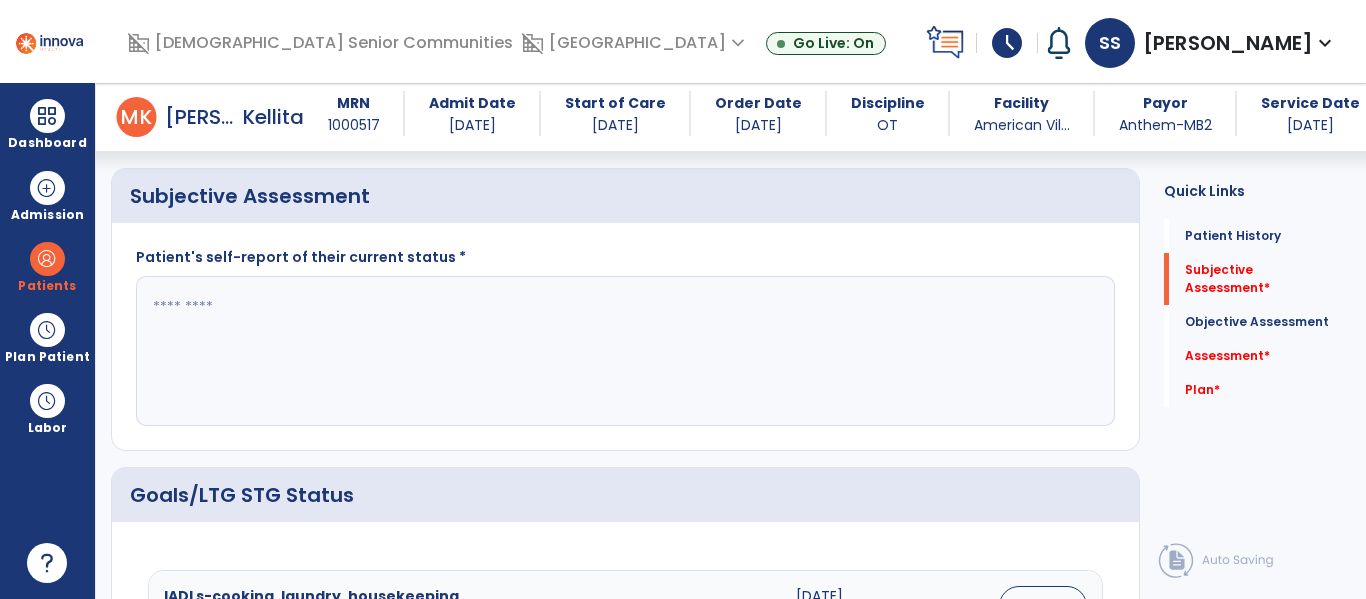 click 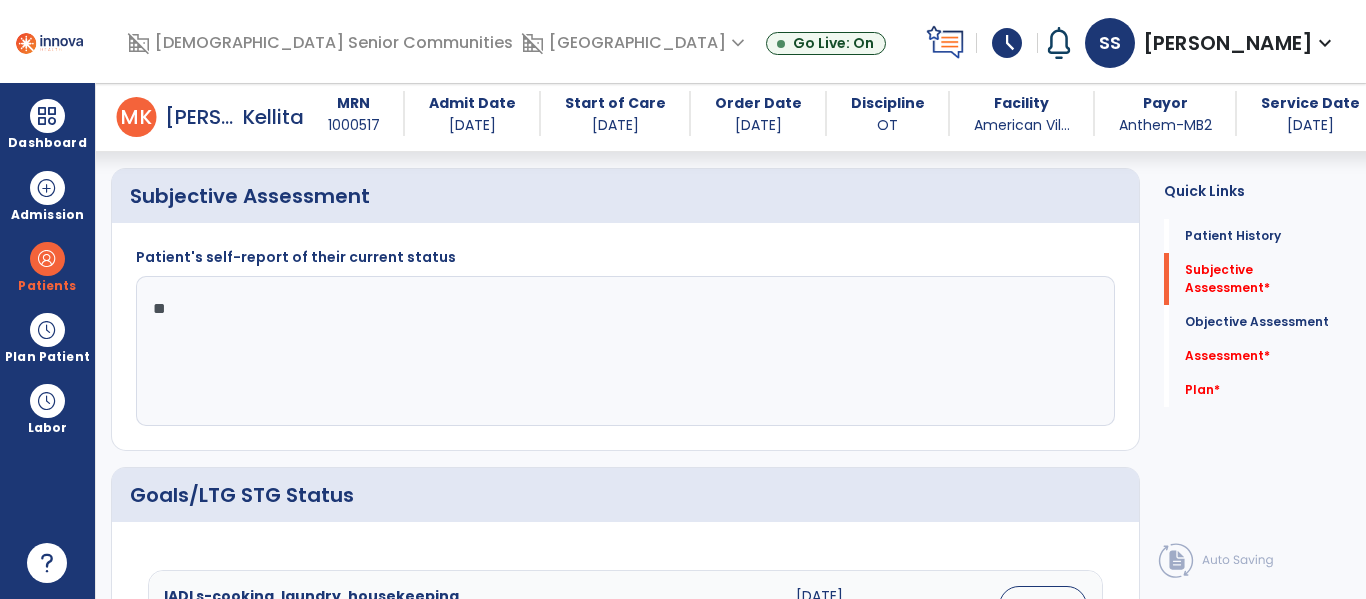 type on "*" 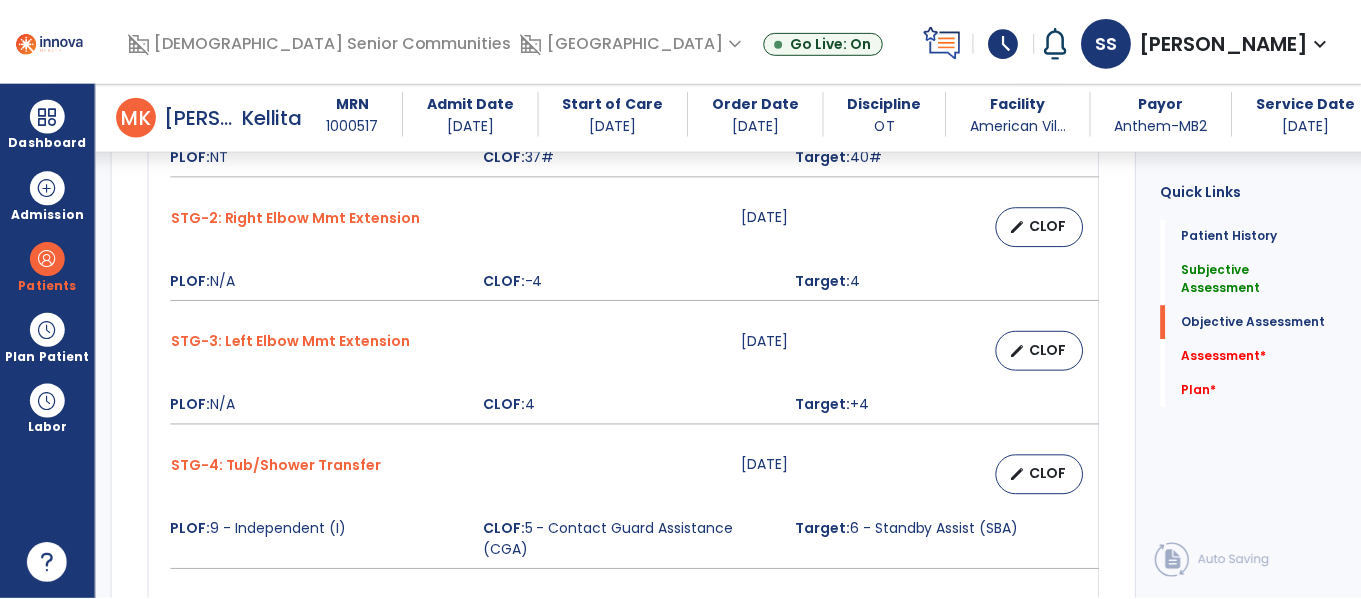 scroll, scrollTop: 1084, scrollLeft: 0, axis: vertical 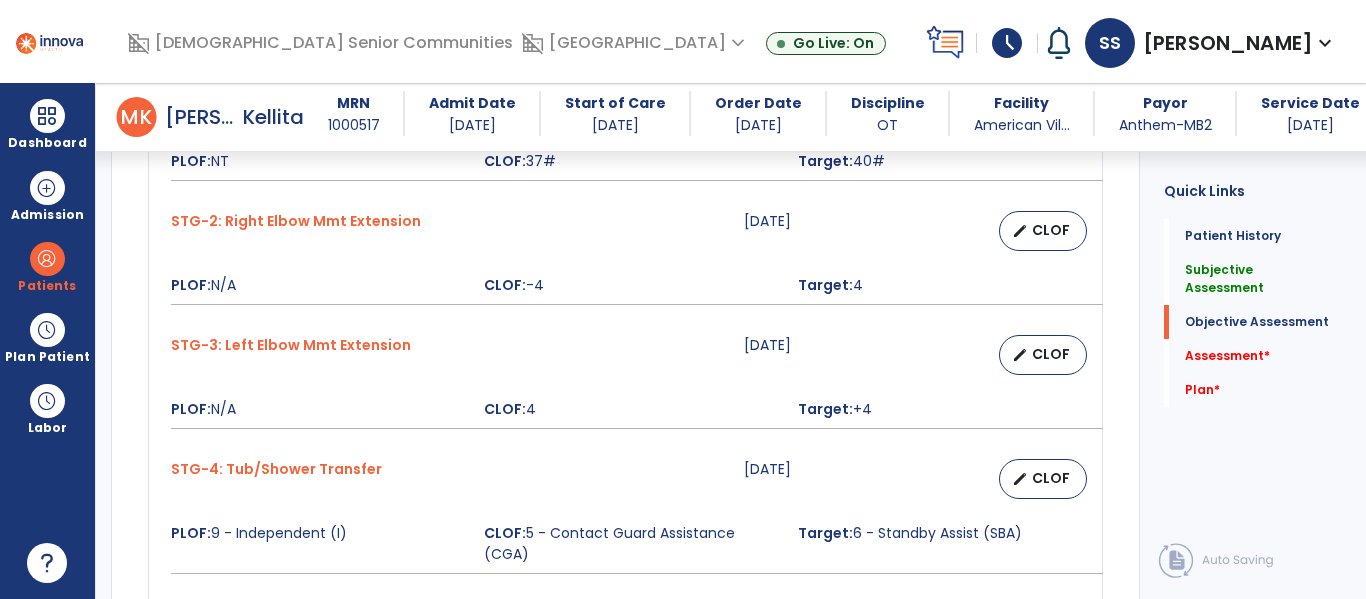 type on "**********" 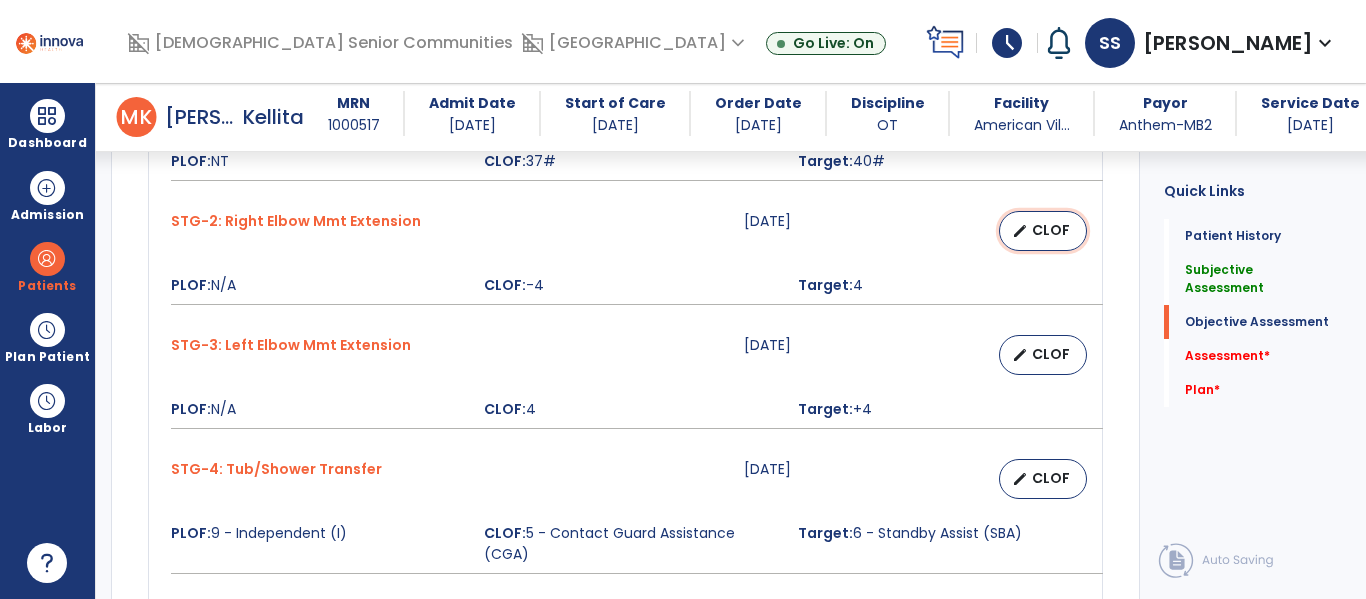 click on "edit" at bounding box center (1020, 231) 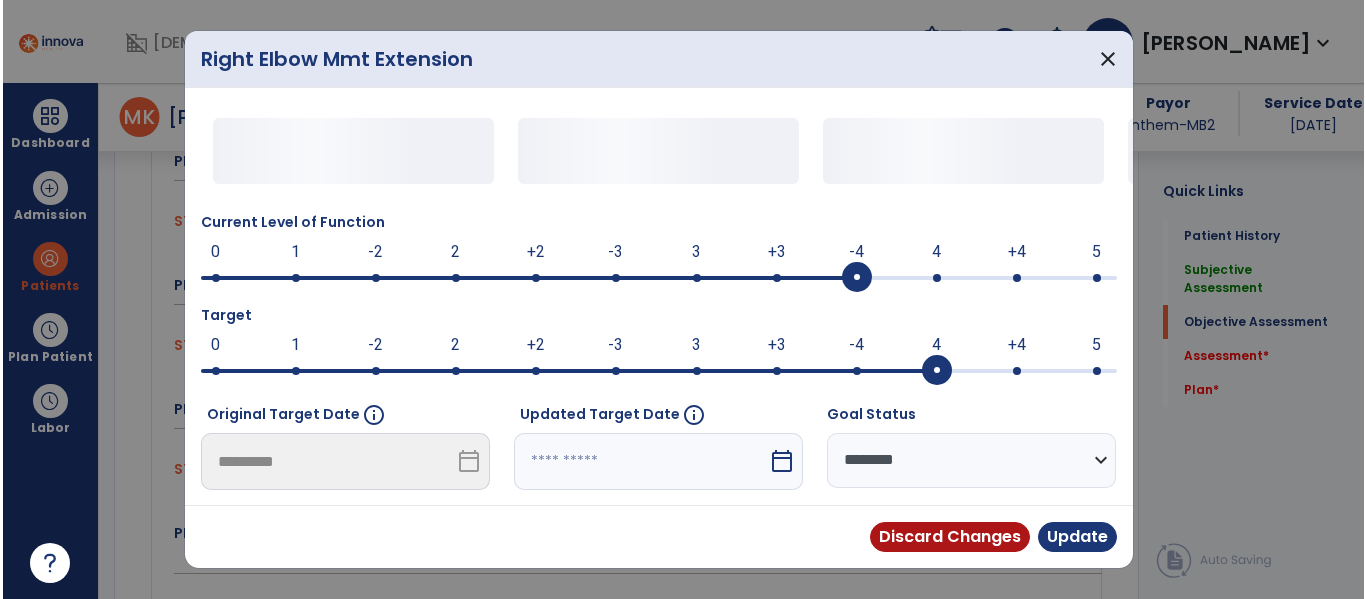 scroll, scrollTop: 1084, scrollLeft: 0, axis: vertical 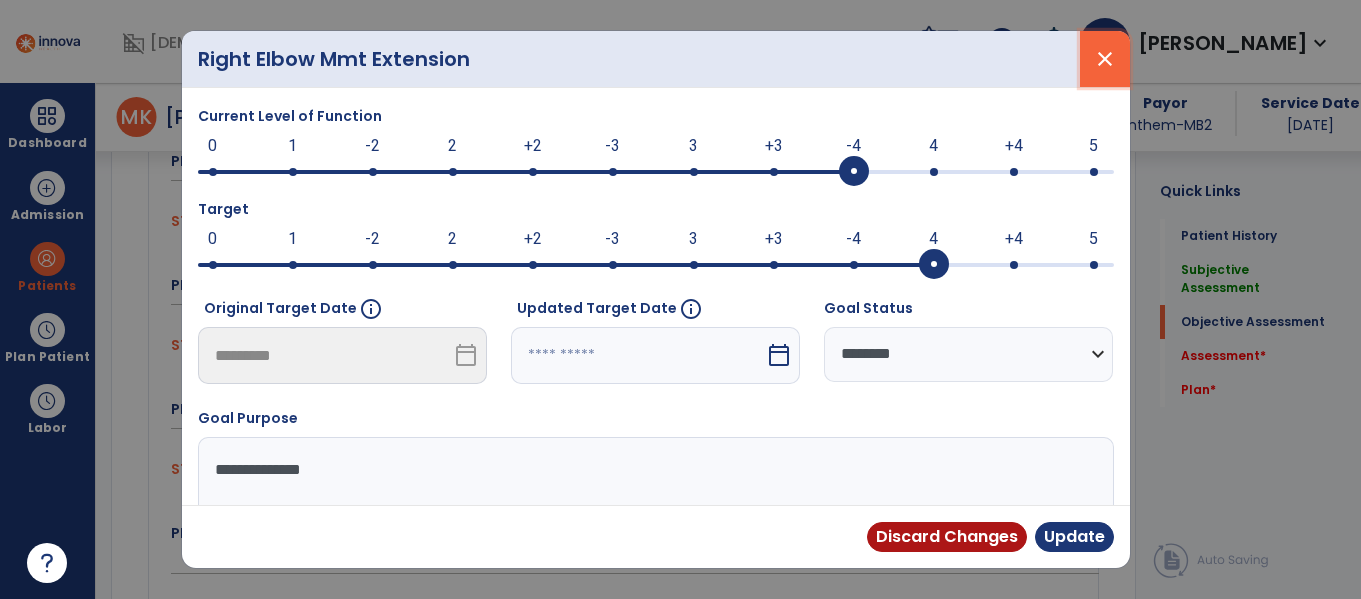 click on "close" at bounding box center (1105, 59) 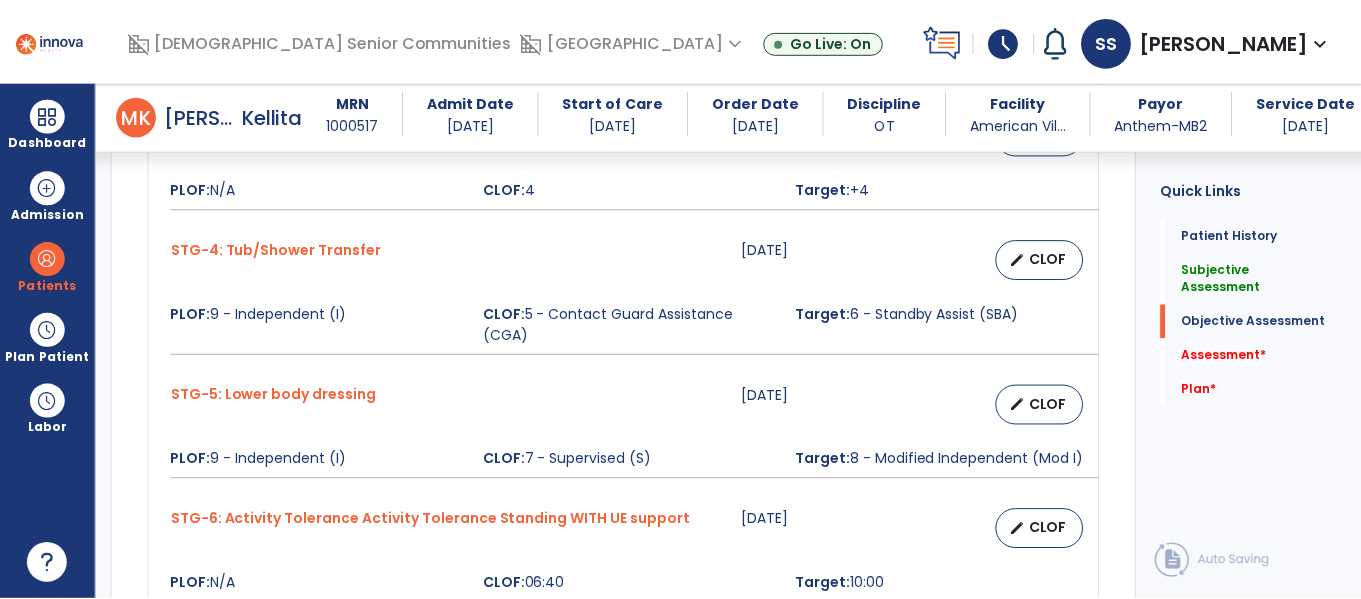 scroll, scrollTop: 1305, scrollLeft: 0, axis: vertical 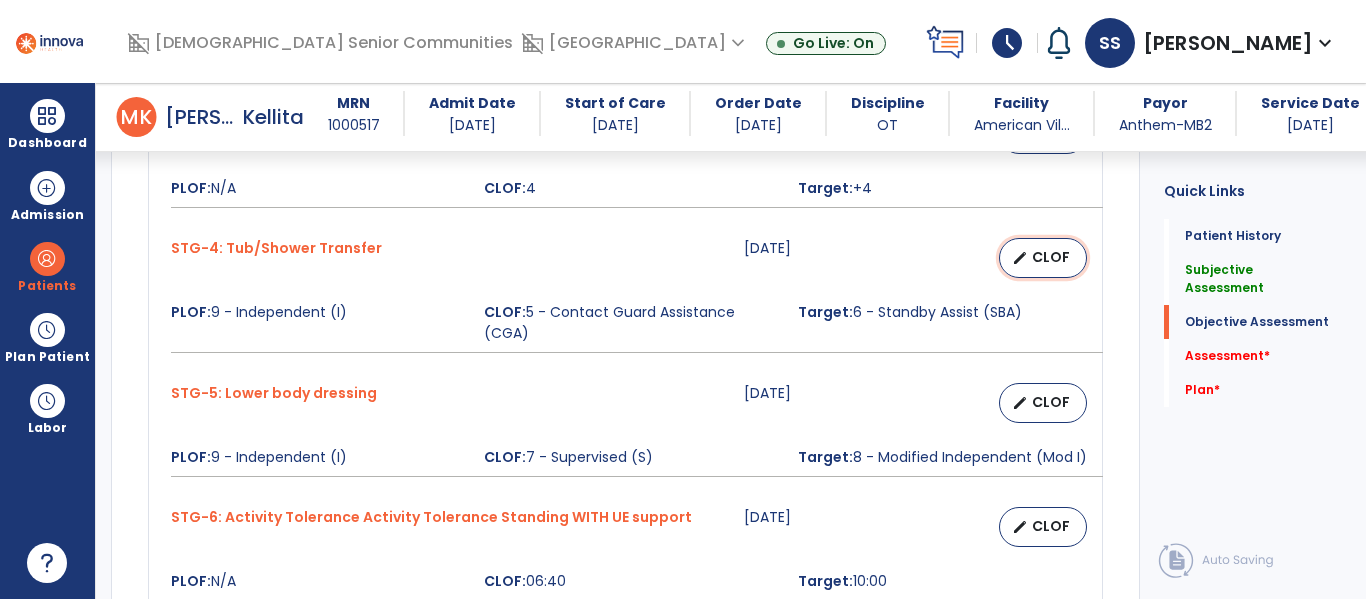 click on "CLOF" at bounding box center [1051, 257] 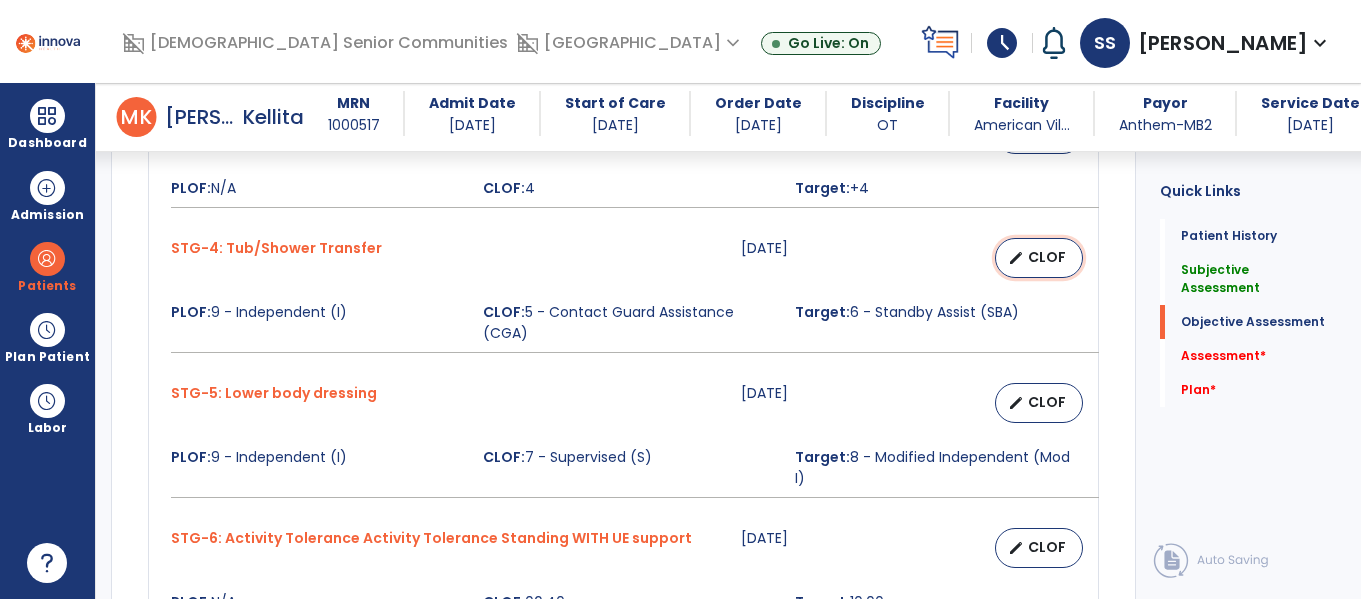 select on "********" 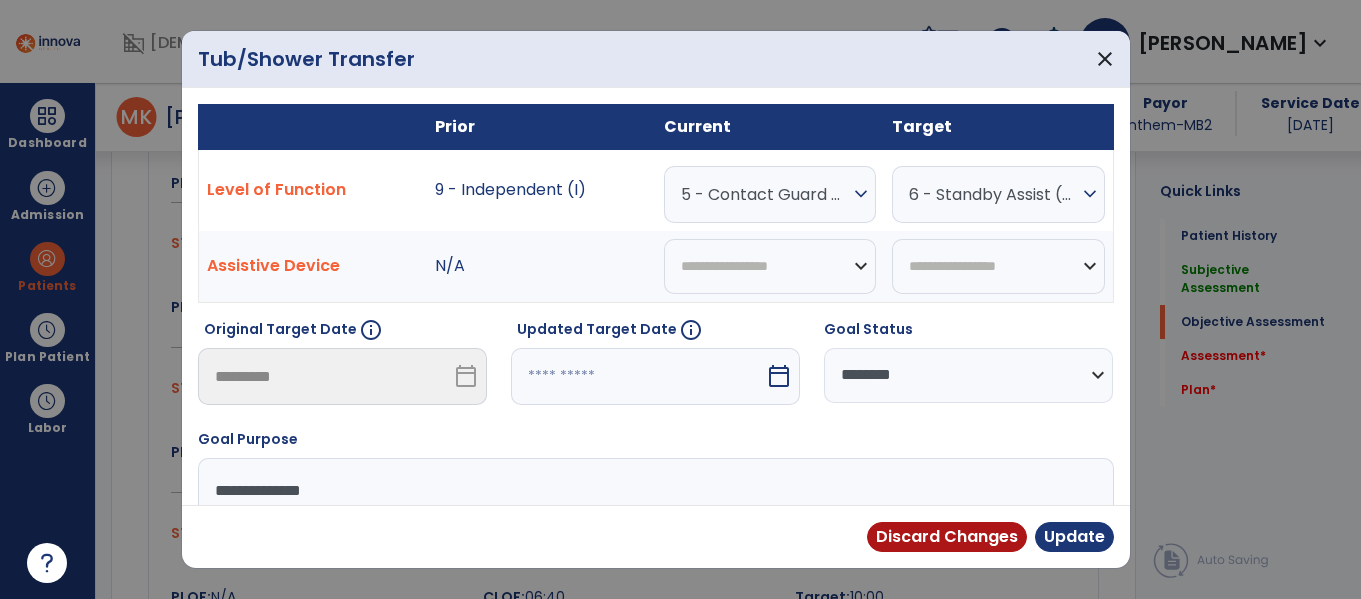 scroll, scrollTop: 1305, scrollLeft: 0, axis: vertical 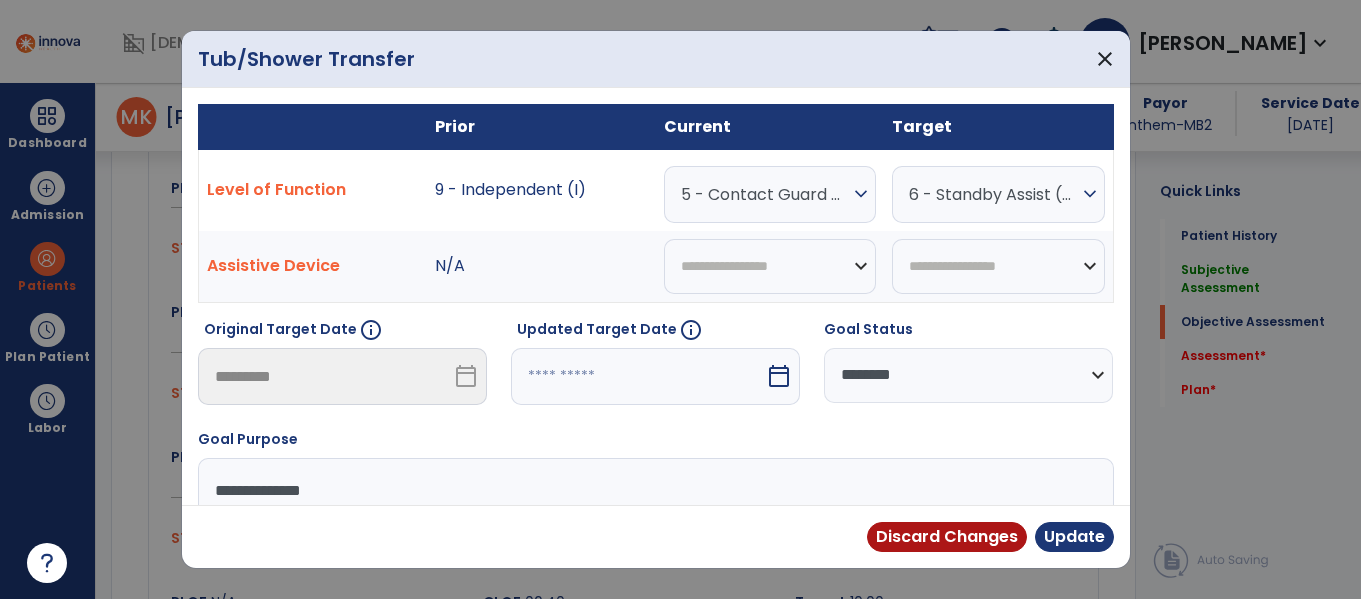 click at bounding box center [638, 376] 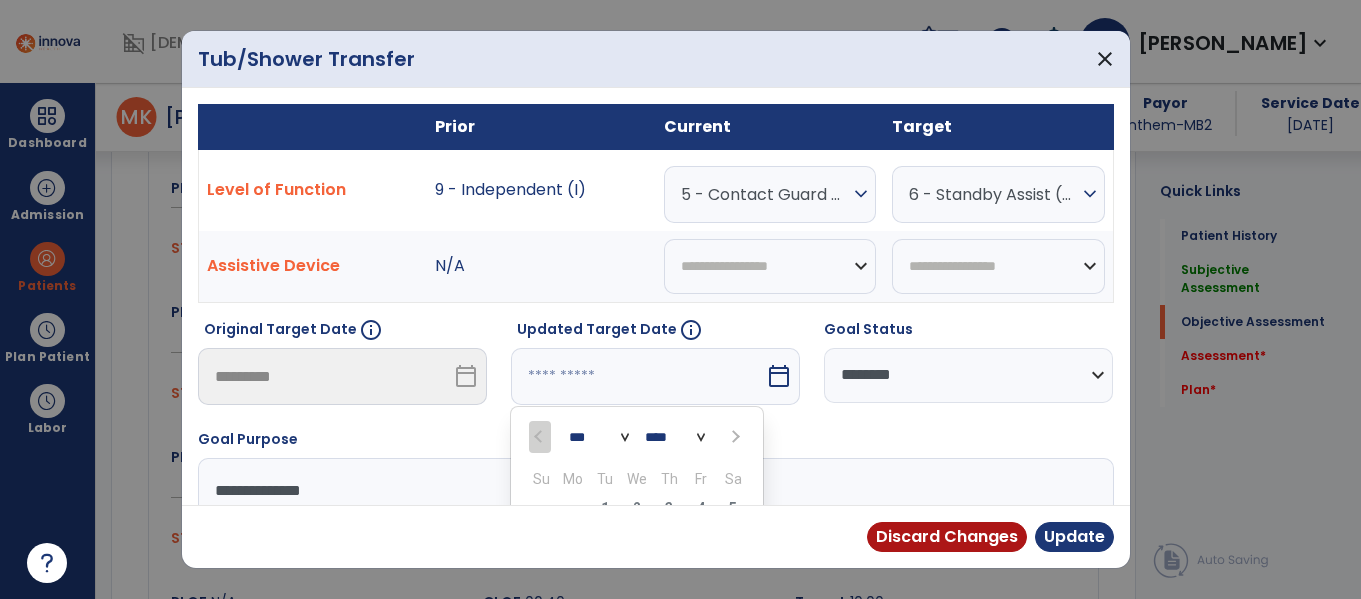 scroll, scrollTop: 197, scrollLeft: 0, axis: vertical 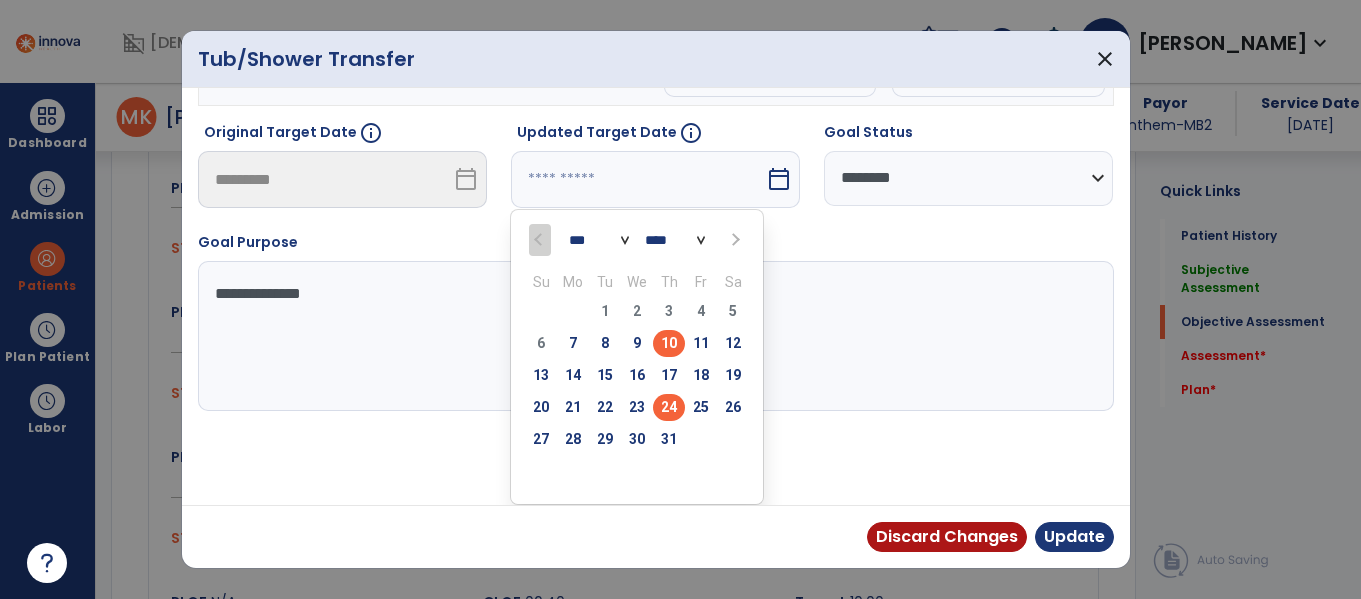 click on "24" at bounding box center [669, 407] 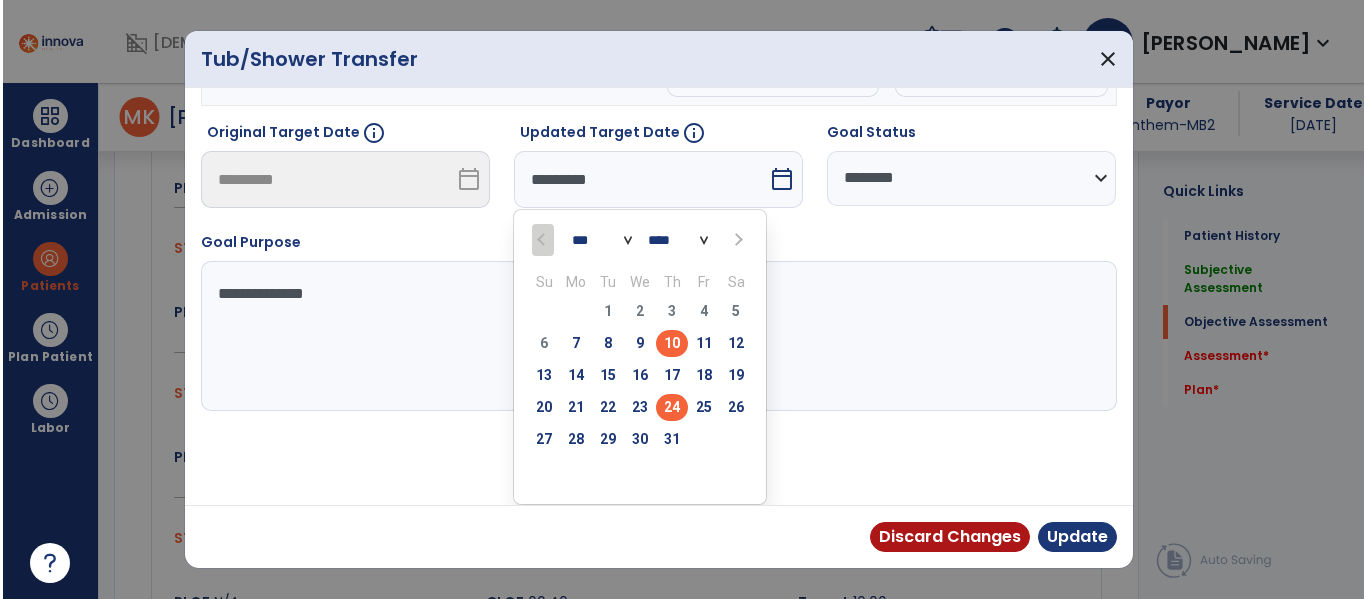 scroll, scrollTop: 119, scrollLeft: 0, axis: vertical 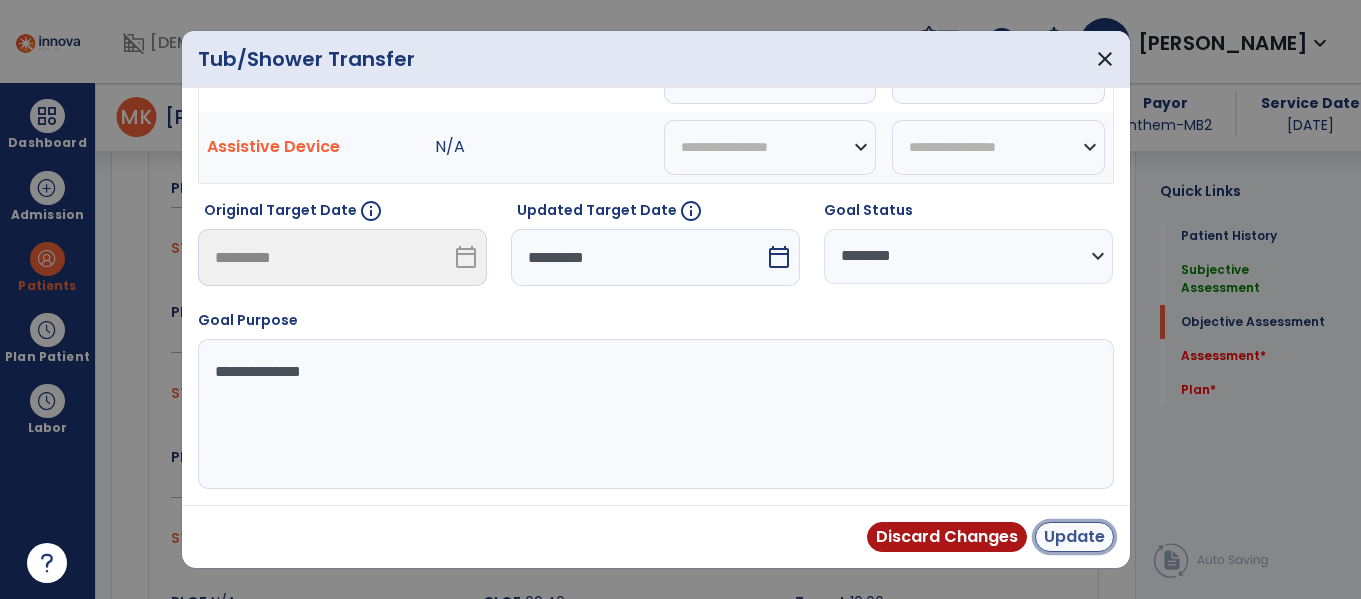 click on "Update" at bounding box center (1074, 537) 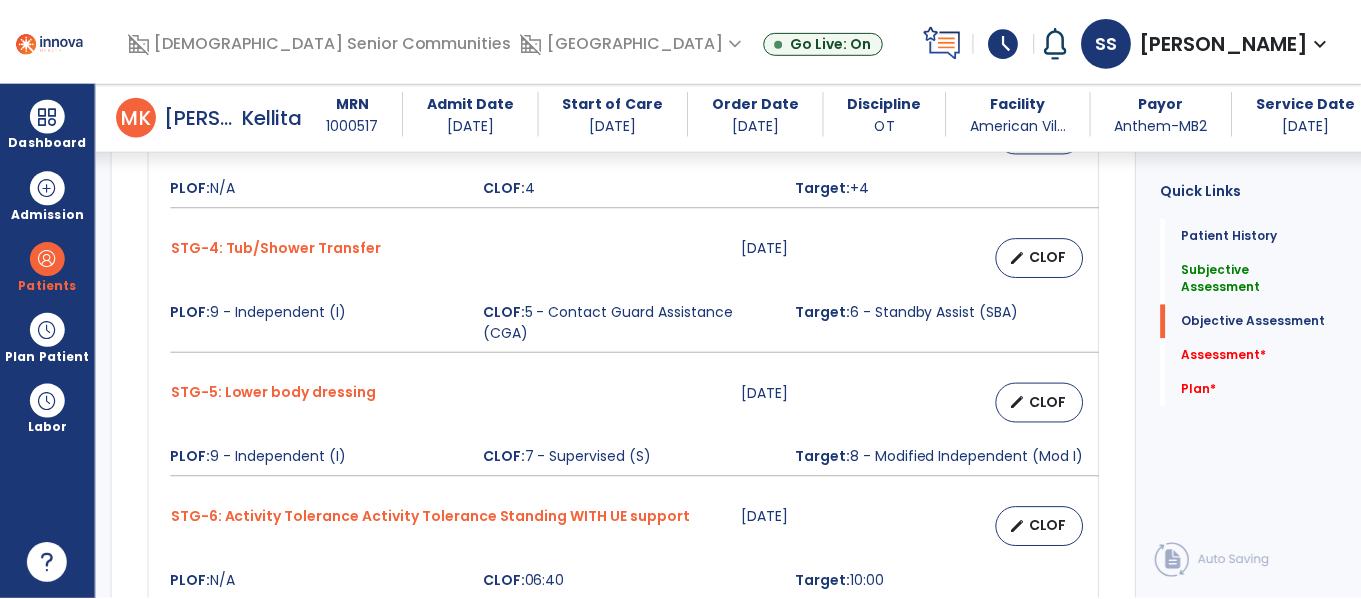 scroll, scrollTop: 1391, scrollLeft: 0, axis: vertical 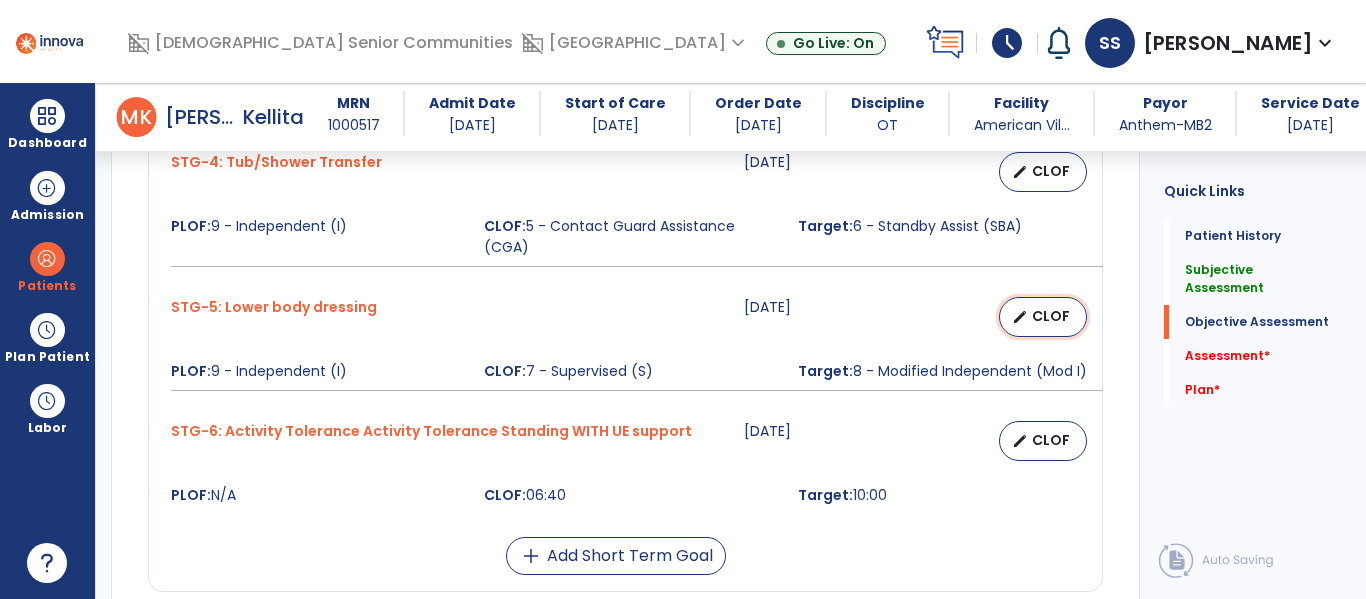 click on "CLOF" at bounding box center (1051, 316) 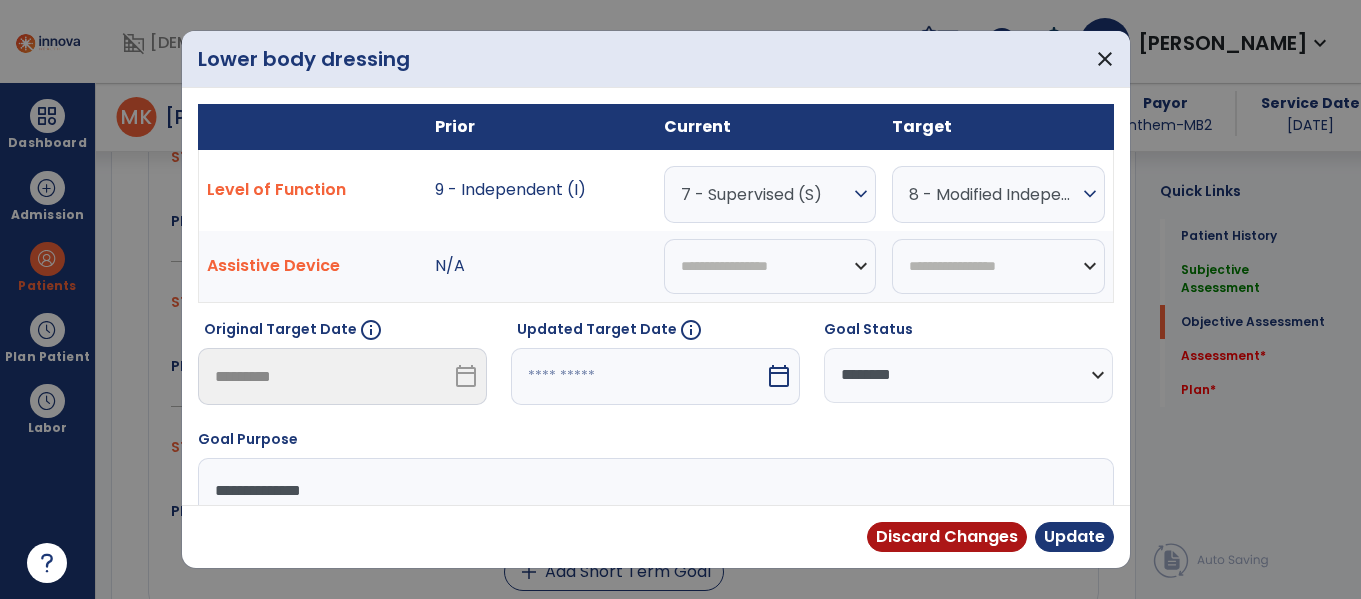 scroll, scrollTop: 1391, scrollLeft: 0, axis: vertical 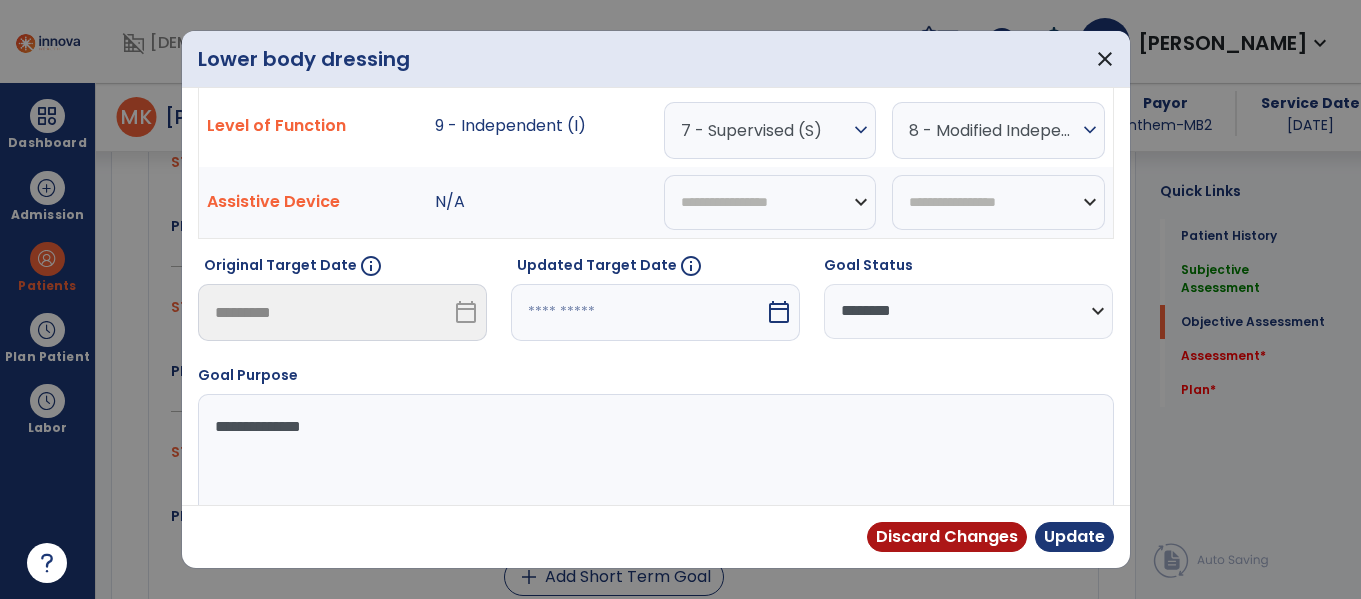 click at bounding box center [638, 312] 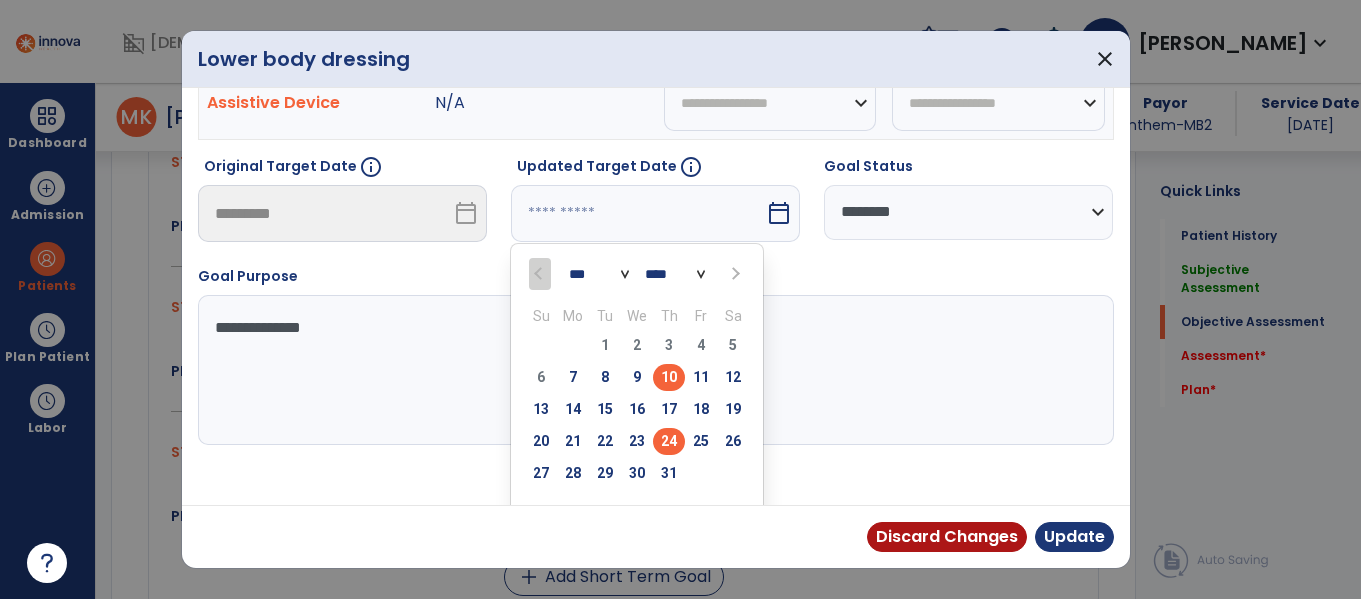 click on "24" at bounding box center (669, 441) 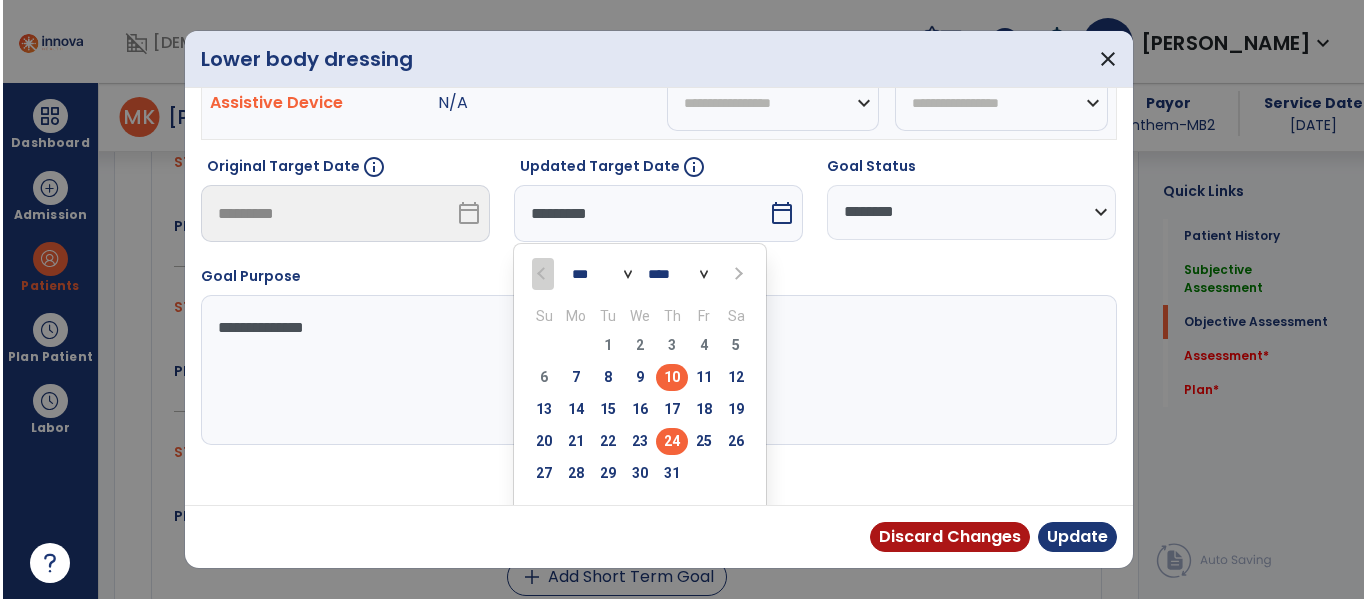 scroll, scrollTop: 119, scrollLeft: 0, axis: vertical 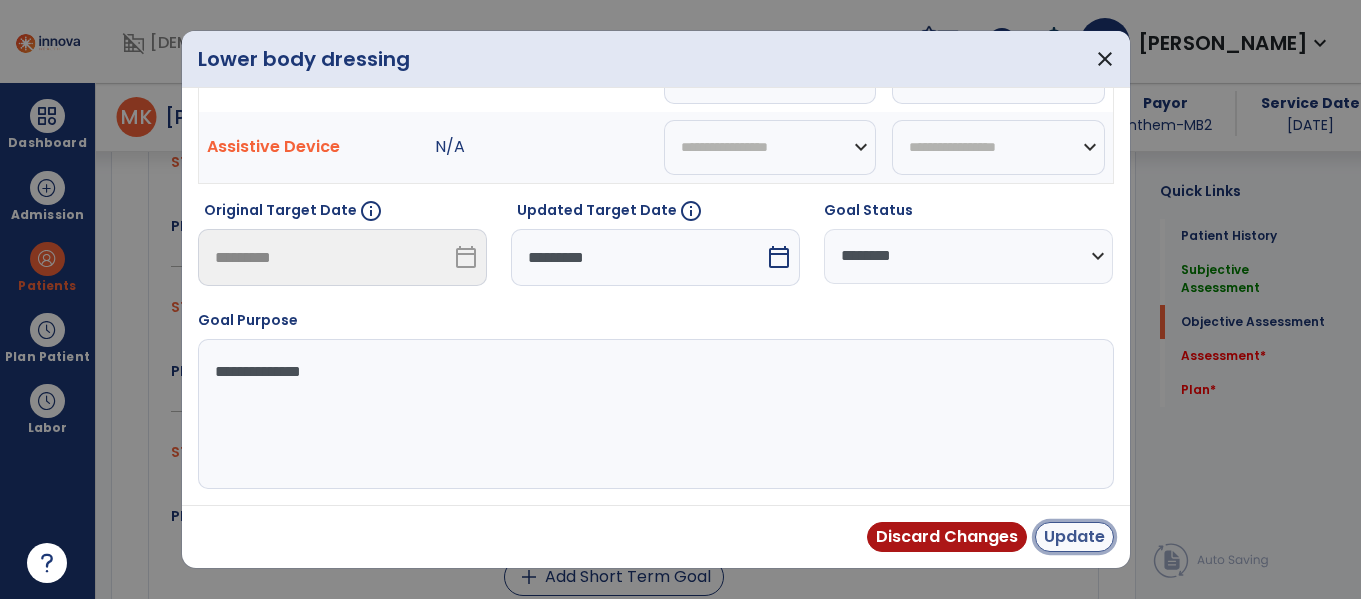 click on "Update" at bounding box center [1074, 537] 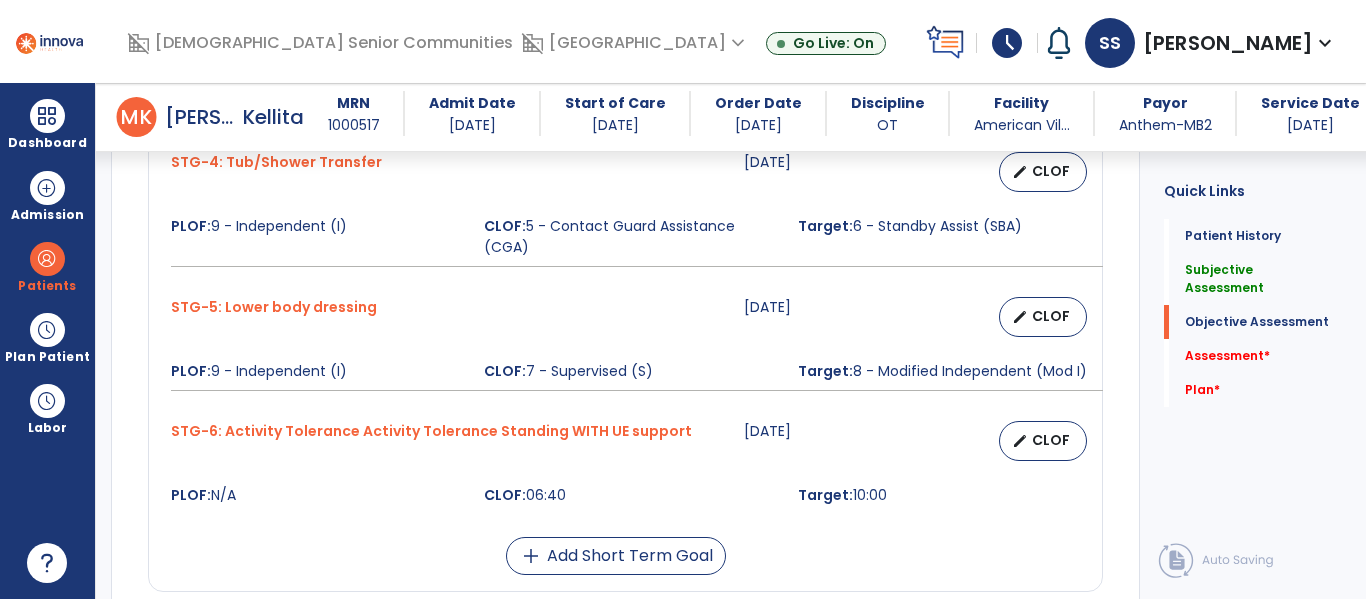 scroll, scrollTop: 0, scrollLeft: 0, axis: both 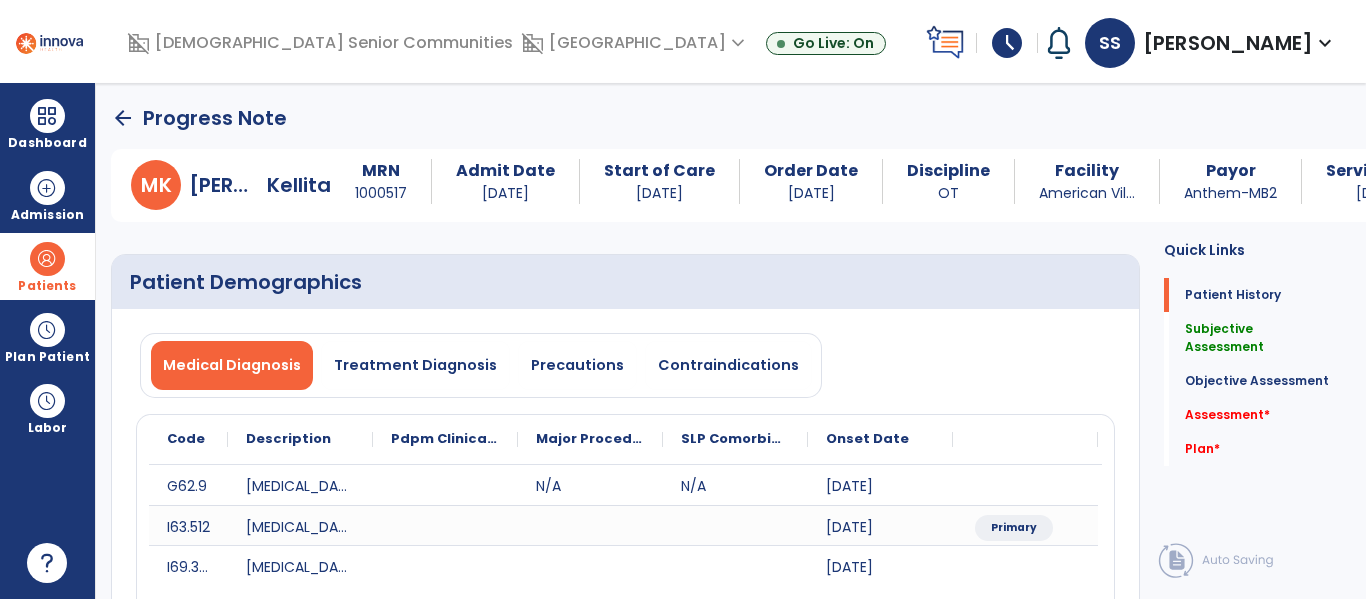 click on "Patients" at bounding box center (47, 266) 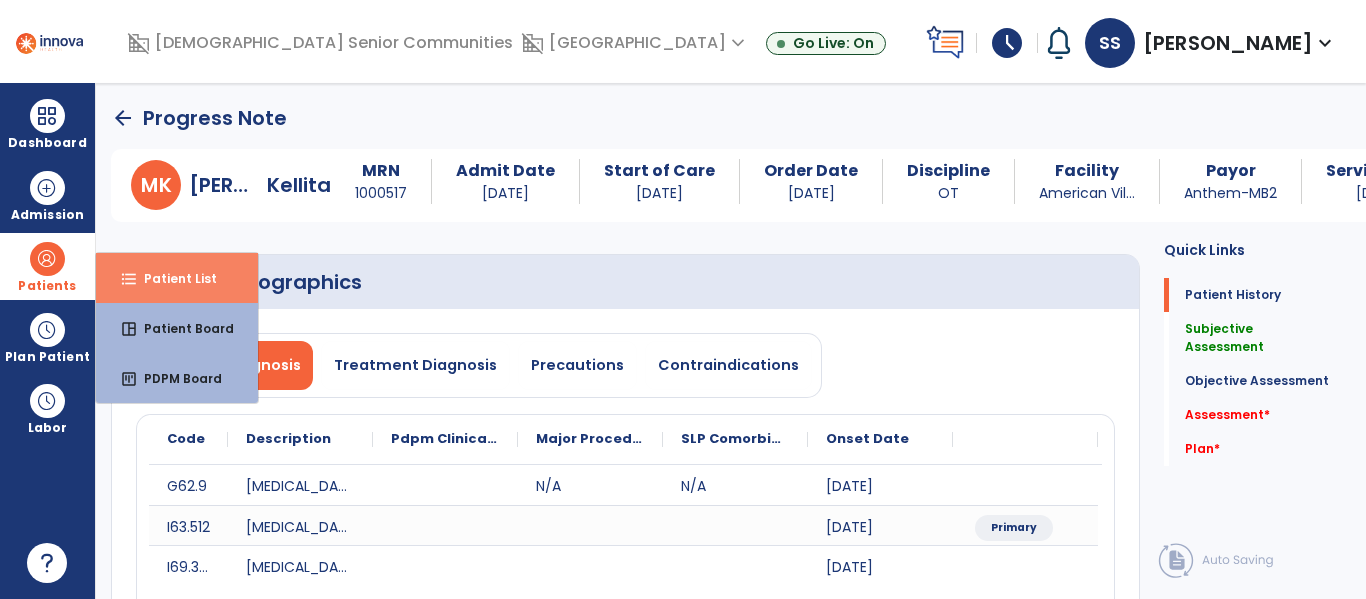 click on "format_list_bulleted  Patient List" at bounding box center [177, 278] 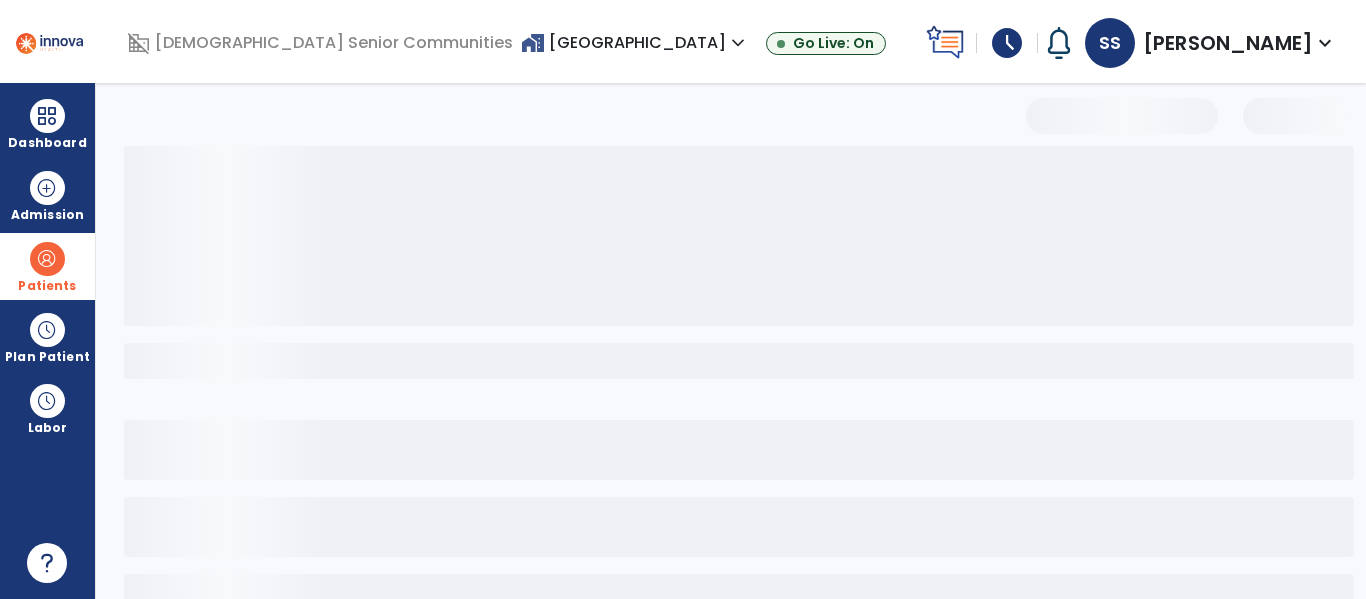 select on "***" 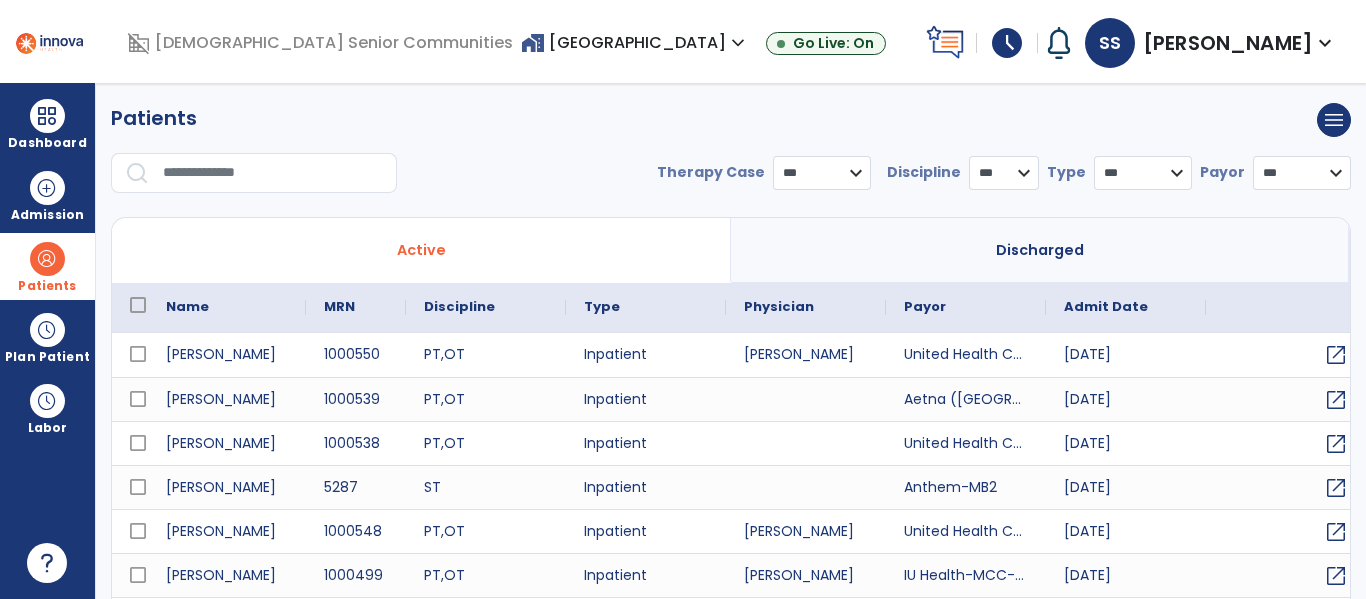 click at bounding box center (273, 173) 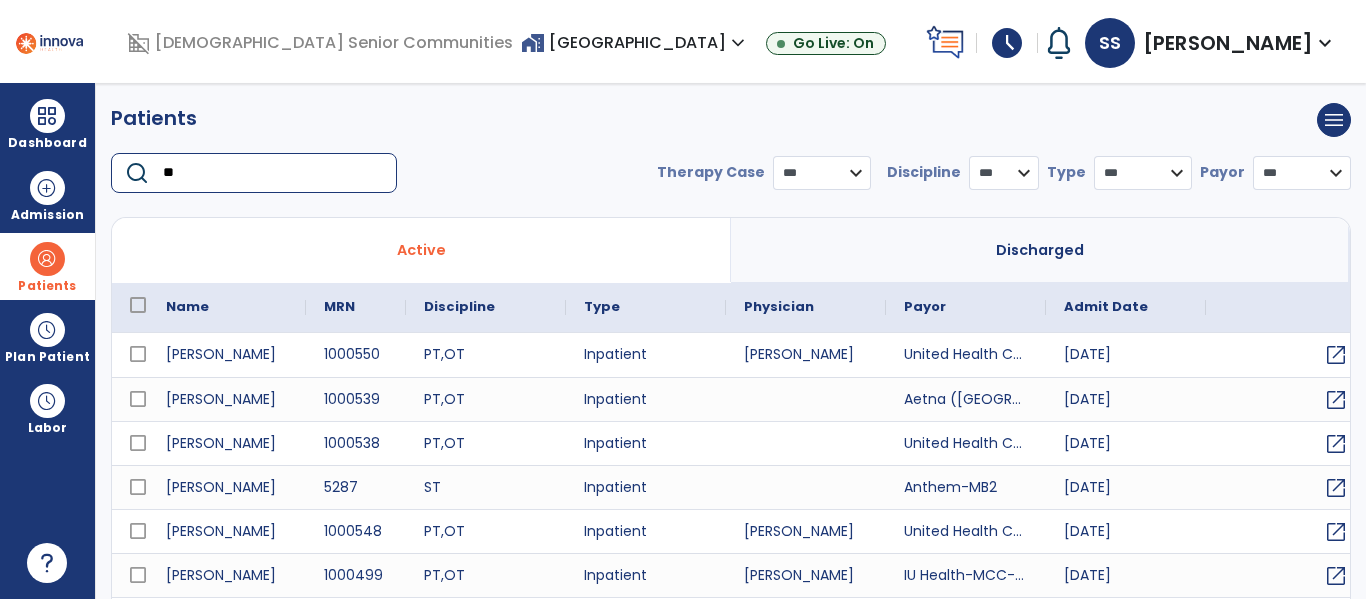 type on "*" 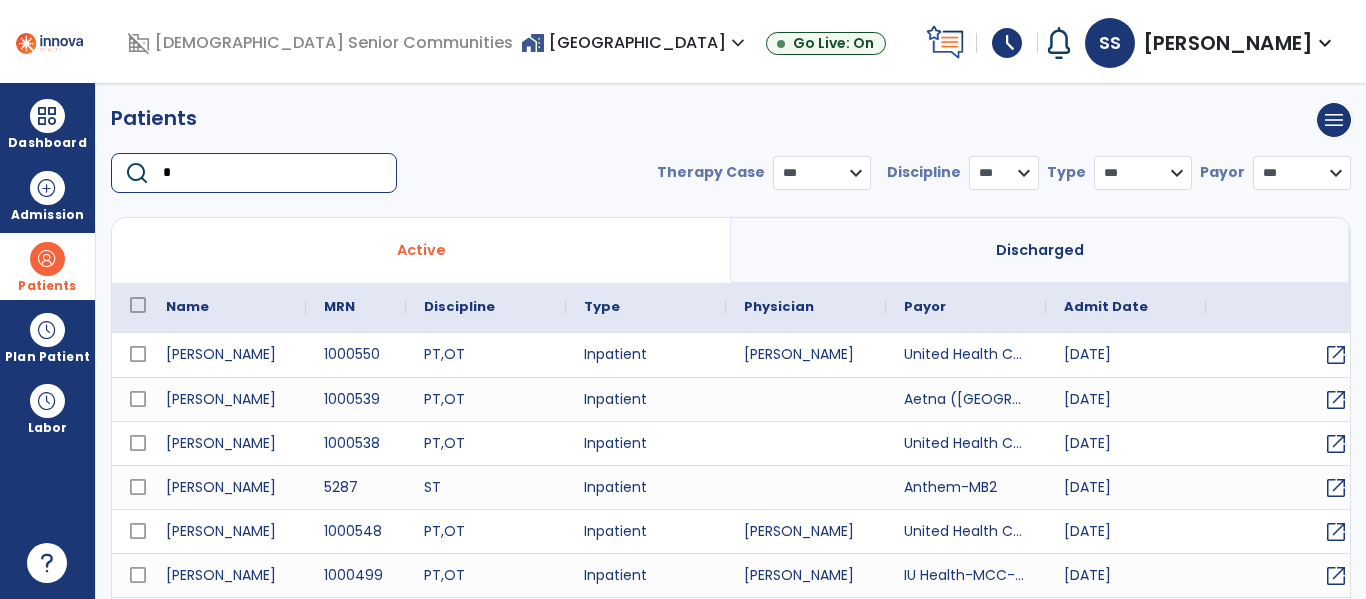 type 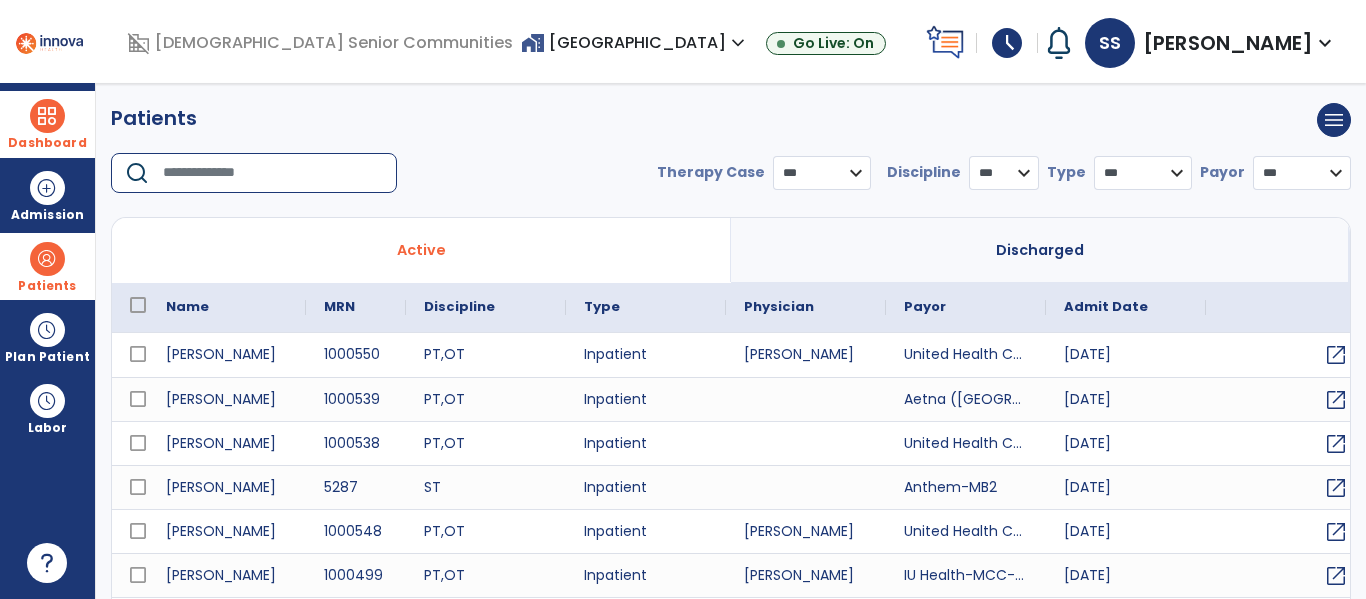 click at bounding box center (47, 116) 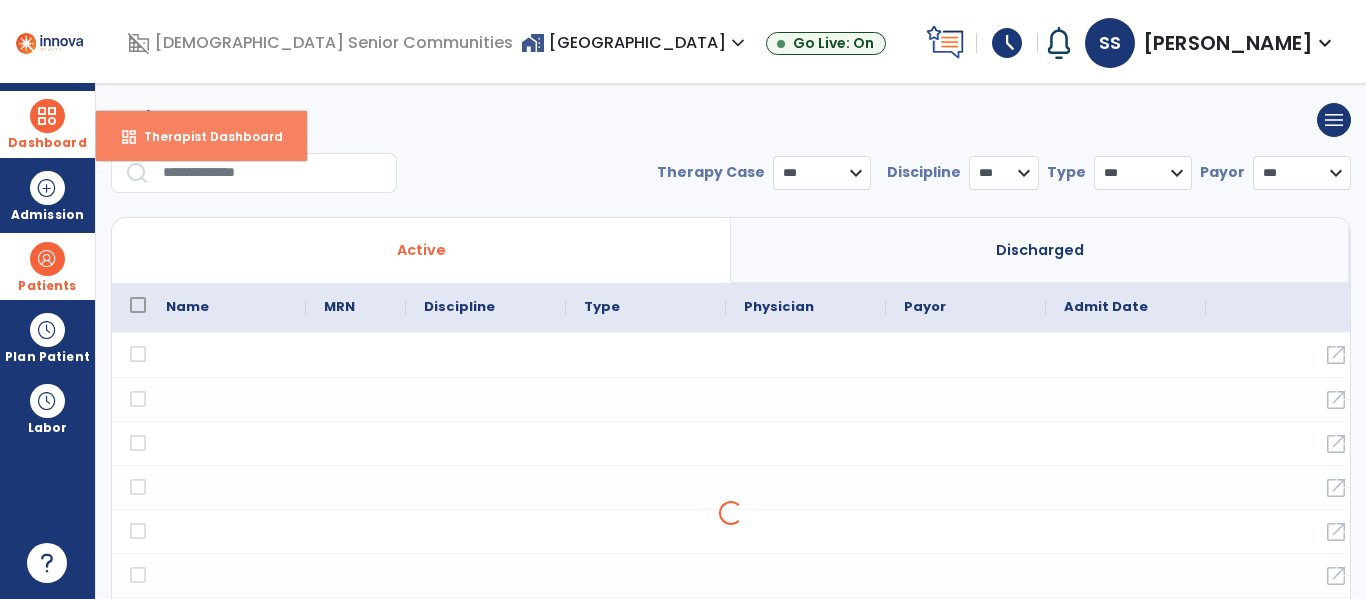 click on "Therapist Dashboard" at bounding box center [205, 136] 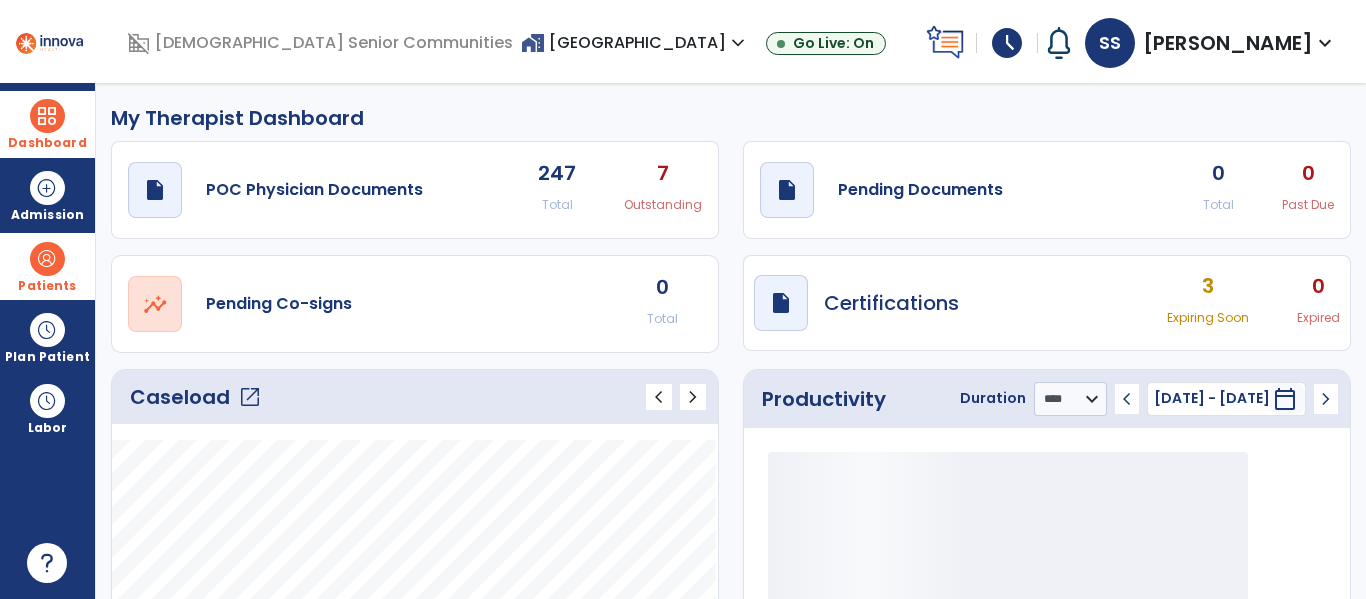 click on "open_in_new" 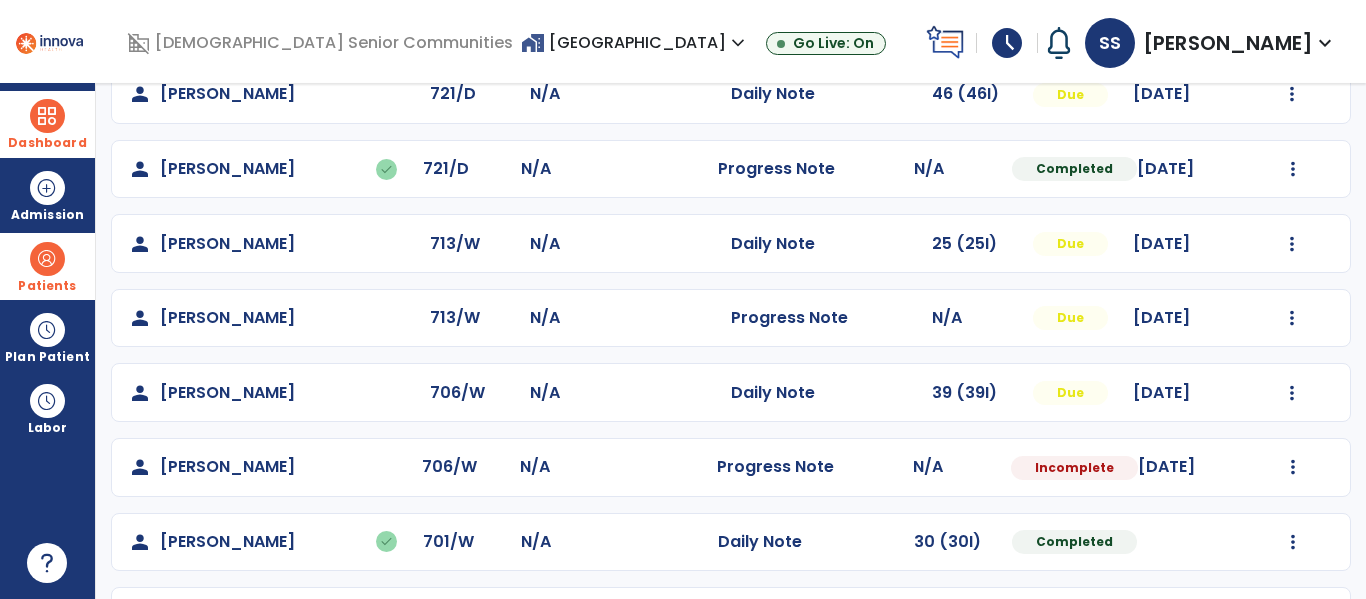 scroll, scrollTop: 864, scrollLeft: 0, axis: vertical 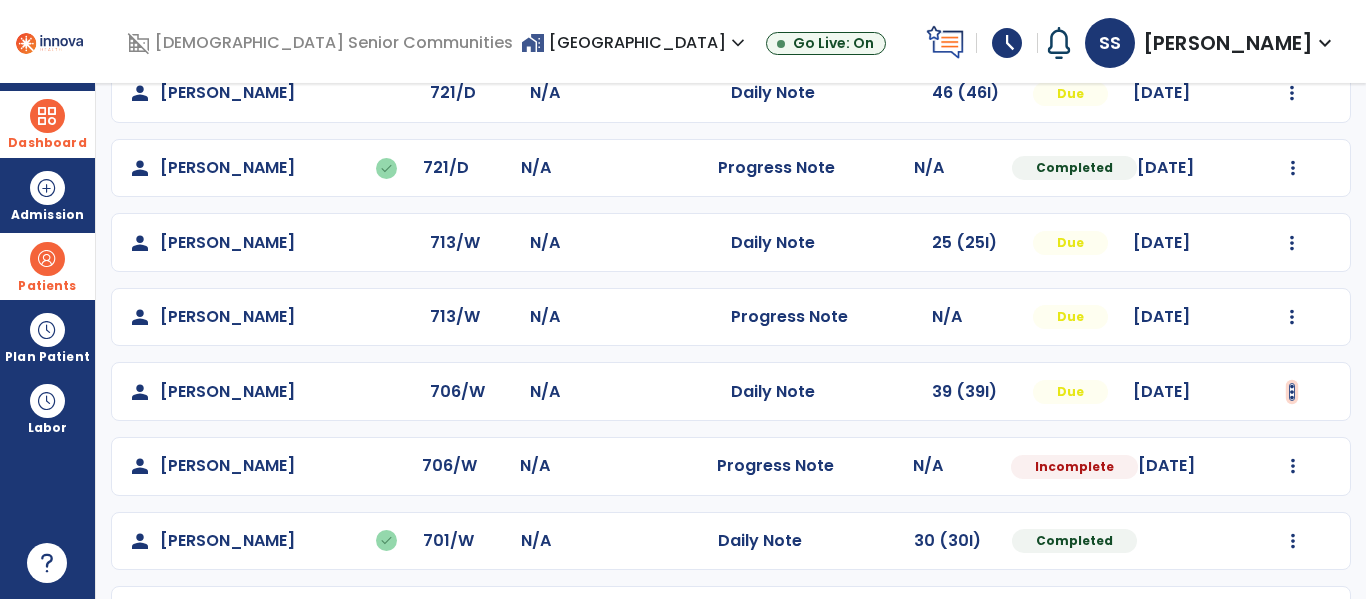 click at bounding box center [1292, -576] 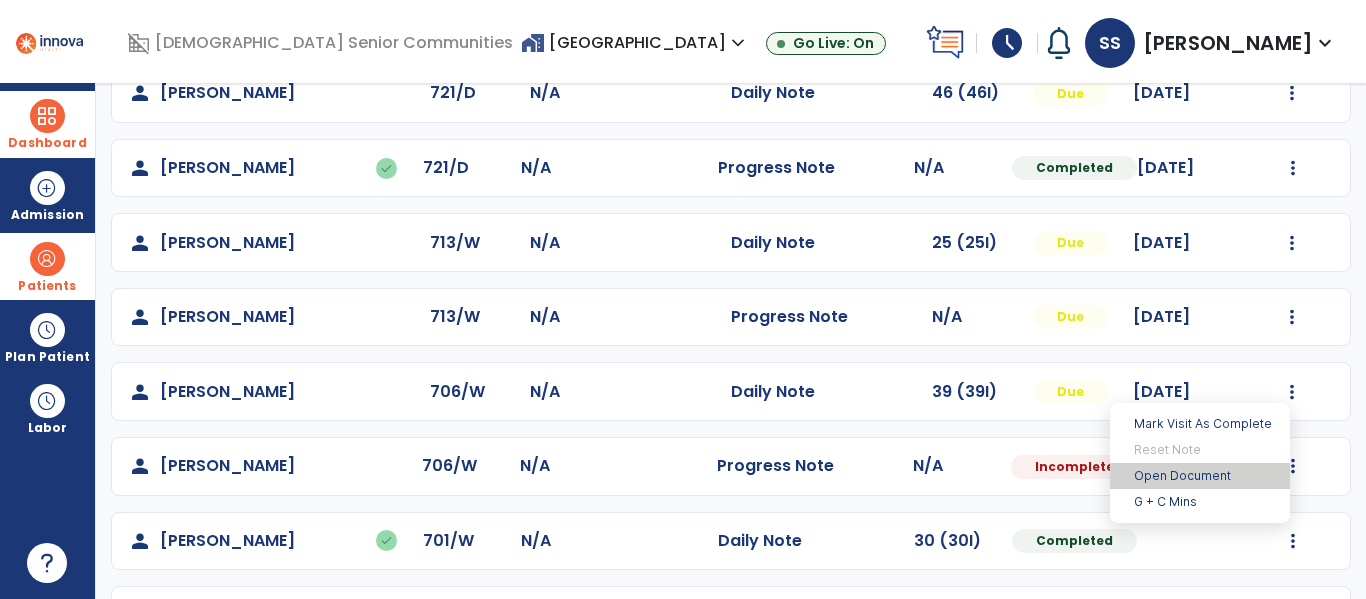 click on "Open Document" at bounding box center [1200, 476] 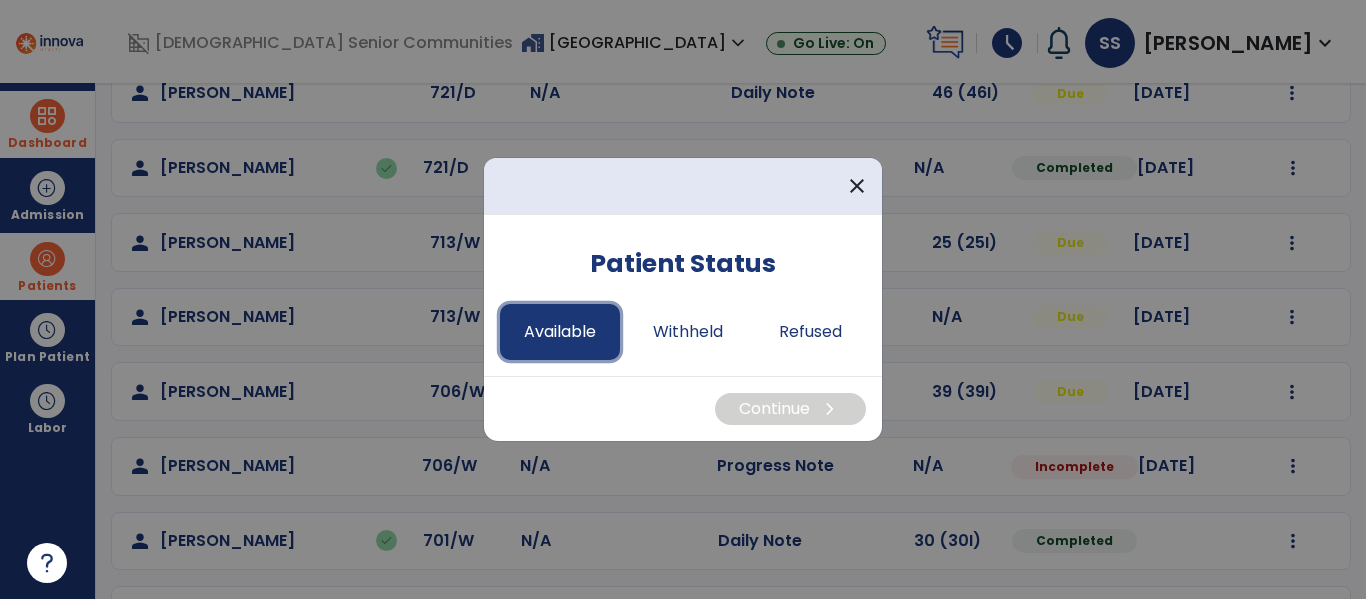 click on "Available" at bounding box center [560, 332] 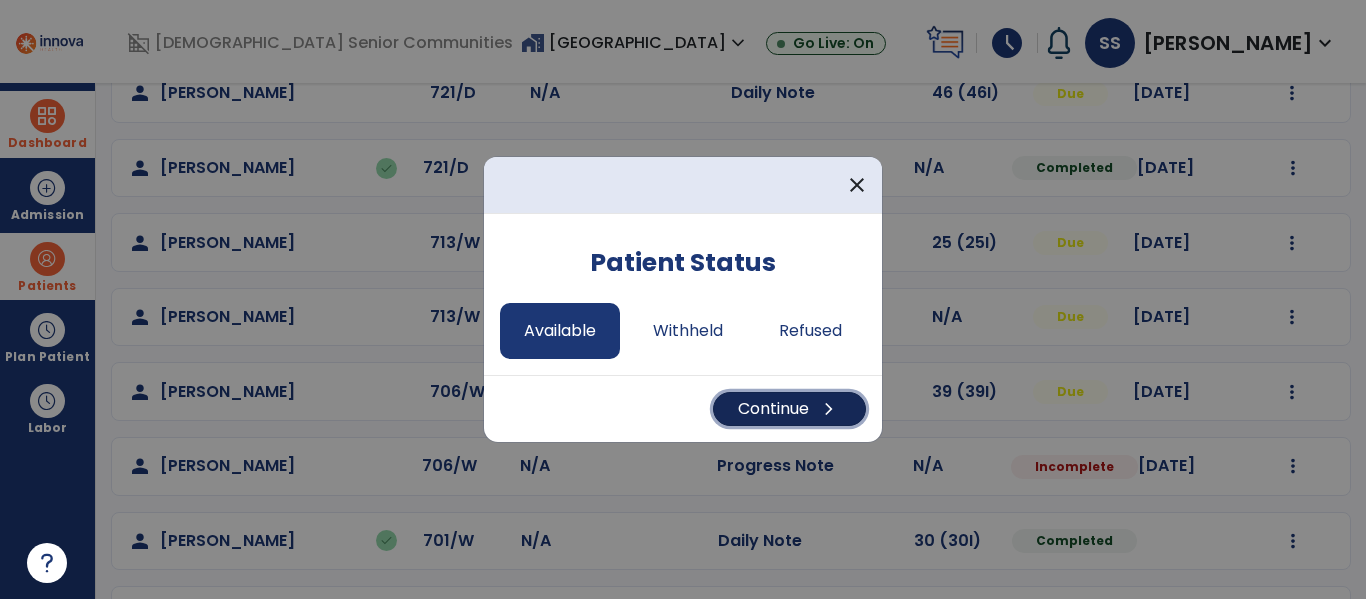 click on "Continue   chevron_right" at bounding box center [789, 409] 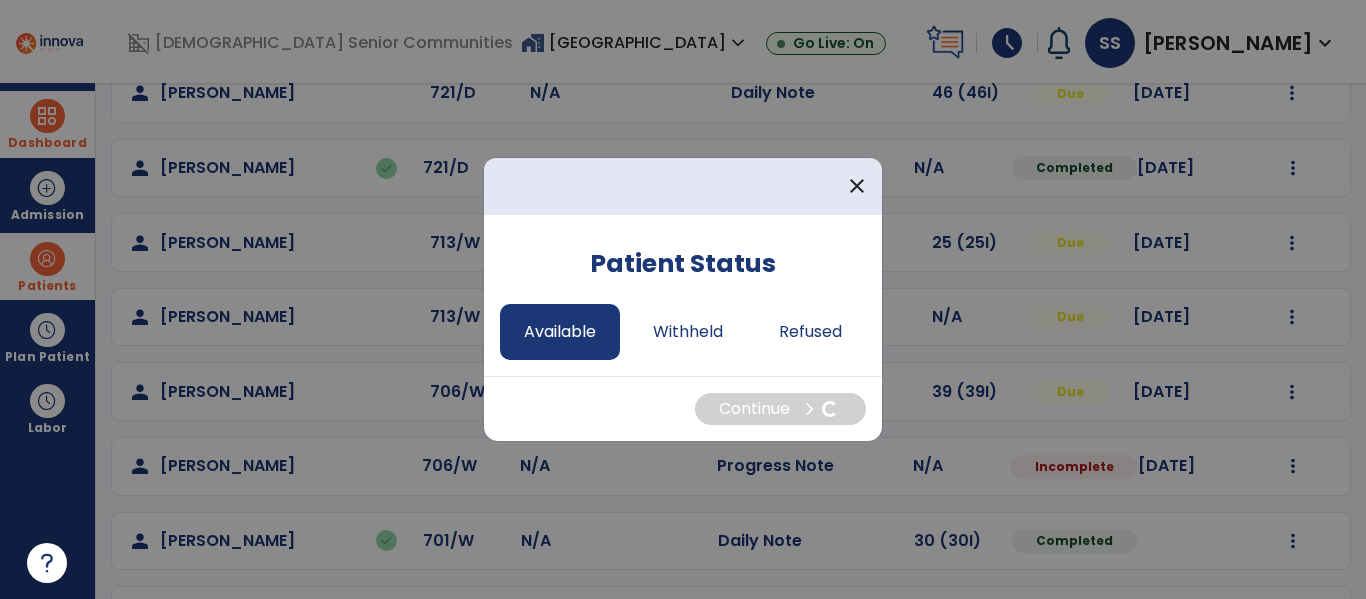 select on "*" 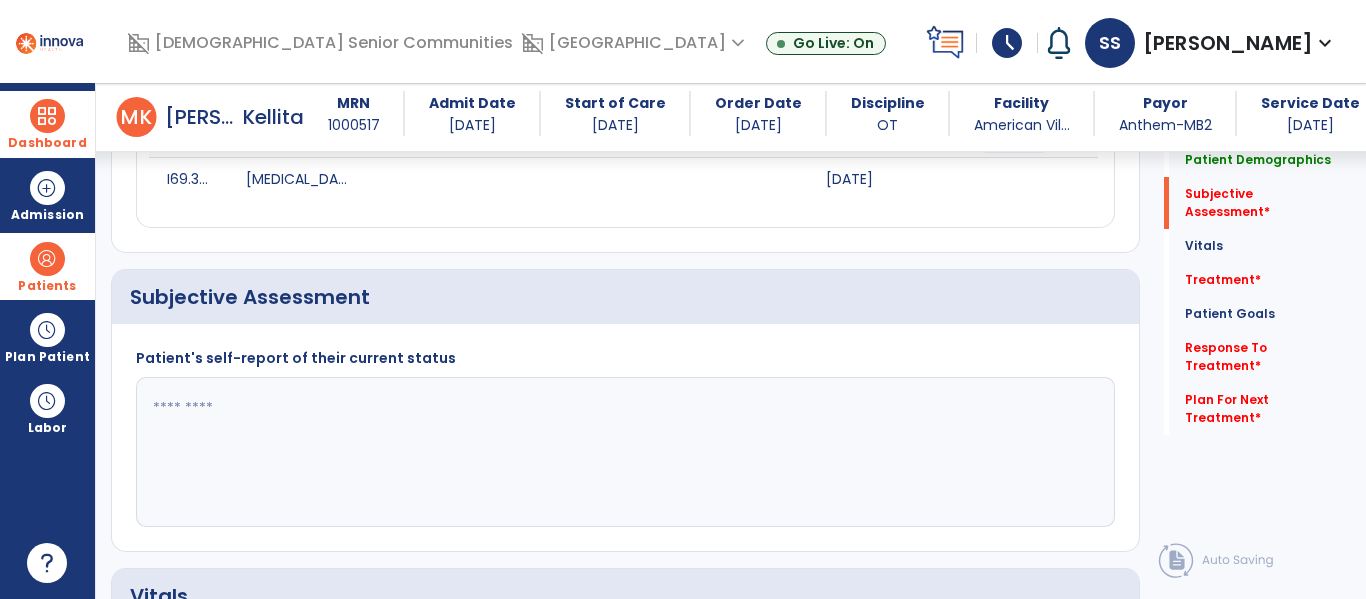 scroll, scrollTop: 373, scrollLeft: 0, axis: vertical 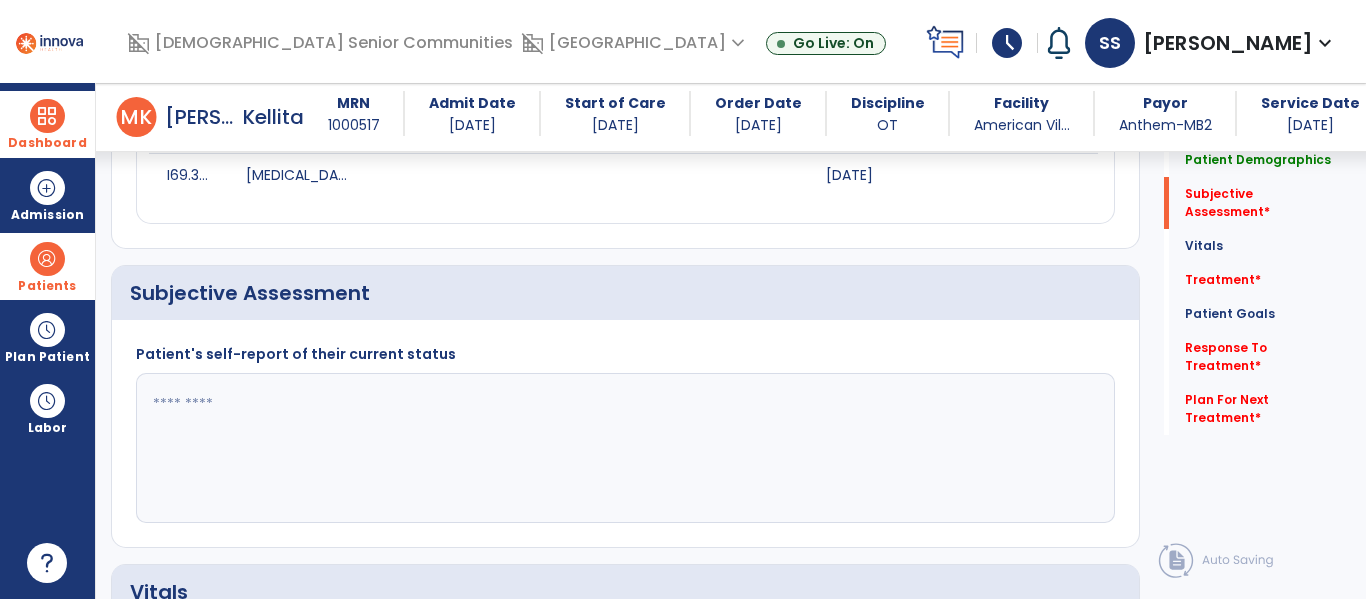 click 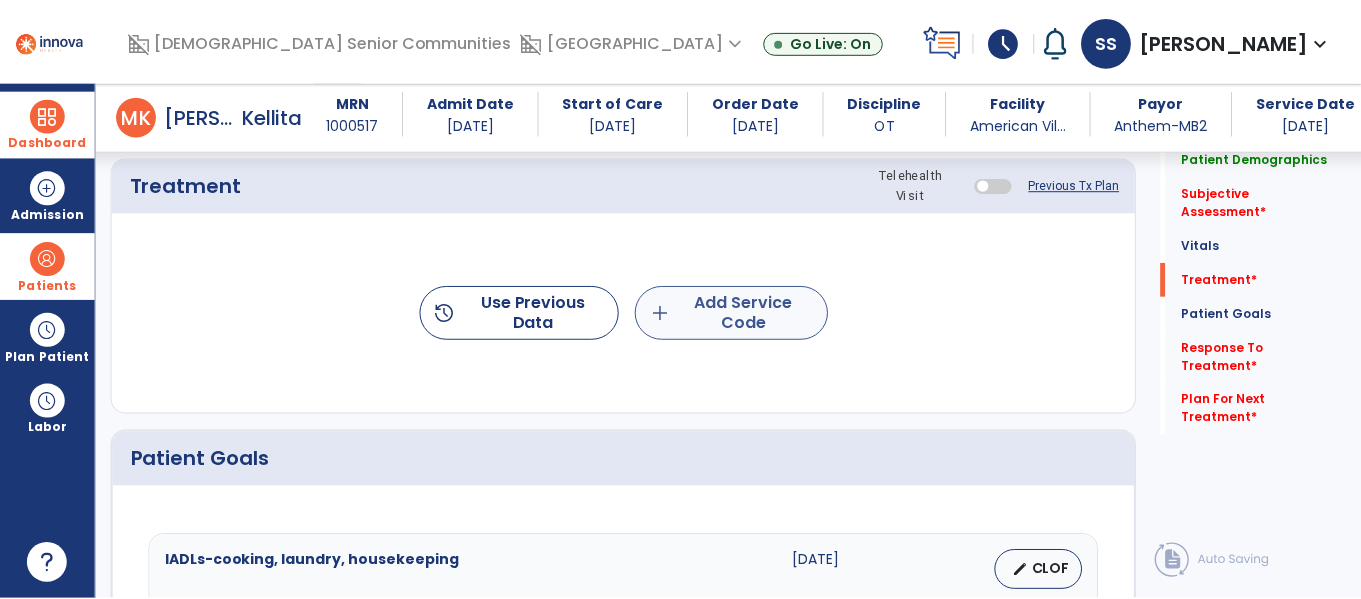 scroll, scrollTop: 1198, scrollLeft: 0, axis: vertical 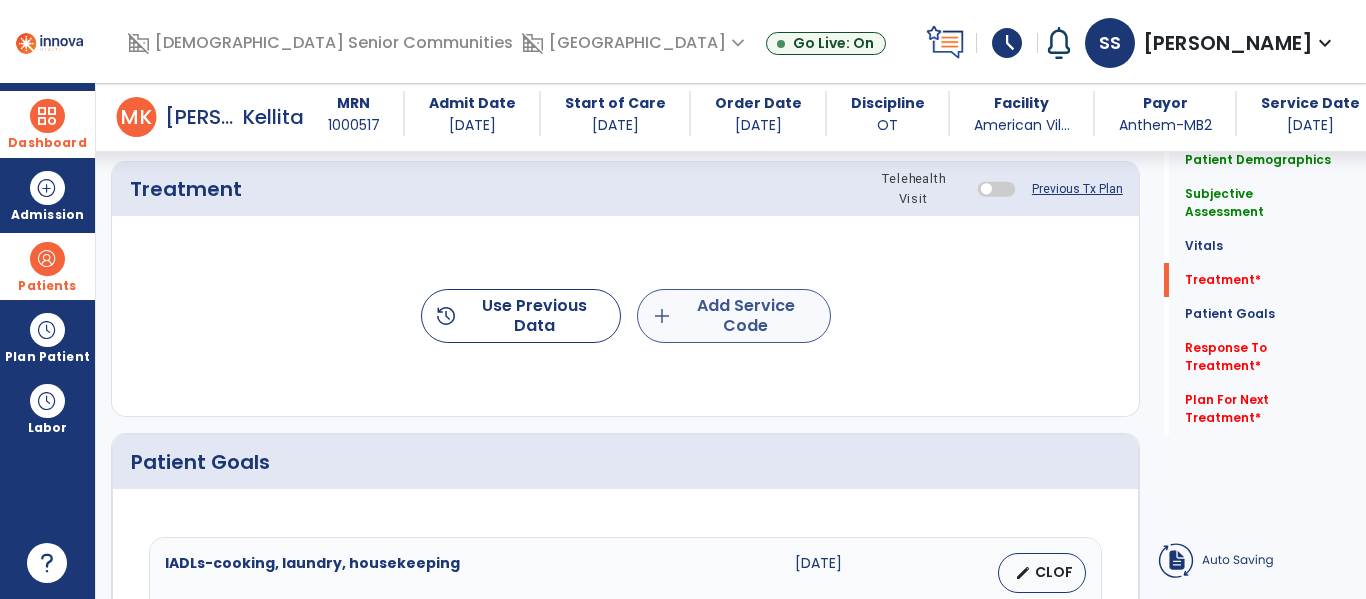 type on "**********" 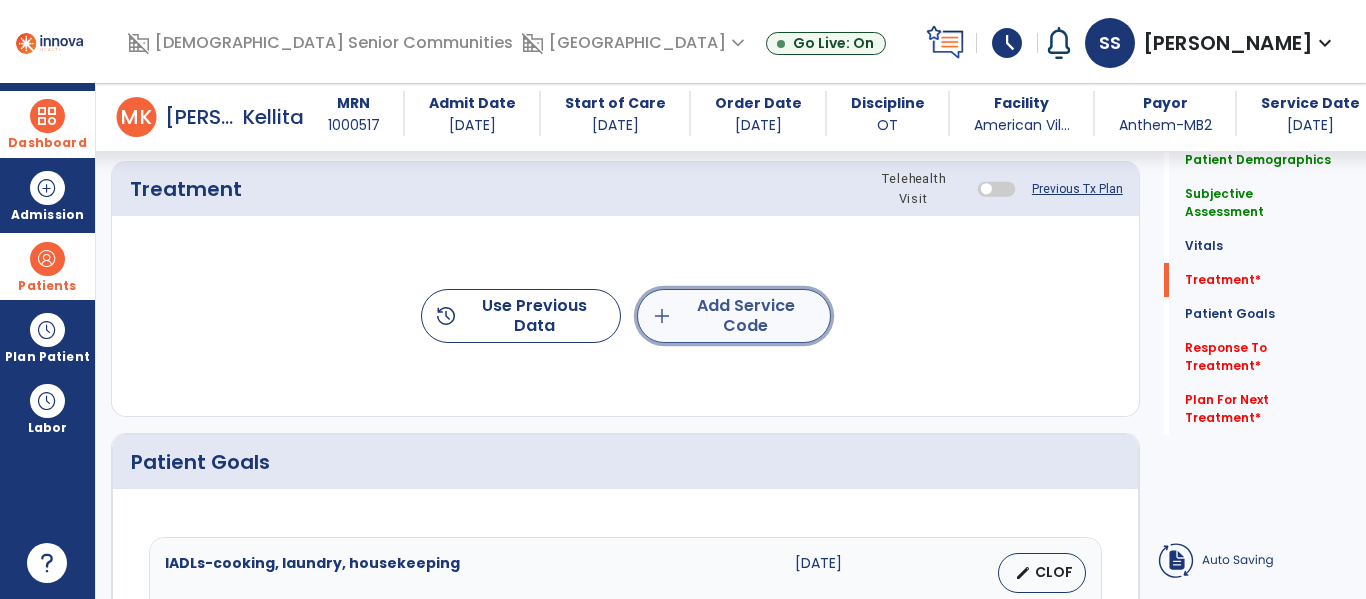 click on "add  Add Service Code" 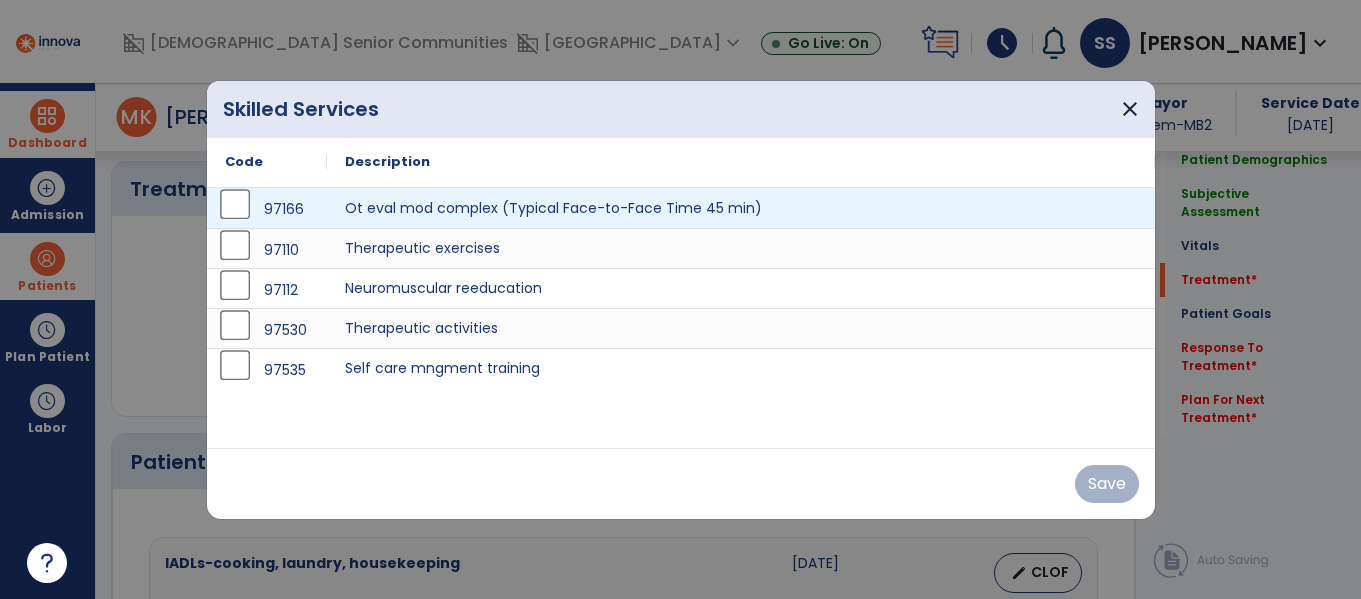 scroll, scrollTop: 1198, scrollLeft: 0, axis: vertical 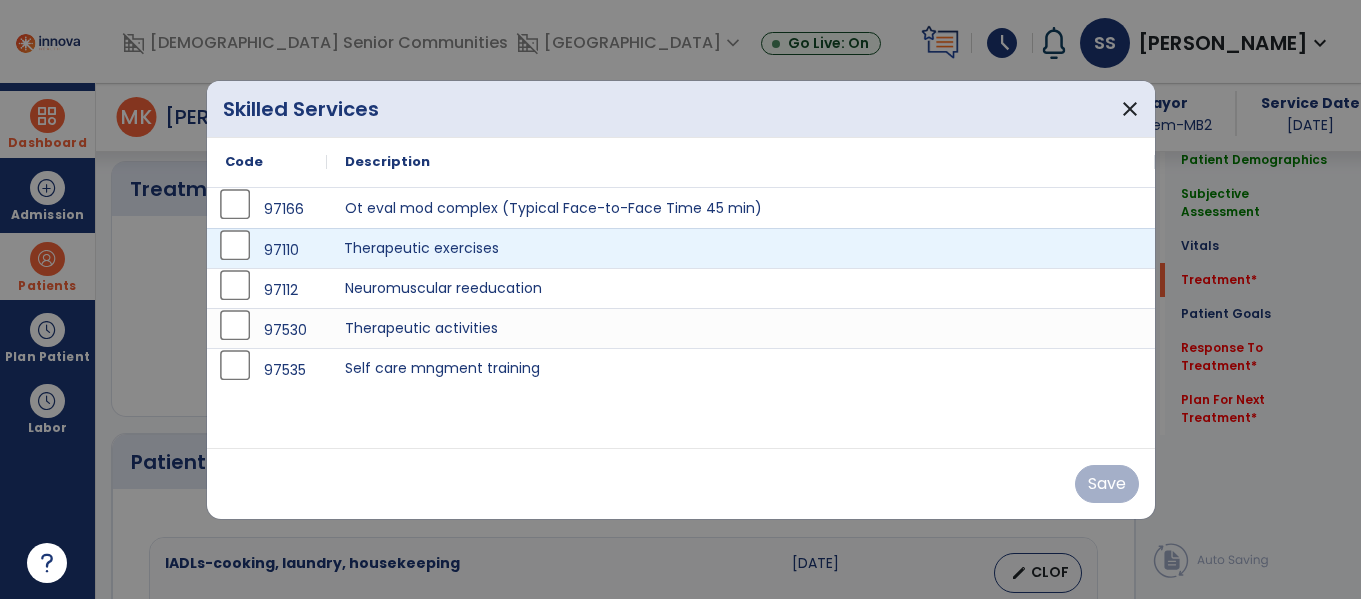 click on "Therapeutic exercises" at bounding box center [741, 248] 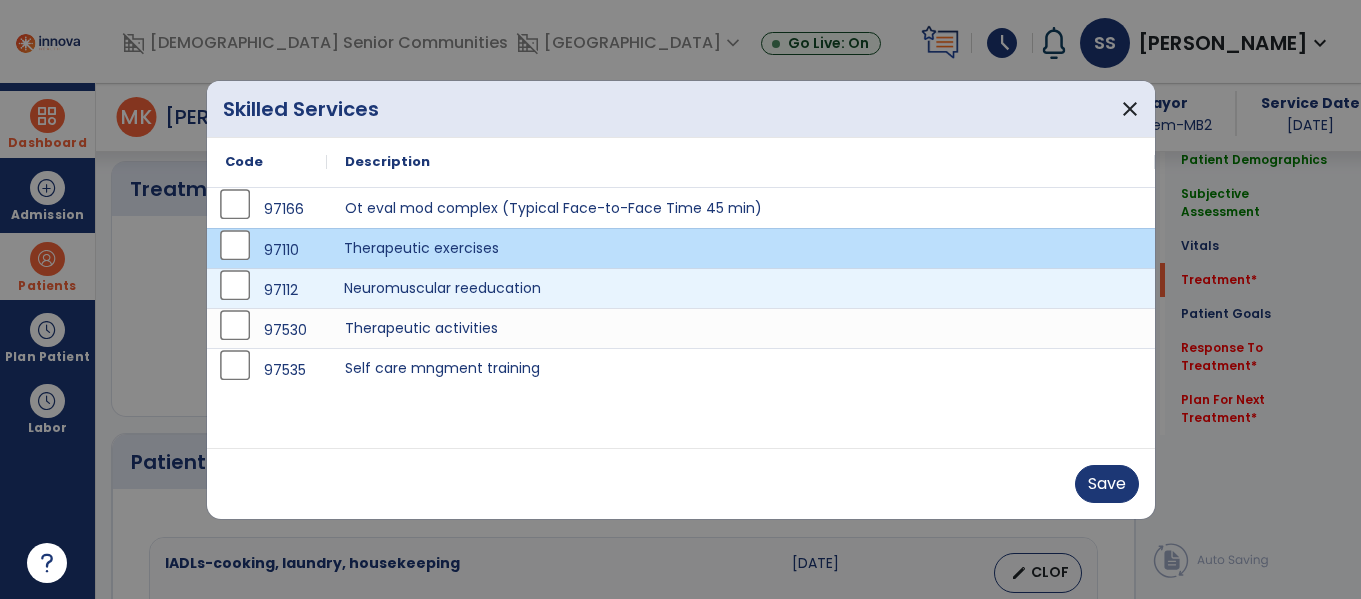 click on "Neuromuscular reeducation" at bounding box center (741, 288) 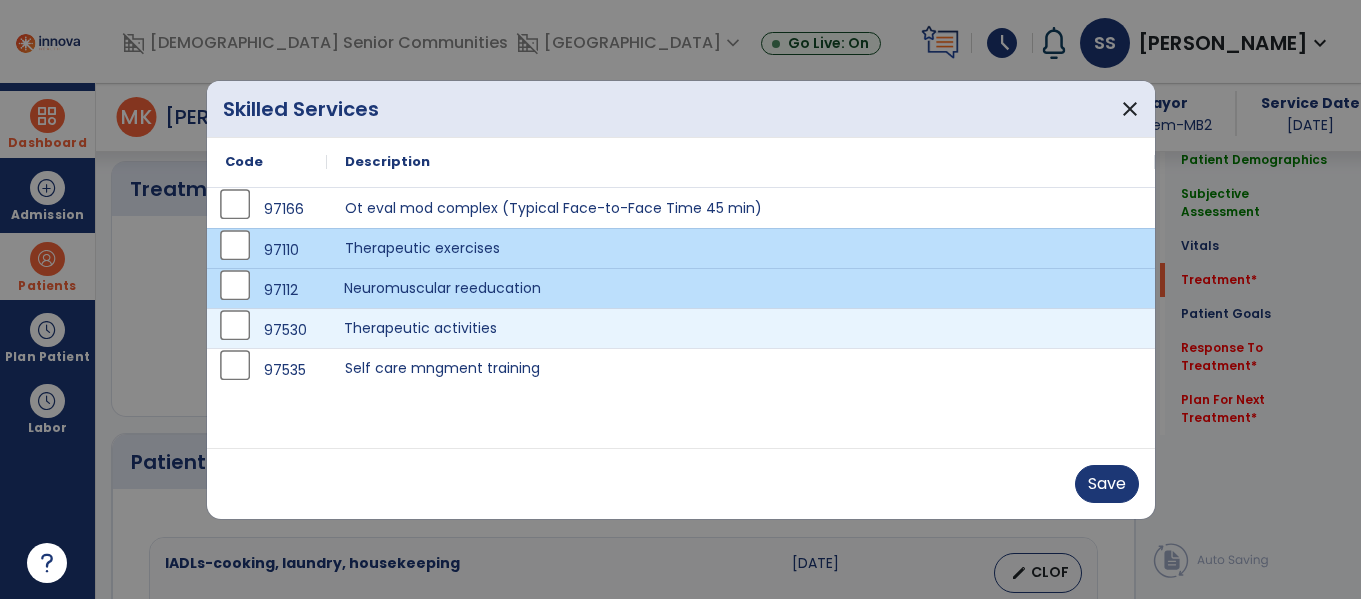click on "Therapeutic activities" at bounding box center (741, 328) 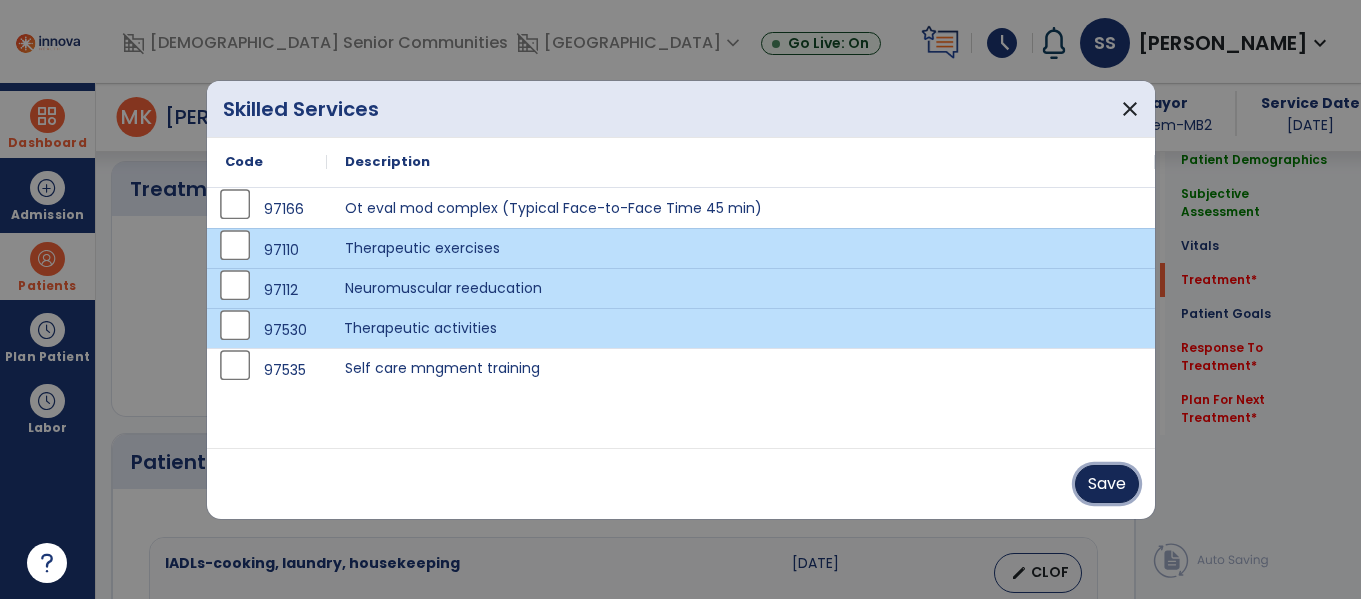 click on "Save" at bounding box center (1107, 484) 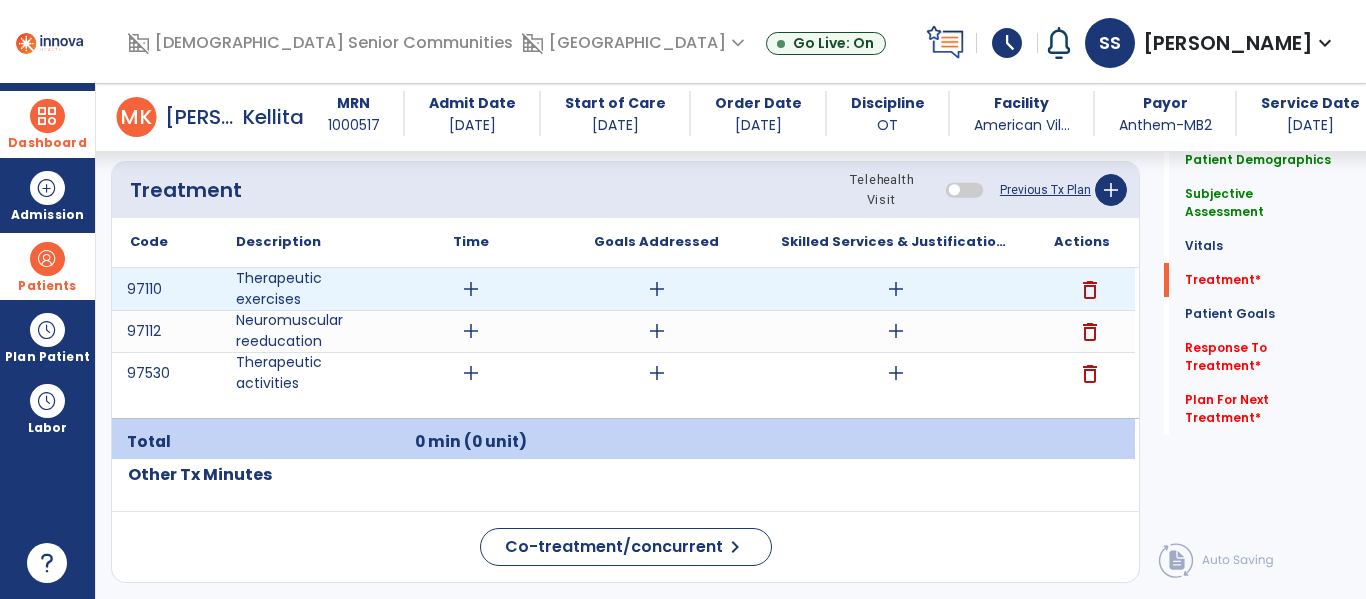click on "add" at bounding box center [471, 289] 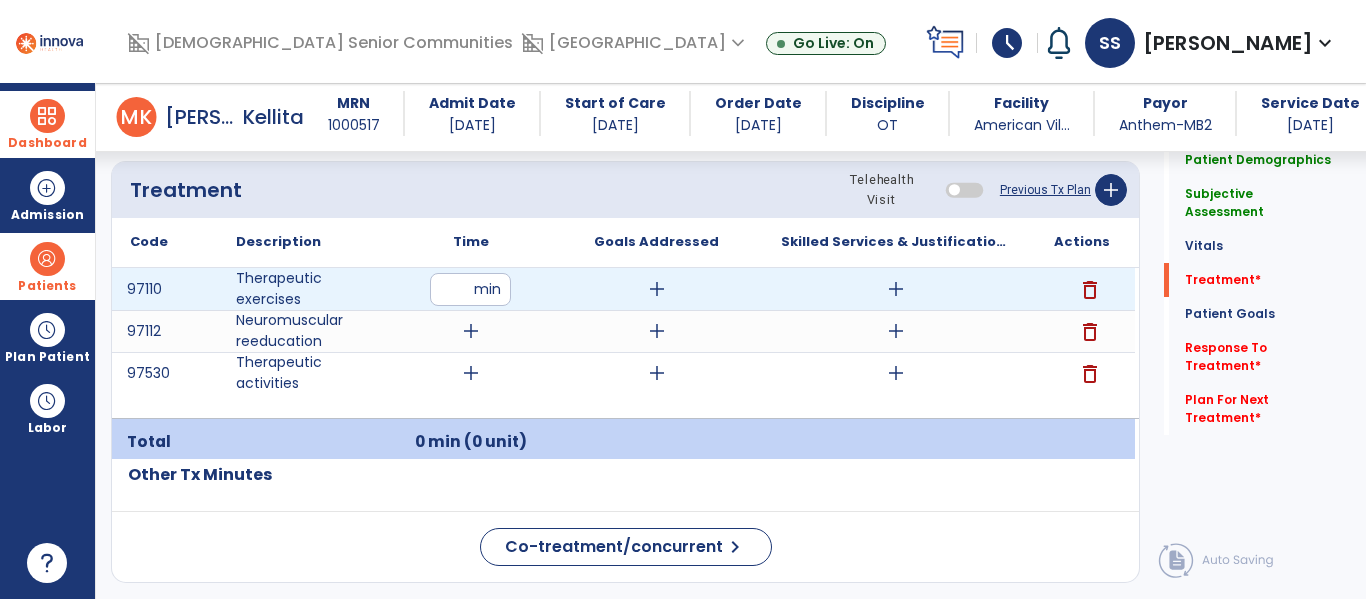 type on "**" 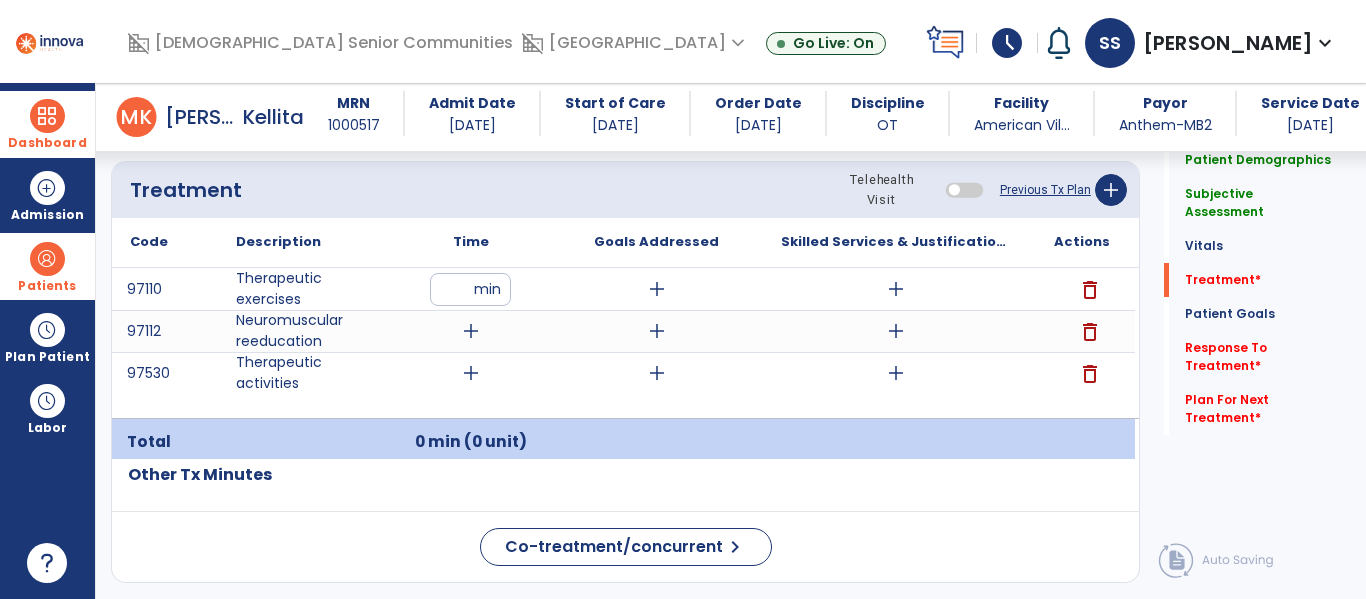 click on "Treatment Telehealth Visit  Previous Tx Plan   add" 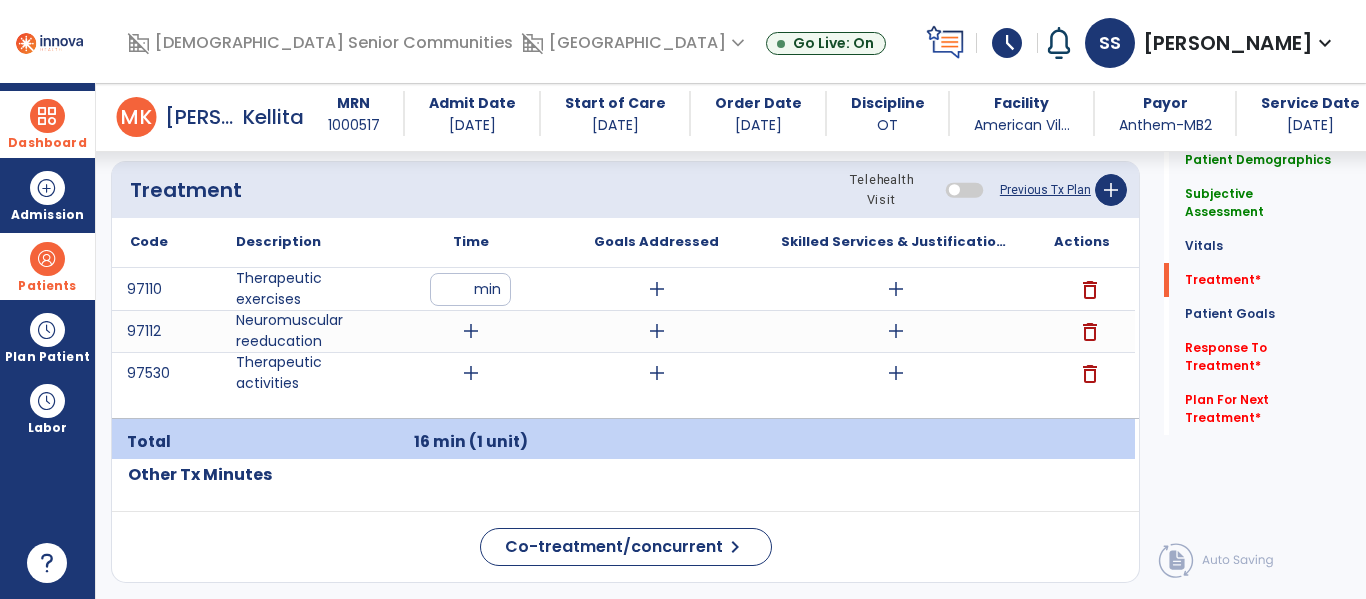 click on "Treatment Telehealth Visit  Previous Tx Plan   add" 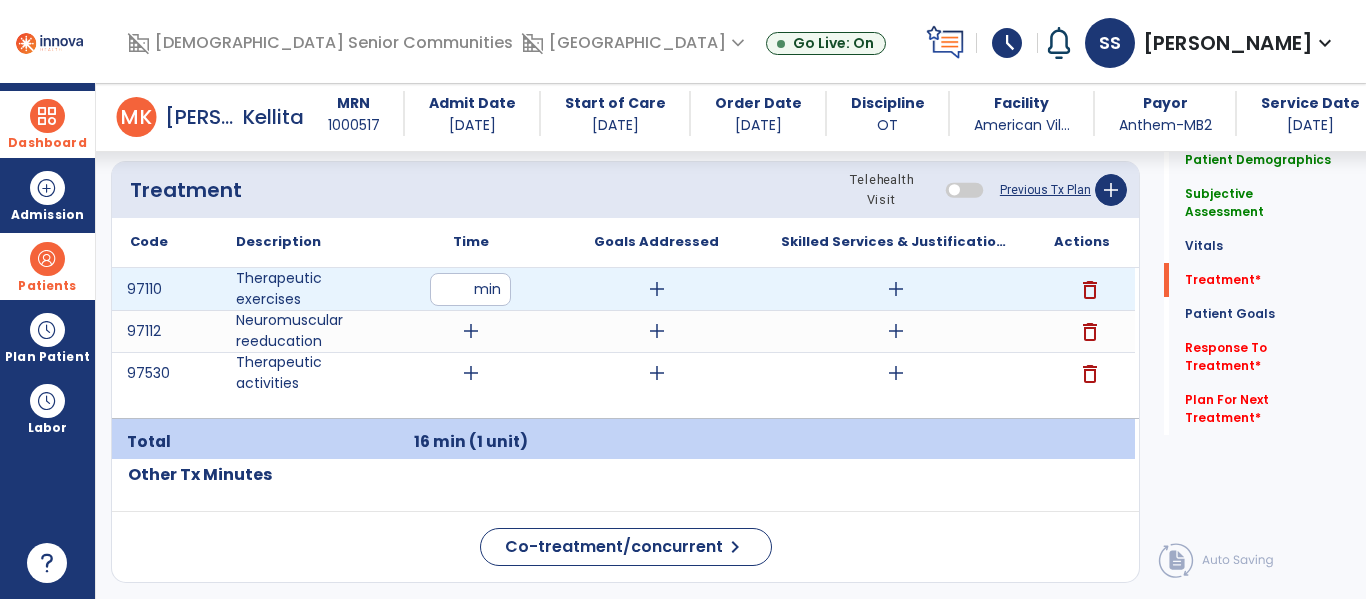 click on "add" at bounding box center [896, 289] 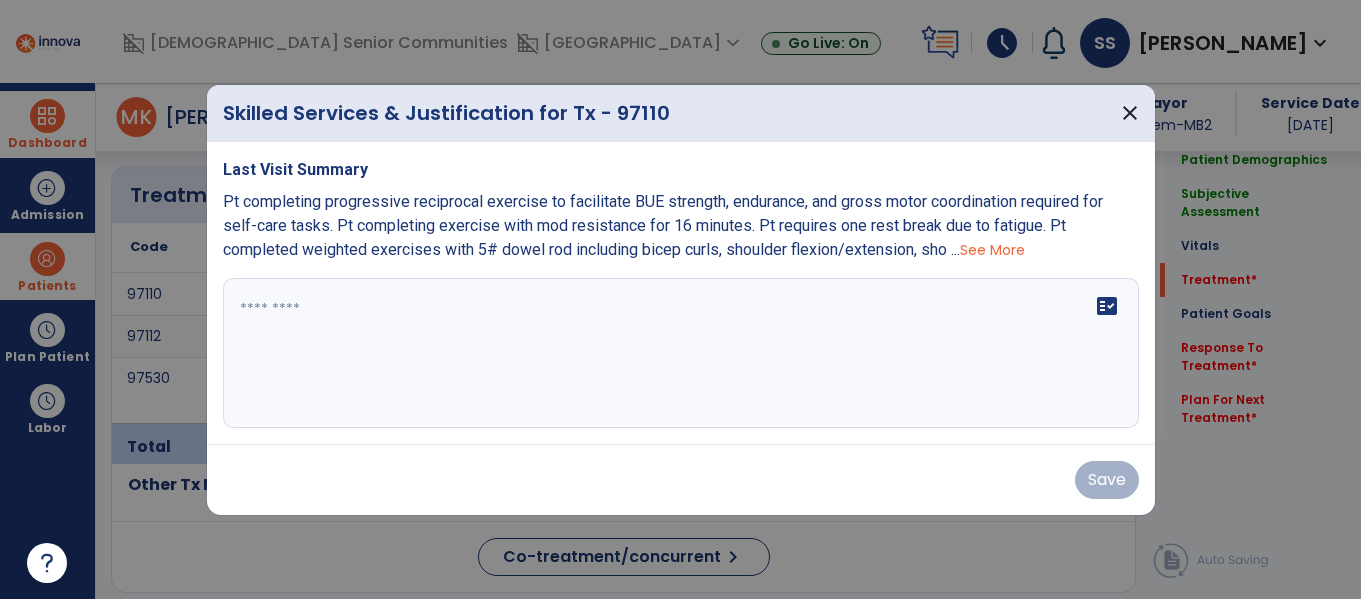 scroll, scrollTop: 1198, scrollLeft: 0, axis: vertical 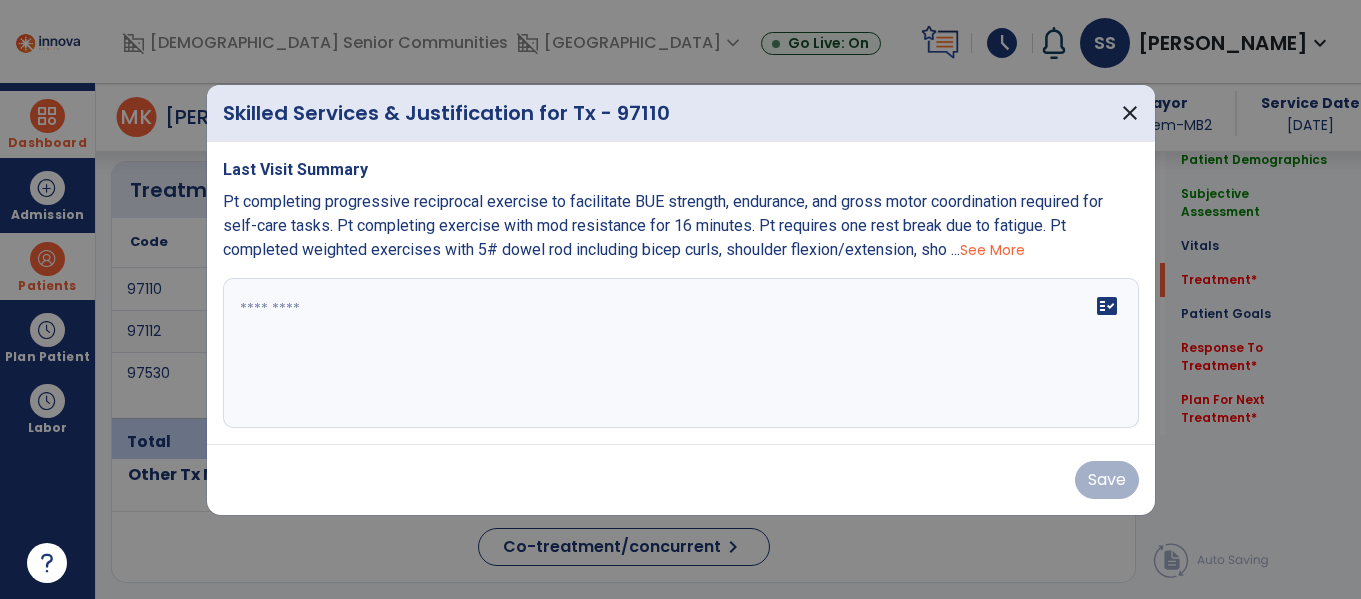 click at bounding box center [681, 353] 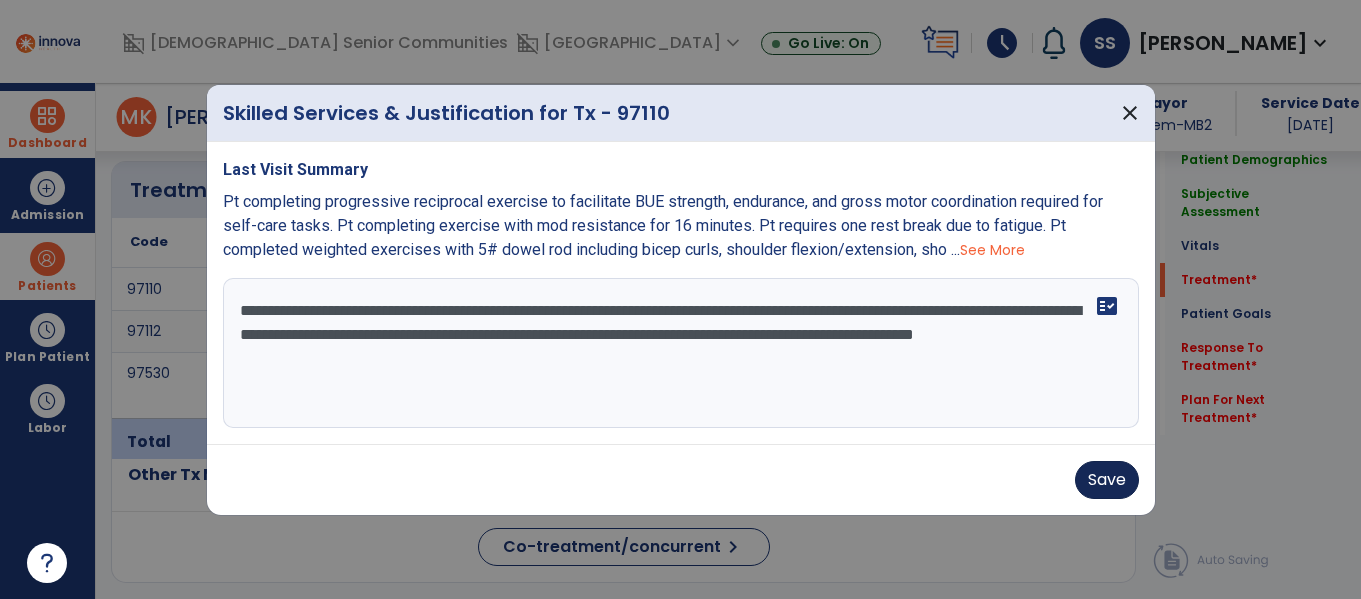 type on "**********" 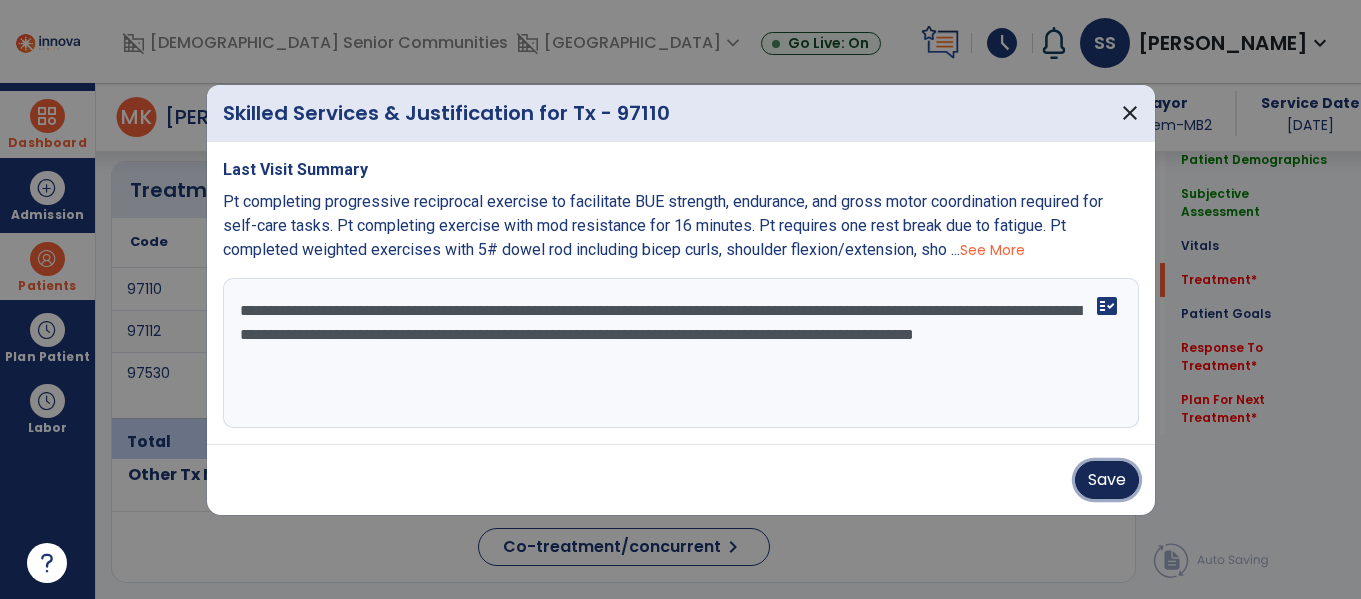 click on "Save" at bounding box center [1107, 480] 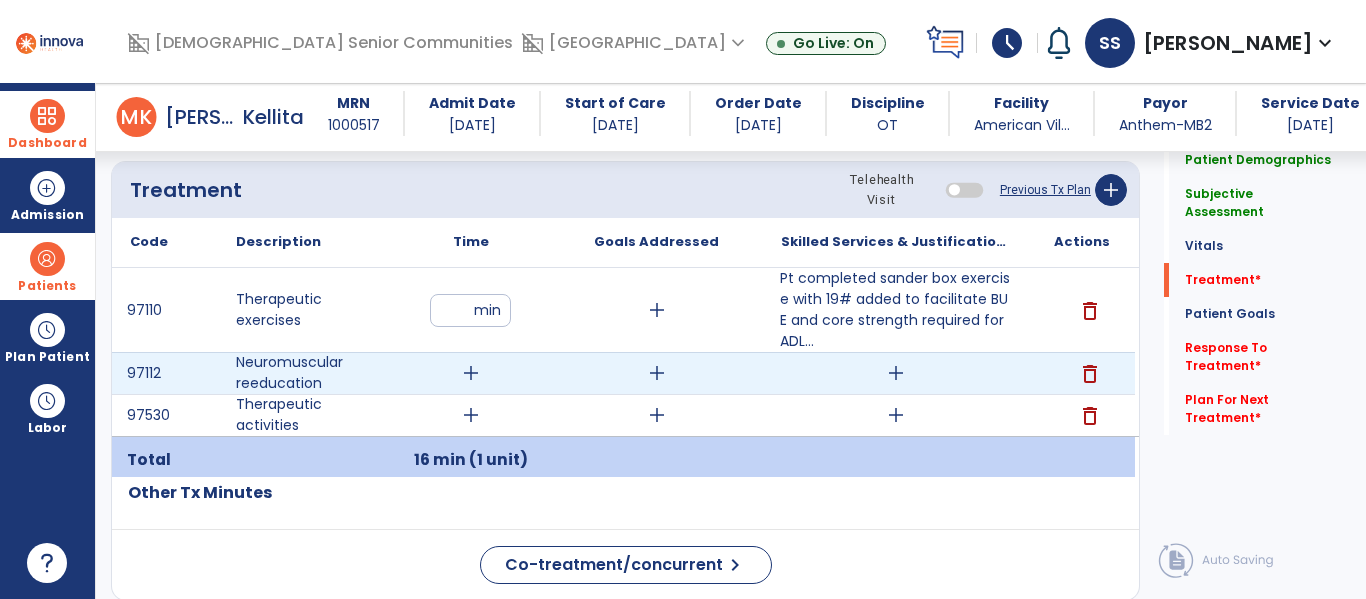 click on "add" at bounding box center (471, 373) 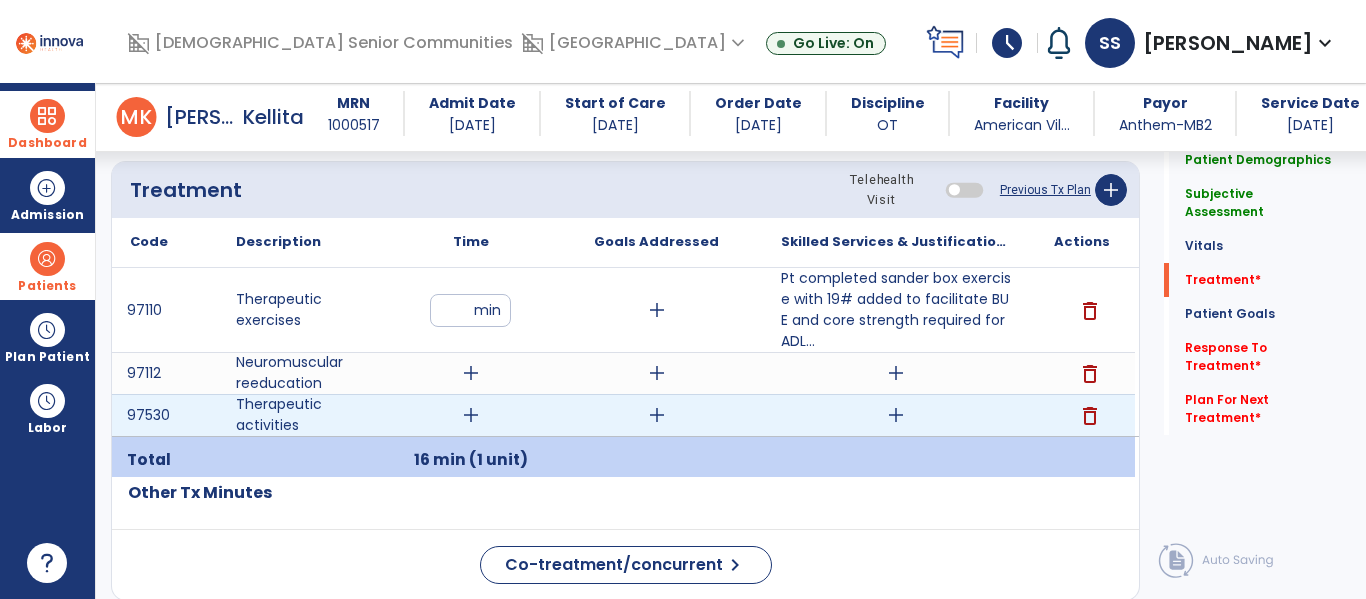 click on "add" at bounding box center (471, 415) 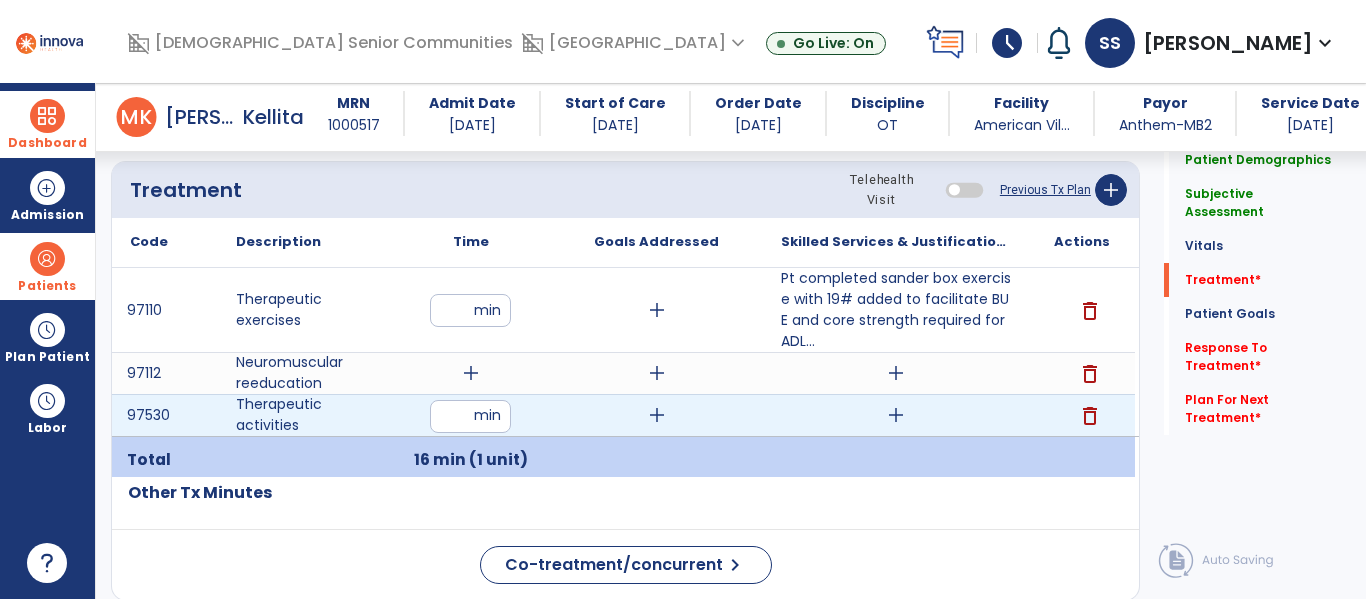 type on "**" 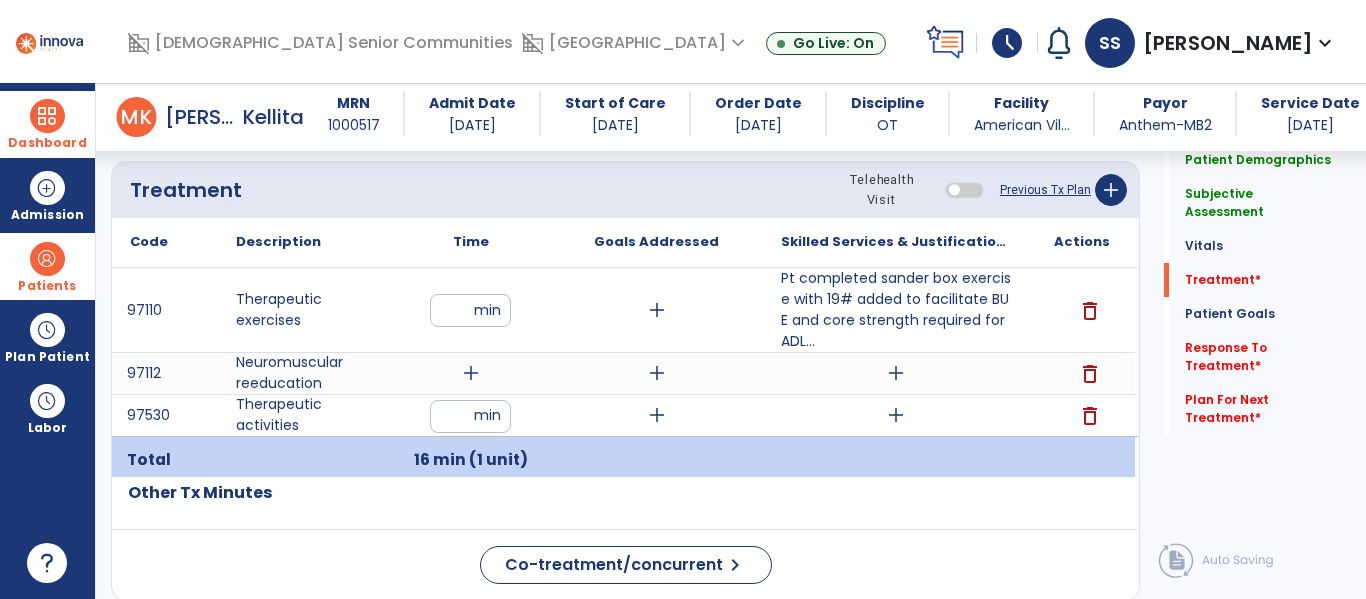 click on "Treatment Telehealth Visit  Previous Tx Plan   add" 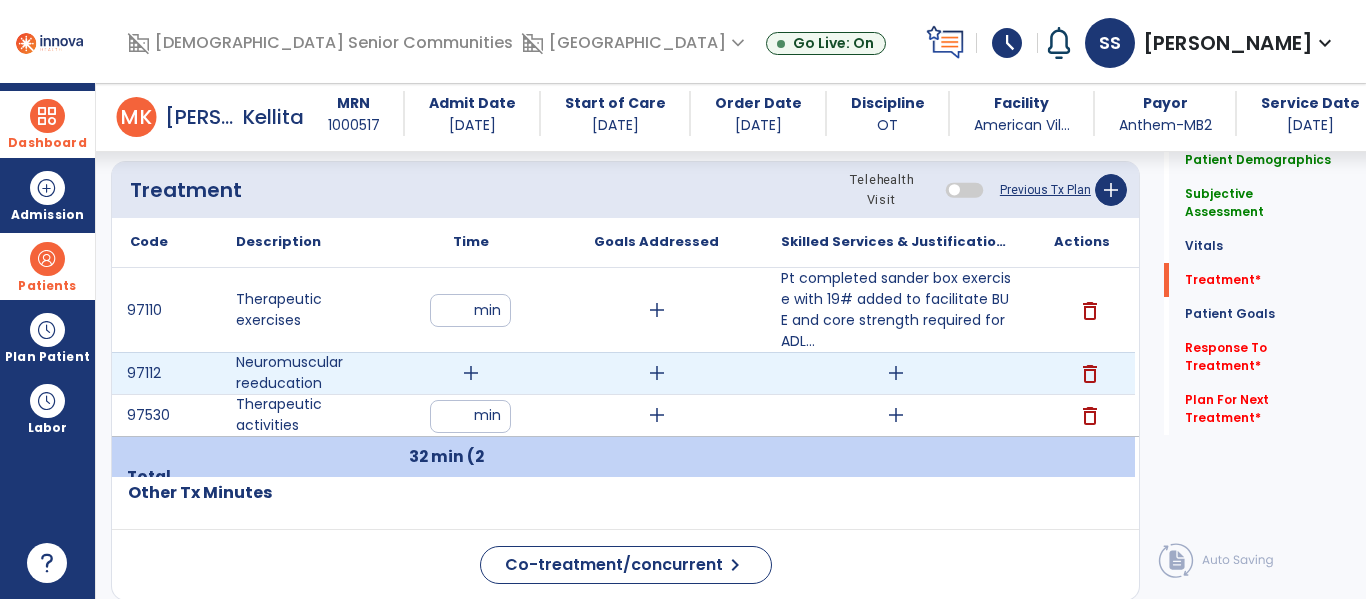 click on "add" at bounding box center (471, 373) 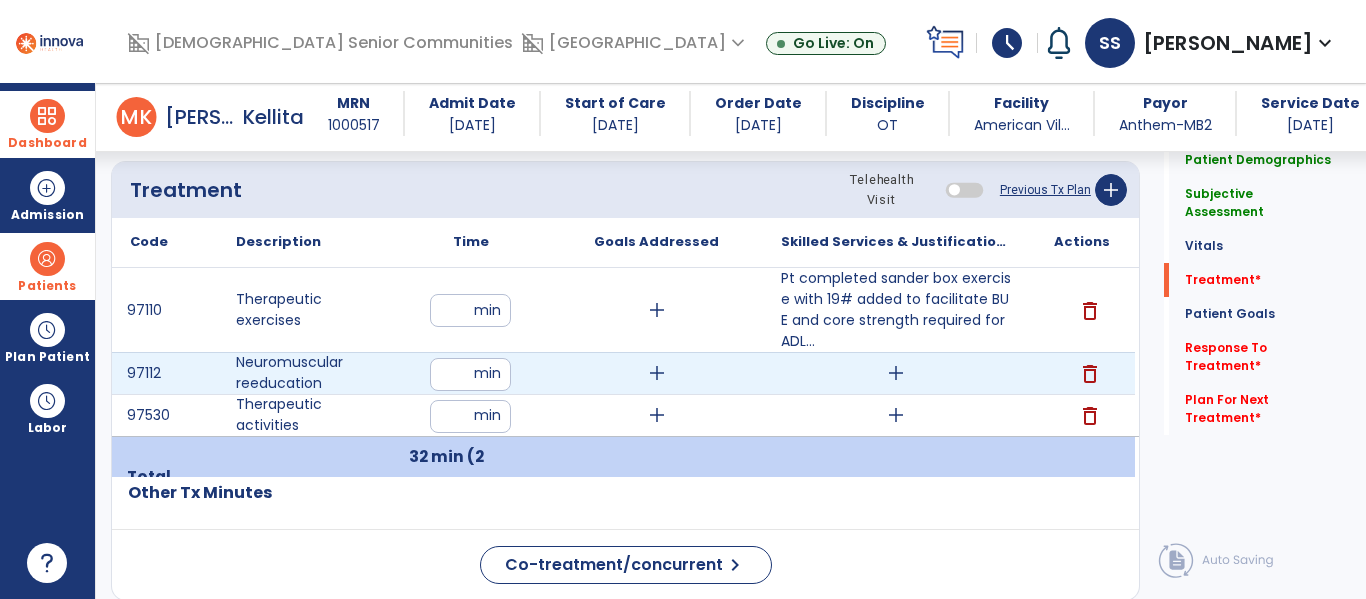 type on "*" 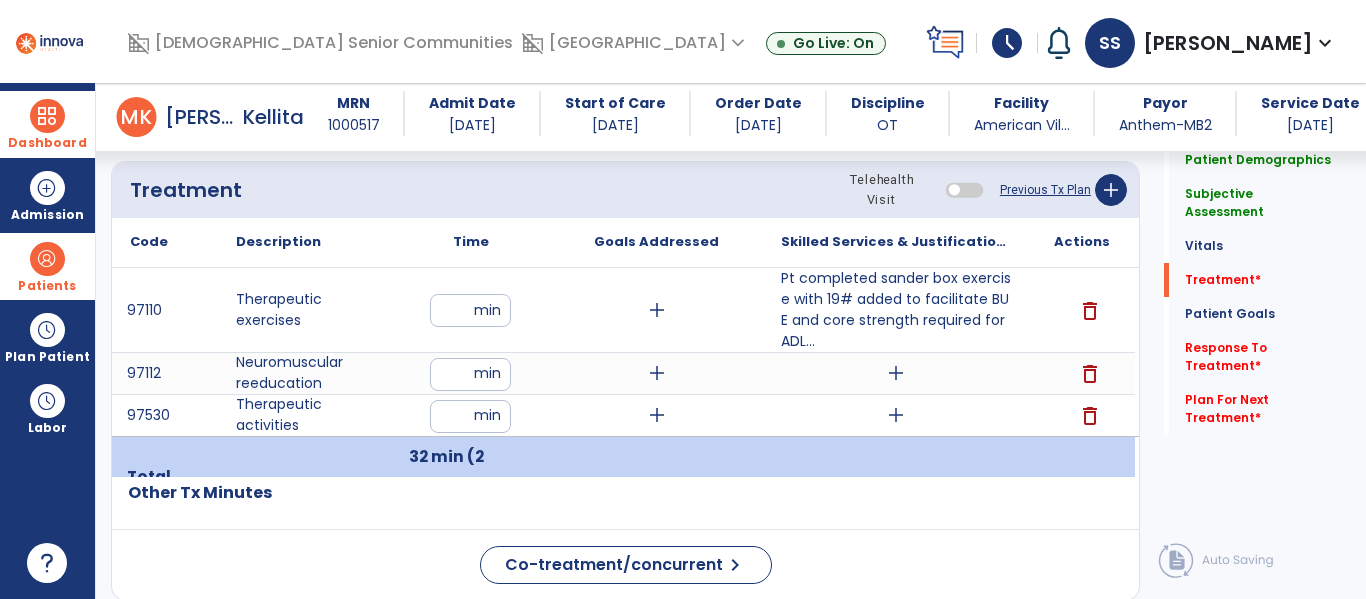 click on "Treatment Telehealth Visit  Previous Tx Plan   add" 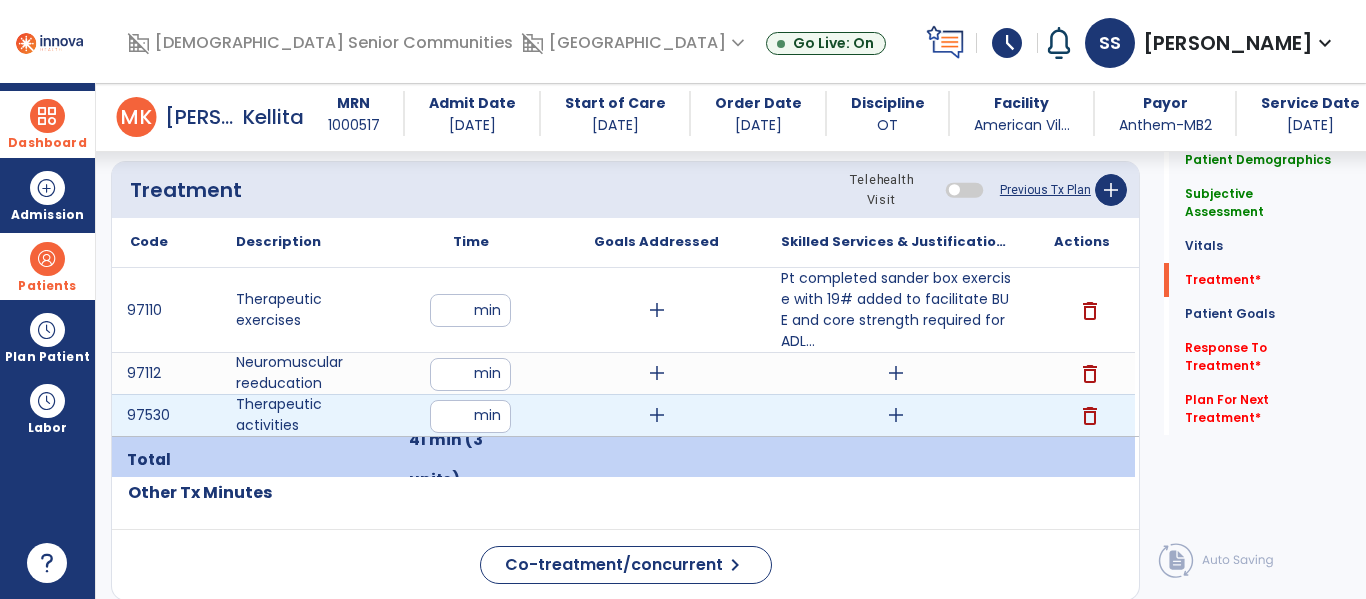 click on "add" at bounding box center (896, 415) 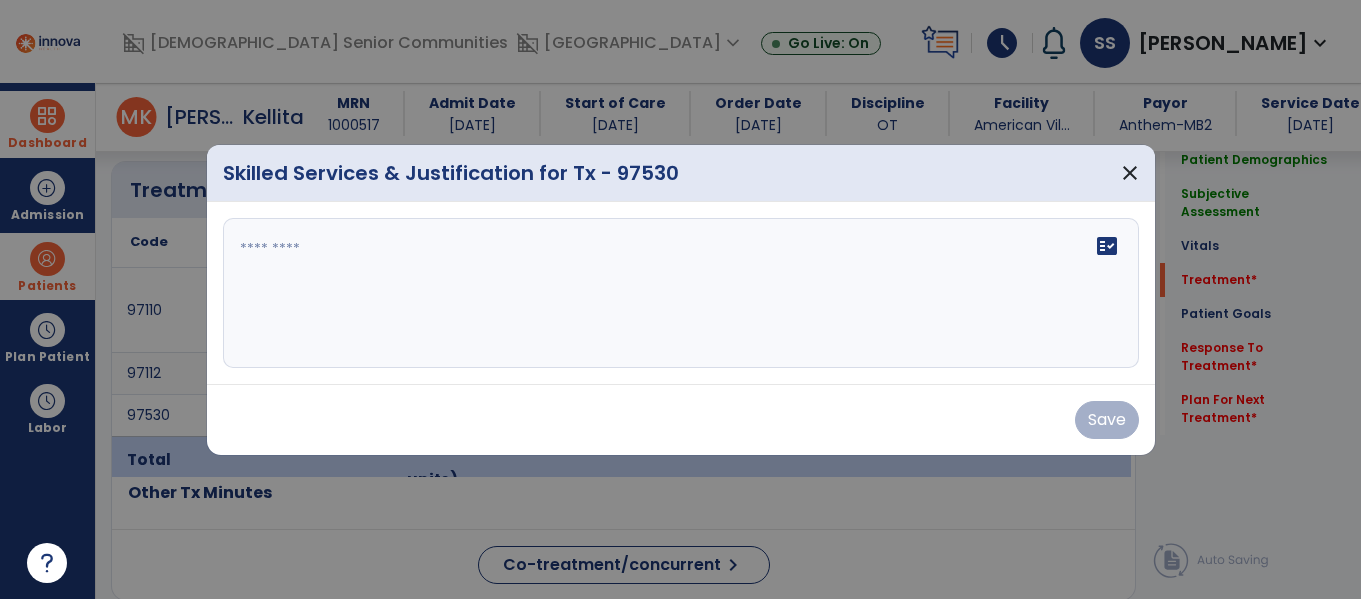 scroll, scrollTop: 1198, scrollLeft: 0, axis: vertical 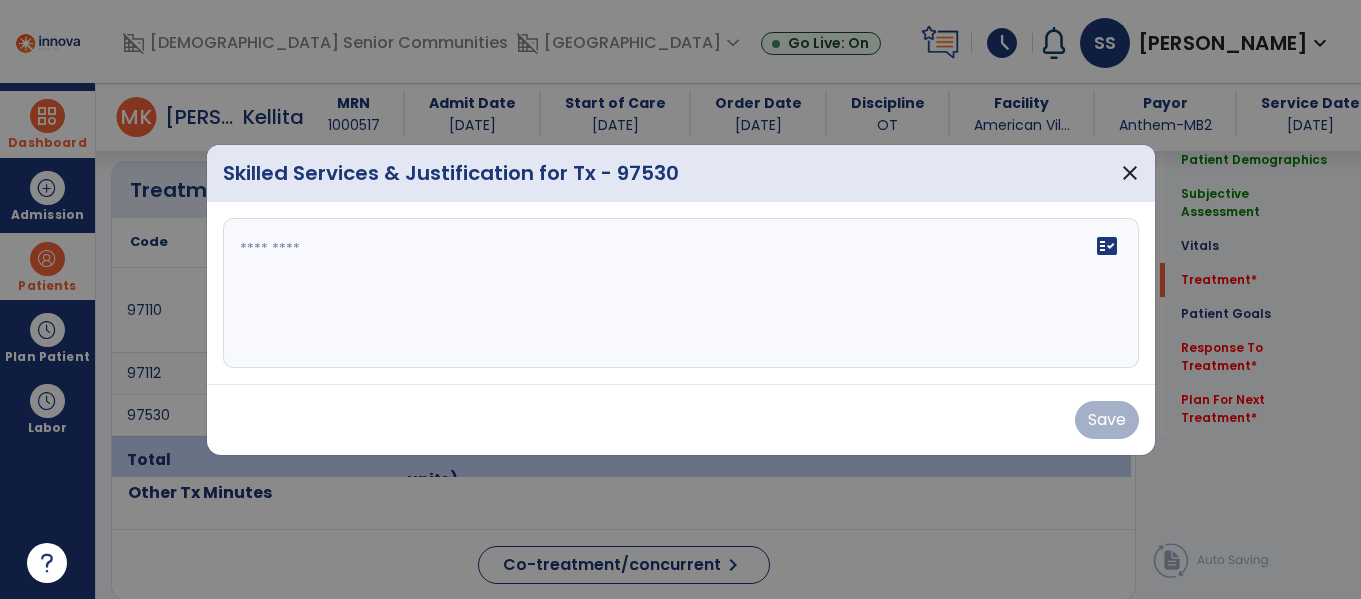 click on "fact_check" at bounding box center (681, 293) 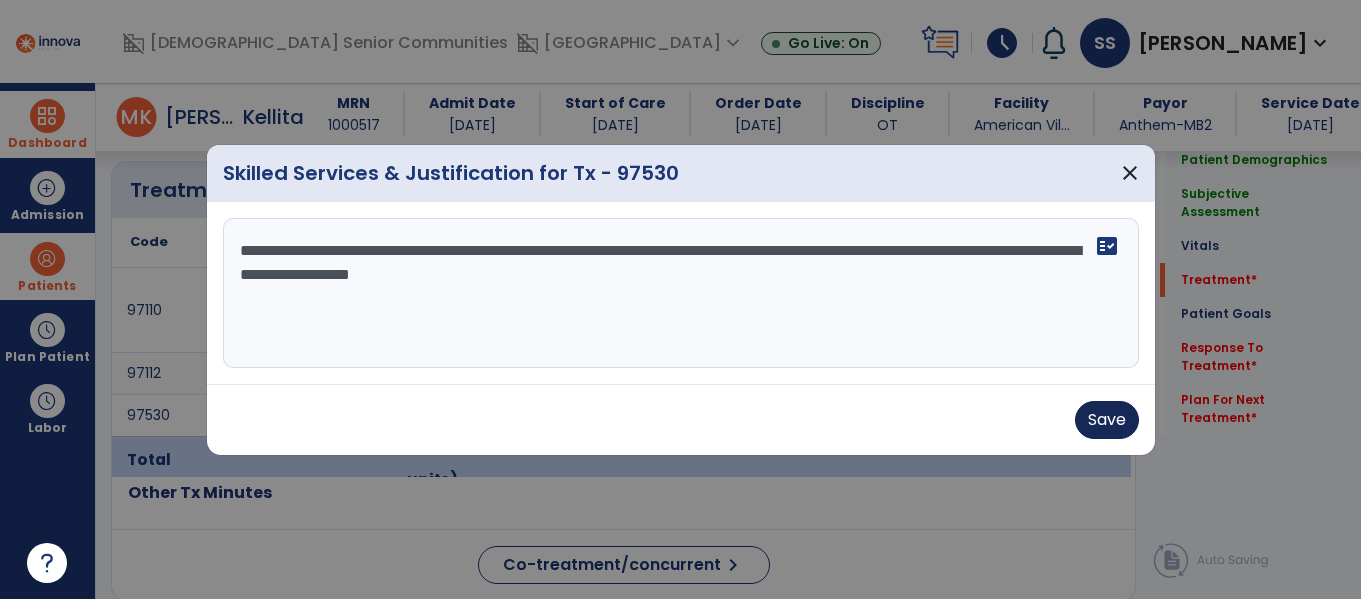 type on "**********" 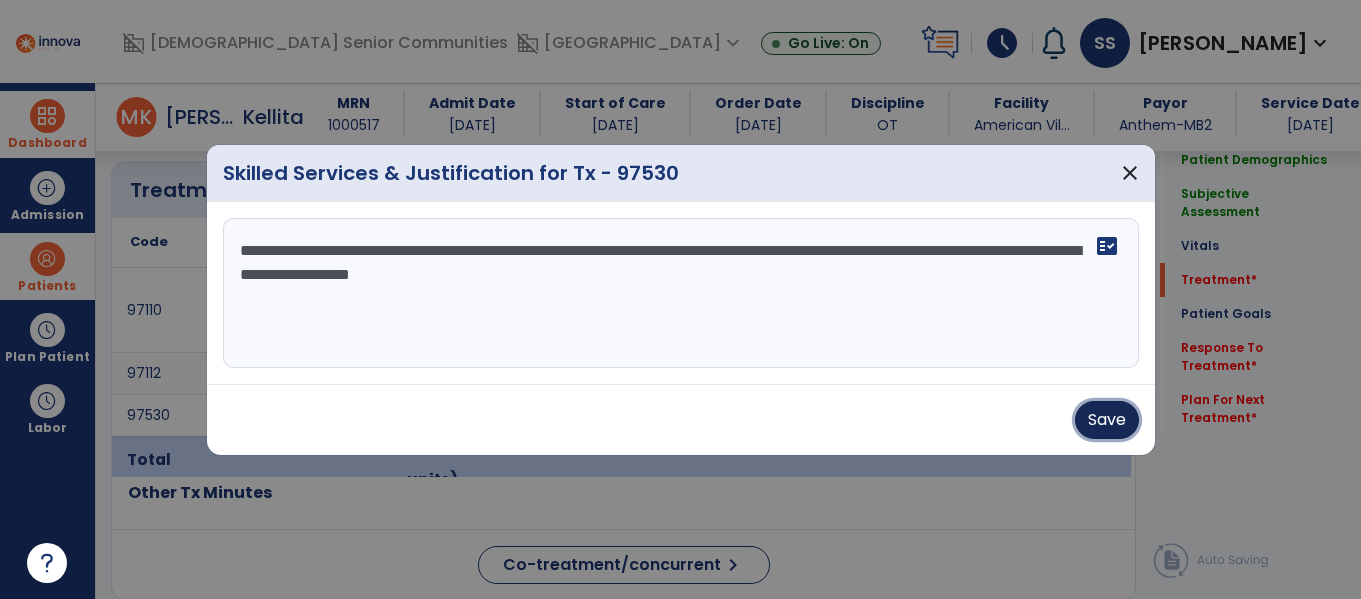 click on "Save" at bounding box center [1107, 420] 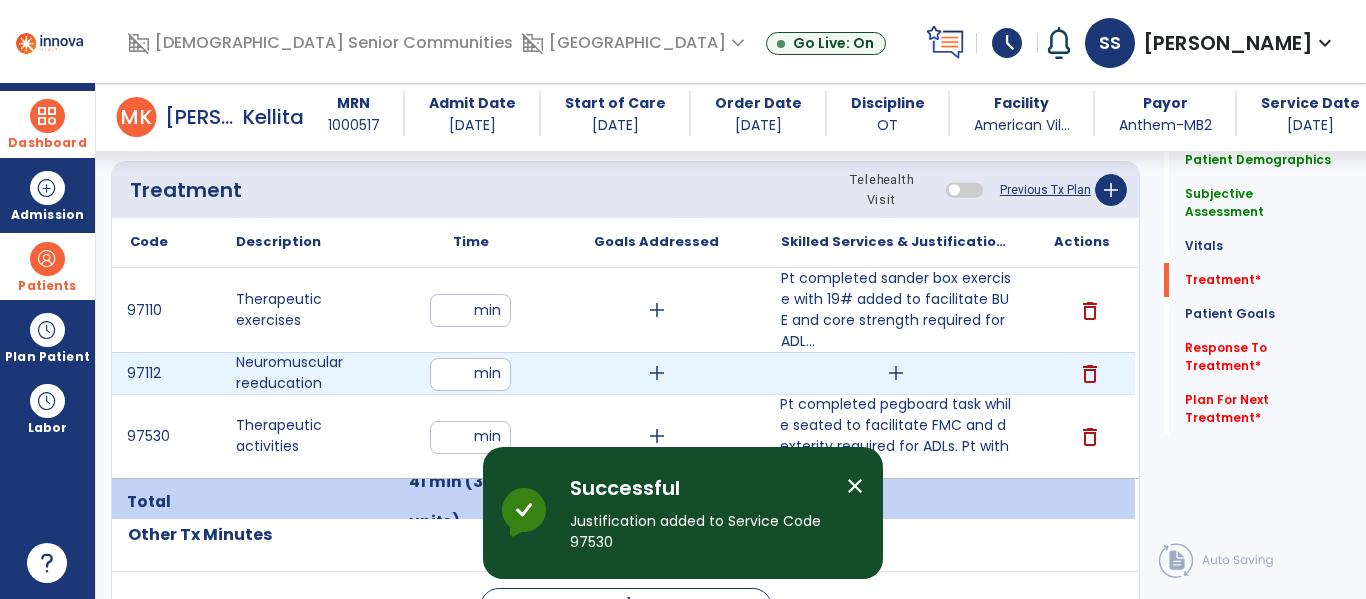 click on "add" at bounding box center (896, 373) 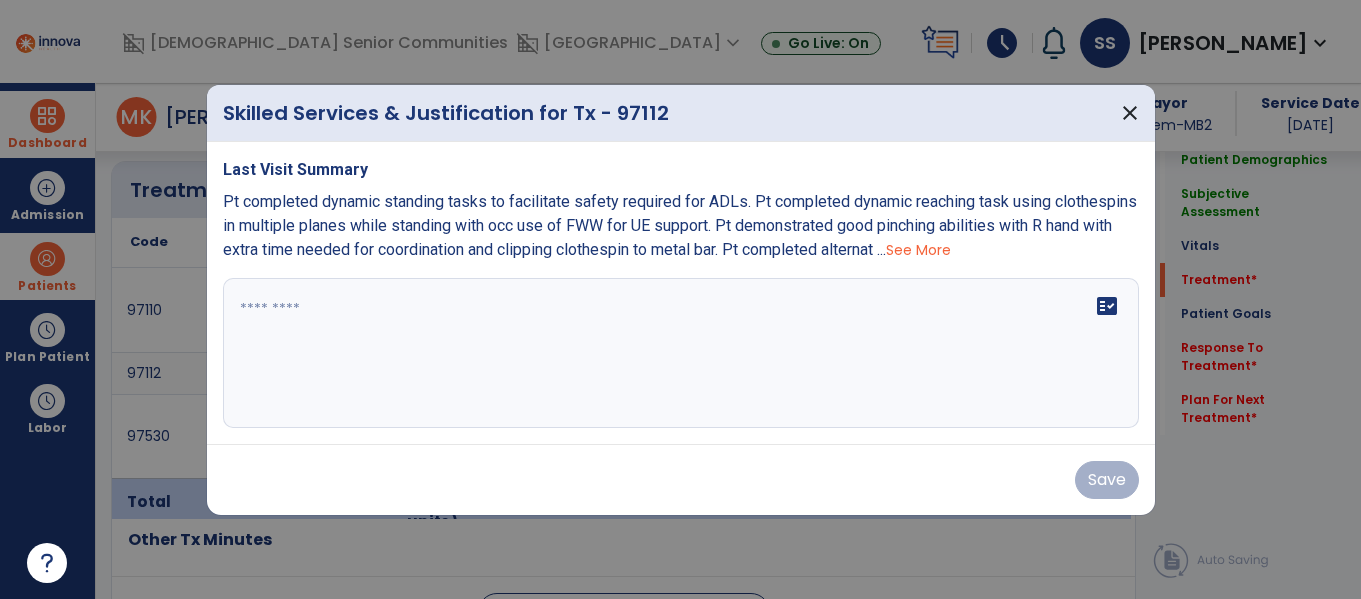 scroll, scrollTop: 1198, scrollLeft: 0, axis: vertical 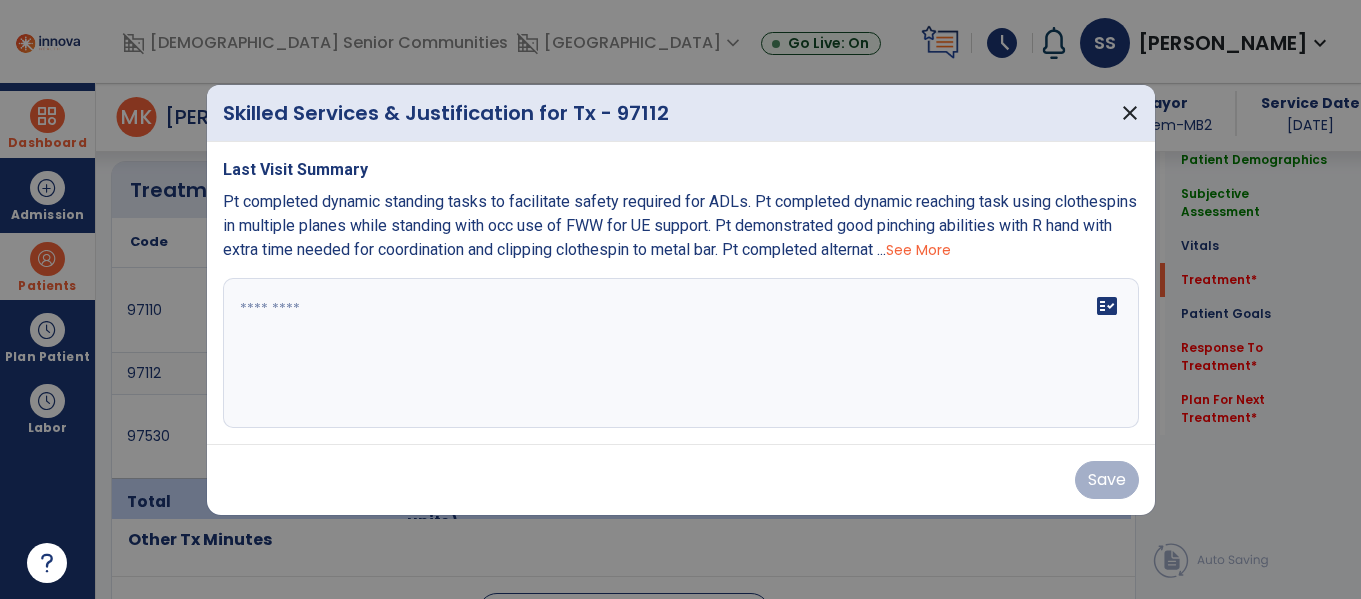 click at bounding box center (681, 353) 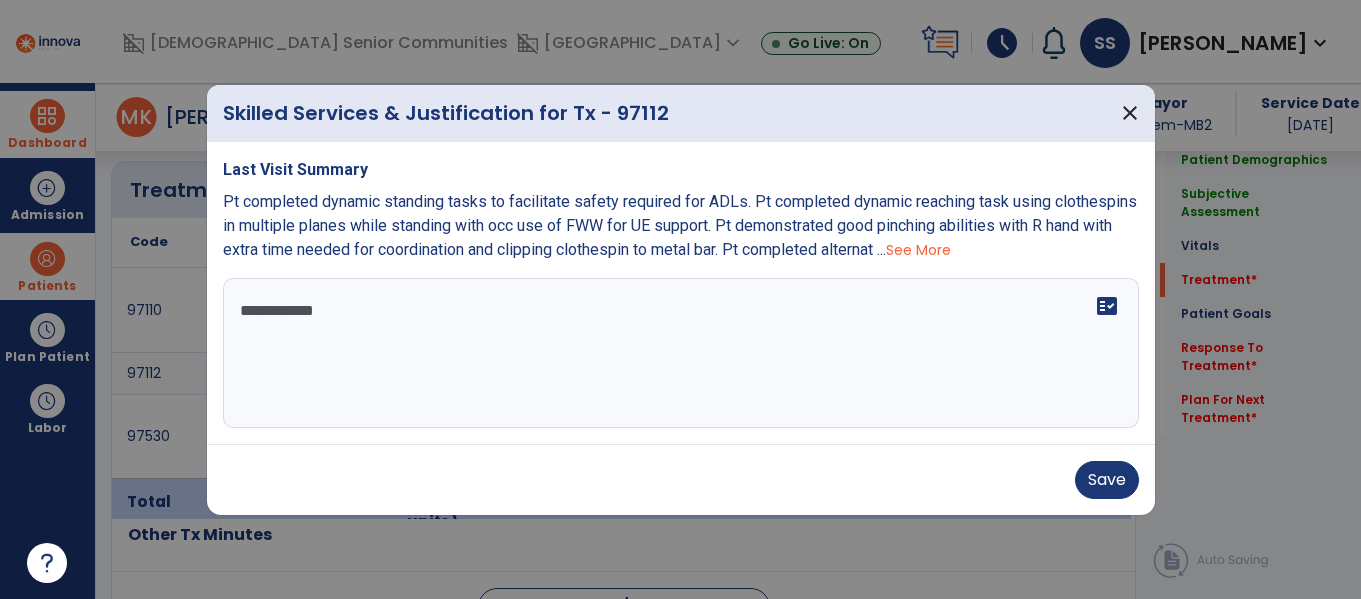 type on "**********" 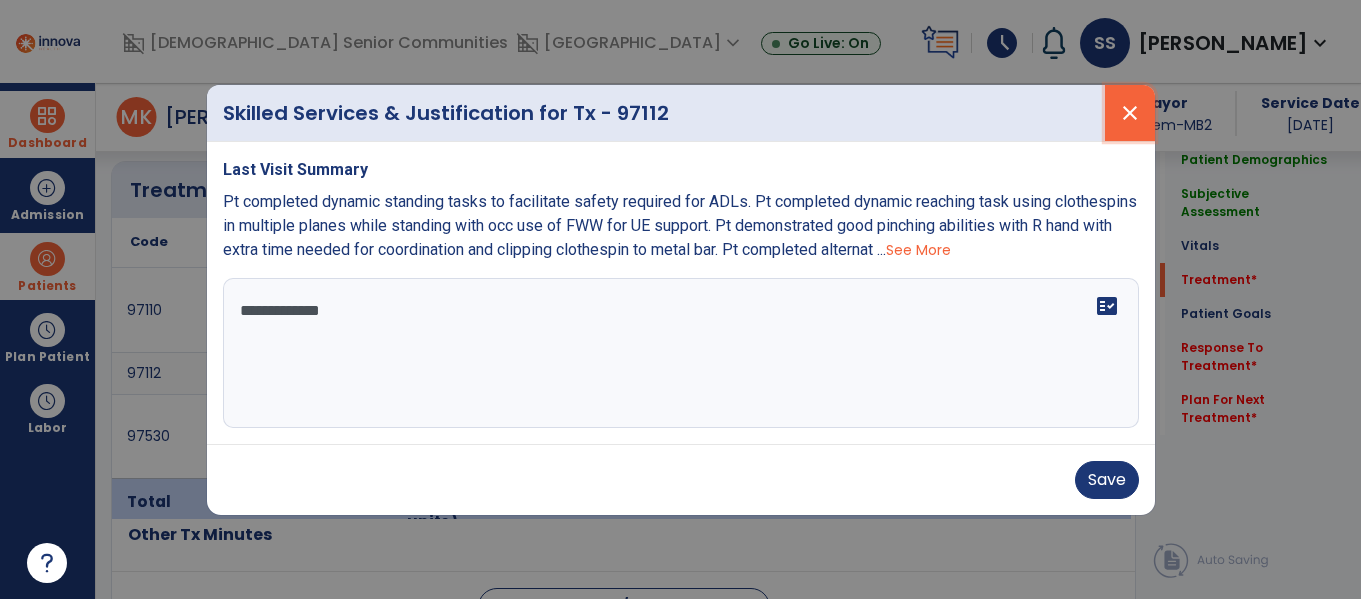 click on "close" at bounding box center (1130, 113) 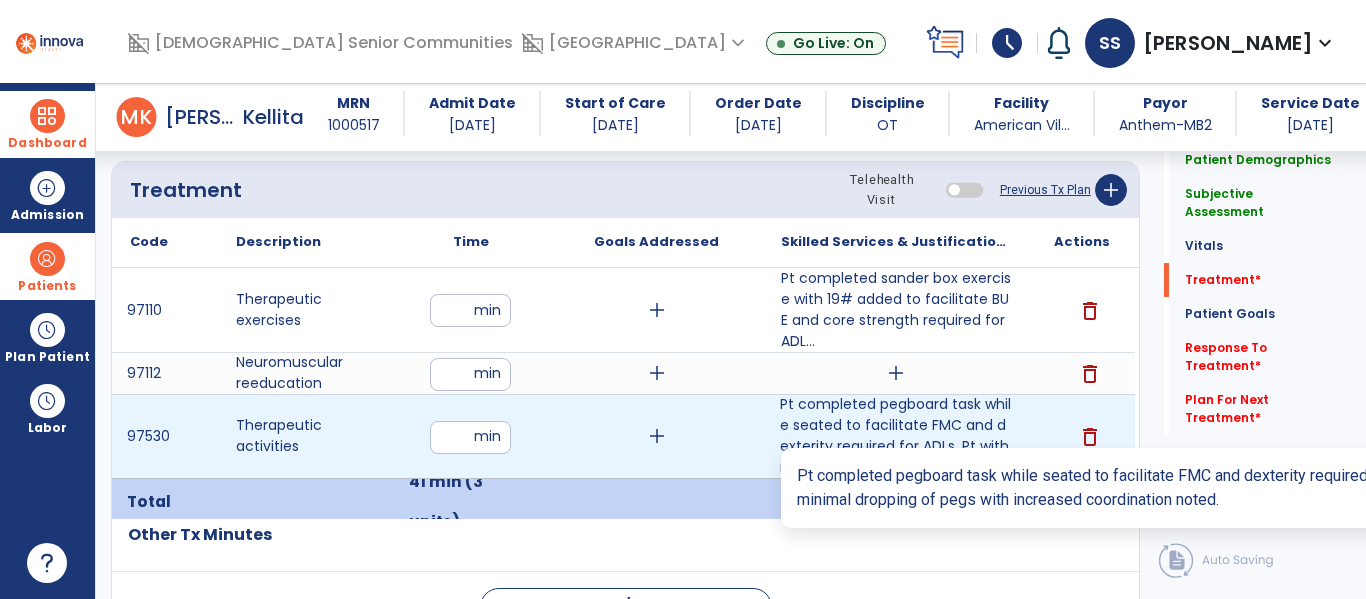 click on "Pt completed pegboard task while seated to facilitate FMC and dexterity required for ADLs. Pt with m..." at bounding box center (896, 436) 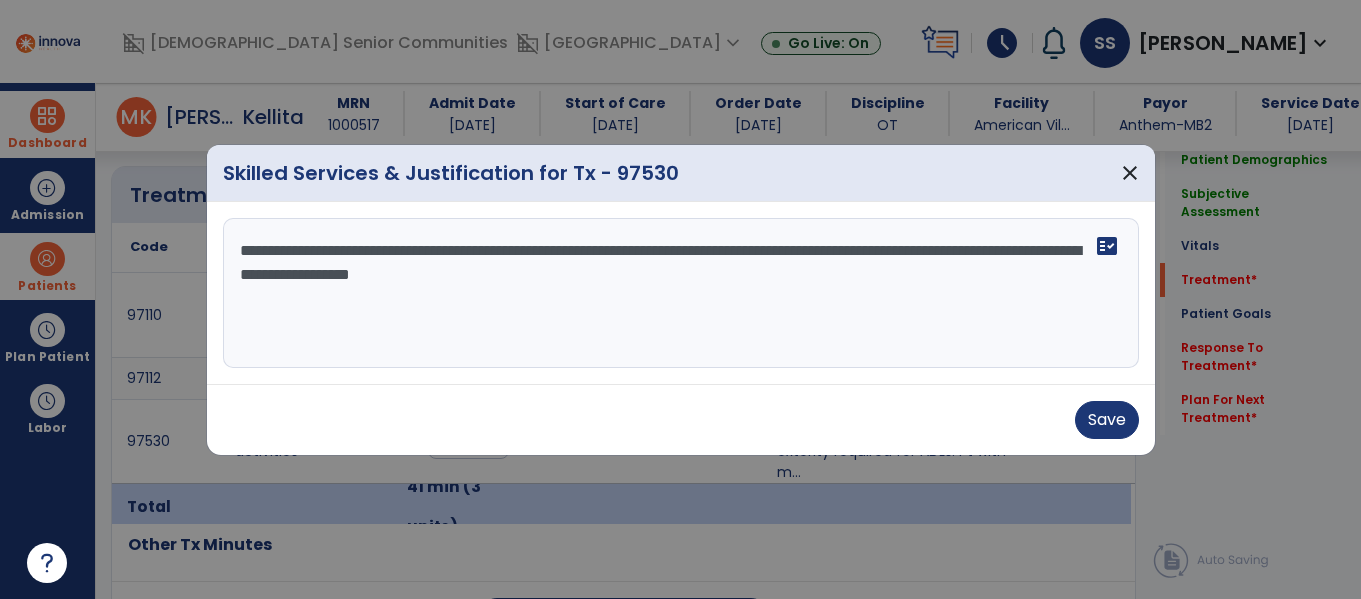 scroll, scrollTop: 1198, scrollLeft: 0, axis: vertical 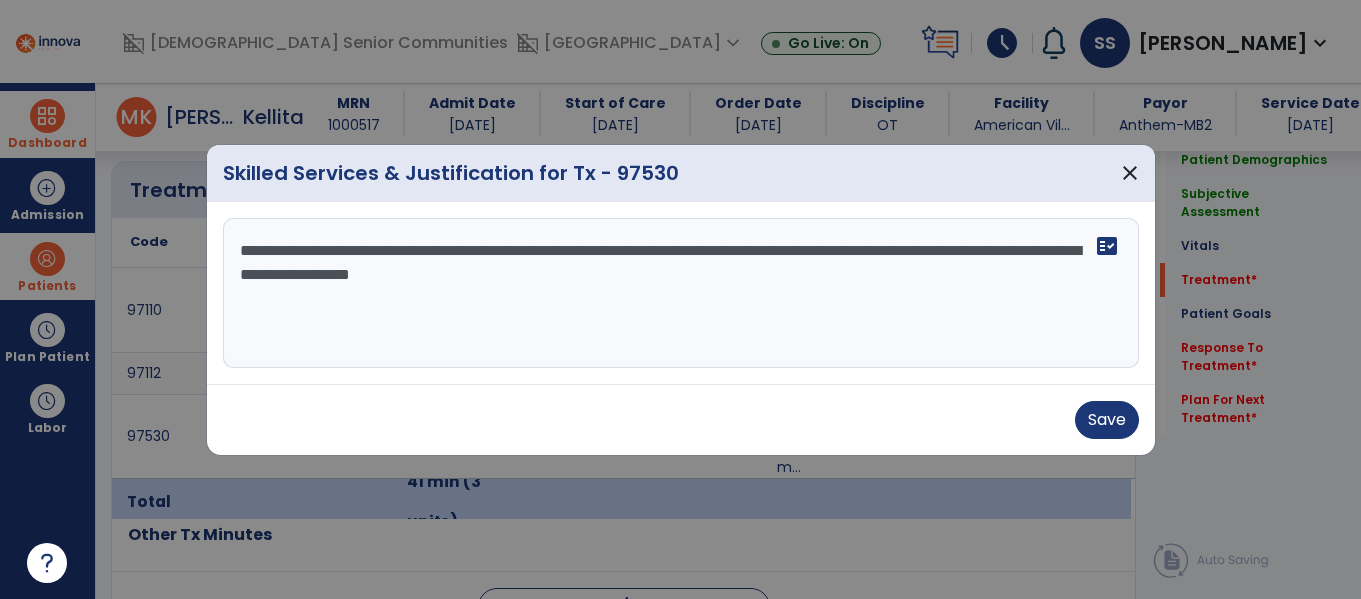 click on "**********" at bounding box center (681, 293) 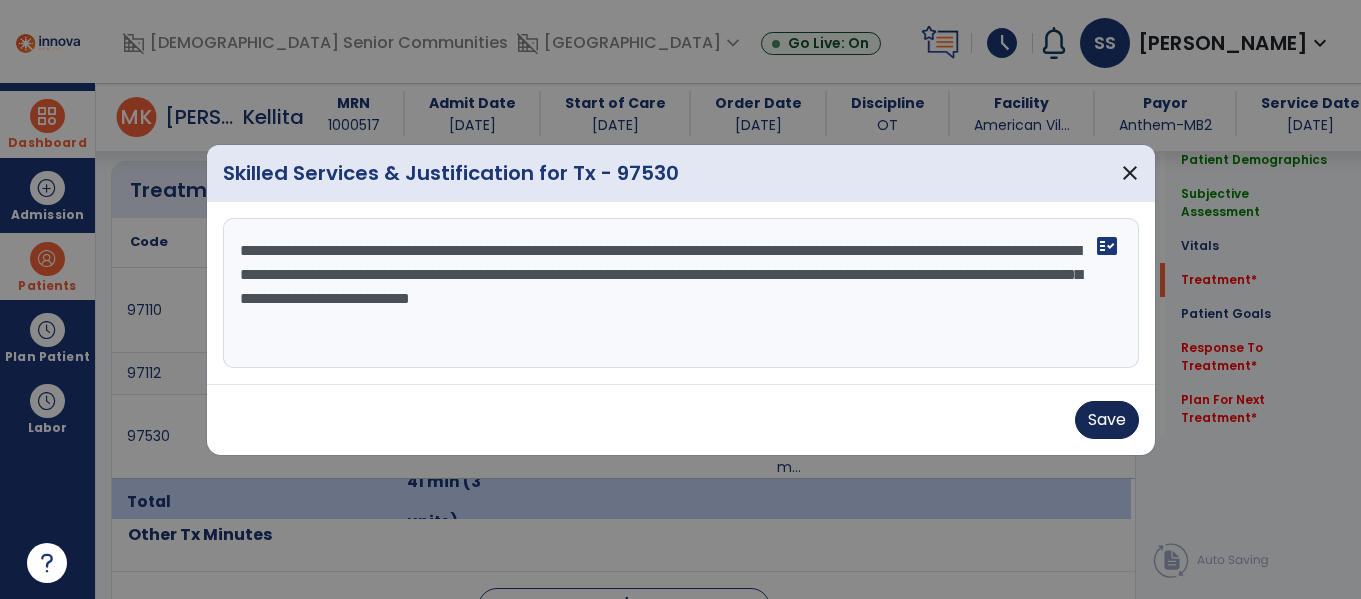 type on "**********" 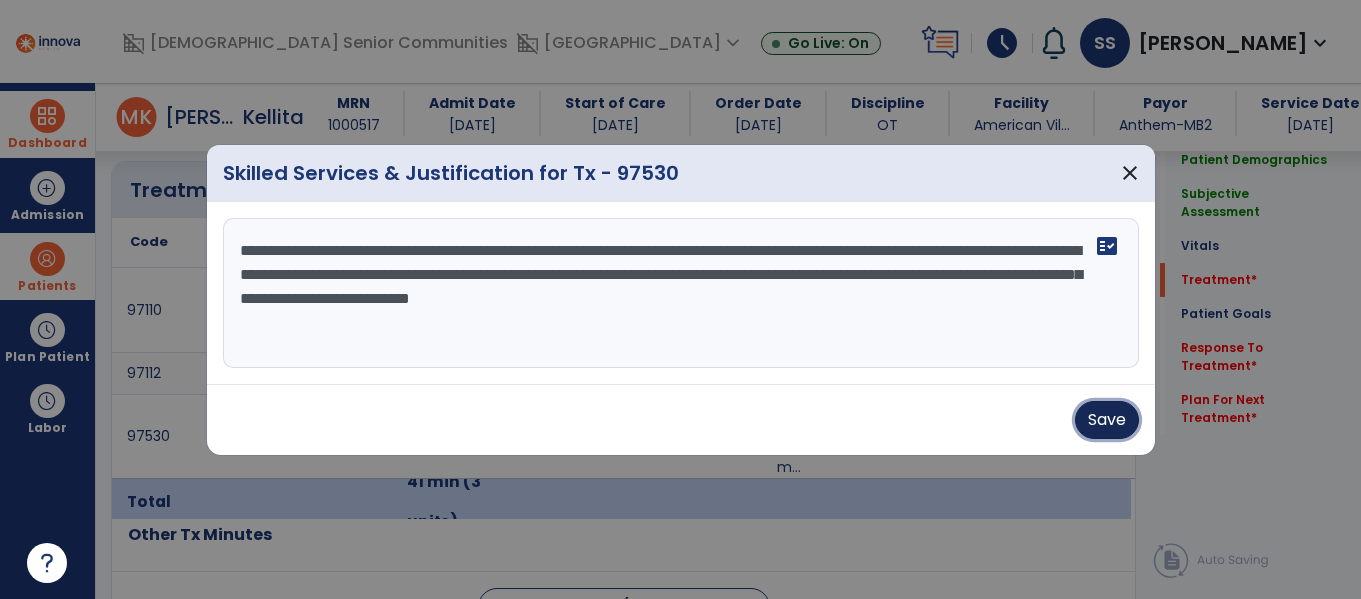 click on "Save" at bounding box center (1107, 420) 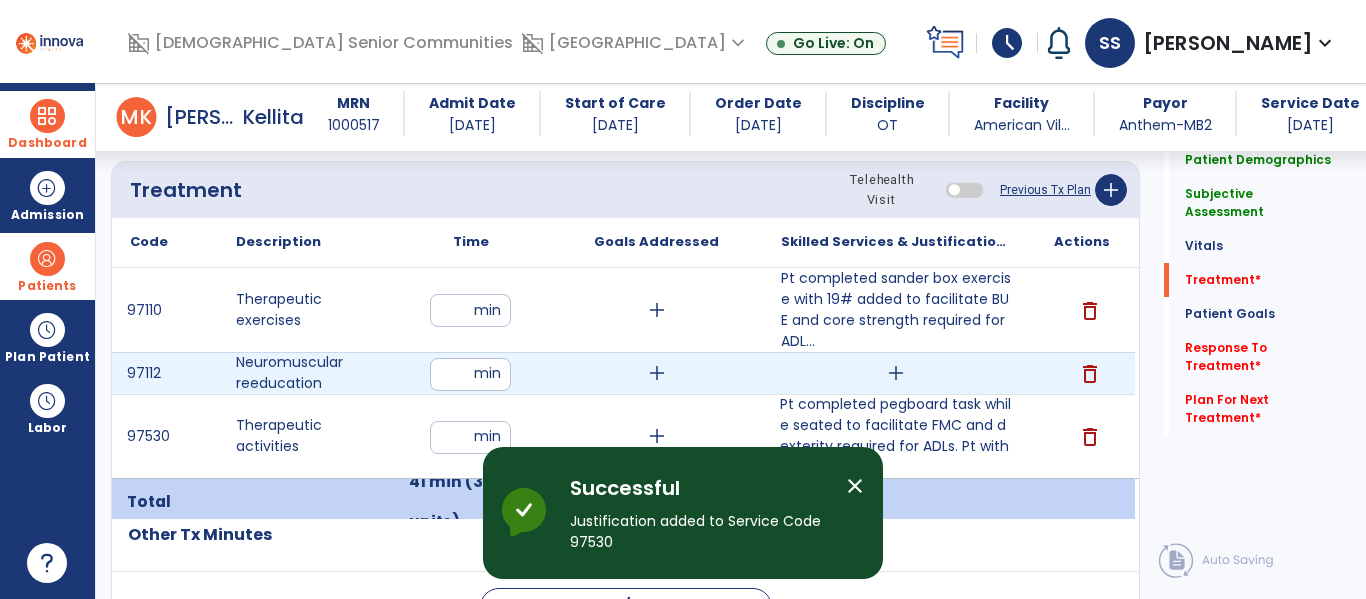 click on "add" at bounding box center (896, 373) 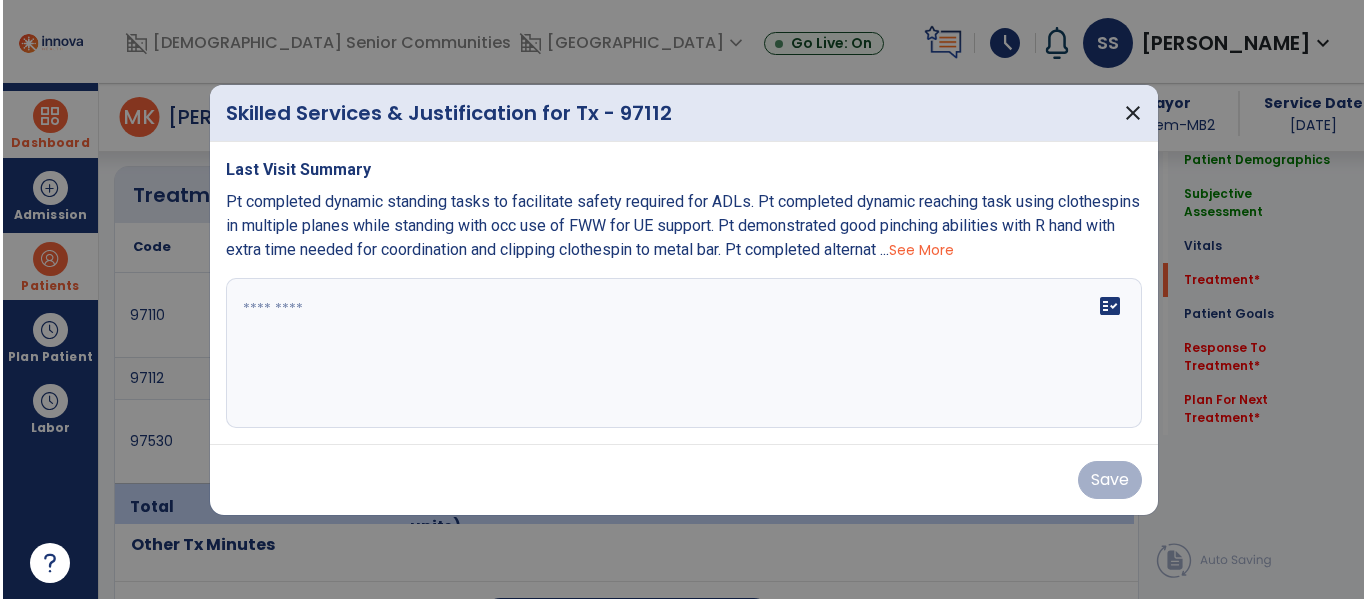 scroll, scrollTop: 1198, scrollLeft: 0, axis: vertical 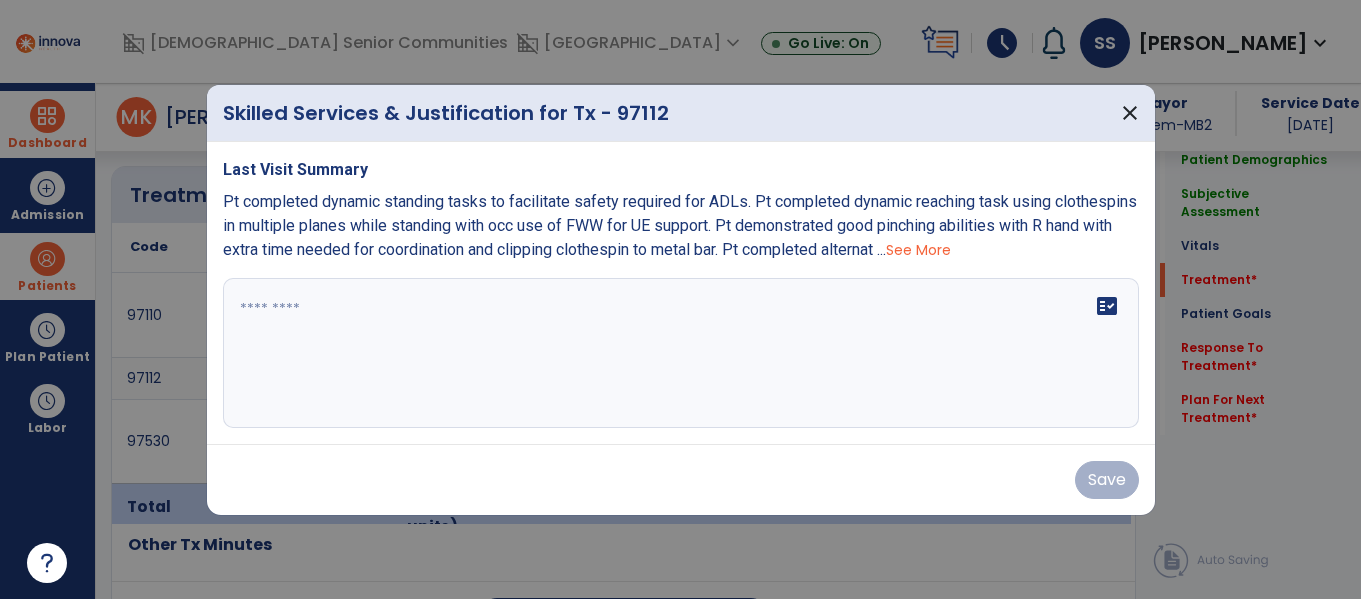 click on "fact_check" at bounding box center (681, 353) 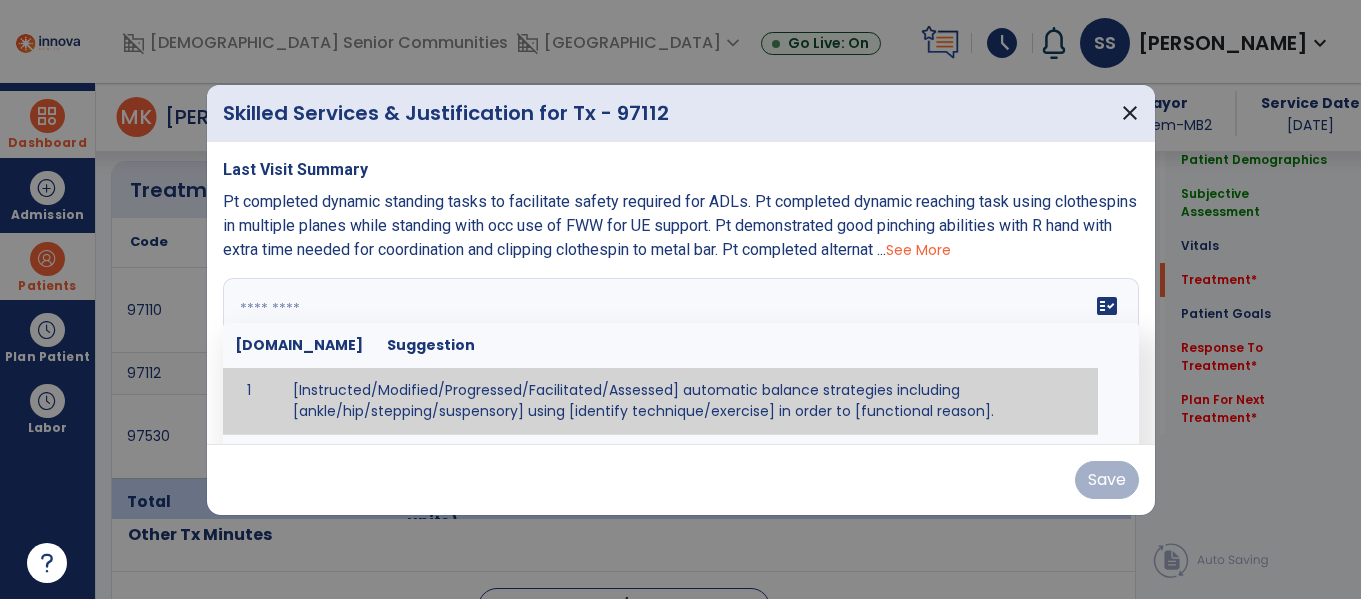 click on "See More" at bounding box center (918, 250) 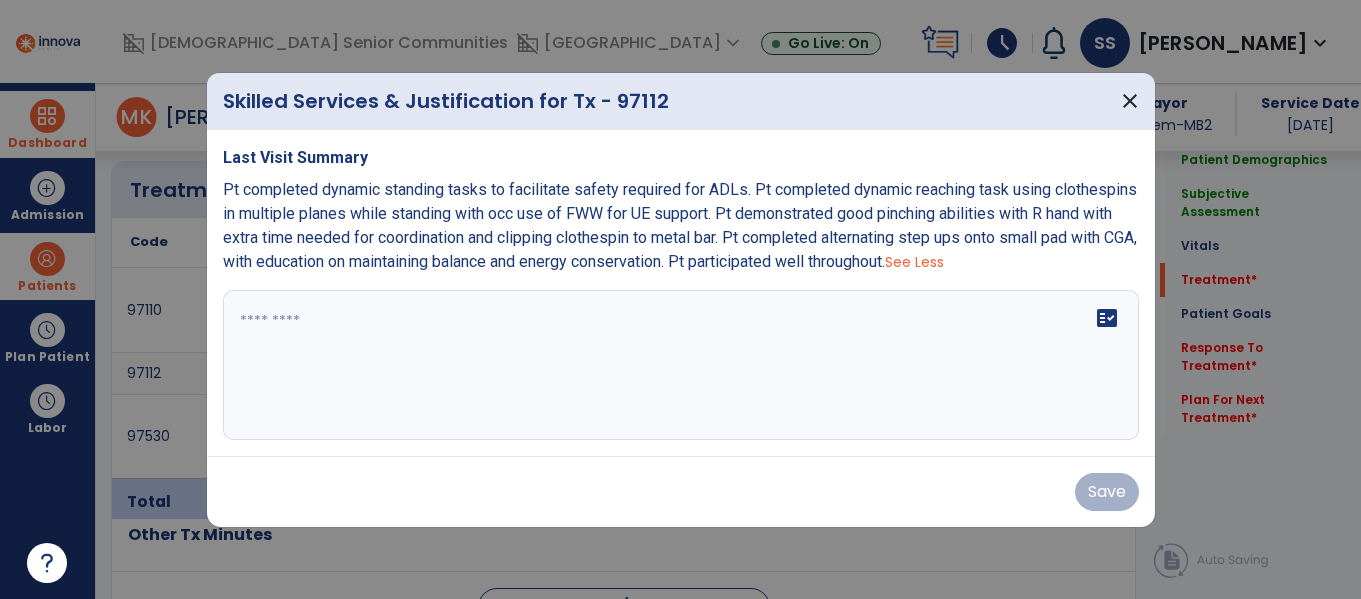 click on "fact_check" at bounding box center [681, 365] 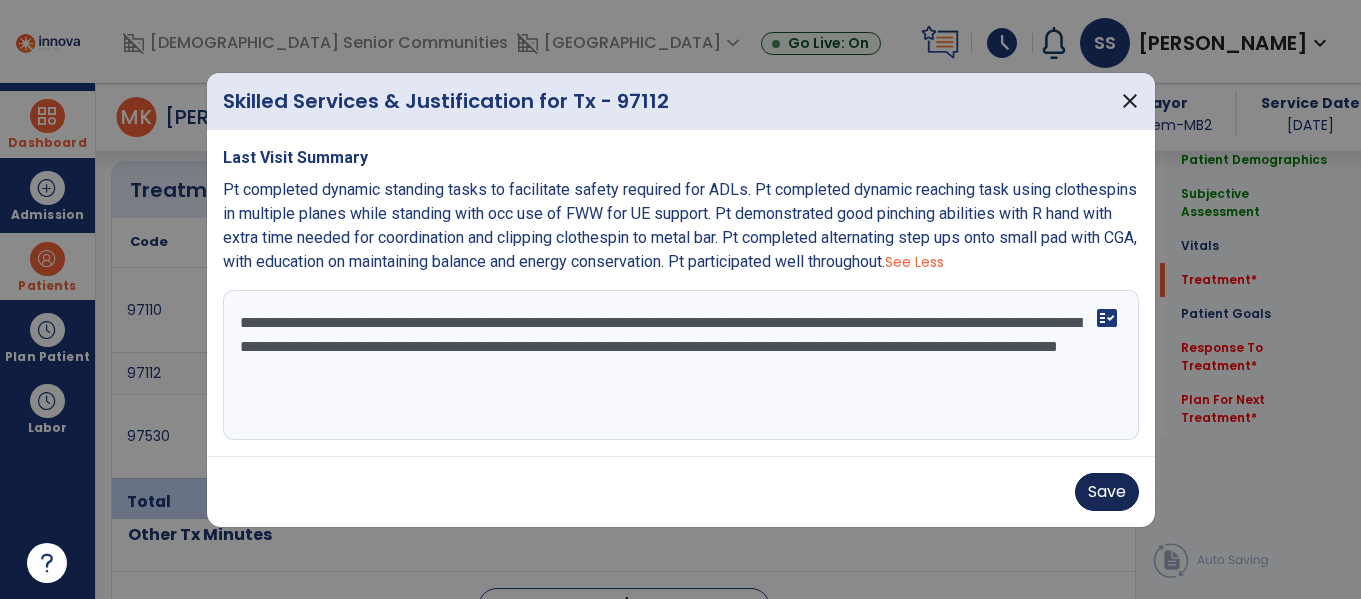 type on "**********" 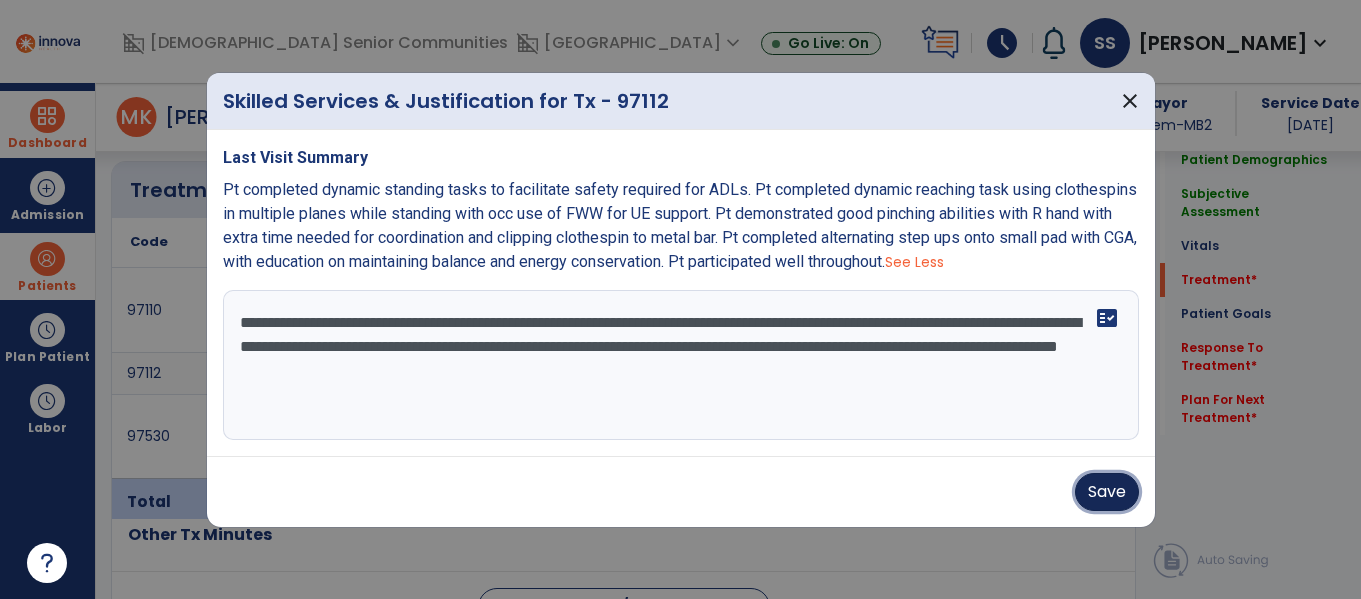 click on "Save" at bounding box center (1107, 492) 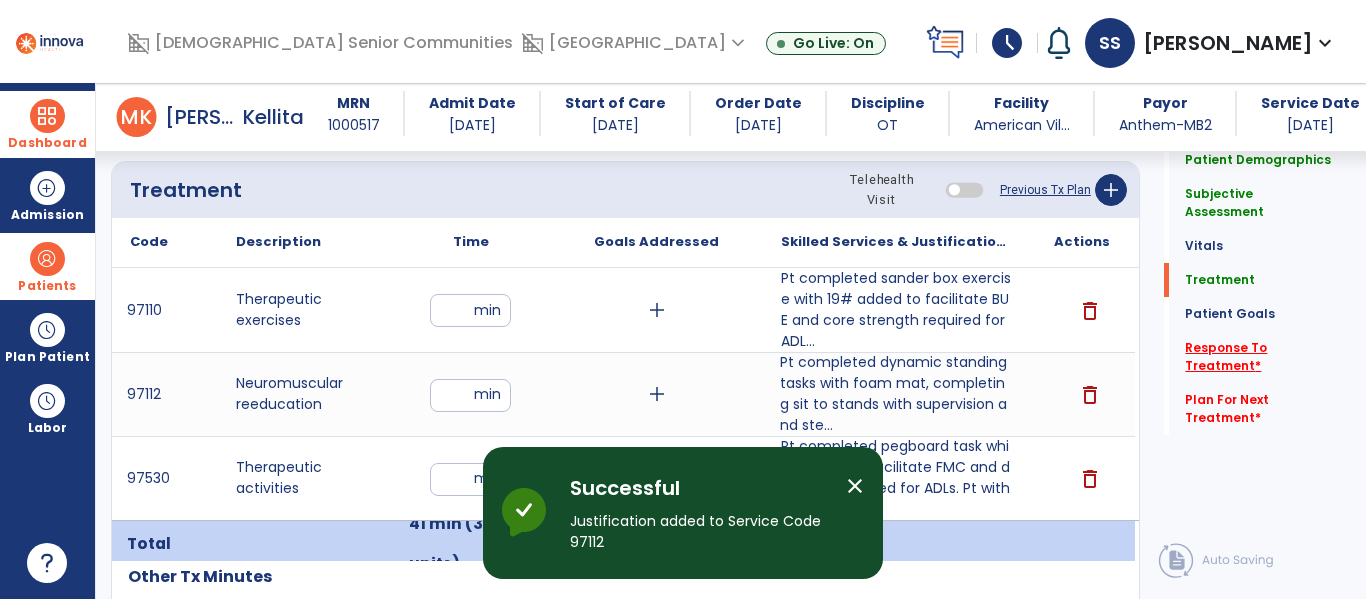 click on "Response To Treatment   *" 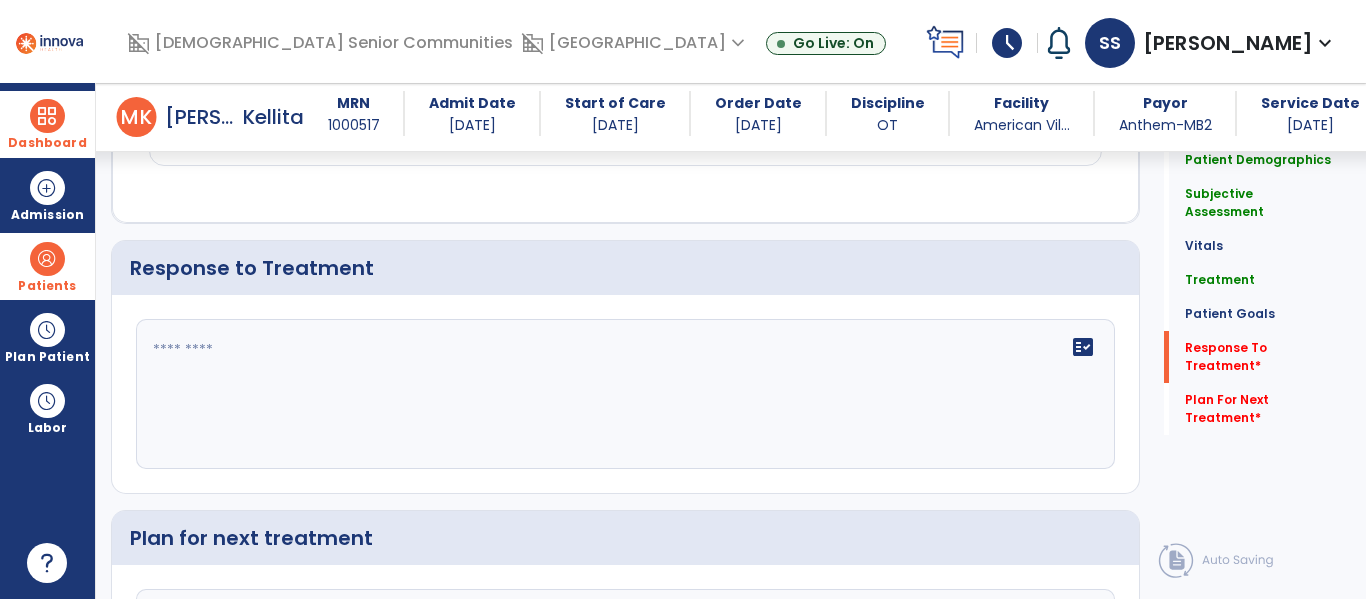 click on "fact_check" 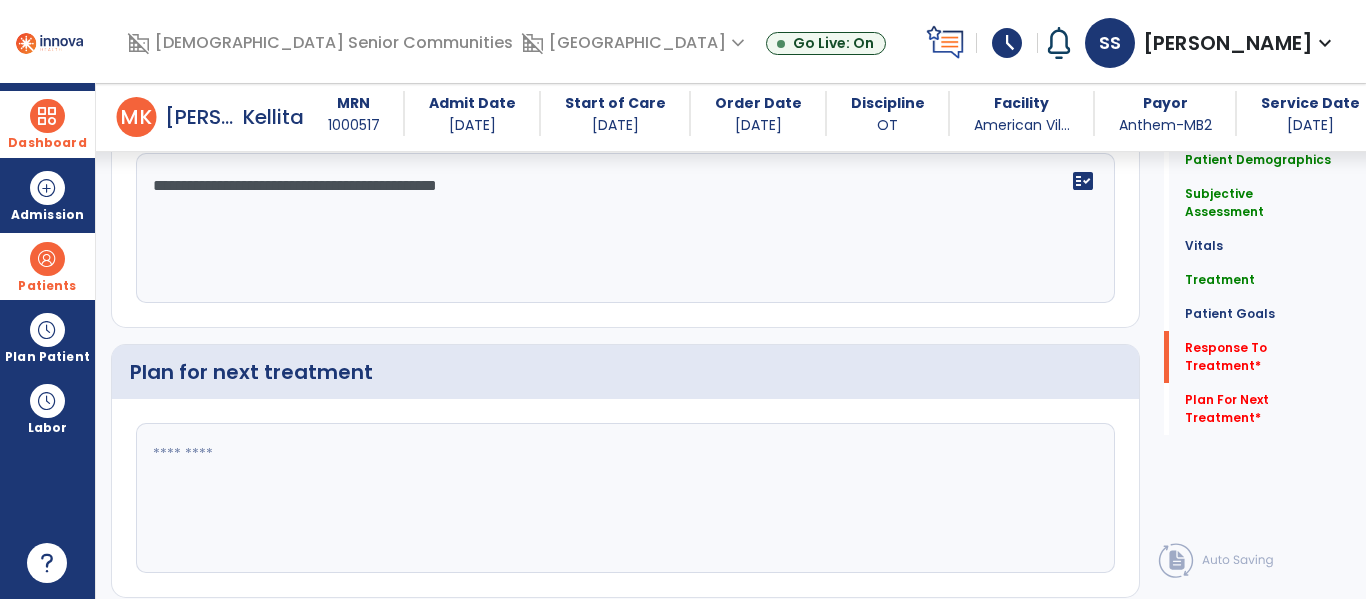 scroll, scrollTop: 2973, scrollLeft: 0, axis: vertical 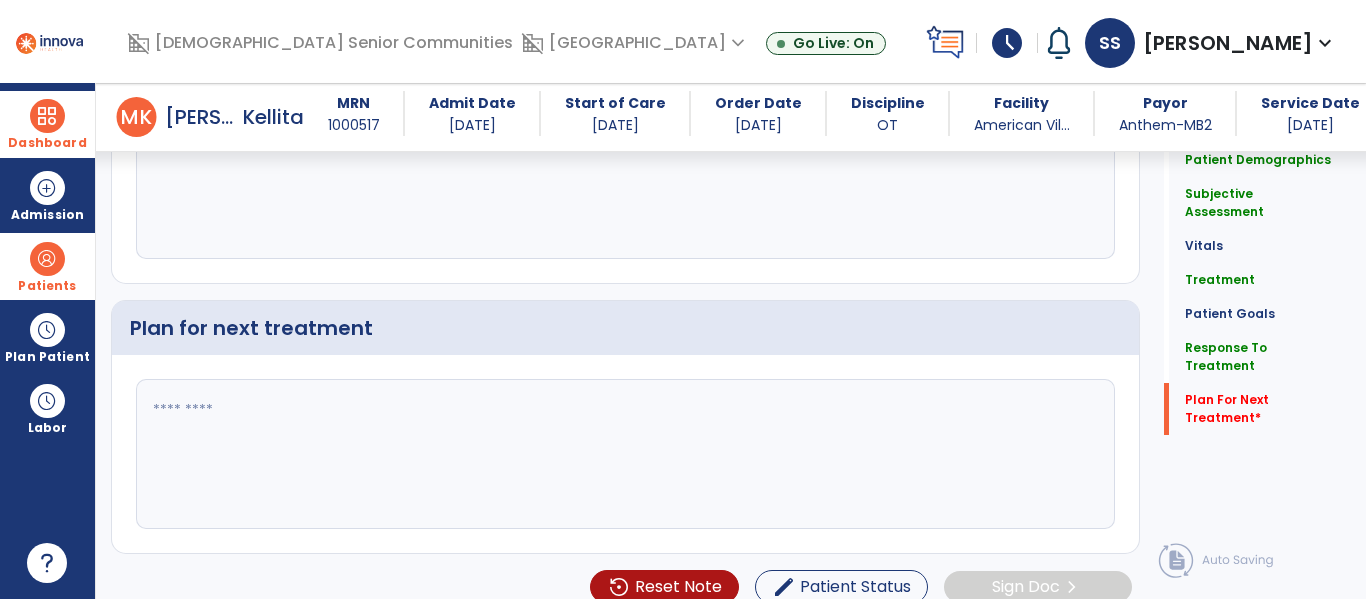 type on "**********" 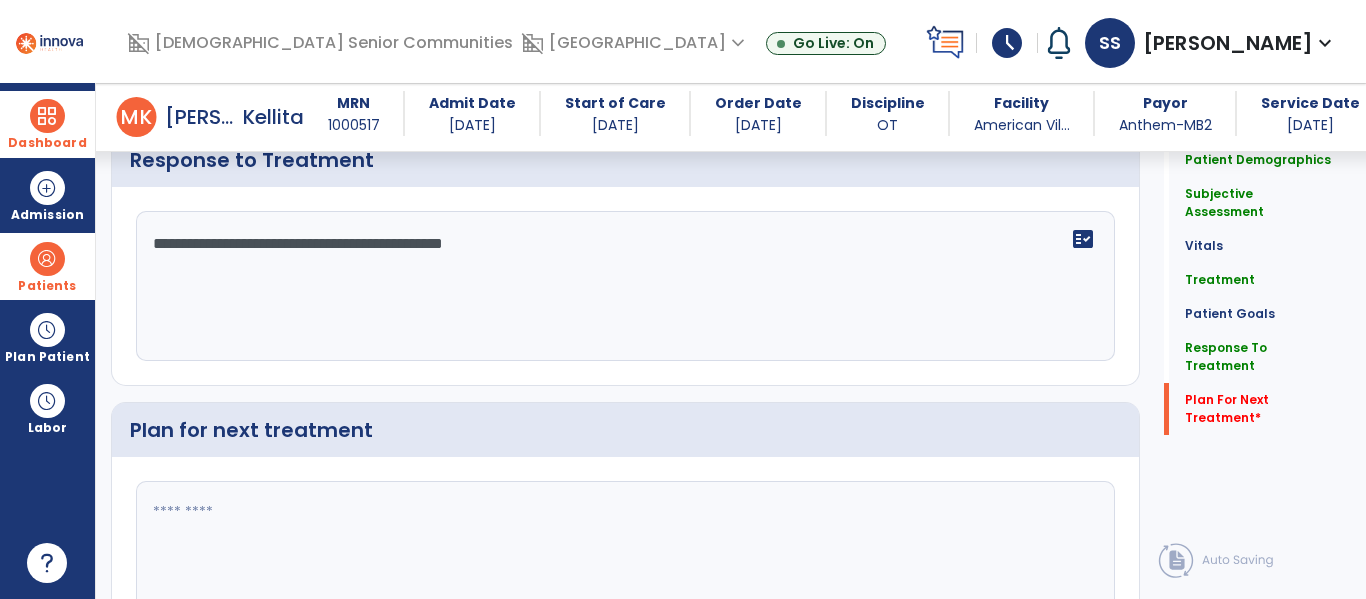 scroll, scrollTop: 2973, scrollLeft: 0, axis: vertical 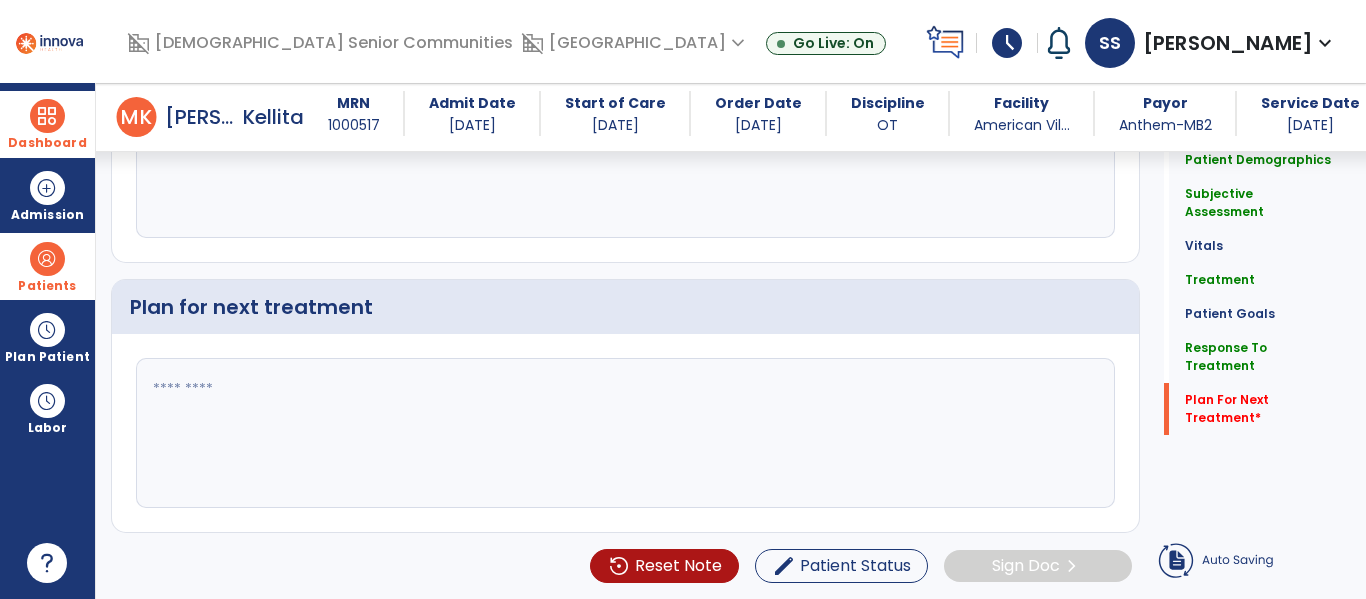 click 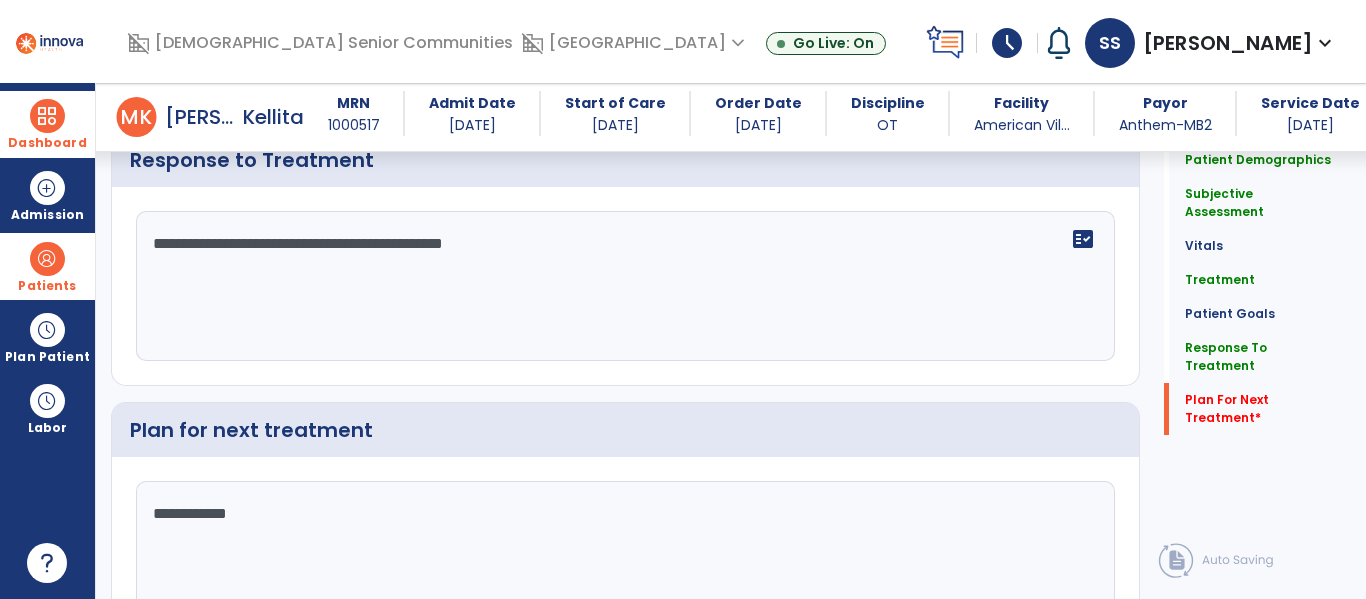 scroll, scrollTop: 2973, scrollLeft: 0, axis: vertical 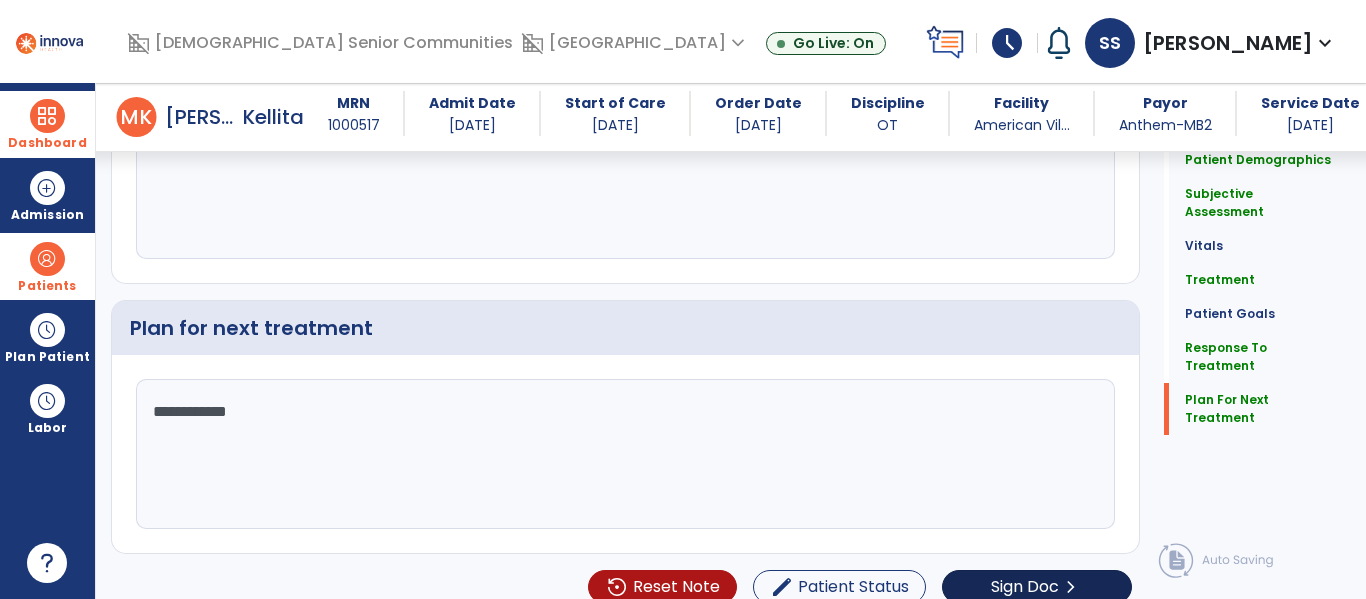 type on "**********" 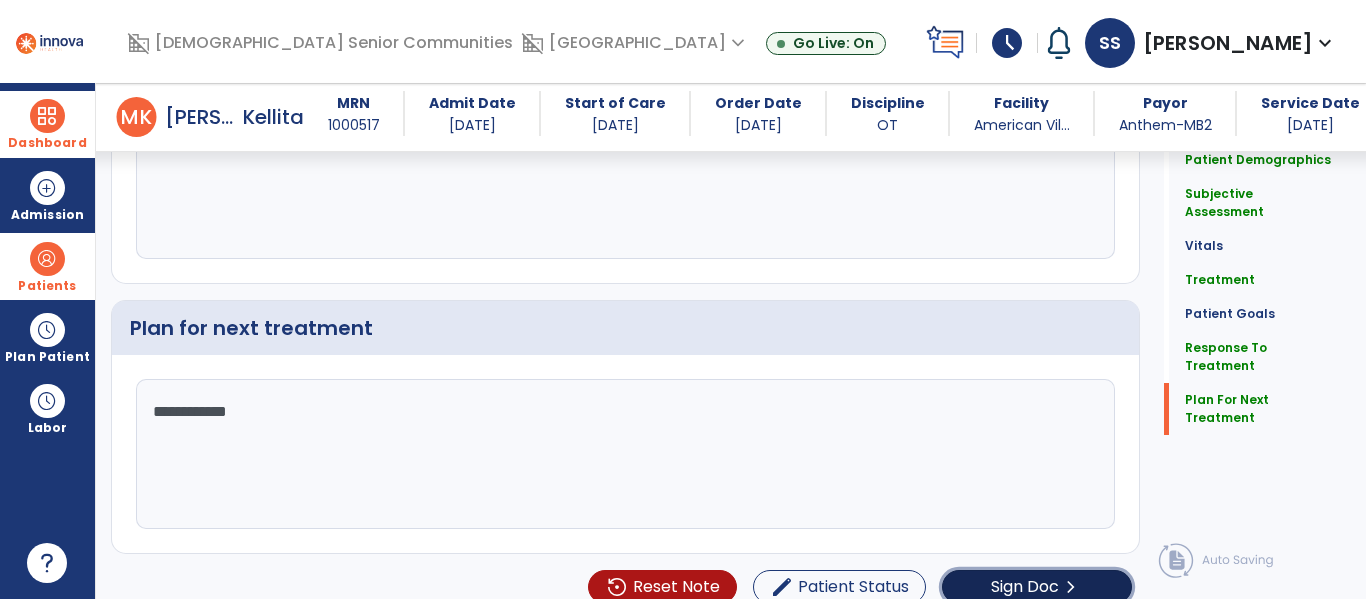 click on "Sign Doc  chevron_right" 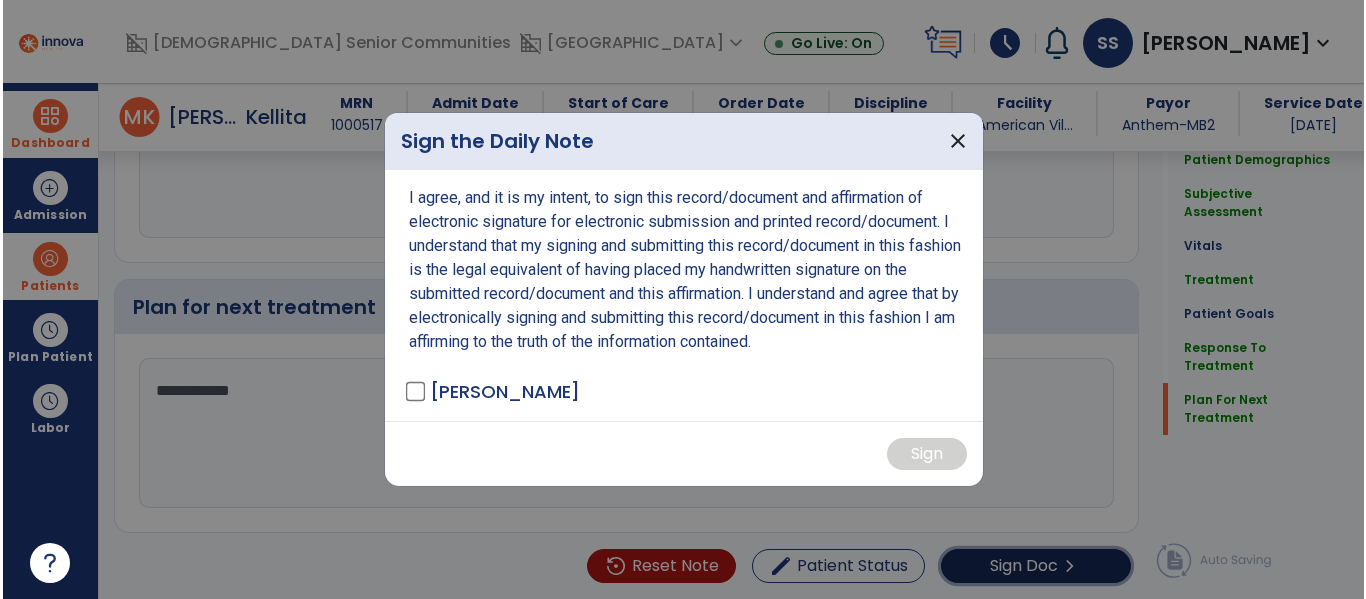 scroll, scrollTop: 2994, scrollLeft: 0, axis: vertical 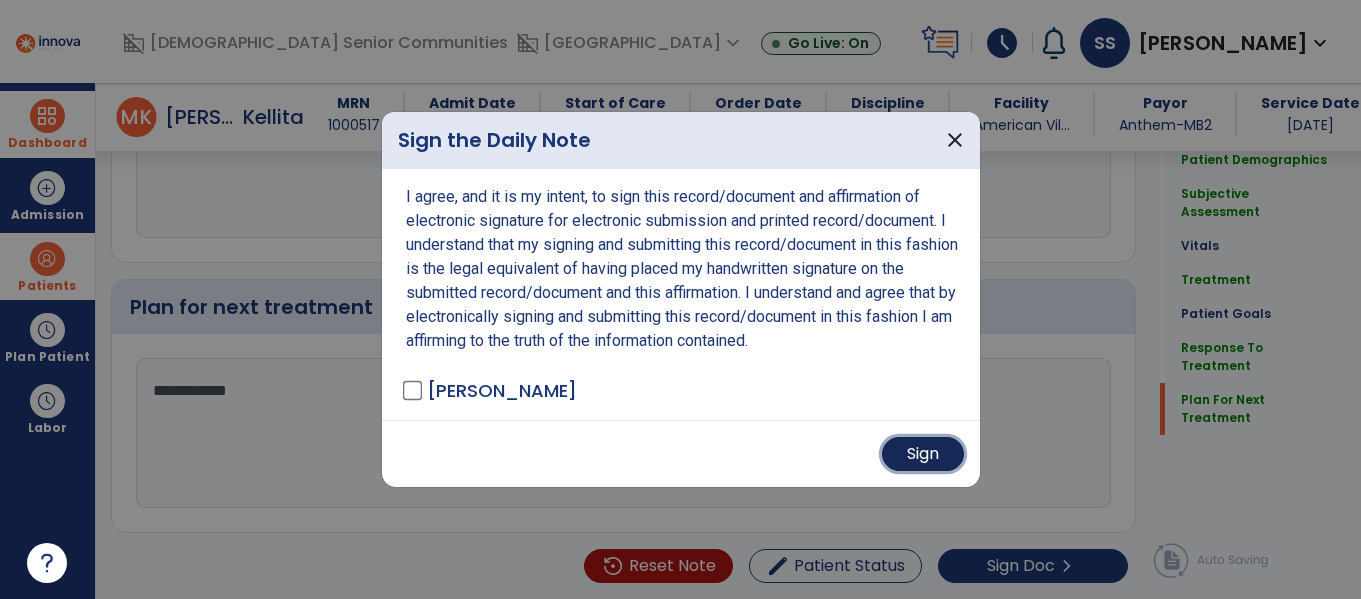 click on "Sign" at bounding box center [923, 454] 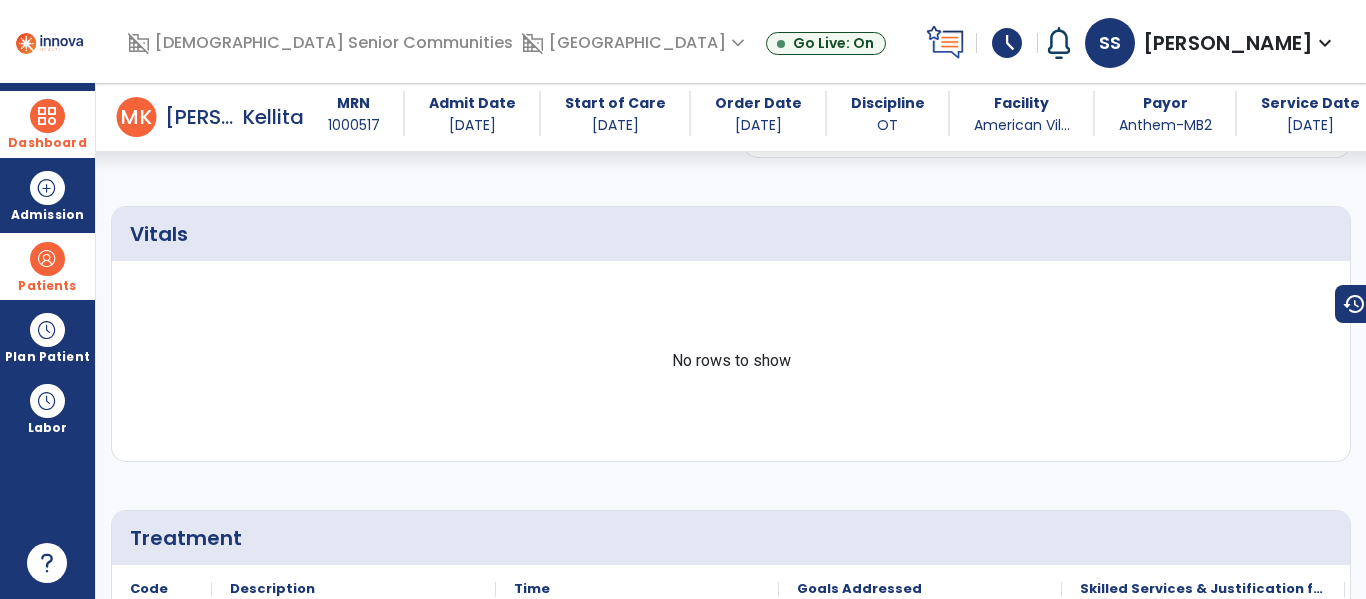 scroll, scrollTop: 0, scrollLeft: 0, axis: both 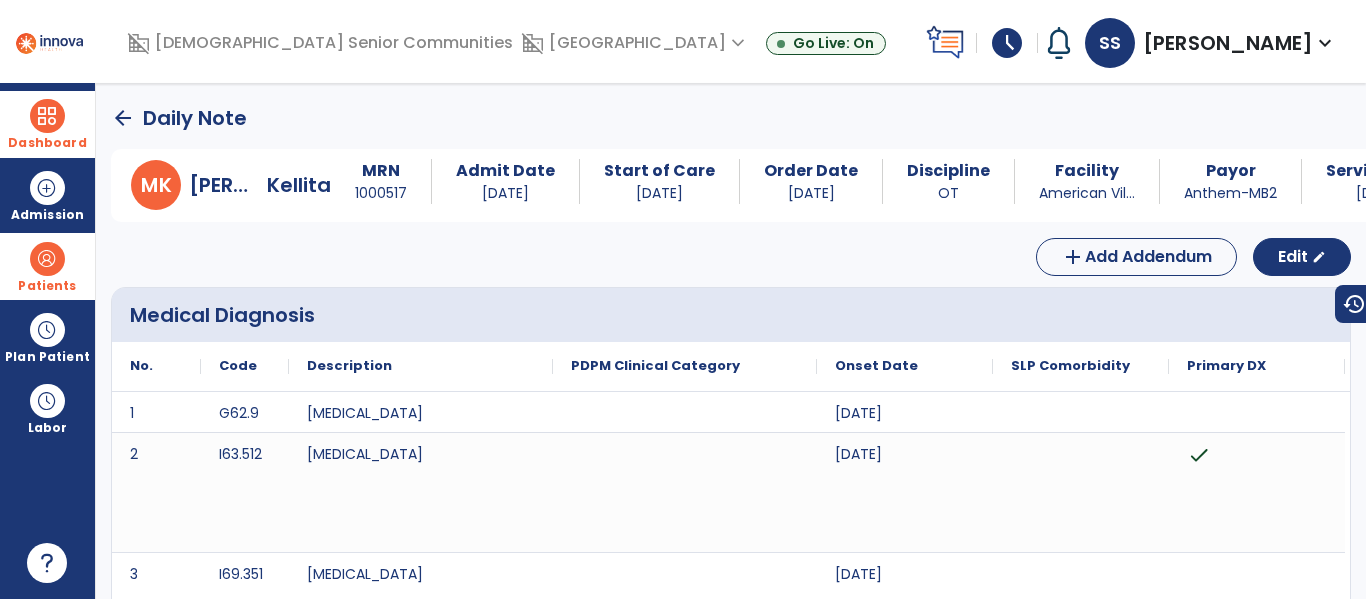 click on "arrow_back" 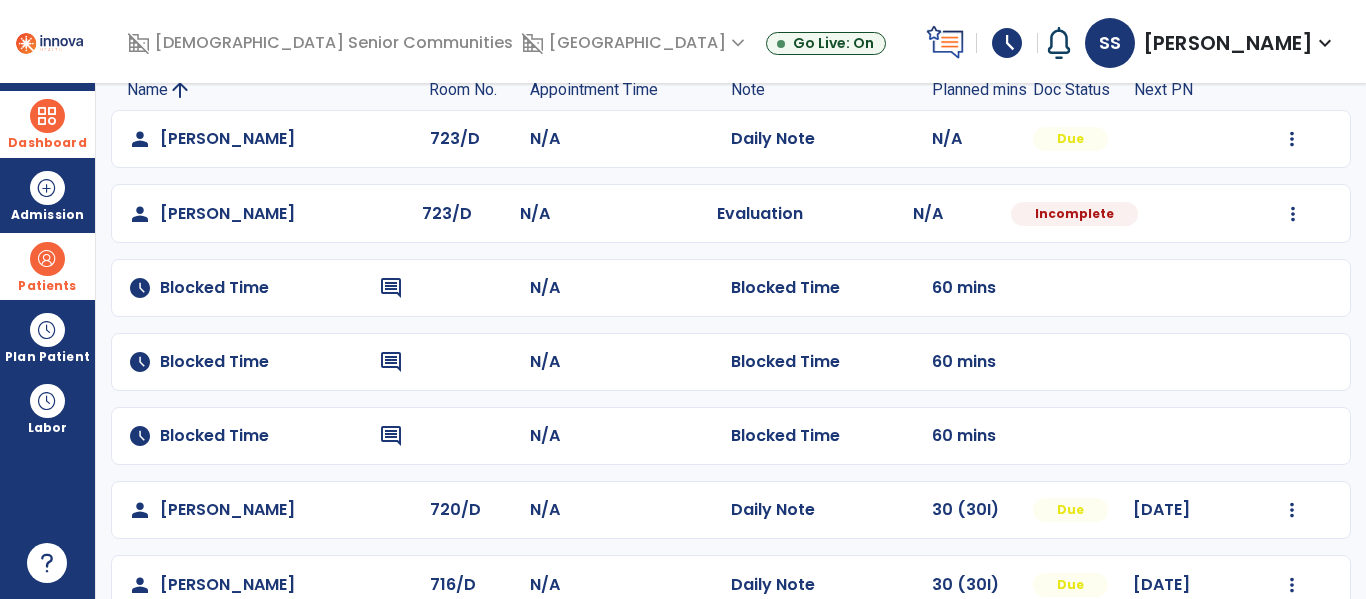 scroll, scrollTop: 180, scrollLeft: 0, axis: vertical 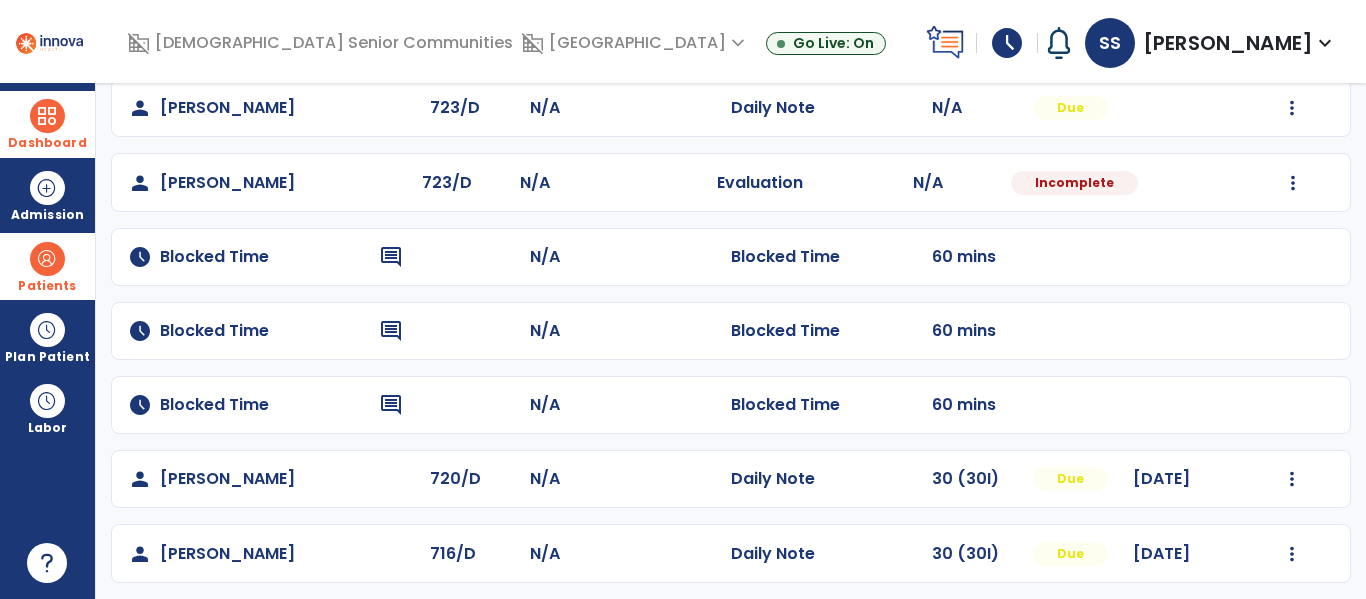 click on "Patients" at bounding box center (47, 266) 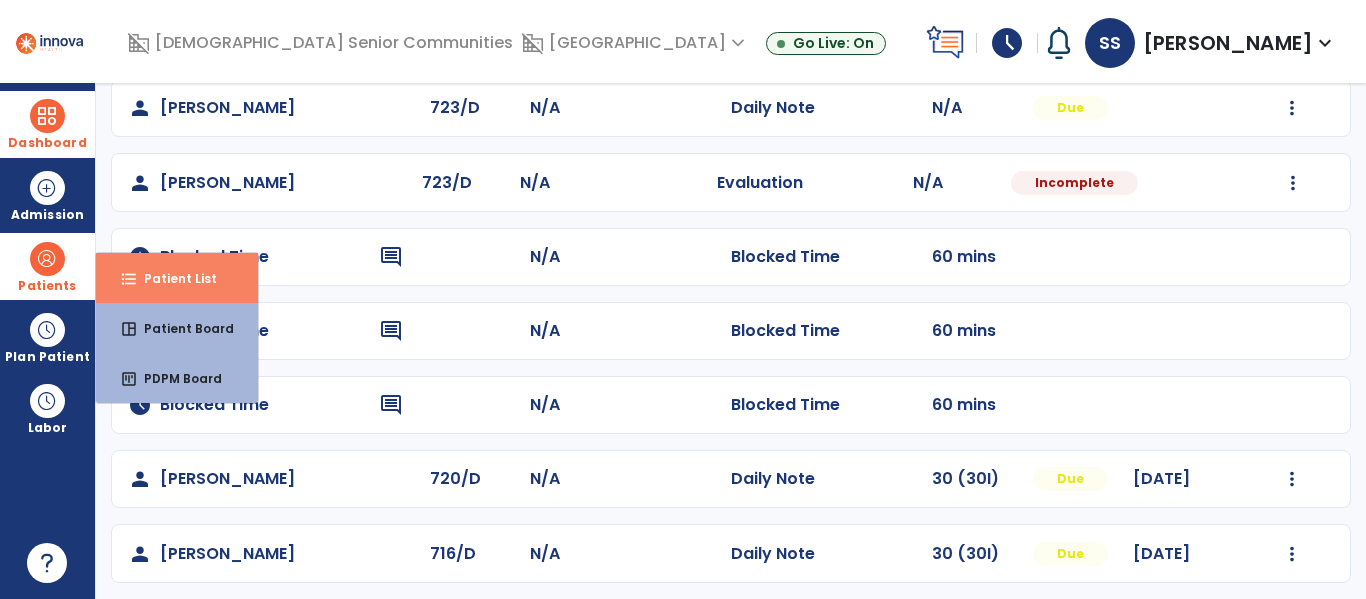 click on "format_list_bulleted  Patient List" at bounding box center [177, 278] 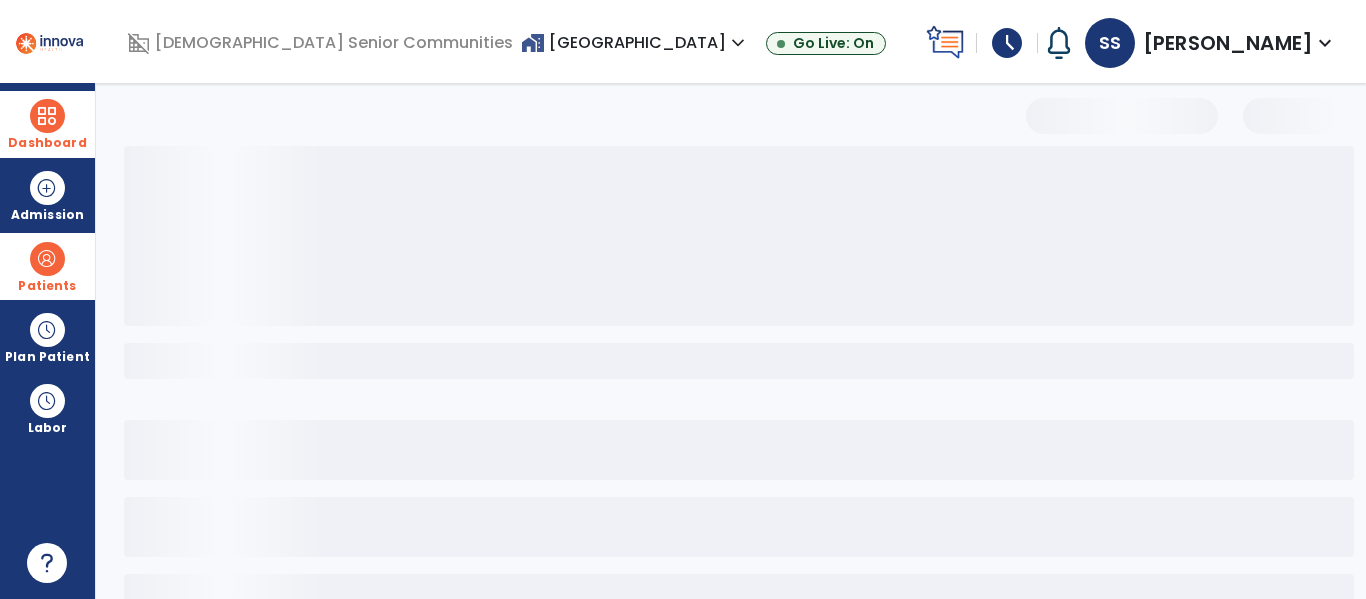 scroll, scrollTop: 144, scrollLeft: 0, axis: vertical 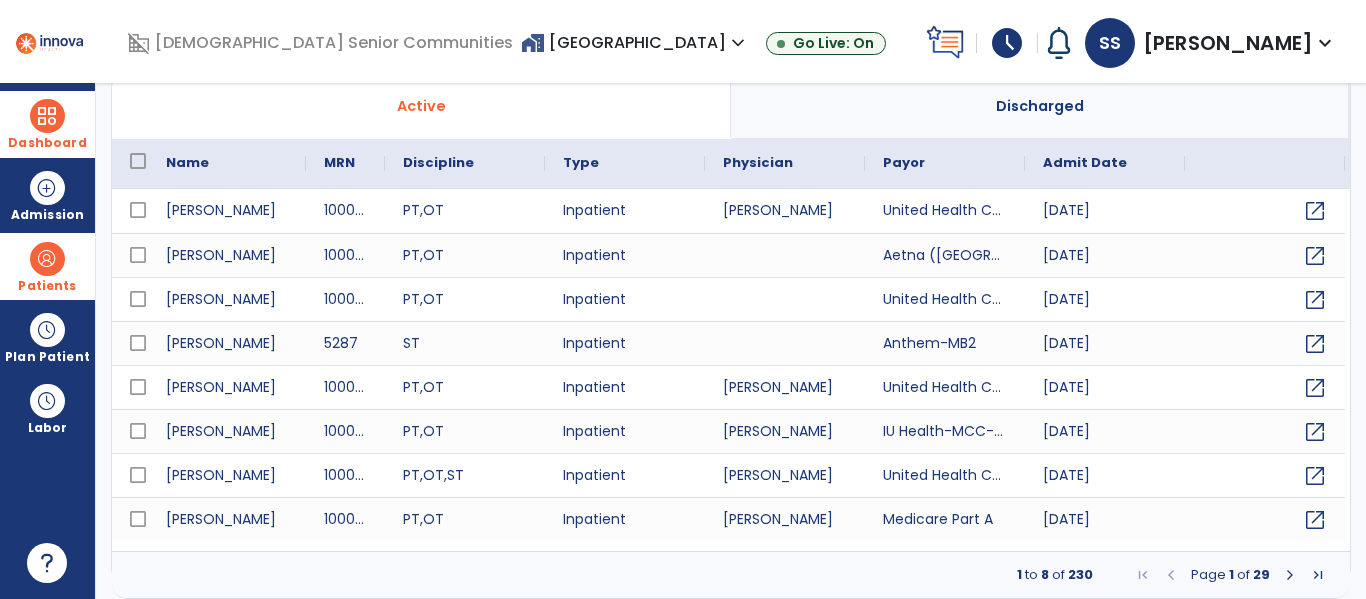 select on "***" 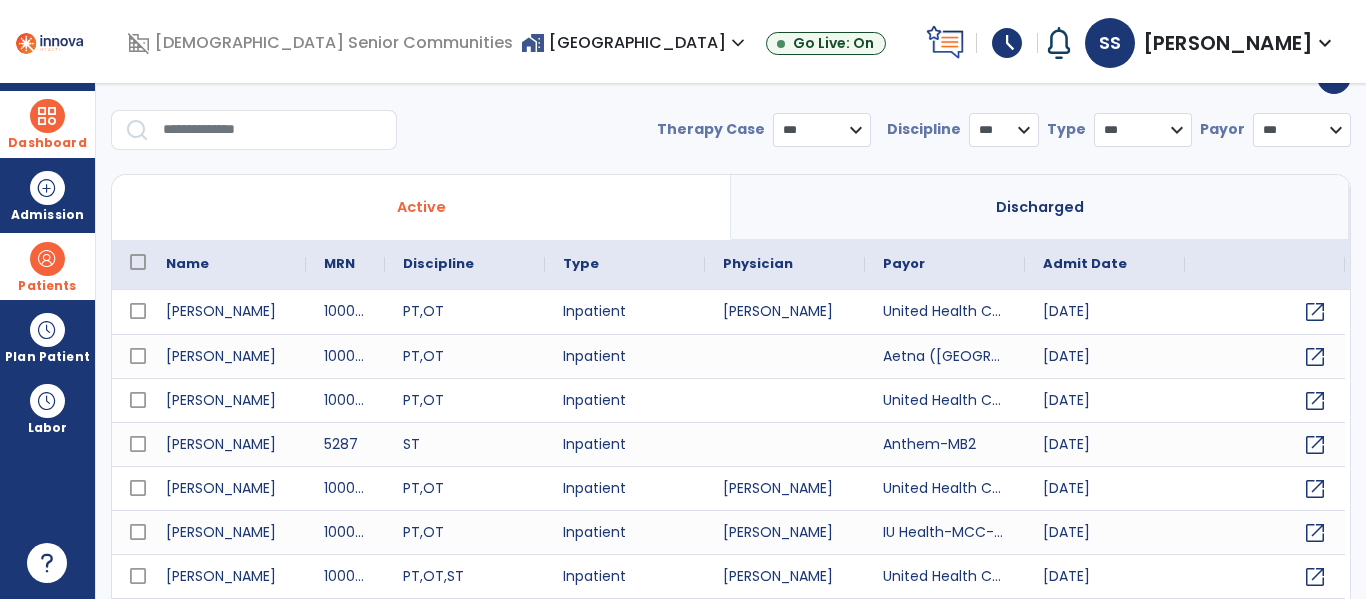scroll, scrollTop: 37, scrollLeft: 0, axis: vertical 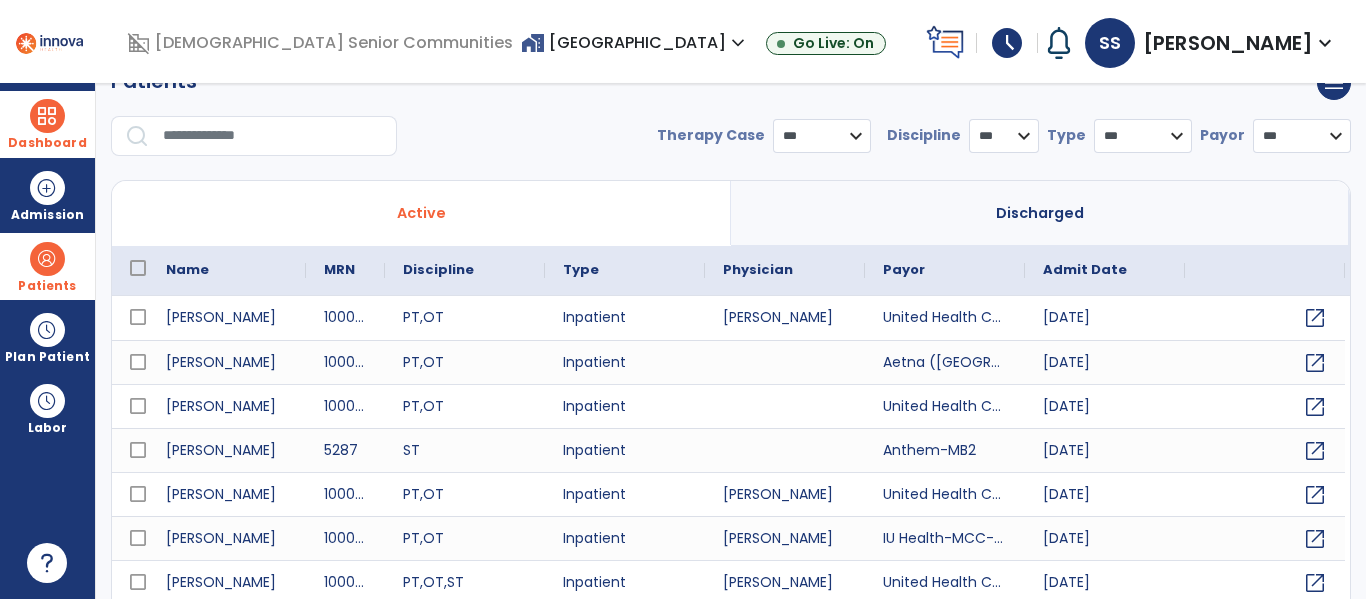 click at bounding box center (273, 136) 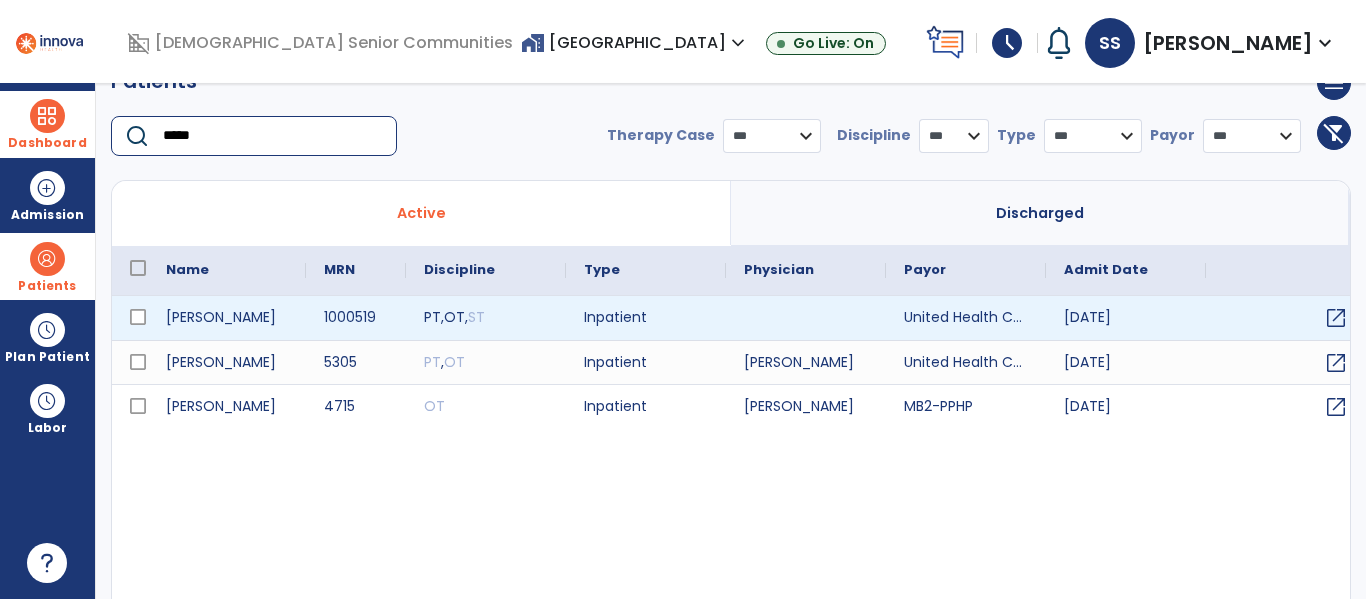 type on "*****" 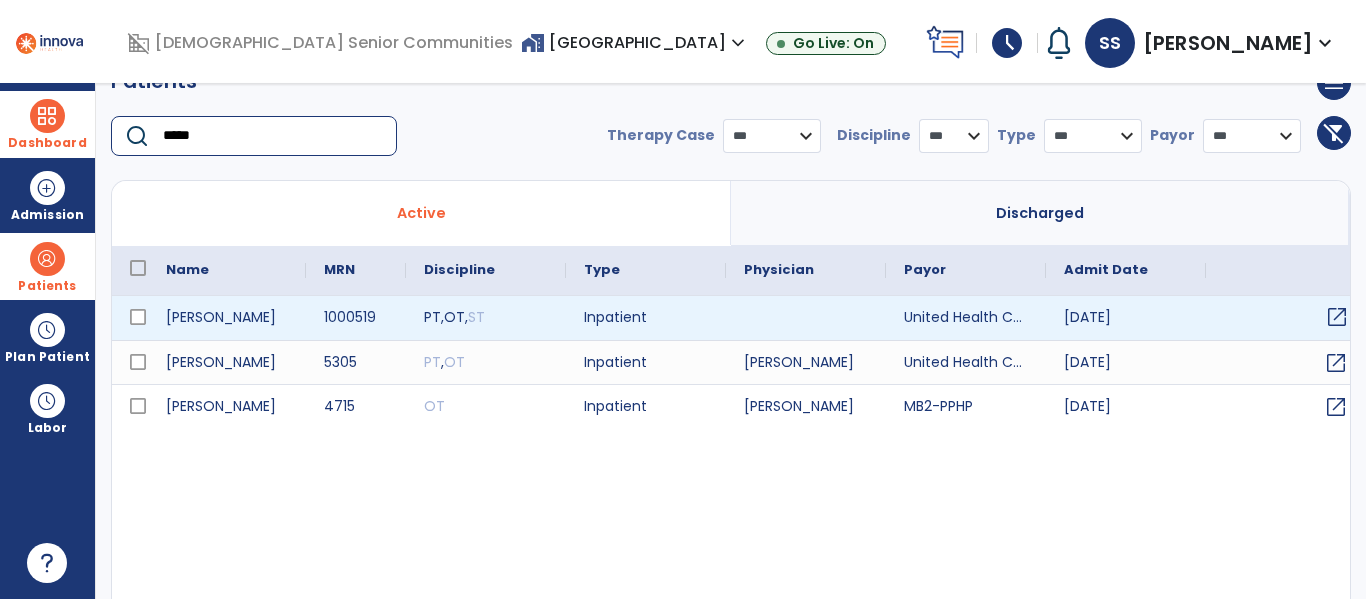 click on "open_in_new" at bounding box center (1337, 317) 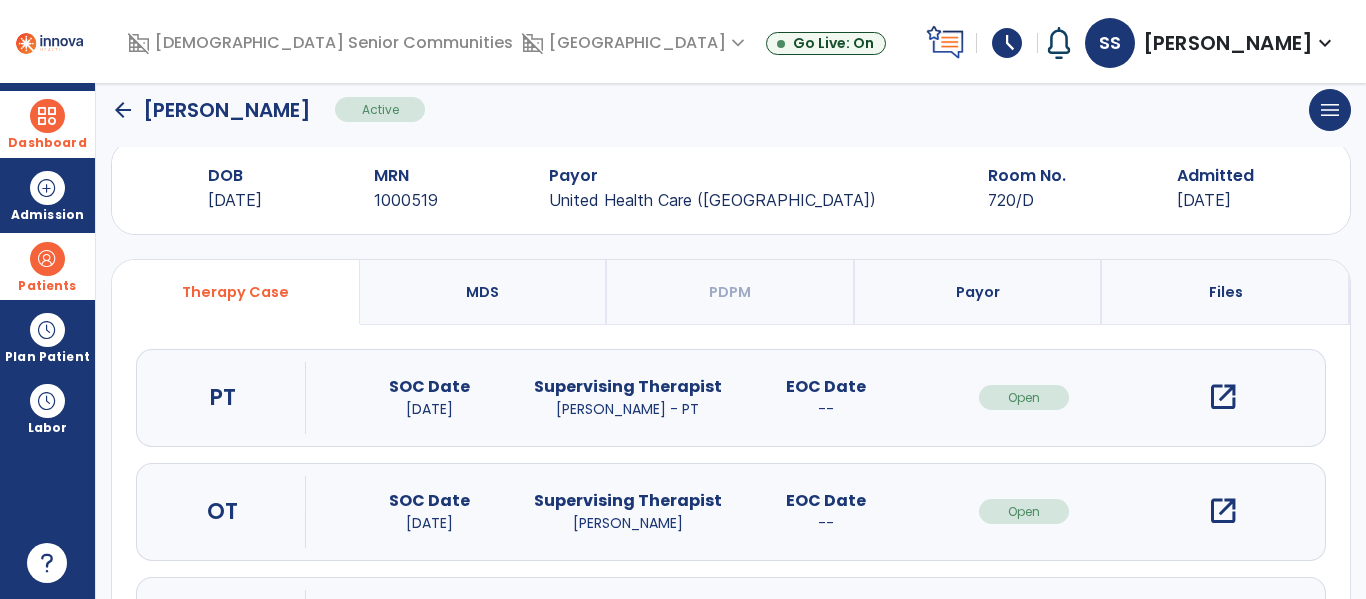 click on "open_in_new" at bounding box center (1223, 511) 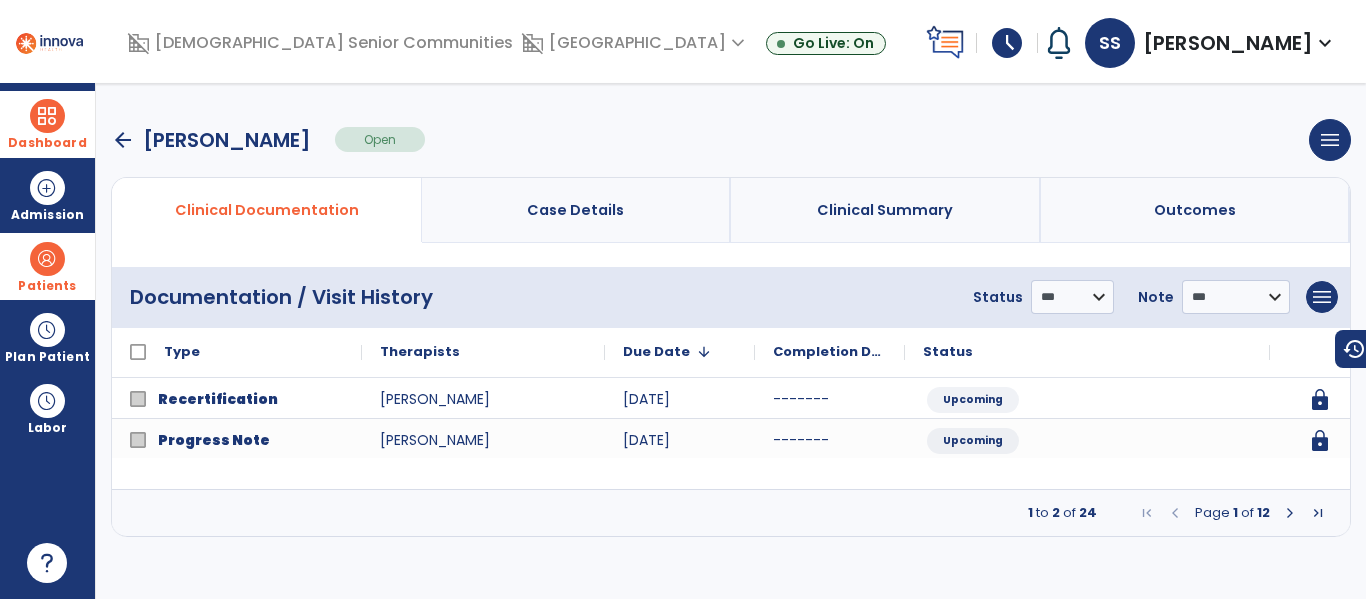scroll, scrollTop: 0, scrollLeft: 0, axis: both 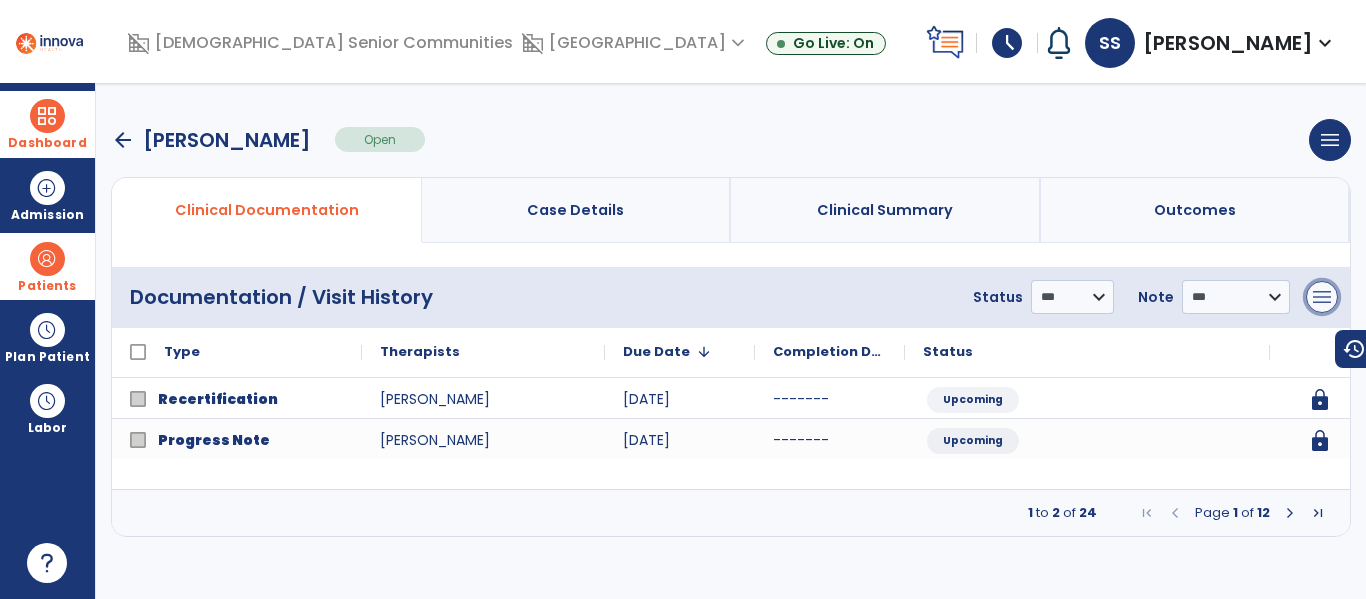 click on "menu" at bounding box center (1322, 297) 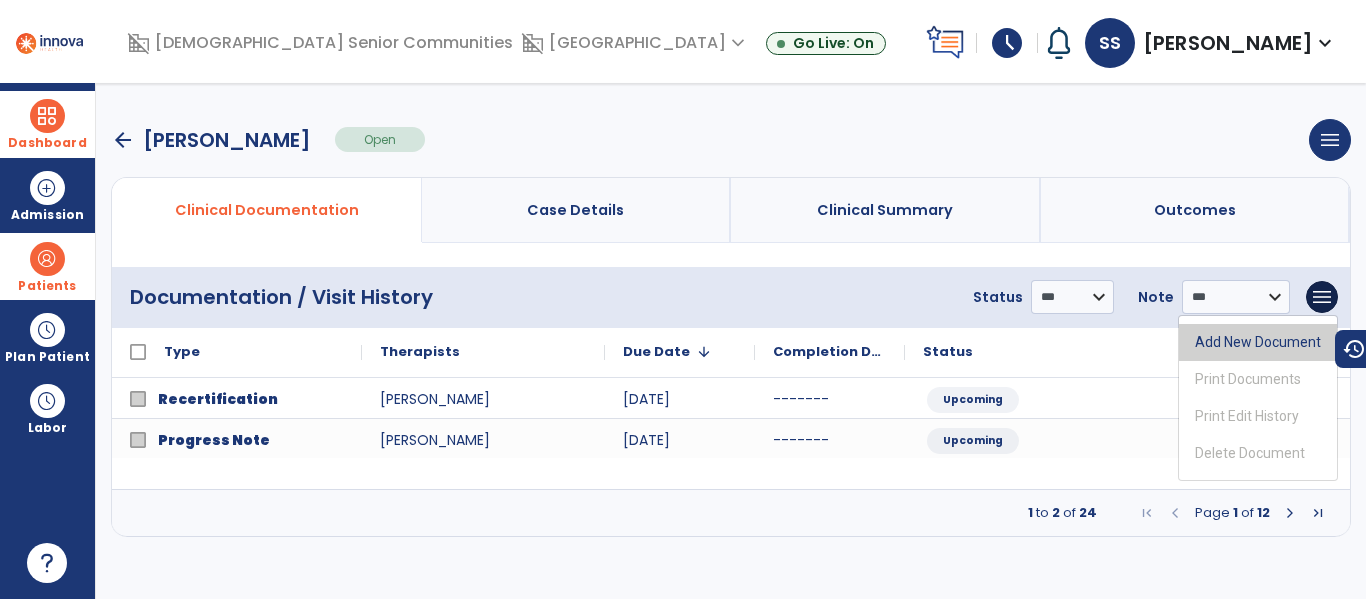 click on "Add New Document" at bounding box center (1258, 342) 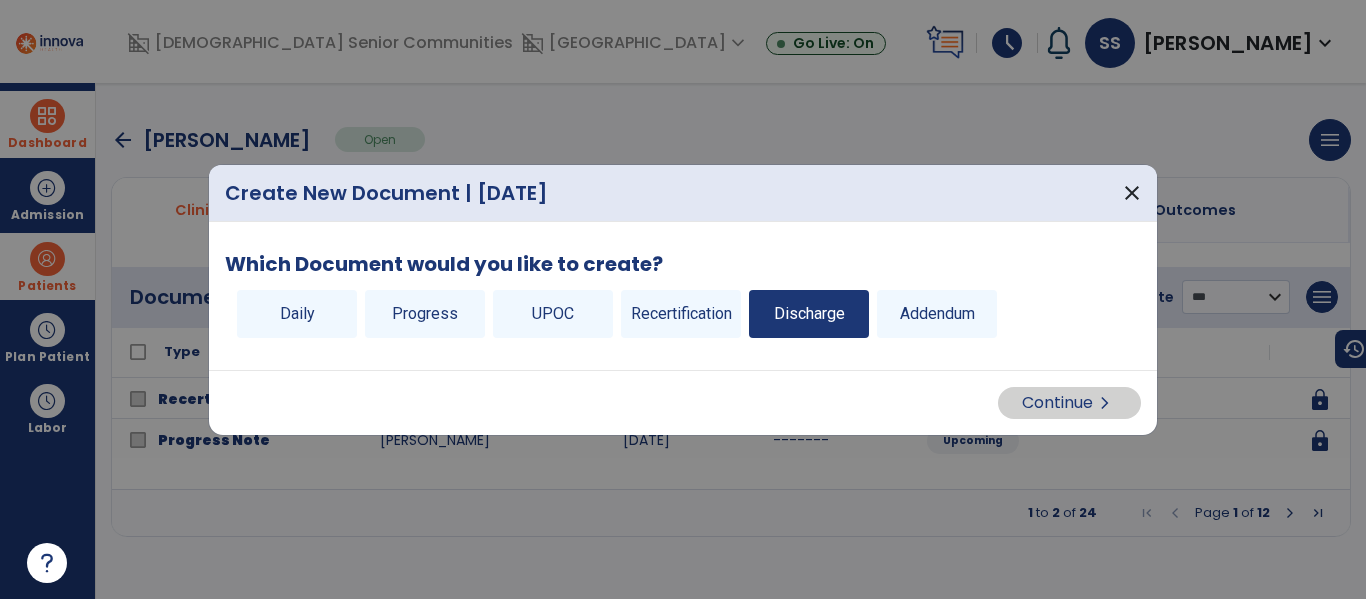 click on "Discharge" at bounding box center [809, 314] 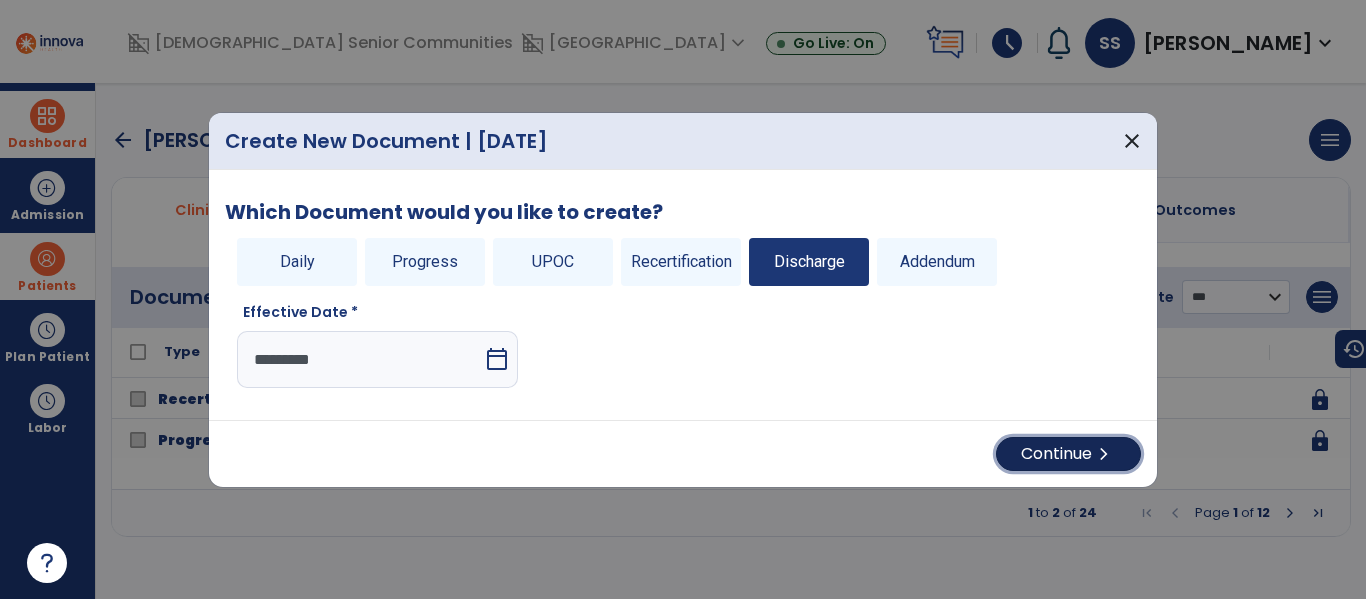 click on "Continue   chevron_right" at bounding box center [1068, 454] 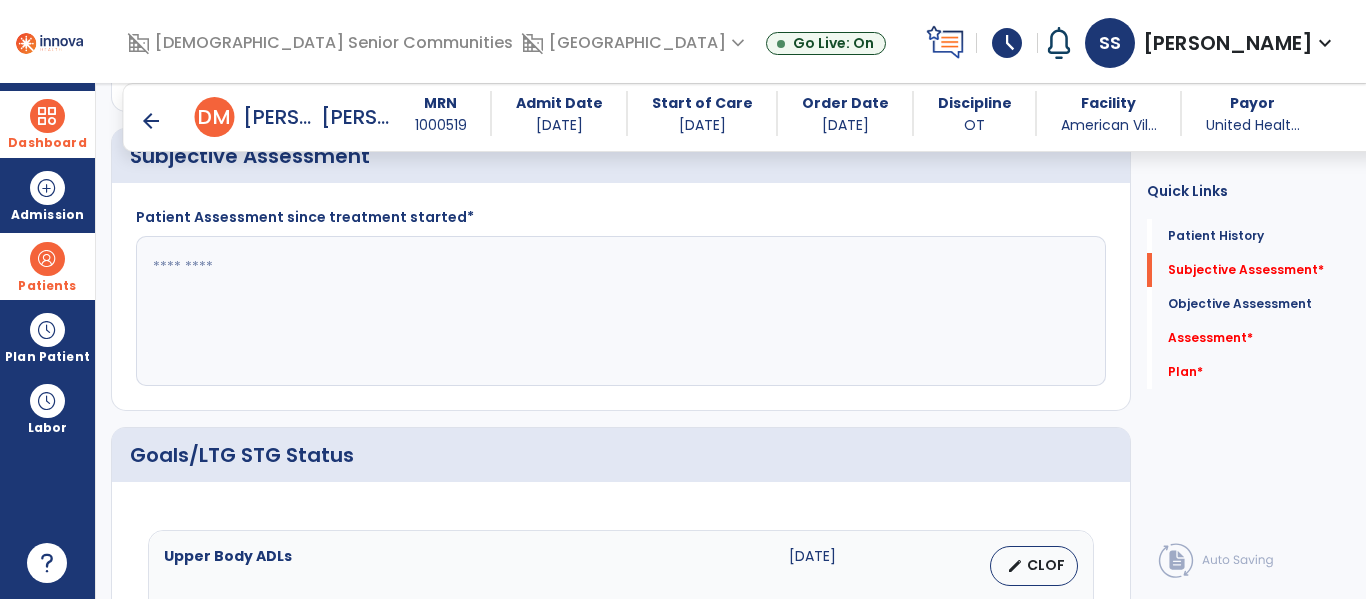 scroll, scrollTop: 471, scrollLeft: 0, axis: vertical 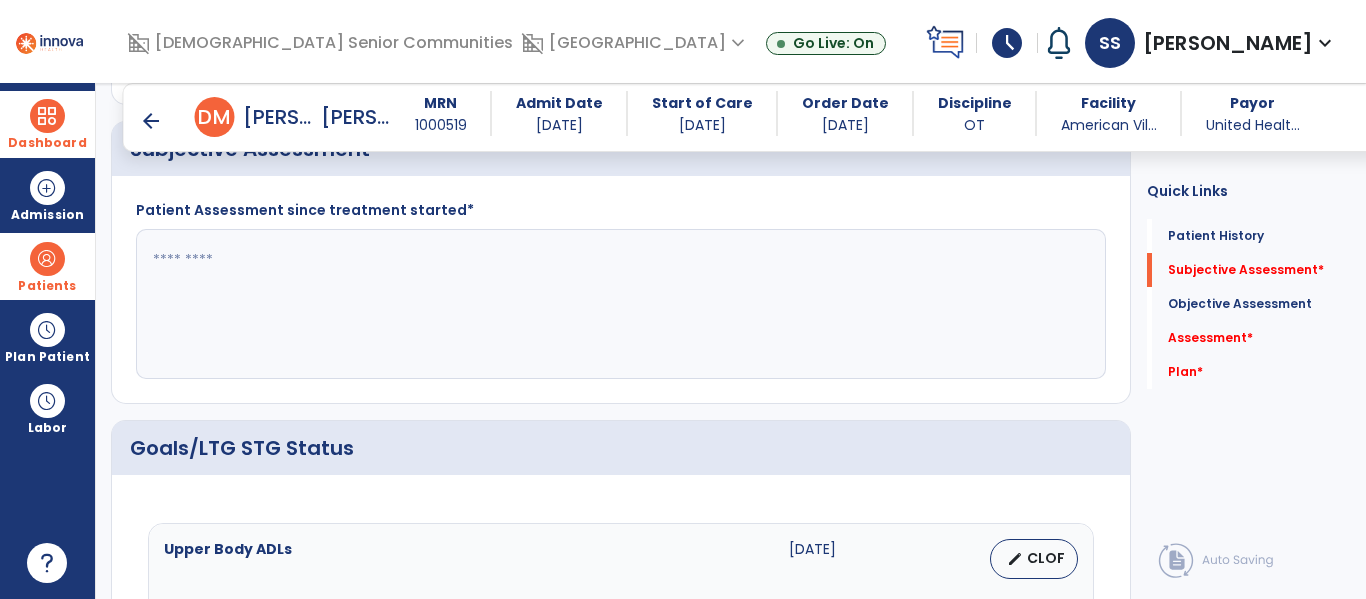 click 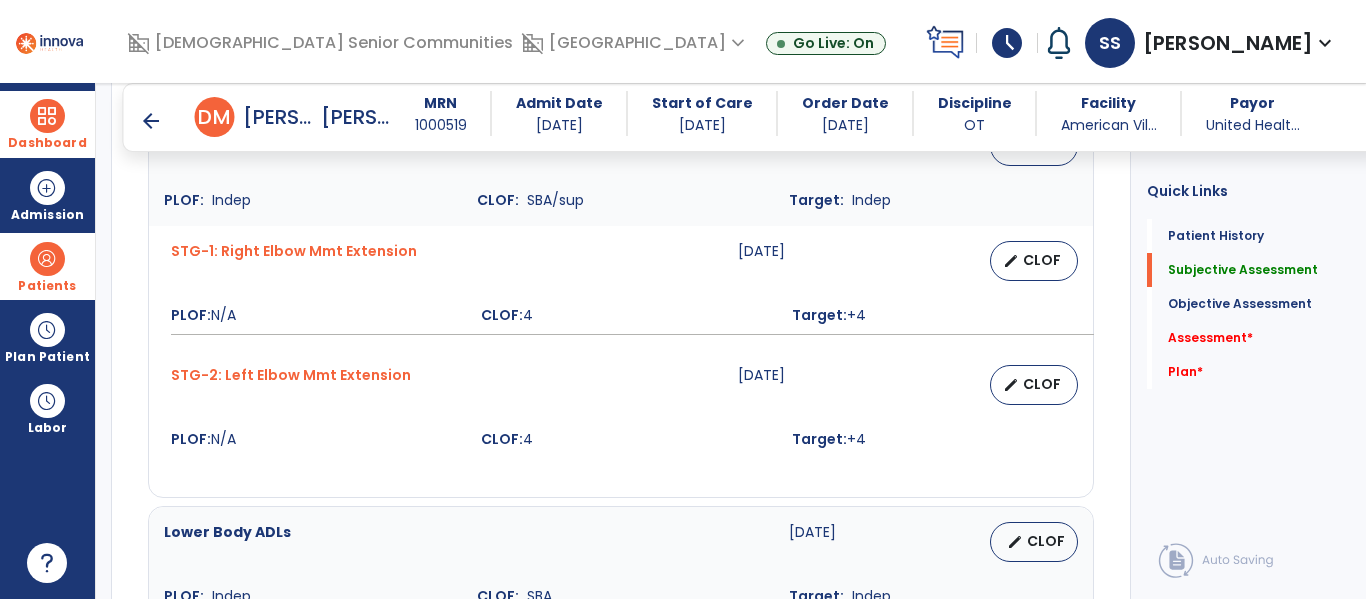 scroll, scrollTop: 818, scrollLeft: 0, axis: vertical 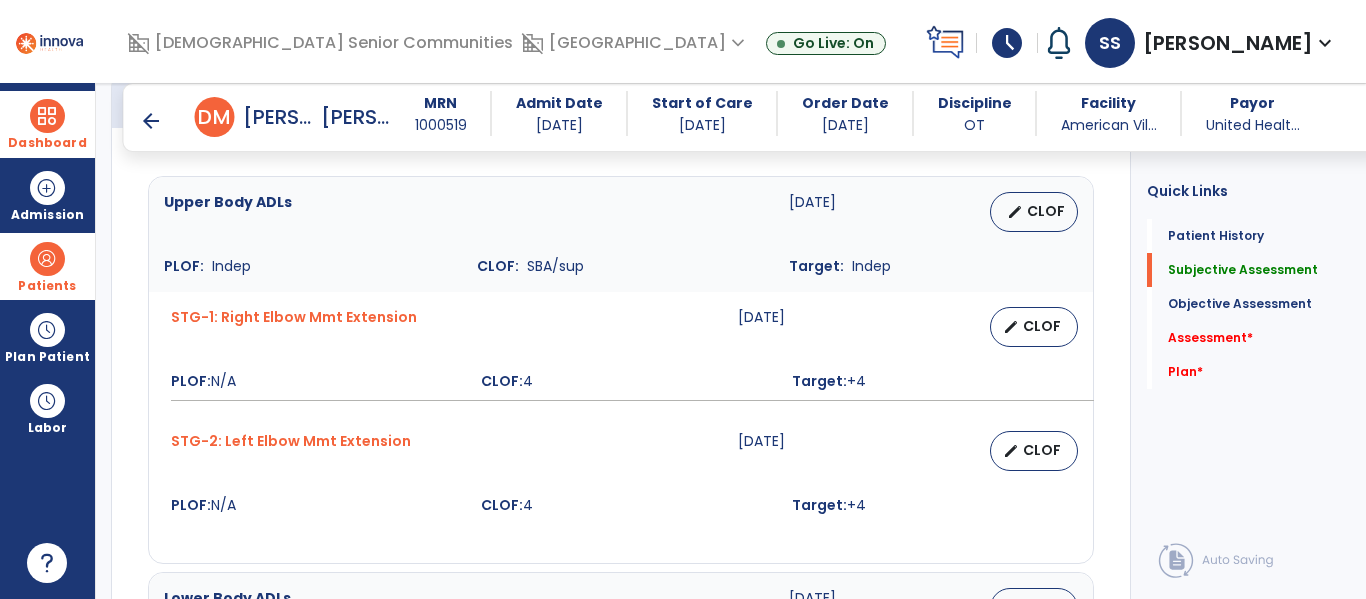 type on "**********" 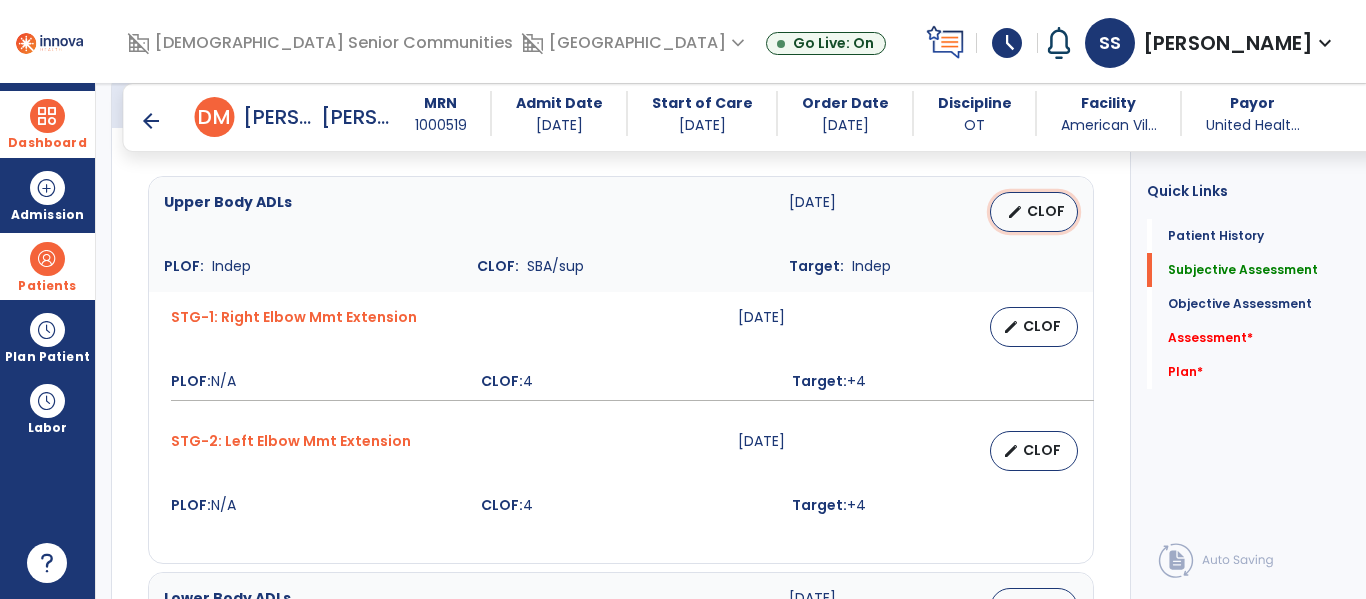 click on "CLOF" at bounding box center (1046, 211) 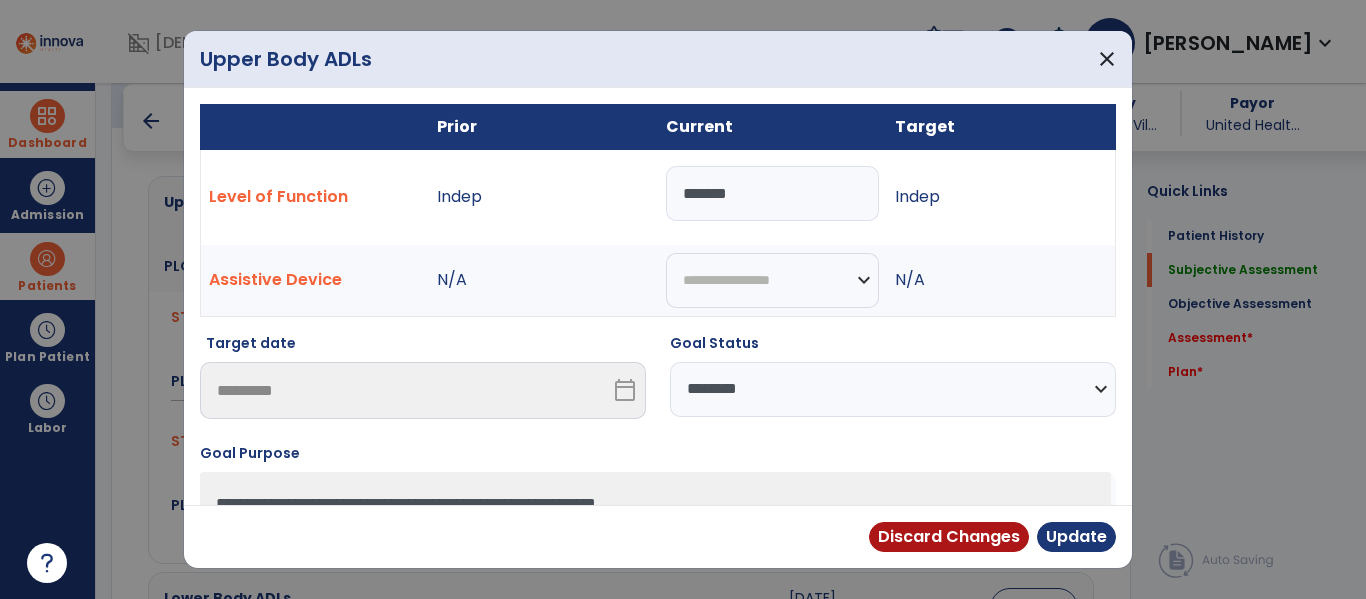 click on "*******" at bounding box center (772, 193) 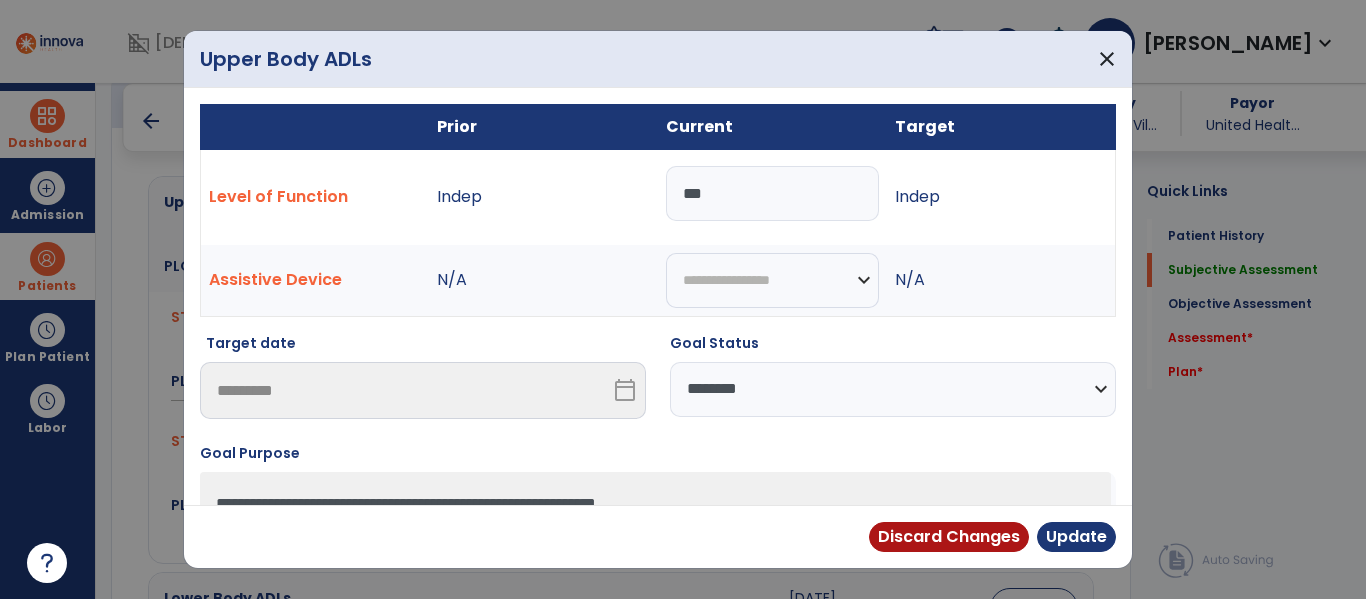 type on "***" 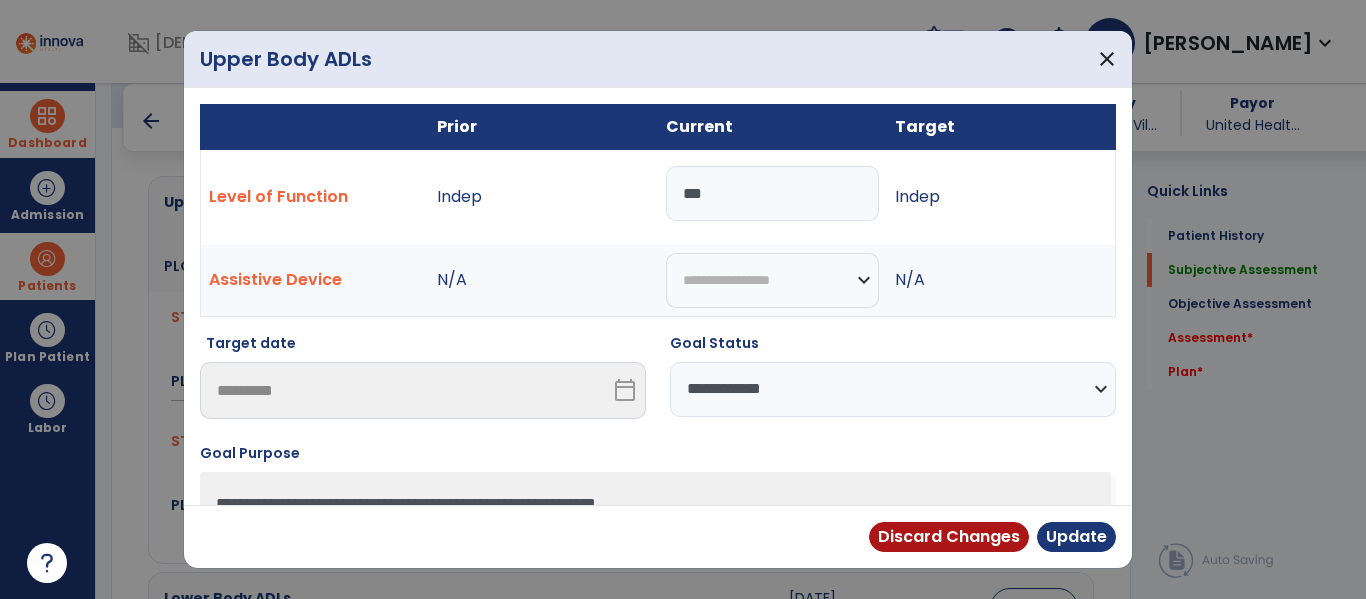 click on "**********" at bounding box center [893, 389] 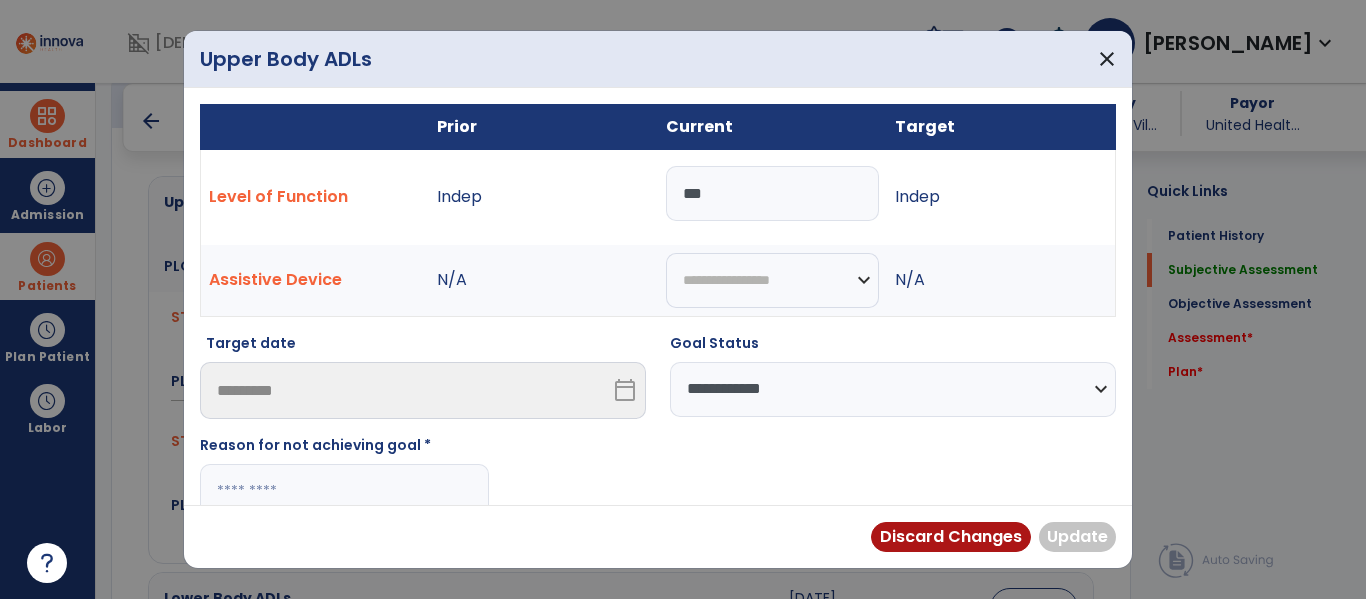 click at bounding box center (344, 491) 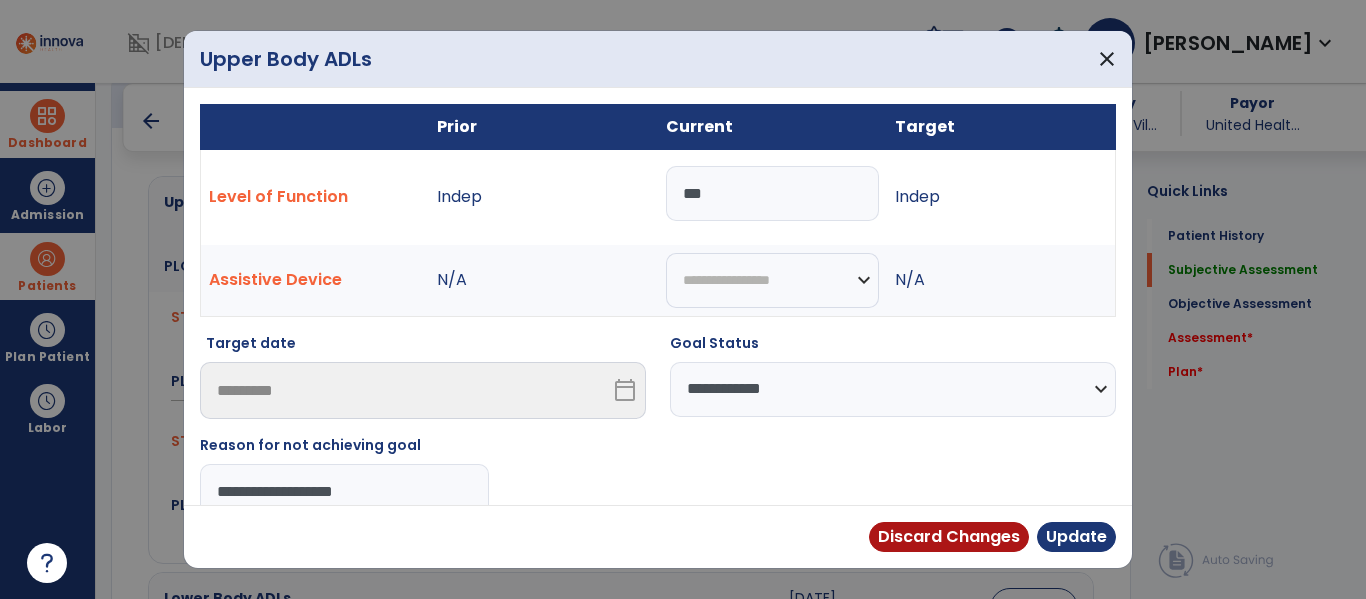 type on "**********" 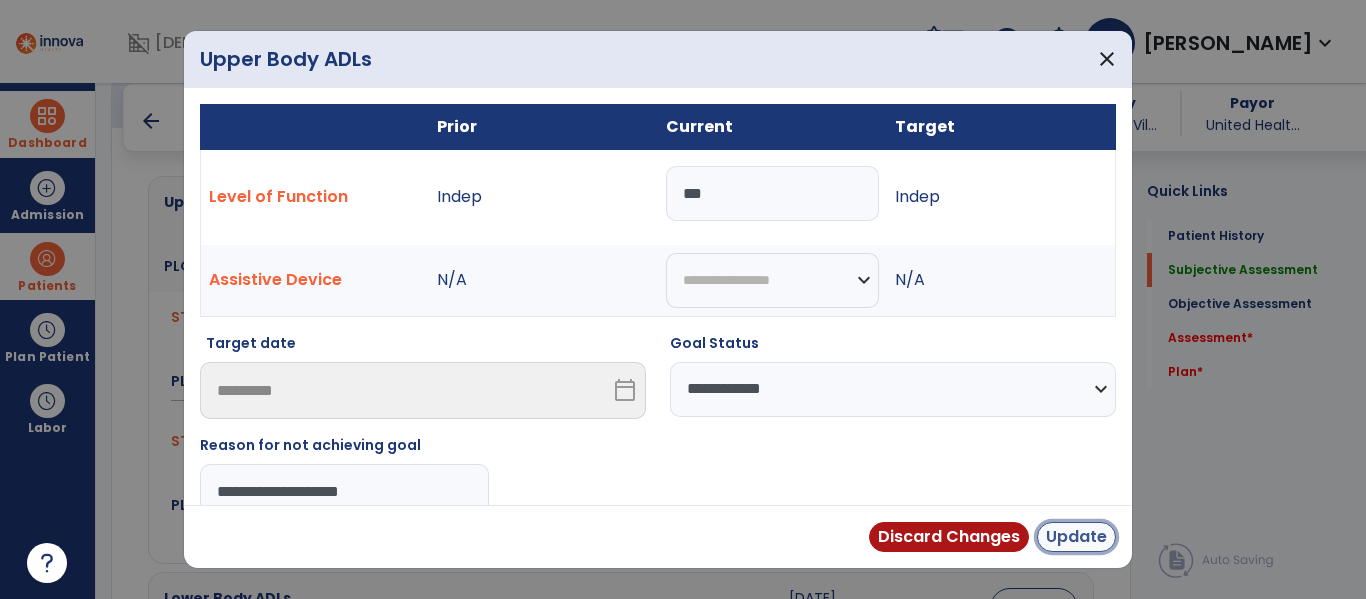 click on "Update" at bounding box center (1076, 537) 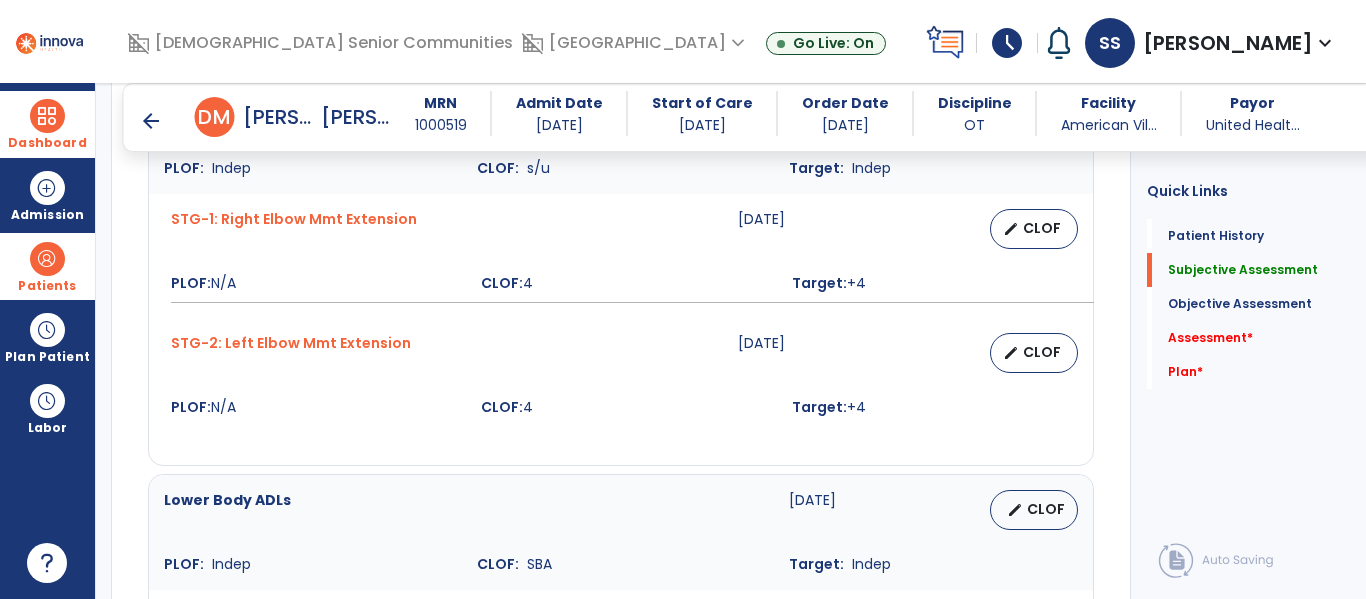 scroll, scrollTop: 920, scrollLeft: 0, axis: vertical 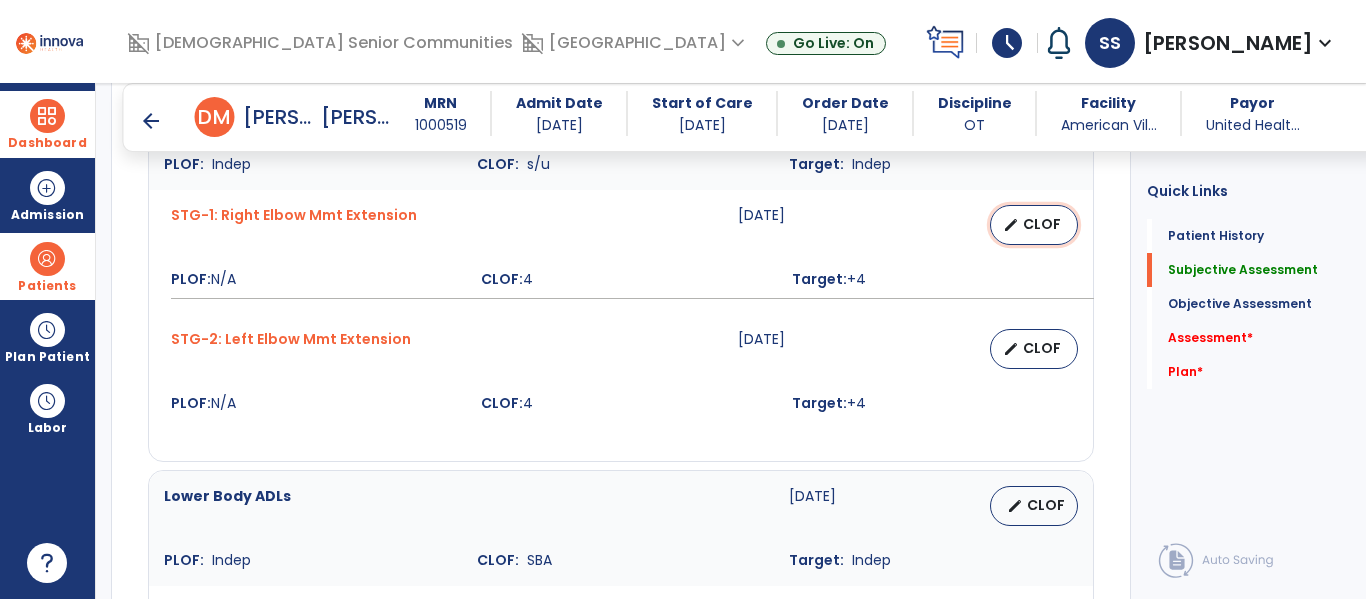 click on "edit" at bounding box center (1011, 225) 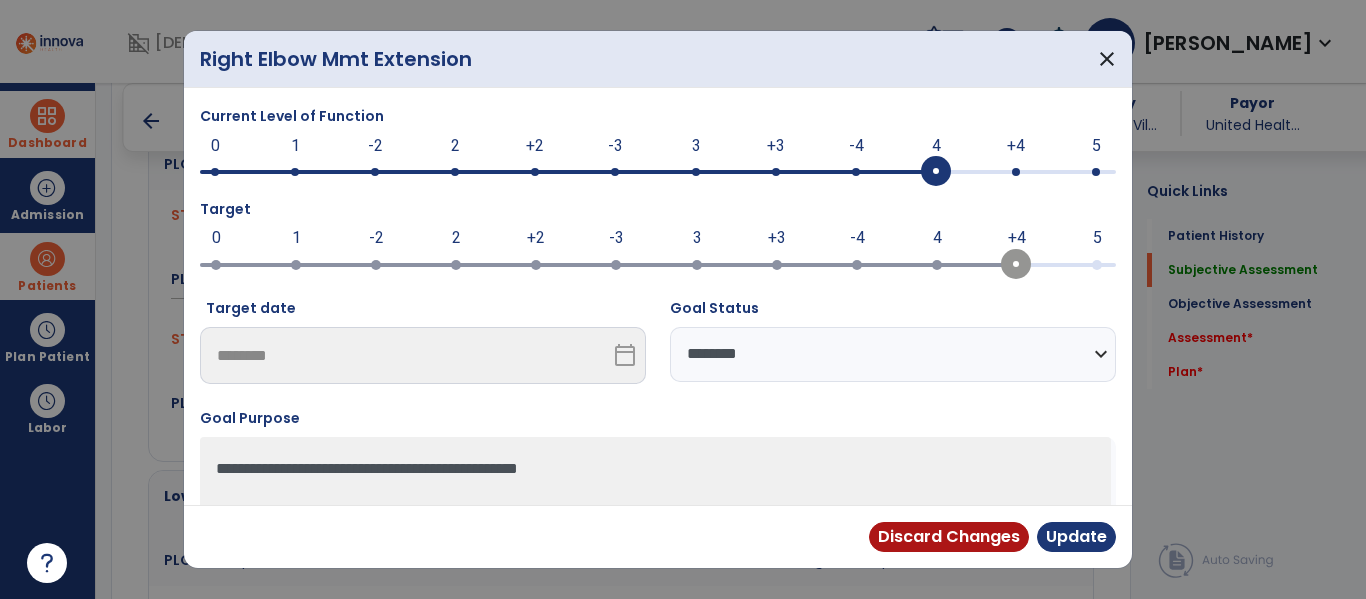 click at bounding box center [658, 170] 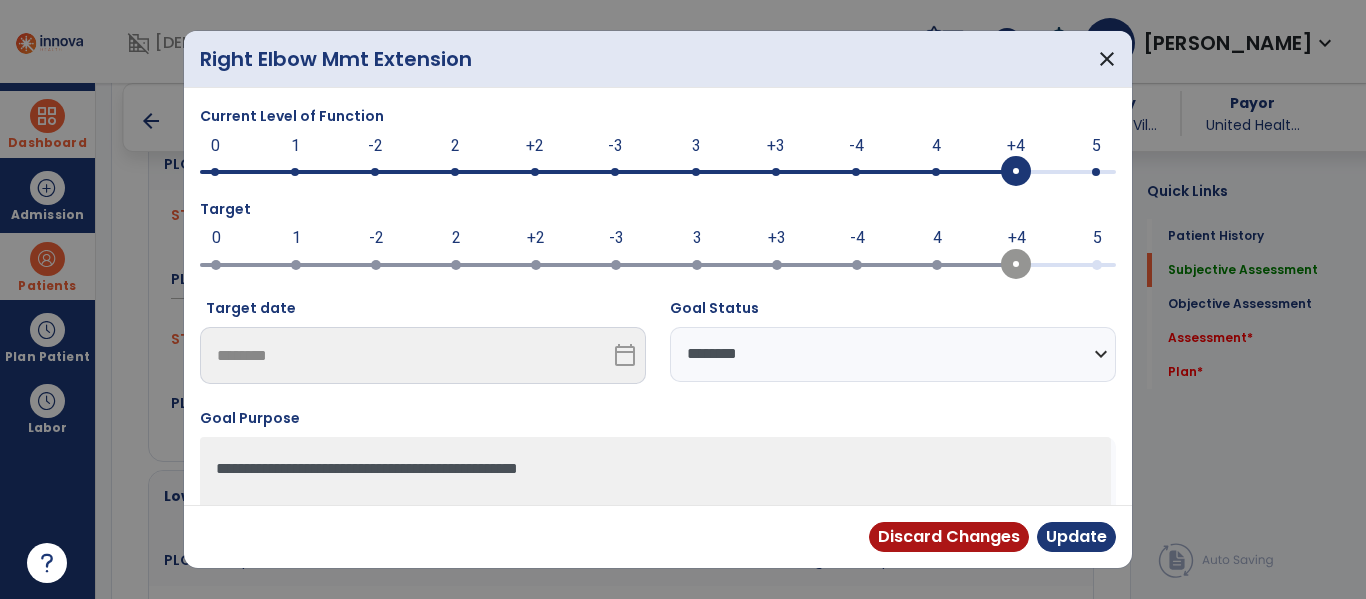 click on "**********" at bounding box center (893, 354) 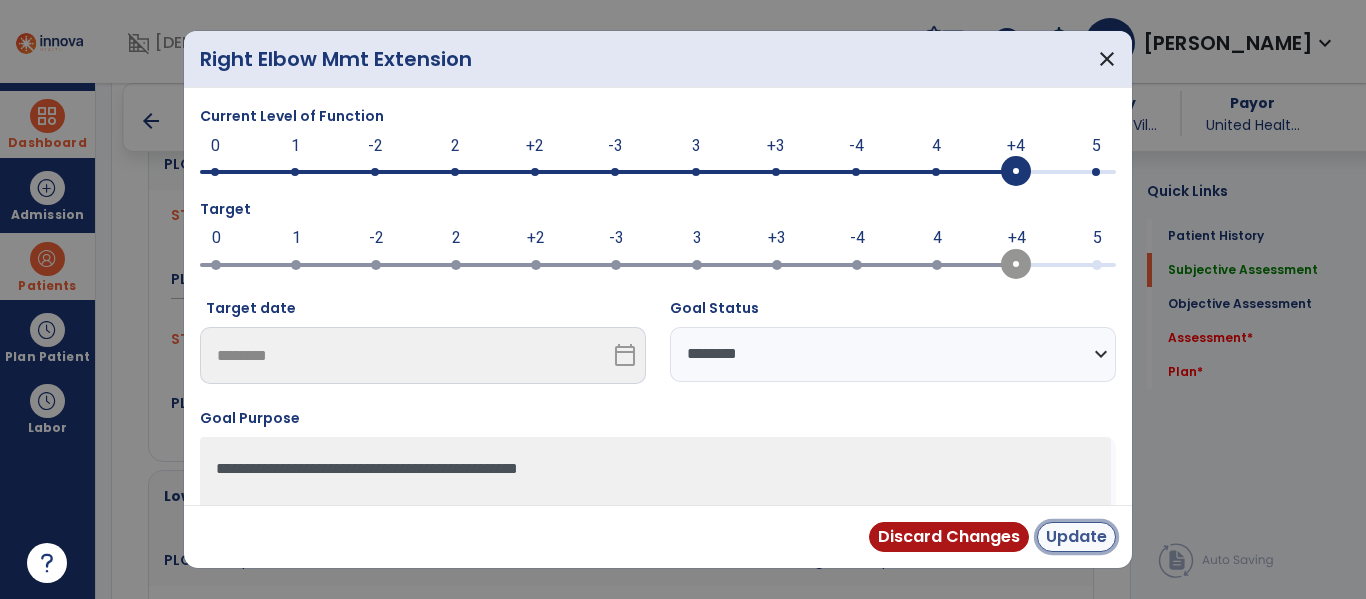 click on "Update" at bounding box center (1076, 537) 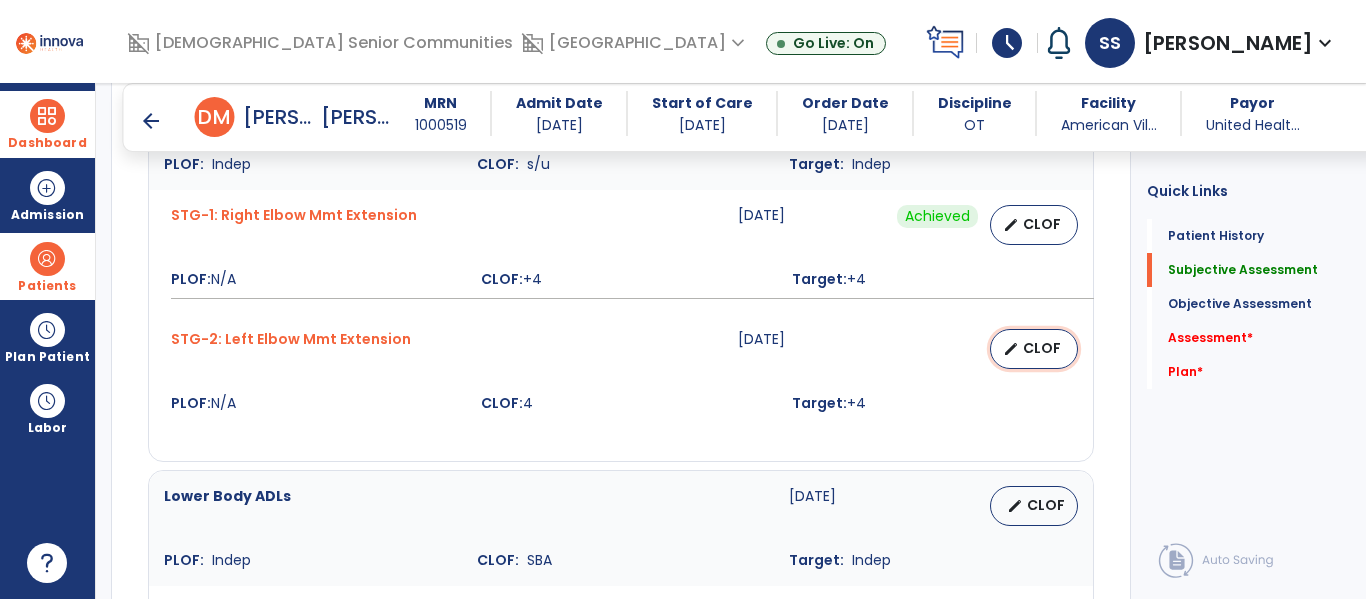 click on "CLOF" at bounding box center (1042, 348) 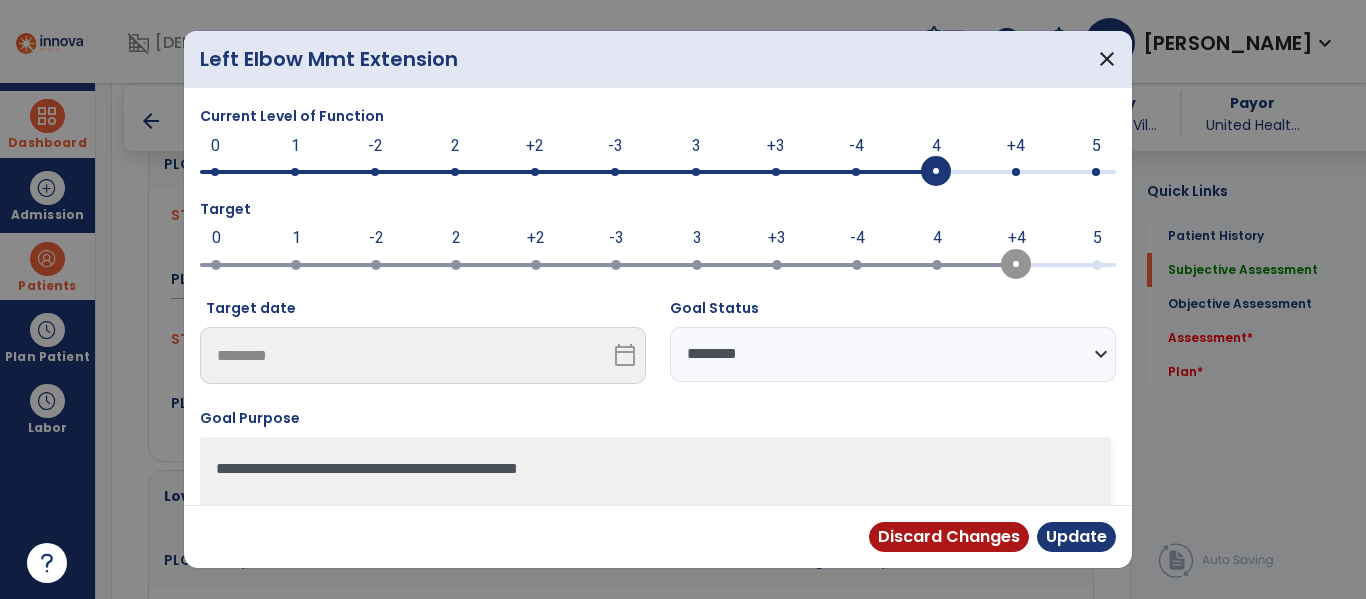 click at bounding box center [658, 172] 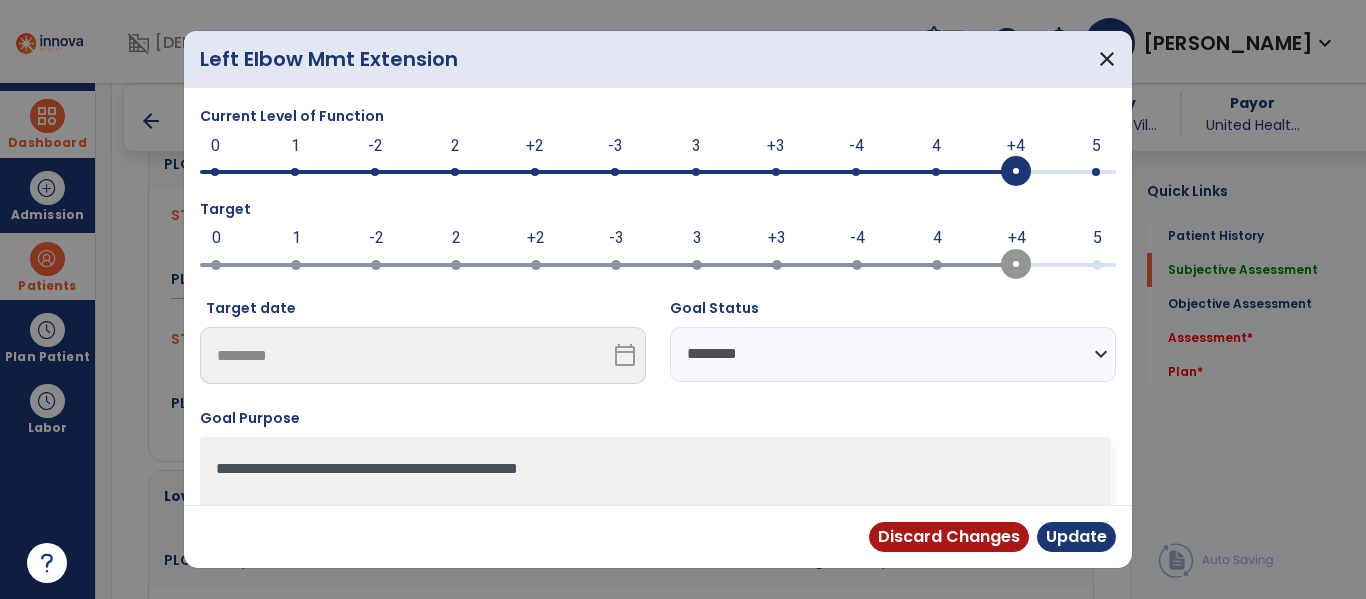 click on "**********" at bounding box center [893, 354] 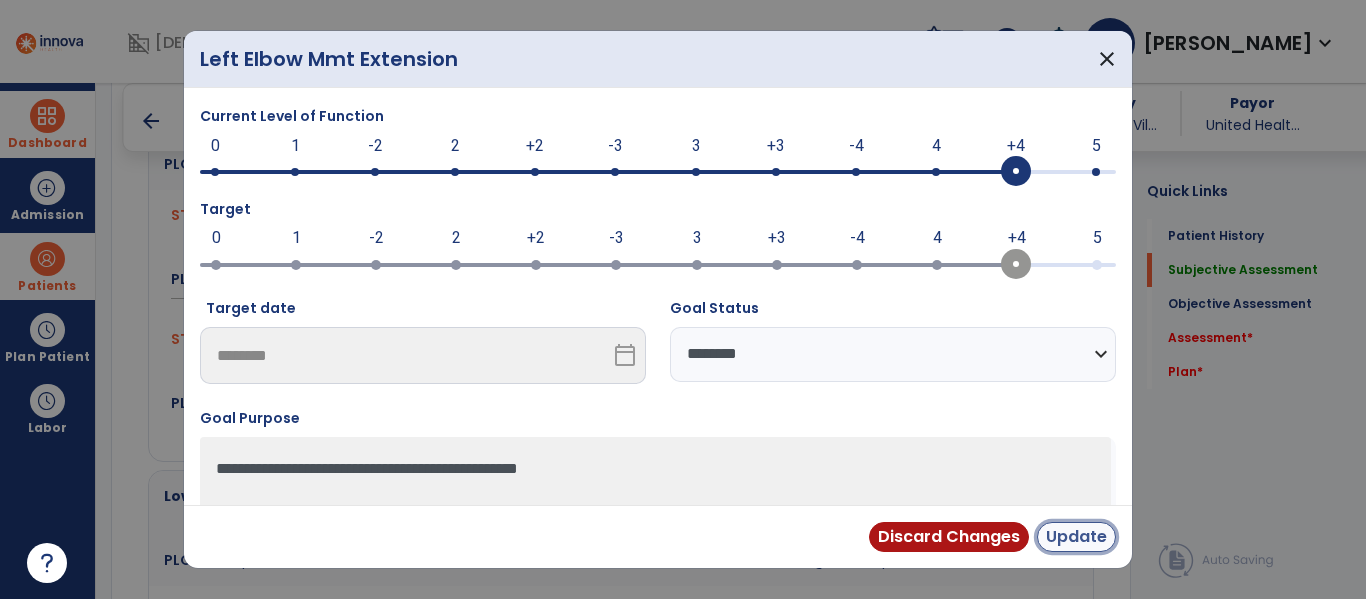 click on "Update" at bounding box center [1076, 537] 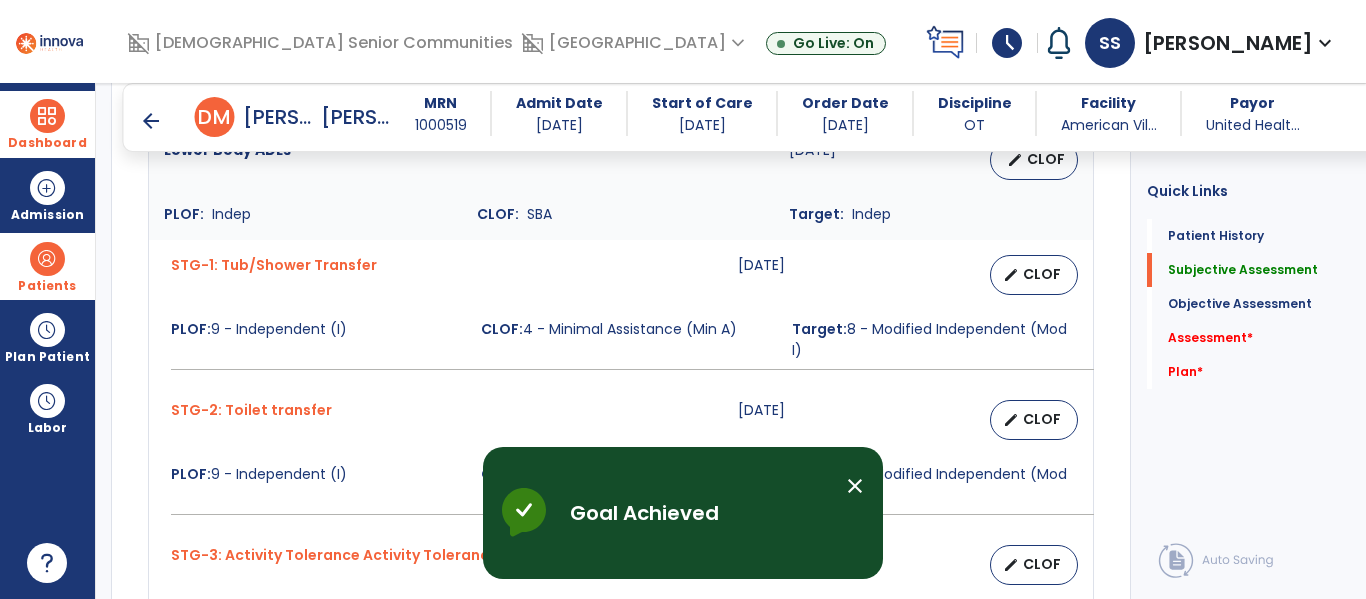 scroll, scrollTop: 1275, scrollLeft: 0, axis: vertical 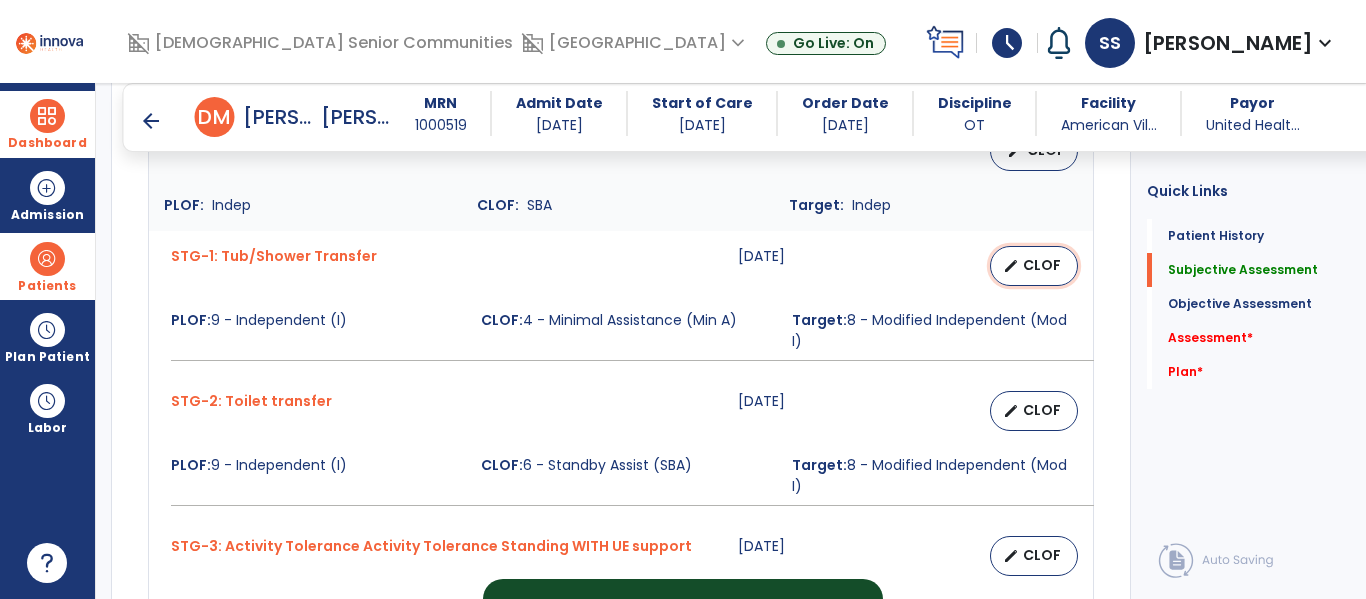 click on "edit" at bounding box center (1011, 266) 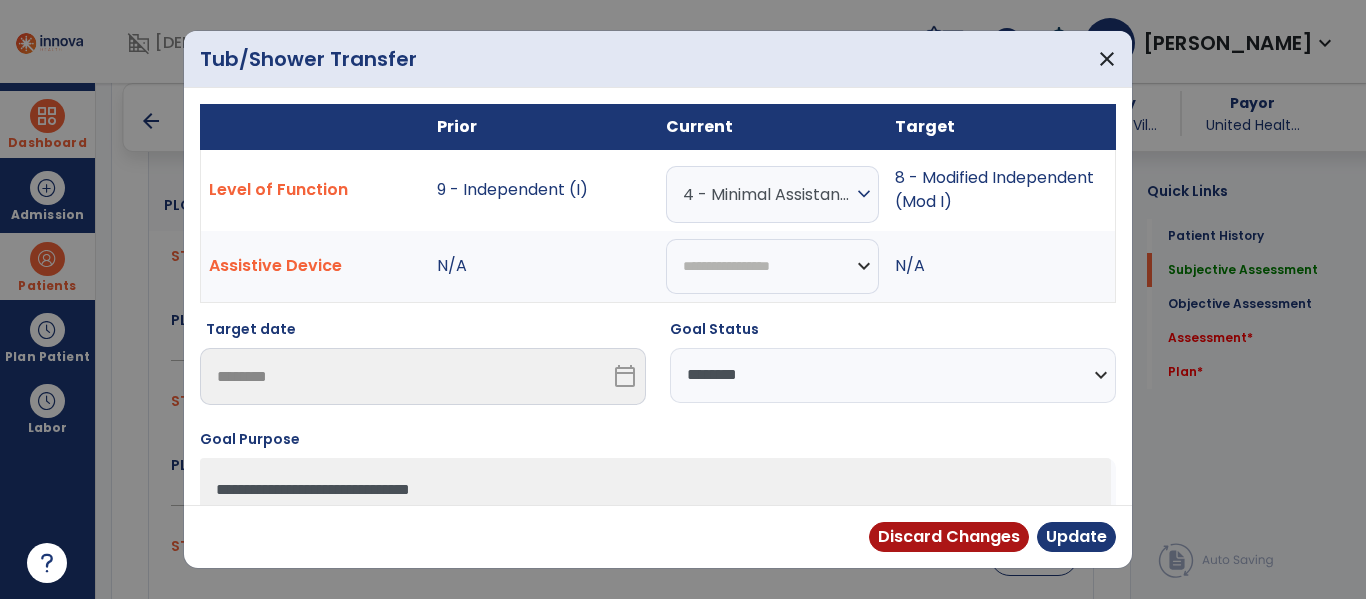 click on "**********" at bounding box center (893, 375) 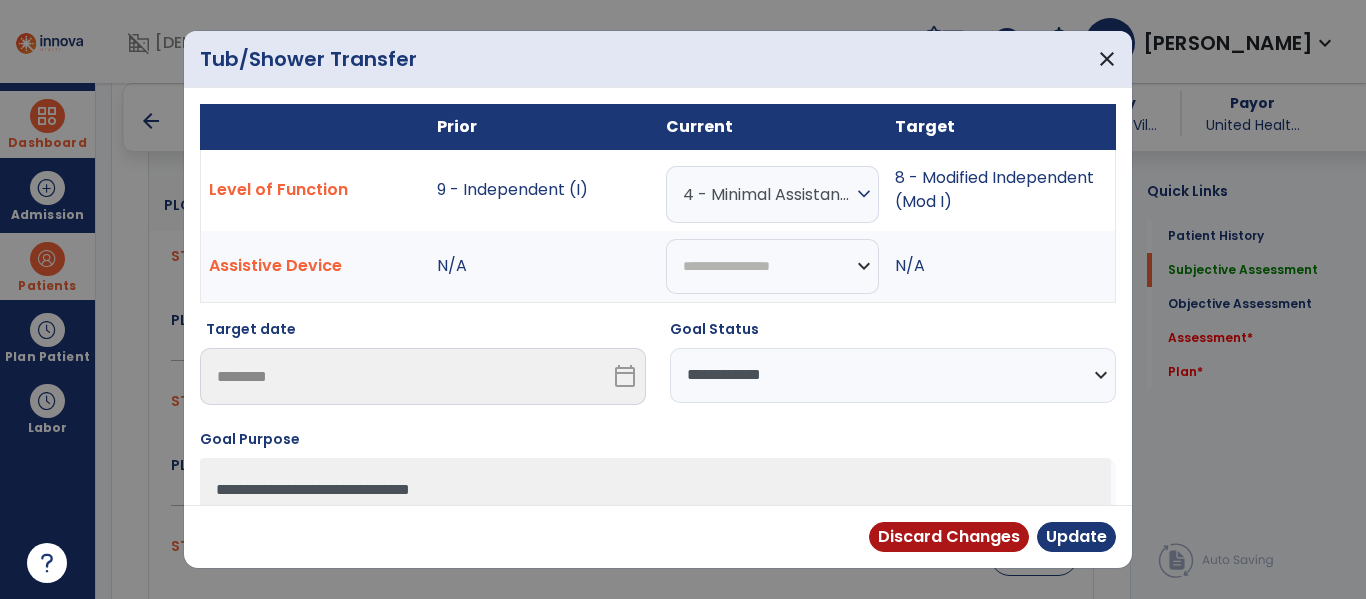 click on "**********" at bounding box center [893, 375] 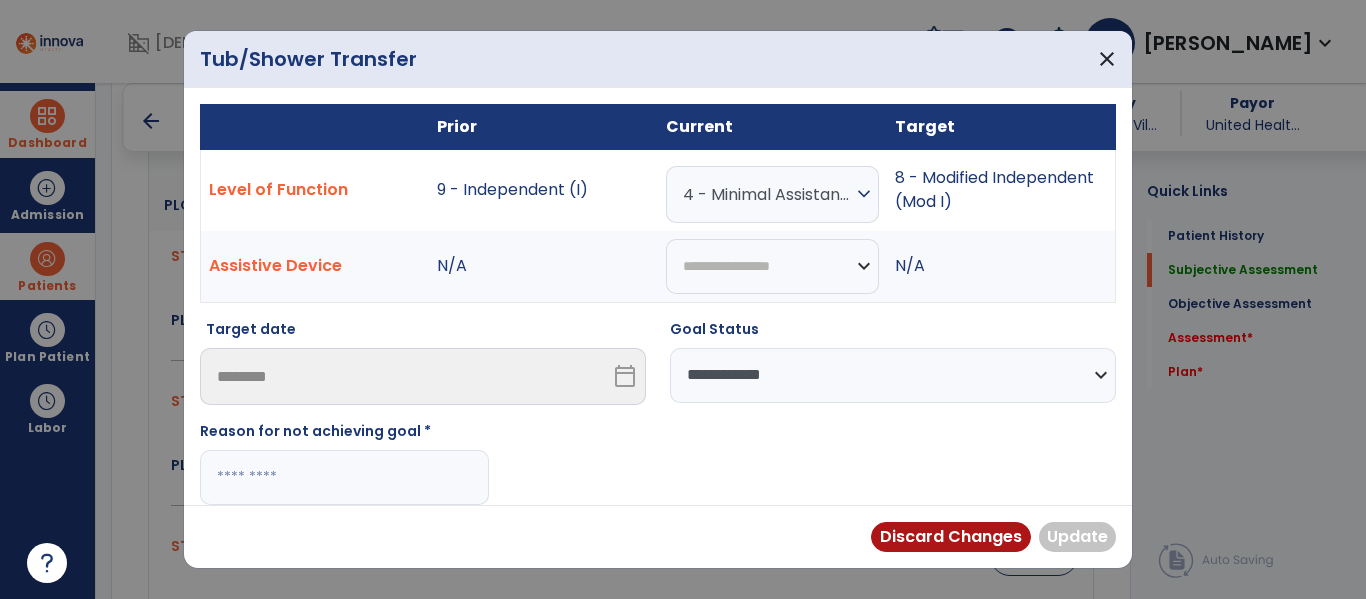 click at bounding box center [344, 477] 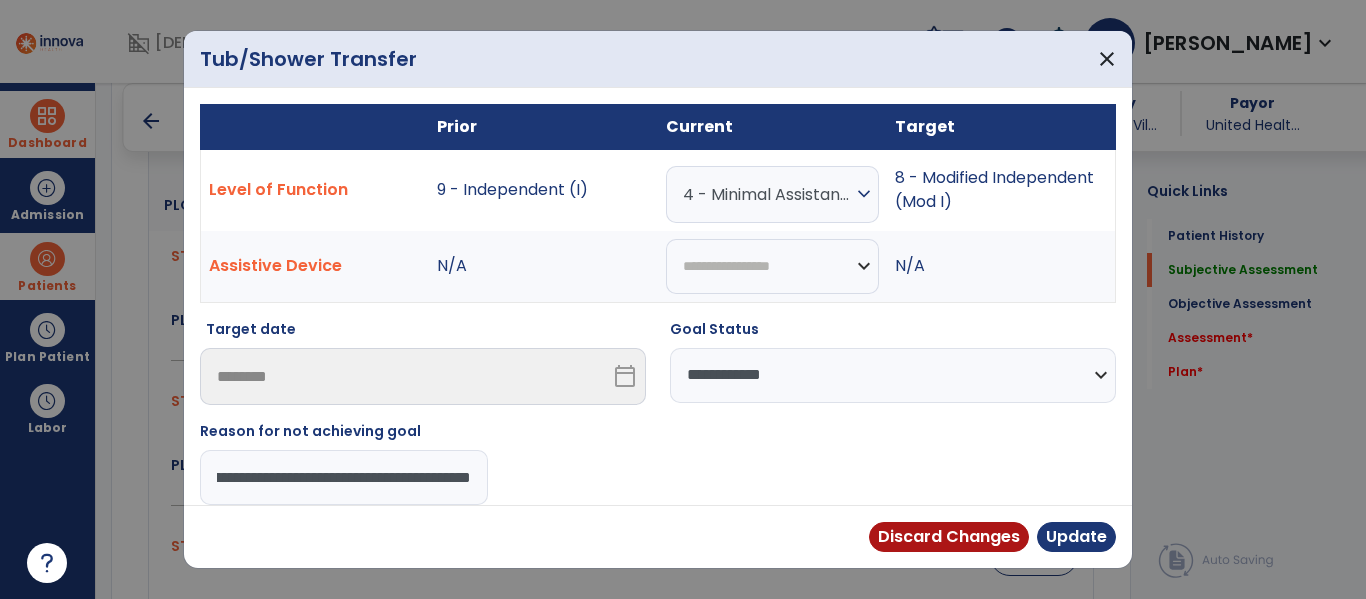scroll, scrollTop: 0, scrollLeft: 418, axis: horizontal 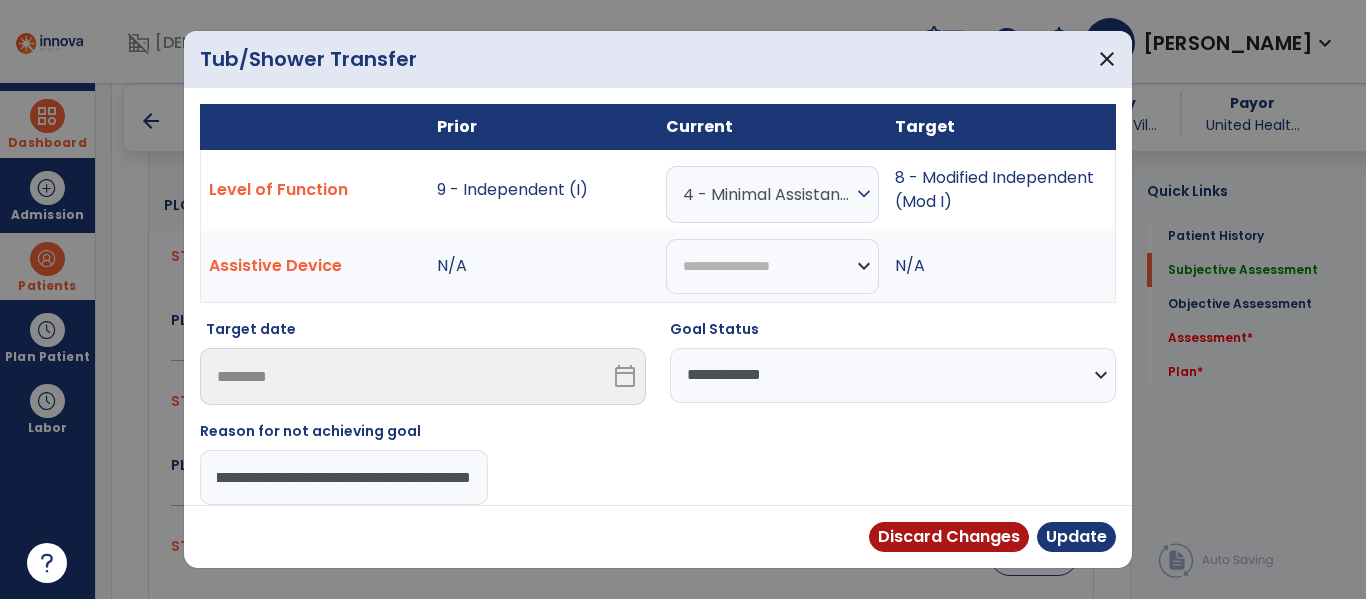 type on "**********" 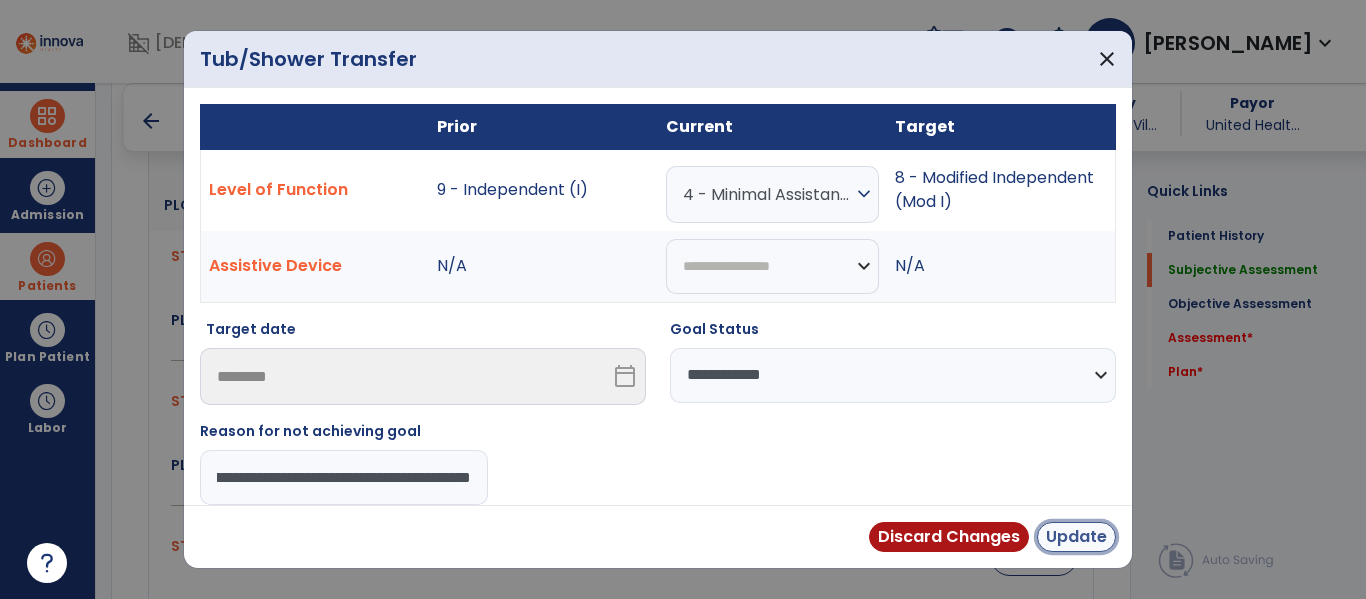 click on "Update" at bounding box center (1076, 537) 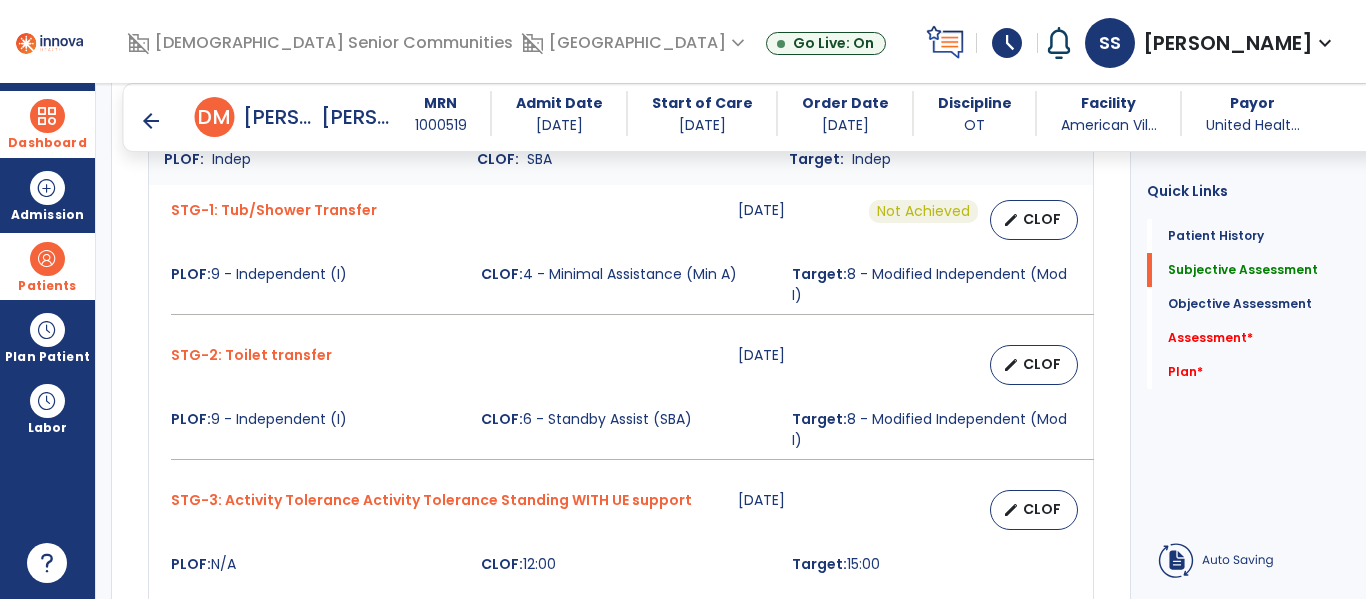 scroll, scrollTop: 1323, scrollLeft: 0, axis: vertical 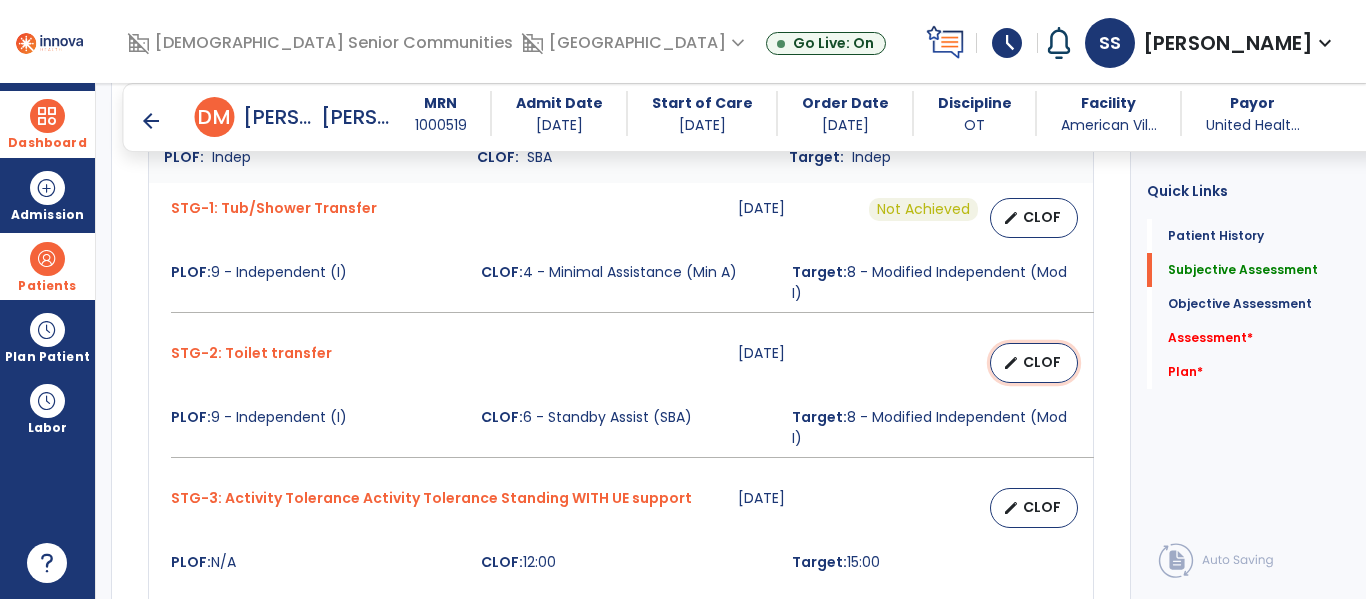 click on "edit" at bounding box center [1011, 363] 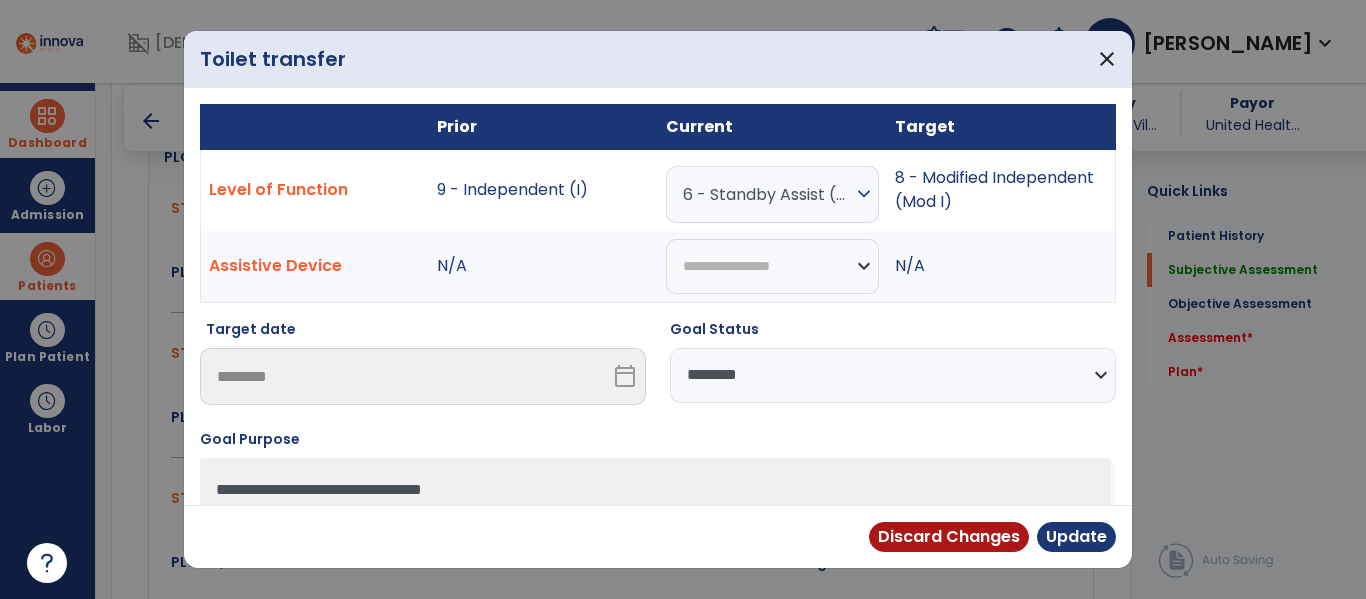 click on "6 - Standby Assist (SBA)" at bounding box center (767, 194) 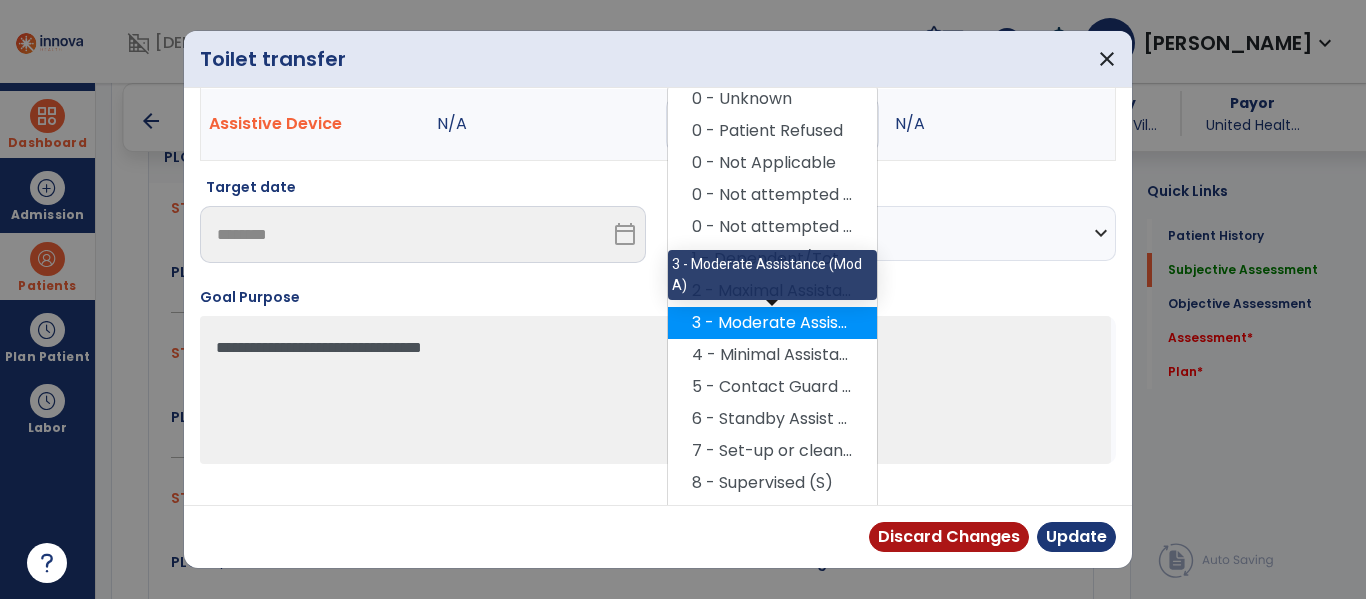 scroll, scrollTop: 150, scrollLeft: 0, axis: vertical 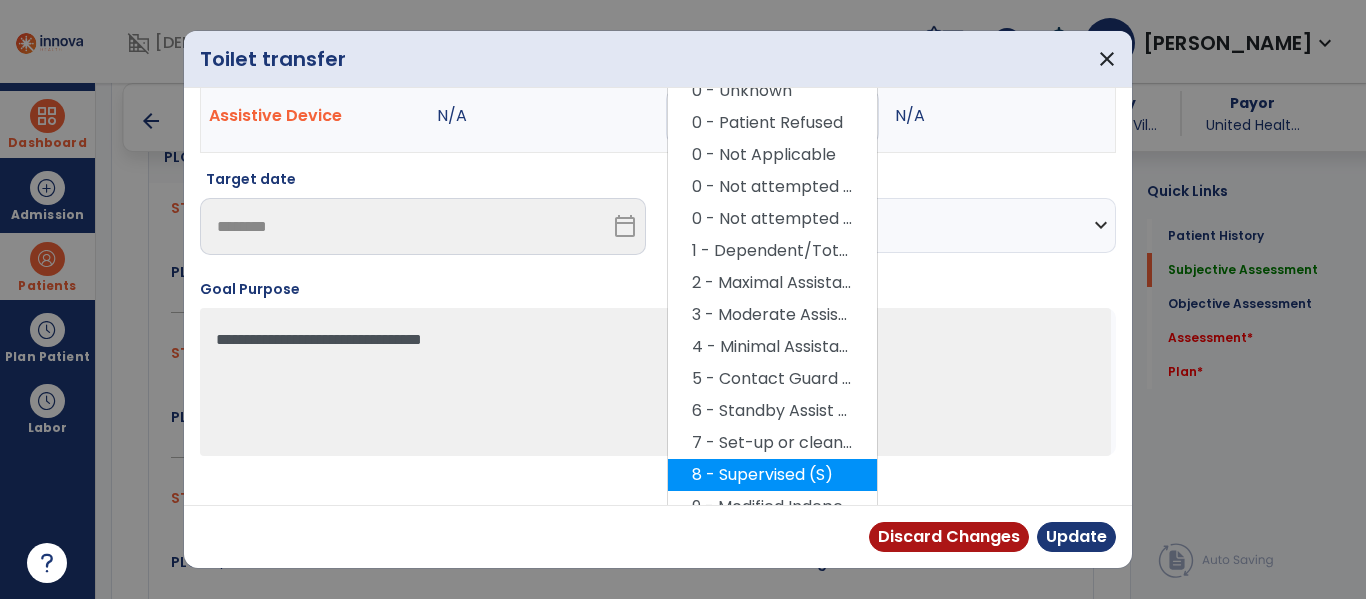 click on "8 - Supervised (S)" at bounding box center (772, 475) 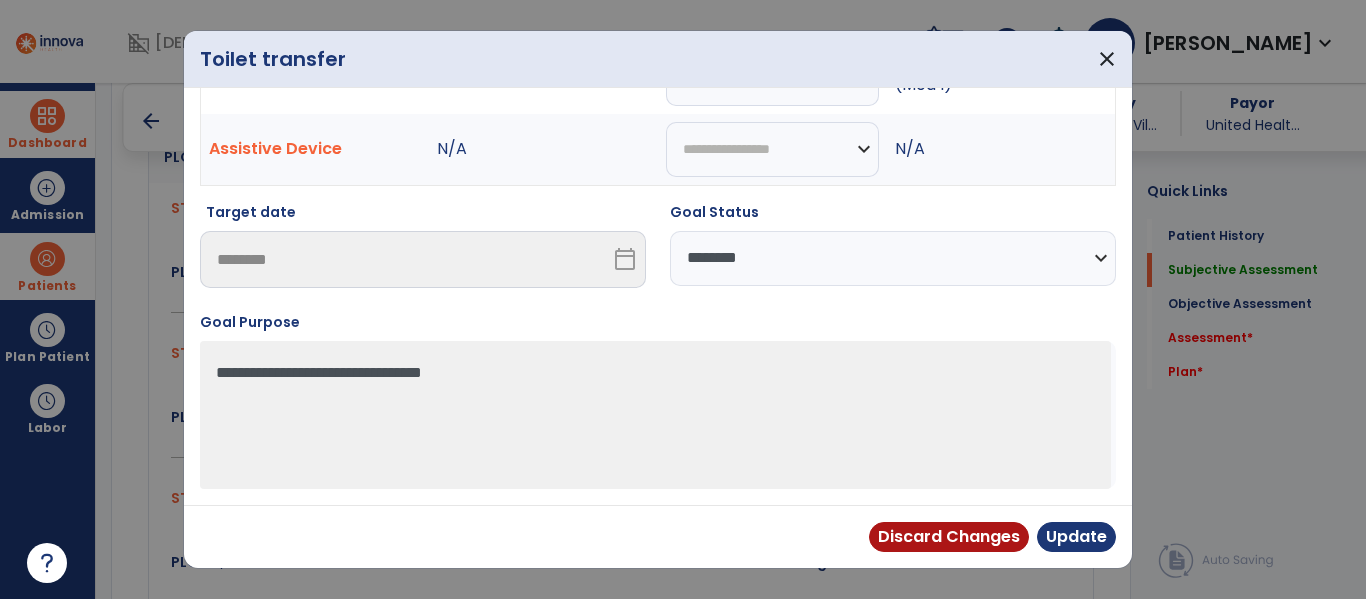 scroll, scrollTop: 117, scrollLeft: 0, axis: vertical 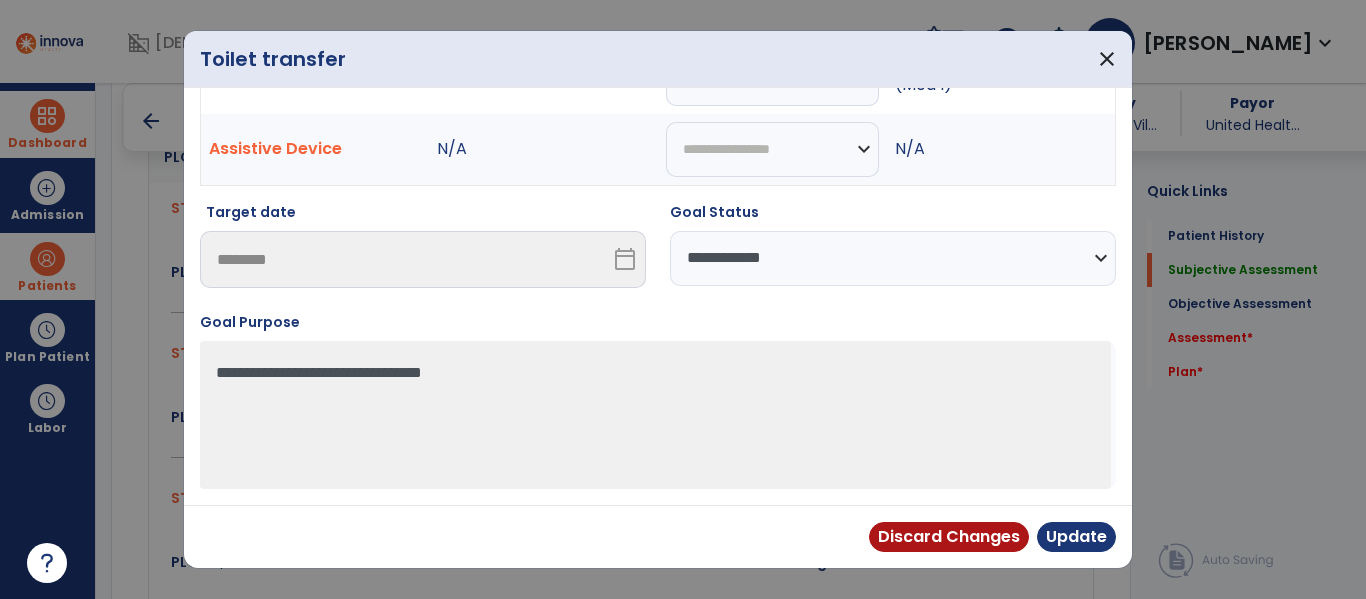 click on "**********" at bounding box center (893, 258) 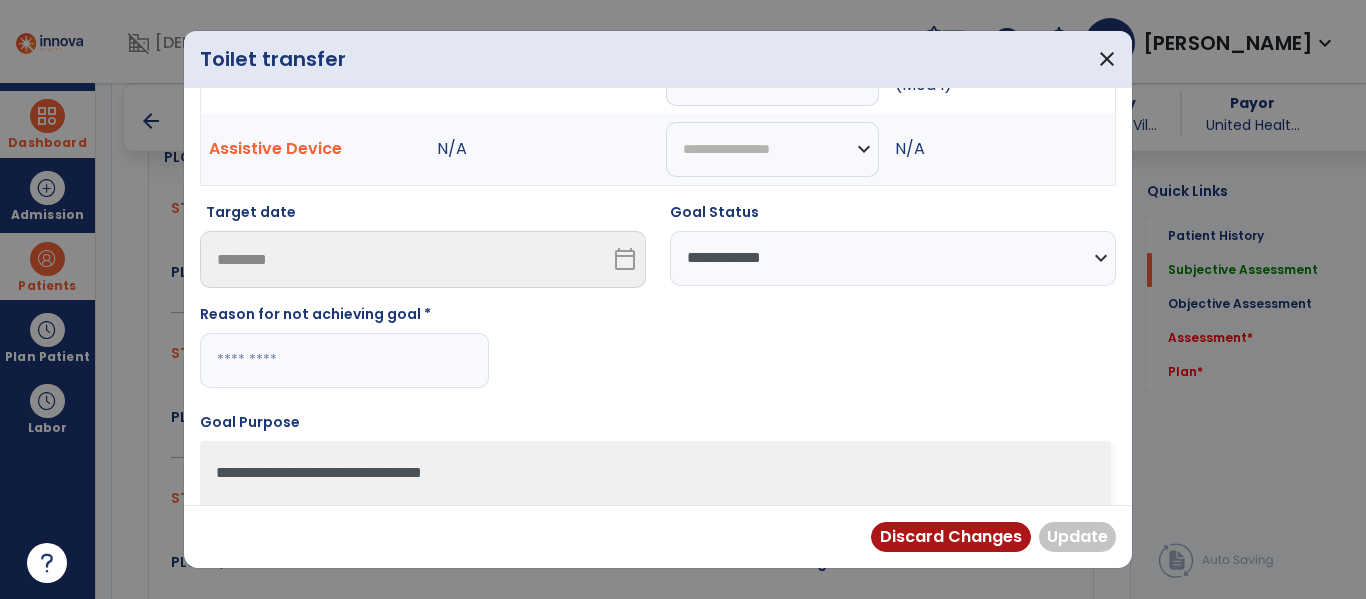click at bounding box center (344, 360) 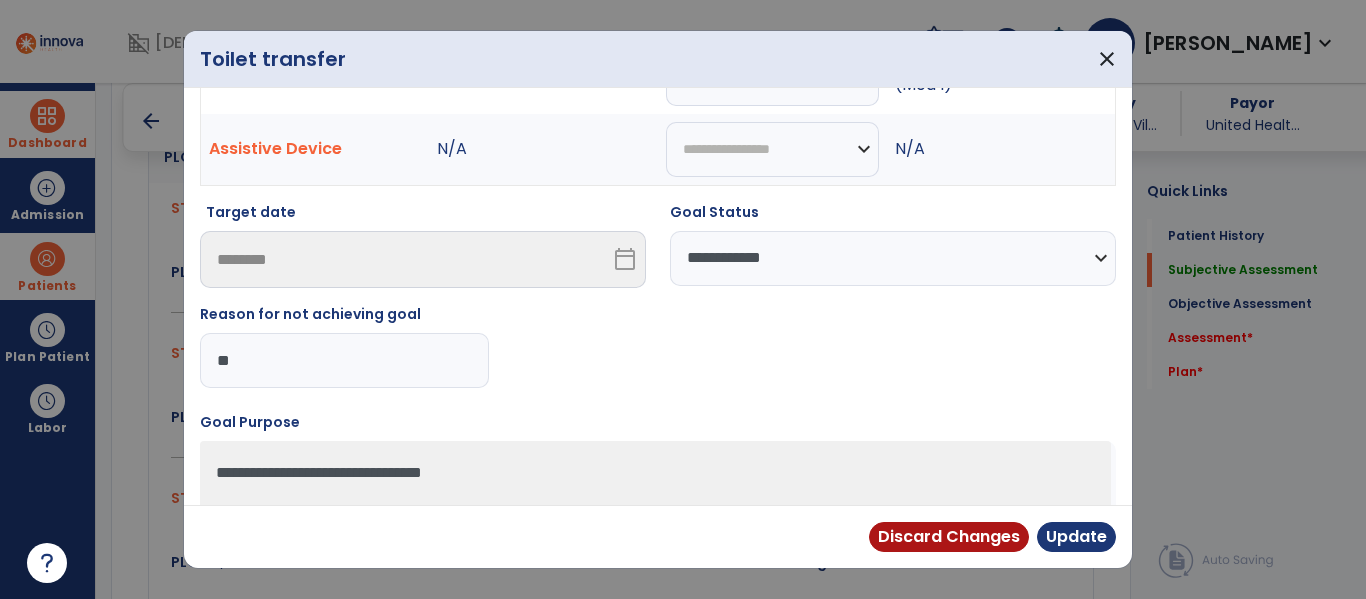 type on "*" 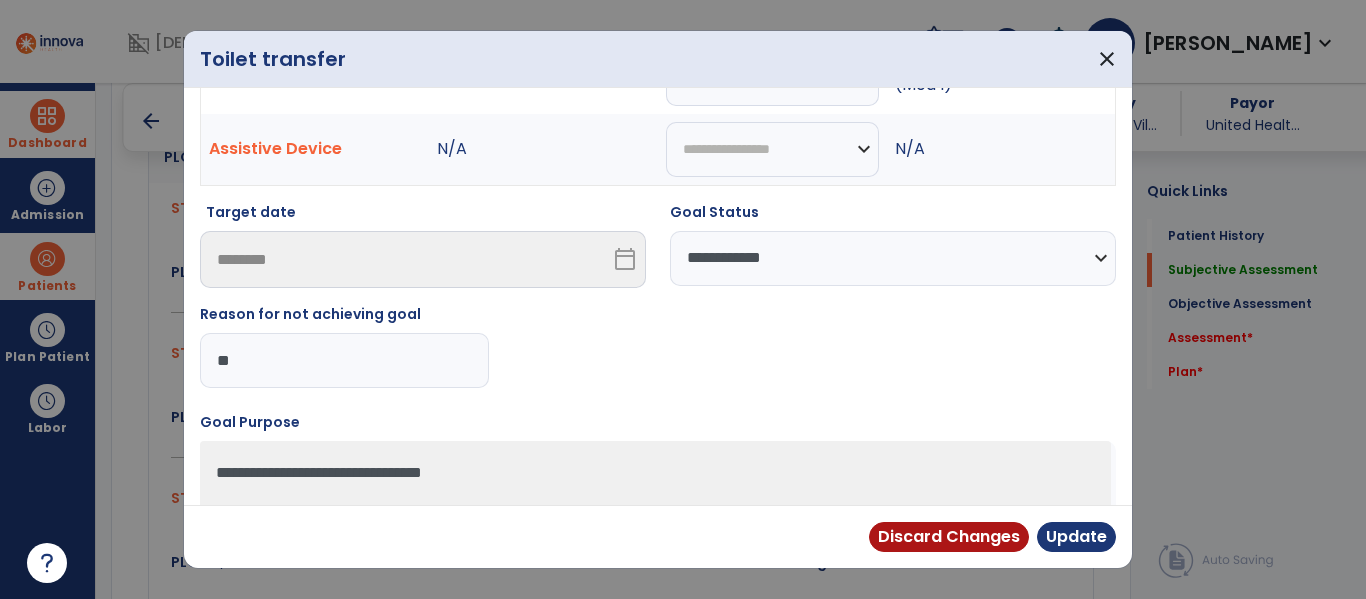 type on "*" 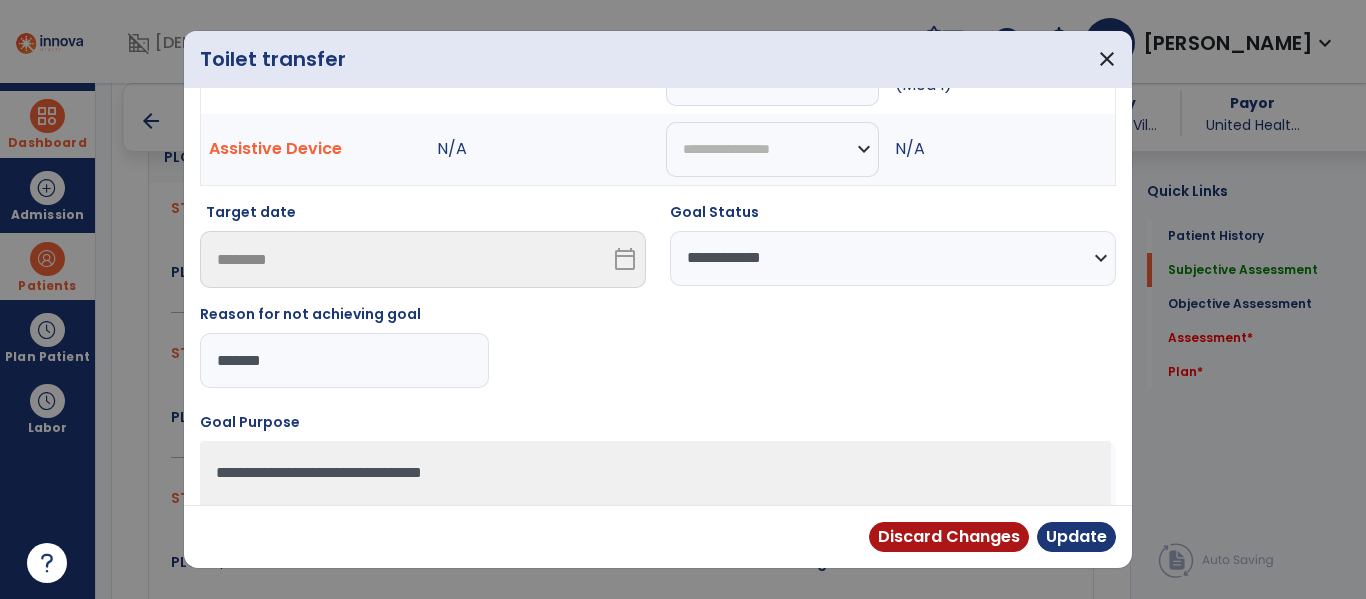 type on "********" 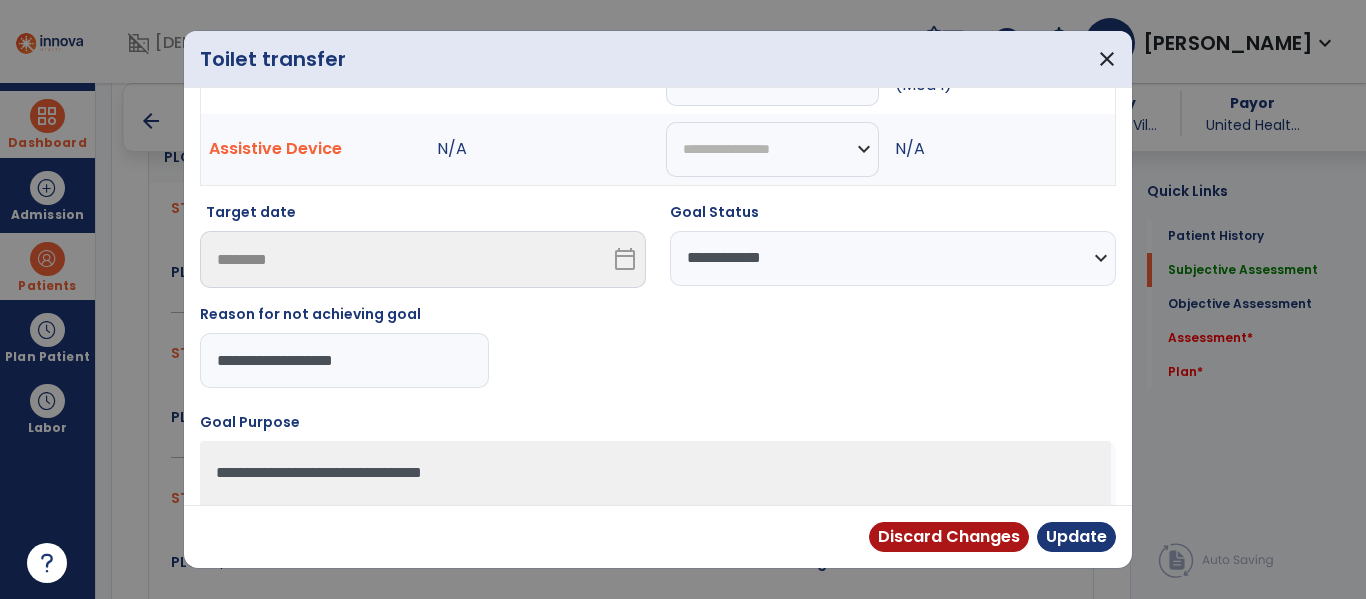 type on "**********" 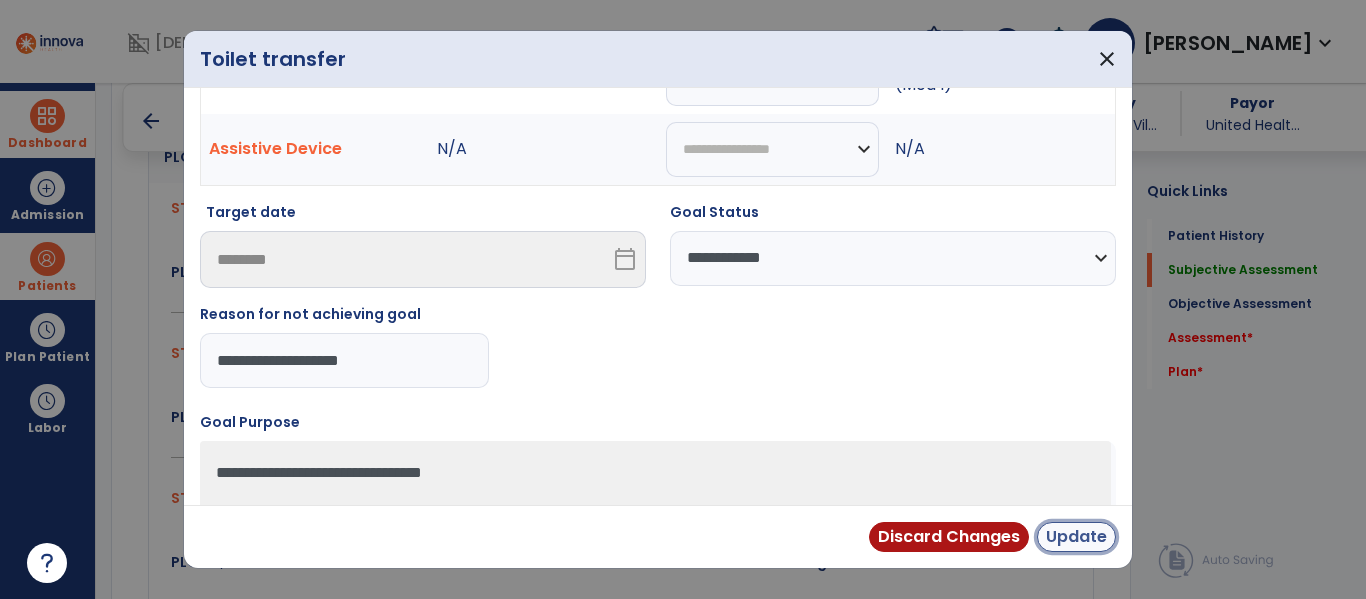 click on "Update" at bounding box center (1076, 537) 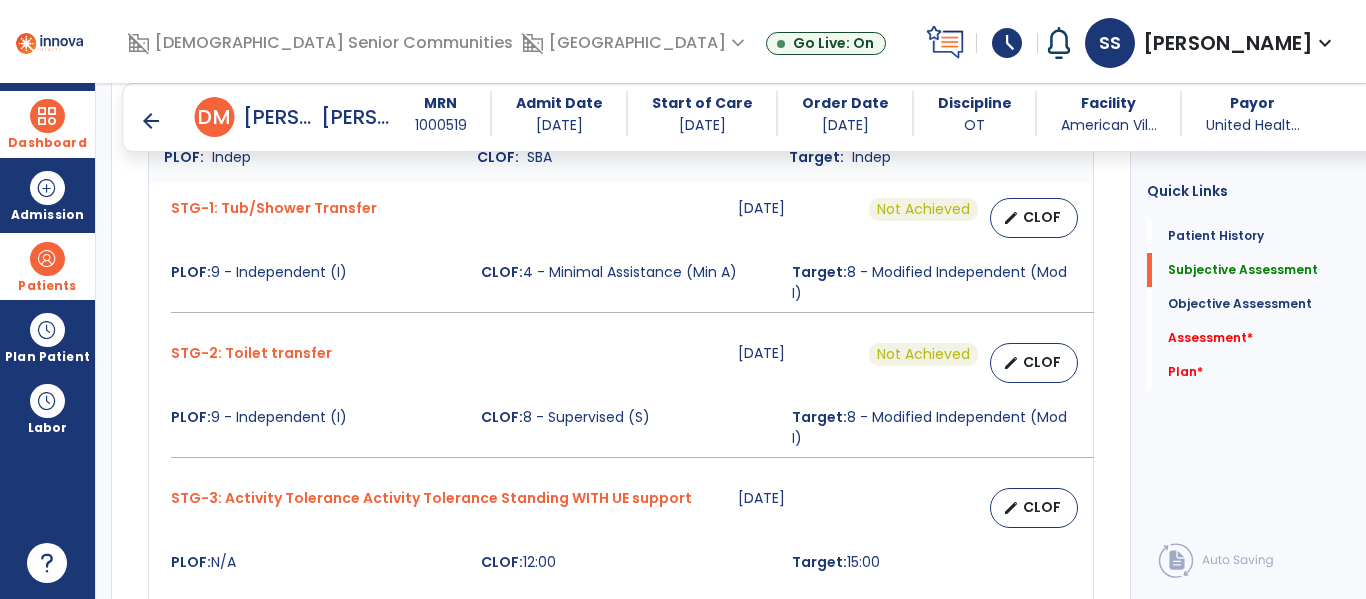 scroll, scrollTop: 1474, scrollLeft: 0, axis: vertical 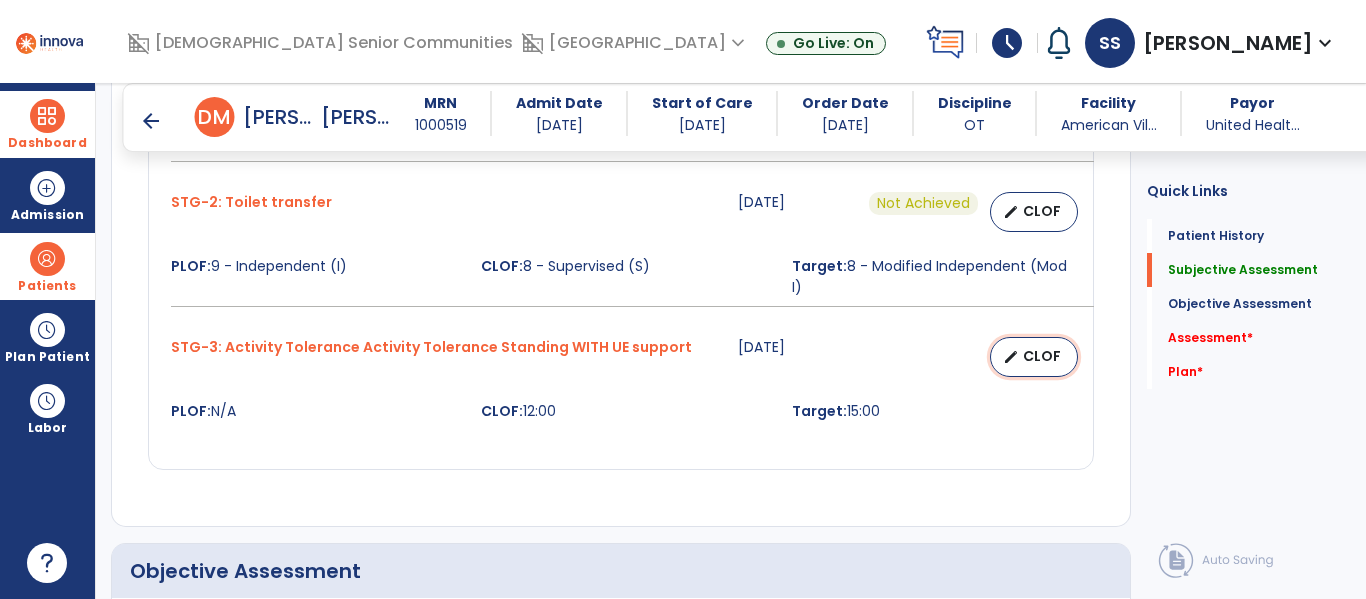 click on "edit   CLOF" at bounding box center (1034, 357) 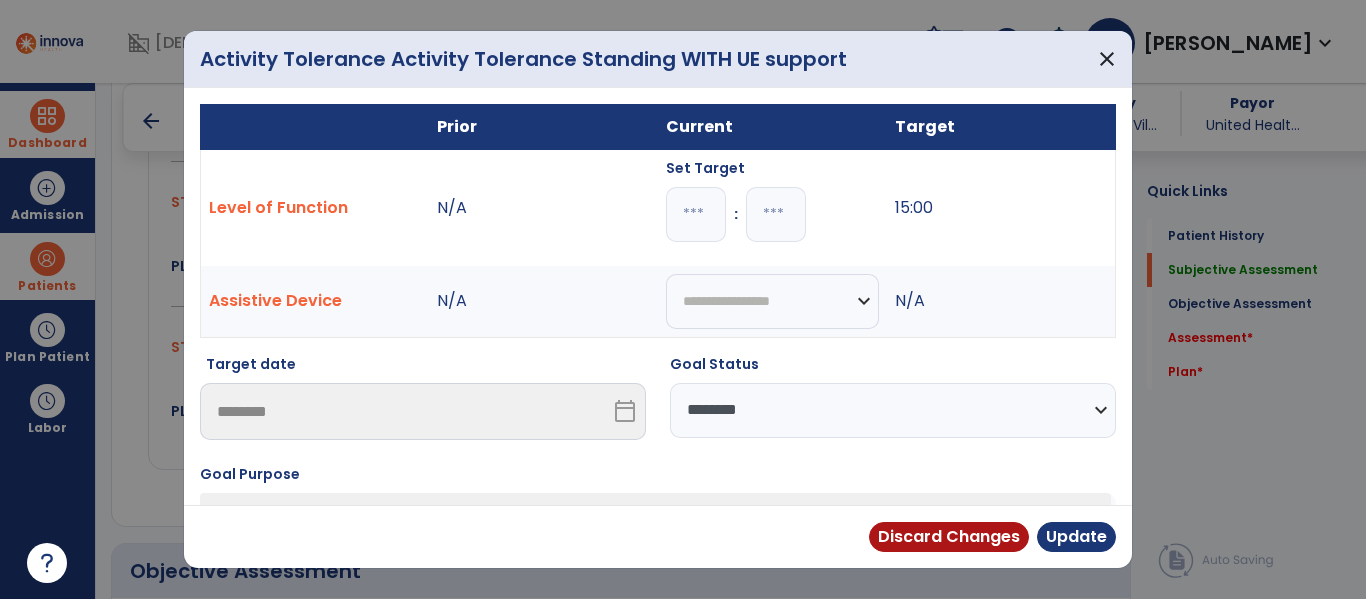click on "**********" at bounding box center [893, 410] 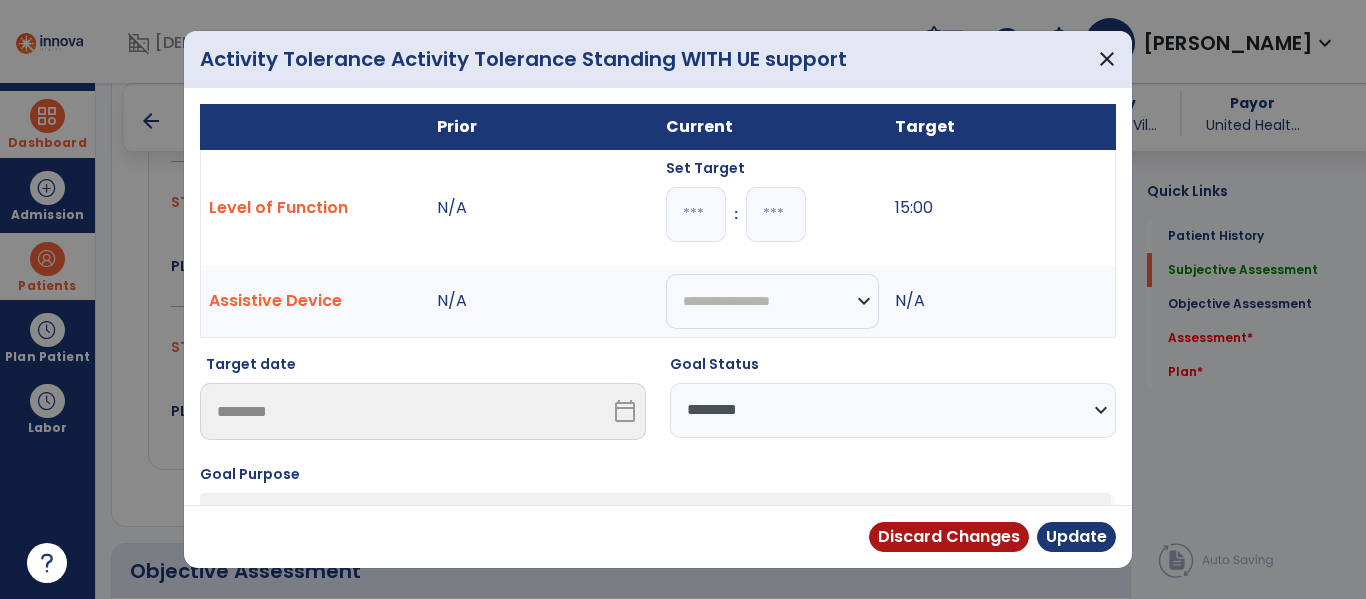 select on "**********" 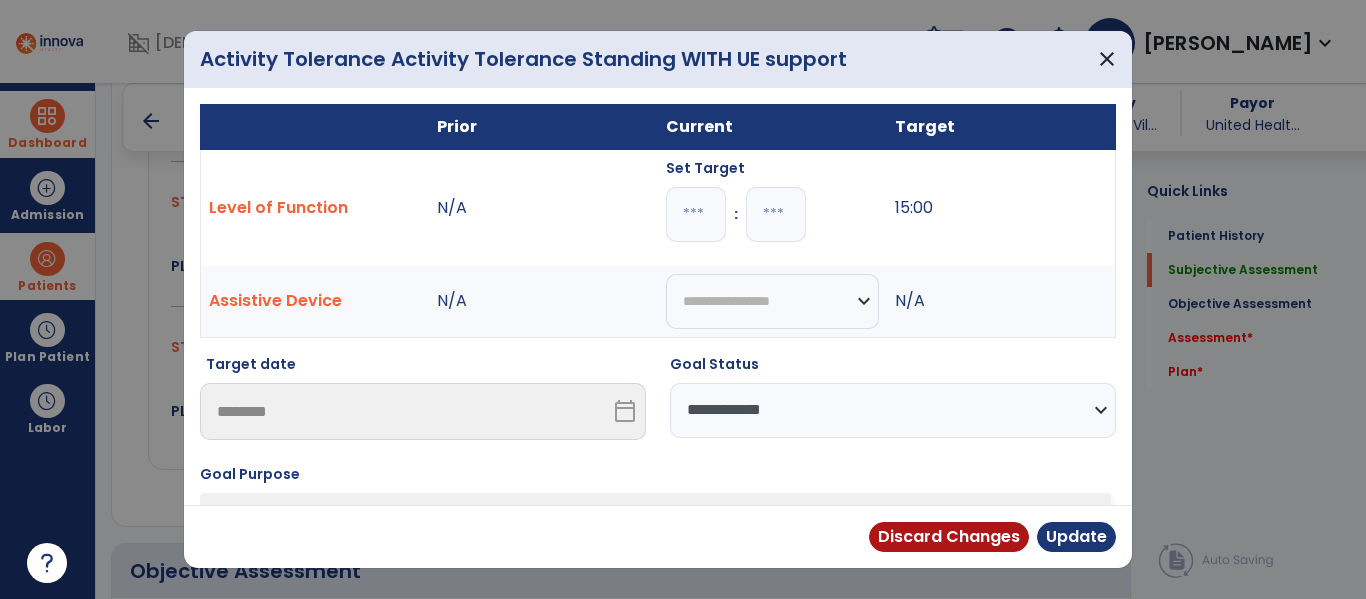 click on "**********" at bounding box center [893, 410] 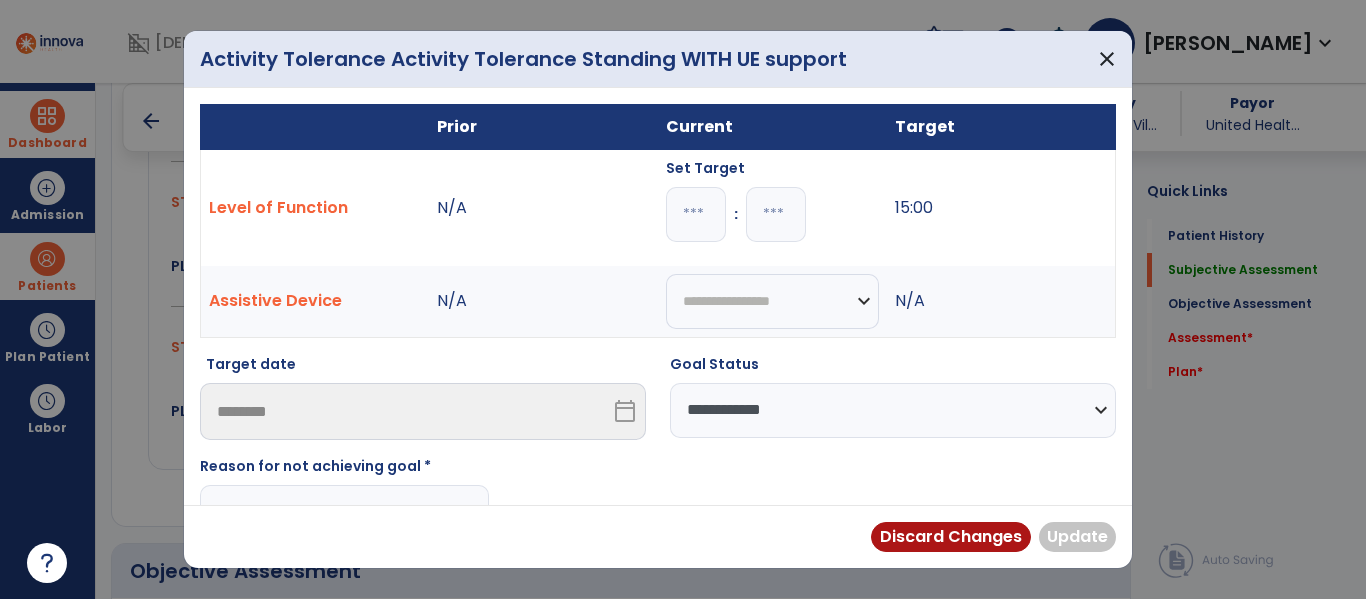 click at bounding box center (344, 512) 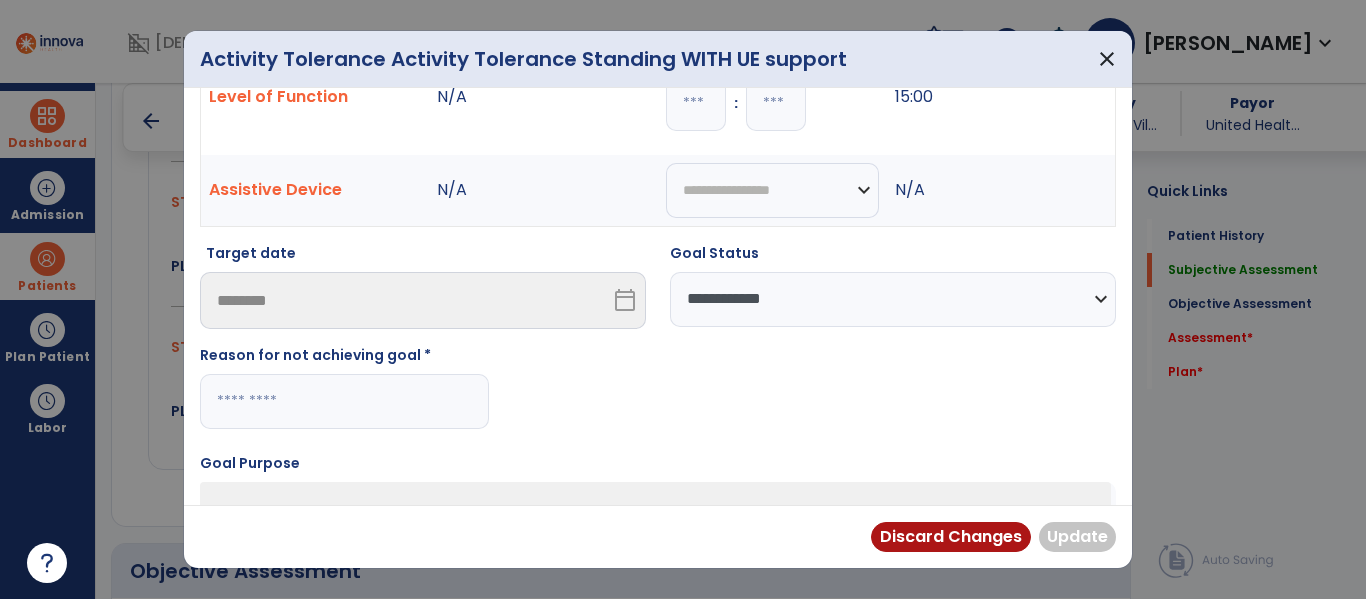 scroll, scrollTop: 113, scrollLeft: 0, axis: vertical 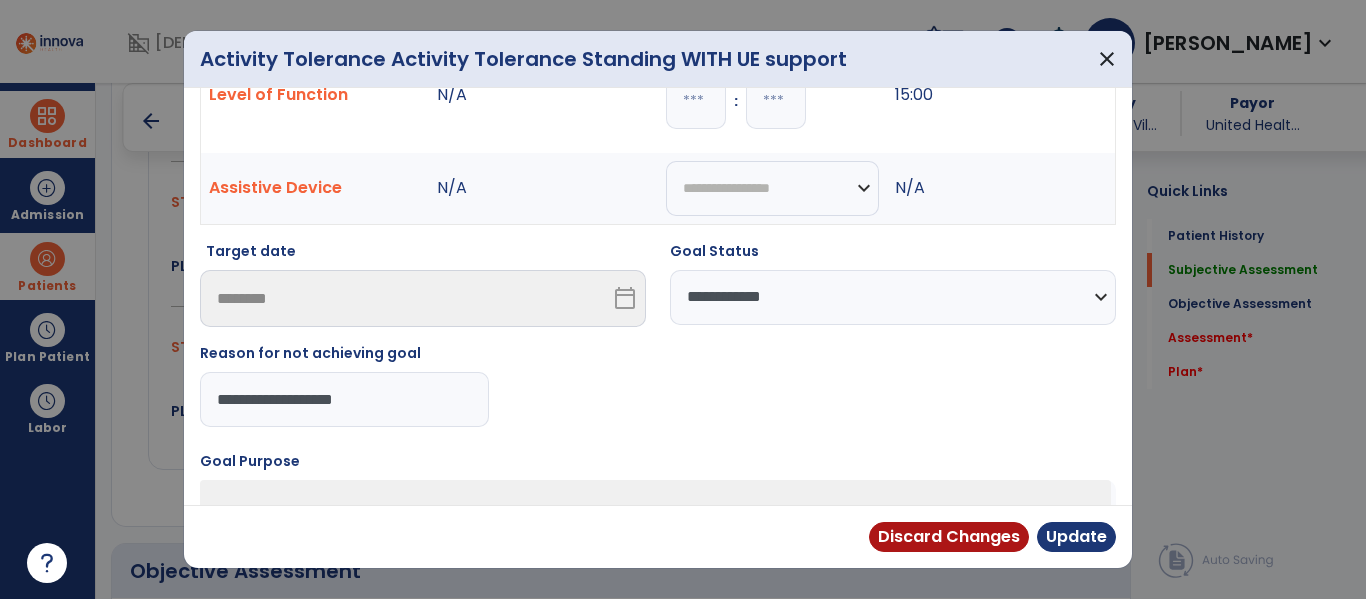 type on "**********" 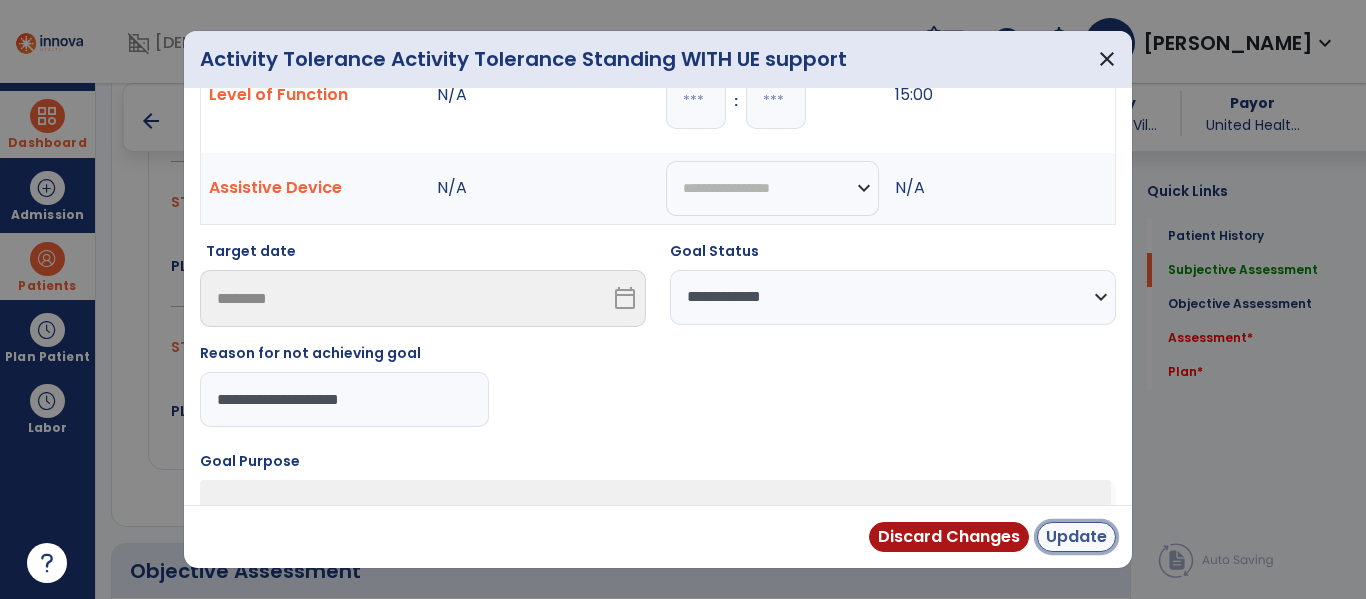 click on "Update" at bounding box center [1076, 537] 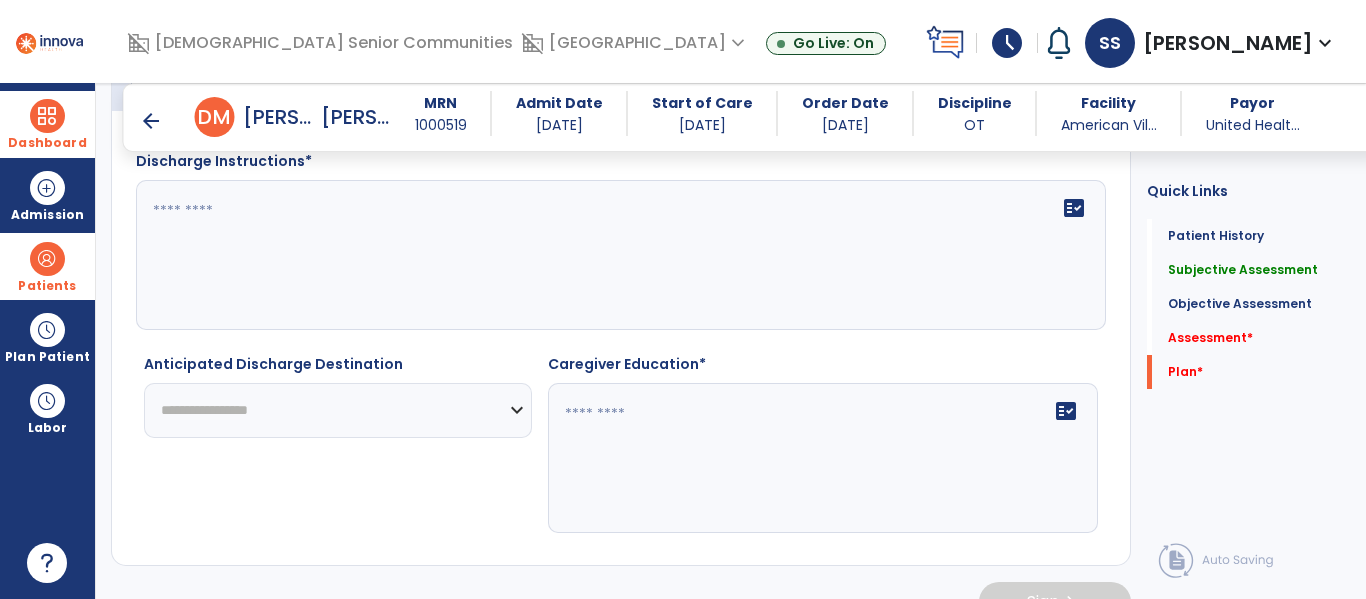 scroll, scrollTop: 3204, scrollLeft: 0, axis: vertical 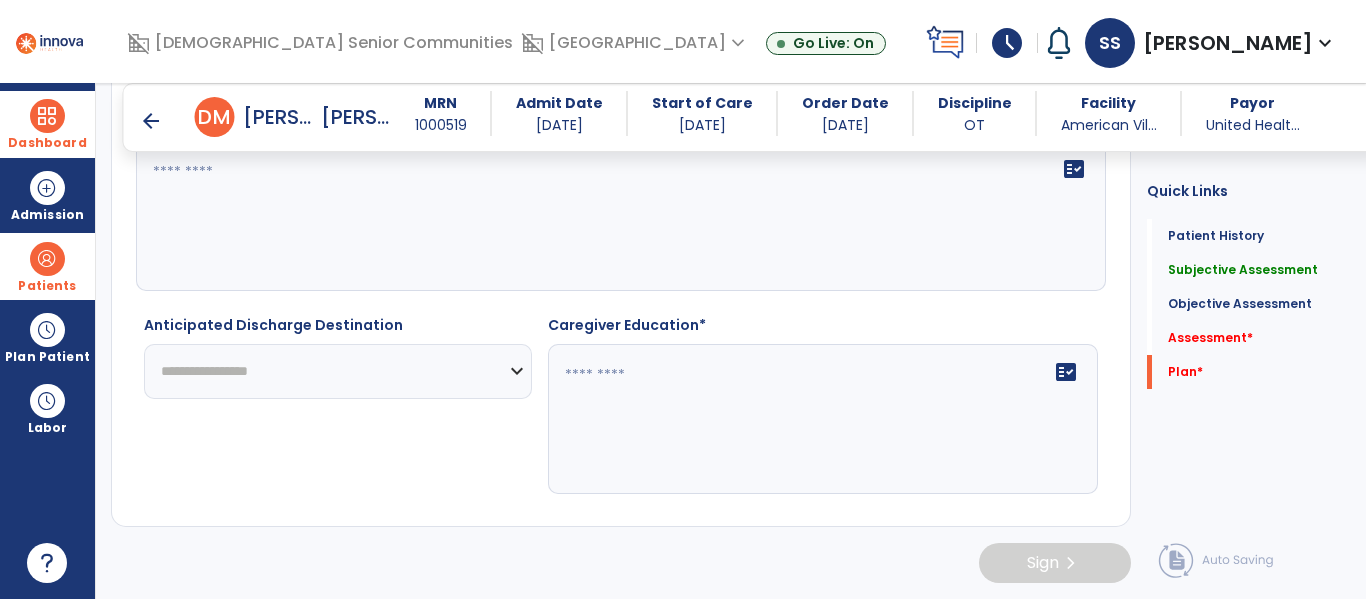 click on "**********" 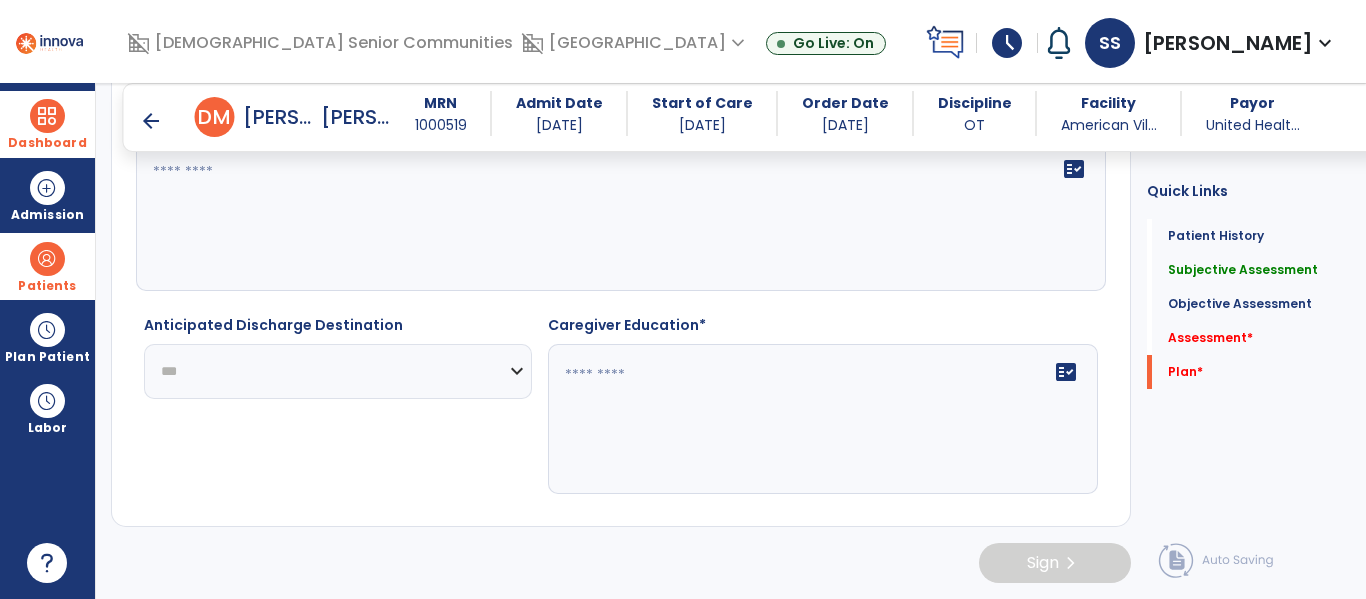 click on "**********" 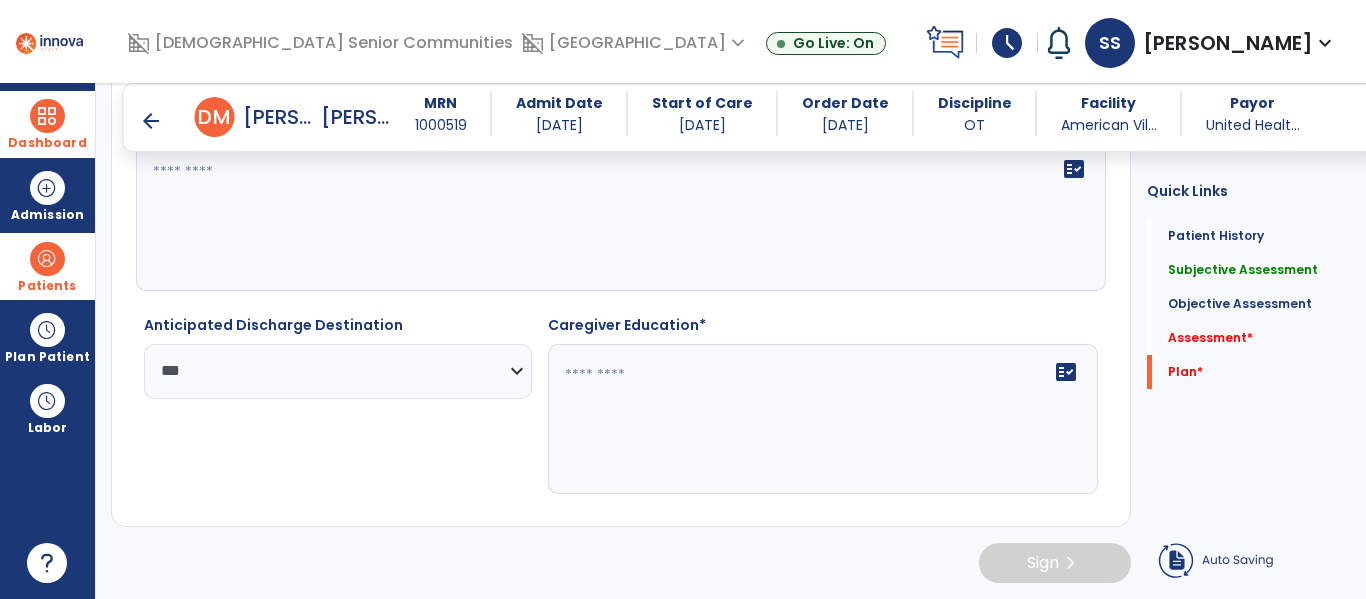 click 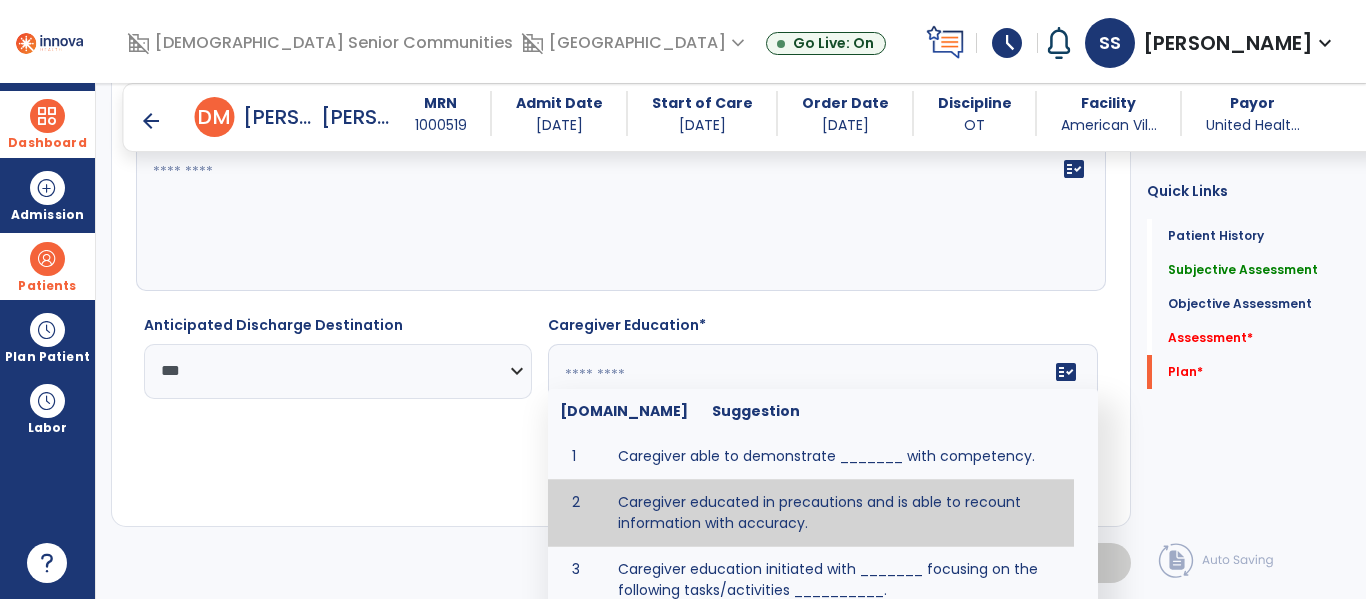 type on "**********" 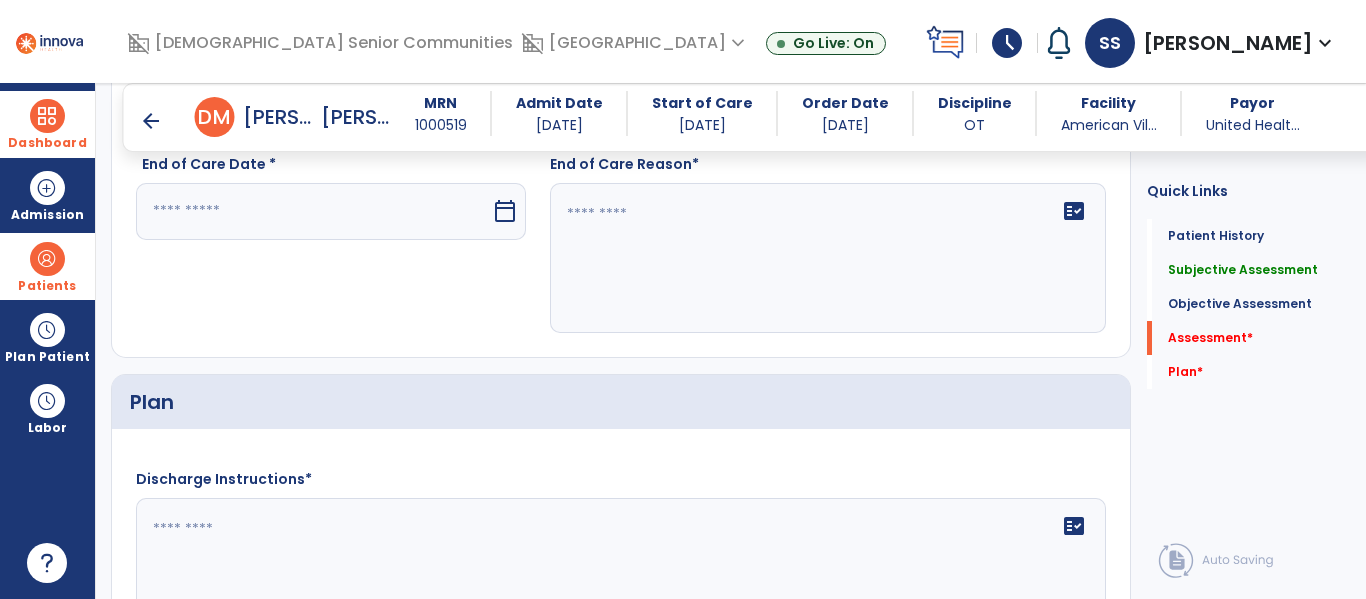 click 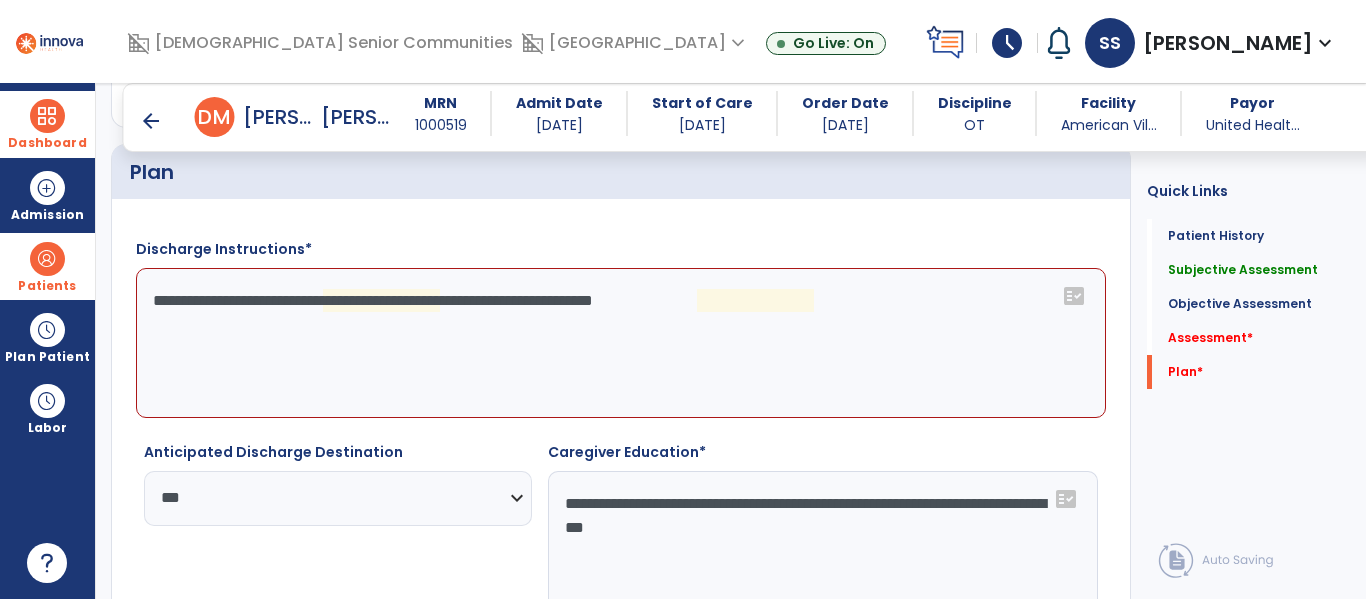 scroll, scrollTop: 3080, scrollLeft: 0, axis: vertical 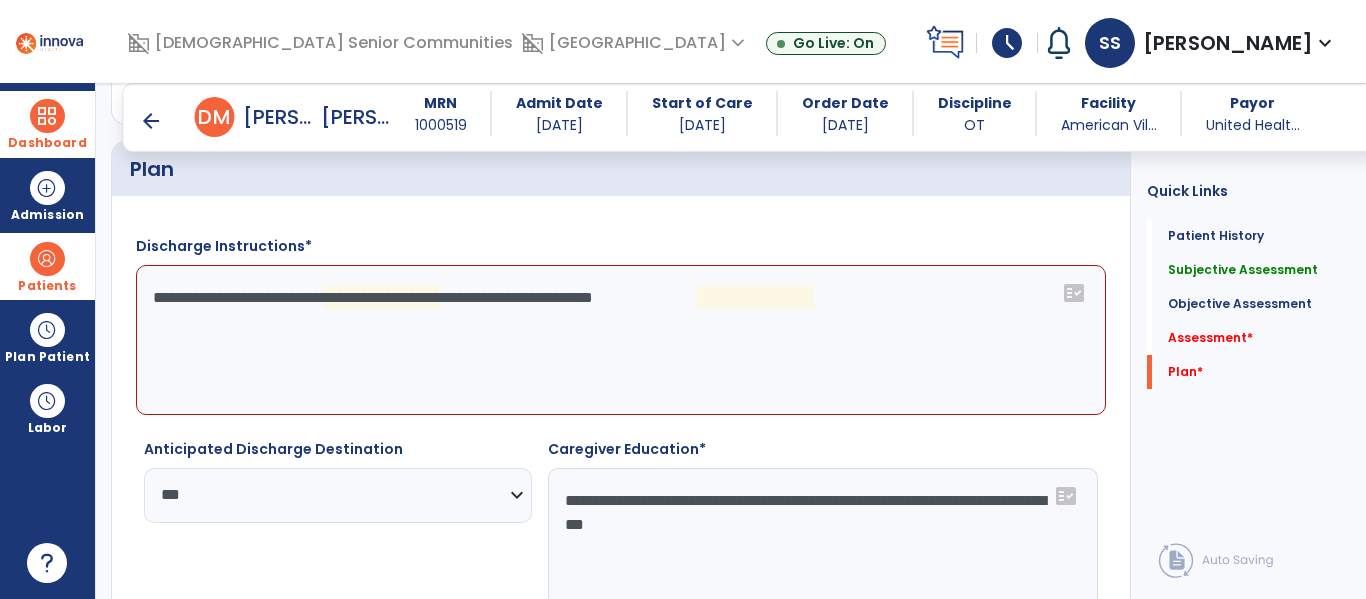 click on "**********" 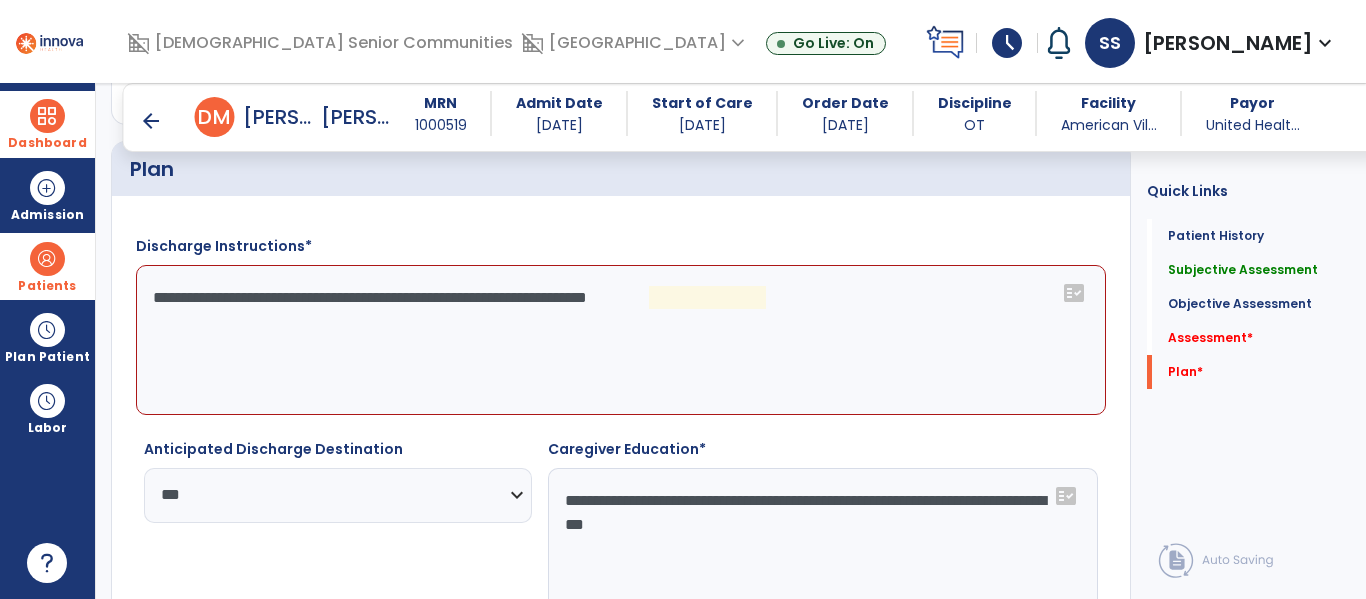 click on "**********" 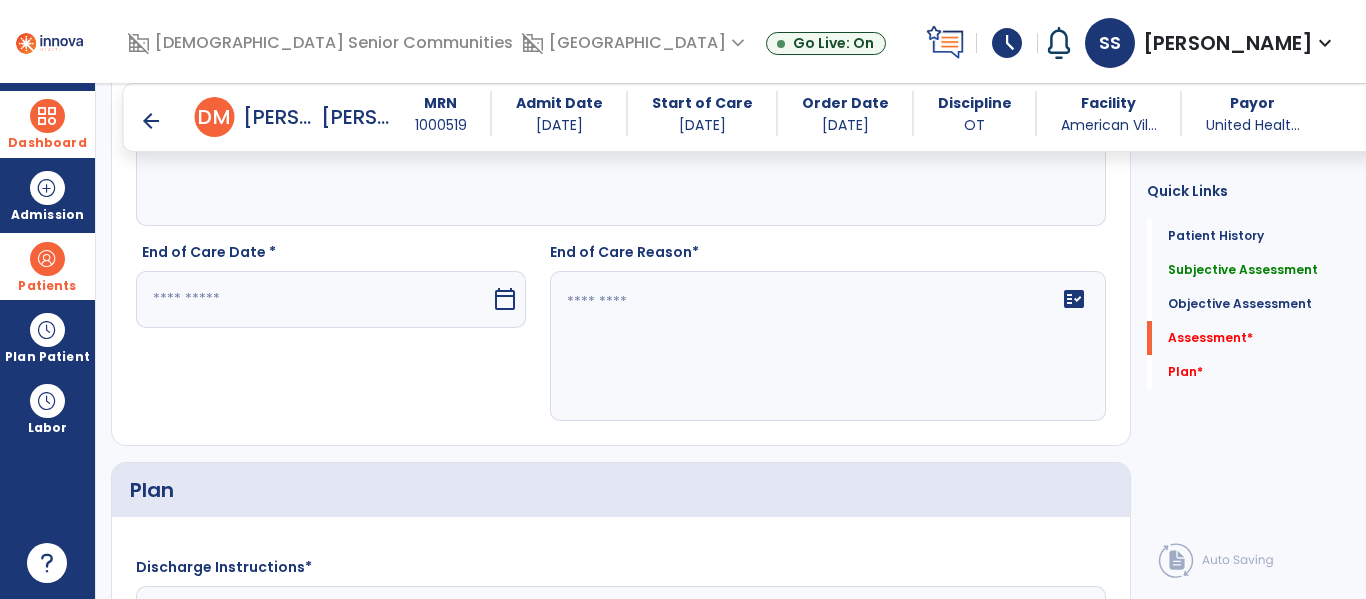 scroll, scrollTop: 2750, scrollLeft: 0, axis: vertical 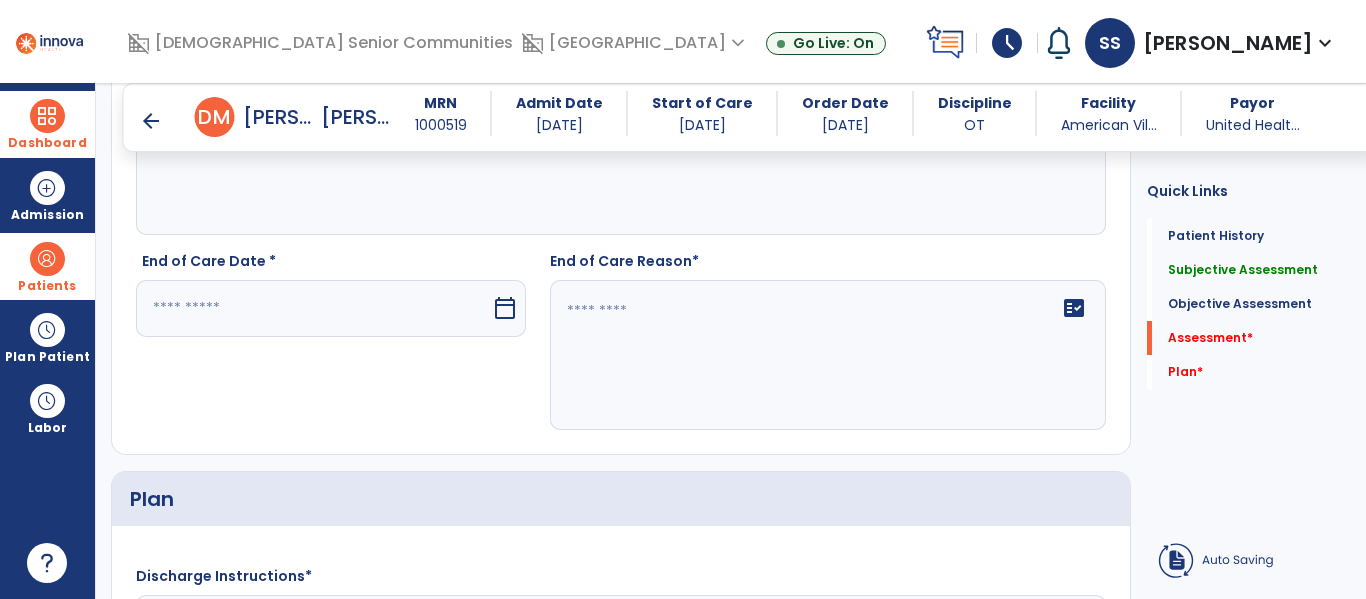 type on "**********" 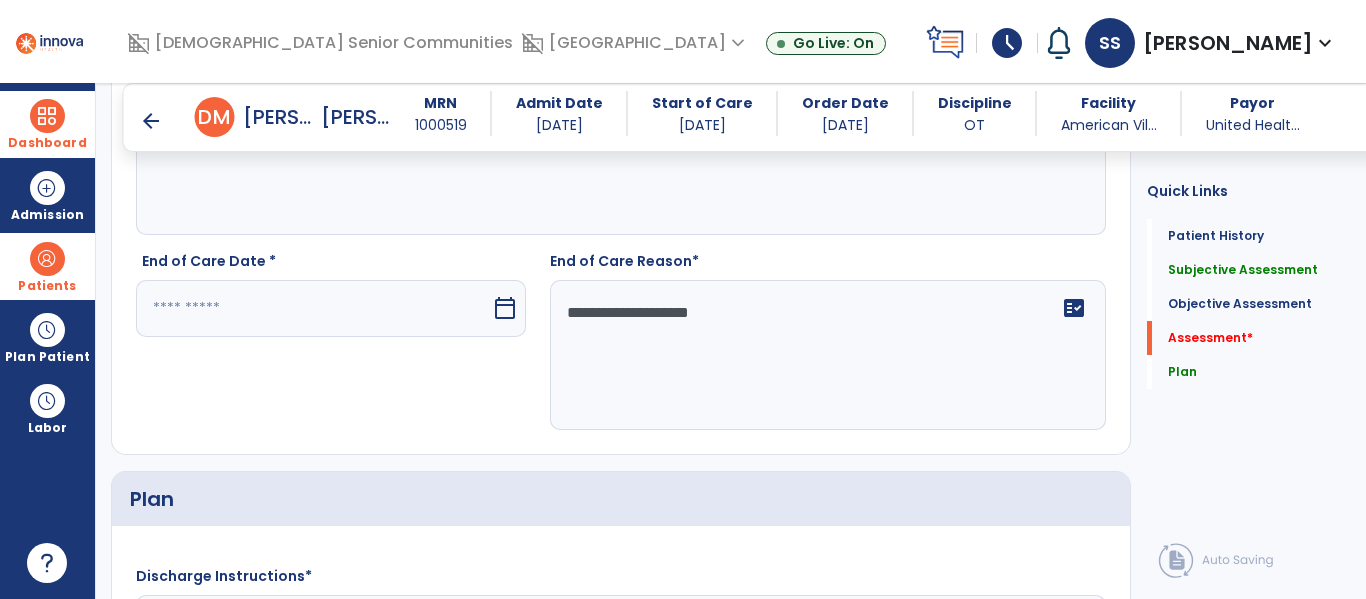 type on "**********" 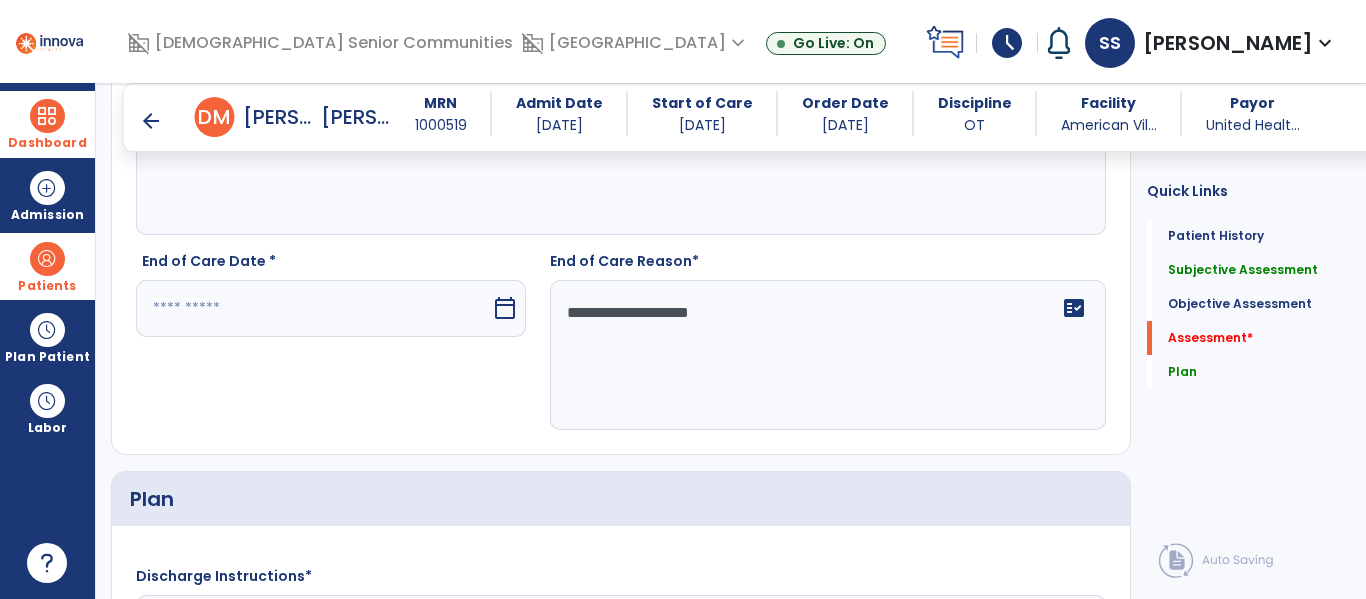 click at bounding box center (313, 308) 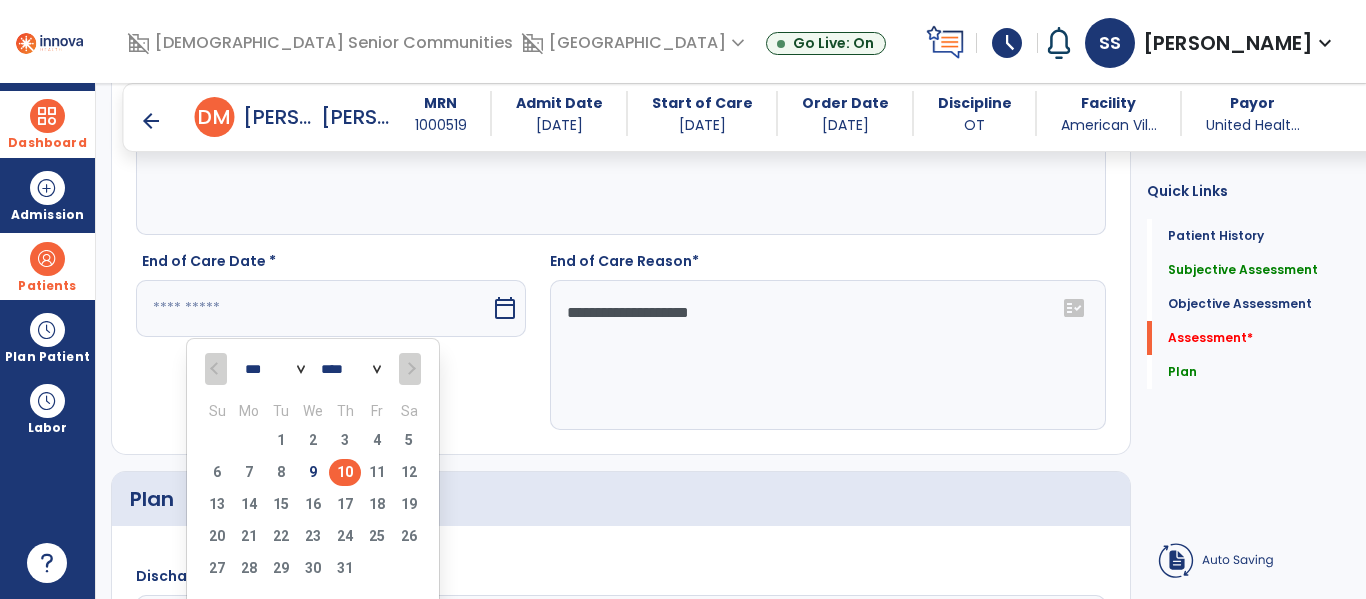 click on "10" at bounding box center (345, 475) 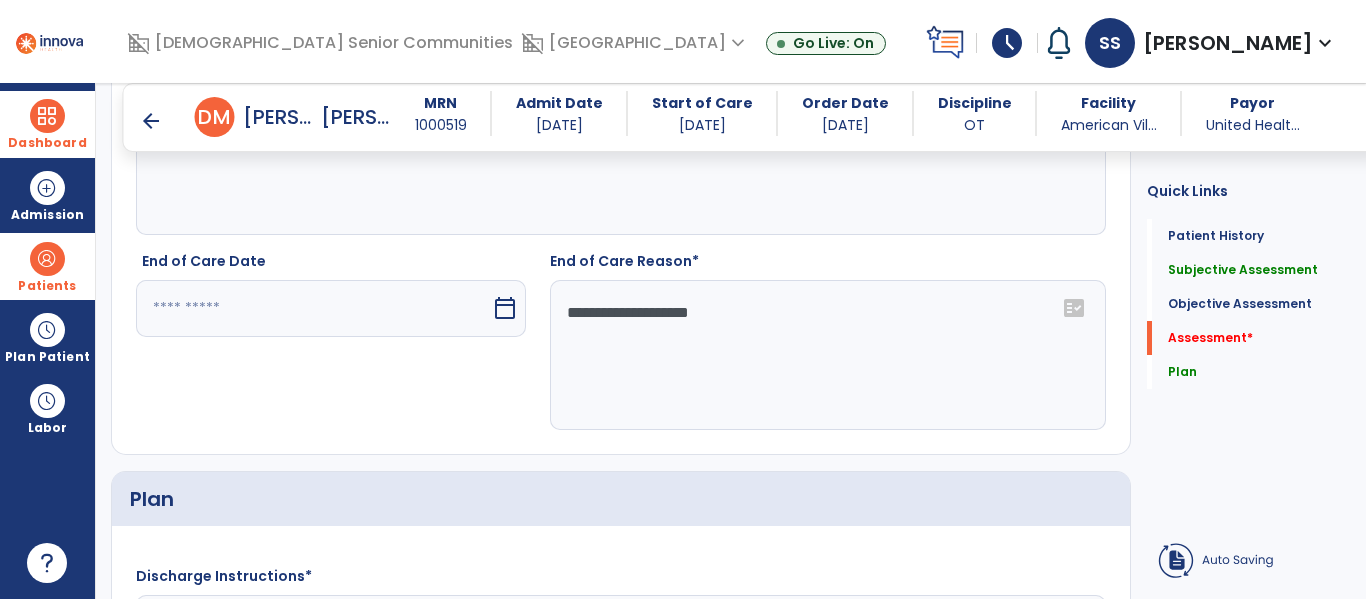 type on "*********" 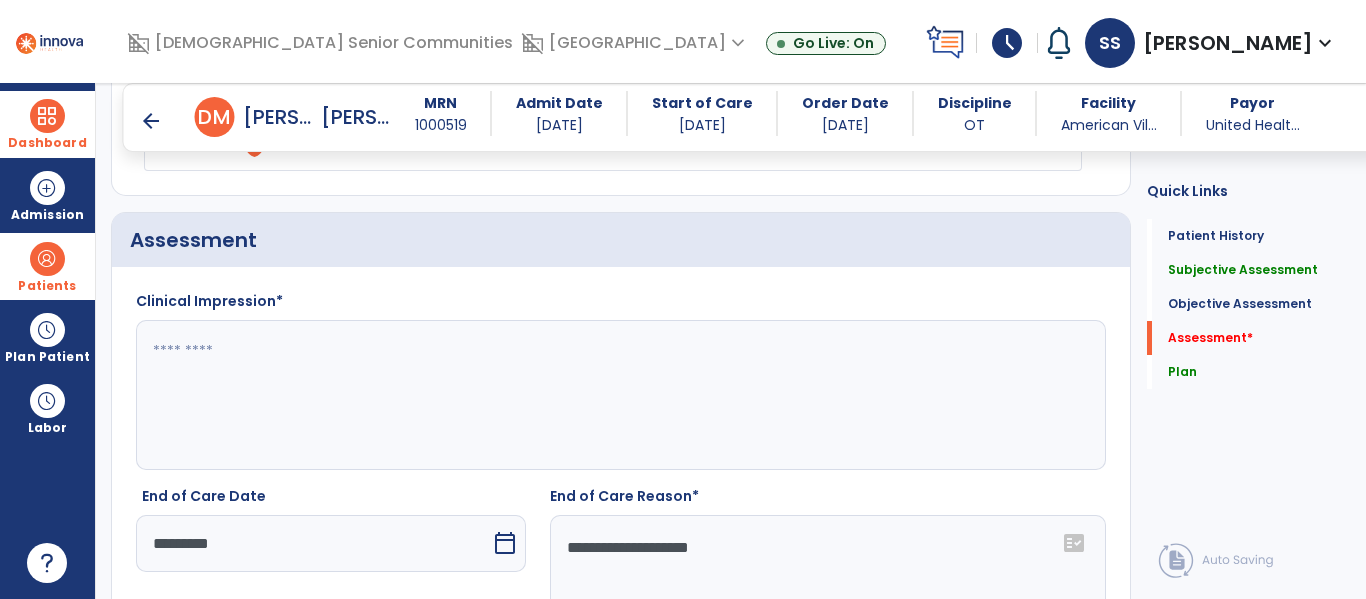 scroll, scrollTop: 2512, scrollLeft: 0, axis: vertical 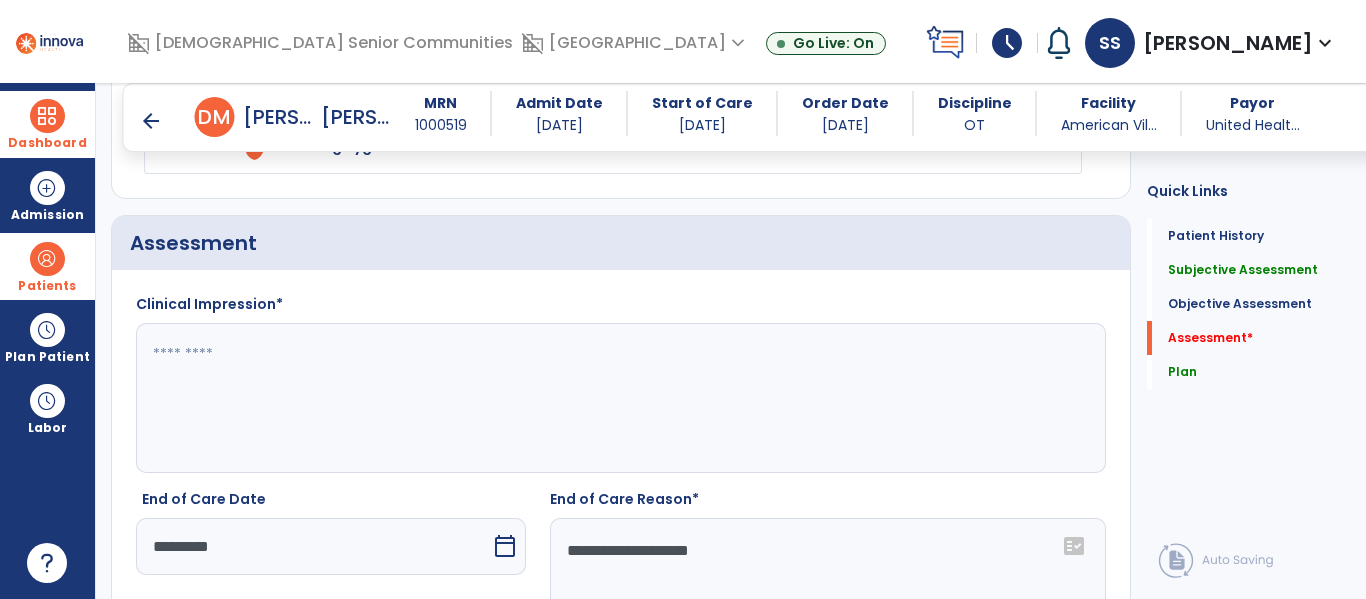 click 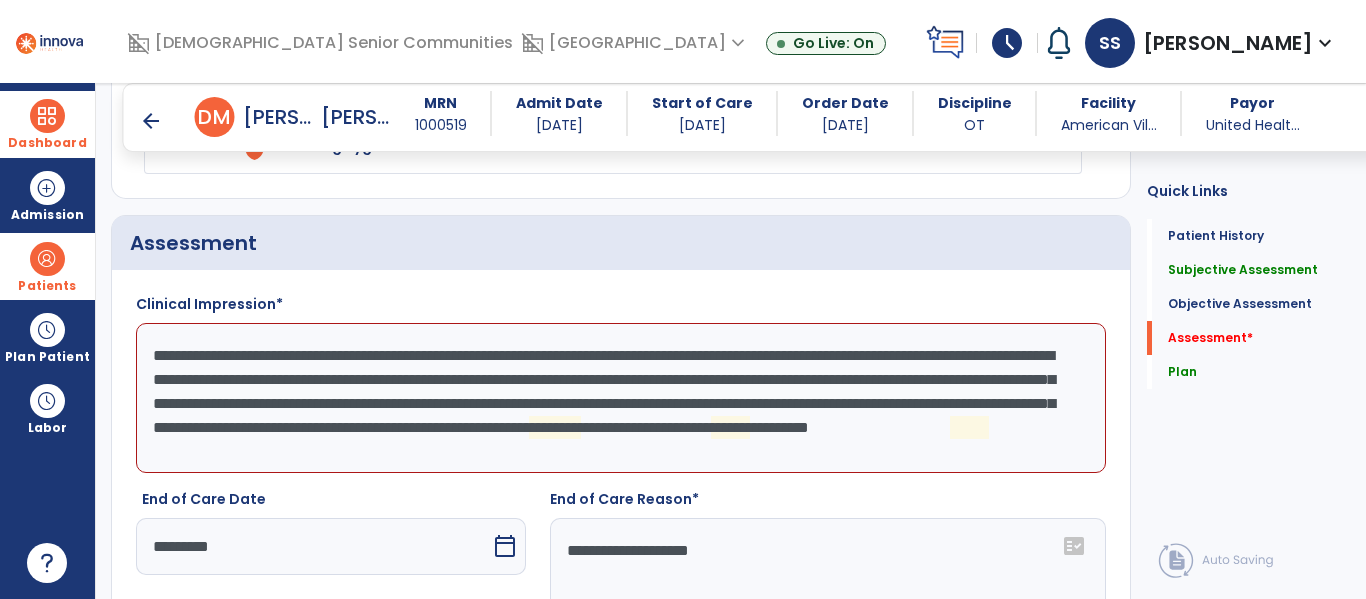scroll, scrollTop: 15, scrollLeft: 0, axis: vertical 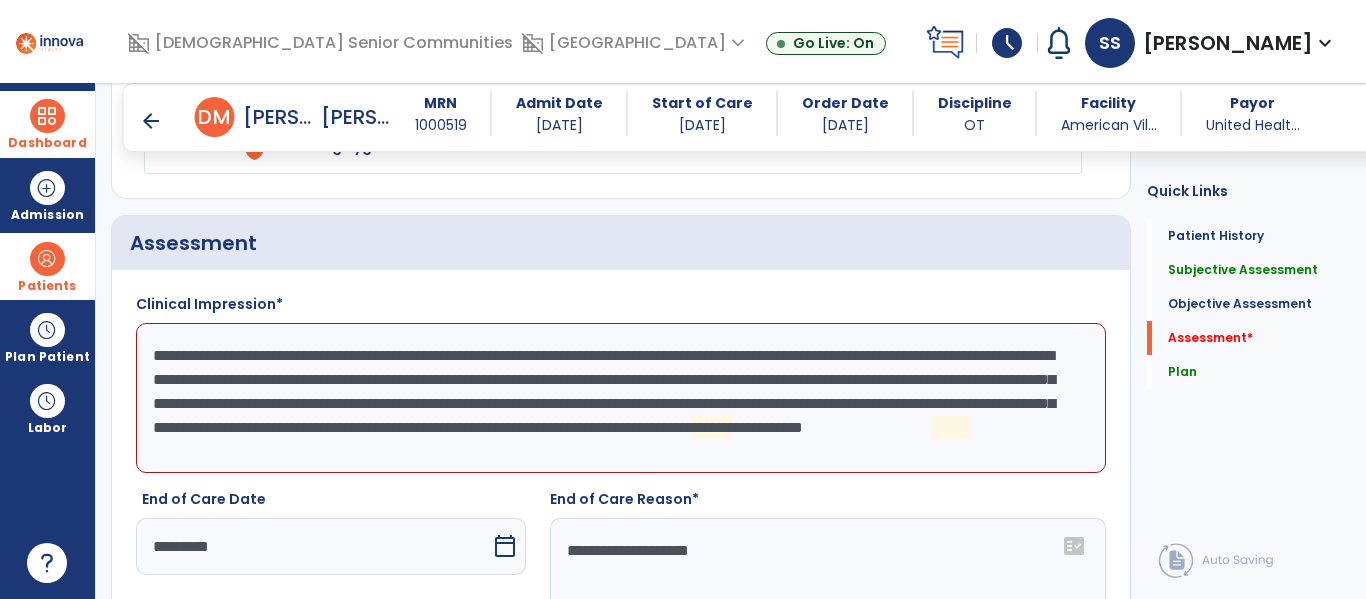 click on "**********" 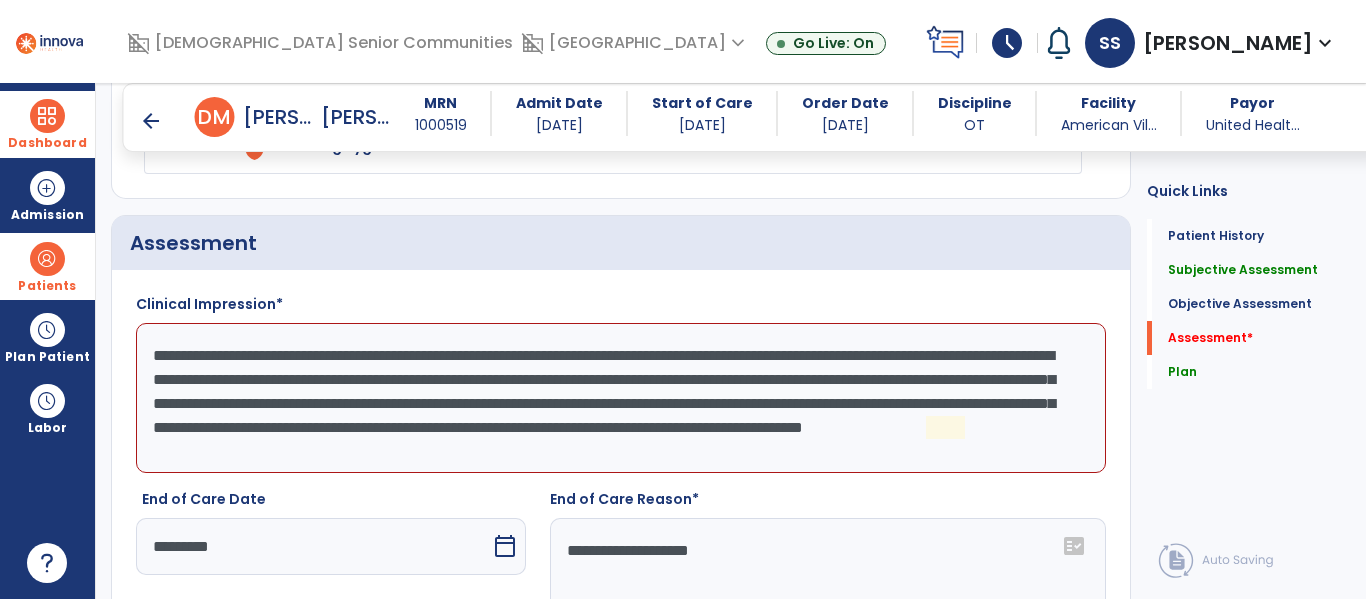 scroll, scrollTop: 0, scrollLeft: 0, axis: both 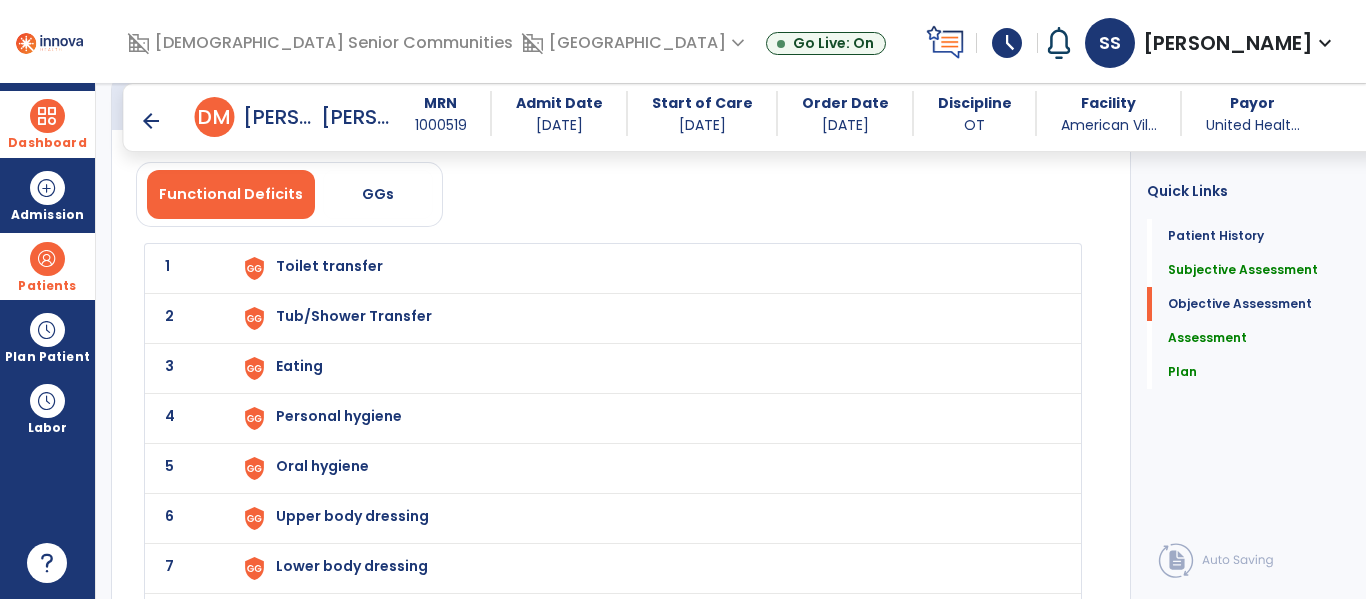 type on "**********" 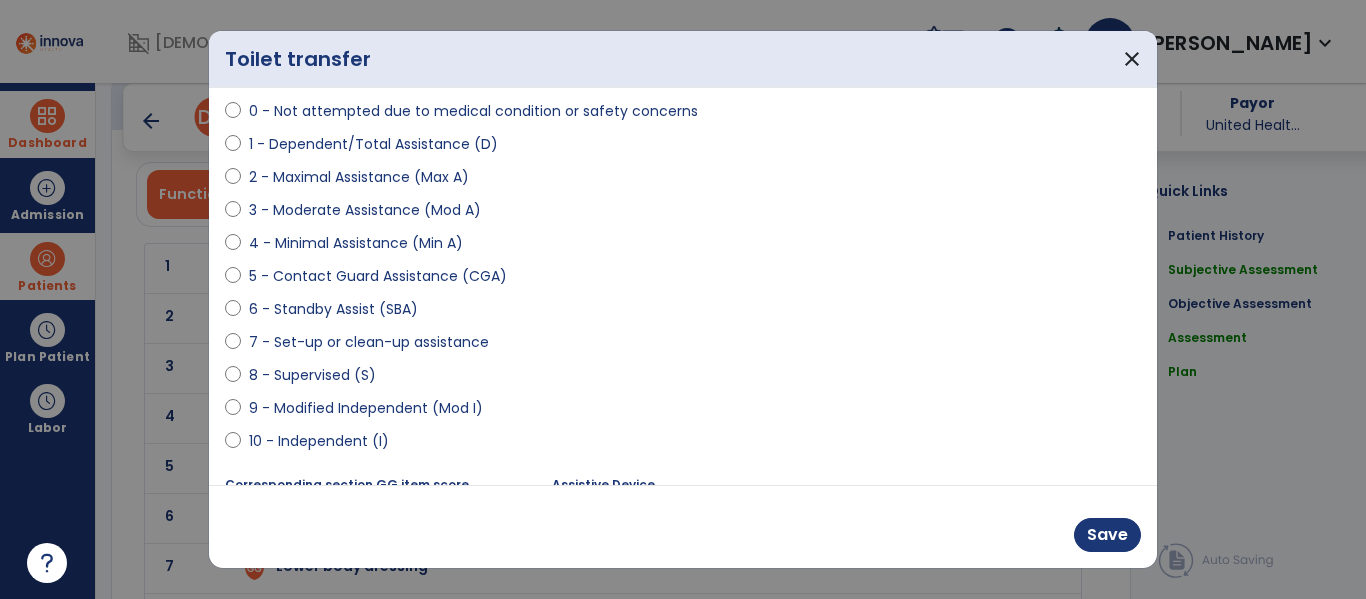 scroll, scrollTop: 211, scrollLeft: 0, axis: vertical 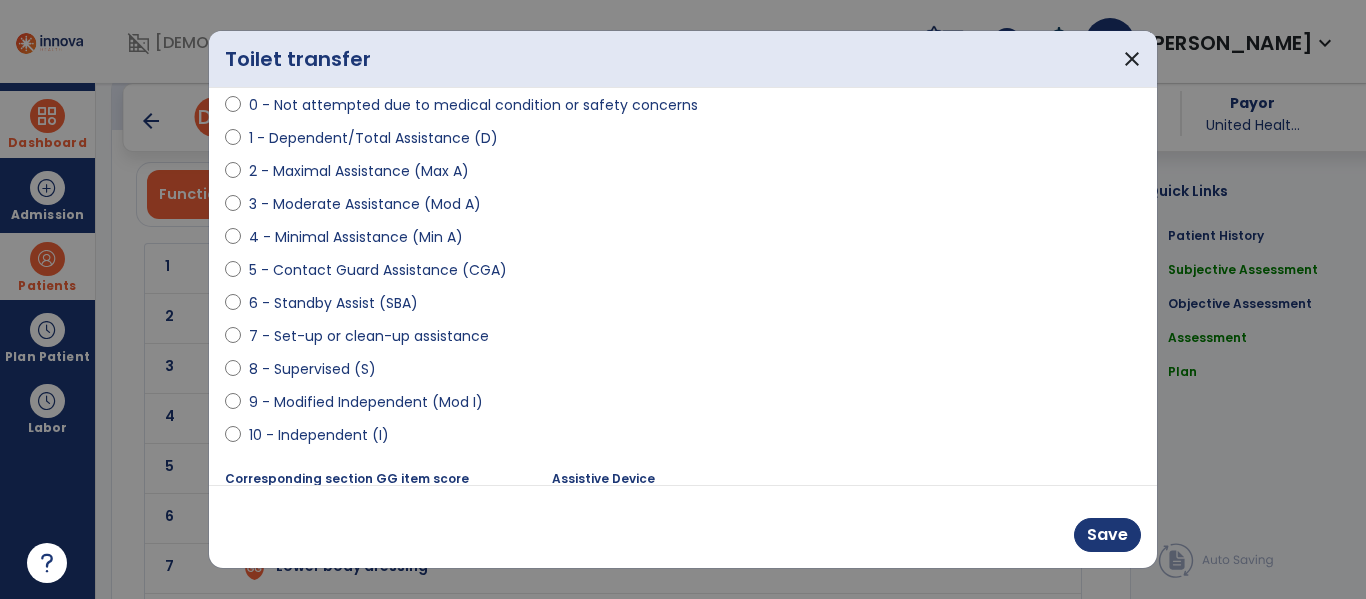 click on "8 - Supervised (S)" at bounding box center [312, 369] 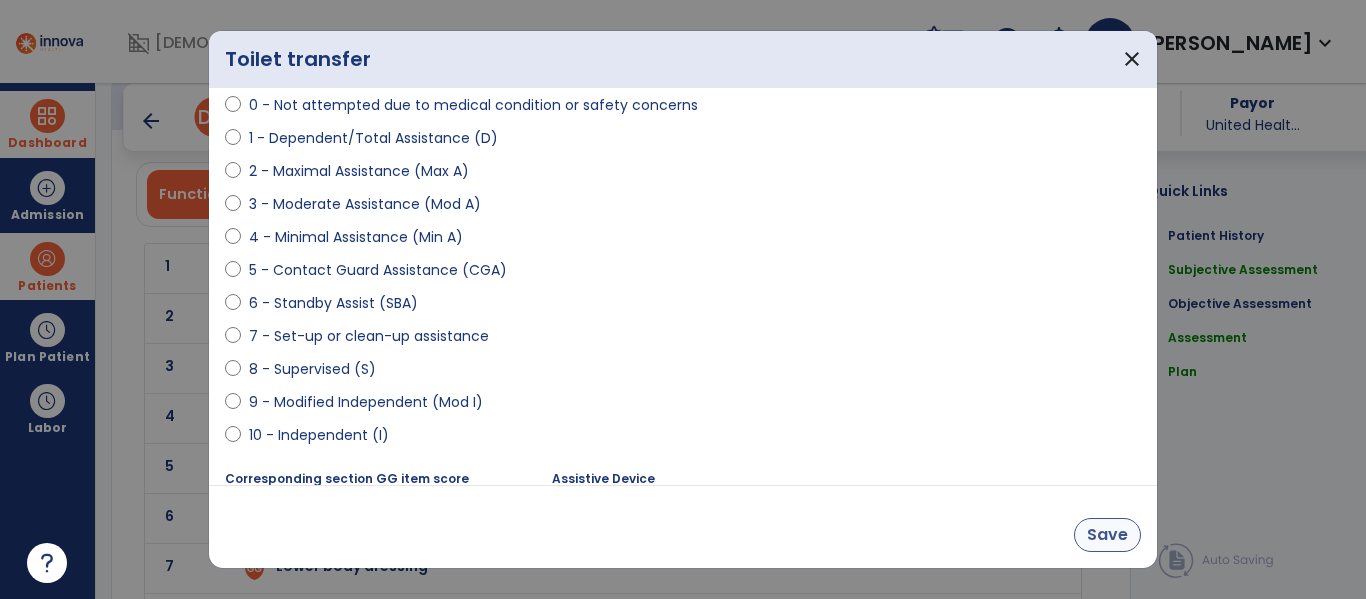 click on "Save" at bounding box center [1107, 535] 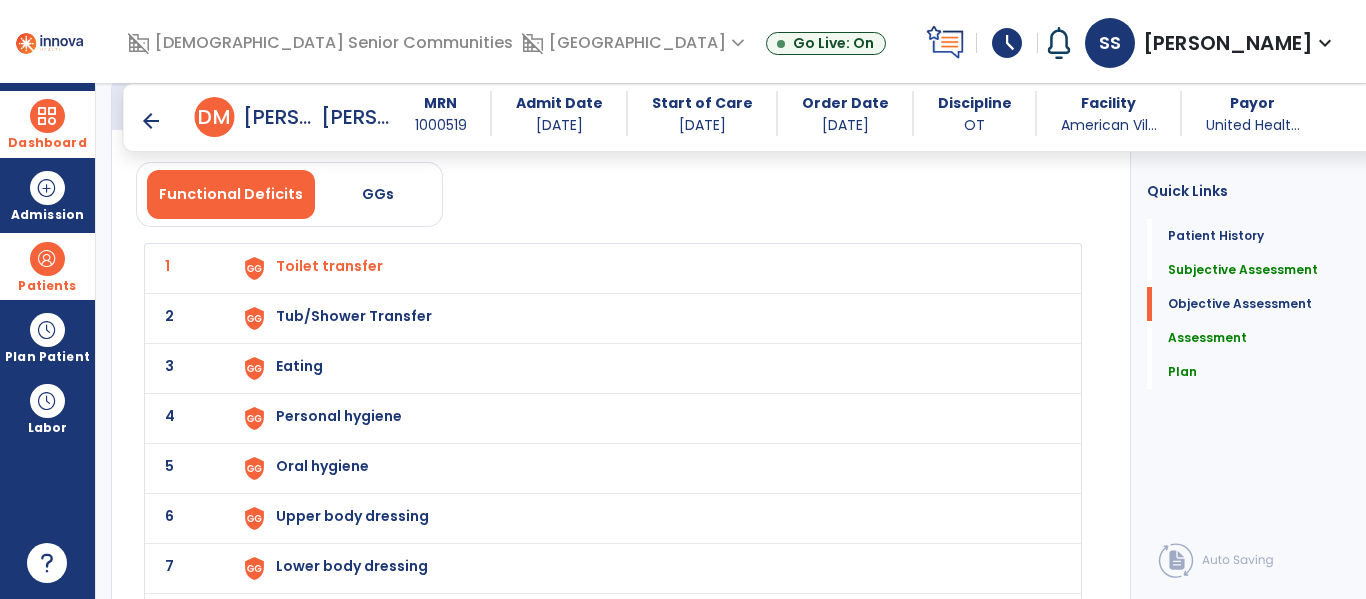 click on "Tub/Shower Transfer" at bounding box center (329, 266) 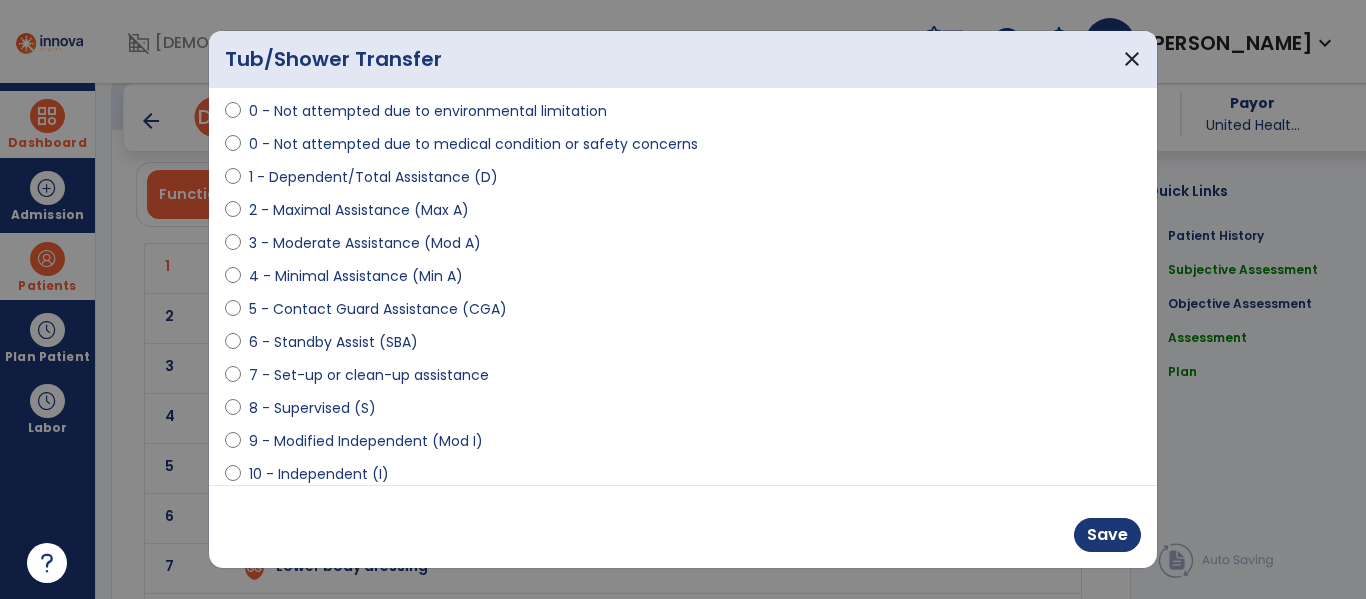 scroll, scrollTop: 185, scrollLeft: 0, axis: vertical 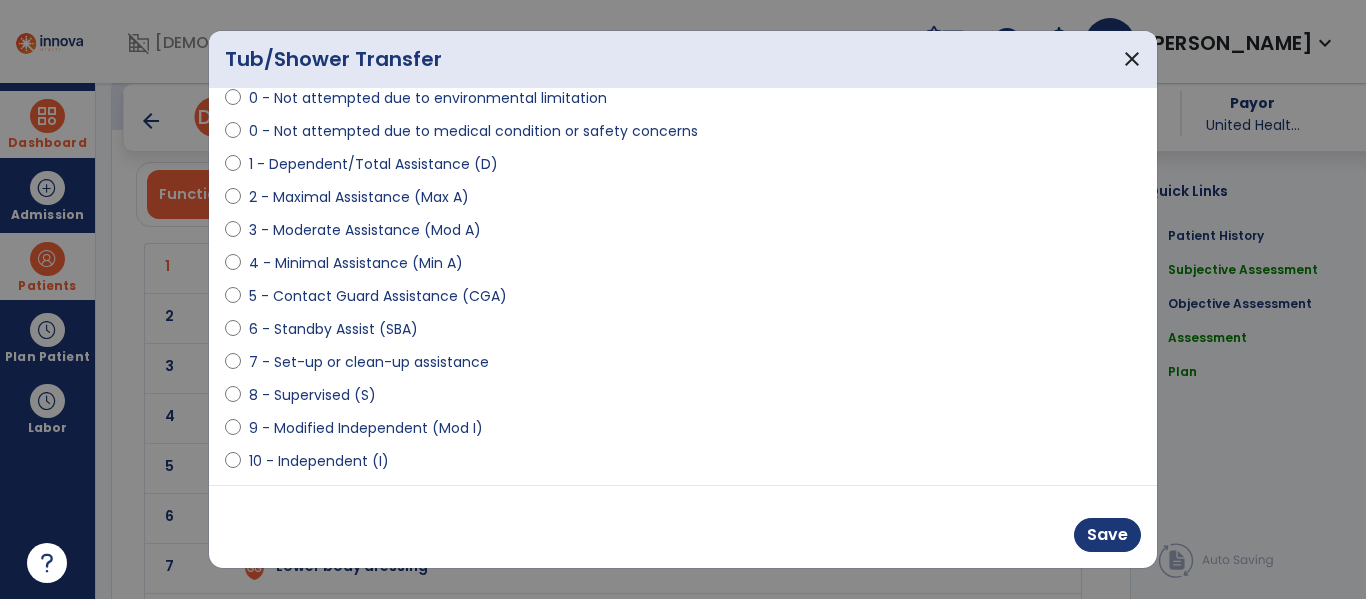 click on "4 - Minimal Assistance (Min A)" at bounding box center (356, 263) 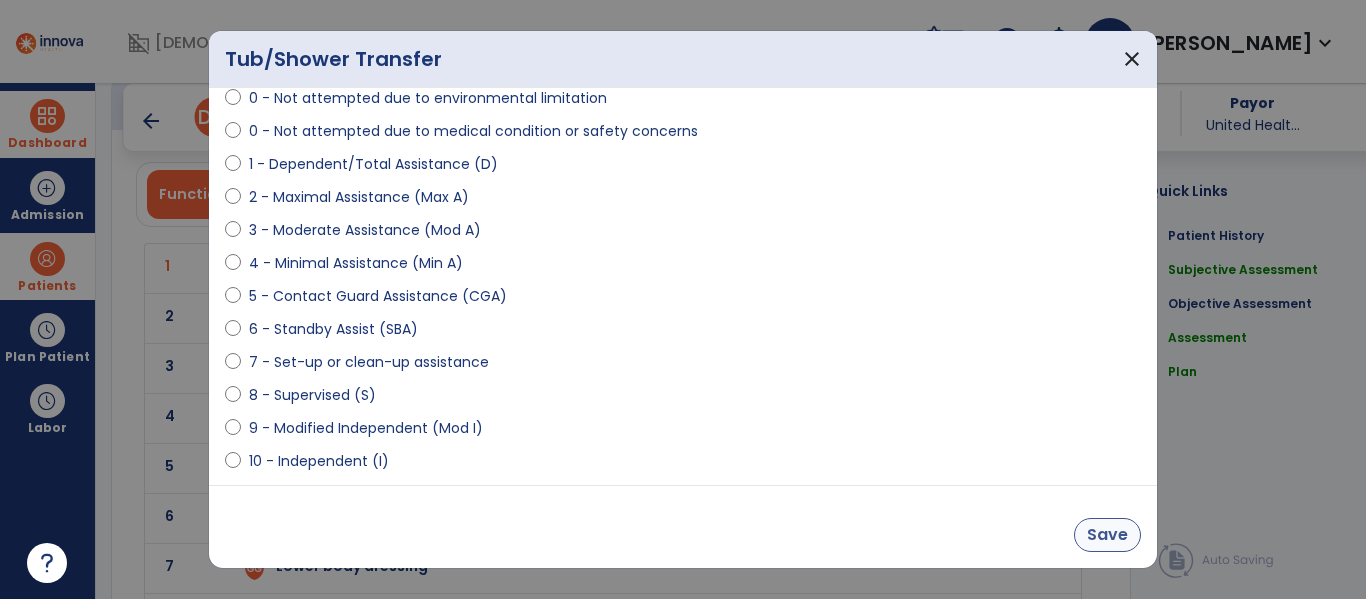 click on "Save" at bounding box center [1107, 535] 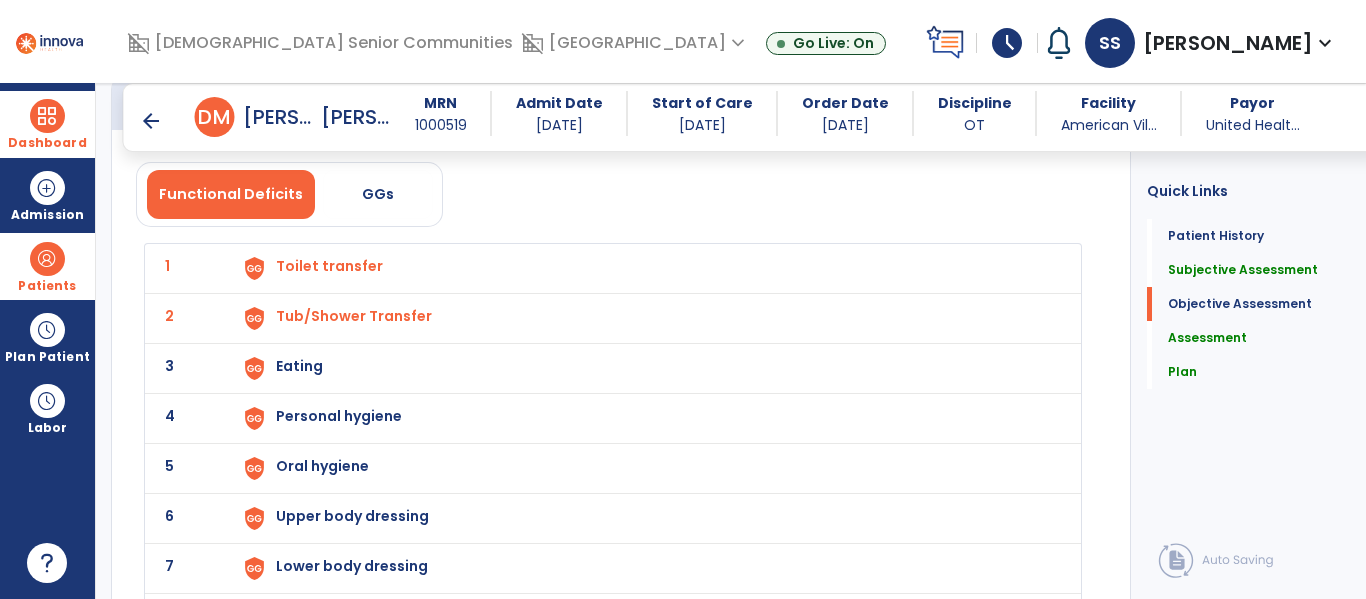 click on "Eating" at bounding box center [646, 268] 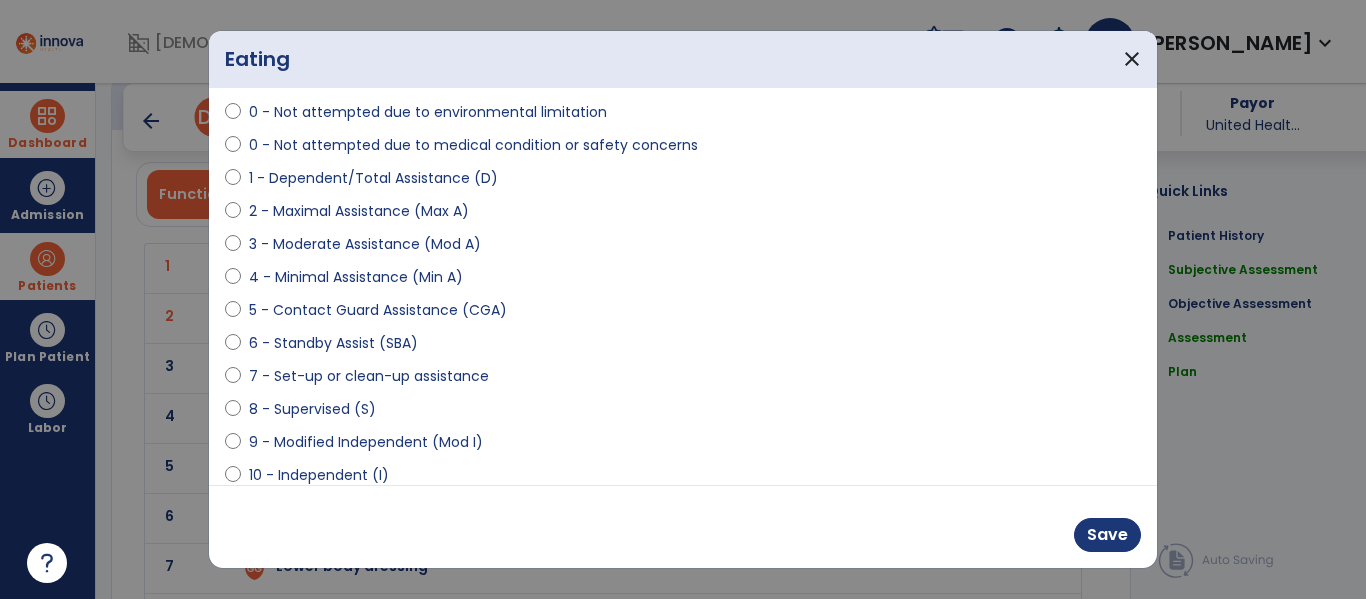 scroll, scrollTop: 179, scrollLeft: 0, axis: vertical 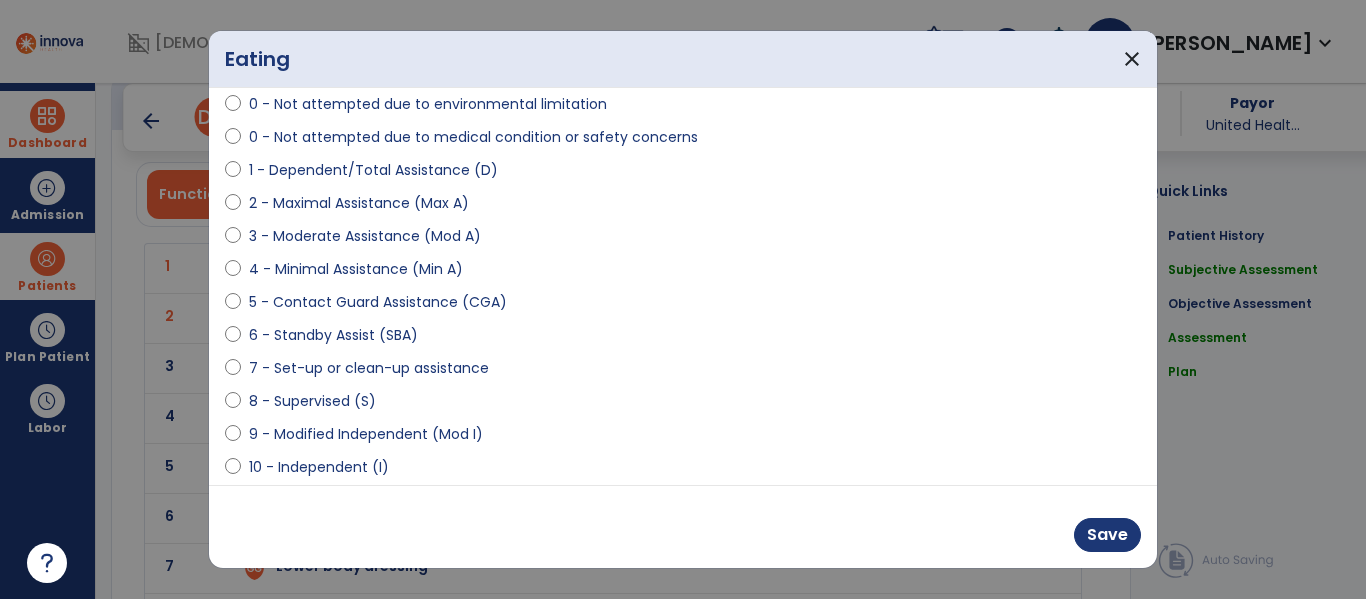 click on "10 - Independent (I)" at bounding box center [319, 467] 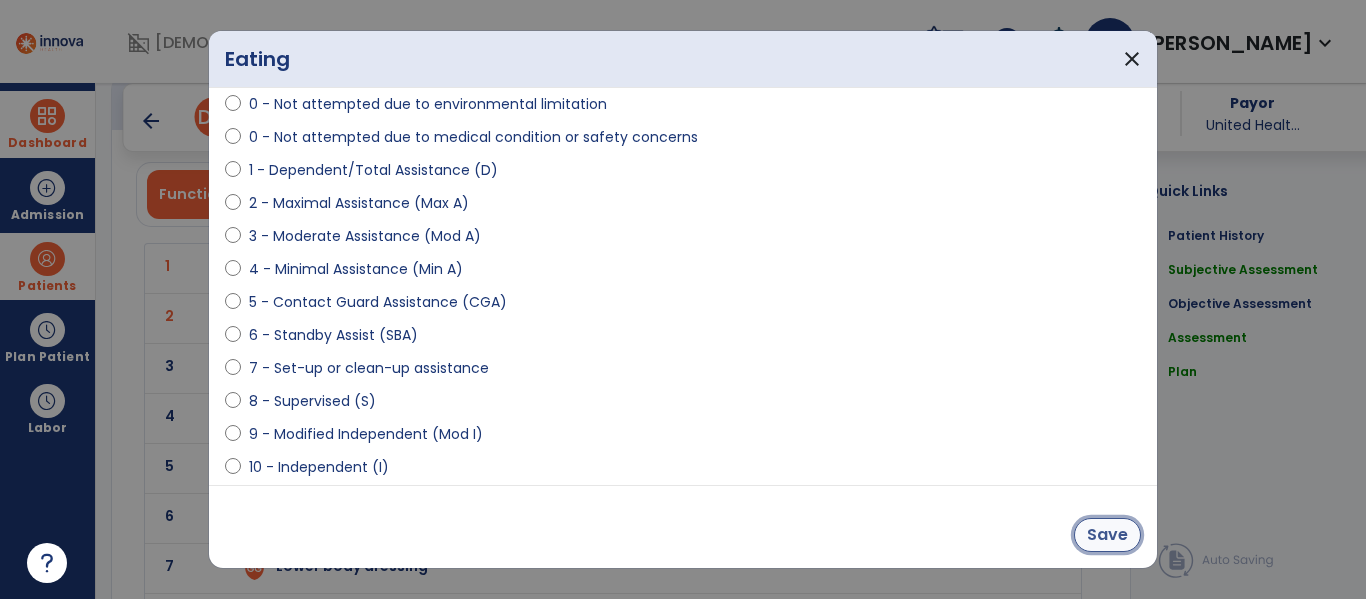 click on "Save" at bounding box center [1107, 535] 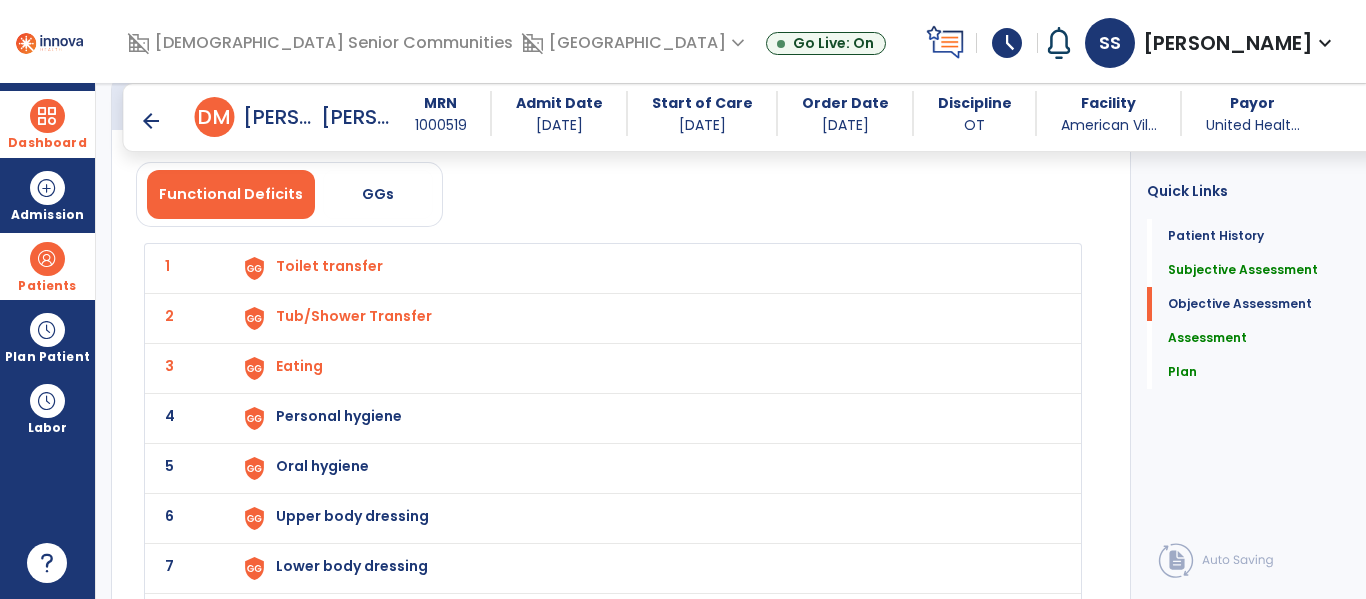 click on "Personal hygiene" at bounding box center [646, 268] 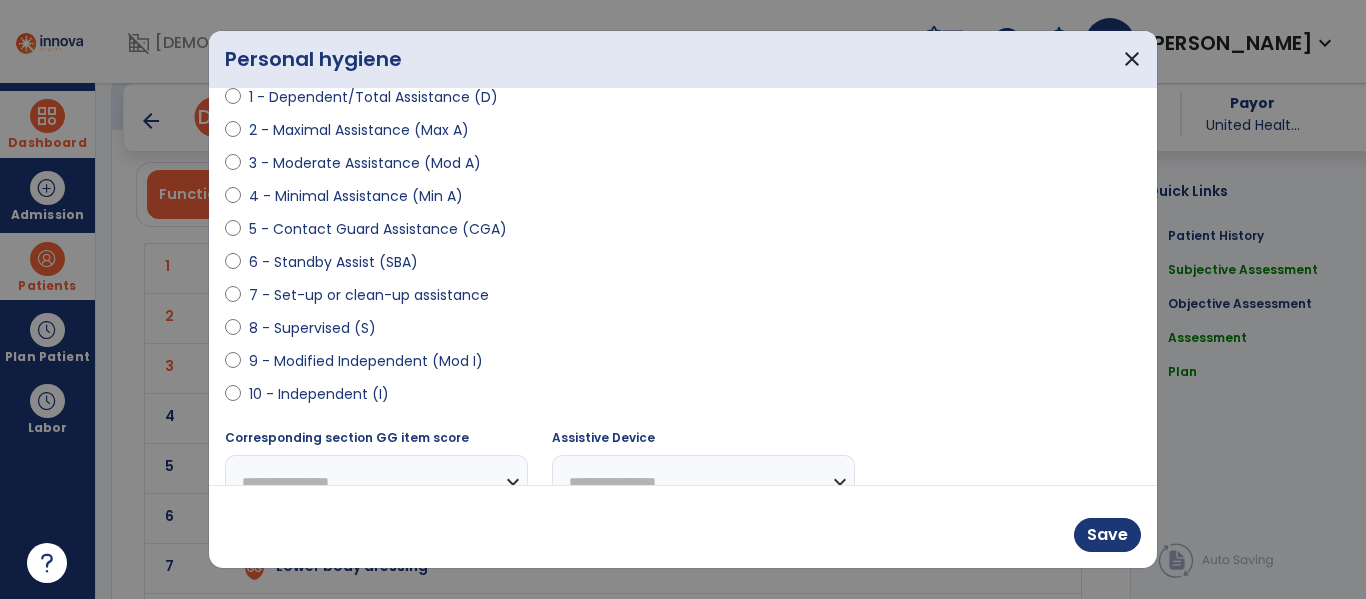 scroll, scrollTop: 261, scrollLeft: 0, axis: vertical 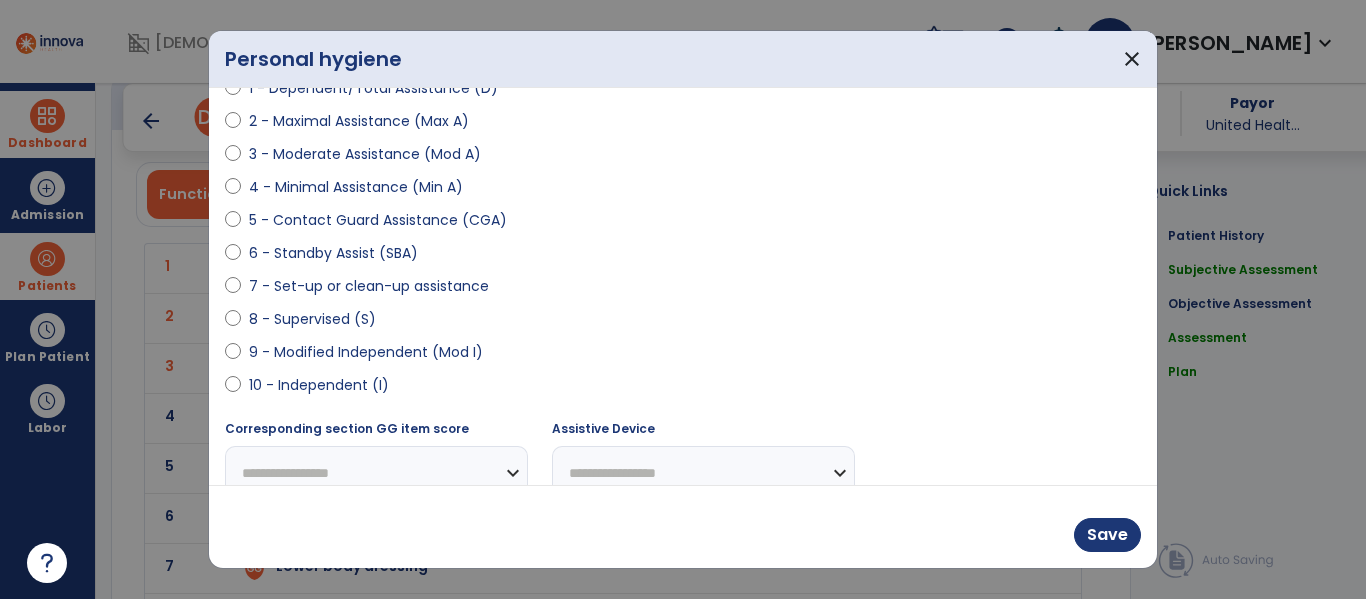 click on "10 - Independent (I)" at bounding box center [319, 385] 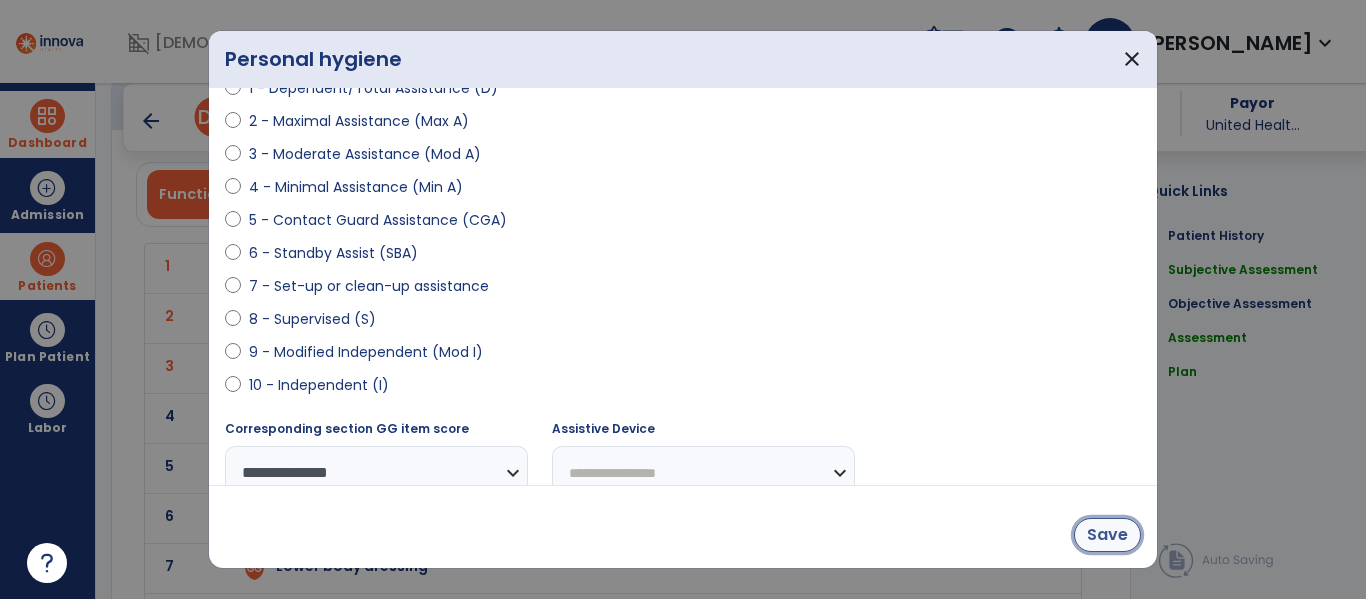 click on "Save" at bounding box center (1107, 535) 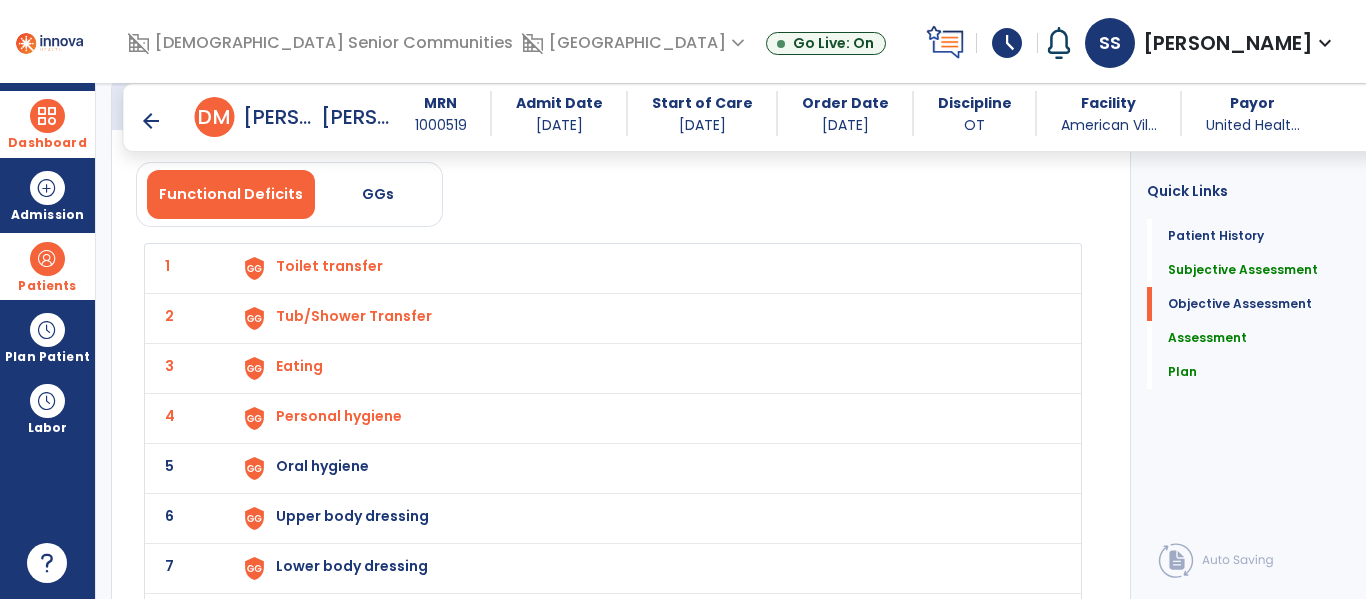 click on "Oral hygiene" at bounding box center [646, 268] 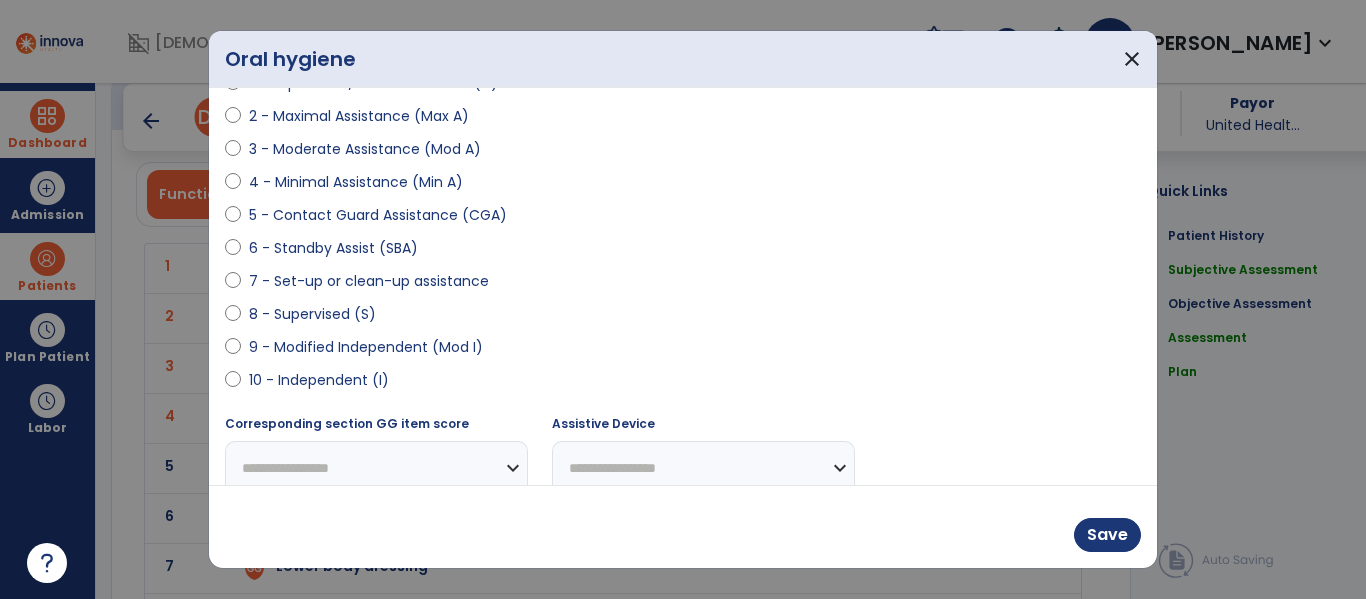 scroll, scrollTop: 270, scrollLeft: 0, axis: vertical 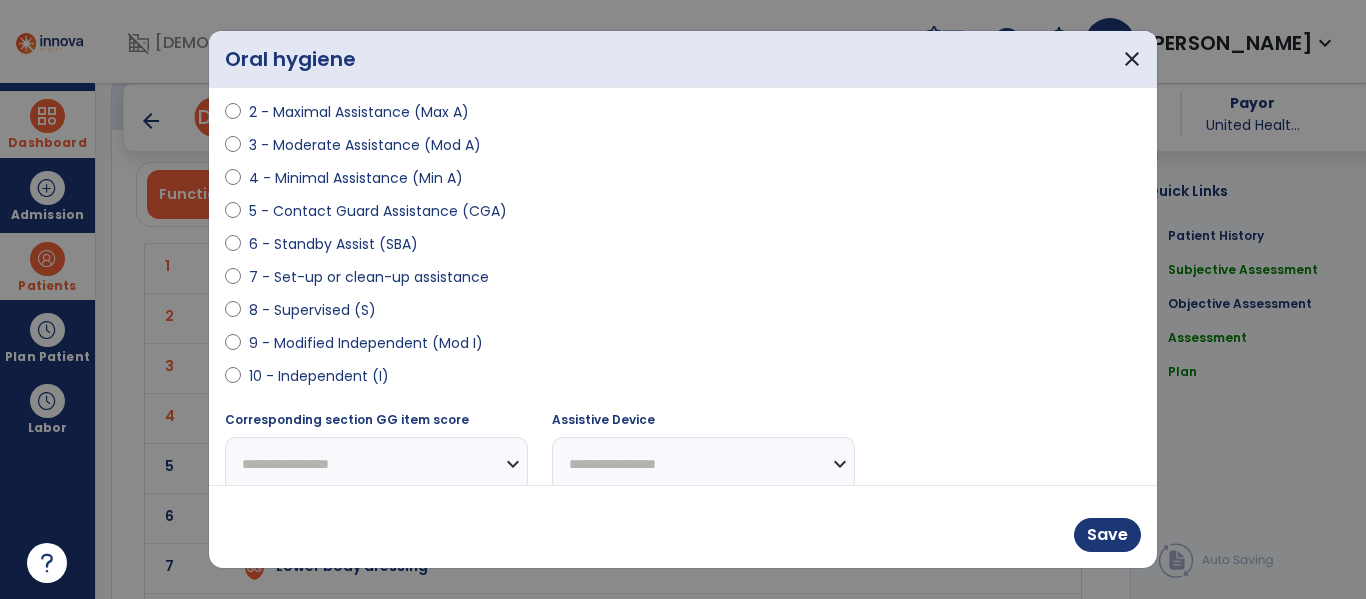 click on "8 - Supervised (S)" at bounding box center (312, 310) 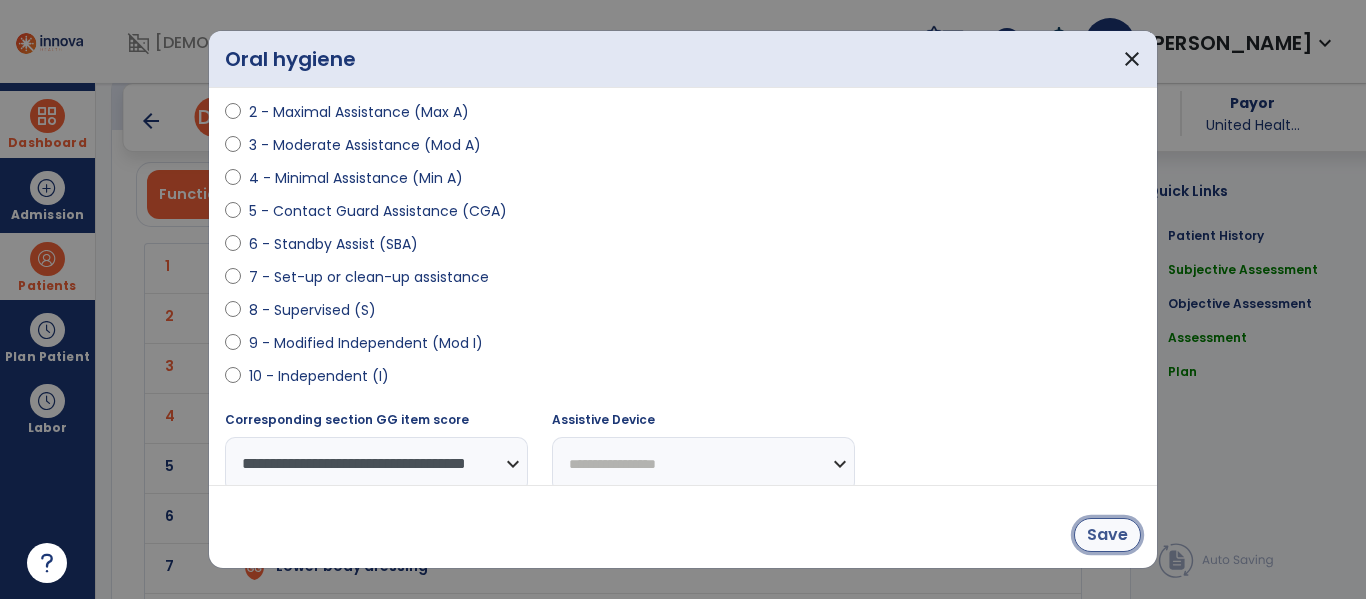 click on "Save" at bounding box center [1107, 535] 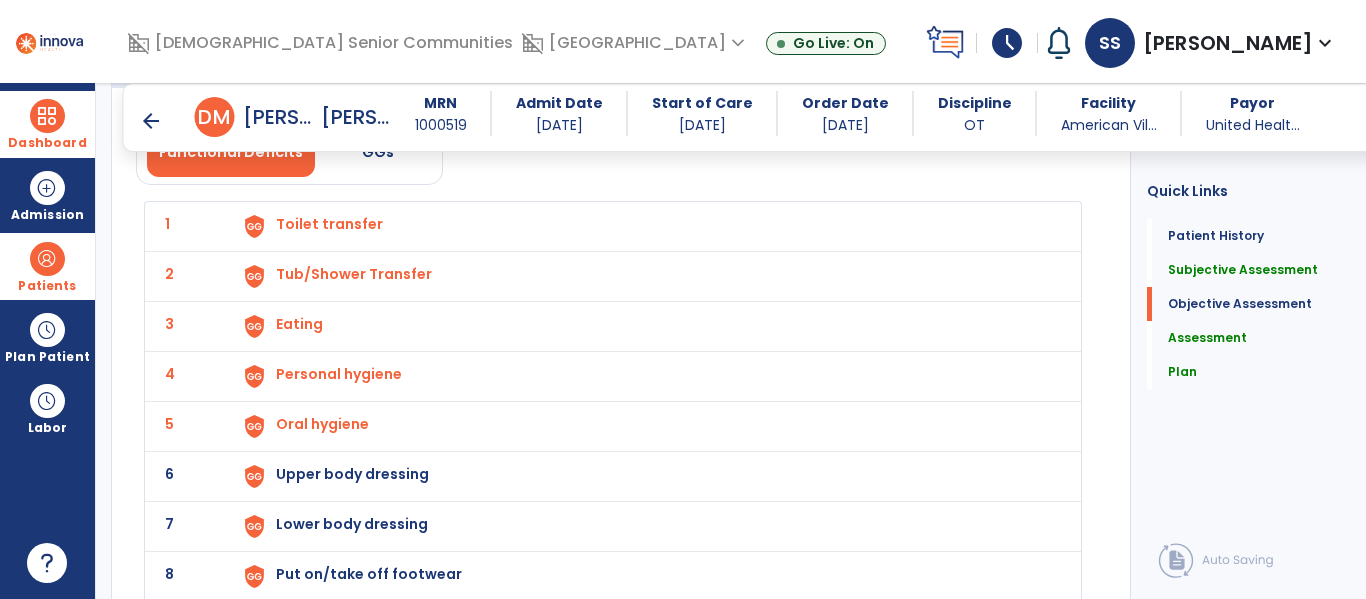 scroll, scrollTop: 1985, scrollLeft: 0, axis: vertical 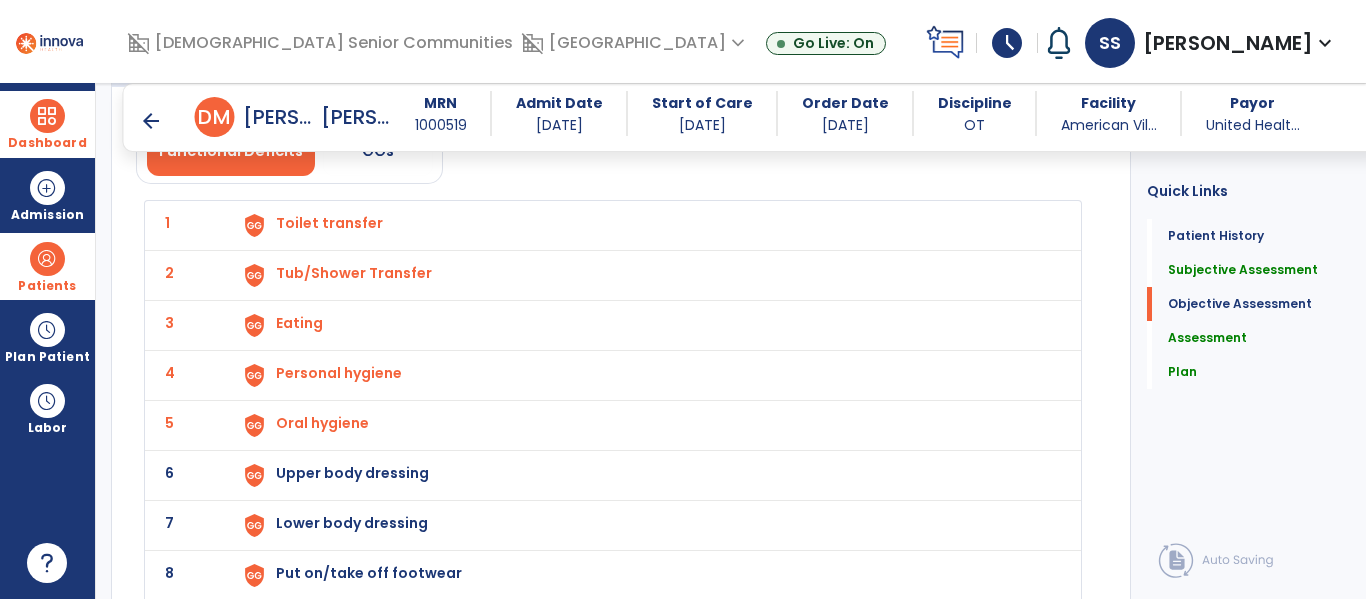 click on "Personal hygiene" at bounding box center (646, 225) 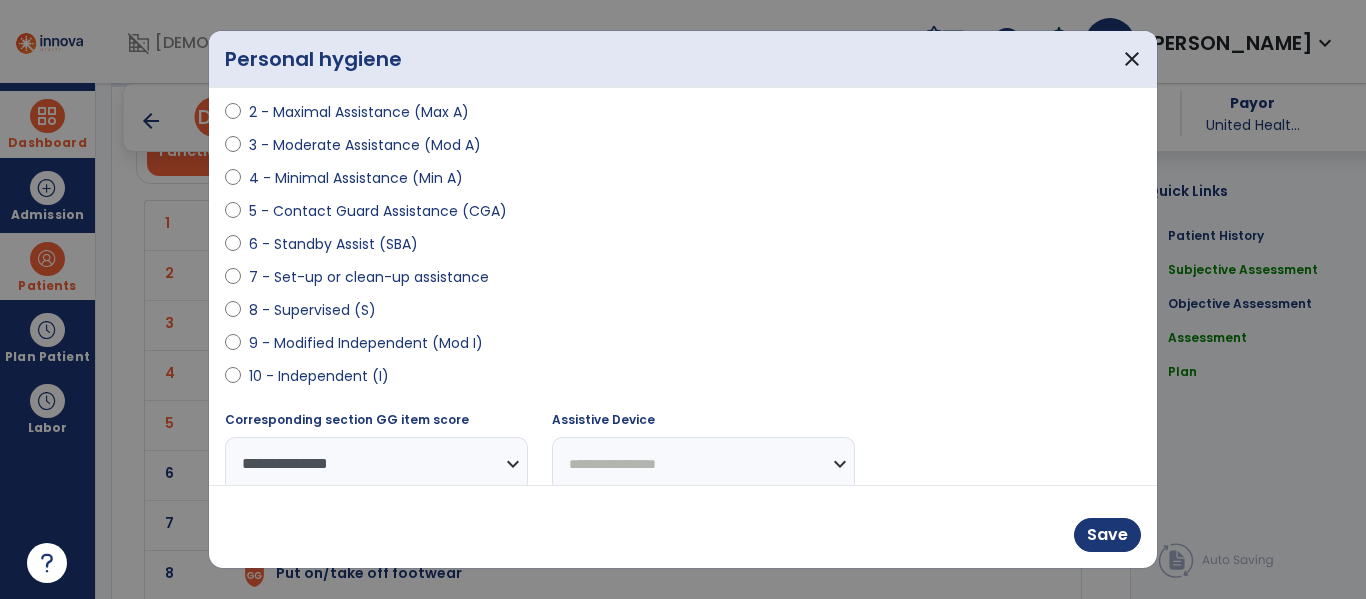 scroll, scrollTop: 271, scrollLeft: 0, axis: vertical 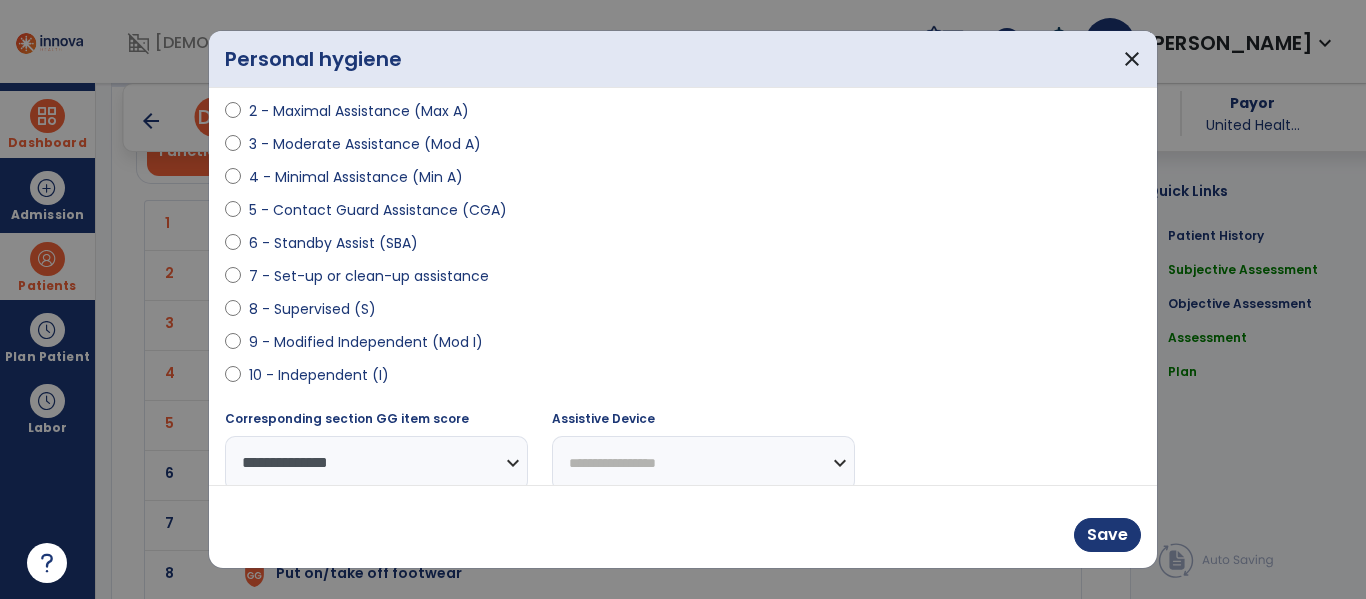click on "8 - Supervised (S)" at bounding box center [312, 309] 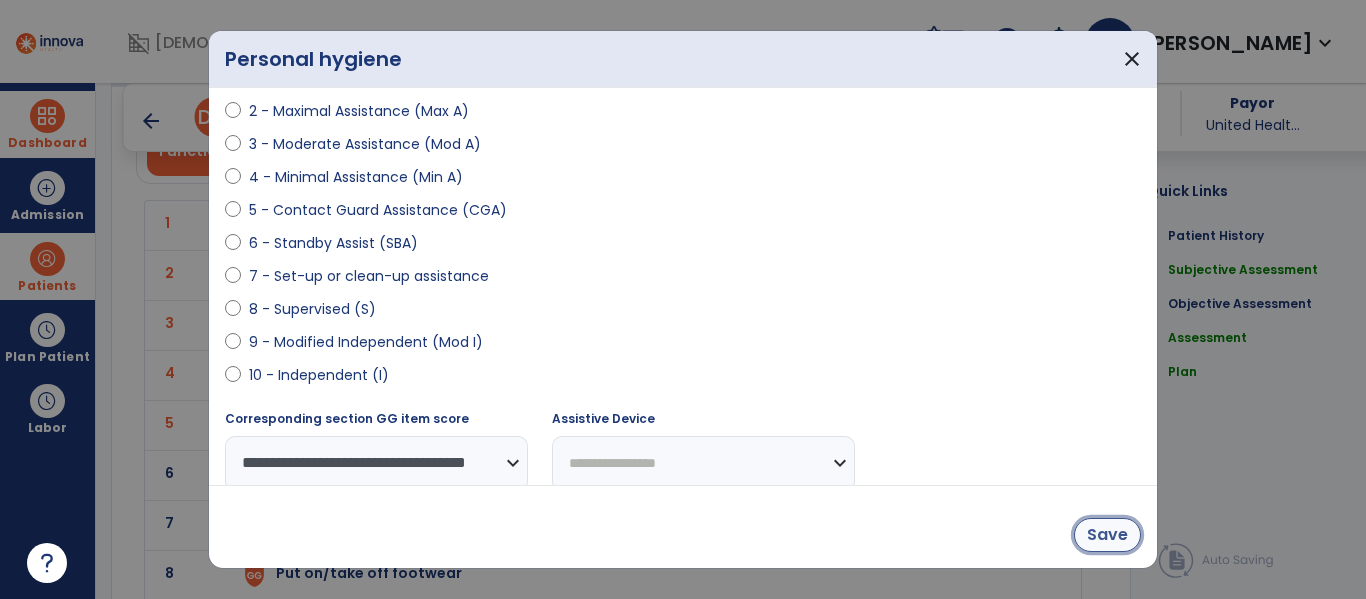click on "Save" at bounding box center [1107, 535] 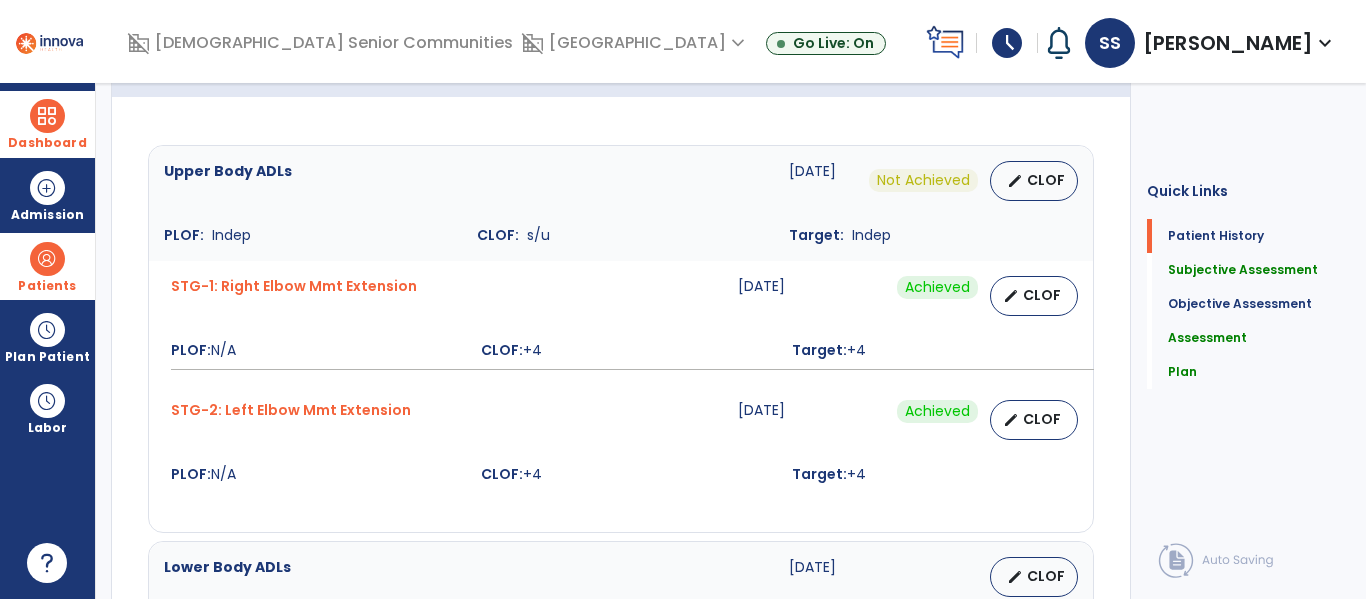 scroll, scrollTop: 0, scrollLeft: 0, axis: both 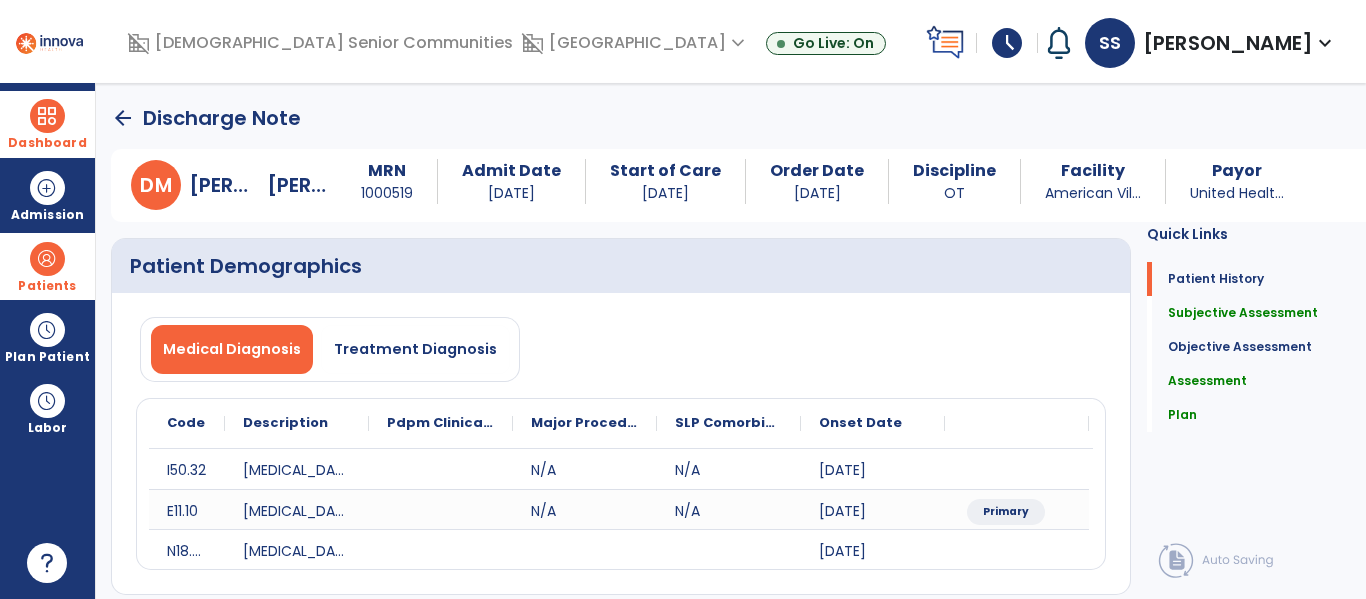 click on "Patients" at bounding box center (47, 266) 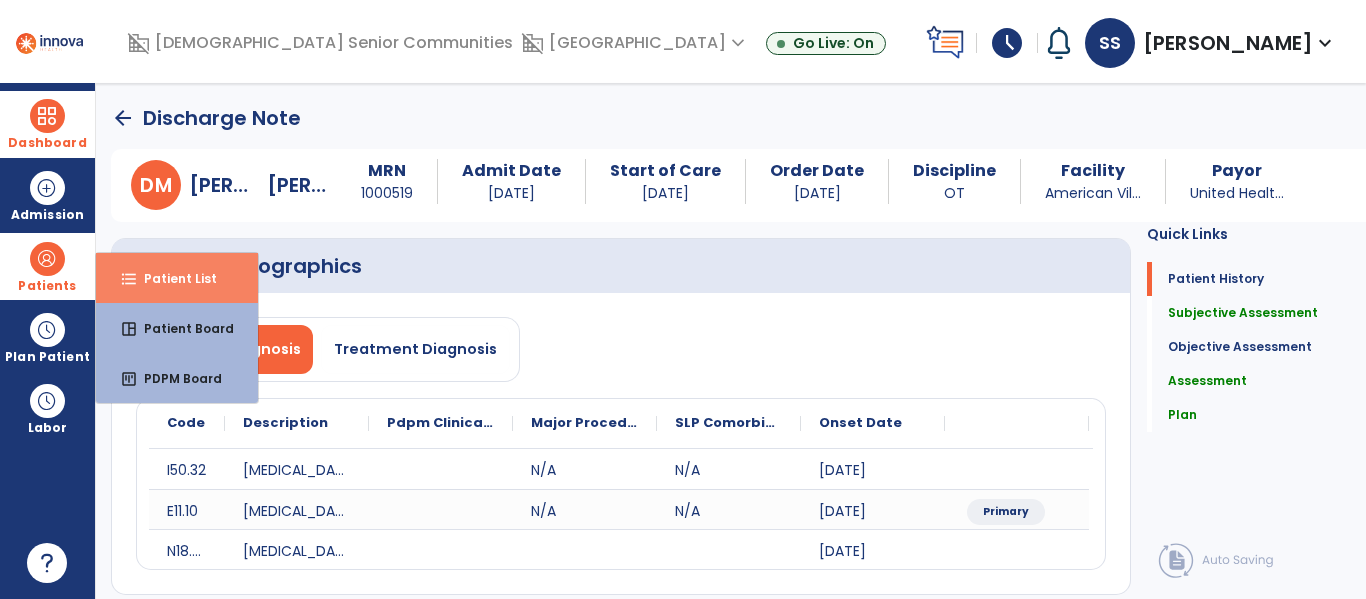 click on "format_list_bulleted  Patient List" at bounding box center [177, 278] 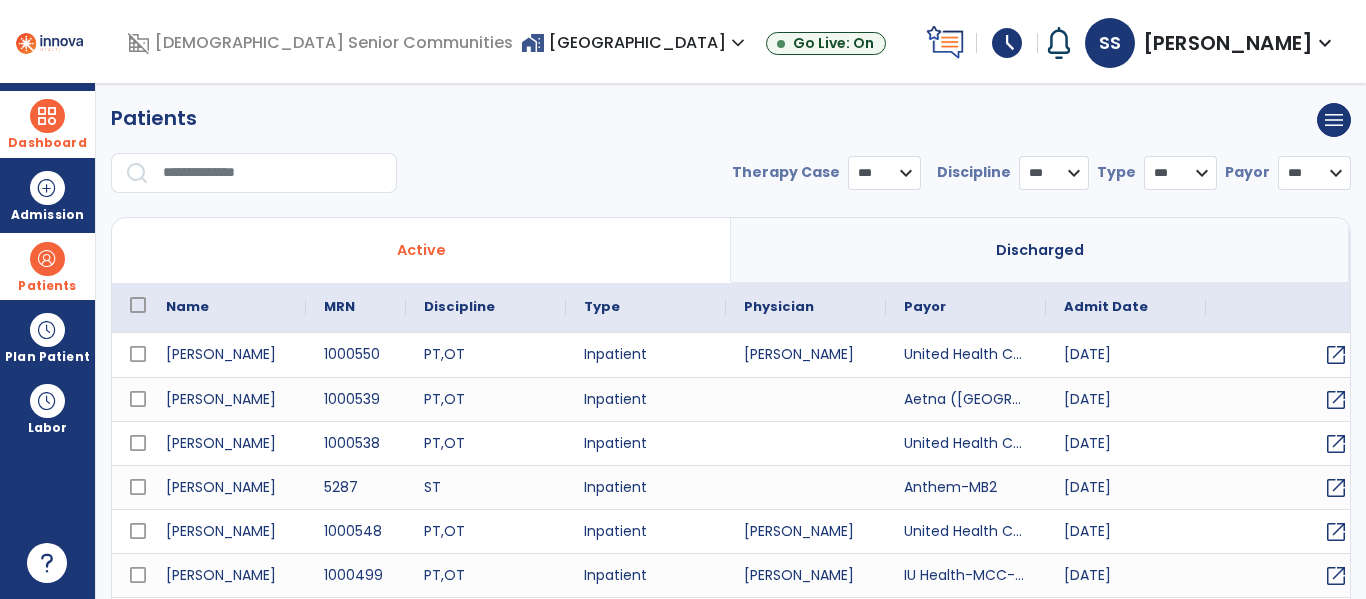 select on "***" 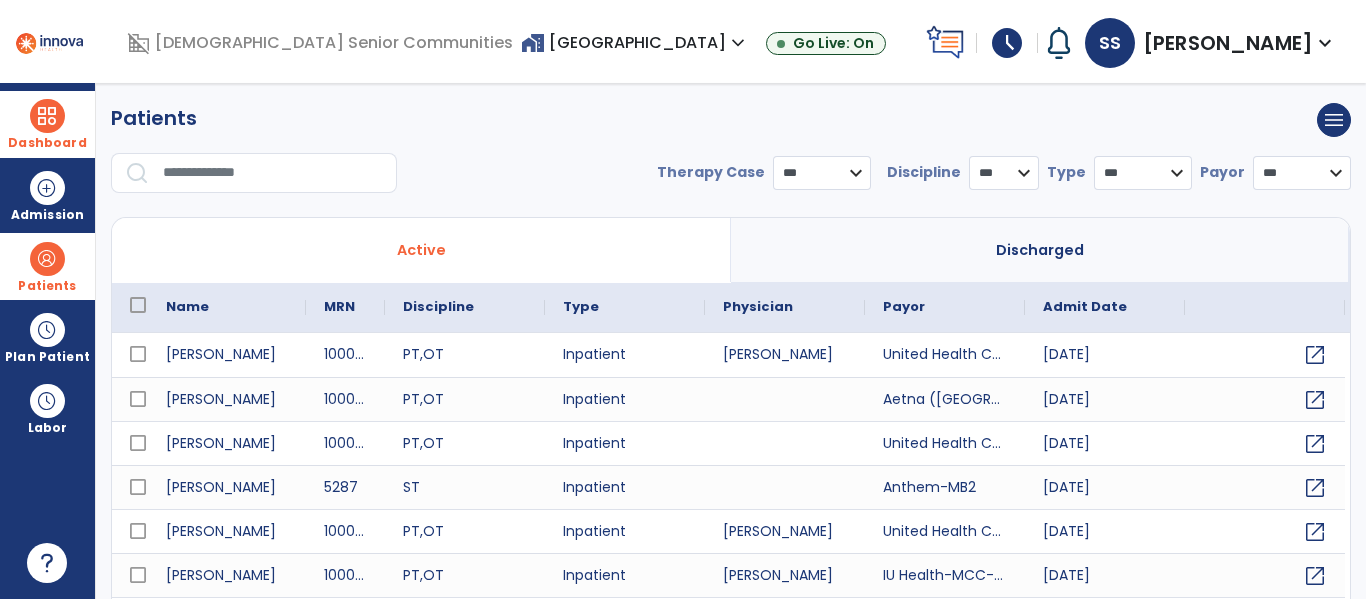 click at bounding box center (273, 173) 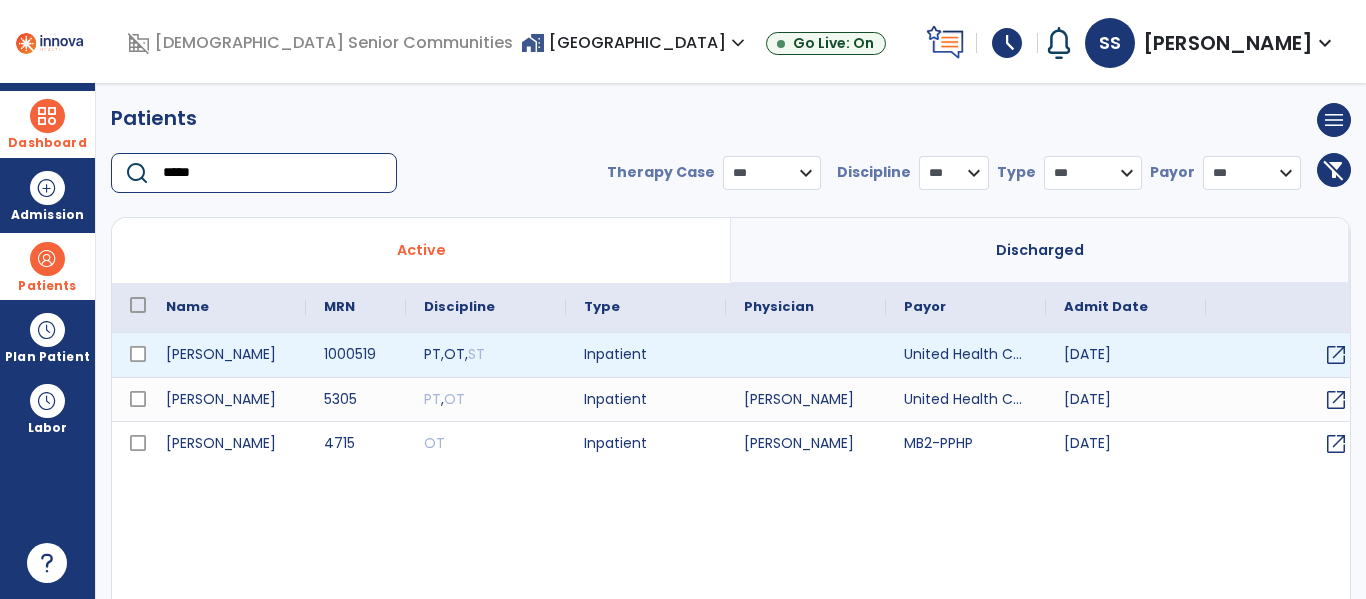 type on "*****" 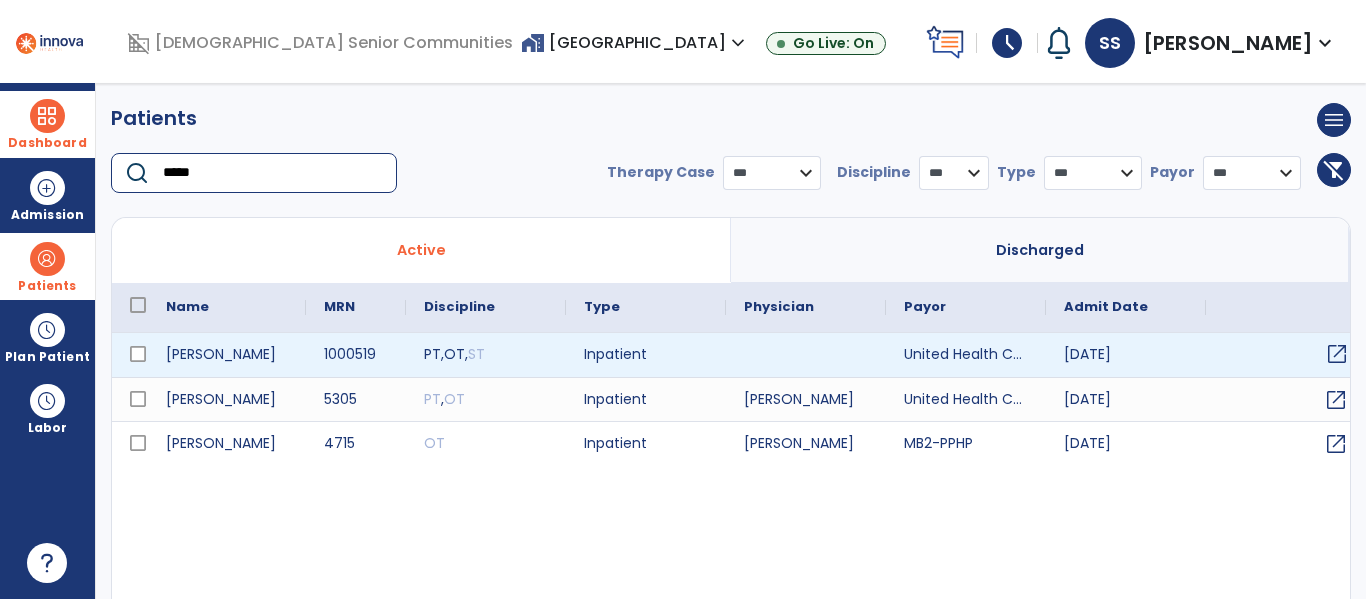 click on "open_in_new" at bounding box center [1337, 354] 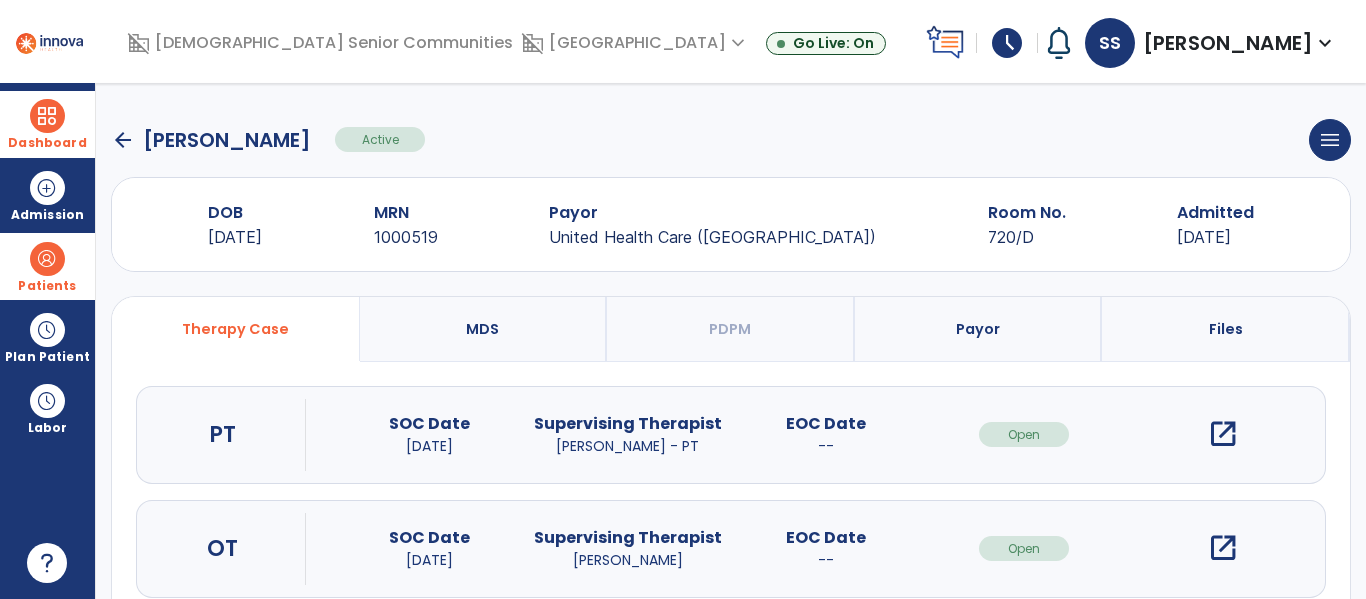 scroll, scrollTop: 49, scrollLeft: 0, axis: vertical 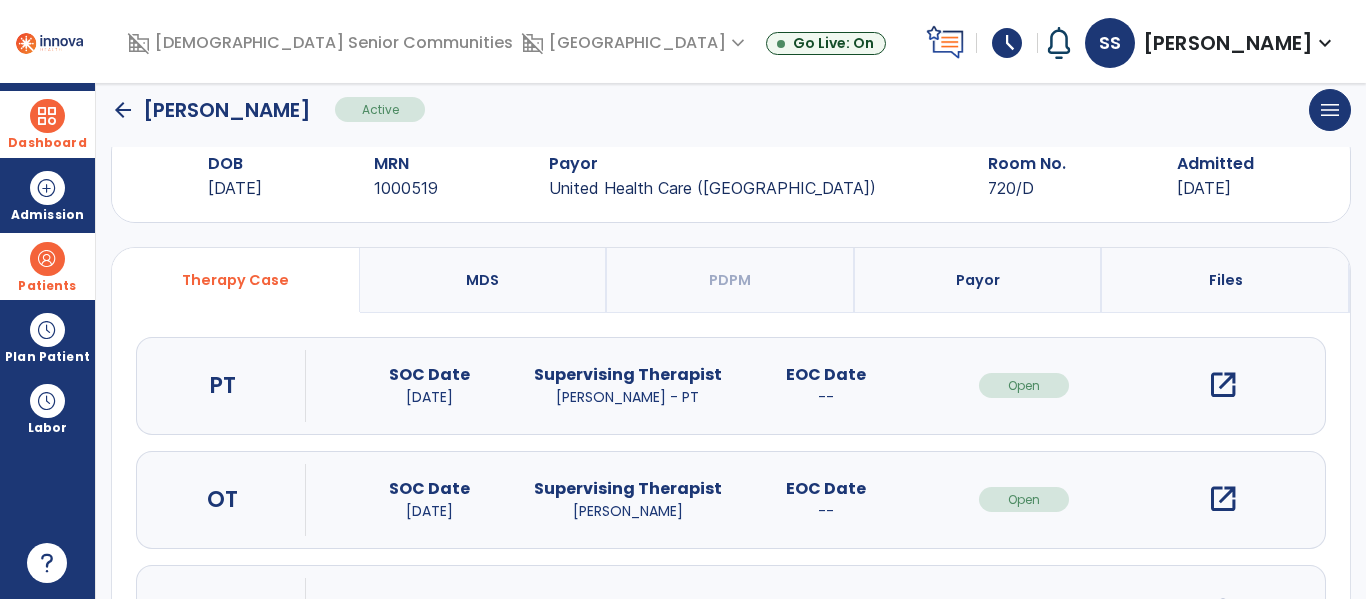 click on "open_in_new" at bounding box center (1223, 499) 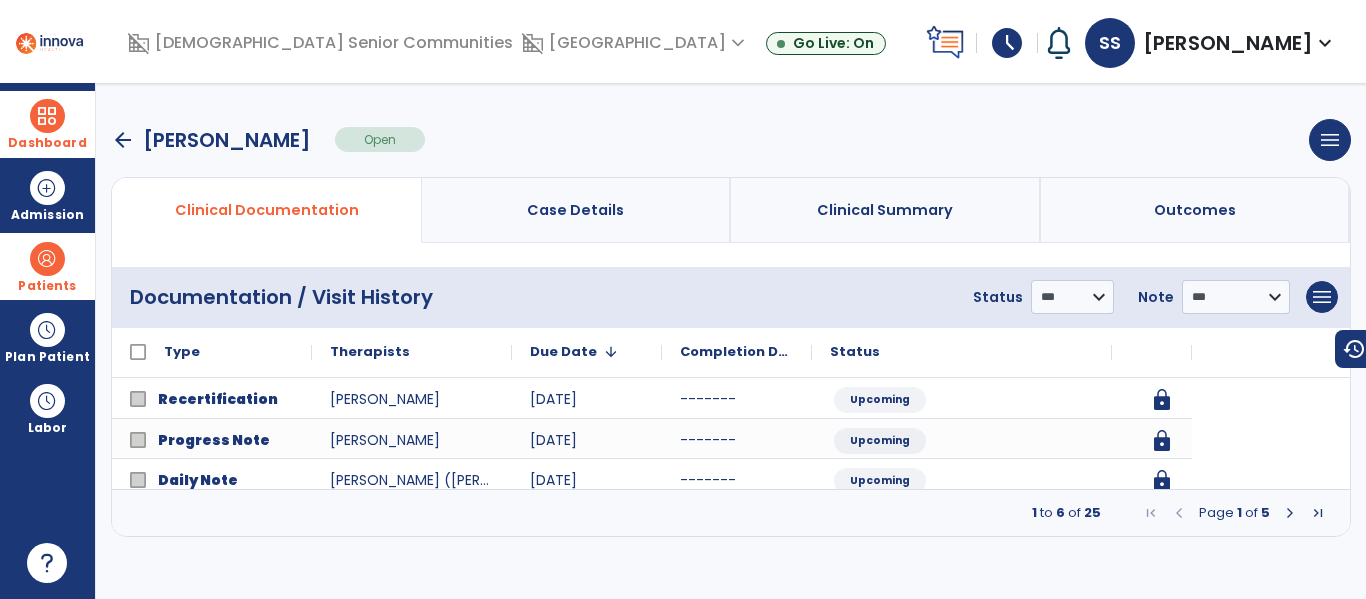 scroll, scrollTop: 0, scrollLeft: 0, axis: both 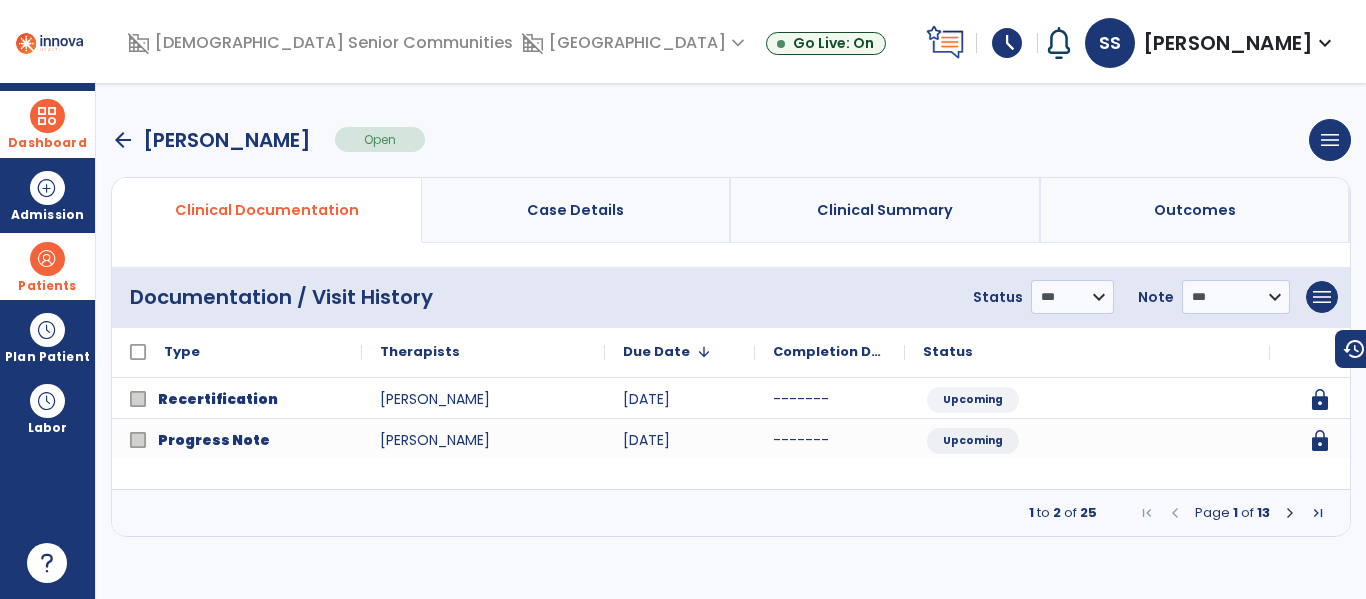 click on "1
to
2
of
25
Page
1
of
13" at bounding box center [731, 513] 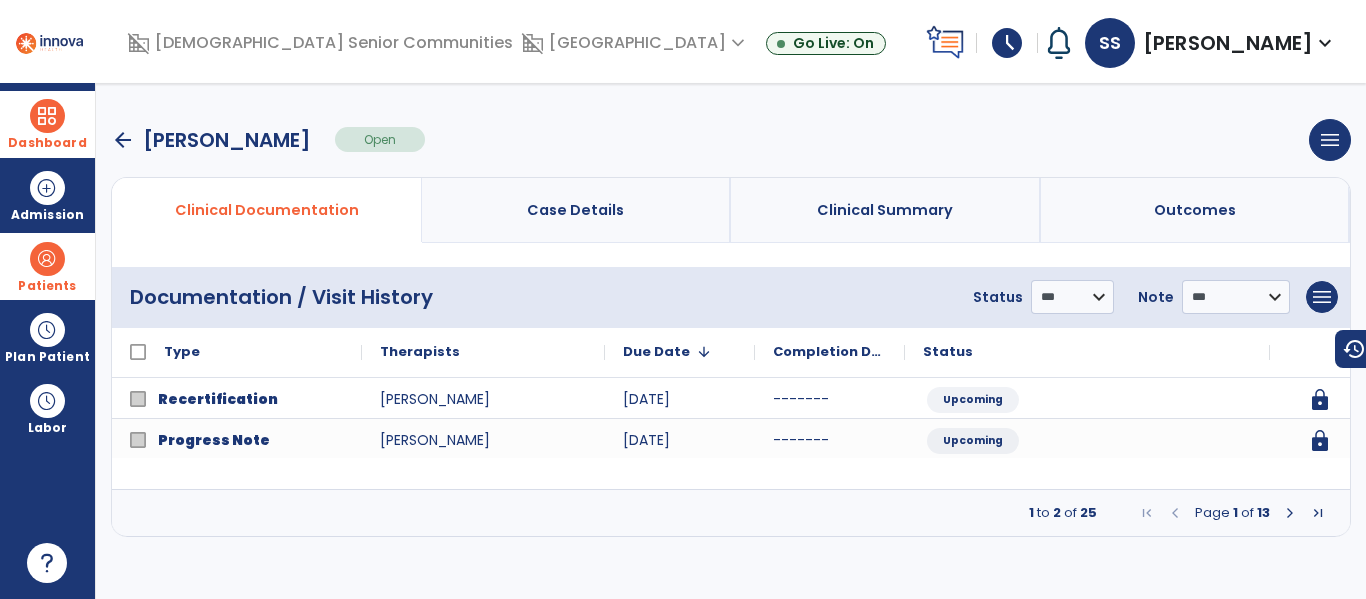 click at bounding box center (1290, 513) 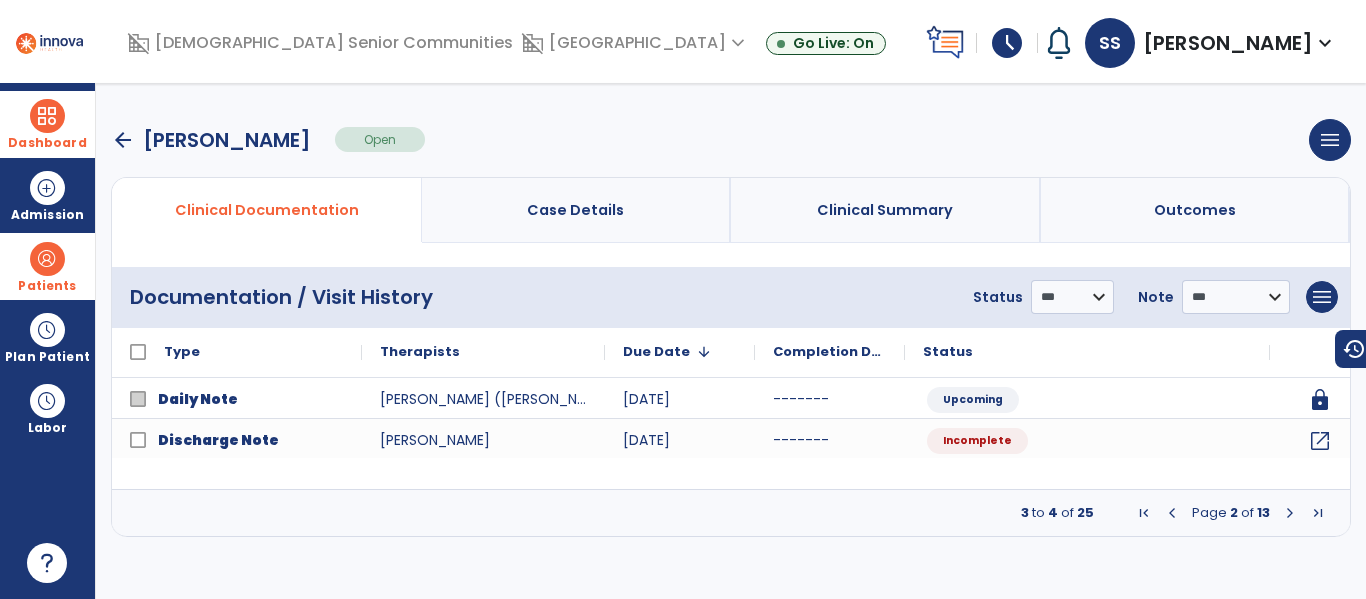 click at bounding box center [1290, 513] 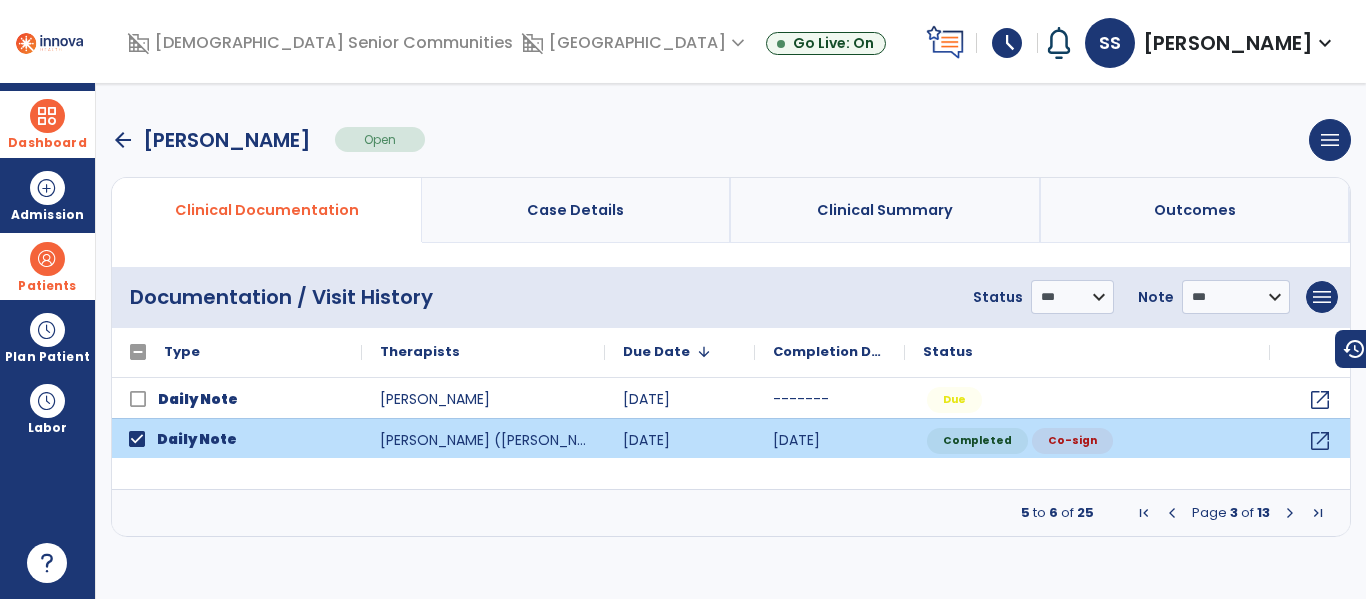 click at bounding box center (1290, 513) 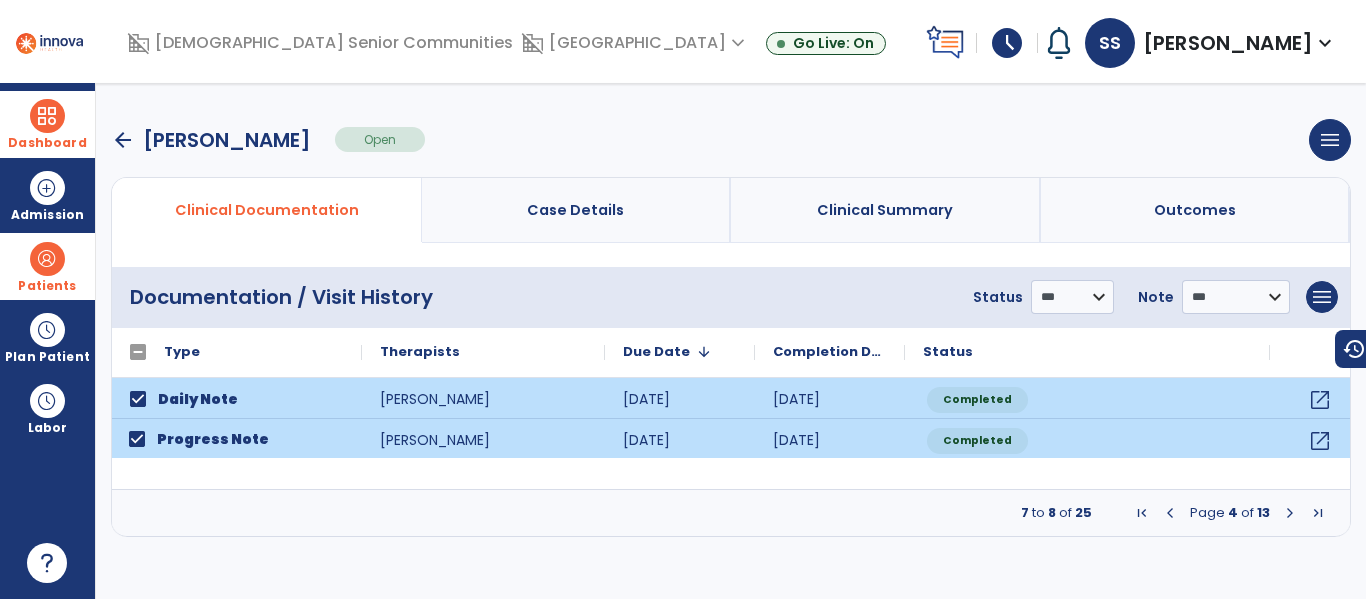 click at bounding box center (1290, 513) 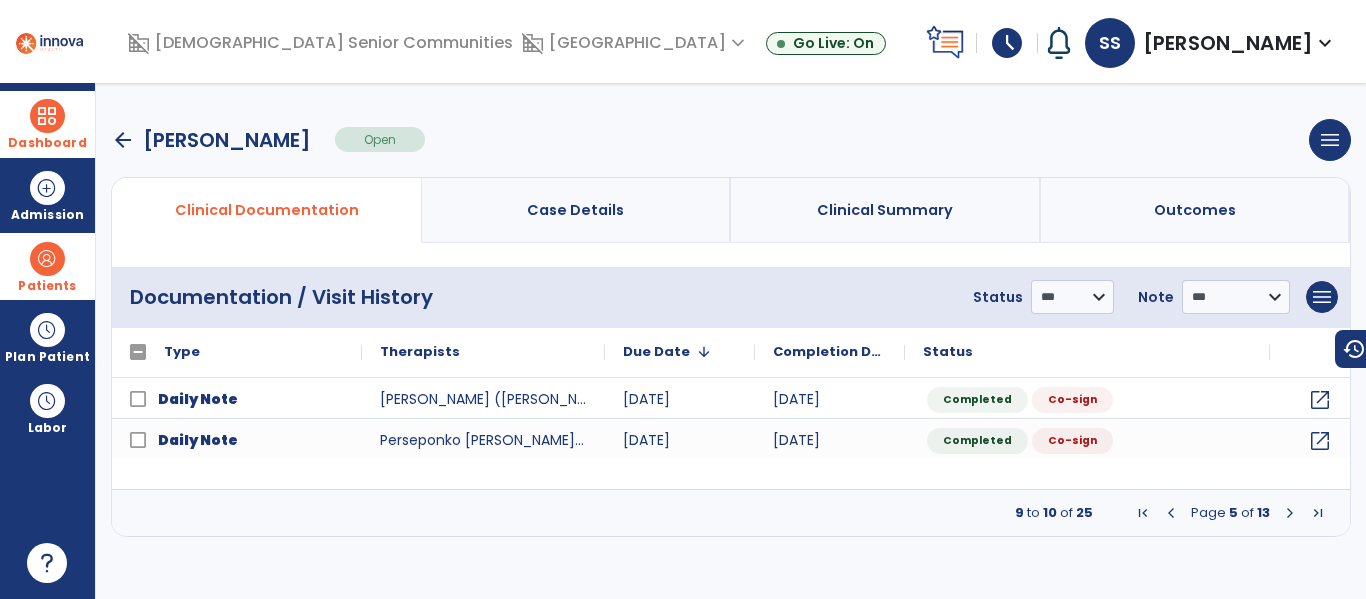 click at bounding box center [1290, 513] 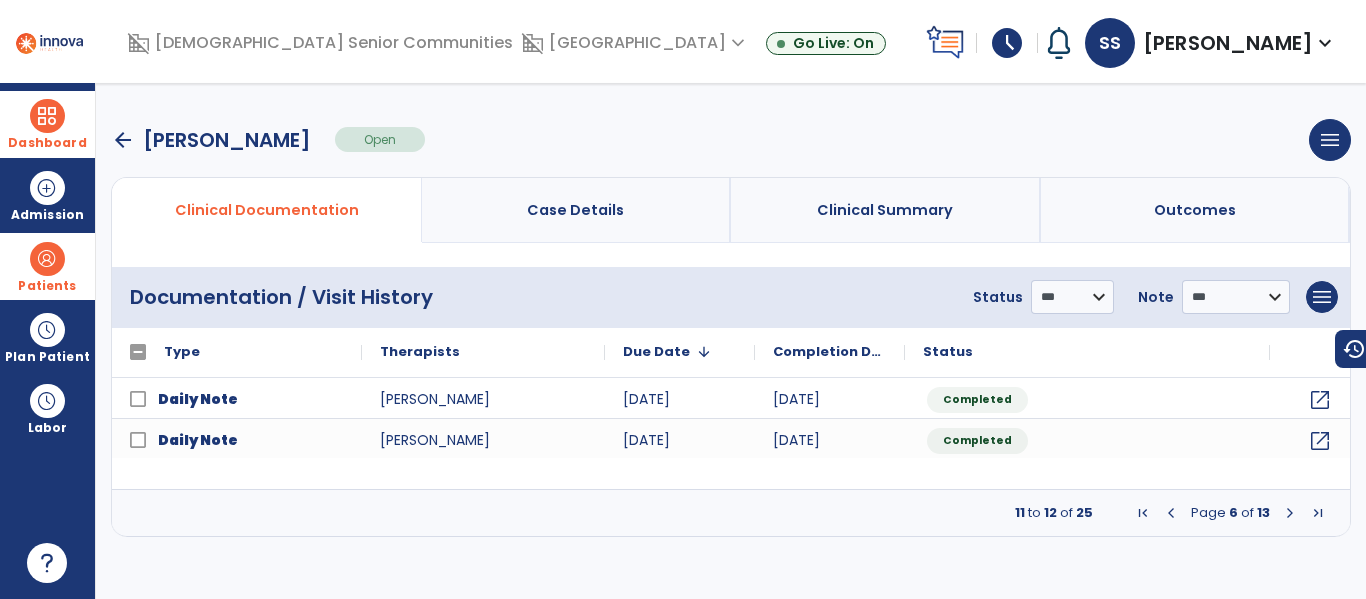 click at bounding box center (1290, 513) 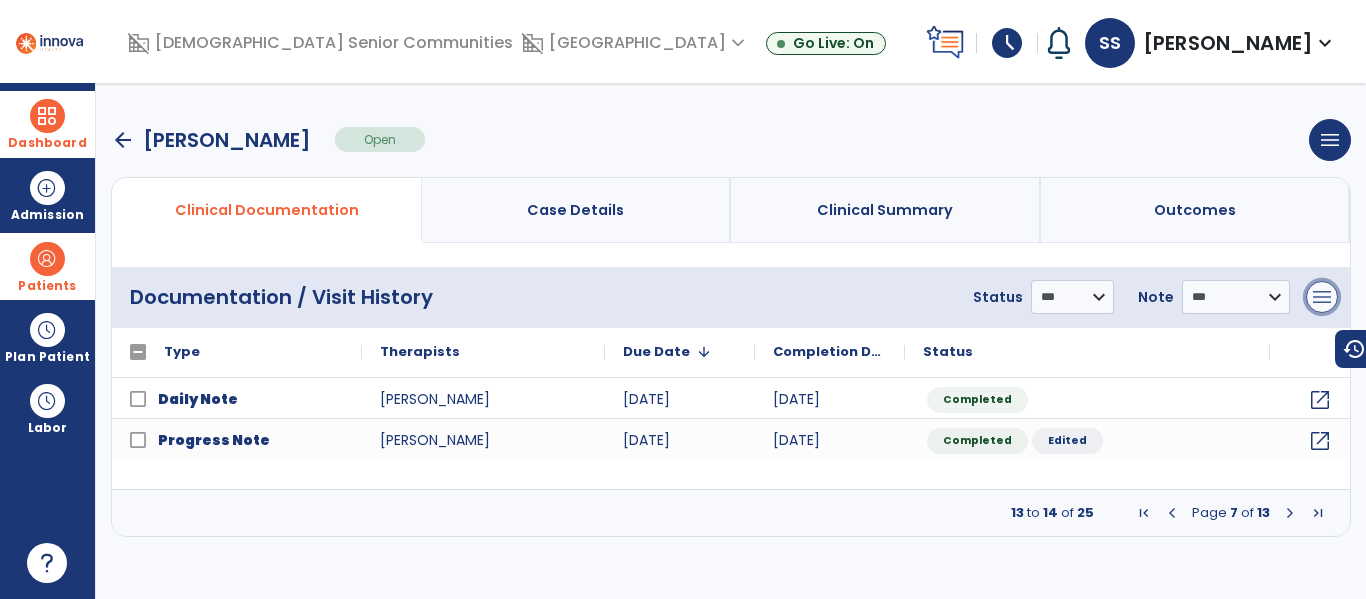 click on "menu" at bounding box center (1322, 297) 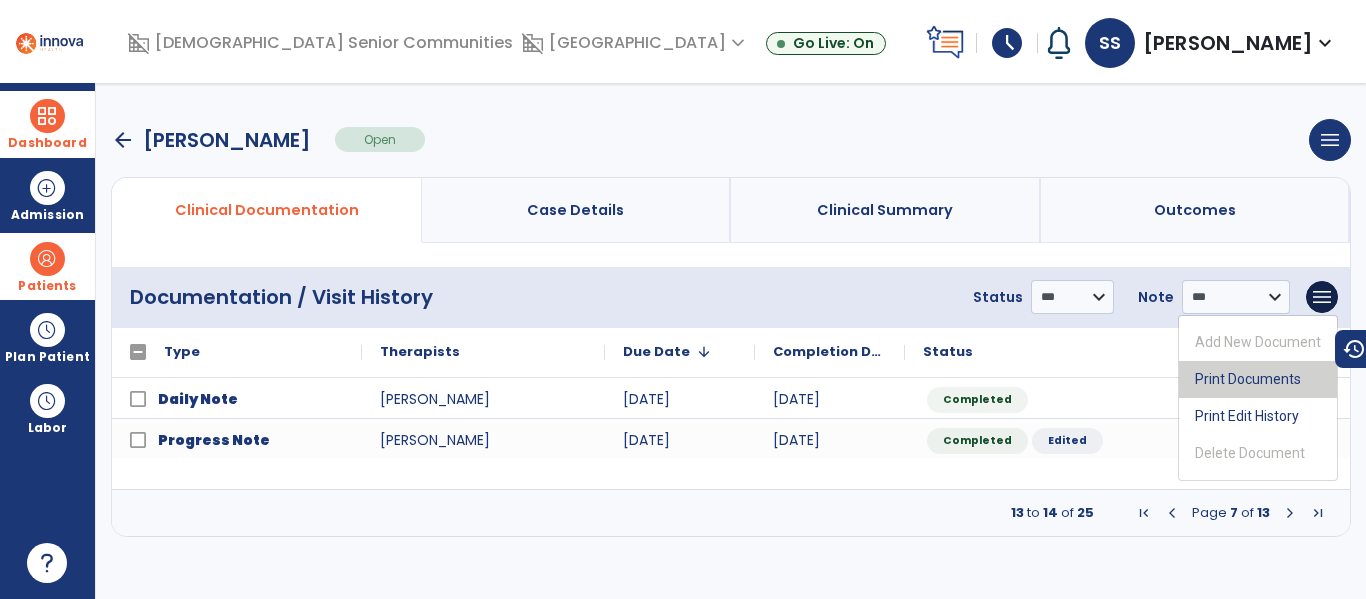 click on "Print Documents" at bounding box center [1258, 379] 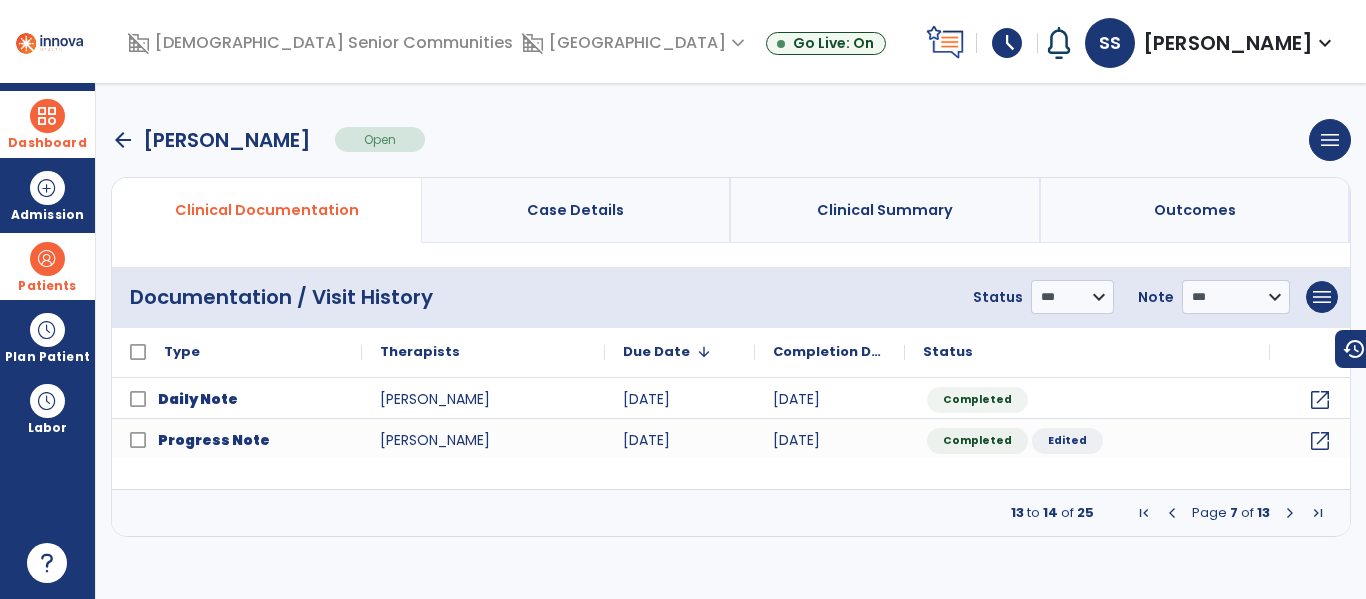click at bounding box center [1290, 513] 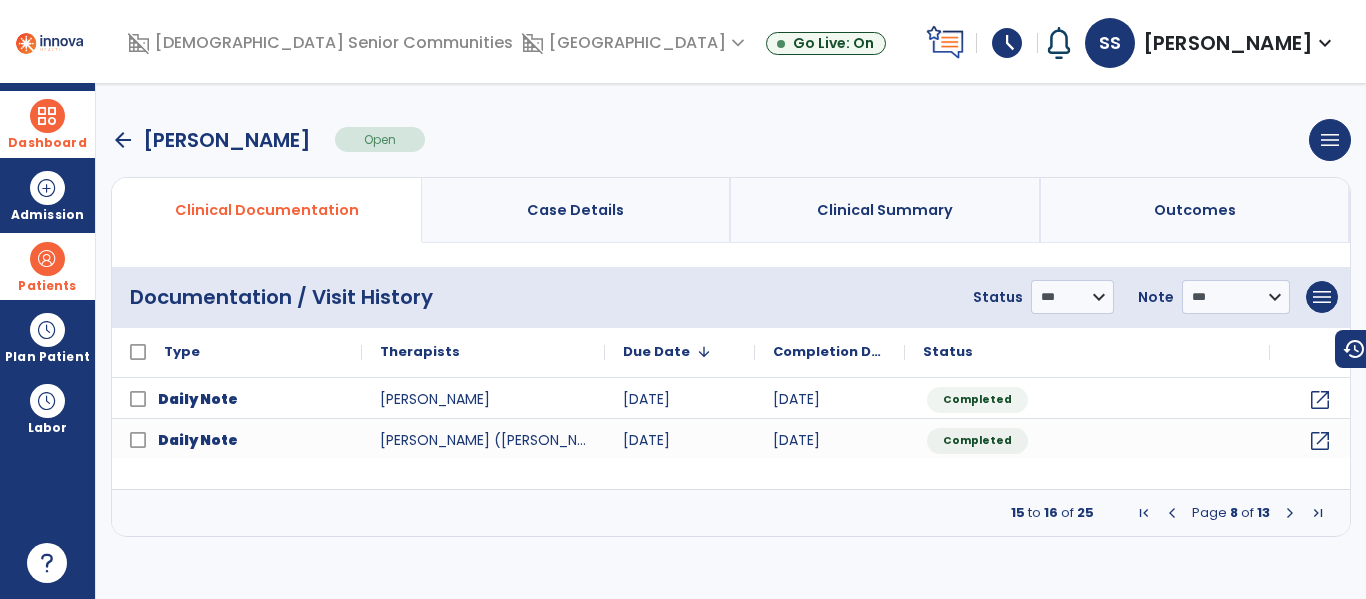 click at bounding box center (1290, 513) 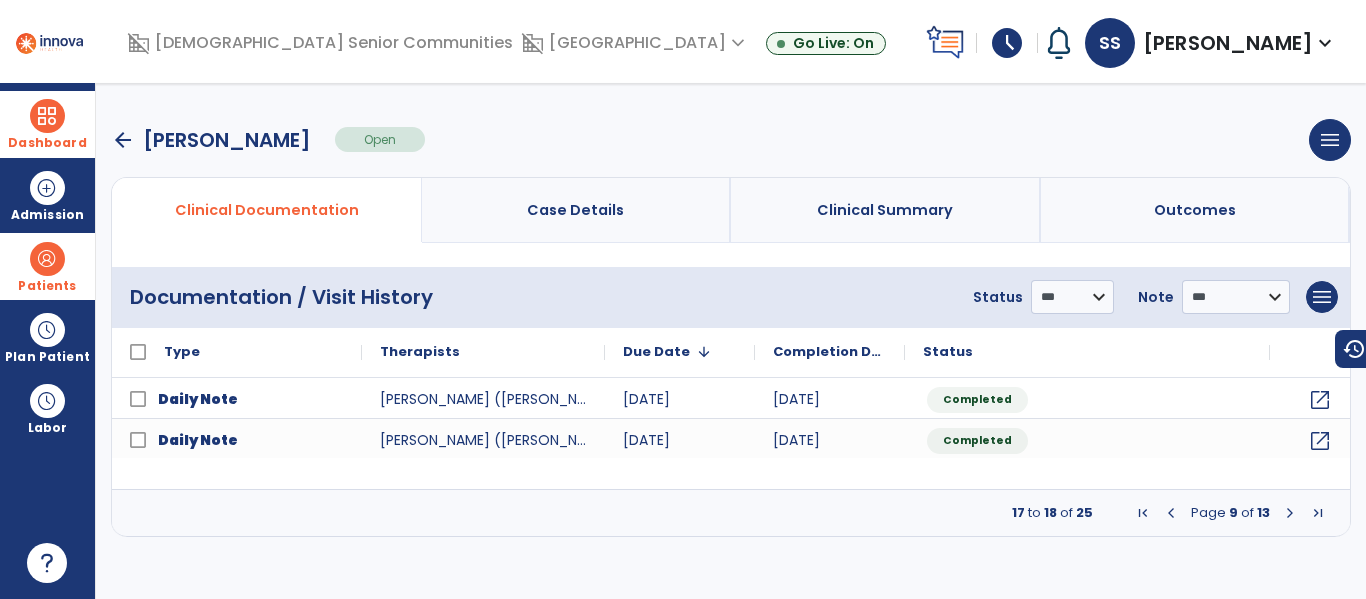 click at bounding box center (1290, 513) 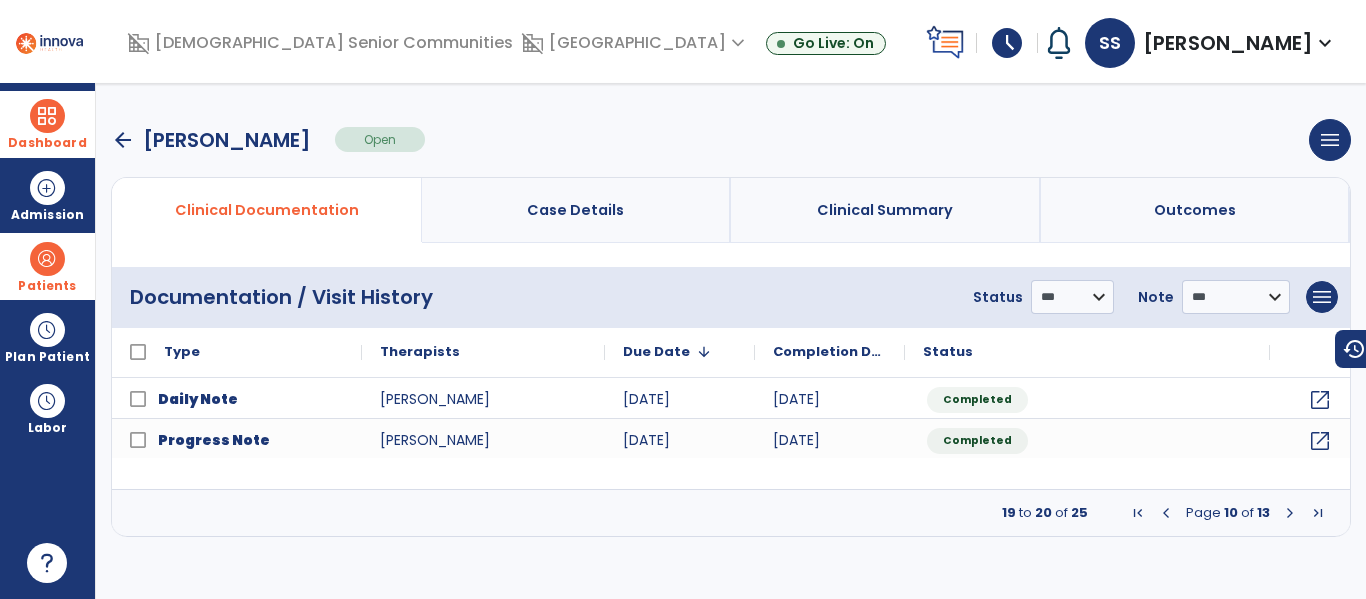 click at bounding box center (1290, 513) 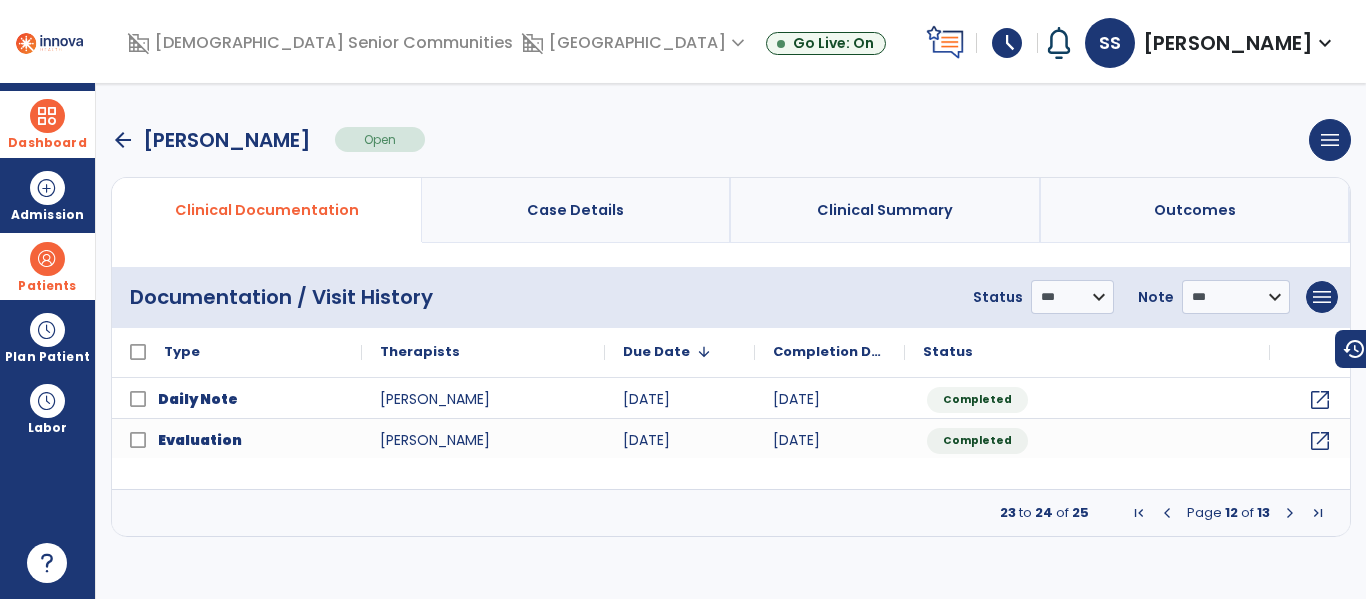 click at bounding box center [1290, 513] 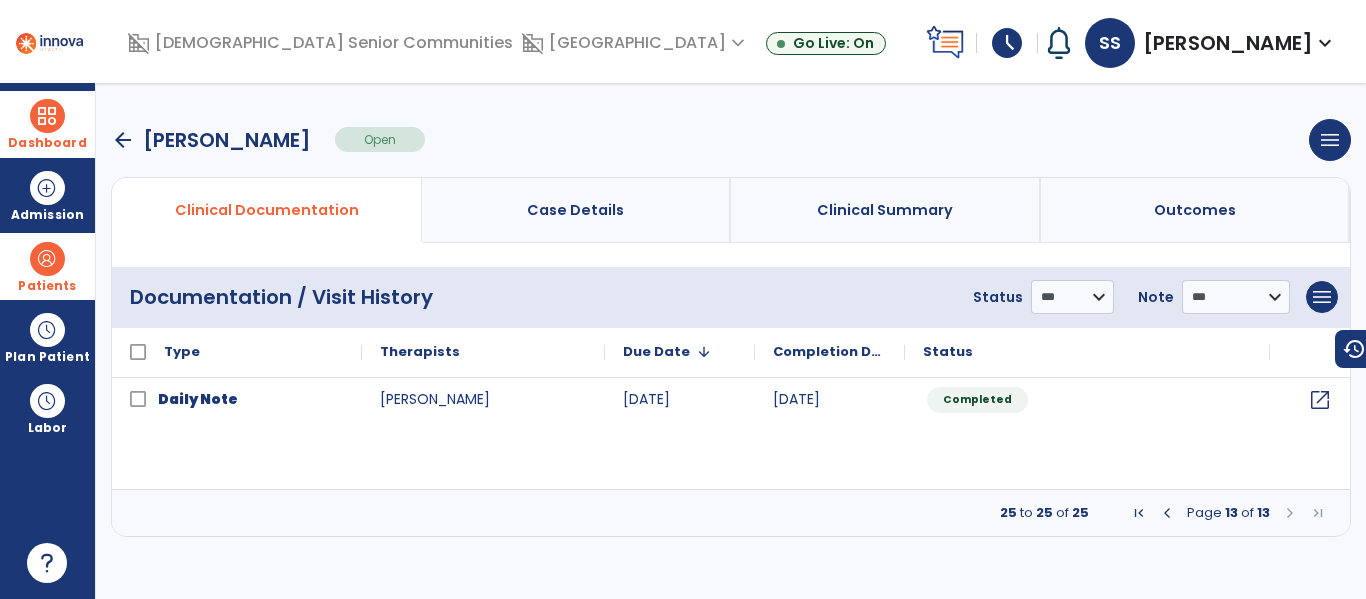 click at bounding box center [1290, 513] 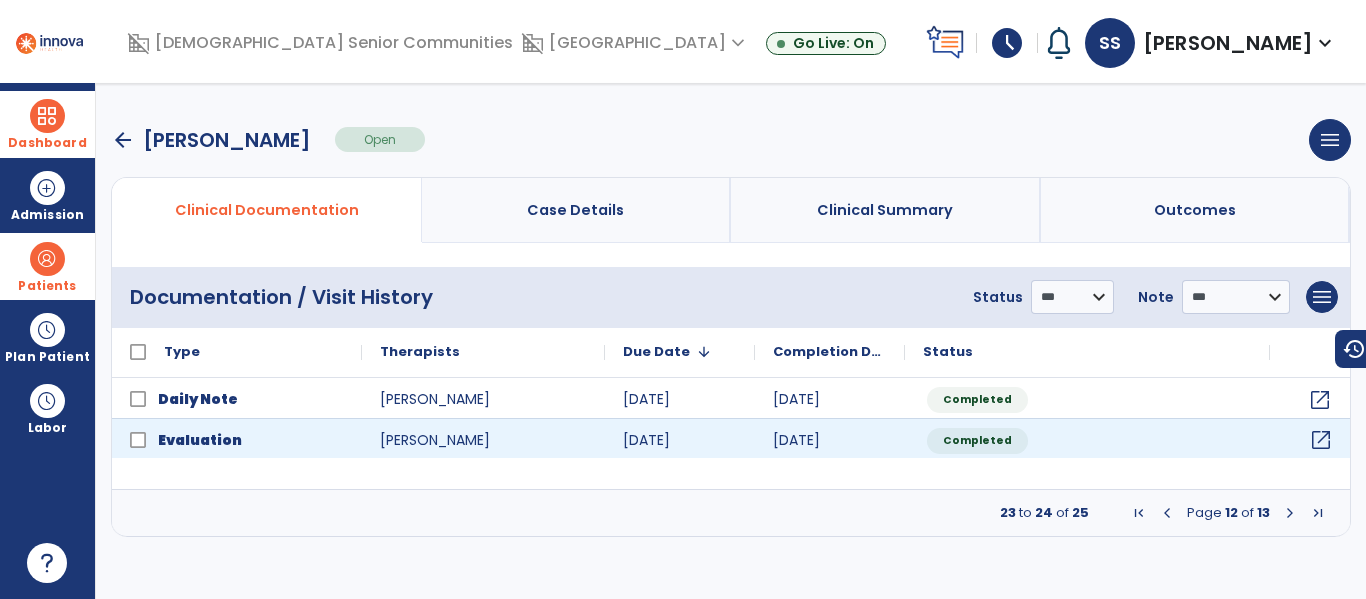 click on "open_in_new" 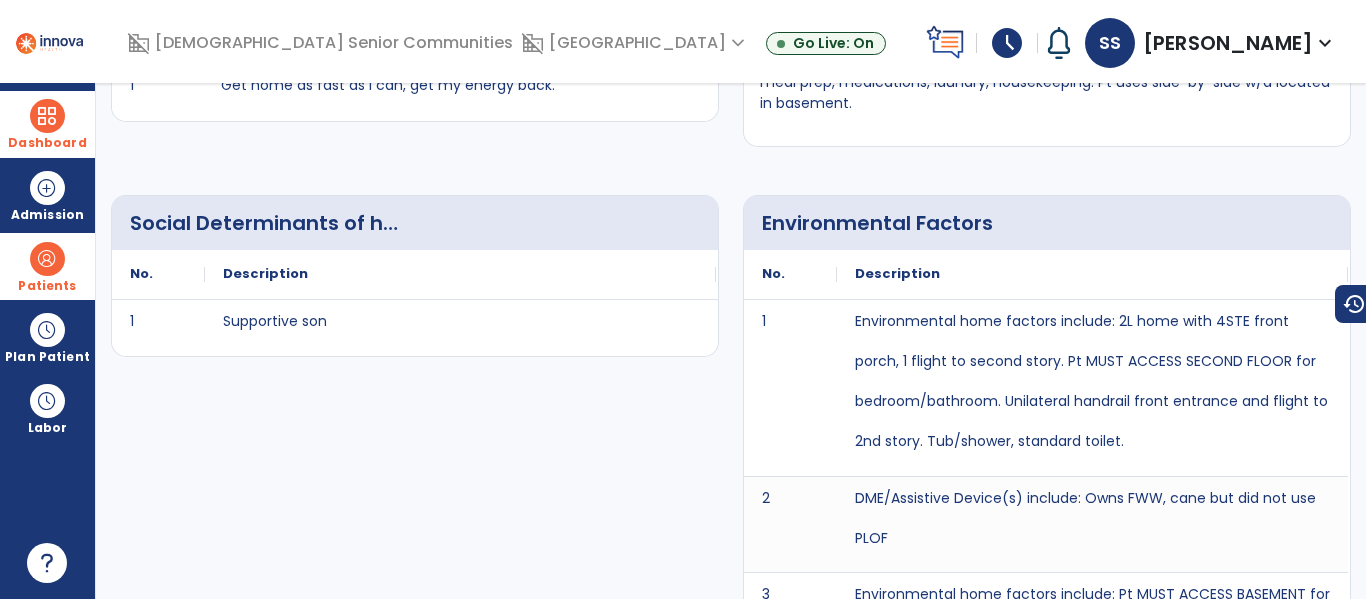 scroll, scrollTop: 0, scrollLeft: 0, axis: both 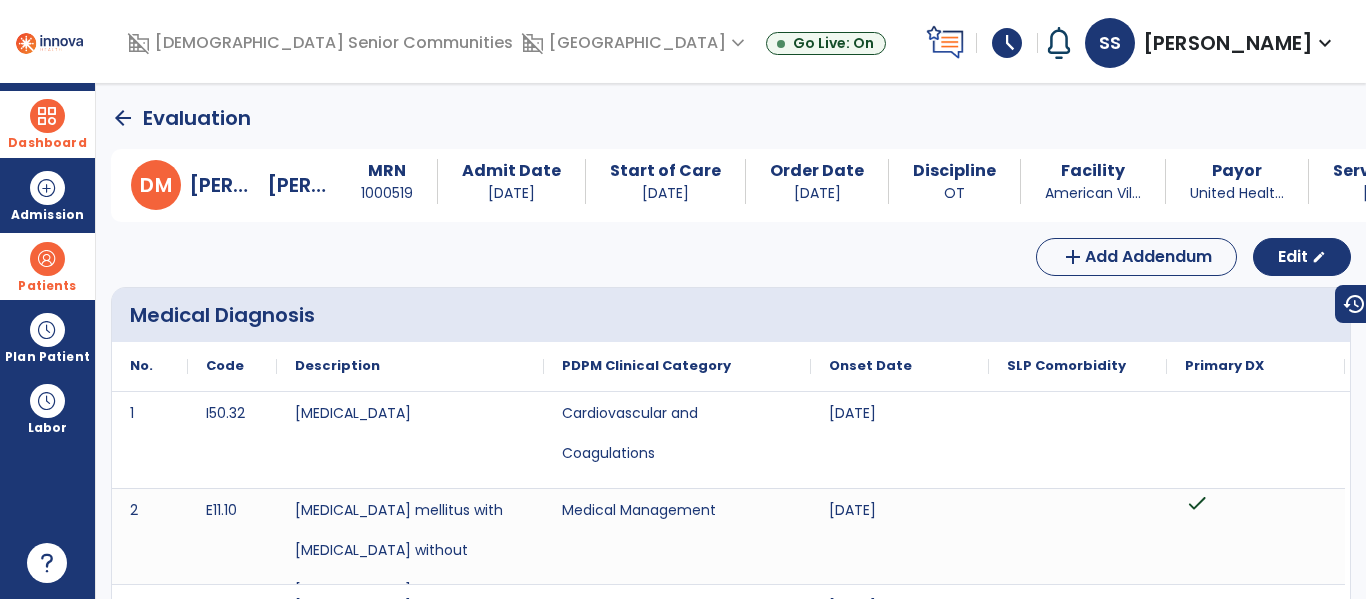 click on "arrow_back" 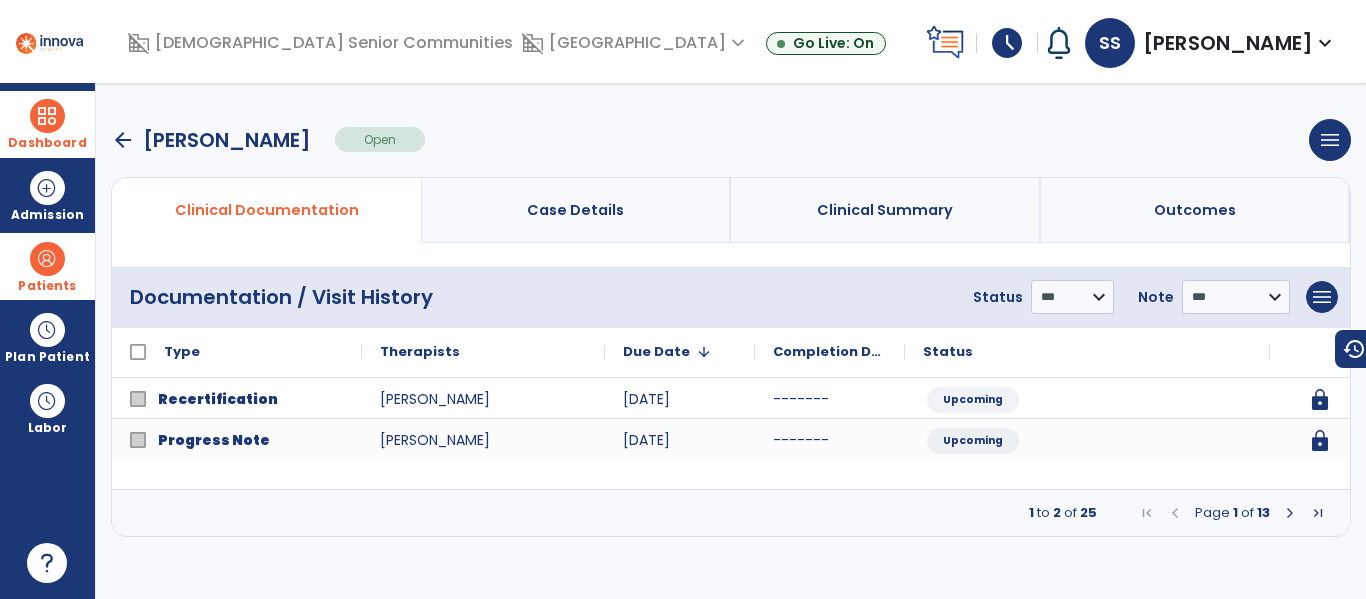 click at bounding box center [1290, 513] 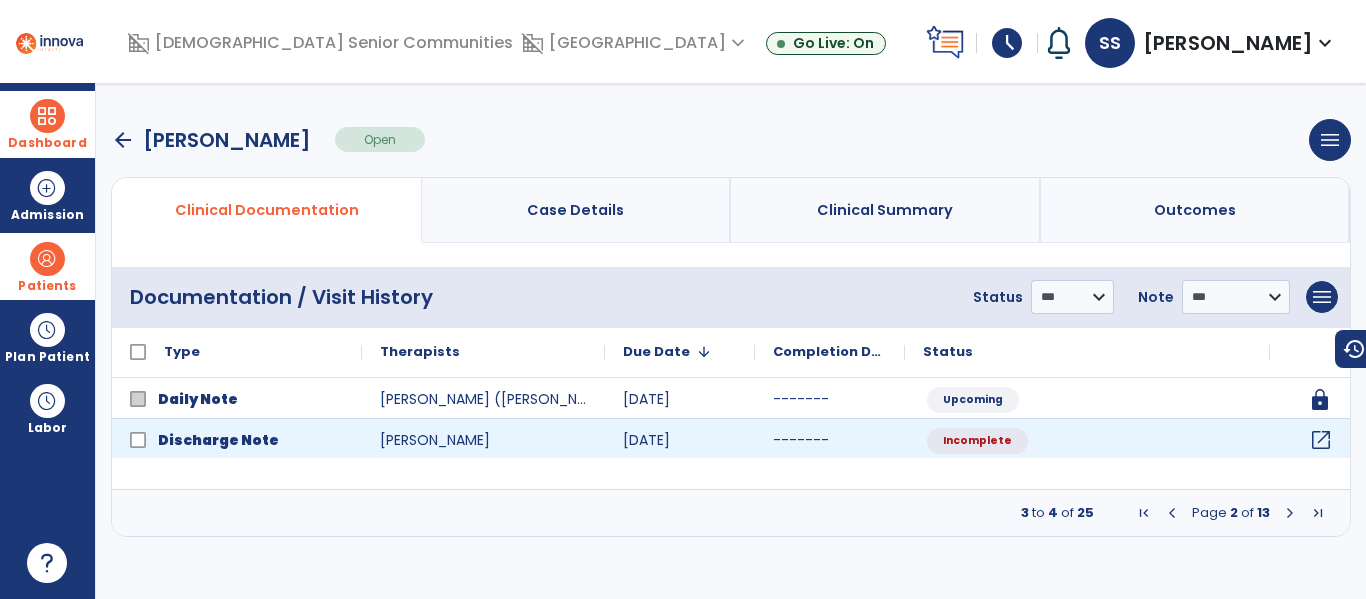click on "open_in_new" 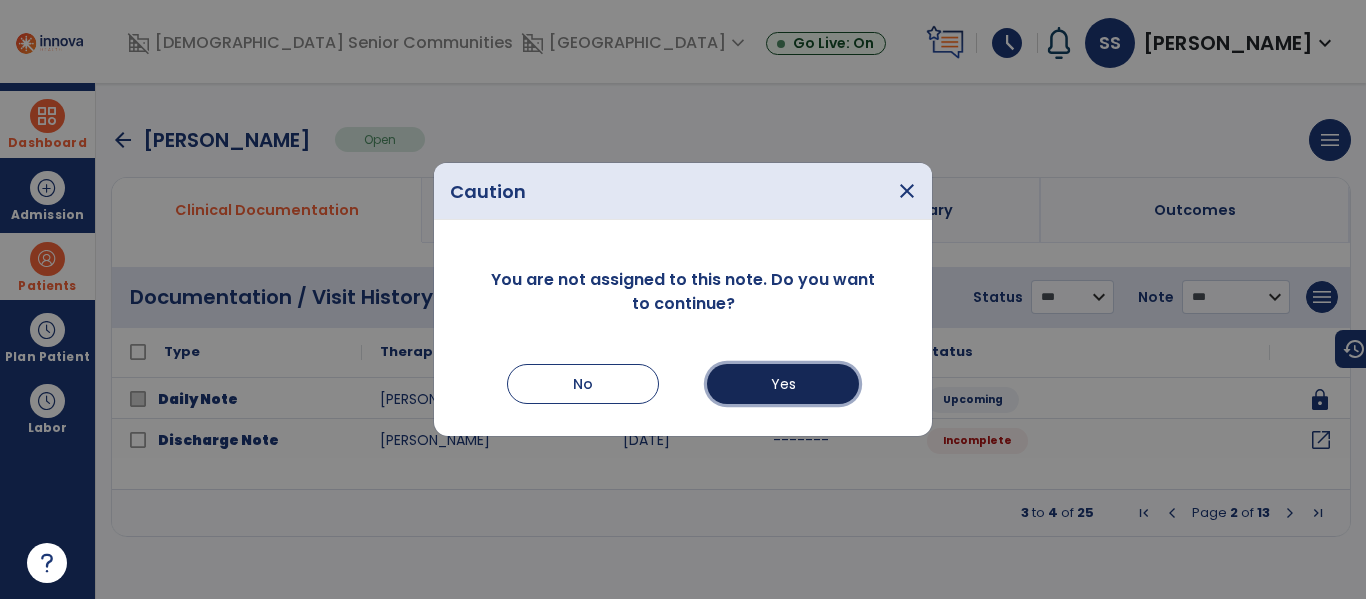 click on "Yes" at bounding box center [783, 384] 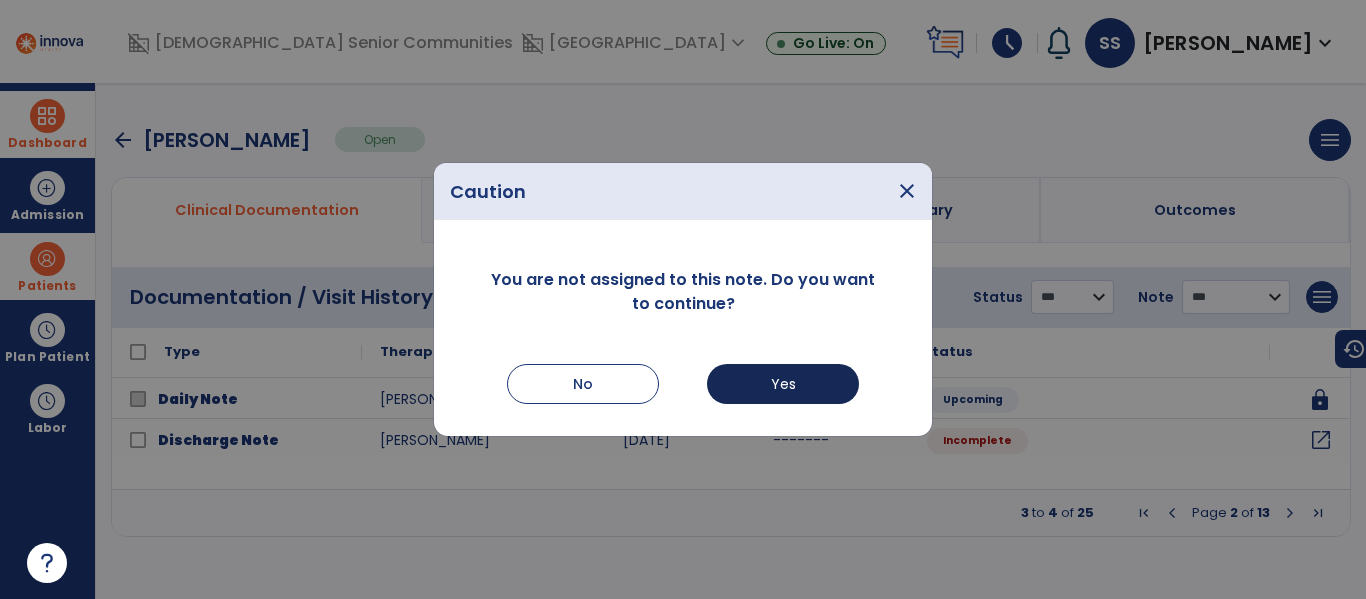 select on "***" 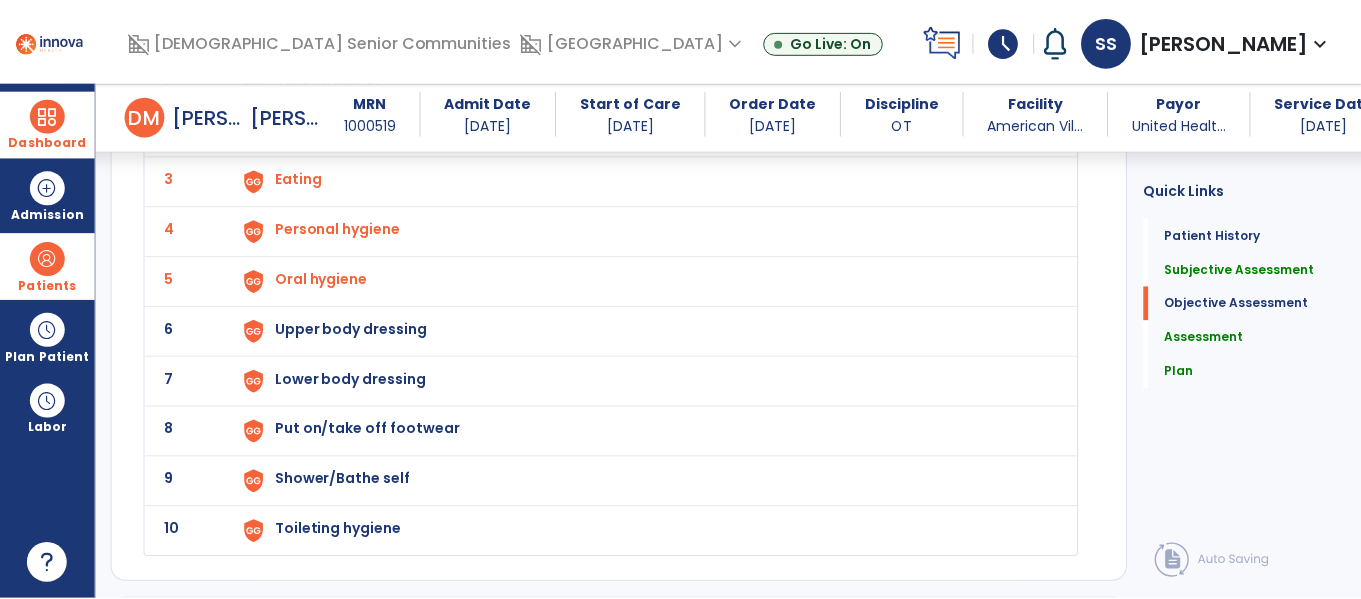 scroll, scrollTop: 2133, scrollLeft: 0, axis: vertical 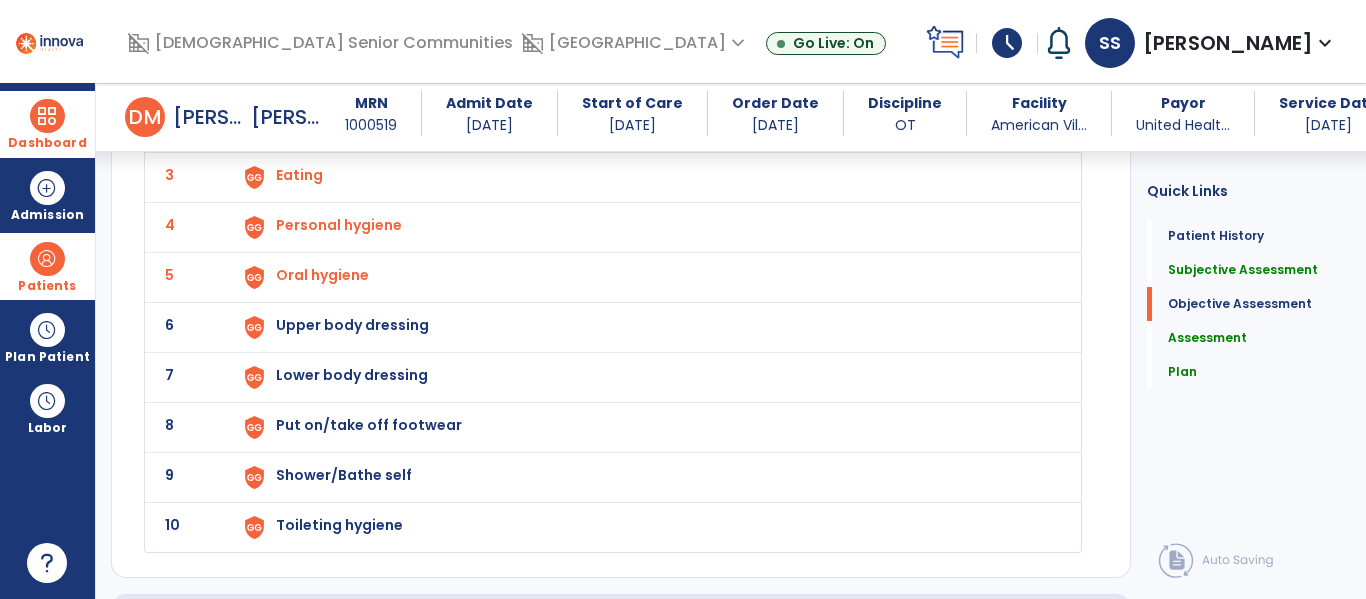 click on "Upper body dressing" at bounding box center [329, 75] 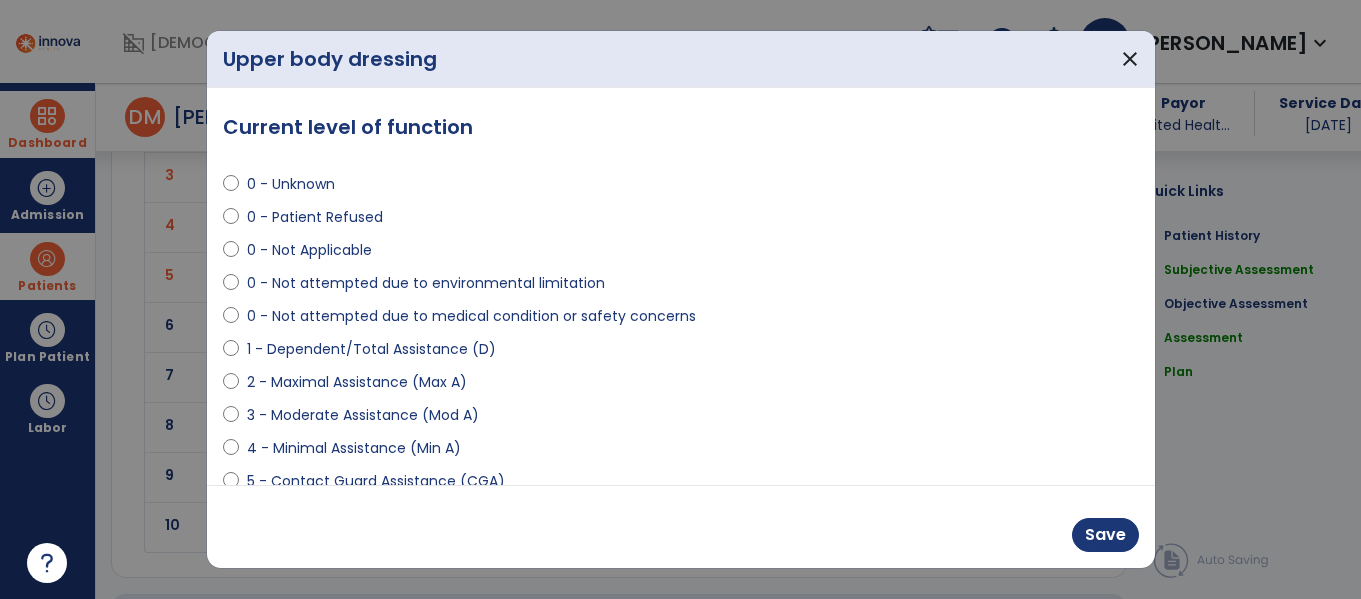 scroll, scrollTop: 2133, scrollLeft: 0, axis: vertical 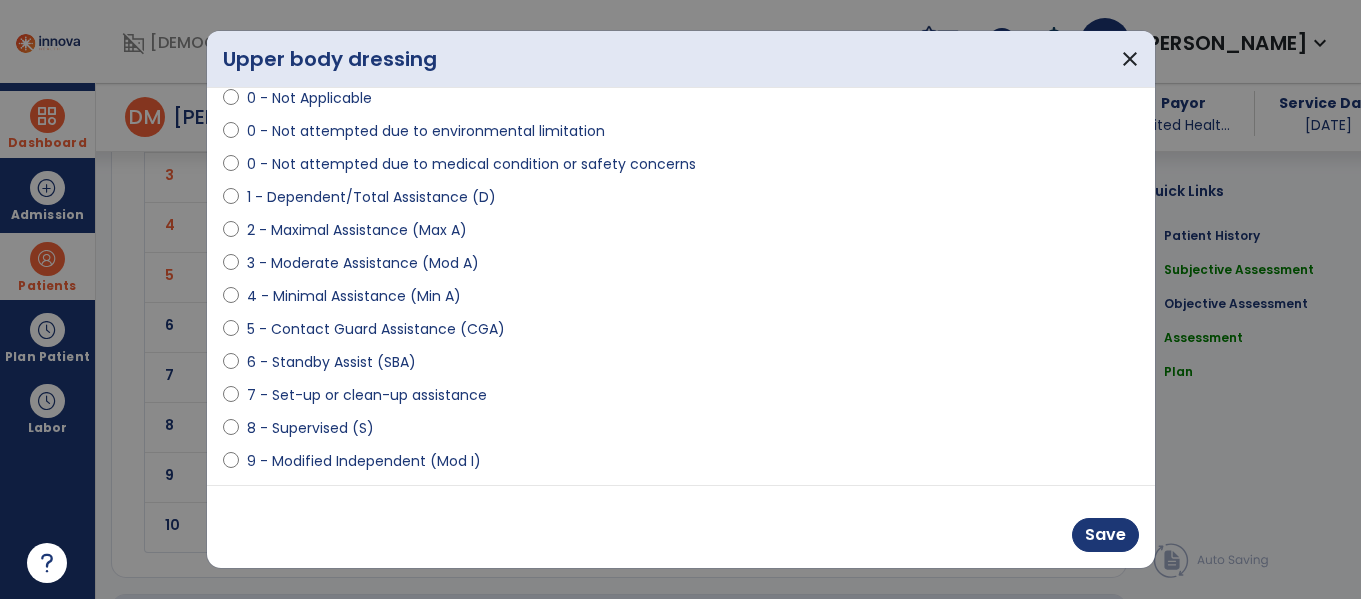 click on "6 - Standby Assist (SBA)" at bounding box center (331, 362) 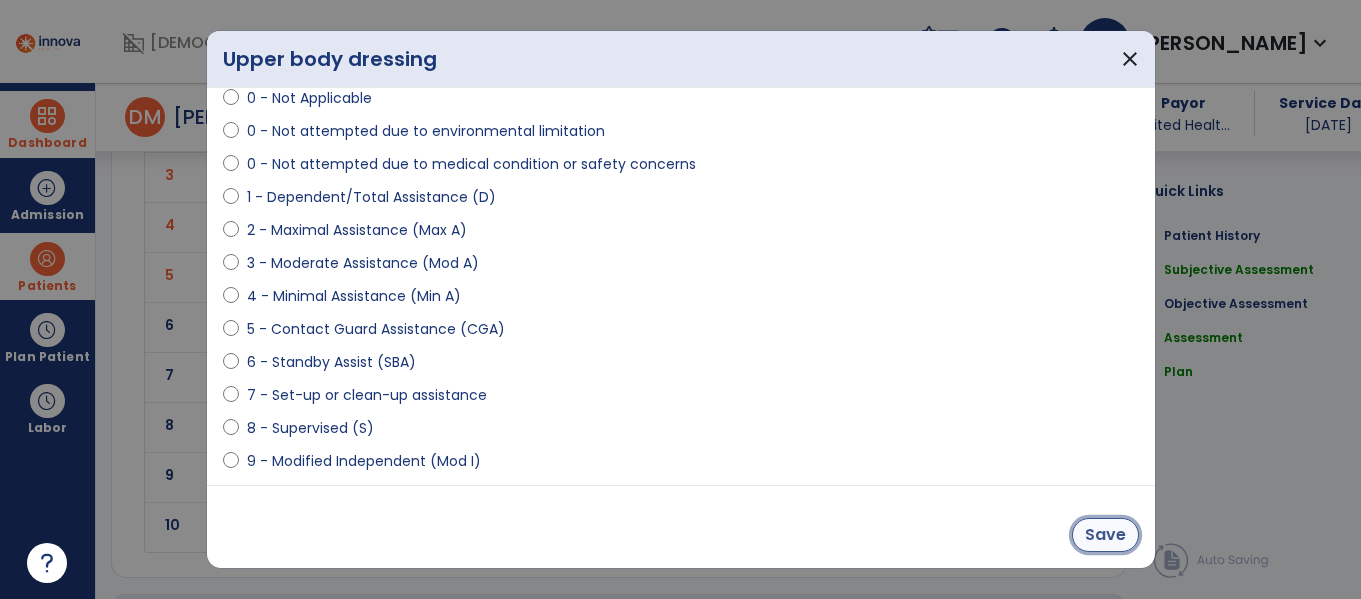 click on "Save" at bounding box center (1105, 535) 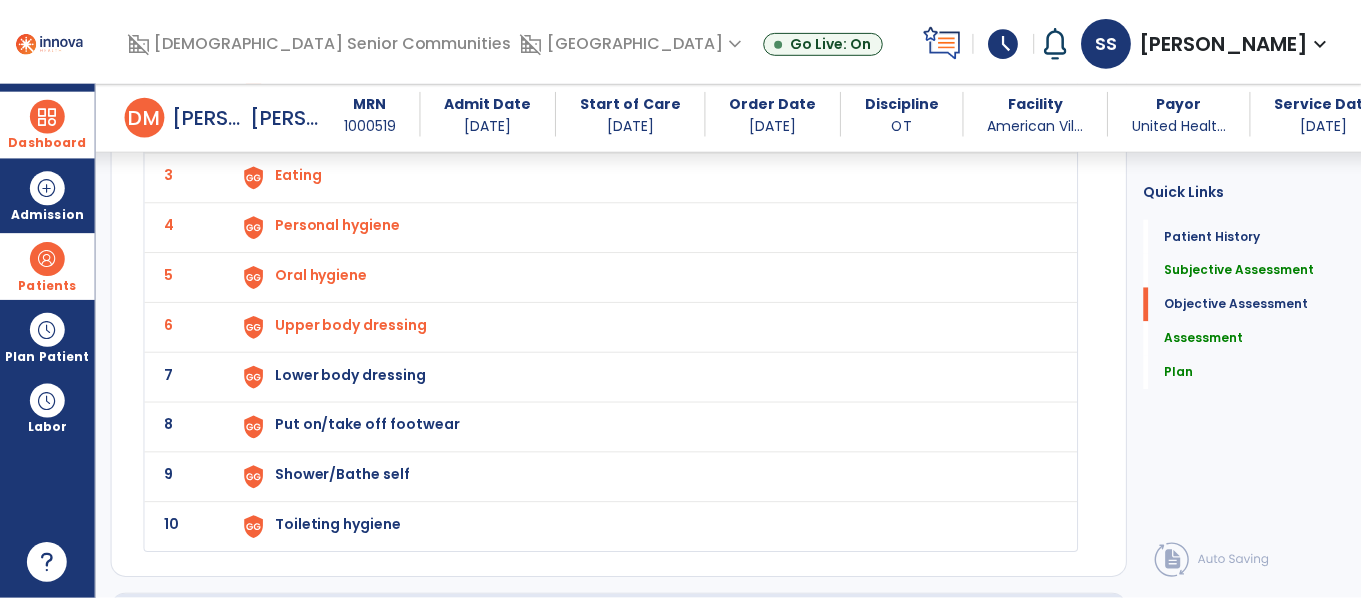 scroll, scrollTop: 2137, scrollLeft: 0, axis: vertical 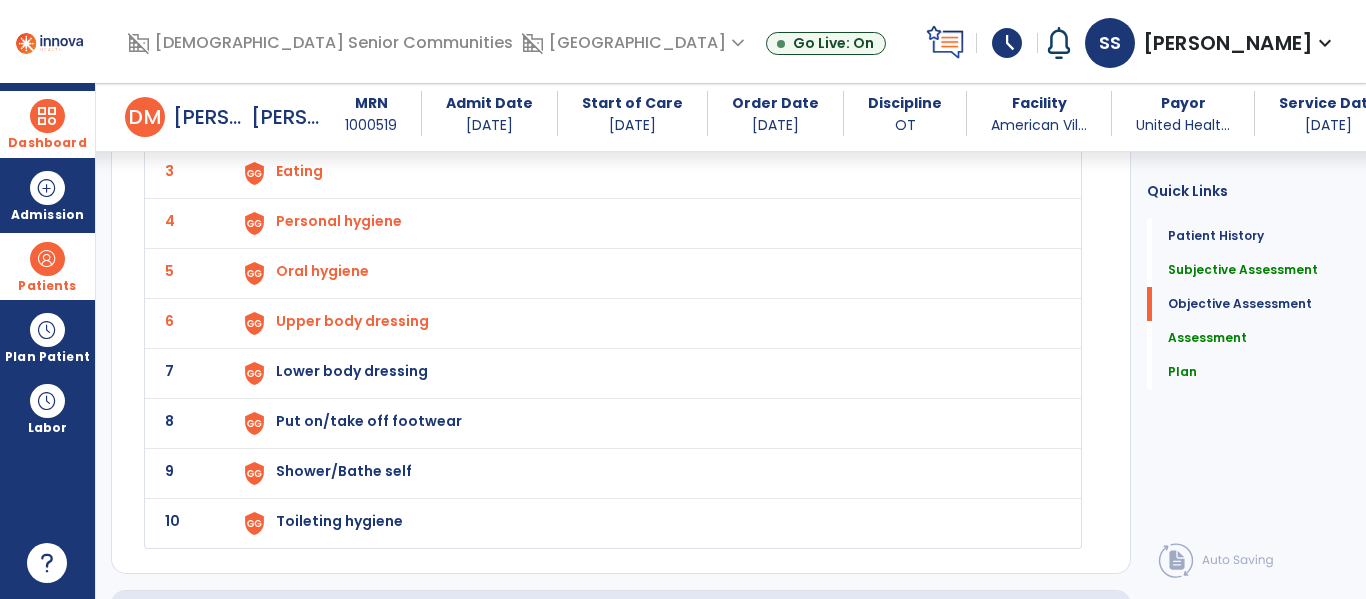 click on "Upper body dressing" at bounding box center (329, 71) 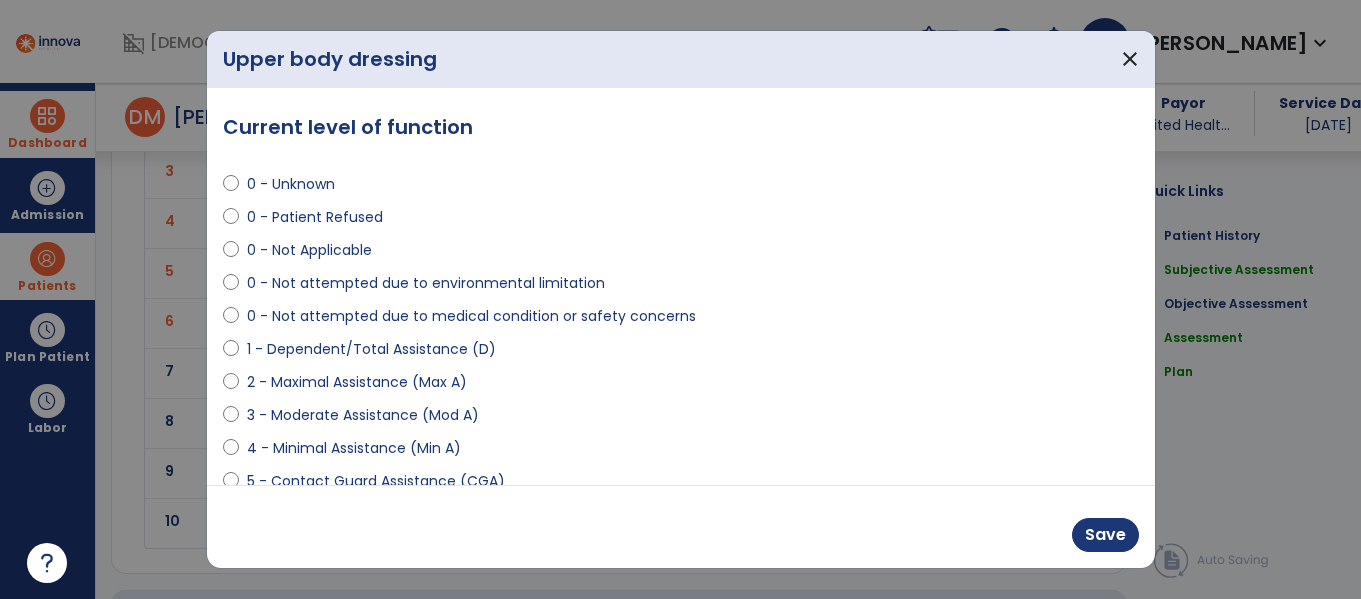 scroll, scrollTop: 2137, scrollLeft: 0, axis: vertical 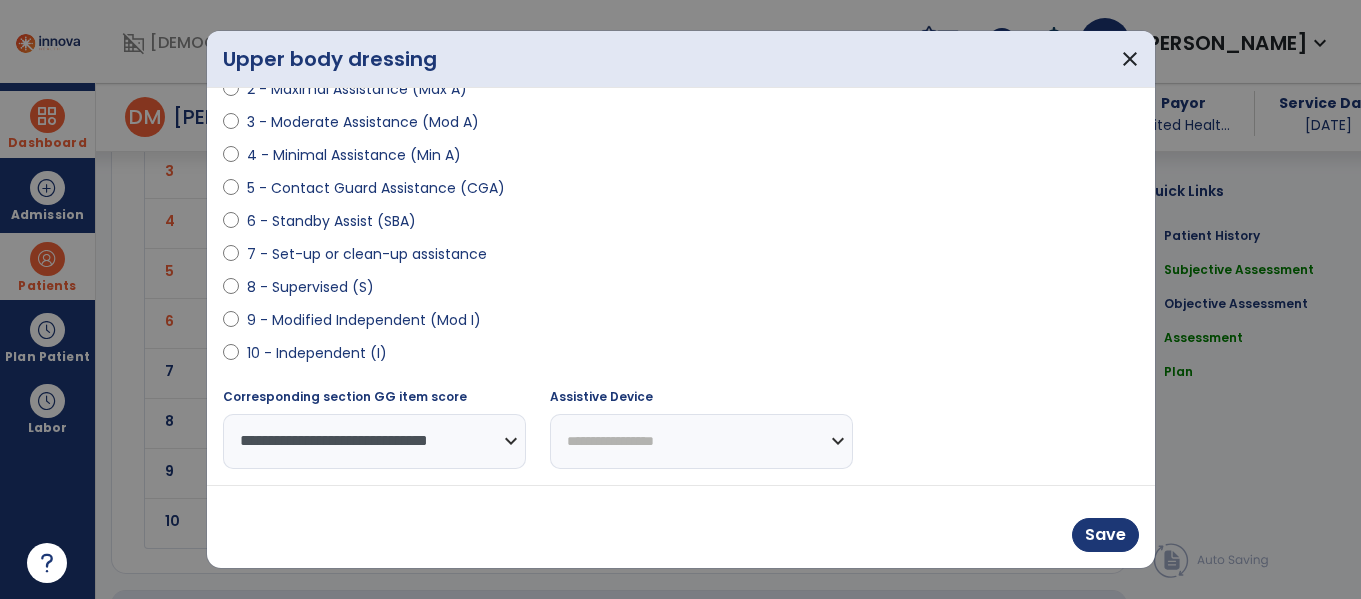 click on "**********" at bounding box center [374, 441] 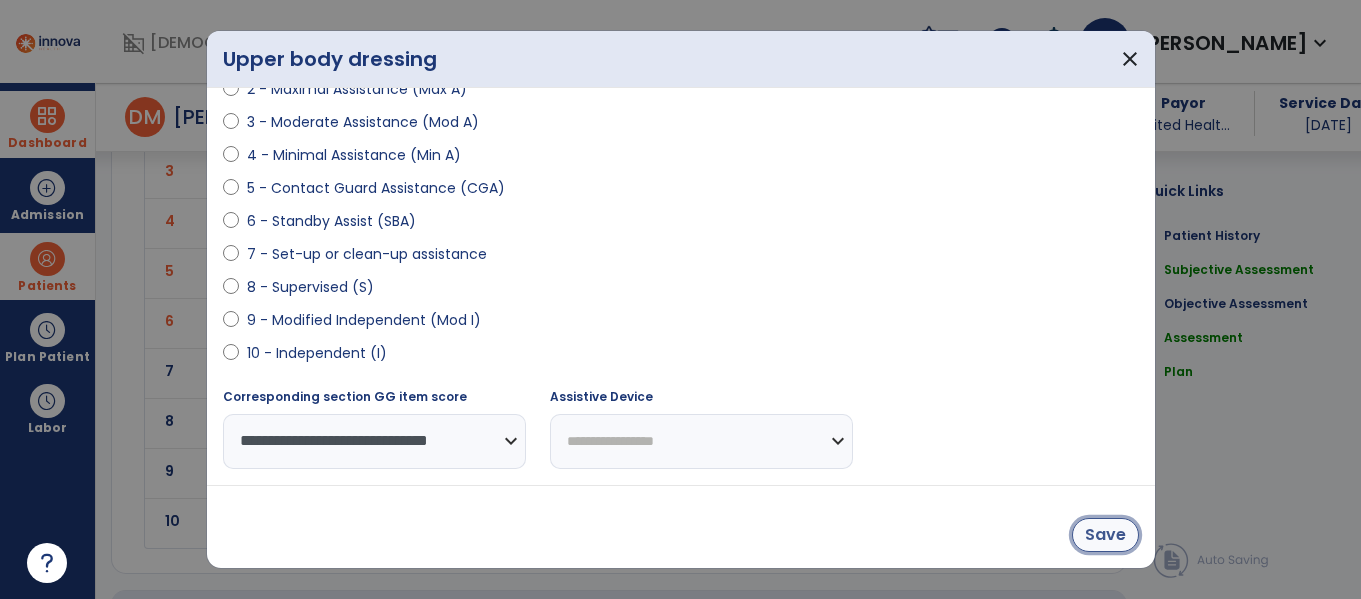 click on "Save" at bounding box center [1105, 535] 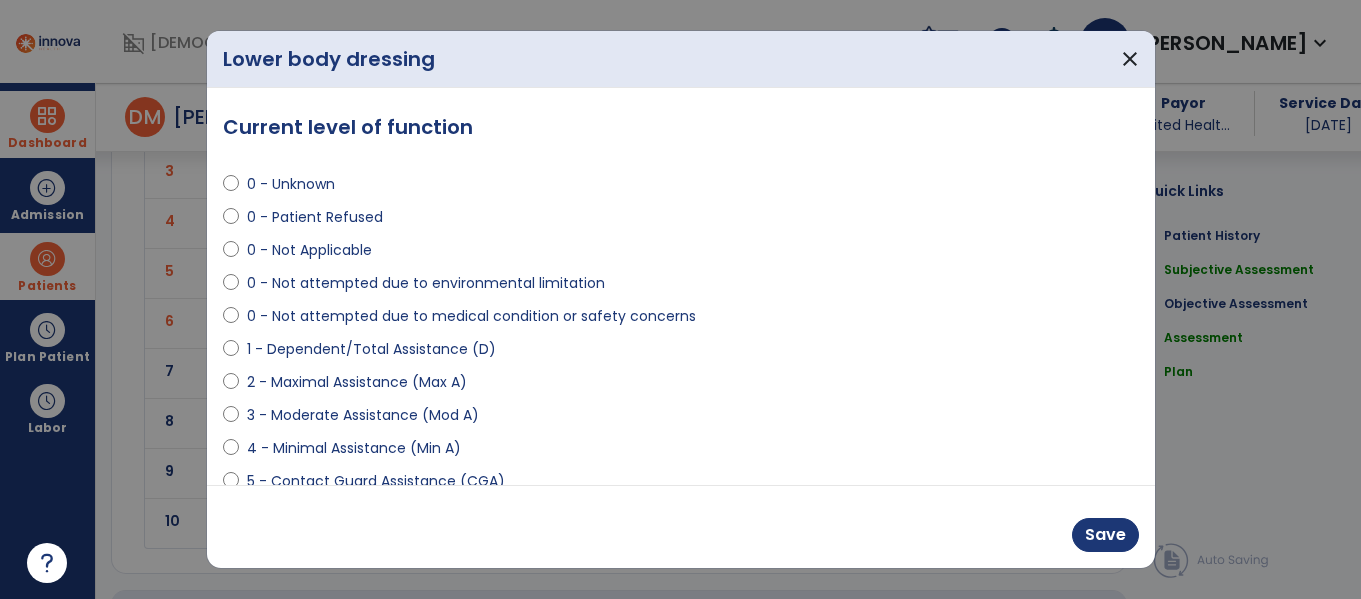 scroll, scrollTop: 2137, scrollLeft: 0, axis: vertical 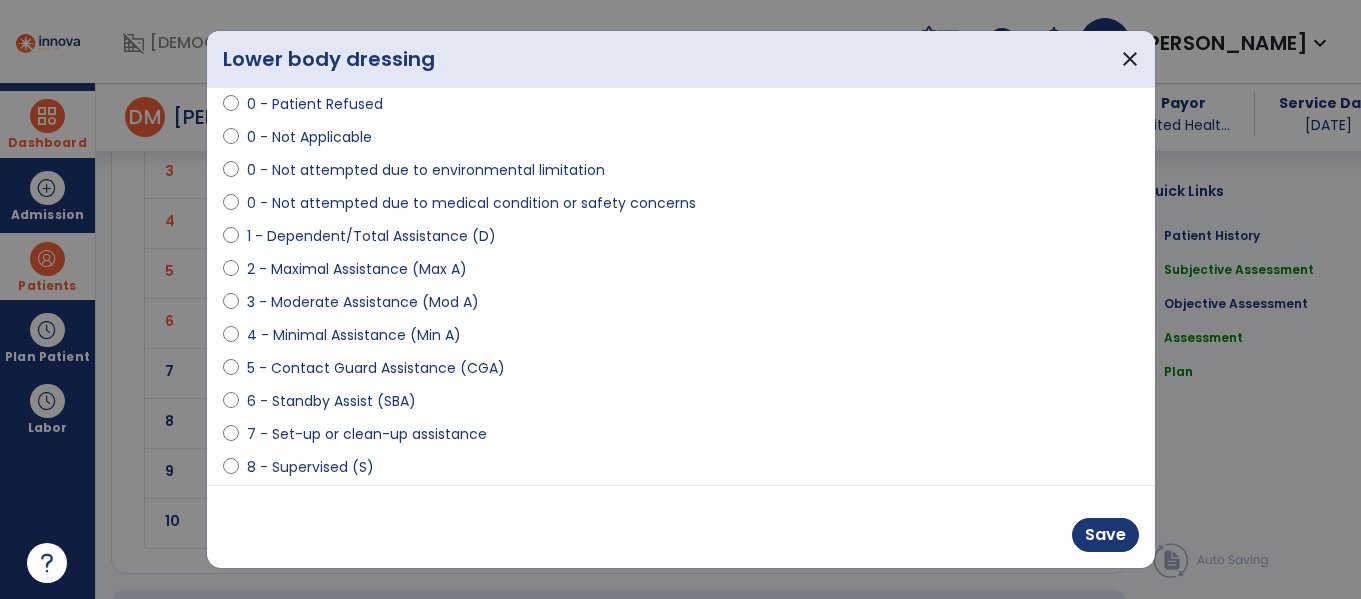 click on "**********" at bounding box center [681, 286] 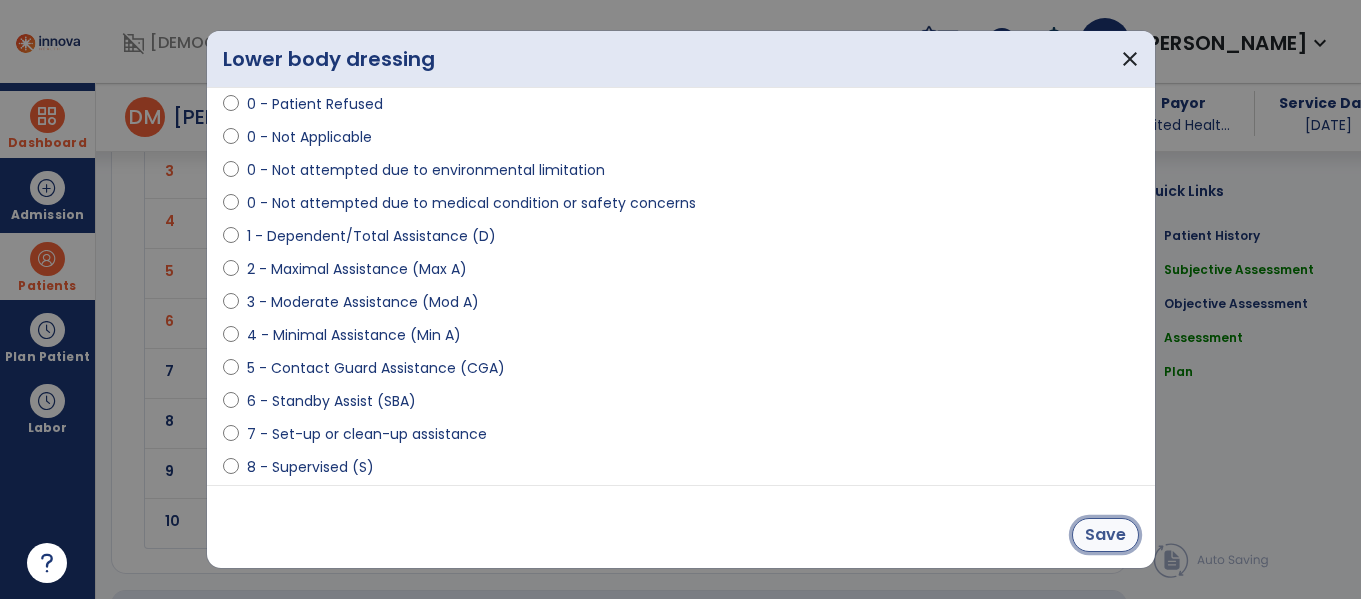 click on "Save" at bounding box center (1105, 535) 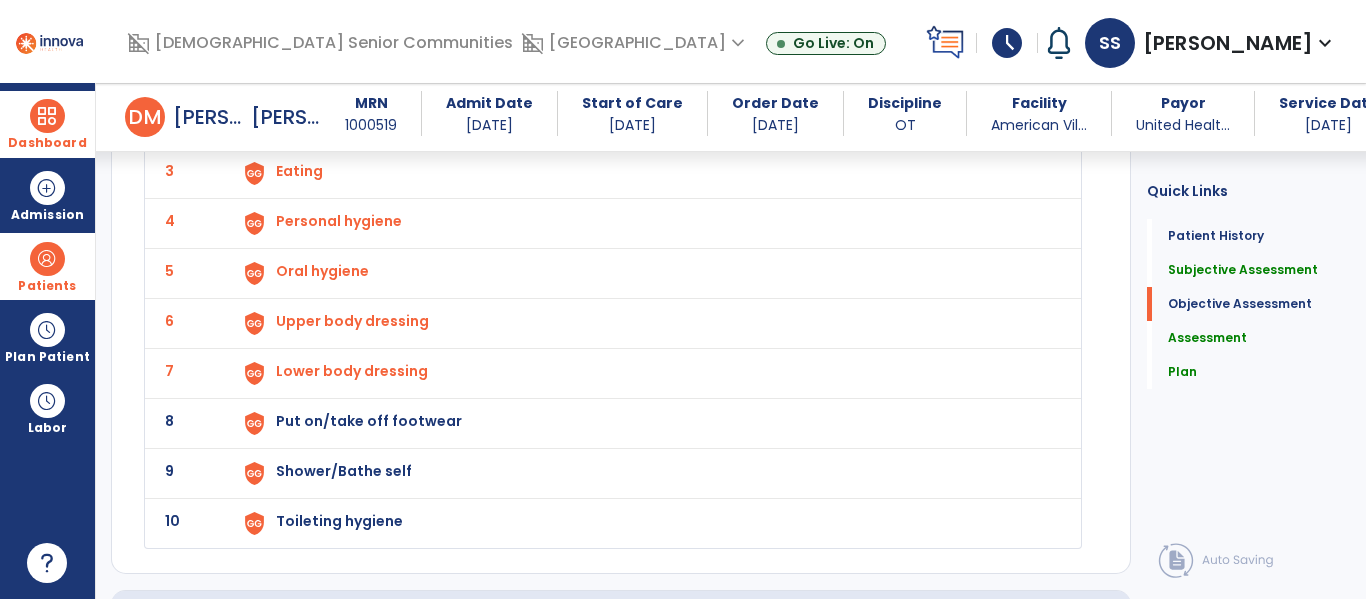click on "Put on/take off footwear" at bounding box center [329, 71] 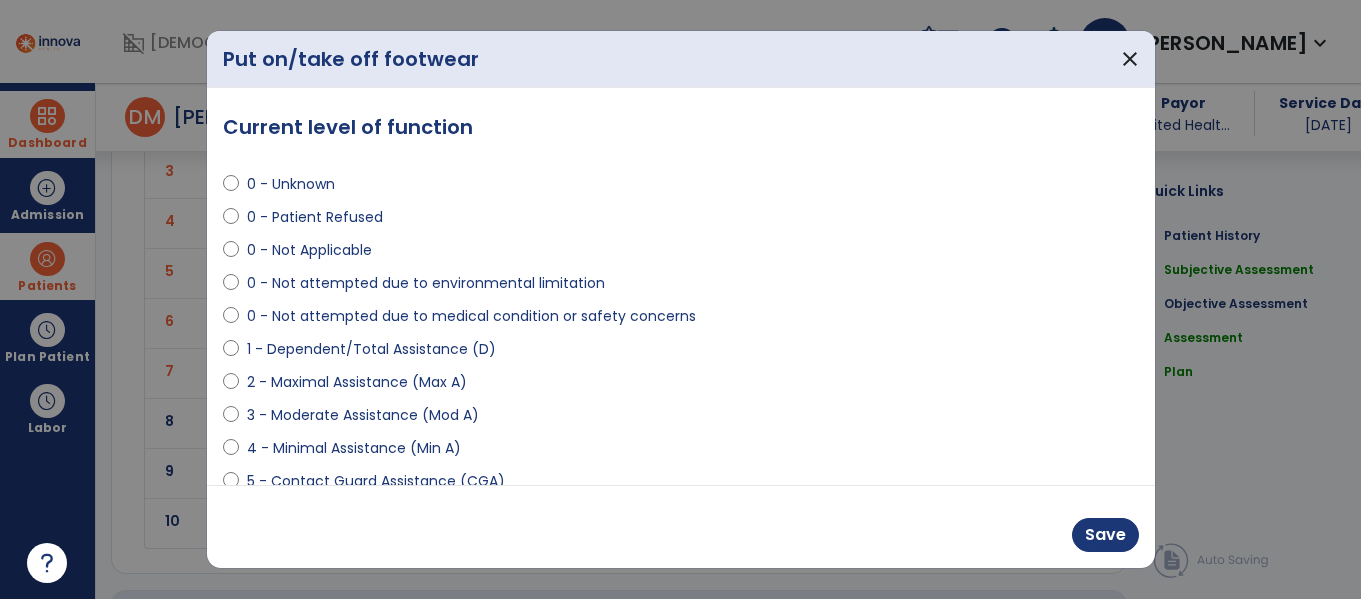 scroll, scrollTop: 2137, scrollLeft: 0, axis: vertical 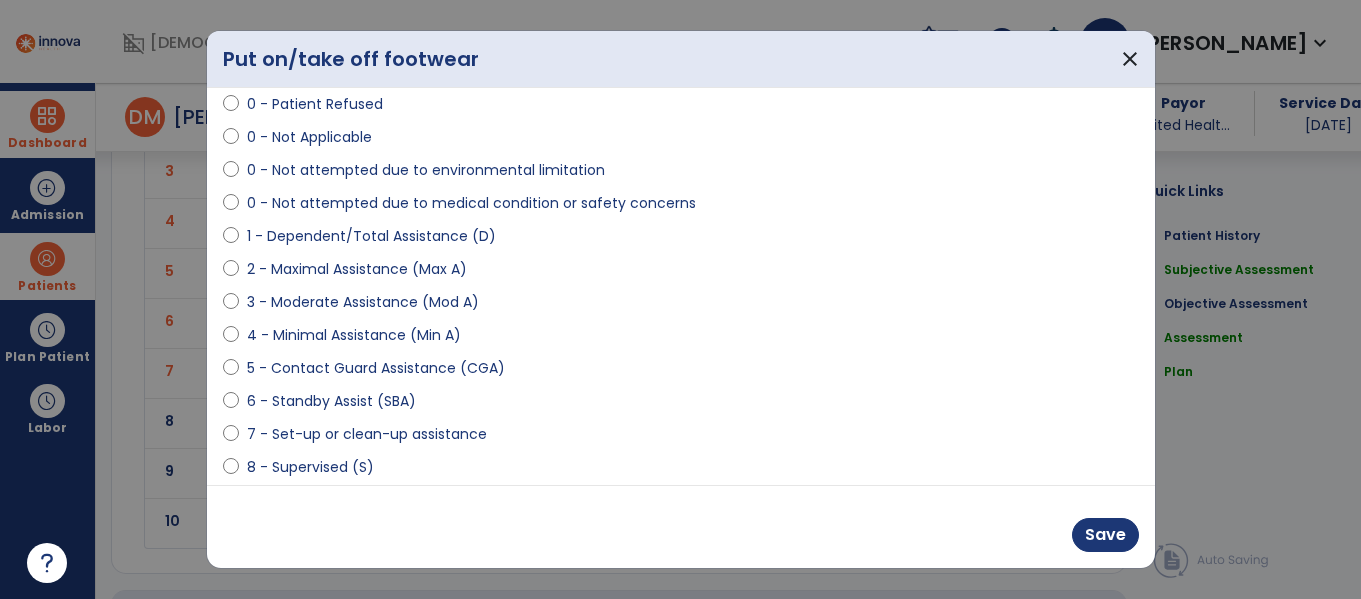click on "**********" at bounding box center [681, 286] 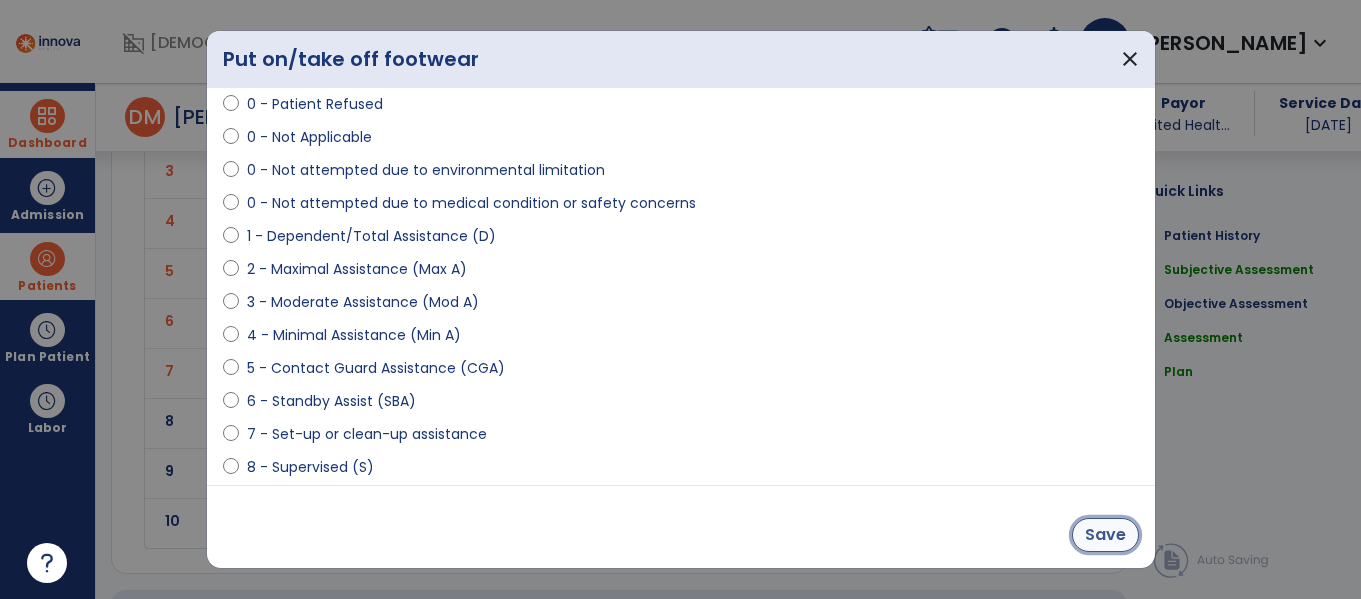 click on "Save" at bounding box center (1105, 535) 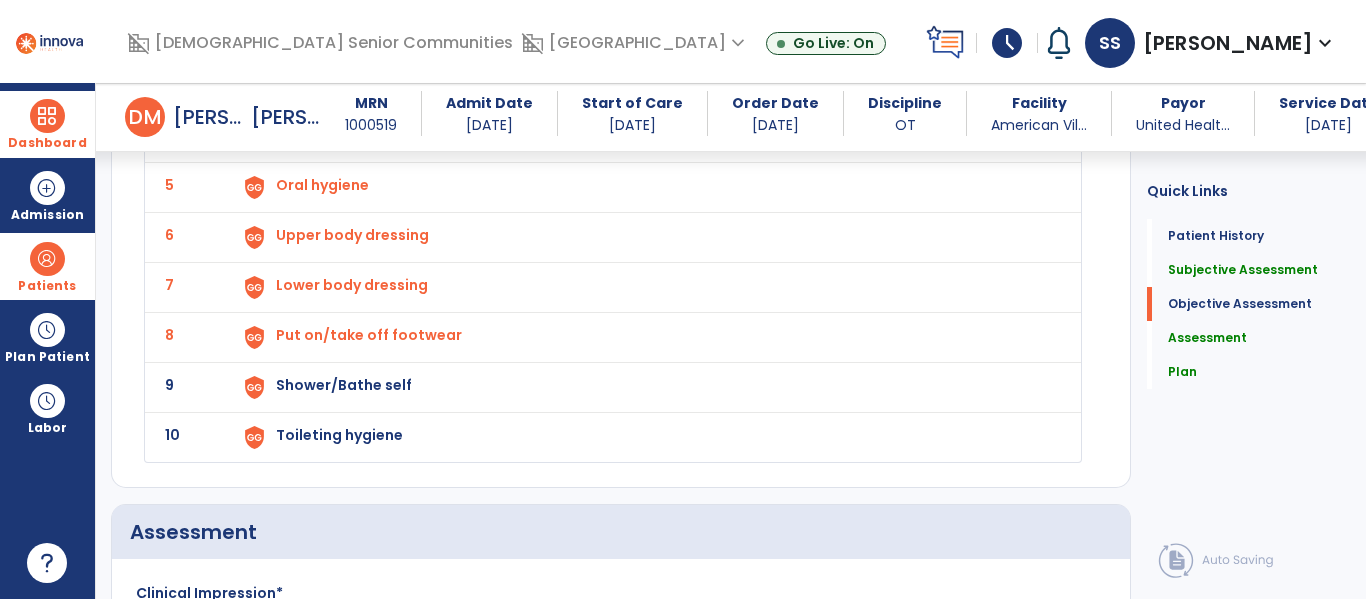 click on "9 Shower/Bathe self" 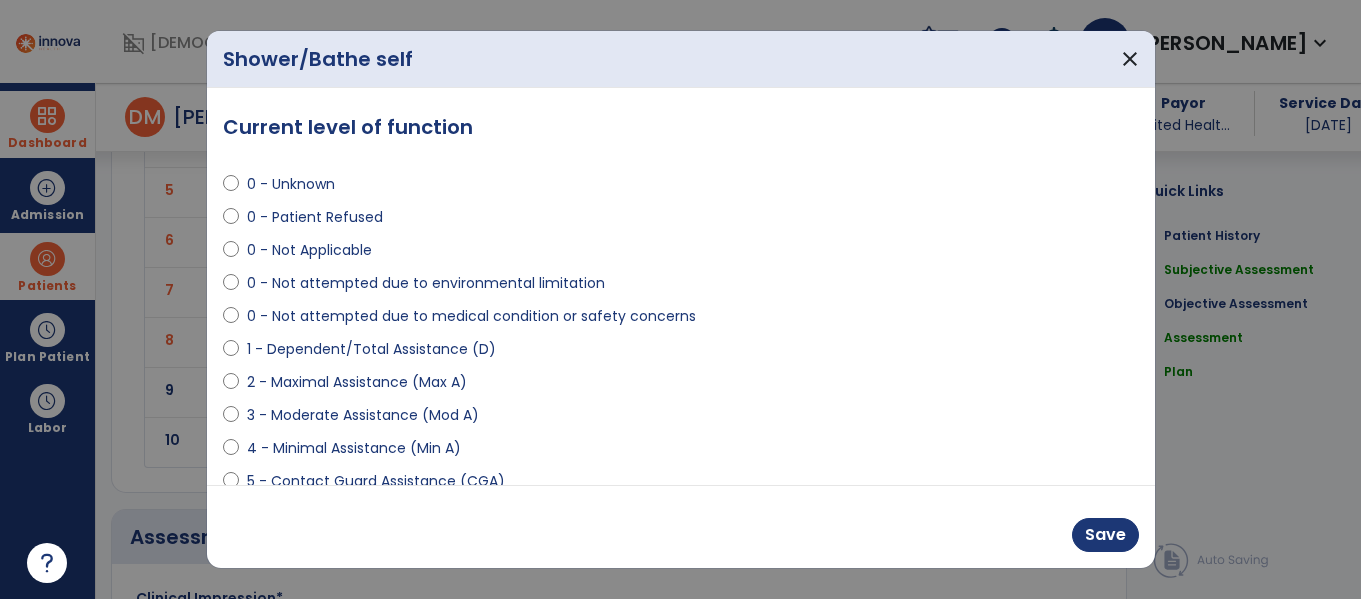 scroll, scrollTop: 2223, scrollLeft: 0, axis: vertical 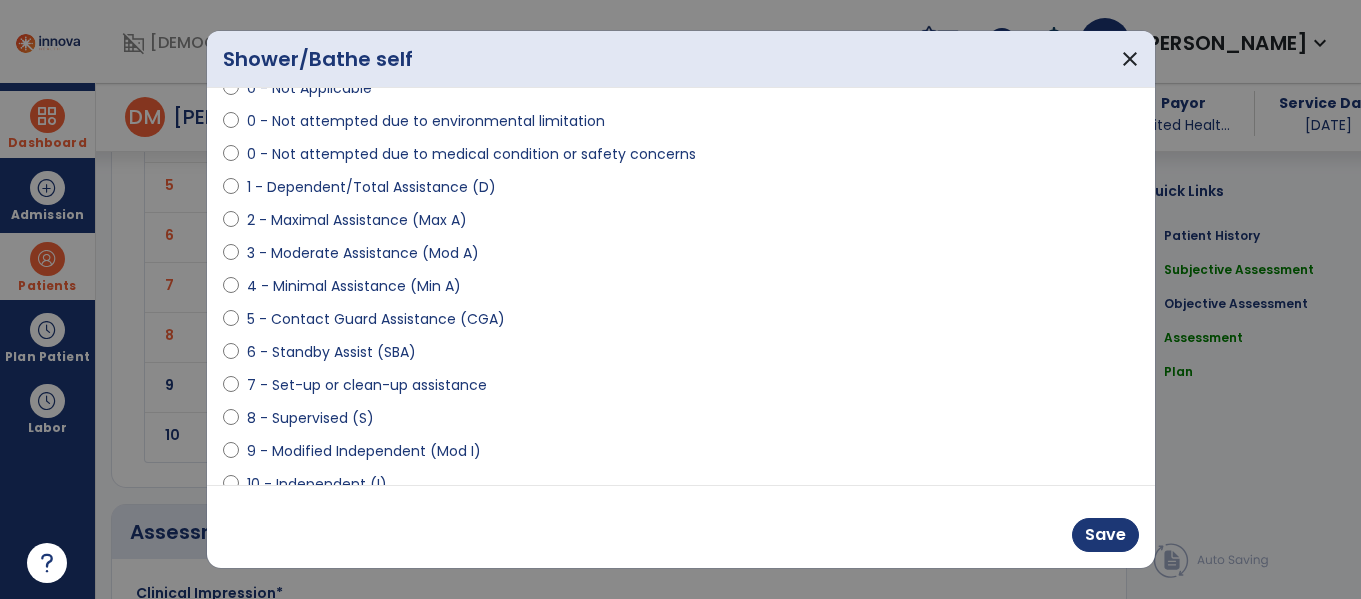 select on "**********" 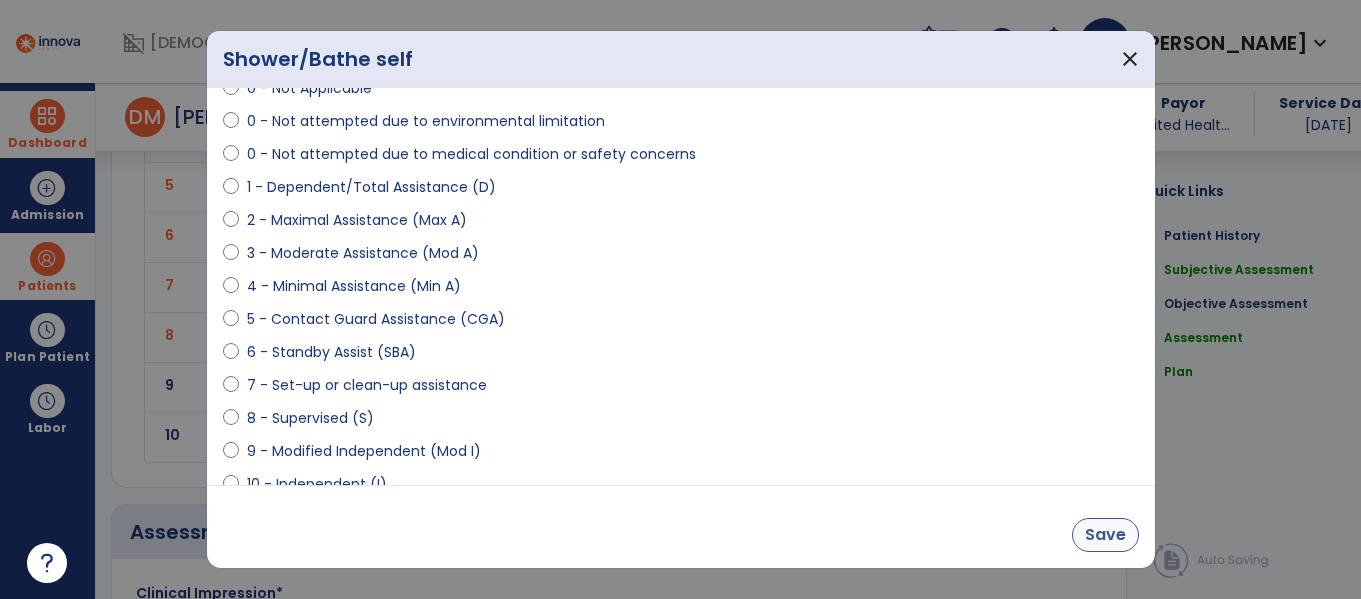 click on "Save" at bounding box center [1105, 535] 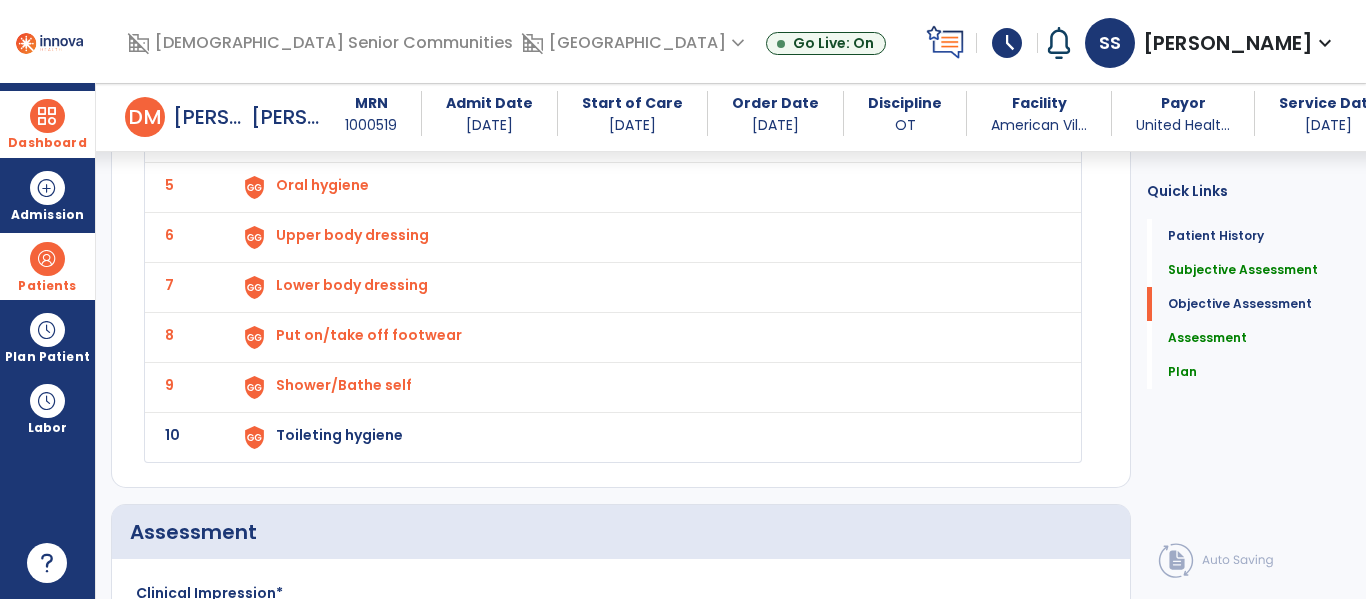 click on "Toileting hygiene" at bounding box center [329, -15] 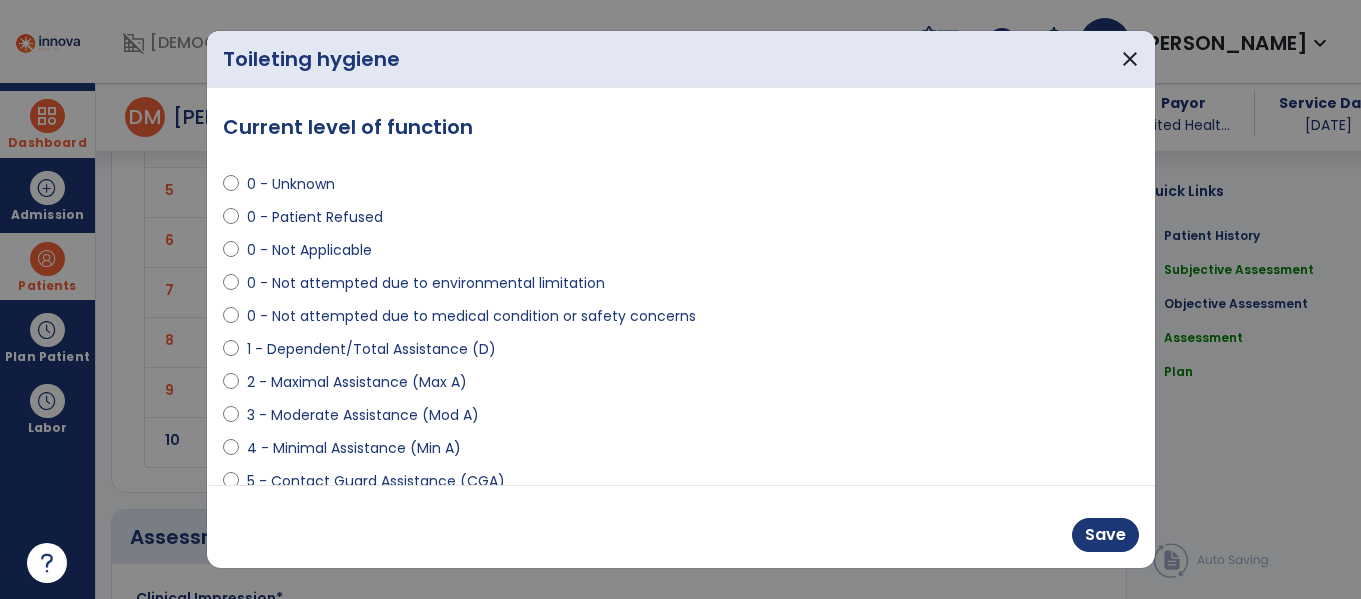 scroll, scrollTop: 2223, scrollLeft: 0, axis: vertical 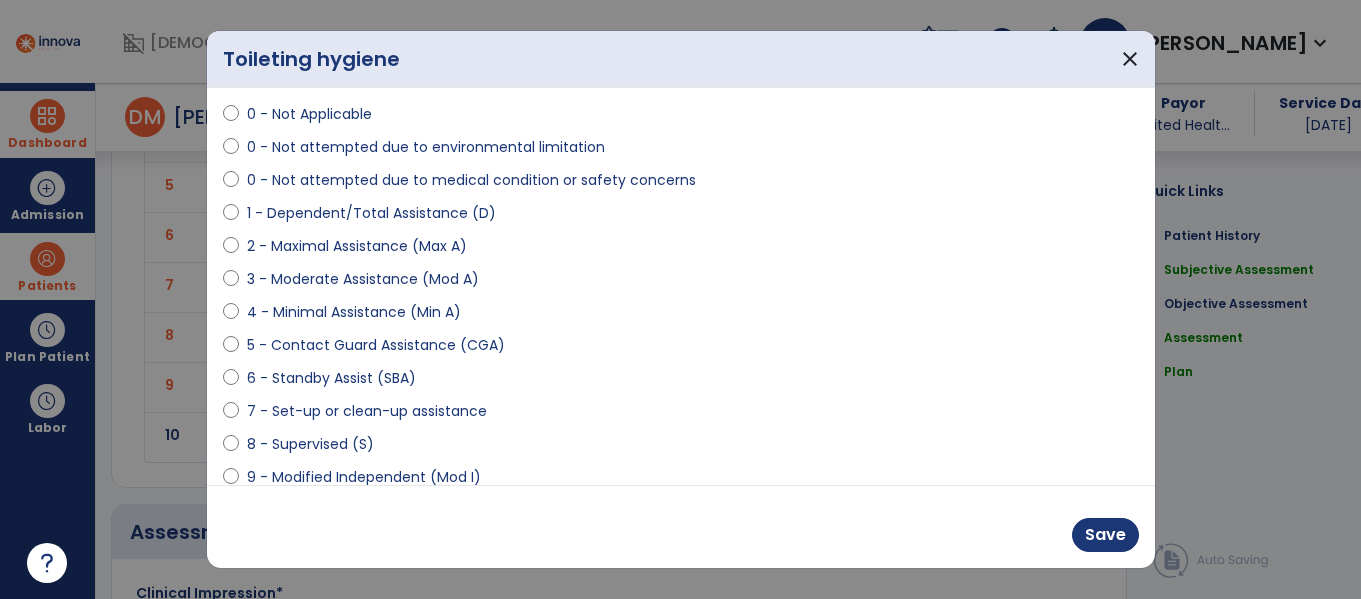 select on "**********" 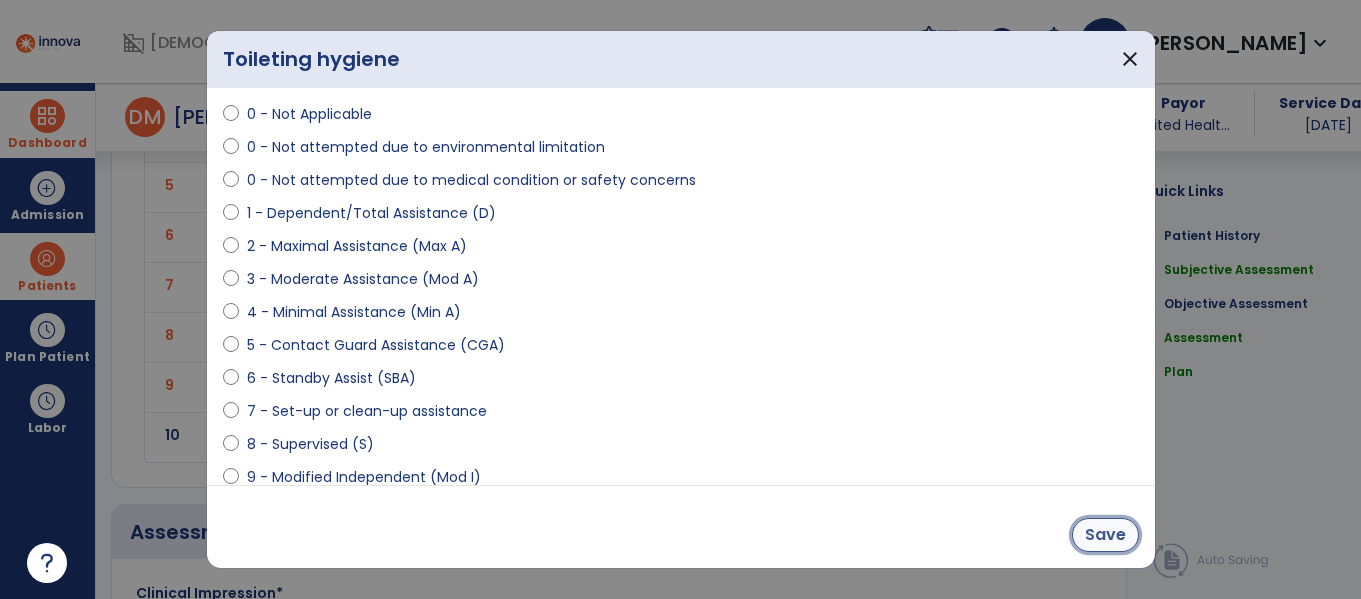 click on "Save" at bounding box center [1105, 535] 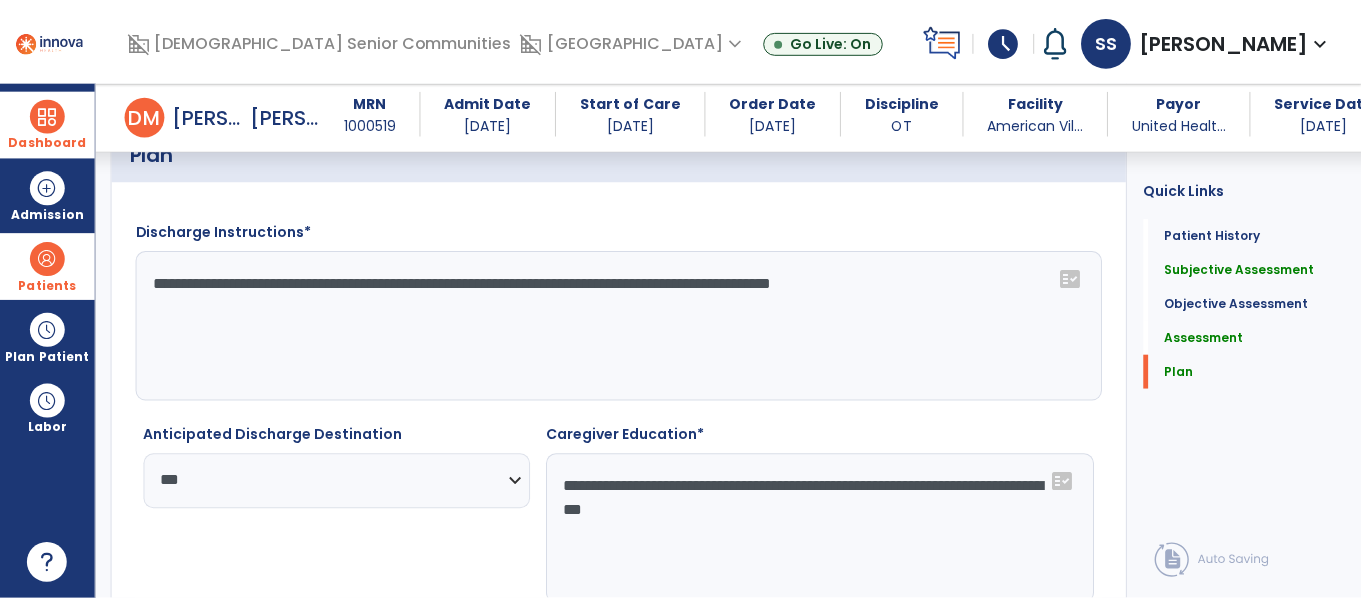 scroll, scrollTop: 3206, scrollLeft: 0, axis: vertical 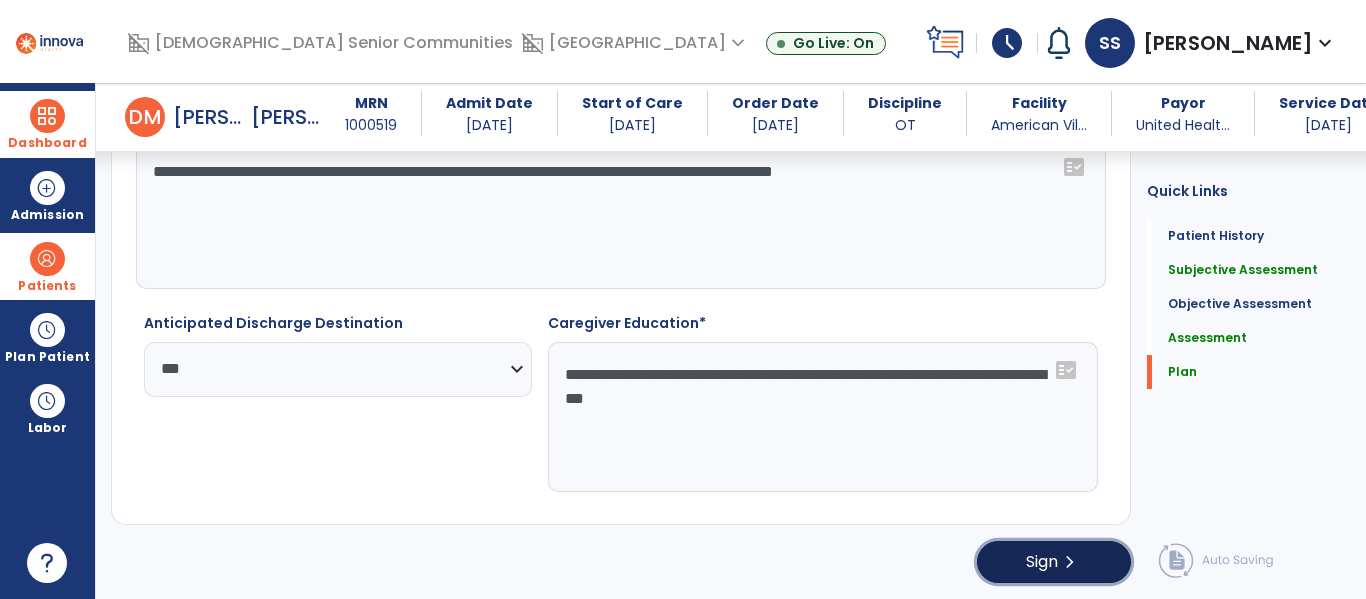 click on "Sign" 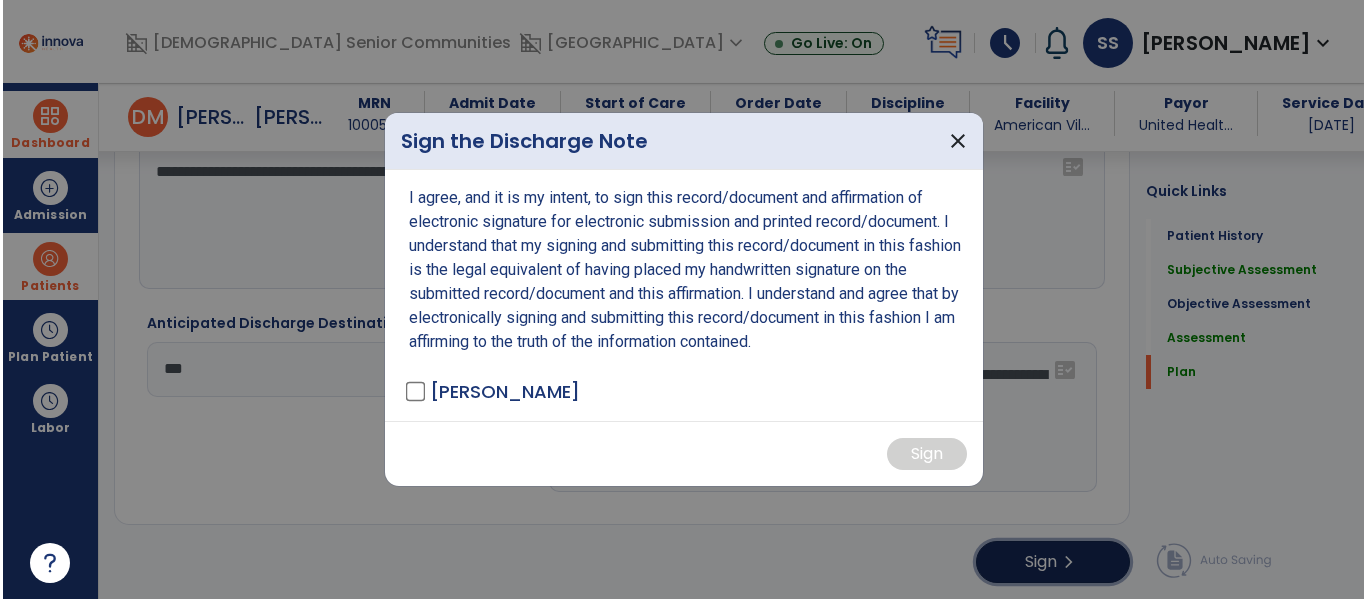 scroll, scrollTop: 3206, scrollLeft: 0, axis: vertical 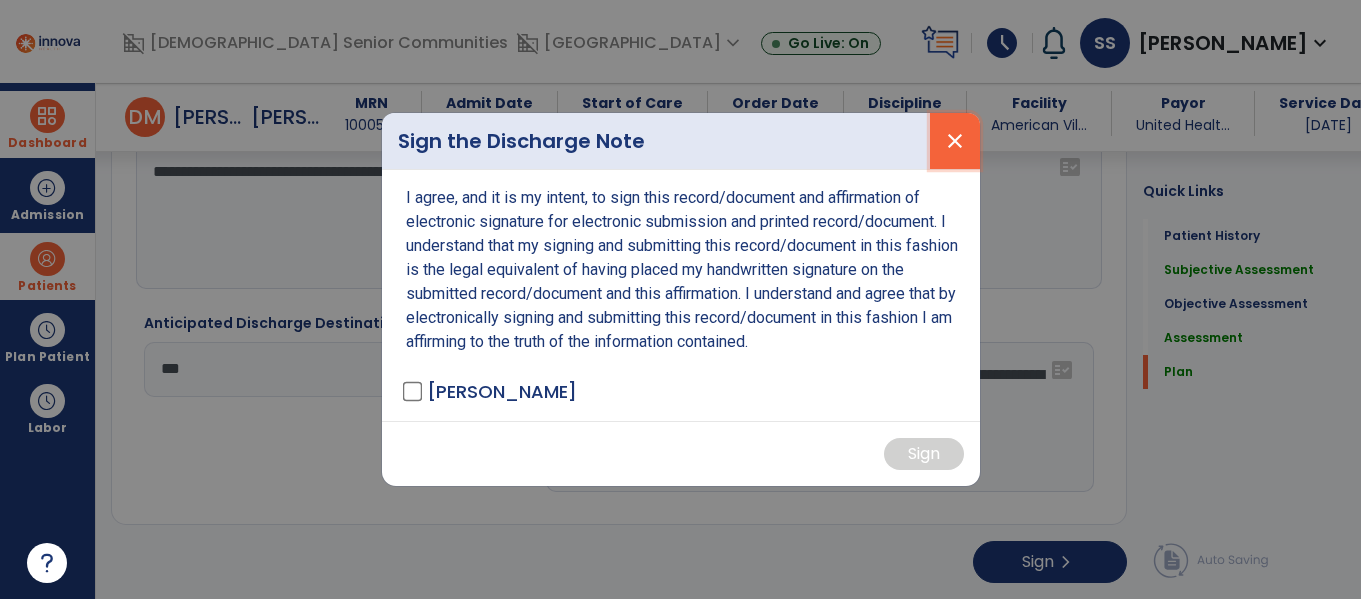 click on "close" at bounding box center (955, 141) 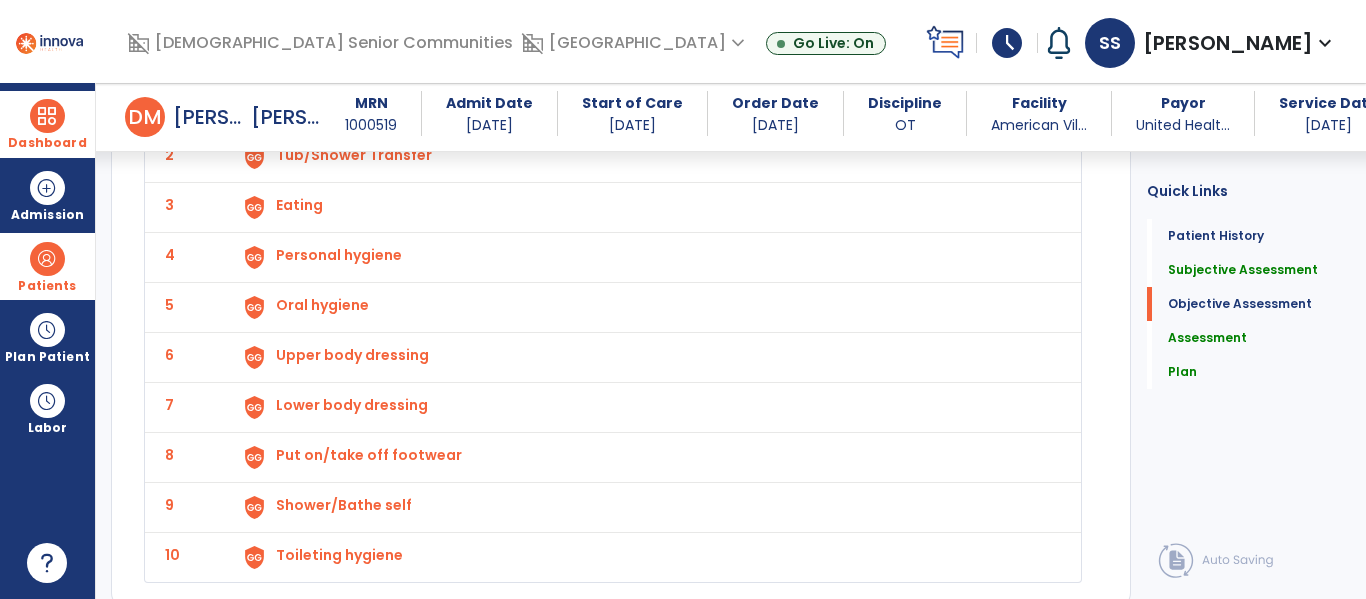 scroll, scrollTop: 2131, scrollLeft: 0, axis: vertical 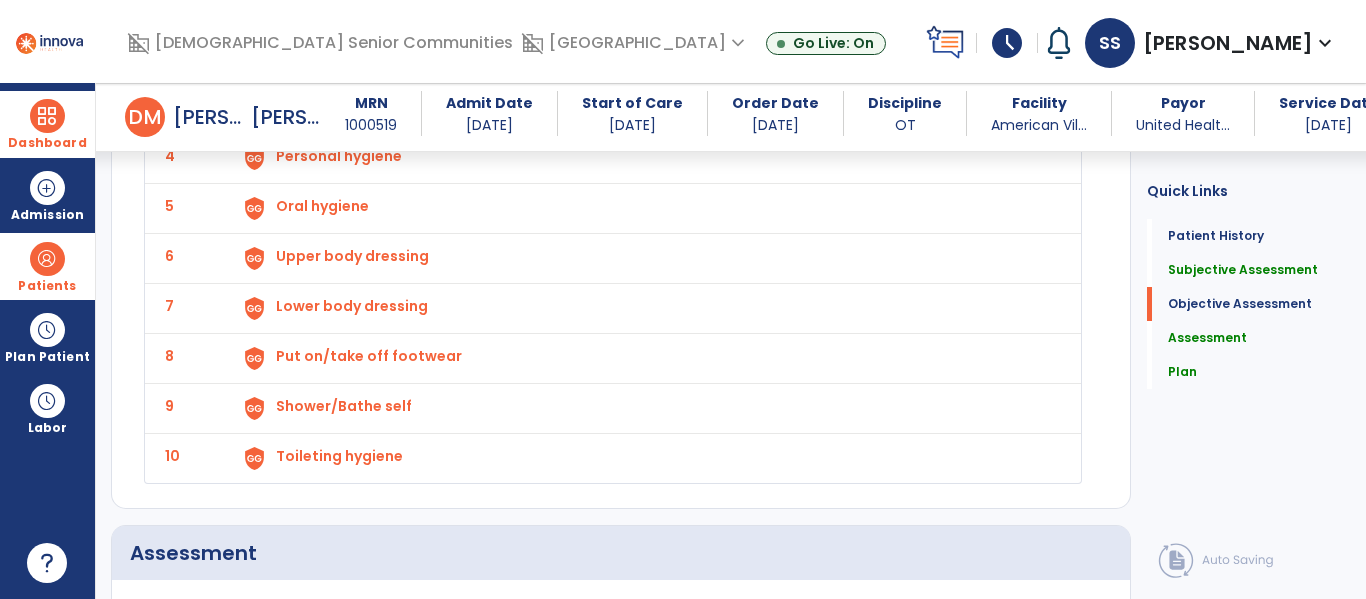 click on "Toileting hygiene" at bounding box center [329, 6] 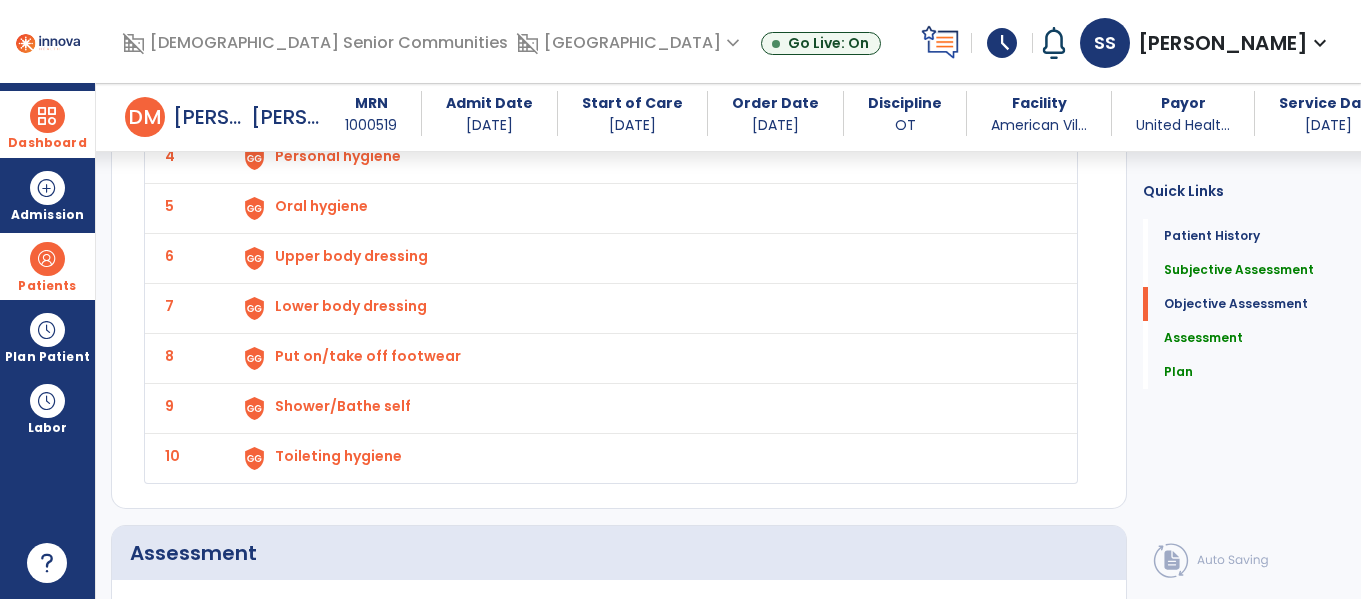 select on "**********" 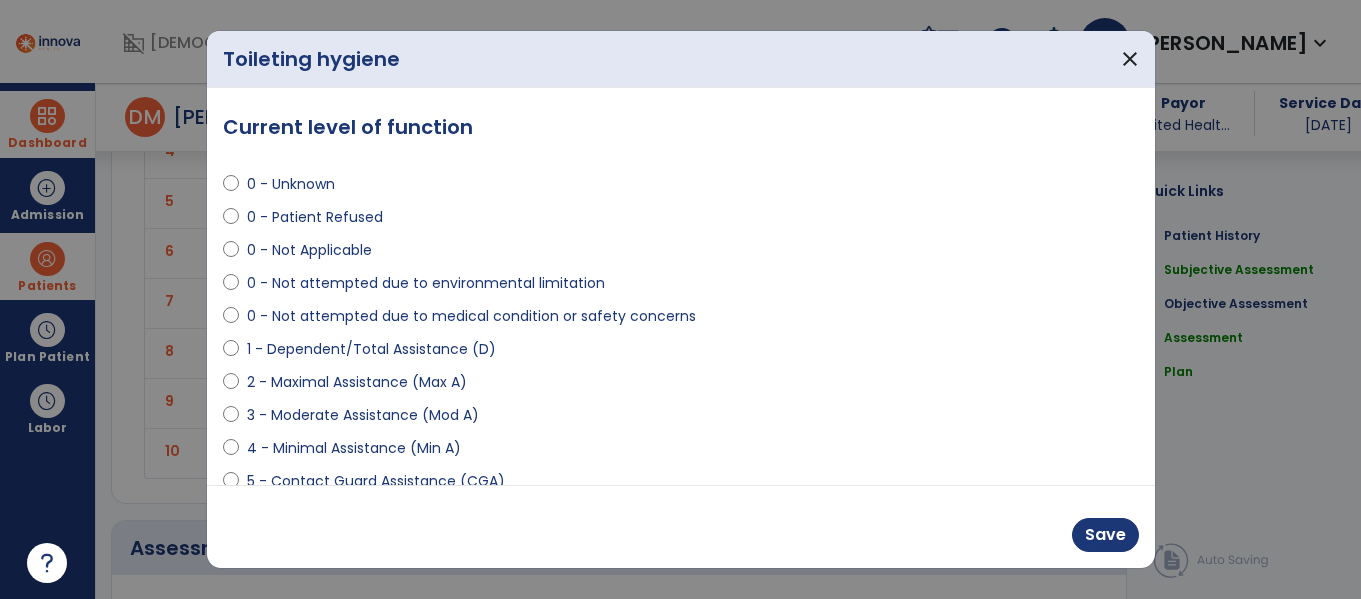 scroll, scrollTop: 2202, scrollLeft: 0, axis: vertical 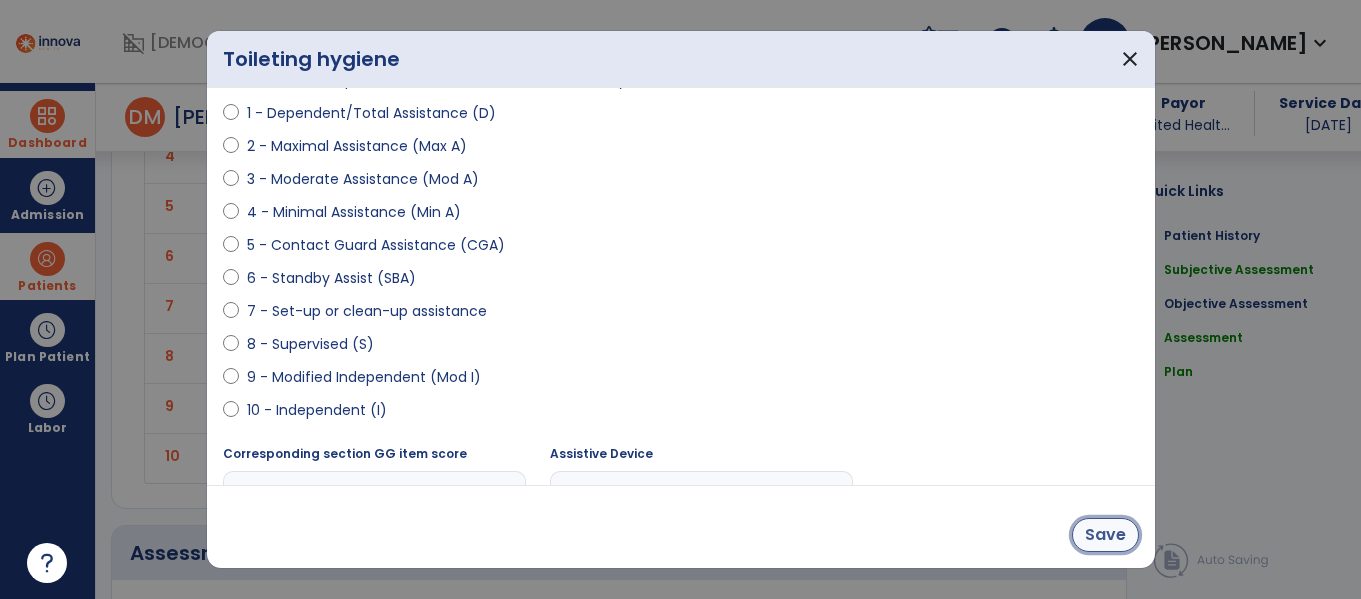 click on "Save" at bounding box center (1105, 535) 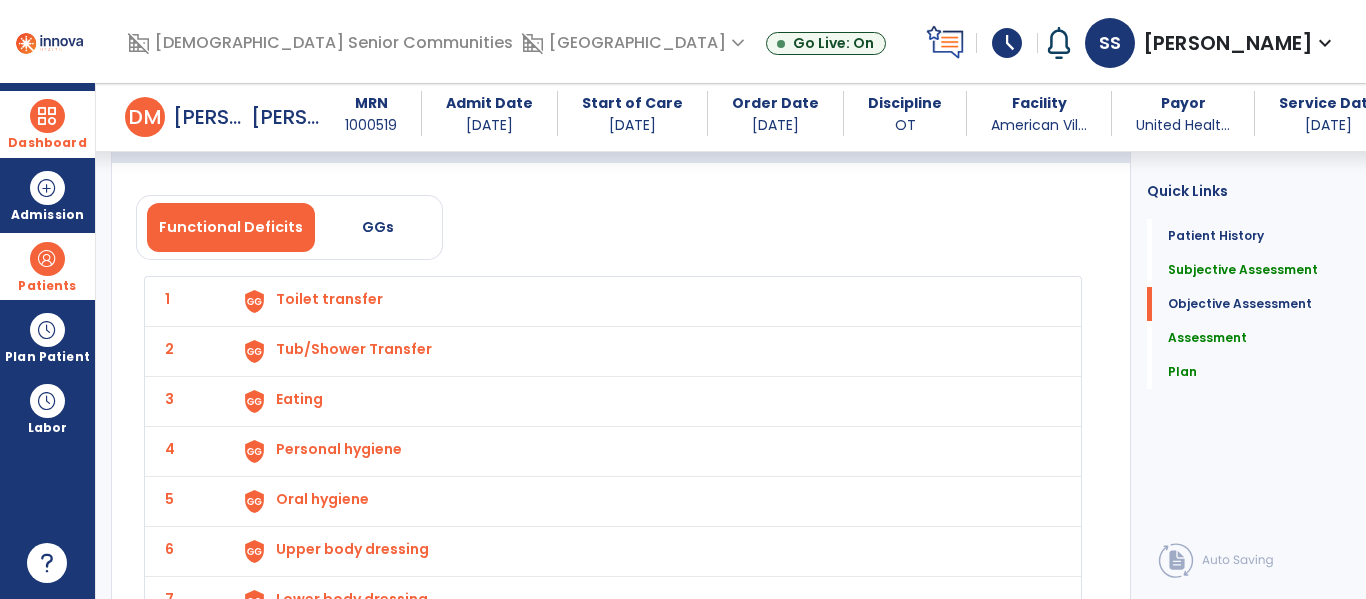 click on "Toilet transfer" at bounding box center (329, 299) 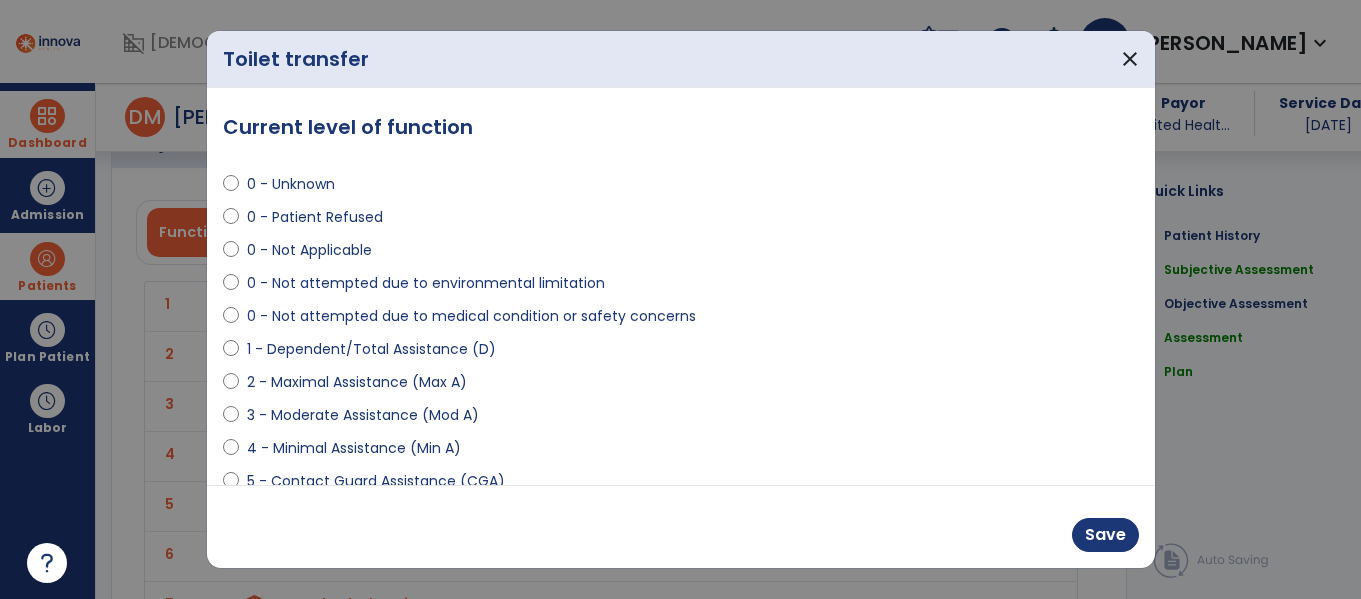 scroll, scrollTop: 1909, scrollLeft: 0, axis: vertical 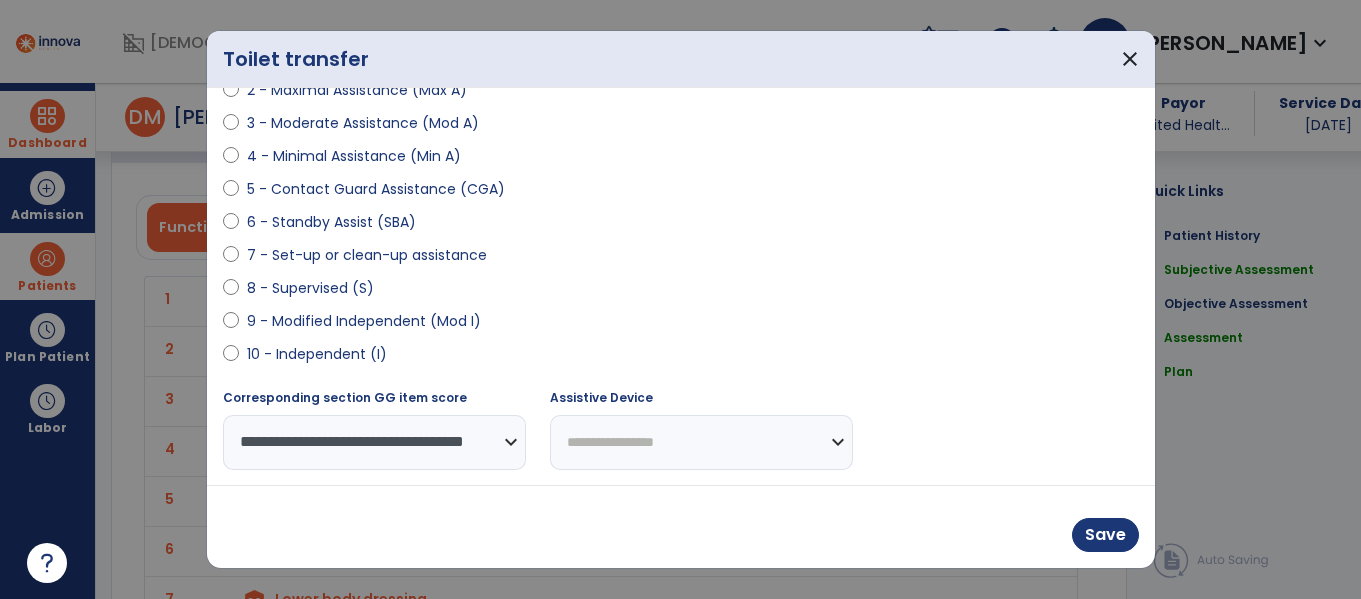 click on "6 - Standby Assist (SBA)" at bounding box center (331, 222) 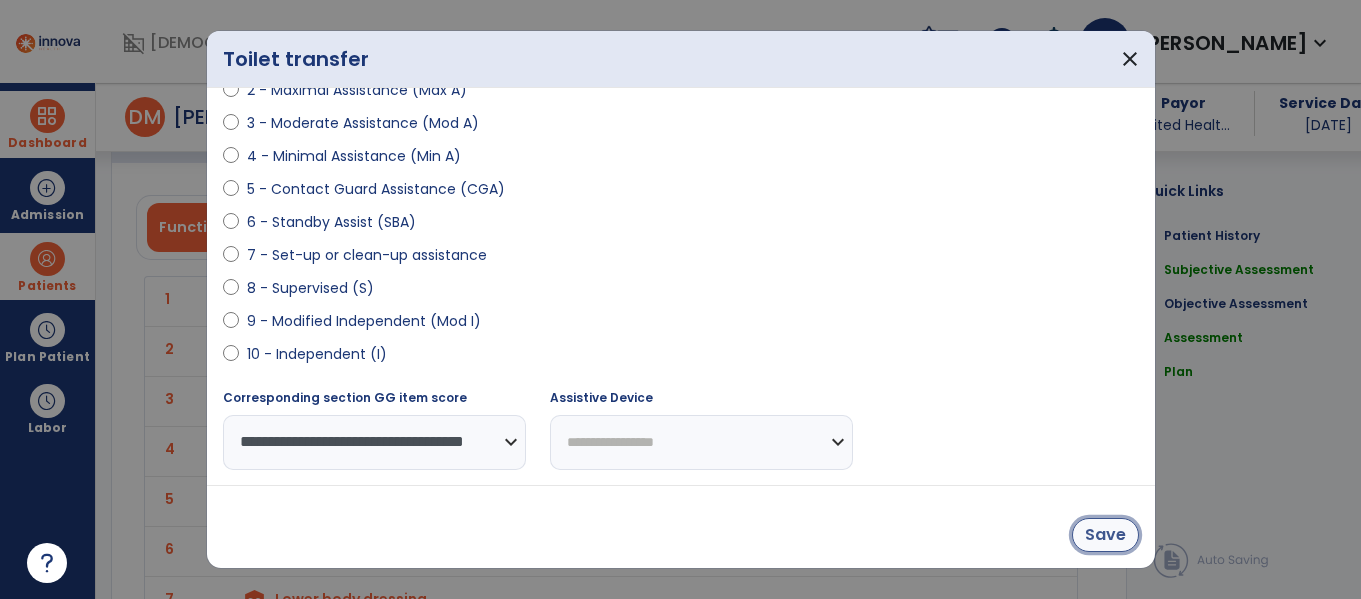 click on "Save" at bounding box center [1105, 535] 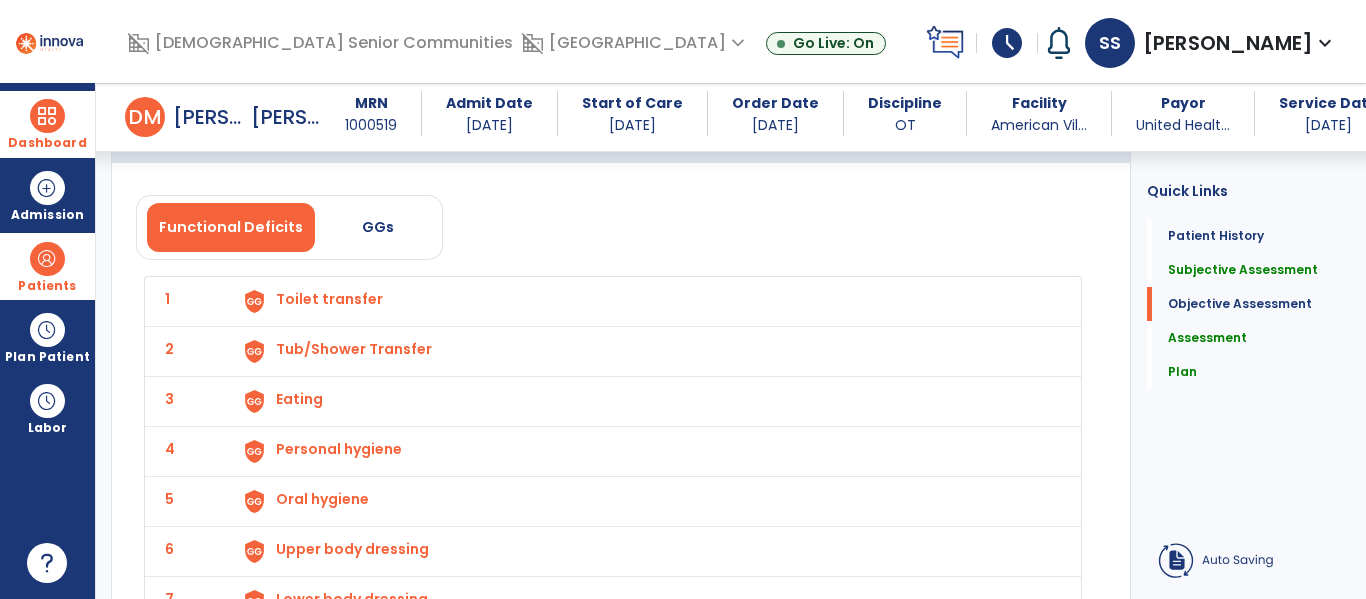 click on "Functional Deficits   GGs  1 Toilet transfer 2 Tub/Shower Transfer 3 Eating 4 Personal hygiene 5 Oral hygiene 6 Upper body dressing 7 Lower body dressing 8 Put on/take off footwear 9 Shower/Bathe self 10 Toileting hygiene" 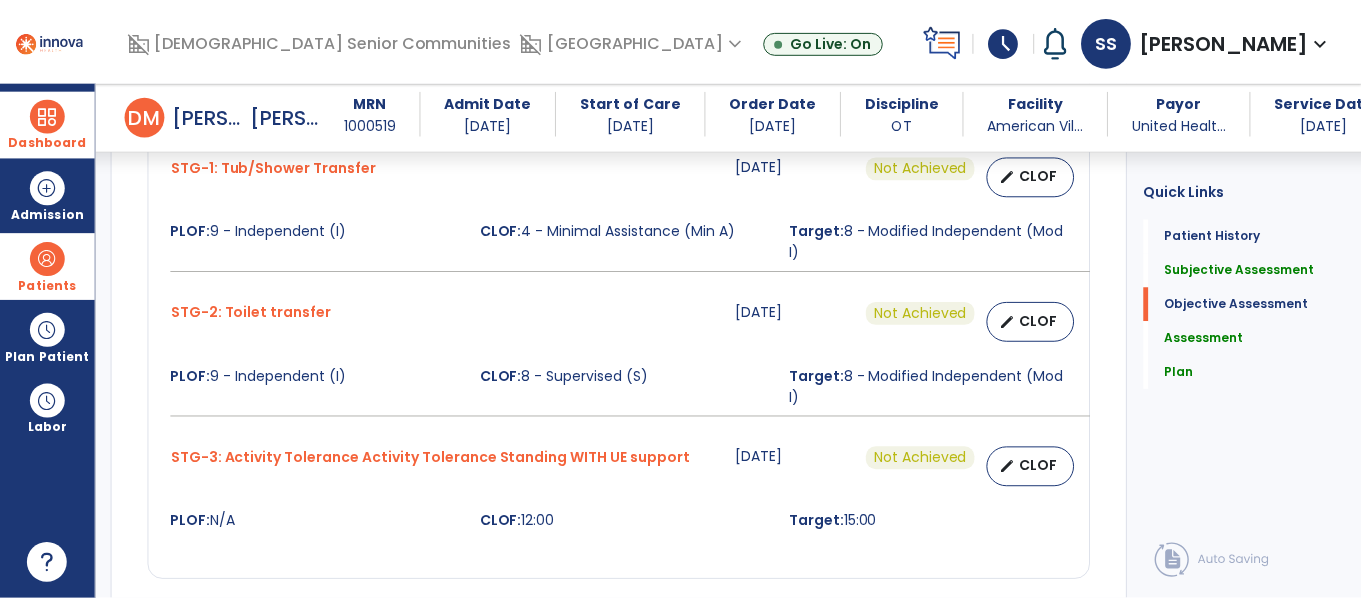 scroll, scrollTop: 1363, scrollLeft: 0, axis: vertical 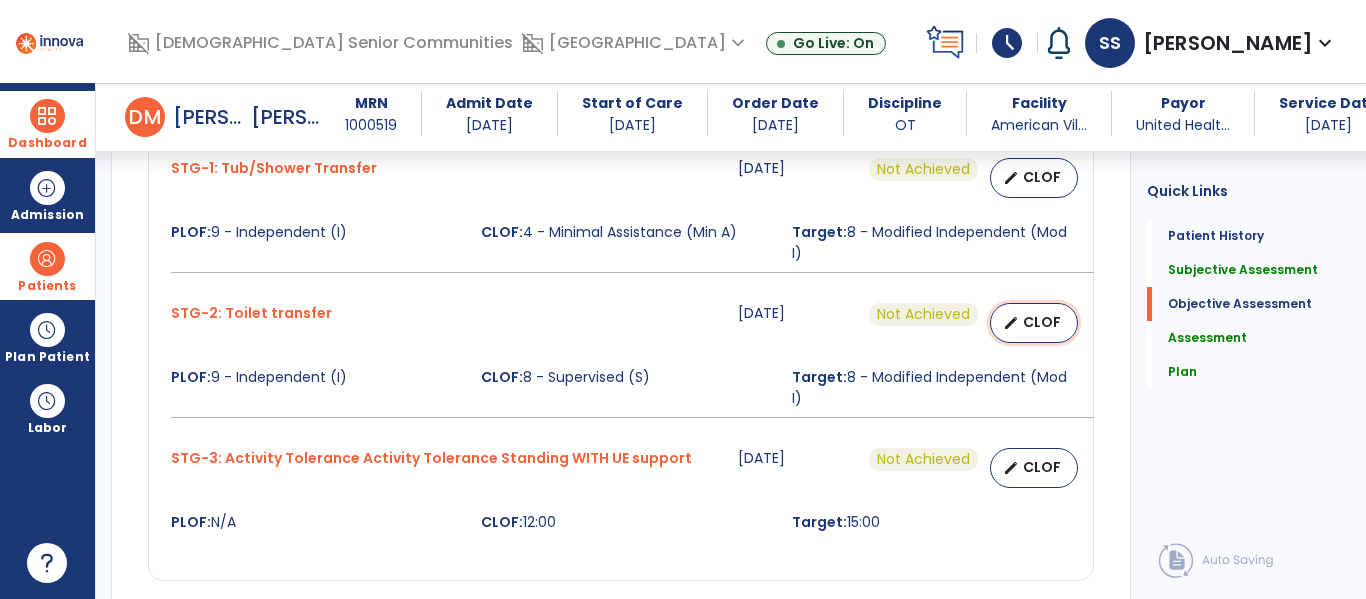 click on "CLOF" at bounding box center [1042, 322] 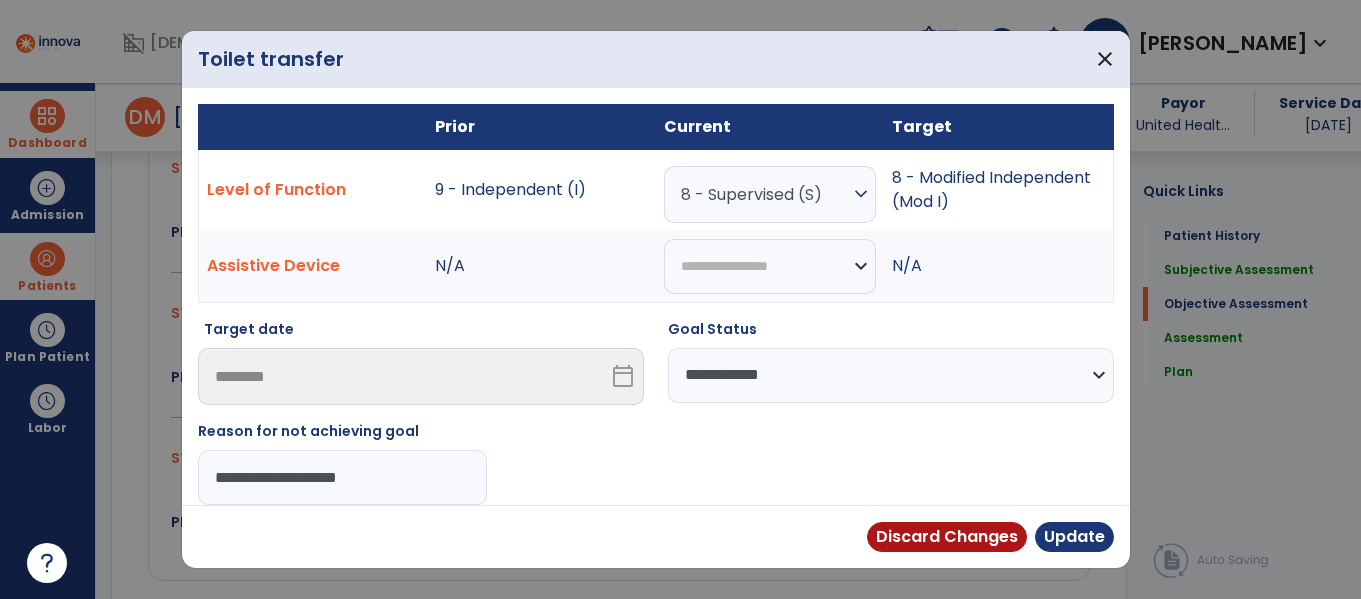 scroll, scrollTop: 1363, scrollLeft: 0, axis: vertical 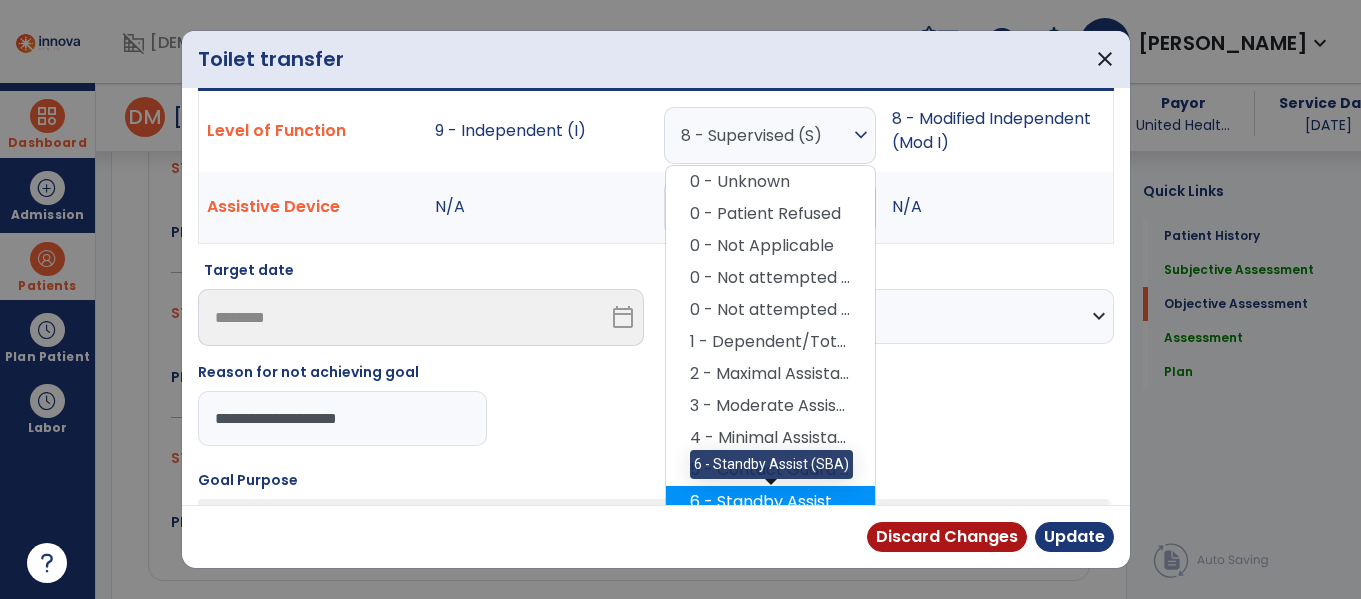 click on "6 - Standby Assist (SBA)" at bounding box center (770, 502) 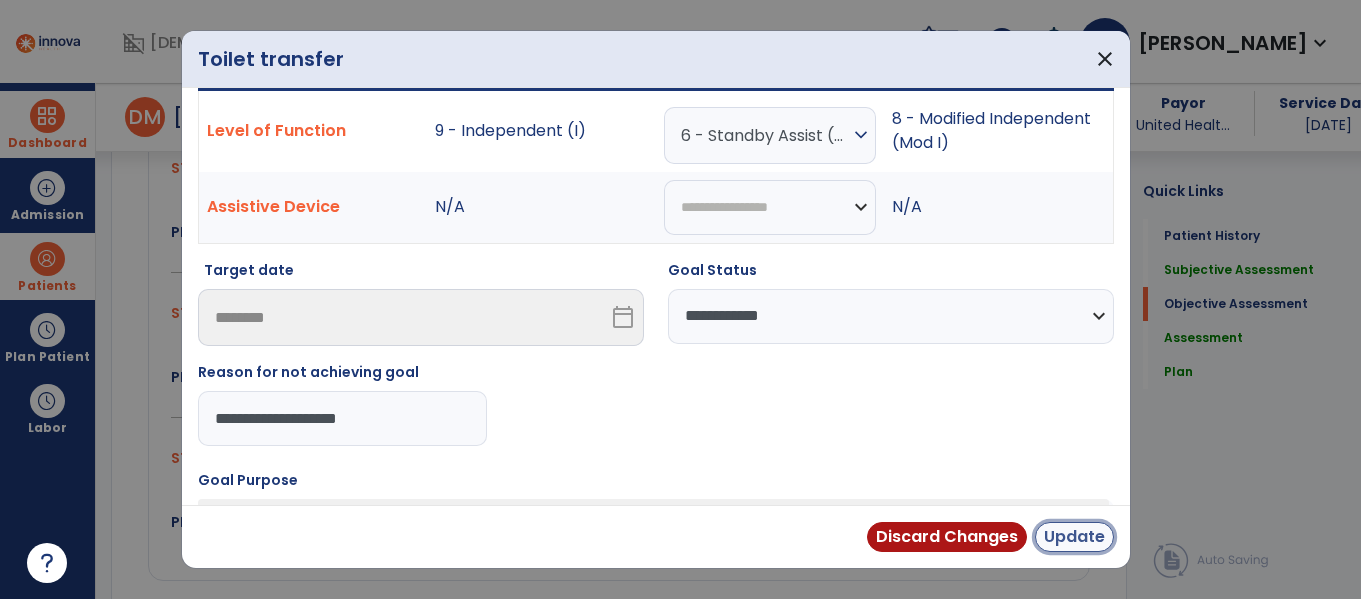 click on "Update" at bounding box center [1074, 537] 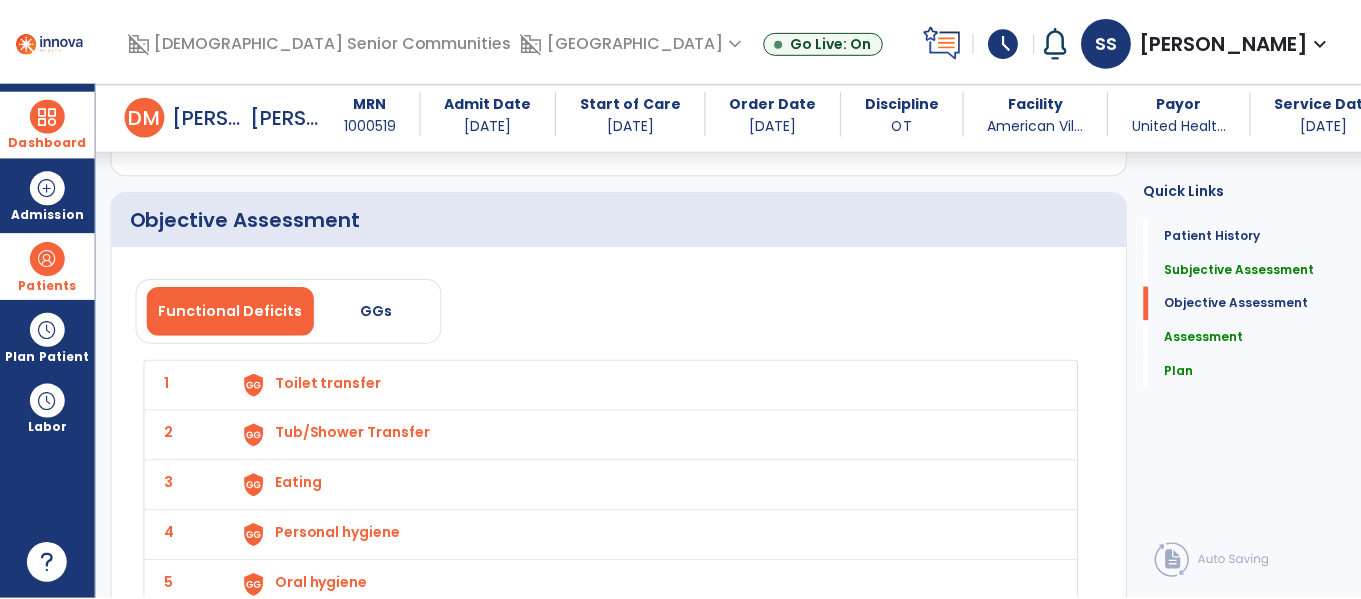 scroll, scrollTop: 1786, scrollLeft: 0, axis: vertical 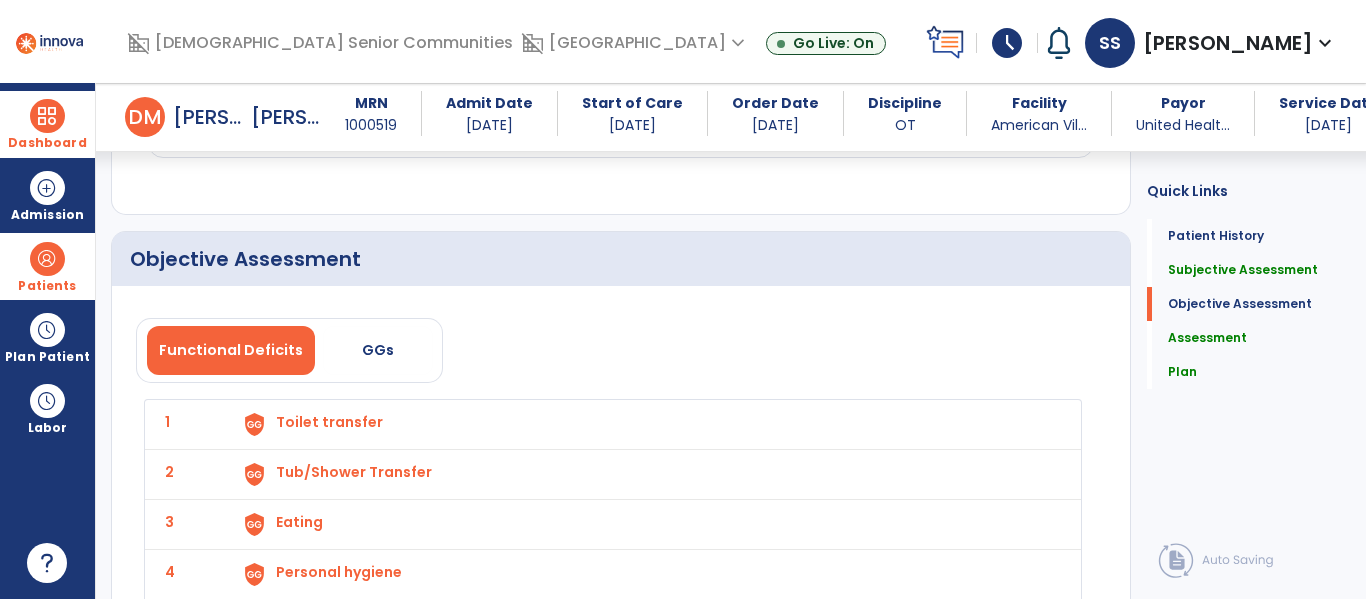 click on "Toilet transfer" at bounding box center [329, 422] 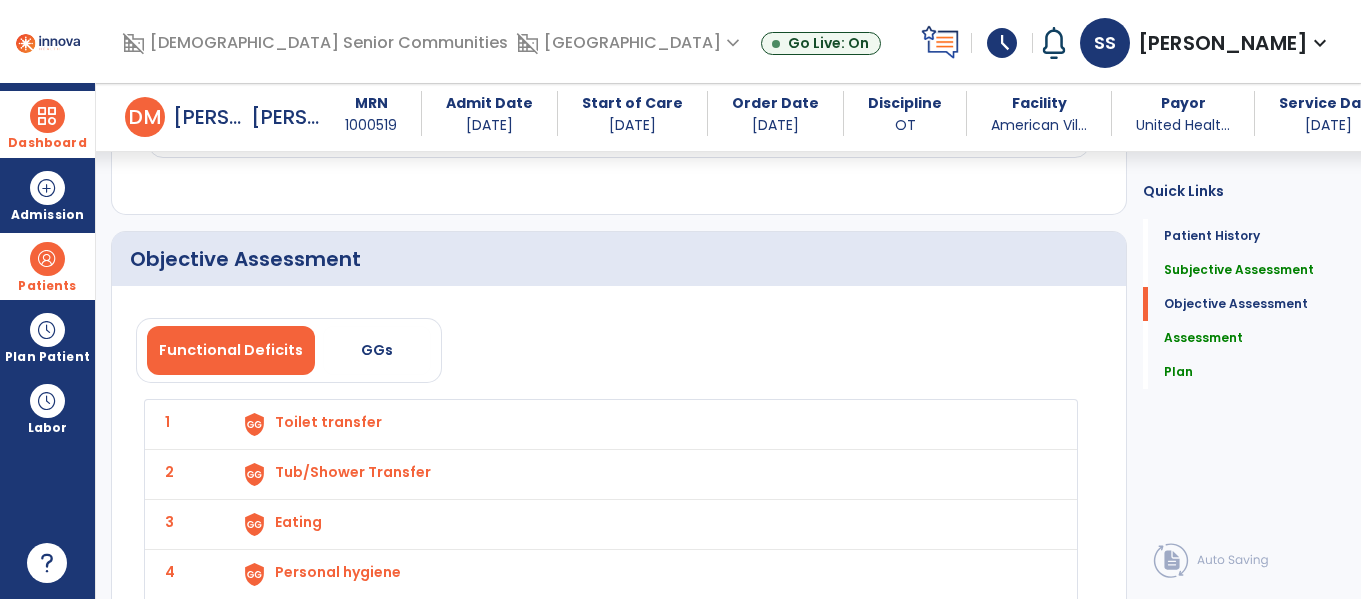 select on "**********" 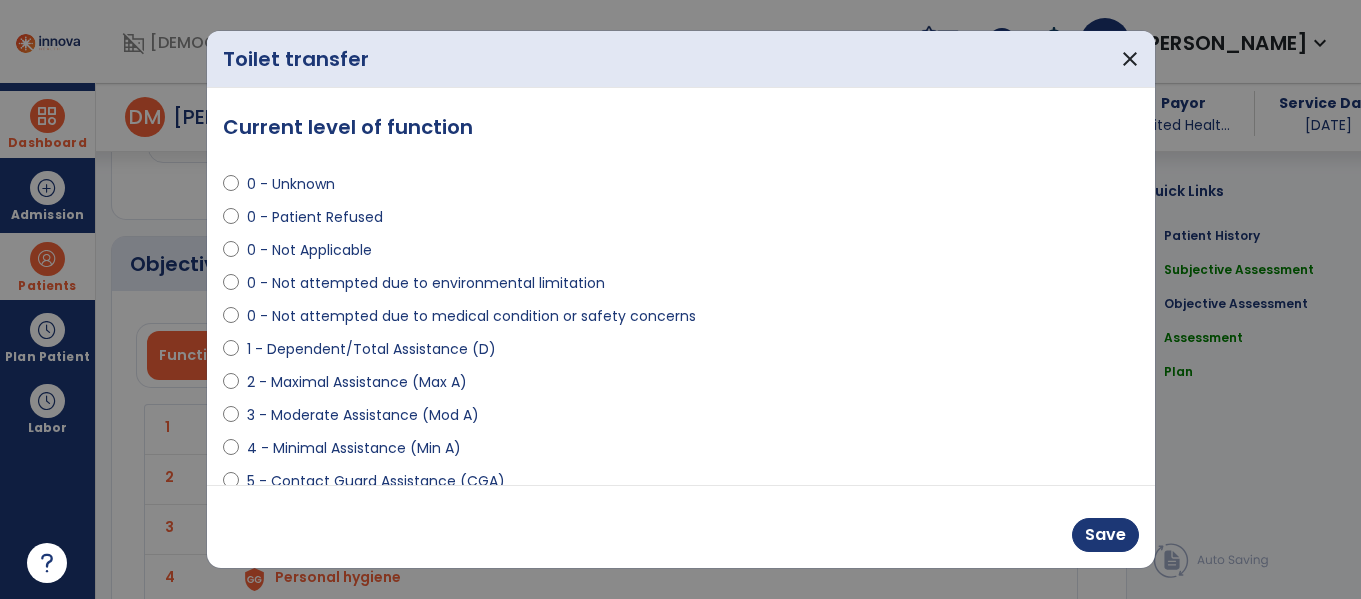 scroll, scrollTop: 1786, scrollLeft: 0, axis: vertical 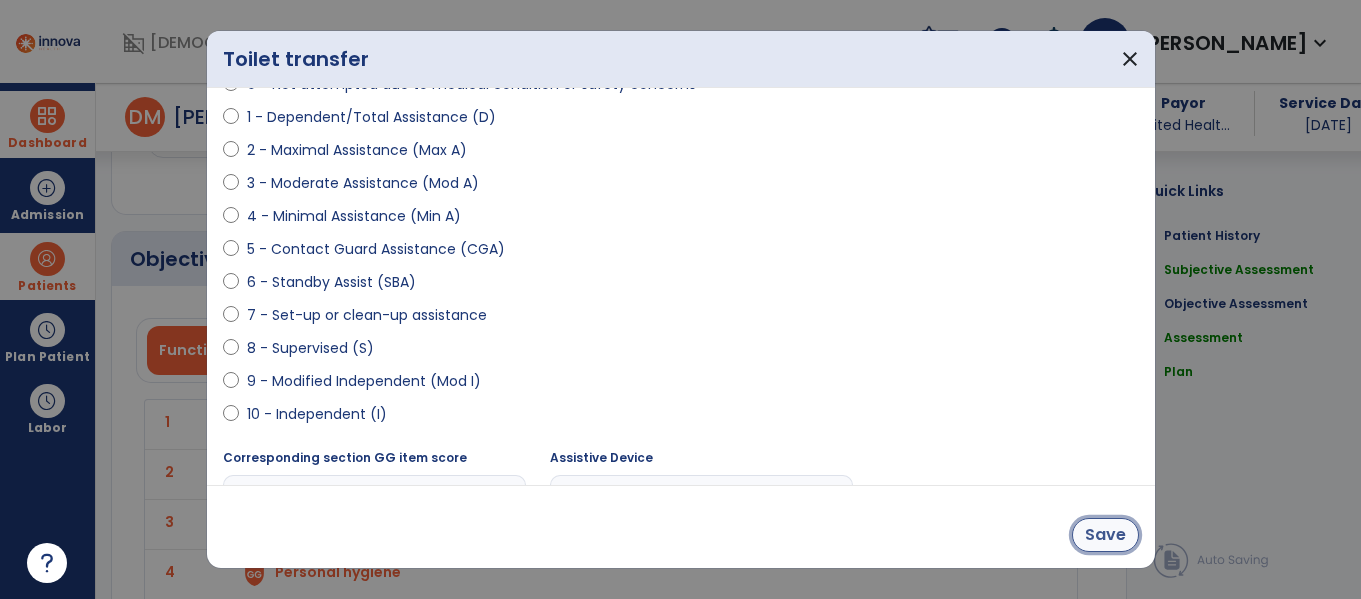 click on "Save" at bounding box center [1105, 535] 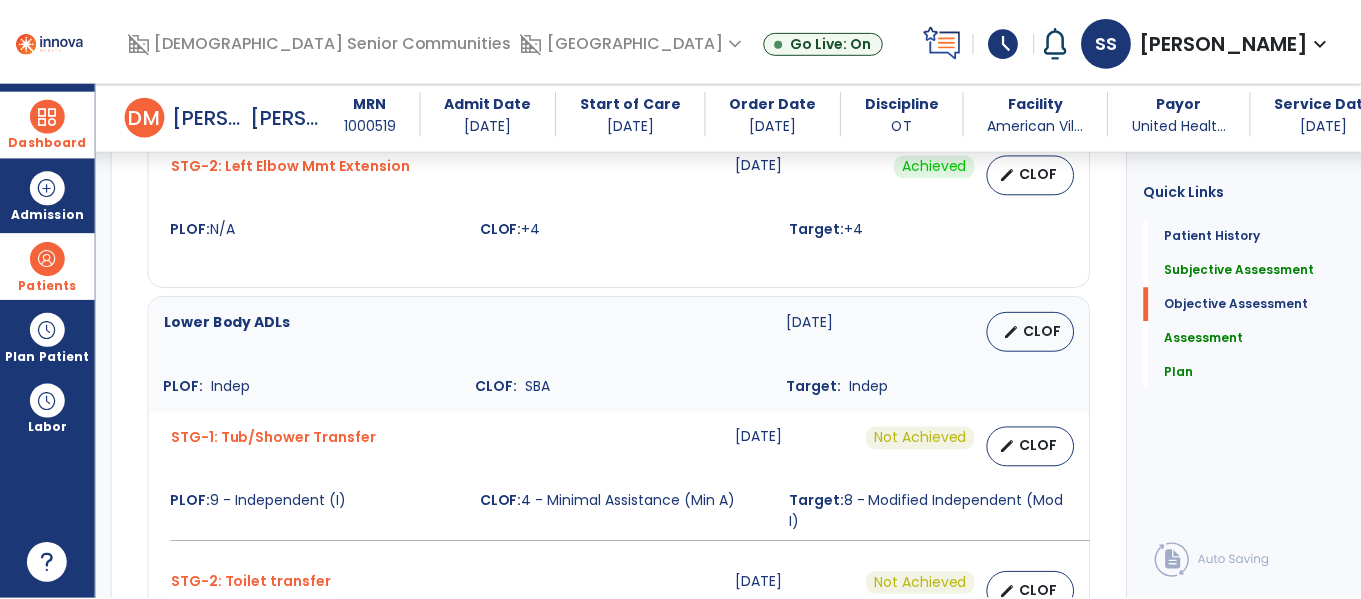 scroll, scrollTop: 1119, scrollLeft: 0, axis: vertical 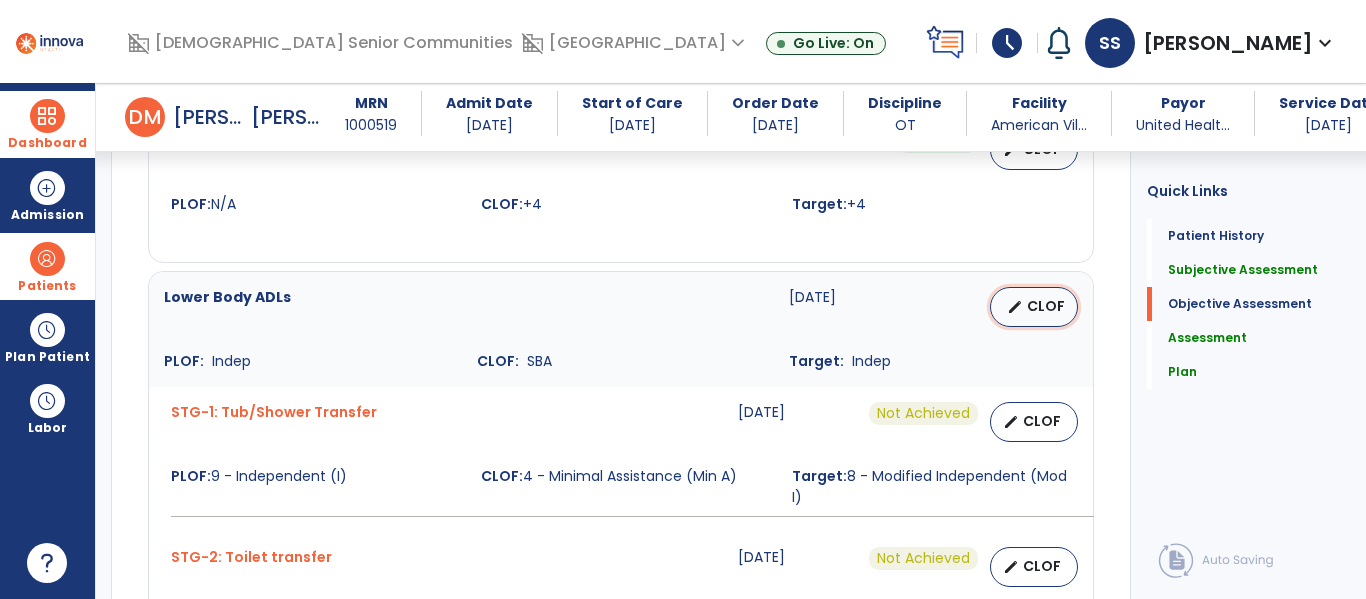 click on "CLOF" at bounding box center (1046, 306) 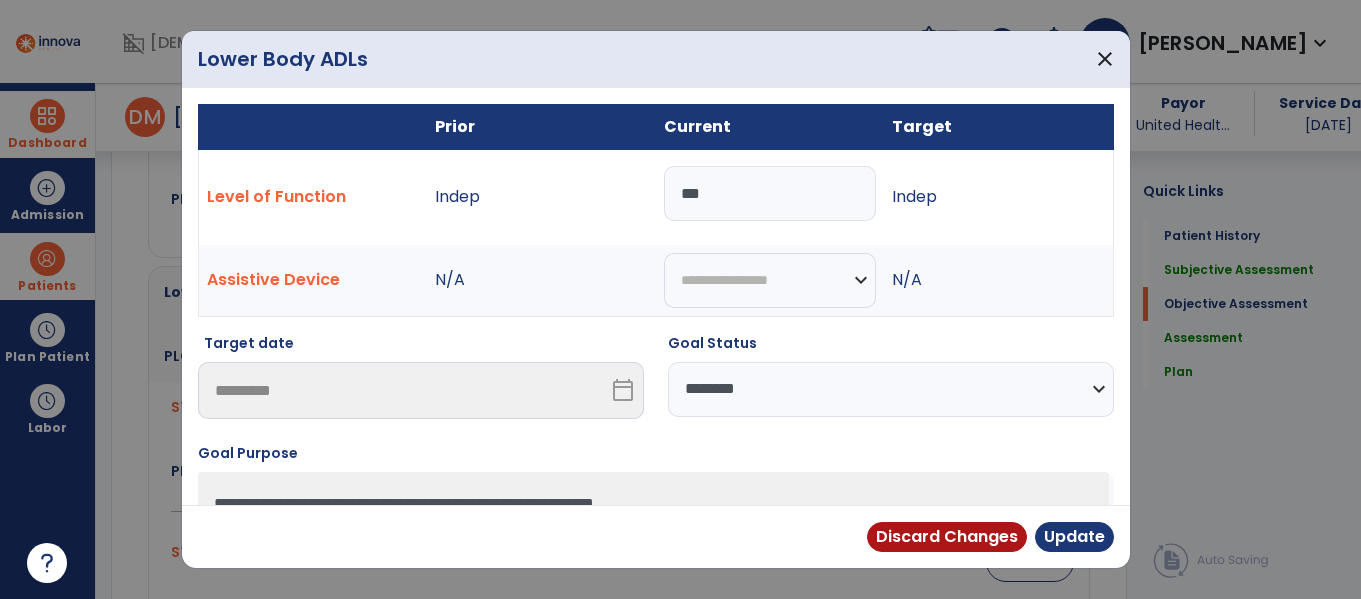 scroll, scrollTop: 1119, scrollLeft: 0, axis: vertical 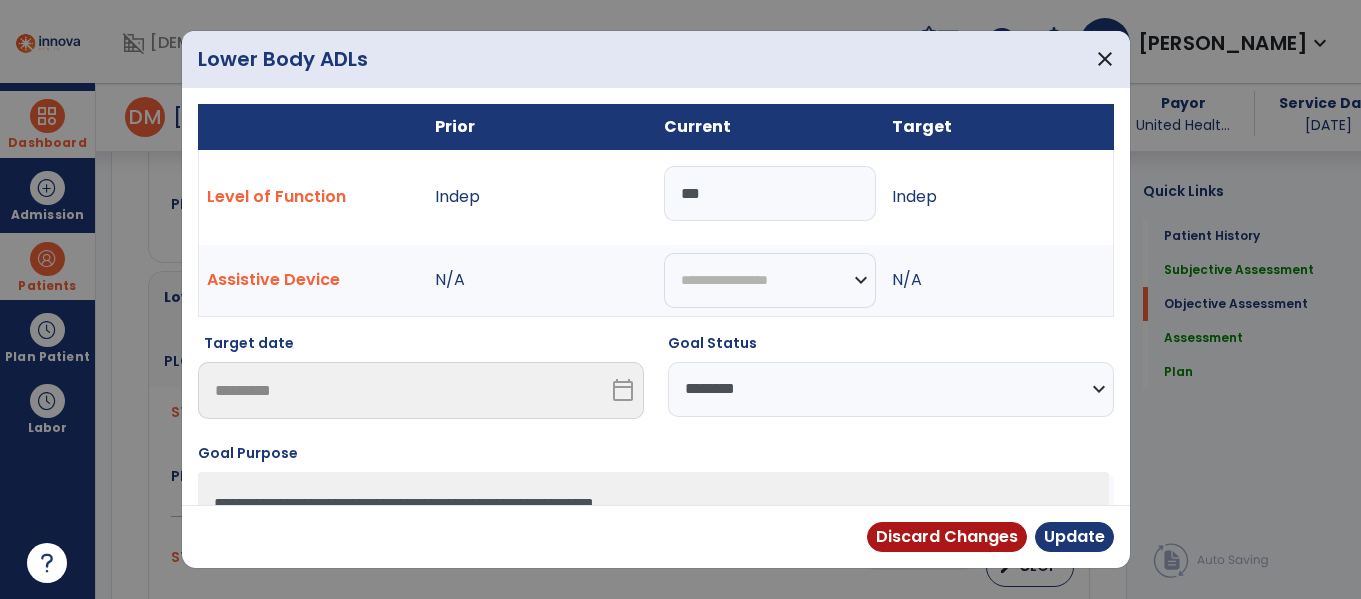 click on "**********" at bounding box center [891, 389] 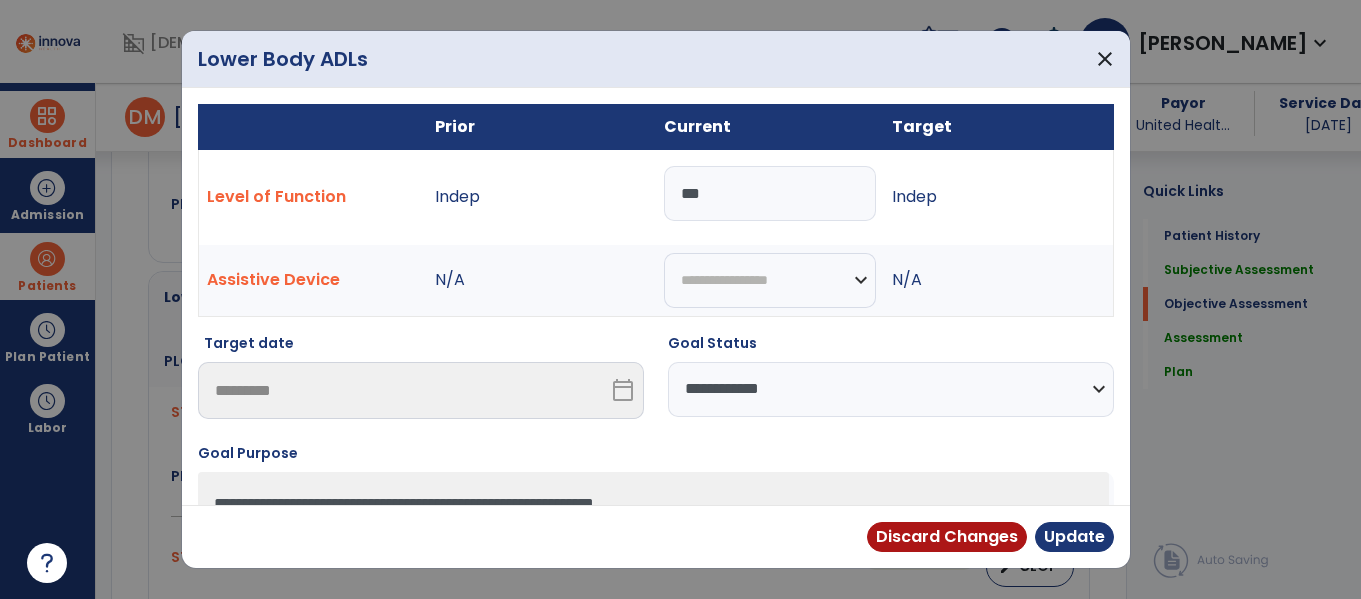 click on "**********" at bounding box center [891, 389] 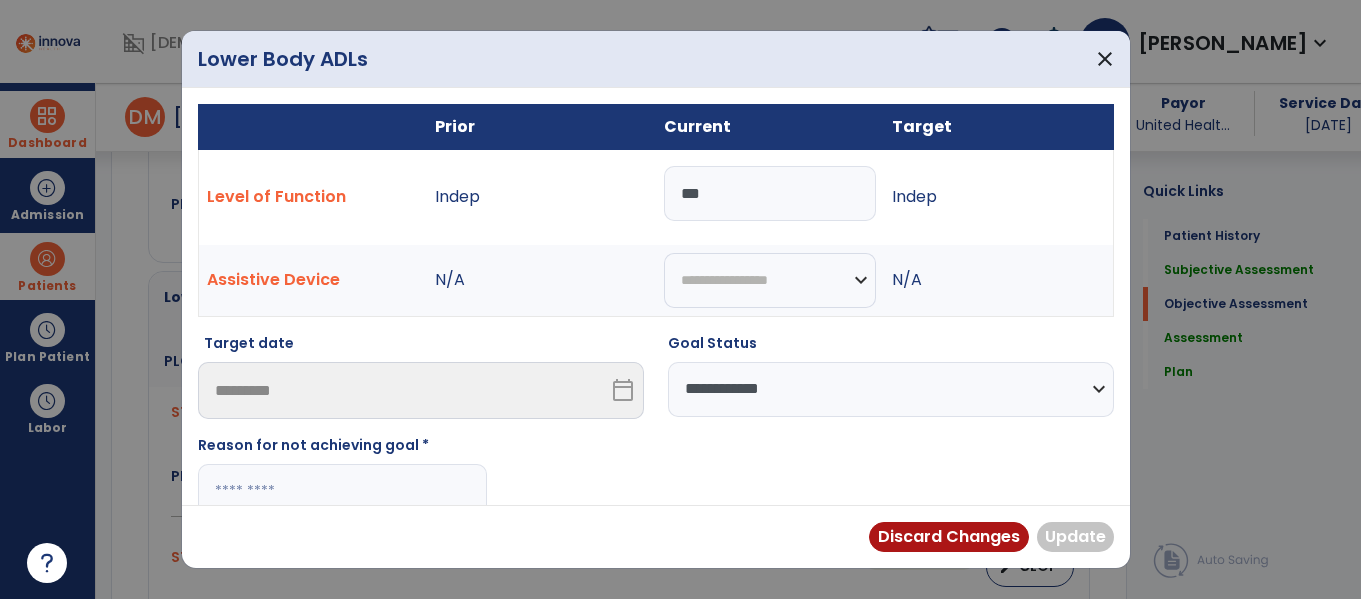 click at bounding box center (342, 491) 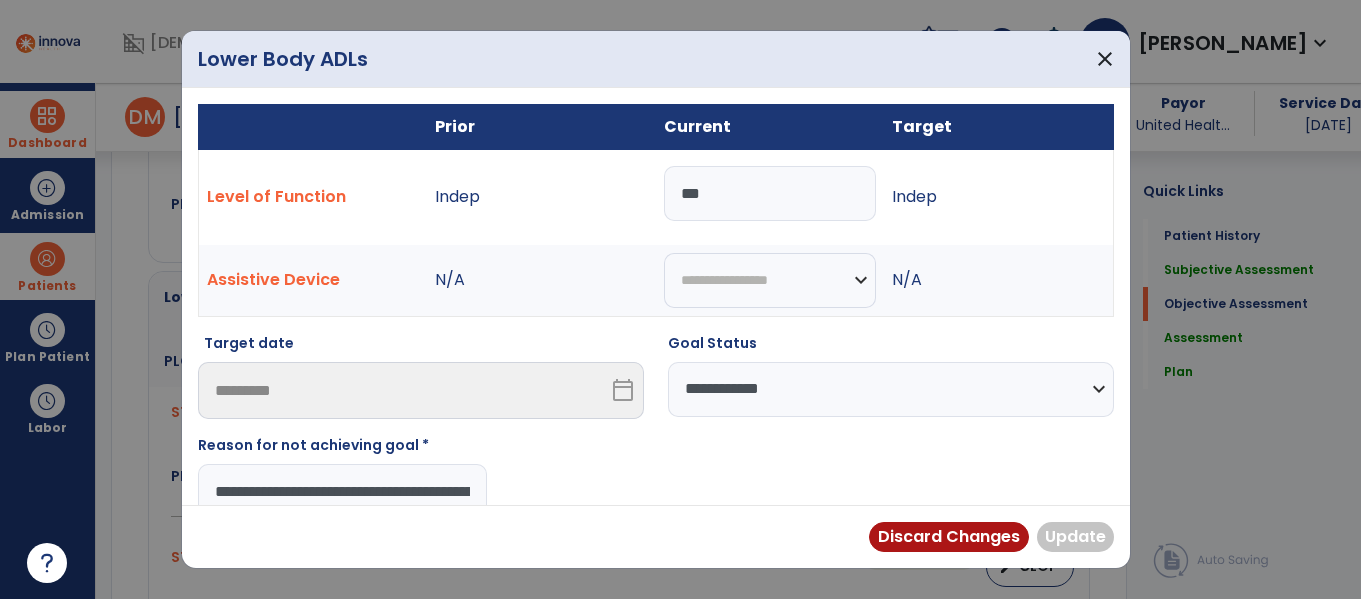 scroll, scrollTop: 0, scrollLeft: 4000, axis: horizontal 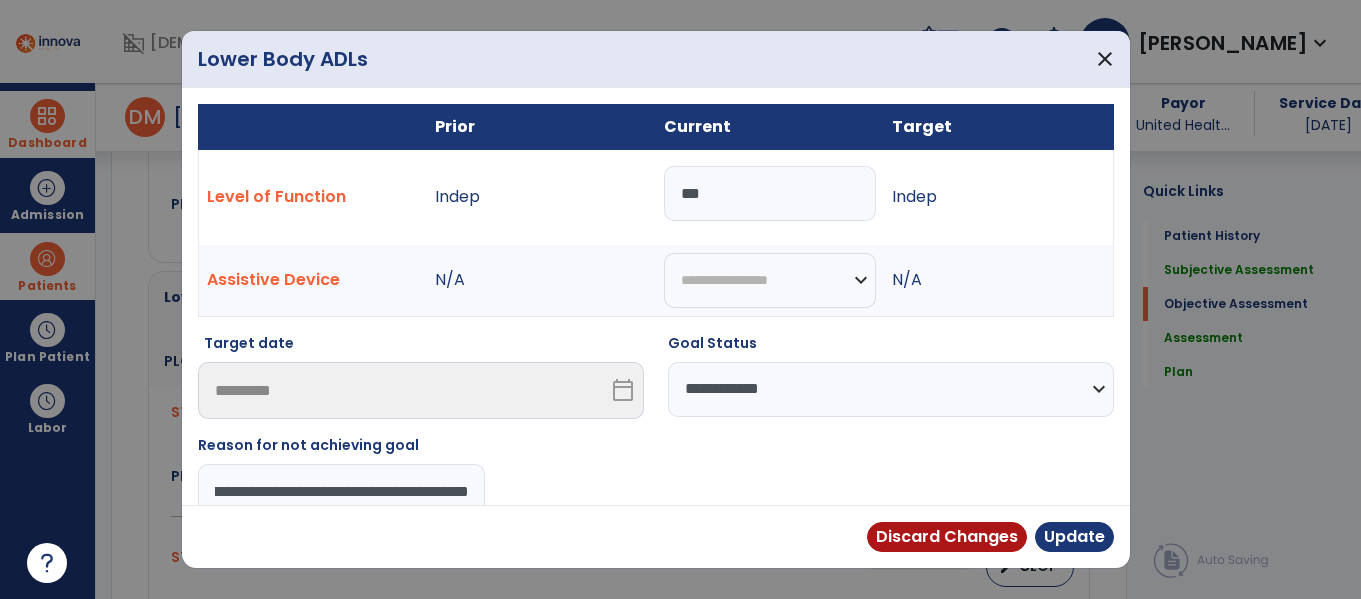 click on "**********" at bounding box center [342, 491] 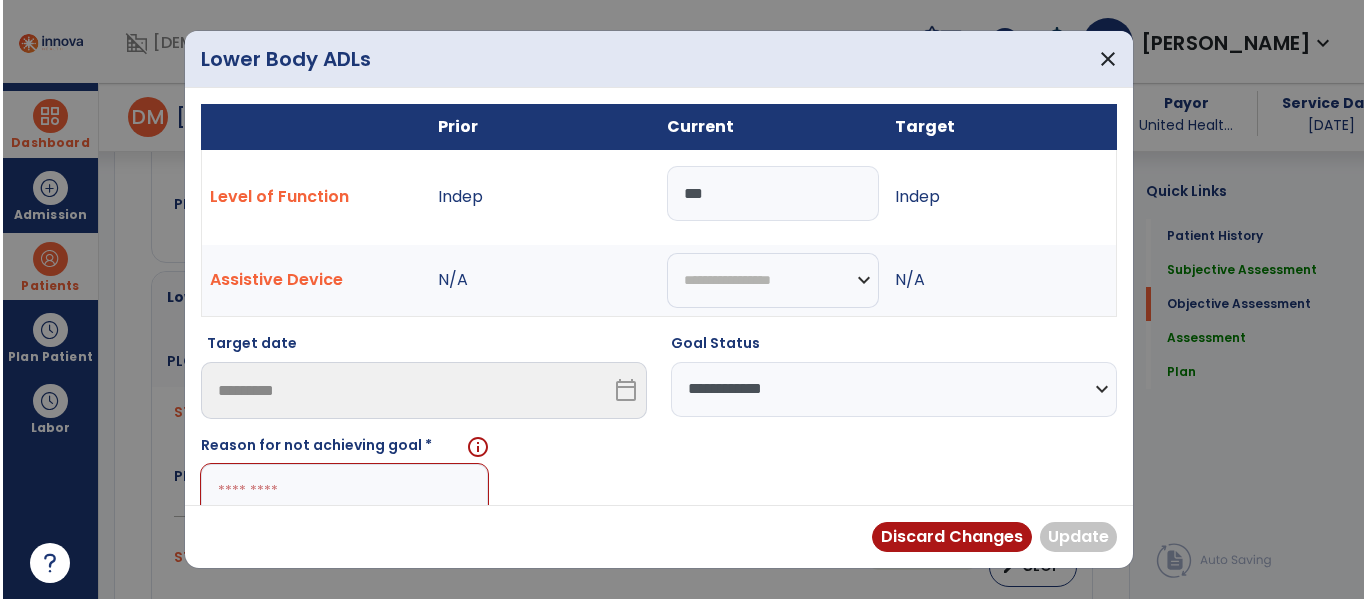 scroll, scrollTop: 0, scrollLeft: 0, axis: both 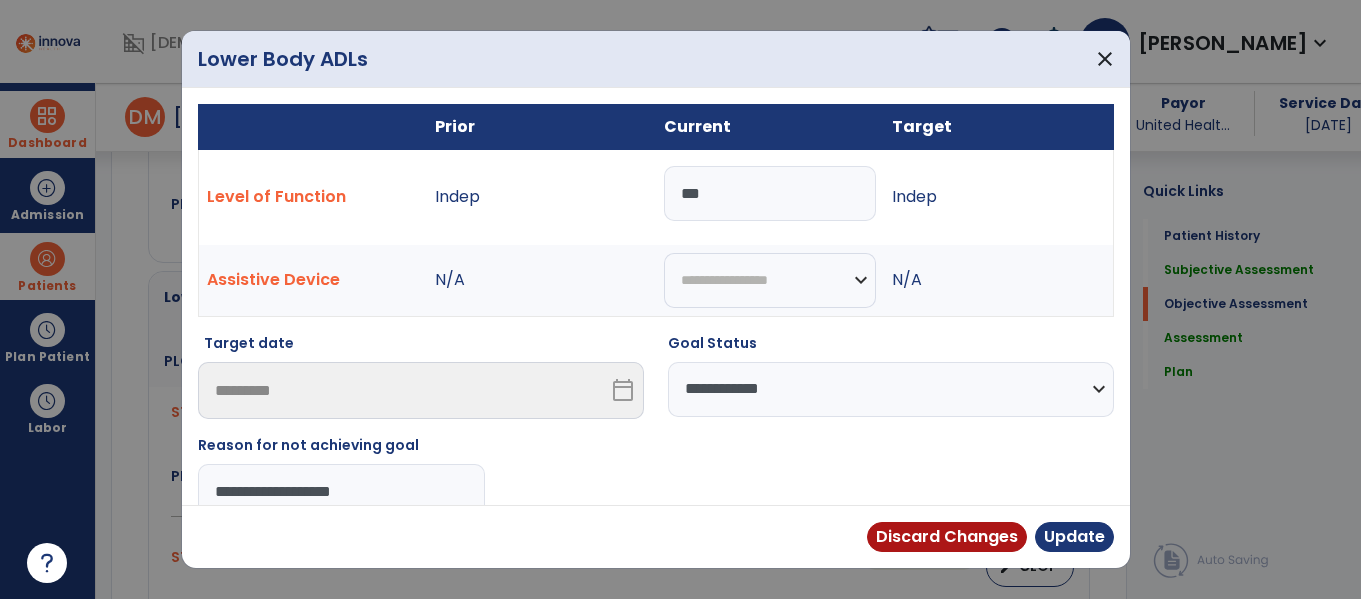 type on "**********" 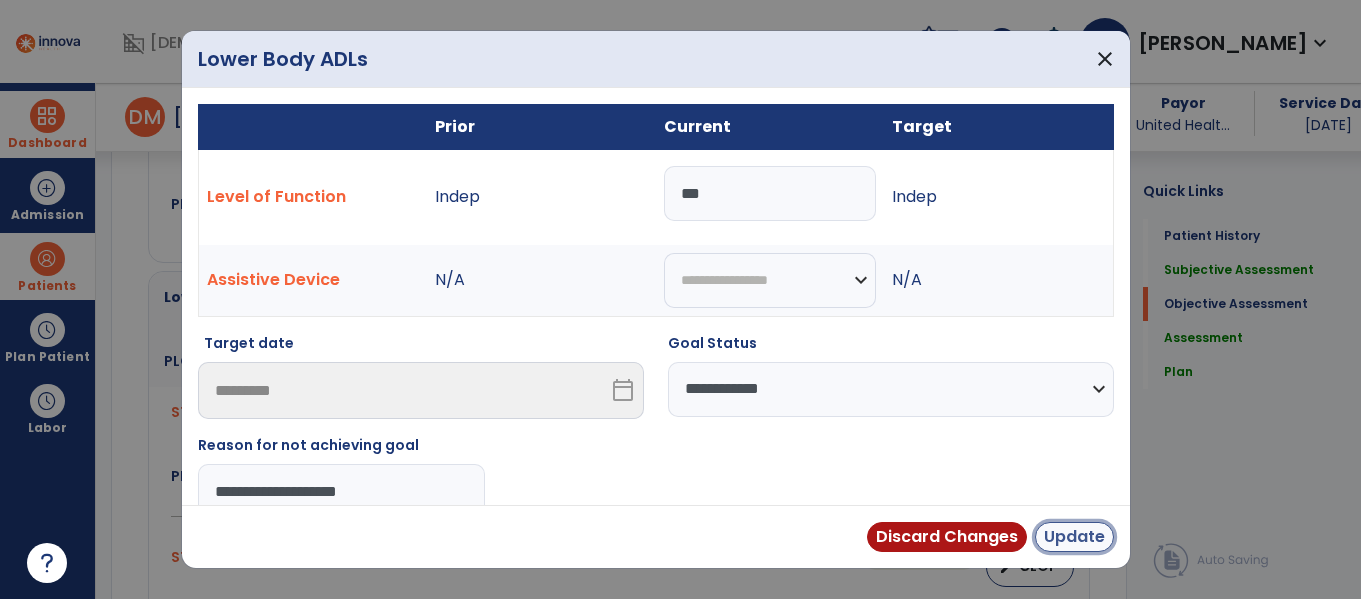 click on "Update" at bounding box center [1074, 537] 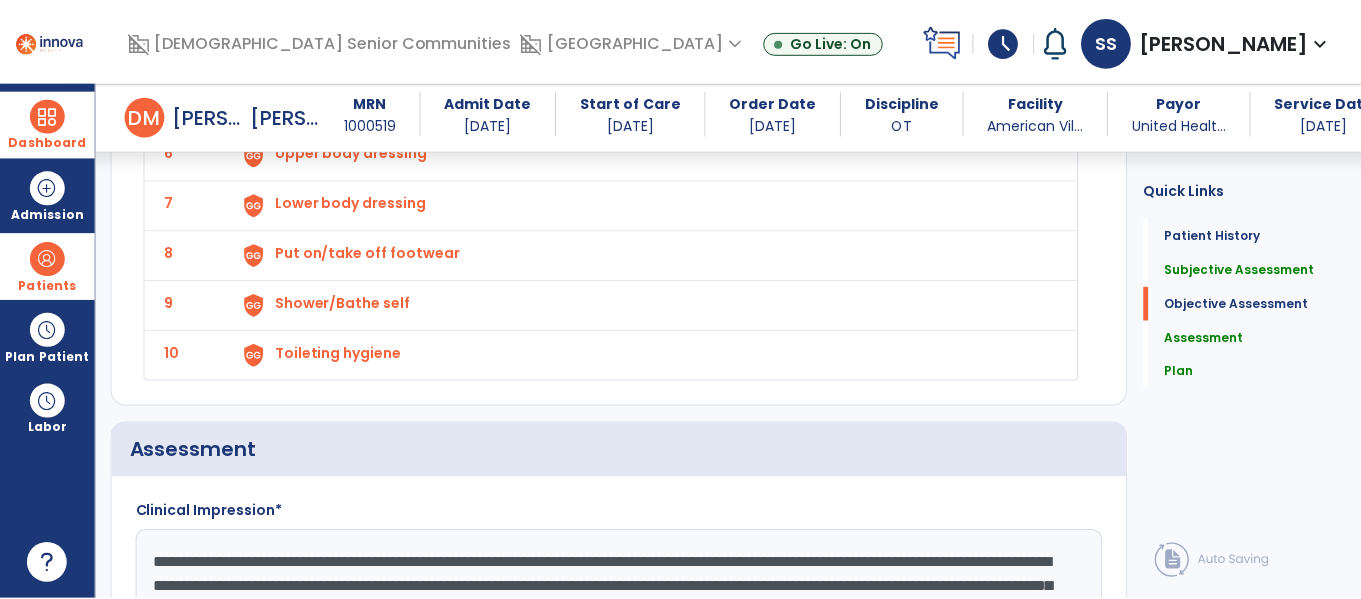 scroll, scrollTop: 3206, scrollLeft: 0, axis: vertical 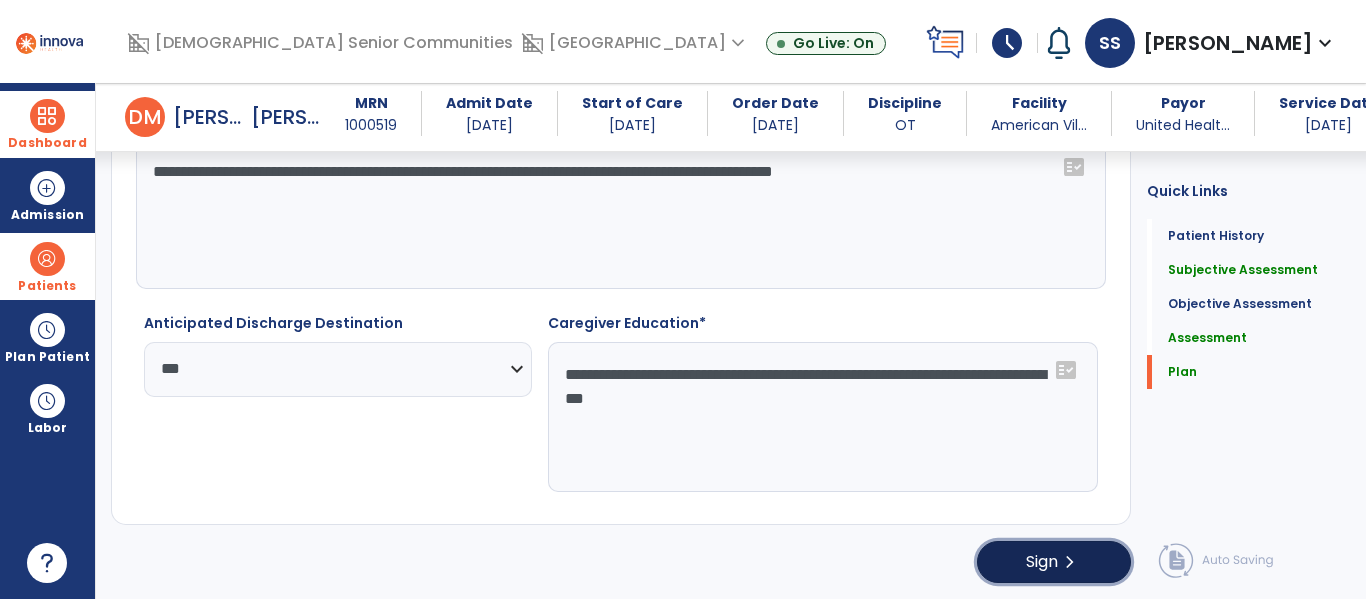 click on "Sign  chevron_right" 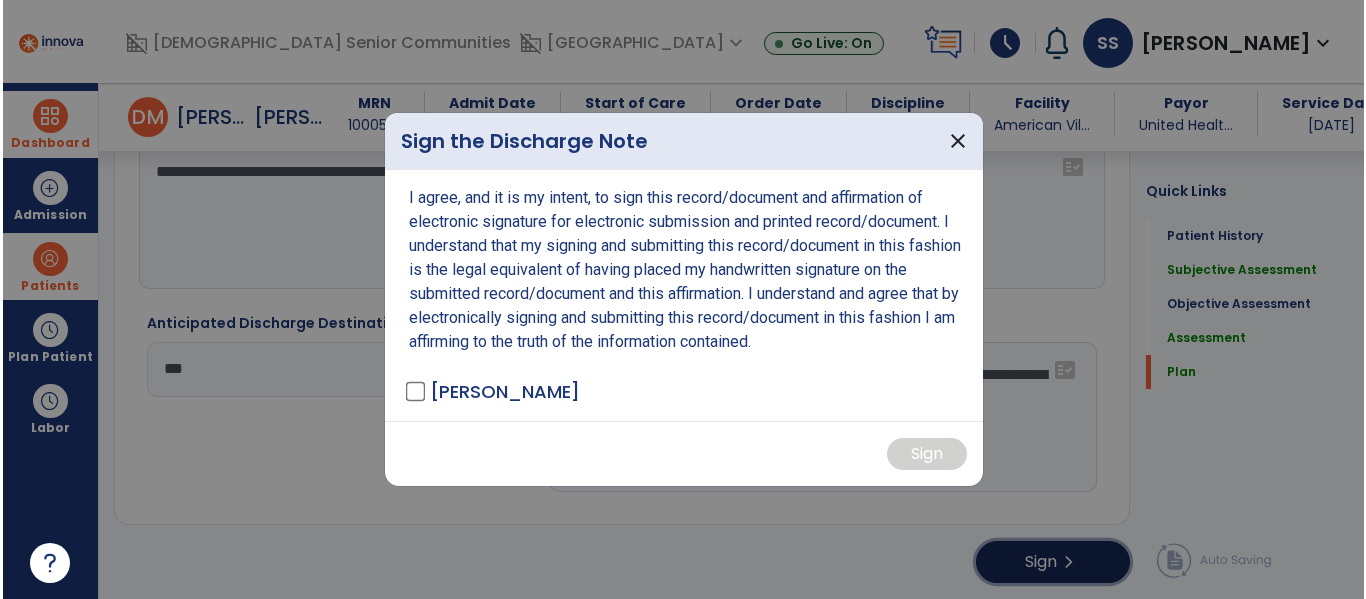 scroll, scrollTop: 3206, scrollLeft: 0, axis: vertical 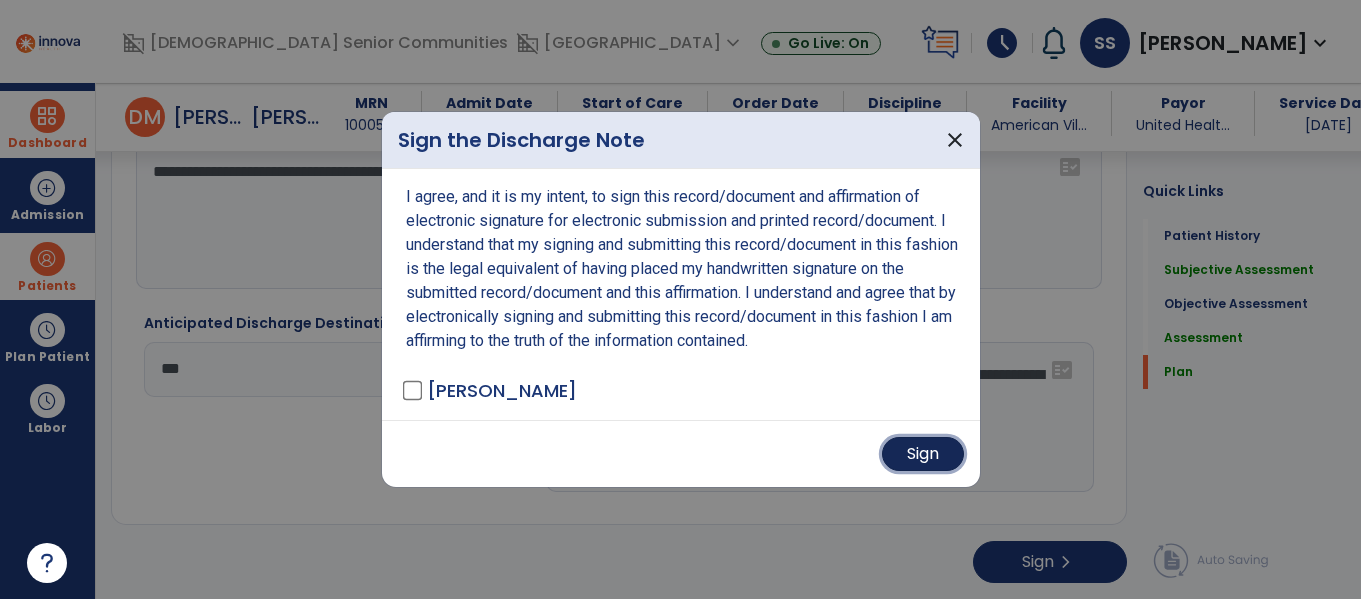 click on "Sign" at bounding box center (923, 454) 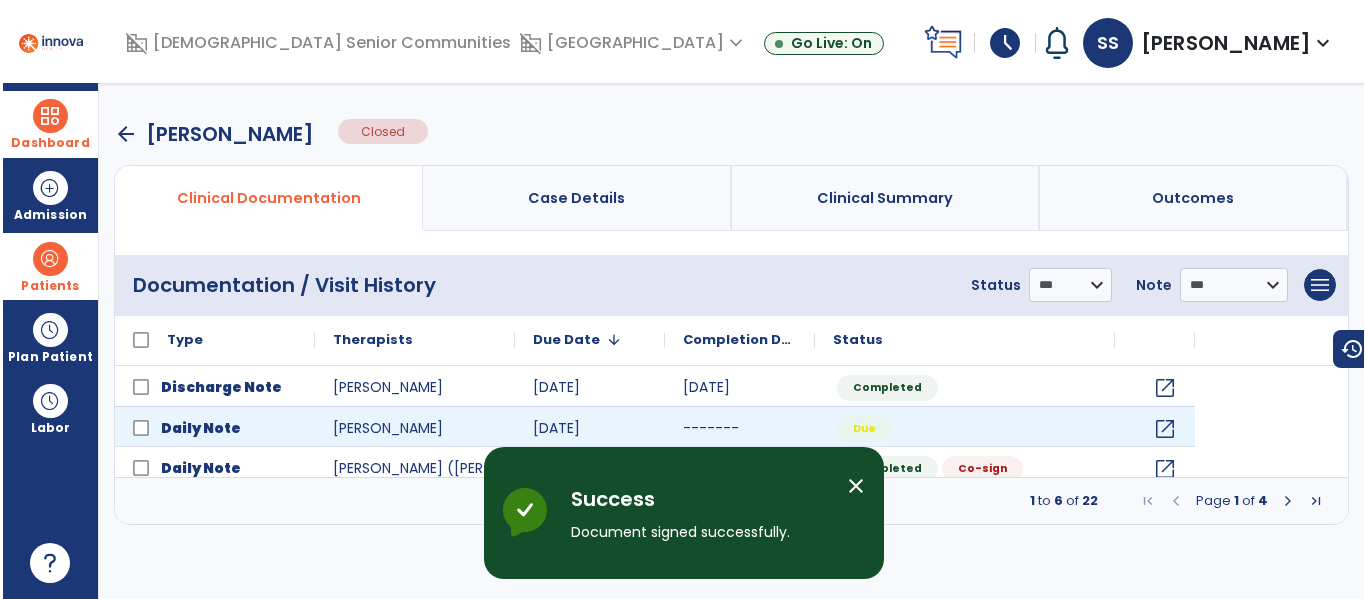 scroll, scrollTop: 0, scrollLeft: 0, axis: both 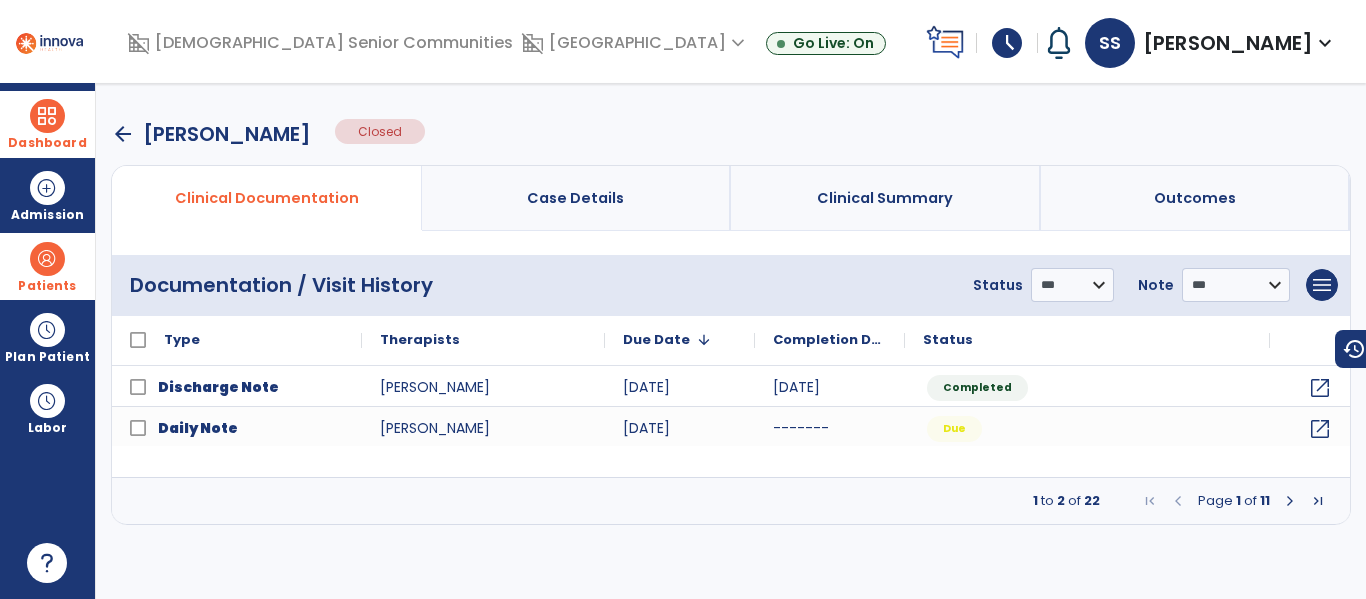 click on "Dashboard  dashboard  Therapist Dashboard" at bounding box center [47, 124] 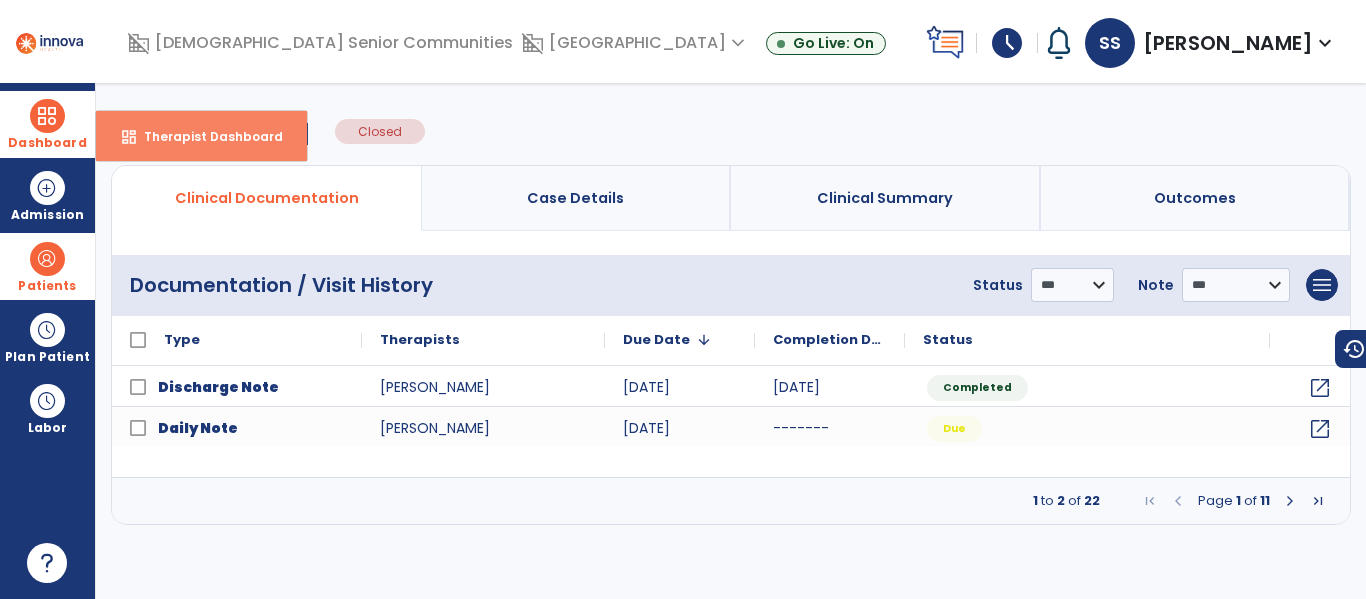click on "Therapist Dashboard" at bounding box center (205, 136) 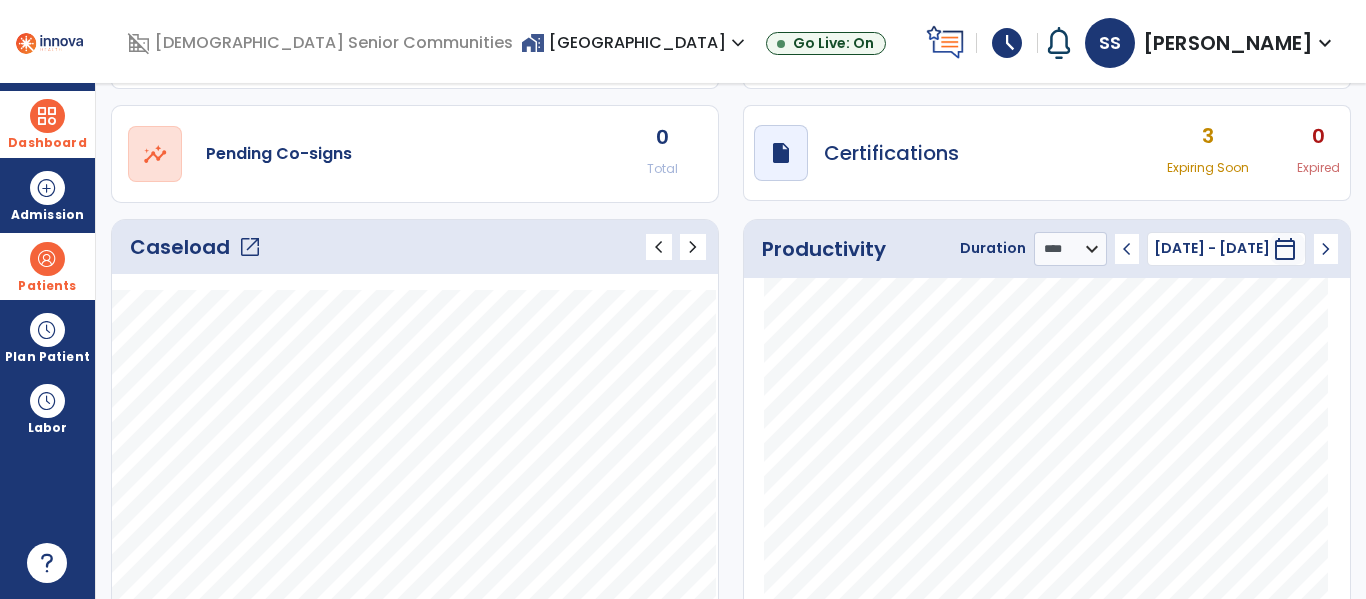 click on "open_in_new" 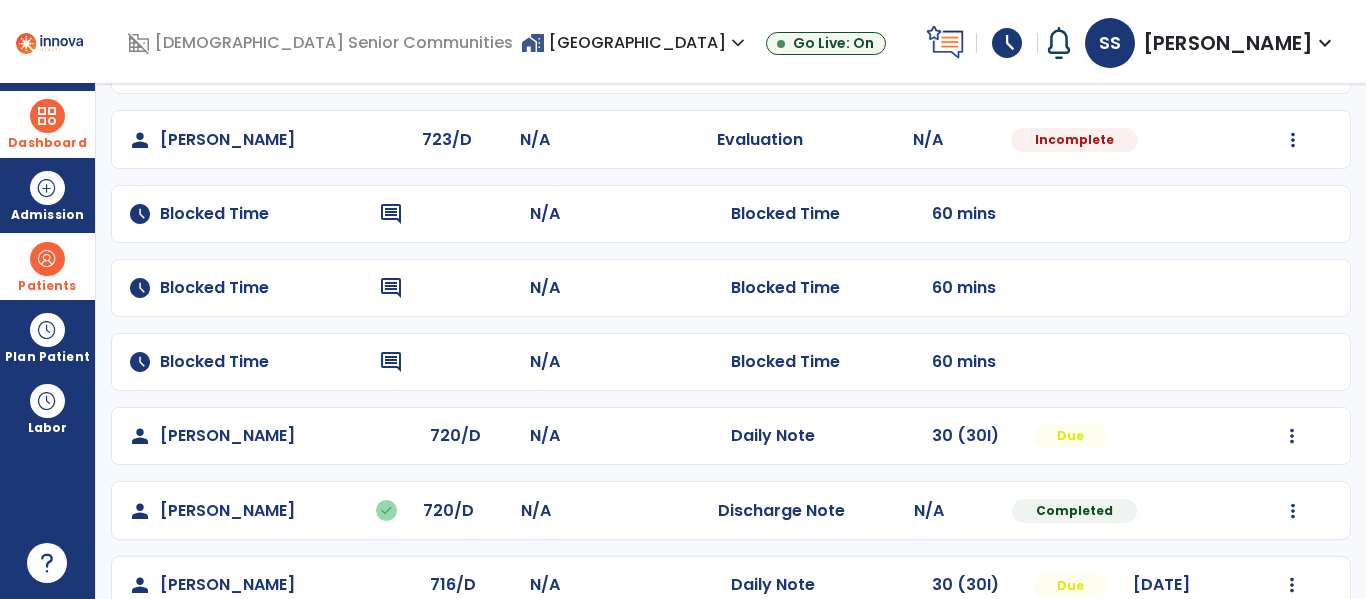 scroll, scrollTop: 211, scrollLeft: 0, axis: vertical 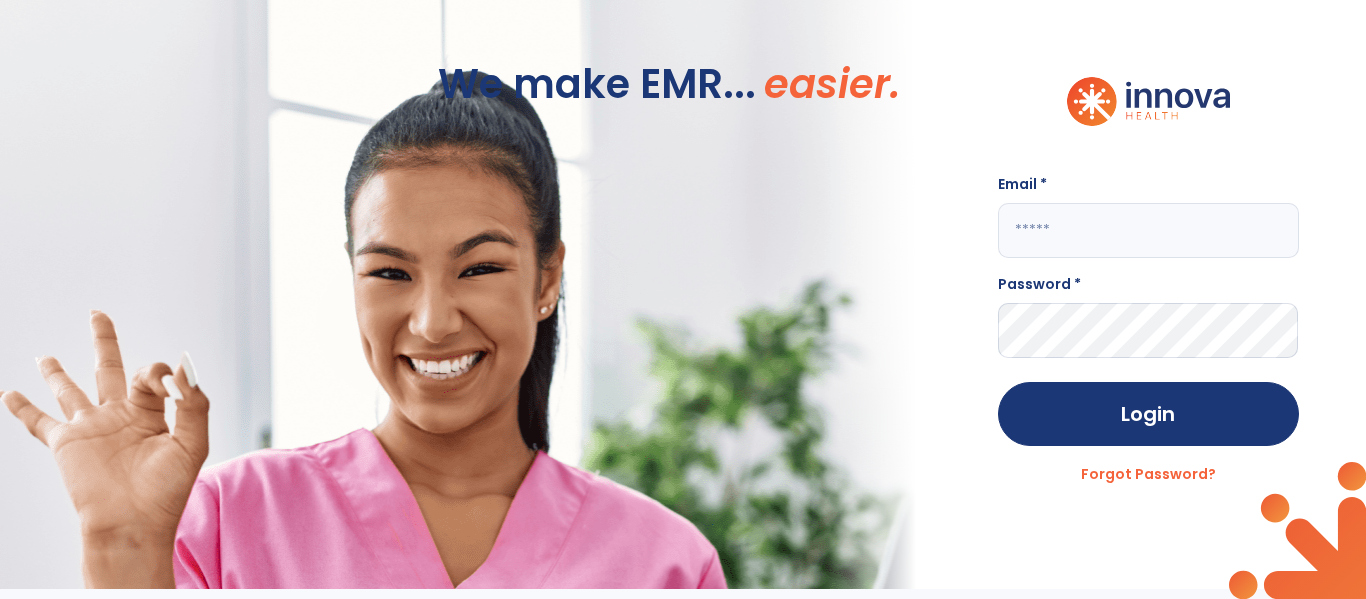 click on "Email * Password * Login Forgot Password?" 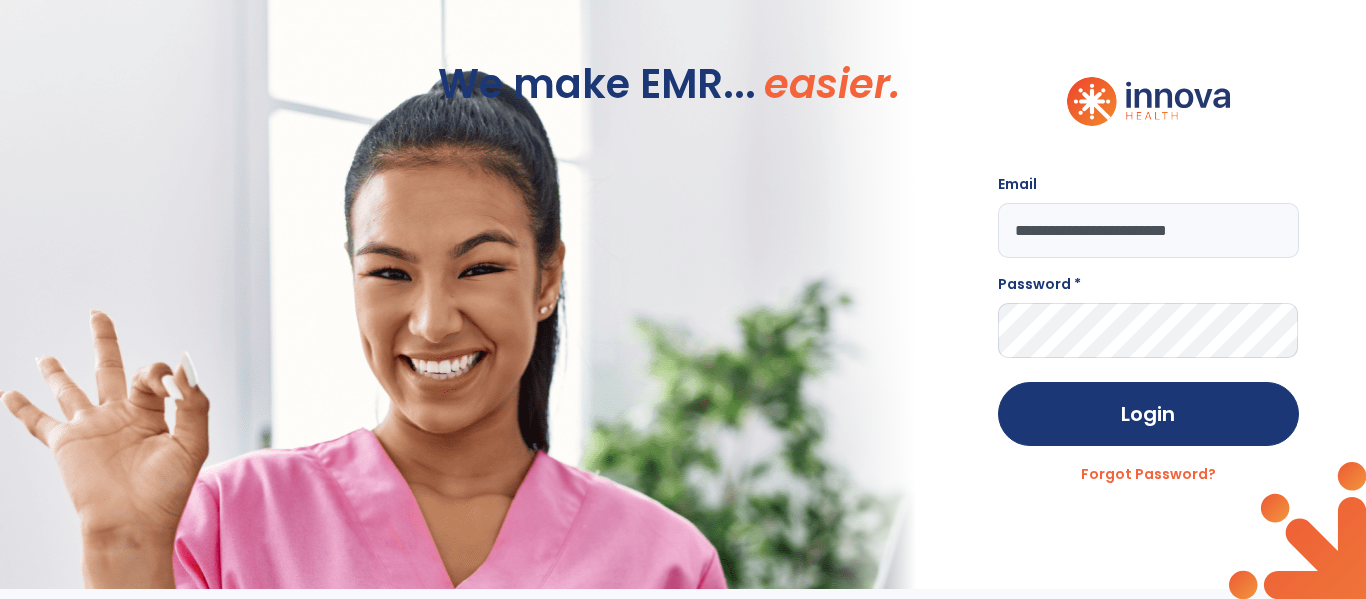 type on "**********" 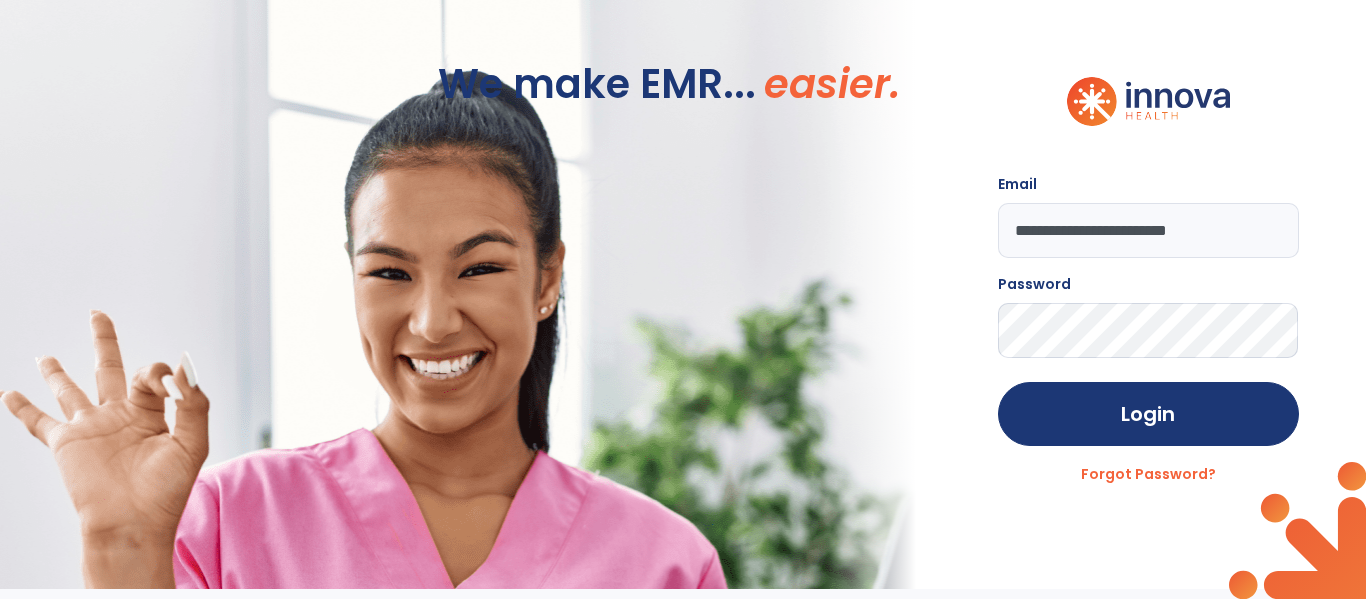 click on "Login" 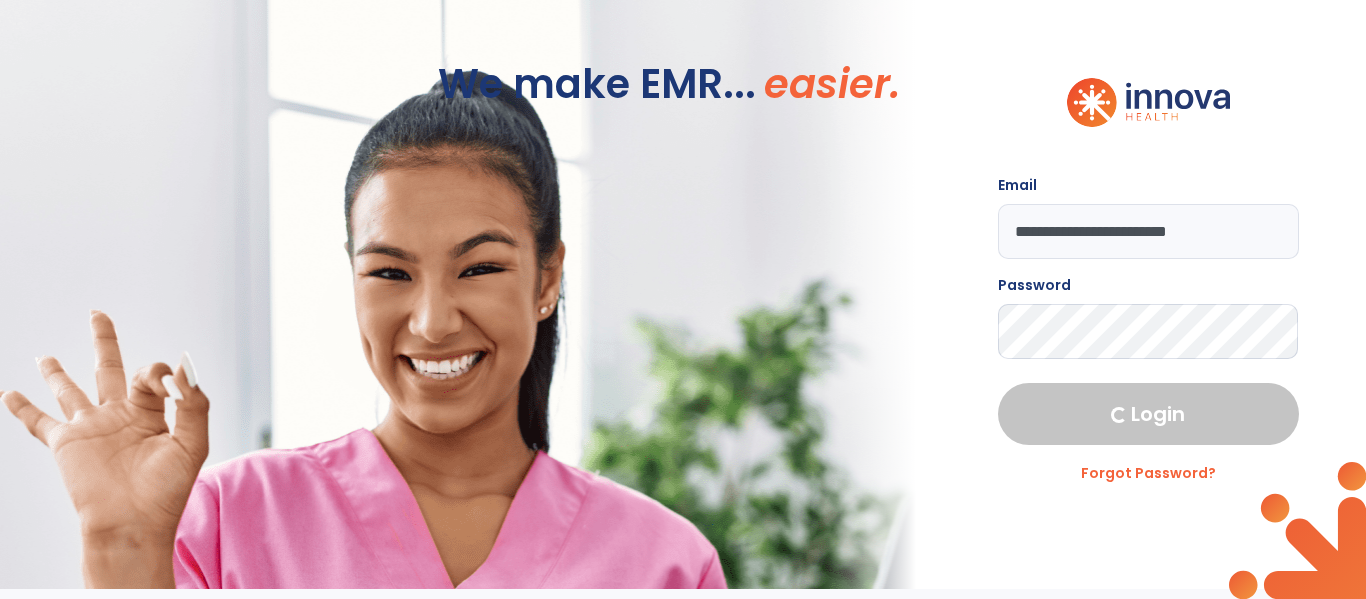 select on "****" 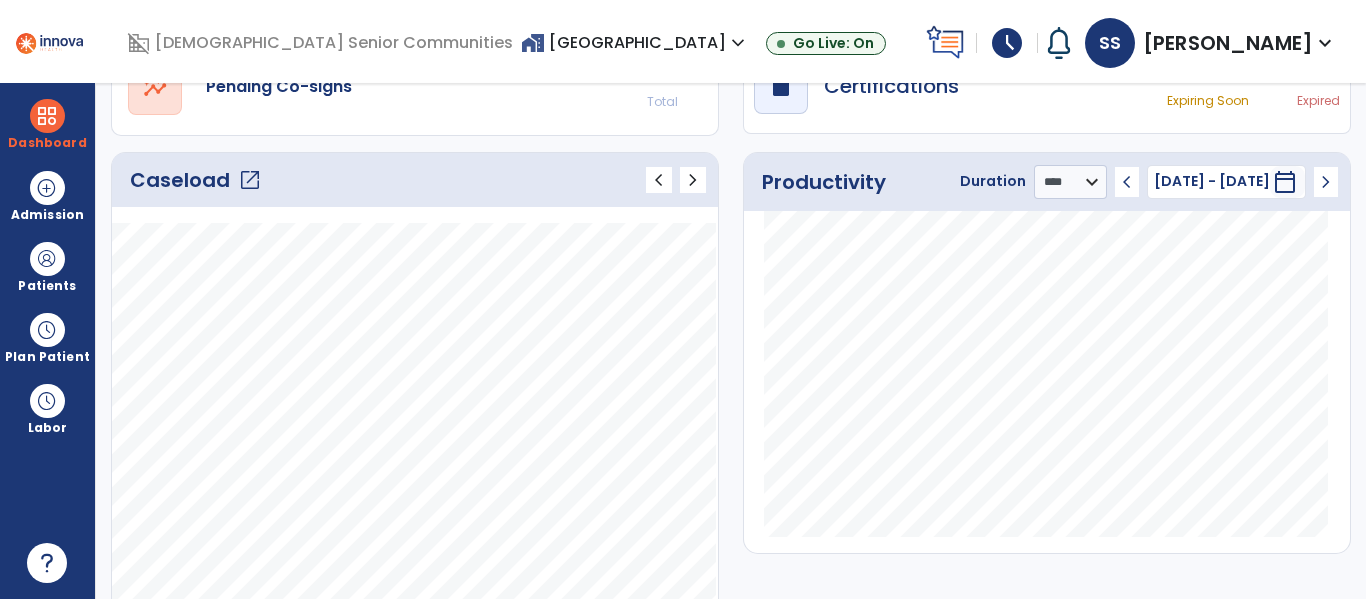click on "open_in_new" 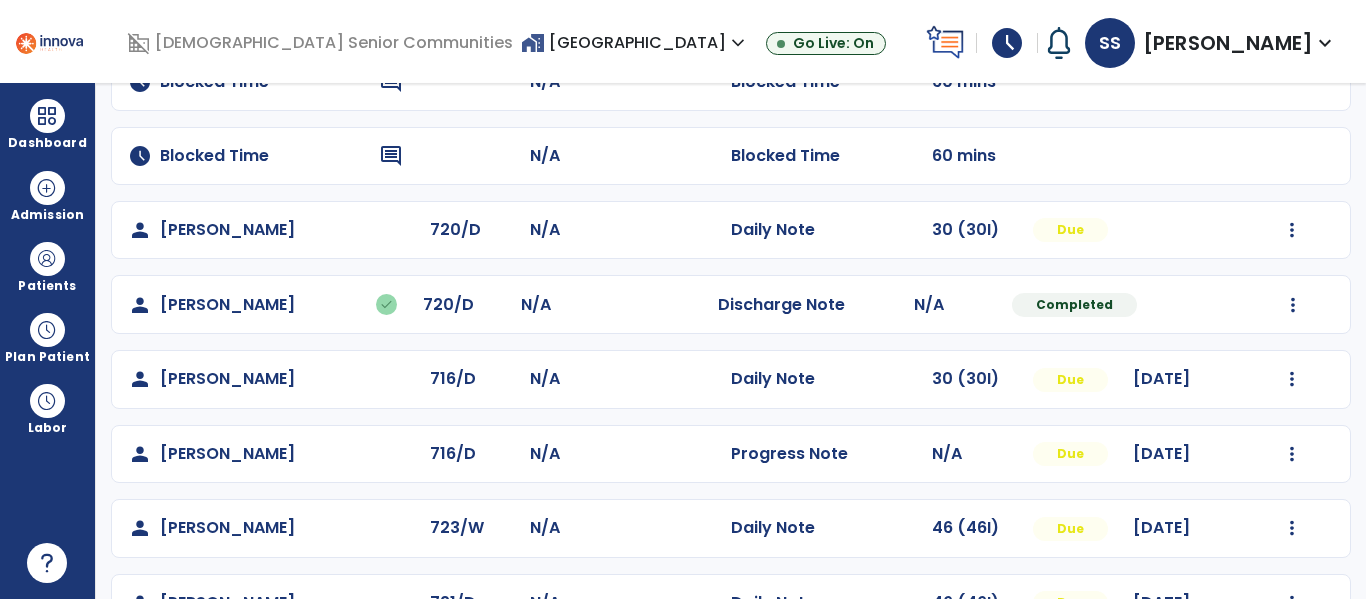scroll, scrollTop: 435, scrollLeft: 0, axis: vertical 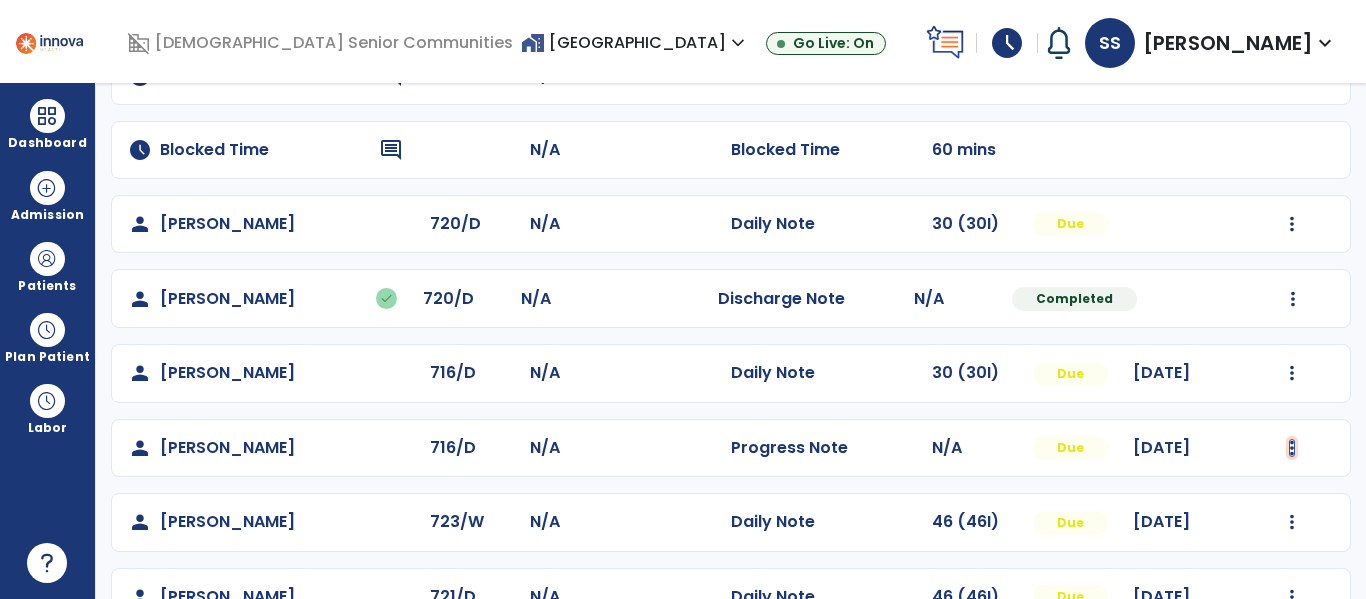 click at bounding box center [1292, -147] 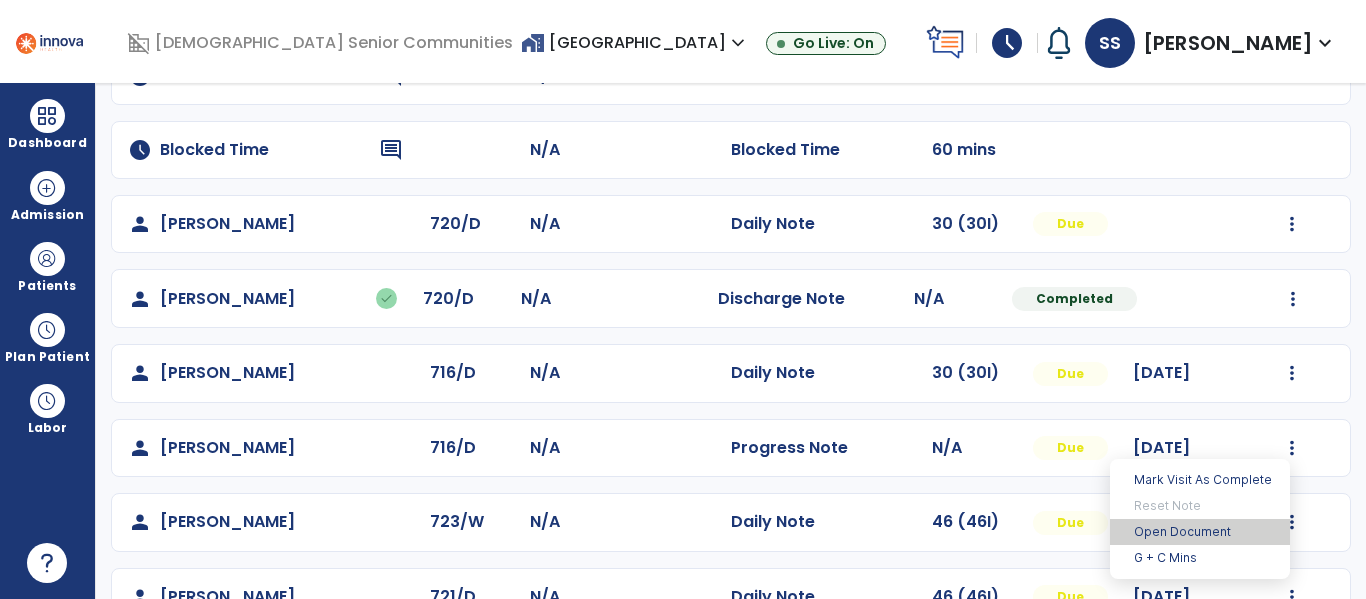 click on "Open Document" at bounding box center (1200, 532) 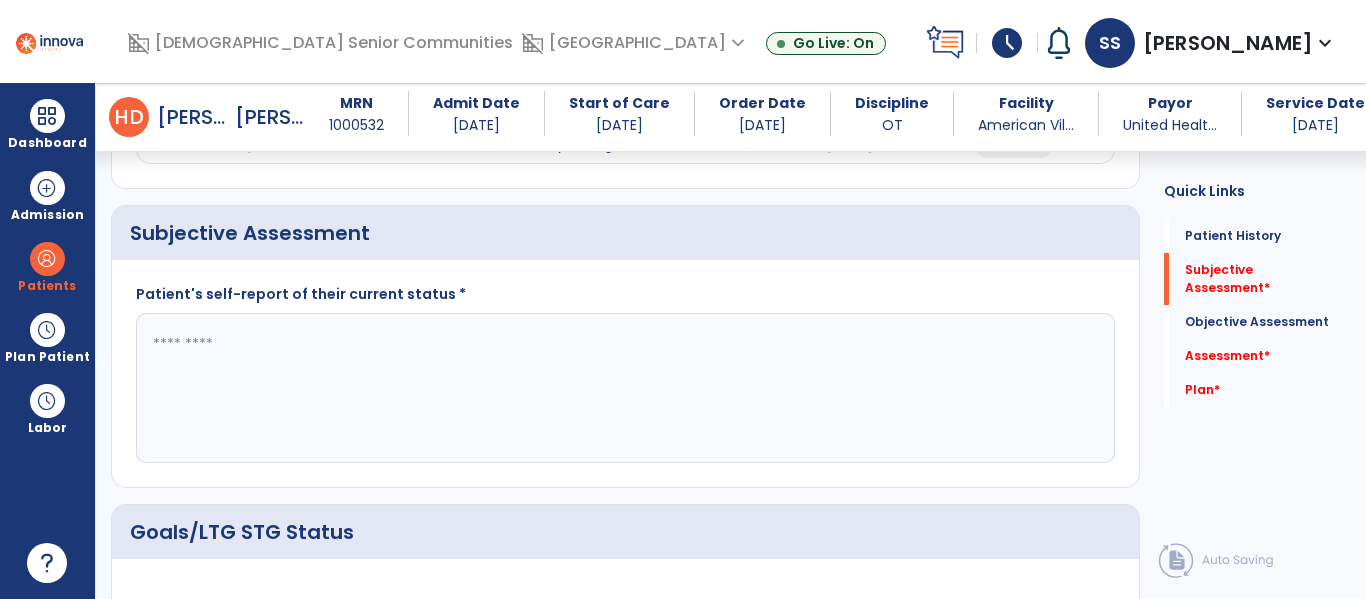 scroll, scrollTop: 324, scrollLeft: 0, axis: vertical 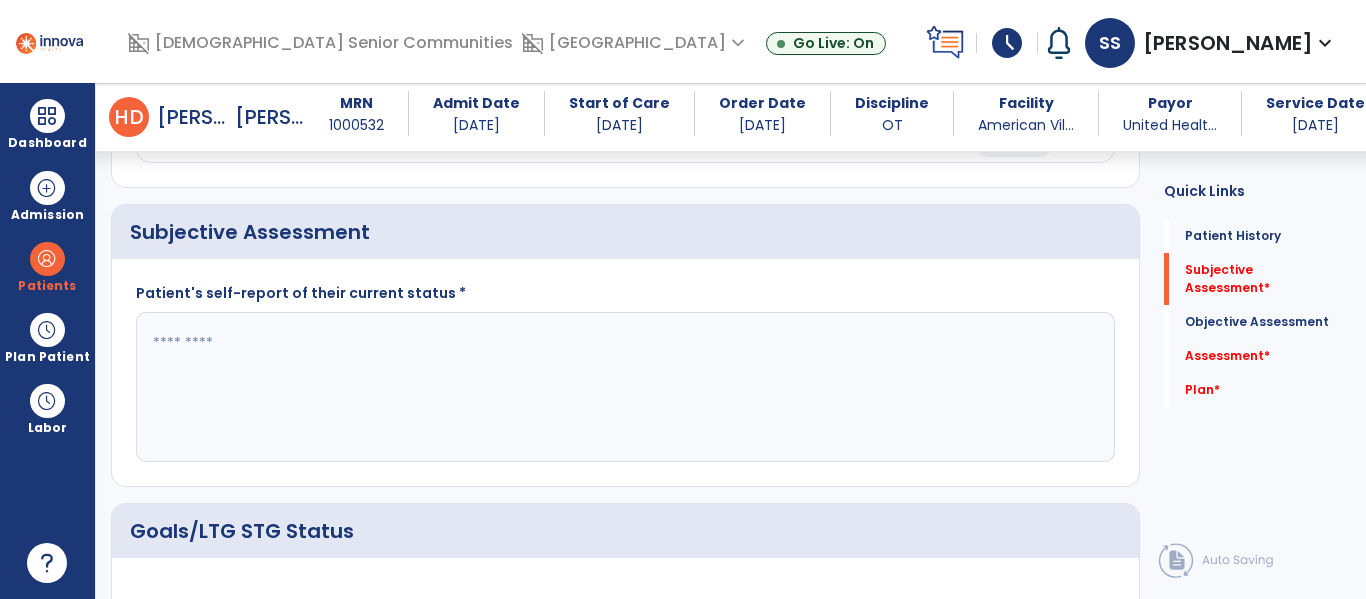 click 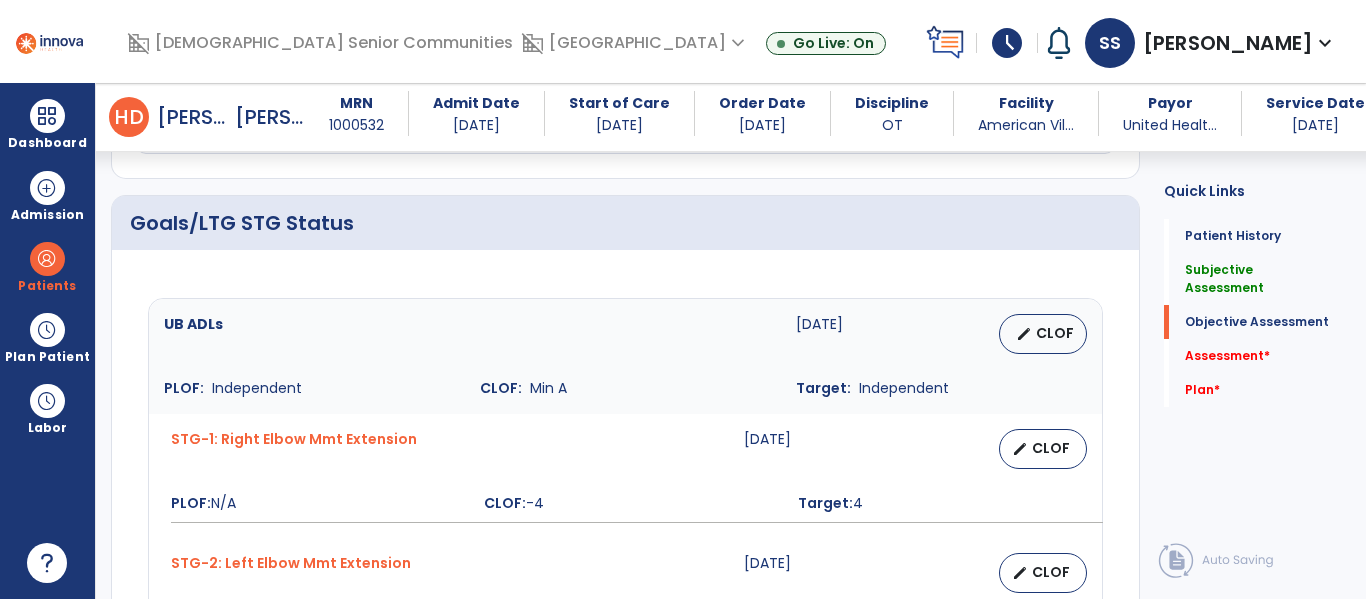 scroll, scrollTop: 631, scrollLeft: 0, axis: vertical 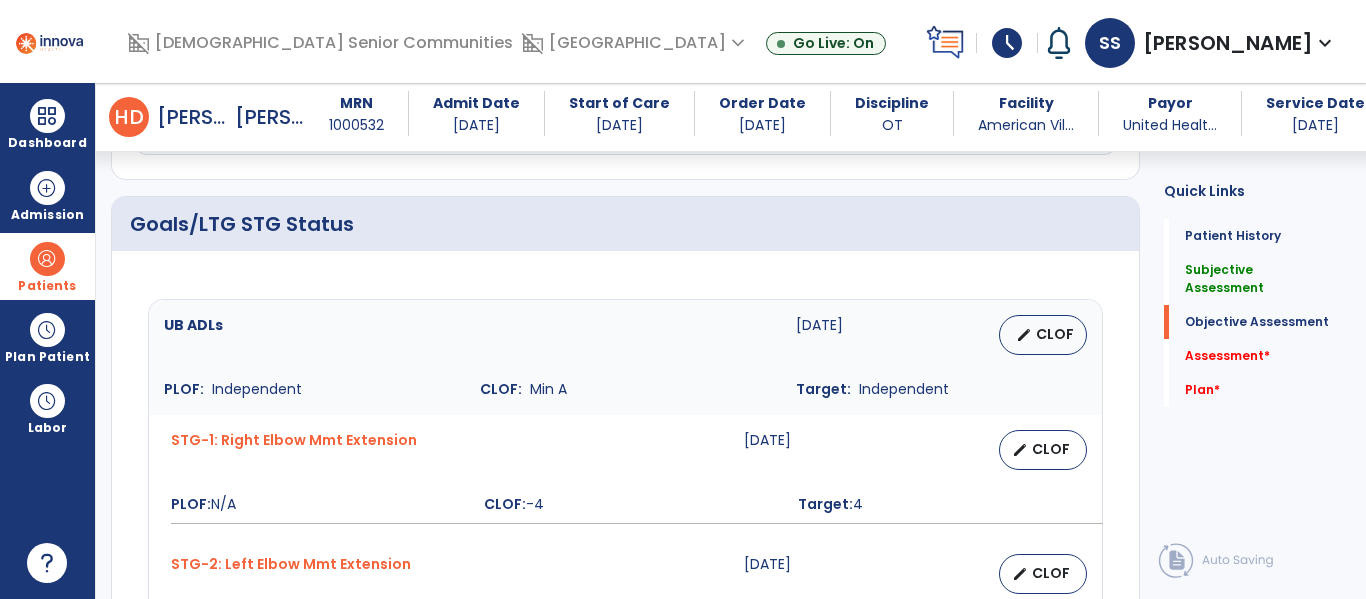 type on "**********" 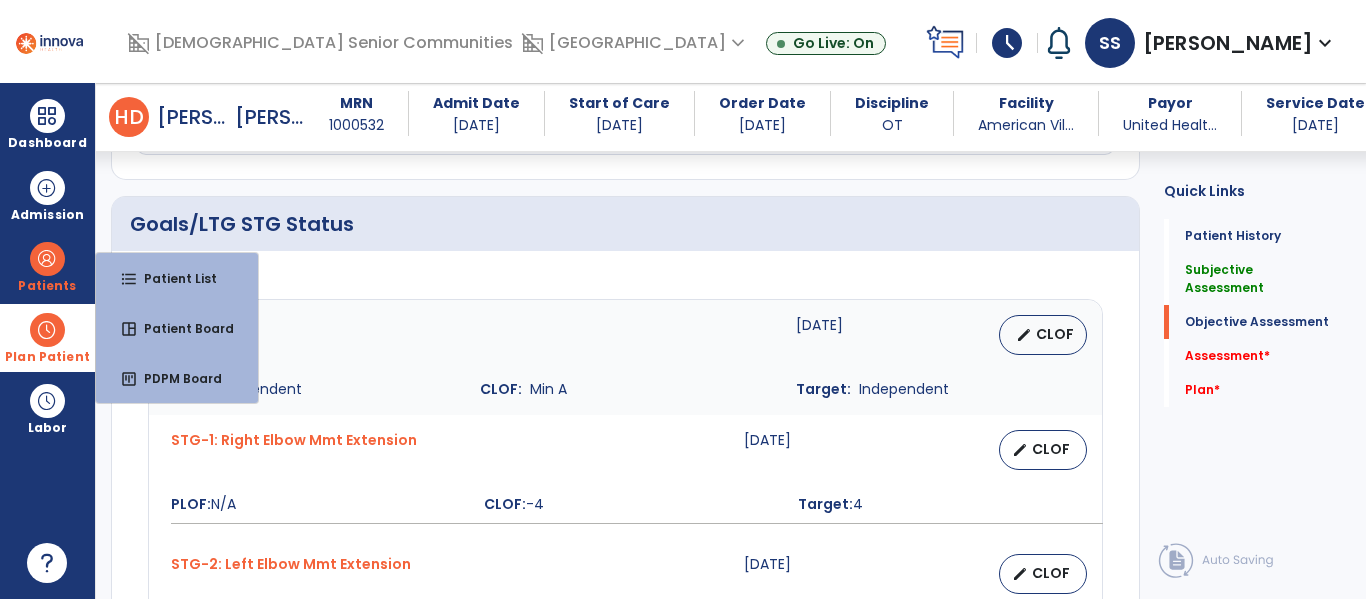 click on "Plan Patient" at bounding box center [47, 266] 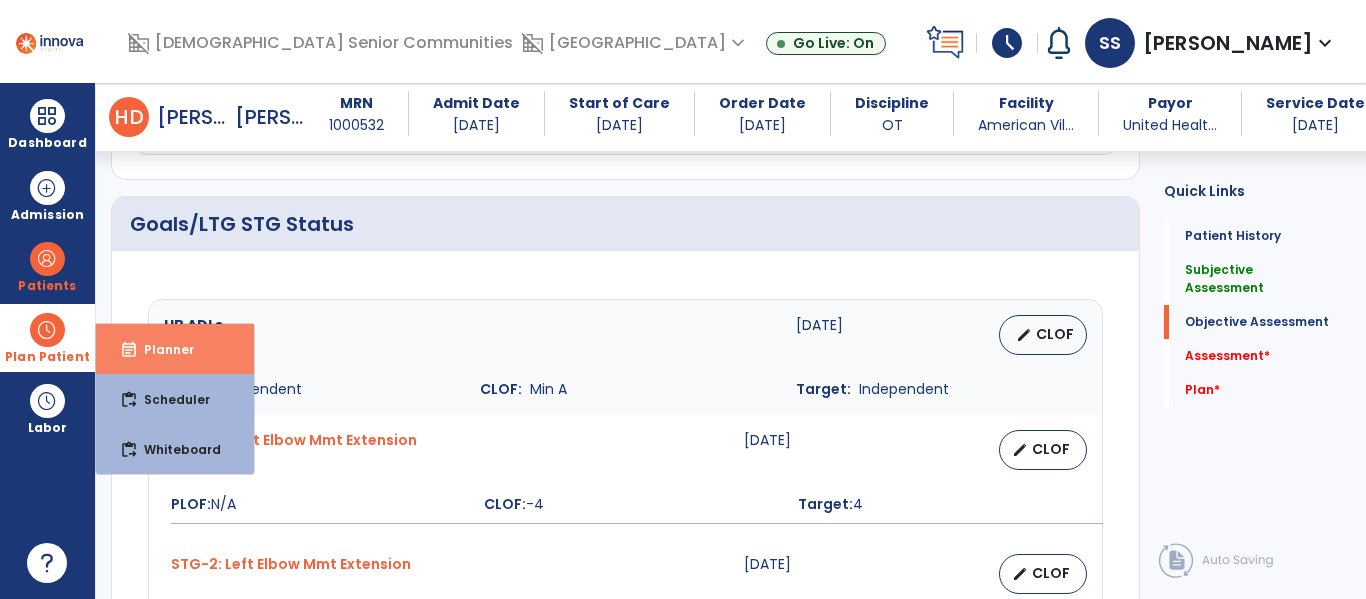 click on "event_note" at bounding box center [129, 350] 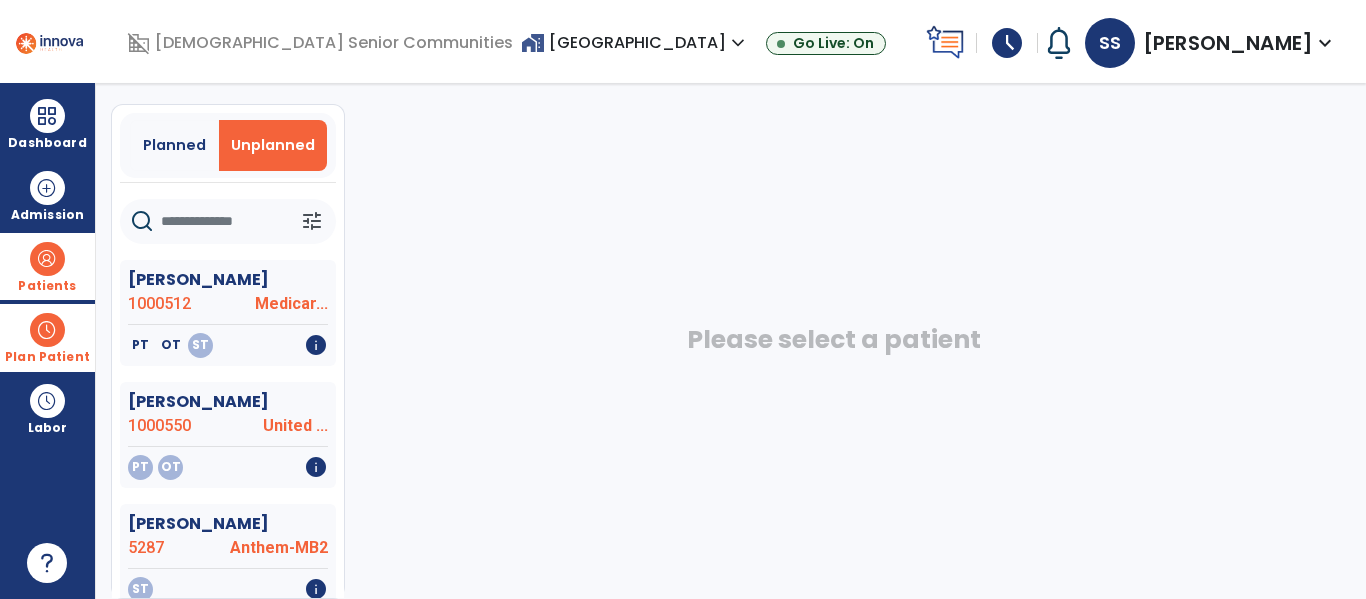 click on "Patients" at bounding box center [47, 266] 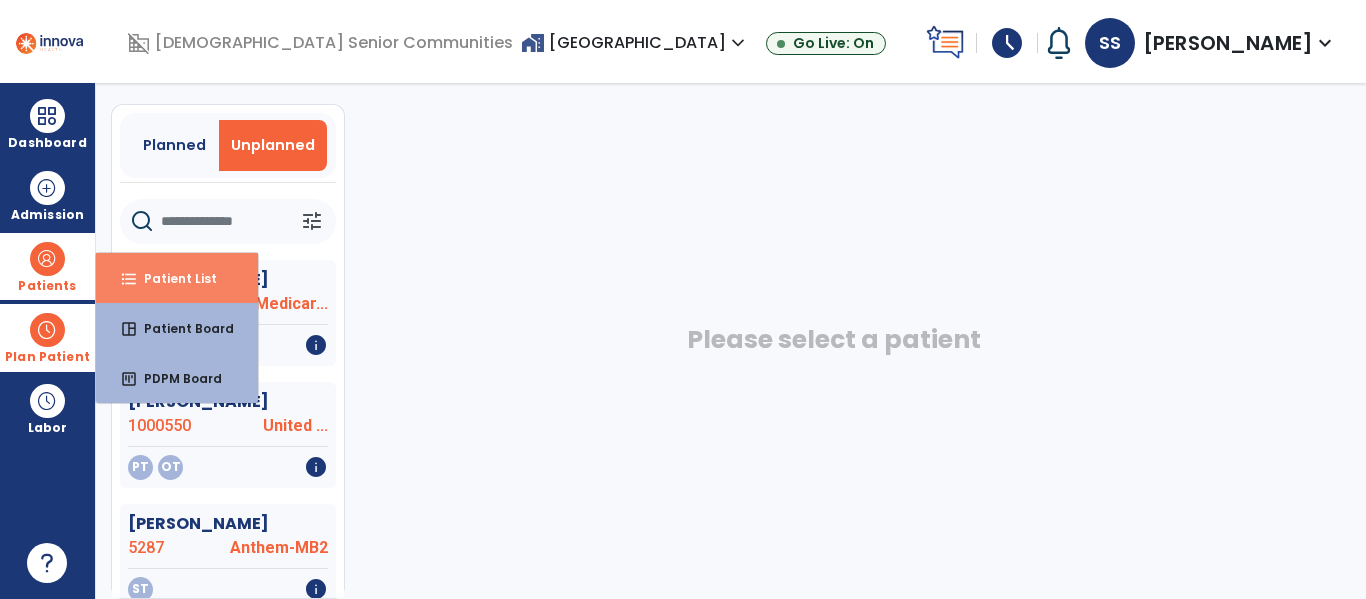 click on "format_list_bulleted  Patient List" at bounding box center [177, 278] 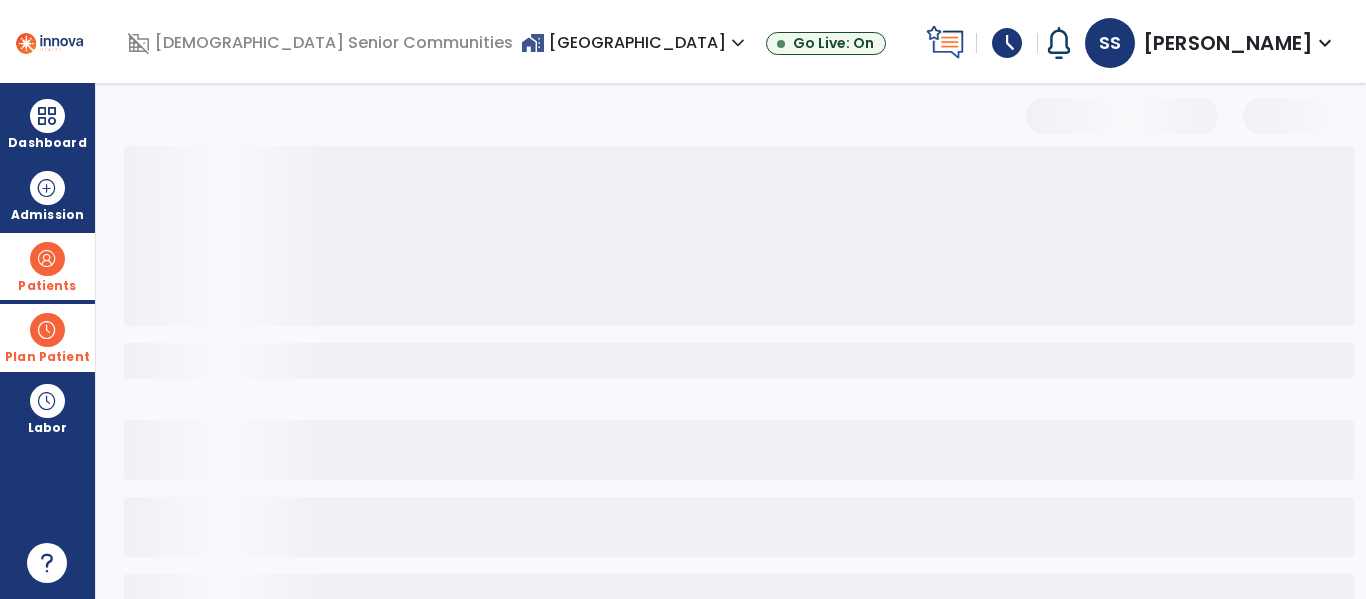 scroll, scrollTop: 0, scrollLeft: 0, axis: both 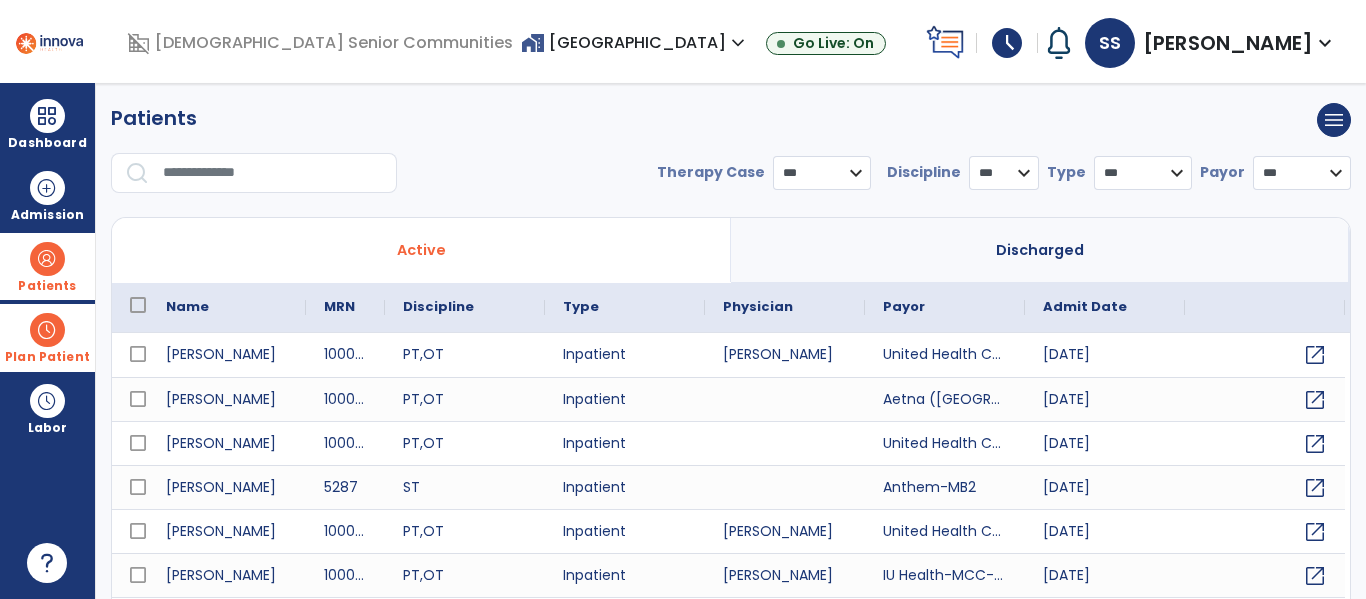 click at bounding box center [273, 173] 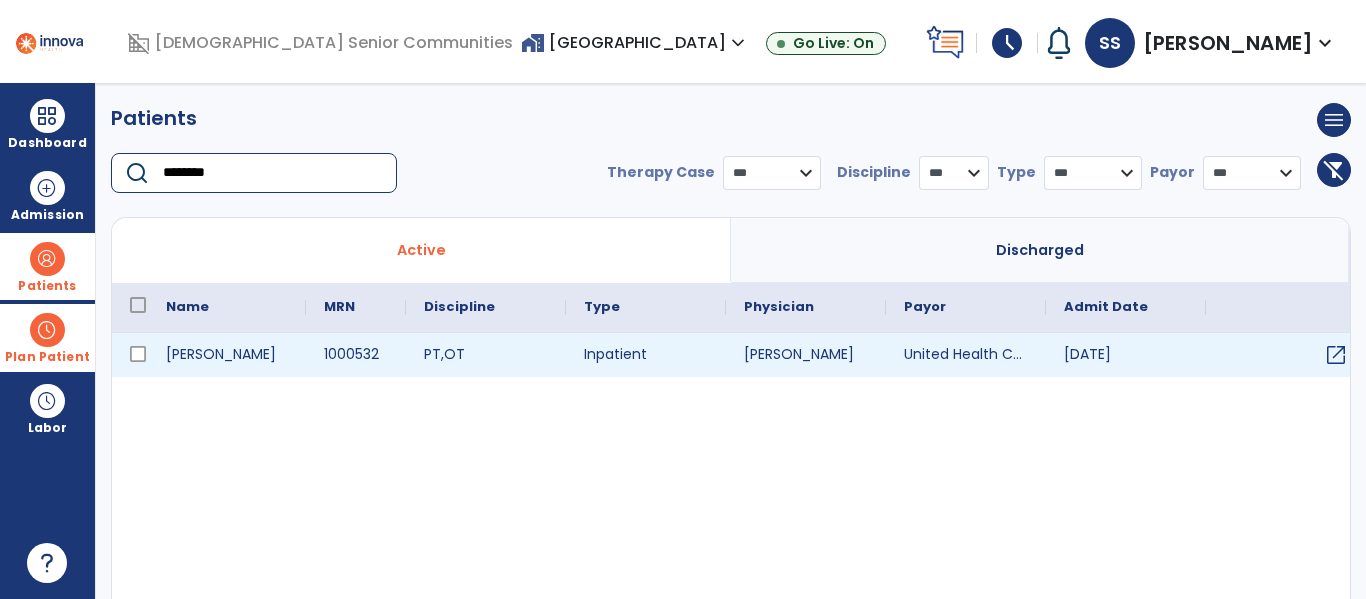 type on "********" 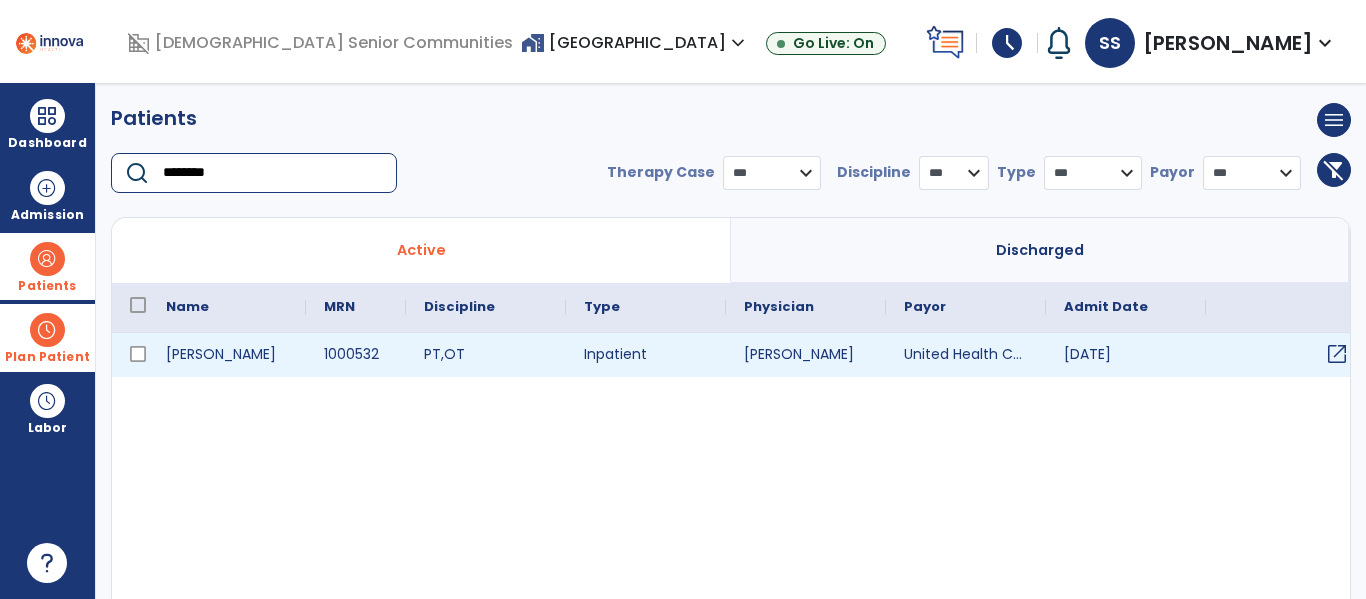click on "open_in_new" at bounding box center (1337, 354) 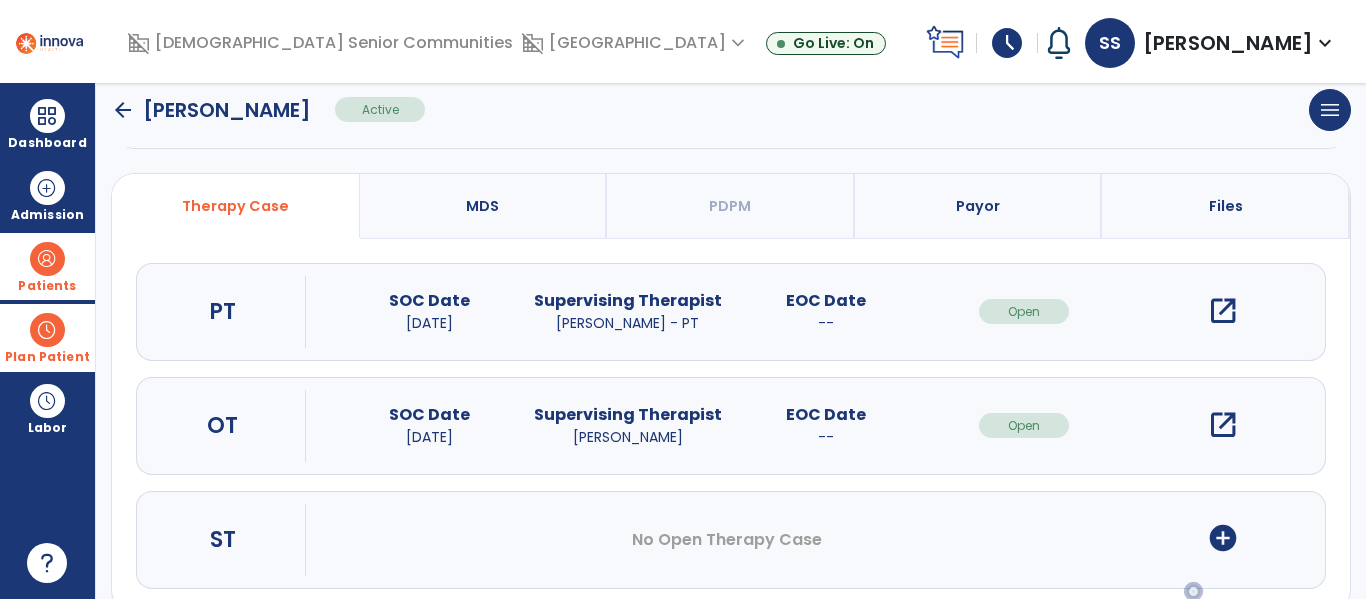 scroll, scrollTop: 154, scrollLeft: 0, axis: vertical 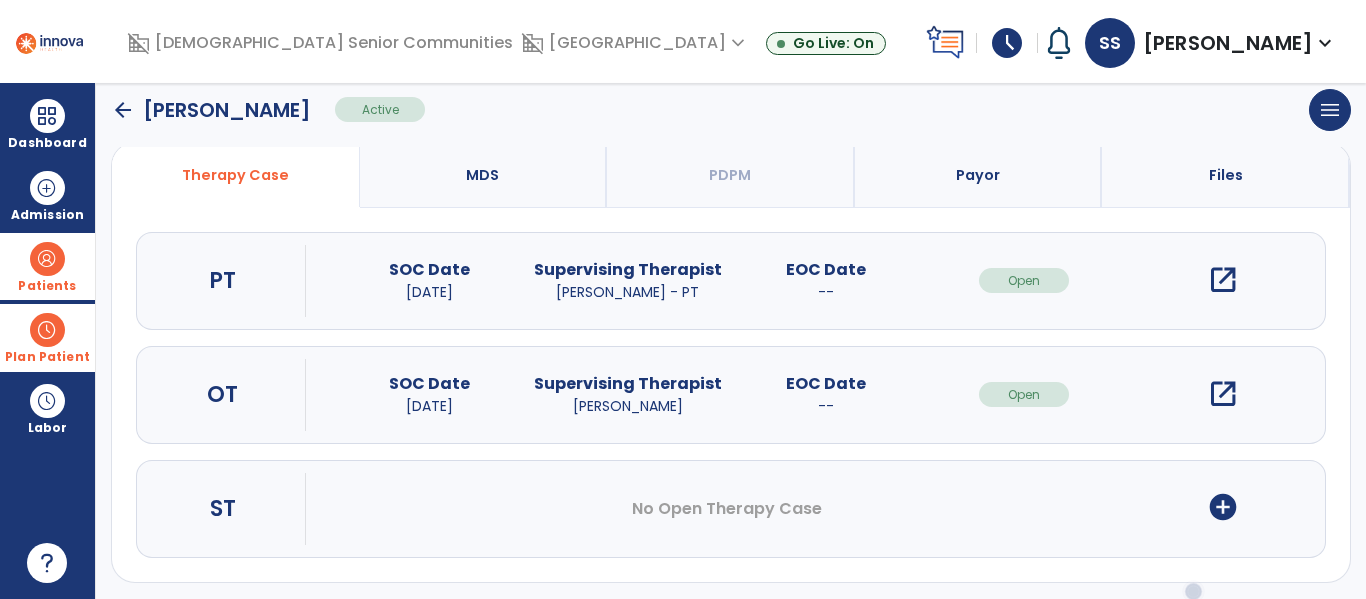 click on "open_in_new" at bounding box center (1223, 394) 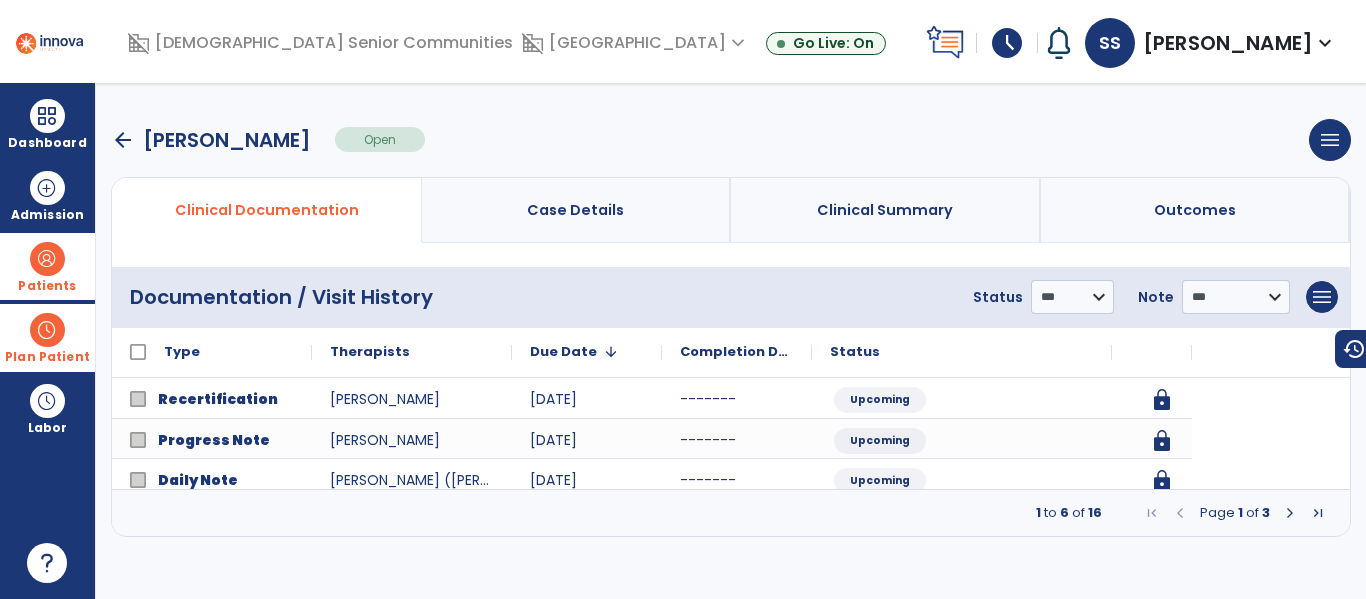 scroll, scrollTop: 0, scrollLeft: 0, axis: both 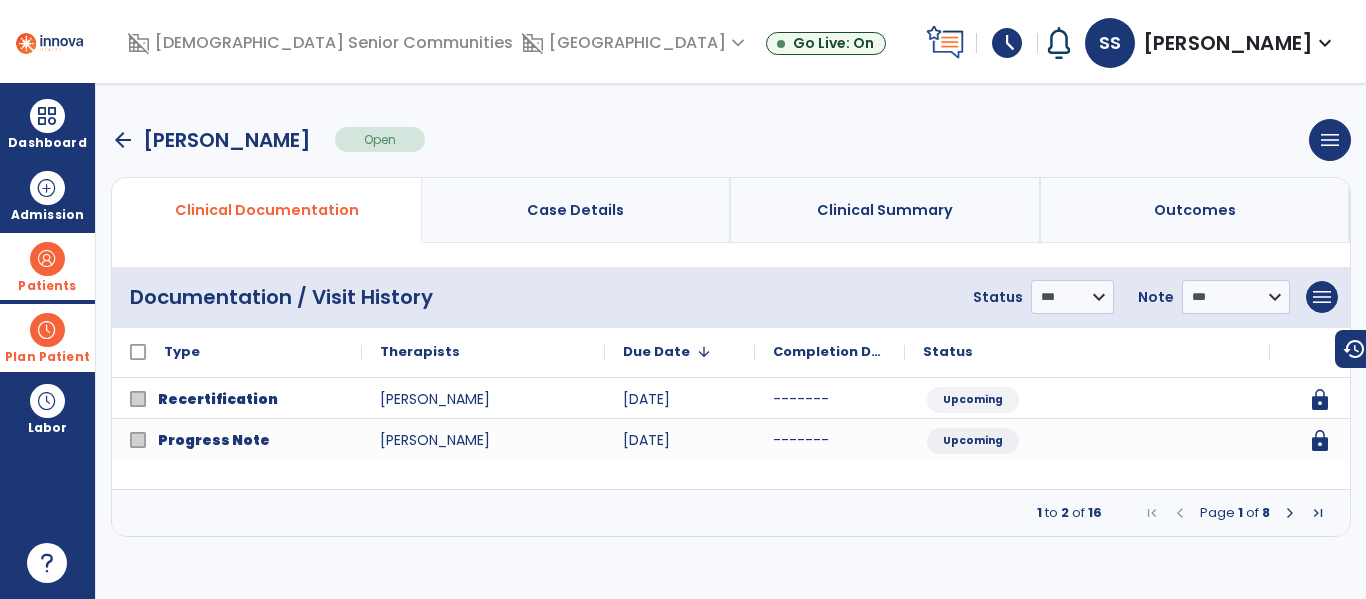 click at bounding box center [1290, 513] 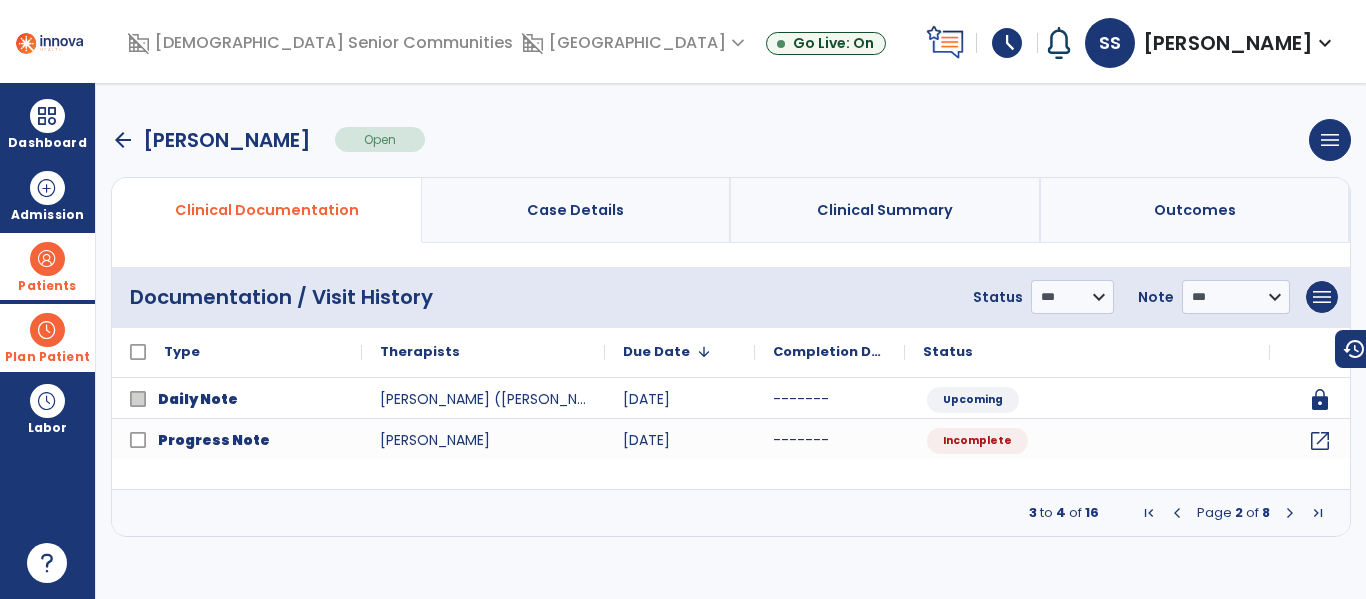 click at bounding box center [1290, 513] 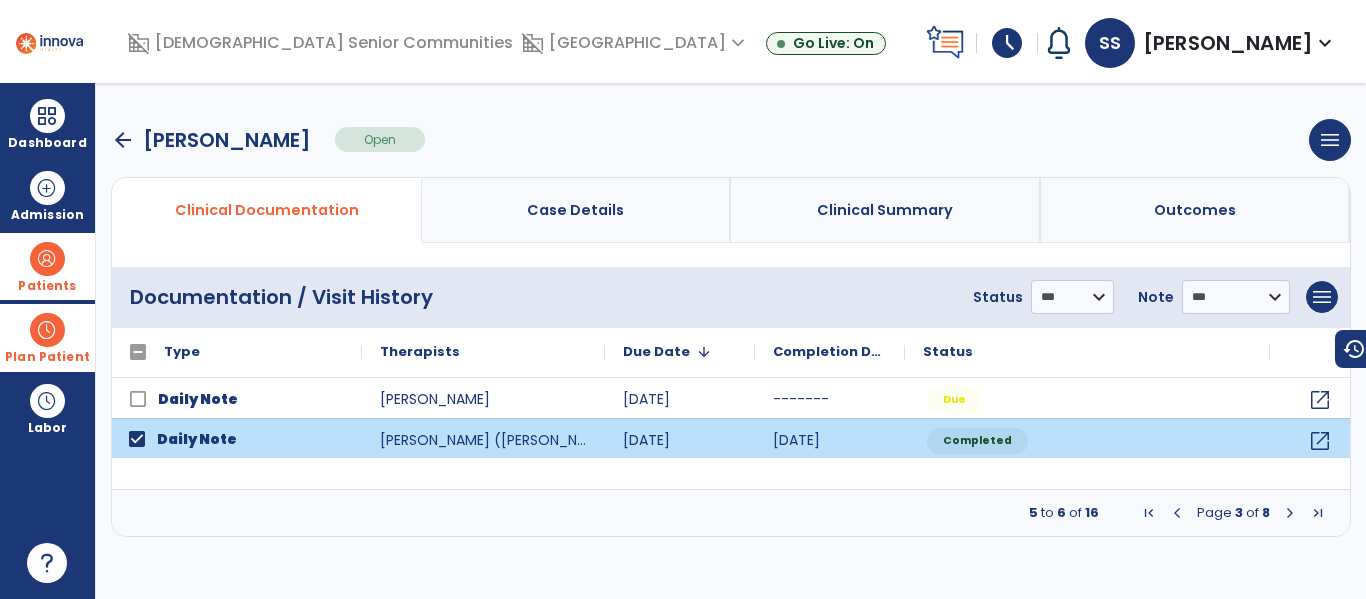 click at bounding box center (1290, 513) 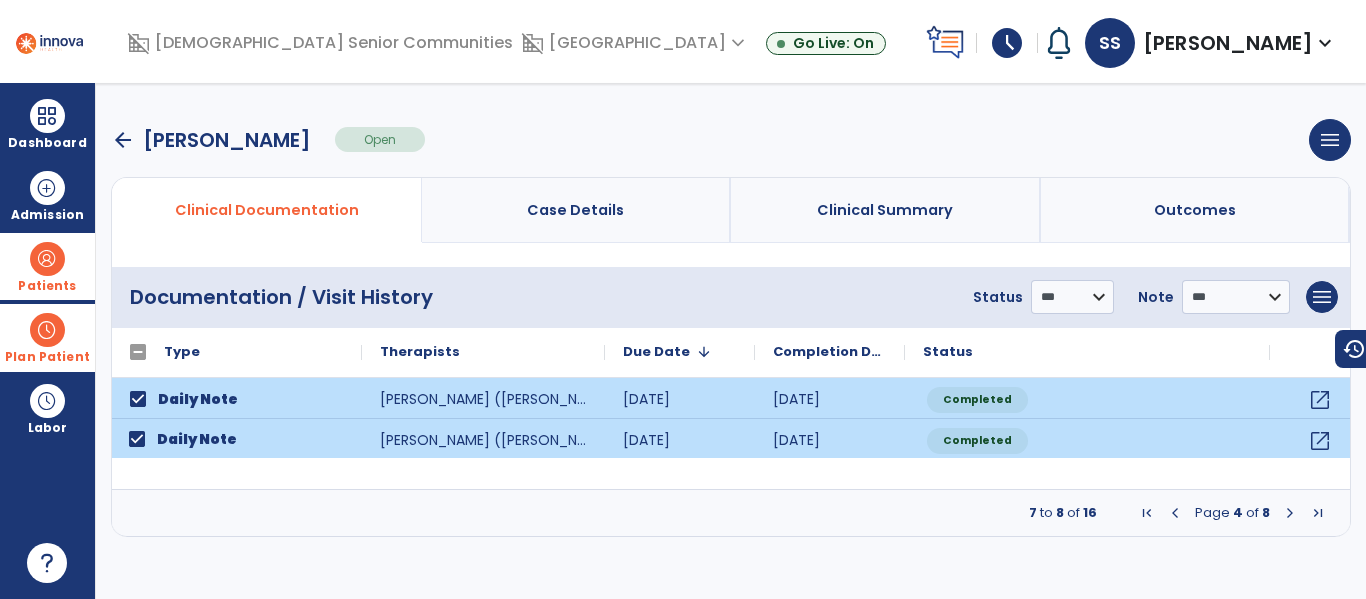 click at bounding box center (1290, 513) 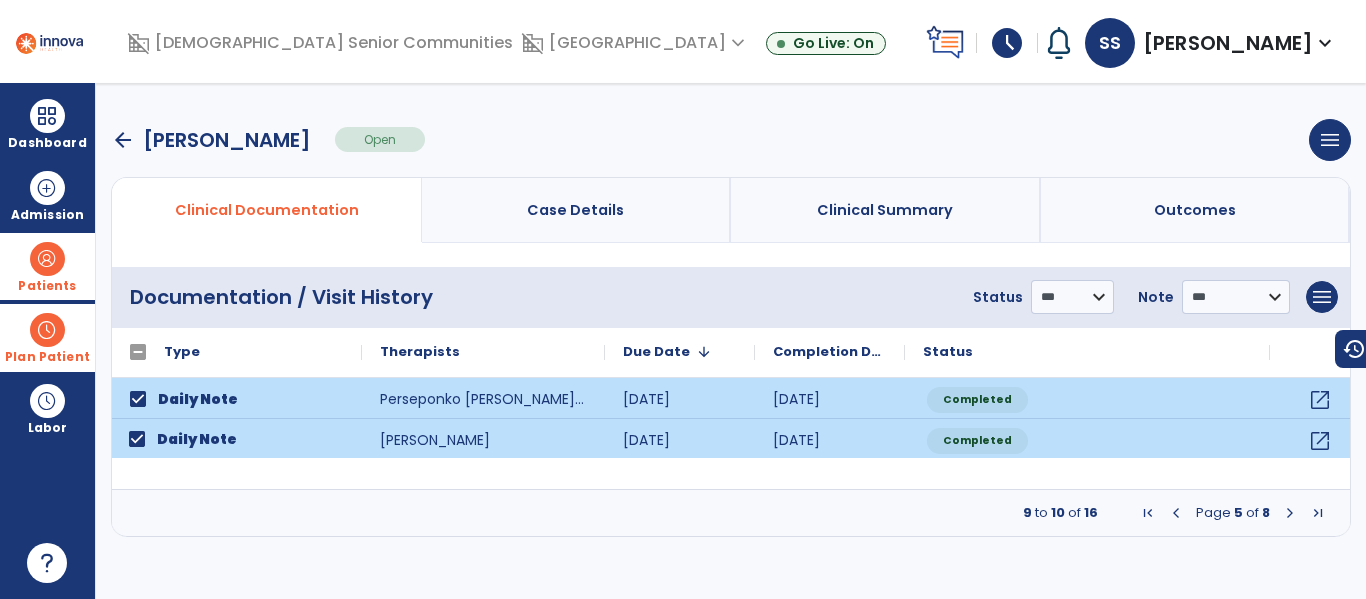 click at bounding box center (1290, 513) 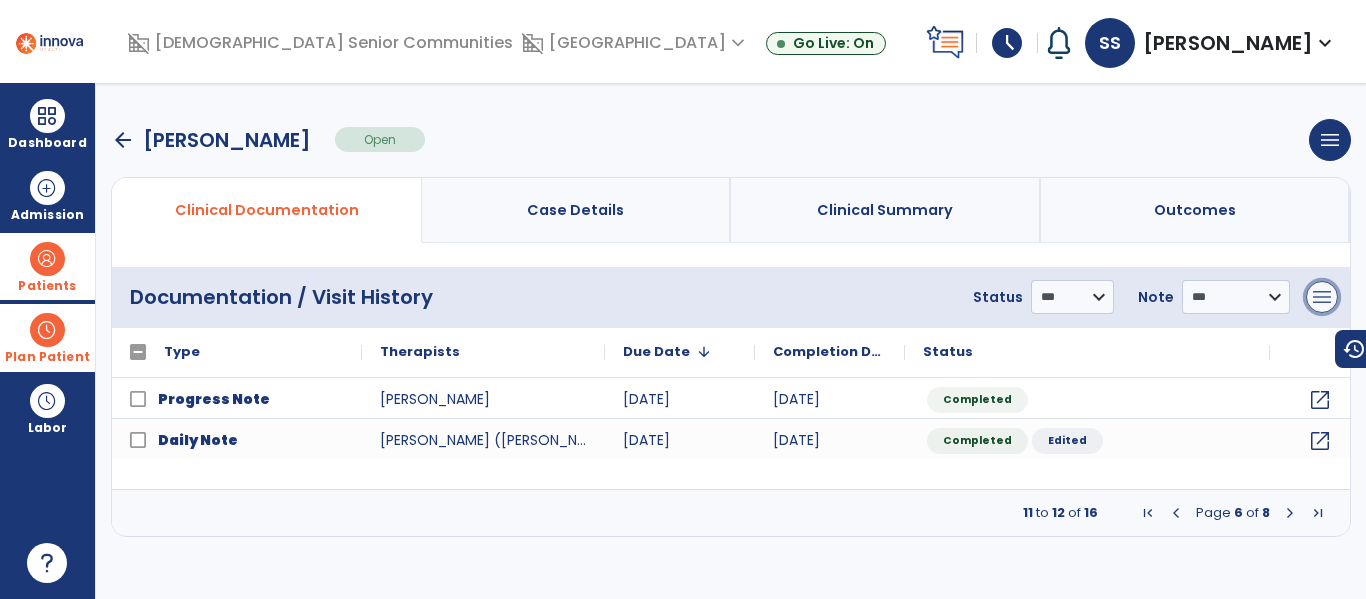 click on "menu" at bounding box center (1322, 297) 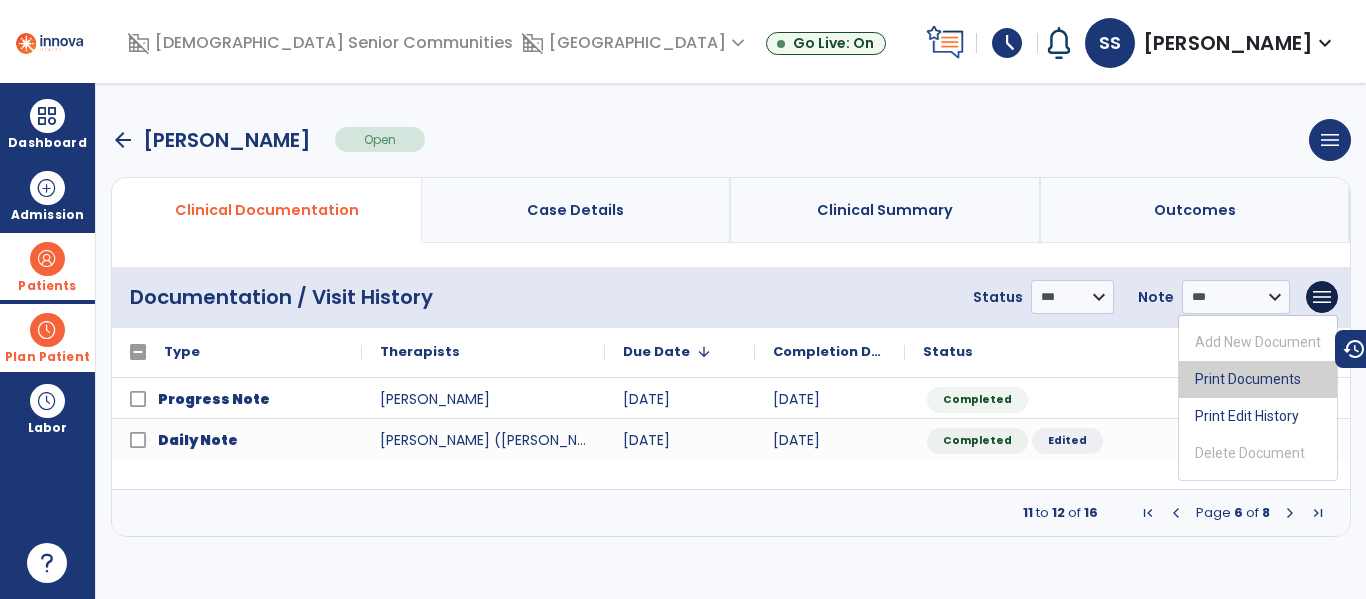 click on "Print Documents" at bounding box center [1258, 379] 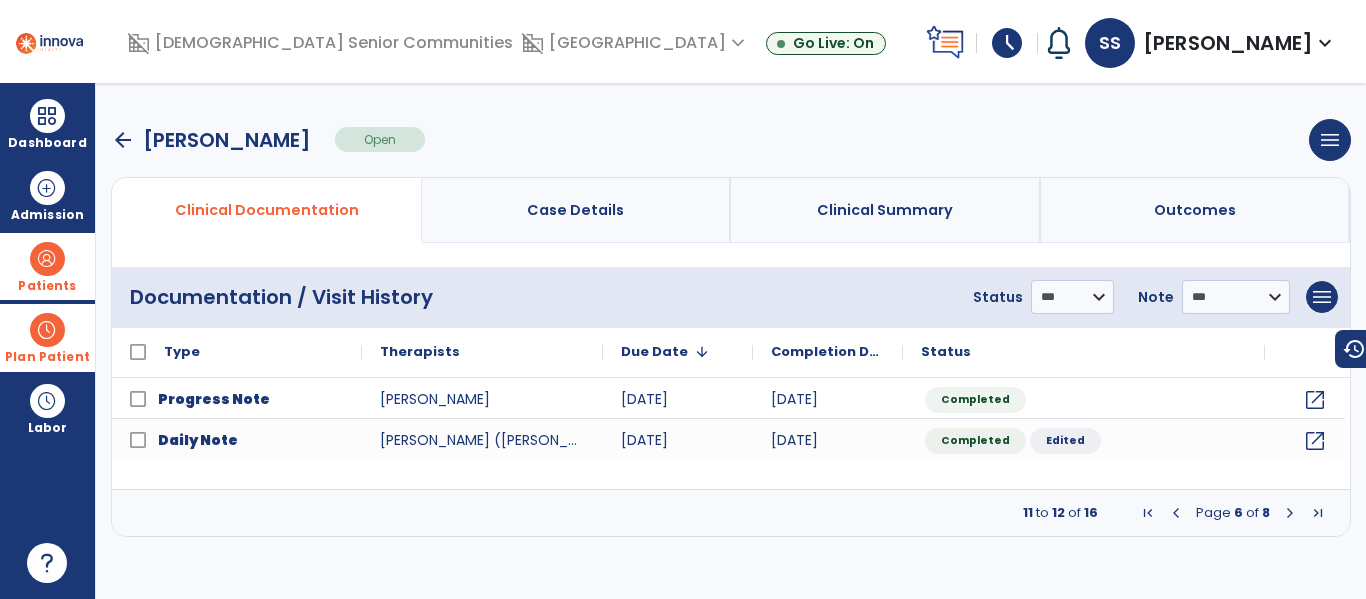click at bounding box center (1148, 513) 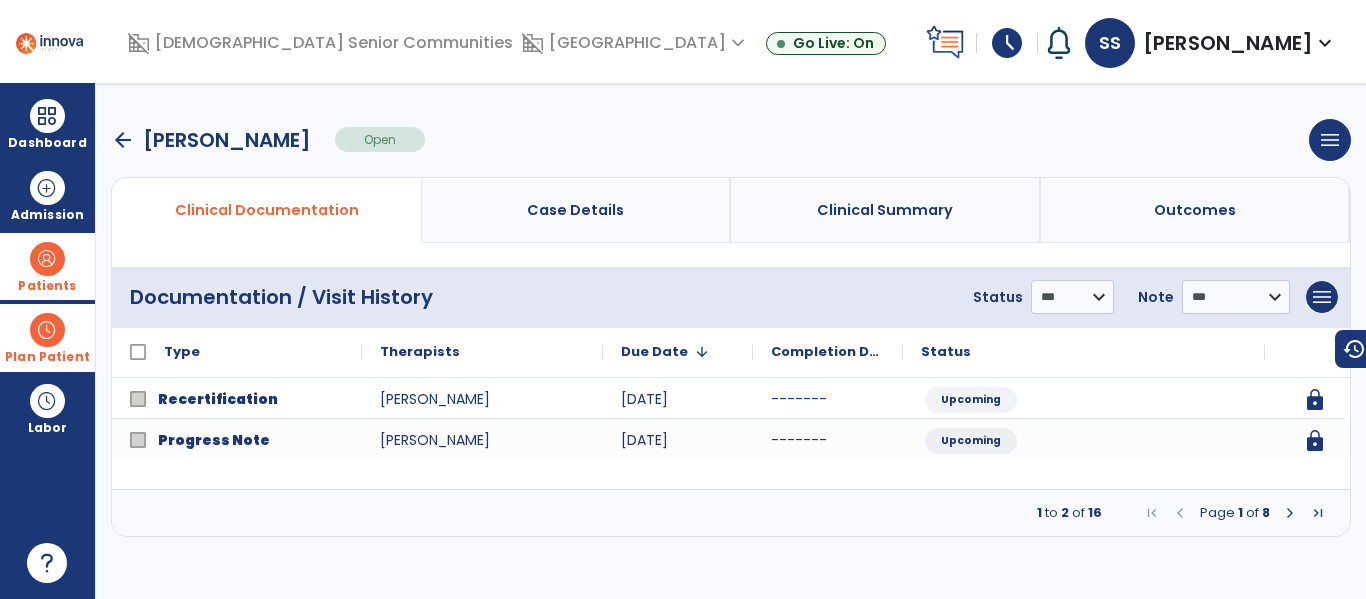 click at bounding box center [1290, 513] 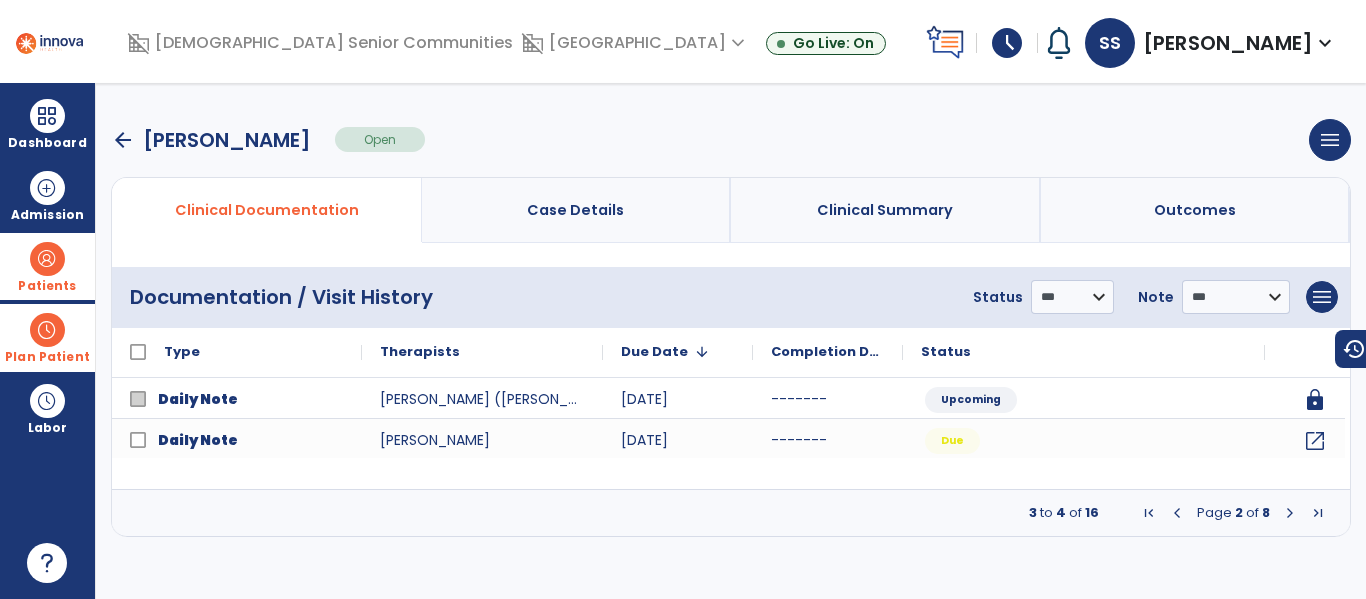 click at bounding box center (1290, 513) 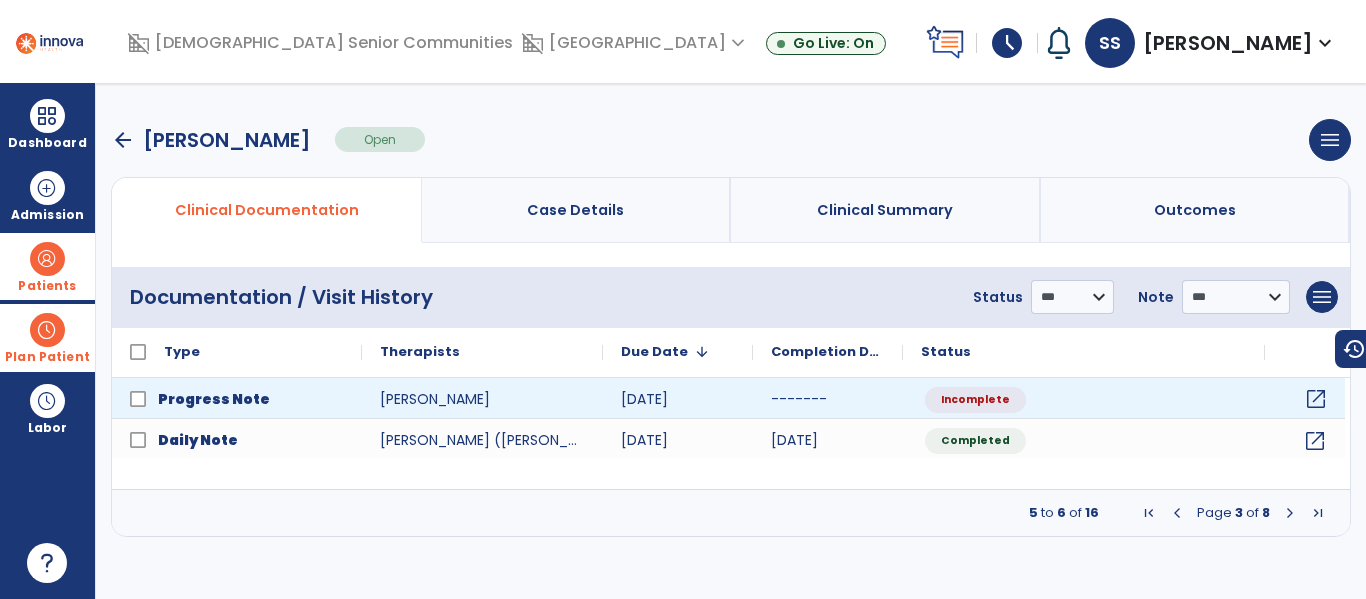 click on "open_in_new" 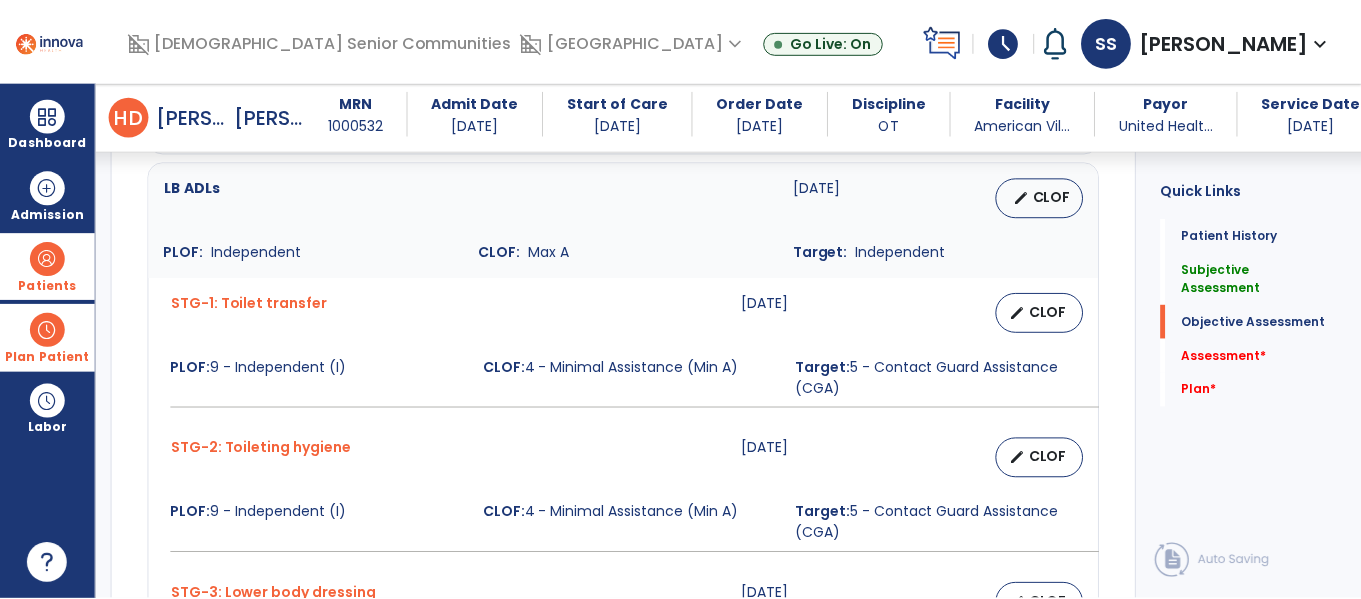 scroll, scrollTop: 1207, scrollLeft: 0, axis: vertical 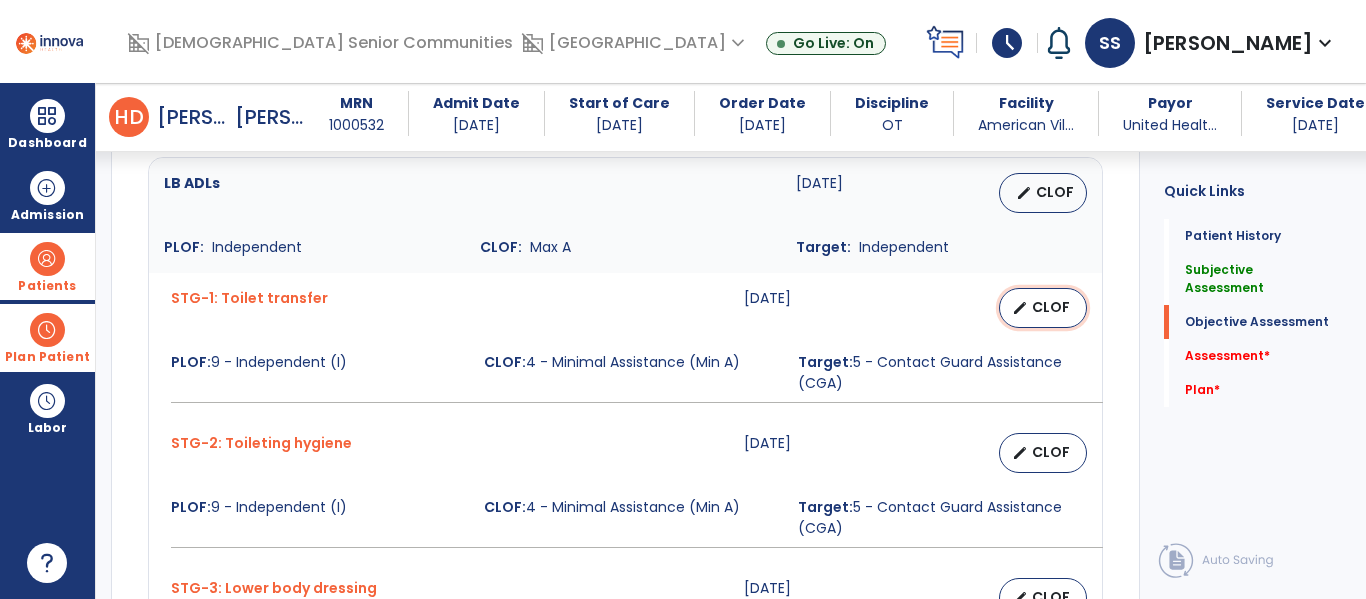 click on "edit" at bounding box center [1020, 308] 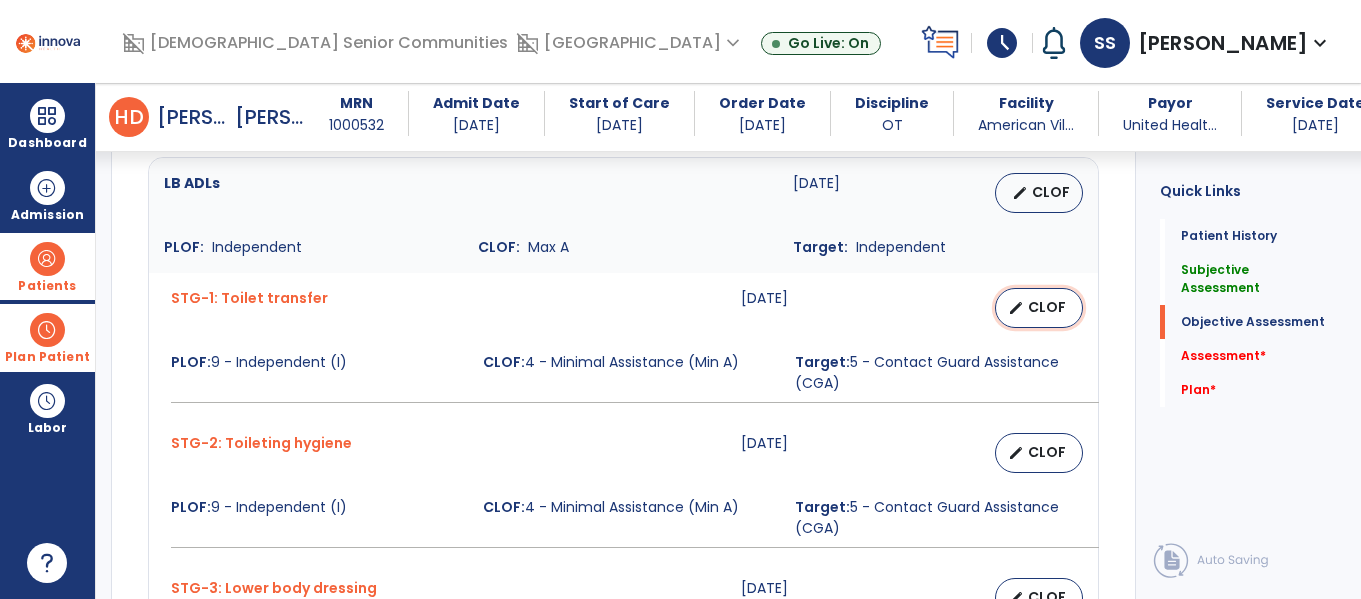 select on "********" 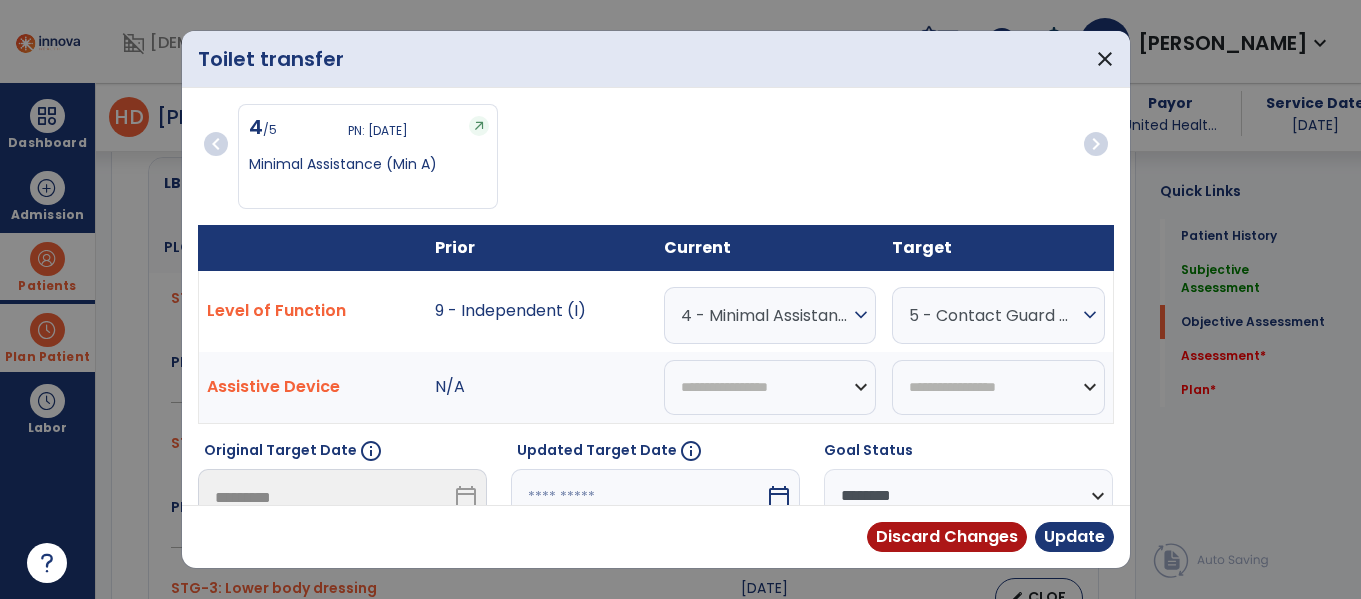 scroll, scrollTop: 1207, scrollLeft: 0, axis: vertical 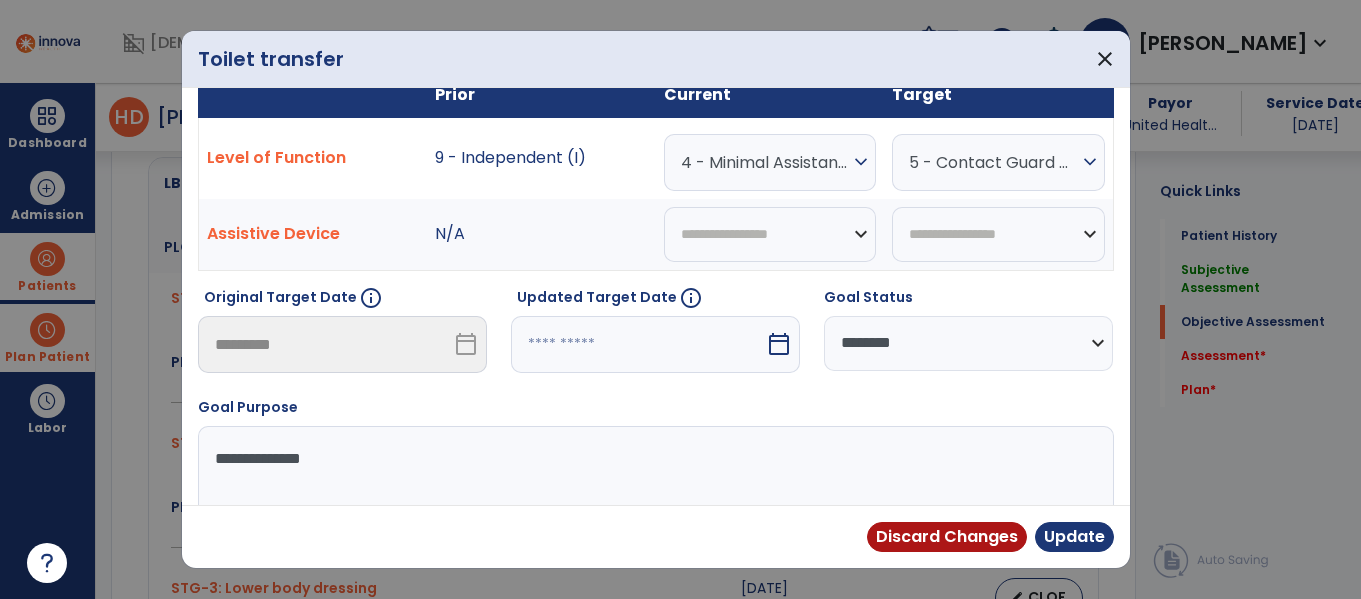 click at bounding box center [638, 344] 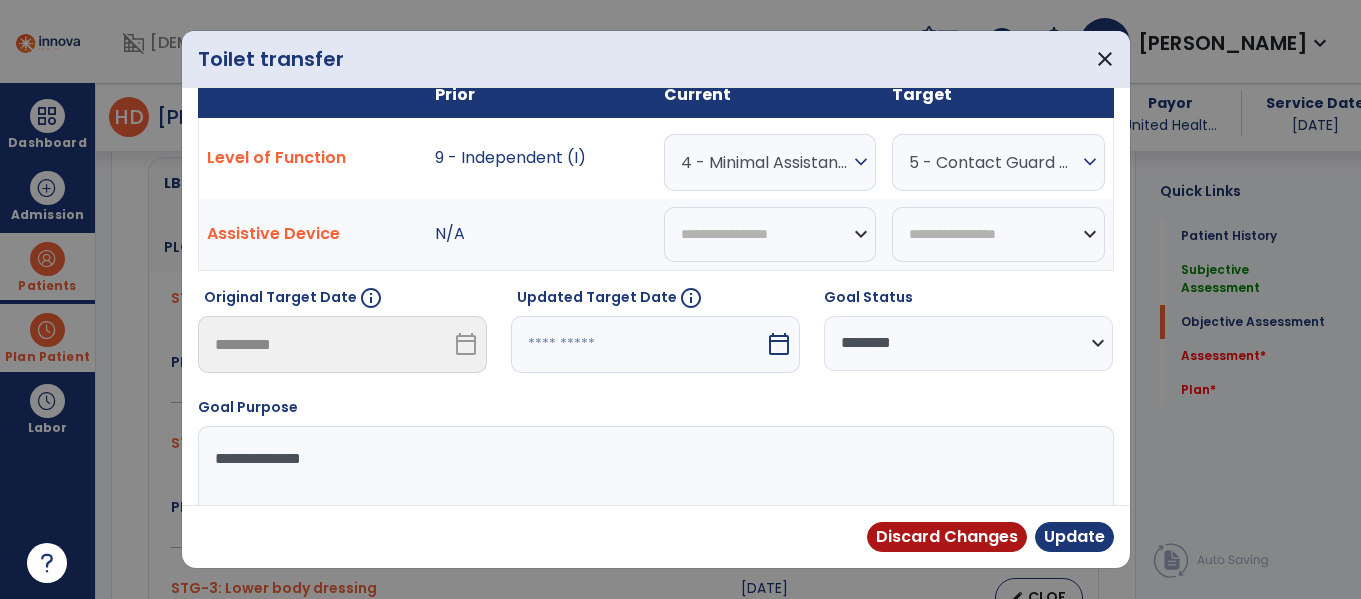 select on "*" 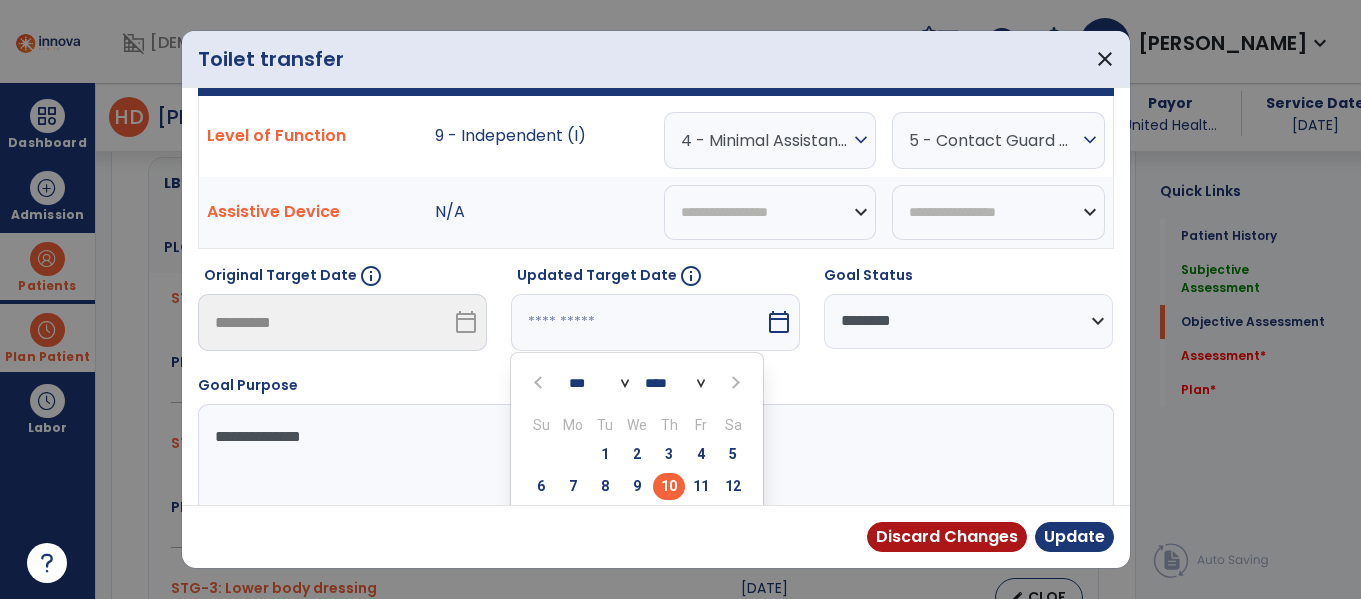 scroll, scrollTop: 263, scrollLeft: 0, axis: vertical 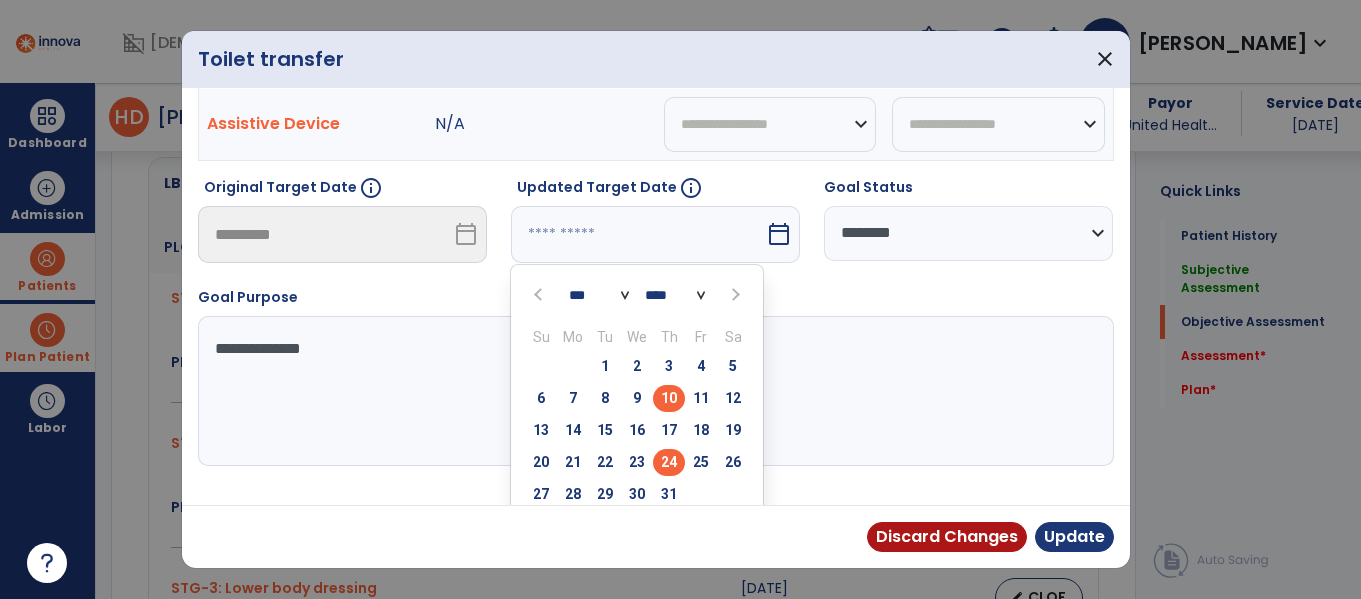 click on "24" at bounding box center [669, 462] 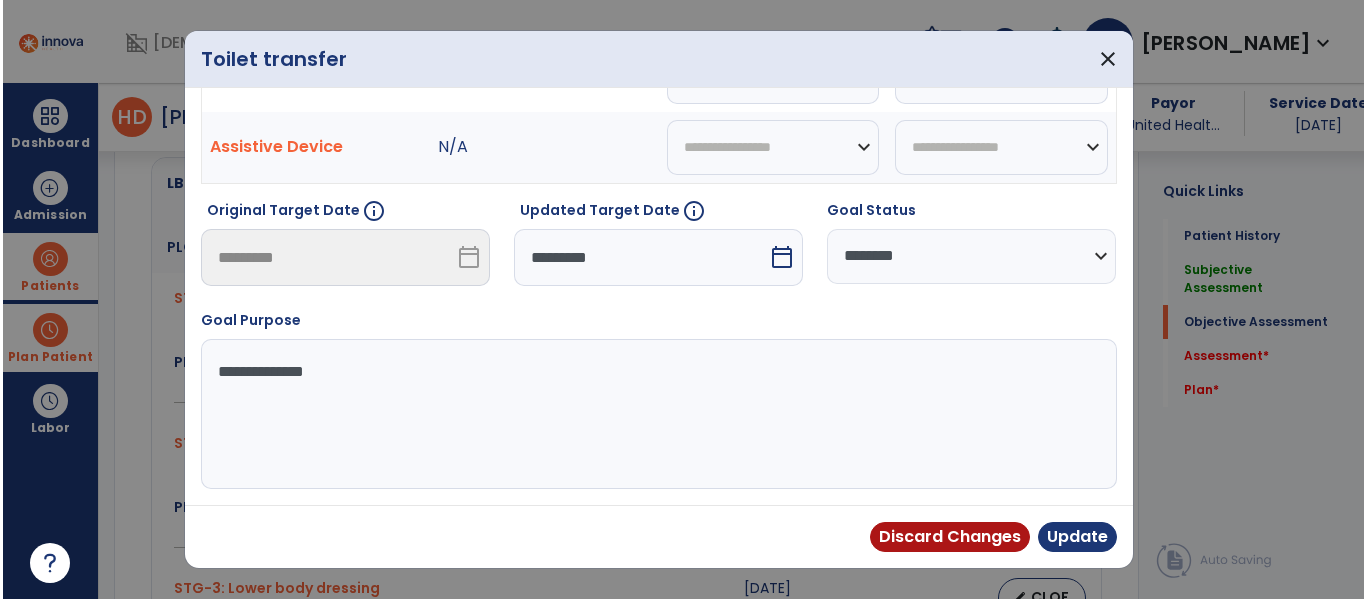 scroll, scrollTop: 240, scrollLeft: 0, axis: vertical 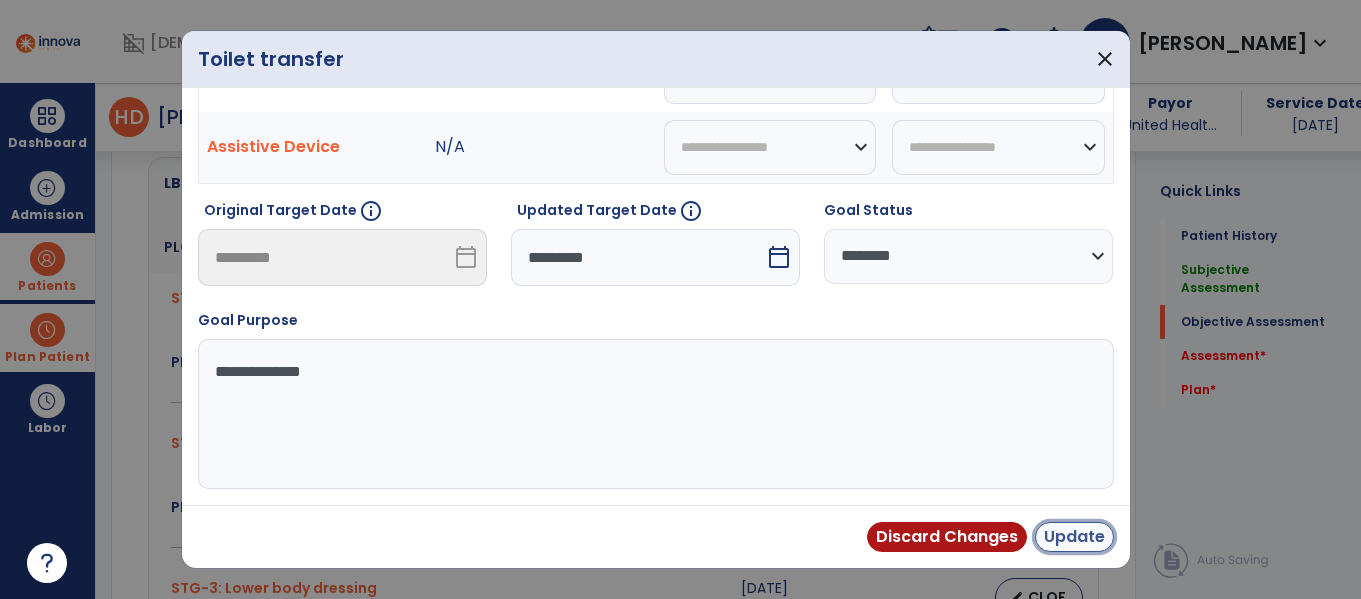 click on "Update" at bounding box center [1074, 537] 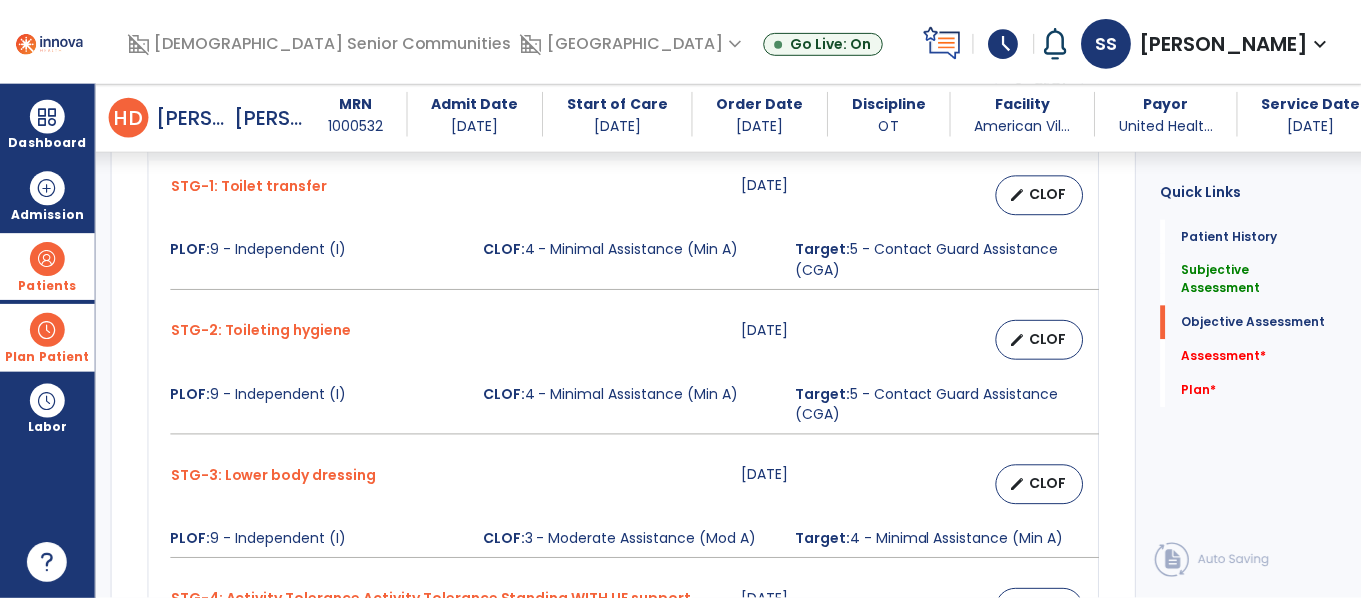 scroll, scrollTop: 1323, scrollLeft: 0, axis: vertical 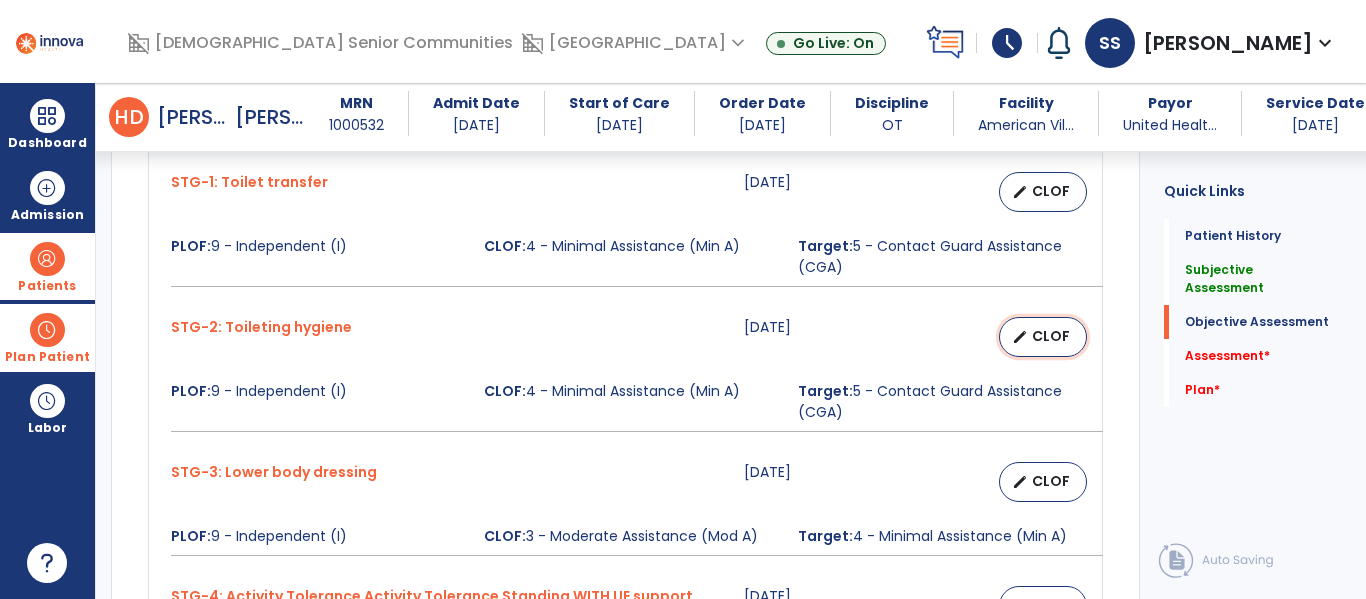 click on "edit   CLOF" at bounding box center (1043, 337) 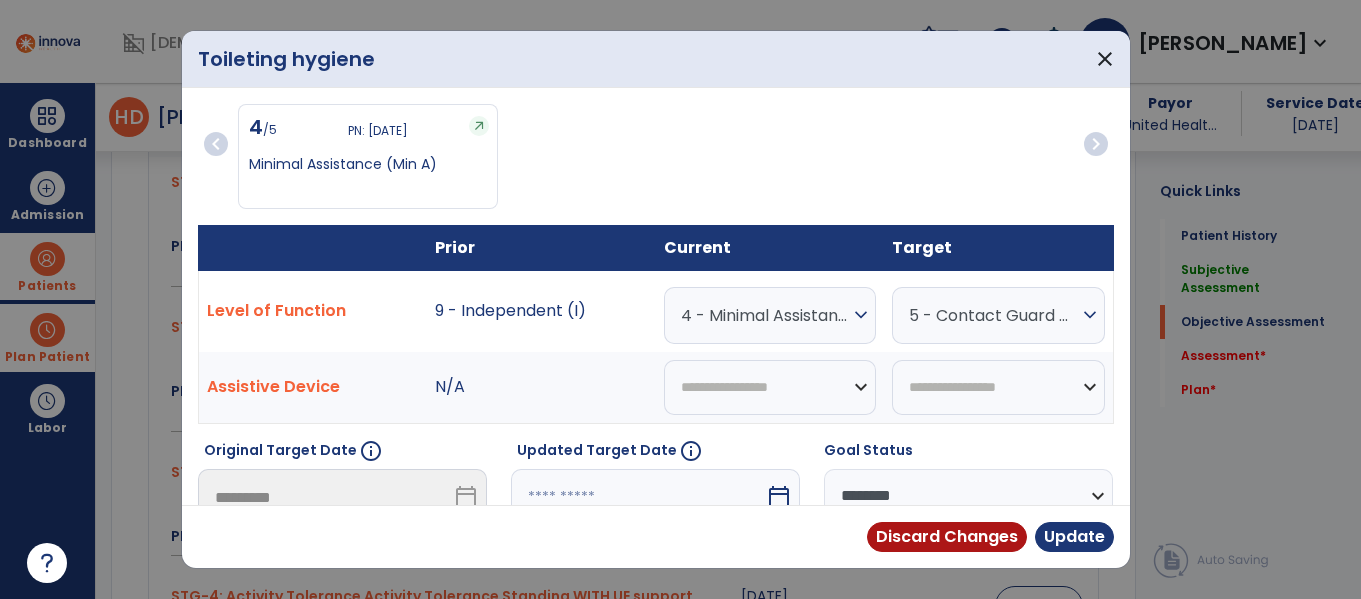 scroll, scrollTop: 1323, scrollLeft: 0, axis: vertical 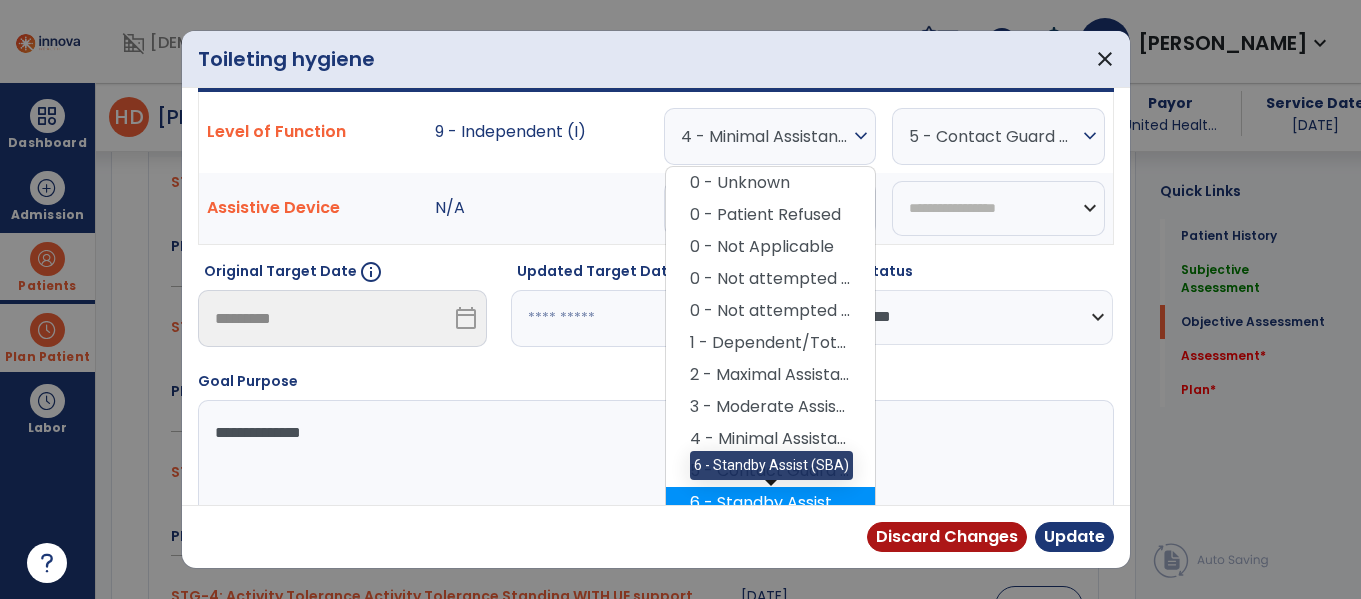 click on "6 - Standby Assist (SBA)" at bounding box center (770, 503) 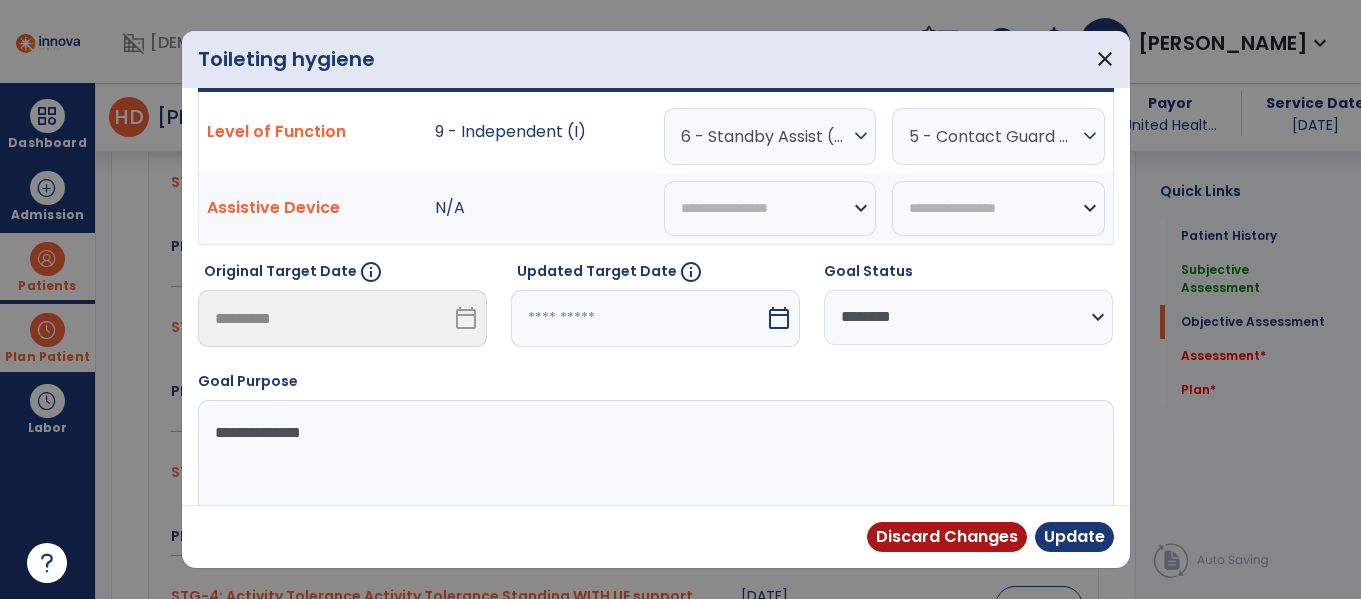 click on "5 - Contact Guard Assistance (CGA)" at bounding box center (993, 136) 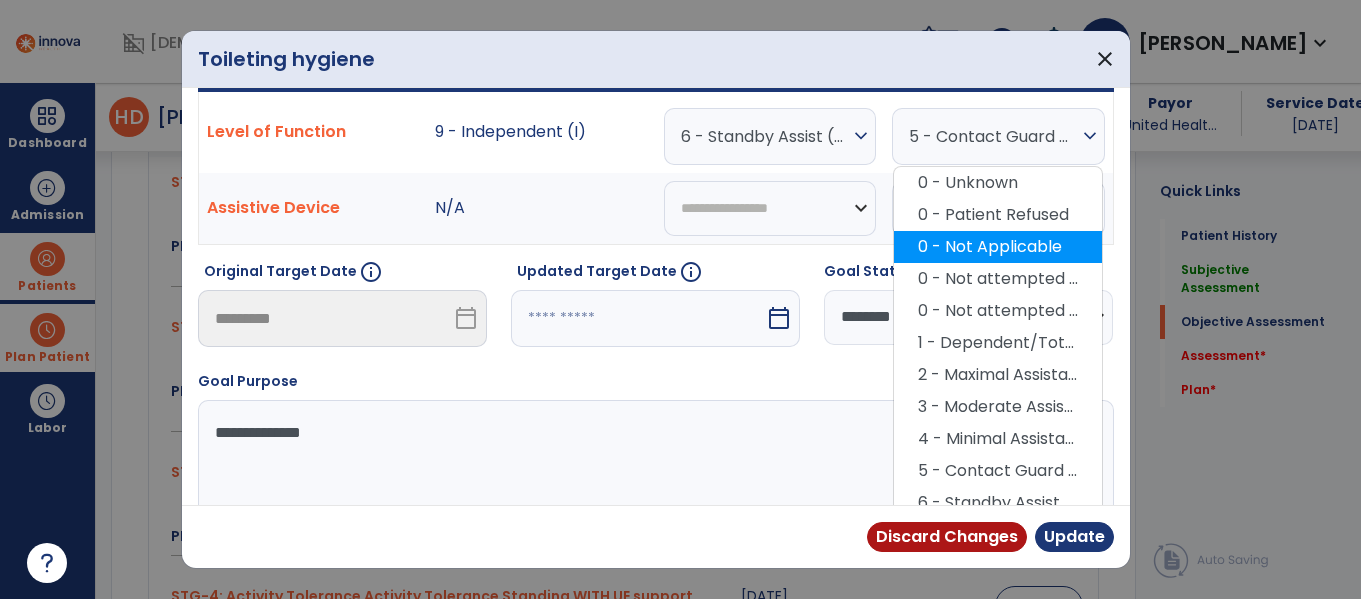 scroll, scrollTop: 303, scrollLeft: 0, axis: vertical 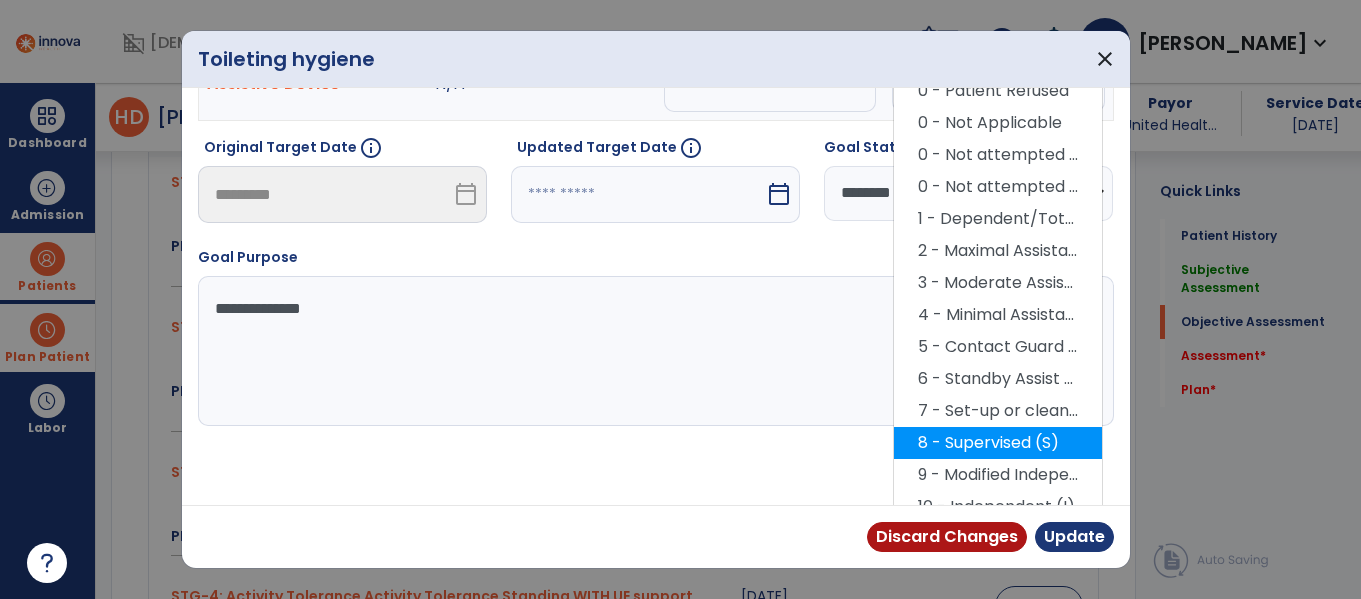 click on "8 - Supervised (S)" at bounding box center [998, 443] 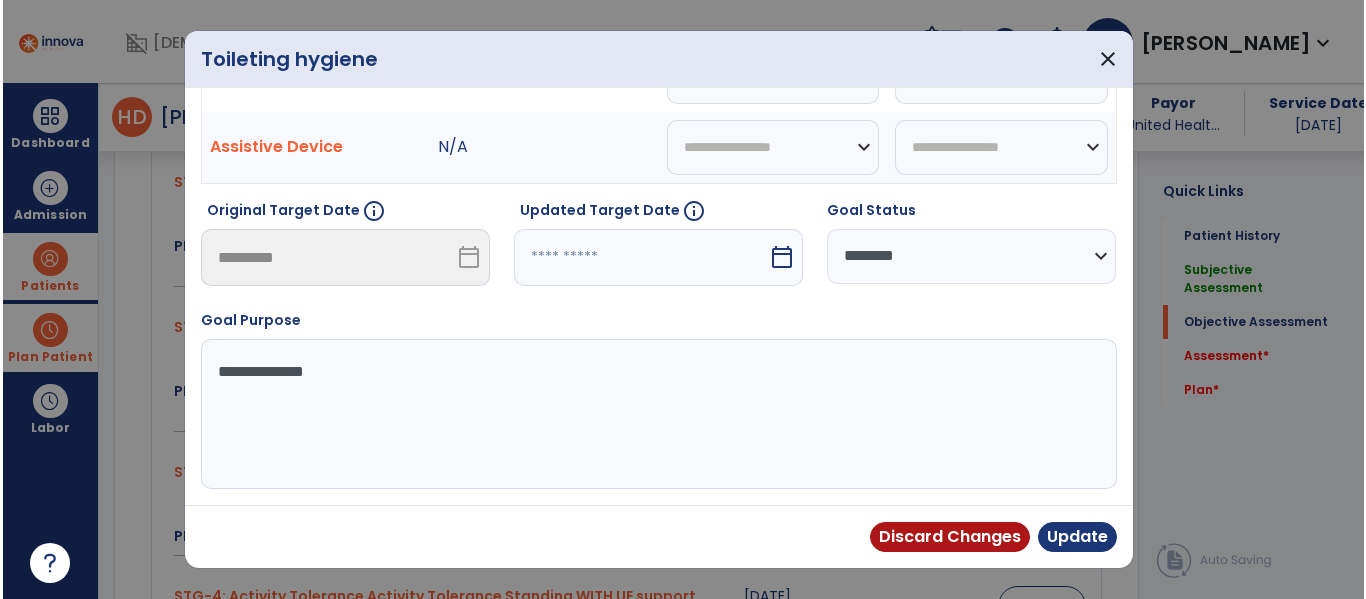 scroll, scrollTop: 240, scrollLeft: 0, axis: vertical 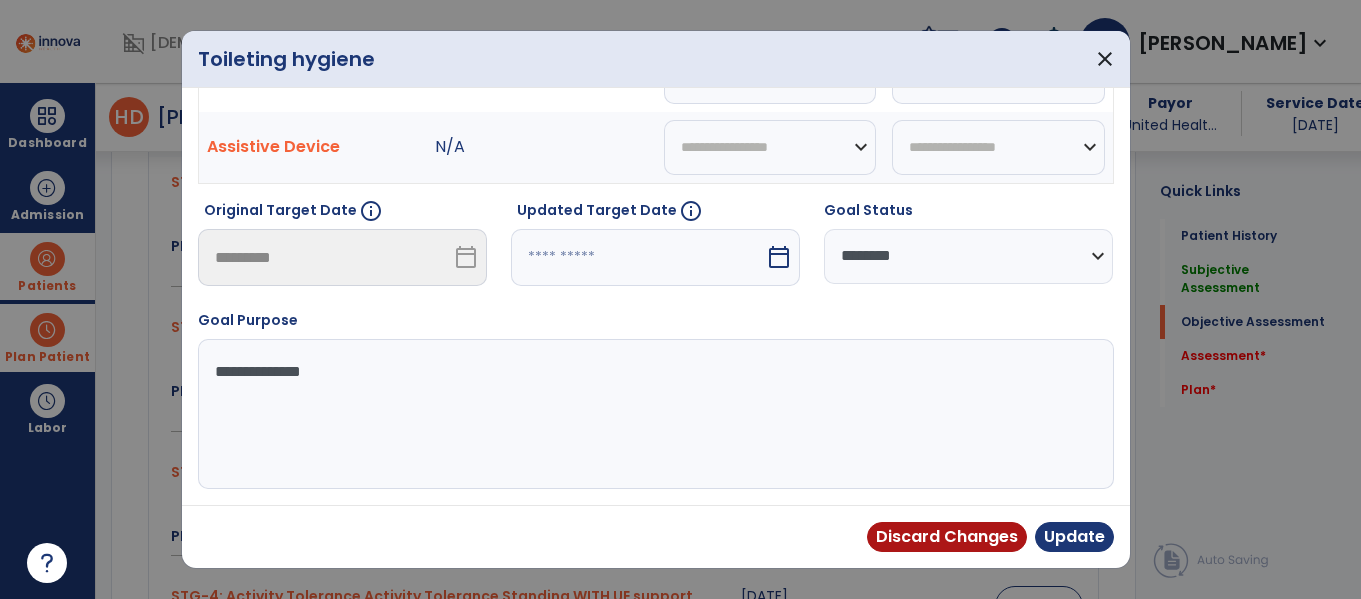 click at bounding box center [638, 257] 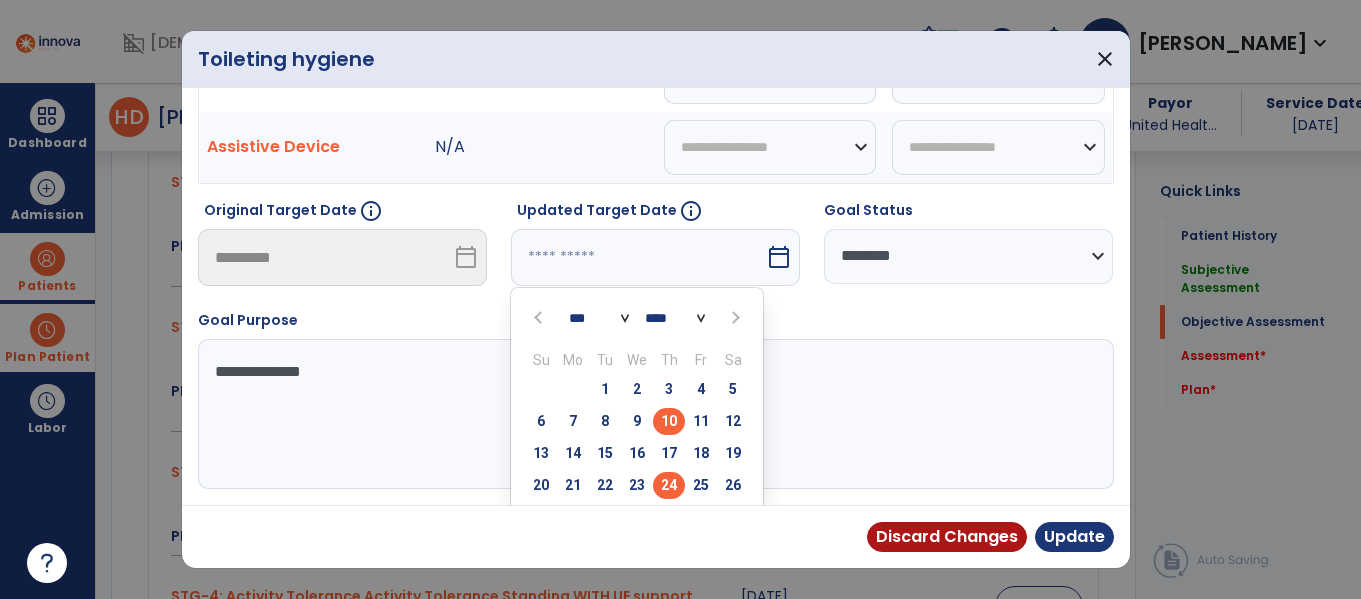 click on "24" at bounding box center (669, 485) 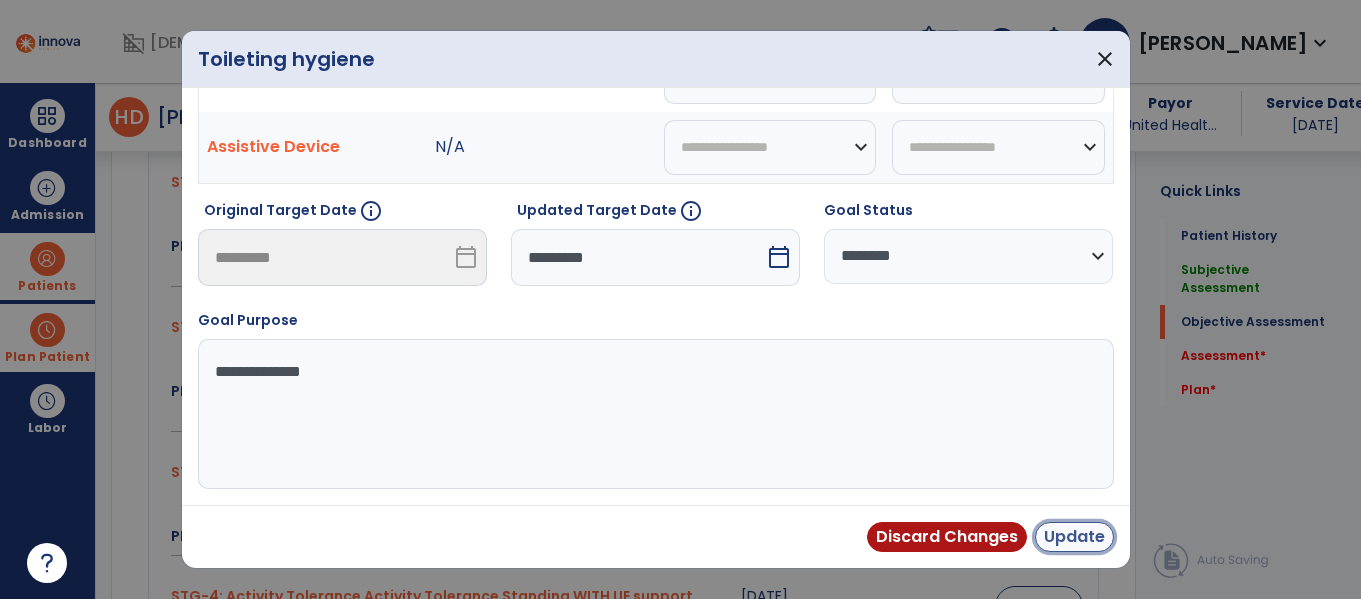click on "Update" at bounding box center (1074, 537) 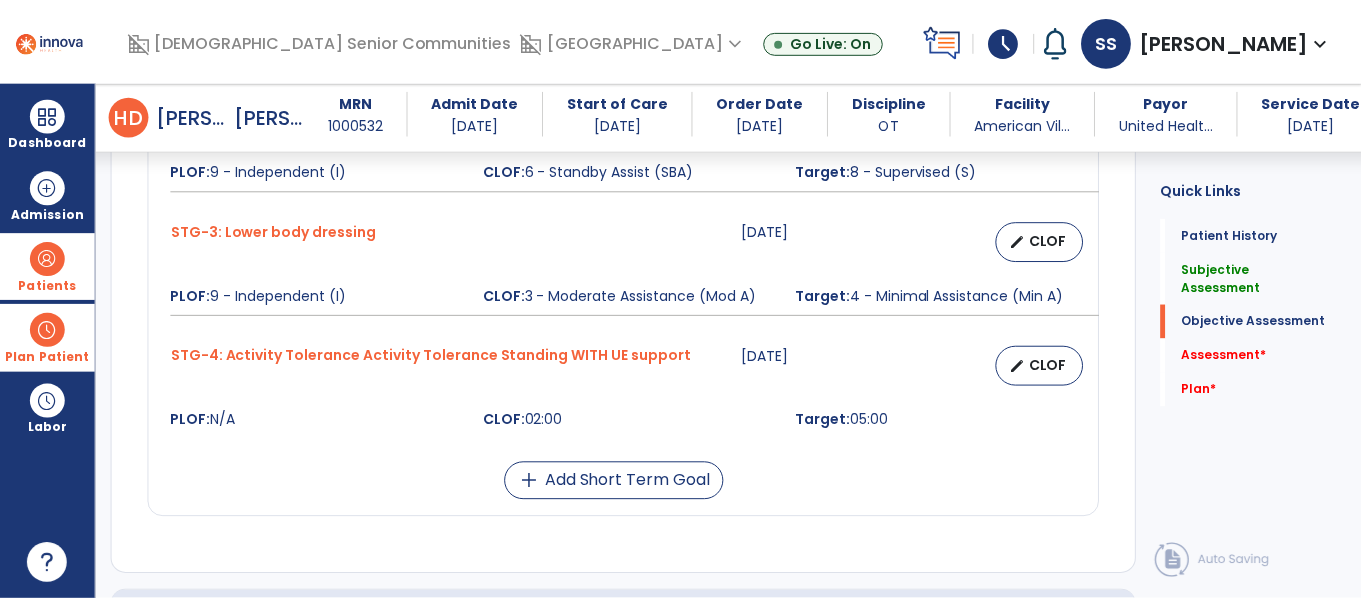 scroll, scrollTop: 1544, scrollLeft: 0, axis: vertical 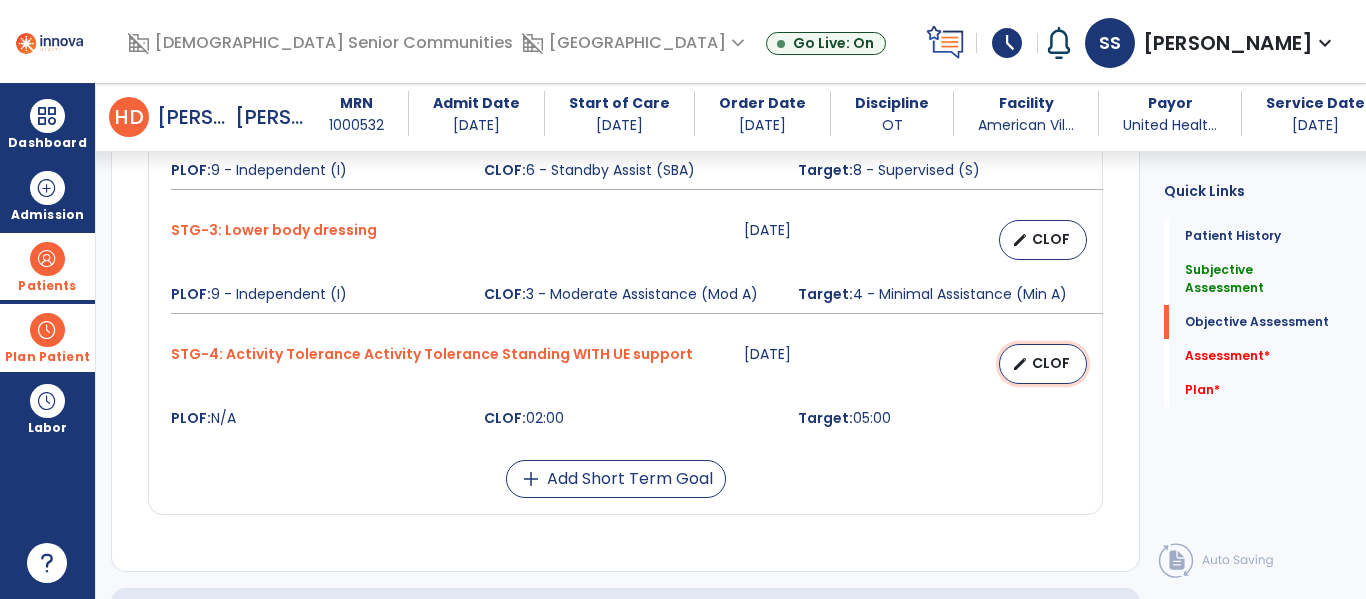 click on "edit   CLOF" at bounding box center [1043, 364] 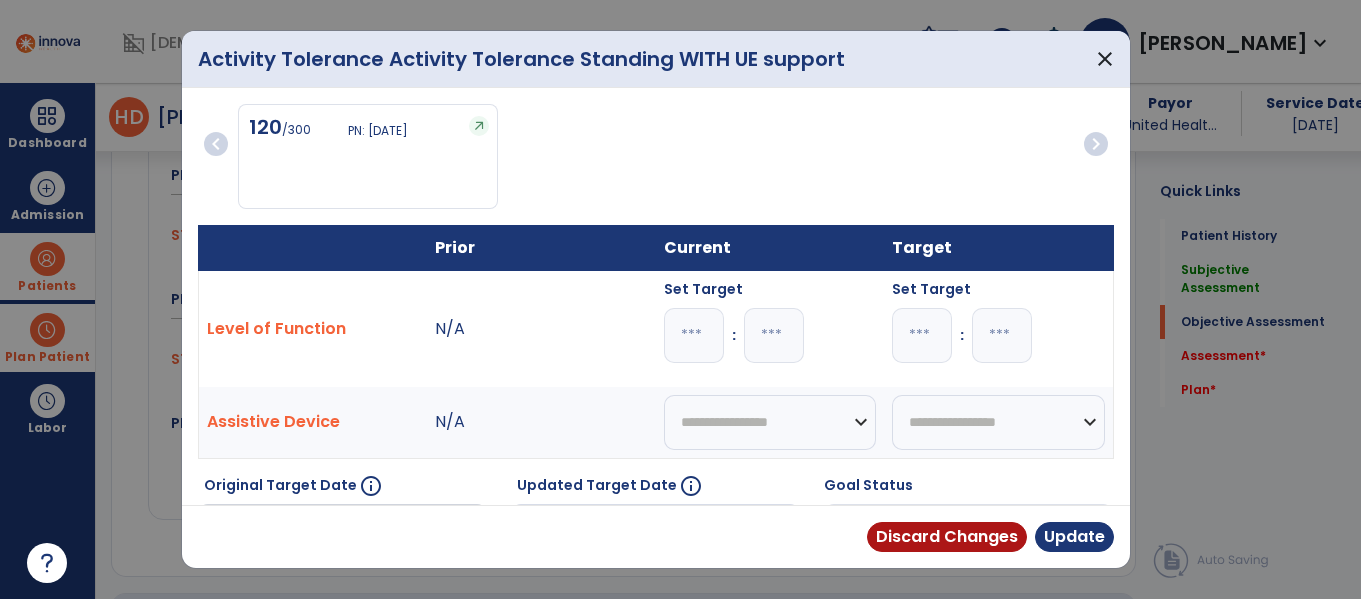 scroll, scrollTop: 1544, scrollLeft: 0, axis: vertical 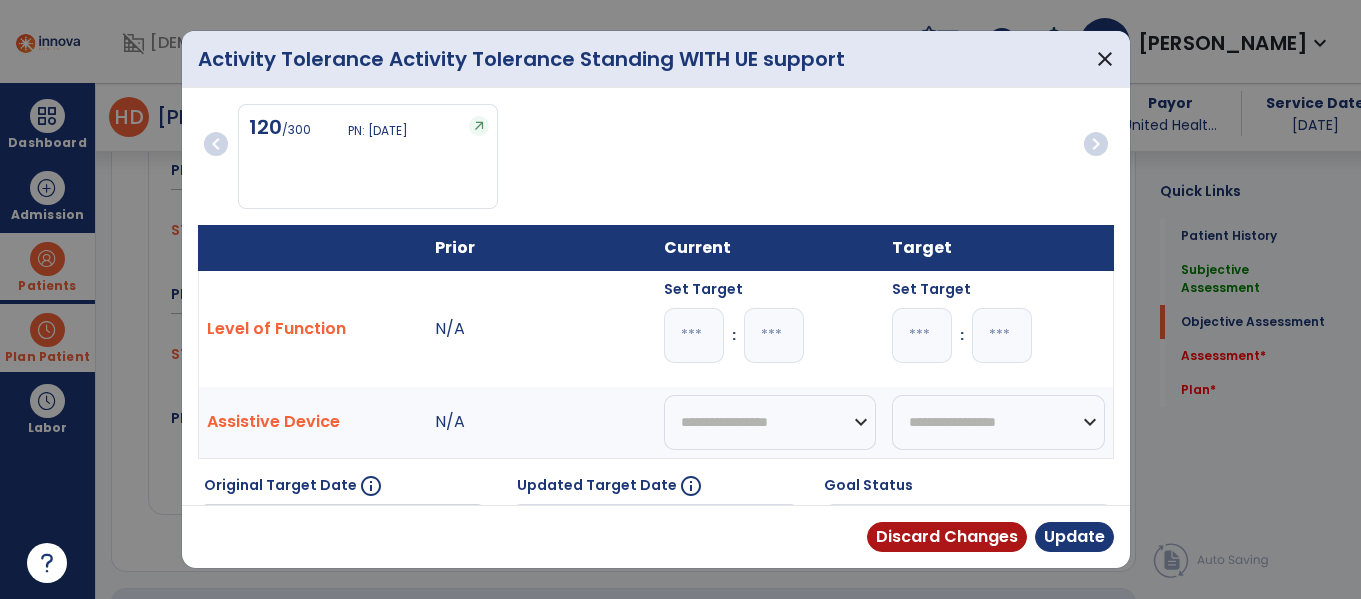 click on "*" at bounding box center [694, 335] 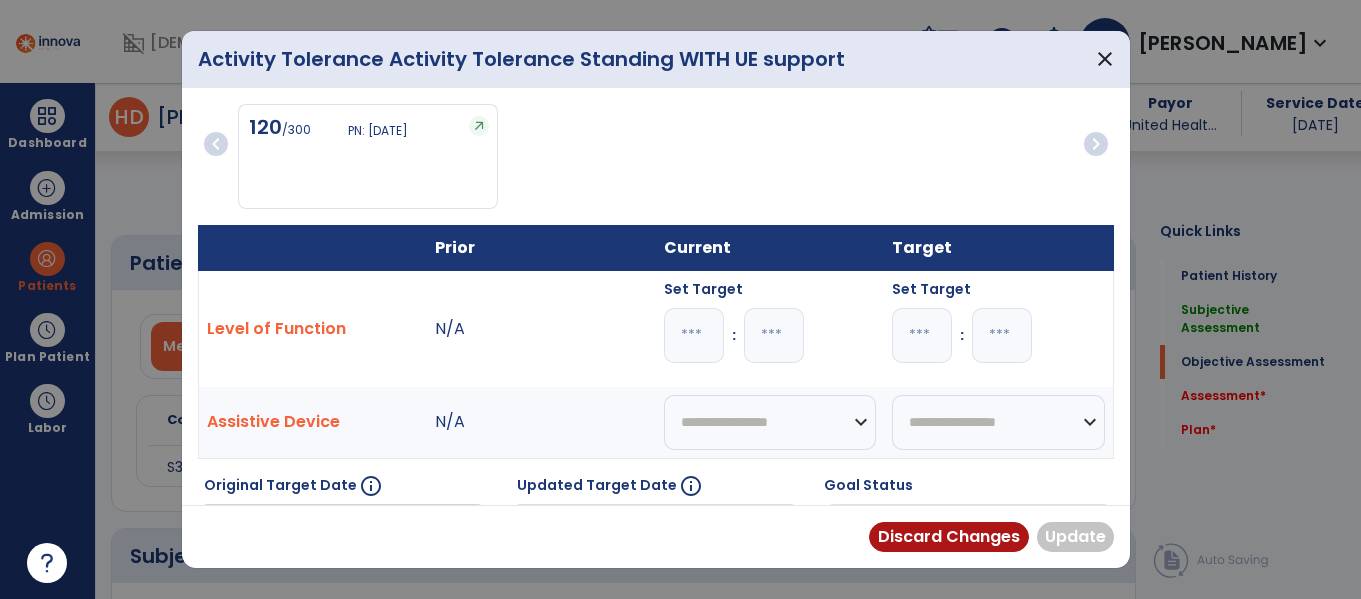 select on "********" 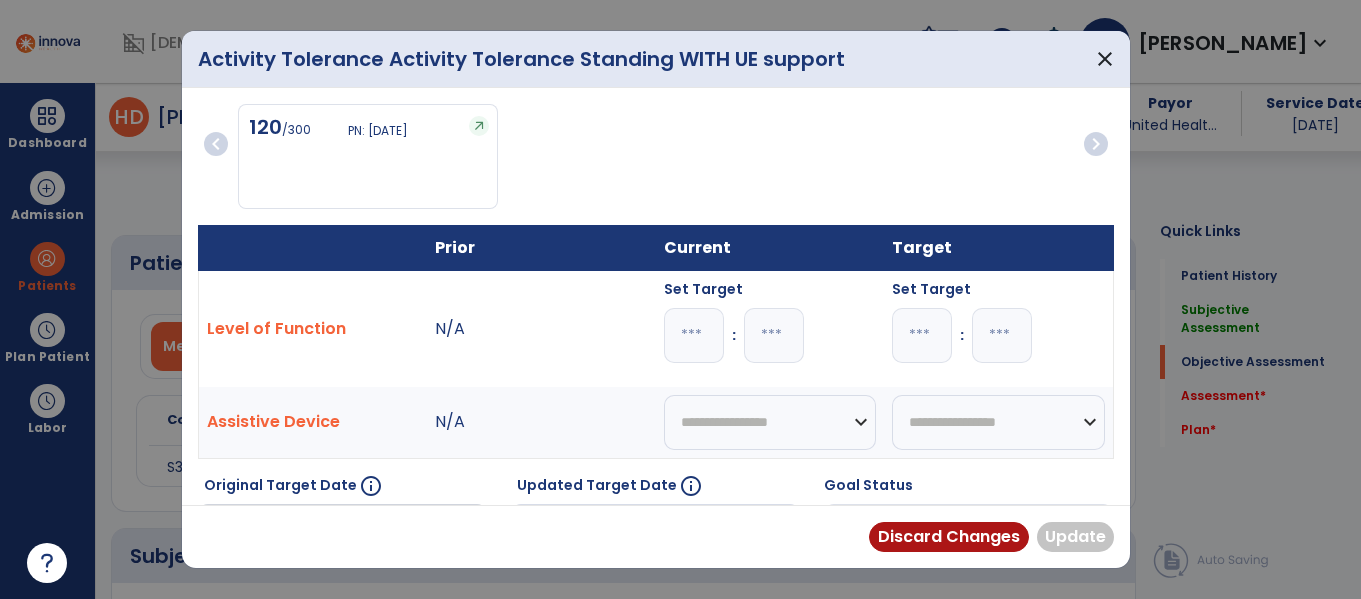 scroll, scrollTop: 0, scrollLeft: 0, axis: both 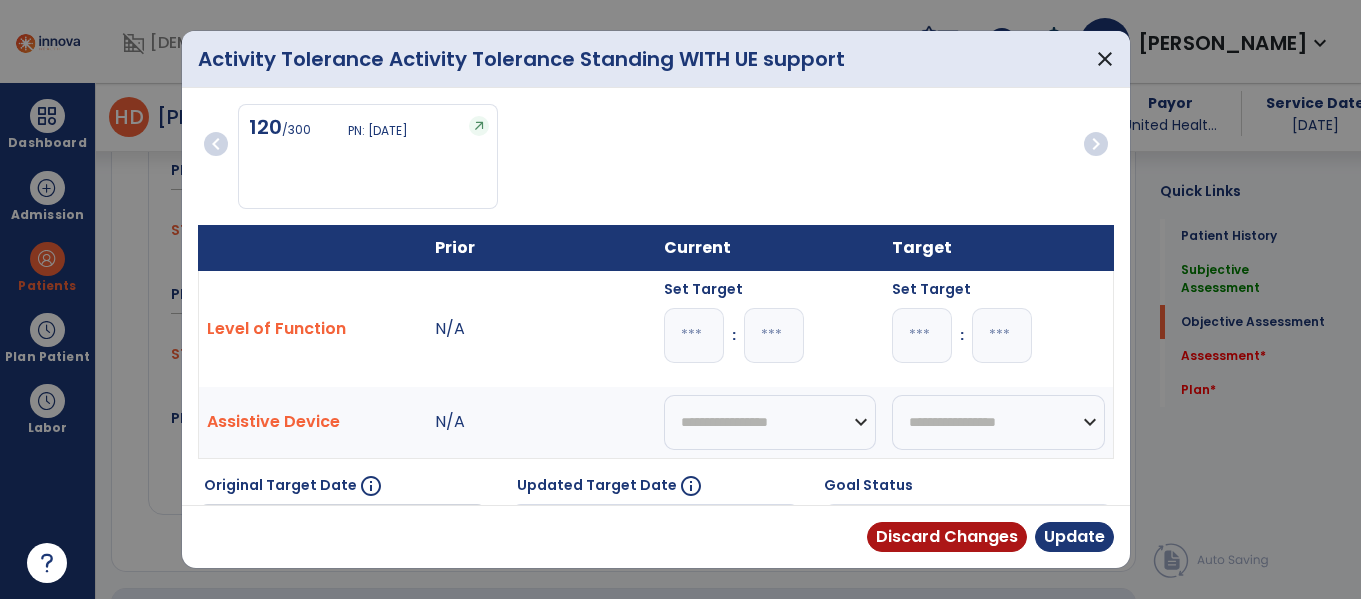 type on "**" 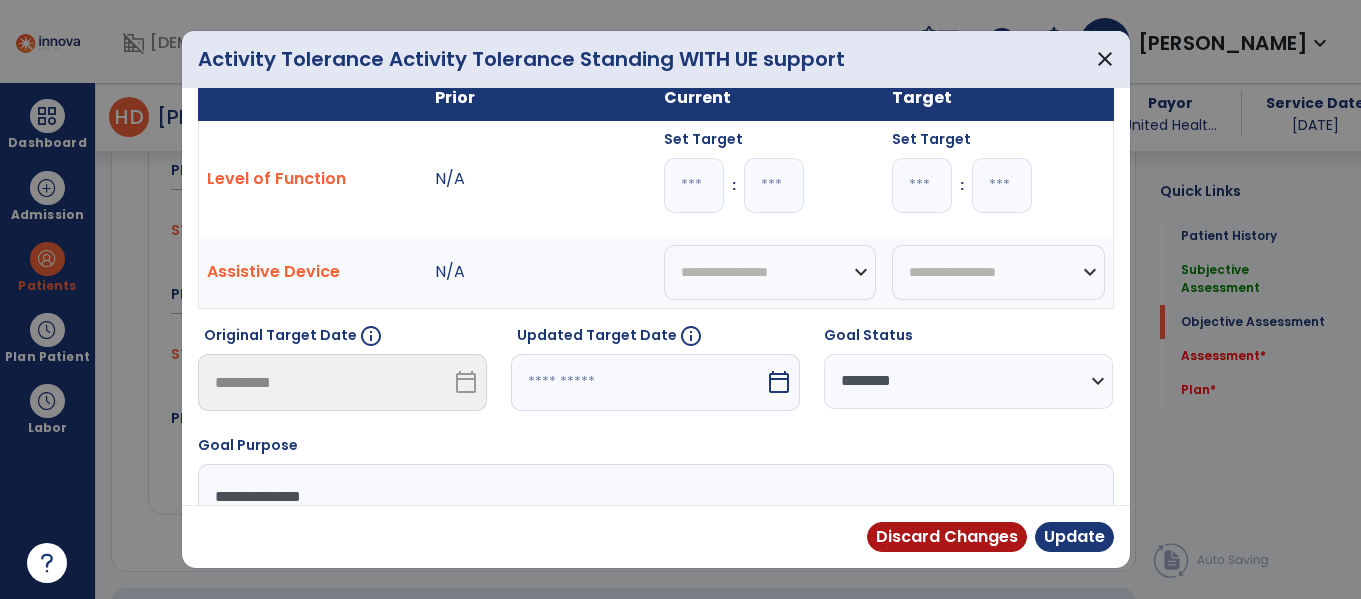 scroll, scrollTop: 153, scrollLeft: 0, axis: vertical 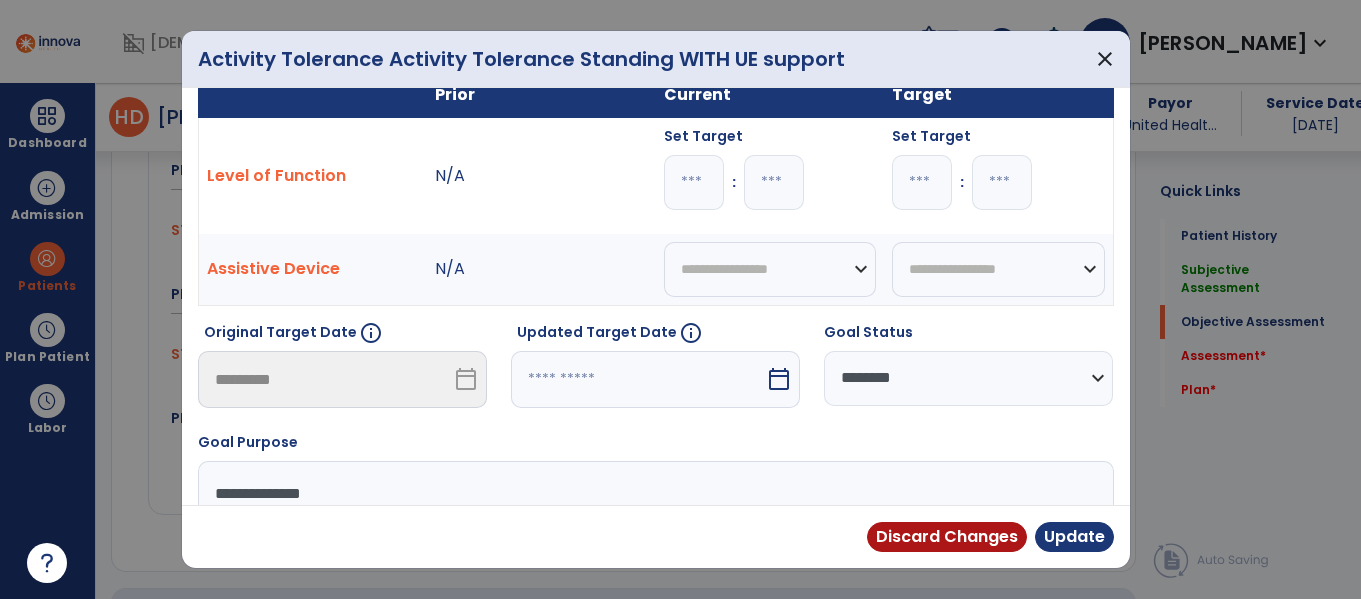 type on "**" 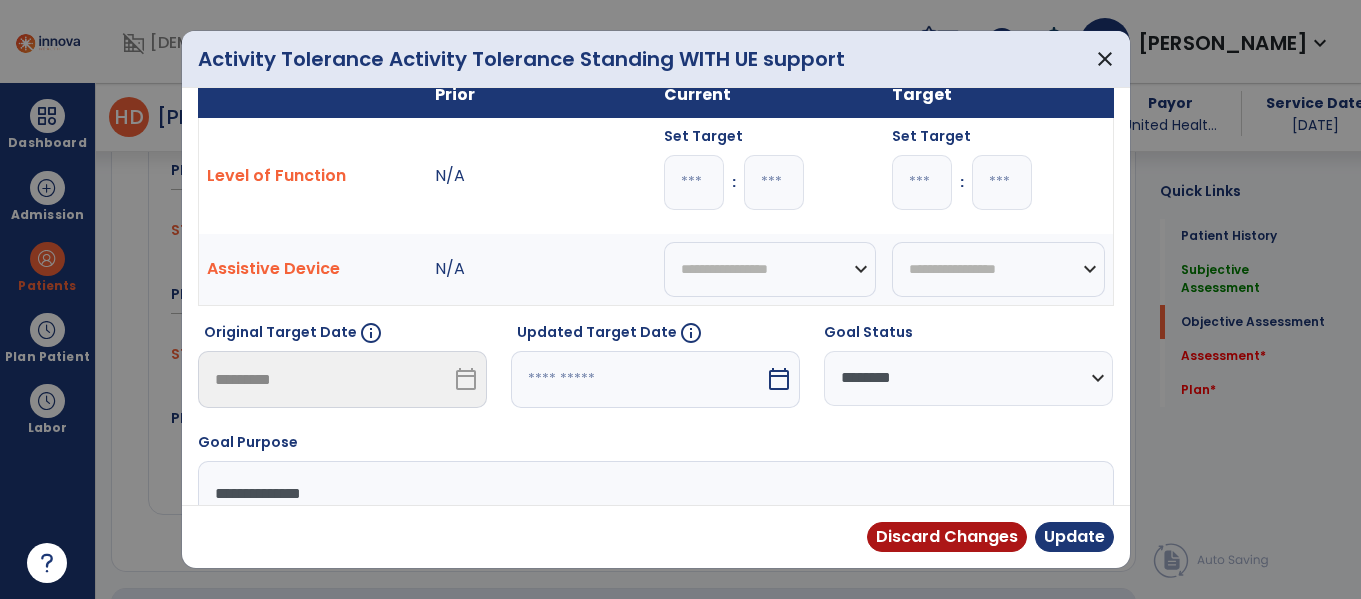 select on "*" 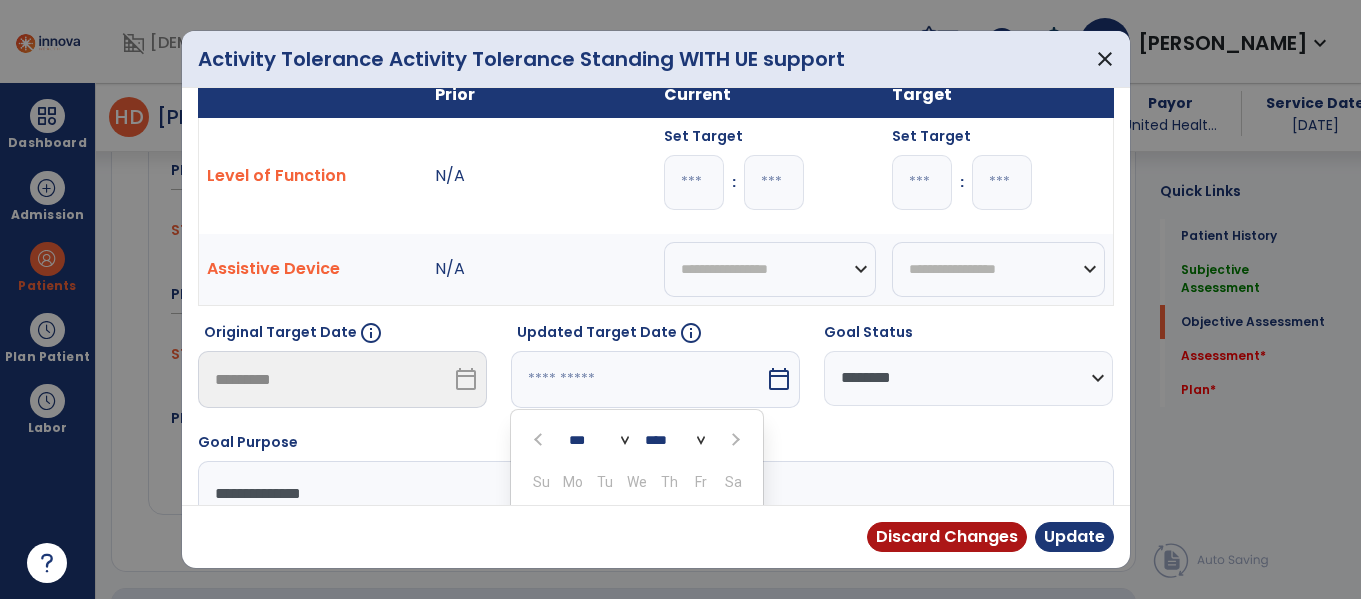 scroll, scrollTop: 353, scrollLeft: 0, axis: vertical 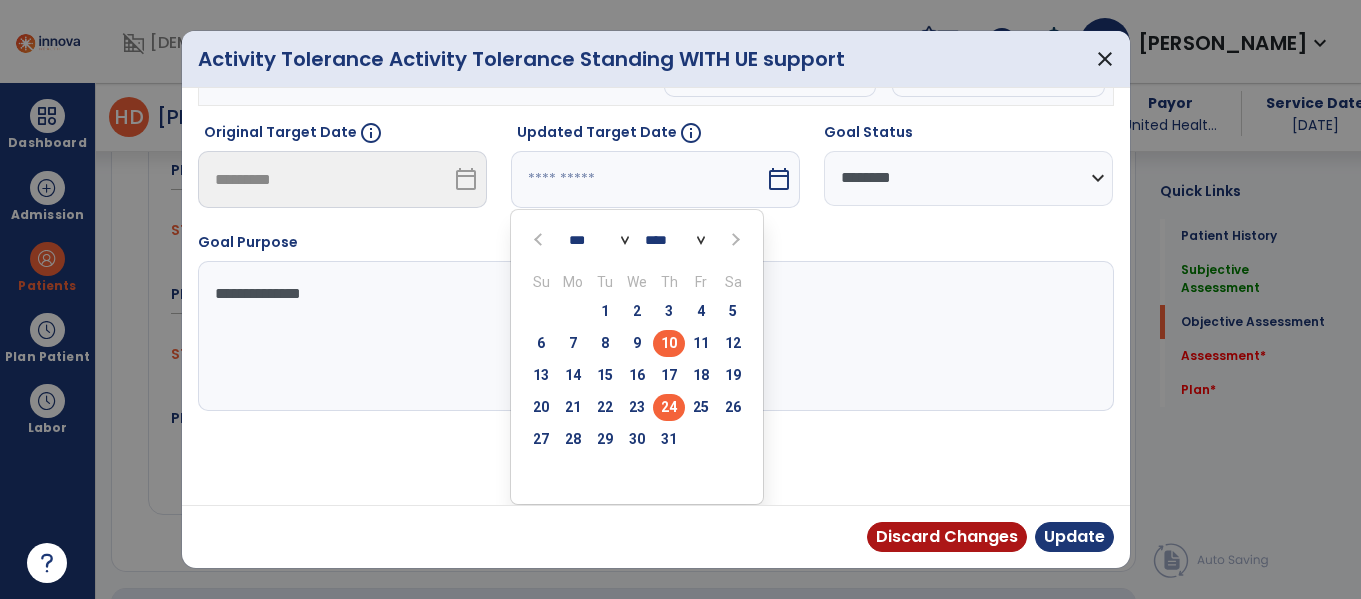 click on "24" at bounding box center (669, 407) 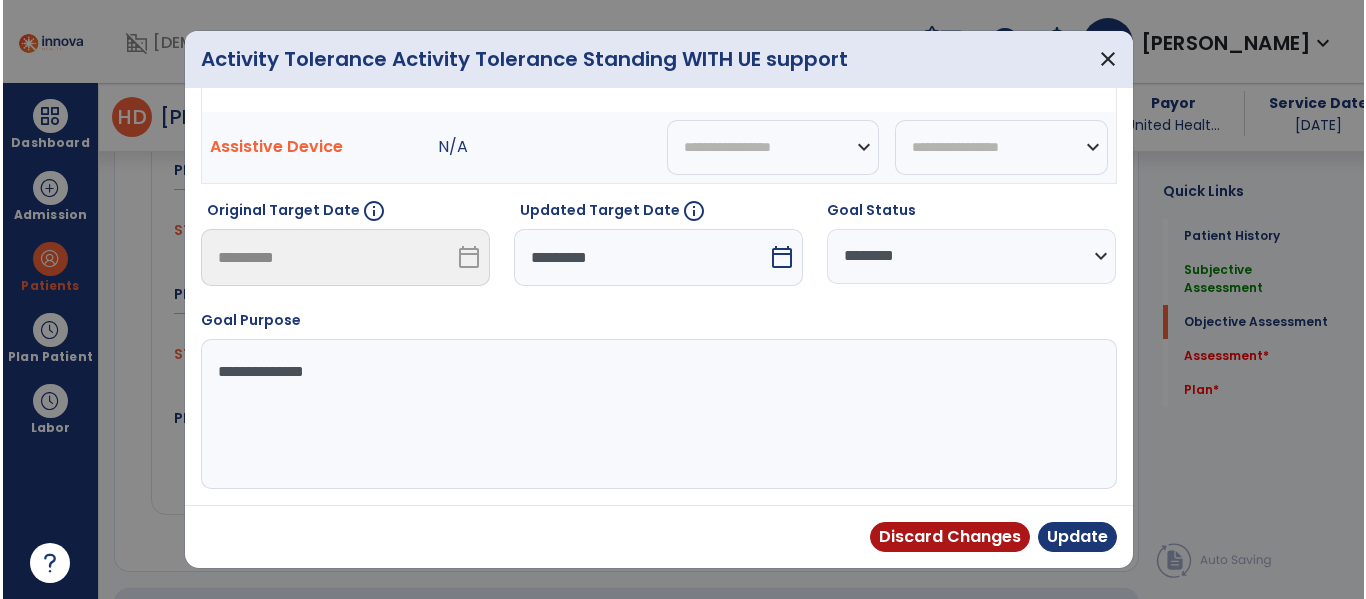 scroll, scrollTop: 275, scrollLeft: 0, axis: vertical 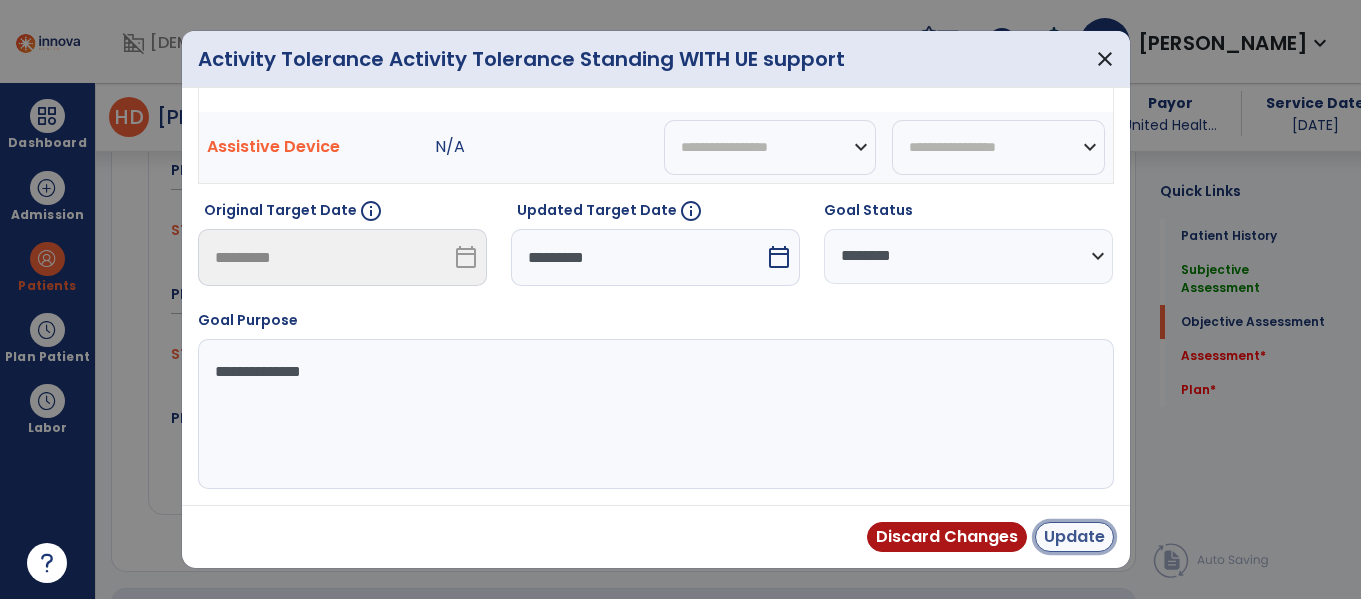 click on "Update" at bounding box center [1074, 537] 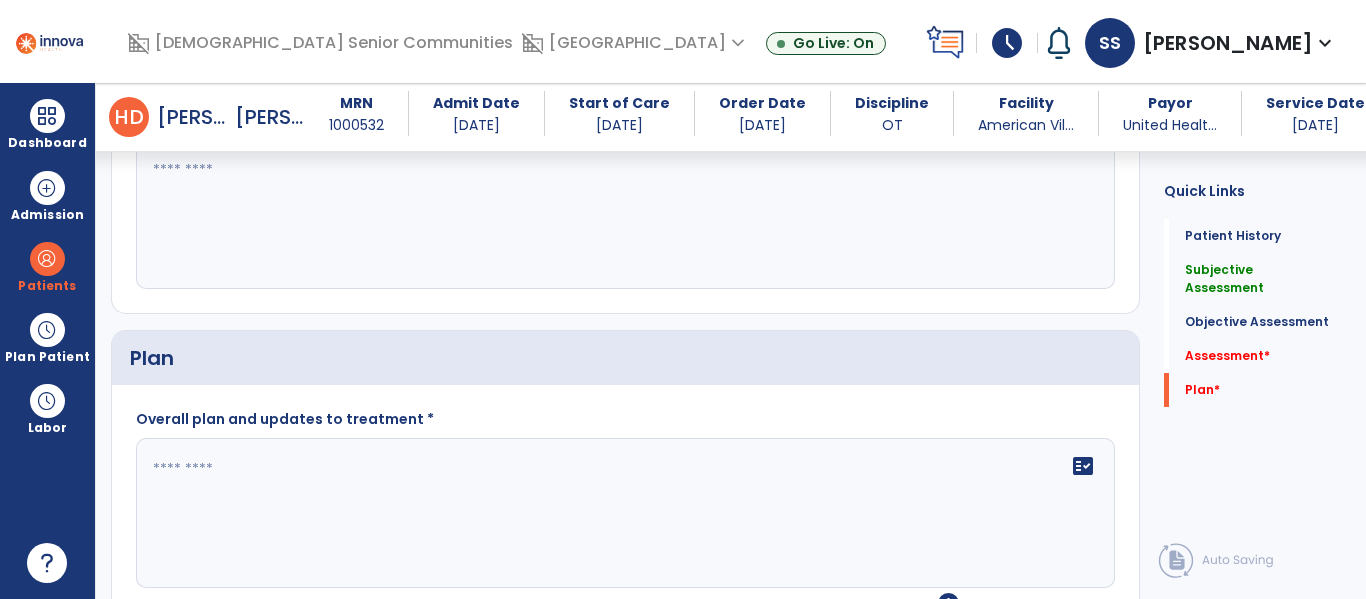 scroll, scrollTop: 2187, scrollLeft: 0, axis: vertical 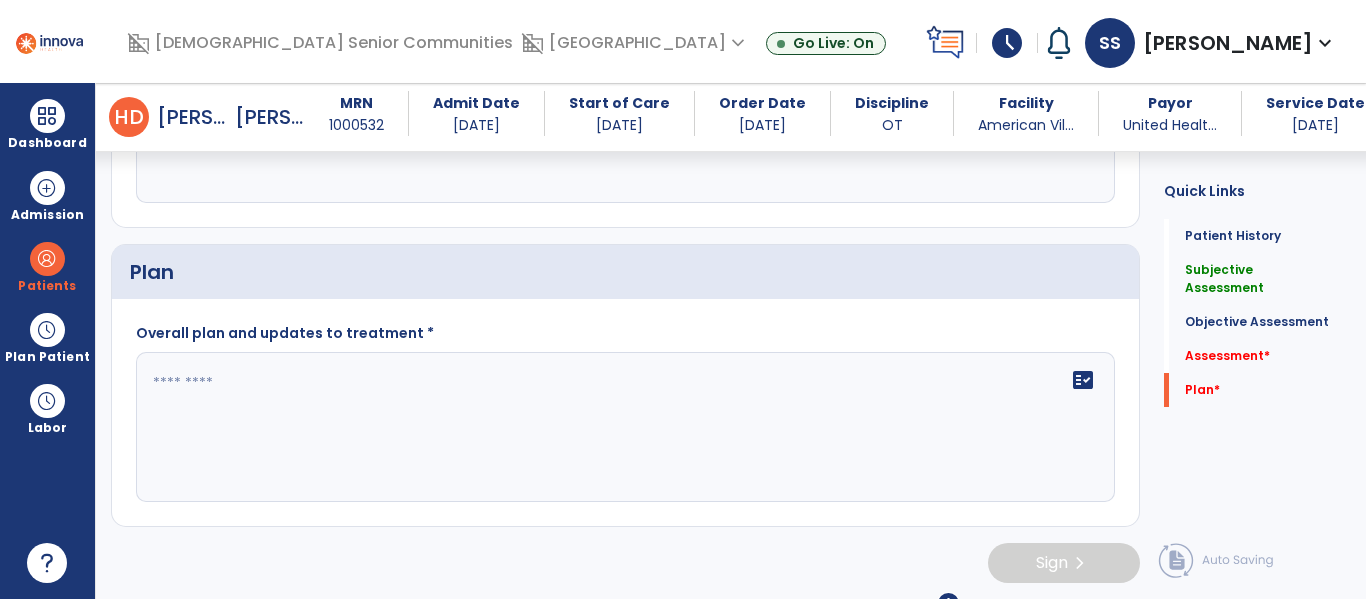 click on "Overall plan and updates to treatment *  fact_check" 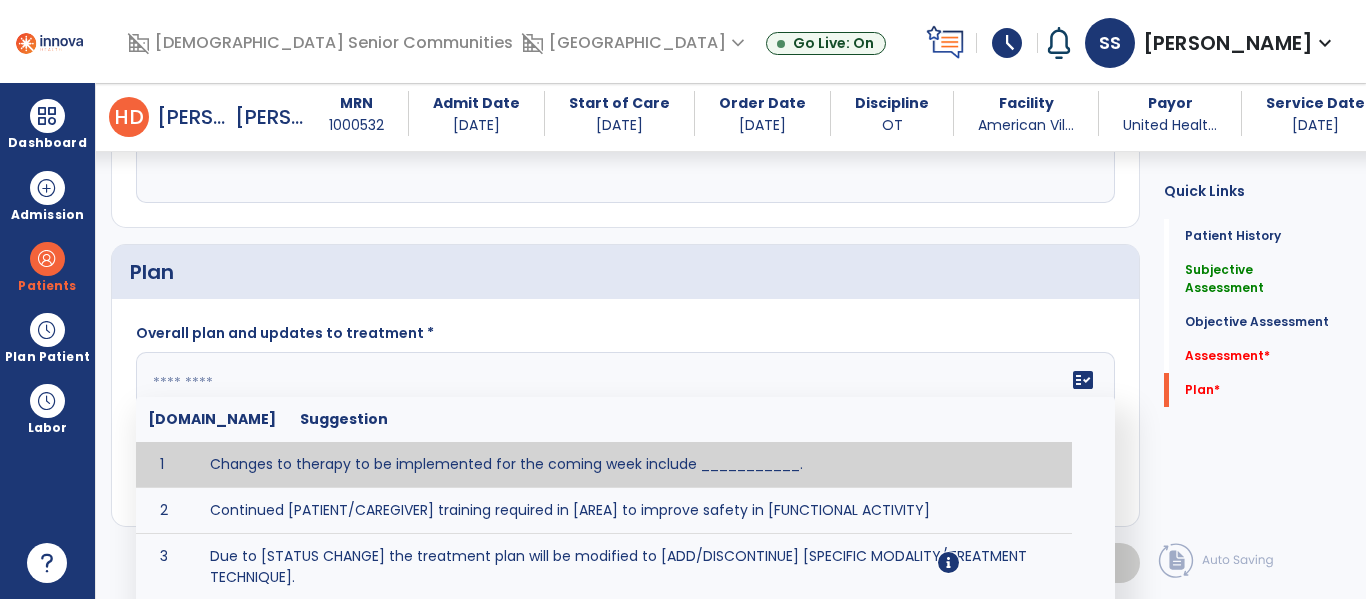 paste on "**********" 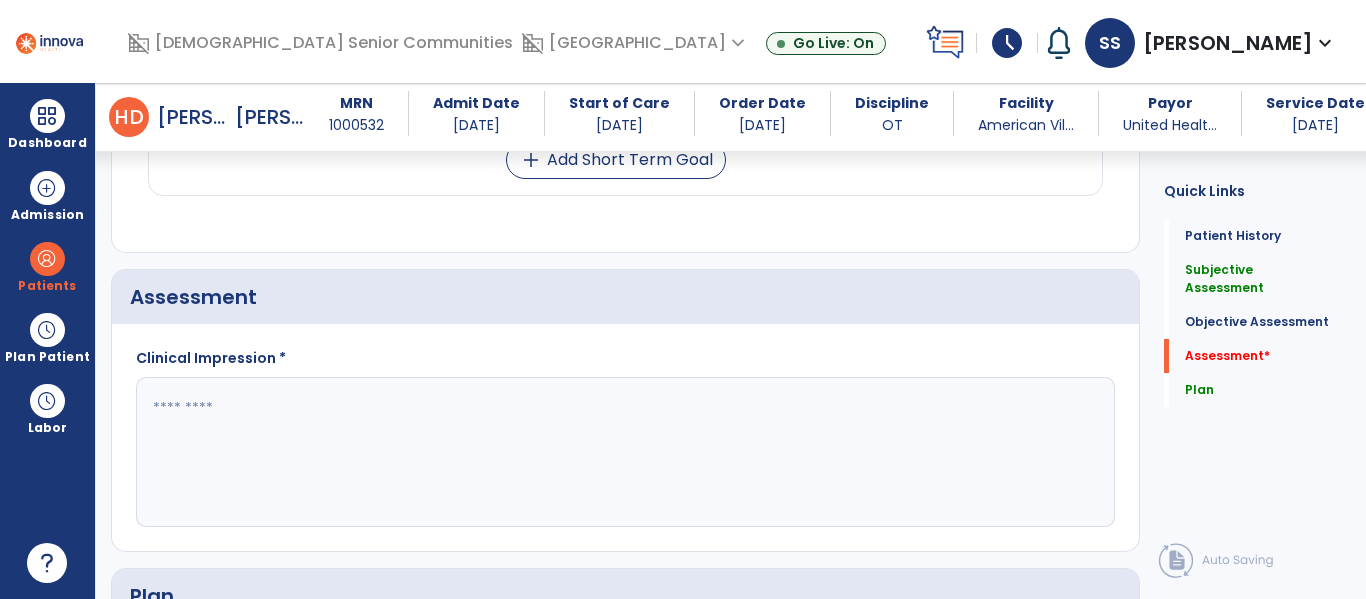 scroll, scrollTop: 1844, scrollLeft: 0, axis: vertical 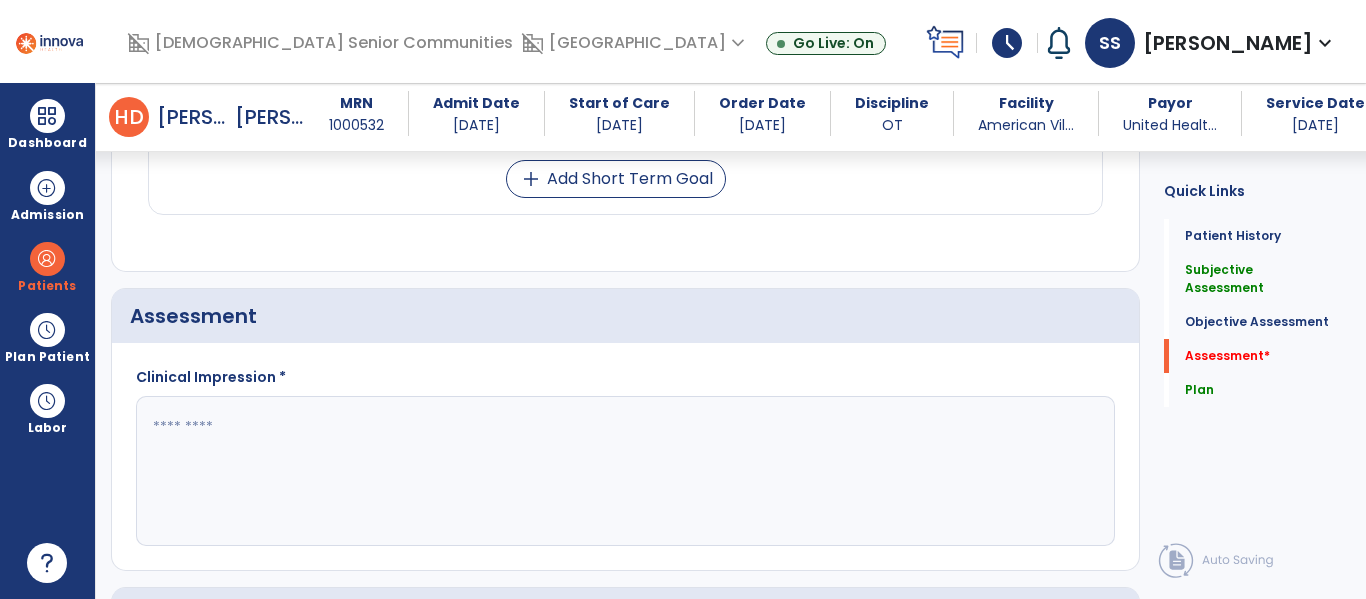 type on "**********" 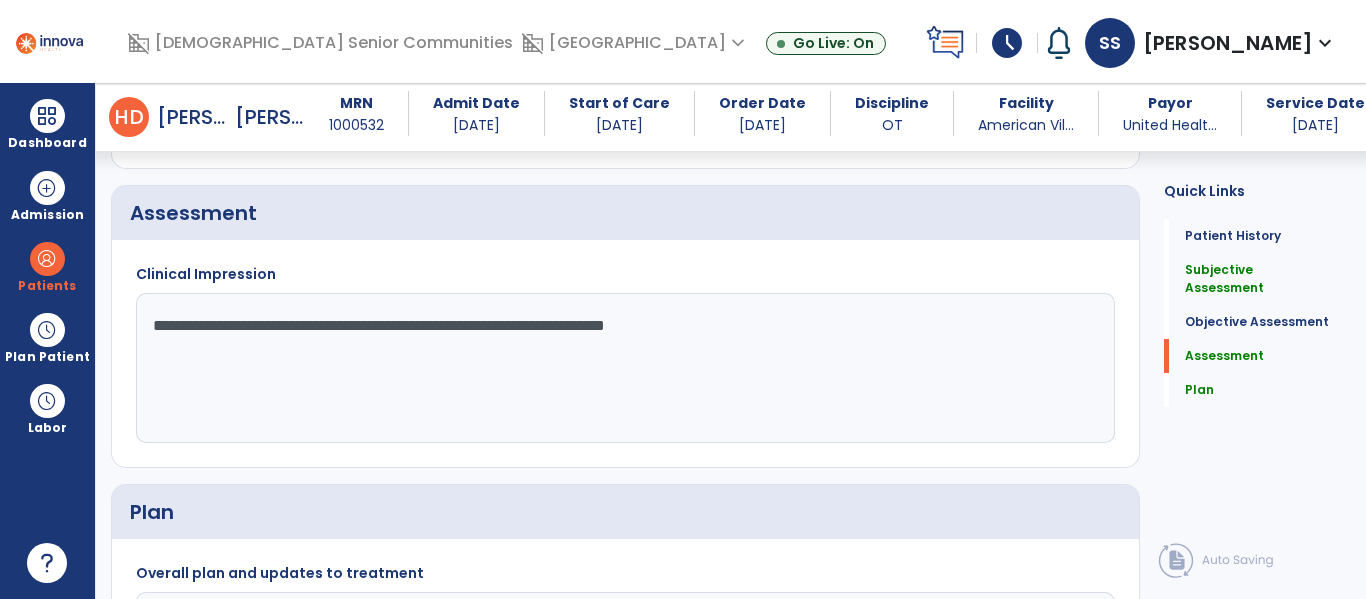 scroll, scrollTop: 1957, scrollLeft: 0, axis: vertical 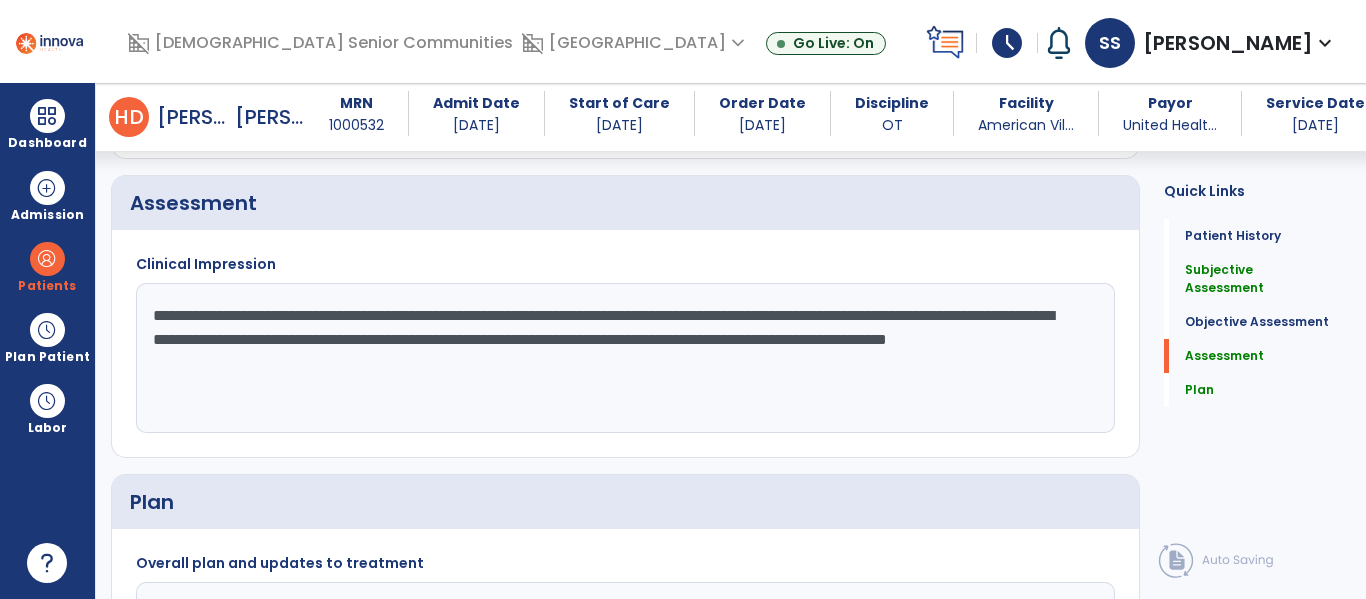 paste on "**********" 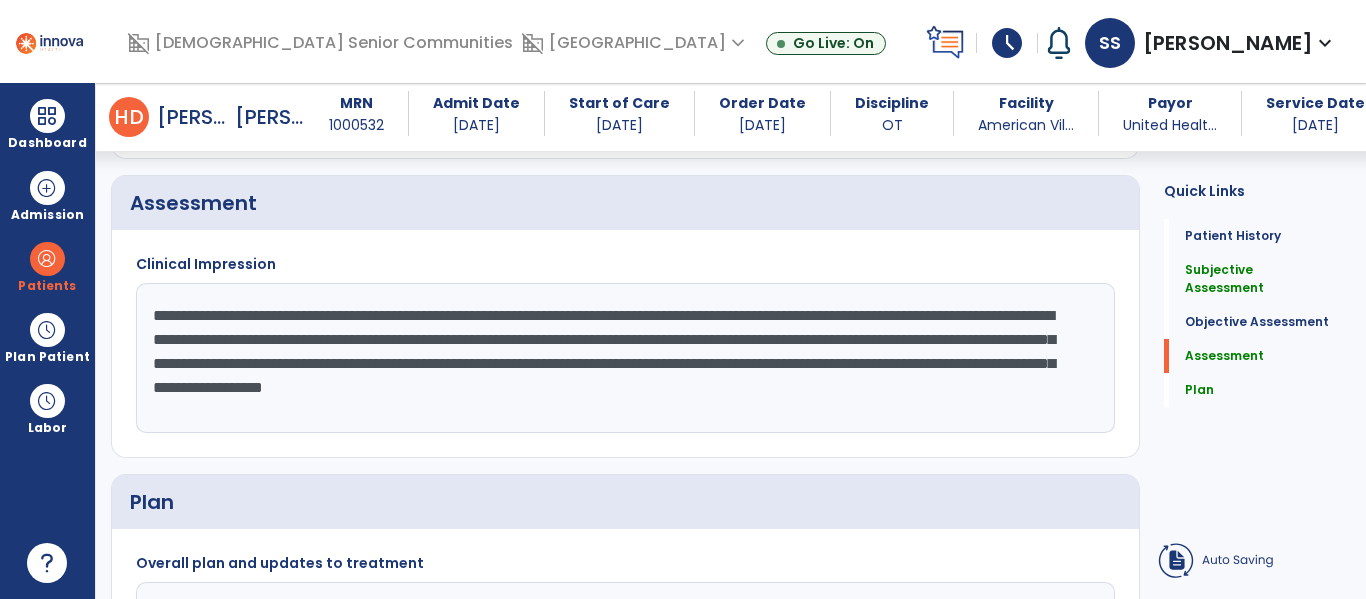 click on "**********" 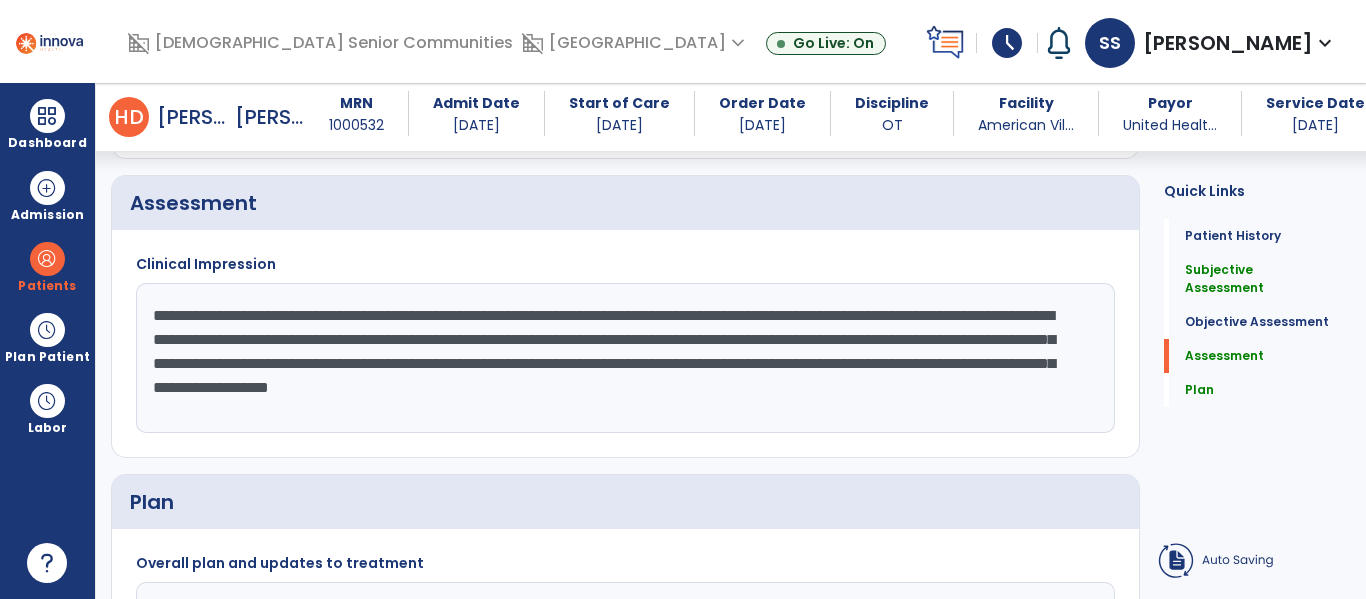 click on "**********" 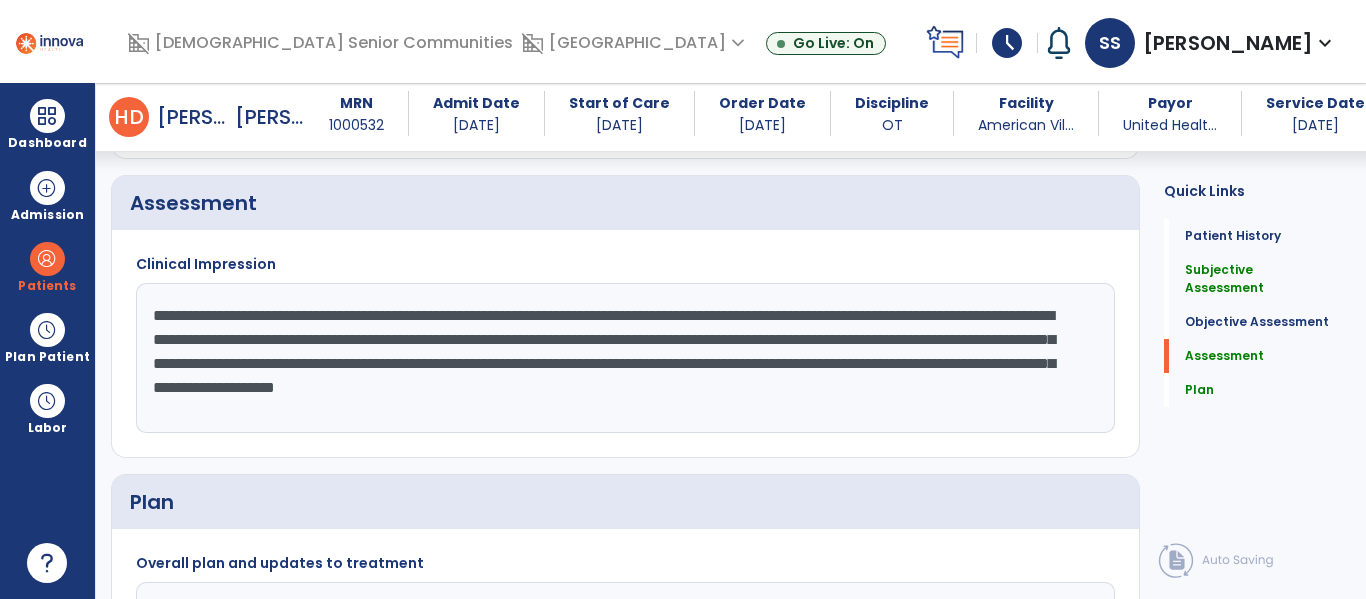 click on "**********" 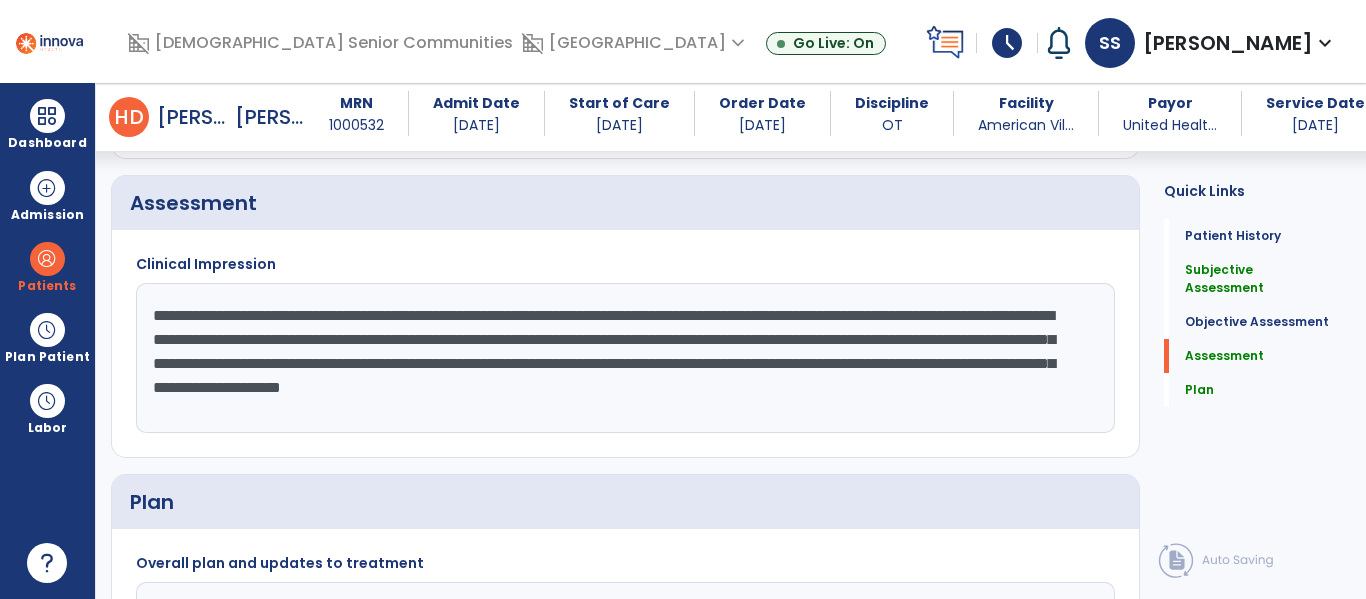 click on "**********" 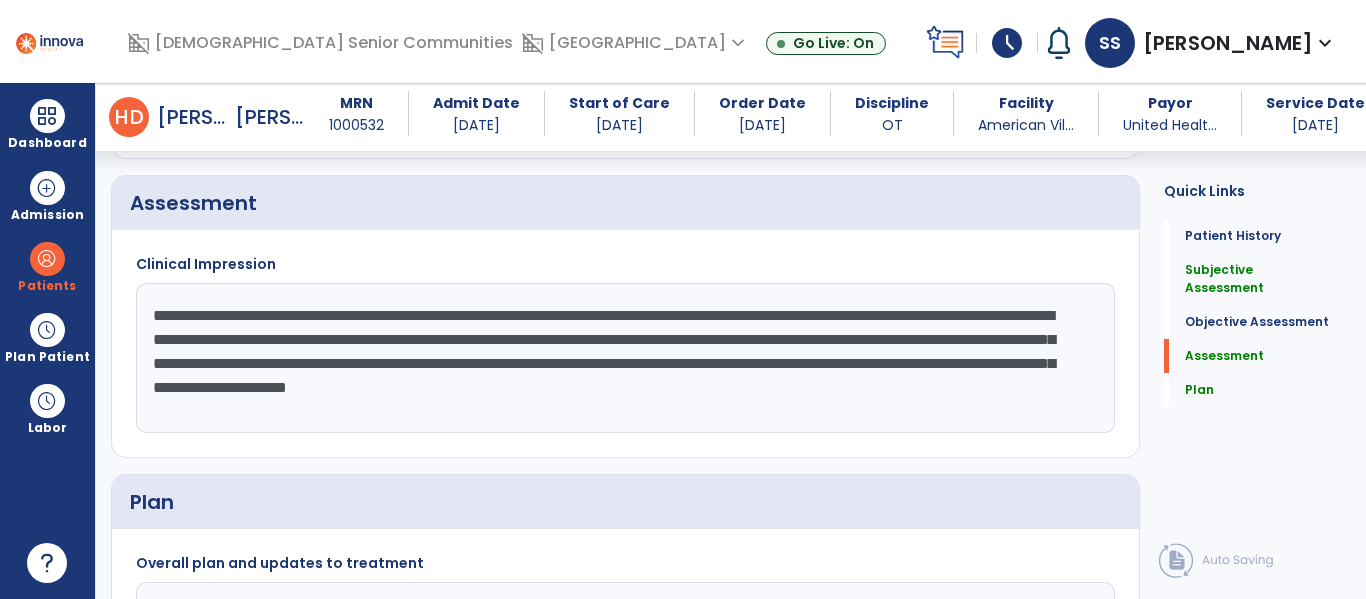 click on "**********" 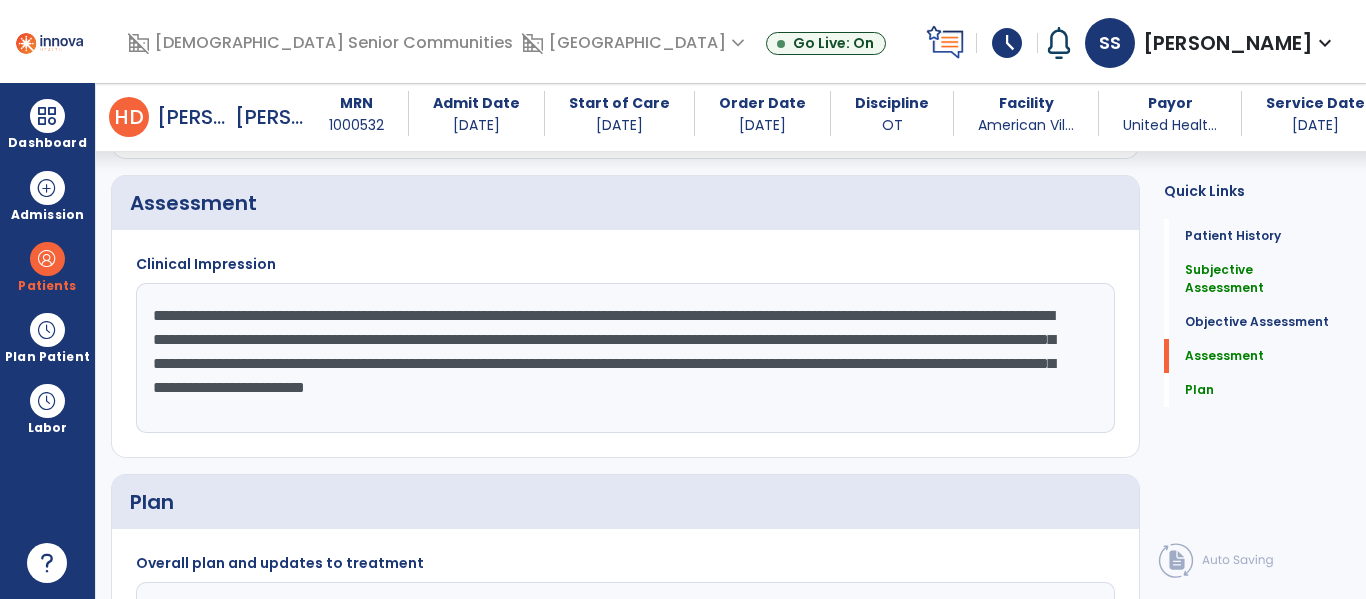 click on "**********" 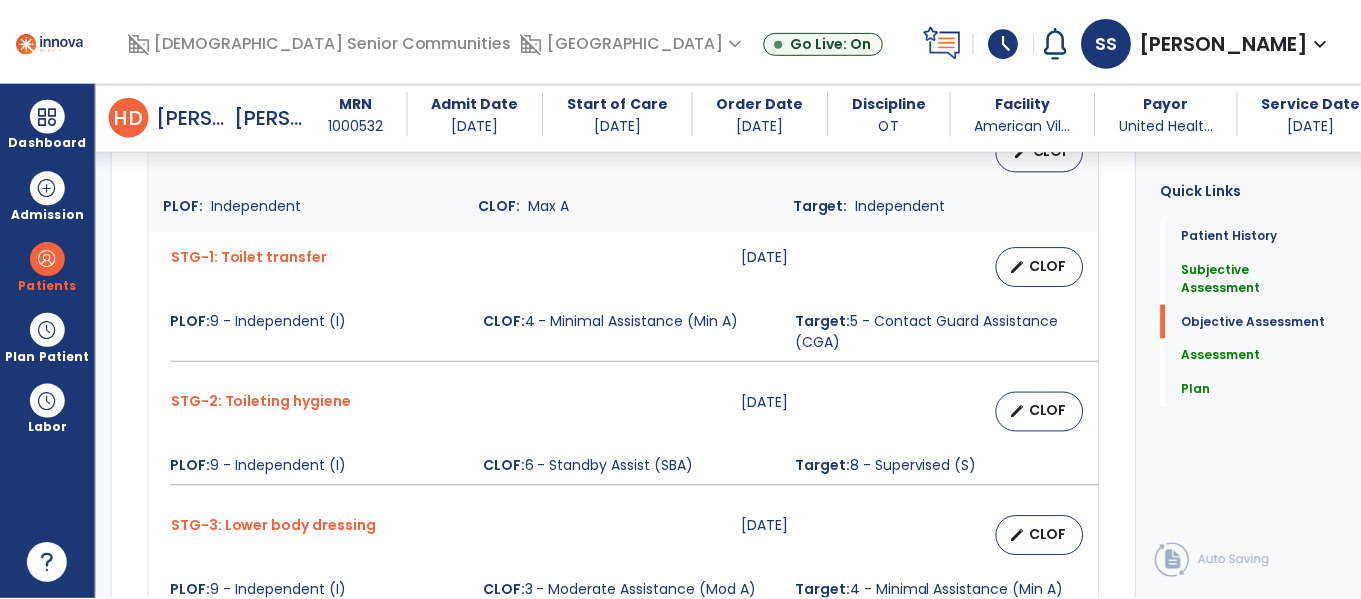 scroll, scrollTop: 1281, scrollLeft: 0, axis: vertical 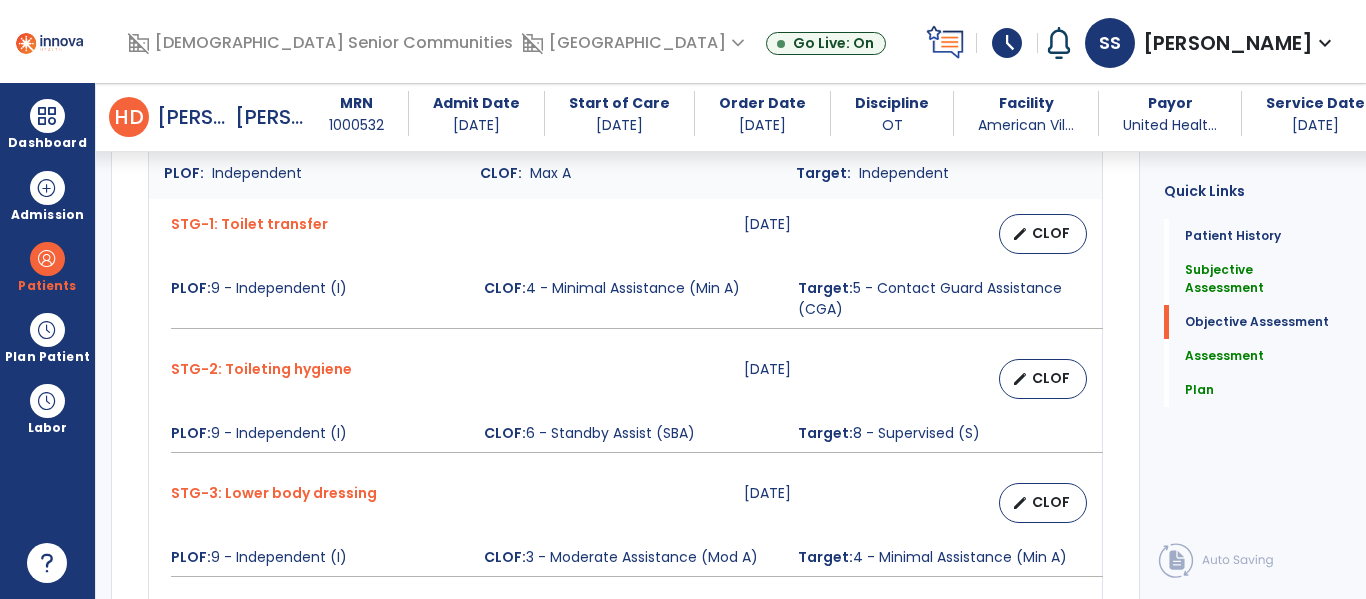 type on "**********" 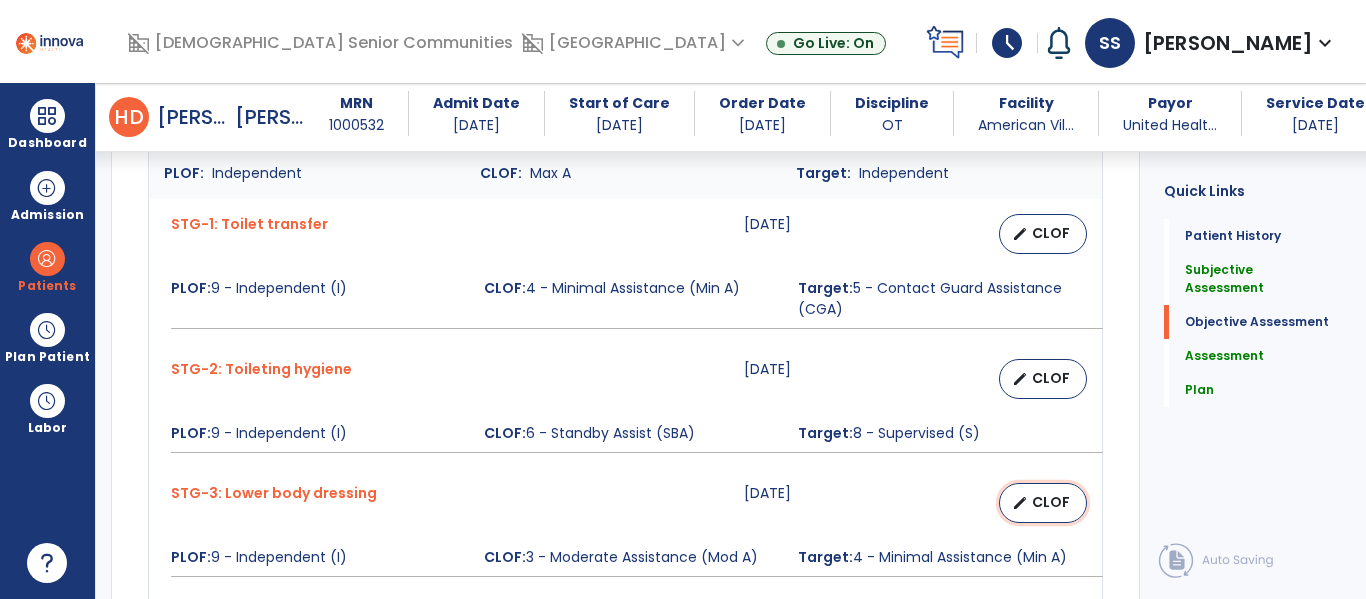 click on "CLOF" at bounding box center (1051, 502) 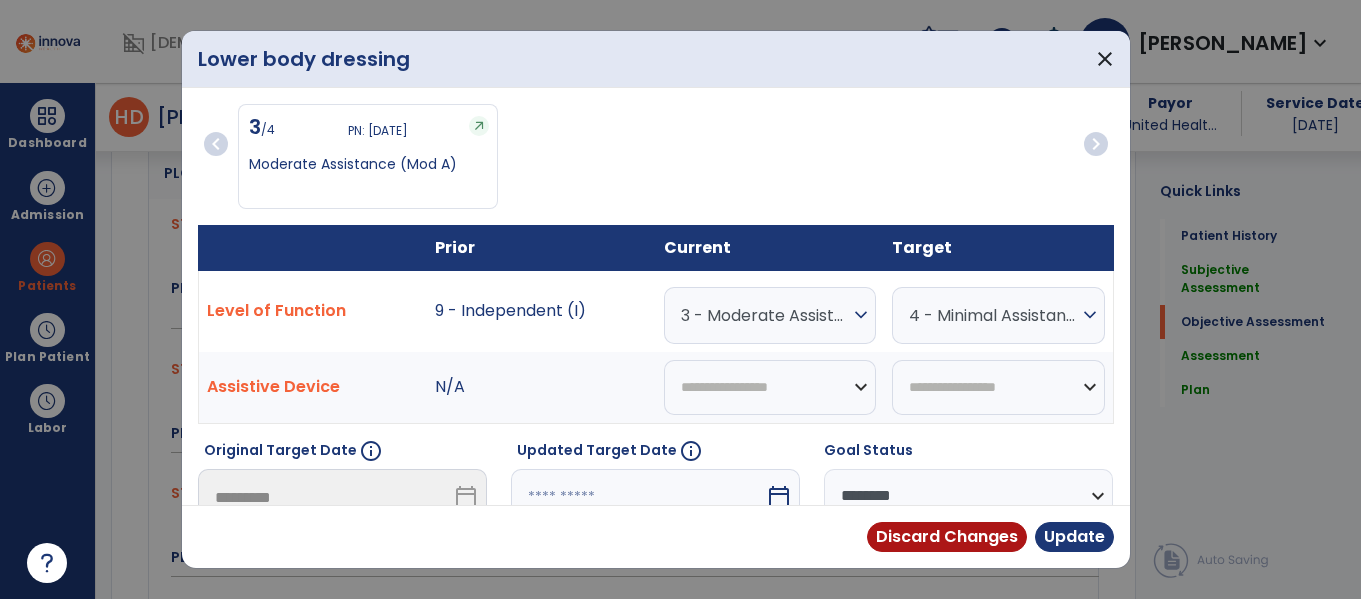 scroll, scrollTop: 1281, scrollLeft: 0, axis: vertical 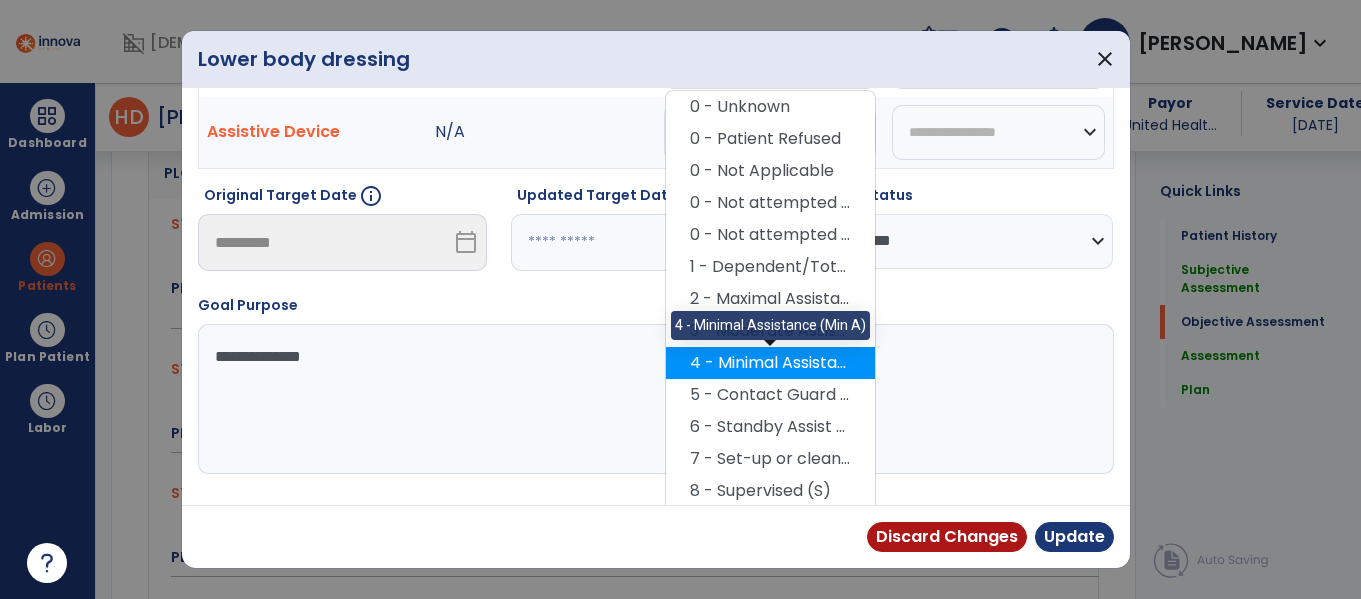 click on "4 - Minimal Assistance (Min A)" at bounding box center (770, 363) 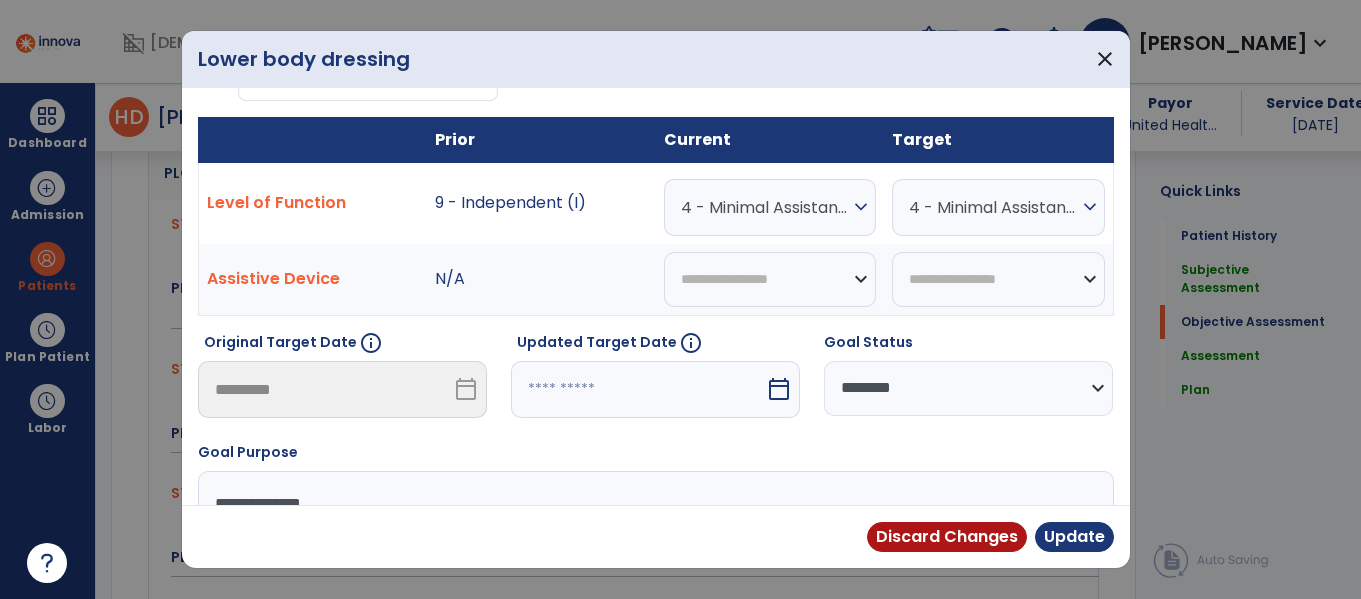 scroll, scrollTop: 88, scrollLeft: 0, axis: vertical 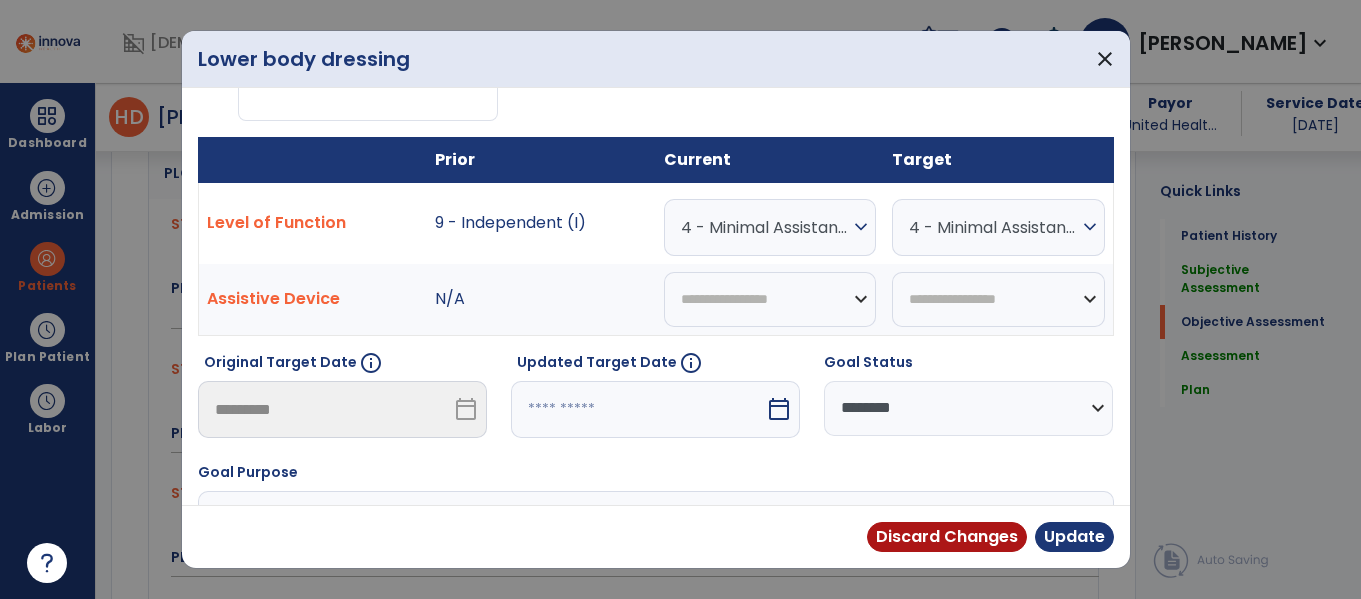 click on "4 - Minimal Assistance (Min A)   expand_more" at bounding box center [998, 227] 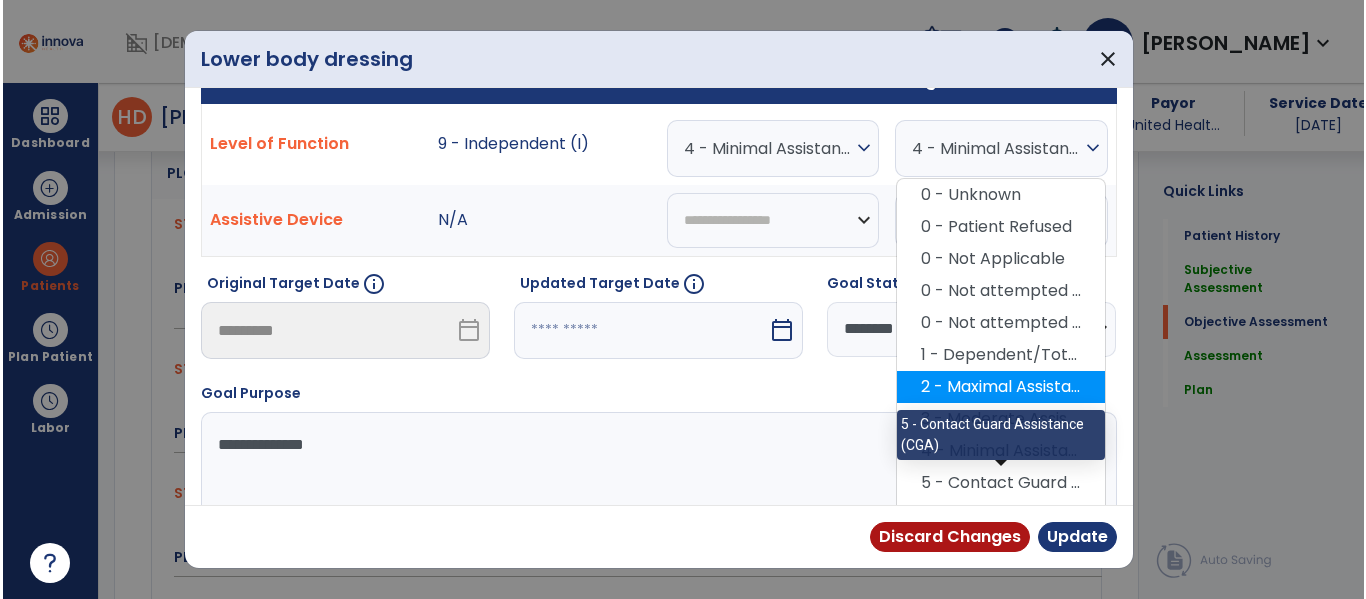 scroll, scrollTop: 217, scrollLeft: 0, axis: vertical 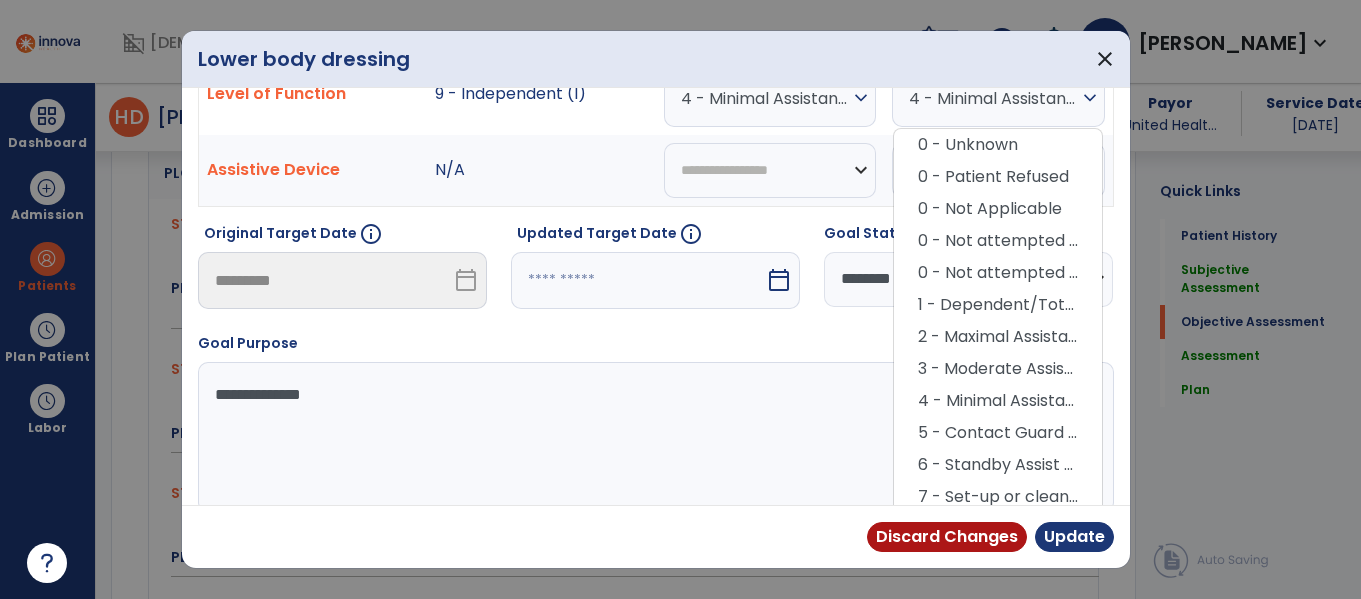 click on "5 - Contact Guard Assistance (CGA)" at bounding box center [998, 433] 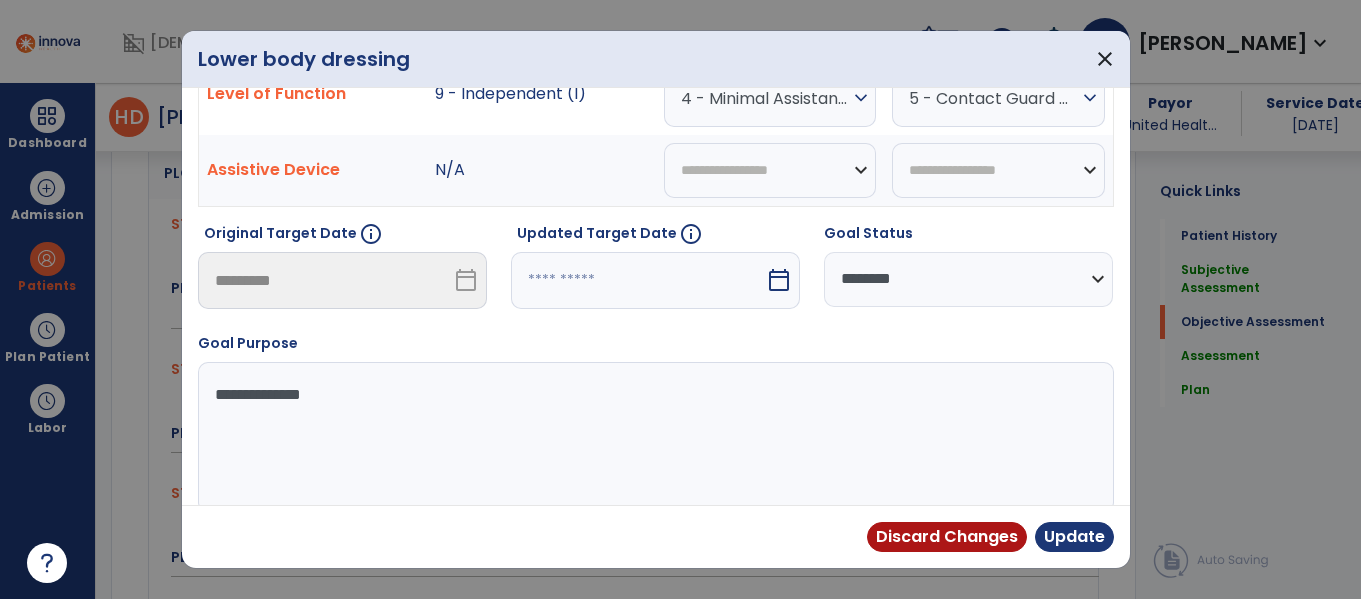 click at bounding box center [638, 280] 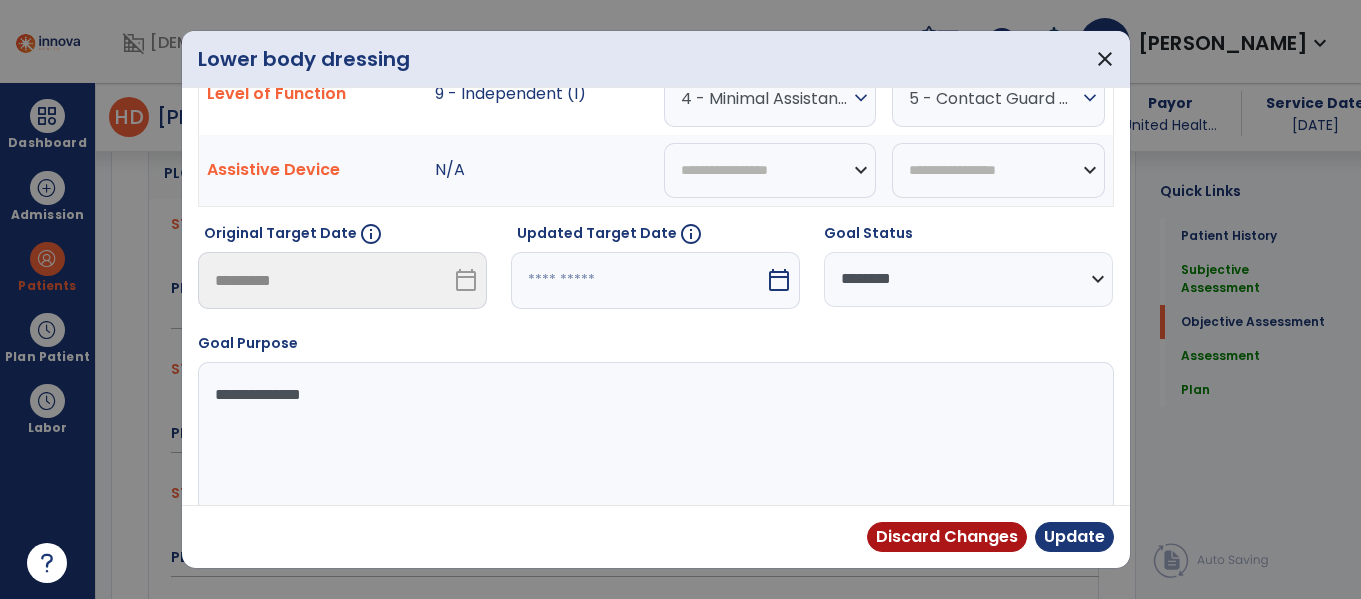 select on "*" 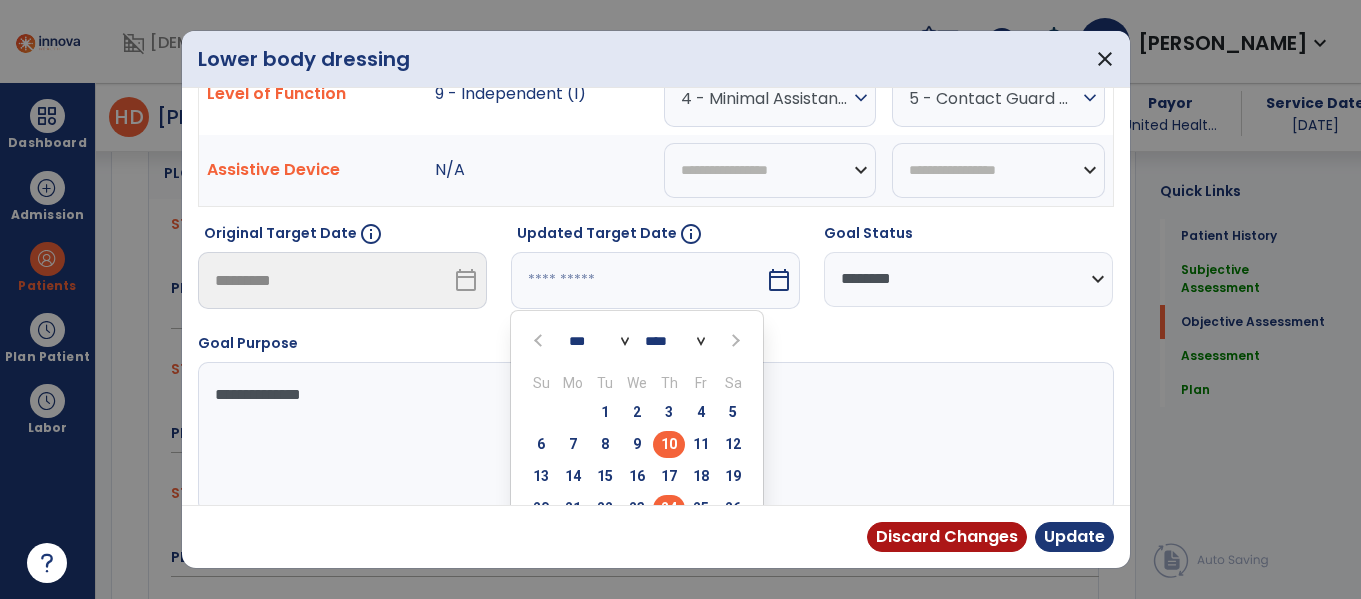 click on "24" at bounding box center [669, 508] 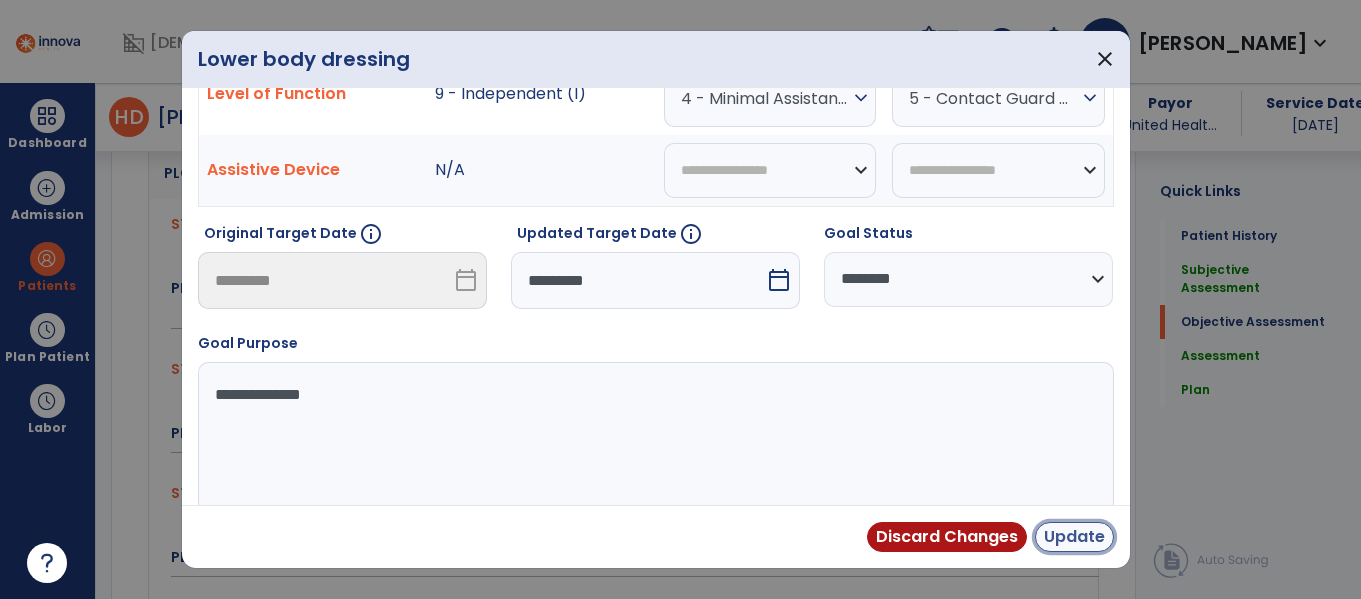 click on "Update" at bounding box center (1074, 537) 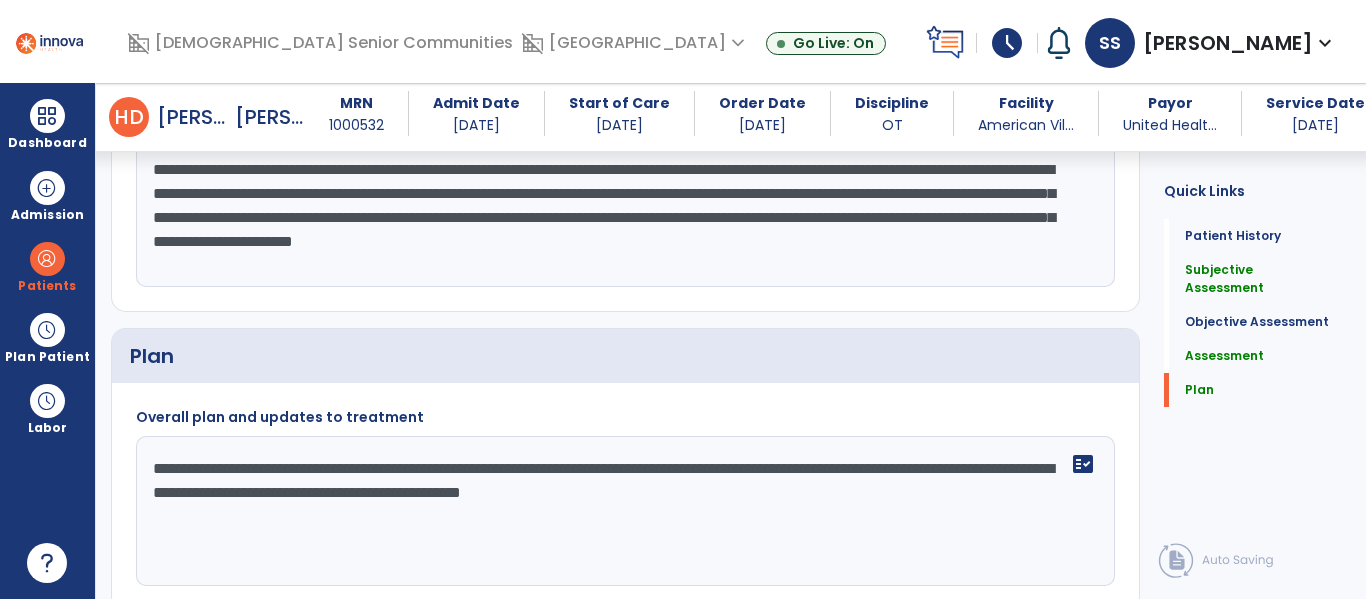 scroll, scrollTop: 2125, scrollLeft: 0, axis: vertical 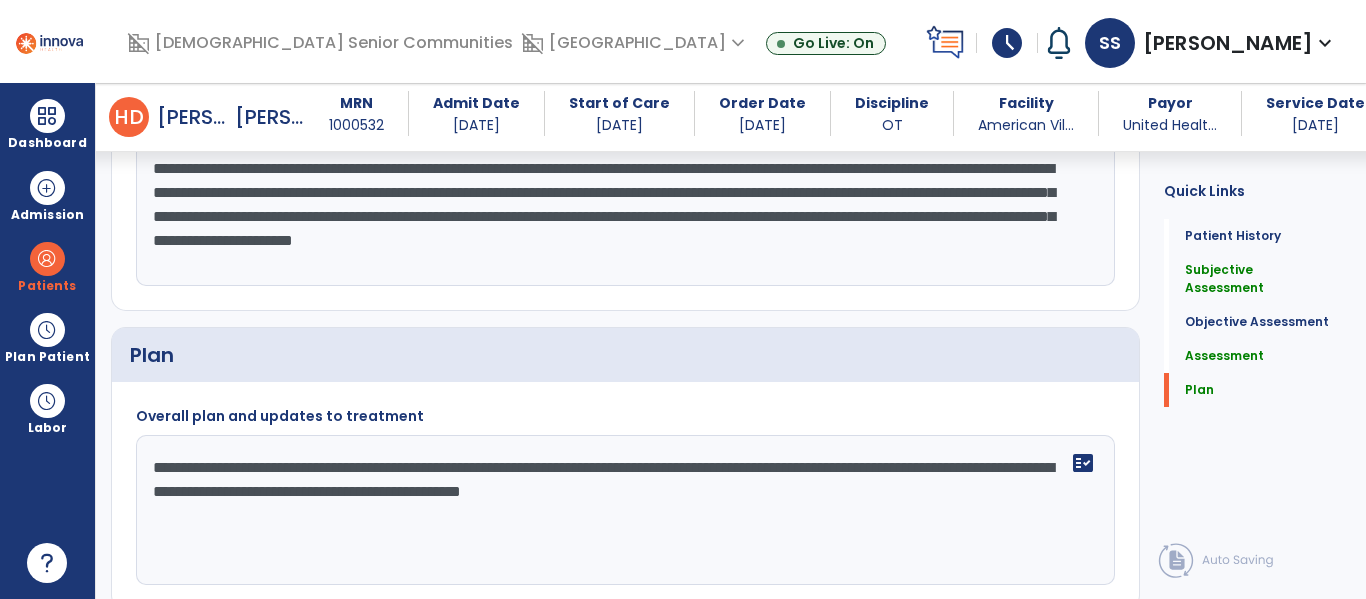 click on "**********" 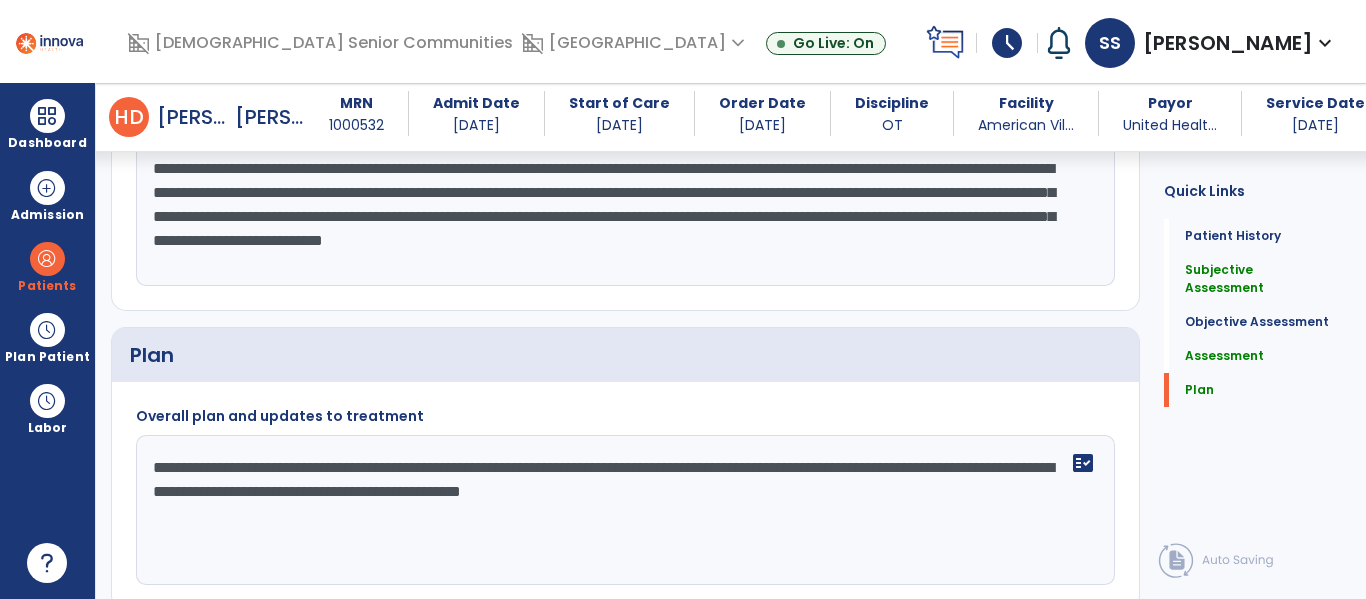 click on "**********" 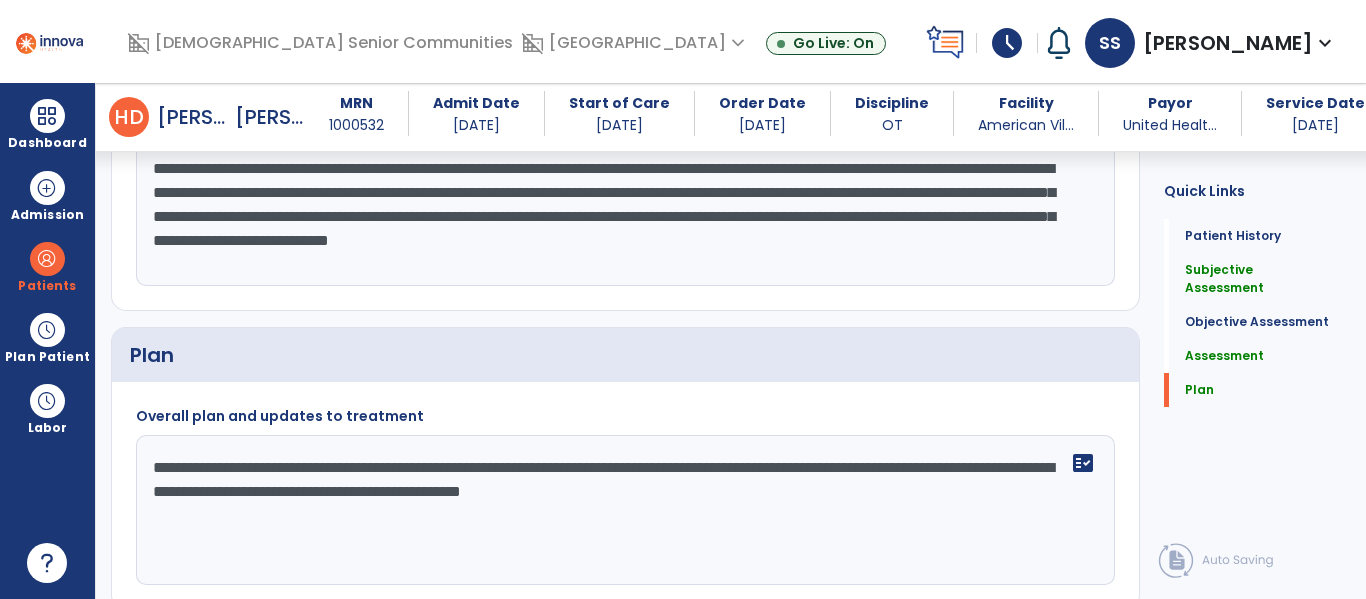 click on "**********" 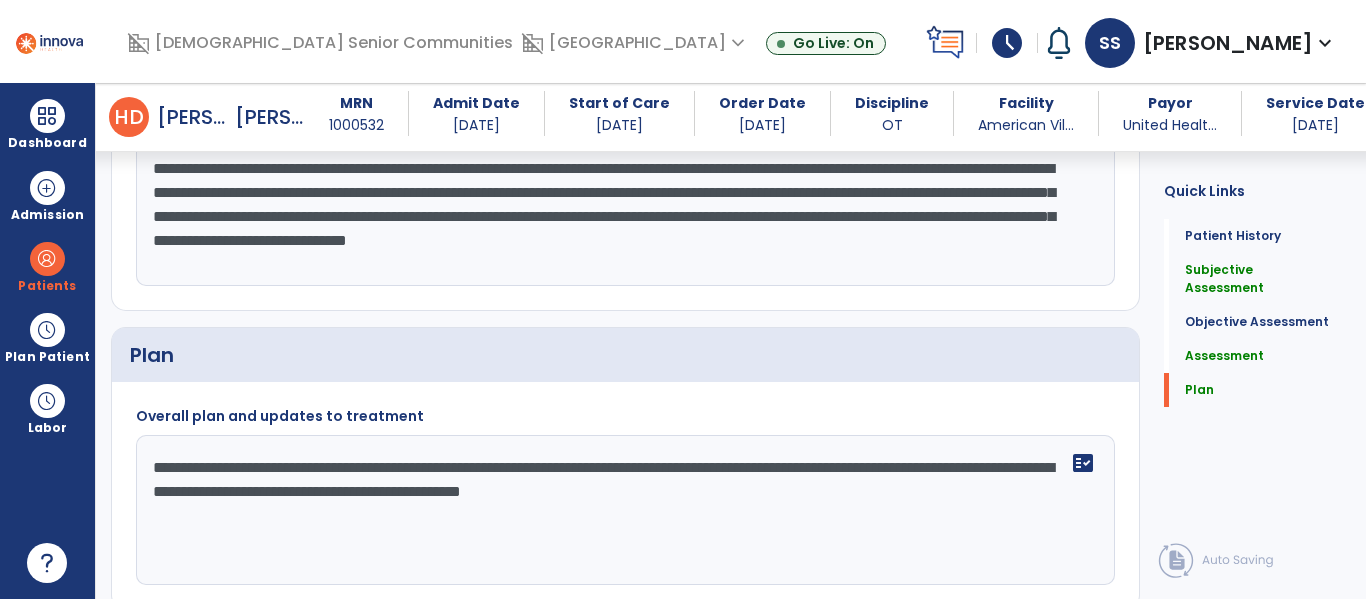 click on "**********" 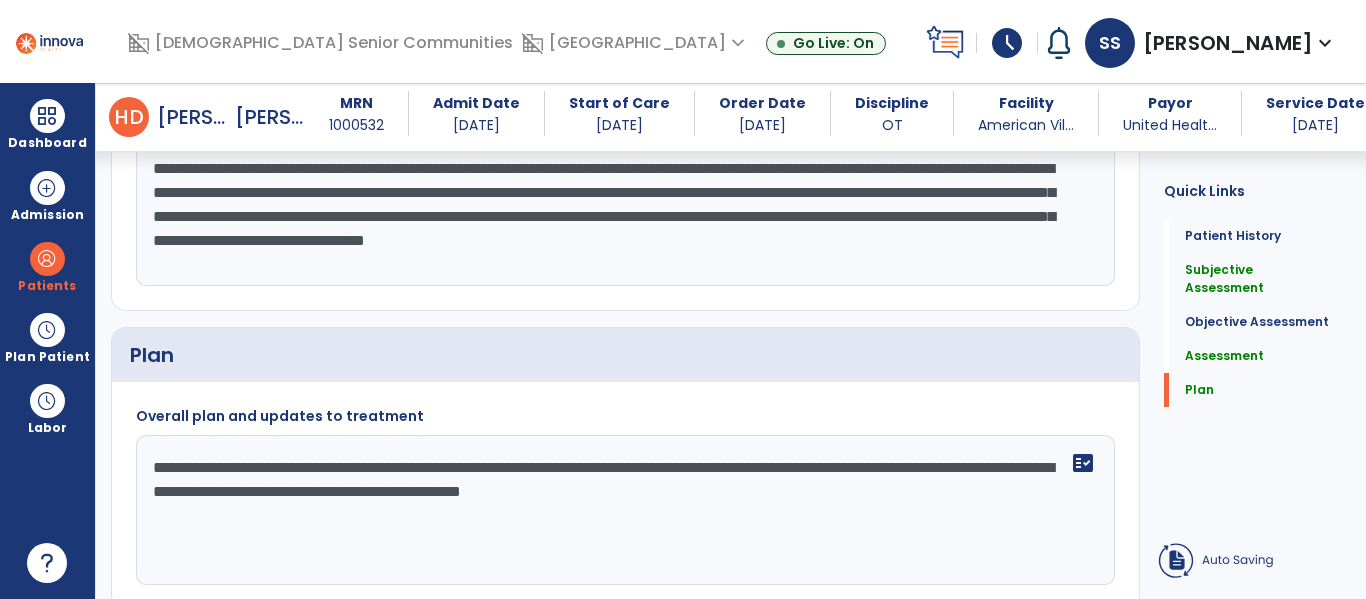 click on "**********" 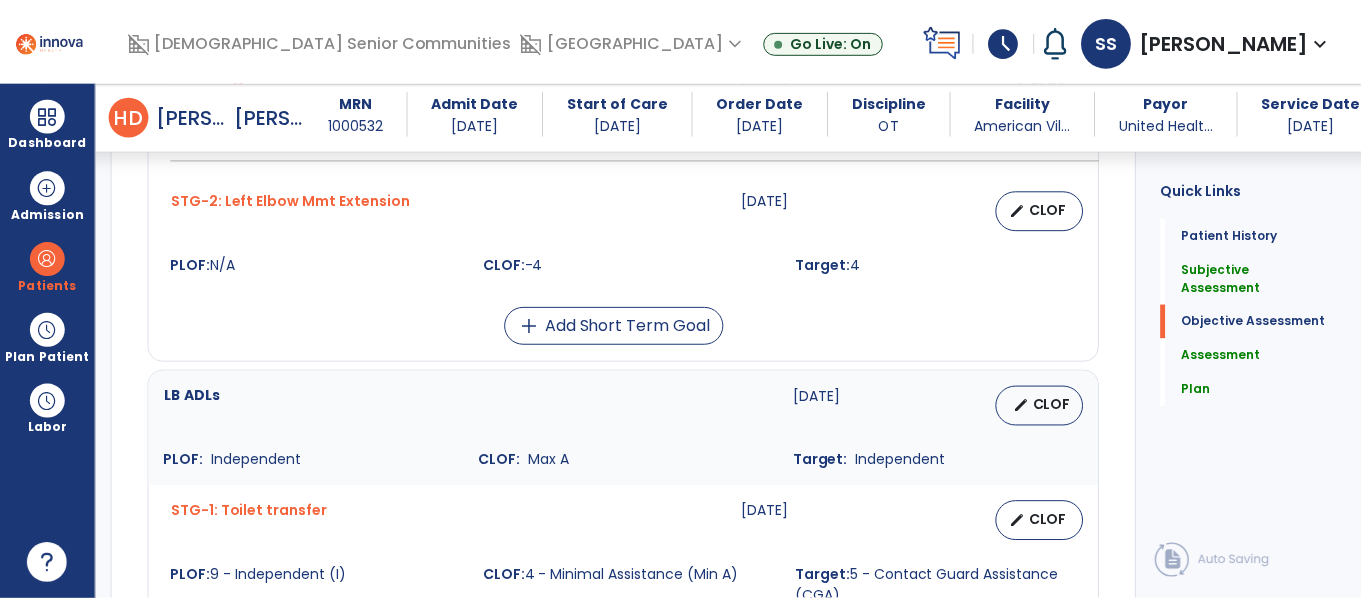 scroll, scrollTop: 993, scrollLeft: 0, axis: vertical 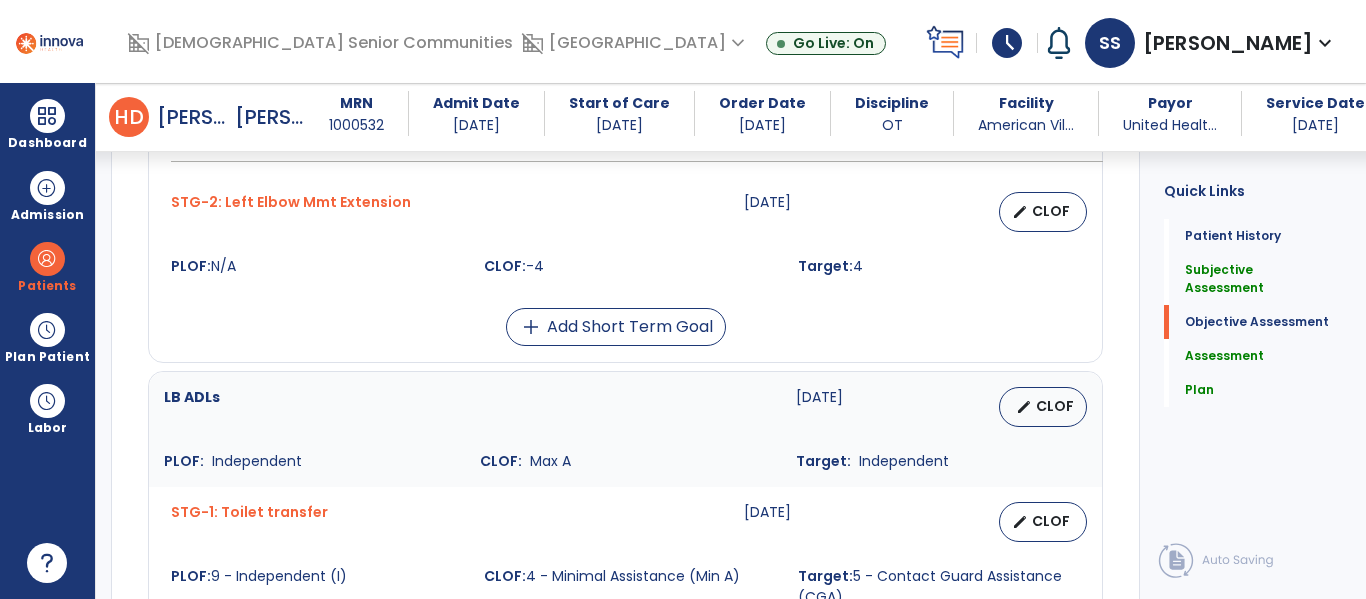 type on "**********" 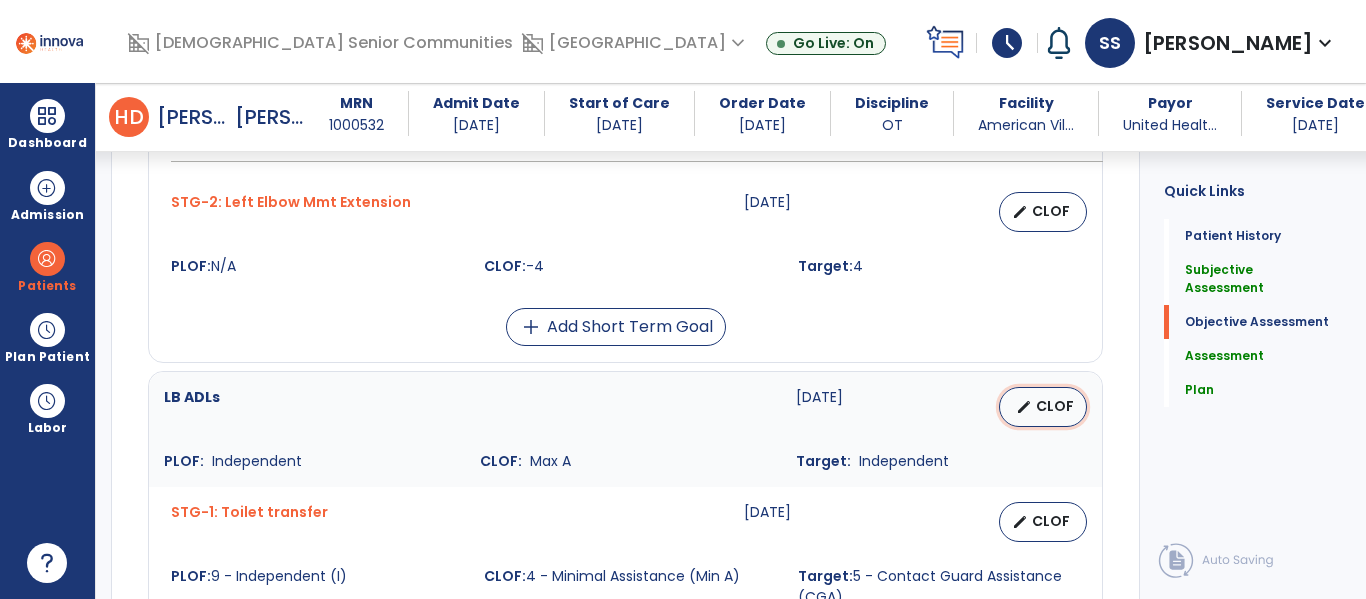 click on "edit   CLOF" at bounding box center [1043, 407] 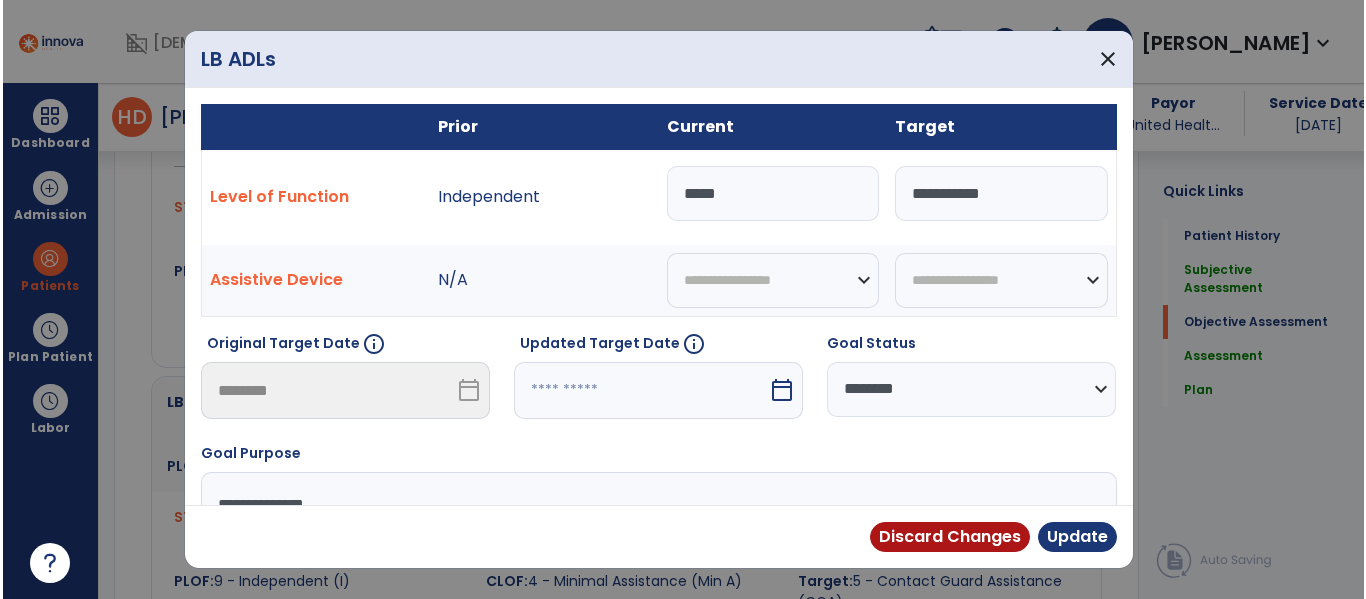 scroll, scrollTop: 993, scrollLeft: 0, axis: vertical 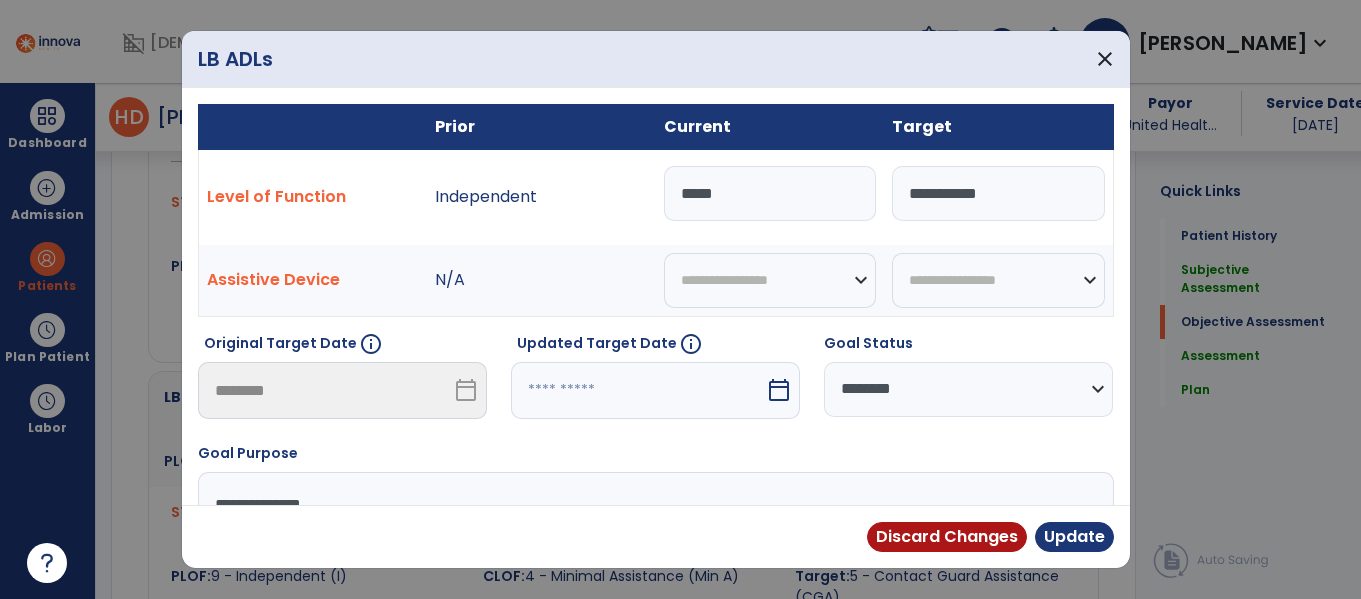 click on "*****" at bounding box center [770, 193] 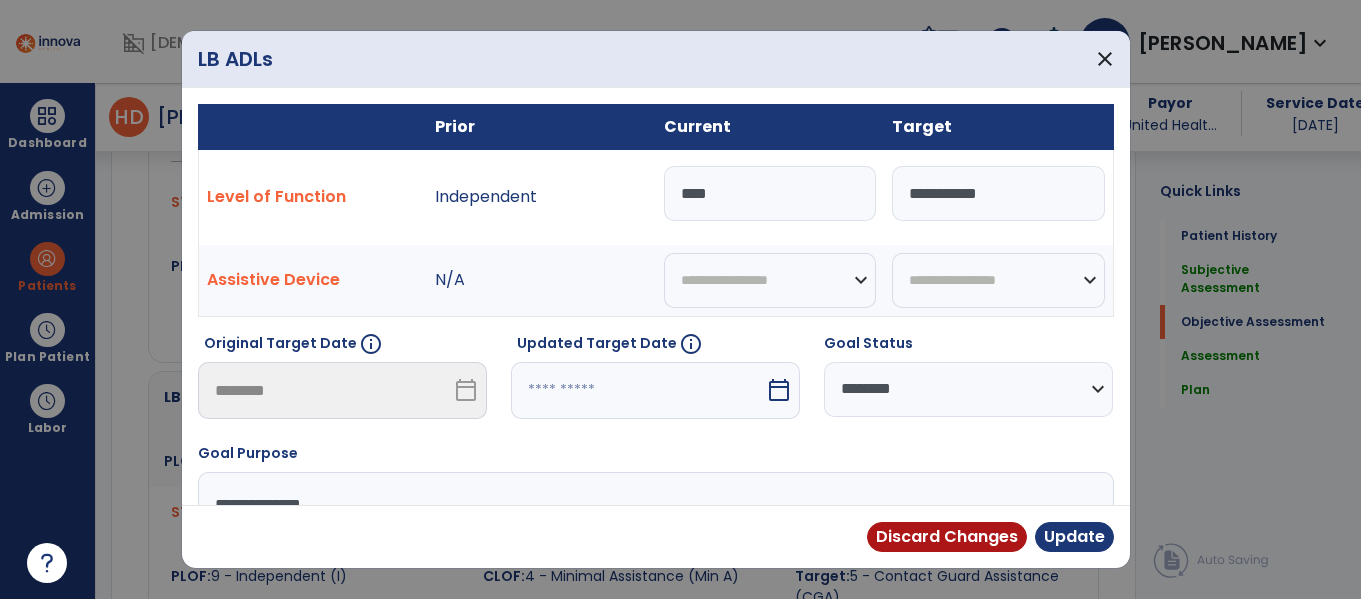 type on "*****" 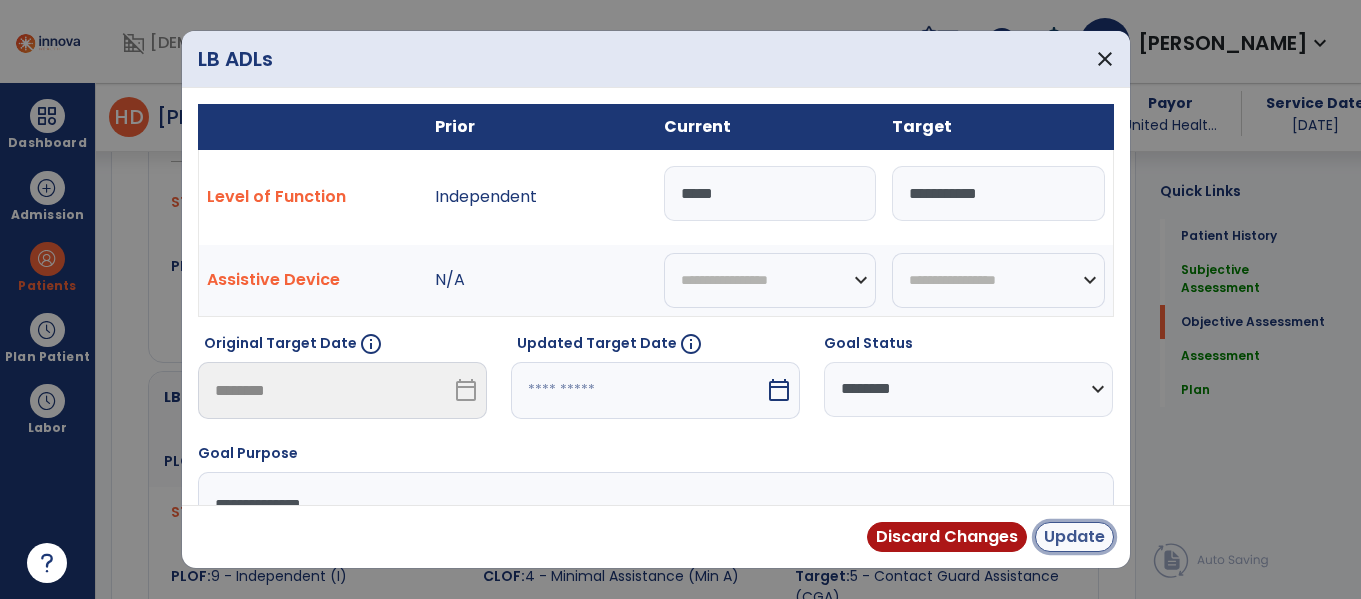 click on "Update" at bounding box center [1074, 537] 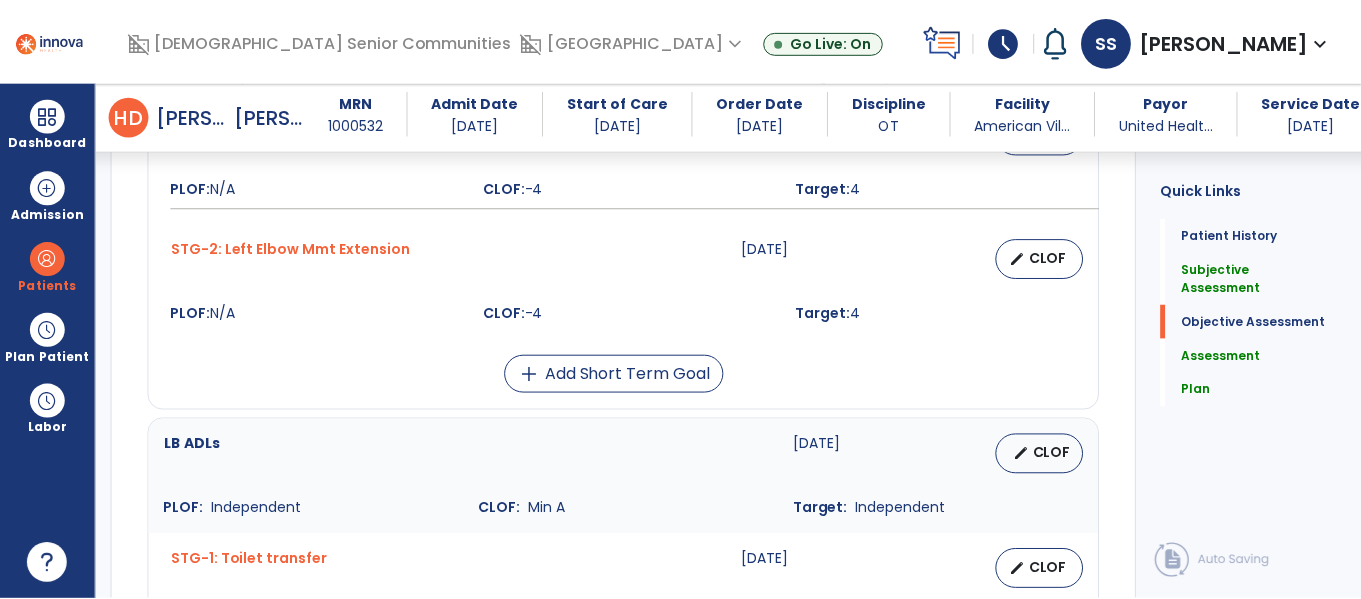 scroll, scrollTop: 925, scrollLeft: 0, axis: vertical 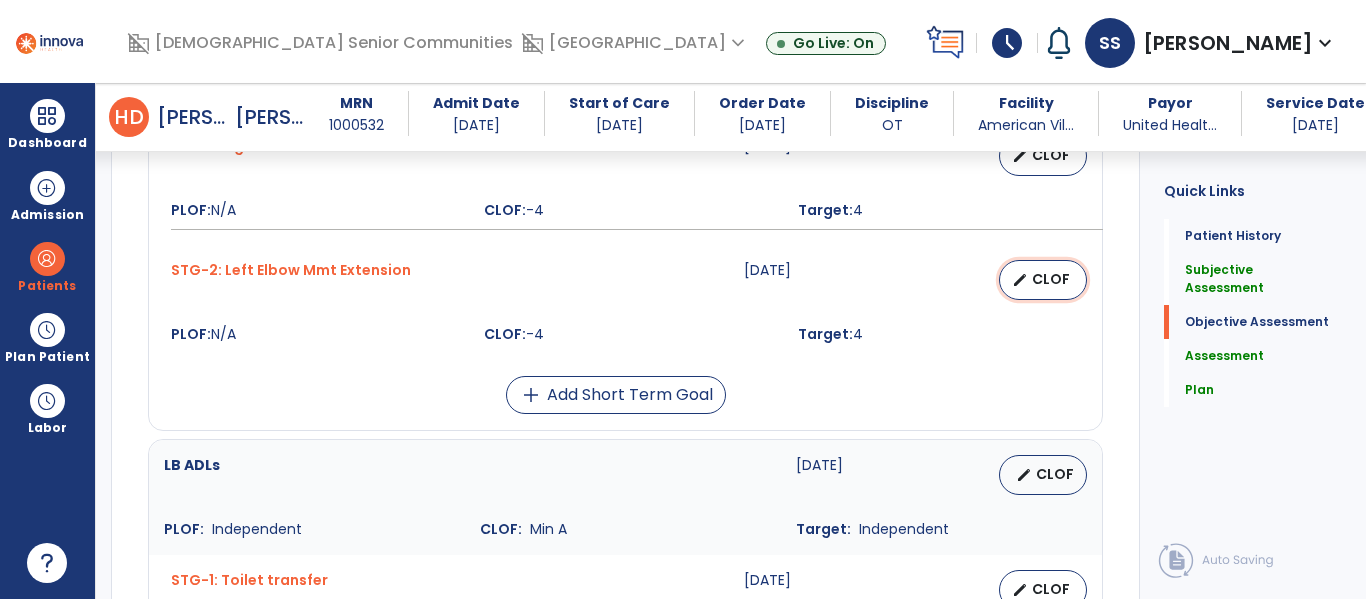 click on "CLOF" at bounding box center (1051, 279) 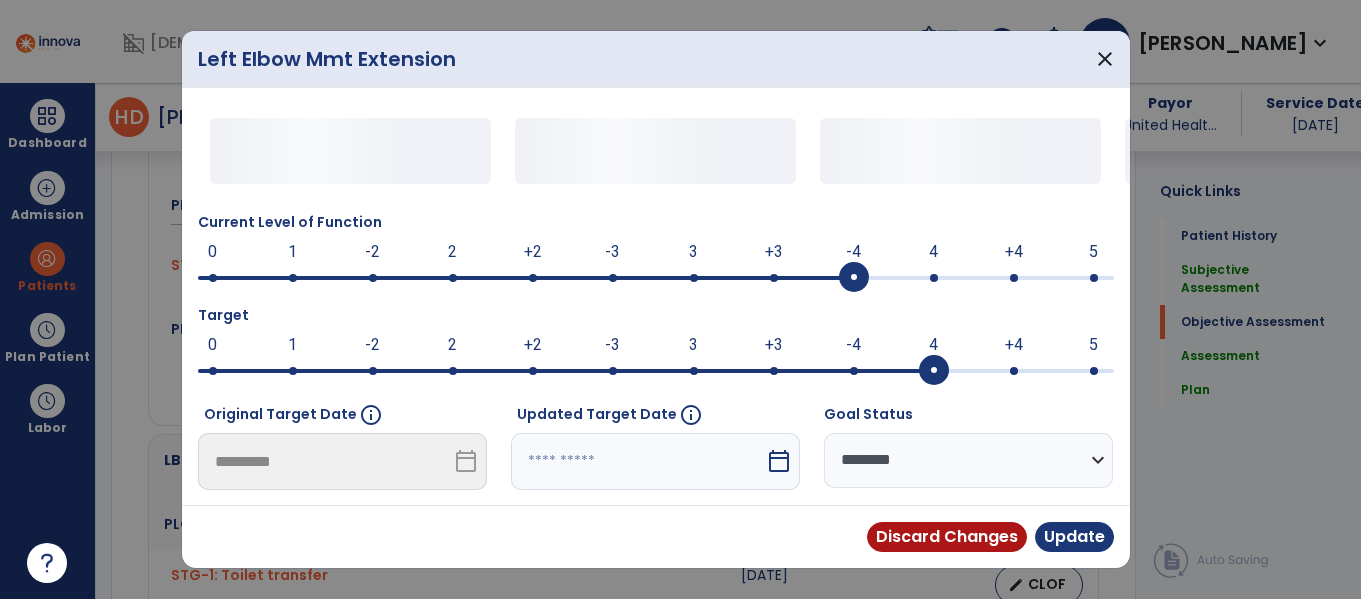 scroll, scrollTop: 925, scrollLeft: 0, axis: vertical 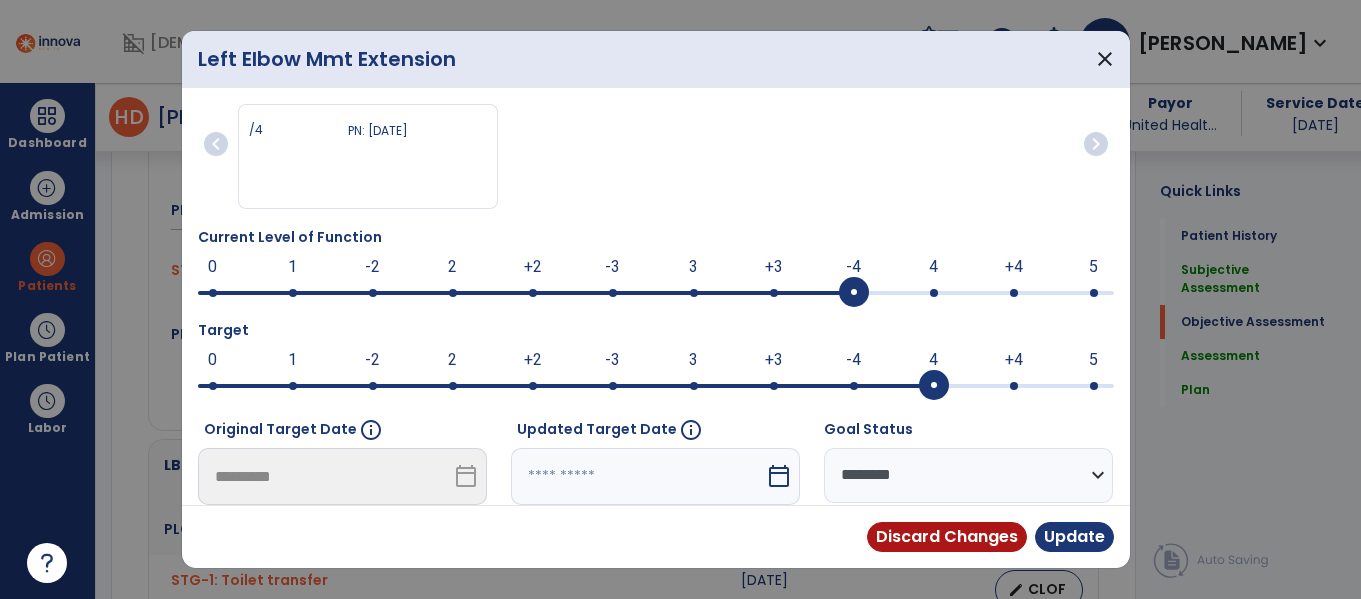 click on "-4     0      1      -2      2      +2      -3      3      +3      -4      4      +4      5" at bounding box center [656, 283] 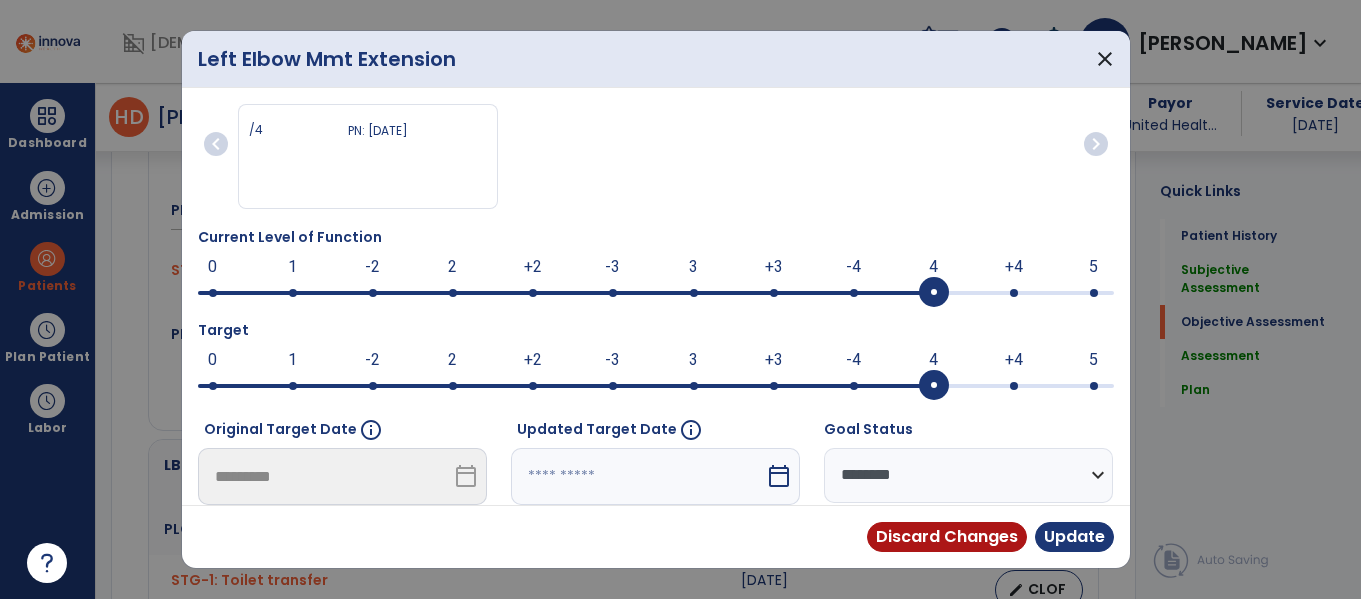 click at bounding box center [656, 384] 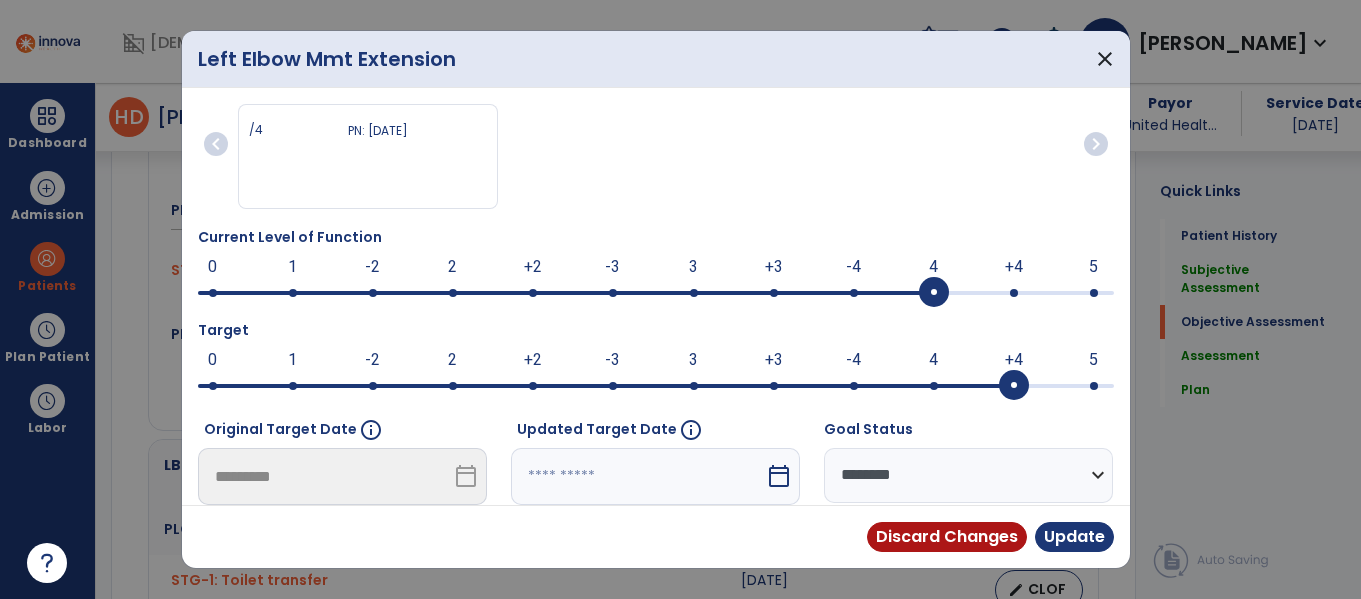 click at bounding box center (638, 476) 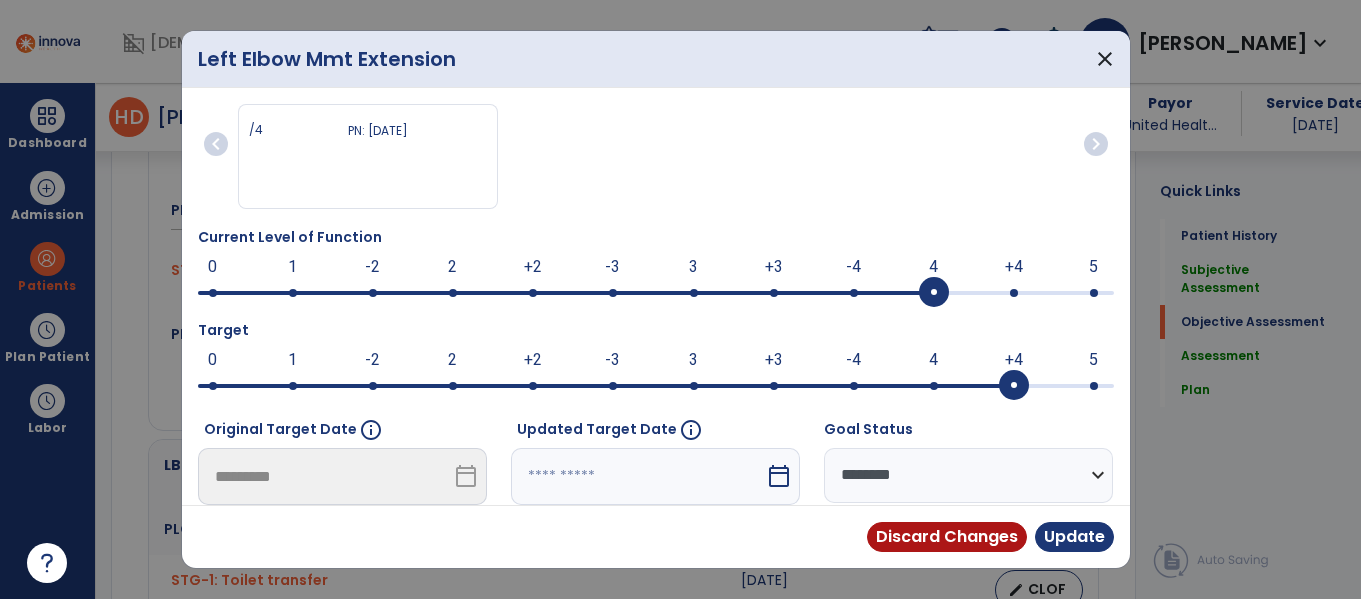 select on "*" 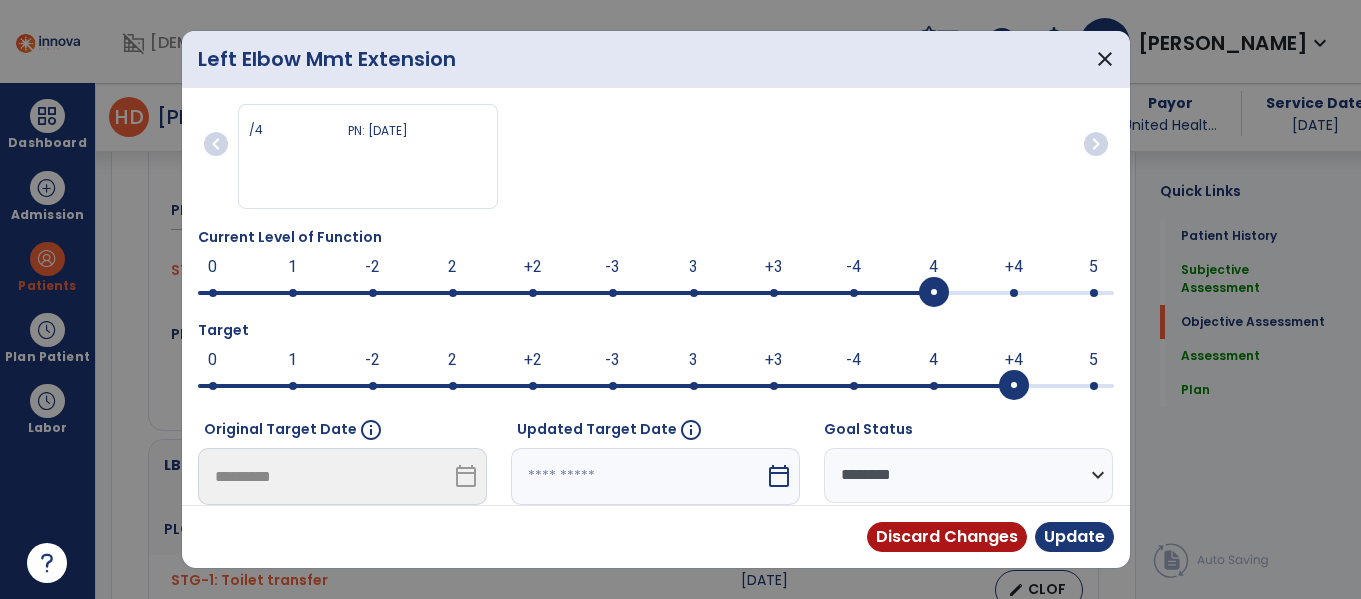 scroll, scrollTop: 297, scrollLeft: 0, axis: vertical 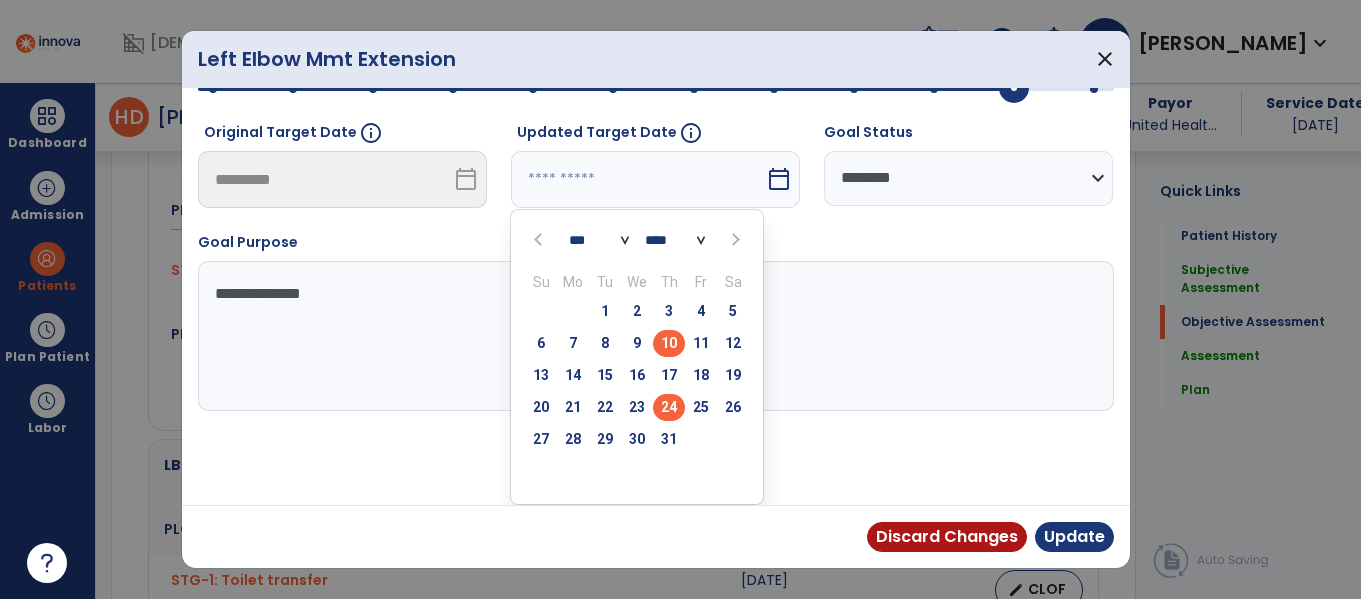 click on "24" at bounding box center [669, 407] 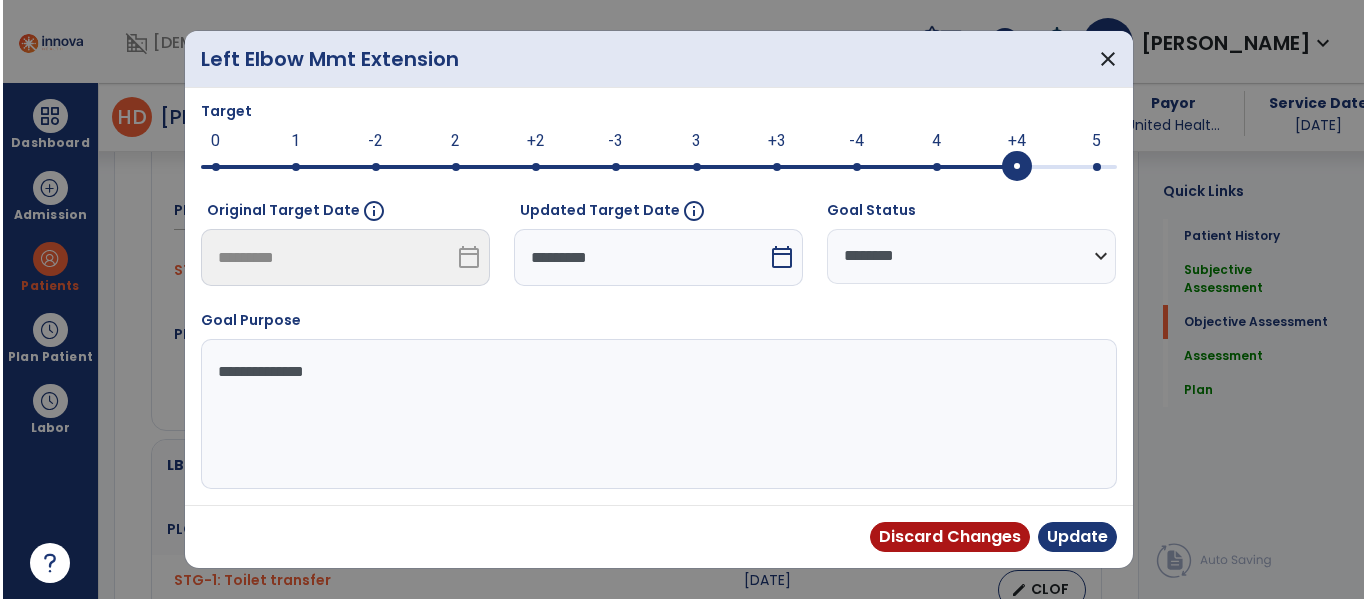 scroll, scrollTop: 219, scrollLeft: 0, axis: vertical 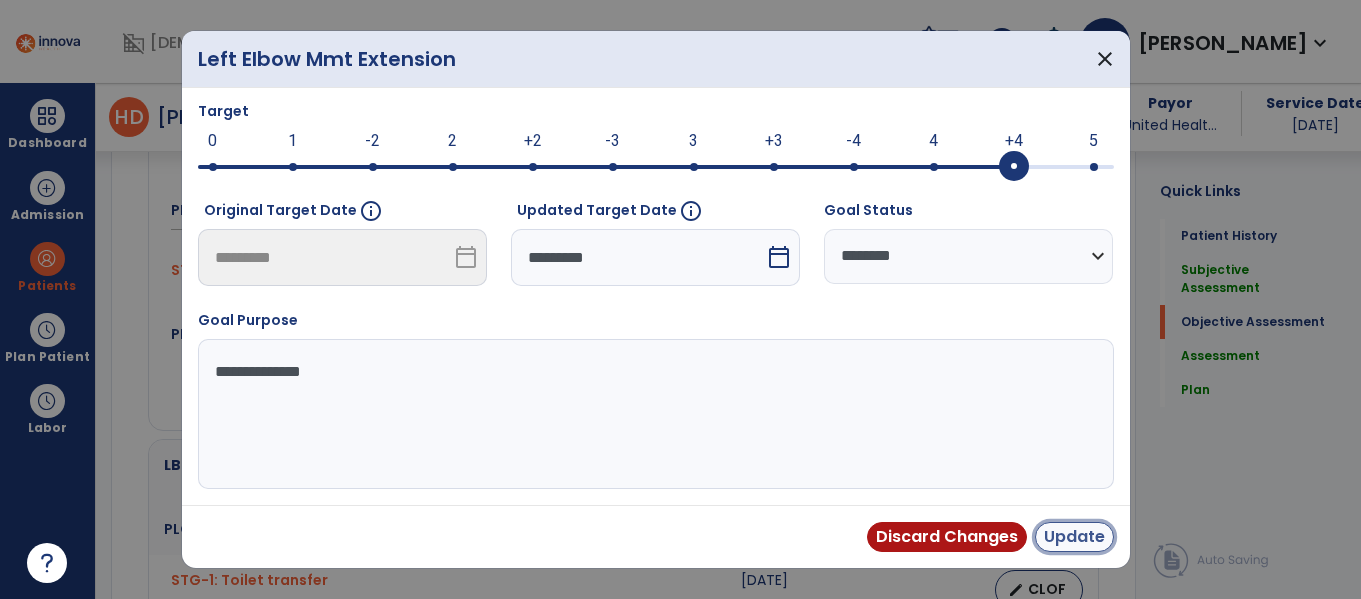 click on "Update" at bounding box center (1074, 537) 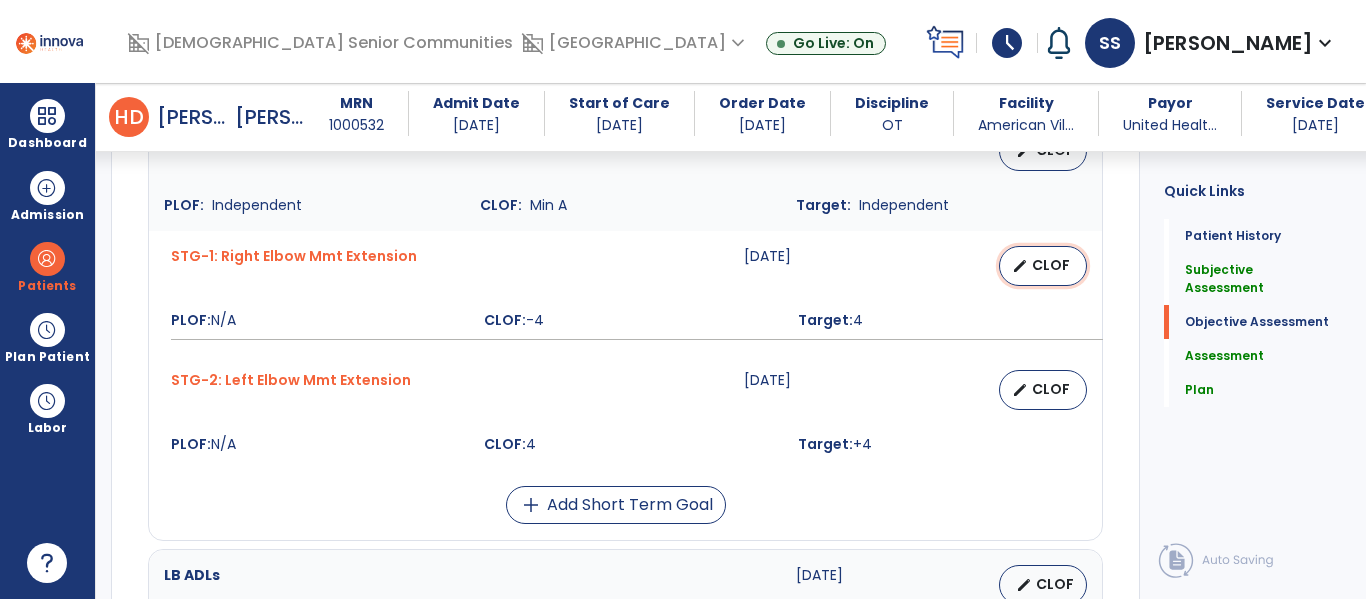 click on "edit" at bounding box center [1020, 266] 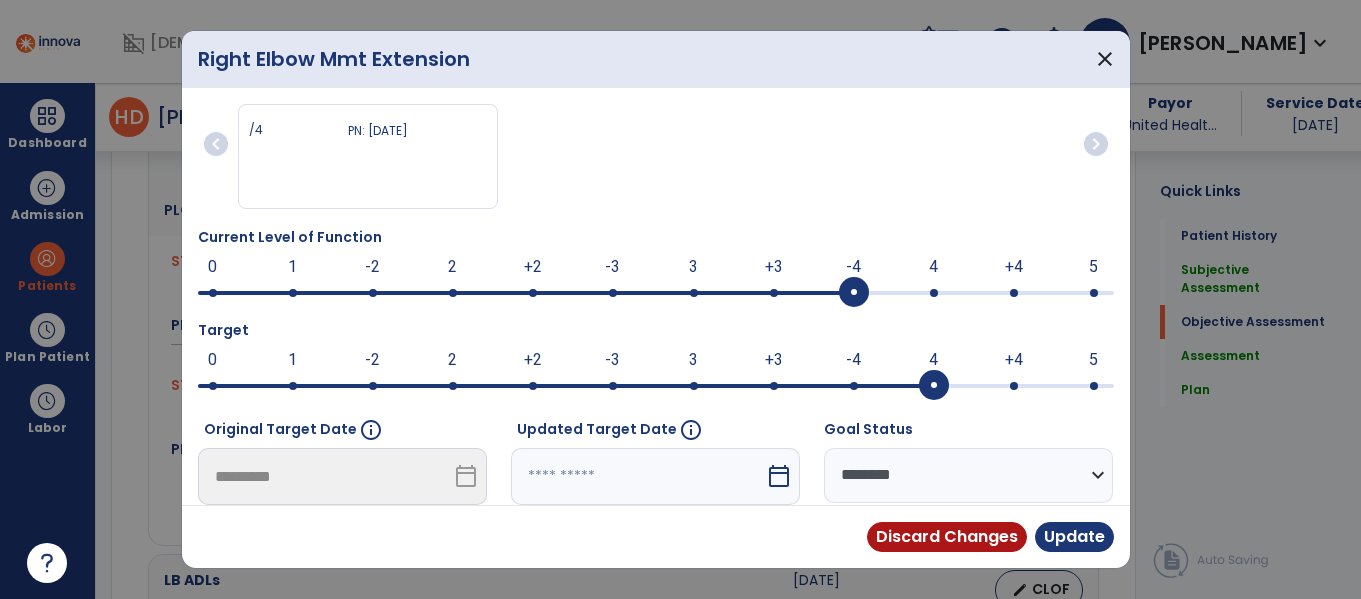 scroll, scrollTop: 815, scrollLeft: 0, axis: vertical 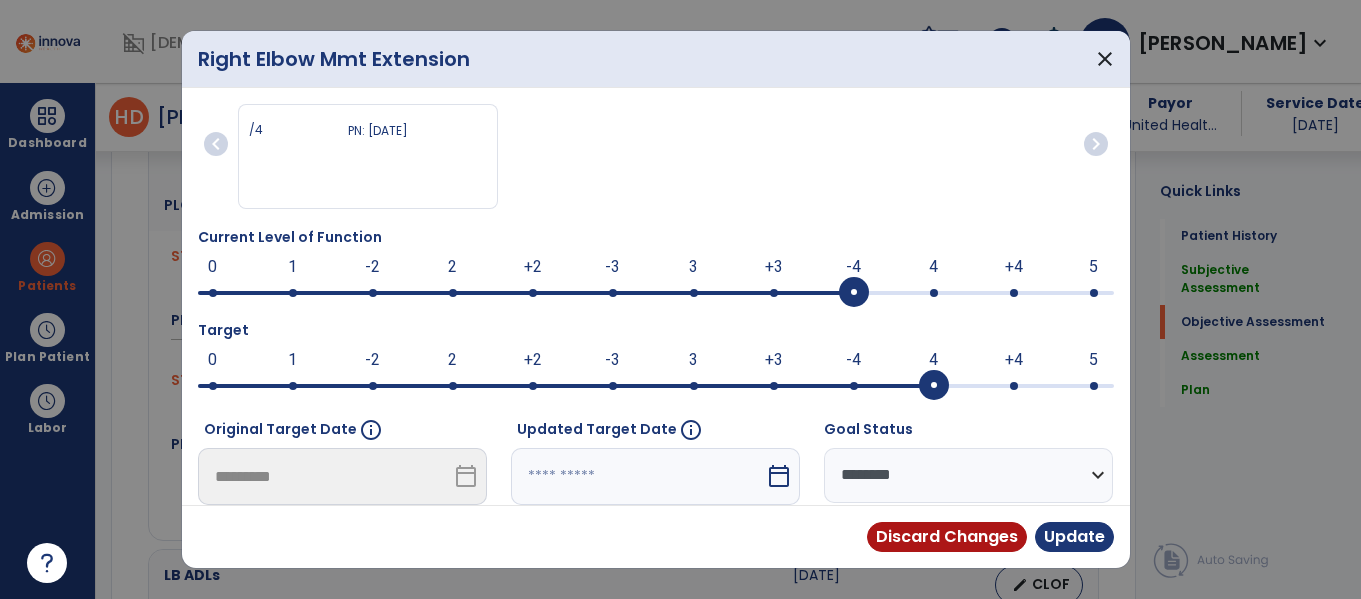 click at bounding box center (656, 291) 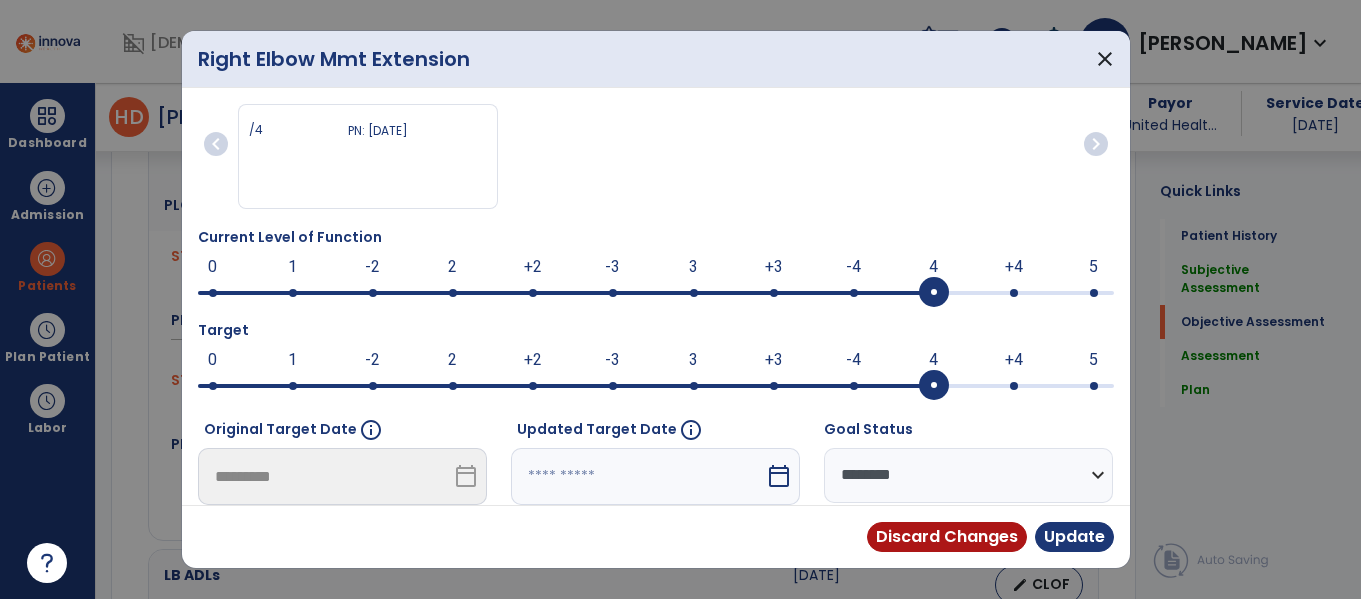 click at bounding box center (1014, 386) 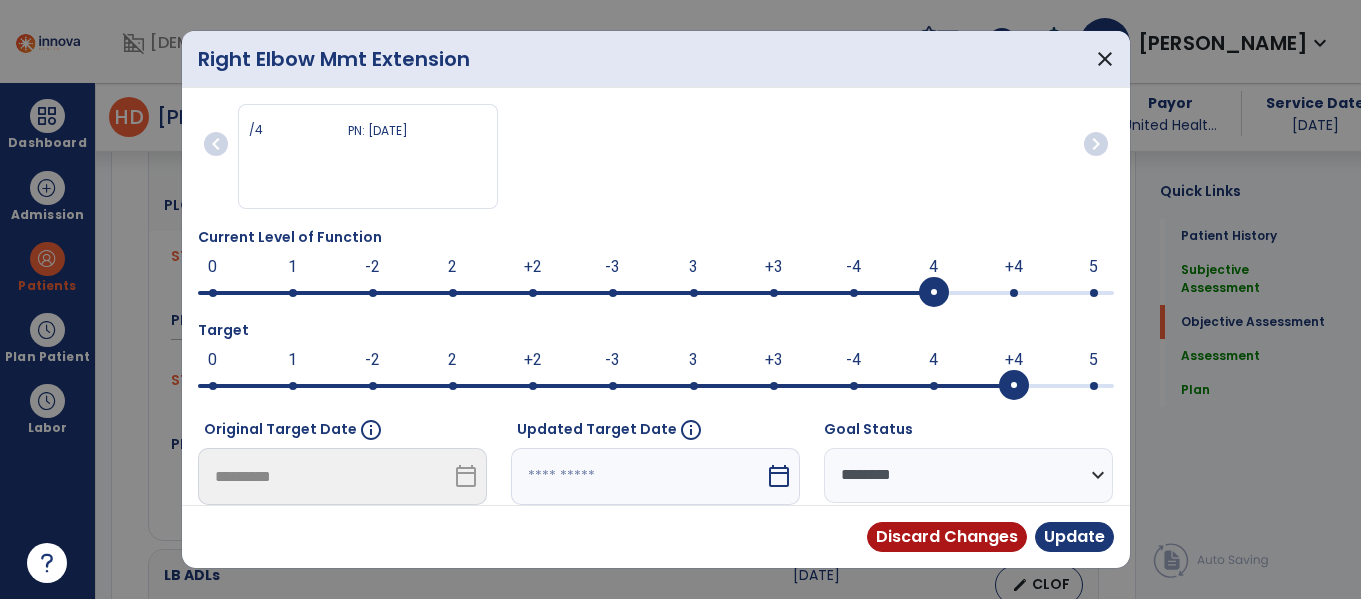 click at bounding box center (638, 476) 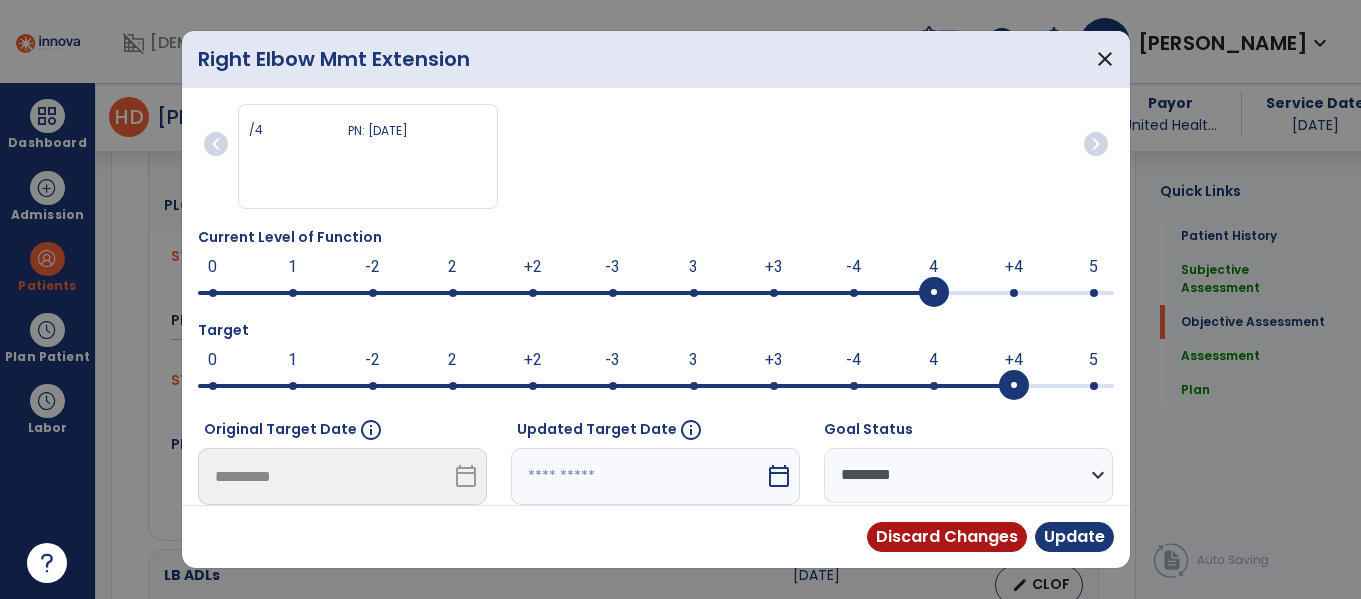 select on "*" 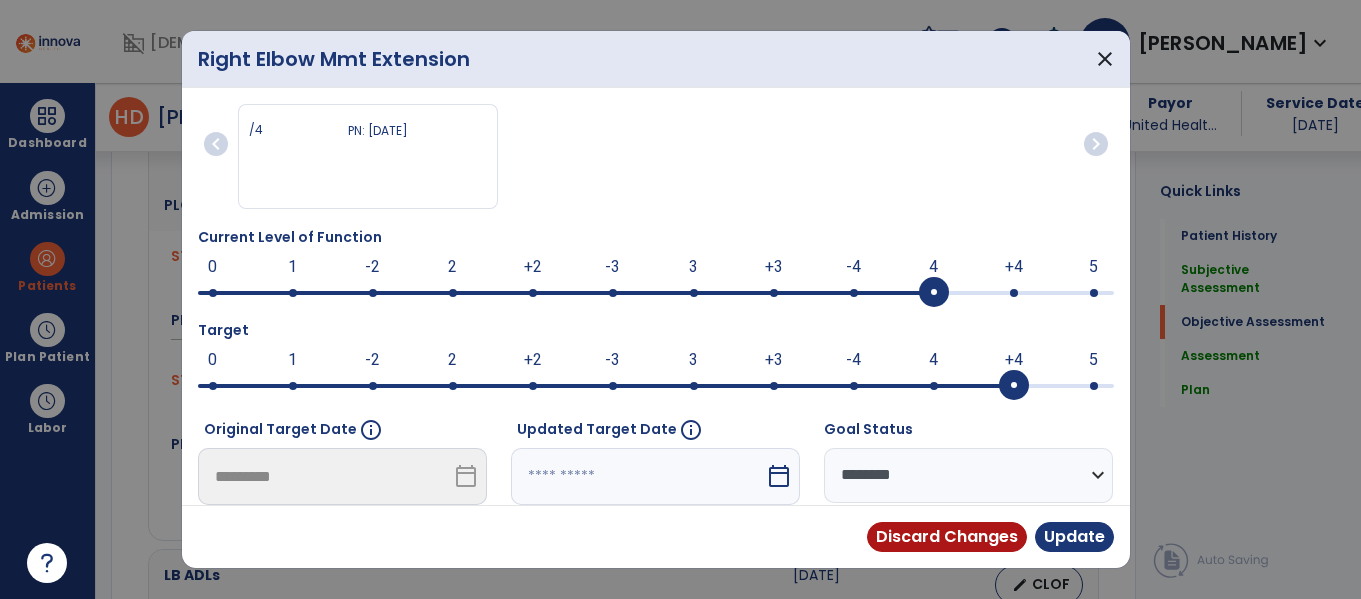 scroll, scrollTop: 297, scrollLeft: 0, axis: vertical 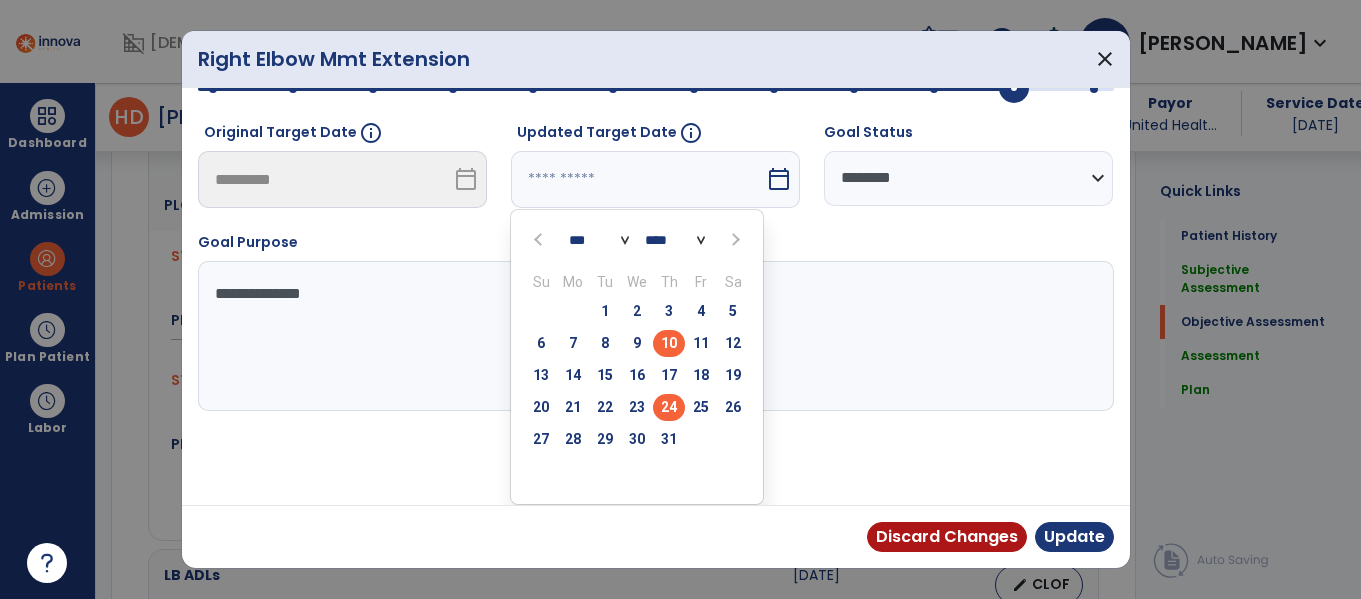 click on "24" at bounding box center (669, 407) 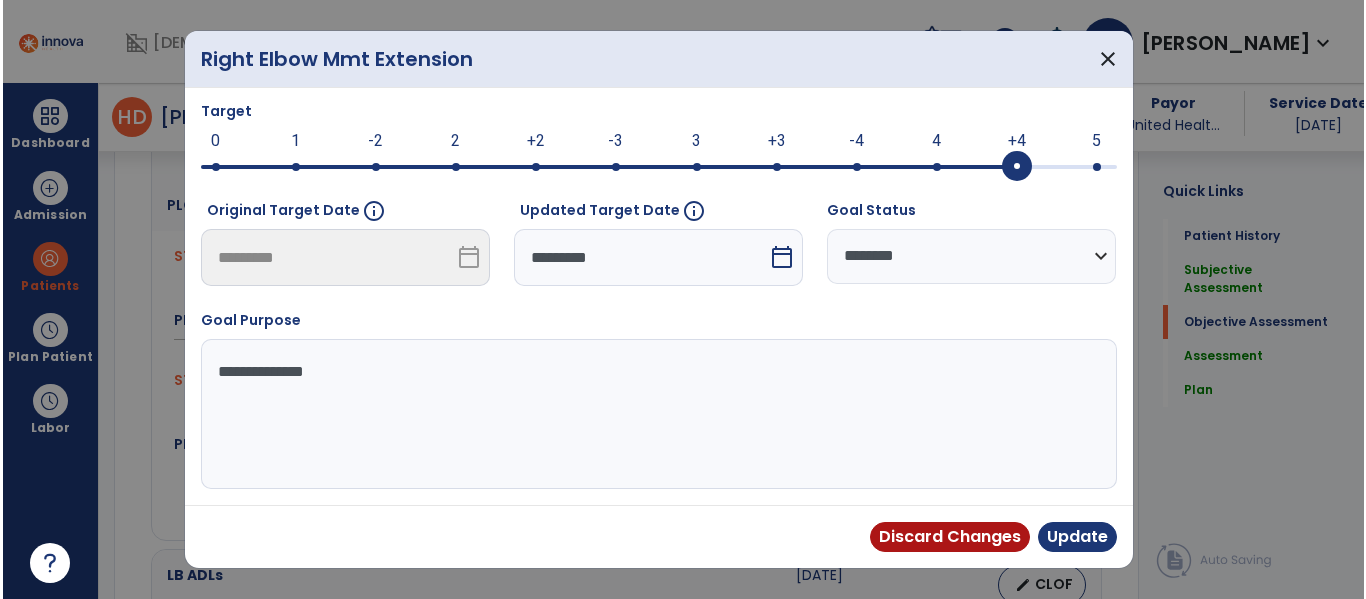 scroll, scrollTop: 219, scrollLeft: 0, axis: vertical 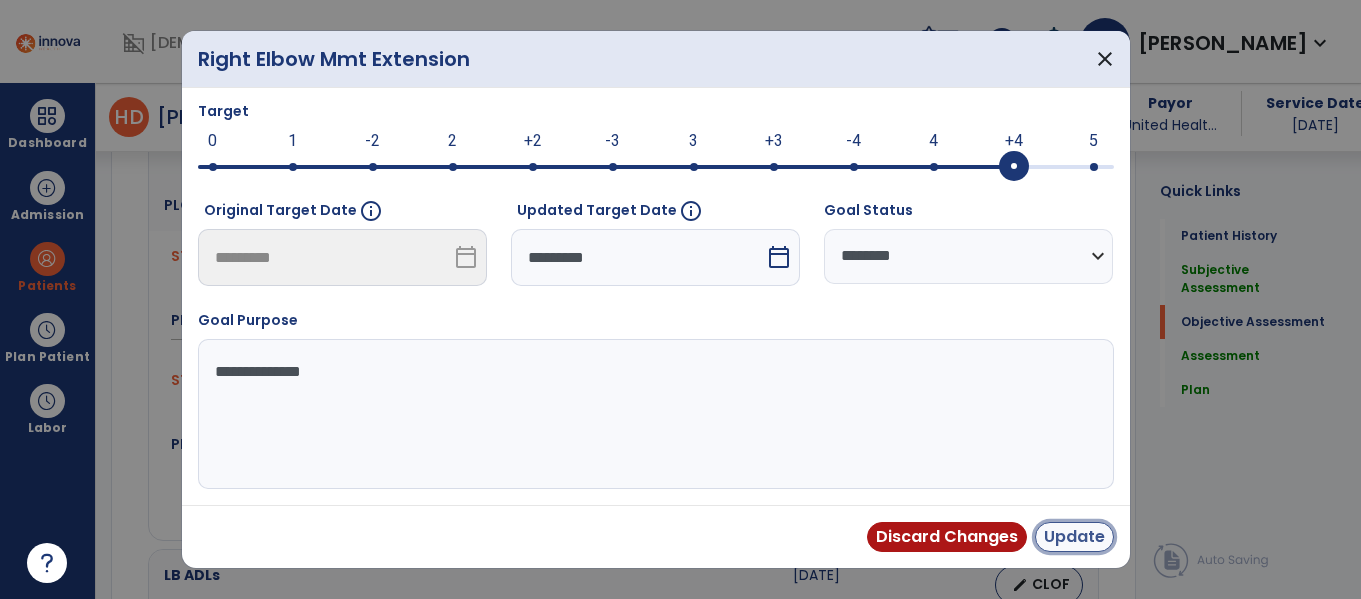 click on "Update" at bounding box center [1074, 537] 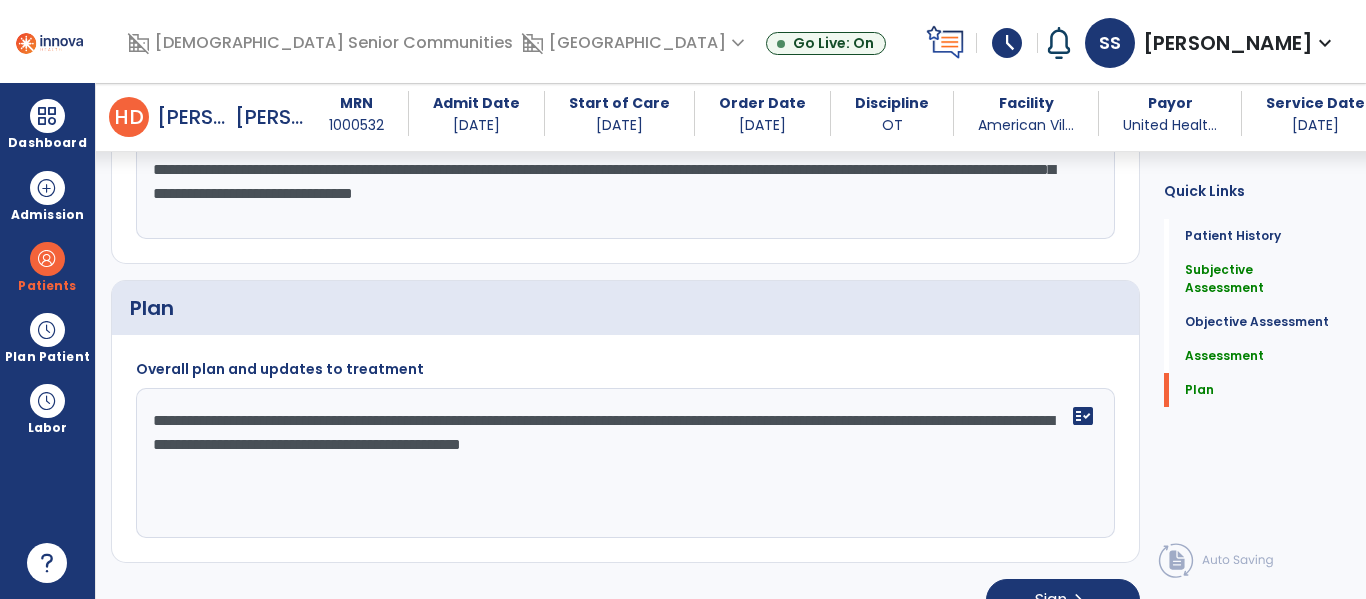 scroll, scrollTop: 2177, scrollLeft: 0, axis: vertical 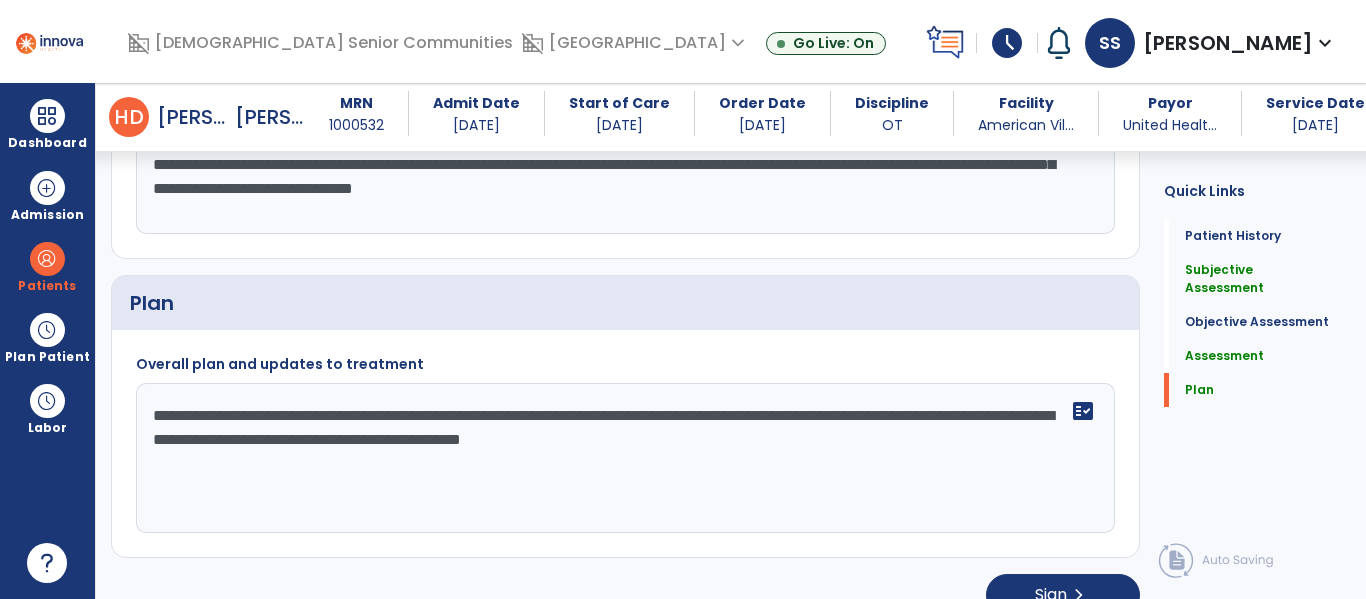 click on "**********" 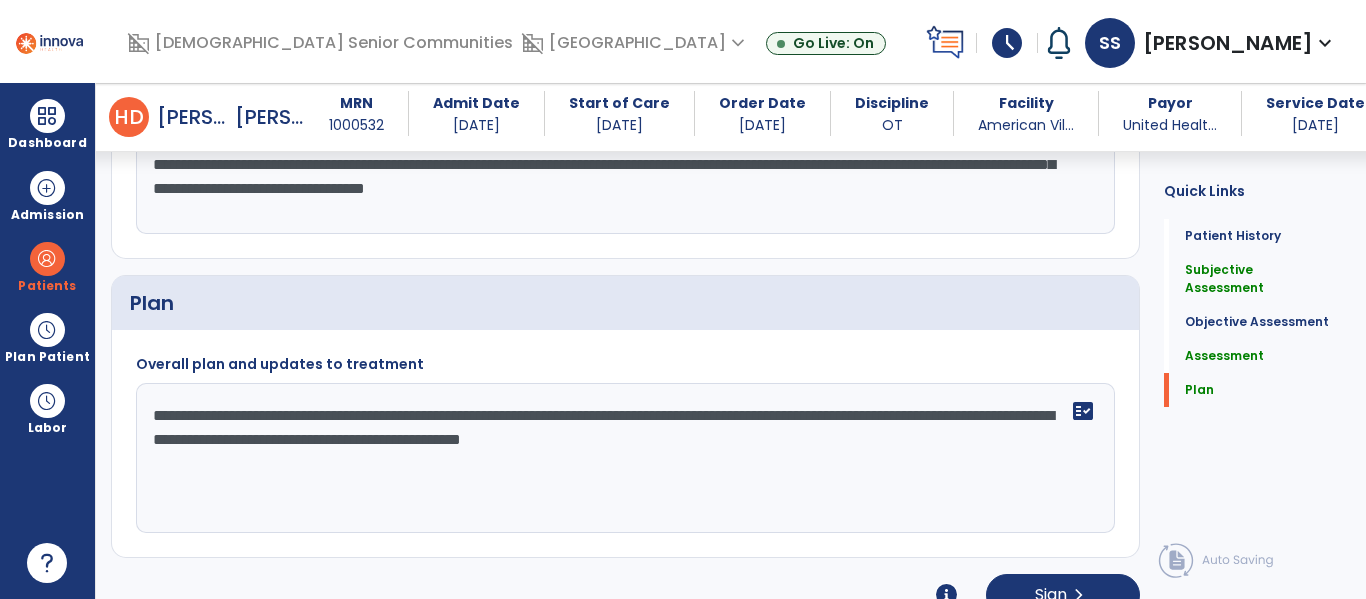 drag, startPoint x: 982, startPoint y: 189, endPoint x: 1017, endPoint y: 256, distance: 75.591 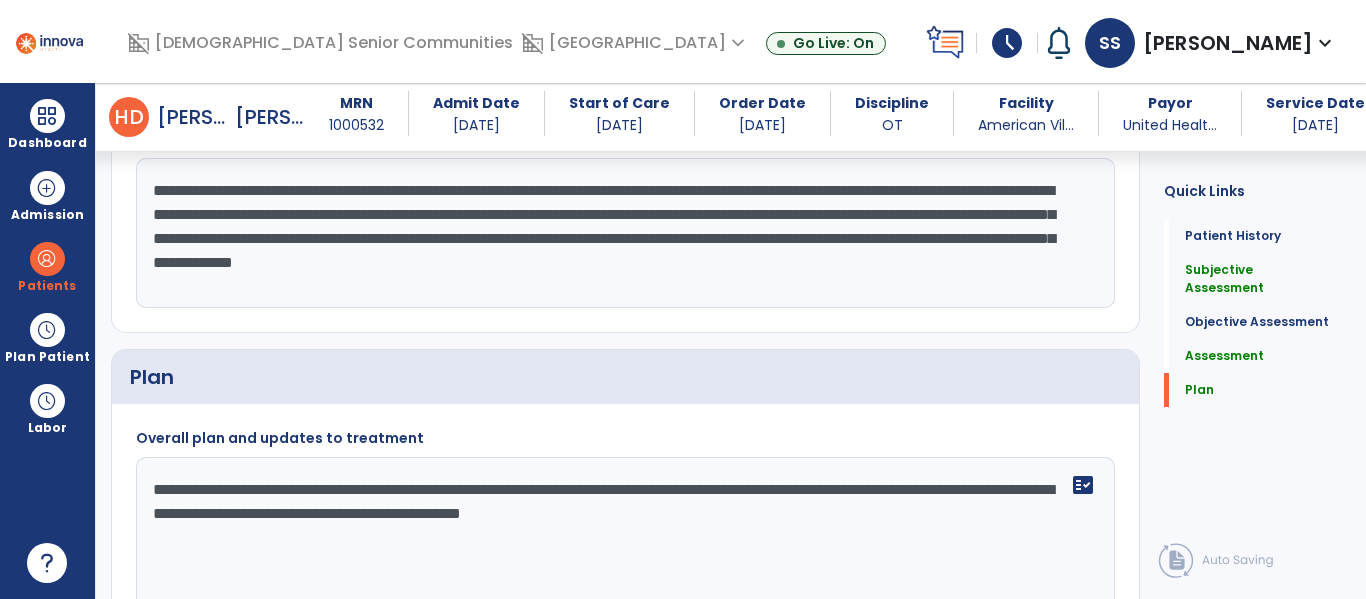 scroll, scrollTop: 2071, scrollLeft: 0, axis: vertical 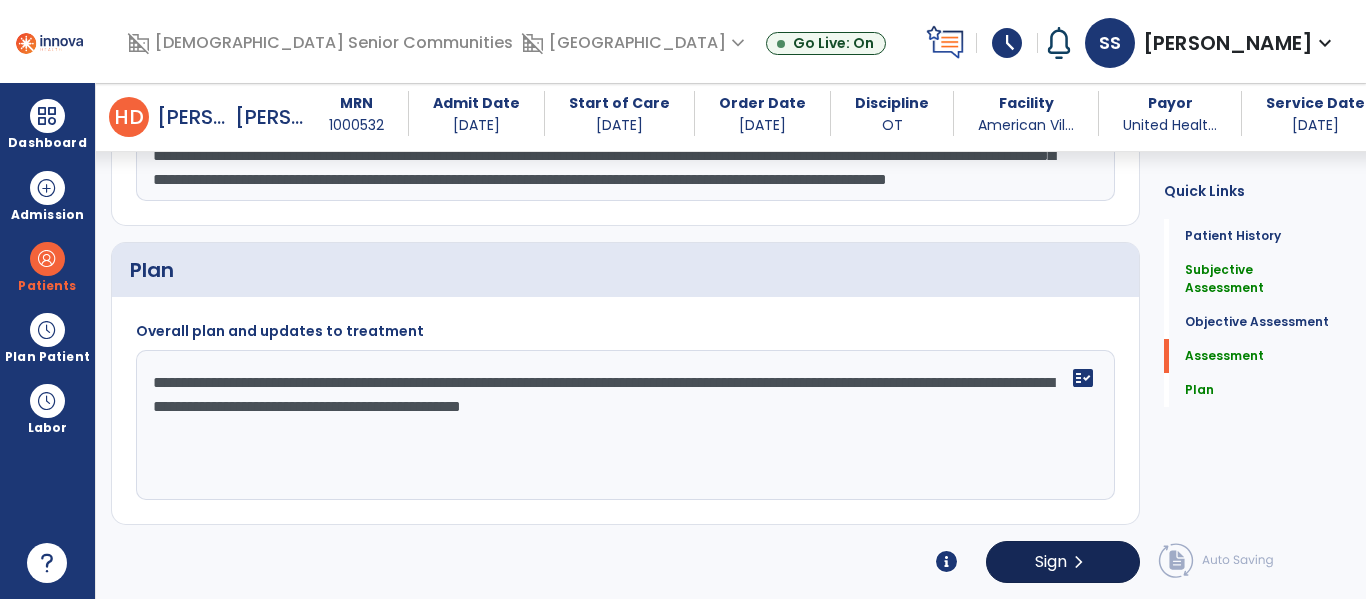 type on "**********" 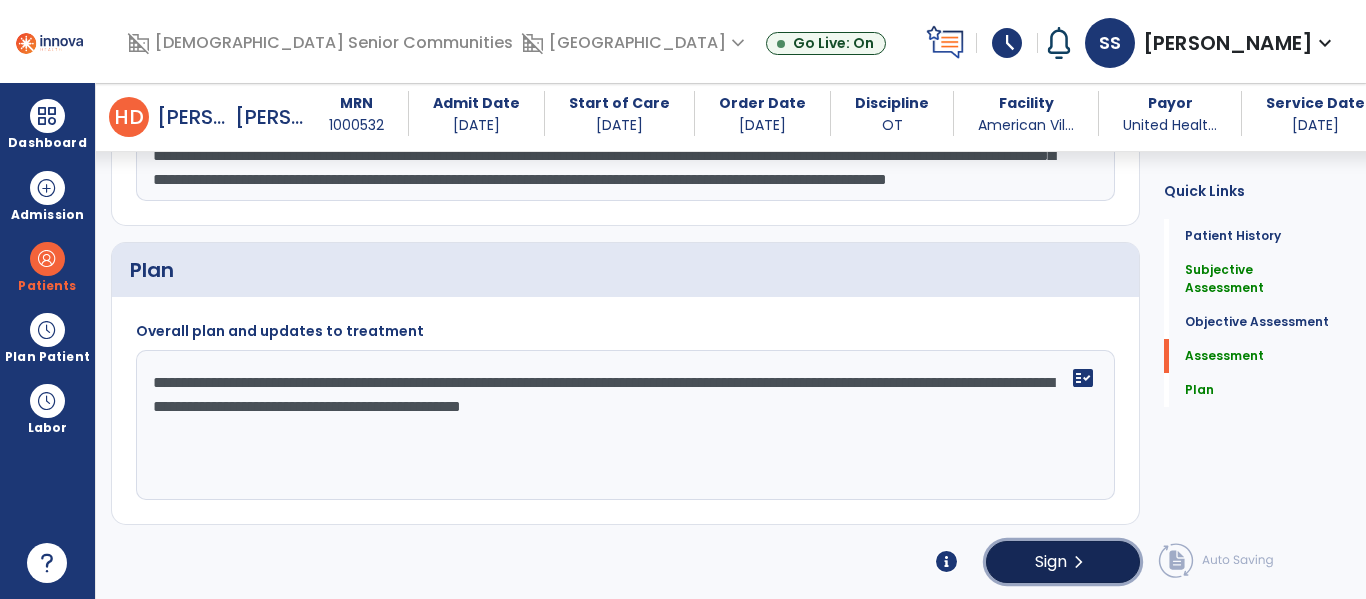 click on "Sign" 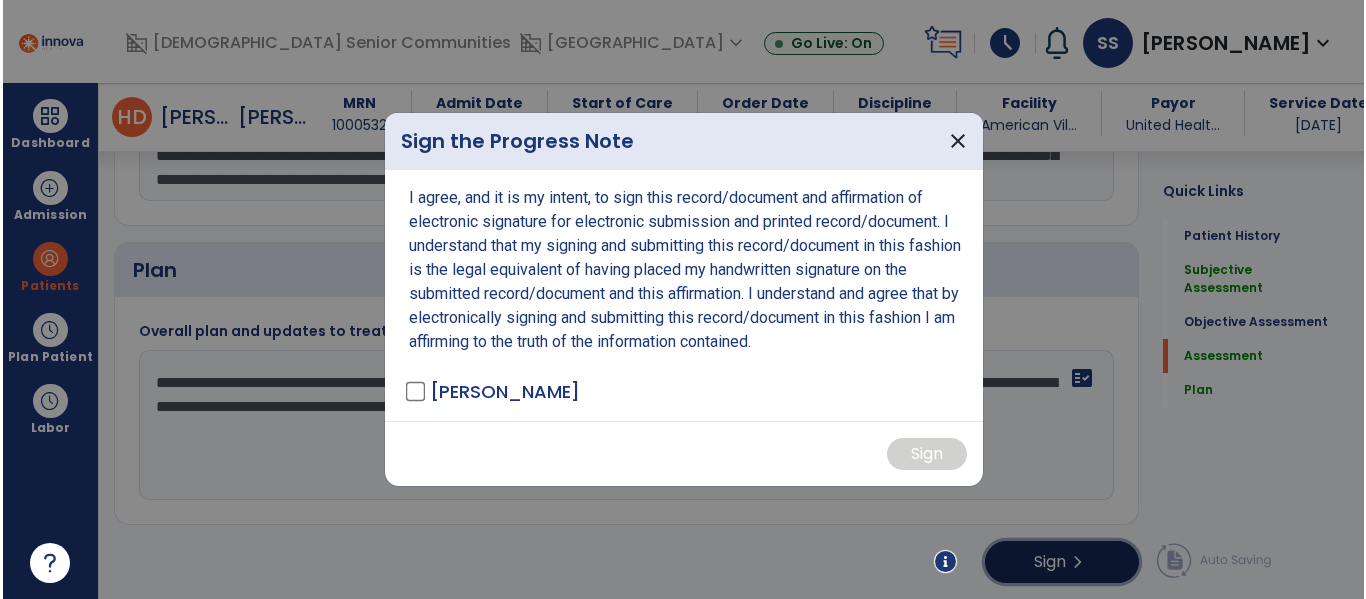 scroll, scrollTop: 2210, scrollLeft: 0, axis: vertical 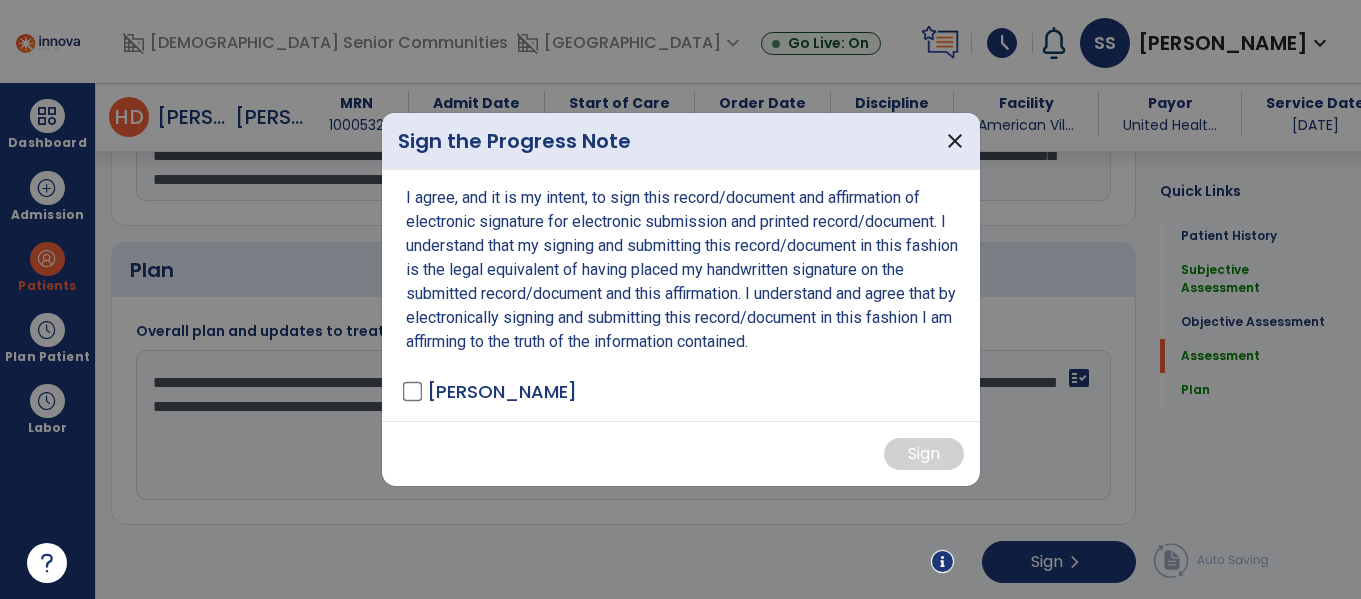 click on "I agree, and it is my intent, to sign this record/document and affirmation of electronic signature for electronic submission and printed record/document. I understand that my signing and submitting this record/document in this fashion is the legal equivalent of having placed my handwritten signature on the submitted record/document and this affirmation. I understand and agree that by electronically signing and submitting this record/document in this fashion I am affirming to the truth of the information contained.  Skarshaug, Sara  - OT" at bounding box center [681, 295] 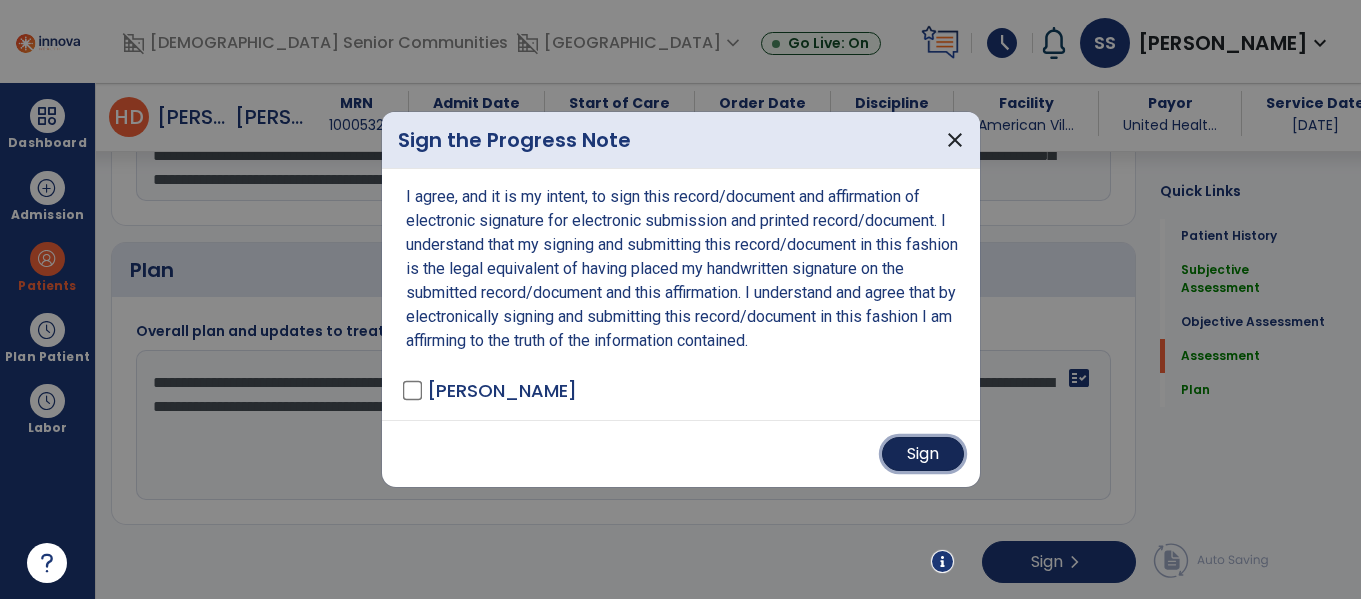click on "Sign" at bounding box center [923, 454] 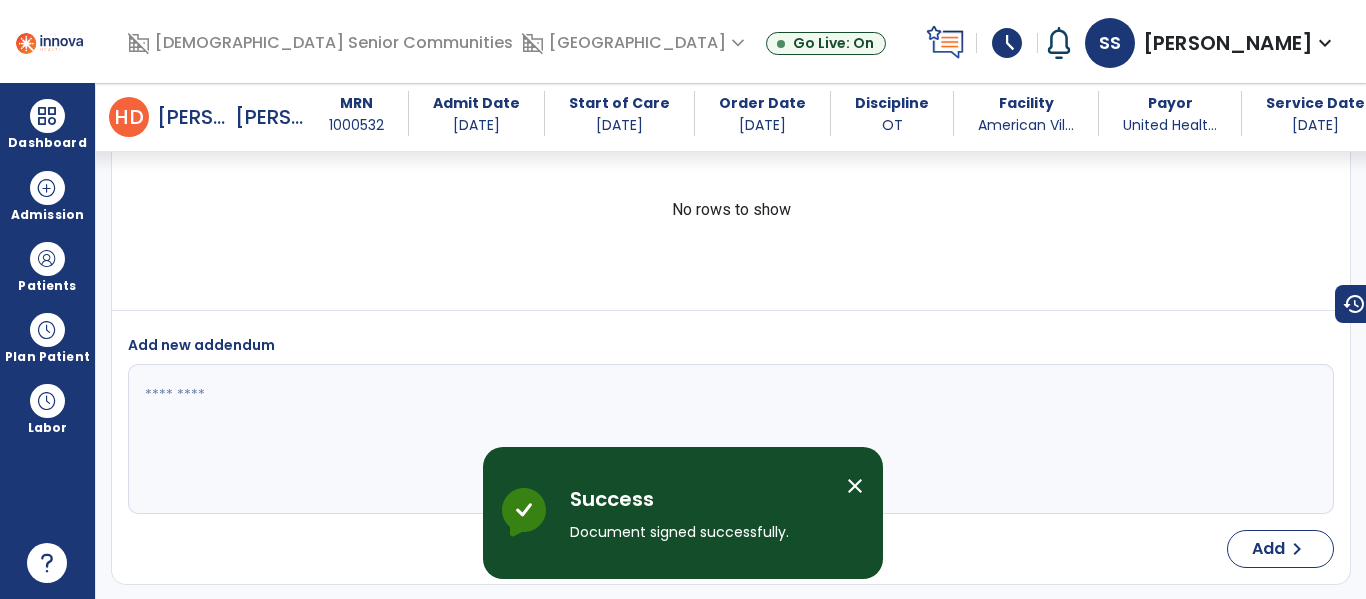 scroll, scrollTop: 2983, scrollLeft: 0, axis: vertical 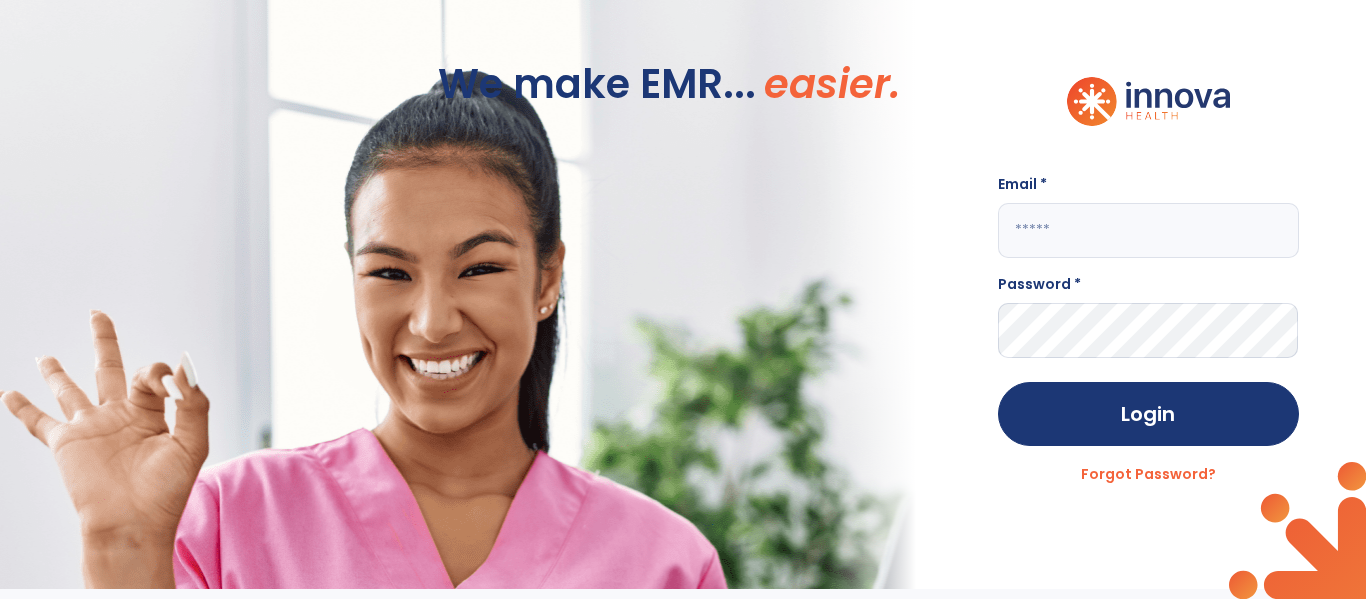 click 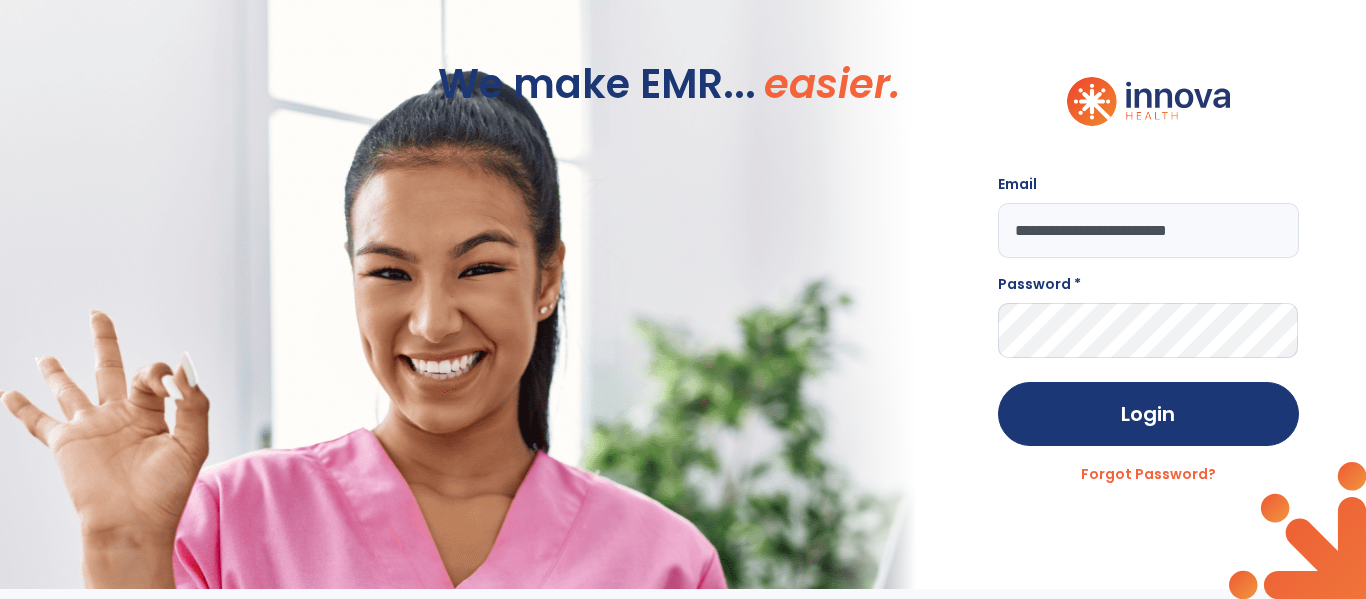 type on "**********" 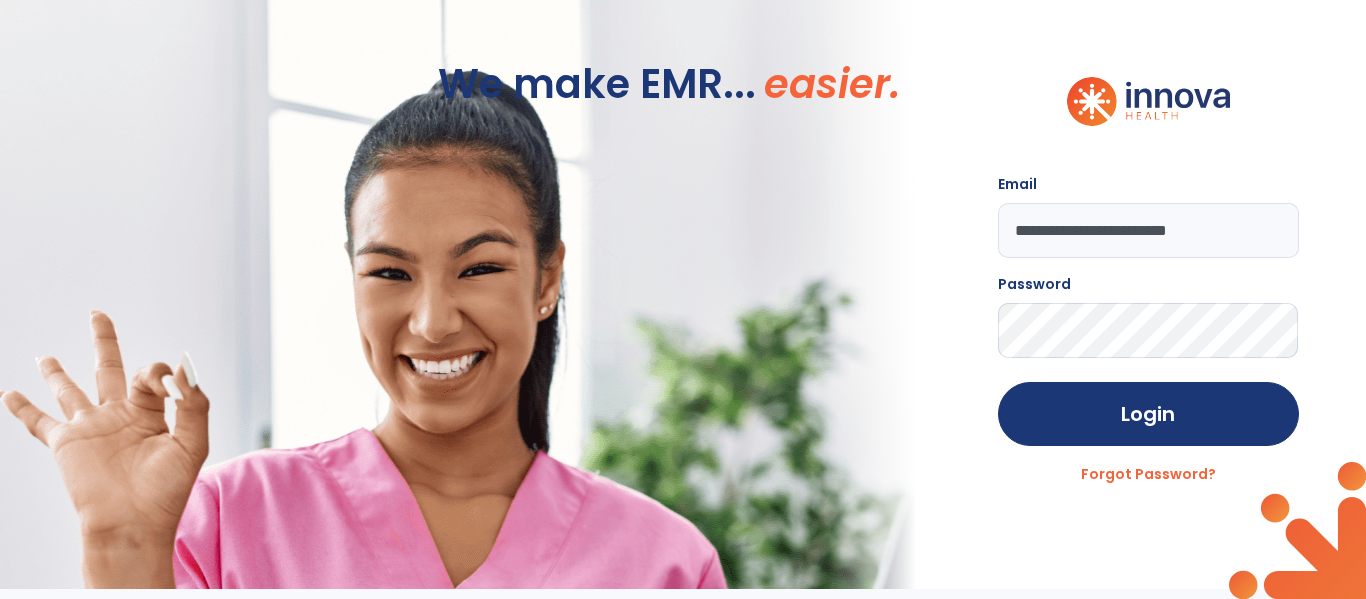 click on "Login" 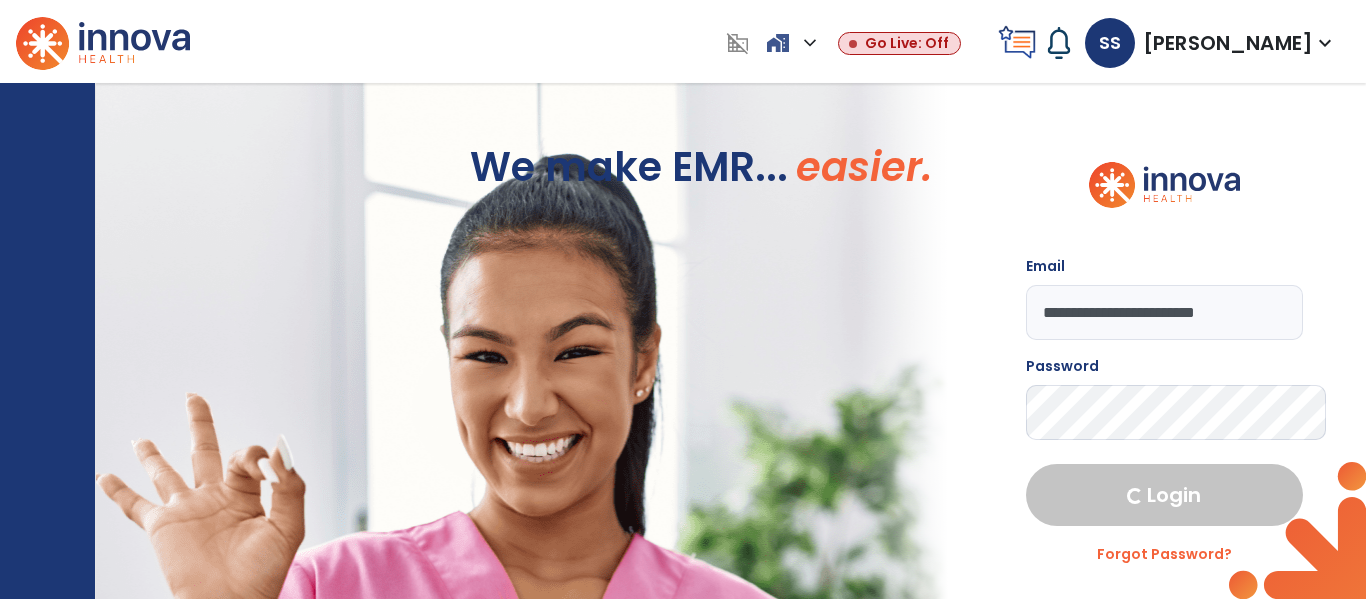 select on "****" 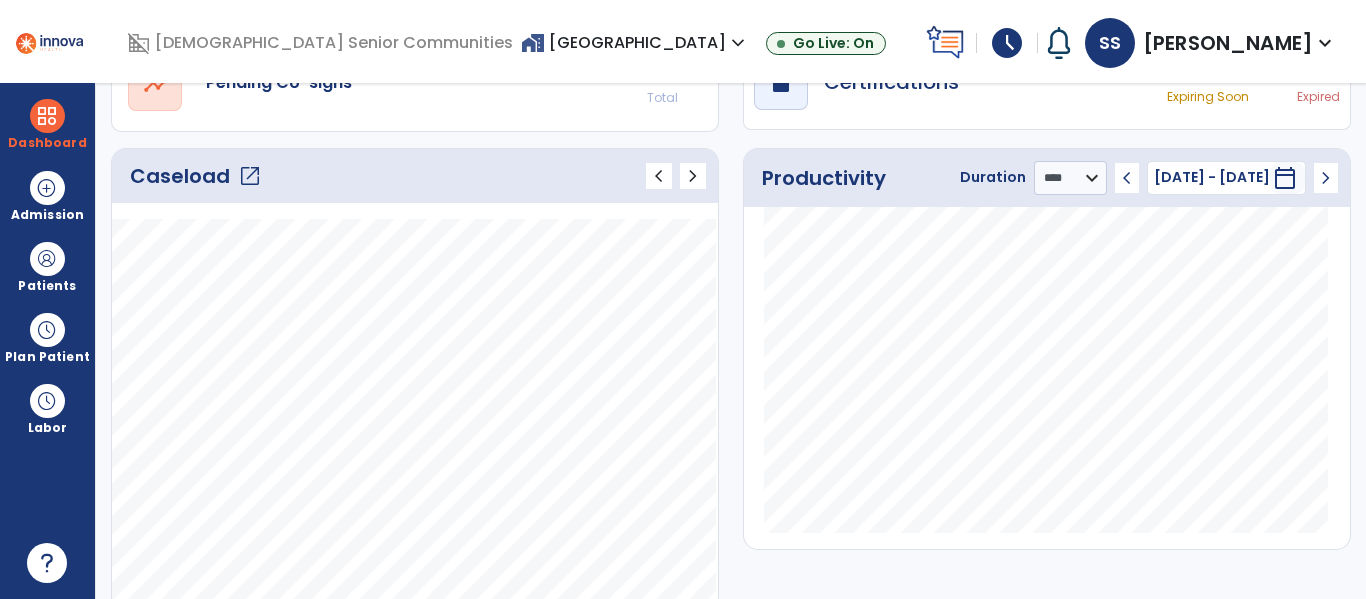 scroll, scrollTop: 223, scrollLeft: 0, axis: vertical 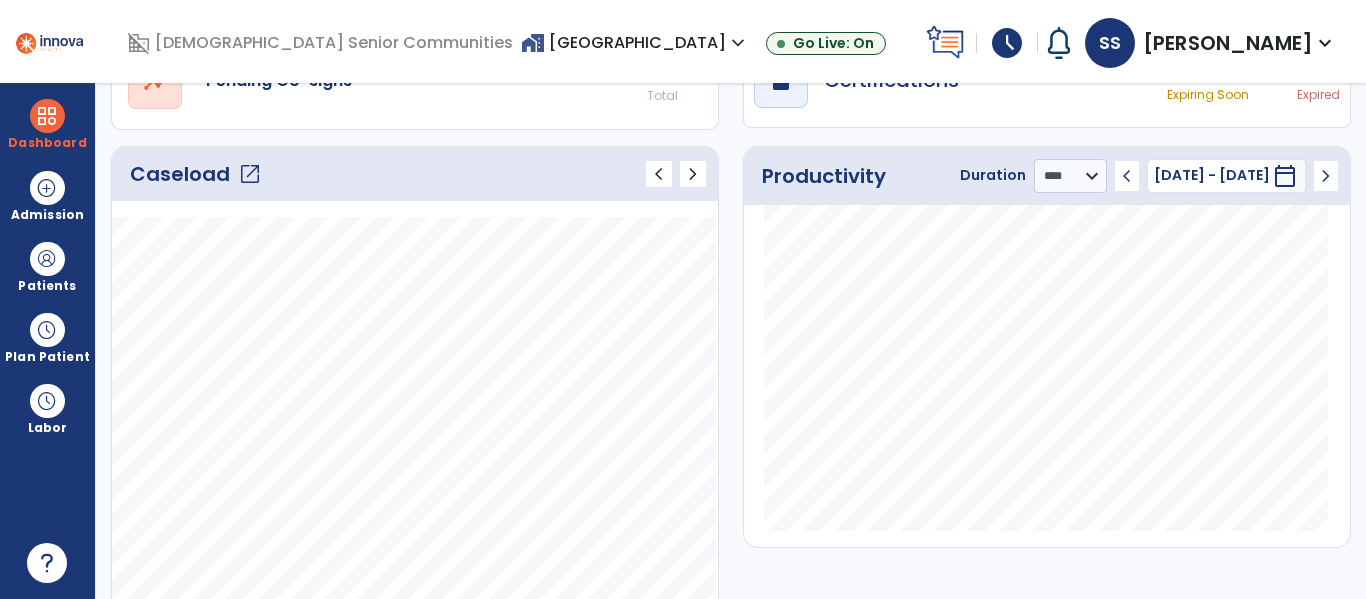 click on "open_in_new" 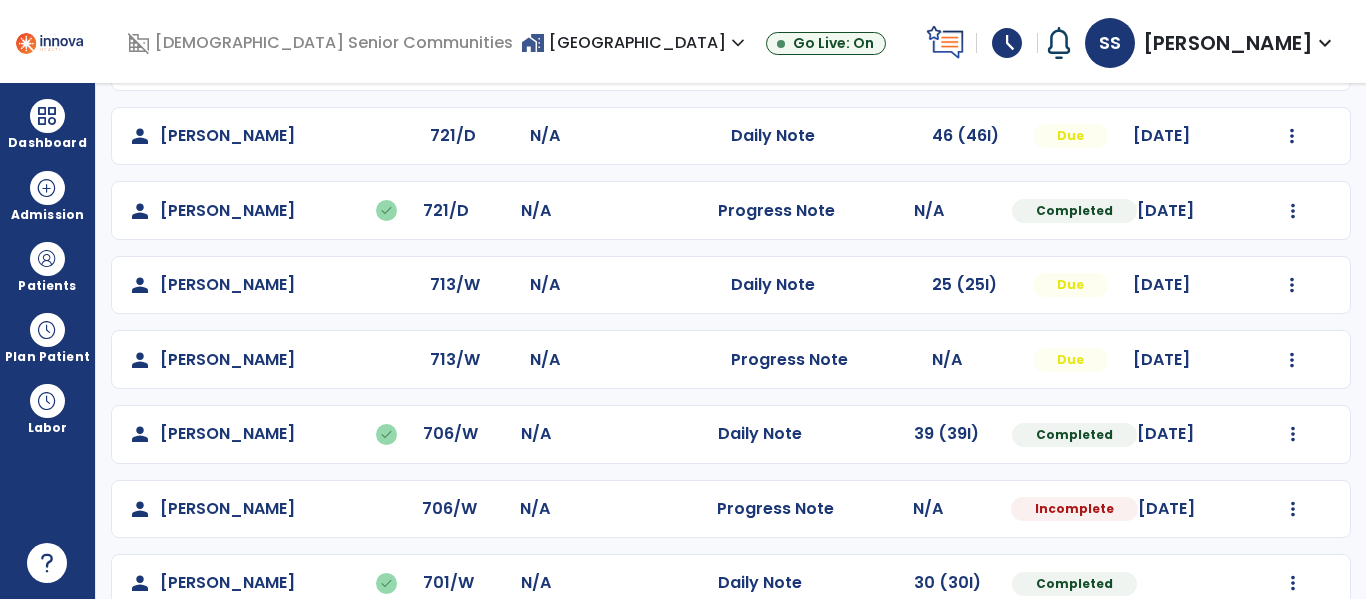 scroll, scrollTop: 0, scrollLeft: 0, axis: both 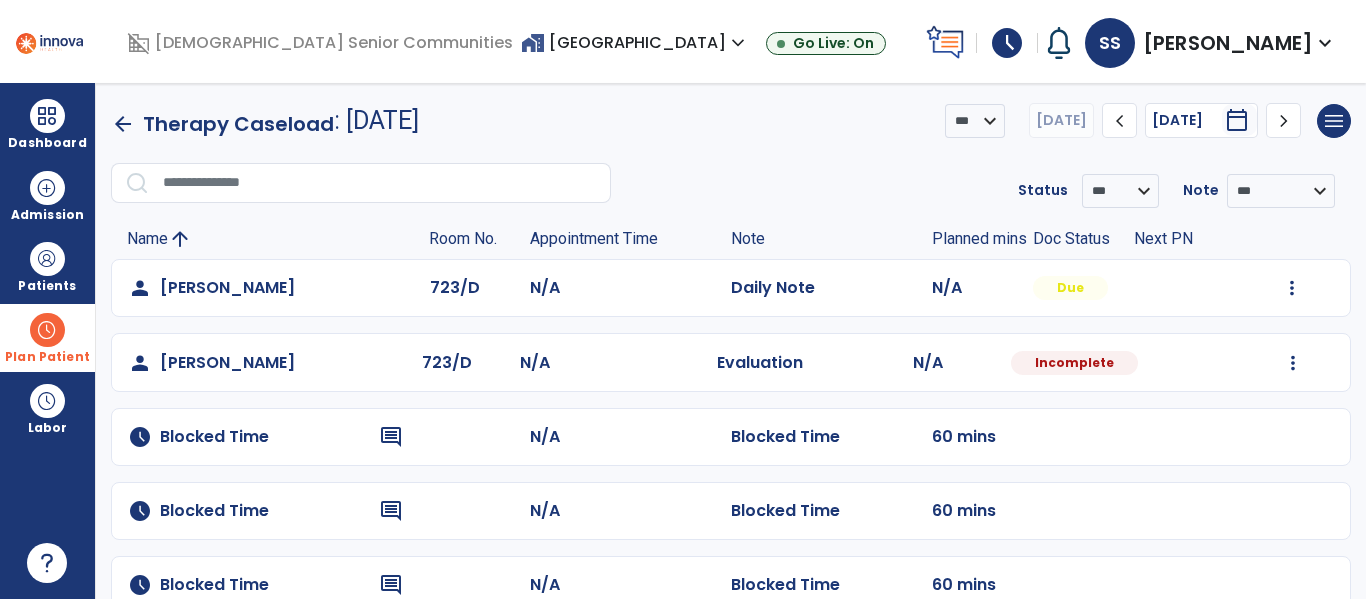 click on "Plan Patient" at bounding box center (47, 266) 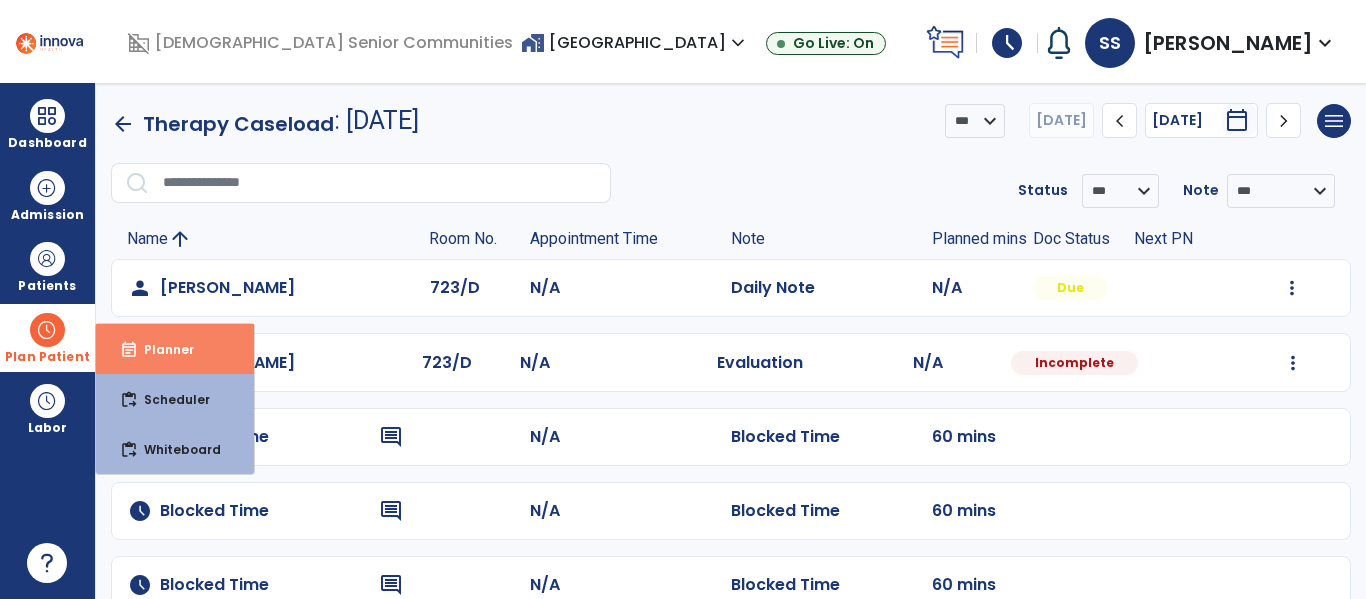 click on "event_note  Planner" at bounding box center [175, 349] 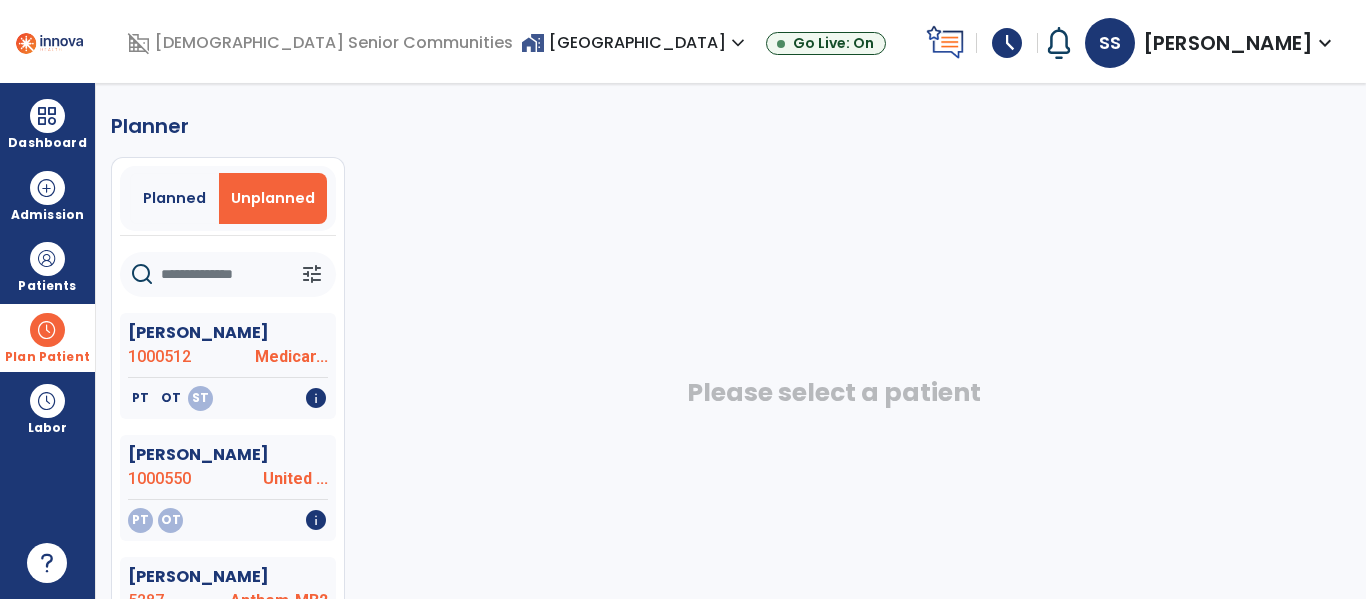 click on "Planned" at bounding box center [174, 198] 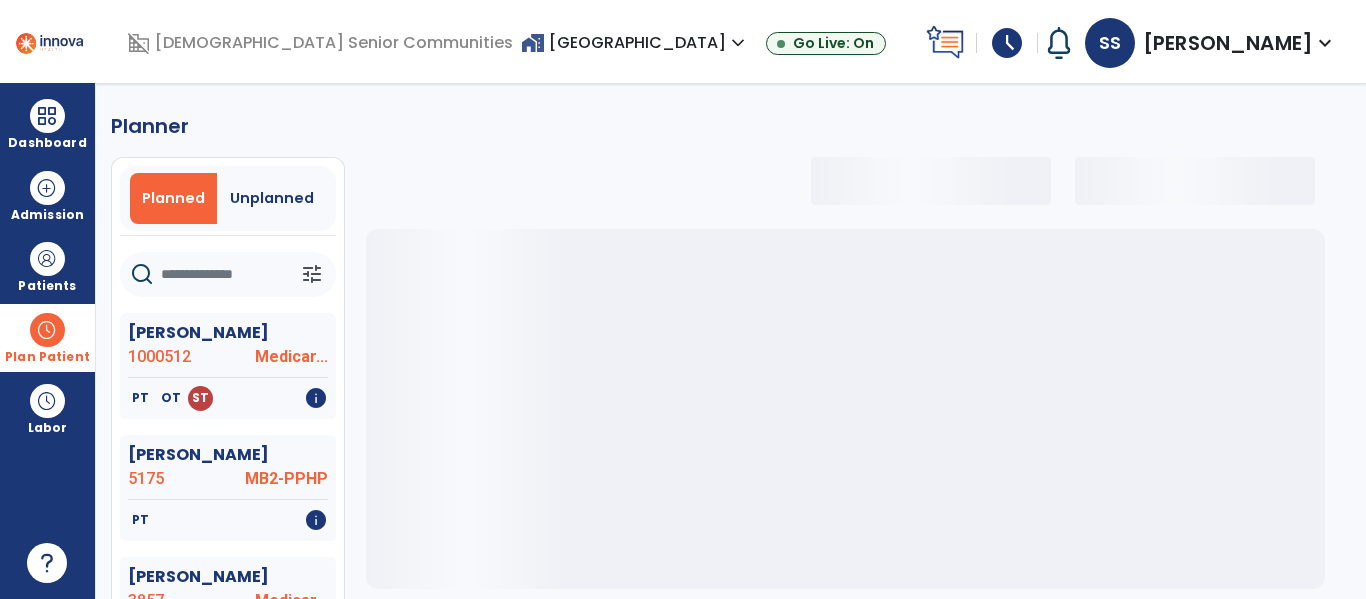click 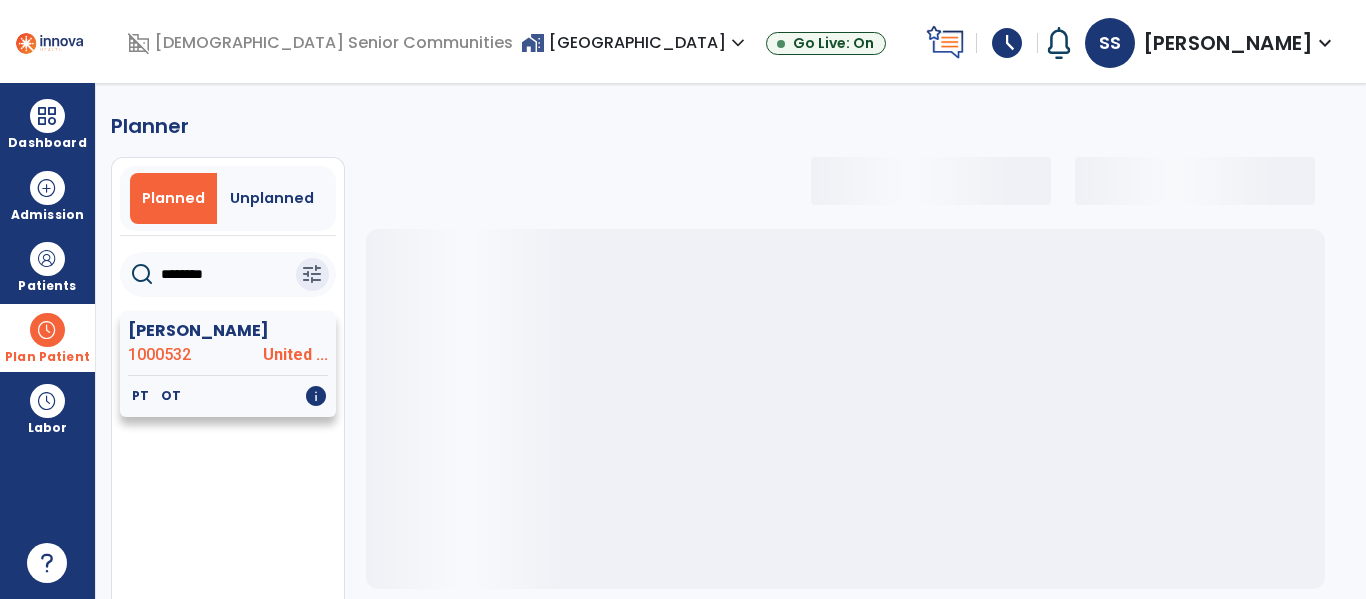 type on "********" 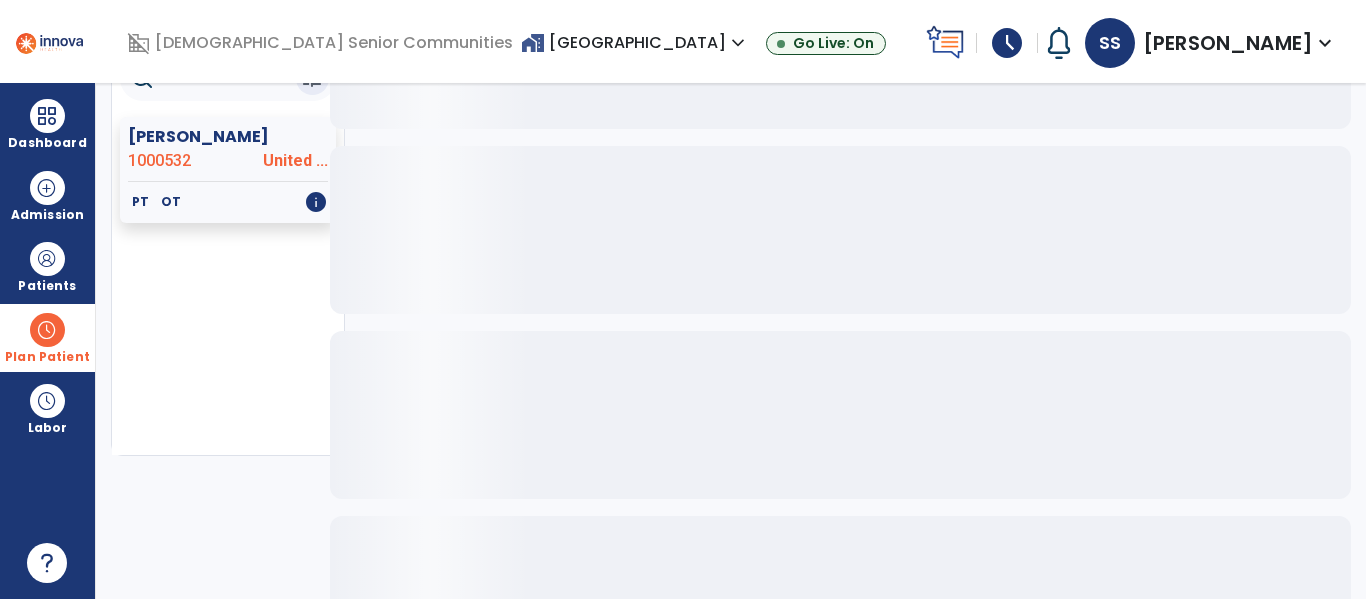 scroll, scrollTop: 206, scrollLeft: 0, axis: vertical 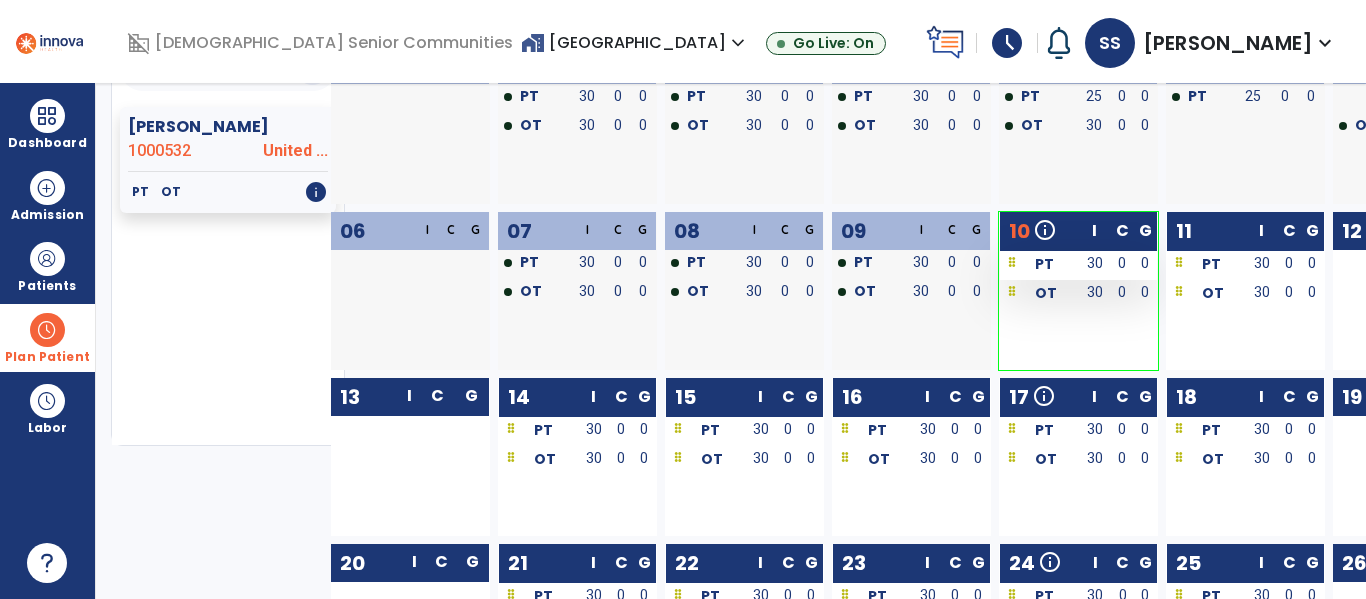 click on "PT" at bounding box center (1039, 265) 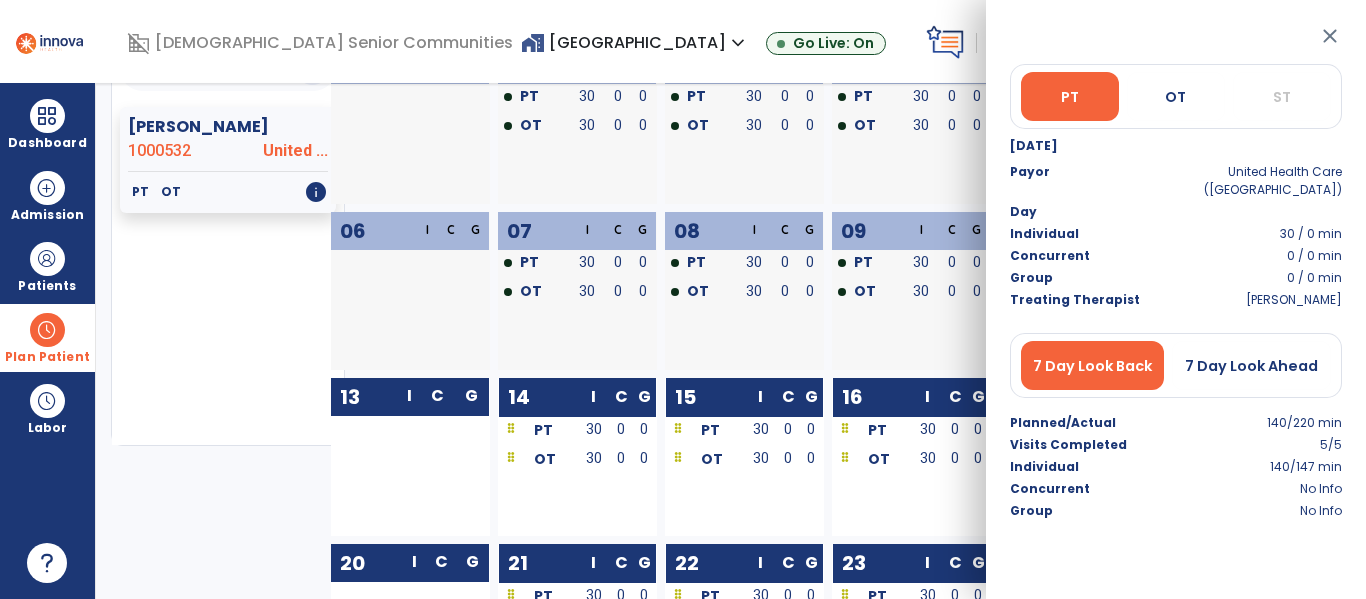 click on "close" at bounding box center [1330, 36] 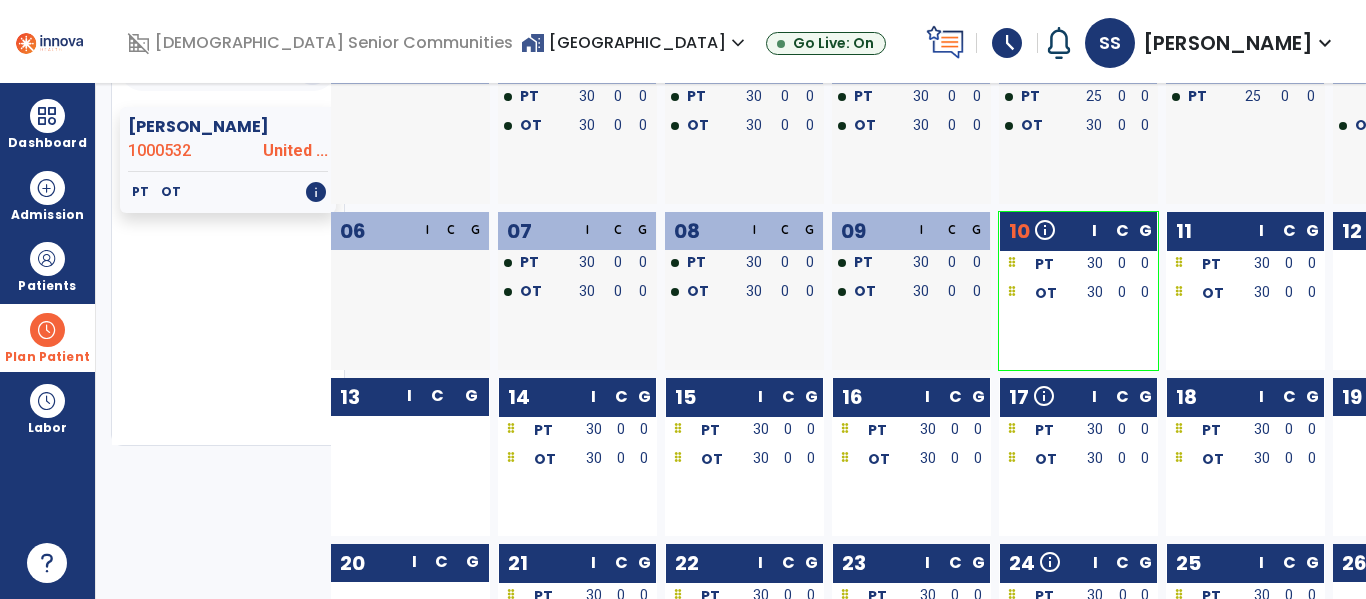 scroll, scrollTop: 0, scrollLeft: 0, axis: both 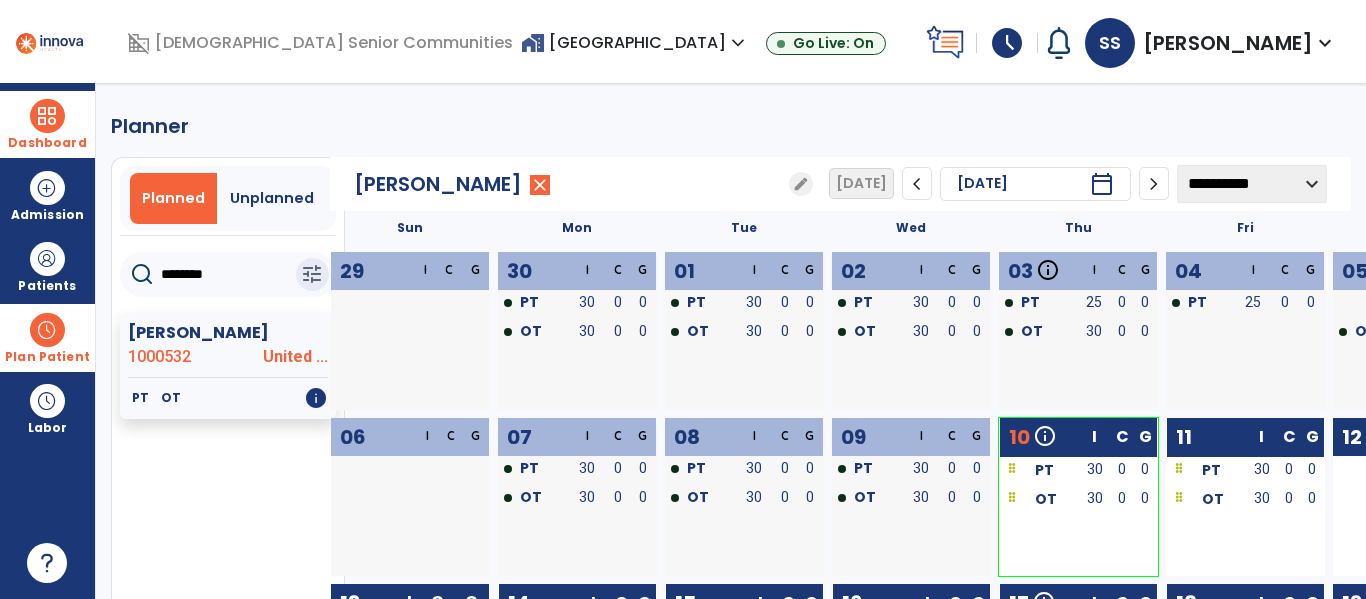 click on "Dashboard" at bounding box center (47, 143) 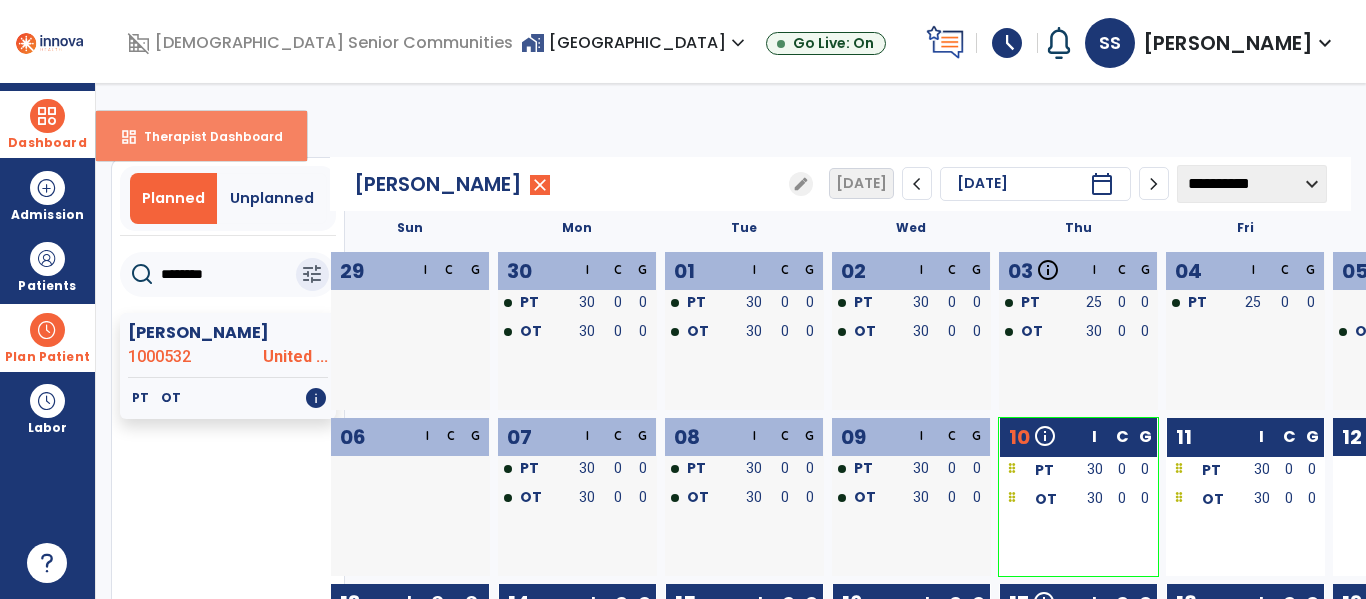 click on "dashboard" at bounding box center [129, 137] 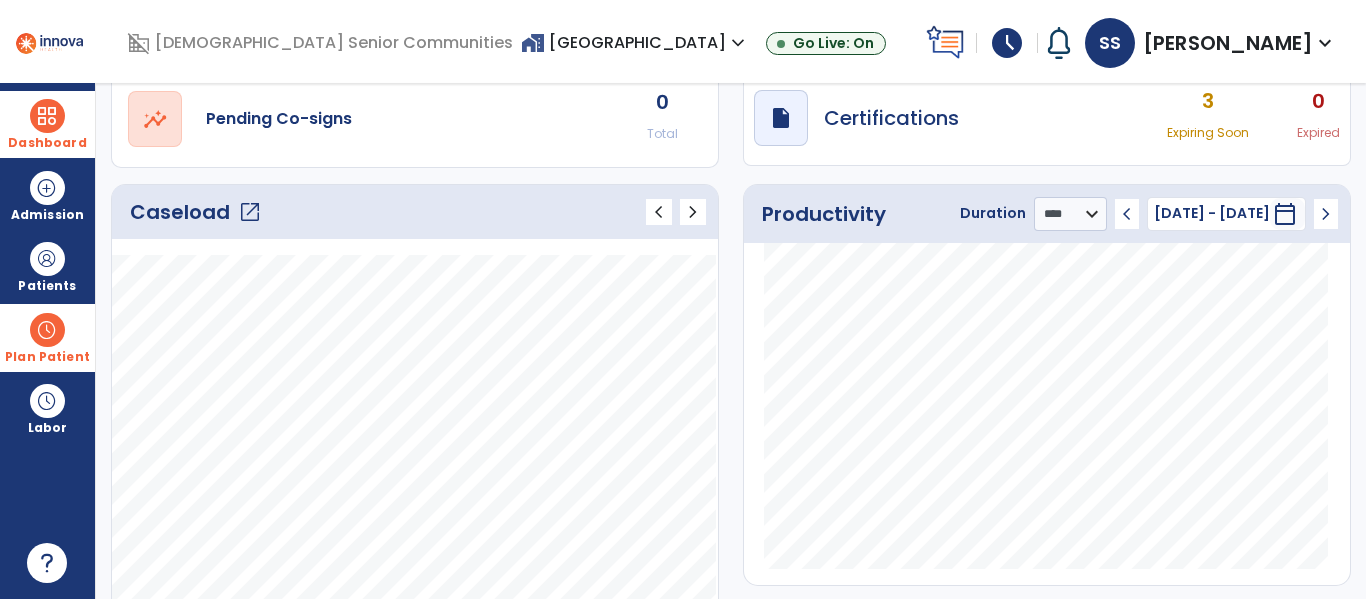 scroll, scrollTop: 184, scrollLeft: 0, axis: vertical 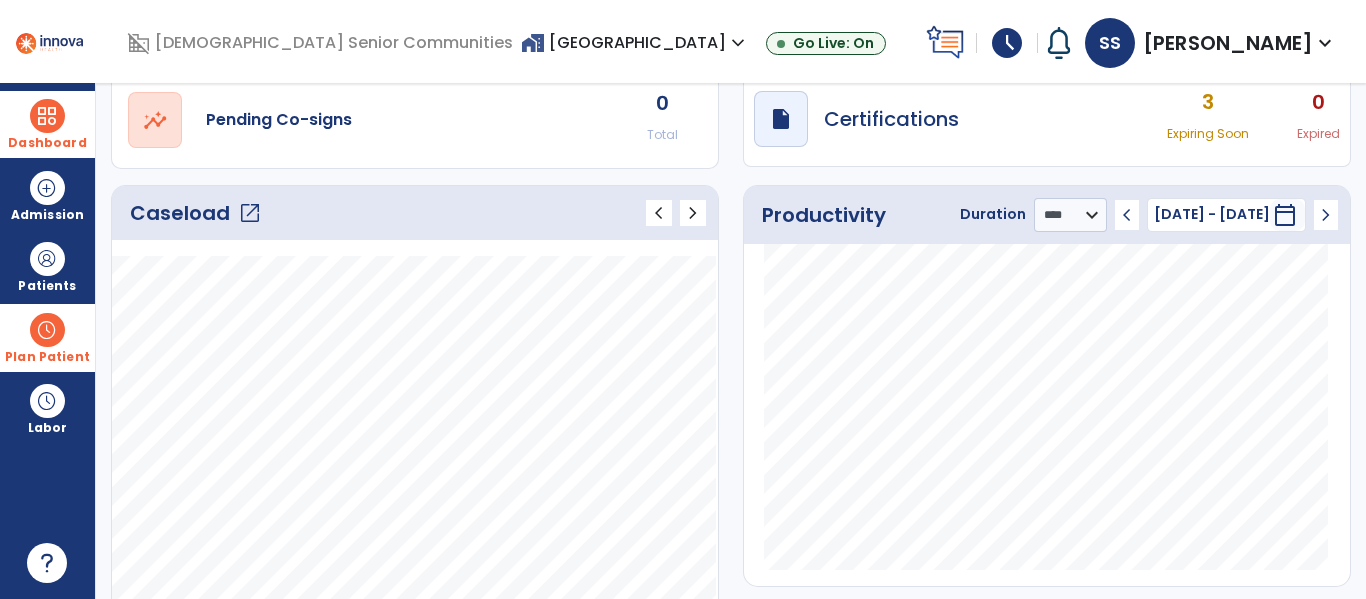 click on "open_in_new" 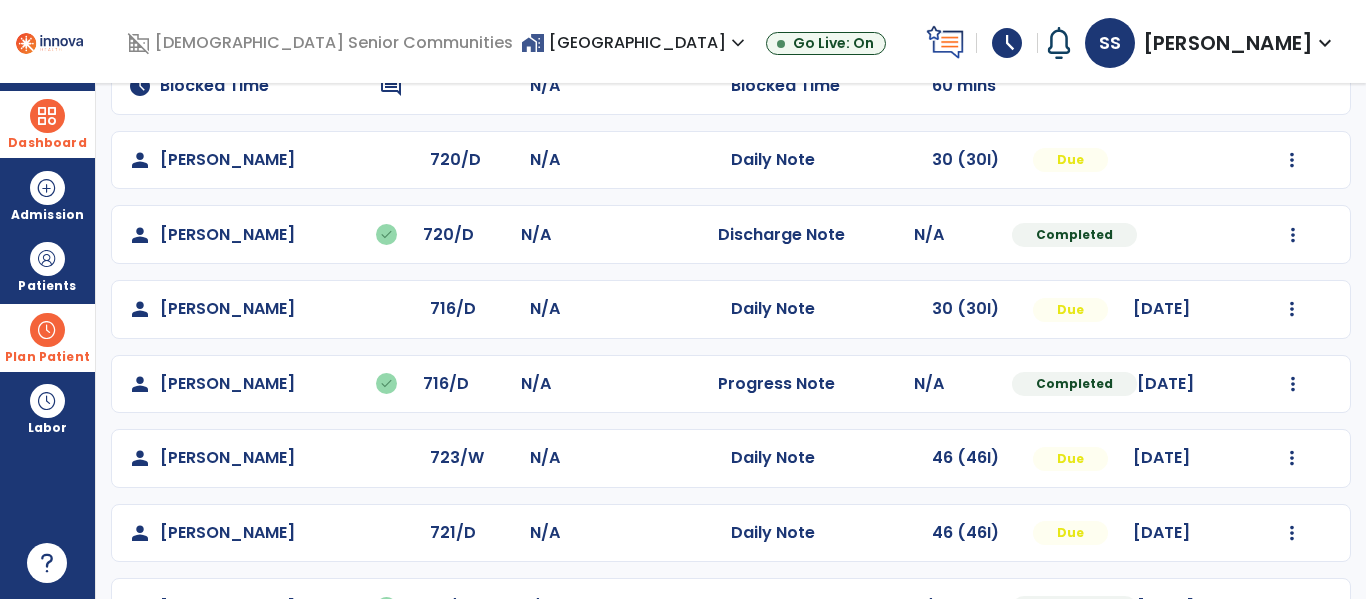 scroll, scrollTop: 500, scrollLeft: 0, axis: vertical 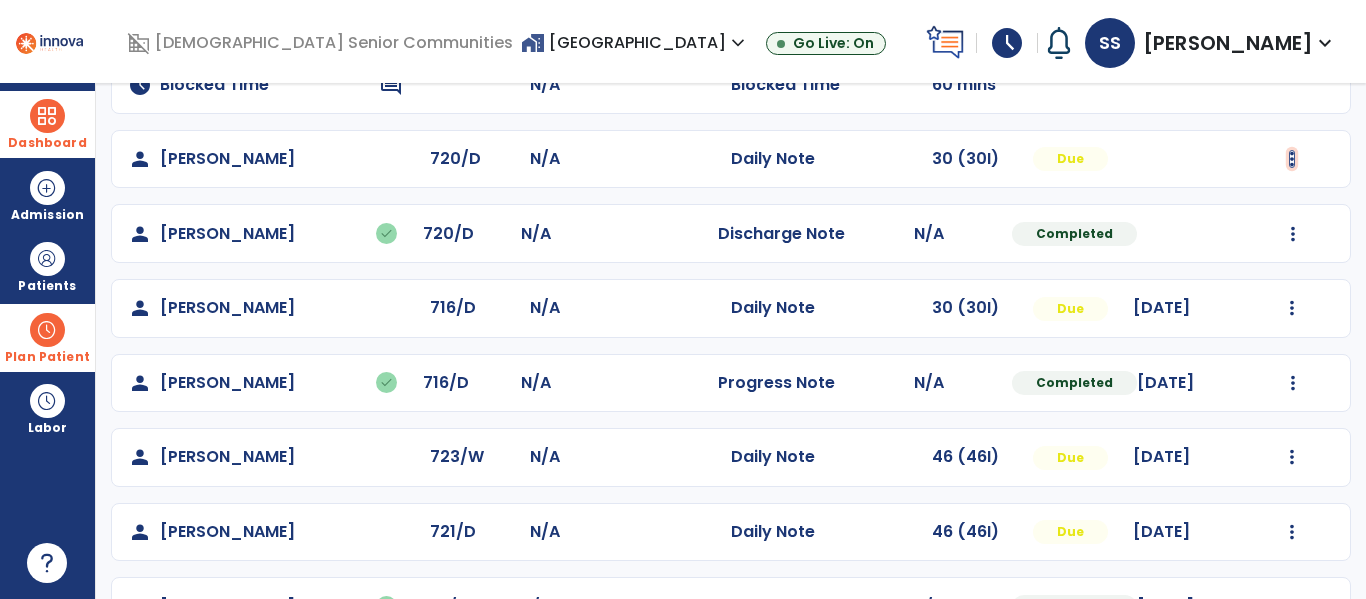 click at bounding box center (1292, -212) 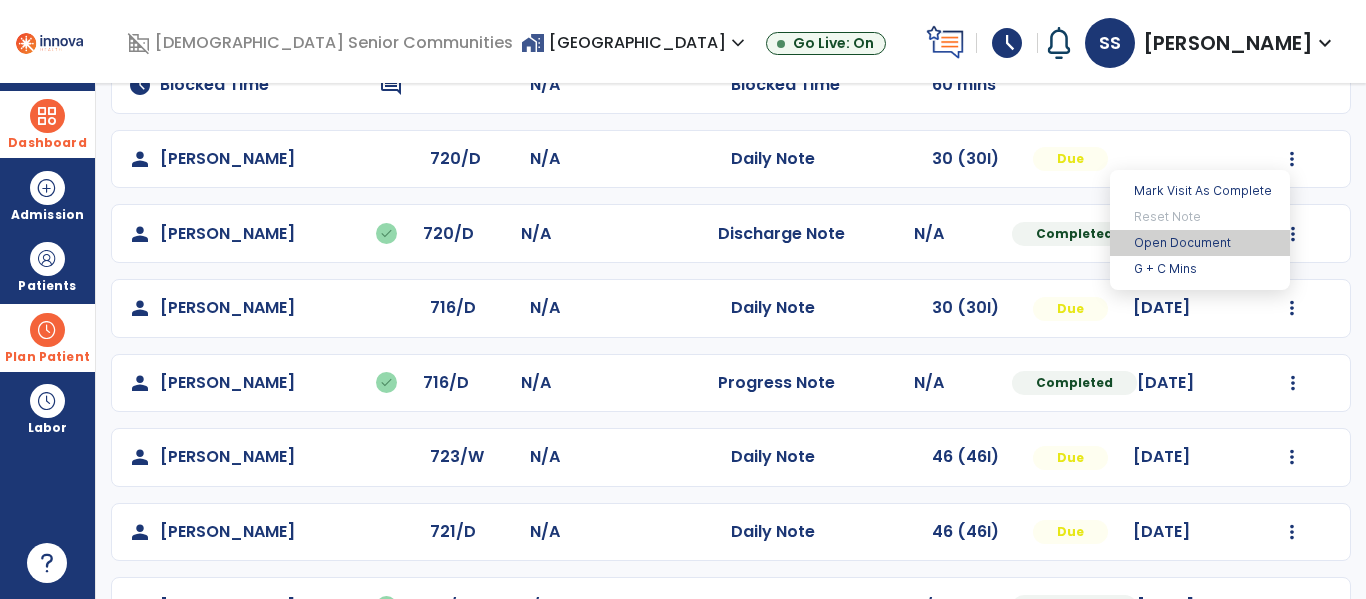 click on "Open Document" at bounding box center (1200, 243) 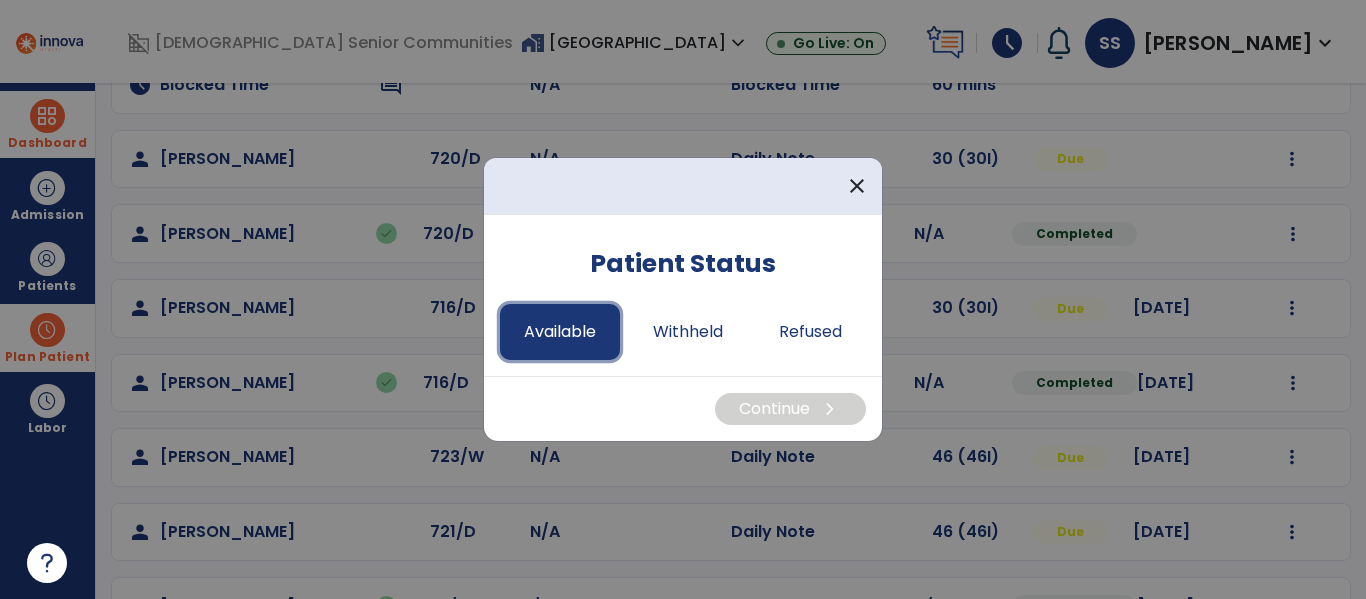 click on "Available" at bounding box center (560, 332) 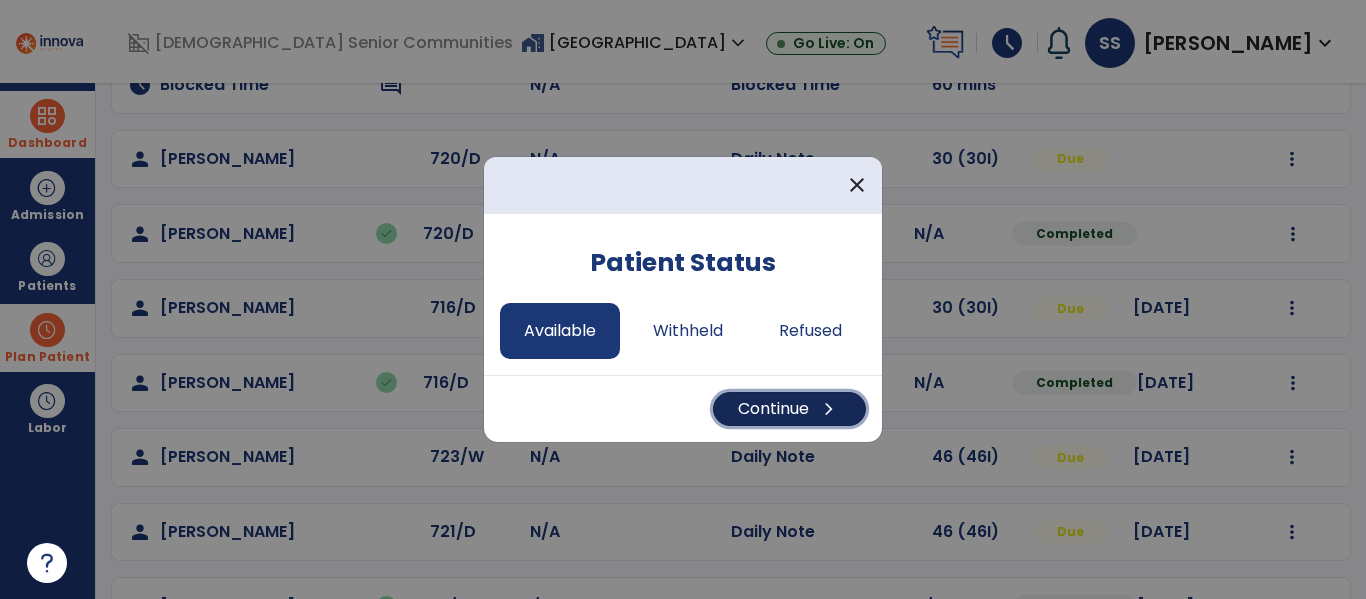 click on "Continue   chevron_right" at bounding box center [789, 409] 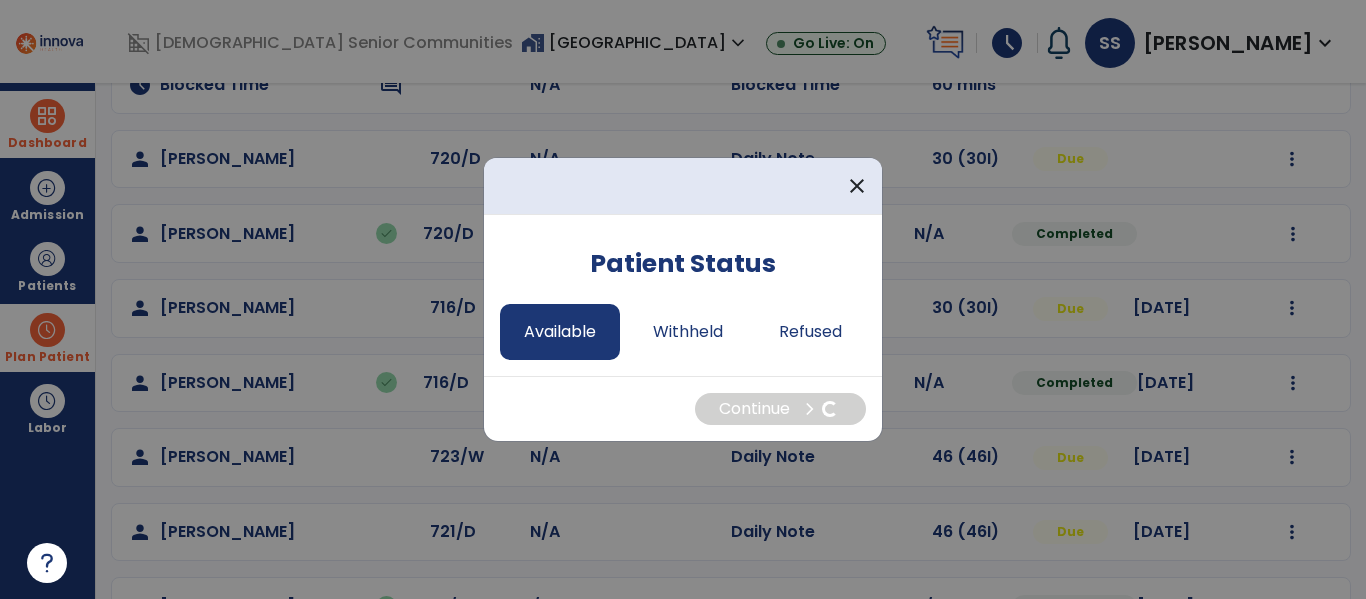 select on "*" 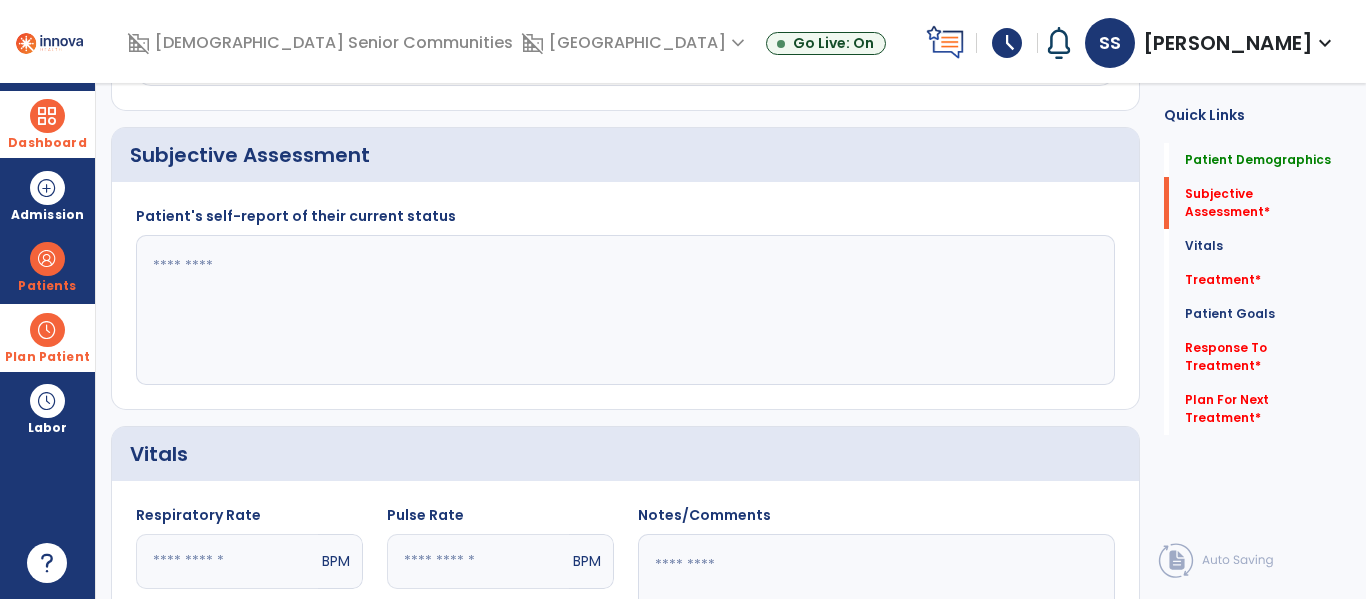 click 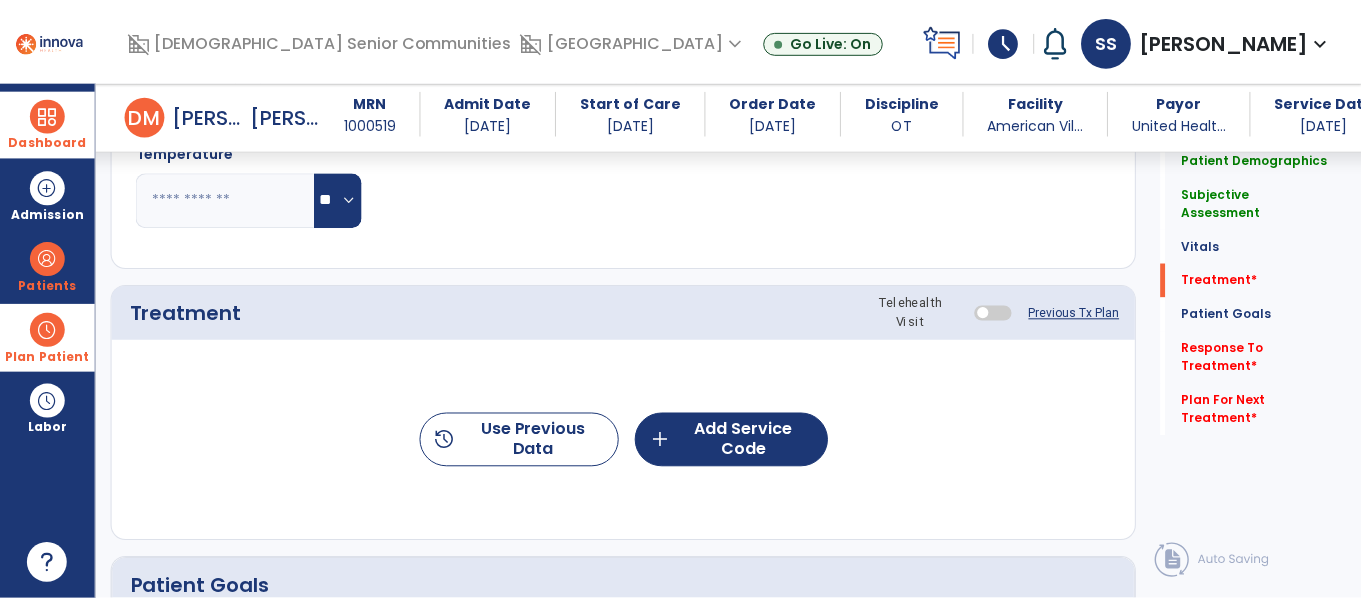 scroll, scrollTop: 1046, scrollLeft: 0, axis: vertical 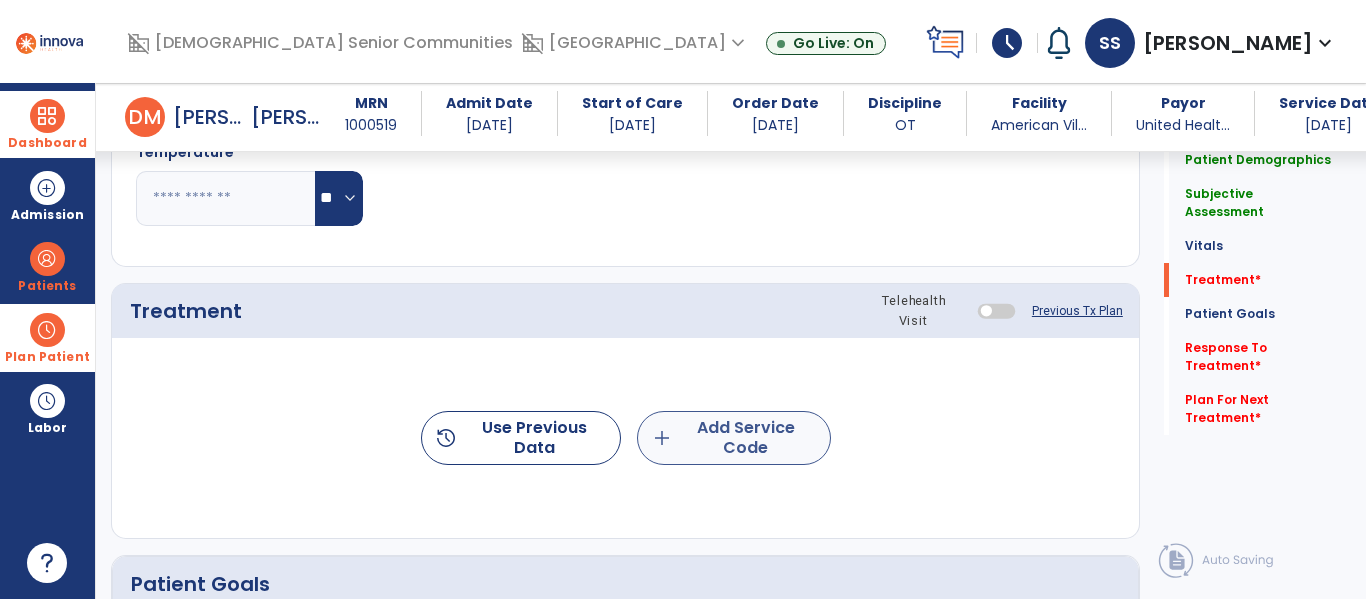 type on "**********" 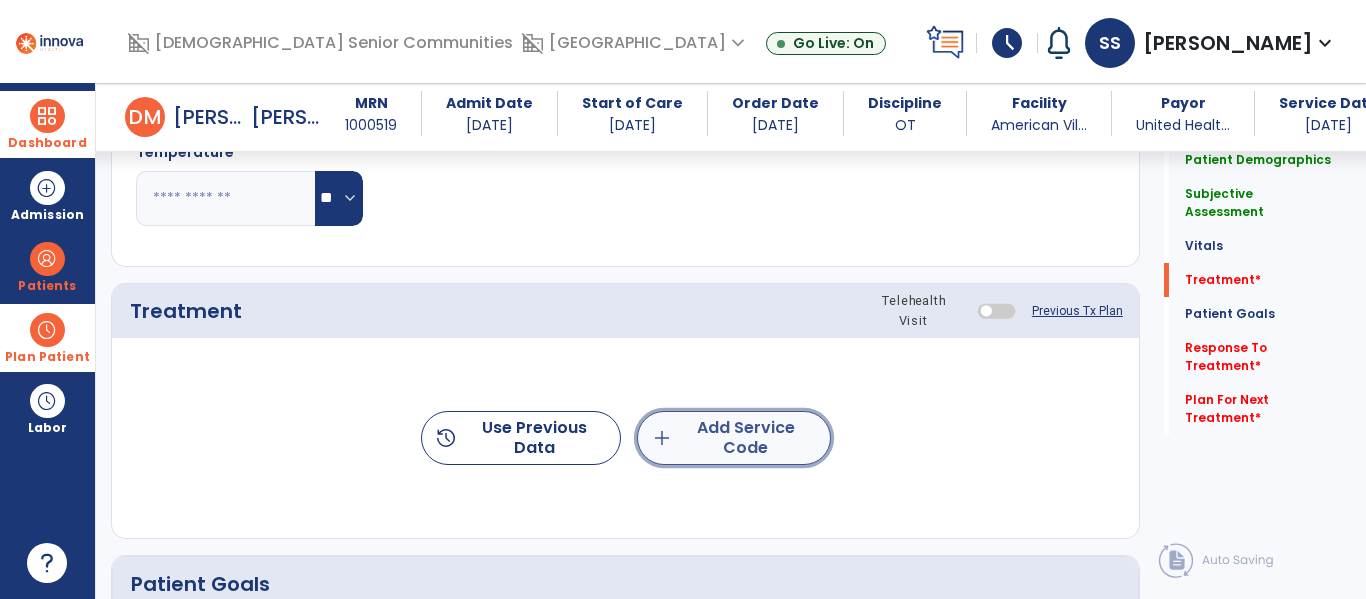 click on "add  Add Service Code" 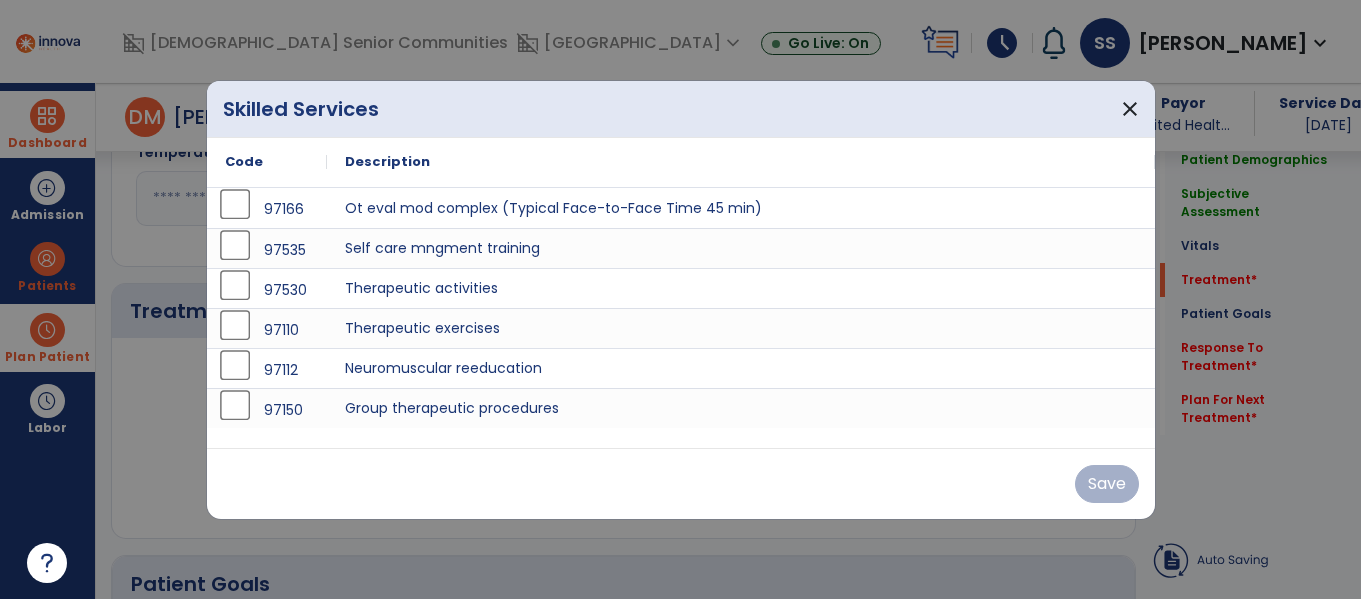 scroll, scrollTop: 1046, scrollLeft: 0, axis: vertical 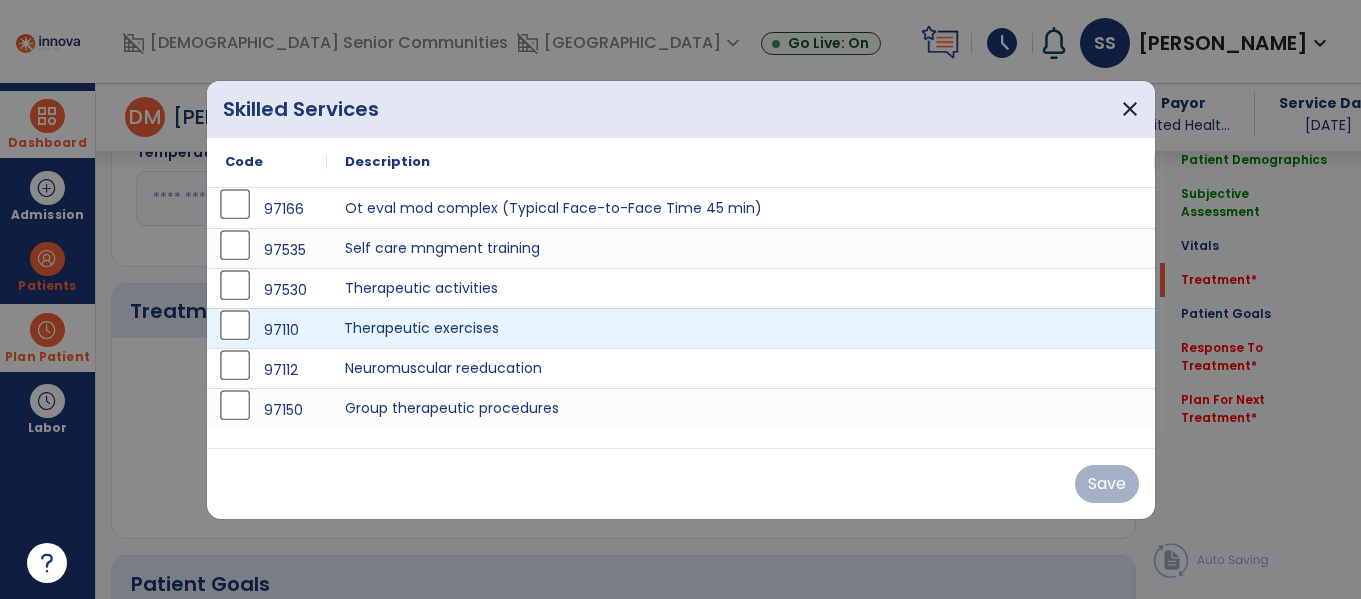 click on "Therapeutic exercises" at bounding box center (741, 328) 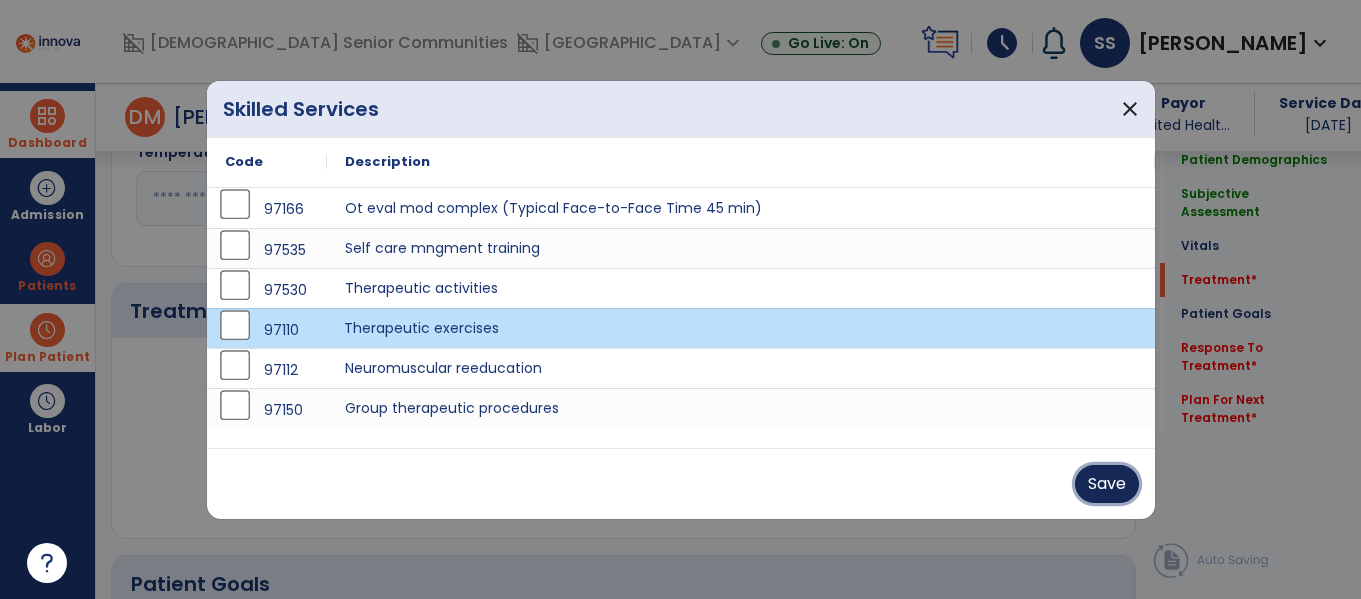 click on "Save" at bounding box center (1107, 484) 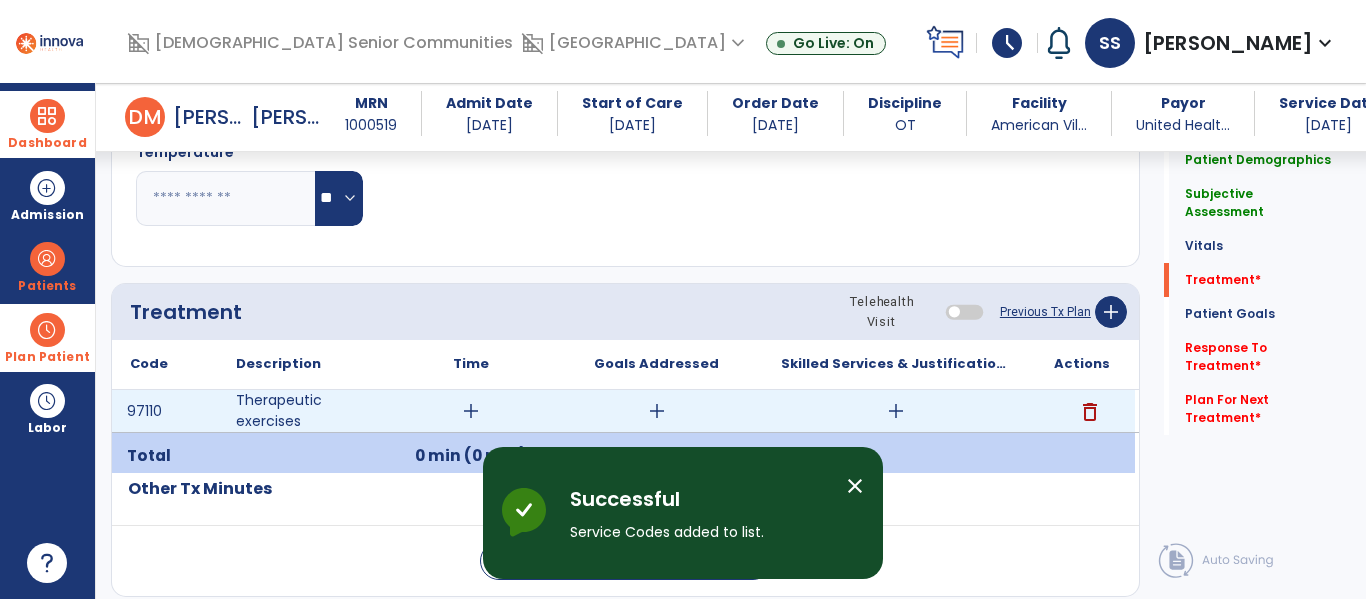 click on "add" at bounding box center [471, 411] 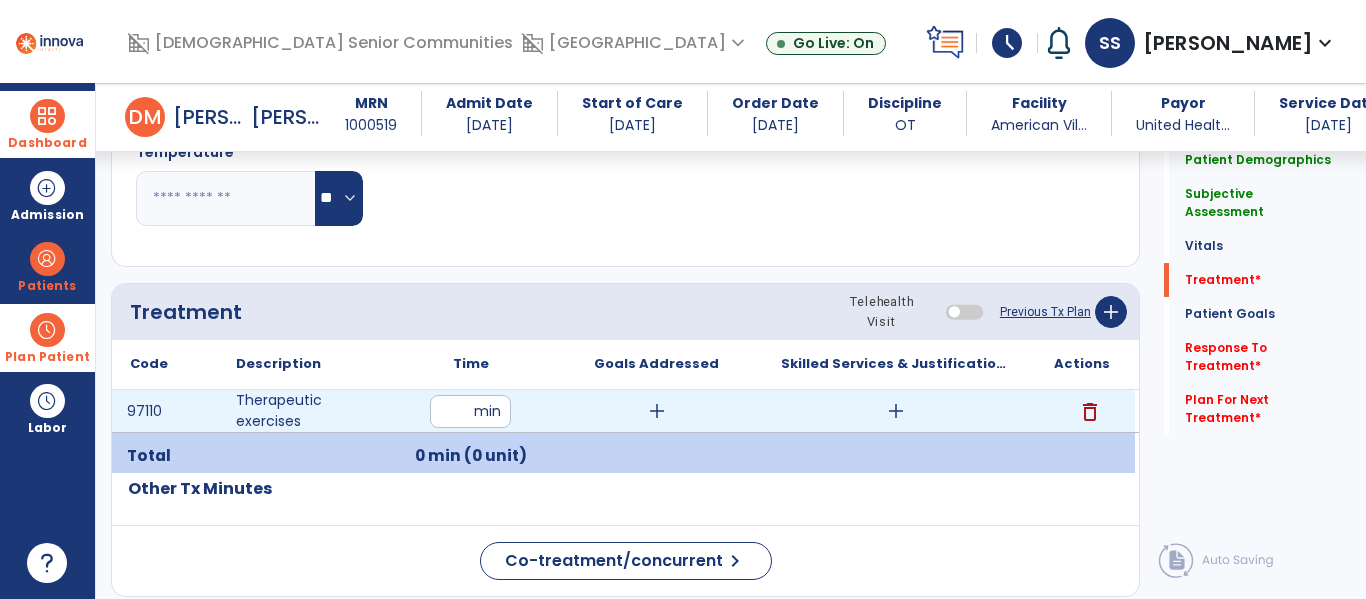 type on "**" 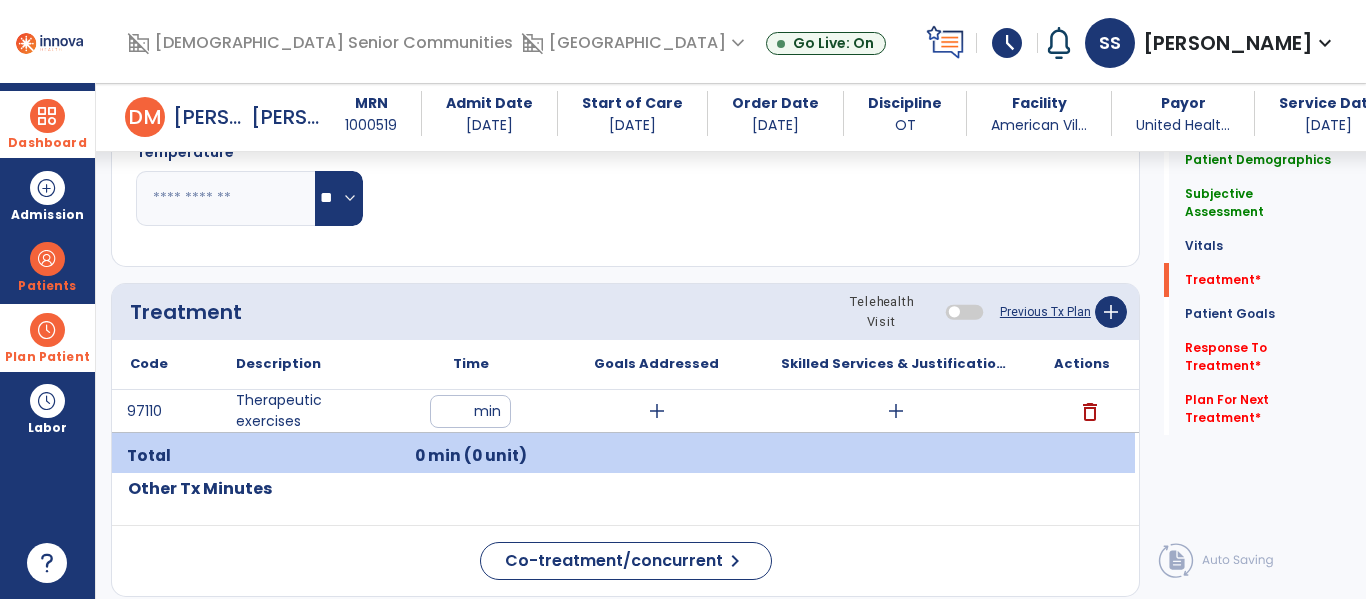 click on "Treatment Telehealth Visit  Previous Tx Plan   add" 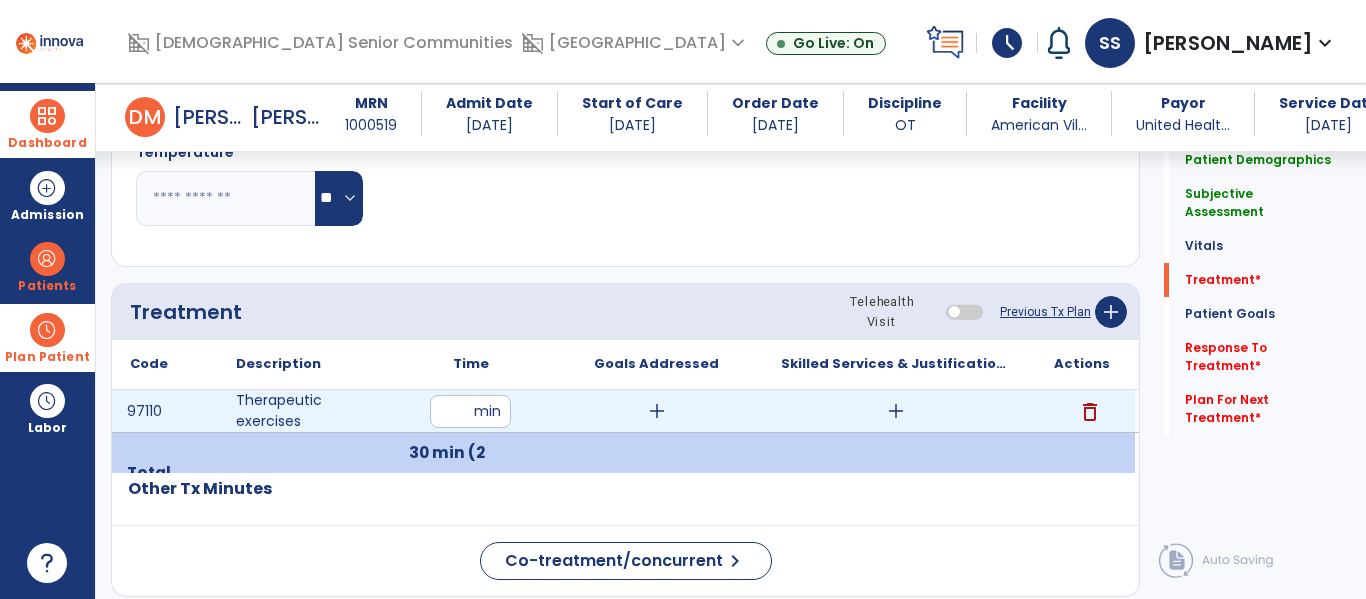 click on "add" at bounding box center (896, 411) 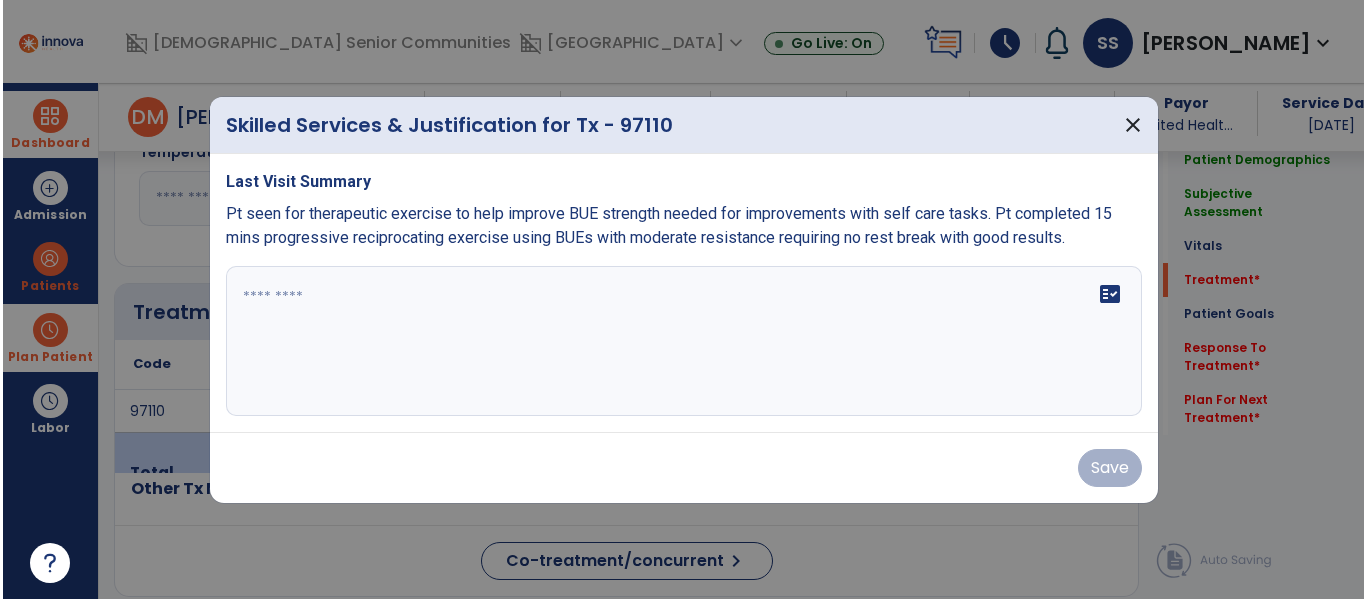 scroll, scrollTop: 1046, scrollLeft: 0, axis: vertical 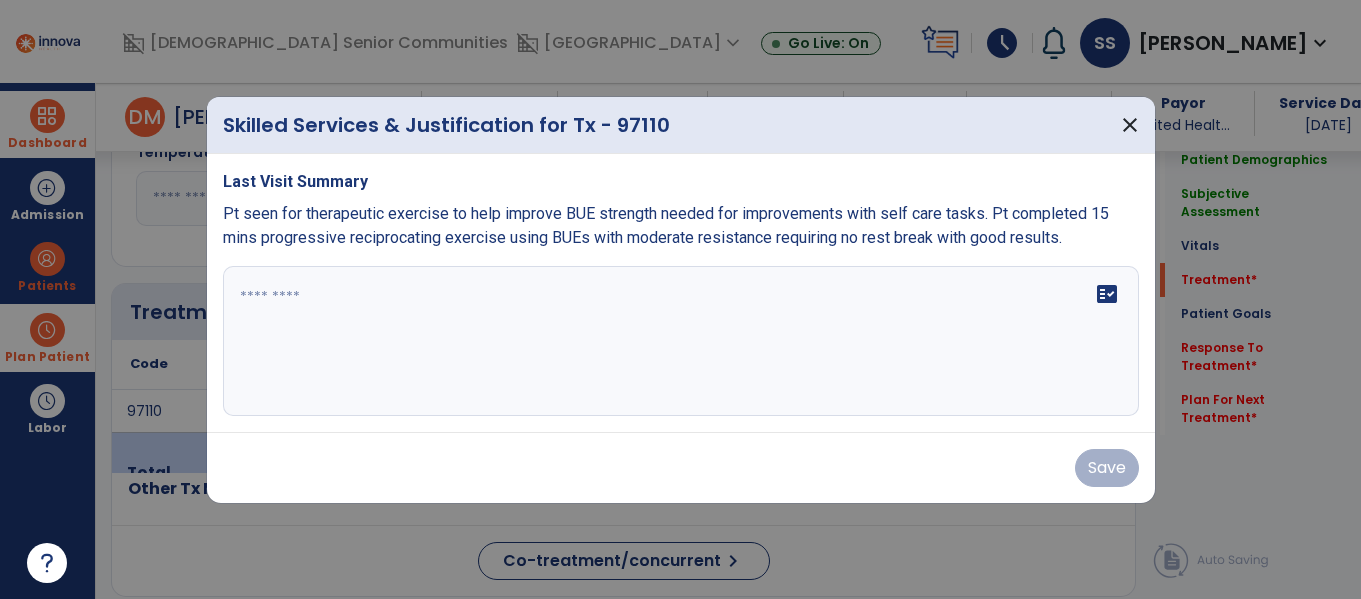 click on "fact_check" at bounding box center [681, 341] 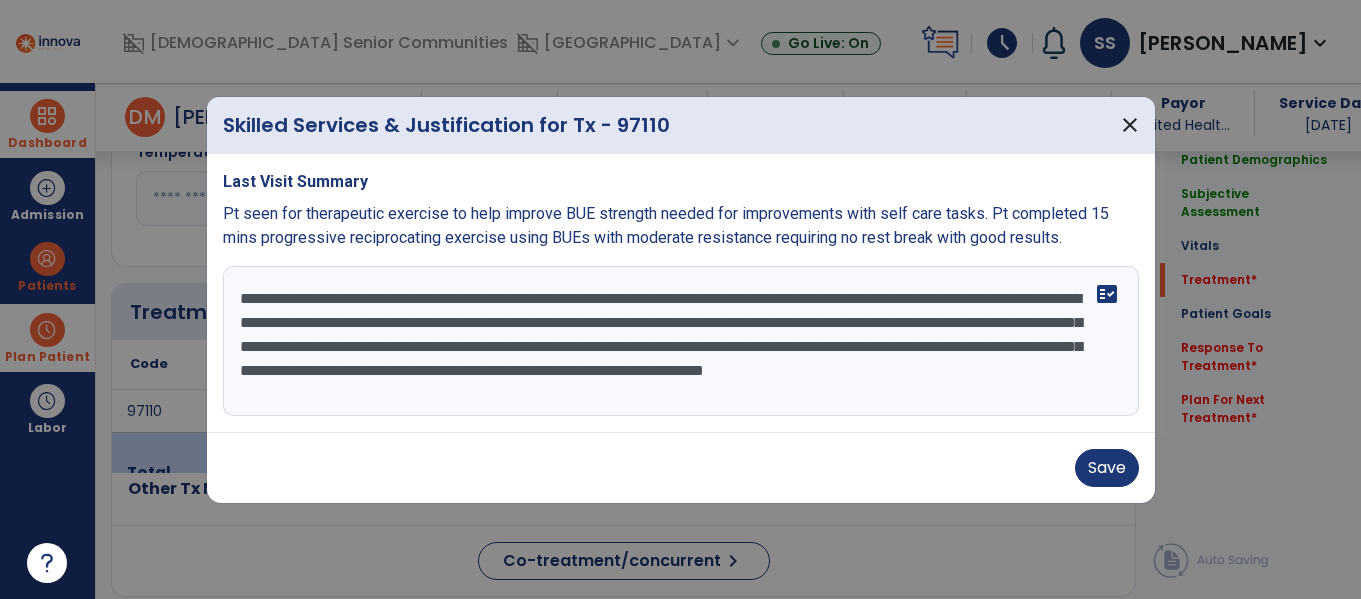 type on "**********" 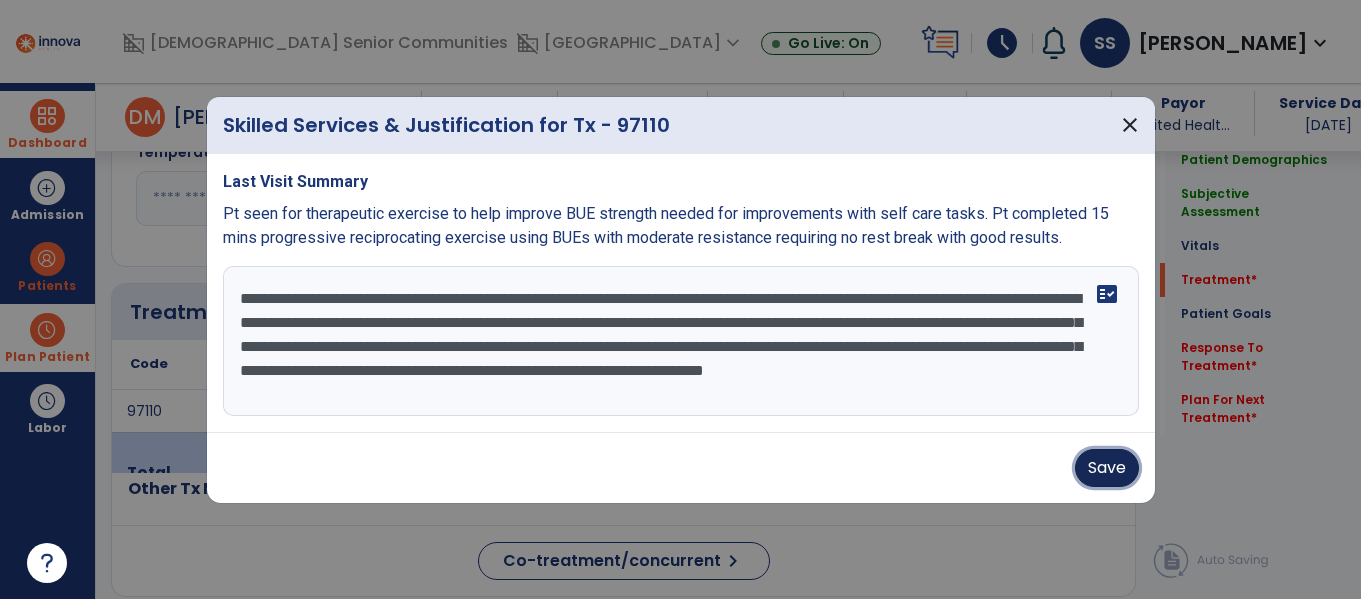 click on "Save" at bounding box center [1107, 468] 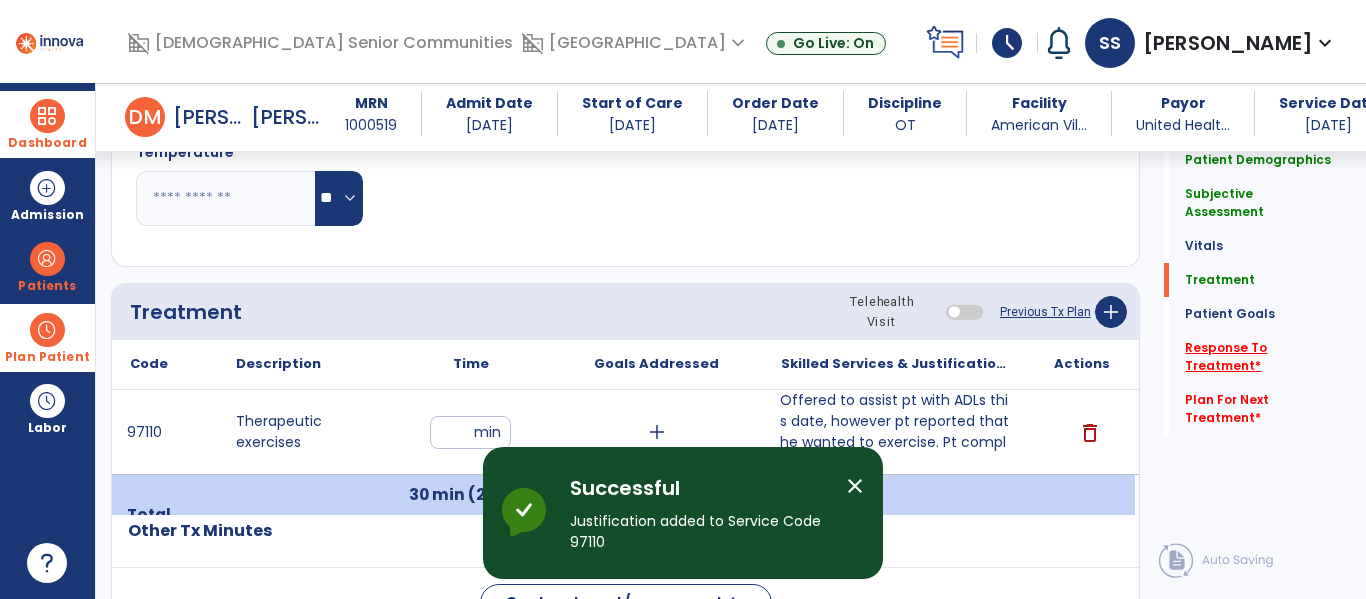 click on "Response To Treatment   *" 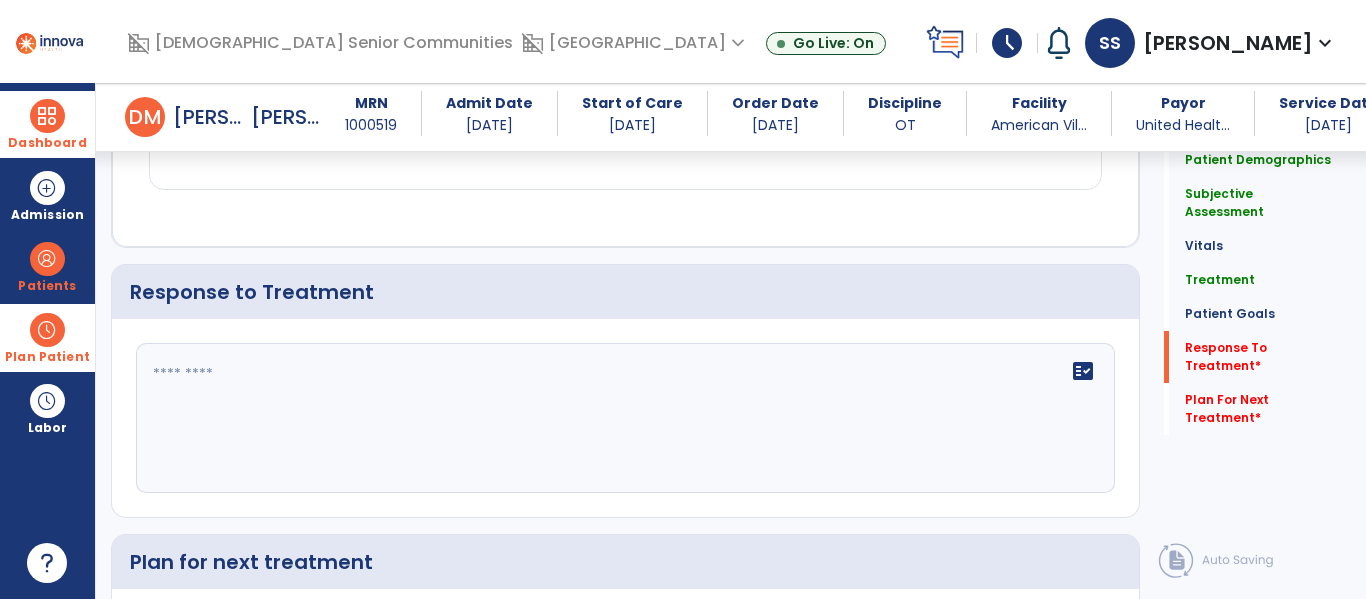 click on "fact_check" 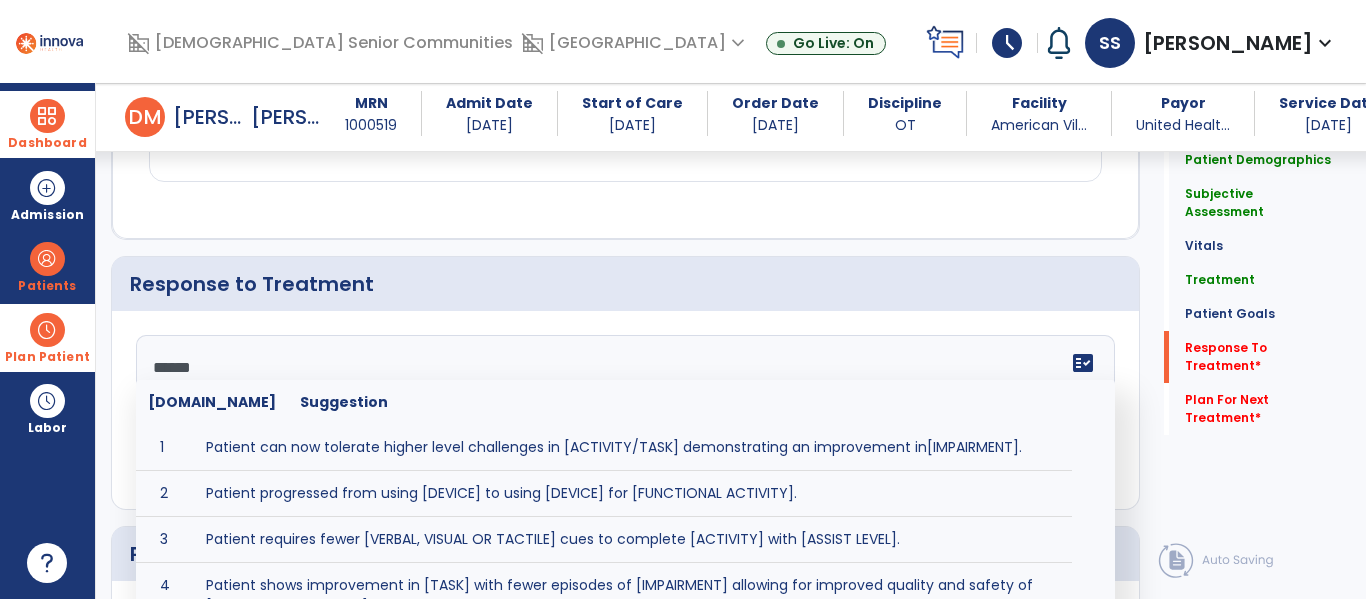 type on "*******" 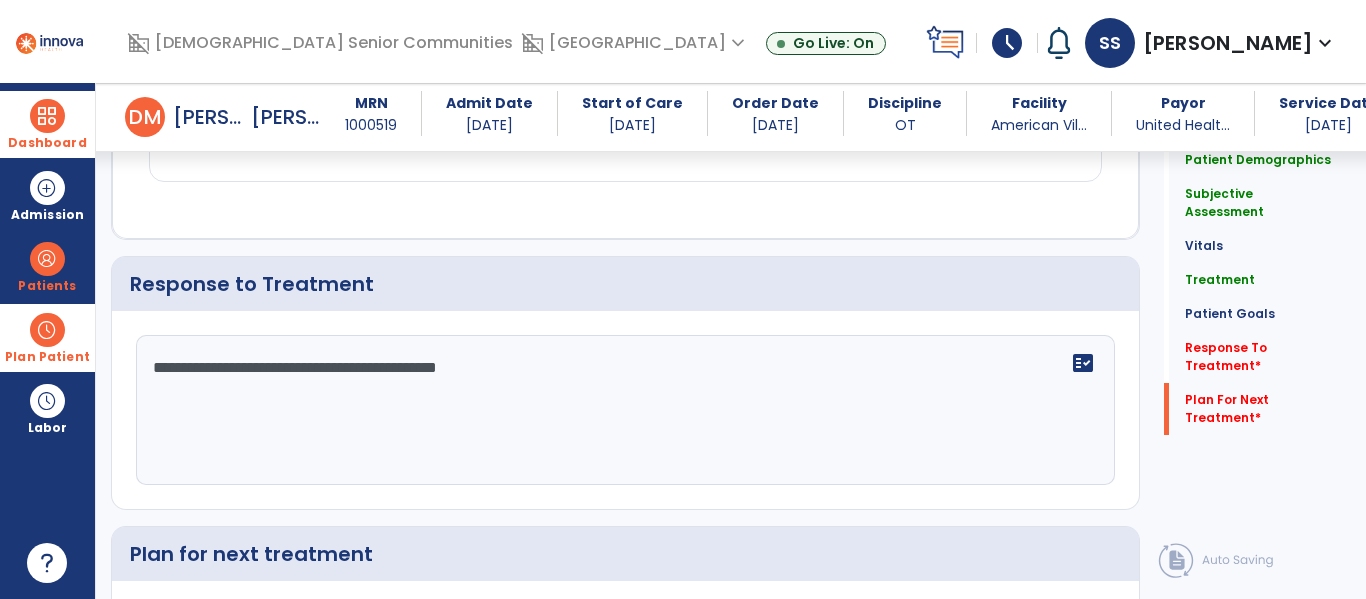 scroll, scrollTop: 2778, scrollLeft: 0, axis: vertical 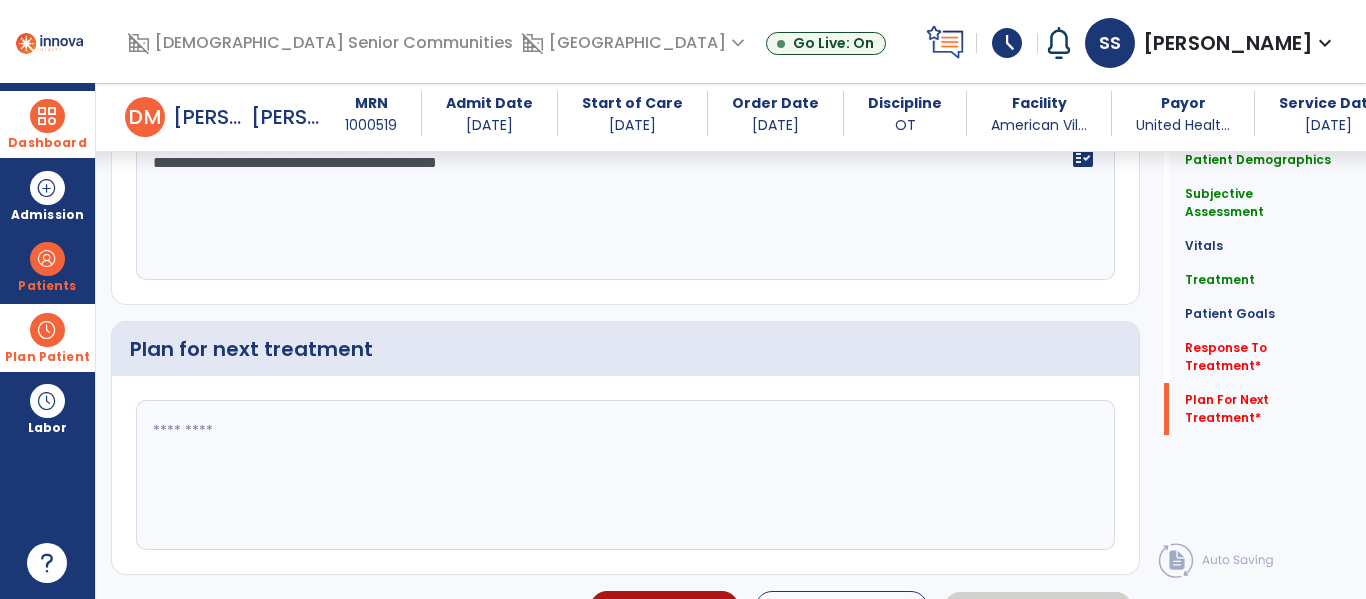 type on "**********" 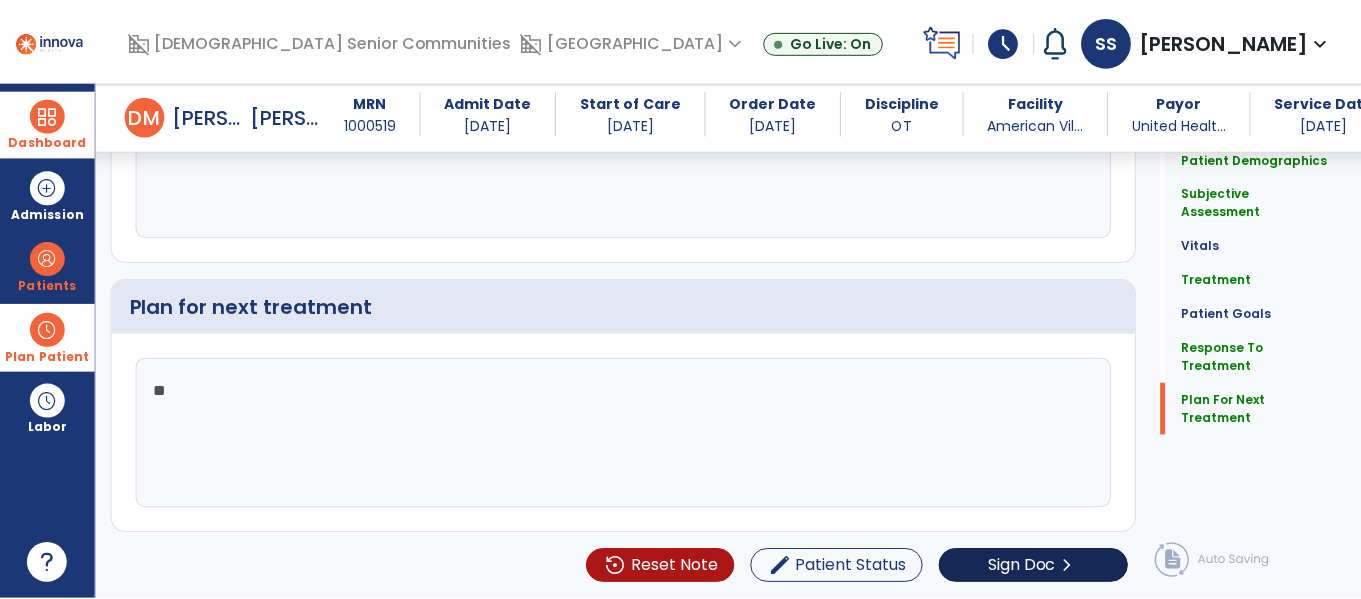 scroll, scrollTop: 2734, scrollLeft: 0, axis: vertical 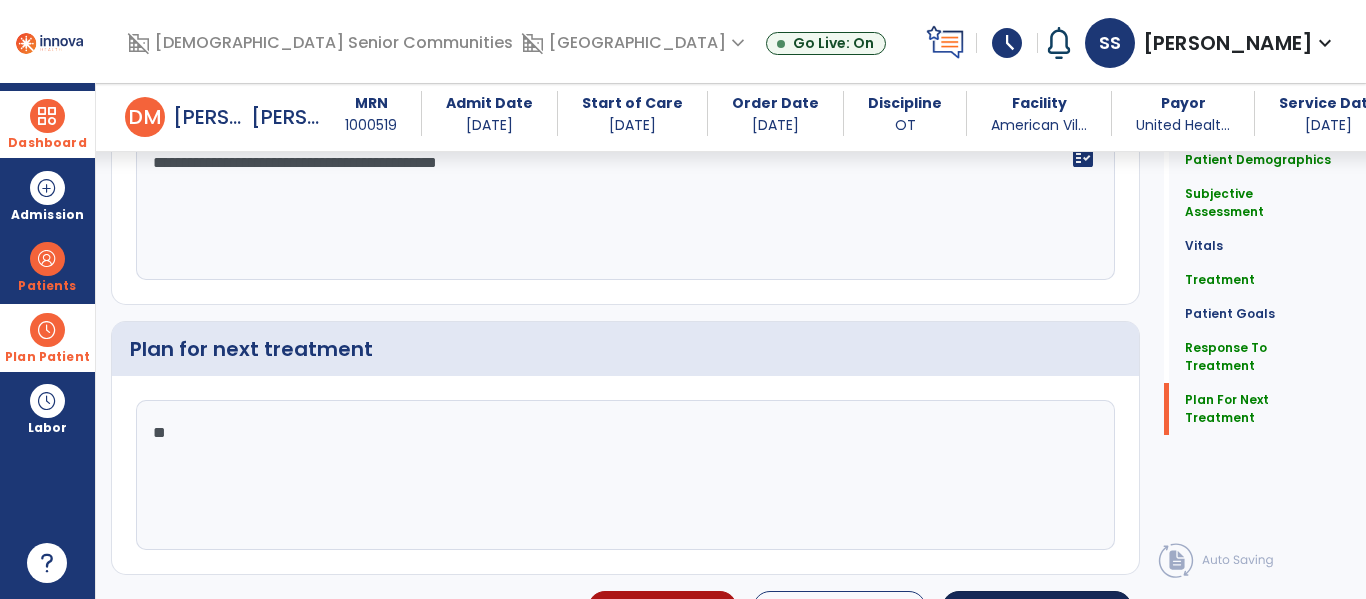 type on "**" 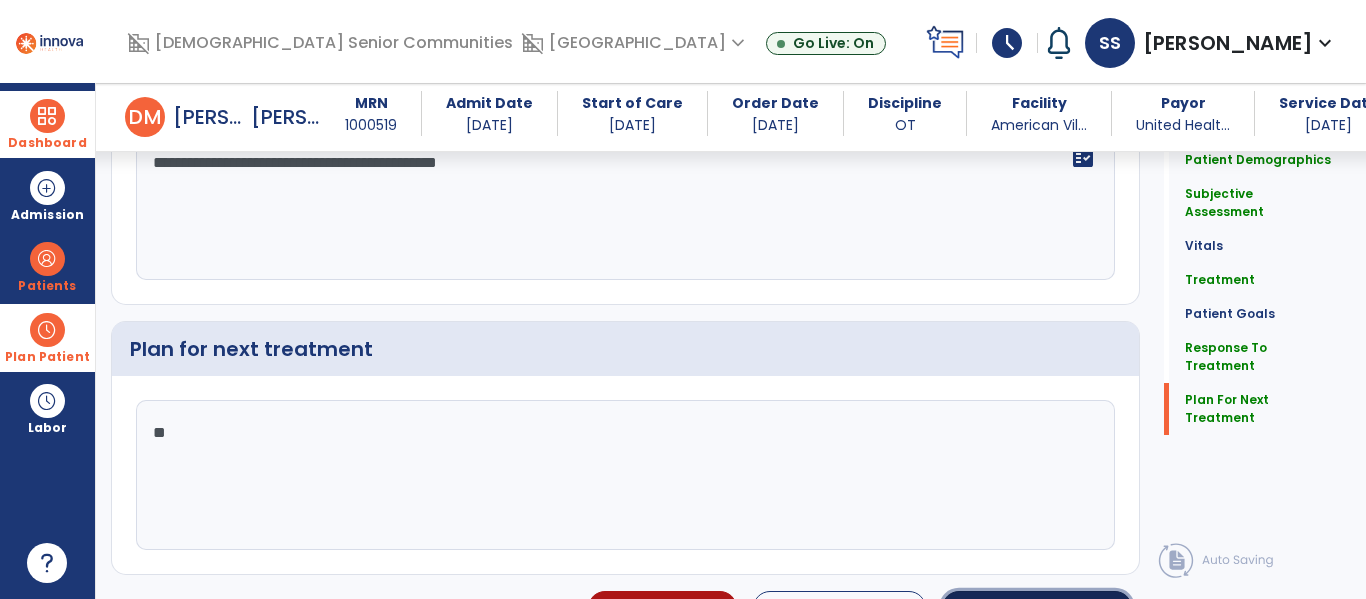 click on "Sign Doc" 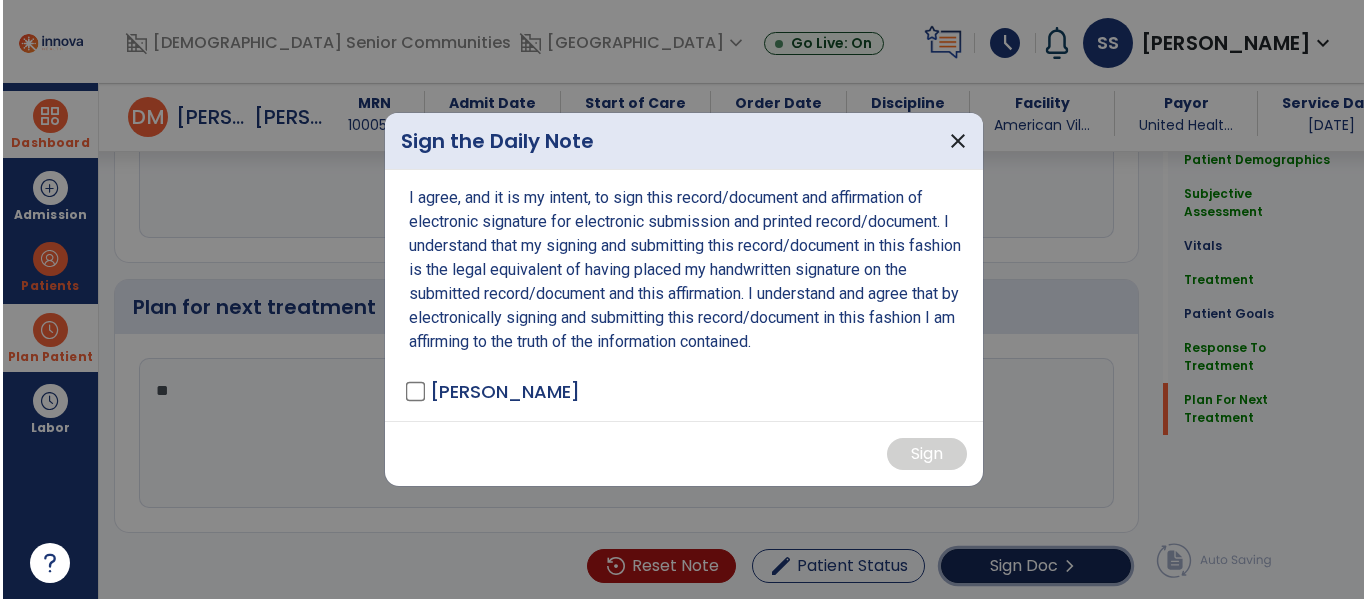 scroll, scrollTop: 2820, scrollLeft: 0, axis: vertical 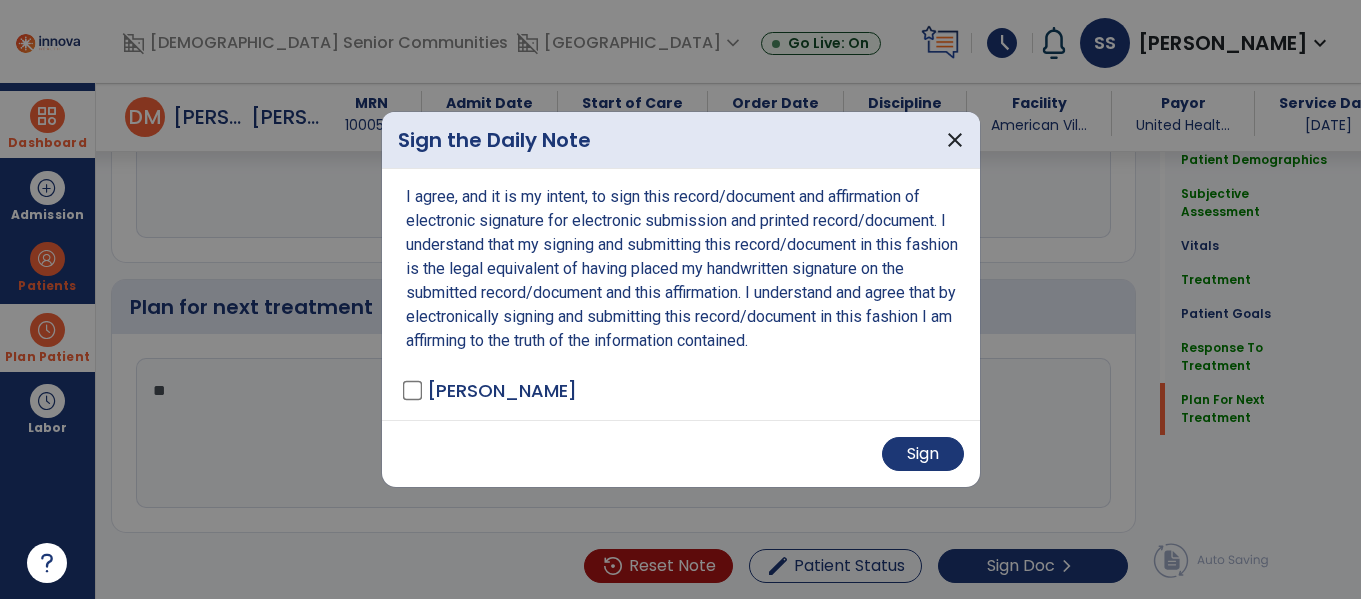 click on "Sign" at bounding box center [681, 454] 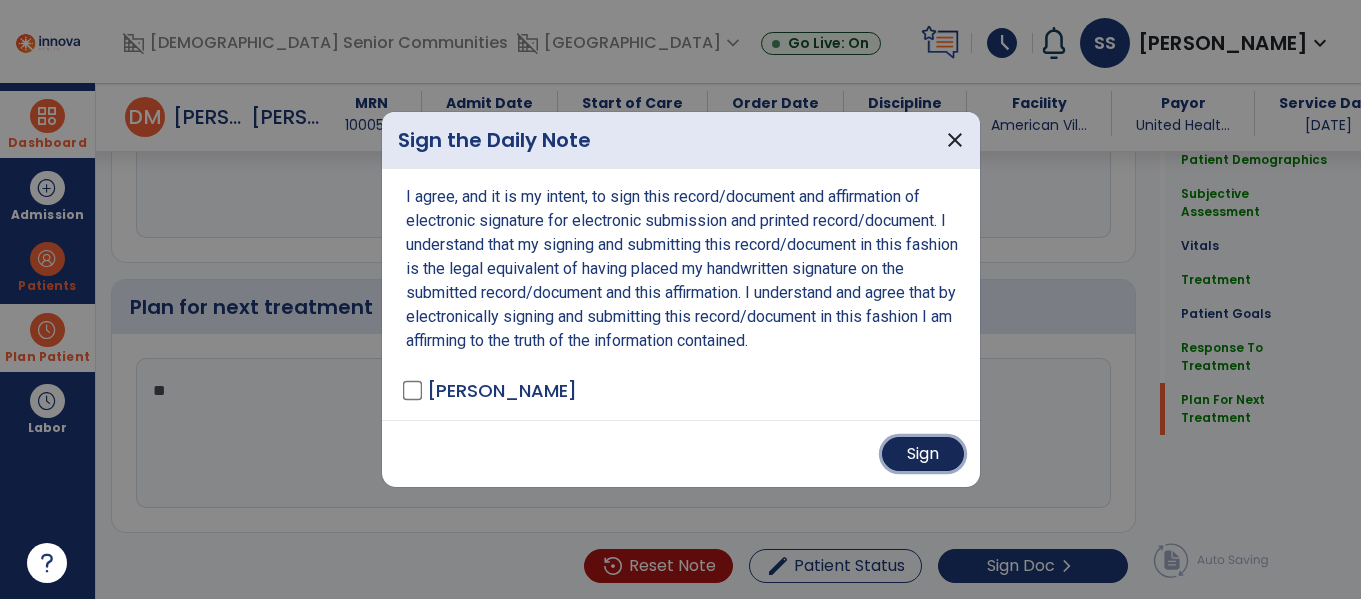 click on "Sign" at bounding box center (923, 454) 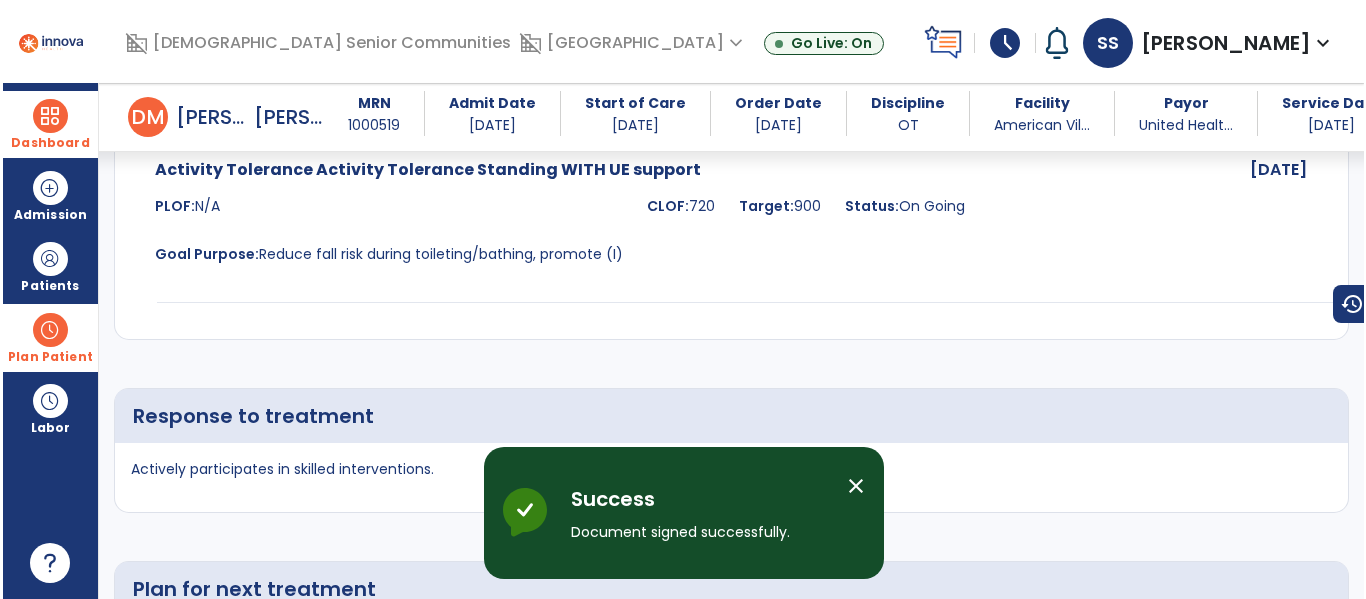 scroll, scrollTop: 907, scrollLeft: 0, axis: vertical 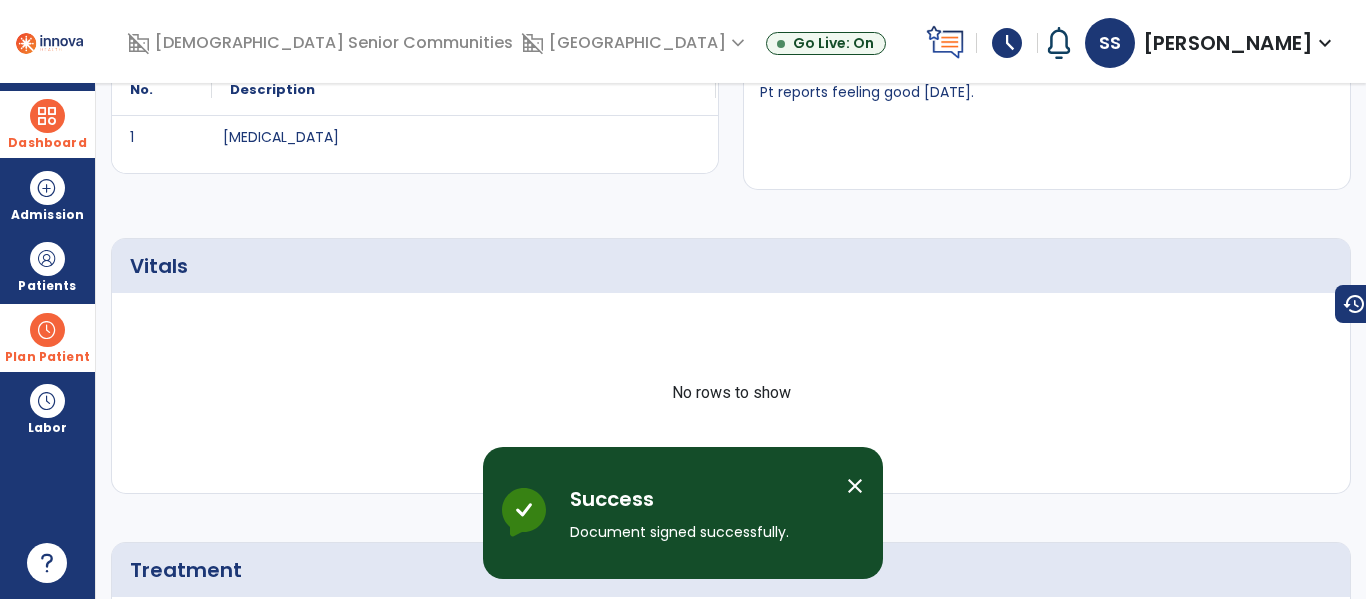 click on "arrow_back" 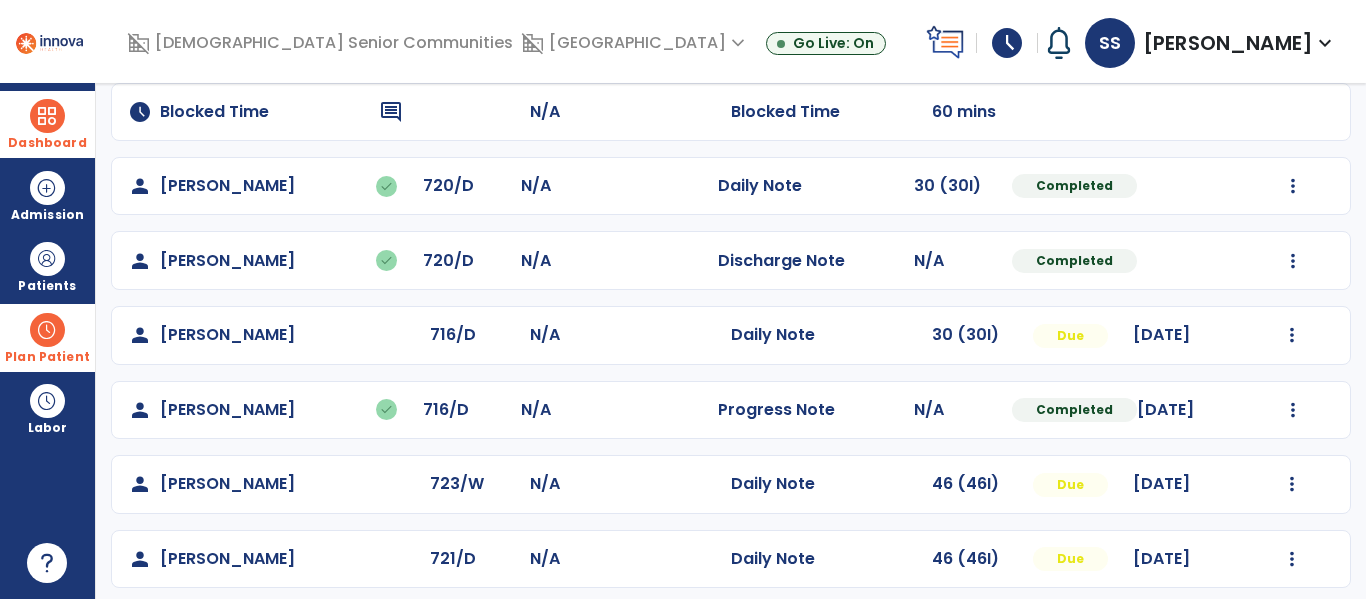 scroll, scrollTop: 435, scrollLeft: 0, axis: vertical 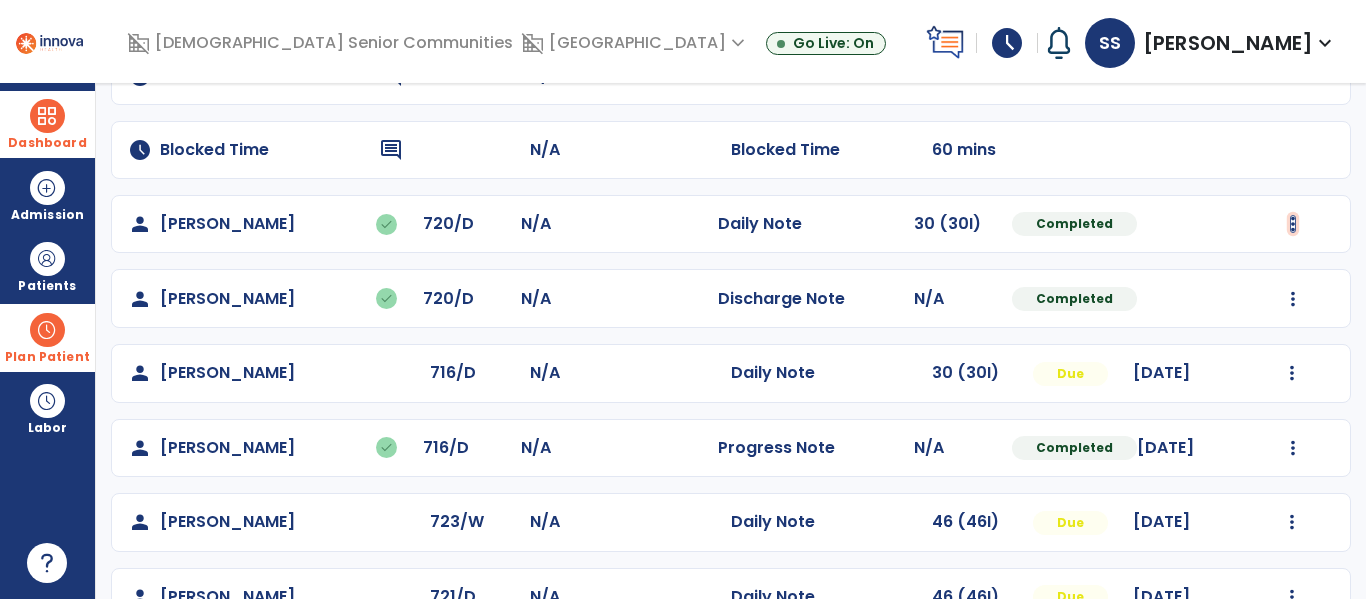 click at bounding box center (1292, -147) 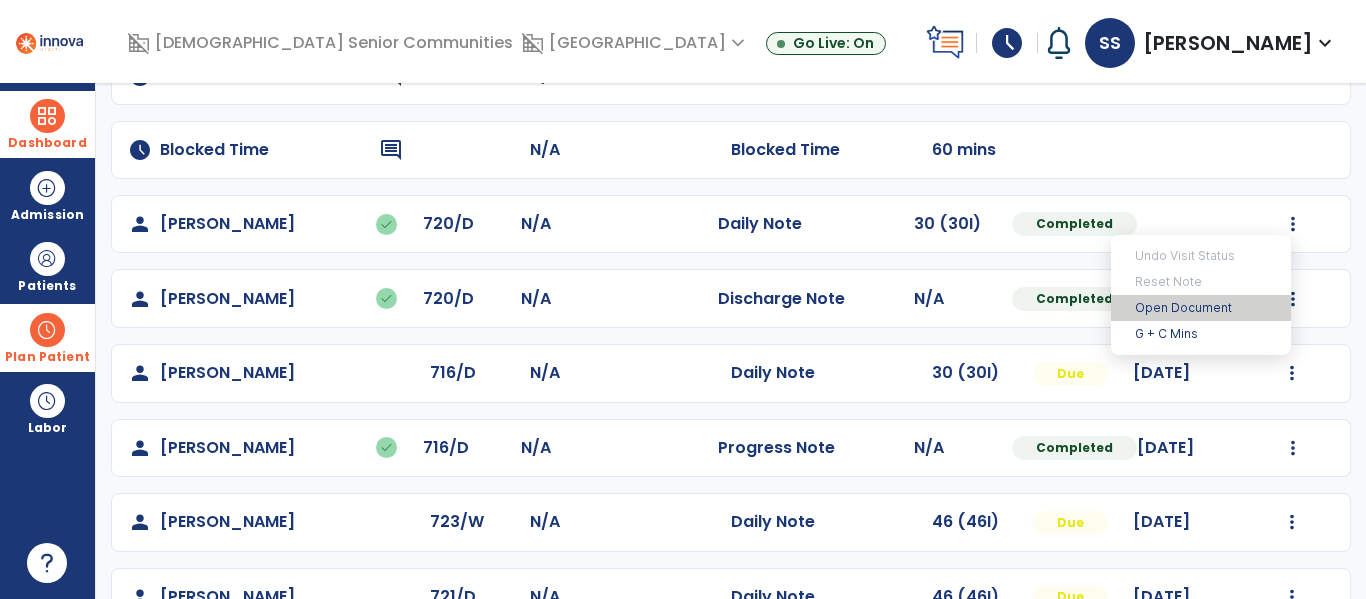 click on "Open Document" at bounding box center (1201, 308) 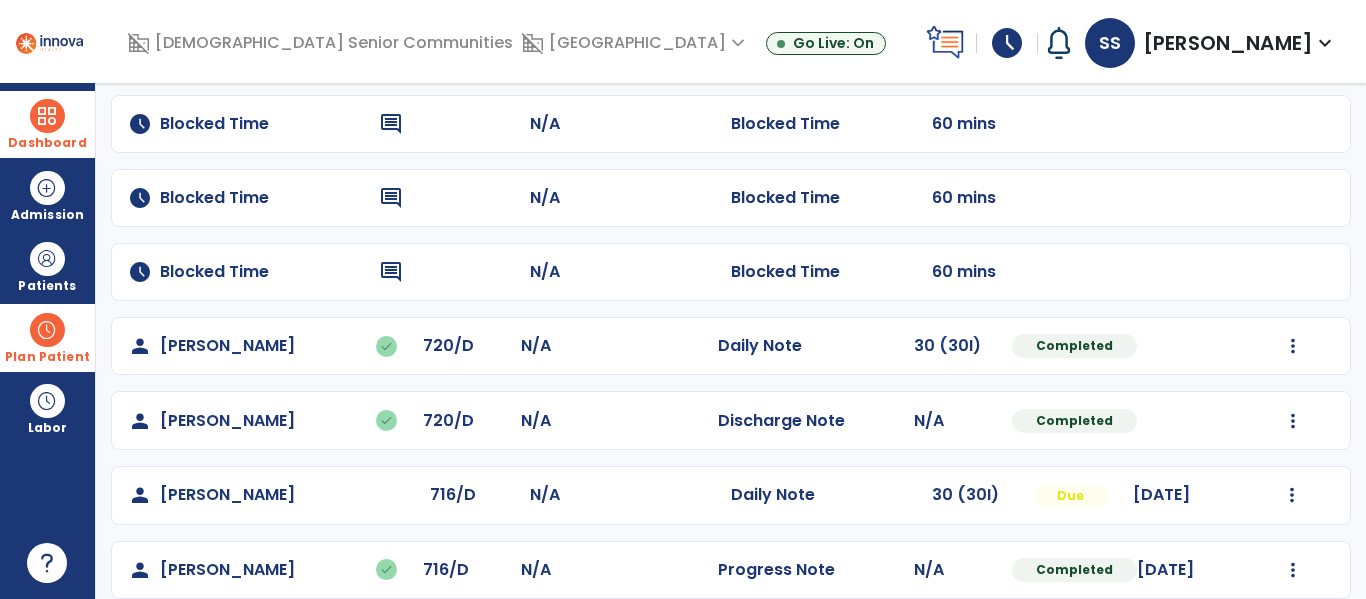 scroll, scrollTop: 339, scrollLeft: 0, axis: vertical 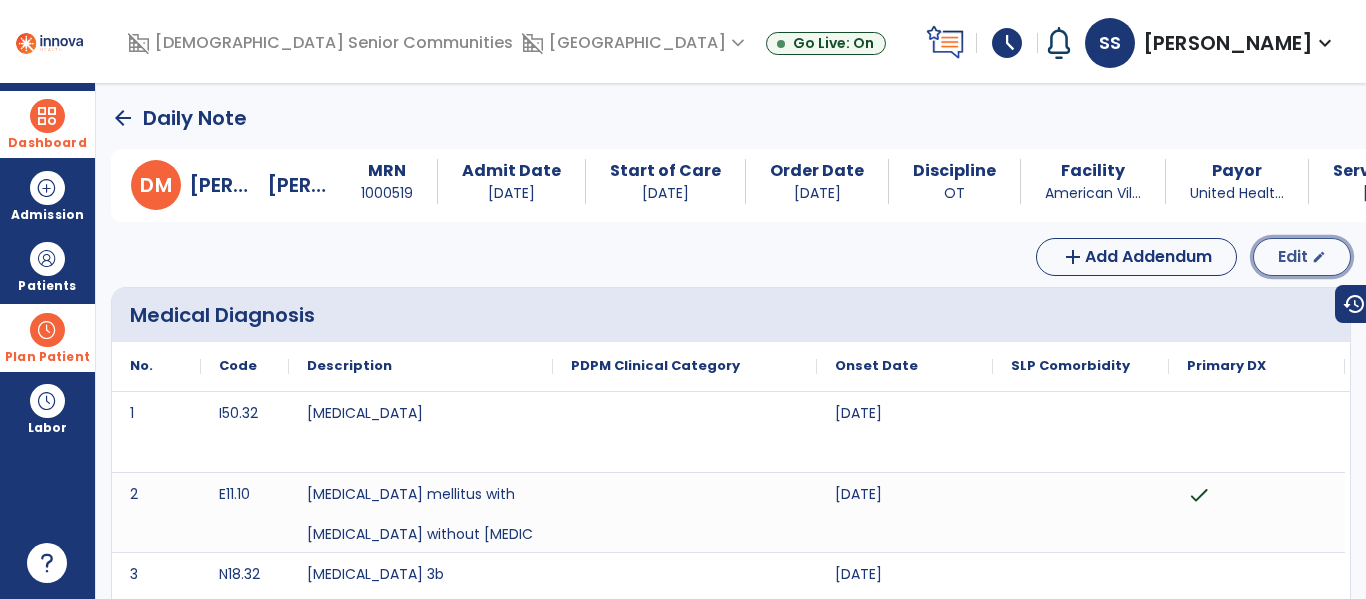 click on "Edit" 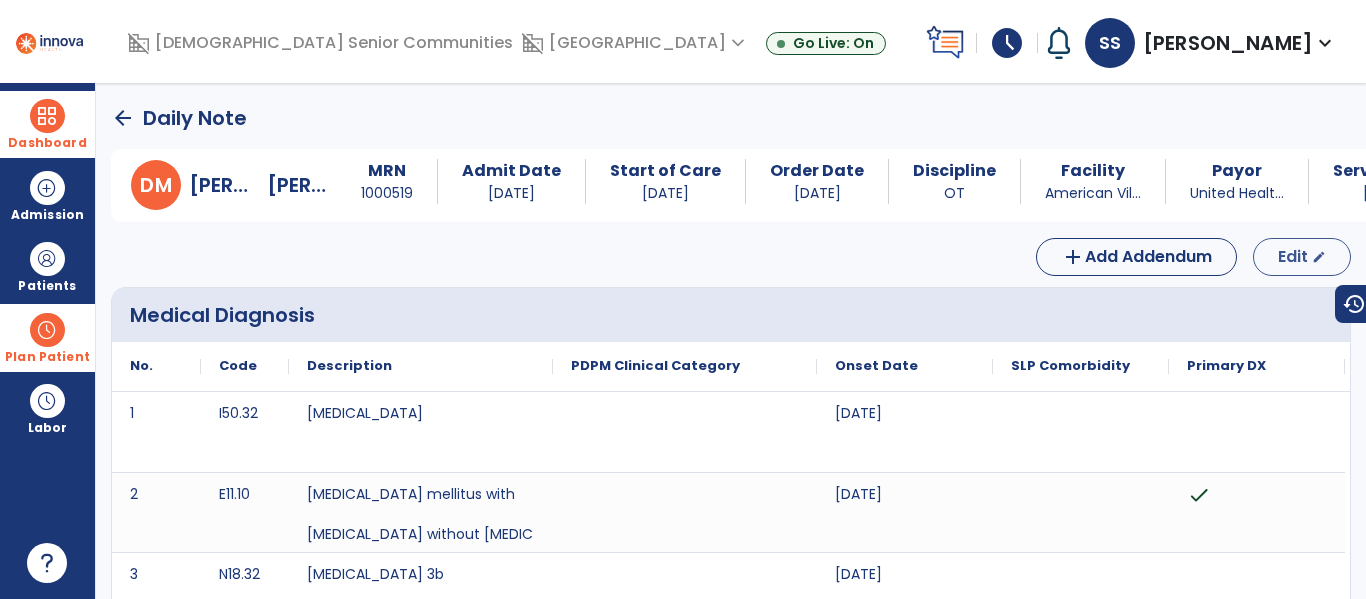 select on "*" 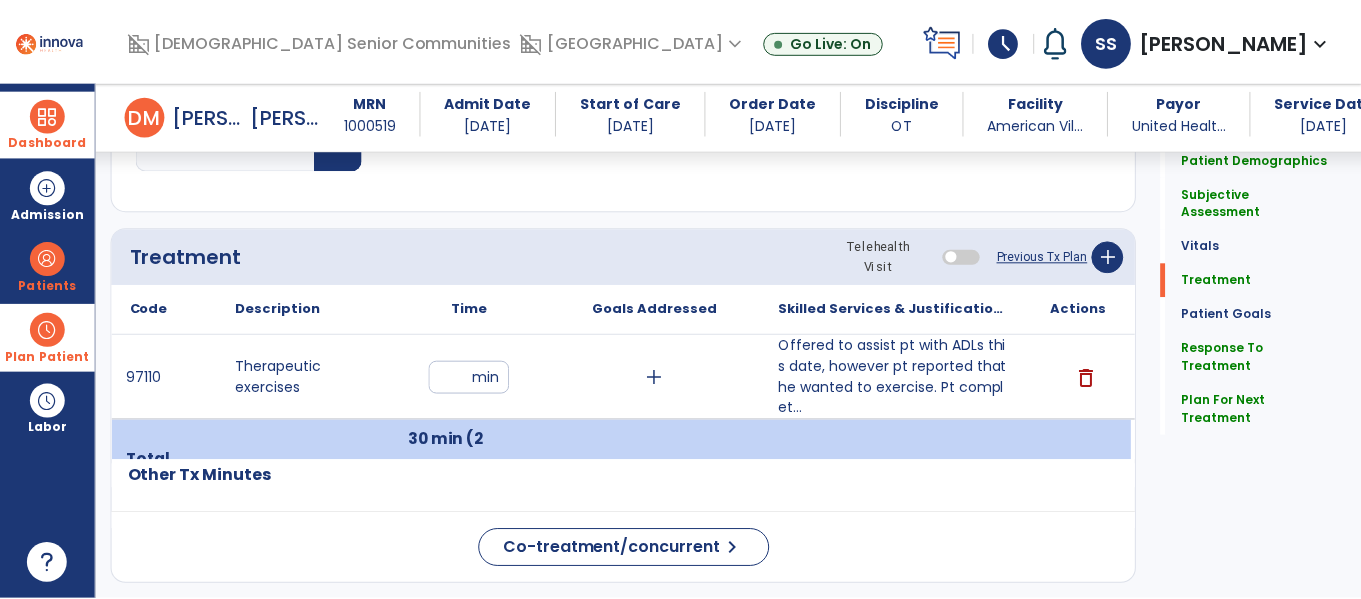 scroll, scrollTop: 1274, scrollLeft: 0, axis: vertical 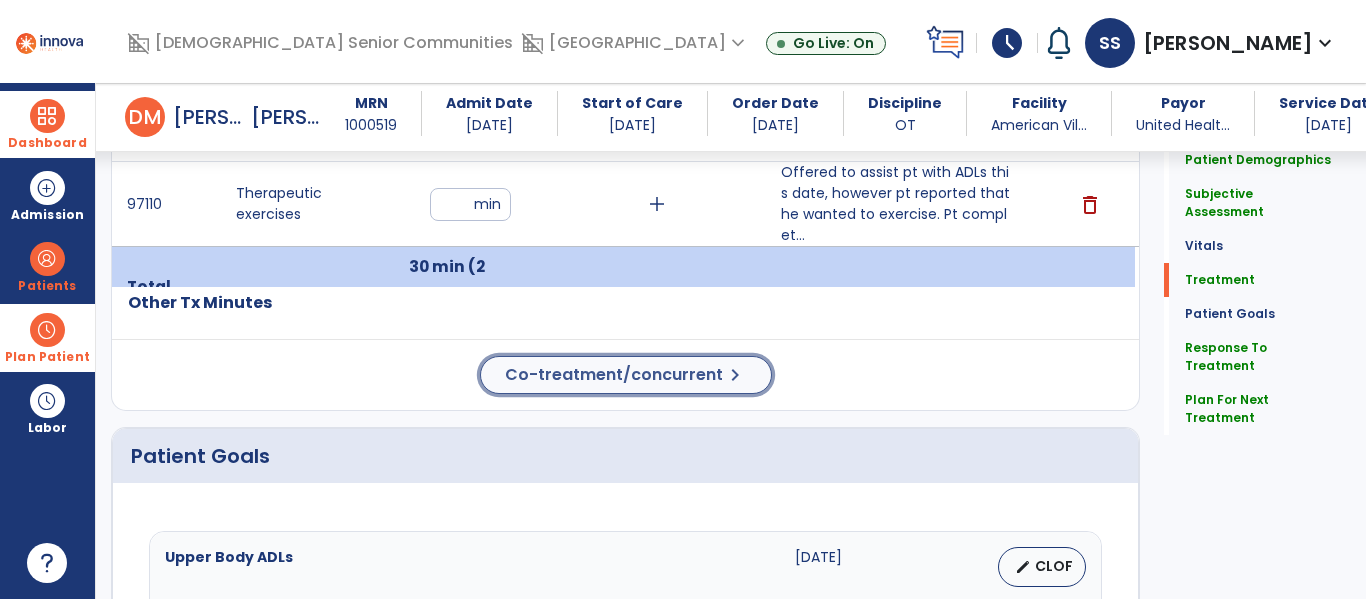 click on "Co-treatment/concurrent" 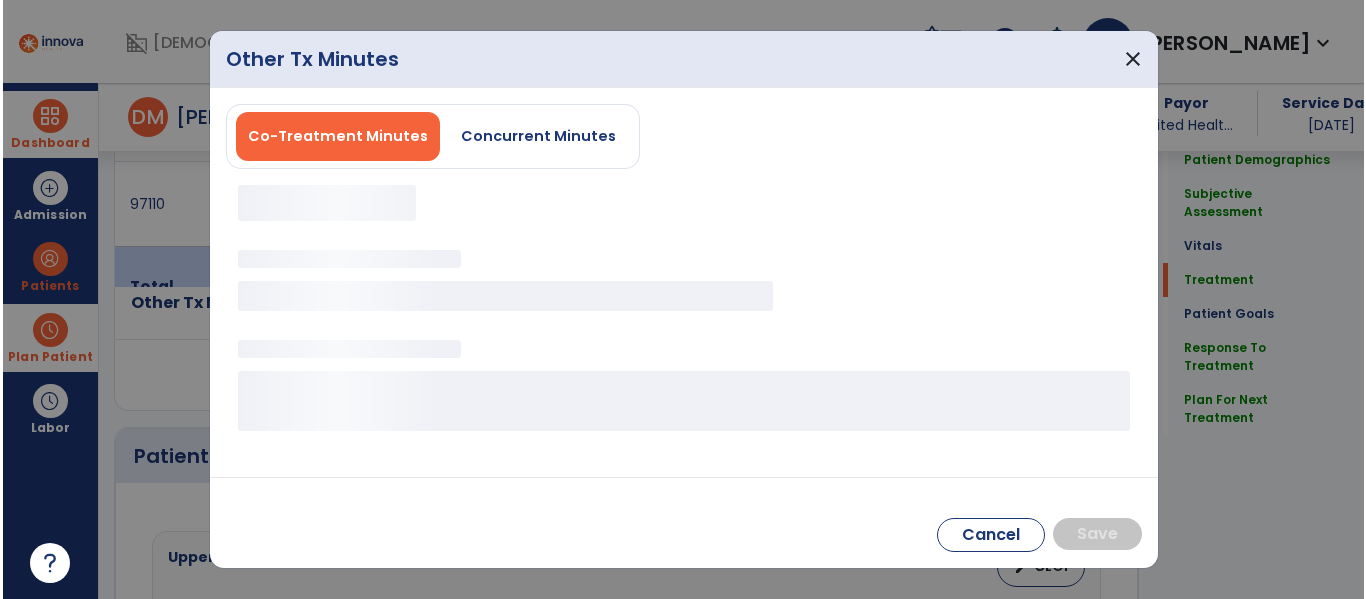 scroll, scrollTop: 1274, scrollLeft: 0, axis: vertical 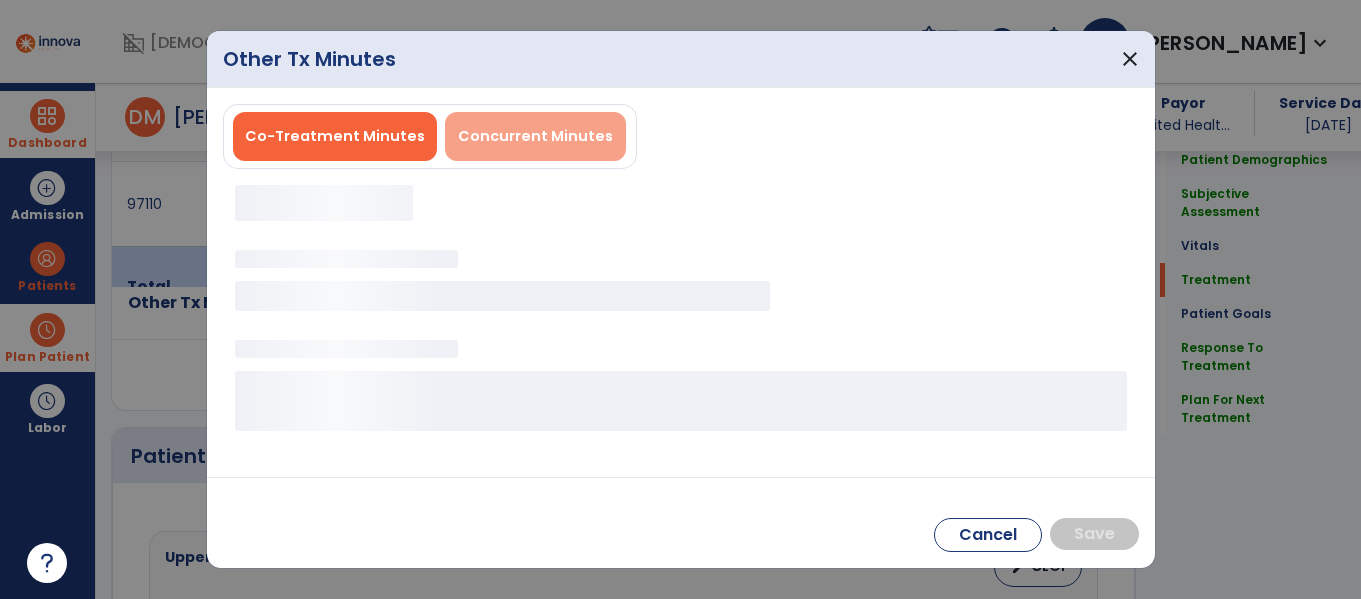 click on "Concurrent Minutes" at bounding box center [535, 136] 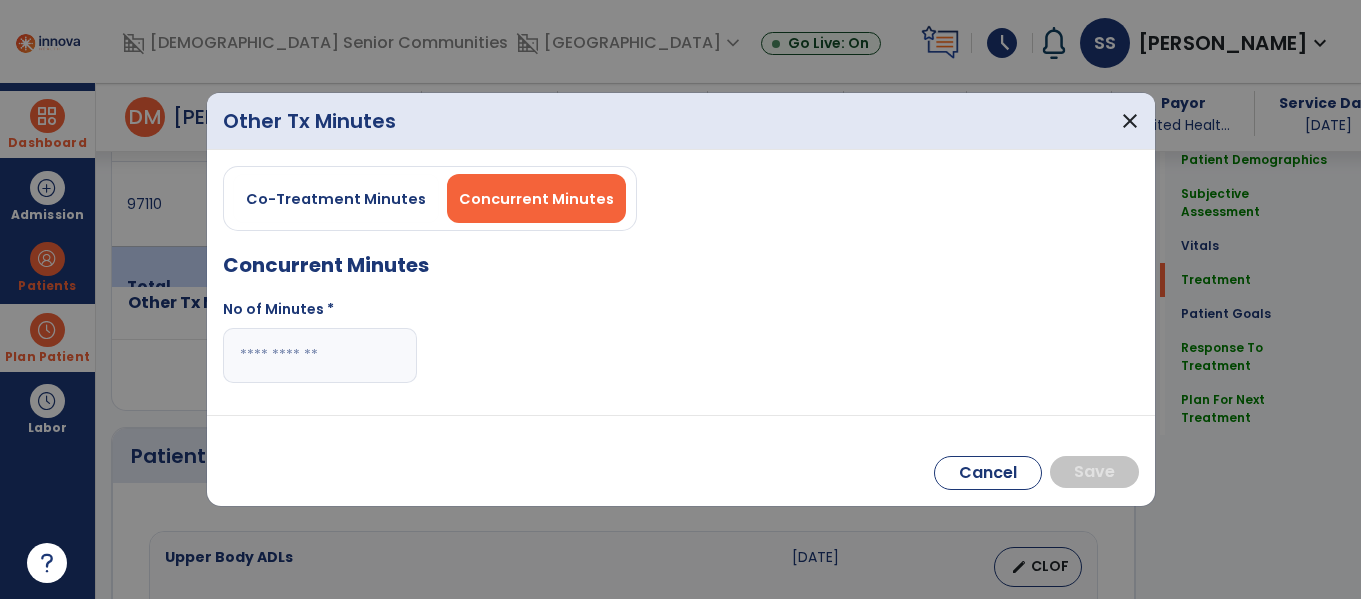 click at bounding box center (320, 355) 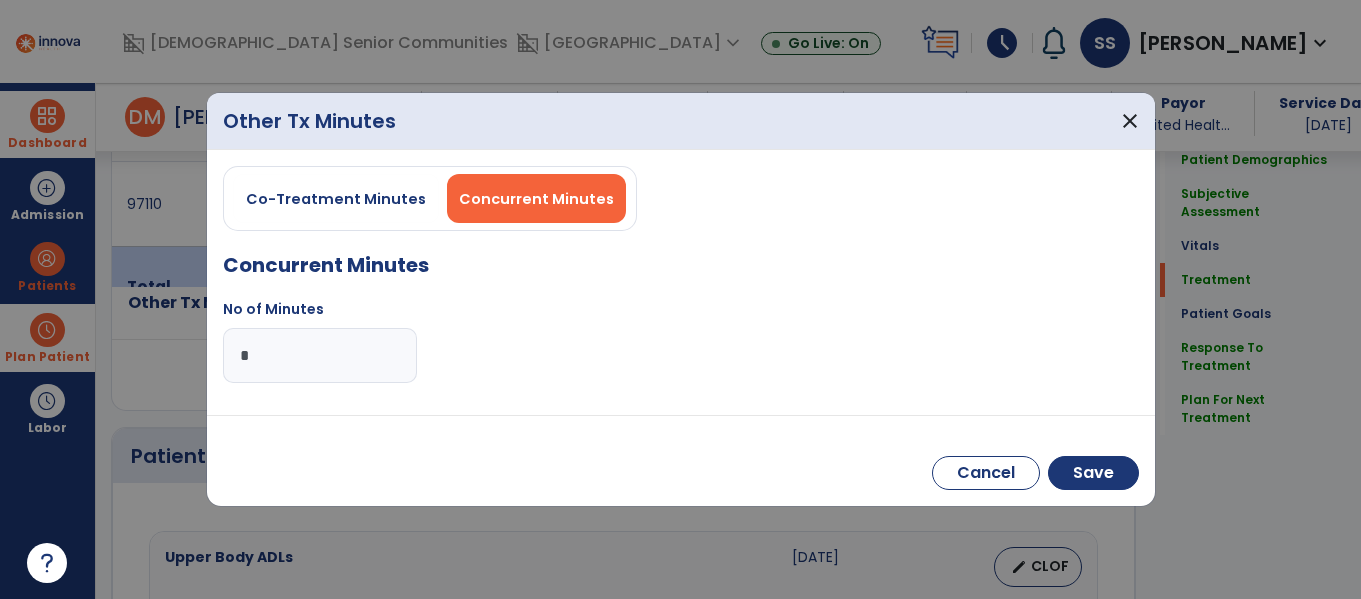 type on "**" 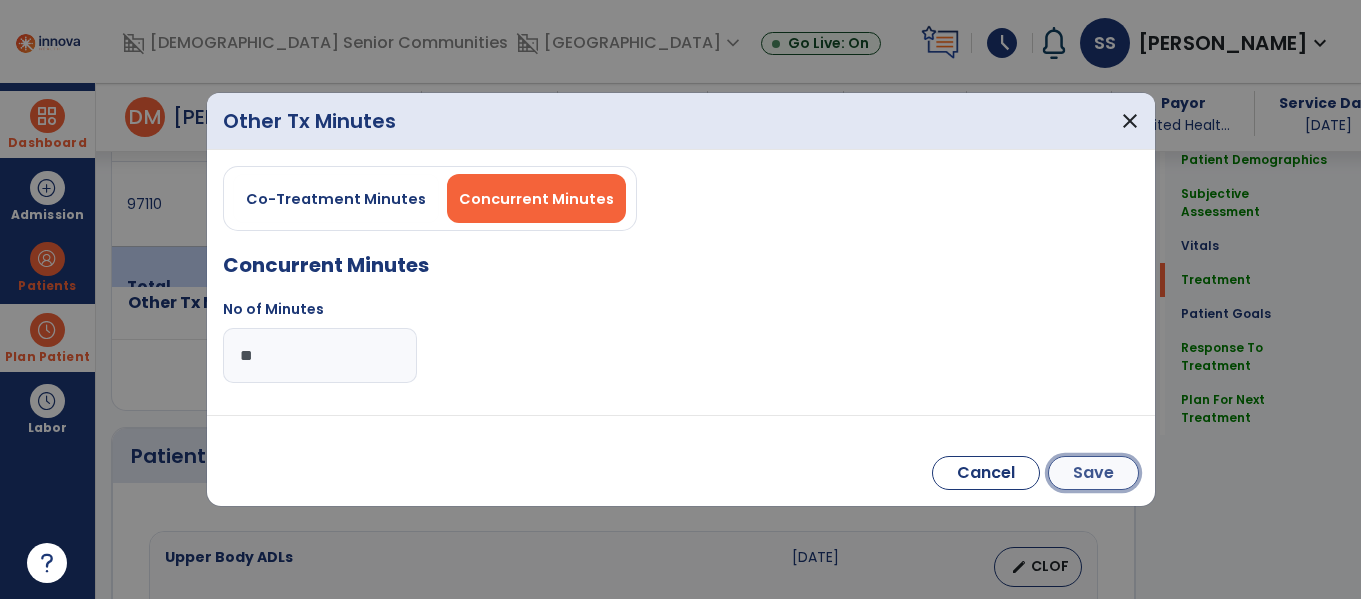 click on "Save" at bounding box center [1093, 473] 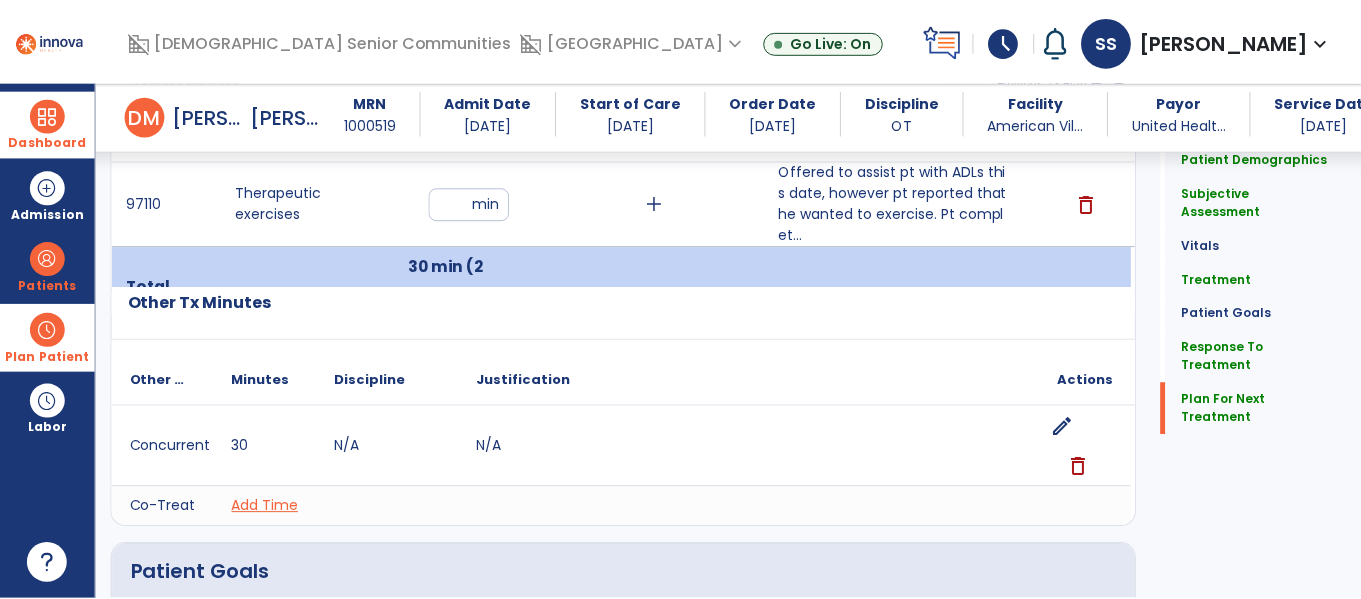 scroll, scrollTop: 2894, scrollLeft: 0, axis: vertical 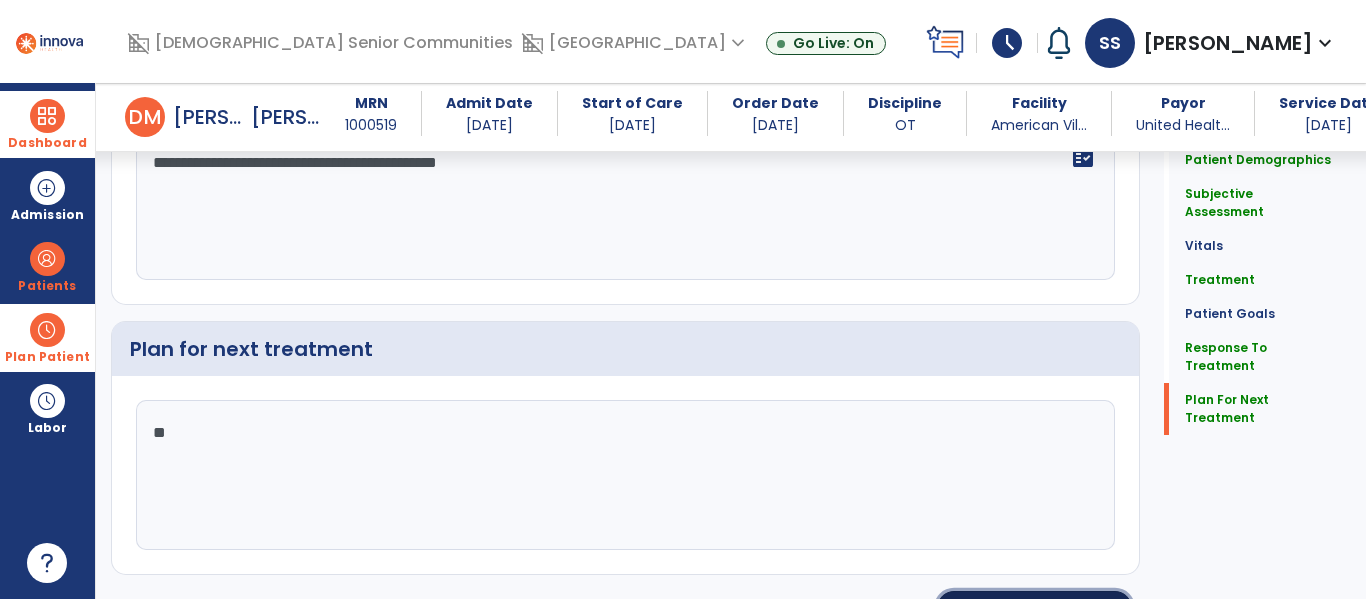 click on "Re-Sign Doc" 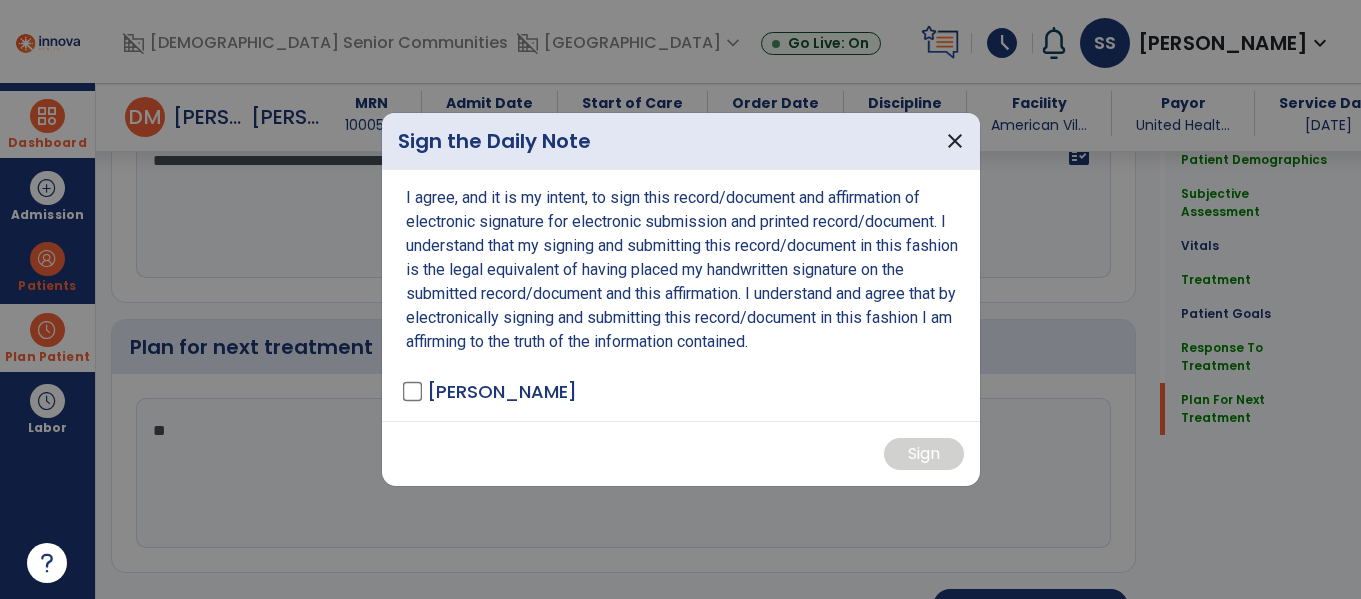 click on "I agree, and it is my intent, to sign this record/document and affirmation of electronic signature for electronic submission and printed record/document. I understand that my signing and submitting this record/document in this fashion is the legal equivalent of having placed my handwritten signature on the submitted record/document and this affirmation. I understand and agree that by electronically signing and submitting this record/document in this fashion I am affirming to the truth of the information contained.  Skarshaug, Sara  - OT" at bounding box center (681, 295) 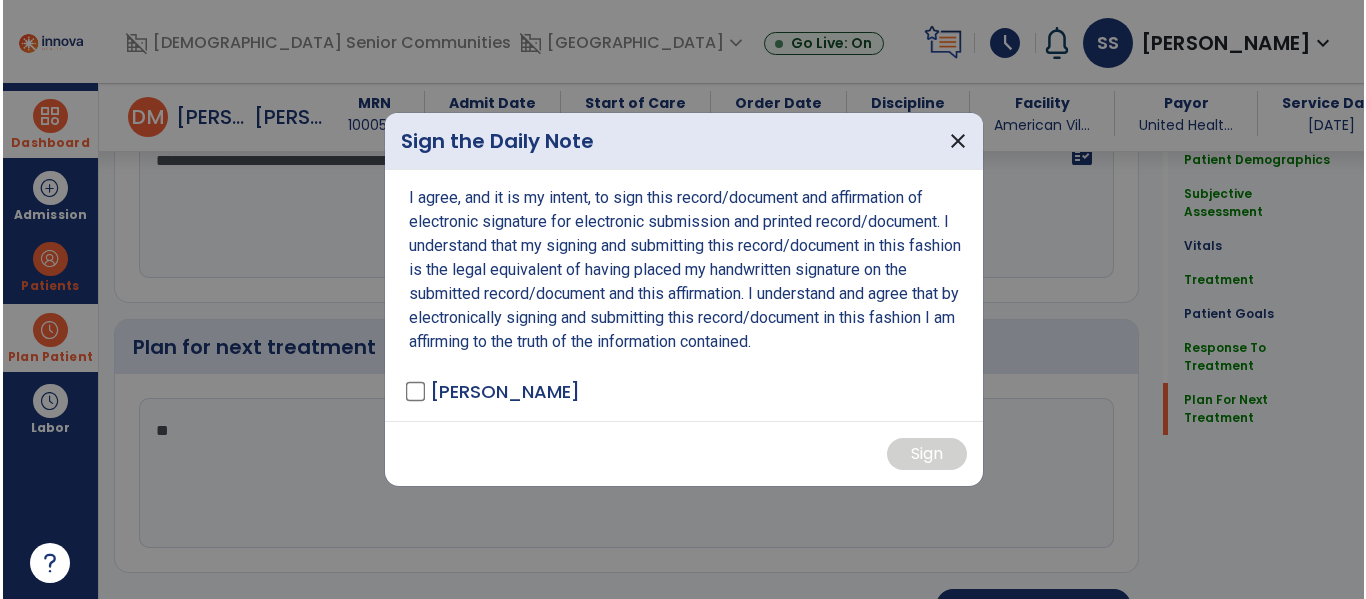 scroll, scrollTop: 2976, scrollLeft: 0, axis: vertical 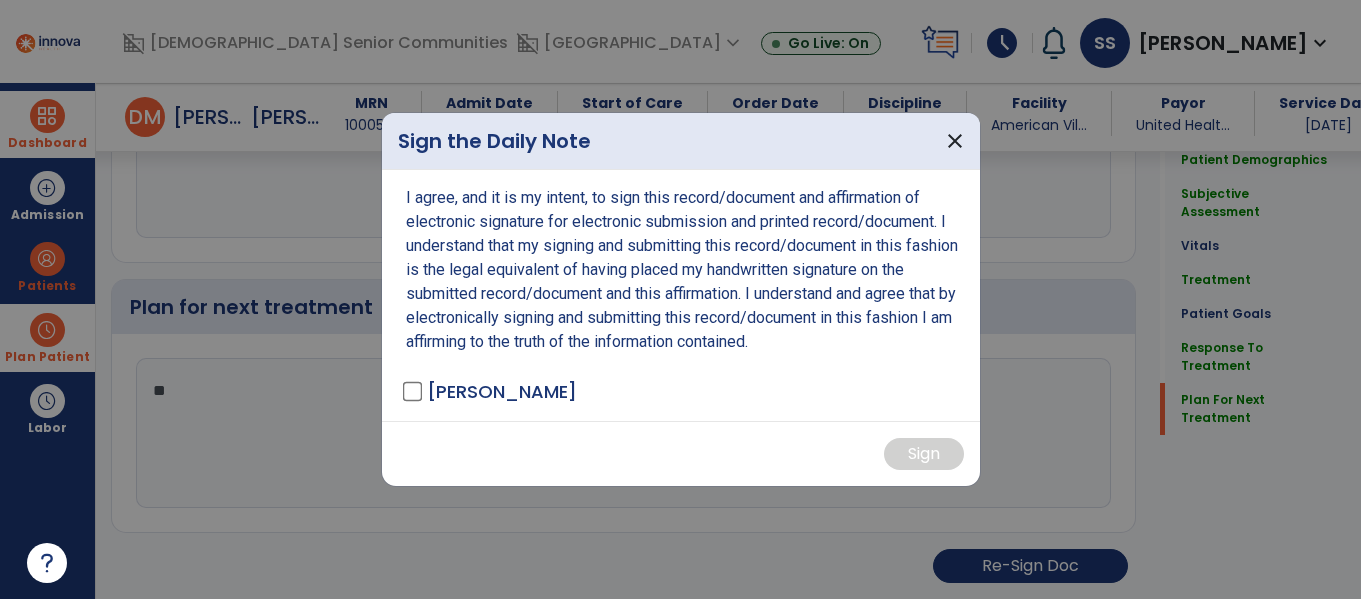click on "I agree, and it is my intent, to sign this record/document and affirmation of electronic signature for electronic submission and printed record/document. I understand that my signing and submitting this record/document in this fashion is the legal equivalent of having placed my handwritten signature on the submitted record/document and this affirmation. I understand and agree that by electronically signing and submitting this record/document in this fashion I am affirming to the truth of the information contained.  Skarshaug, Sara  - OT" at bounding box center (681, 295) 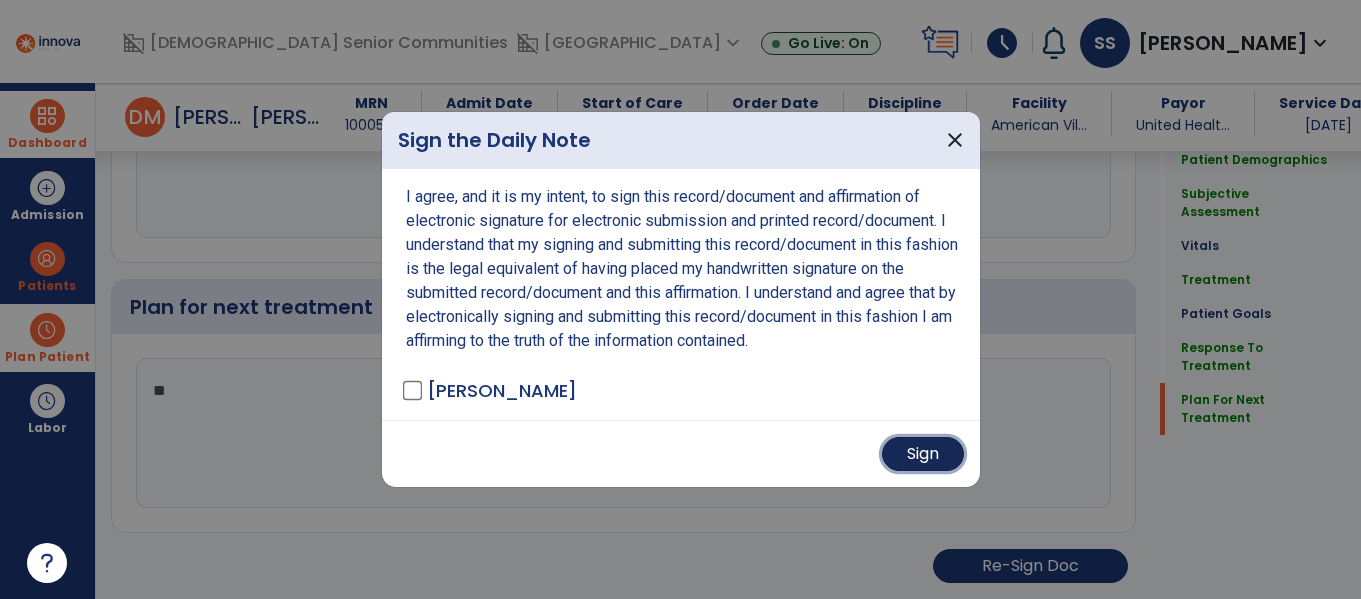 click on "Sign" at bounding box center [923, 454] 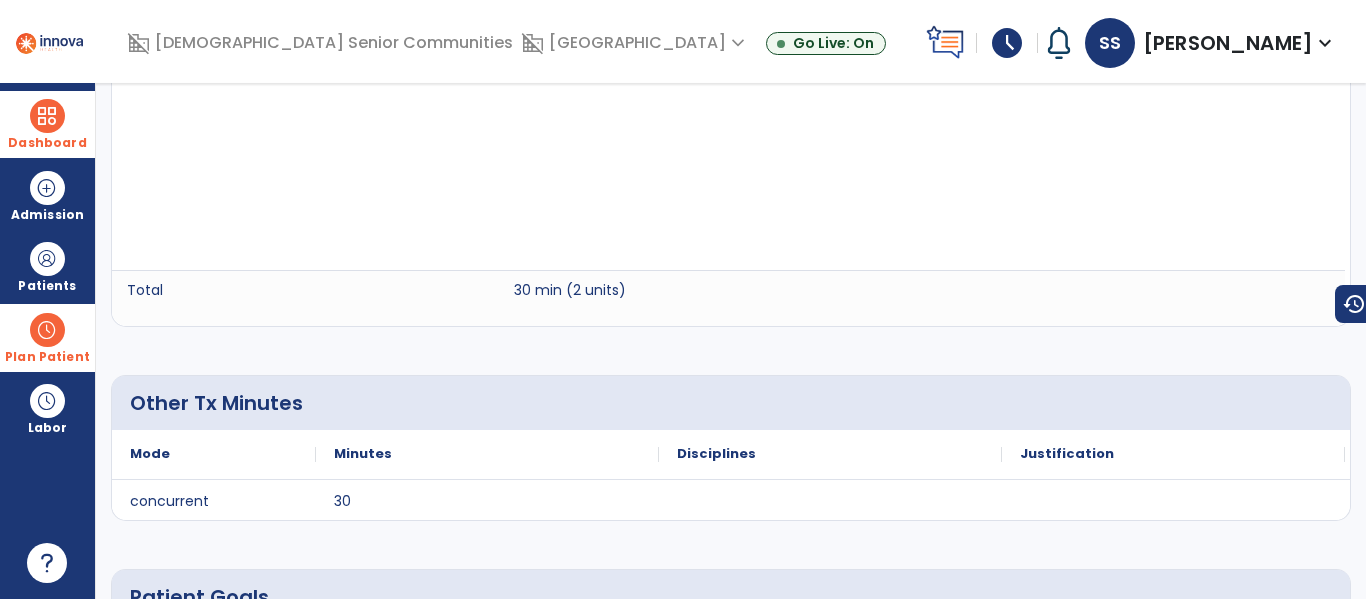 scroll, scrollTop: 0, scrollLeft: 0, axis: both 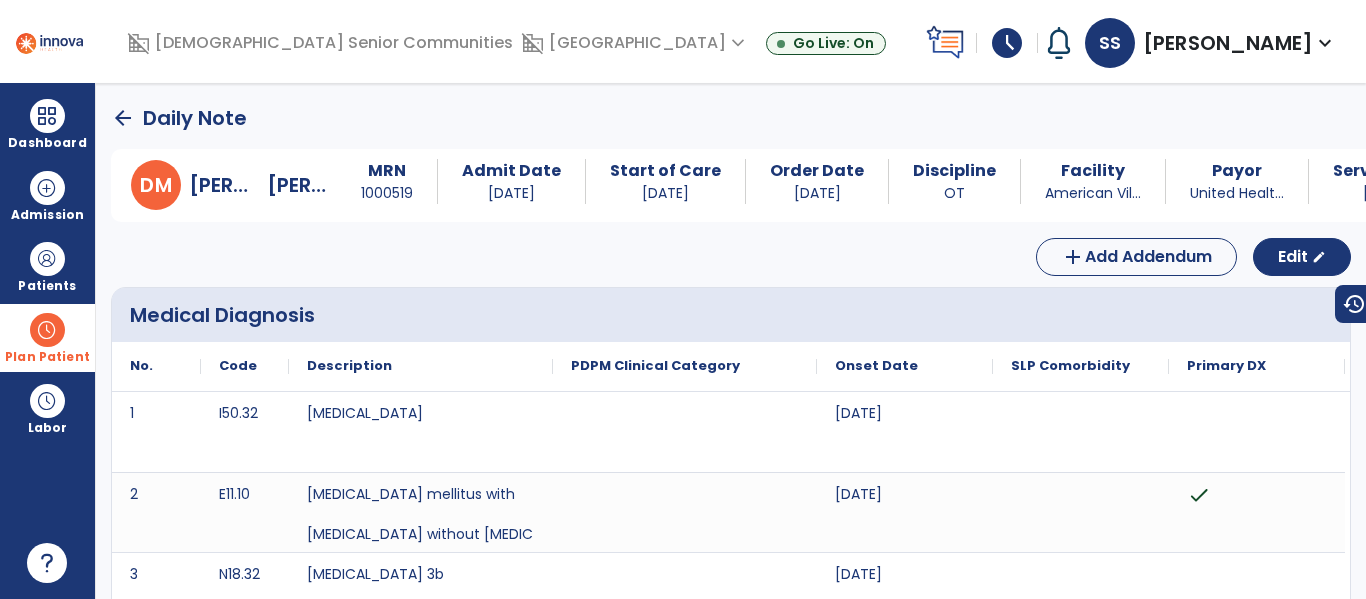 click on "arrow_back" 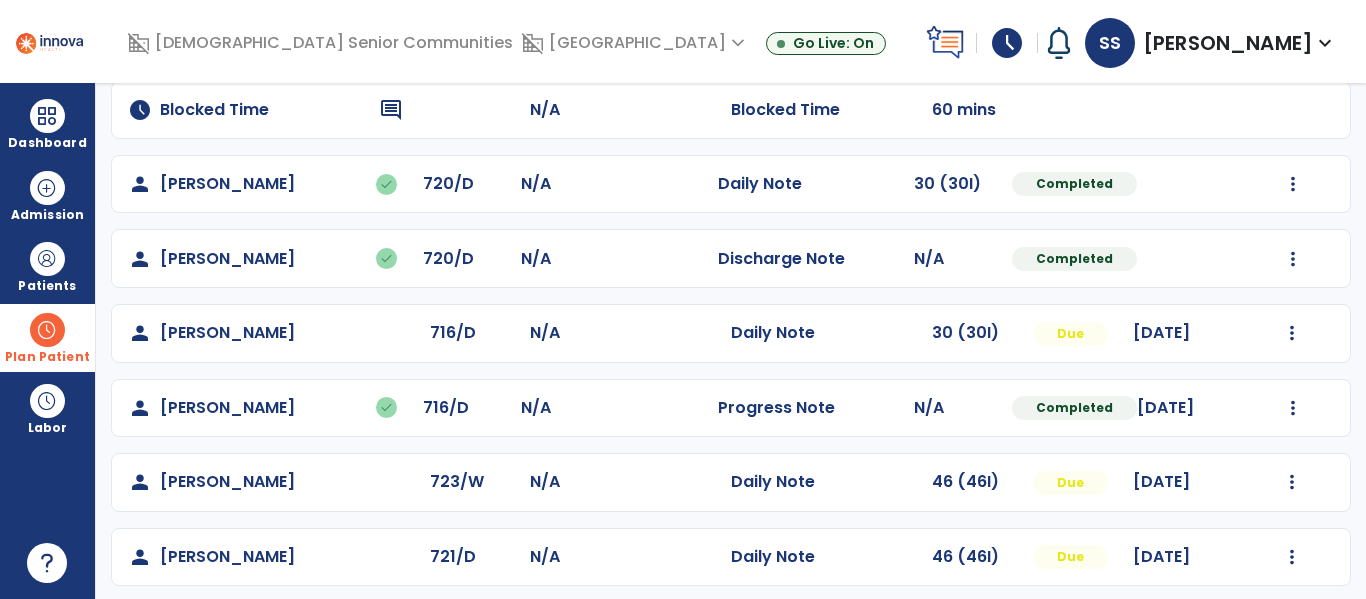 scroll, scrollTop: 479, scrollLeft: 0, axis: vertical 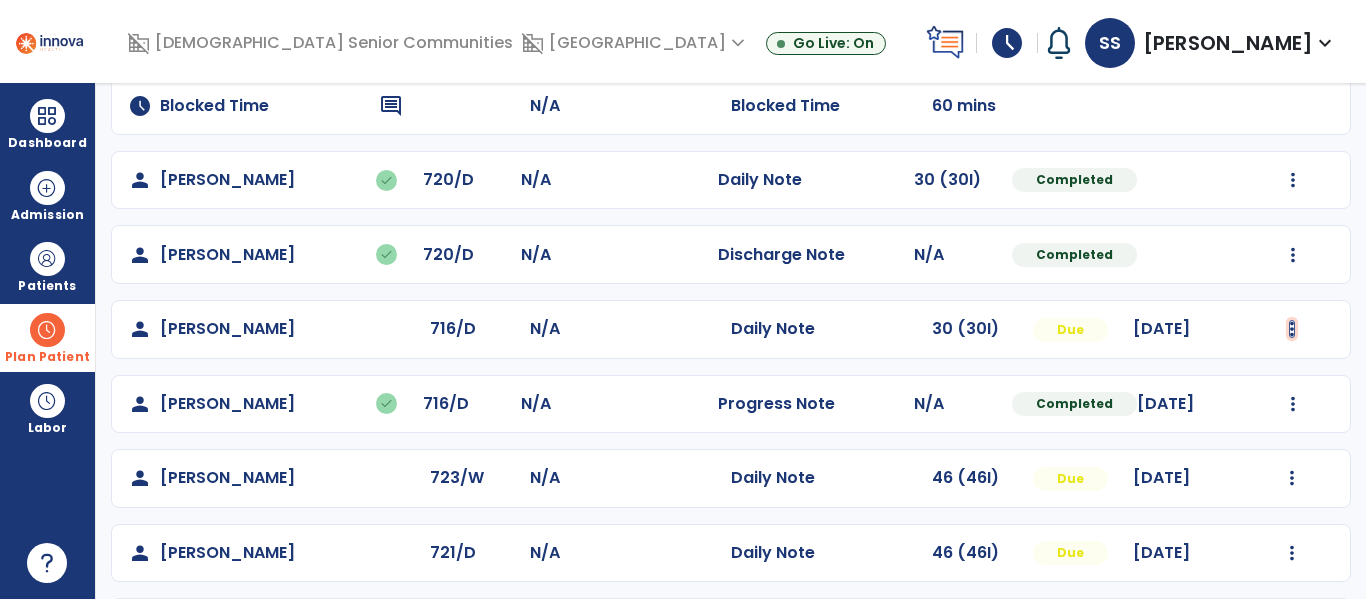 click at bounding box center [1292, -191] 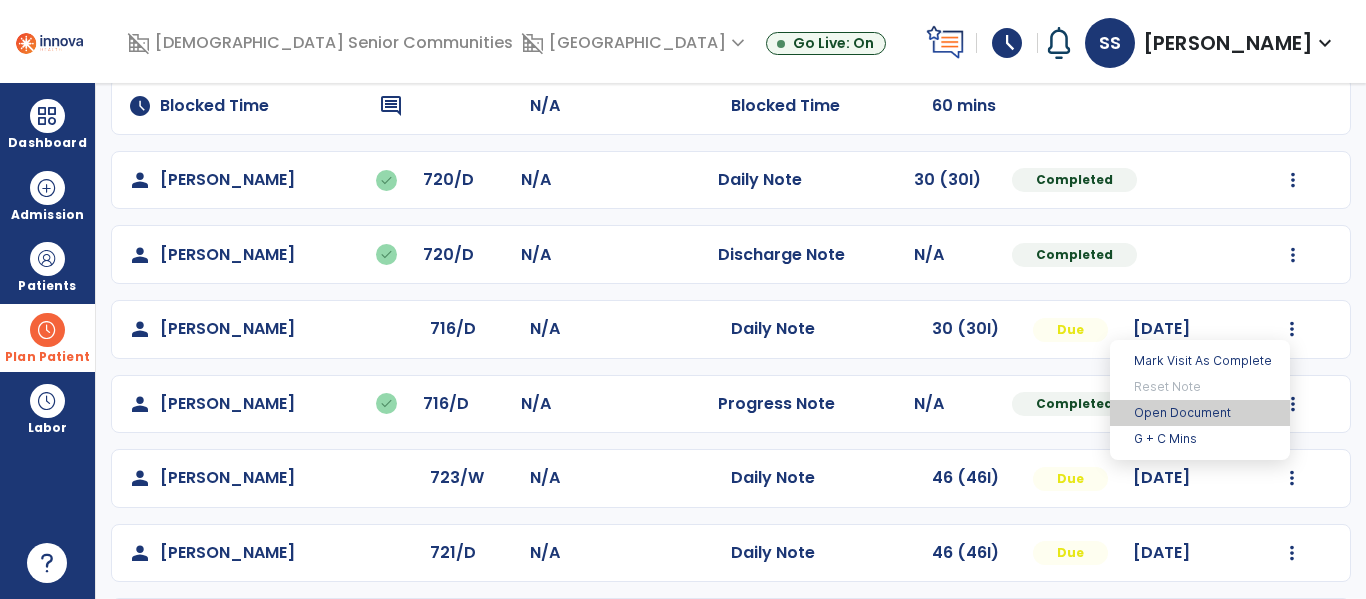 click on "Open Document" at bounding box center (1200, 413) 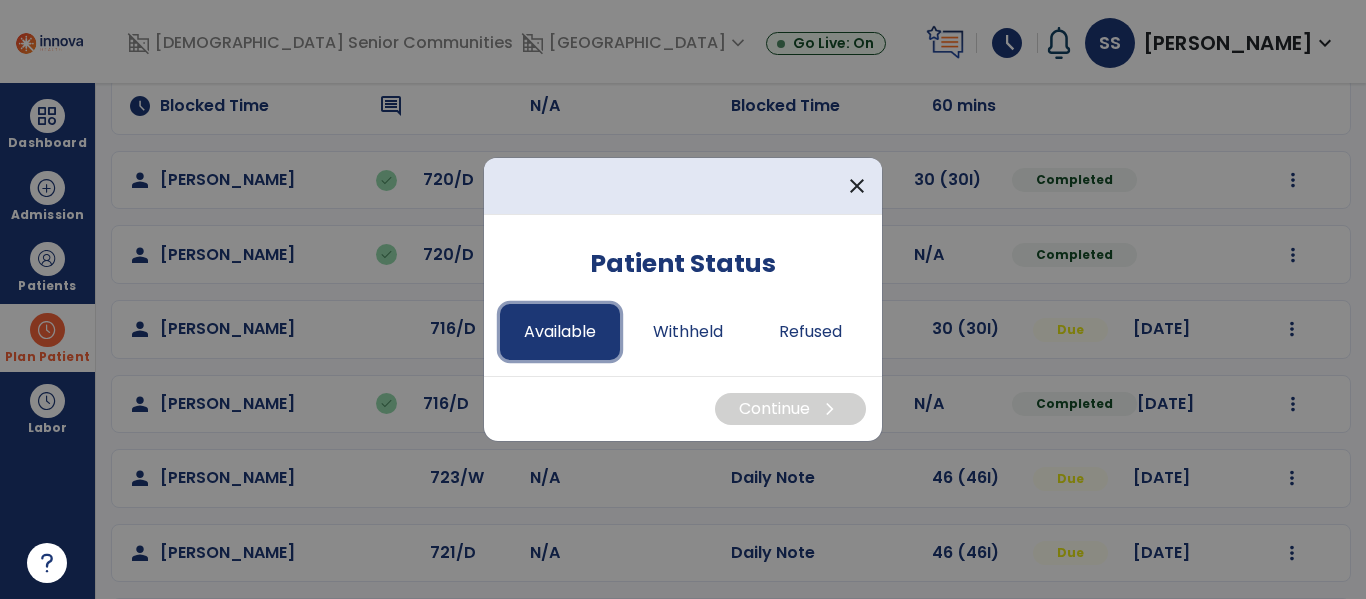 click on "Available" at bounding box center [560, 332] 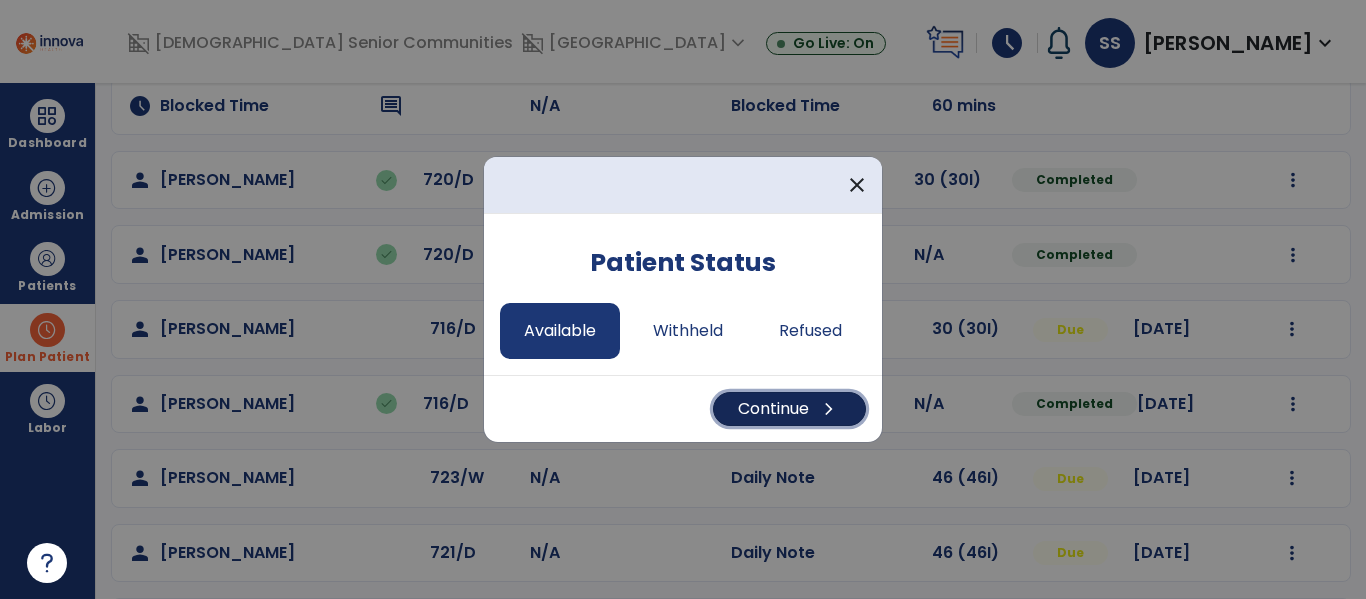 click on "Continue   chevron_right" at bounding box center [789, 409] 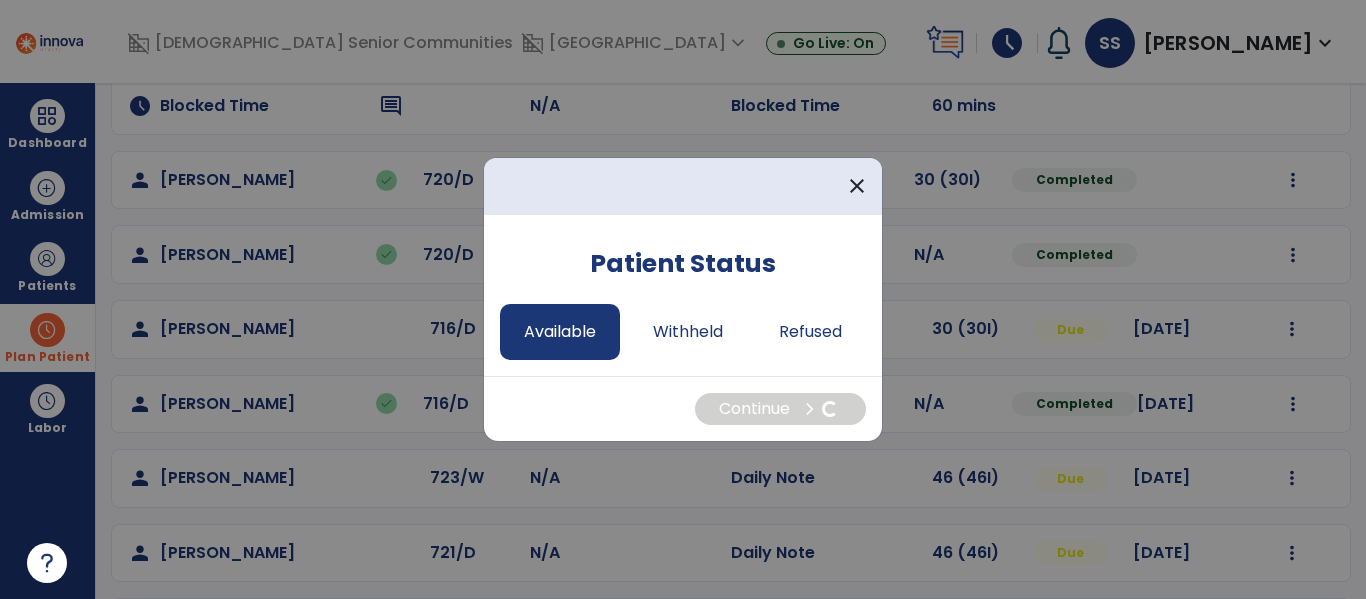 select on "*" 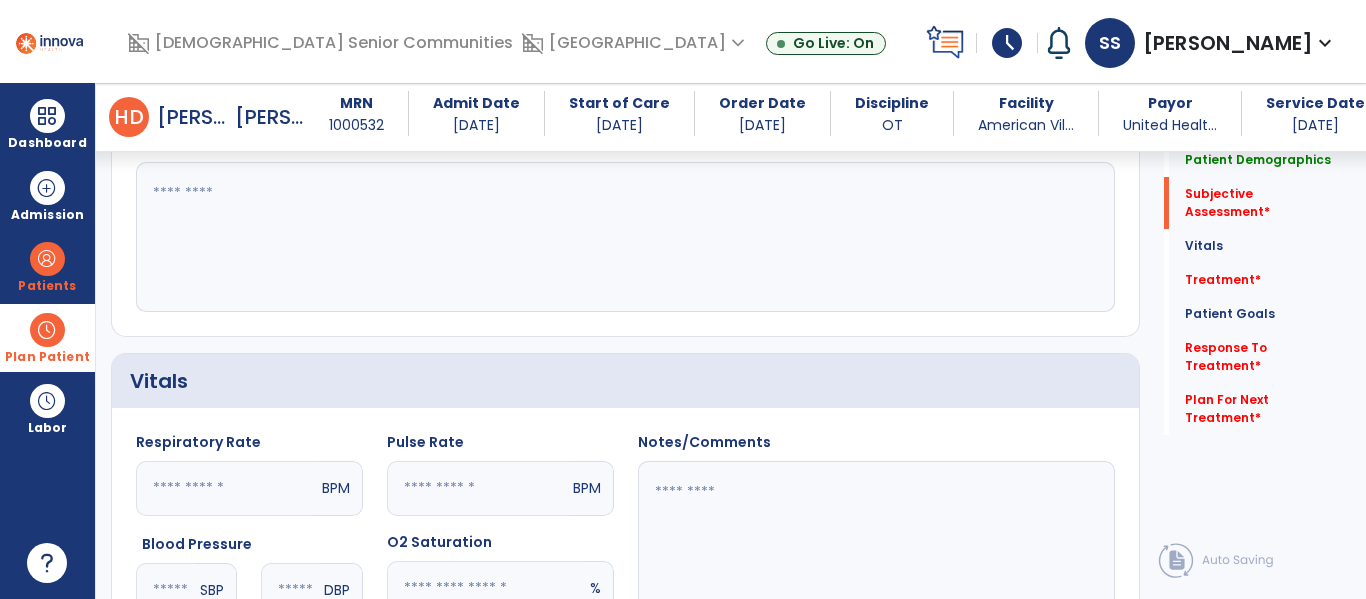 click 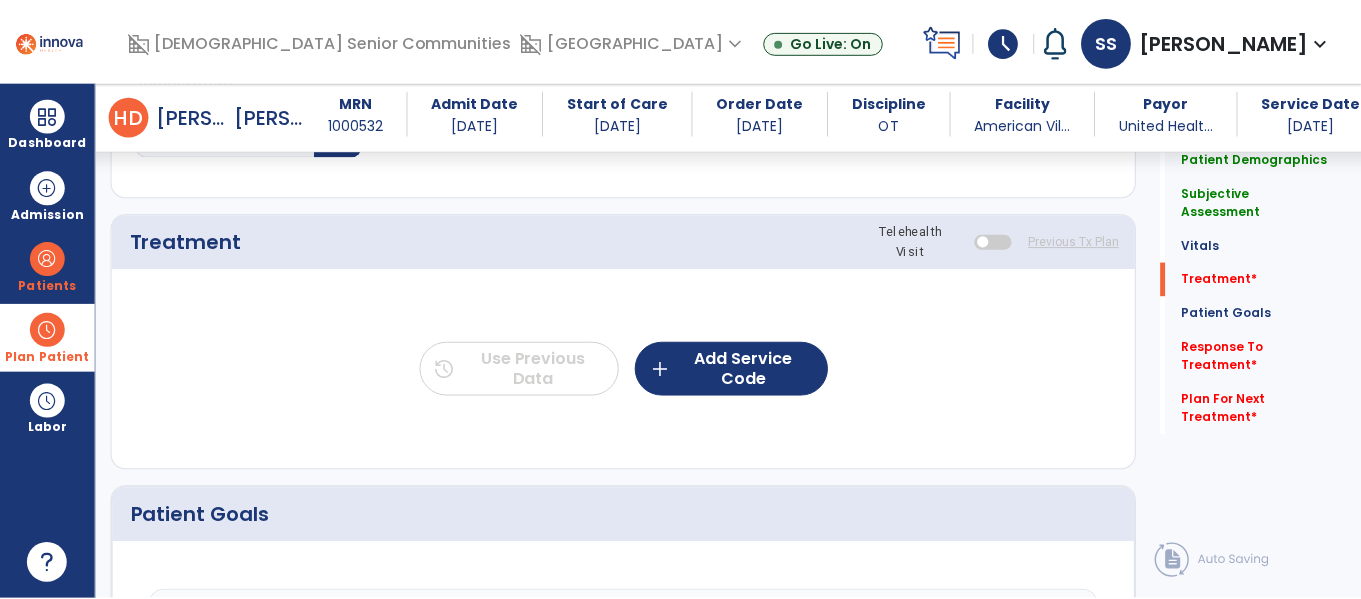 scroll, scrollTop: 1061, scrollLeft: 0, axis: vertical 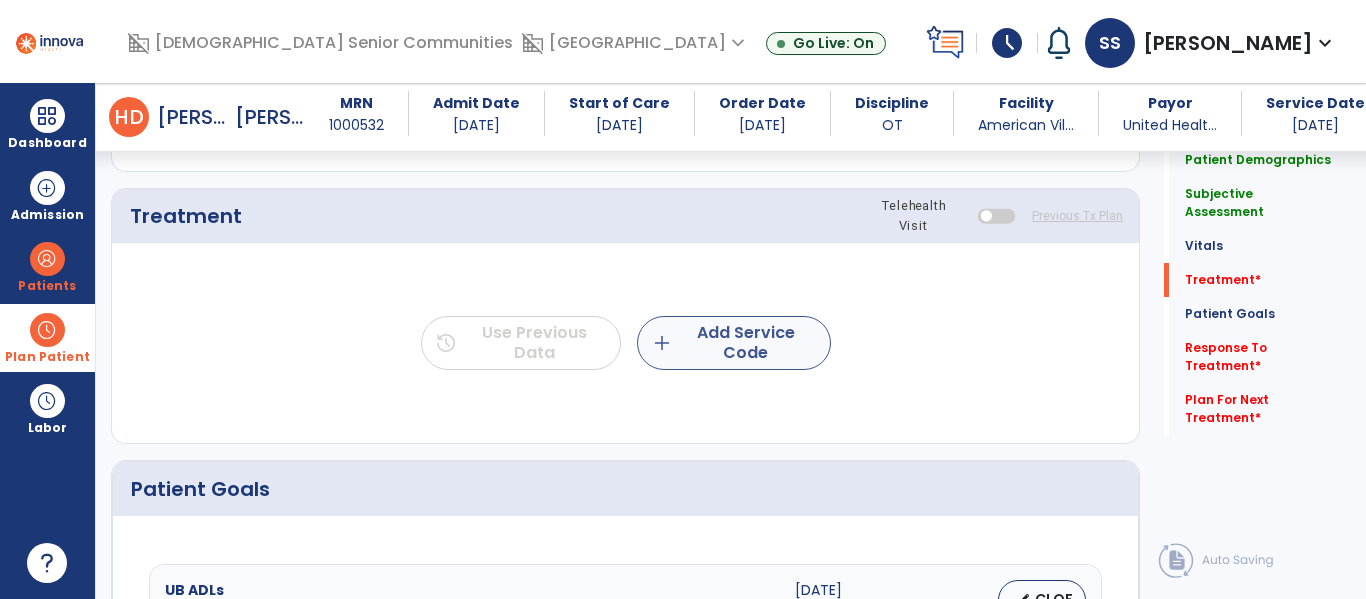 type on "**********" 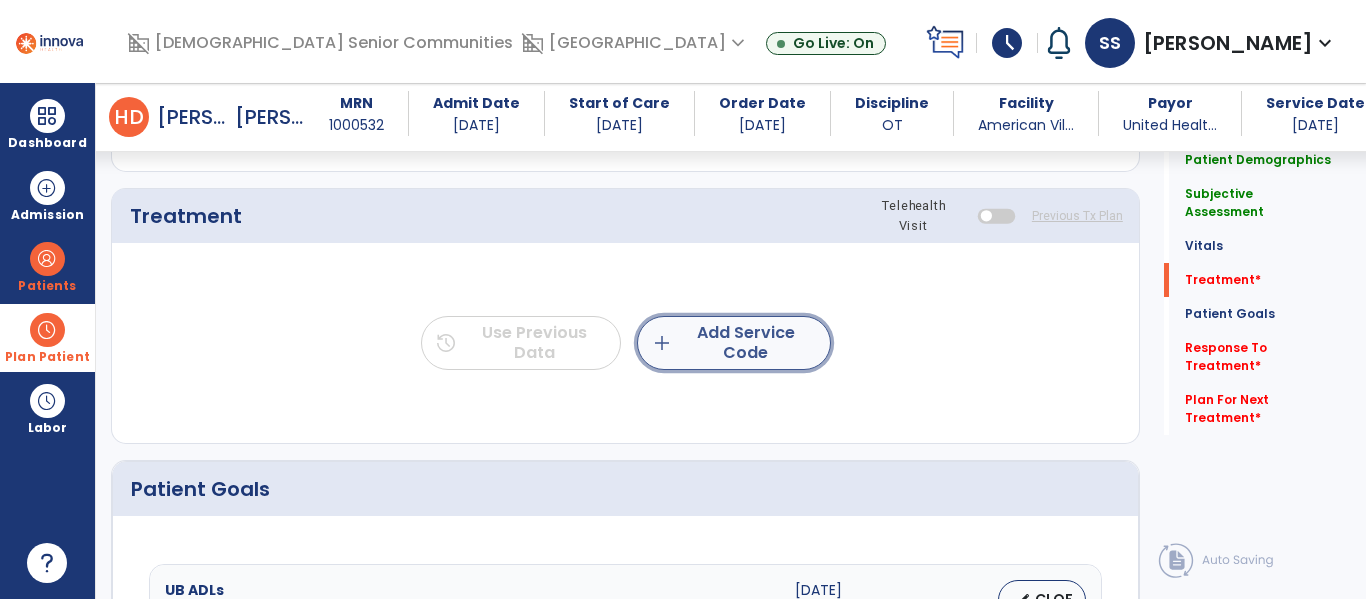 click on "add  Add Service Code" 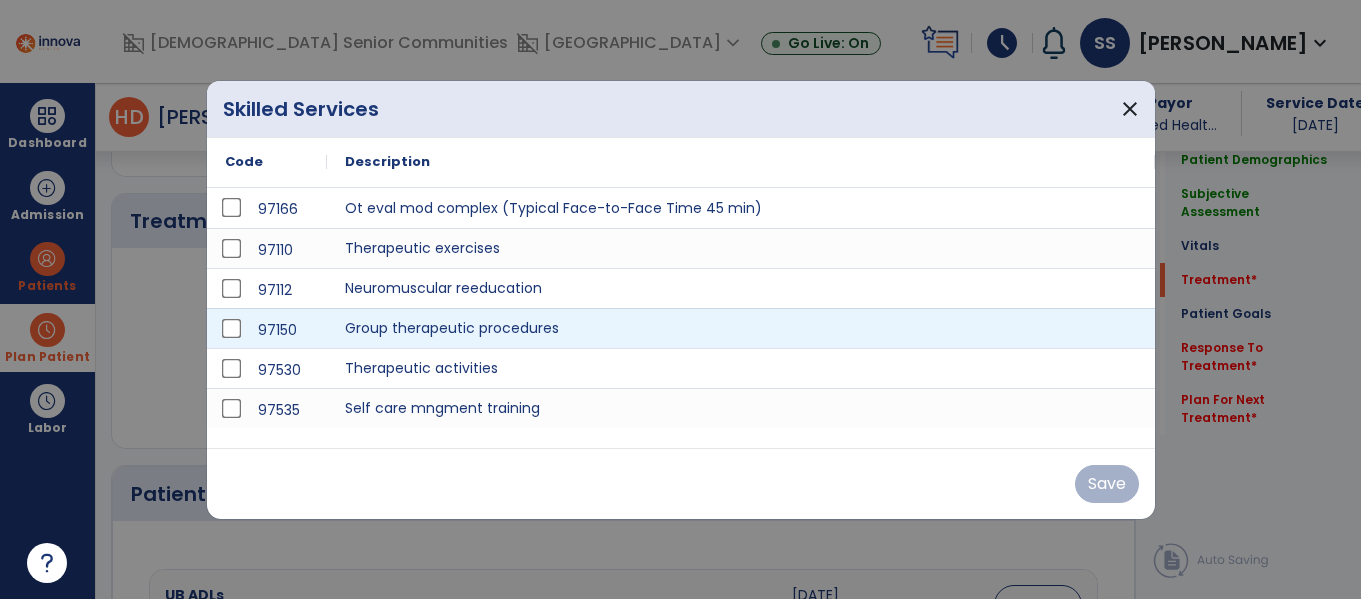 scroll, scrollTop: 1061, scrollLeft: 0, axis: vertical 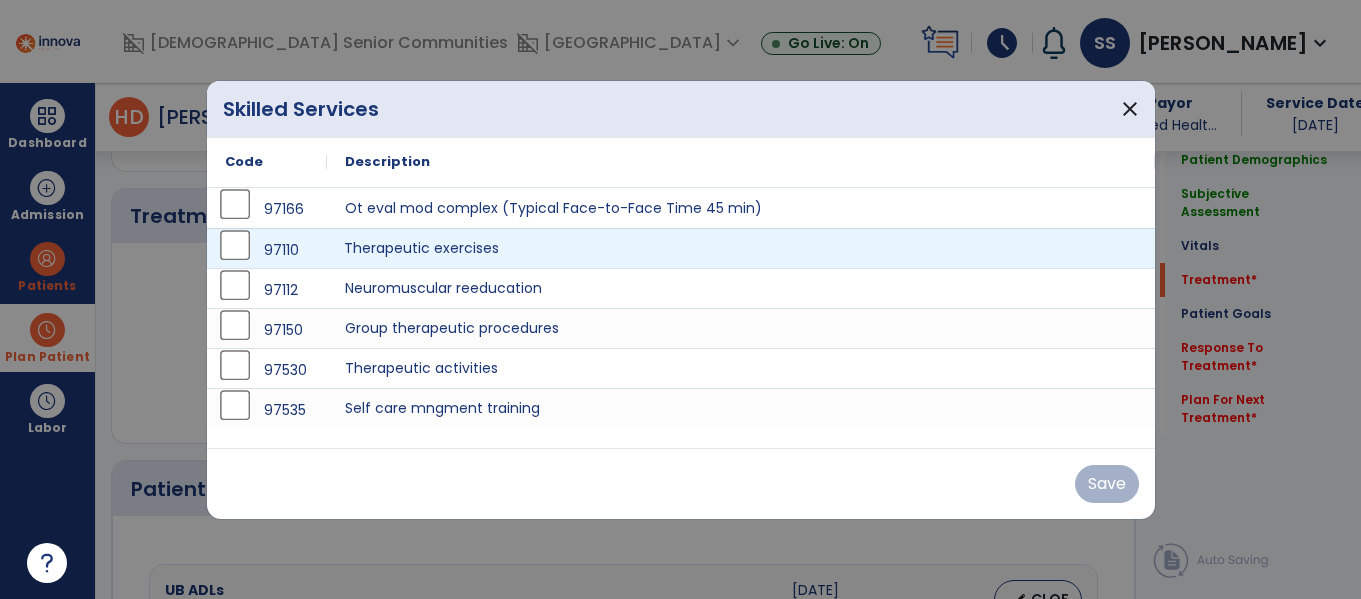 click on "Therapeutic exercises" at bounding box center [741, 248] 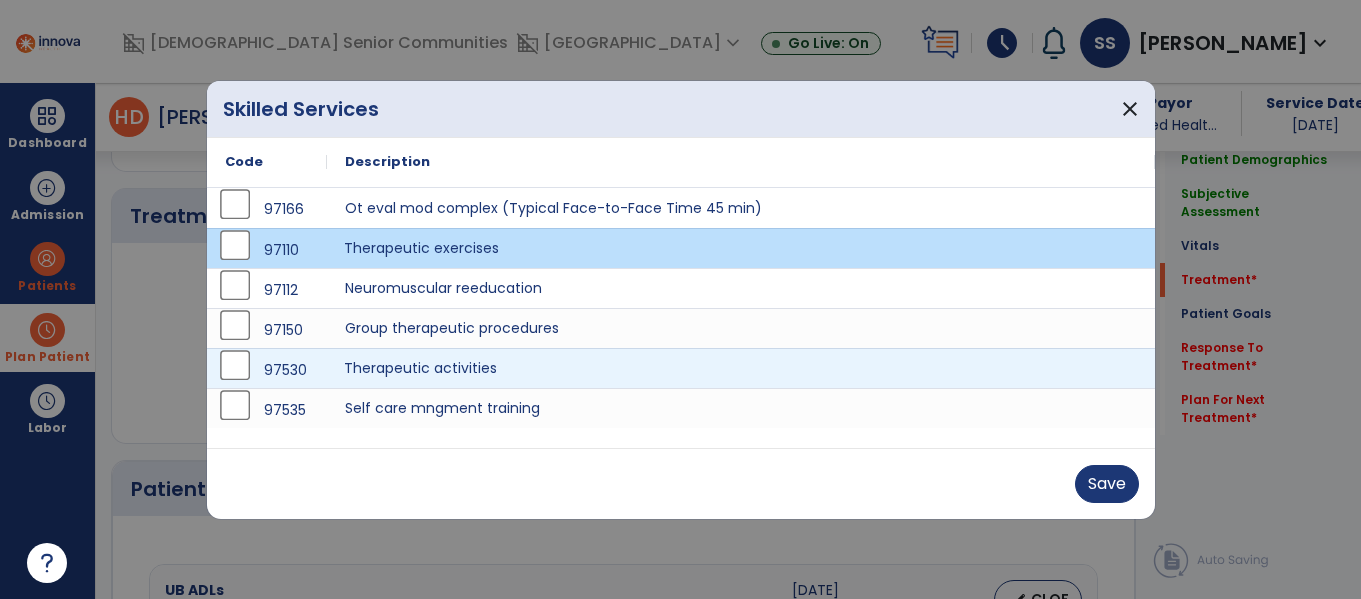 click on "Therapeutic activities" at bounding box center (741, 368) 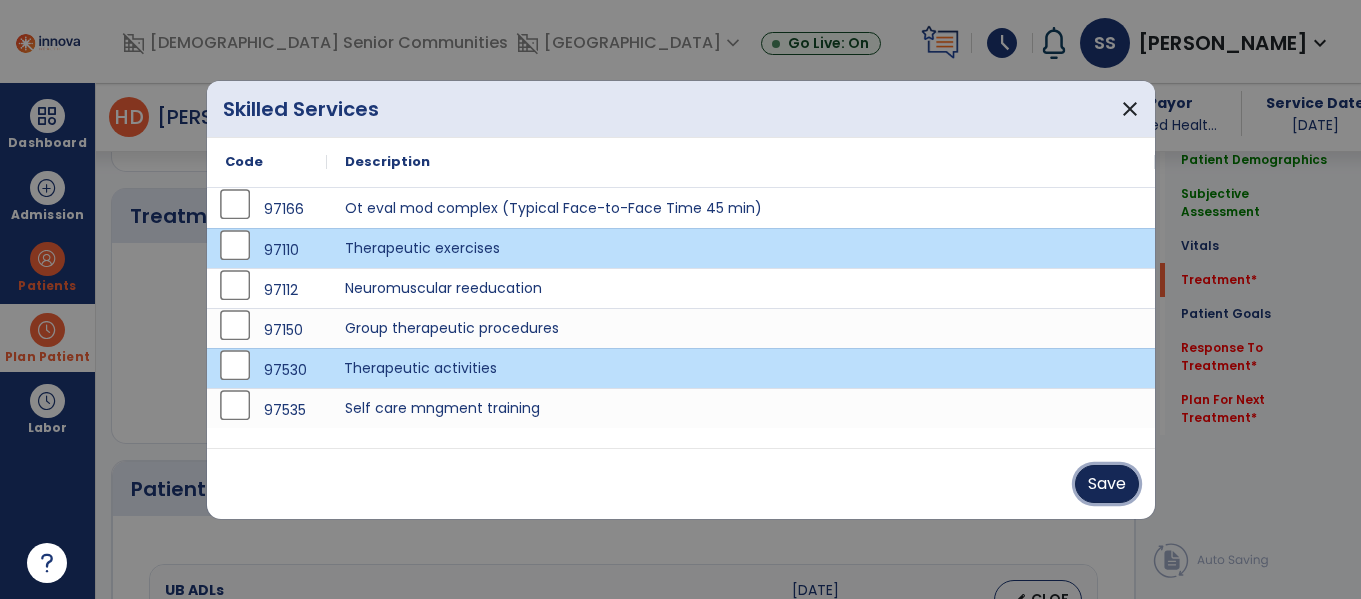 click on "Save" at bounding box center [1107, 484] 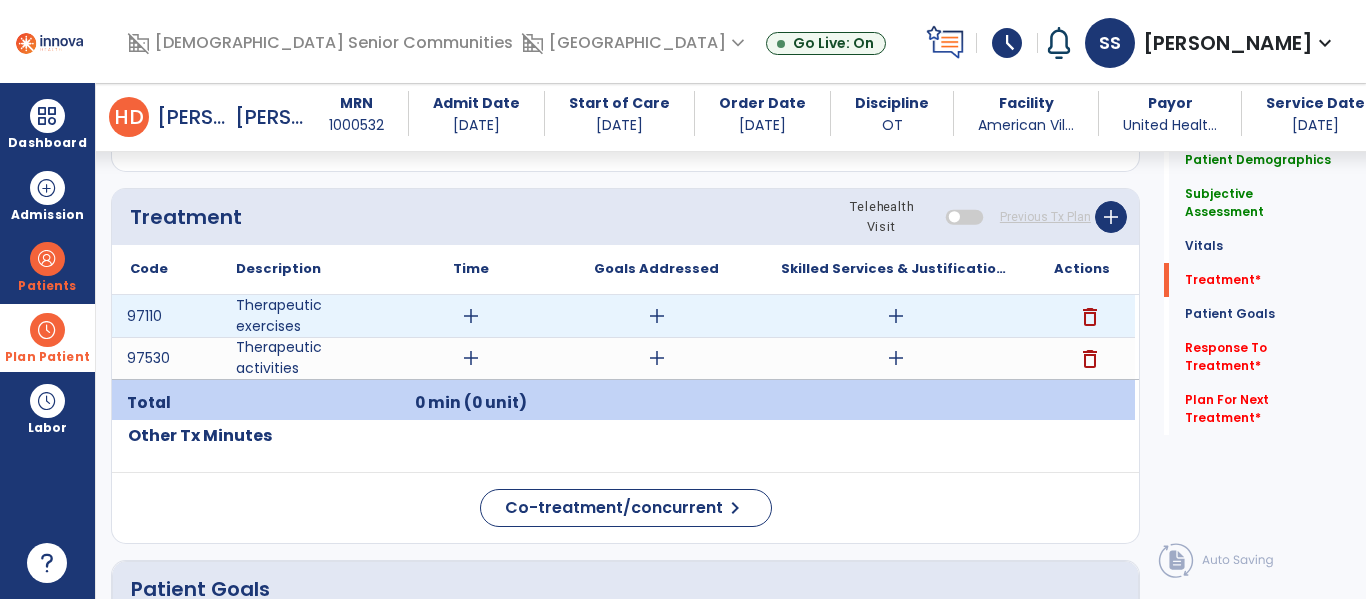 click on "add" at bounding box center [471, 316] 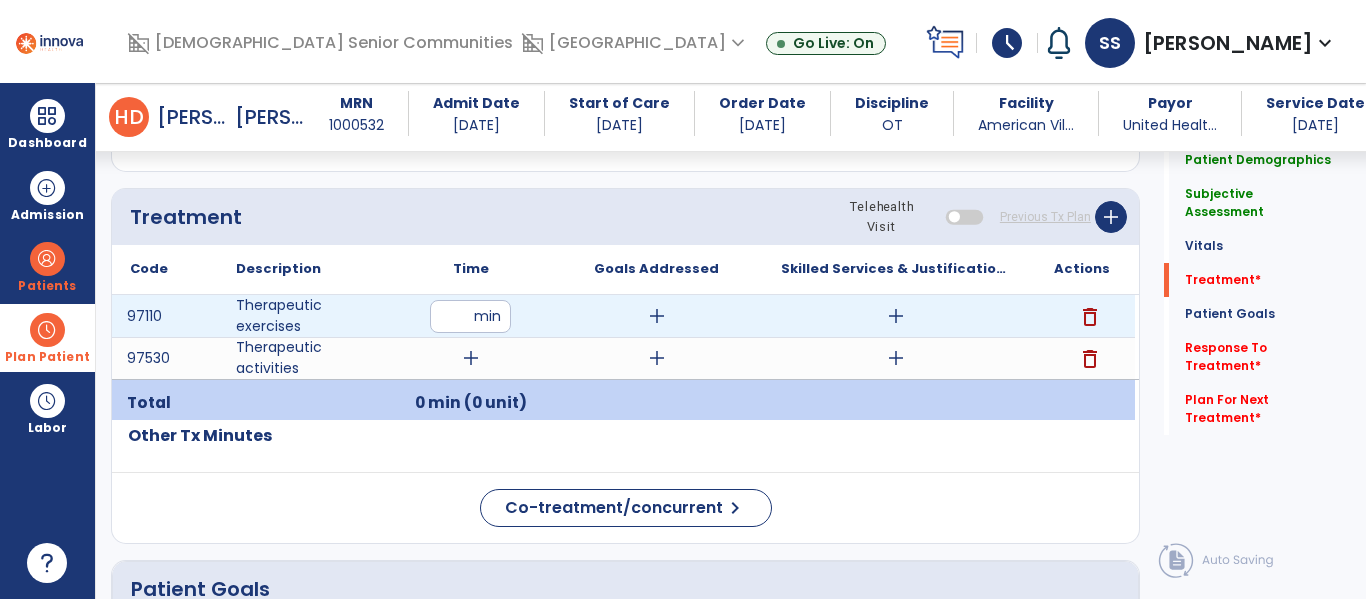 type on "*" 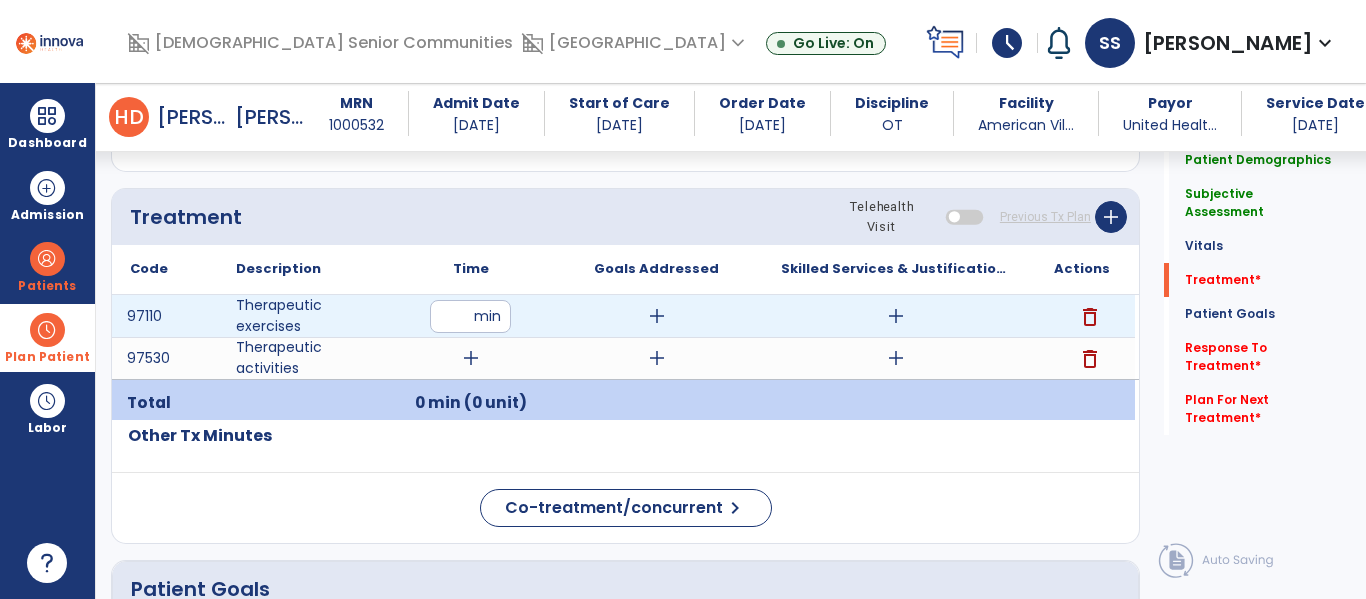 type on "*" 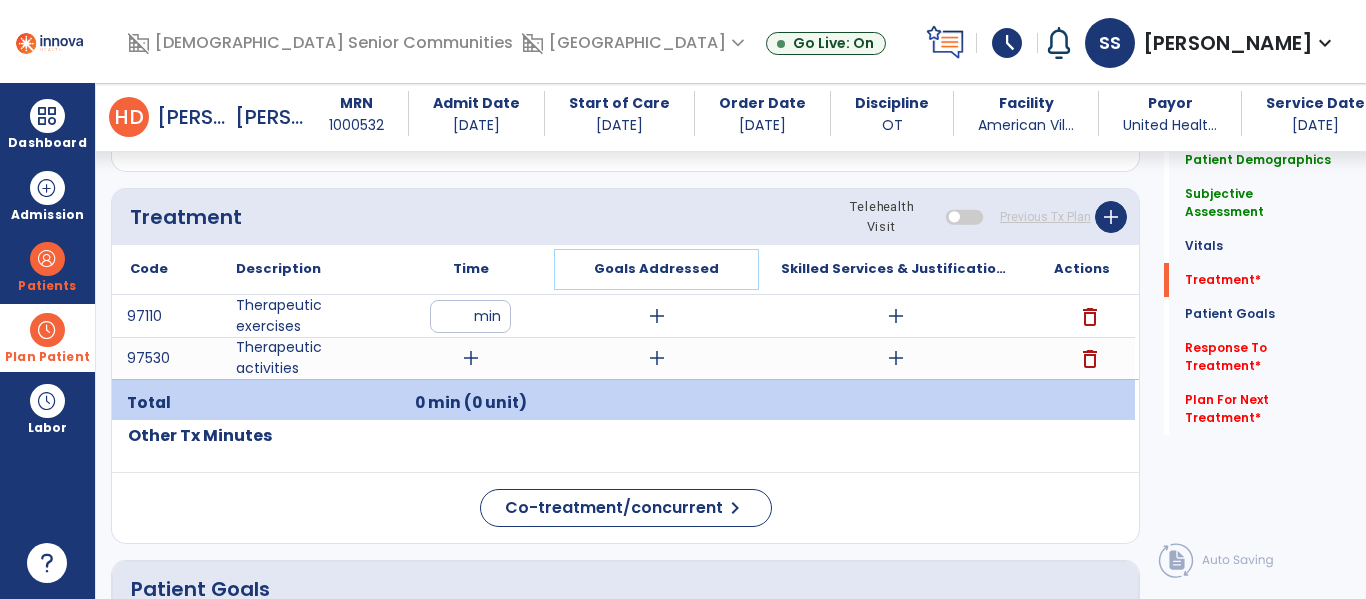 click on "Goals Addressed" at bounding box center [656, 269] 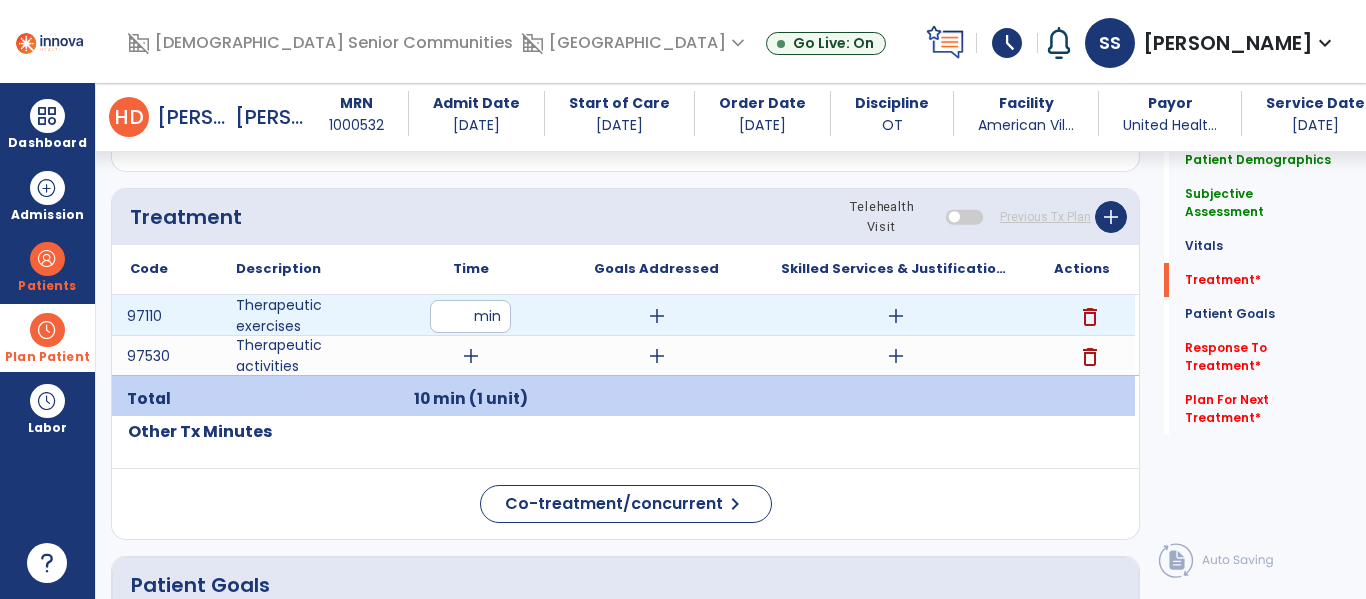 click on "add" at bounding box center (896, 316) 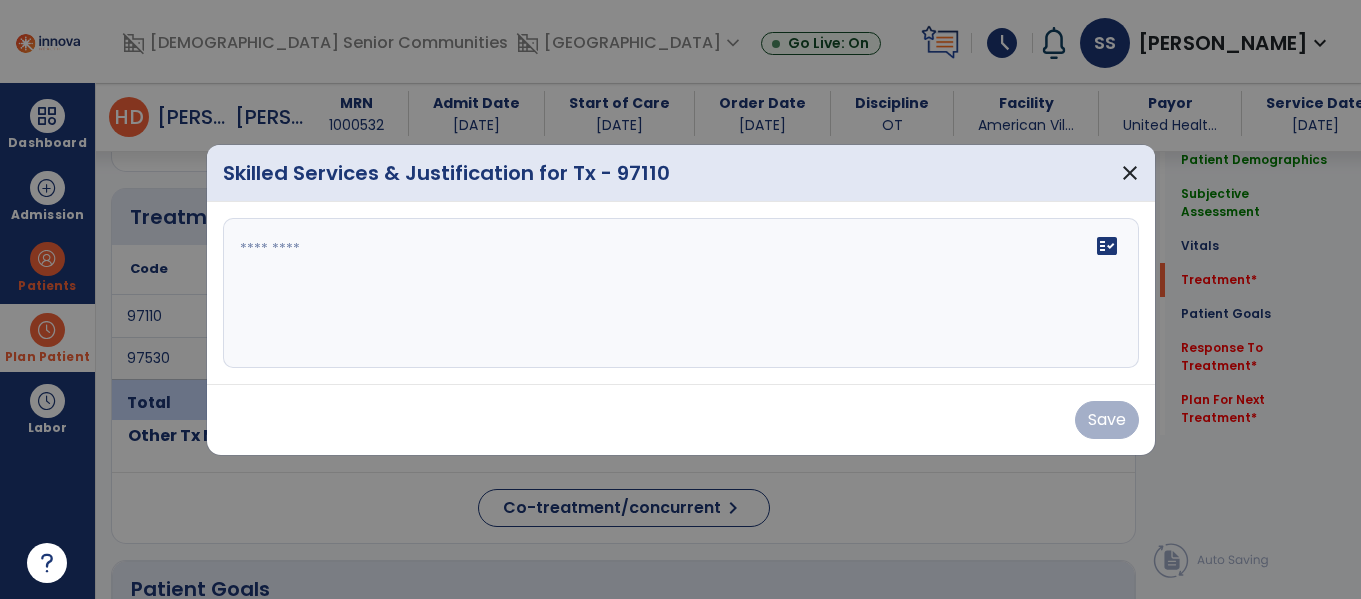 scroll, scrollTop: 1061, scrollLeft: 0, axis: vertical 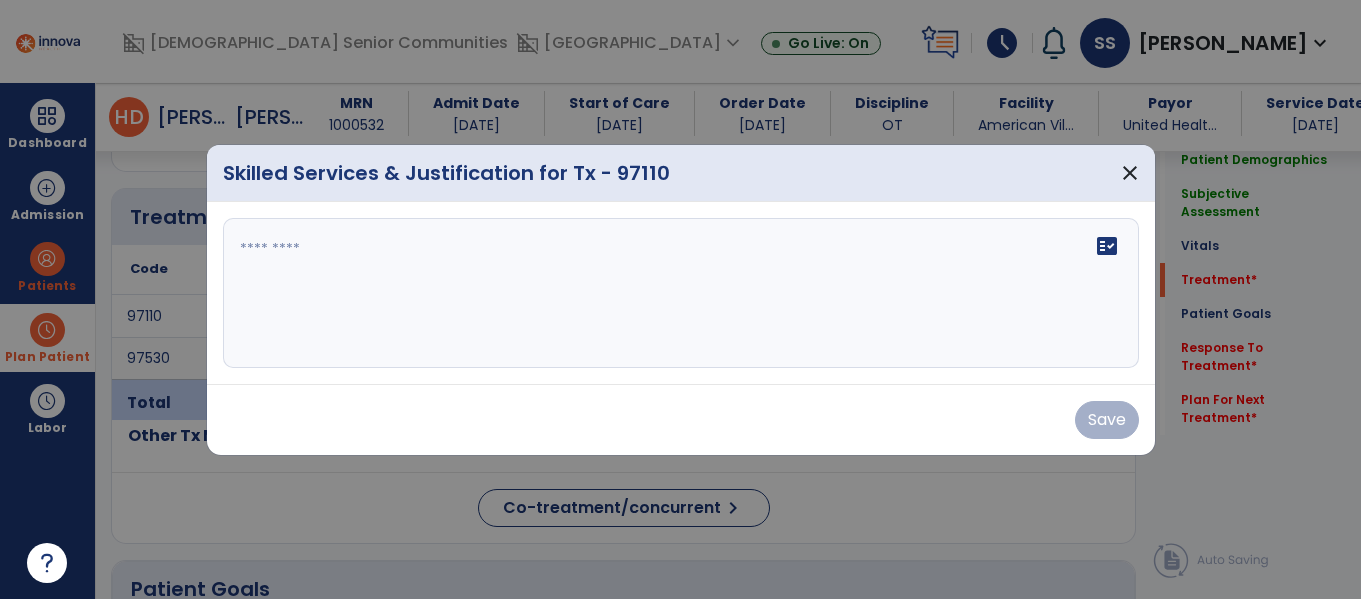 click on "fact_check" at bounding box center [681, 293] 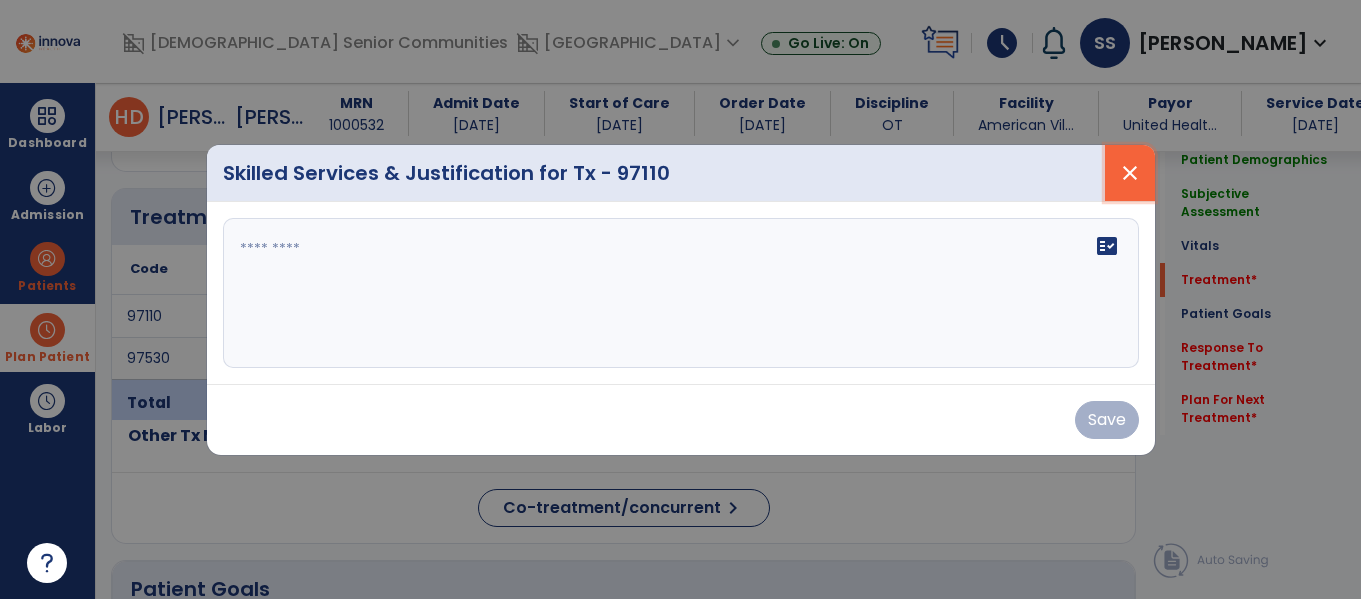 click on "close" at bounding box center [1130, 173] 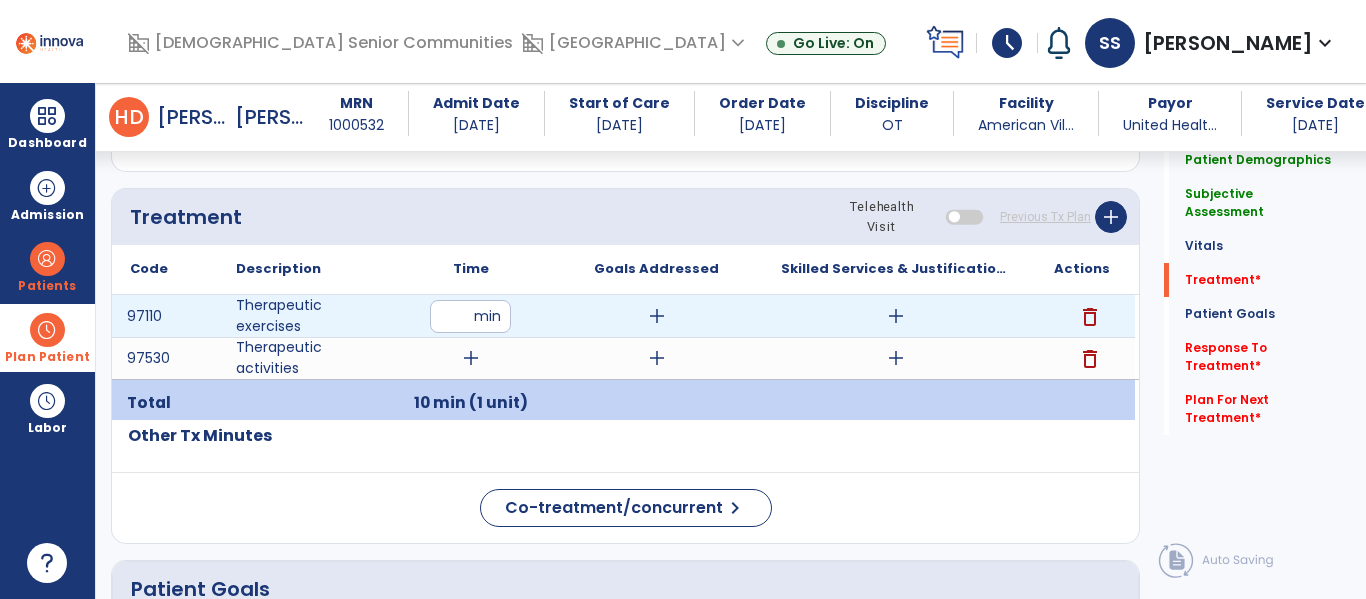 click on "**" at bounding box center (470, 316) 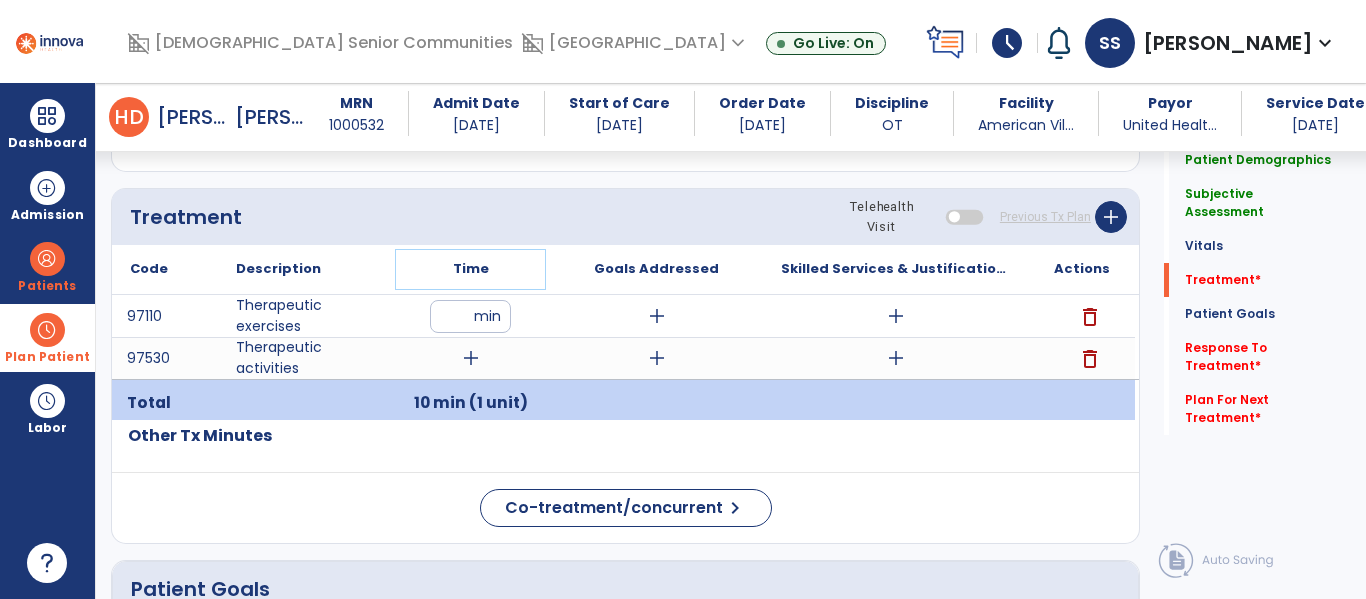 click on "Time" at bounding box center (470, 269) 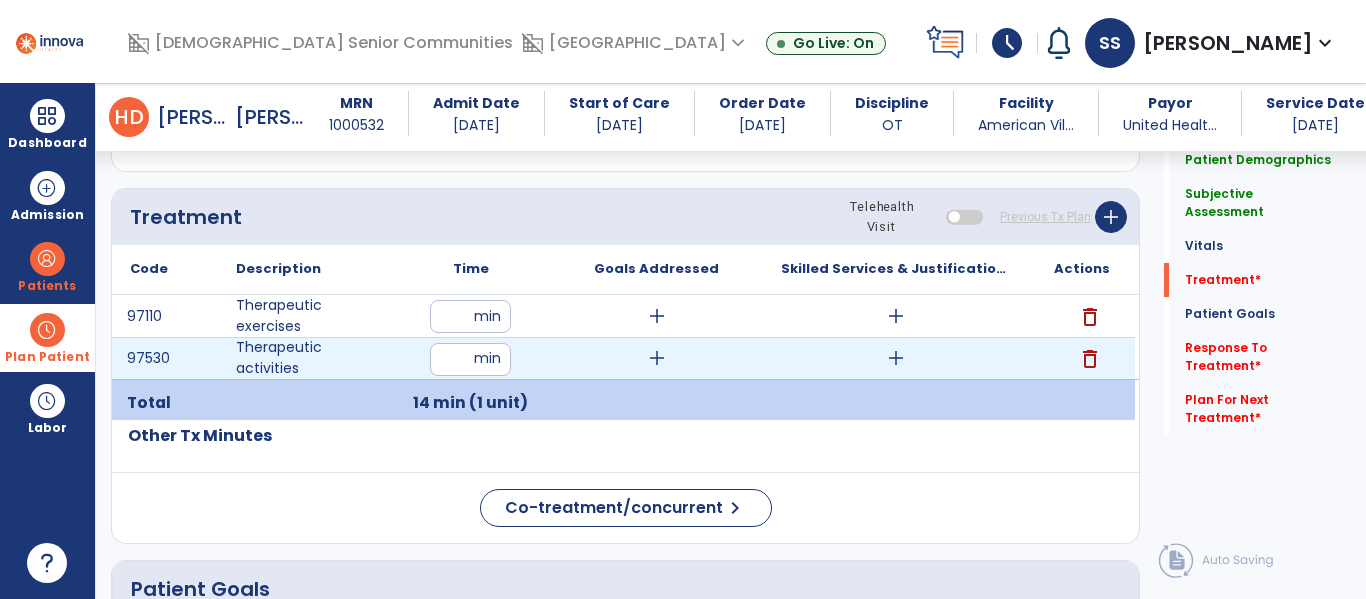 type on "**" 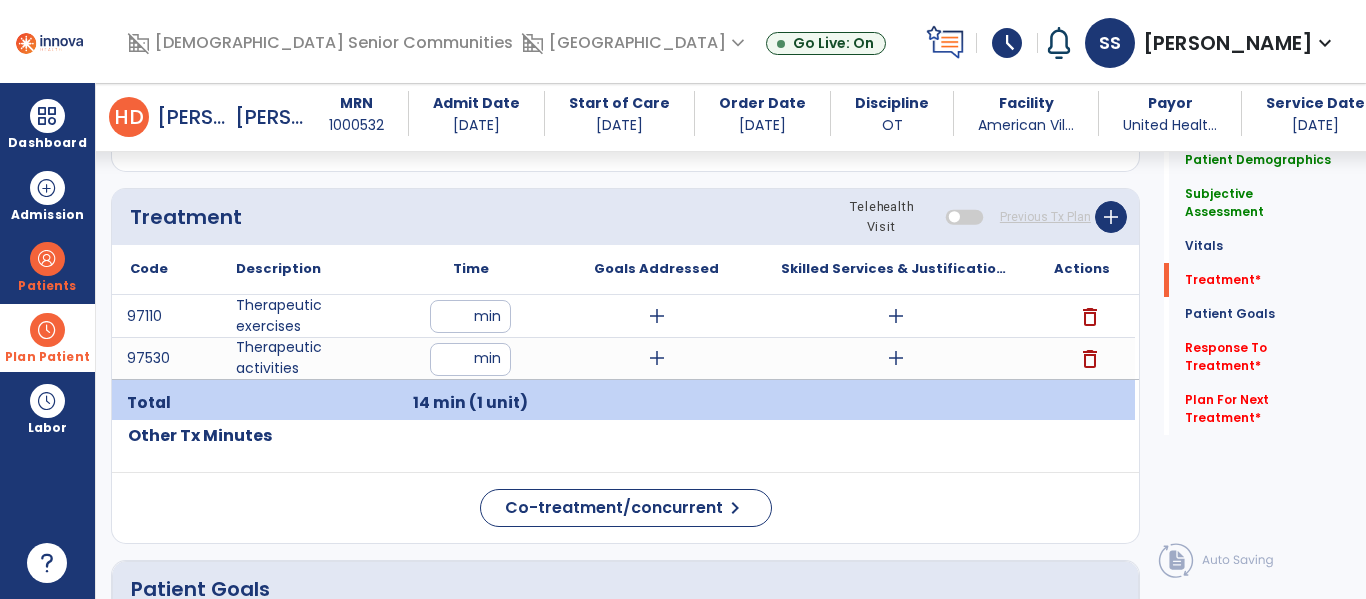 click on "Treatment Telehealth Visit  Previous Tx Plan   add" 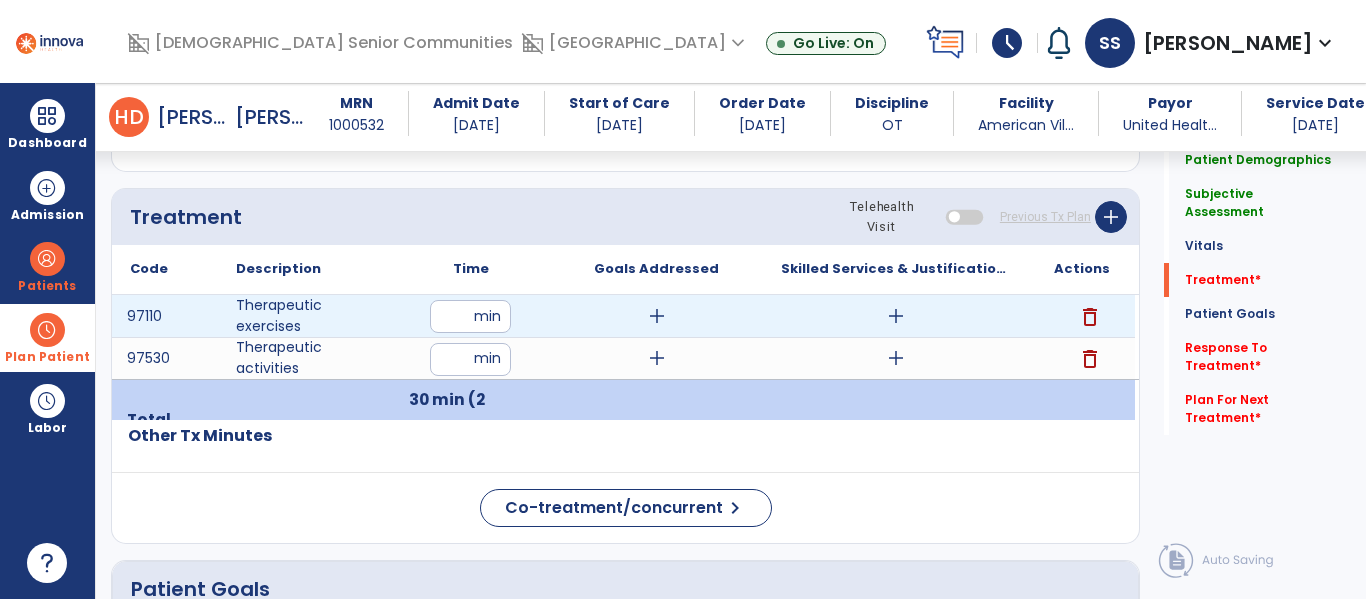 click on "add" at bounding box center [896, 316] 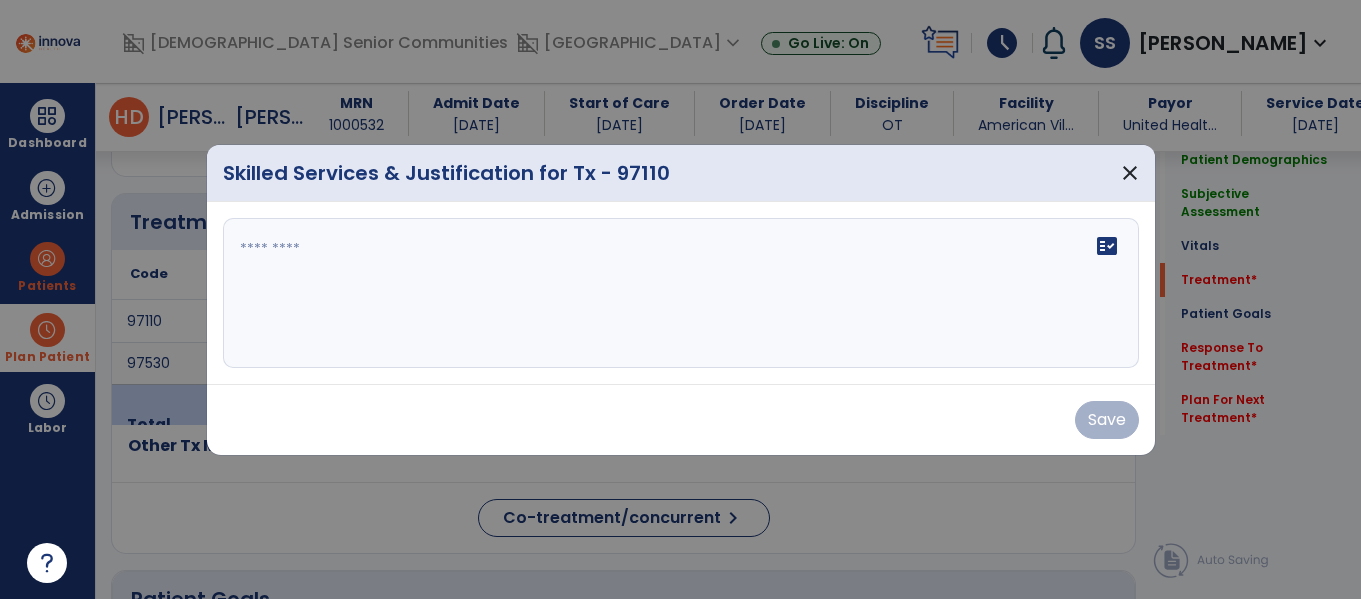 scroll, scrollTop: 1061, scrollLeft: 0, axis: vertical 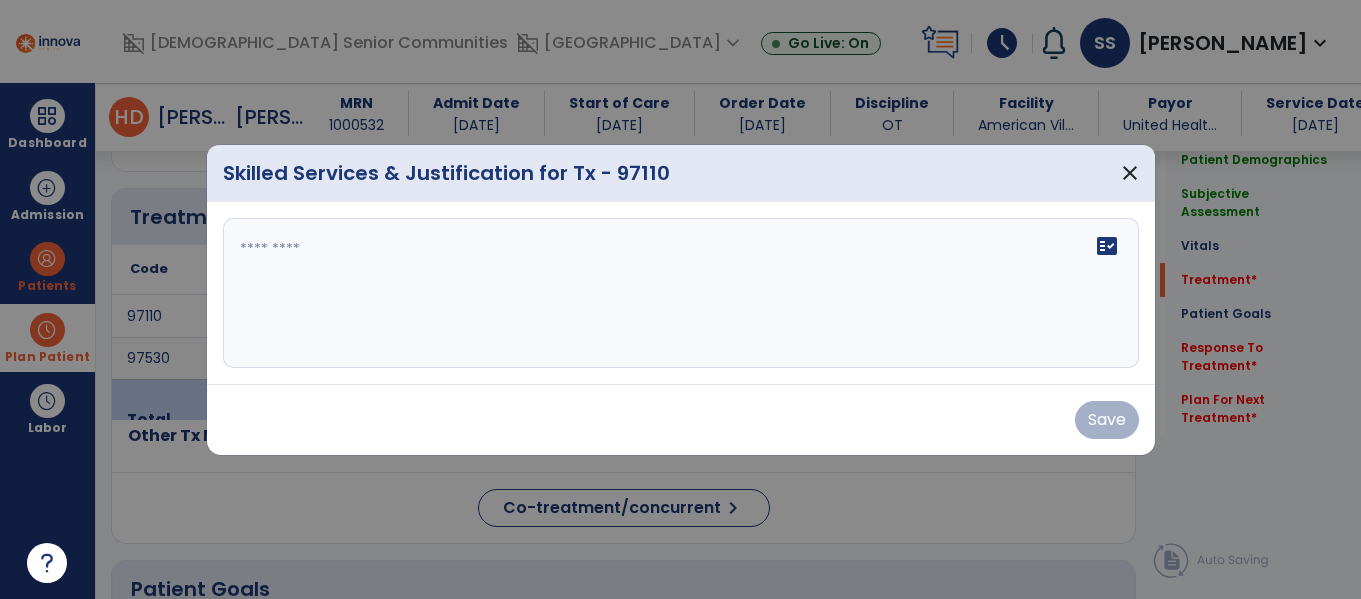 click on "fact_check" at bounding box center [681, 293] 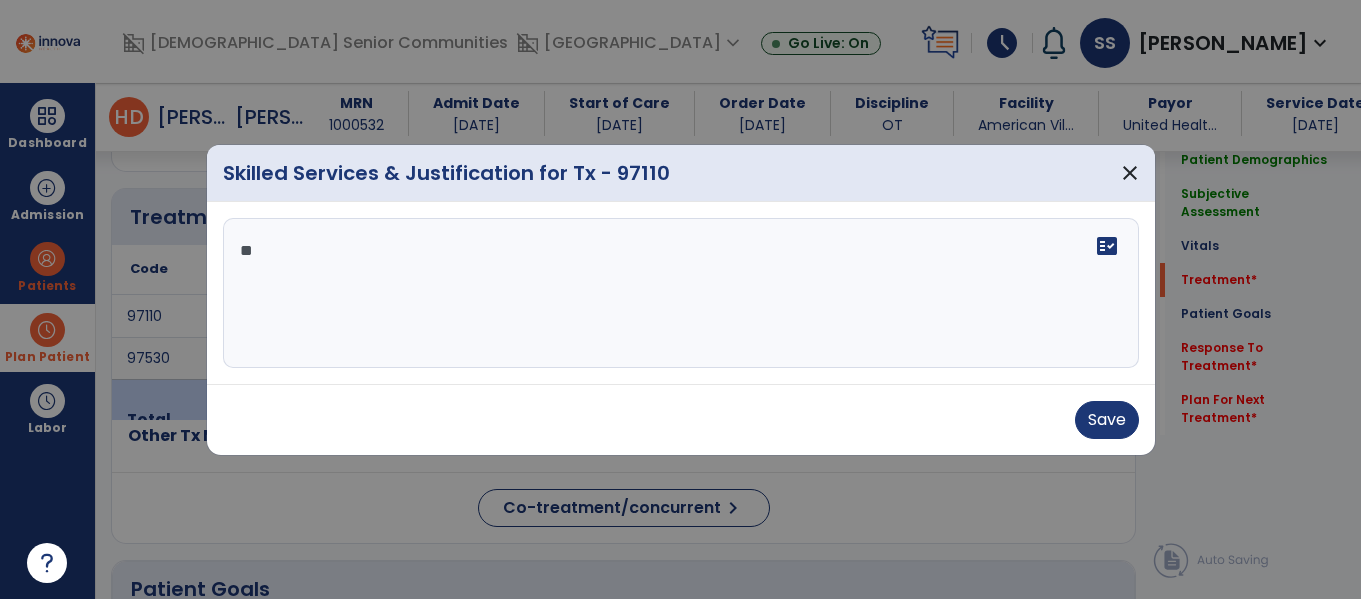 type on "*" 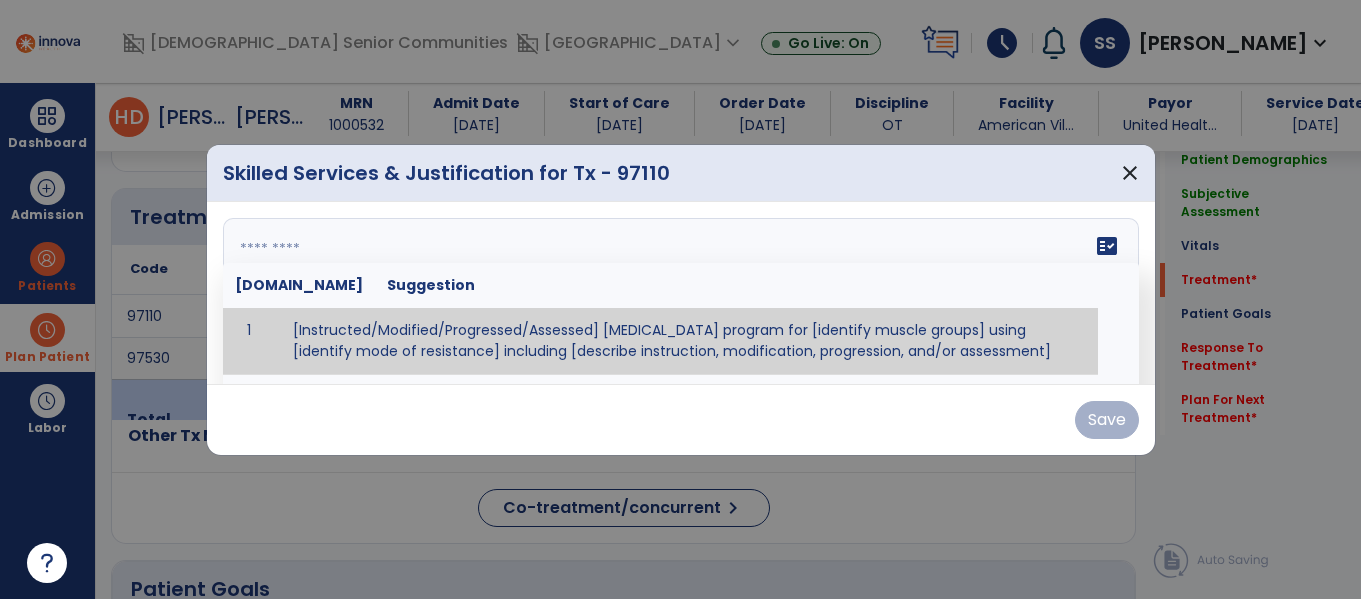 paste on "**********" 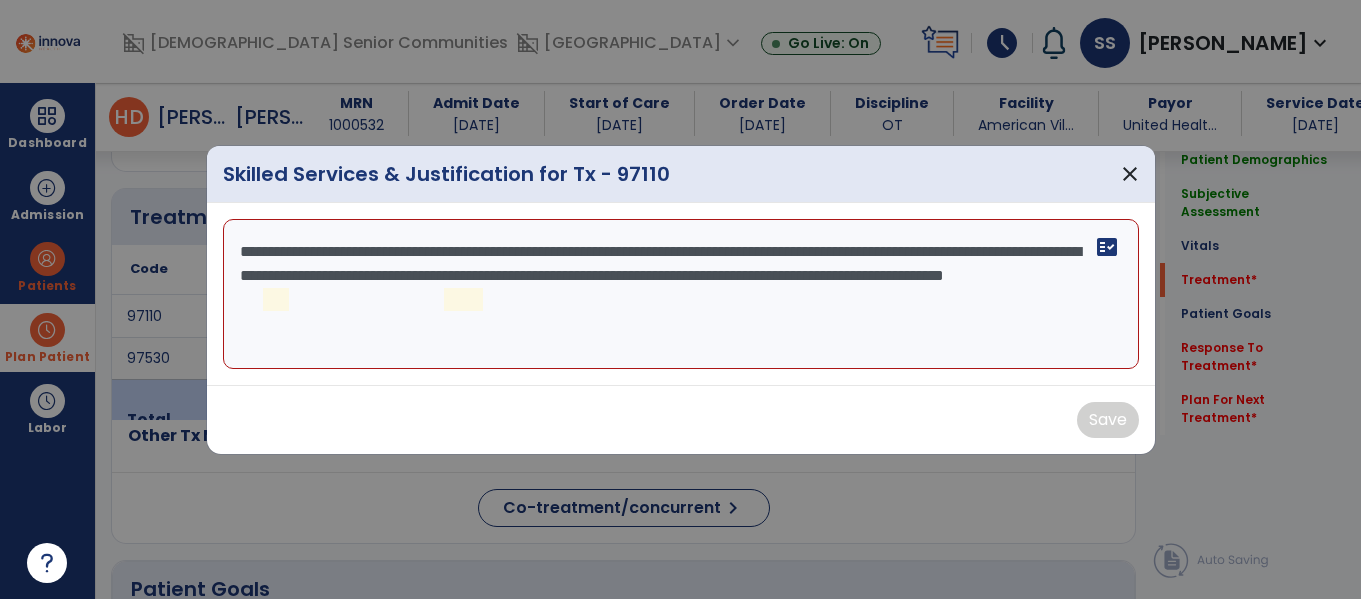 click on "**********" at bounding box center [681, 294] 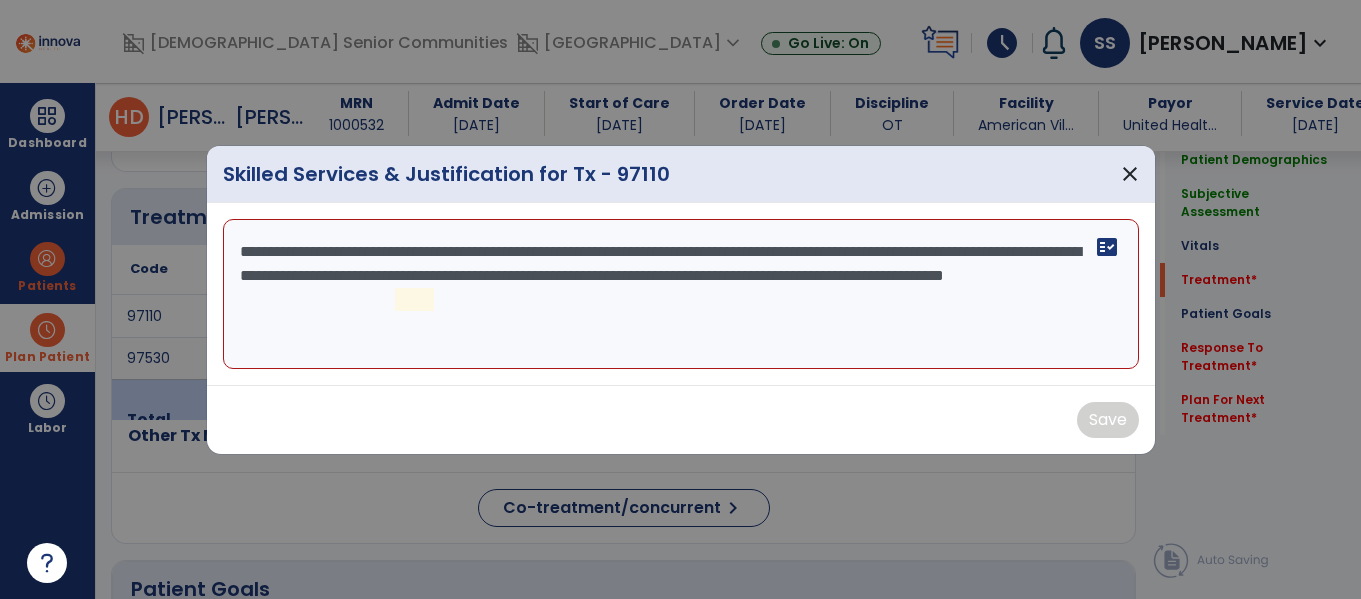 click on "**********" at bounding box center [681, 294] 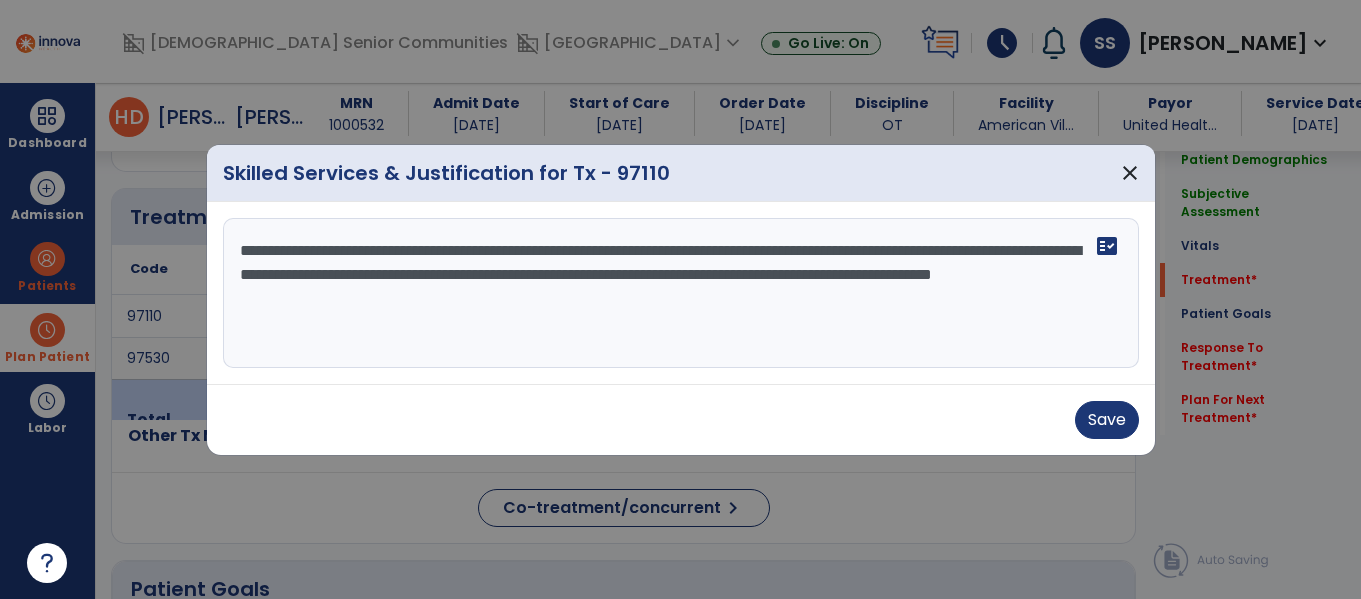 click on "**********" at bounding box center (681, 293) 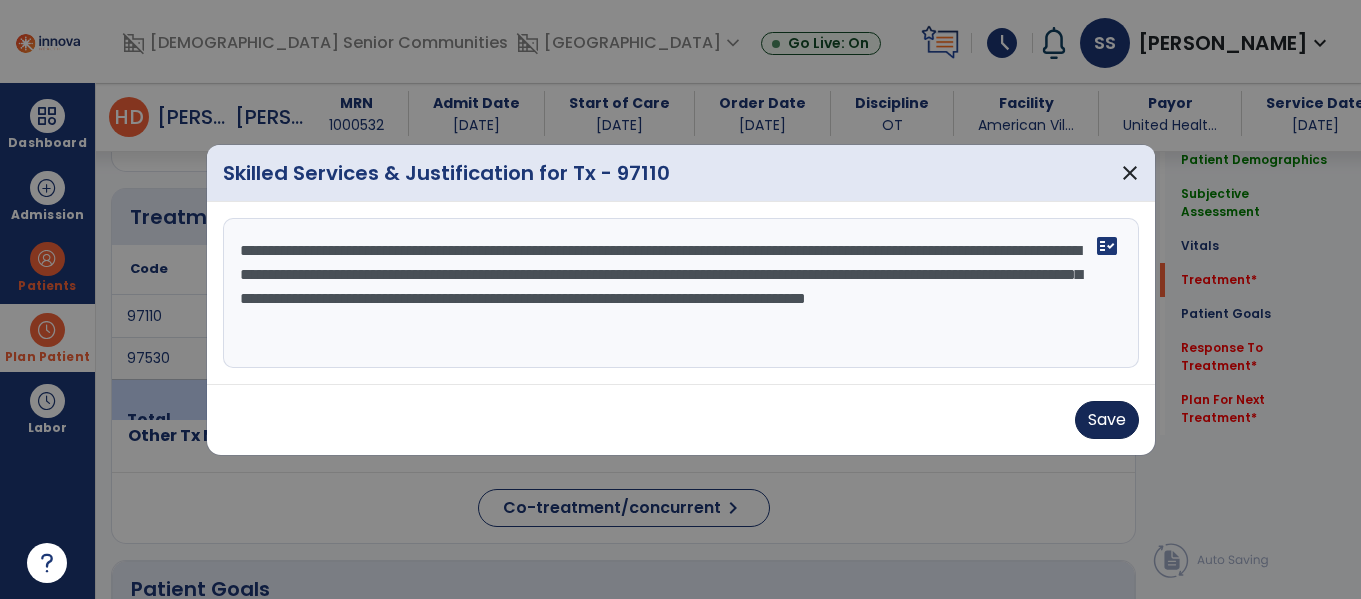 type on "**********" 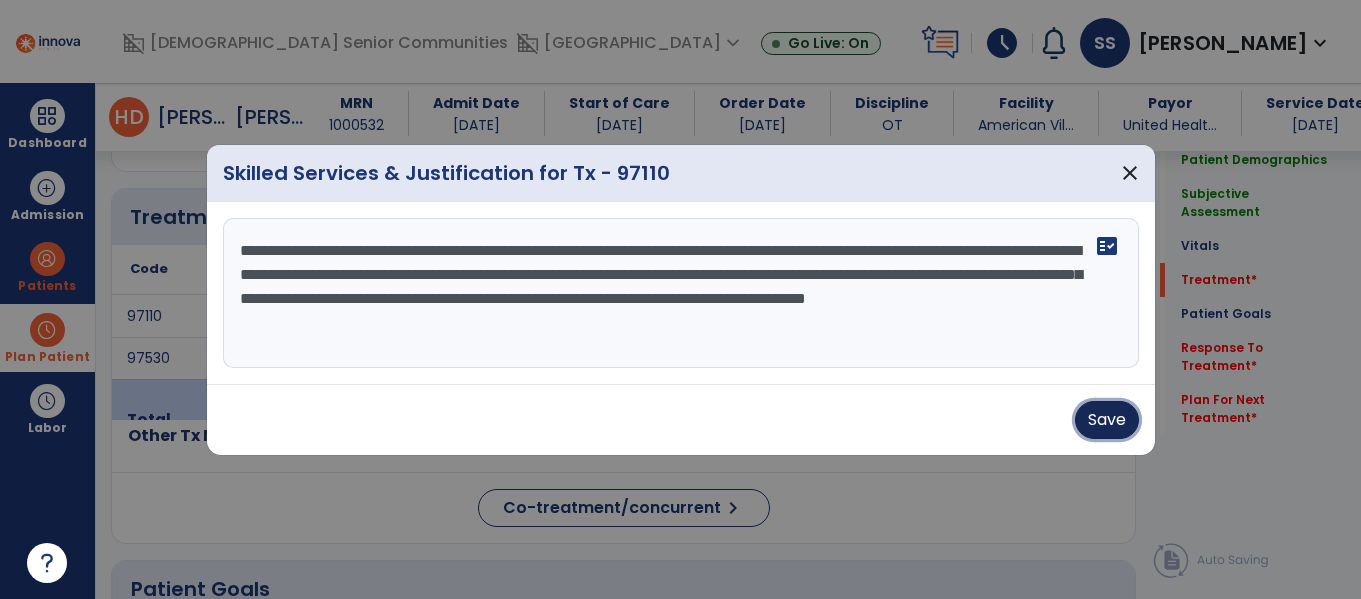 click on "Save" at bounding box center (1107, 420) 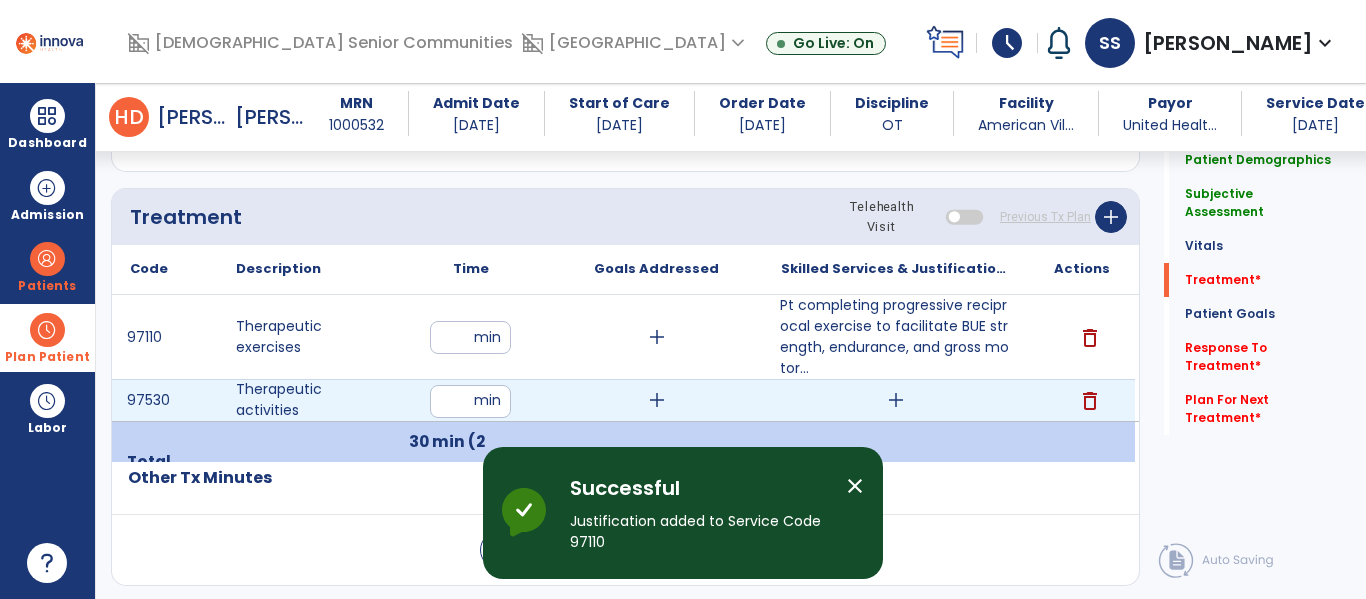 click on "add" at bounding box center [896, 400] 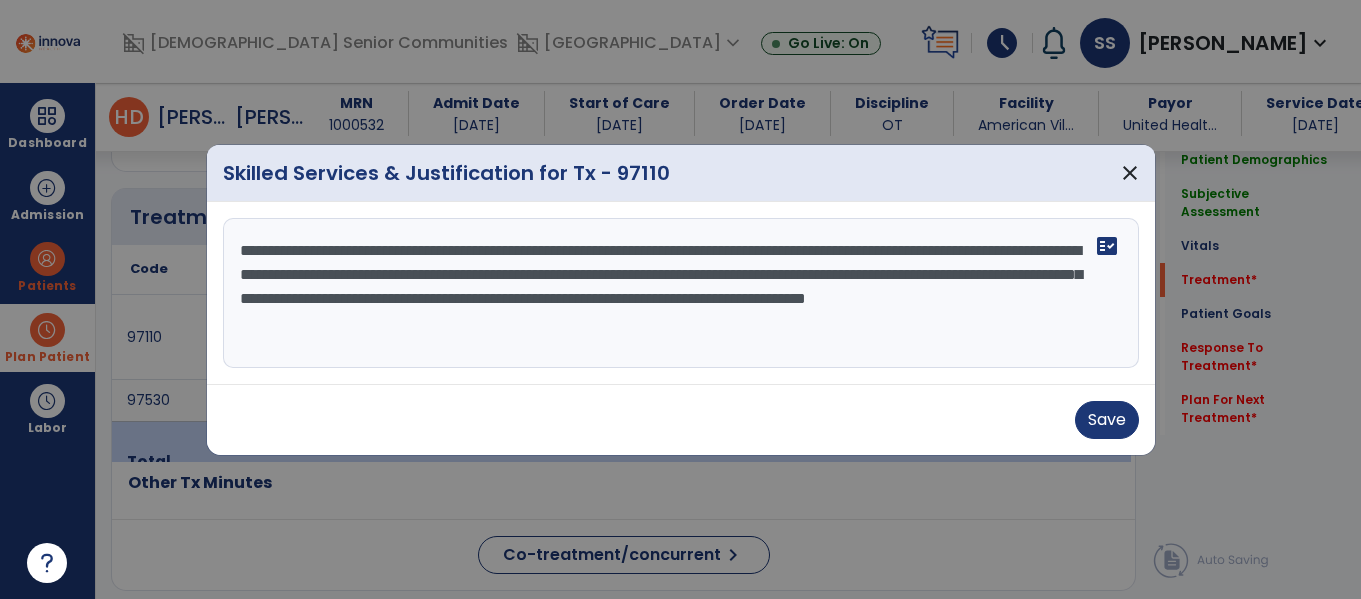 scroll, scrollTop: 1061, scrollLeft: 0, axis: vertical 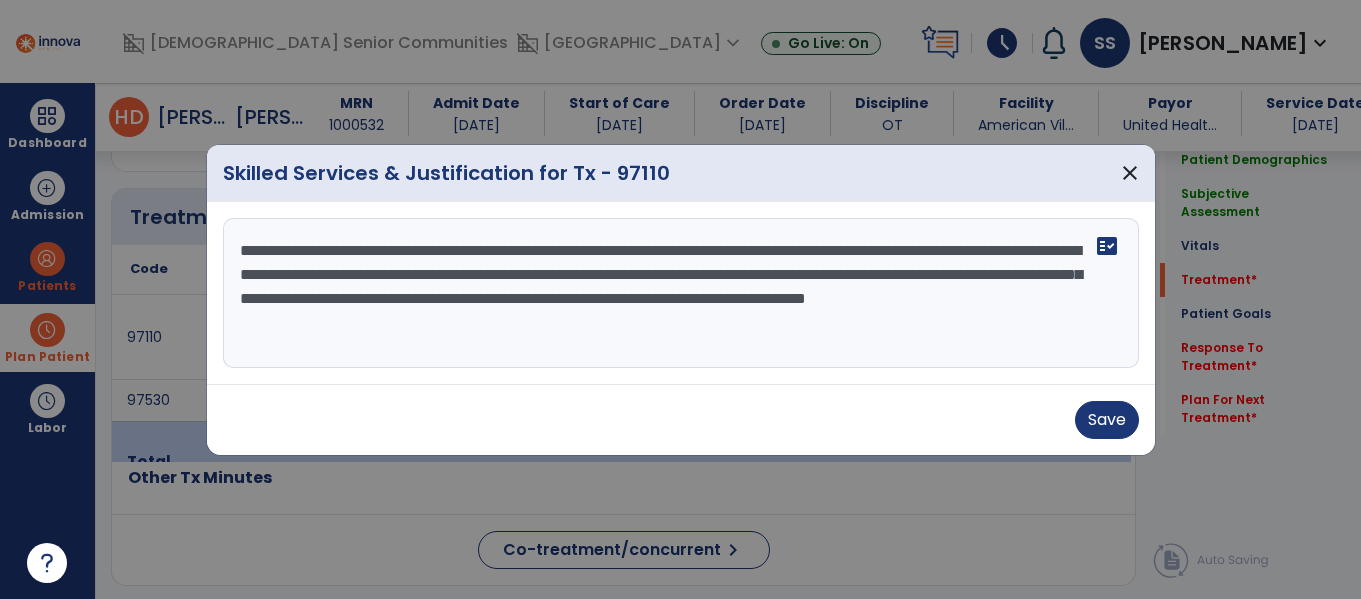 click on "Save" at bounding box center [681, 420] 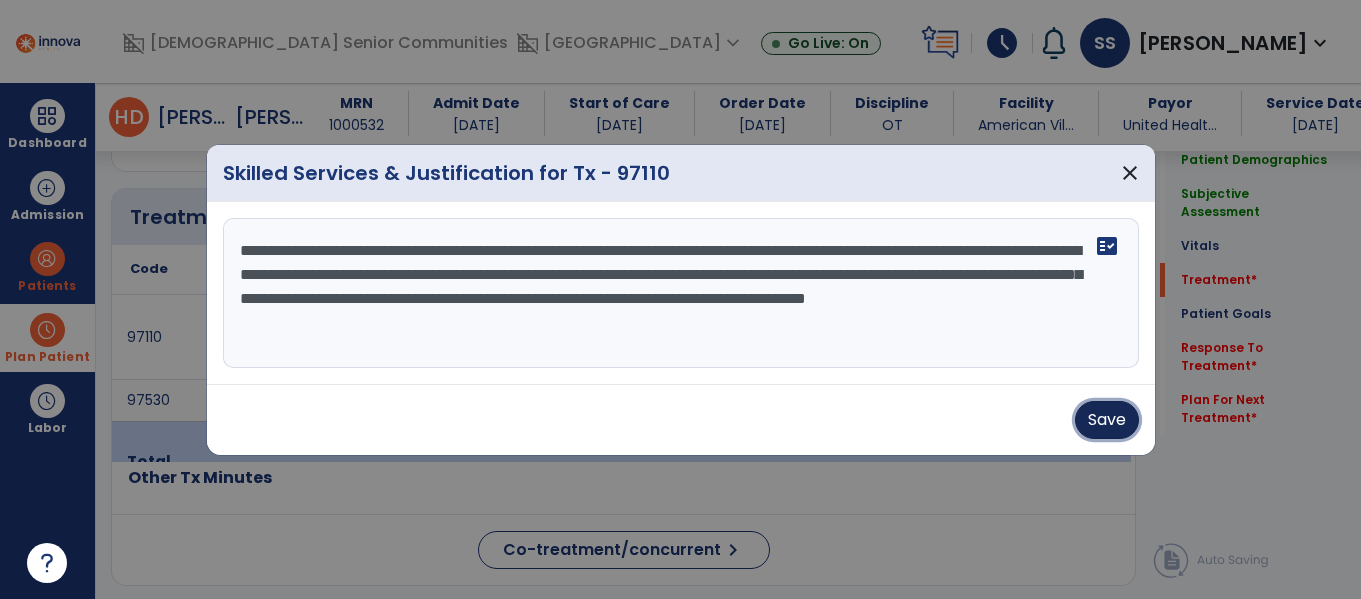 click on "Save" at bounding box center [1107, 420] 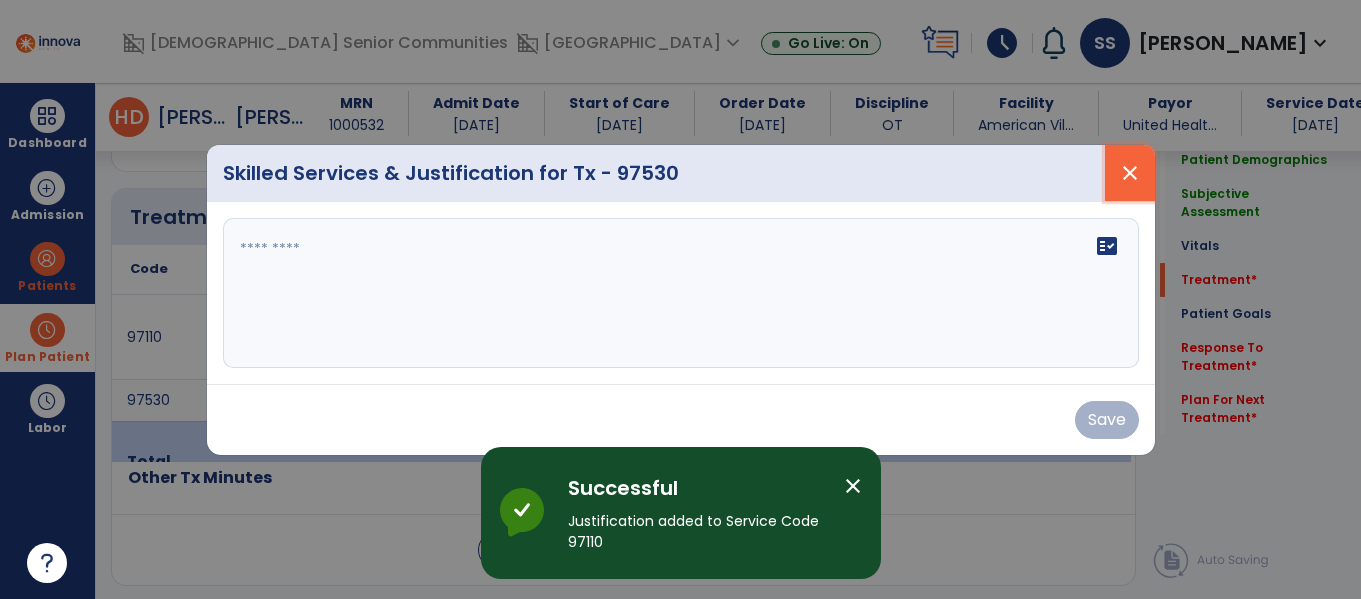 click on "close" at bounding box center [1130, 173] 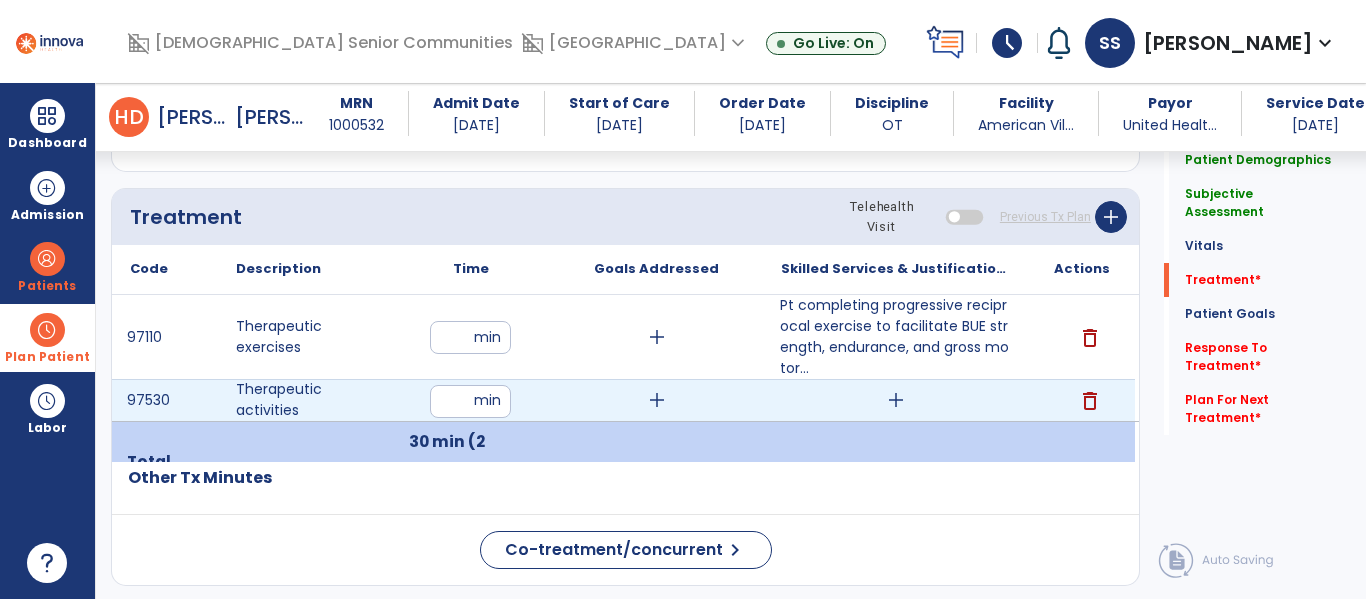 click on "add" at bounding box center [896, 400] 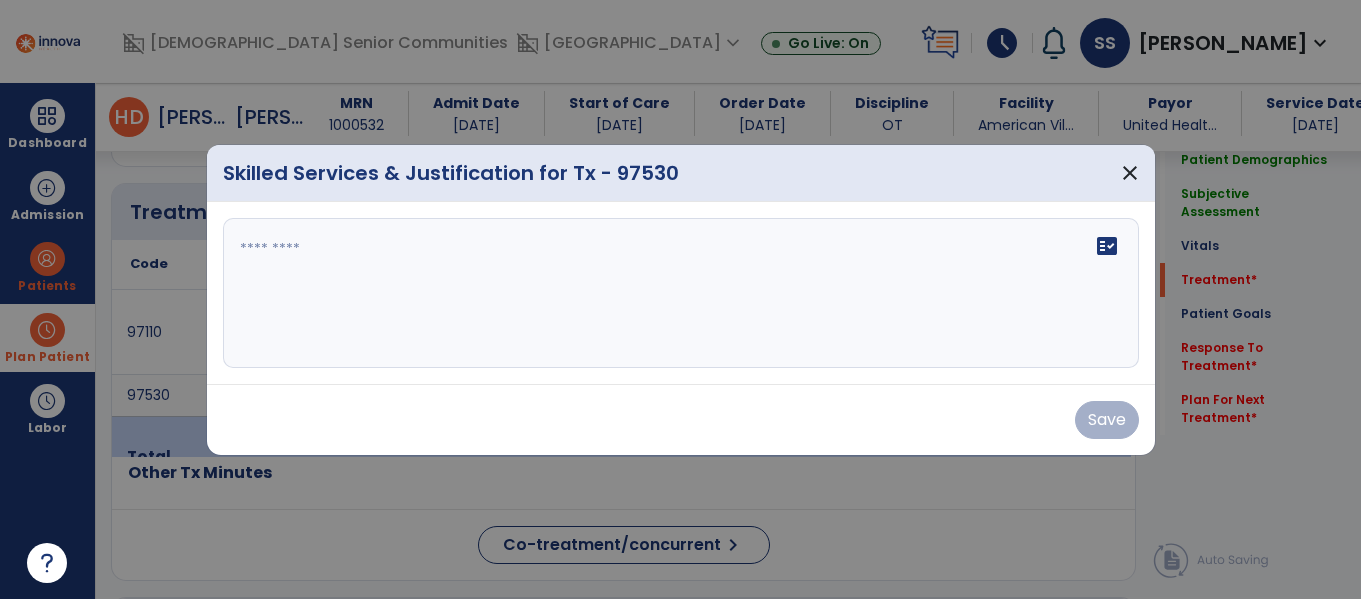 click on "fact_check" at bounding box center [681, 293] 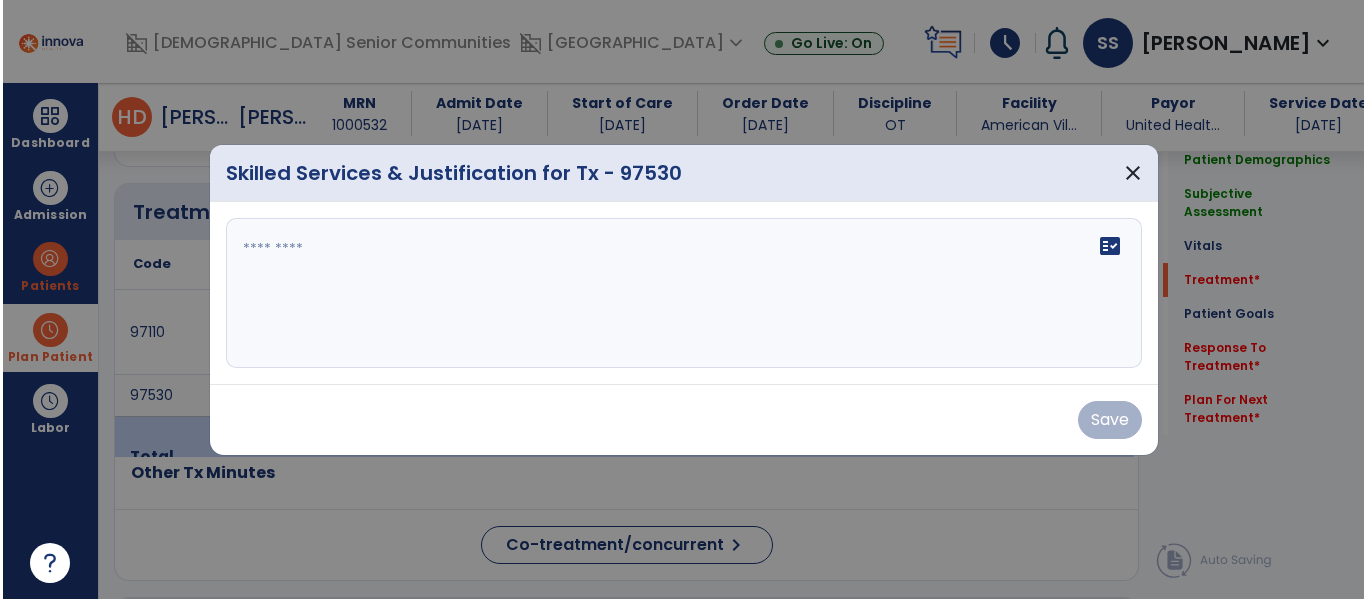 scroll, scrollTop: 1061, scrollLeft: 0, axis: vertical 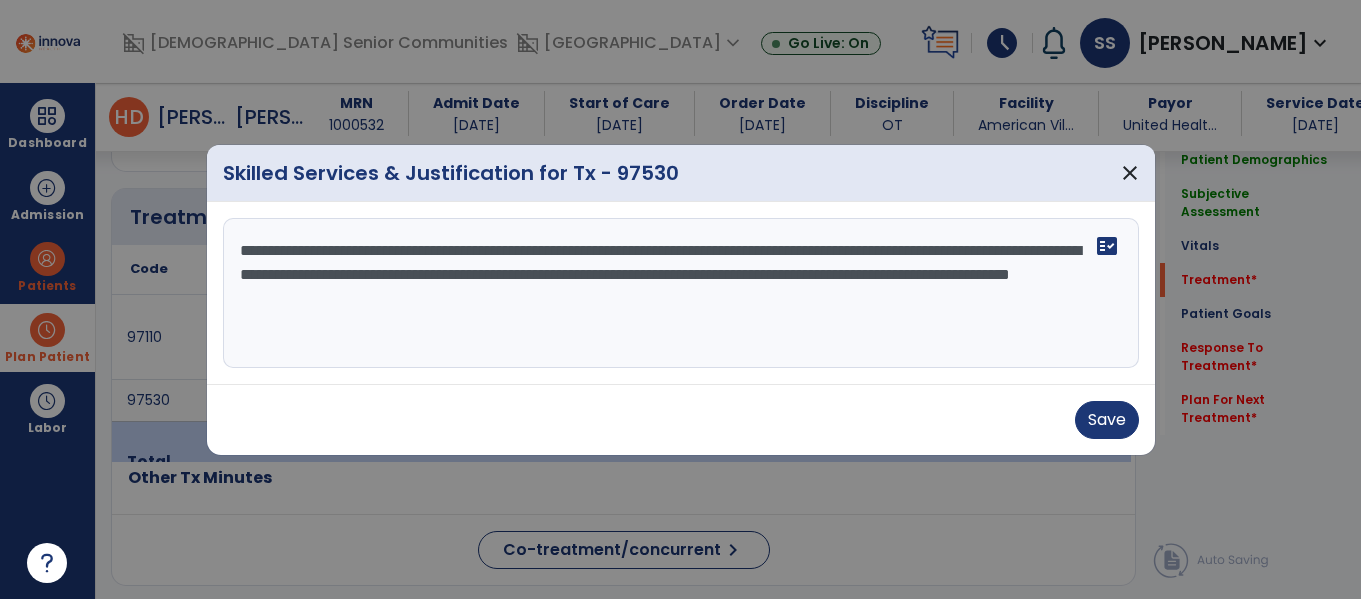 click on "**********" at bounding box center (681, 293) 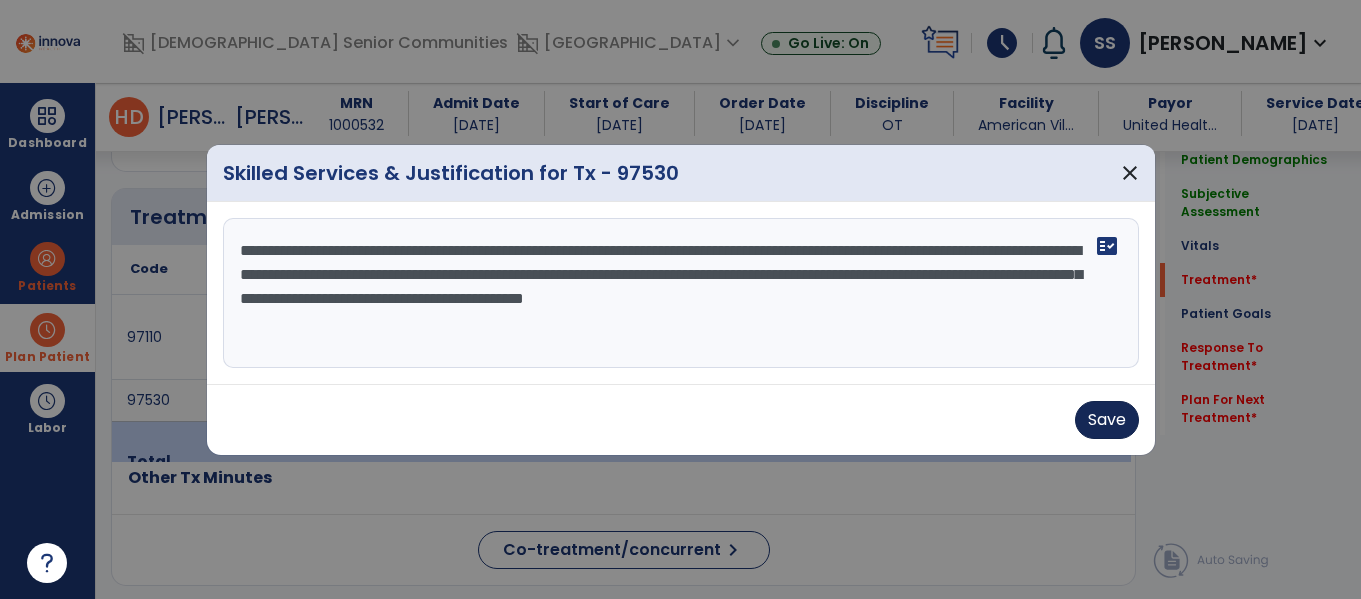 type on "**********" 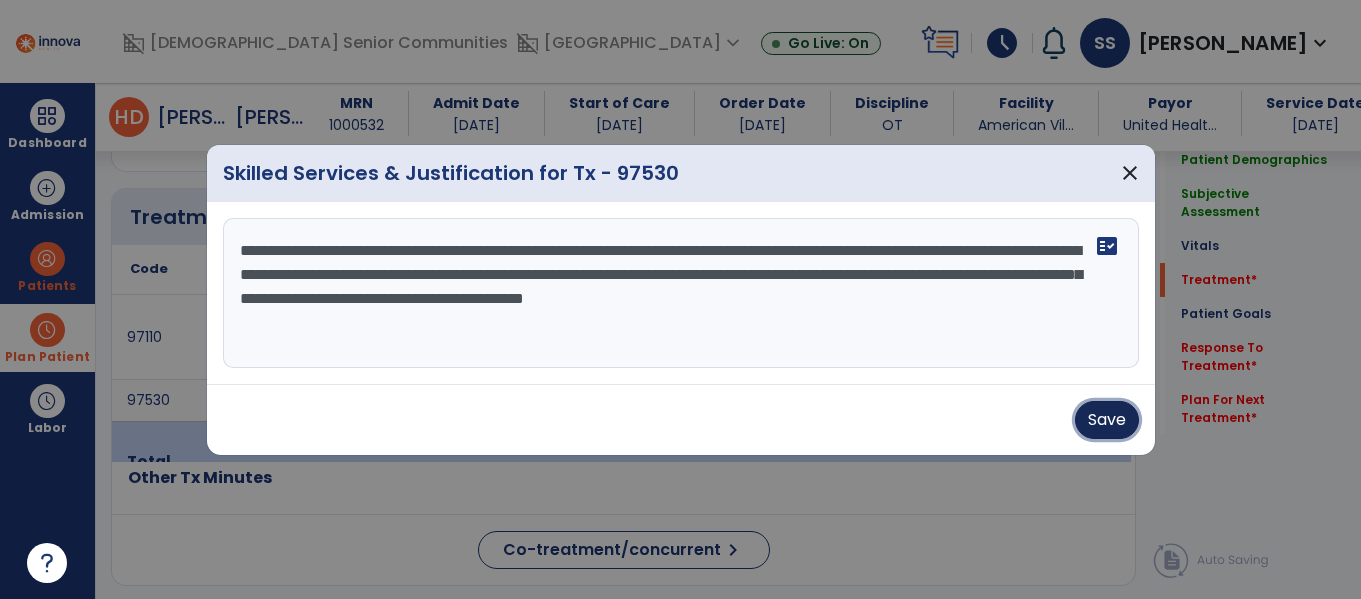 click on "Save" at bounding box center [1107, 420] 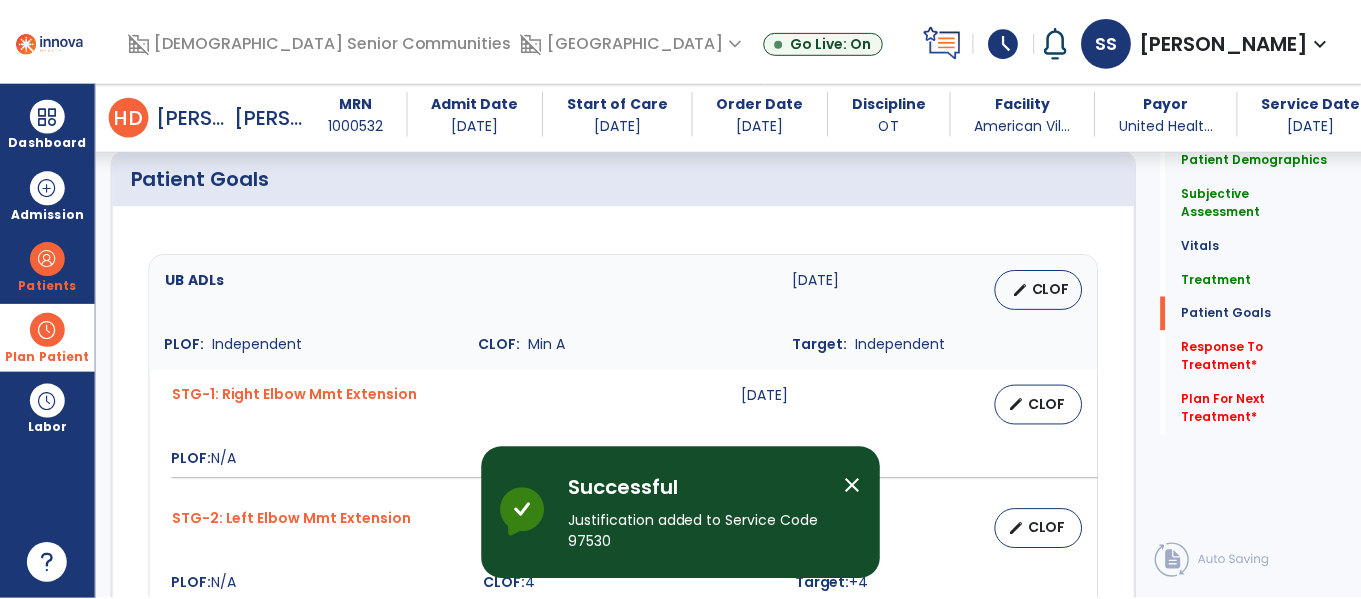 scroll, scrollTop: 1361, scrollLeft: 0, axis: vertical 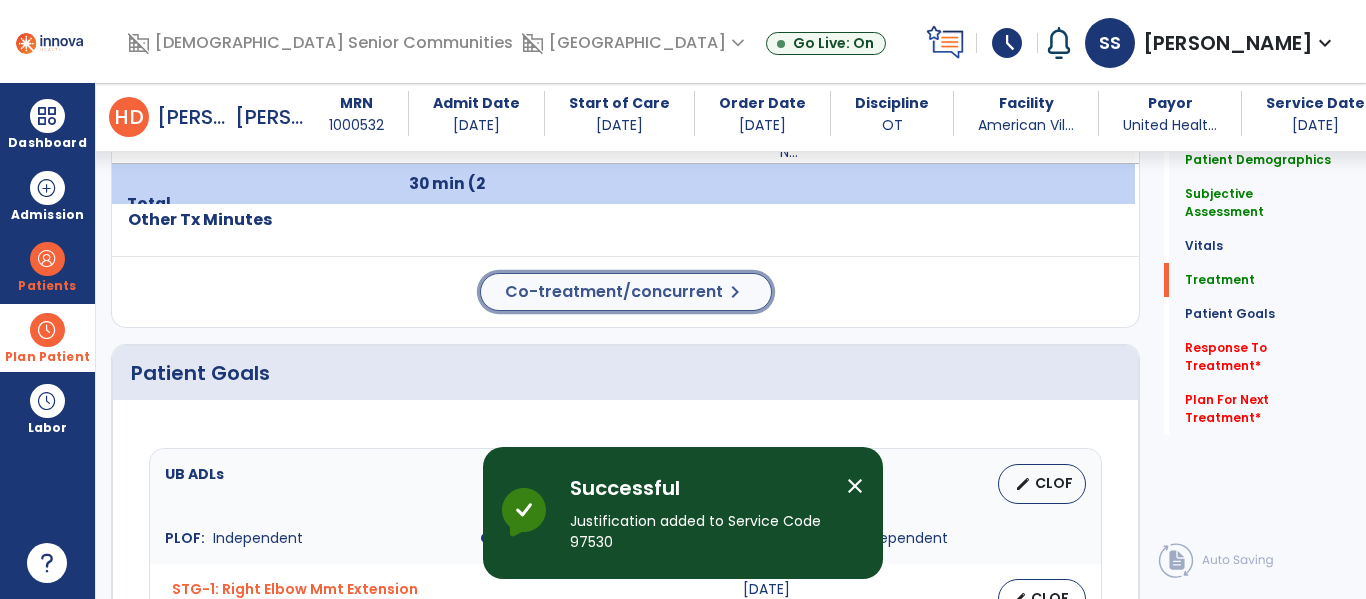 click on "Co-treatment/concurrent  chevron_right" 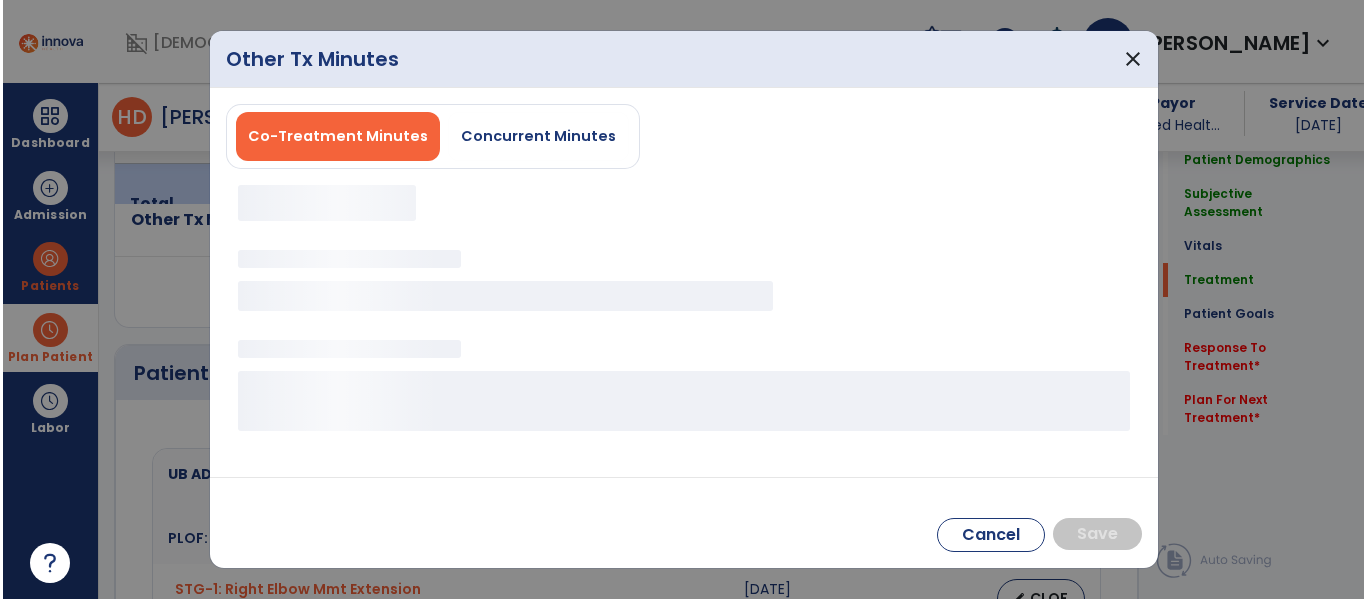 scroll, scrollTop: 1356, scrollLeft: 0, axis: vertical 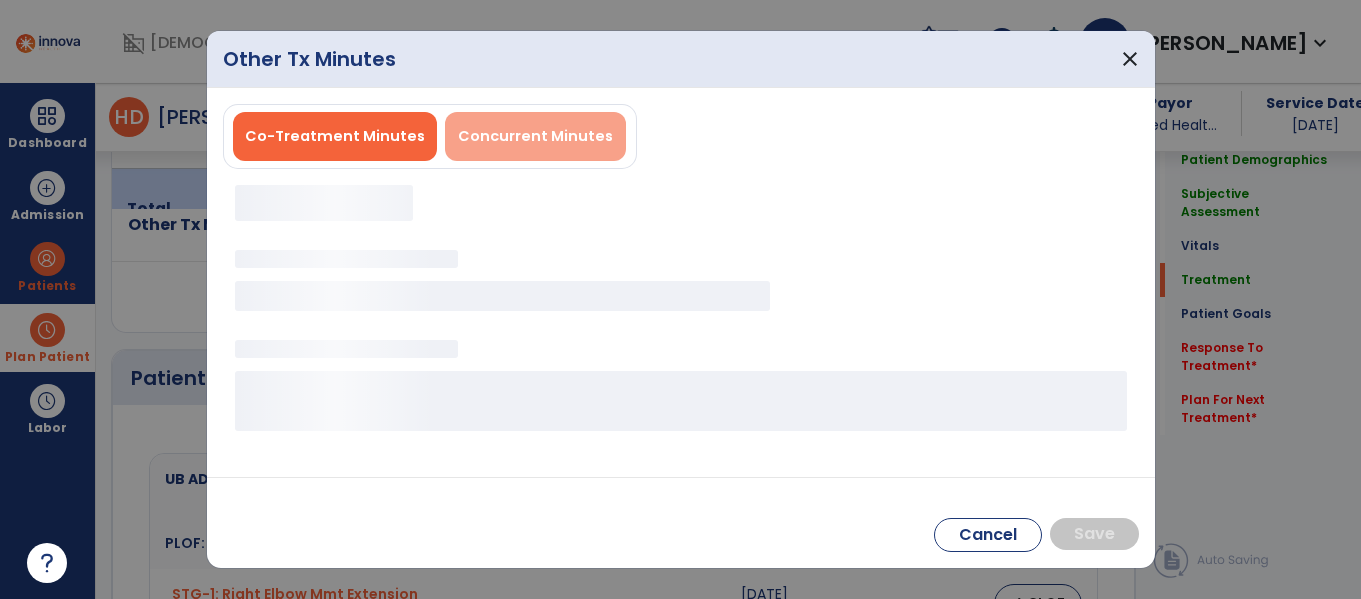 click on "Concurrent Minutes" at bounding box center (535, 136) 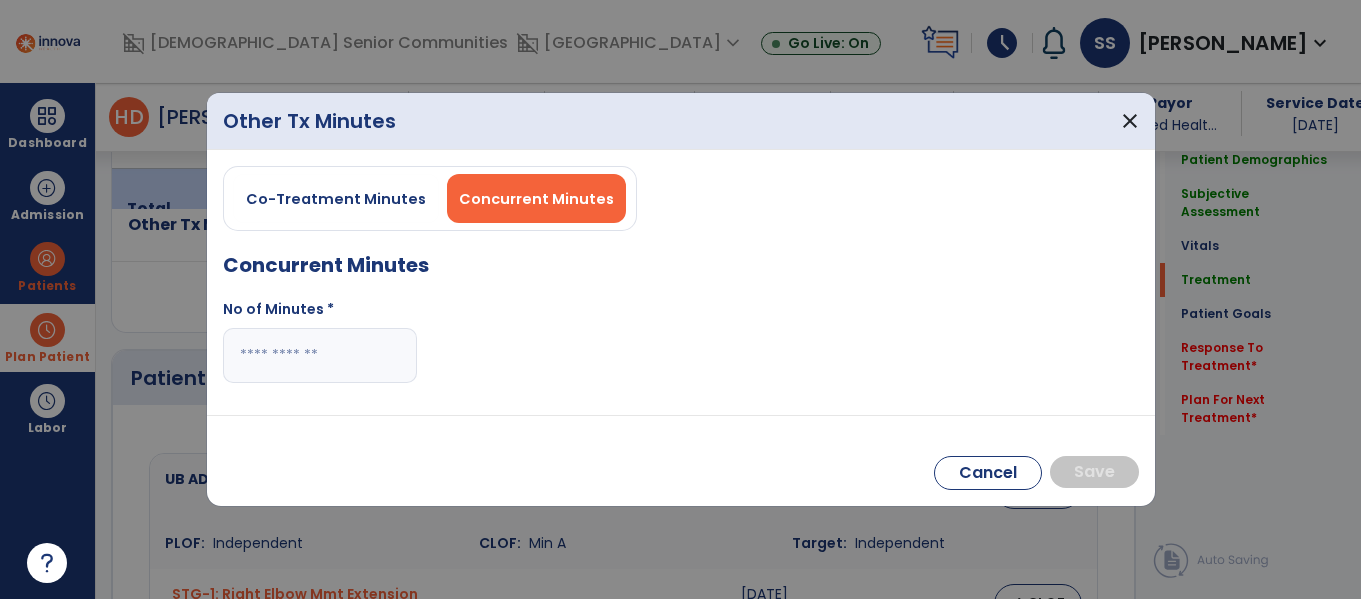 click at bounding box center (320, 355) 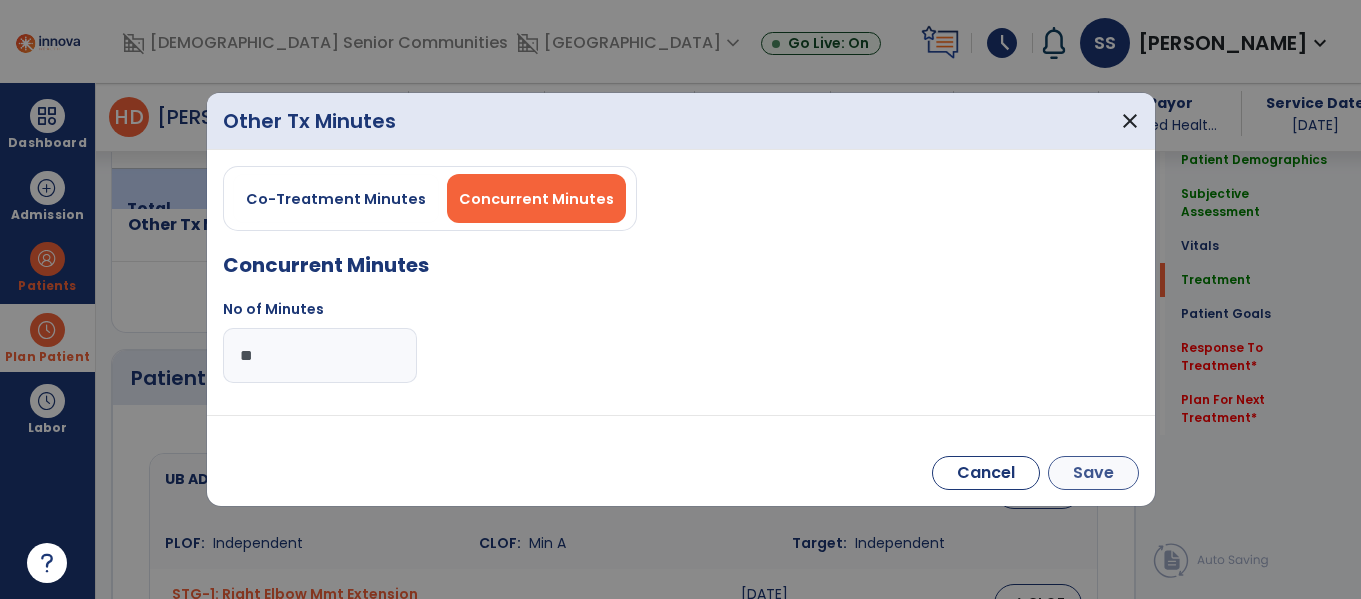 type on "**" 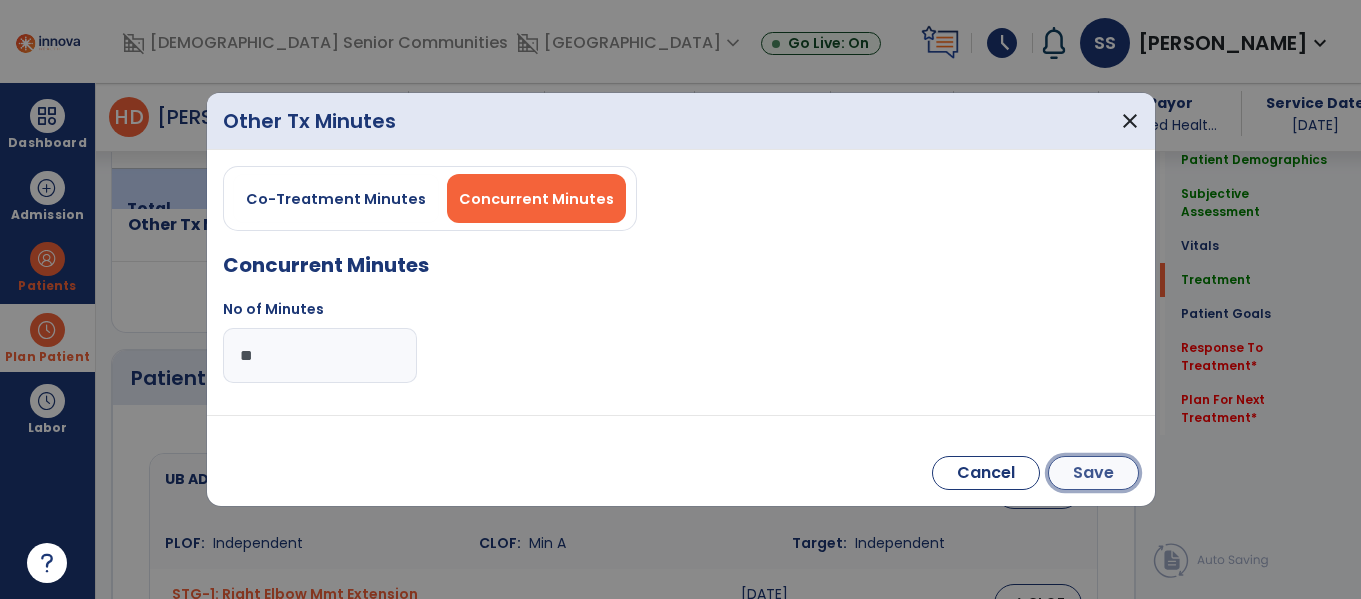 click on "Save" at bounding box center [1093, 473] 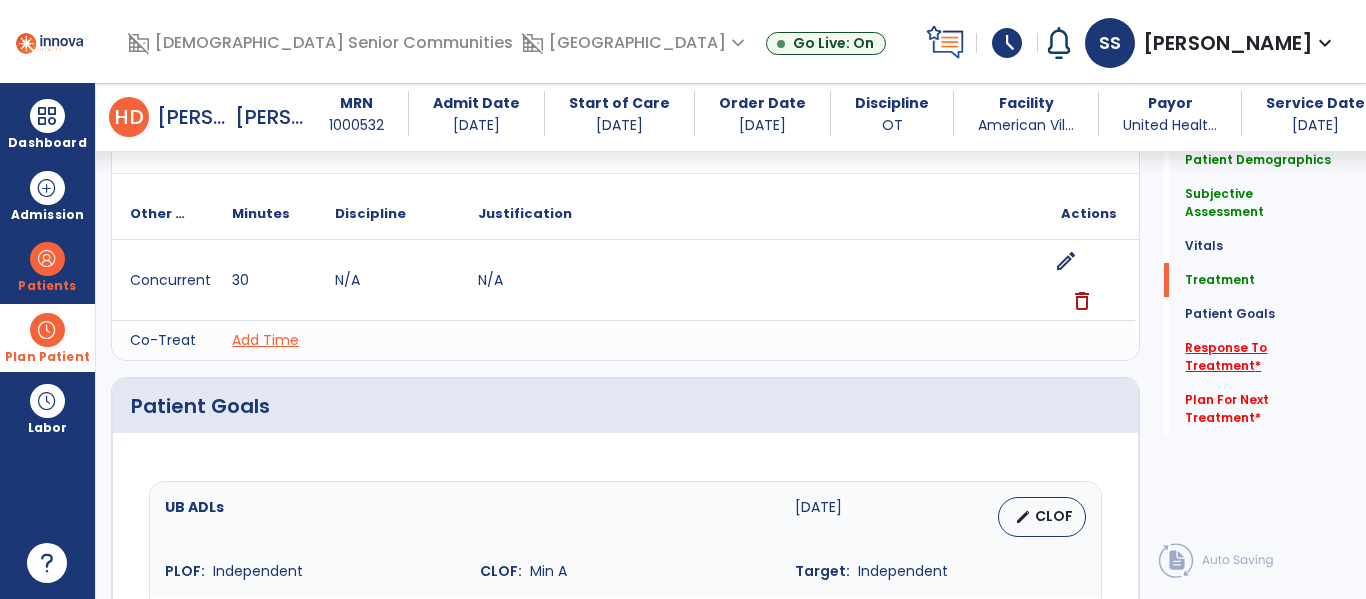 click on "Response To Treatment   *" 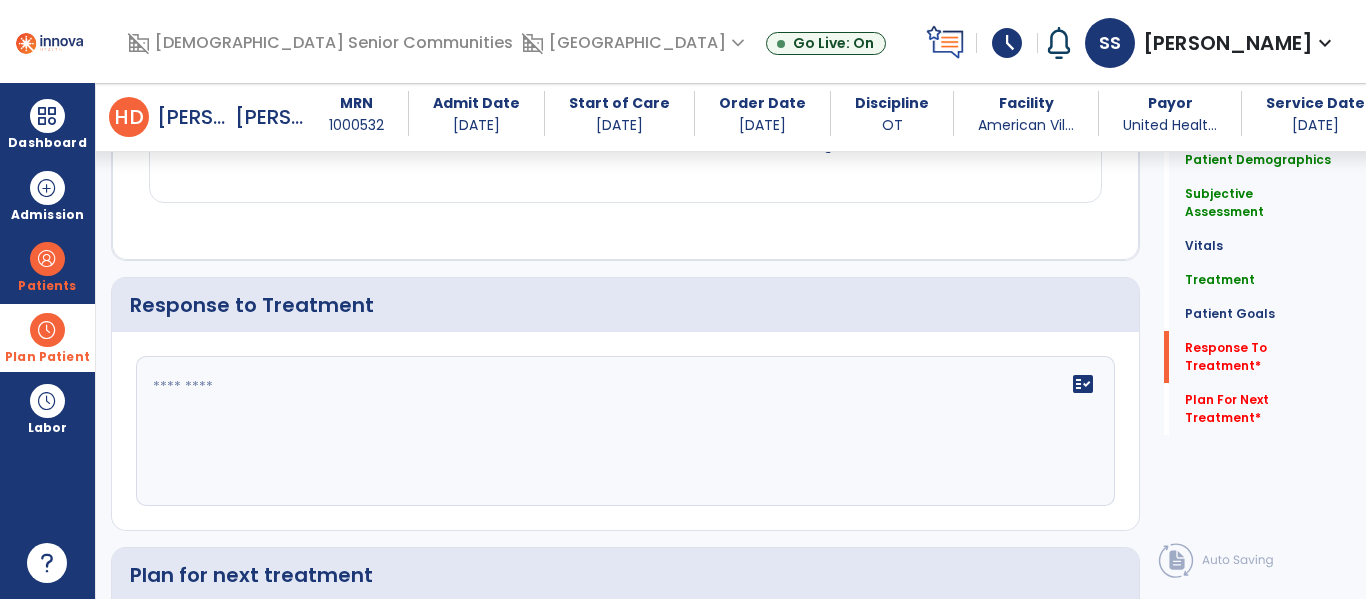 scroll, scrollTop: 2859, scrollLeft: 0, axis: vertical 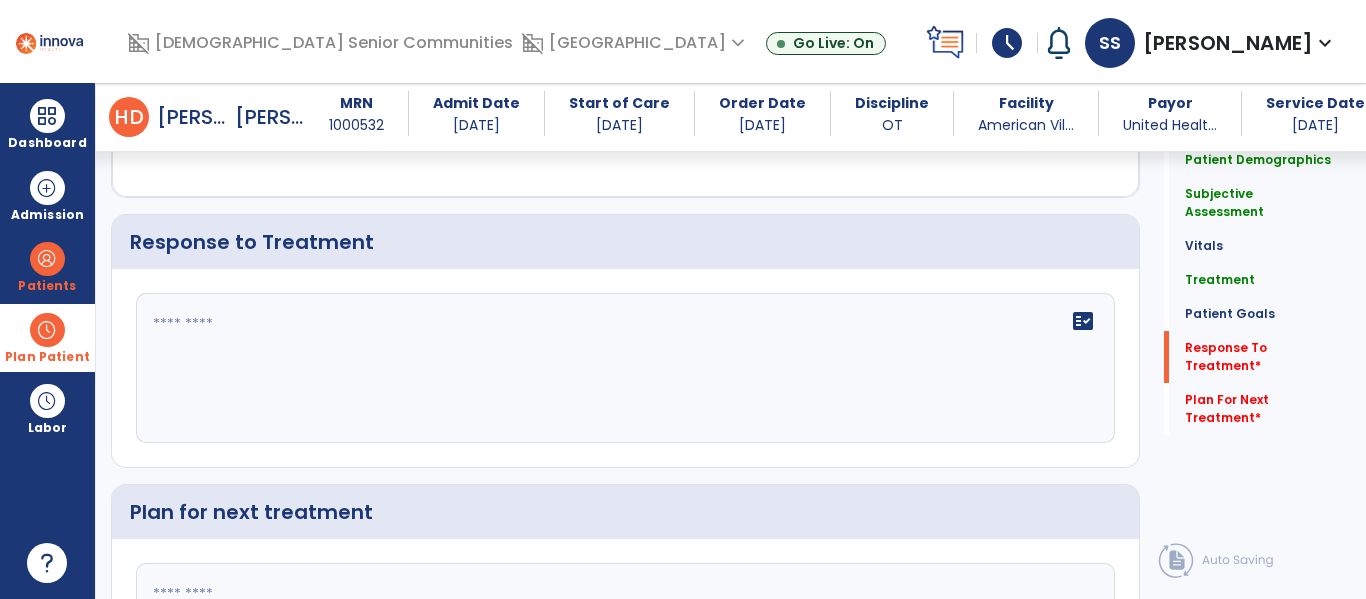 click on "fact_check" 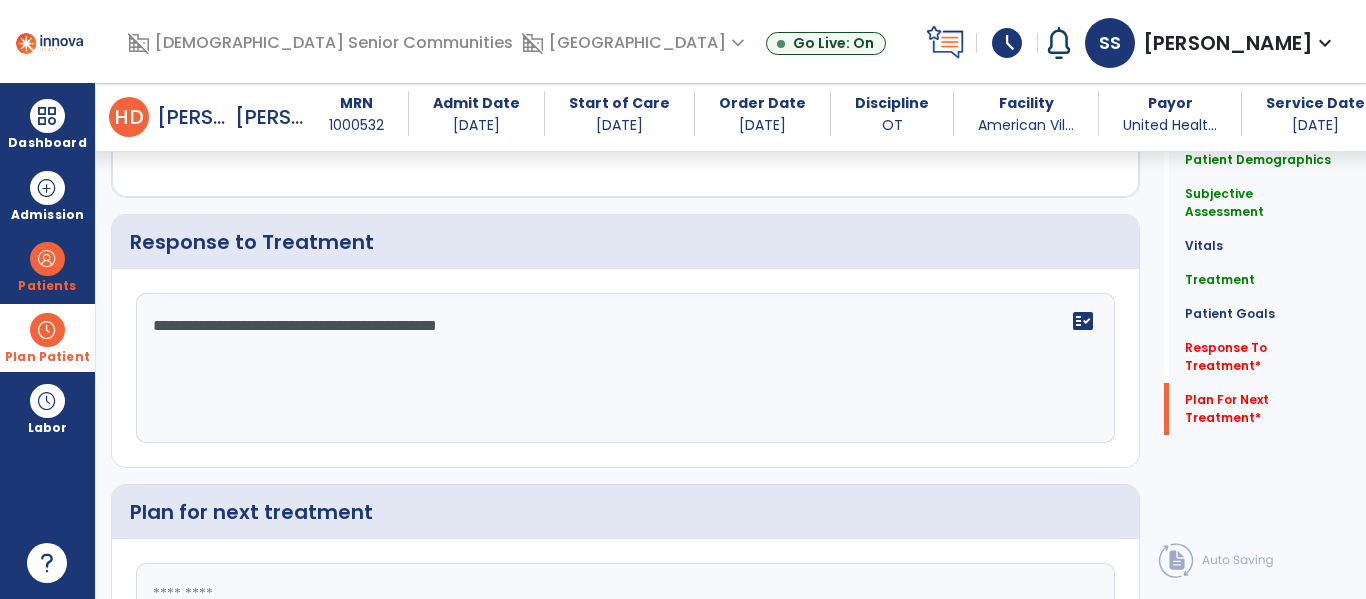 scroll, scrollTop: 3064, scrollLeft: 0, axis: vertical 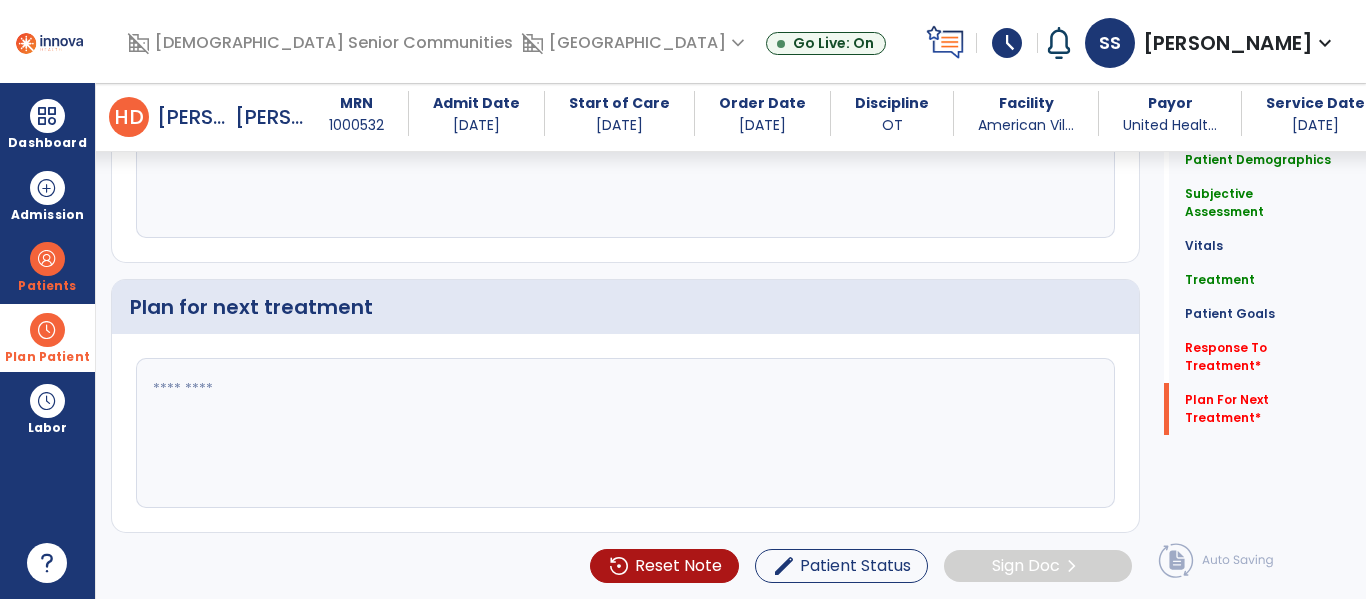 type on "**********" 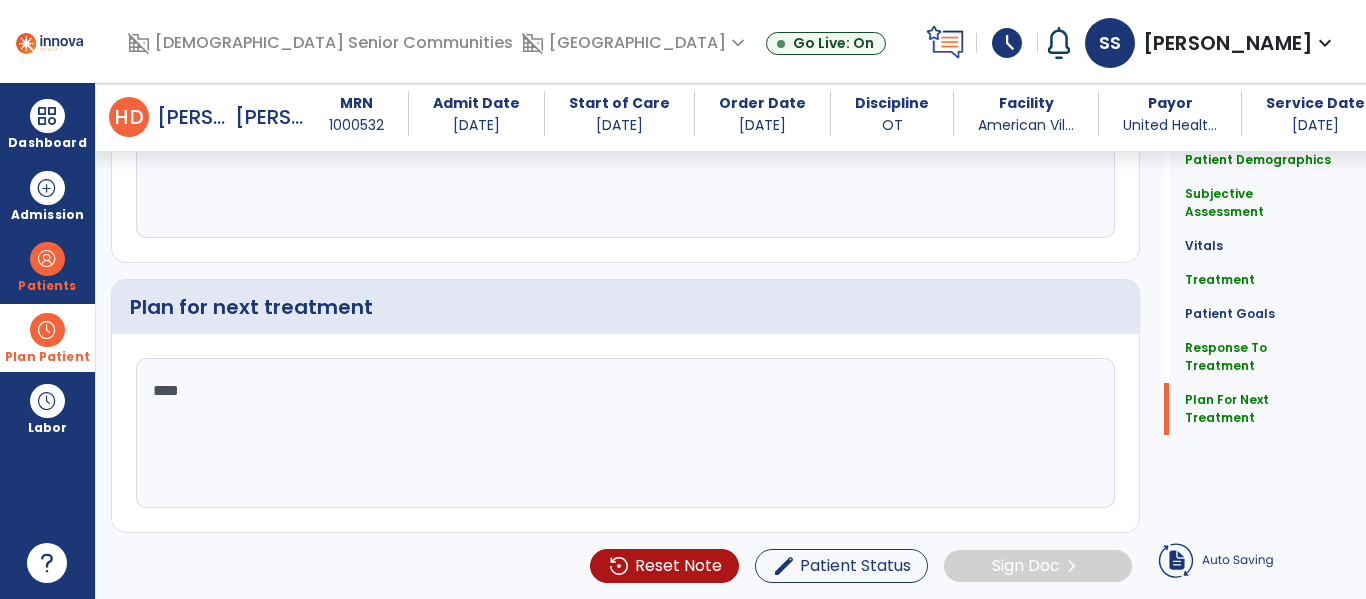 scroll, scrollTop: 2936, scrollLeft: 0, axis: vertical 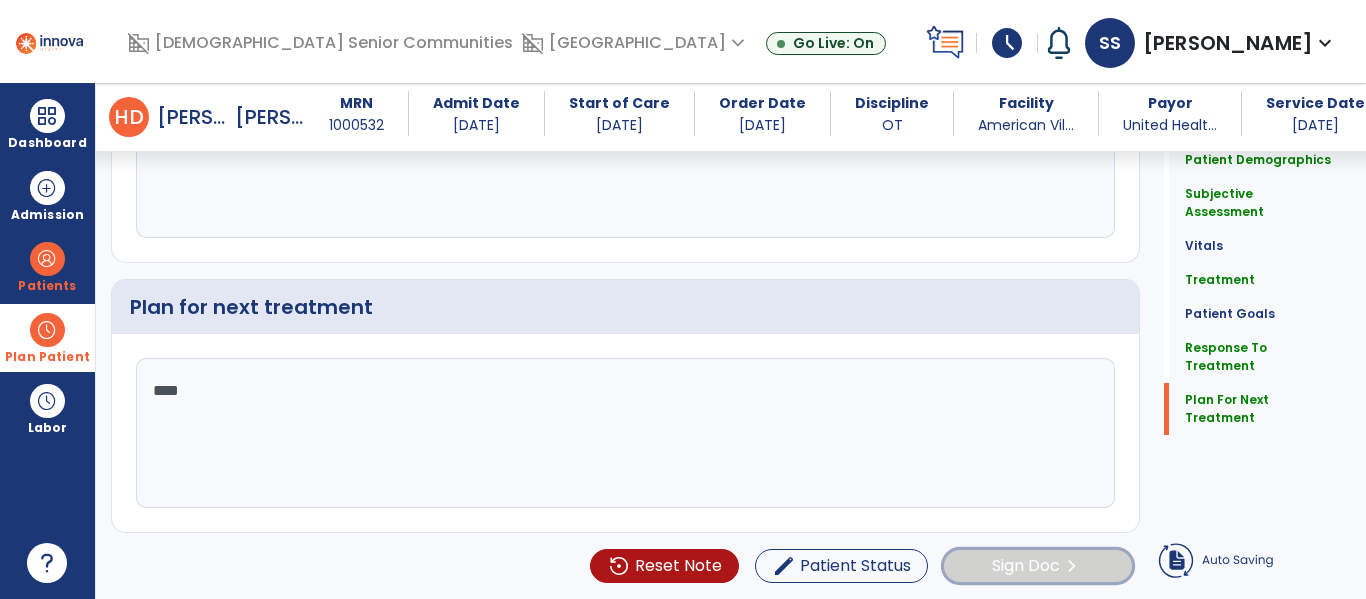 click on "Sign Doc" 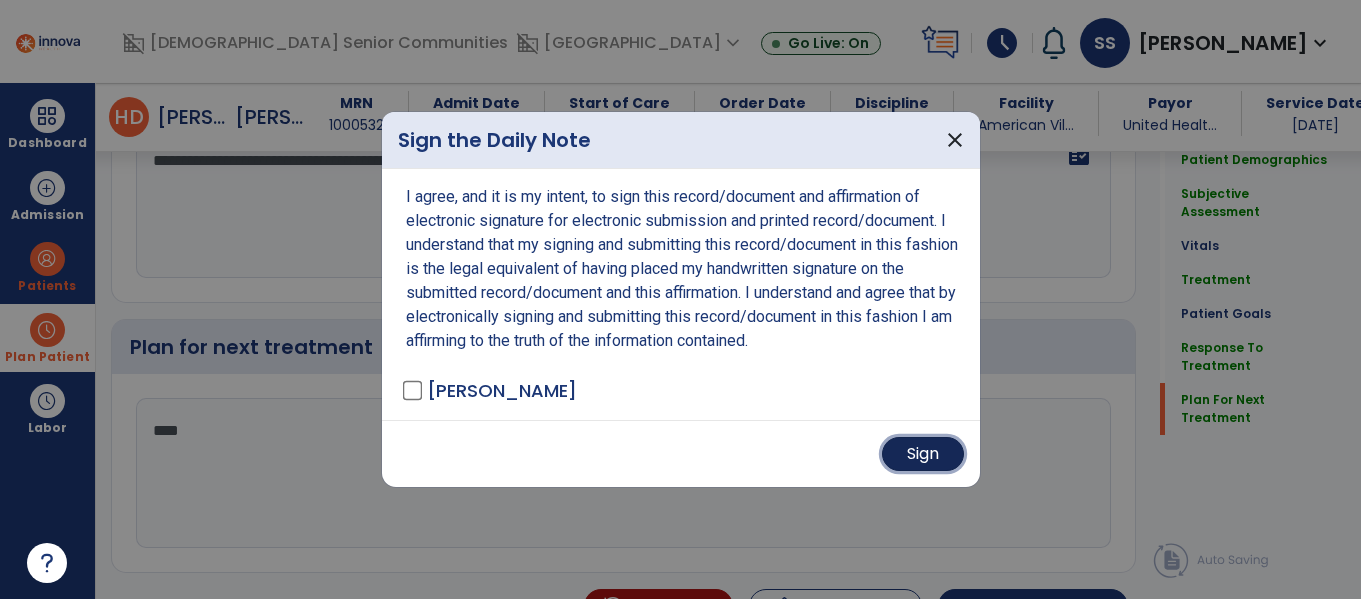 click on "Sign" at bounding box center (923, 454) 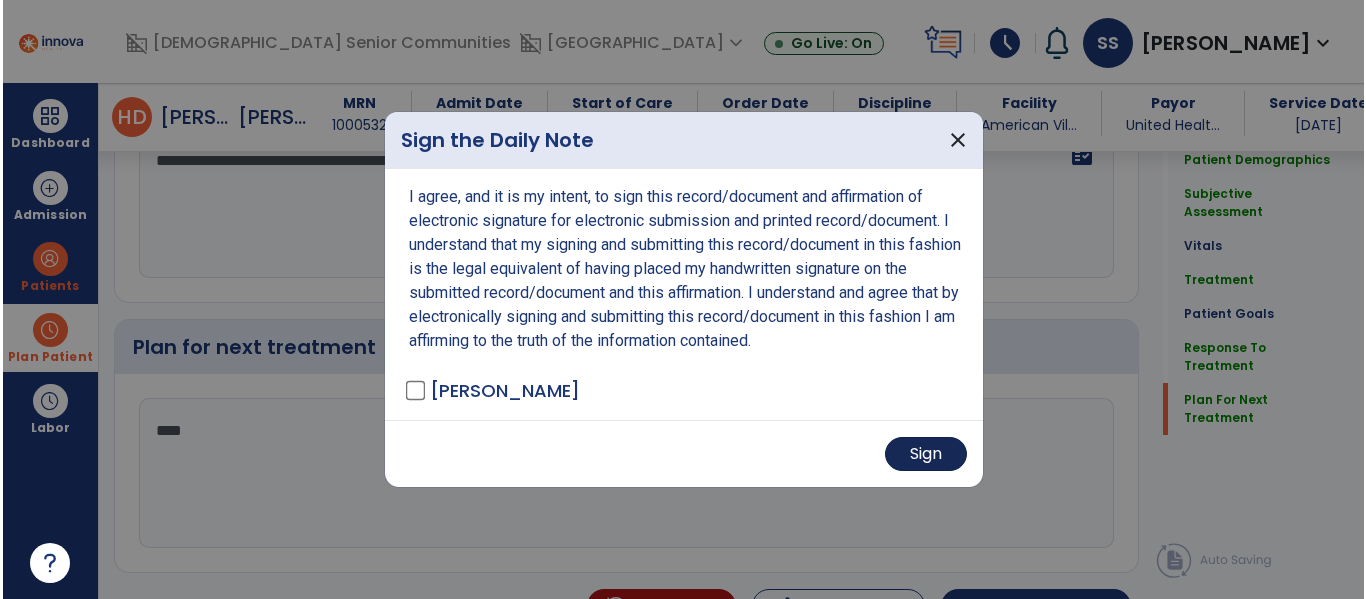 scroll, scrollTop: 3104, scrollLeft: 0, axis: vertical 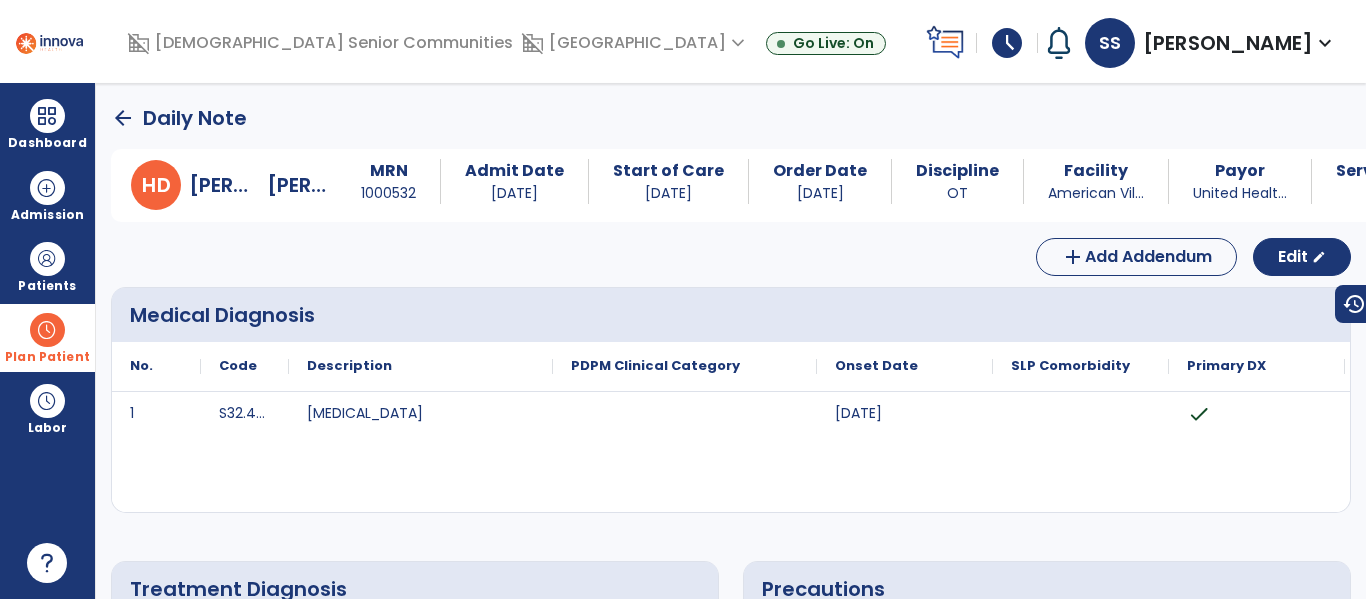 click on "arrow_back" 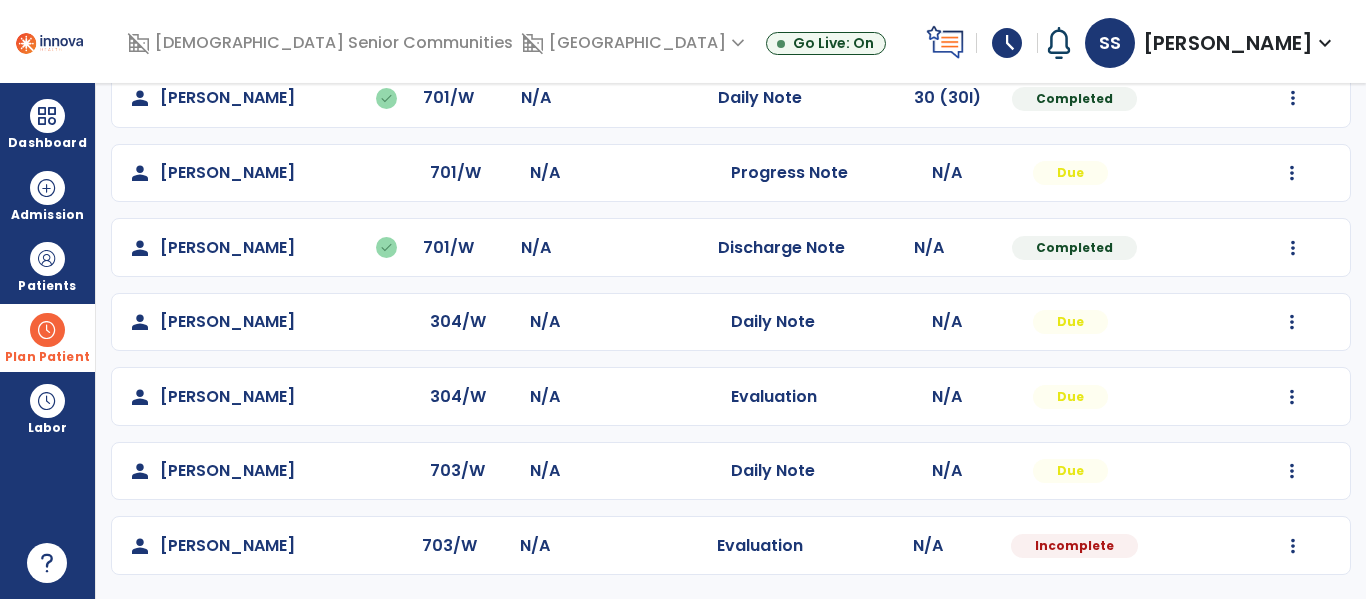 scroll, scrollTop: 1379, scrollLeft: 0, axis: vertical 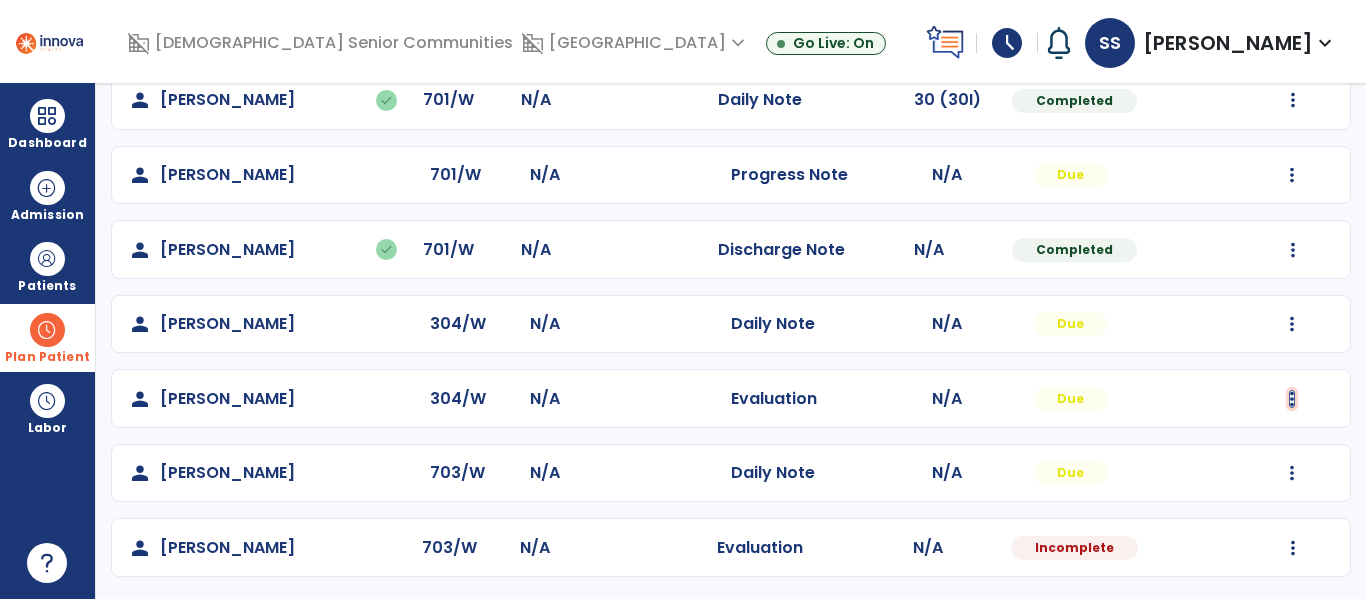 click at bounding box center (1292, -1091) 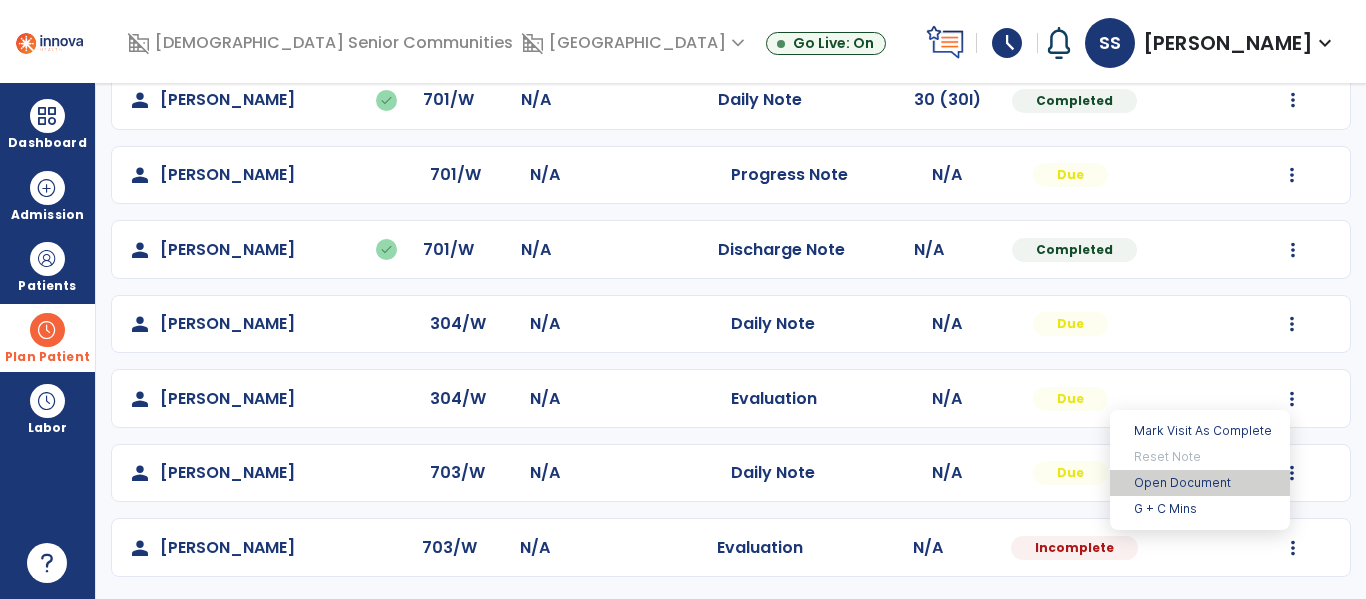 click on "Open Document" at bounding box center (1200, 483) 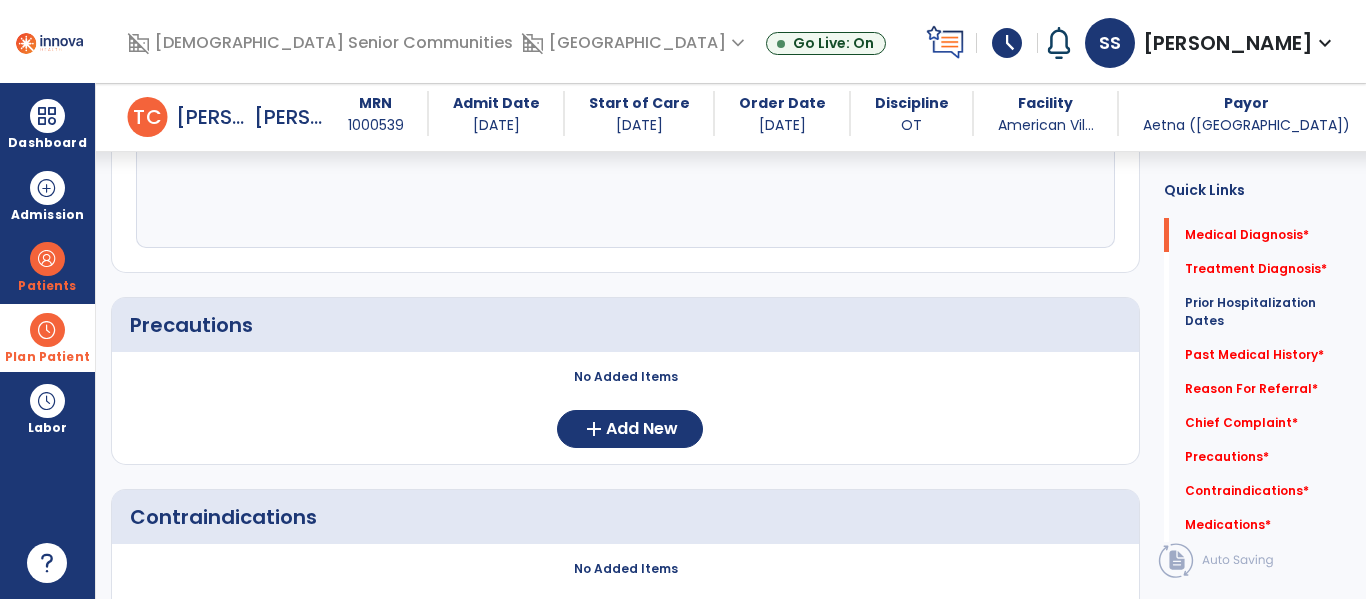 scroll, scrollTop: 835, scrollLeft: 0, axis: vertical 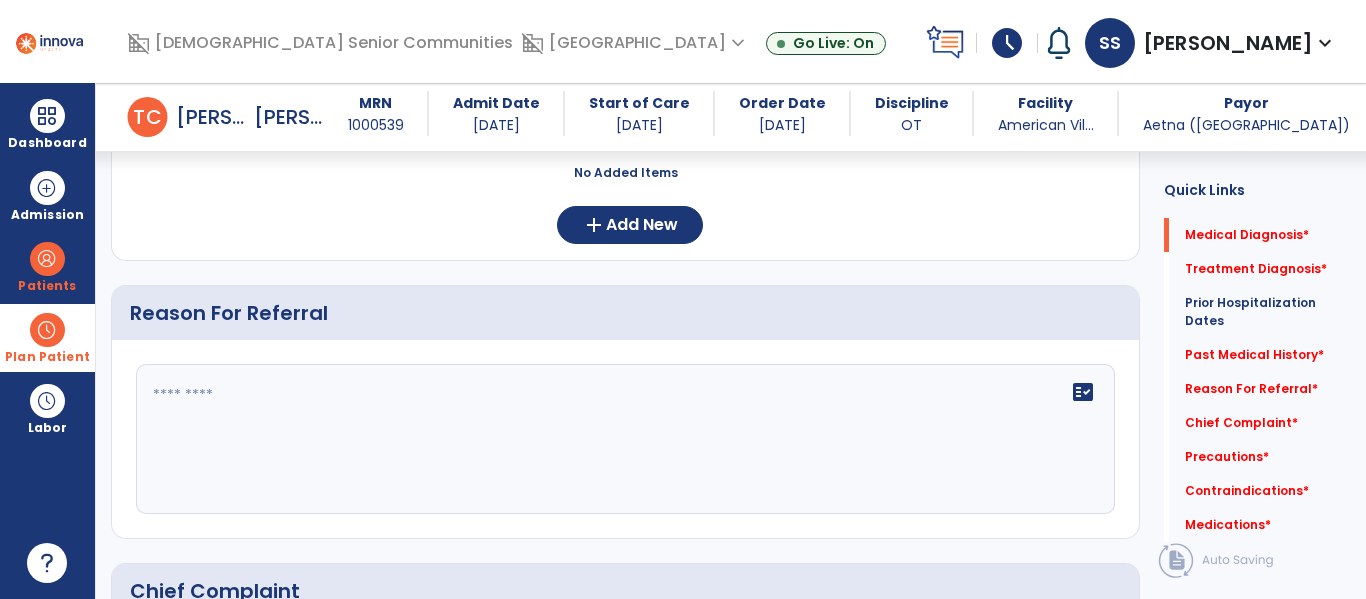 click on "fact_check" 